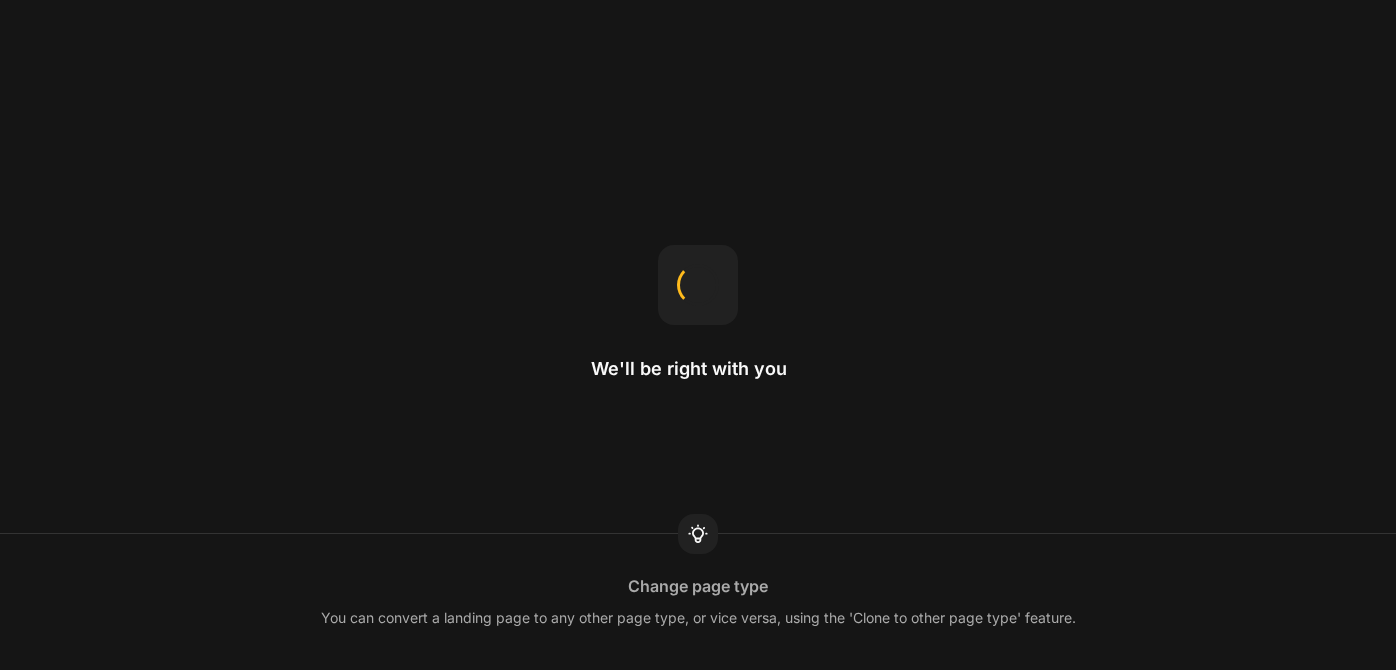 scroll, scrollTop: 0, scrollLeft: 0, axis: both 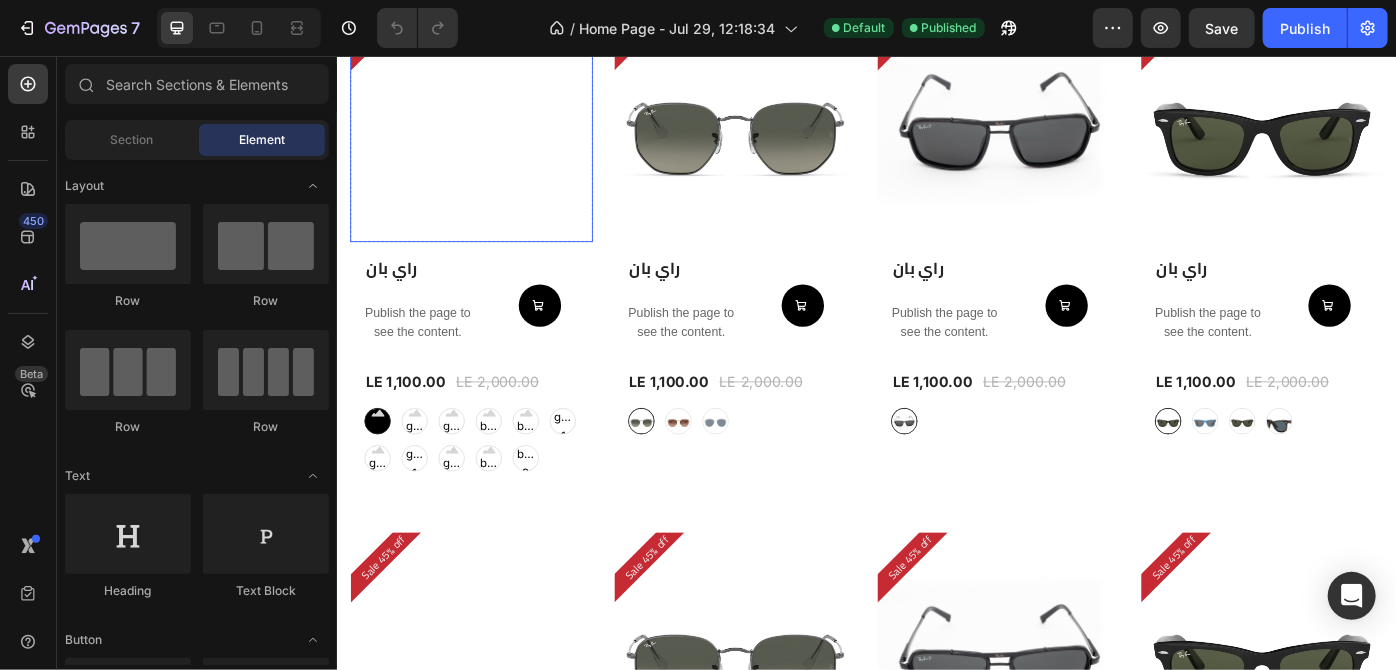 radio on "false" 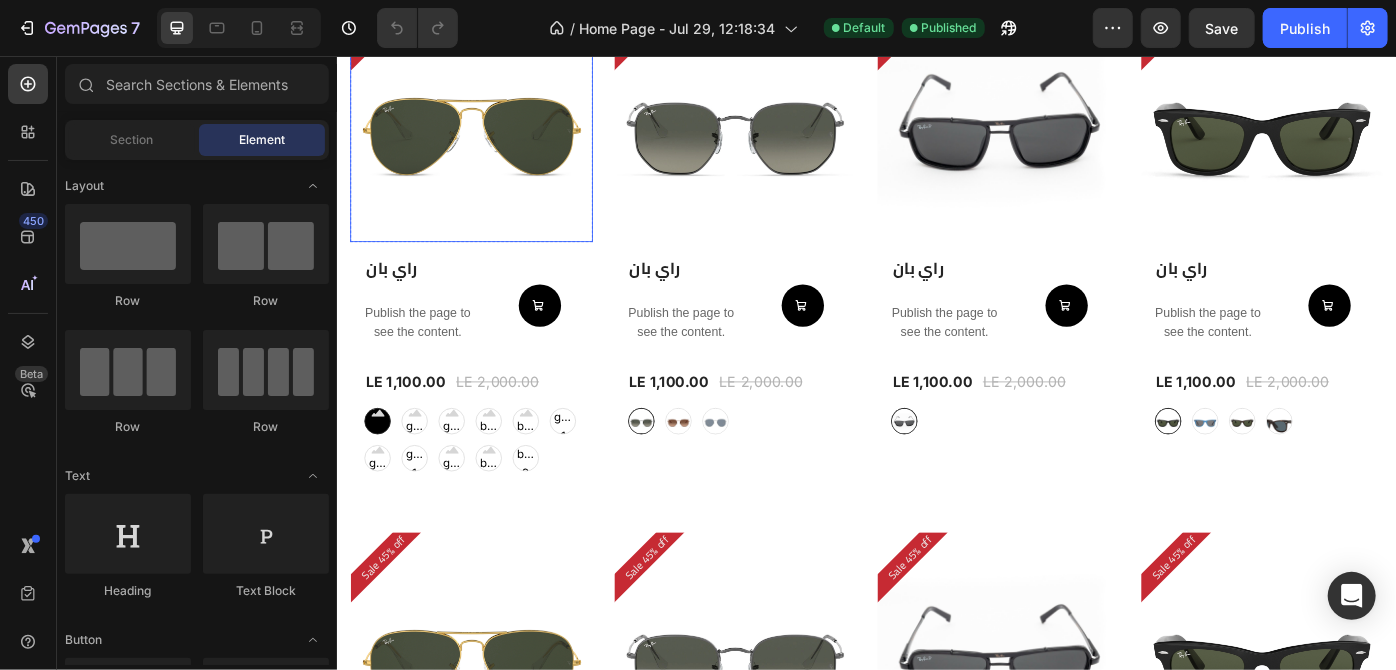 radio on "false" 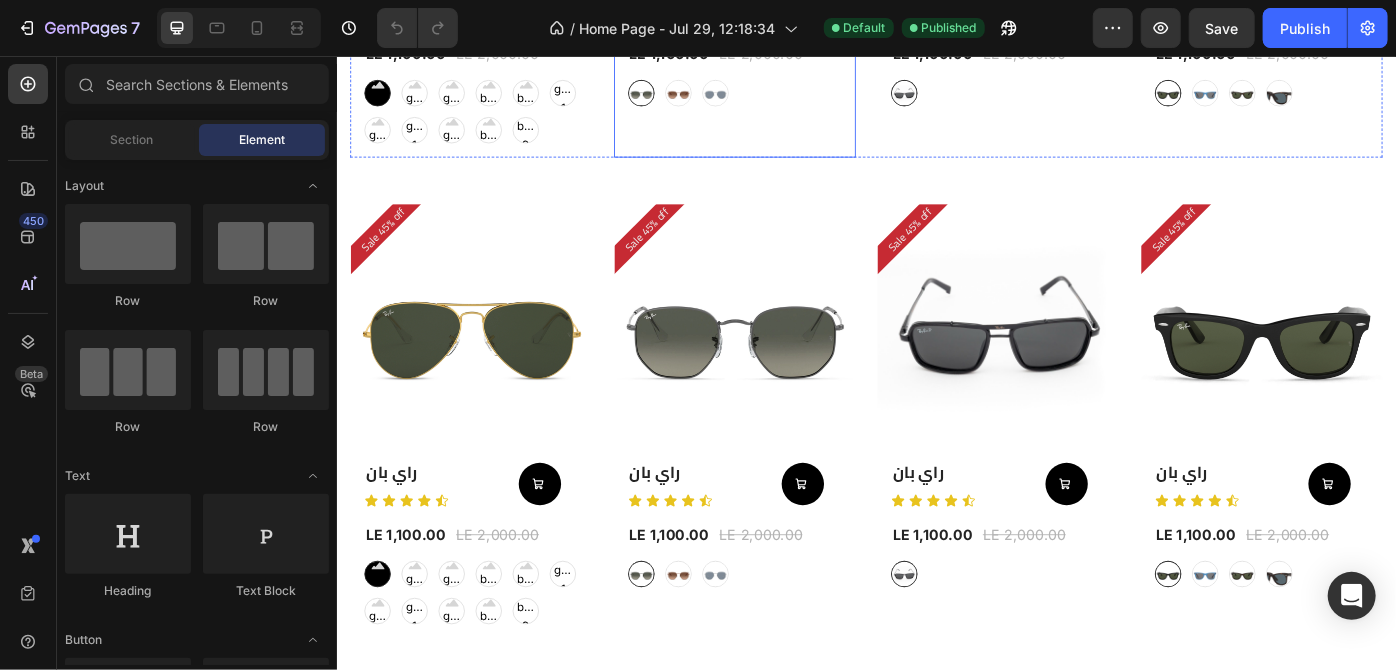 scroll, scrollTop: 1534, scrollLeft: 0, axis: vertical 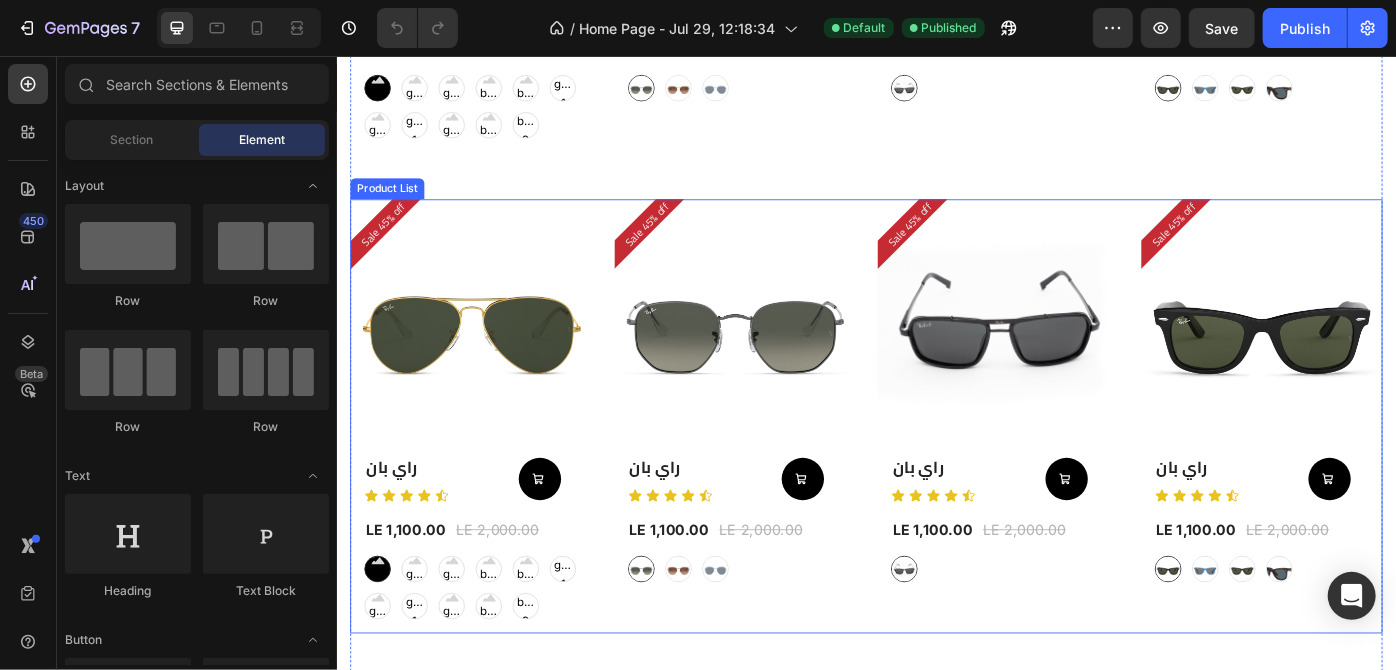 click on "Sale 45% off Product Badge (P) Images Row راي بان (P) Title Icon Icon Icon Icon Icon Icon List
Add to Cart Row LE 1,100.00 (P) Price (P) Price LE 2,000.00 (P) Price (P) Price Row graygreengold graygreengold graygreengold goldbrown goldbrown goldbrown green green green browngray browngray browngray bluesilver bluesilver bluesilver gray-1 gray-1 gray-1 greenblue greenblue greenblue goldgray-1 goldgray-1 goldgray-1 goldgray goldgray goldgray blackgray blackgray blackgray blackgreen-3 blackgreen-3 blackgreen-3 (P) Variants & Swatches Row Product List Sale 45% off Product Badge (P) Images Row راي بان (P) Title Icon Icon Icon Icon Icon Icon List
Add to Cart Row LE 1,100.00 (P) Price (P) Price LE 2,000.00 (P) Price (P) Price Row gray gray bronze bronze silver silver (P) Variants & Swatches Row Product List Sale 45% off Product Badge (P) Images Row راي بان (P) Title Icon Icon Icon Icon Icon Icon List
Add to Cart Row LE 1,100.00 (P) Price (P) Price (P) Price" at bounding box center [936, 463] 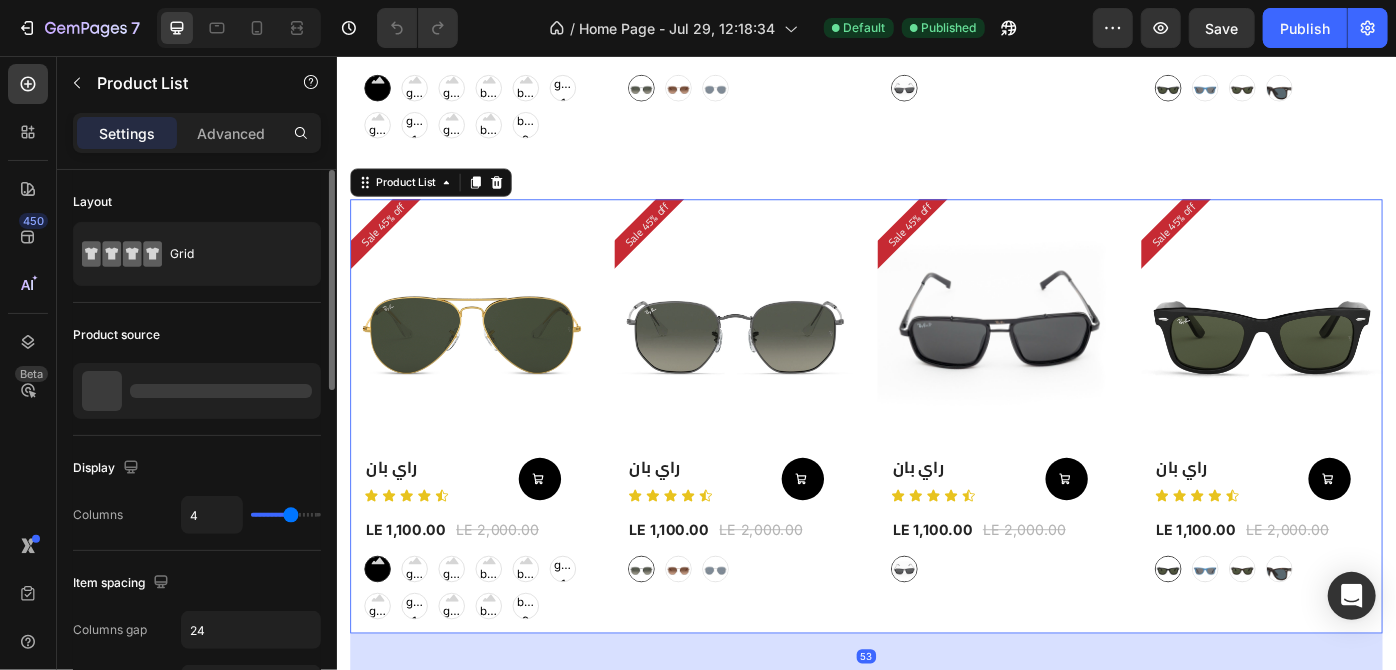 click at bounding box center (102, 391) 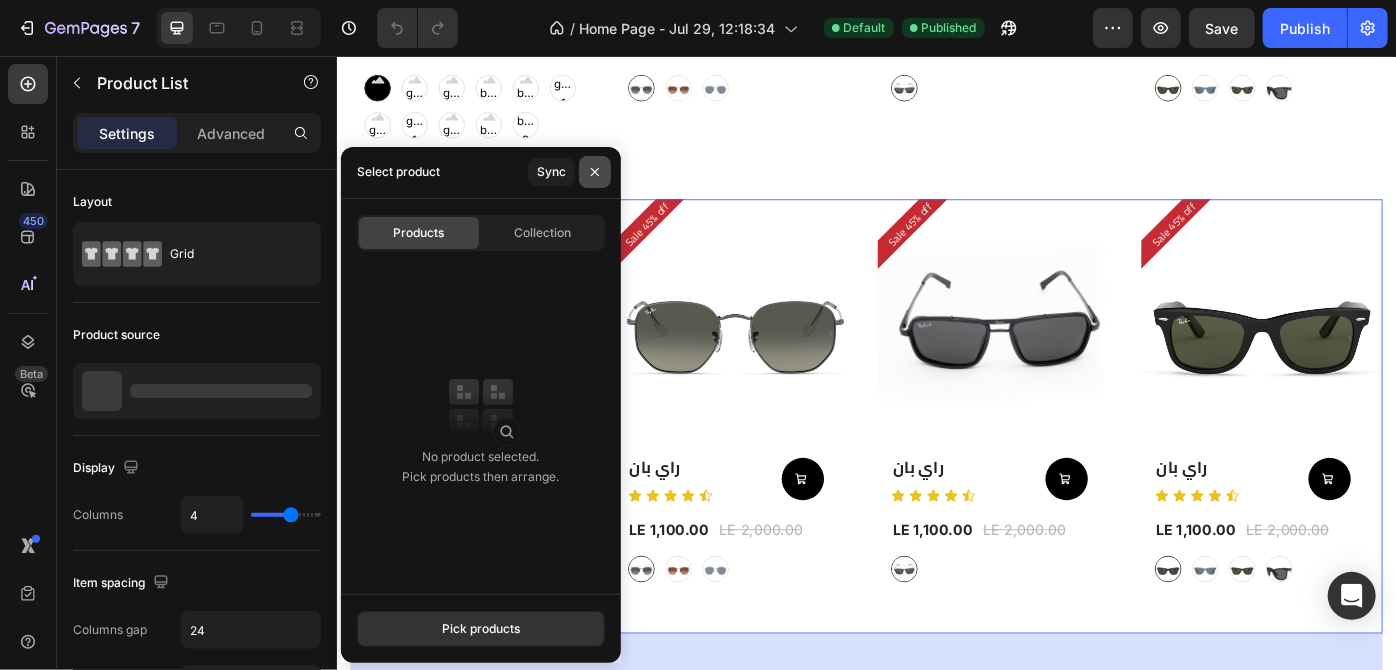 click 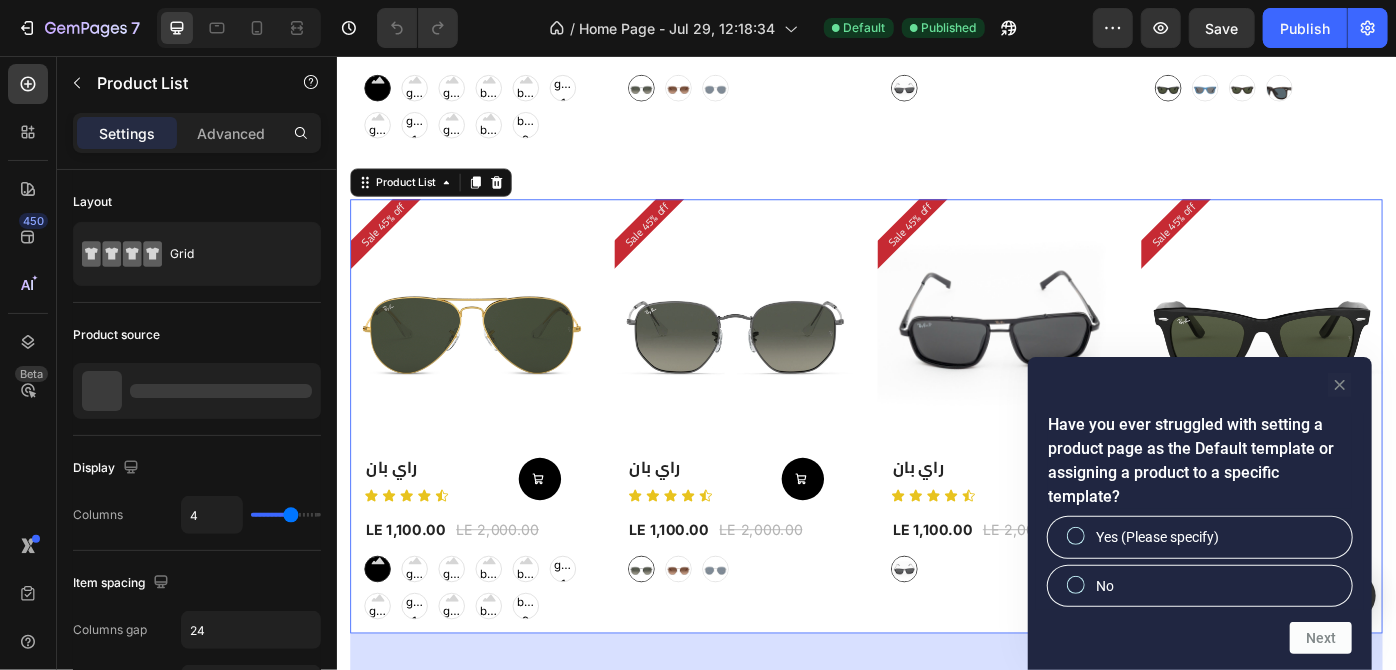 click 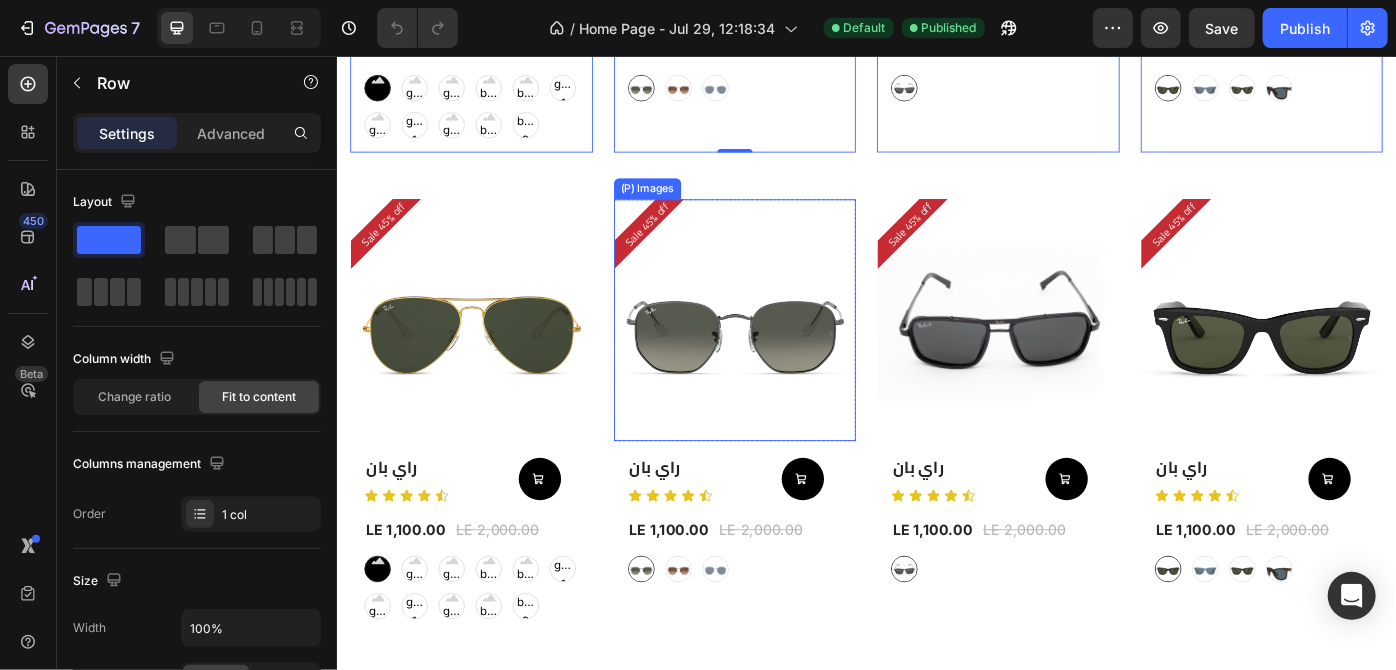 click at bounding box center (787, 354) 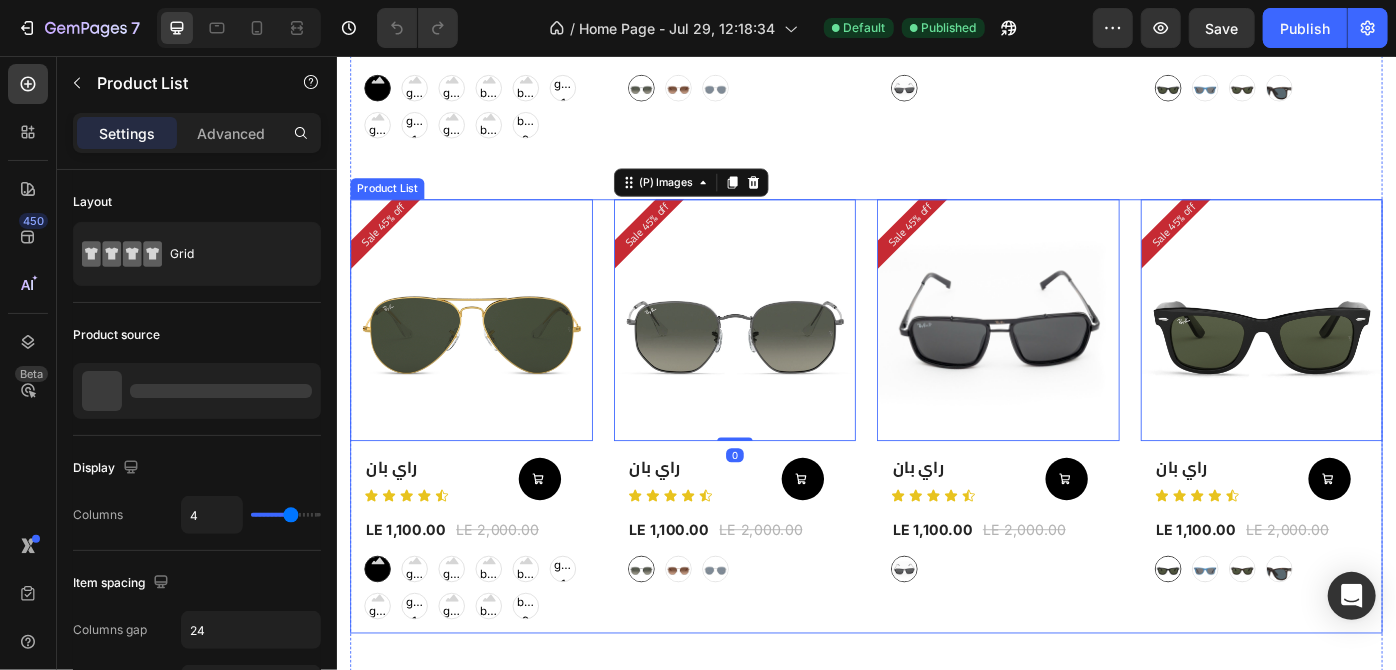click on "Sale 45% off Product Badge (P) Images   0 Row راي بان (P) Title Icon Icon Icon Icon Icon Icon List
Add to Cart Row LE 1,100.00 (P) Price (P) Price LE 2,000.00 (P) Price (P) Price Row graygreengold graygreengold graygreengold goldbrown goldbrown goldbrown green green green browngray browngray browngray bluesilver bluesilver bluesilver gray-1 gray-1 gray-1 greenblue greenblue greenblue goldgray-1 goldgray-1 goldgray-1 goldgray goldgray goldgray blackgray blackgray blackgray blackgreen-3 blackgreen-3 blackgreen-3 (P) Variants & Swatches Row Product List Sale 45% off Product Badge (P) Images   0 Row راي بان (P) Title Icon Icon Icon Icon Icon Icon List
Add to Cart Row LE 1,100.00 (P) Price (P) Price LE 2,000.00 (P) Price (P) Price Row gray gray bronze bronze silver silver (P) Variants & Swatches Row Product List Sale 45% off Product Badge (P) Images   0 Row راي بان (P) Title Icon Icon Icon Icon Icon Icon List
Add to Cart Row LE 1,100.00 (P) Price Row Row" at bounding box center [936, 463] 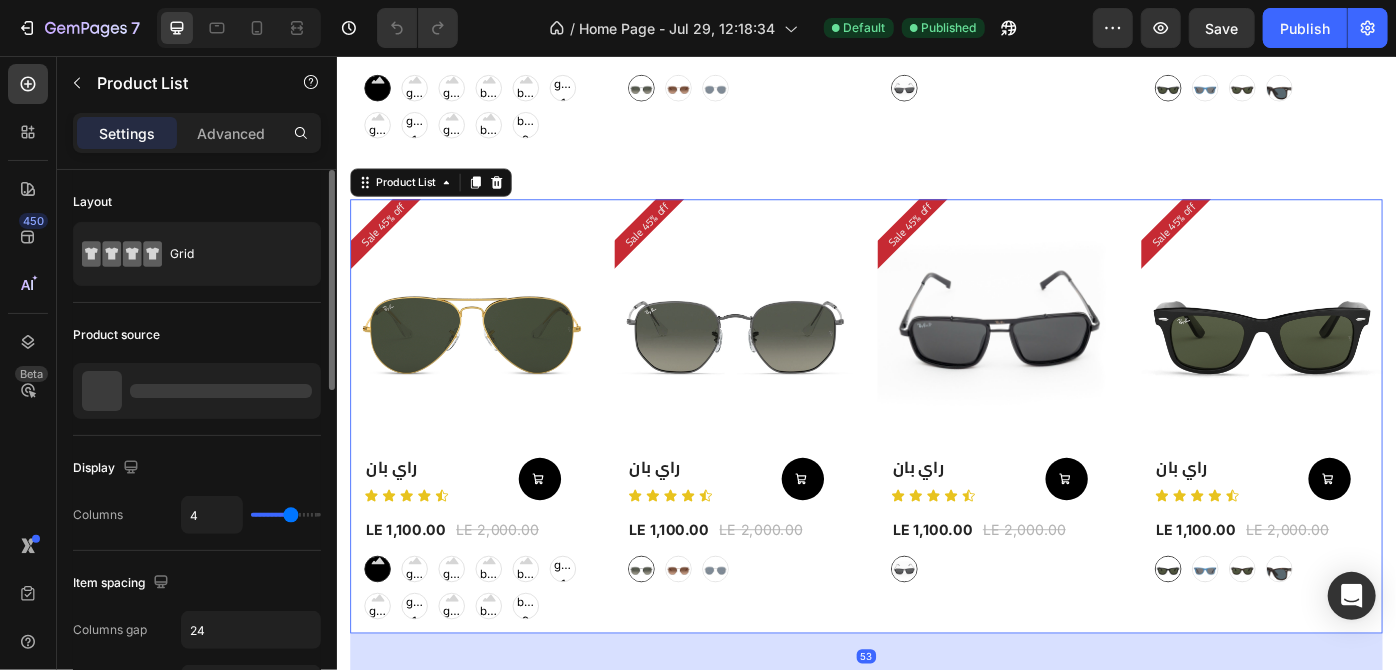 click 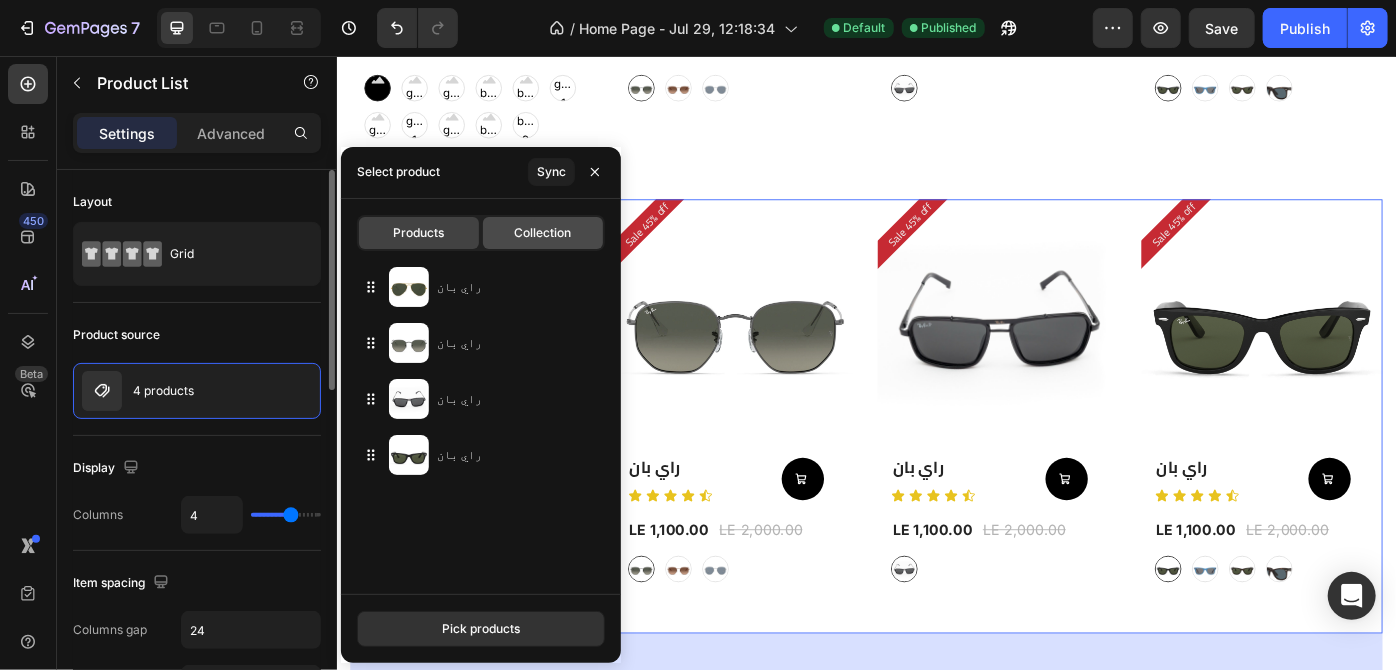click on "Collection" 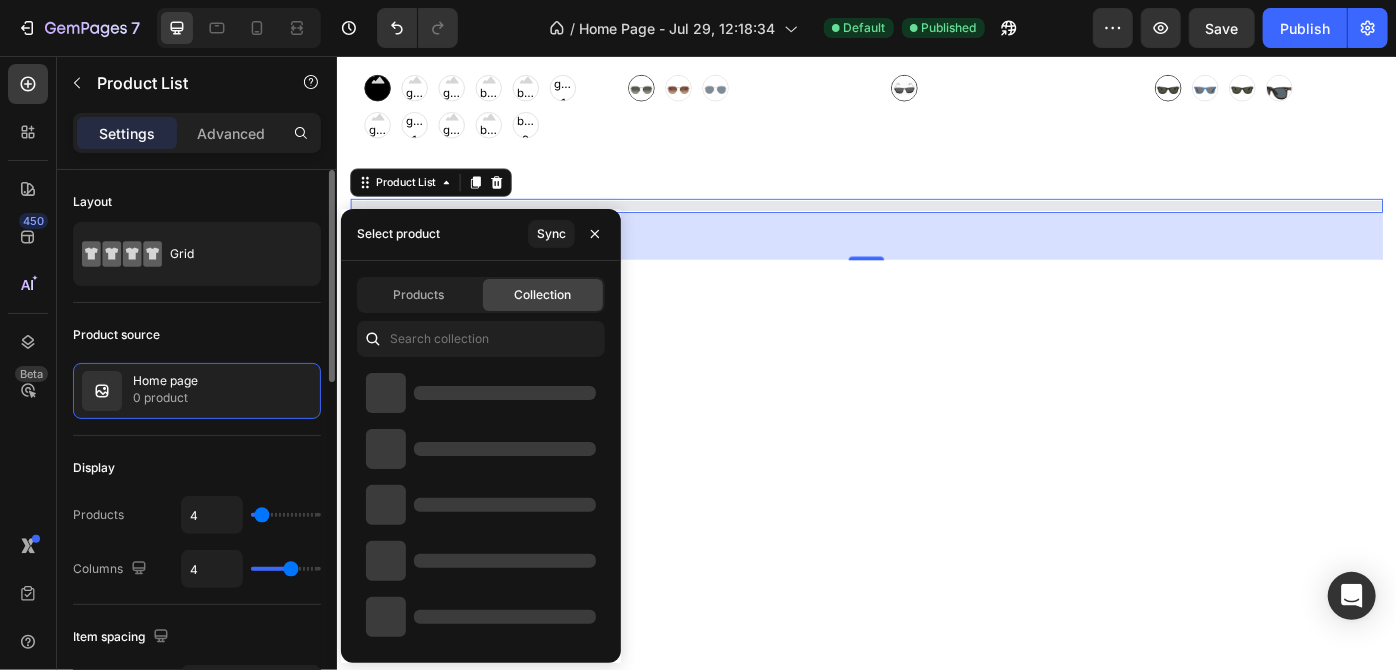 click on "Select product" at bounding box center (398, 234) 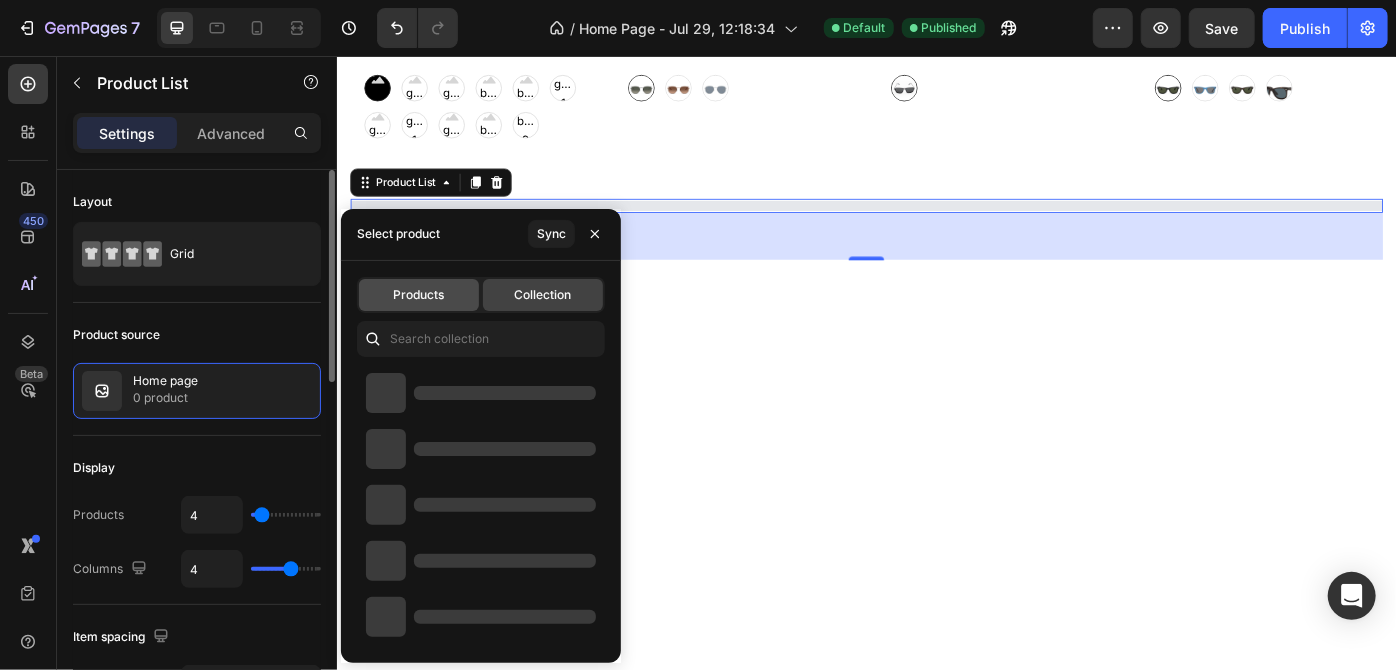 click on "Products" 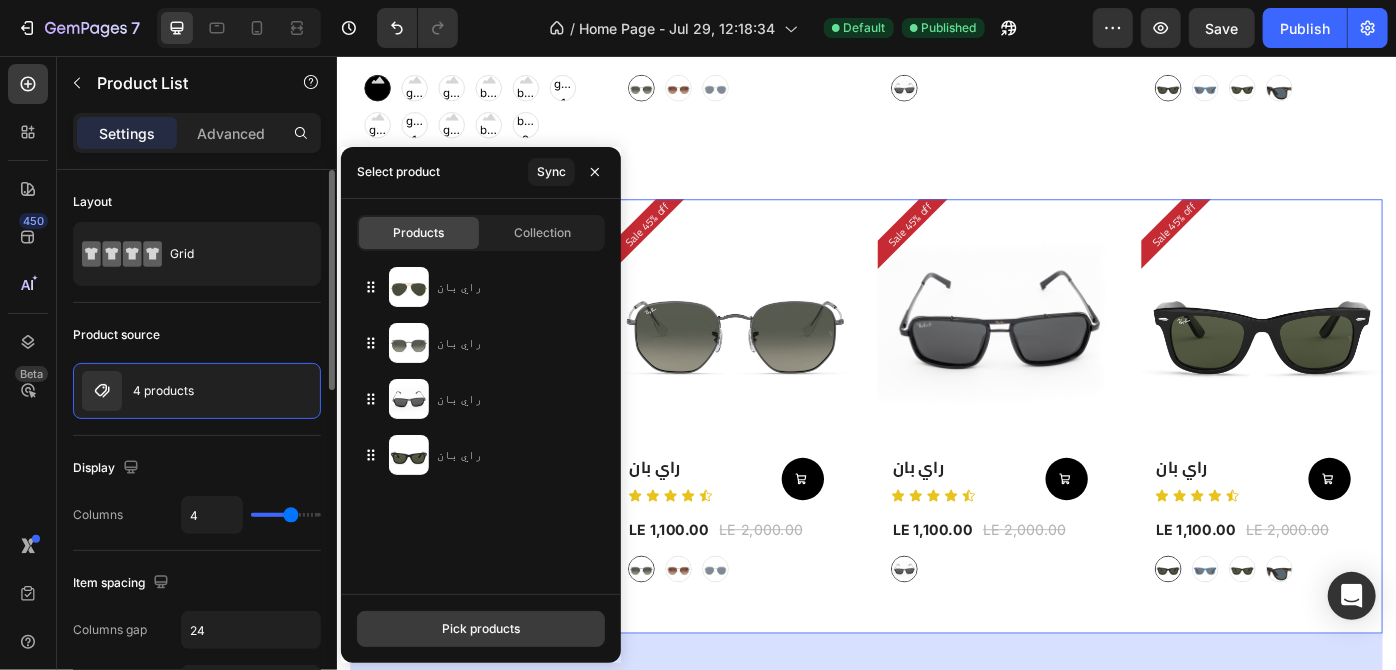 click on "Pick products" at bounding box center [481, 629] 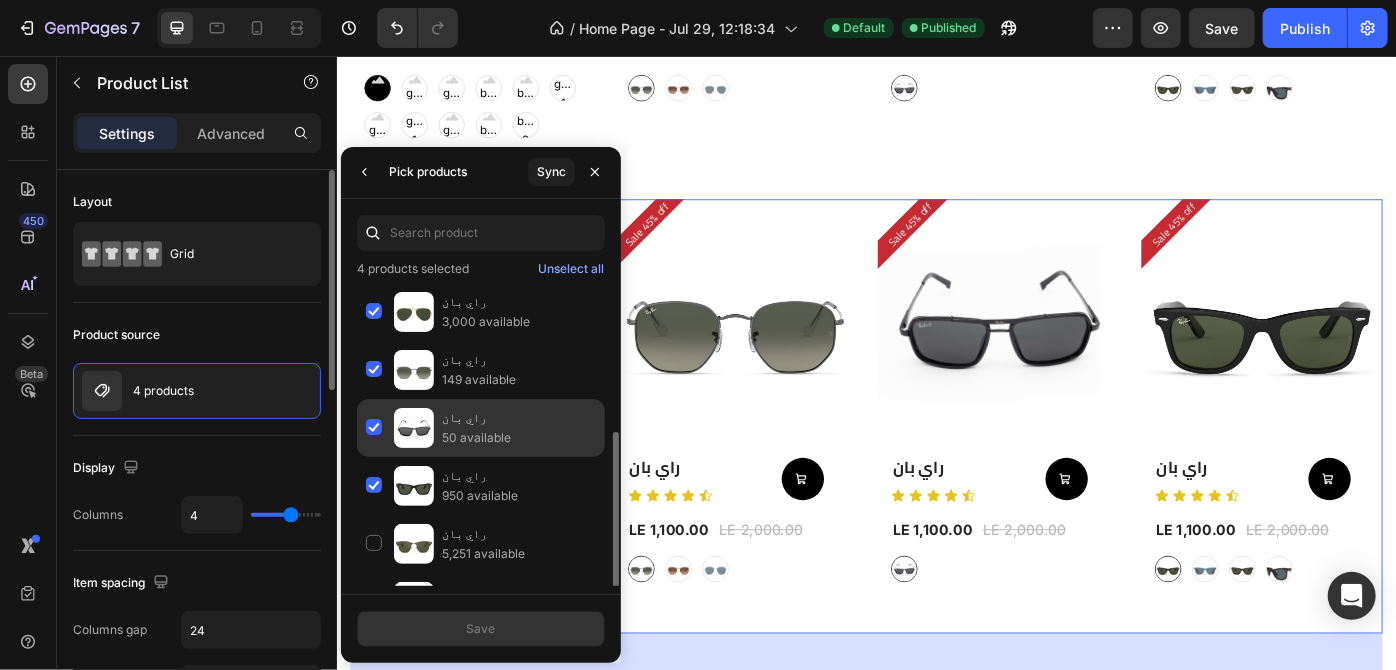 scroll, scrollTop: 149, scrollLeft: 0, axis: vertical 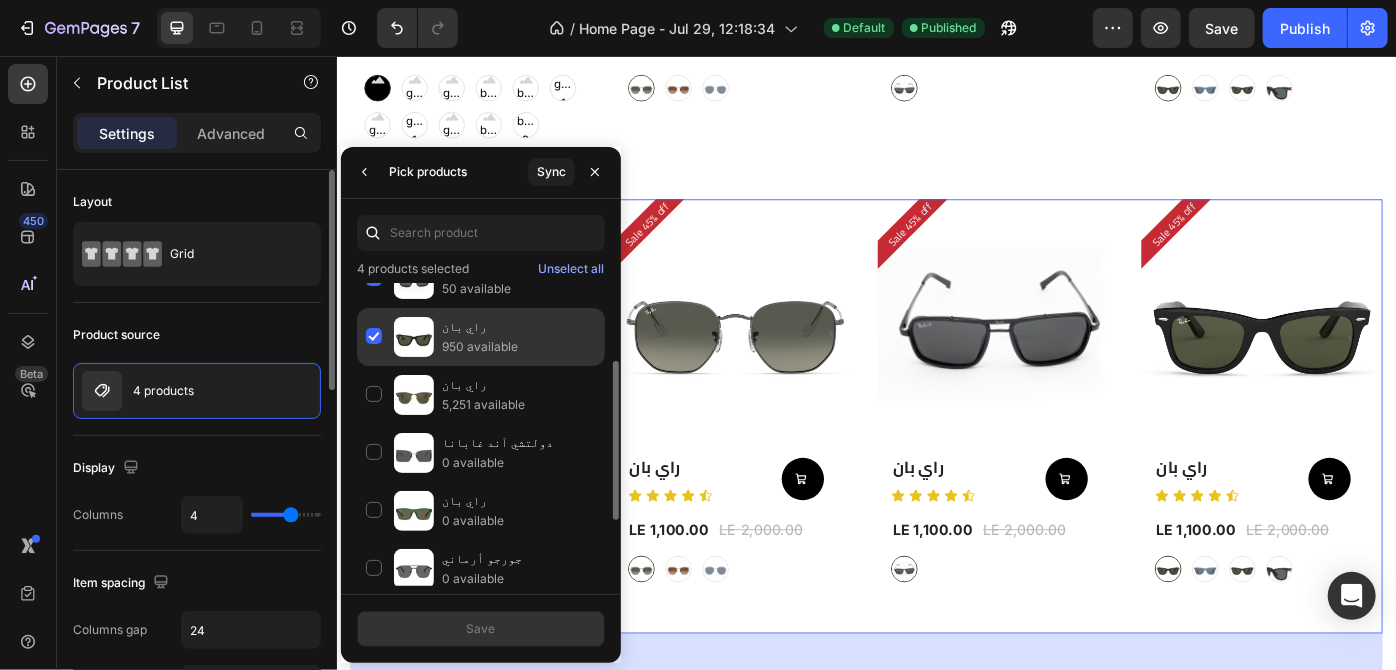 click on "راي بان 950 available" 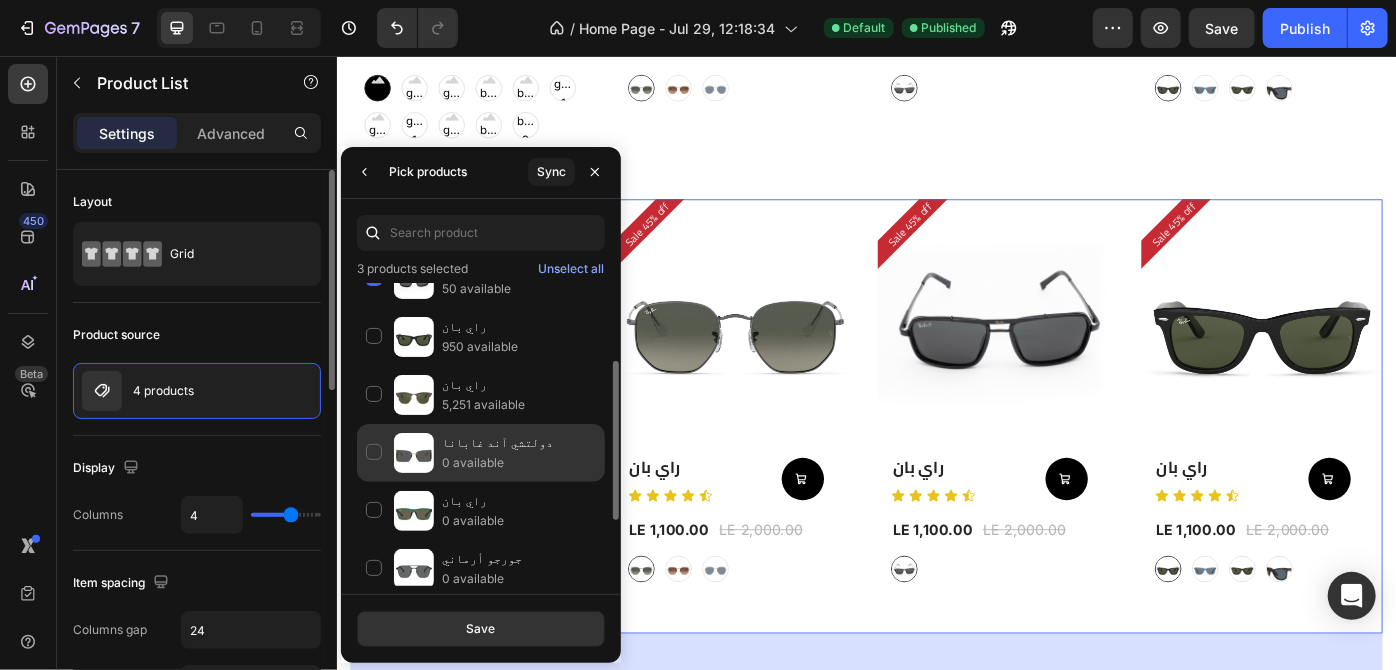 click on "دولتشي آند غابانا 0 available" 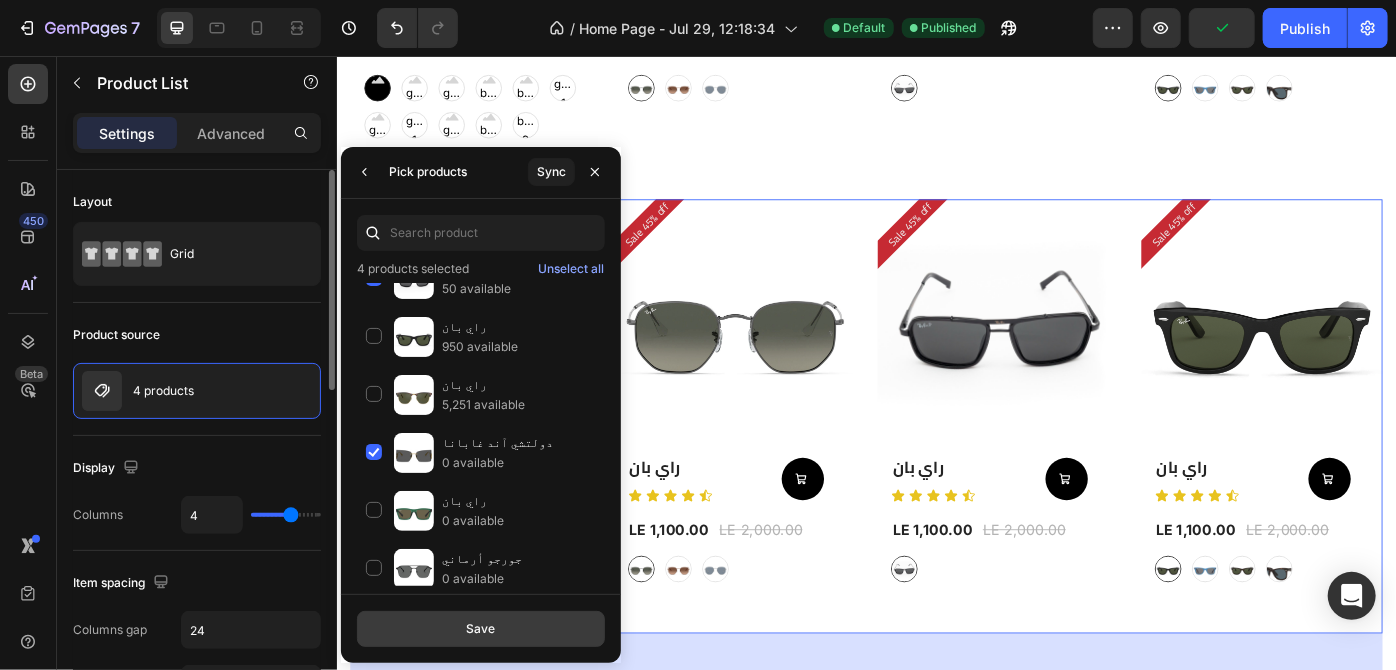 click on "Save" at bounding box center [481, 629] 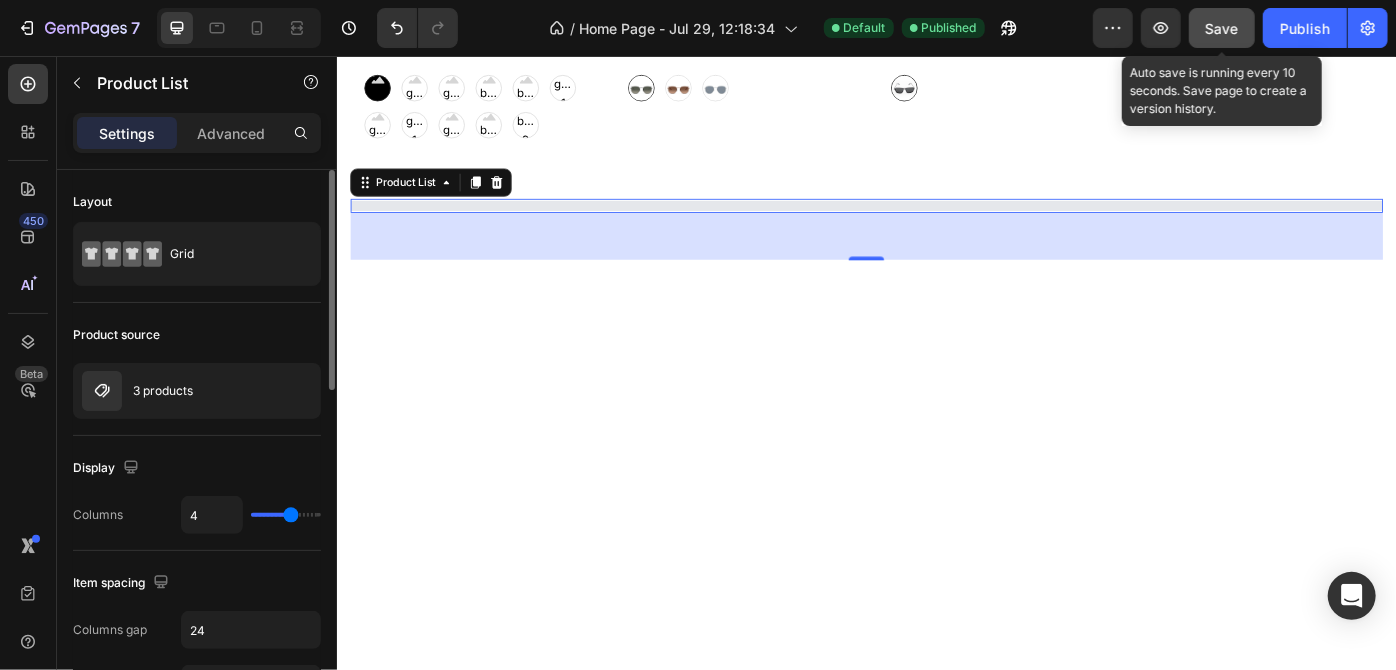 click on "Save" at bounding box center (1222, 28) 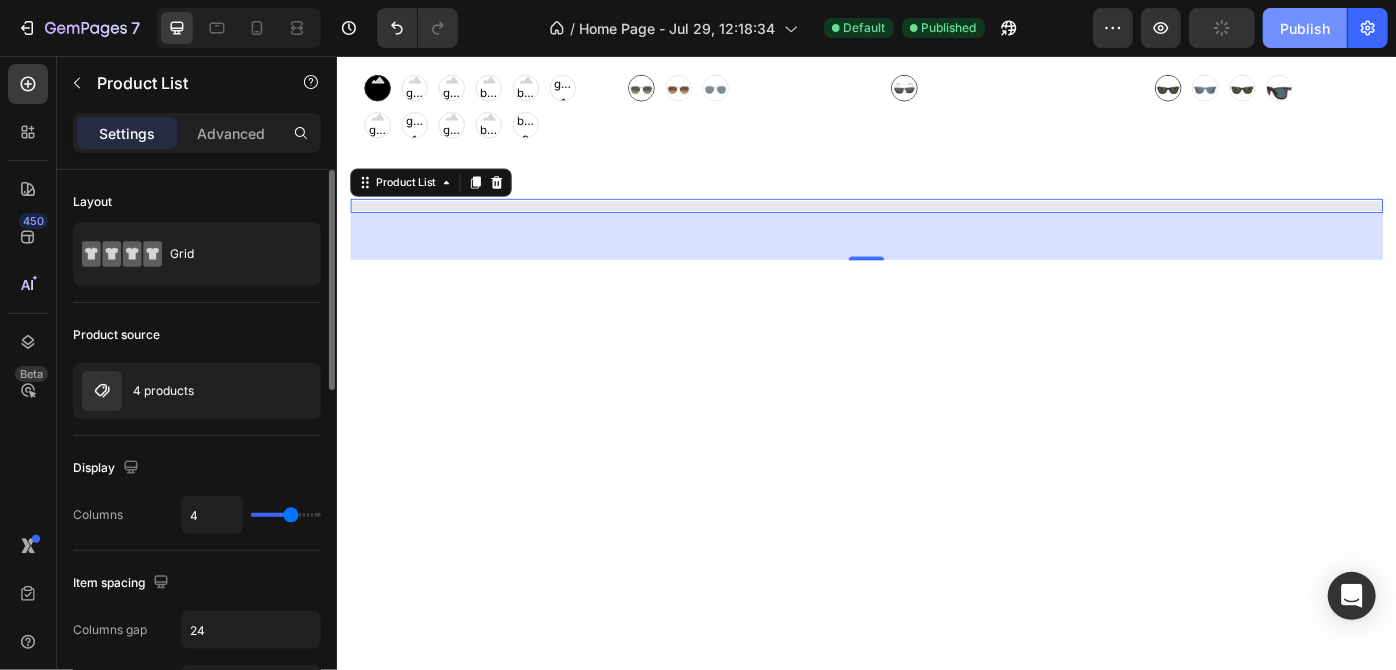 scroll, scrollTop: 0, scrollLeft: 0, axis: both 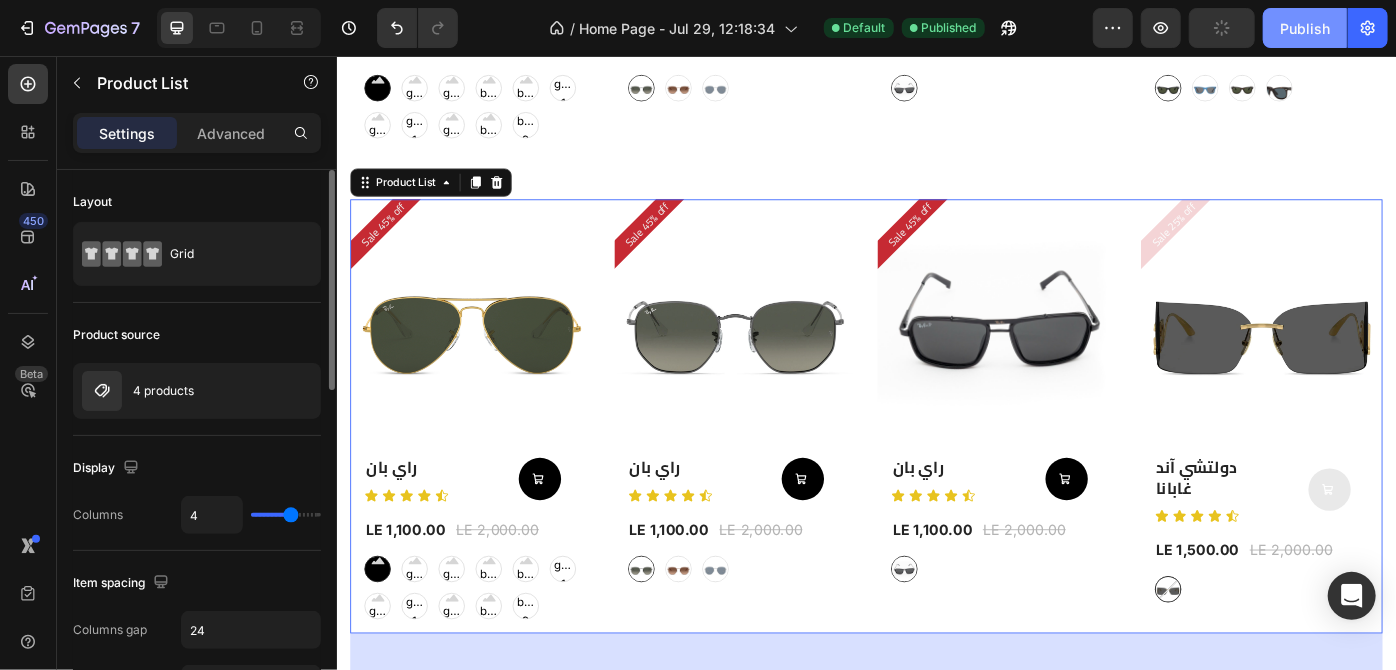 click on "Publish" 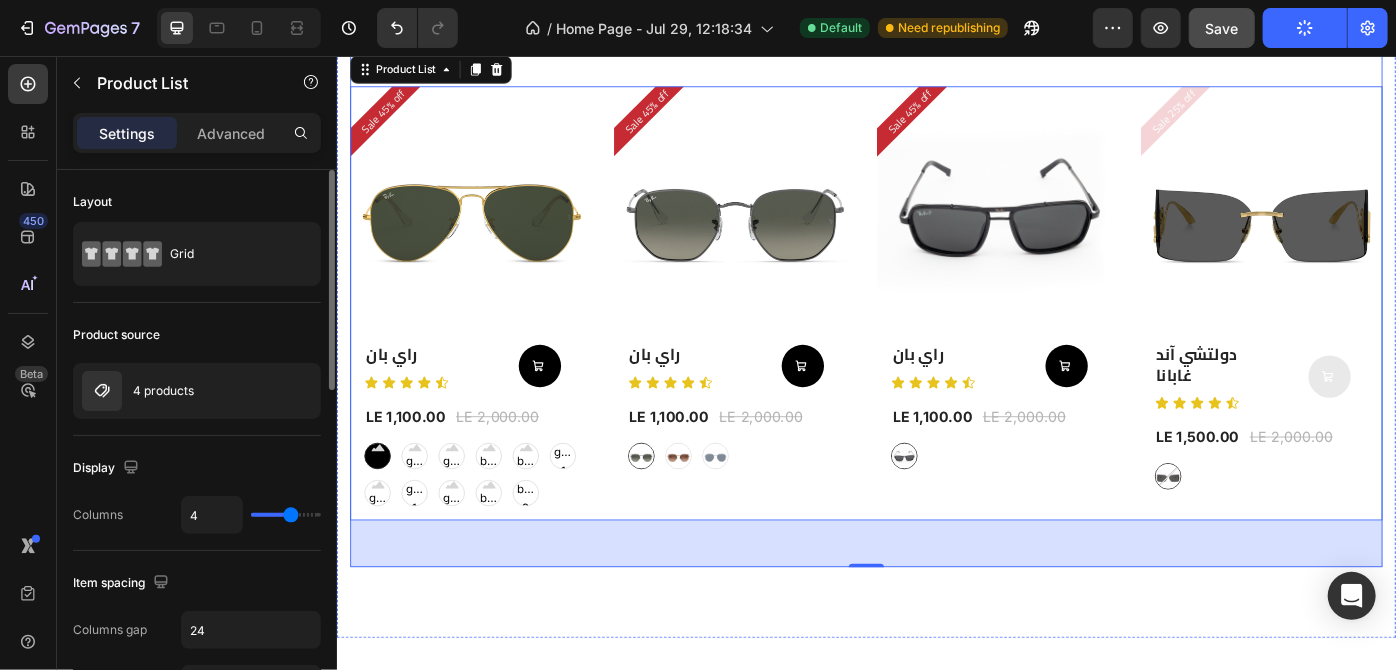 scroll, scrollTop: 1657, scrollLeft: 0, axis: vertical 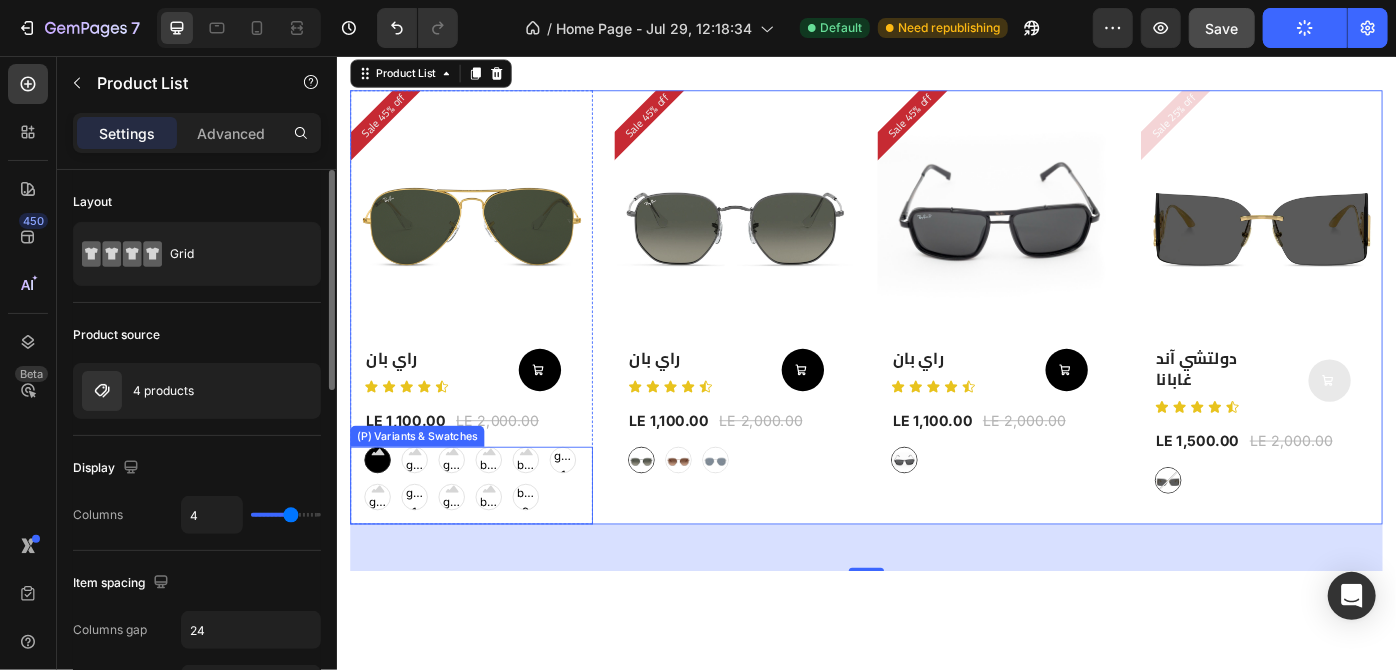 click on "graygreengold graygreengold graygreengold goldbrown goldbrown goldbrown green green green browngray browngray browngray bluesilver bluesilver bluesilver gray-1 gray-1 gray-1 greenblue greenblue greenblue goldgray-1 goldgray-1 goldgray-1 goldgray goldgray goldgray blackgray blackgray blackgray blackgreen-3 blackgreen-3 blackgreen-3" at bounding box center [488, 534] 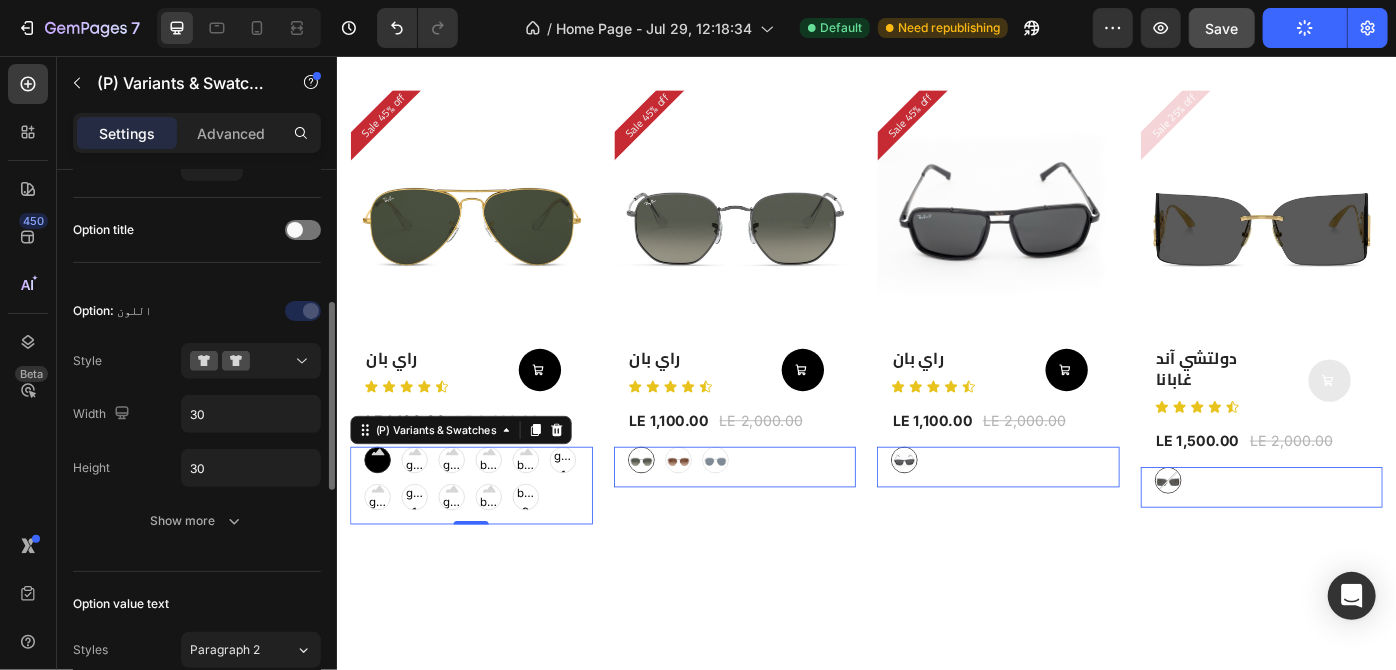 scroll, scrollTop: 334, scrollLeft: 0, axis: vertical 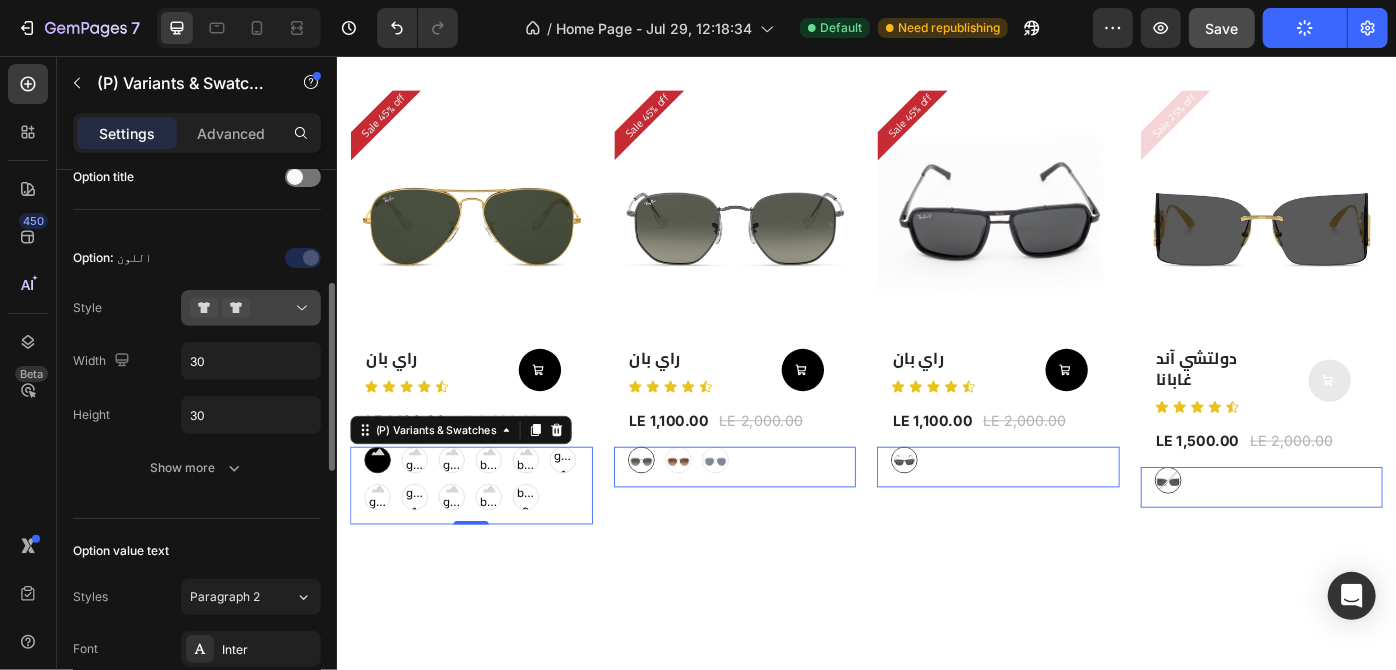 click 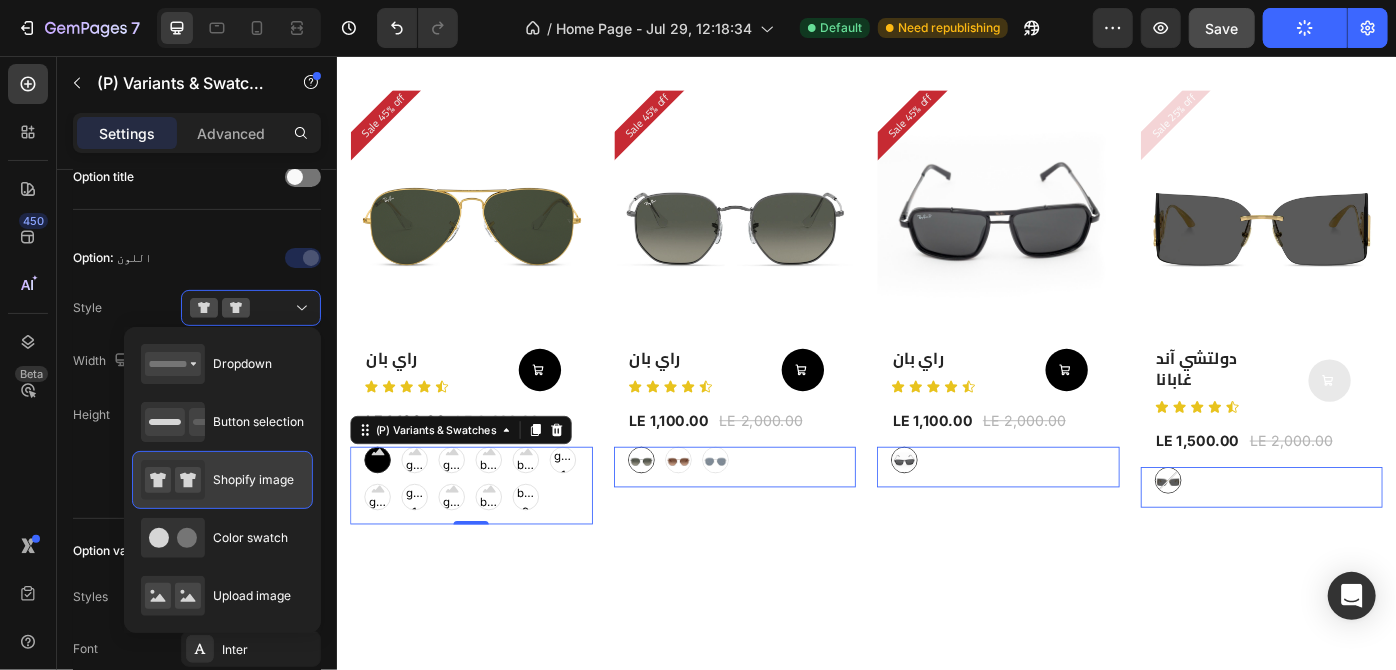 click on "Shopify image" at bounding box center (253, 480) 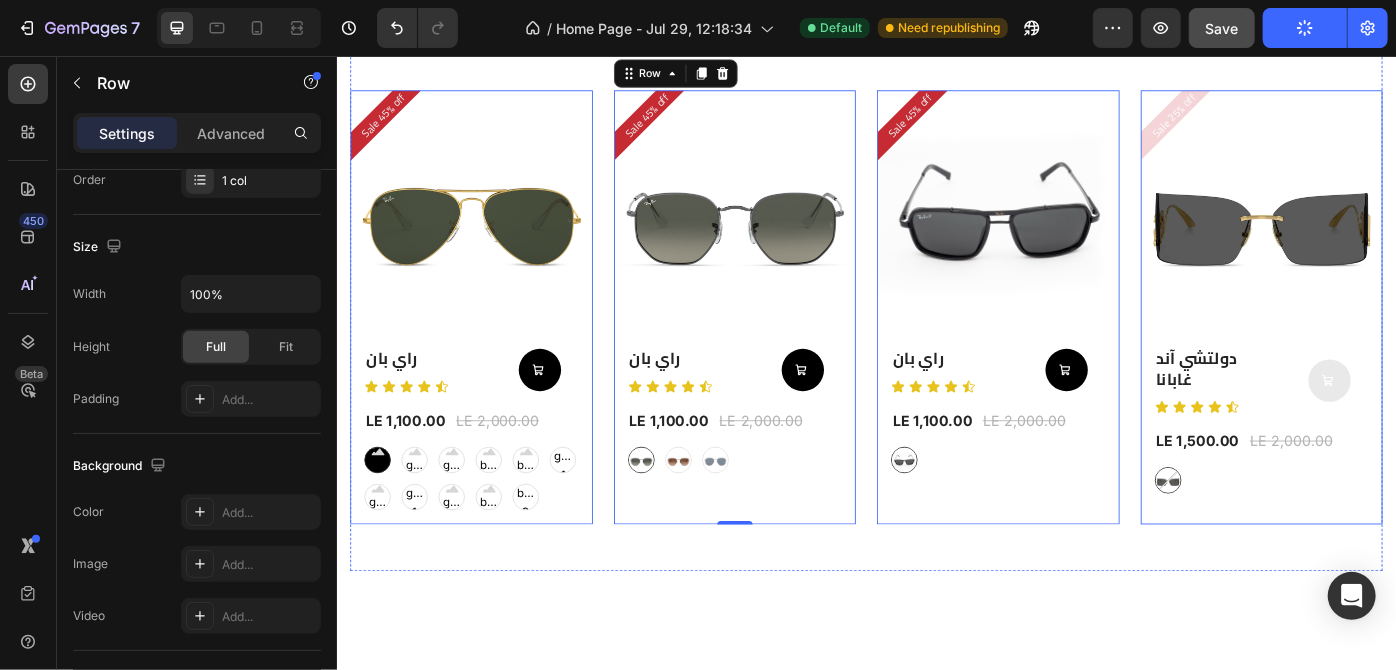 scroll, scrollTop: 0, scrollLeft: 0, axis: both 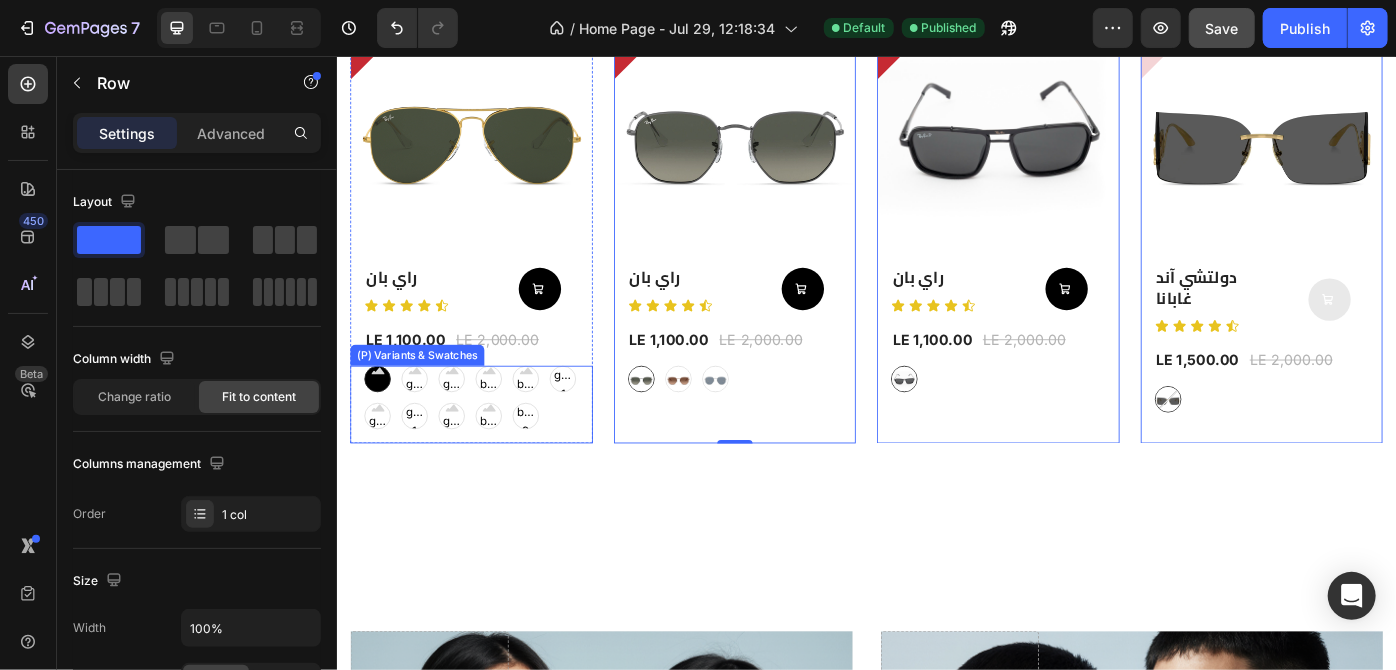 click on "blackgray" at bounding box center [508, 468] 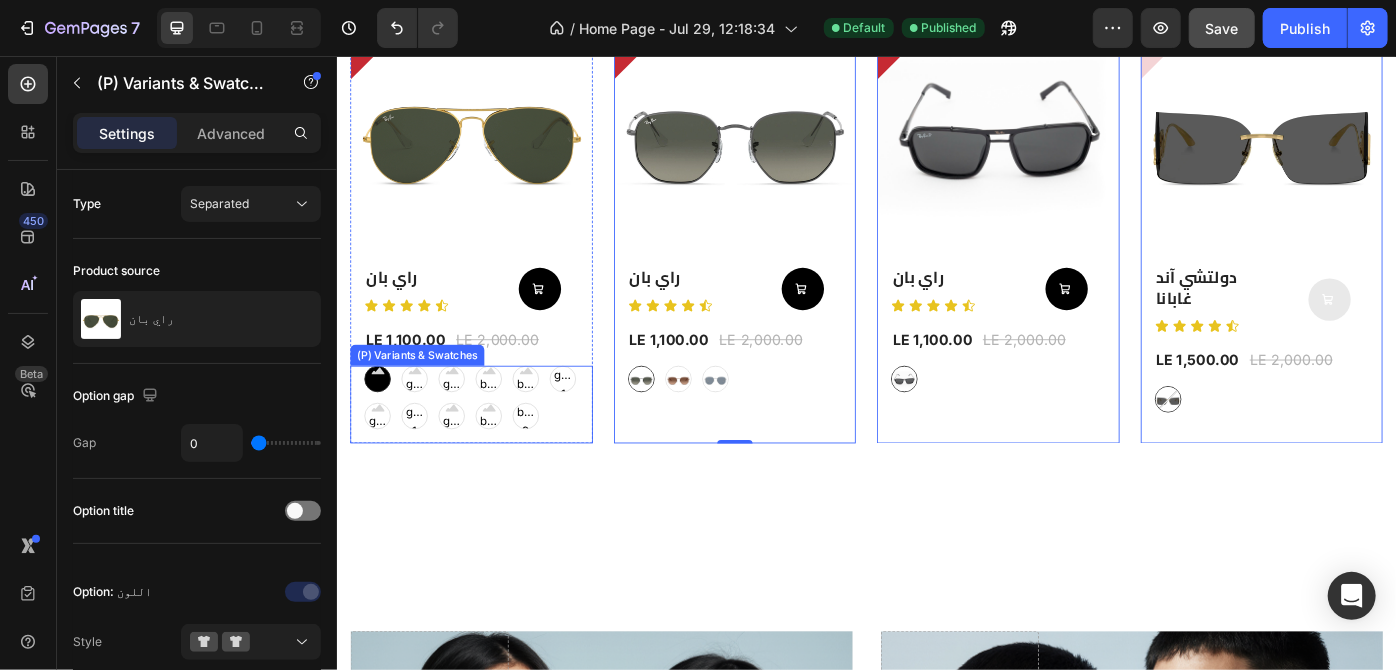 radio on "true" 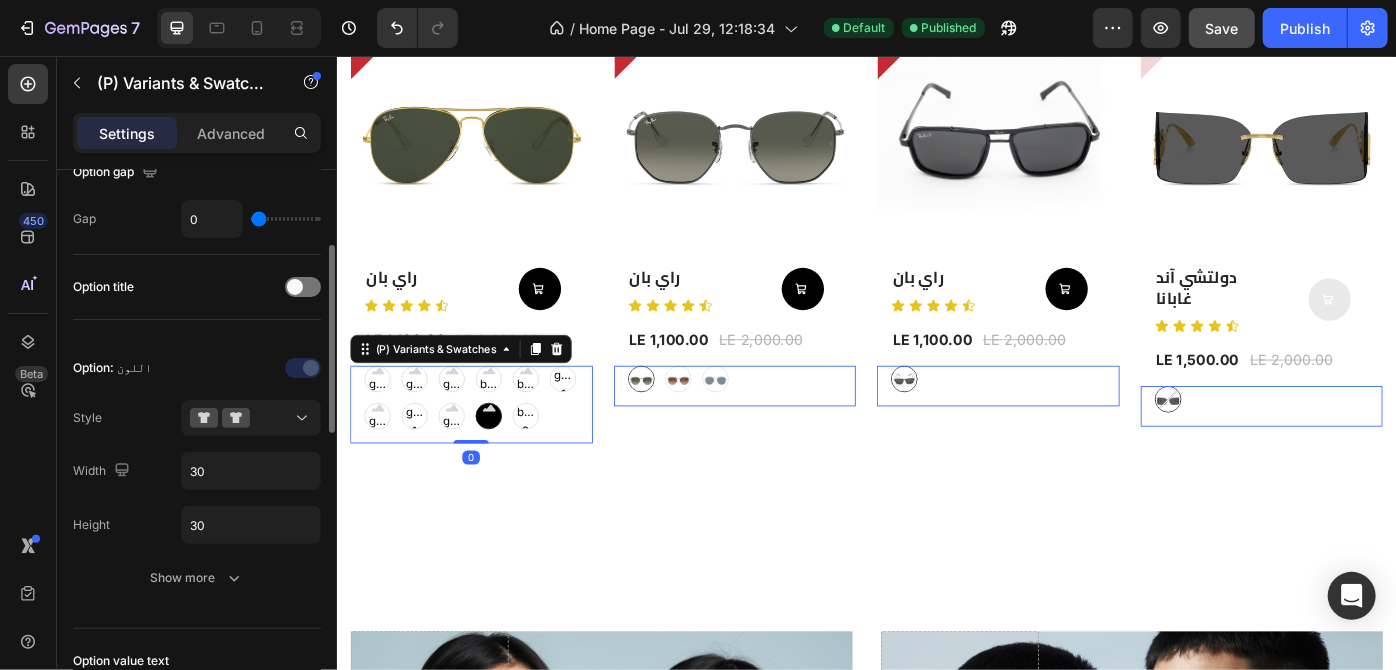 scroll, scrollTop: 226, scrollLeft: 0, axis: vertical 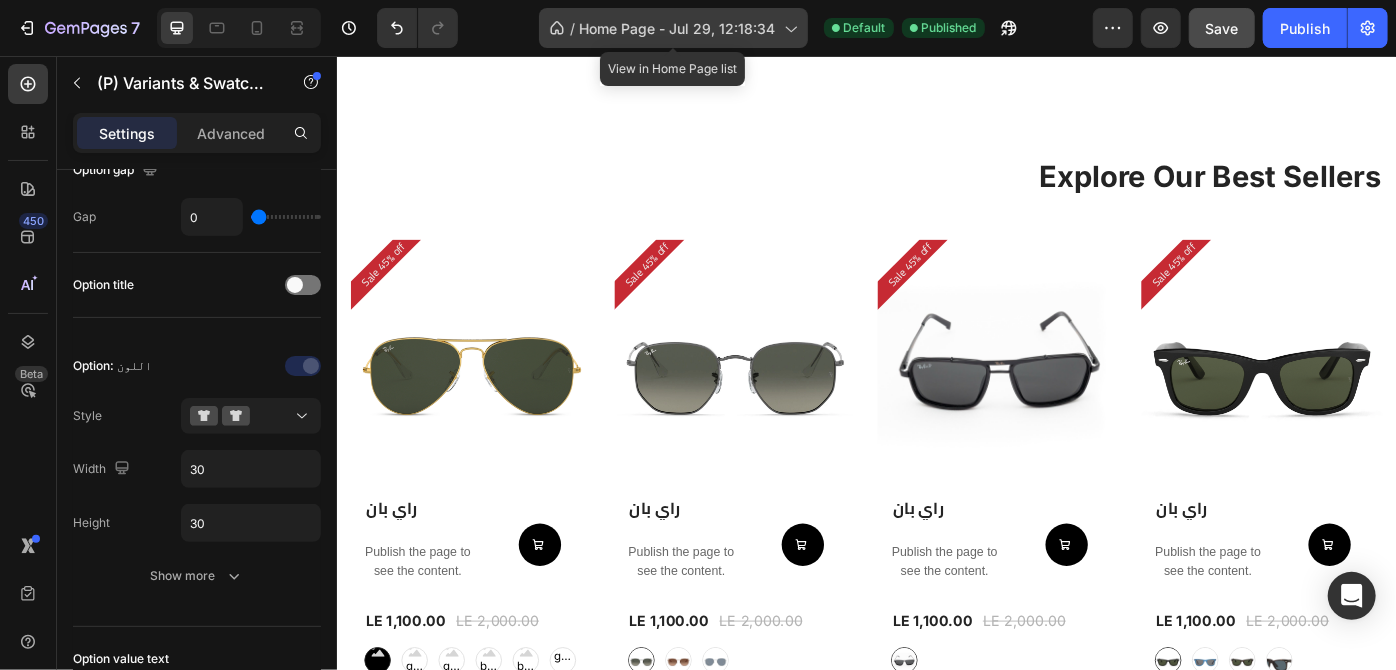 click on "/  Home Page - Jul 29, 12:18:34" 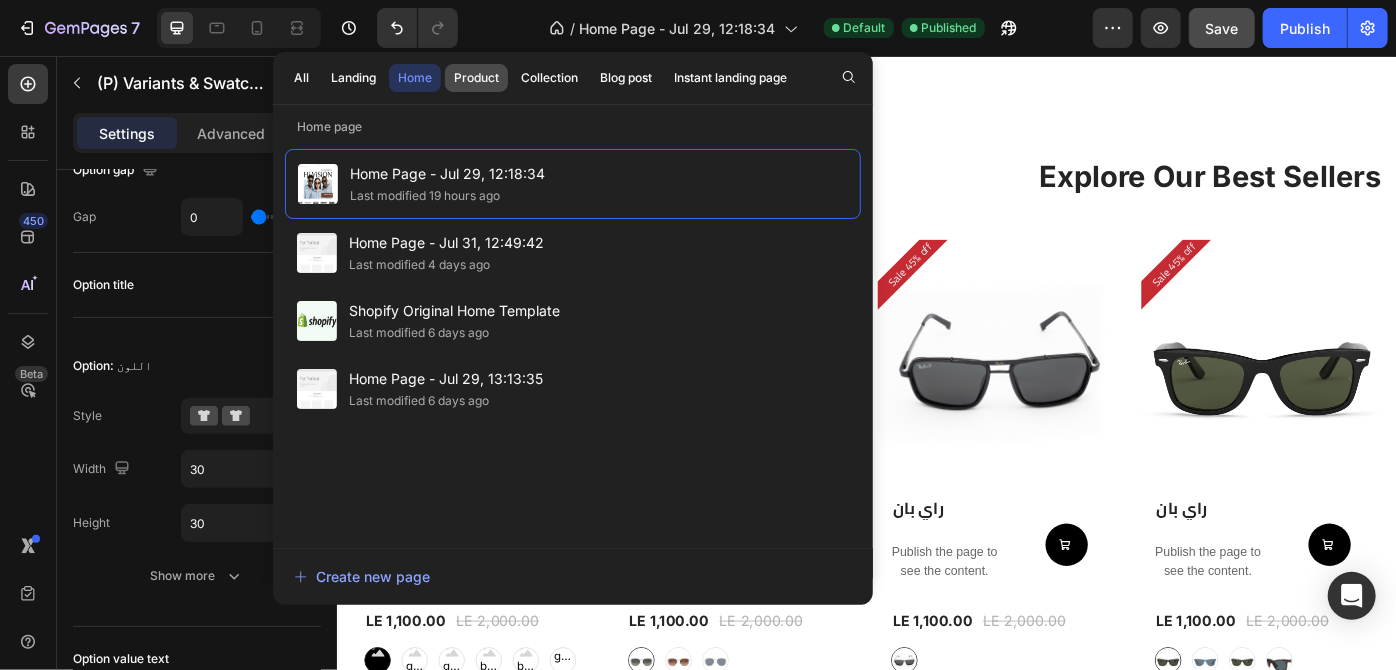 click on "Product" at bounding box center [476, 78] 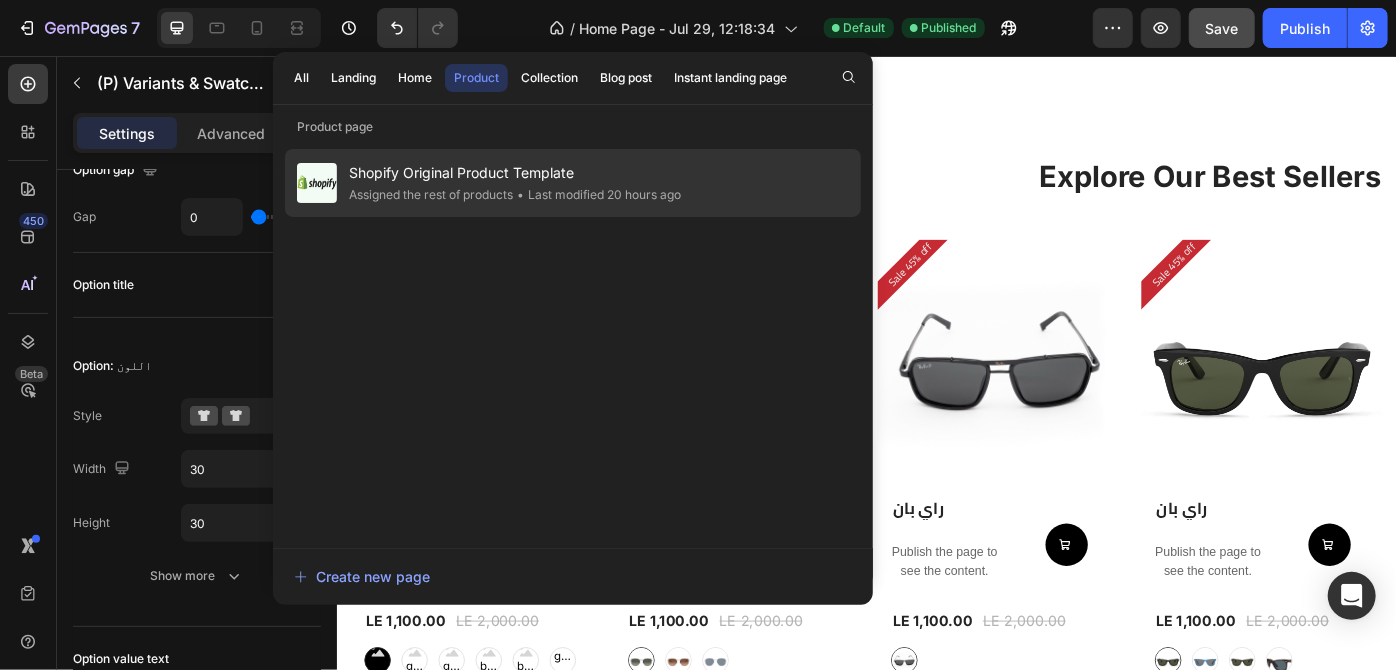 click on "Assigned the rest of products" 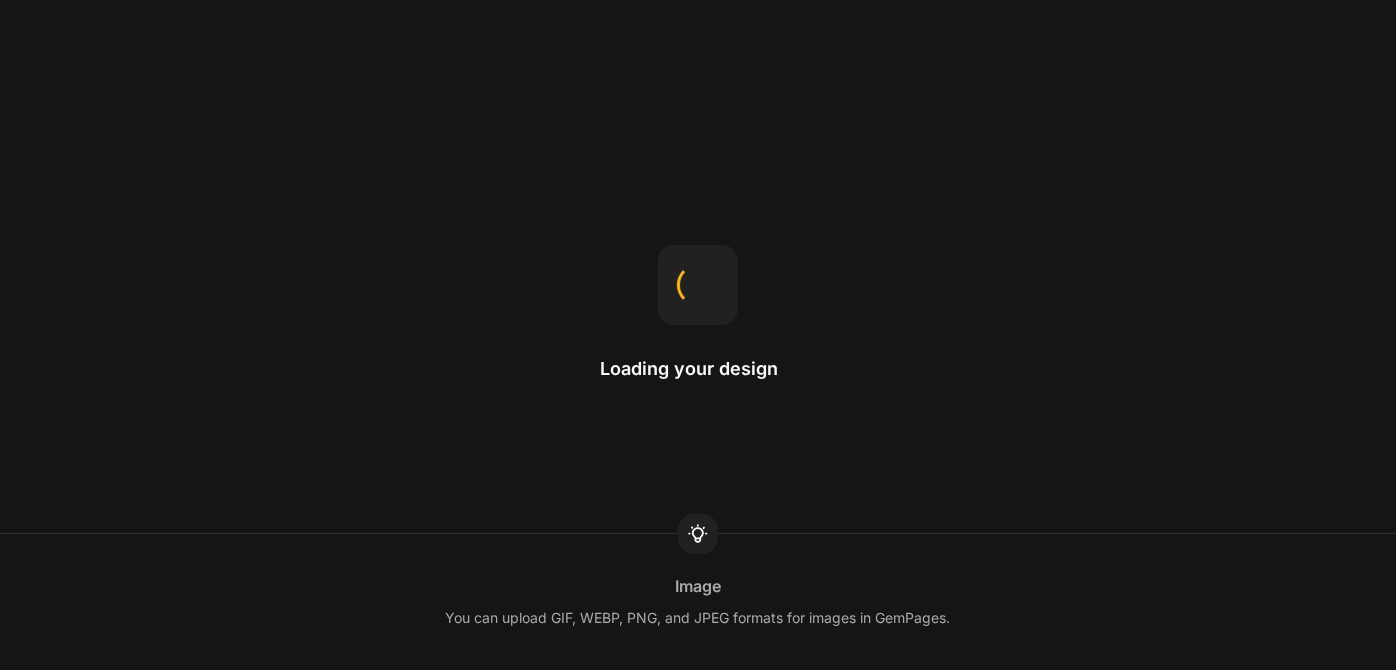 scroll, scrollTop: 0, scrollLeft: 0, axis: both 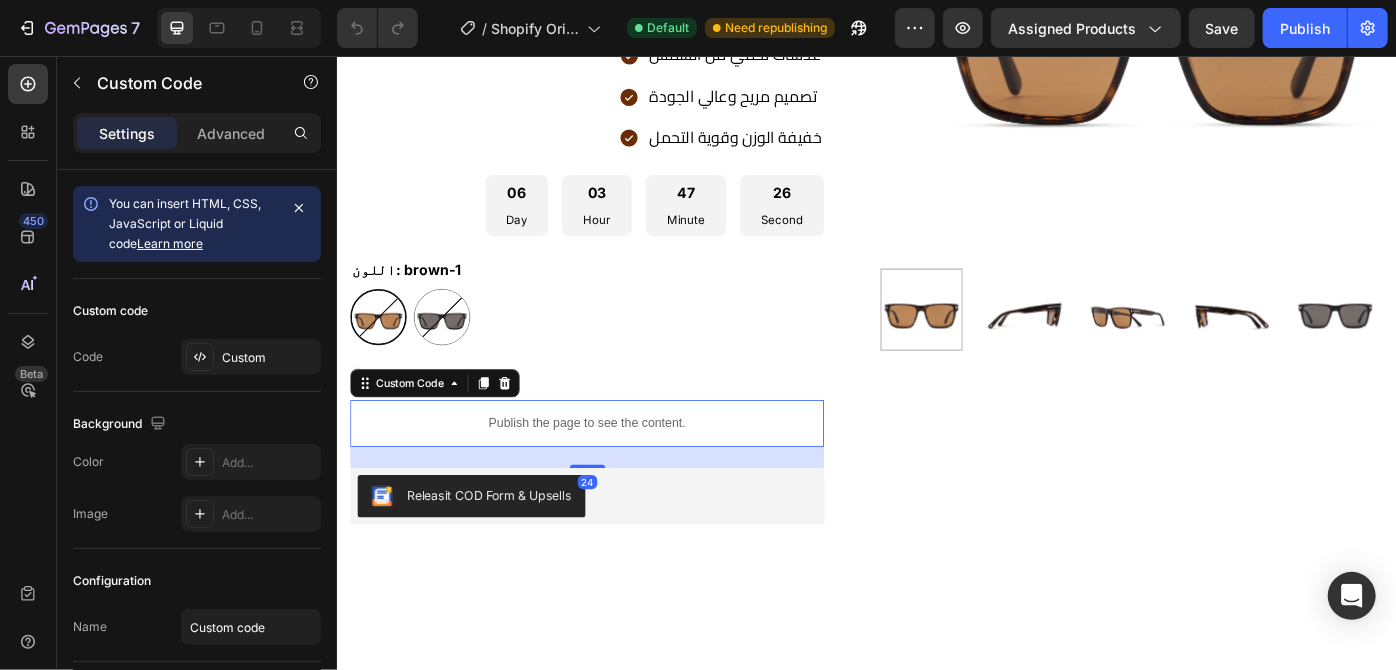 click on "Publish the page to see the content." at bounding box center [619, 471] 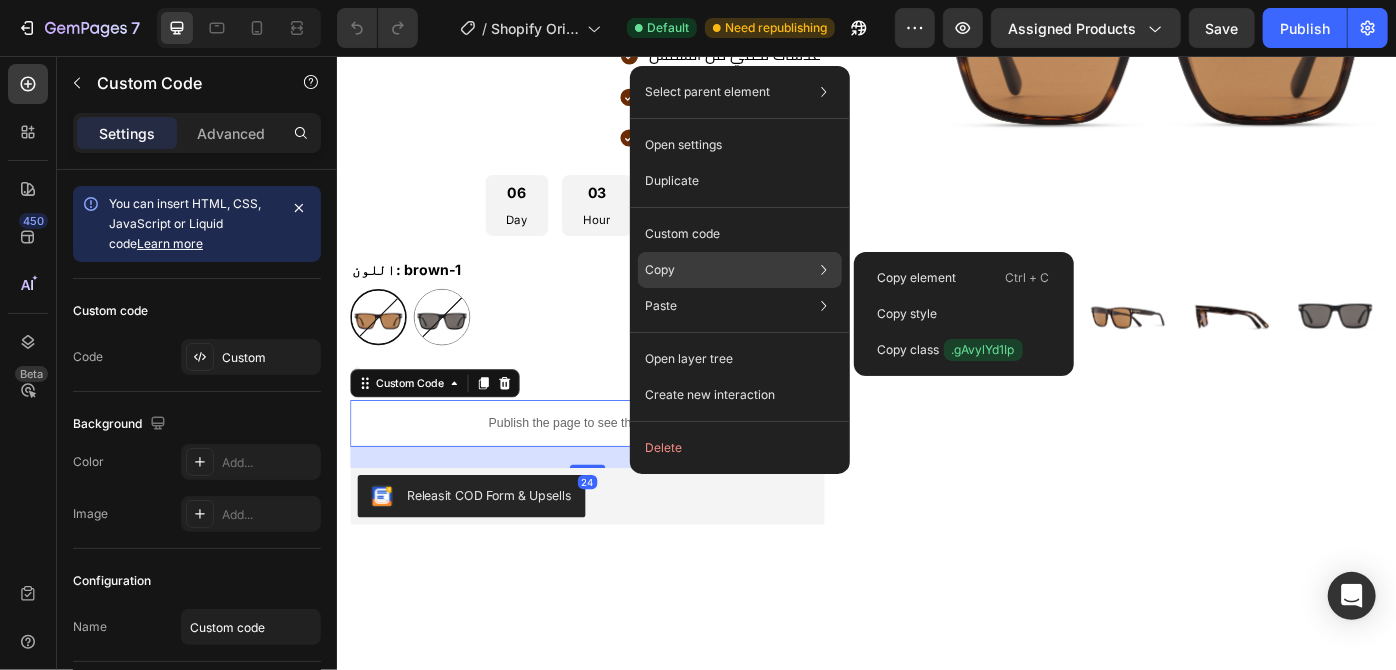 click on "Copy Copy element  Ctrl + C Copy style  Copy class  .gAvylYd1Ip" 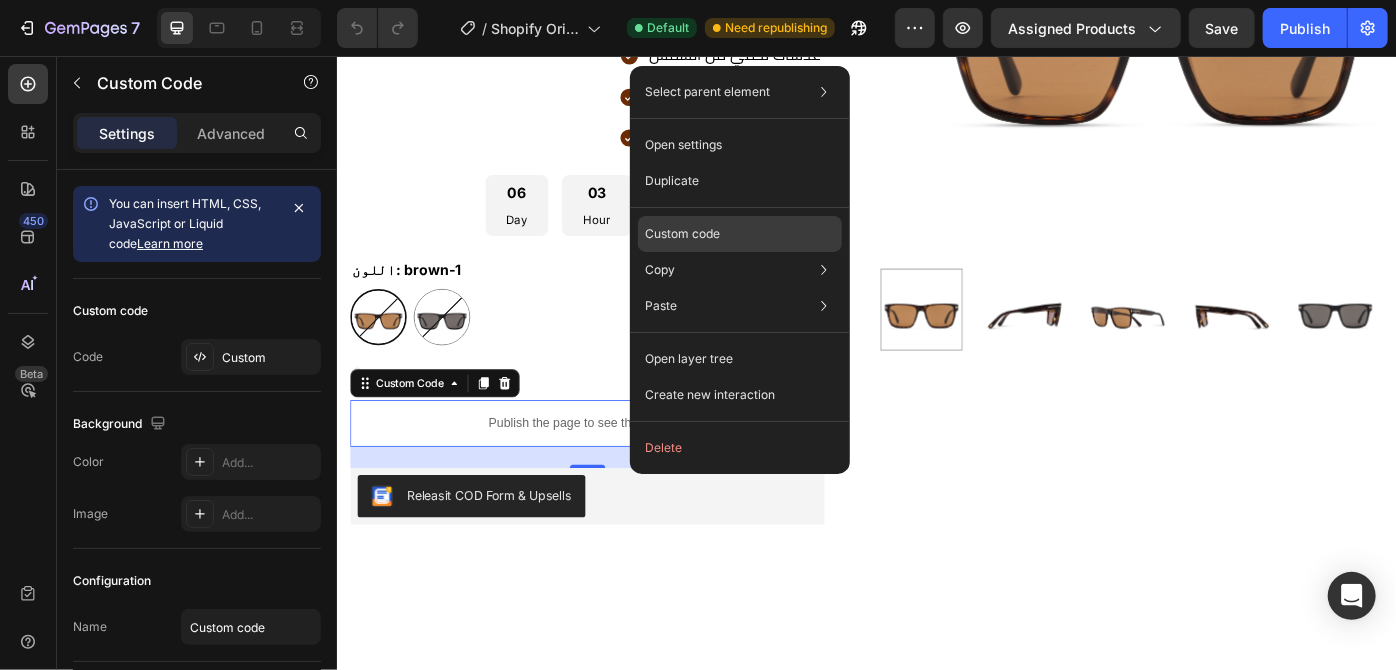 click on "Custom code" 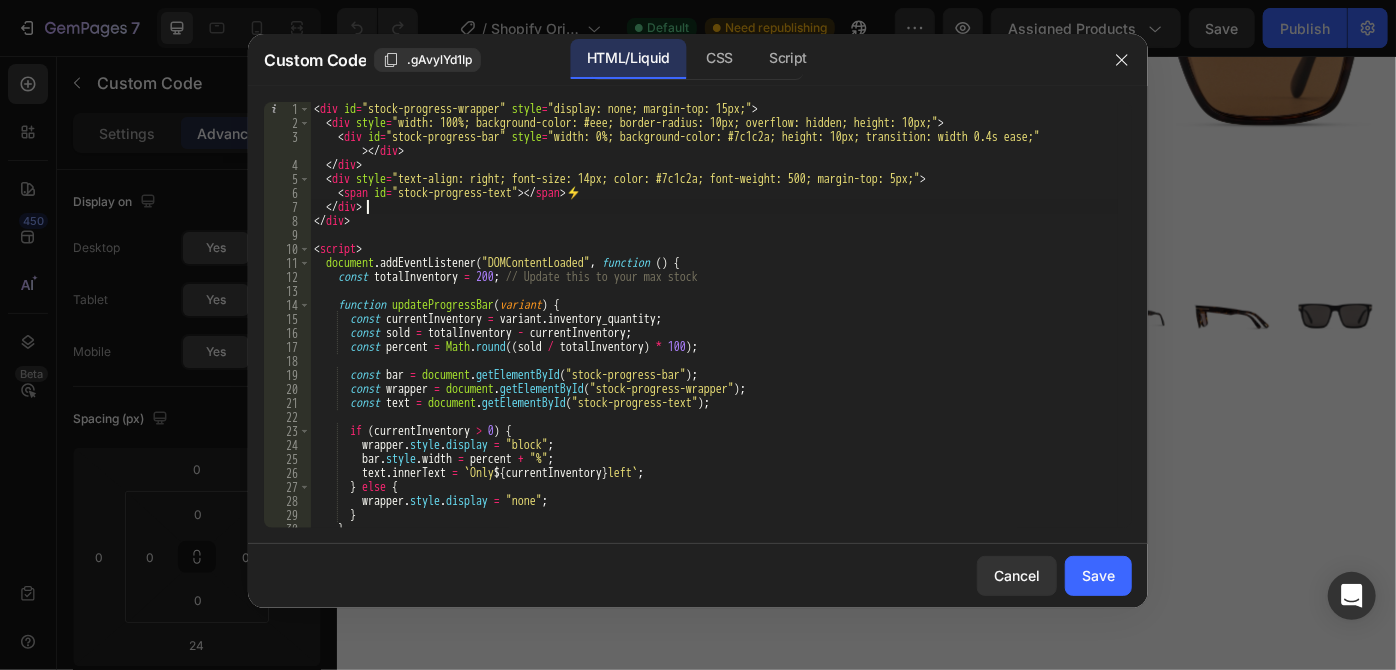 click on "< div   id = "stock-progress-wrapper"   style = "display: none; margin-top: 15px;" >    < div   style = "width: 100%; background-color: #eee; border-radius: 10px; overflow: hidden; height: 10px;" >      < div   id = "stock-progress-bar"   style = "width: 0%; background-color: #7c1c2a; height: 10px; transition: width 0.4s ease;"          > </ div >    </ div >    < div   style = "text-align: right; font-size: 14px; color: #7c1c2a; font-weight: 500; margin-top: 5px;" >      < span   id = "stock-progress-text" > </ span >  ⚡    </ div > </ div > < script >    document . addEventListener ( "DOMContentLoaded" ,   function   ( )   {      const   totalInventory   =   200 ;   // Update this to your max stock      function   updateProgressBar ( variant )   {         const   currentInventory   =   variant . inventory_quantity ;         const   sold   =   totalInventory   -   currentInventory ;         const   percent   =   Math . round (( sold   /   totalInventory )   *   100 ) ;         const   bar   =   . (" at bounding box center [714, 329] 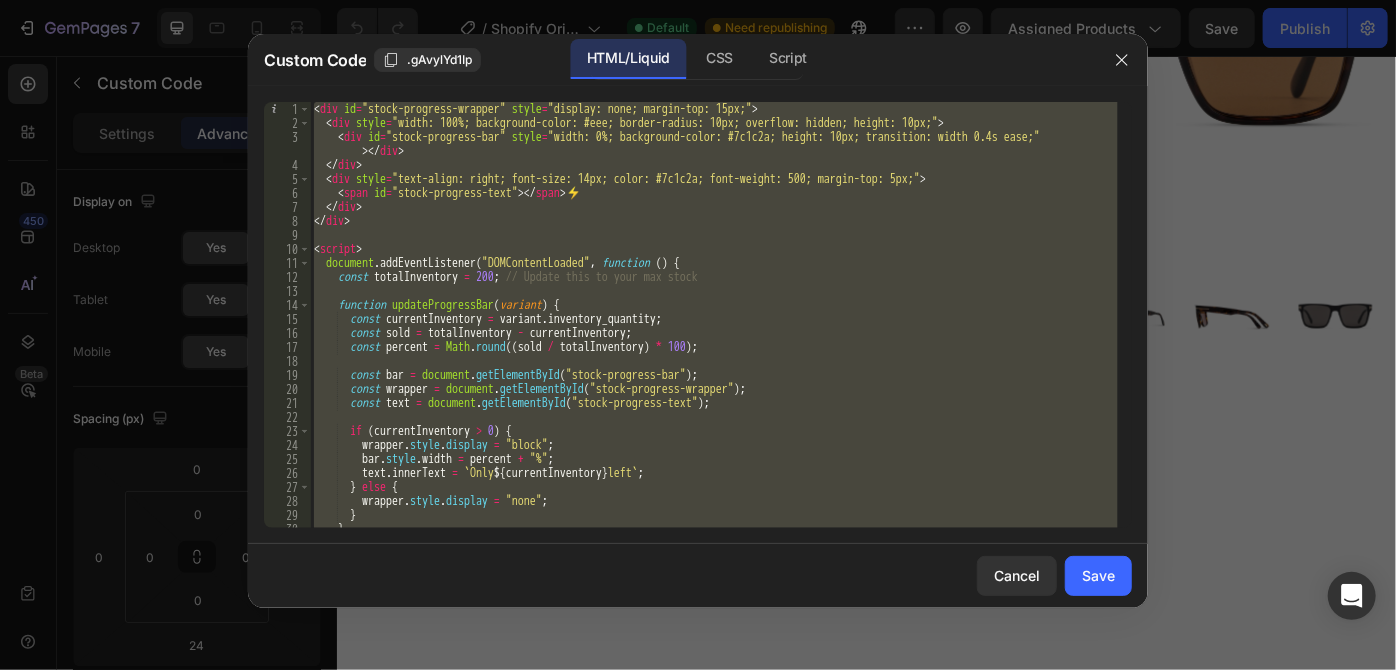 click on "< div   id = "stock-progress-wrapper"   style = "display: none; margin-top: 15px;" >    < div   style = "width: 100%; background-color: #eee; border-radius: 10px; overflow: hidden; height: 10px;" >      < div   id = "stock-progress-bar"   style = "width: 0%; background-color: #7c1c2a; height: 10px; transition: width 0.4s ease;"          > </ div >    </ div >    < div   style = "text-align: right; font-size: 14px; color: #7c1c2a; font-weight: 500; margin-top: 5px;" >      < span   id = "stock-progress-text" > </ span >  ⚡    </ div > </ div > < script >    document . addEventListener ( "DOMContentLoaded" ,   function   ( )   {      const   totalInventory   =   200 ;   // Update this to your max stock      function   updateProgressBar ( variant )   {         const   currentInventory   =   variant . inventory_quantity ;         const   sold   =   totalInventory   -   currentInventory ;         const   percent   =   Math . round (( sold   /   totalInventory )   *   100 ) ;         const   bar   =   . (" at bounding box center (714, 315) 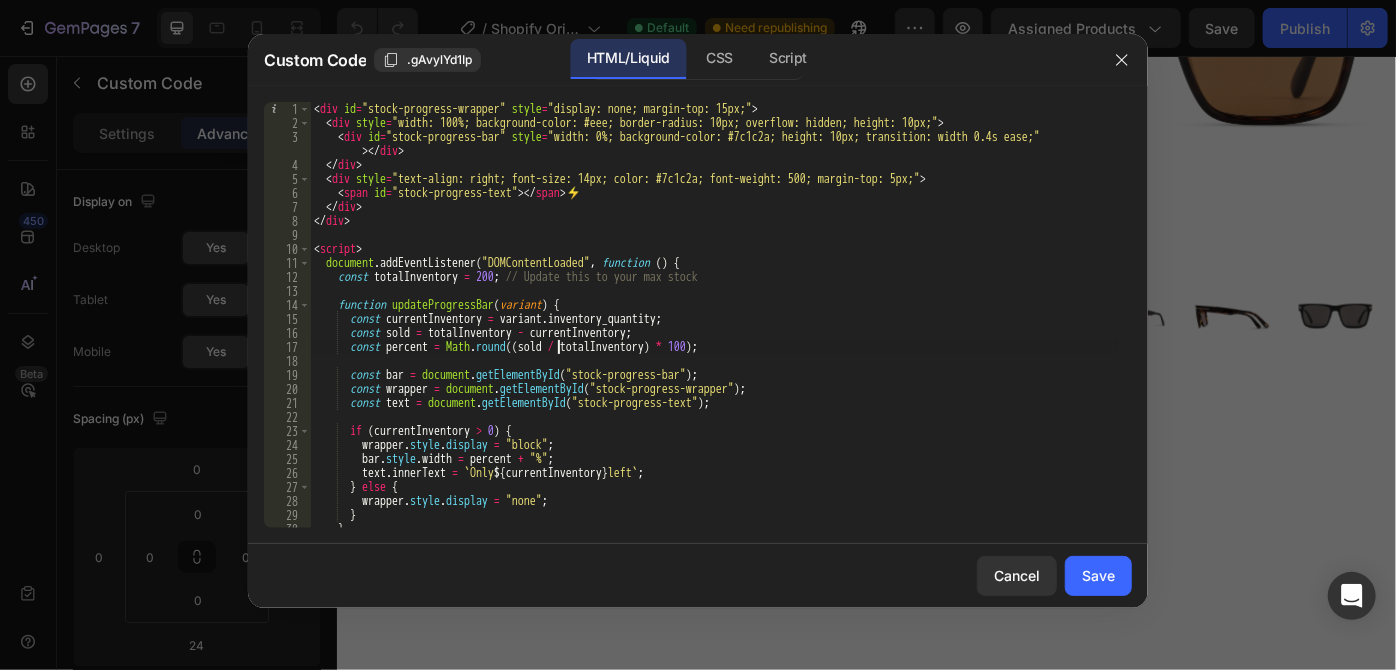 type on "</script>" 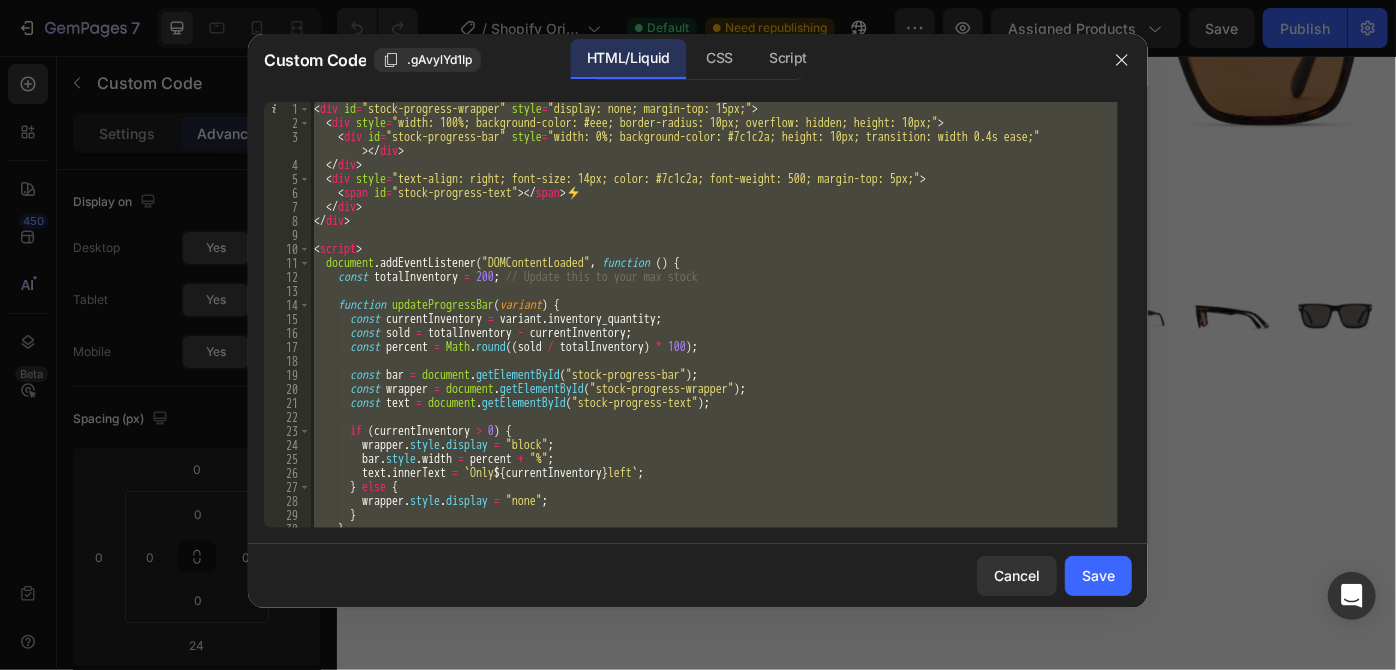paste 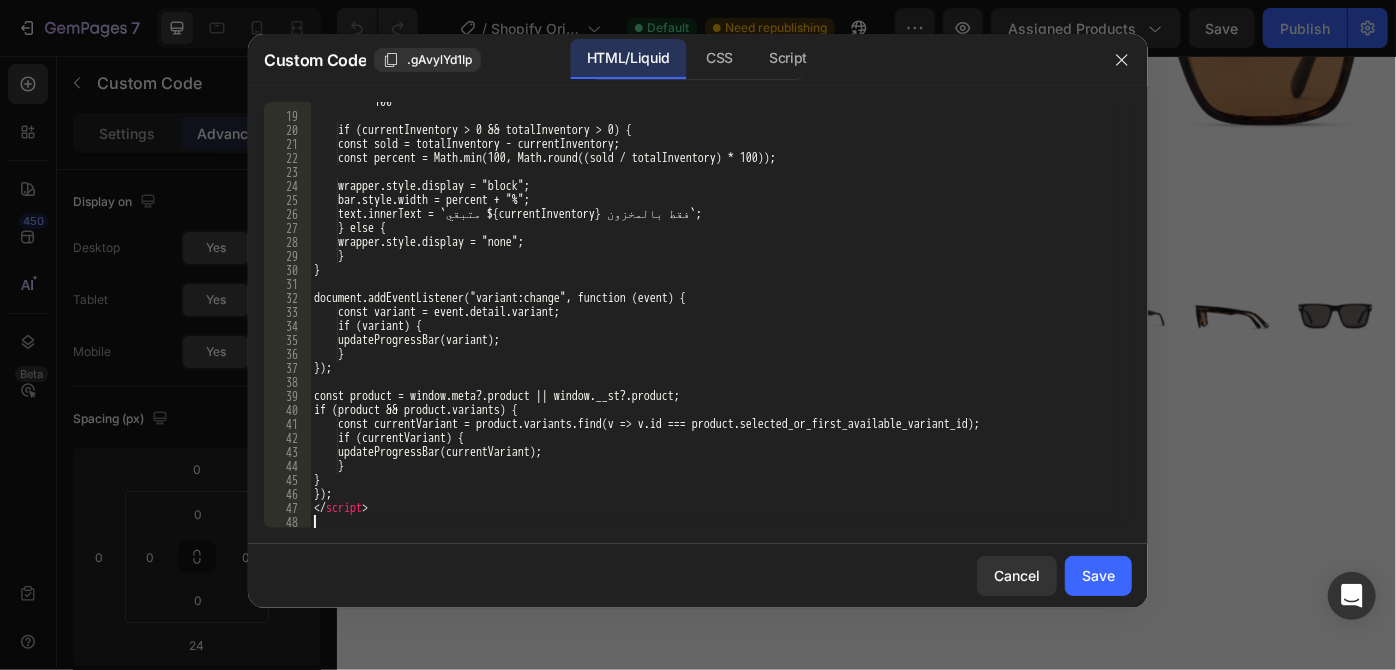 scroll, scrollTop: 272, scrollLeft: 0, axis: vertical 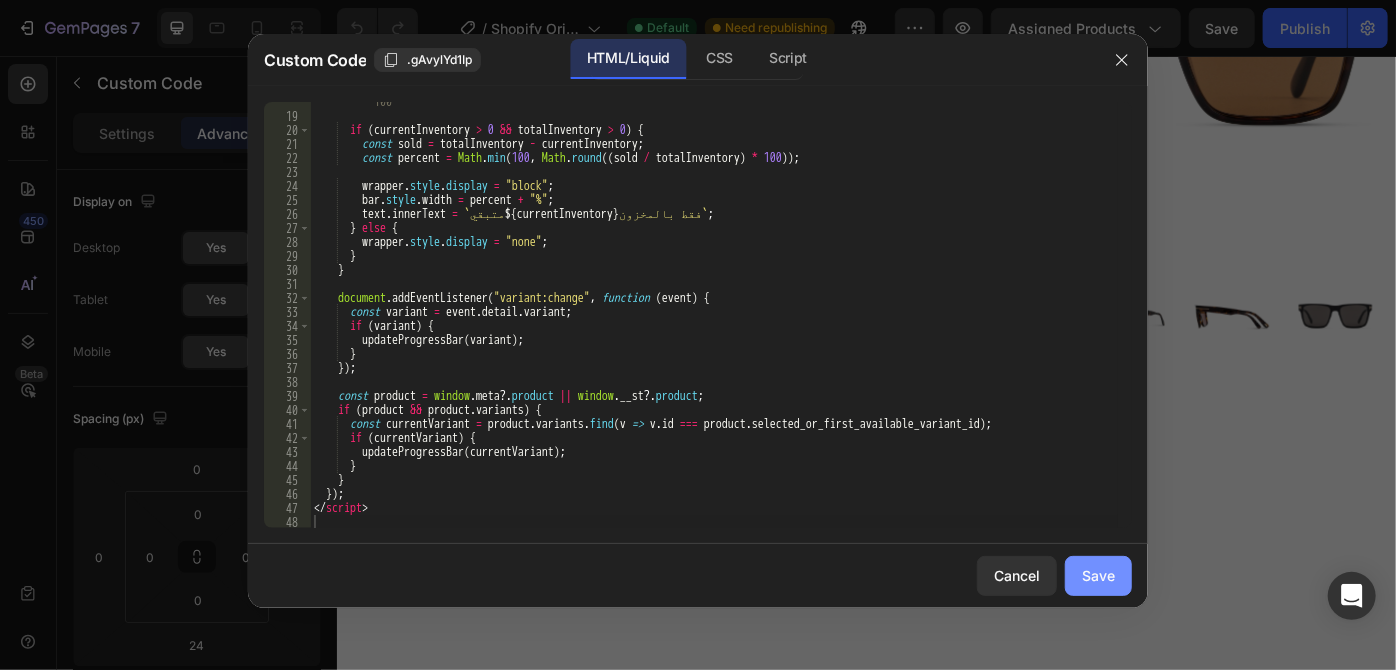 click on "Save" at bounding box center (1098, 575) 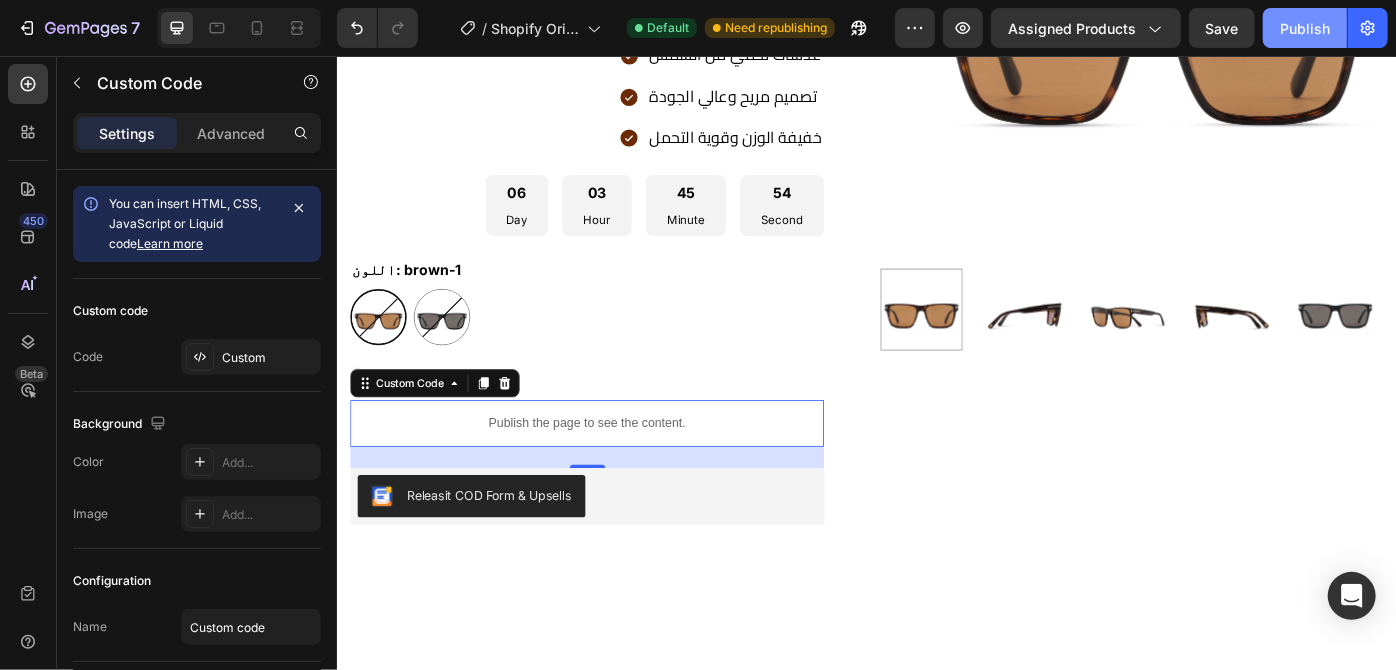 click on "Publish" at bounding box center [1305, 28] 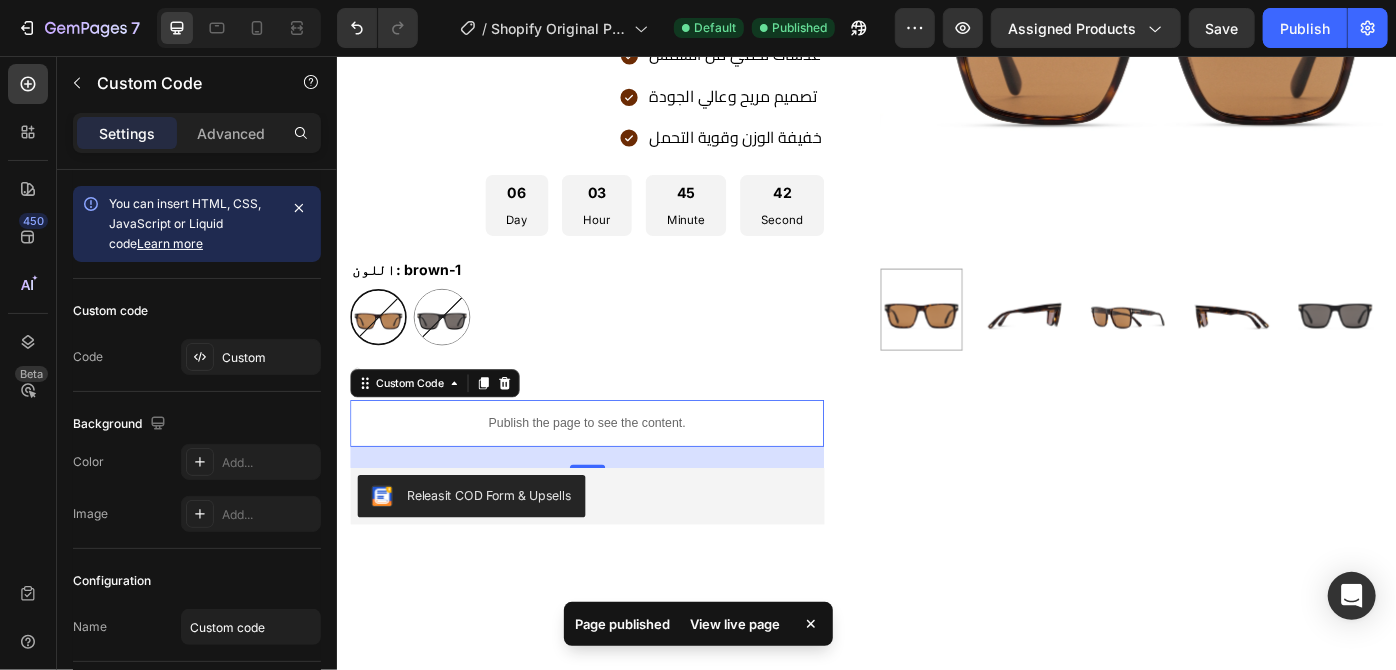 click on "View live page" at bounding box center [736, 624] 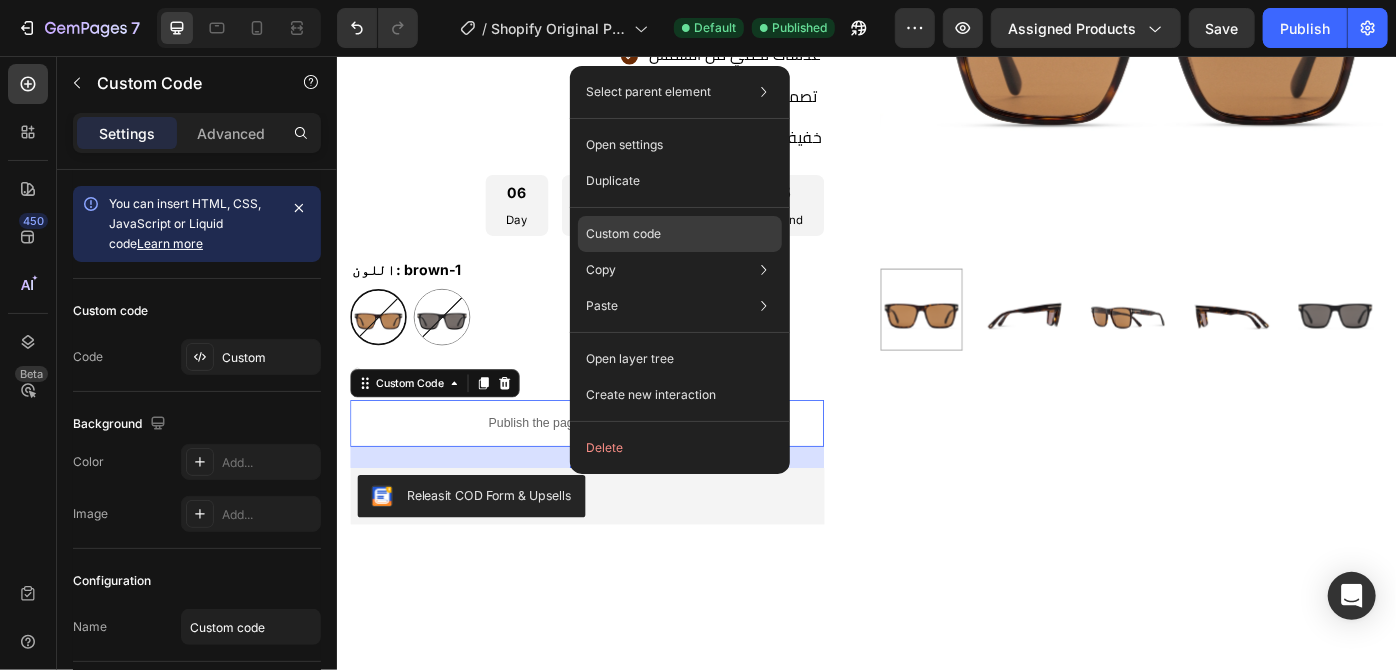 click on "Custom code" at bounding box center (623, 234) 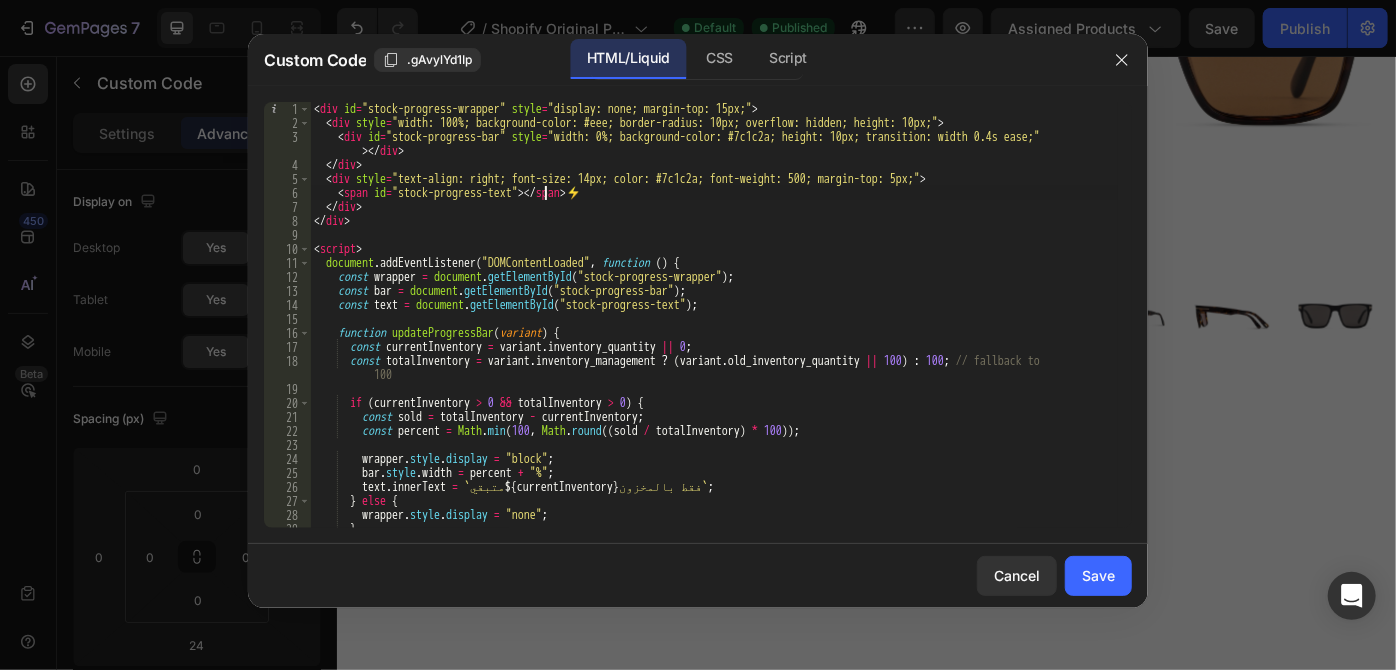 click on "< div   id = "stock-progress-wrapper"   style = "display: none; margin-top: 15px;" >    < div   style = "width: 100%; background-color: #eee; border-radius: 10px; overflow: hidden; height: 10px;" >      < div   id = "stock-progress-bar"   style = "width: 0%; background-color: #7c1c2a; height: 10px; transition: width 0.4s ease;"          > </ div >    </ div >    < div   style = "text-align: right; font-size: 14px; color: #7c1c2a; font-weight: 500; margin-top: 5px;" >      < span   id = "stock-progress-text" > </ span >  ⚡    </ div > </ div > < script >    document . addEventListener ( "DOMContentLoaded" ,   function   ( )   {      const   wrapper   =   document . getElementById ( "stock-progress-wrapper" ) ;      const   bar   =   document . getElementById ( "stock-progress-bar" ) ;      const   text   =   document . getElementById ( "stock-progress-text" ) ;      function   updateProgressBar ( variant )   {         const   currentInventory   =   variant . inventory_quantity   ||   0 ;" at bounding box center (714, 329) 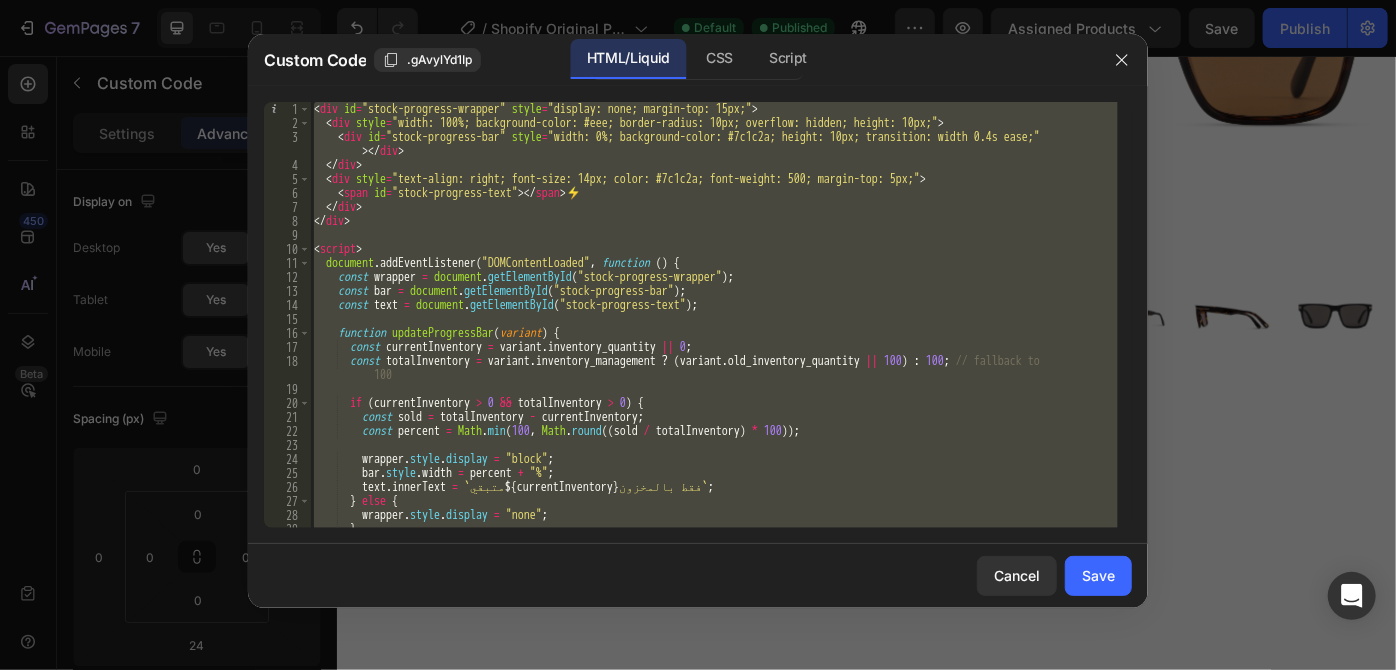 paste 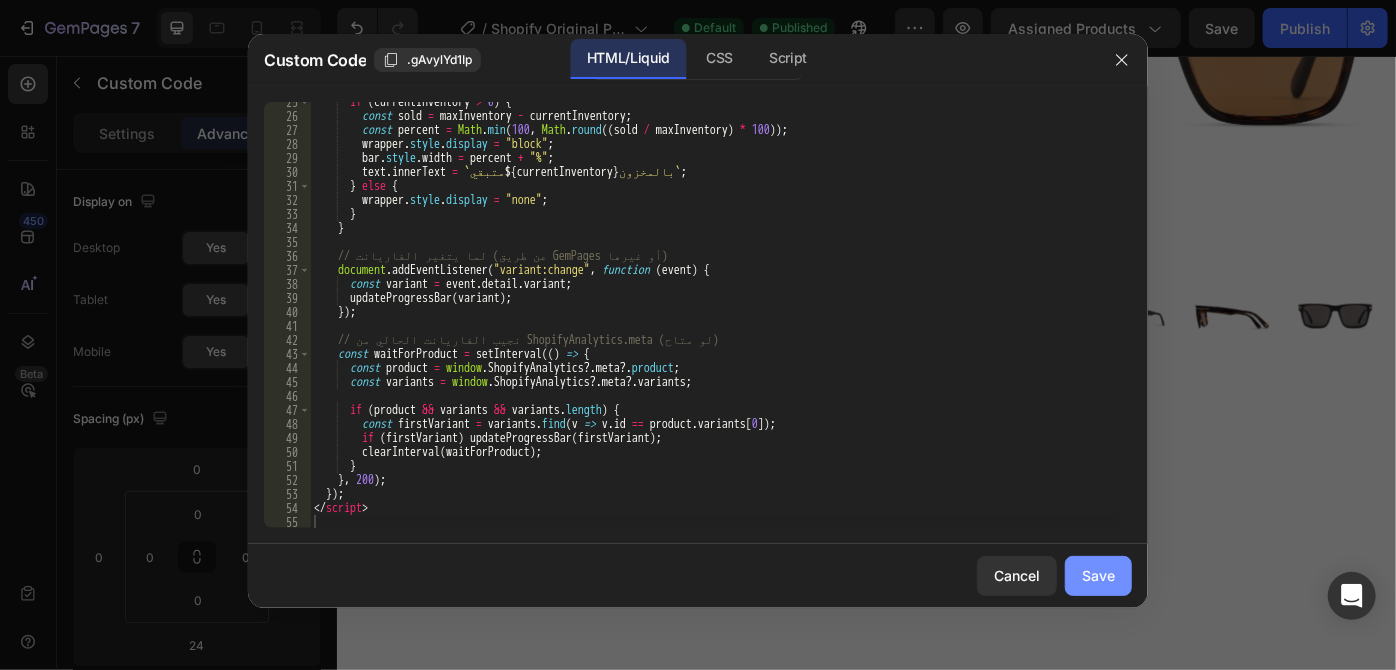 click on "Save" at bounding box center [1098, 575] 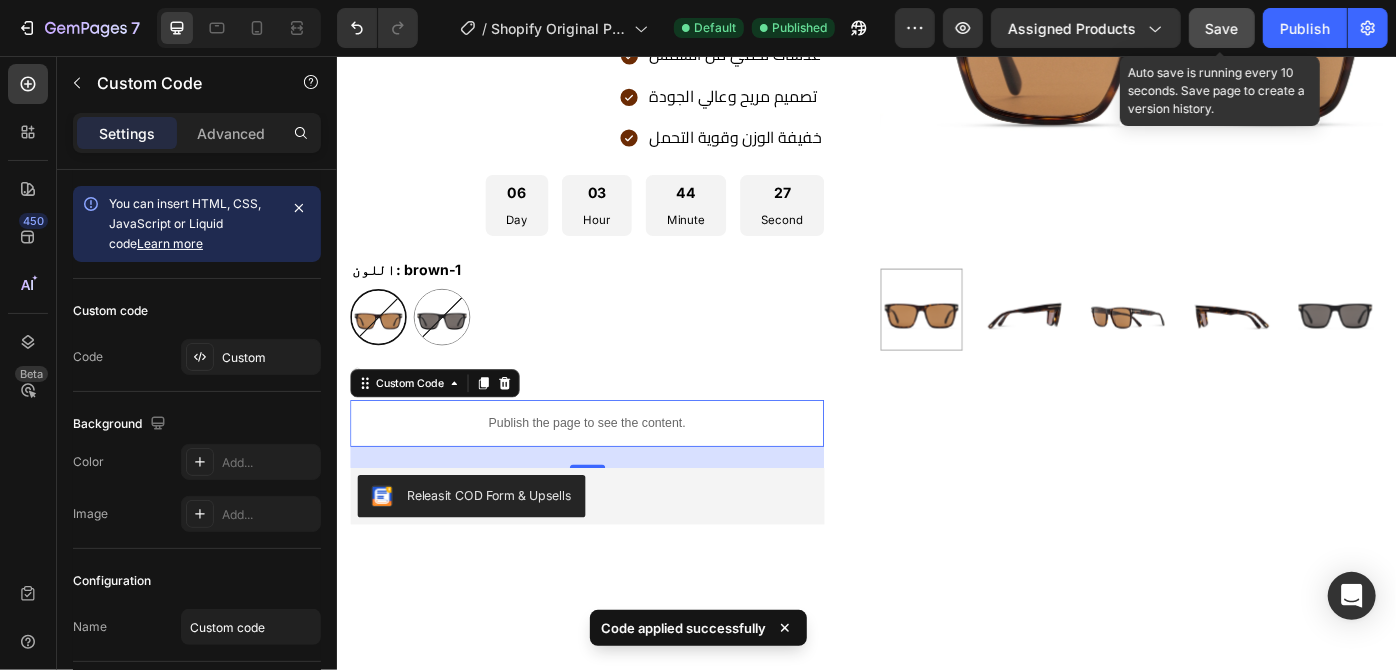 click on "Save" 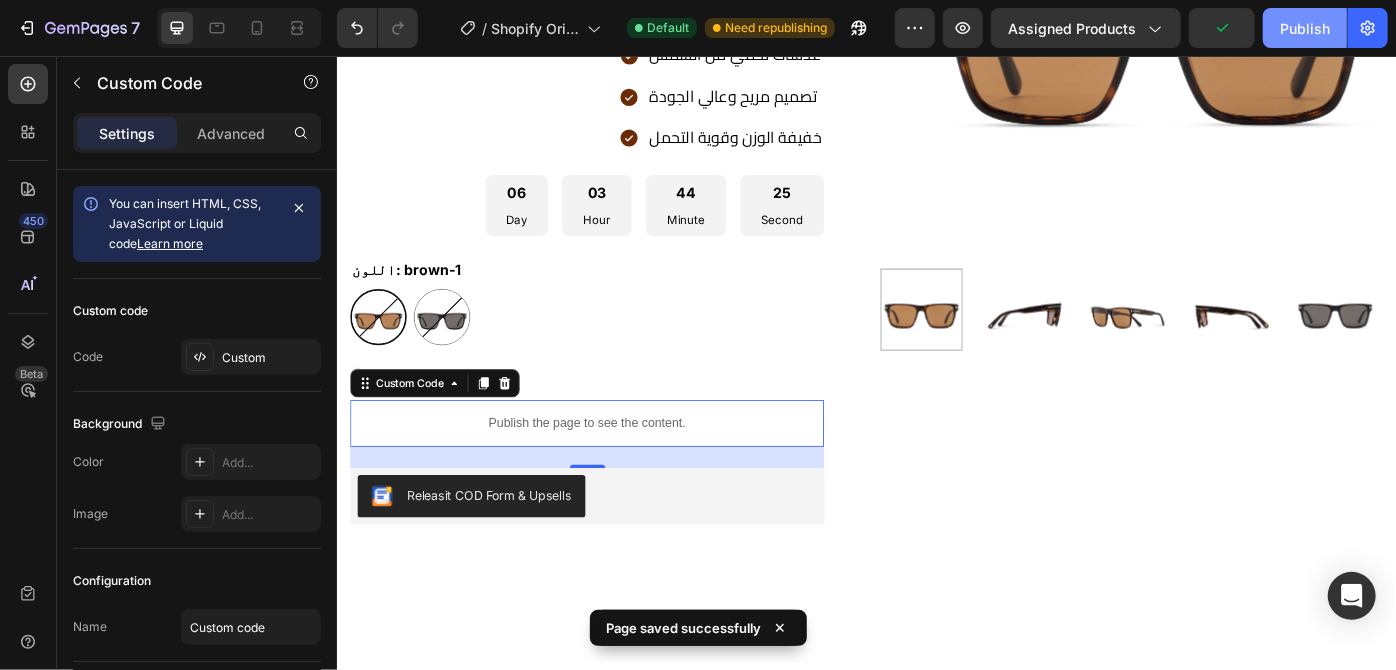 click on "Publish" at bounding box center [1305, 28] 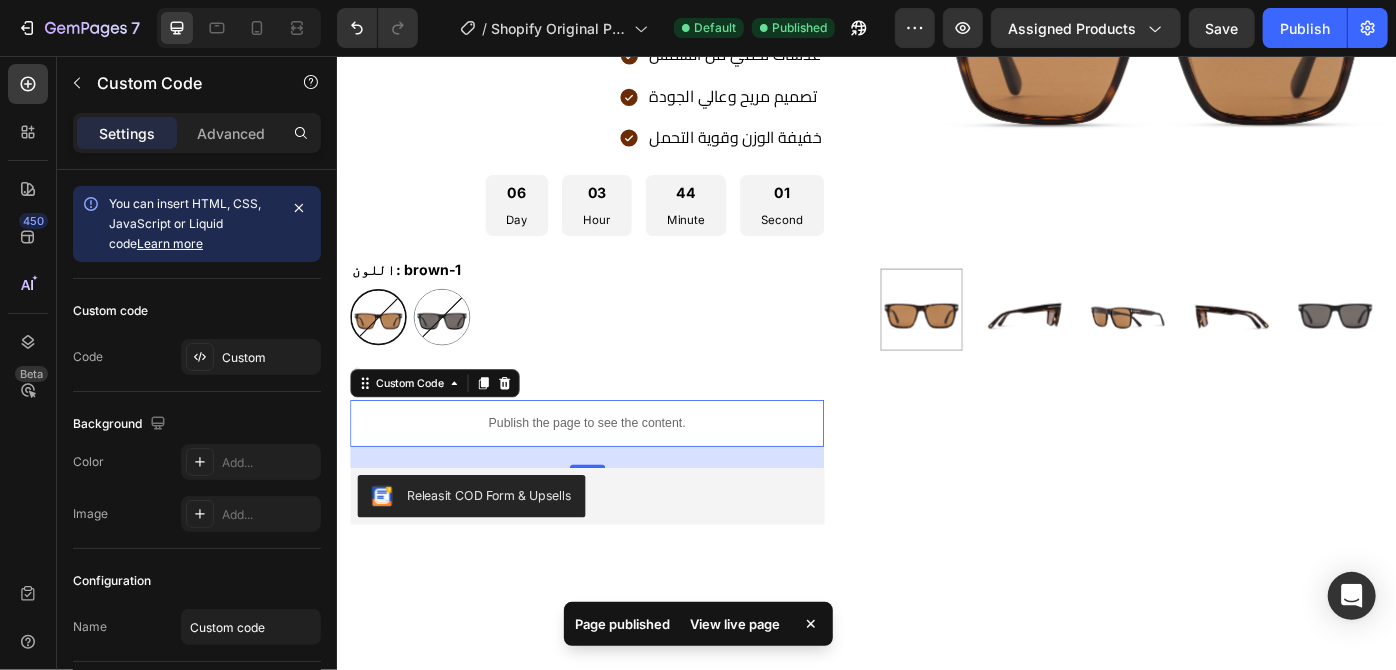 click on "View live page" at bounding box center [736, 624] 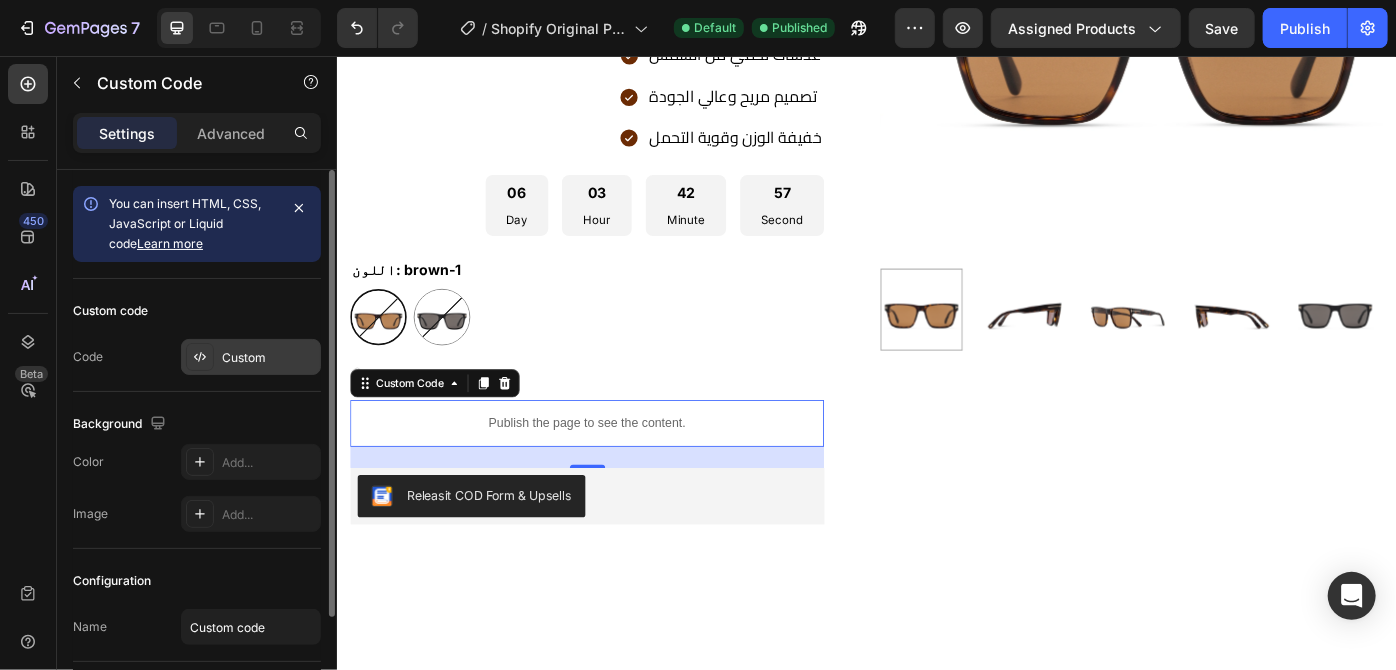 click on "Custom" at bounding box center (251, 357) 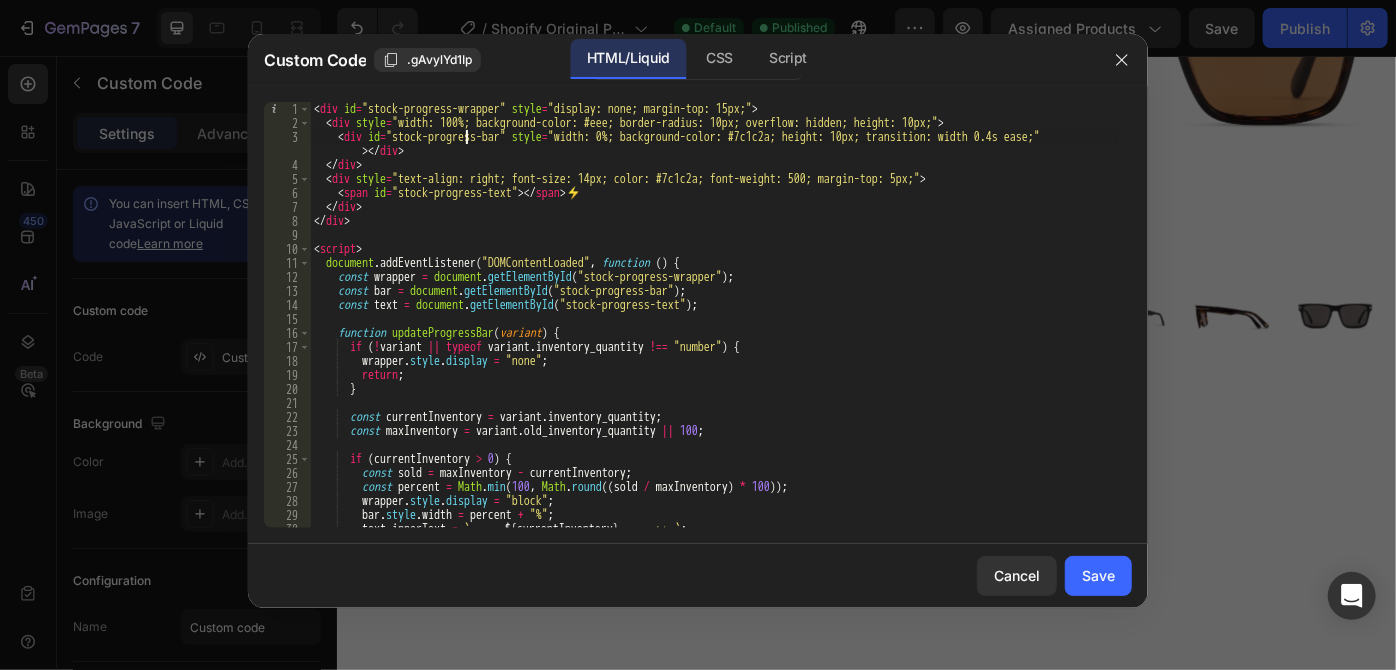 click on "< div   id = "stock-progress-wrapper"   style = "display: none; margin-top: 15px;" >    < div   style = "width: 100%; background-color: #eee; border-radius: 10px; overflow: hidden; height: 10px;" >      < div   id = "stock-progress-bar"   style = "width: 0%; background-color: #7c1c2a; height: 10px; transition: width 0.4s ease;"          > </ div >    </ div >    < div   style = "text-align: right; font-size: 14px; color: #7c1c2a; font-weight: 500; margin-top: 5px;" >      < span   id = "stock-progress-text" > </ span >  ⚡    </ div > </ div > < script >    document . addEventListener ( "DOMContentLoaded" ,   function   ( )   {      const   wrapper   =   document . getElementById ( "stock-progress-wrapper" ) ;      const   bar   =   document . getElementById ( "stock-progress-bar" ) ;      const   text   =   document . getElementById ( "stock-progress-text" ) ;      function   updateProgressBar ( variant )   {         if   ( ! variant   ||   typeof   variant . inventory_quantity   !==   "number" )" at bounding box center [714, 329] 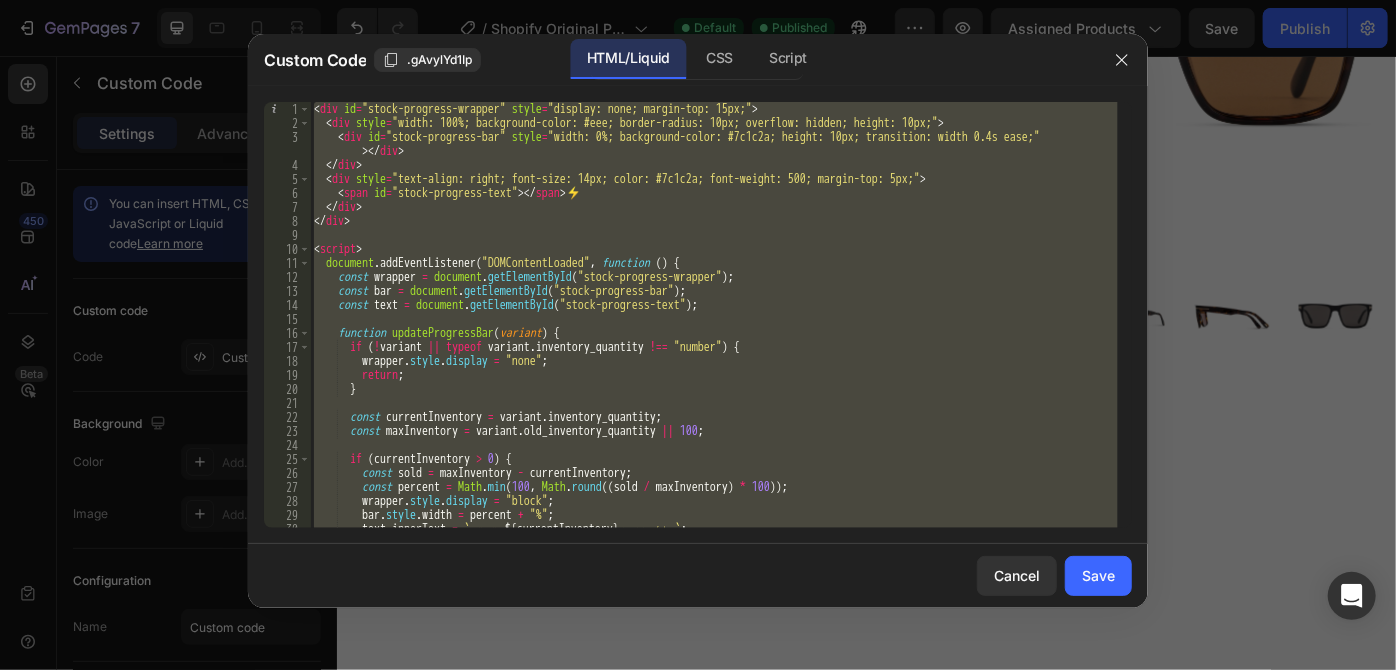type on "</script>" 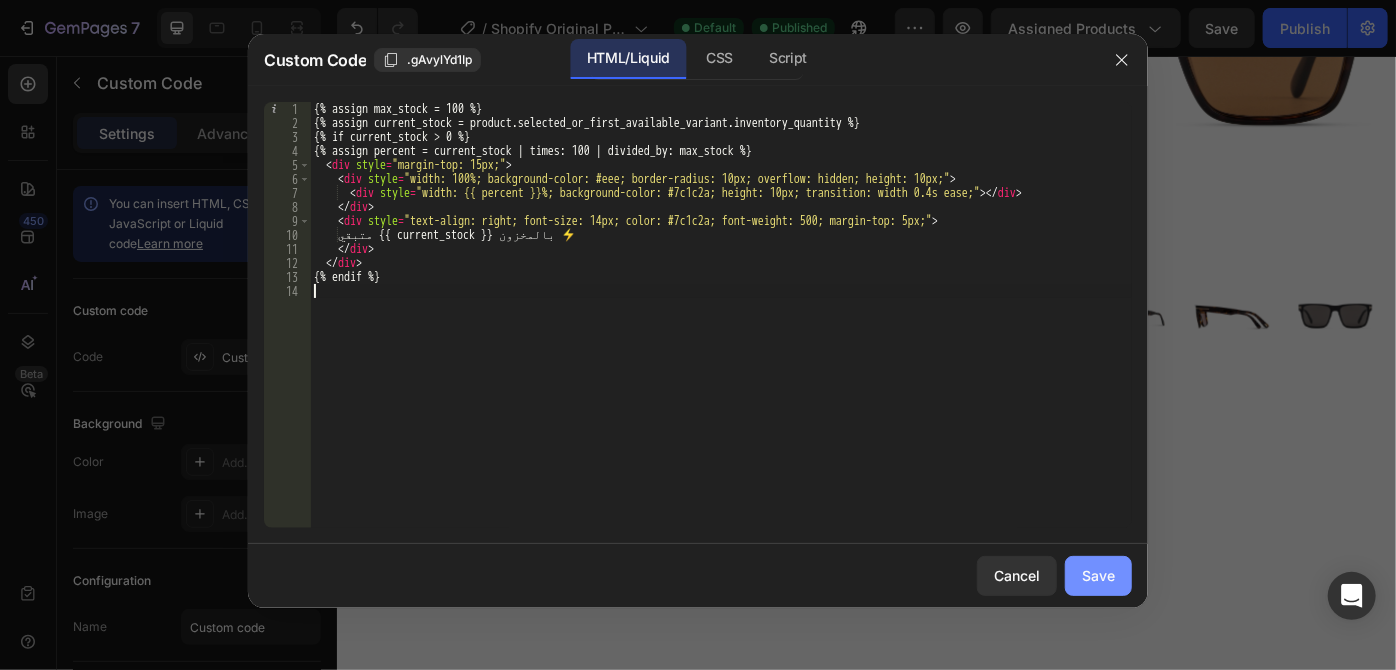 click on "Save" at bounding box center (1098, 575) 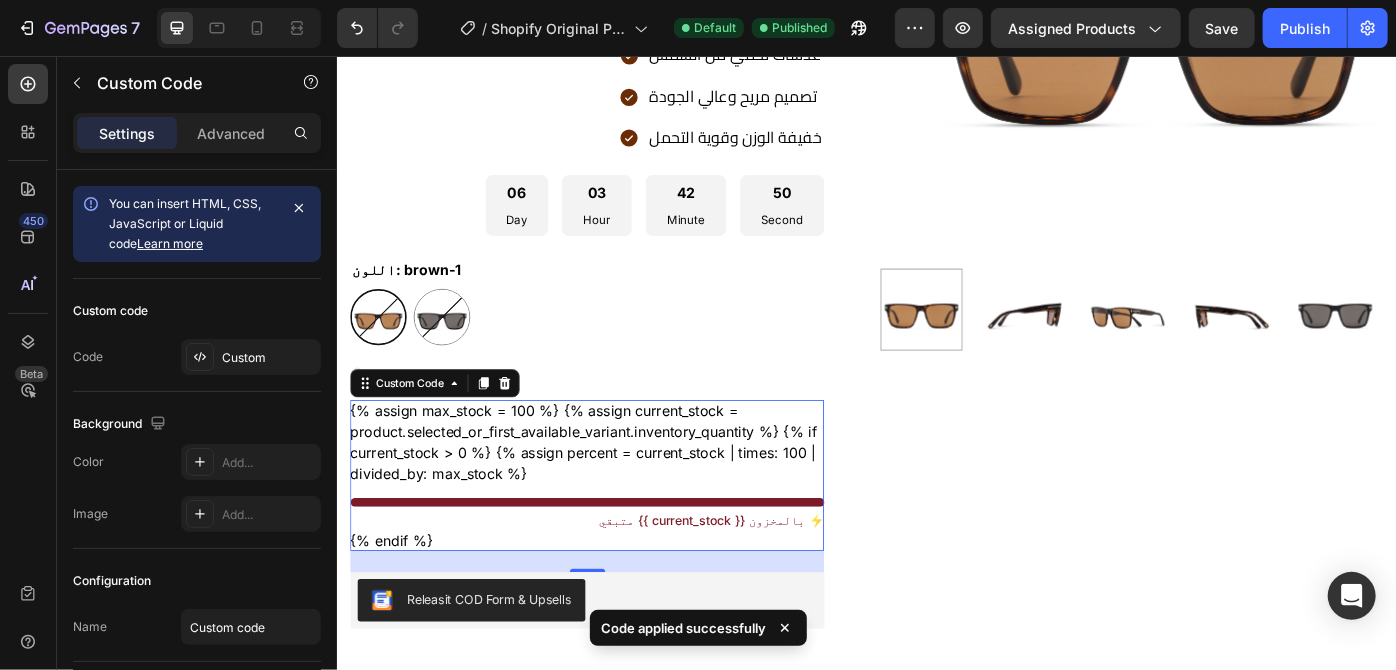 scroll, scrollTop: 598, scrollLeft: 0, axis: vertical 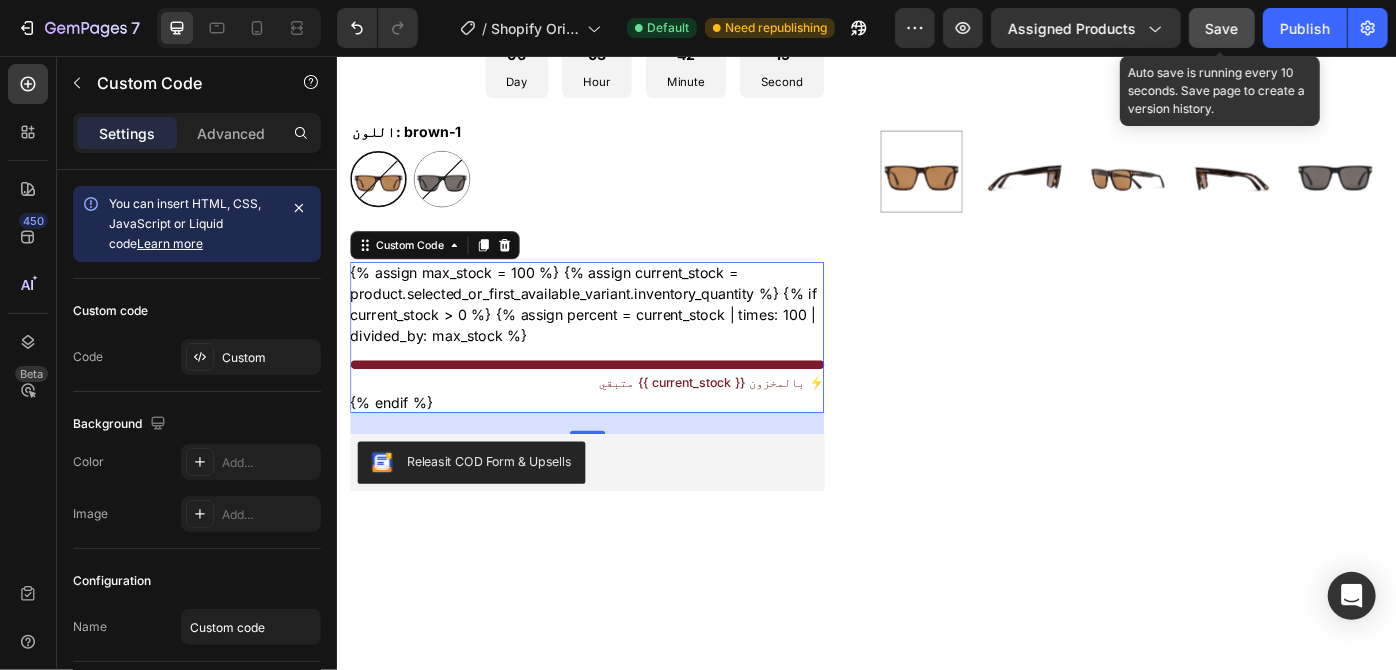click on "Save" at bounding box center [1222, 28] 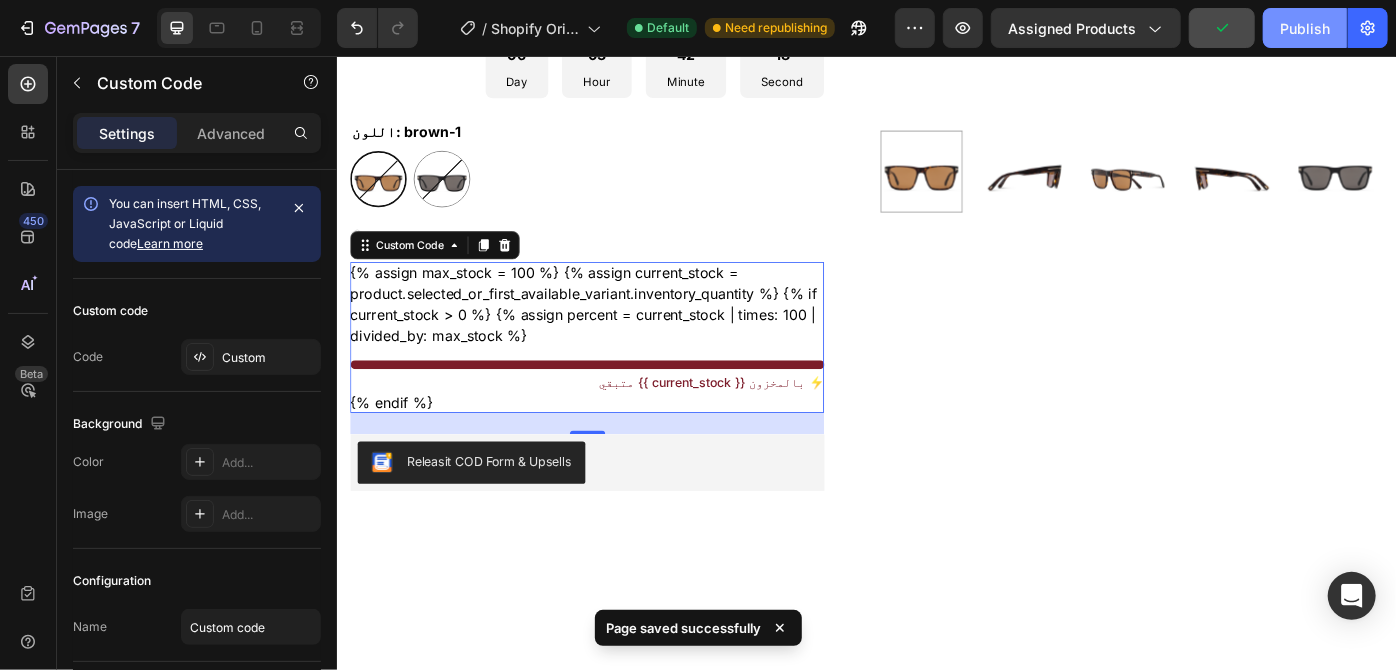click on "Publish" at bounding box center [1305, 28] 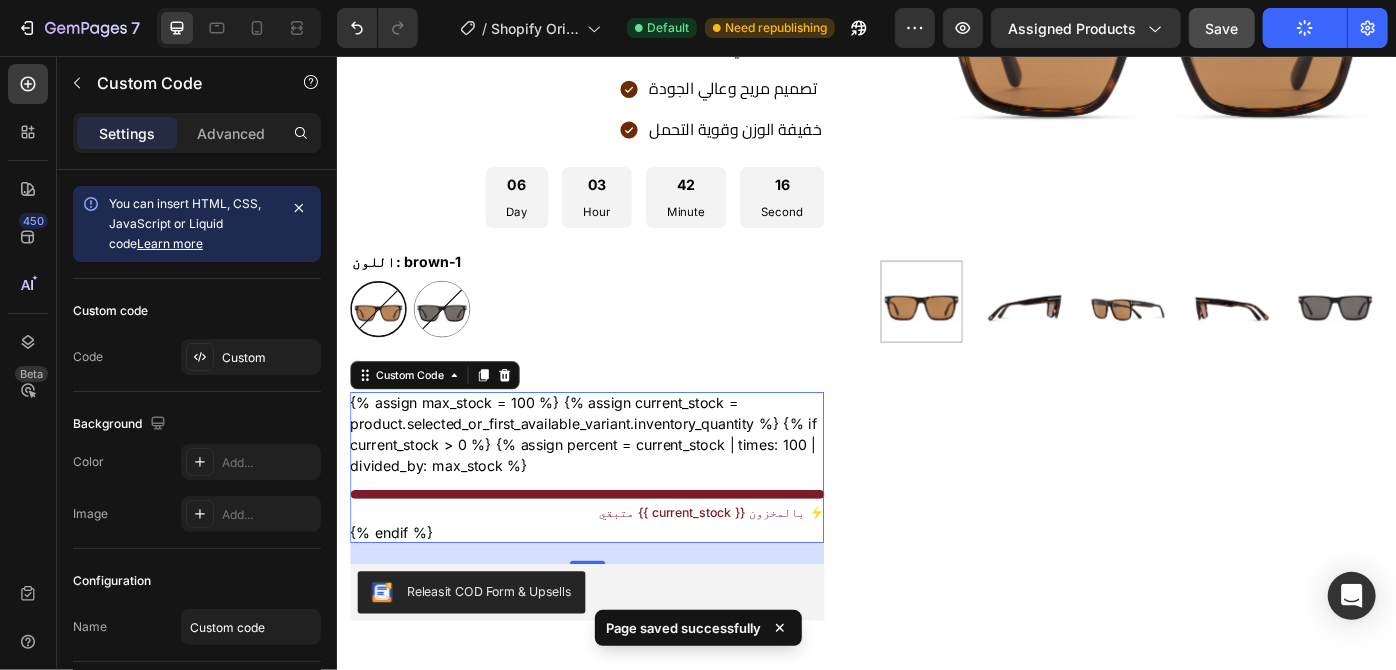 scroll, scrollTop: 446, scrollLeft: 0, axis: vertical 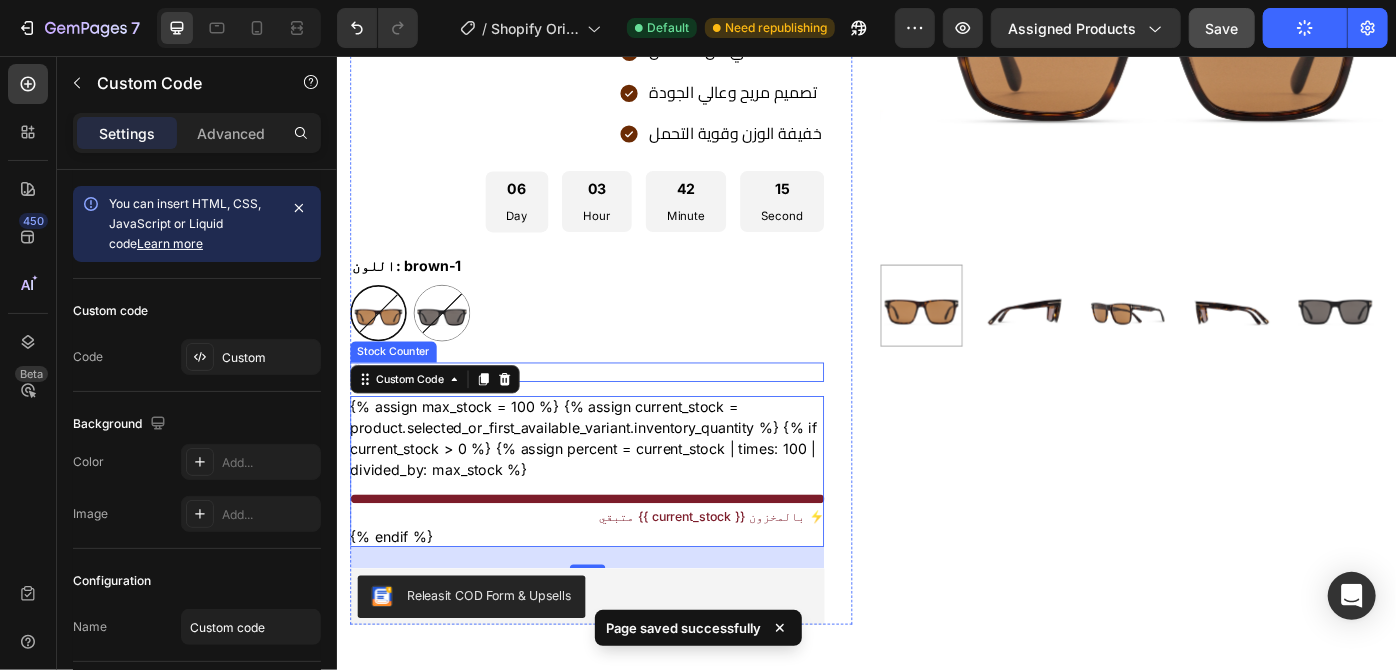 click on "OUT OF STOCK" at bounding box center [619, 414] 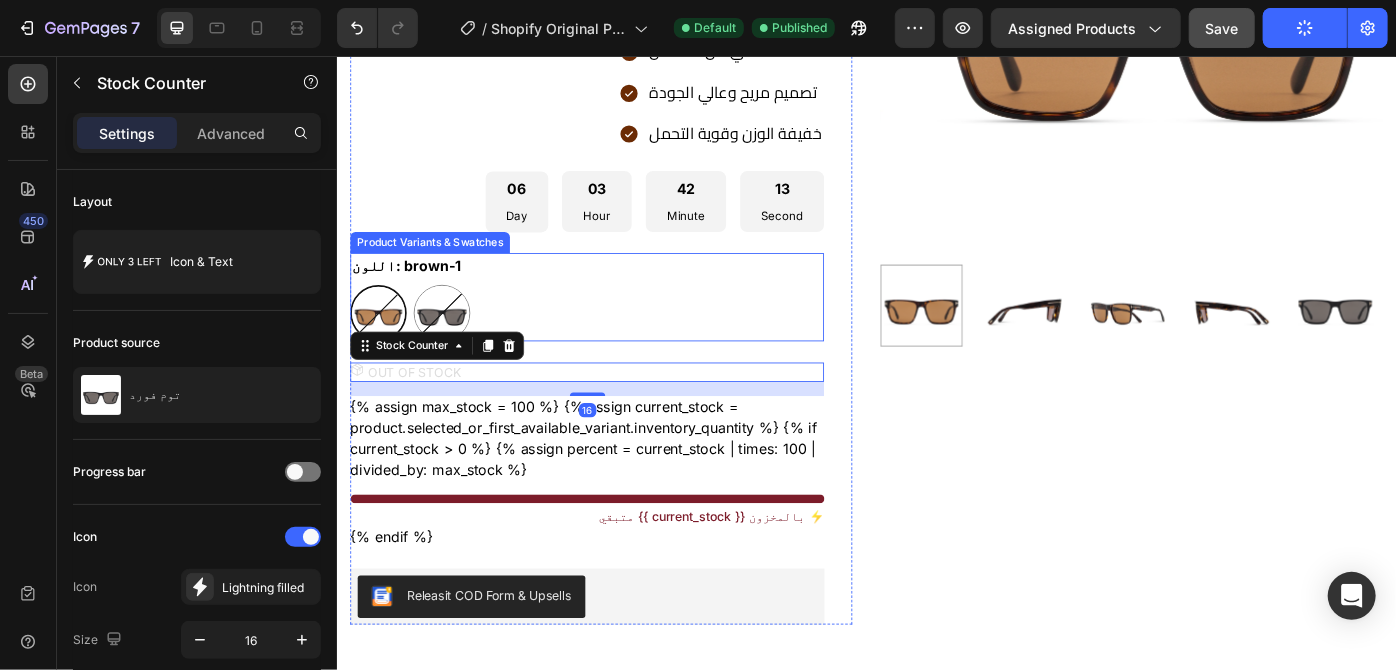 click on "brown-1 brown-1 black-5 black-5" at bounding box center [619, 347] 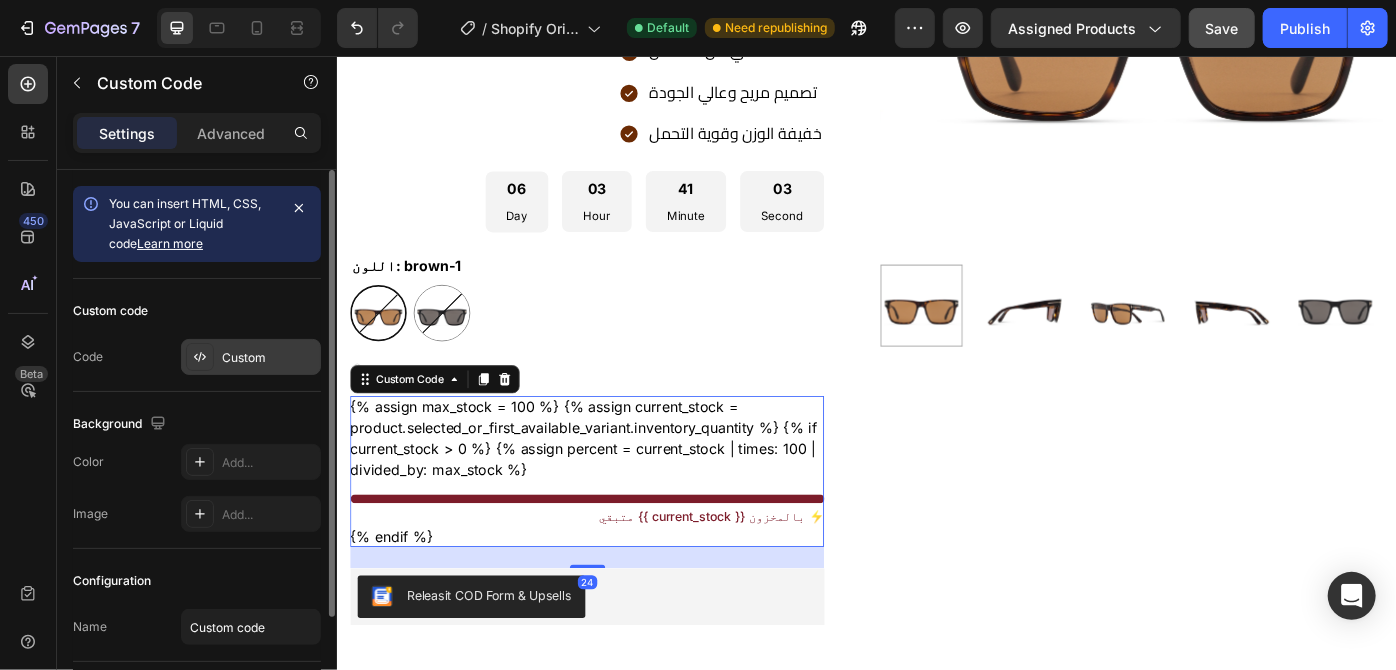 click on "Custom" at bounding box center [269, 358] 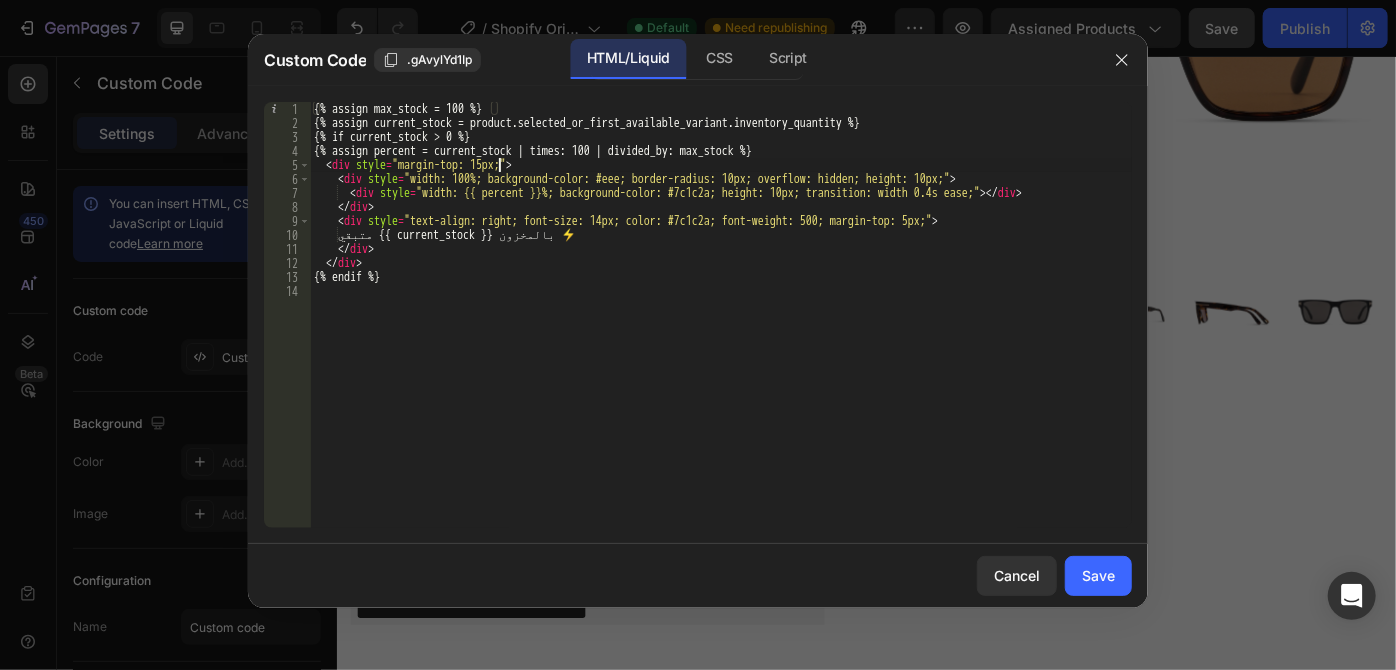 click on "{% assign max_stock = 100 %} {% assign current_stock = product.selected_or_first_available_variant.inventory_quantity %} {% if current_stock > 0 %}   {% assign percent = current_stock | times: 100 | divided_by: max_stock %}    < div   style = "margin-top: 15px;" >      < div   style = "width: 100%; background-color: #eee; border-radius: 10px; overflow: hidden; height: 10px;" >         < div   style = "width: {{ percent }}%; background-color: #7c1c2a; height: 10px; transition: width 0.4s ease;" > </ div >      </ div >      < div   style = "text-align: right; font-size: 14px; color: #7c1c2a; font-weight: 500; margin-top: 5px;" >        متبقي {{ current_stock }} بالمخزون ⚡      </ div >    </ div > {% endif %}" at bounding box center (721, 329) 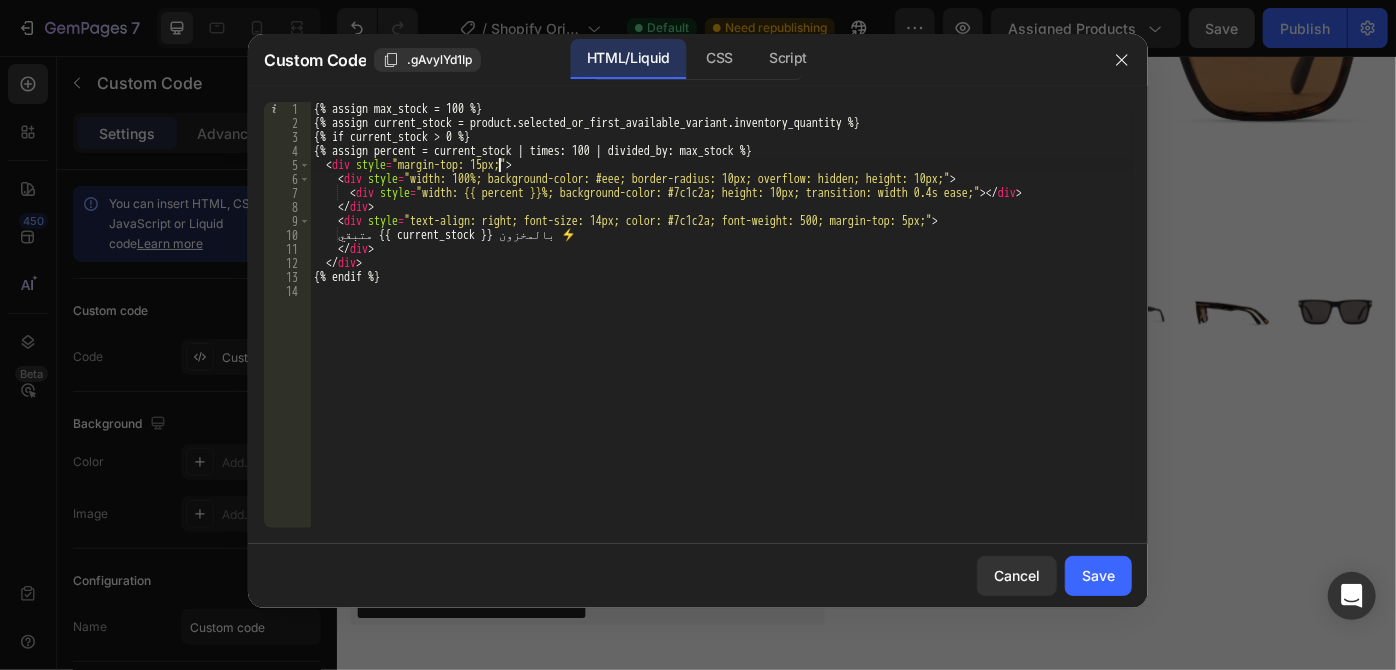 type on "{% endif %}" 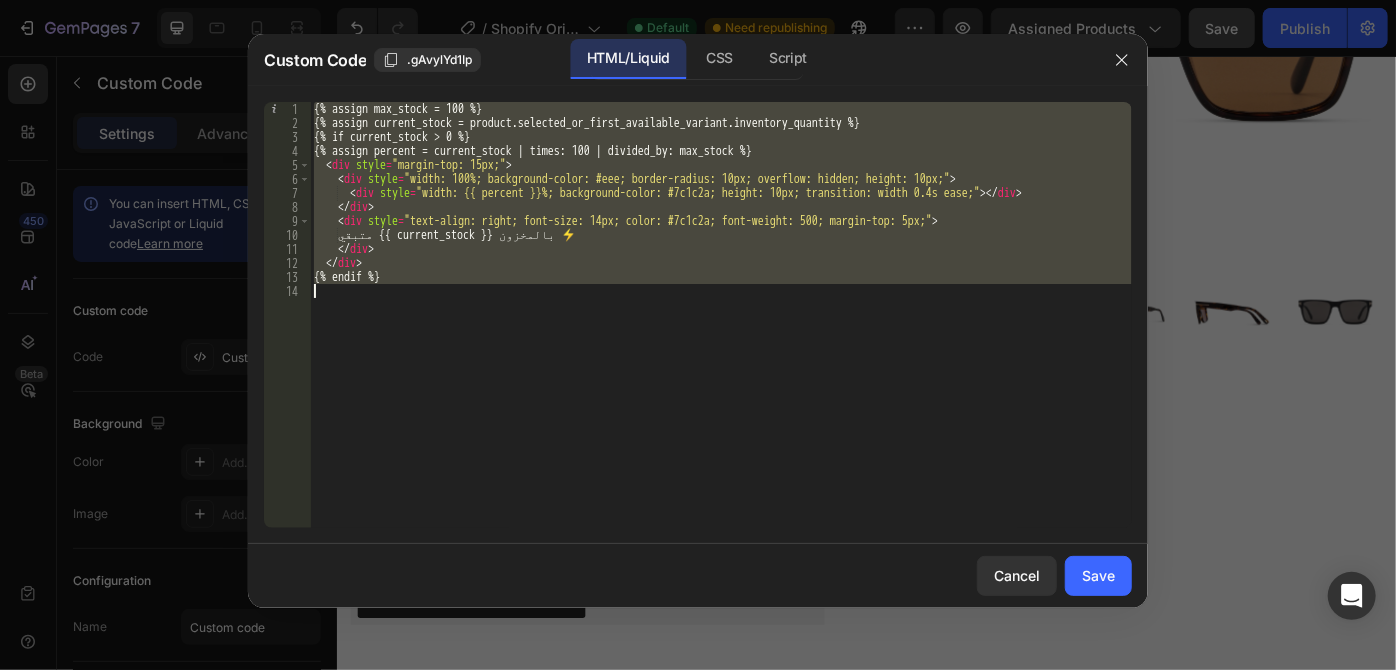 paste 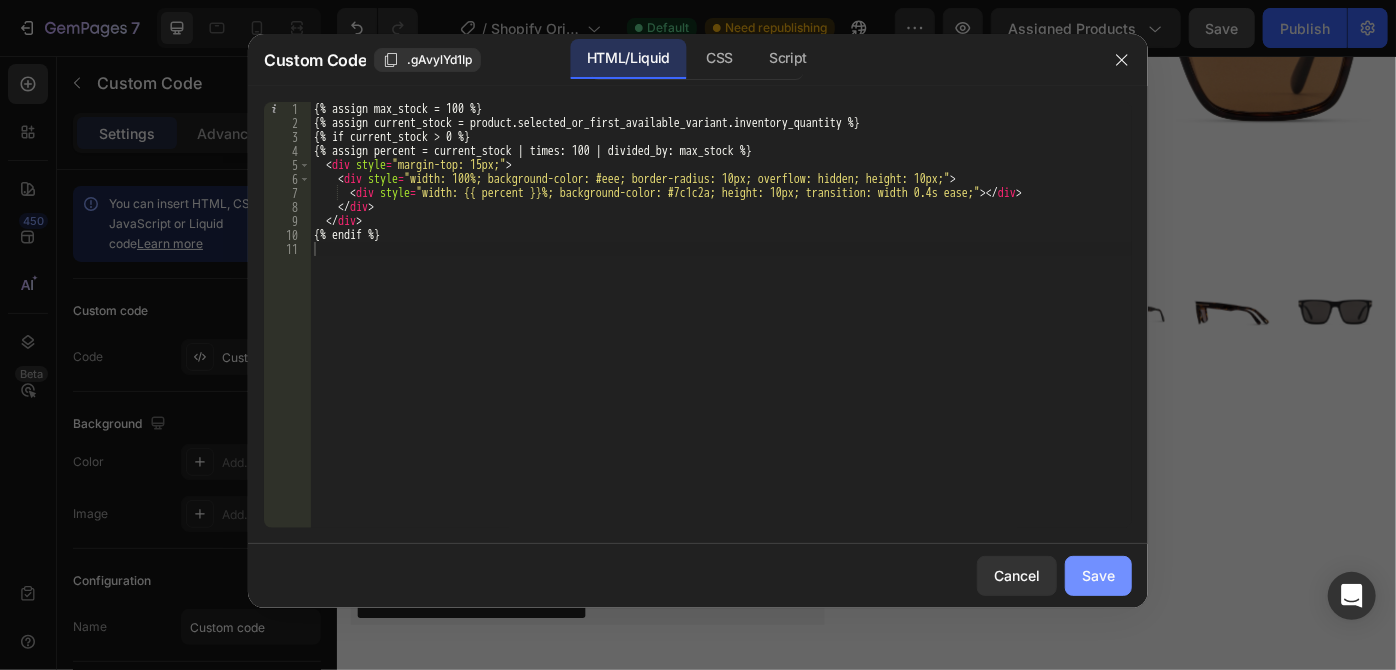 click on "Save" at bounding box center (1098, 575) 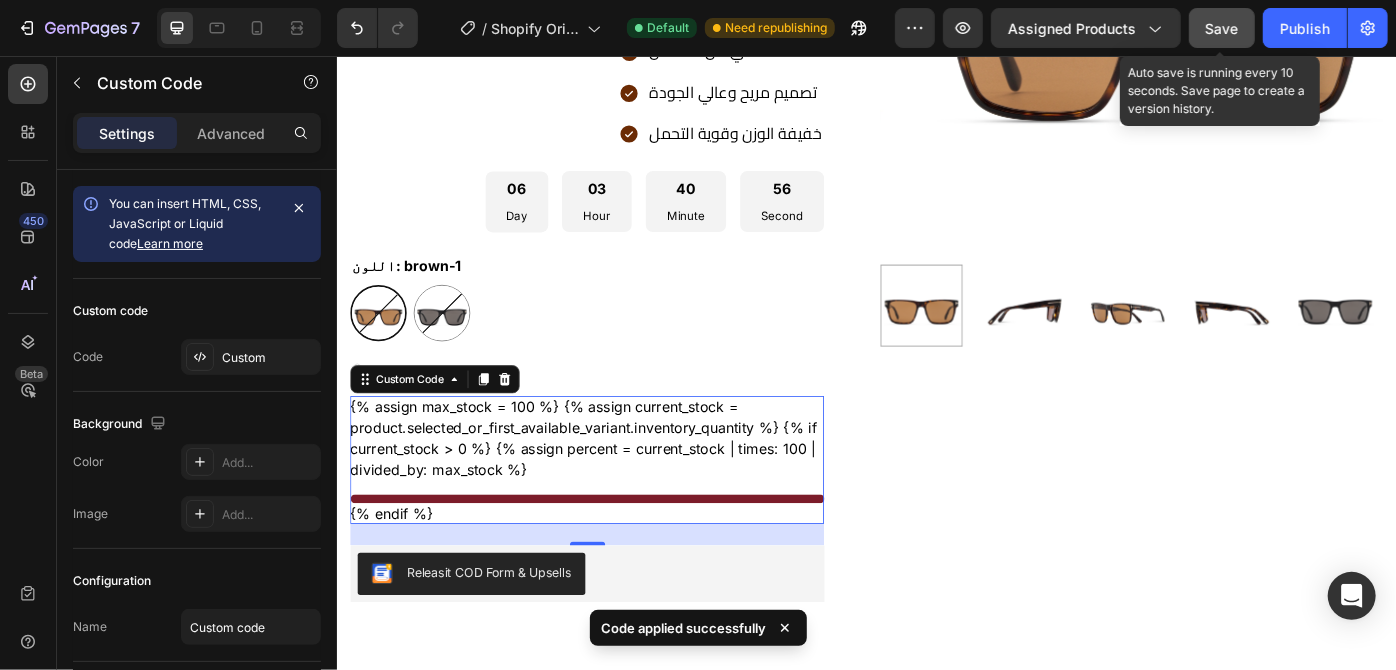 click on "Save" 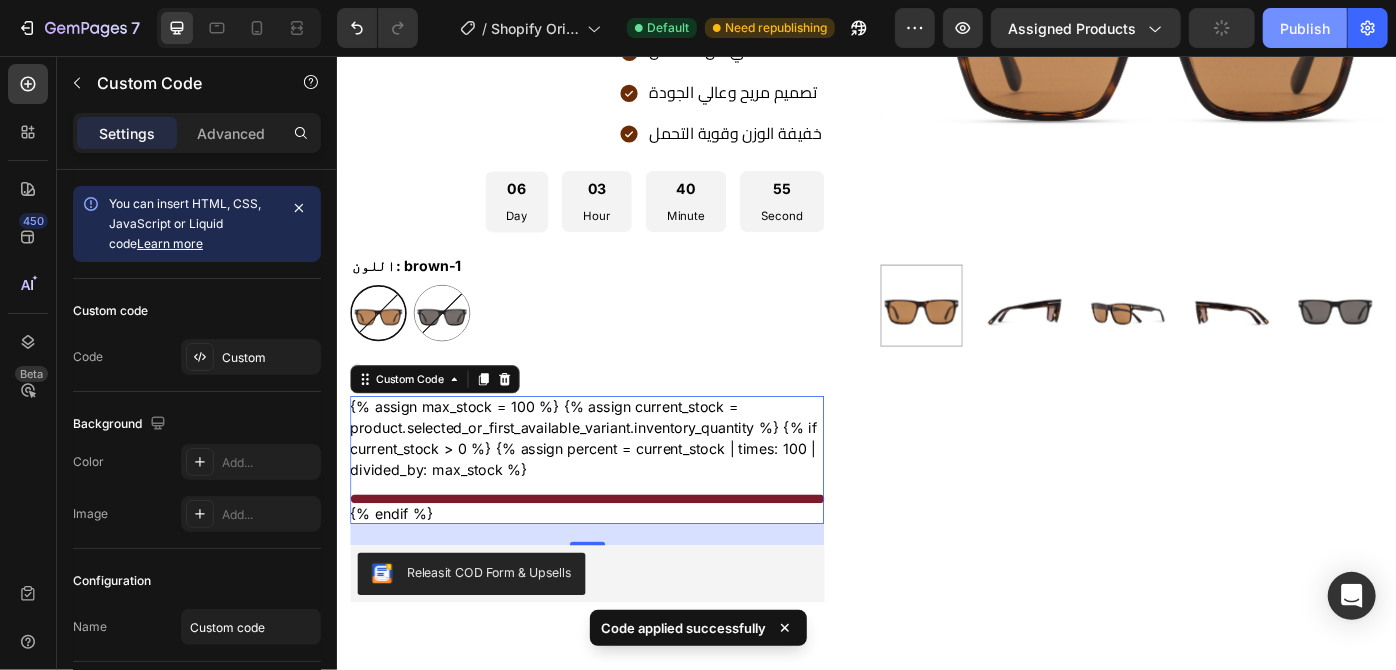 click on "Publish" at bounding box center [1305, 28] 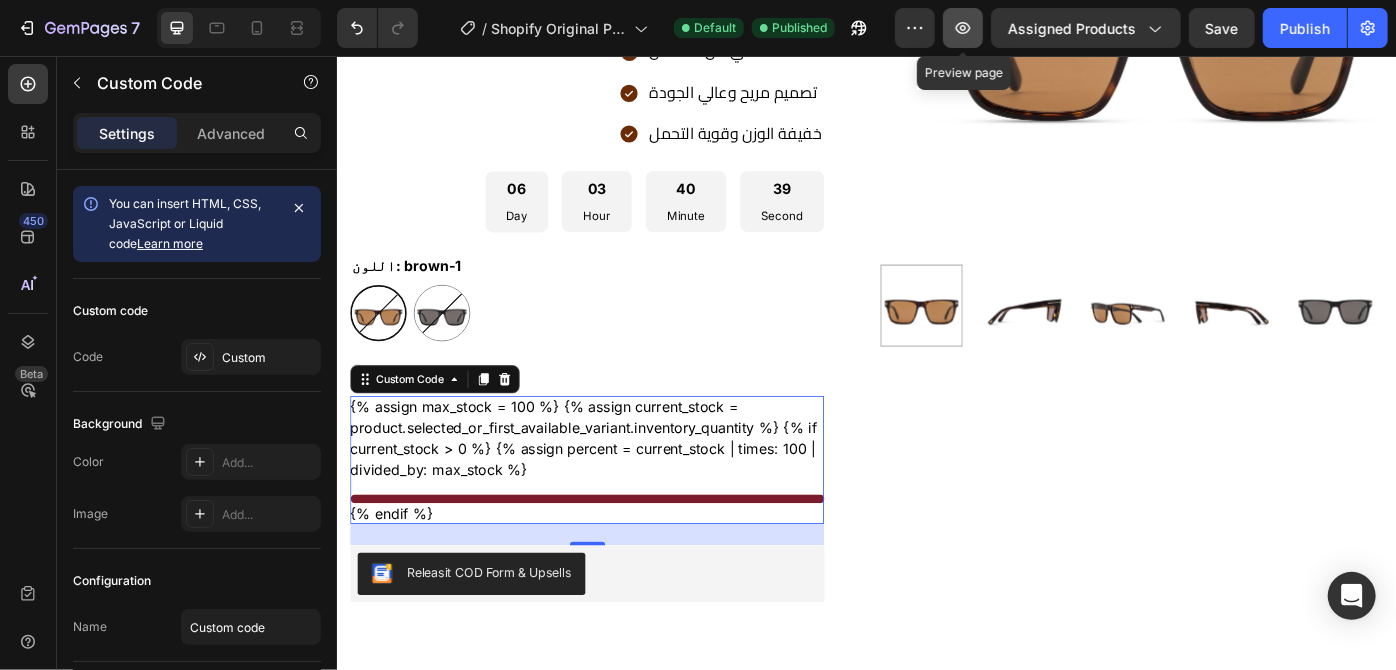 click 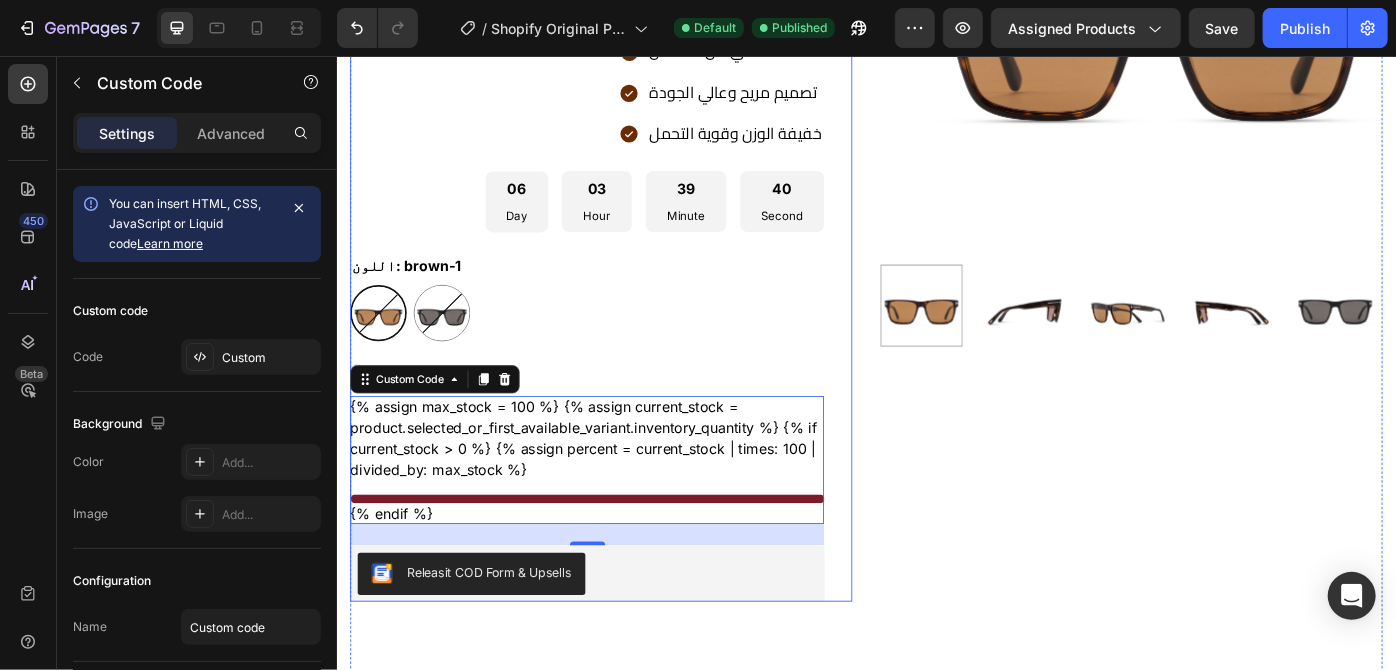click on "توم فورد Product Title
Publish the page to see the content.
Custom Code نظارات شمسية كالدير بإطار مربّع   Product Description                Title Line LE 1,200.00 Product Price Product Price LE 2,000.00 Compare Price Compare Price Sale 40% off Product Badge Row عدسات تحمي من الشمس تصميم مريح وعالي الجودة خفيفة الوزن وقوية التحمل Item List 06 Day 03 Hour 39 Minute 40 Second Countdown Timer اللون: brown-1 brown-1 brown-1 black-5 black-5 Product Variants & Swatches OUT OF STOCK Stock Counter {% assign max_stock = 100 %}
{% assign current_stock = product.selected_or_first_available_variant.inventory_quantity %}
{% if current_stock > 0 %}
{% assign percent = current_stock | times: 100 | divided_by: max_stock %}
{% endif %} Custom Code   24 Releasit COD Form & Upsells Releasit COD Form & Upsells" at bounding box center (619, 202) 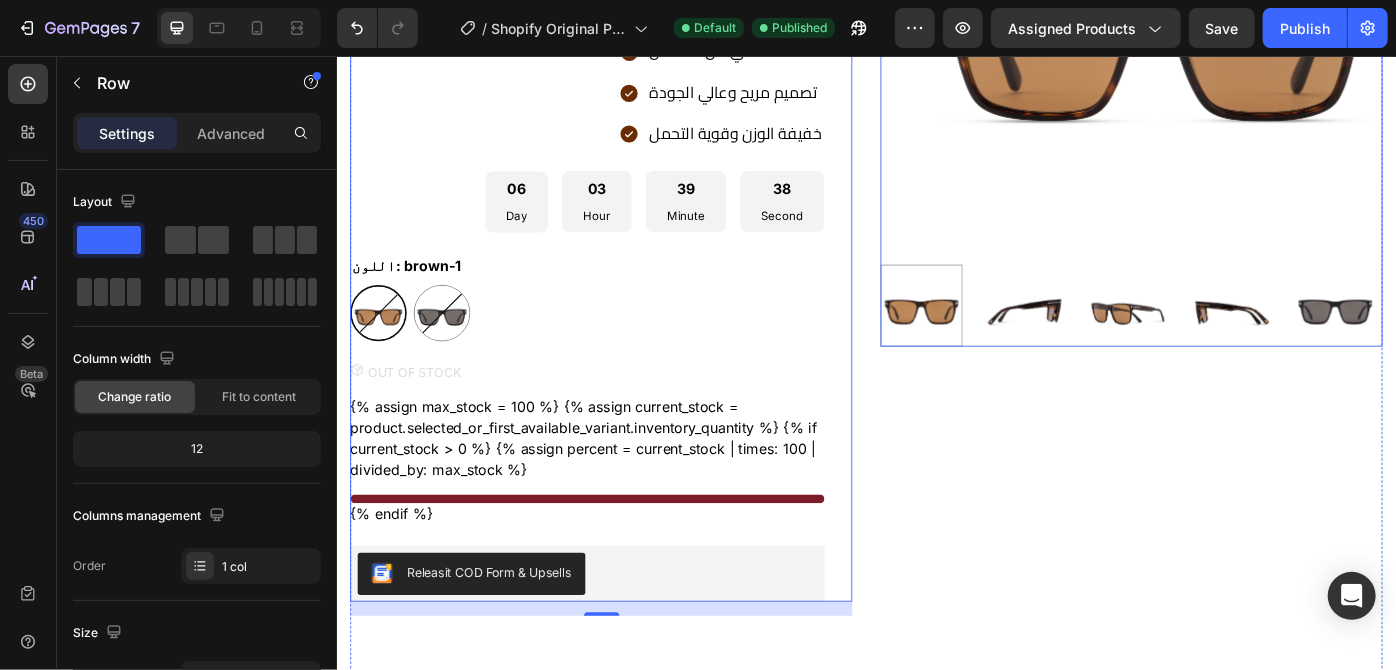 click at bounding box center (998, 338) 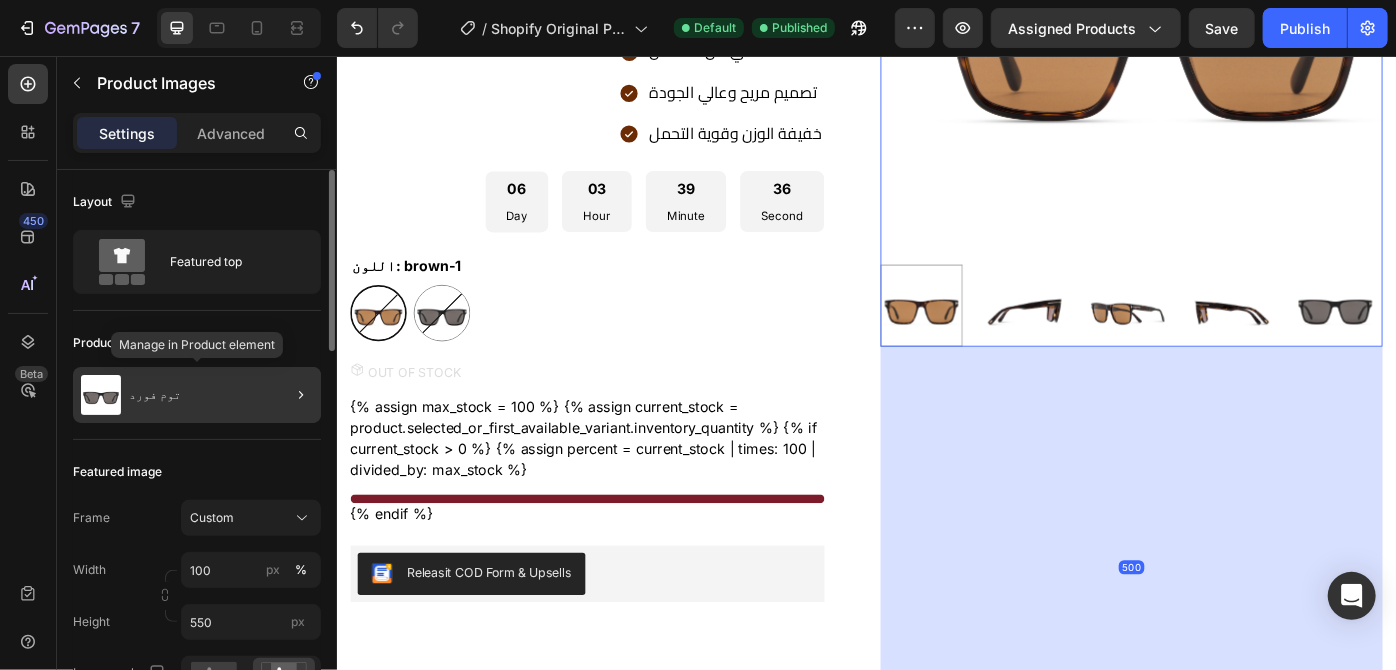 click on "توم فورد" 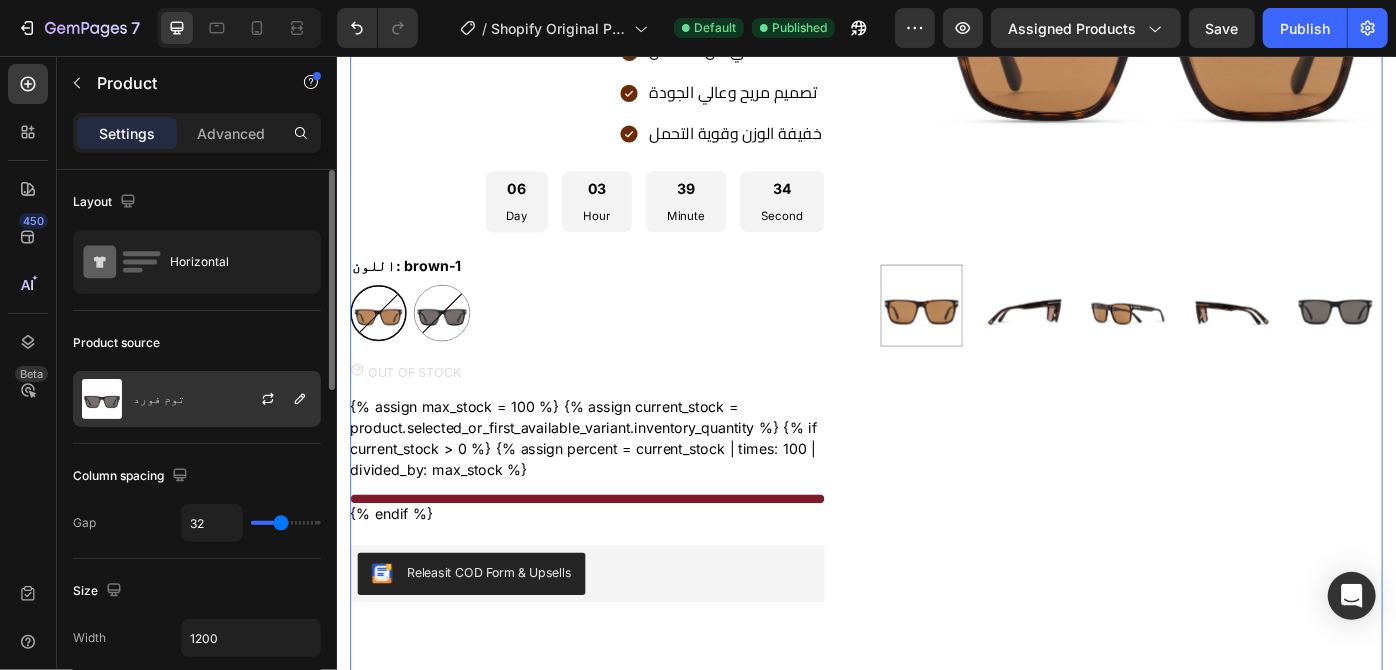 click on "توم فورد" 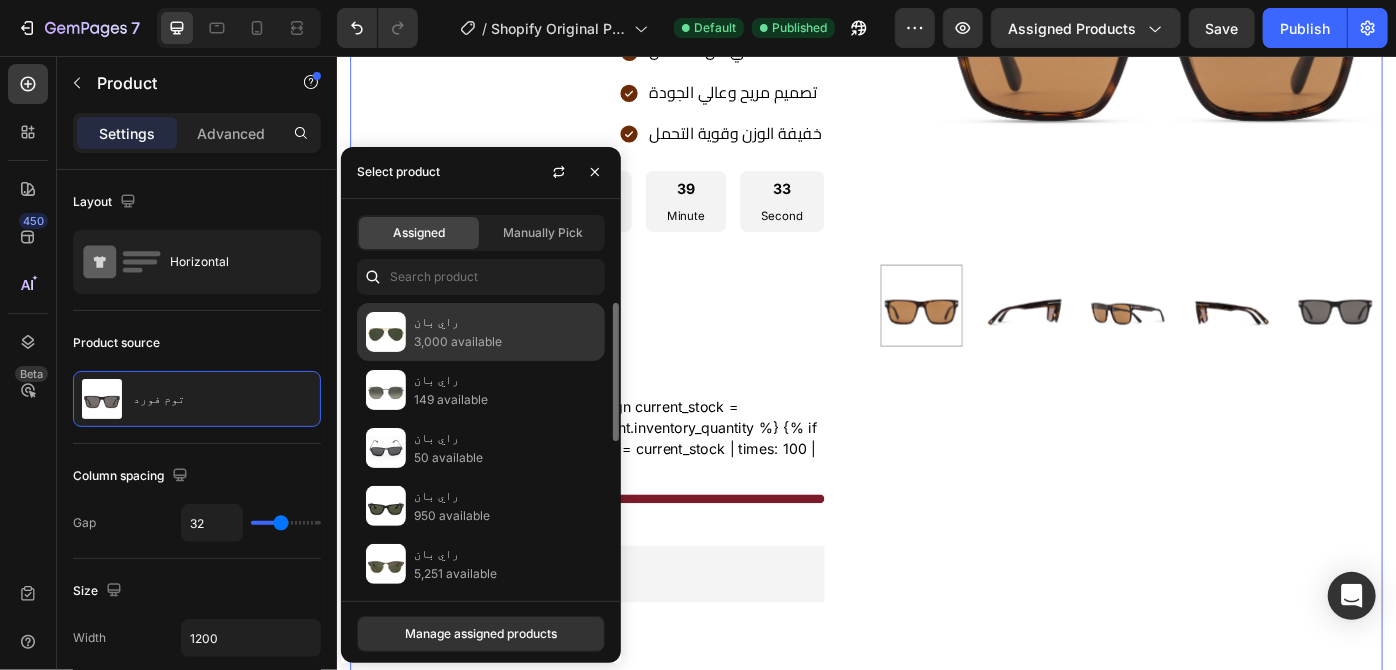 click on "راي بان" at bounding box center (505, 322) 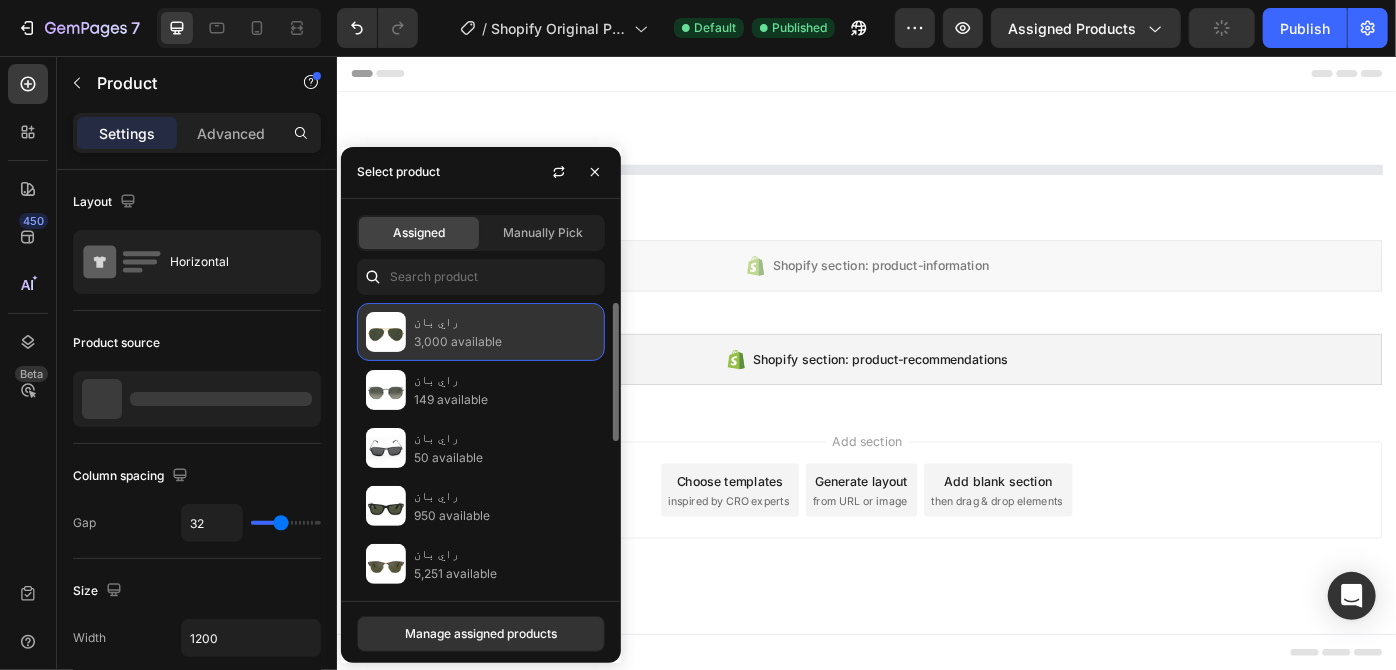 scroll, scrollTop: 0, scrollLeft: 0, axis: both 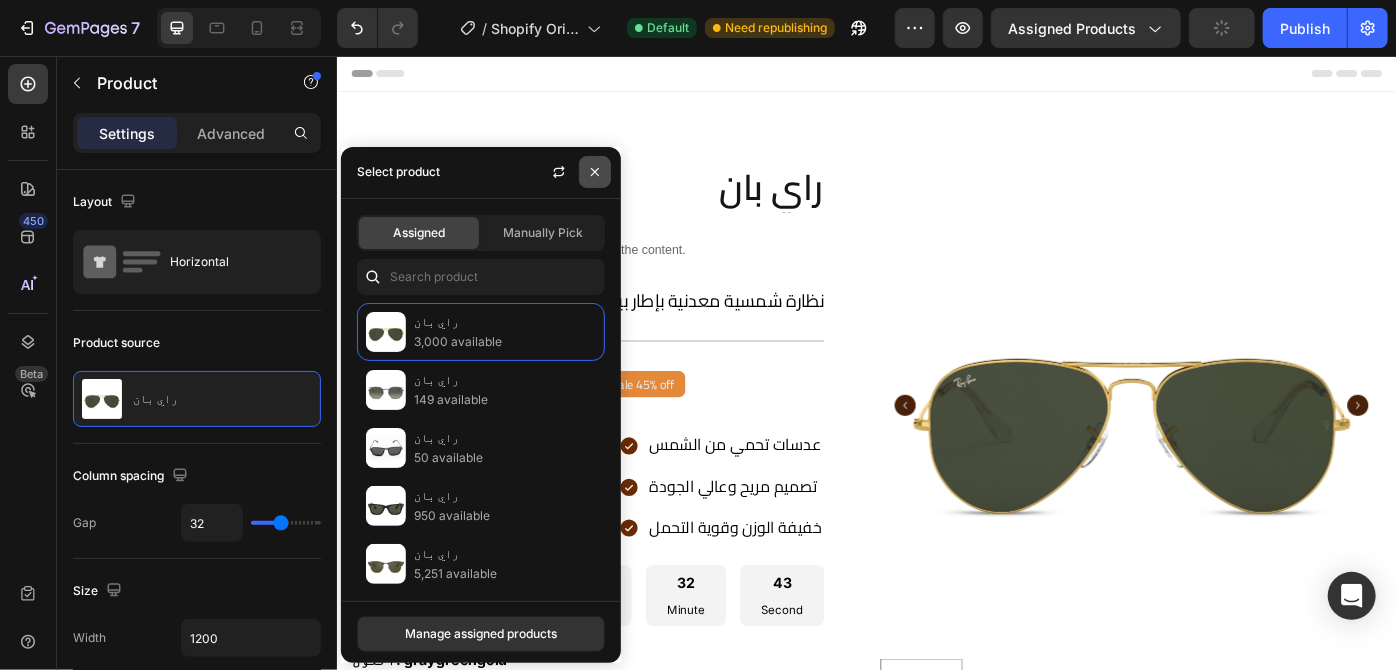 click 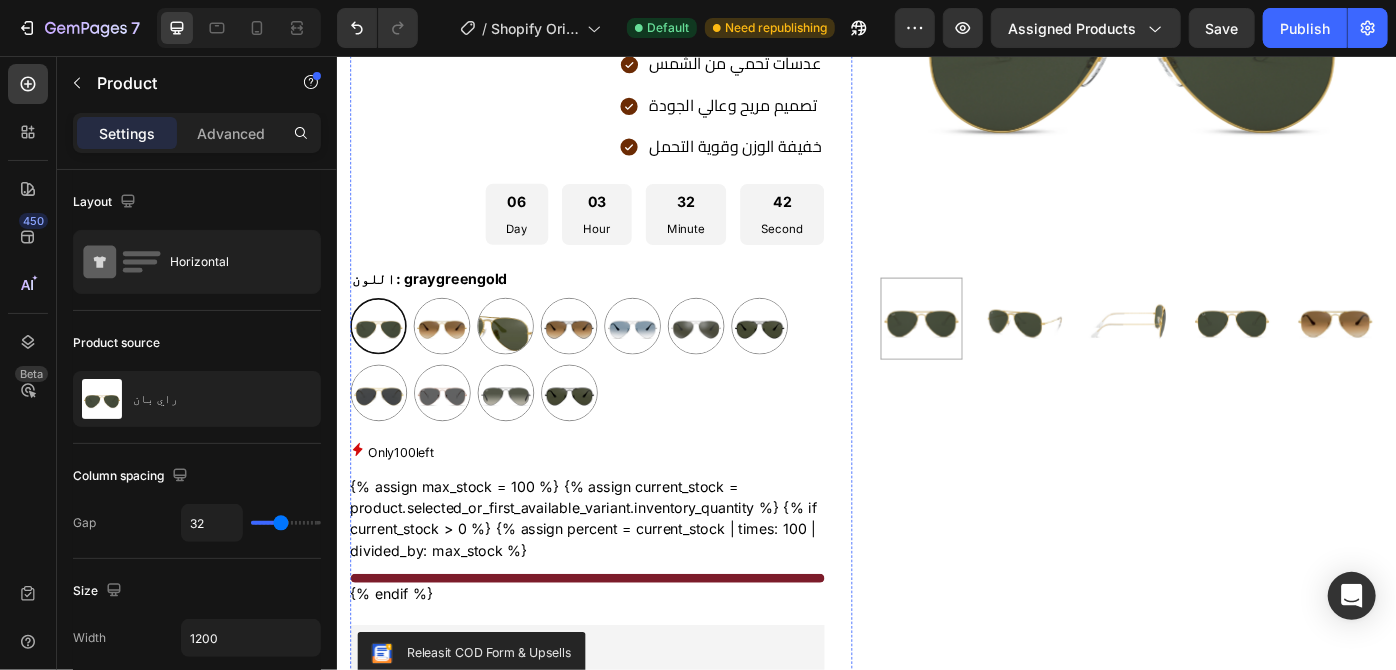scroll, scrollTop: 489, scrollLeft: 0, axis: vertical 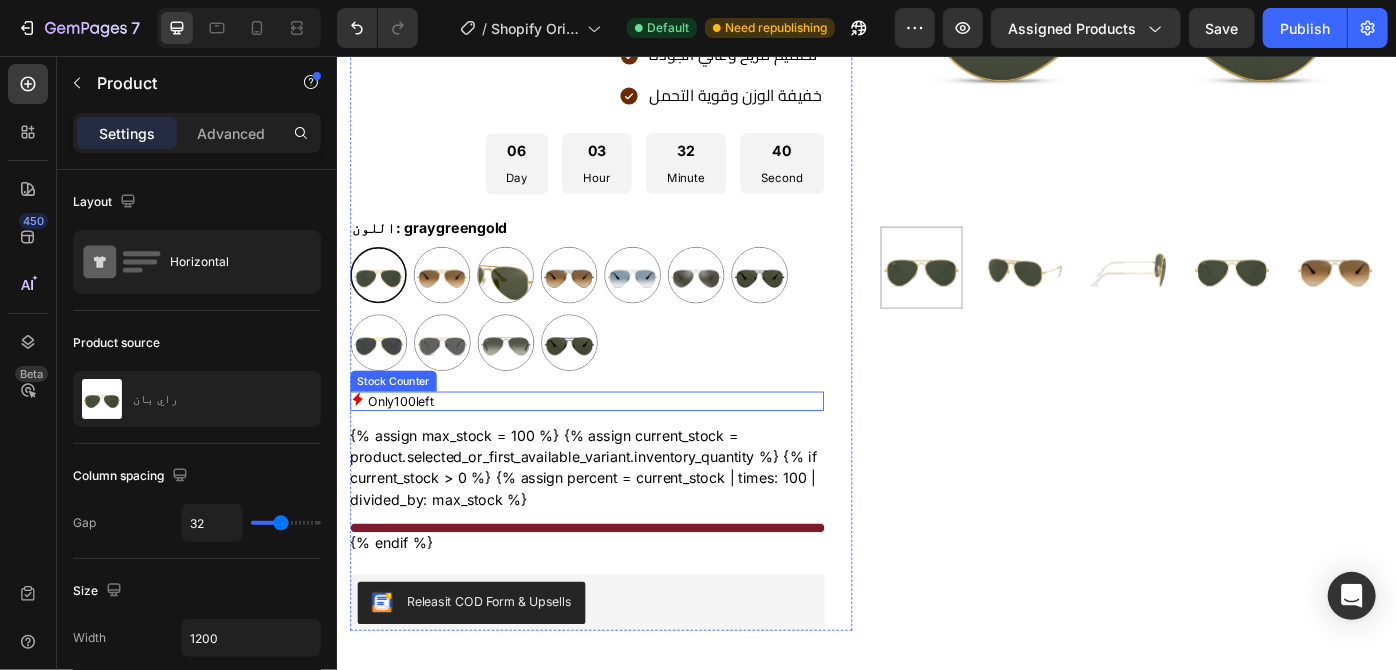 click on "Only  100  left" at bounding box center (619, 447) 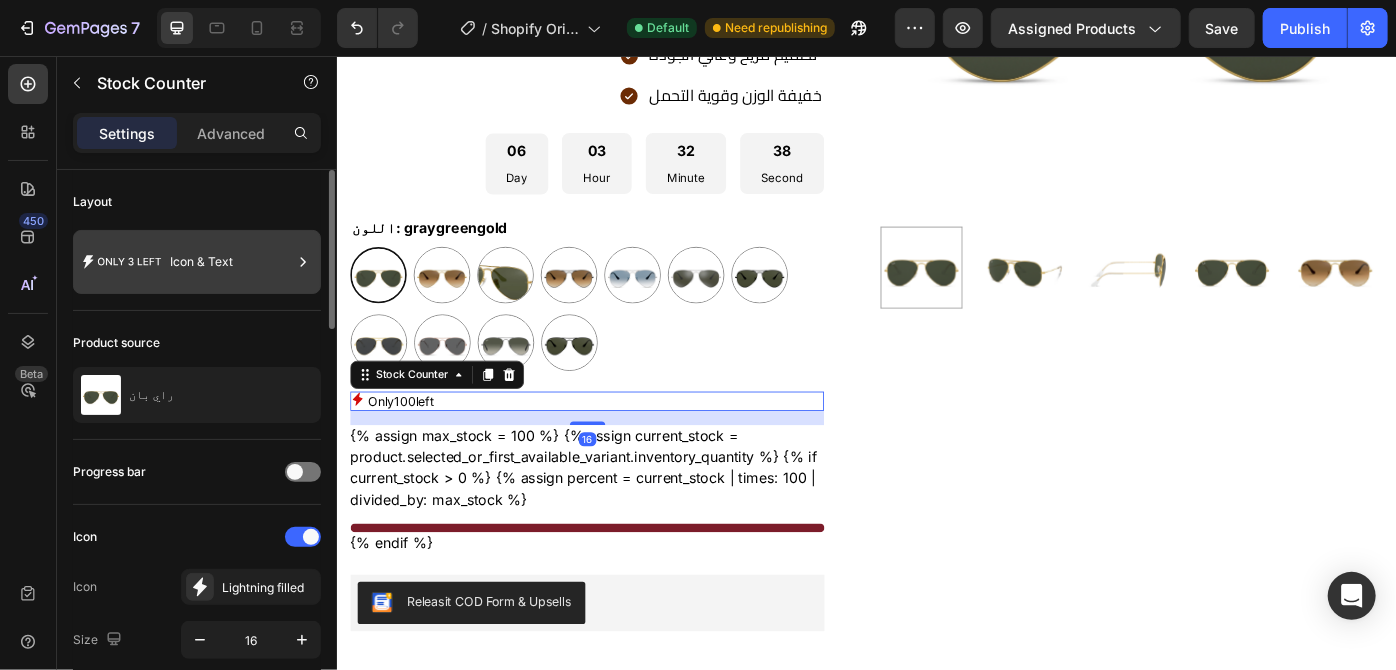 click 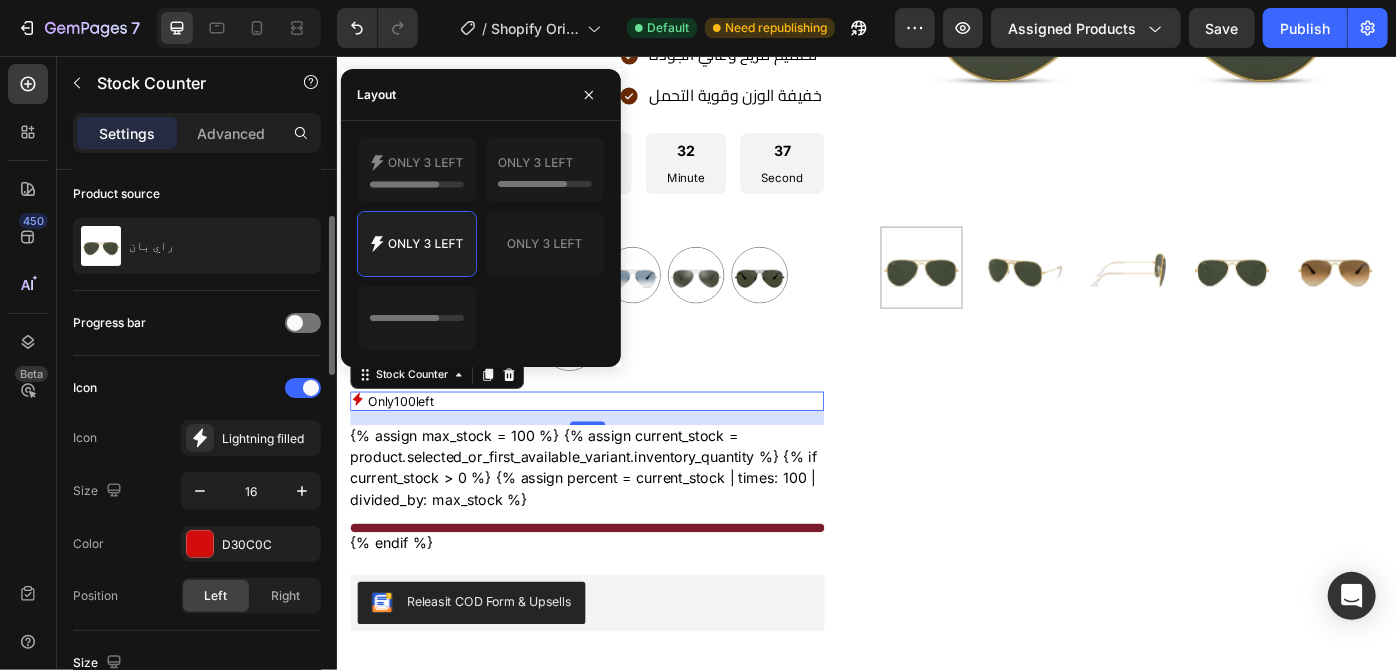 scroll, scrollTop: 153, scrollLeft: 0, axis: vertical 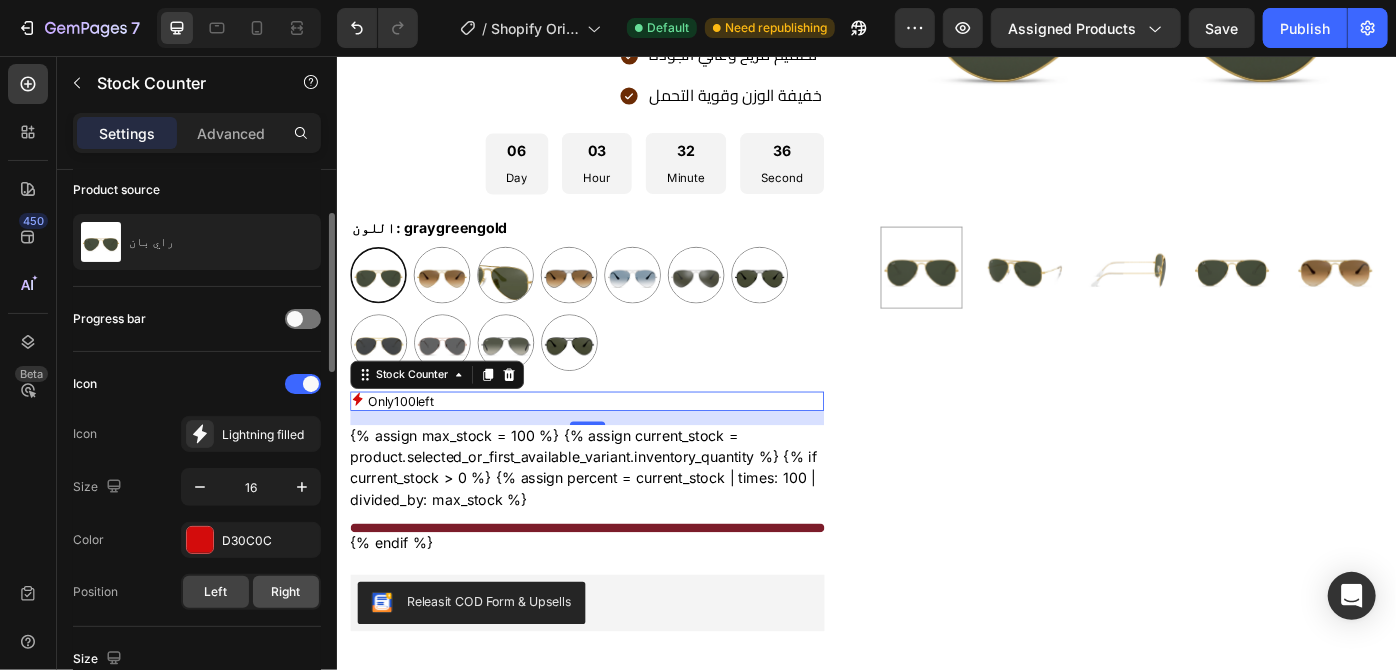 click on "Right" 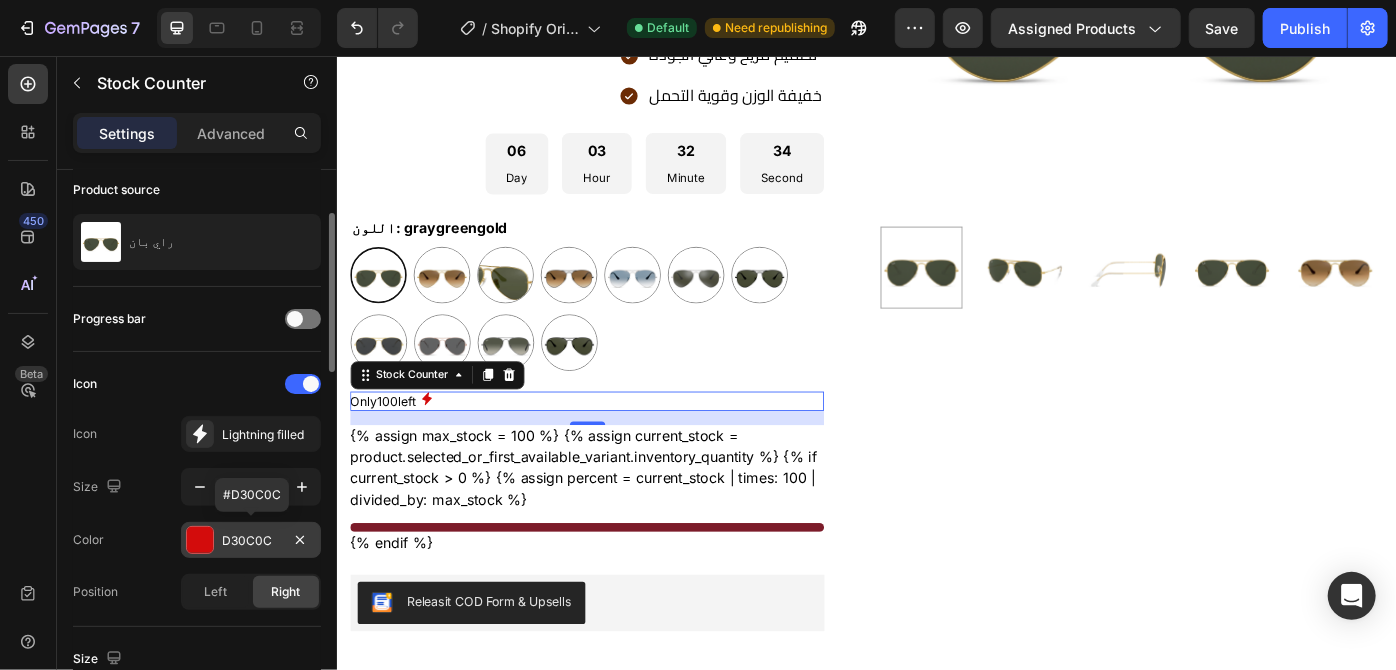 click at bounding box center [200, 540] 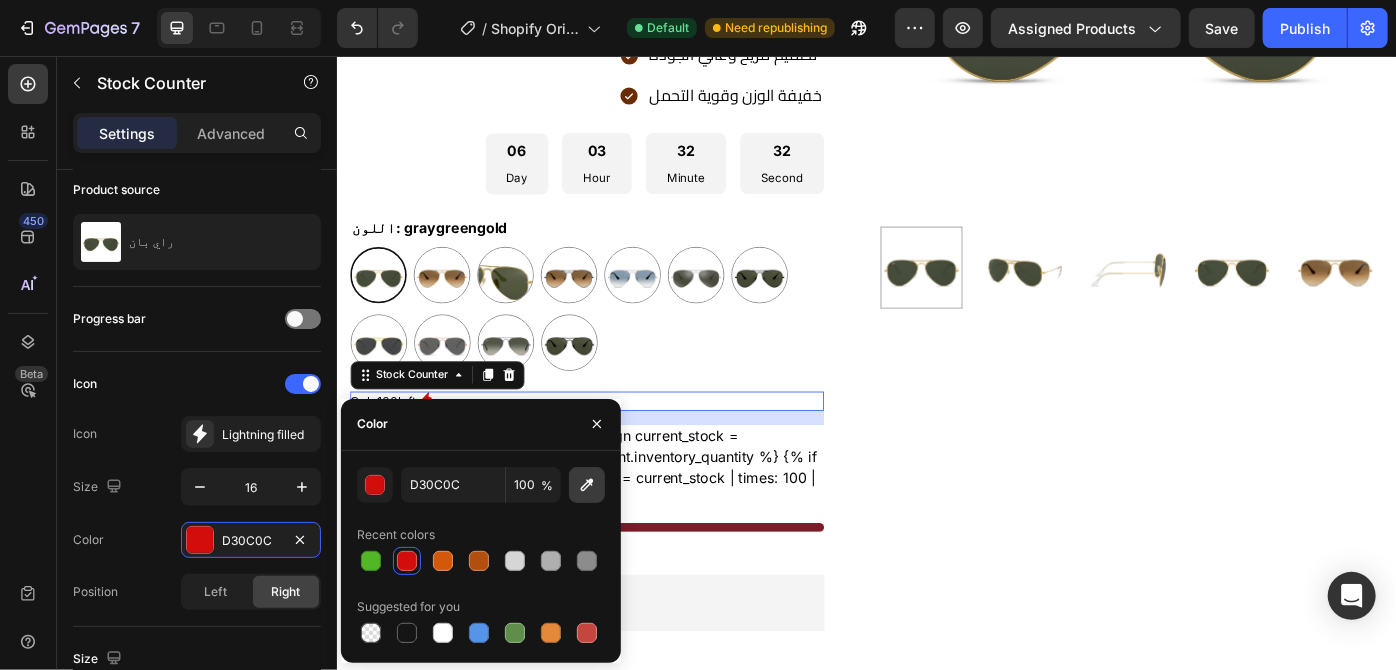 click 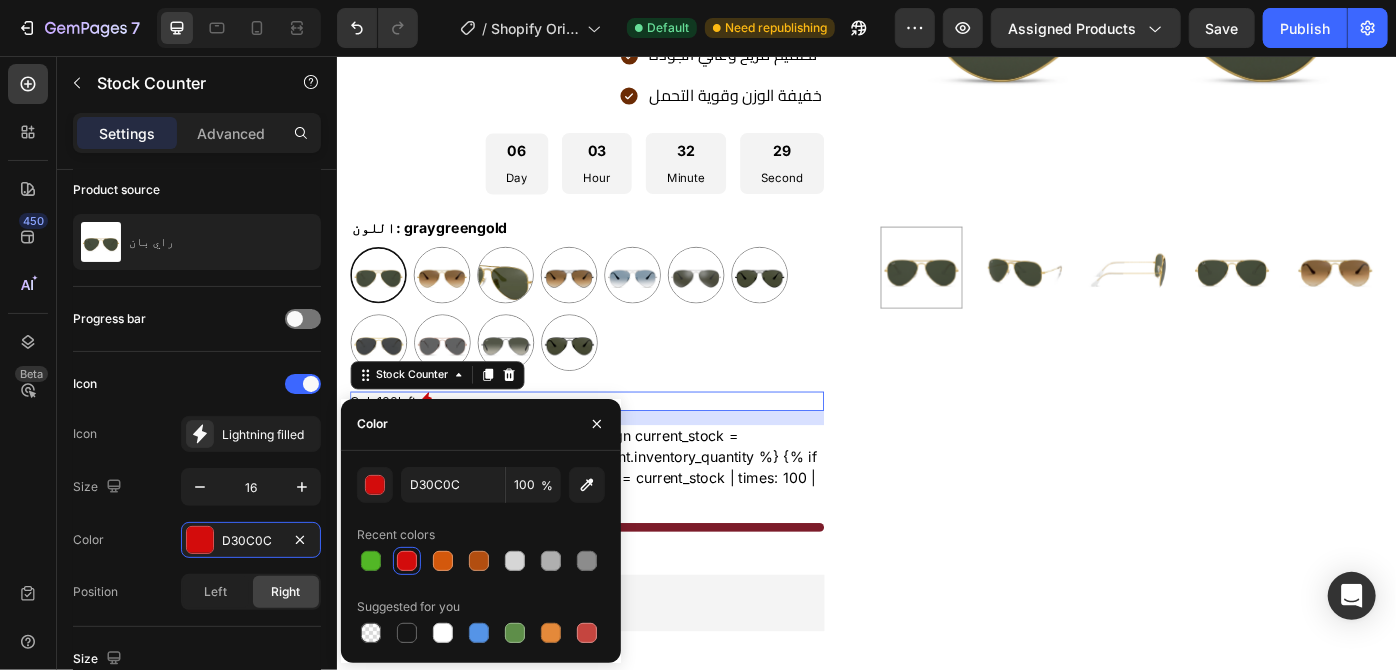 type on "7C1C2A" 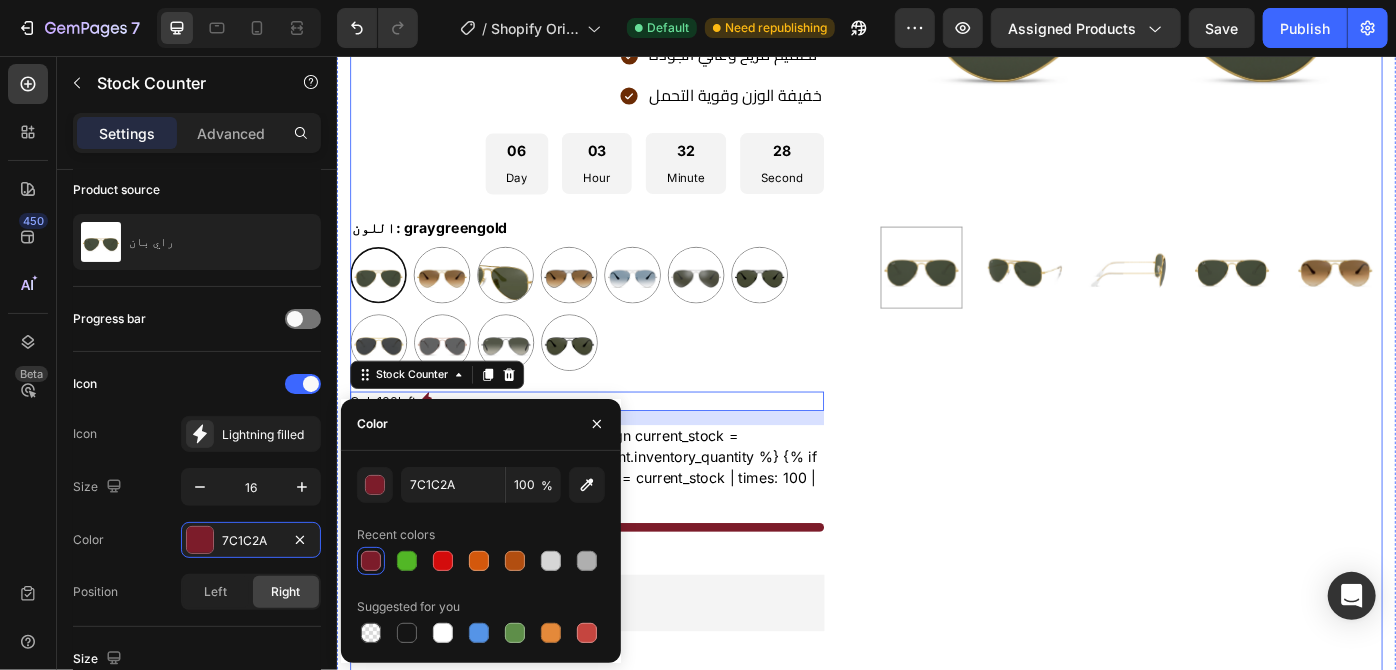 click on "Product Images" at bounding box center (1236, 264) 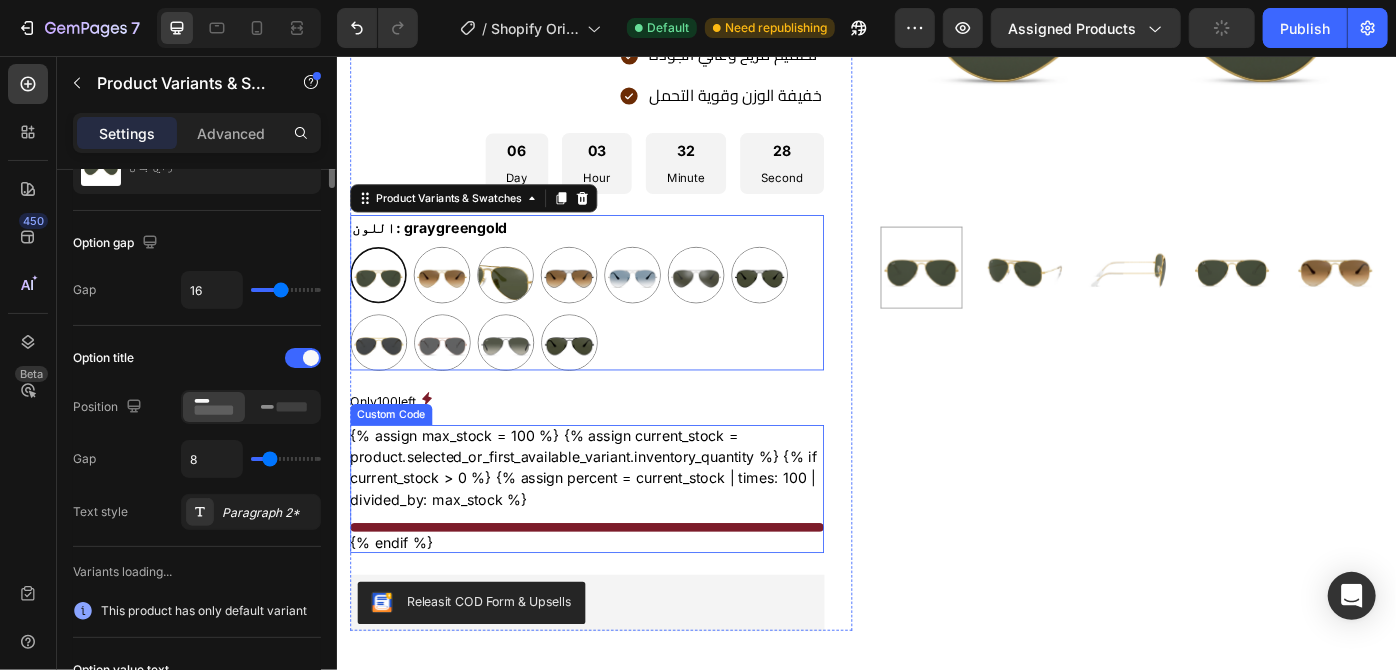 scroll, scrollTop: 0, scrollLeft: 0, axis: both 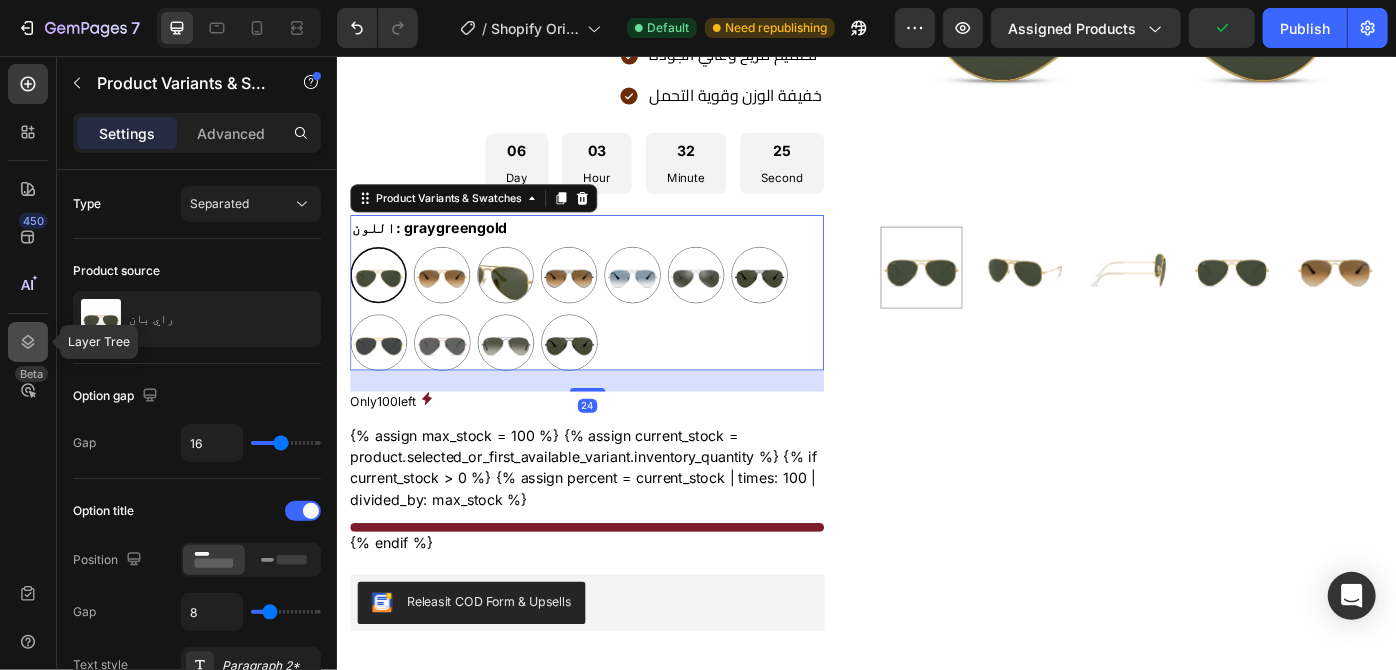 click 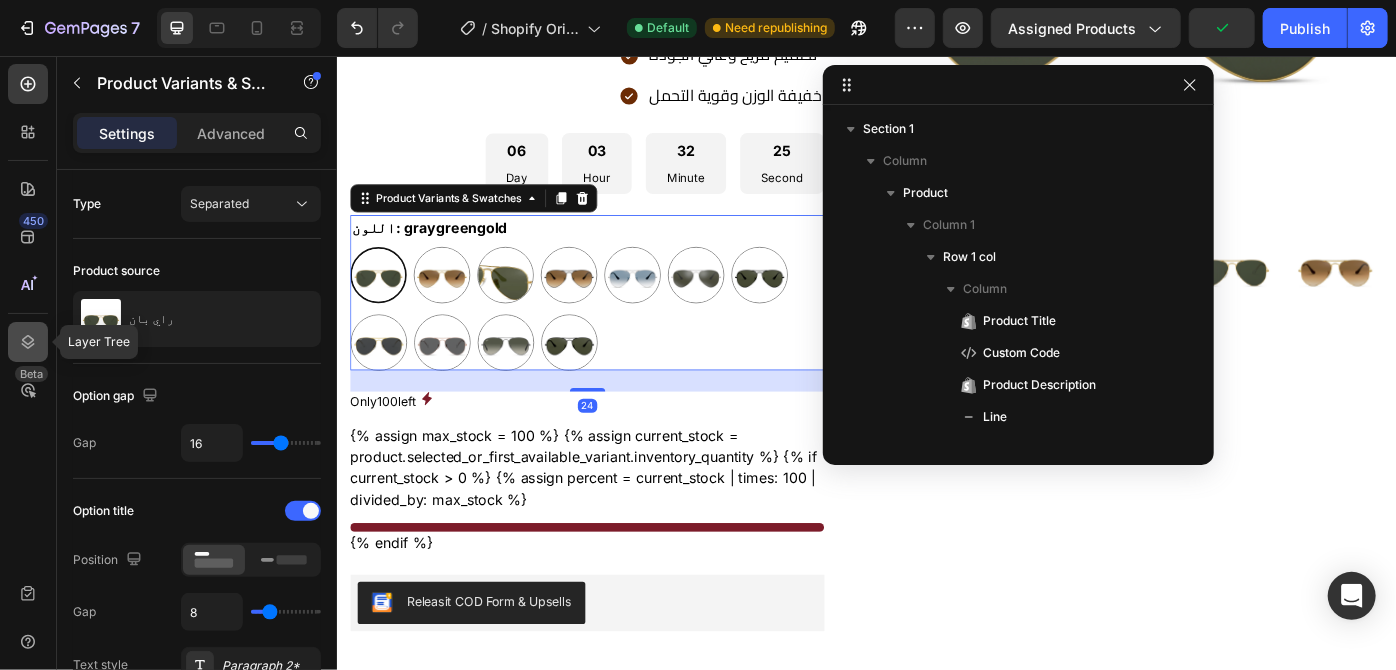 scroll, scrollTop: 282, scrollLeft: 0, axis: vertical 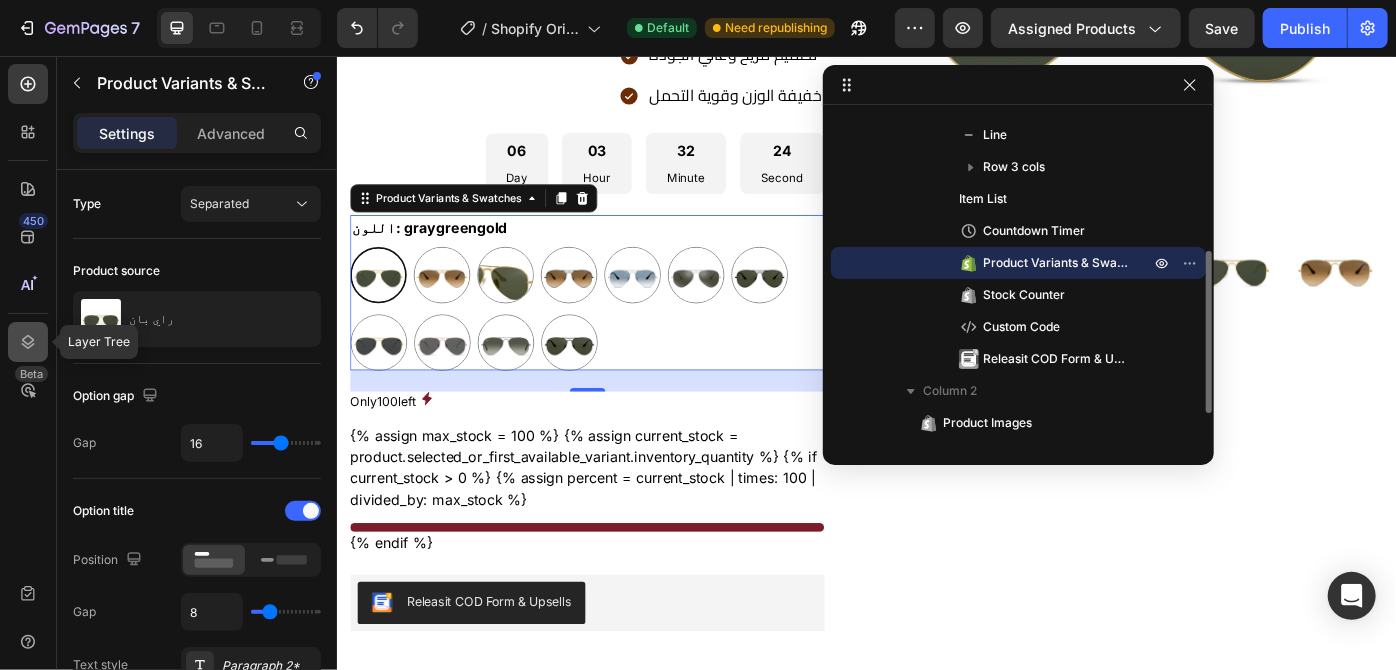 click 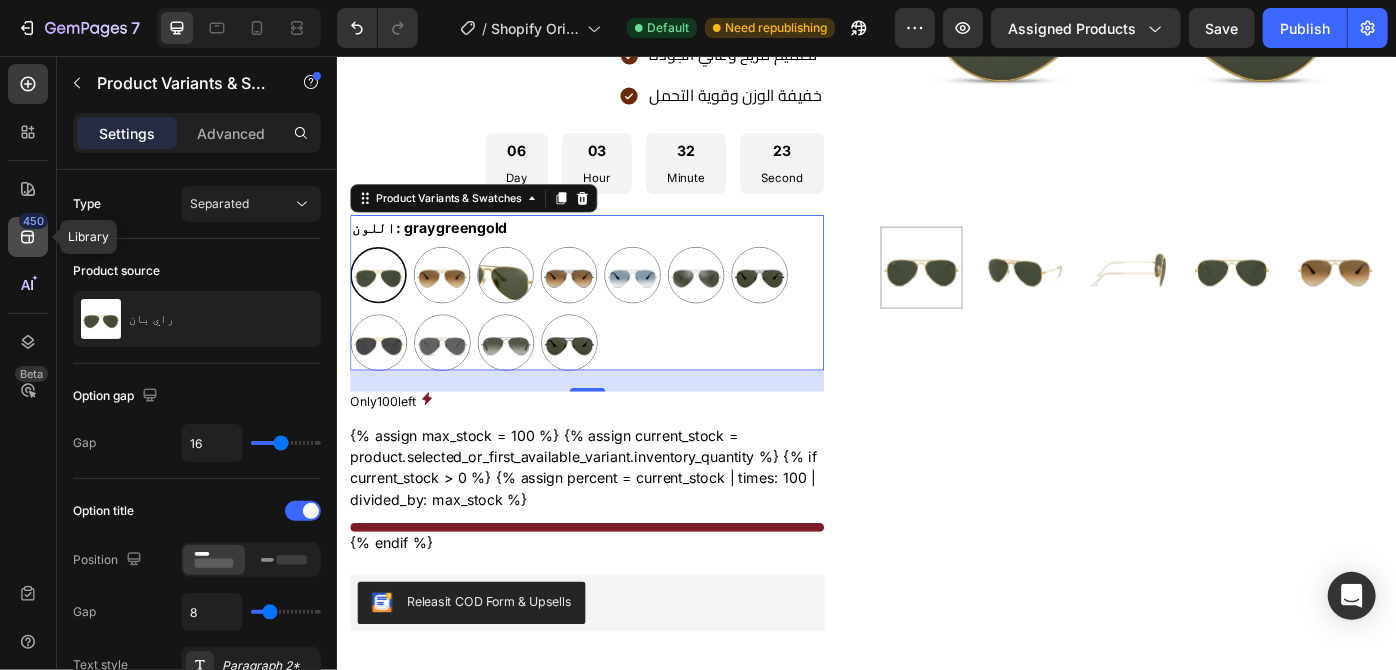 click on "450" at bounding box center [33, 221] 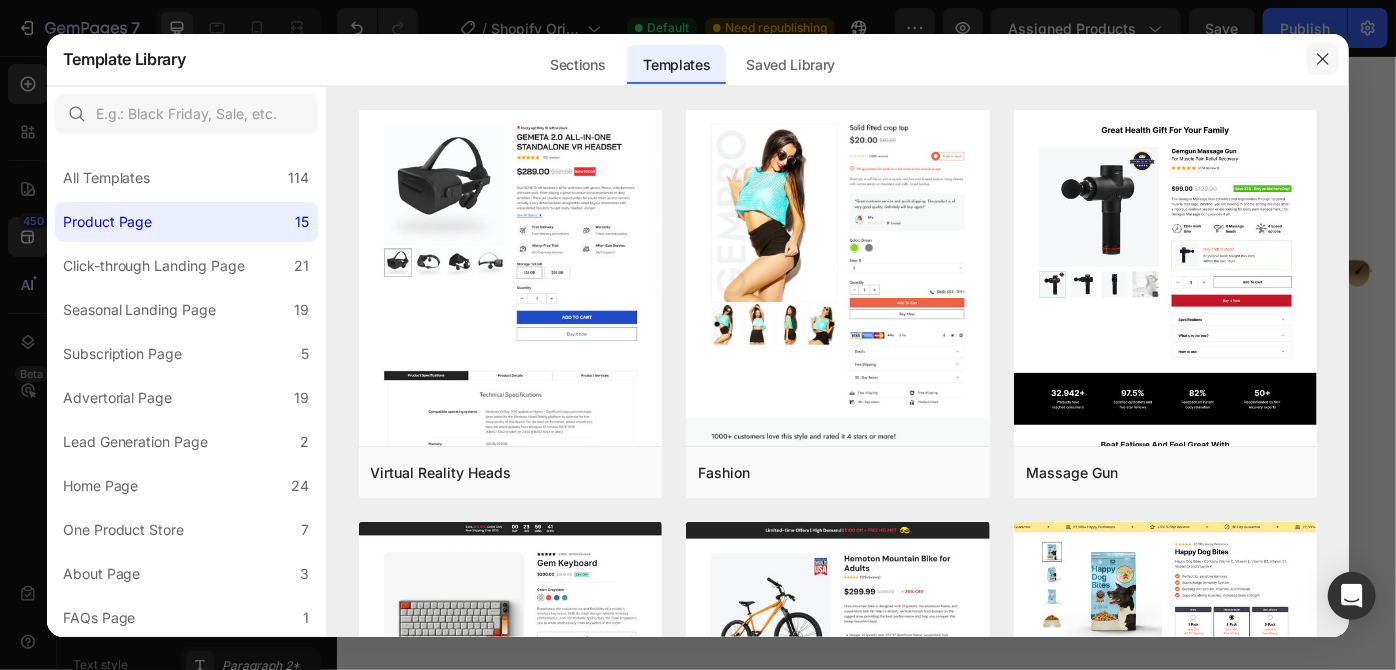 click 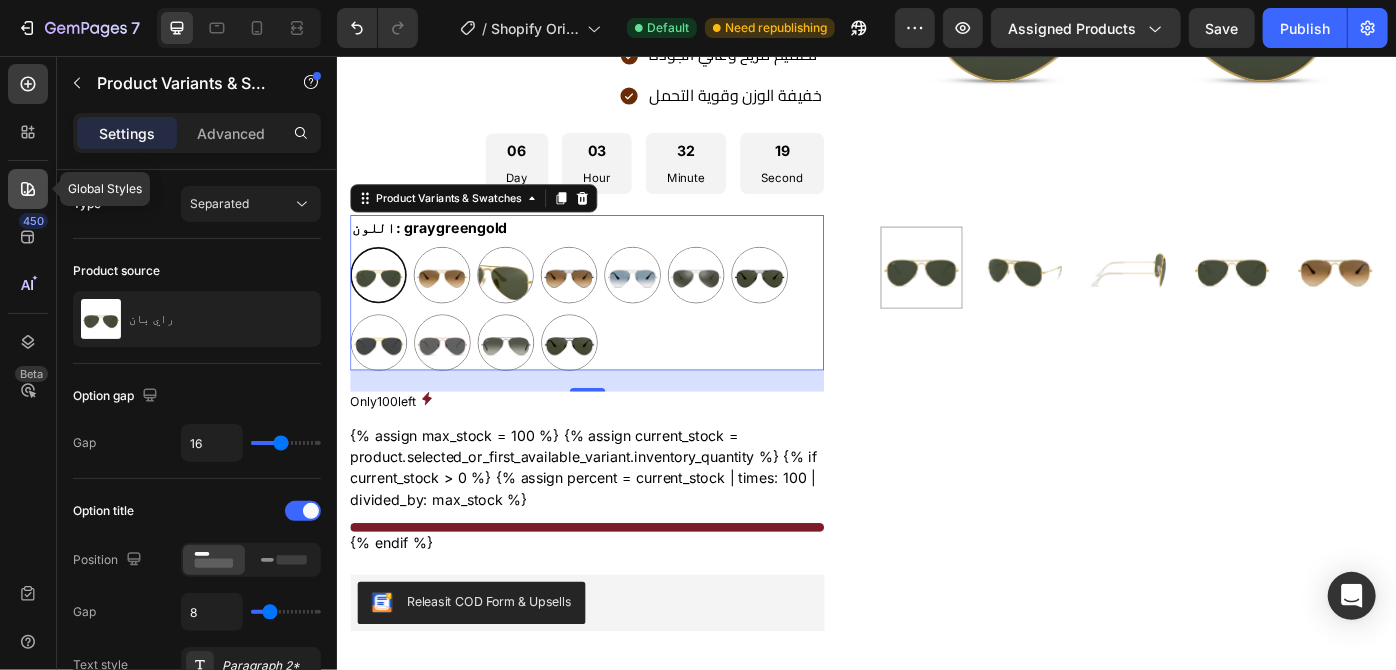 click 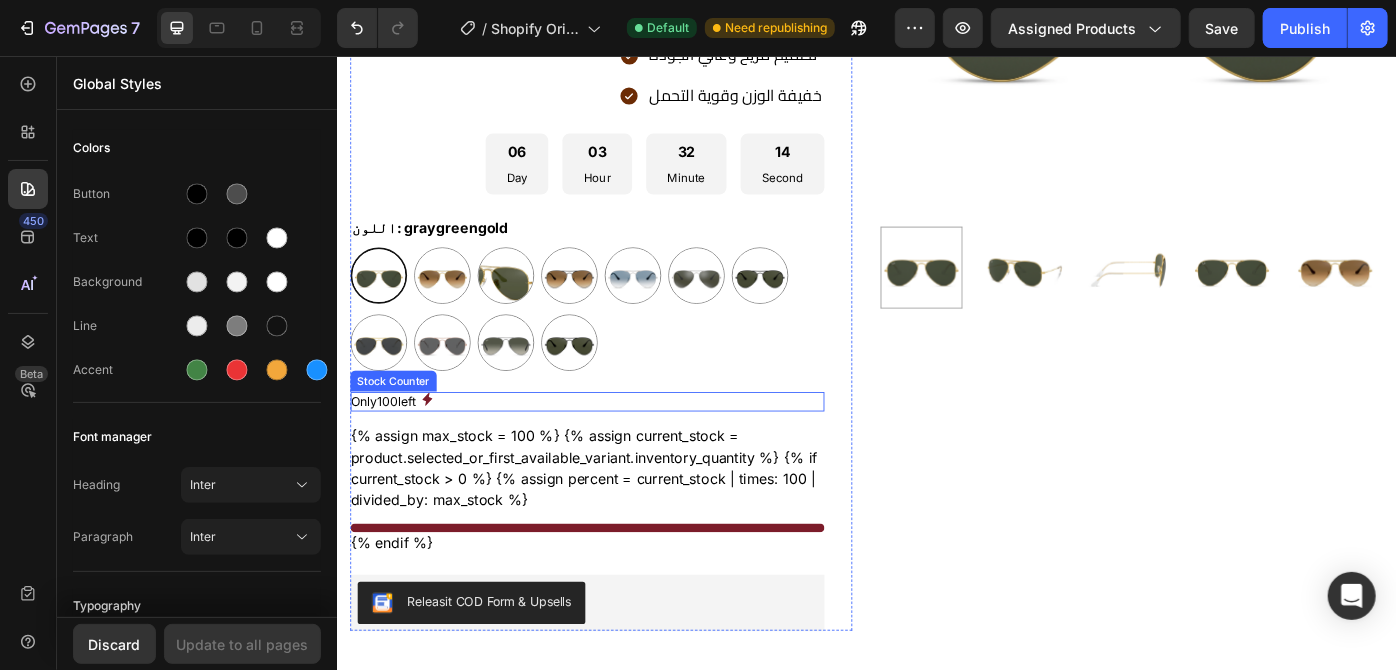 click 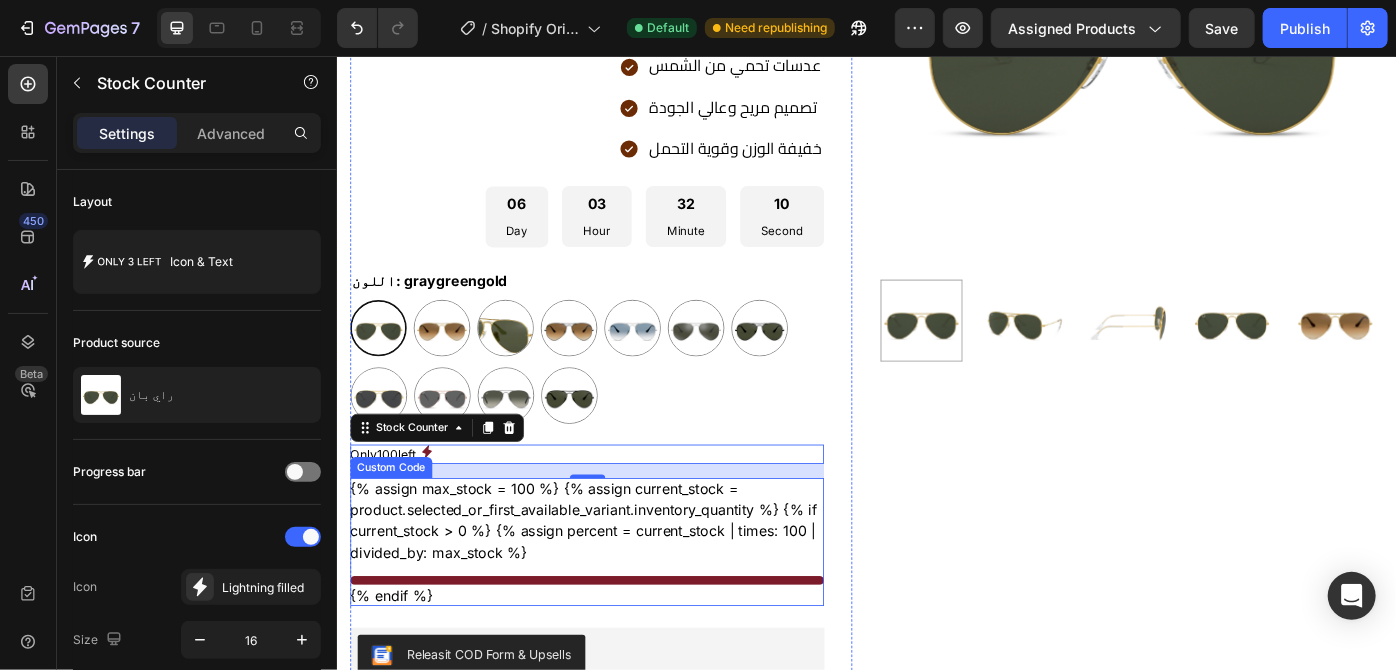 scroll, scrollTop: 427, scrollLeft: 0, axis: vertical 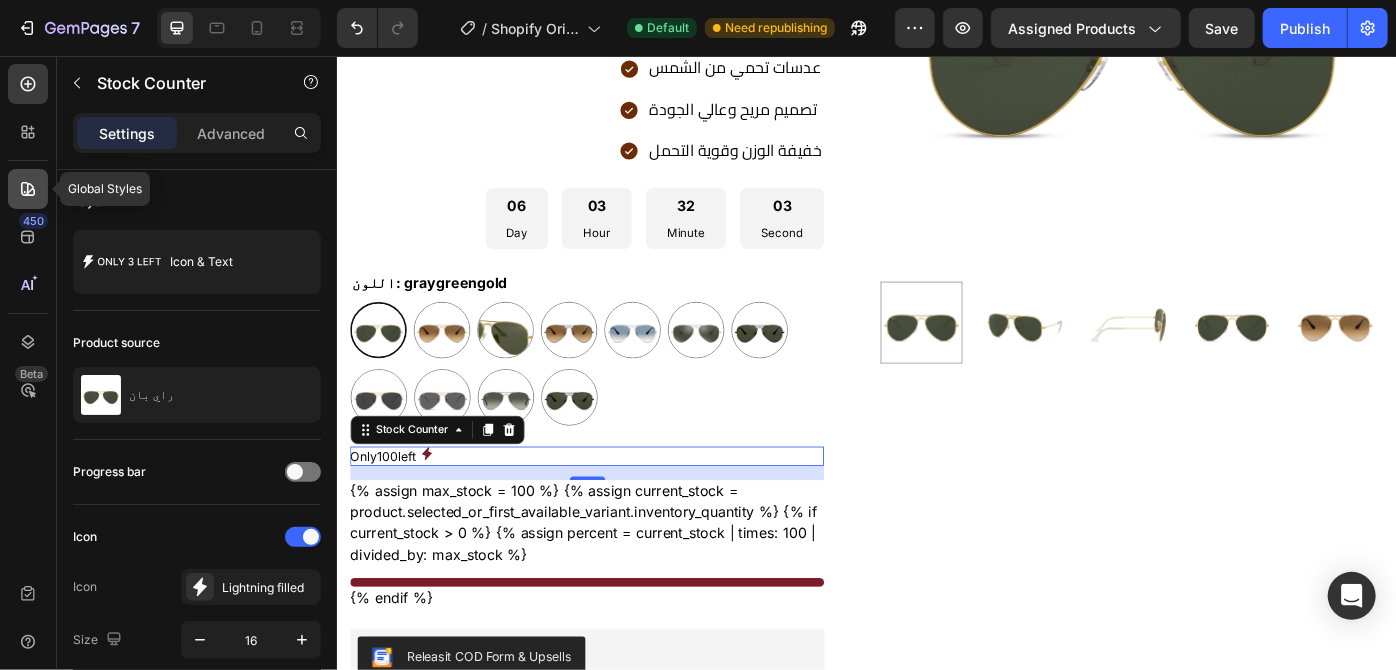 click 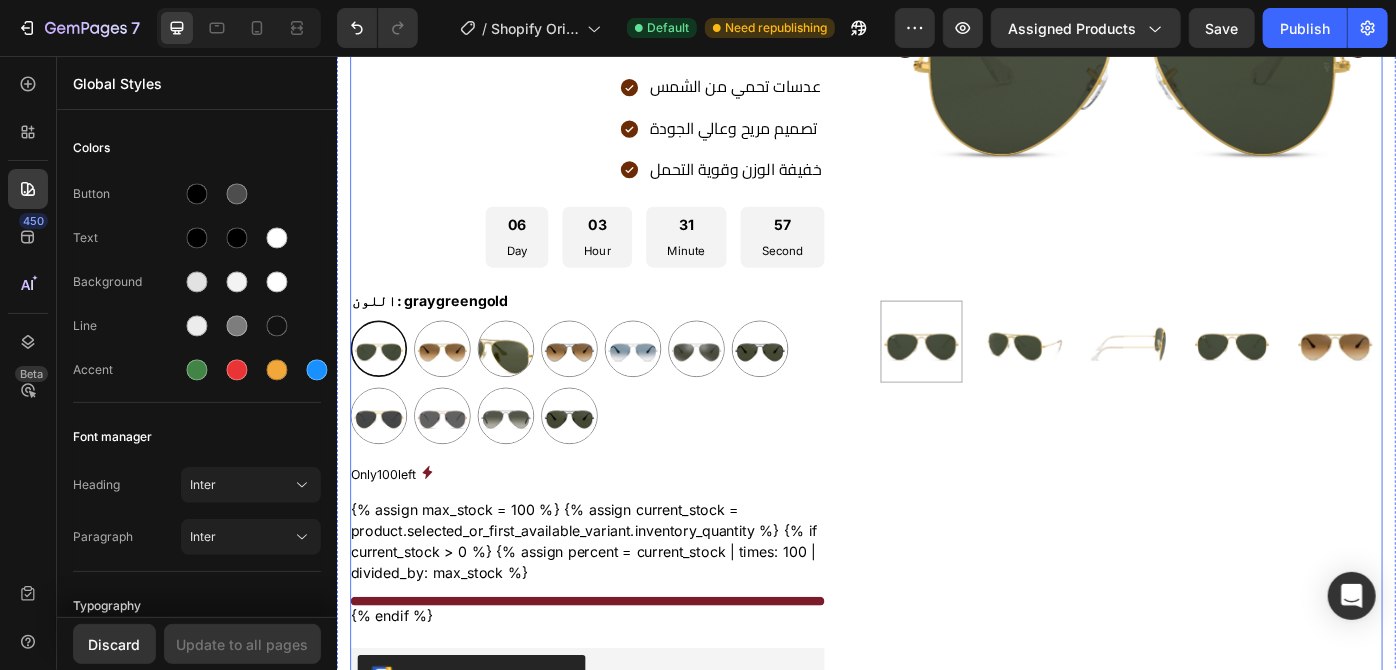 scroll, scrollTop: 405, scrollLeft: 0, axis: vertical 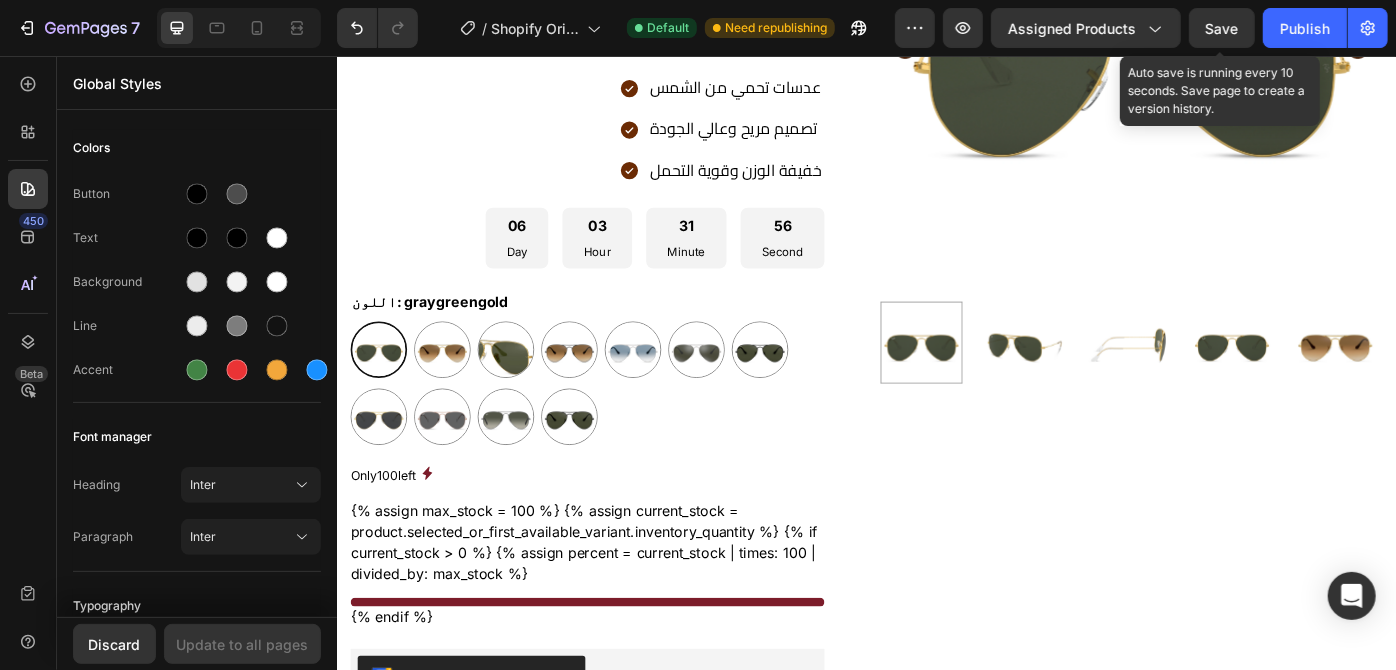 click on "Save" at bounding box center [1222, 28] 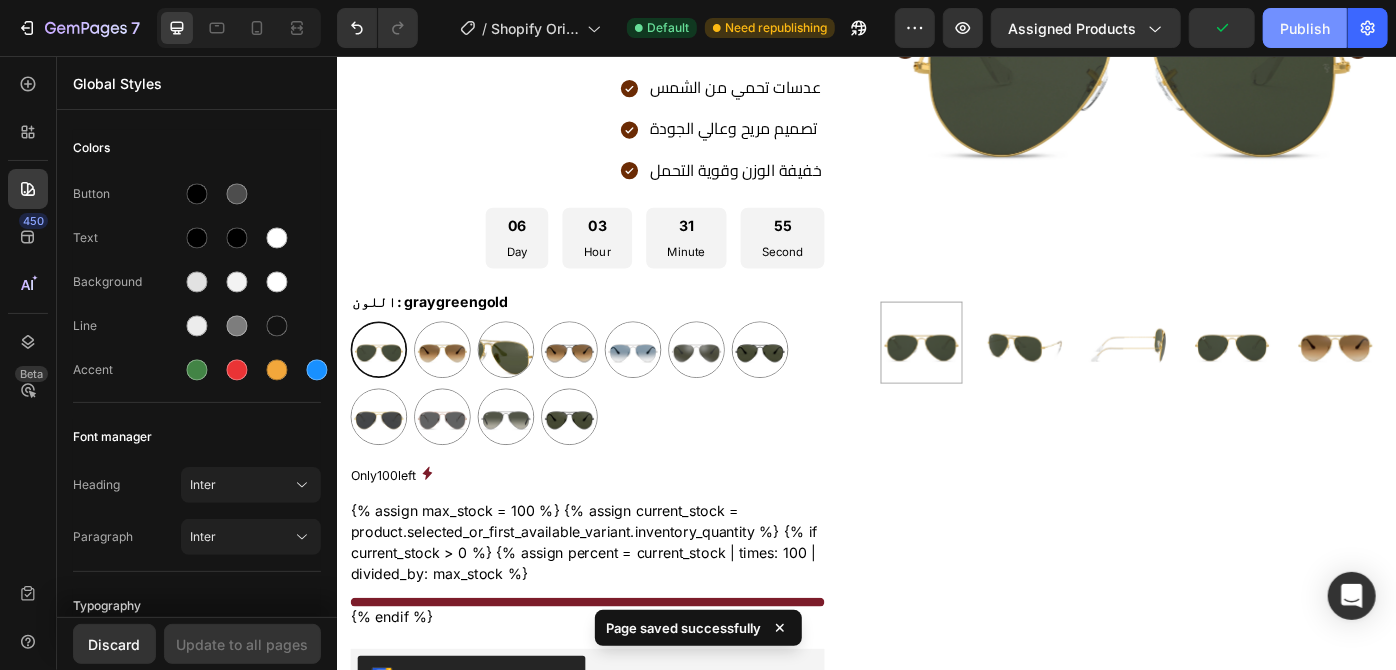 click on "Publish" at bounding box center (1305, 28) 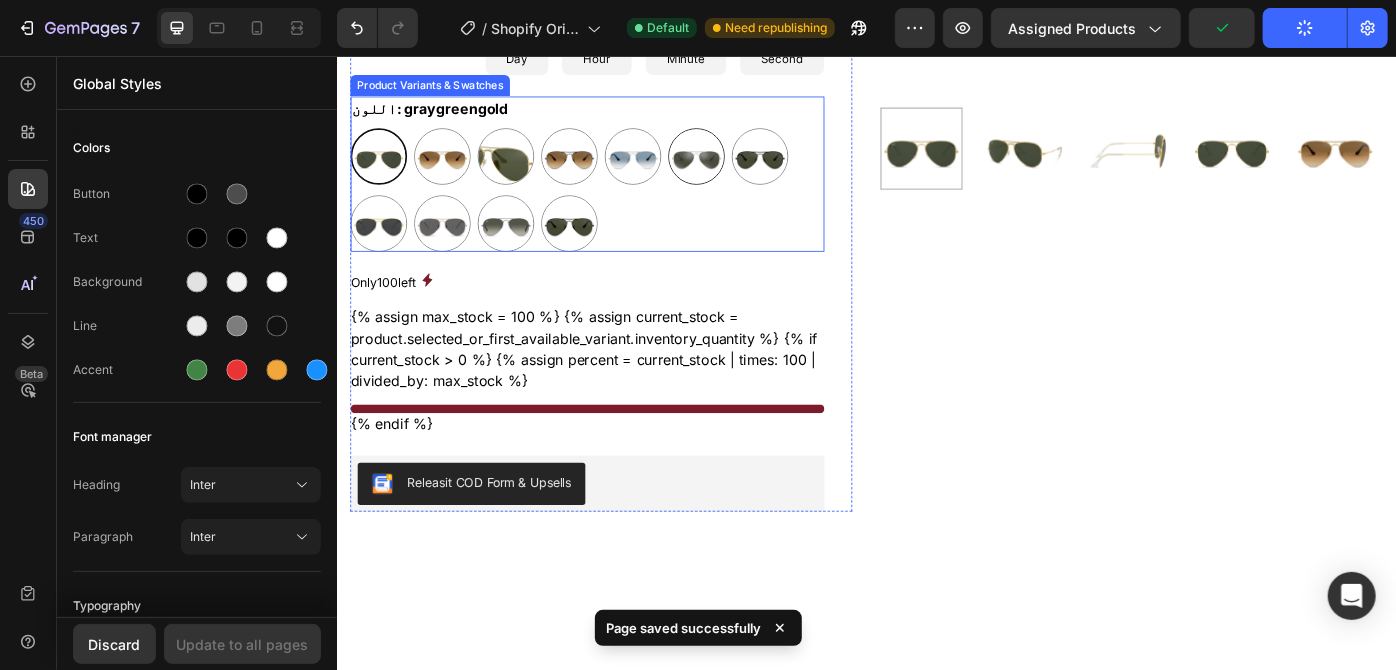 scroll, scrollTop: 629, scrollLeft: 0, axis: vertical 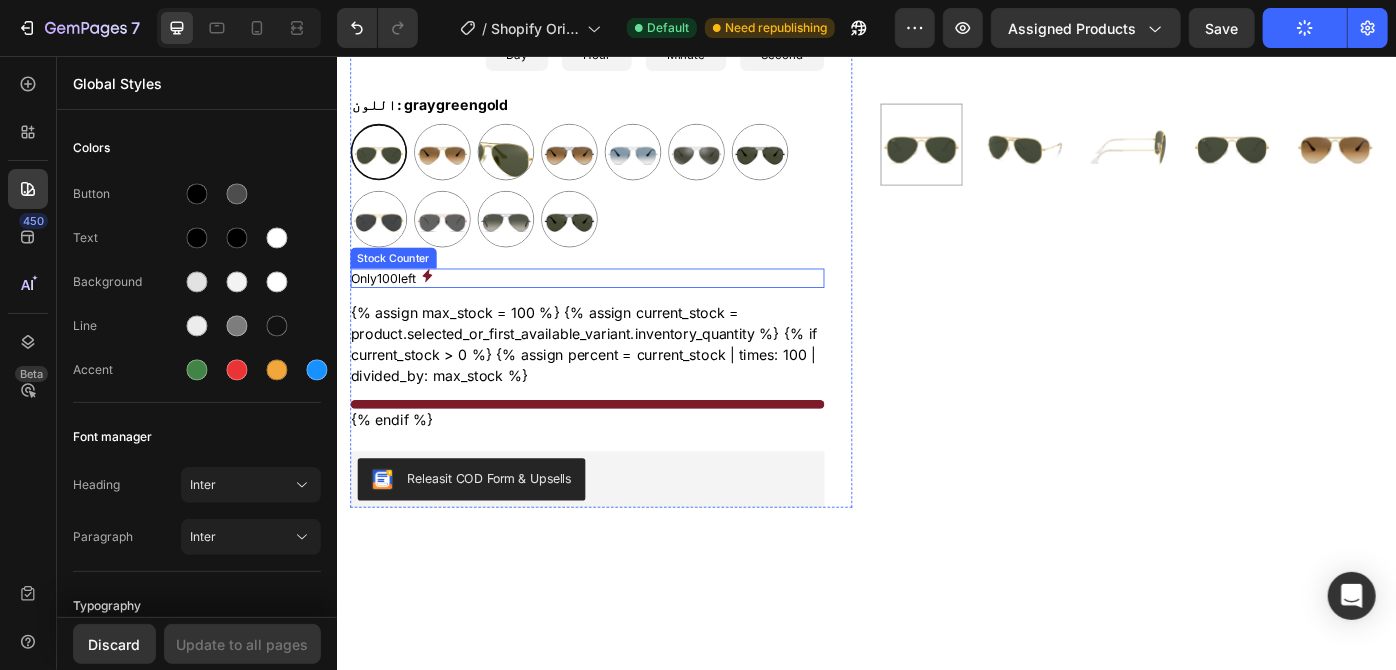 click 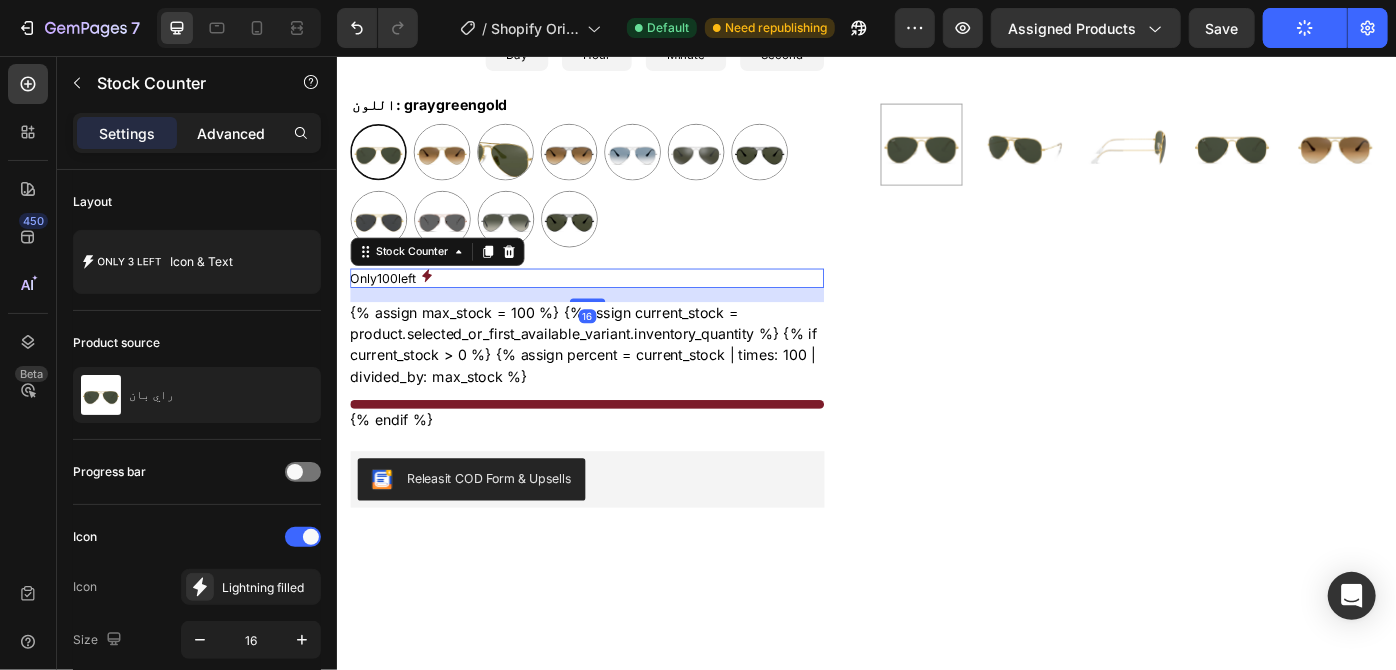 click on "Advanced" at bounding box center (231, 133) 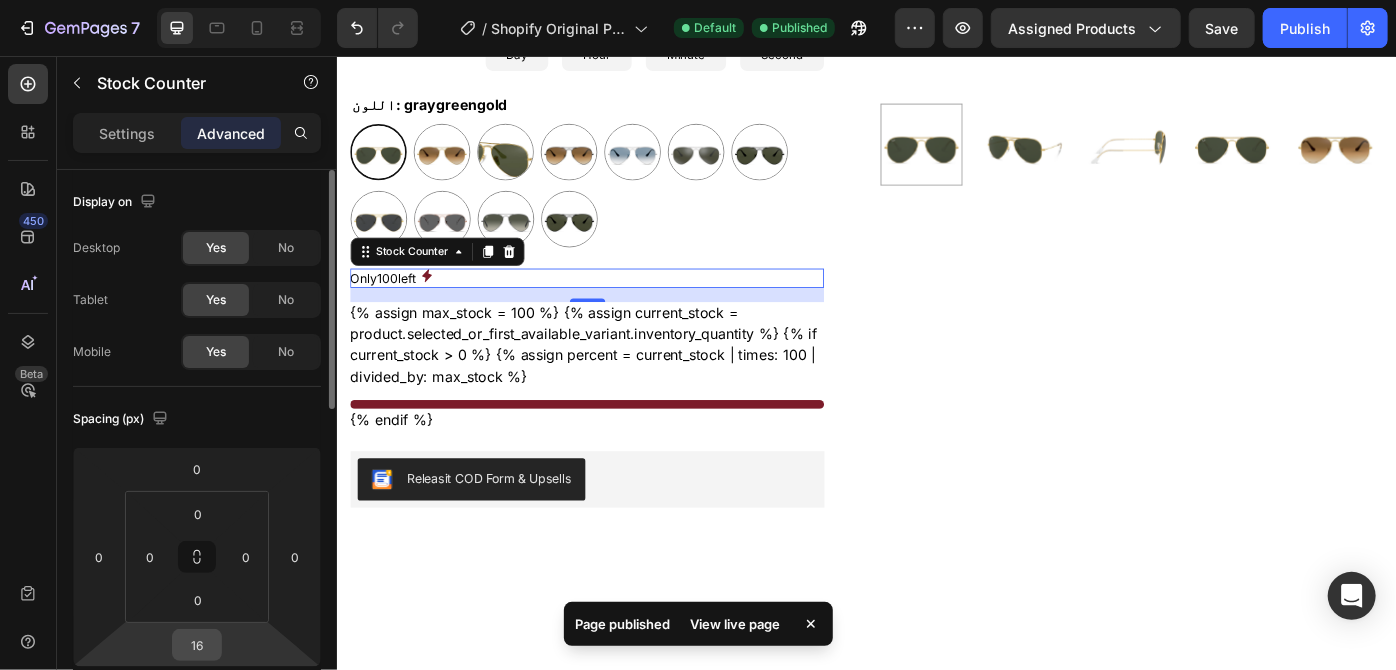 click on "16" at bounding box center (197, 645) 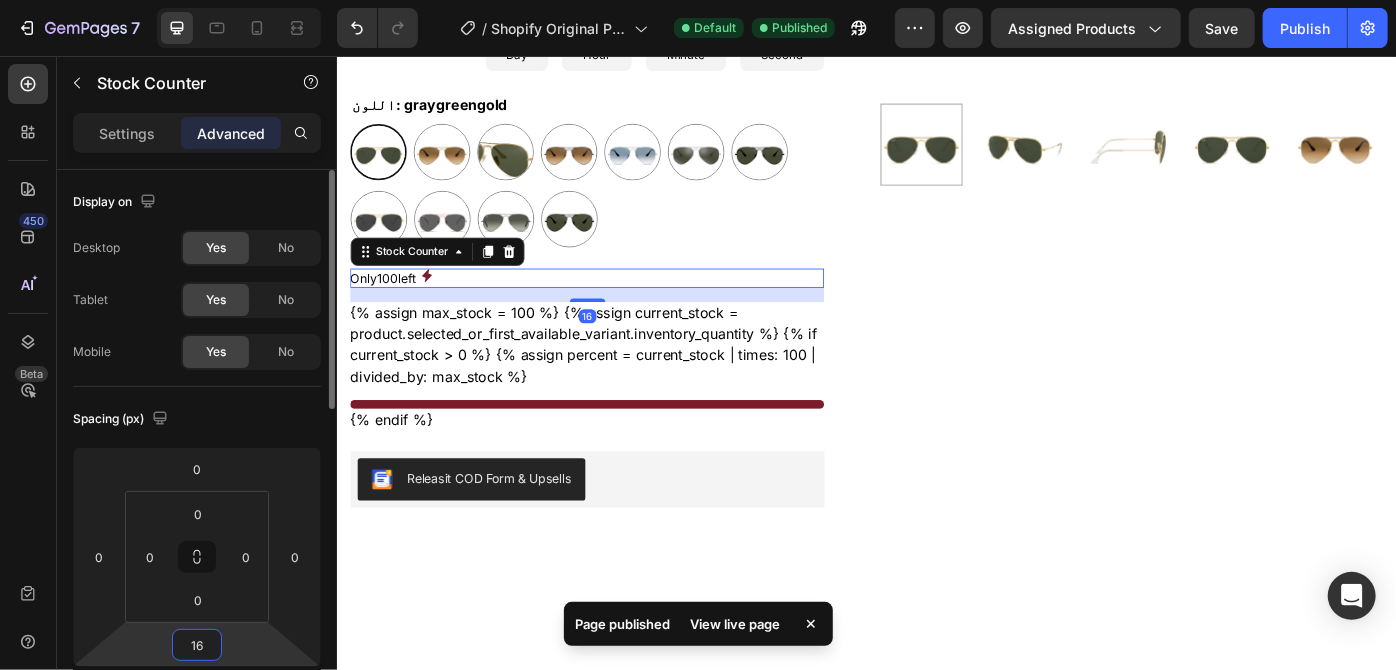 click on "16" at bounding box center (197, 645) 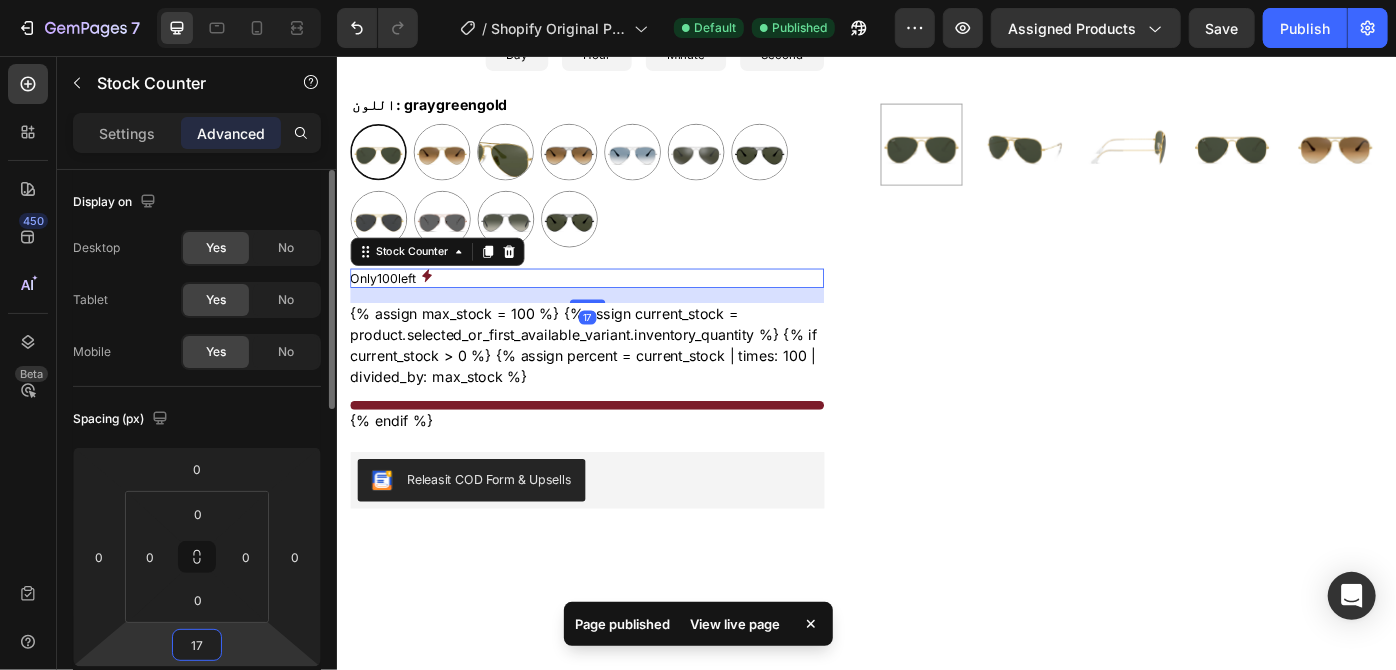 type on "1" 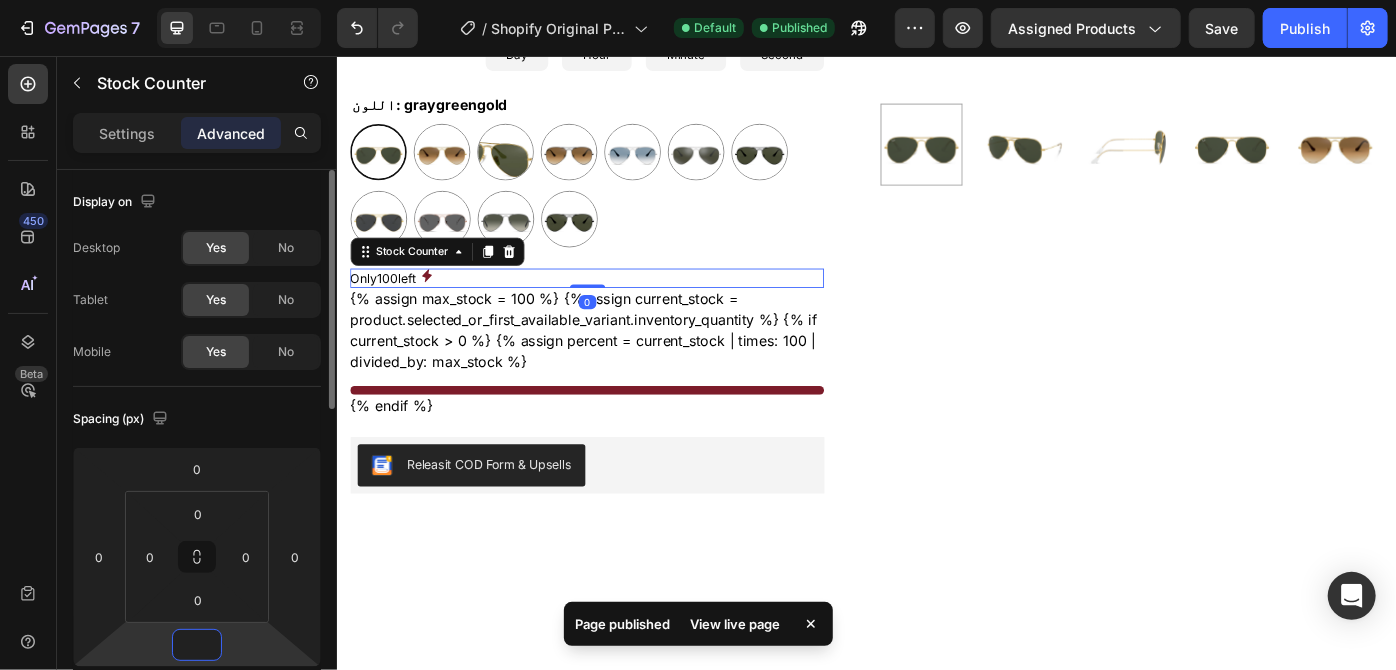 type on "1" 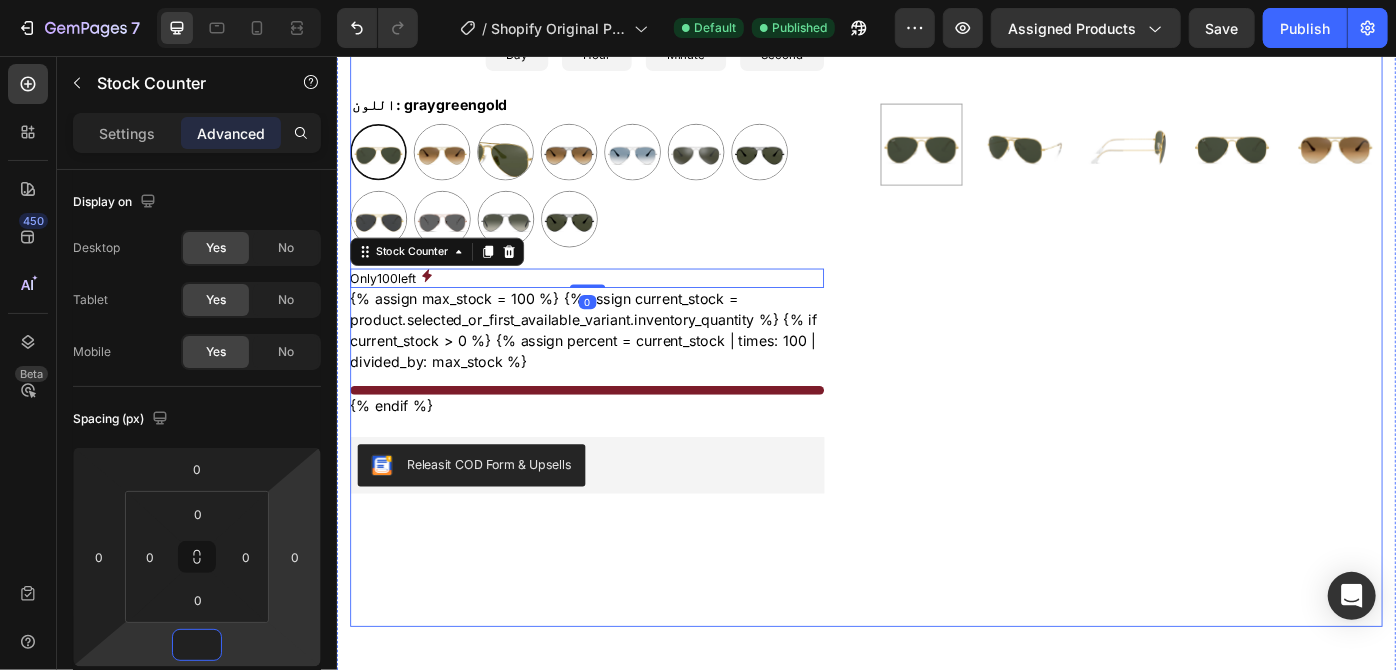type on "1" 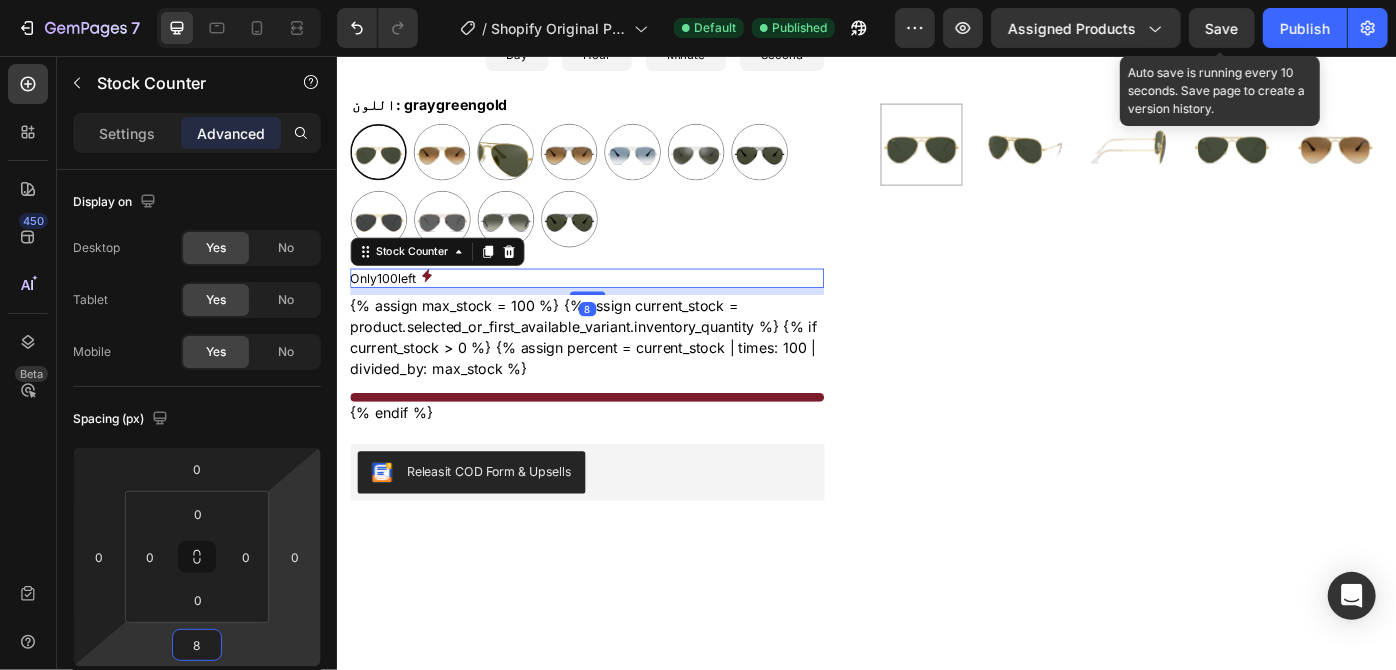 type on "8" 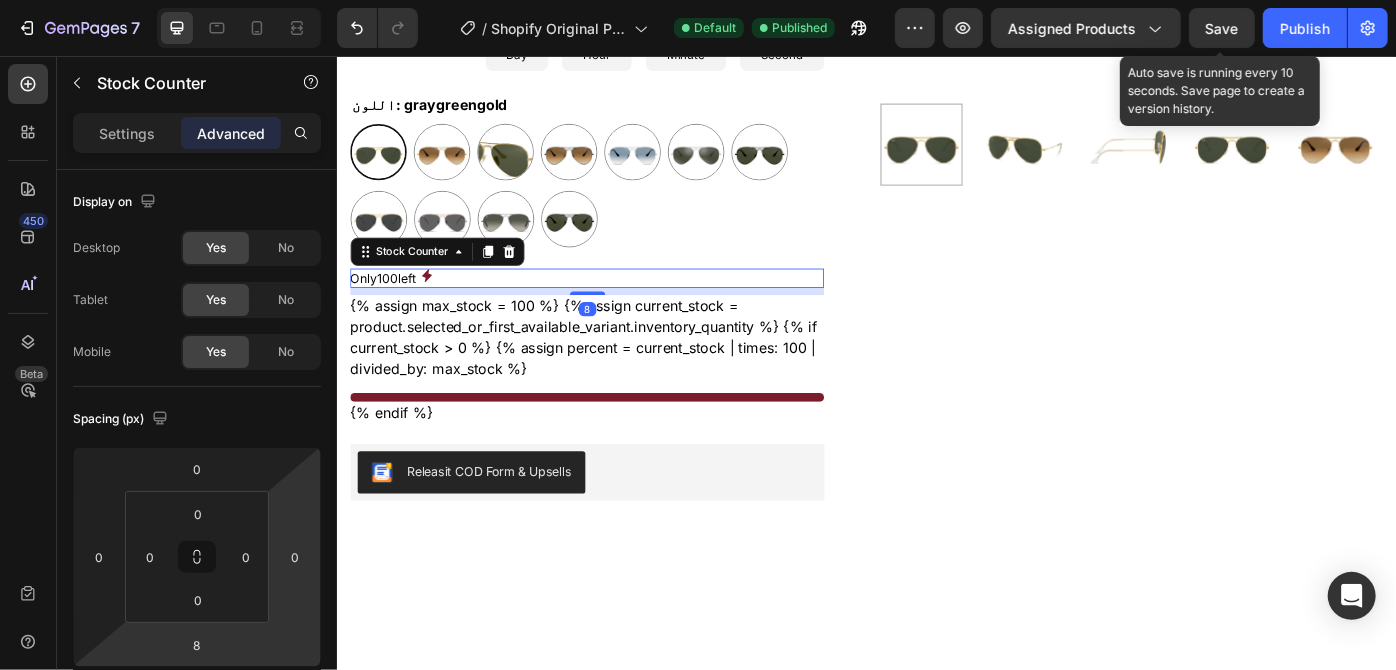 click on "Save" at bounding box center (1222, 28) 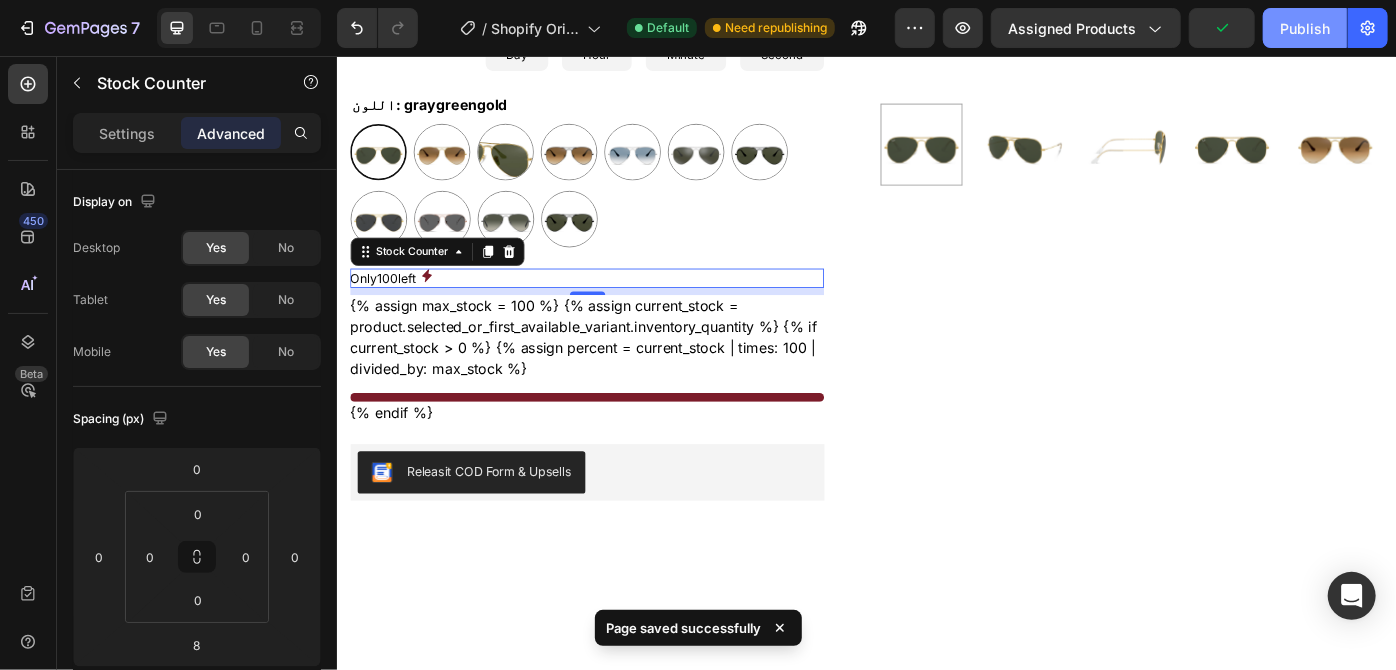 click on "Publish" at bounding box center (1305, 28) 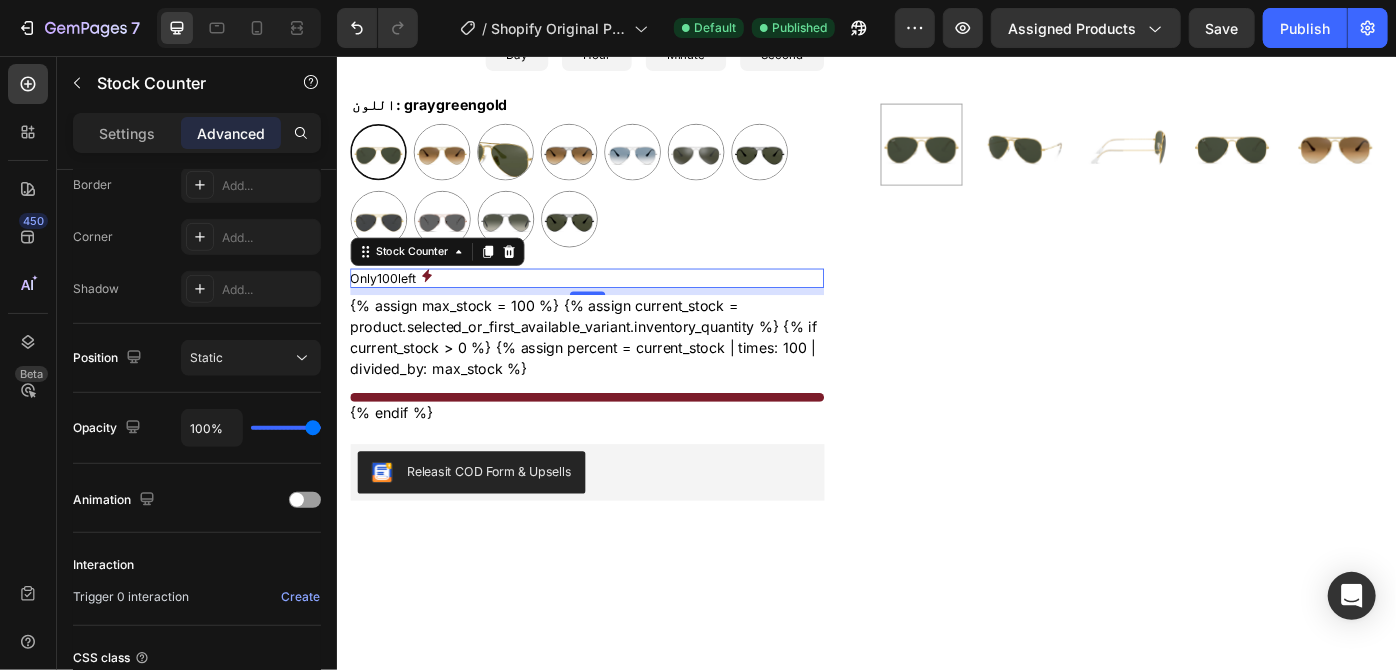 scroll, scrollTop: 0, scrollLeft: 0, axis: both 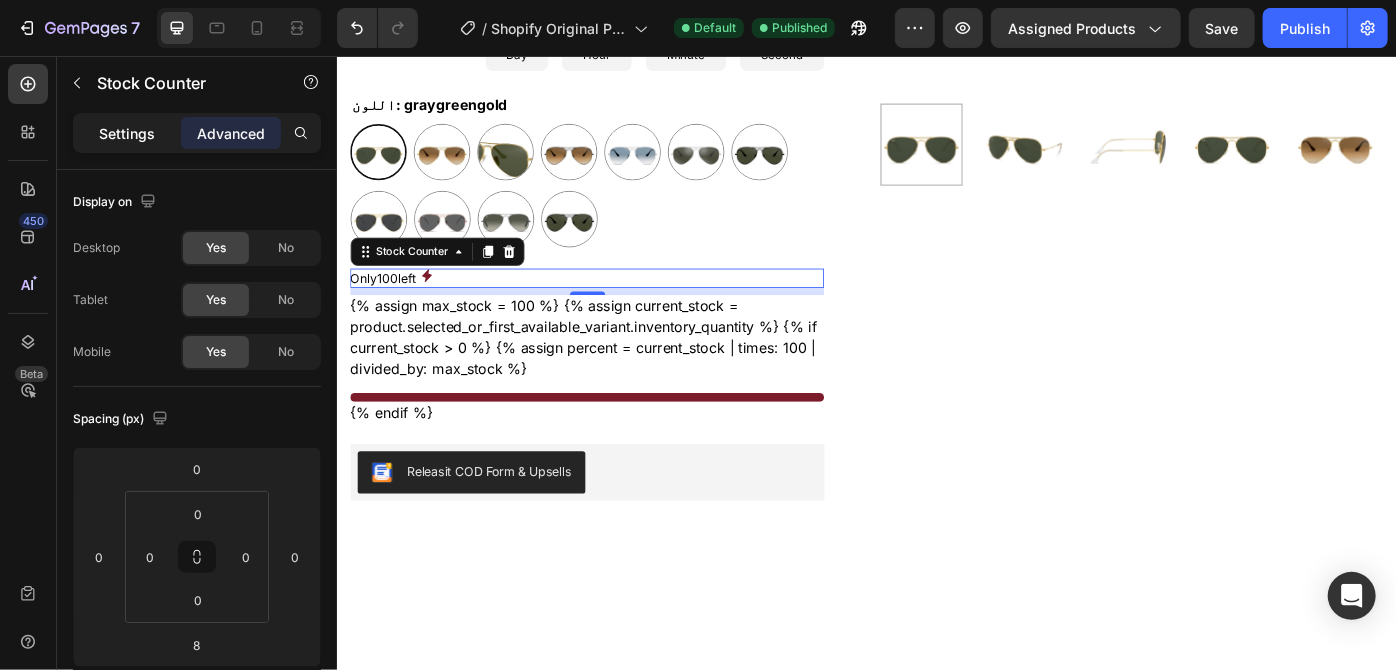 click on "Settings" at bounding box center [127, 133] 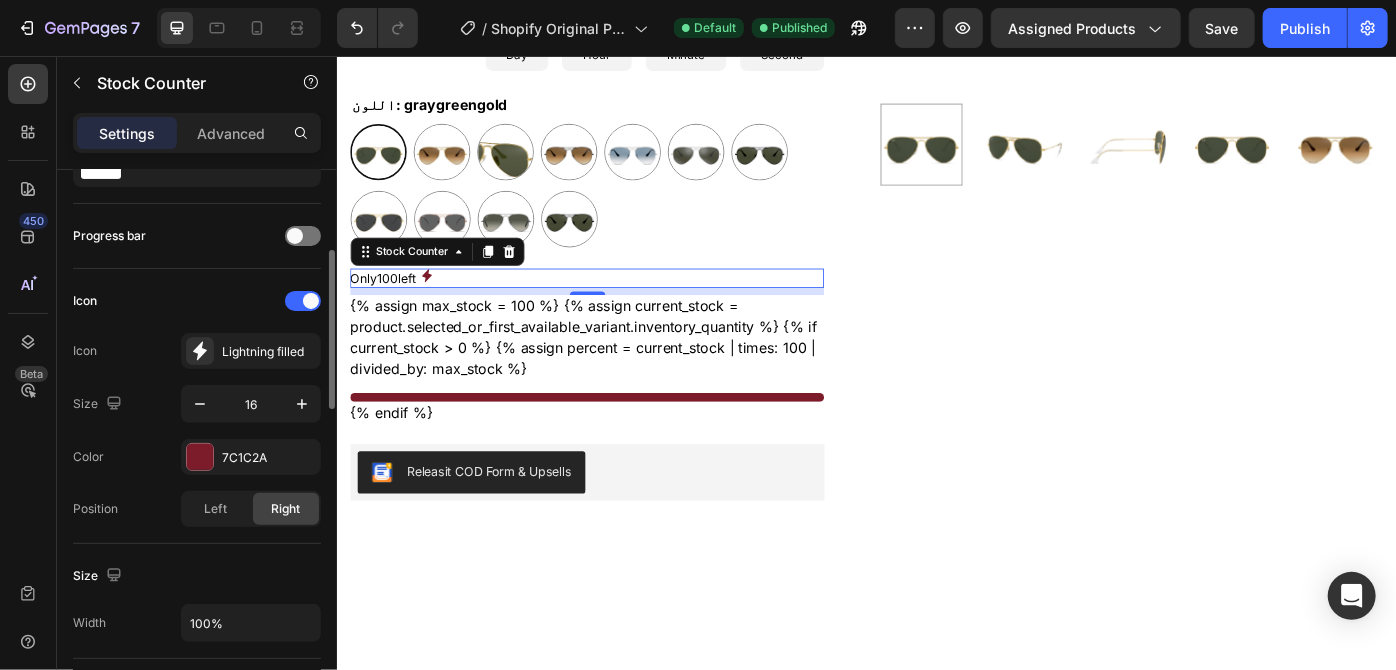 scroll, scrollTop: 248, scrollLeft: 0, axis: vertical 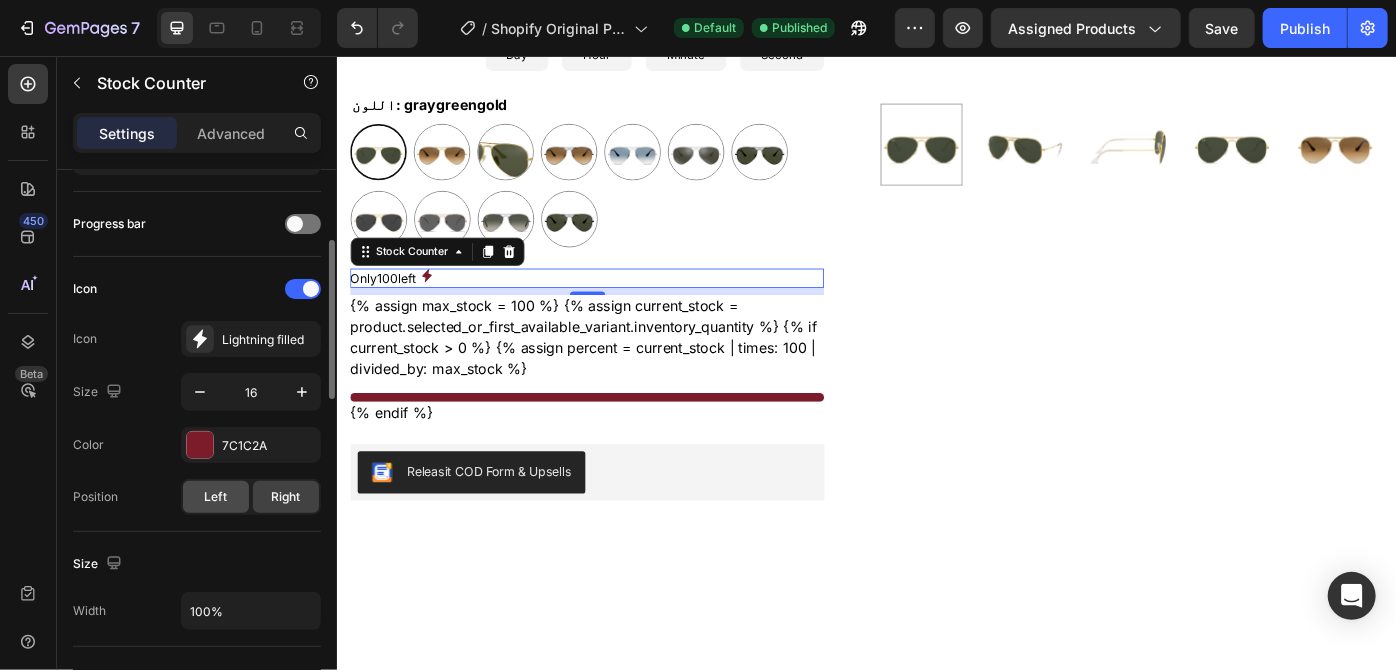 click on "Left" 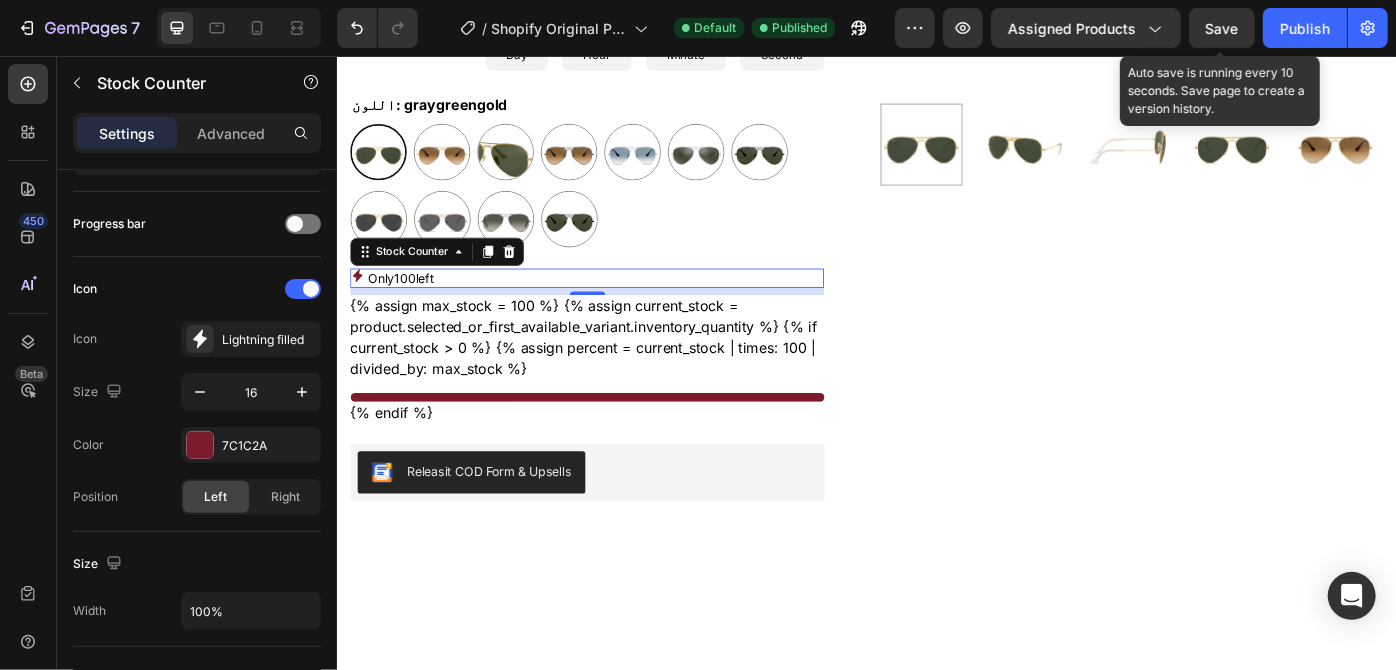 click on "Save" at bounding box center [1222, 28] 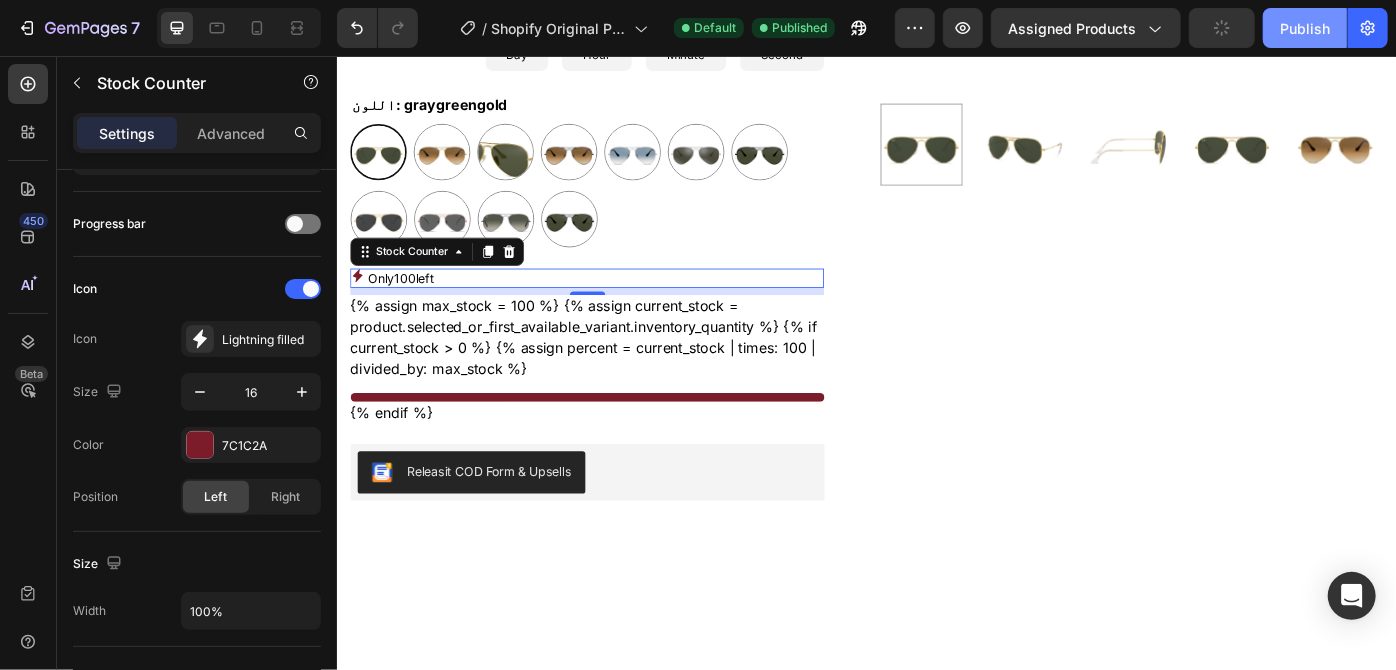 click on "Publish" at bounding box center (1305, 28) 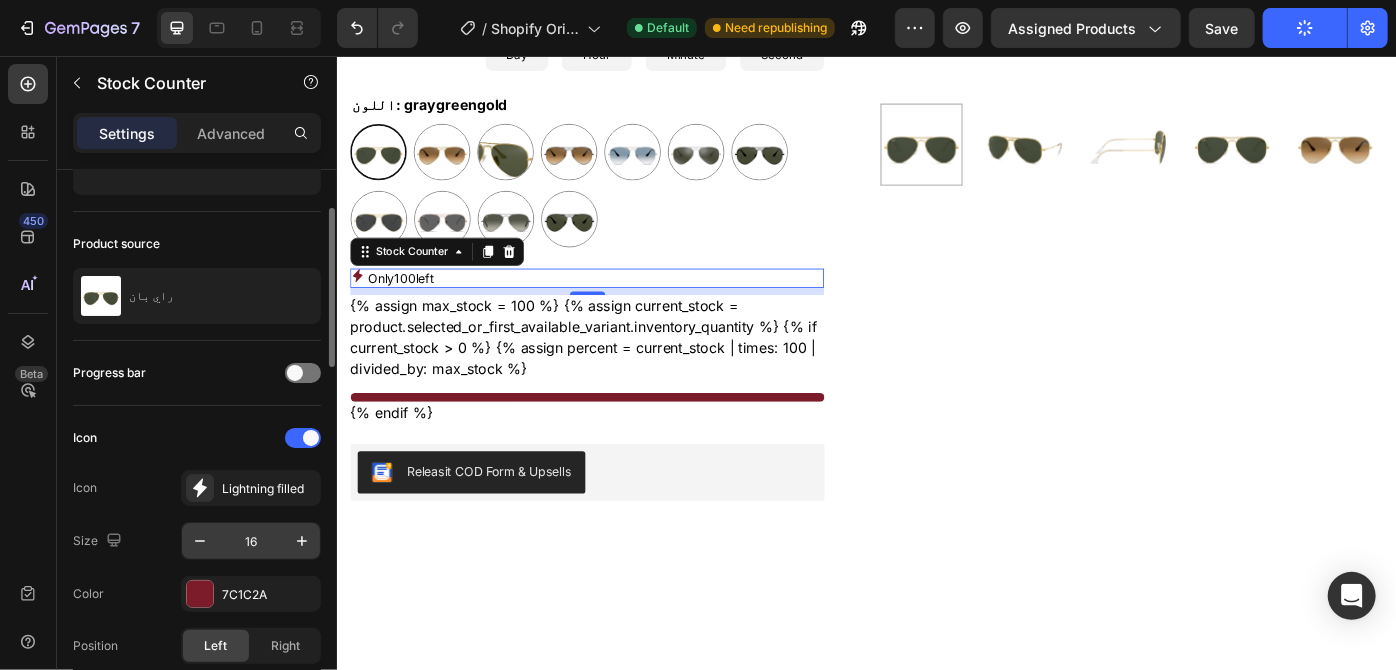 scroll, scrollTop: 107, scrollLeft: 0, axis: vertical 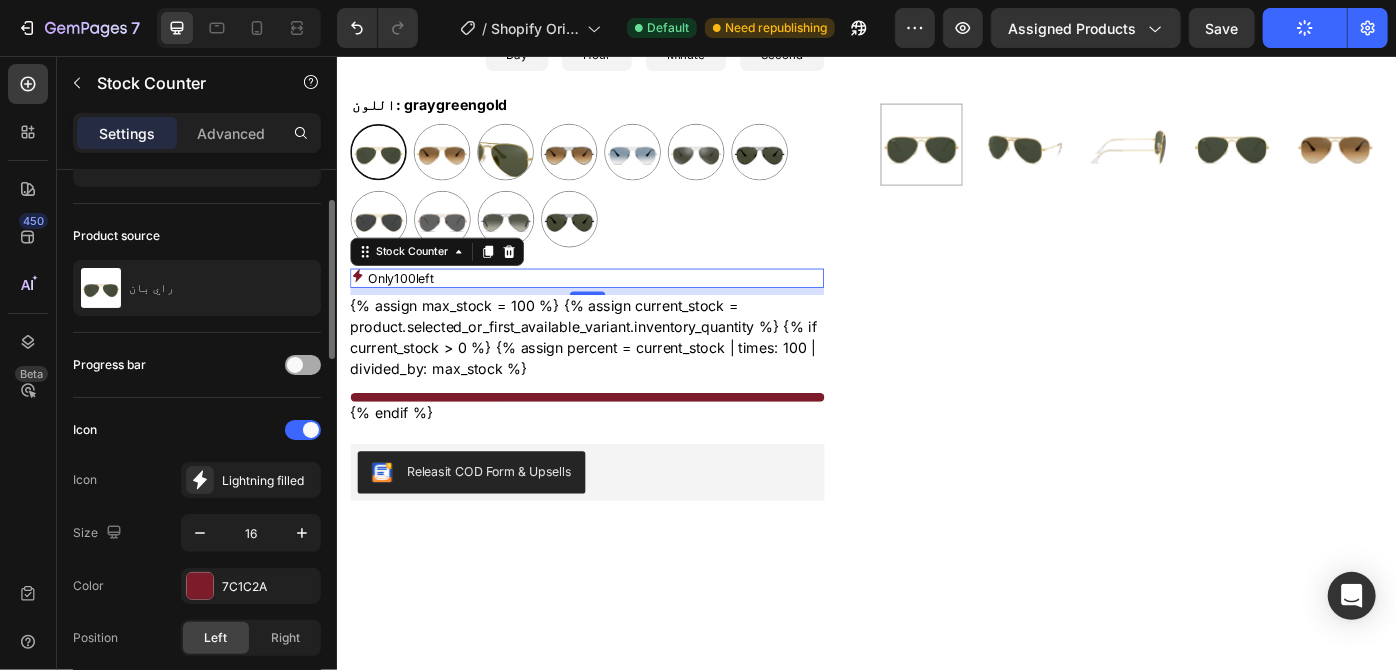 click at bounding box center (295, 365) 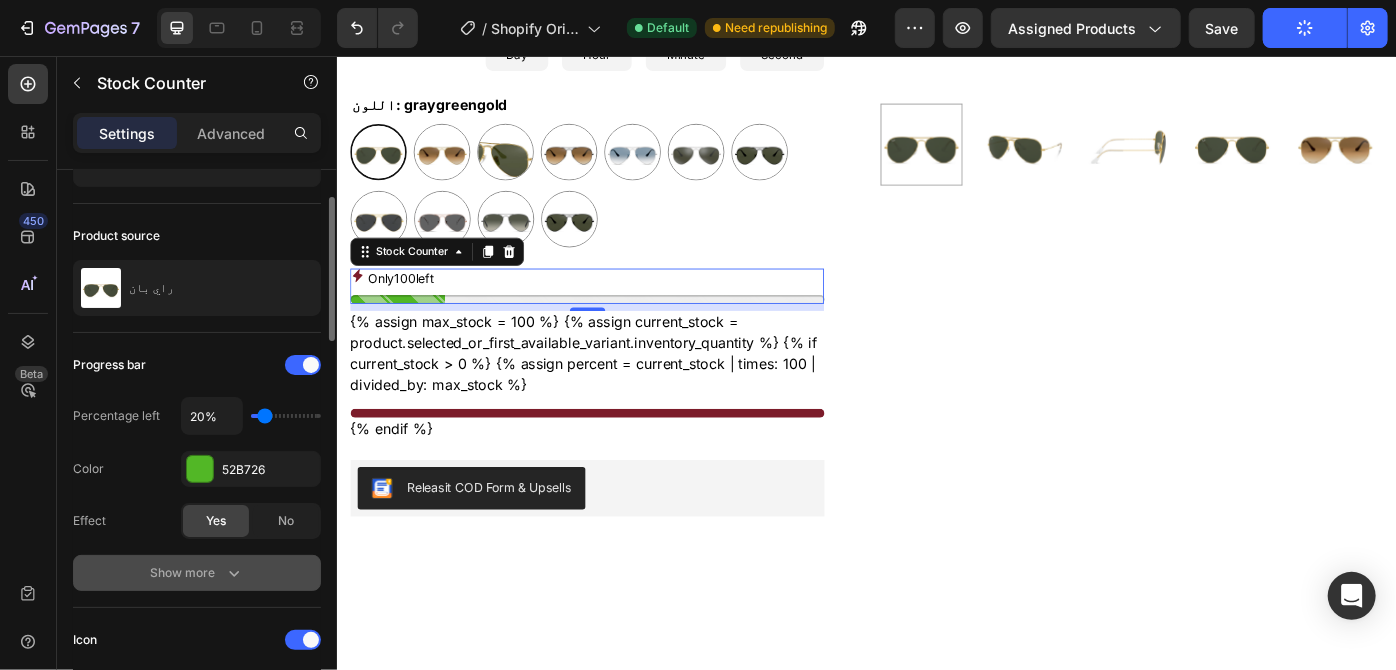 click 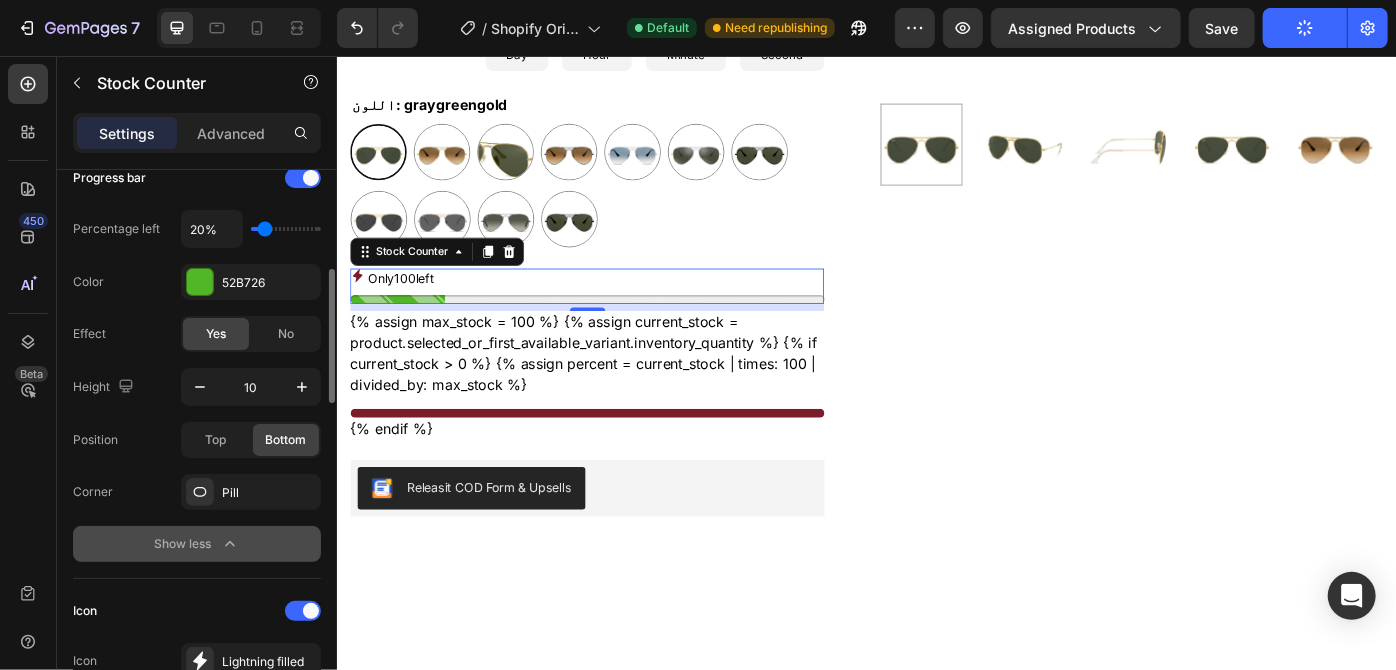 scroll, scrollTop: 322, scrollLeft: 0, axis: vertical 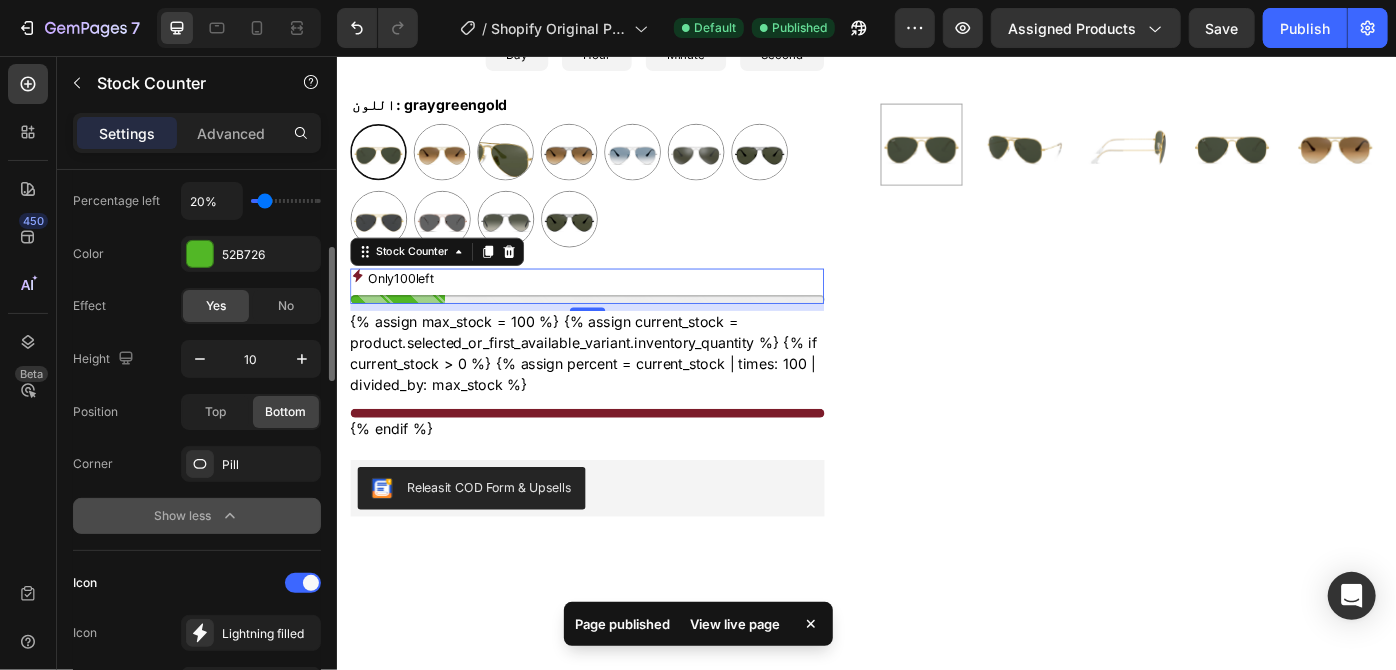 click on "Show less" 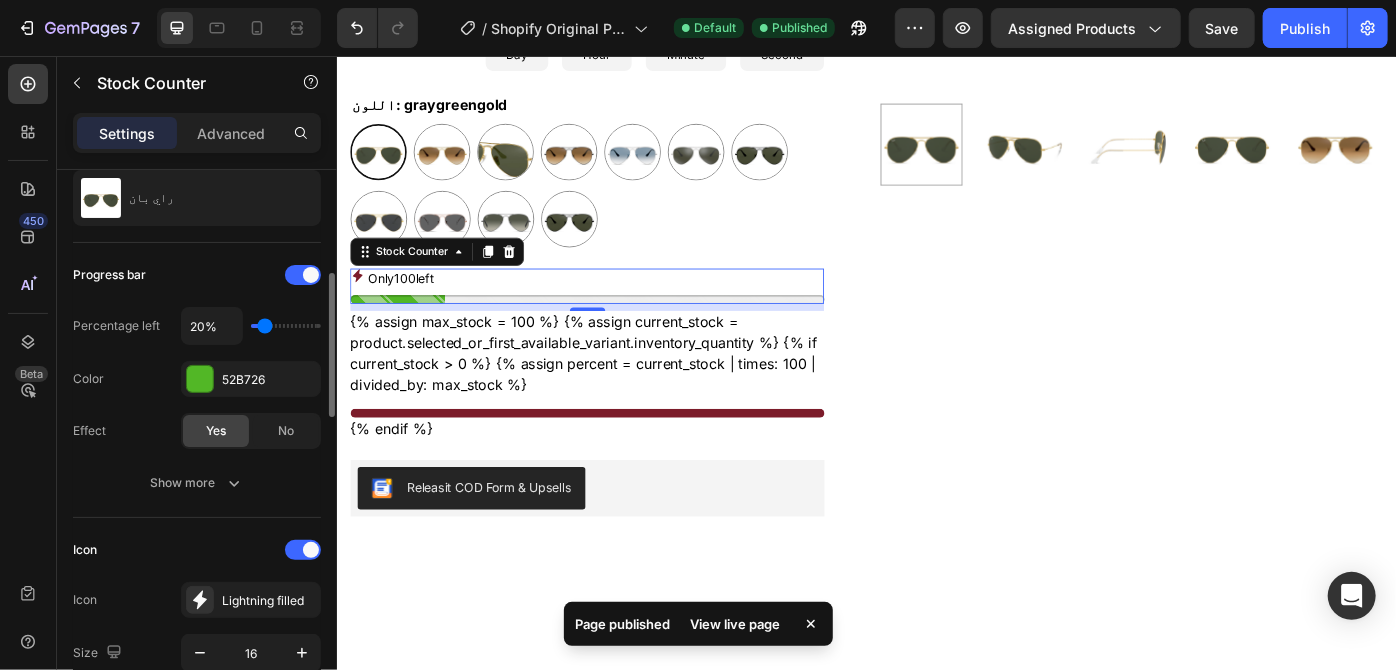 scroll, scrollTop: 197, scrollLeft: 0, axis: vertical 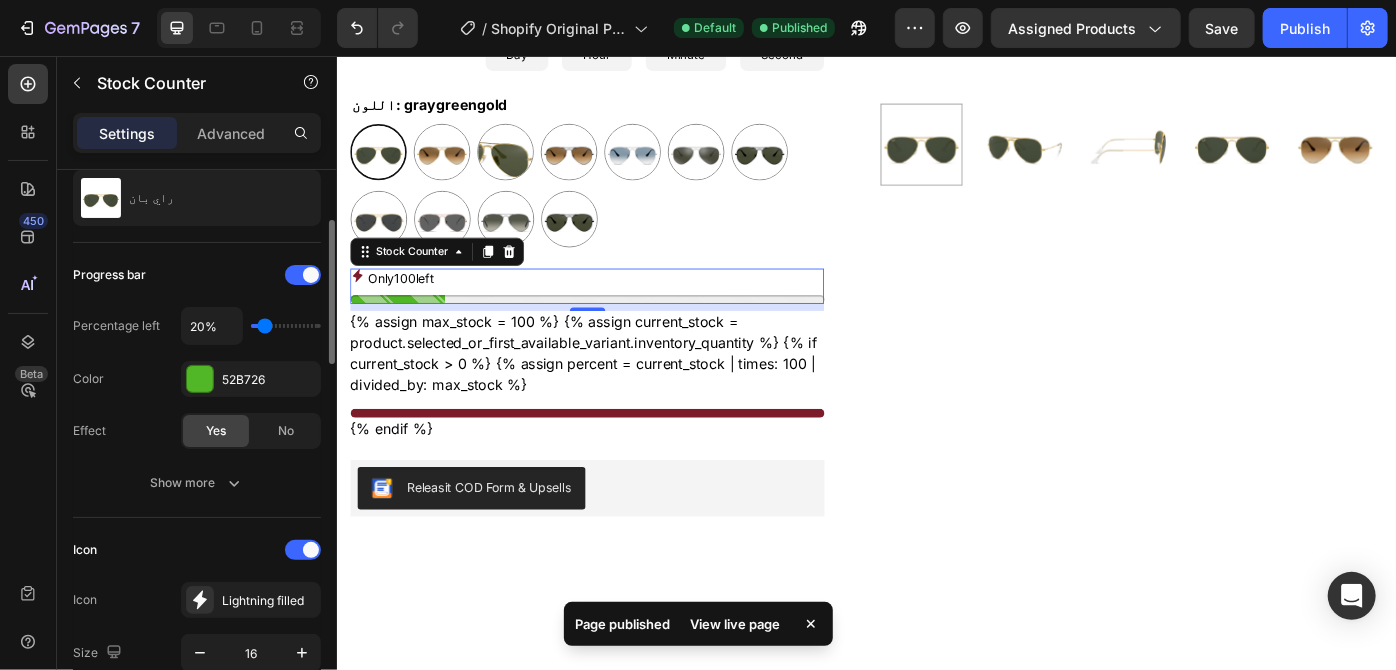 click on "Progress bar" at bounding box center (197, 275) 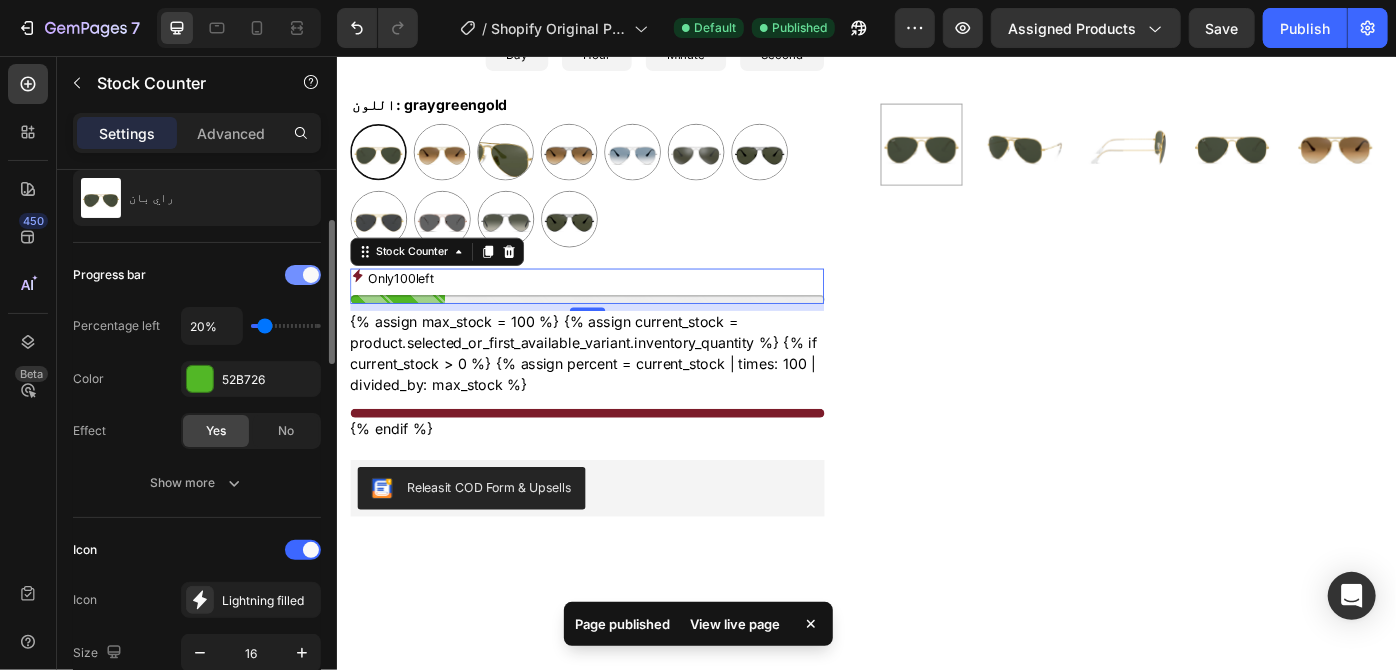 click at bounding box center (303, 275) 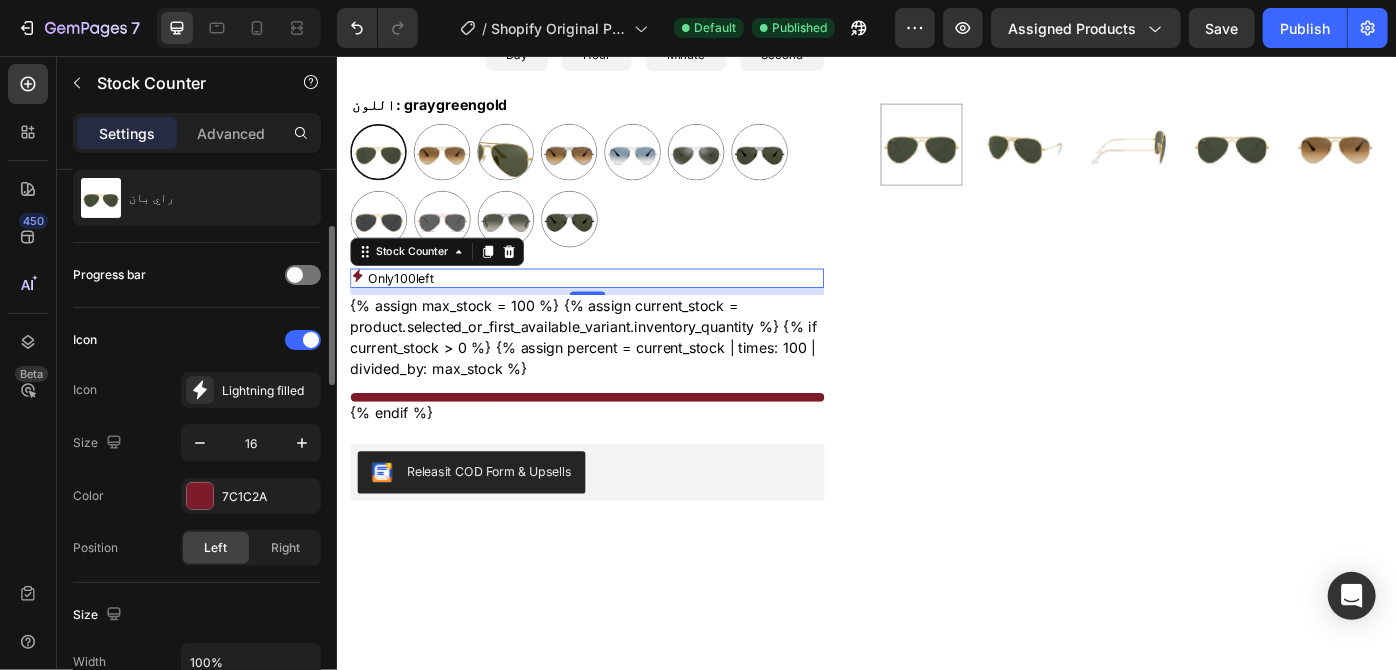 scroll, scrollTop: 0, scrollLeft: 0, axis: both 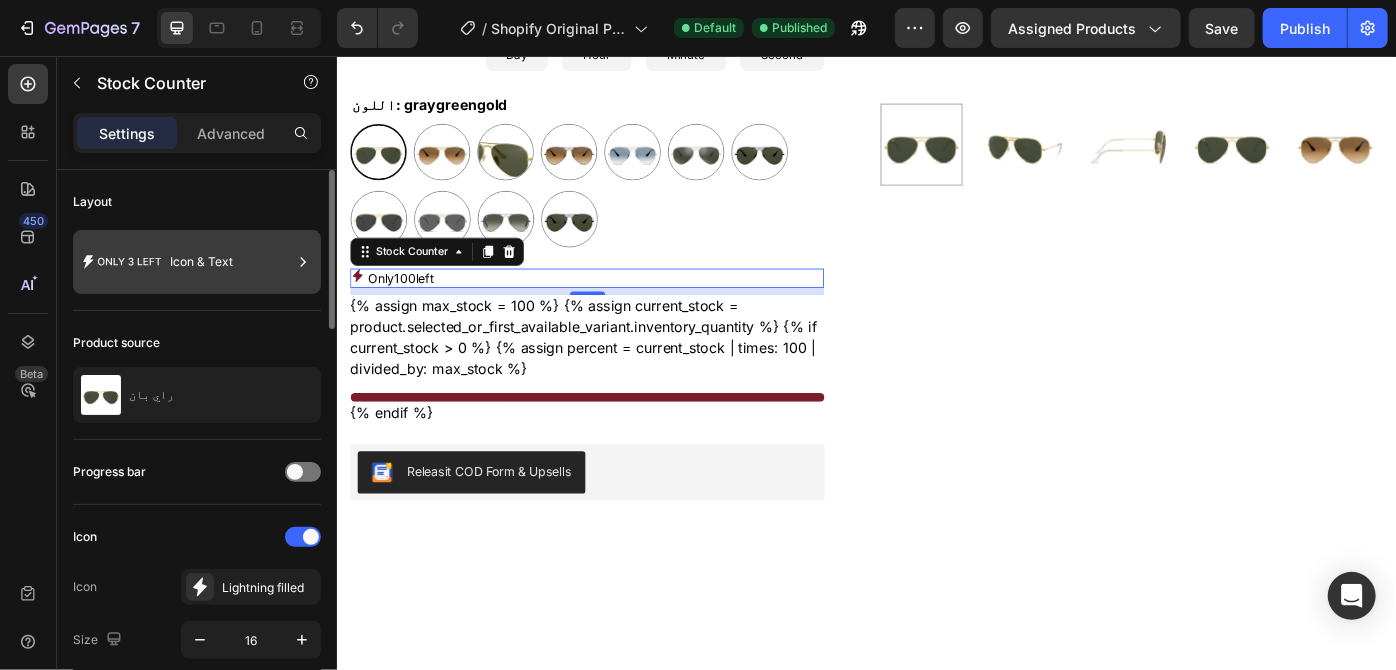 click on "Icon & Text" at bounding box center (231, 262) 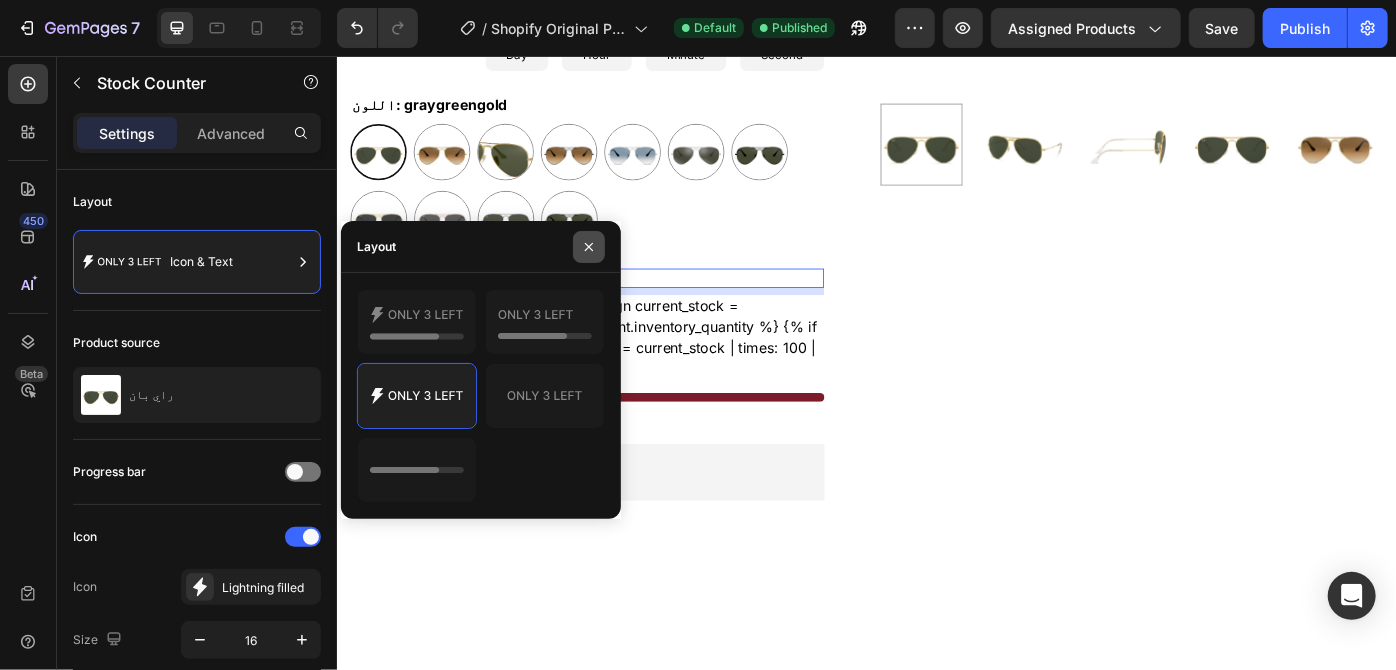 drag, startPoint x: 594, startPoint y: 250, endPoint x: 23, endPoint y: 366, distance: 582.6637 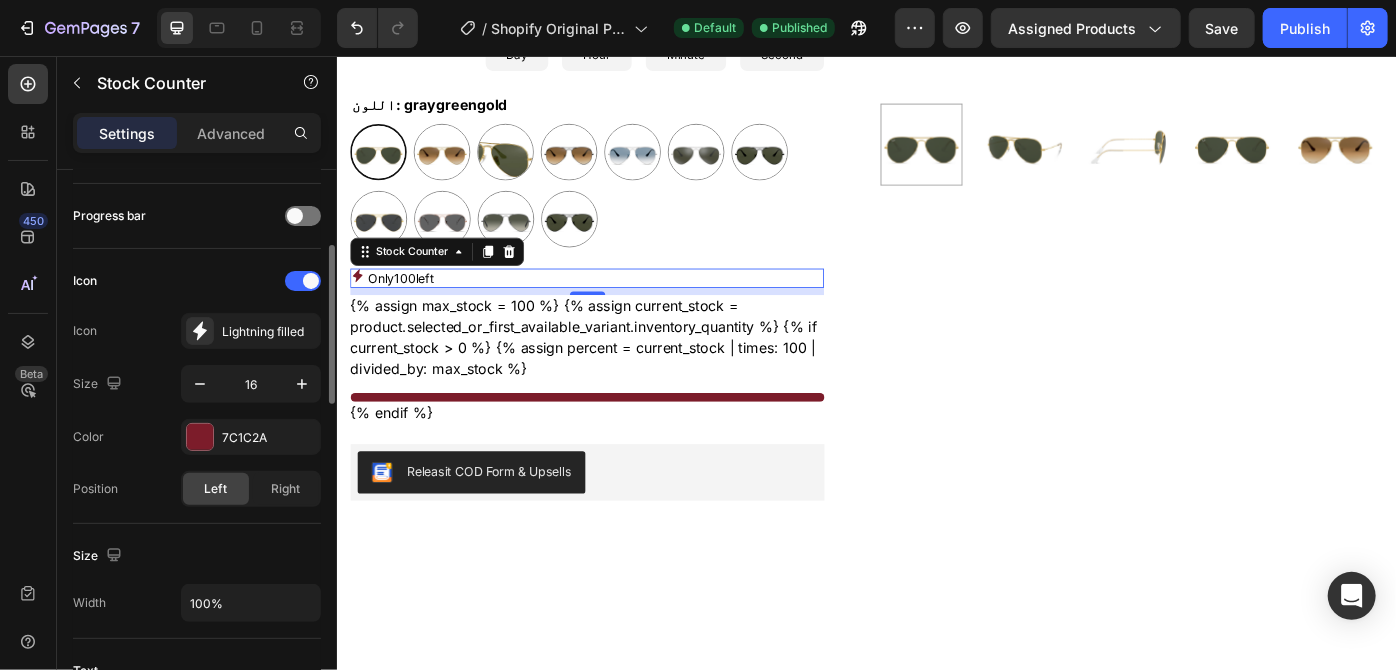 scroll, scrollTop: 258, scrollLeft: 0, axis: vertical 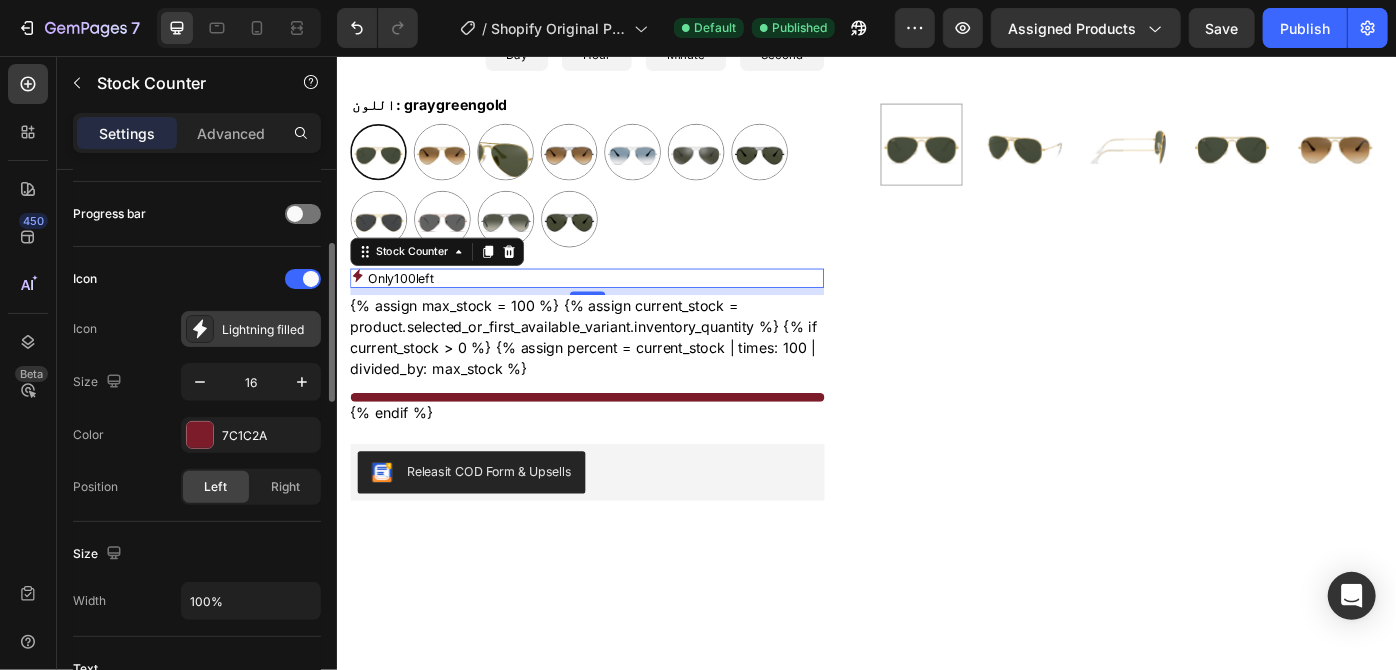 click on "Lightning filled" at bounding box center (269, 330) 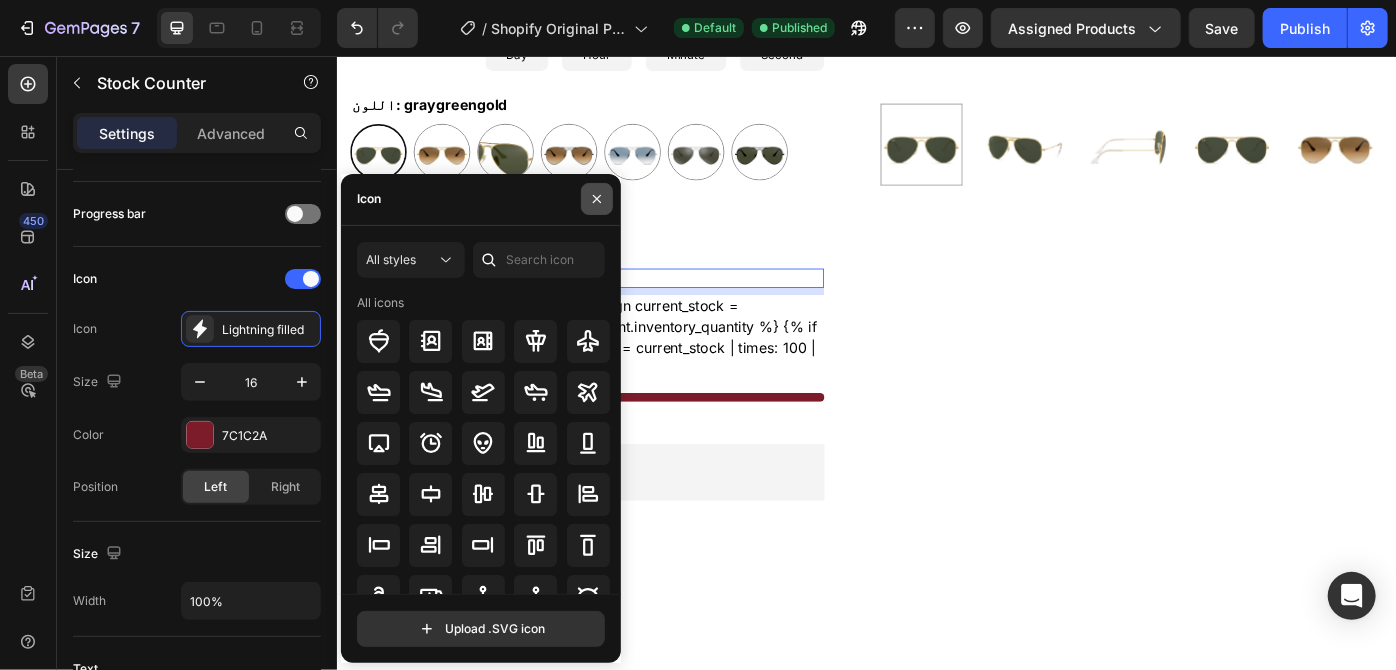 click 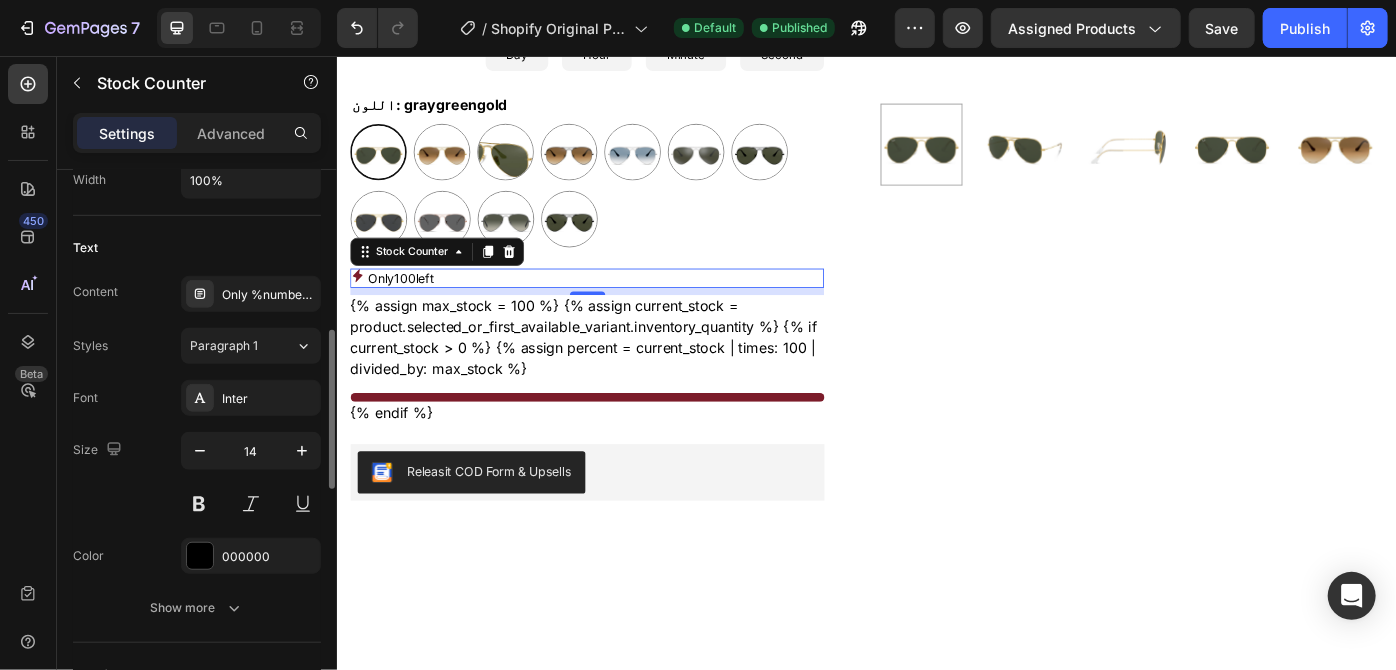 scroll, scrollTop: 653, scrollLeft: 0, axis: vertical 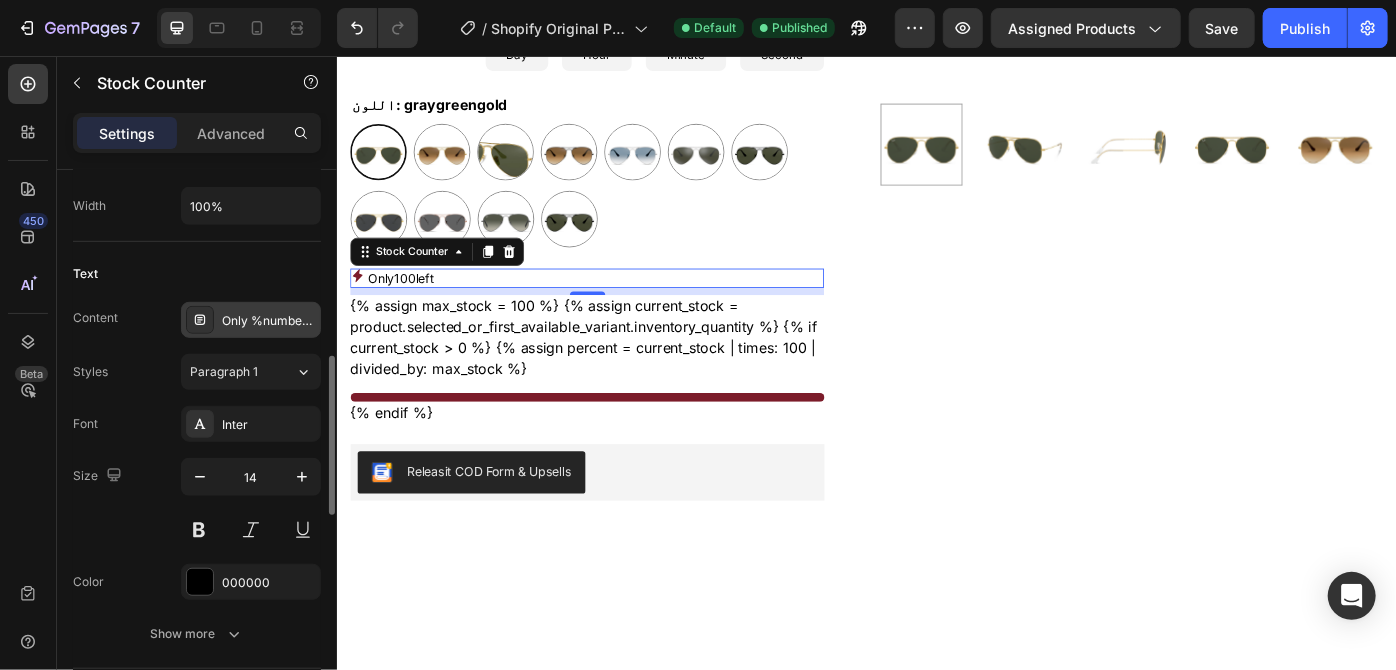 click on "Only %number% left" at bounding box center (269, 321) 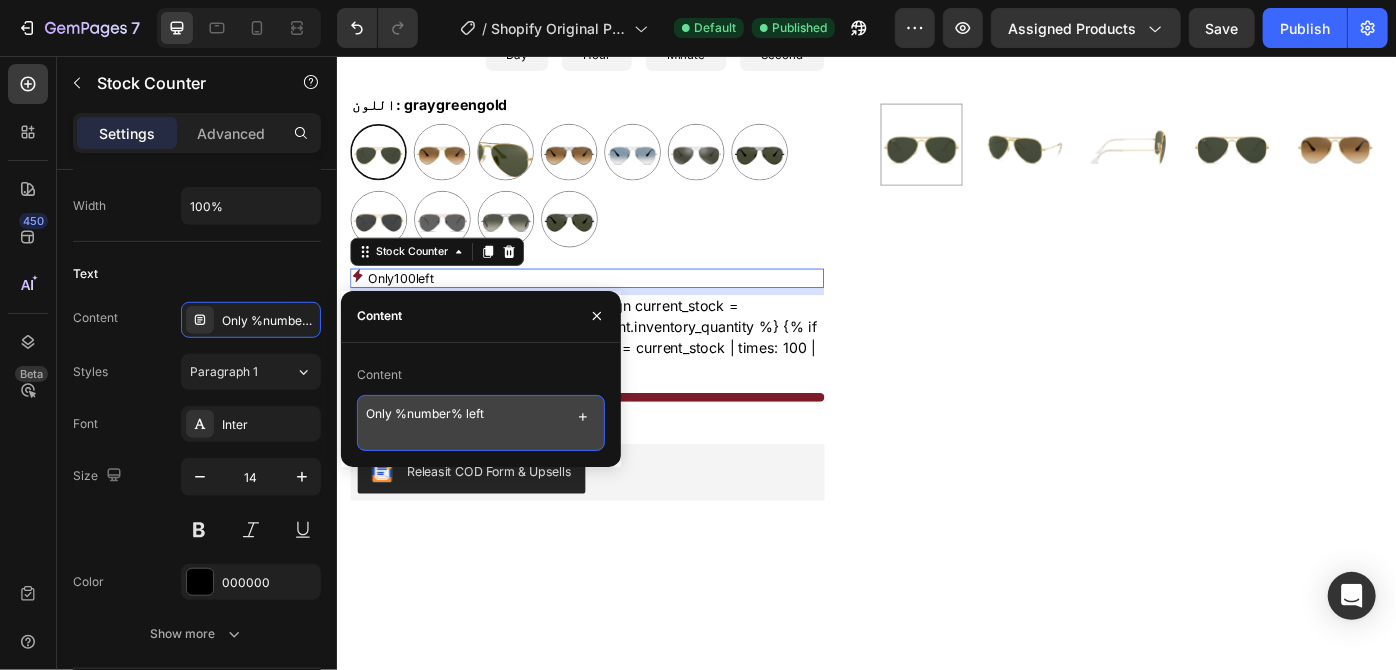 click on "Only %number% left" at bounding box center [481, 423] 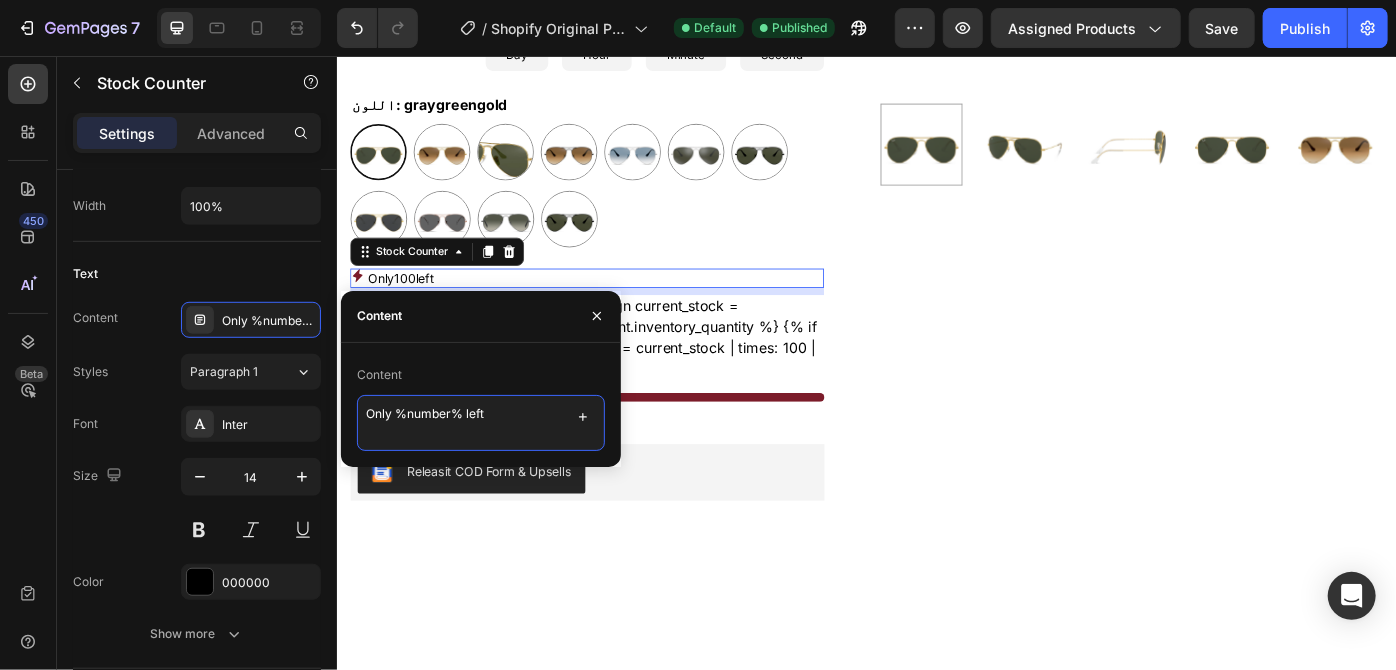 click on "Only %number% left" at bounding box center (481, 423) 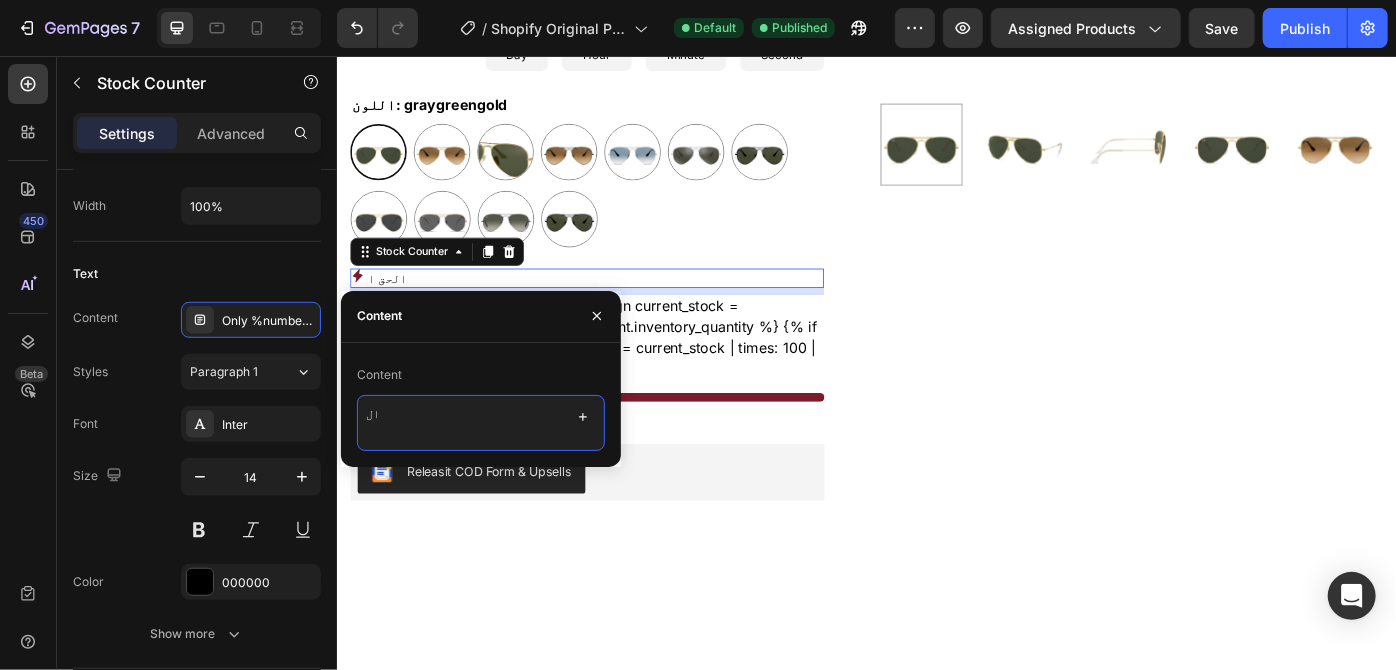 type on "ا" 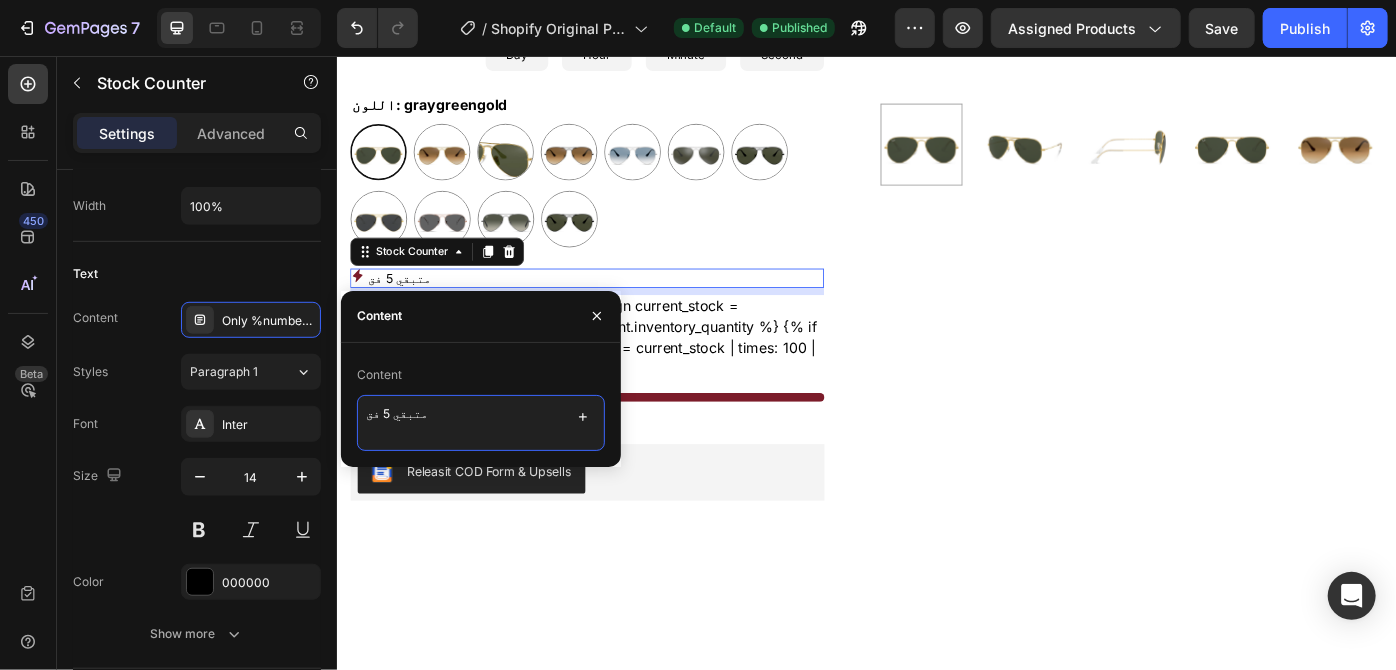 type on "متبقي 5 فقط" 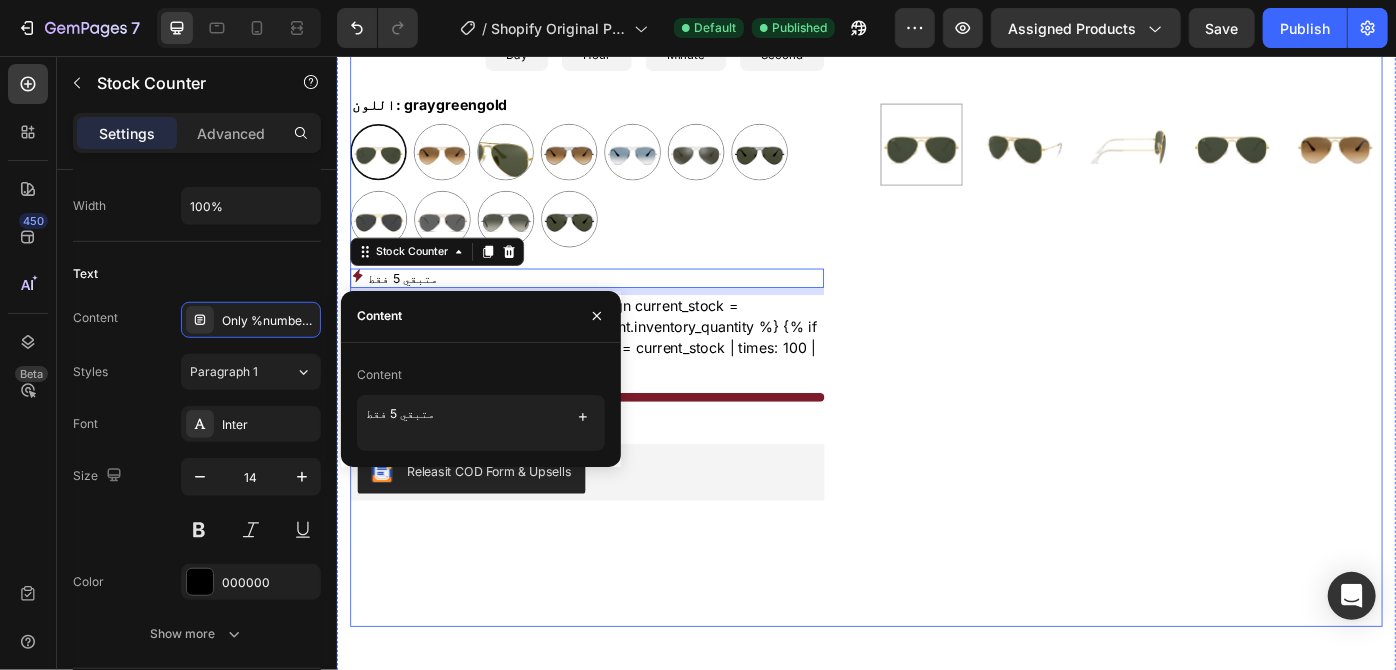 click on "راي بان Product Title
Publish the page to see the content.
Custom Code نظارة شمسية معدنية بإطار بيلوت للجنسين   Product Description                Title Line LE 1,100.00 Product Price Product Price LE 2,000.00 Compare Price Compare Price Sale 45% off Product Badge Row عدسات تحمي من الشمس تصميم مريح وعالي الجودة خفيفة الوزن وقوية التحمل Item List 06 Day 03 Hour 29 Minute 16 Second Countdown Timer اللون: graygreengold graygreengold graygreengold goldbrown goldbrown green green browngray browngray bluesilver bluesilver gray-1 gray-1 greenblue greenblue goldgray-1 goldgray-1 goldgray goldgray blackgray blackgray blackgreen-3 blackgreen-3 Product Variants & Swatches
متبقي 5 فقط Stock Counter   8
{% endif %} Custom Code Releasit COD Form & Upsells Releasit COD Form & Upsells Row" at bounding box center [635, 124] 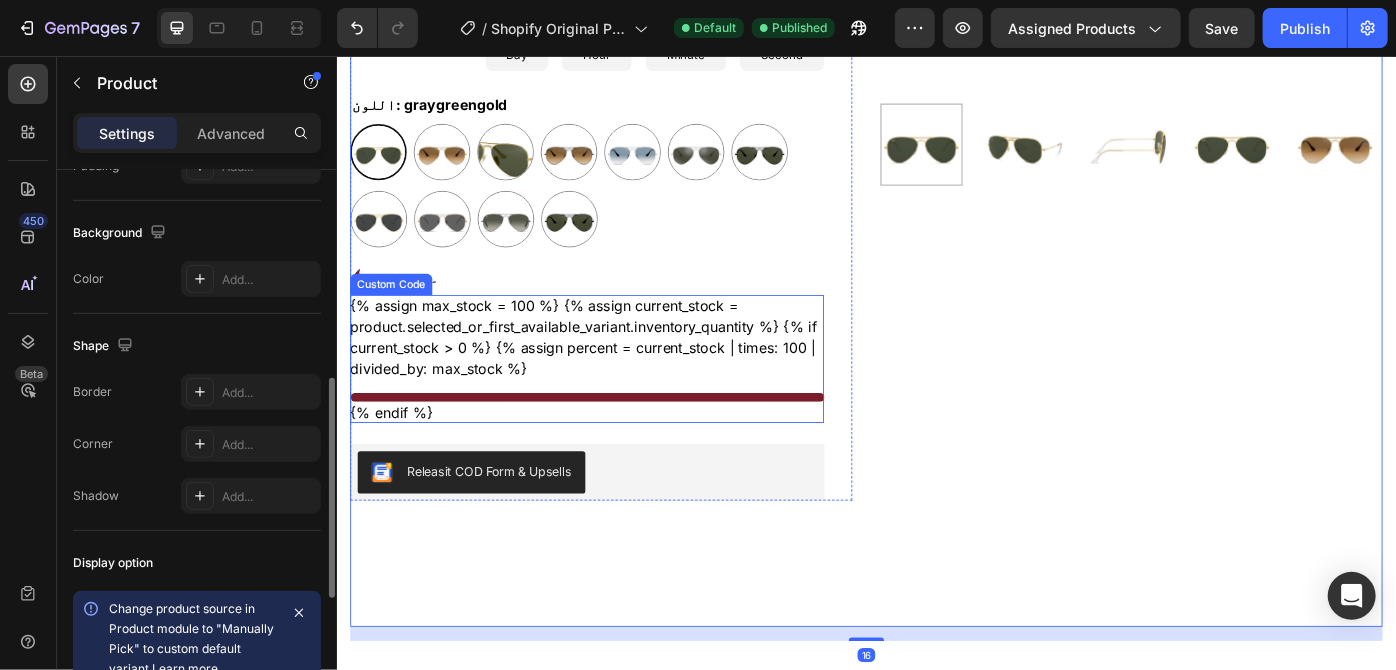 scroll, scrollTop: 526, scrollLeft: 0, axis: vertical 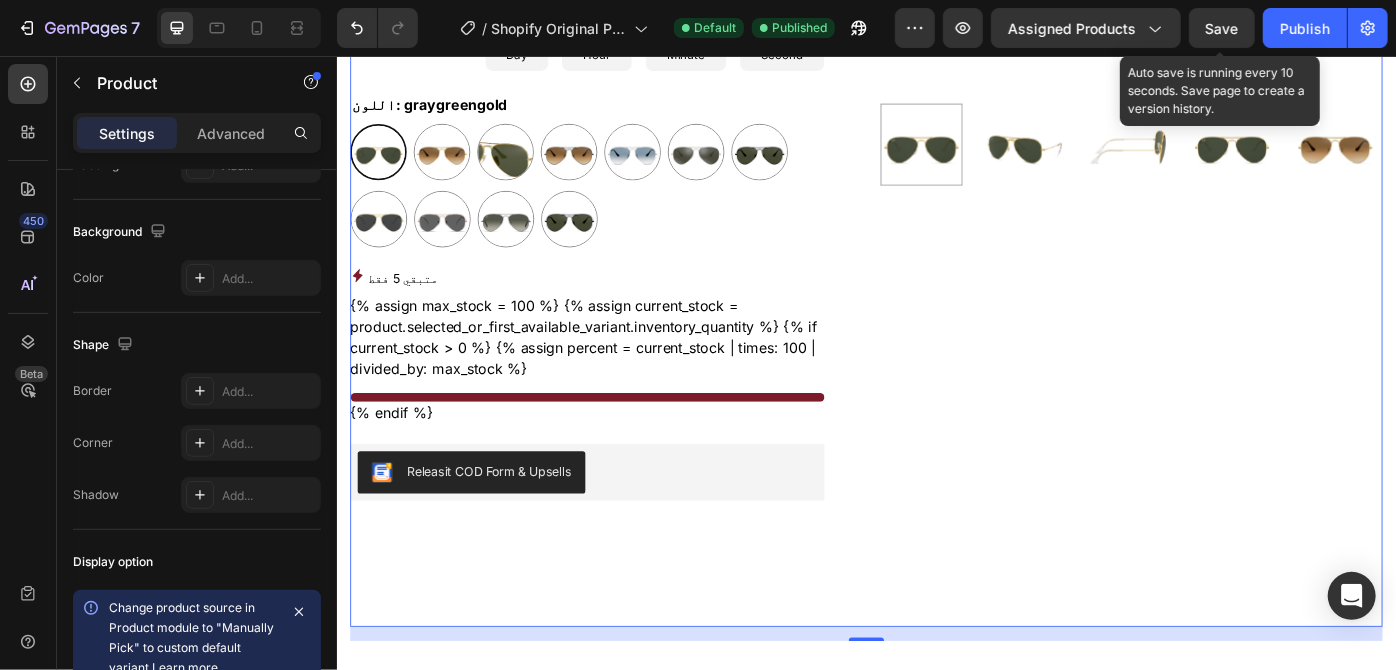 click on "Save" at bounding box center [1222, 28] 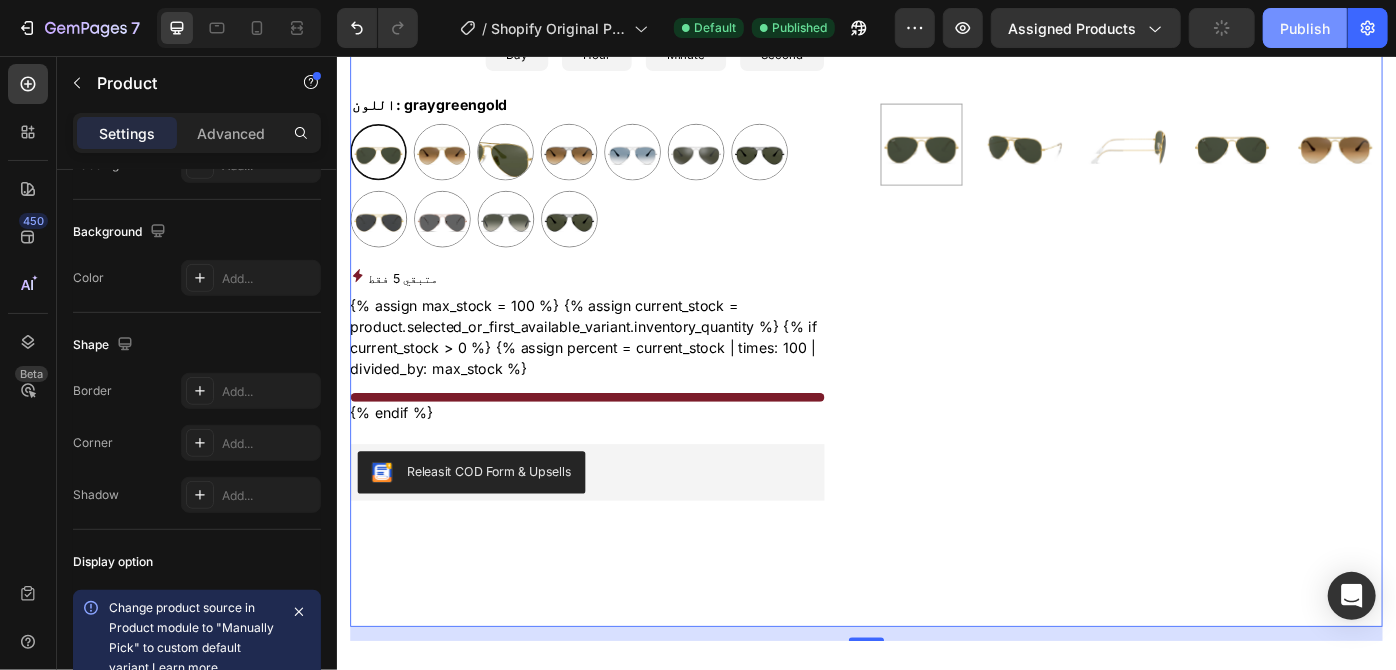 click on "Publish" at bounding box center (1305, 28) 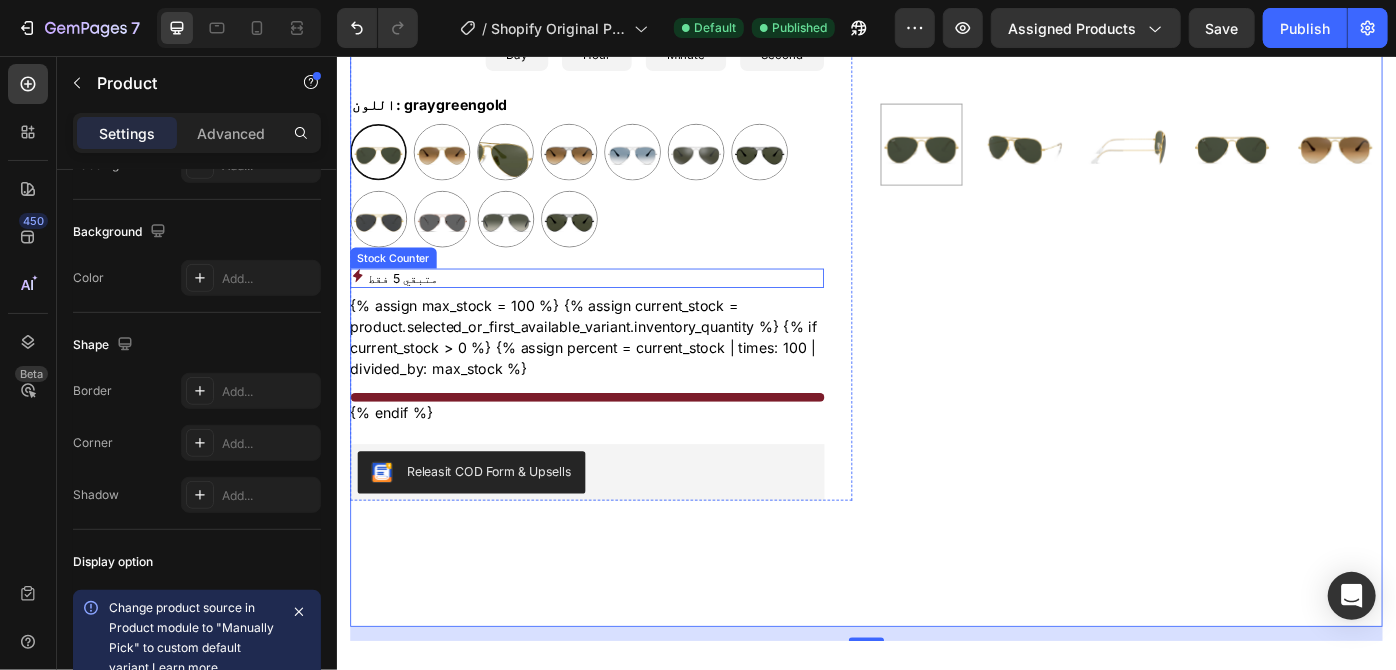click on "متبقي 5 فقط" at bounding box center (411, 307) 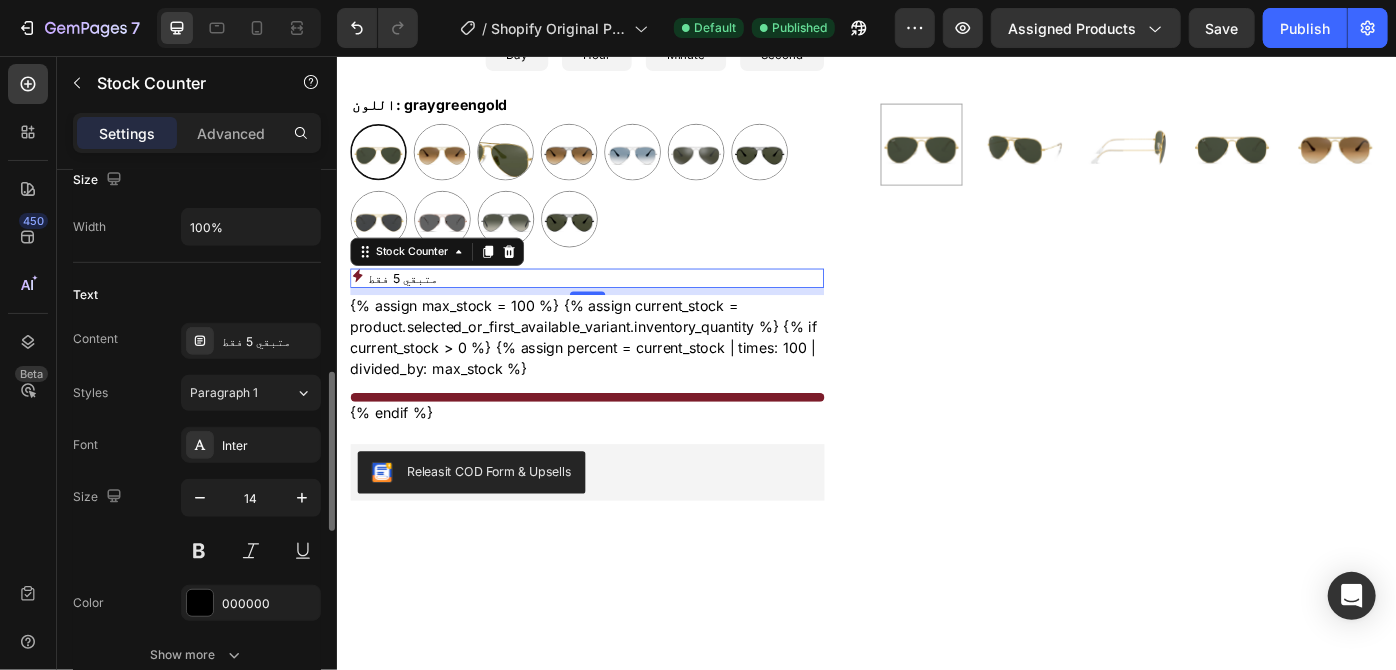 scroll, scrollTop: 660, scrollLeft: 0, axis: vertical 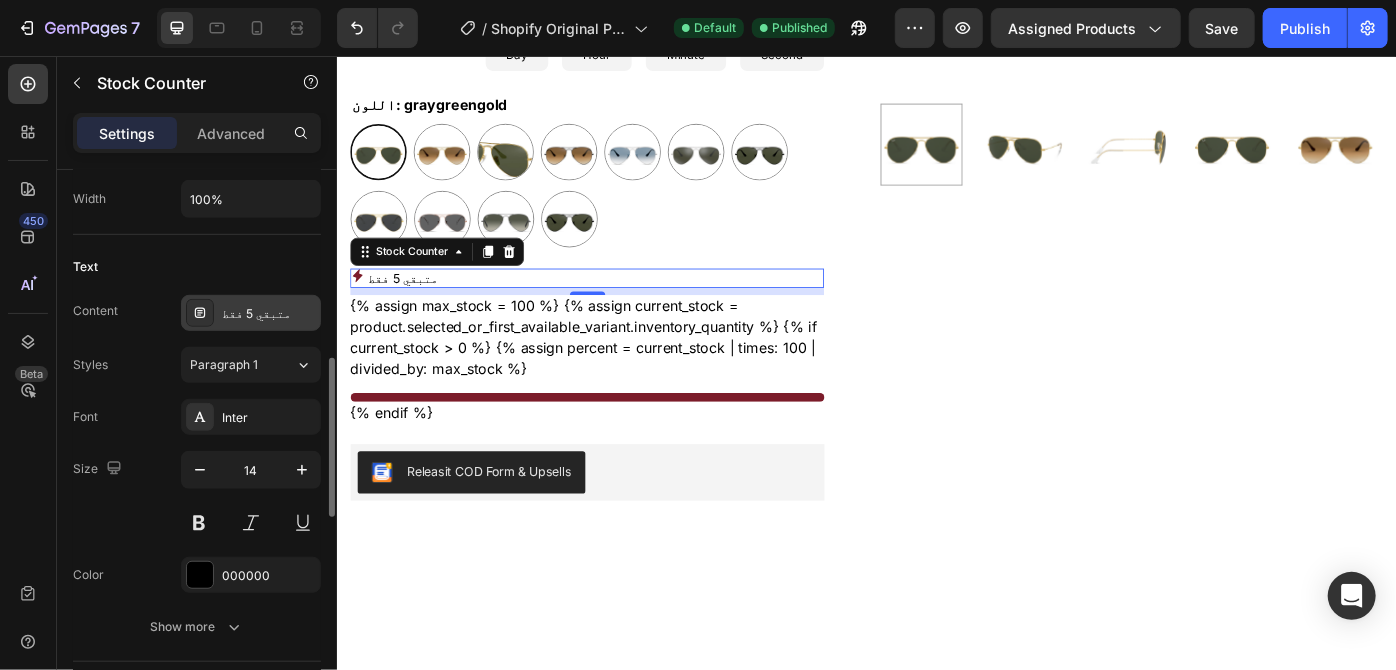 click on "متبقي 5 فقط" at bounding box center [269, 314] 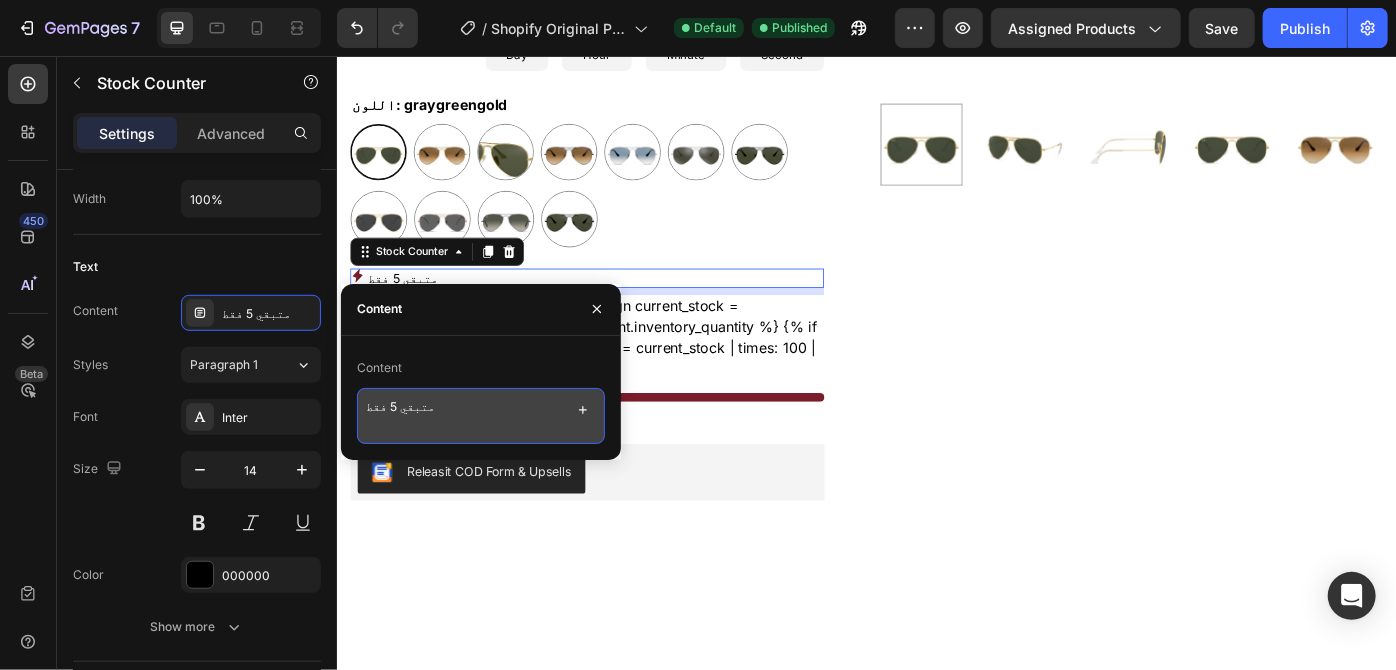 click on "متبقي 5 فقط" at bounding box center (481, 416) 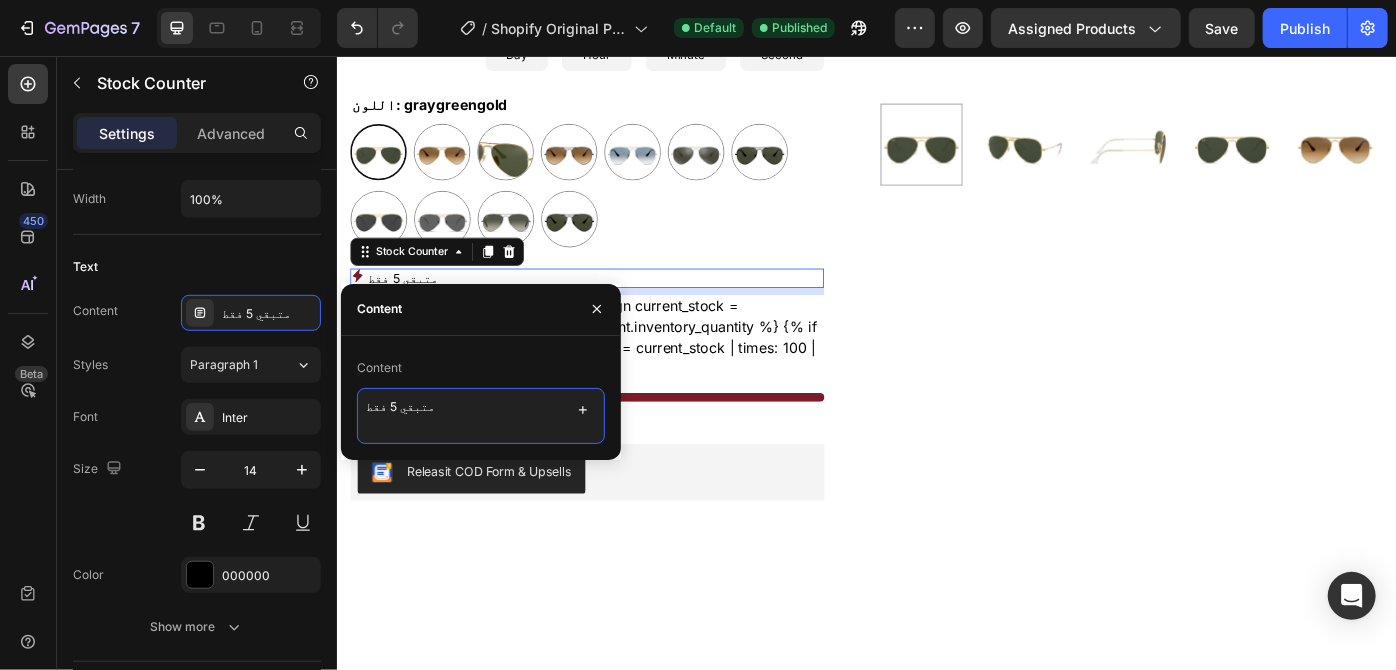 click on "متبقي 5 فقط" at bounding box center [481, 416] 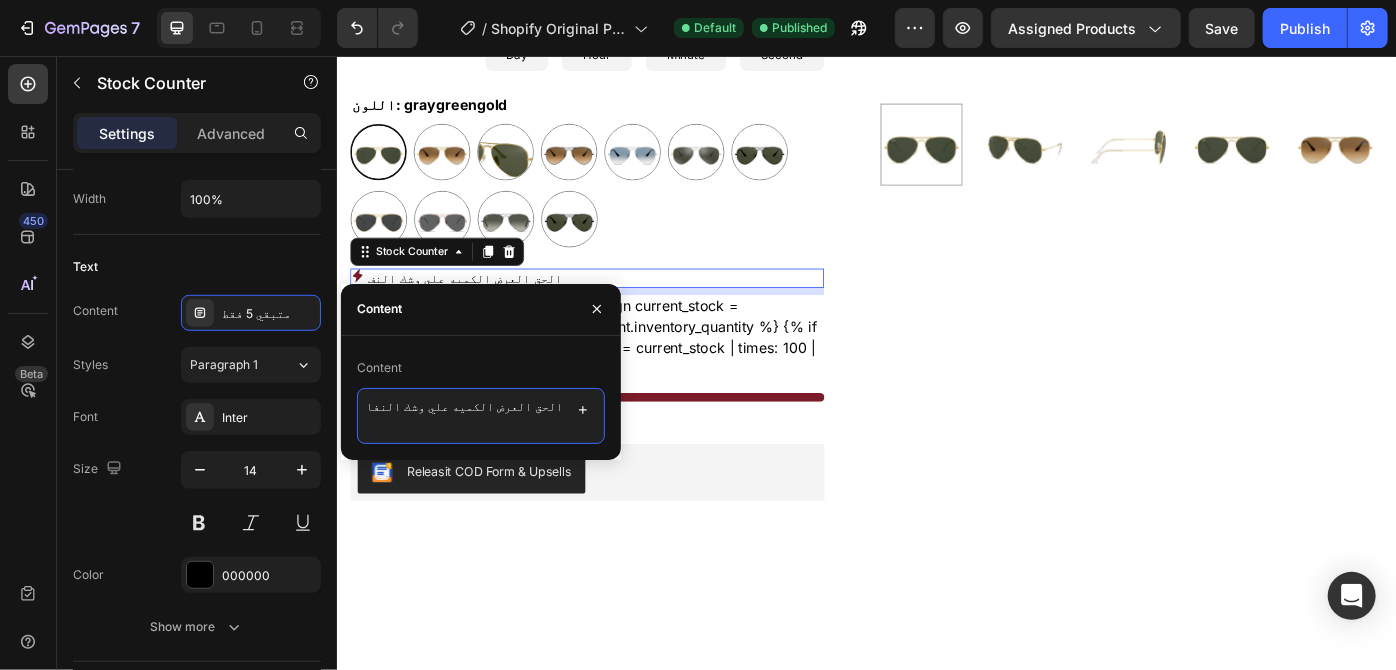 type on "الحق العرض الكميه علي وشك النفاذ" 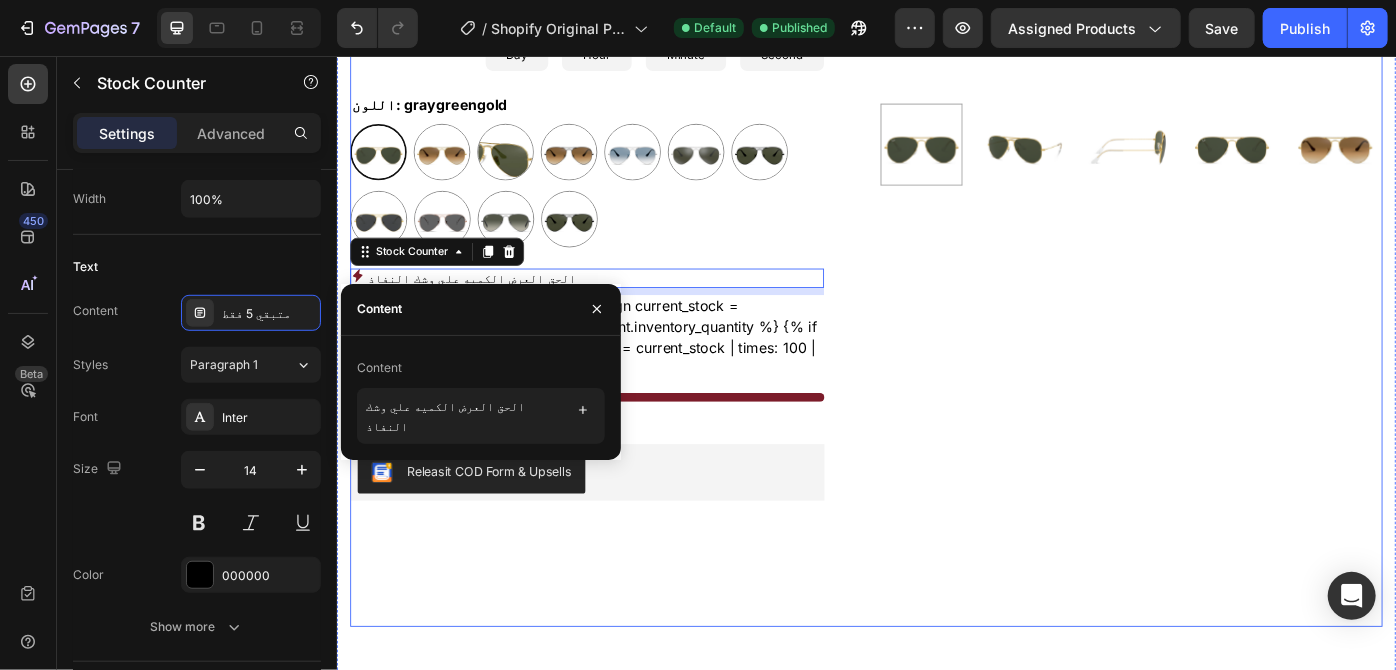click on "راي بان Product Title
Publish the page to see the content.
Custom Code نظارة شمسية معدنية بإطار بيلوت للجنسين   Product Description                Title Line LE 1,100.00 Product Price Product Price LE 2,000.00 Compare Price Compare Price Sale 45% off Product Badge Row عدسات تحمي من الشمس تصميم مريح وعالي الجودة خفيفة الوزن وقوية التحمل Item List 06 Day 03 Hour 28 Minute 37 Second Countdown Timer اللون: graygreengold graygreengold graygreengold goldbrown goldbrown green green browngray browngray bluesilver bluesilver gray-1 gray-1 greenblue greenblue goldgray-1 goldgray-1 goldgray goldgray blackgray blackgray blackgreen-3 blackgreen-3 Product Variants & Swatches
الحق العرض الكميه علي وشك النفاذ Stock Counter   8
{% endif %} Custom Code Releasit COD Form & Upsells Row" at bounding box center [635, 124] 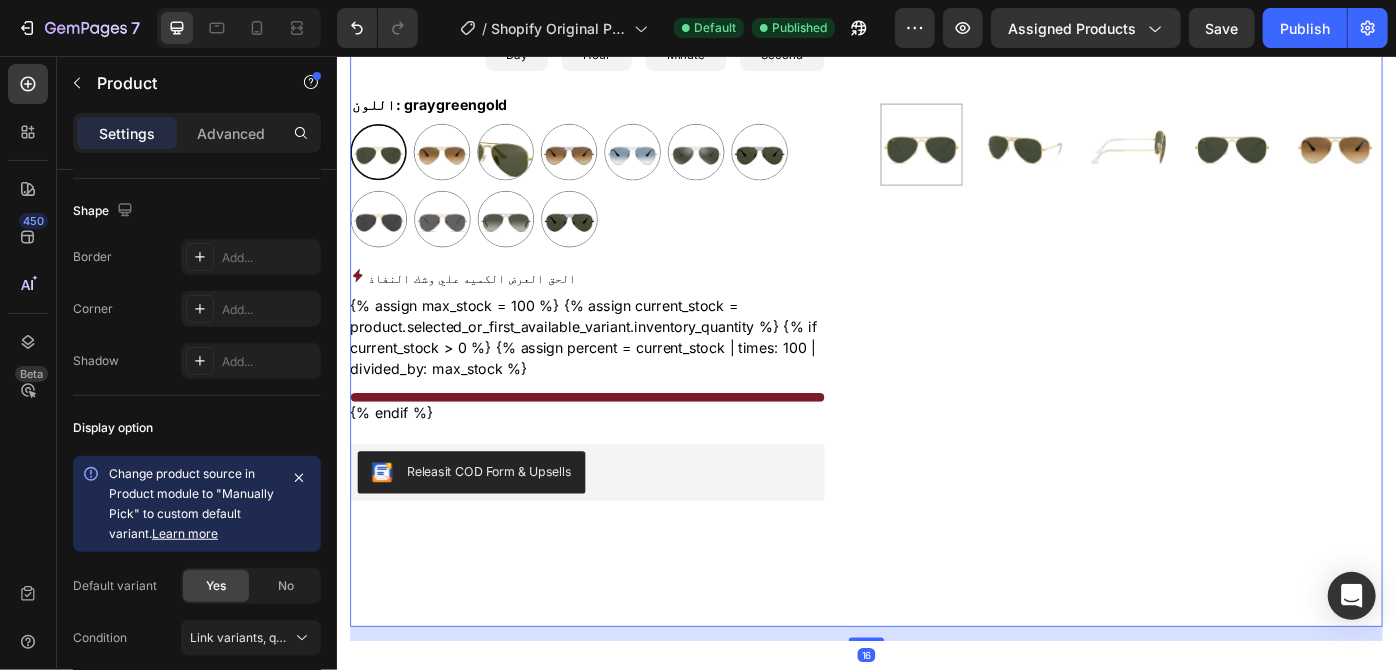 scroll, scrollTop: 0, scrollLeft: 0, axis: both 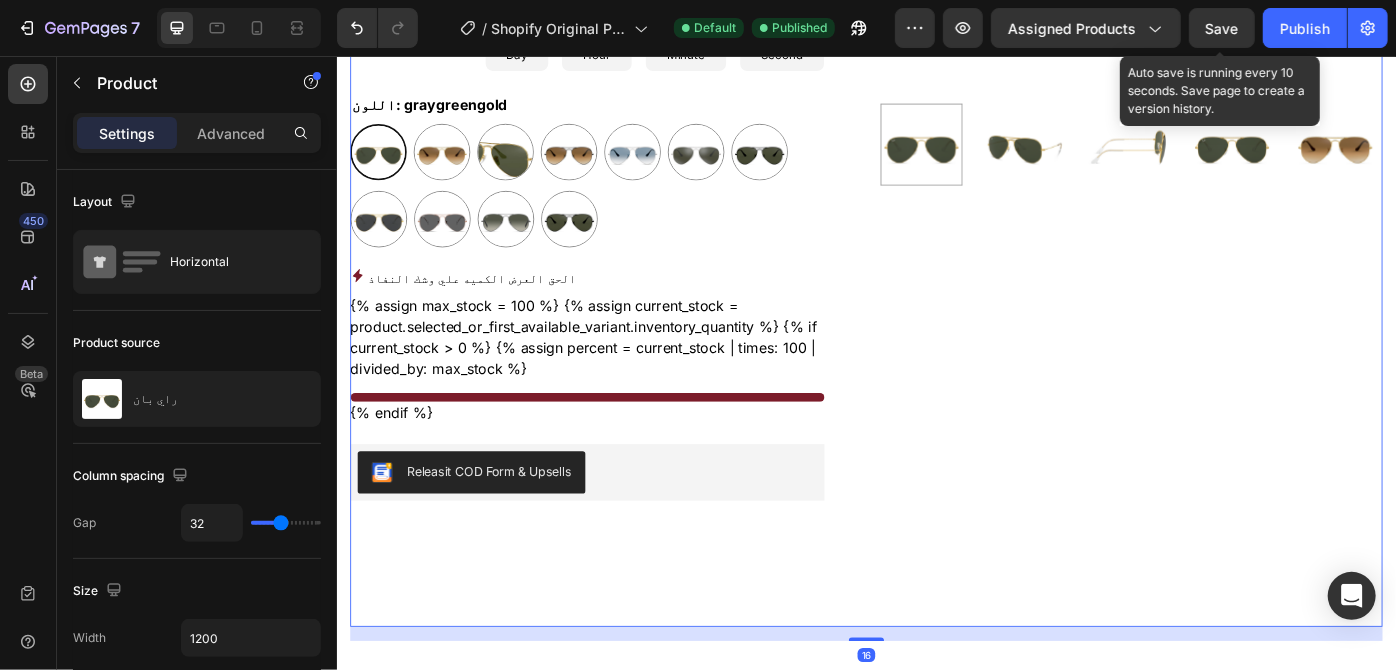 click on "Save" at bounding box center [1222, 28] 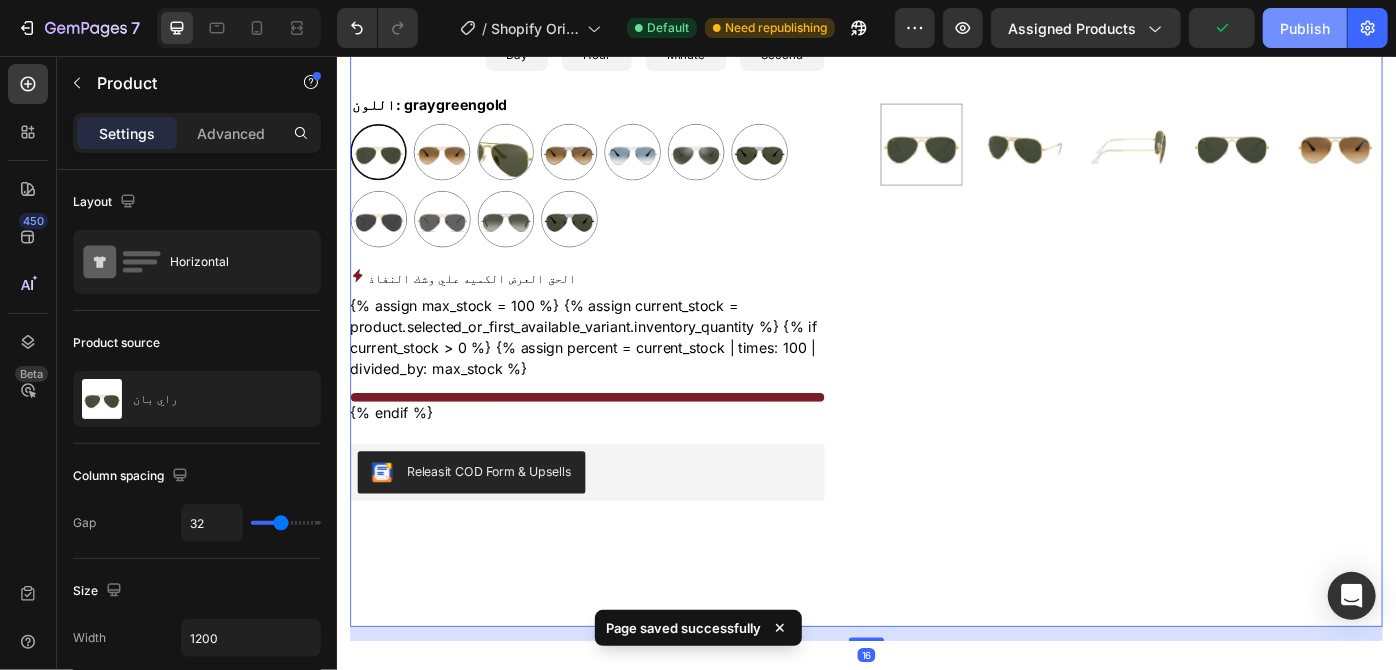 click on "Publish" at bounding box center [1305, 28] 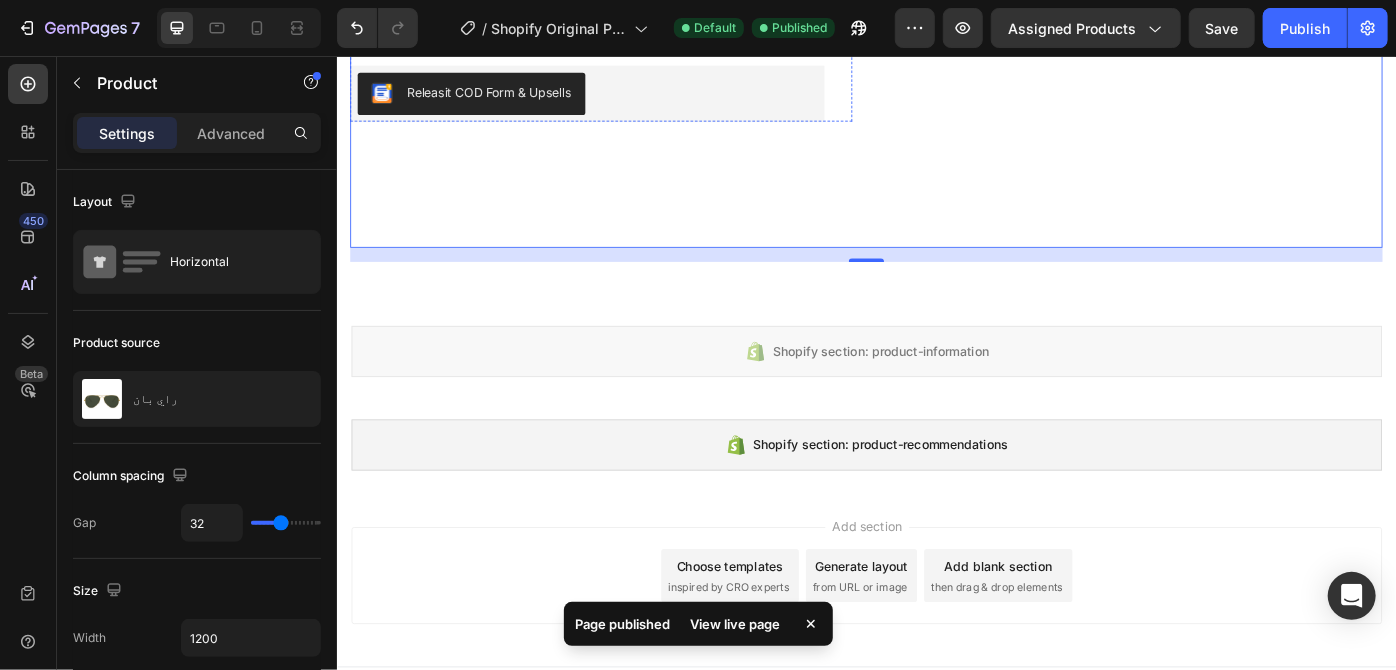 scroll, scrollTop: 1073, scrollLeft: 0, axis: vertical 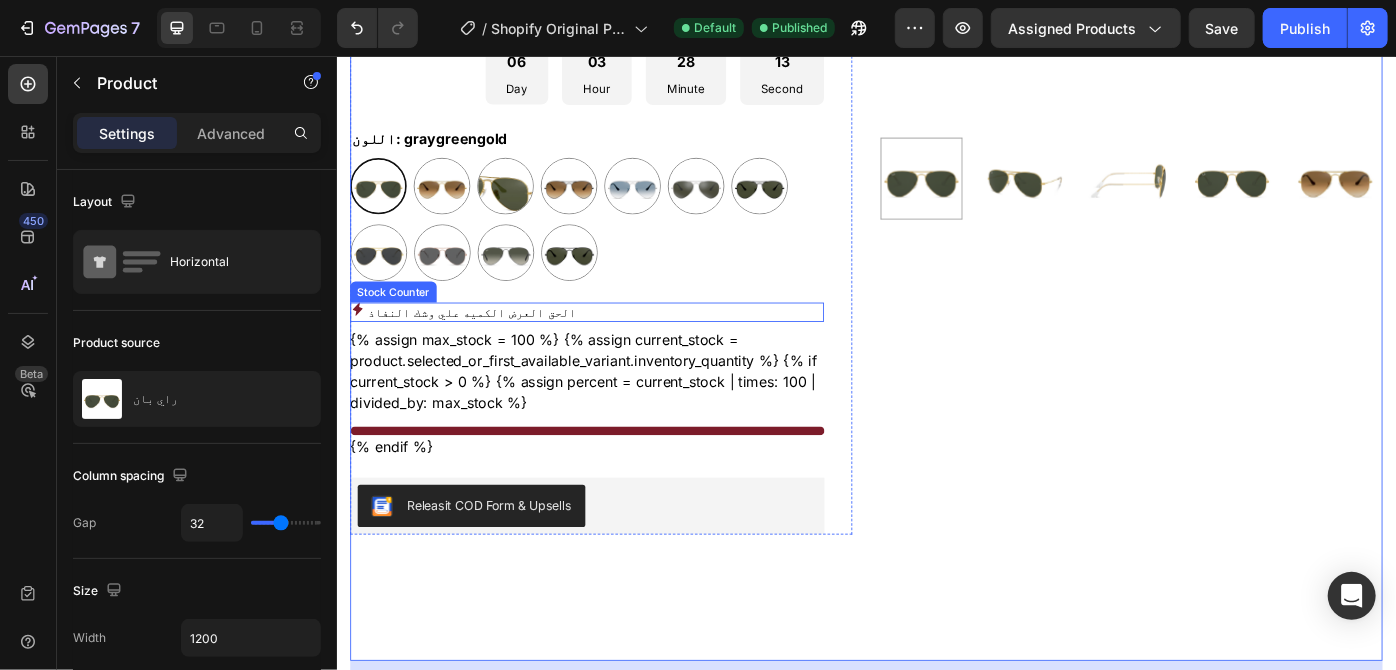 click on "الحق العرض الكميه علي وشك النفاذ" at bounding box center [489, 345] 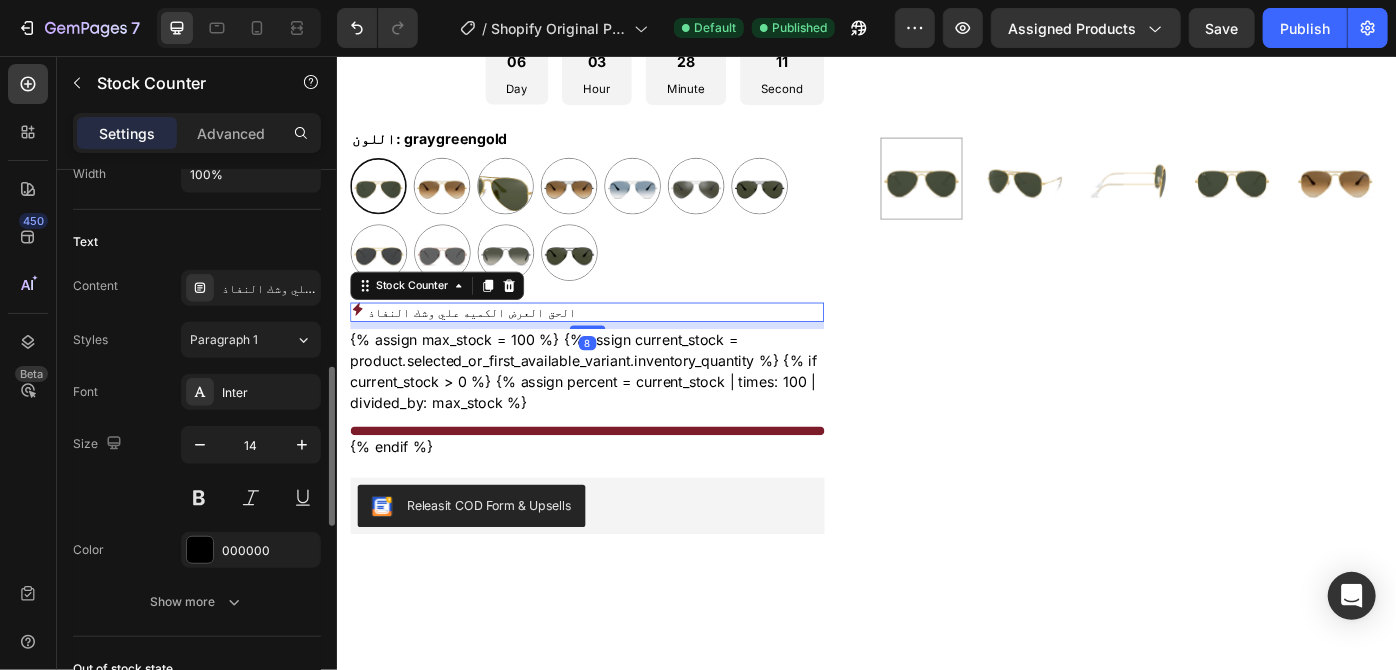 scroll, scrollTop: 686, scrollLeft: 0, axis: vertical 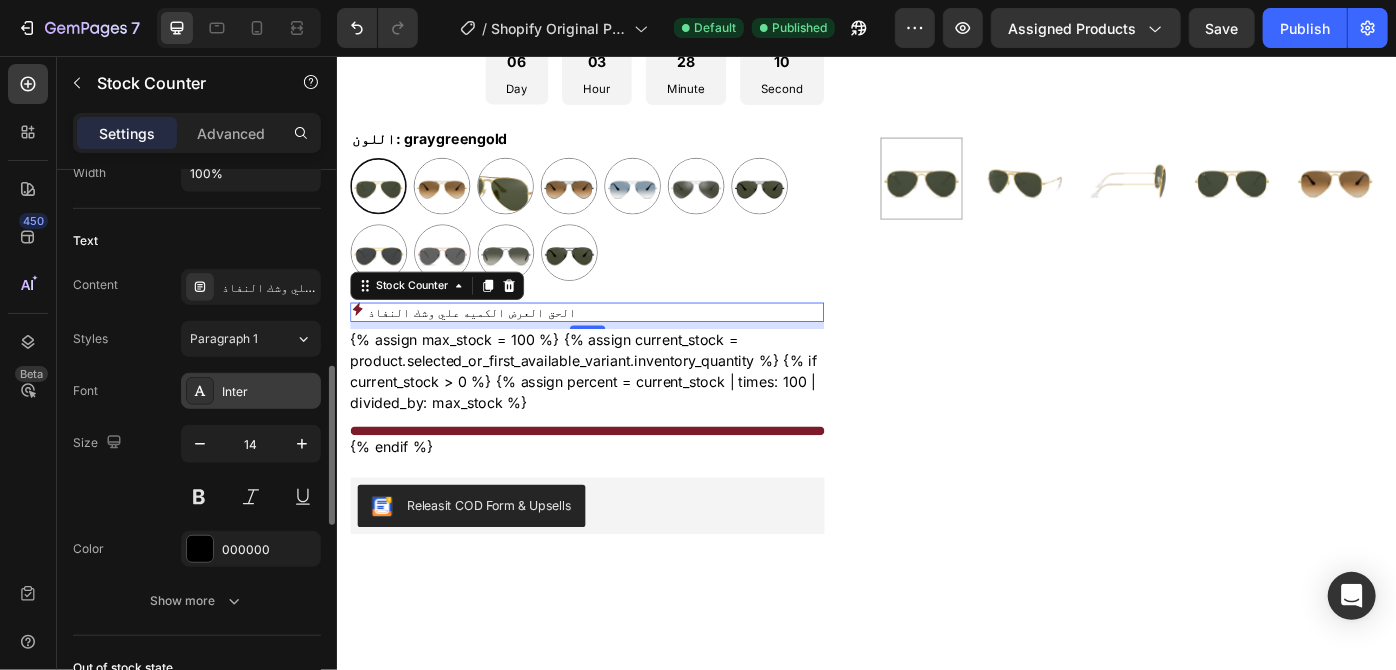 click 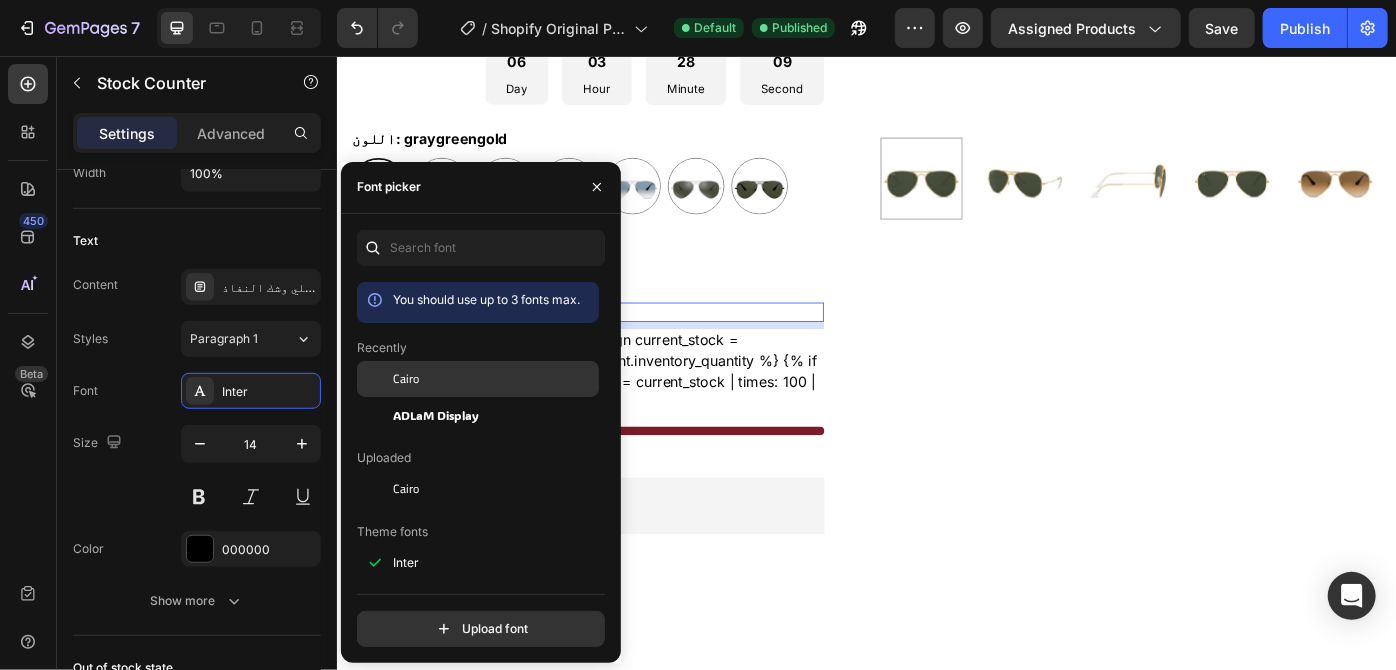 click on "Cairo" 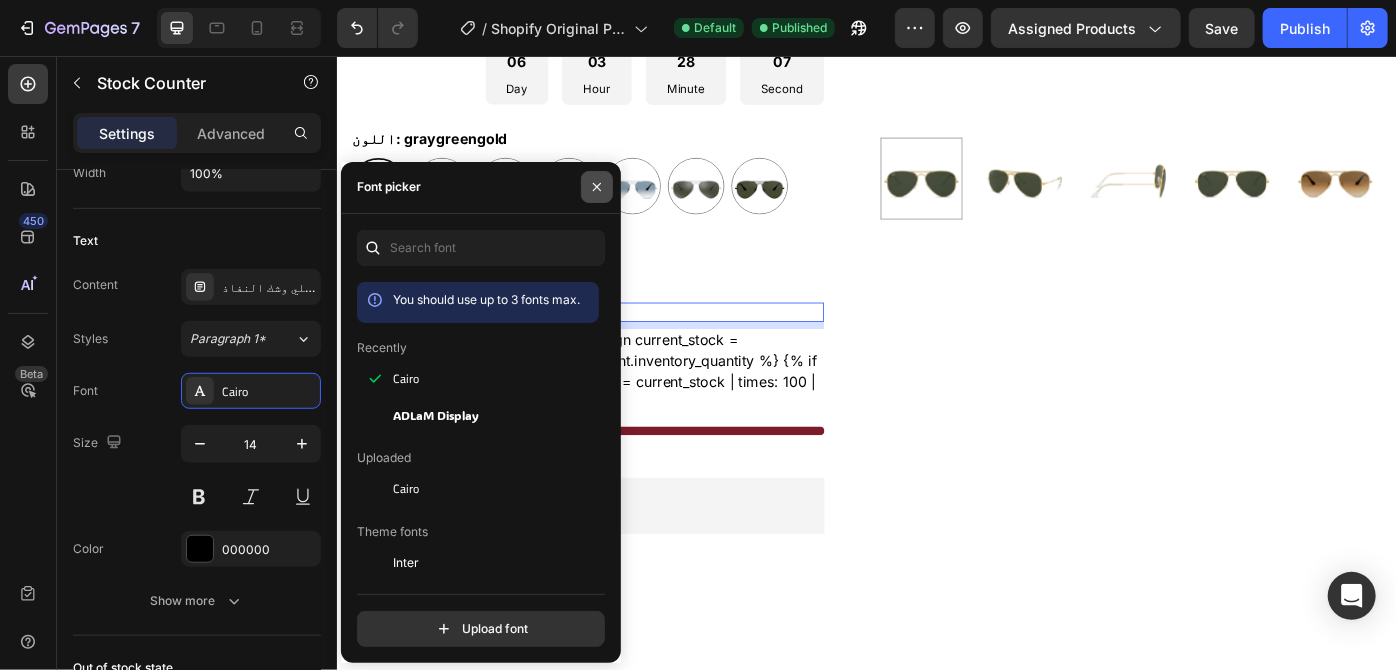 click at bounding box center [597, 187] 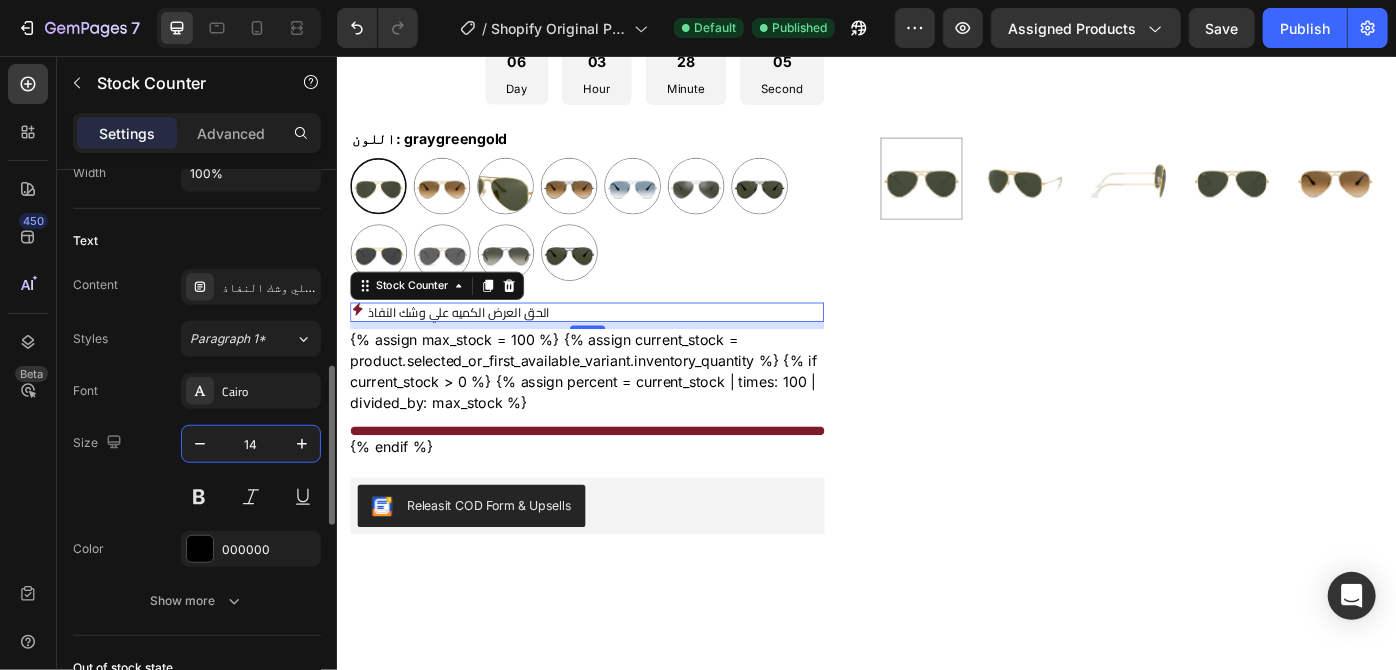 click on "14" at bounding box center [251, 444] 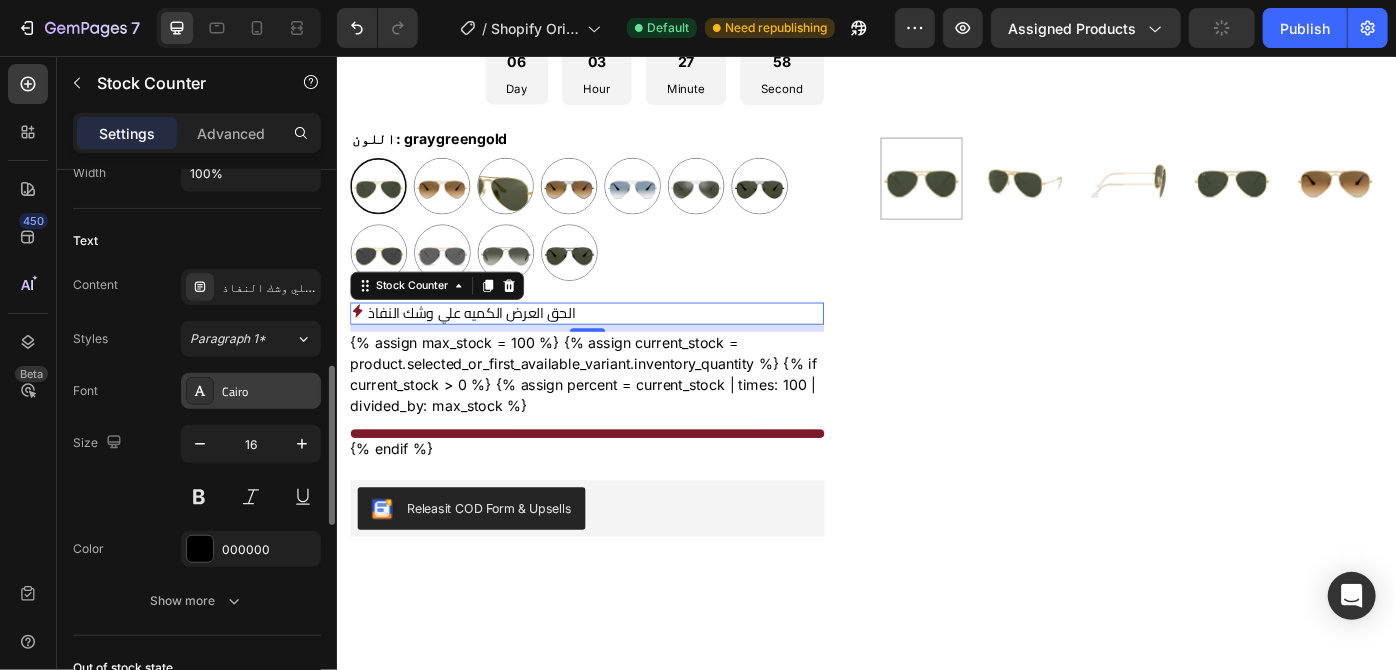 click at bounding box center [200, 391] 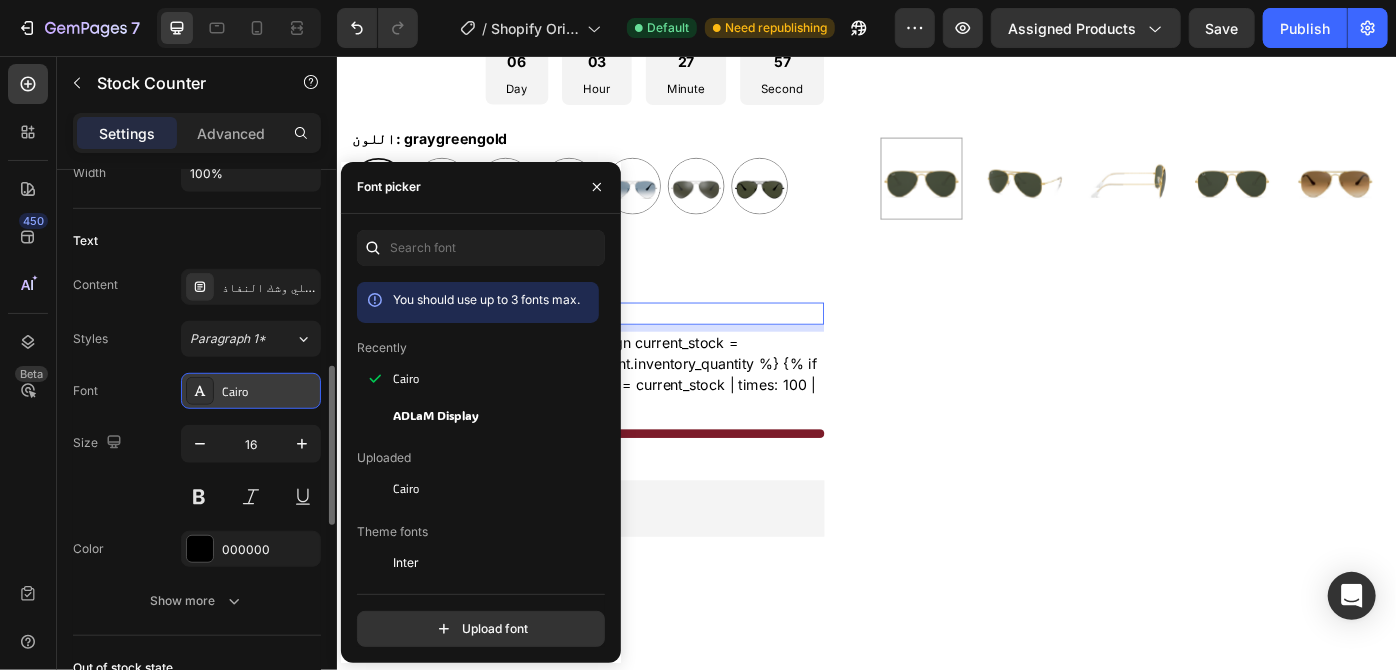 click at bounding box center (200, 391) 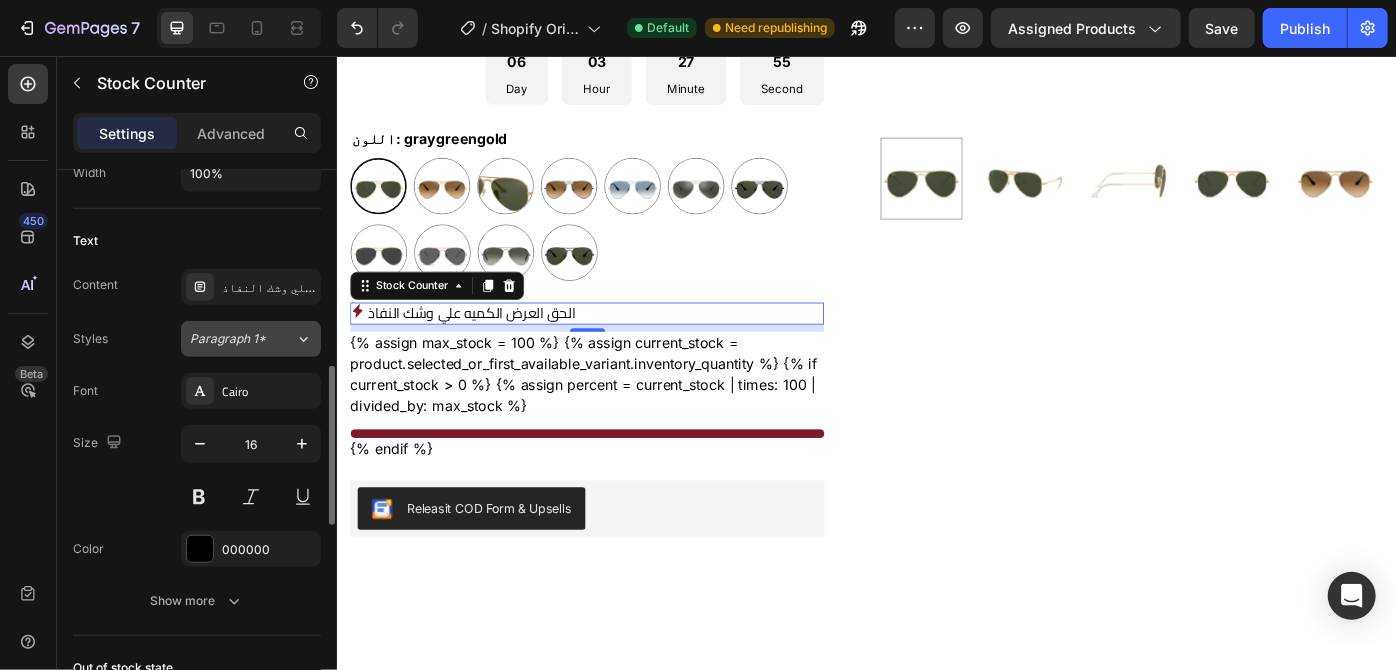 click on "Paragraph 1*" 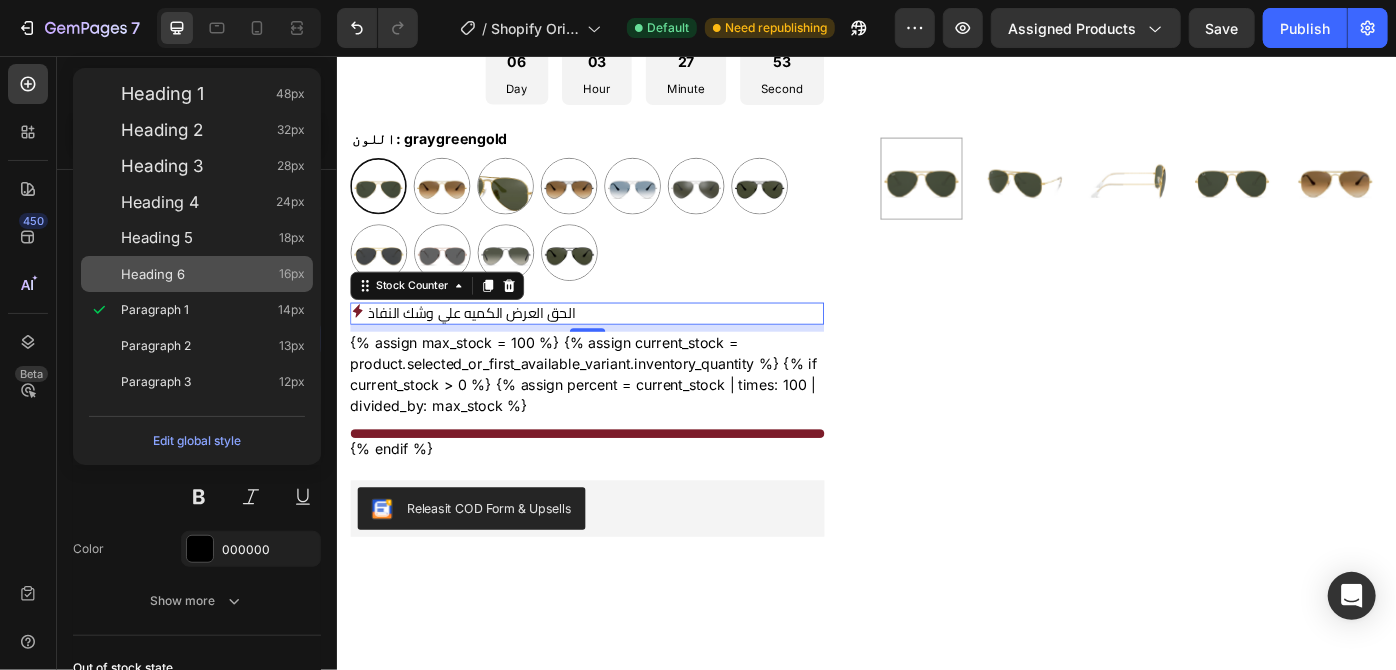 click on "Heading 6 16px" at bounding box center (213, 274) 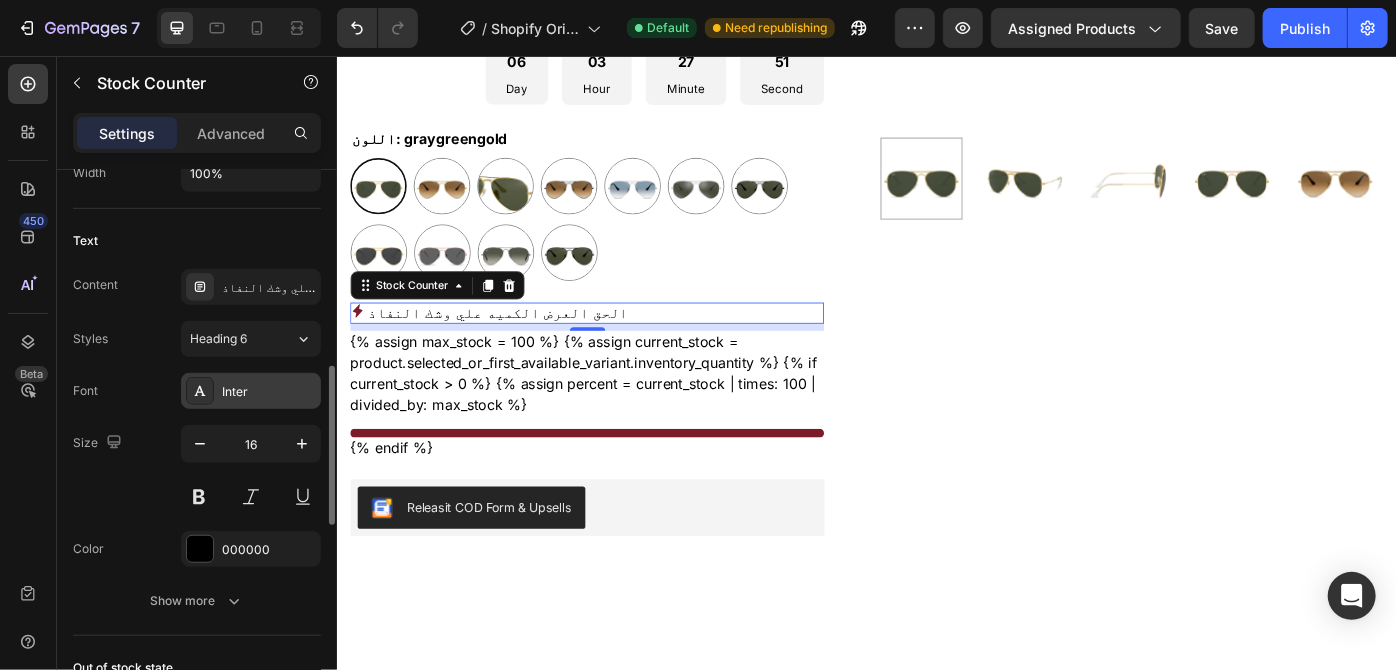 click on "Inter" at bounding box center [251, 391] 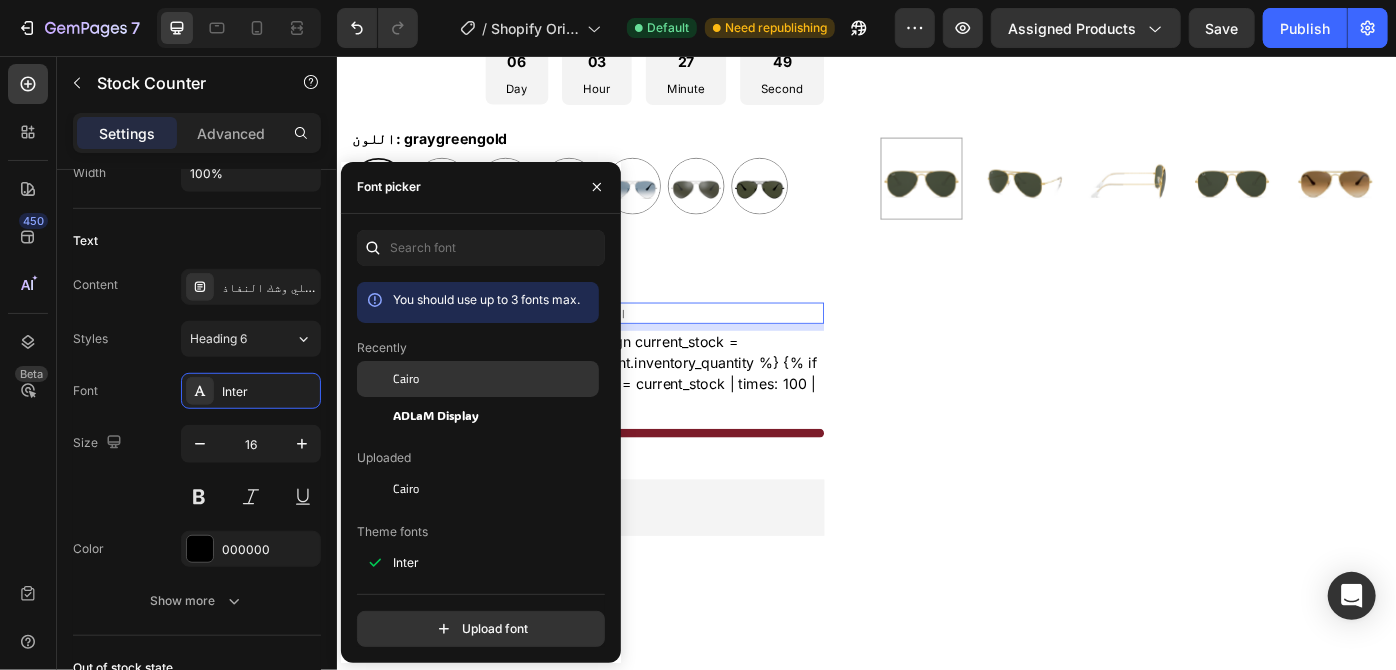 click on "Cairo" at bounding box center (494, 379) 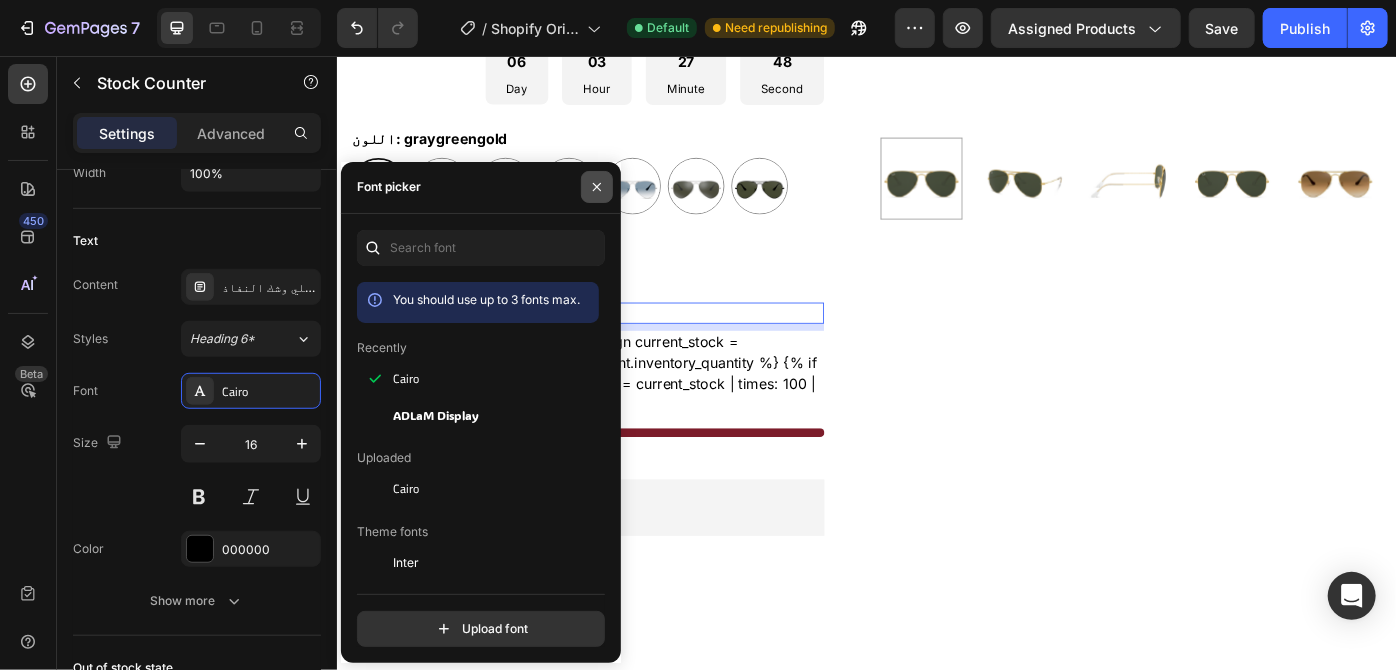 click at bounding box center (597, 187) 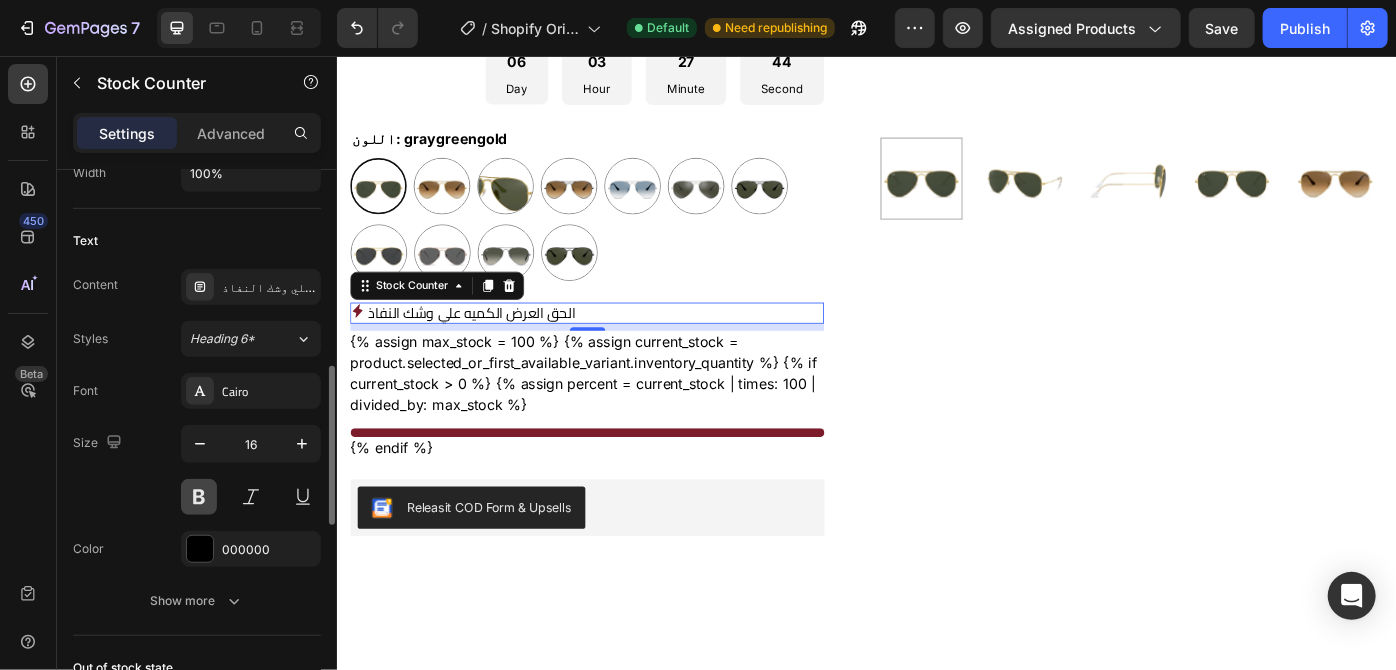 click at bounding box center [199, 497] 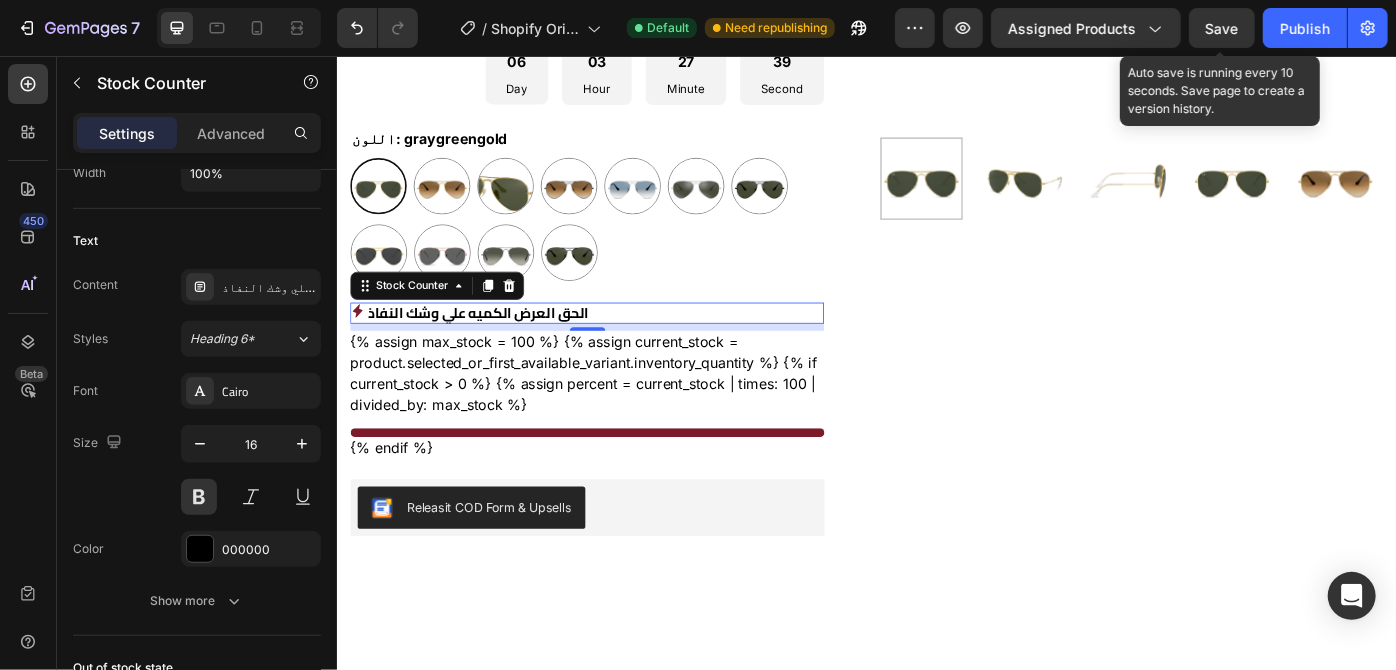 click on "Save" at bounding box center (1222, 28) 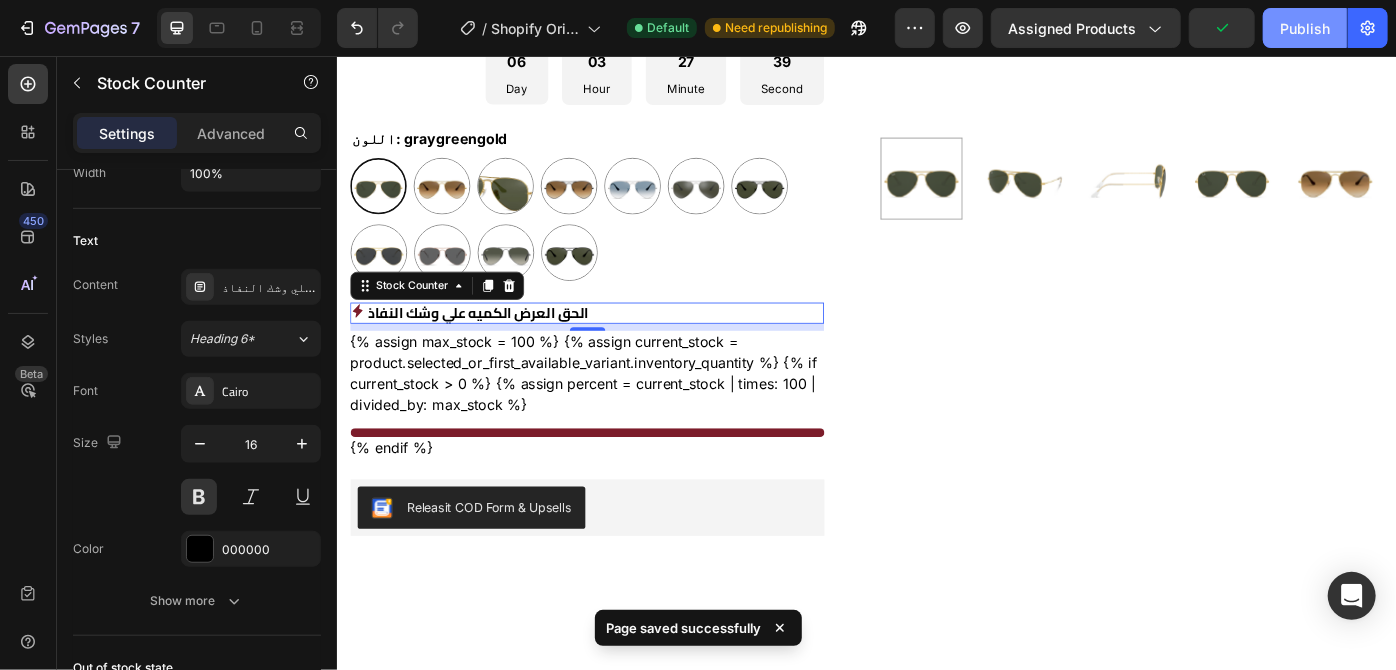 click on "Publish" 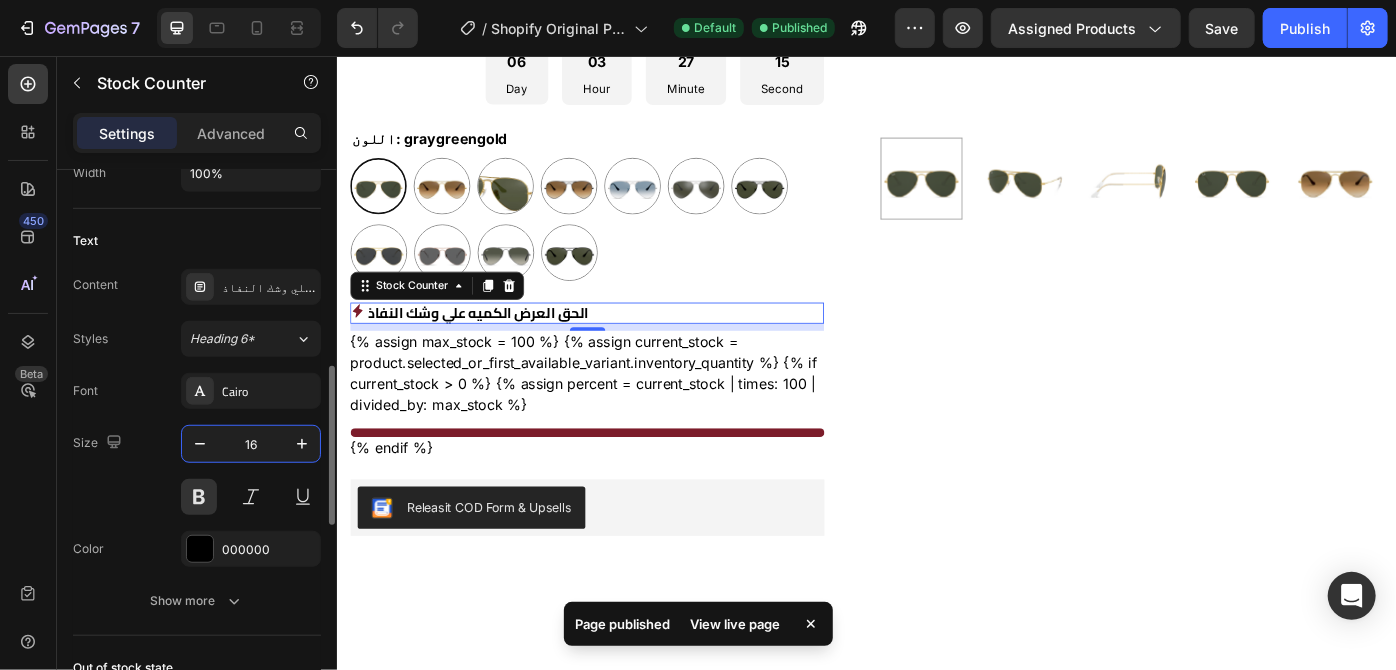 click on "16" at bounding box center (251, 444) 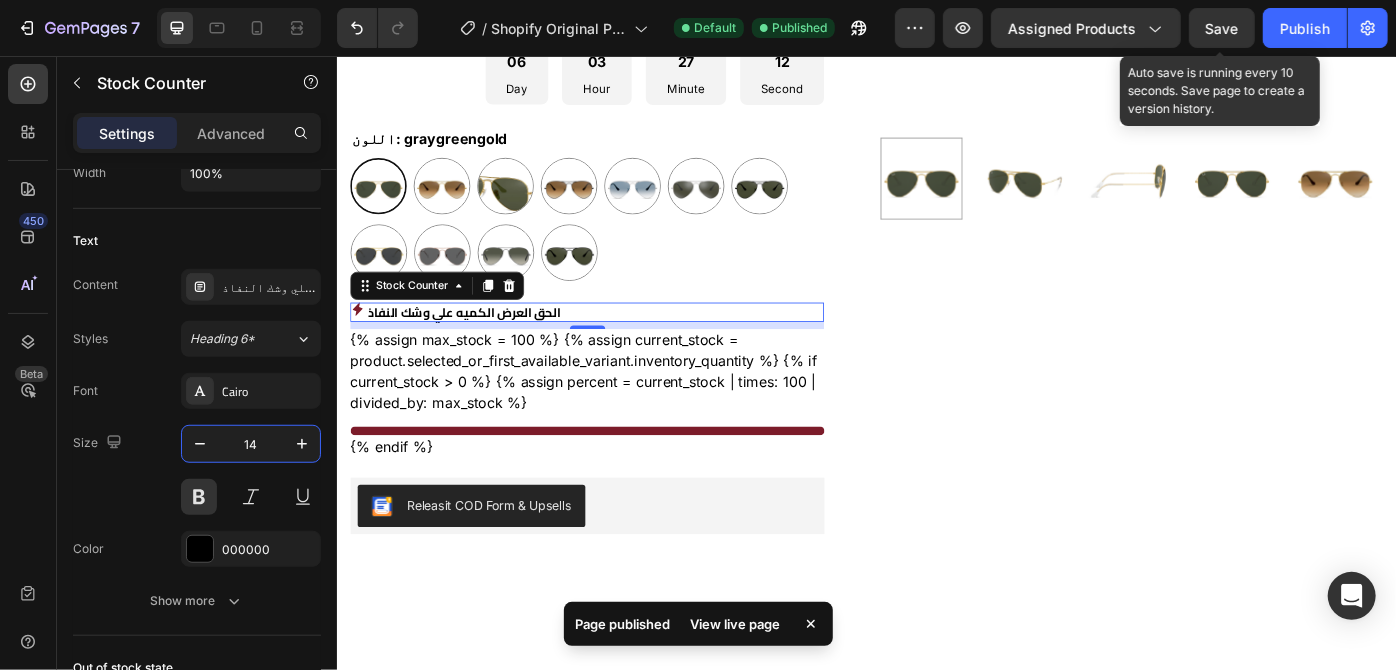 type on "14" 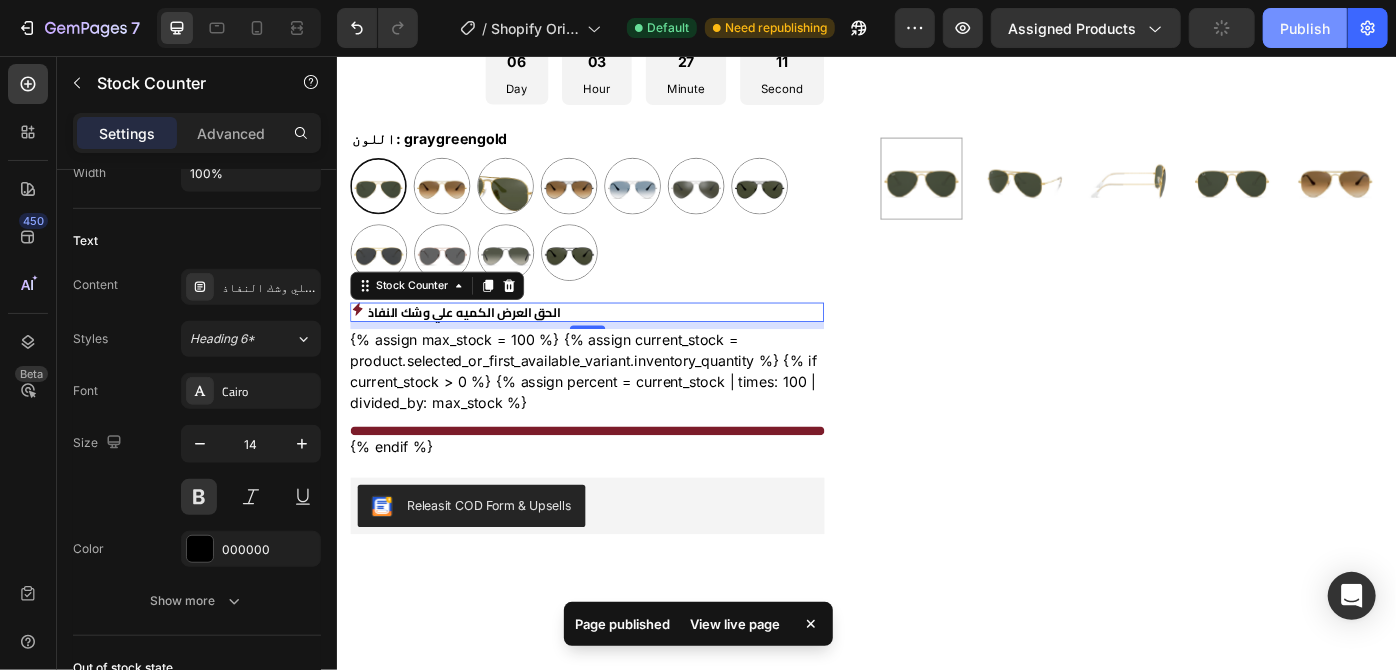 click on "Publish" at bounding box center [1305, 28] 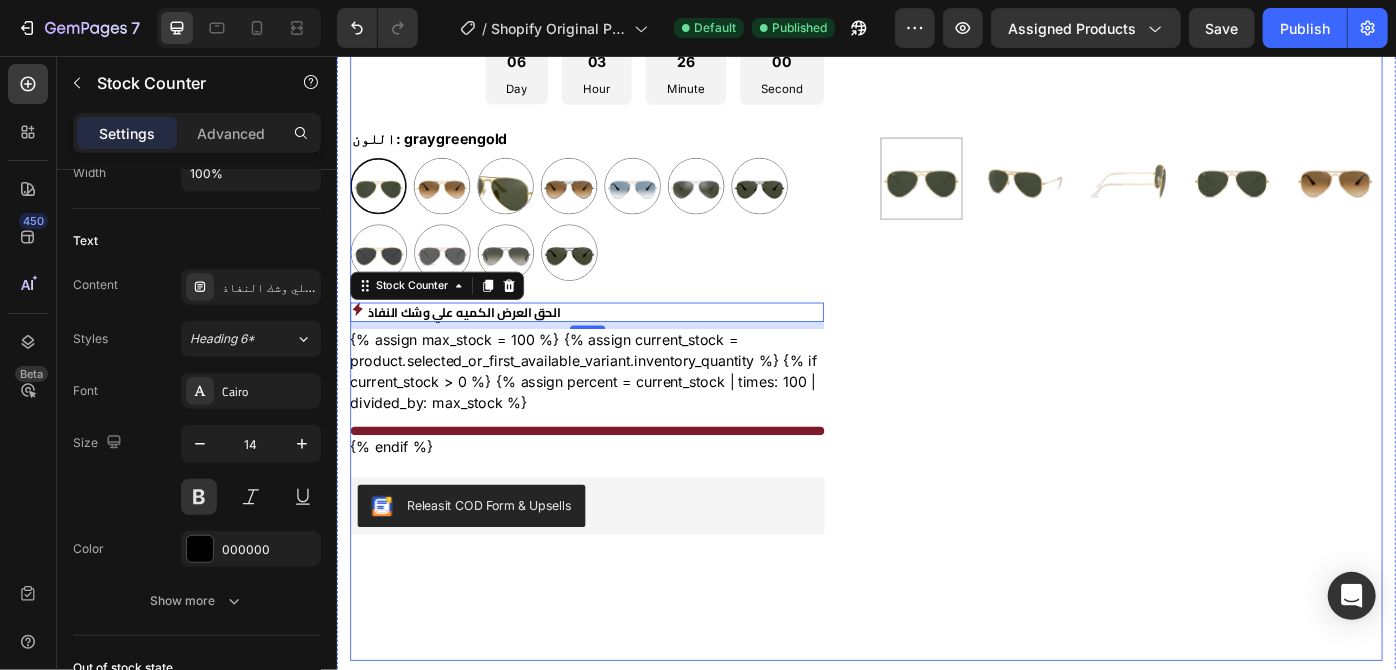 click on "Product Images" at bounding box center [1236, 162] 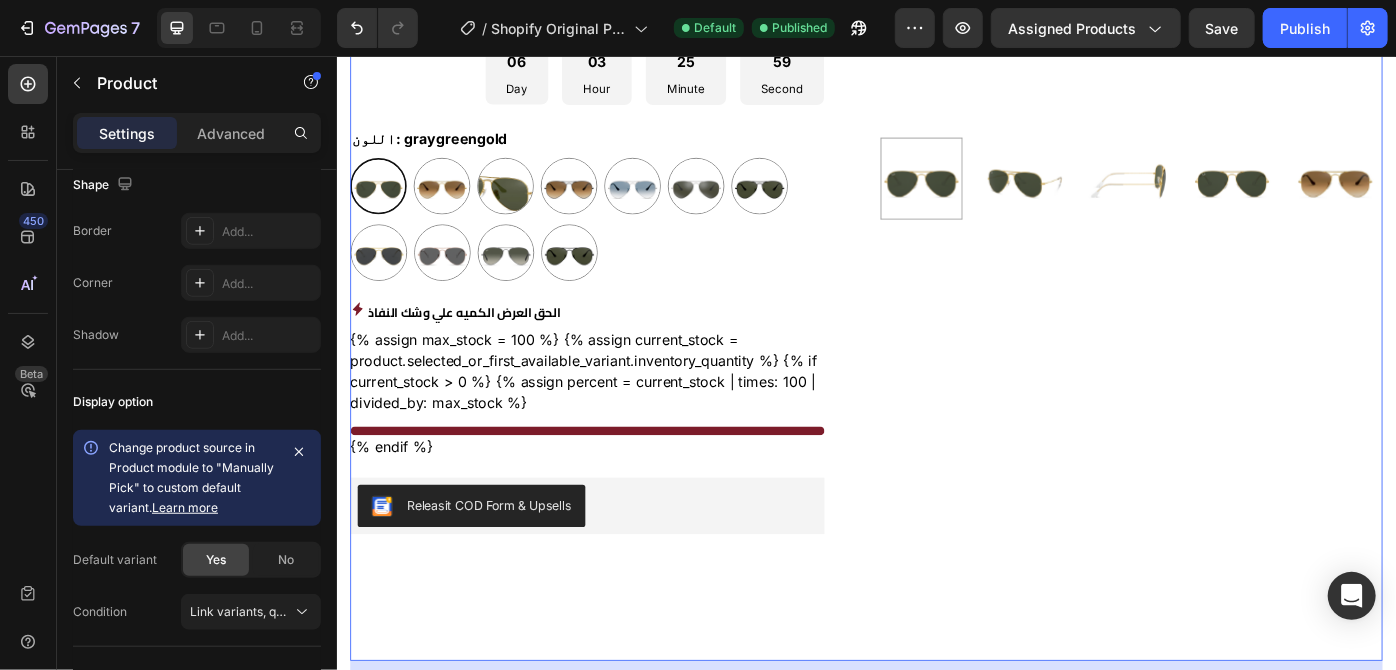 scroll, scrollTop: 0, scrollLeft: 0, axis: both 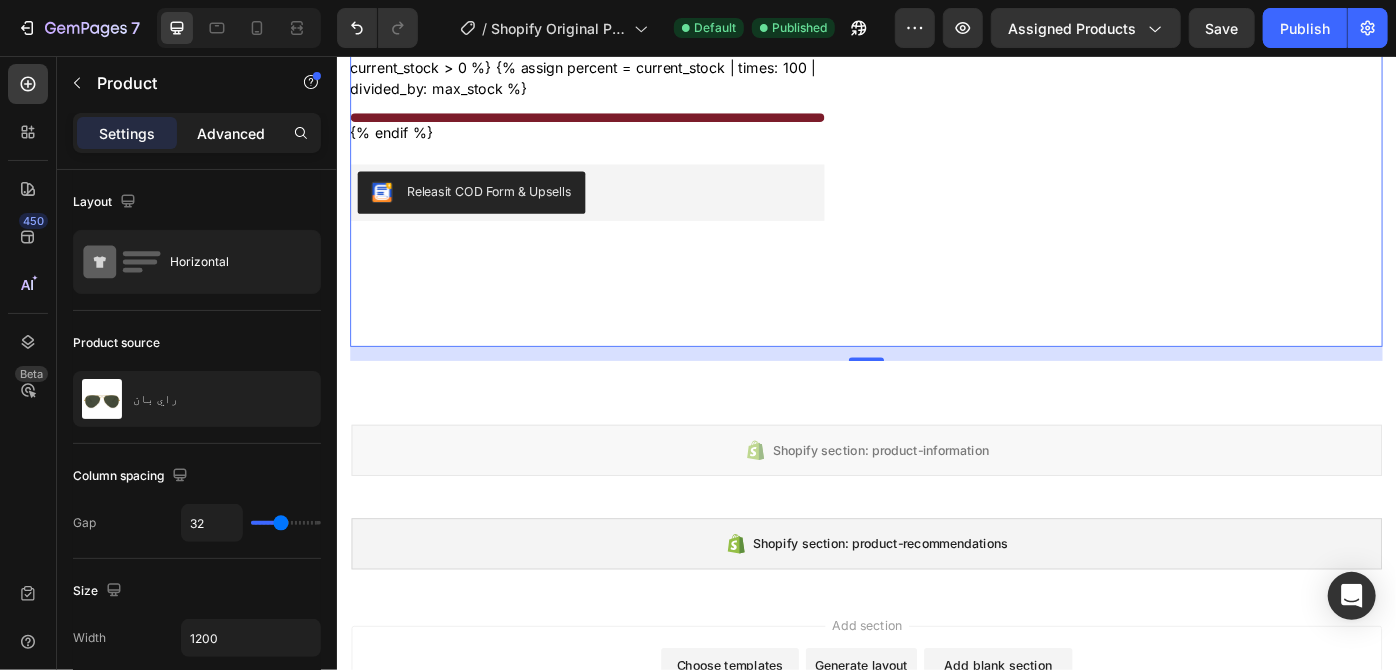 click on "Advanced" at bounding box center (231, 133) 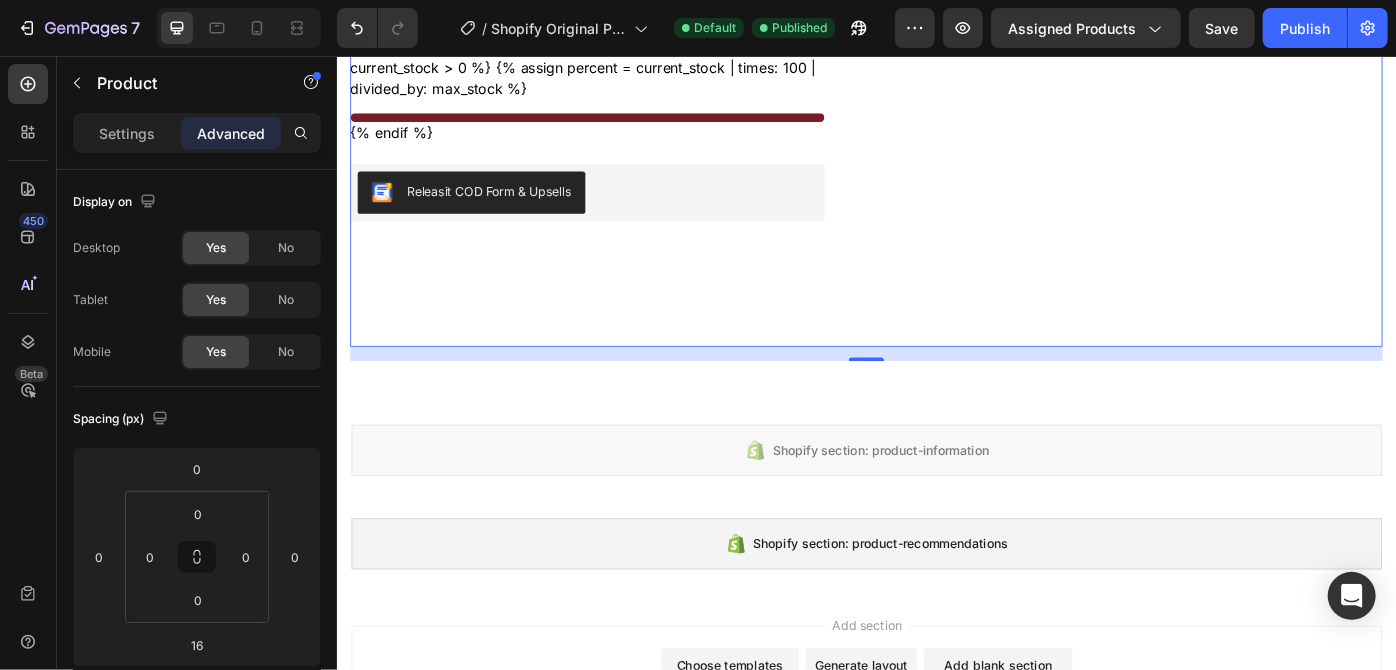 click on "راي بان Product Title
Publish the page to see the content.
Custom Code نظارة شمسية معدنية بإطار بيلوت للجنسين   Product Description                Title Line LE 1,100.00 Product Price Product Price LE 2,000.00 Compare Price Compare Price Sale 45% off Product Badge Row عدسات تحمي من الشمس تصميم مريح وعالي الجودة خفيفة الوزن وقوية التحمل Item List 06 Day 03 Hour 25 Minute 53 Second Countdown Timer اللون: graygreengold graygreengold graygreengold goldbrown goldbrown green green browngray browngray bluesilver bluesilver gray-1 gray-1 greenblue greenblue goldgray-1 goldgray-1 goldgray goldgray blackgray blackgray blackgreen-3 blackgreen-3 Product Variants & Swatches
الحق العرض الكميه علي وشك النفاذ Stock Counter
{% endif %} Custom Code Releasit COD Form & Upsells Row
16" at bounding box center (936, -193) 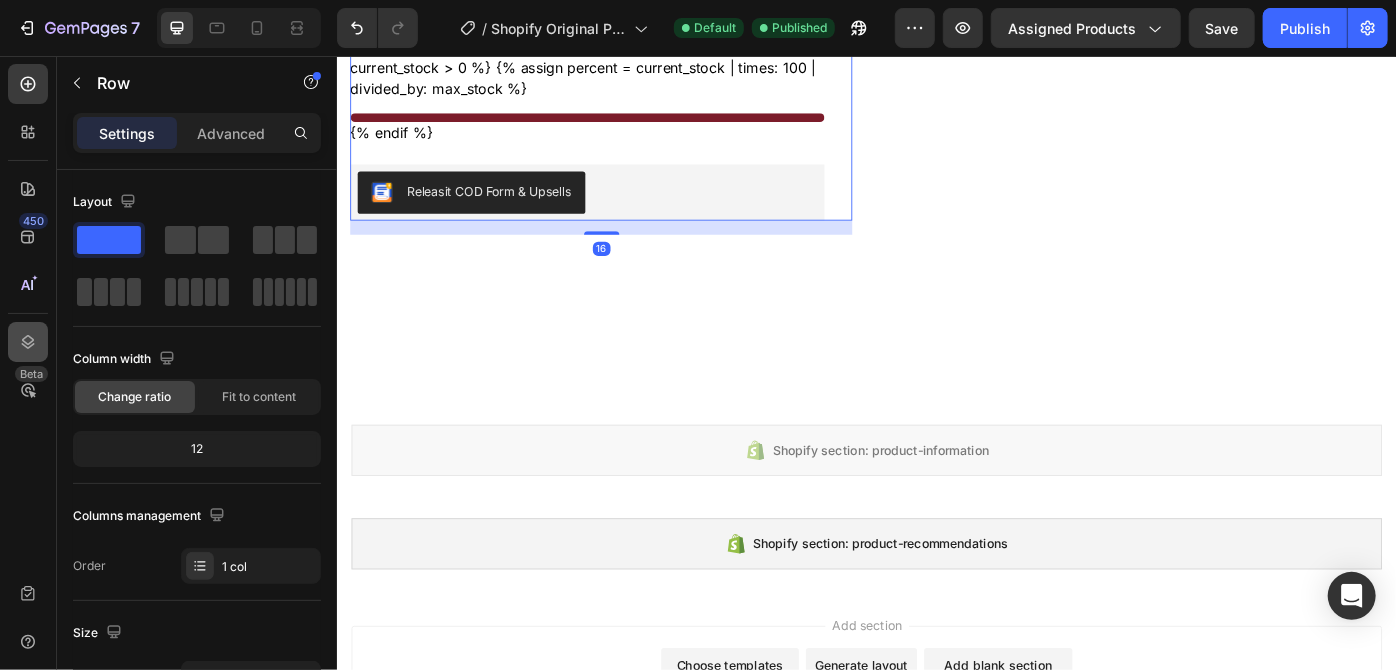 click 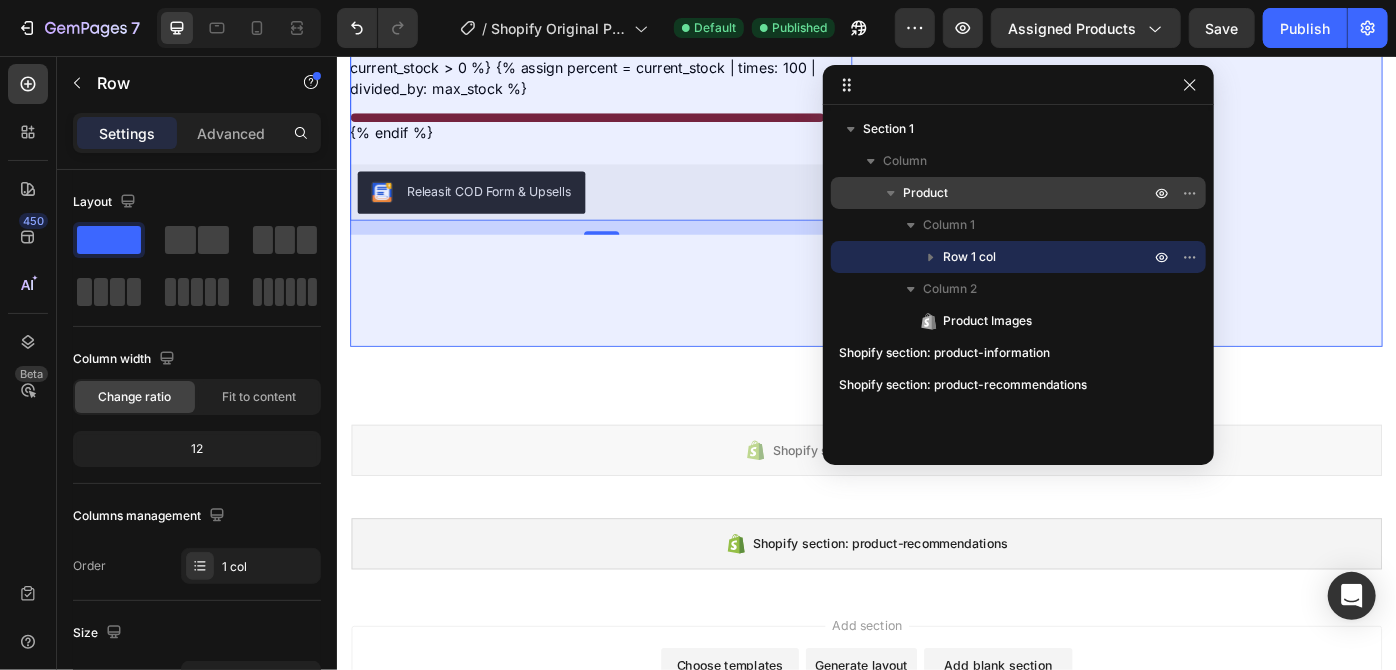 click on "Product" at bounding box center [925, 193] 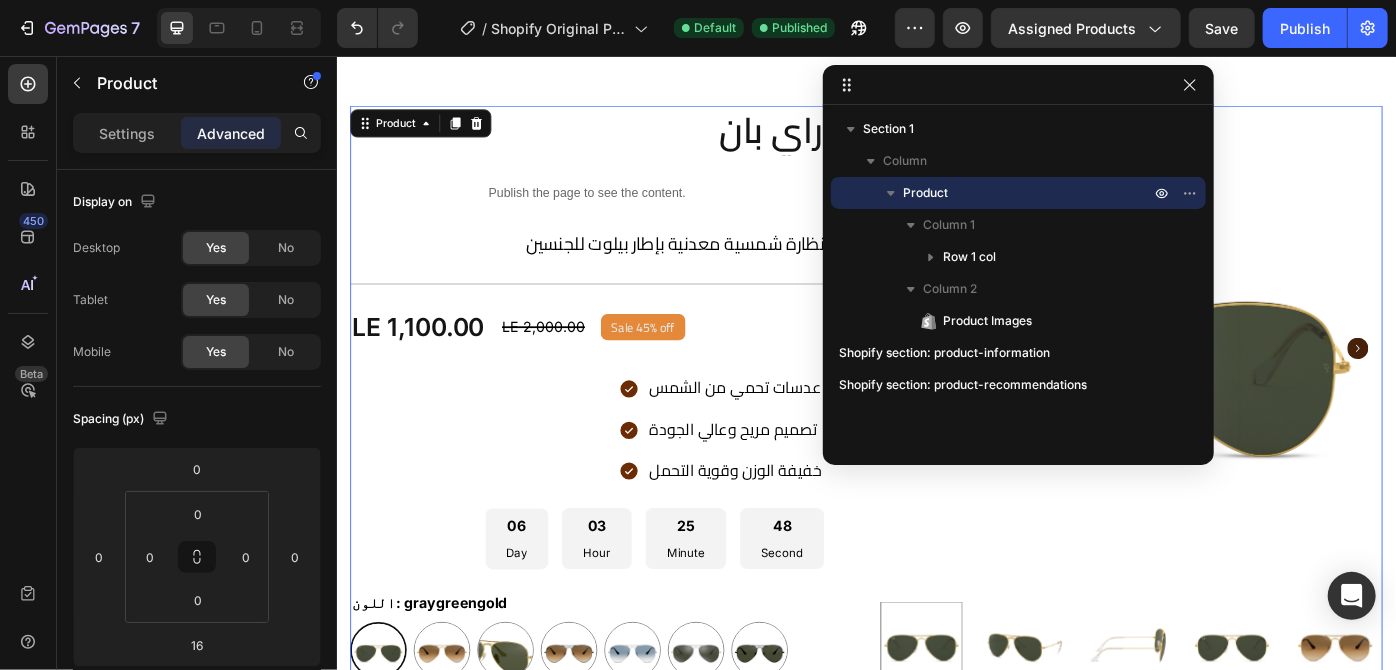 scroll, scrollTop: 50, scrollLeft: 0, axis: vertical 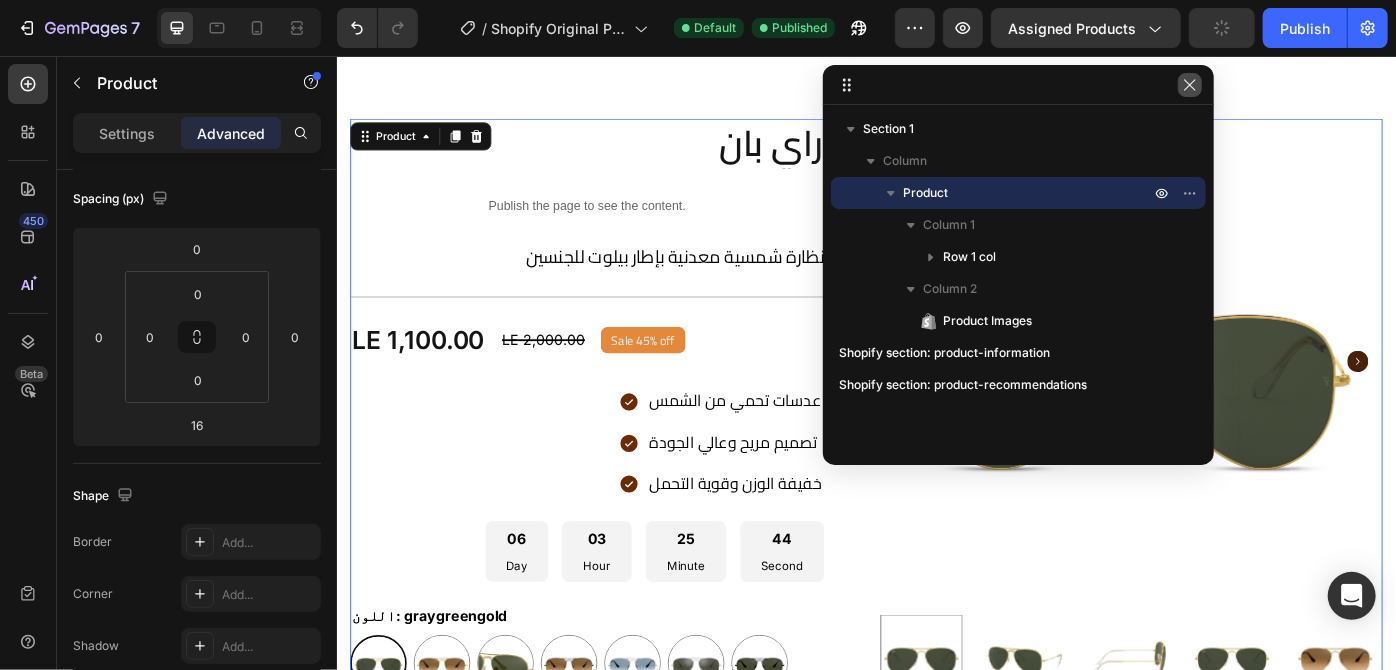 click 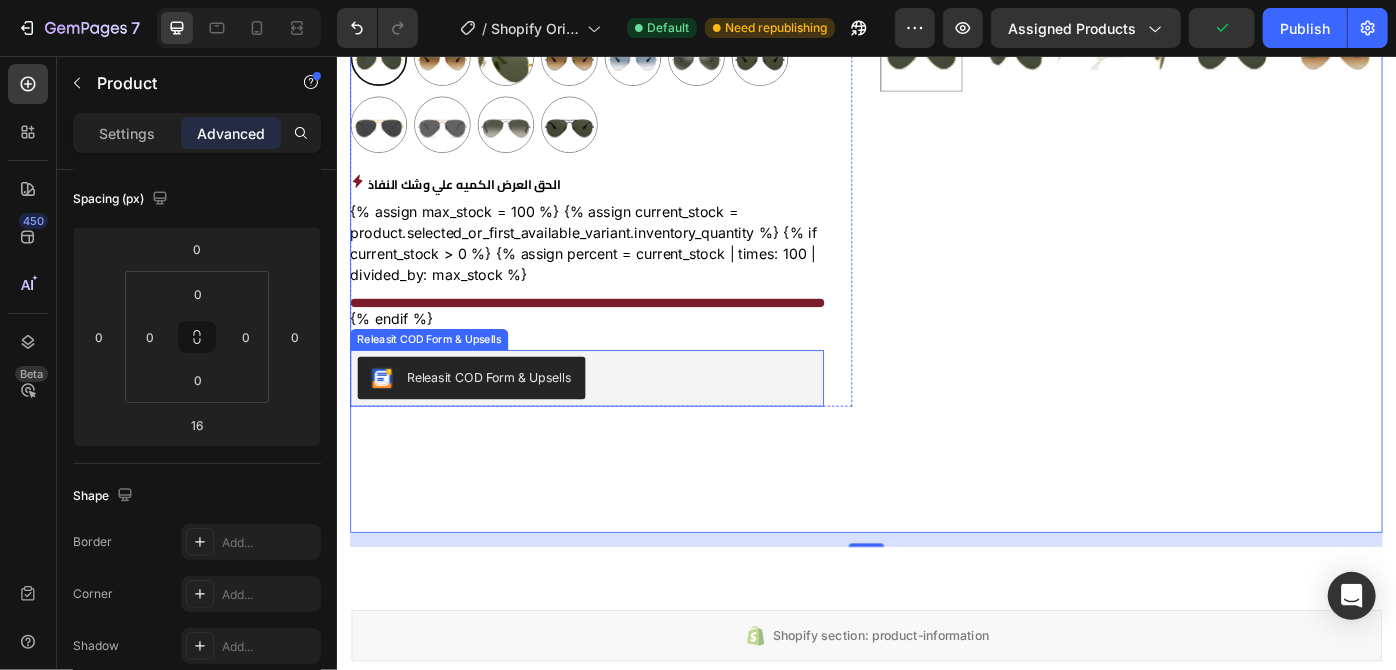 scroll, scrollTop: 736, scrollLeft: 0, axis: vertical 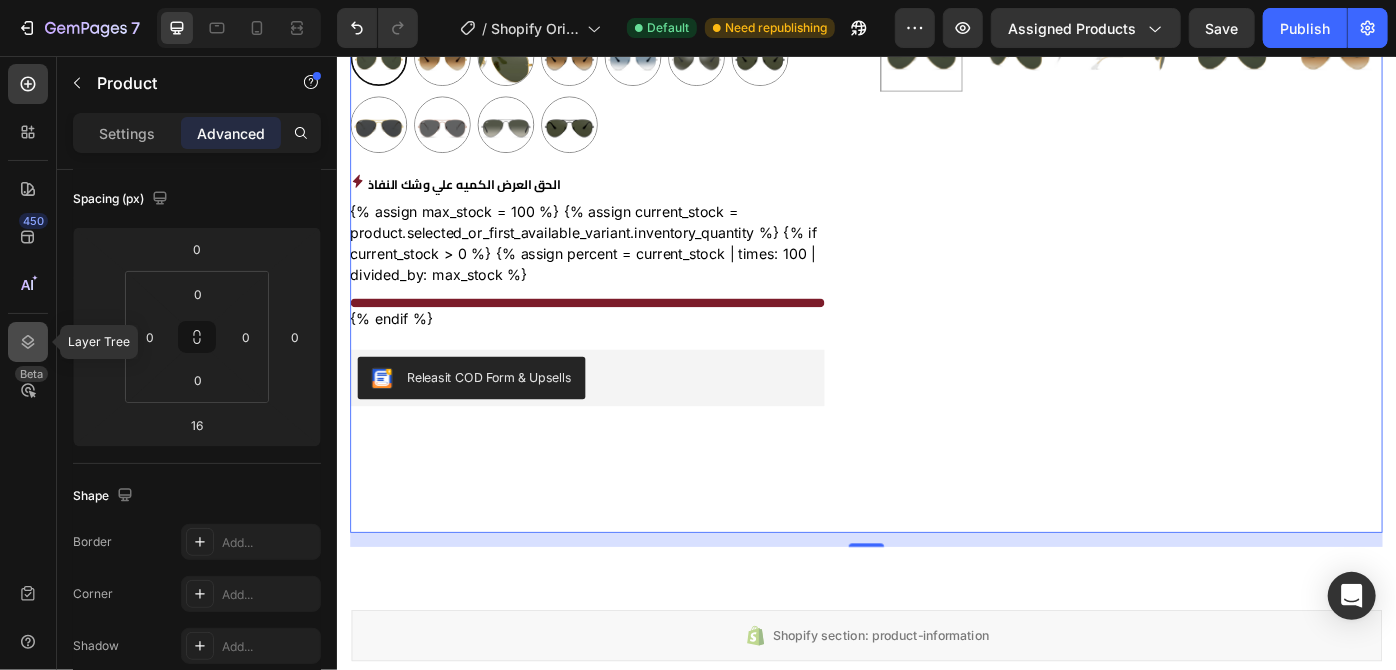 click 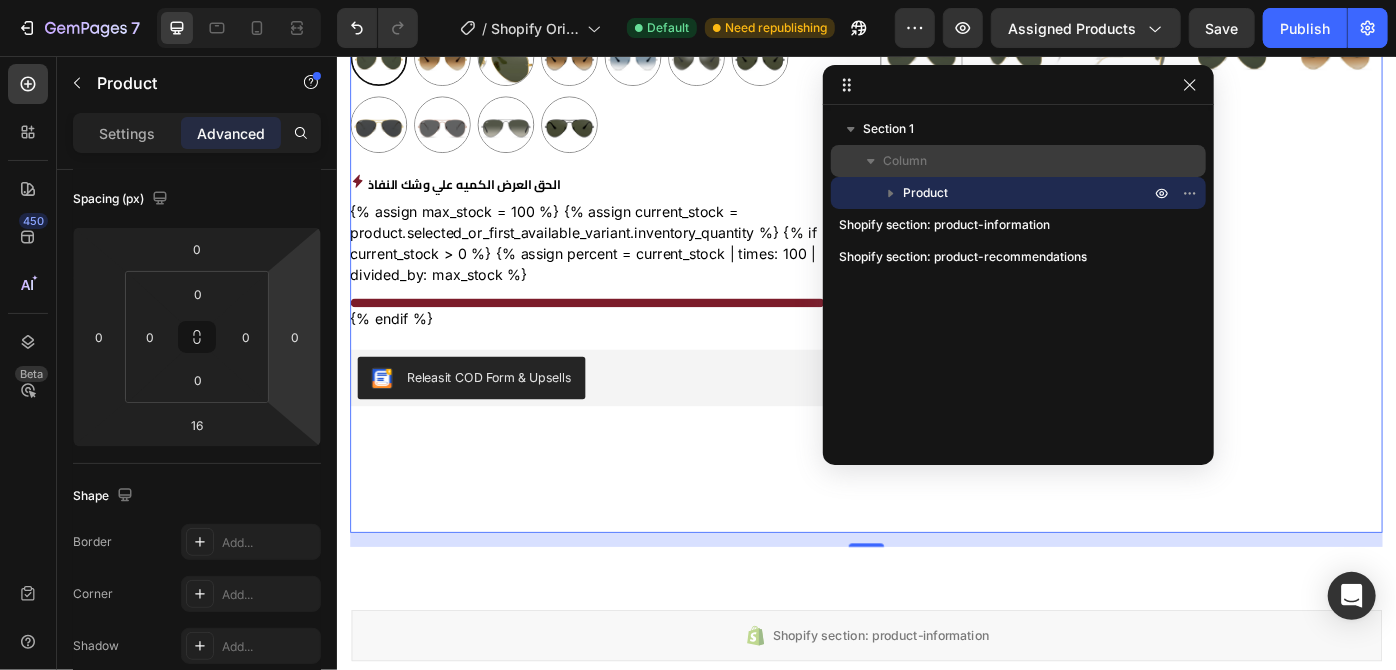 click on "Column" at bounding box center [905, 161] 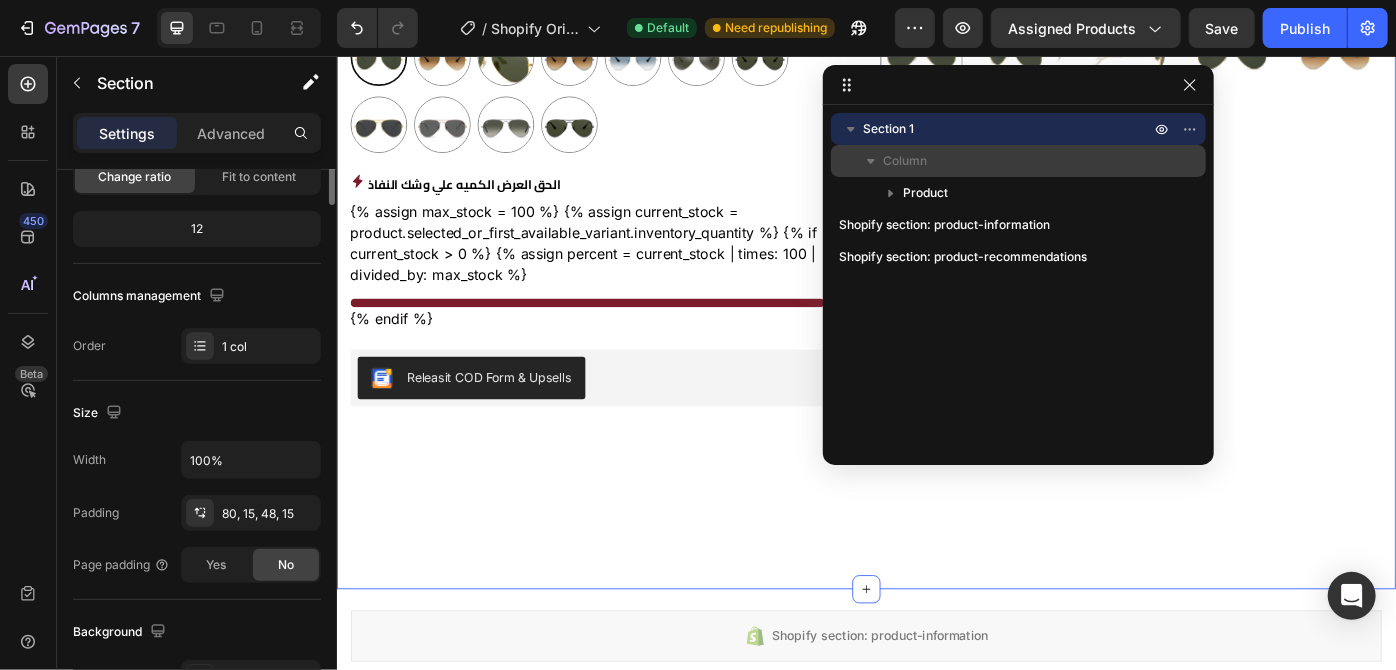 scroll, scrollTop: 0, scrollLeft: 0, axis: both 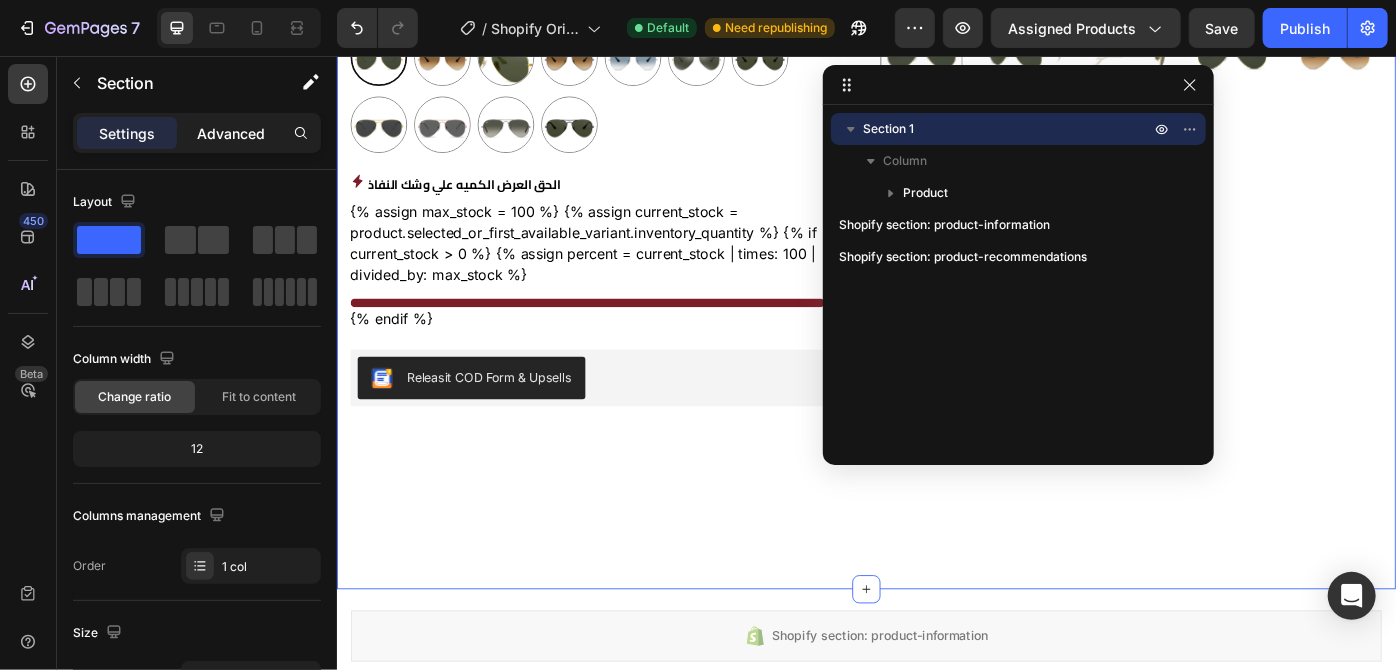 click on "Advanced" at bounding box center [231, 133] 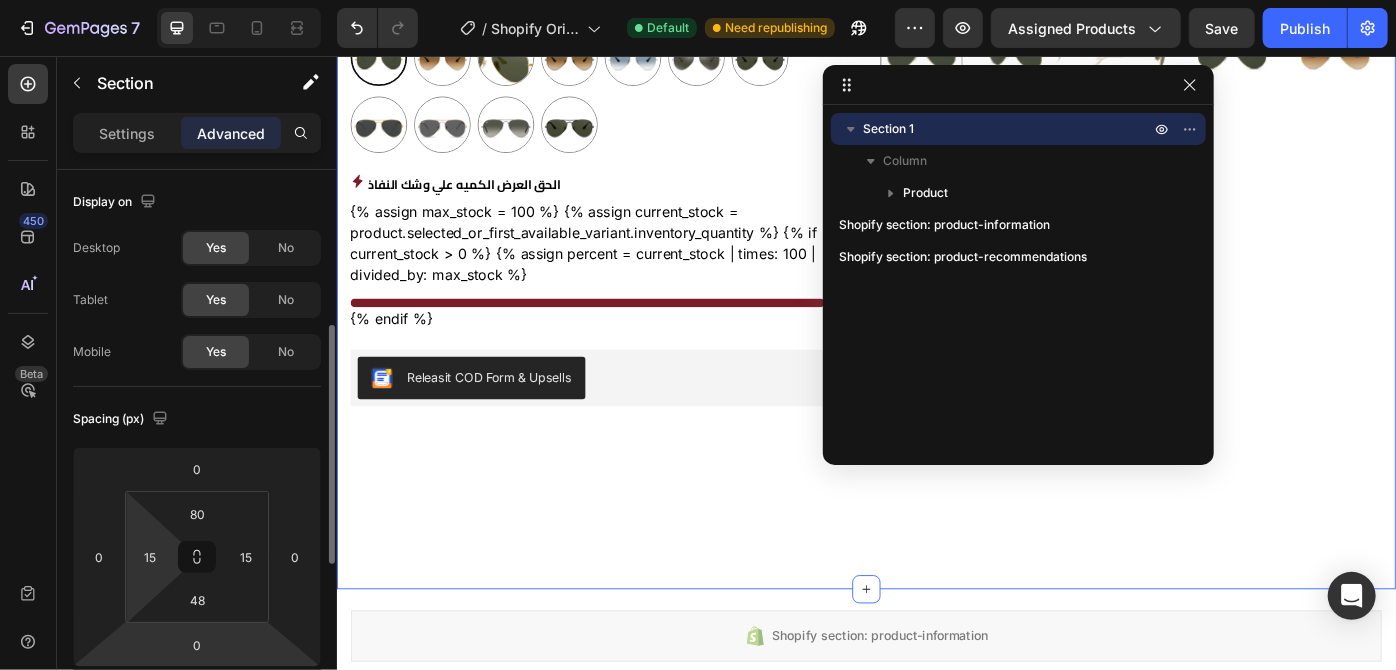 scroll, scrollTop: 110, scrollLeft: 0, axis: vertical 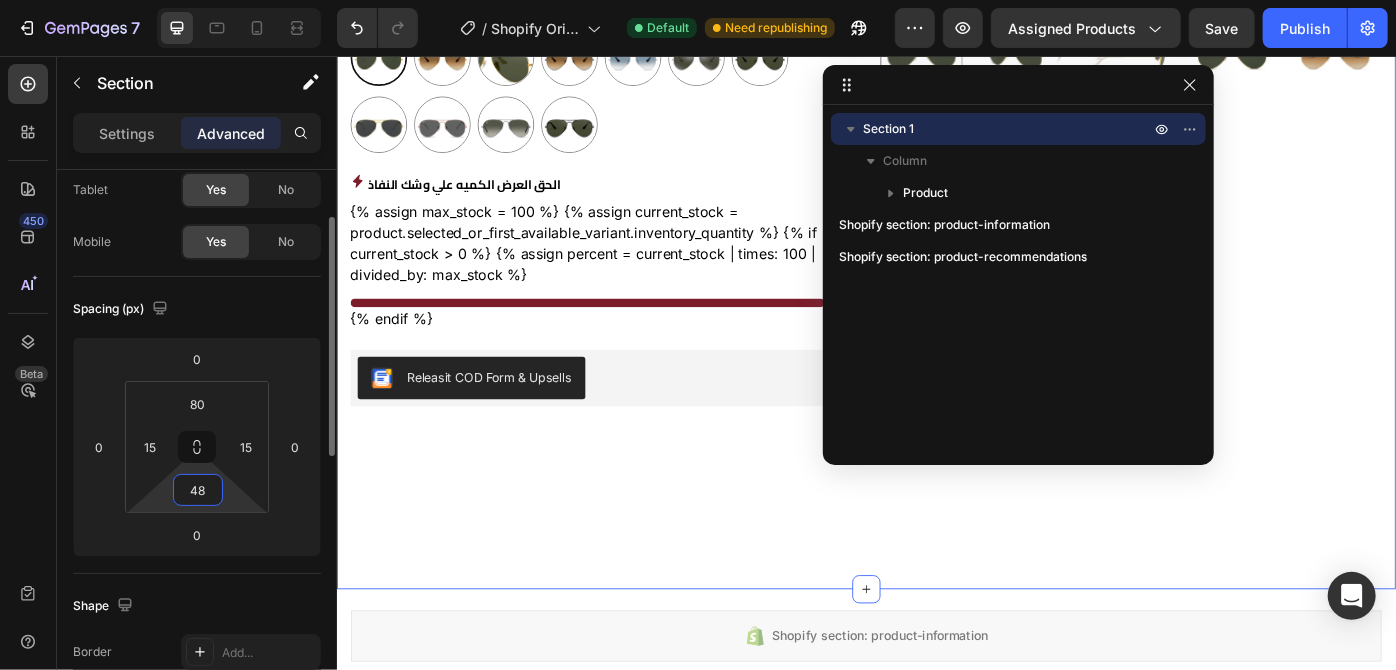 click on "48" at bounding box center (198, 490) 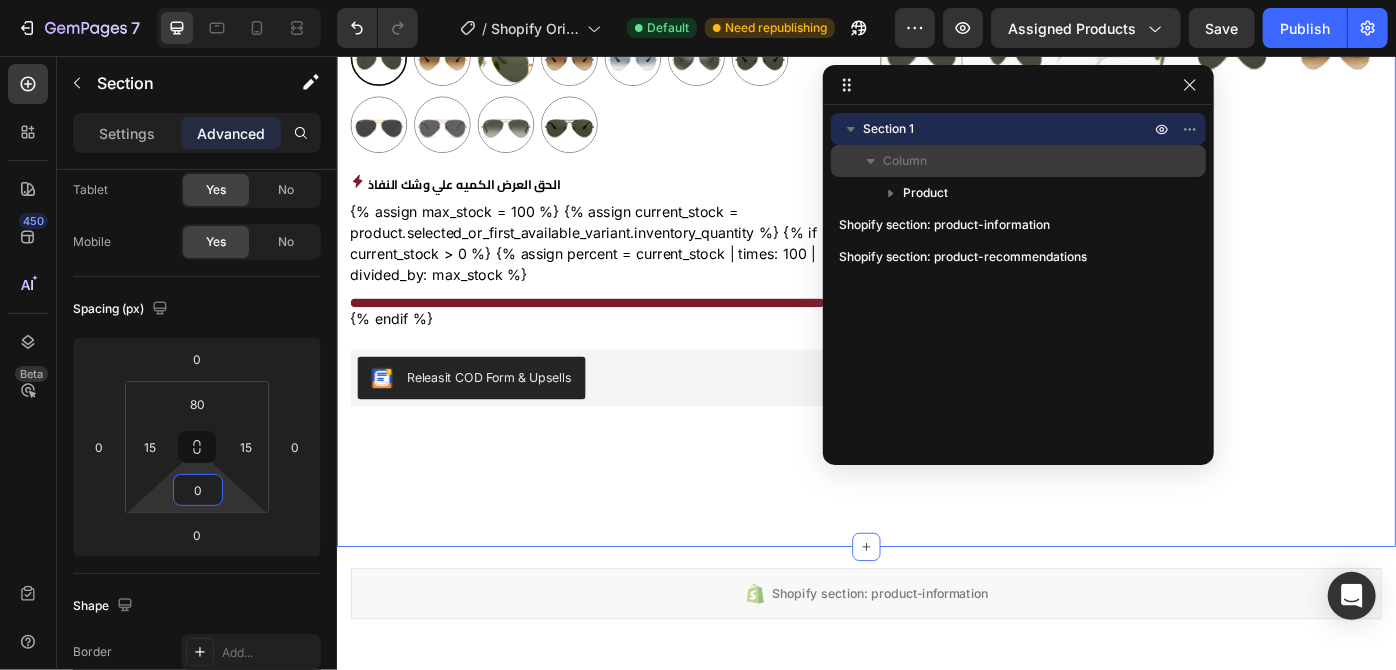 type on "0" 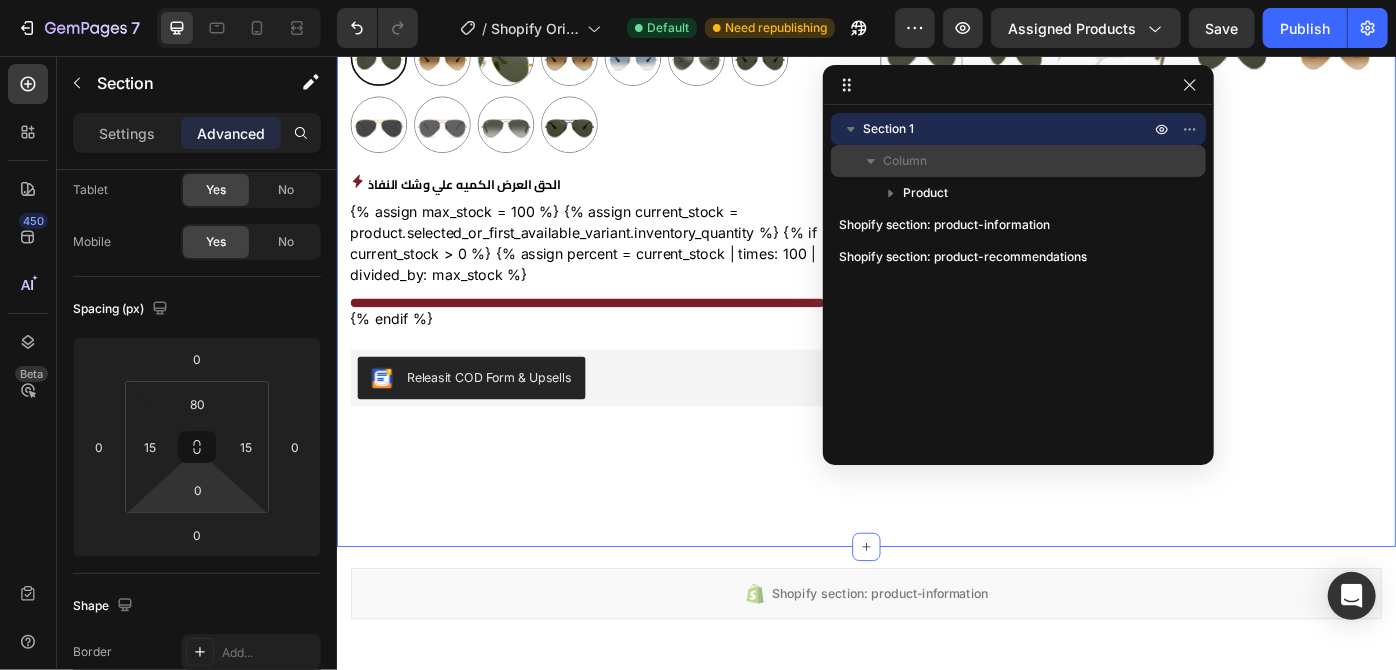 click on "Column" at bounding box center [1018, 161] 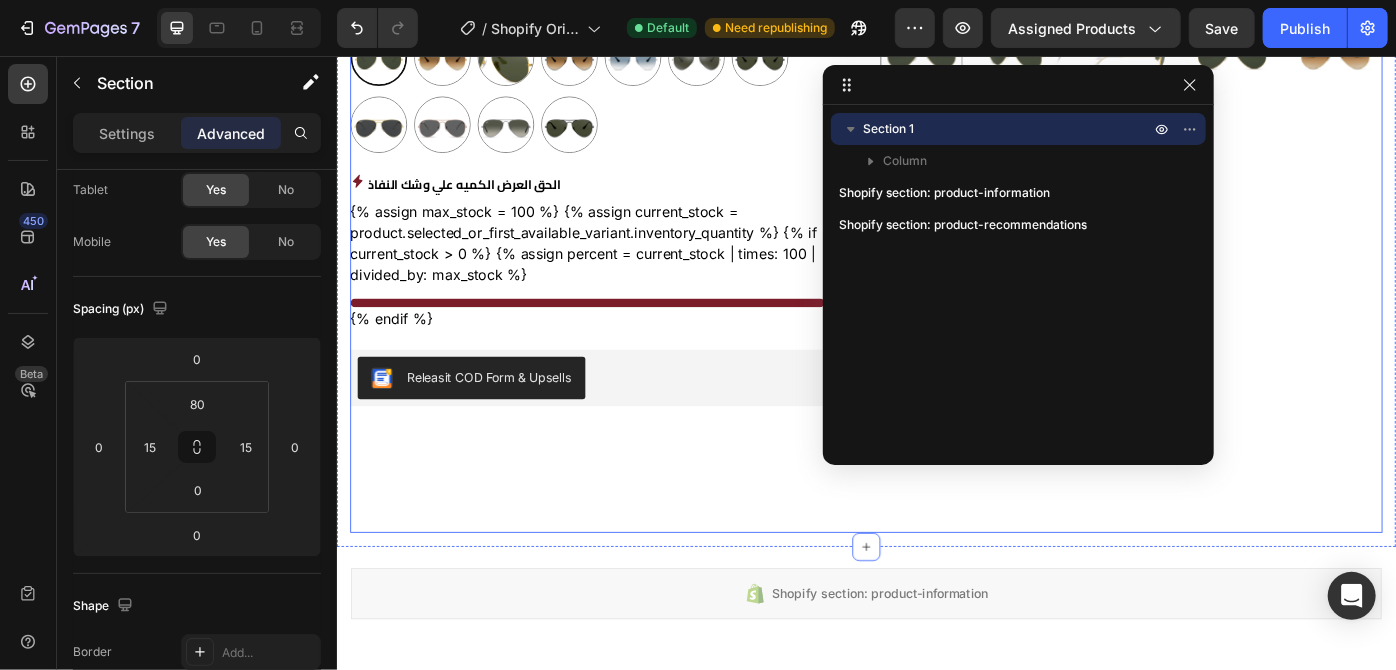 click on "راي بان Product Title
Publish the page to see the content.
Custom Code نظارة شمسية معدنية بإطار بيلوت للجنسين   Product Description                Title Line LE 1,100.00 Product Price Product Price LE 2,000.00 Compare Price Compare Price Sale 45% off Product Badge Row عدسات تحمي من الشمس تصميم مريح وعالي الجودة خفيفة الوزن وقوية التحمل Item List 06 Day 03 Hour 25 Minute 27 Second Countdown Timer اللون: graygreengold graygreengold graygreengold goldbrown goldbrown green green browngray browngray bluesilver bluesilver gray-1 gray-1 greenblue greenblue goldgray-1 goldgray-1 goldgray goldgray blackgray blackgray blackgreen-3 blackgreen-3 Product Variants & Swatches
الحق العرض الكميه علي وشك النفاذ Stock Counter
{% endif %} Custom Code Releasit COD Form & Upsells Row" at bounding box center [635, 17] 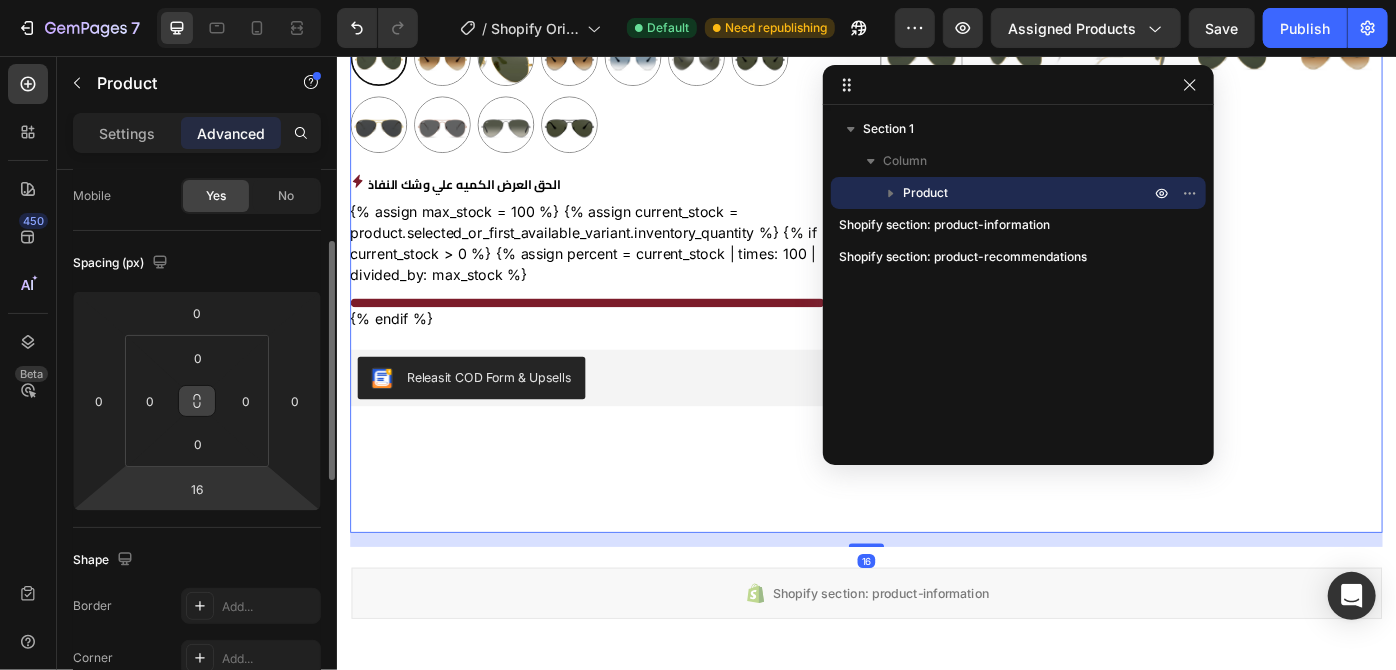 scroll, scrollTop: 163, scrollLeft: 0, axis: vertical 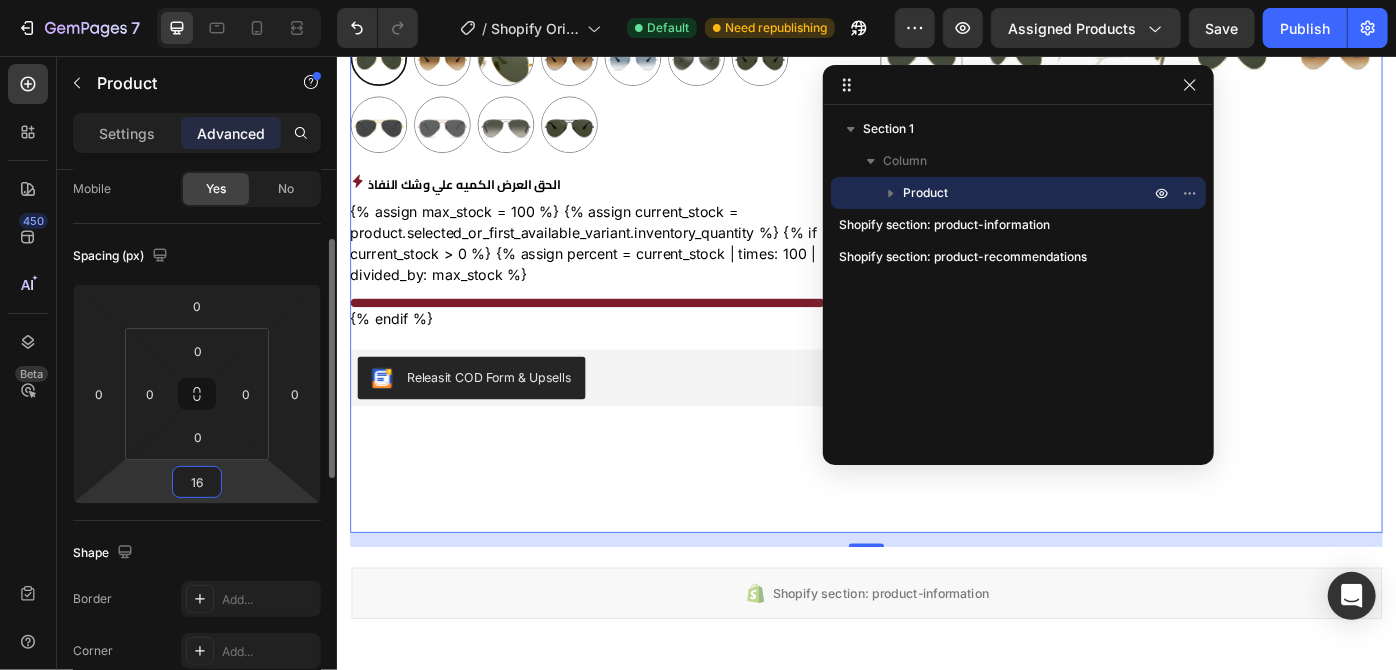 click on "16" at bounding box center (197, 482) 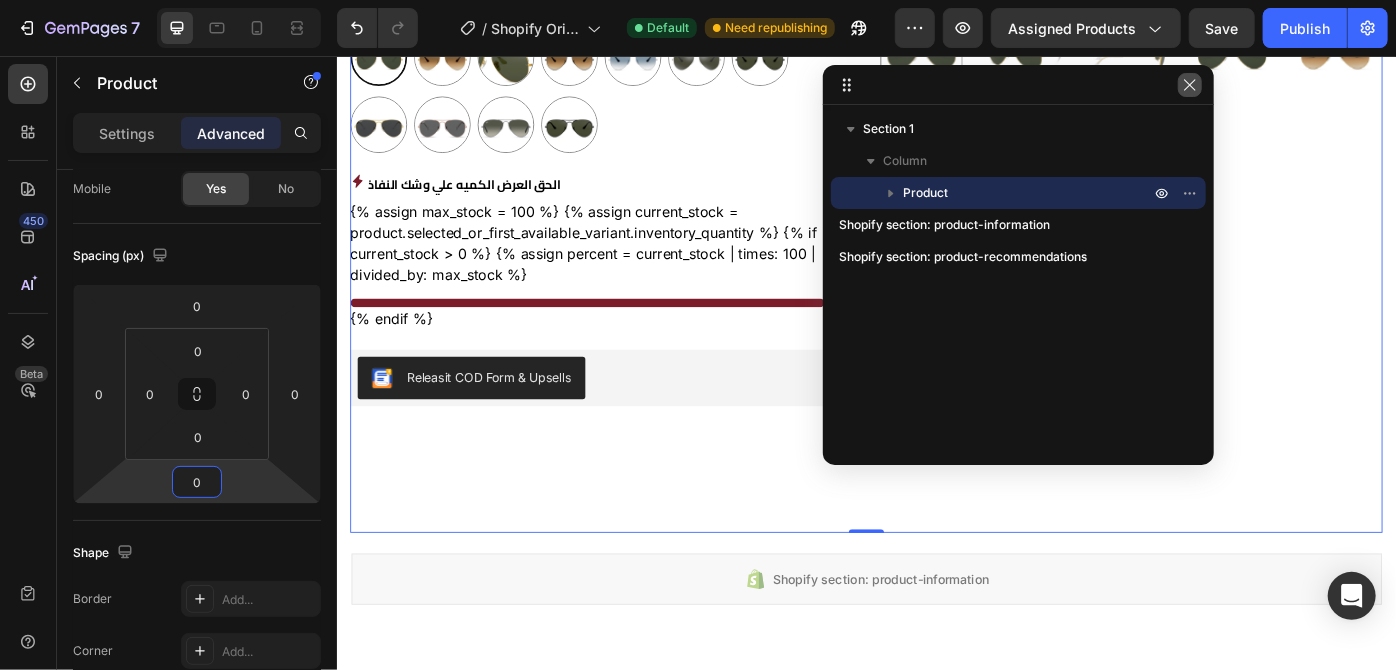 type on "0" 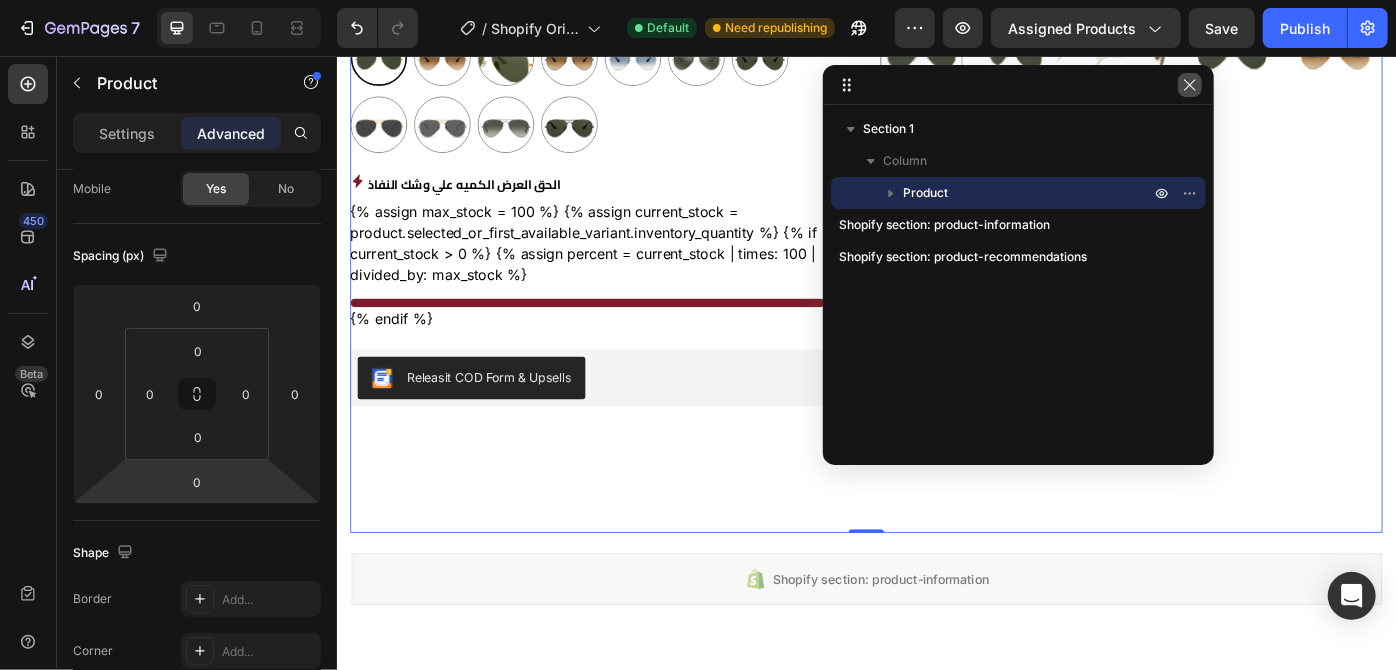 click 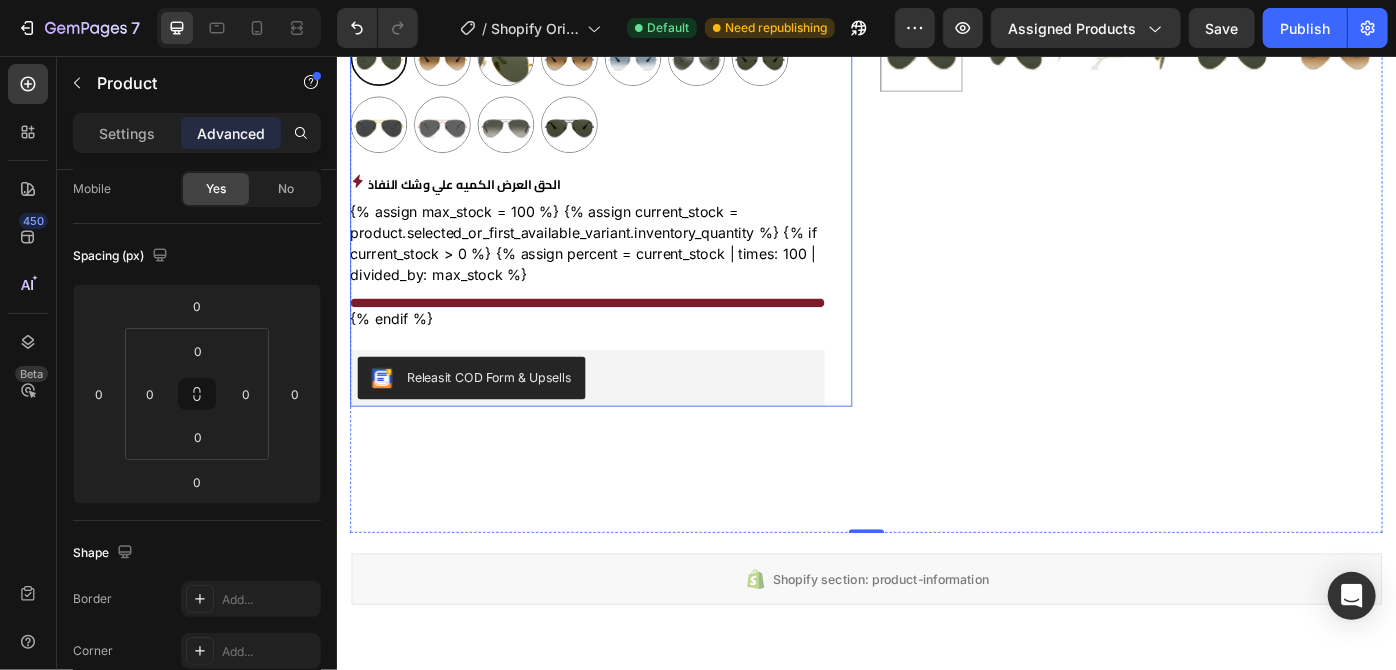 click on "Advanced" at bounding box center [231, 133] 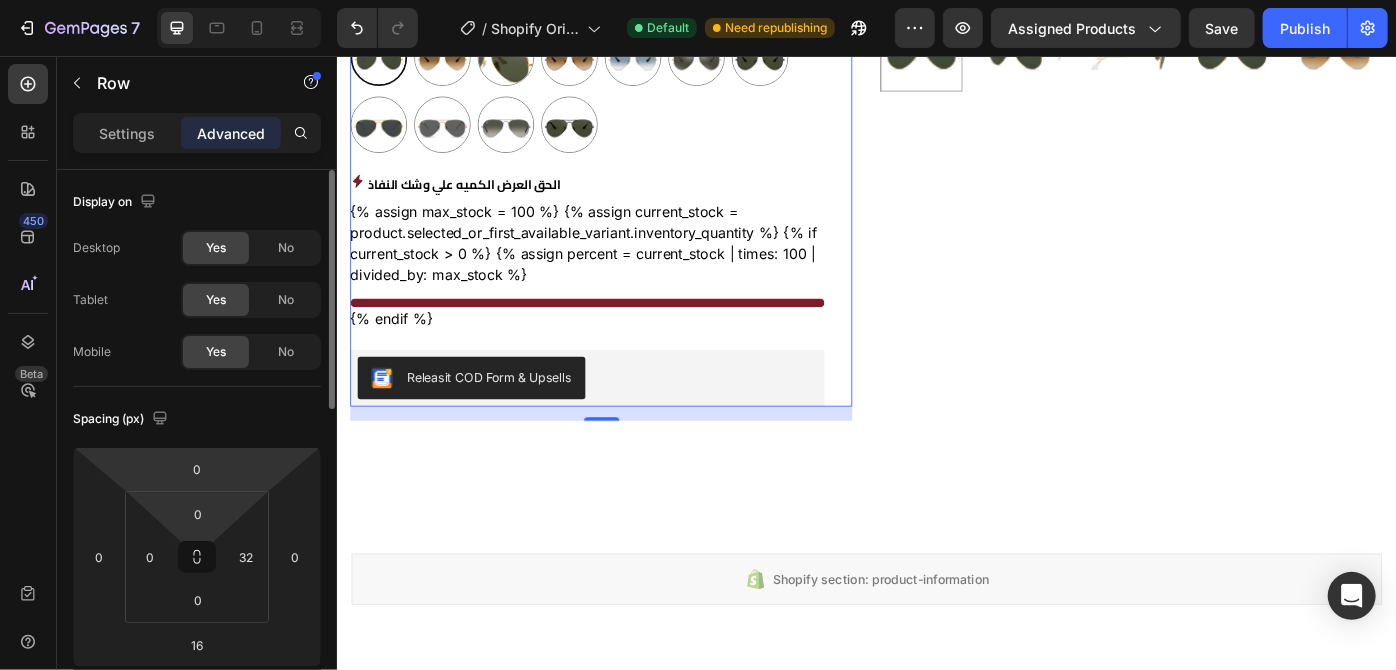 scroll, scrollTop: 112, scrollLeft: 0, axis: vertical 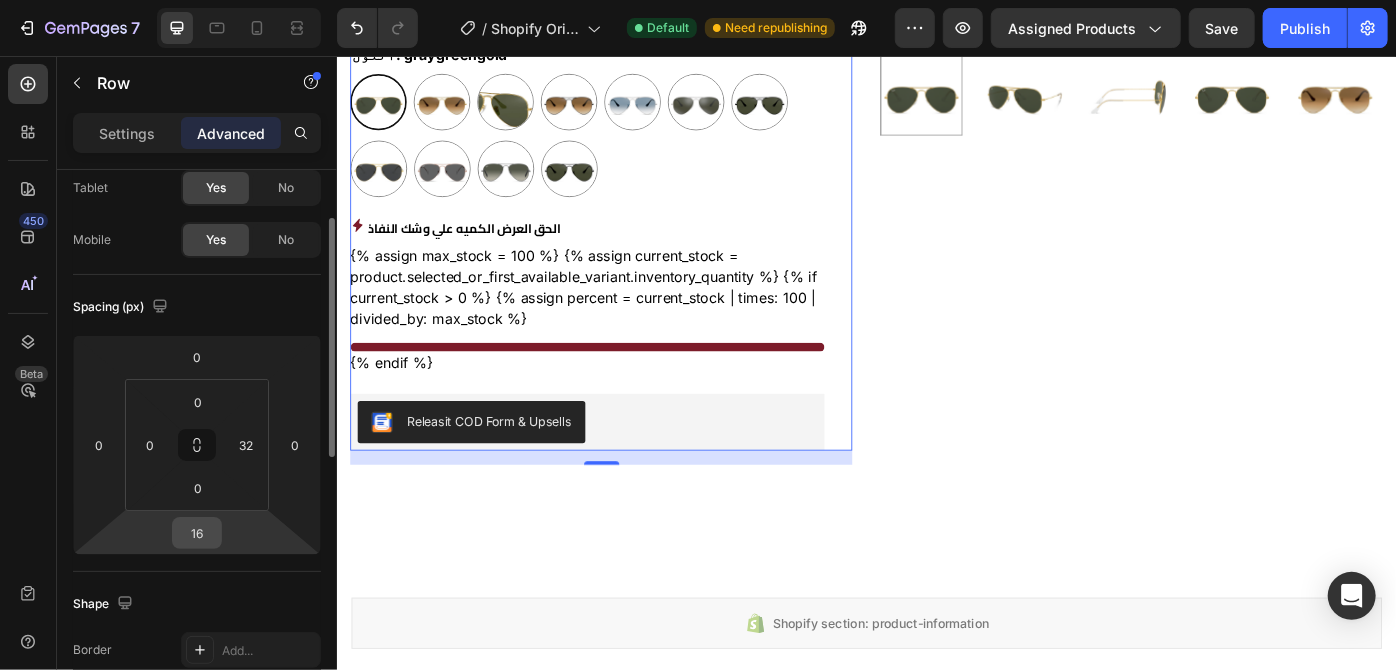 click on "16" at bounding box center [197, 533] 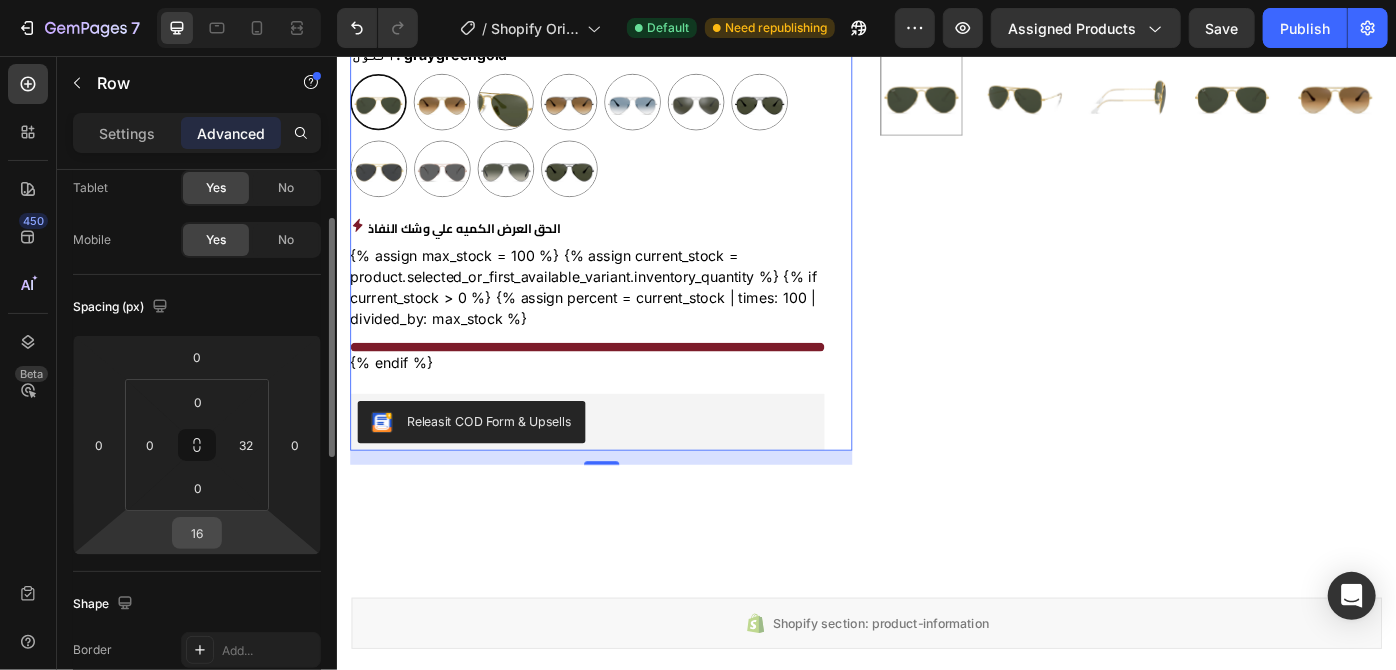 click on "16" at bounding box center [197, 533] 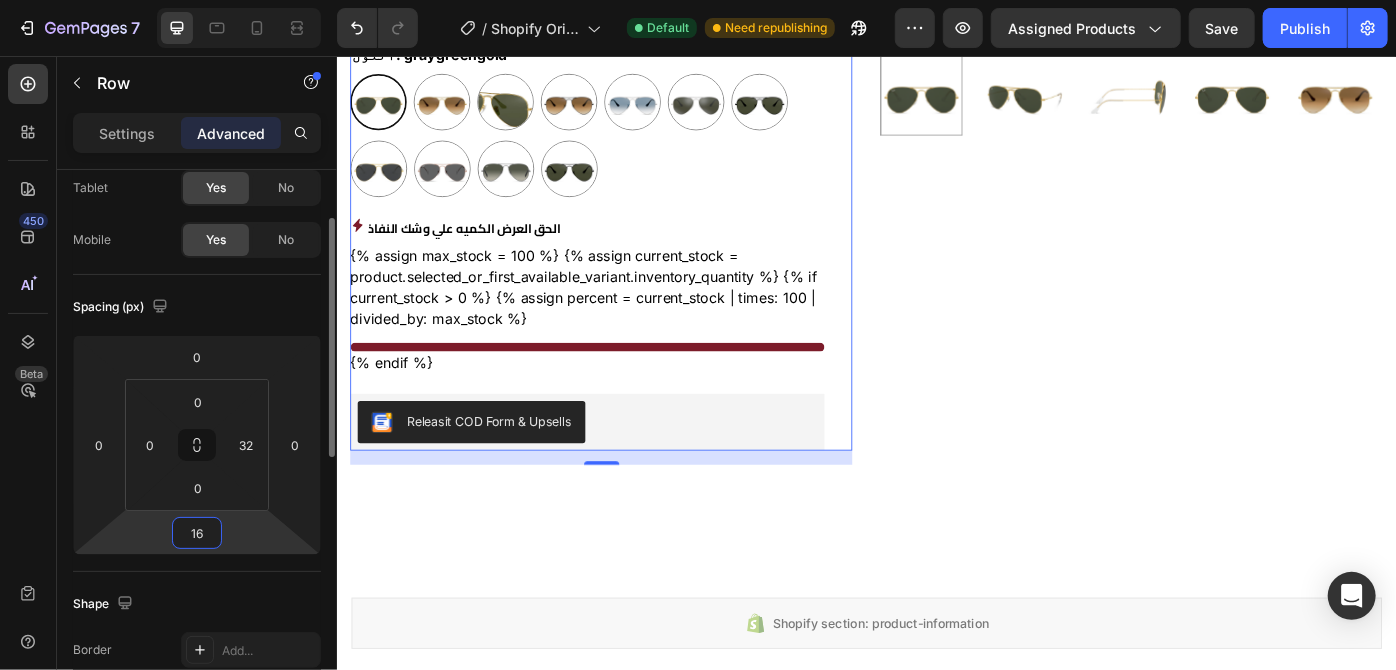 click on "16" at bounding box center [197, 533] 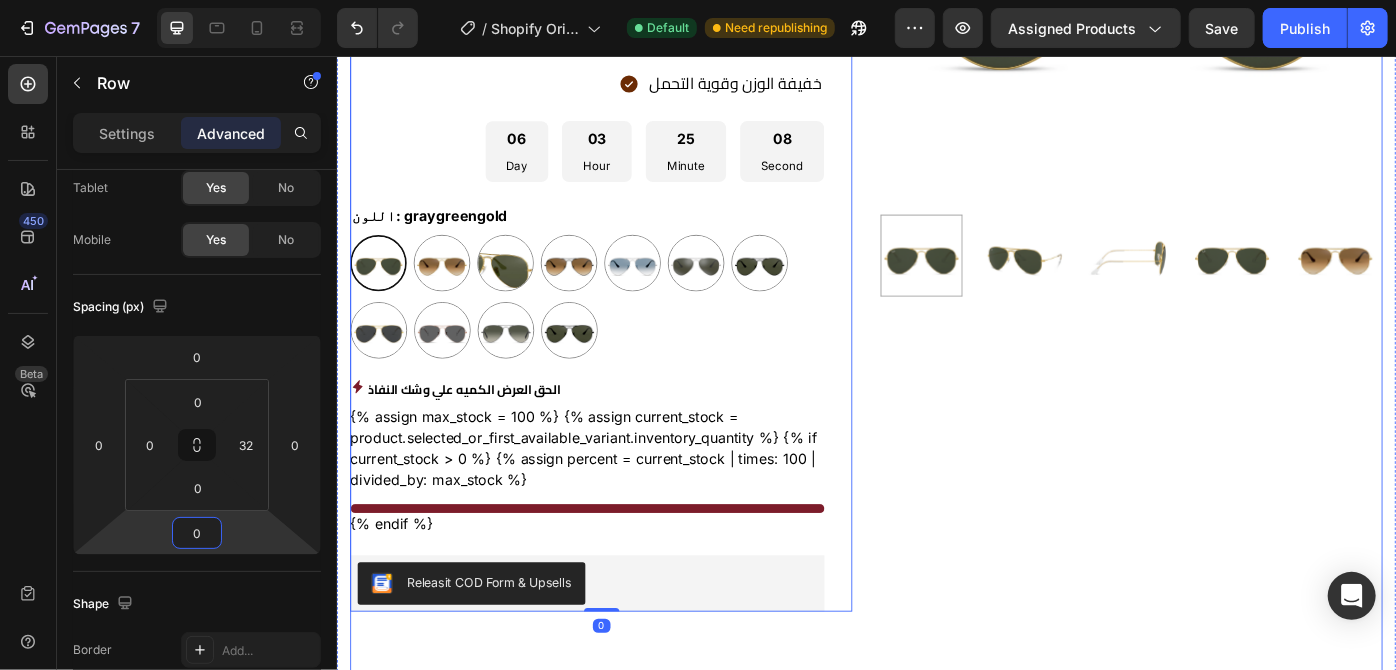 scroll, scrollTop: 501, scrollLeft: 0, axis: vertical 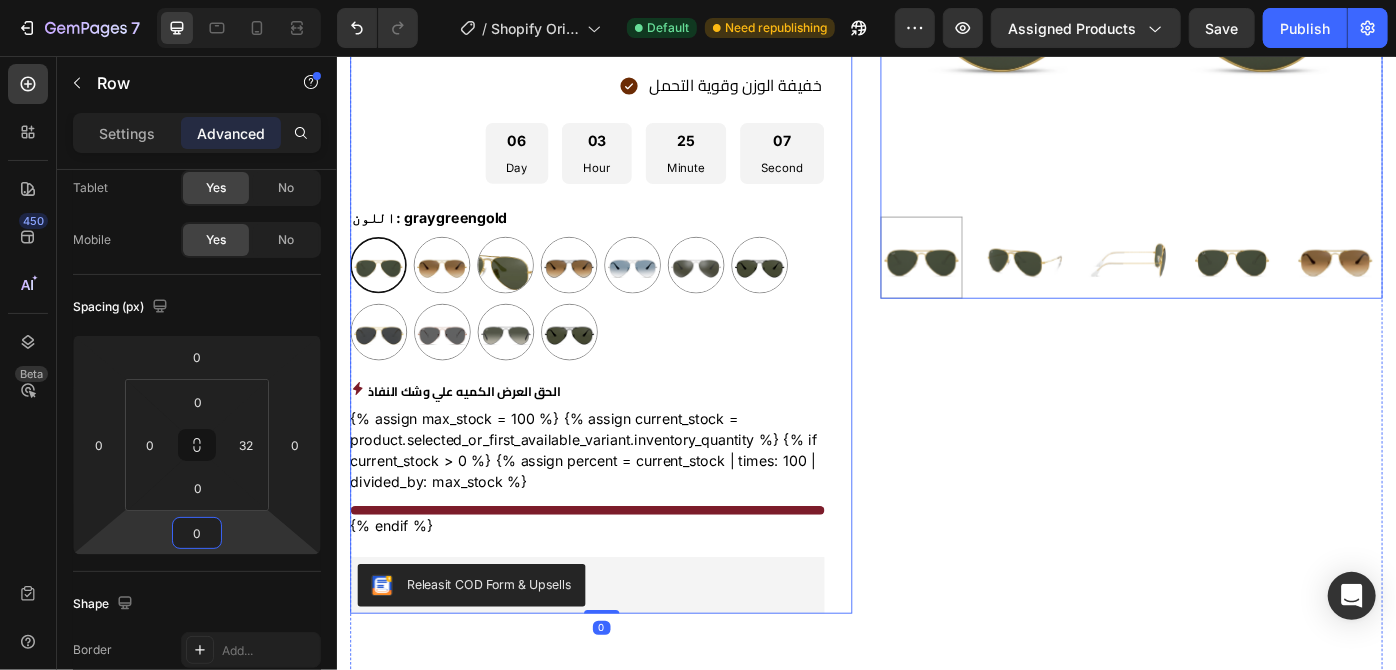 click at bounding box center (1115, 283) 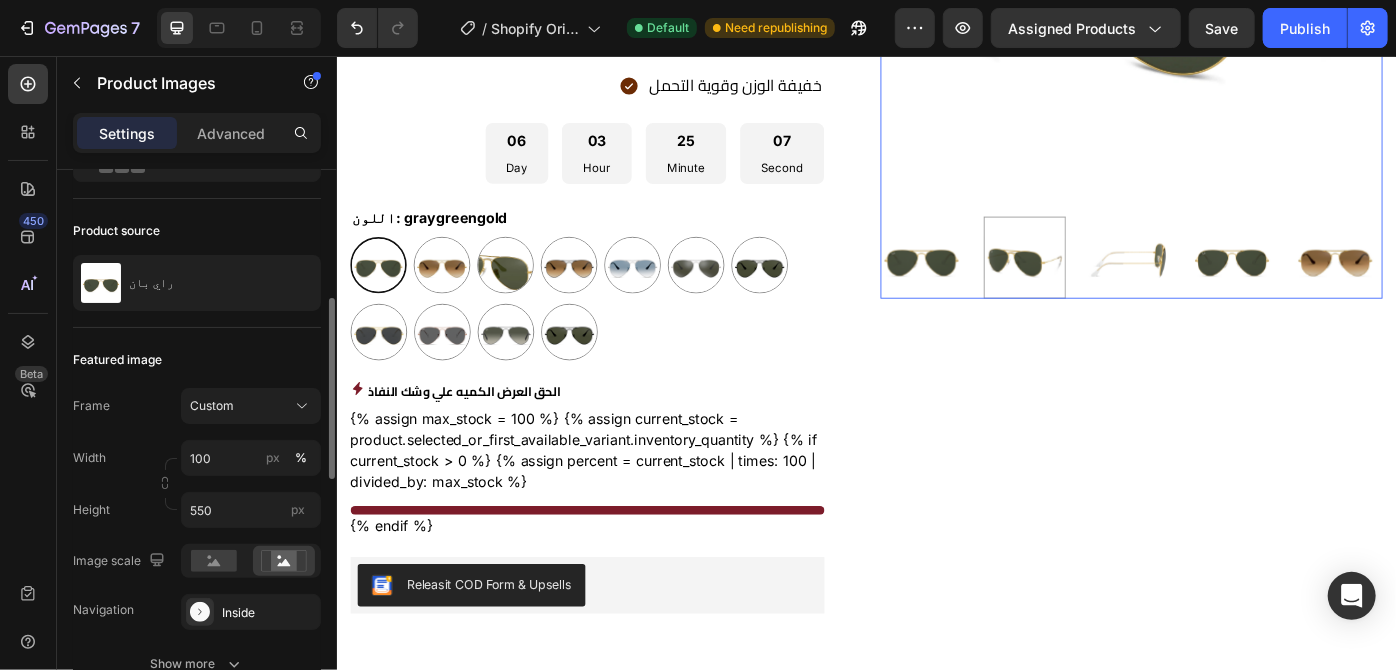 click on "Layout Featured top Product source راي بان Featured image Frame Custom Width 100 px % Height 550 px Image scale Navigation
Inside Show more Image list Display Slide All Frame Square Width 20 px % Height px Image gap 24 Image scale Navigation Add... Show more Item spacing Gap 12 Display condition Default item 1st available variant Optimize LCP Preload Yes No Quality High Align" at bounding box center (197, 847) 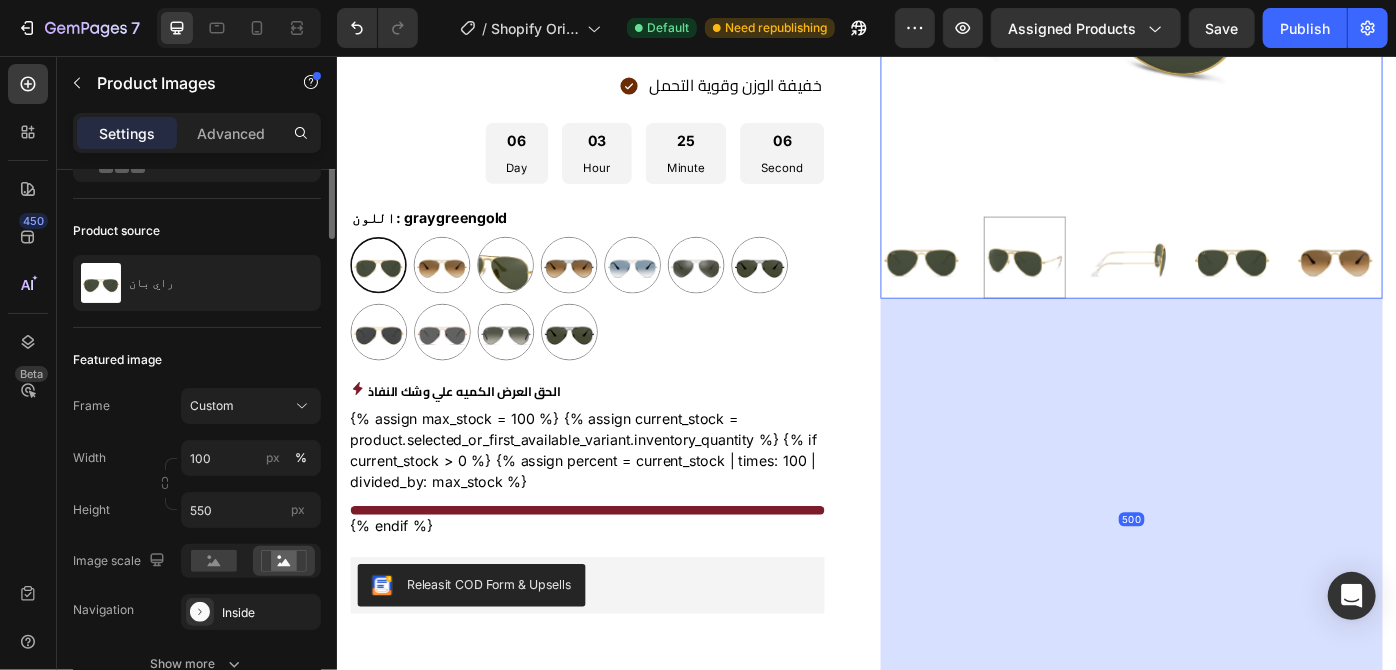 scroll, scrollTop: 0, scrollLeft: 0, axis: both 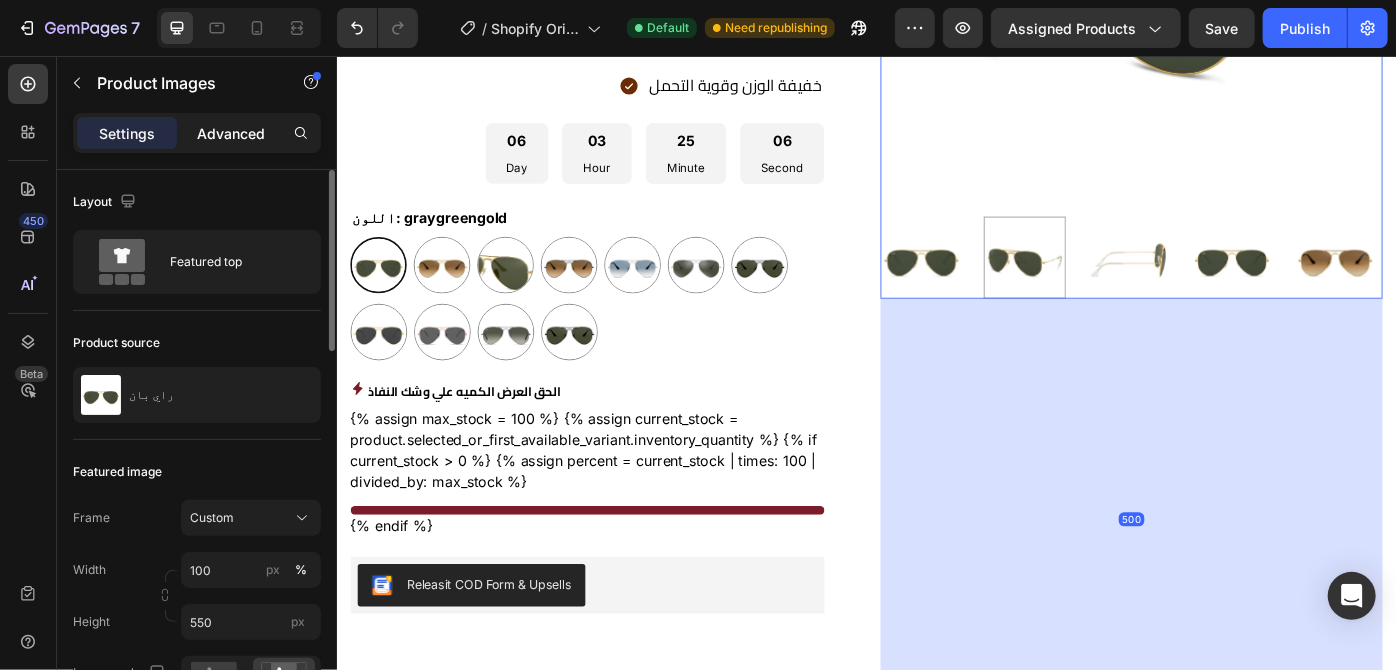 click on "Advanced" at bounding box center (231, 133) 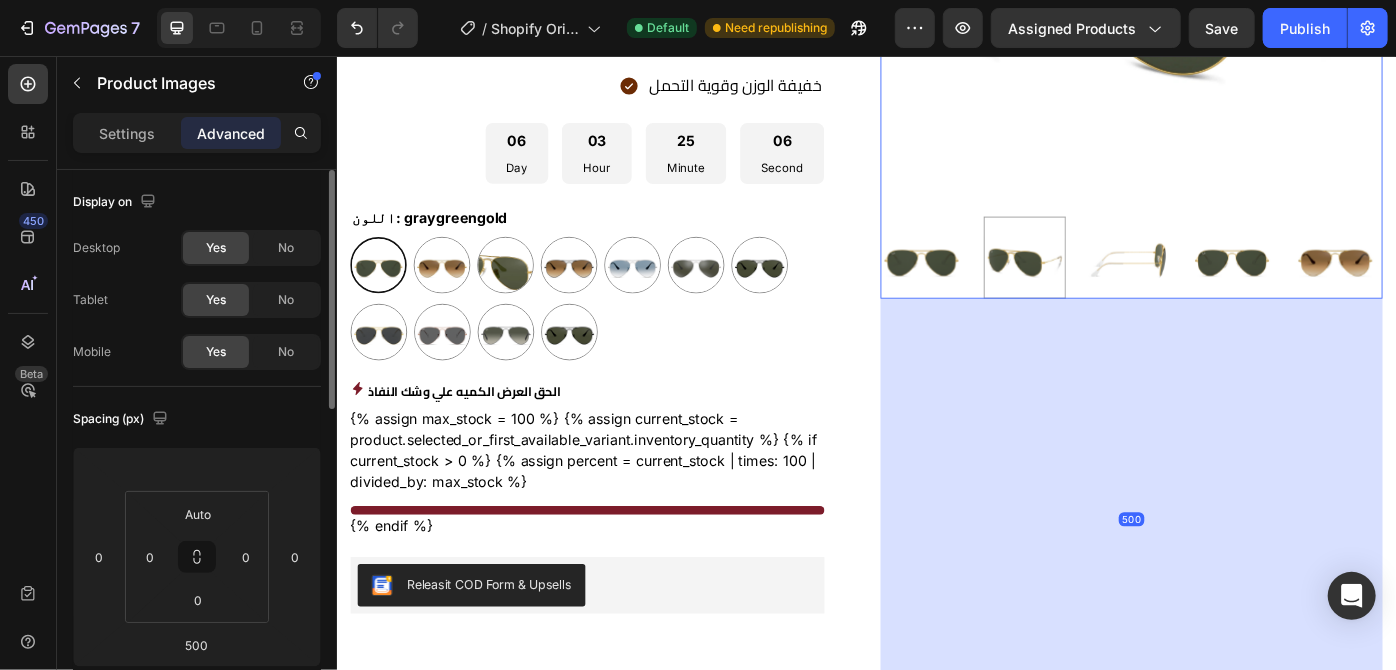 click on "Advanced" at bounding box center [231, 133] 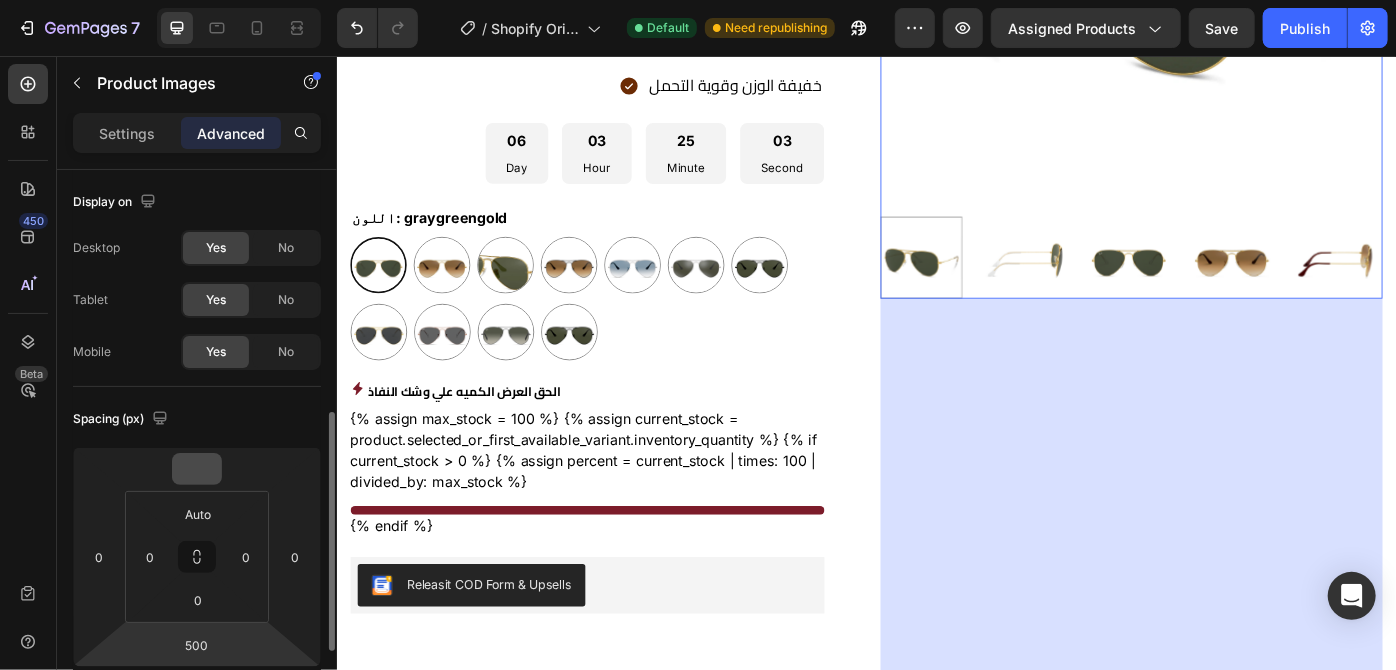 scroll, scrollTop: 179, scrollLeft: 0, axis: vertical 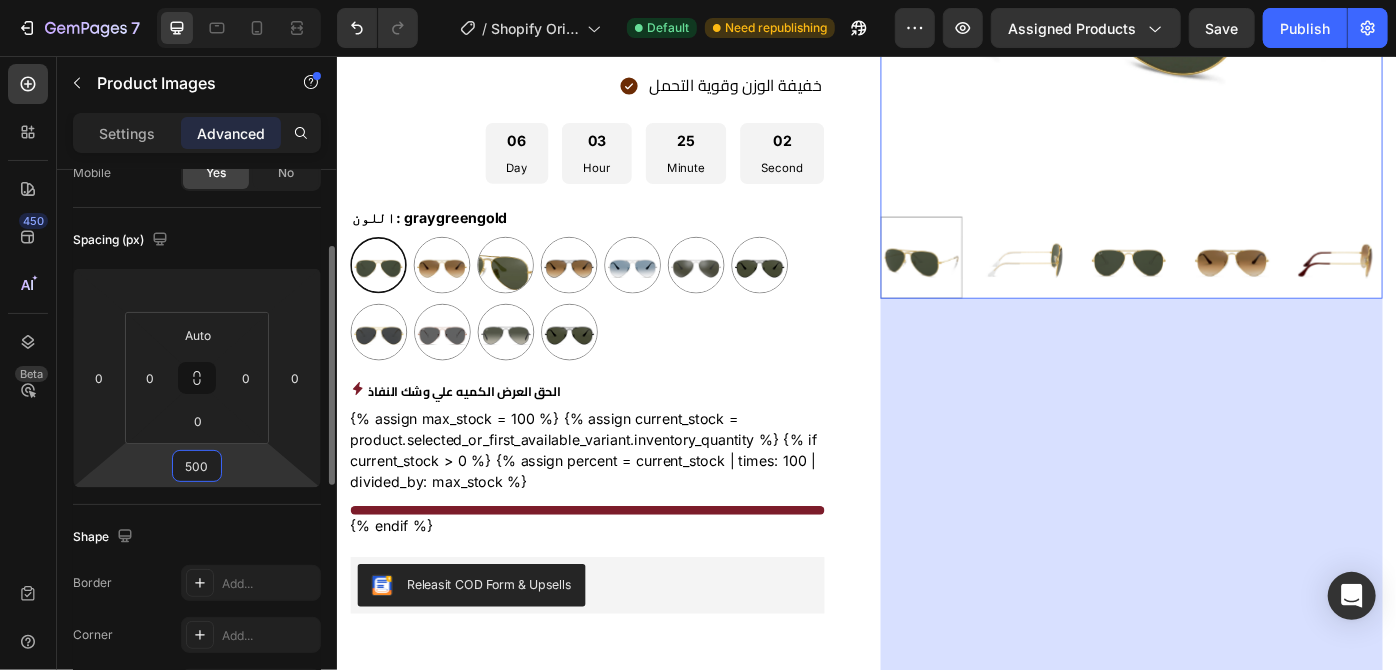 click on "500" at bounding box center [197, 466] 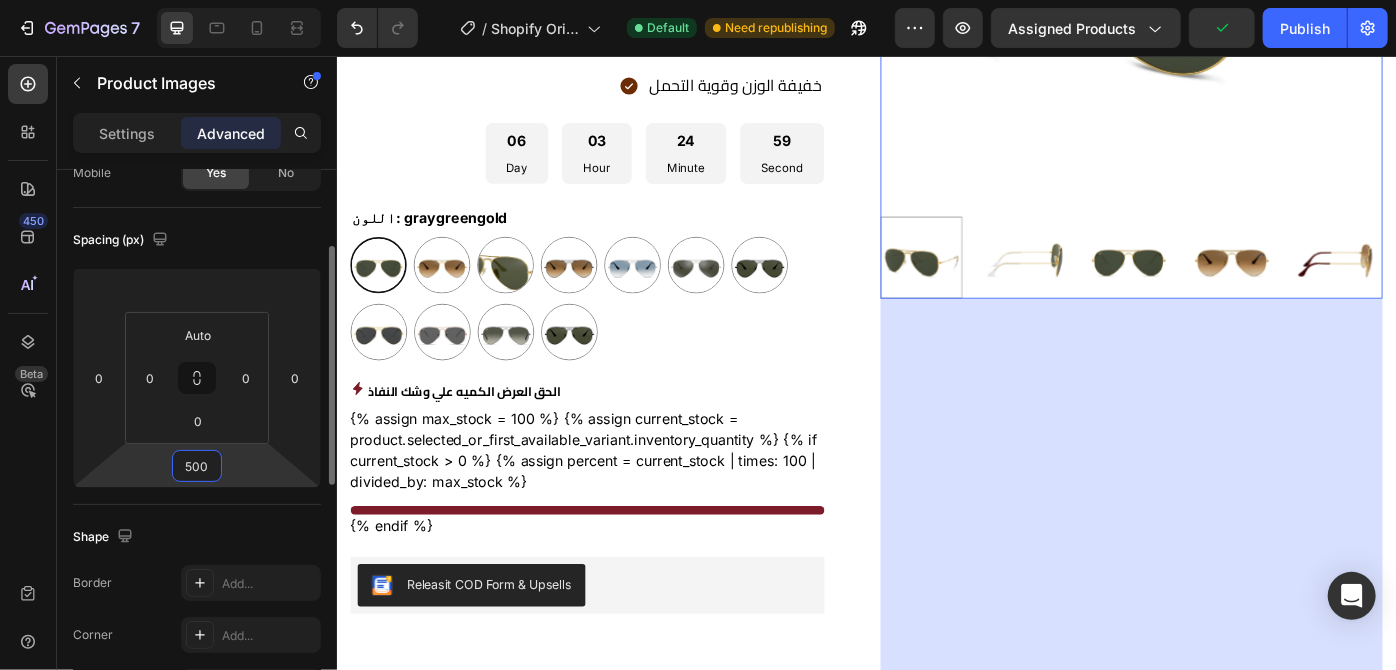click on "500" at bounding box center [197, 466] 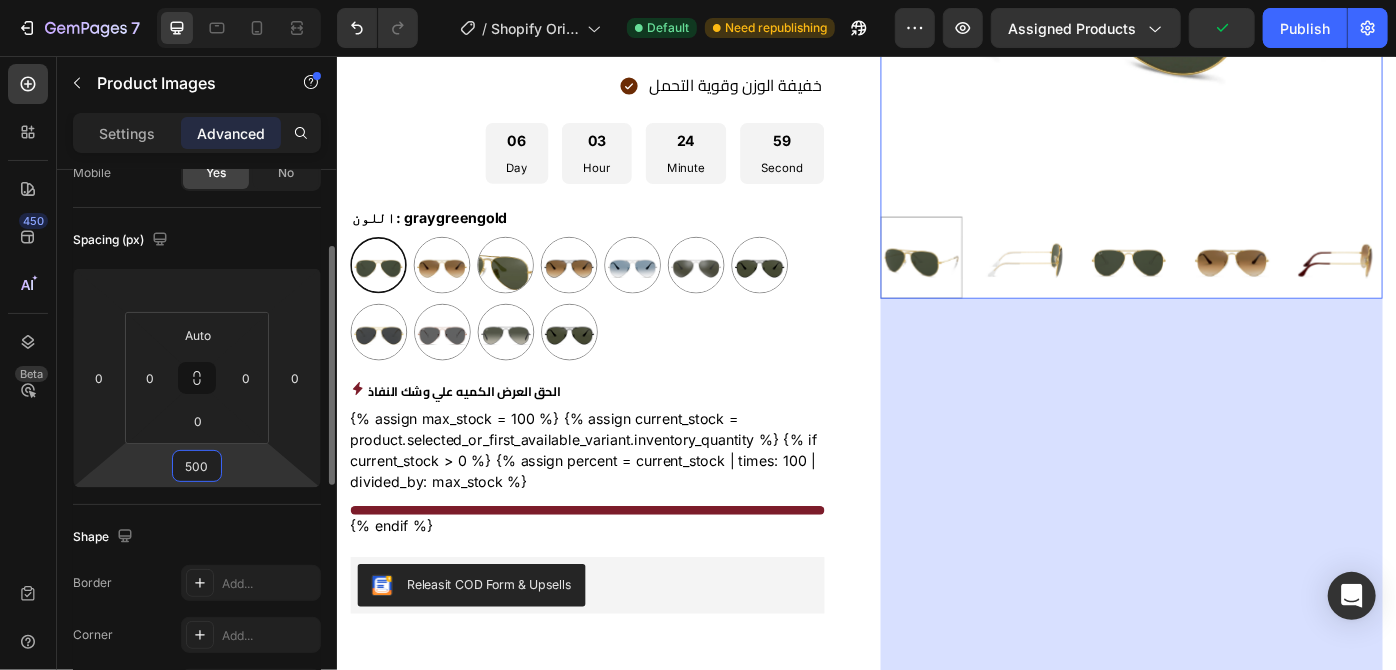 click on "500" at bounding box center (197, 466) 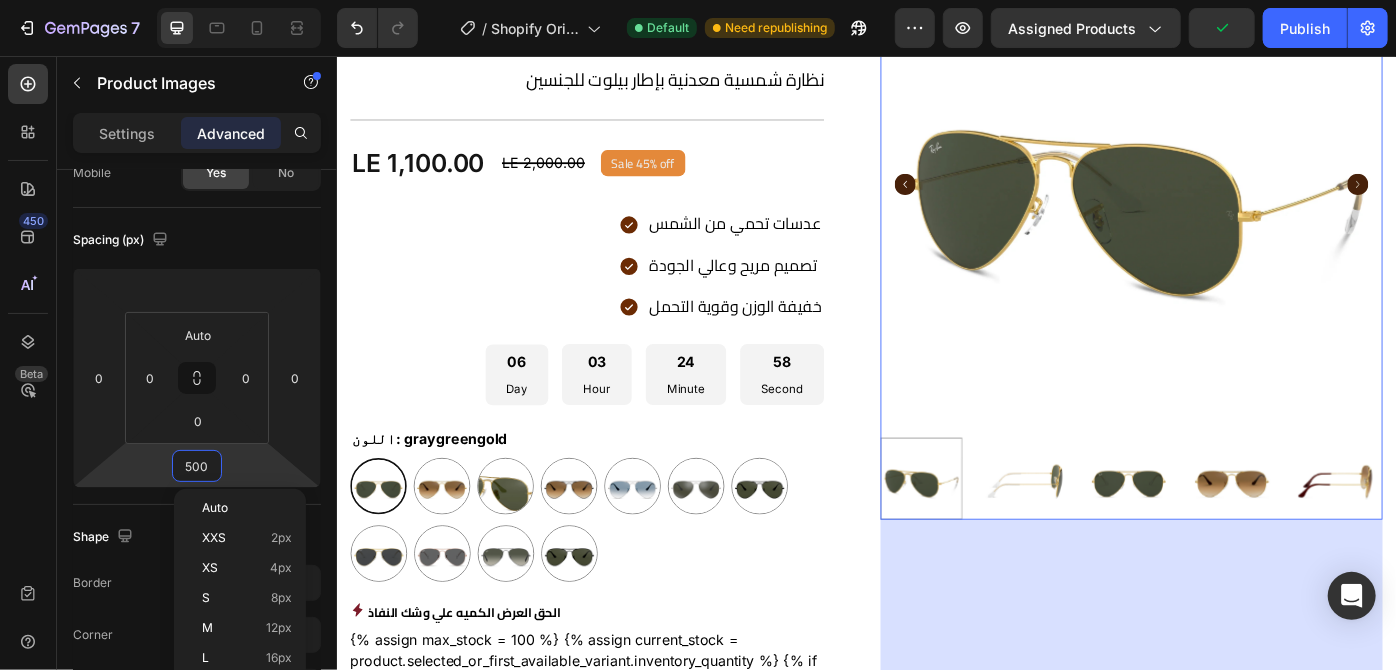 scroll, scrollTop: 12, scrollLeft: 0, axis: vertical 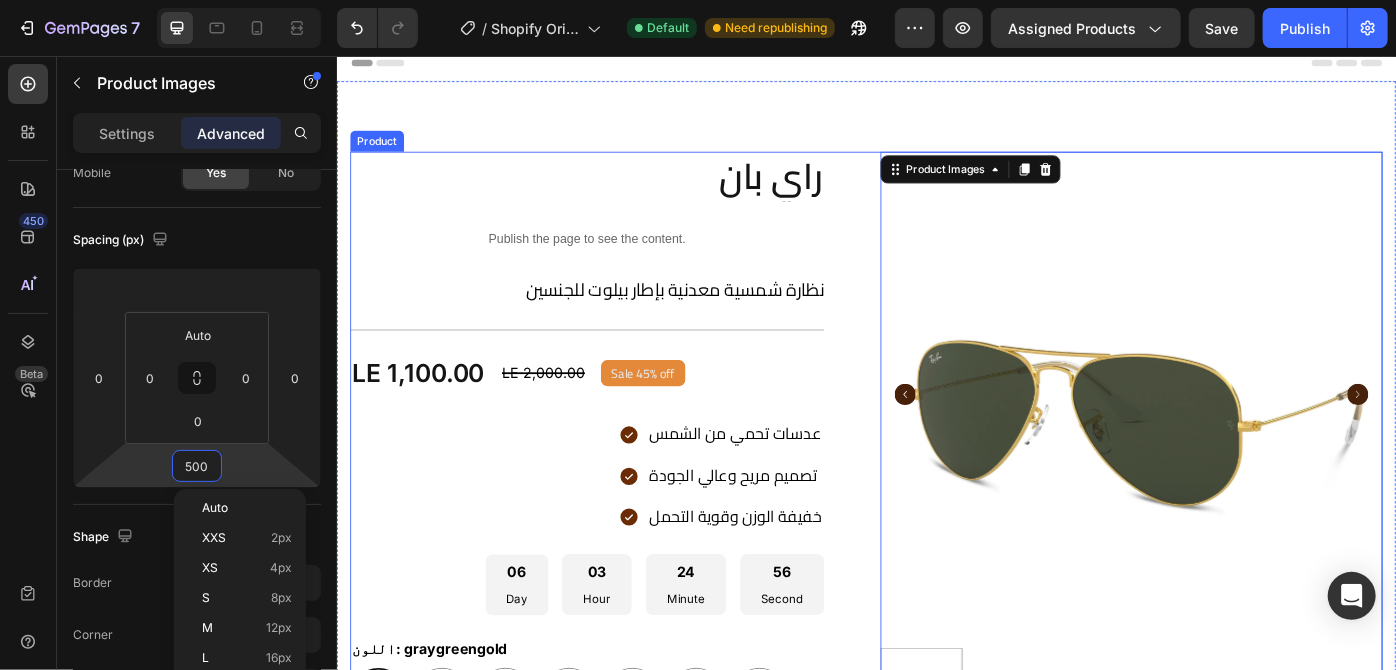 click on "راي بان Product Title
Publish the page to see the content.
Custom Code نظارة شمسية معدنية بإطار بيلوت للجنسين   Product Description                Title Line LE 1,100.00 Product Price Product Price LE 2,000.00 Compare Price Compare Price Sale 45% off Product Badge Row عدسات تحمي من الشمس تصميم مريح وعالي الجودة خفيفة الوزن وقوية التحمل Item List 06 Day 03 Hour 24 Minute 56 Second Countdown Timer اللون: graygreengold graygreengold graygreengold goldbrown goldbrown green green browngray browngray bluesilver bluesilver gray-1 gray-1 greenblue greenblue goldgray-1 goldgray-1 goldgray goldgray blackgray blackgray blackgreen-3 blackgreen-3 Product Variants & Swatches
الحق العرض الكميه علي وشك النفاذ Stock Counter
{% endif %} Custom Code Releasit COD Form & Upsells Row" at bounding box center [936, 741] 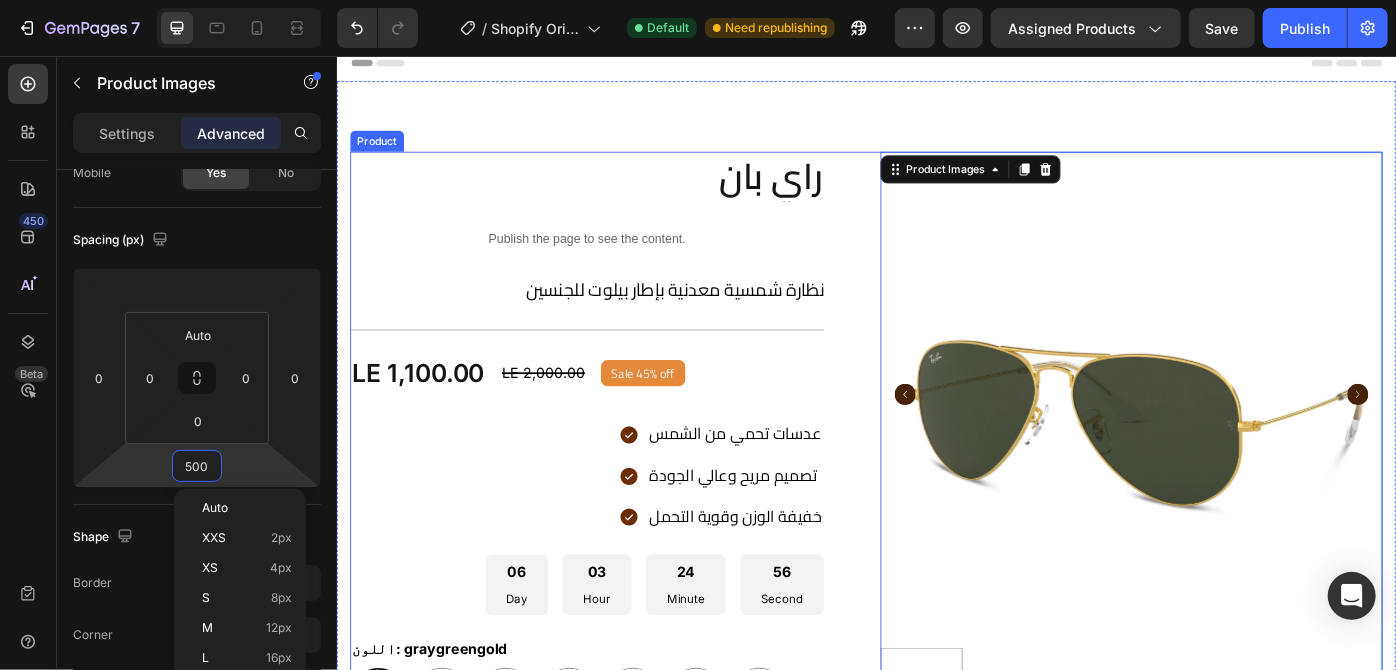 click on "راي بان Product Title
Publish the page to see the content.
Custom Code نظارة شمسية معدنية بإطار بيلوت للجنسين   Product Description                Title Line LE 1,100.00 Product Price Product Price LE 2,000.00 Compare Price Compare Price Sale 45% off Product Badge Row عدسات تحمي من الشمس تصميم مريح وعالي الجودة خفيفة الوزن وقوية التحمل Item List 06 Day 03 Hour 24 Minute 56 Second Countdown Timer اللون: graygreengold graygreengold graygreengold goldbrown goldbrown green green browngray browngray bluesilver bluesilver gray-1 gray-1 greenblue greenblue goldgray-1 goldgray-1 goldgray goldgray blackgray blackgray blackgreen-3 blackgreen-3 Product Variants & Swatches
الحق العرض الكميه علي وشك النفاذ Stock Counter
{% endif %} Custom Code Releasit COD Form & Upsells Row" at bounding box center [936, 741] 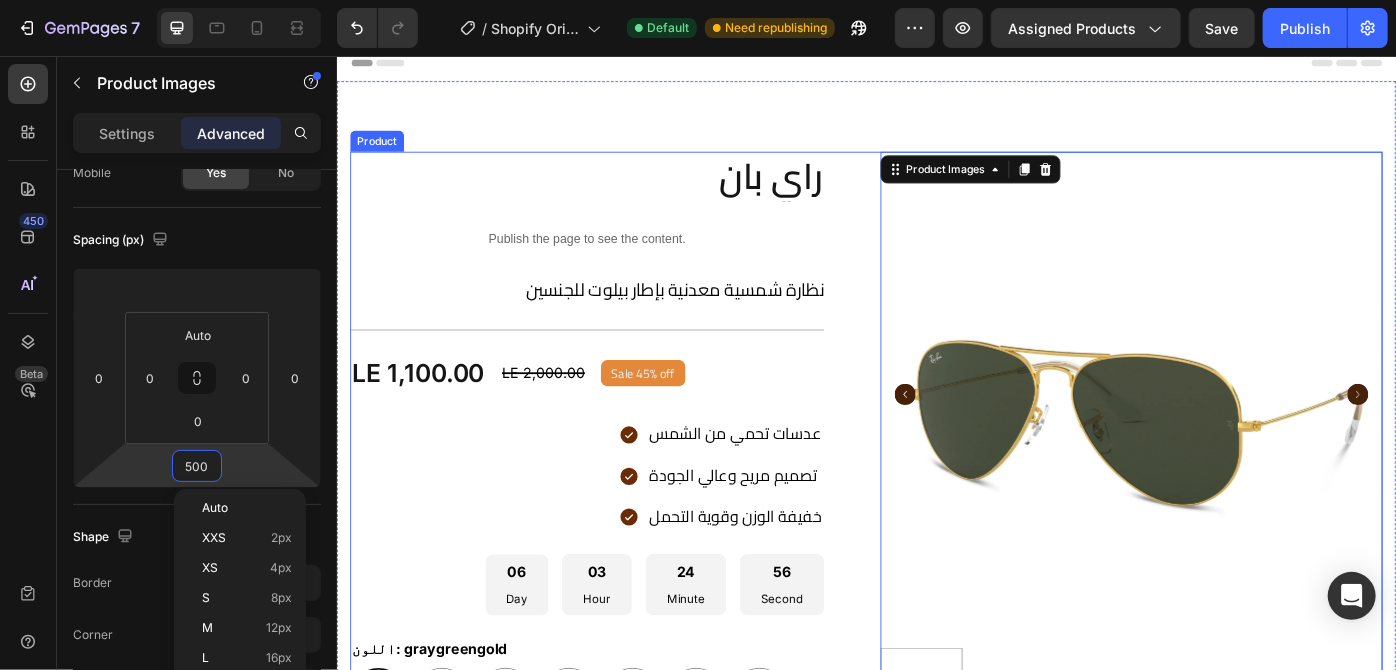 click on "7   /  Shopify Original Product Template Default Need republishing Preview Assigned Products  Save   Publish  450 Beta Sections(18) Elements(84) Section Element Hero Section Product Detail Brands Trusted Badges Guarantee Product Breakdown How to use Testimonials Compare Bundle FAQs Social Proof Brand Story Product List Collection Blog List Contact Sticky Add to Cart Custom Footer Browse Library 450 Layout
Row
Row
Row
Row Text
Heading
Text Block Button
Button
Button Media
Image
Image" at bounding box center (698, 0) 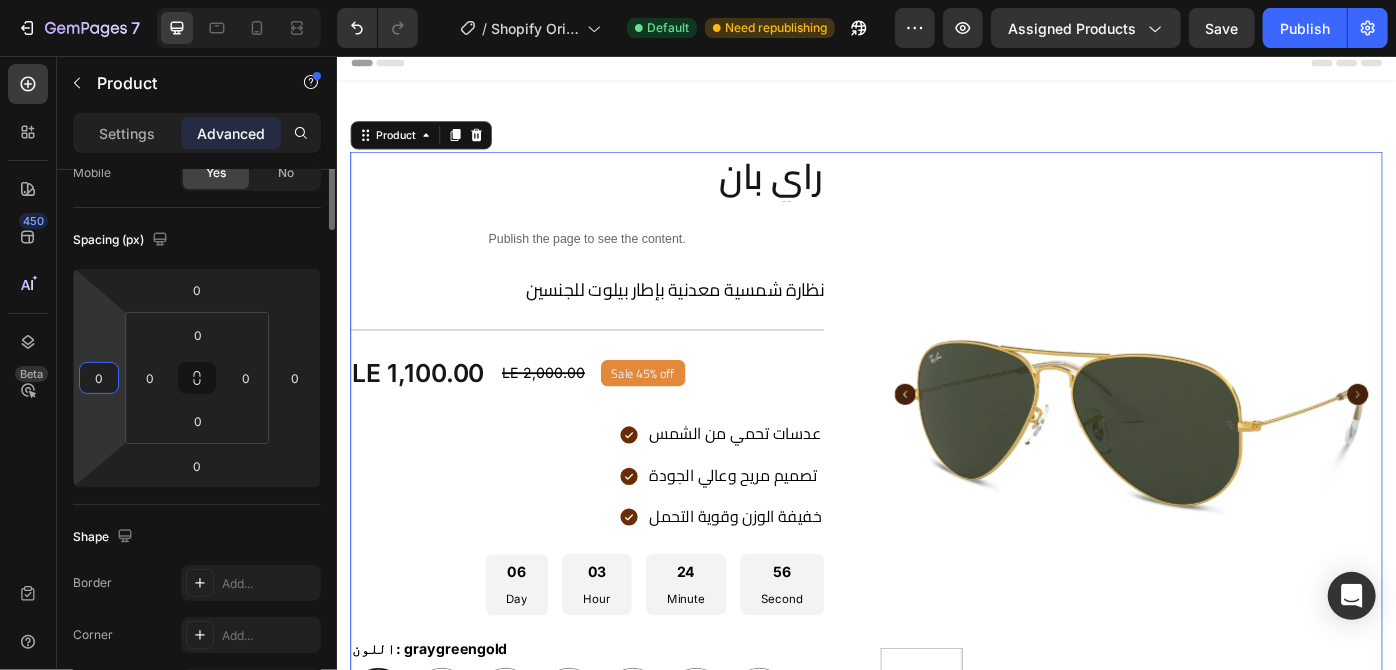 scroll, scrollTop: 0, scrollLeft: 0, axis: both 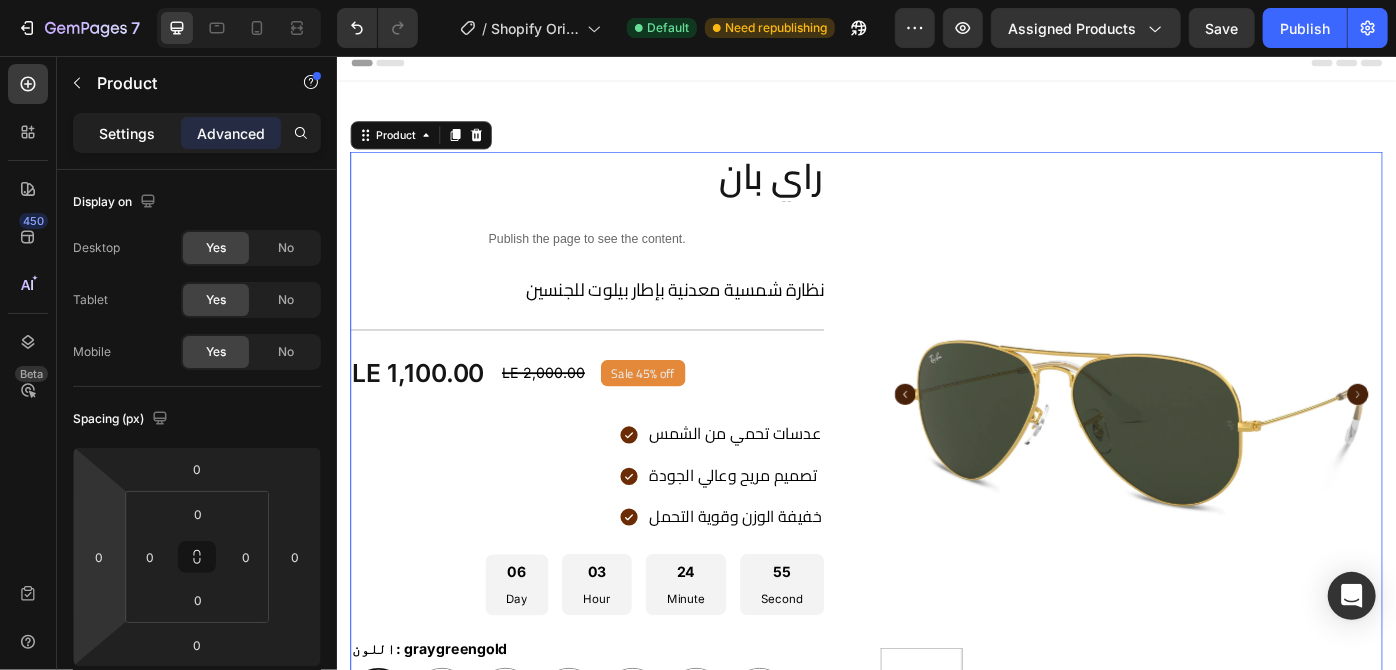 click on "Settings" at bounding box center [127, 133] 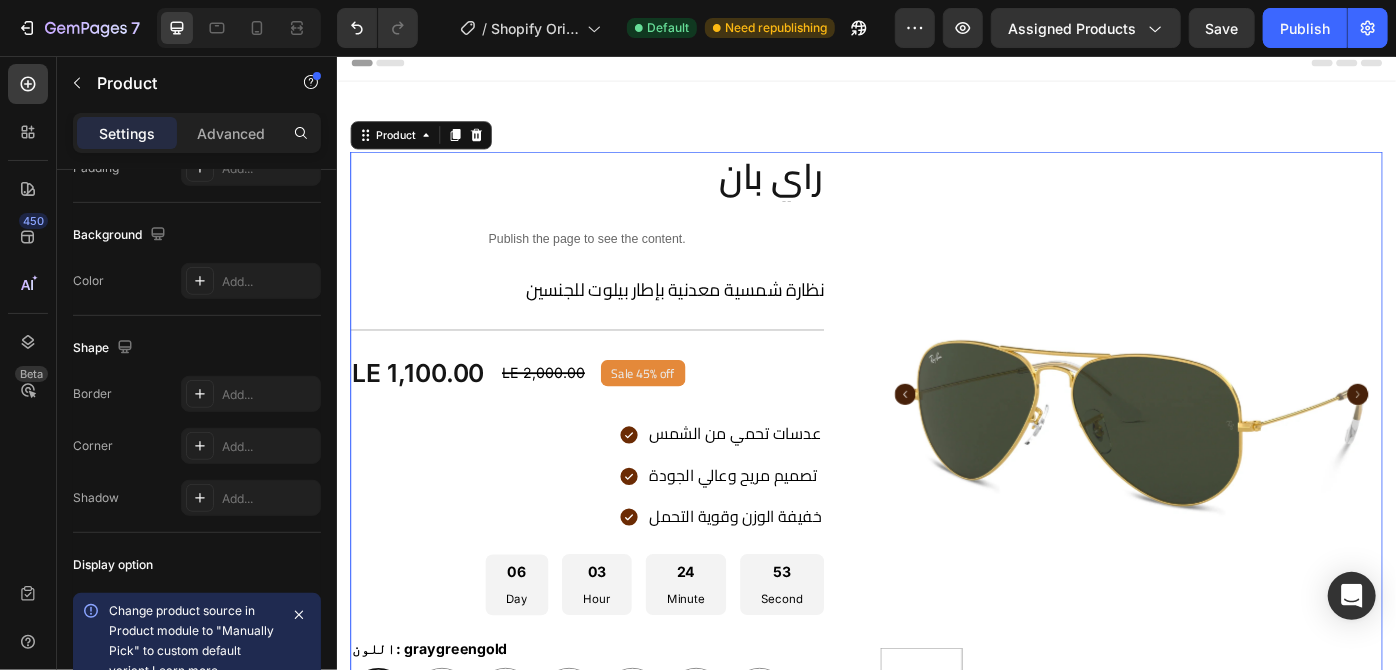 scroll, scrollTop: 850, scrollLeft: 0, axis: vertical 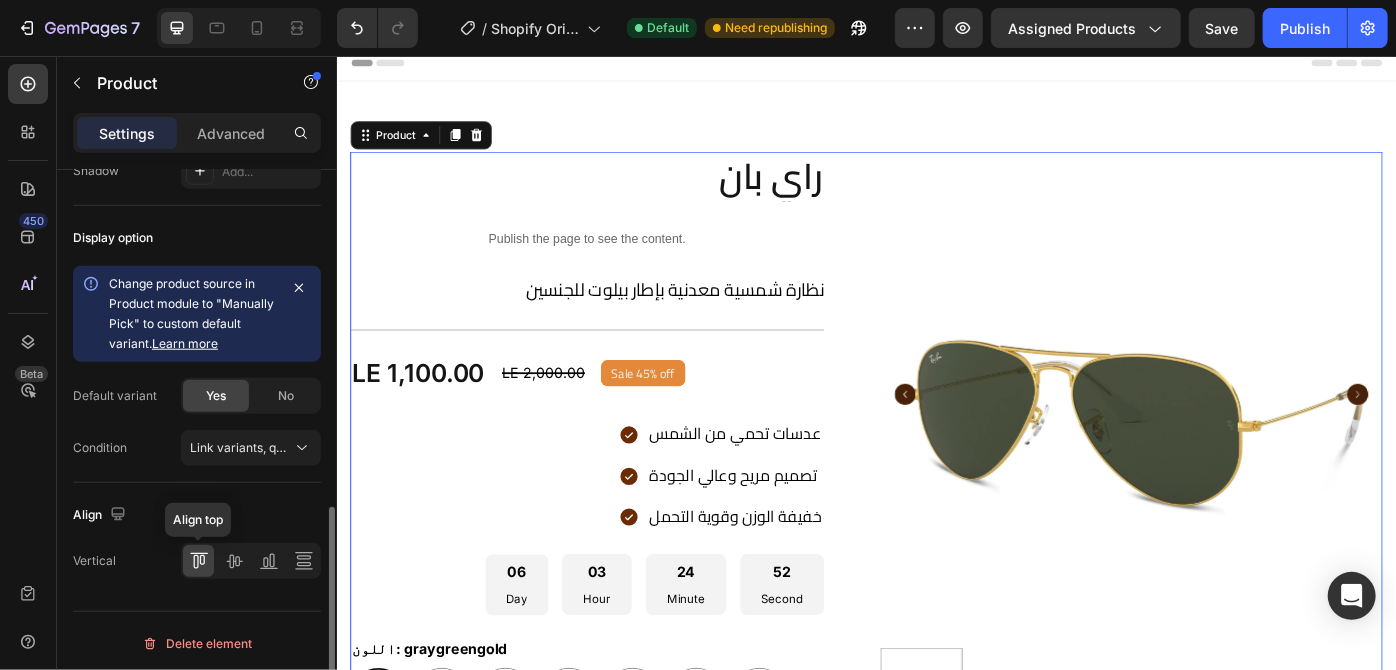 click 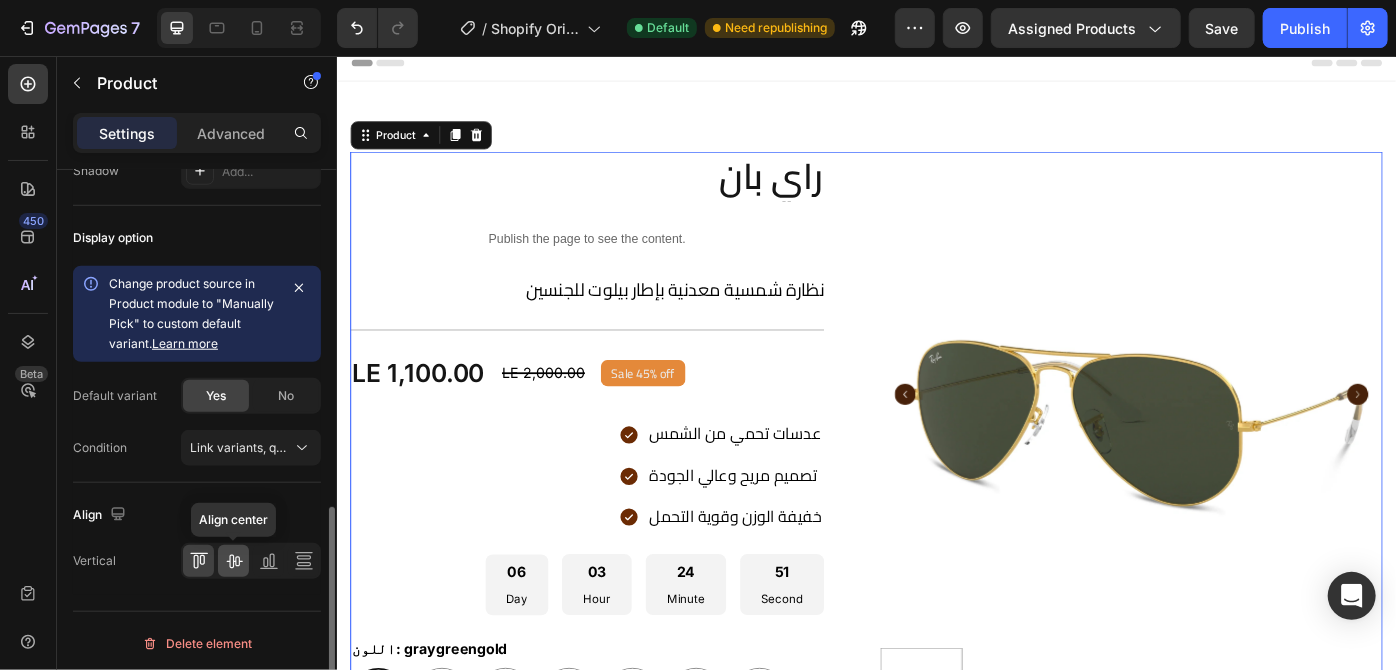 click 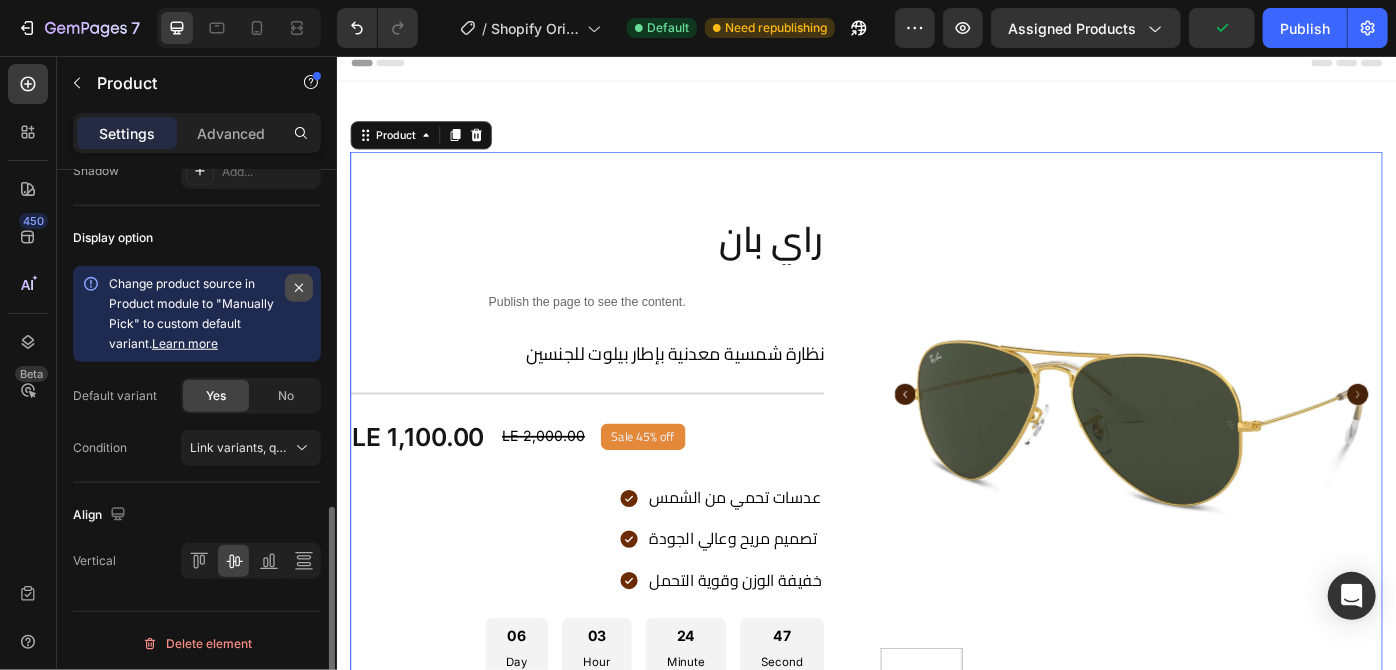 click 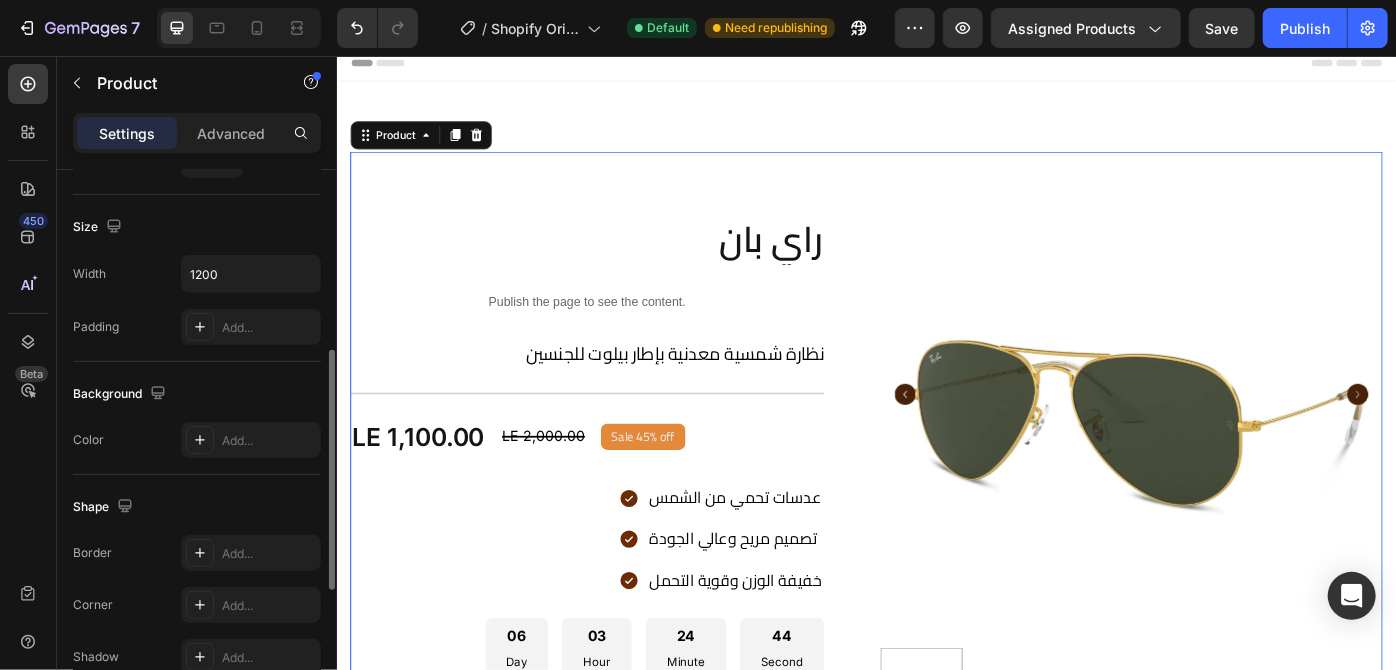 scroll, scrollTop: 0, scrollLeft: 0, axis: both 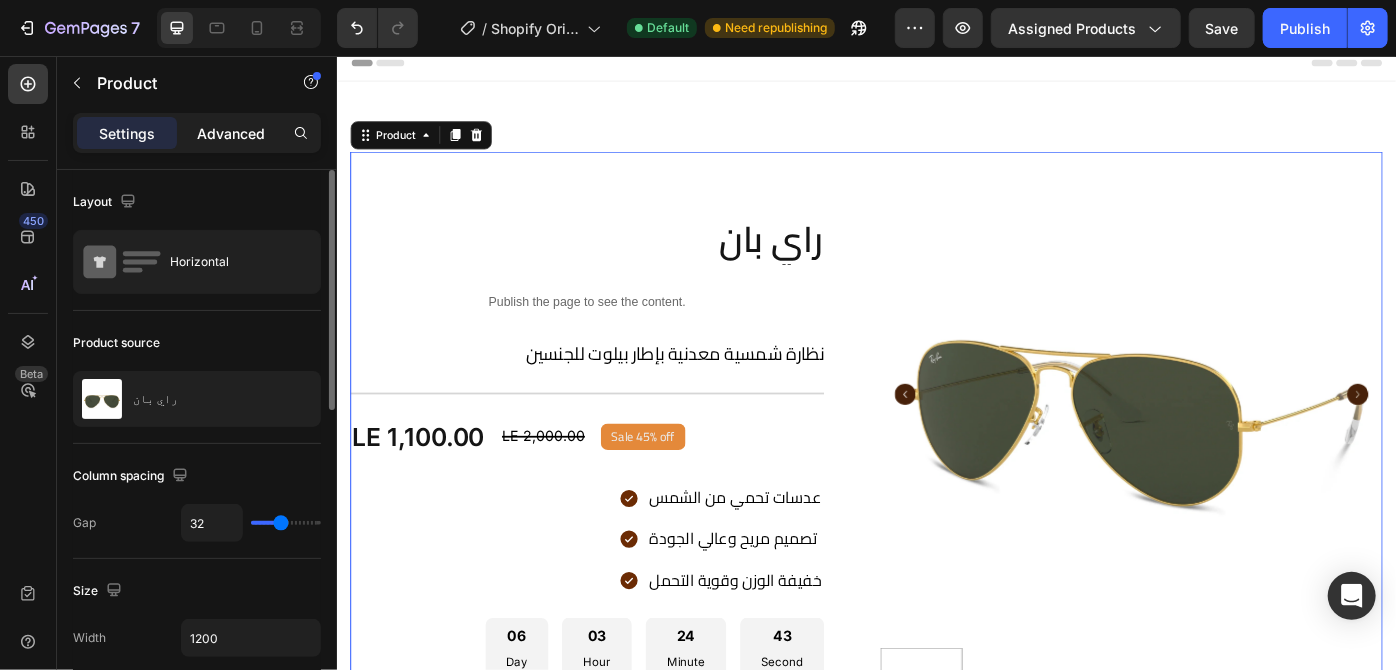 click on "Advanced" at bounding box center (231, 133) 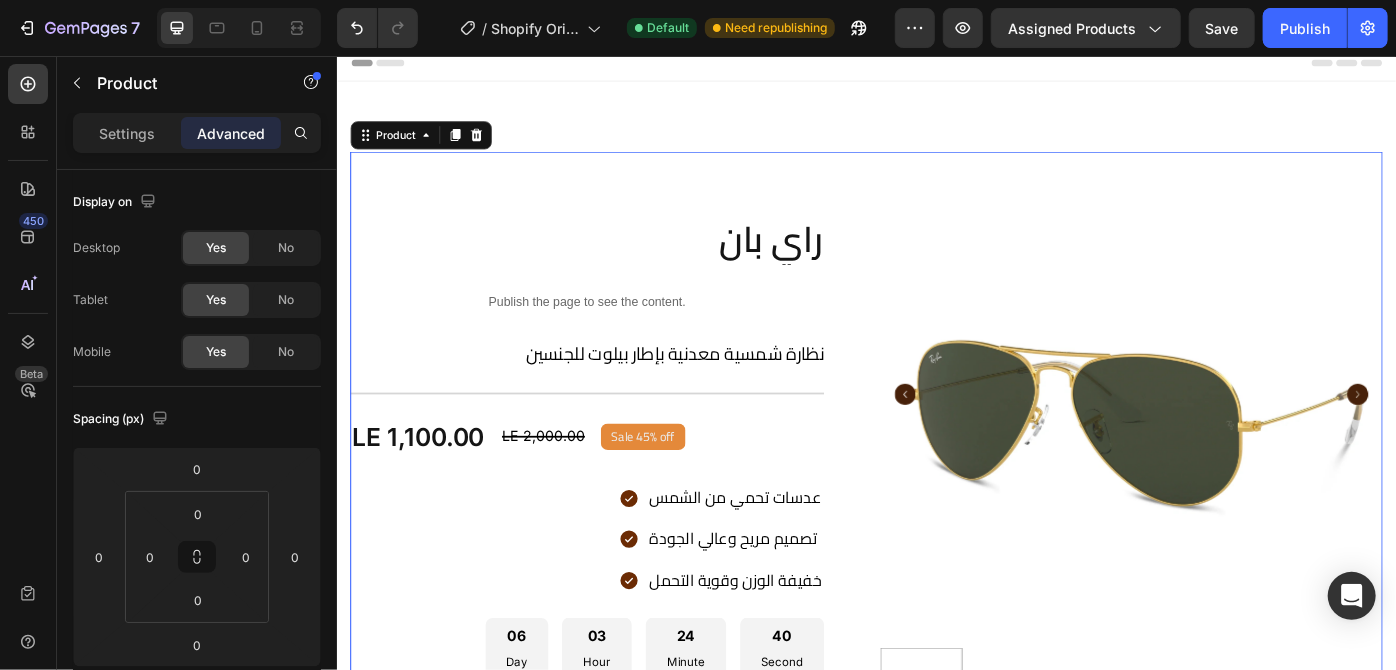 click on "راي بان Product Title
Publish the page to see the content.
Custom Code نظارة شمسية معدنية بإطار بيلوت للجنسين   Product Description                Title Line LE 1,100.00 Product Price Product Price LE 2,000.00 Compare Price Compare Price Sale 45% off Product Badge Row عدسات تحمي من الشمس تصميم مريح وعالي الجودة خفيفة الوزن وقوية التحمل Item List 06 Day 03 Hour 24 Minute 40 Second Countdown Timer اللون: graygreengold graygreengold graygreengold goldbrown goldbrown green green browngray browngray bluesilver bluesilver gray-1 gray-1 greenblue greenblue goldgray-1 goldgray-1 goldgray goldgray blackgray blackgray blackgreen-3 blackgreen-3 Product Variants & Swatches
الحق العرض الكميه علي وشك النفاذ Stock Counter
{% endif %} Custom Code Releasit COD Form & Upsells Row
0" at bounding box center [936, 741] 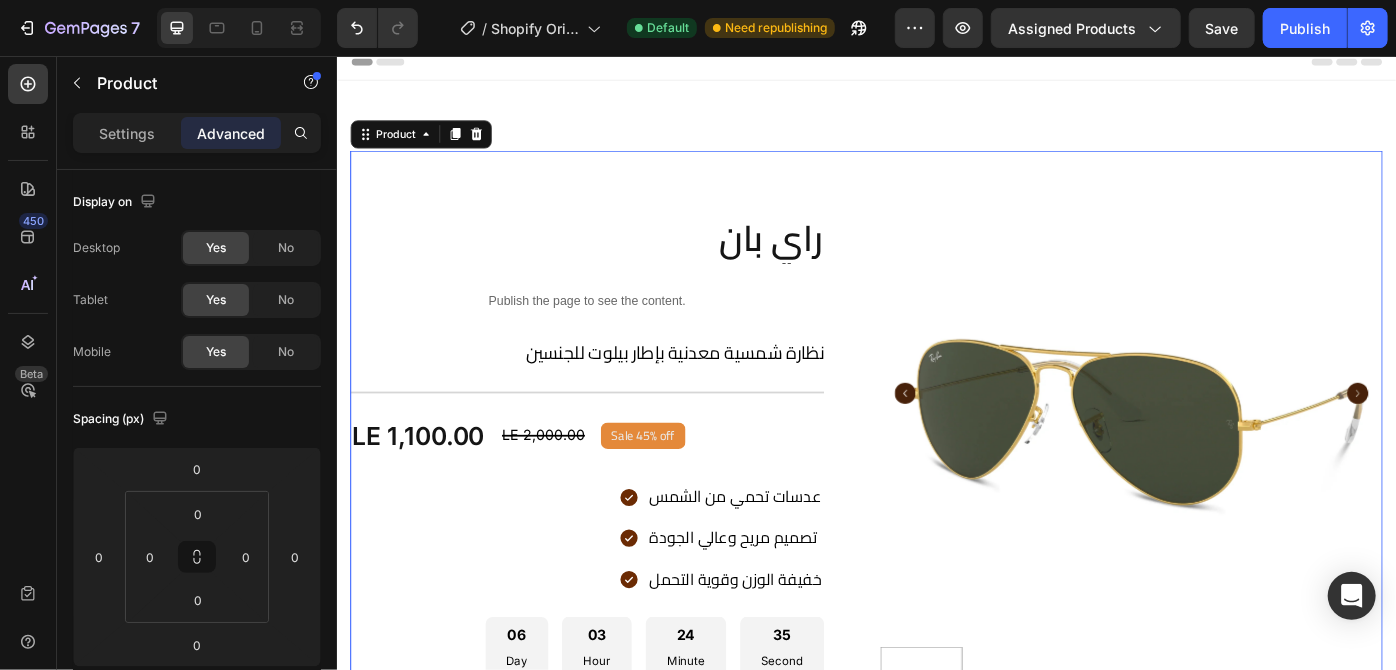 scroll, scrollTop: 0, scrollLeft: 0, axis: both 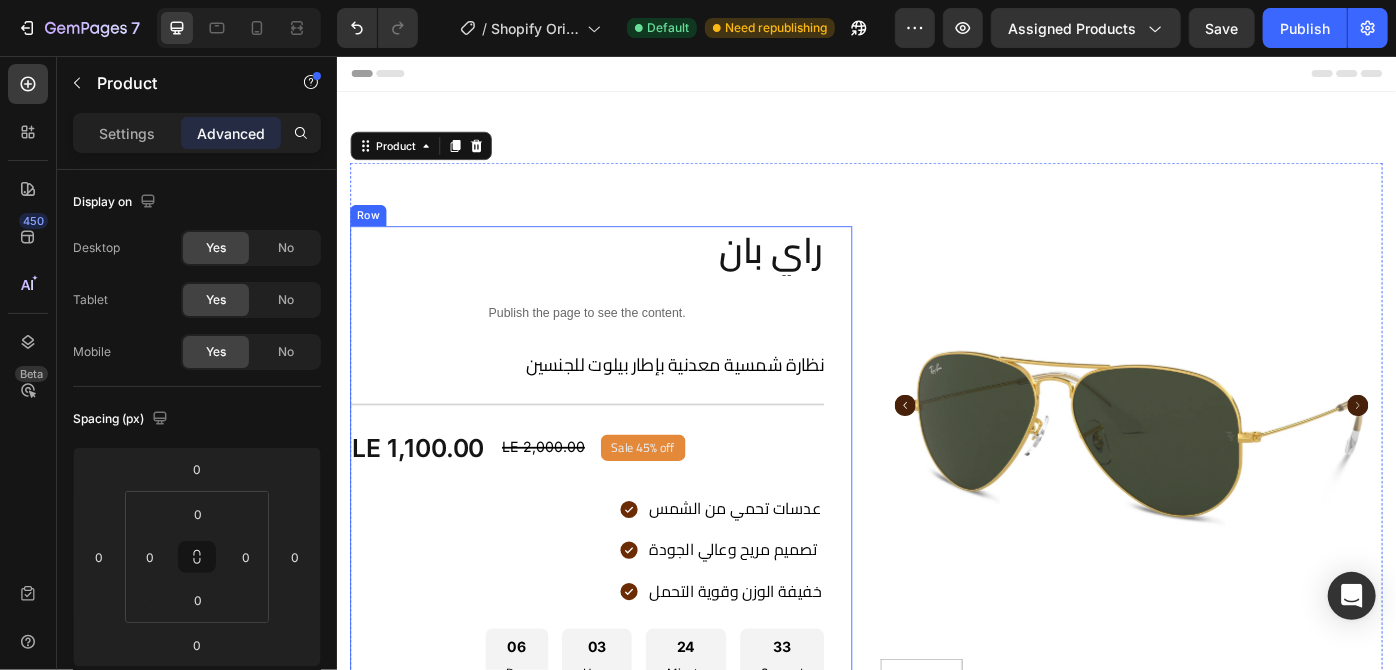 click on "راي بان Product Title
Publish the page to see the content.
Custom Code نظارة شمسية معدنية بإطار بيلوت للجنسين   Product Description                Title Line LE 1,100.00 Product Price Product Price LE 2,000.00 Compare Price Compare Price Sale 45% off Product Badge Row عدسات تحمي من الشمس تصميم مريح وعالي الجودة خفيفة الوزن وقوية التحمل Item List 06 Day 03 Hour 24 Minute 33 Second Countdown Timer اللون: graygreengold graygreengold graygreengold goldbrown goldbrown green green browngray browngray bluesilver bluesilver gray-1 gray-1 greenblue greenblue goldgray-1 goldgray-1 goldgray goldgray blackgray blackgray blackgreen-3 blackgreen-3 Product Variants & Swatches
الحق العرض الكميه علي وشك النفاذ Stock Counter
{% endif %} Custom Code Releasit COD Form & Upsells Row" at bounding box center [635, 754] 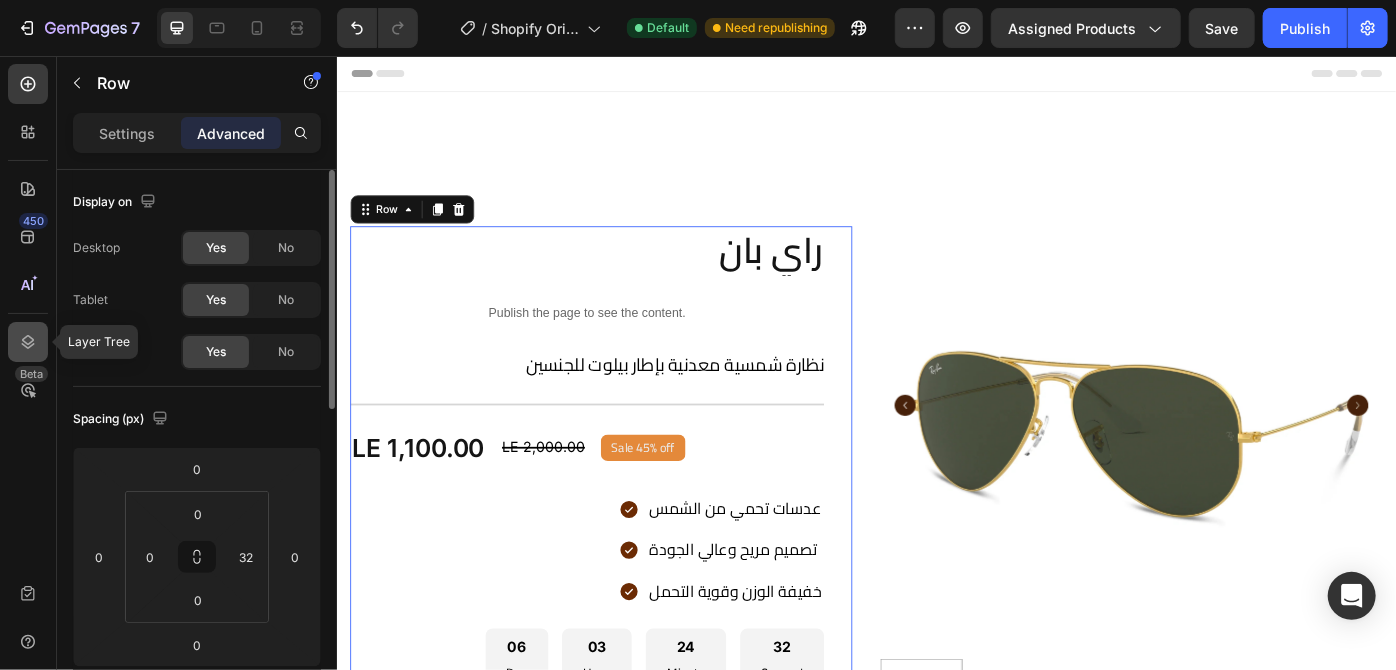scroll, scrollTop: 0, scrollLeft: 0, axis: both 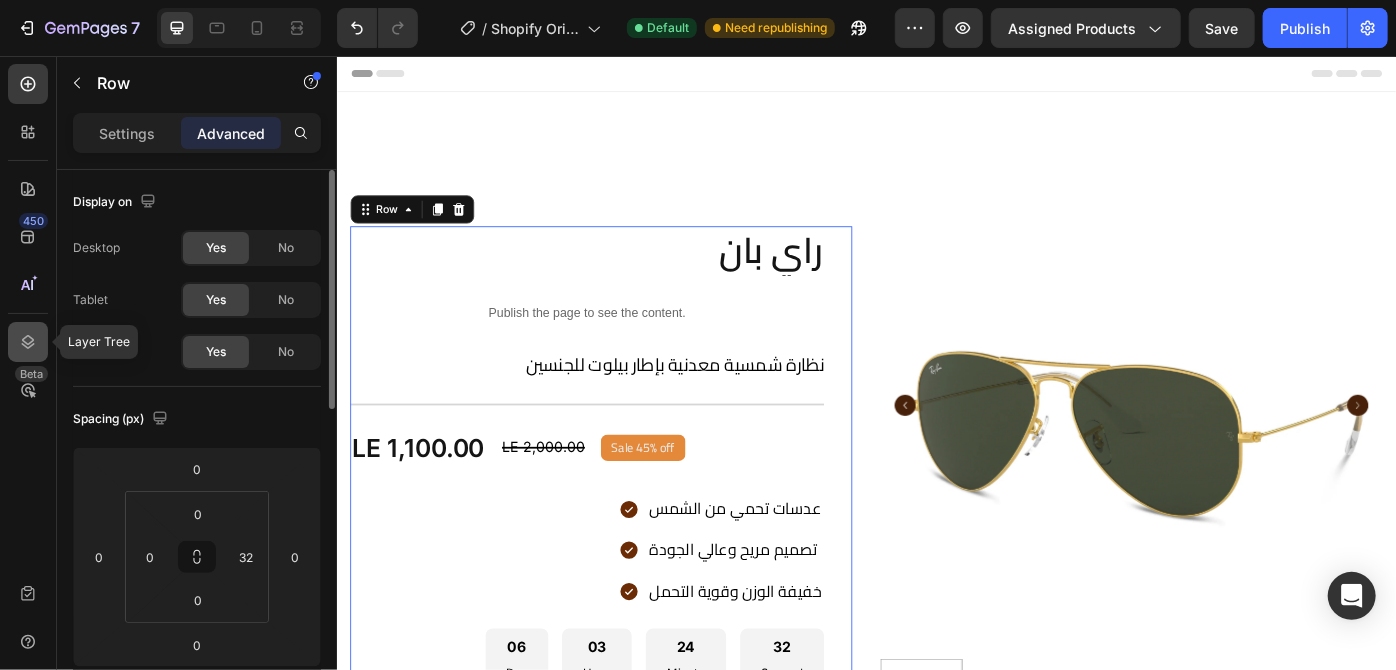 click 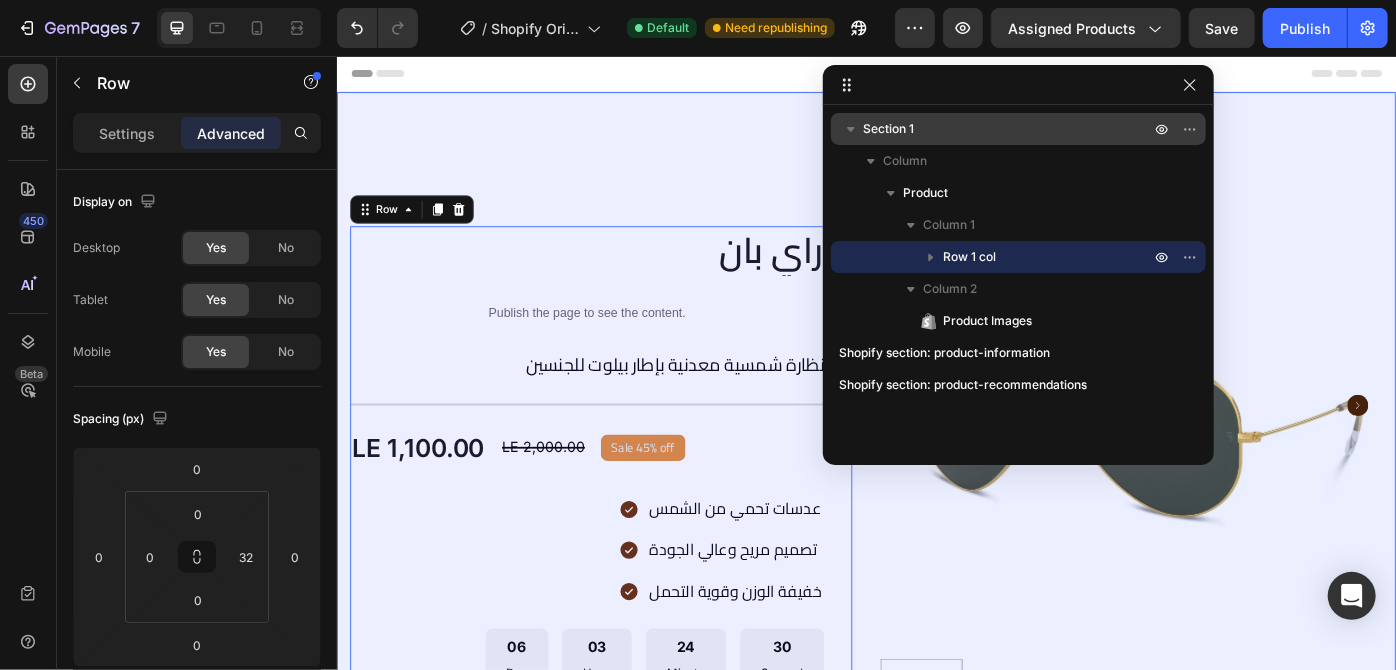 click on "Section 1" at bounding box center (888, 129) 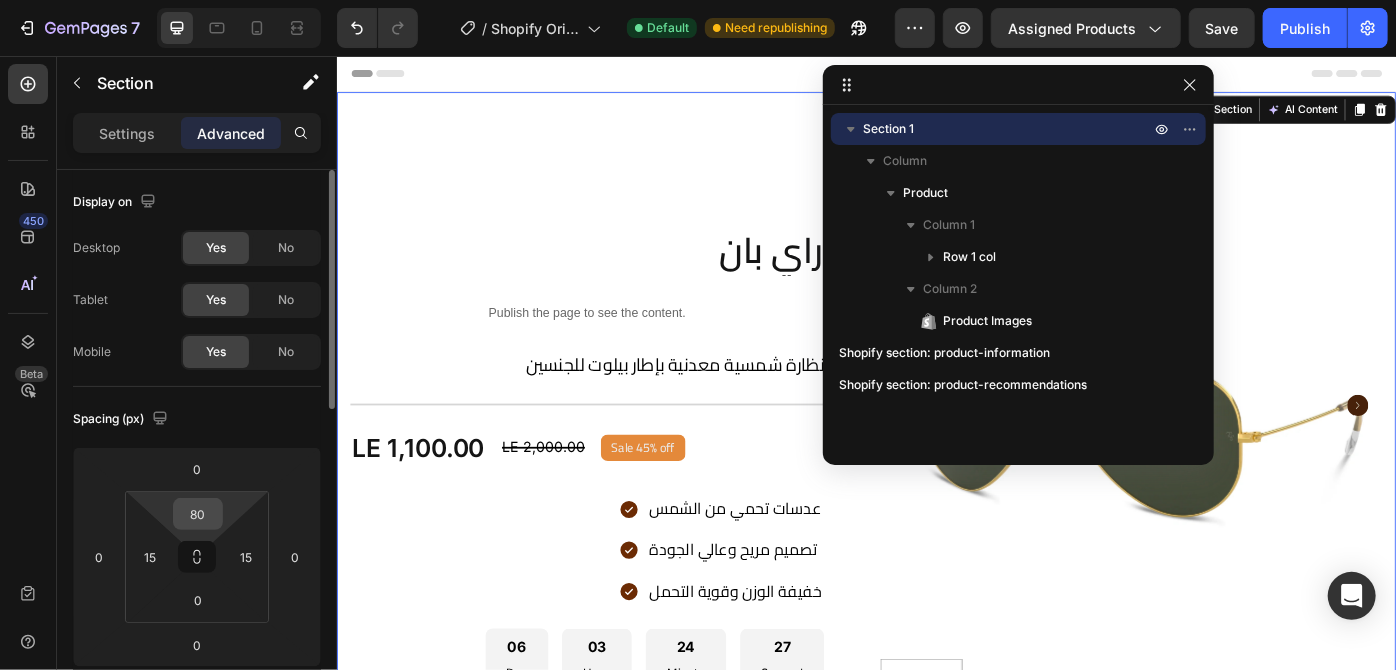 click on "80" at bounding box center (198, 514) 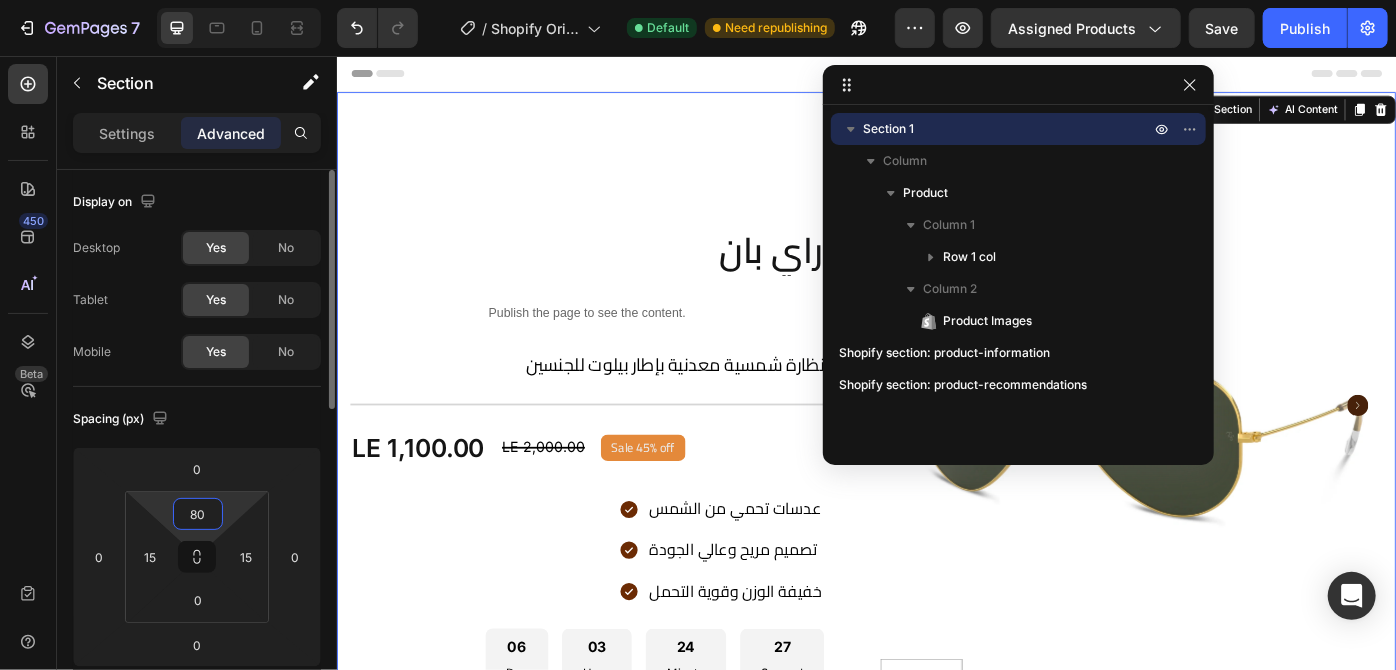 click on "80" at bounding box center (198, 514) 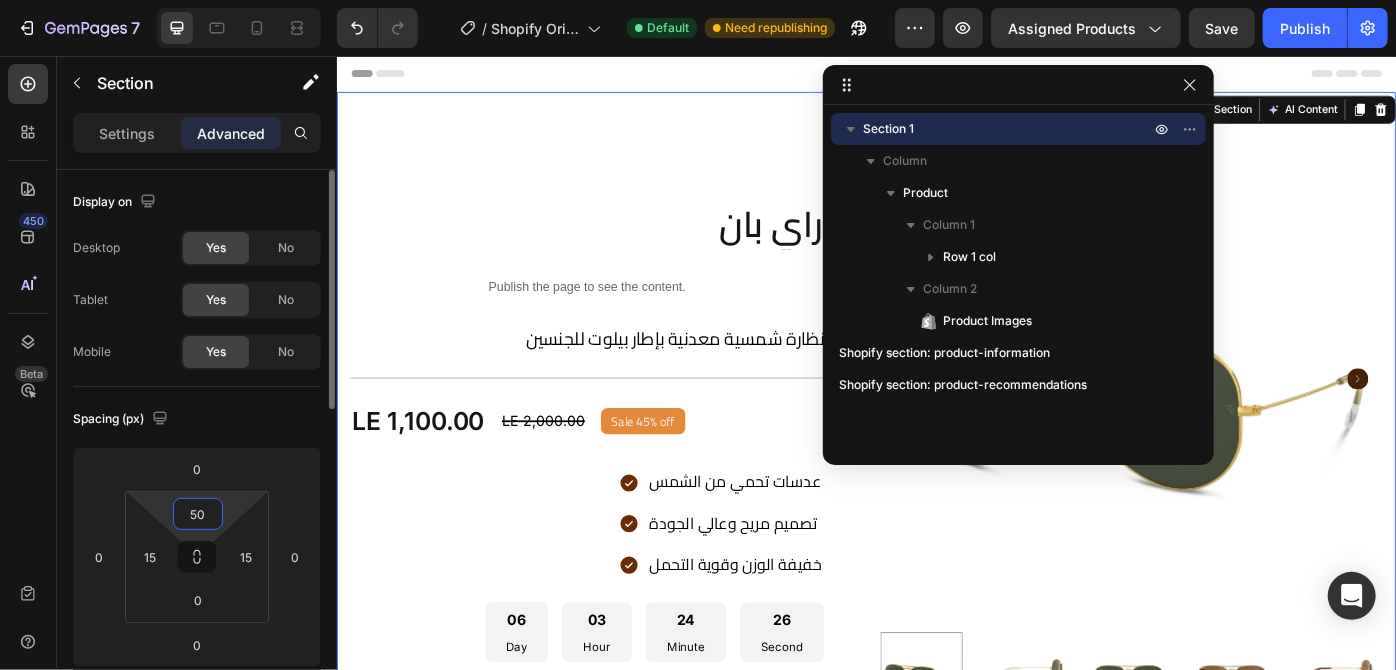 type on "5" 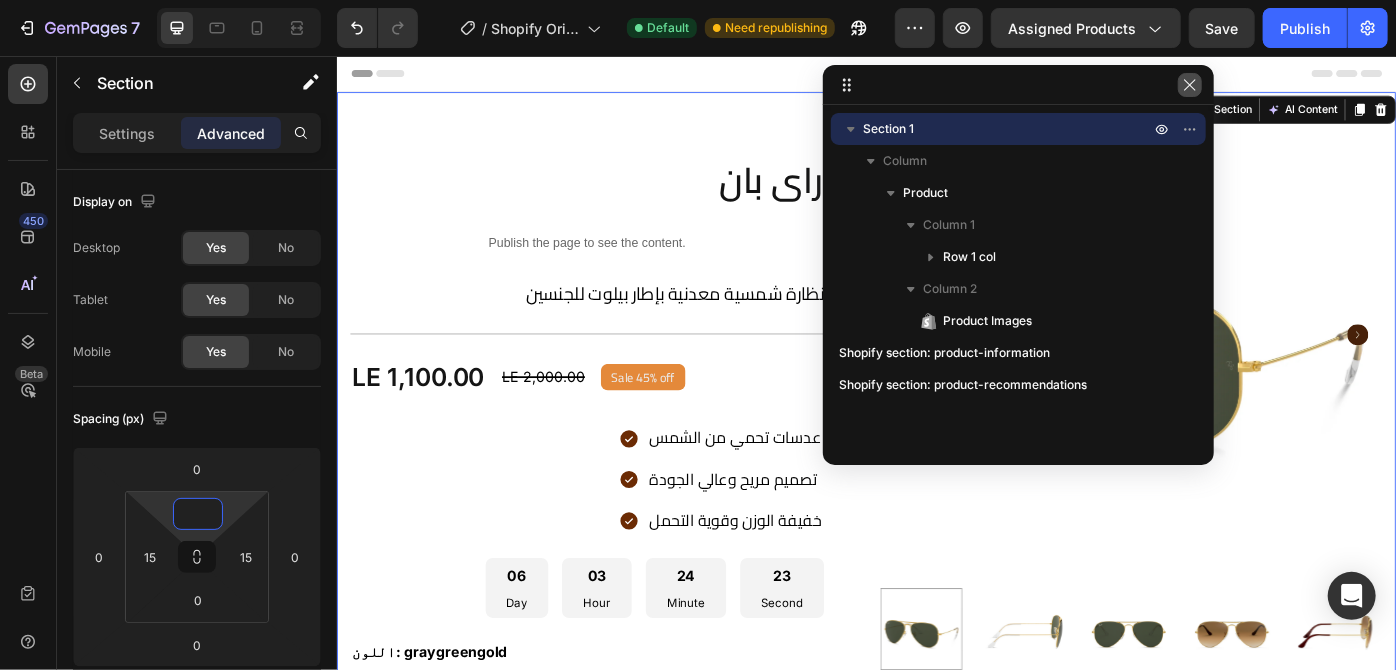 type on "0" 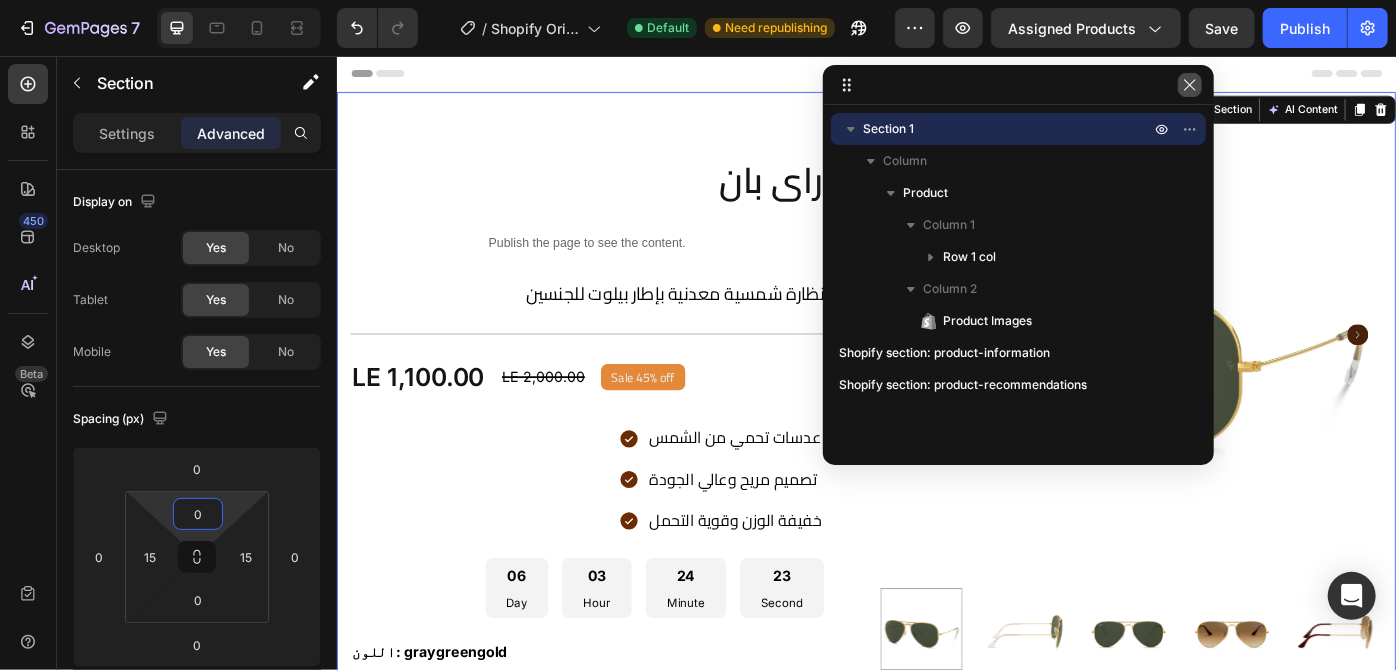 click 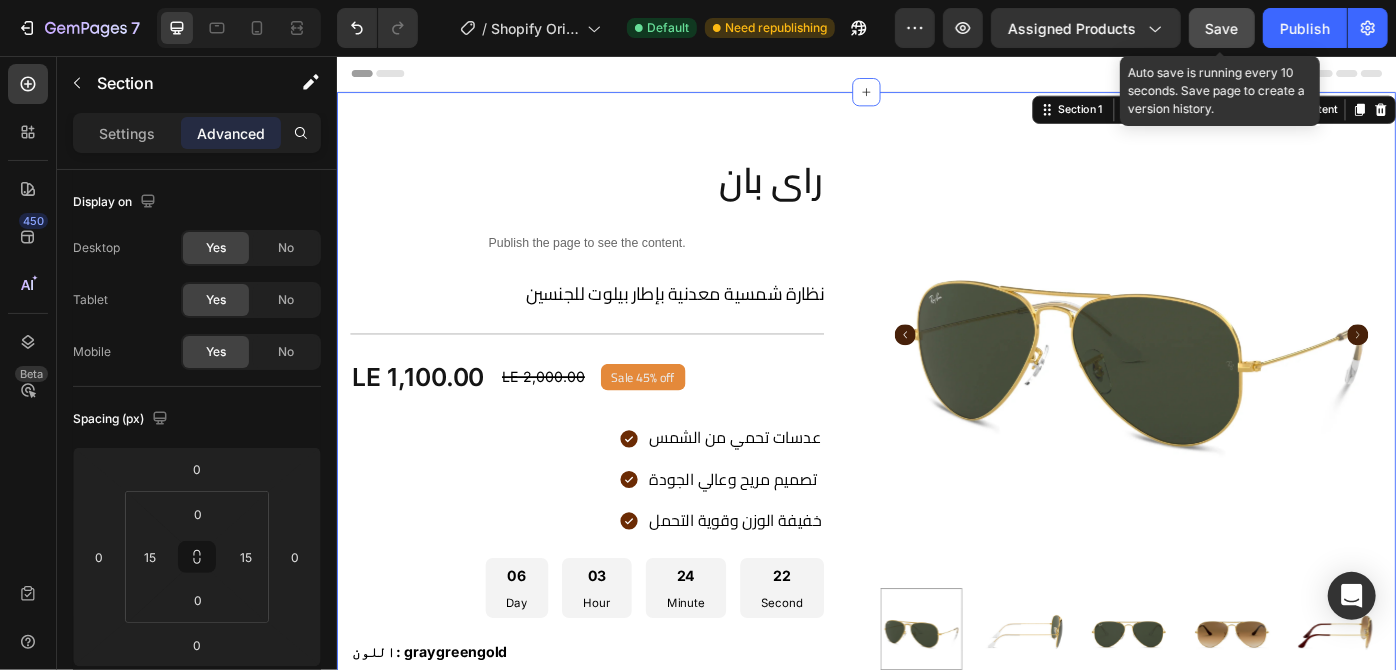 click on "Save" 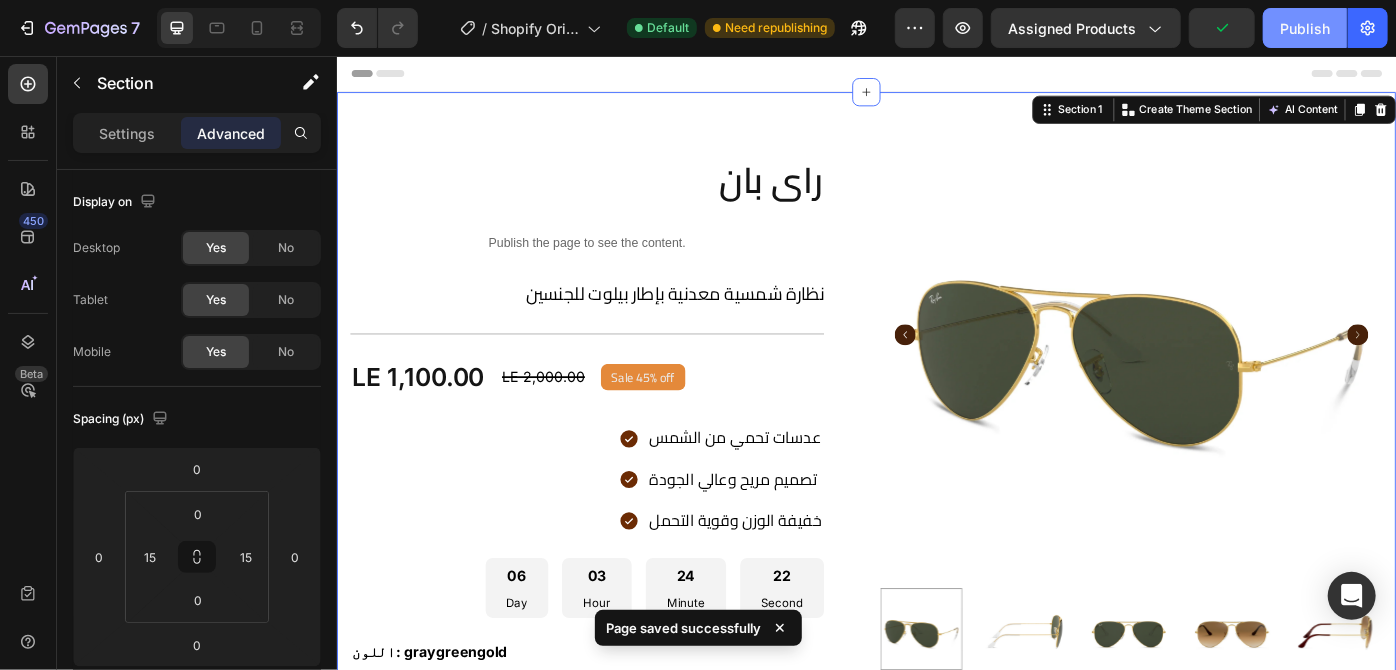 click on "Publish" at bounding box center (1305, 28) 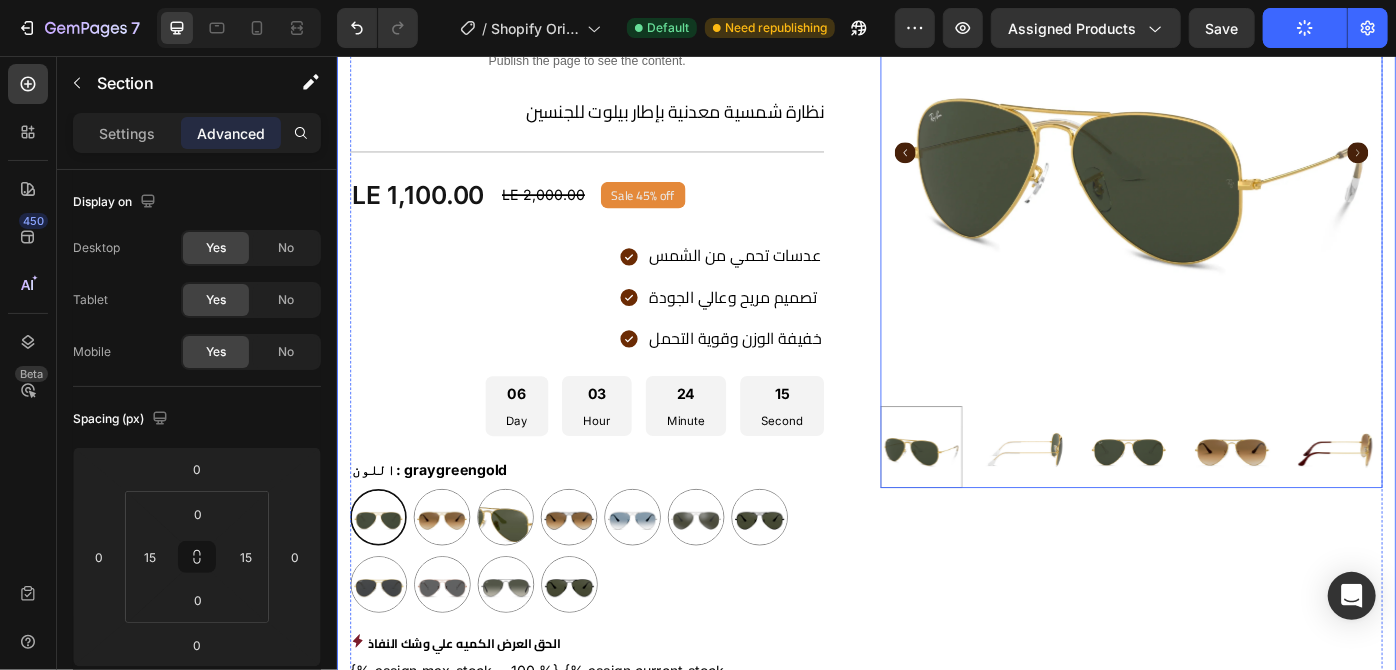 scroll, scrollTop: 210, scrollLeft: 0, axis: vertical 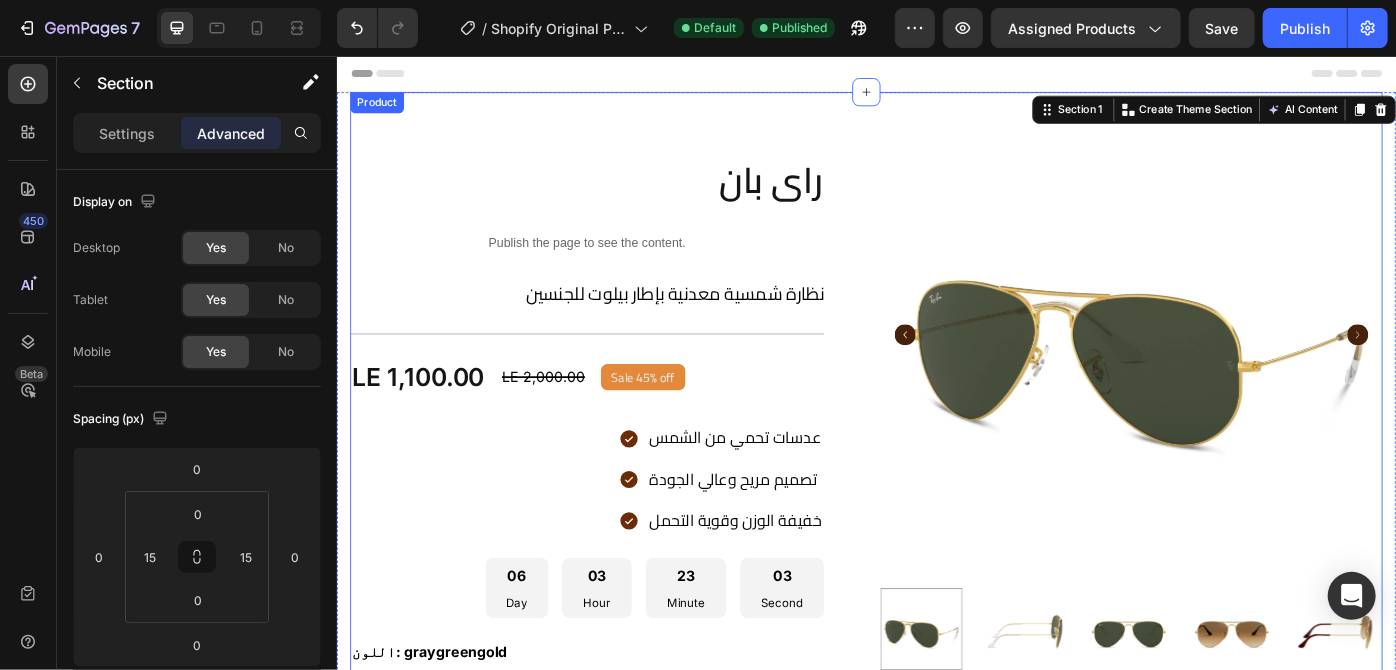 click on "راي بان Product Title
Publish the page to see the content.
Custom Code نظارة شمسية معدنية بإطار بيلوت للجنسين   Product Description                Title Line LE 1,100.00 Product Price Product Price LE 2,000.00 Compare Price Compare Price Sale 45% off Product Badge Row عدسات تحمي من الشمس تصميم مريح وعالي الجودة خفيفة الوزن وقوية التحمل Item List 06 Day 03 Hour 23 Minute 03 Second Countdown Timer اللون: graygreengold graygreengold graygreengold goldbrown goldbrown green green browngray browngray bluesilver bluesilver gray-1 gray-1 greenblue greenblue goldgray-1 goldgray-1 goldgray goldgray blackgray blackgray blackgreen-3 blackgreen-3 Product Variants & Swatches
الحق العرض الكميه علي وشك النفاذ Stock Counter
{% endif %} Custom Code Releasit COD Form & Upsells Row" at bounding box center [635, 673] 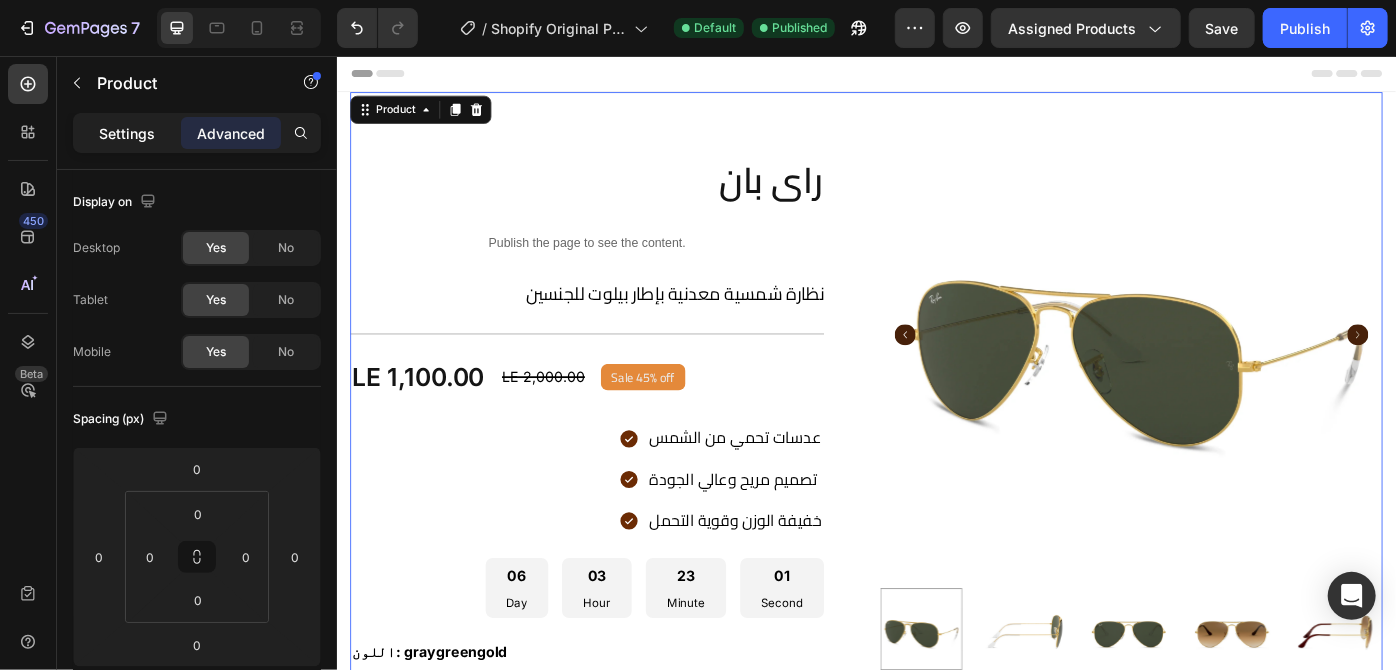 click on "Settings" at bounding box center (127, 133) 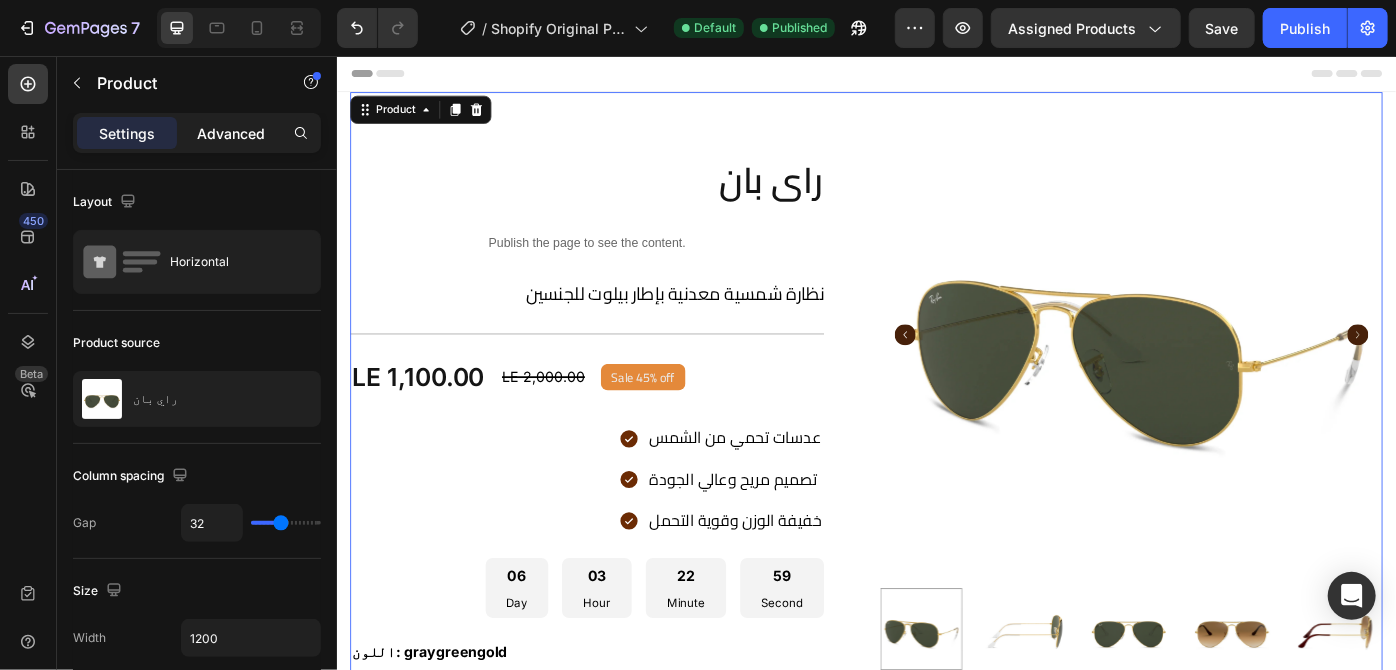 click on "Advanced" 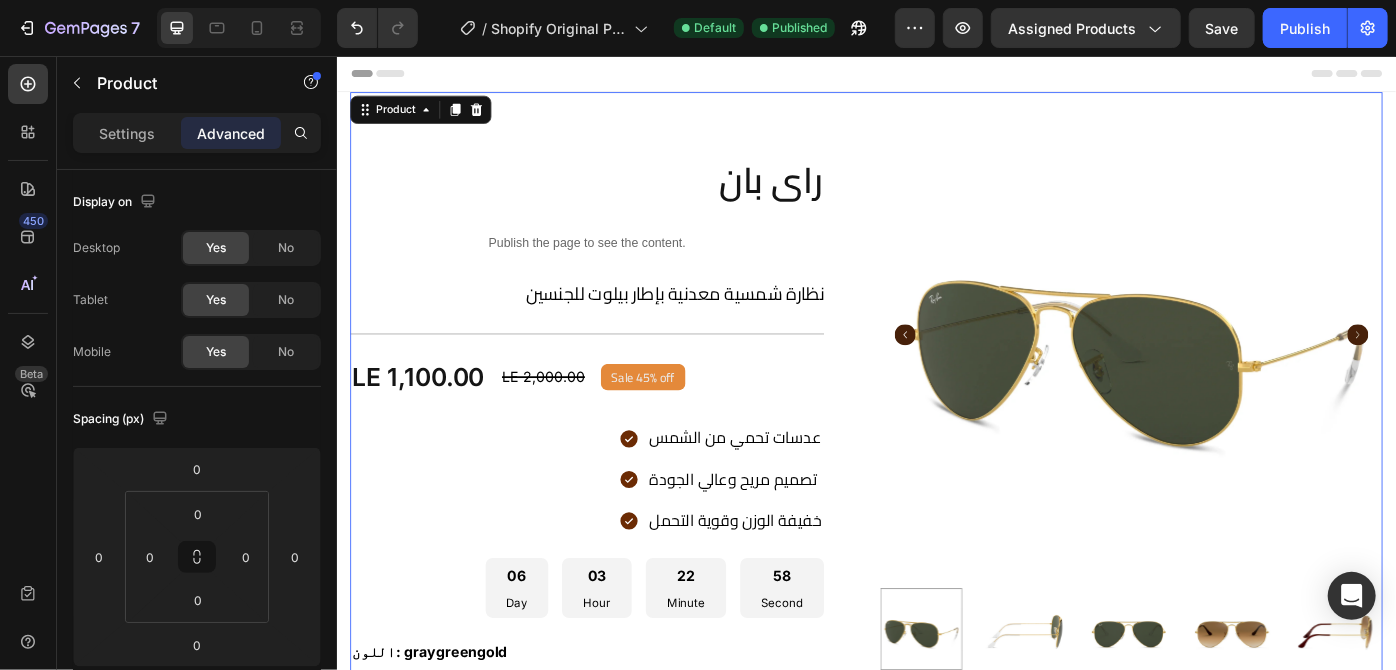 scroll, scrollTop: 744, scrollLeft: 0, axis: vertical 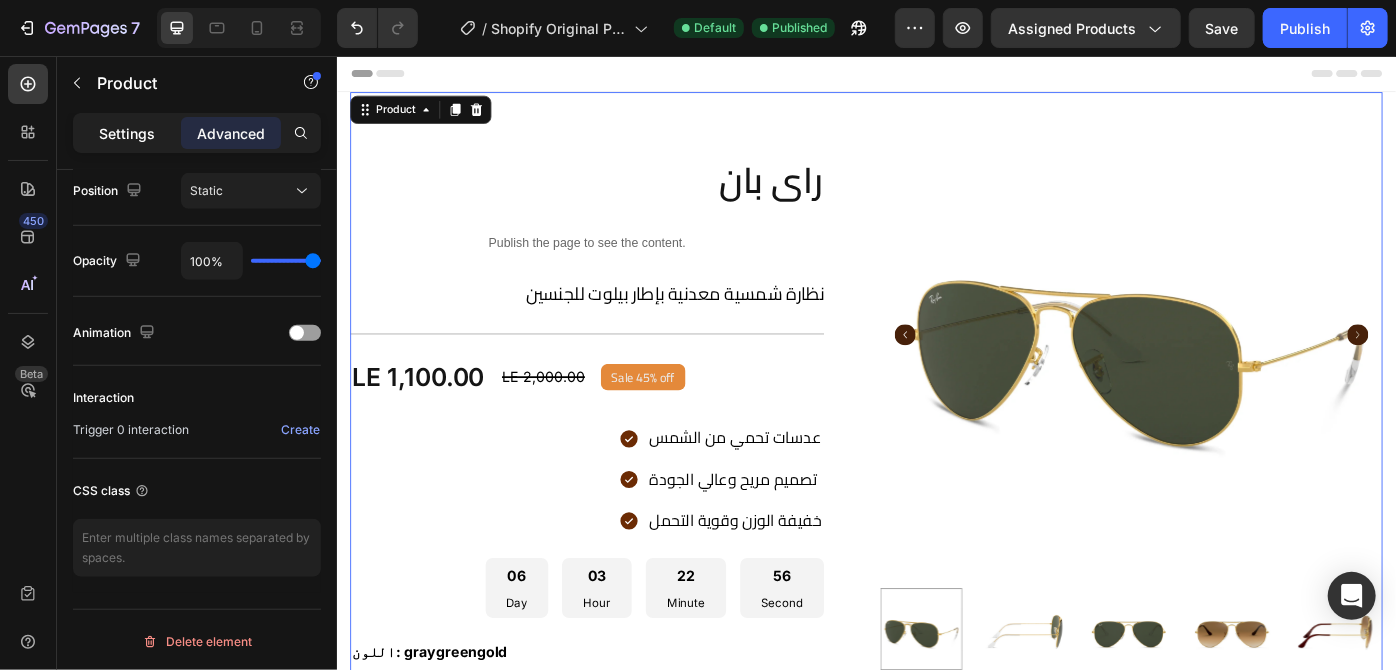 click on "Settings" at bounding box center [127, 133] 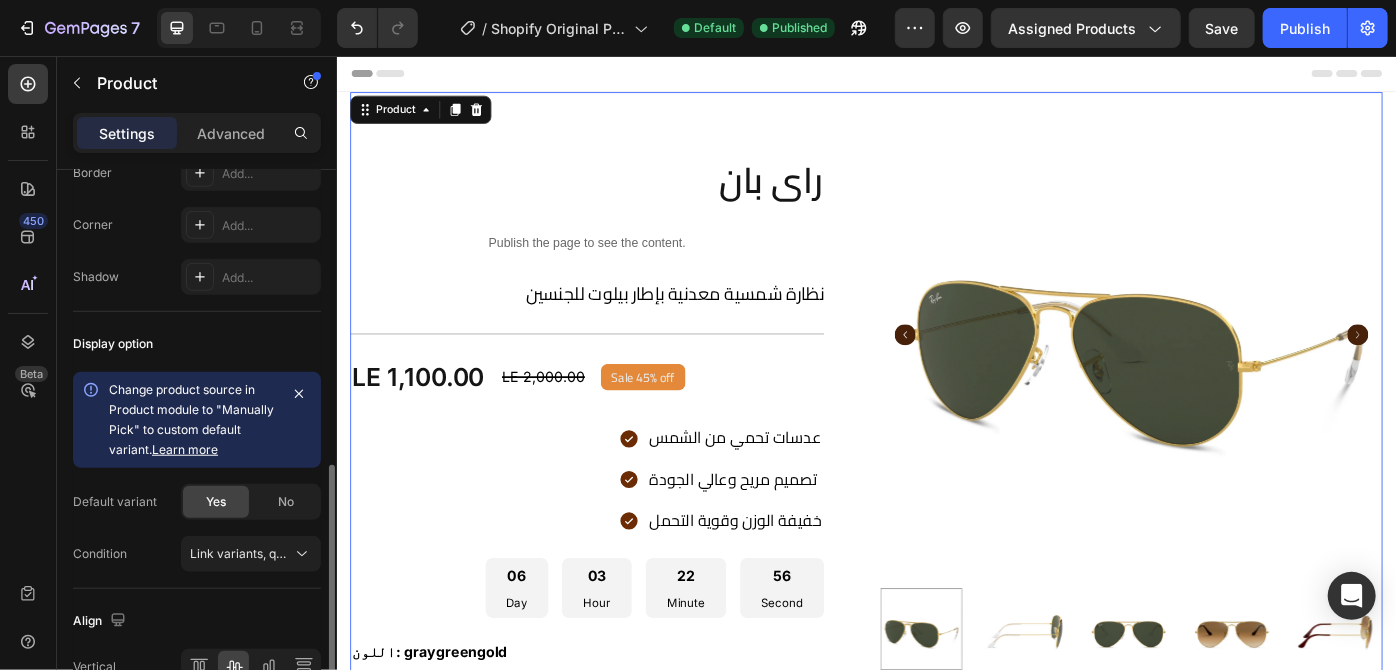 scroll, scrollTop: 850, scrollLeft: 0, axis: vertical 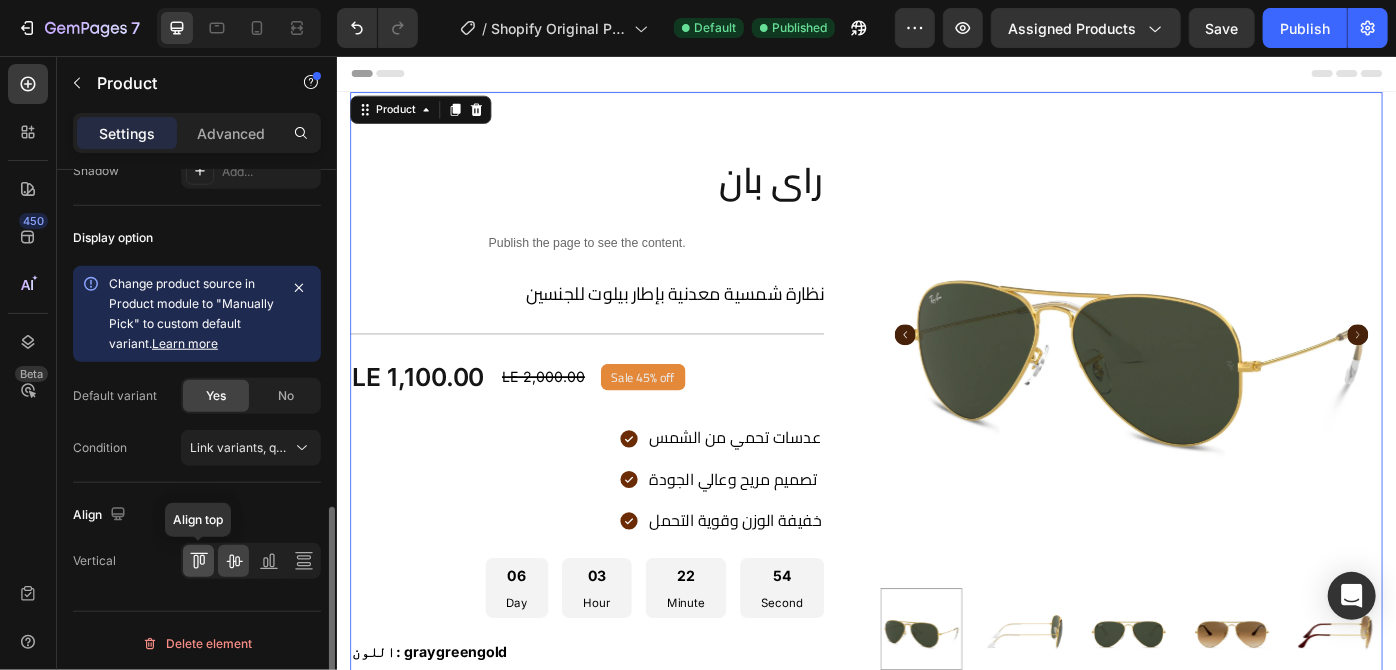 click 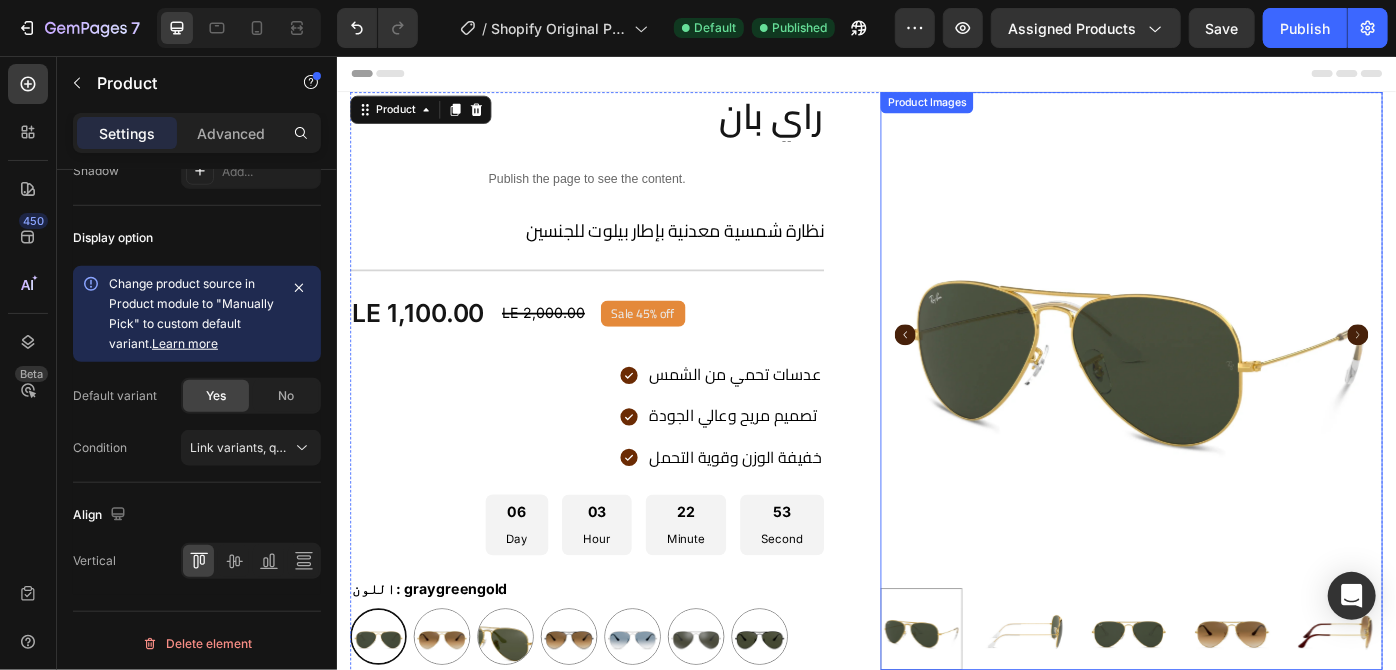click at bounding box center [1243, 371] 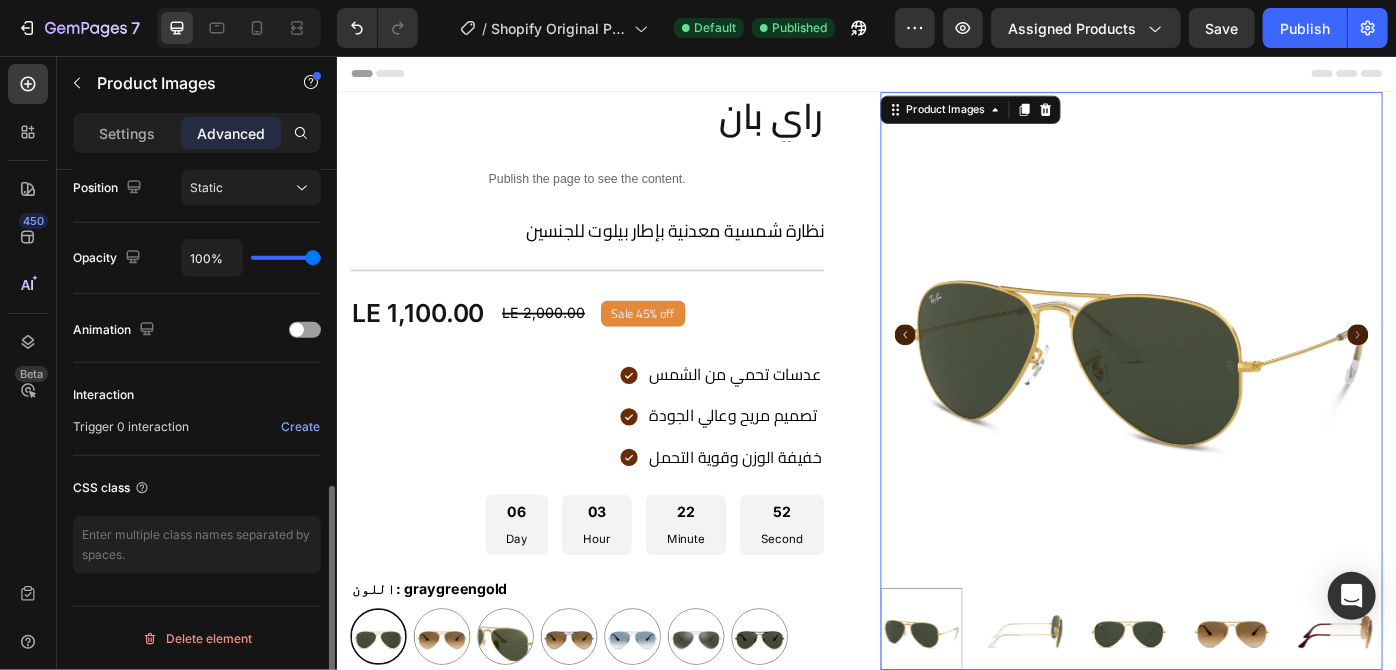 scroll, scrollTop: 0, scrollLeft: 0, axis: both 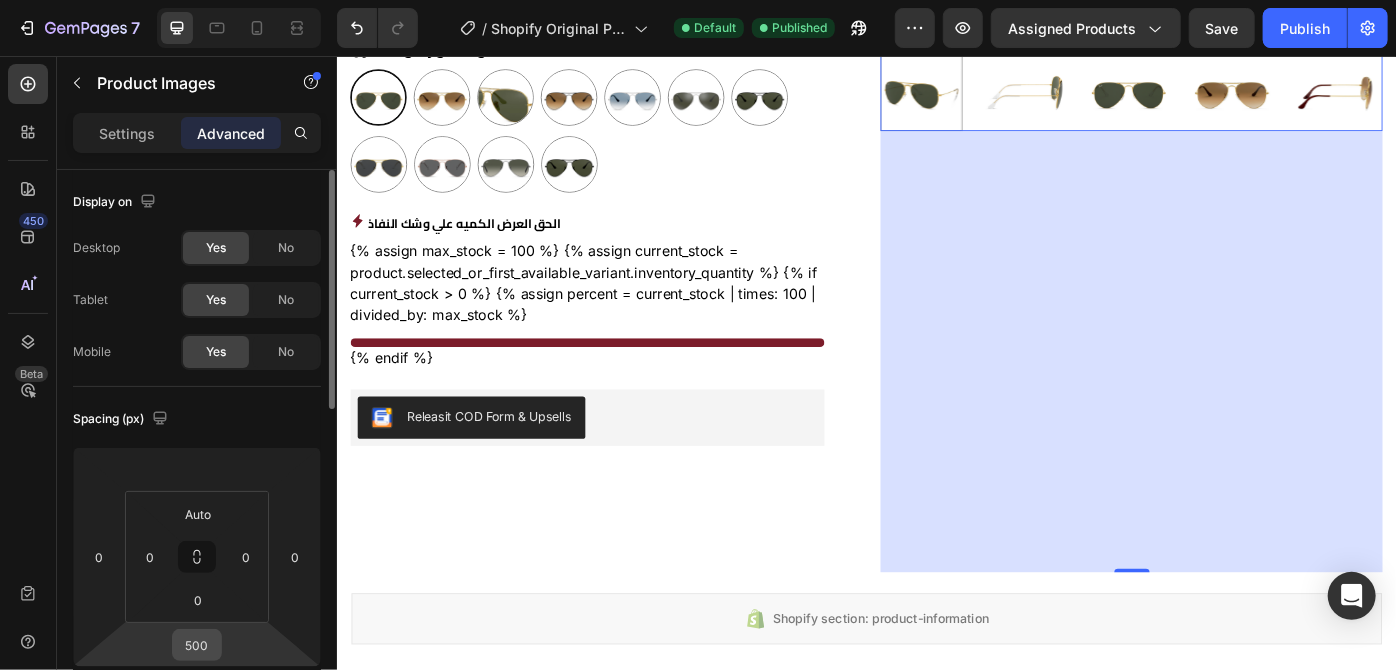 click on "500" at bounding box center (197, 645) 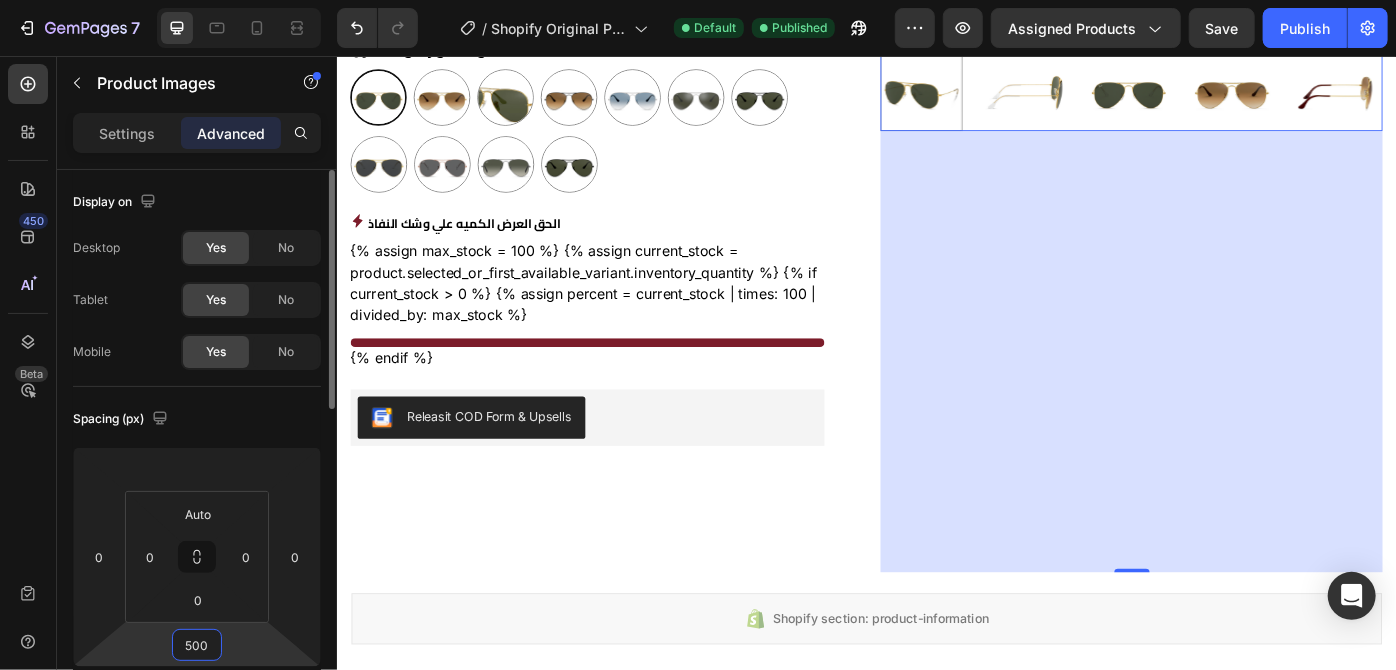 click on "500" at bounding box center [197, 645] 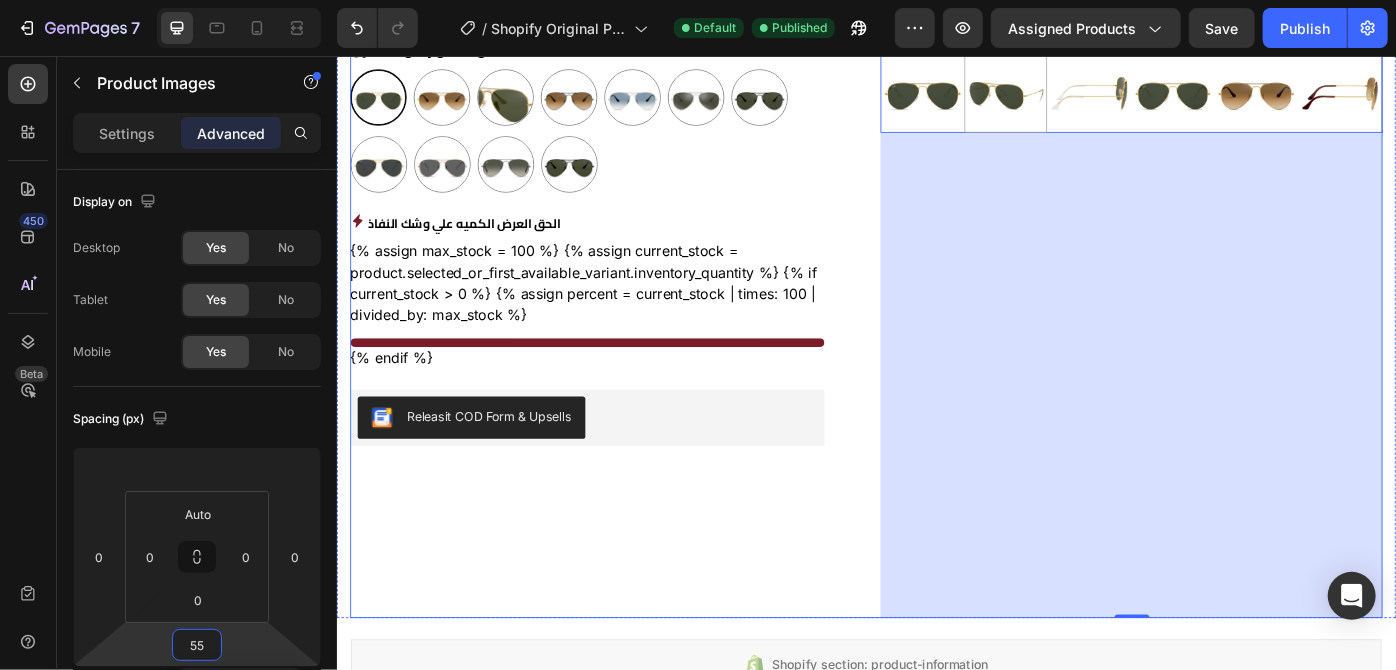type on "5" 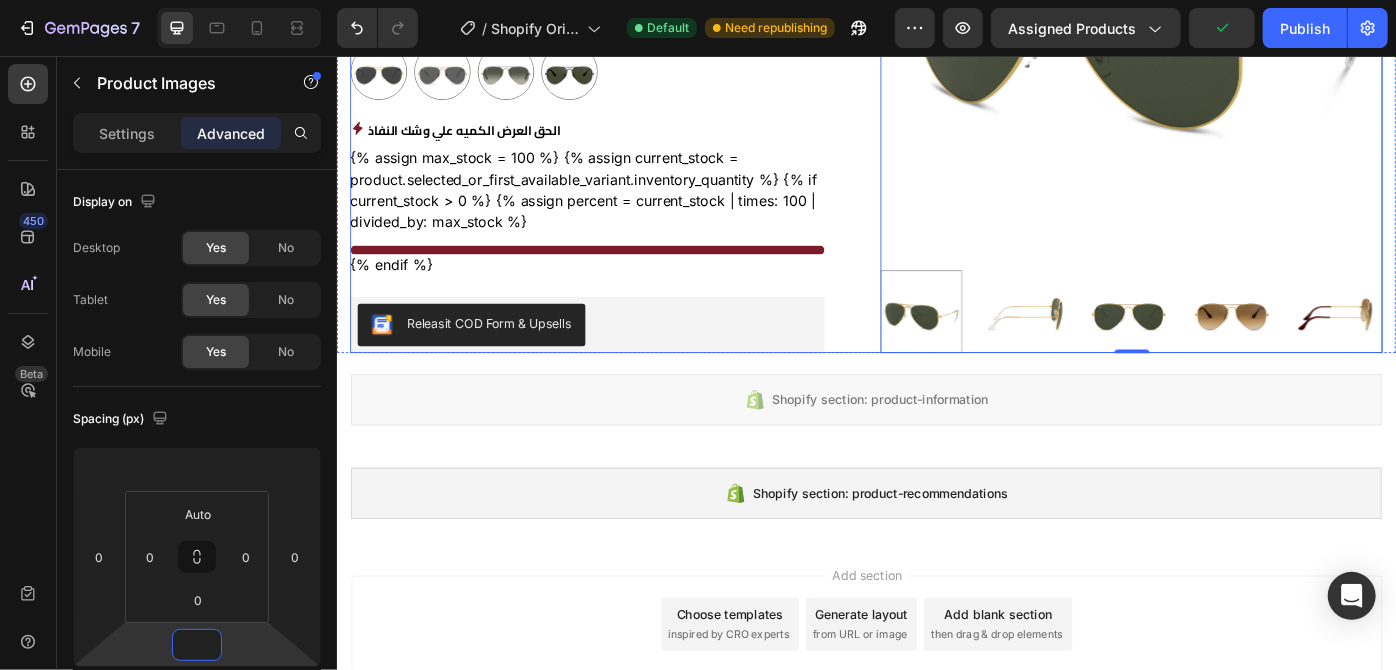 scroll, scrollTop: 618, scrollLeft: 0, axis: vertical 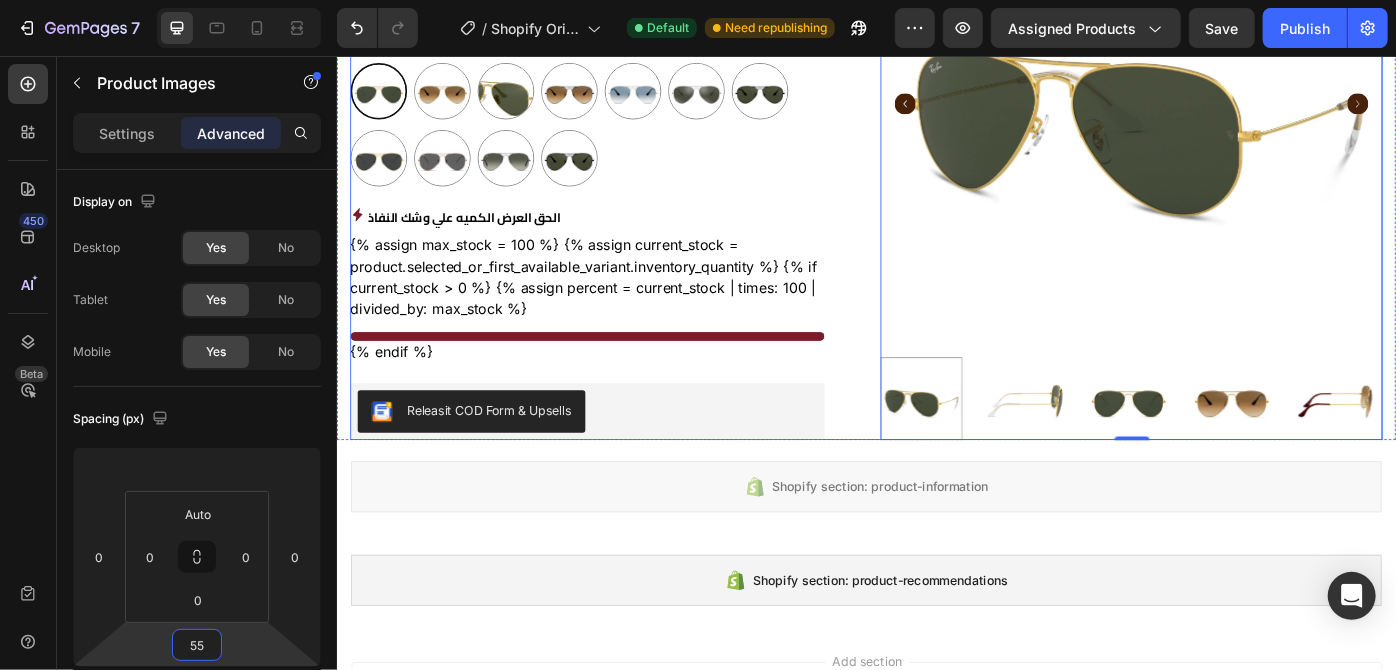 type on "550" 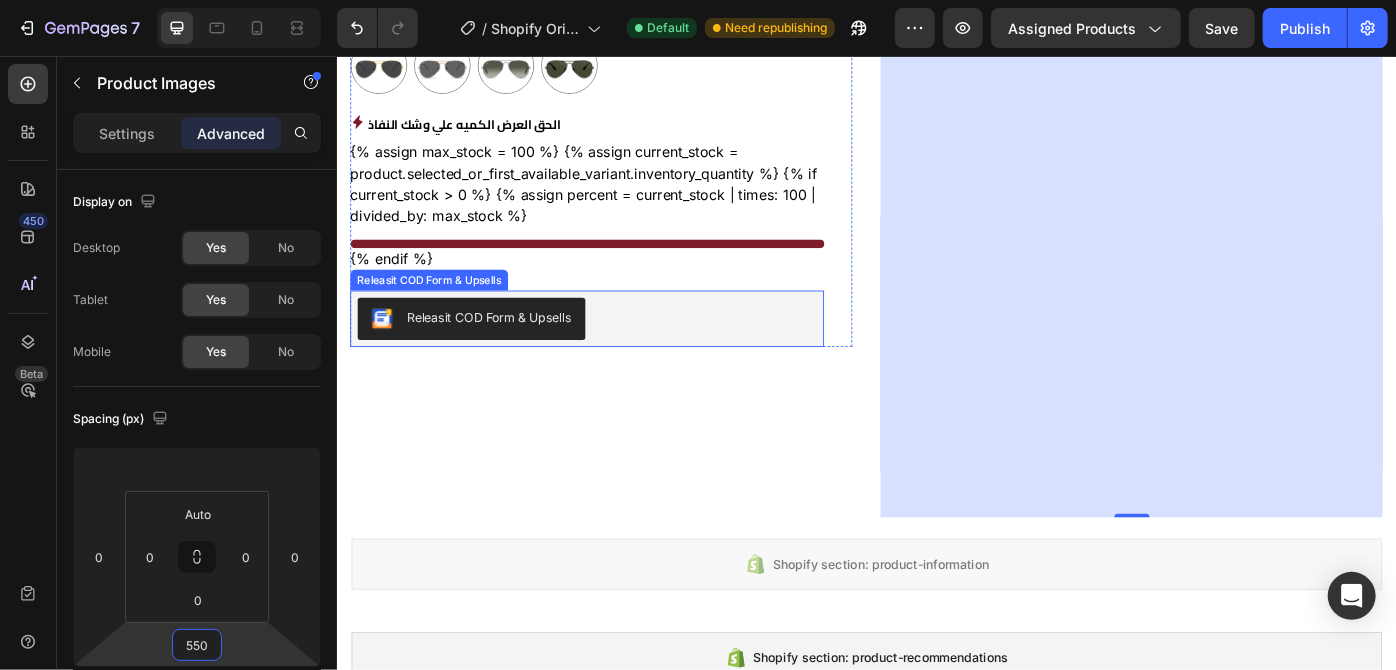 scroll, scrollTop: 724, scrollLeft: 0, axis: vertical 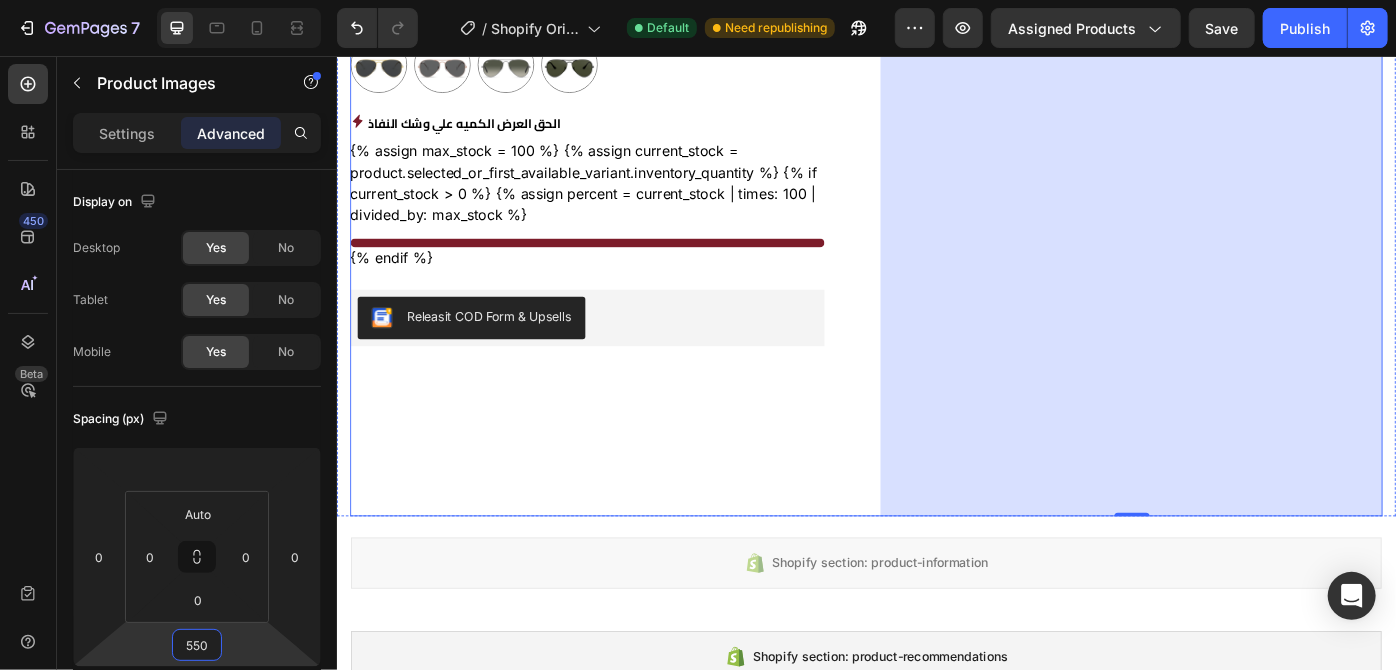 click on "راي بان Product Title
Publish the page to see the content.
Custom Code نظارة شمسية معدنية بإطار بيلوت للجنسين   Product Description                Title Line LE 1,100.00 Product Price Product Price LE 2,000.00 Compare Price Compare Price Sale 45% off Product Badge Row عدسات تحمي من الشمس تصميم مريح وعالي الجودة خفيفة الوزن وقوية التحمل Item List 06 Day 03 Hour 22 Minute 36 Second Countdown Timer اللون: graygreengold graygreengold graygreengold goldbrown goldbrown green green browngray browngray bluesilver bluesilver gray-1 gray-1 greenblue greenblue goldgray-1 goldgray-1 goldgray goldgray blackgray blackgray blackgreen-3 blackgreen-3 Product Variants & Swatches
الحق العرض الكميه علي وشك النفاذ Stock Counter
{% endif %} Custom Code Releasit COD Form & Upsells Row" at bounding box center [635, -26] 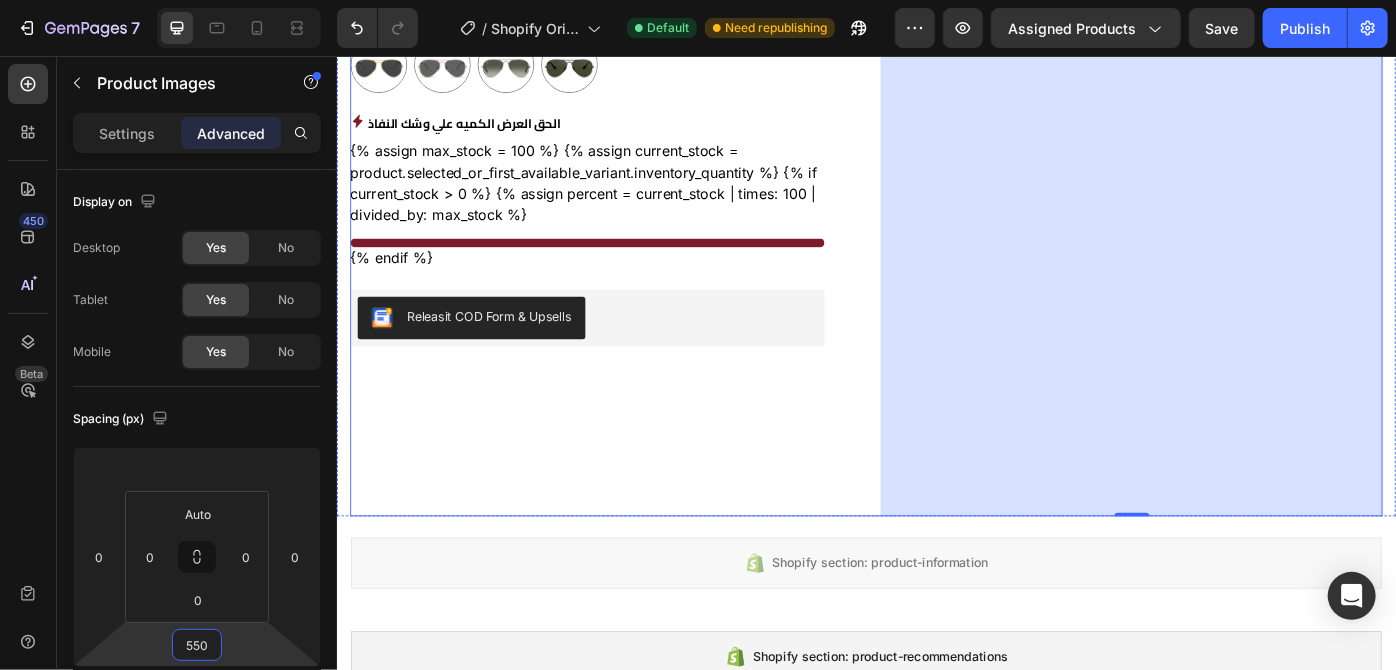 click on "راي بان Product Title
Publish the page to see the content.
Custom Code نظارة شمسية معدنية بإطار بيلوت للجنسين   Product Description                Title Line LE 1,100.00 Product Price Product Price LE 2,000.00 Compare Price Compare Price Sale 45% off Product Badge Row عدسات تحمي من الشمس تصميم مريح وعالي الجودة خفيفة الوزن وقوية التحمل Item List 06 Day 03 Hour 22 Minute 36 Second Countdown Timer اللون: graygreengold graygreengold graygreengold goldbrown goldbrown green green browngray browngray bluesilver bluesilver gray-1 gray-1 greenblue greenblue goldgray-1 goldgray-1 goldgray goldgray blackgray blackgray blackgreen-3 blackgreen-3 Product Variants & Swatches
الحق العرض الكميه علي وشك النفاذ Stock Counter
{% endif %} Custom Code Releasit COD Form & Upsells Row" at bounding box center (635, -26) 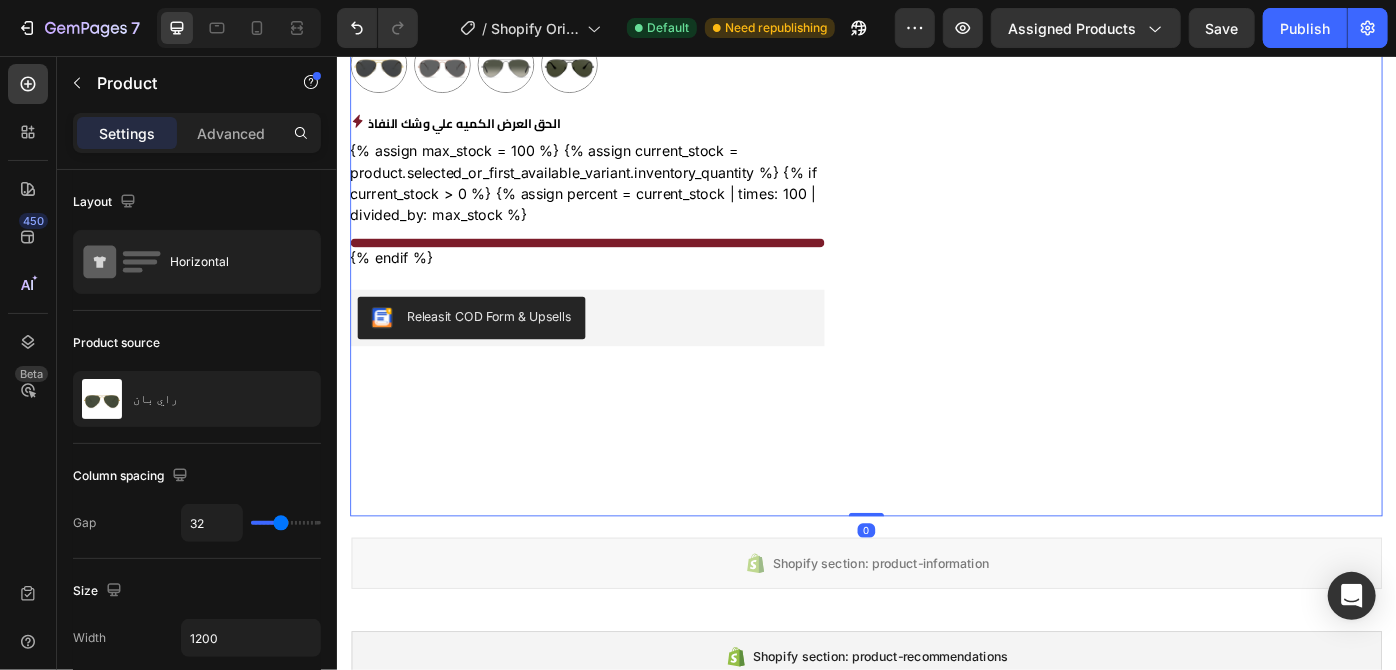 click on "Save" at bounding box center [1222, 28] 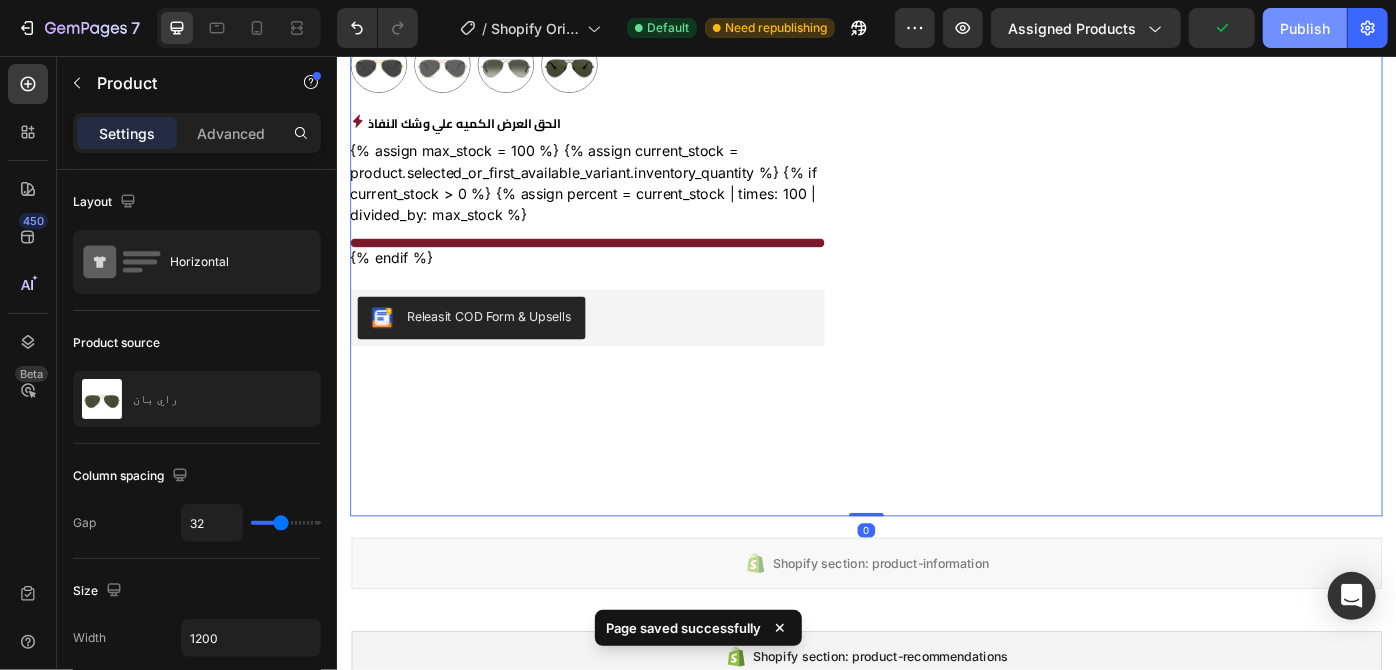 click on "Publish" at bounding box center [1305, 28] 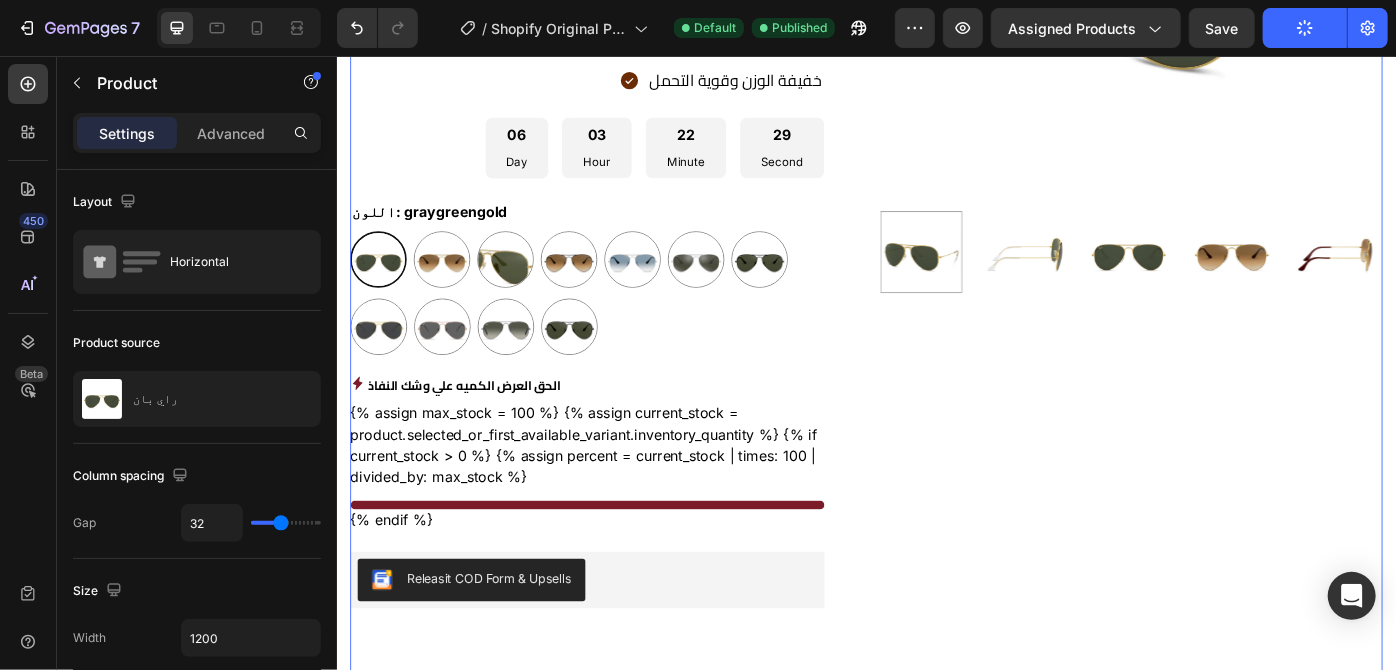 scroll, scrollTop: 435, scrollLeft: 0, axis: vertical 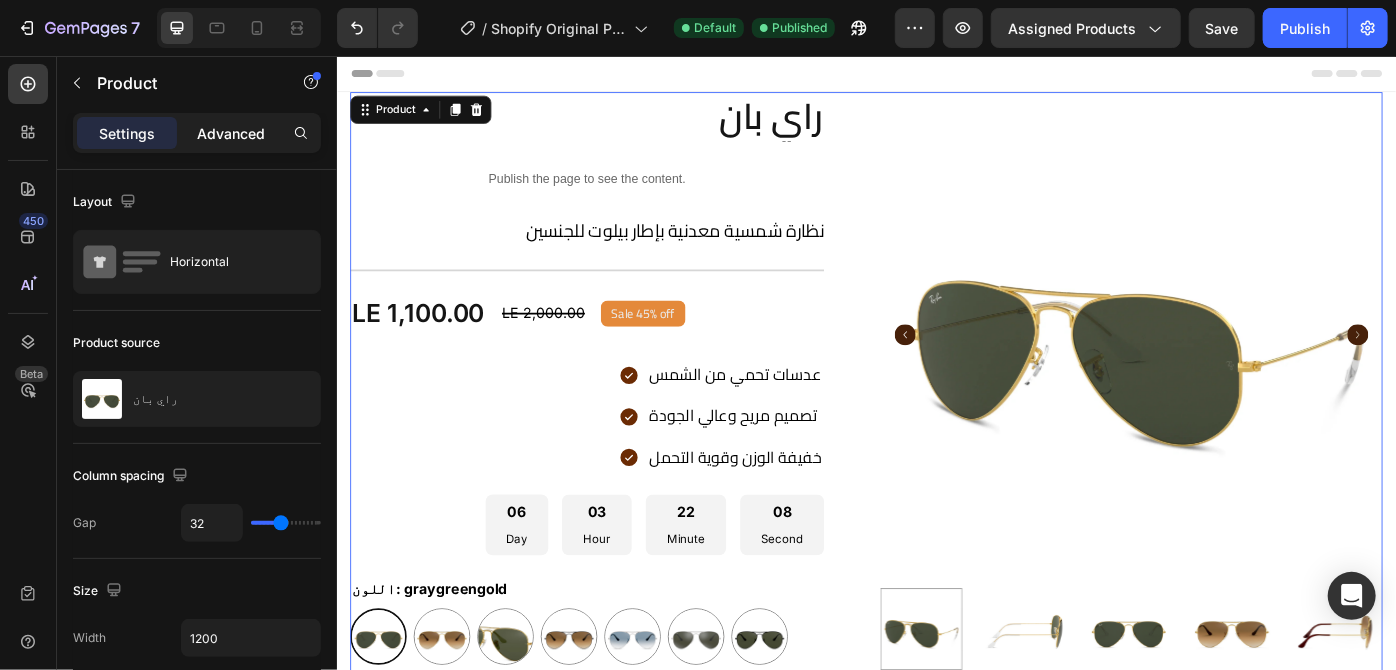 click on "Advanced" at bounding box center [231, 133] 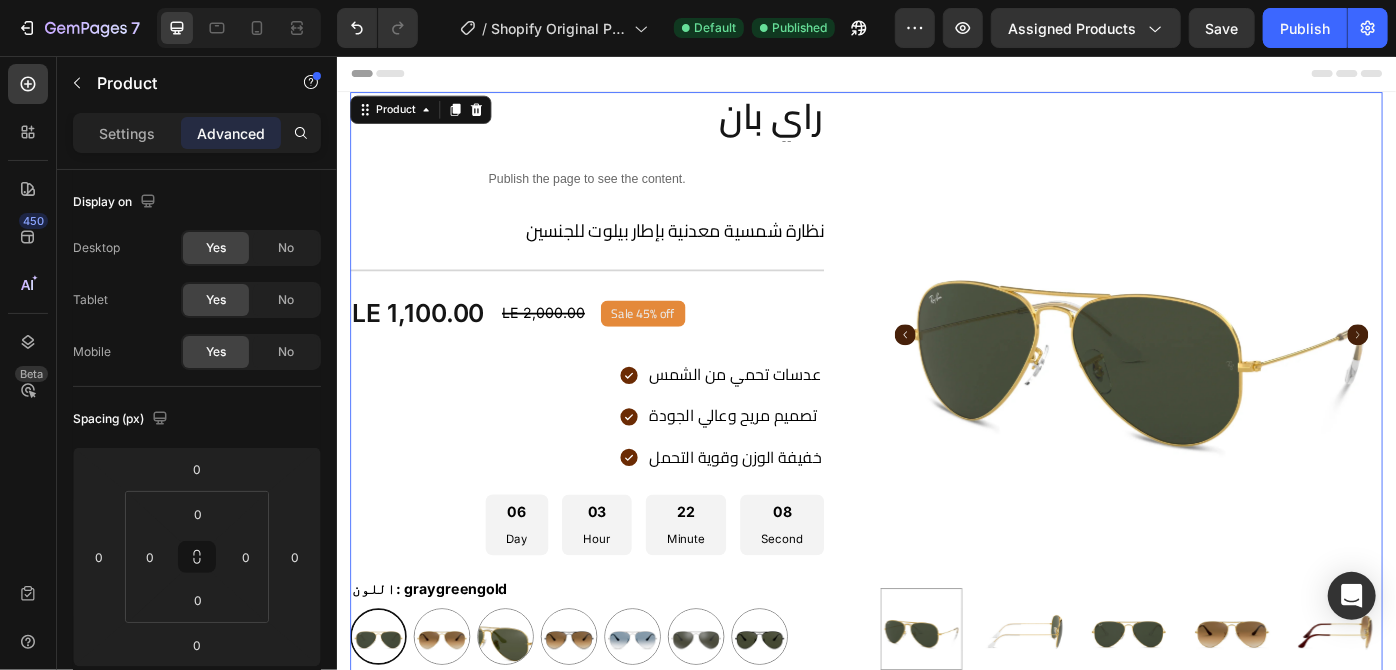 scroll, scrollTop: 744, scrollLeft: 0, axis: vertical 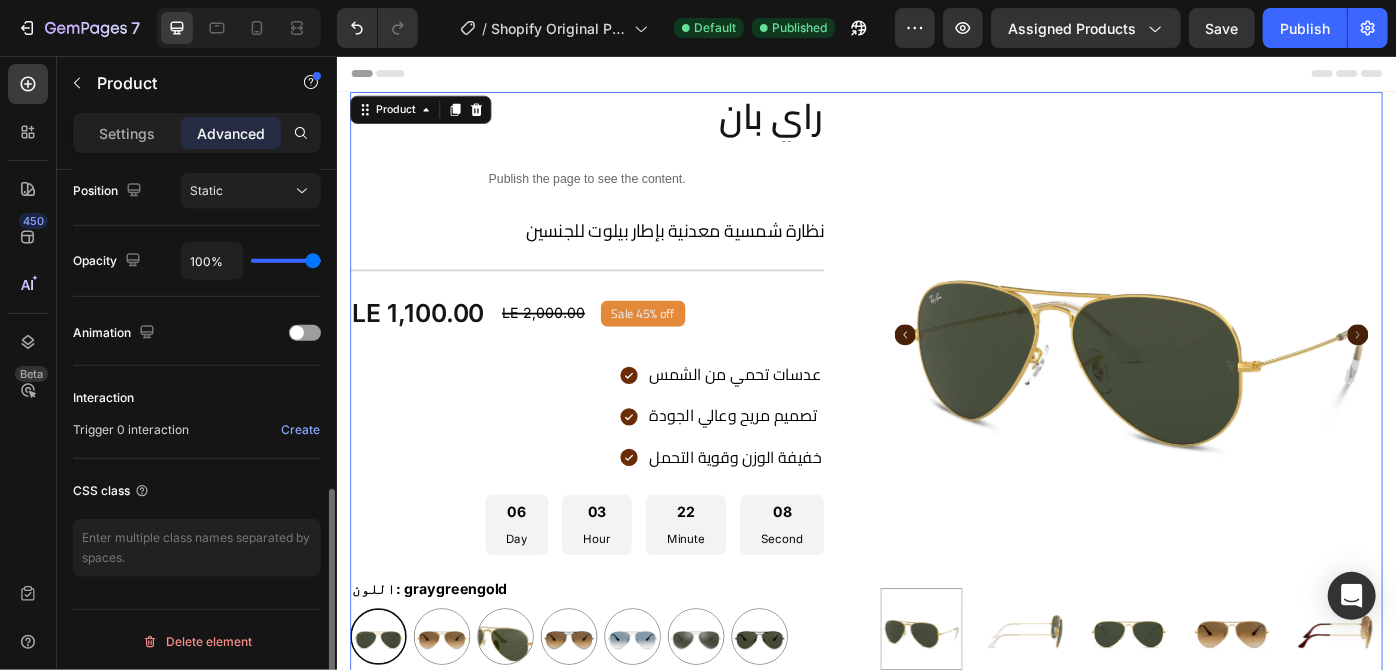 click on "Advanced" at bounding box center [231, 133] 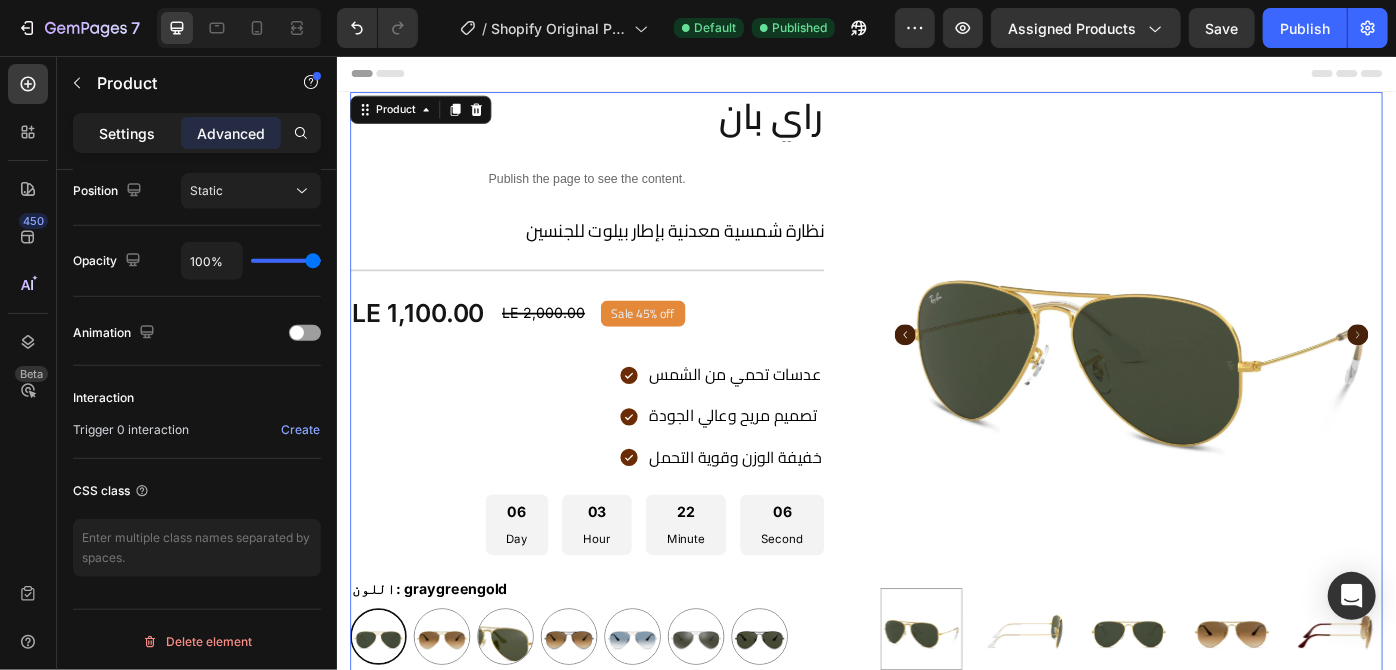 click on "Settings" at bounding box center [127, 133] 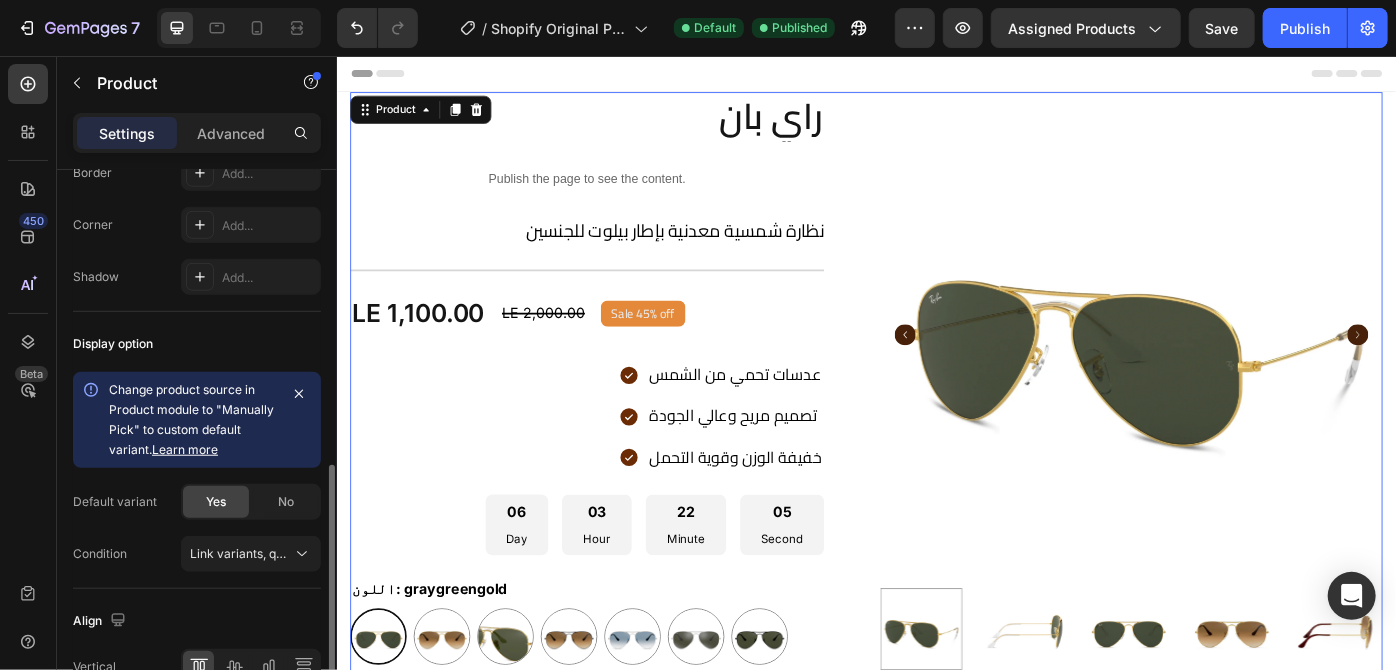 scroll, scrollTop: 850, scrollLeft: 0, axis: vertical 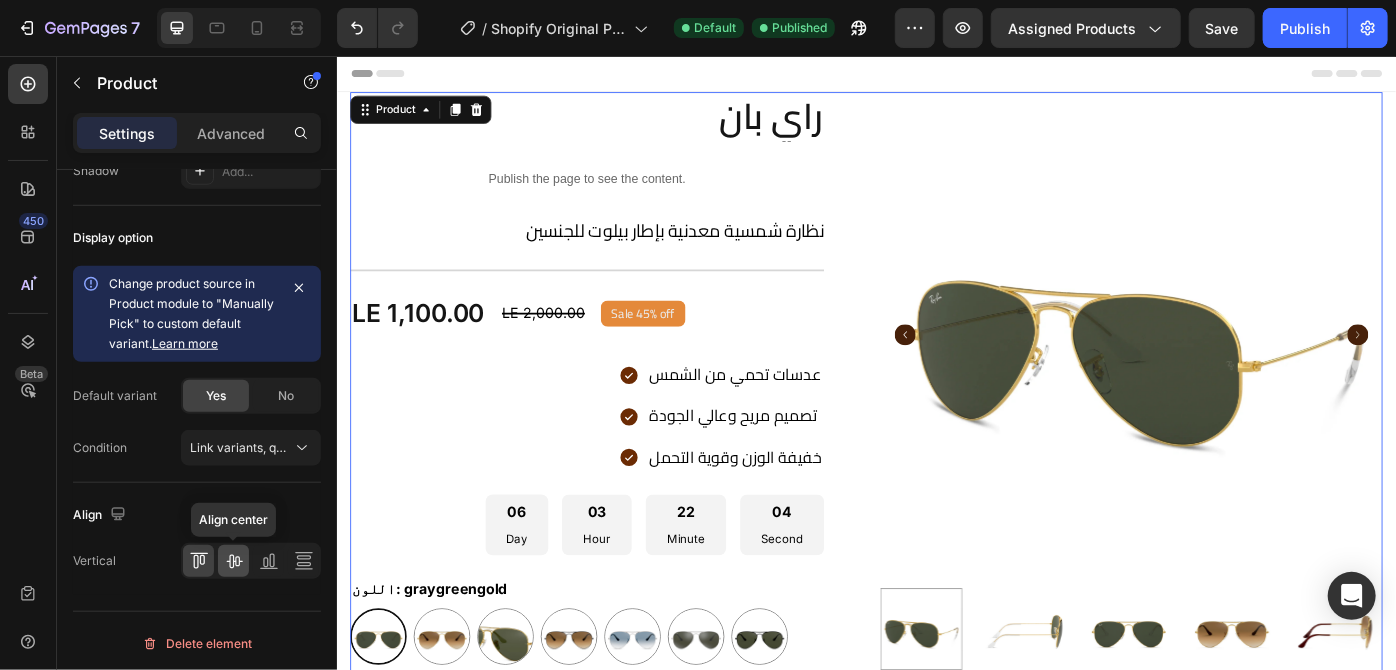 click 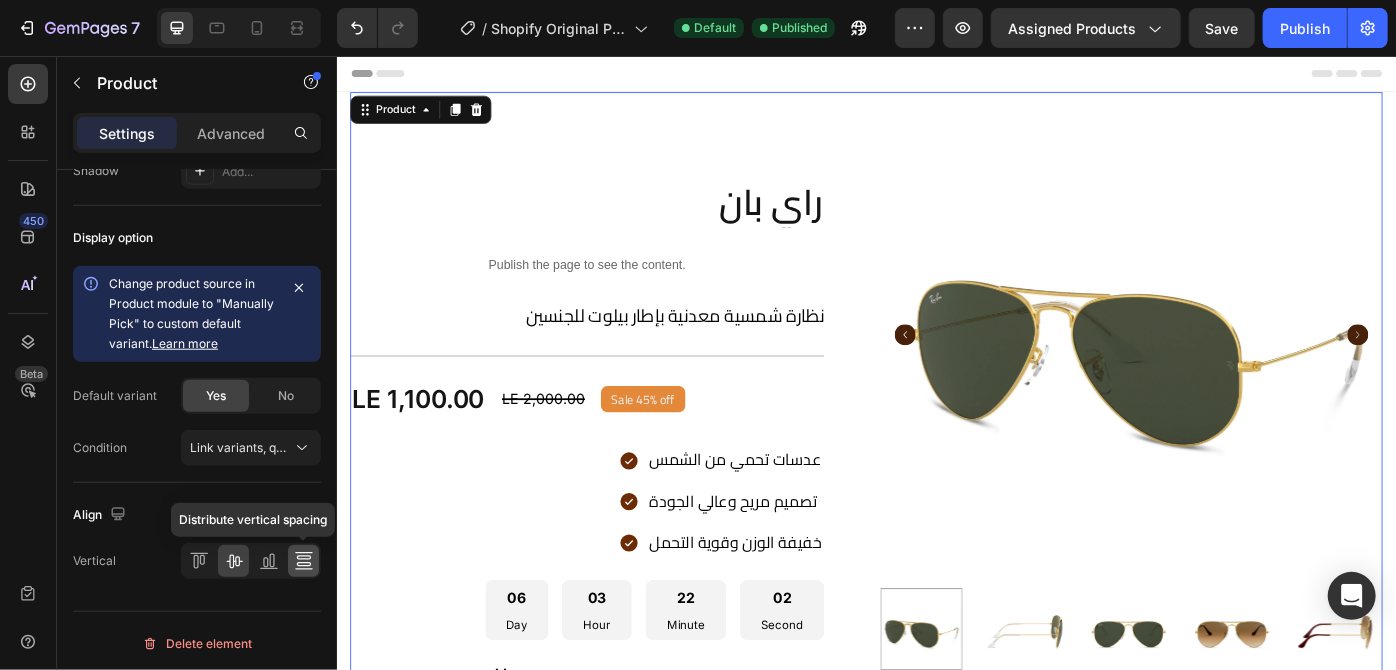 click 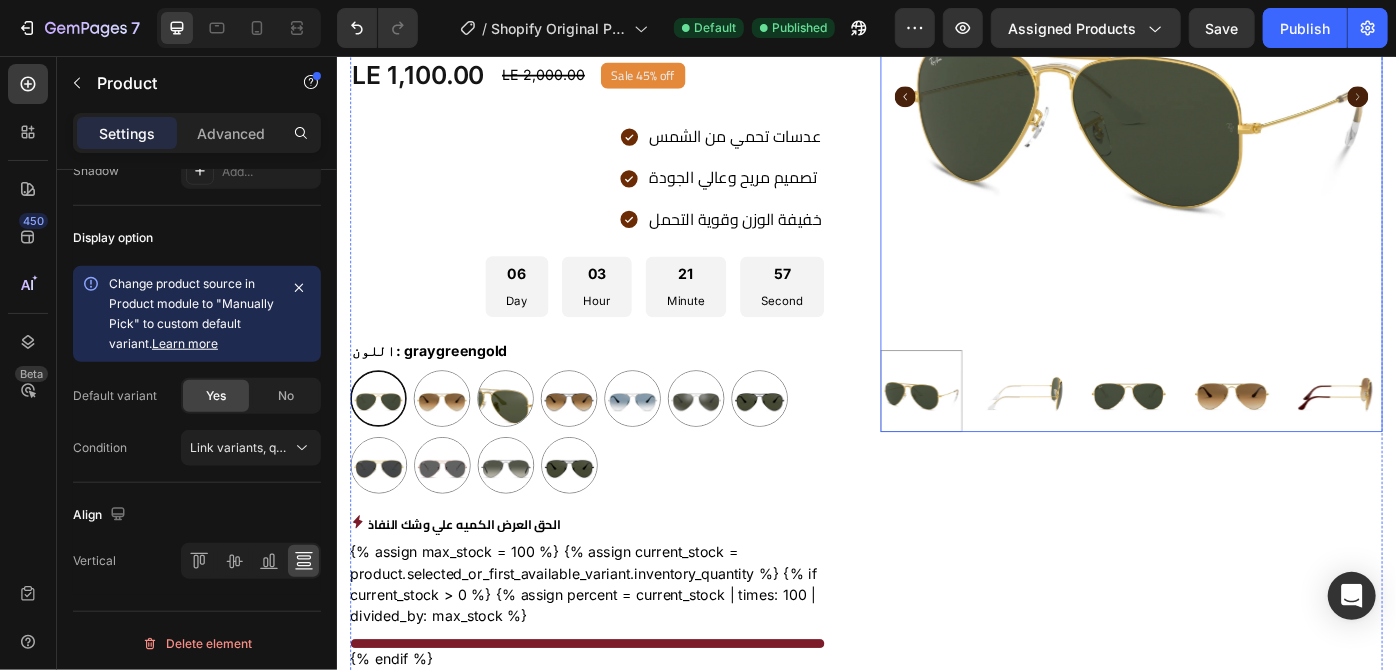 scroll, scrollTop: 0, scrollLeft: 0, axis: both 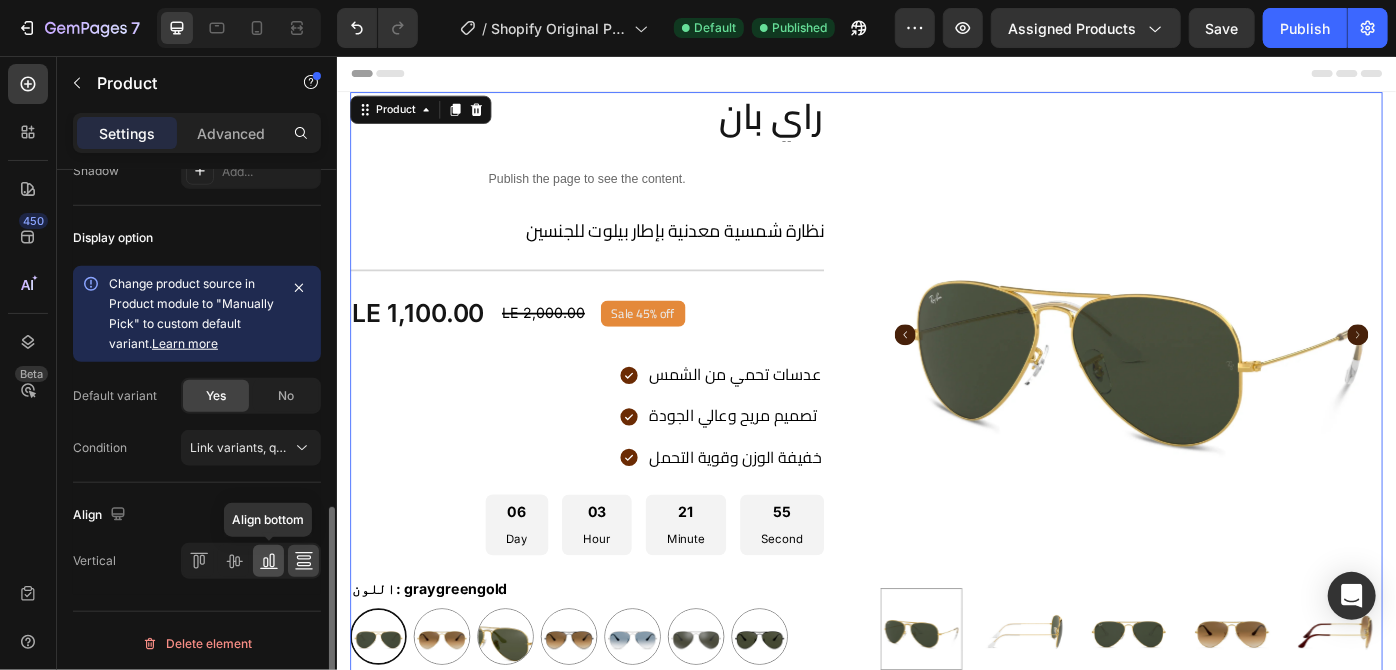click 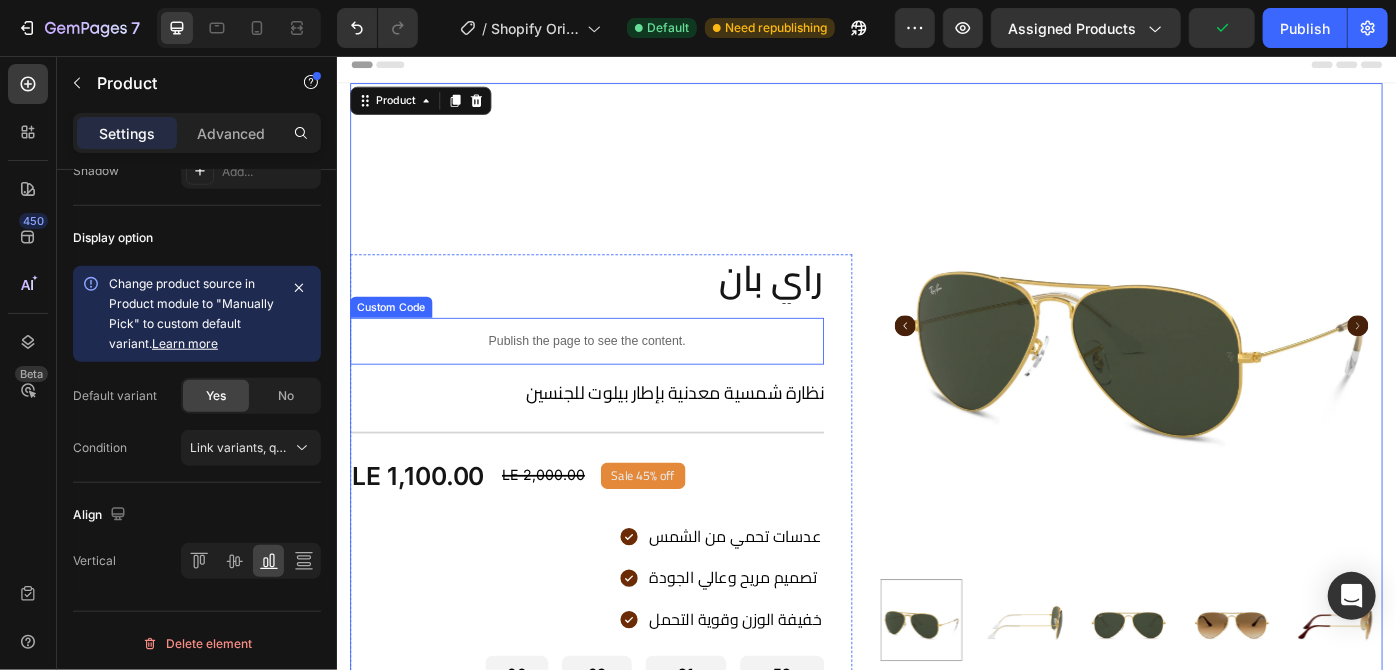 scroll, scrollTop: 0, scrollLeft: 0, axis: both 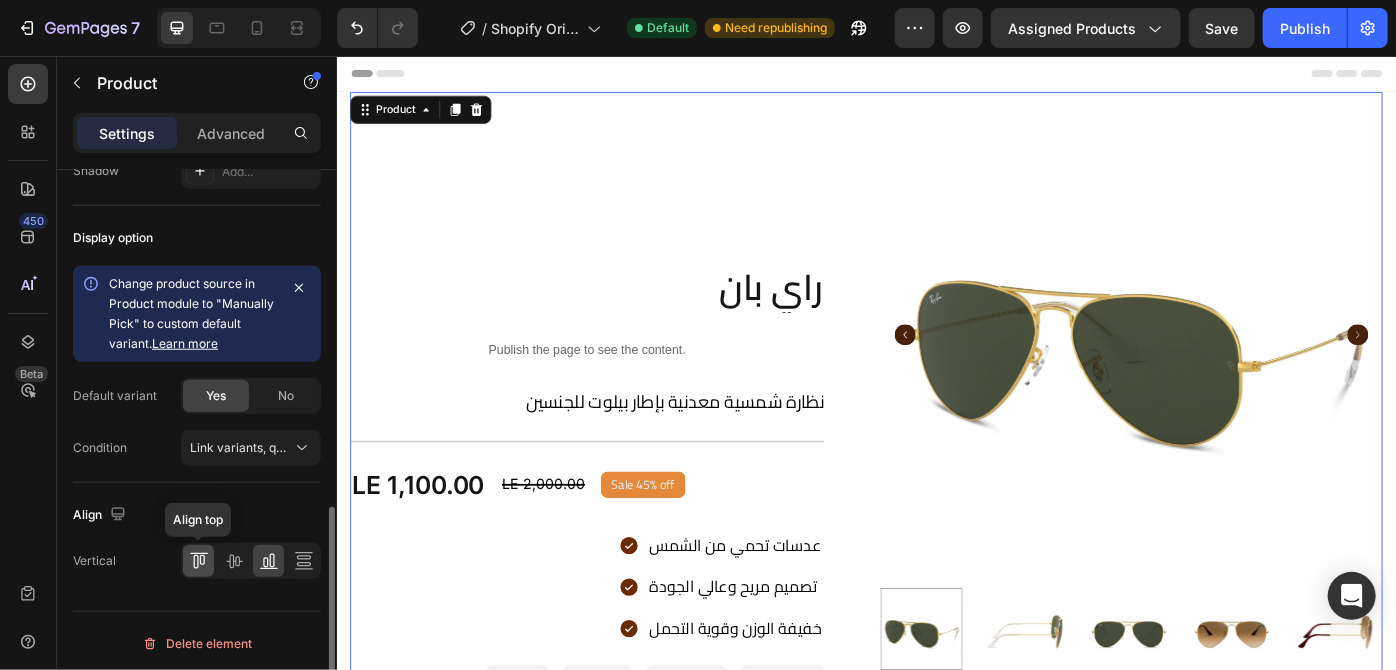 click 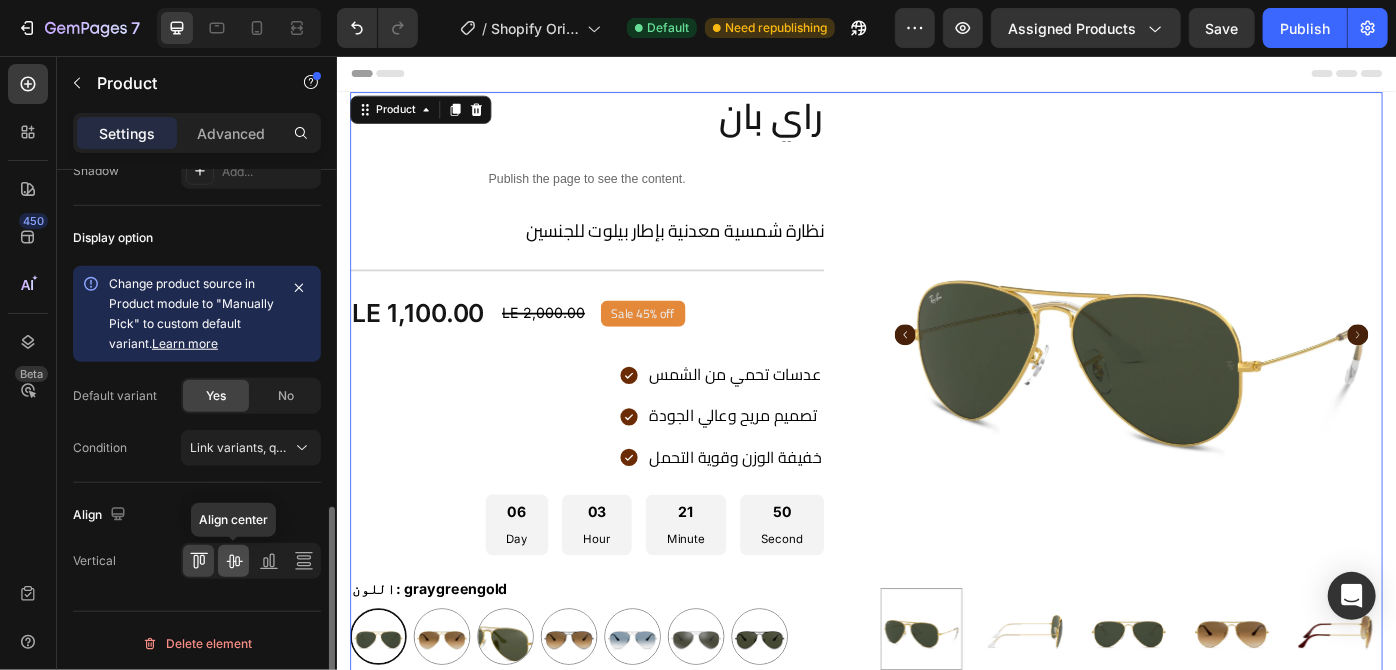 click 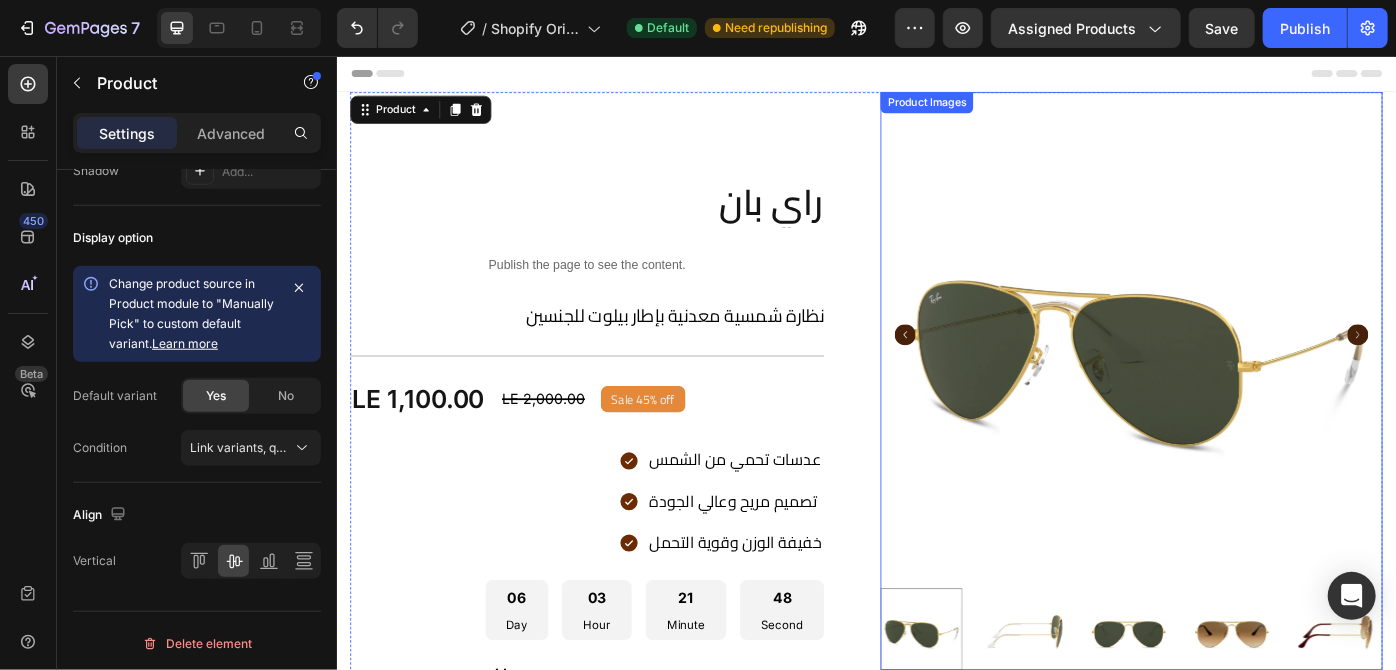 click on "Product Images" at bounding box center [1236, 423] 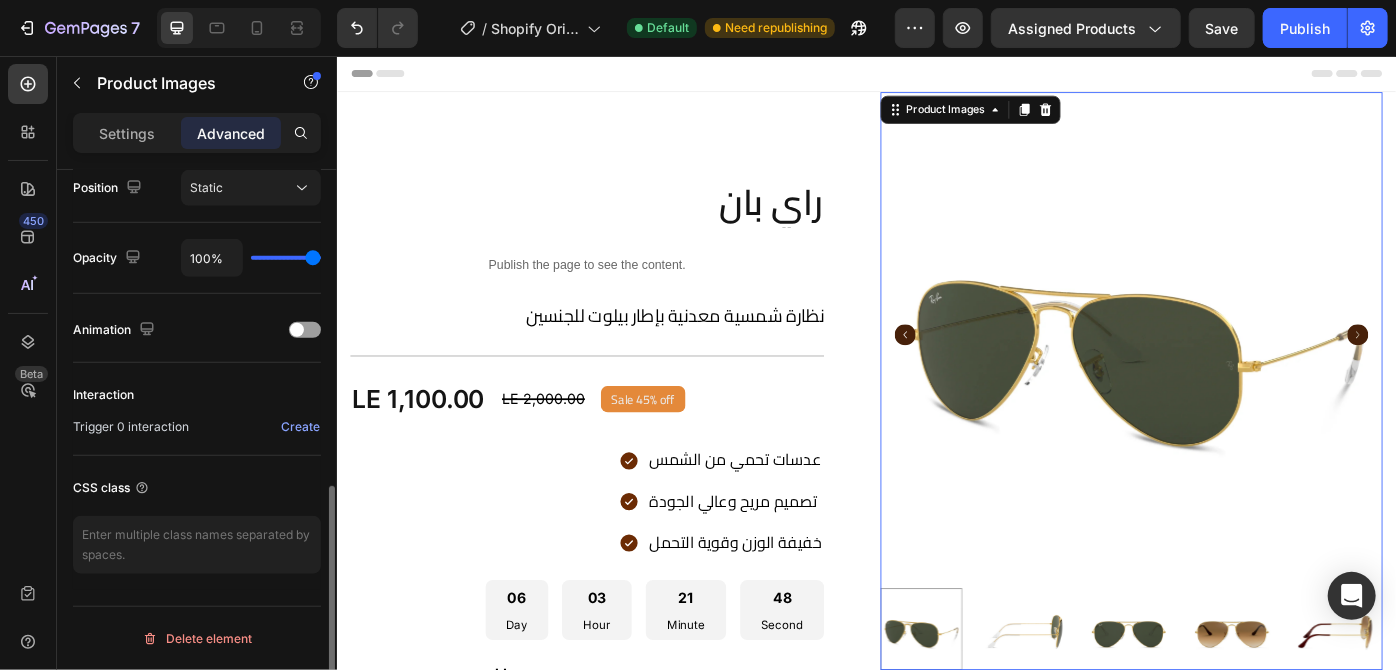 scroll, scrollTop: 0, scrollLeft: 0, axis: both 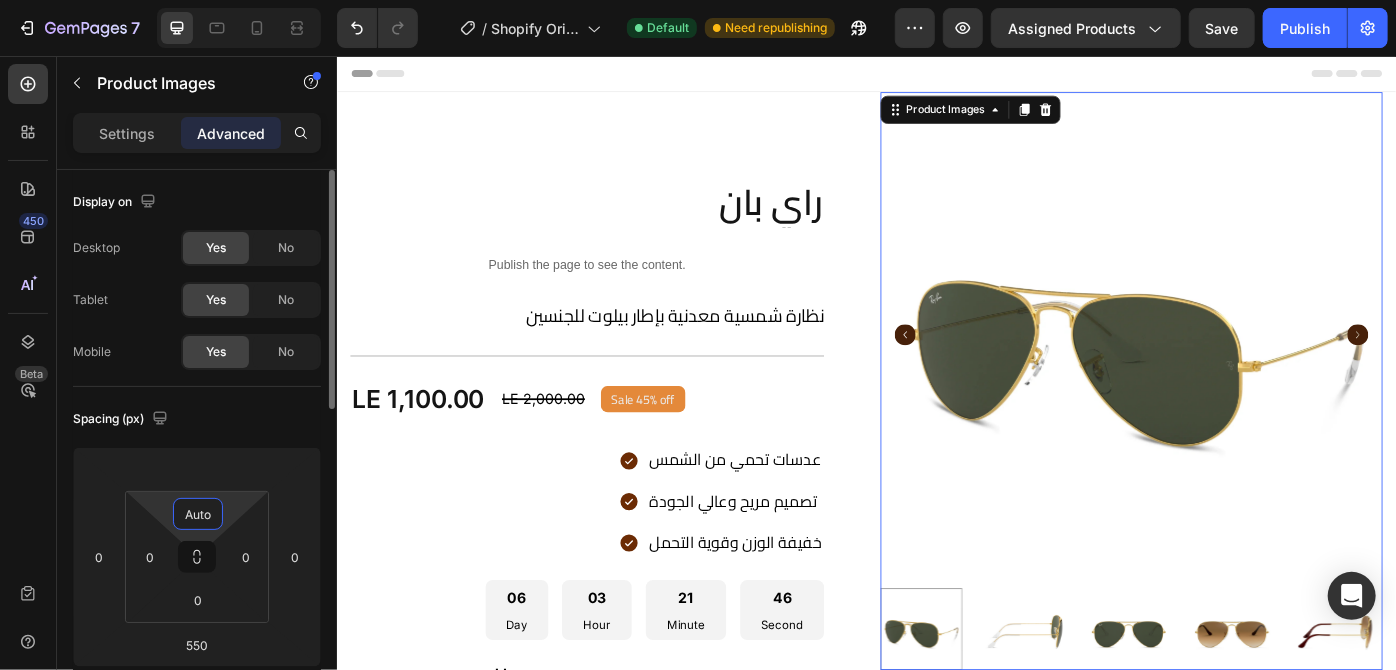 click on "Auto" at bounding box center (198, 514) 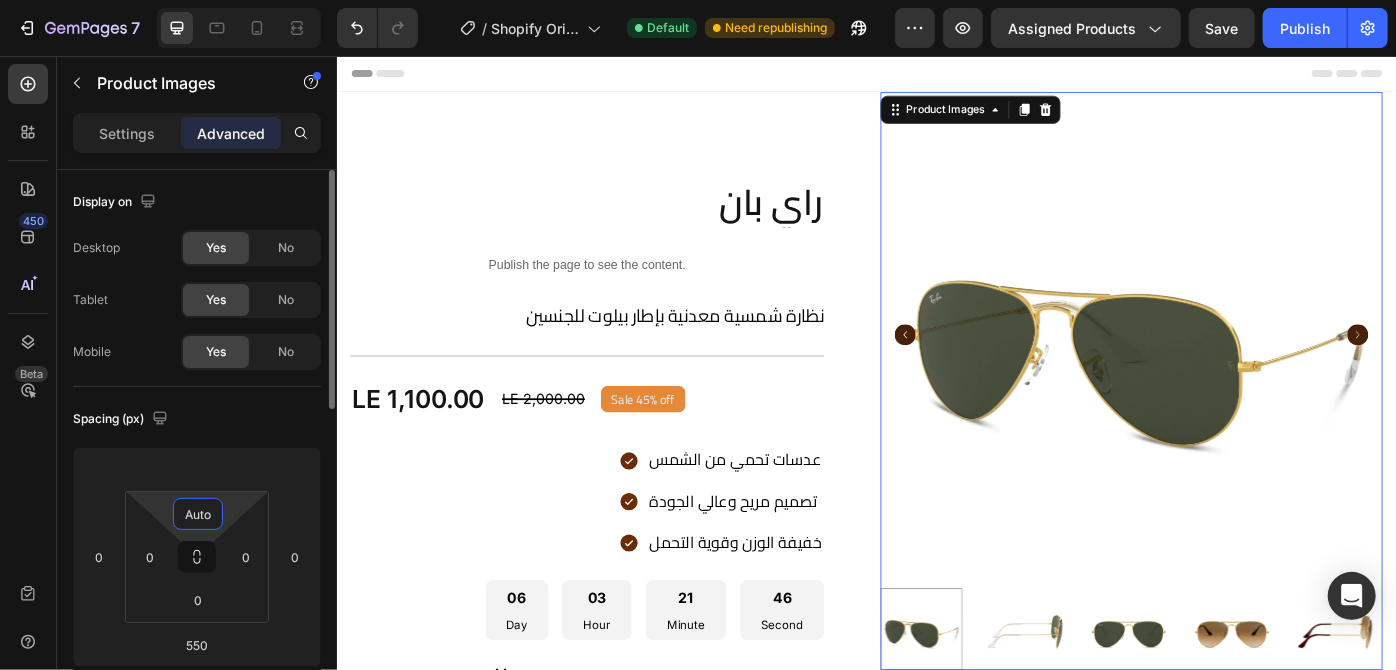 click on "Auto" at bounding box center [198, 514] 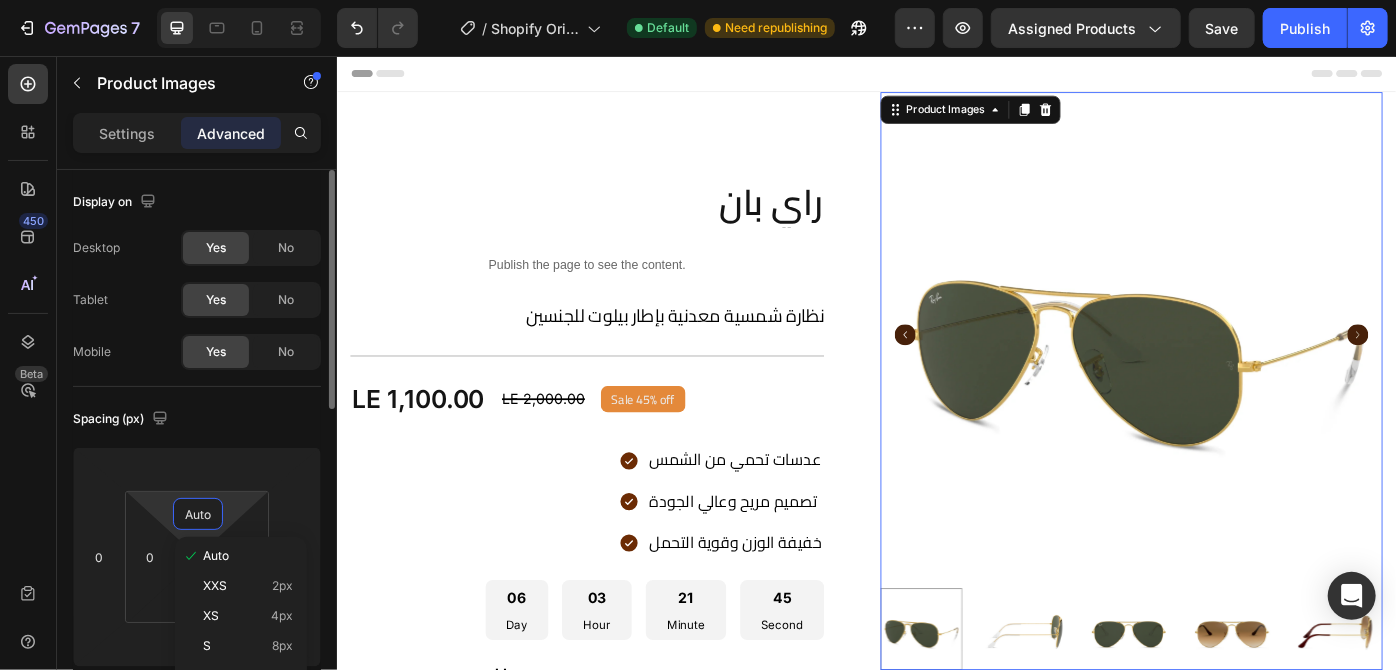 type on "0o" 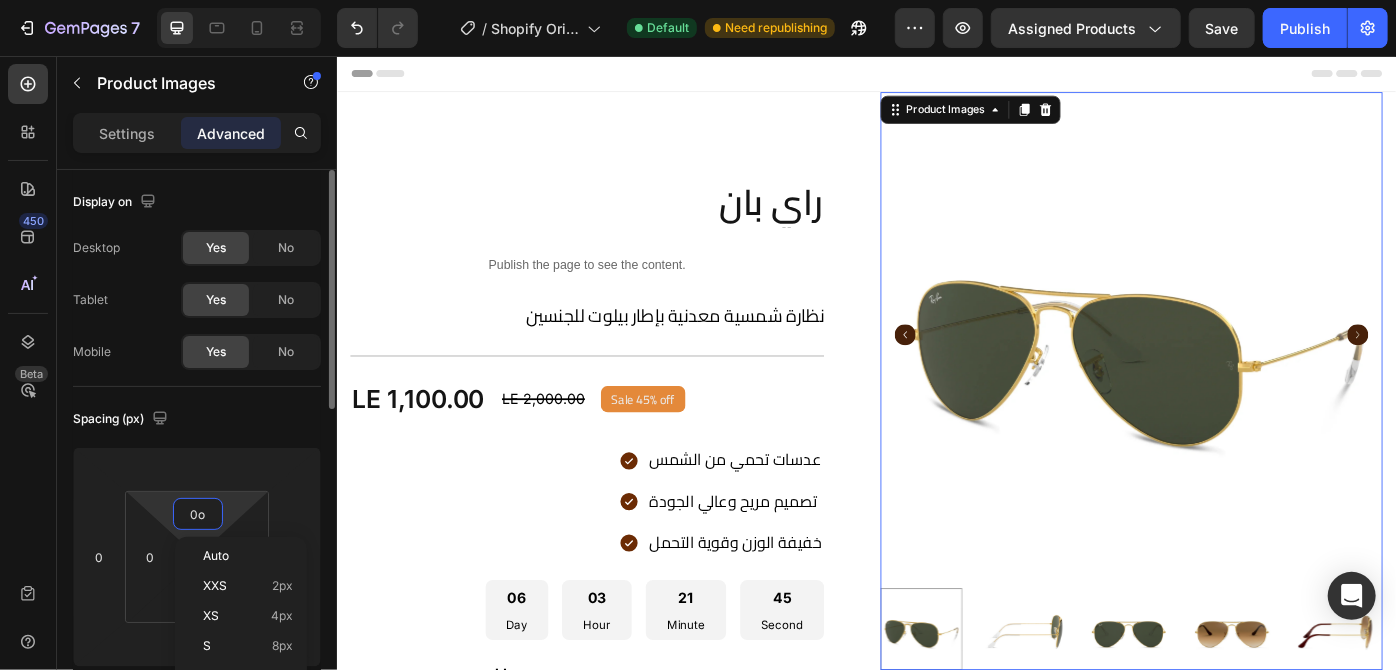 click on "0o" at bounding box center (198, 514) 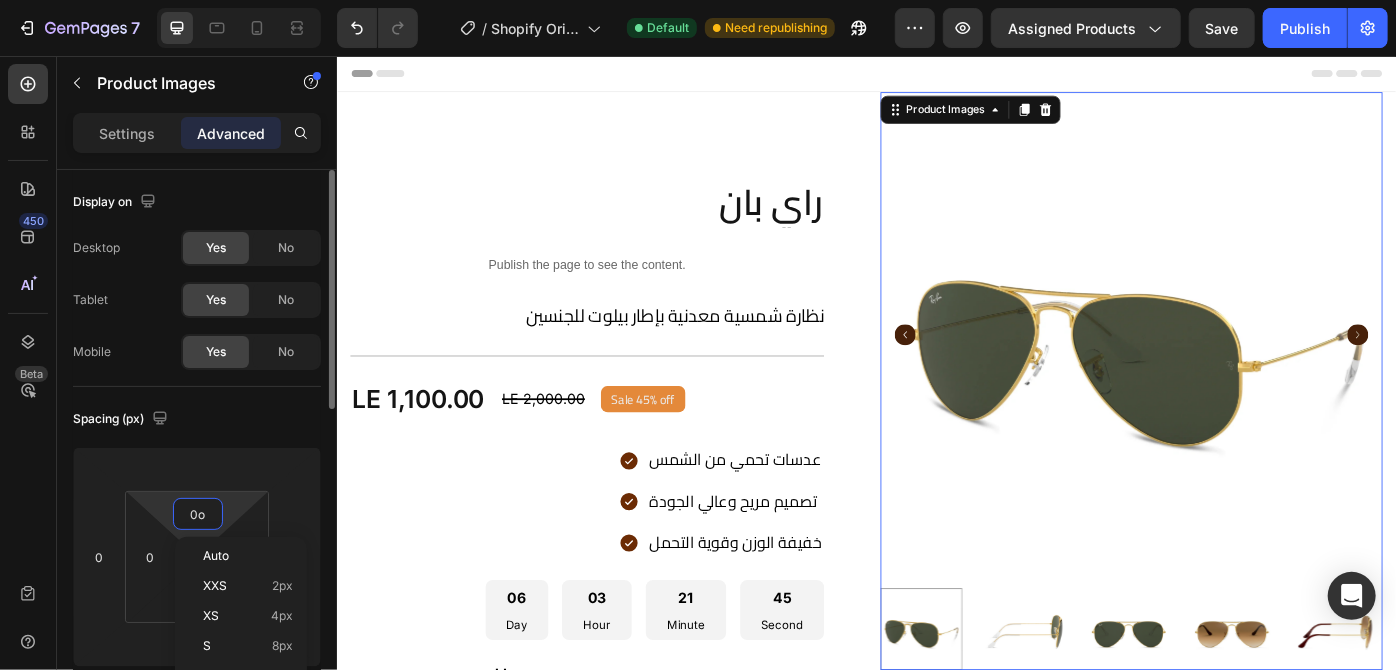 click on "0o" at bounding box center [198, 514] 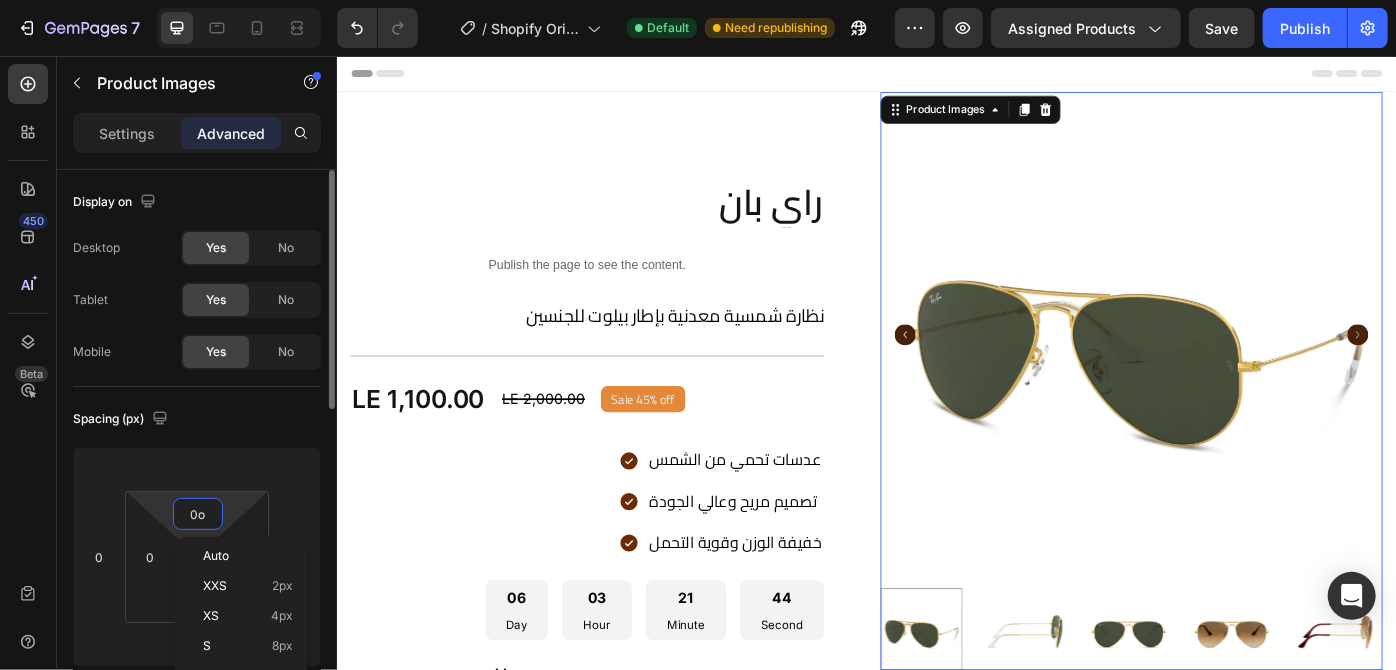 type on "0" 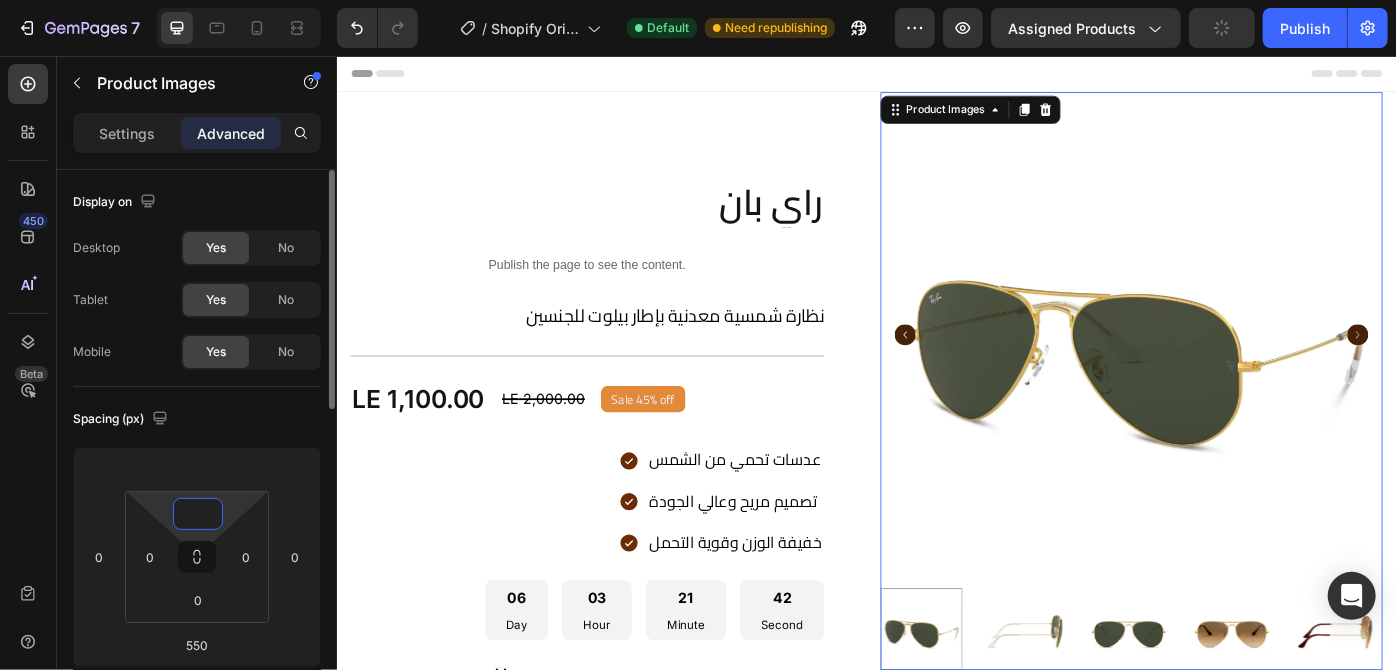 click at bounding box center [198, 514] 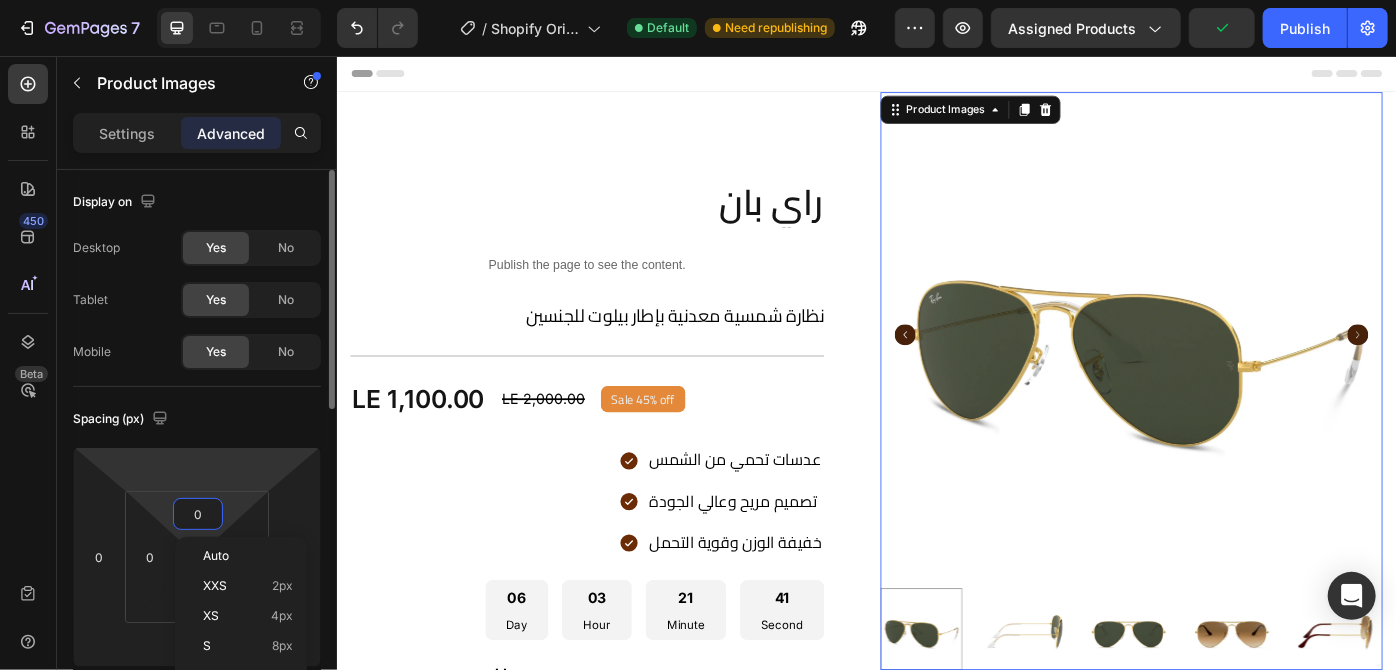 type on "0" 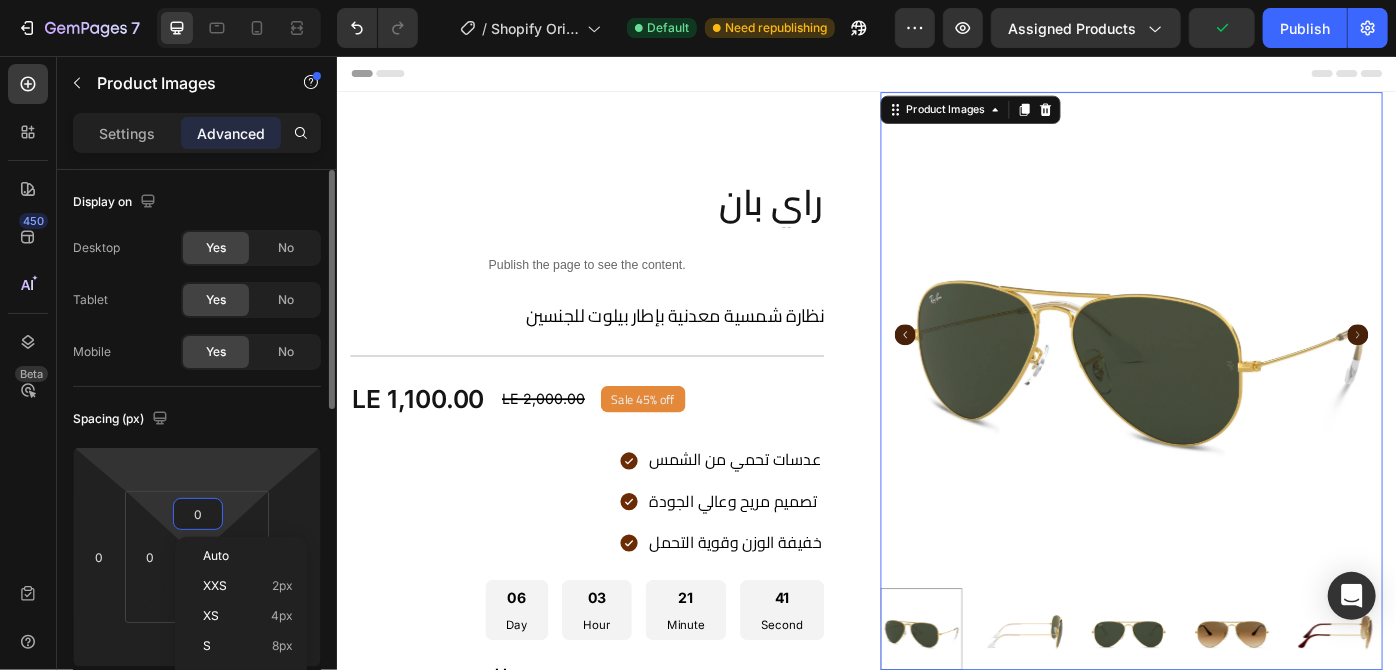 click on "7   /  Shopify Original Product Template Default Need republishing Preview Assigned Products  Publish  450 Beta Sections(18) Elements(84) Section Element Hero Section Product Detail Brands Trusted Badges Guarantee Product Breakdown How to use Testimonials Compare Bundle FAQs Social Proof Brand Story Product List Collection Blog List Contact Sticky Add to Cart Custom Footer Browse Library 450 Layout
Row
Row
Row
Row Text
Heading
Text Block Button
Button
Button Media
Image
Image" at bounding box center (698, 0) 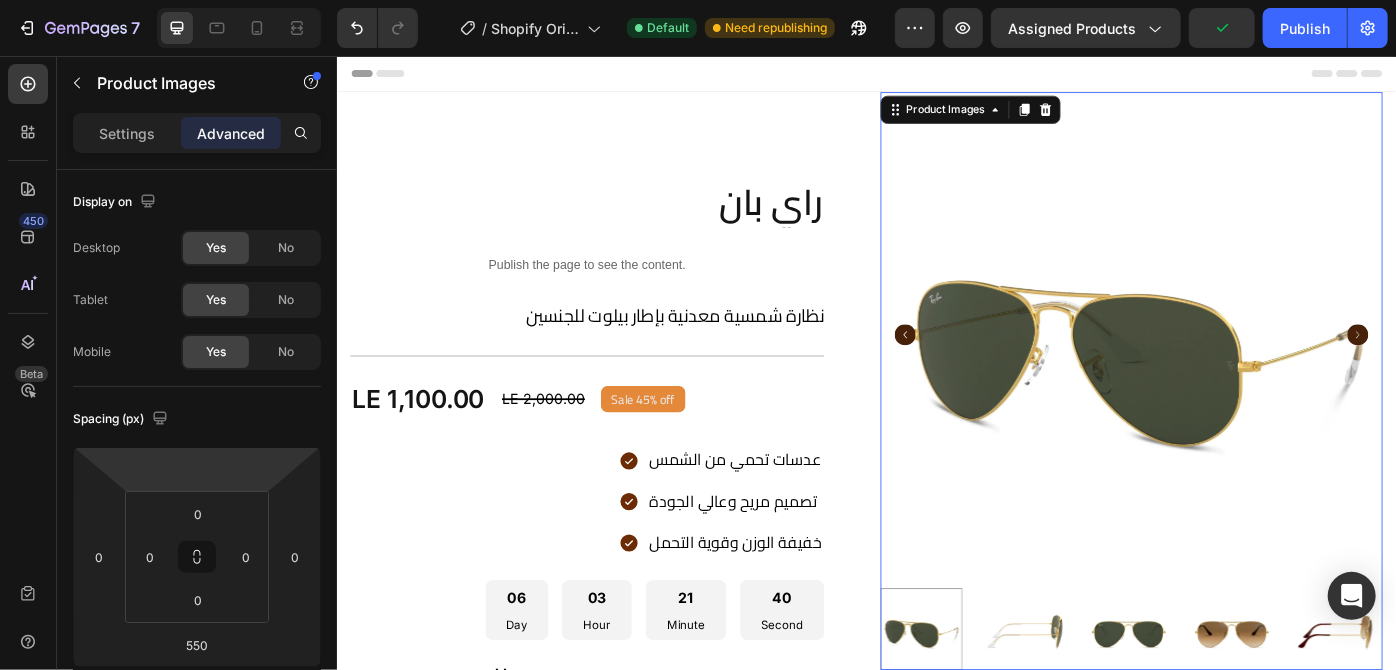 type 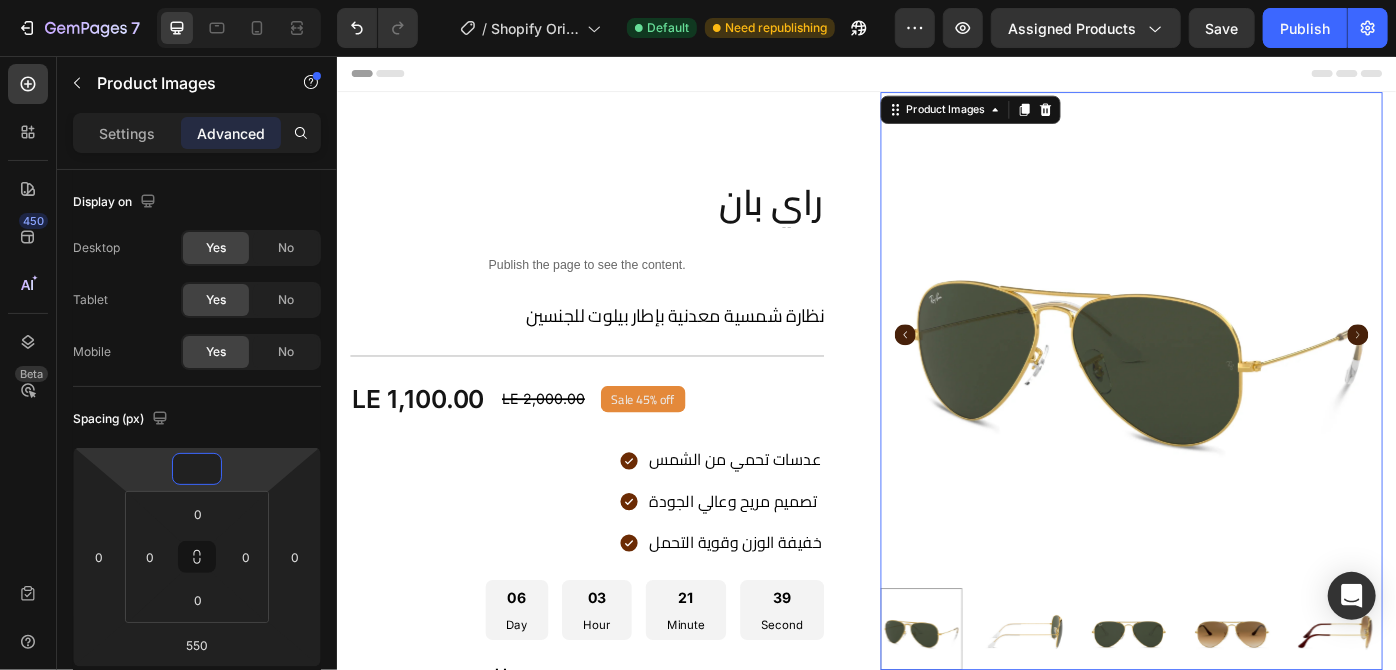 click on "Auto" at bounding box center [216, 556] 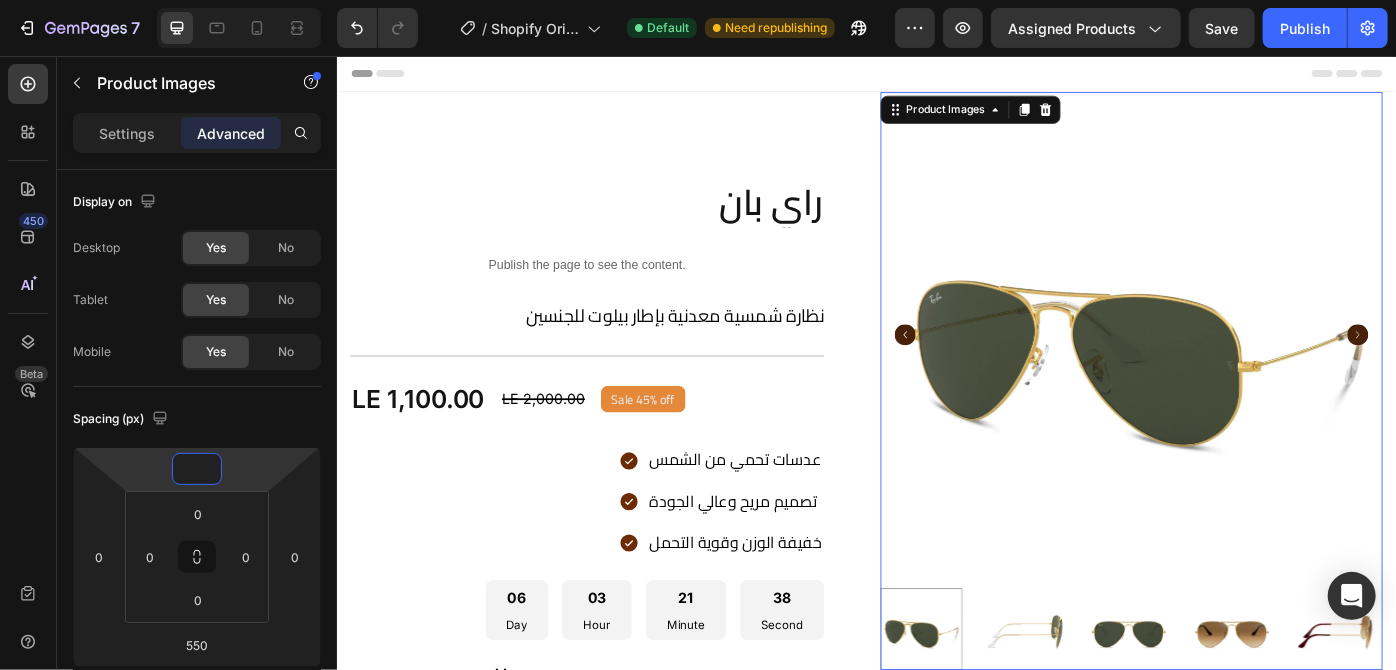 click on "راي بان Product Title
Publish the page to see the content.
Custom Code نظارة شمسية معدنية بإطار بيلوت للجنسين   Product Description                Title Line LE 1,100.00 Product Price Product Price LE 2,000.00 Compare Price Compare Price Sale 45% off Product Badge Row عدسات تحمي من الشمس تصميم مريح وعالي الجودة خفيفة الوزن وقوية التحمل Item List 06 Day 03 Hour 21 Minute 38 Second Countdown Timer اللون: graygreengold graygreengold graygreengold goldbrown goldbrown green green browngray browngray bluesilver bluesilver gray-1 gray-1 greenblue greenblue goldgray-1 goldgray-1 goldgray goldgray blackgray blackgray blackgreen-3 blackgreen-3 Product Variants & Swatches
الحق العرض الكميه علي وشك النفاذ Stock Counter
{% endif %} Custom Code Releasit COD Form & Upsells Row" at bounding box center [635, 698] 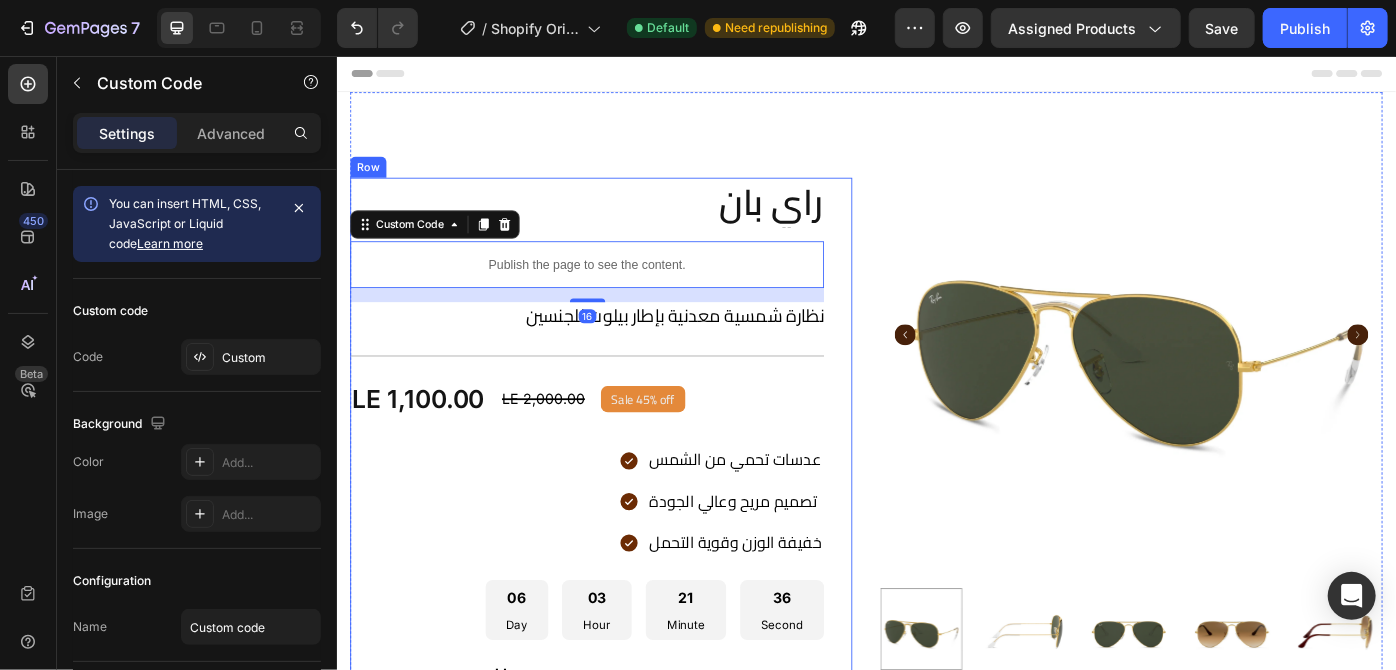 click on "راي بان Product Title
Publish the page to see the content.
Custom Code   16 نظارة شمسية معدنية بإطار بيلوت للجنسين   Product Description                Title Line LE 1,100.00 Product Price Product Price LE 2,000.00 Compare Price Compare Price Sale 45% off Product Badge Row عدسات تحمي من الشمس تصميم مريح وعالي الجودة خفيفة الوزن وقوية التحمل Item List 06 Day 03 Hour 21 Minute 36 Second Countdown Timer اللون: graygreengold graygreengold graygreengold goldbrown goldbrown green green browngray browngray bluesilver bluesilver gray-1 gray-1 greenblue greenblue goldgray-1 goldgray-1 goldgray goldgray blackgray blackgray blackgreen-3 blackgreen-3 Product Variants & Swatches
الحق العرض الكميه علي وشك النفاذ Stock Counter
{% endif %} Custom Code Releasit COD Form & Upsells Row" at bounding box center [635, 699] 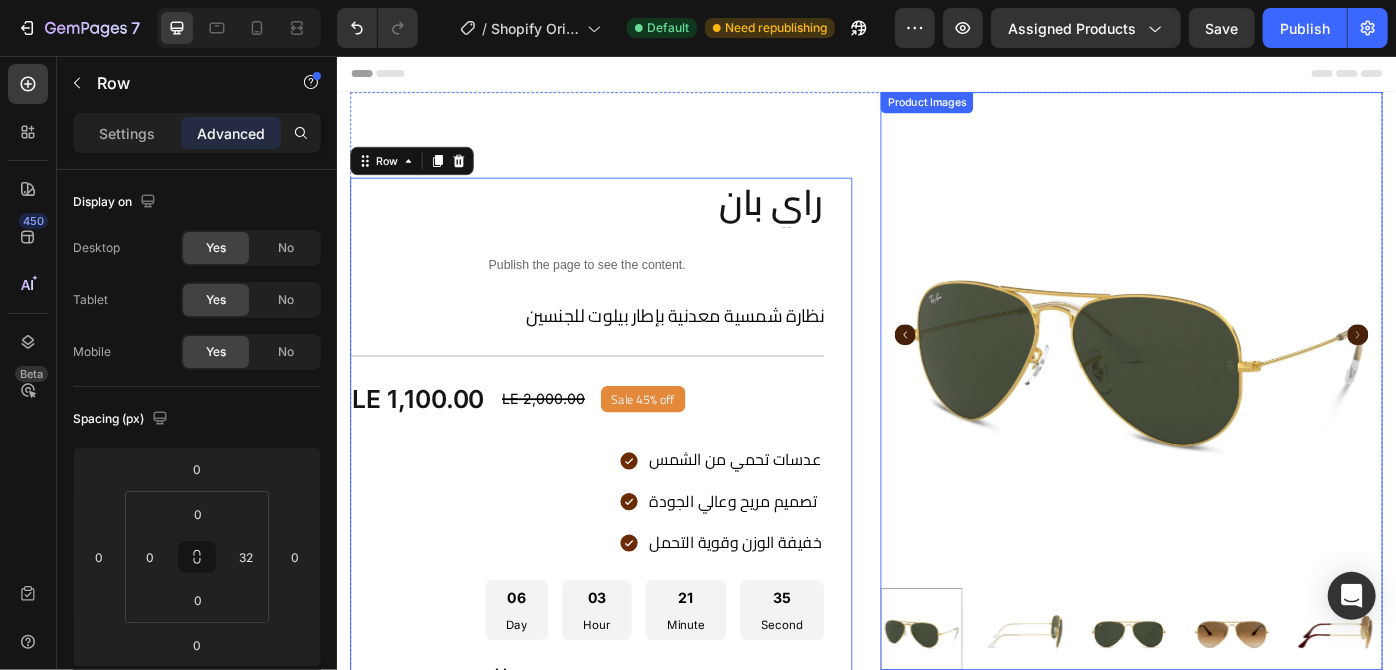 click at bounding box center [1243, 371] 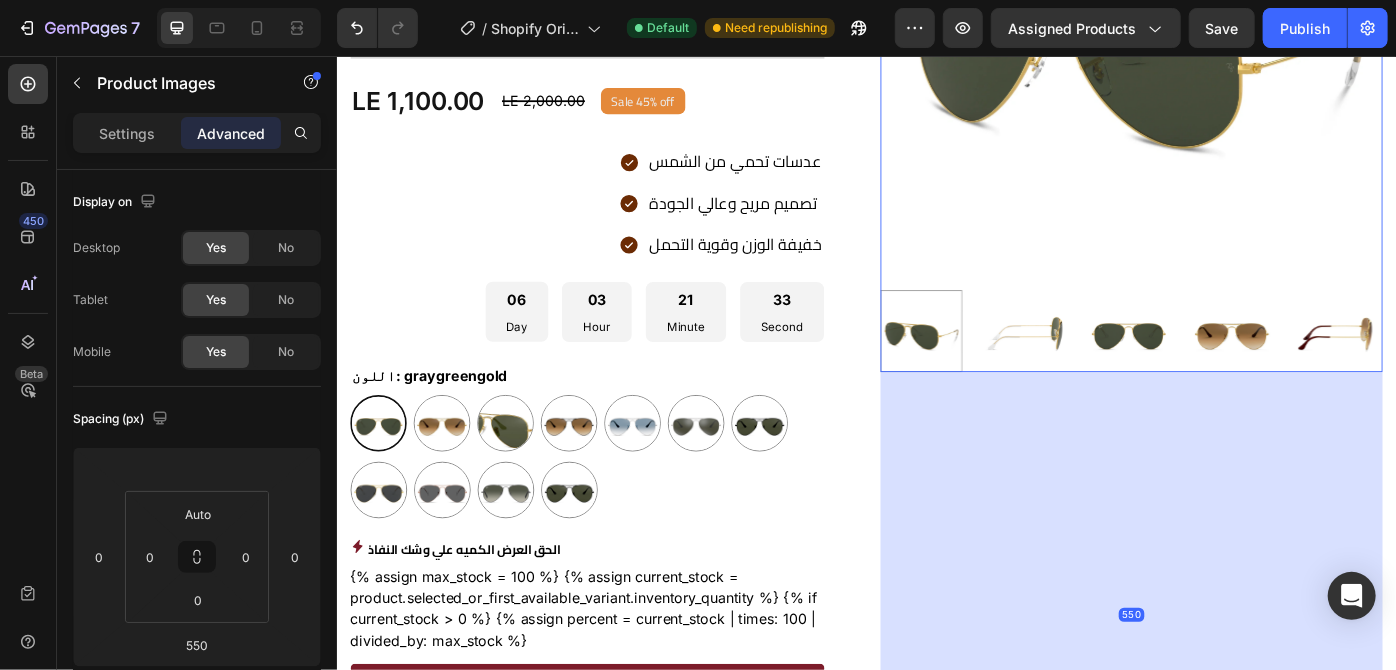 scroll, scrollTop: 338, scrollLeft: 0, axis: vertical 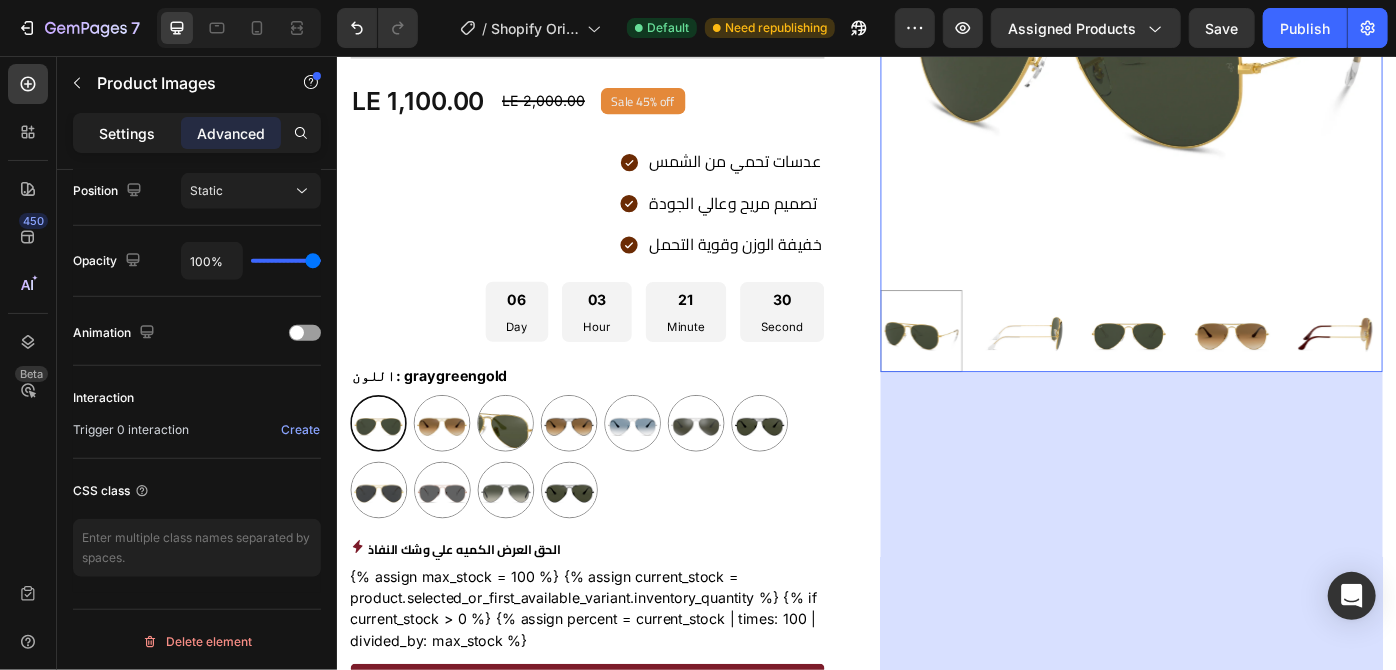 click on "Settings" at bounding box center [127, 133] 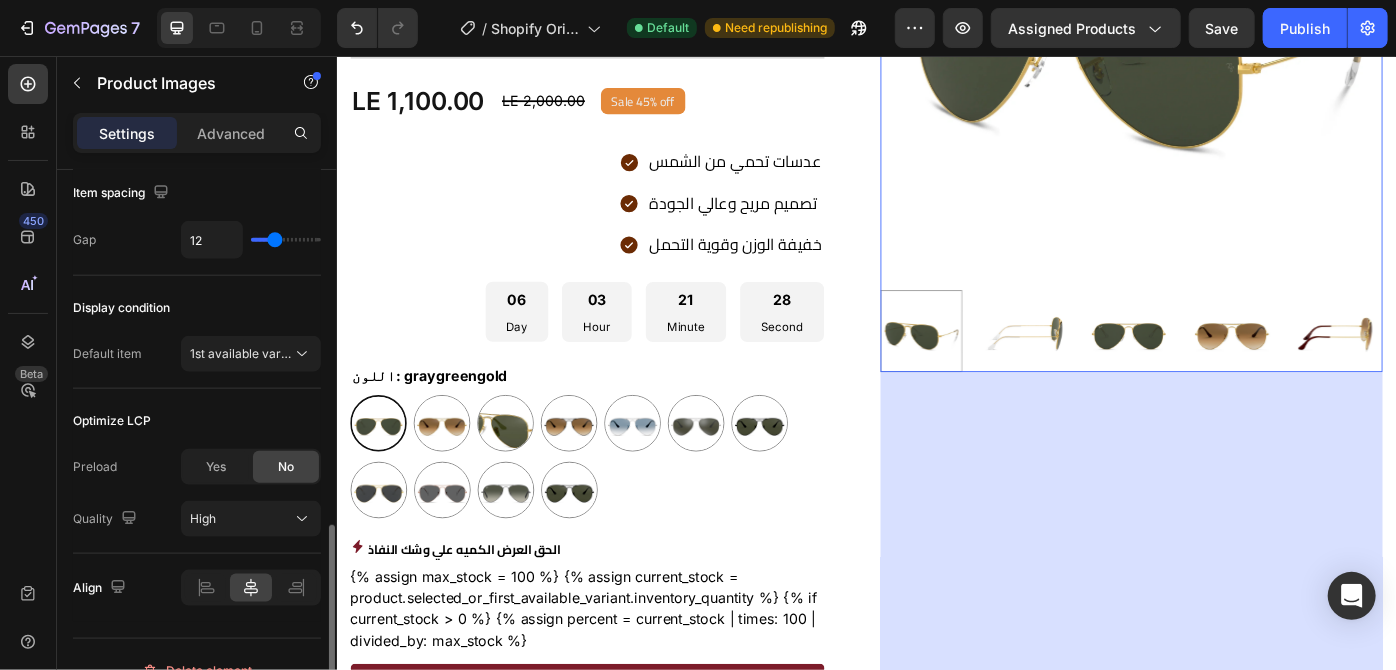 scroll, scrollTop: 1155, scrollLeft: 0, axis: vertical 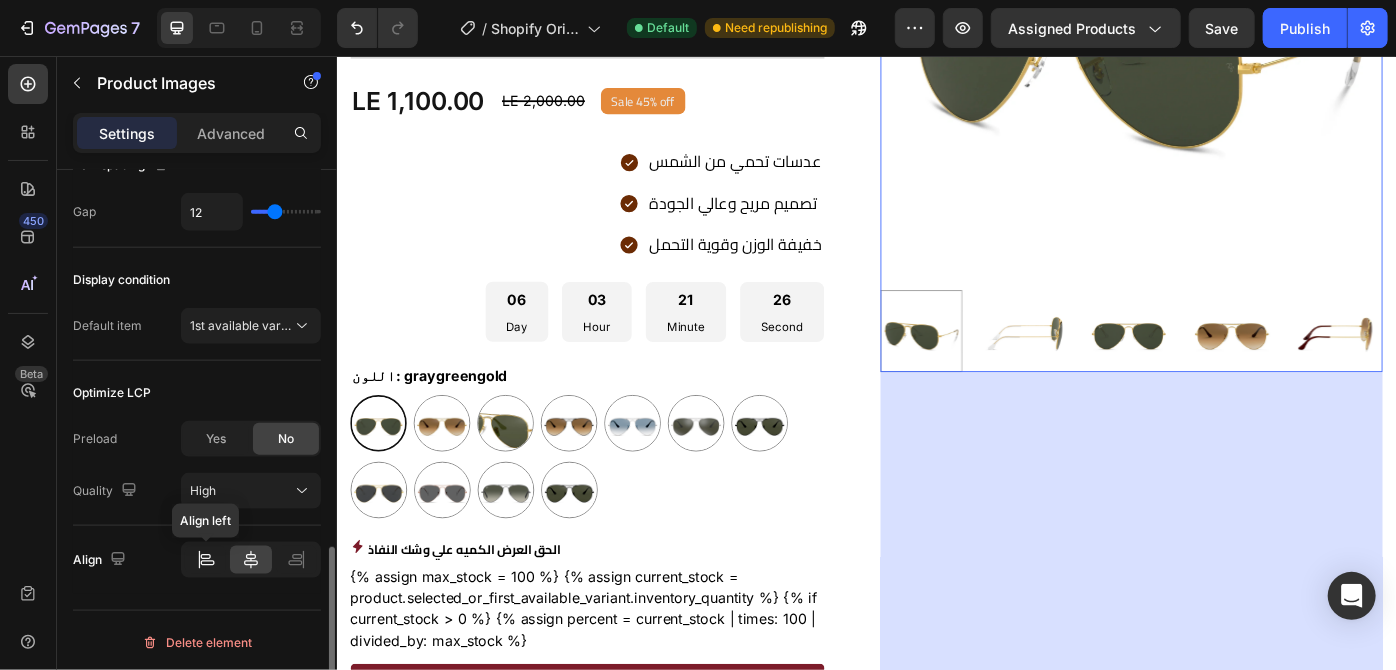 click 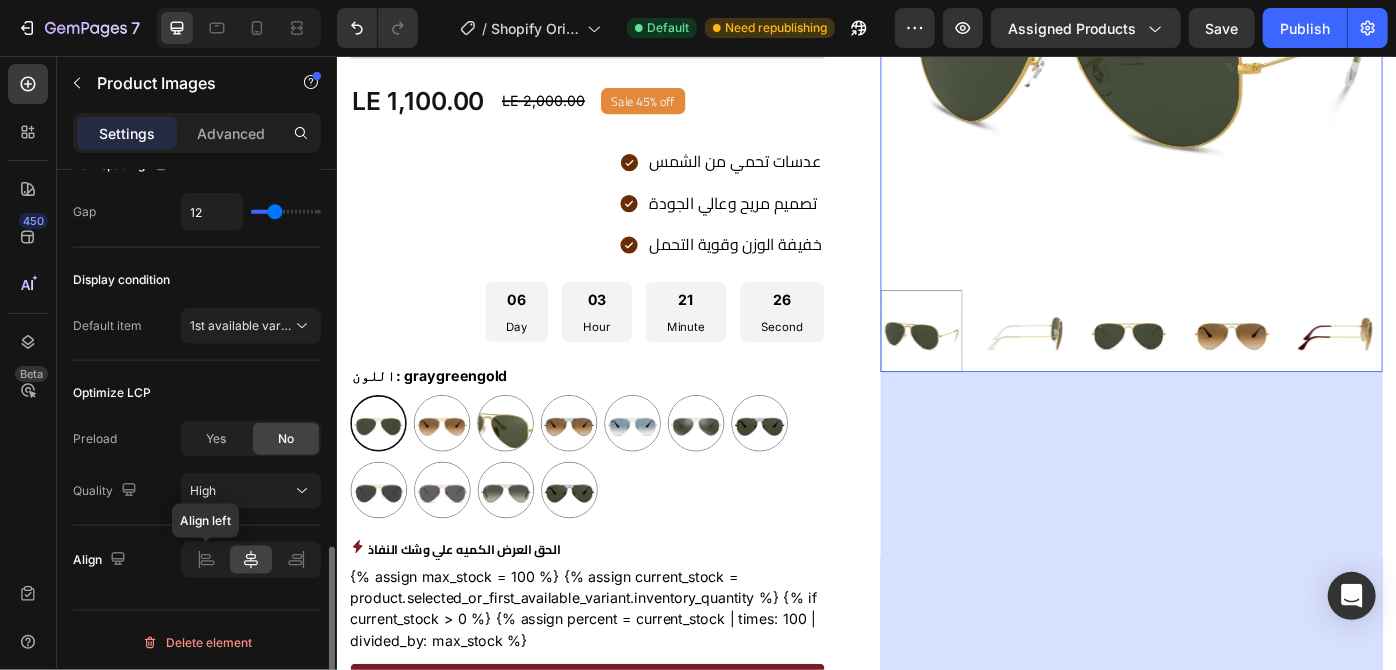 click 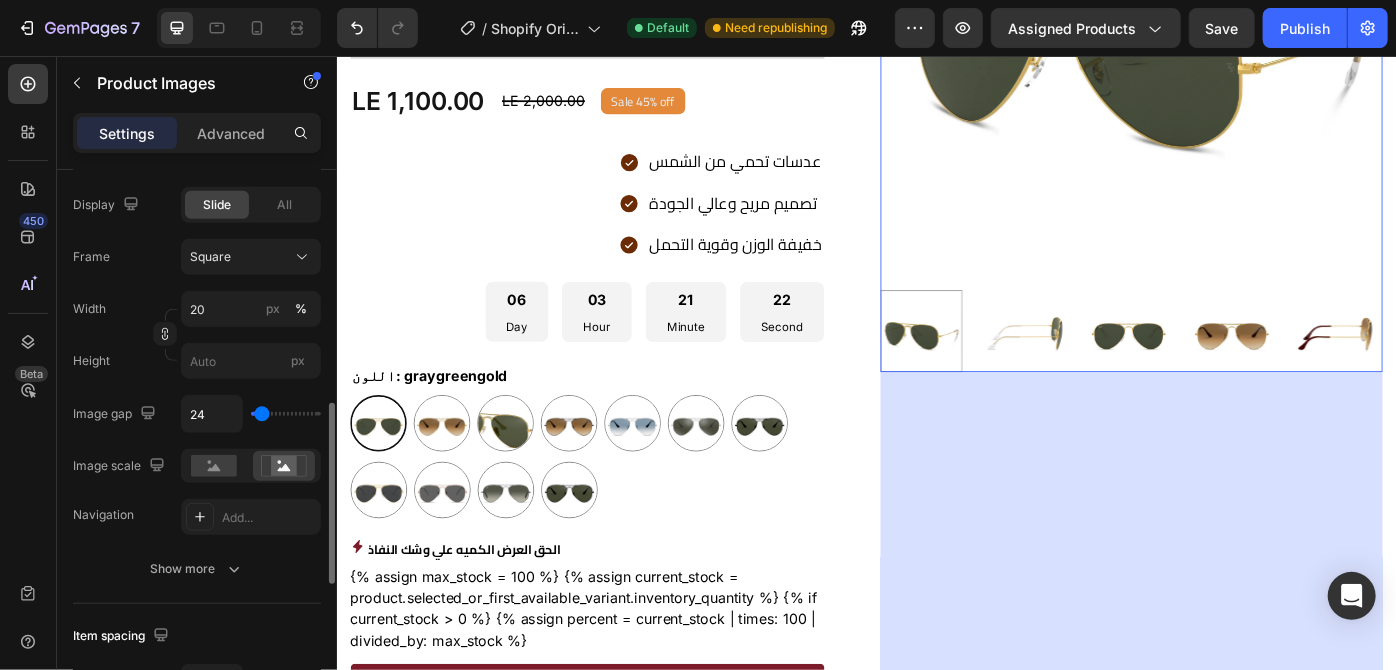 scroll, scrollTop: 692, scrollLeft: 0, axis: vertical 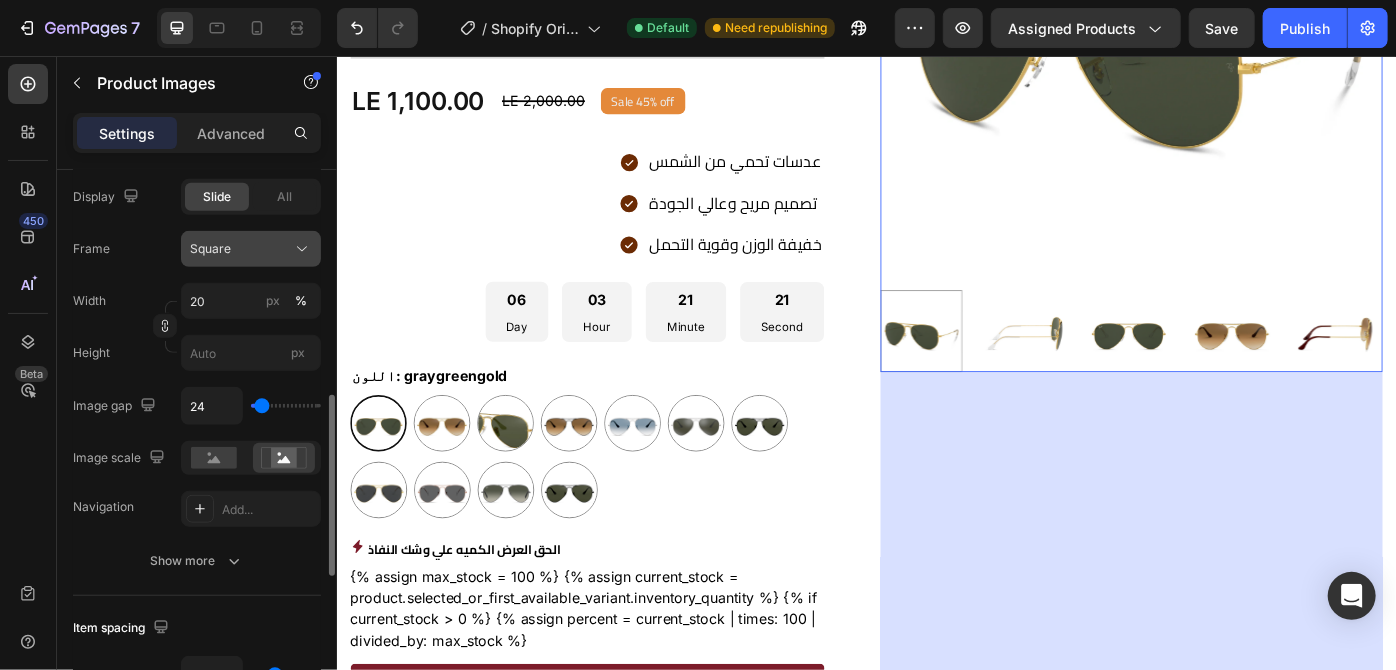 click on "Square" 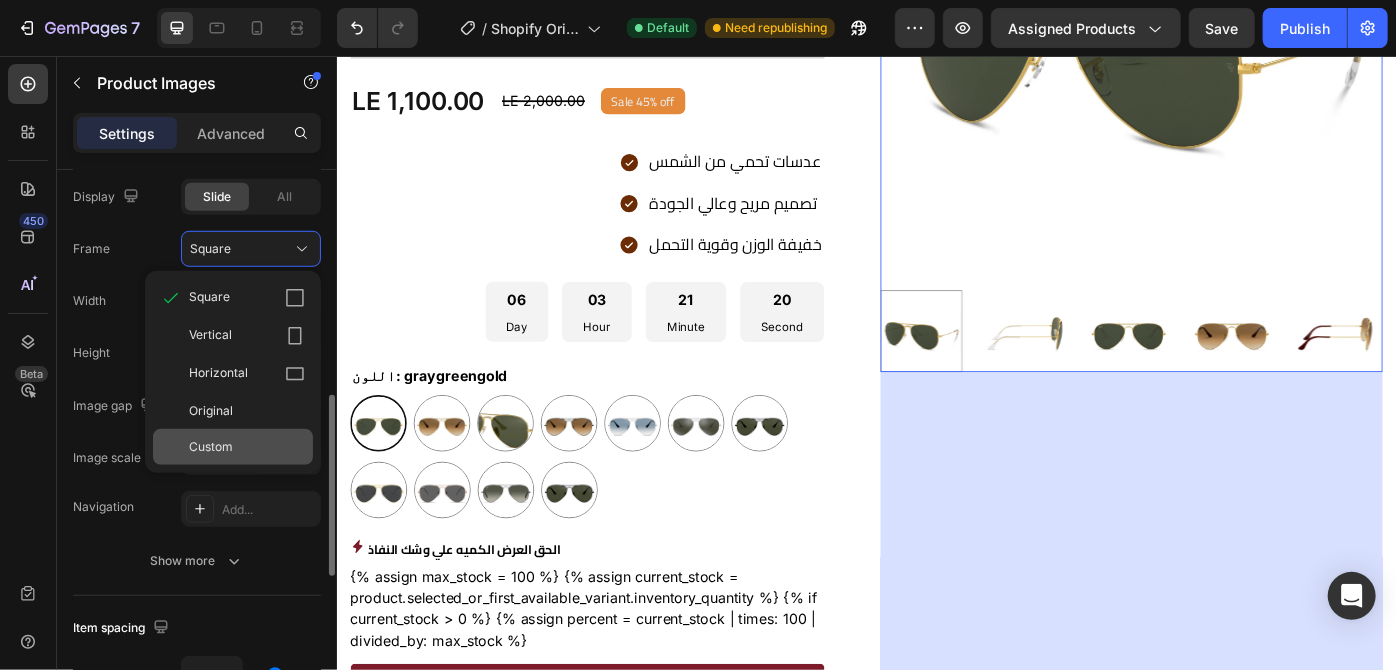 drag, startPoint x: 239, startPoint y: 444, endPoint x: 872, endPoint y: 201, distance: 678.0398 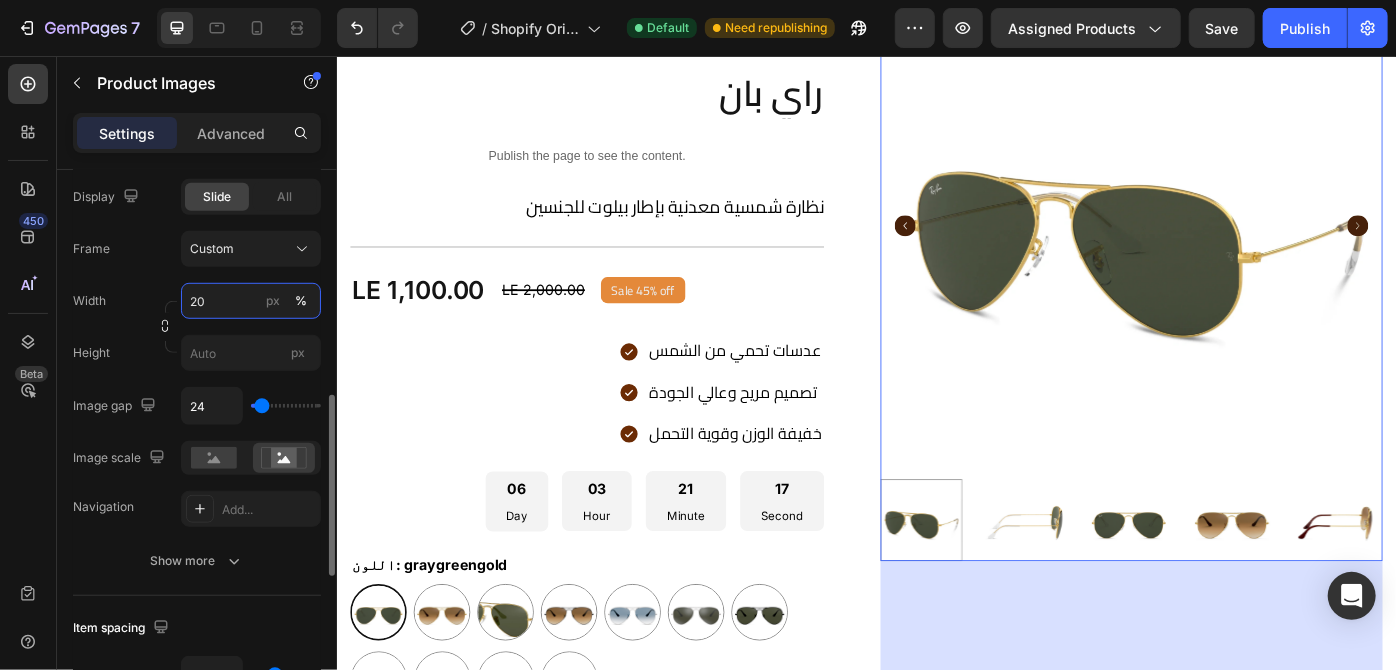scroll, scrollTop: 0, scrollLeft: 0, axis: both 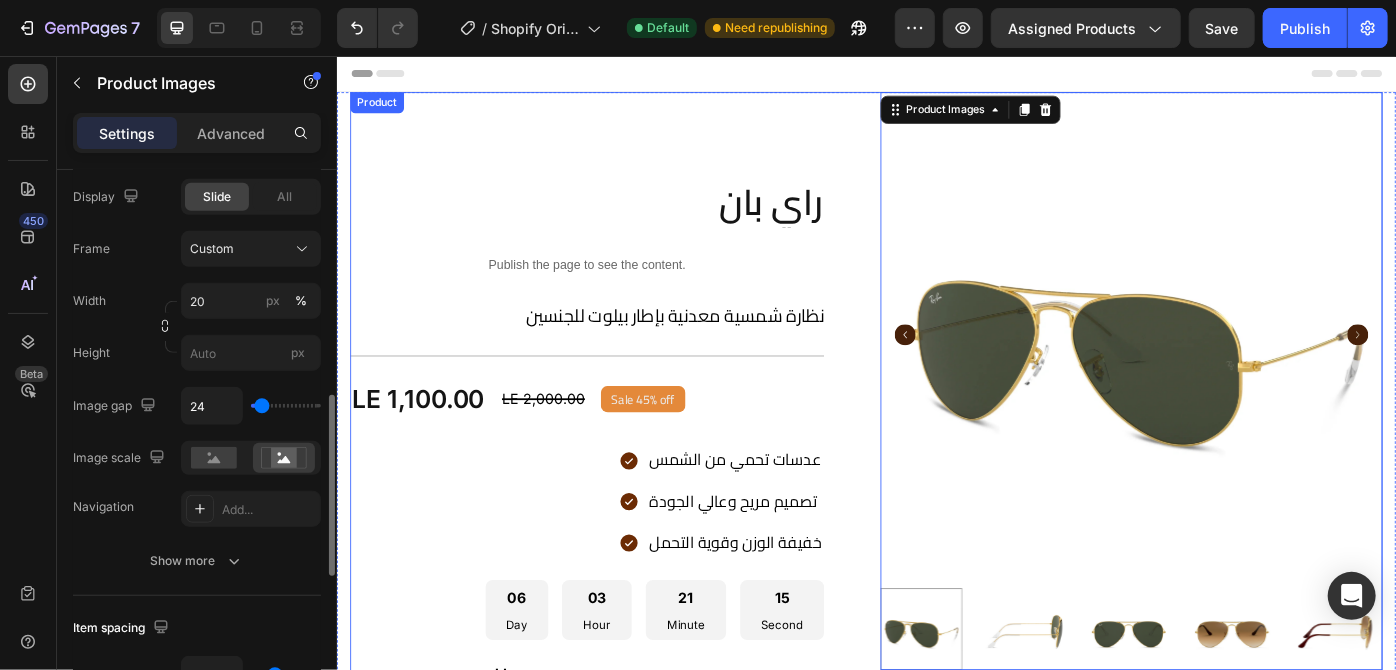 click on "راي بان Product Title
Publish the page to see the content.
Custom Code نظارة شمسية معدنية بإطار بيلوت للجنسين   Product Description                Title Line LE 1,100.00 Product Price Product Price LE 2,000.00 Compare Price Compare Price Sale 45% off Product Badge Row عدسات تحمي من الشمس تصميم مريح وعالي الجودة خفيفة الوزن وقوية التحمل Item List 06 Day 03 Hour 21 Minute 15 Second Countdown Timer اللون: graygreengold graygreengold graygreengold goldbrown goldbrown green green browngray browngray bluesilver bluesilver gray-1 gray-1 greenblue greenblue goldgray-1 goldgray-1 goldgray goldgray blackgray blackgray blackgreen-3 blackgreen-3 Product Variants & Swatches
الحق العرض الكميه علي وشك النفاذ Stock Counter
{% endif %} Custom Code Releasit COD Form & Upsells Row" at bounding box center [635, 698] 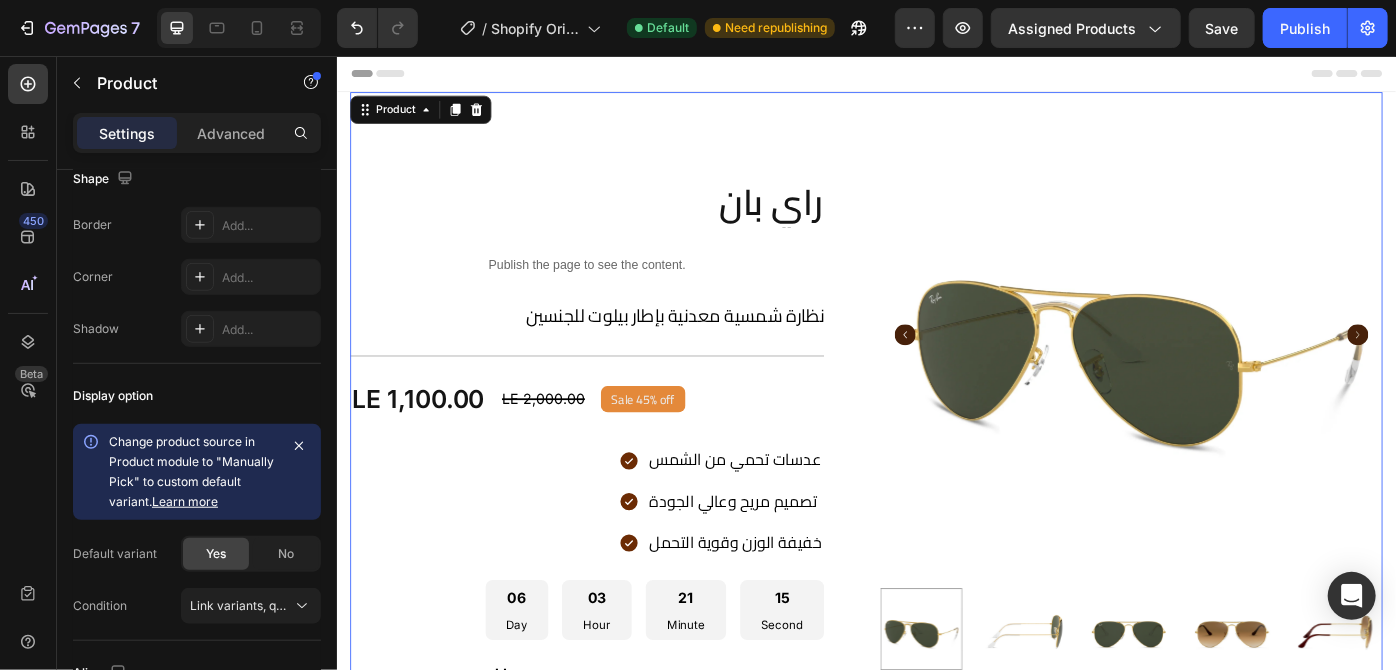 scroll, scrollTop: 0, scrollLeft: 0, axis: both 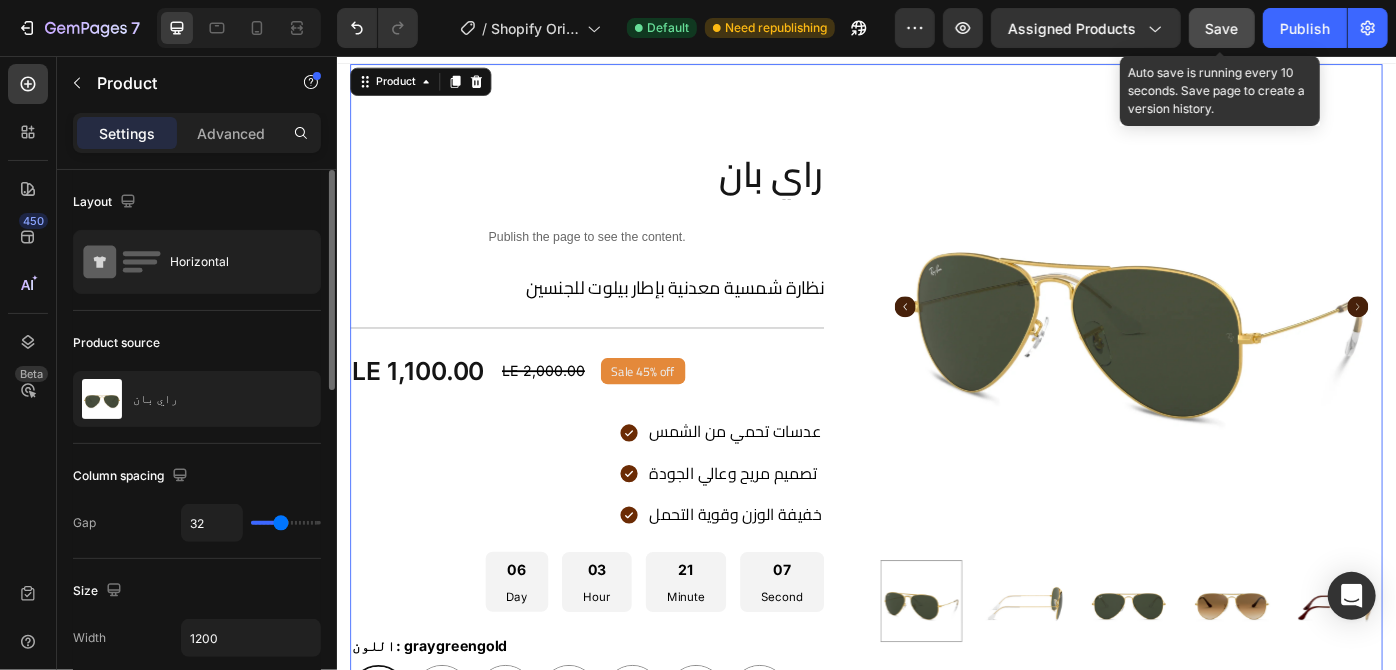 click on "Save" 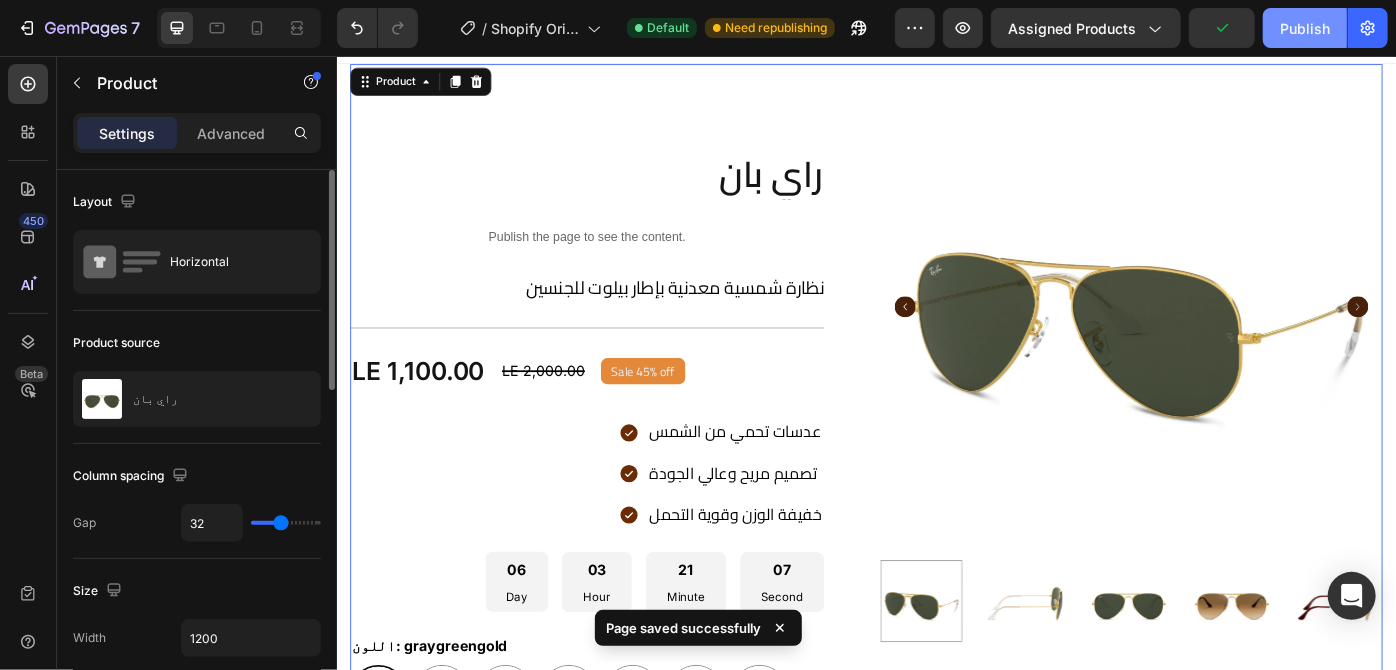 click on "Publish" at bounding box center (1305, 28) 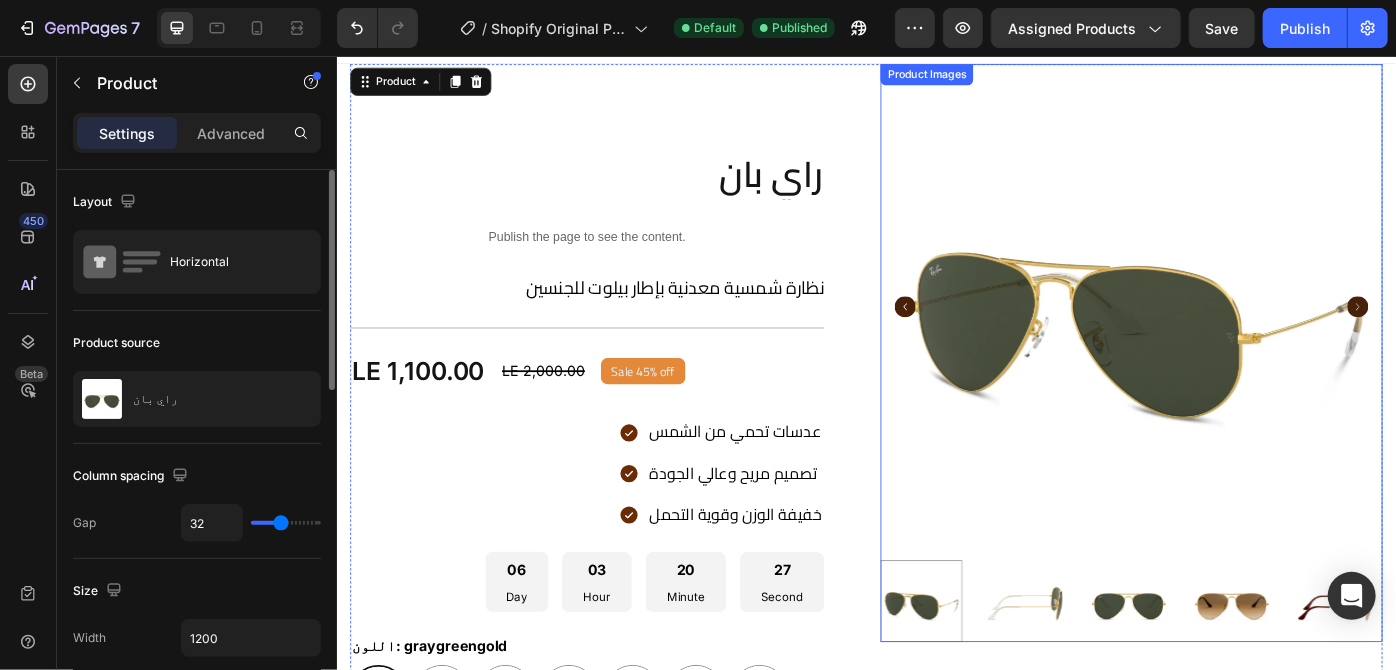 click at bounding box center (1243, 339) 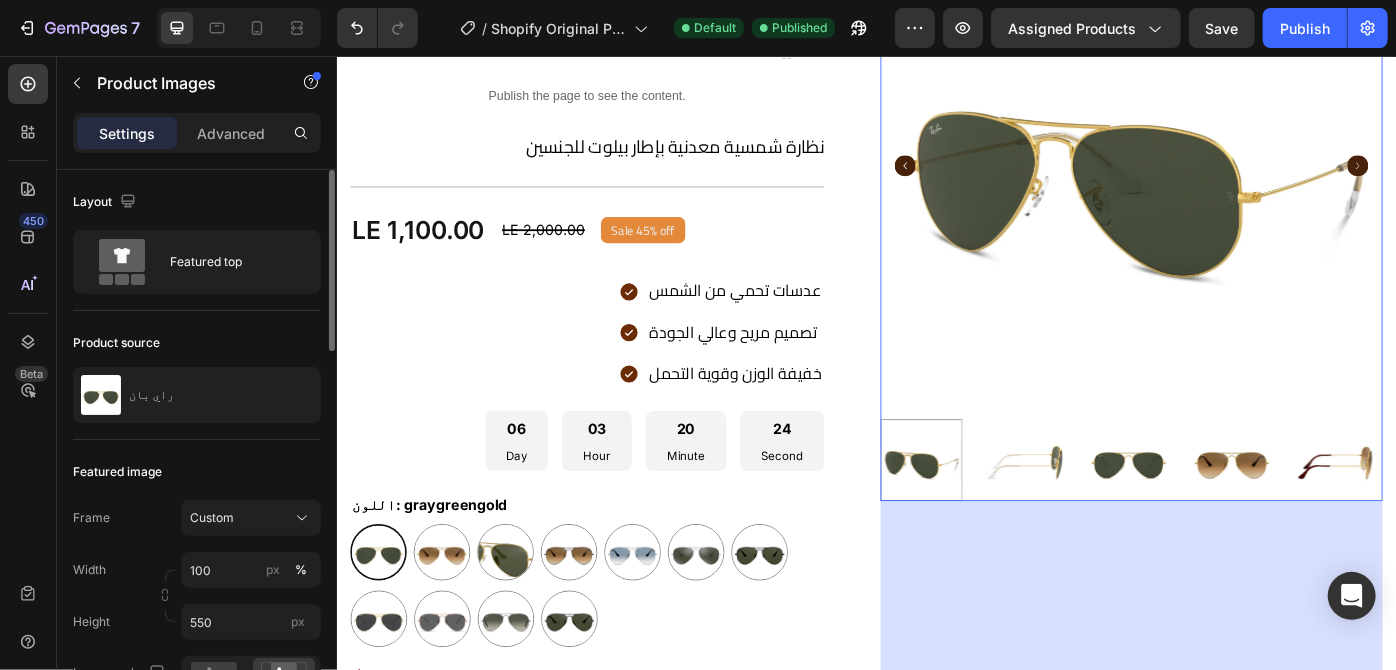 scroll, scrollTop: 0, scrollLeft: 0, axis: both 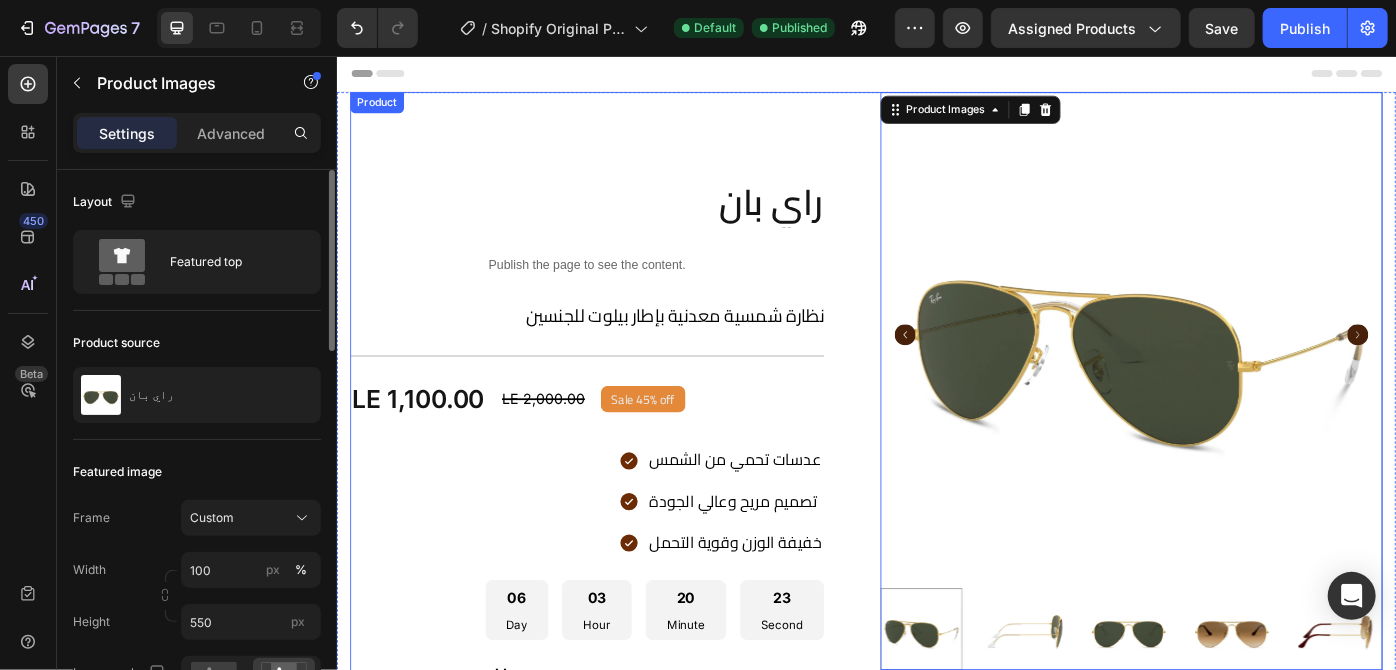 click on "راي بان Product Title
Publish the page to see the content.
Custom Code نظارة شمسية معدنية بإطار بيلوت للجنسين   Product Description                Title Line LE 1,100.00 Product Price Product Price LE 2,000.00 Compare Price Compare Price Sale 45% off Product Badge Row عدسات تحمي من الشمس تصميم مريح وعالي الجودة خفيفة الوزن وقوية التحمل Item List 06 Day 03 Hour 20 Minute 23 Second Countdown Timer اللون: graygreengold graygreengold graygreengold goldbrown goldbrown green green browngray browngray bluesilver bluesilver gray-1 gray-1 greenblue greenblue goldgray-1 goldgray-1 goldgray goldgray blackgray blackgray blackgreen-3 blackgreen-3 Product Variants & Swatches
الحق العرض الكميه علي وشك النفاذ Stock Counter
{% endif %} Custom Code Releasit COD Form & Upsells Row" at bounding box center (635, 698) 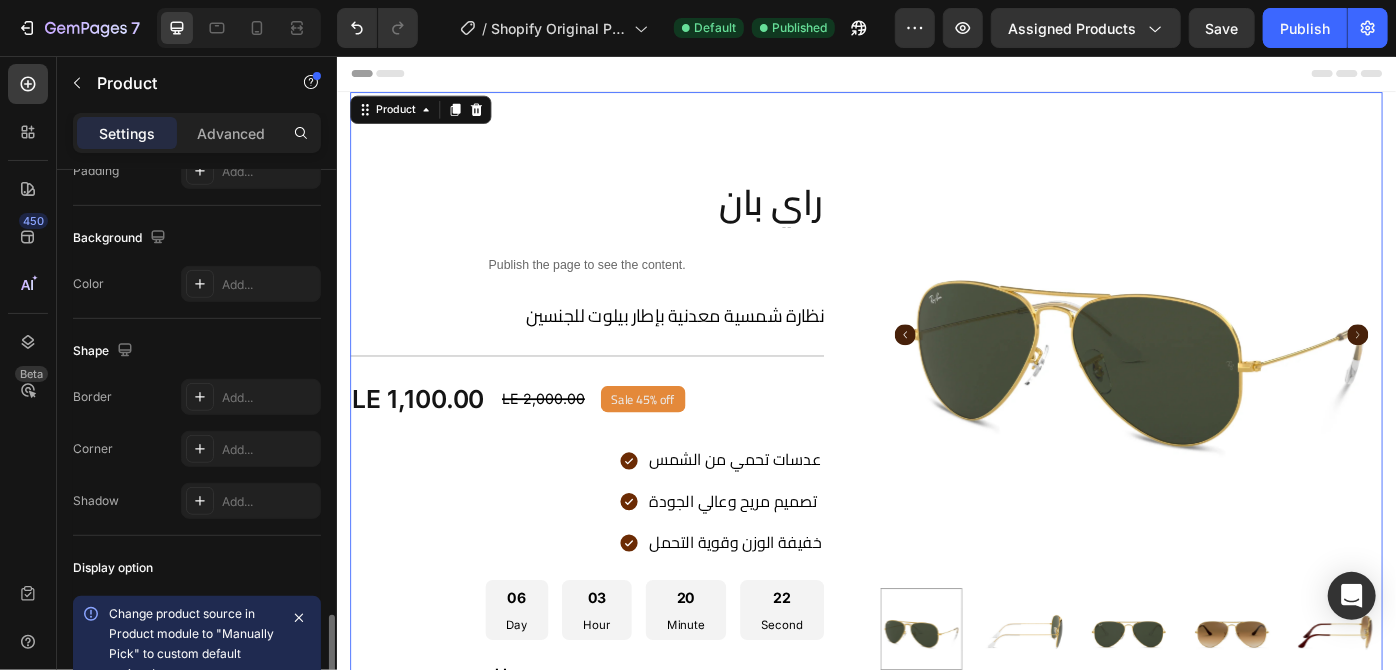 scroll, scrollTop: 850, scrollLeft: 0, axis: vertical 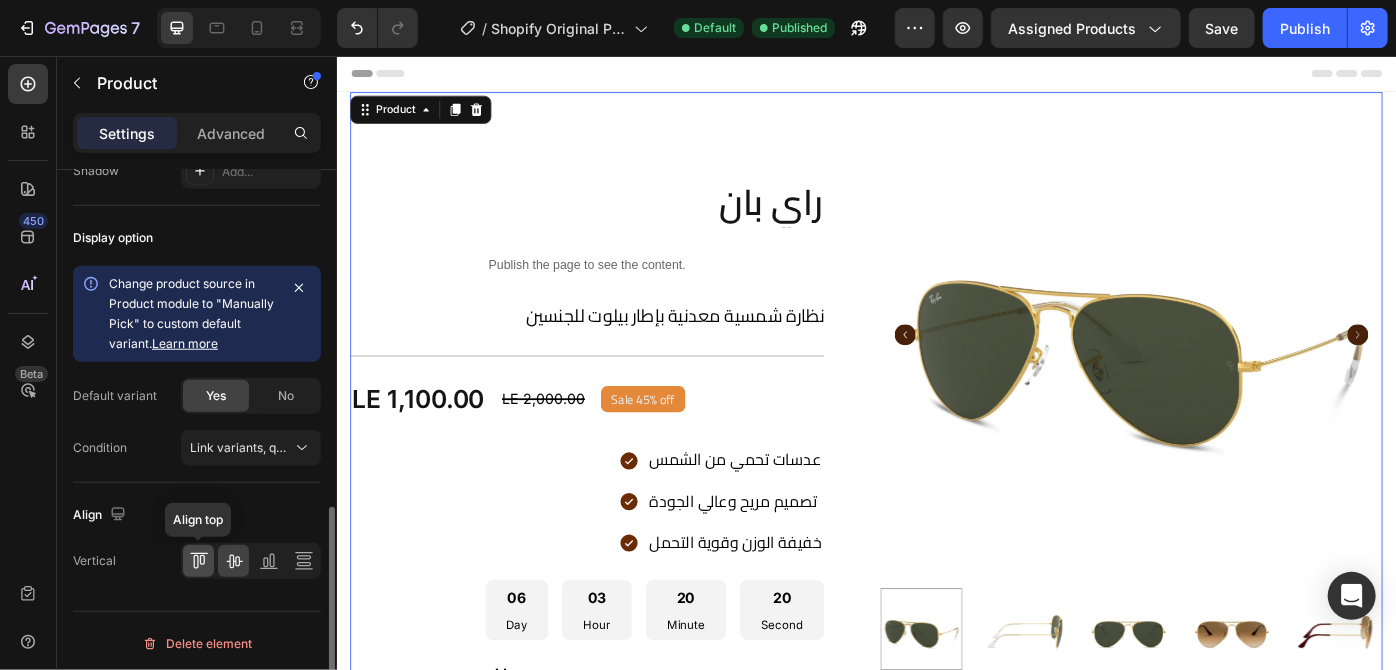 click 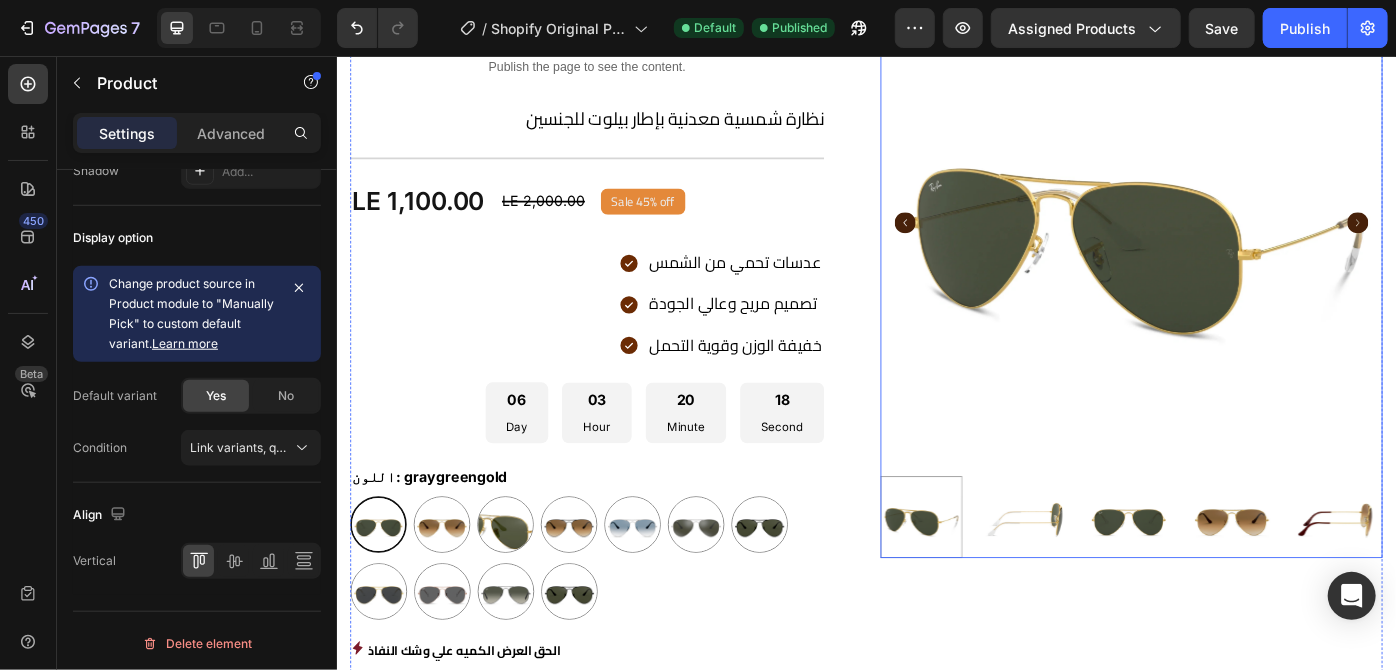 scroll, scrollTop: 0, scrollLeft: 0, axis: both 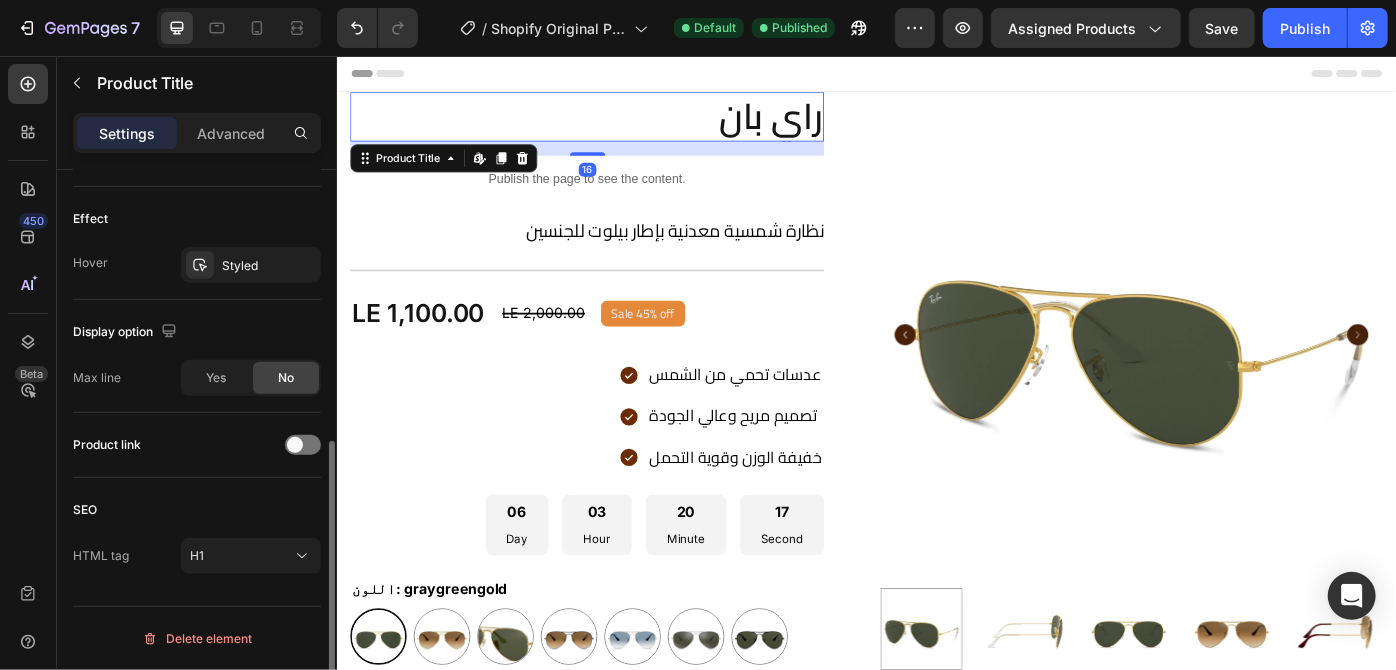 click on "راي بان" at bounding box center [619, 124] 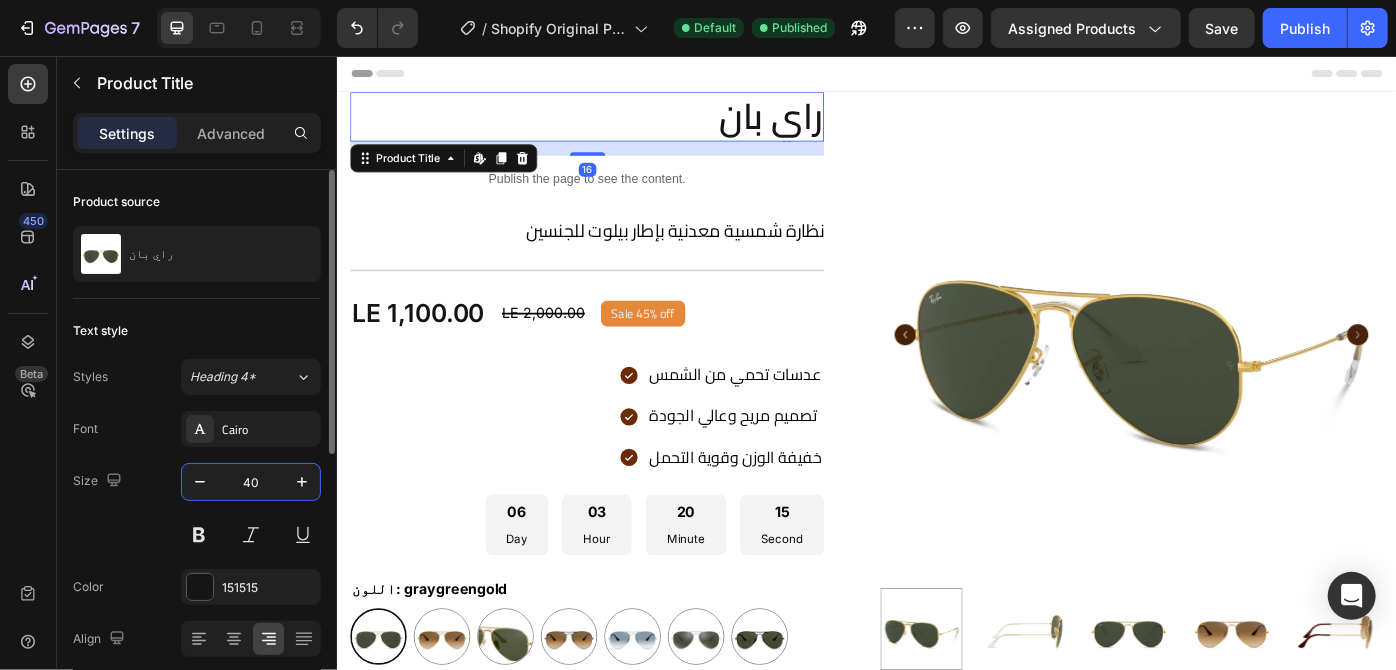 click on "40" at bounding box center (251, 482) 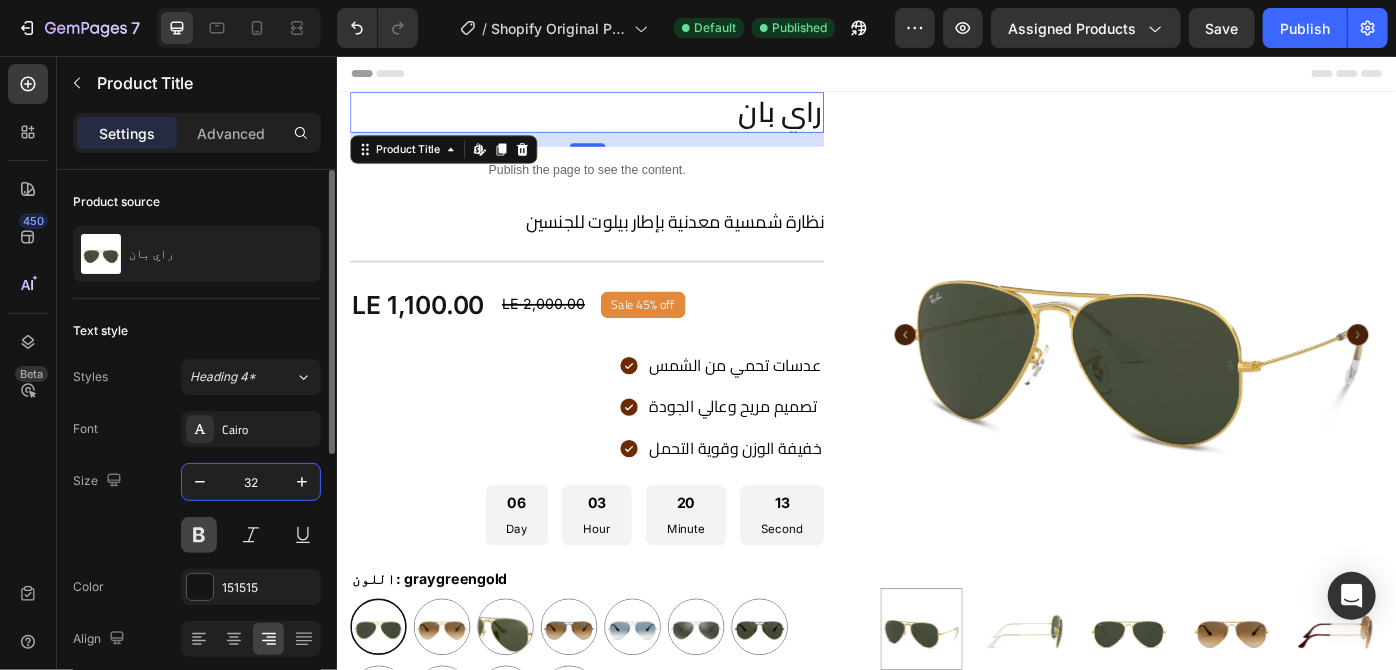 type on "32" 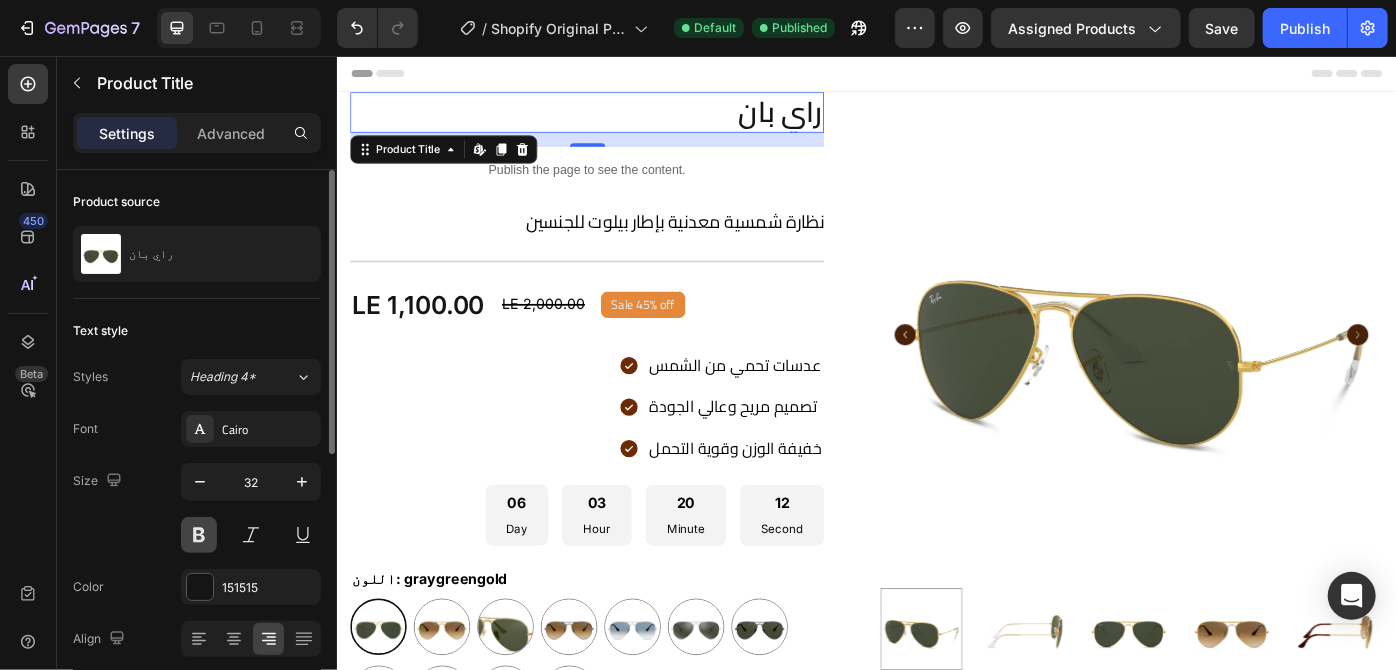 click at bounding box center [199, 535] 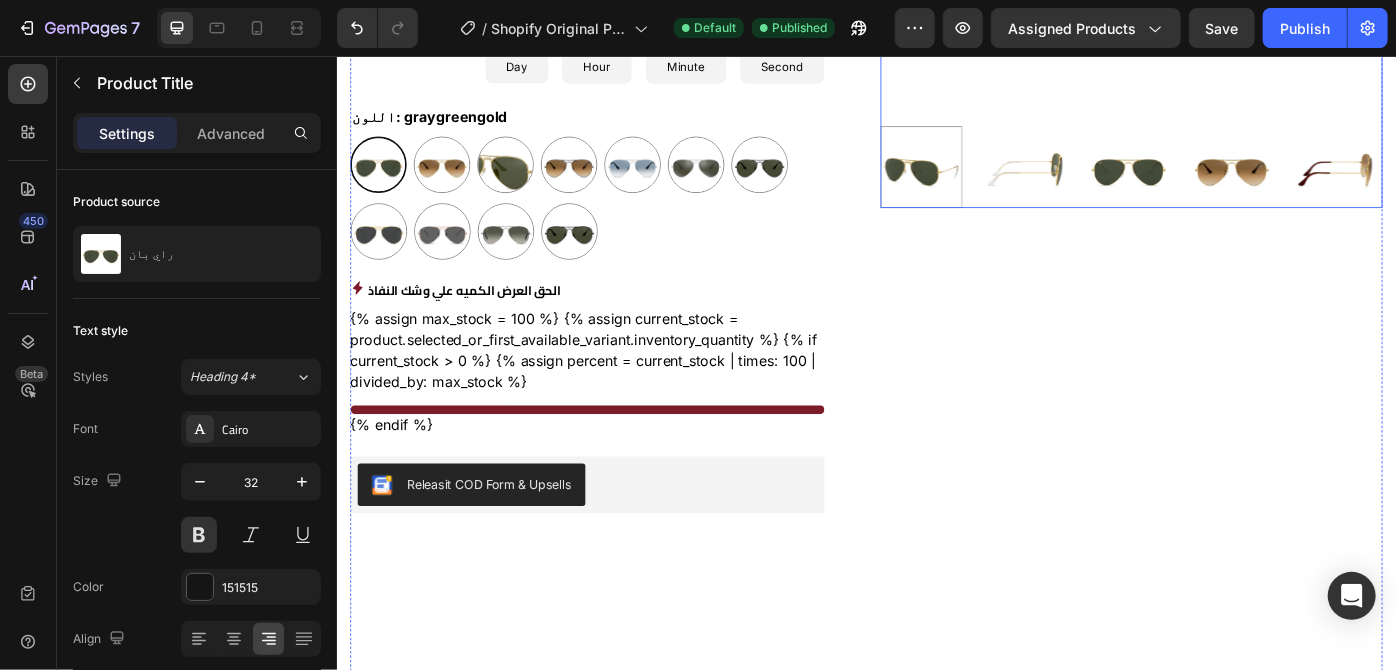 scroll, scrollTop: 527, scrollLeft: 0, axis: vertical 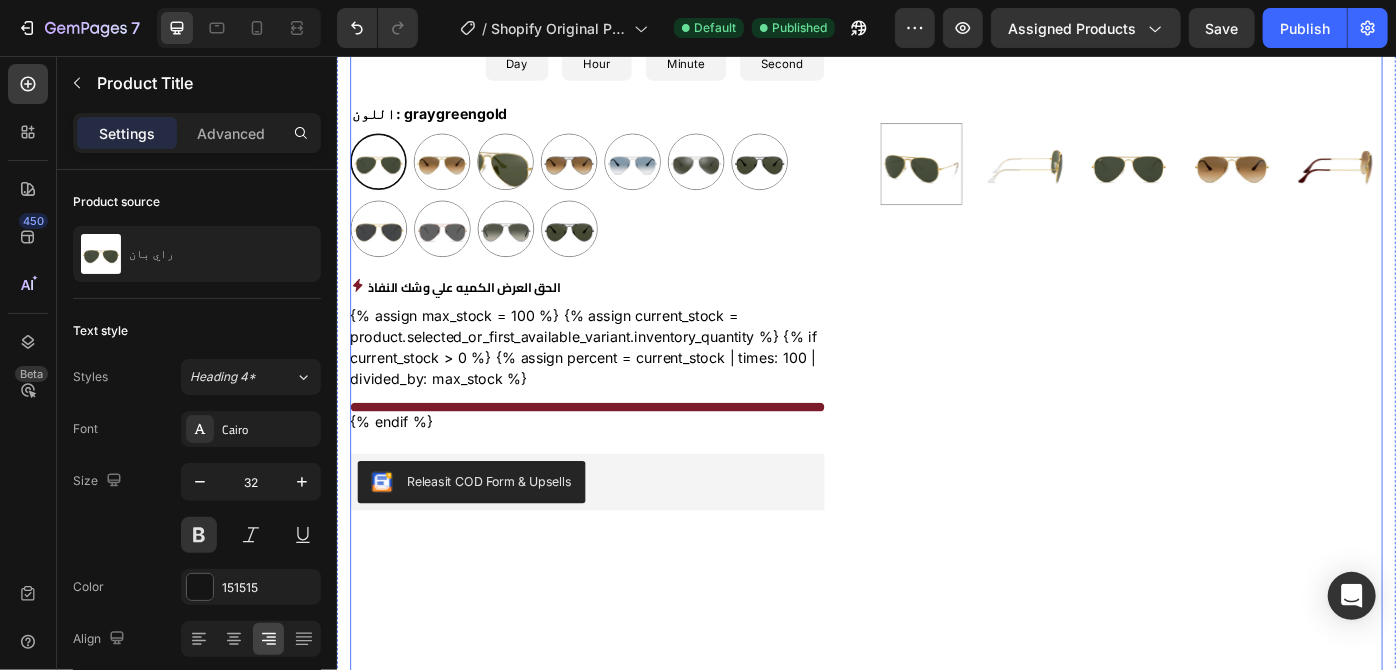 click on "Product Images" at bounding box center [1236, 171] 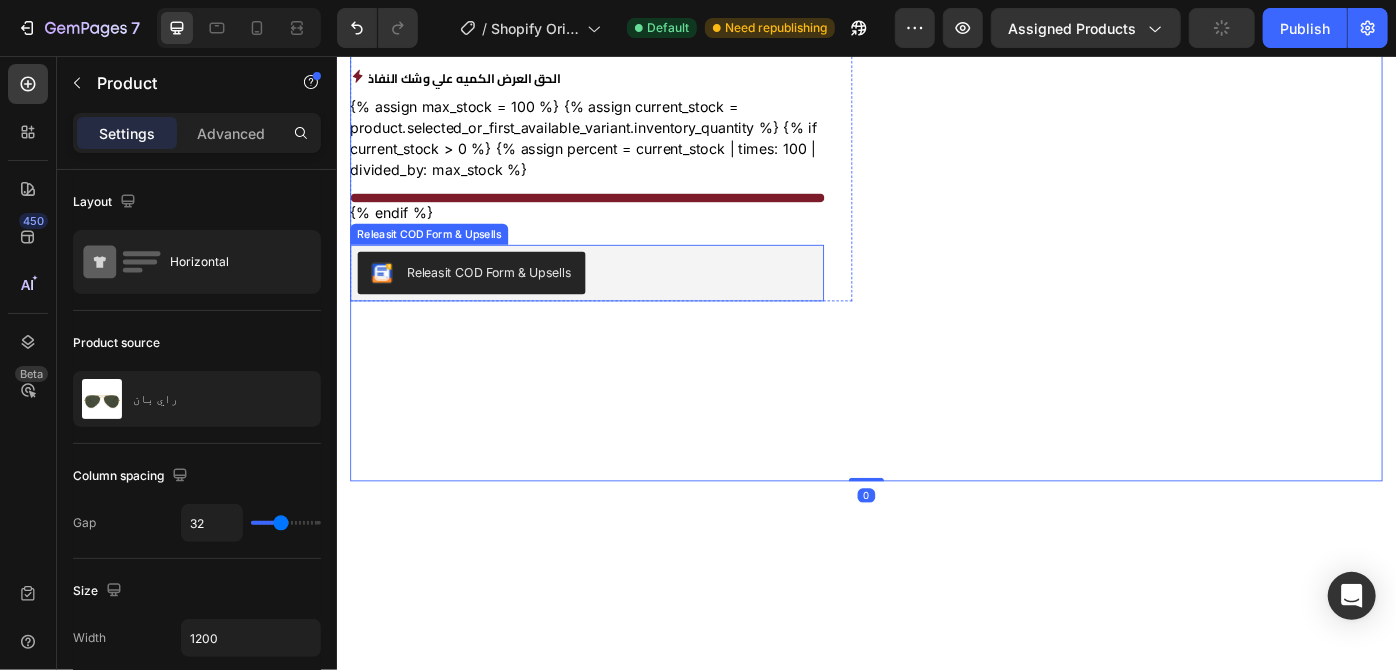 scroll, scrollTop: 769, scrollLeft: 0, axis: vertical 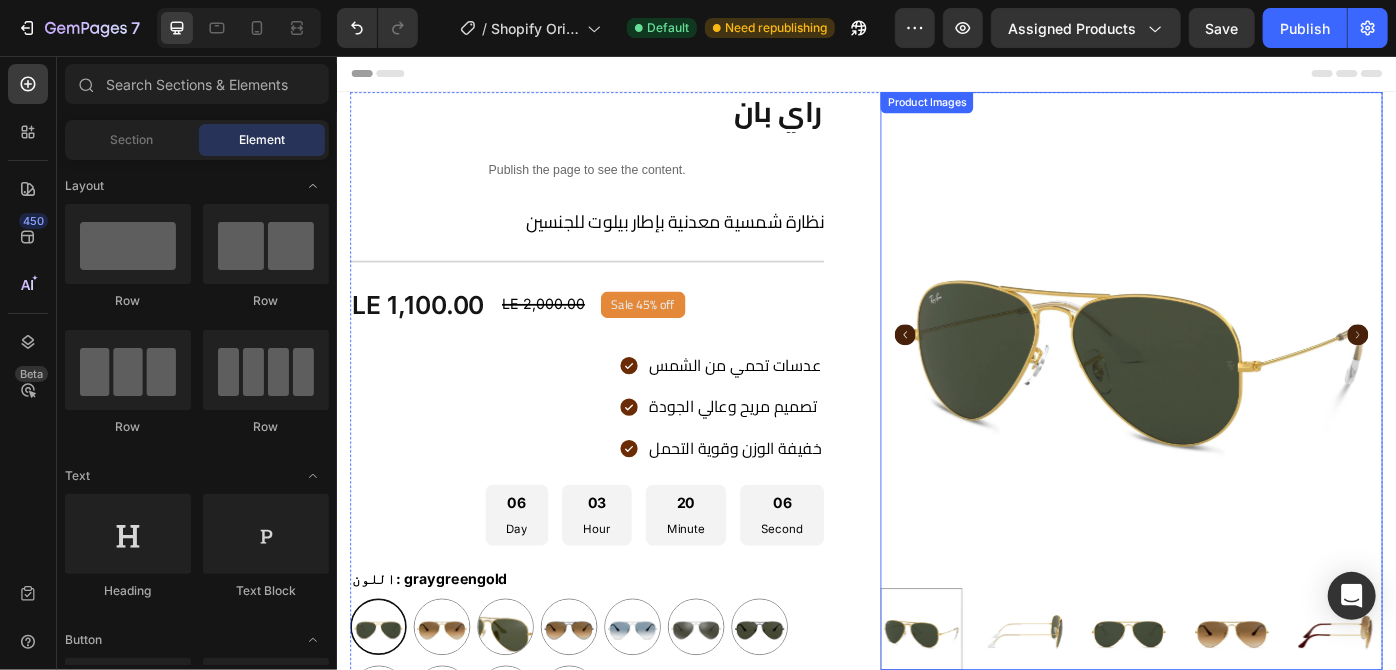 click at bounding box center (1243, 371) 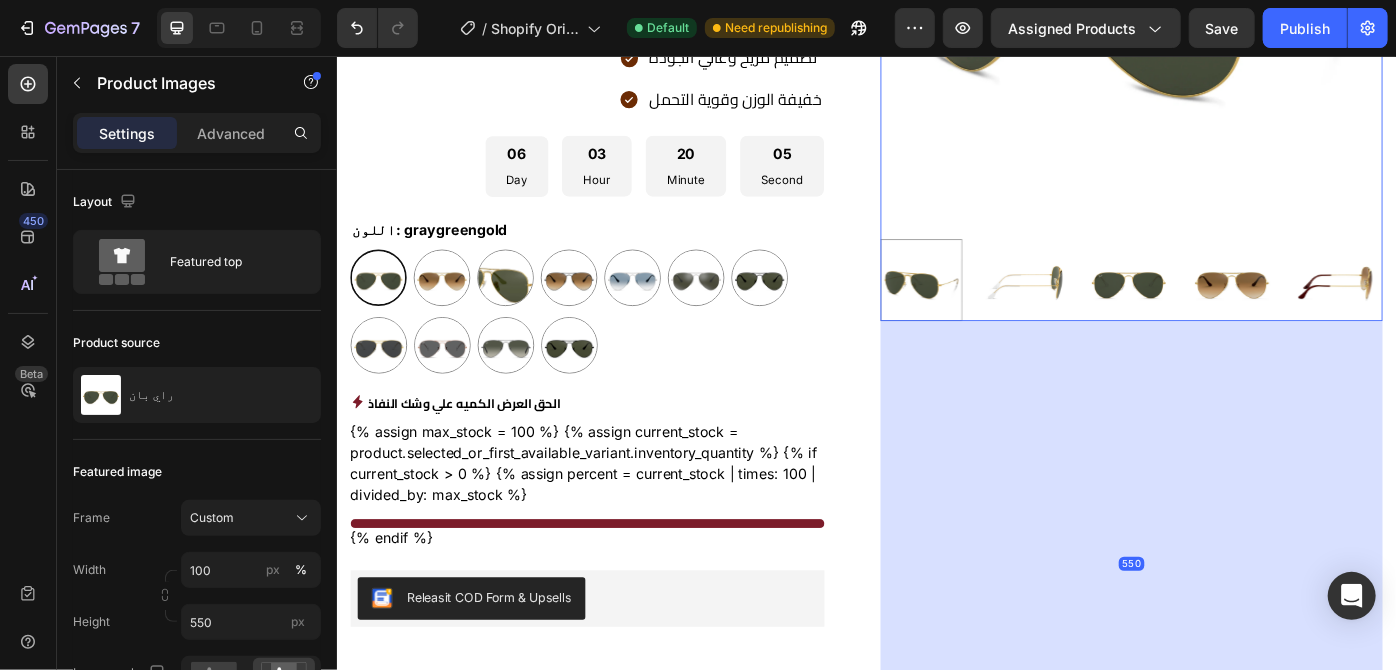 scroll, scrollTop: 648, scrollLeft: 0, axis: vertical 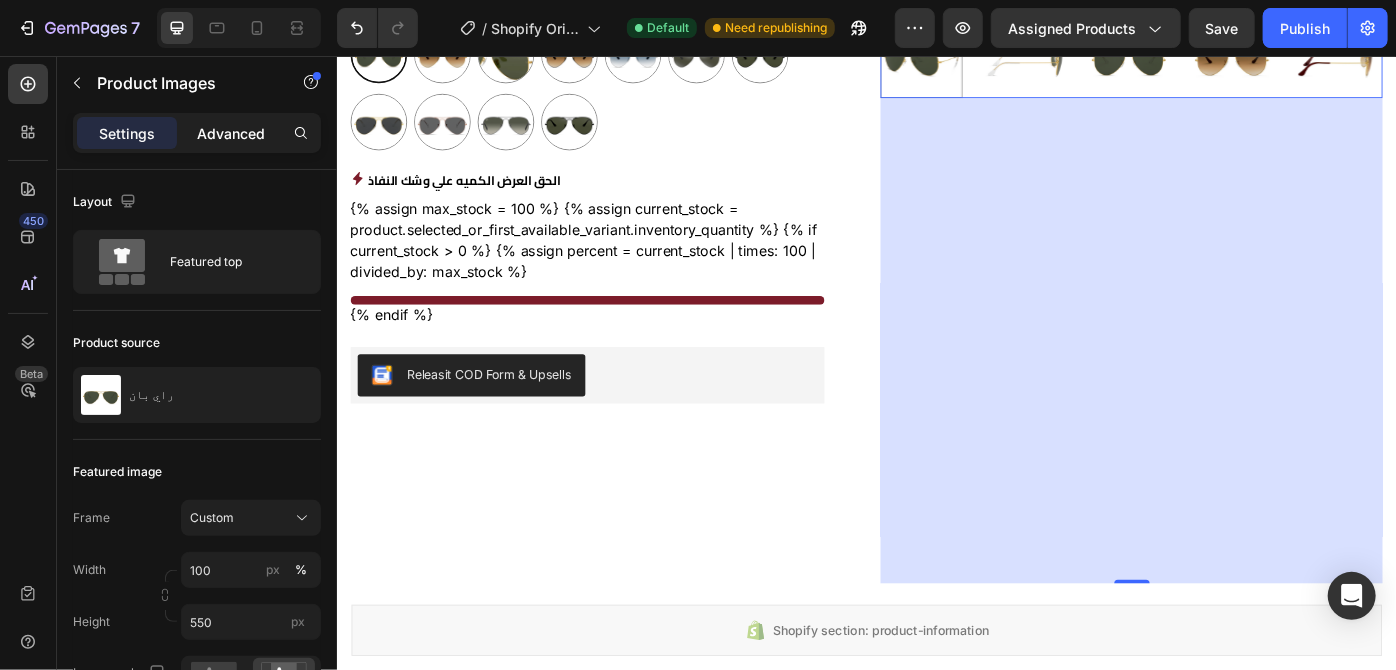 click on "Advanced" at bounding box center (231, 133) 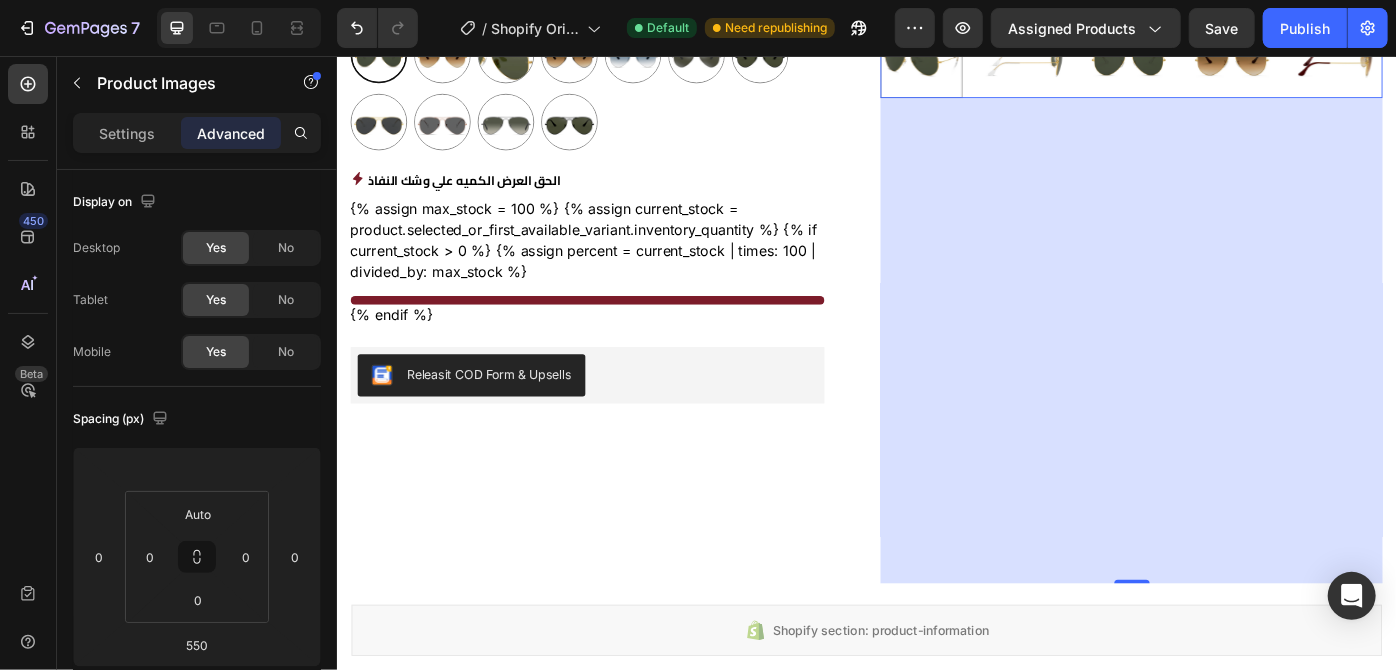 click on "Settings Advanced" at bounding box center [197, 133] 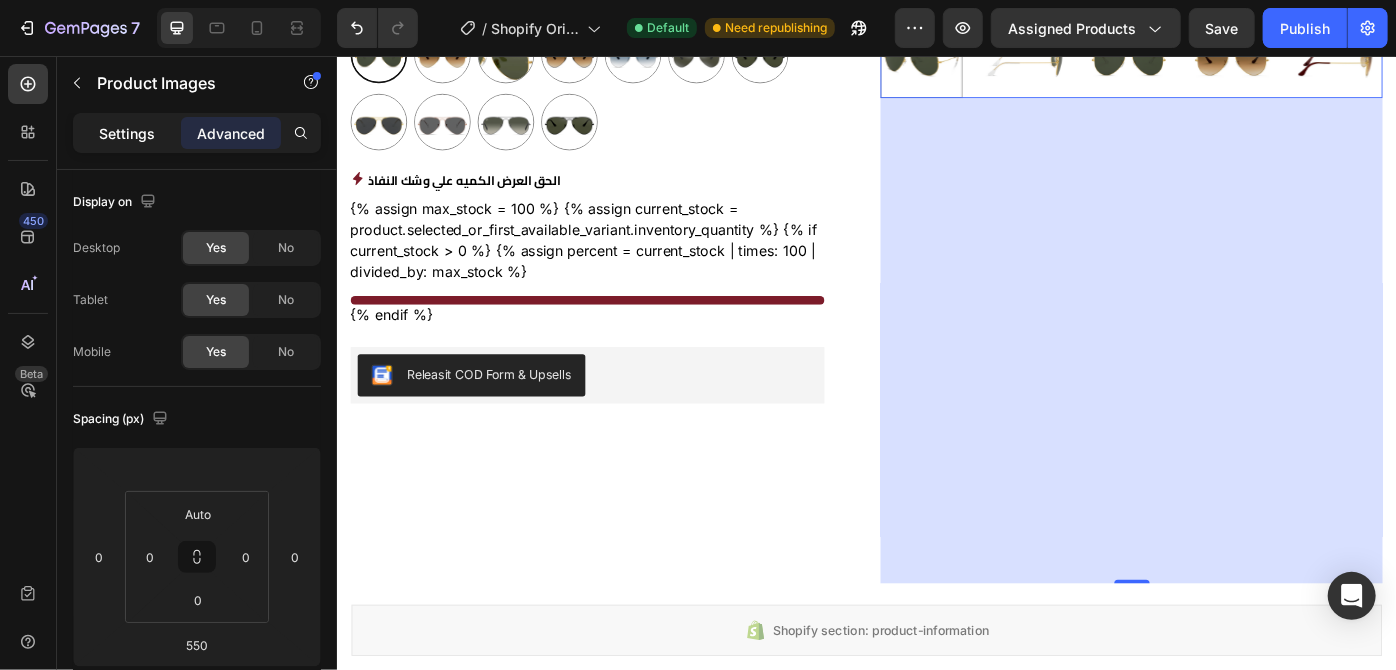 click on "Settings" at bounding box center (127, 133) 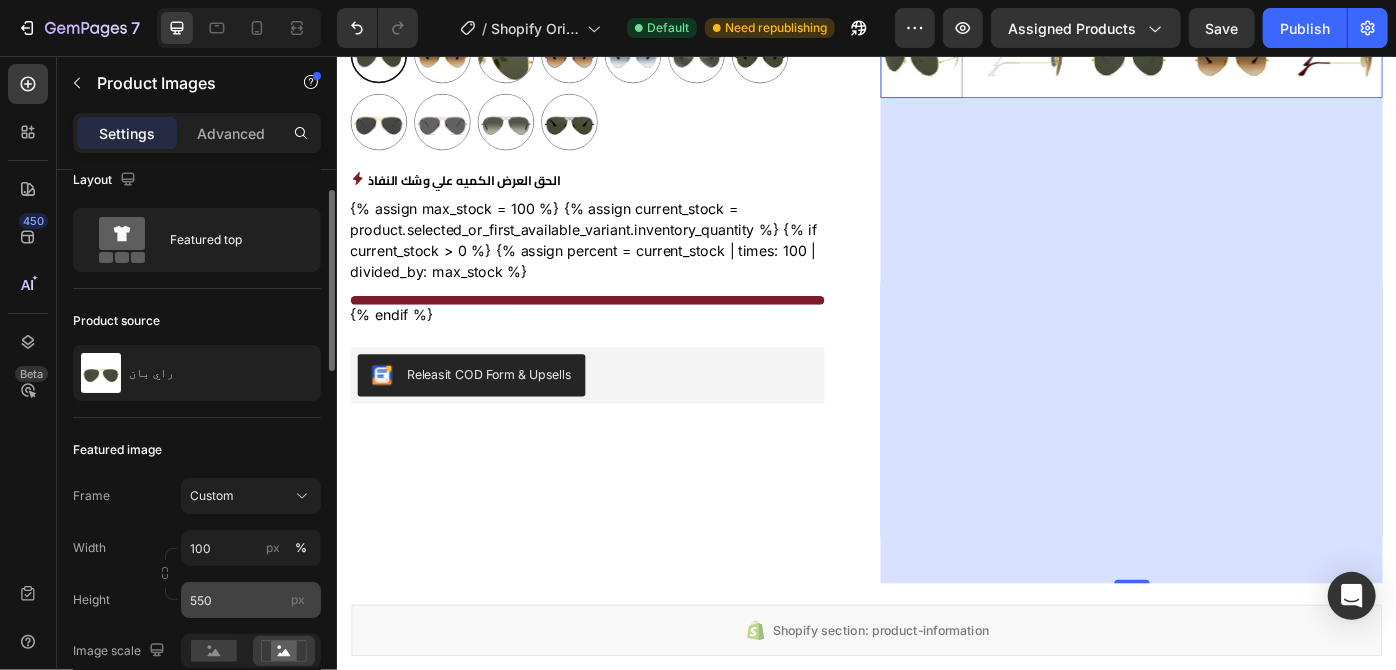 scroll, scrollTop: 0, scrollLeft: 0, axis: both 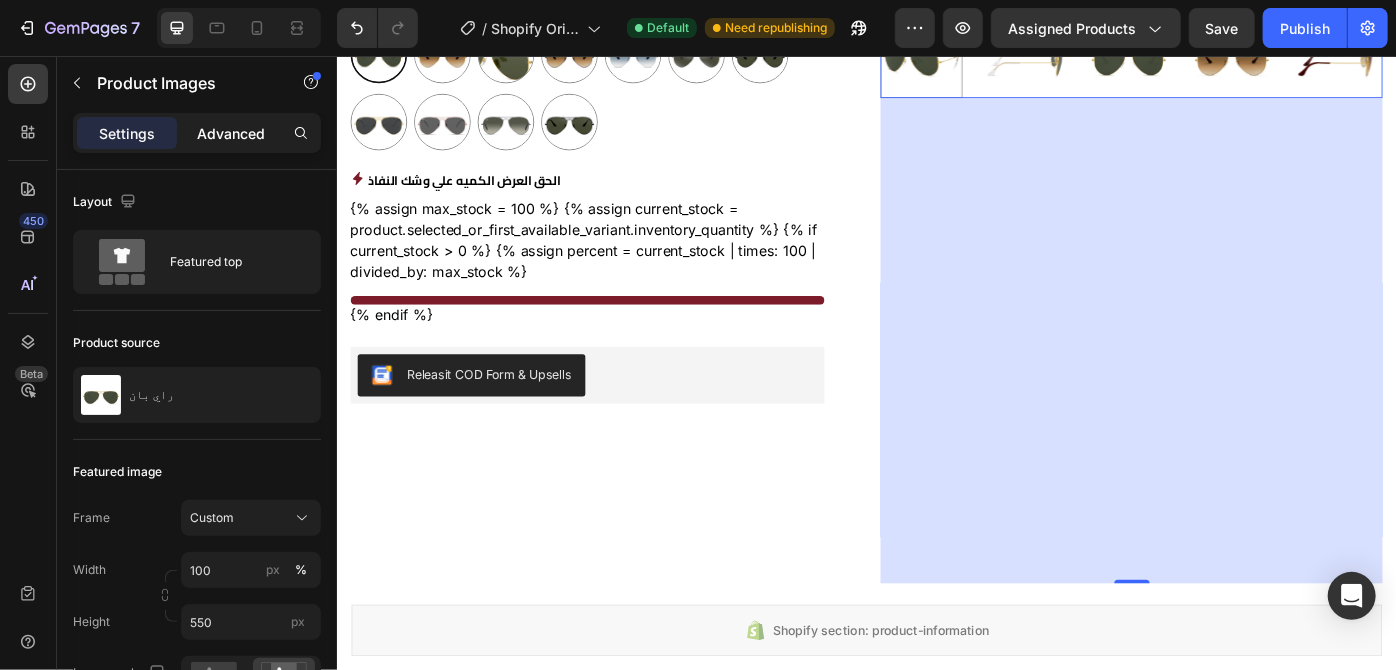 click on "Advanced" at bounding box center [231, 133] 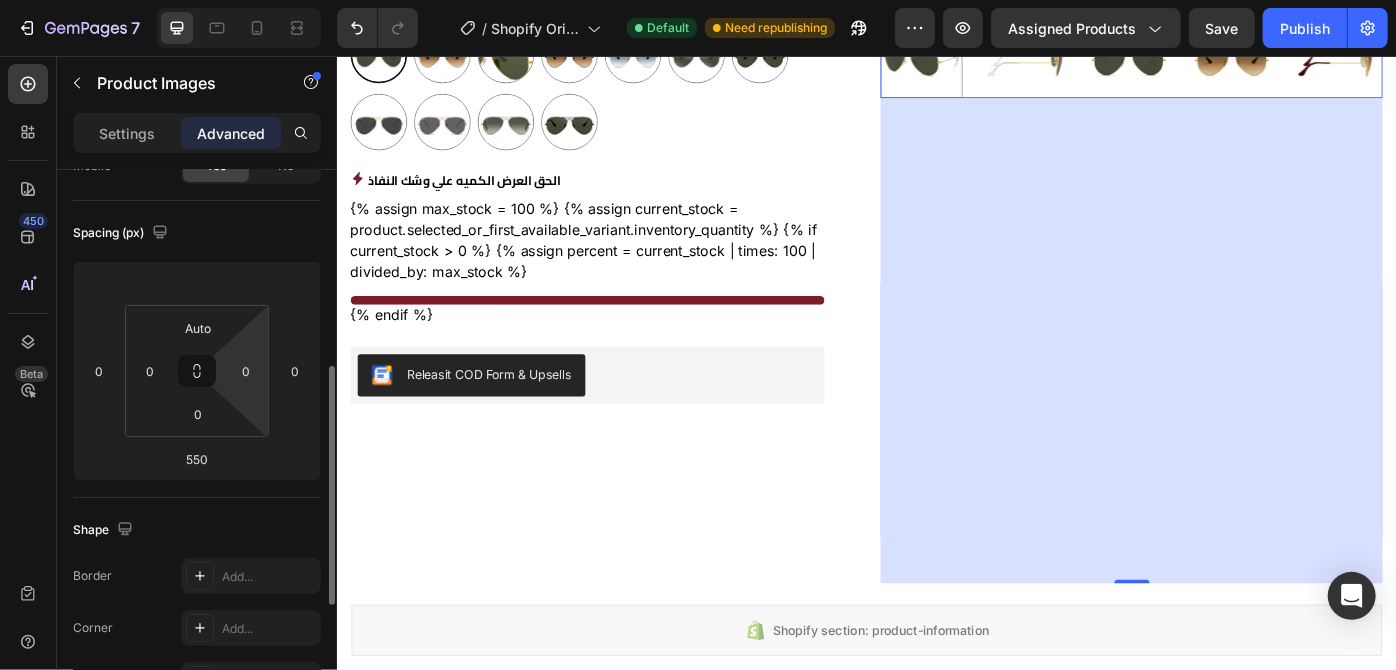 scroll, scrollTop: 271, scrollLeft: 0, axis: vertical 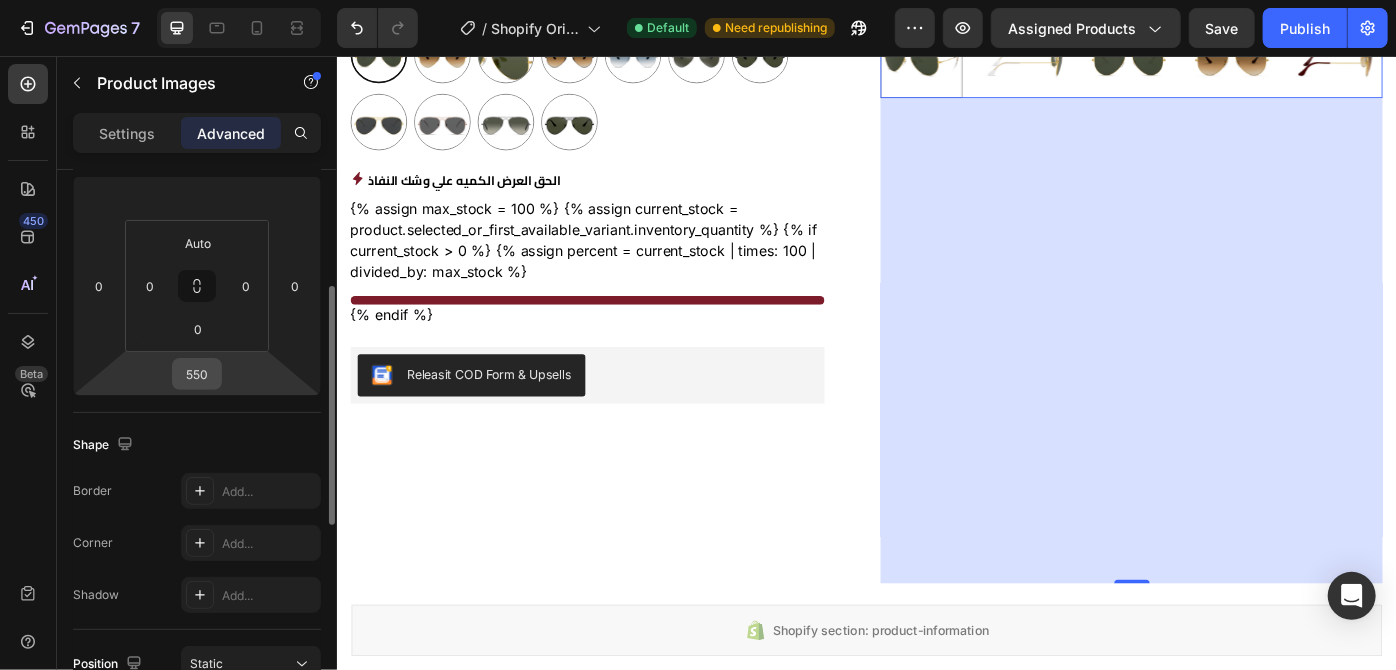 click on "550" at bounding box center [197, 374] 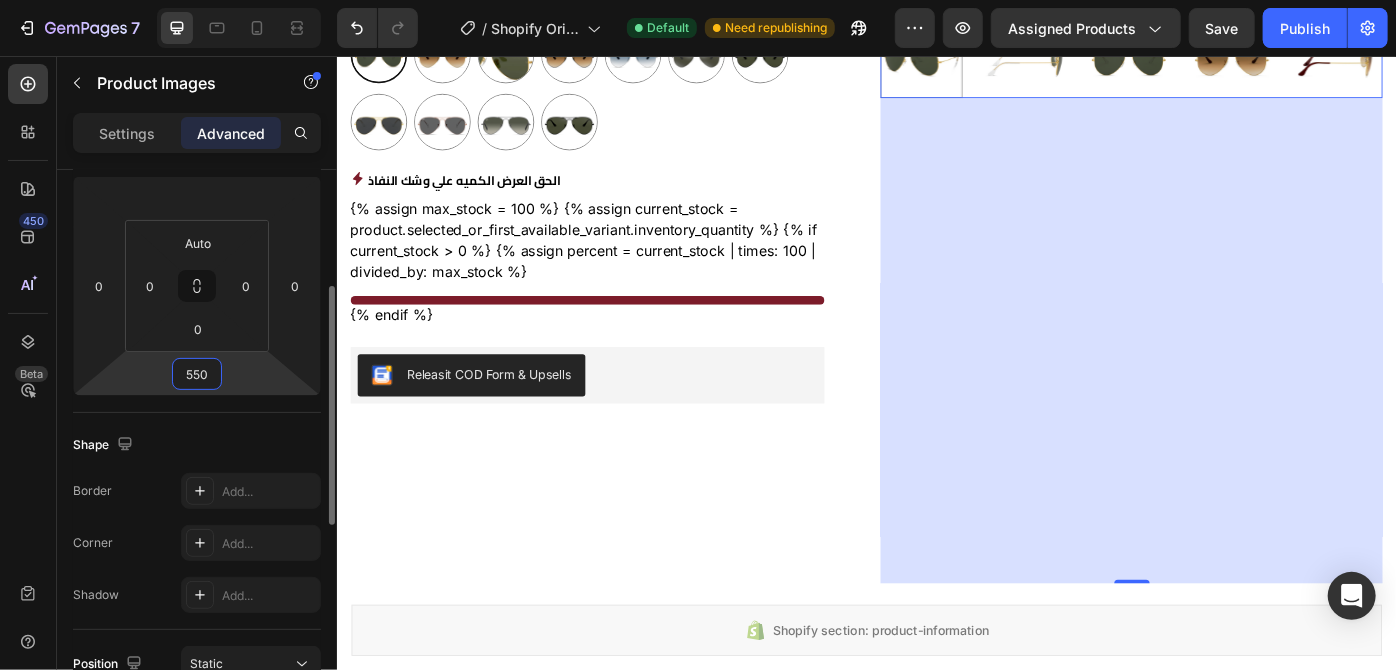 click on "550" at bounding box center (197, 374) 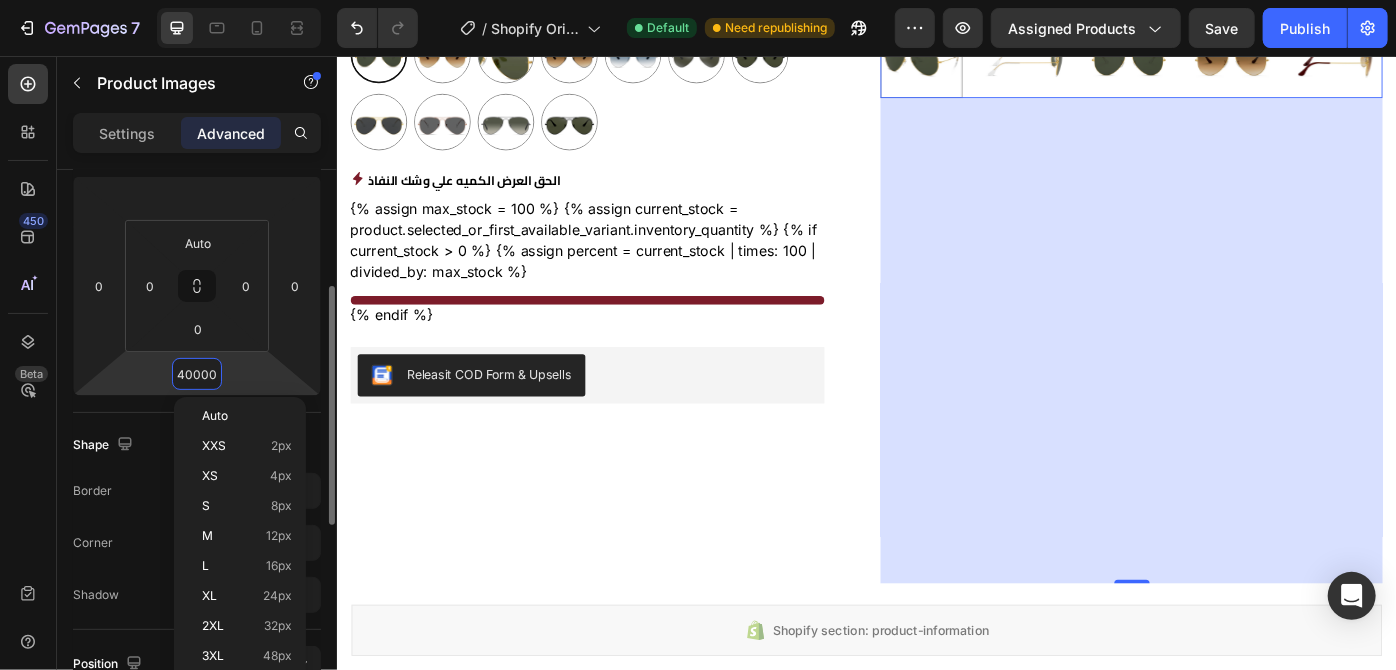 type on "40000" 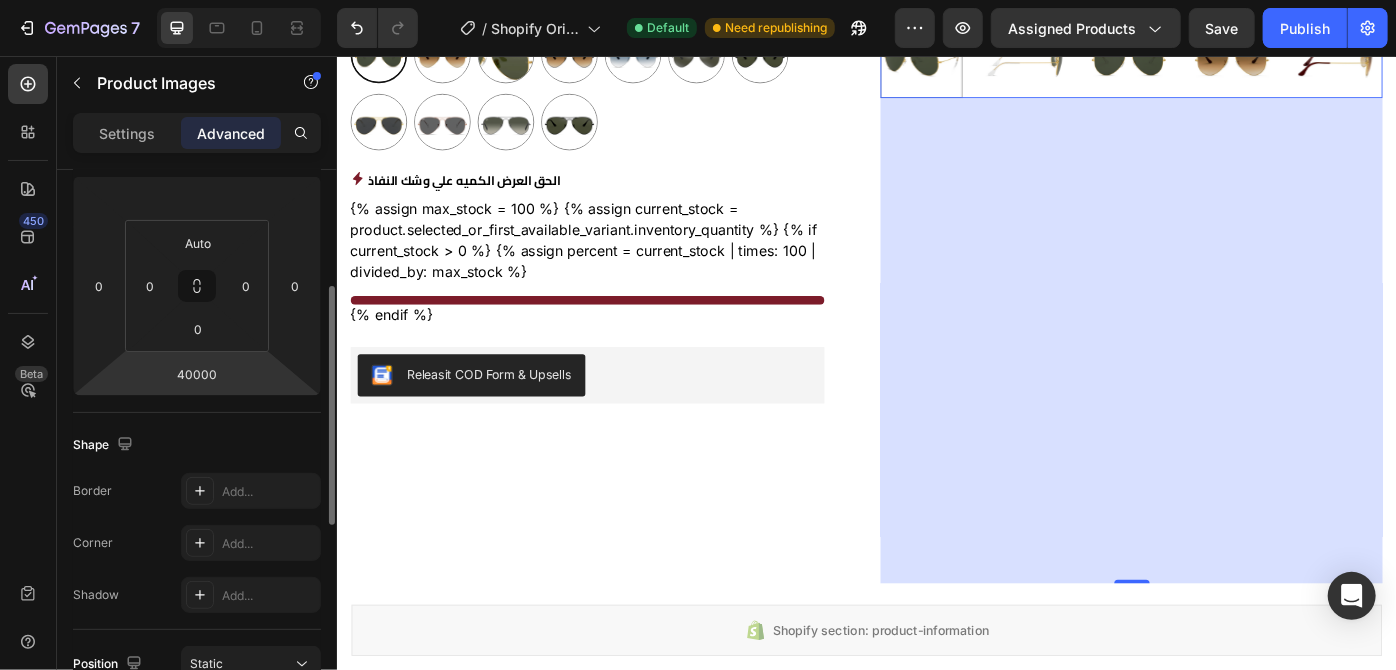 click on "40000" at bounding box center [197, 374] 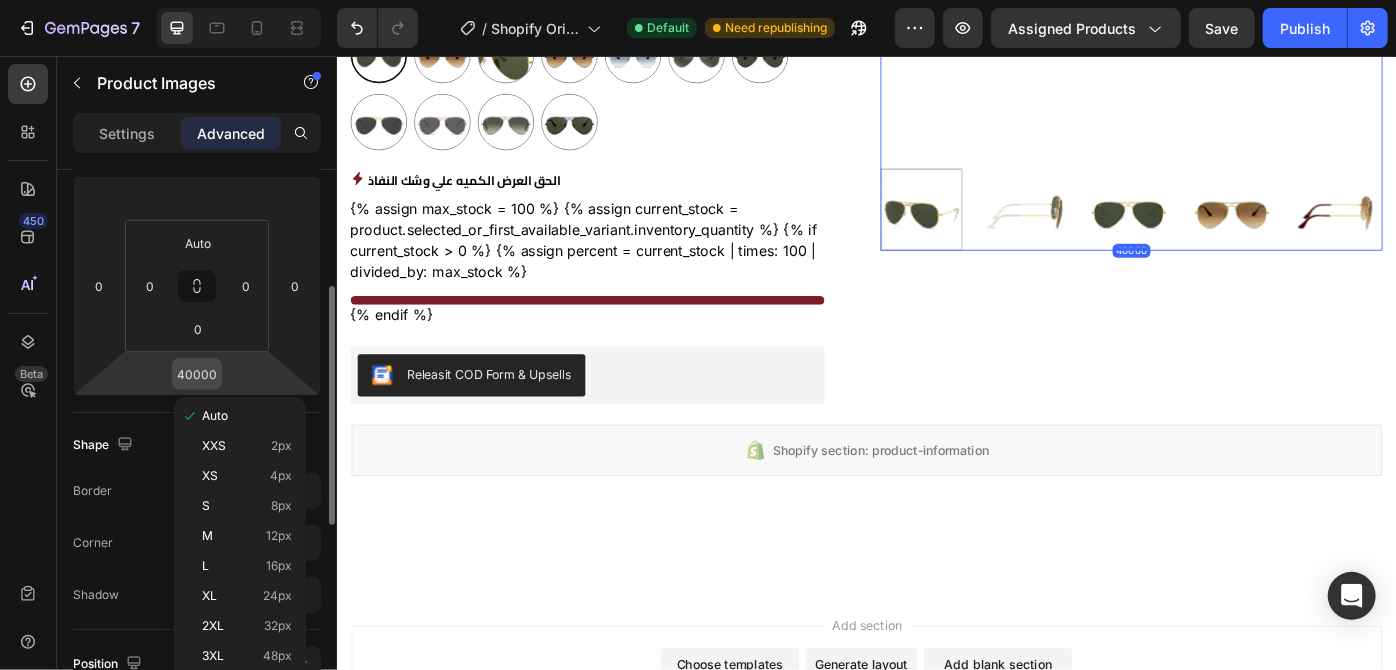 type 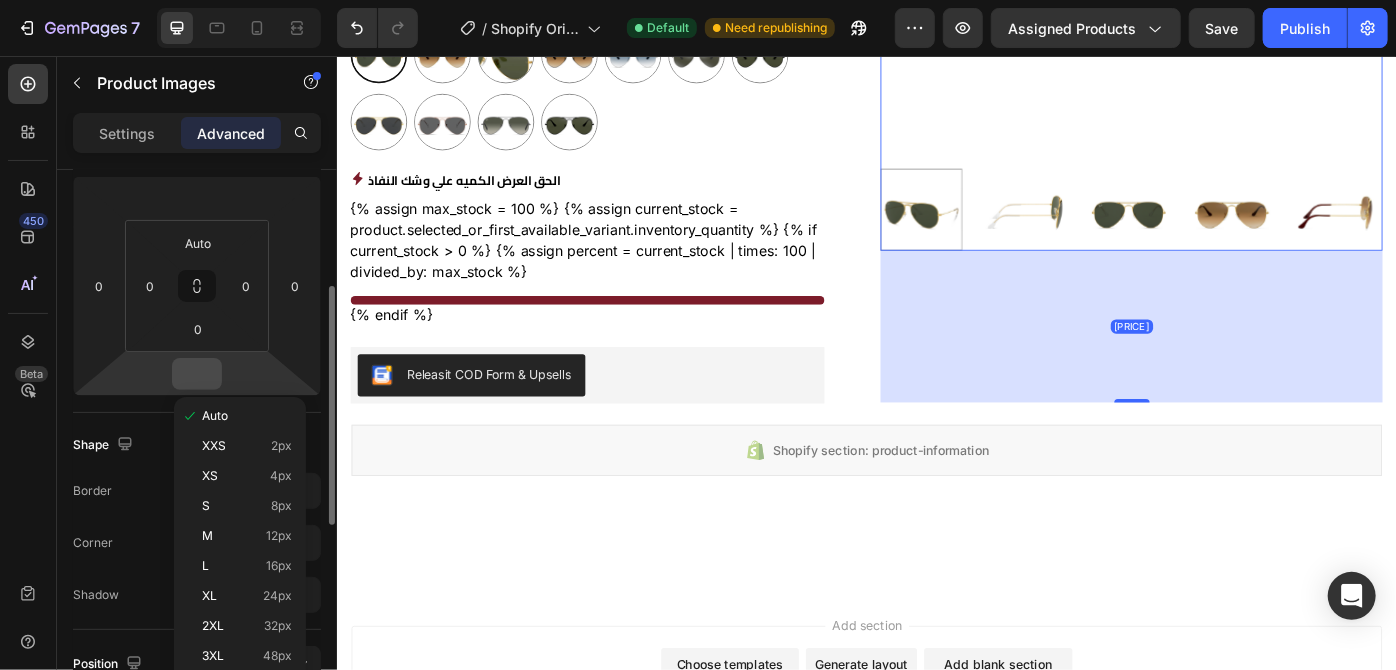 type 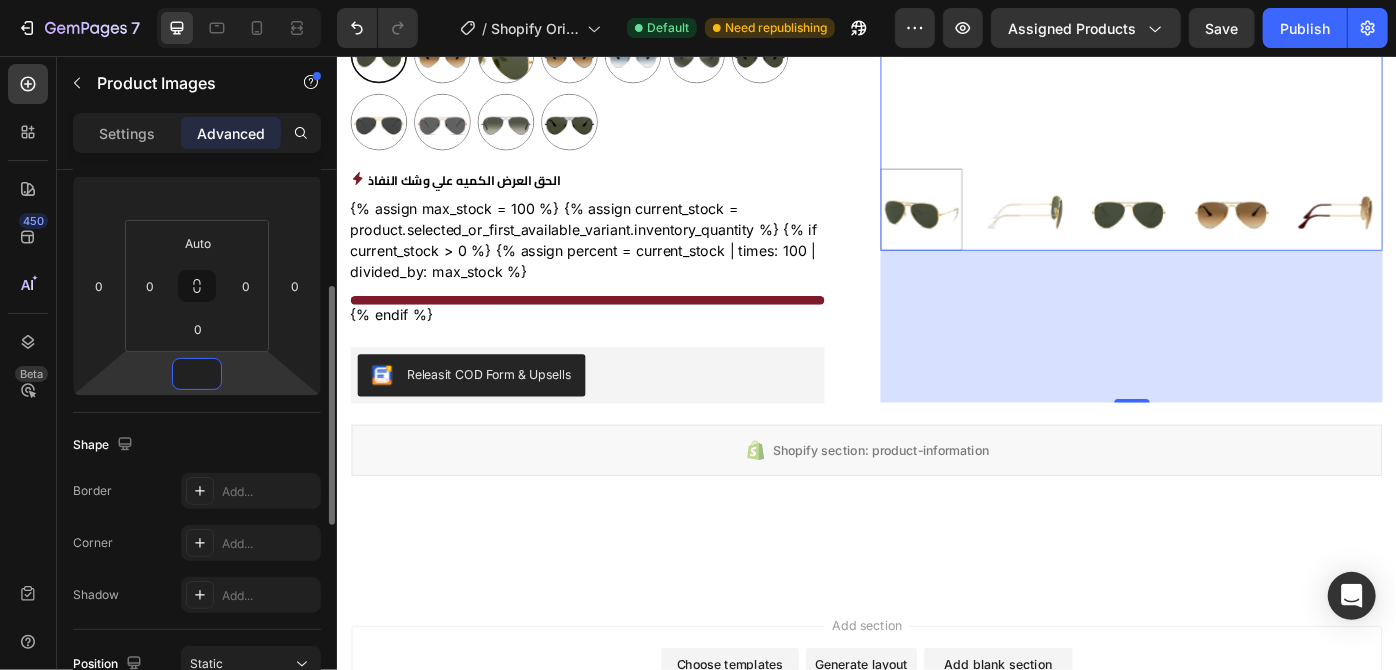 click at bounding box center [197, 374] 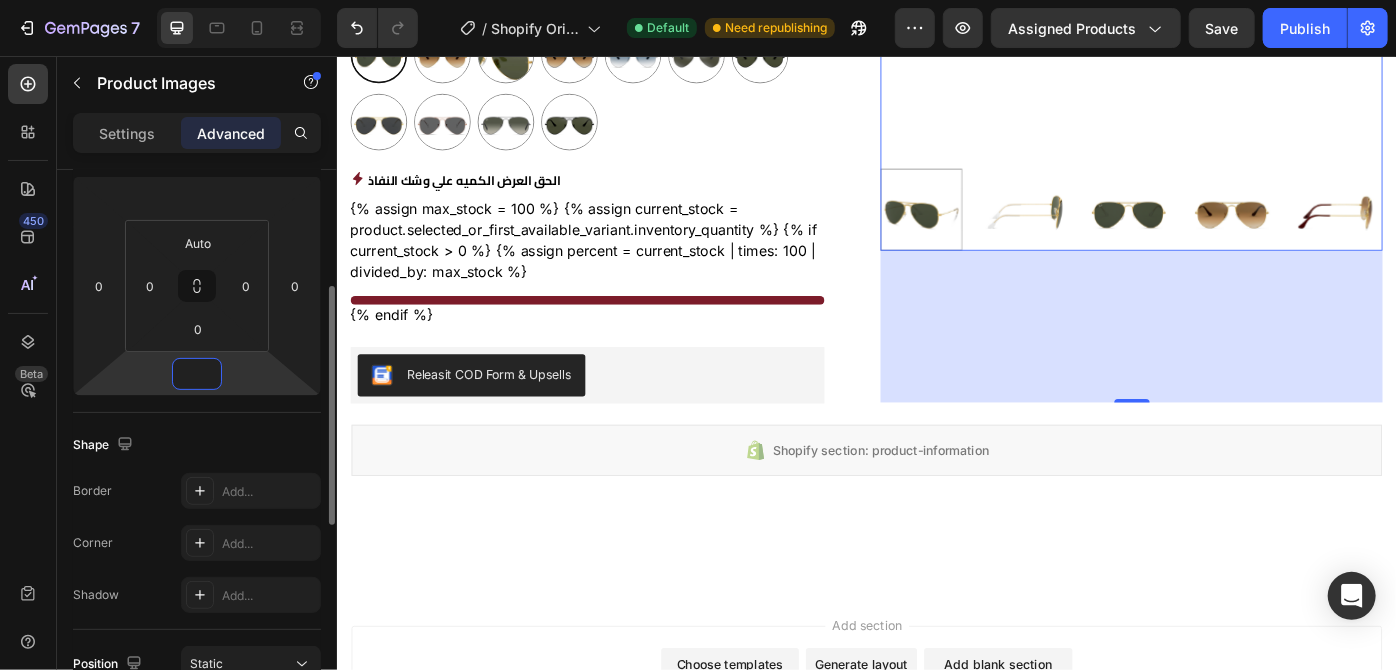 type 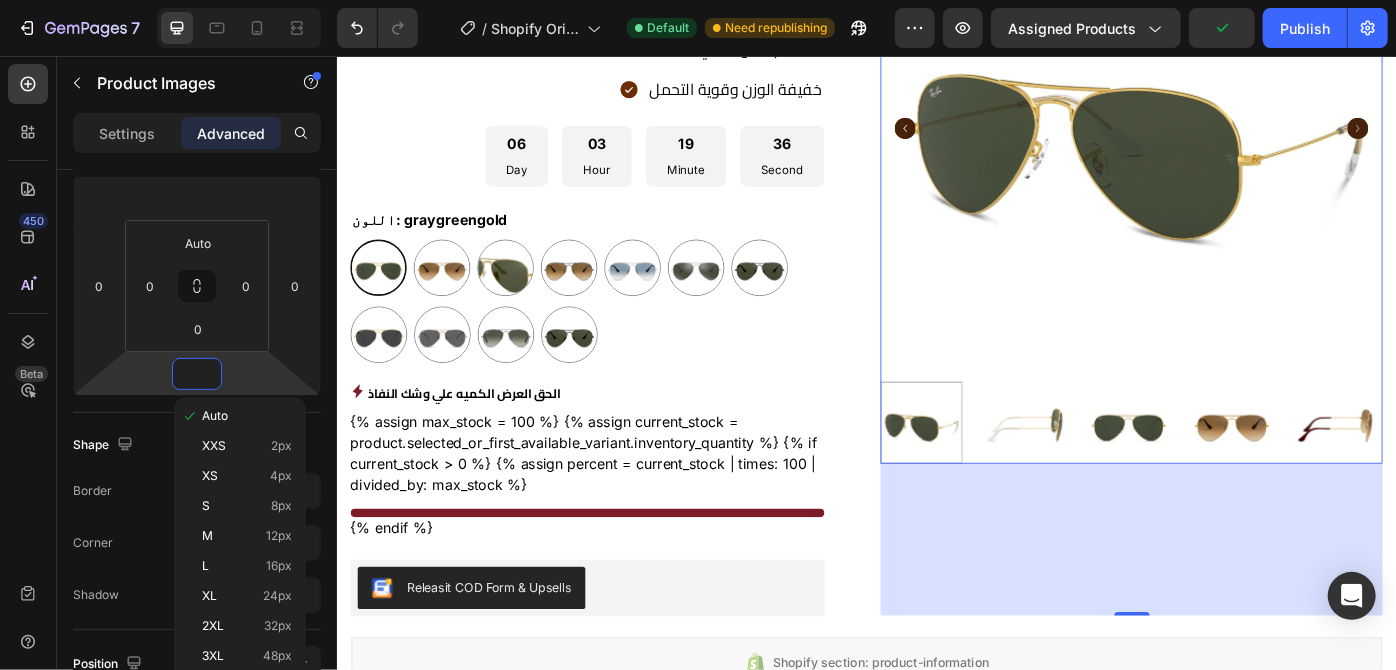scroll, scrollTop: 433, scrollLeft: 0, axis: vertical 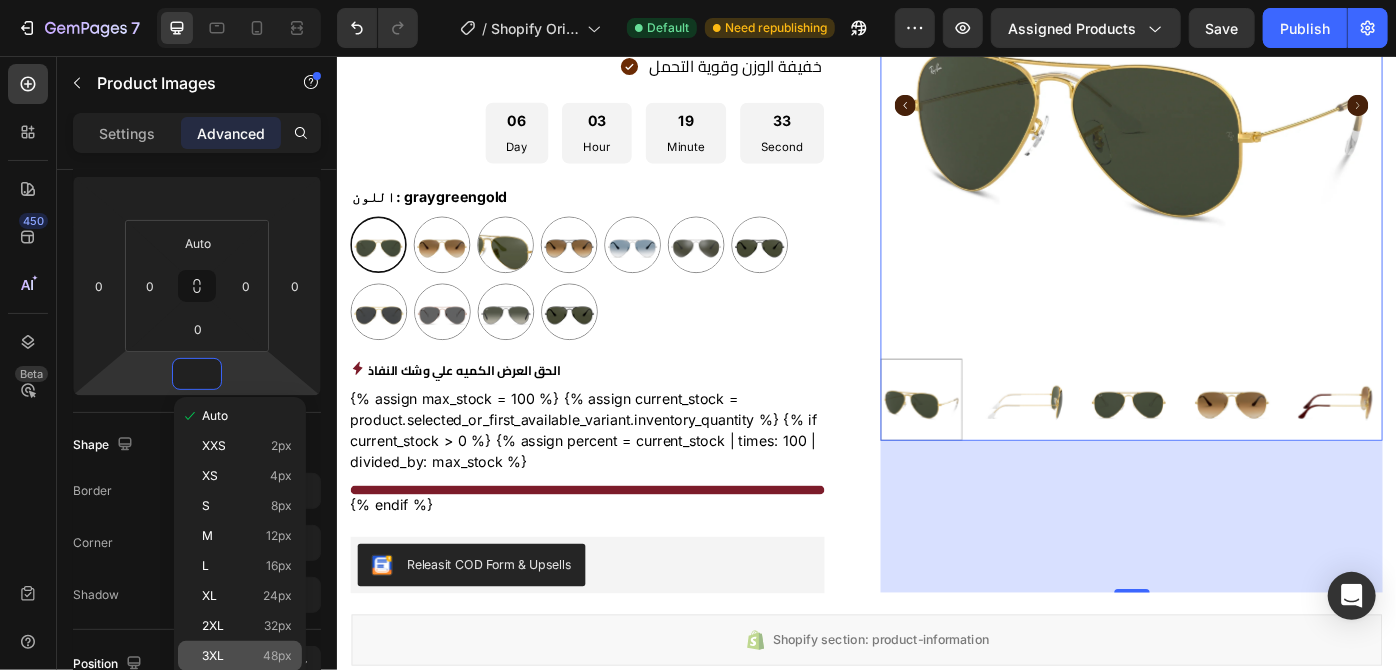 click on "3XL 48px" 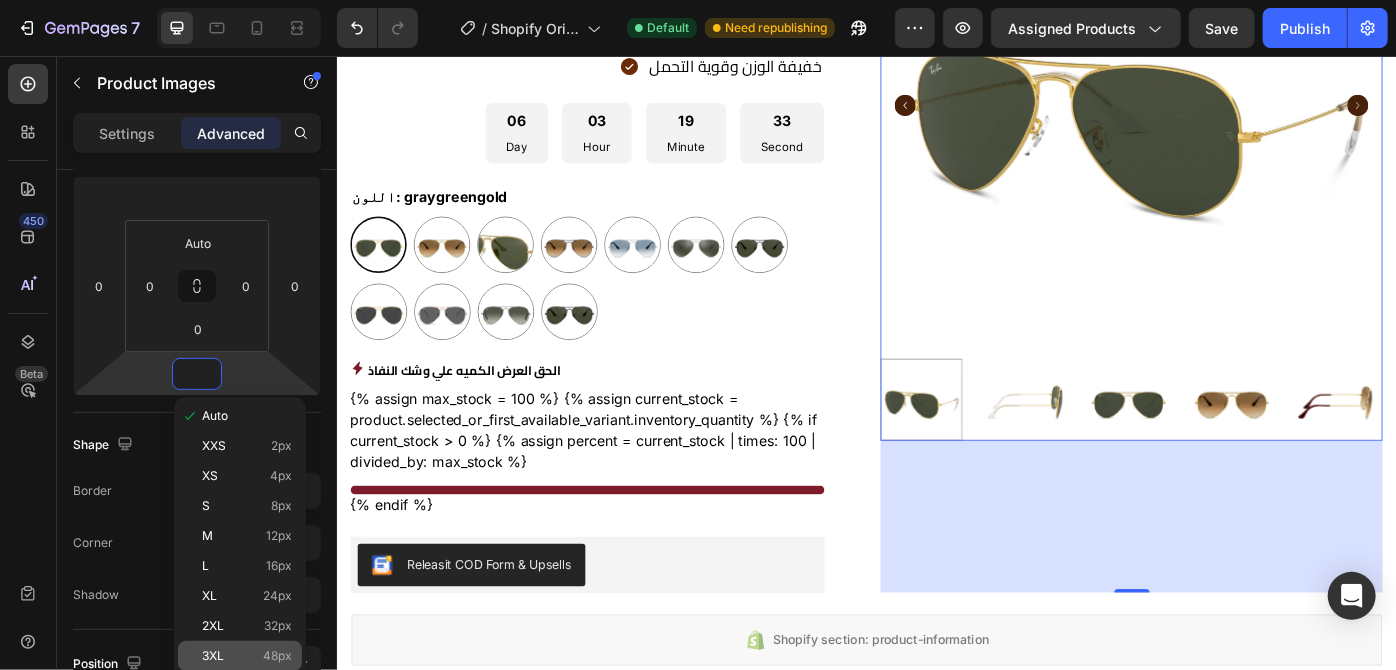 type on "48" 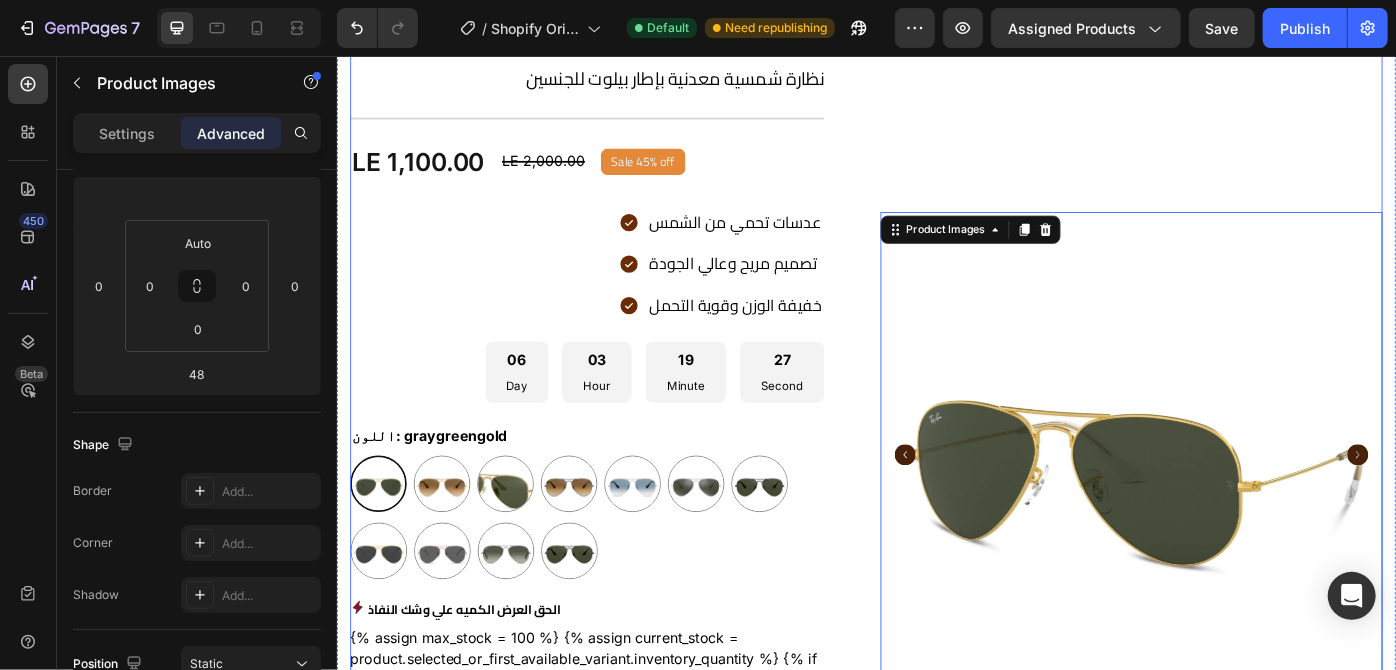 scroll, scrollTop: 261, scrollLeft: 0, axis: vertical 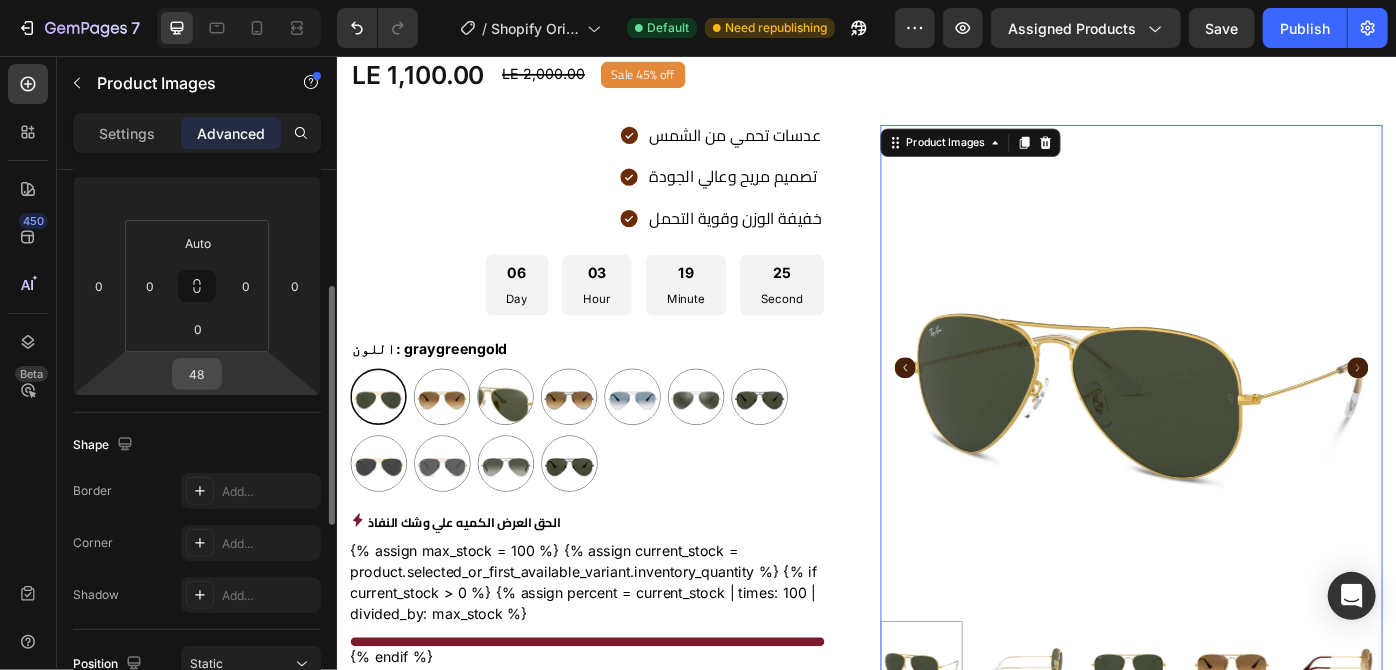 click on "48" at bounding box center (197, 374) 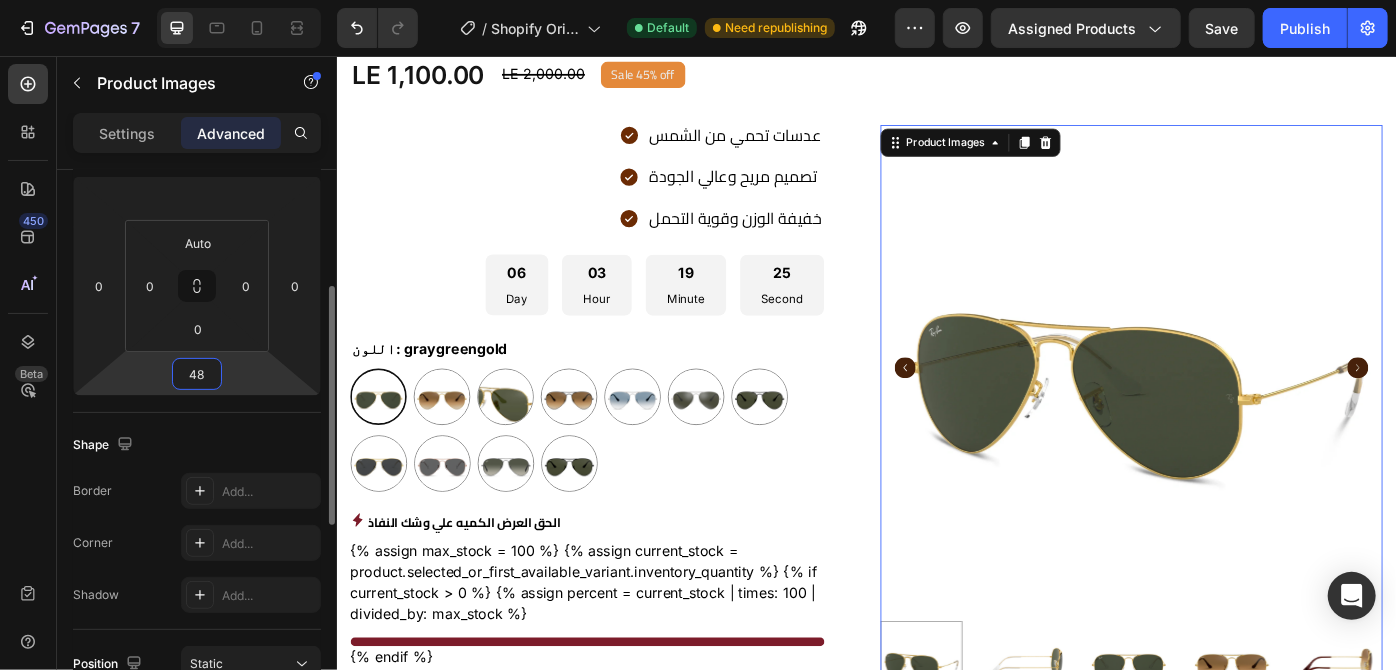 click on "48" at bounding box center (197, 374) 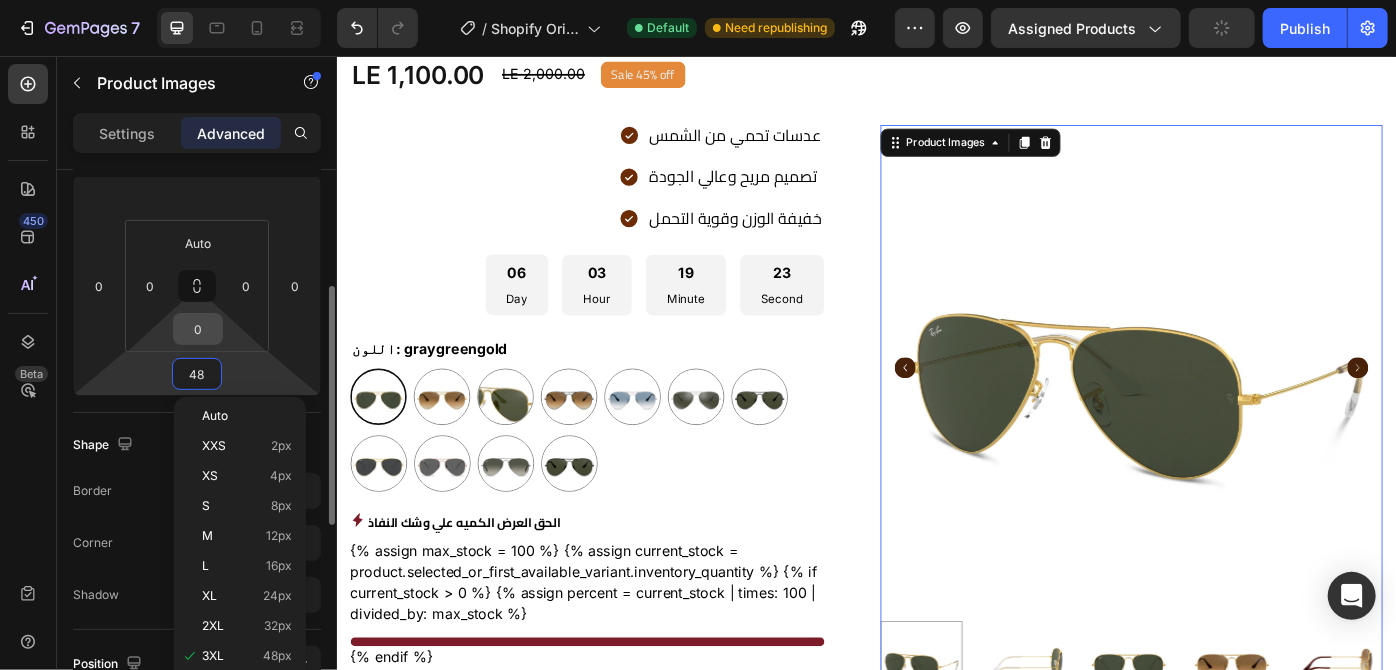 click on "0" at bounding box center [198, 329] 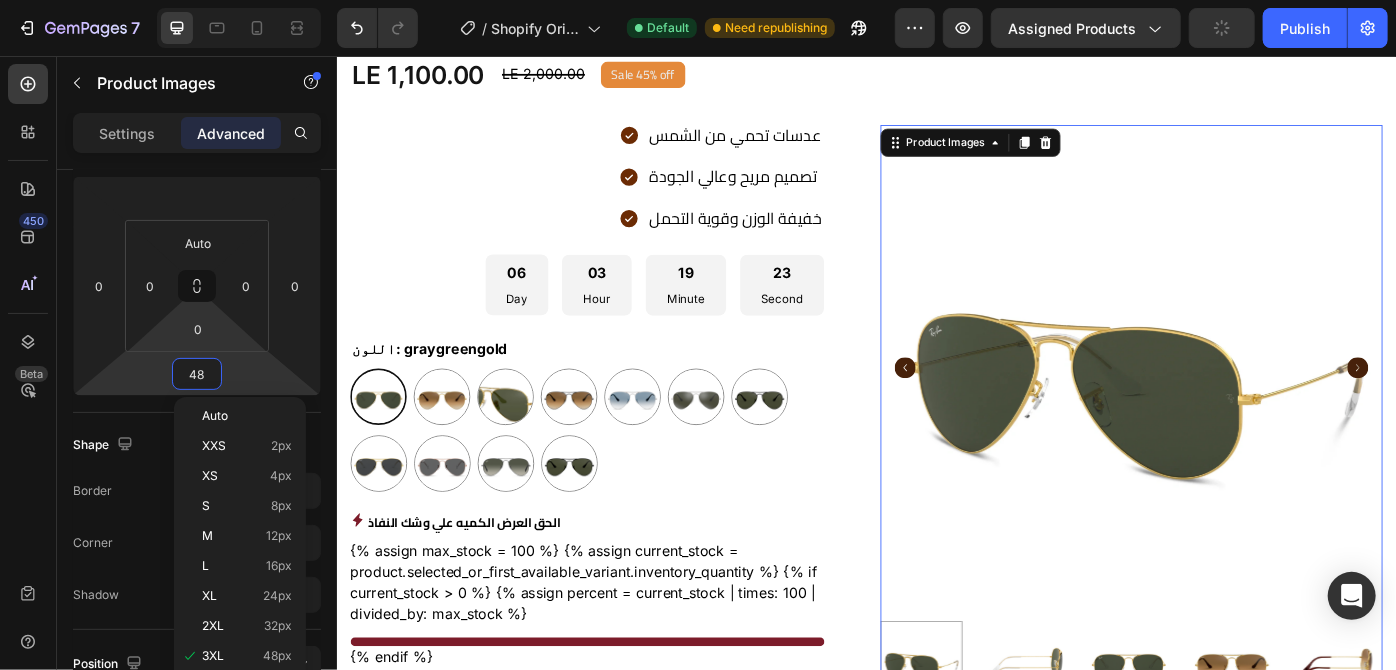 drag, startPoint x: 205, startPoint y: 329, endPoint x: 204, endPoint y: 365, distance: 36.013885 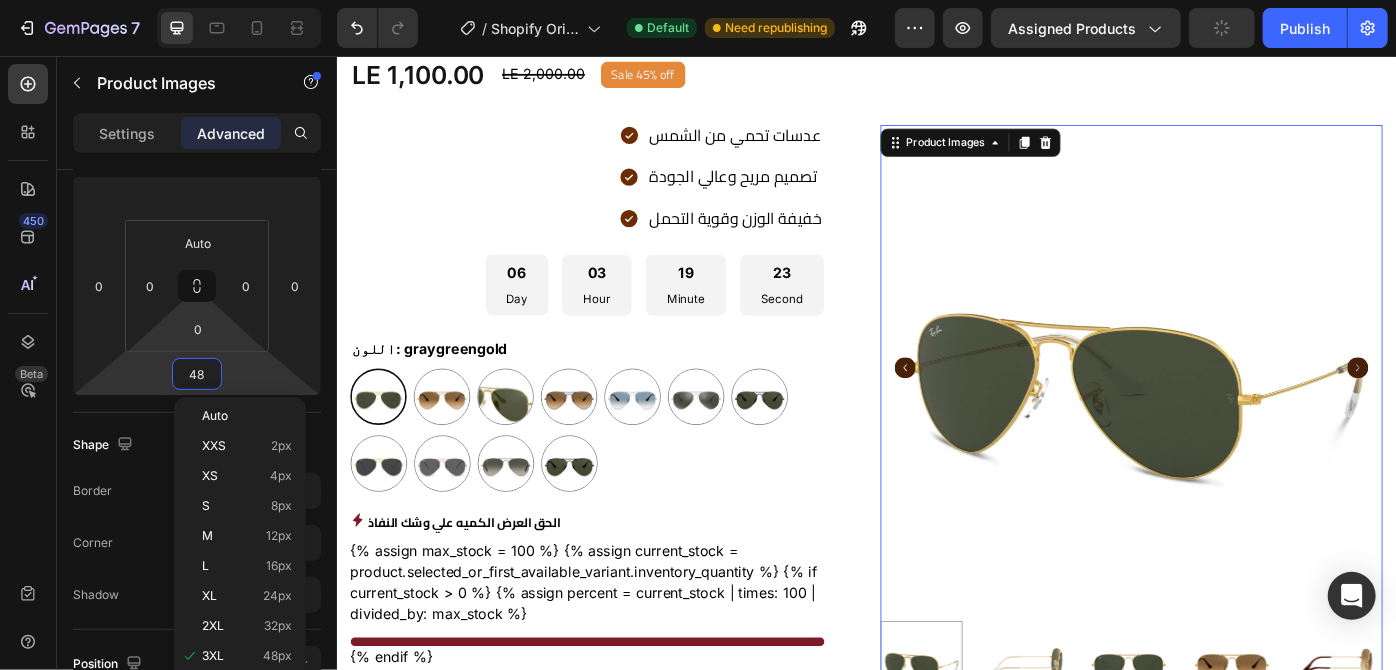 click on "0" at bounding box center [198, 329] 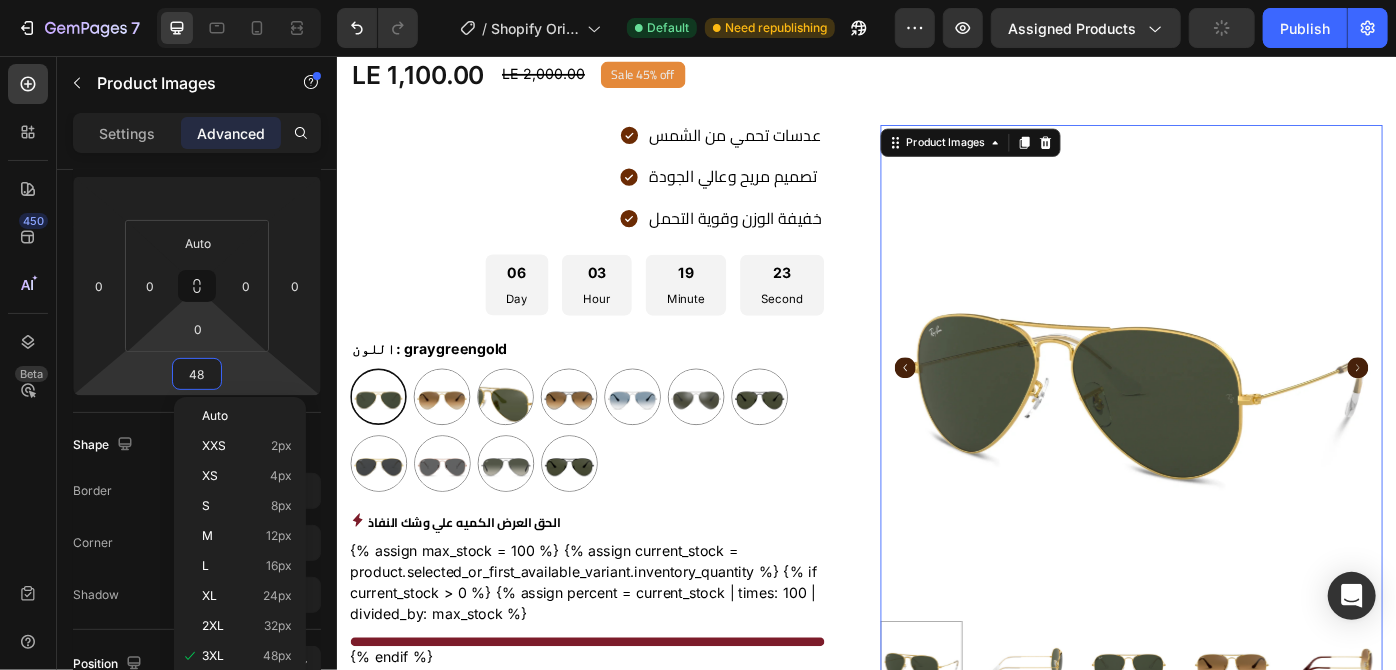 click on "Auto" 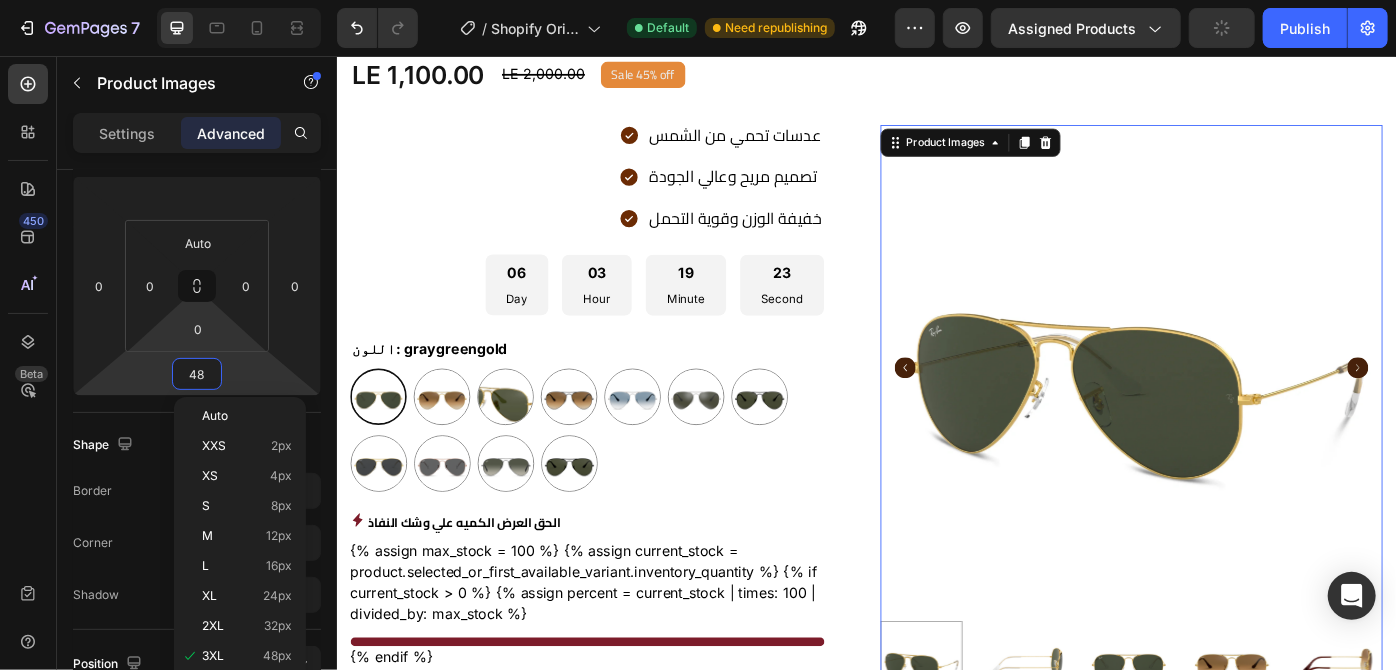 click on "Auto" at bounding box center (0, 0) 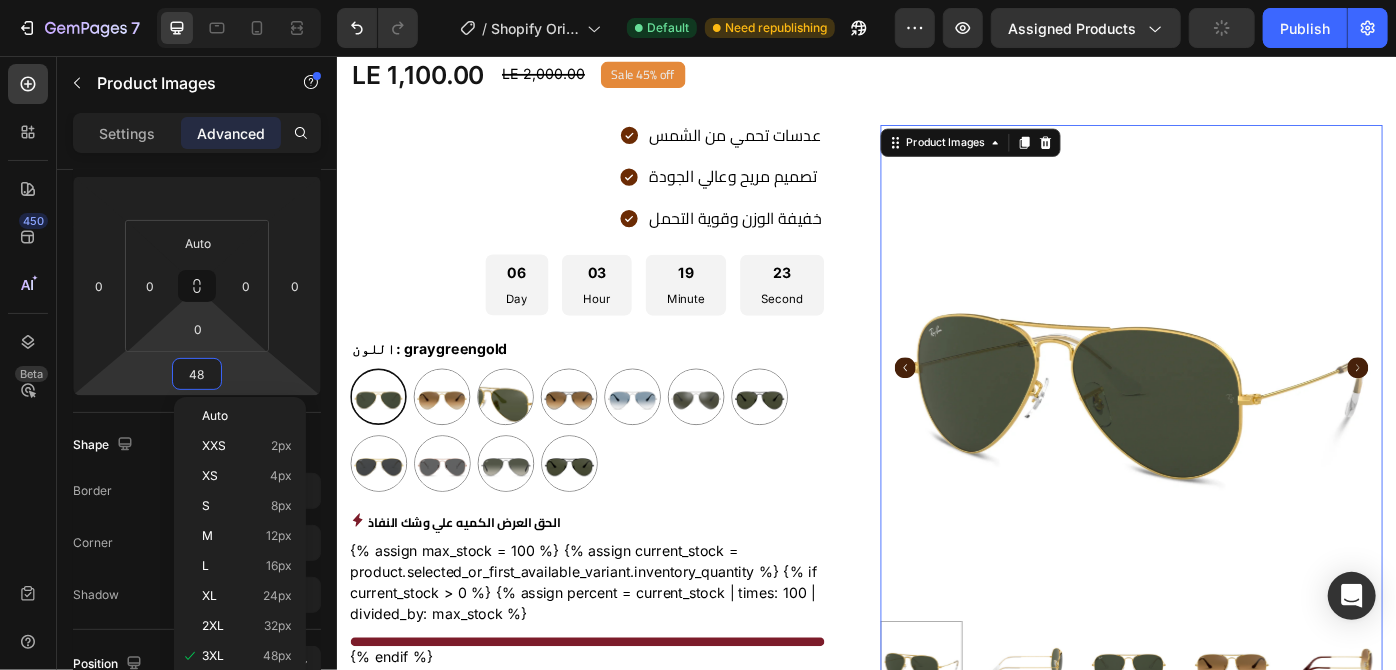 click on "Auto" at bounding box center [0, 0] 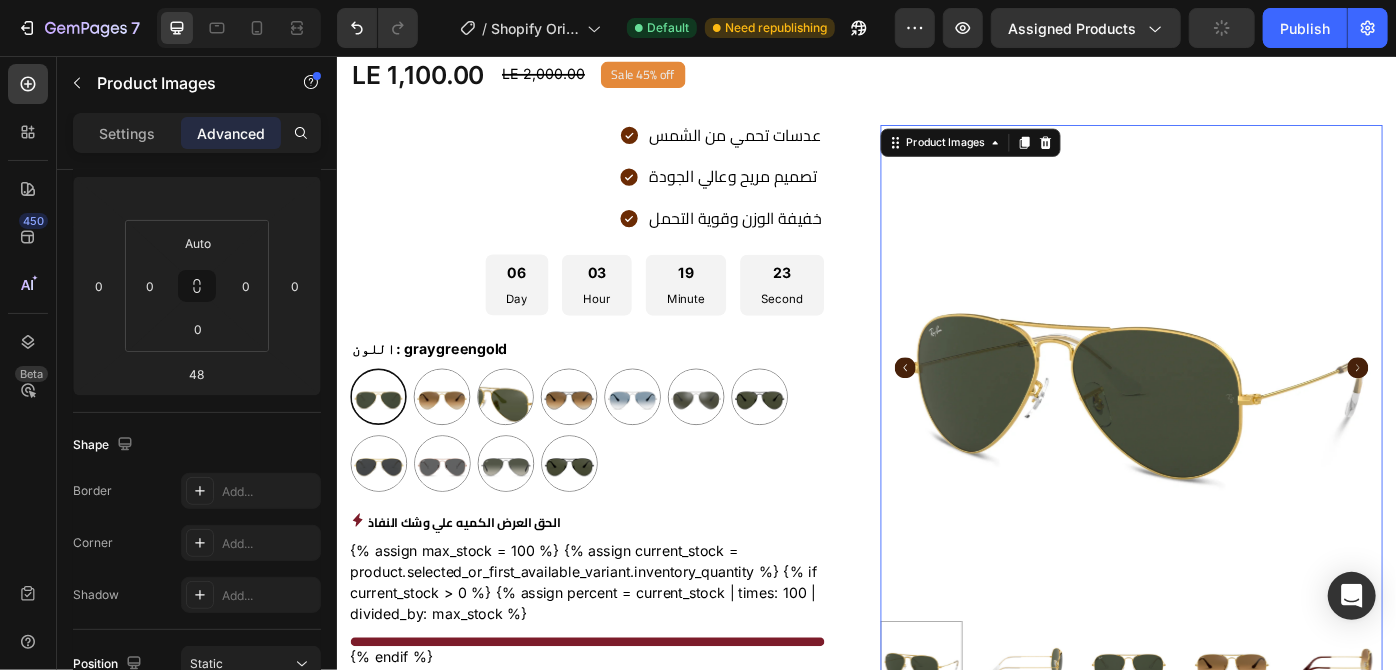 type 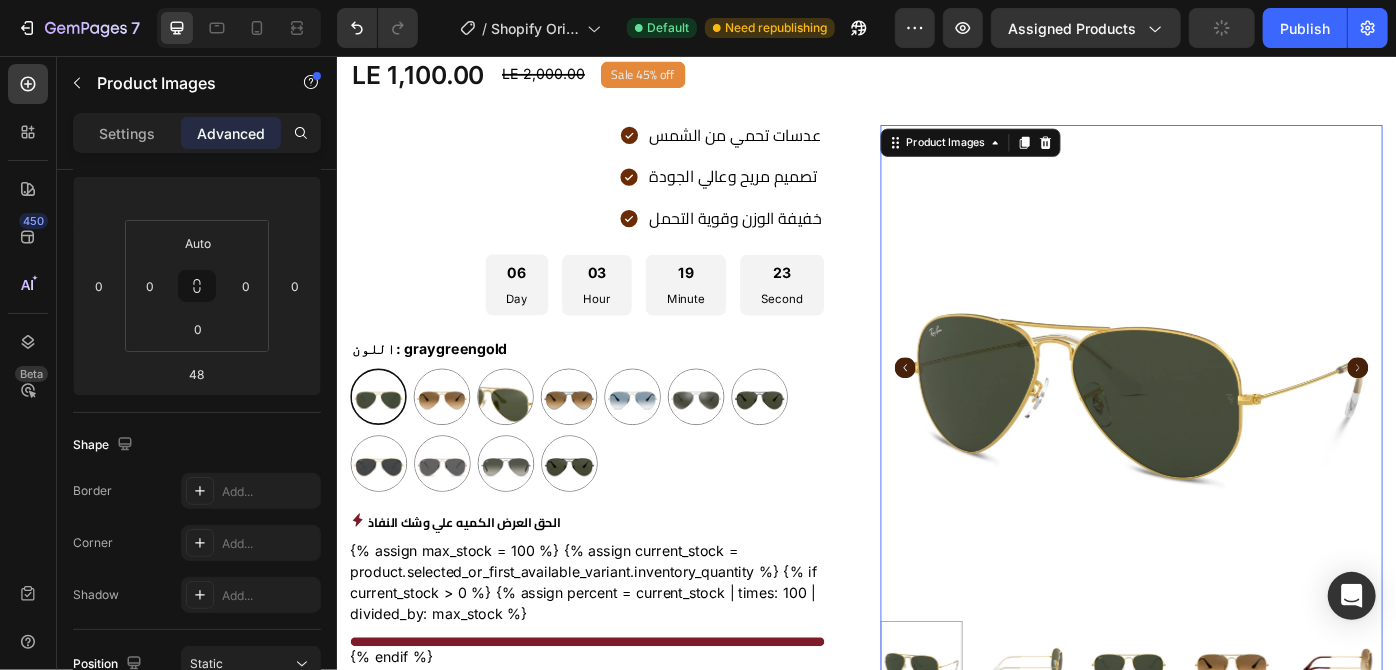 type on "3" 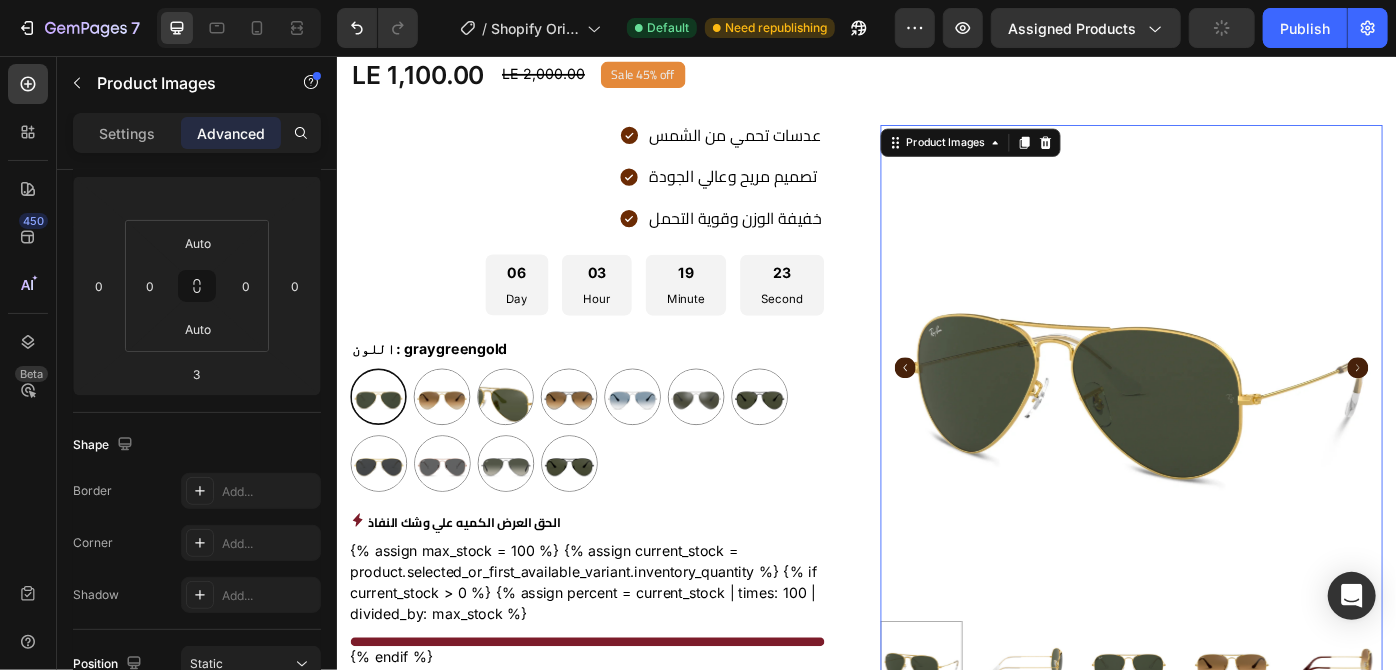 click 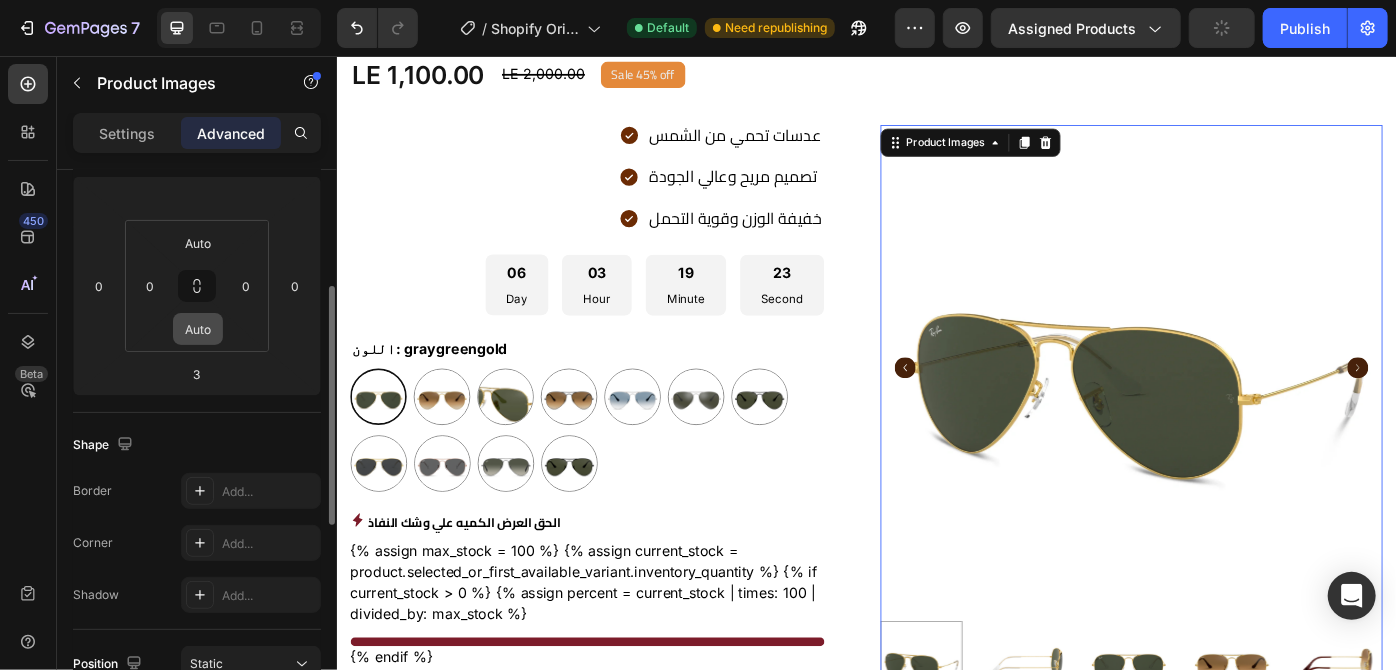 click on "Auto" at bounding box center (216, 371) 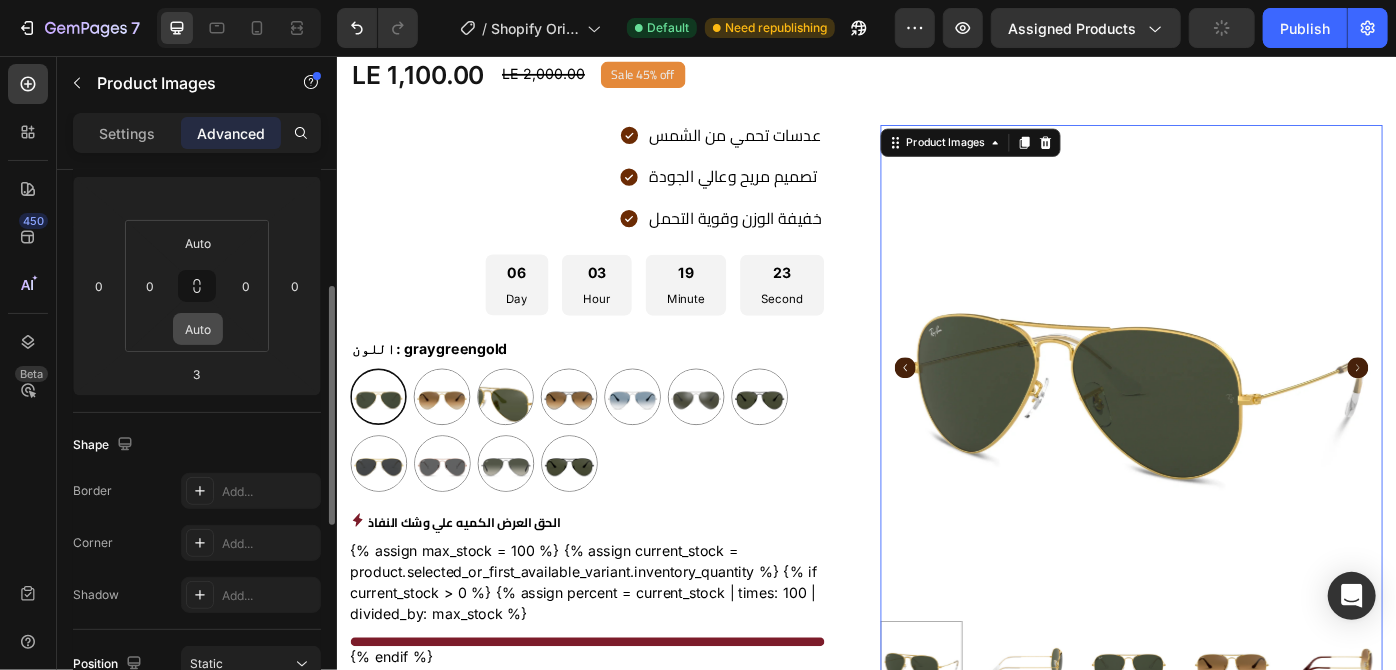 click on "Auto" at bounding box center (216, 371) 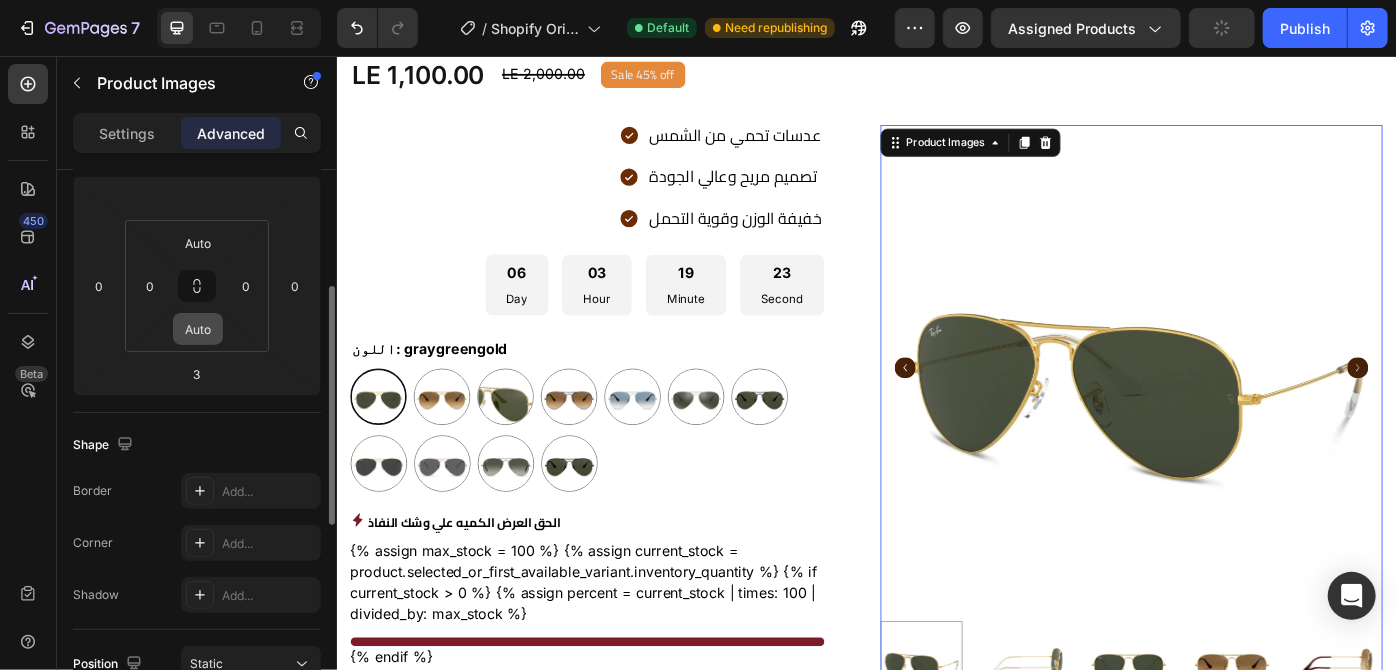 click on "Auto" at bounding box center [216, 371] 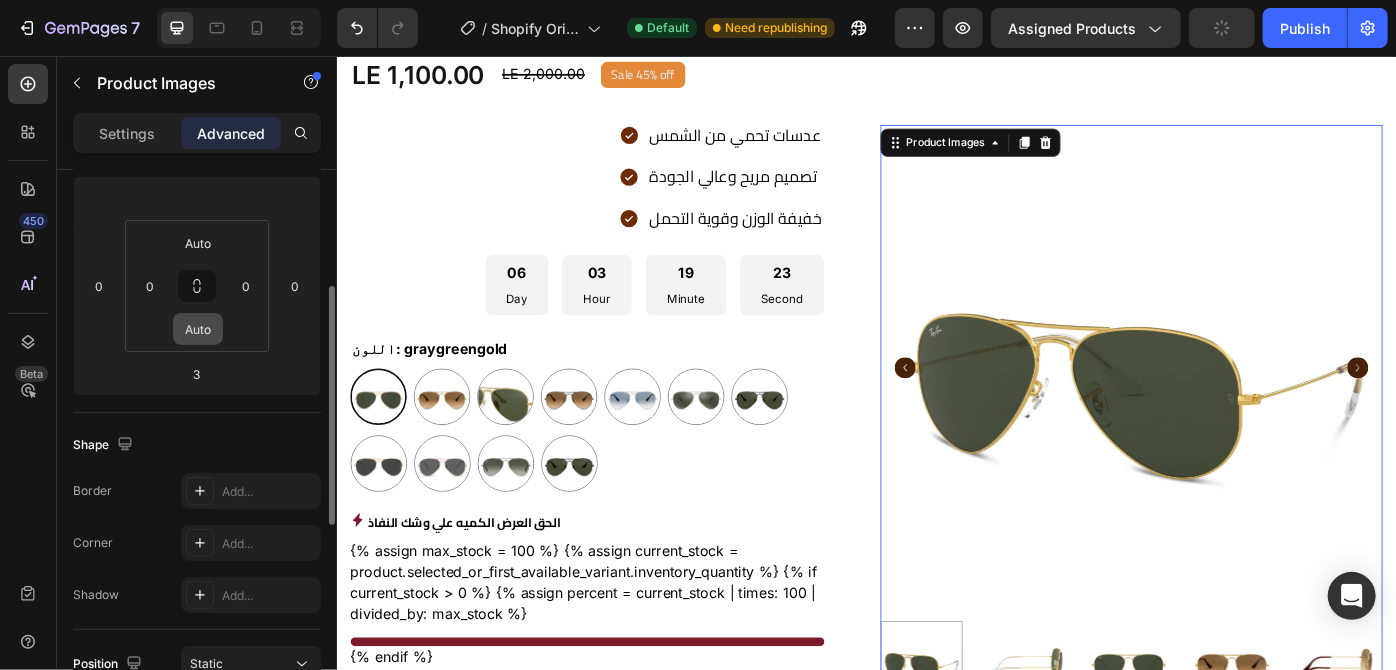 click on "Auto" at bounding box center [216, 371] 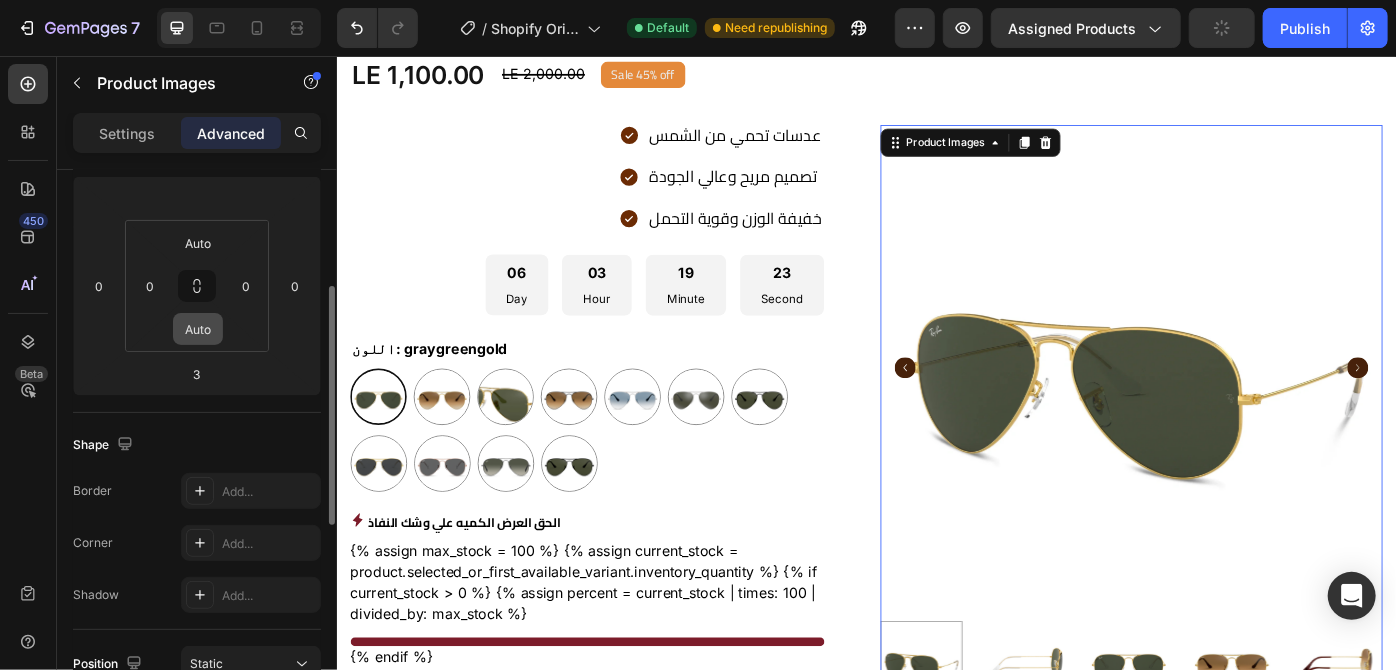 click on "Auto" at bounding box center [216, 371] 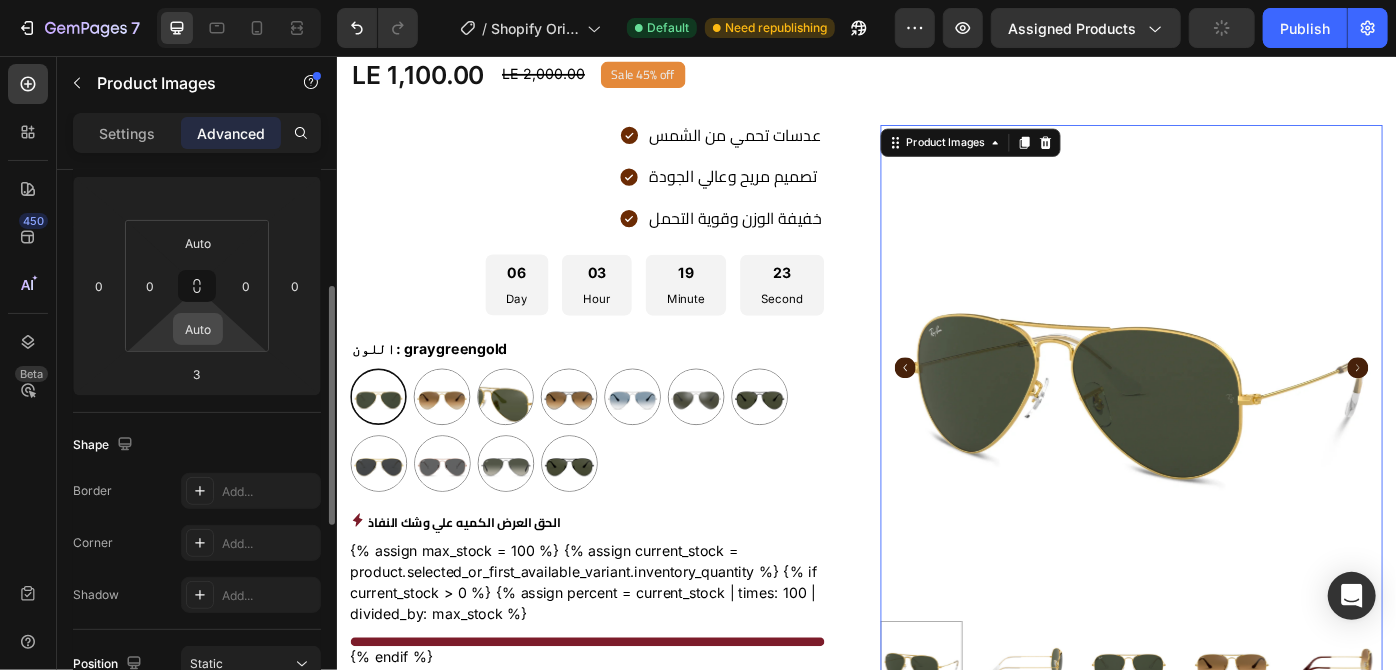 click on "7   /  Shopify Original Product Template Default Need republishing Preview Assigned Products  Publish  450 Beta Sections(18) Elements(84) Section Element Hero Section Product Detail Brands Trusted Badges Guarantee Product Breakdown How to use Testimonials Compare Bundle FAQs Social Proof Brand Story Product List Collection Blog List Contact Sticky Add to Cart Custom Footer Browse Library 450 Layout
Row
Row
Row
Row Text
Heading
Text Block Button
Button
Button Media
Image
Image
Video" at bounding box center (698, 0) 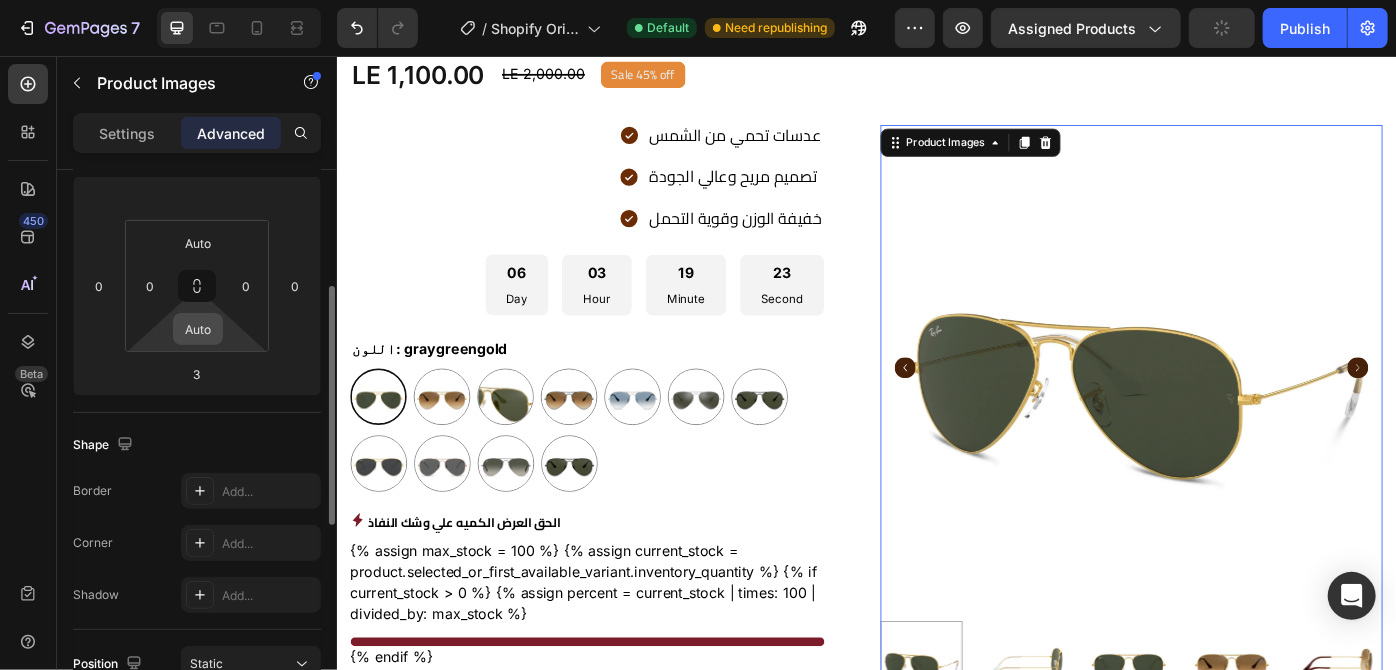 click on "Auto" at bounding box center (198, 329) 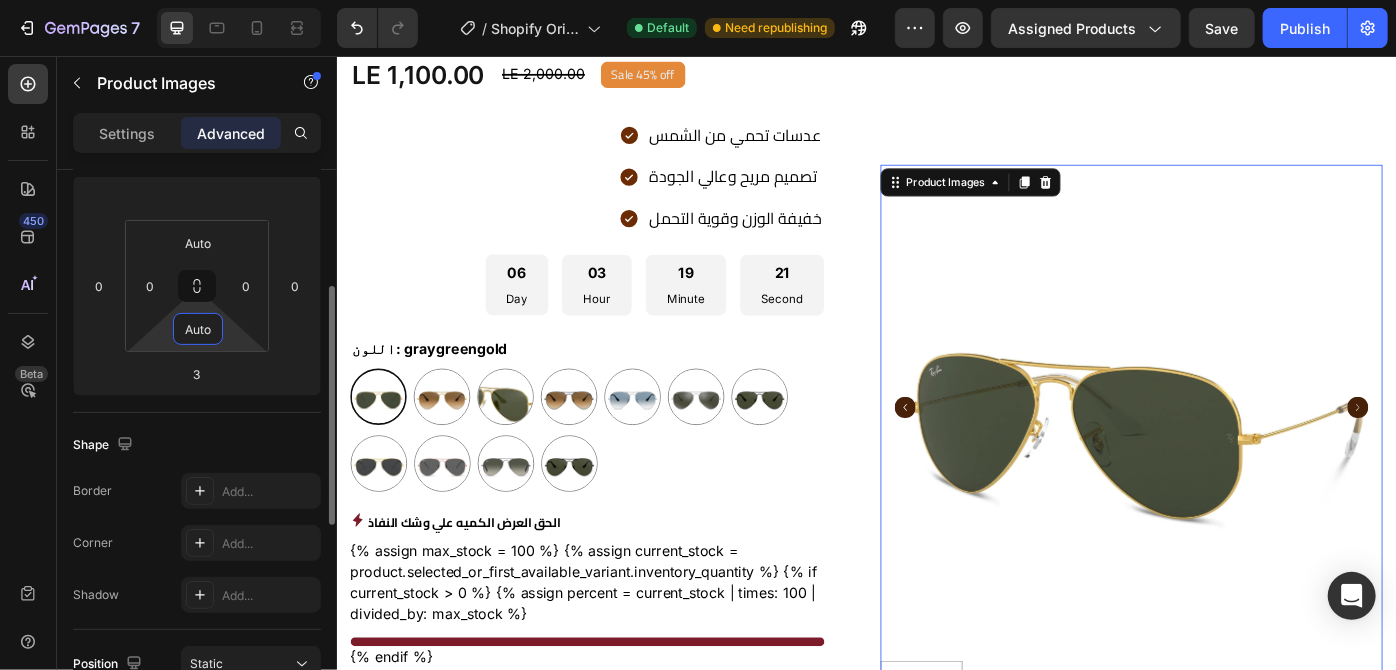 click on "Auto" at bounding box center (198, 329) 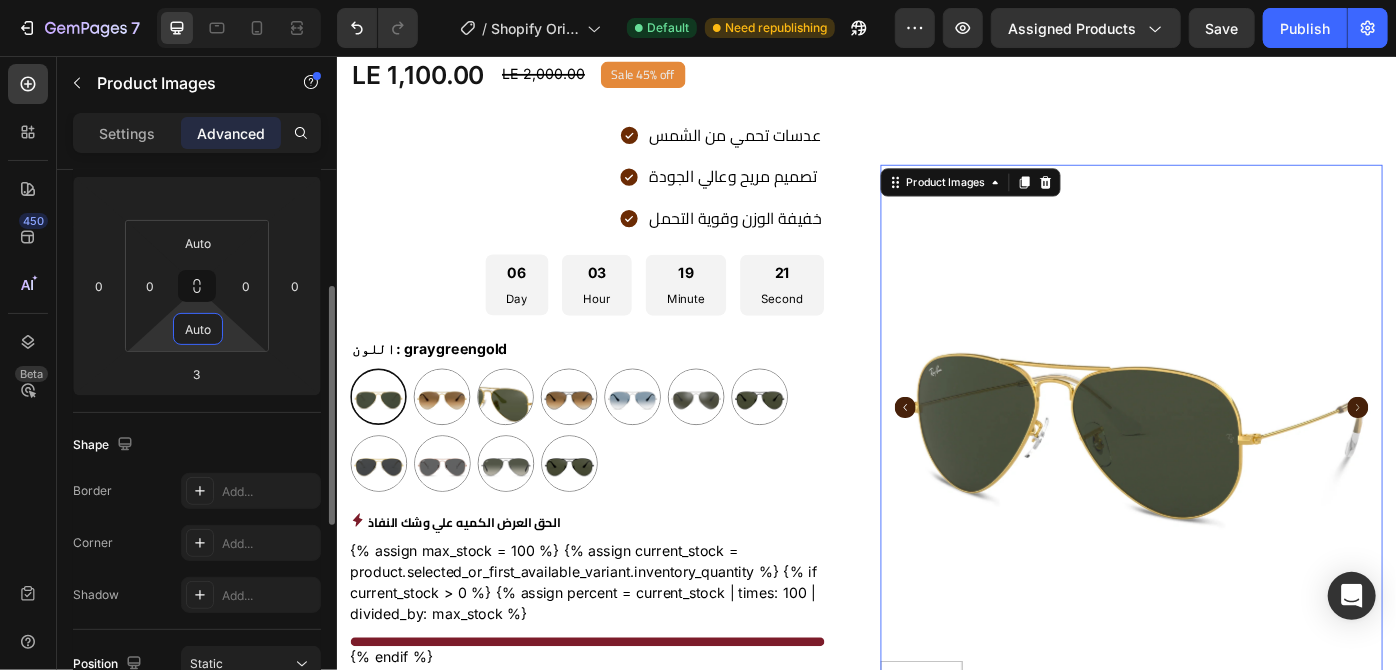 click on "Auto" at bounding box center [198, 329] 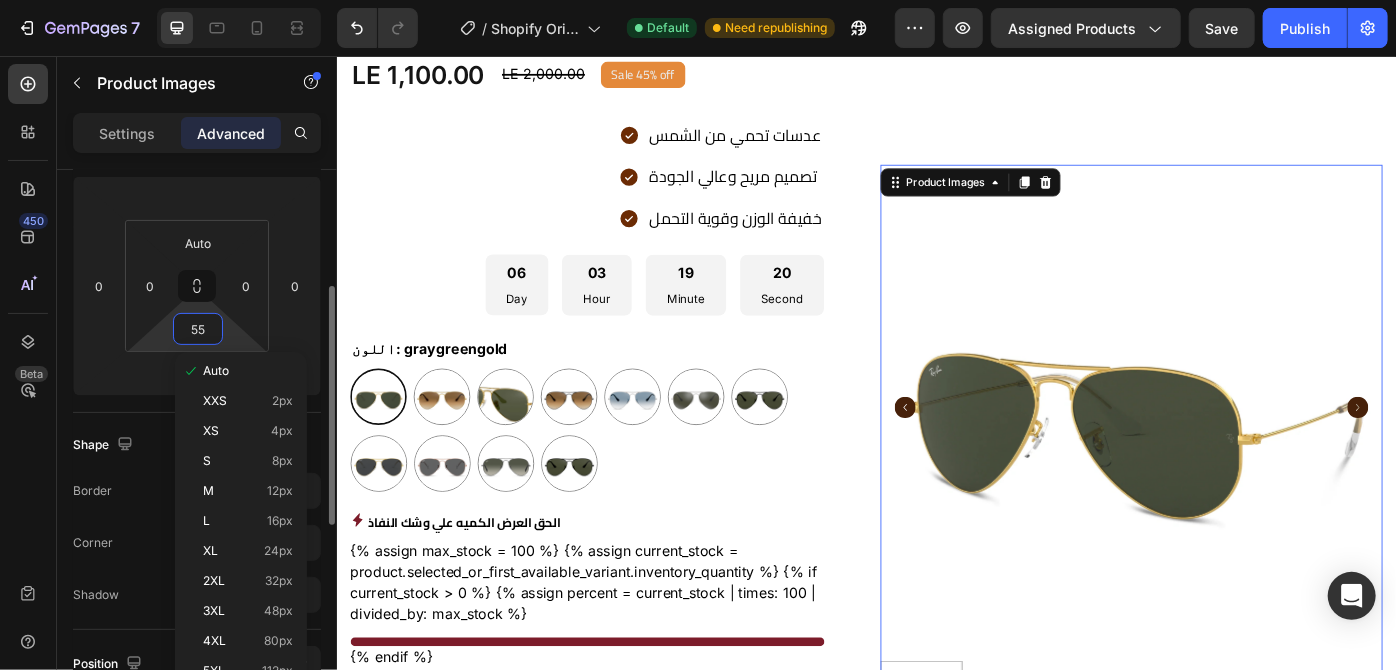 type on "550" 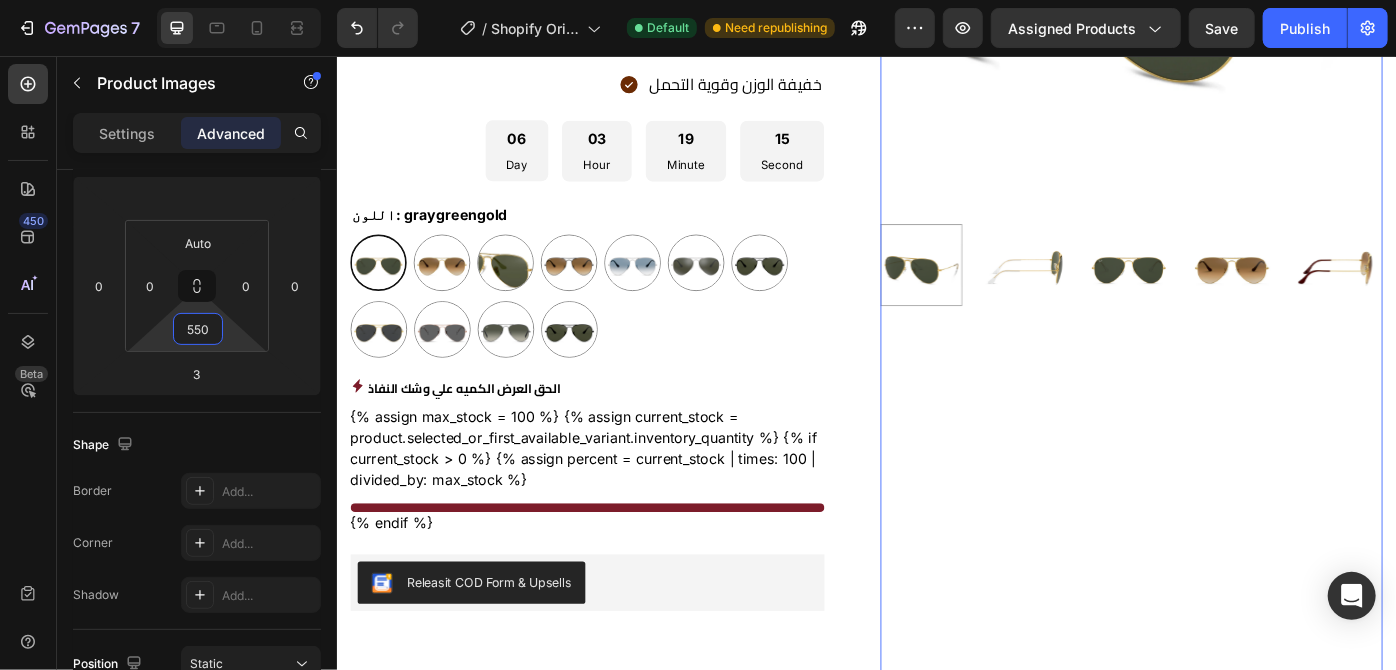 scroll, scrollTop: 602, scrollLeft: 0, axis: vertical 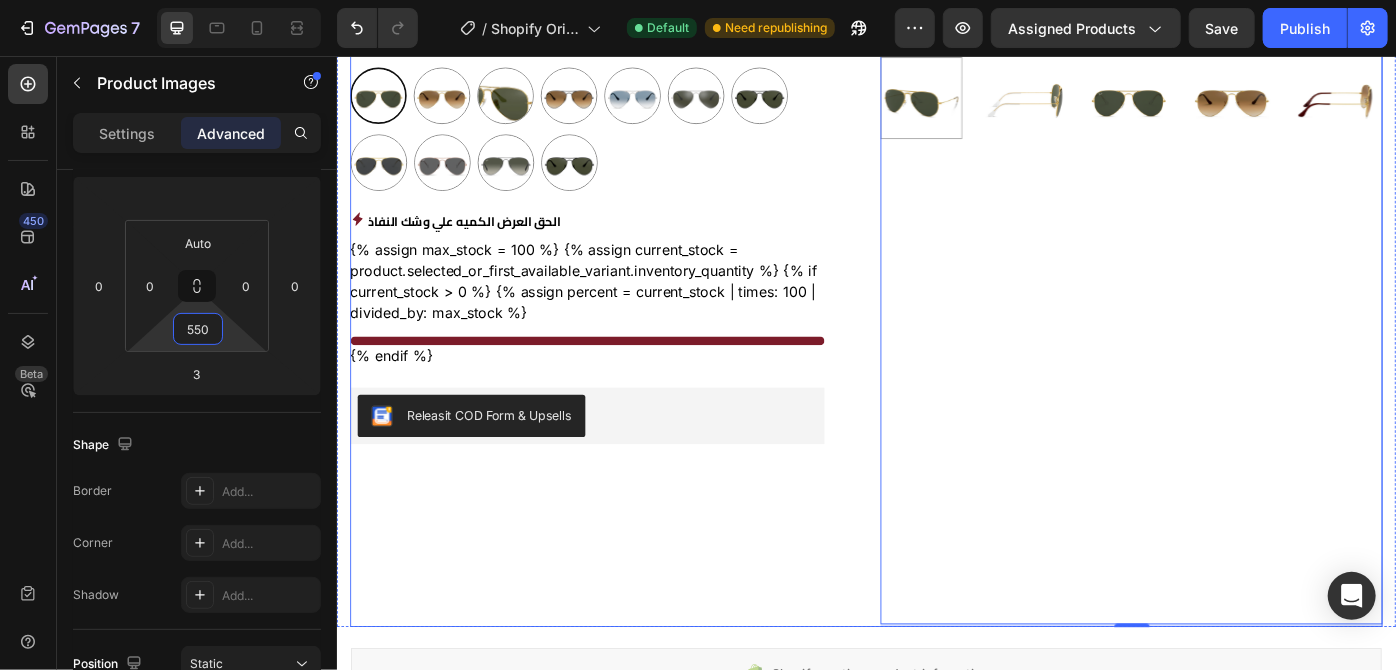 click on "راي بان Product Title
Publish the page to see the content.
Custom Code نظارة شمسية معدنية بإطار بيلوت للجنسين   Product Description                Title Line LE 1,100.00 Product Price Product Price LE 2,000.00 Compare Price Compare Price Sale 45% off Product Badge Row عدسات تحمي من الشمس تصميم مريح وعالي الجودة خفيفة الوزن وقوية التحمل Item List 06 Day 03 Hour 19 Minute 13 Second Countdown Timer اللون: graygreengold graygreengold graygreengold goldbrown goldbrown green green browngray browngray bluesilver bluesilver gray-1 gray-1 greenblue greenblue goldgray-1 goldgray-1 goldgray goldgray blackgray blackgray blackgreen-3 blackgreen-3 Product Variants & Swatches
الحق العرض الكميه علي وشك النفاذ Stock Counter
{% endif %} Custom Code Releasit COD Form & Upsells Row
3" at bounding box center [936, 98] 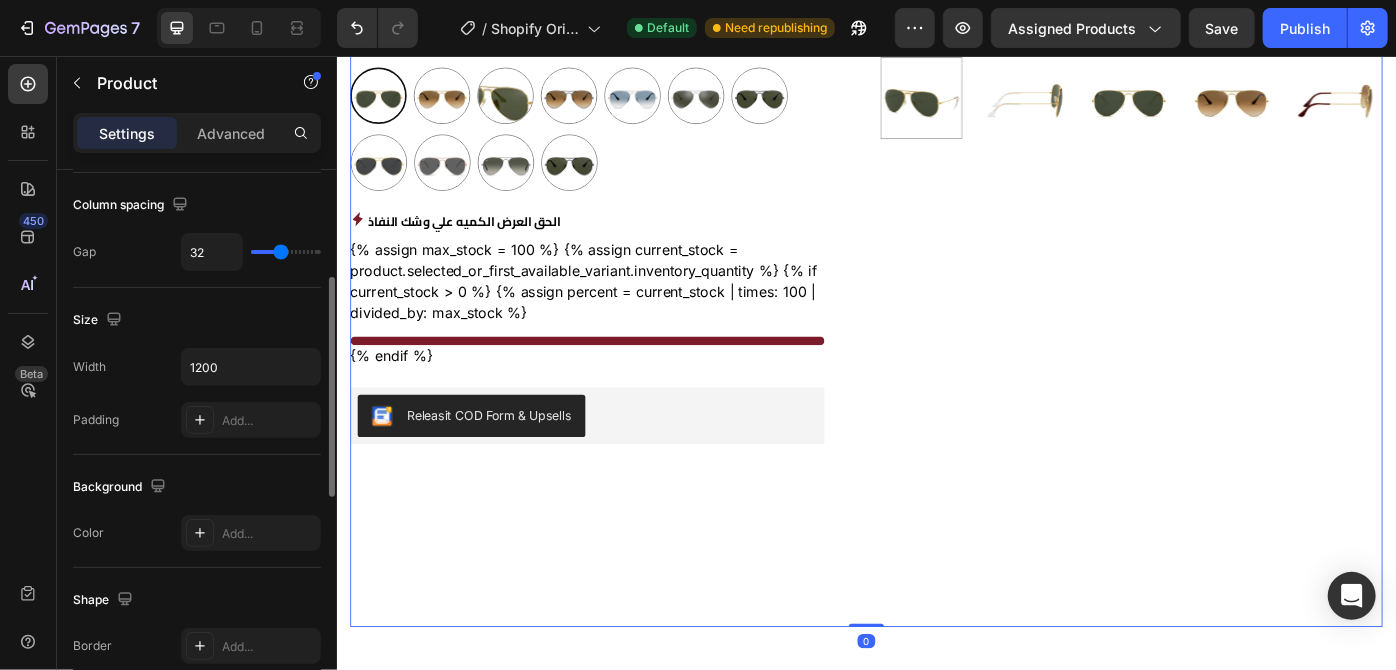 scroll, scrollTop: 83, scrollLeft: 0, axis: vertical 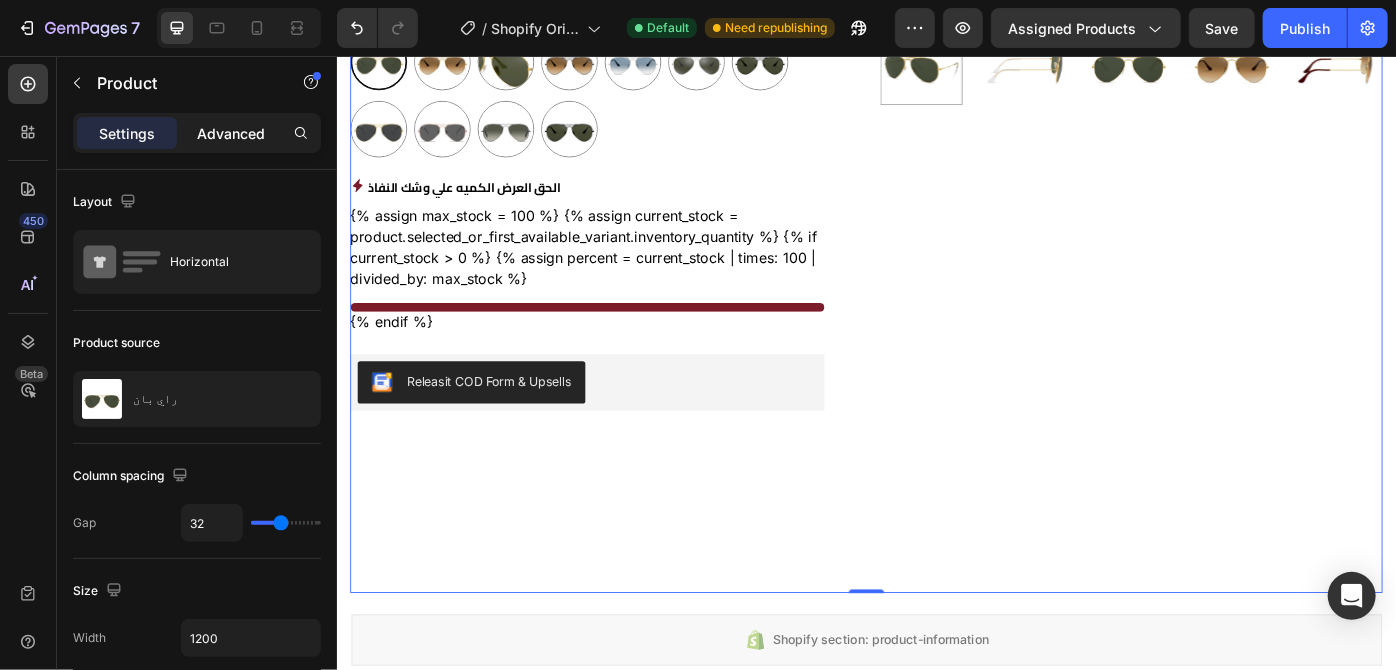 click on "Advanced" at bounding box center (231, 133) 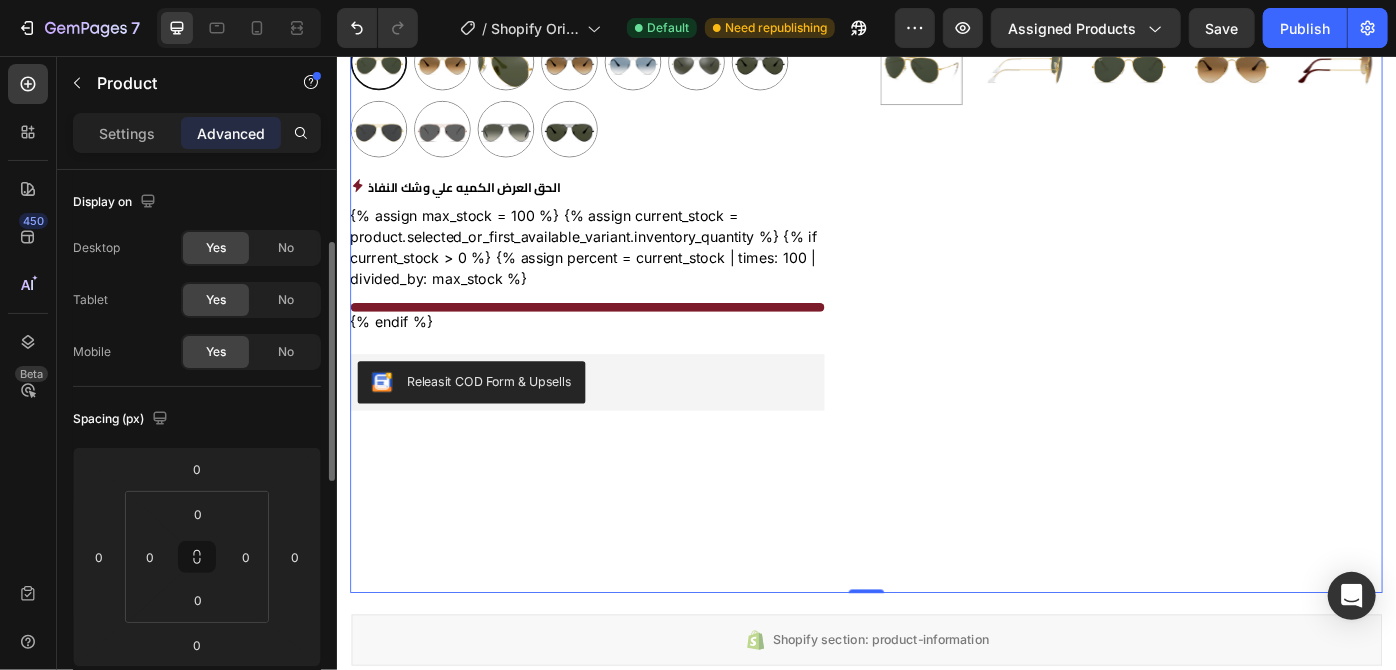 scroll, scrollTop: 181, scrollLeft: 0, axis: vertical 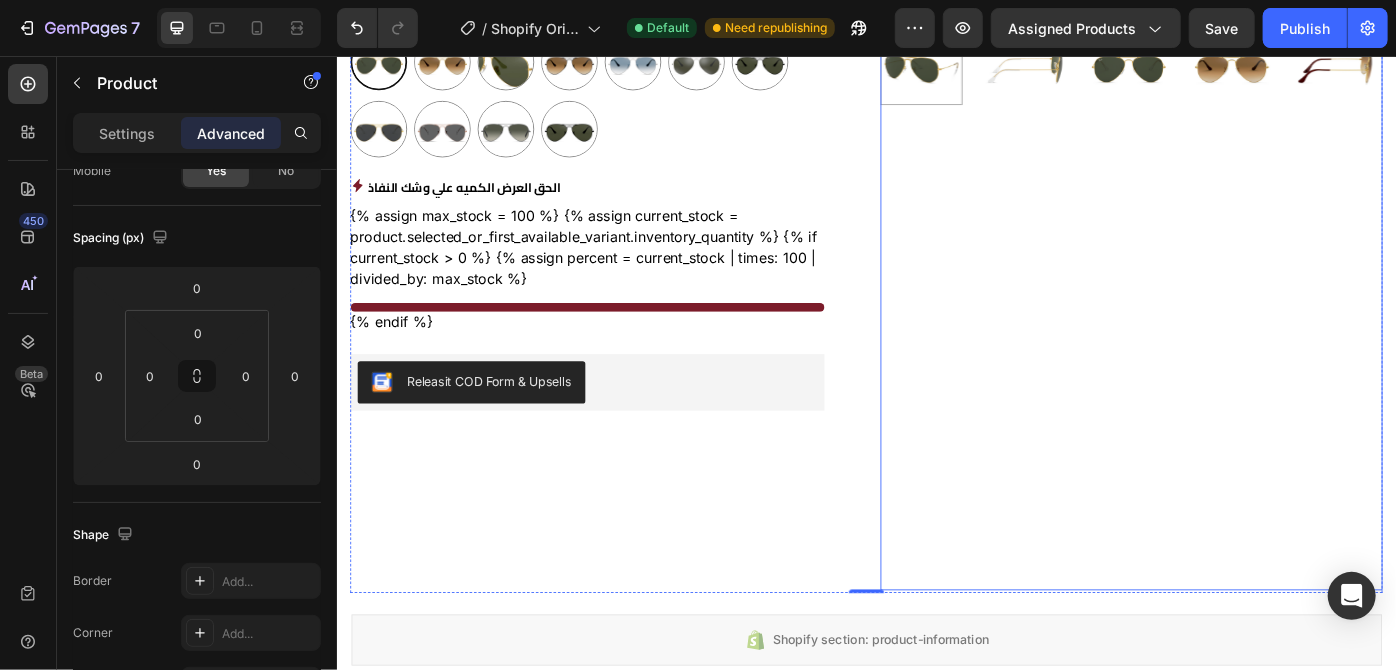 click on "Product Images" at bounding box center (1236, 58) 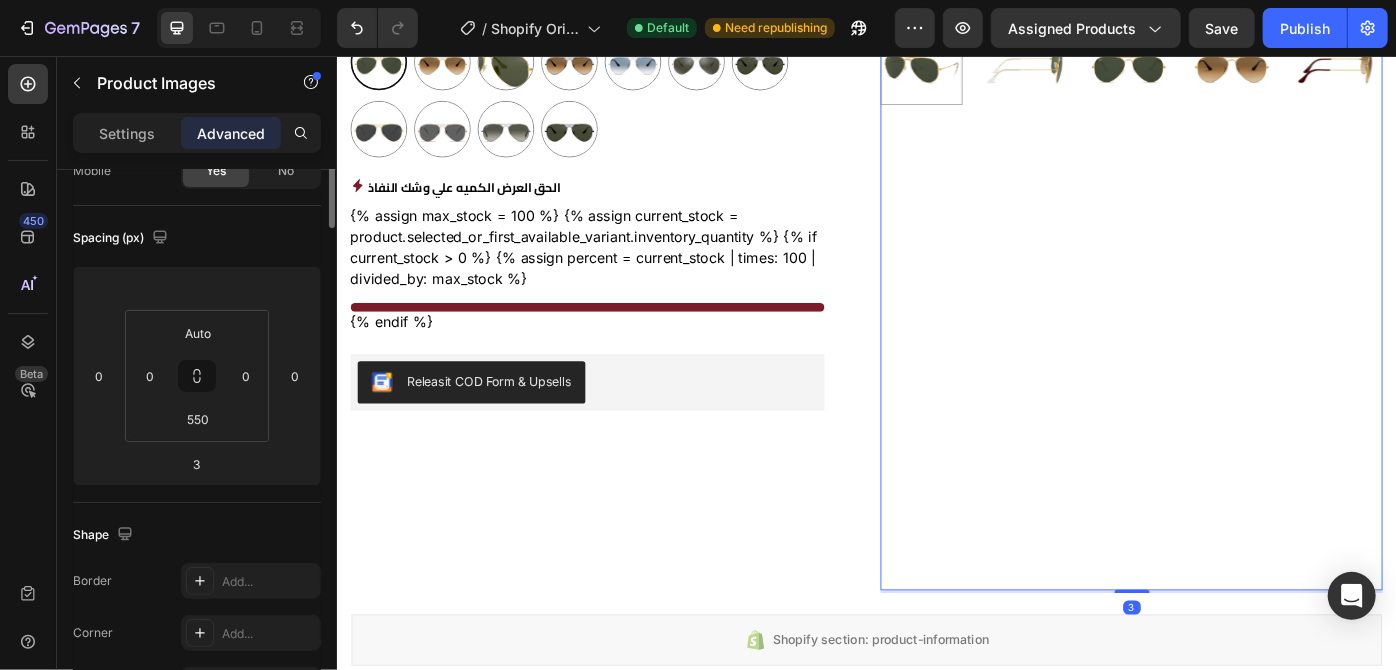 scroll, scrollTop: 0, scrollLeft: 0, axis: both 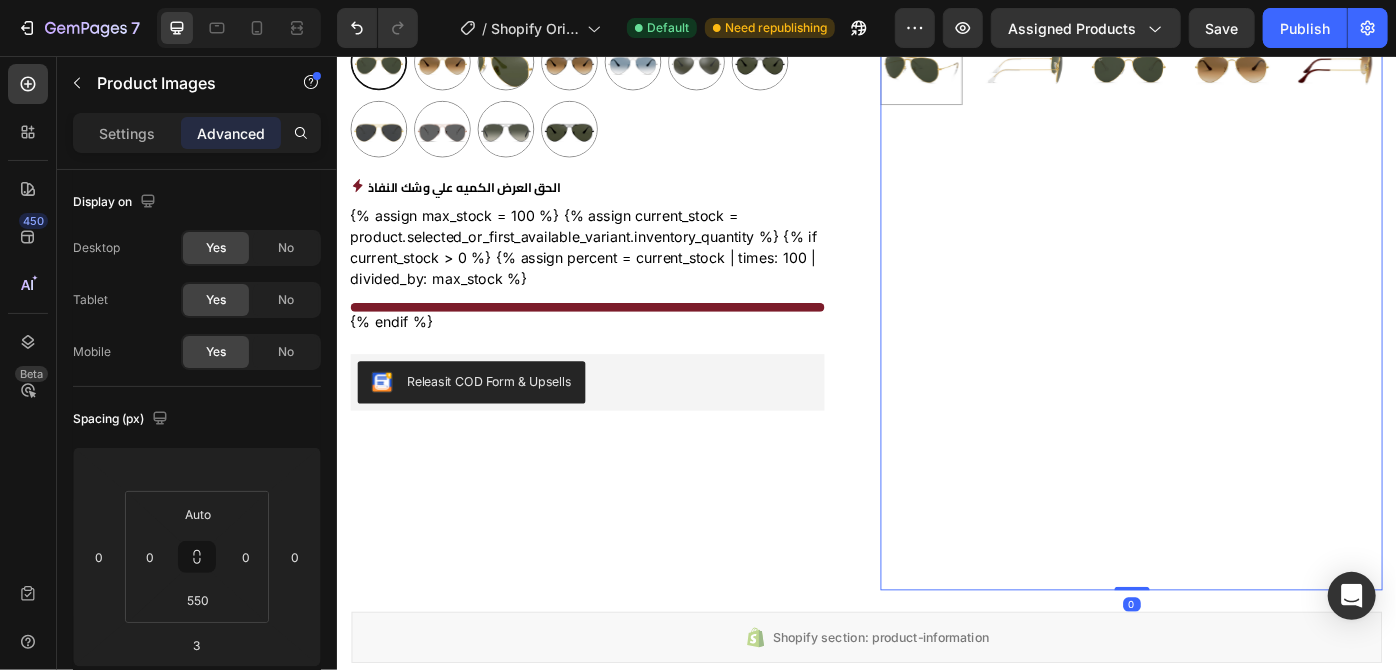 drag, startPoint x: 1227, startPoint y: 662, endPoint x: 854, endPoint y: 645, distance: 373.3872 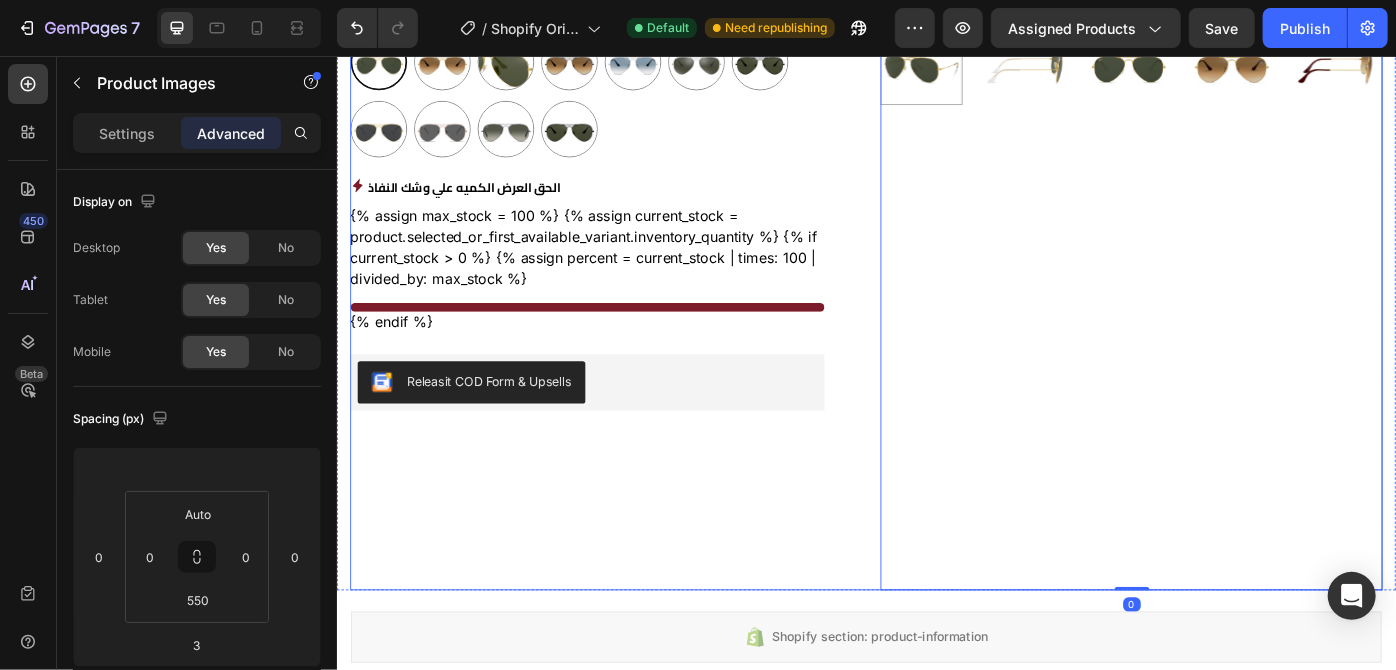 click on "راي بان Product Title
Publish the page to see the content.
Custom Code نظارة شمسية معدنية بإطار بيلوت للجنسين   Product Description                Title Line LE 1,100.00 Product Price Product Price LE 2,000.00 Compare Price Compare Price Sale 45% off Product Badge Row عدسات تحمي من الشمس تصميم مريح وعالي الجودة خفيفة الوزن وقوية التحمل Item List 06 Day 03 Hour 19 Minute 02 Second Countdown Timer اللون: graygreengold graygreengold graygreengold goldbrown goldbrown green green browngray browngray bluesilver bluesilver gray-1 gray-1 greenblue greenblue goldgray-1 goldgray-1 goldgray goldgray blackgray blackgray blackgreen-3 blackgreen-3 Product Variants & Swatches
الحق العرض الكميه علي وشك النفاذ Stock Counter
{% endif %} Custom Code Releasit COD Form & Upsells Row" at bounding box center (635, 58) 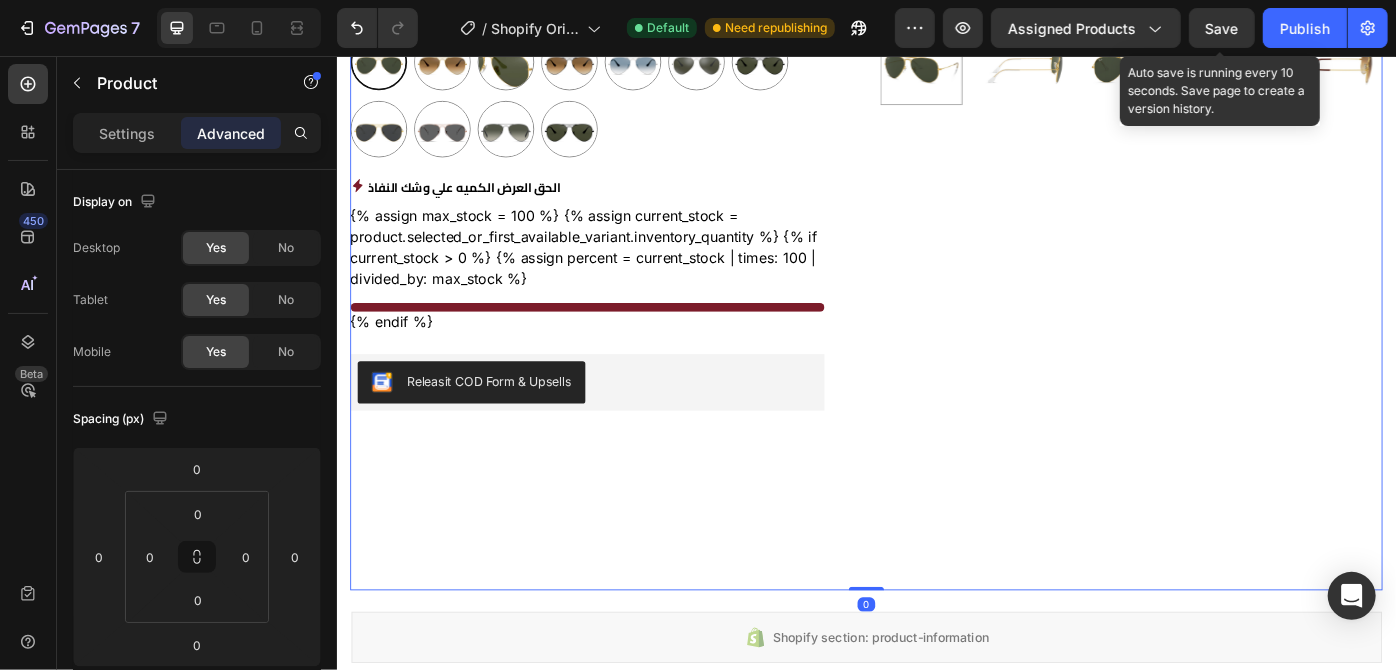 click on "Save" 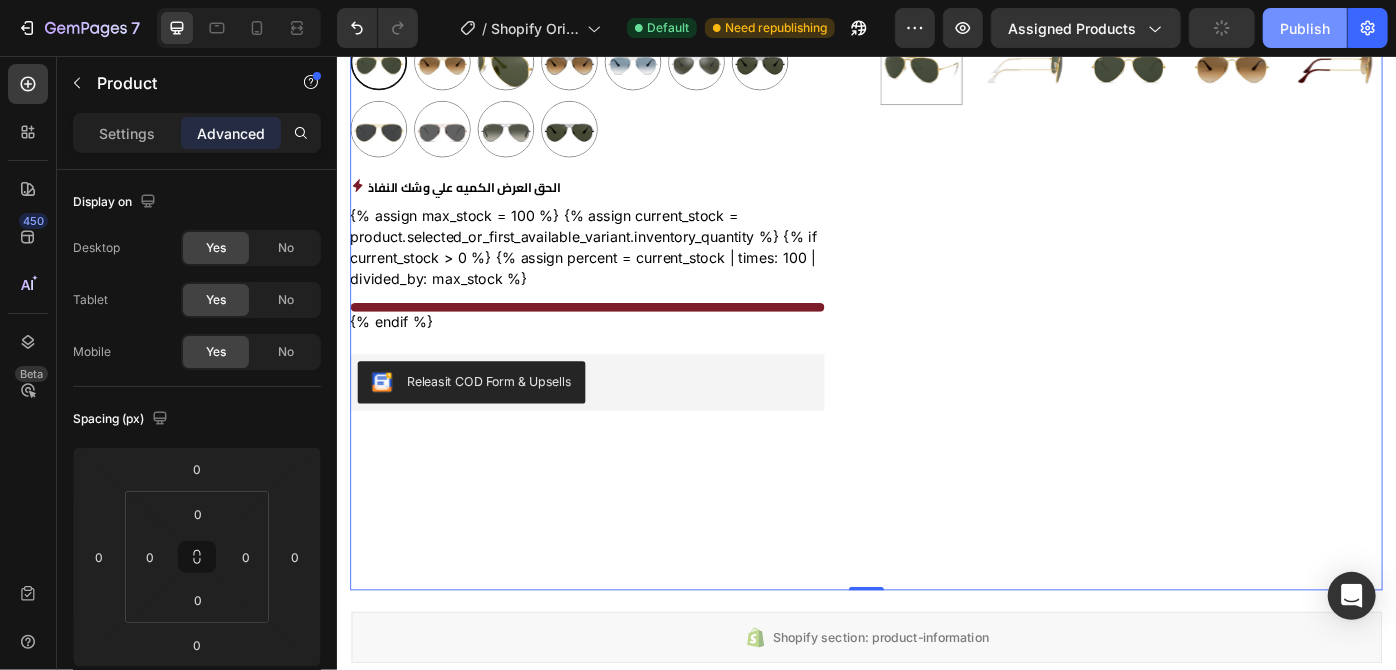click on "Publish" at bounding box center [1305, 28] 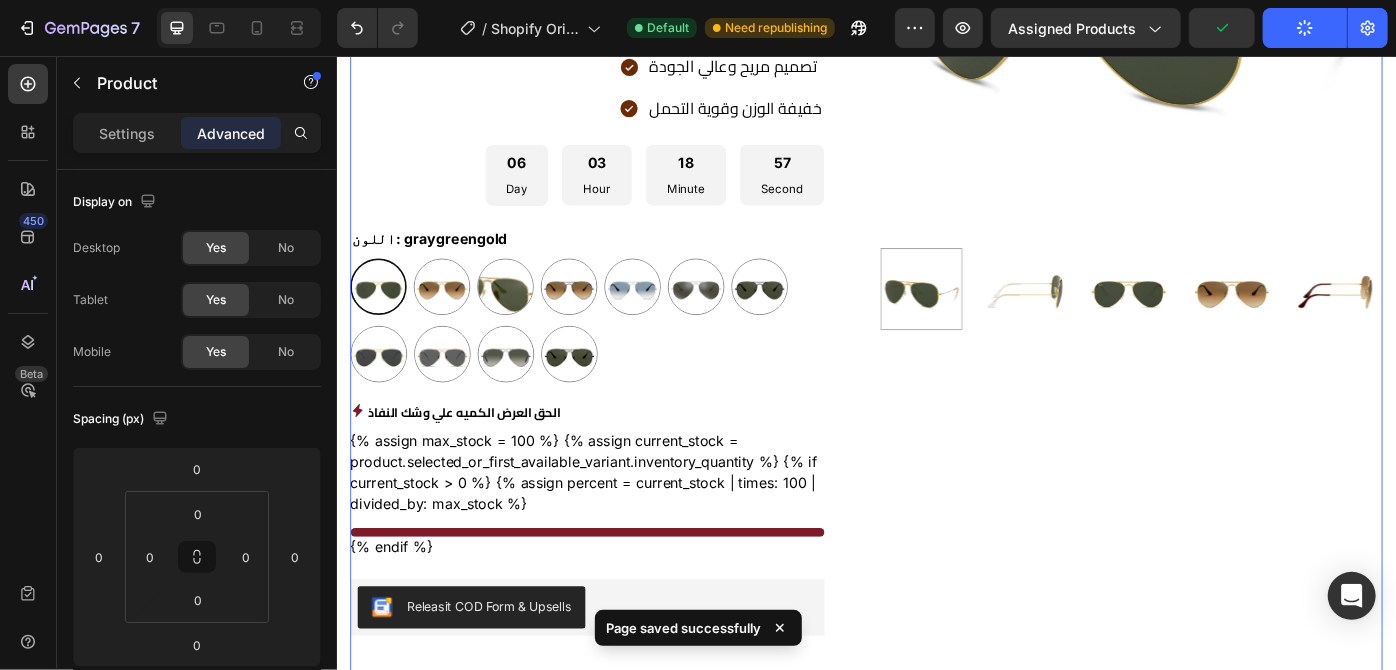 scroll, scrollTop: 0, scrollLeft: 0, axis: both 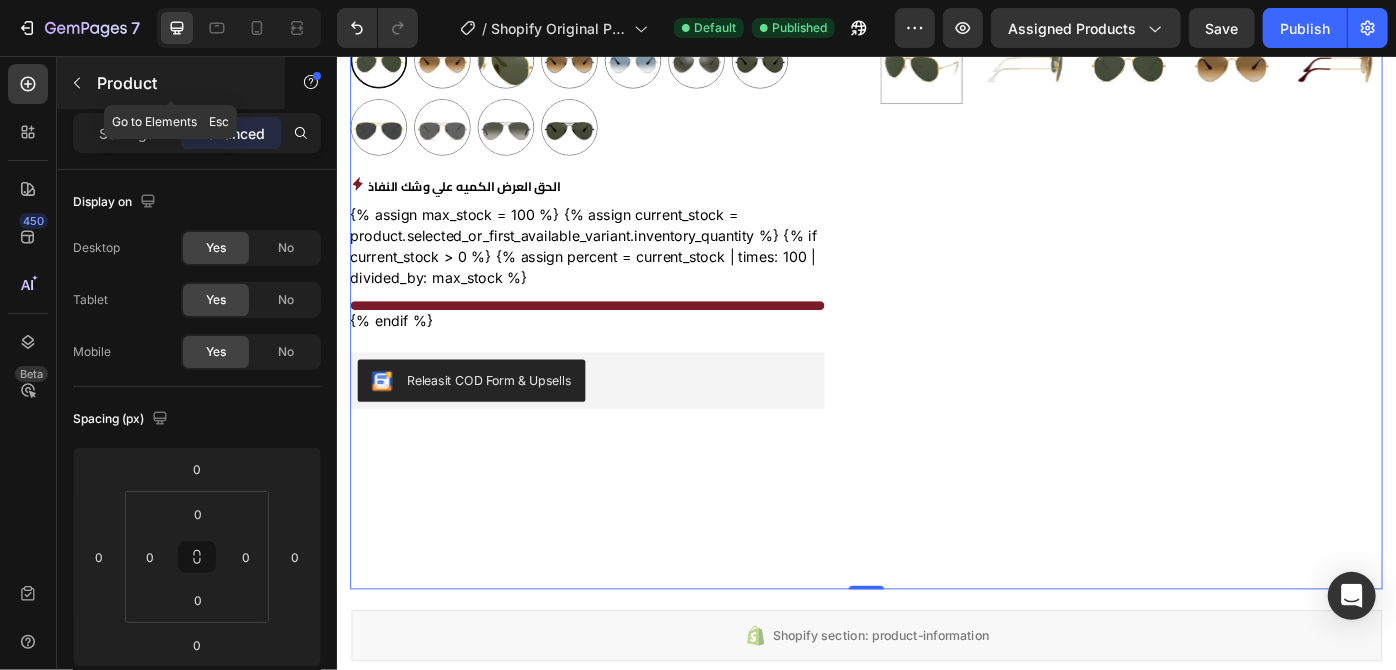 click 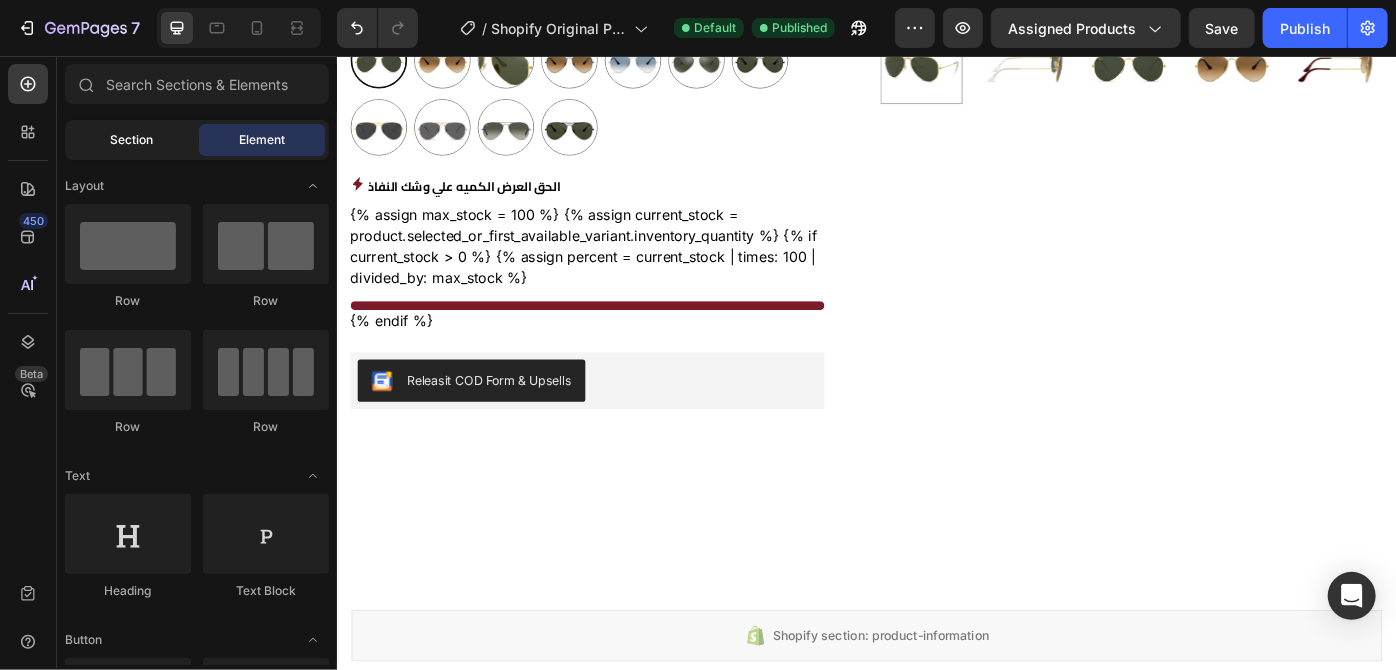 click on "Section" at bounding box center [132, 140] 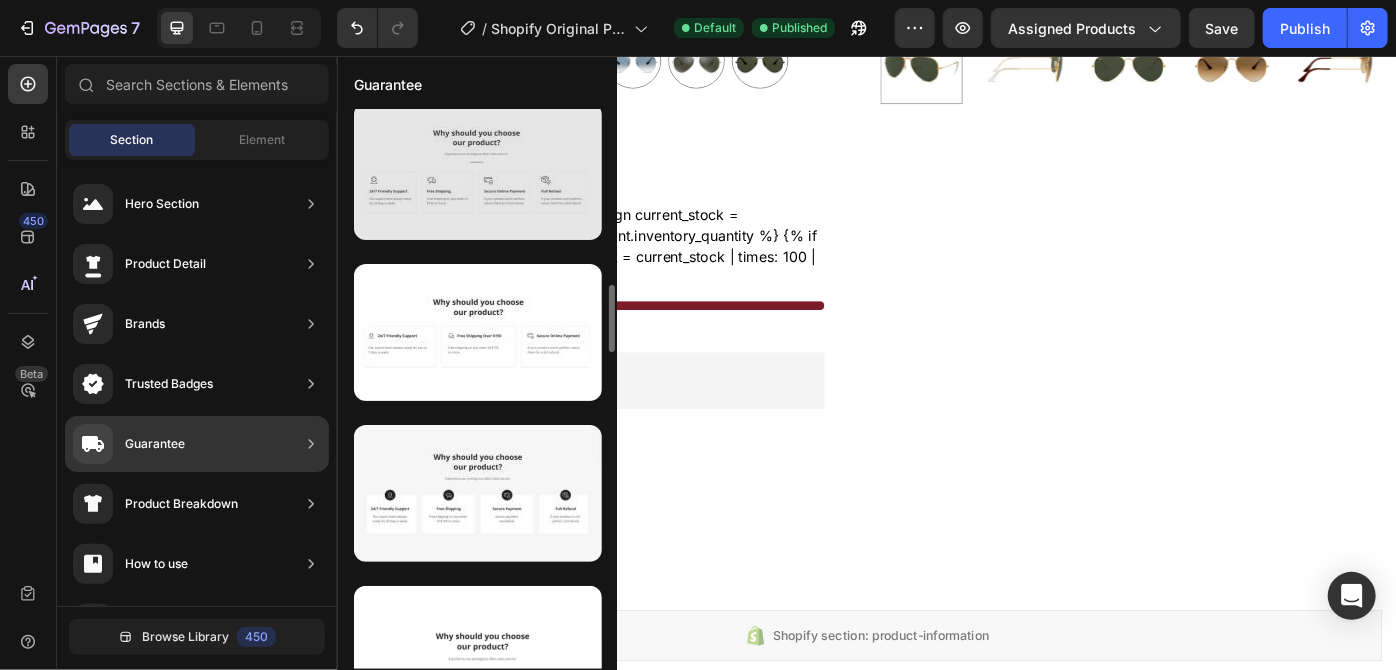 scroll, scrollTop: 1462, scrollLeft: 0, axis: vertical 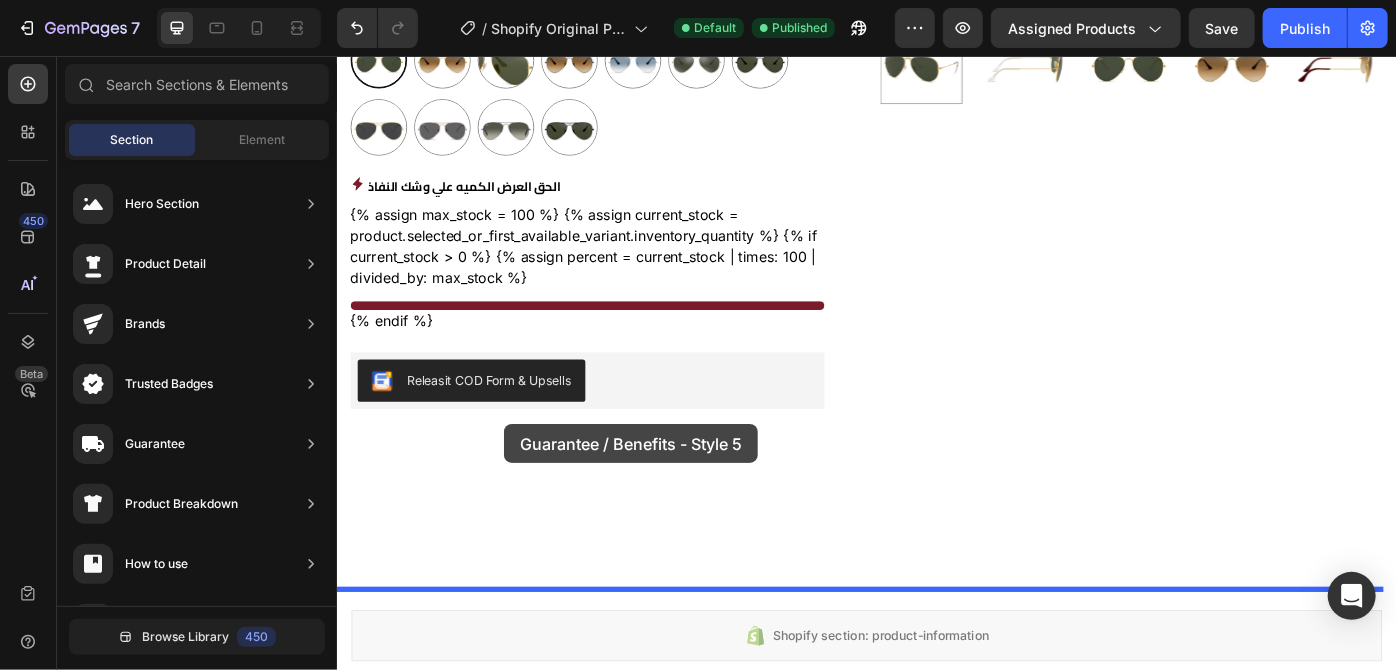 drag, startPoint x: 747, startPoint y: 394, endPoint x: 524, endPoint y: 470, distance: 235.59499 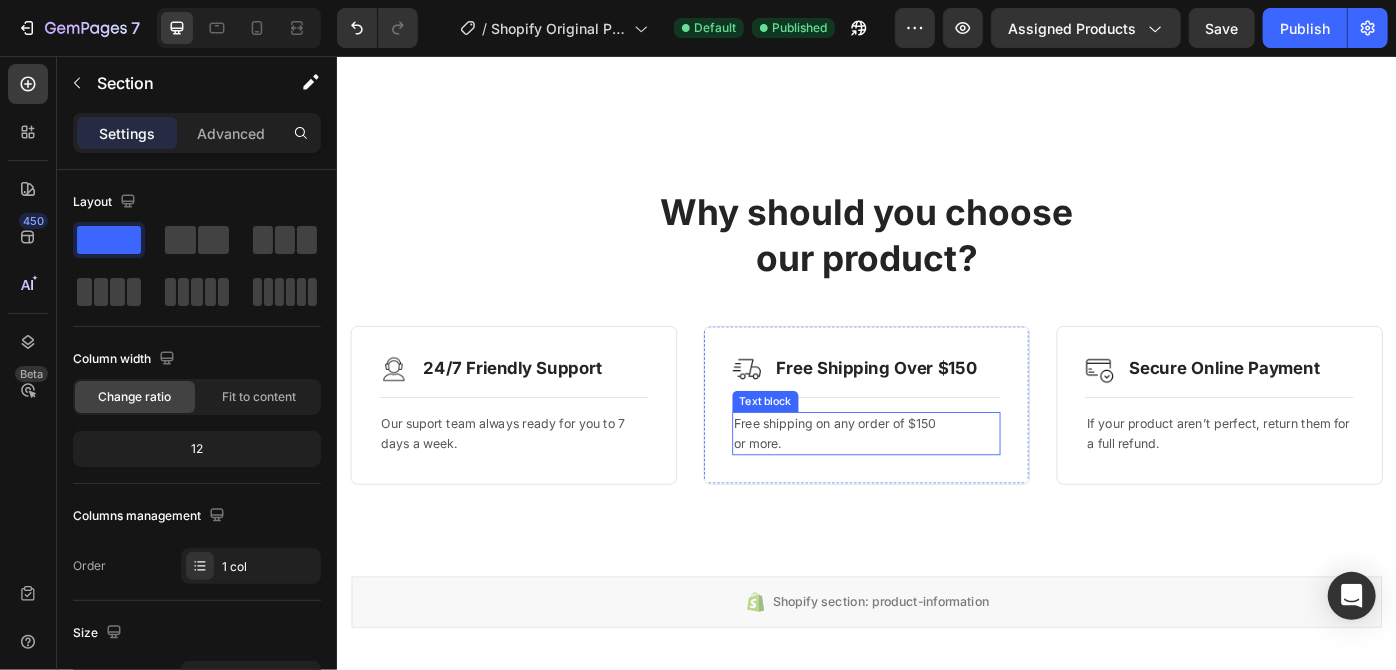 scroll, scrollTop: 1074, scrollLeft: 0, axis: vertical 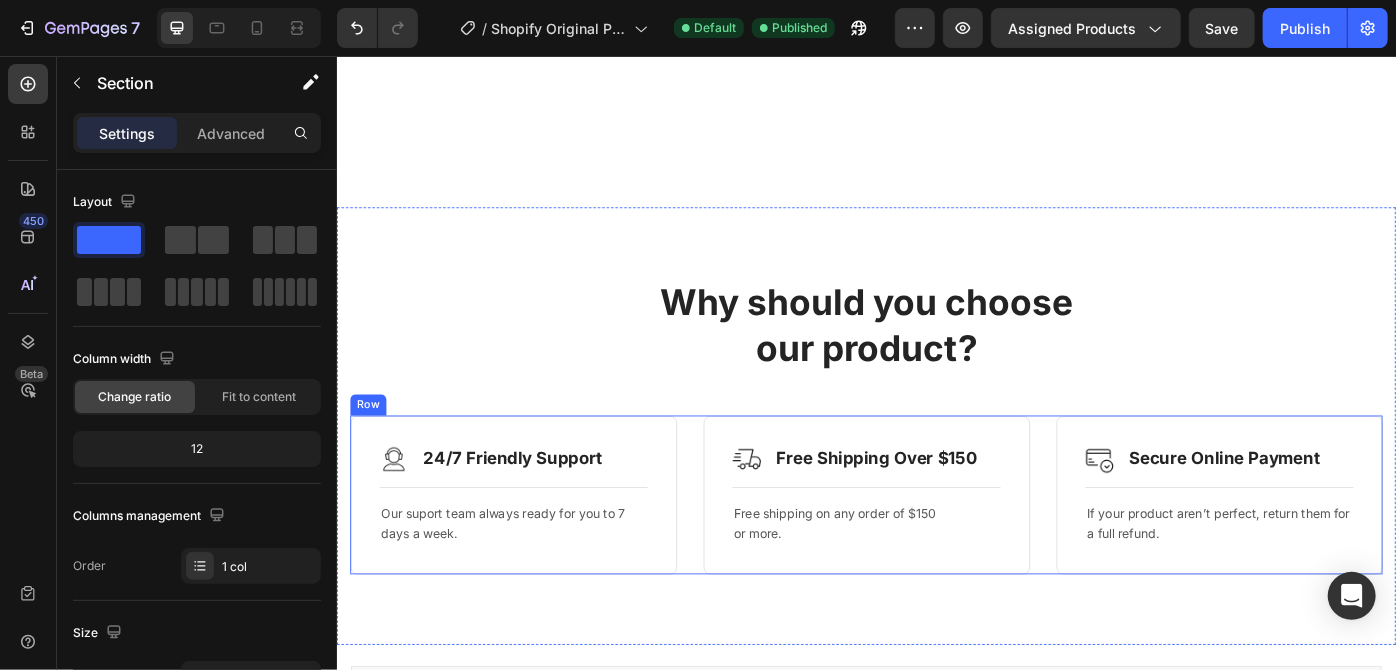 click on "Image 24/7 Friendly Support Text Block Row                Title Line Our suport team always ready for you to 7 days a week. Text block Row Image Free Shipping Over $150 Text Block Row                Title Line Free shipping on any order of $150 or more. Text block Row Image Secure Online Payment Text Block Row                Title Line If your product aren’t perfect, return them for a full refund. Text block Row Row" at bounding box center [936, 553] 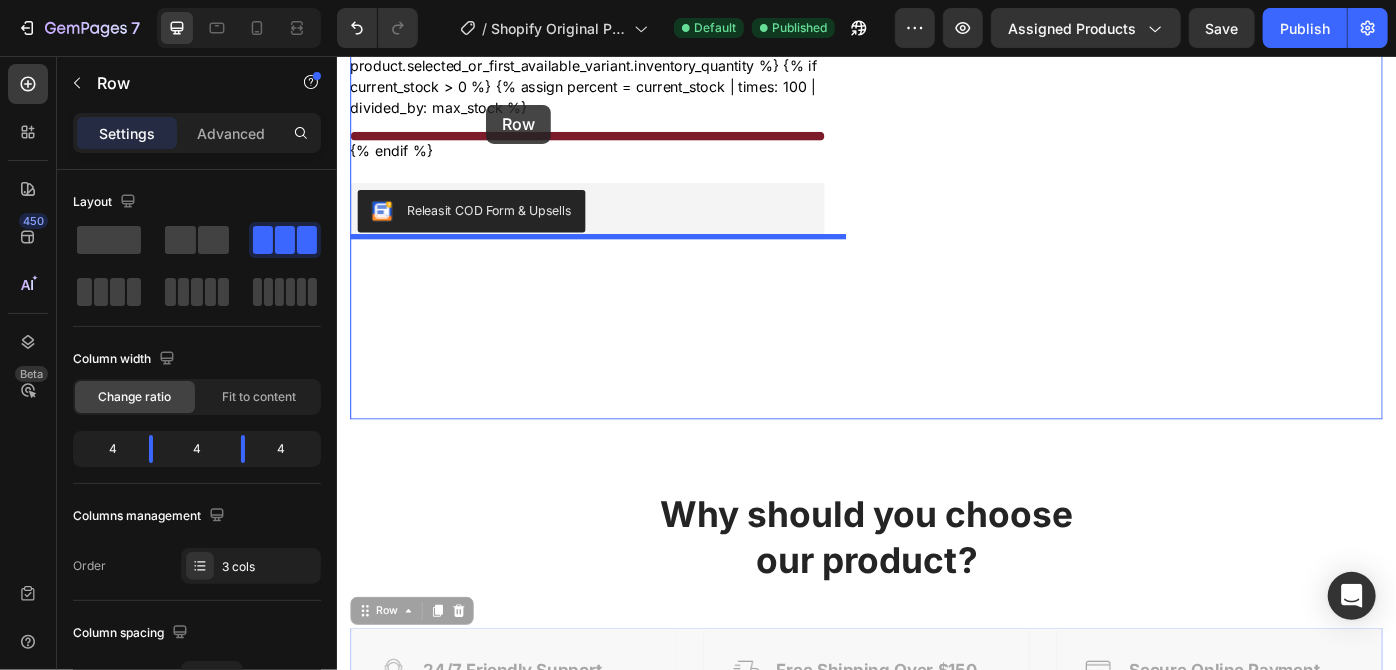 scroll, scrollTop: 782, scrollLeft: 0, axis: vertical 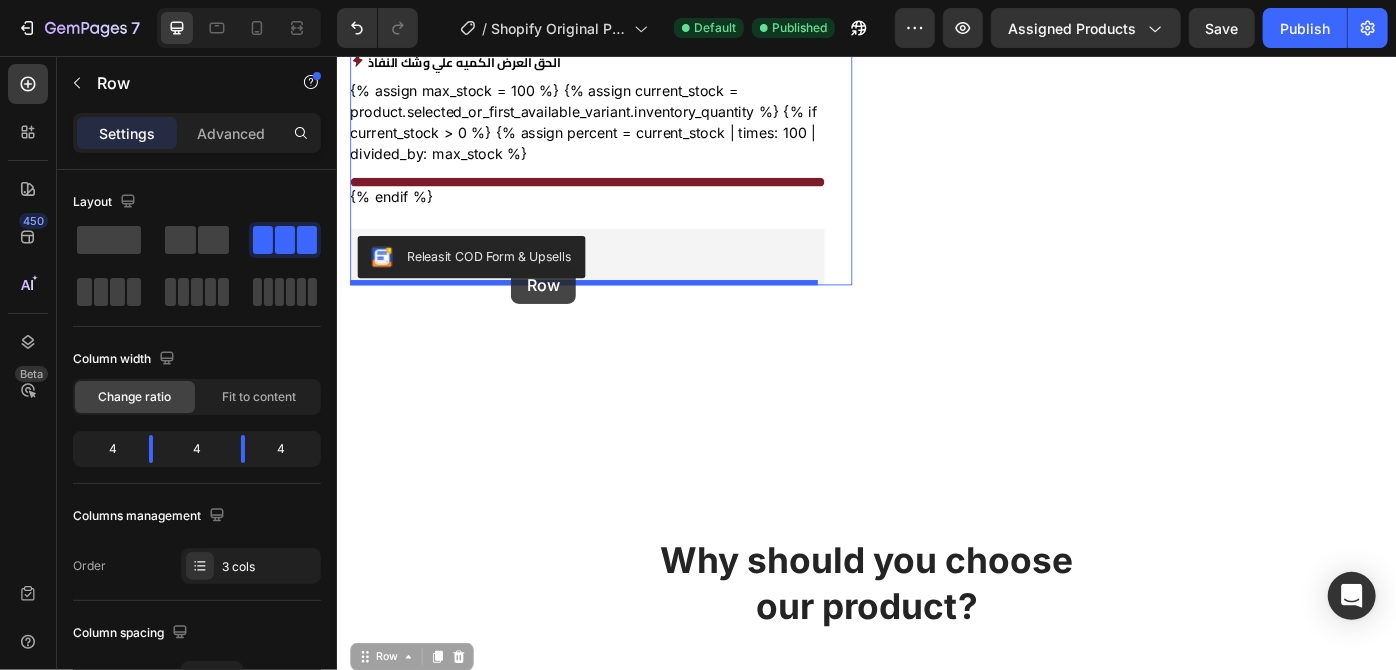 drag, startPoint x: 370, startPoint y: 448, endPoint x: 533, endPoint y: 292, distance: 225.62137 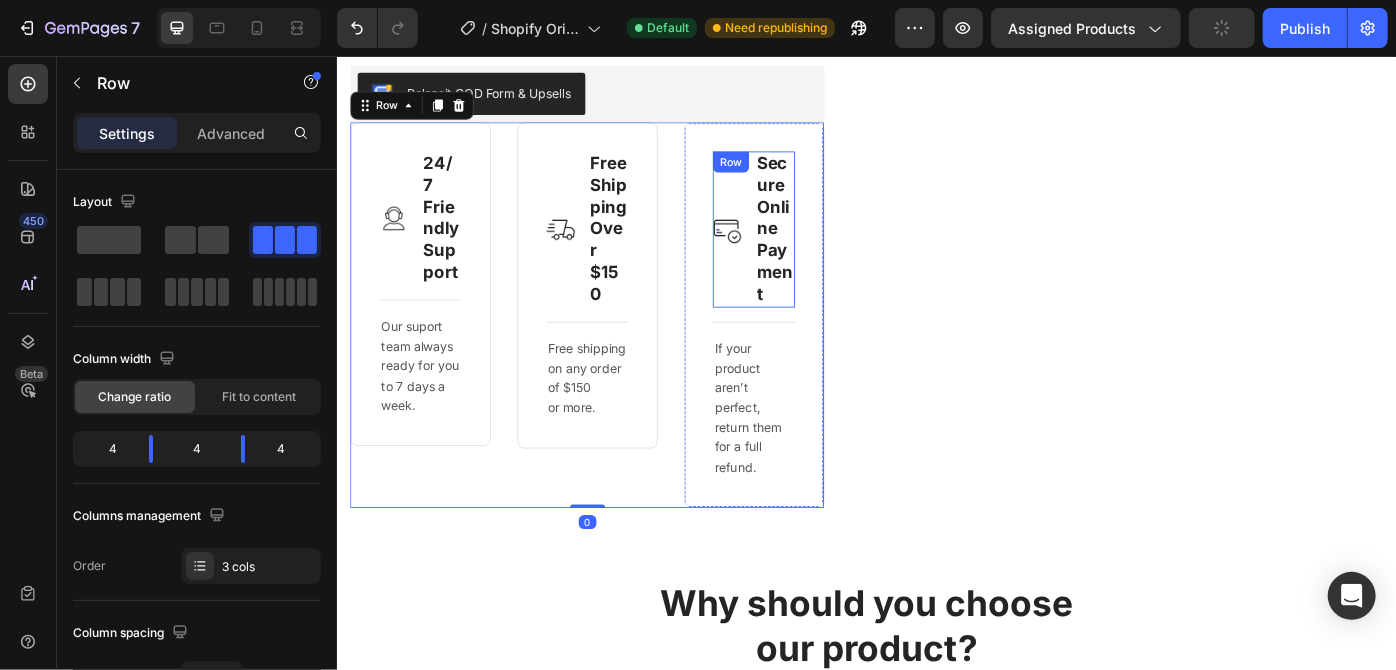 scroll, scrollTop: 978, scrollLeft: 0, axis: vertical 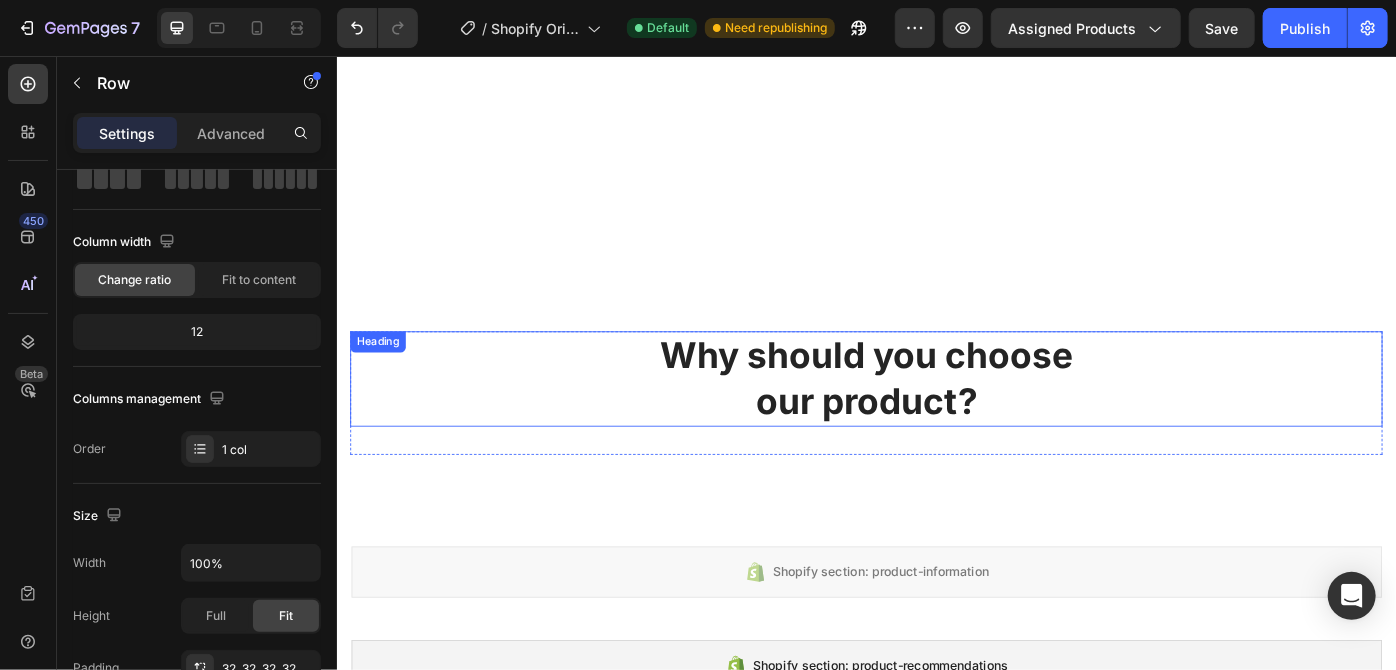 click on "Why should you choose our product?" at bounding box center [936, 421] 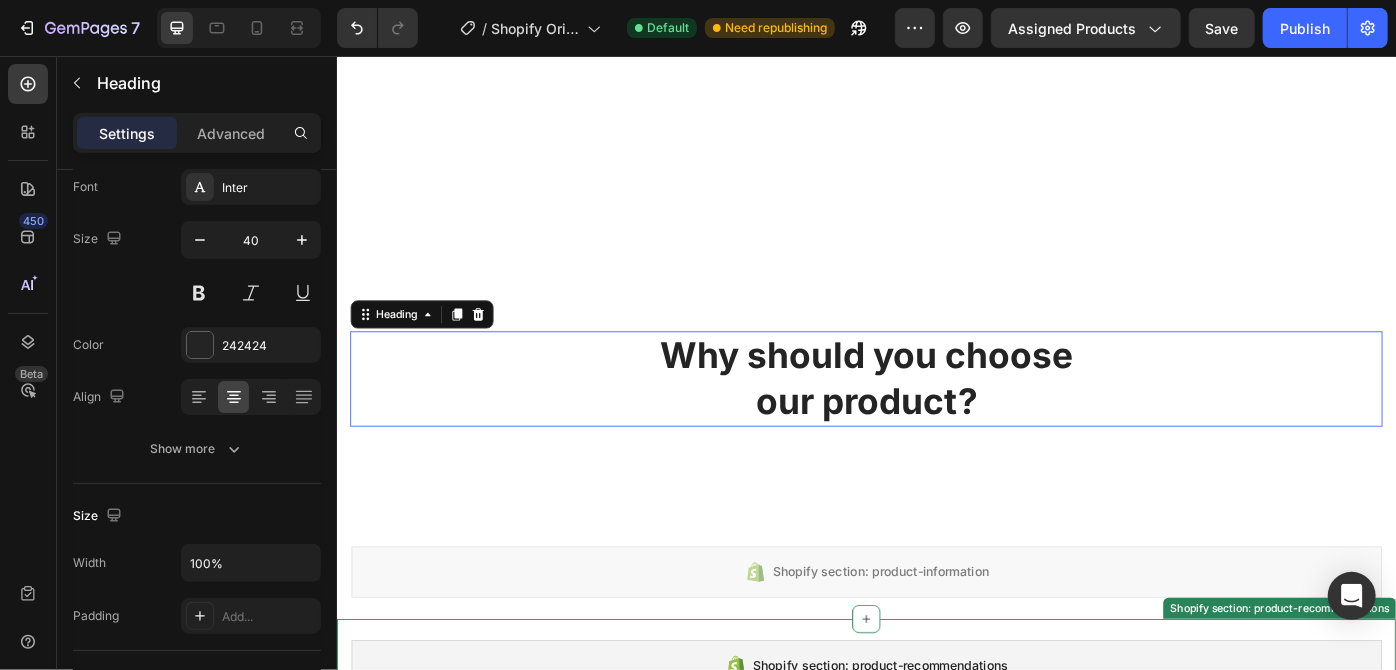 scroll, scrollTop: 1533, scrollLeft: 0, axis: vertical 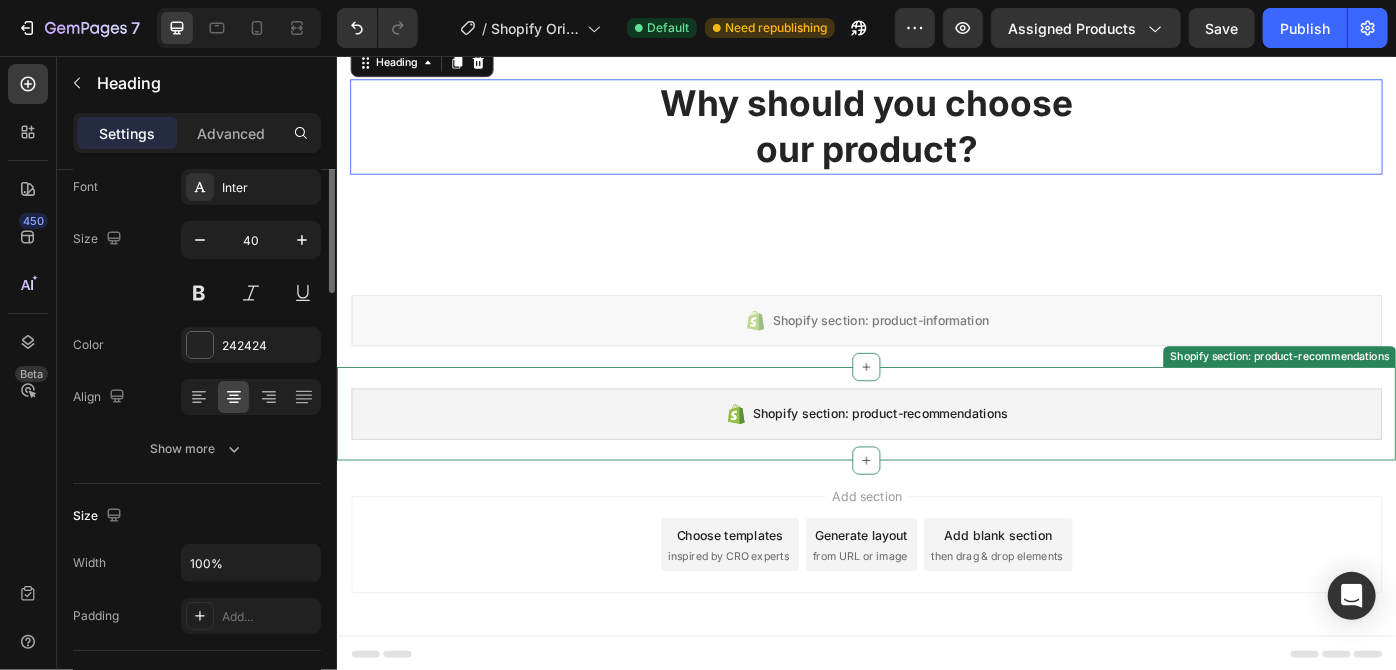 click on "Why should you choose our product? Heading   0 Row Section 2" at bounding box center (936, 152) 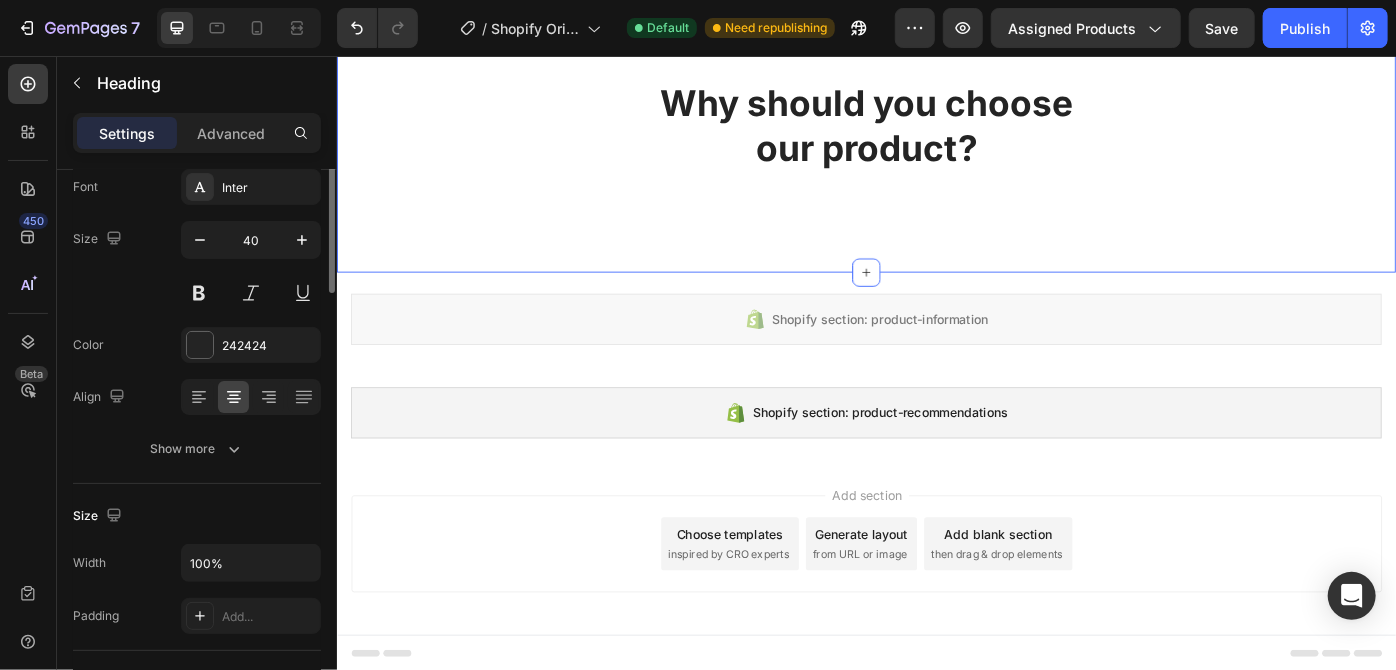 click on "Why should you choose our product? Heading   32 Row Section 2" at bounding box center [936, 151] 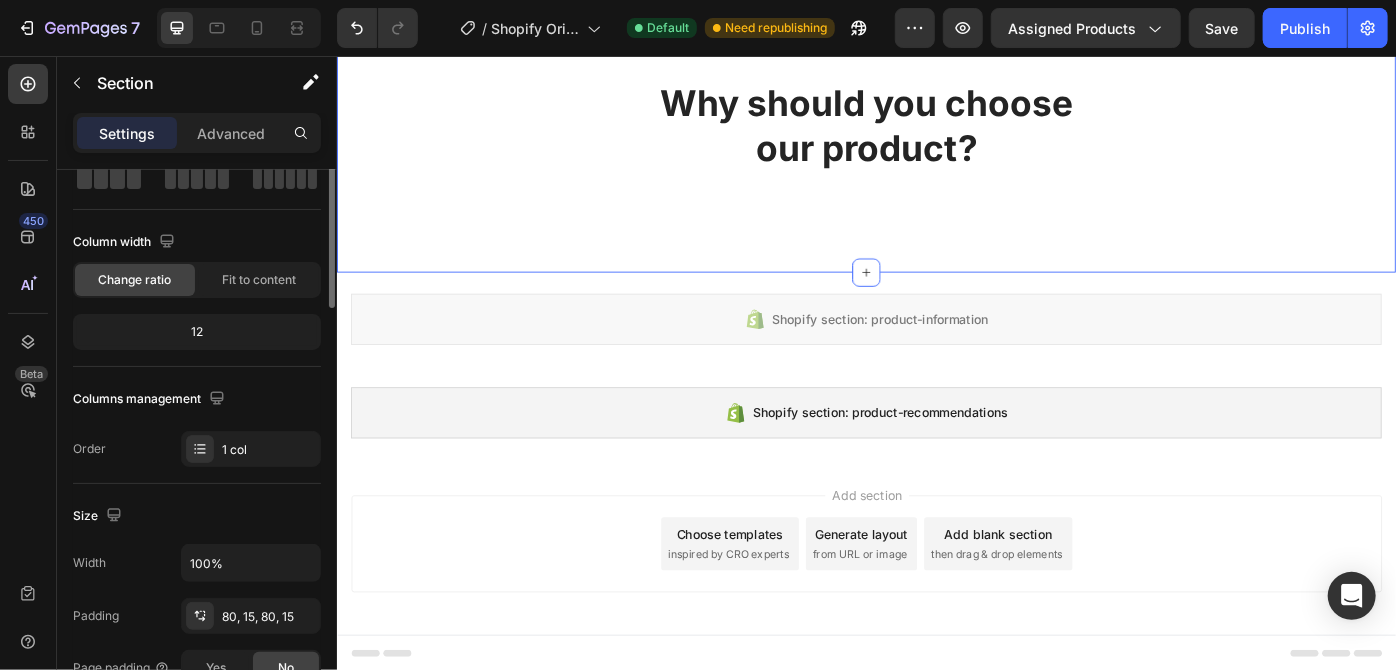 scroll, scrollTop: 0, scrollLeft: 0, axis: both 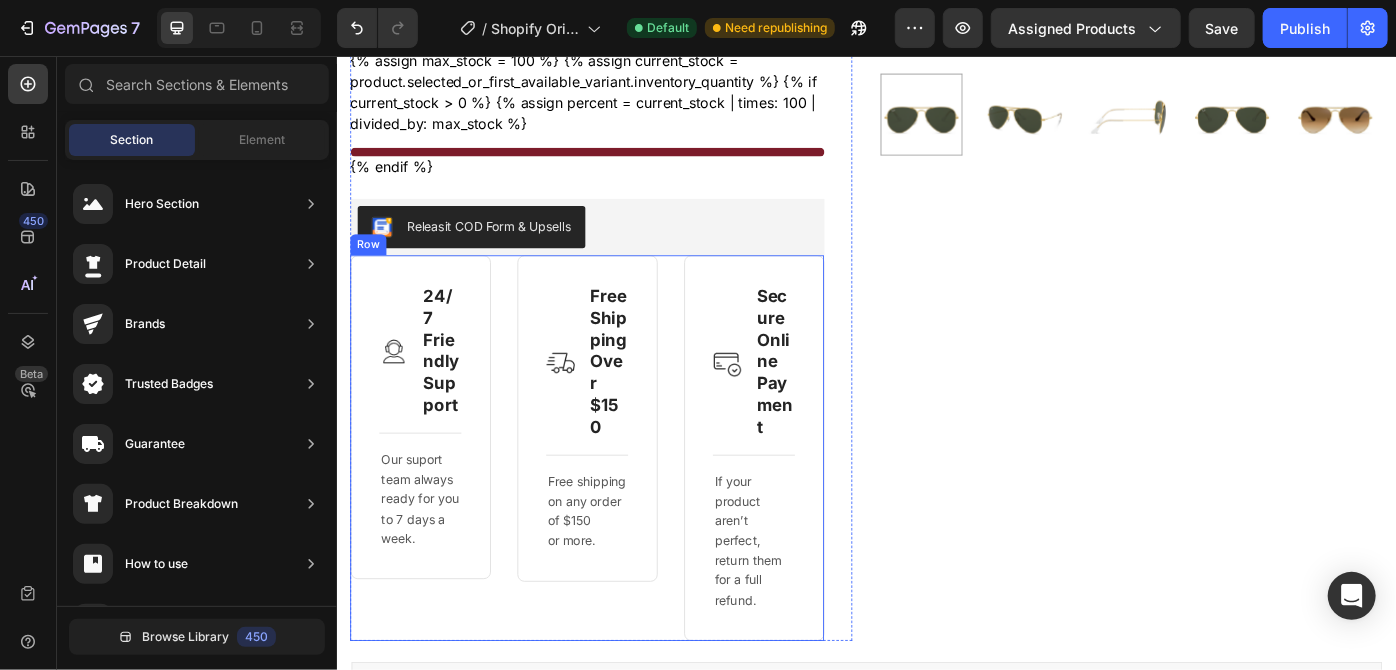 click on "Image 24/7 Friendly Support Text Block Row                Title Line Our suport team always ready for you to 7 days a week. Text block Row Image Free Shipping Over $150 Text Block Row                Title Line Free shipping on any order of $150 or more. Text block Row Image Secure Online Payment Text Block Row                Title Line If your product aren’t perfect, return them for a full refund. Text block Row Row" at bounding box center [619, 499] 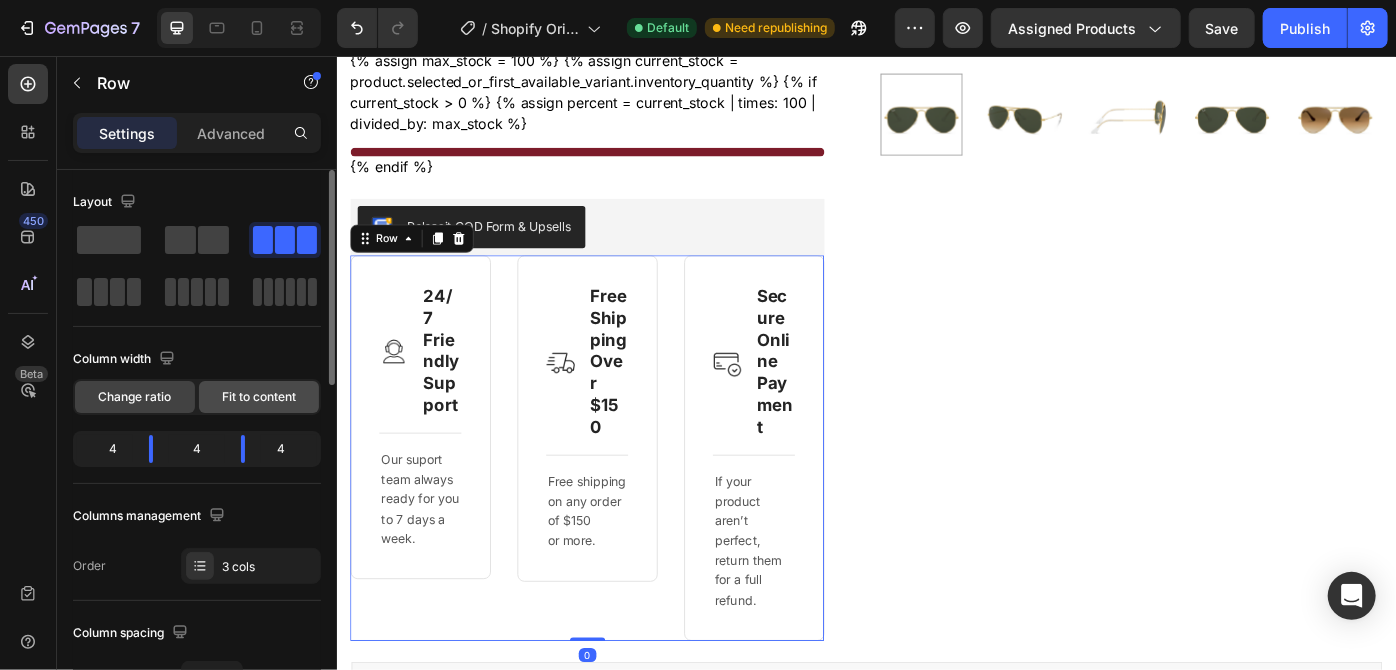 click on "Fit to content" 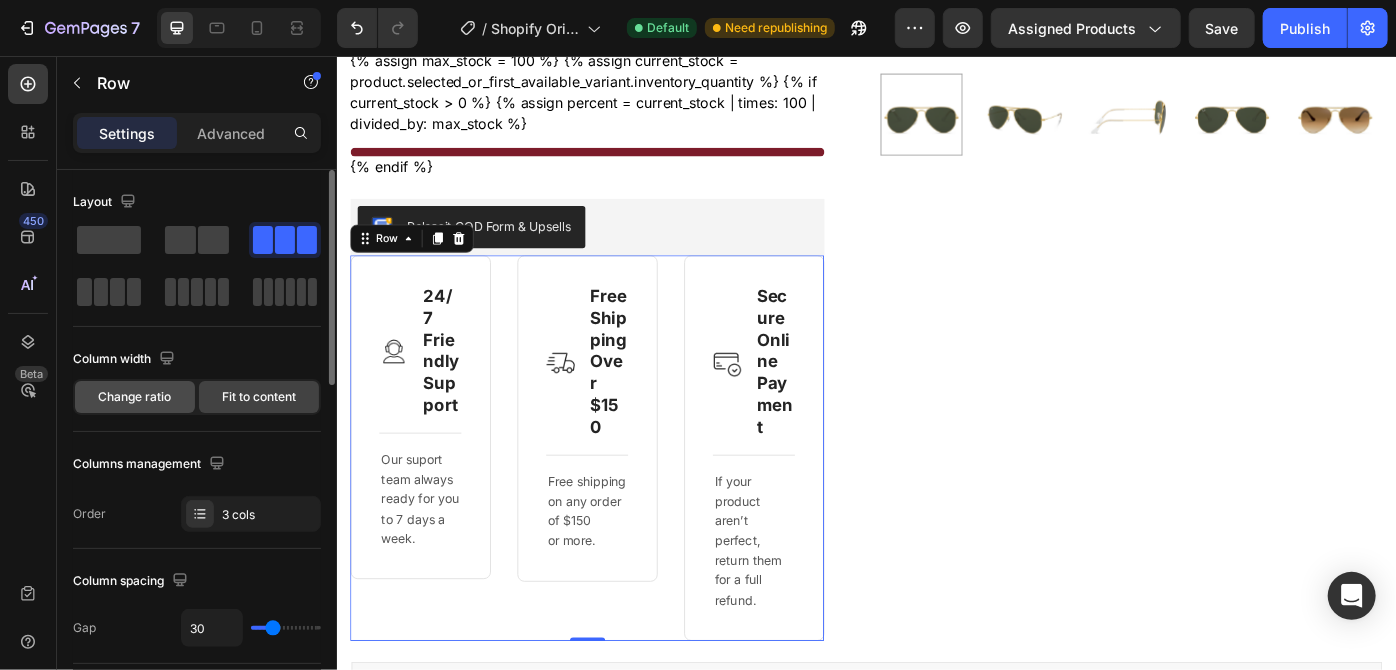 drag, startPoint x: 157, startPoint y: 403, endPoint x: 19, endPoint y: 303, distance: 170.423 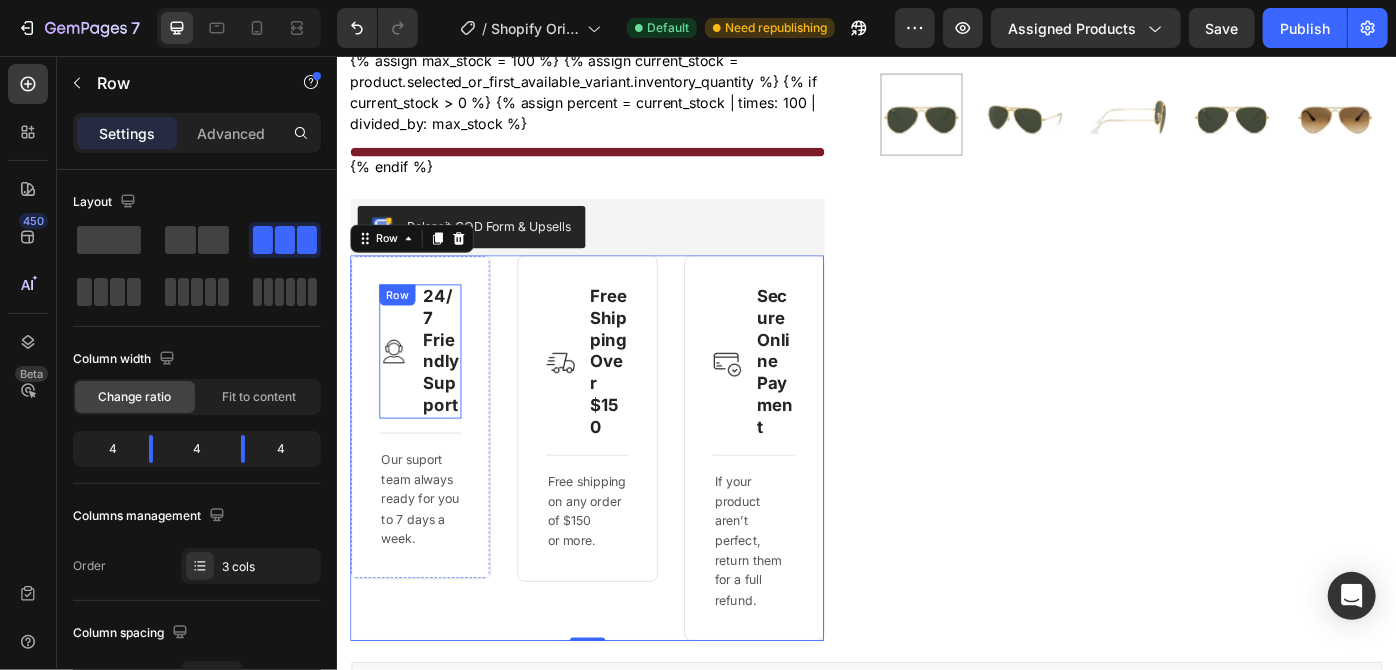 click on "Image 24/7 Friendly Support Text Block Row" at bounding box center [430, 390] 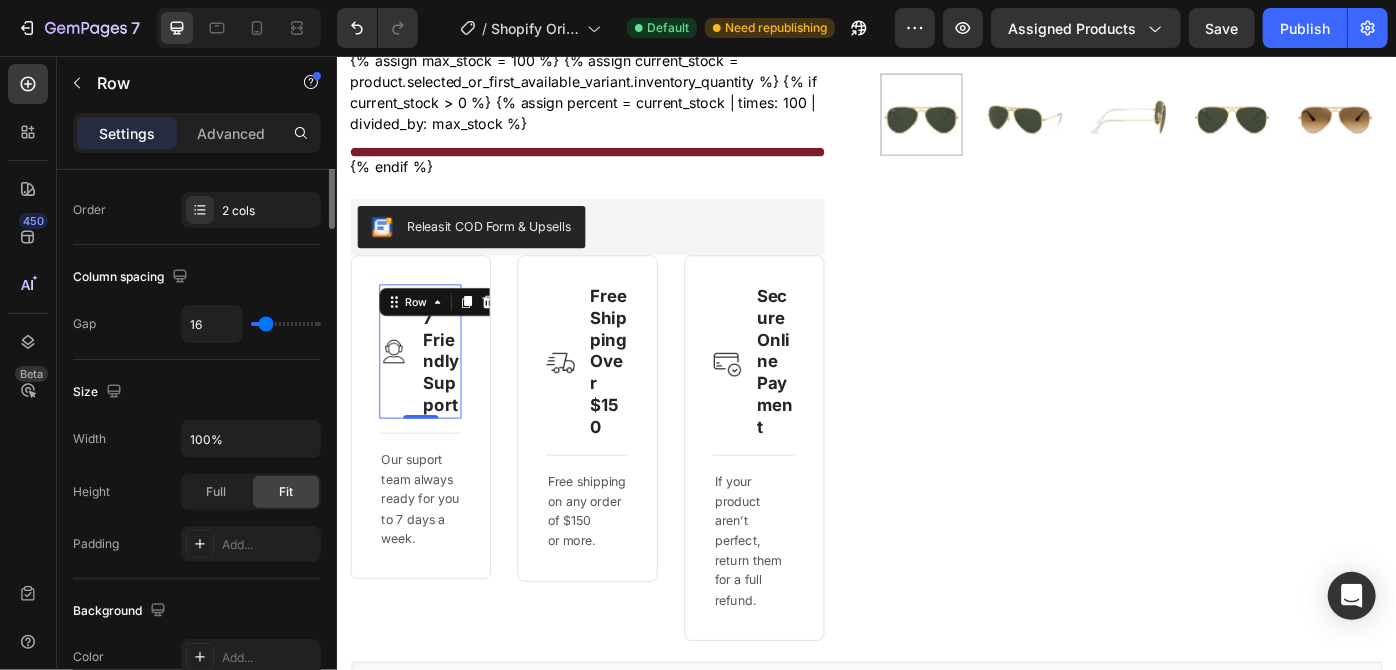 scroll, scrollTop: 0, scrollLeft: 0, axis: both 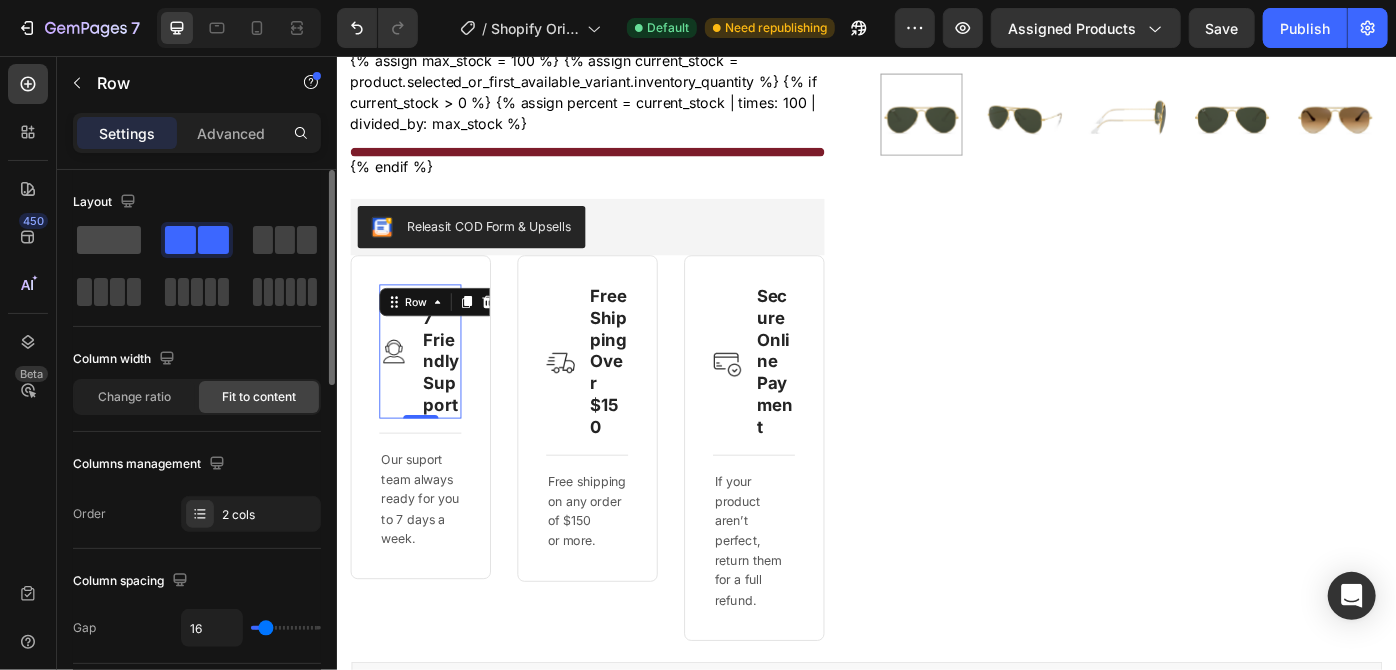 click 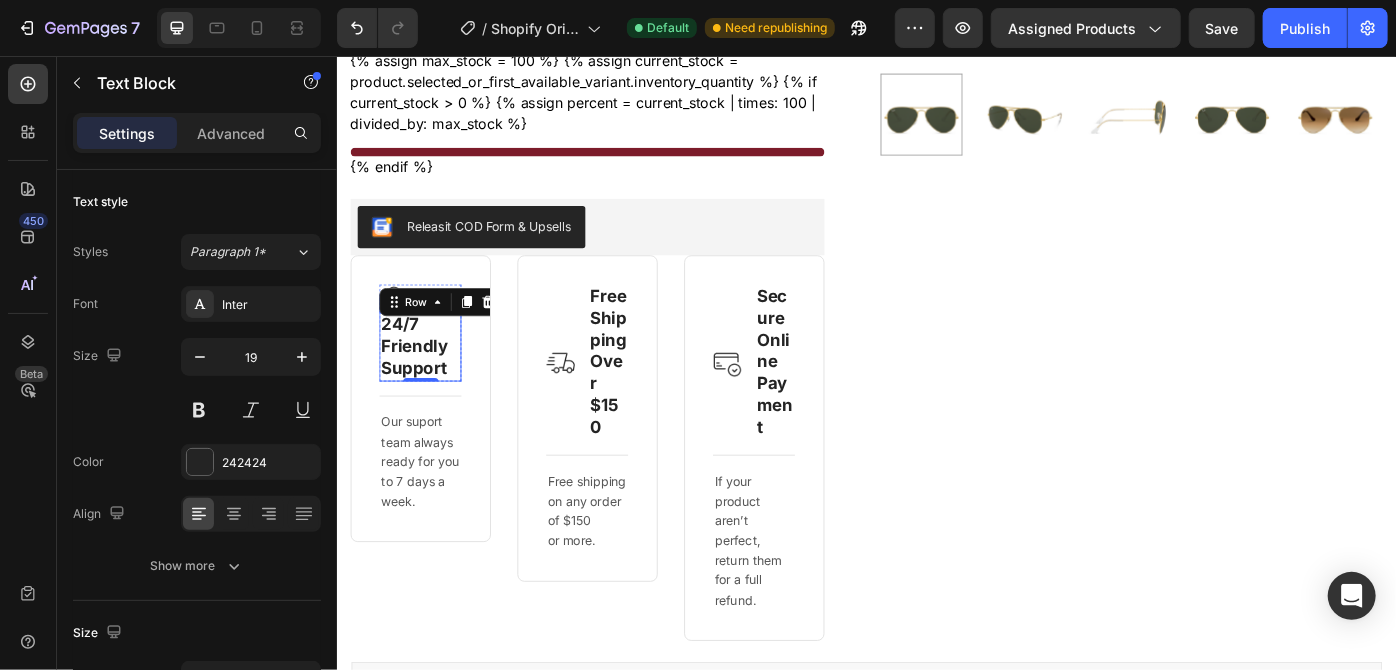 click on "24/7 Friendly Support Text Block" at bounding box center [430, 385] 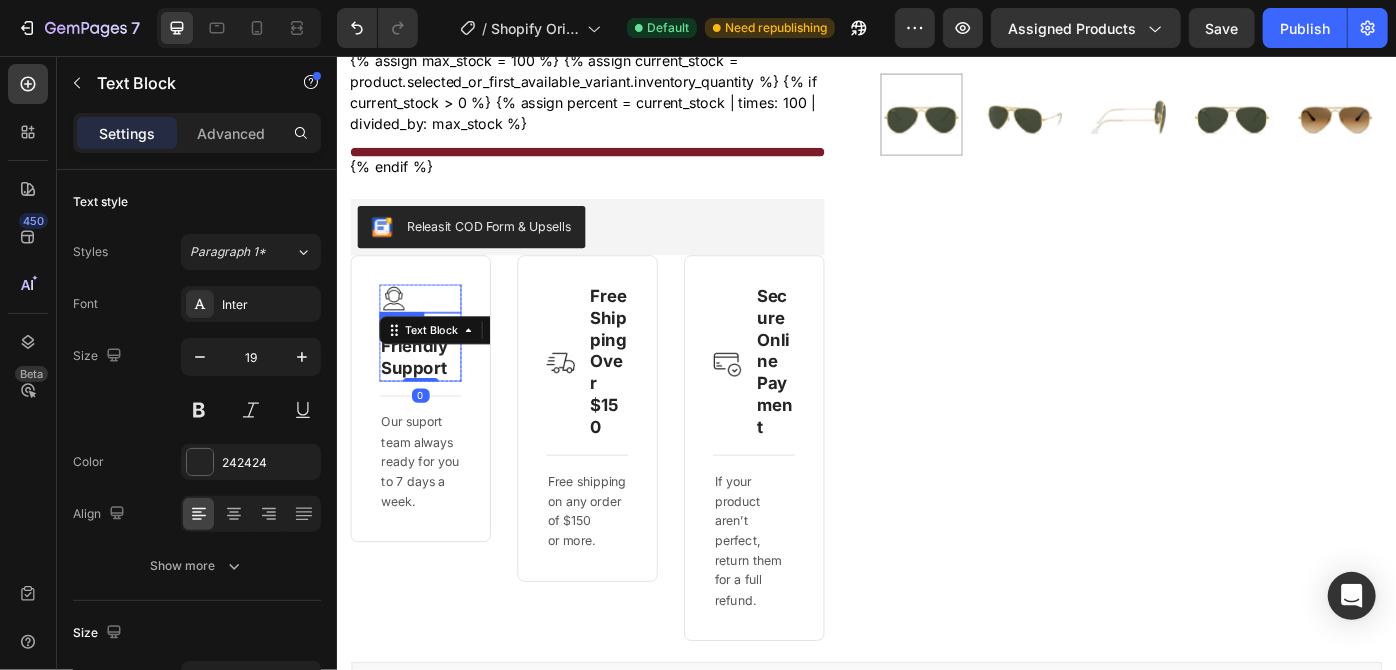 click at bounding box center (400, 330) 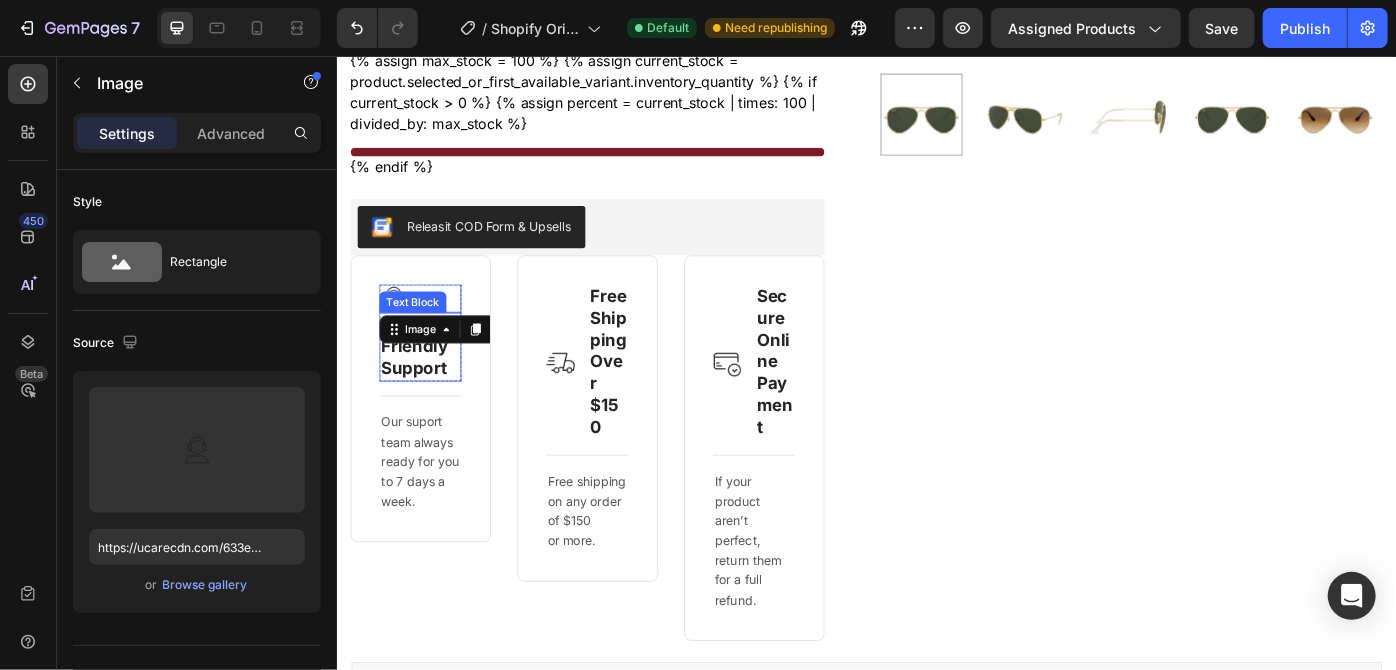 click on "24/7 Friendly Support" at bounding box center (430, 385) 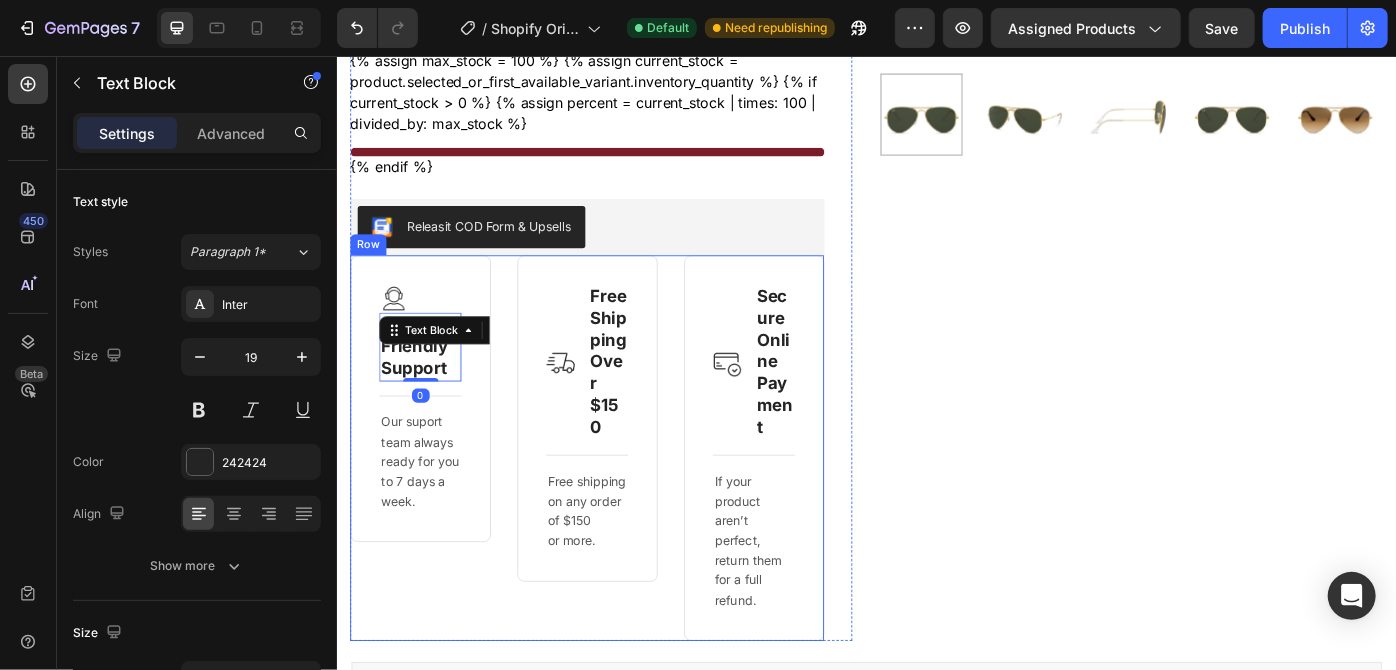 click on "Image 24/7 Friendly Support Text Block   0 Row                Title Line Our suport team always ready for you to 7 days a week. Text block Row Image Free Shipping Over $150 Text Block Row                Title Line Free shipping on any order of $150 or more. Text block Row Image Secure Online Payment Text Block Row                Title Line If your product aren’t perfect, return them for a full refund. Text block Row Row" at bounding box center [619, 499] 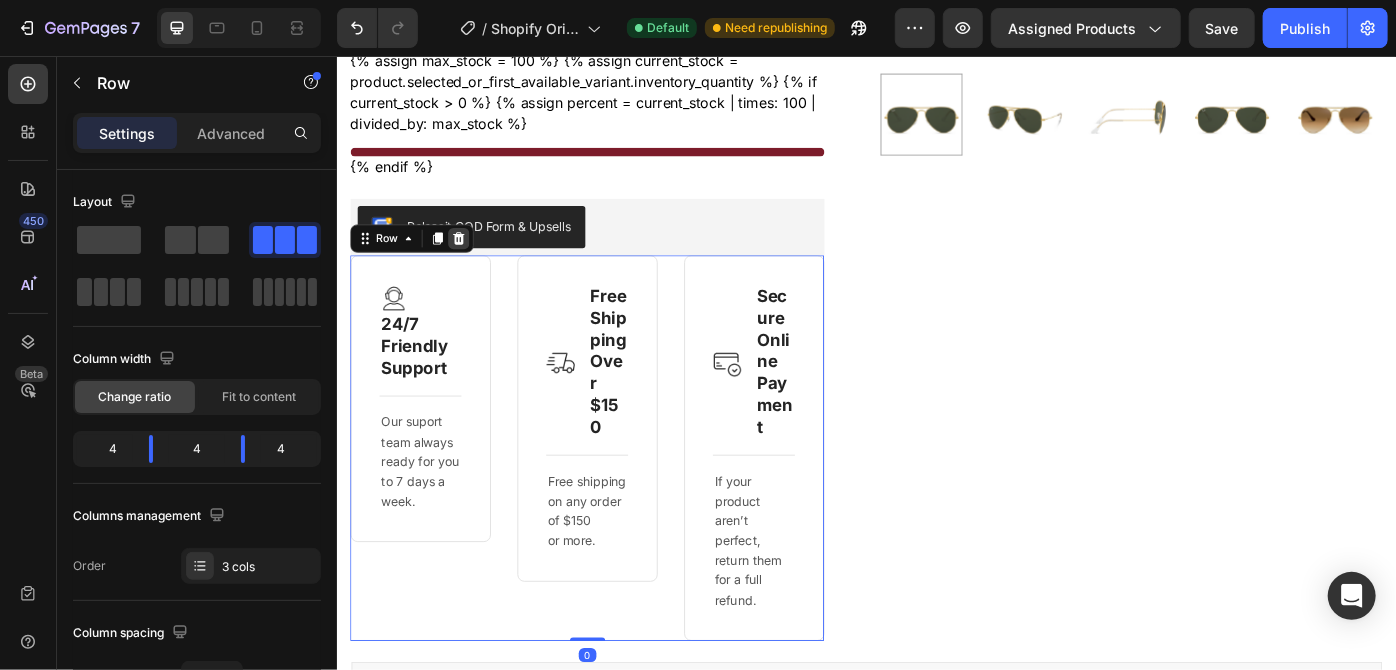 click 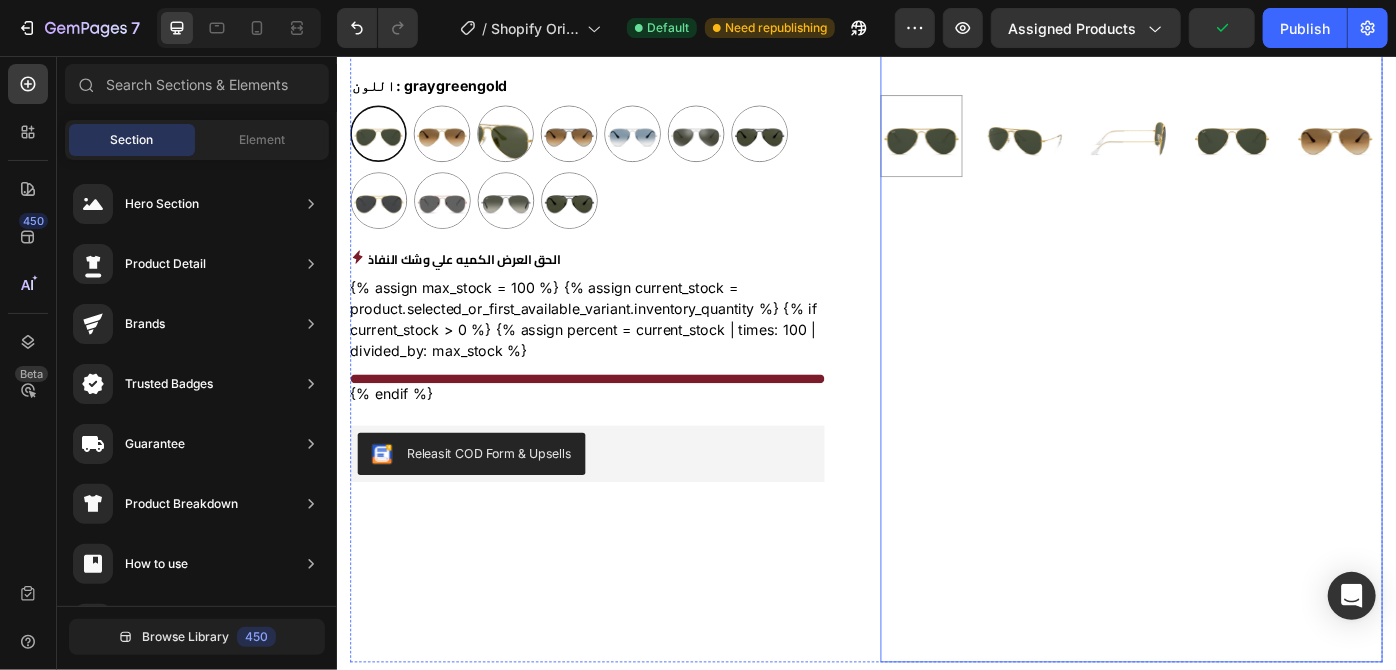 scroll, scrollTop: 560, scrollLeft: 0, axis: vertical 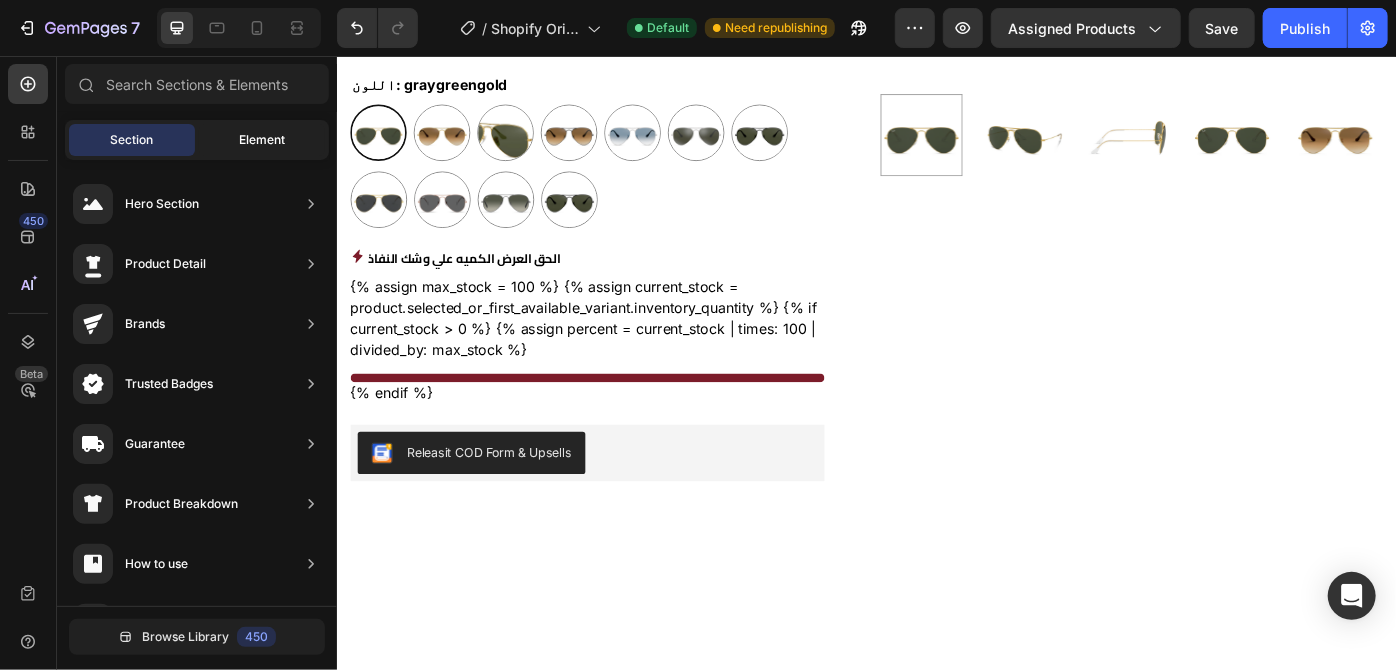 click on "Element" at bounding box center (262, 140) 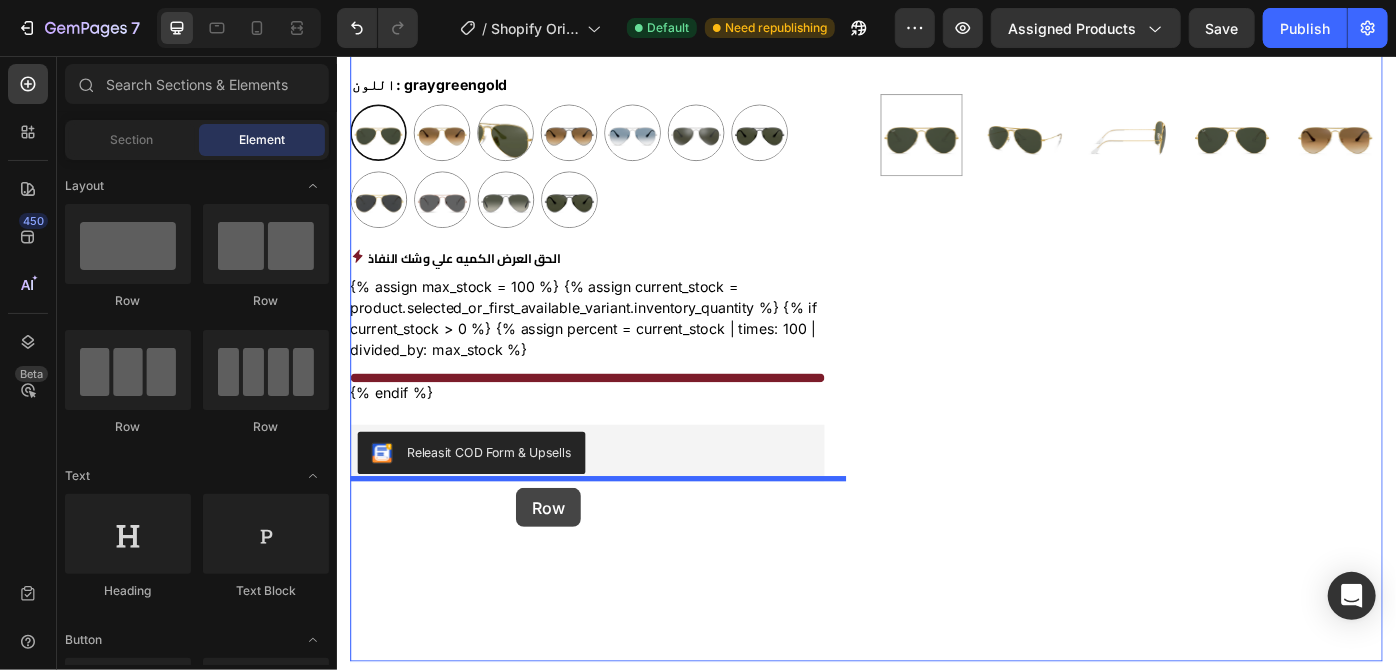drag, startPoint x: 440, startPoint y: 323, endPoint x: 539, endPoint y: 545, distance: 243.07407 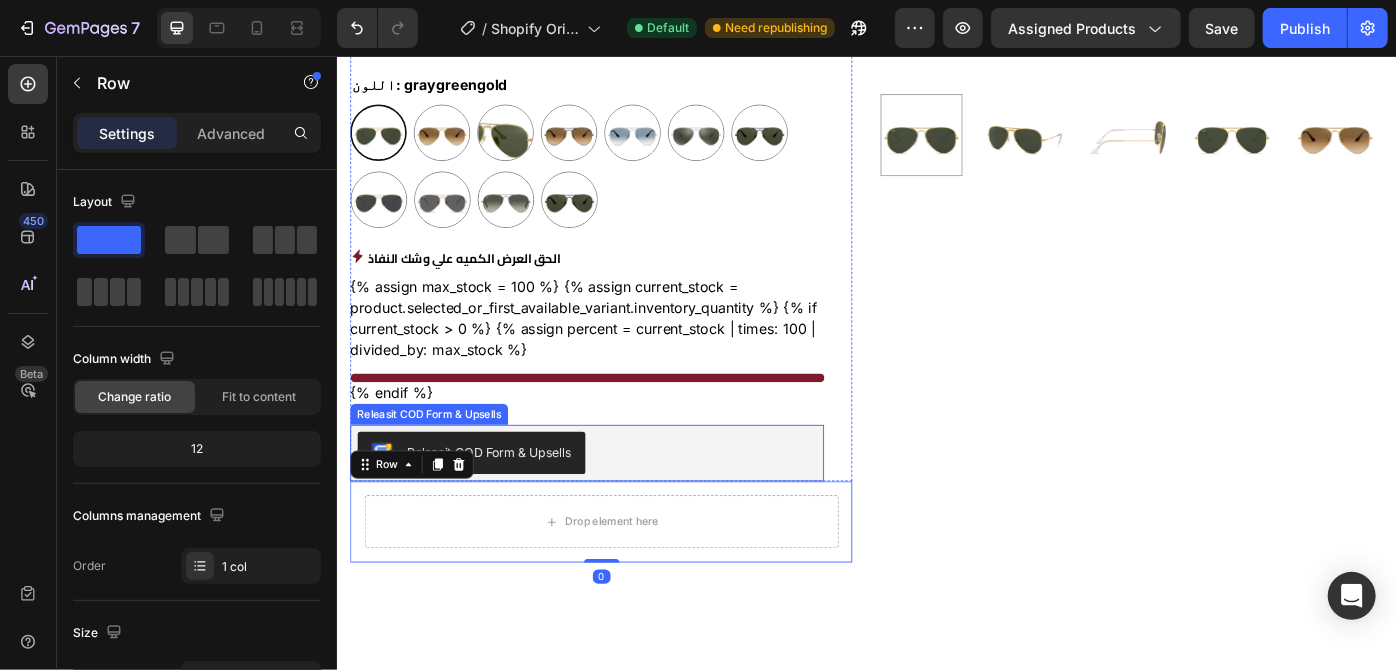 scroll, scrollTop: 672, scrollLeft: 0, axis: vertical 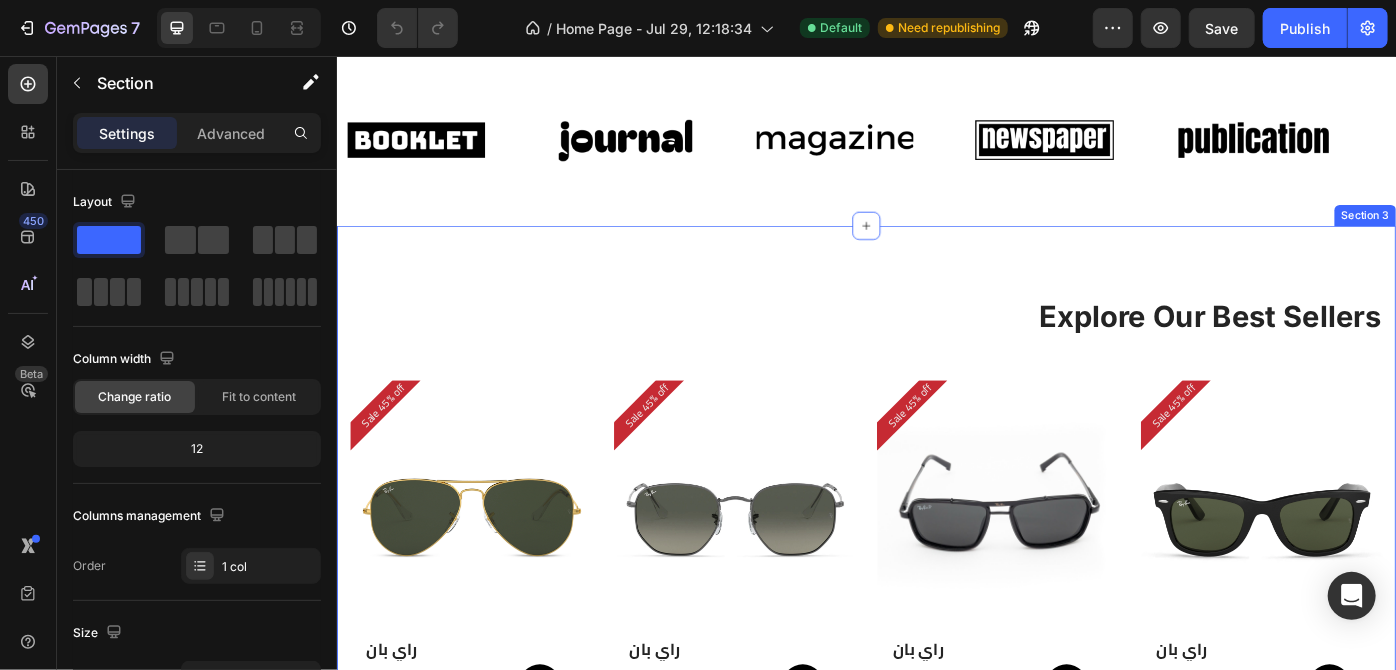 click on "Explore Our Best Sellers Heading Row Sale 45% off Product Badge (P) Images Row راي بان (P) Title
Publish the page to see the content.
Custom Code
Add to Cart Row LE 1,100.00 (P) Price (P) Price LE 2,000.00 (P) Price (P) Price Row graygreengold graygreengold goldbrown goldbrown green green browngray browngray bluesilver bluesilver gray-1 gray-1 greenblue greenblue goldgray-1 goldgray-1 goldgray goldgray blackgray blackgray blackgreen-3 blackgreen-3 (P) Variants & Swatches Row Product List Sale 45% off Product Badge (P) Images Row راي بان (P) Title
Publish the page to see the content.
Custom Code
Add to Cart Row LE 1,100.00 (P) Price (P) Price LE 2,000.00 (P) Price (P) Price Row gray gray bronze bronze silver silver (P) Variants & Swatches Row Product List Sale 45% off Product Badge (P) Images Row راي بان (P) Title" at bounding box center (936, 949) 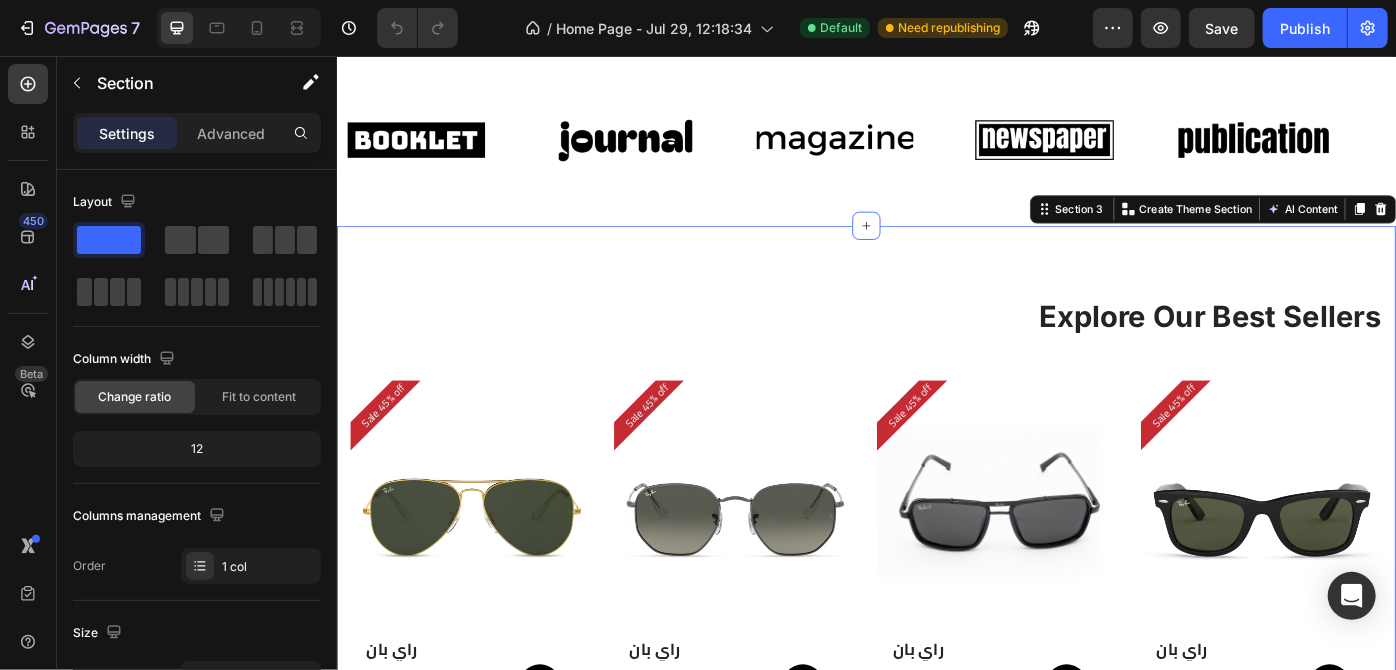 radio on "false" 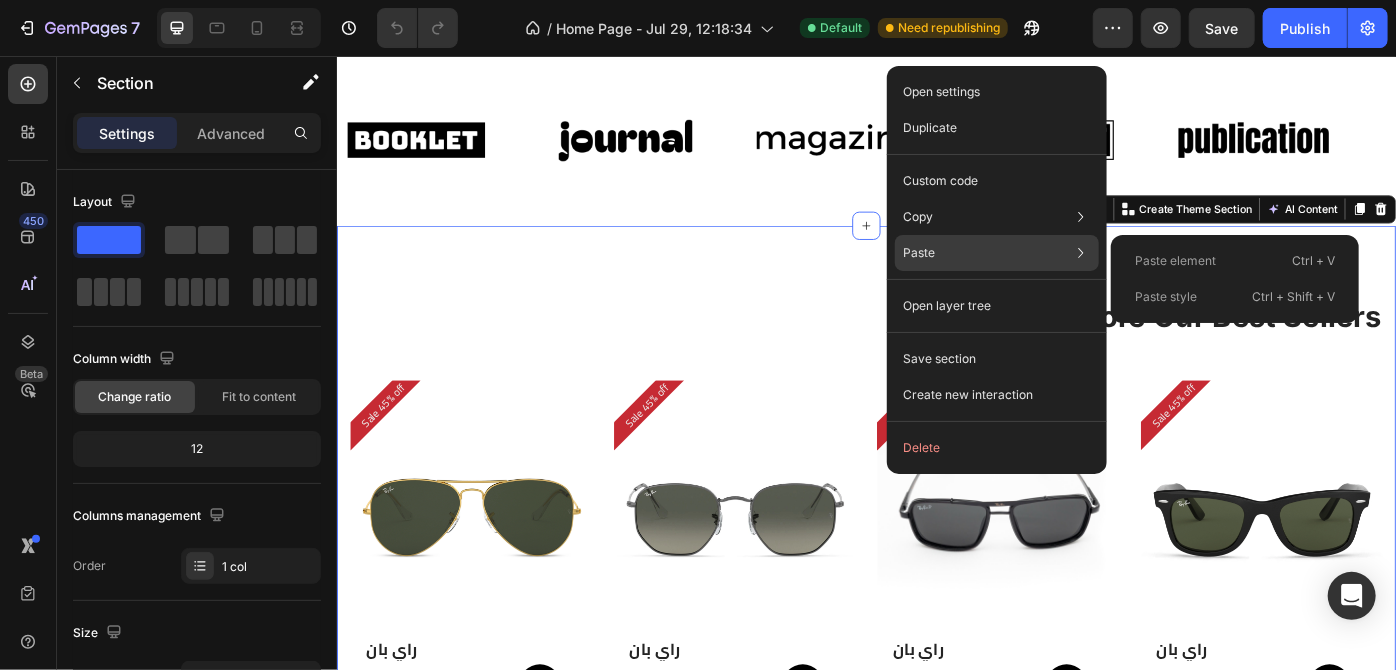 scroll, scrollTop: 0, scrollLeft: 0, axis: both 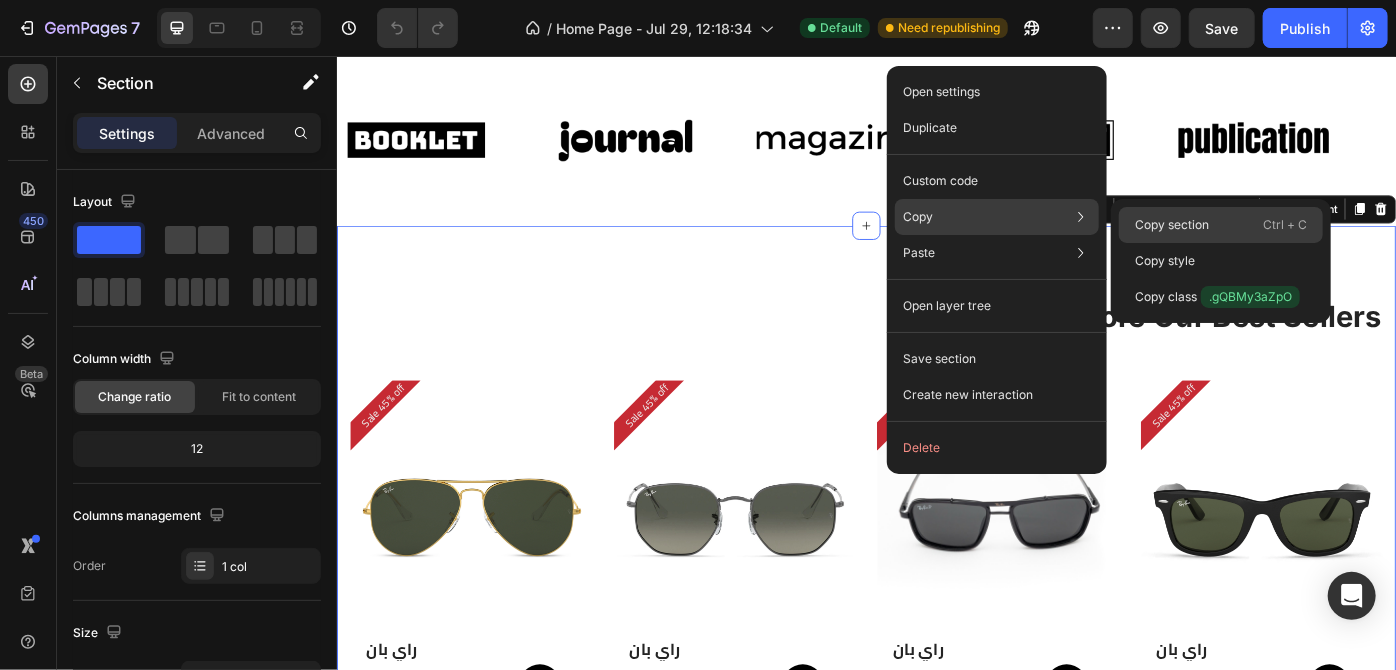 click on "Copy section" at bounding box center [1172, 225] 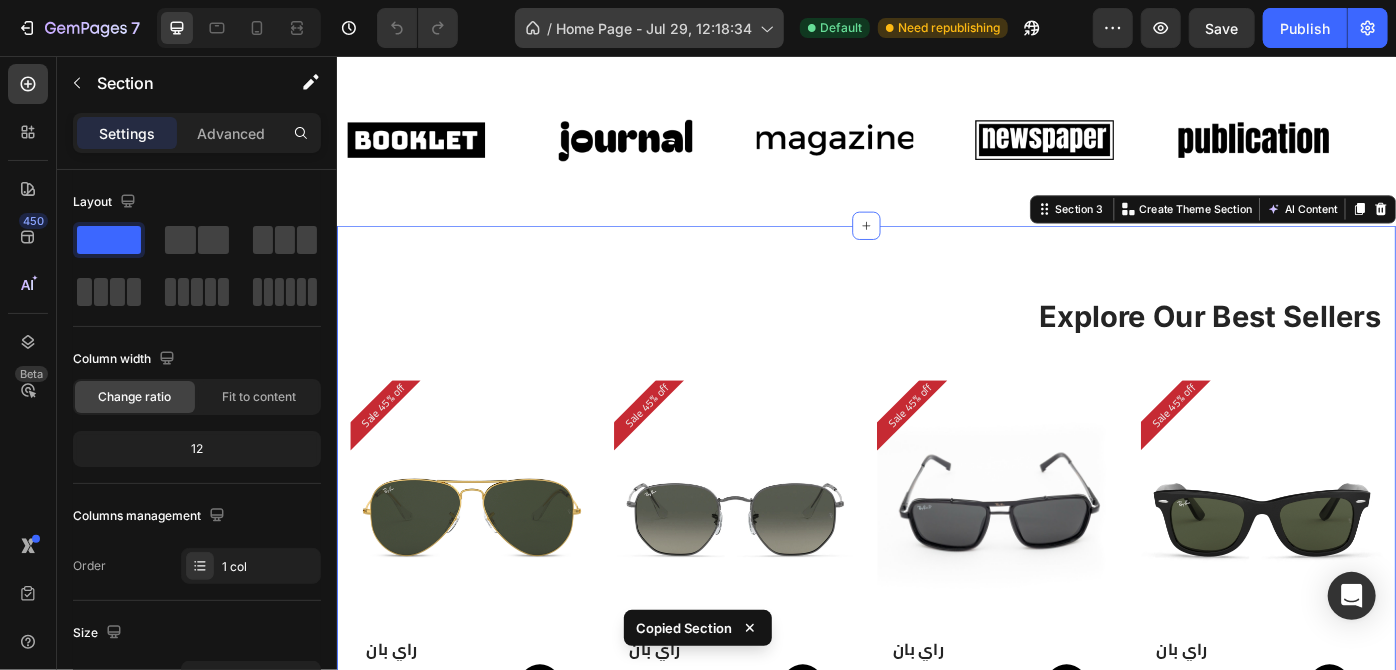 drag, startPoint x: 624, startPoint y: 3, endPoint x: 613, endPoint y: 40, distance: 38.600517 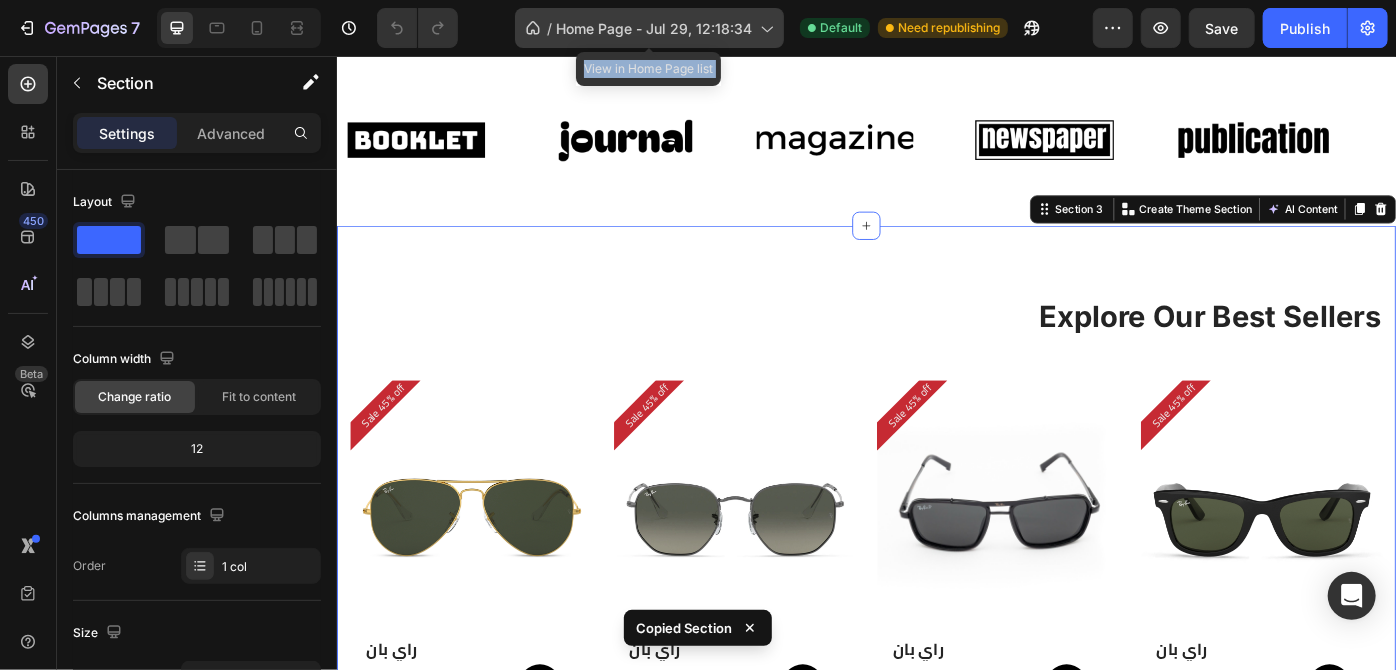 click on "/  Home Page - Jul 29, 12:18:34" 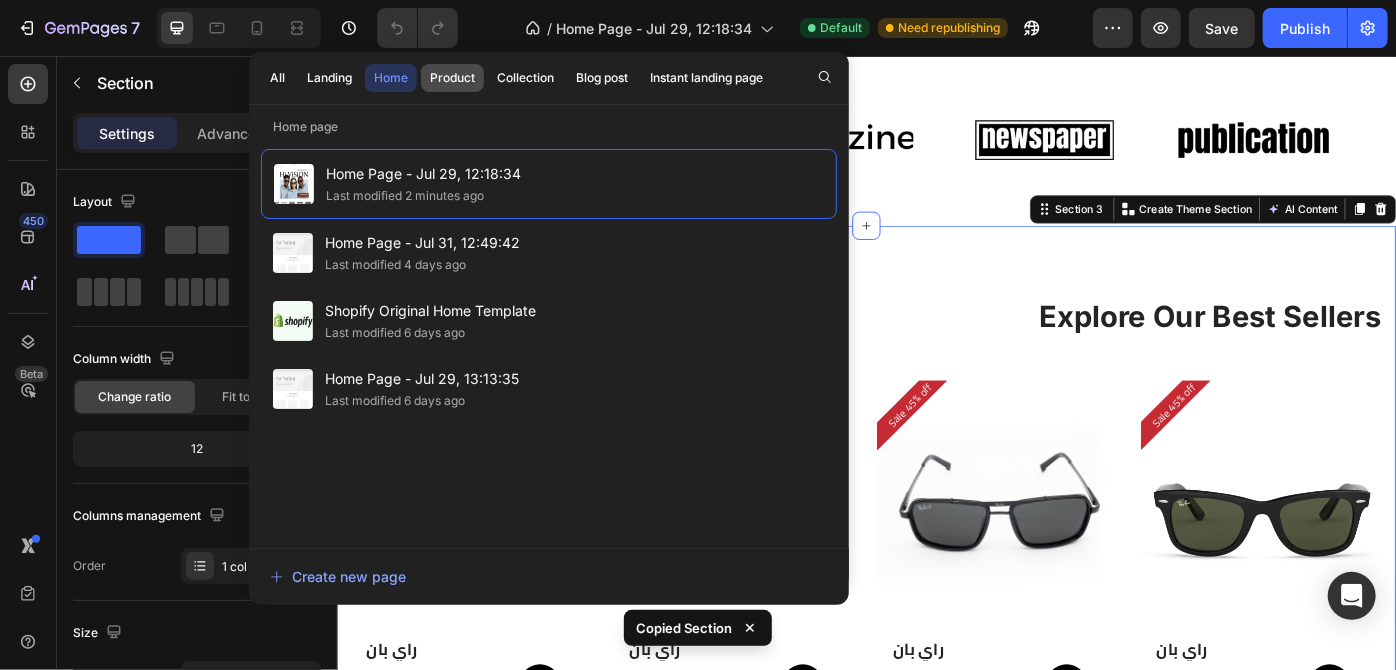 click on "Product" at bounding box center (452, 78) 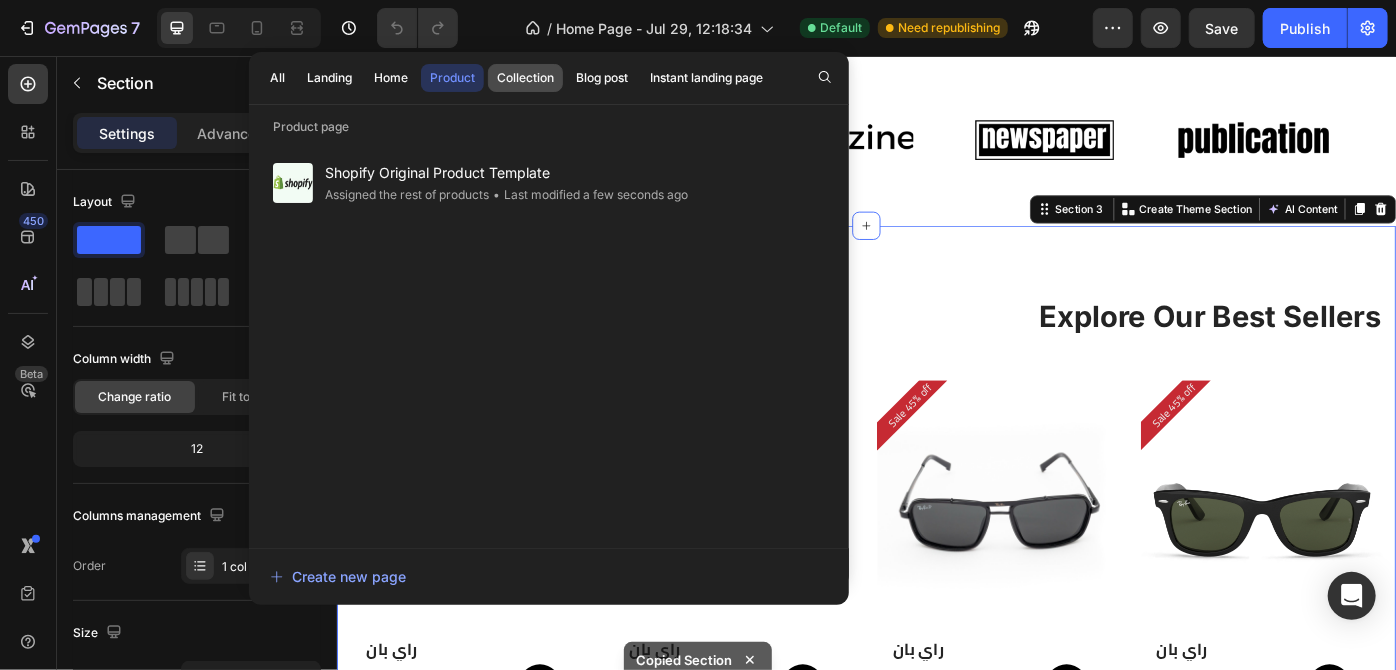 click on "Collection" at bounding box center (525, 78) 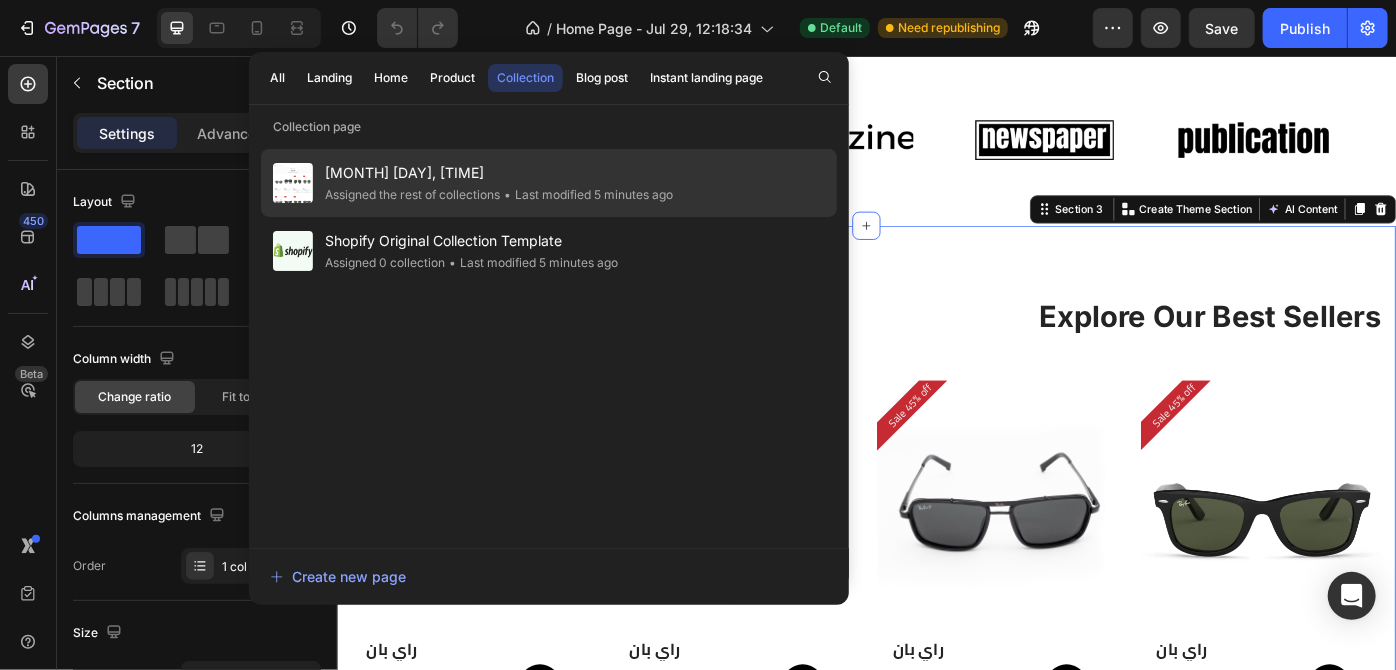 click on "Assigned the rest of collections" 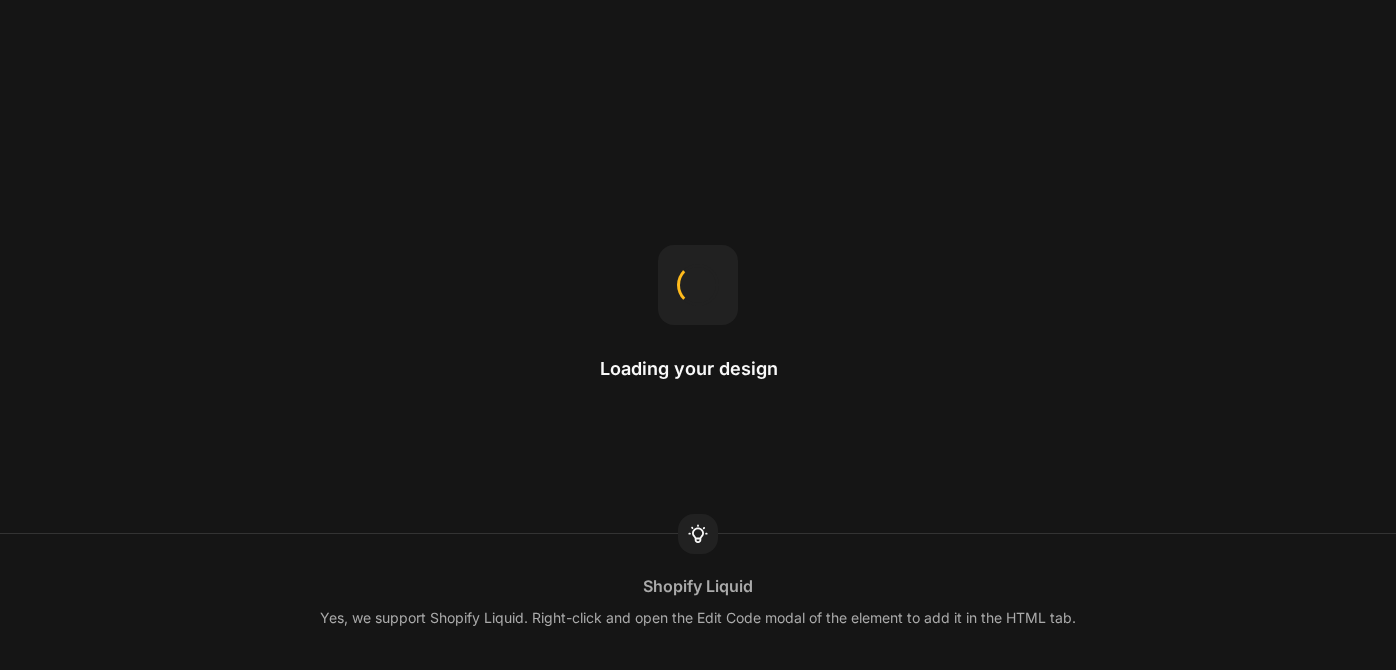 scroll, scrollTop: 0, scrollLeft: 0, axis: both 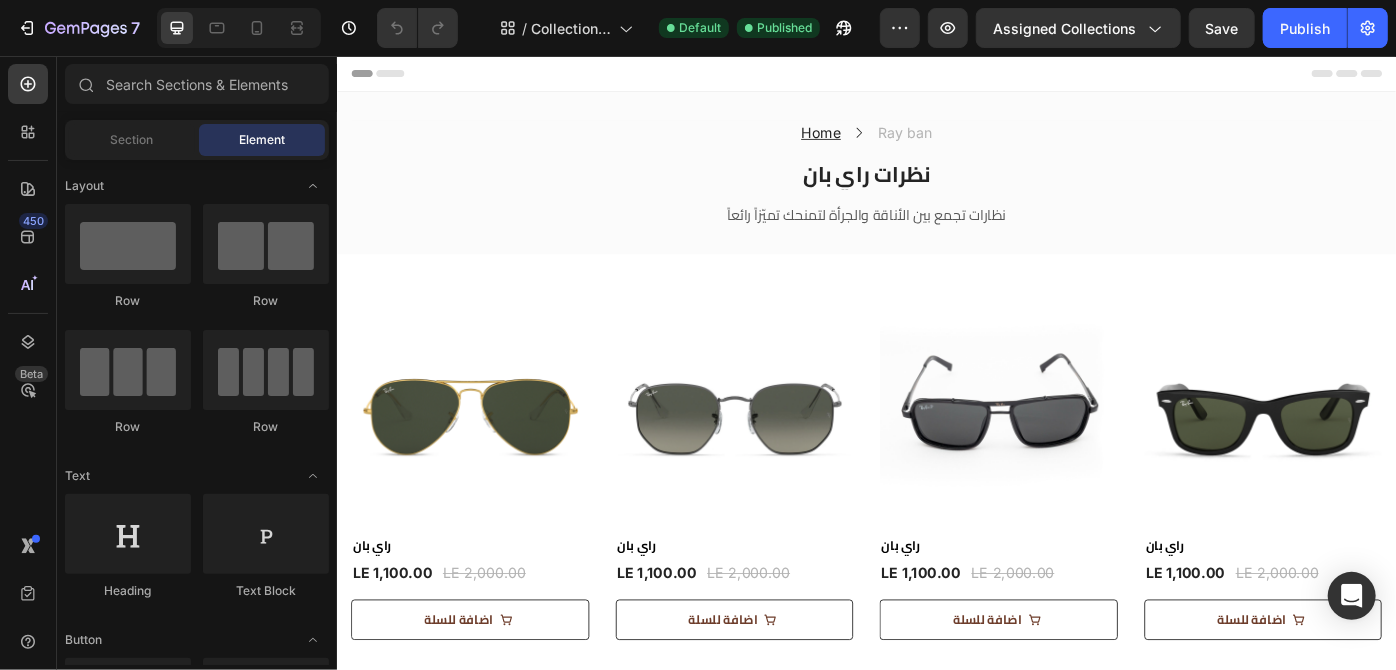 drag, startPoint x: 635, startPoint y: 77, endPoint x: 535, endPoint y: 169, distance: 135.88231 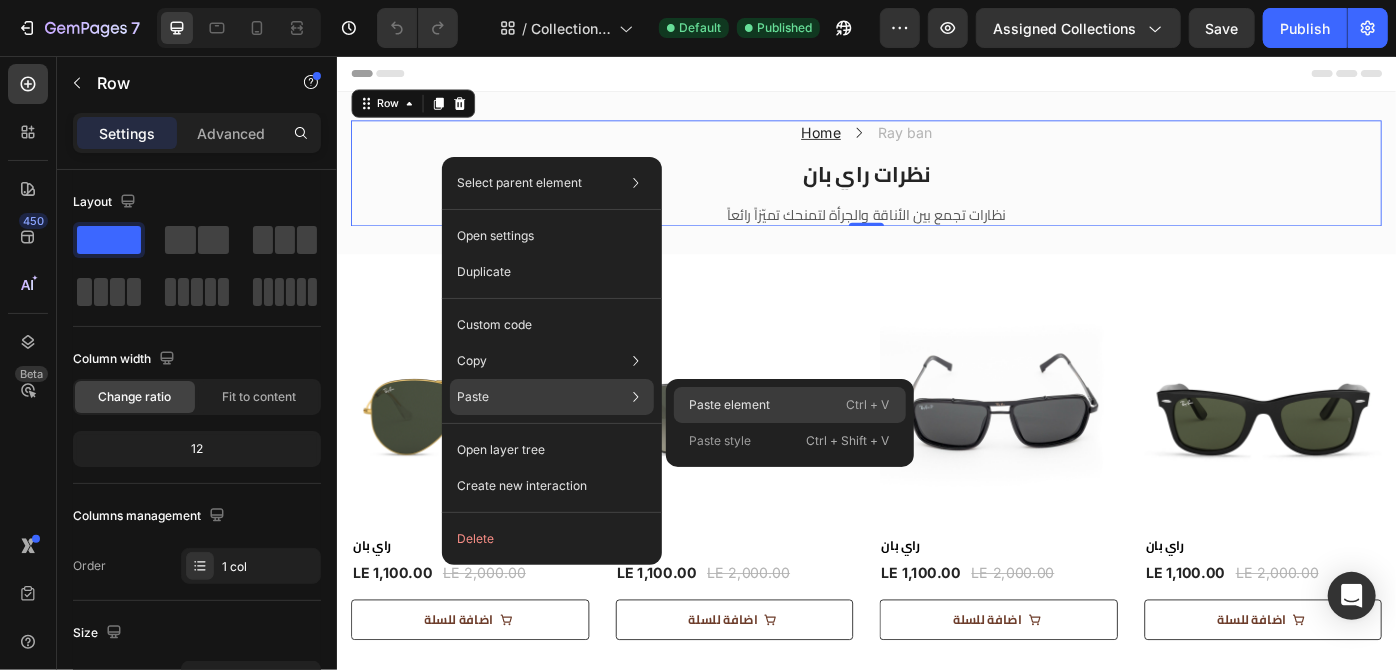 click on "Paste element" at bounding box center [730, 405] 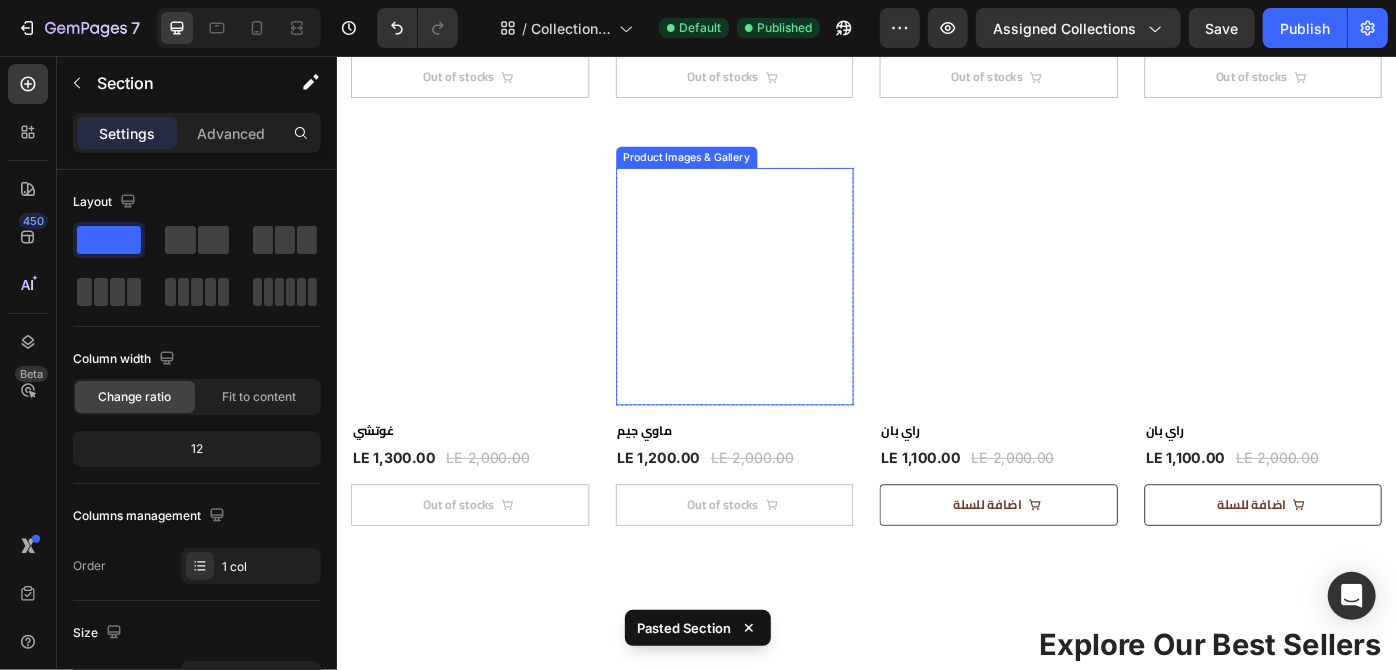 radio on "false" 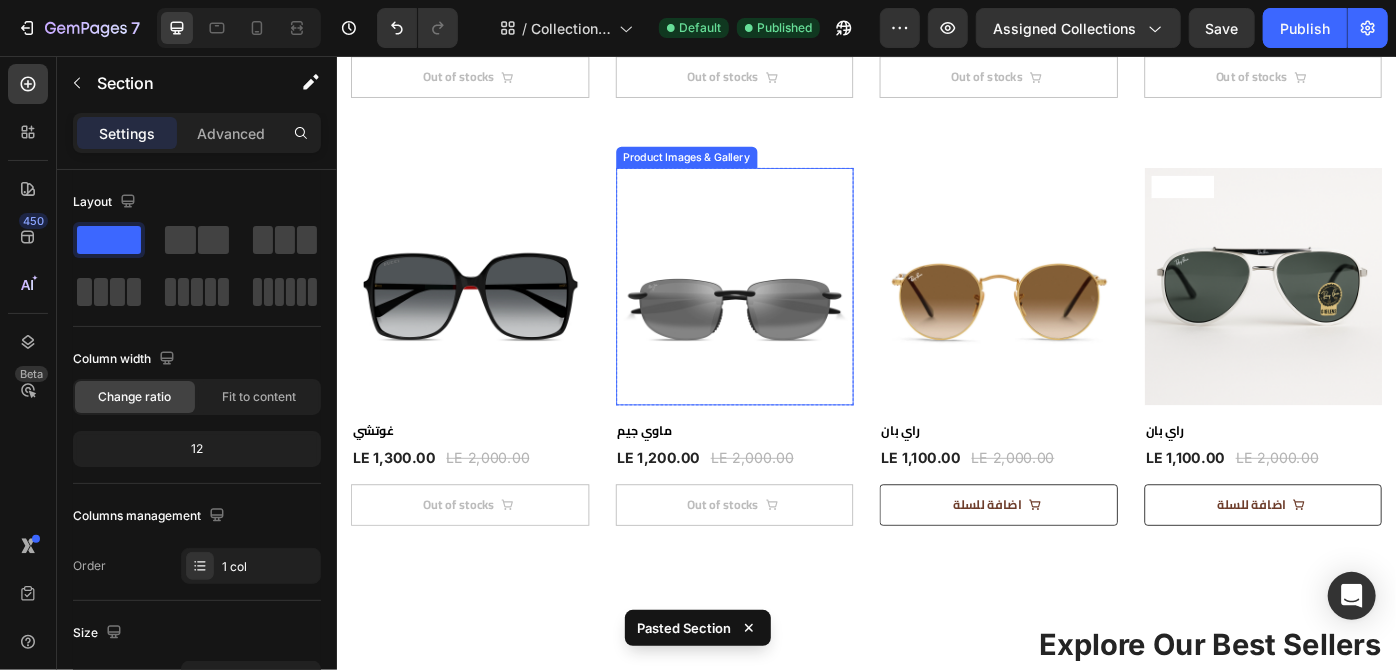 radio on "false" 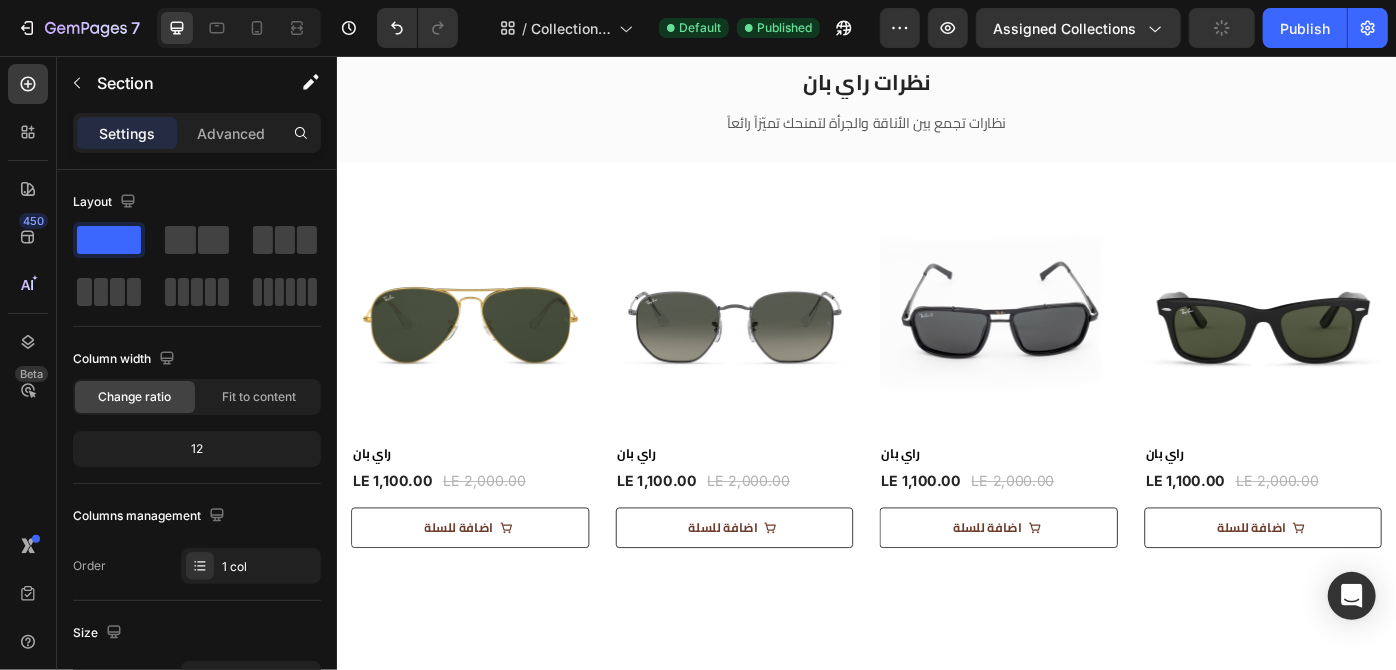 scroll, scrollTop: 0, scrollLeft: 0, axis: both 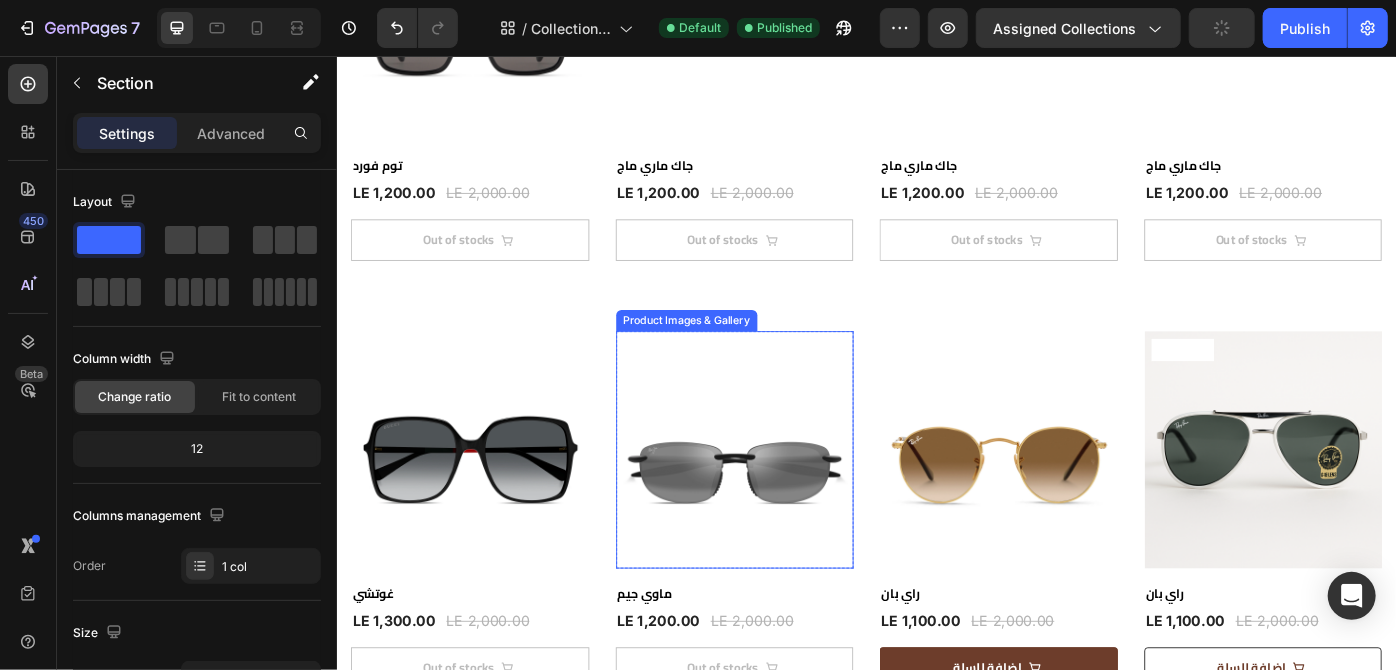 radio on "false" 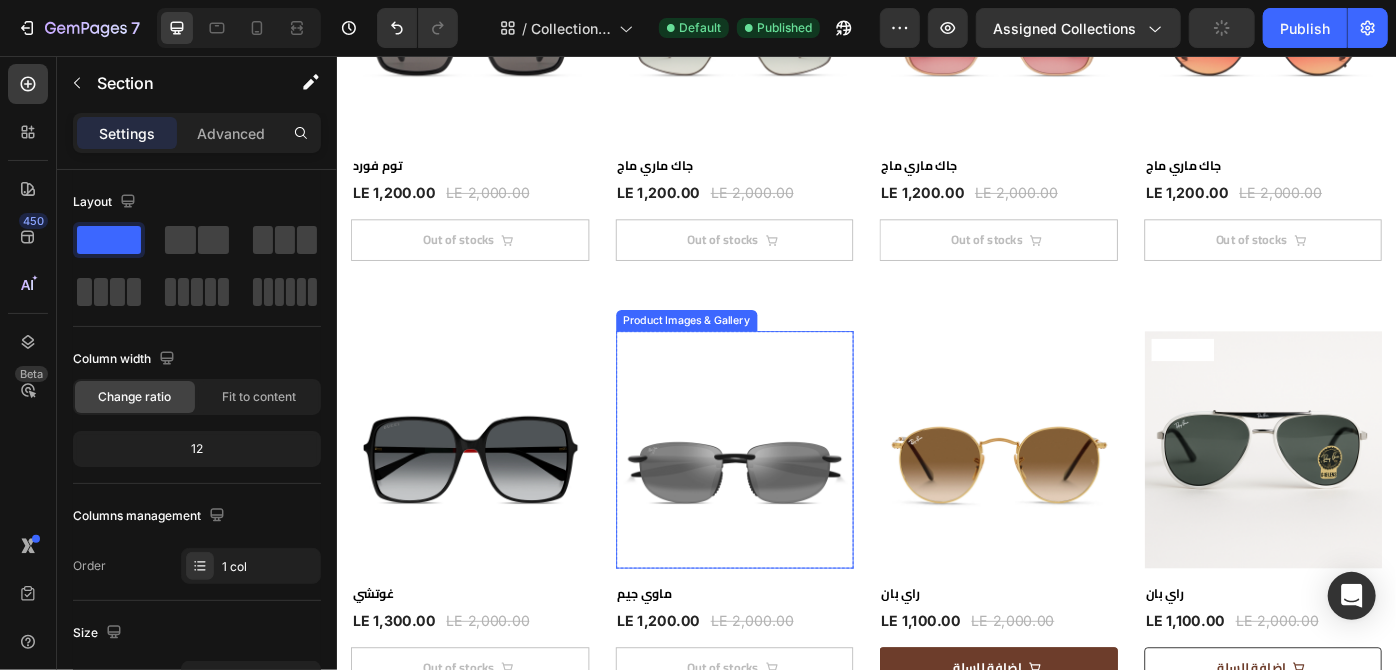 radio on "false" 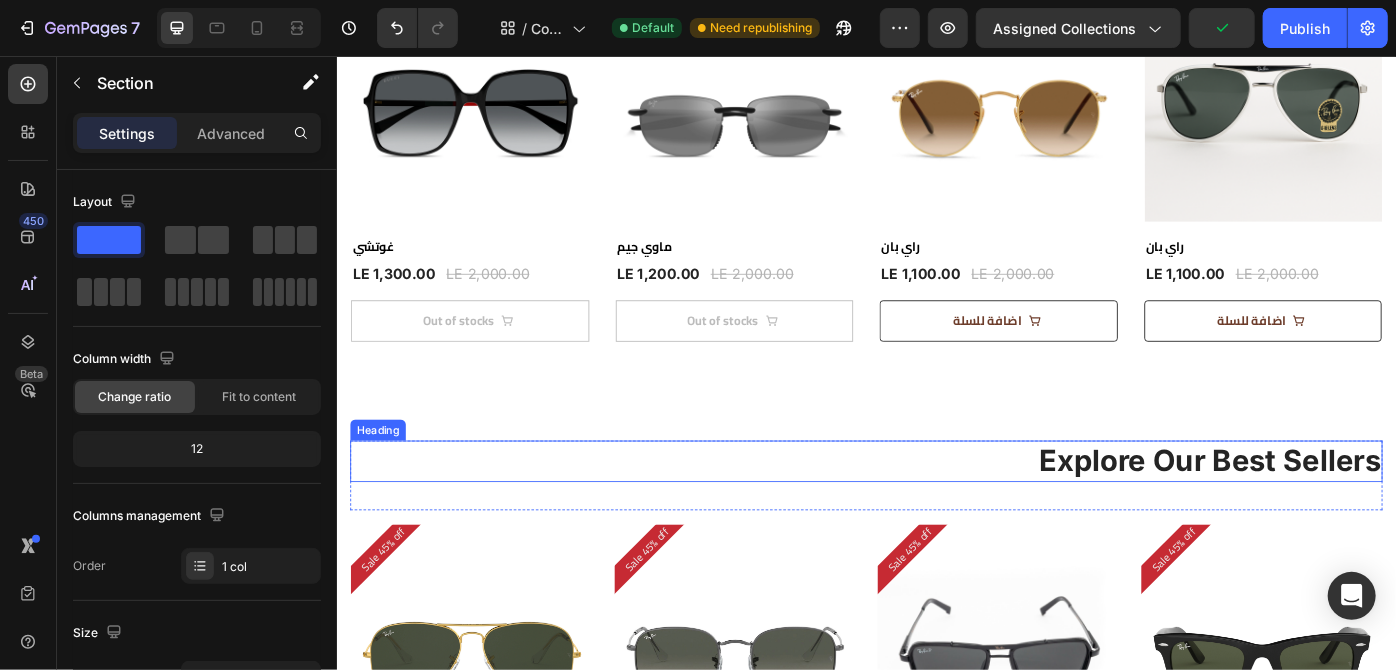 click on "Explore Our Best Sellers" at bounding box center (936, 514) 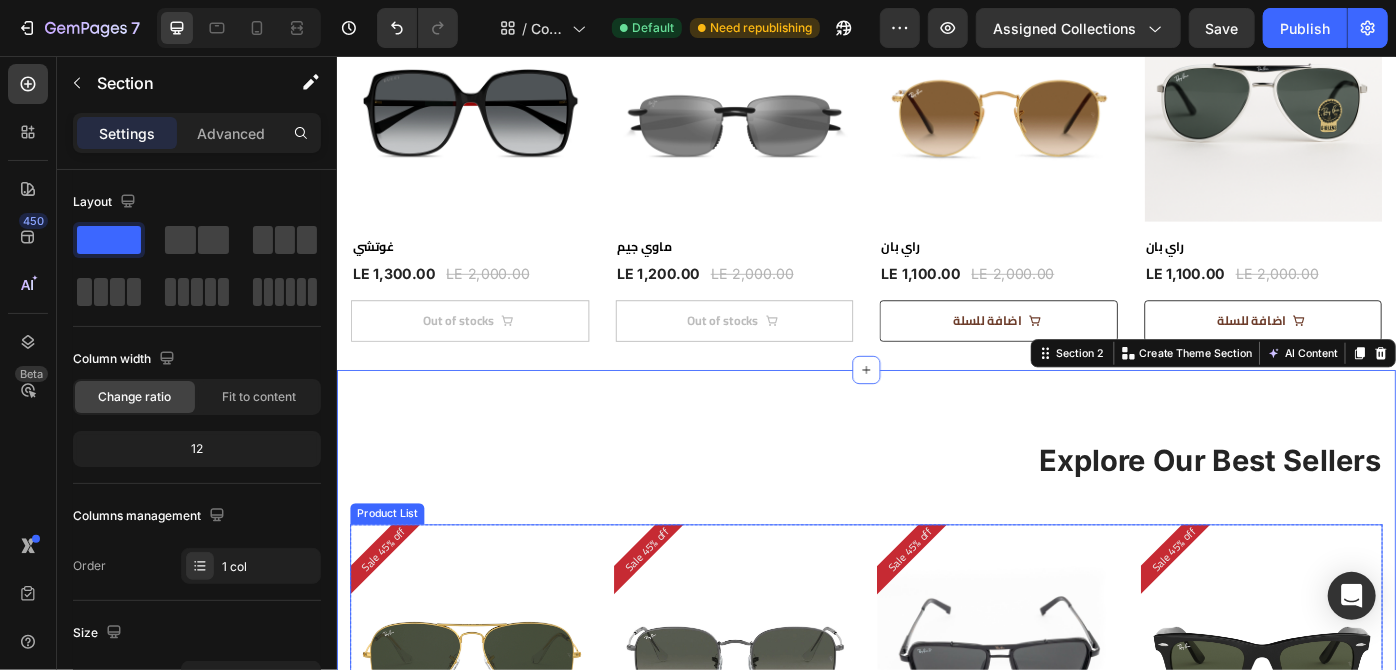 click on "Sale 45% off Product Badge (P) Images Row راي بان (P) Title
Publish the page to see the content.
Custom Code
Add to Cart Row LE 1,100.00 (P) Price (P) Price LE 2,000.00 (P) Price (P) Price Row graygreengold graygreengold goldbrown goldbrown green green browngray browngray bluesilver bluesilver gray-1 gray-1 greenblue greenblue greenblue goldgray-1 goldgray-1 goldgray-1 goldgray goldgray goldgray blackgray blackgray blackgray blackgreen-3 blackgreen-3 blackgreen-3 (P) Variants & Swatches Row Product List Sale 45% off Product Badge (P) Images Row راي بان (P) Title
Publish the page to see the content.
Custom Code
Add to Cart Row LE 1,100.00 (P) Price (P) Price LE 2,000.00 (P) Price (P) Price Row gray gray bronze bronze silver silver (P) Variants & Swatches Row Product List Sale 45% off Product Badge (P) Images Row راي بان (P) Title Row" at bounding box center [936, 861] 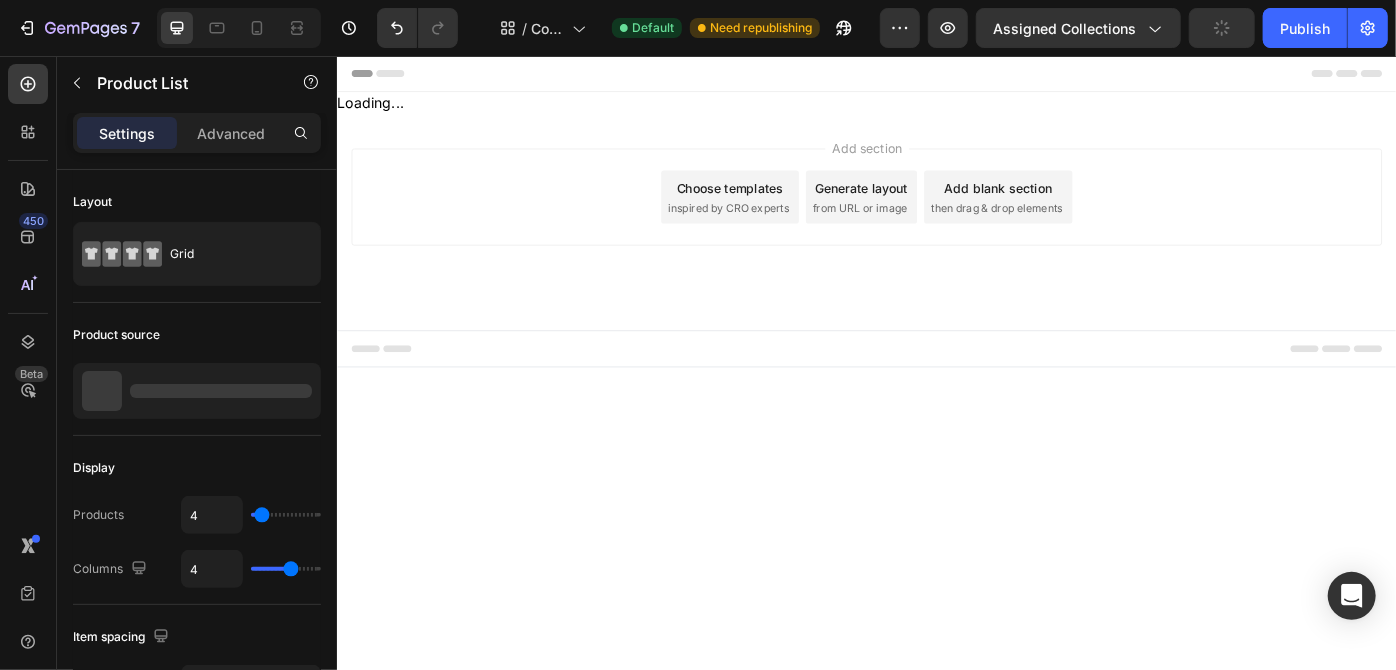 scroll, scrollTop: 0, scrollLeft: 0, axis: both 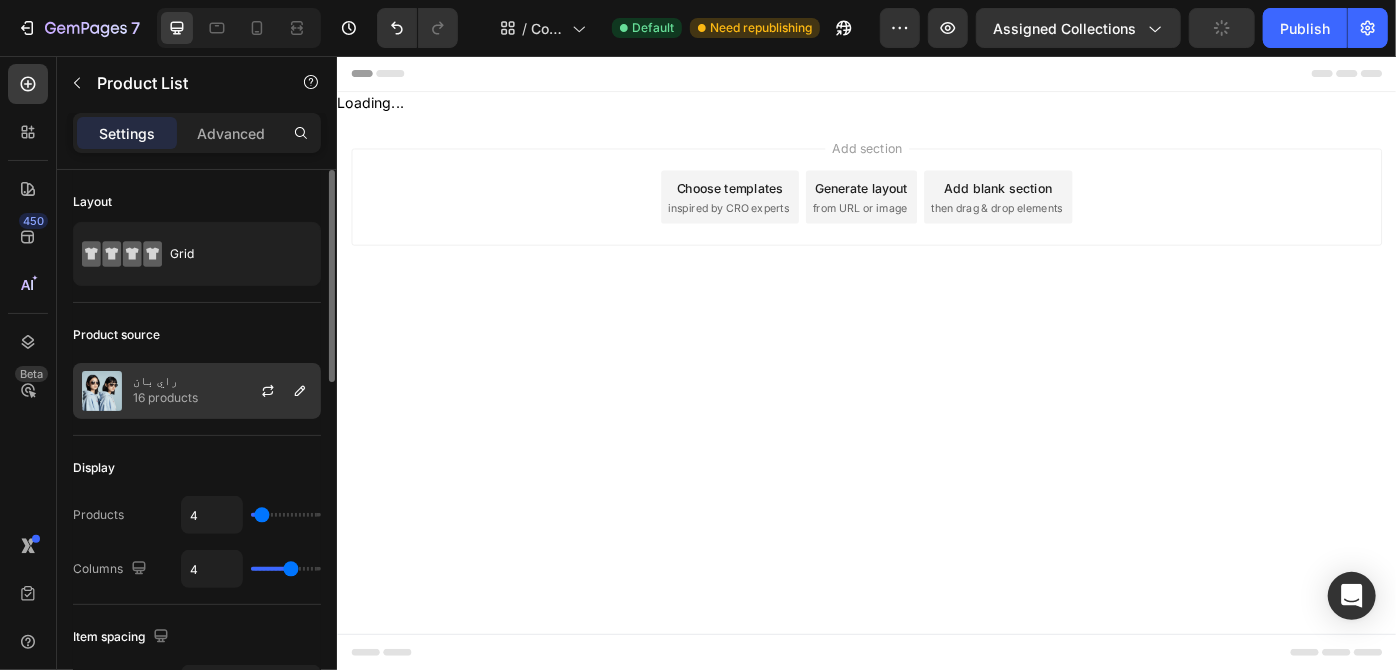 click on "16 products" at bounding box center [165, 398] 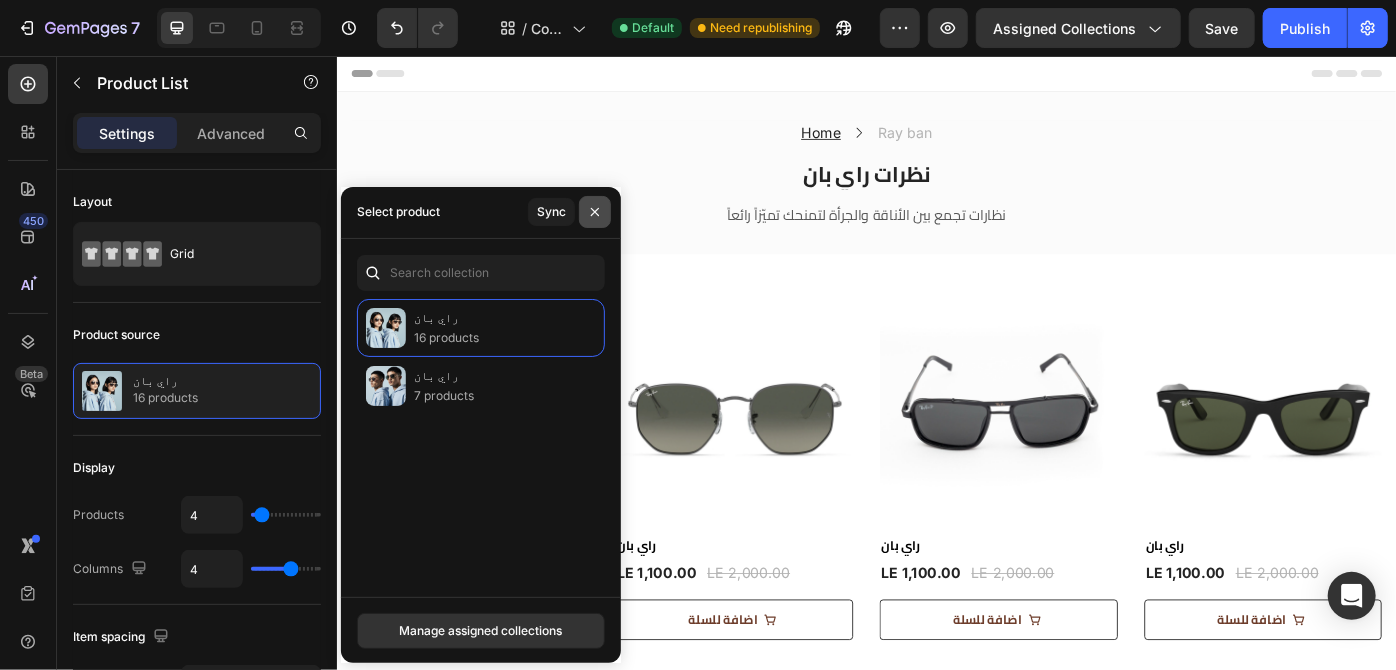 click 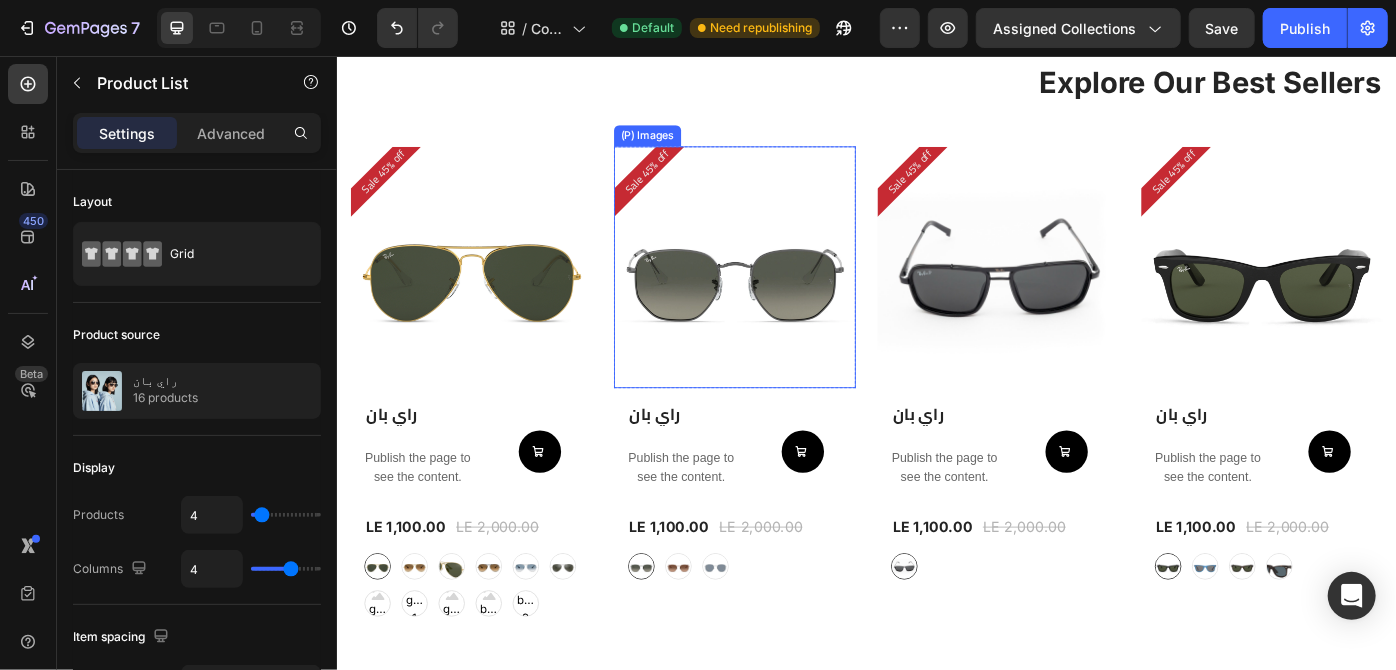 scroll, scrollTop: 2086, scrollLeft: 0, axis: vertical 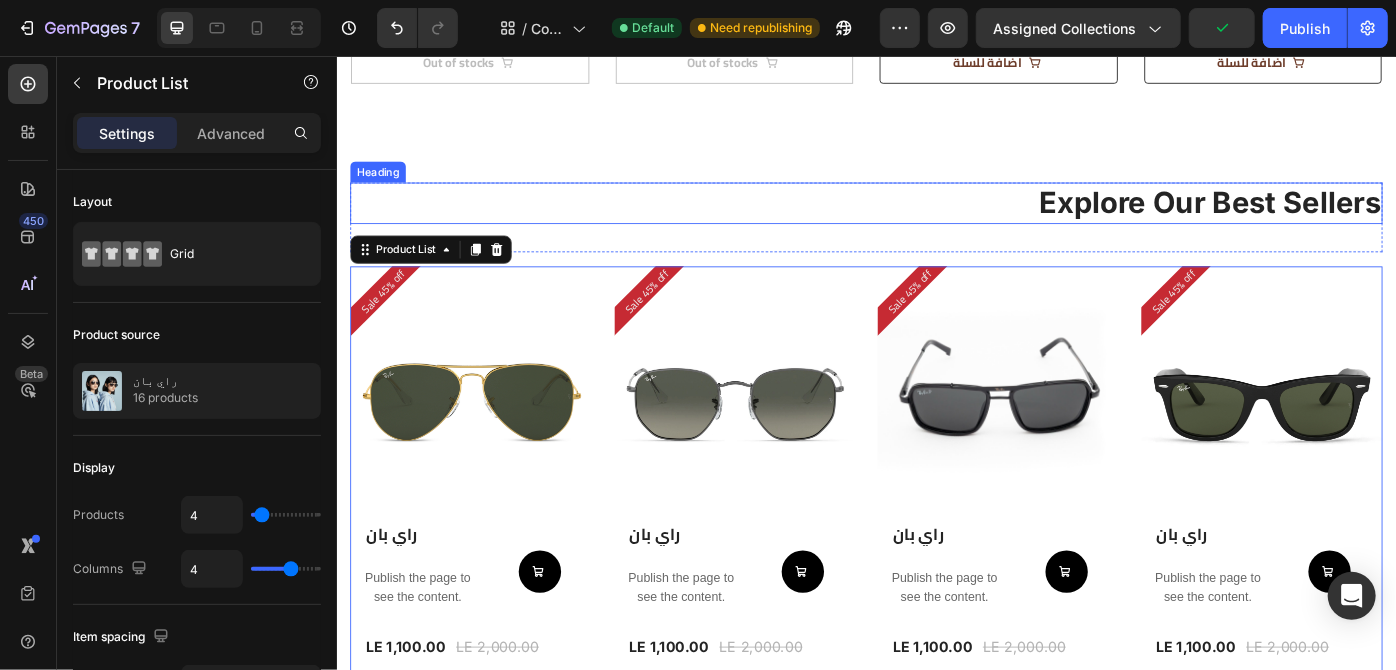 click on "Explore Our Best Sellers" at bounding box center (936, 221) 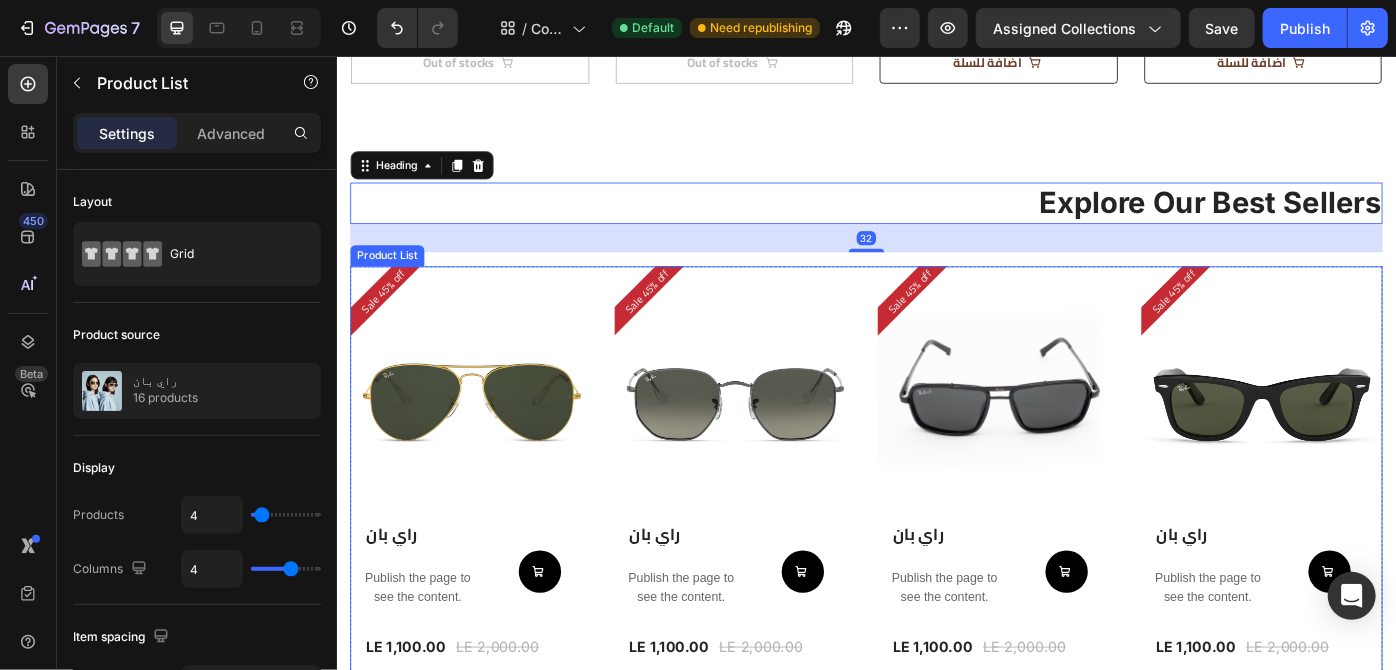 click on "Sale 45% off Product Badge (P) Images Row راي بان (P) Title
Publish the page to see the content.
Custom Code
Add to Cart Row LE 1,100.00 (P) Price (P) Price LE 2,000.00 (P) Price (P) Price Row graygreengold graygreengold goldbrown goldbrown green green browngray browngray bluesilver bluesilver gray-1 gray-1 greenblue greenblue greenblue goldgray-1 goldgray-1 goldgray-1 goldgray goldgray goldgray blackgray blackgray blackgray blackgreen-3 blackgreen-3 blackgreen-3 (P) Variants & Swatches Row Product List Sale 45% off Product Badge (P) Images Row راي بان (P) Title
Publish the page to see the content.
Custom Code
Add to Cart Row LE 1,100.00 (P) Price (P) Price LE 2,000.00 (P) Price (P) Price Row gray gray bronze bronze silver silver (P) Variants & Swatches Row Product List Sale 45% off Product Badge (P) Images Row راي بان (P) Title Row" at bounding box center (936, 568) 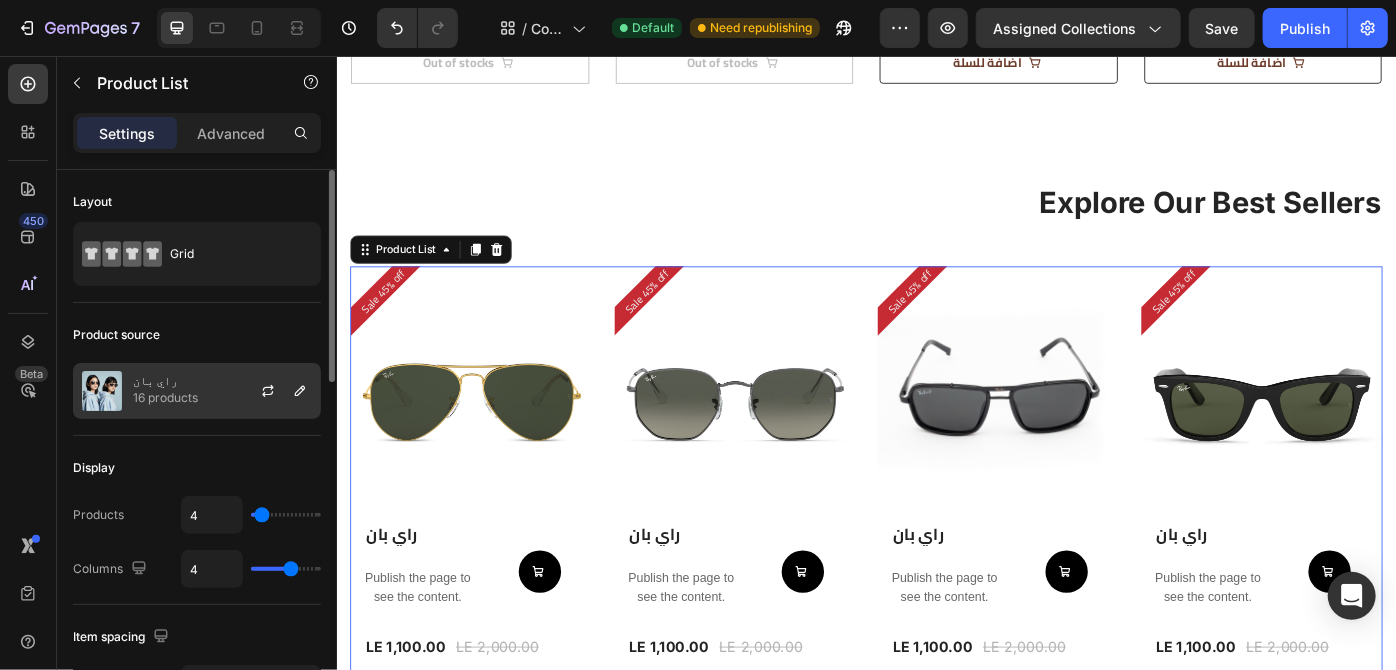 click on "16 products" at bounding box center [165, 398] 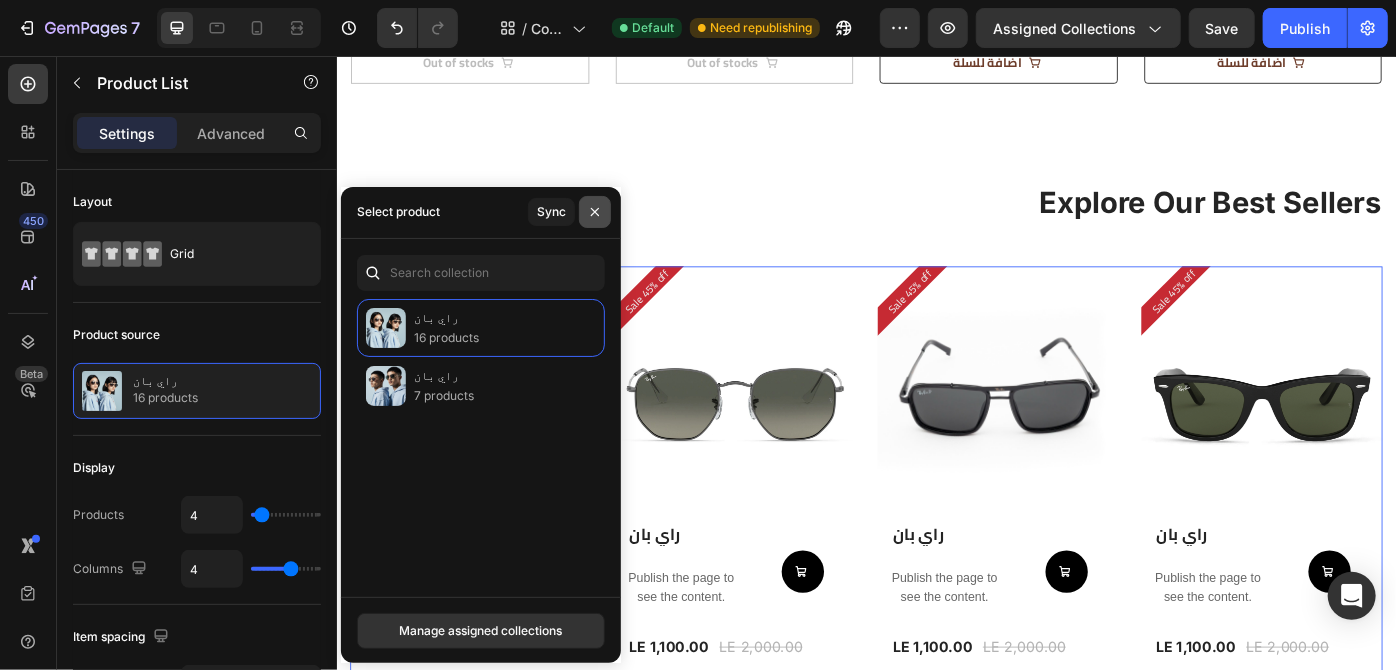 click 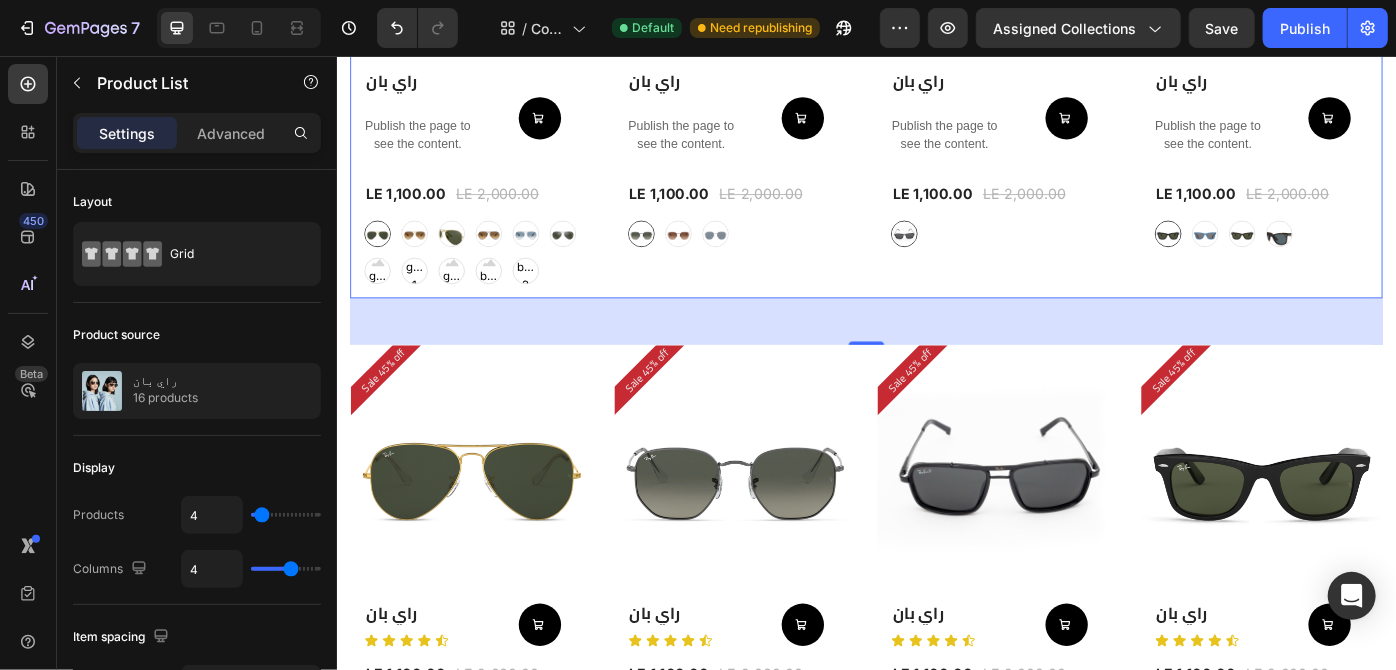 scroll, scrollTop: 2586, scrollLeft: 0, axis: vertical 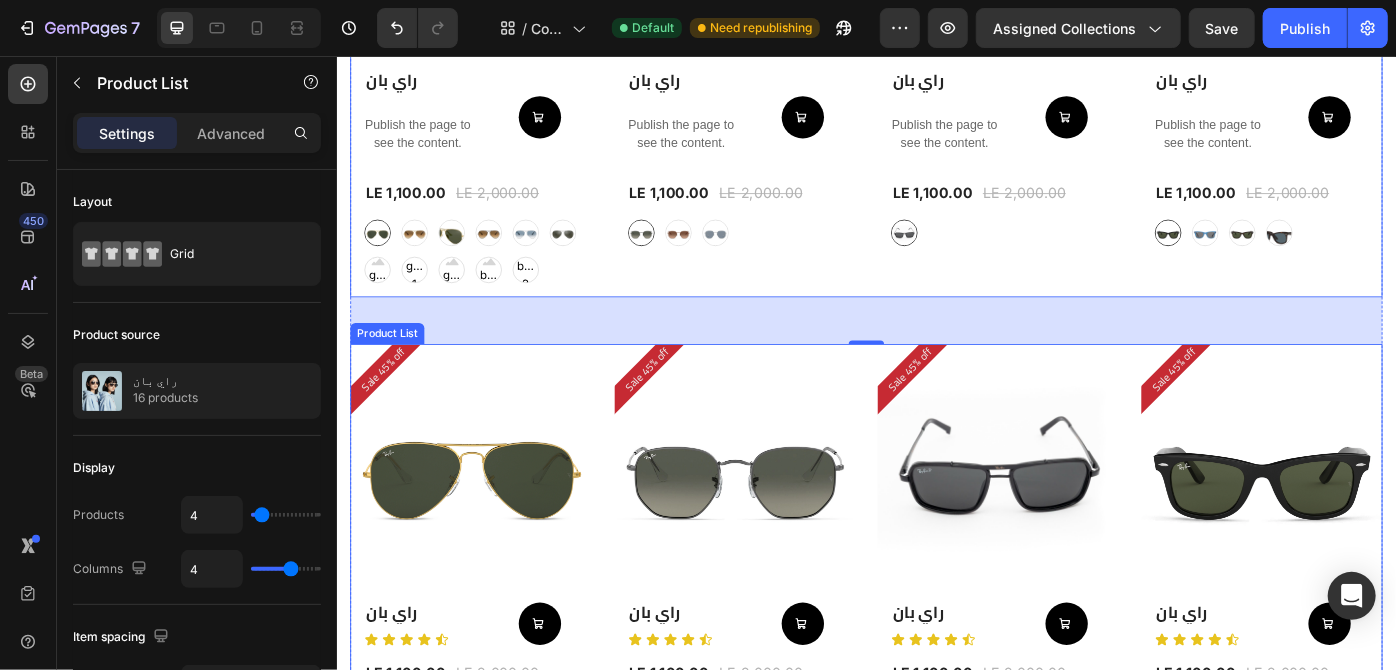 click on "Sale 45% off Product Badge (P) Images Row راي بان (P) Title Icon Icon Icon Icon Icon Icon List
Add to Cart Row LE 1,100.00 (P) Price (P) Price LE 2,000.00 (P) Price (P) Price Row graygreengold graygreengold goldbrown goldbrown green green browngray browngray bluesilver bluesilver gray-1 gray-1 greenblue greenblue greenblue goldgray-1 goldgray-1 goldgray-1 goldgray goldgray goldgray blackgray blackgray blackgray blackgreen-3 blackgreen-3 blackgreen-3 (P) Variants & Swatches Row Product List Sale 45% off Product Badge (P) Images Row راي بان (P) Title Icon Icon Icon Icon Icon Icon List
Add to Cart Row LE 1,100.00 (P) Price (P) Price LE 2,000.00 (P) Price (P) Price Row gray gray bronze bronze silver silver (P) Variants & Swatches Row Product List Sale 45% off Product Badge (P) Images Row راي بان (P) Title Icon Icon Icon Icon Icon Icon List
Add to Cart Row LE 1,100.00 (P) Price (P) Price LE 2,000.00 (P) Price (P) Price Row gray gray bronze bronze silver silver (P) Variants & Swatches Row Product List" at bounding box center [936, 628] 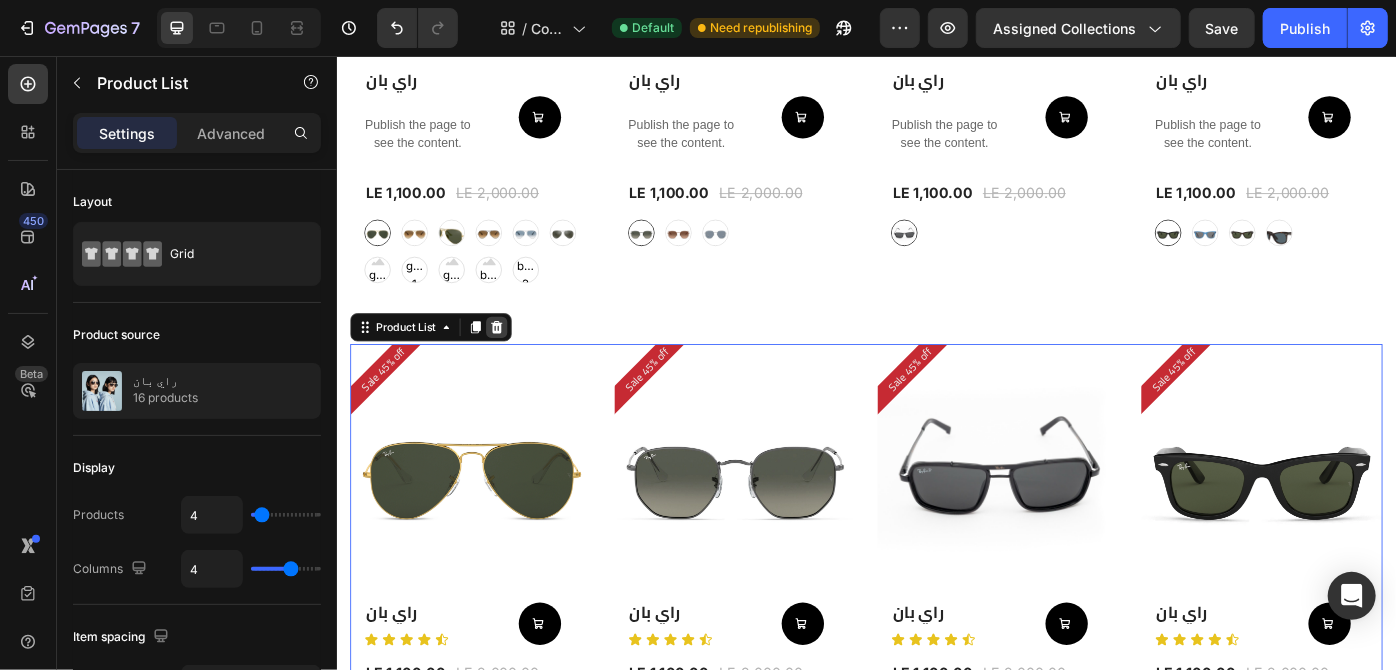 click 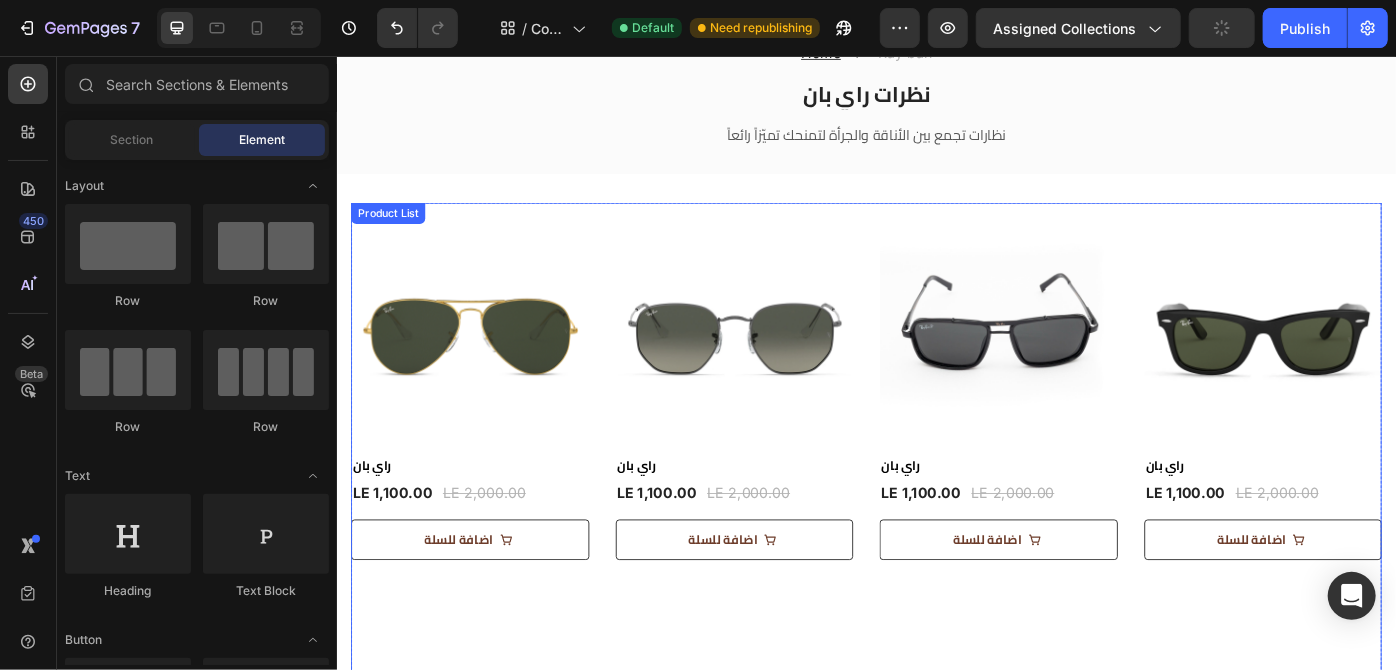 scroll, scrollTop: 90, scrollLeft: 0, axis: vertical 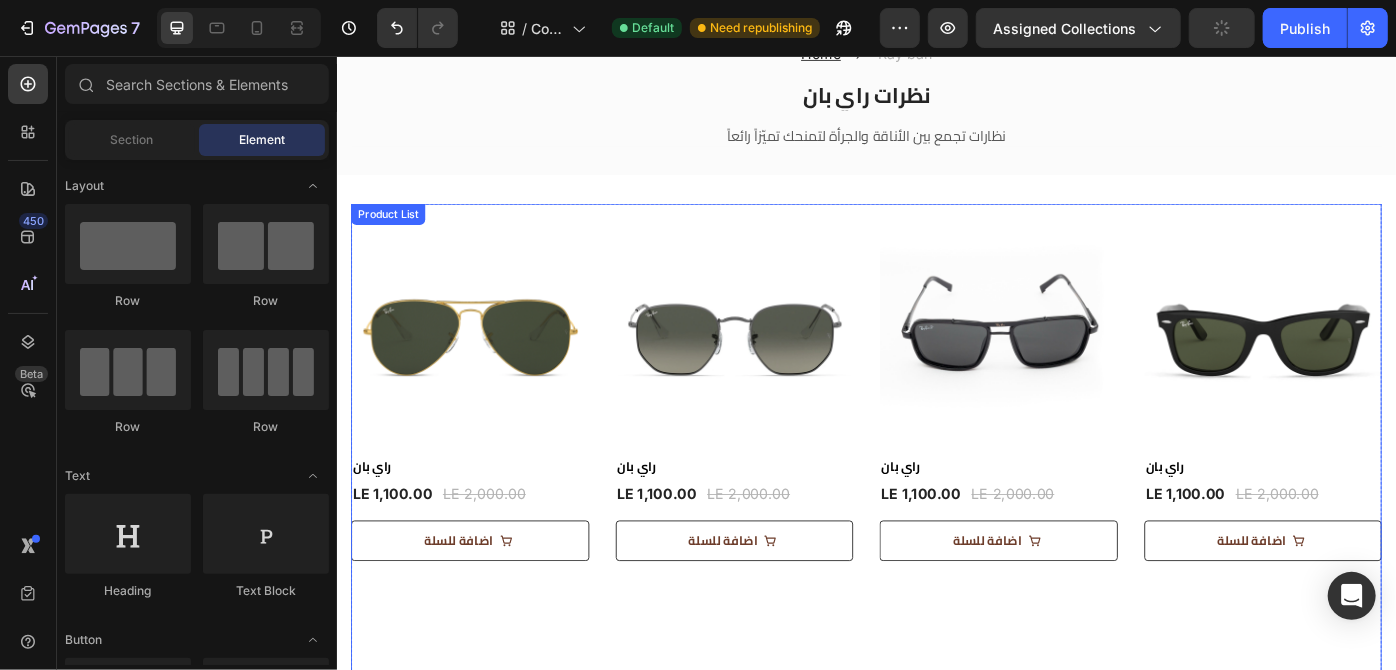 click on "Product Images & Gallery 45% off Product Badge Row راي بان (P) Title LE 1,100.00 (P) Price (P) Price LE 2,000.00 (P) Price (P) Price Row Row
اضافة للسلة (P) Cart Button Product List Product Images & Gallery 45% off Product Badge Row راي بان (P) Title LE 1,100.00 (P) Price (P) Price LE 2,000.00 (P) Price (P) Price Row Row
اضافة للسلة (P) Cart Button Product List Product Images & Gallery 45% off Product Badge Row راي بان (P) Title LE 1,100.00 (P) Price (P) Price LE 2,000.00 (P) Price (P) Price Row Row
اضافة للسلة (P) Cart Button Product List Product Images & Gallery 45% off Product Badge Row راي بان (P) Title LE 1,100.00 (P) Price (P) Price LE 2,000.00 (P) Price (P) Price Row Row
اضافة للسلة (P) Cart Button Product List Product Images & Gallery 45% off Product Badge Row راي بان (P) Title LE 1,100.00 (P) Price (P) Price LE 2,000.00 (P) Price (P) Price Row Row
Row" at bounding box center [936, 1152] 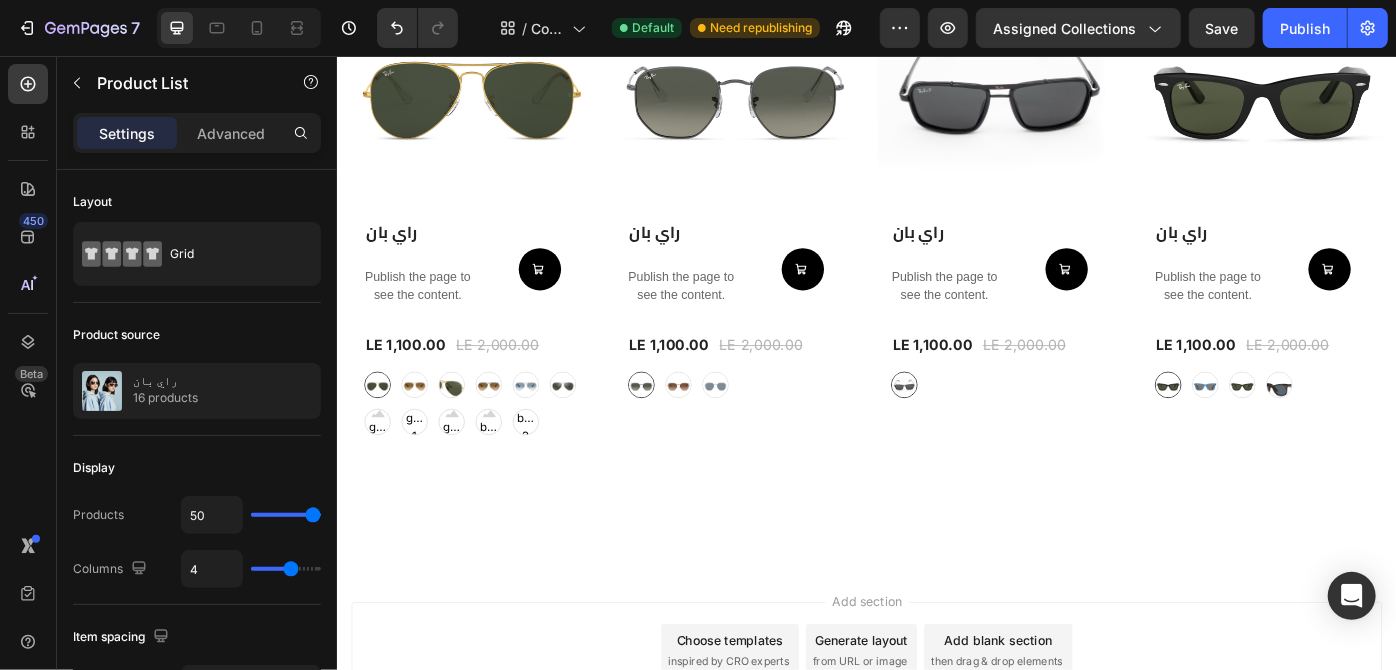 scroll, scrollTop: 2415, scrollLeft: 0, axis: vertical 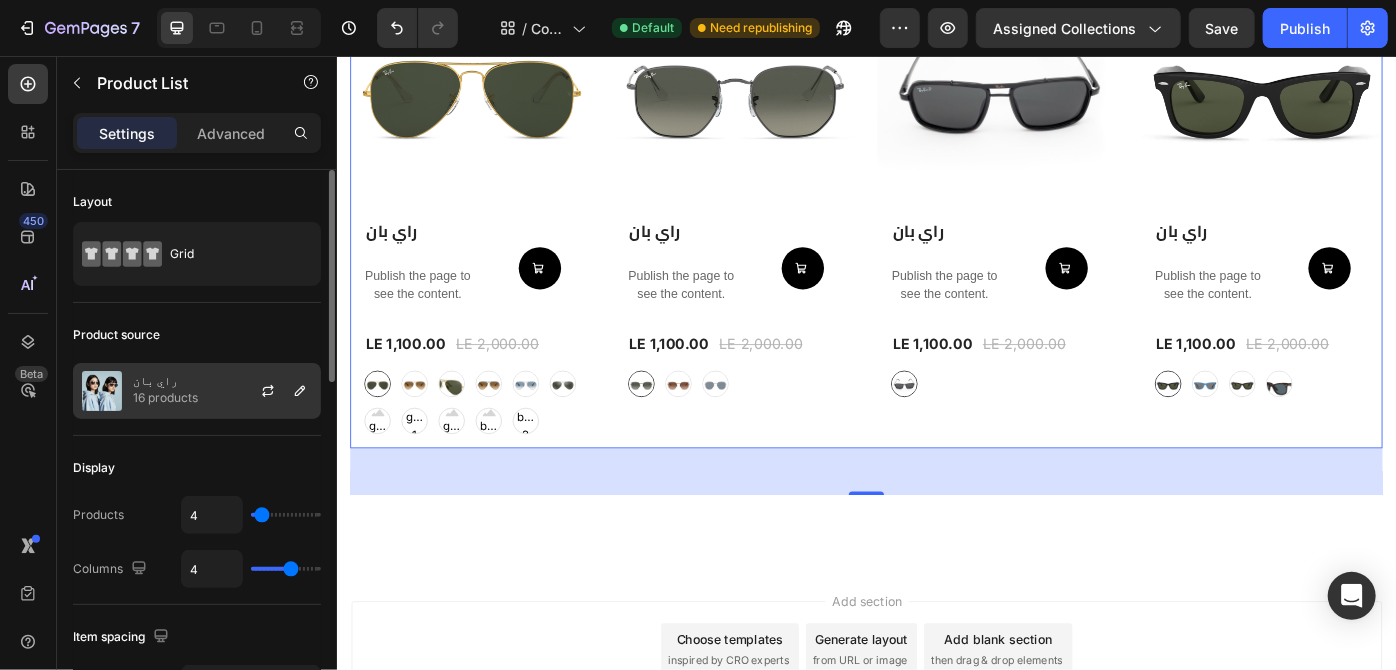 click on "16 products" at bounding box center [165, 398] 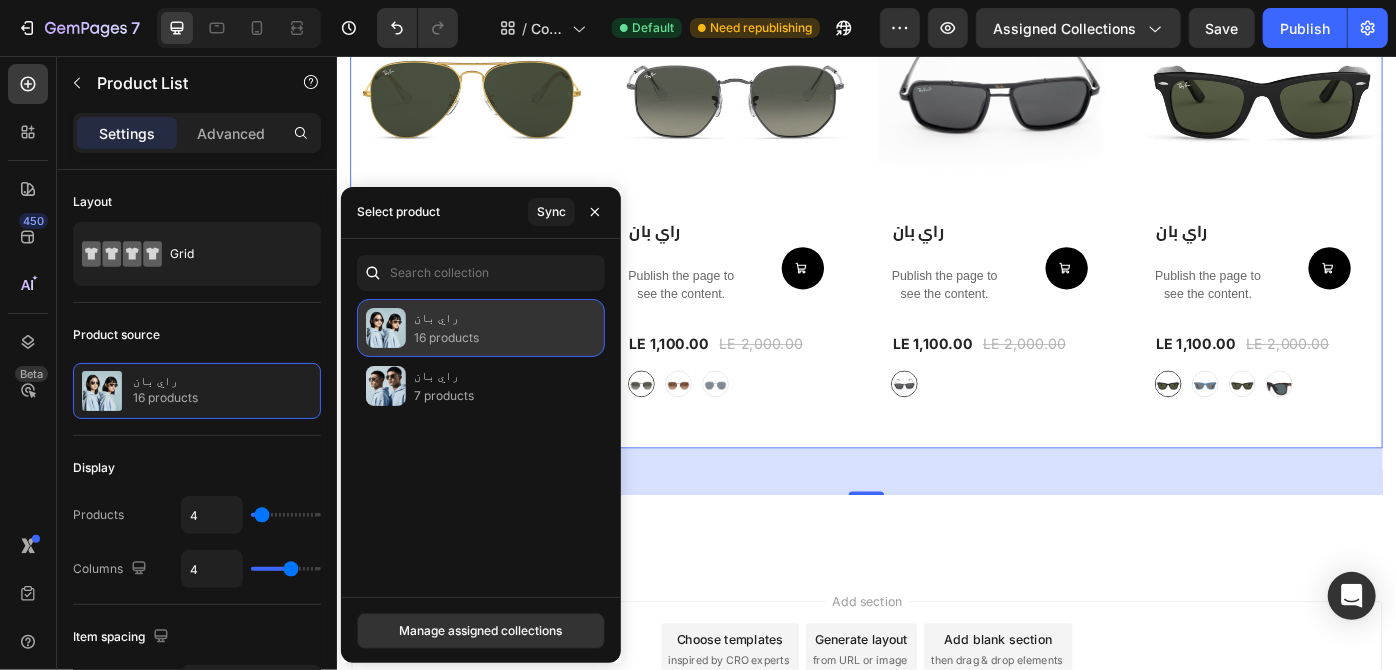 click on "راي بان" at bounding box center [446, 318] 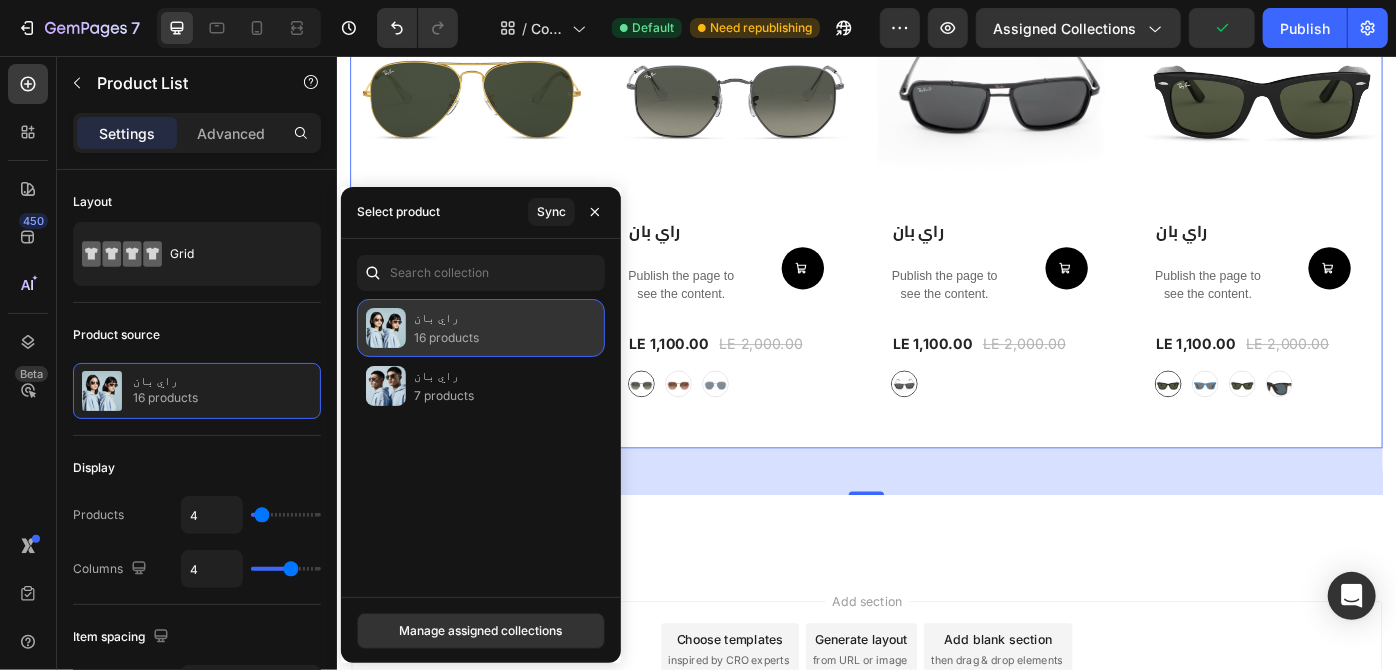 click on "راي بان 16 products" 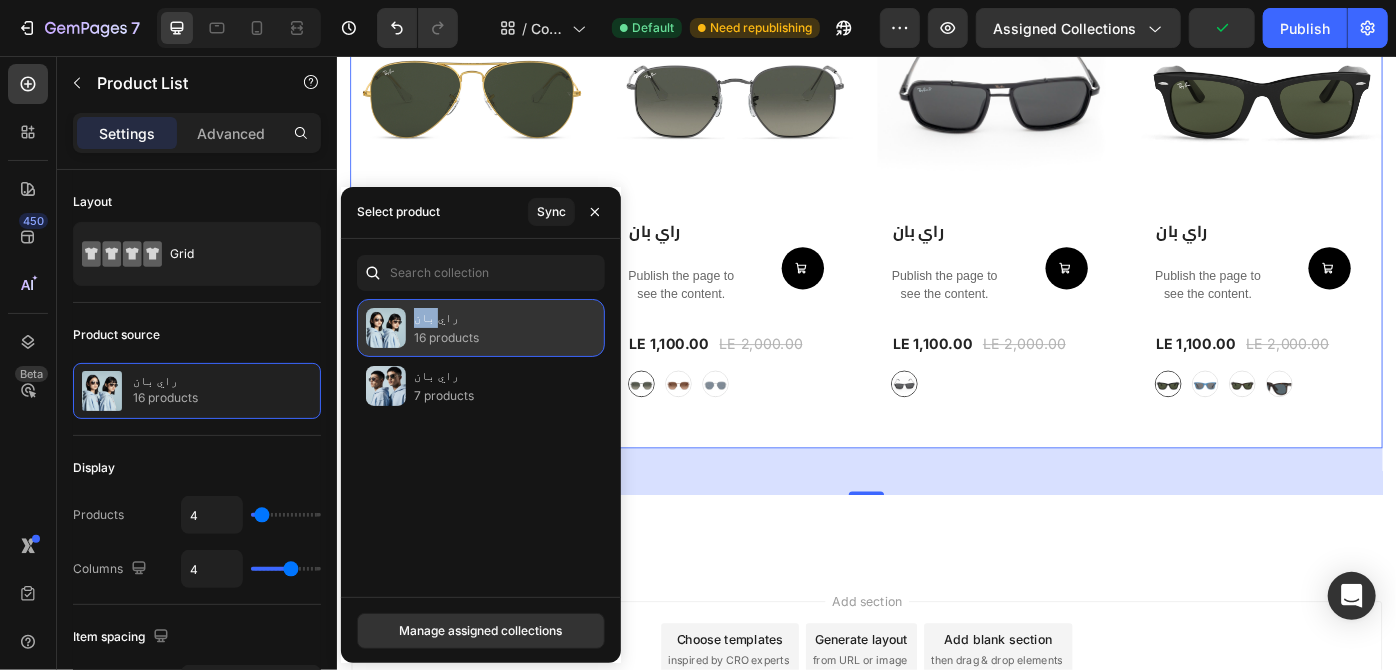 click on "راي بان 16 products" 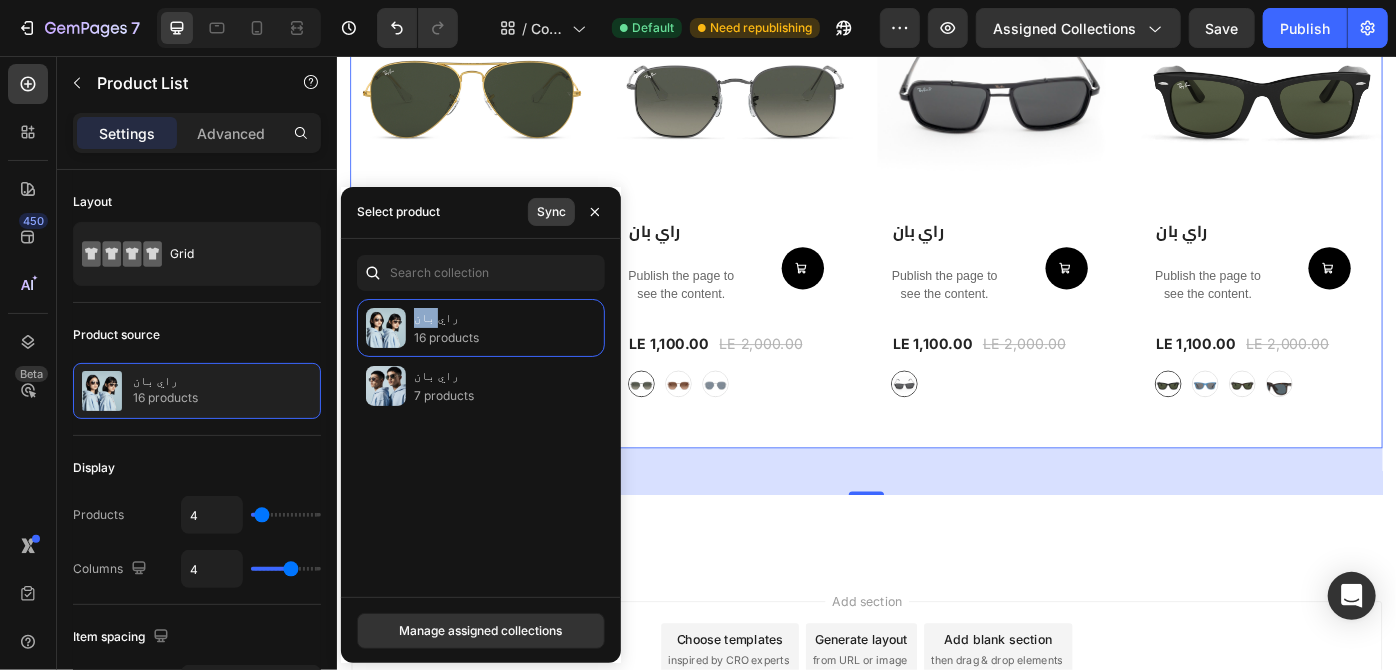 click on "Sync" at bounding box center [551, 212] 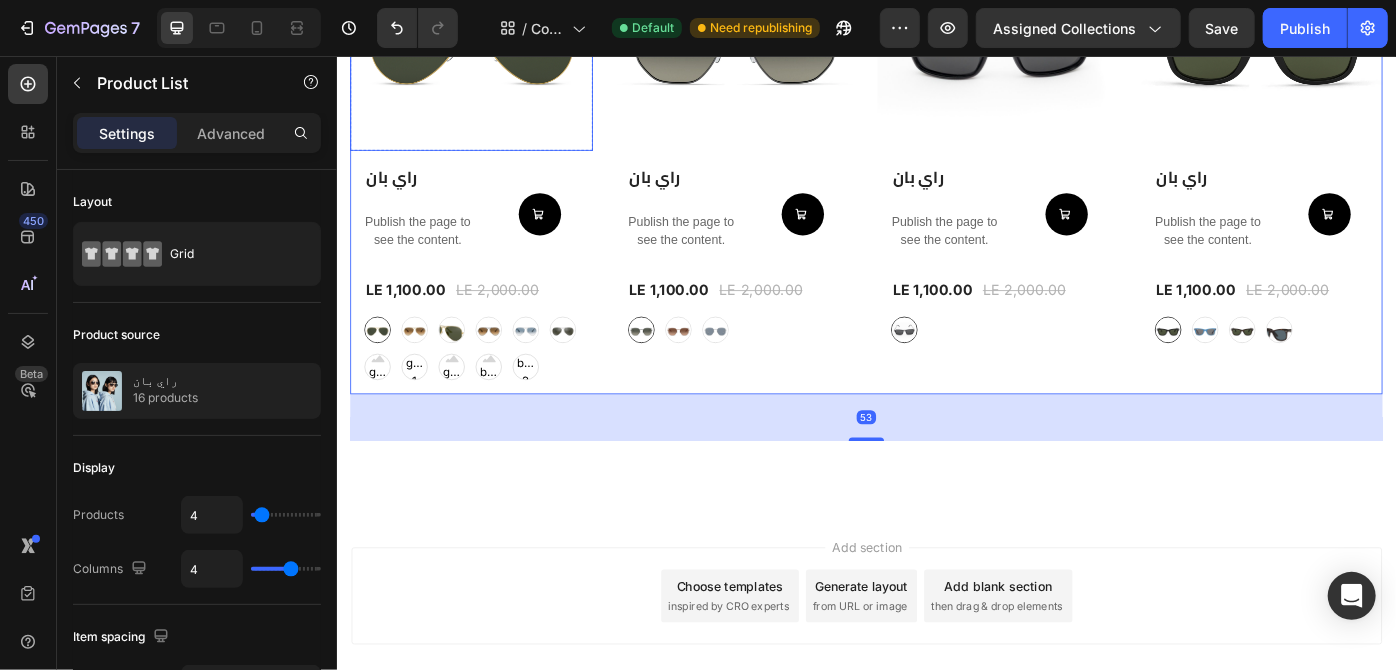 scroll, scrollTop: 2621, scrollLeft: 0, axis: vertical 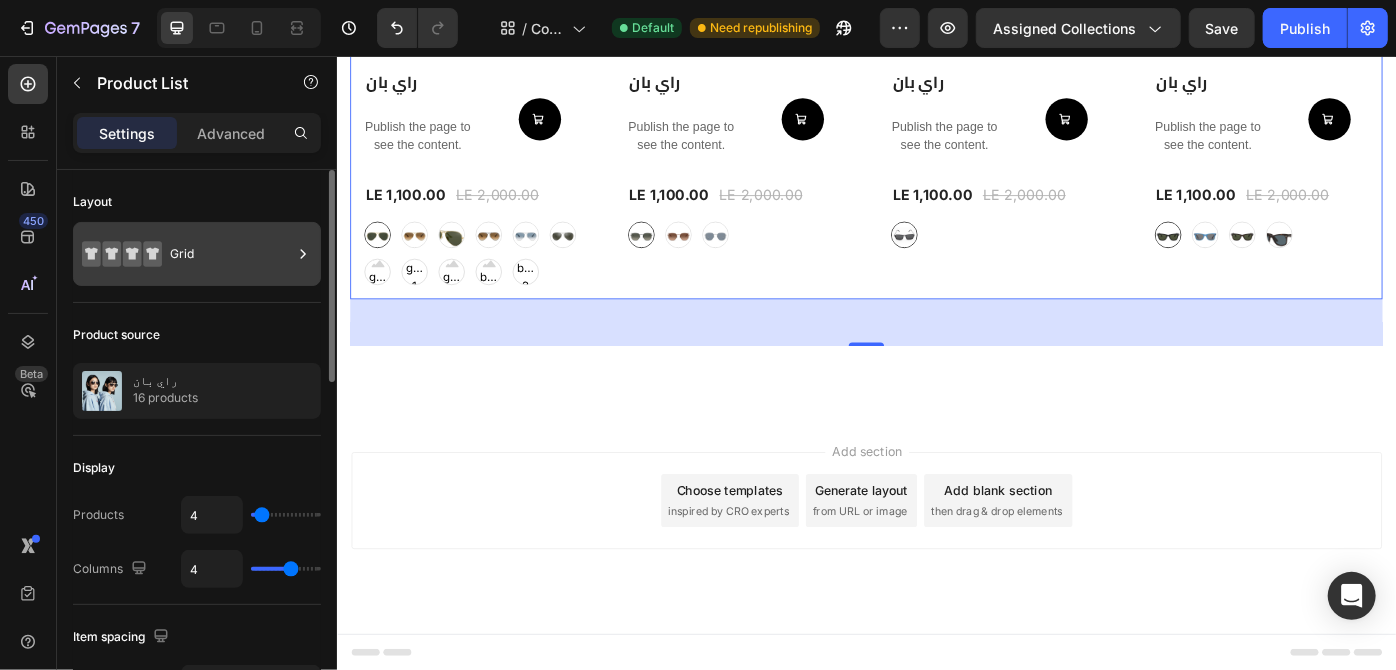 click 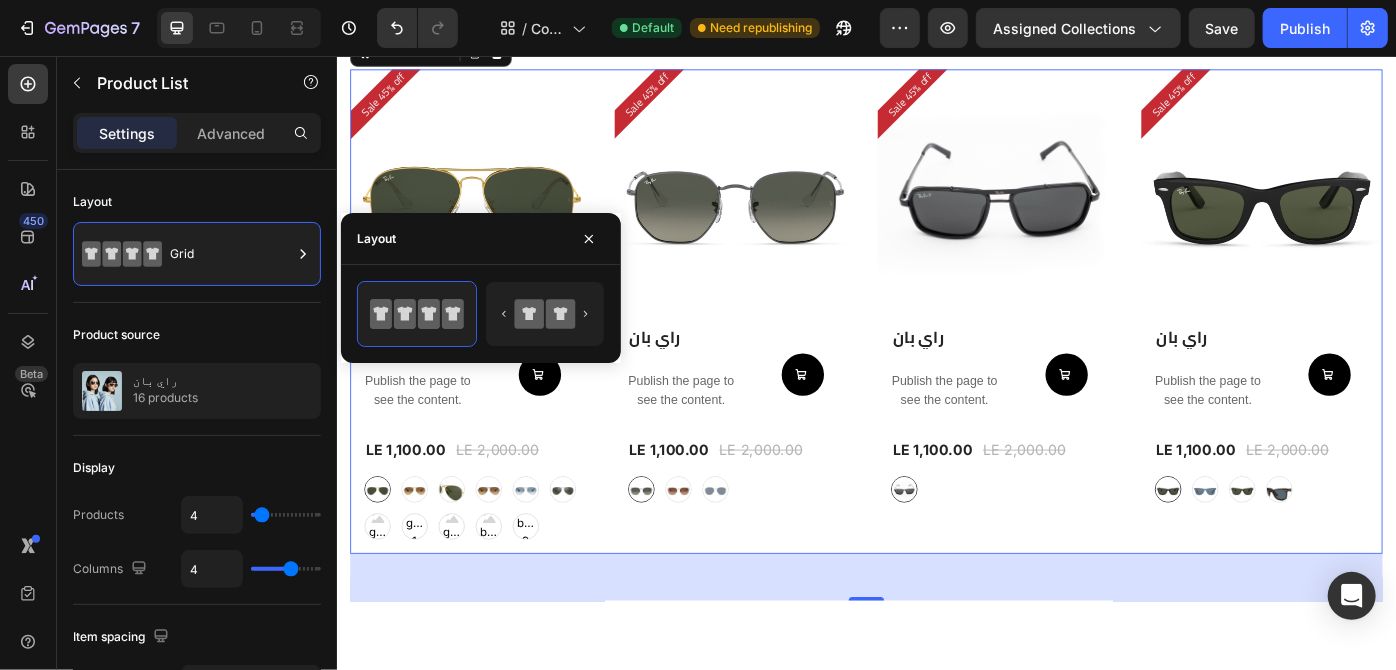 scroll, scrollTop: 2052, scrollLeft: 0, axis: vertical 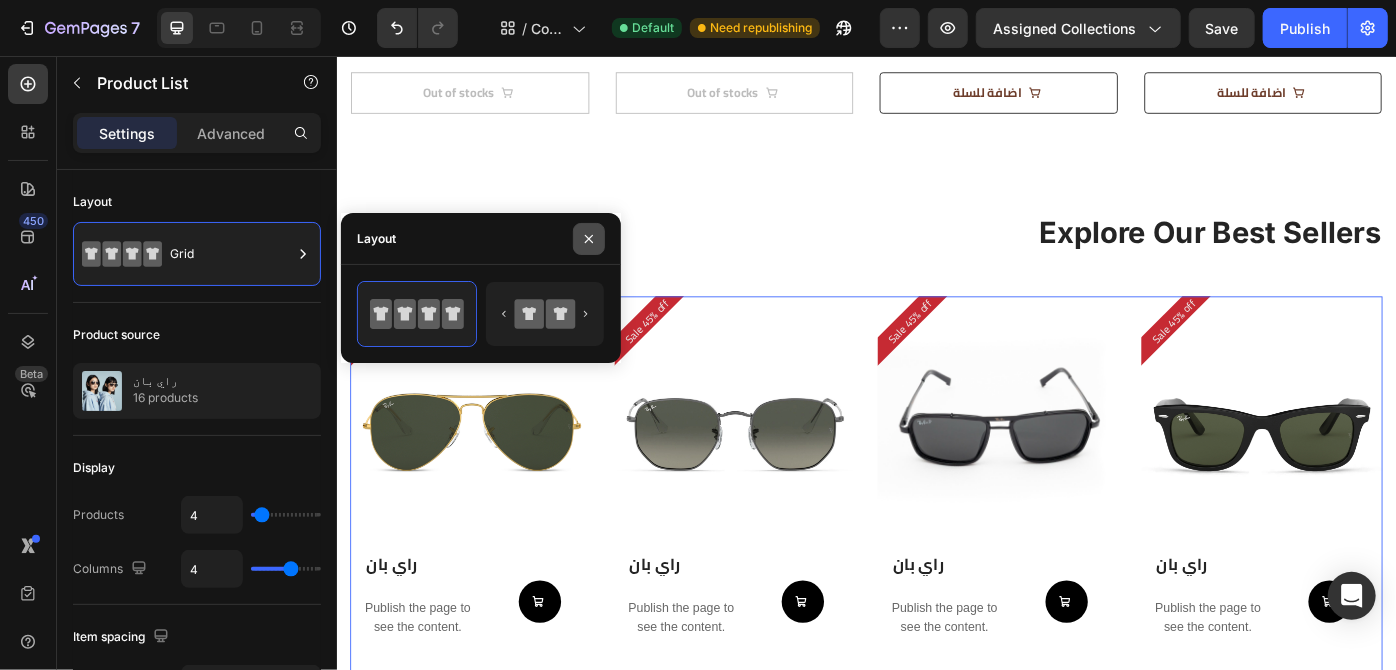 click 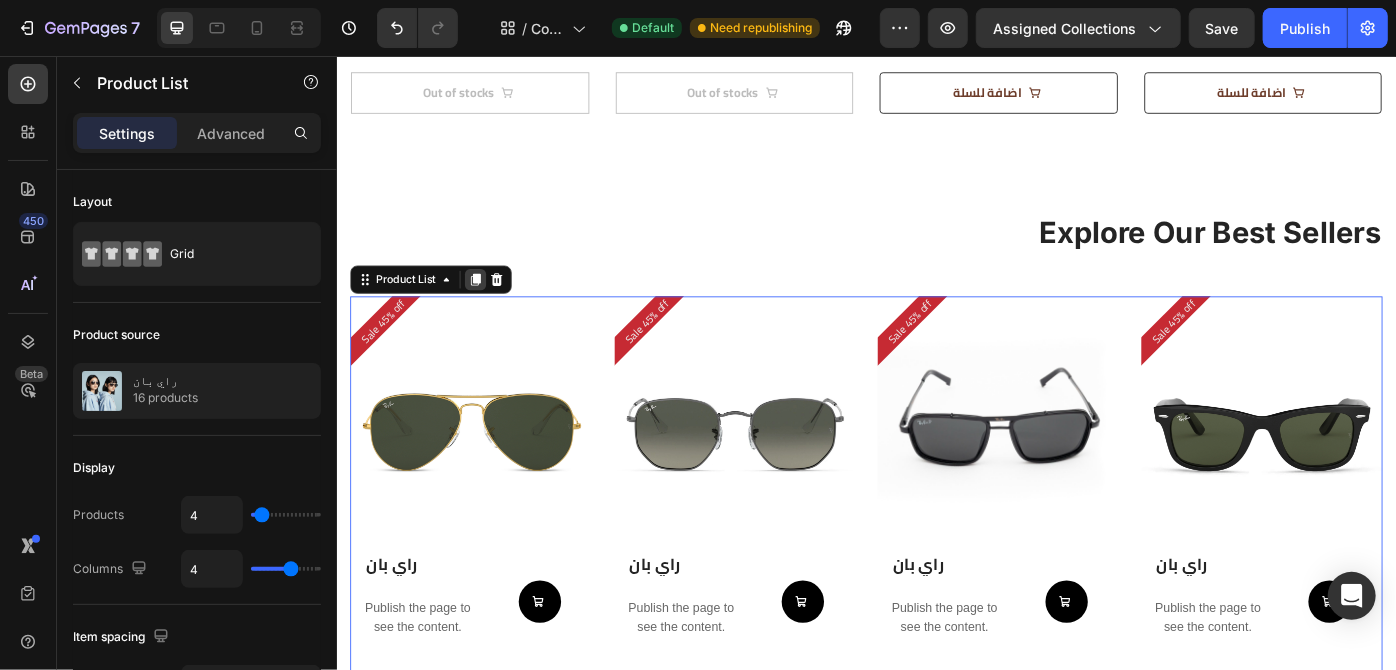 click 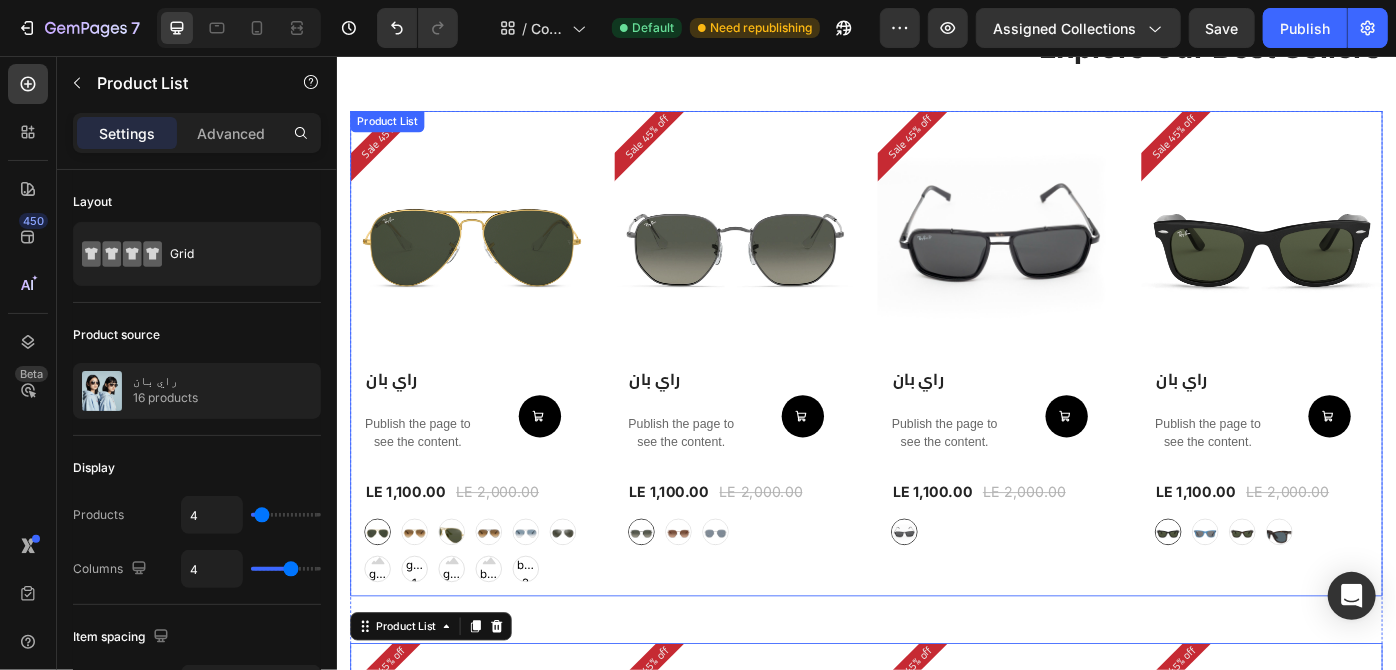 scroll, scrollTop: 2246, scrollLeft: 0, axis: vertical 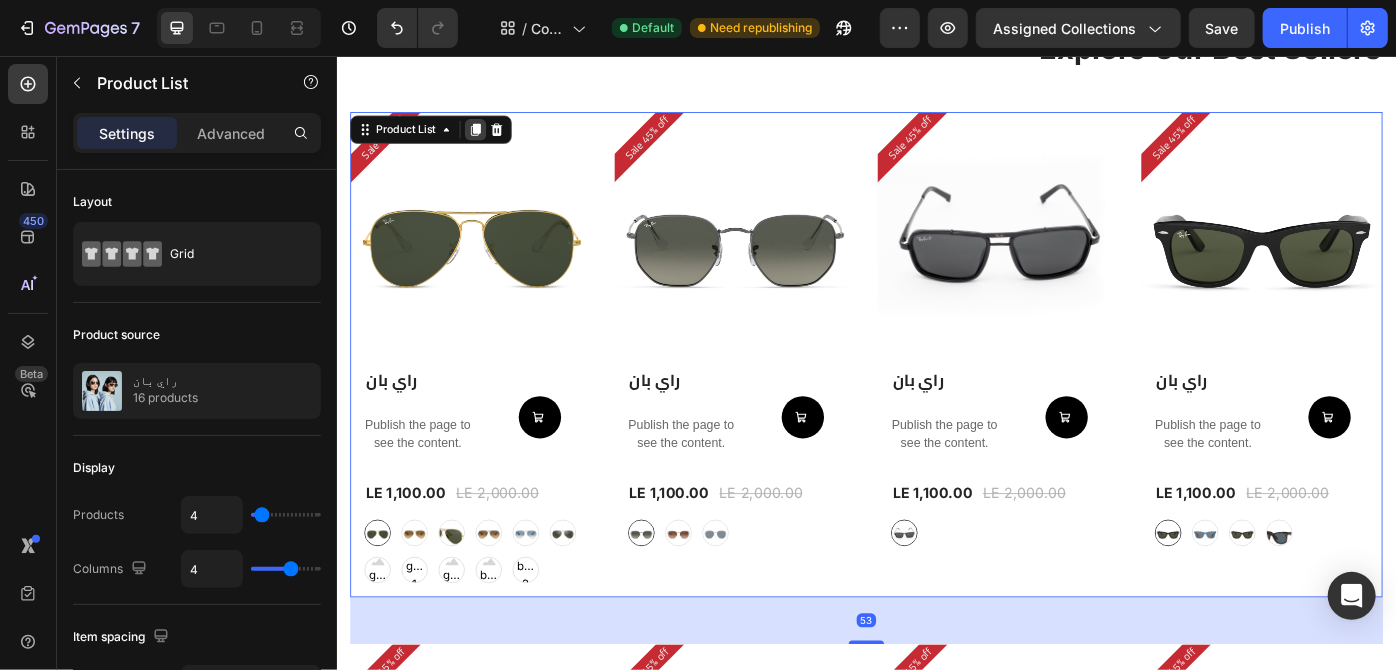 click 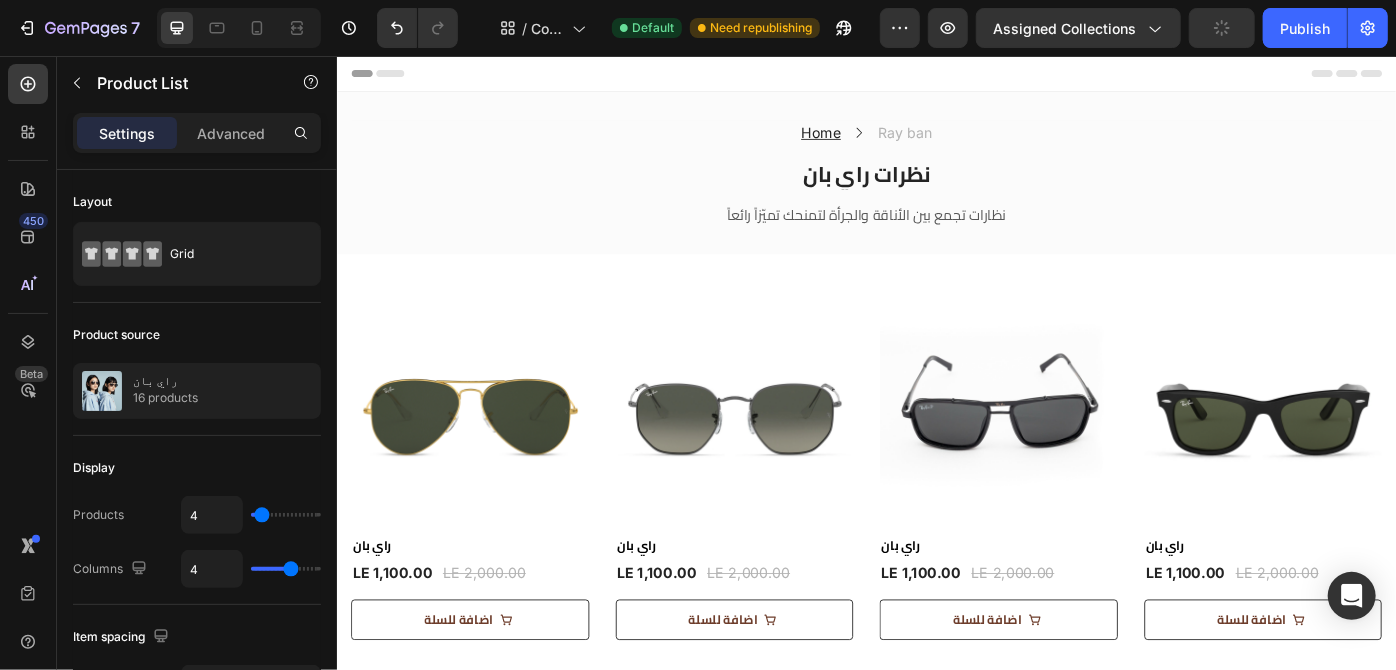 scroll, scrollTop: 107, scrollLeft: 0, axis: vertical 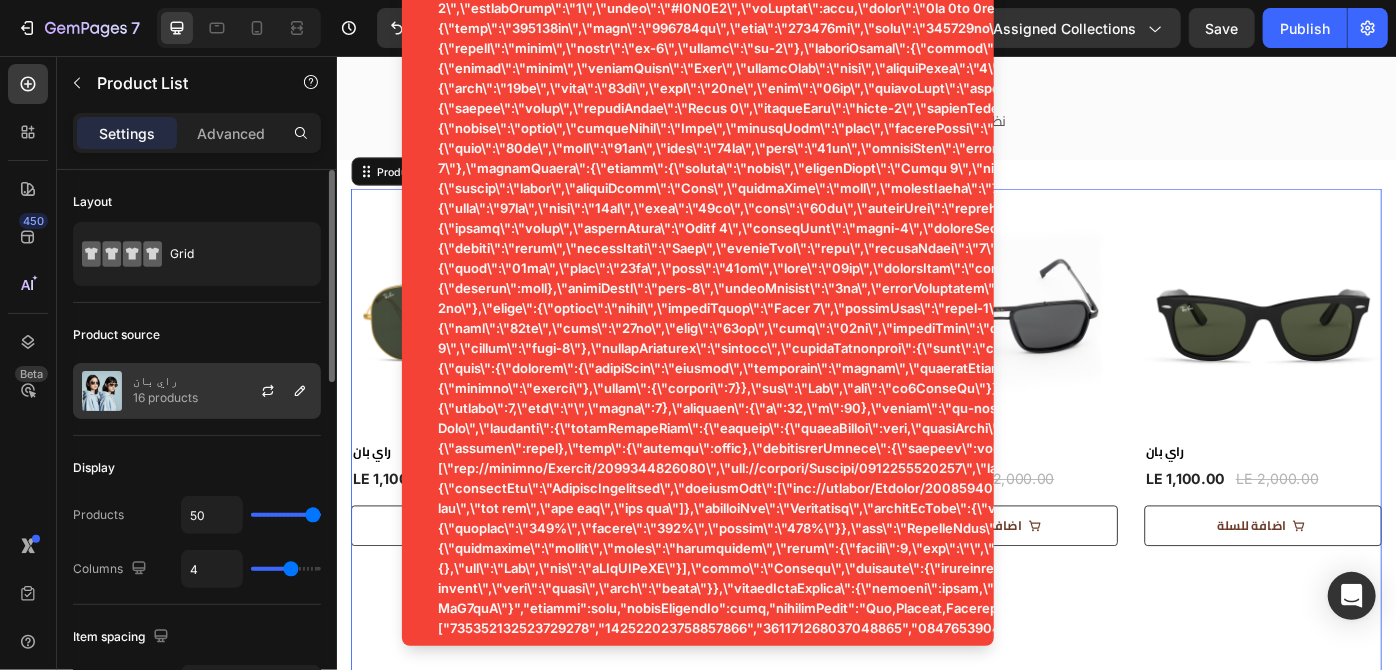 click on "16 products" at bounding box center (165, 398) 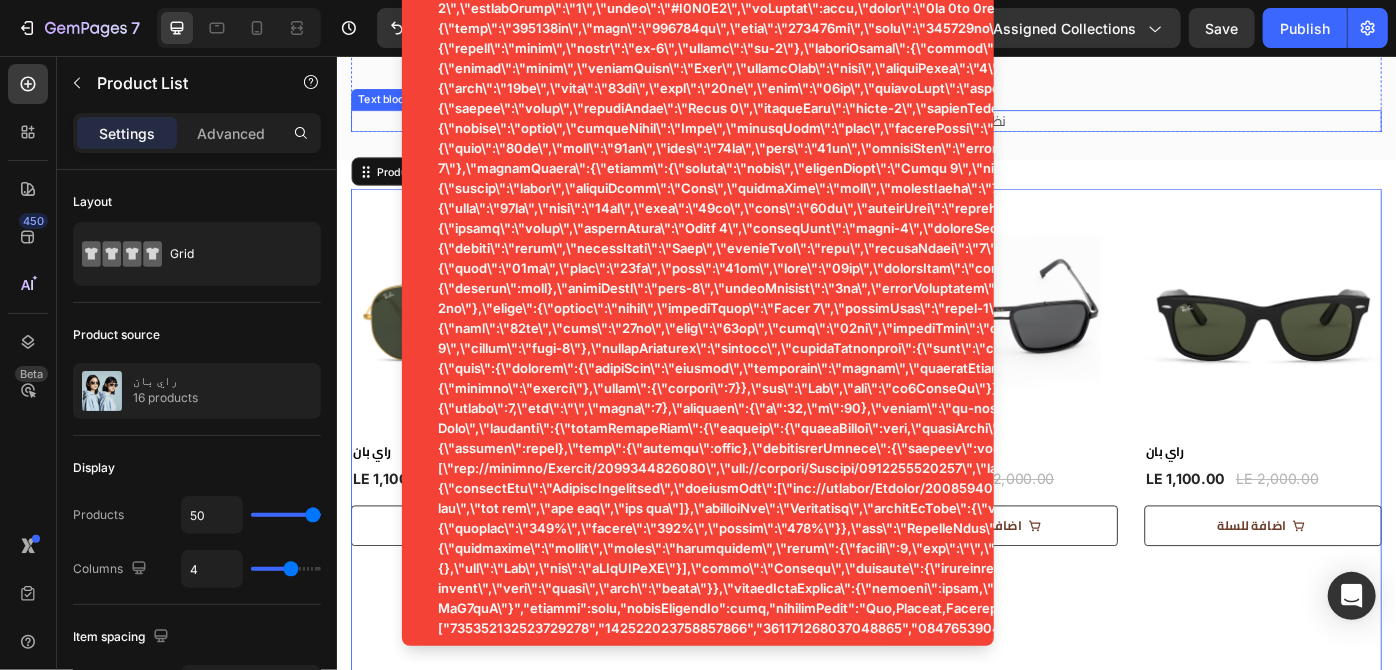 click on "نظارات تجمع بين الأناقة والجرأة لتمنحك تميّزاً رائعاً" at bounding box center (936, 128) 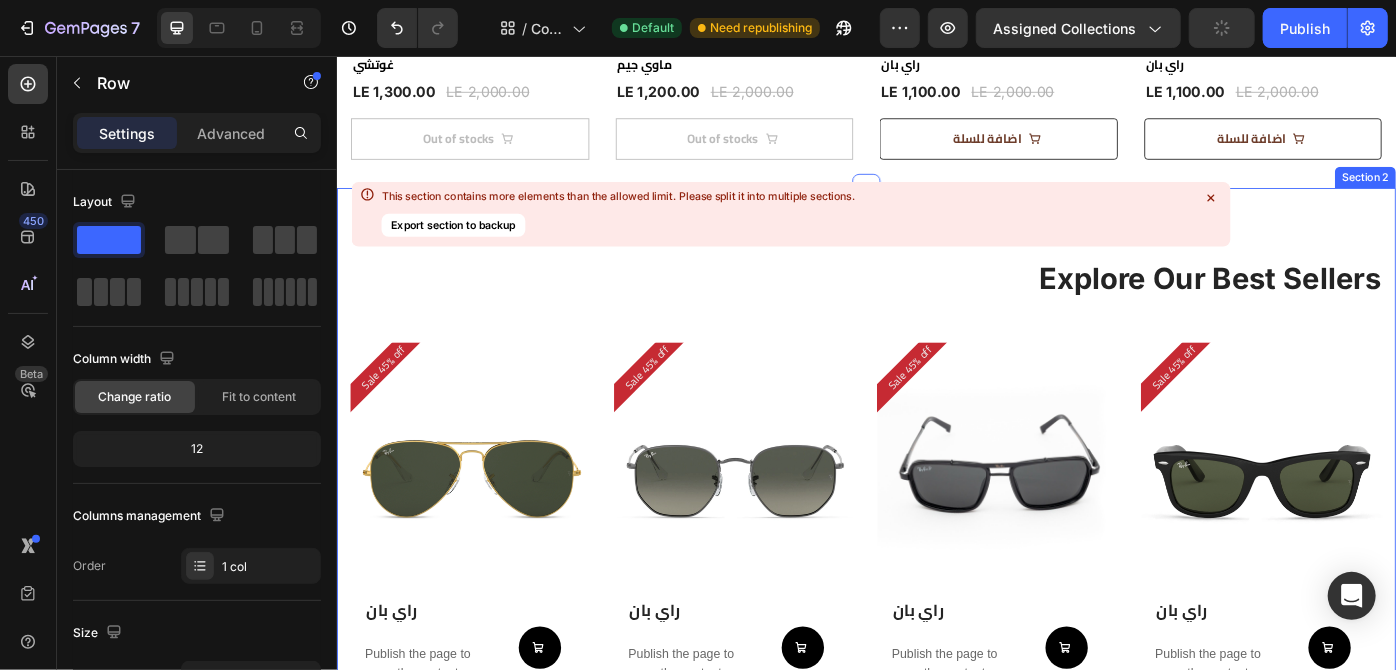 scroll, scrollTop: 1784, scrollLeft: 0, axis: vertical 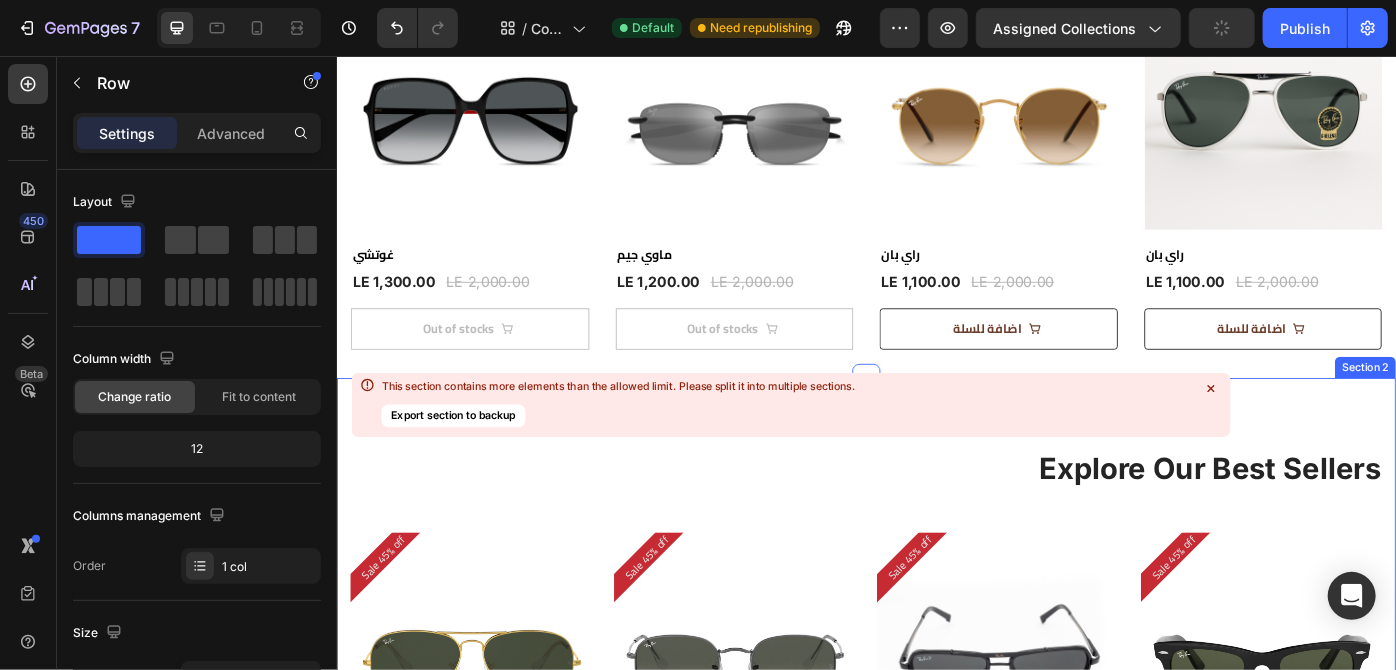 click 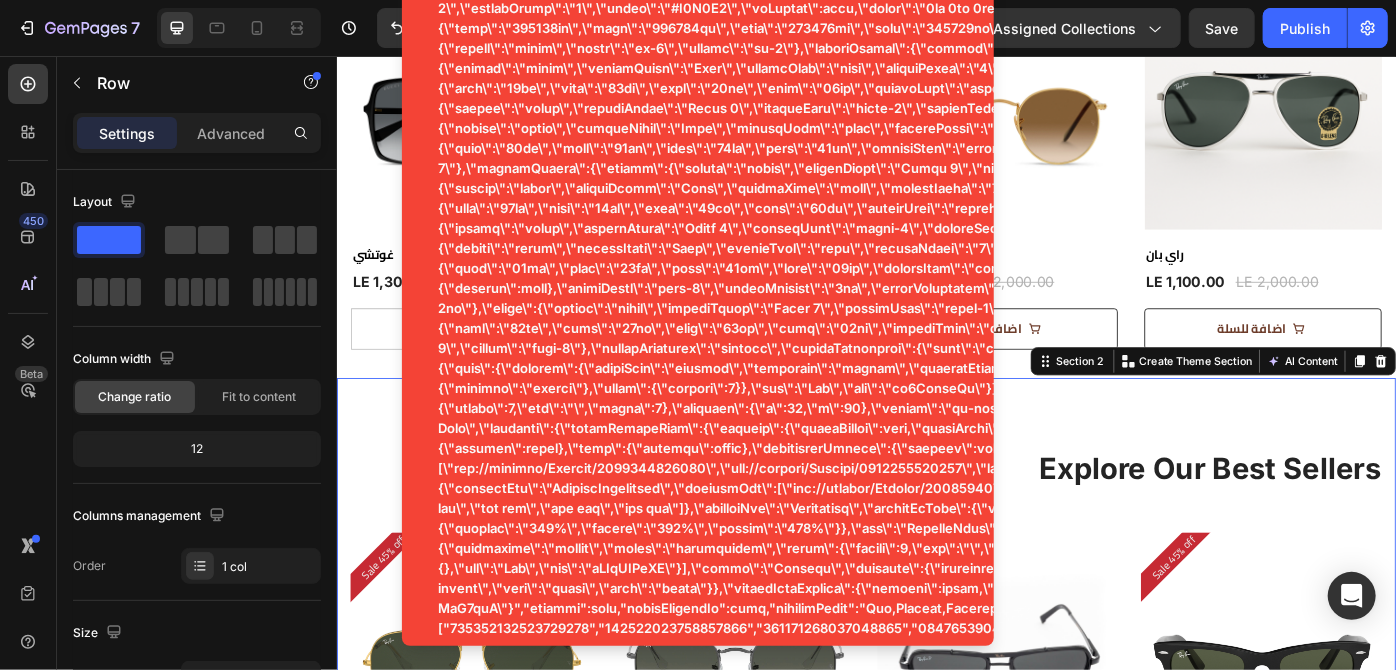 click on "Explore Our Best Sellers Heading Row Sale 45% off Product Badge (P) Images Row راي بان (P) Title
Publish the page to see the content.
Custom Code
Add to Cart Row LE 1,100.00 (P) Price (P) Price LE 2,000.00 (P) Price (P) Price Row graygreengold graygreengold goldbrown goldbrown green green browngray browngray bluesilver bluesilver gray-1 gray-1 greenblue greenblue greenblue goldgray-1 goldgray-1 goldgray-1 goldgray goldgray goldgray blackgray blackgray blackgray blackgreen-3 blackgreen-3 blackgreen-3 (P) Variants & Swatches Row Product List Sale 45% off Product Badge (P) Images Row راي بان (P) Title
Publish the page to see the content.
Custom Code
Add to Cart Row LE 1,100.00 (P) Price (P) Price LE 2,000.00 (P) Price (P) Price Row gray gray bronze bronze silver silver (P) Variants & Swatches Row Product List Sale 45% off Product Badge Row Row" at bounding box center [936, 1452] 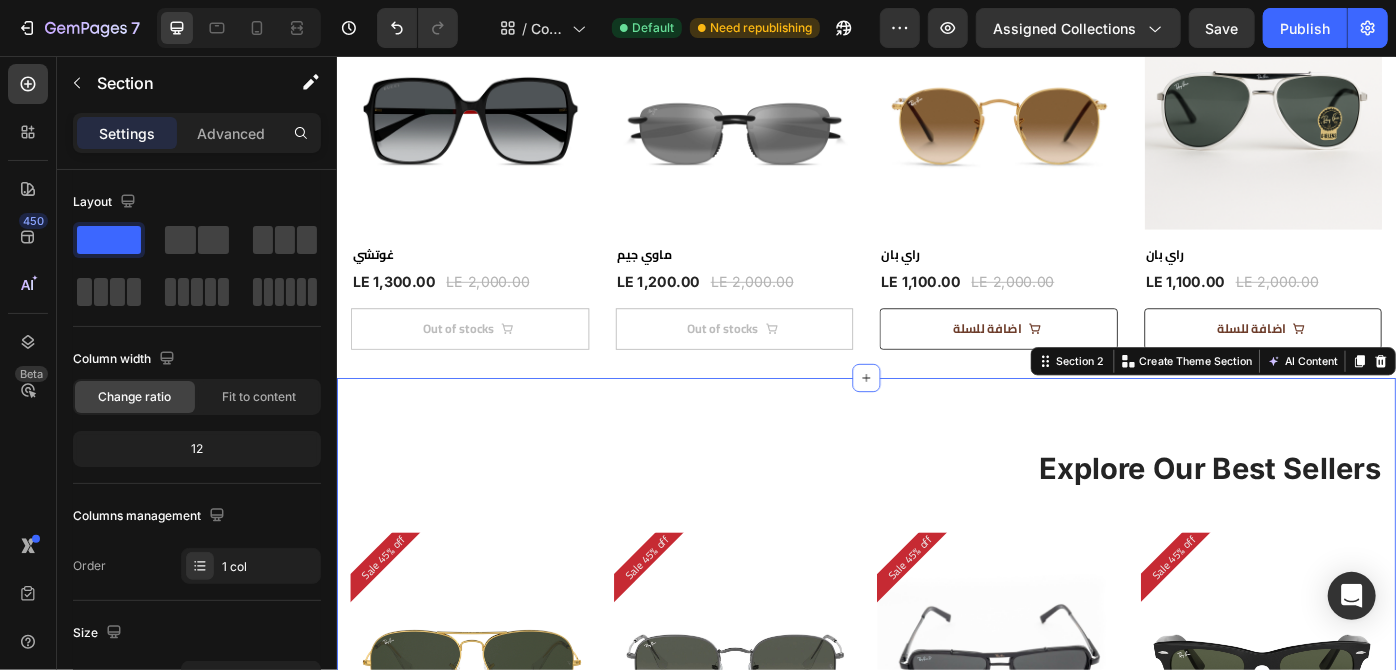 click on "Explore Our Best Sellers Heading Row Sale 45% off Product Badge (P) Images Row راي بان (P) Title
Publish the page to see the content.
Custom Code
Add to Cart Row LE 1,100.00 (P) Price (P) Price LE 2,000.00 (P) Price (P) Price Row graygreengold graygreengold goldbrown goldbrown green green browngray browngray bluesilver bluesilver gray-1 gray-1 greenblue greenblue greenblue goldgray-1 goldgray-1 goldgray-1 goldgray goldgray goldgray blackgray blackgray blackgray blackgreen-3 blackgreen-3 blackgreen-3 (P) Variants & Swatches Row Product List Sale 45% off Product Badge (P) Images Row راي بان (P) Title
Publish the page to see the content.
Custom Code
Add to Cart Row LE 1,100.00 (P) Price (P) Price LE 2,000.00 (P) Price (P) Price Row gray gray bronze bronze silver silver (P) Variants & Swatches Row Product List Sale 45% off Product Badge Row Row" at bounding box center [936, 1452] 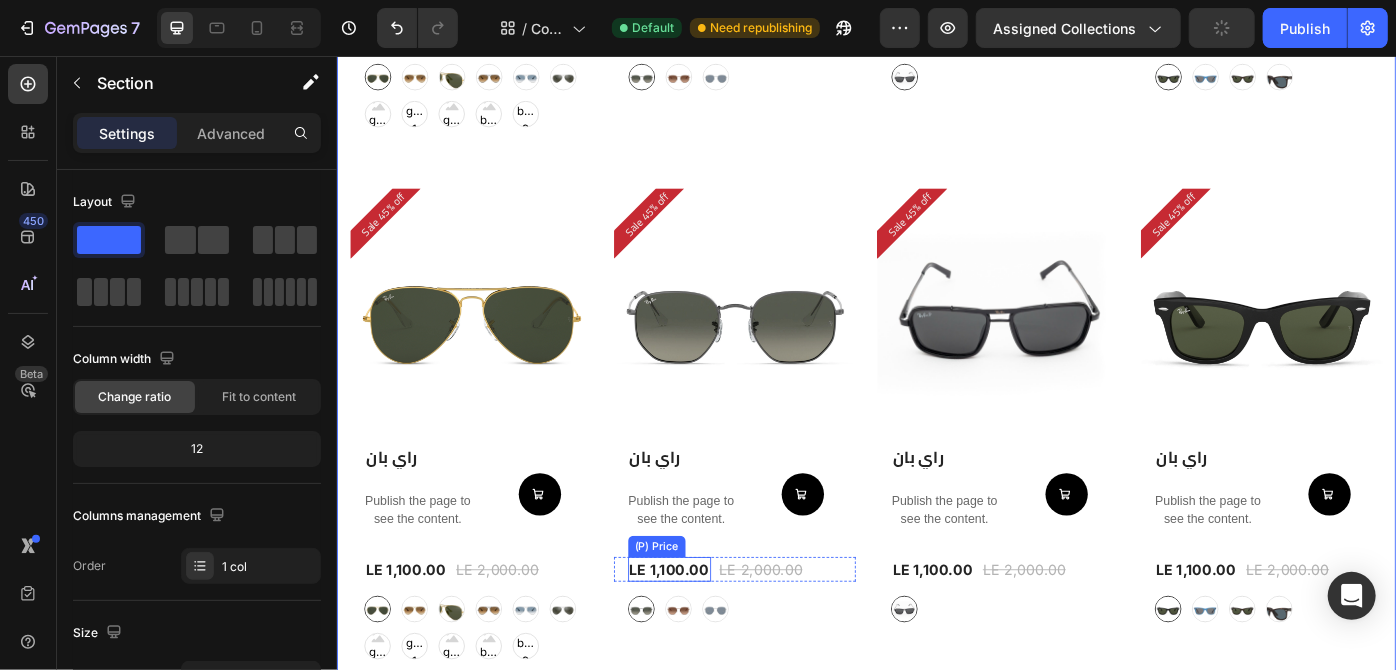 scroll, scrollTop: 3364, scrollLeft: 0, axis: vertical 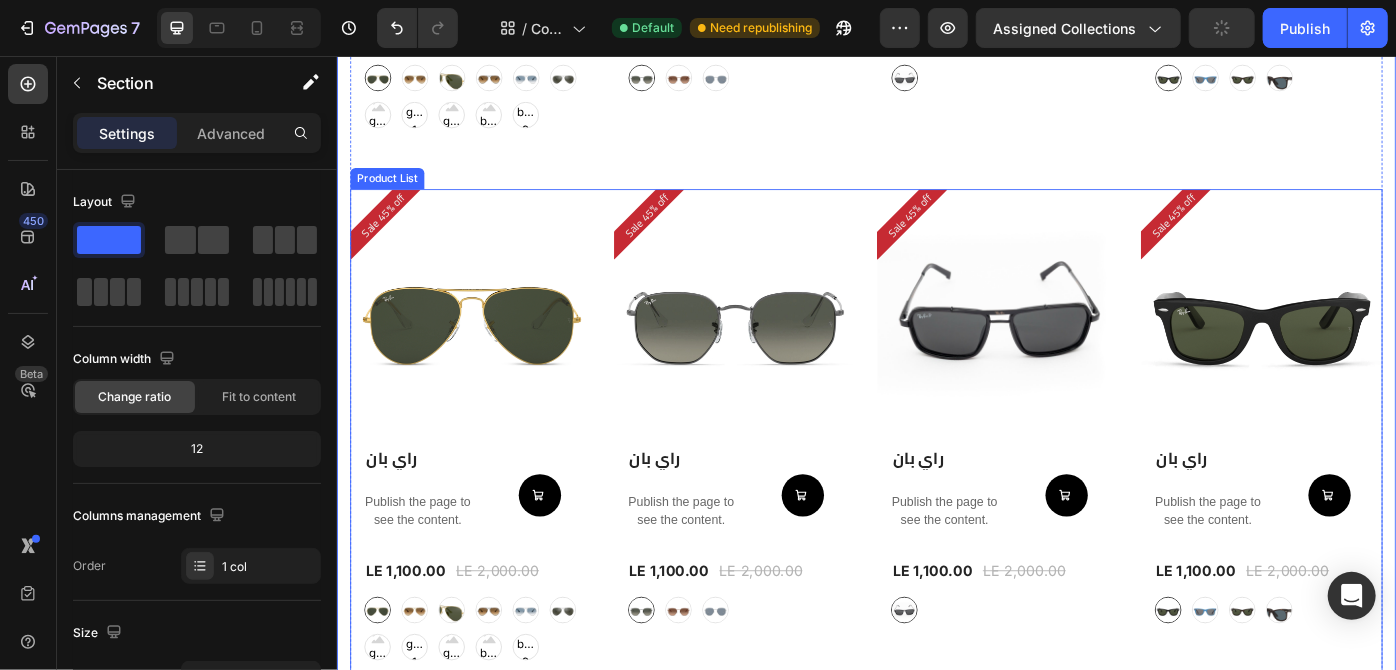 click on "Sale 45% off Product Badge (P) Images Row راي بان (P) Title
Publish the page to see the content.
Custom Code
Add to Cart Row LE 1,100.00 (P) Price (P) Price LE 2,000.00 (P) Price (P) Price Row graygreengold graygreengold goldbrown goldbrown green green browngray browngray bluesilver bluesilver gray-1 gray-1 greenblue greenblue greenblue goldgray-1 goldgray-1 goldgray-1 goldgray goldgray goldgray blackgray blackgray blackgray blackgreen-3 blackgreen-3 blackgreen-3 (P) Variants & Swatches Row Product List Sale 45% off Product Badge (P) Images Row راي بان (P) Title
Publish the page to see the content.
Custom Code
Add to Cart Row LE 1,100.00 (P) Price (P) Price LE 2,000.00 (P) Price (P) Price Row gray gray bronze bronze silver silver (P) Variants & Swatches Row Product List Sale 45% off Product Badge (P) Images Row راي بان (P) Title Row" at bounding box center [936, 481] 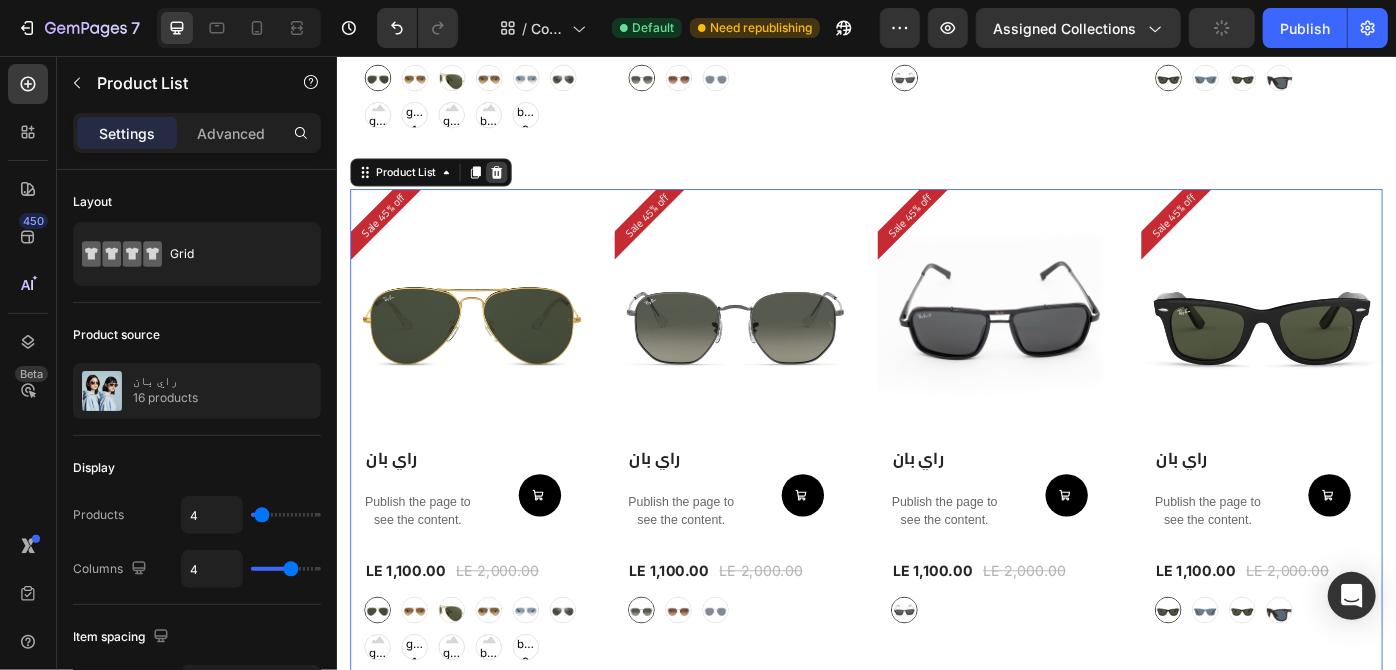 click 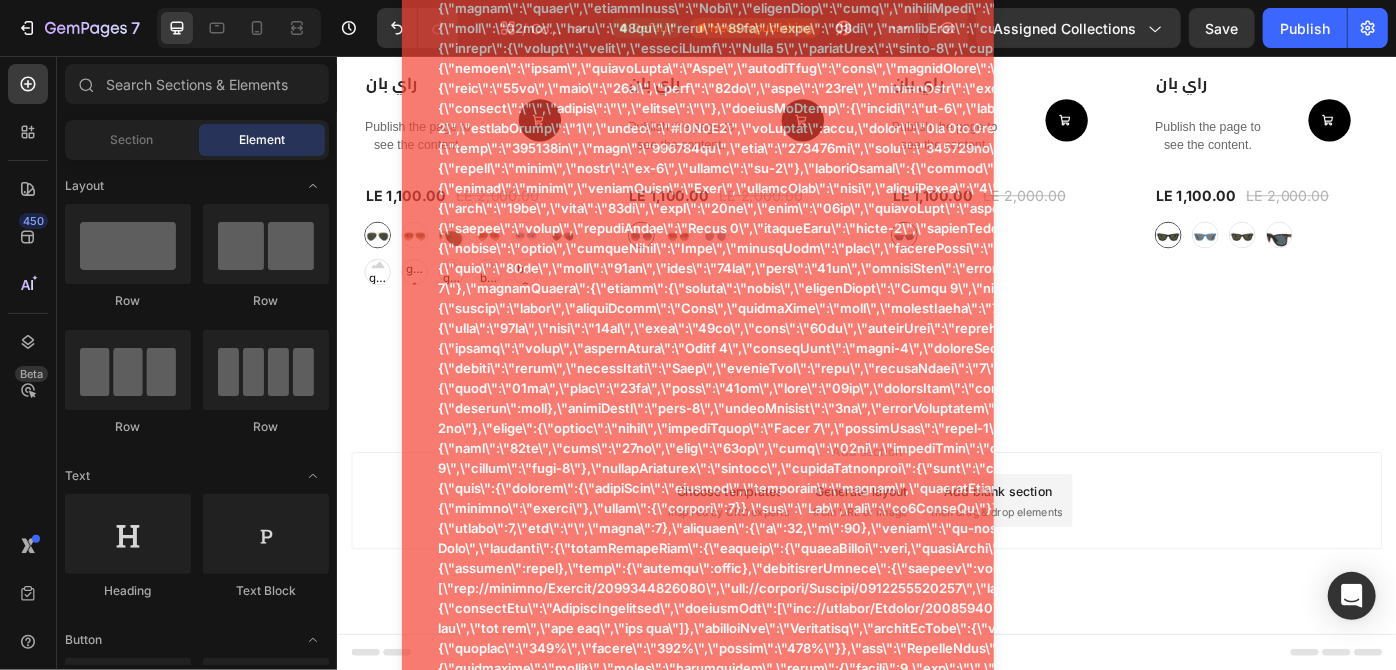 scroll, scrollTop: 3262, scrollLeft: 0, axis: vertical 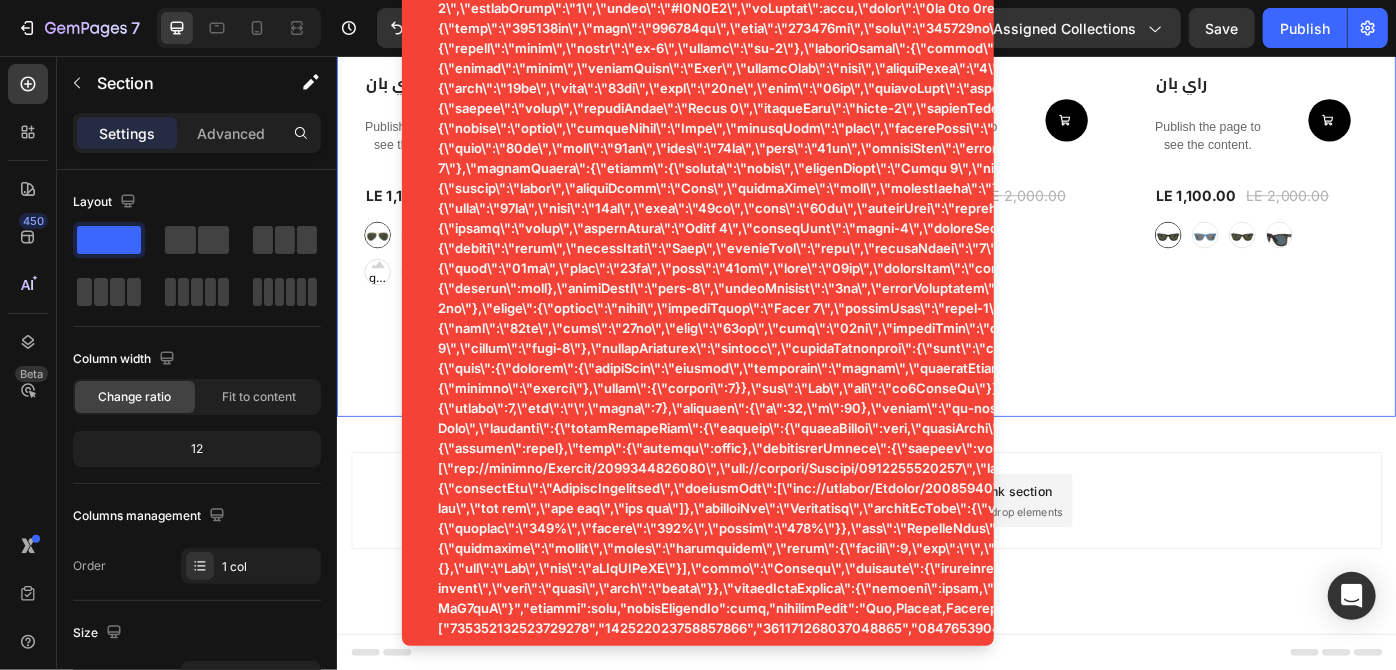 click on "Explore Our Best Sellers Heading Row Sale 45% off Product Badge (P) Images Row راي بان (P) Title
Publish the page to see the content.
Custom Code
Add to Cart Row LE 1,100.00 (P) Price (P) Price LE 2,000.00 (P) Price (P) Price Row graygreengold graygreengold goldbrown goldbrown green green browngray browngray bluesilver bluesilver gray-1 gray-1 greenblue greenblue greenblue goldgray-1 goldgray-1 goldgray-1 goldgray goldgray goldgray blackgray blackgray blackgray blackgreen-3 blackgreen-3 blackgreen-3 (P) Variants & Swatches Row Product List Sale 45% off Product Badge (P) Images Row راي بان (P) Title
Publish the page to see the content.
Custom Code
Add to Cart Row LE 1,100.00 (P) Price (P) Price LE 2,000.00 (P) Price (P) Price Row gray gray bronze bronze silver silver (P) Variants & Swatches Row Product List Sale 45% off Product Badge Row Row" at bounding box center [936, -266] 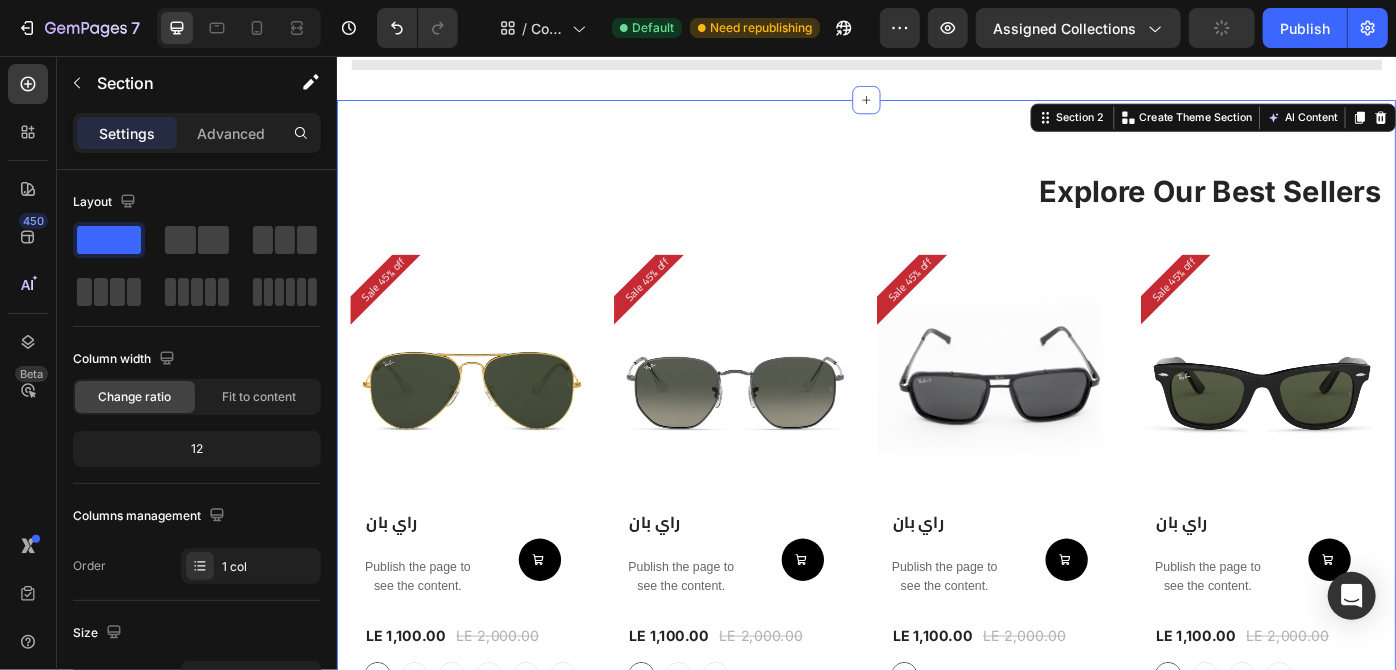 scroll, scrollTop: 260, scrollLeft: 0, axis: vertical 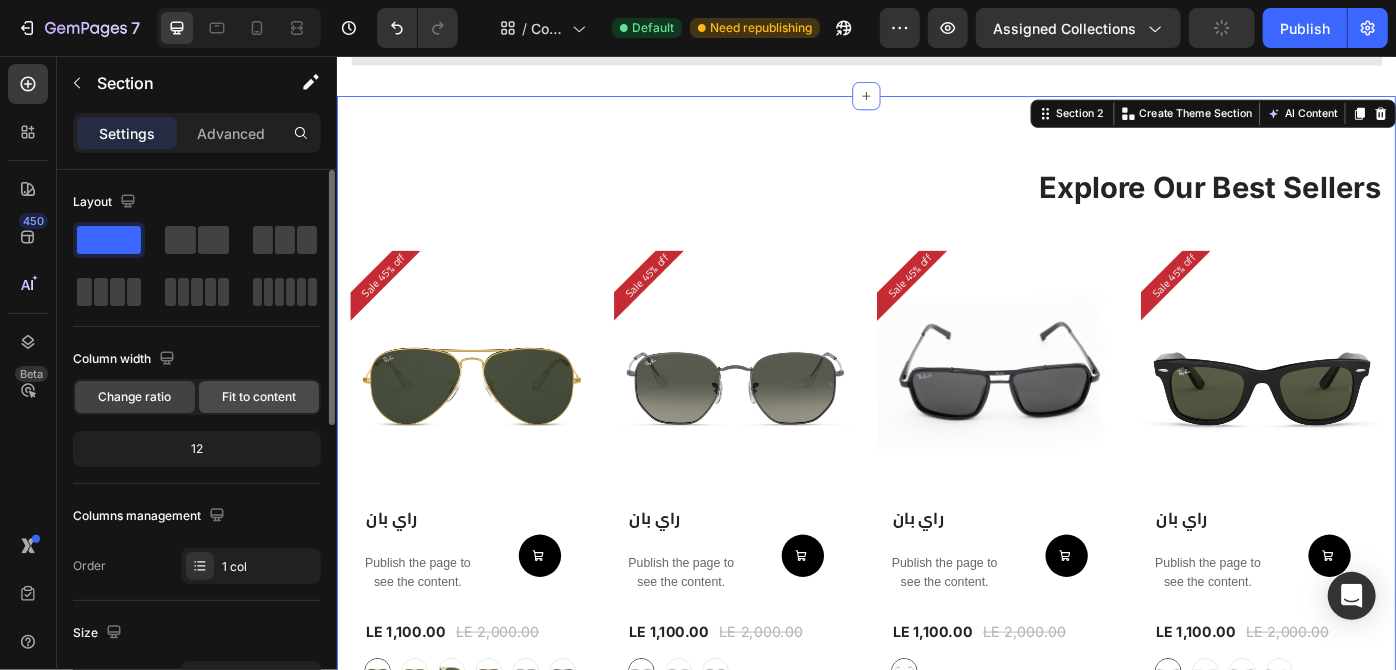 click on "Fit to content" 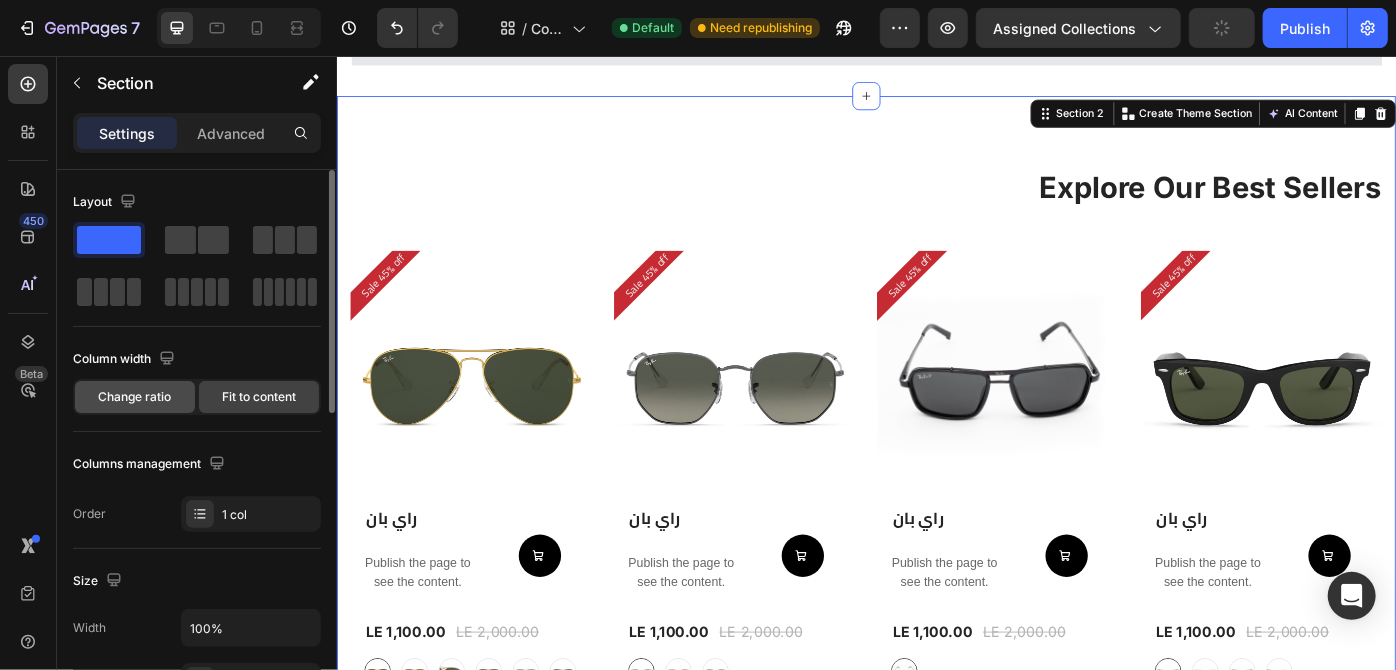 click on "Change ratio" 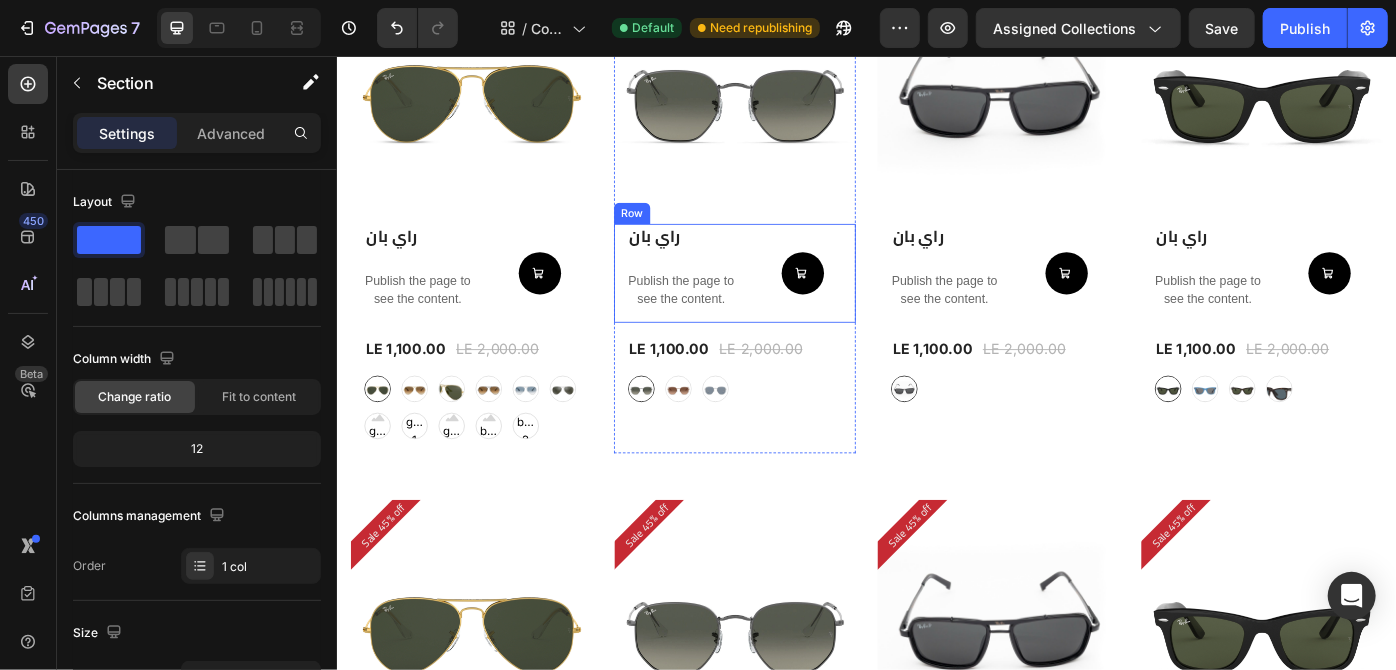 scroll, scrollTop: 2222, scrollLeft: 0, axis: vertical 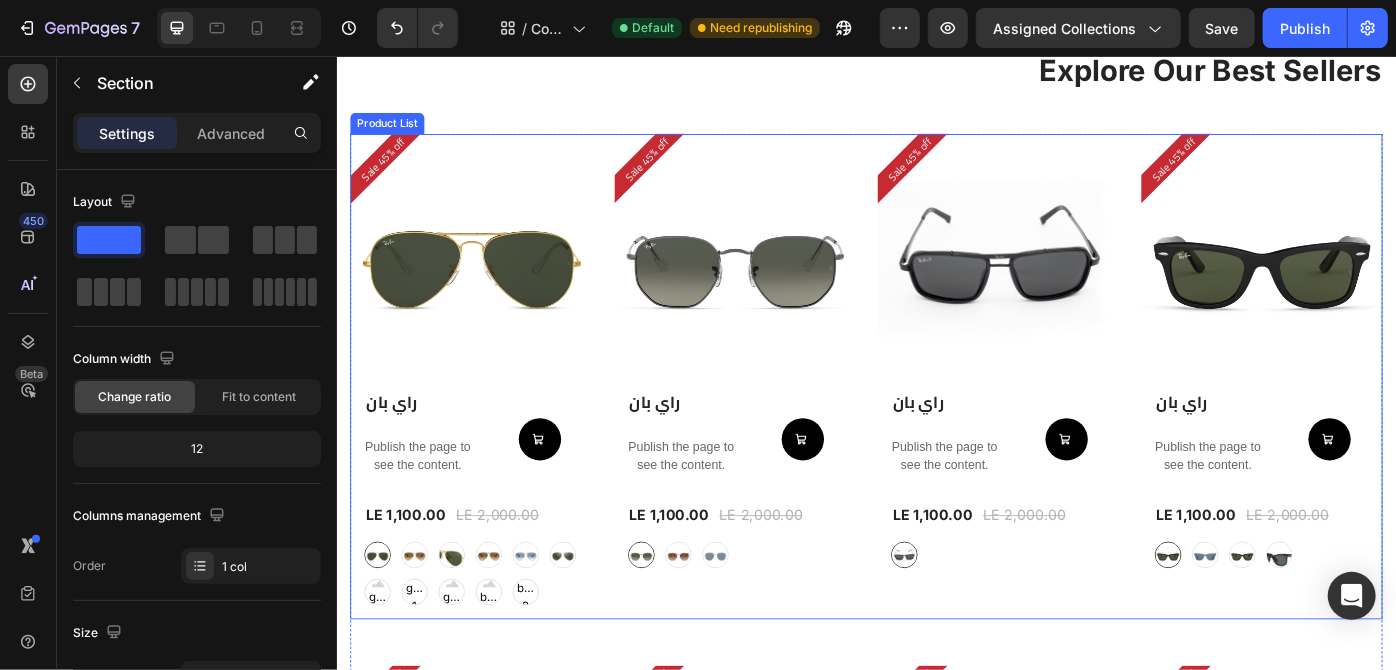 click on "Sale 45% off Product Badge (P) Images Row راي بان (P) Title
Publish the page to see the content.
Custom Code
Add to Cart Row LE 1,100.00 (P) Price (P) Price LE 2,000.00 (P) Price (P) Price Row graygreengold graygreengold goldbrown goldbrown green green browngray browngray bluesilver bluesilver gray-1 gray-1 greenblue greenblue greenblue goldgray-1 goldgray-1 goldgray-1 goldgray goldgray goldgray blackgray blackgray blackgray blackgreen-3 blackgreen-3 blackgreen-3 (P) Variants & Swatches Row Product List Sale 45% off Product Badge (P) Images Row راي بان (P) Title
Publish the page to see the content.
Custom Code
Add to Cart Row LE 1,100.00 (P) Price (P) Price LE 2,000.00 (P) Price (P) Price Row gray gray bronze bronze silver silver (P) Variants & Swatches Row Product List Sale 45% off Product Badge (P) Images Row راي بان (P) Title Row" at bounding box center (936, 418) 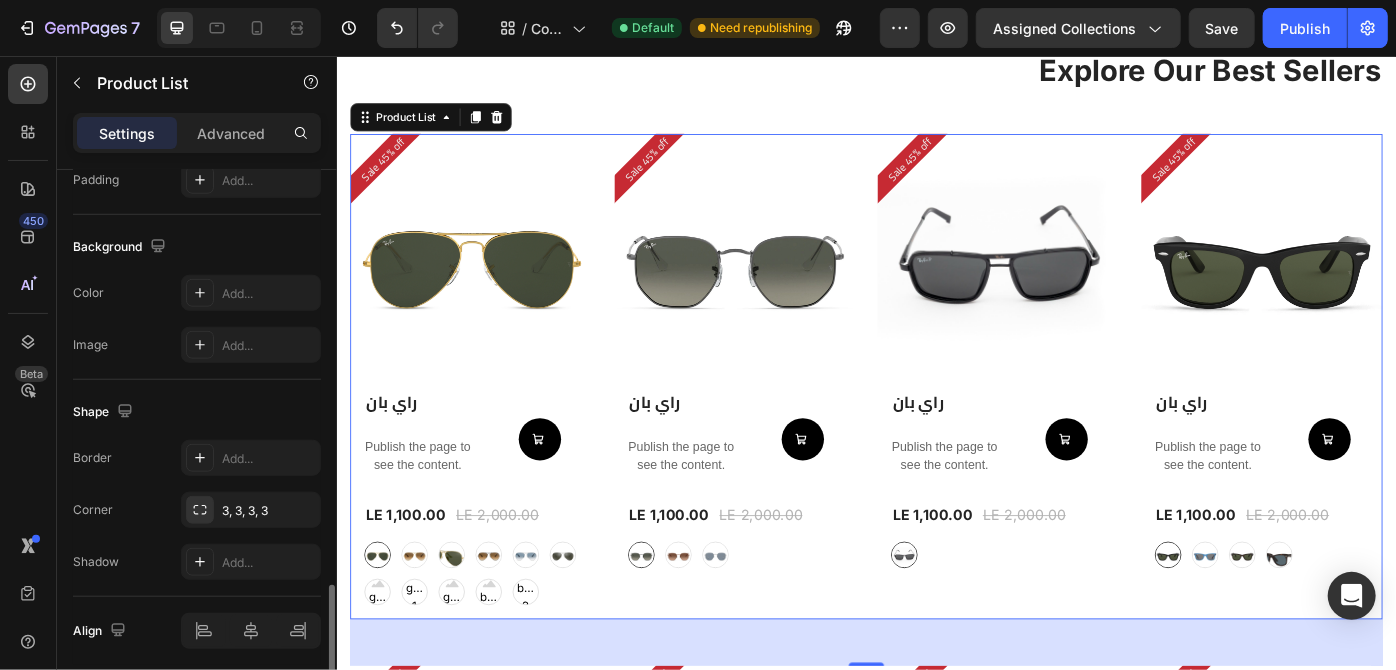 scroll, scrollTop: 908, scrollLeft: 0, axis: vertical 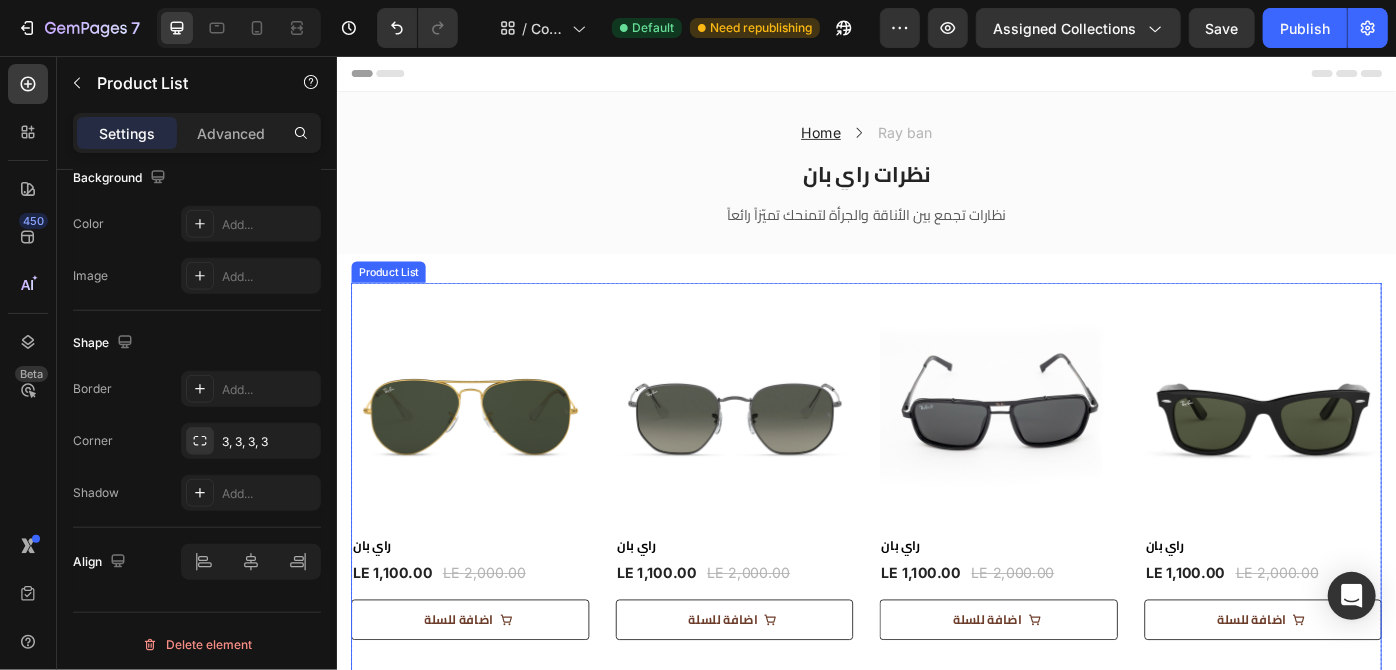 click on "Product Images & Gallery 45% off Product Badge Row راي بان (P) Title LE 1,100.00 (P) Price (P) Price LE 2,000.00 (P) Price (P) Price Row Row
اضافة للسلة (P) Cart Button Product List Product Images & Gallery 45% off Product Badge Row راي بان (P) Title LE 1,100.00 (P) Price (P) Price LE 2,000.00 (P) Price (P) Price Row Row
اضافة للسلة (P) Cart Button Product List Product Images & Gallery 45% off Product Badge Row راي بان (P) Title LE 1,100.00 (P) Price (P) Price LE 2,000.00 (P) Price (P) Price Row Row
اضافة للسلة (P) Cart Button Product List Product Images & Gallery 45% off Product Badge Row راي بان (P) Title LE 1,100.00 (P) Price (P) Price LE 2,000.00 (P) Price (P) Price Row Row
اضافة للسلة (P) Cart Button Product List Product Images & Gallery 45% off Product Badge Row راي بان (P) Title LE 1,100.00 (P) Price (P) Price LE 2,000.00 (P) Price (P) Price Row Row
Row" at bounding box center (936, 1242) 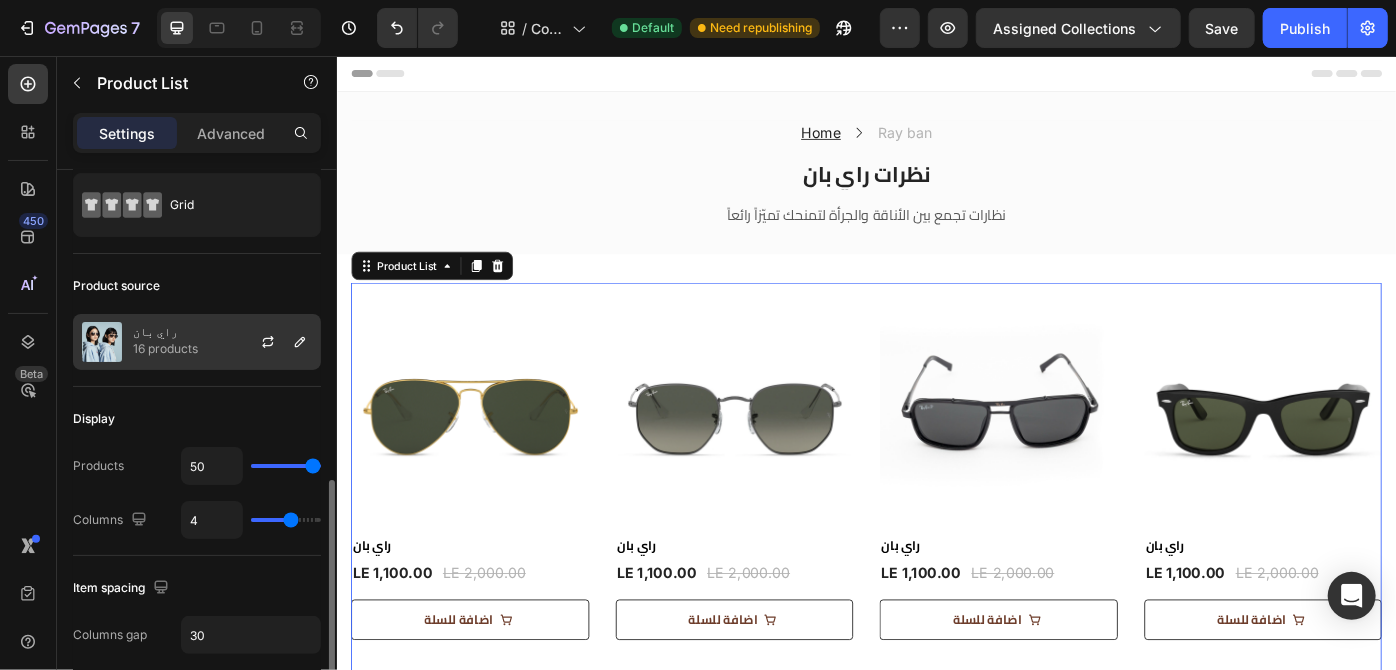 scroll, scrollTop: 0, scrollLeft: 0, axis: both 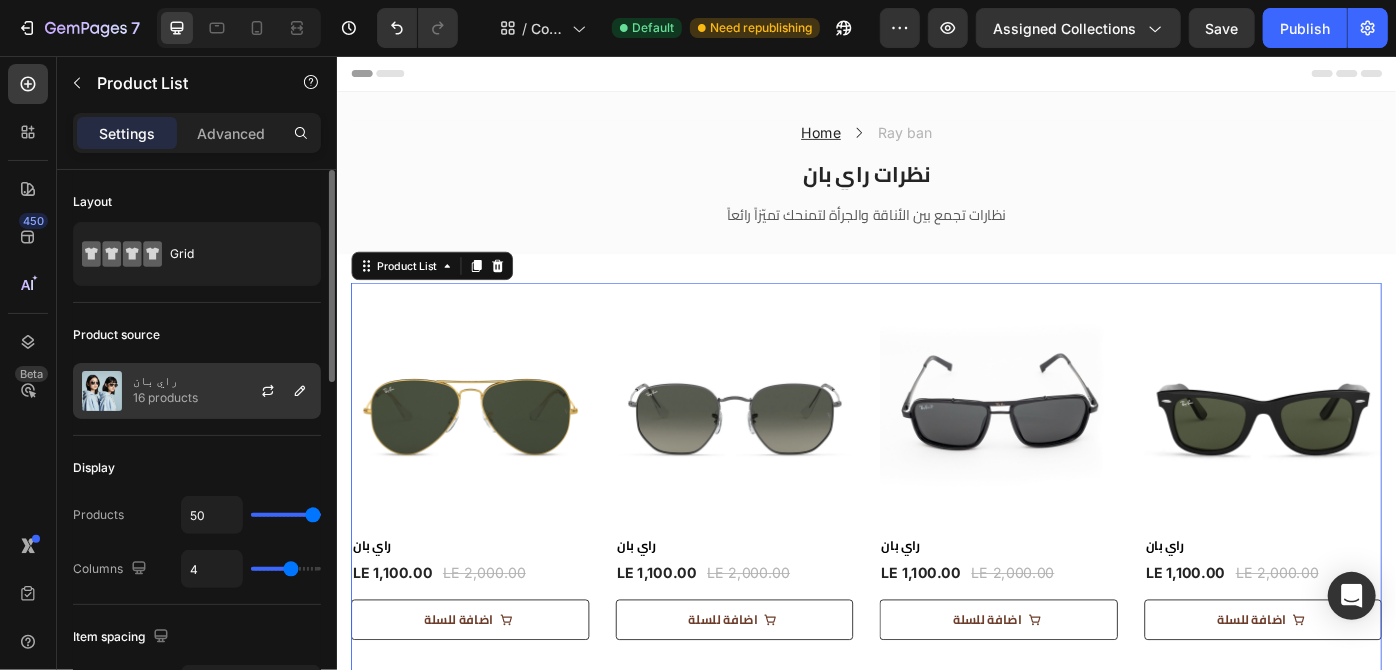 click at bounding box center [102, 391] 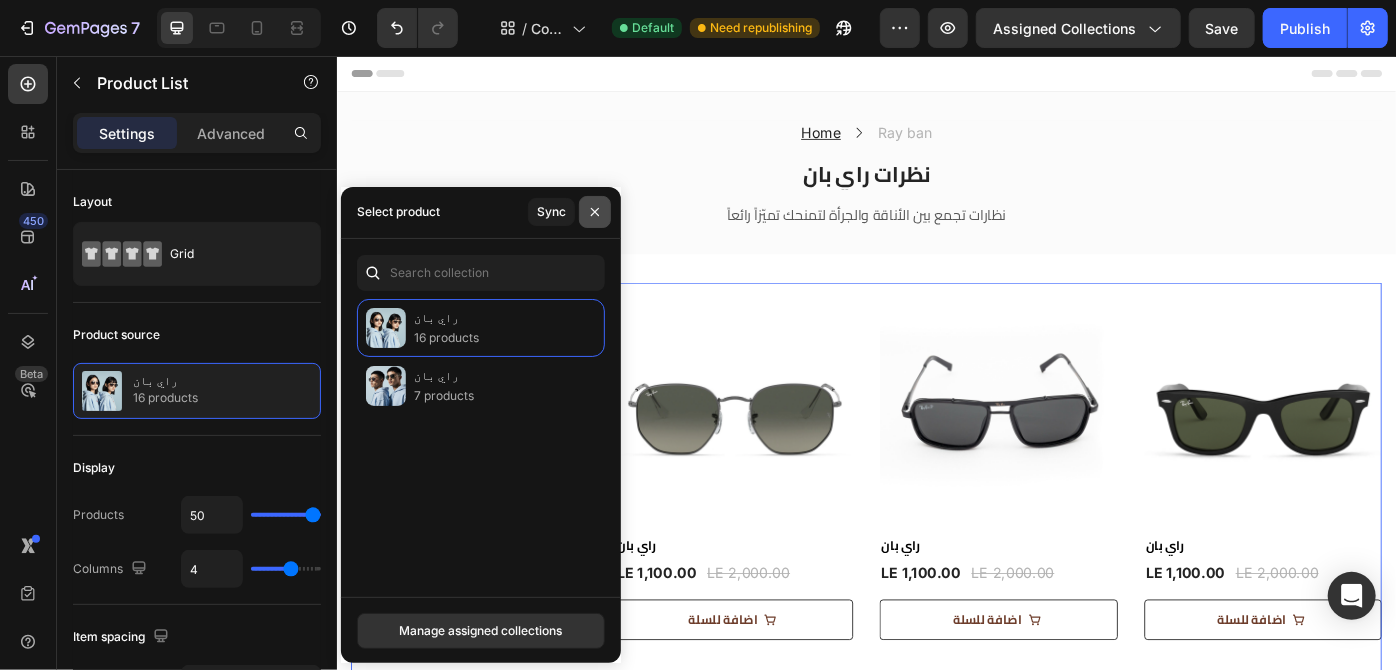 click 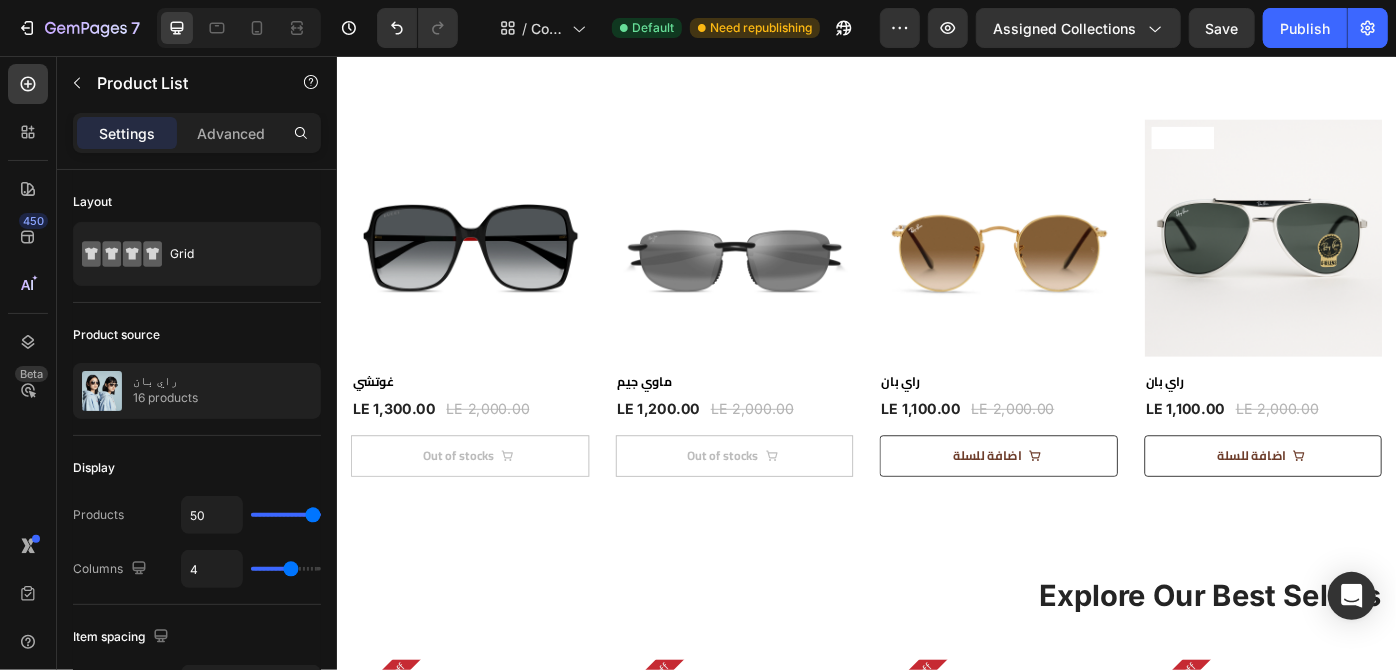 scroll, scrollTop: 1584, scrollLeft: 0, axis: vertical 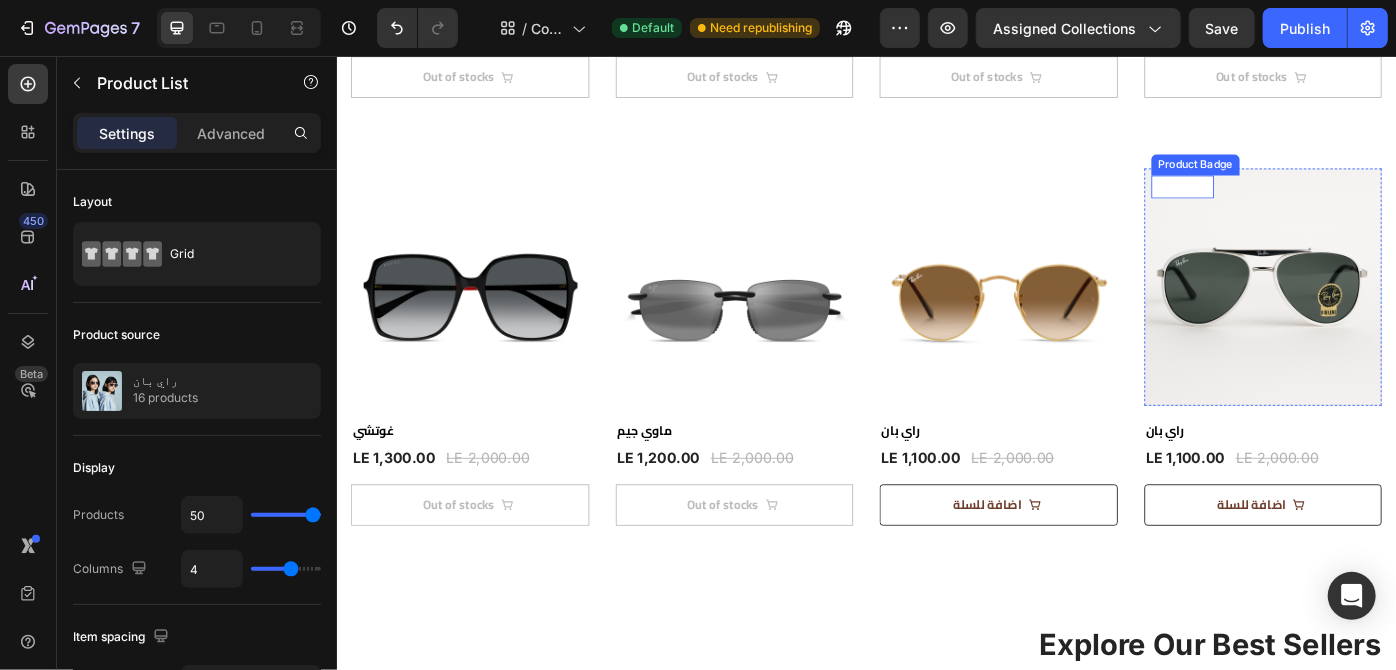 click on "45% off" at bounding box center [395, -1251] 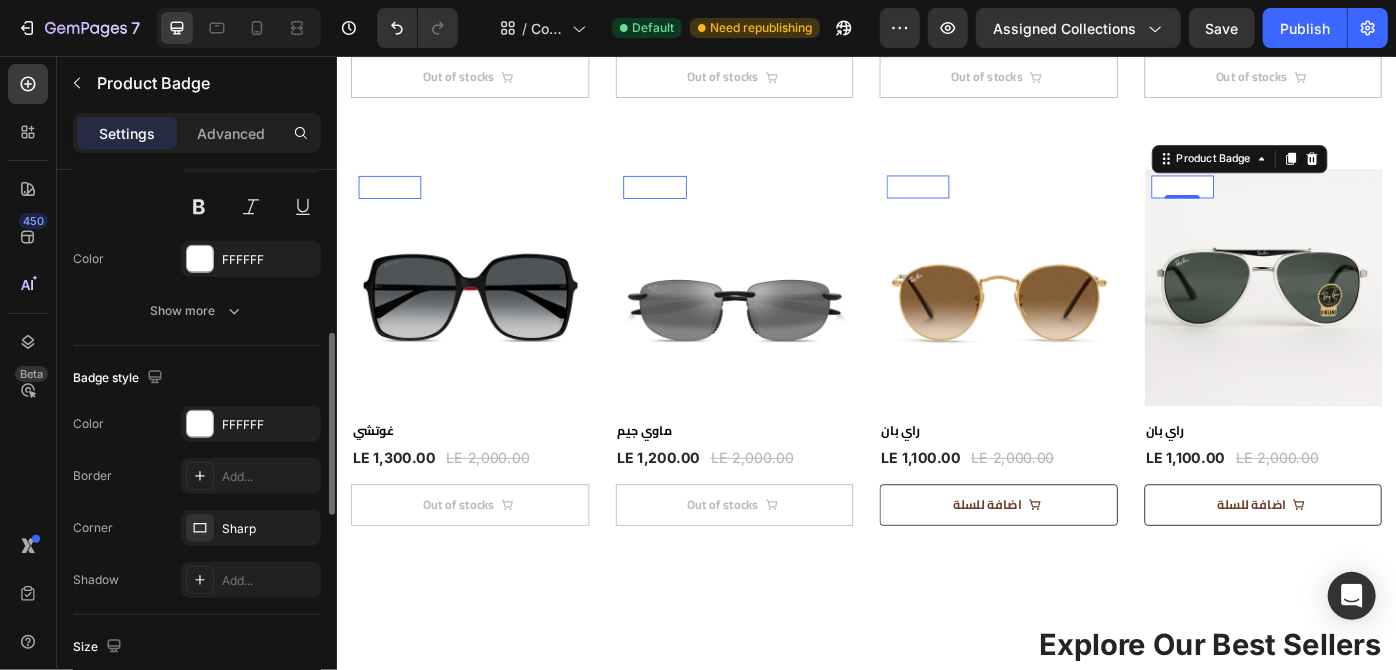 scroll, scrollTop: 517, scrollLeft: 0, axis: vertical 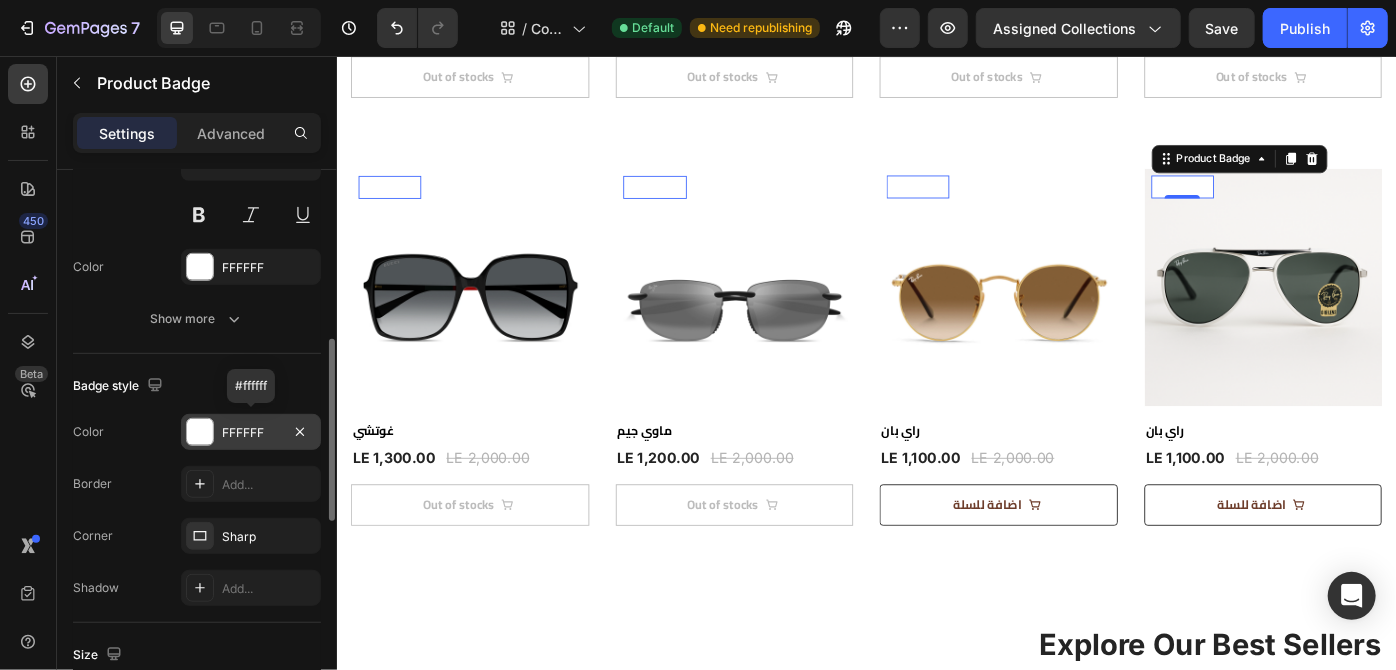 click at bounding box center (200, 432) 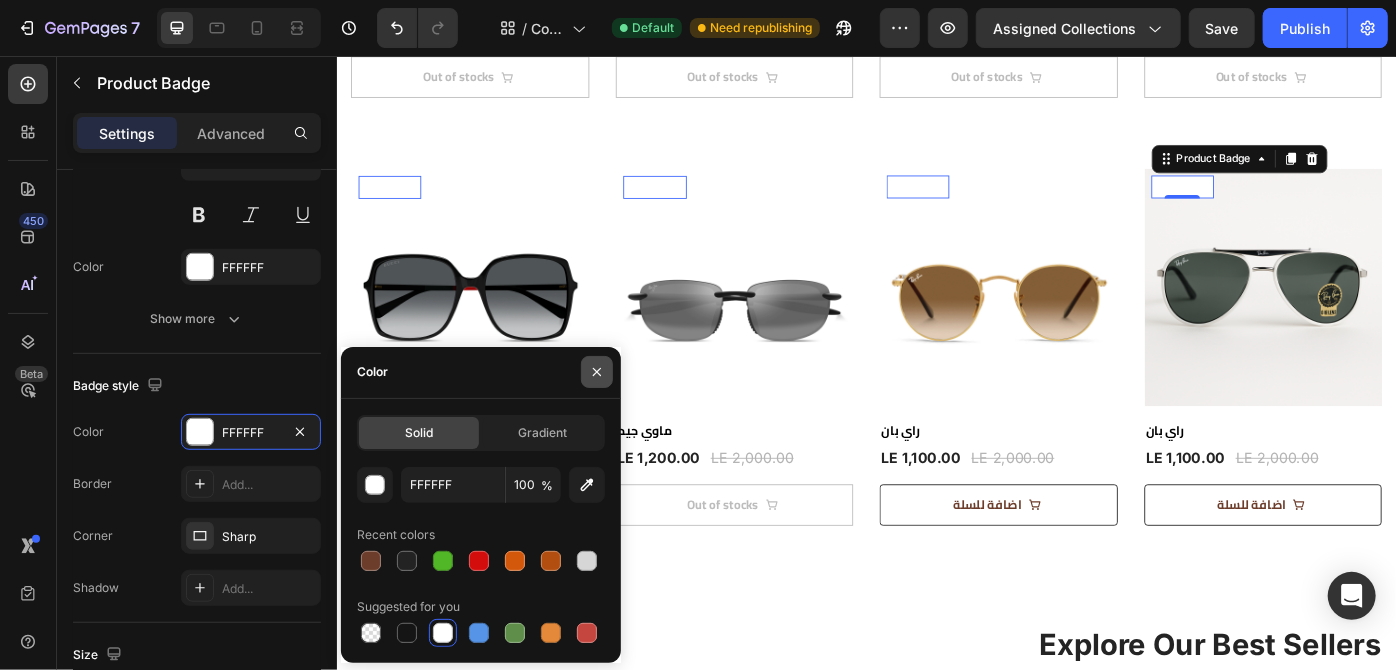 click 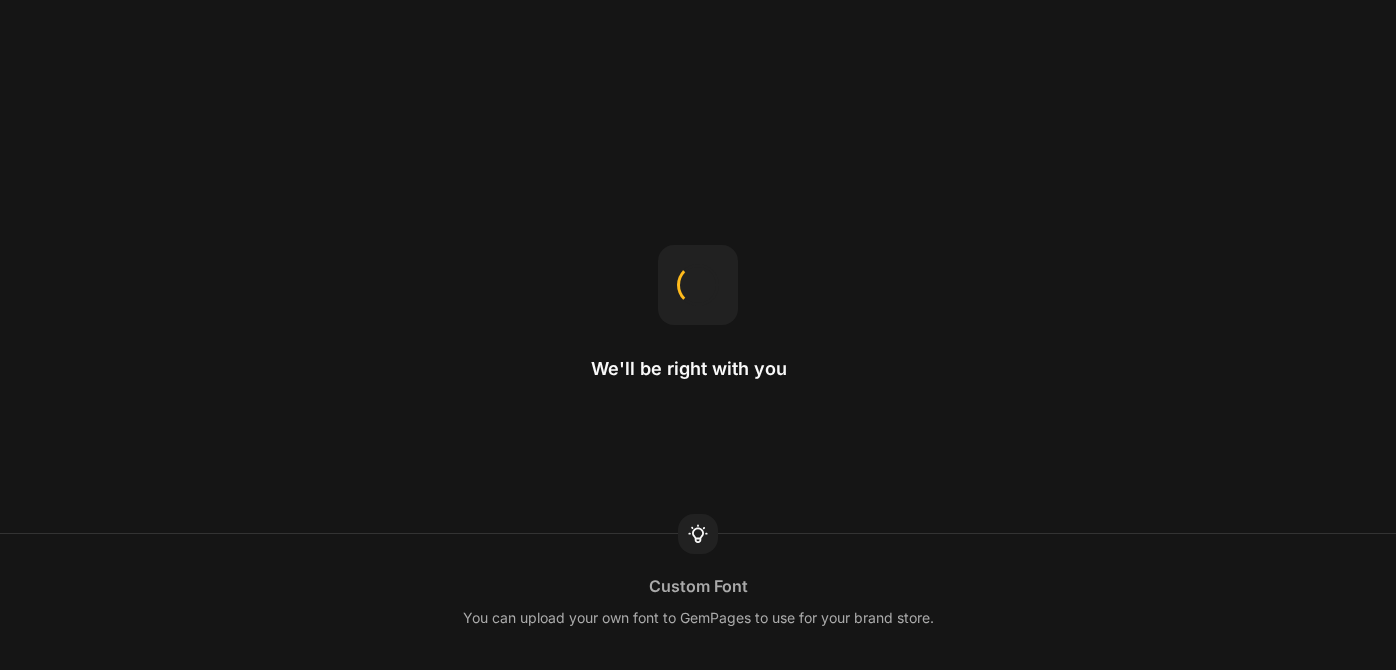 scroll, scrollTop: 0, scrollLeft: 0, axis: both 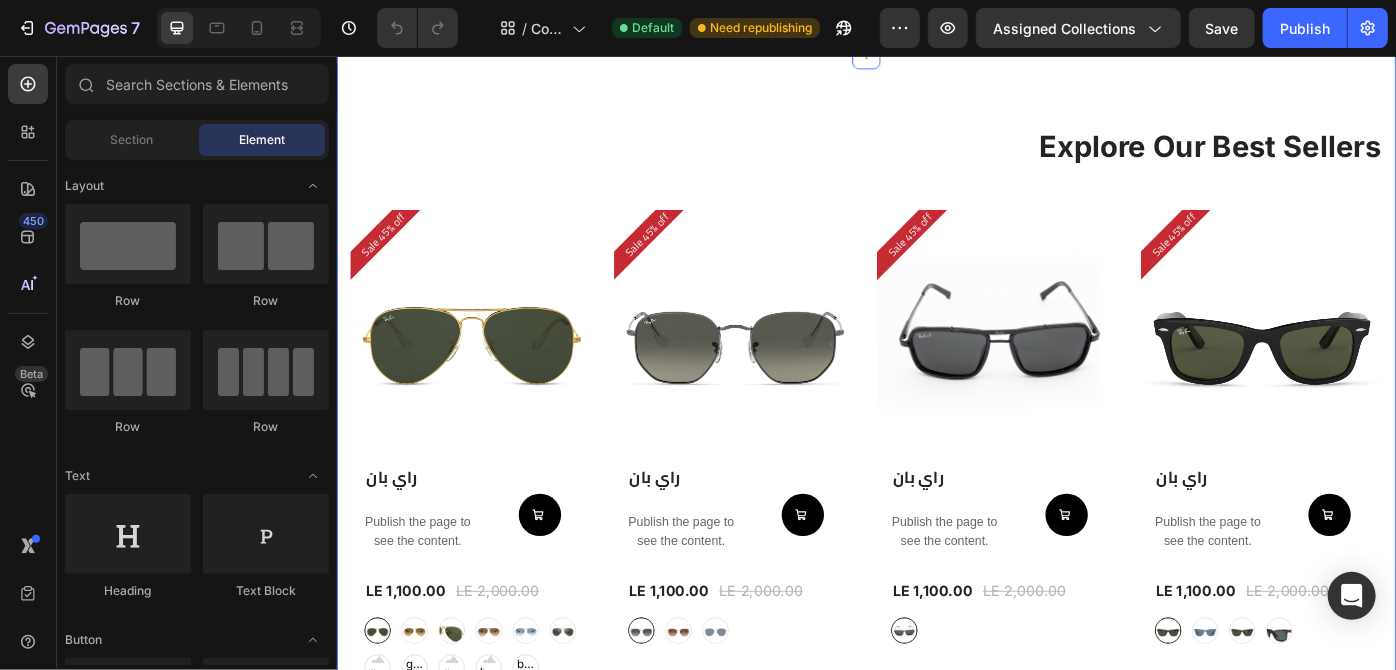 radio on "false" 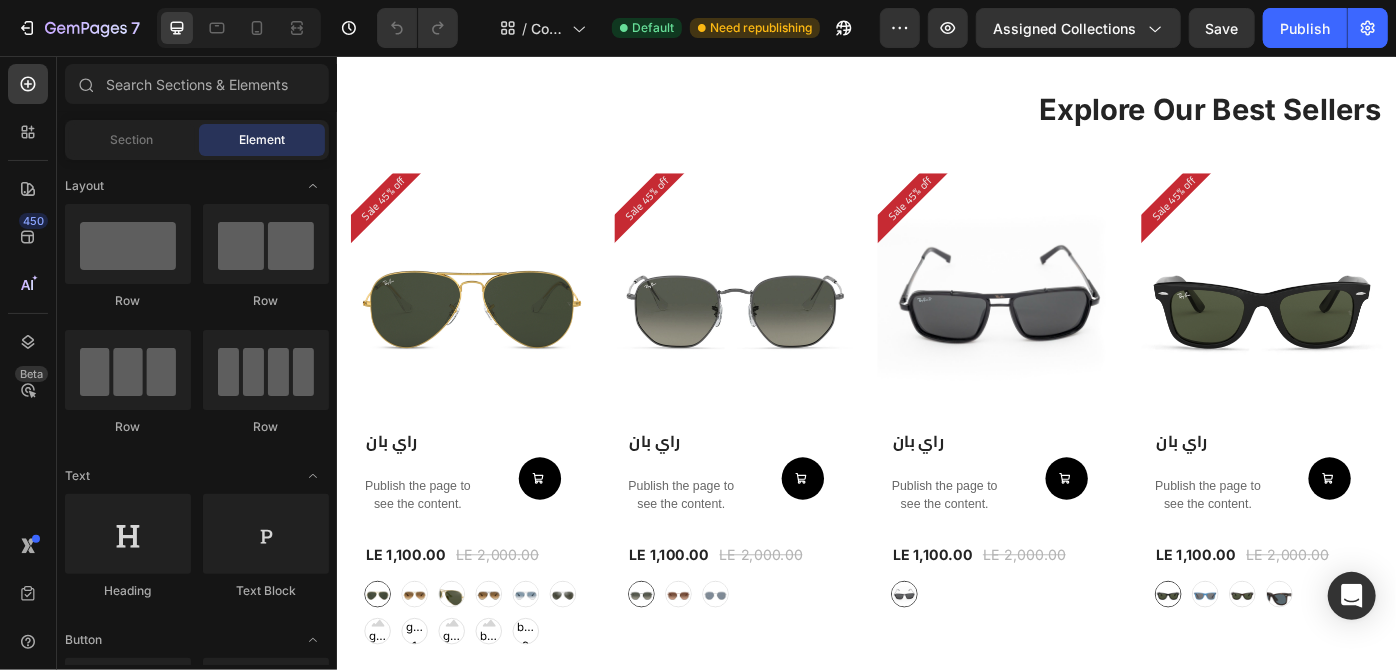 scroll, scrollTop: 2133, scrollLeft: 0, axis: vertical 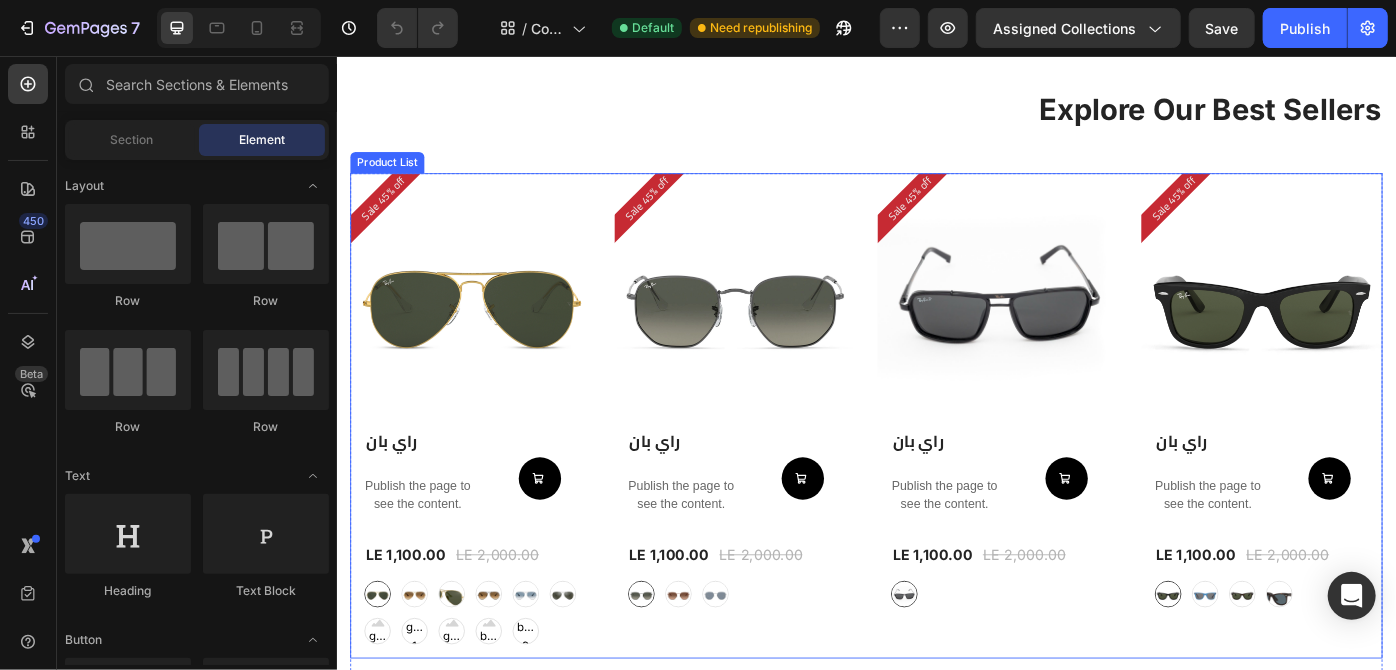 click on "Sale 45% off Product Badge (P) Images Row راي بان (P) Title
Publish the page to see the content.
Custom Code
Add to Cart Row LE 1,100.00 (P) Price (P) Price LE 2,000.00 (P) Price (P) Price Row graygreengold graygreengold goldbrown goldbrown green green browngray browngray bluesilver bluesilver gray-1 gray-1 greenblue greenblue greenblue goldgray-1 goldgray-1 goldgray-1 goldgray goldgray goldgray blackgray blackgray blackgray blackgreen-3 blackgreen-3 blackgreen-3 (P) Variants & Swatches Row Product List Sale 45% off Product Badge (P) Images Row راي بان (P) Title
Publish the page to see the content.
Custom Code
Add to Cart Row LE 1,100.00 (P) Price (P) Price LE 2,000.00 (P) Price (P) Price Row gray gray bronze bronze silver silver (P) Variants & Swatches Row Product List Sale 45% off Product Badge (P) Images Row راي بان (P) Title Row" at bounding box center (936, 463) 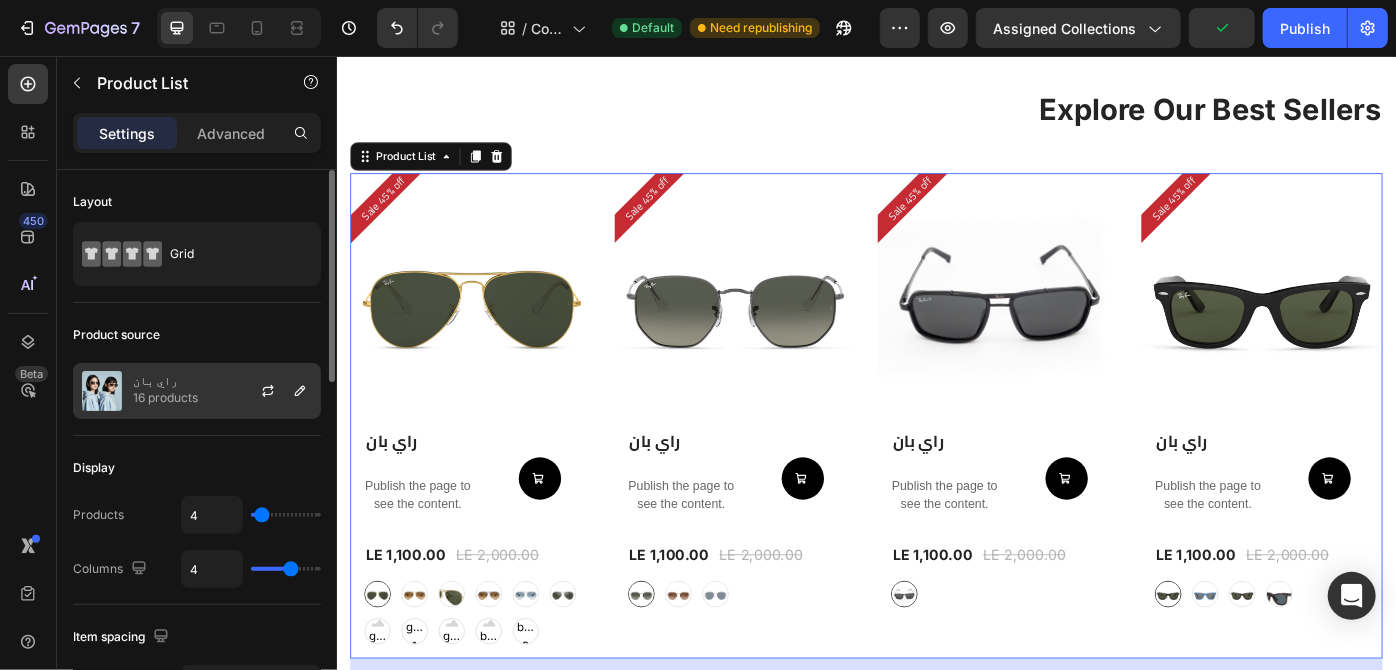 click on "راي بان 16 products" at bounding box center (197, 391) 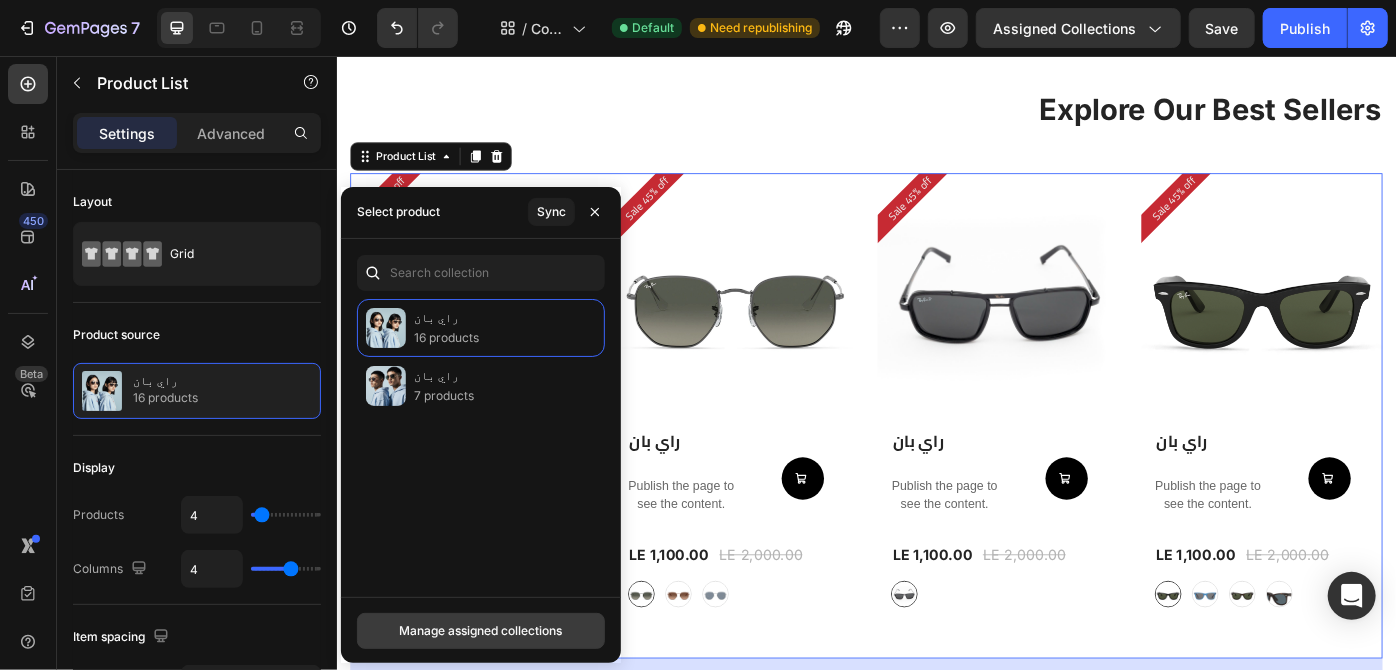 click on "Manage assigned collections" at bounding box center [481, 631] 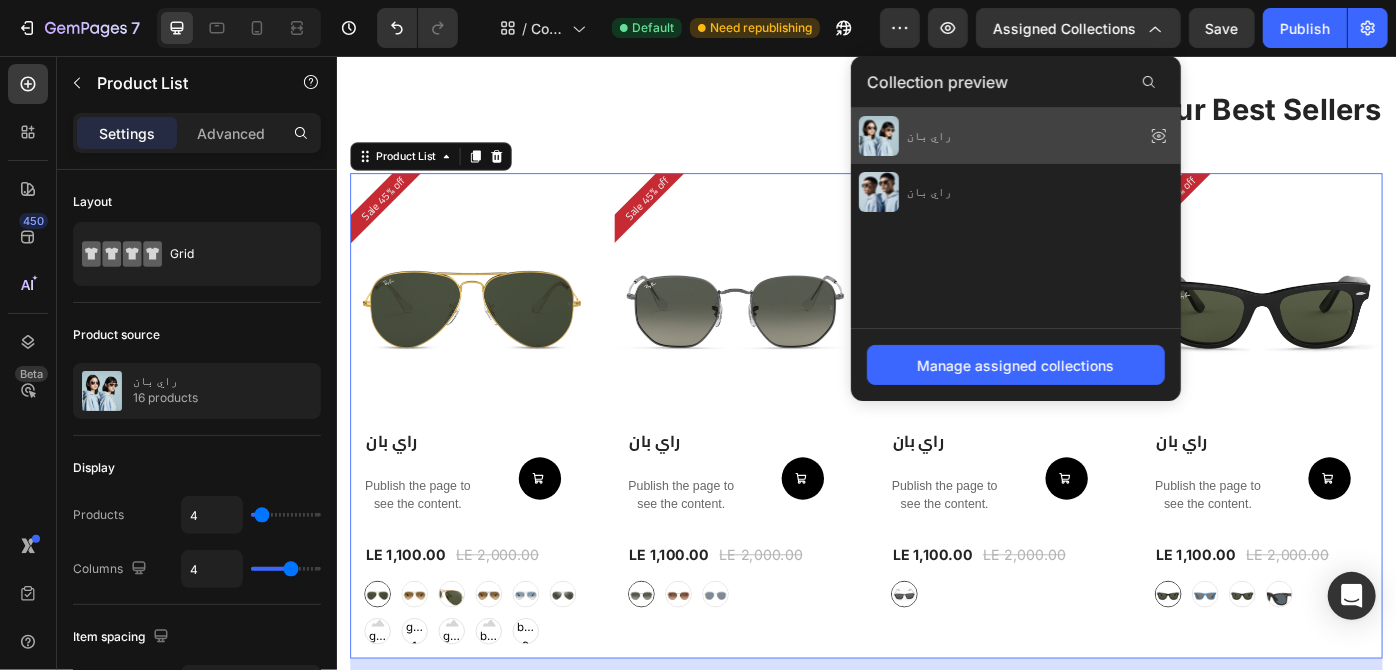 click on "راي بان" 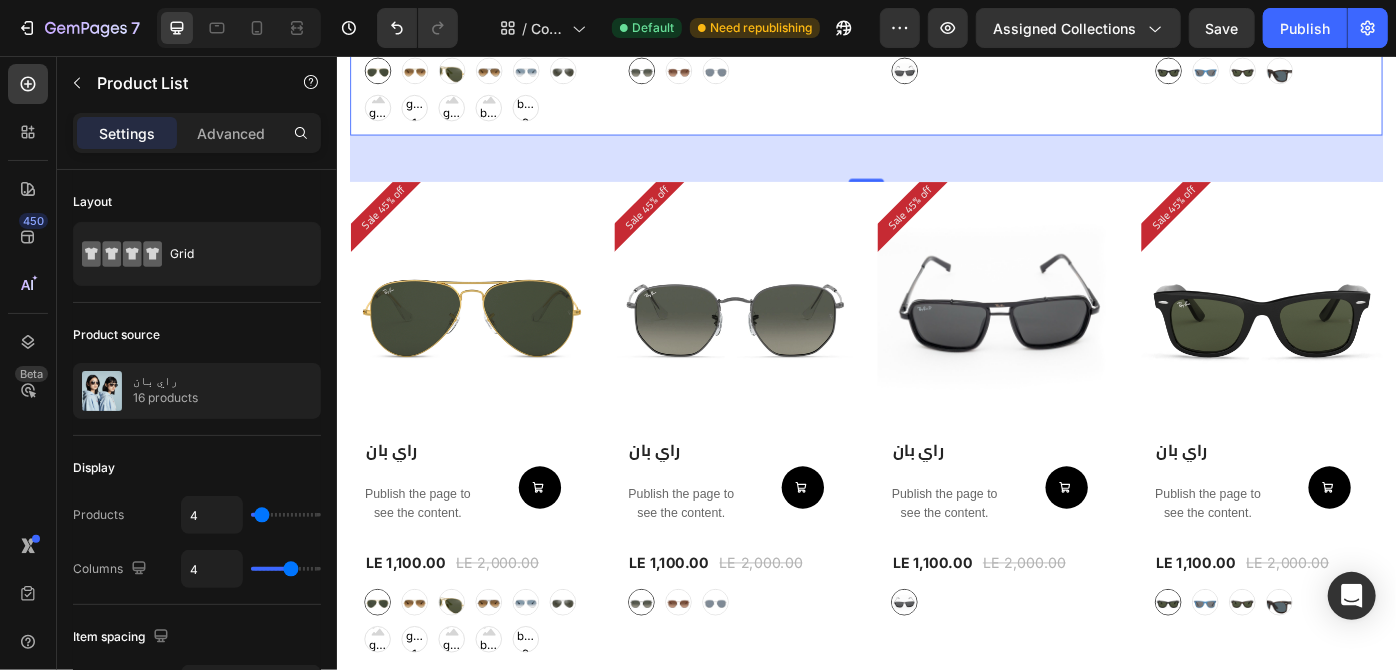 scroll, scrollTop: 2727, scrollLeft: 0, axis: vertical 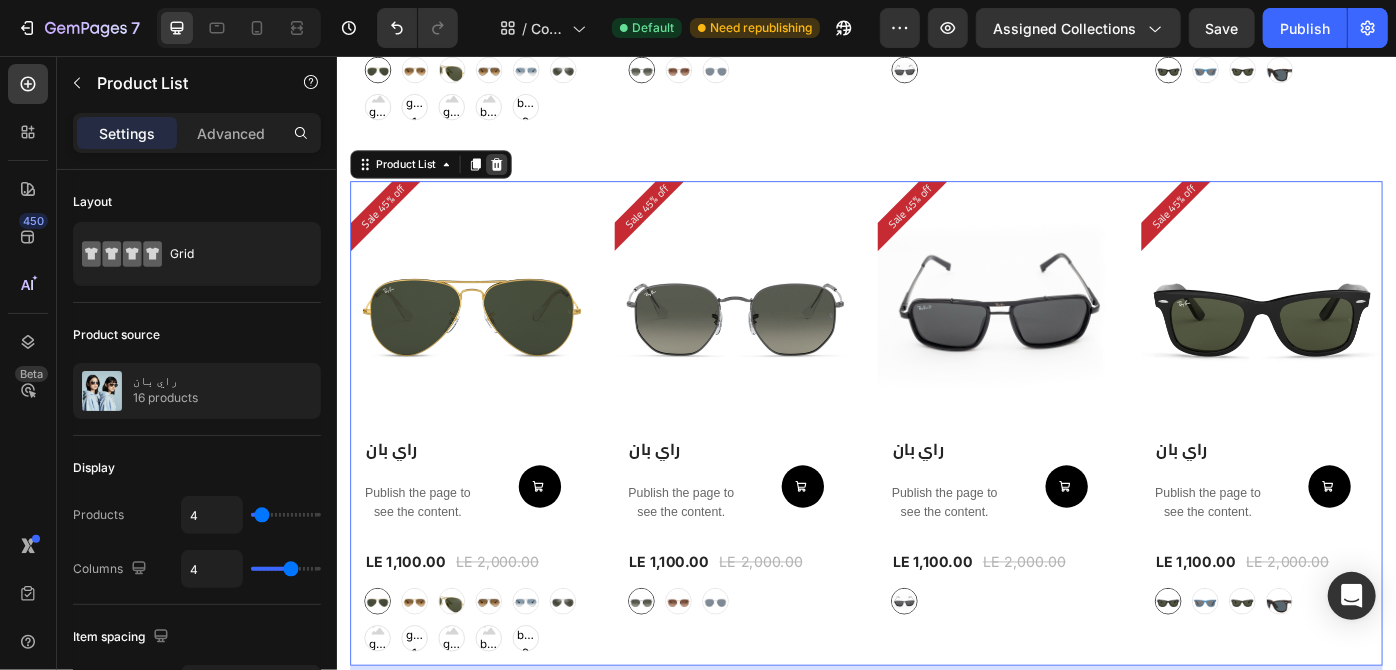 click 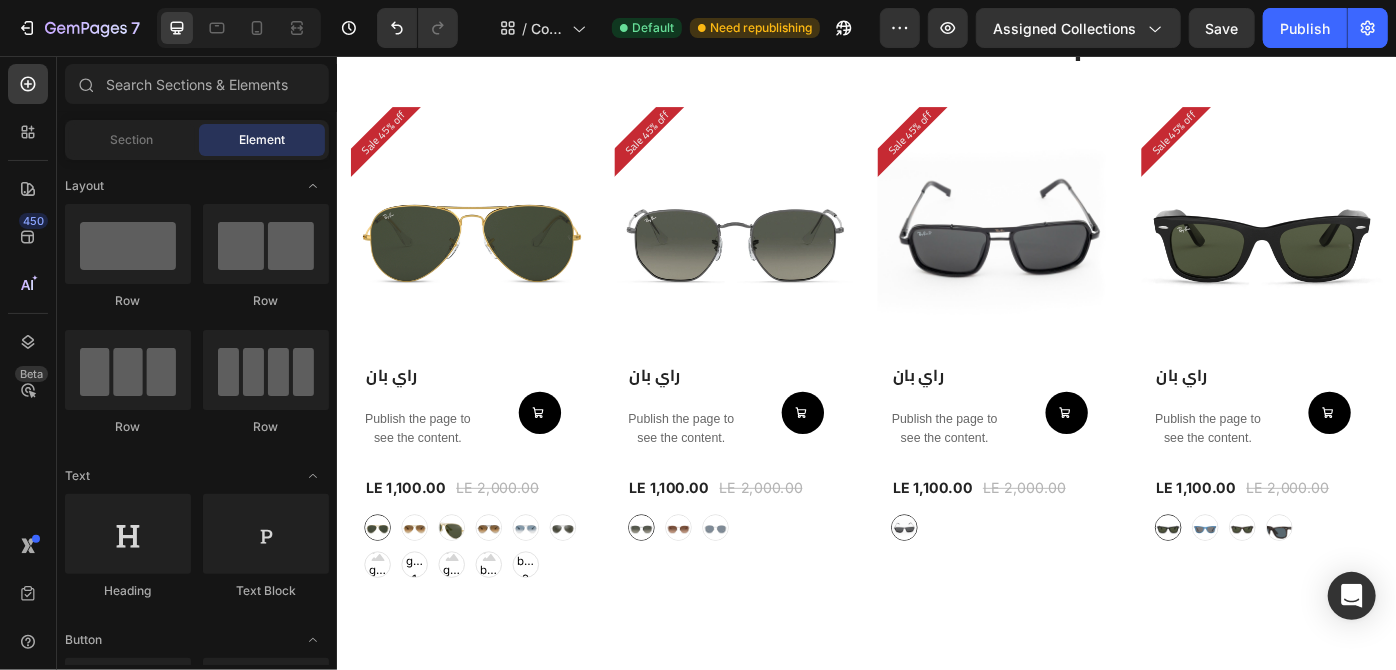 scroll, scrollTop: 2077, scrollLeft: 0, axis: vertical 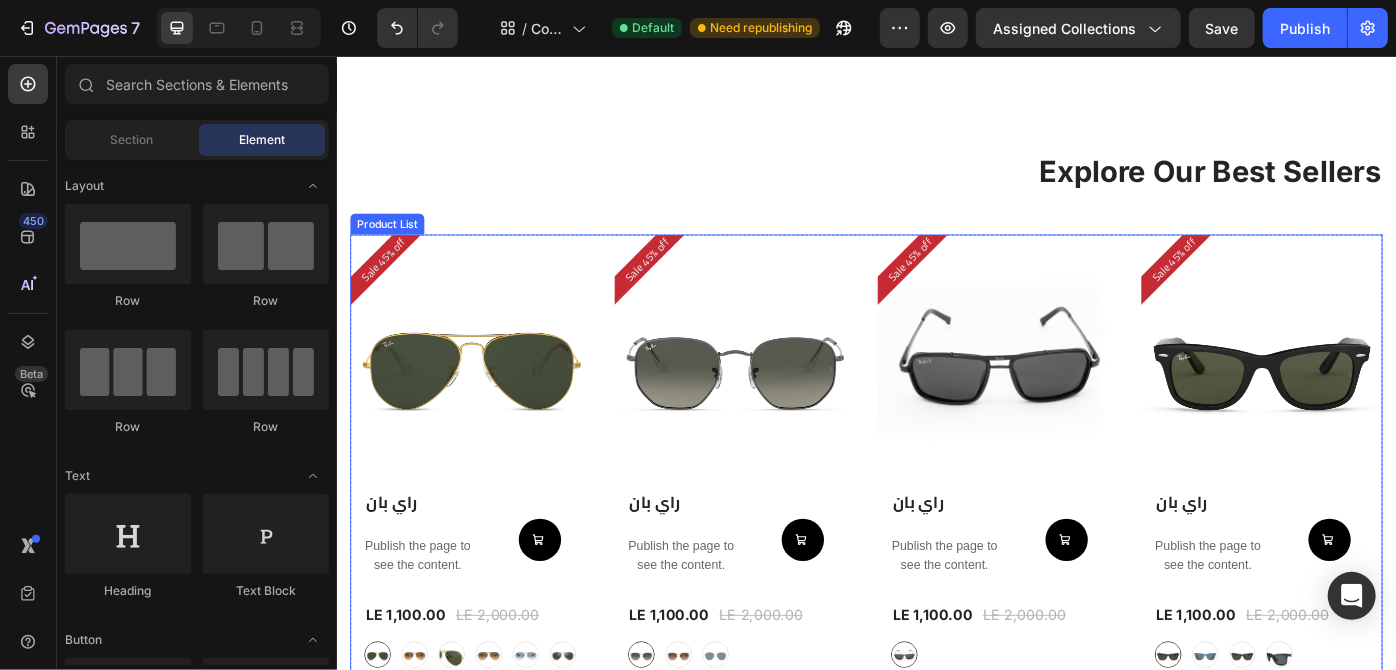click on "Sale 45% off Product Badge (P) Images Row راي بان (P) Title
Publish the page to see the content.
Custom Code
Add to Cart Row LE 1,100.00 (P) Price (P) Price LE 2,000.00 (P) Price (P) Price Row graygreengold graygreengold goldbrown goldbrown green green browngray browngray bluesilver bluesilver gray-1 gray-1 greenblue greenblue greenblue goldgray-1 goldgray-1 goldgray-1 goldgray goldgray goldgray blackgray blackgray blackgray blackgreen-3 blackgreen-3 blackgreen-3 (P) Variants & Swatches Row Product List Sale 45% off Product Badge (P) Images Row راي بان (P) Title
Publish the page to see the content.
Custom Code
Add to Cart Row LE 1,100.00 (P) Price (P) Price LE 2,000.00 (P) Price (P) Price Row gray gray bronze bronze silver silver (P) Variants & Swatches Row Product List Sale 45% off Product Badge (P) Images Row راي بان (P) Title Row" at bounding box center [936, 533] 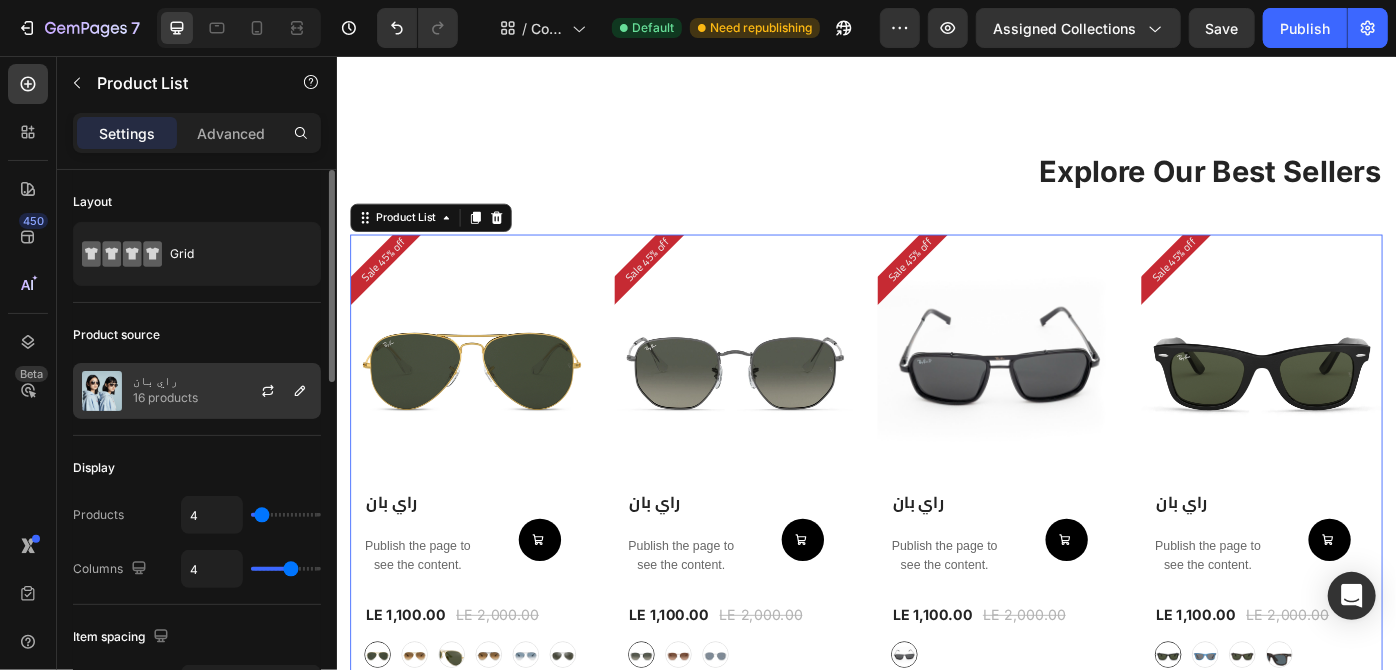 click on "16 products" at bounding box center (165, 398) 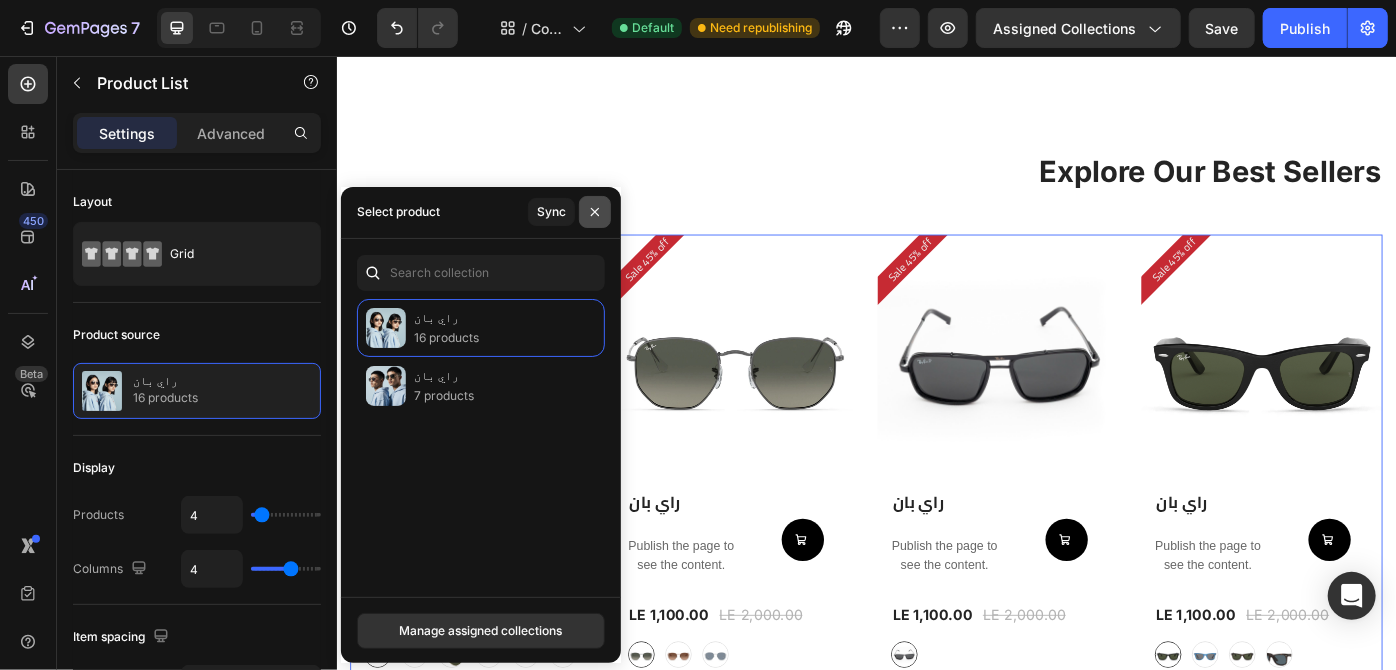 click 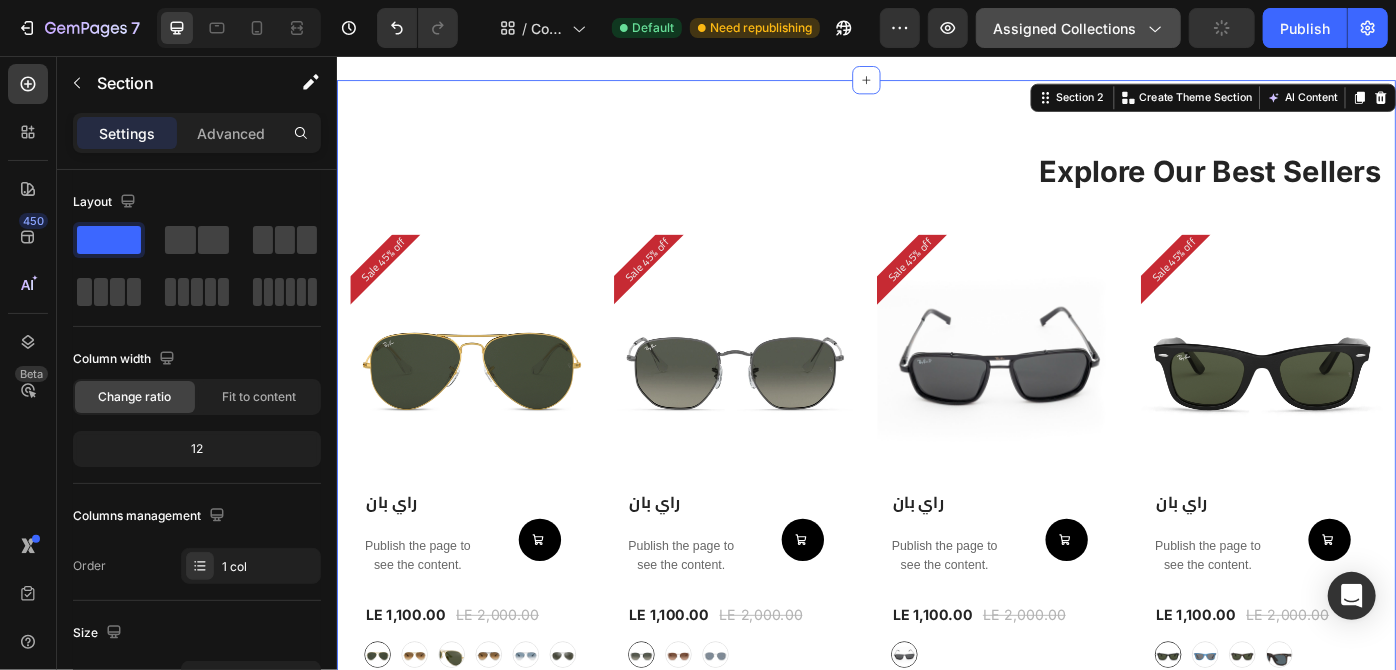 click on "Assigned Collections" 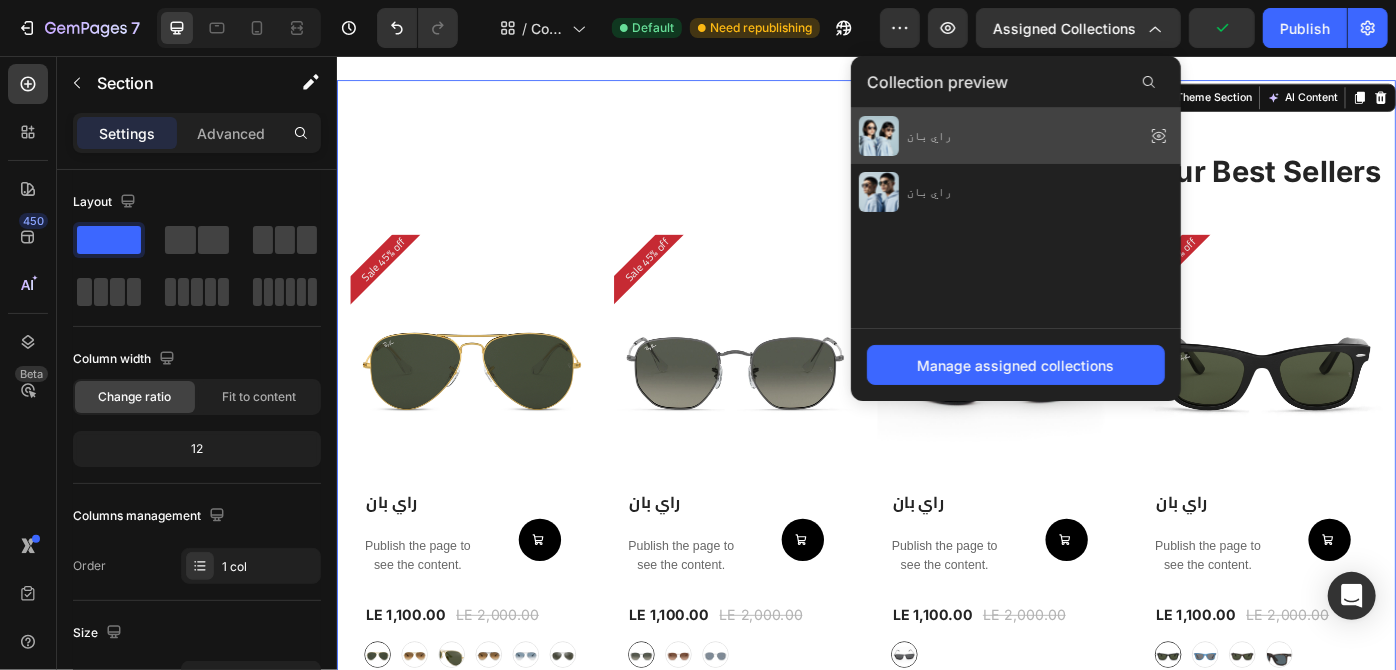 click on "راي بان" 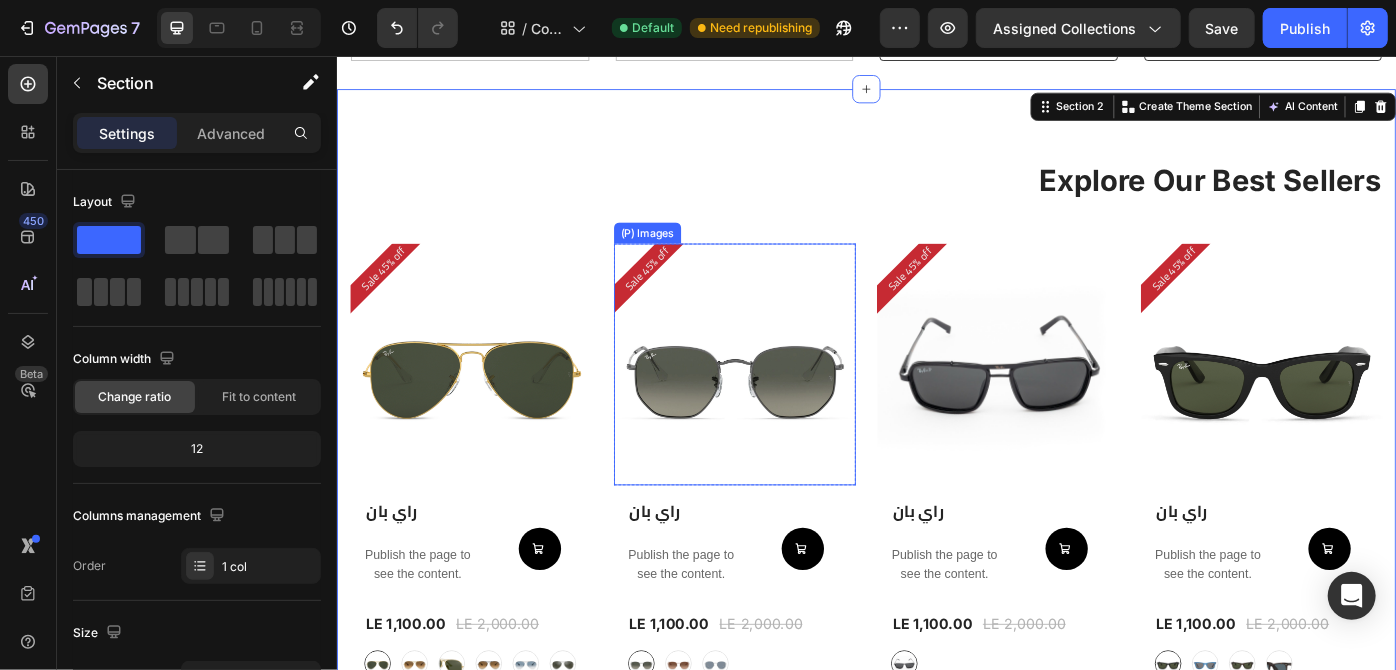 scroll, scrollTop: 2026, scrollLeft: 0, axis: vertical 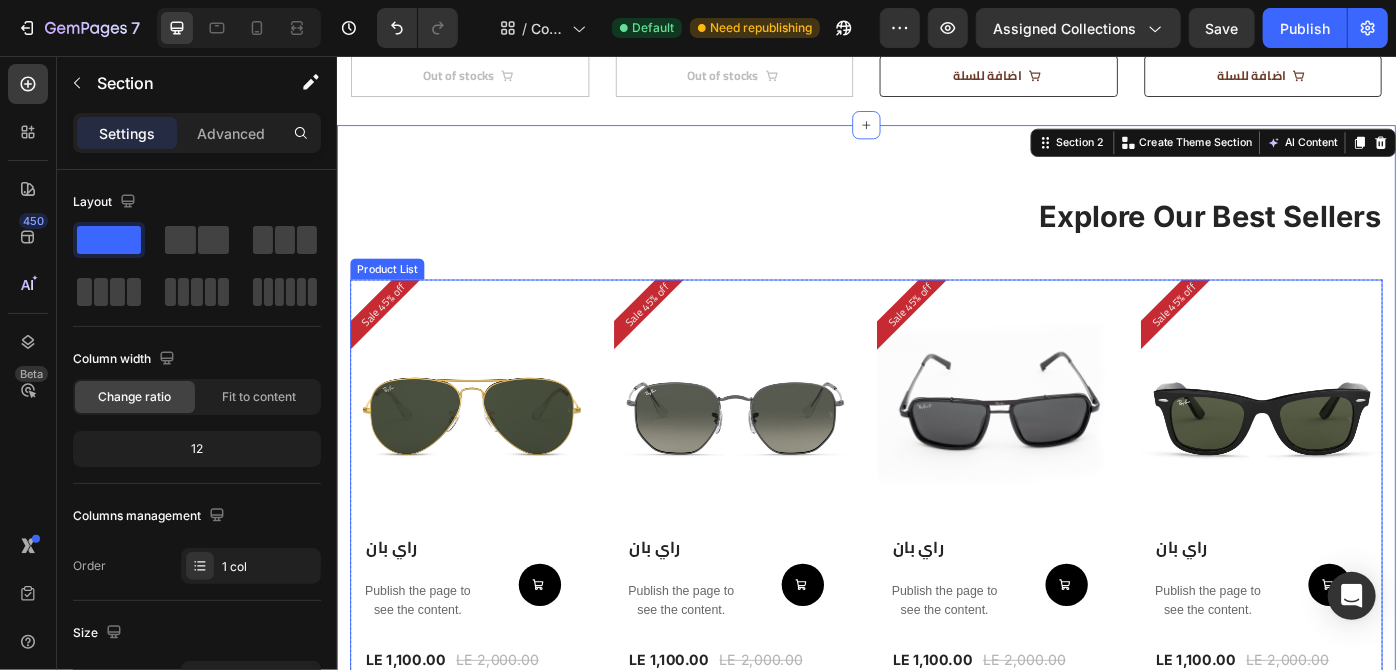 click on "Sale 45% off Product Badge (P) Images Row راي بان (P) Title
Publish the page to see the content.
Custom Code
Add to Cart Row LE 1,100.00 (P) Price (P) Price LE 2,000.00 (P) Price (P) Price Row graygreengold graygreengold goldbrown goldbrown green green browngray browngray bluesilver bluesilver gray-1 gray-1 greenblue greenblue greenblue goldgray-1 goldgray-1 goldgray-1 goldgray goldgray goldgray blackgray blackgray blackgray blackgreen-3 blackgreen-3 blackgreen-3 (P) Variants & Swatches Row Product List Sale 45% off Product Badge (P) Images Row راي بان (P) Title
Publish the page to see the content.
Custom Code
Add to Cart Row LE 1,100.00 (P) Price (P) Price LE 2,000.00 (P) Price (P) Price Row gray gray bronze bronze silver silver (P) Variants & Swatches Row Product List Sale 45% off Product Badge (P) Images Row راي بان (P) Title Row" at bounding box center [936, 584] 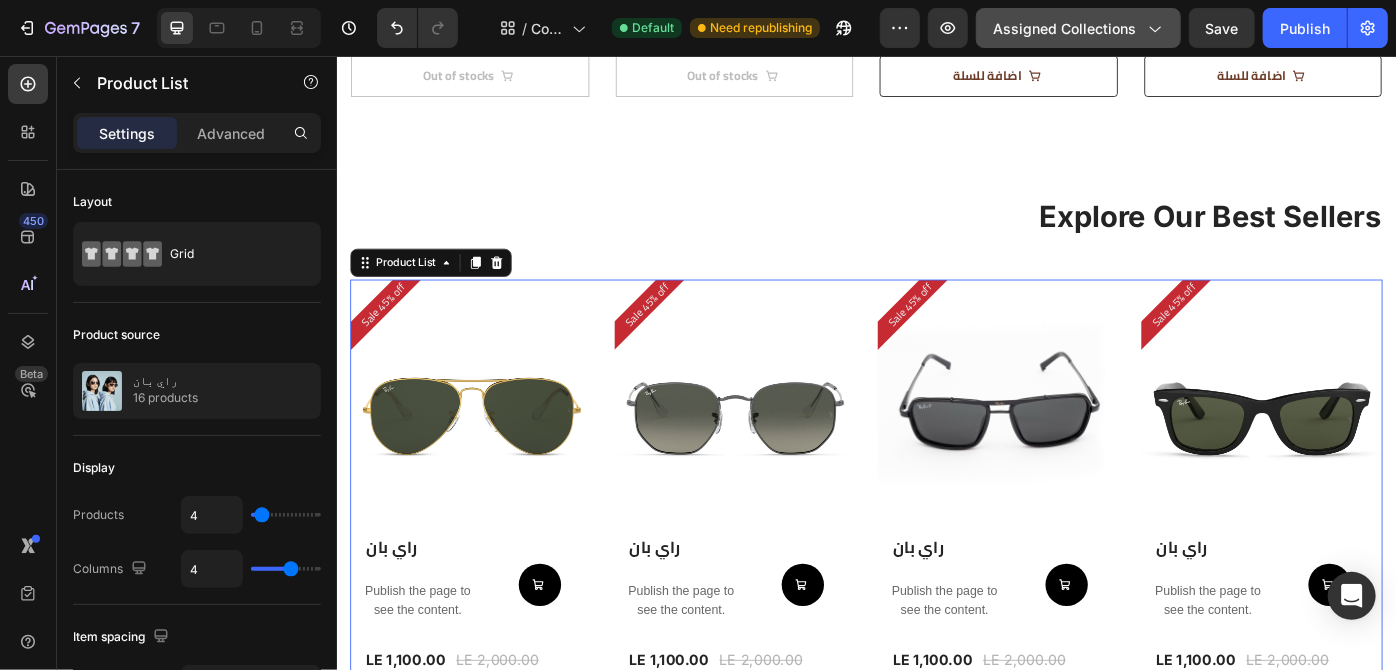 click on "Assigned Collections" at bounding box center (1078, 28) 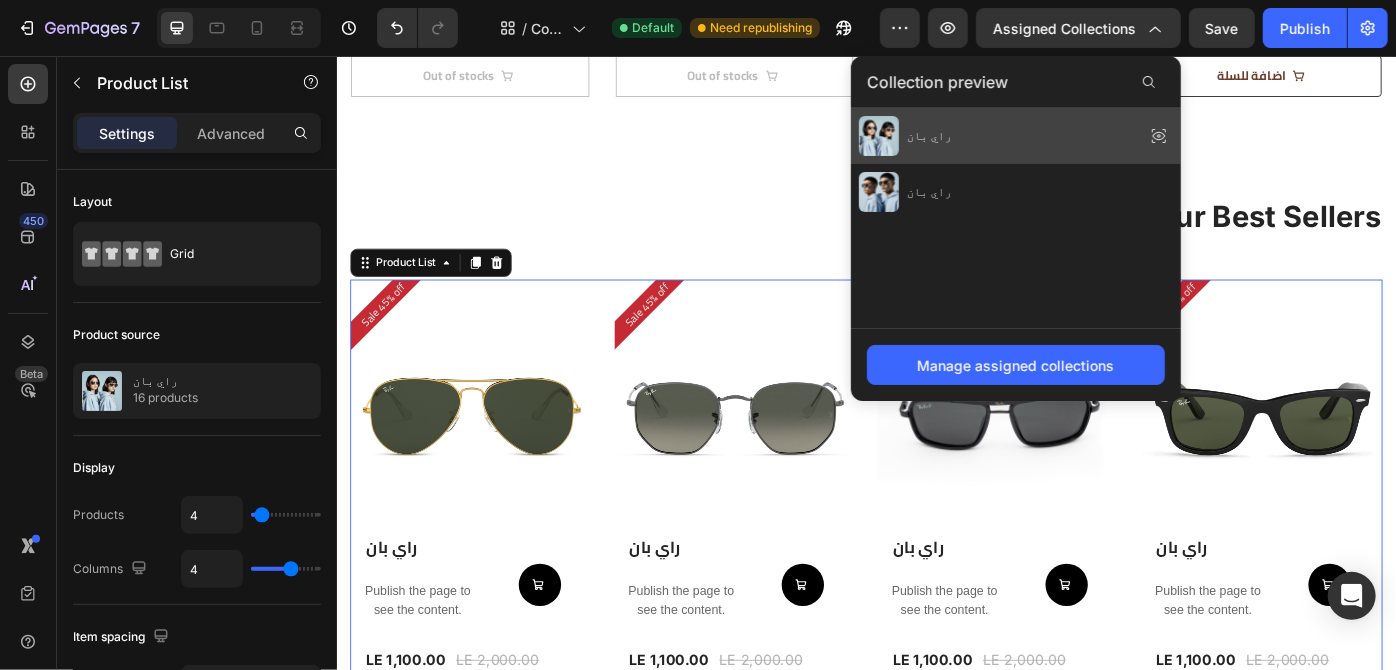 click on "راي بان" 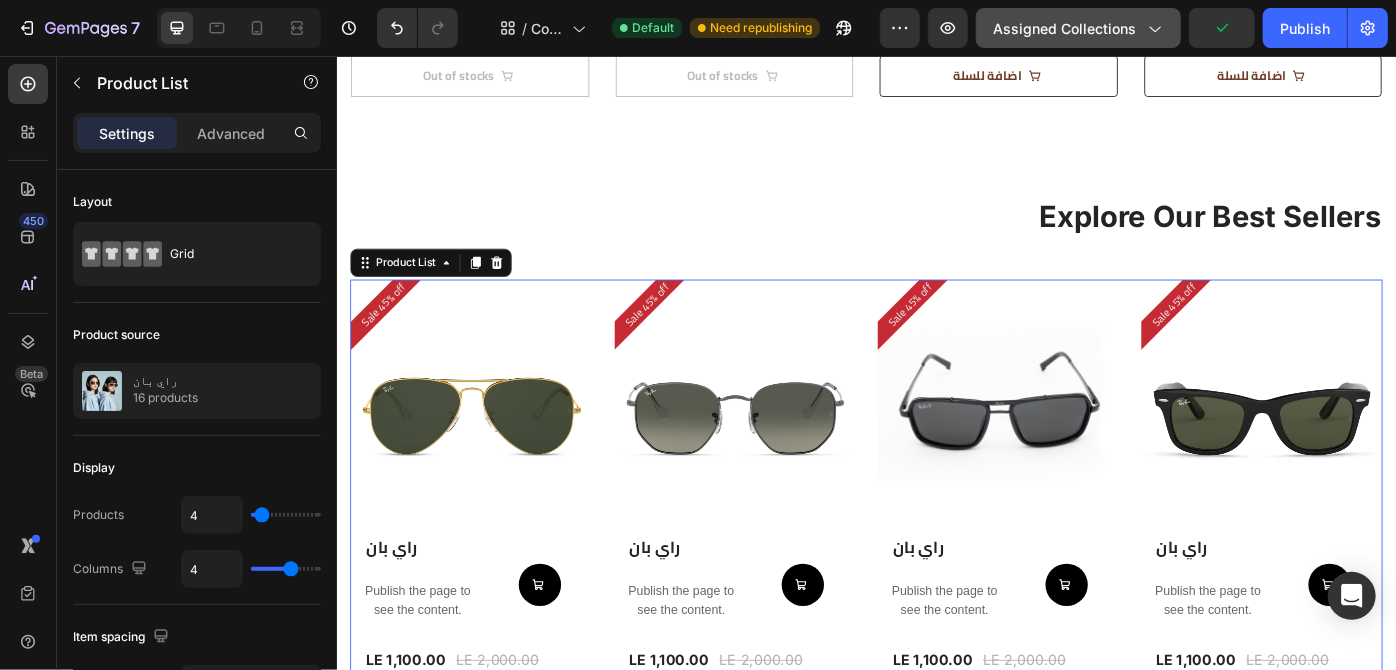 click on "Assigned Collections" at bounding box center (1078, 28) 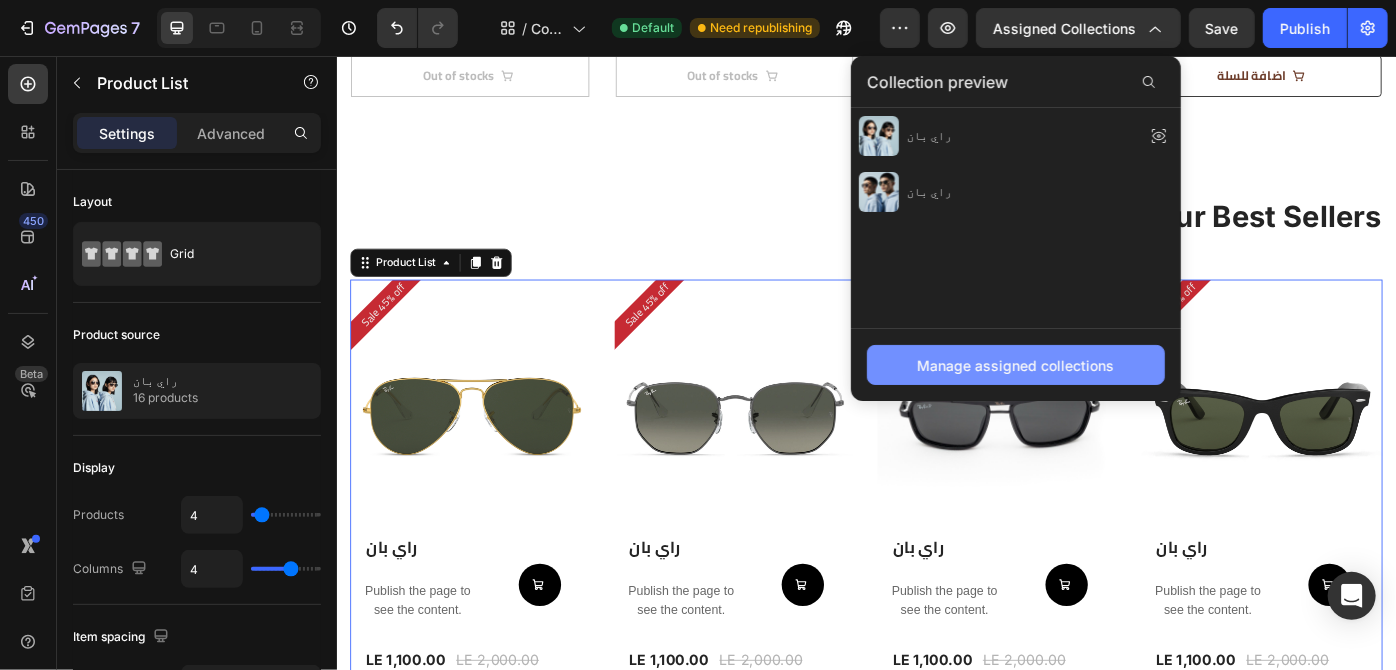 click on "Manage assigned collections" at bounding box center (1016, 365) 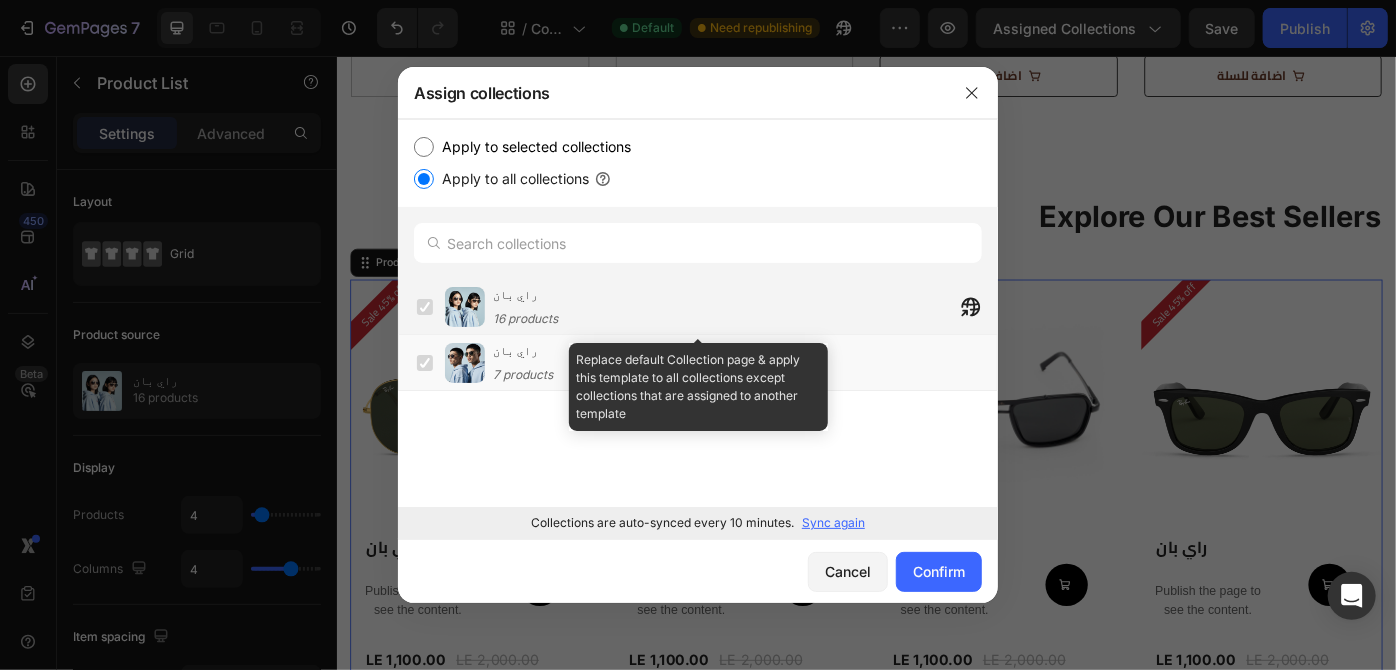 click on "راي بان 16 products" at bounding box center (525, 307) 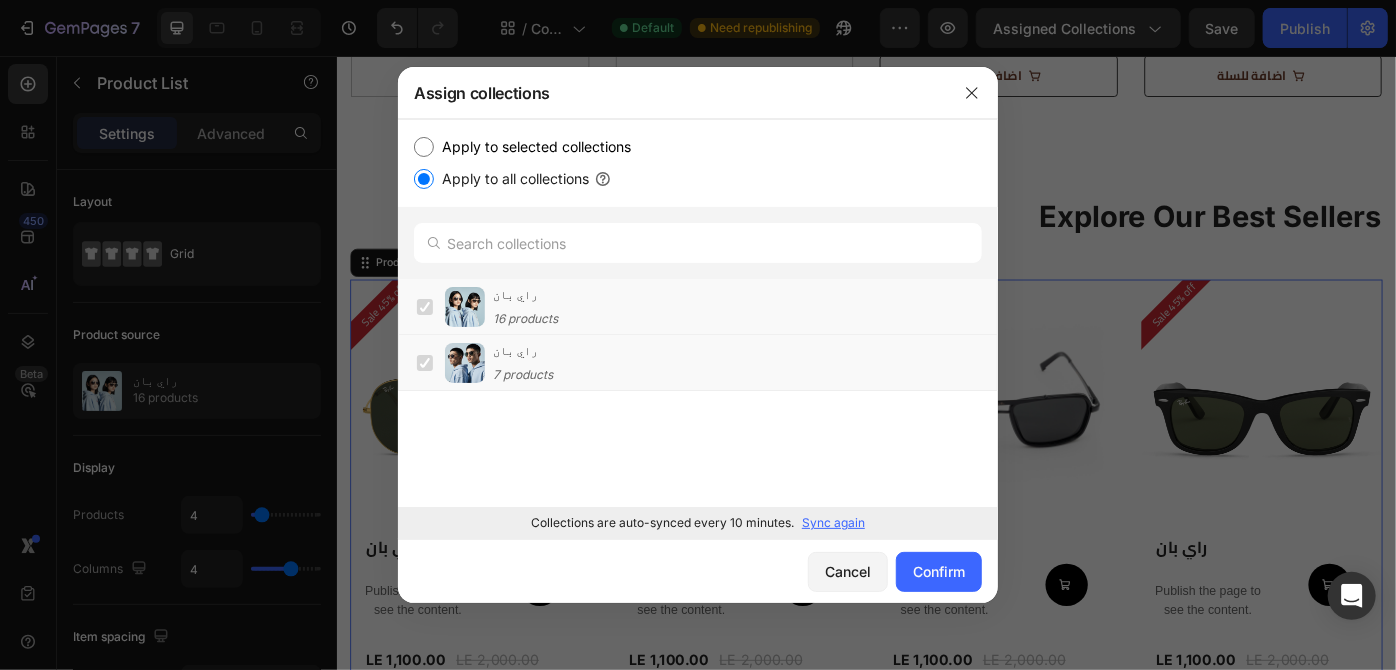 click on "Apply to selected collections" at bounding box center (424, 147) 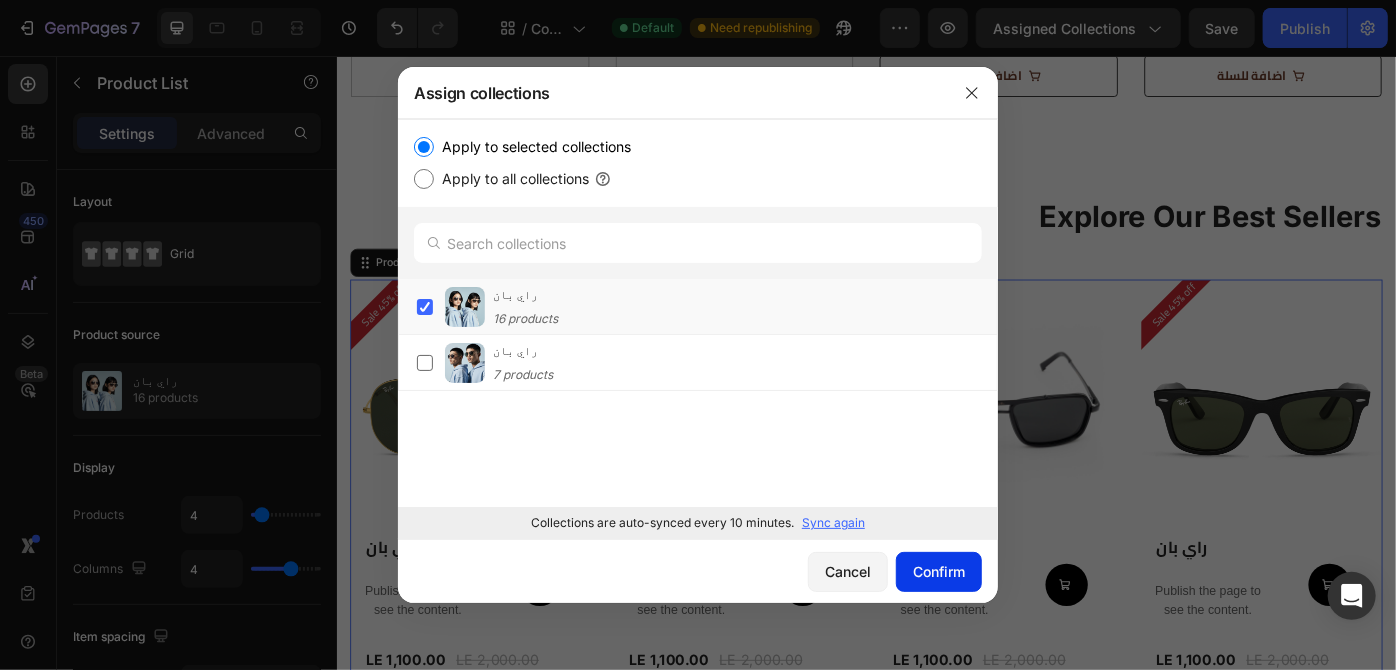 click on "Confirm" at bounding box center [939, 571] 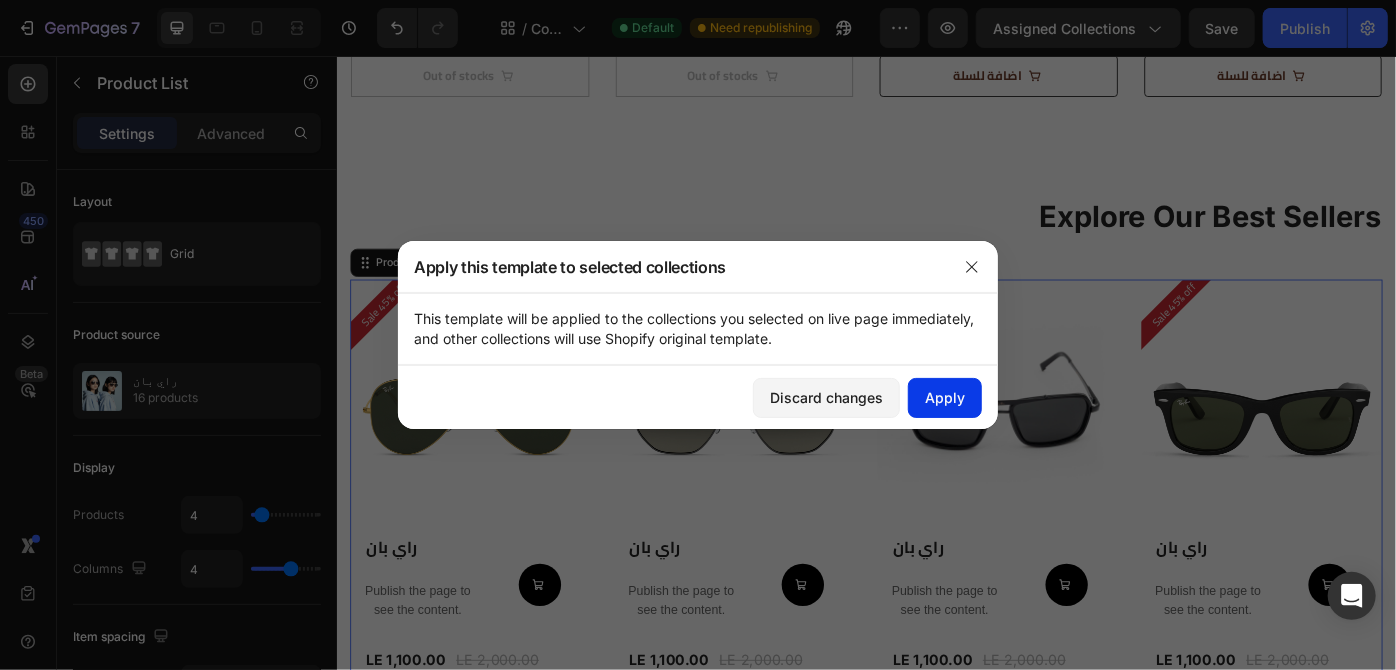 click on "Apply" 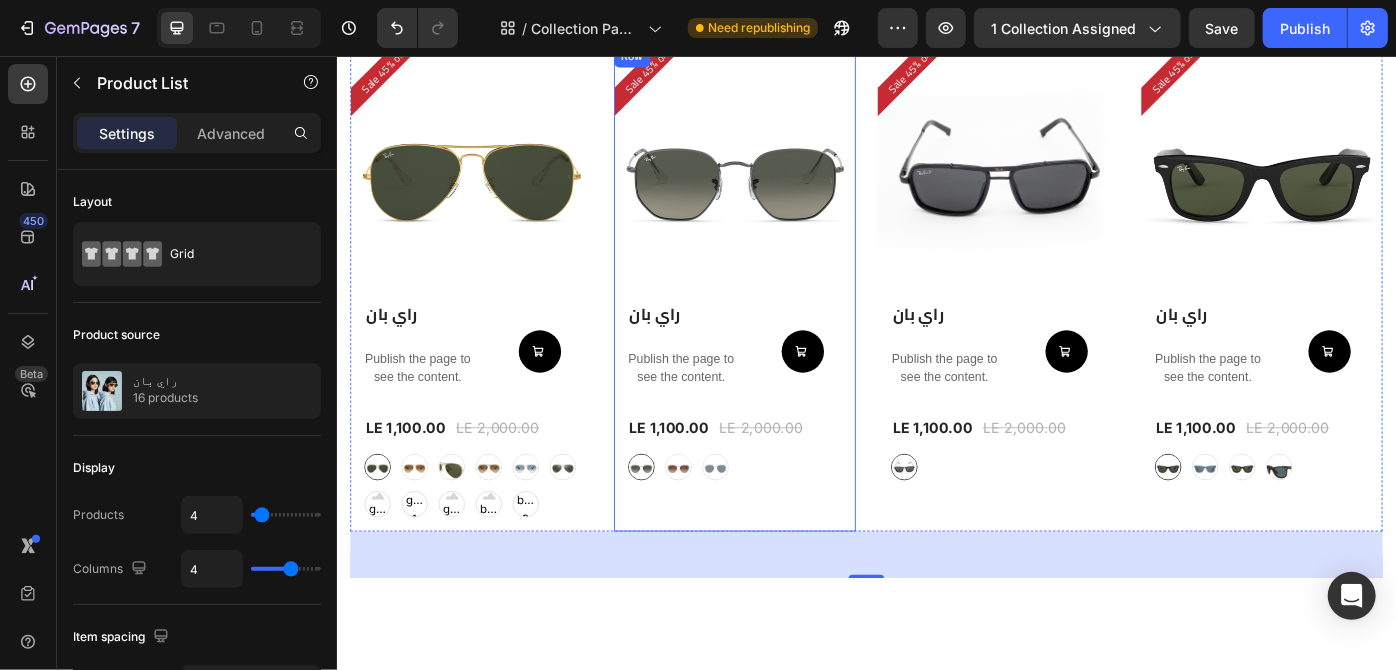 scroll, scrollTop: 2271, scrollLeft: 0, axis: vertical 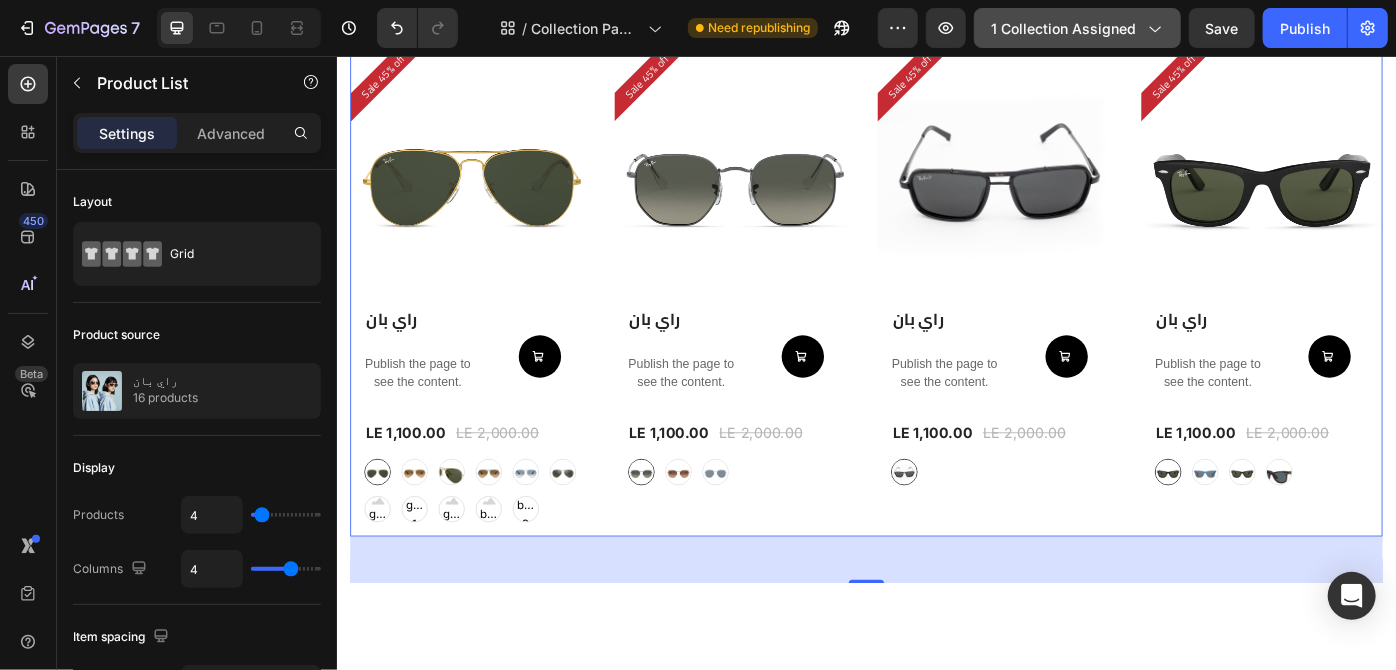 click on "1 collection assigned" 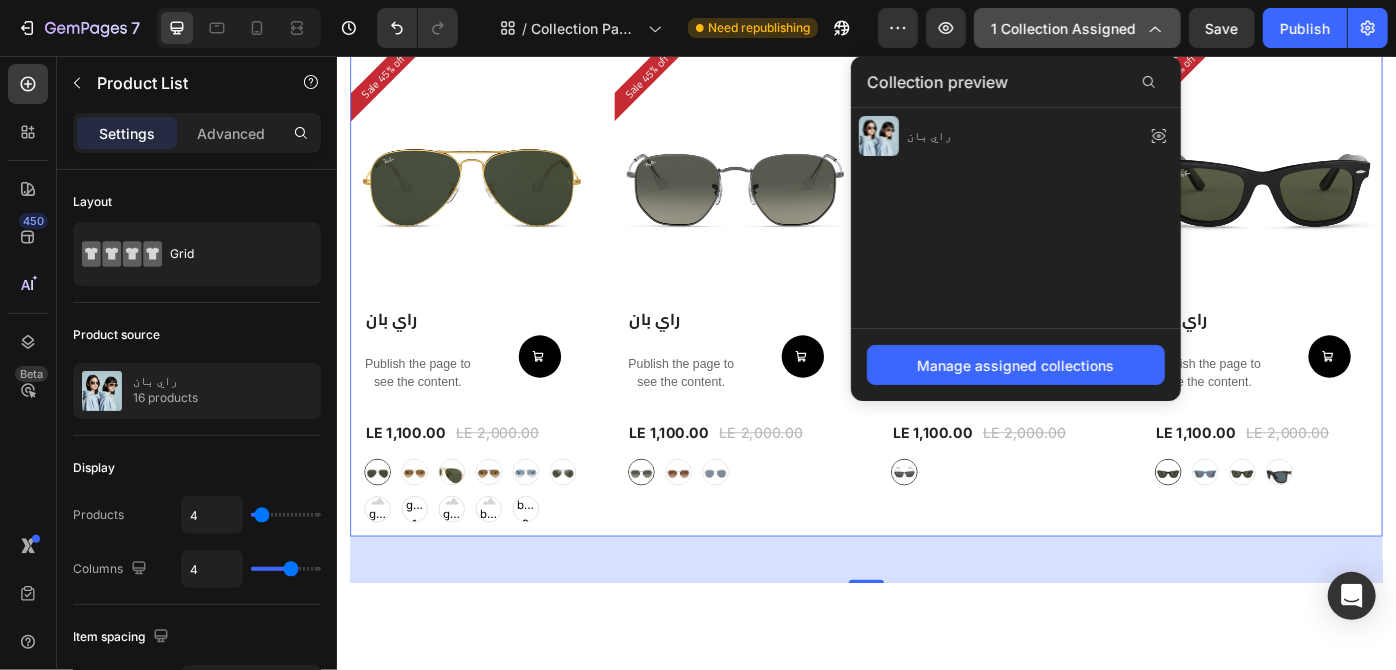 click on "1 collection assigned" 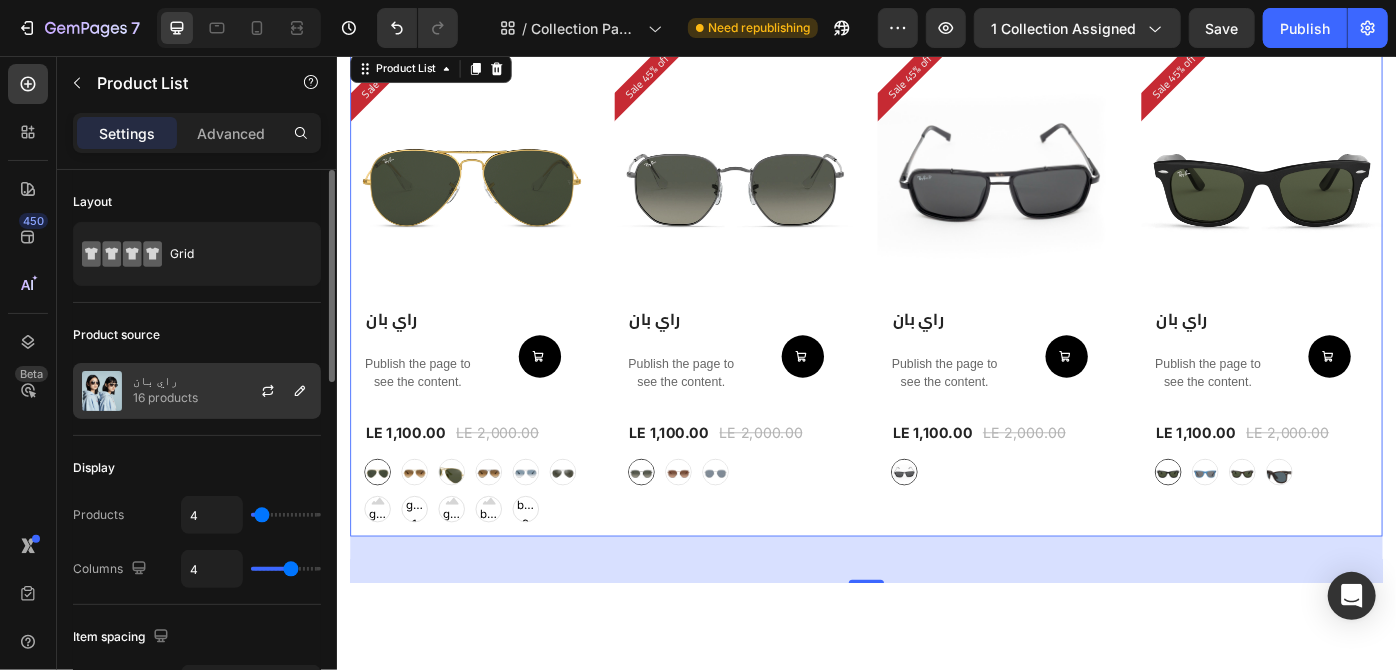 click on "راي بان 16 products" at bounding box center (197, 391) 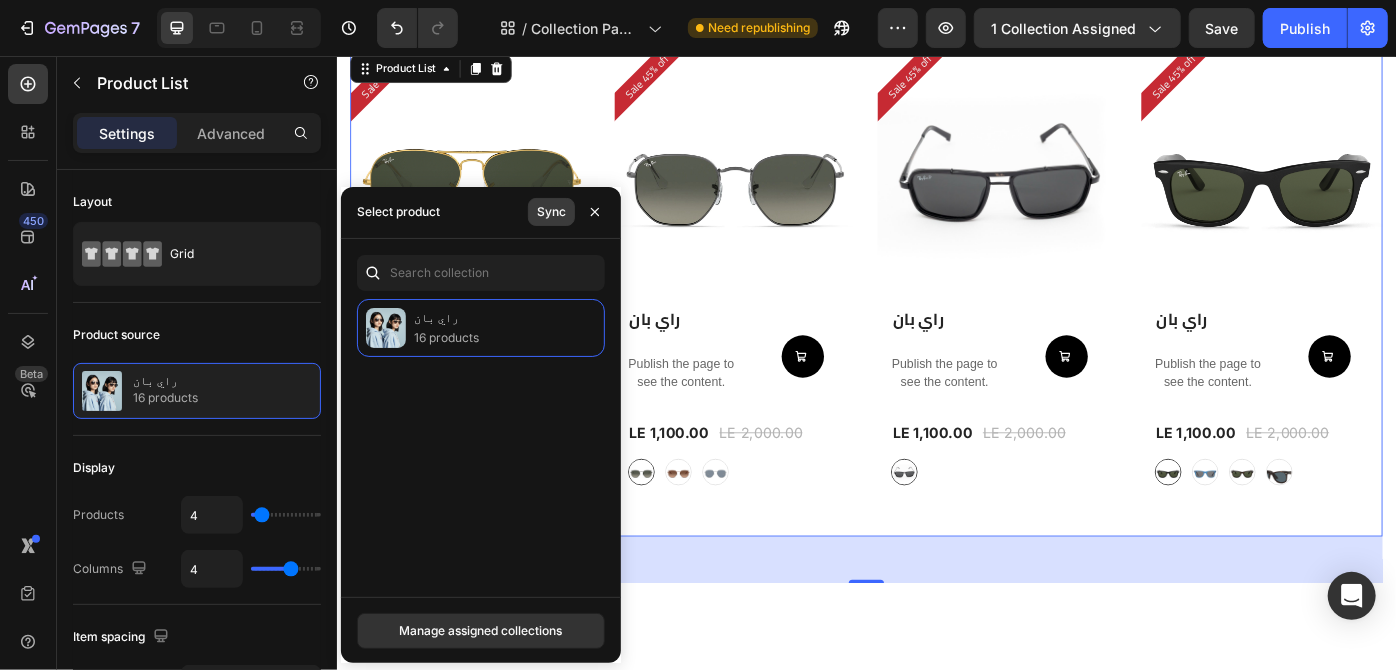 click on "Sync" at bounding box center [551, 212] 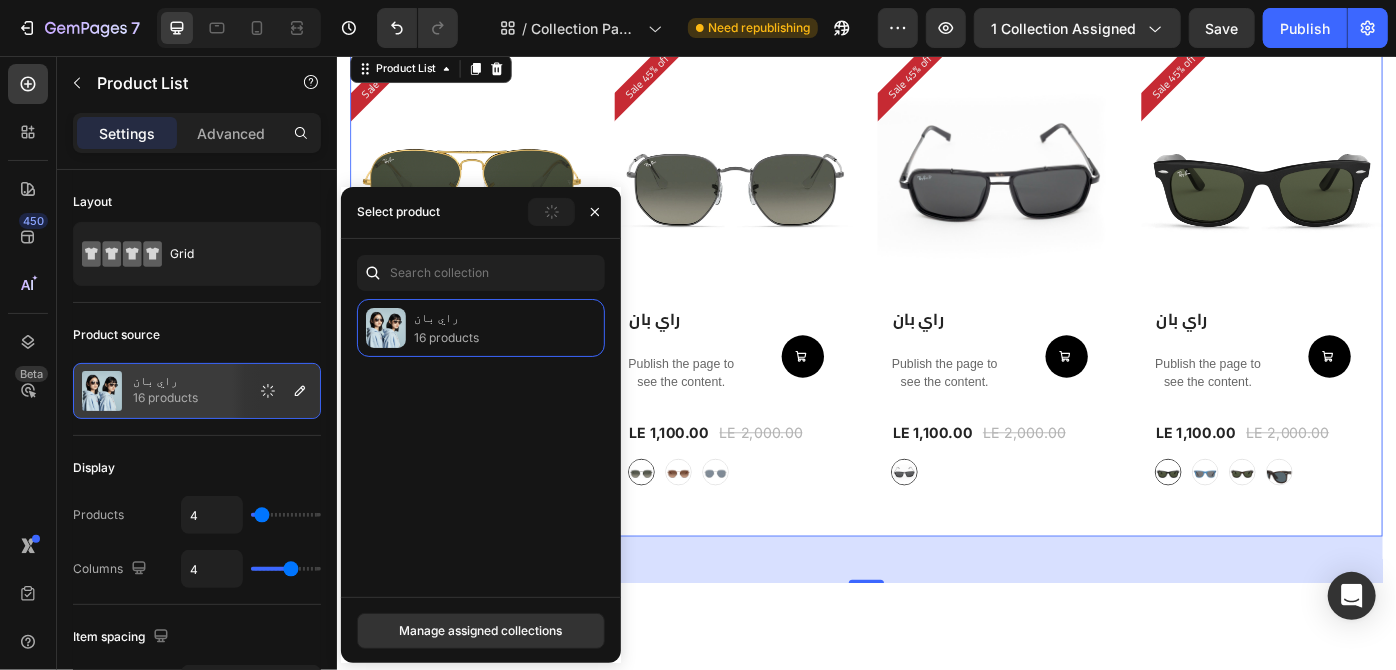 click on "Select product" at bounding box center (398, 212) 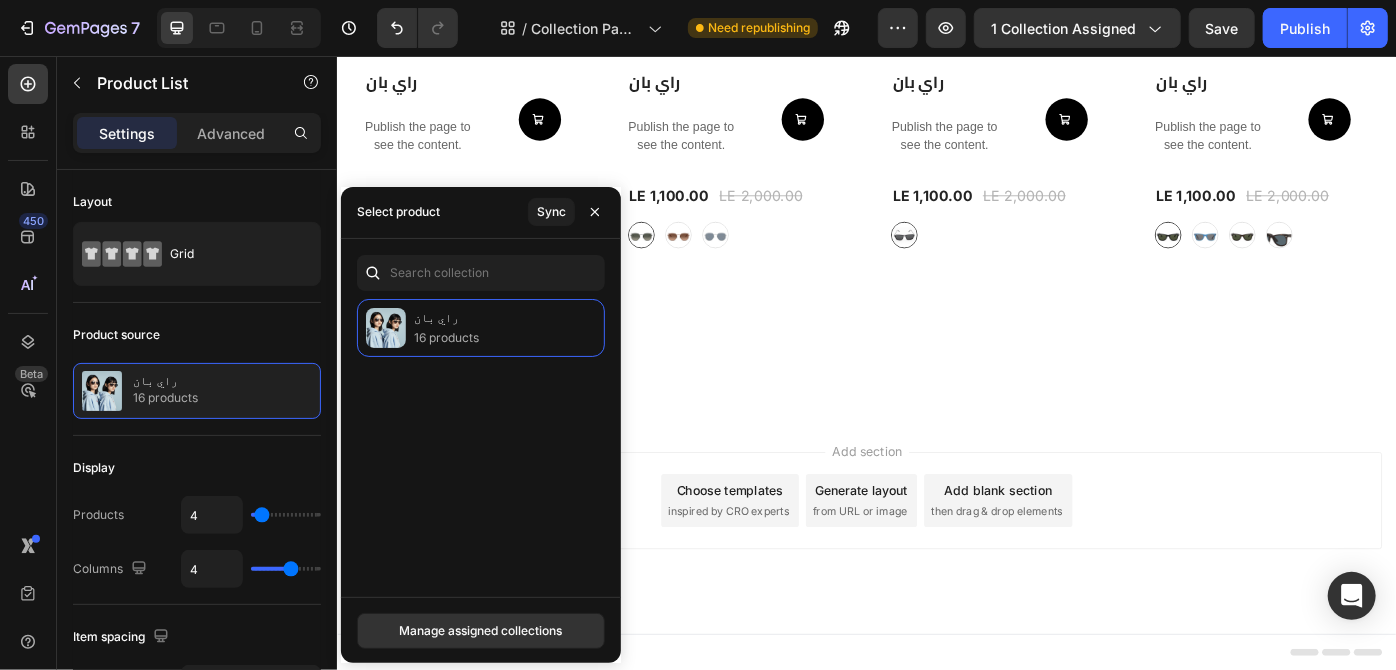scroll, scrollTop: 2317, scrollLeft: 0, axis: vertical 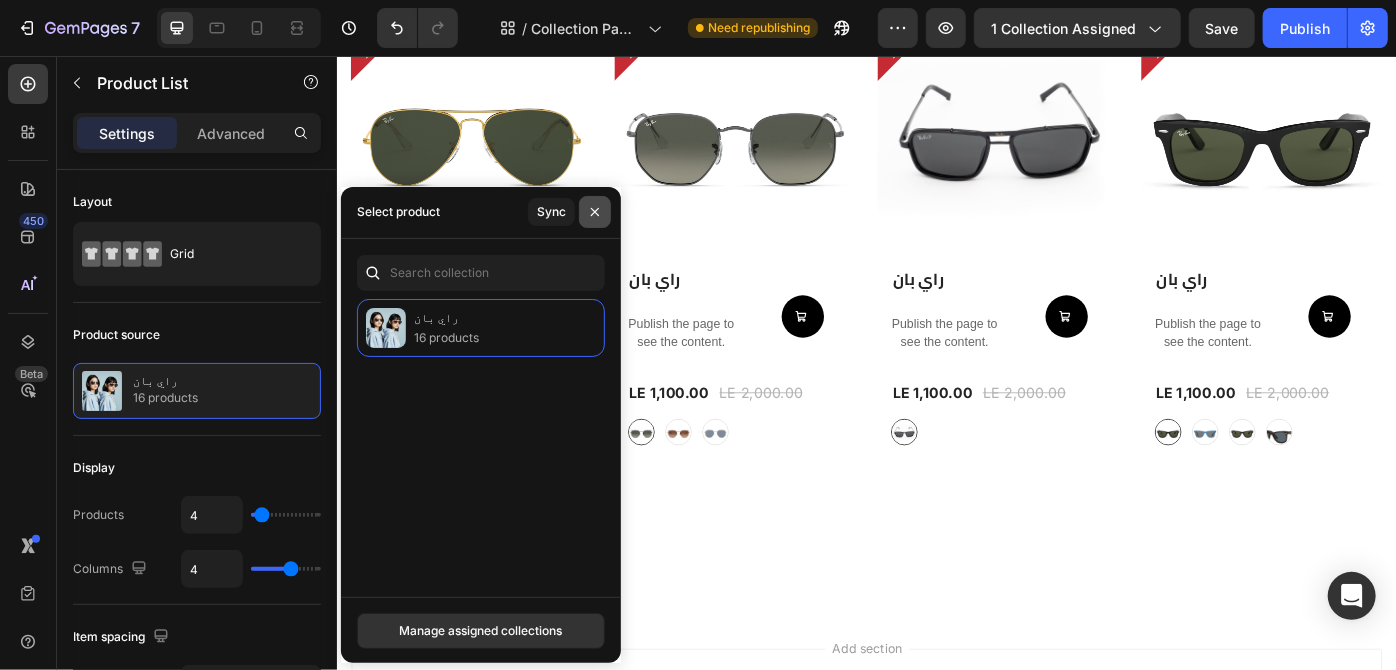click 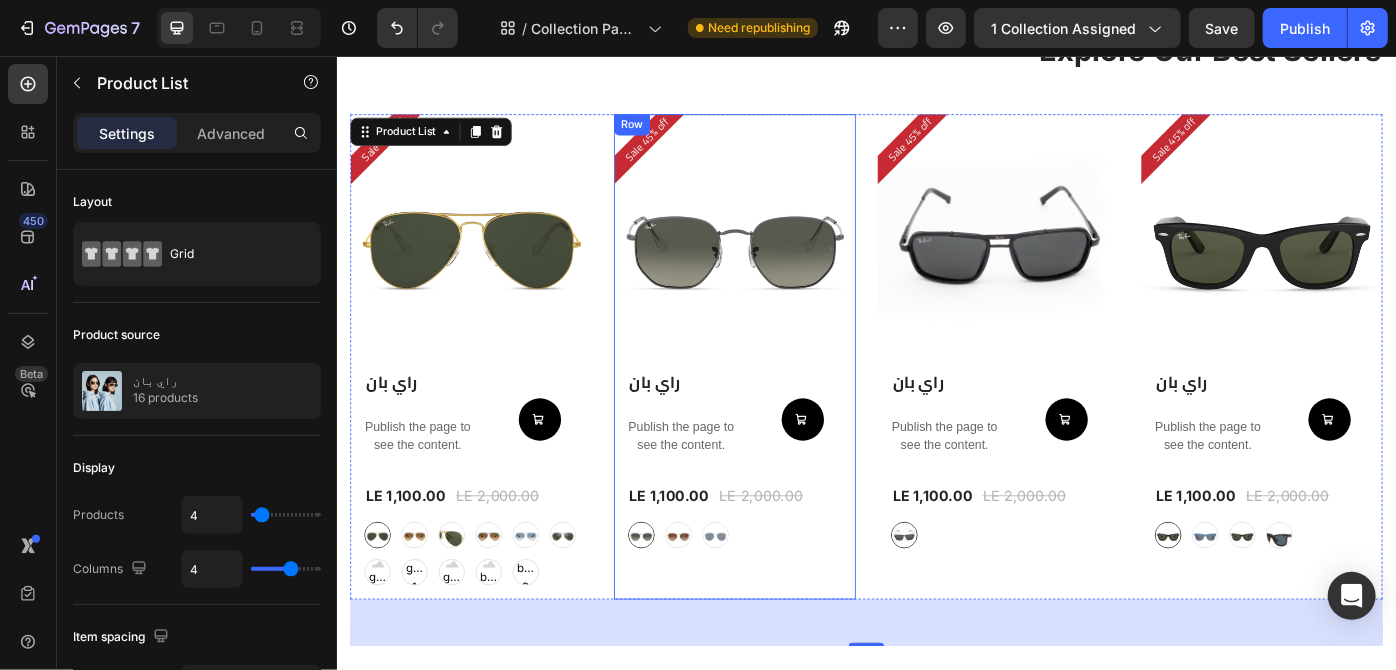 scroll, scrollTop: 2189, scrollLeft: 0, axis: vertical 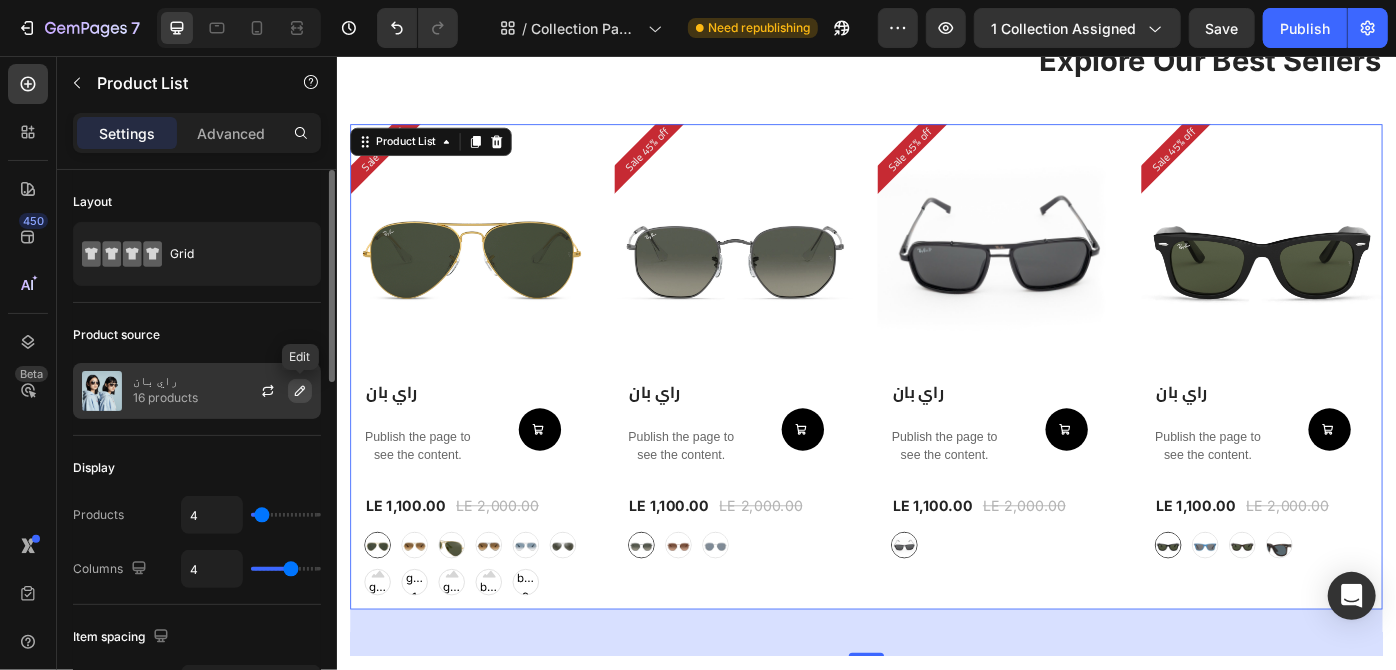 click 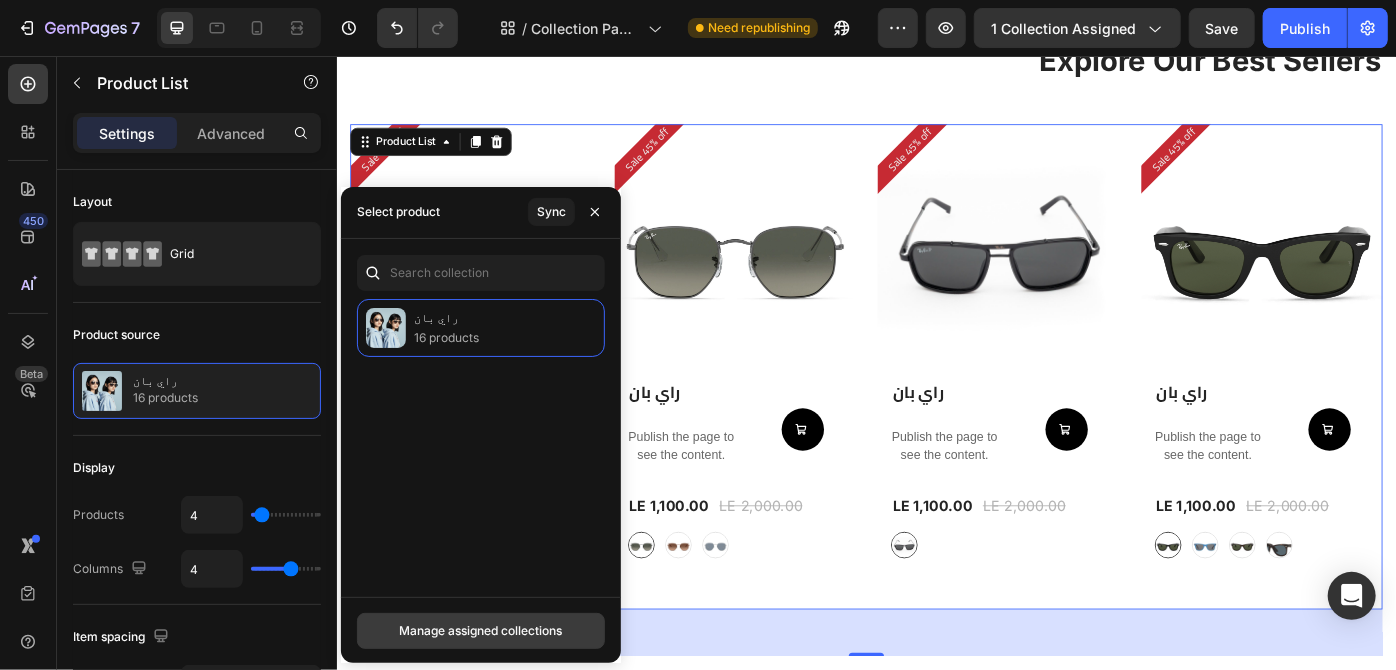 click on "Manage assigned collections" at bounding box center (481, 631) 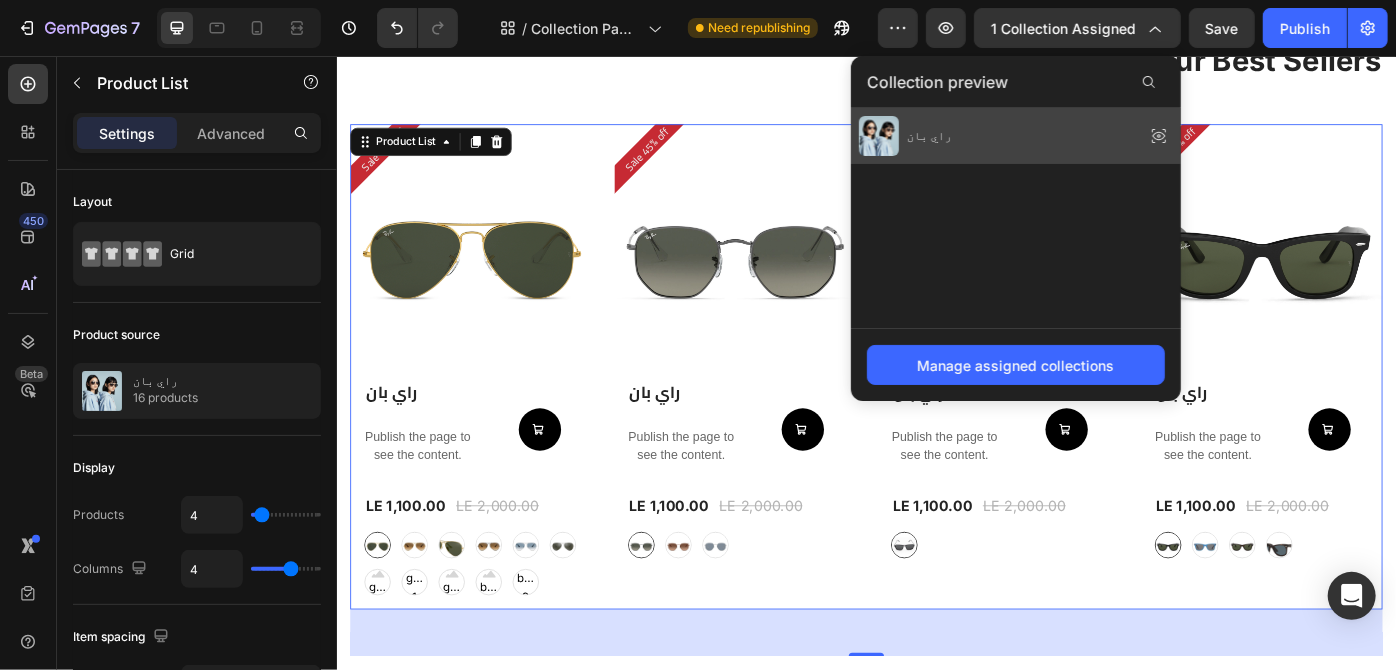 click at bounding box center (879, 136) 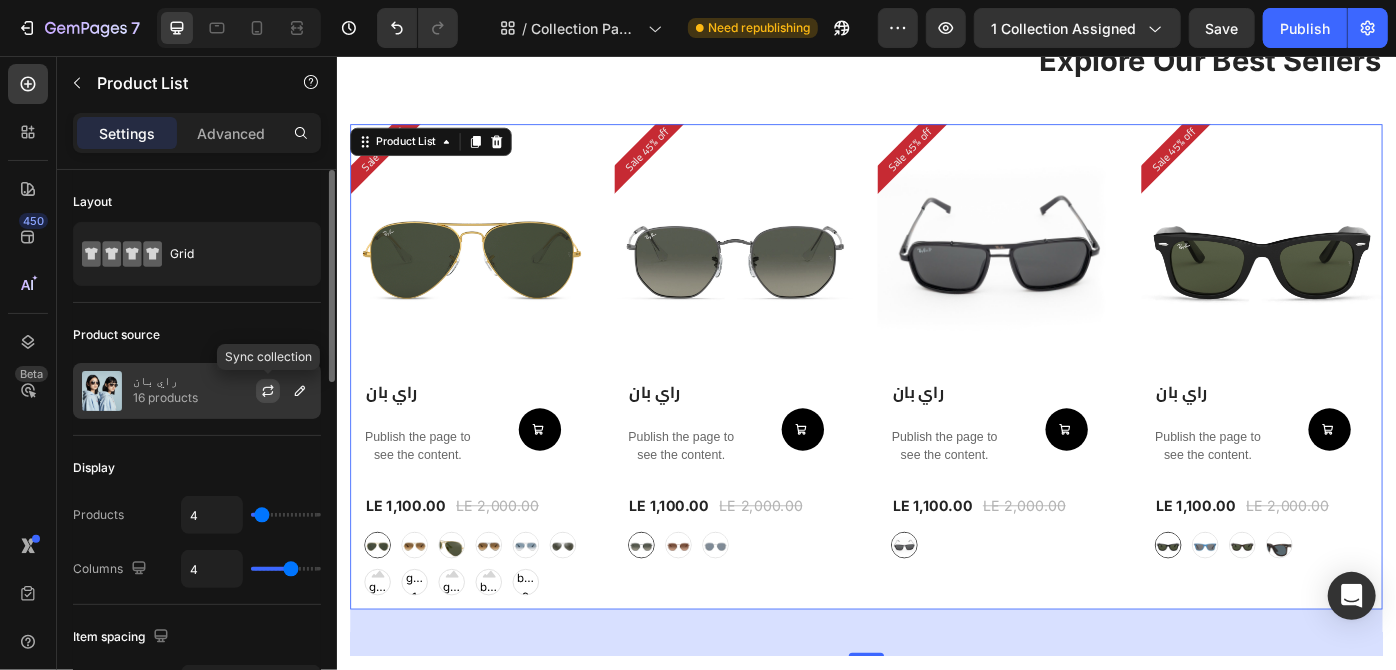 click 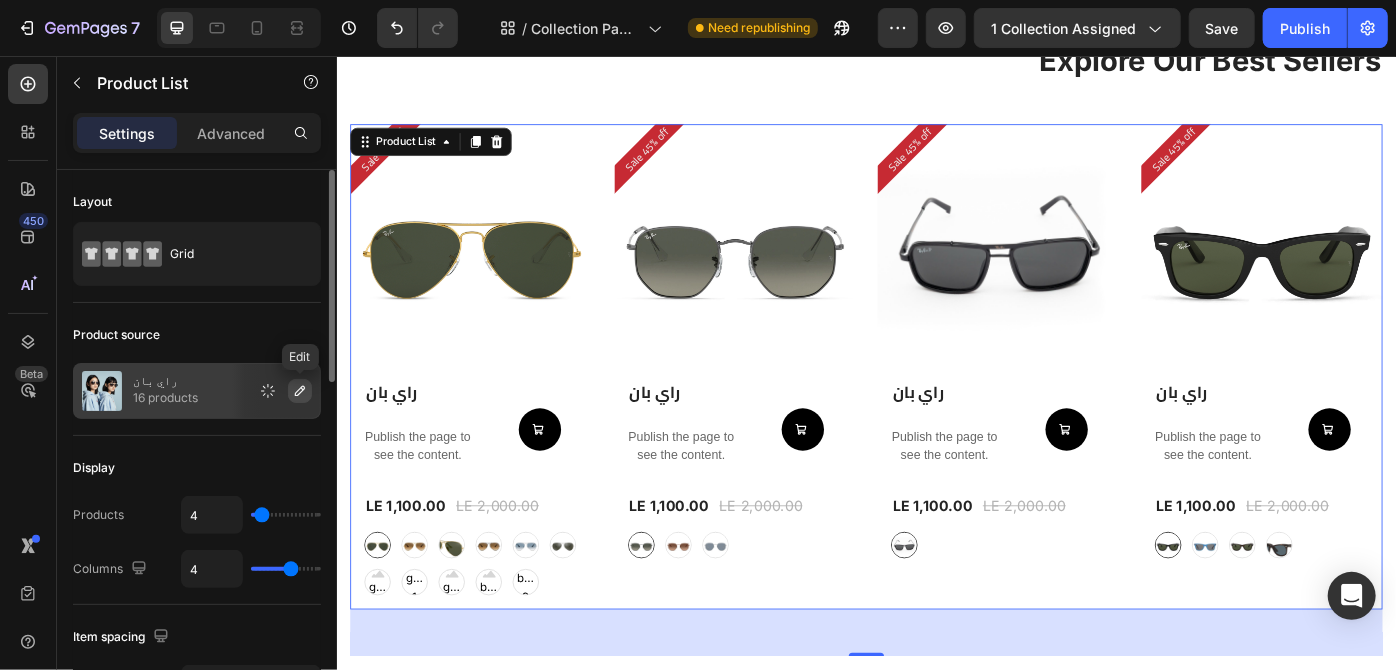 click 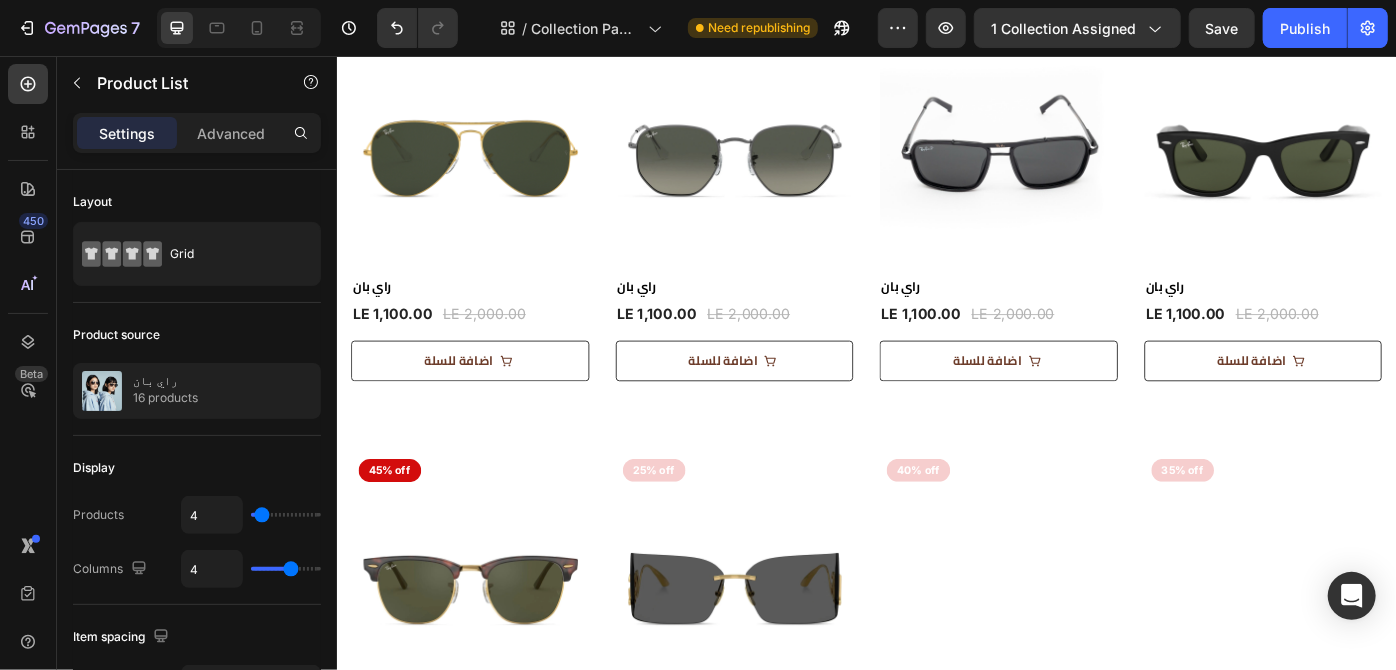 scroll, scrollTop: 248, scrollLeft: 0, axis: vertical 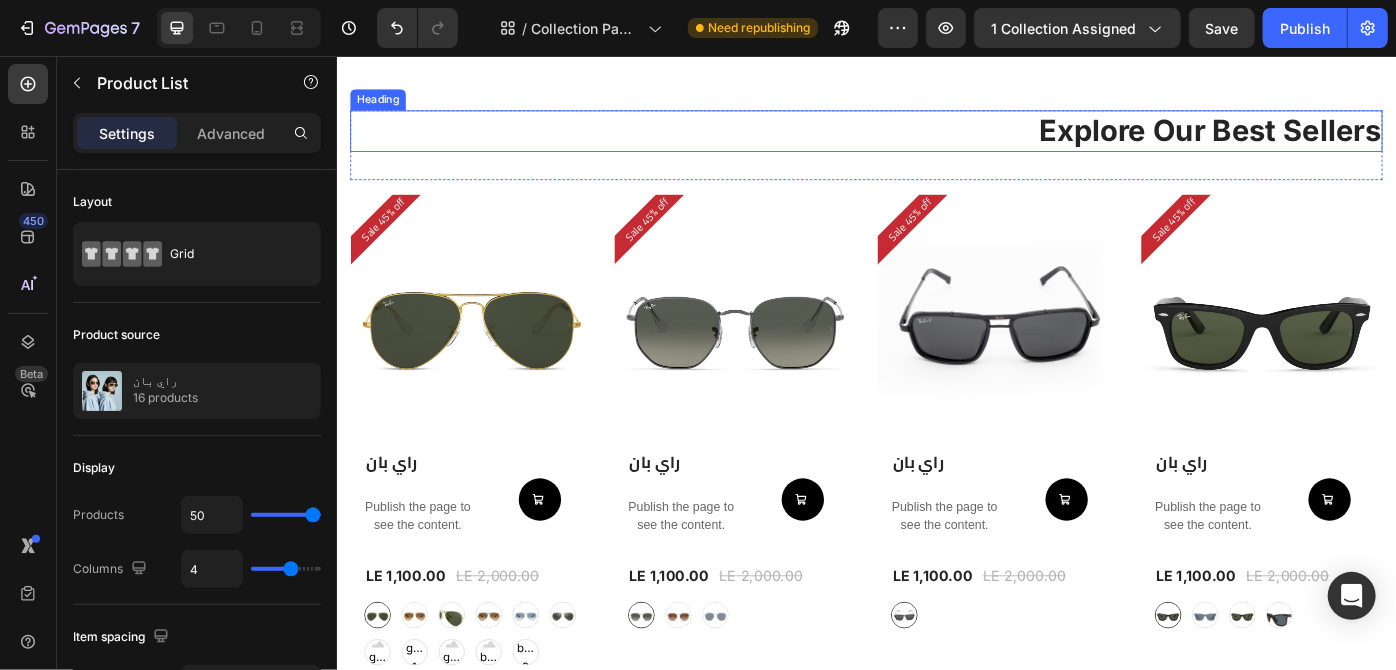 click on "Explore Our Best Sellers" at bounding box center [936, 140] 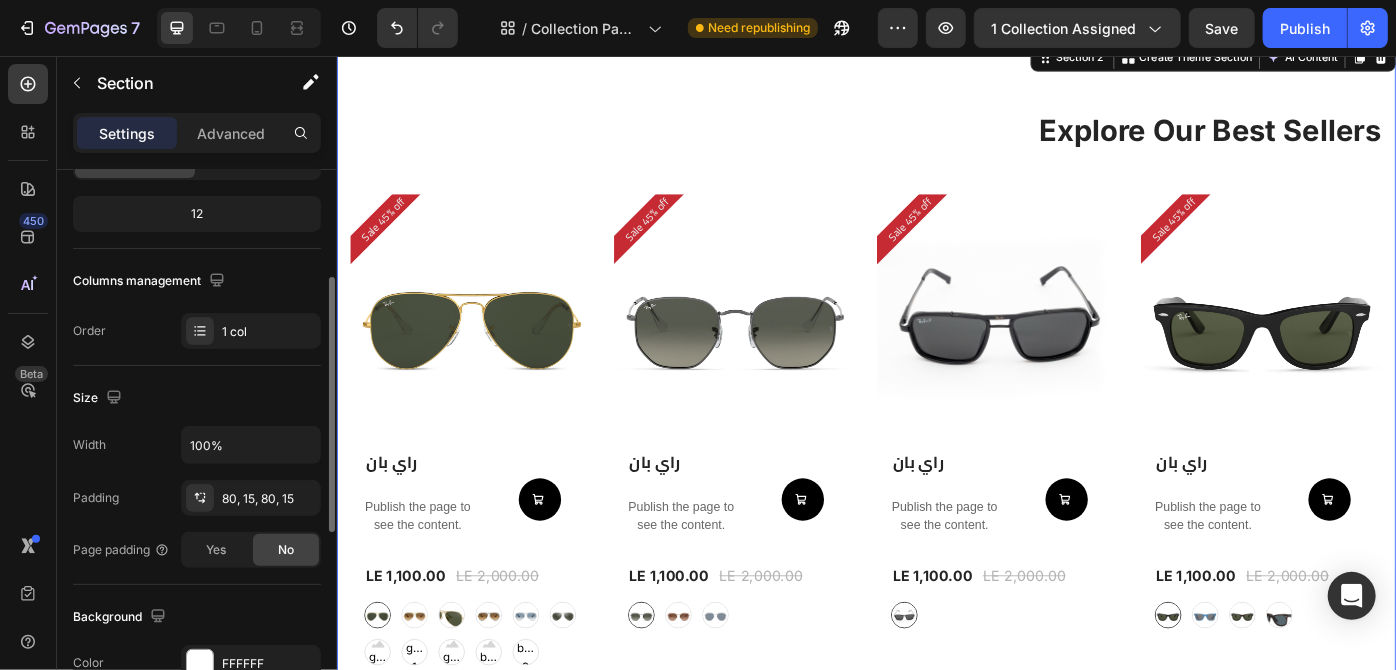 scroll, scrollTop: 253, scrollLeft: 0, axis: vertical 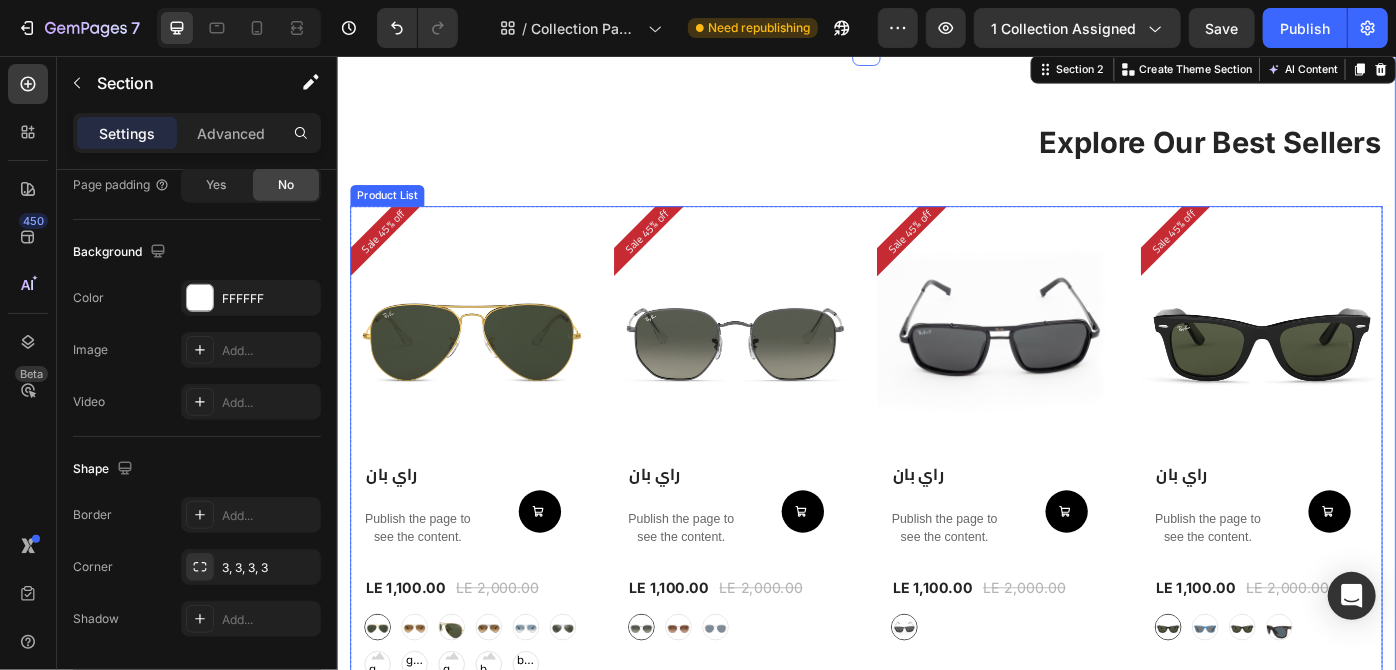 click on "Sale 45% off Product Badge (P) Images Row راي بان (P) Title
Publish the page to see the content.
Custom Code
Add to Cart Row LE 1,100.00 (P) Price (P) Price LE 2,000.00 (P) Price (P) Price Row graygreengold graygreengold goldbrown goldbrown green green browngray browngray bluesilver bluesilver gray-1 gray-1 greenblue greenblue greenblue goldgray-1 goldgray-1 goldgray-1 goldgray goldgray goldgray blackgray blackgray blackgray blackgreen-3 blackgreen-3 blackgreen-3 (P) Variants & Swatches Row Product List Sale 45% off Product Badge (P) Images Row راي بان (P) Title
Publish the page to see the content.
Custom Code
Add to Cart Row LE 1,100.00 (P) Price (P) Price LE 2,000.00 (P) Price (P) Price Row gray gray bronze bronze silver silver (P) Variants & Swatches Row Product List Sale 45% off Product Badge (P) Images Row راي بان (P) Title Row" at bounding box center (936, 500) 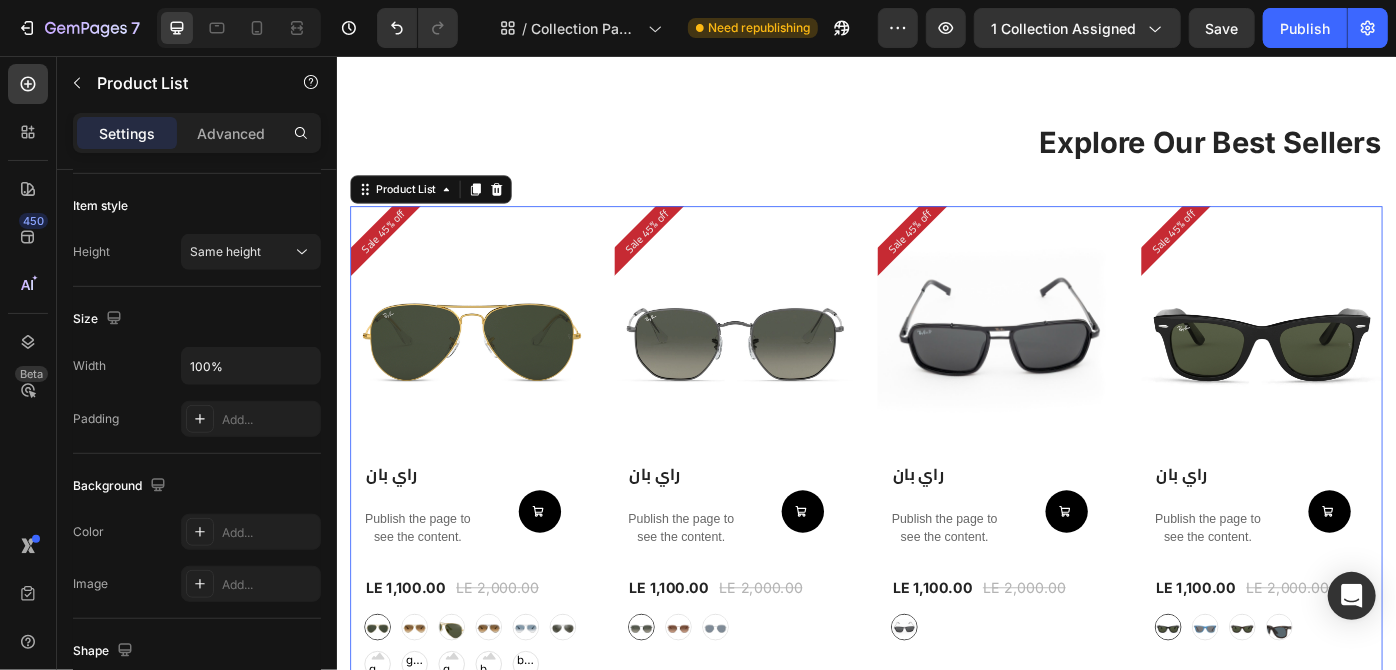 scroll, scrollTop: 0, scrollLeft: 0, axis: both 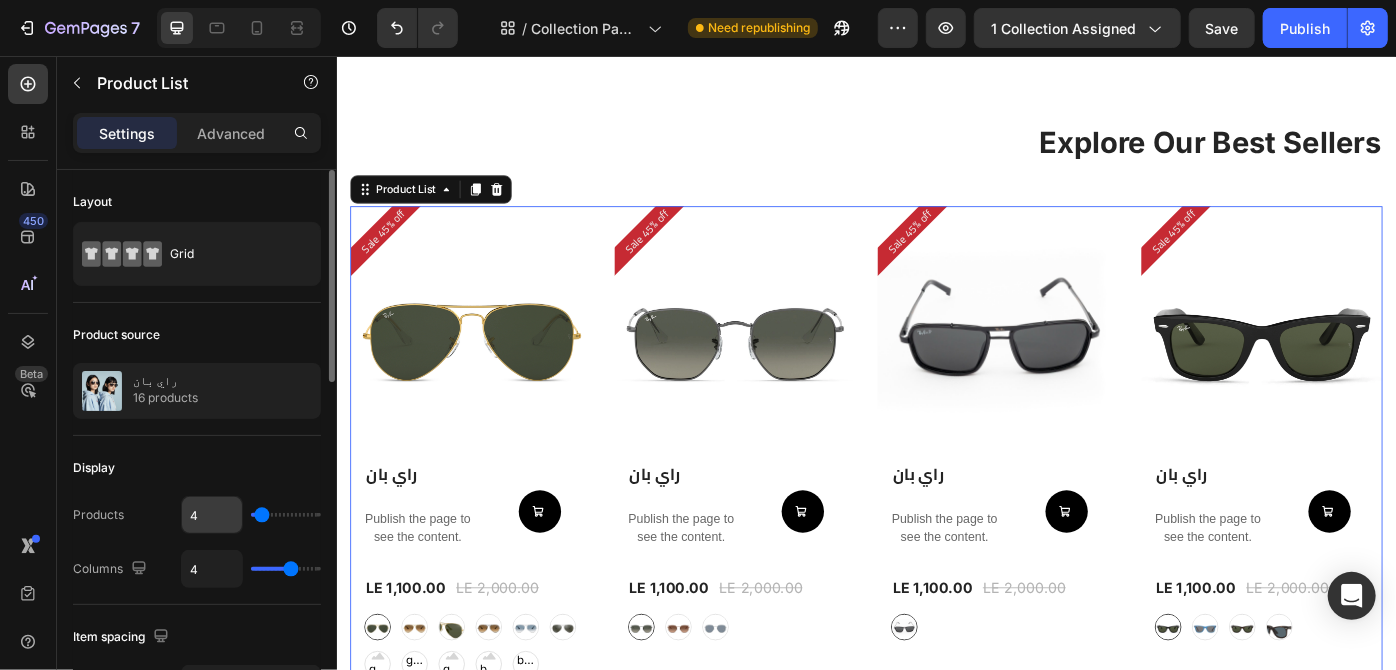 click on "4" at bounding box center (212, 515) 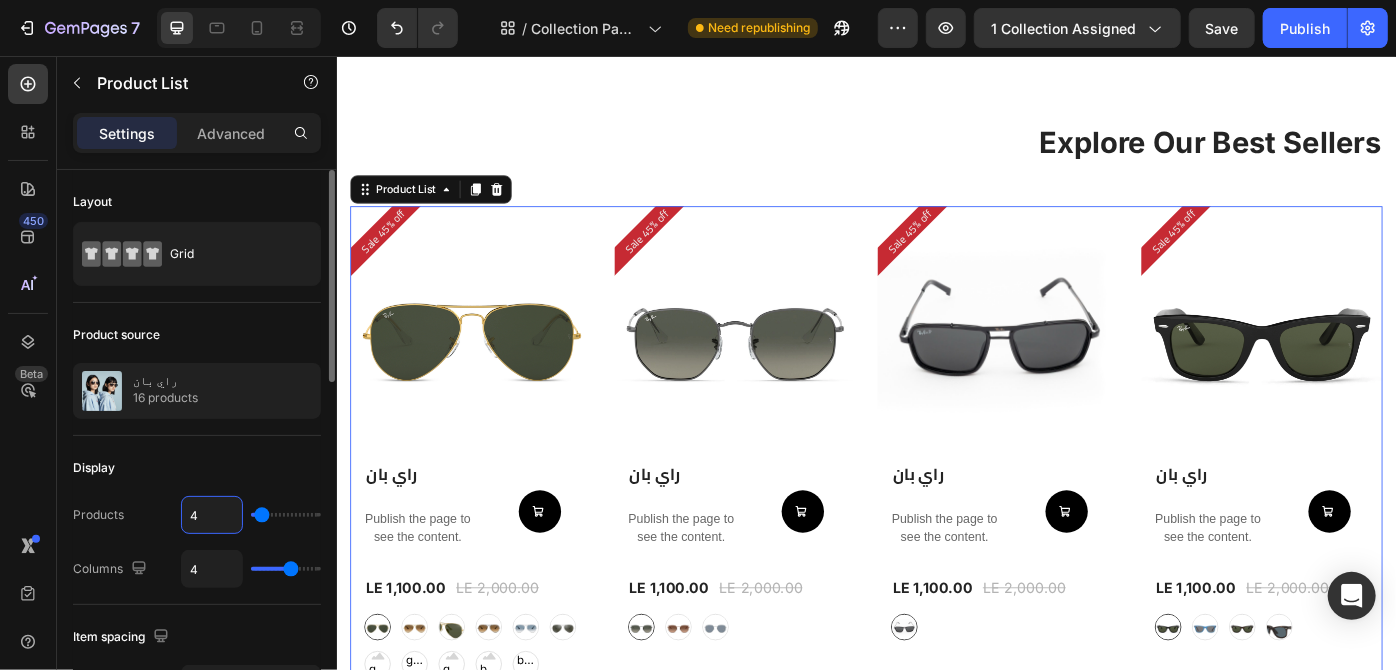 click on "4" at bounding box center [212, 515] 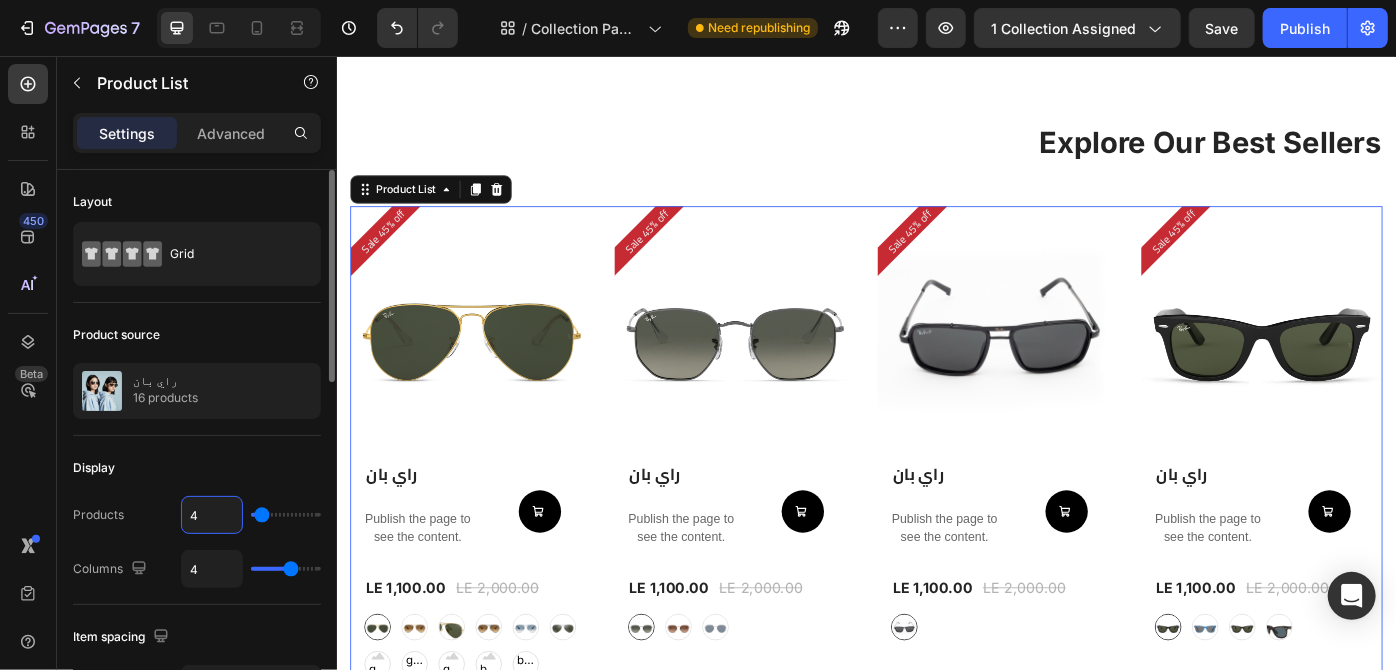 type 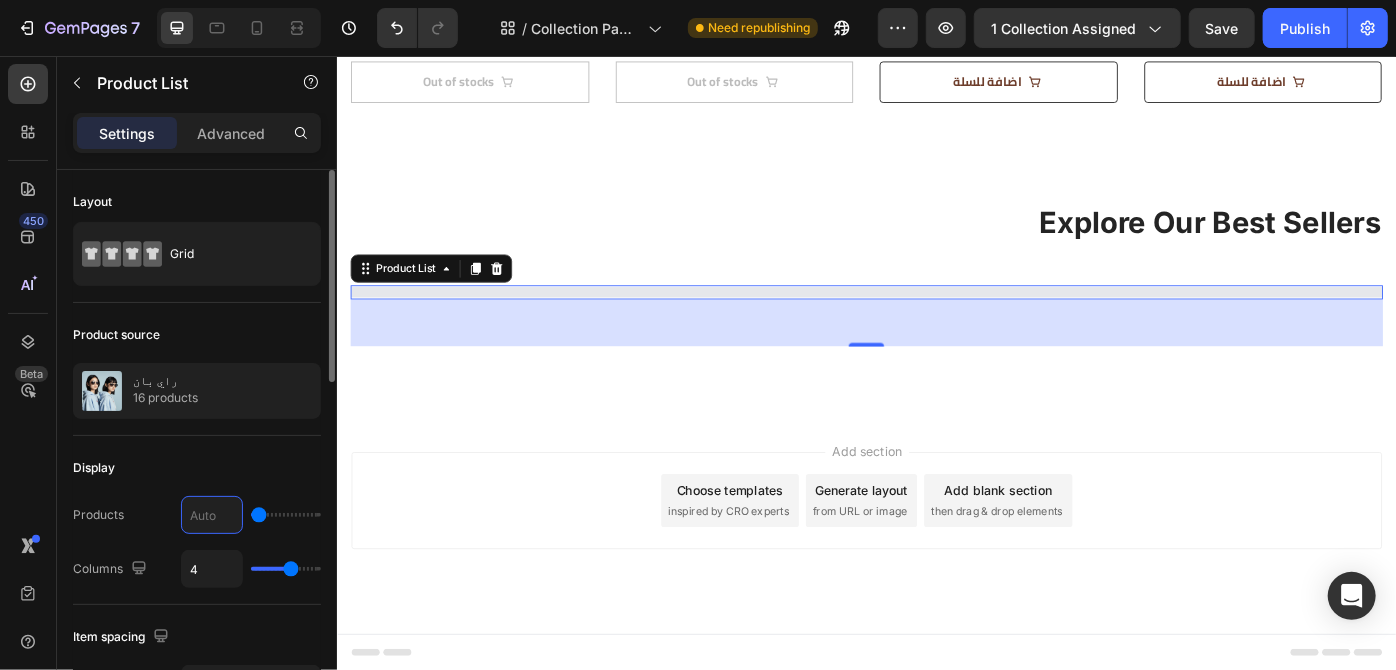 scroll, scrollTop: 2004, scrollLeft: 0, axis: vertical 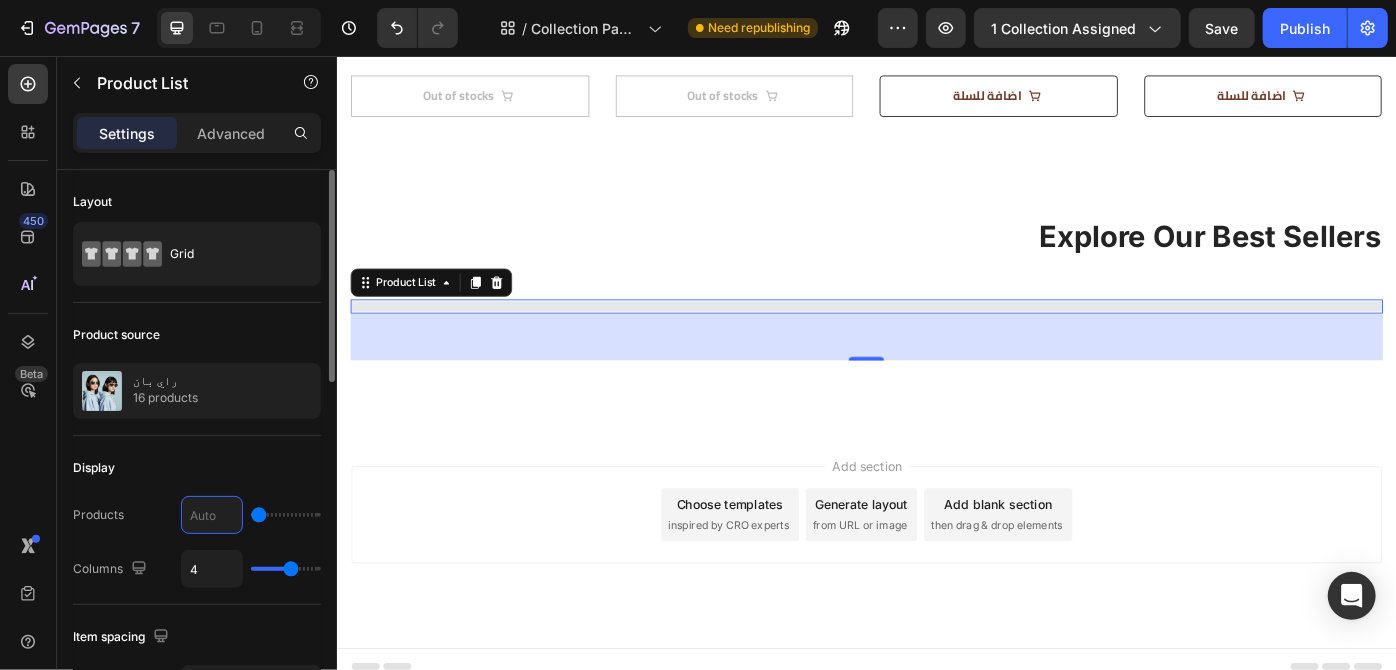 type on "5" 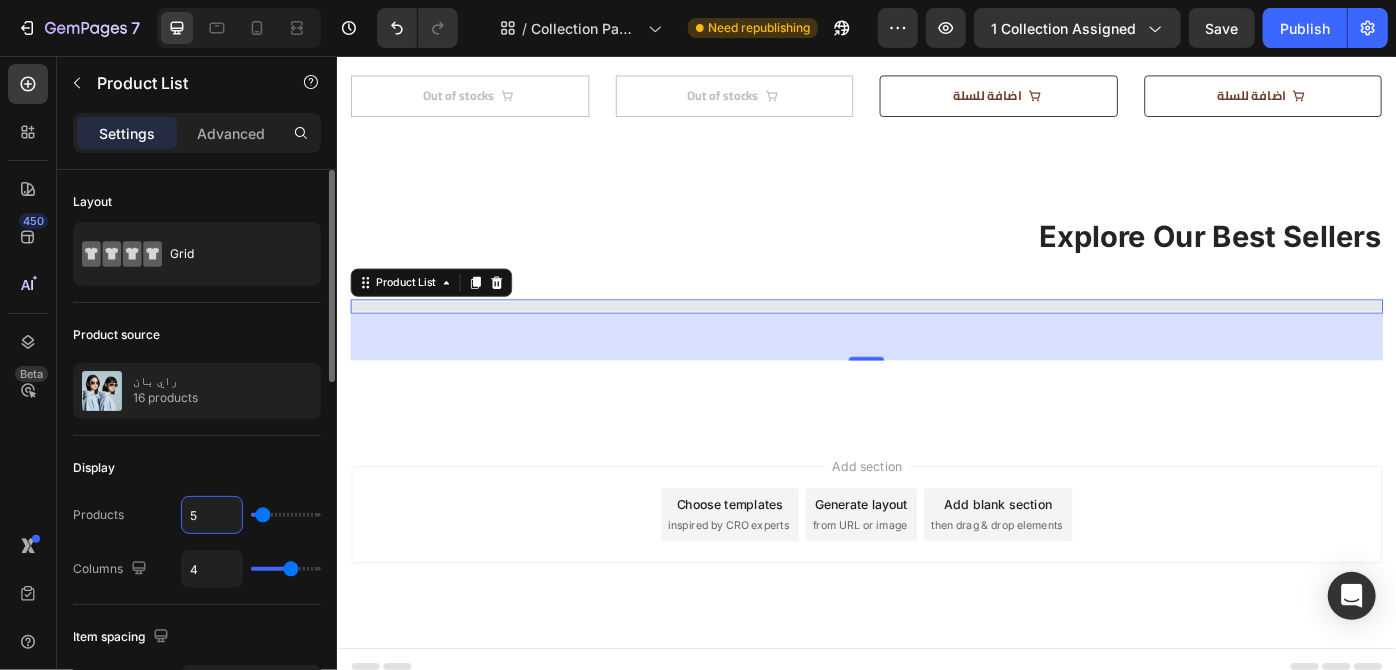 type on "50" 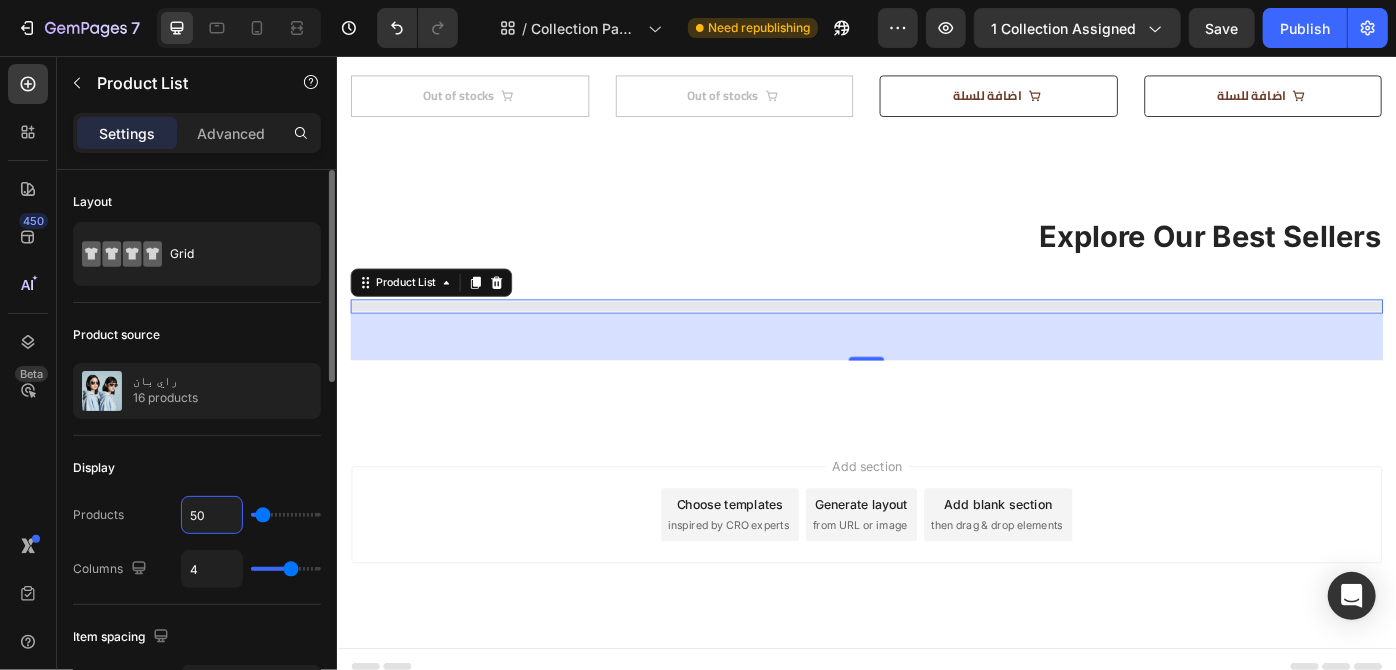 type on "50" 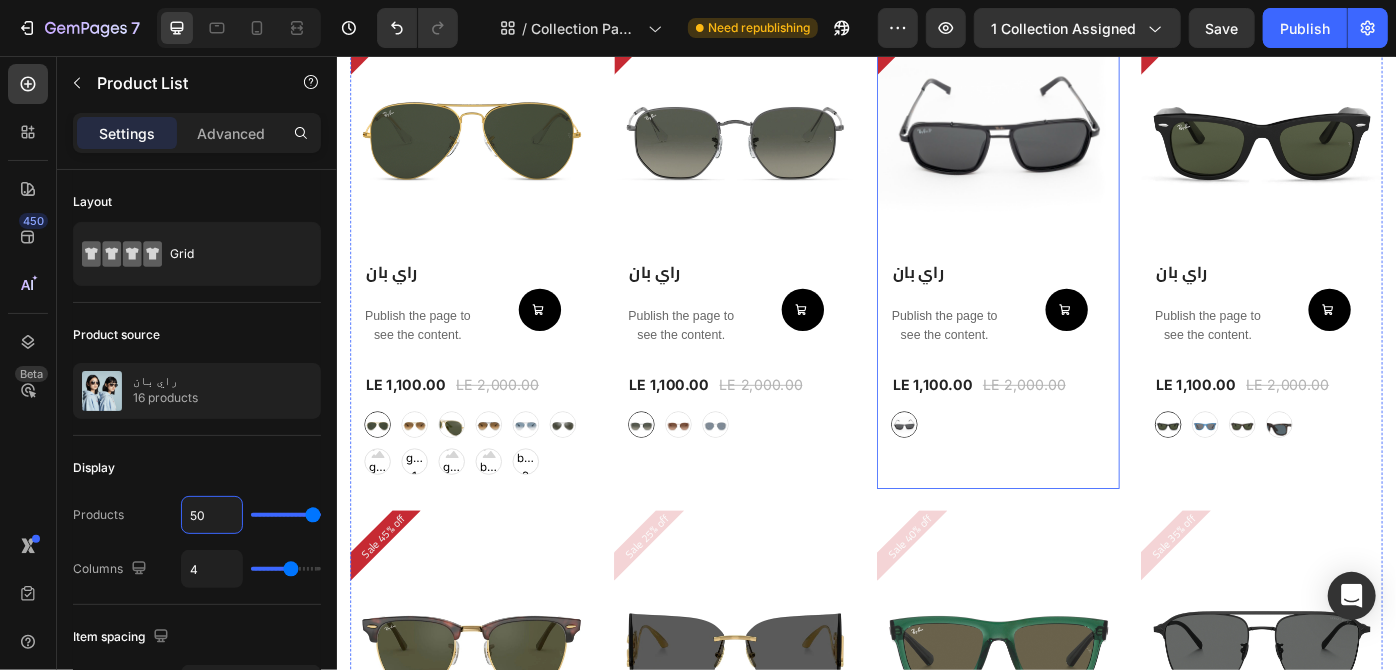scroll, scrollTop: 1629, scrollLeft: 0, axis: vertical 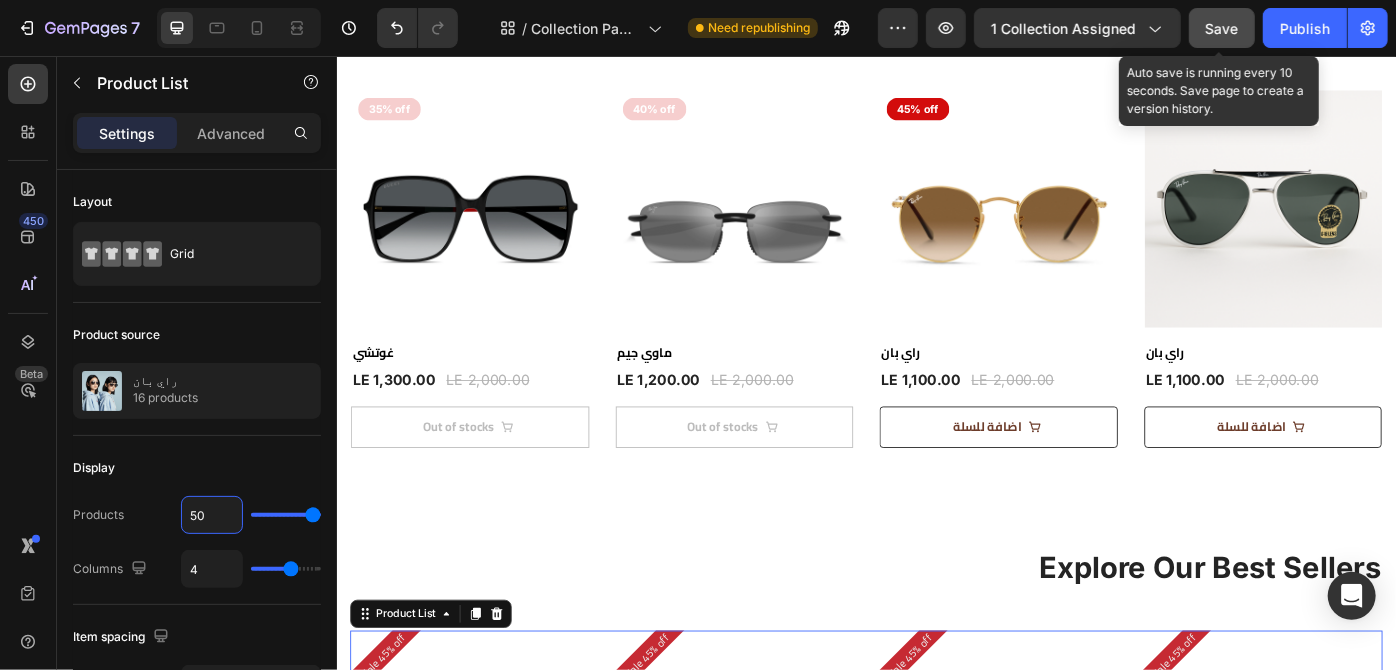type on "50" 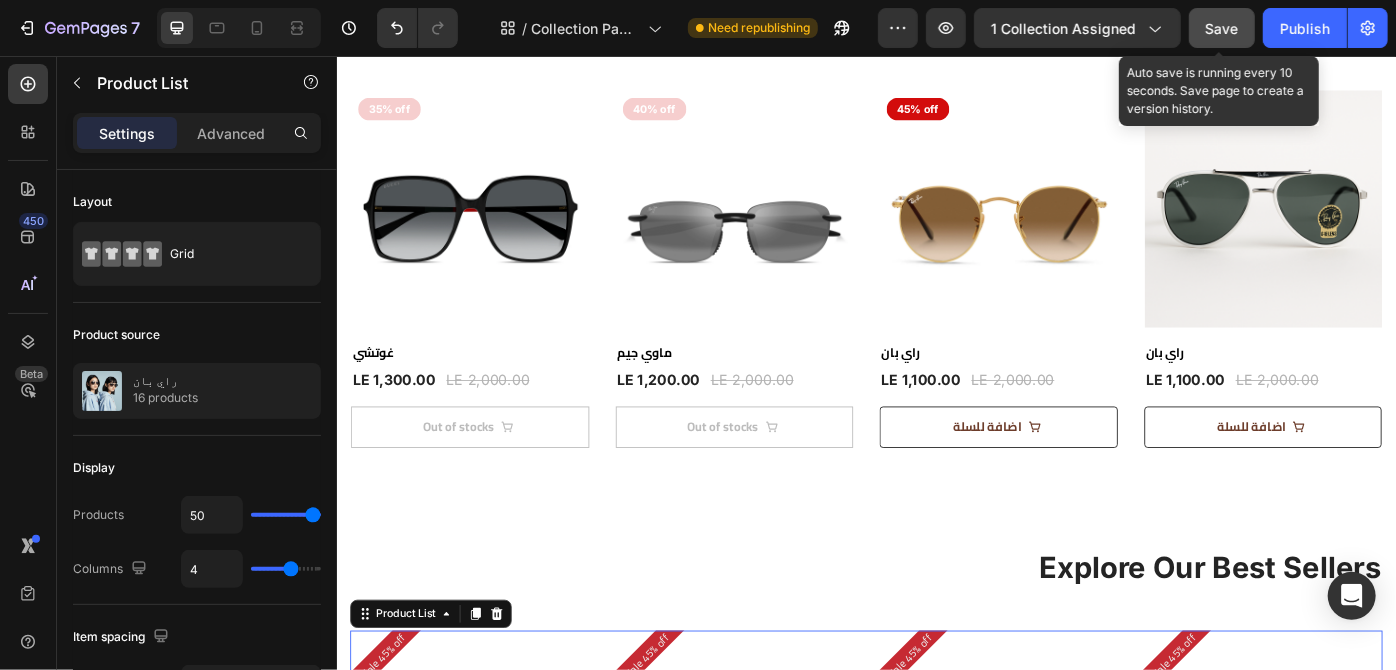 click on "Save" at bounding box center (1222, 28) 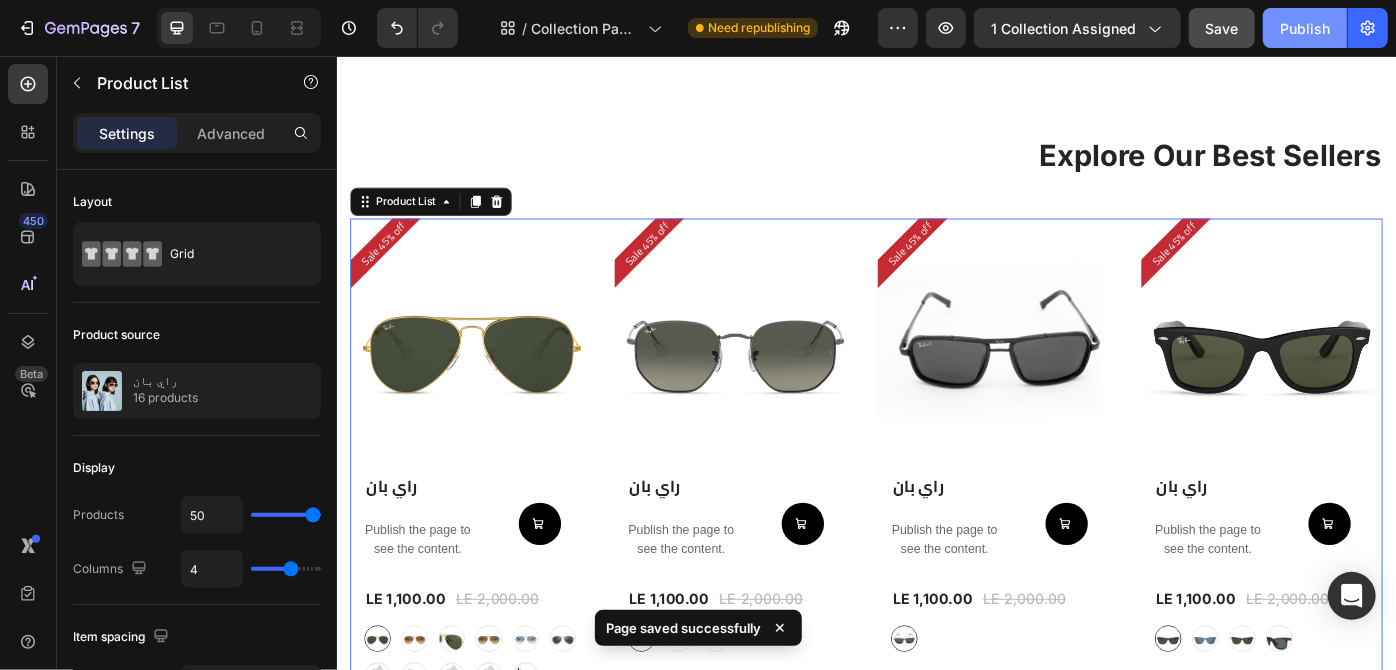 scroll, scrollTop: 2048, scrollLeft: 0, axis: vertical 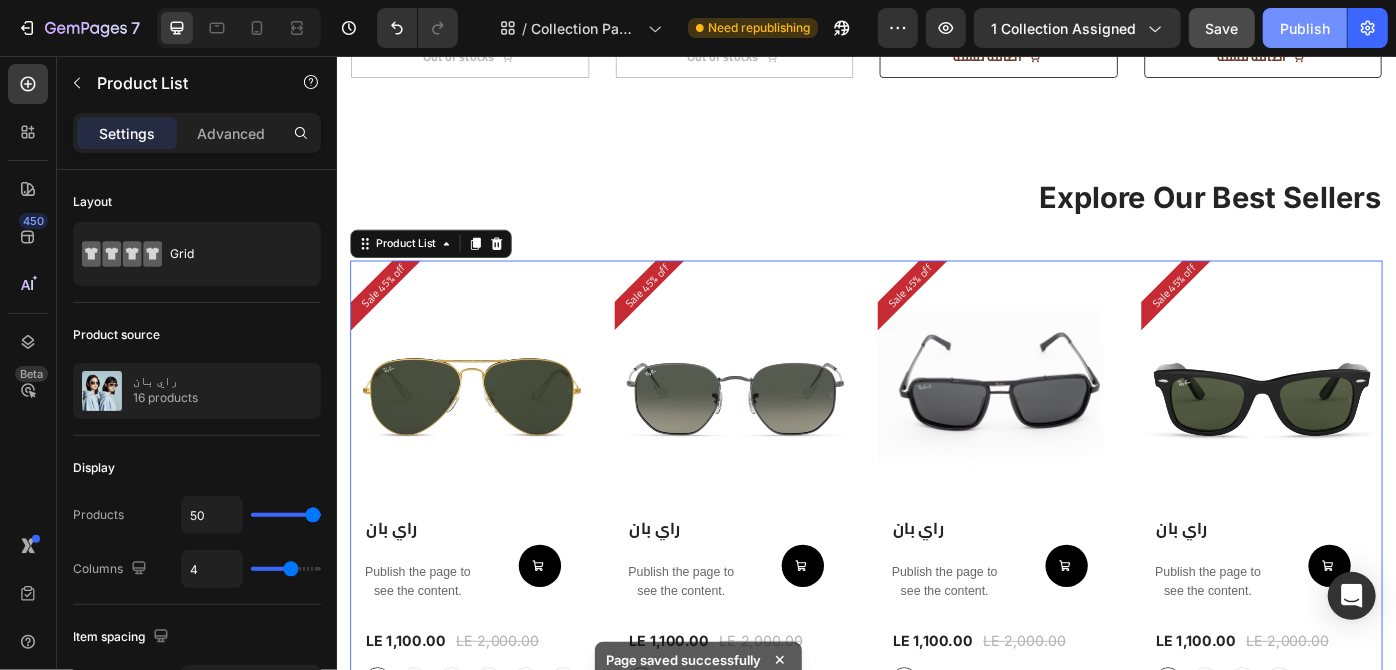 click on "Publish" at bounding box center (1305, 28) 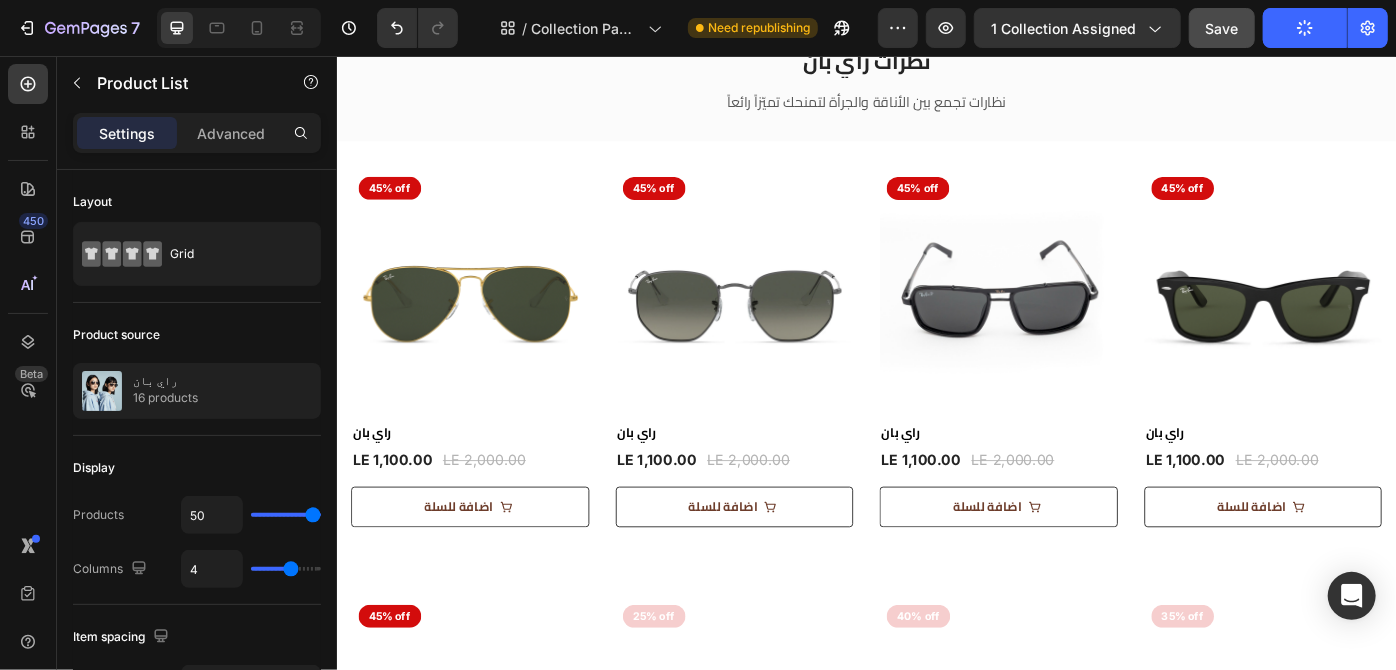 scroll, scrollTop: 85, scrollLeft: 0, axis: vertical 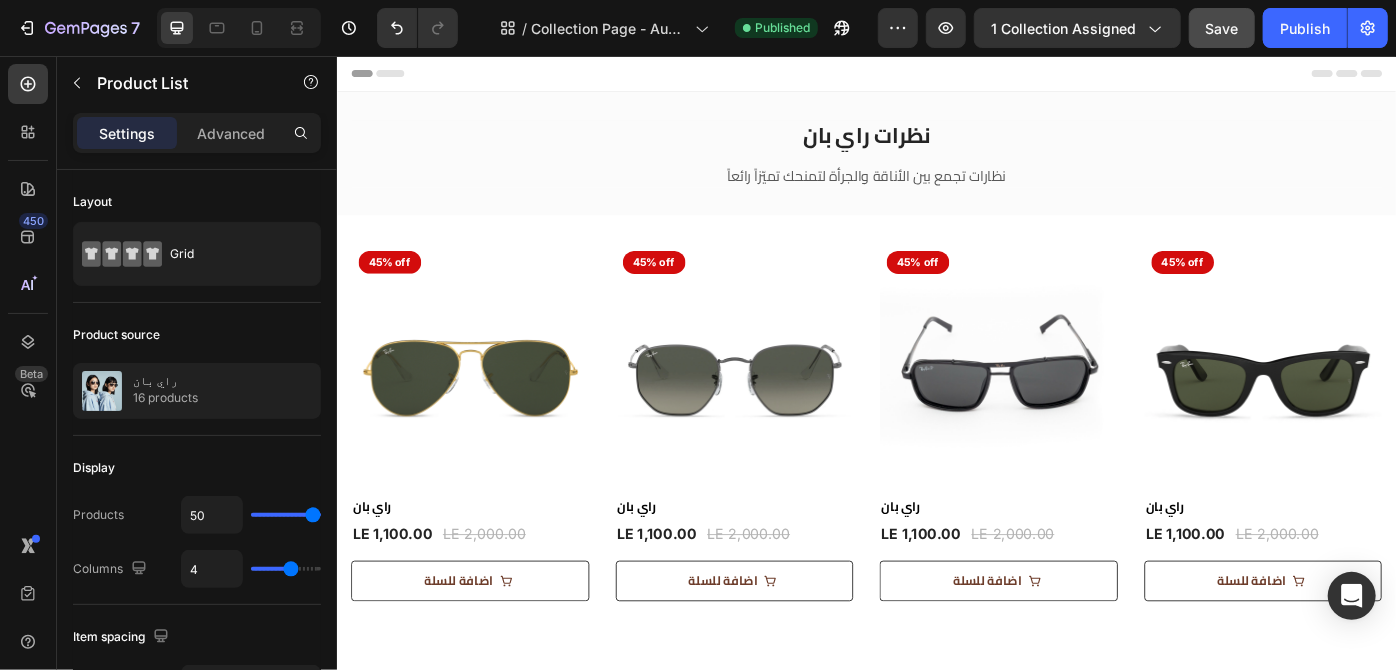 click on "Product Images & Gallery 45% off Product Badge Row راي بان (P) Title LE 1,100.00 (P) Price (P) Price LE 2,000.00 (P) Price (P) Price Row Row
اضافة للسلة (P) Cart Button Product List Product Images & Gallery 45% off Product Badge Row راي بان (P) Title LE 1,100.00 (P) Price (P) Price LE 2,000.00 (P) Price (P) Price Row Row
اضافة للسلة (P) Cart Button Product List Product Images & Gallery 45% off Product Badge Row راي بان (P) Title LE 1,100.00 (P) Price (P) Price LE 2,000.00 (P) Price (P) Price Row Row
اضافة للسلة (P) Cart Button Product List Product Images & Gallery 45% off Product Badge Row راي بان (P) Title LE 1,100.00 (P) Price (P) Price LE 2,000.00 (P) Price (P) Price Row Row
اضافة للسلة (P) Cart Button Product List Product Images & Gallery 45% off Product Badge Row راي بان (P) Title LE 1,100.00 (P) Price (P) Price LE 2,000.00 (P) Price (P) Price Row Row
Row" at bounding box center [936, 1198] 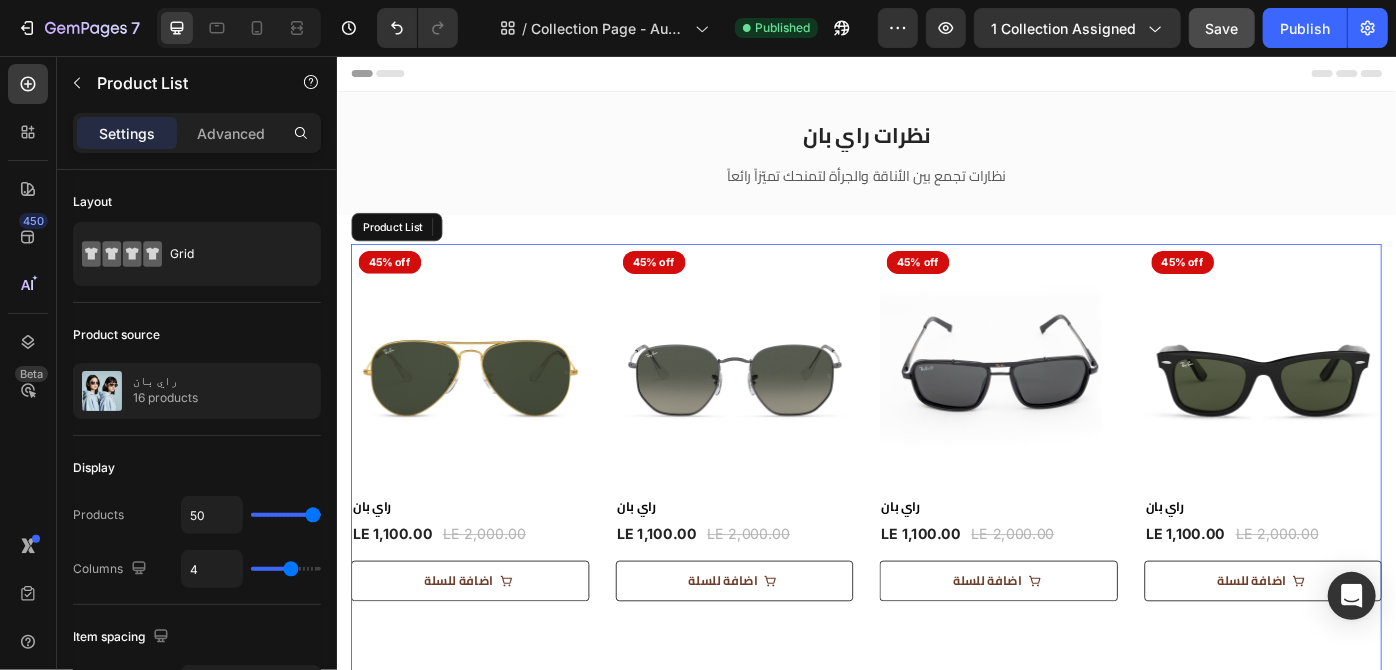 scroll, scrollTop: 68, scrollLeft: 0, axis: vertical 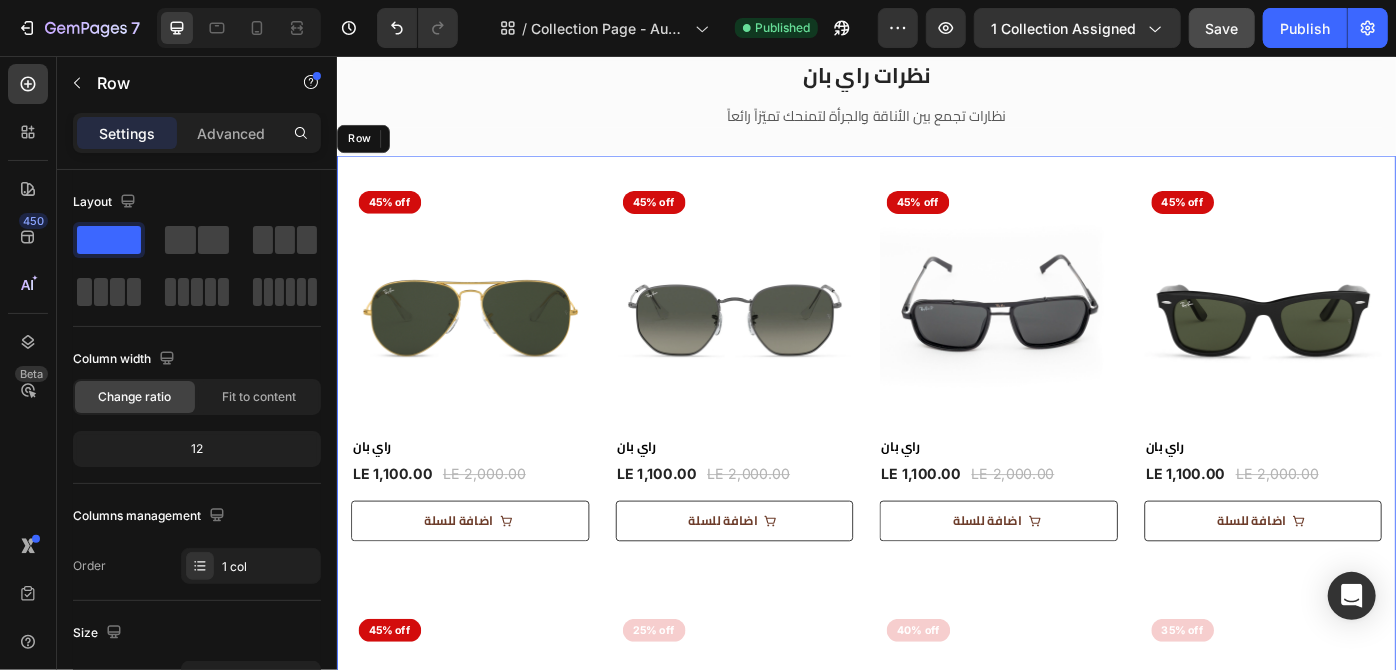 click on "Product Images & Gallery 45% off Product Badge Row راي بان (P) Title LE 1,100.00 (P) Price (P) Price LE 2,000.00 (P) Price (P) Price Row Row
اضافة للسلة (P) Cart Button Product List   0 Product Images & Gallery 45% off Product Badge Row راي بان (P) Title LE 1,100.00 (P) Price (P) Price LE 2,000.00 (P) Price (P) Price Row Row
اضافة للسلة (P) Cart Button Product List   0 Product Images & Gallery 45% off Product Badge Row راي بان (P) Title LE 1,100.00 (P) Price (P) Price LE 2,000.00 (P) Price (P) Price Row Row
اضافة للسلة (P) Cart Button Product List   0 Product Images & Gallery 45% off Product Badge Row راي بان (P) Title LE 1,100.00 (P) Price (P) Price LE 2,000.00 (P) Price (P) Price Row Row
اضافة للسلة (P) Cart Button Product List   0 Product Images & Gallery 45% off Product Badge Row راي بان (P) Title LE 1,100.00 (P) Price (P) Price LE 2,000.00 (P) Price (P) Price Row Row   0" at bounding box center [936, 1130] 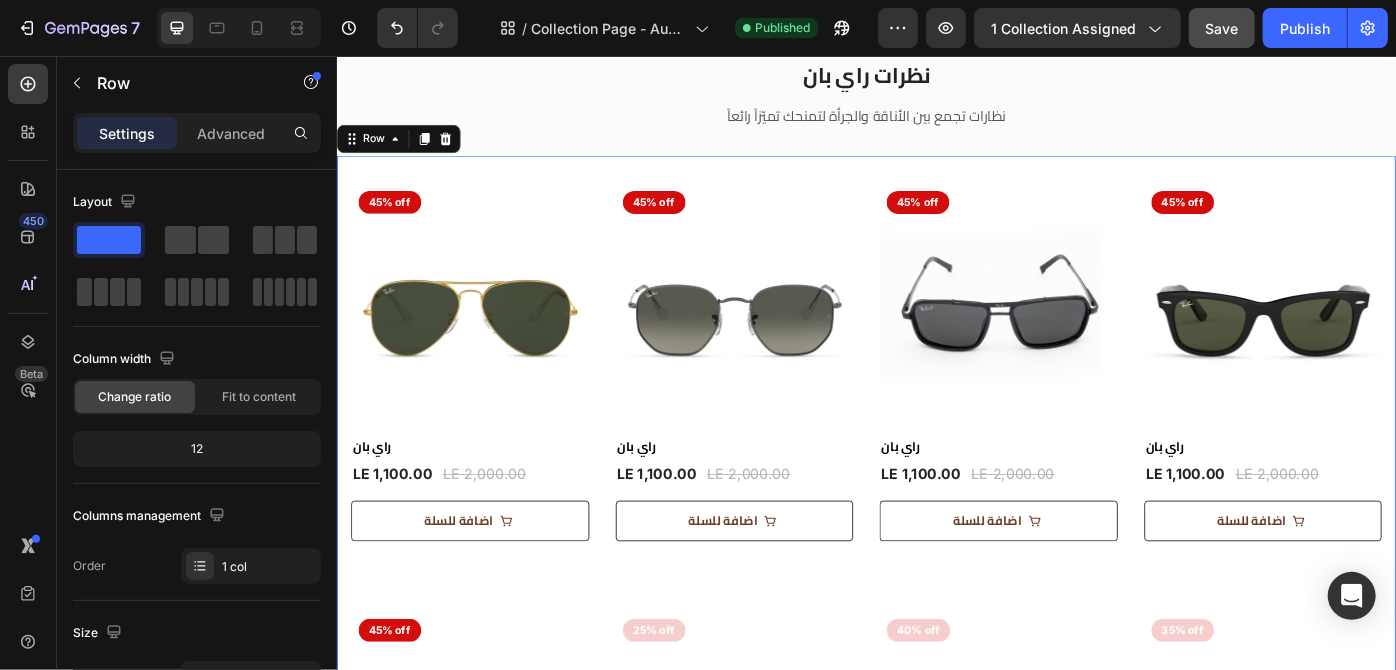 scroll, scrollTop: 0, scrollLeft: 0, axis: both 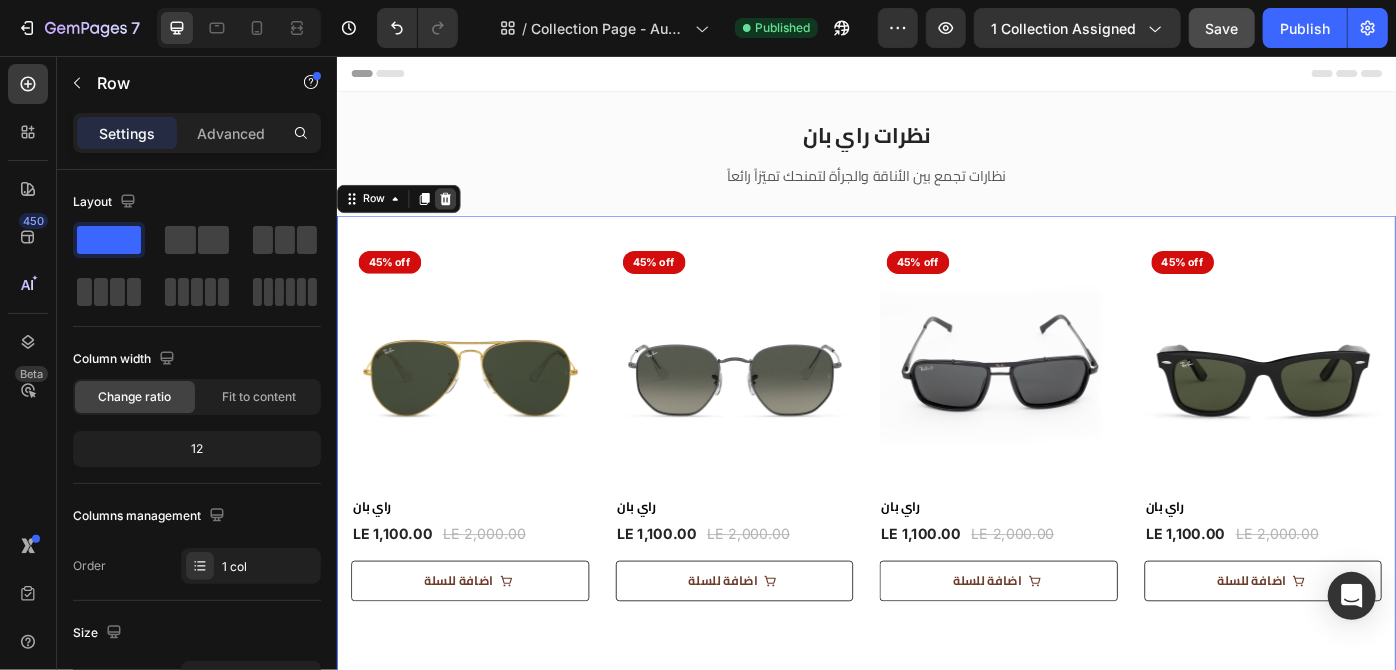 click 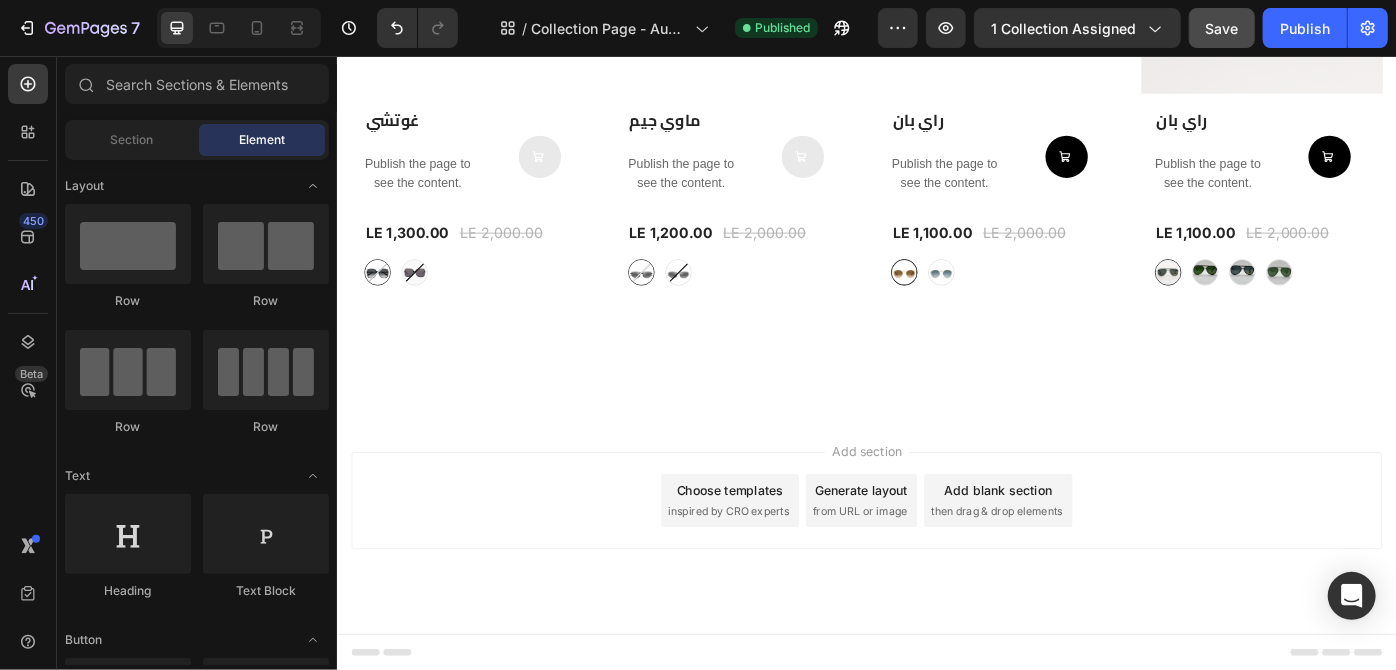 scroll, scrollTop: 0, scrollLeft: 0, axis: both 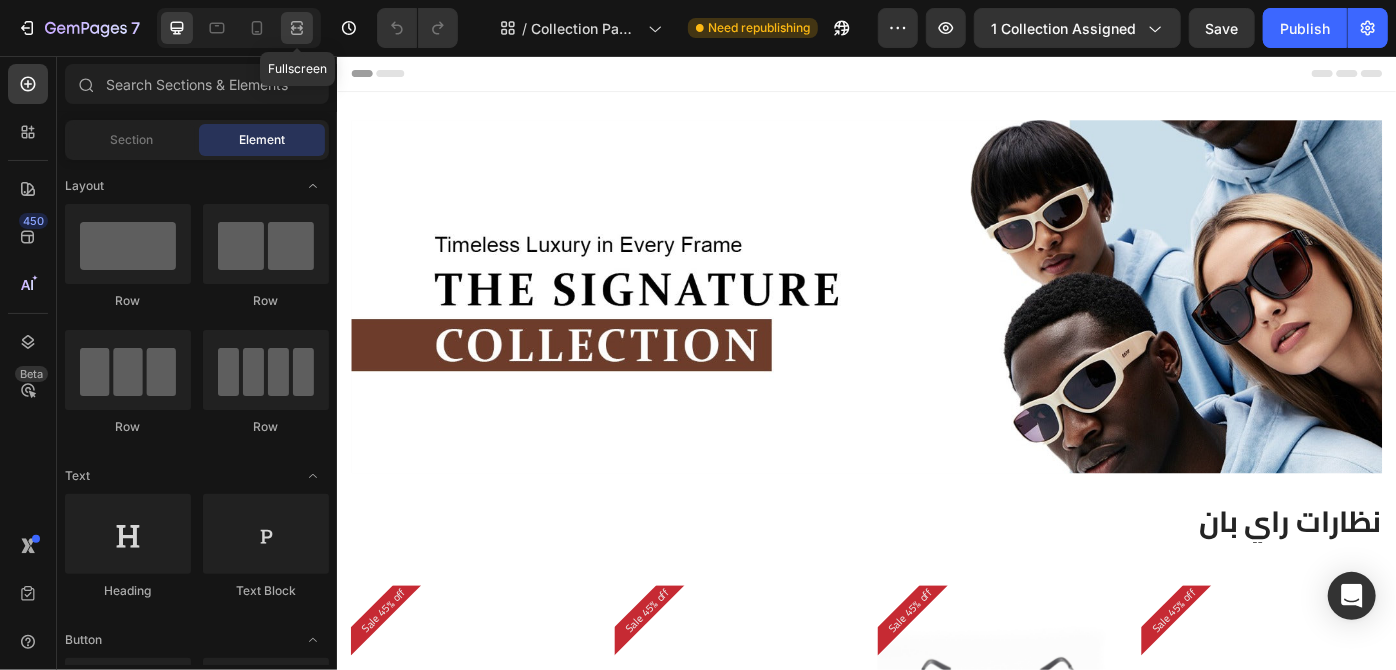 click 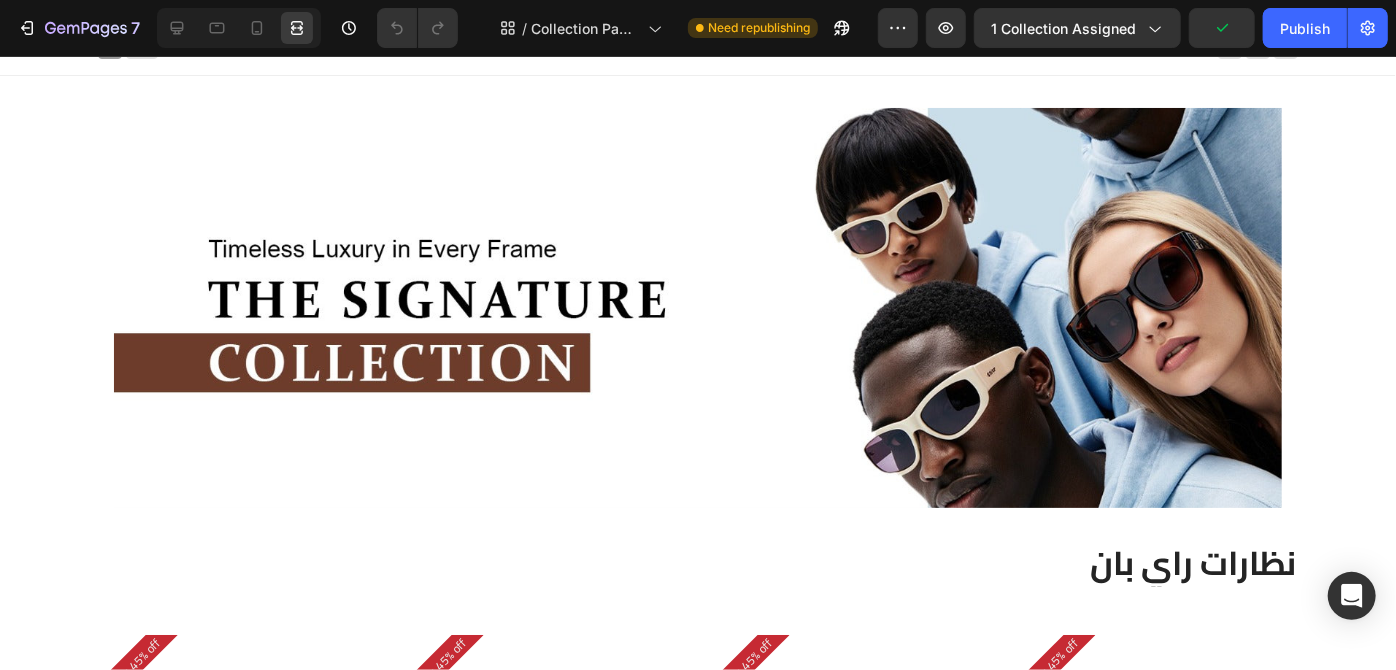 scroll, scrollTop: 0, scrollLeft: 0, axis: both 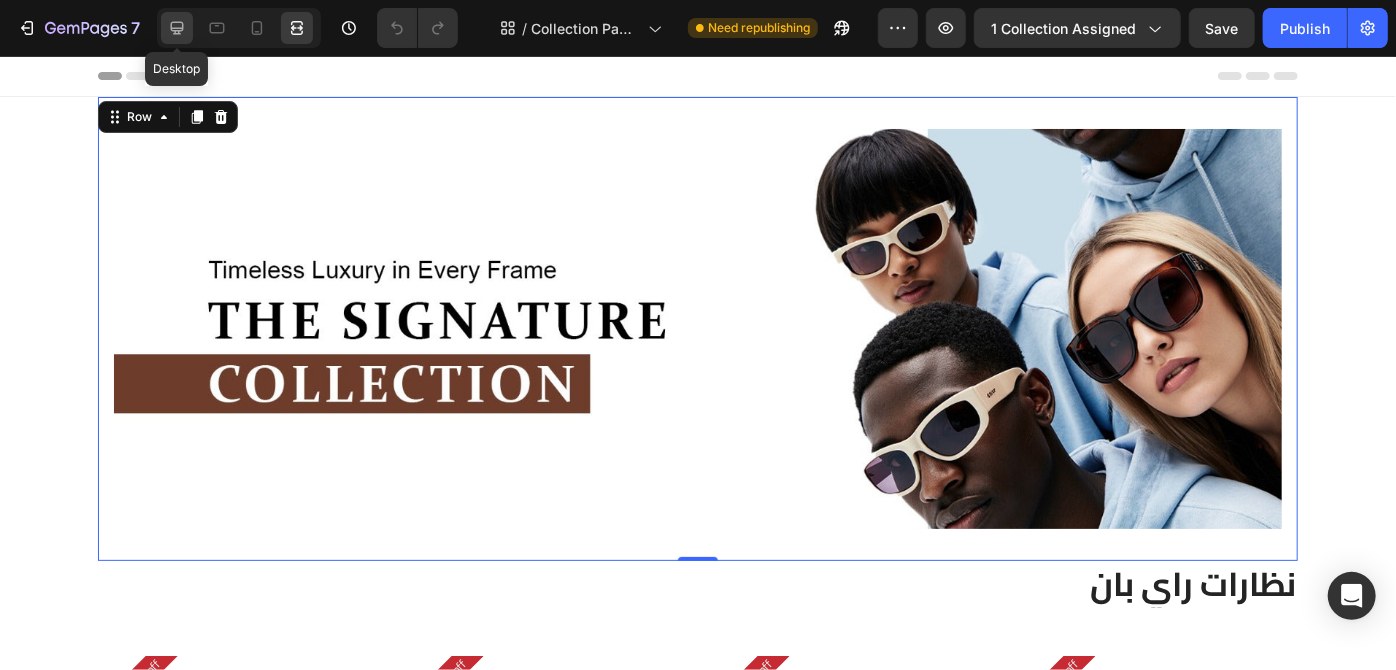 click 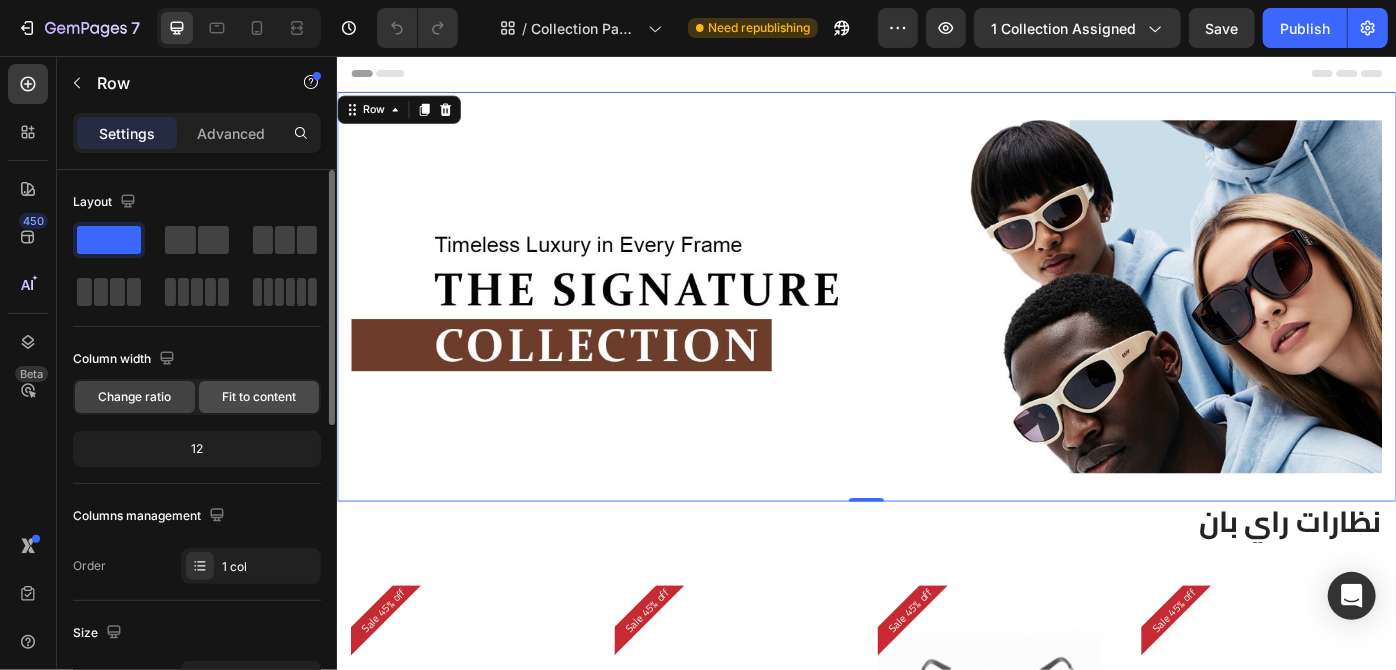 click on "Fit to content" 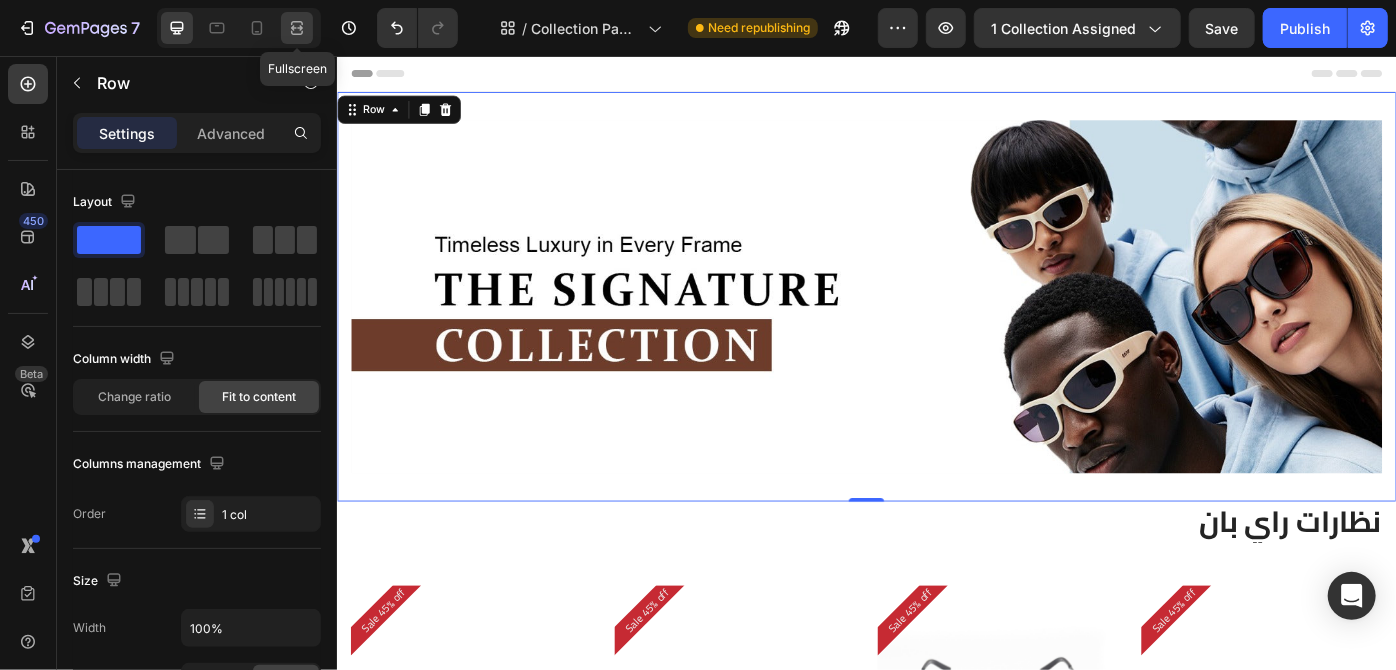 click 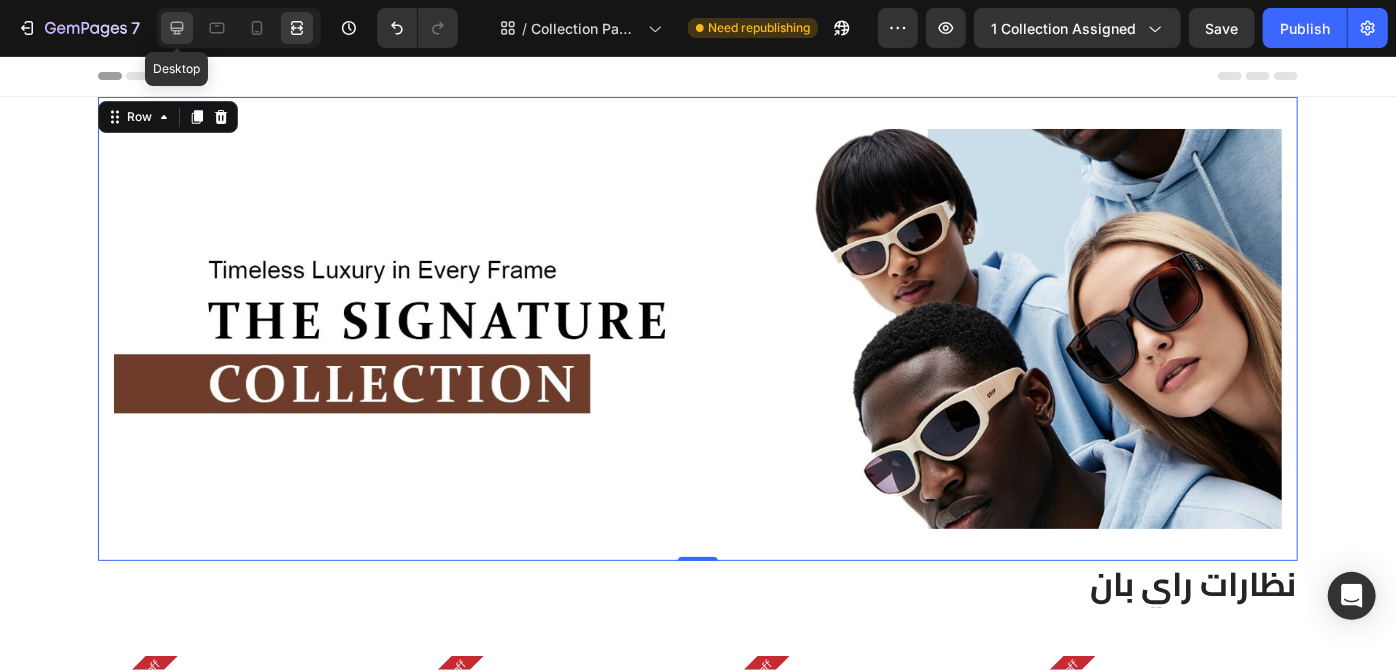 click 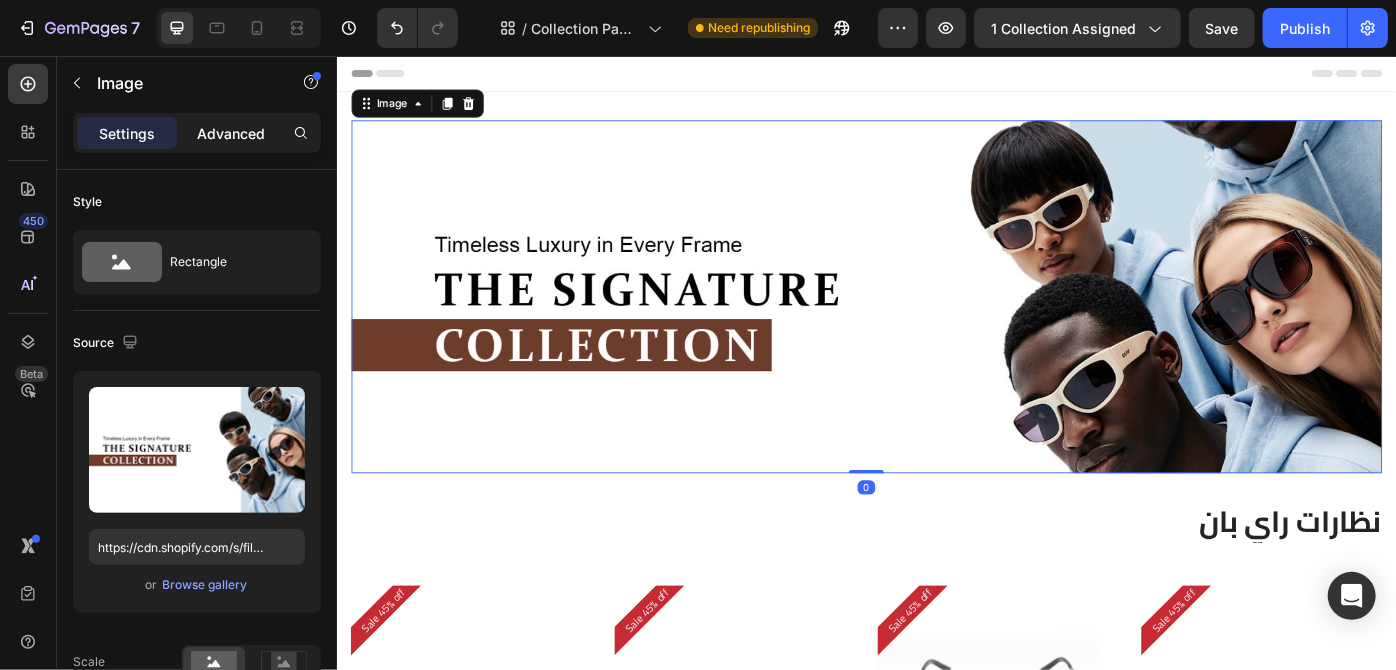click on "Advanced" 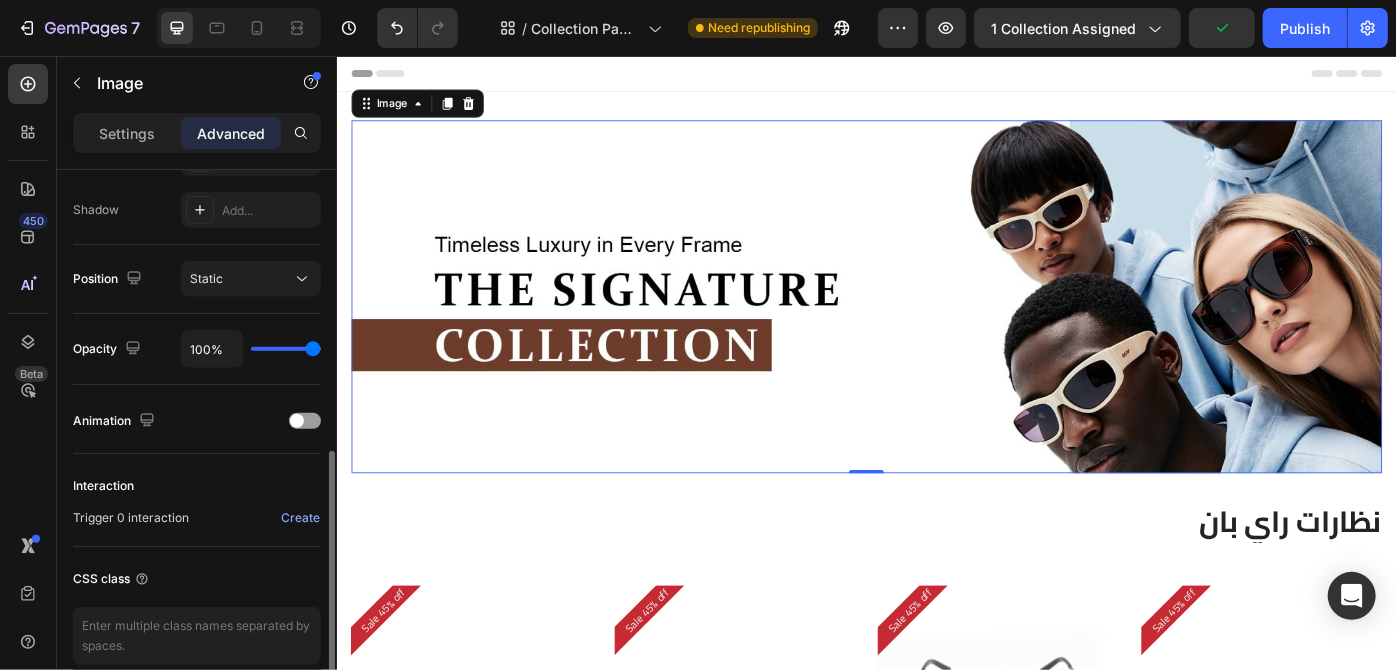 scroll, scrollTop: 655, scrollLeft: 0, axis: vertical 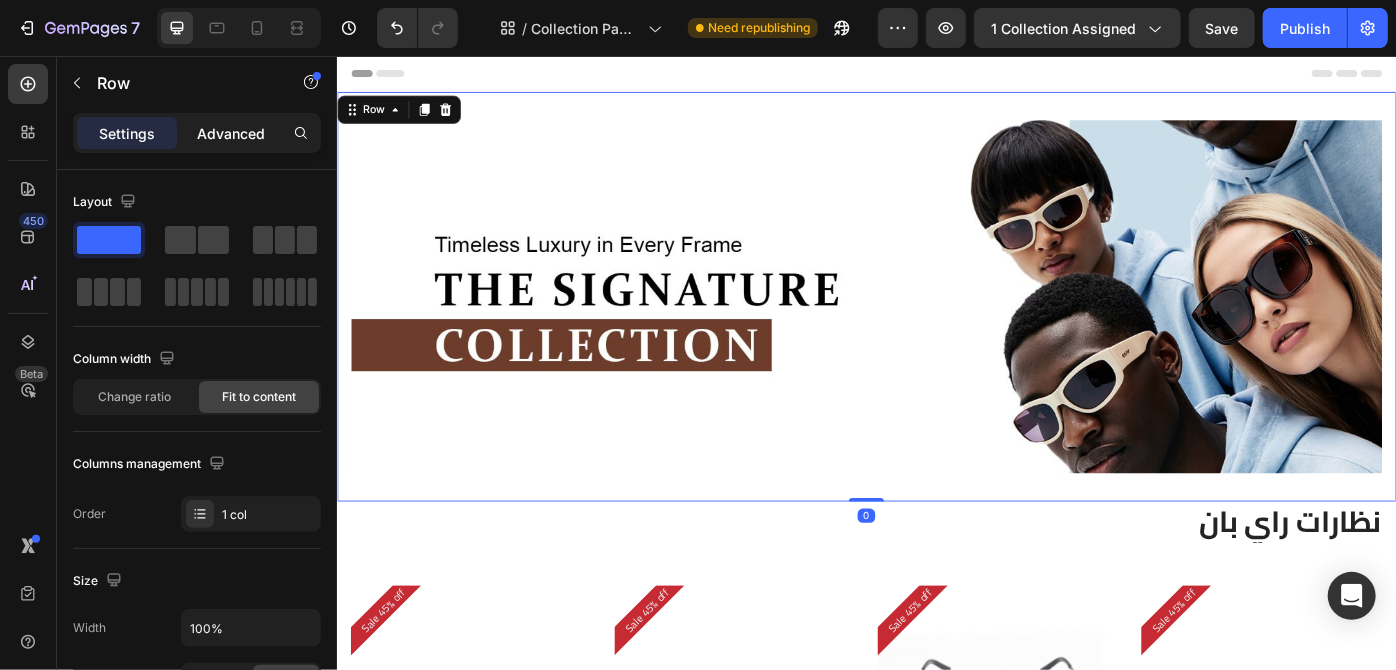 click on "Advanced" 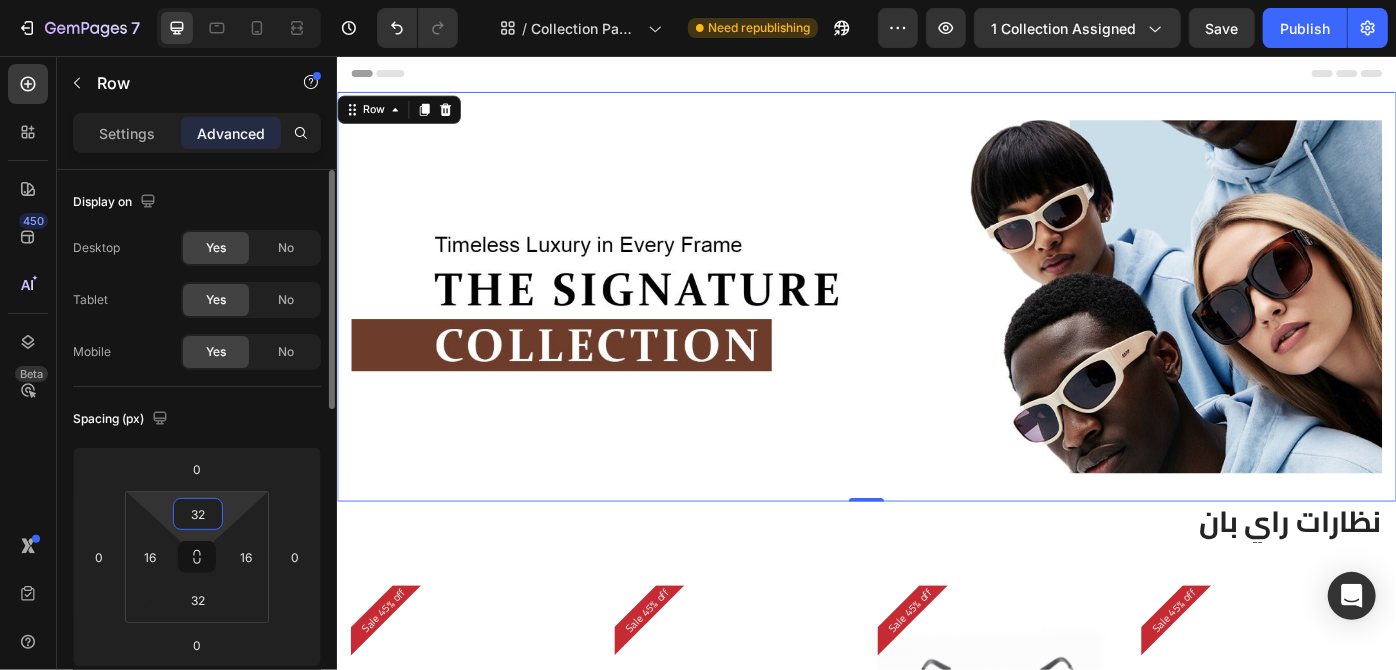 click on "32" at bounding box center [198, 514] 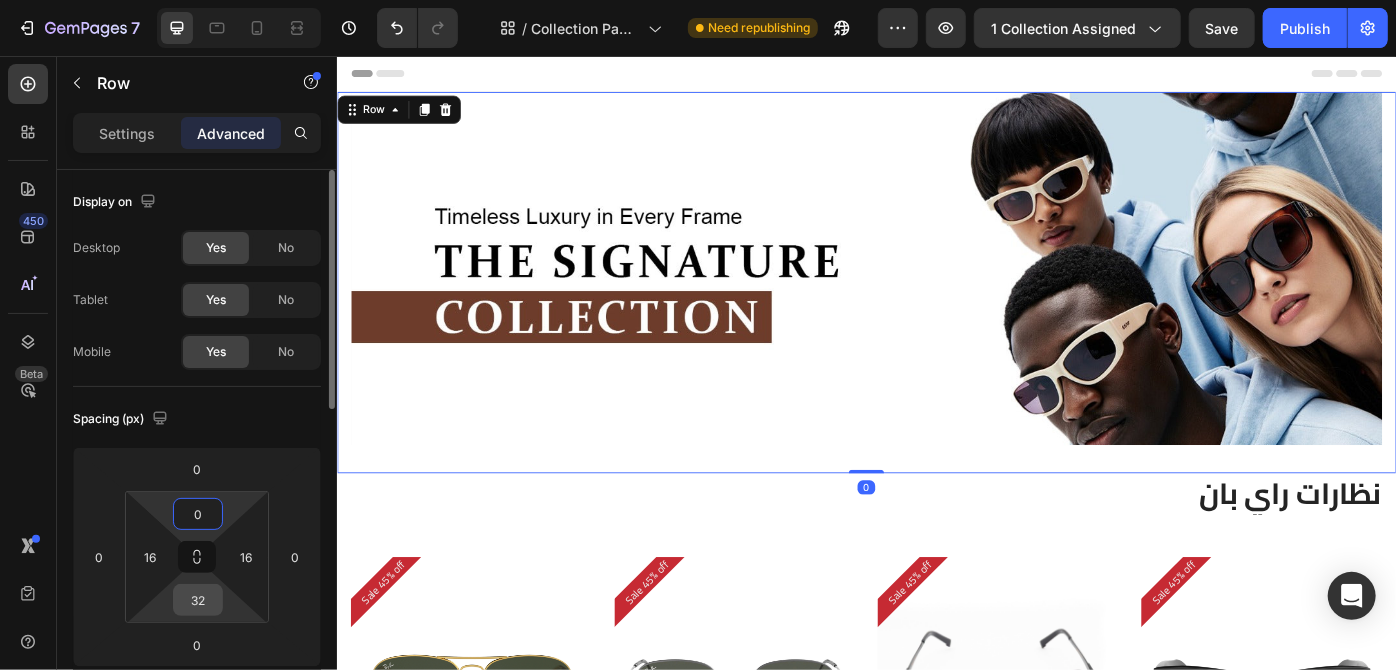 type on "0" 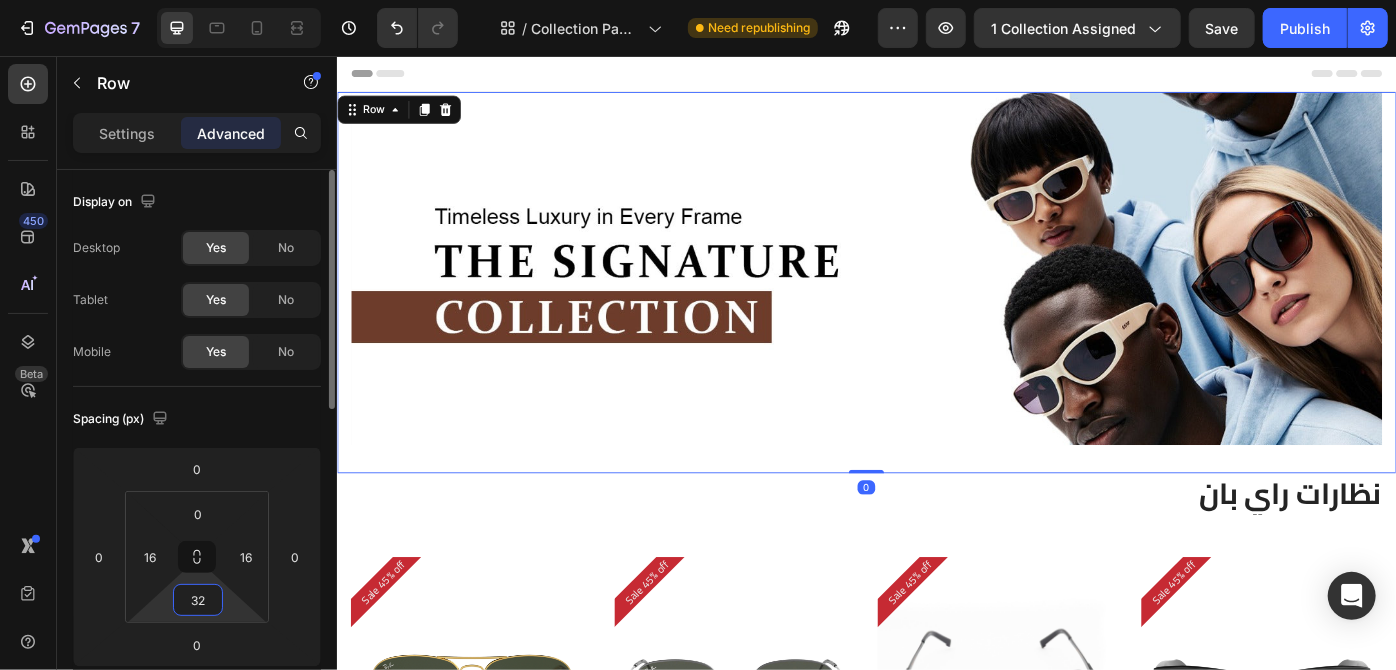 click on "32" at bounding box center (198, 600) 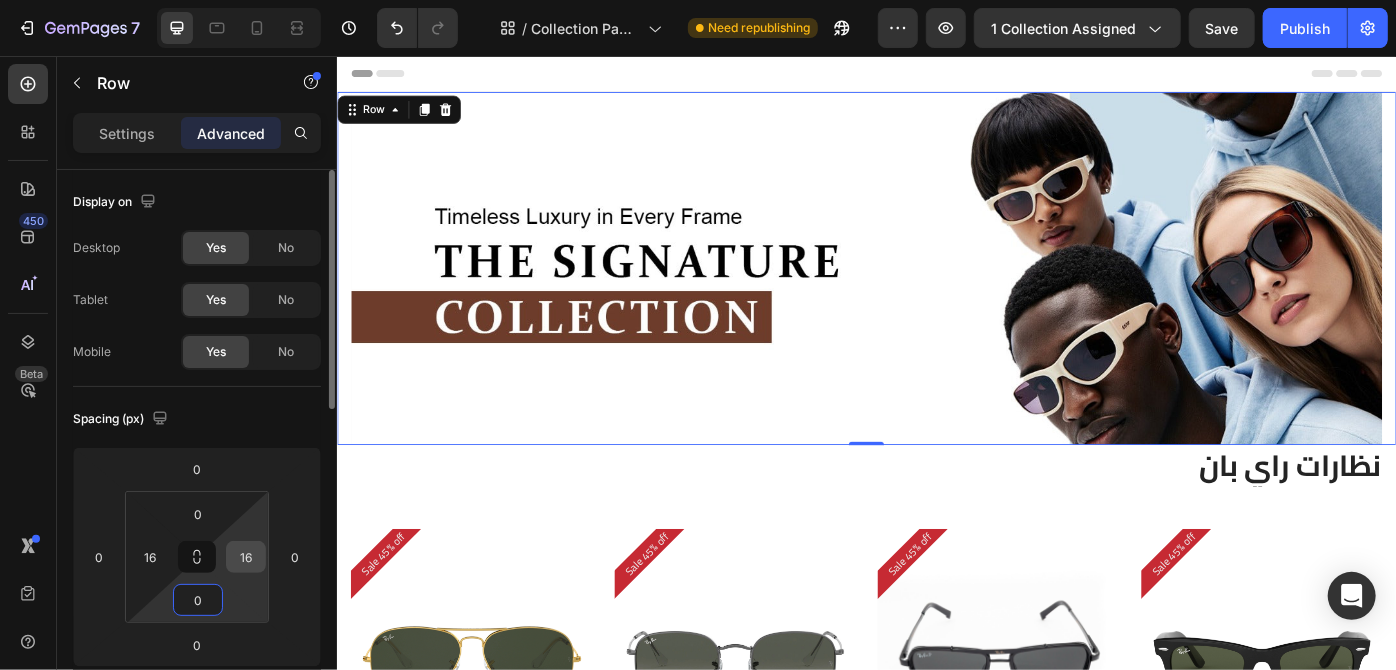 type on "0" 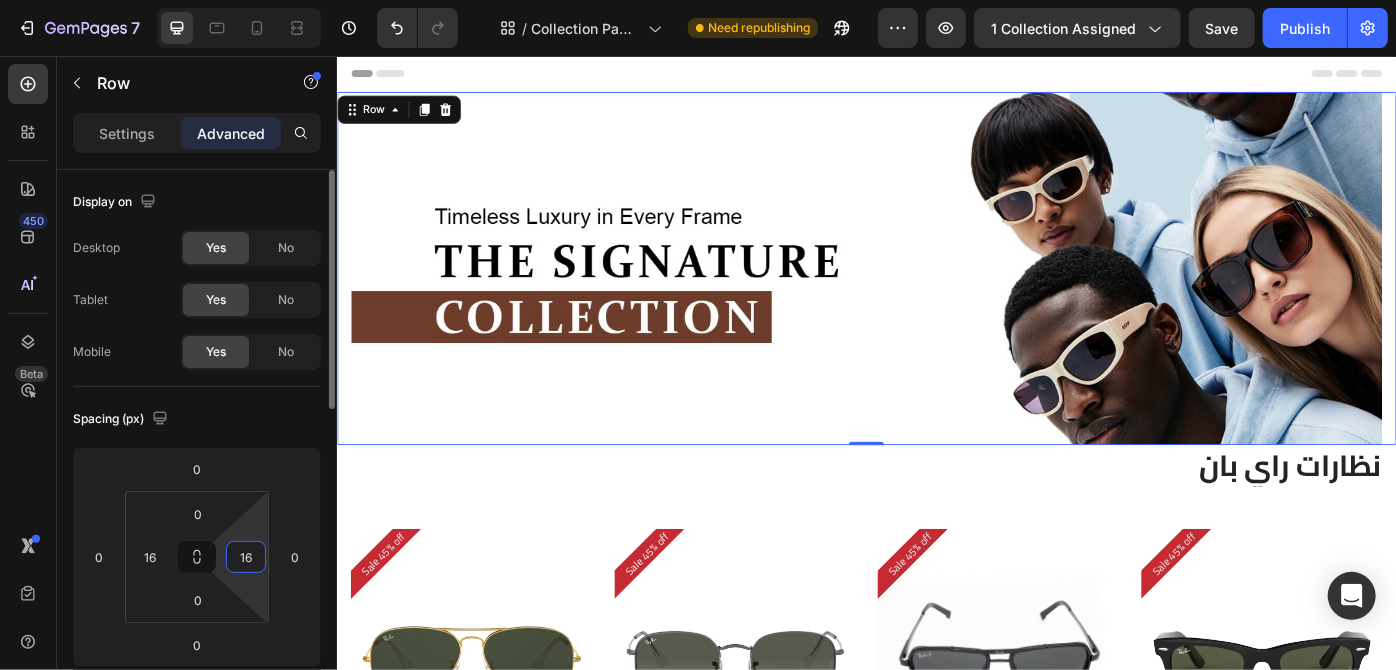 click on "16" at bounding box center (246, 557) 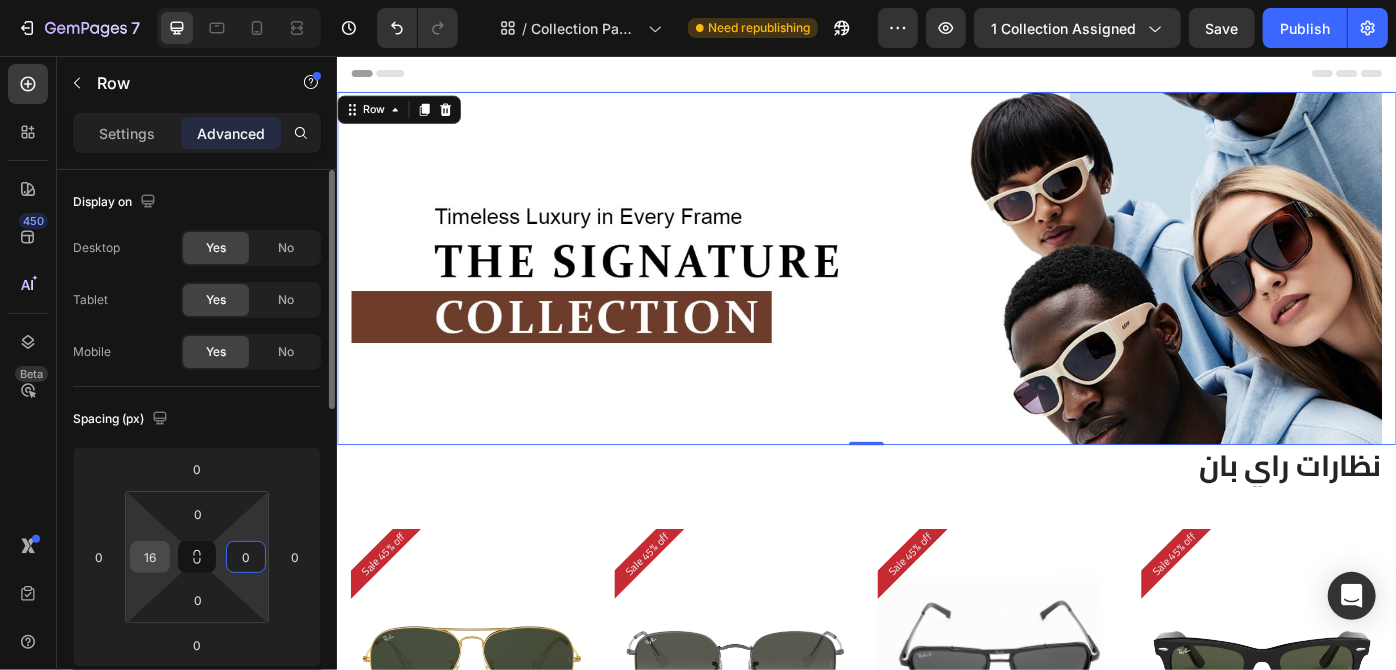 type on "0" 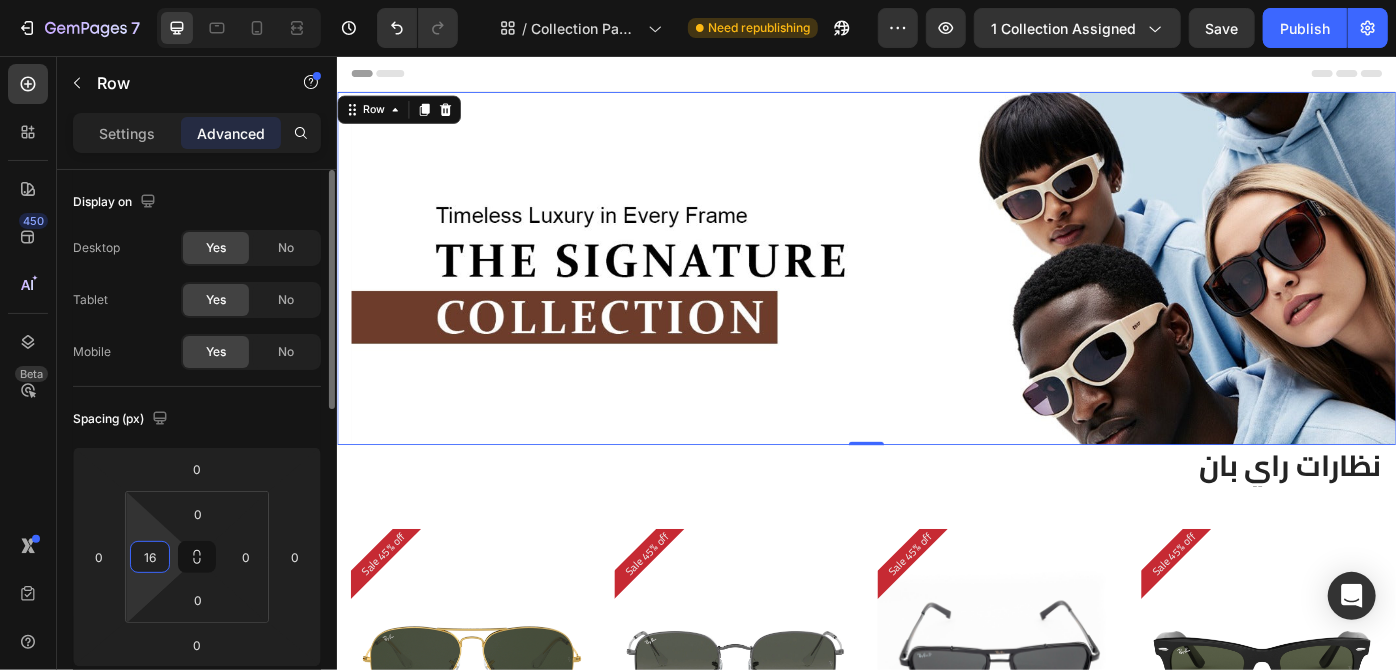click on "16" at bounding box center (150, 557) 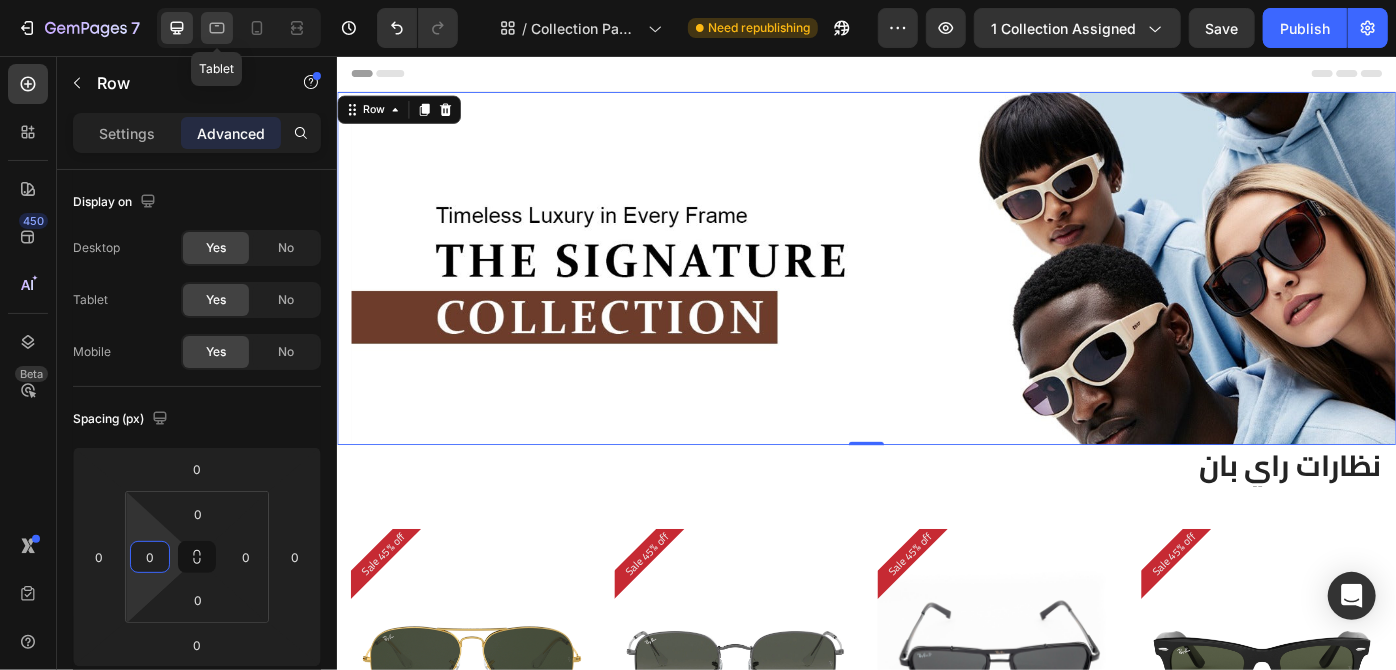 type on "0" 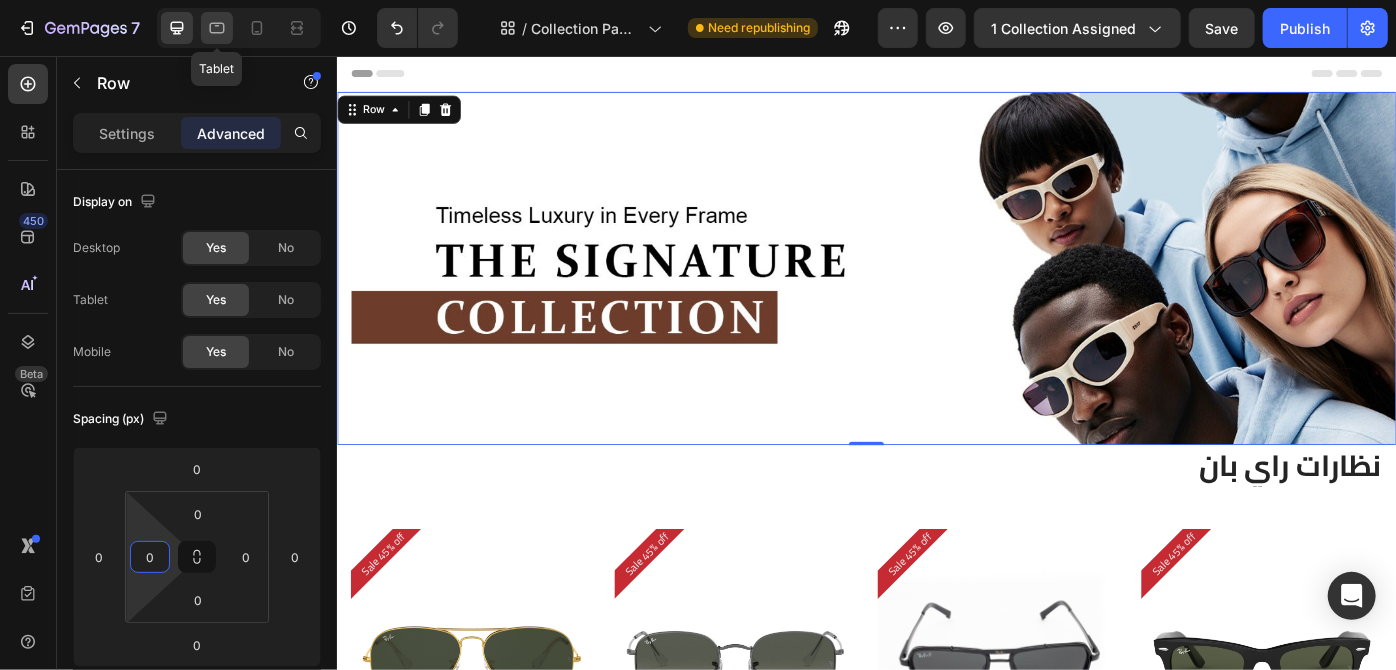 click 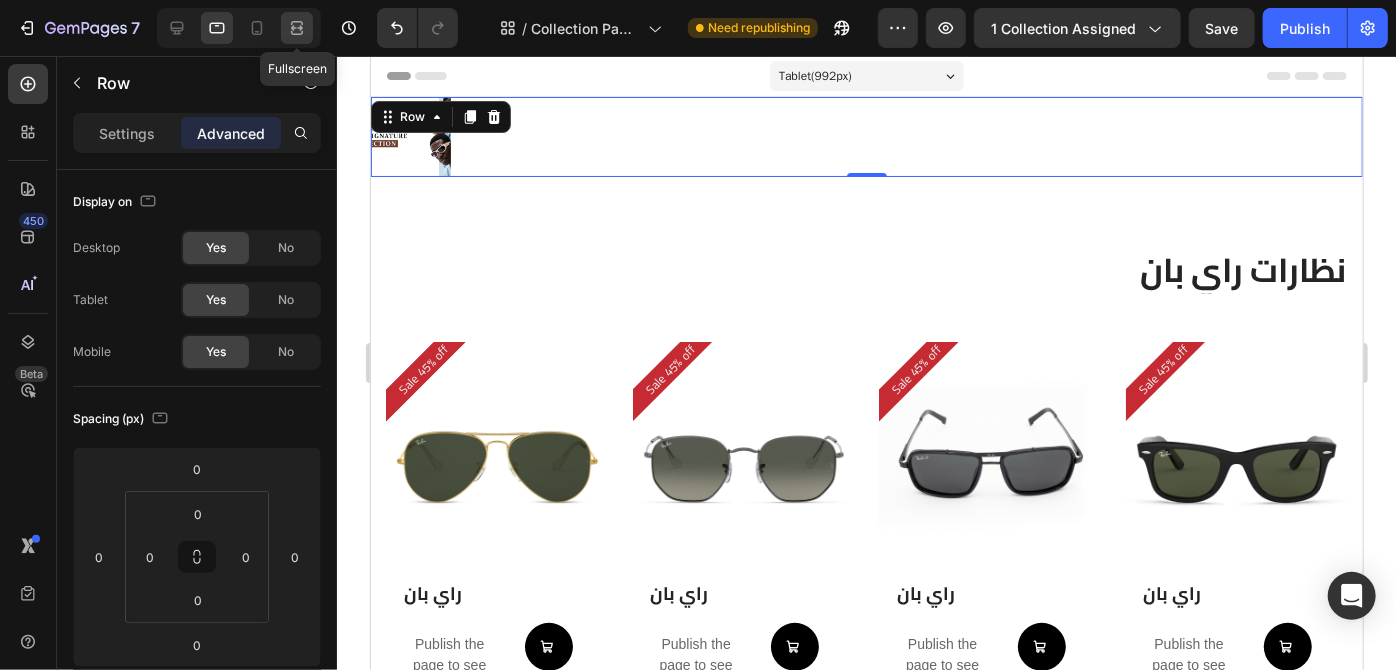 click 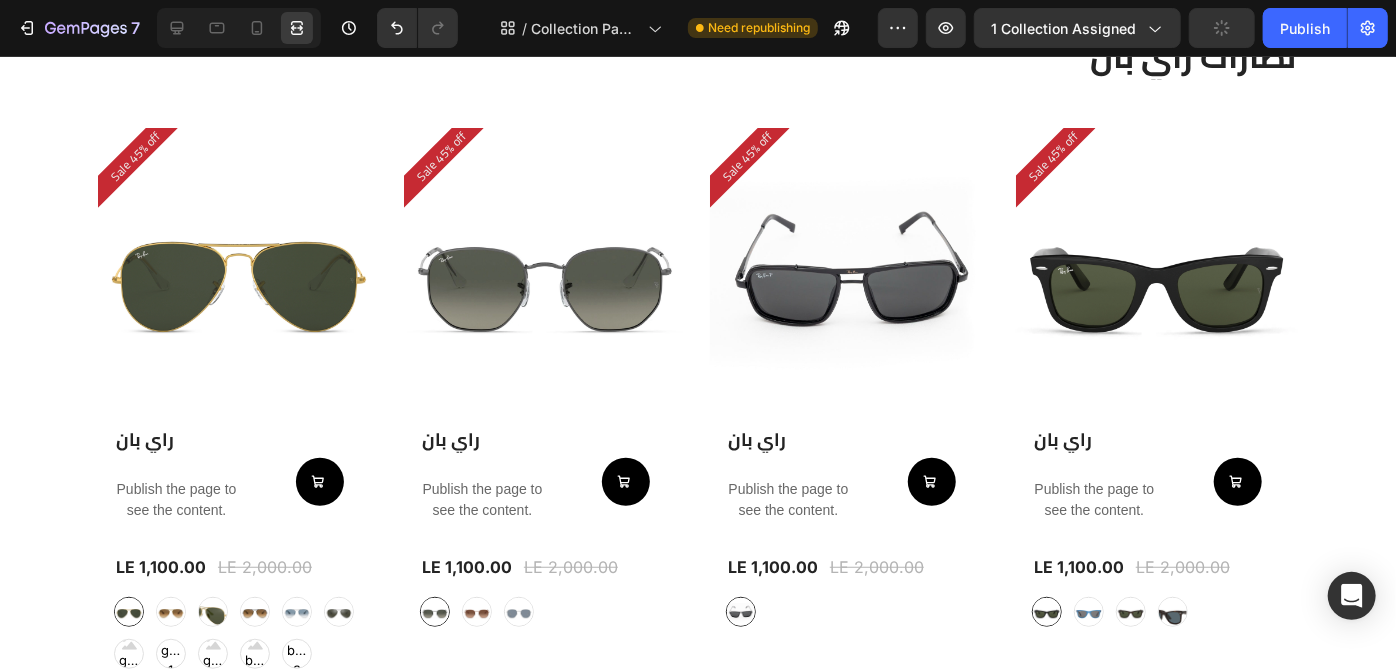 scroll, scrollTop: 0, scrollLeft: 0, axis: both 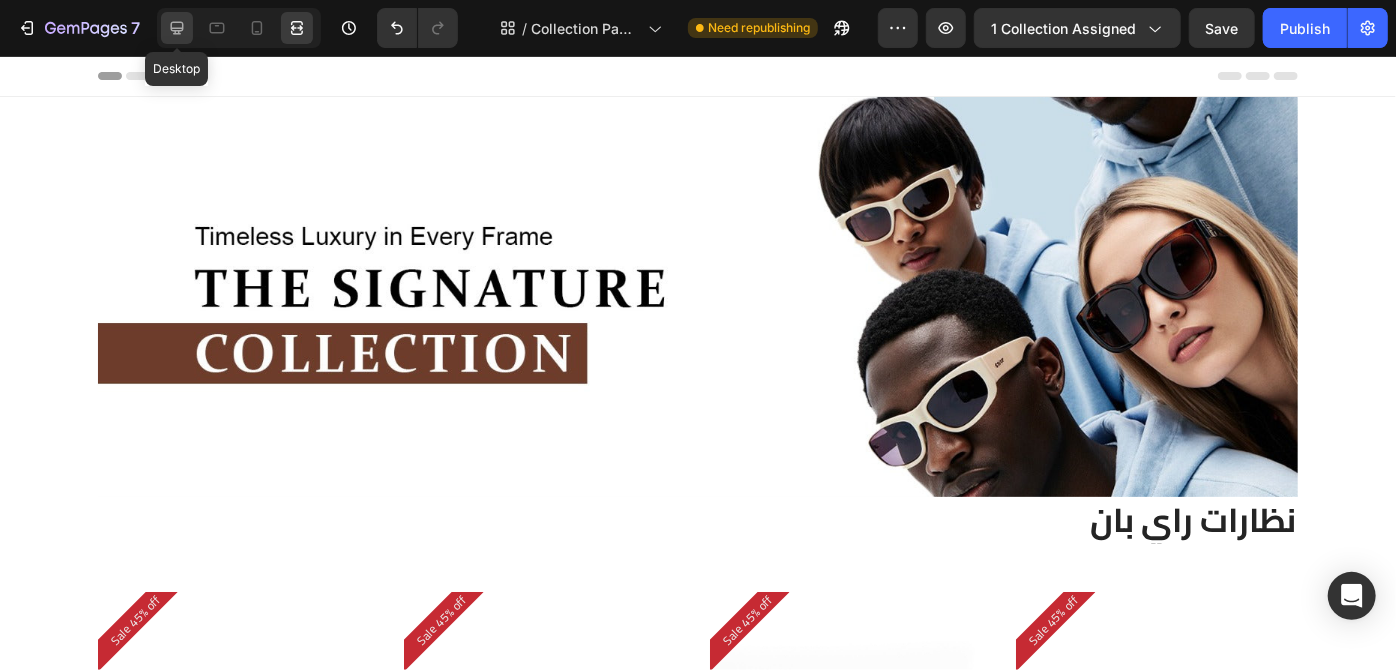 click 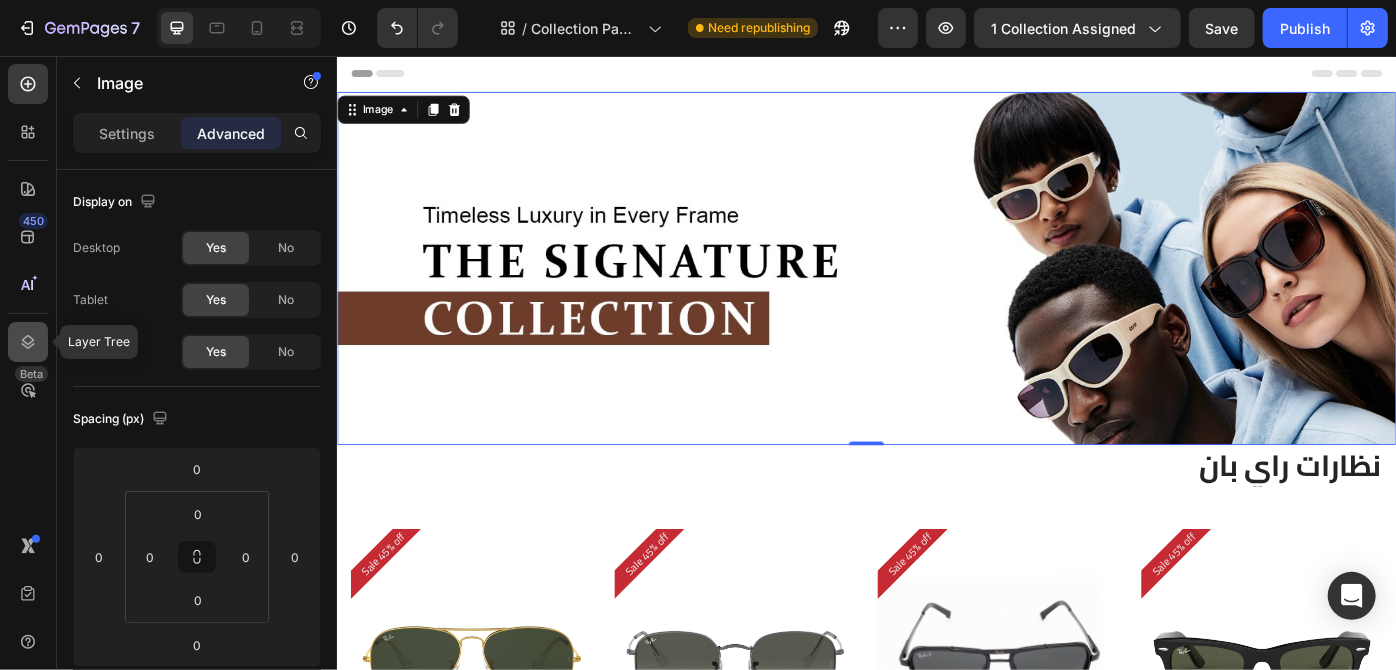 click 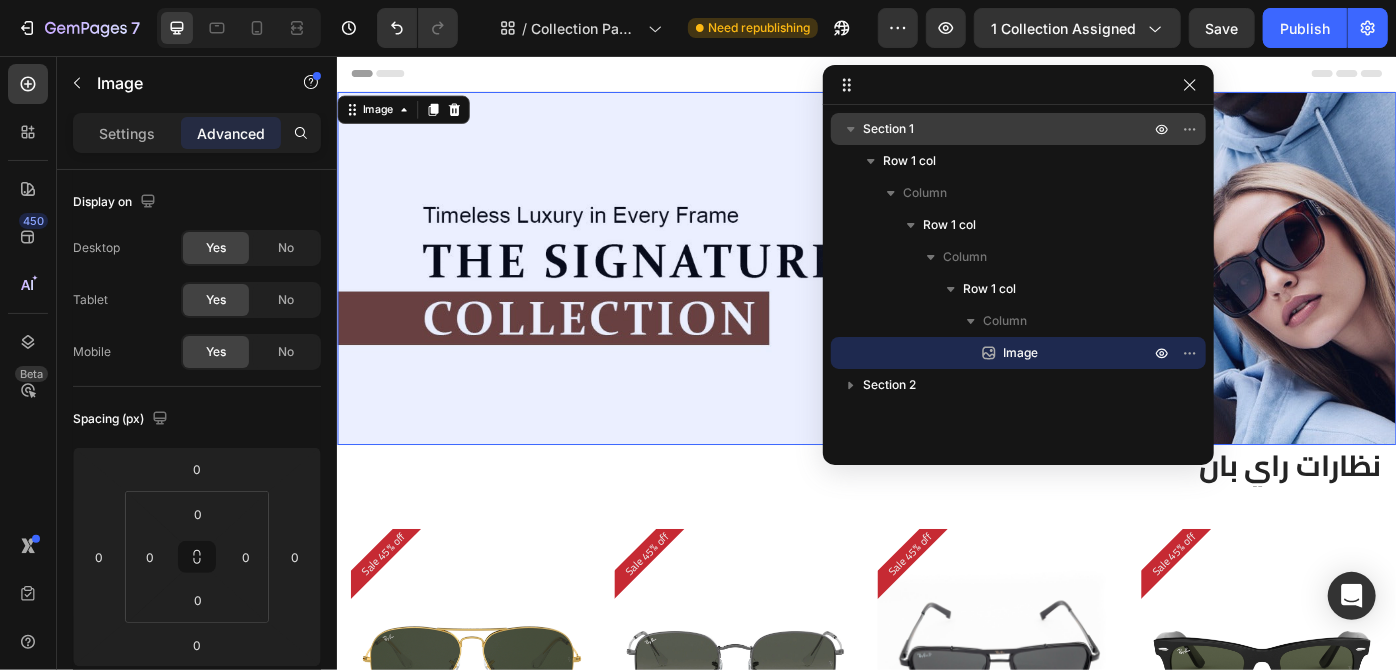 click on "Section 1" at bounding box center (888, 129) 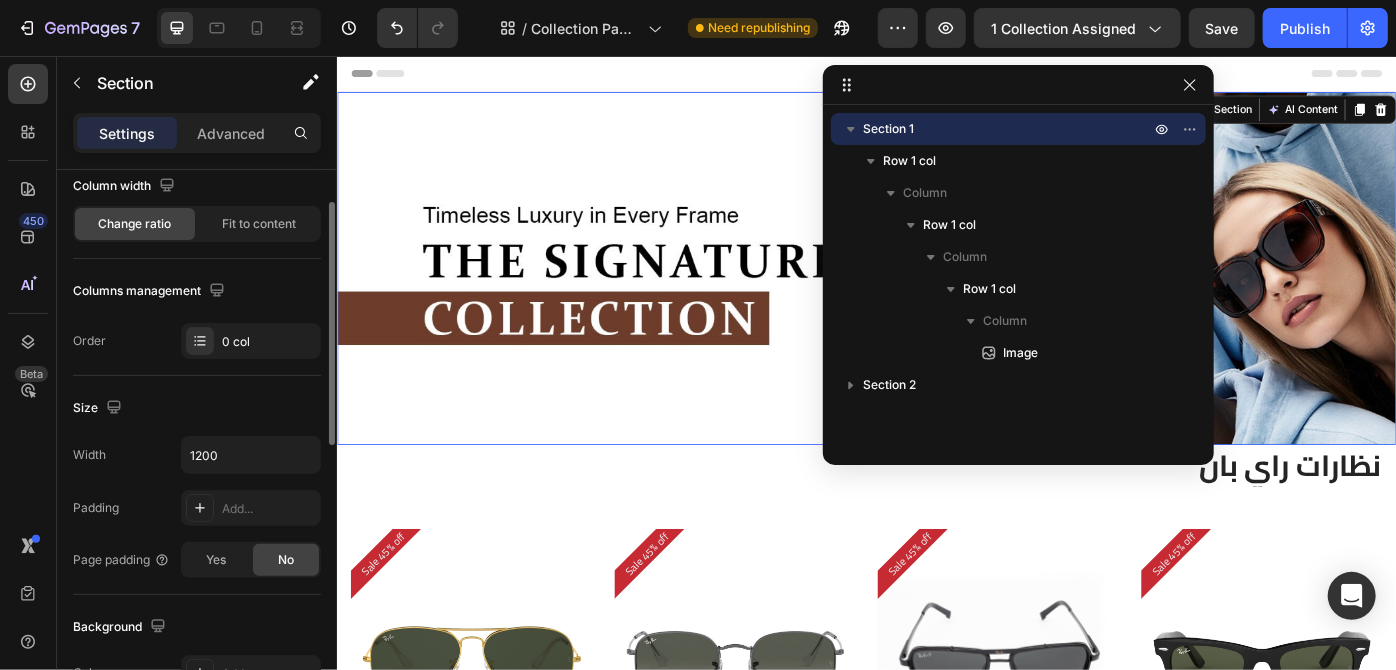 scroll, scrollTop: 176, scrollLeft: 0, axis: vertical 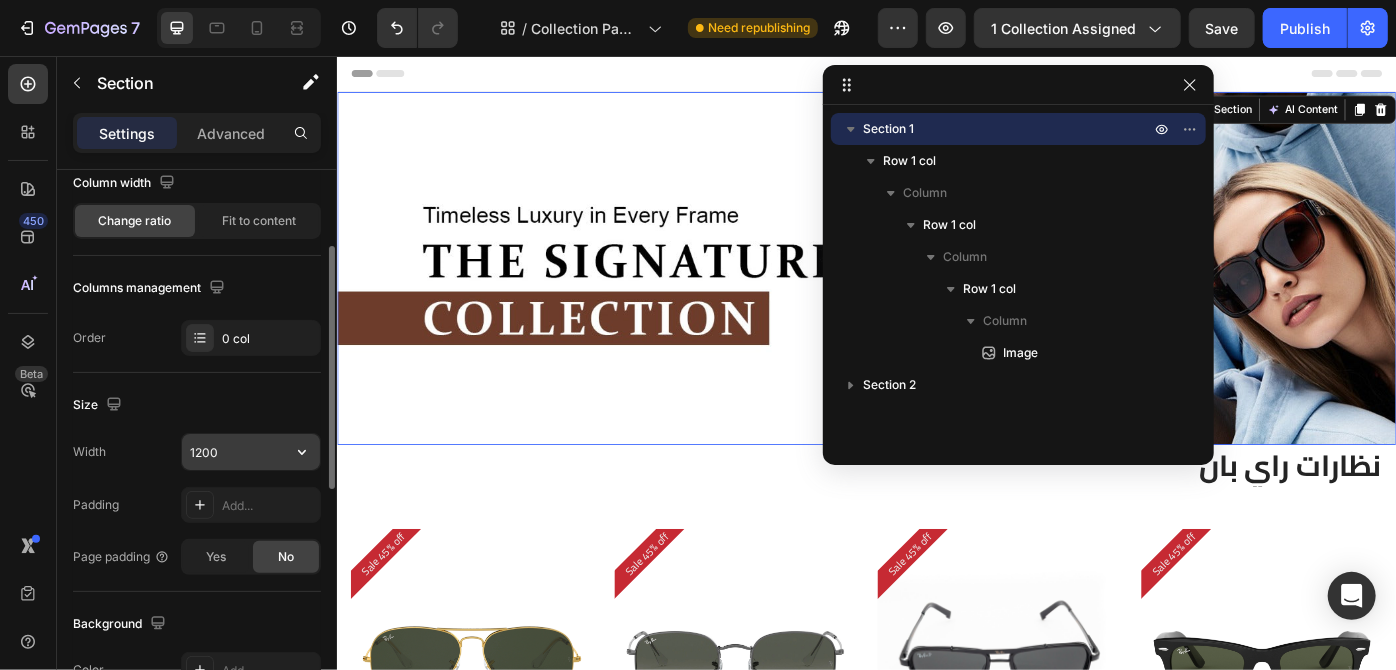 click on "1200" at bounding box center (251, 452) 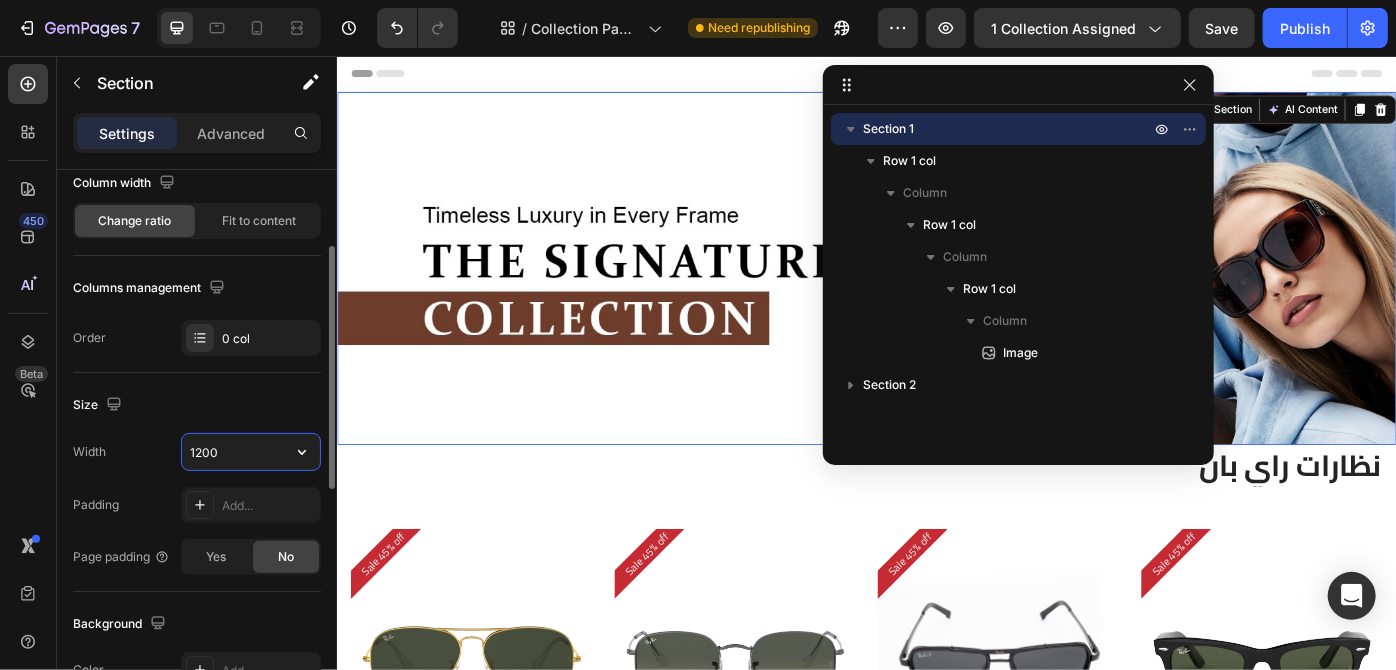 click on "1200" at bounding box center (251, 452) 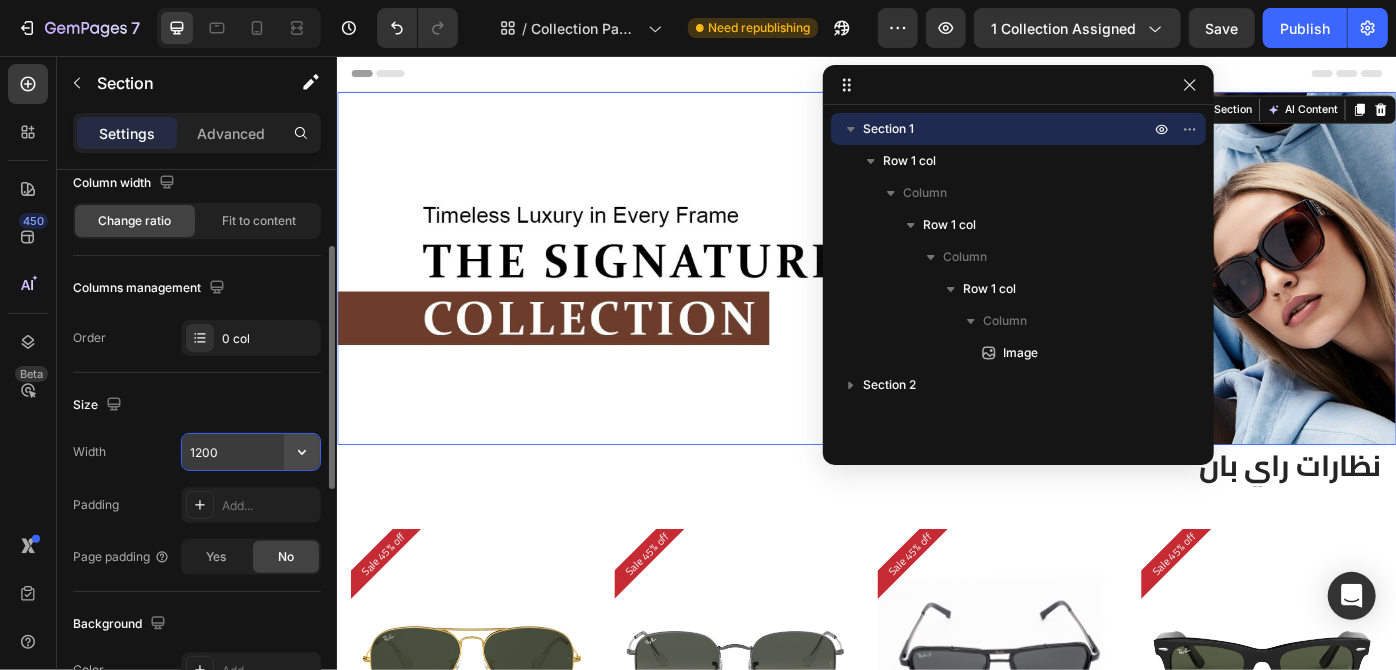 click 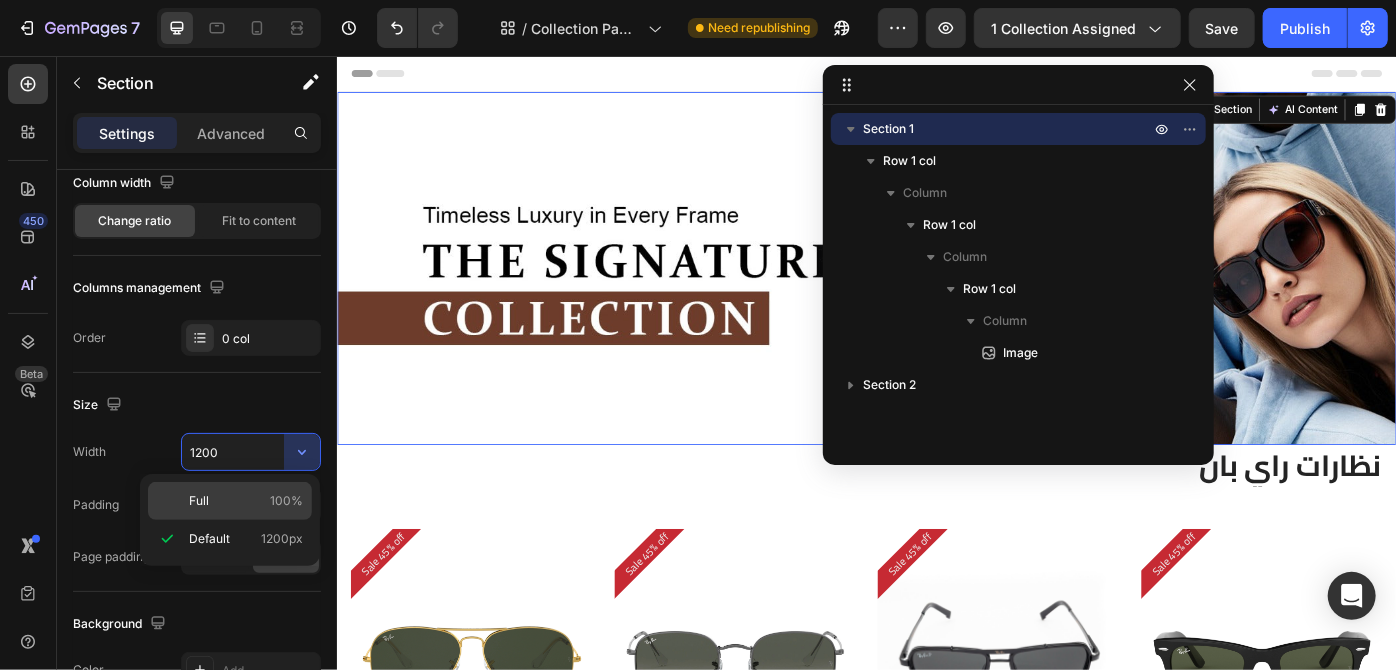 click on "Full 100%" 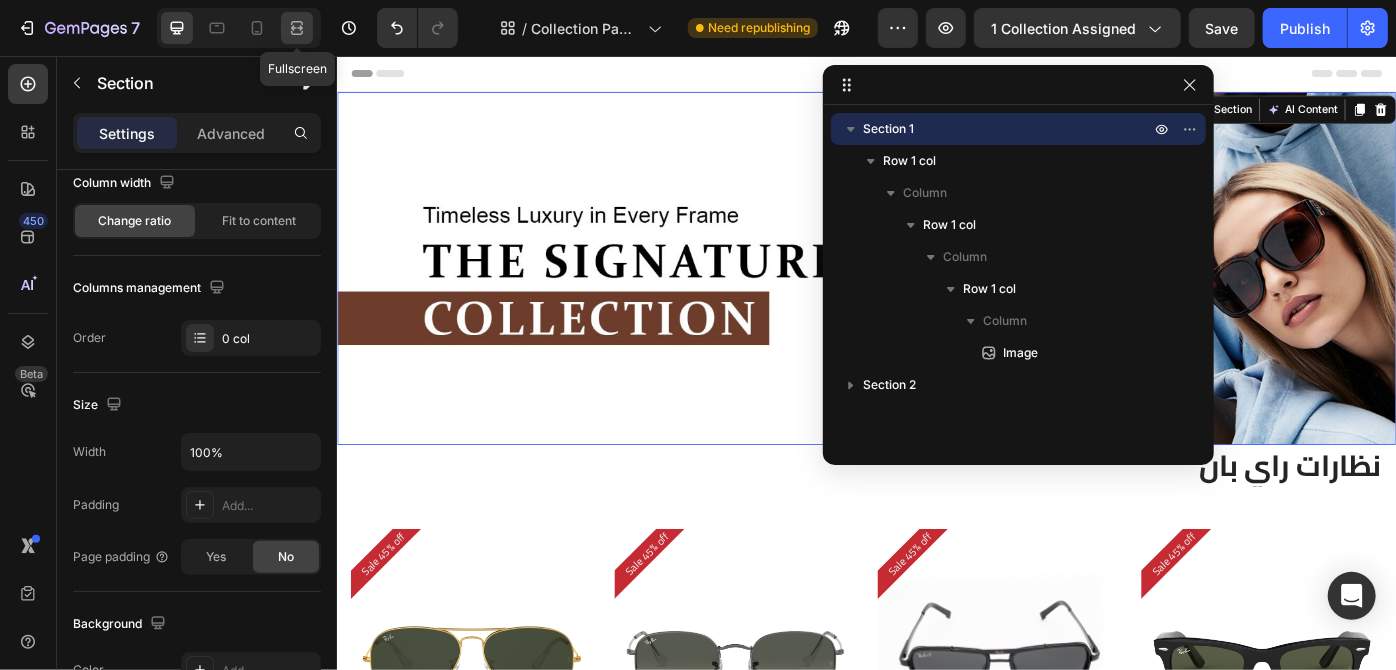 click 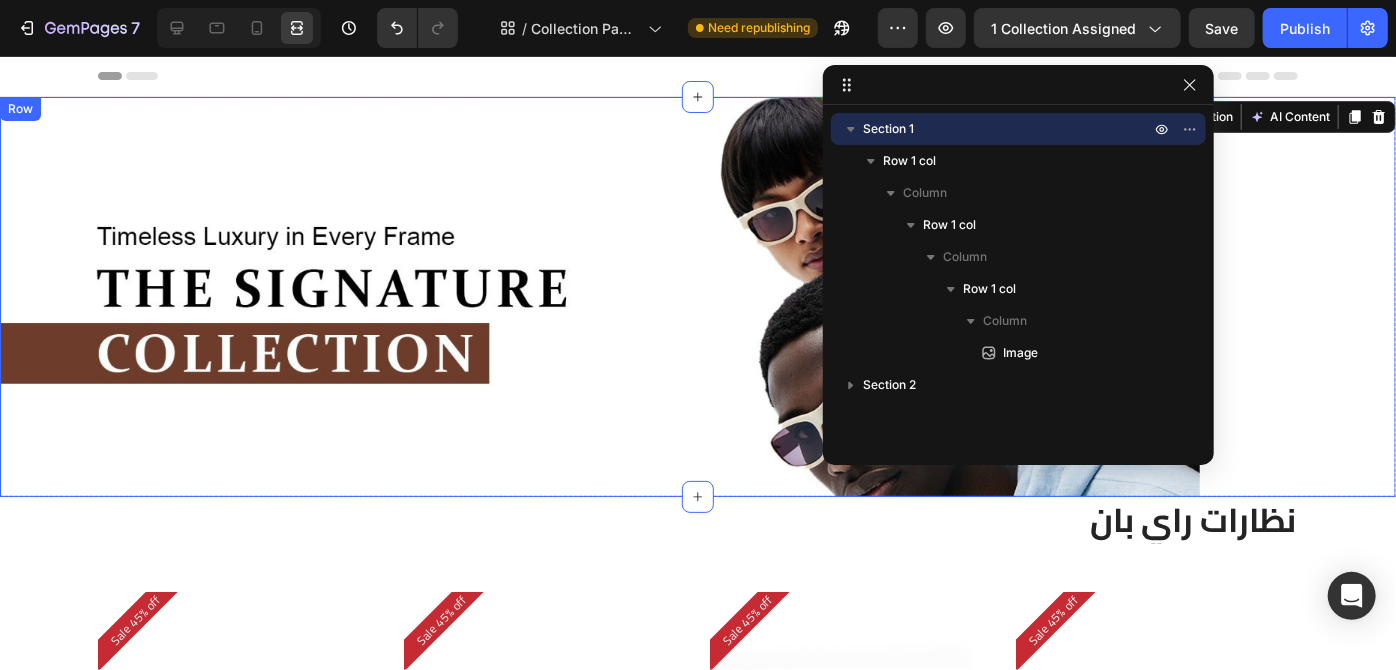 click on "Image Row Row Row" at bounding box center (698, 296) 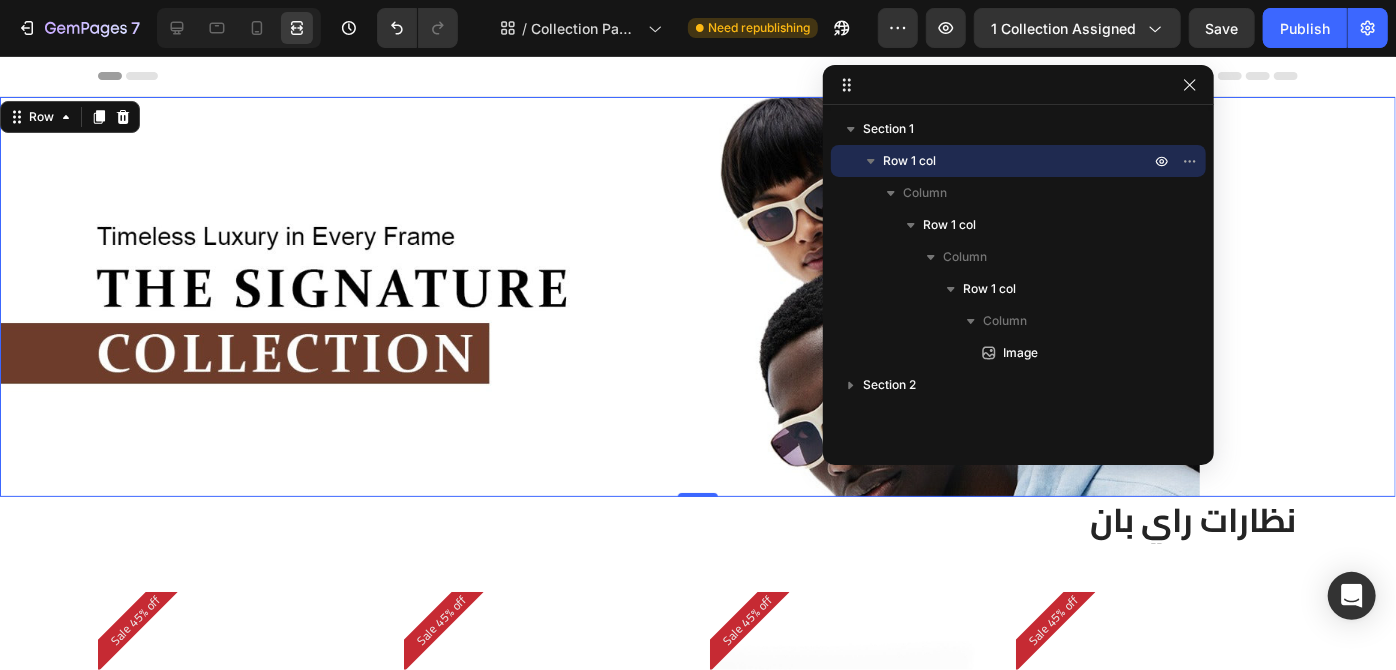 scroll, scrollTop: 0, scrollLeft: 0, axis: both 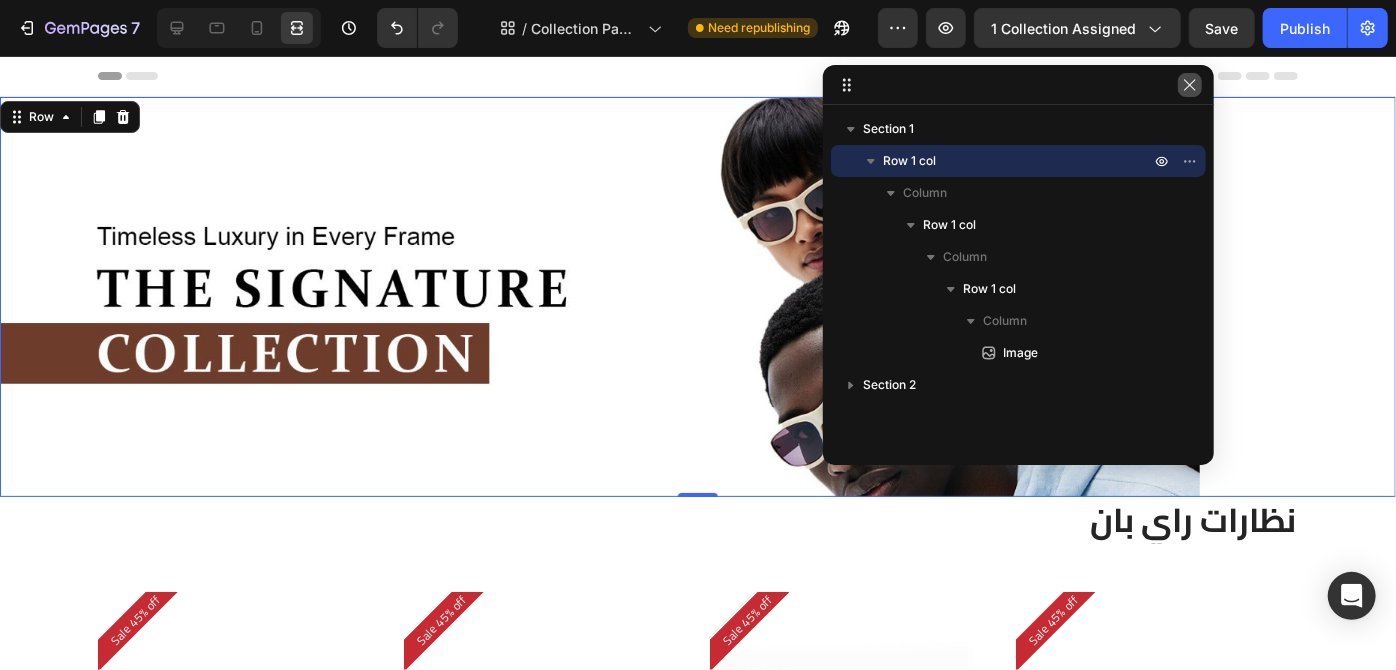 click 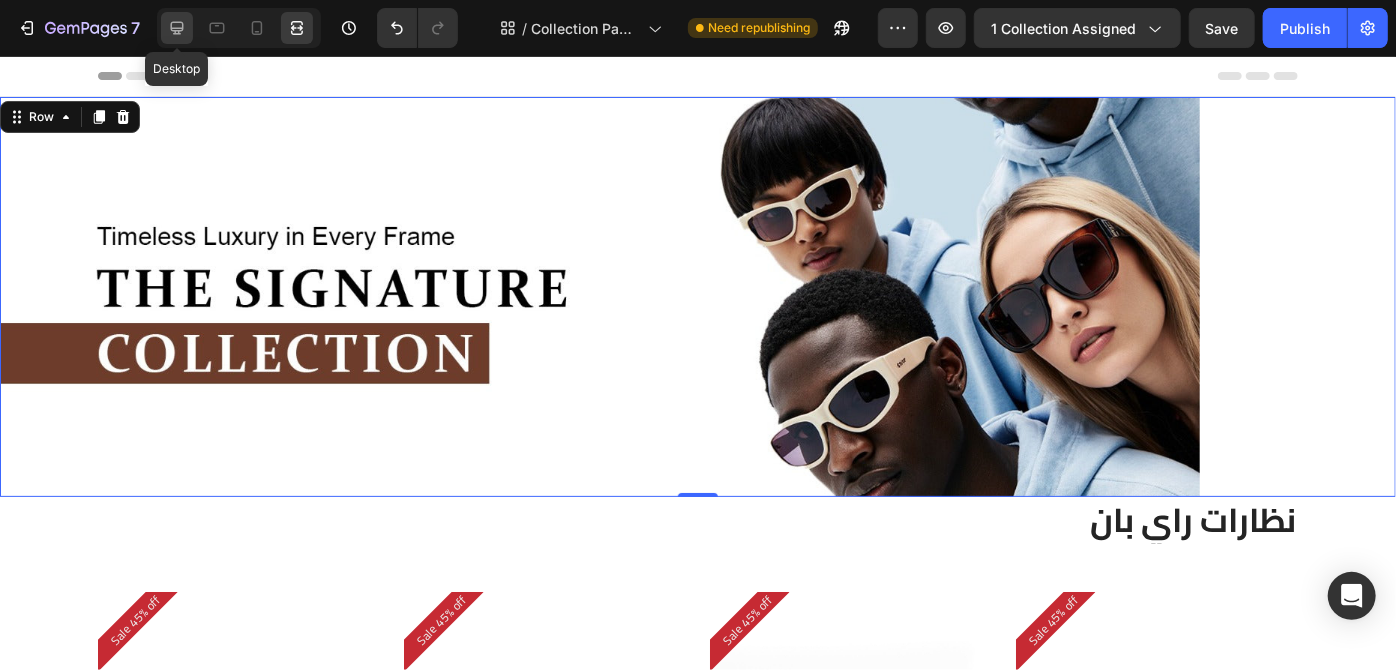 click 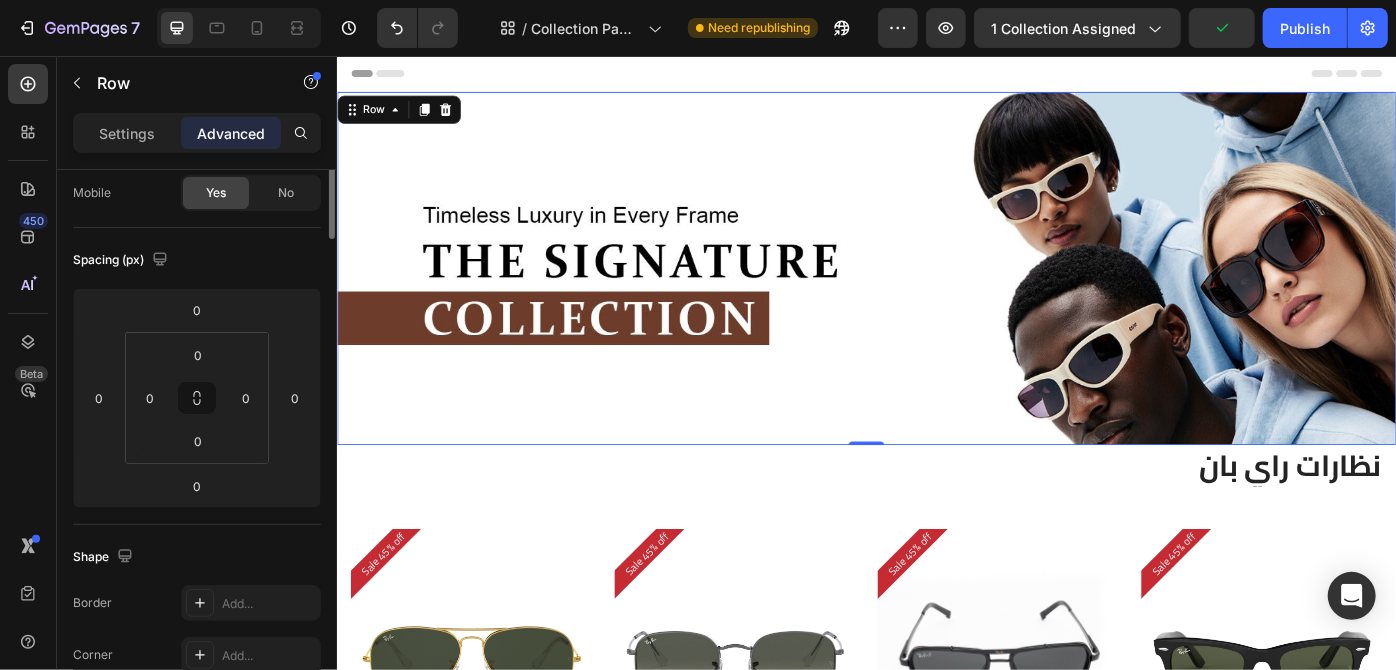 scroll, scrollTop: 0, scrollLeft: 0, axis: both 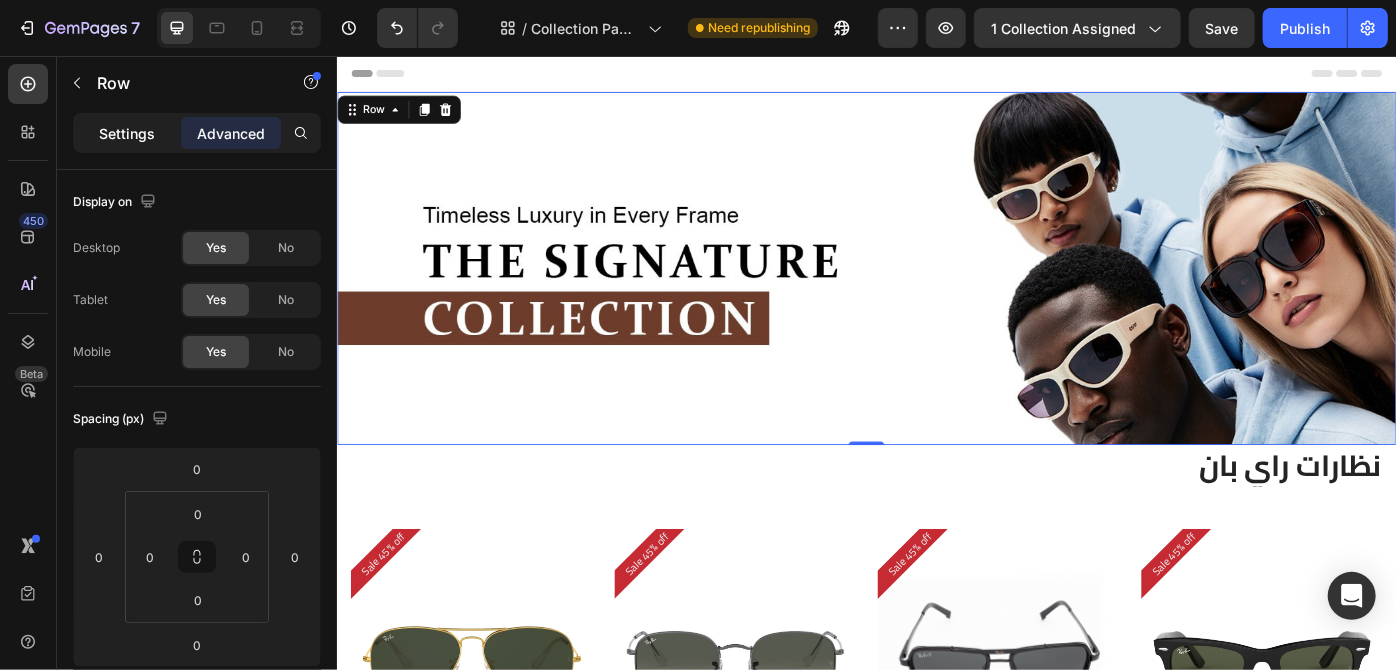 click on "Settings" at bounding box center (127, 133) 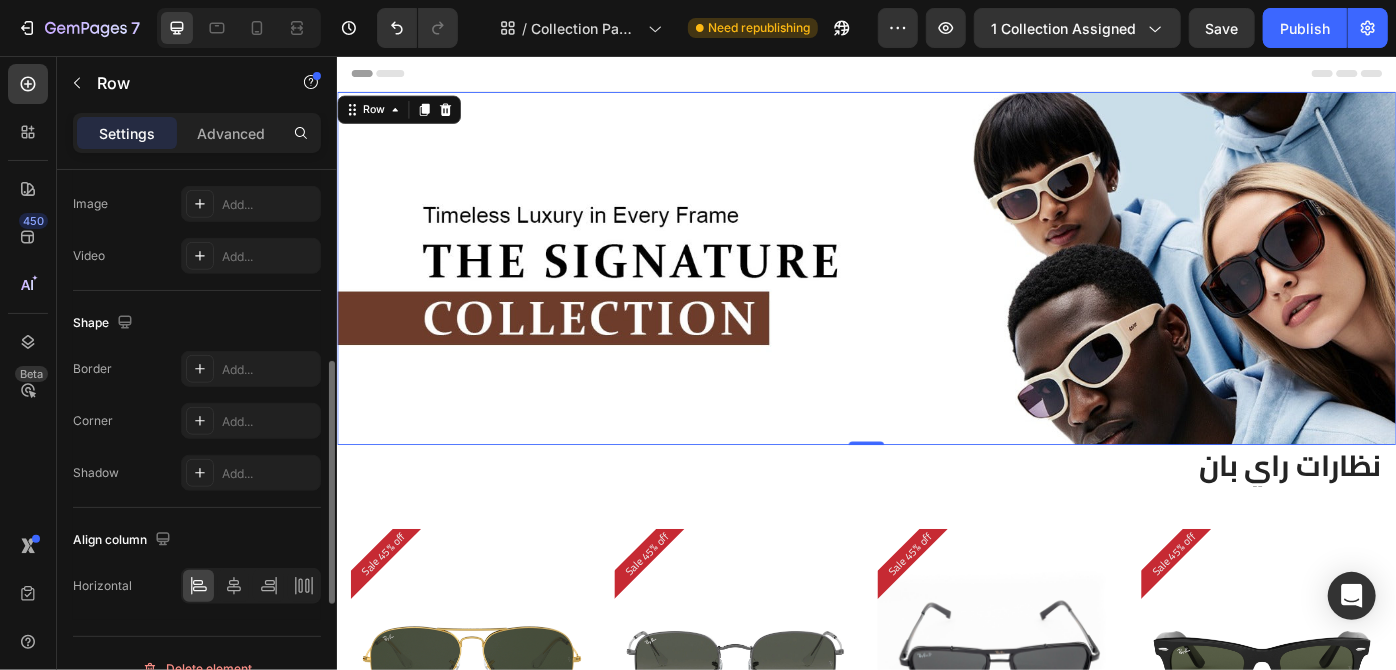 scroll, scrollTop: 720, scrollLeft: 0, axis: vertical 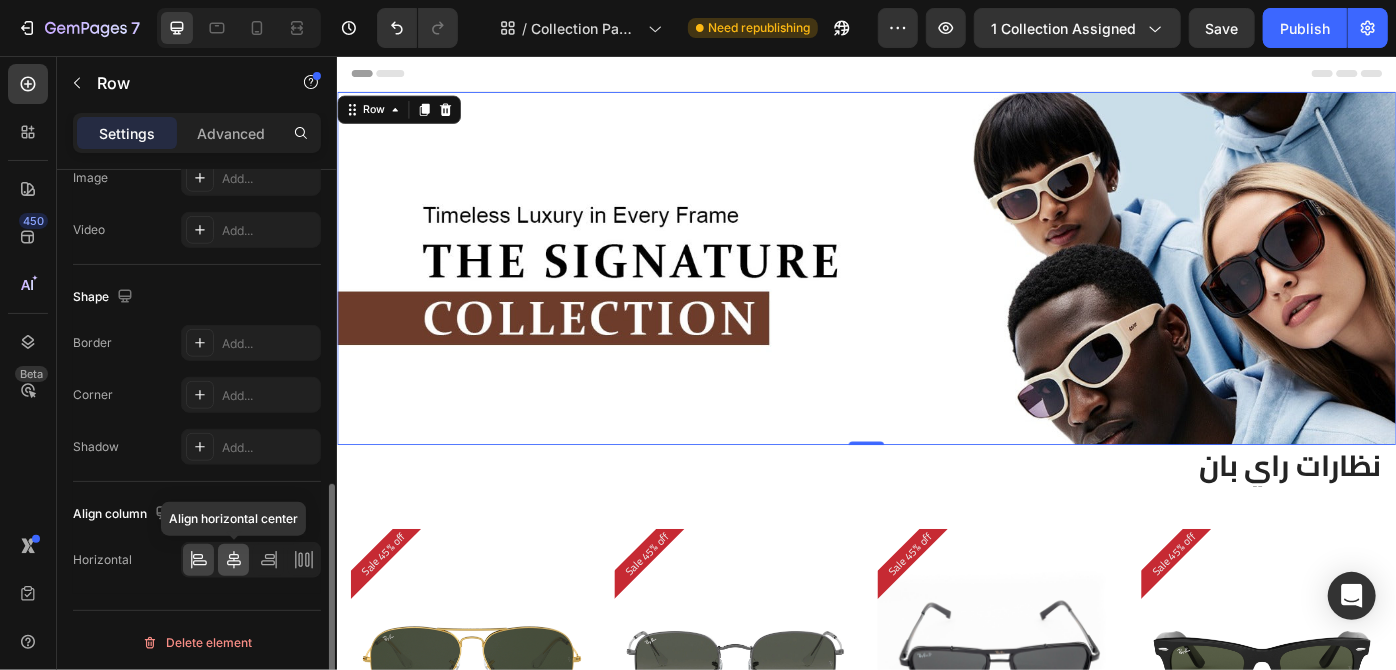 click 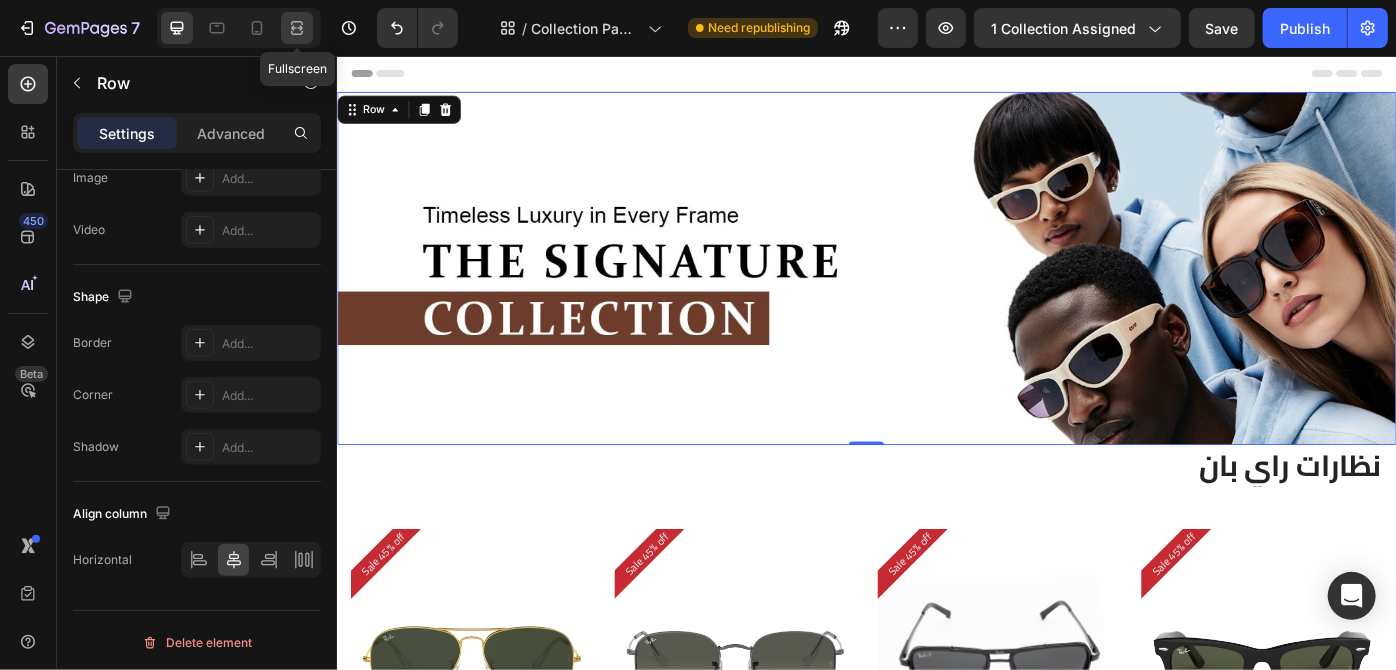 click 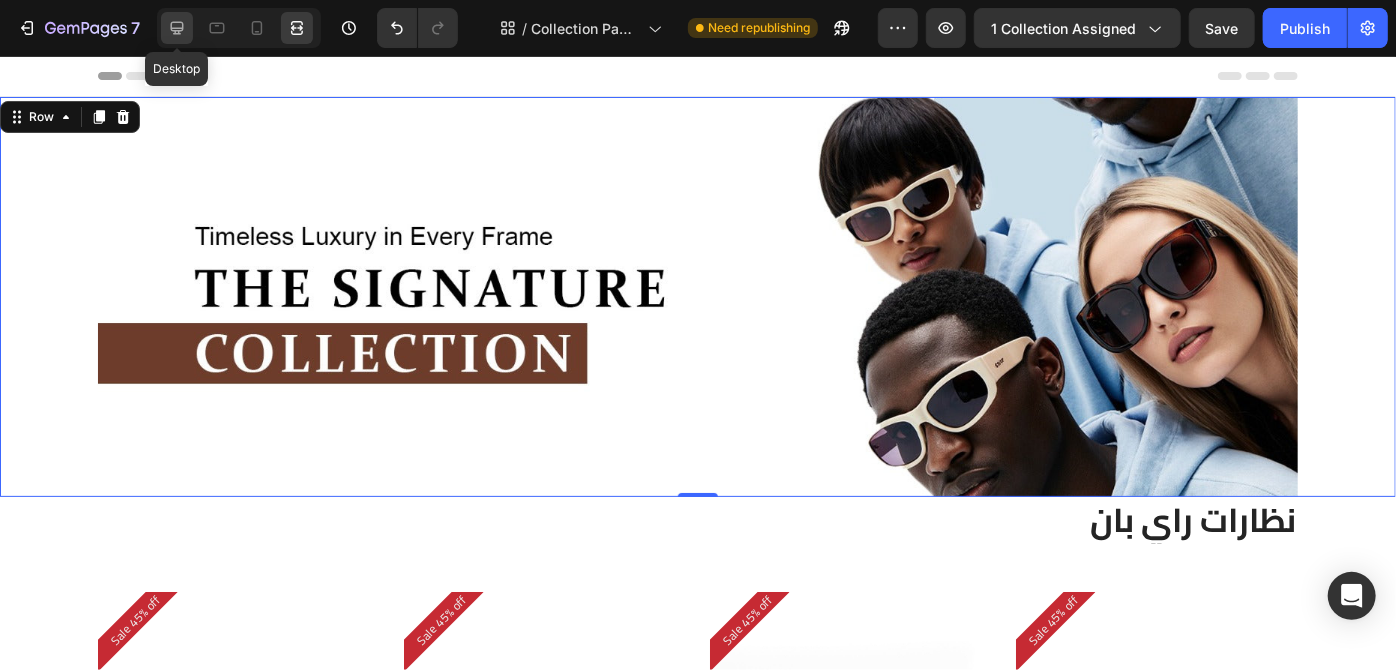 click 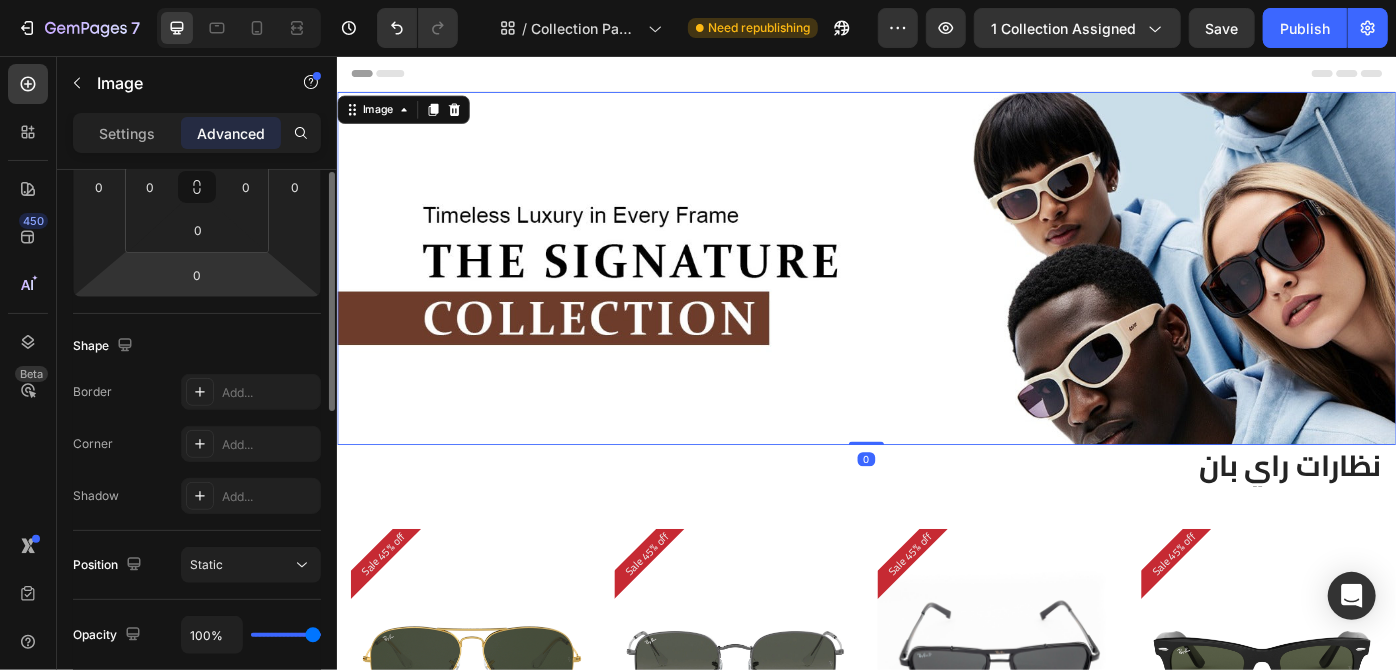 scroll, scrollTop: 397, scrollLeft: 0, axis: vertical 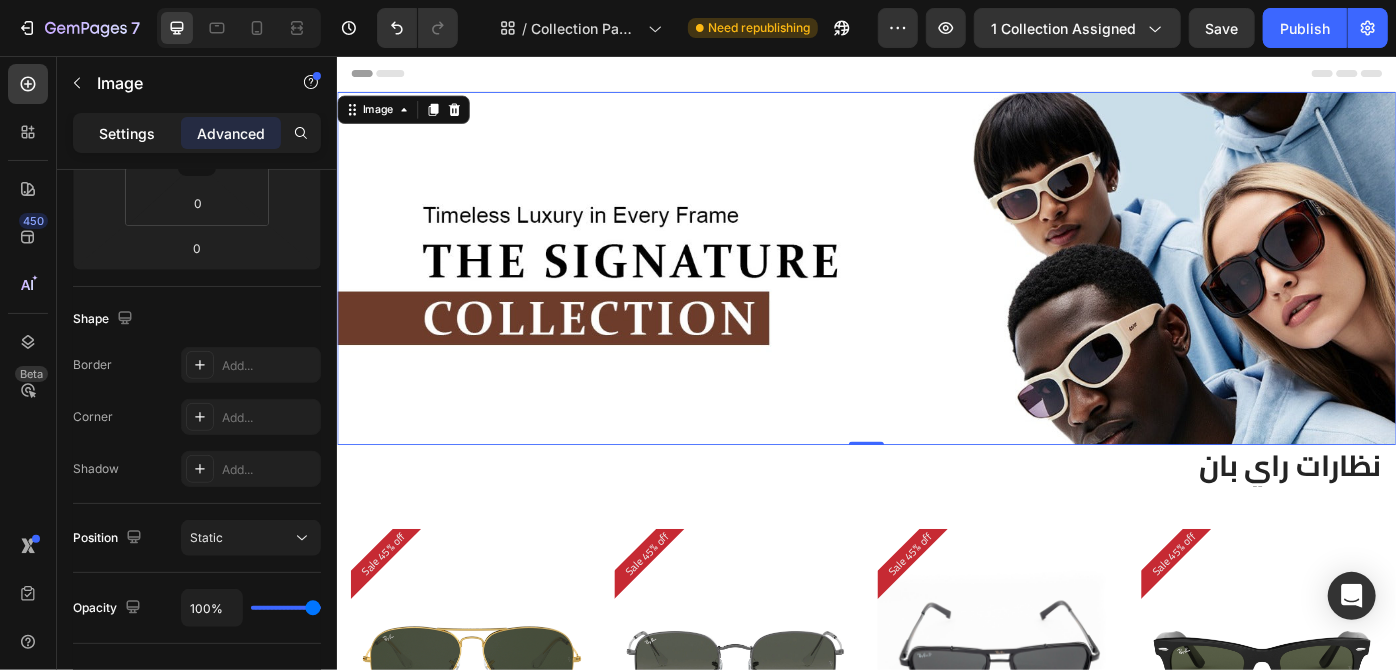 click on "Settings" at bounding box center (127, 133) 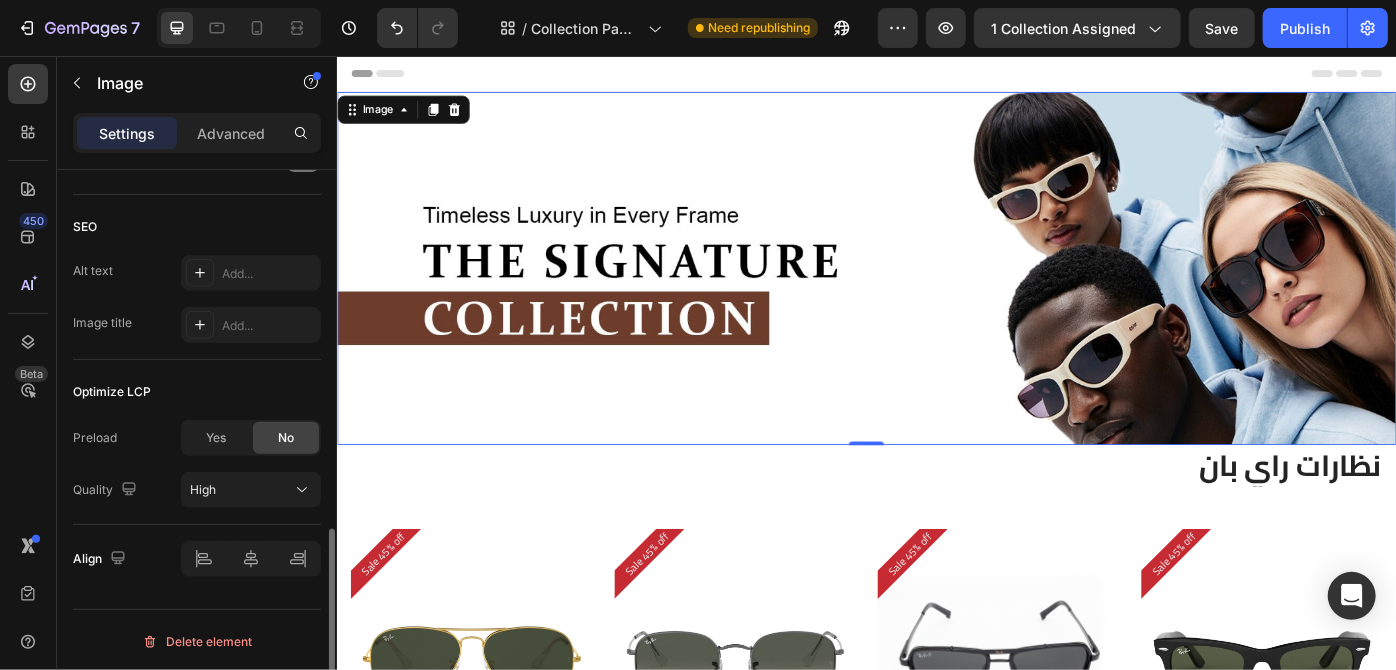 scroll, scrollTop: 999, scrollLeft: 0, axis: vertical 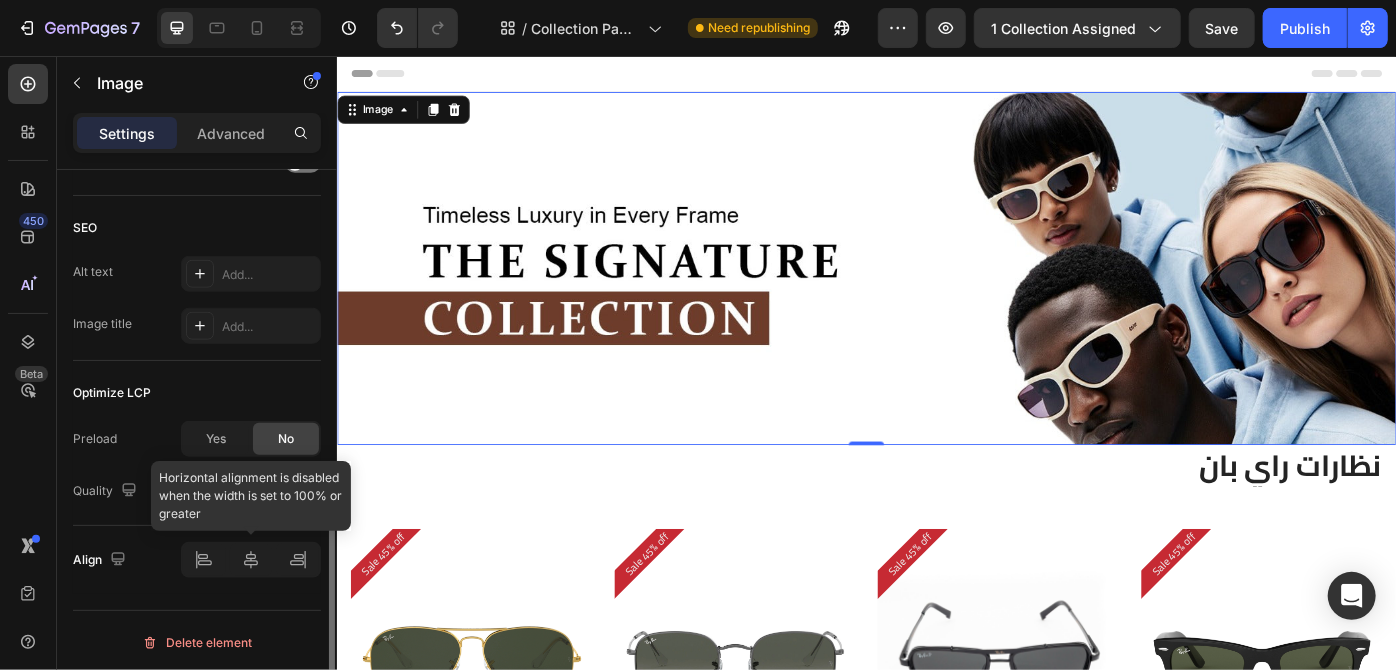 click 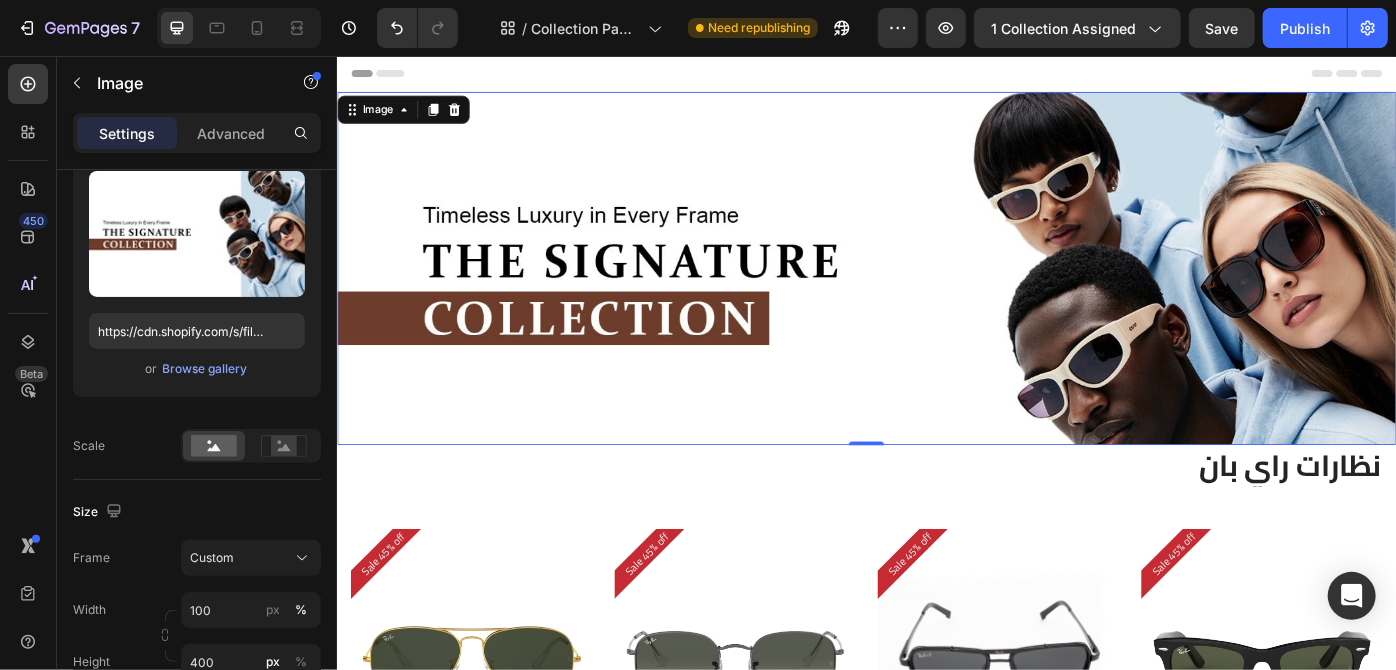 scroll, scrollTop: 0, scrollLeft: 0, axis: both 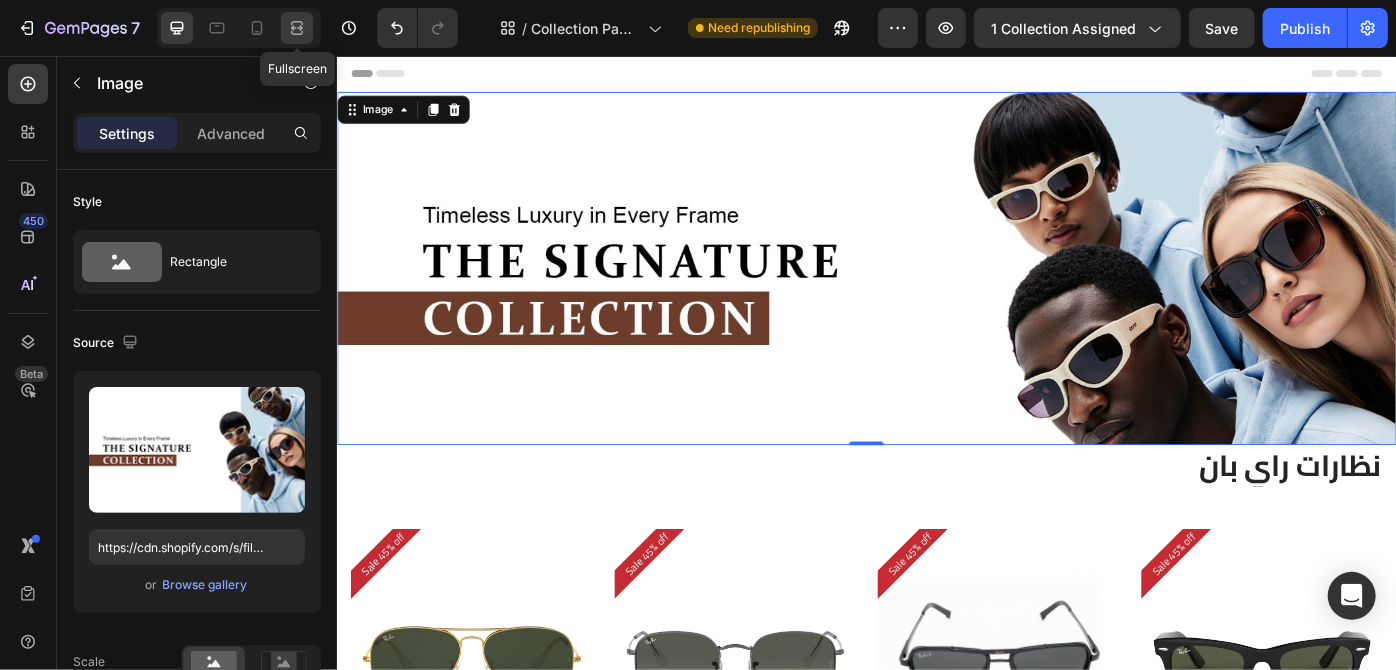 click 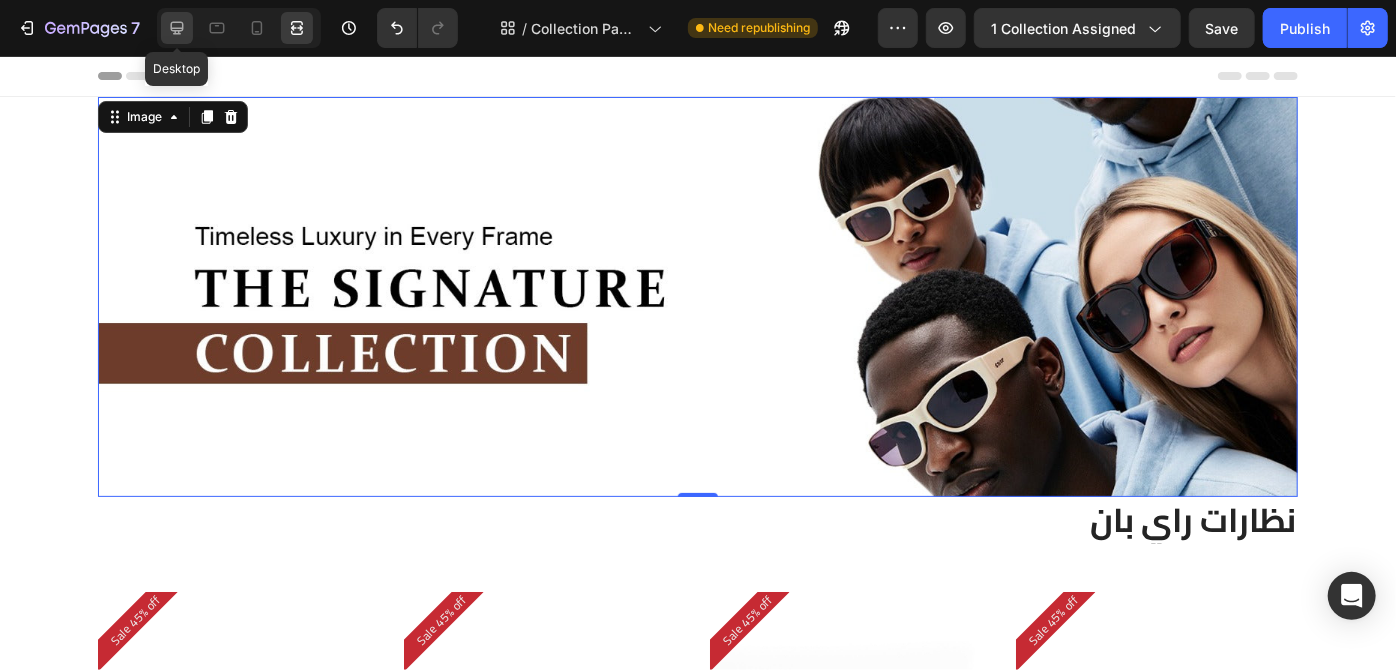 click 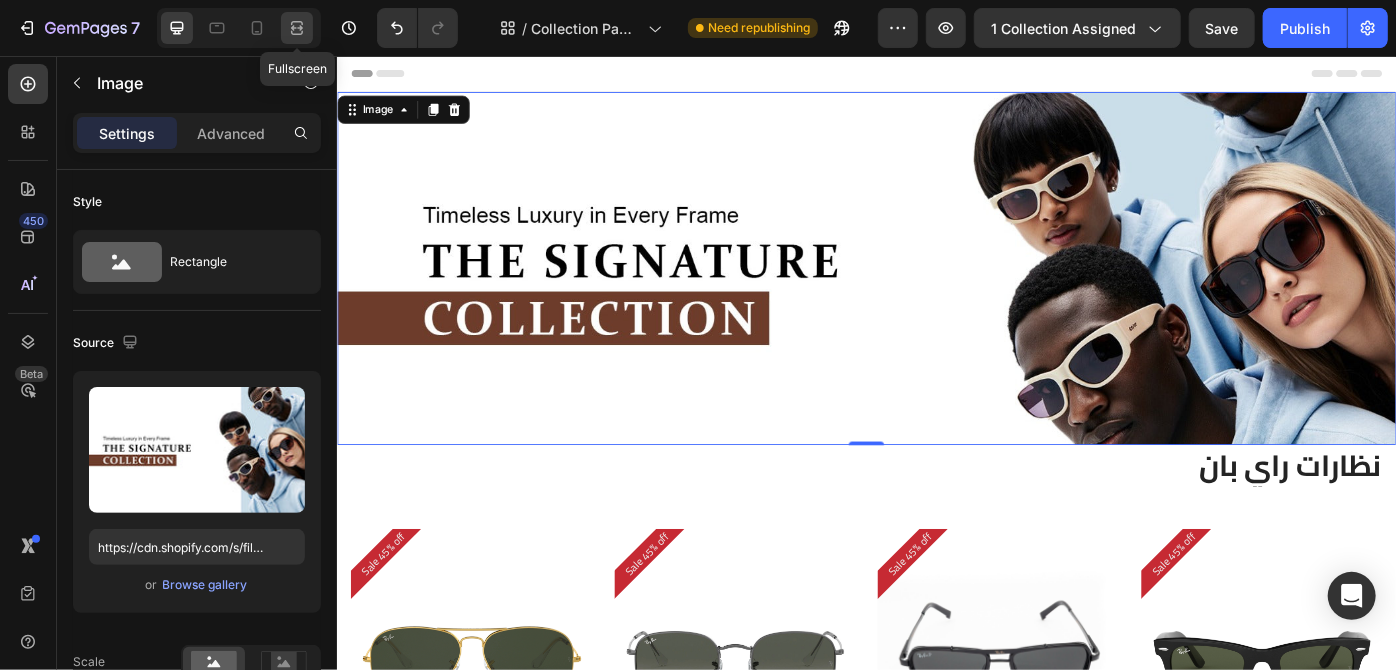 click 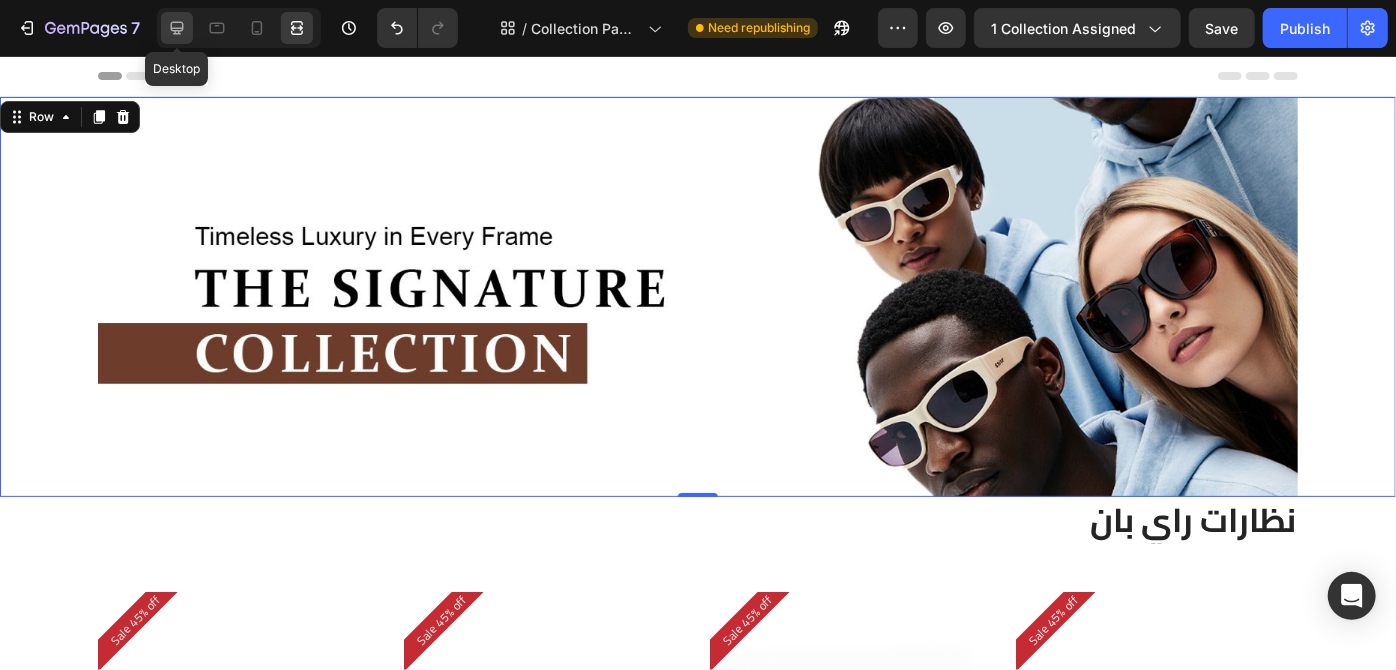 click 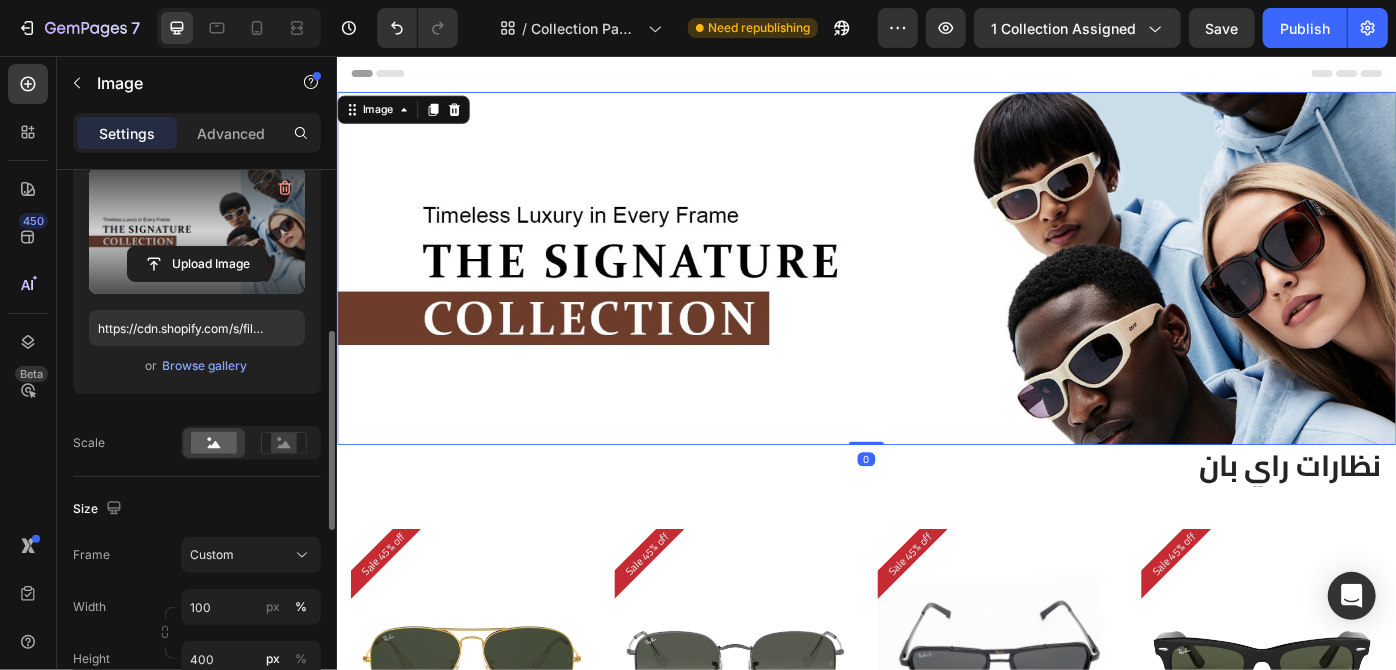 scroll, scrollTop: 295, scrollLeft: 0, axis: vertical 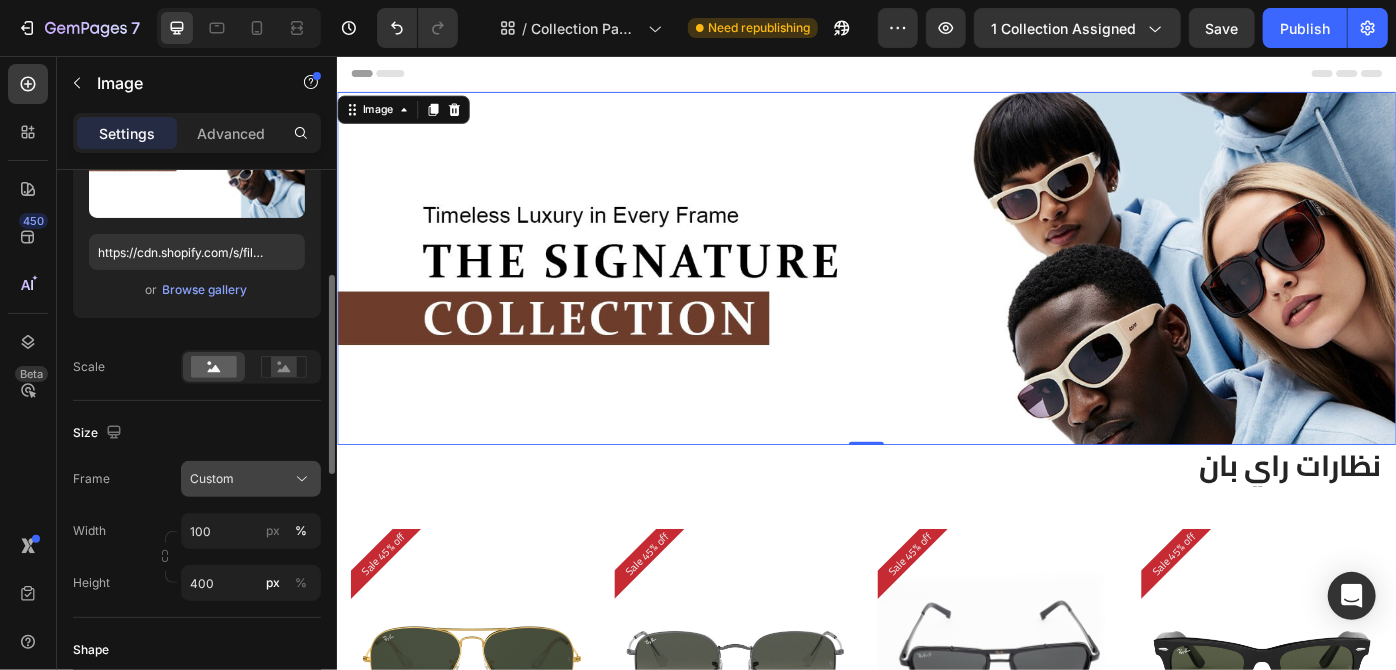 click on "Custom" 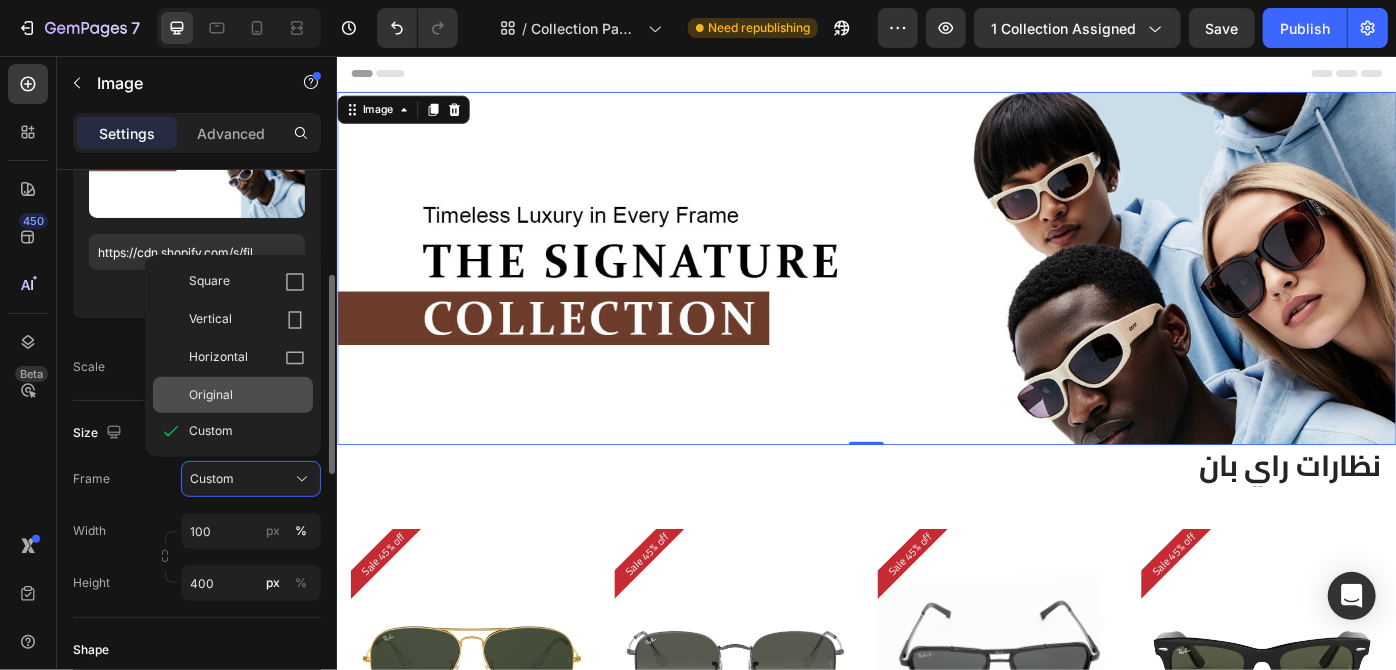 click on "Original" at bounding box center [211, 395] 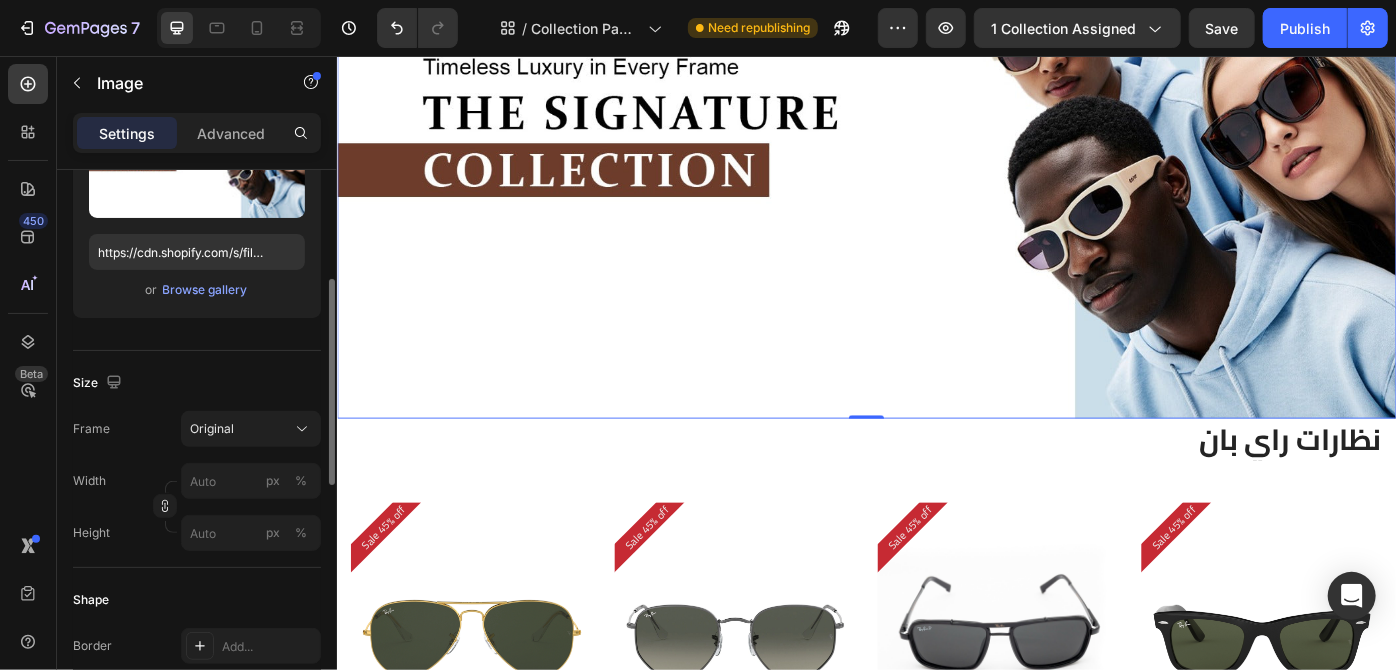 scroll, scrollTop: 309, scrollLeft: 0, axis: vertical 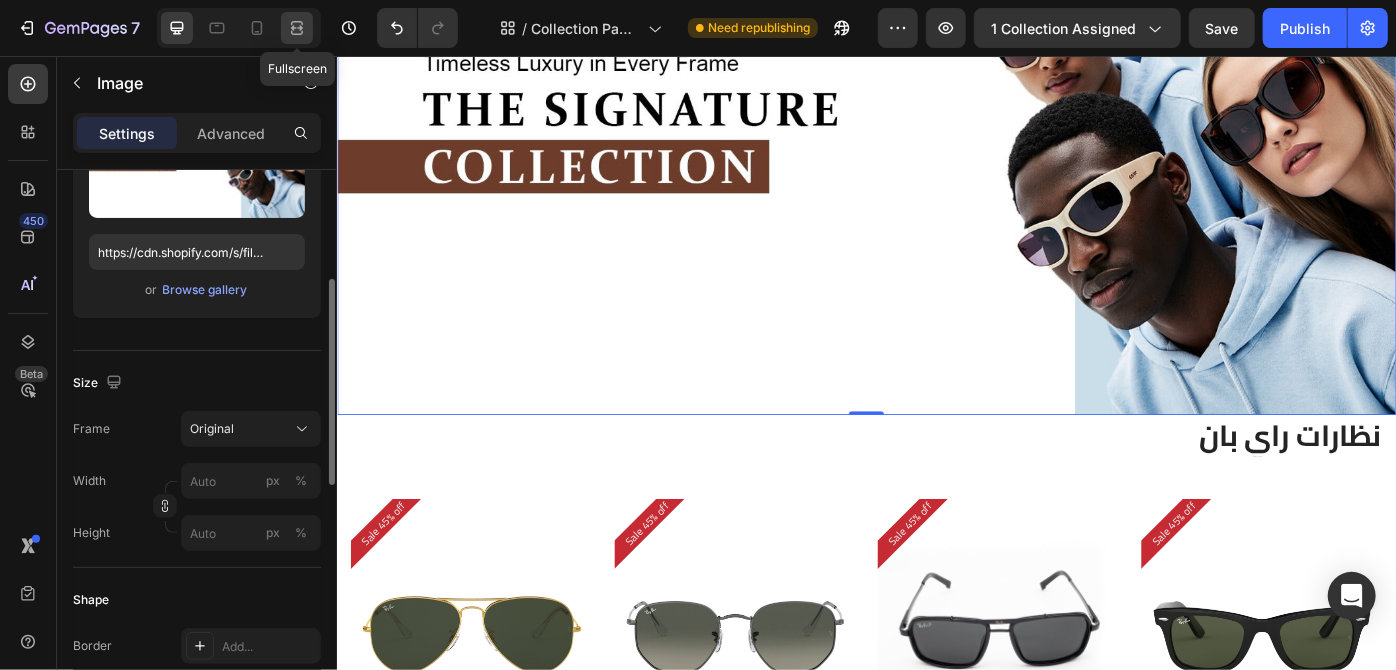 click 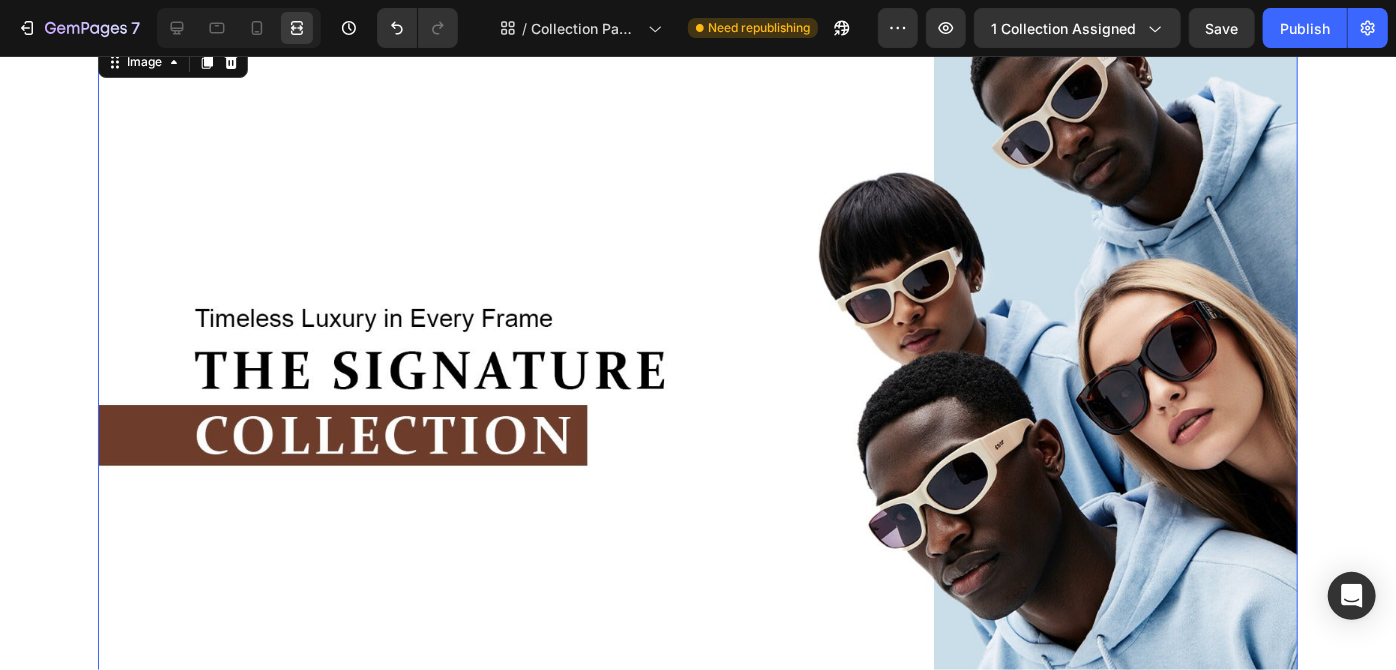 scroll, scrollTop: 189, scrollLeft: 0, axis: vertical 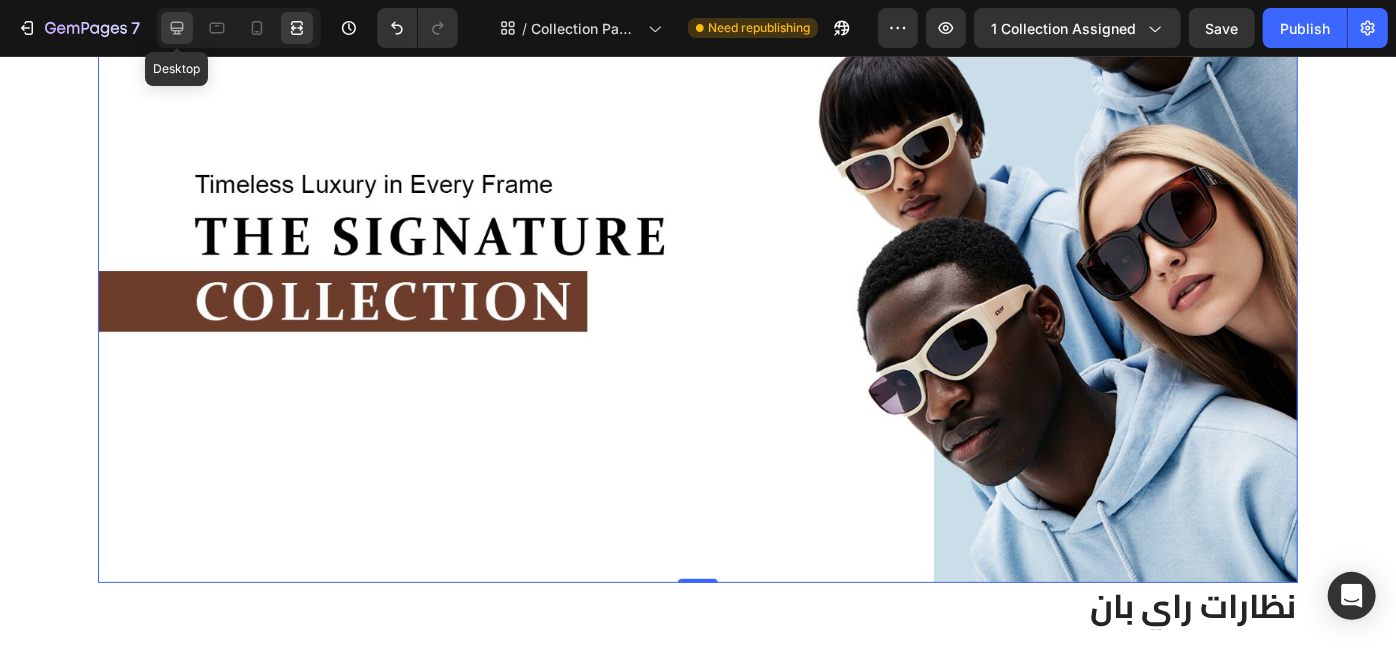 click 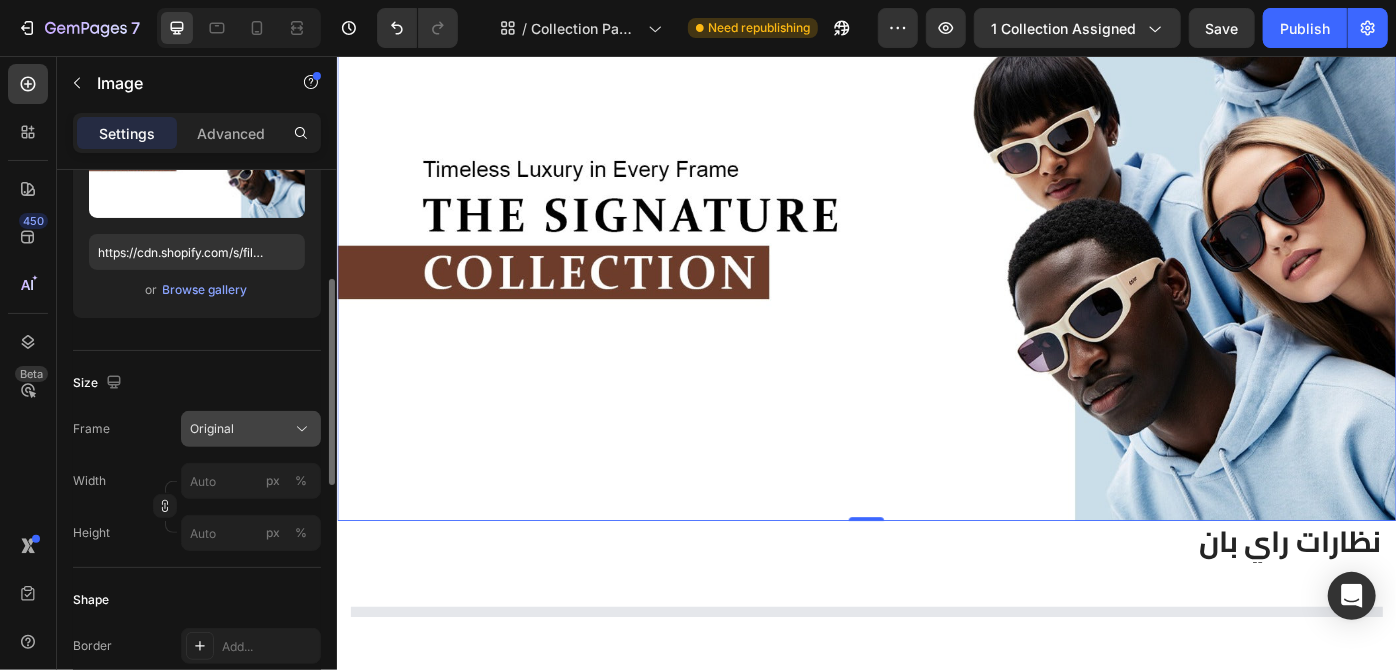 click on "Original" 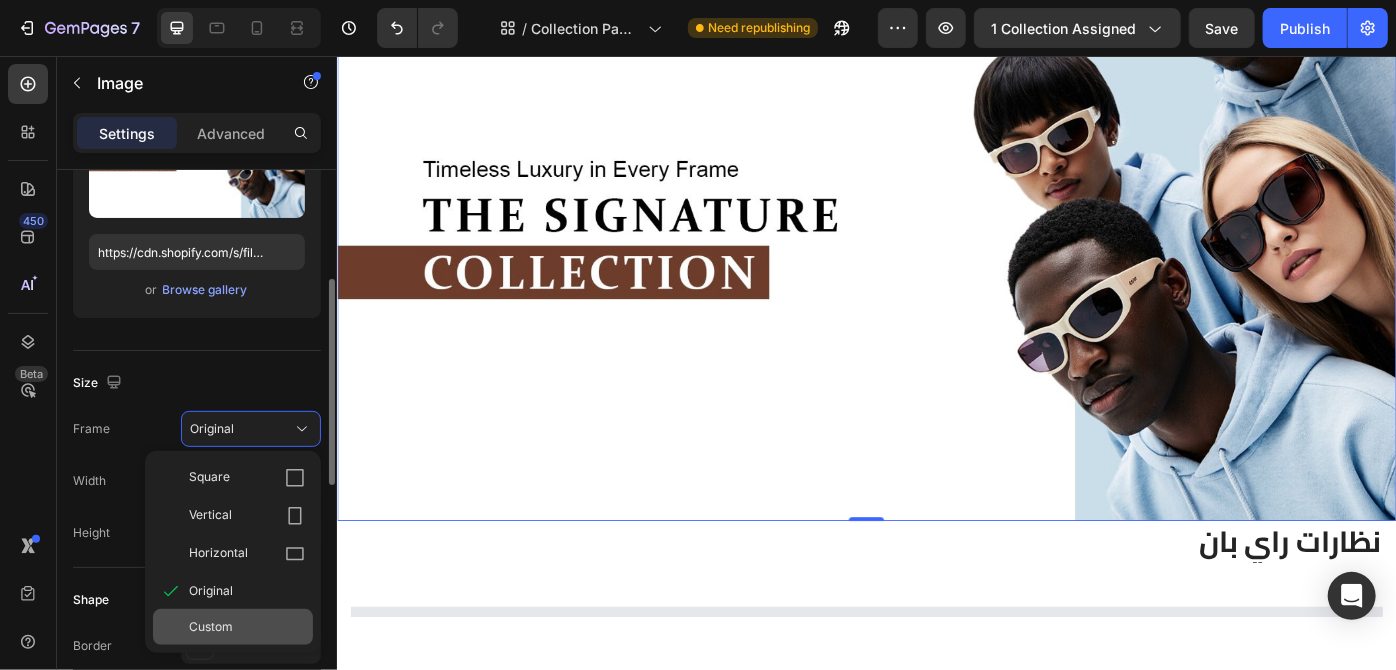 click on "Custom" 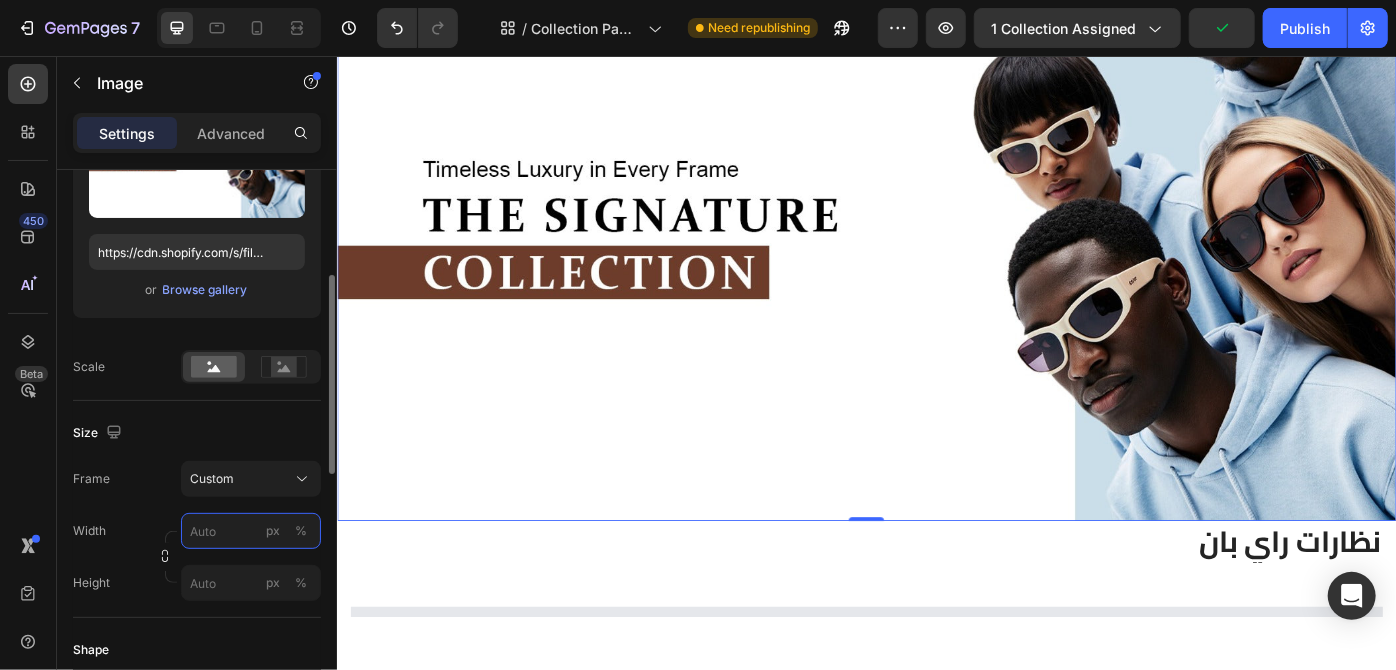 click on "px %" at bounding box center (251, 531) 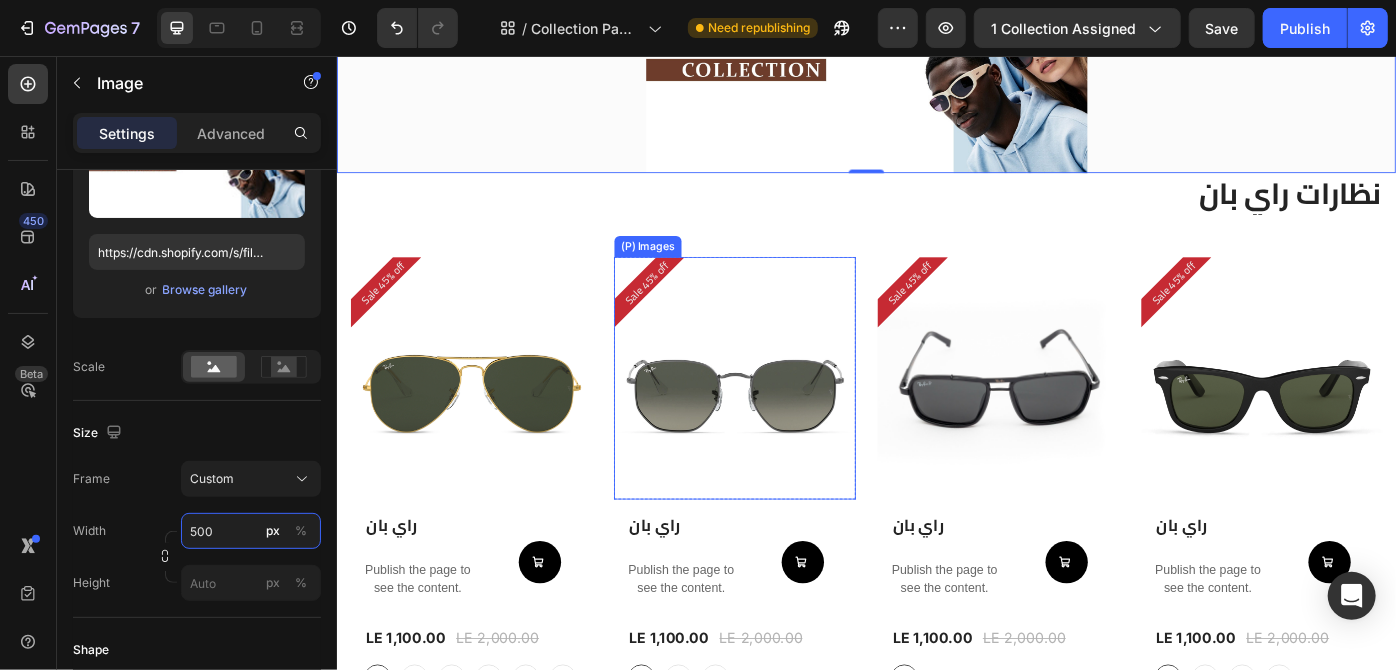 scroll, scrollTop: 0, scrollLeft: 0, axis: both 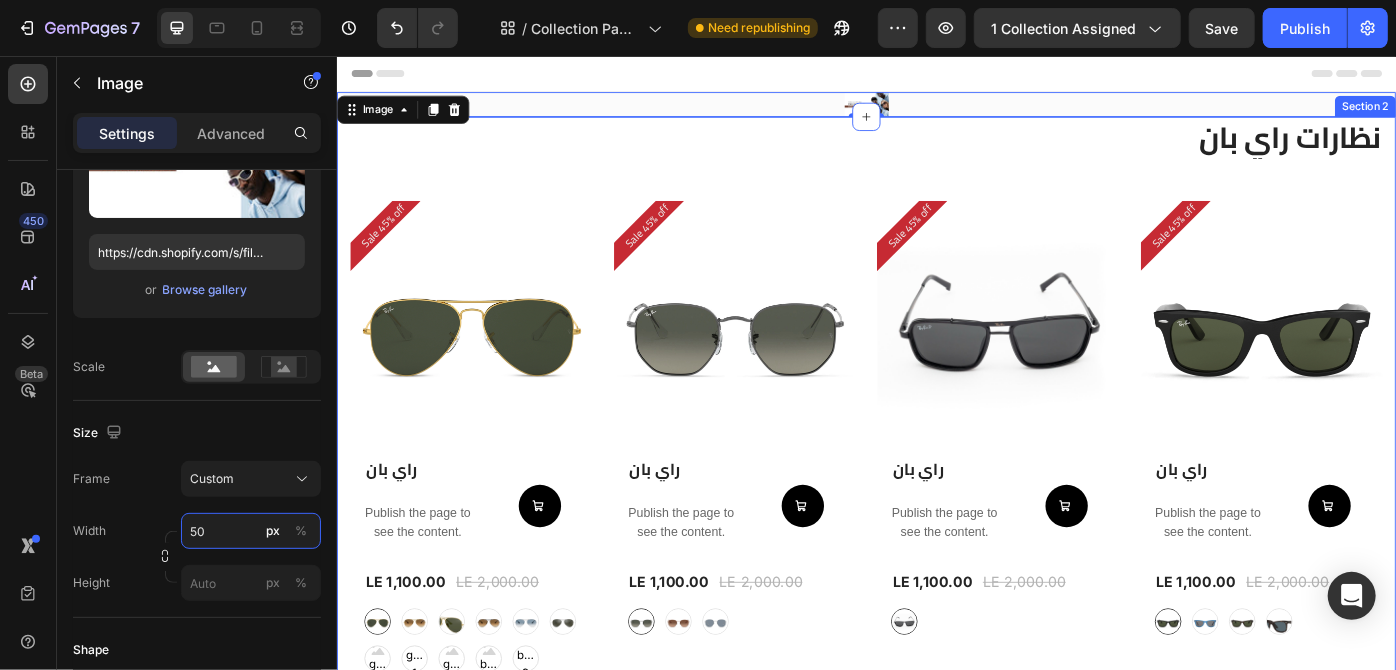 type on "5" 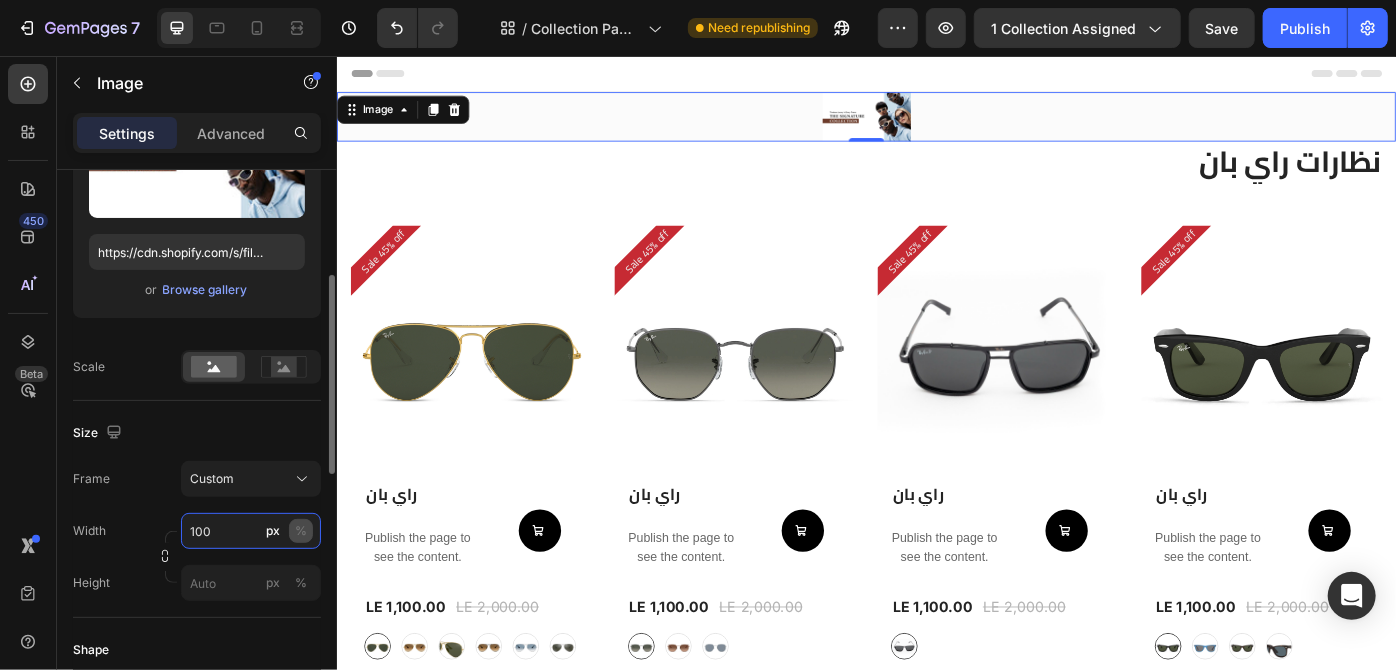 type on "100" 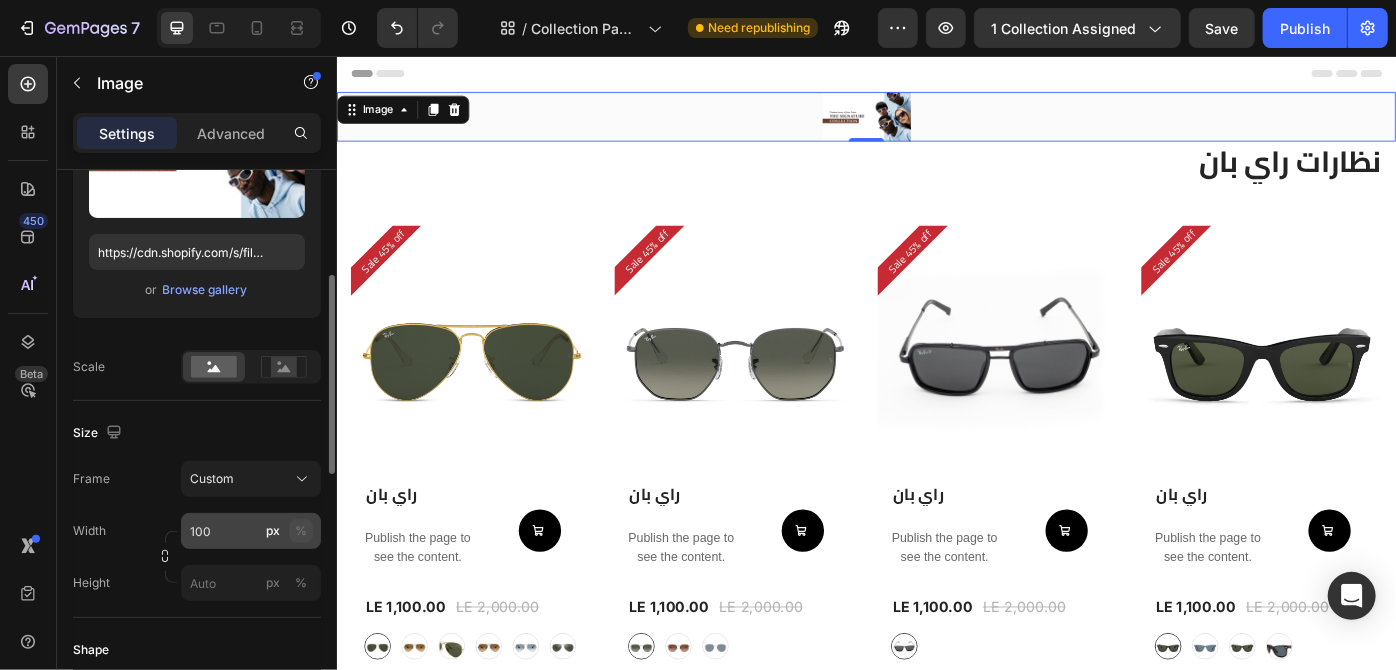click on "%" at bounding box center (301, 531) 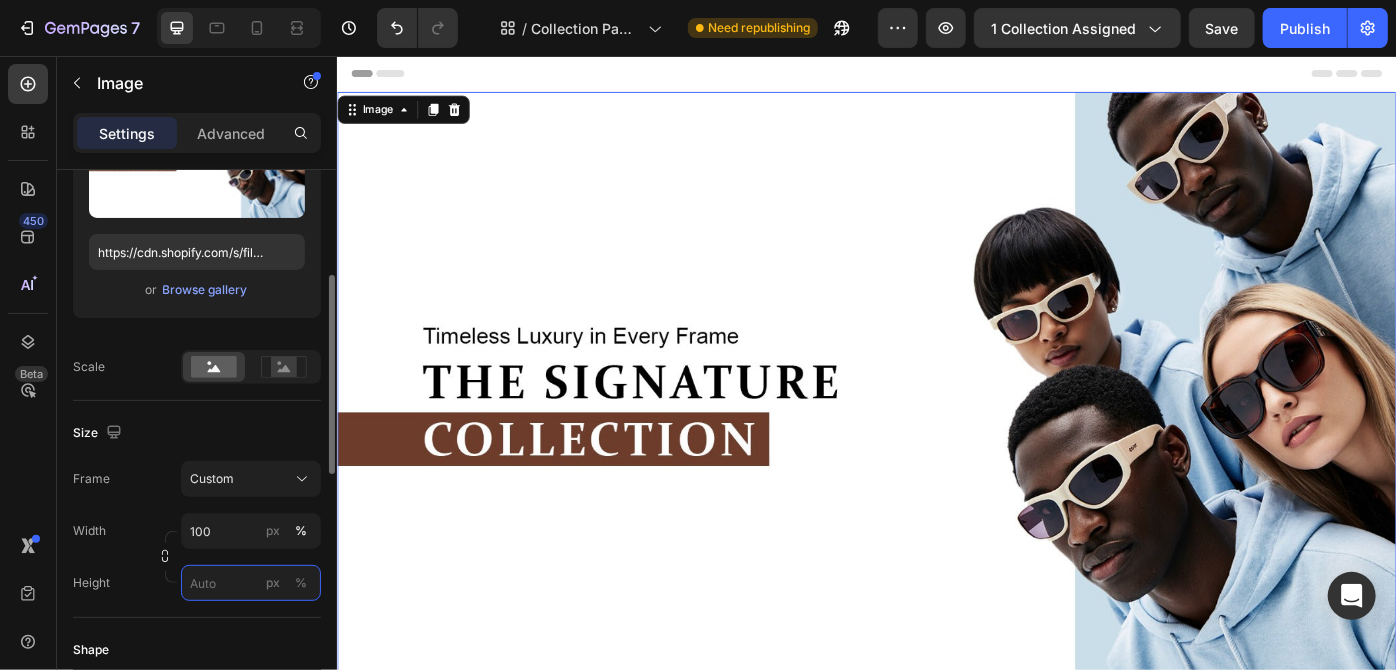 click on "px %" at bounding box center [251, 583] 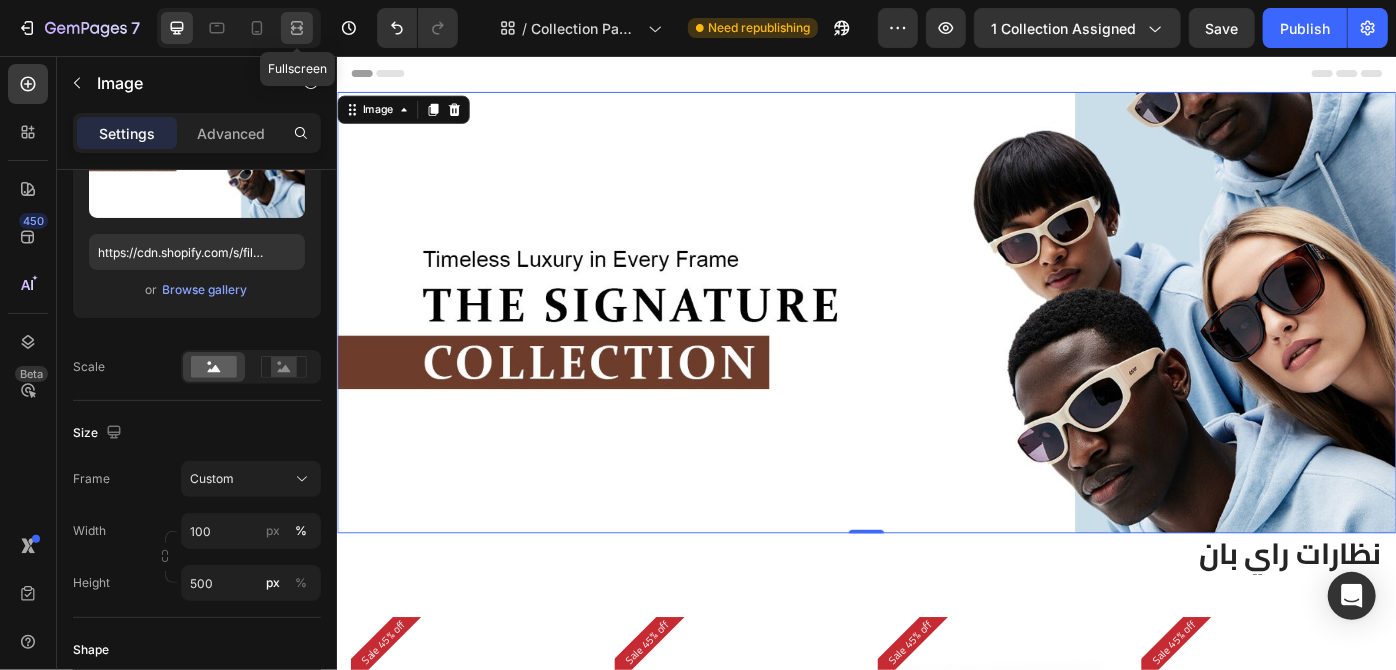 click 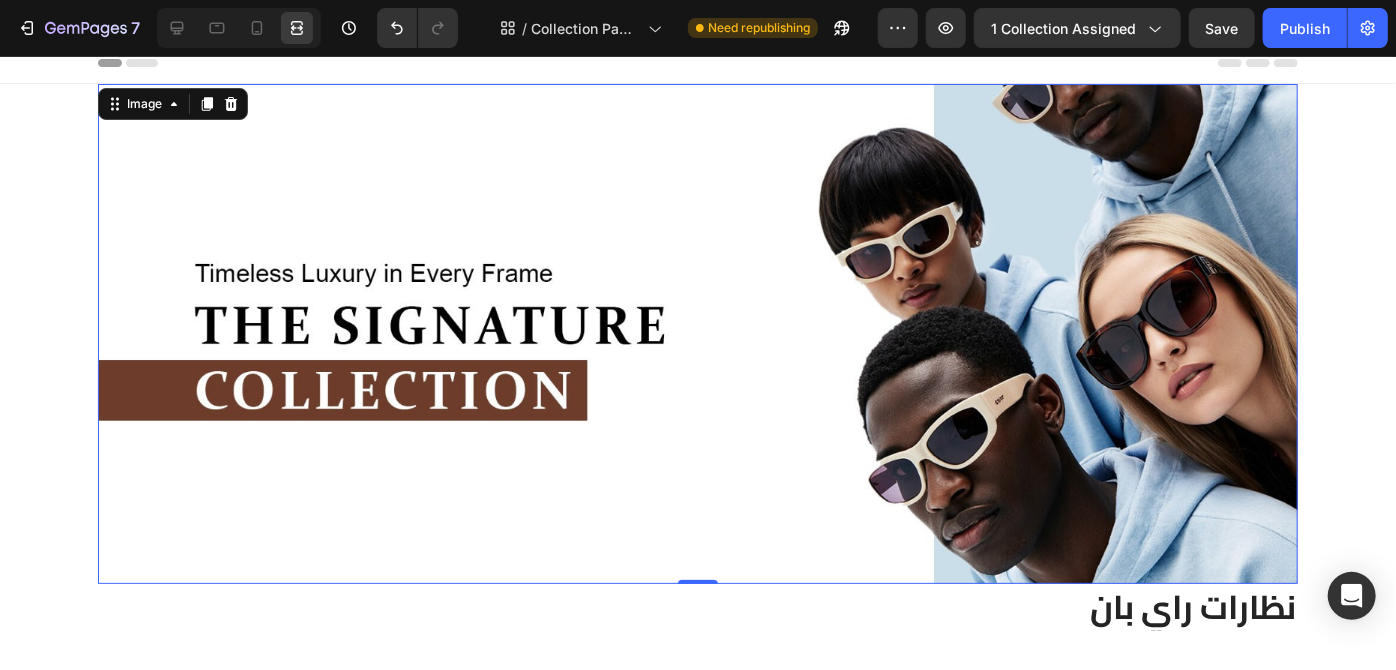 scroll, scrollTop: 0, scrollLeft: 0, axis: both 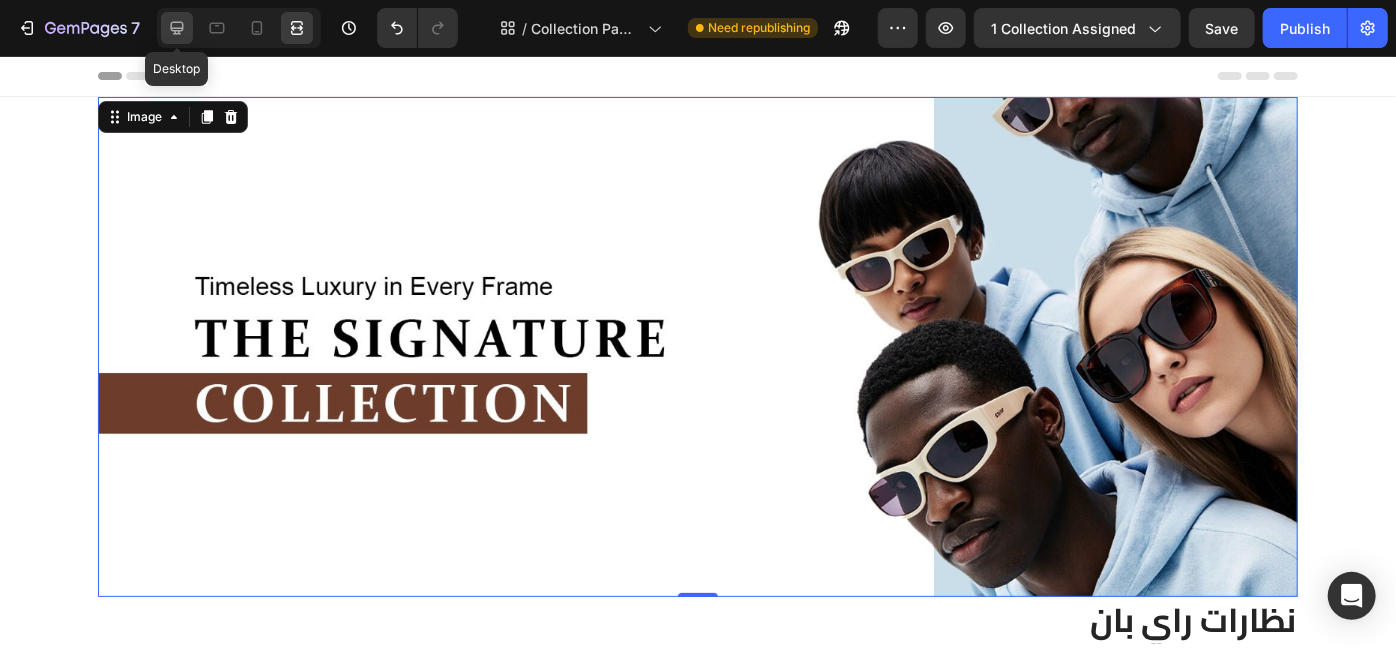 drag, startPoint x: 168, startPoint y: 22, endPoint x: 376, endPoint y: 42, distance: 208.95932 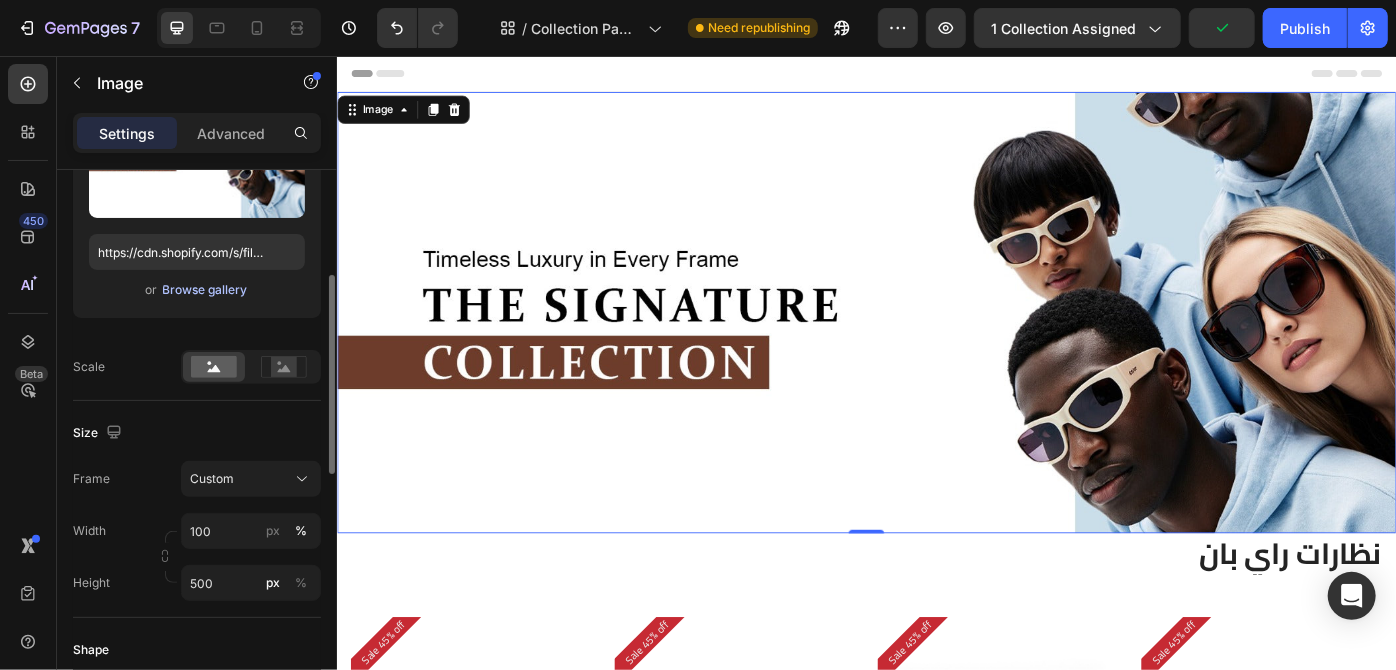 click on "Browse gallery" at bounding box center (205, 290) 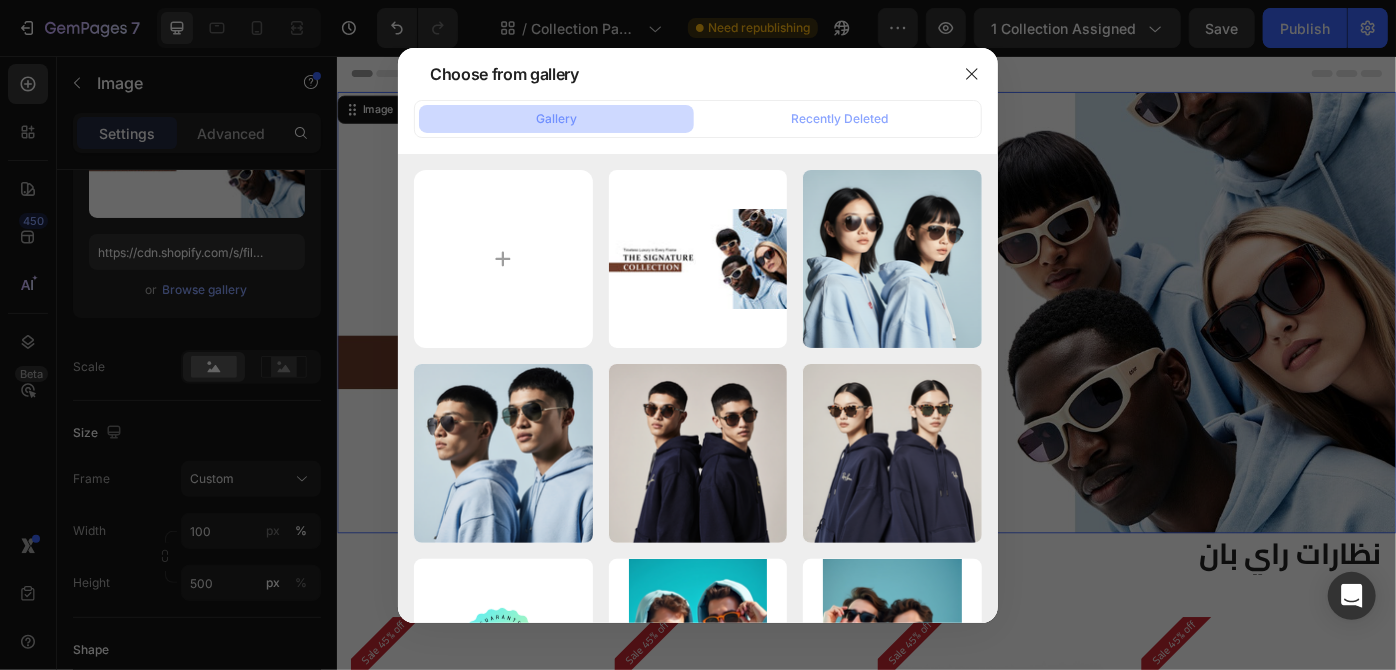 click at bounding box center [698, 335] 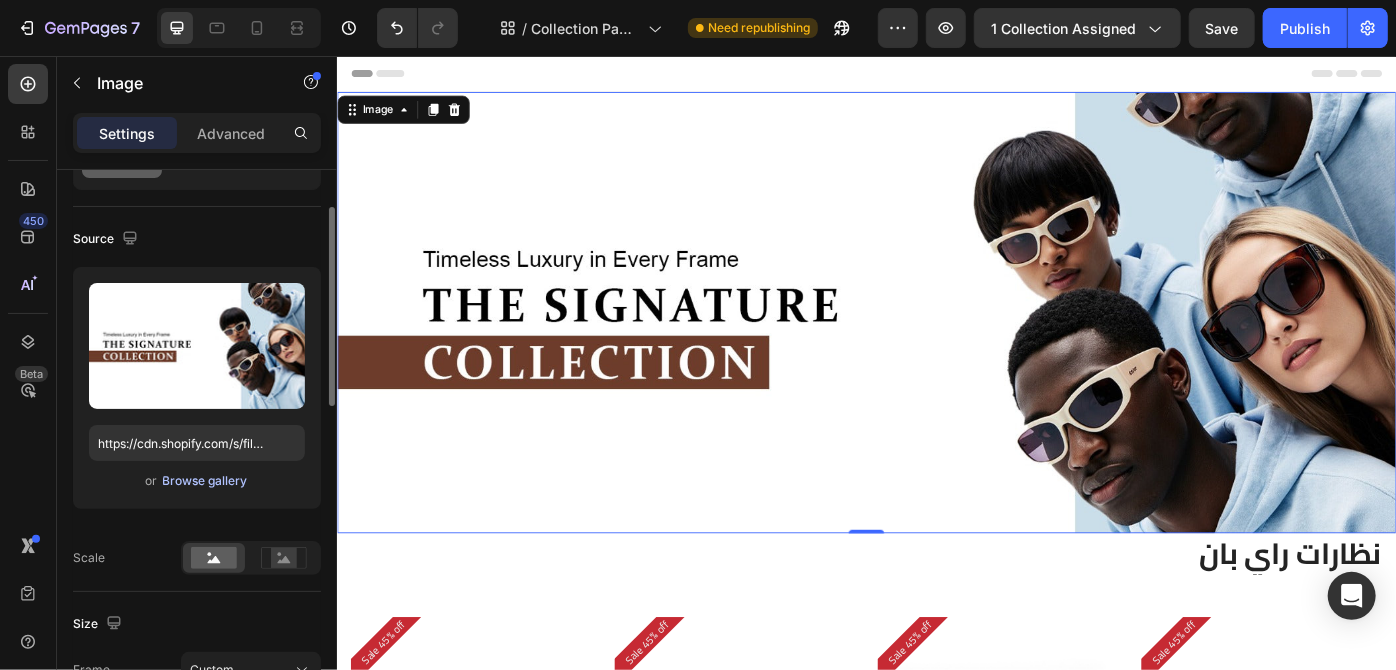scroll, scrollTop: 104, scrollLeft: 0, axis: vertical 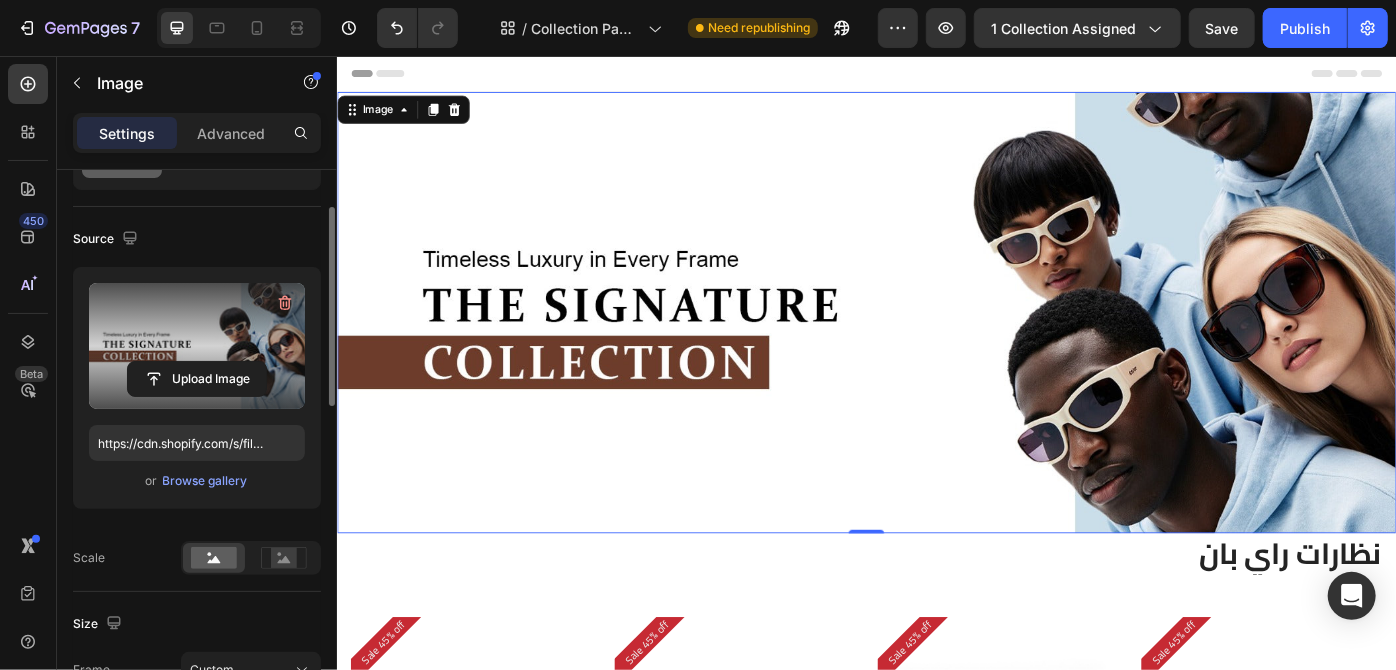 click at bounding box center (197, 346) 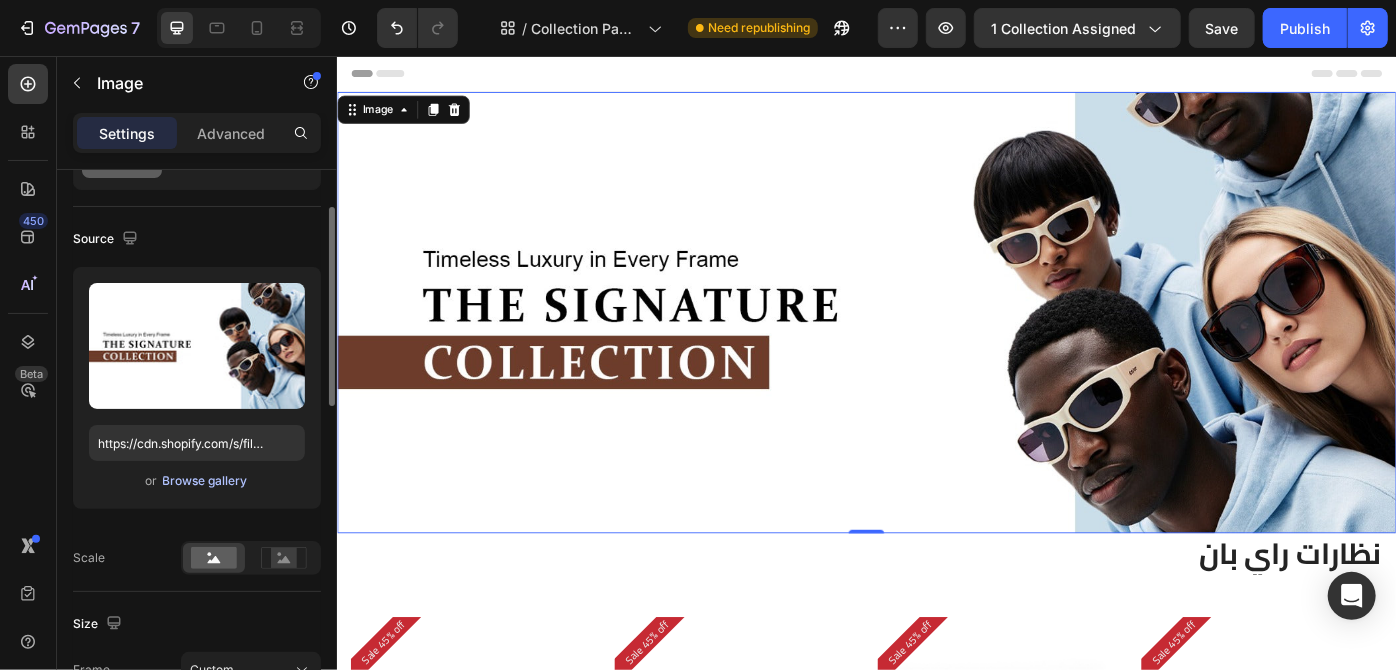 click on "Browse gallery" at bounding box center [205, 481] 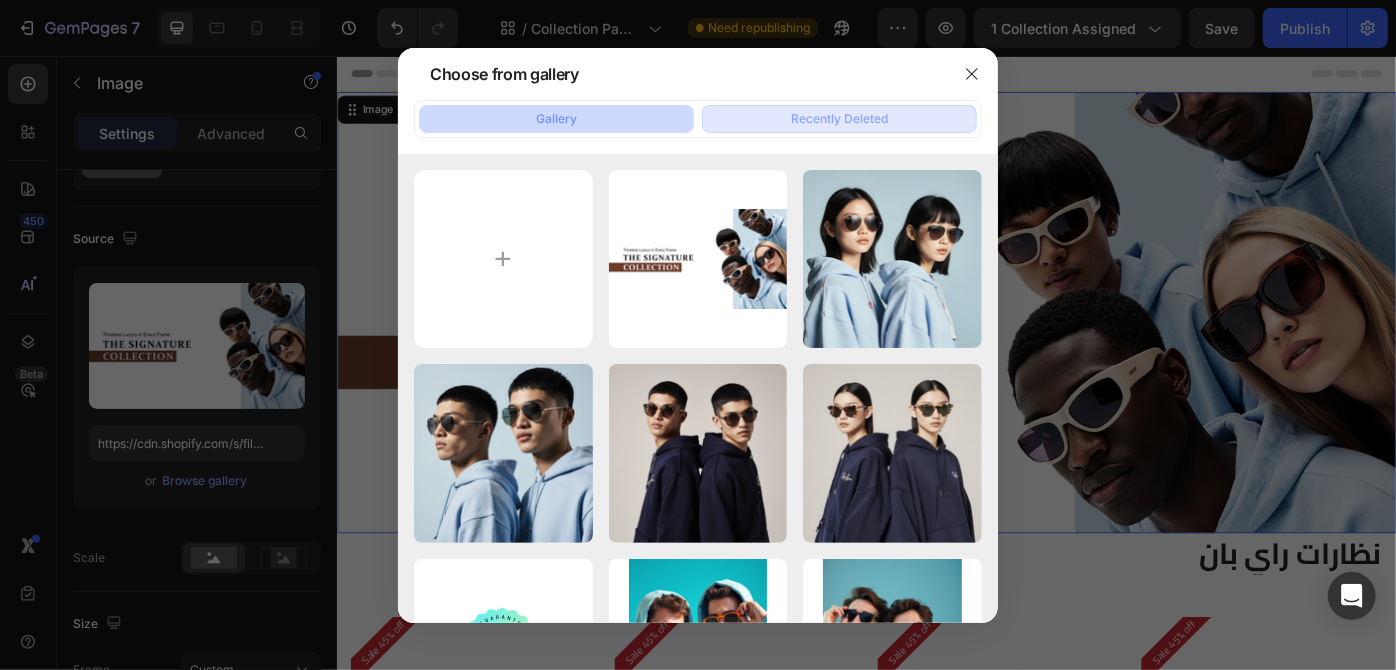 click on "Recently Deleted" at bounding box center [839, 119] 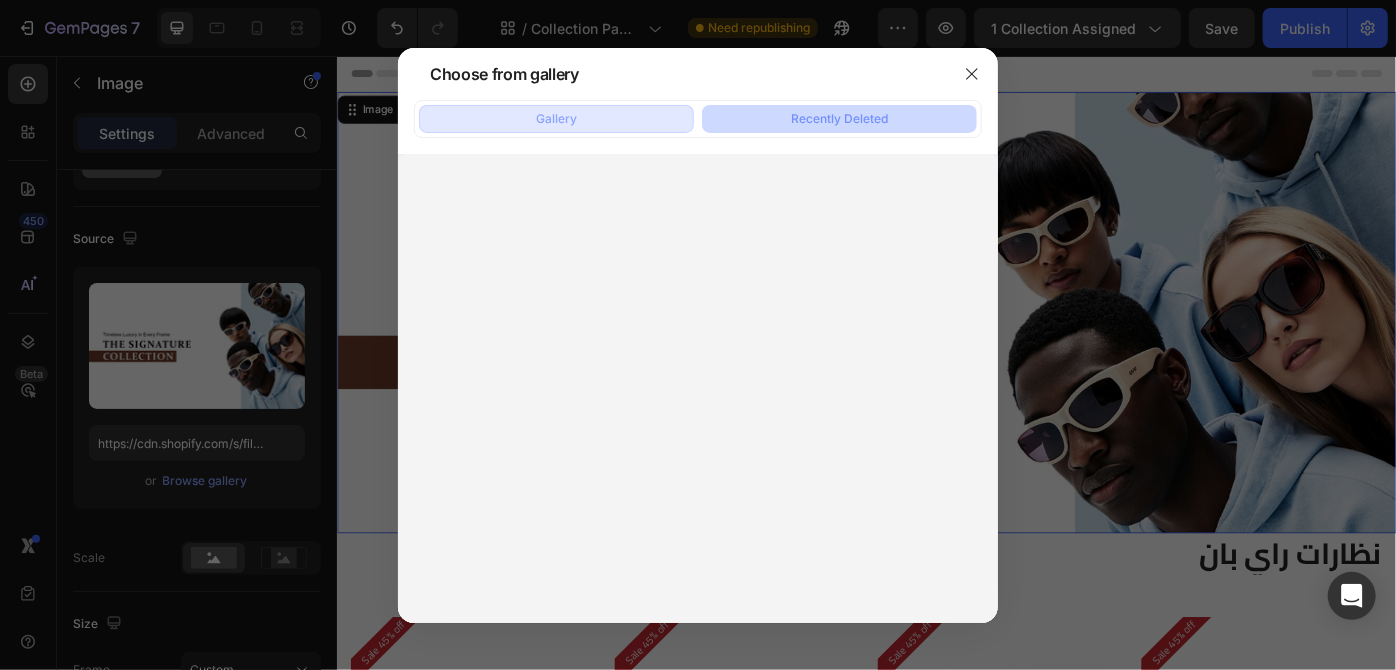click on "Gallery" 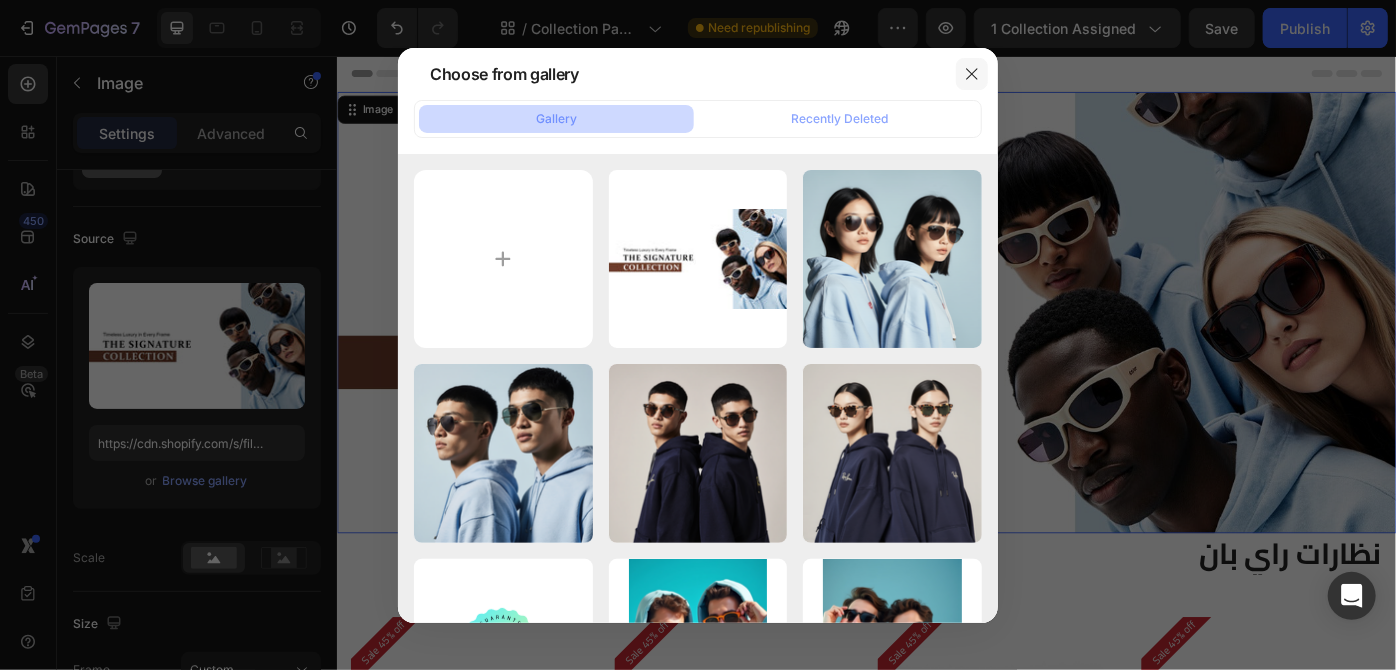 click 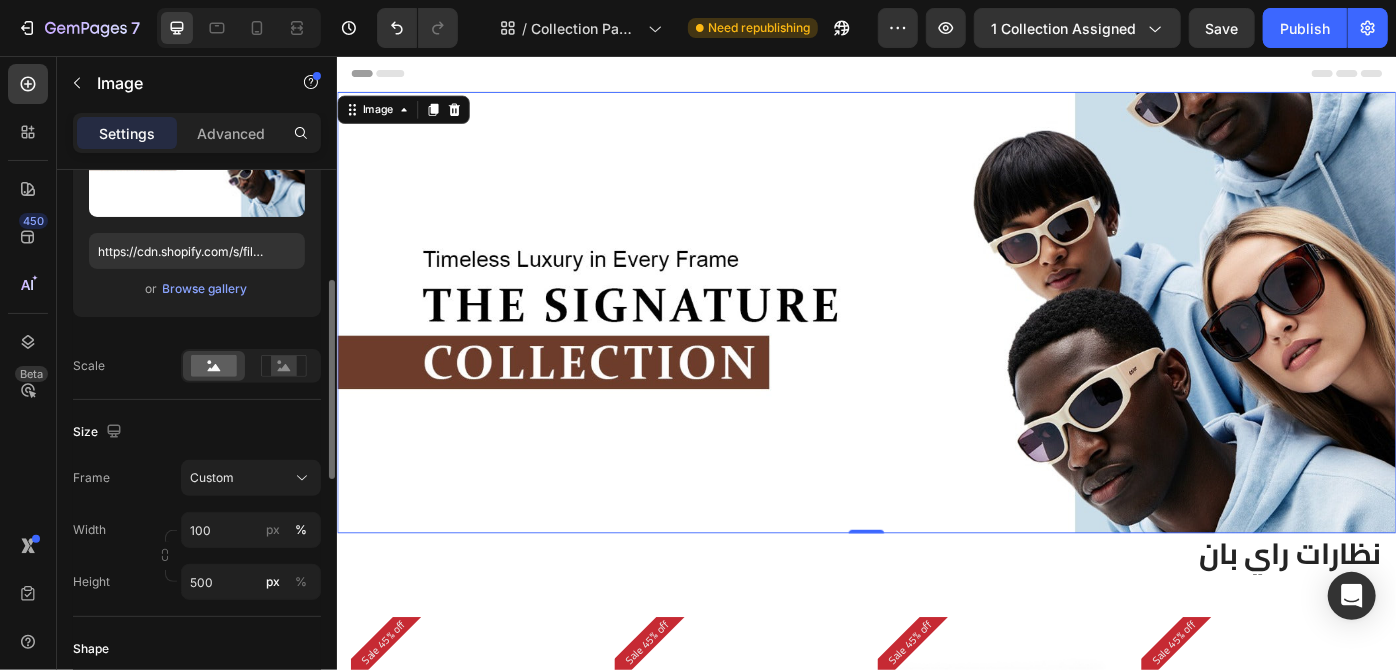 scroll, scrollTop: 299, scrollLeft: 0, axis: vertical 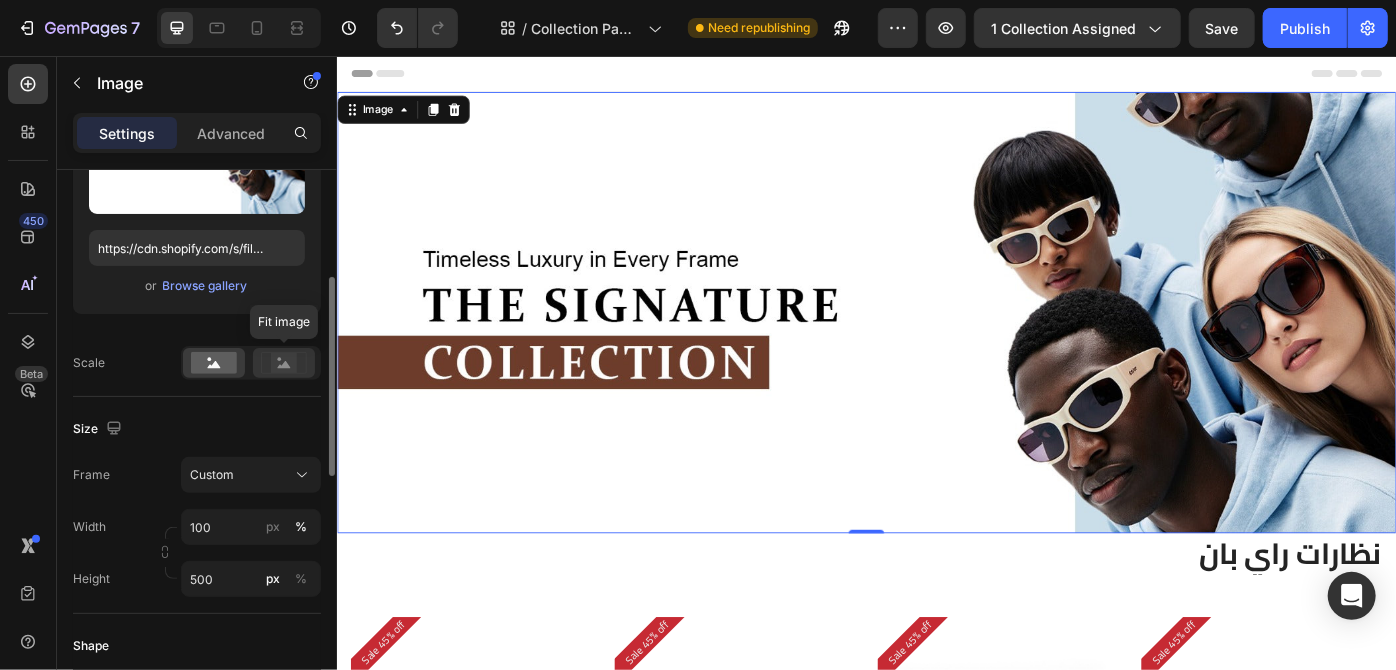 click 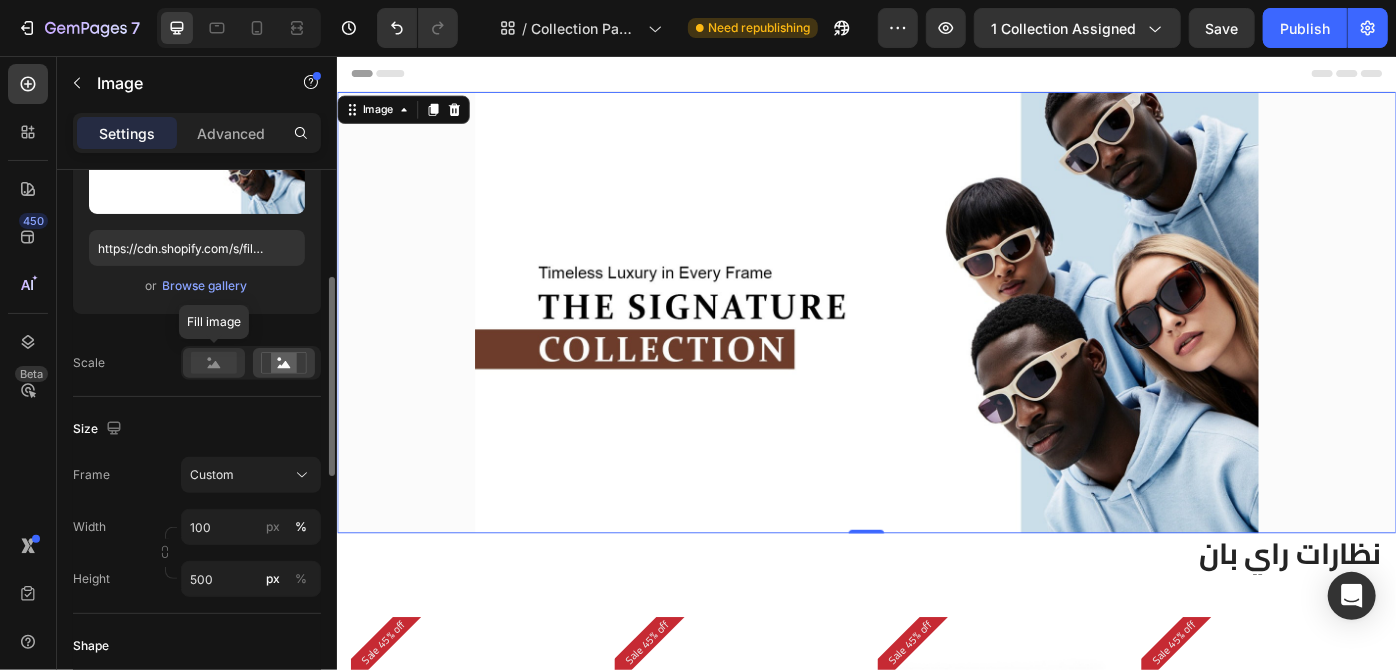 click 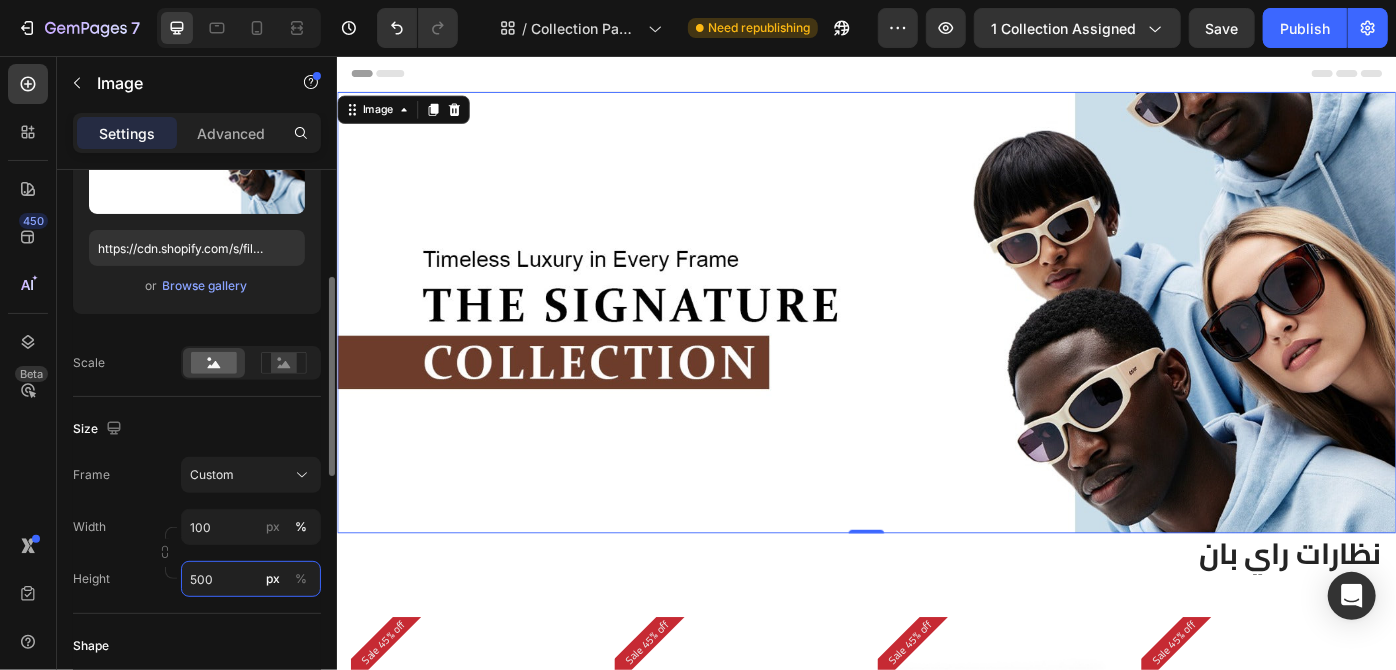 click on "500" at bounding box center (251, 579) 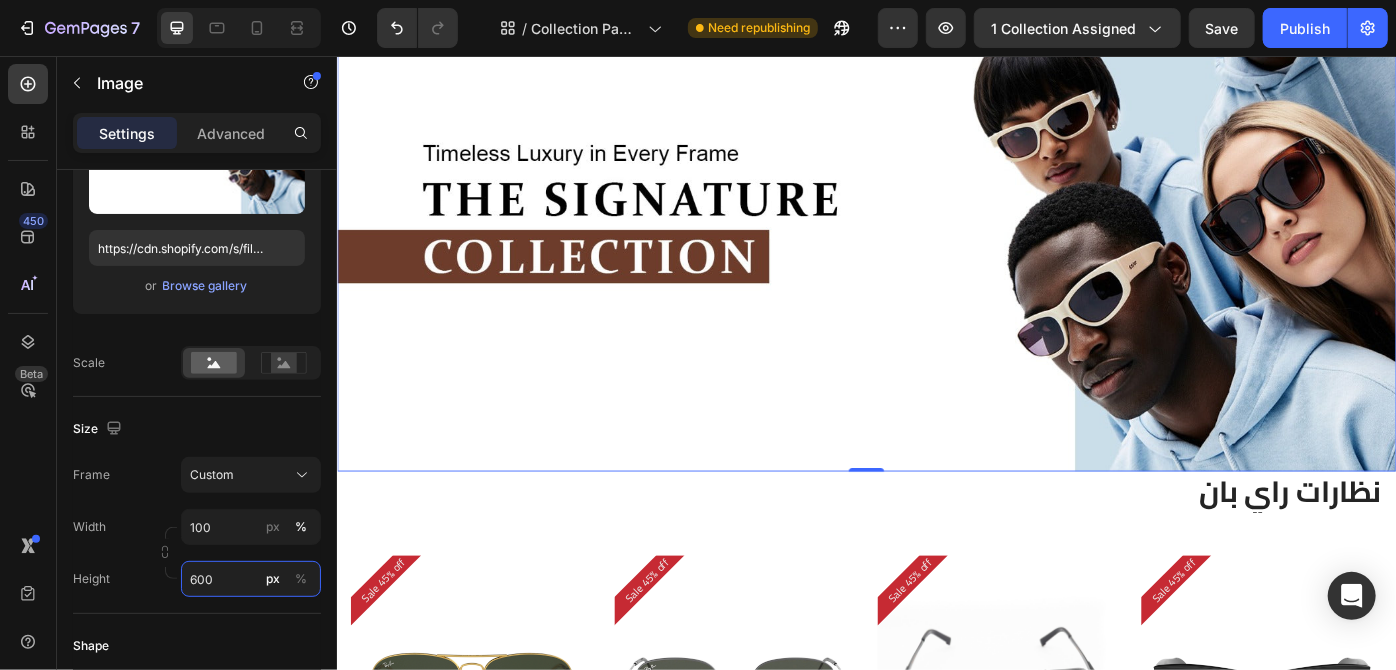 scroll, scrollTop: 0, scrollLeft: 0, axis: both 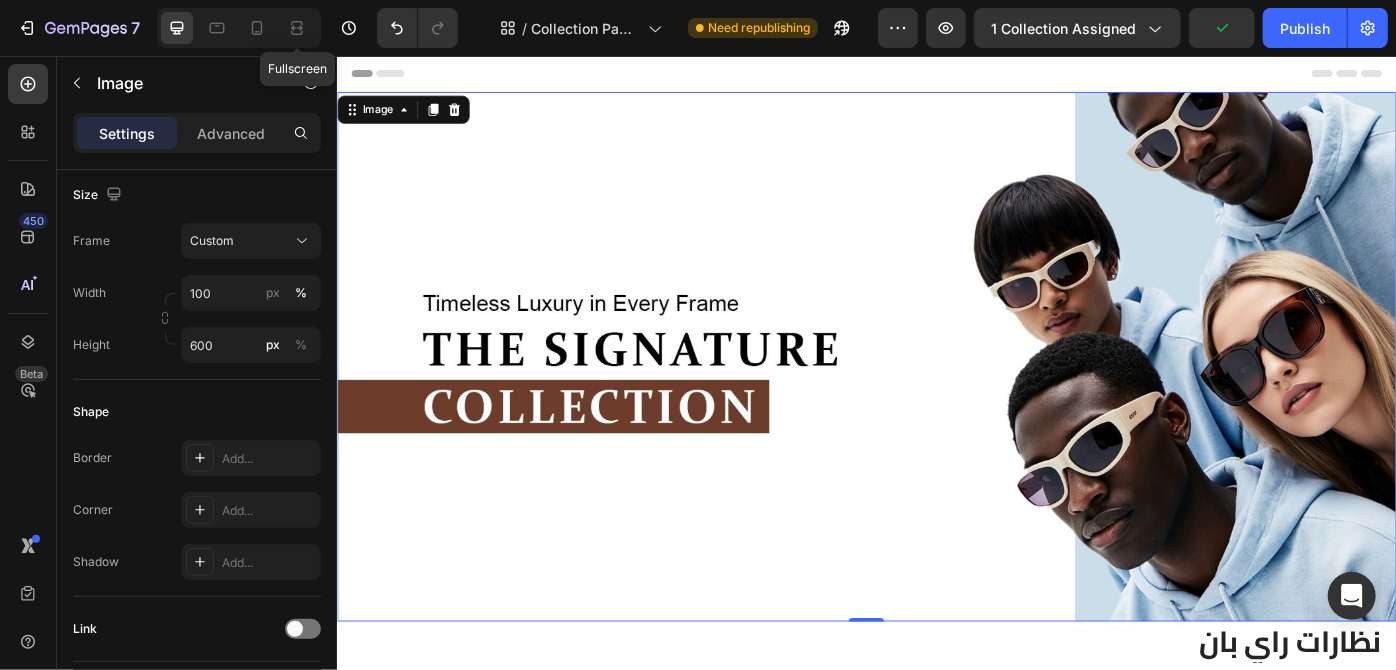 drag, startPoint x: 637, startPoint y: 75, endPoint x: 1082, endPoint y: 419, distance: 562.4598 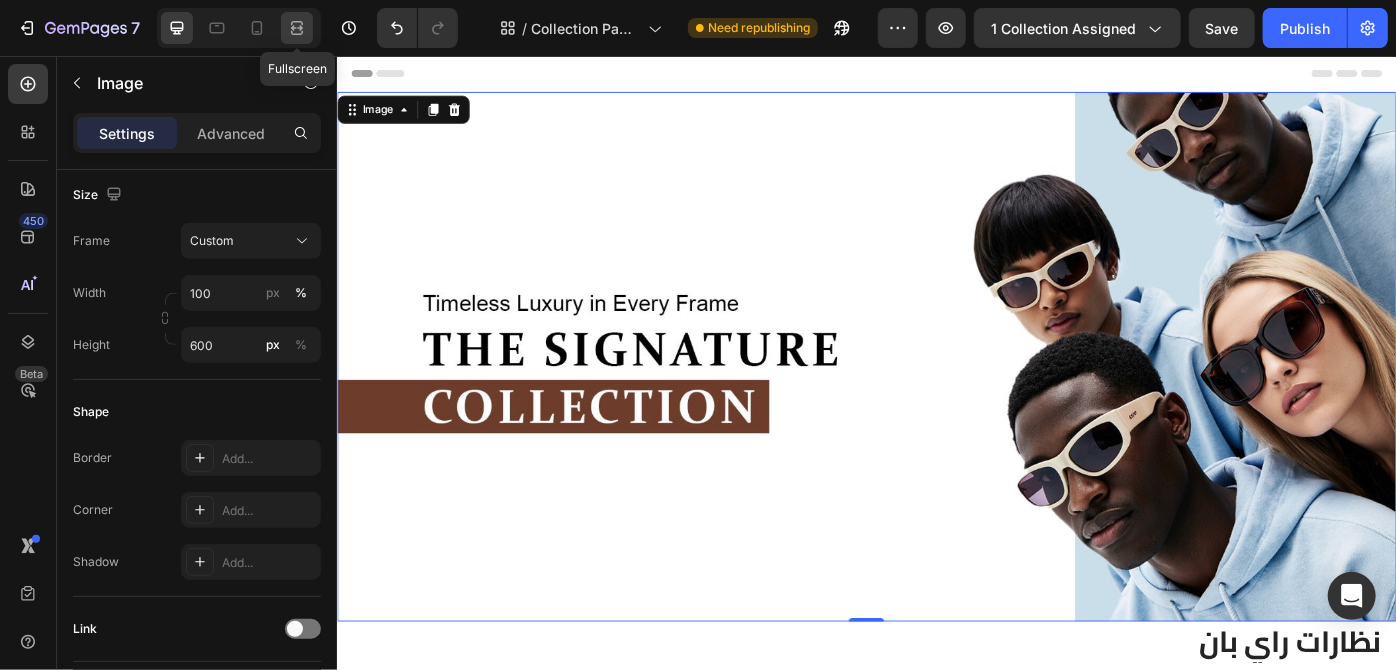 click 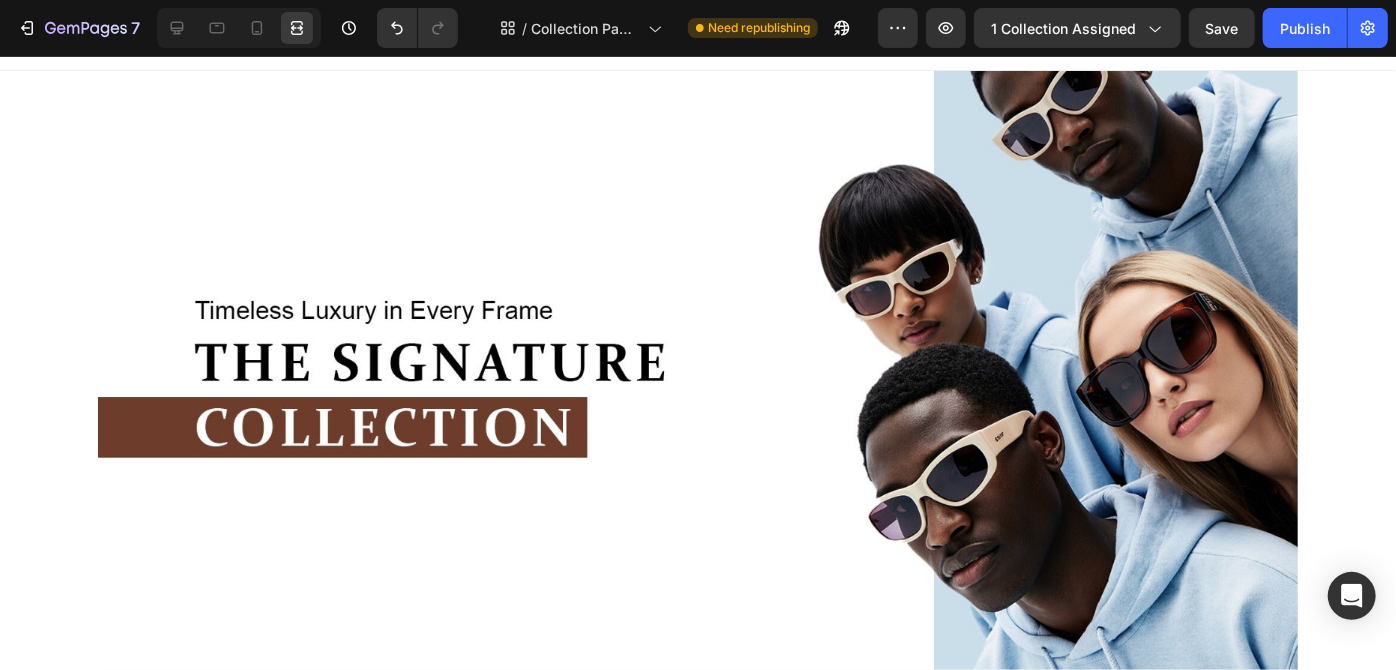 scroll, scrollTop: 0, scrollLeft: 0, axis: both 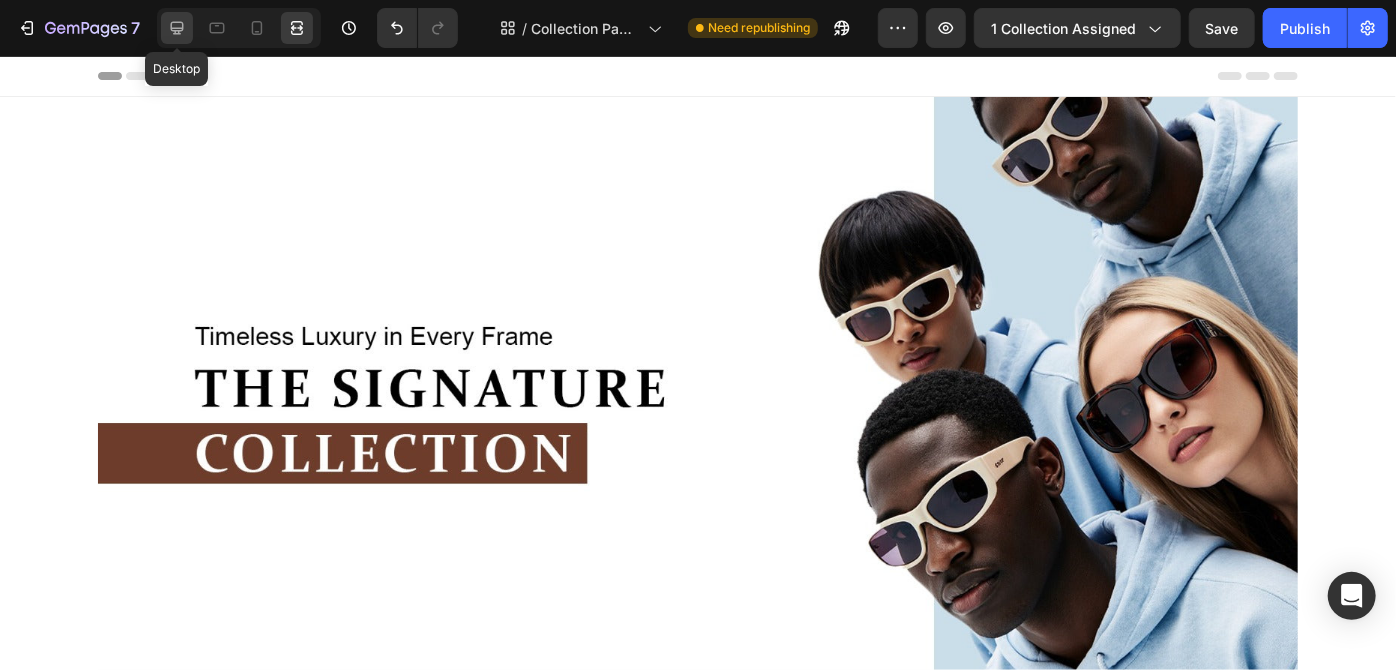 click 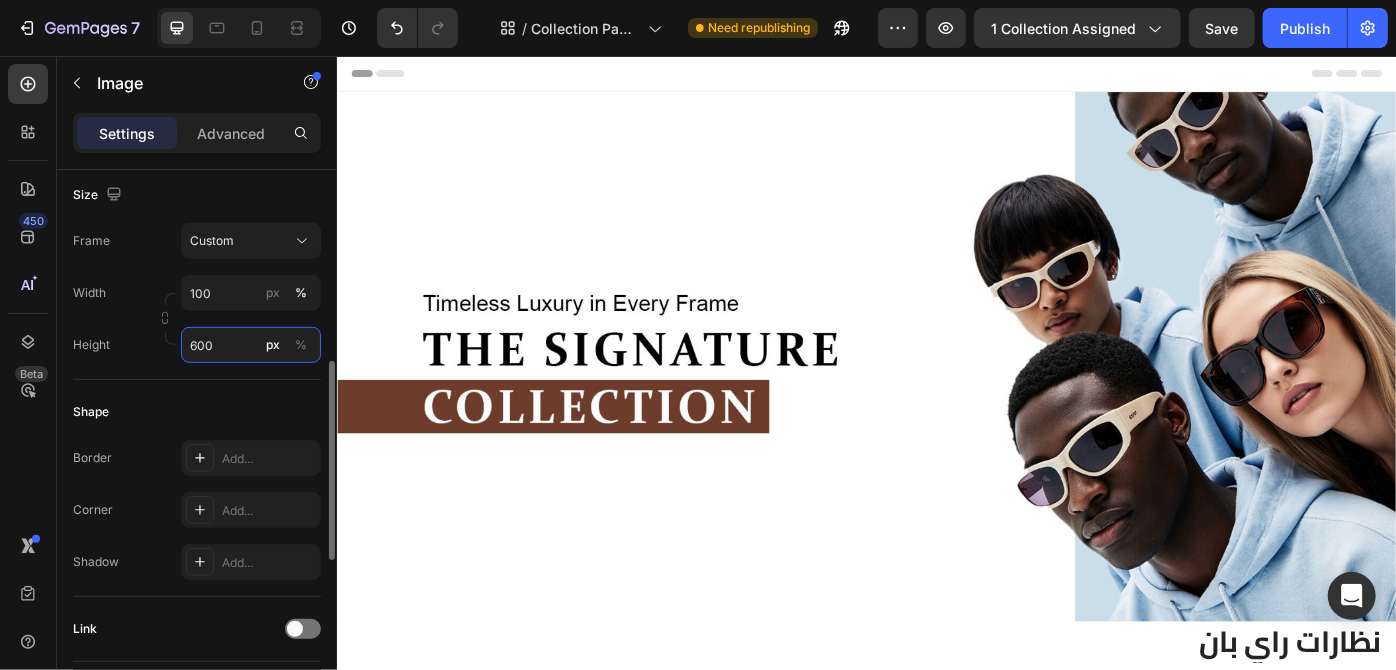 click on "600" at bounding box center [251, 345] 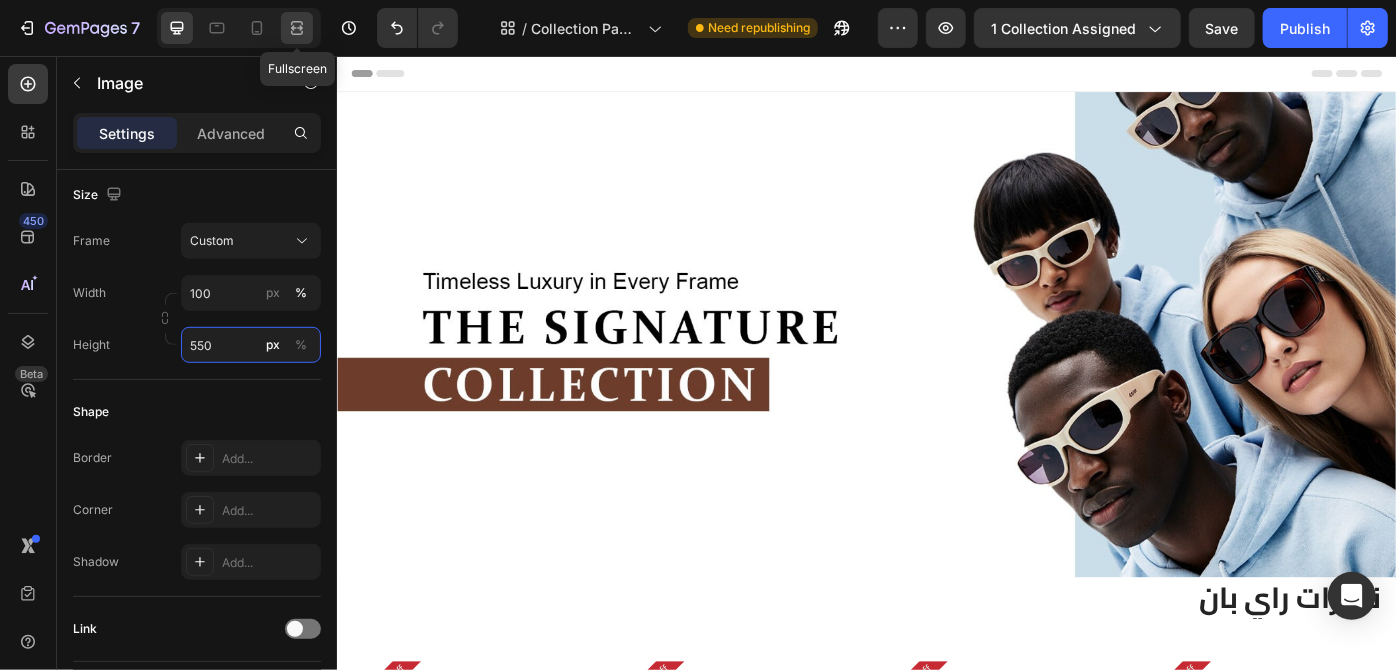 type on "550" 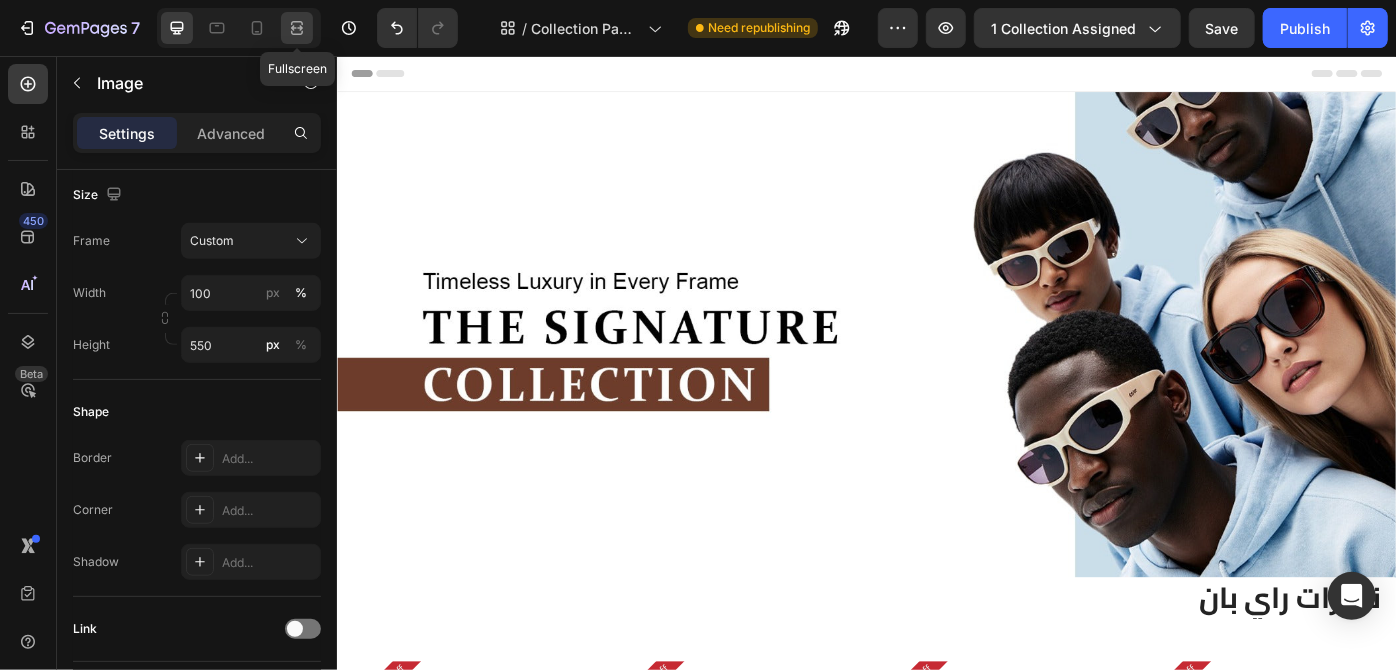 click 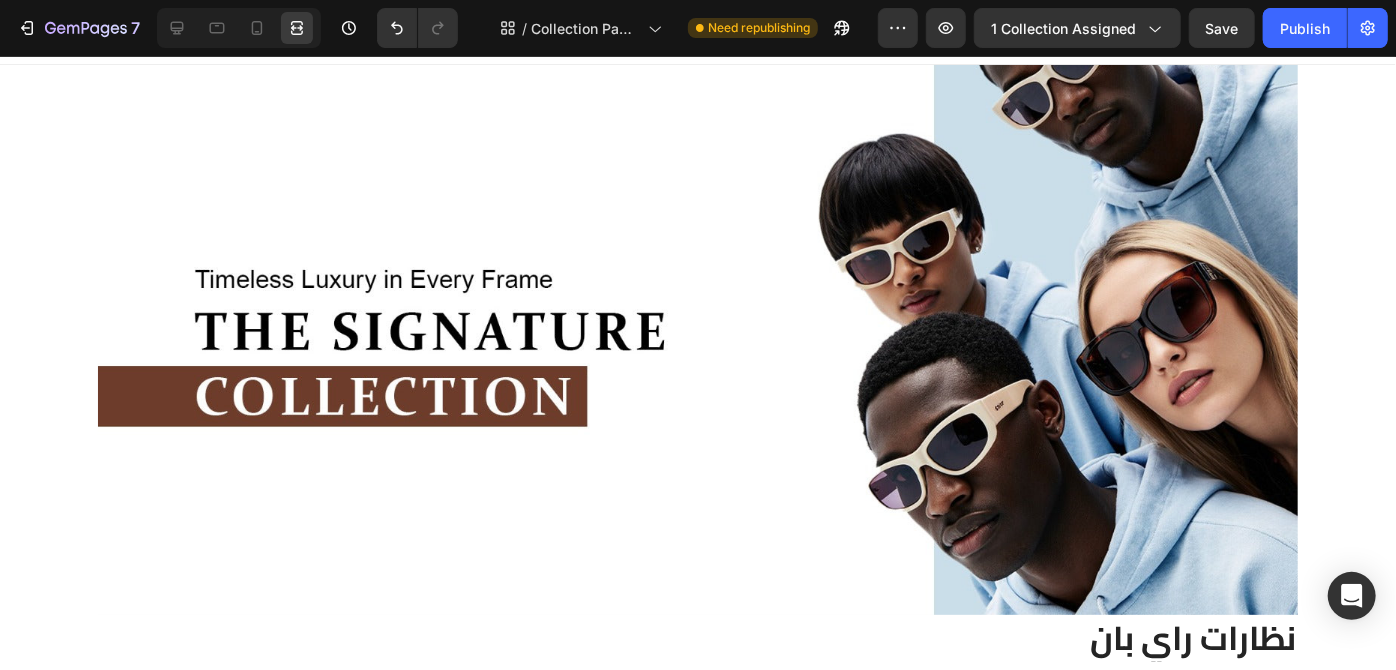 scroll, scrollTop: 0, scrollLeft: 0, axis: both 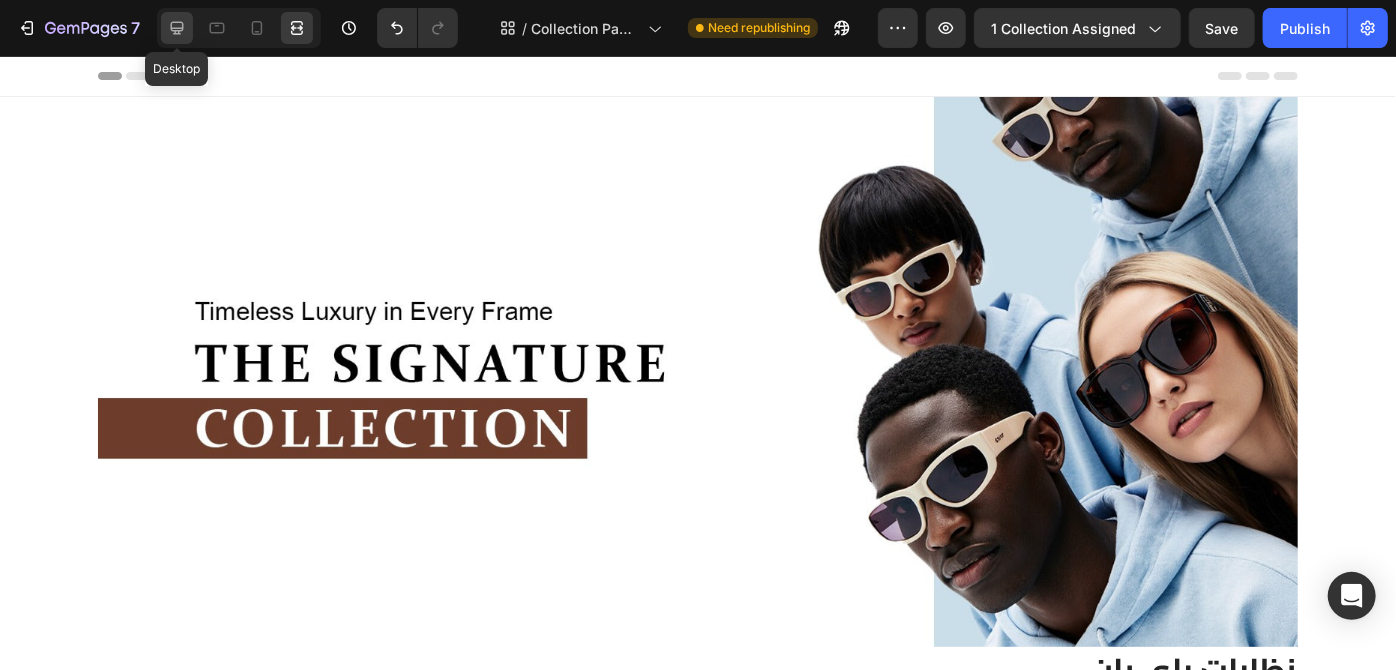 click 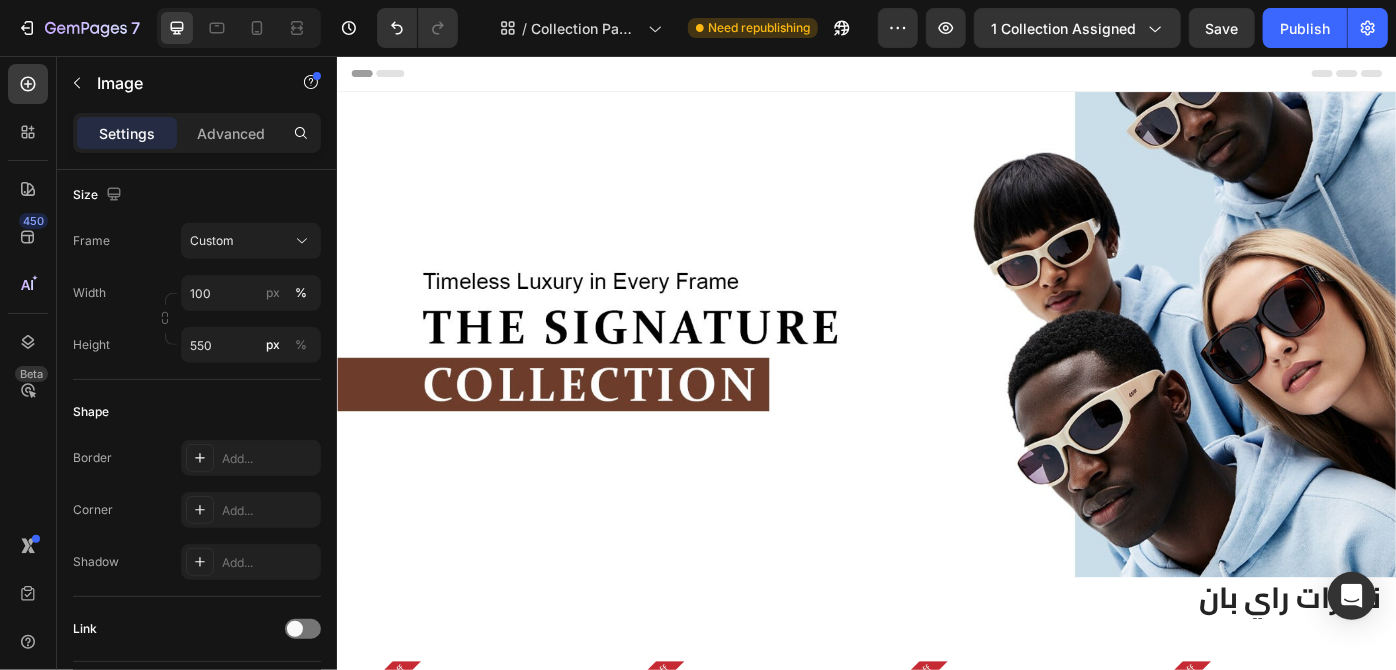 click at bounding box center (936, 371) 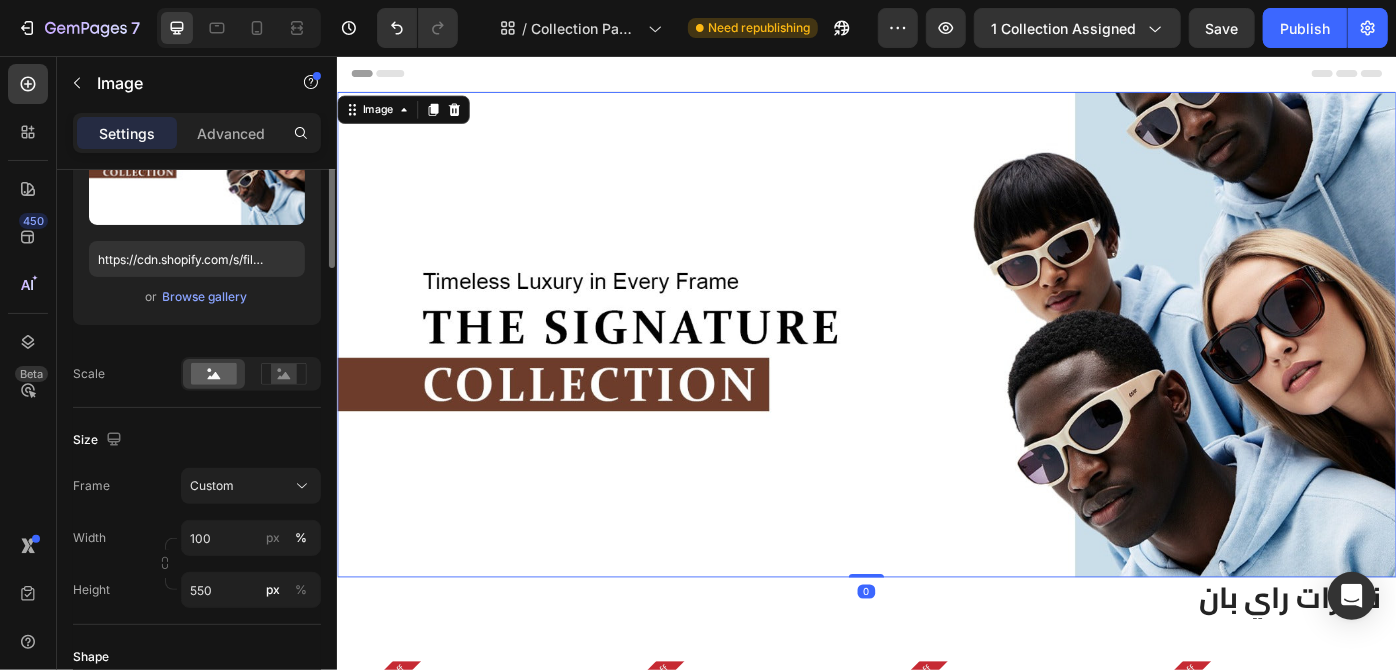 scroll, scrollTop: 138, scrollLeft: 0, axis: vertical 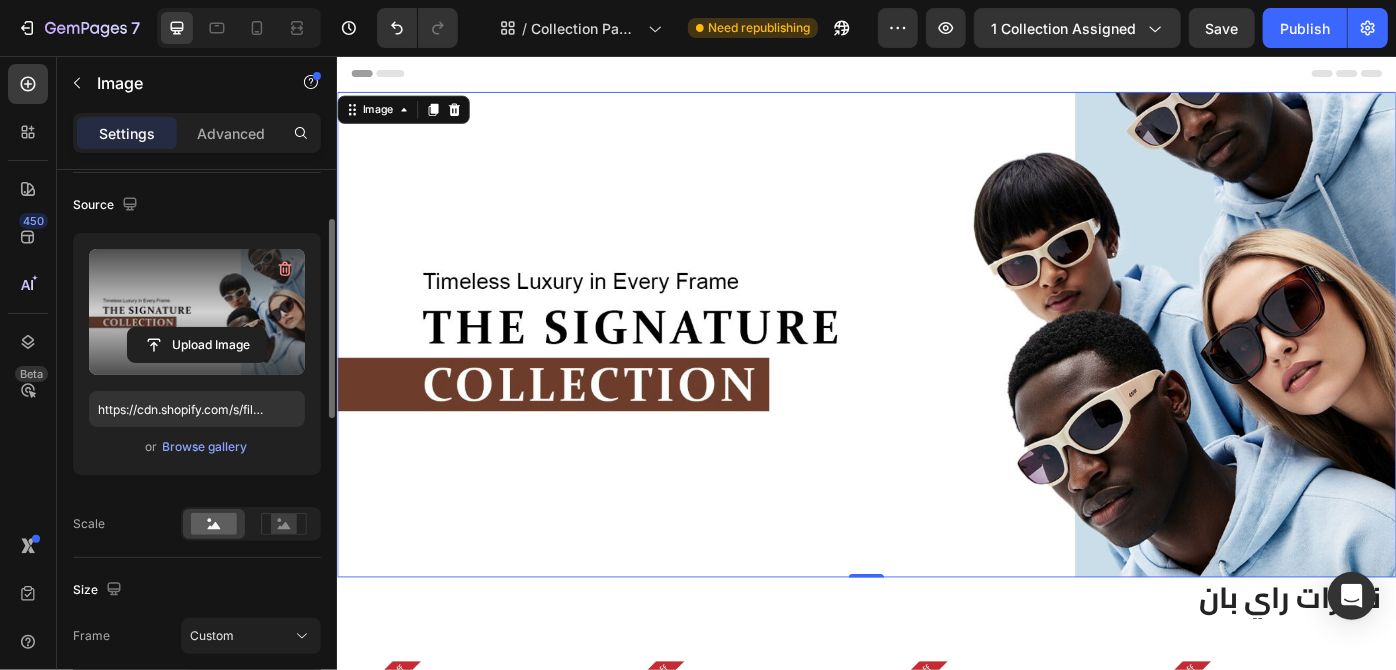 click at bounding box center (197, 312) 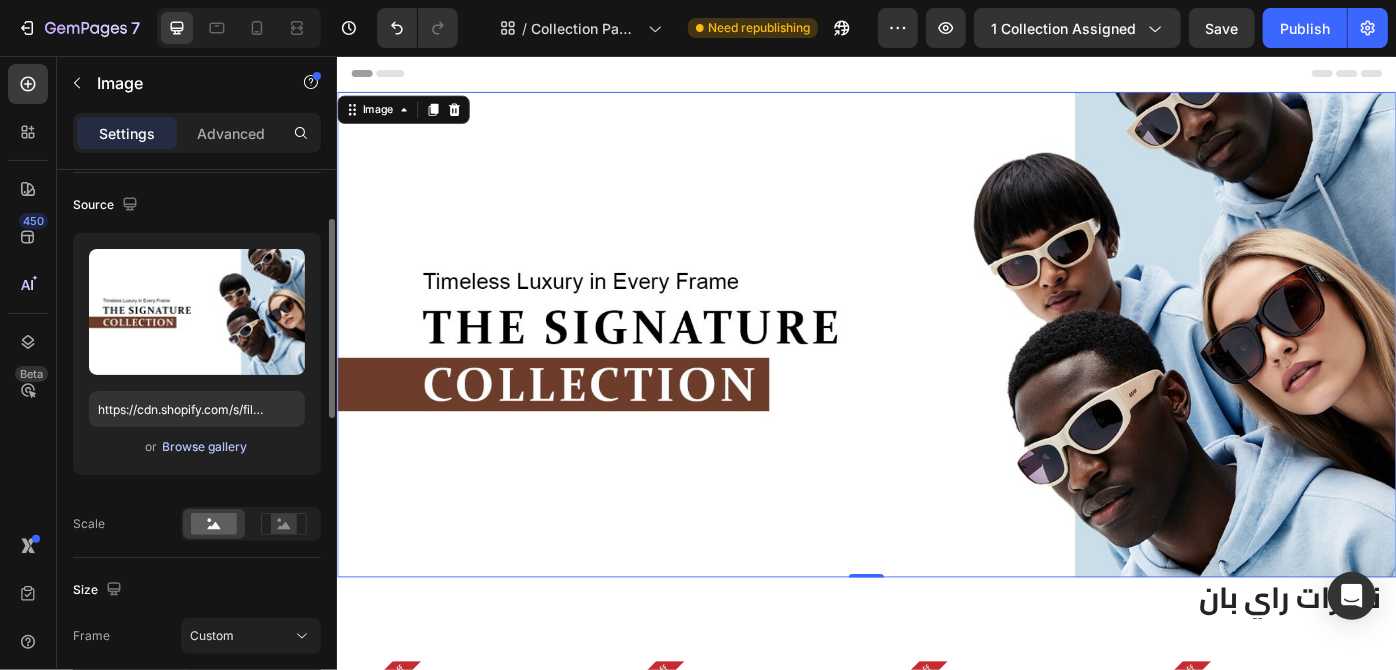 click on "Browse gallery" at bounding box center (205, 447) 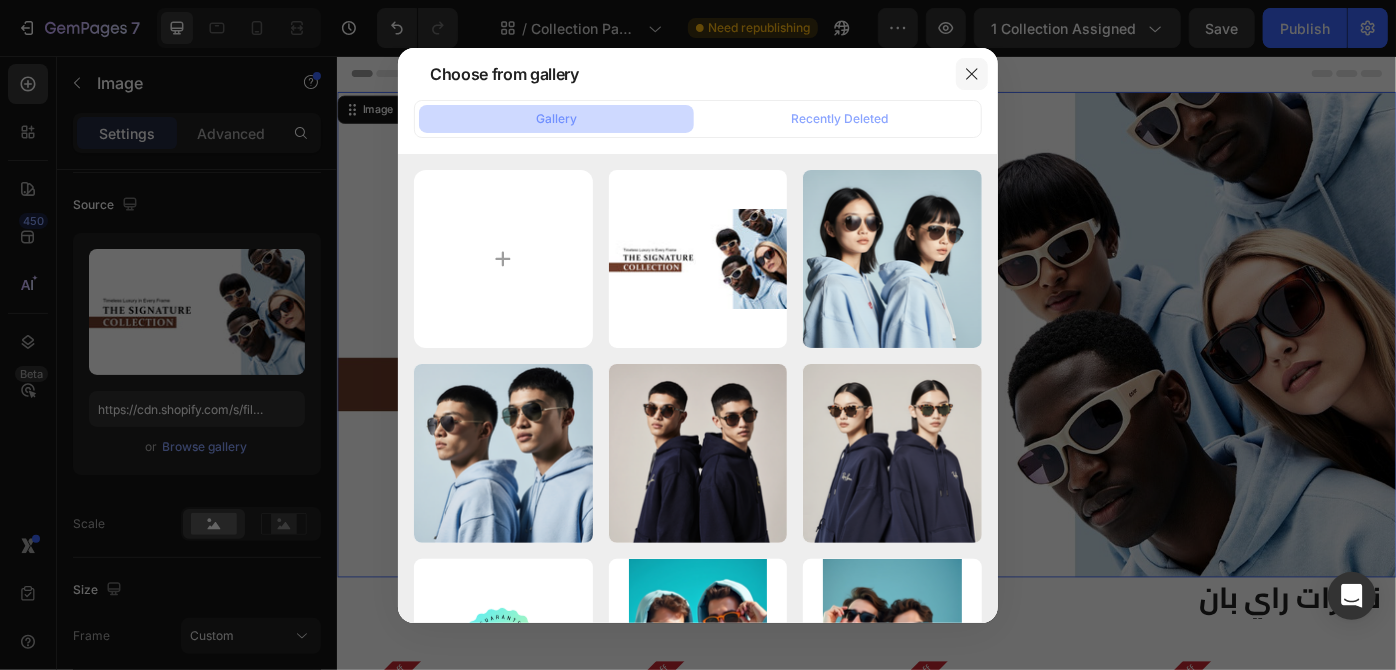 click 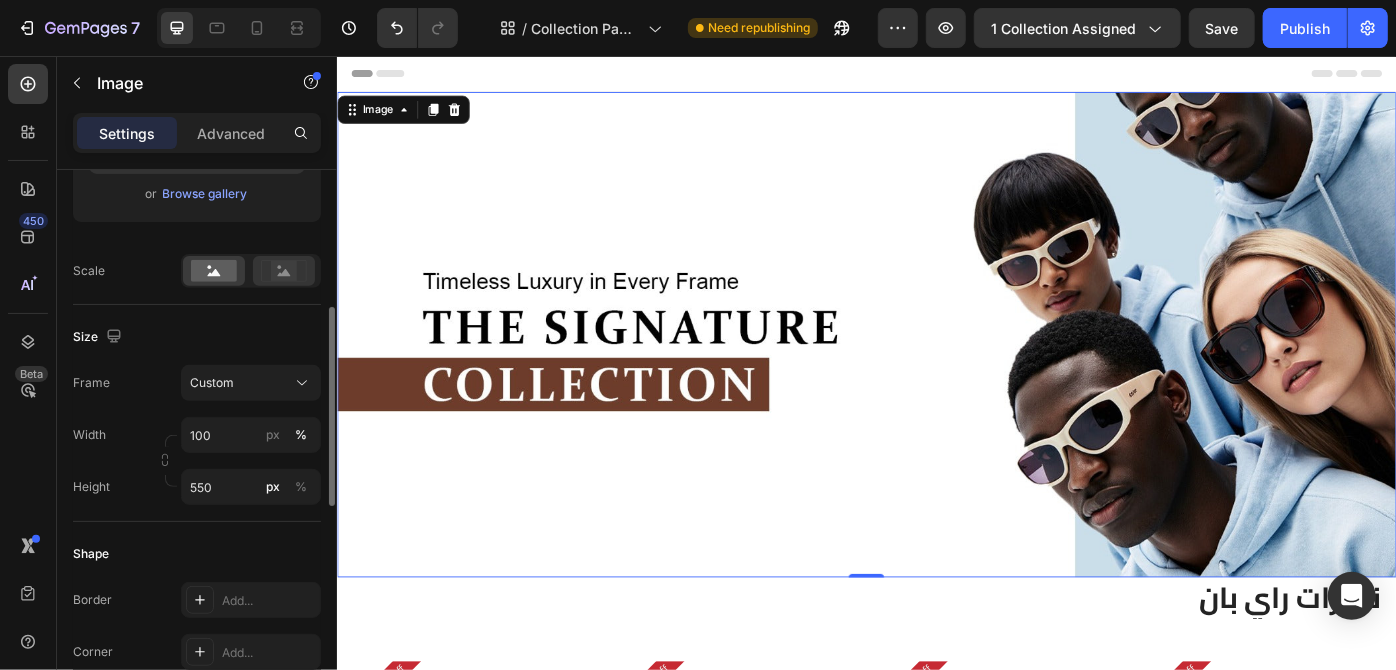 scroll, scrollTop: 392, scrollLeft: 0, axis: vertical 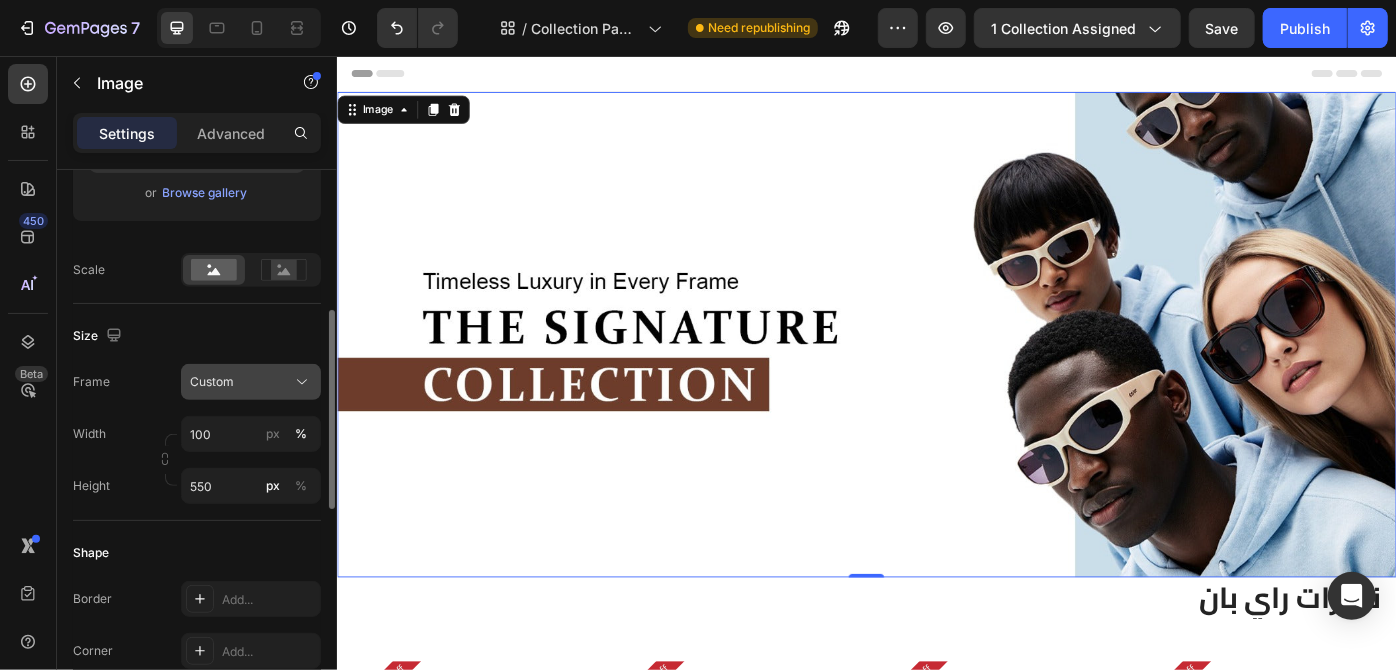 click on "Custom" 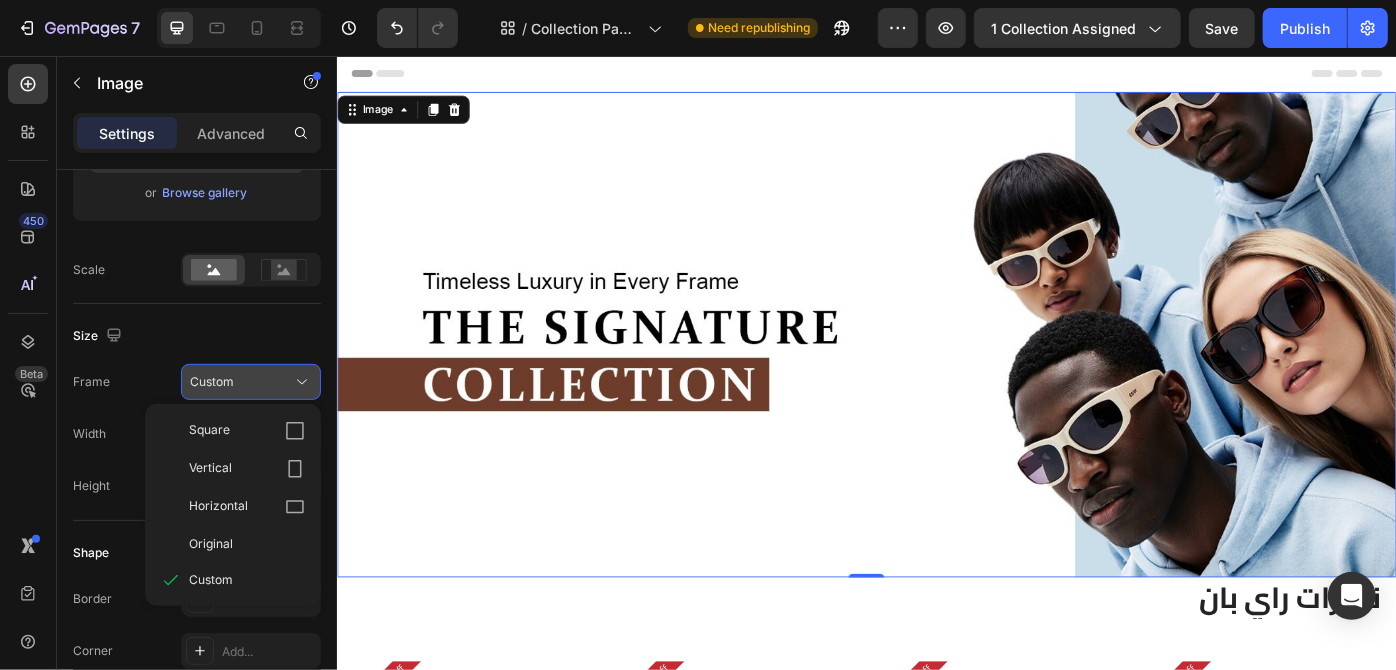 click on "Custom" 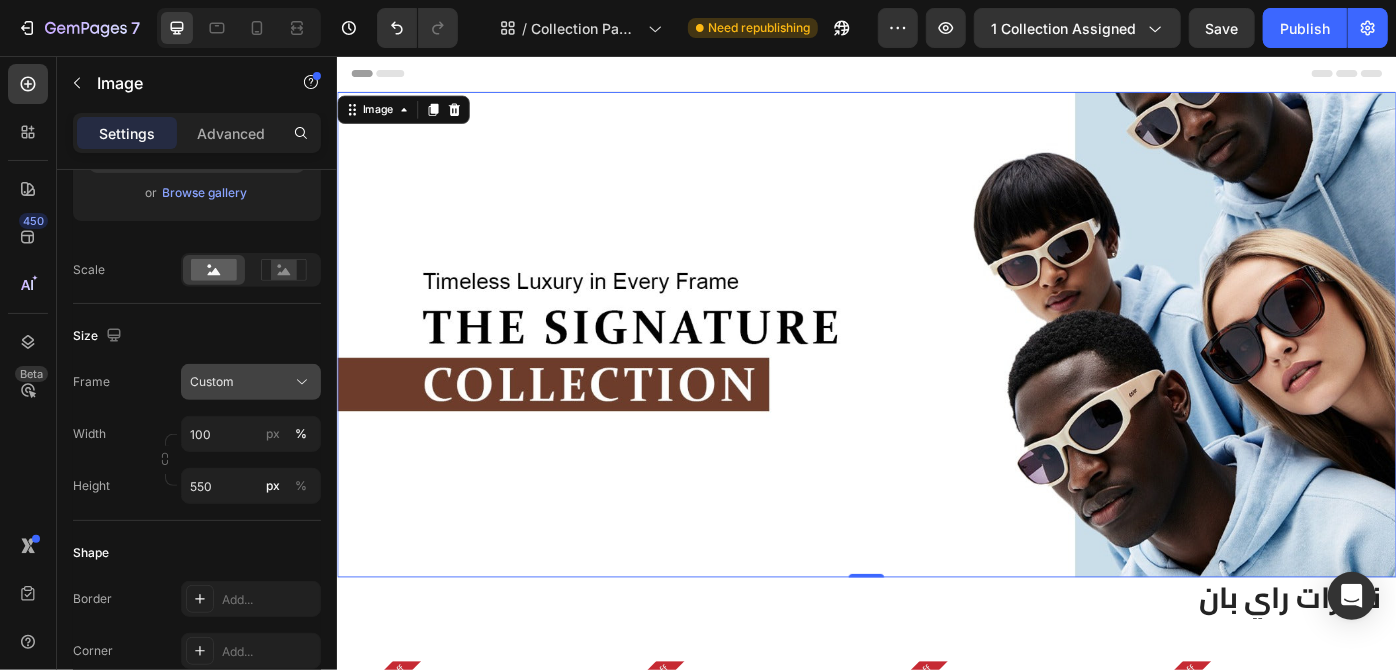 click on "Custom" 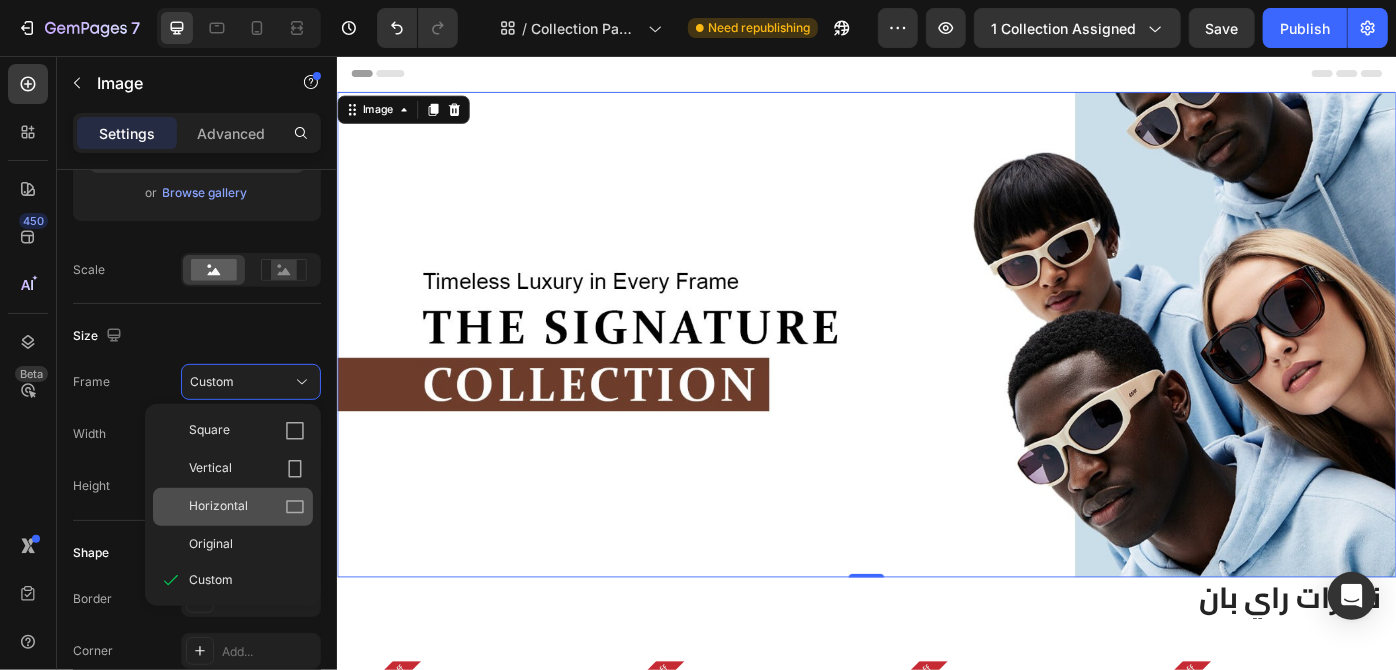 click on "Horizontal" at bounding box center [218, 507] 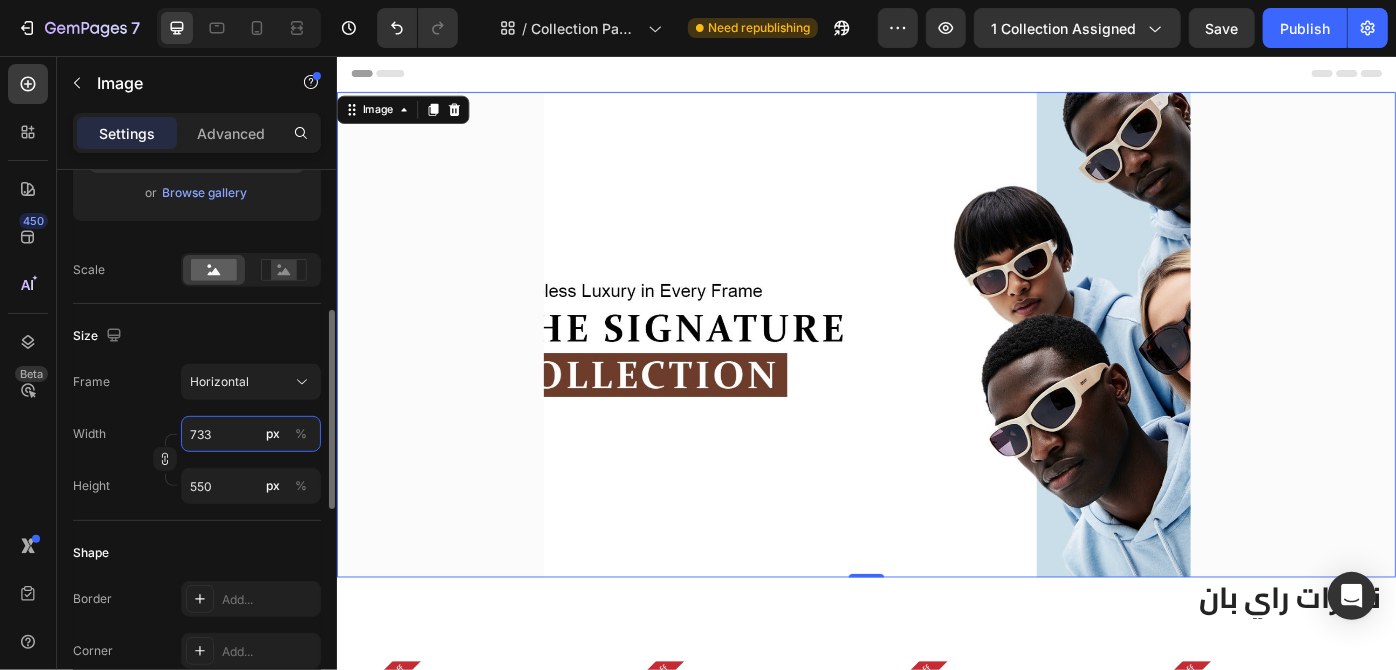 click on "733" at bounding box center (251, 434) 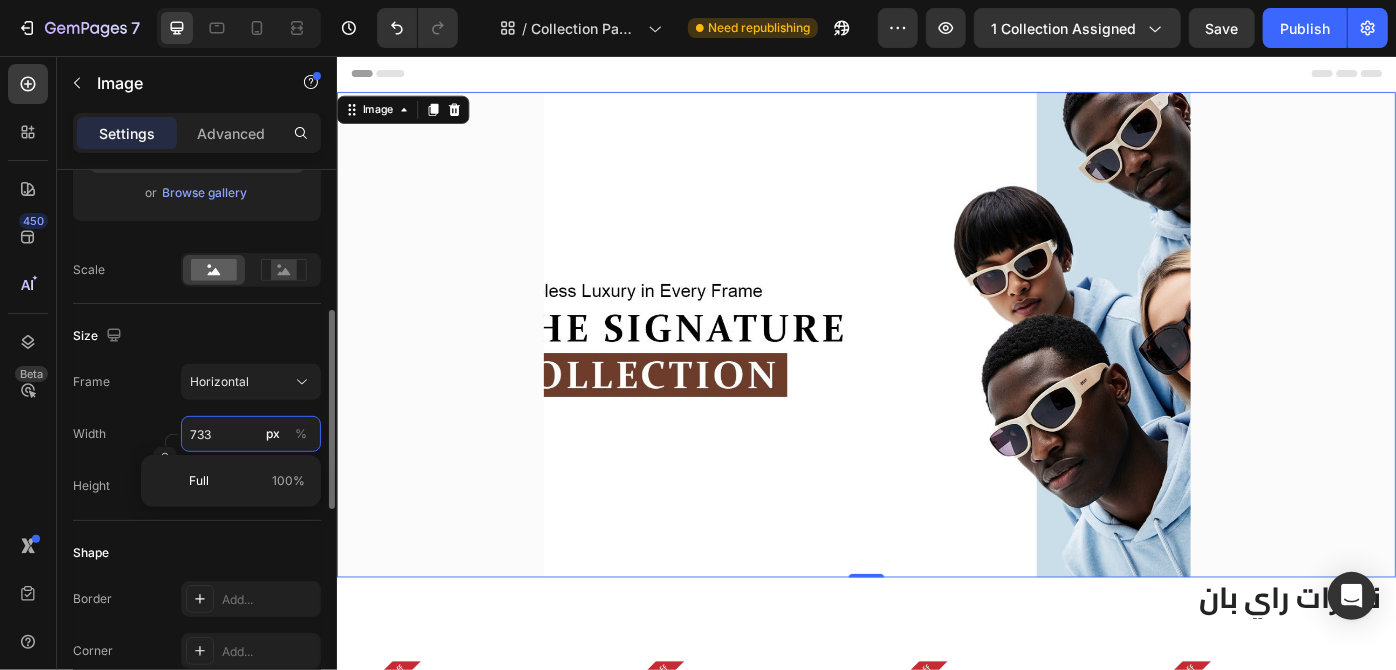 type on "1" 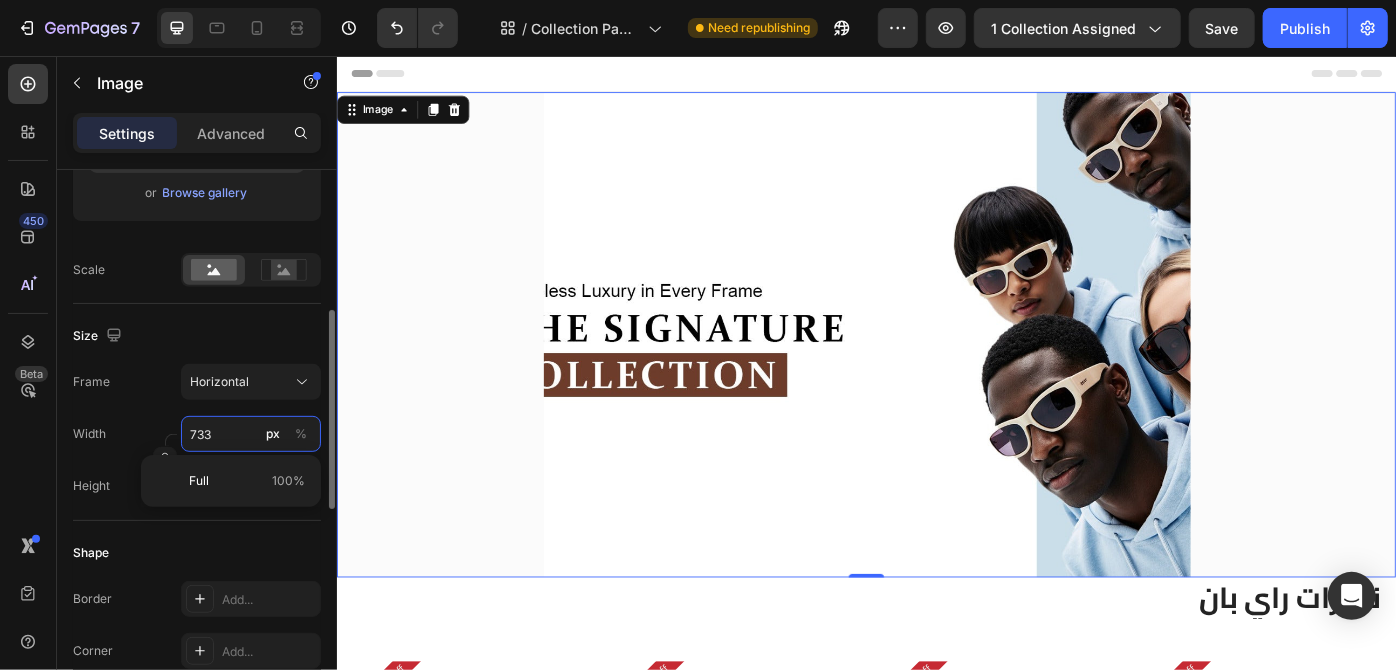 type on "1" 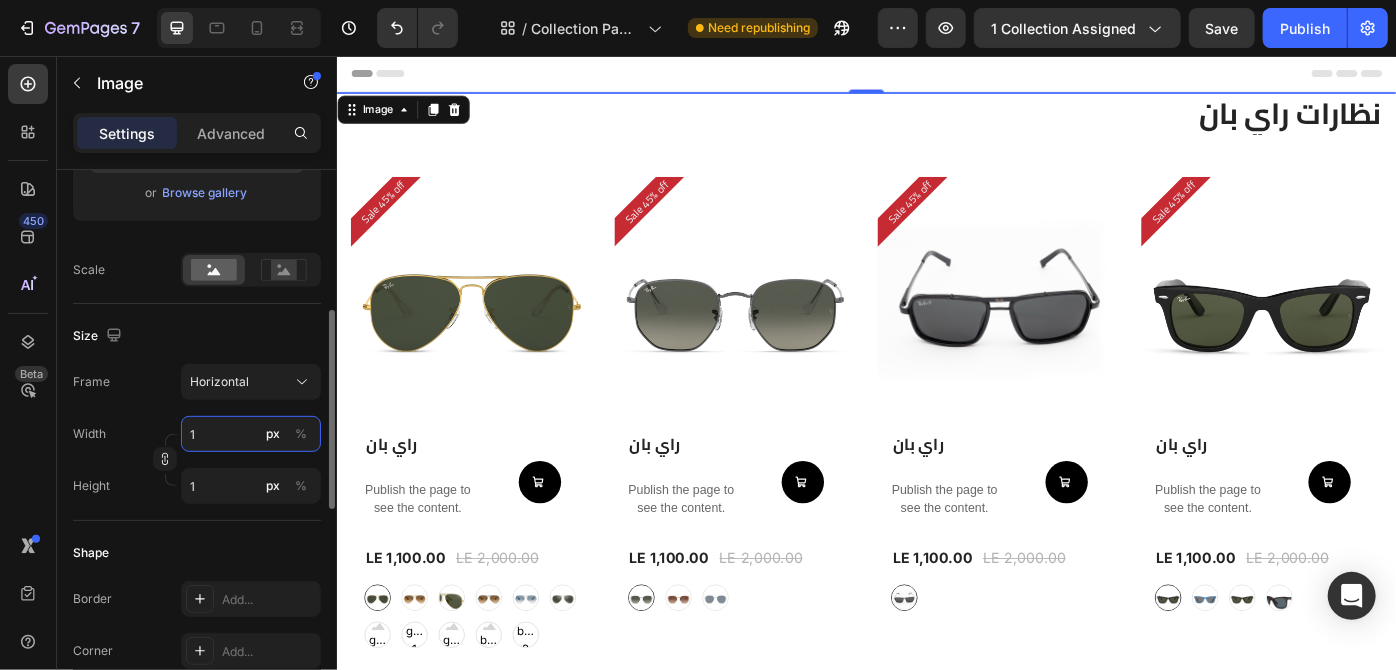 type on "14" 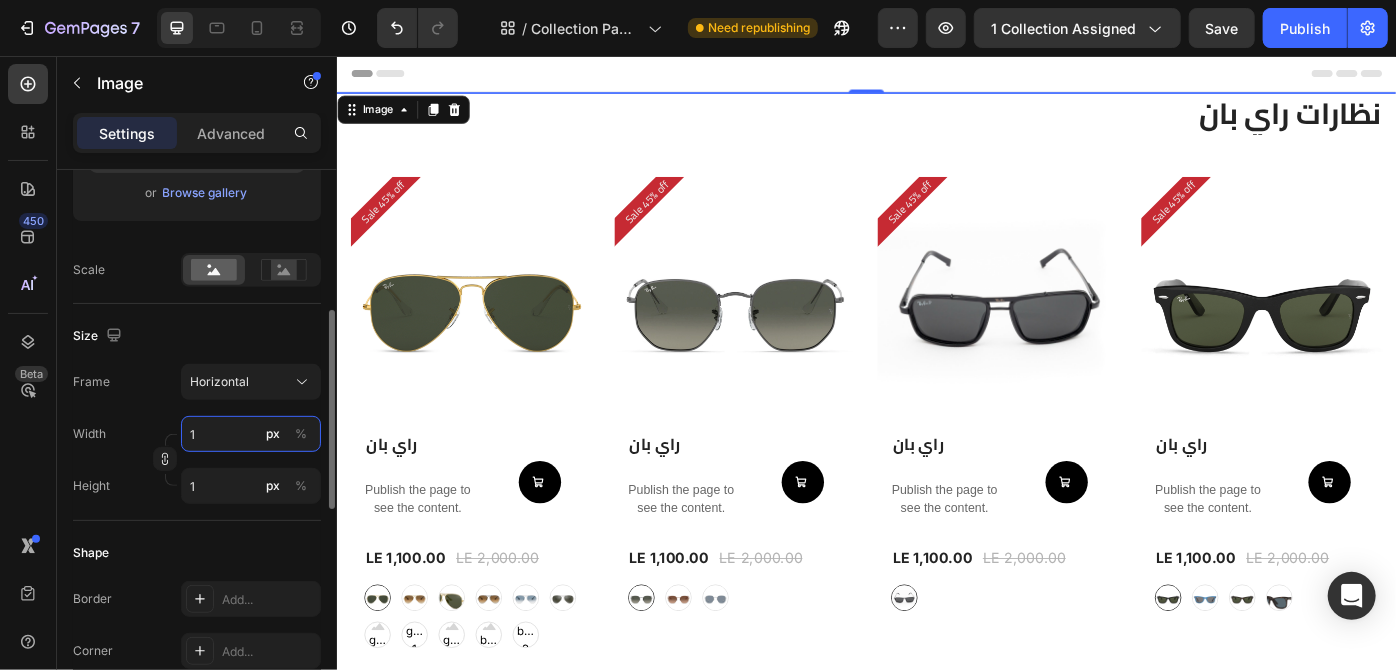 type on "11" 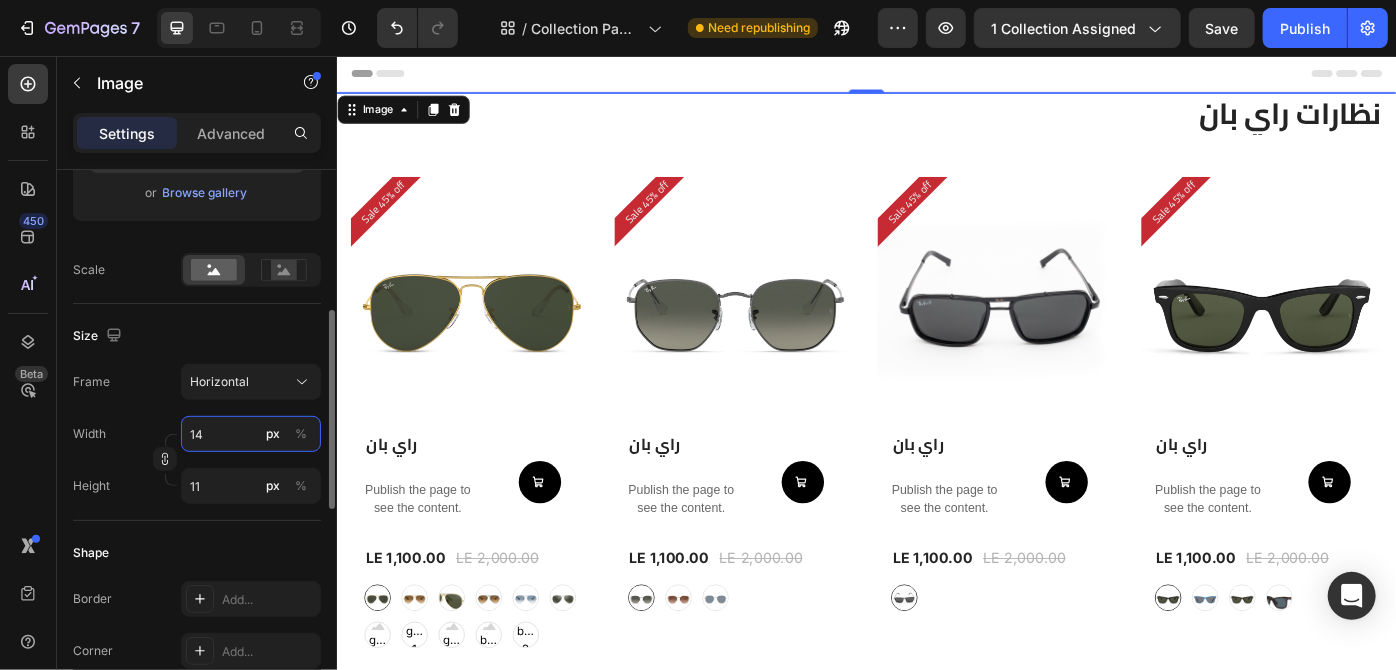 type on "144" 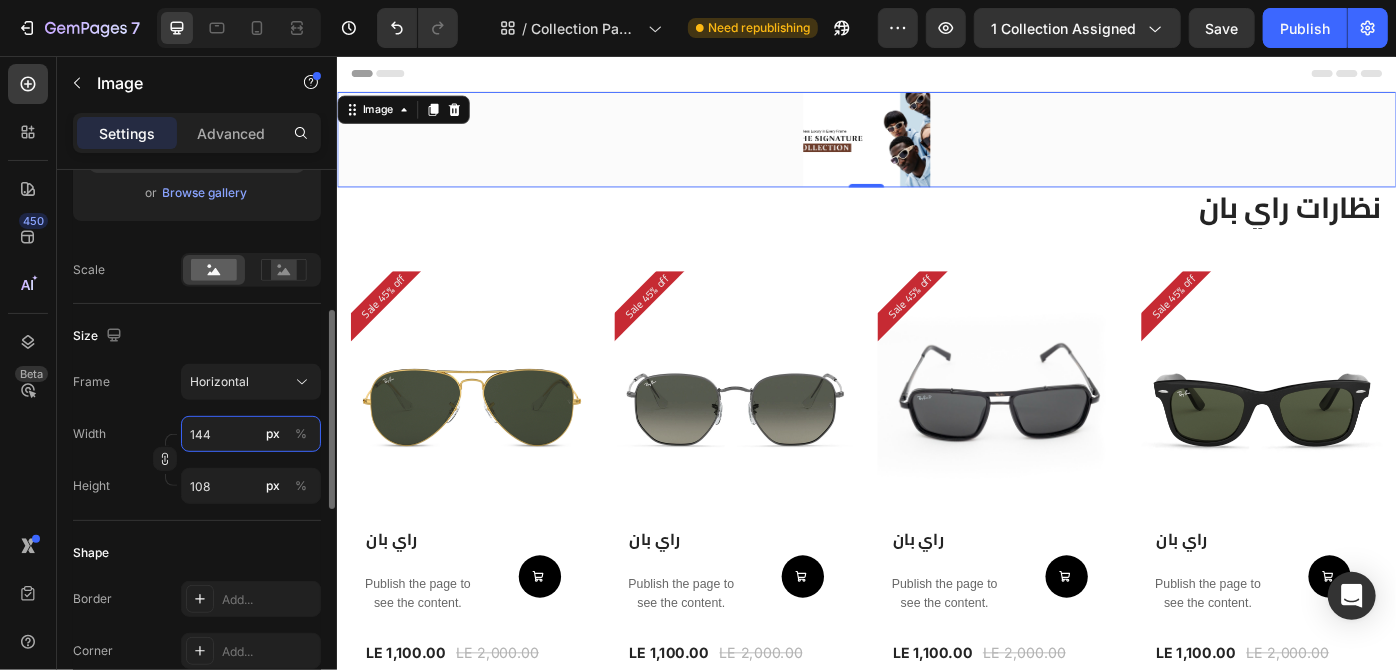 type on "1440" 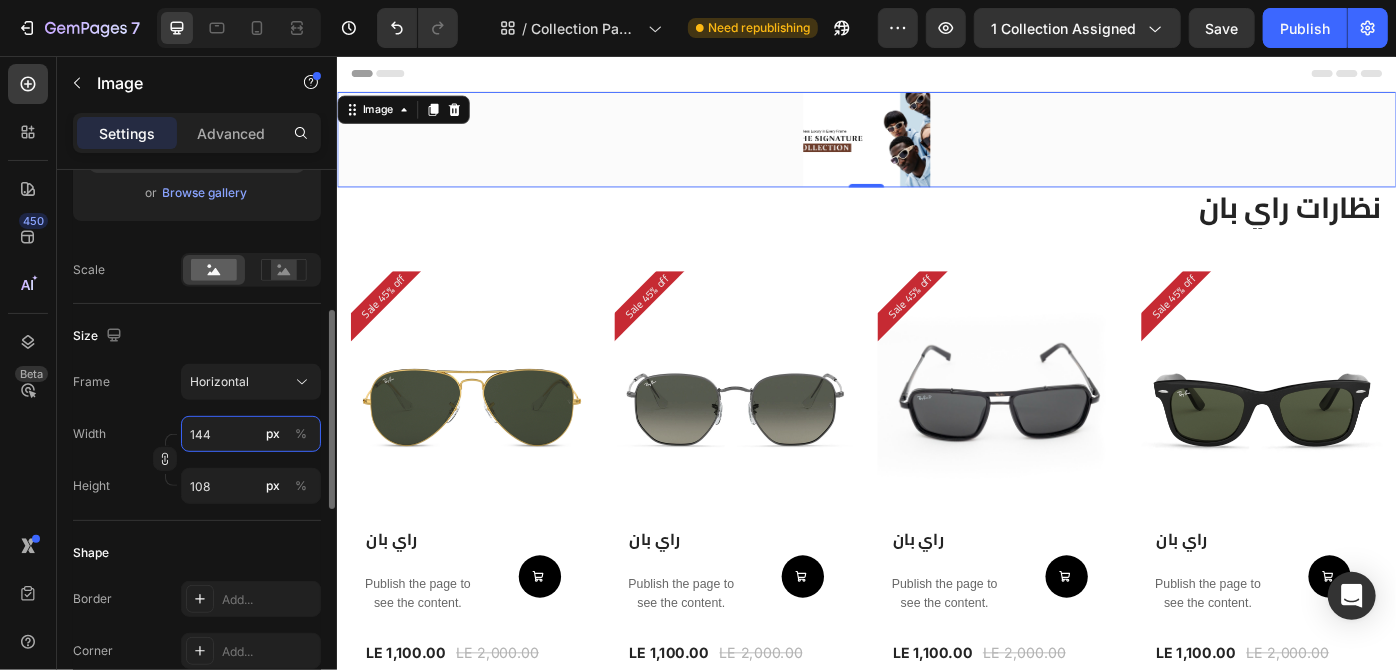 type on "1080" 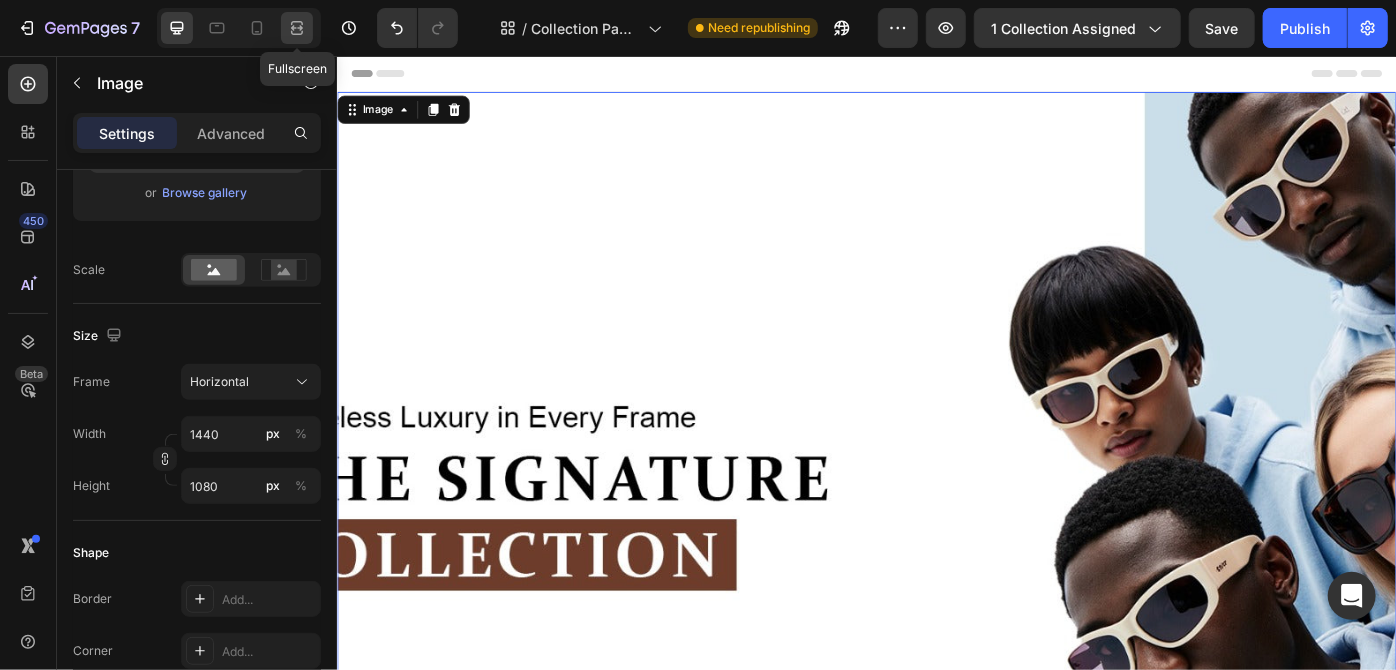 click 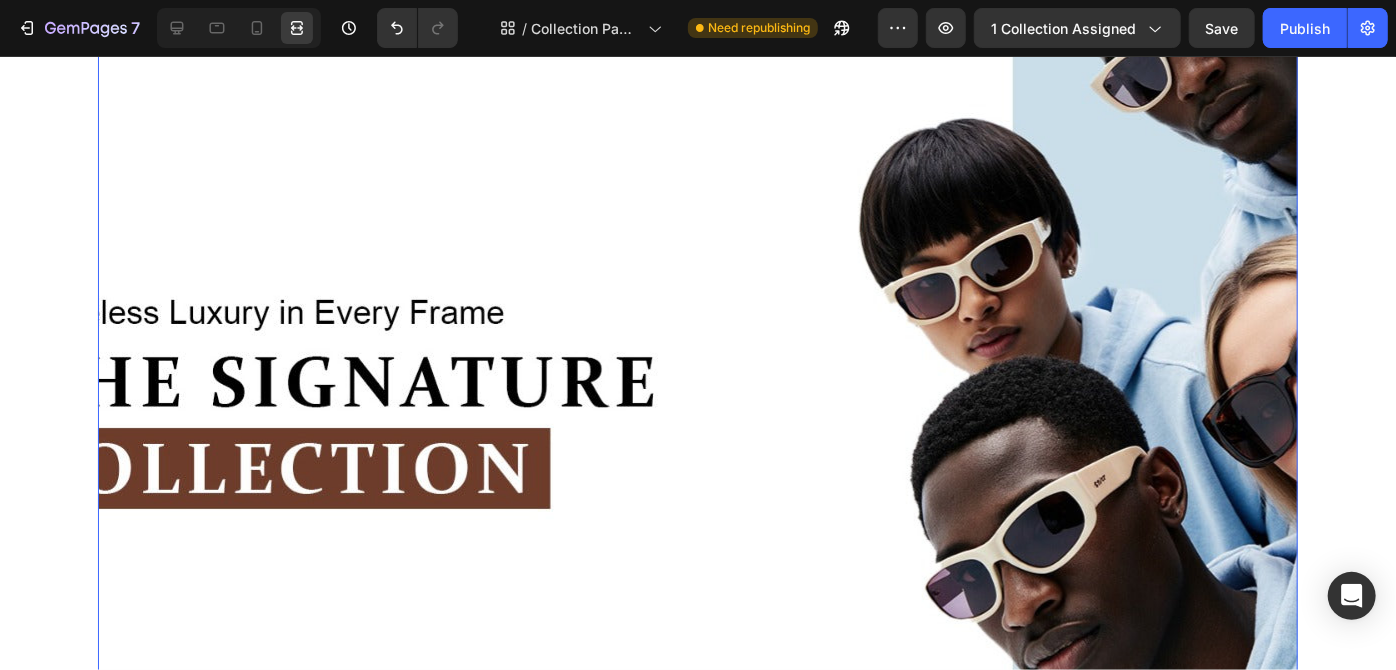 scroll, scrollTop: 203, scrollLeft: 0, axis: vertical 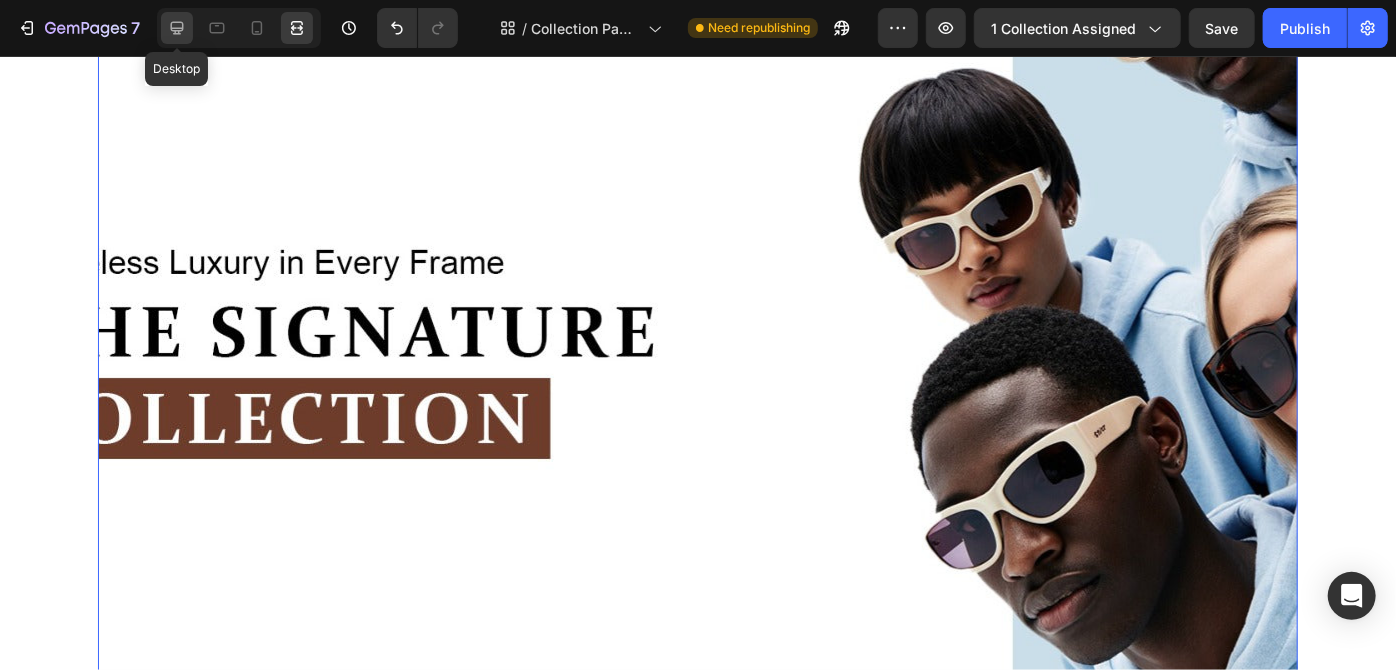 click 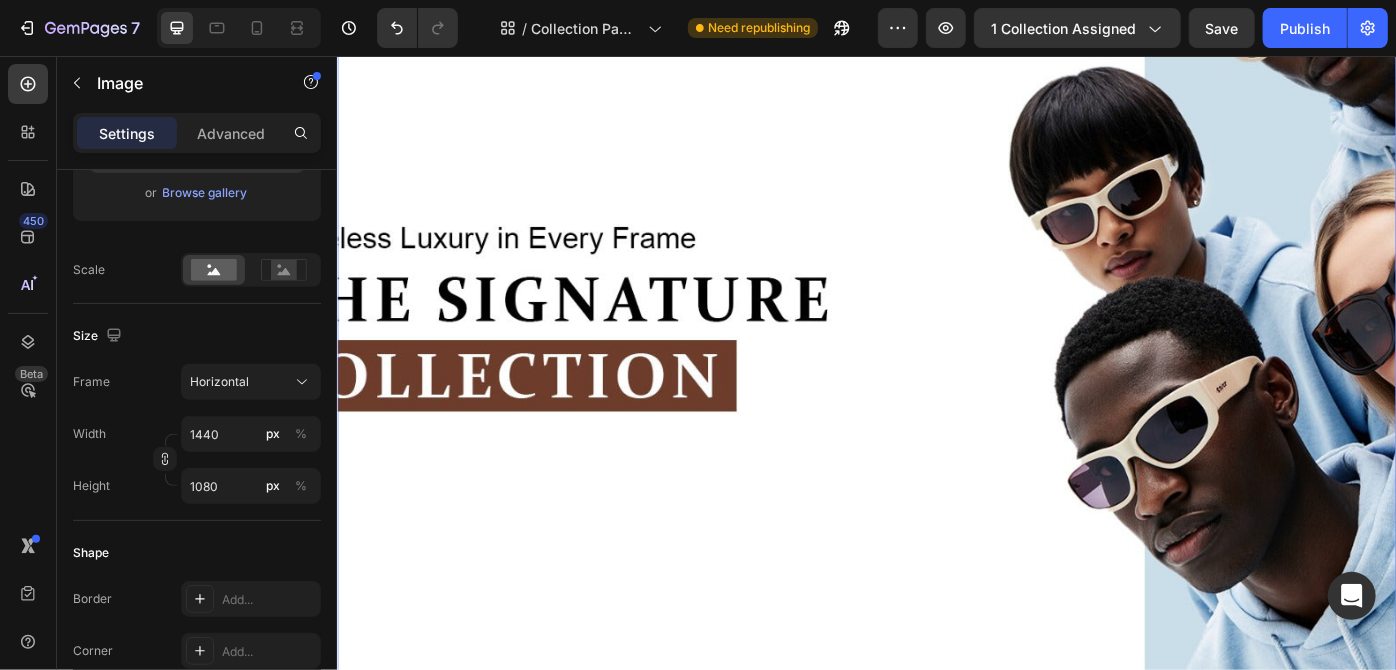 type on "144" 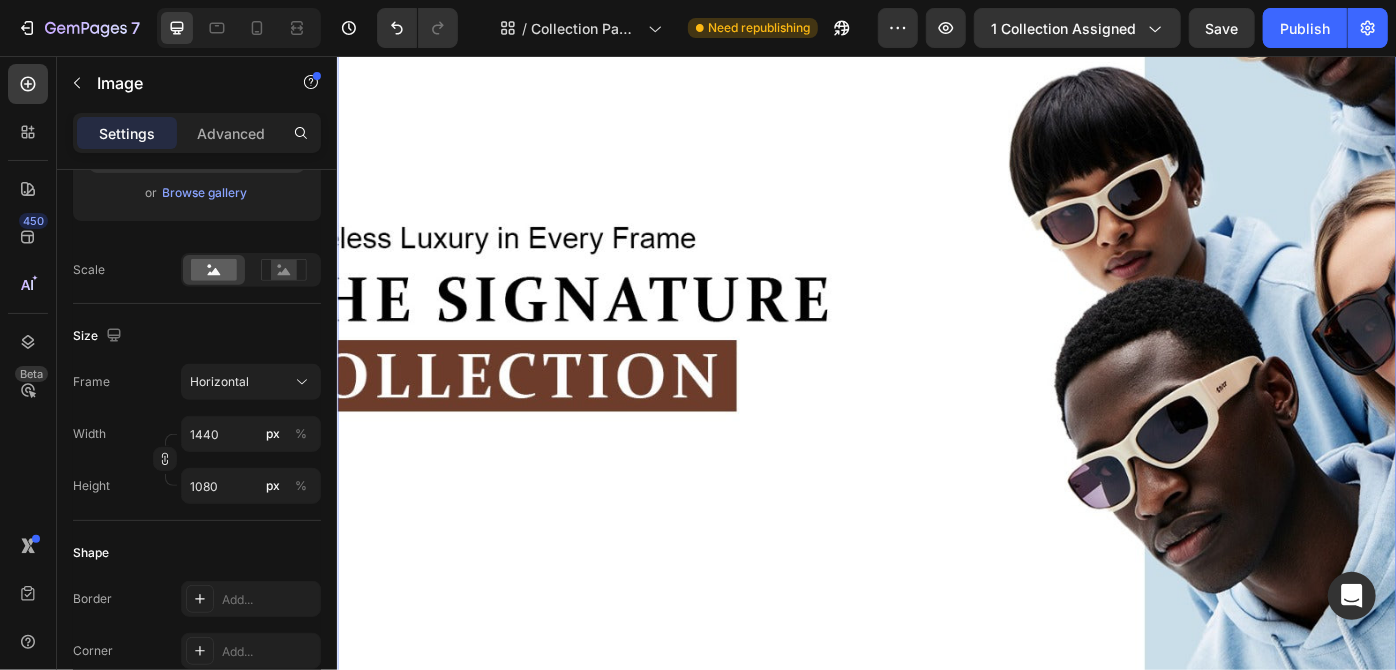 type on "108" 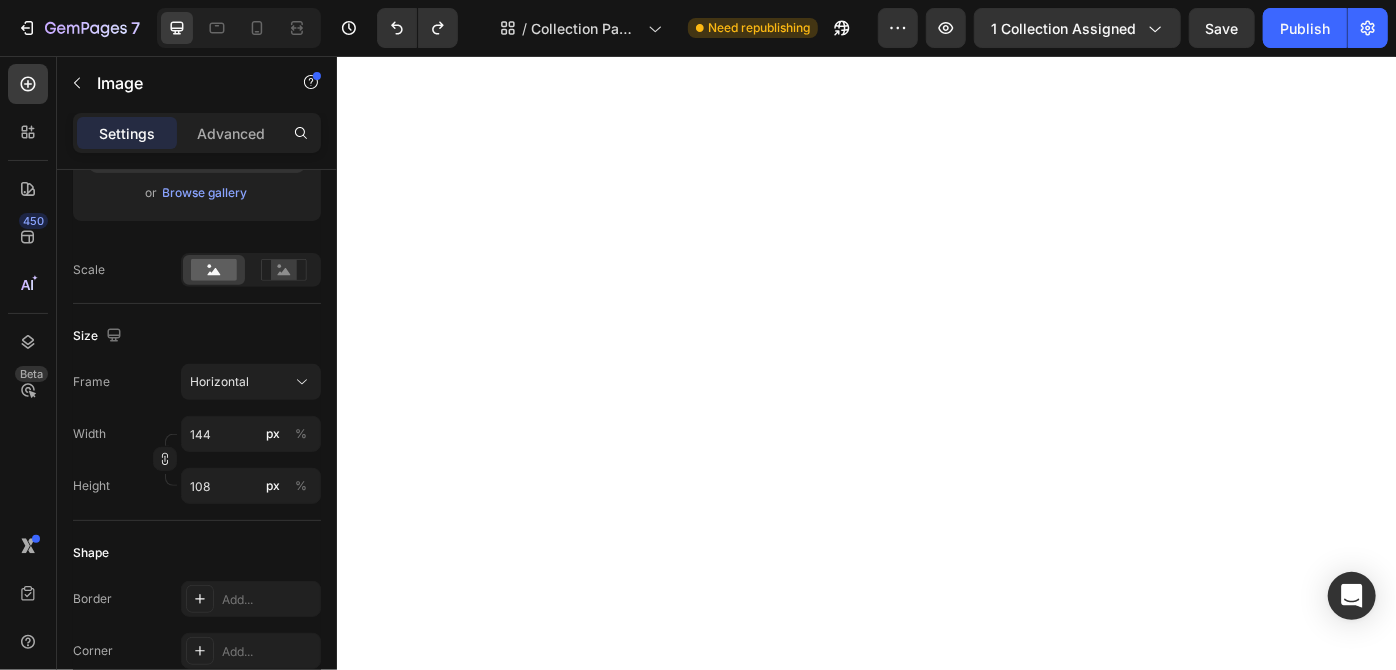 type on "733" 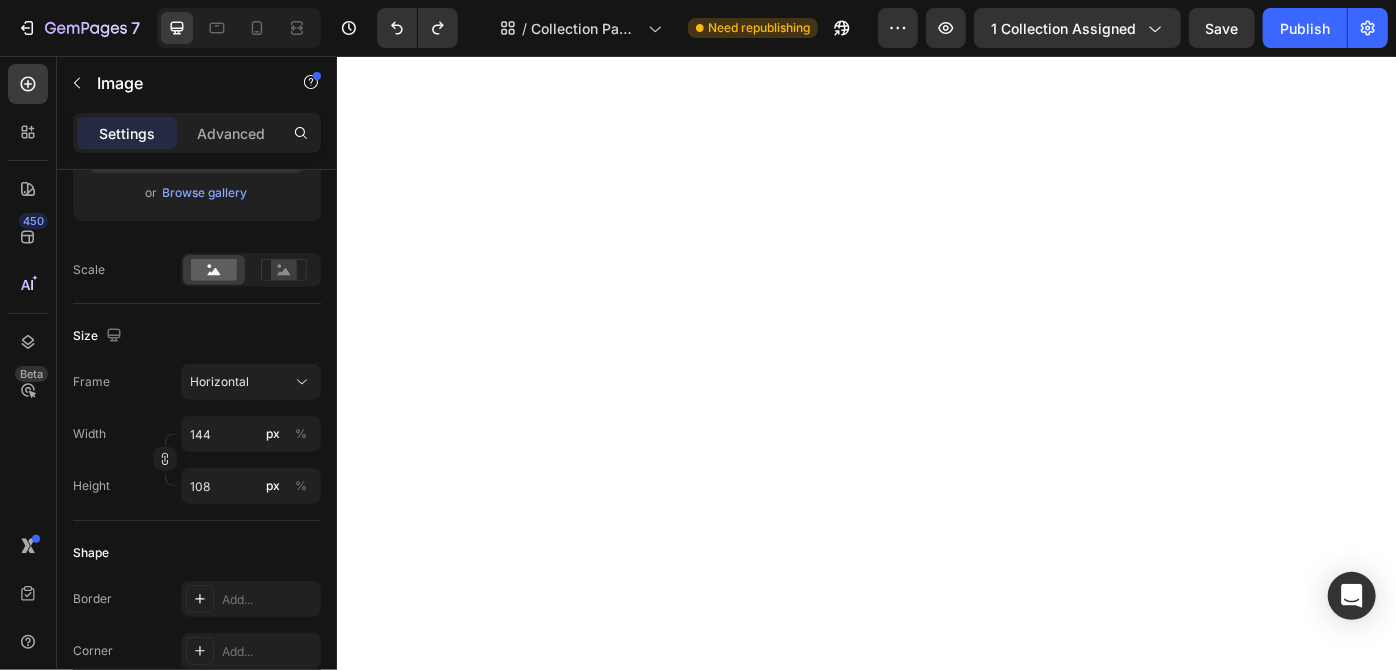 type on "550" 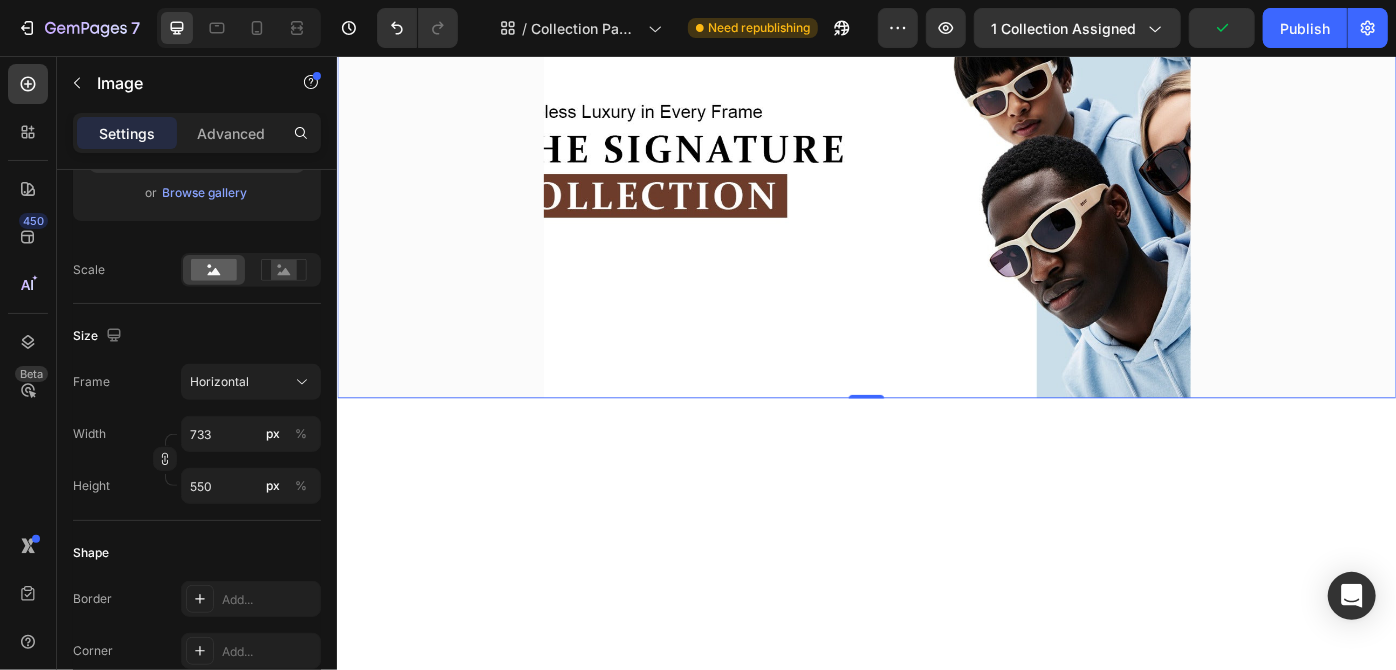 type on "100" 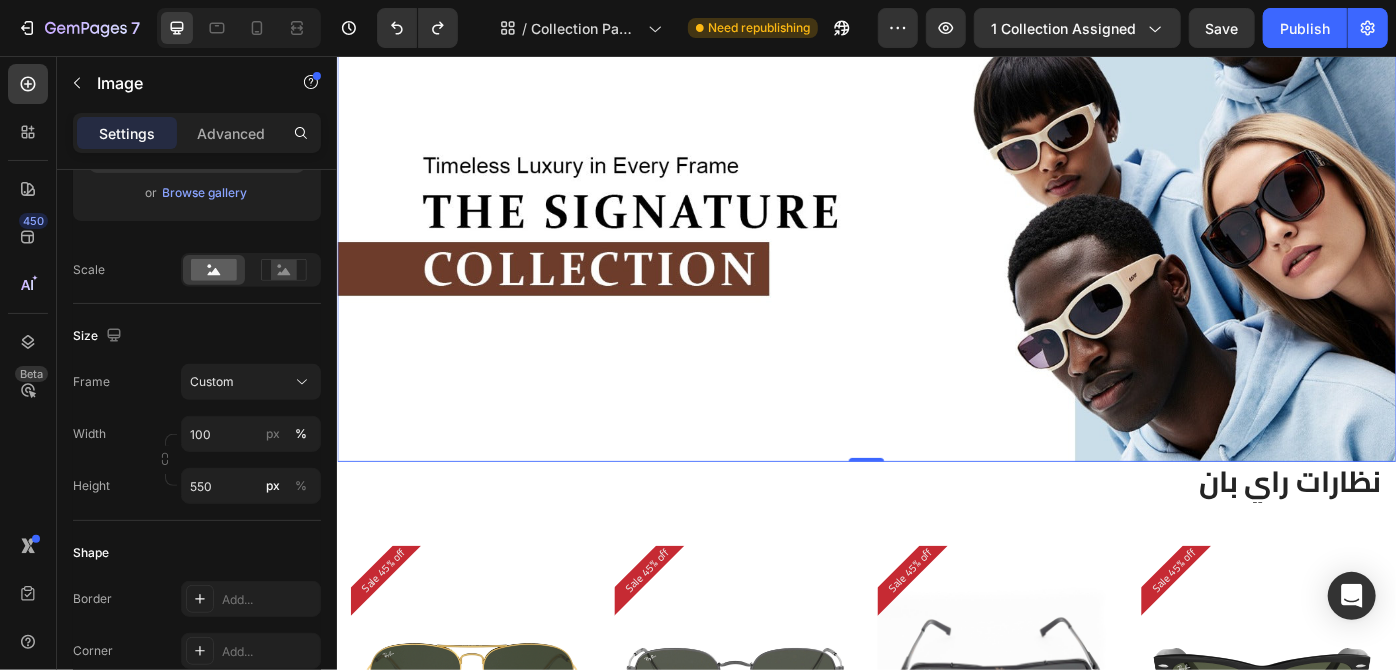 scroll, scrollTop: 0, scrollLeft: 0, axis: both 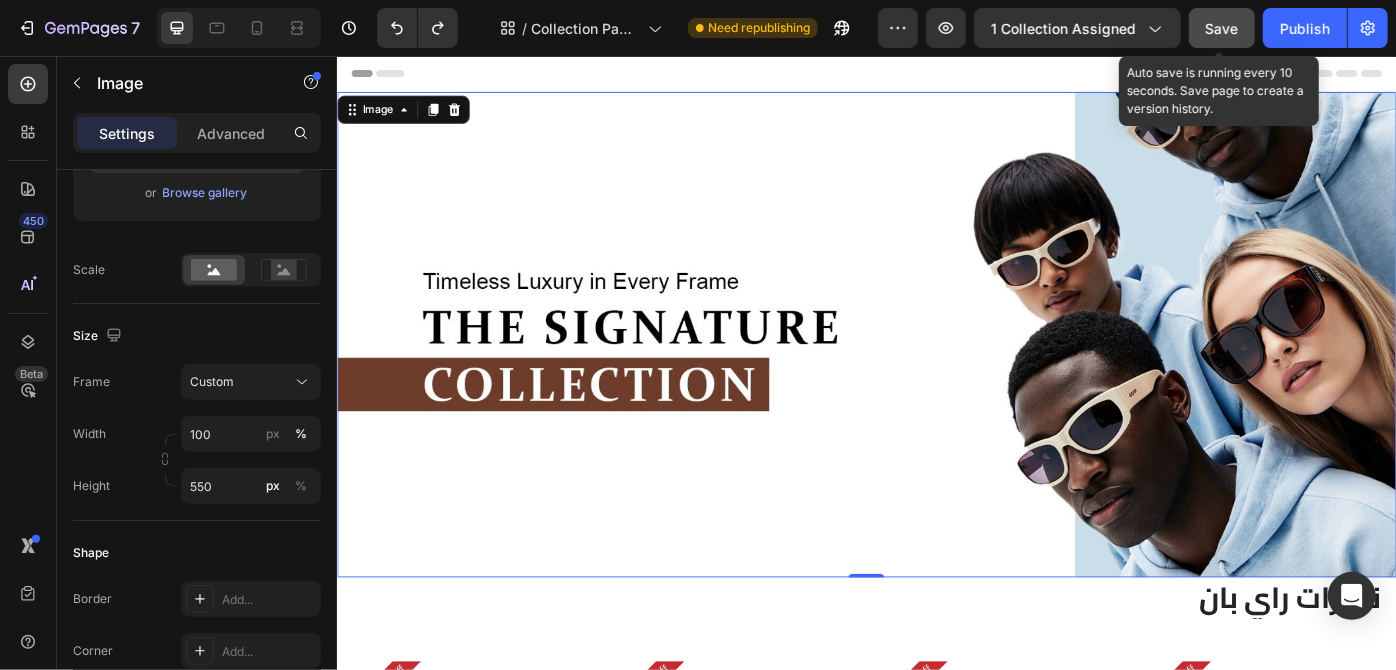 click on "Save" at bounding box center [1222, 28] 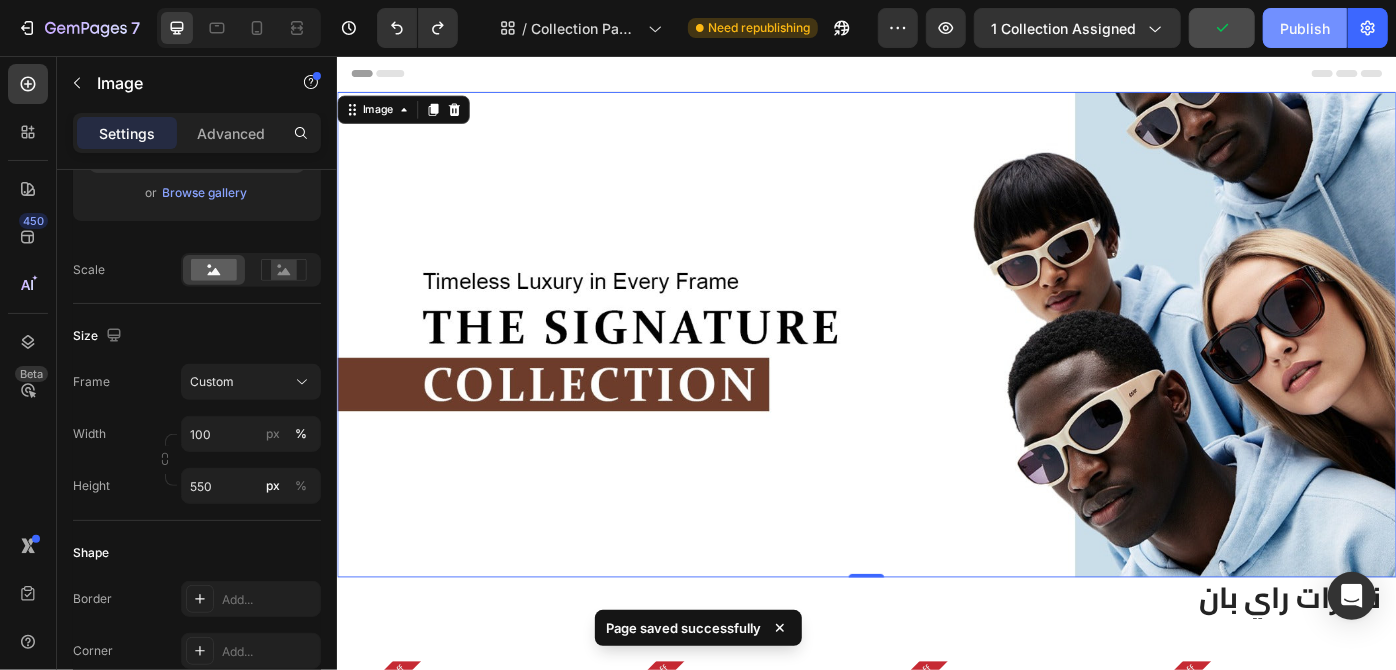 click on "Publish" 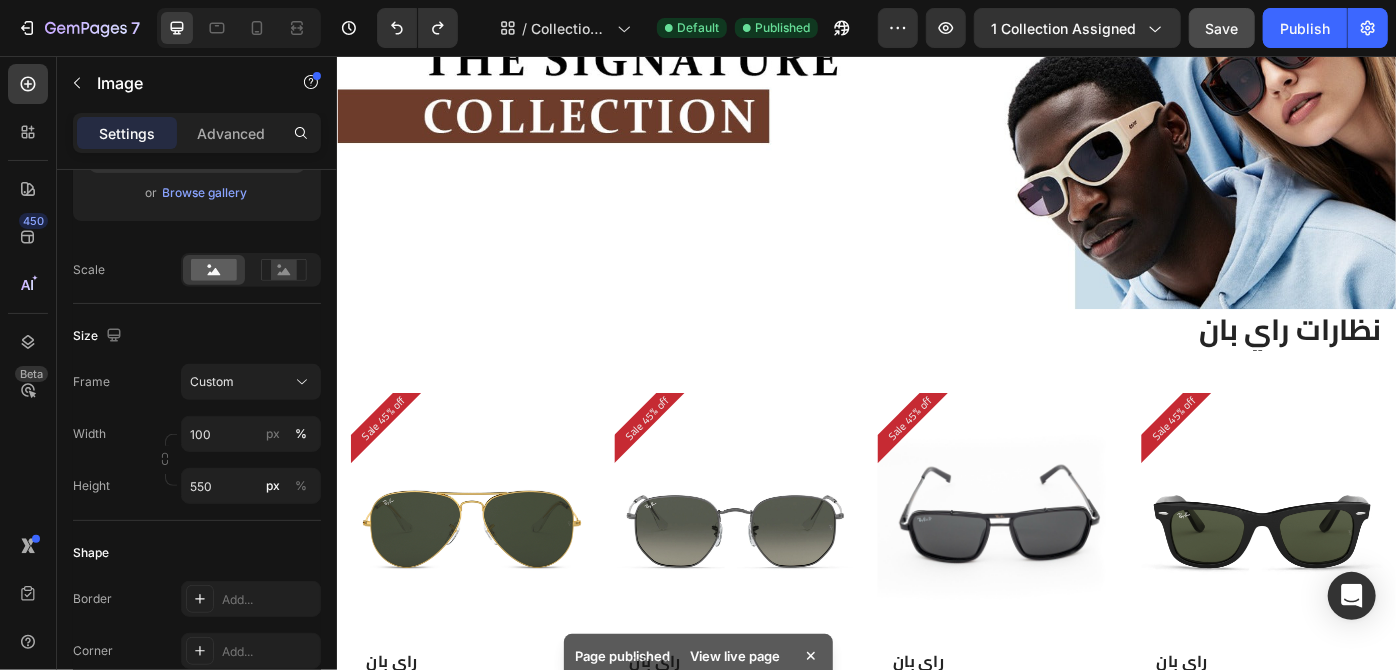 scroll, scrollTop: 0, scrollLeft: 0, axis: both 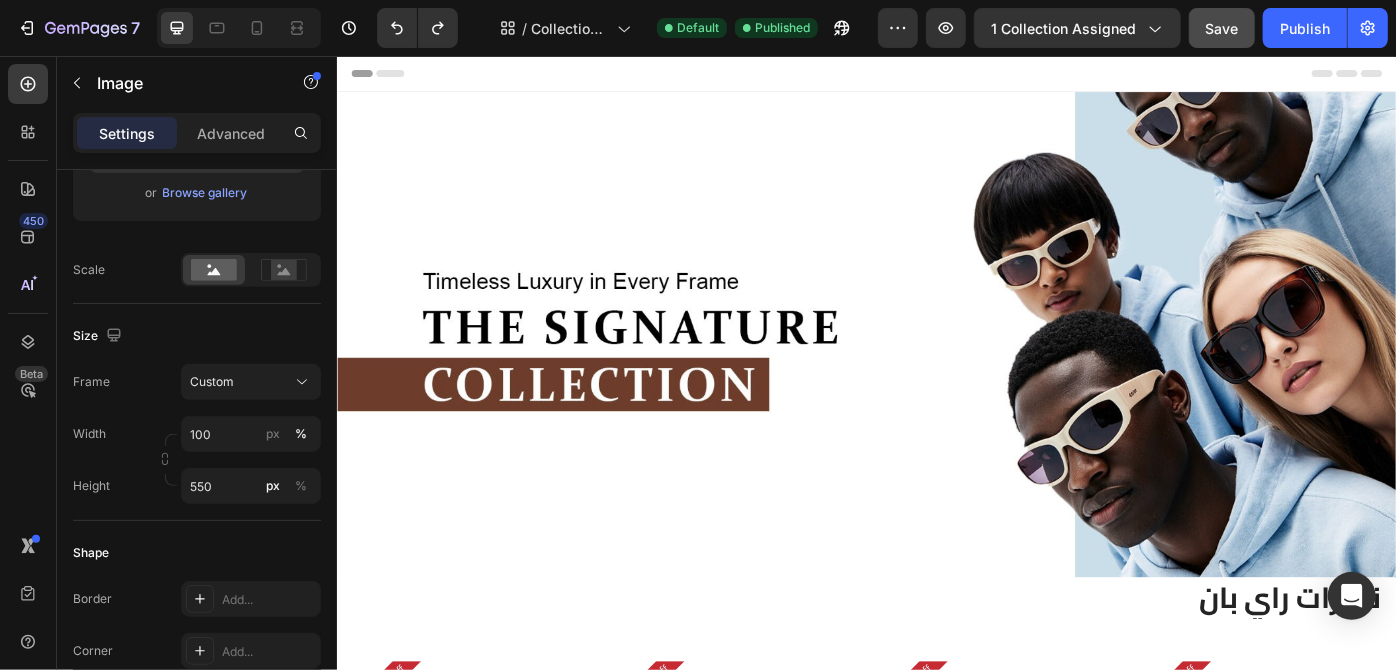 click at bounding box center (936, 371) 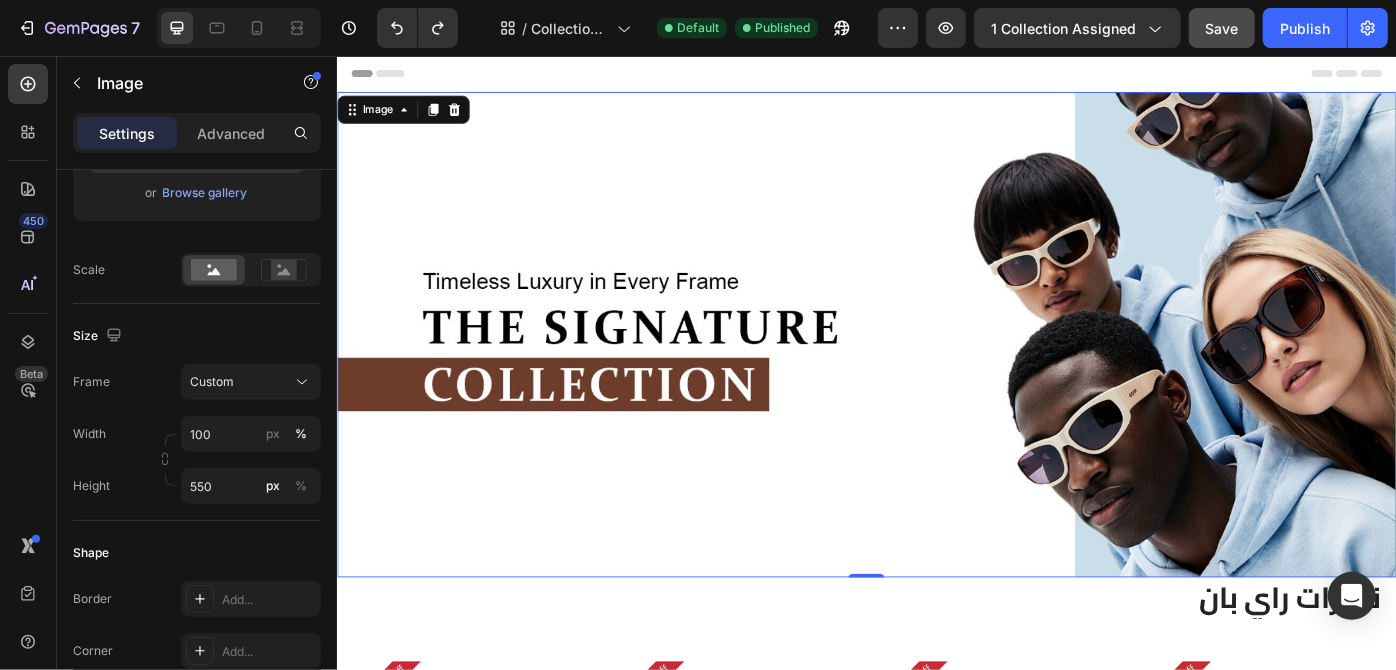 click on "Header" at bounding box center [936, 75] 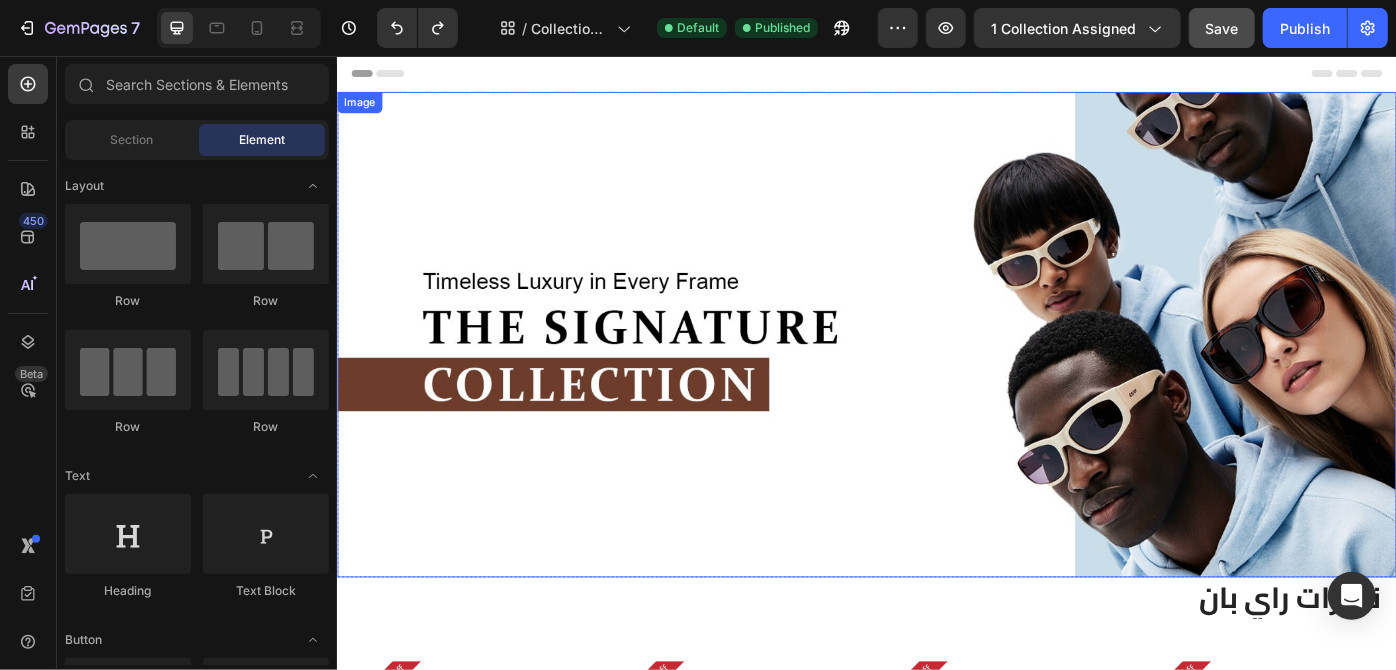 click at bounding box center (936, 371) 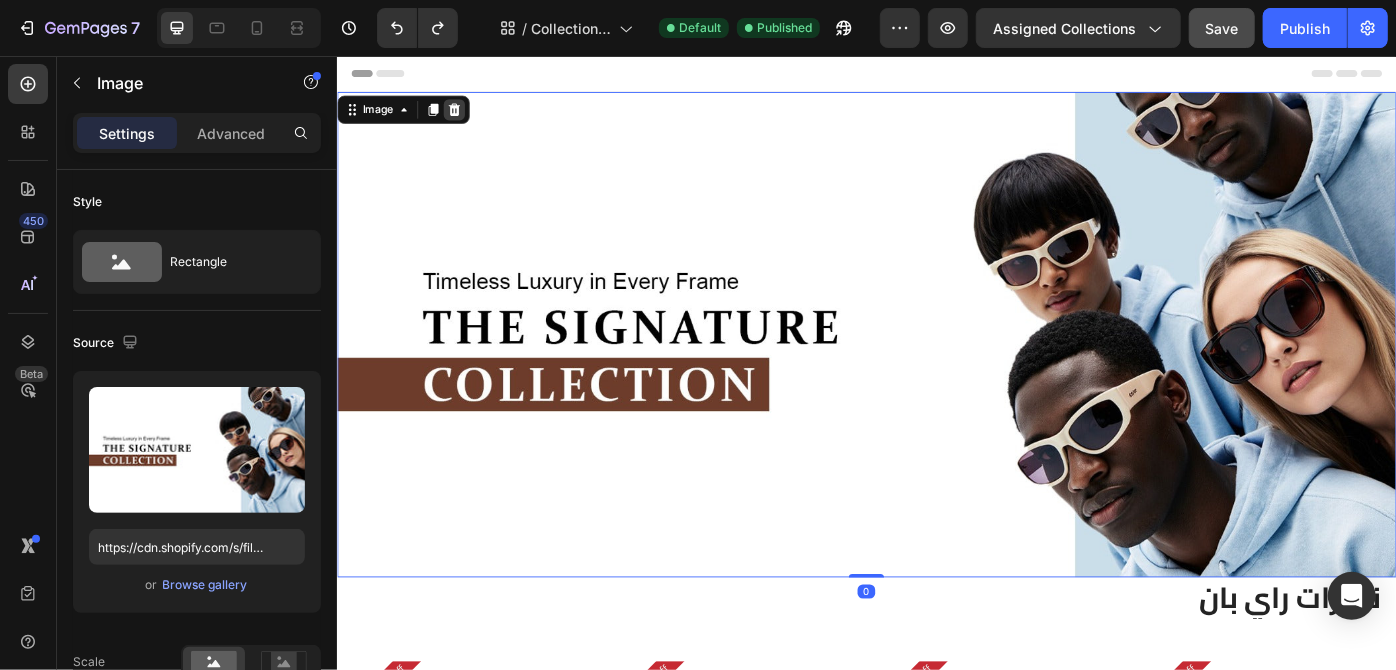 click 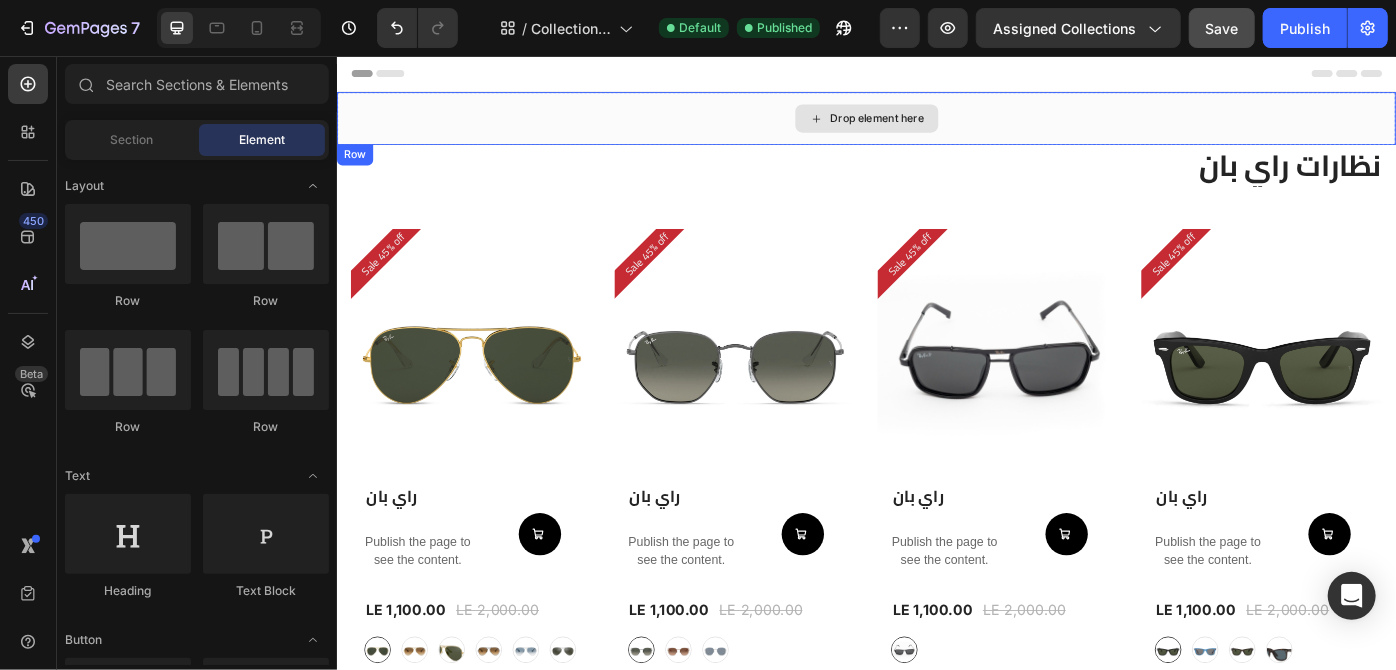 click on "Drop element here" at bounding box center (936, 126) 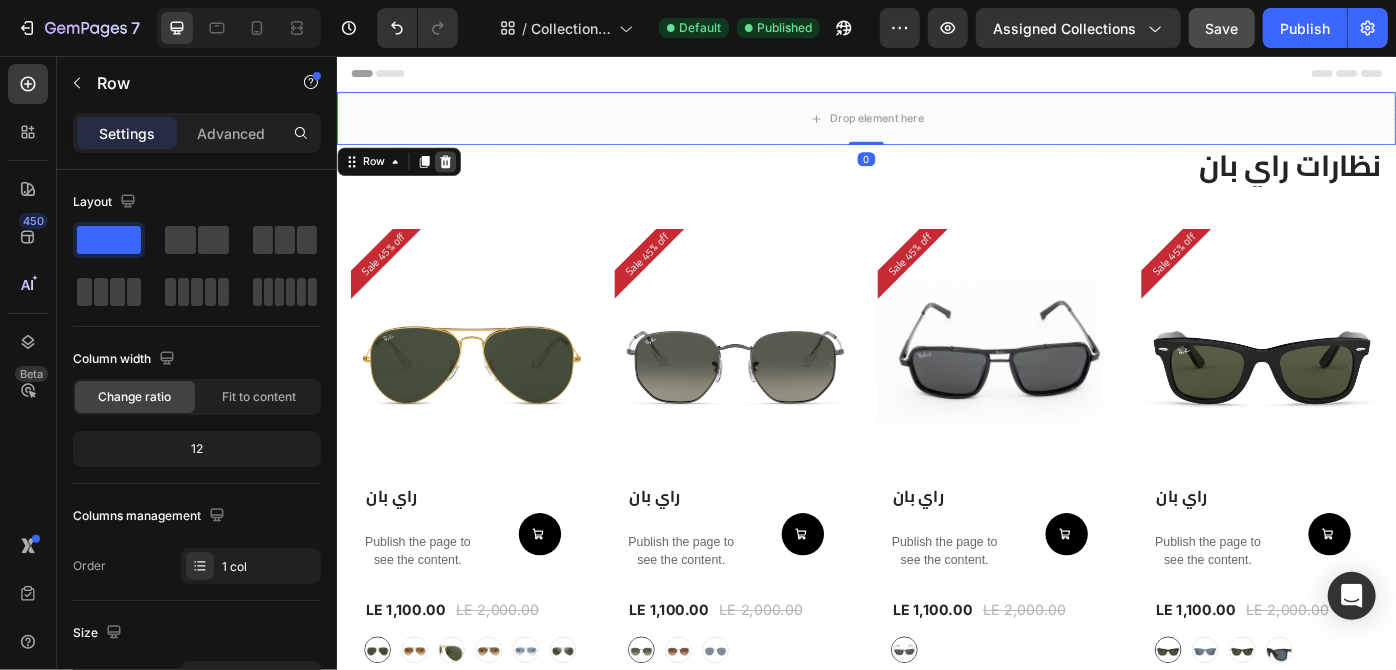 click 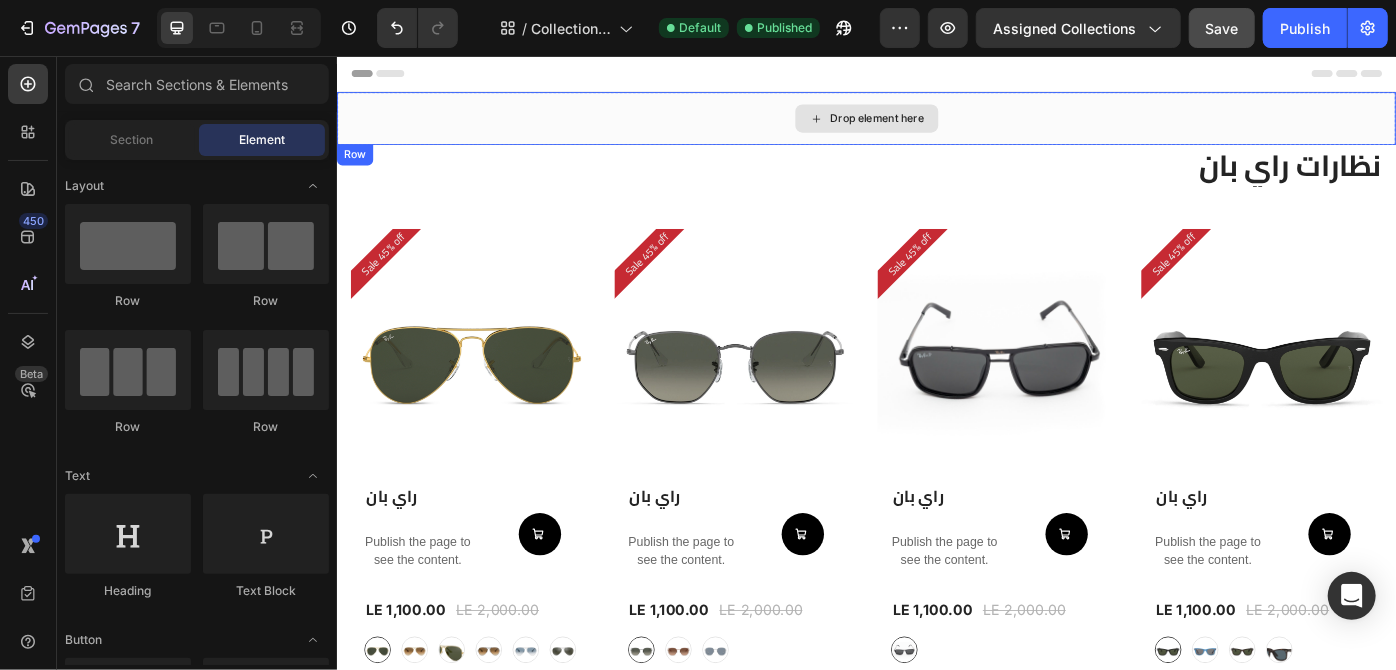 click on "Drop element here" at bounding box center (936, 126) 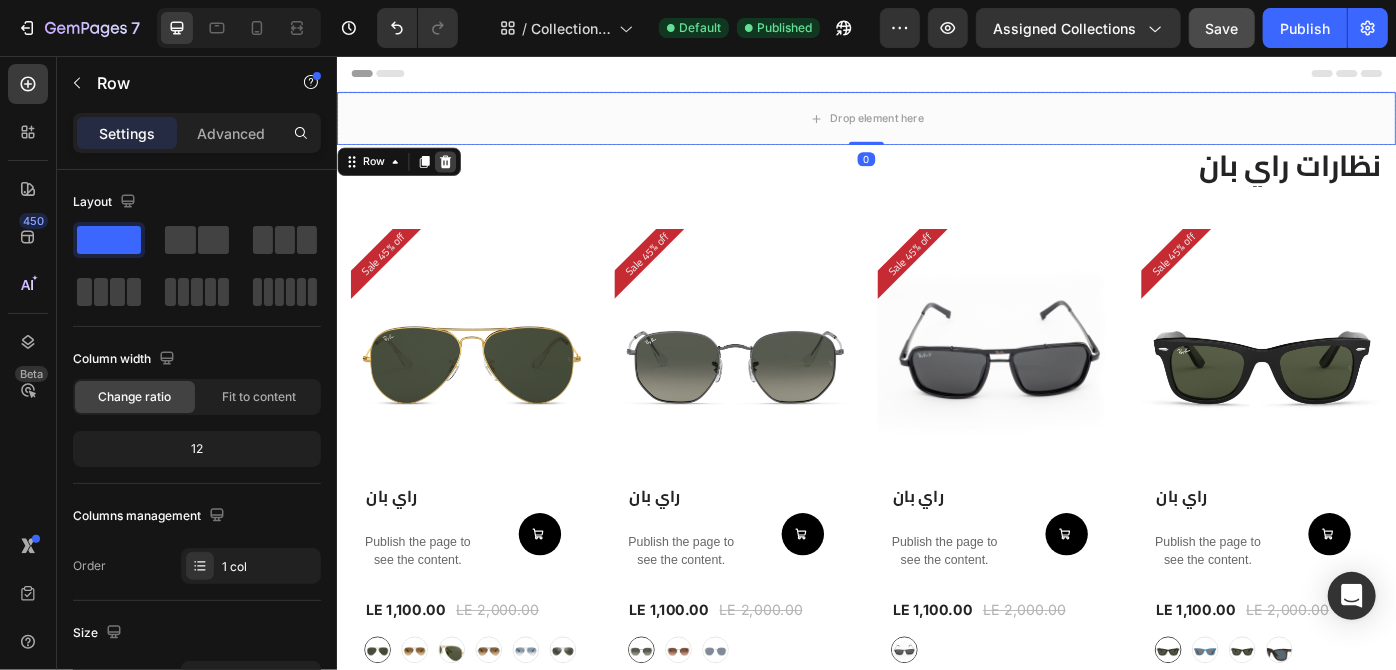 click 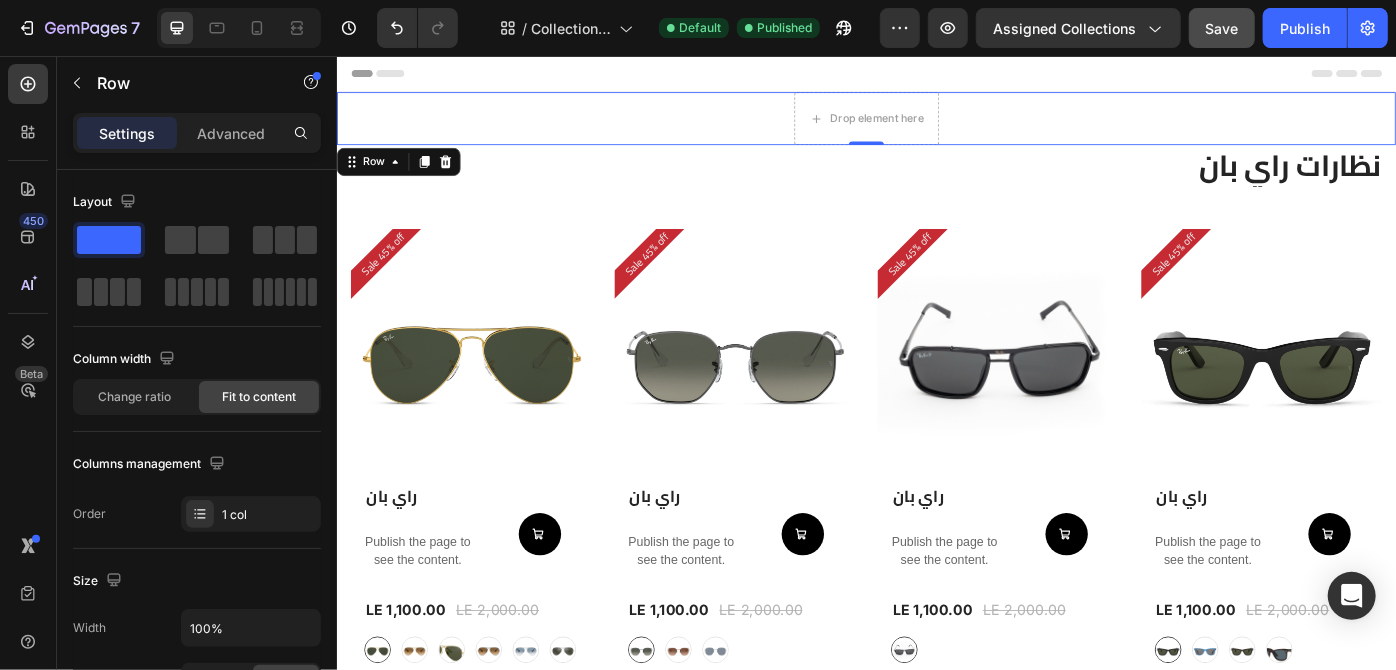 click 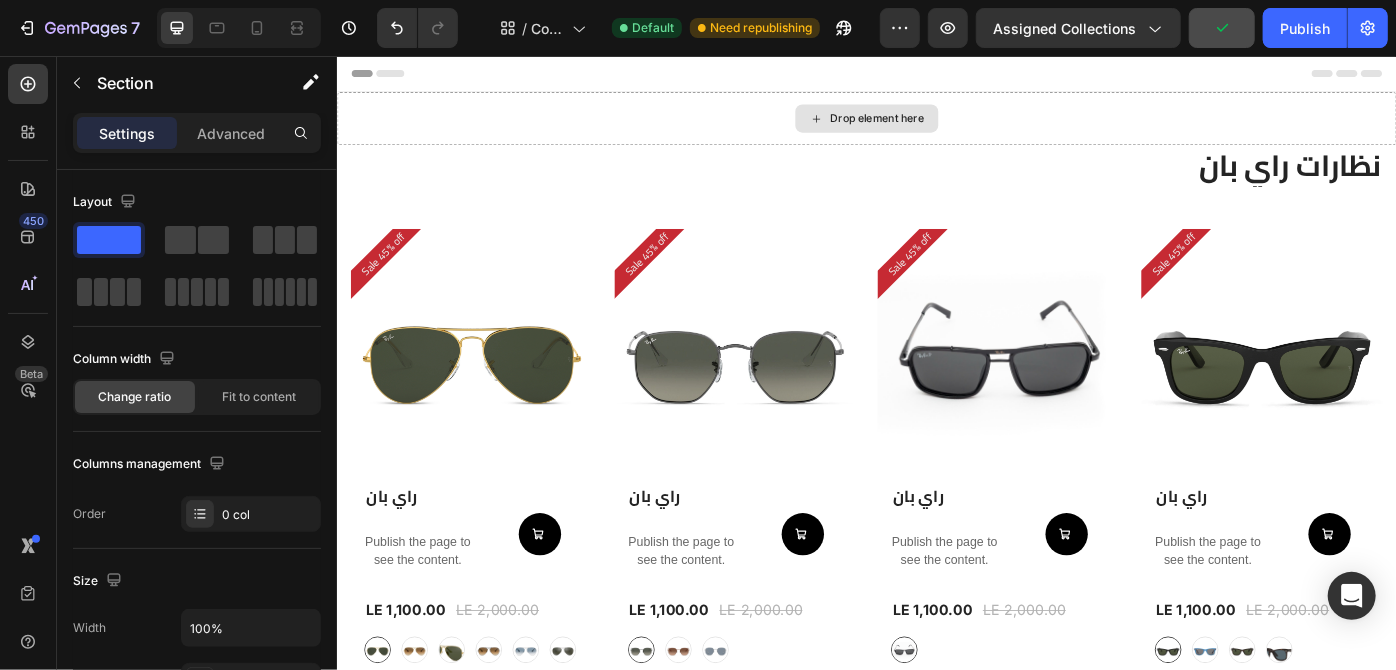 click on "Drop element here" at bounding box center (936, 126) 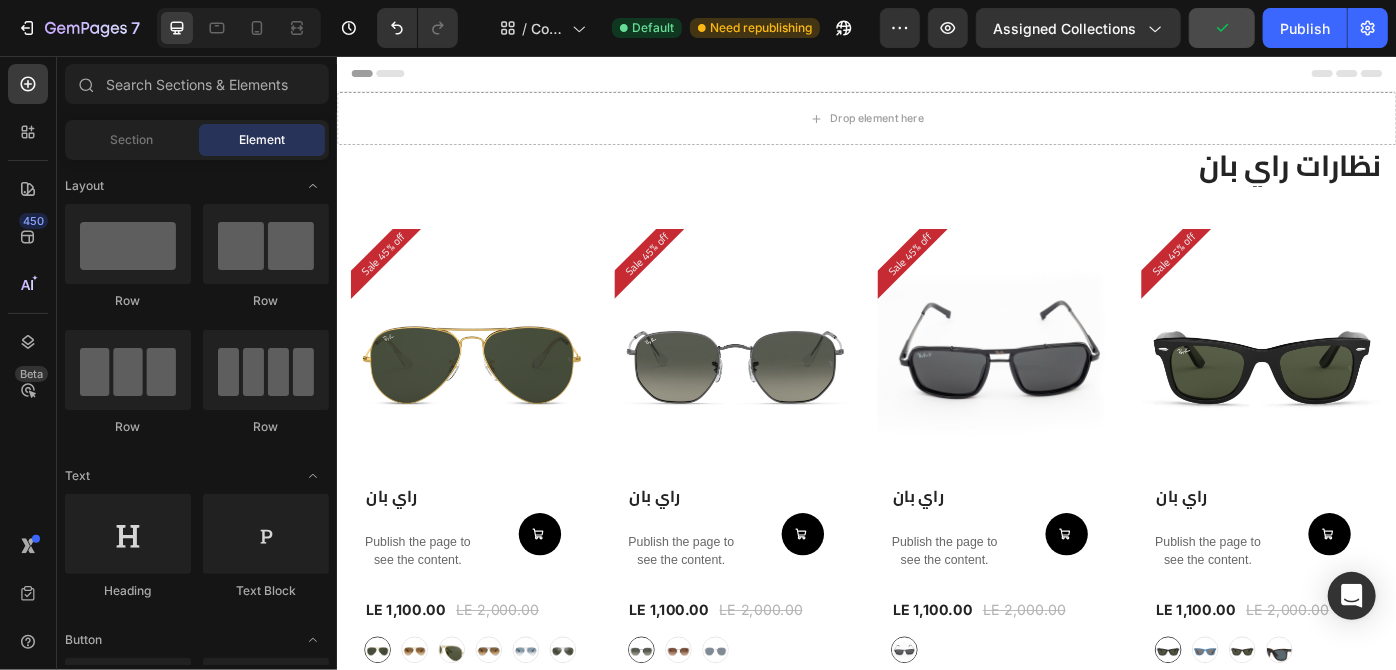 click on "Header" at bounding box center [936, 75] 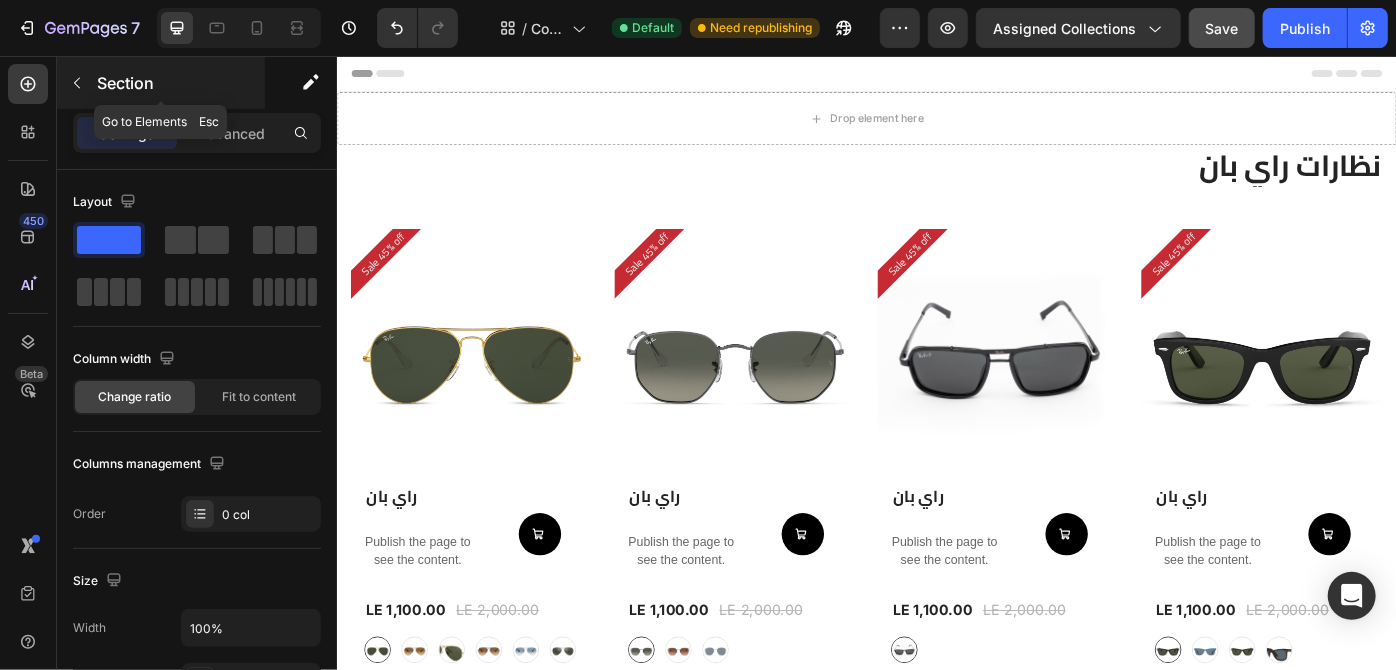 click 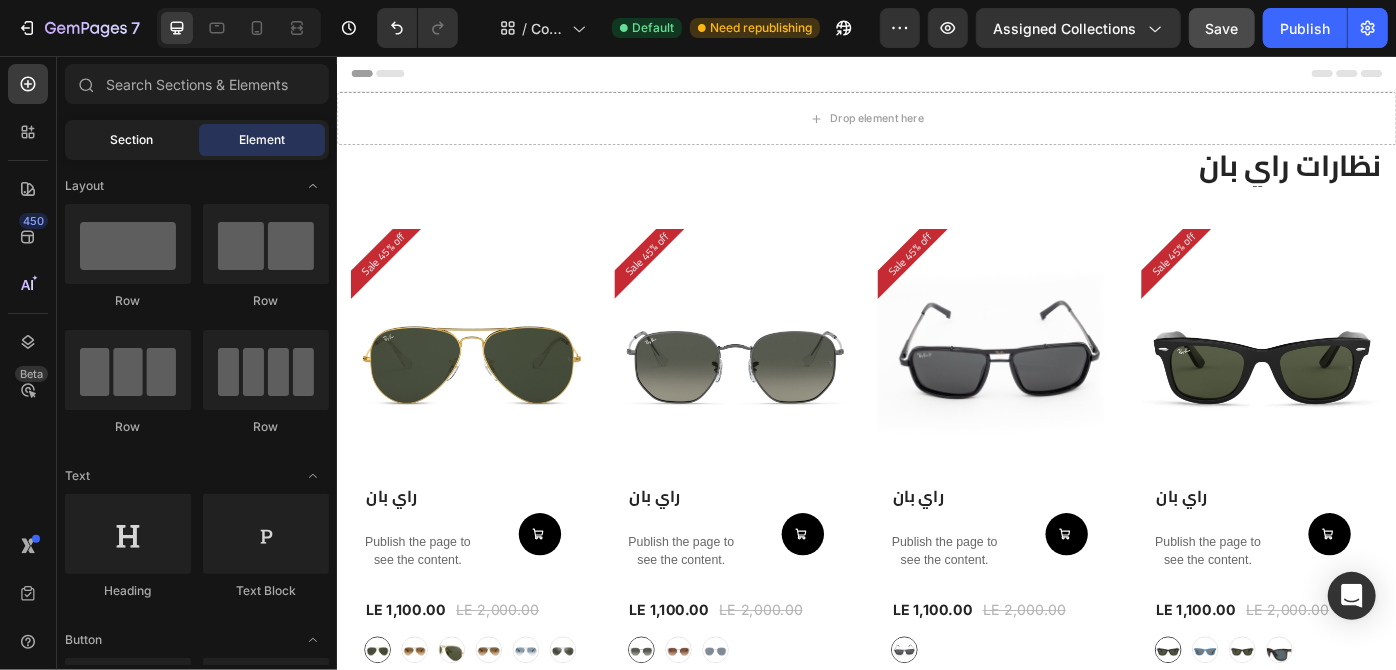 click on "Section" at bounding box center [132, 140] 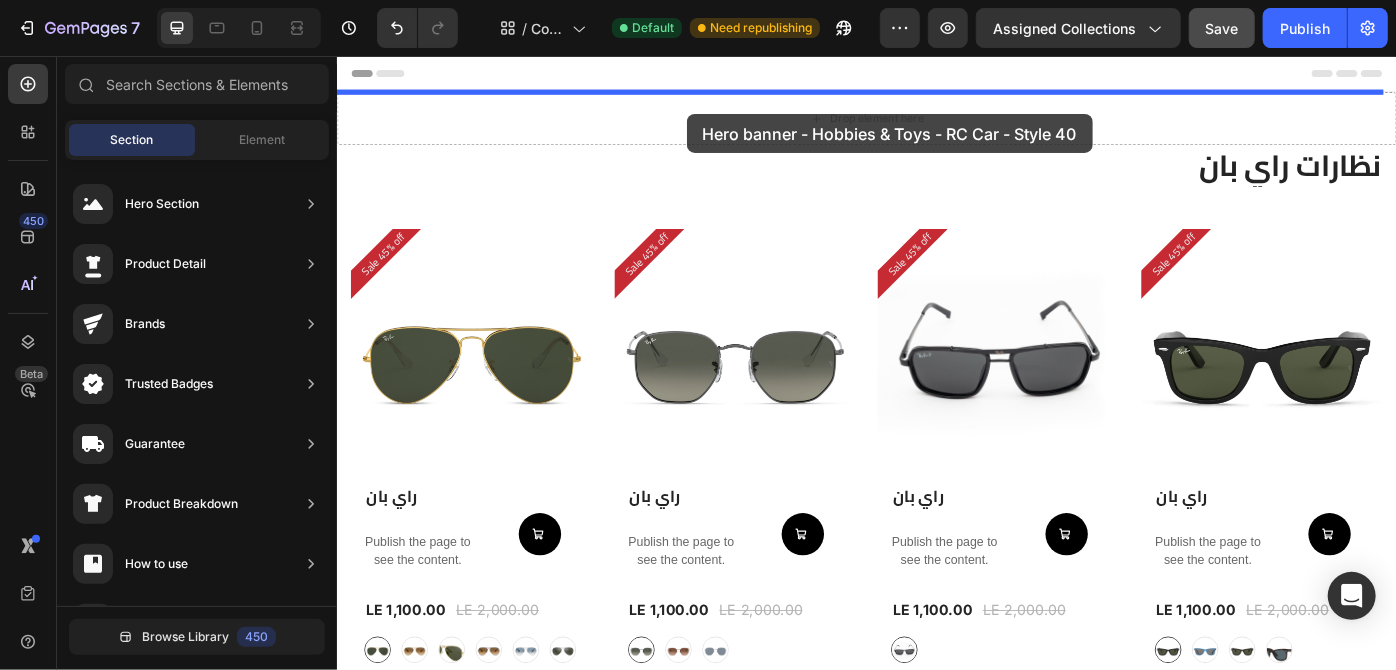 drag, startPoint x: 792, startPoint y: 241, endPoint x: 732, endPoint y: 121, distance: 134.16408 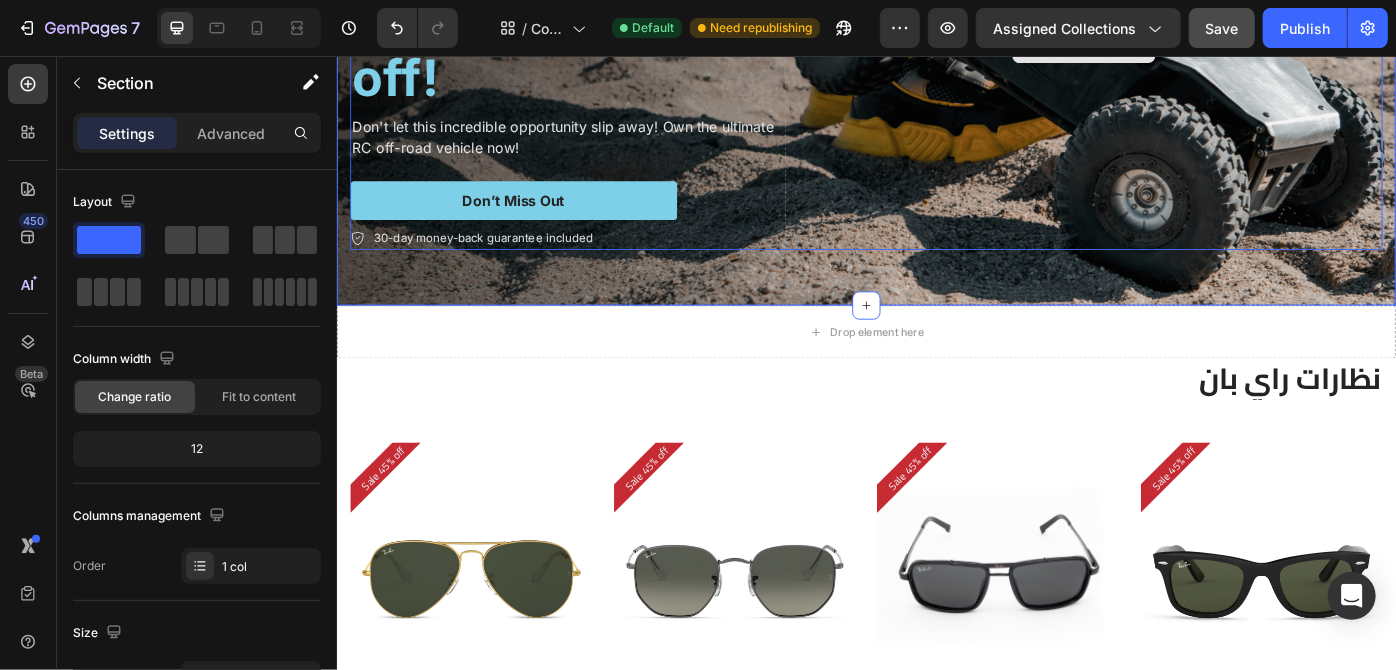 scroll, scrollTop: 356, scrollLeft: 0, axis: vertical 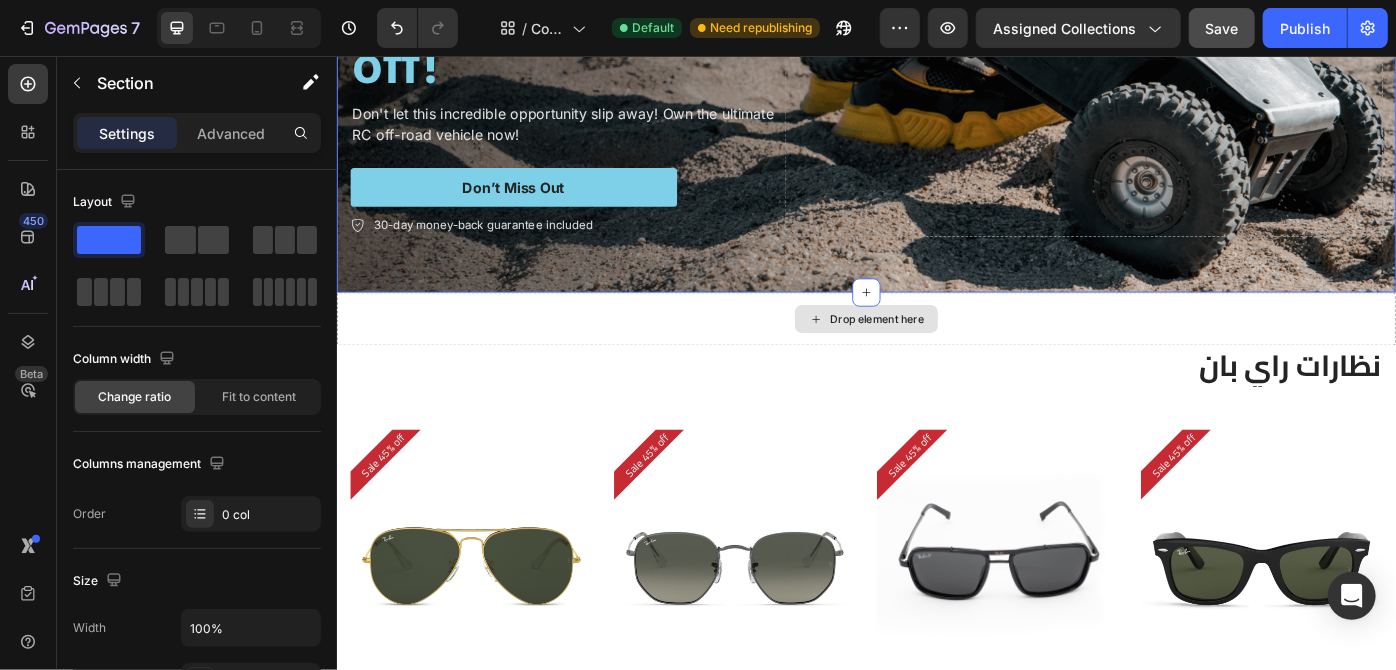 click on "Drop element here" at bounding box center [936, 353] 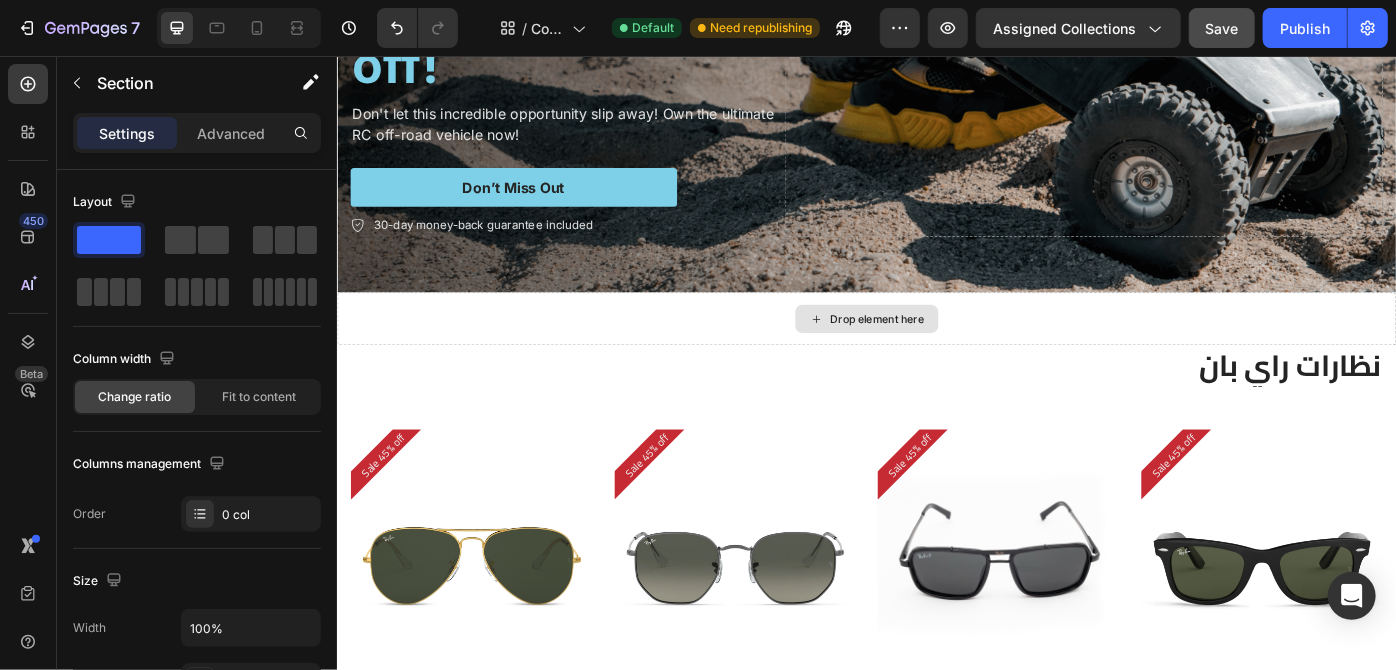 scroll, scrollTop: 392, scrollLeft: 0, axis: vertical 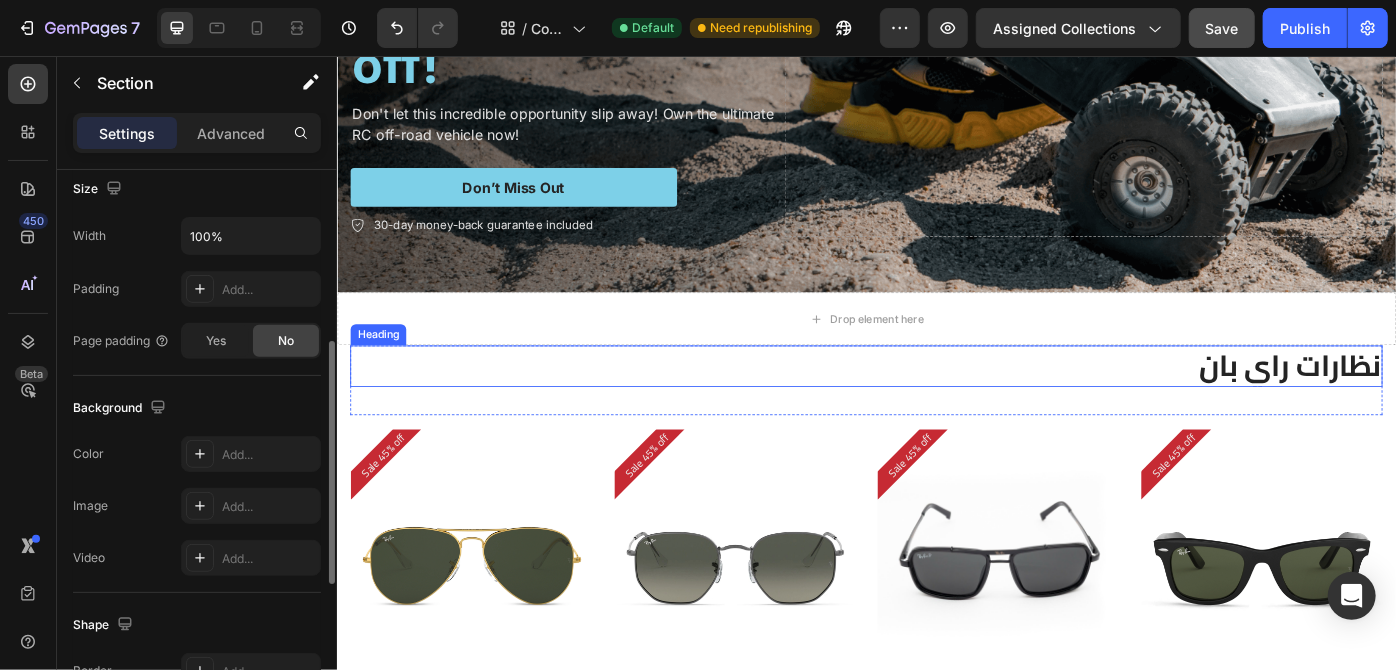 click on "نظارات راي بان" at bounding box center (936, 406) 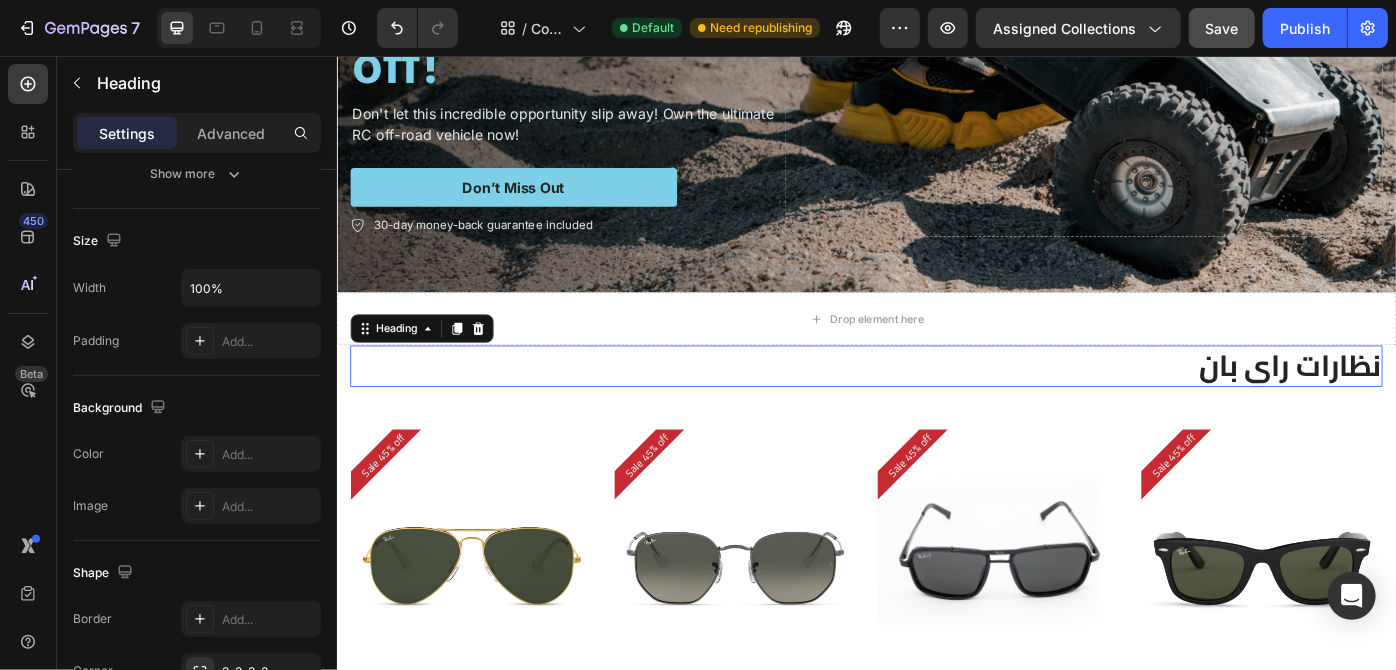 scroll, scrollTop: 0, scrollLeft: 0, axis: both 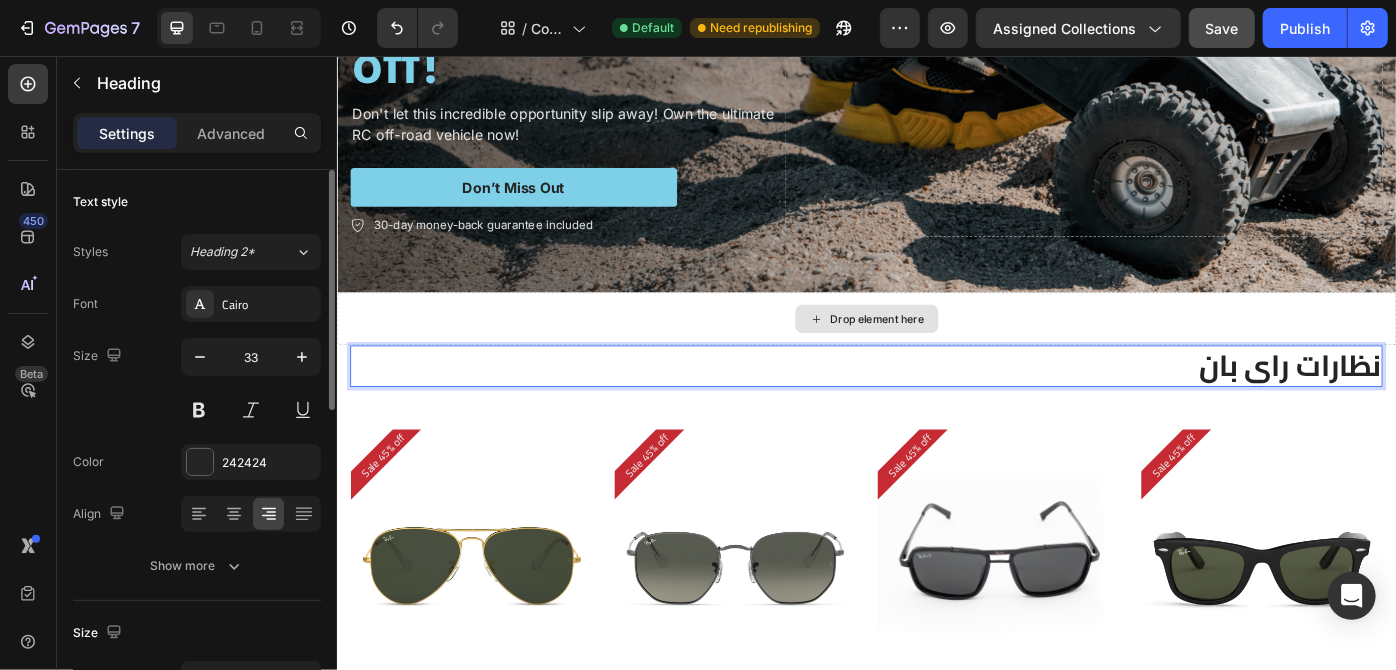 click on "Drop element here" at bounding box center (936, 353) 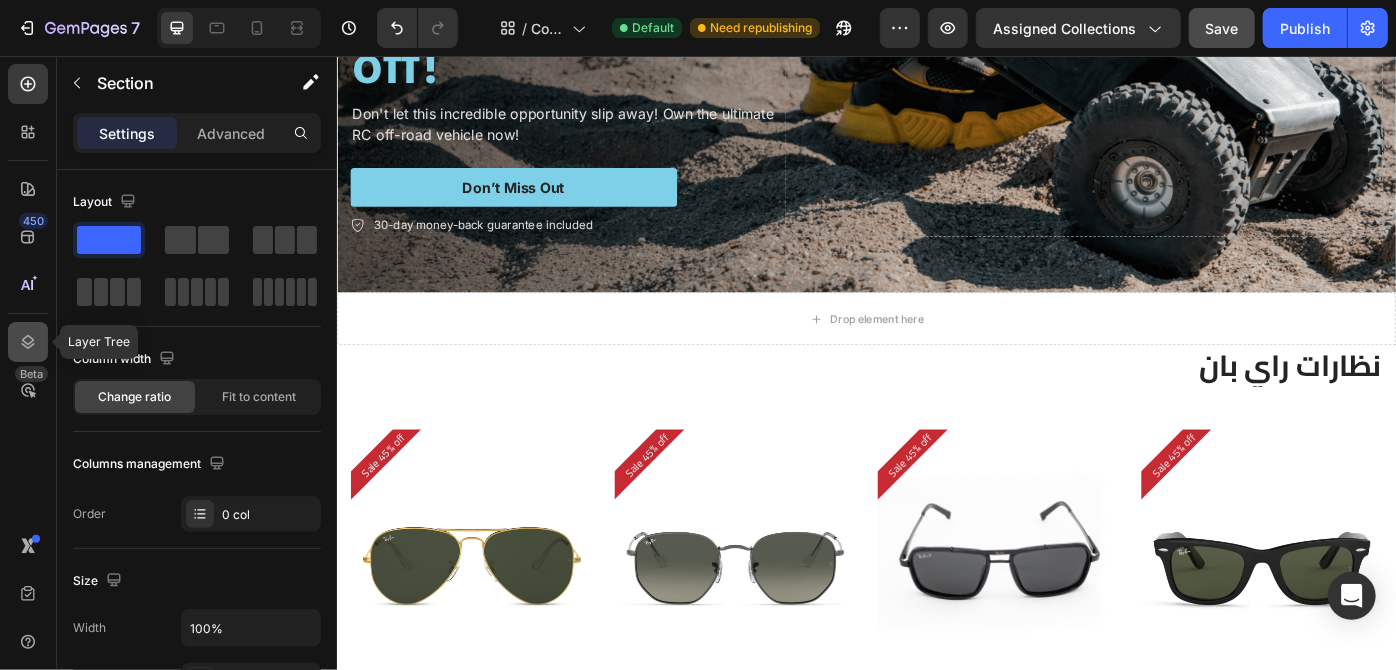 click 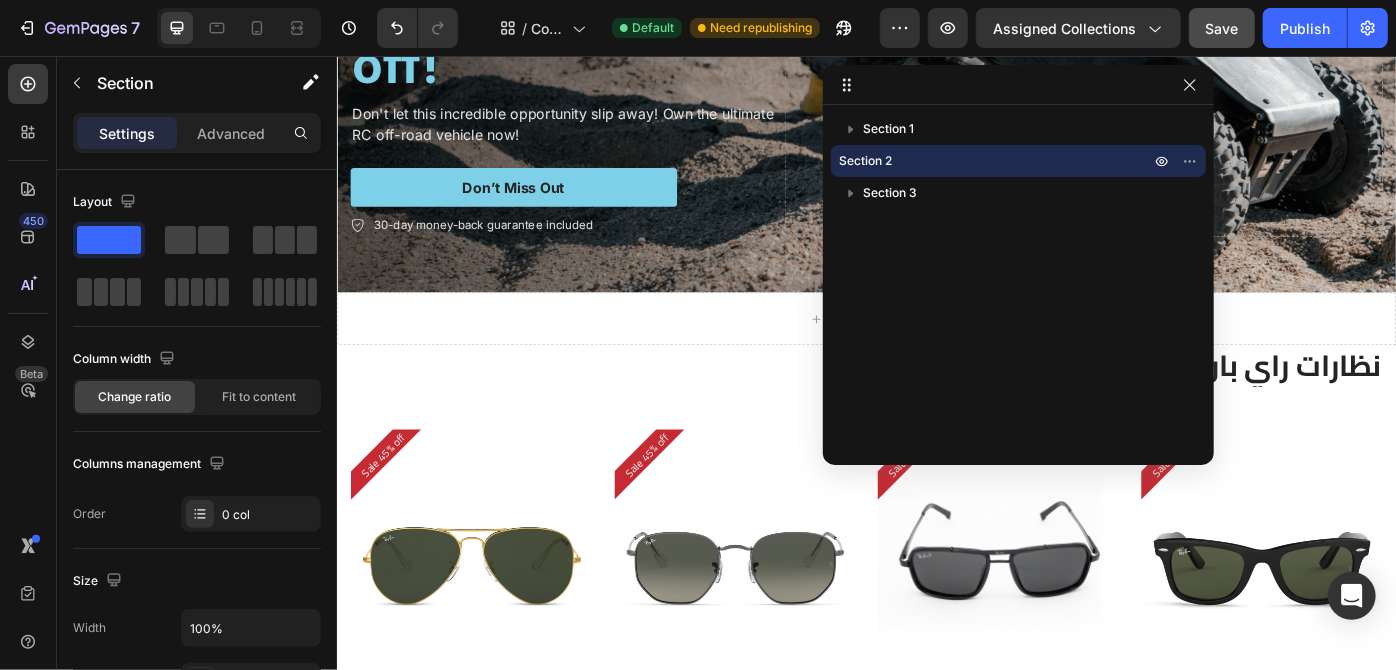 click on "Section 2" at bounding box center [865, 161] 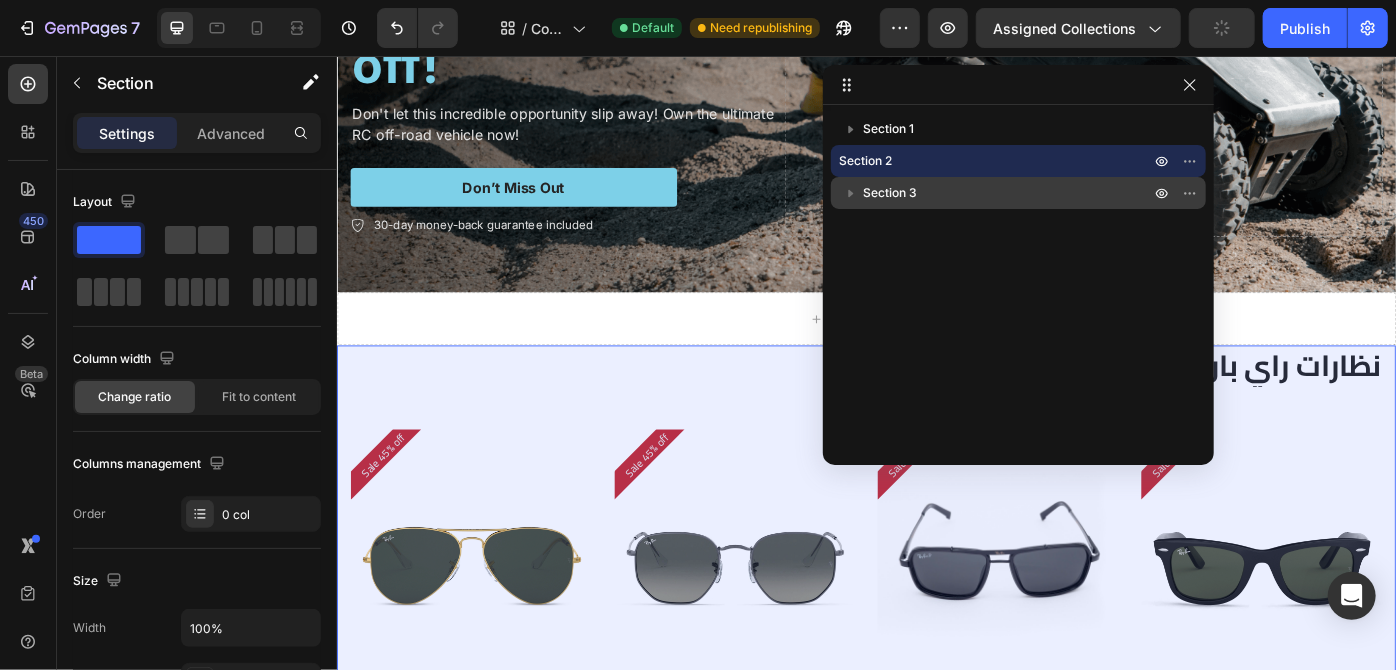 click on "Section 3" at bounding box center (890, 193) 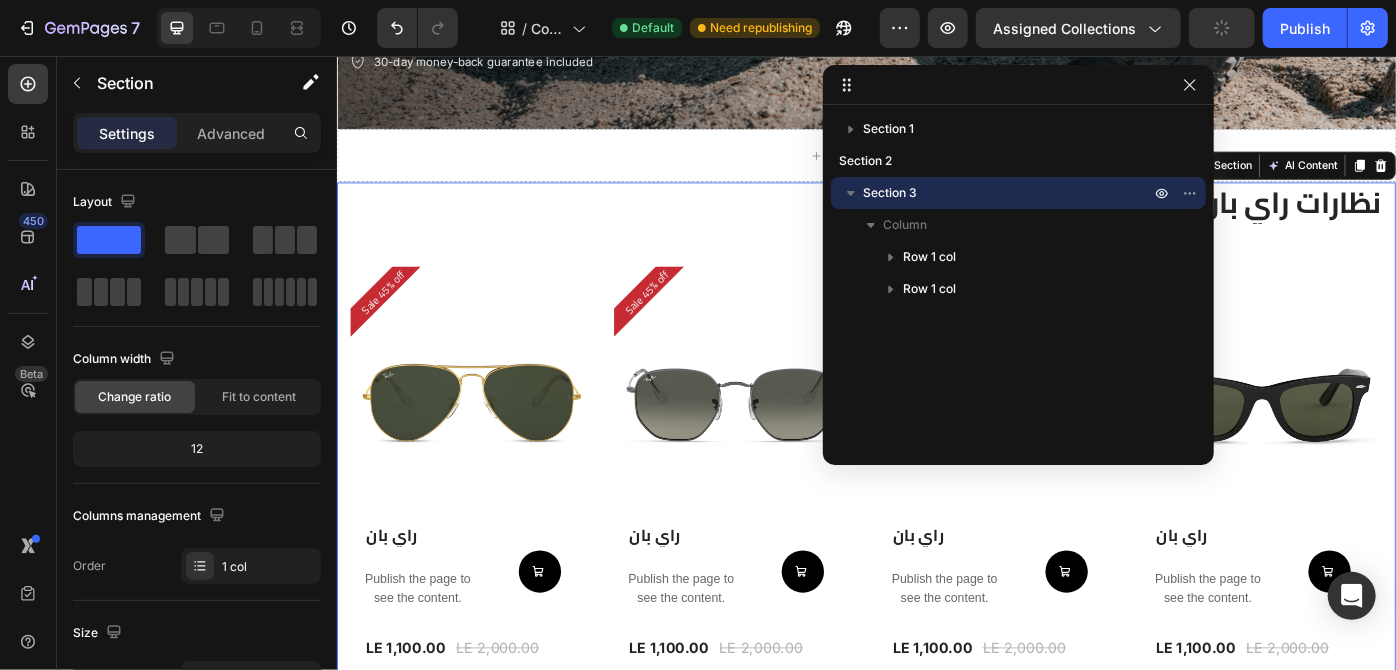 scroll, scrollTop: 607, scrollLeft: 0, axis: vertical 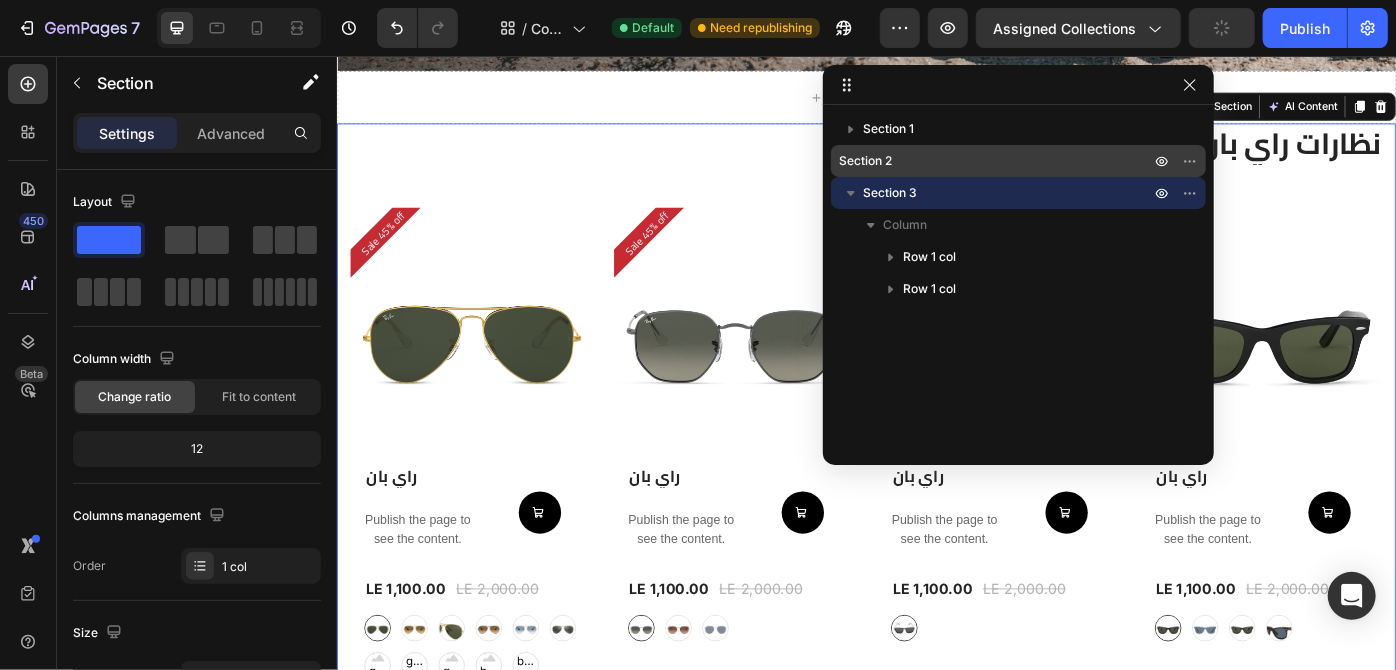 click on "Section 2" at bounding box center [984, 161] 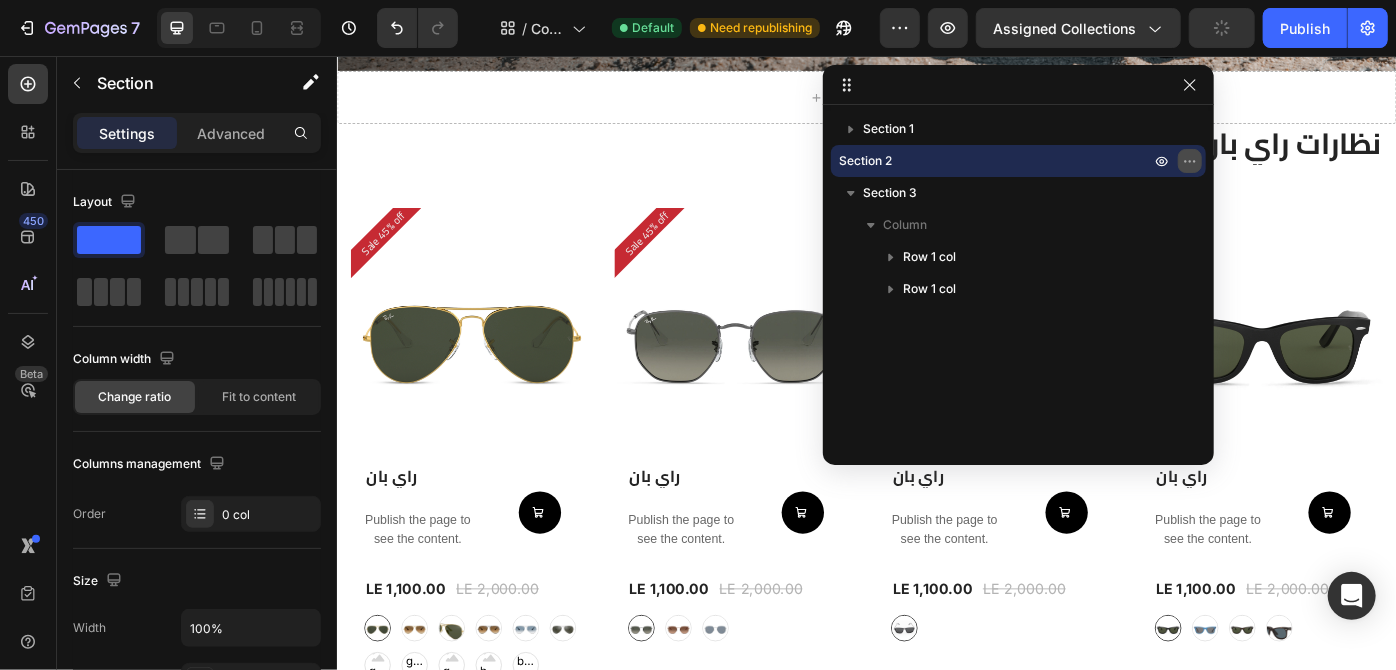 click at bounding box center (1190, 161) 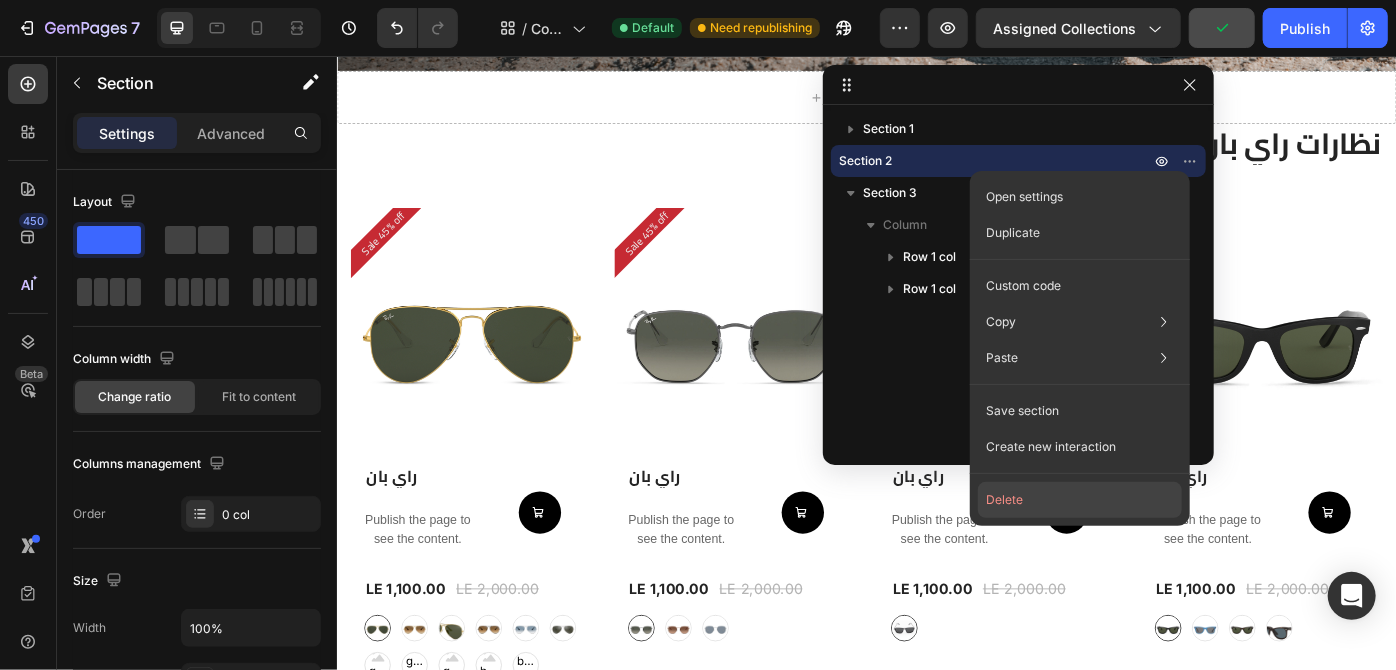 click on "Delete" 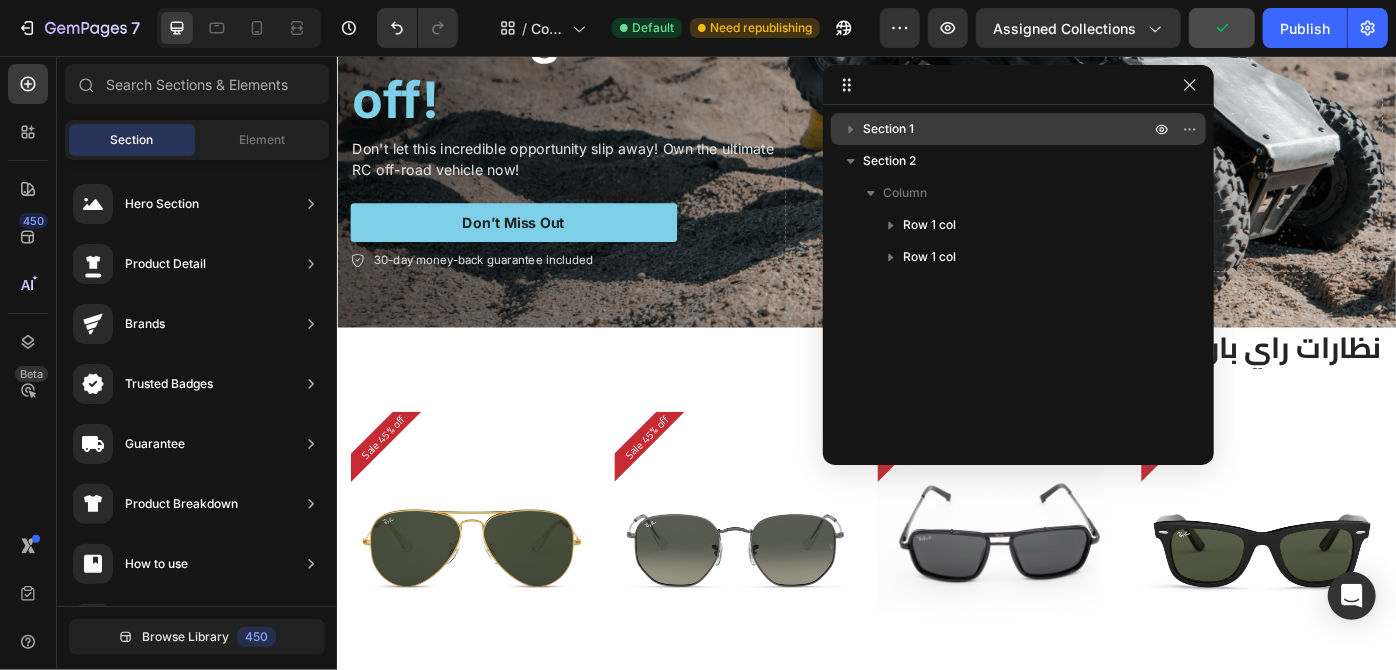scroll, scrollTop: 271, scrollLeft: 0, axis: vertical 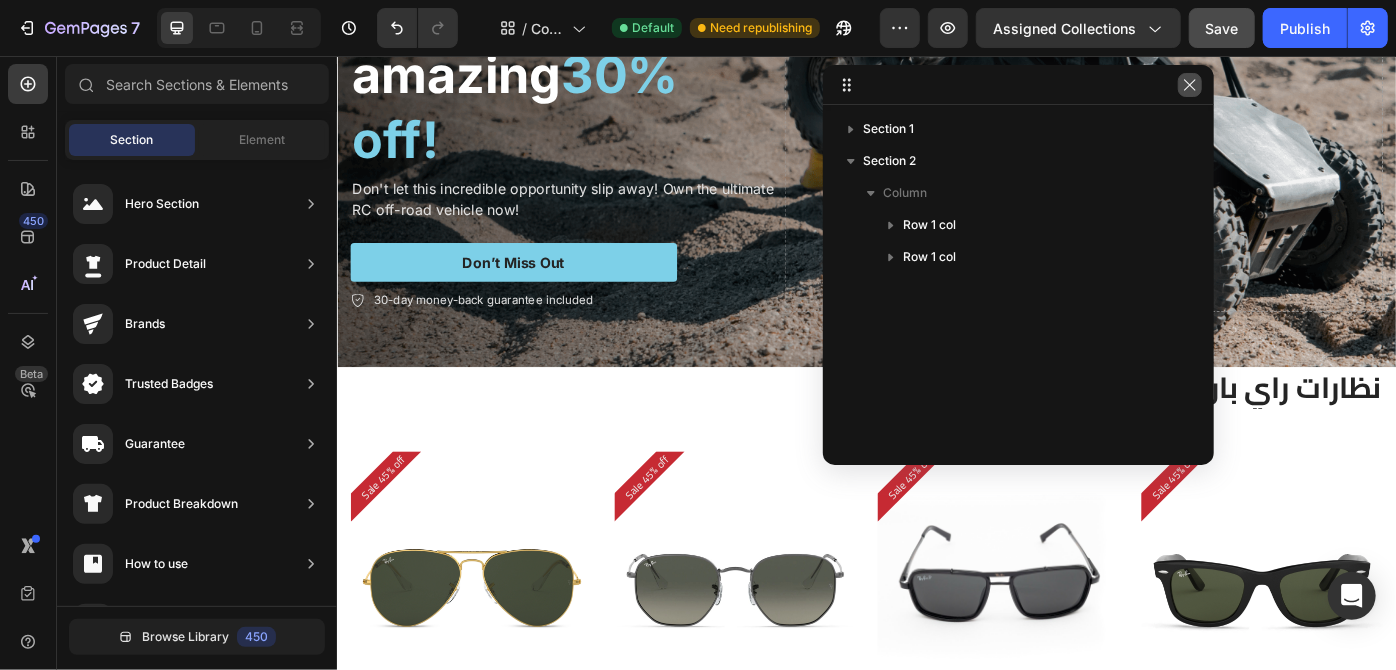 click 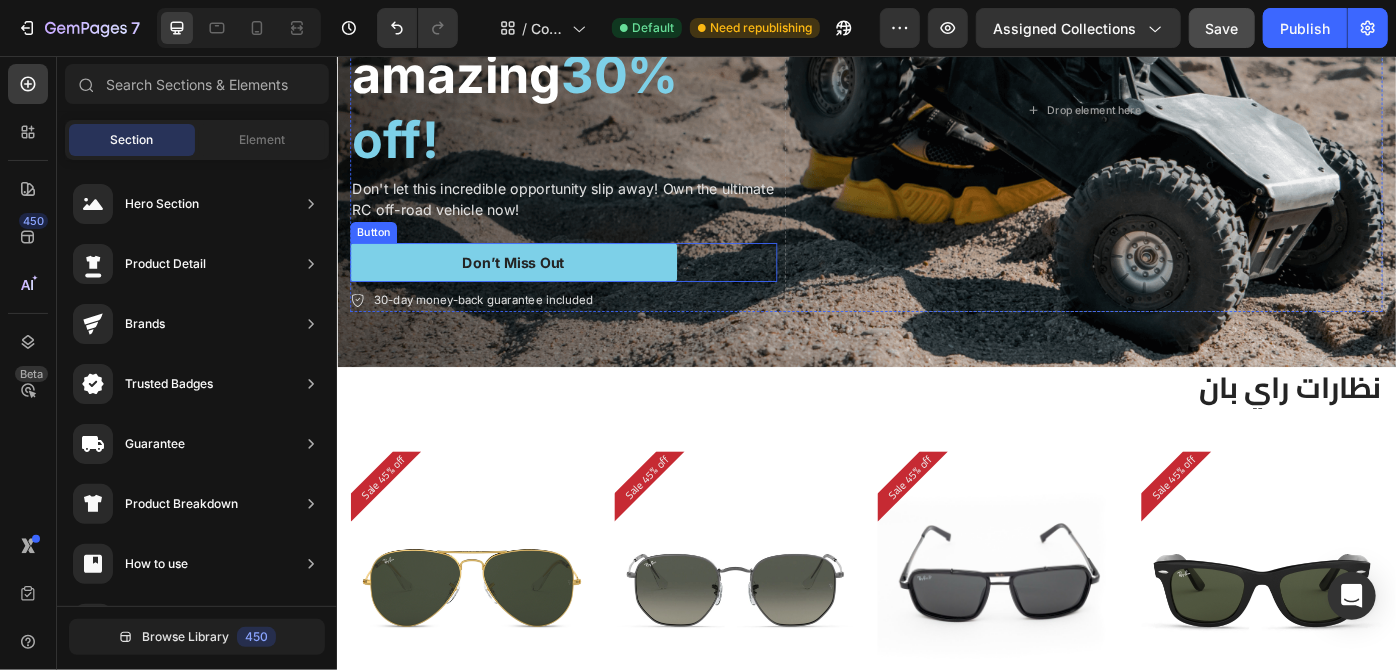 scroll, scrollTop: 0, scrollLeft: 0, axis: both 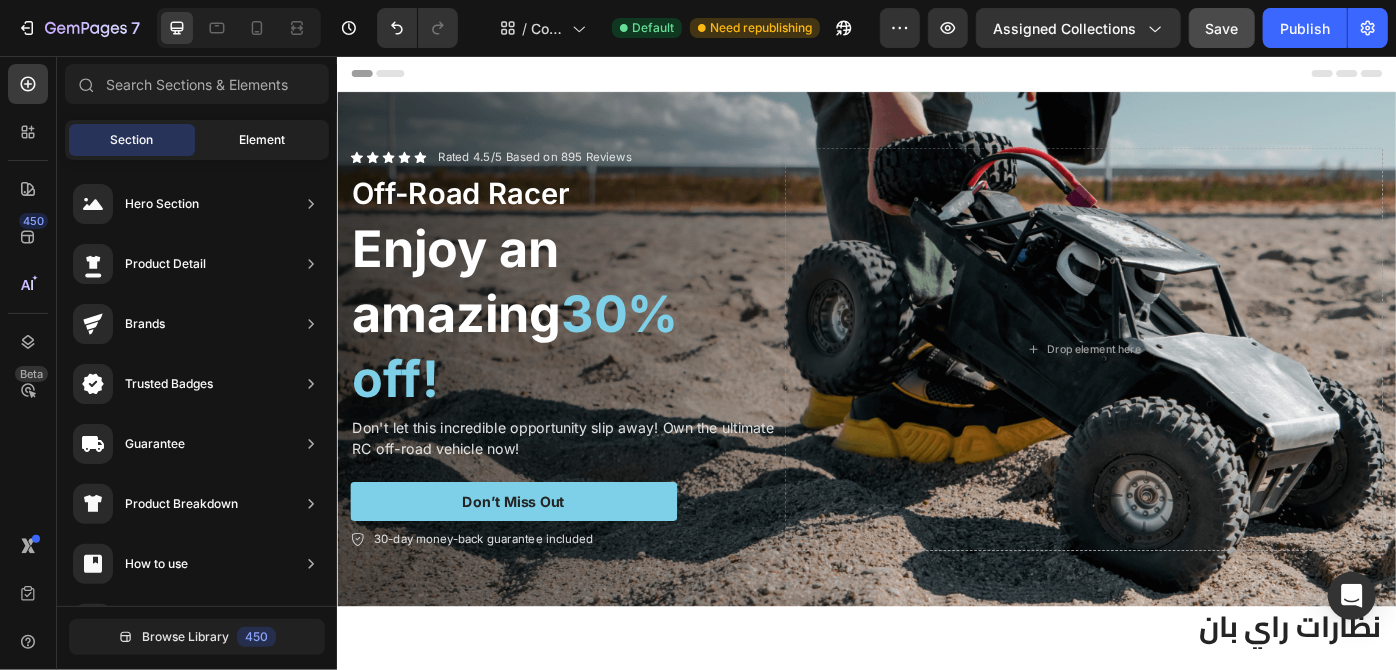 click on "Element" 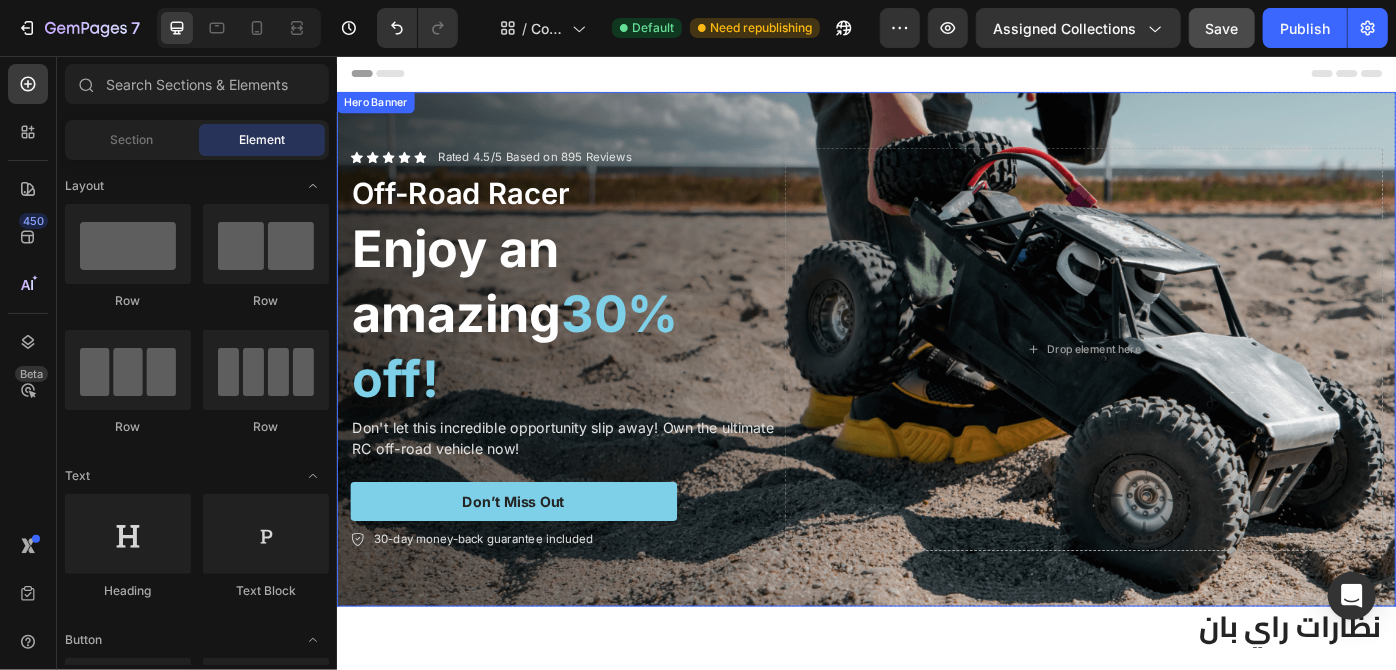 click at bounding box center [936, 387] 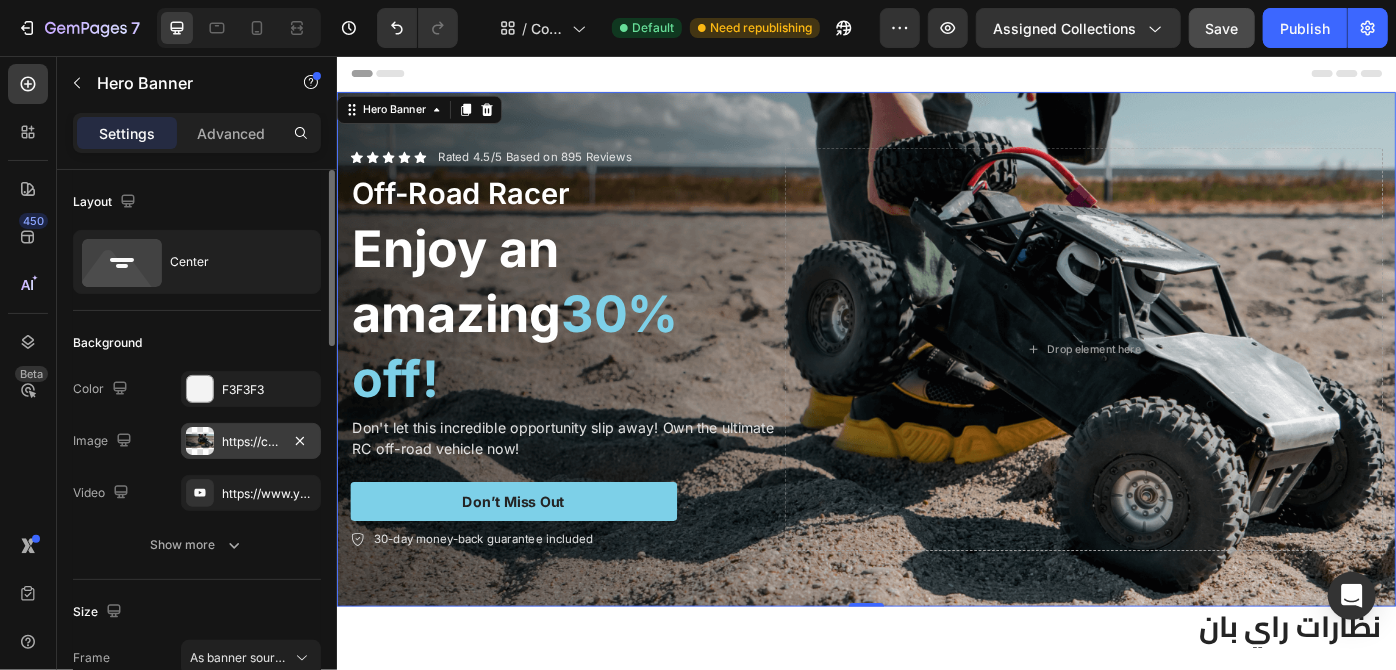 click at bounding box center (200, 441) 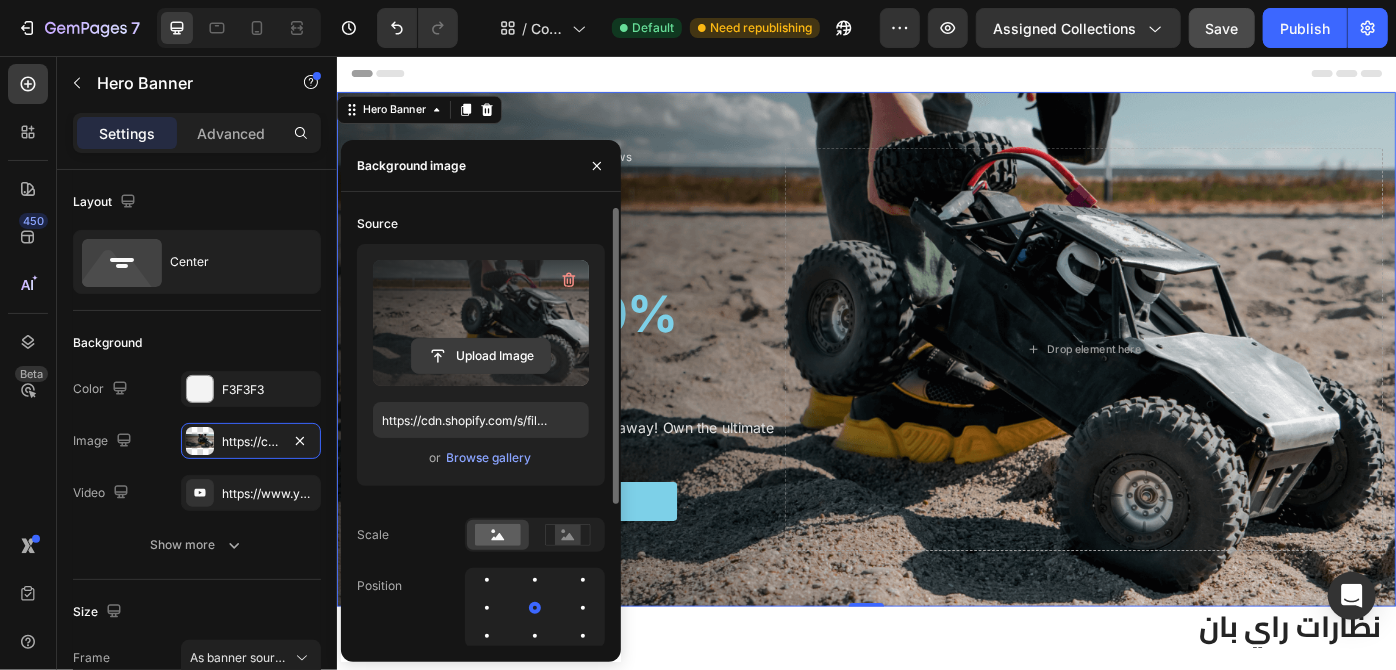 click 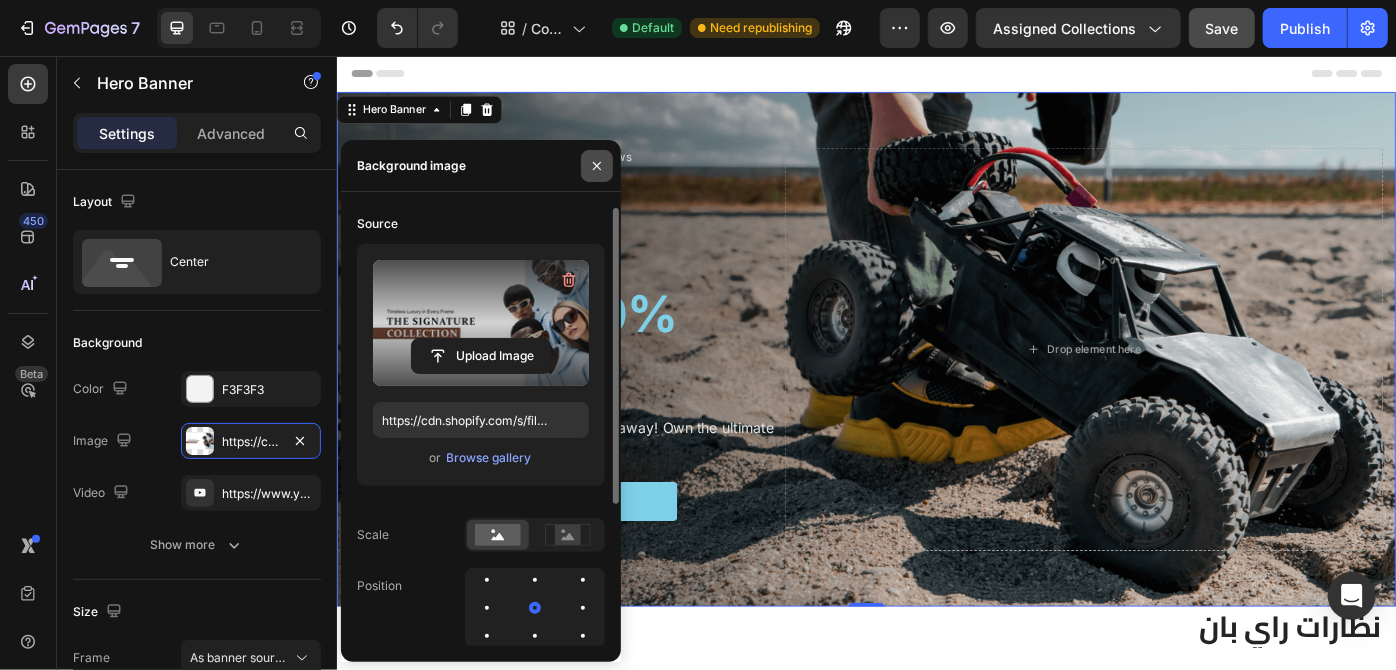 type on "https://cdn.shopify.com/s/files/1/0634/2810/0209/files/gempages_577556491356078630-90835b2f-c409-47f0-99a1-dcb6b067a924.jpg" 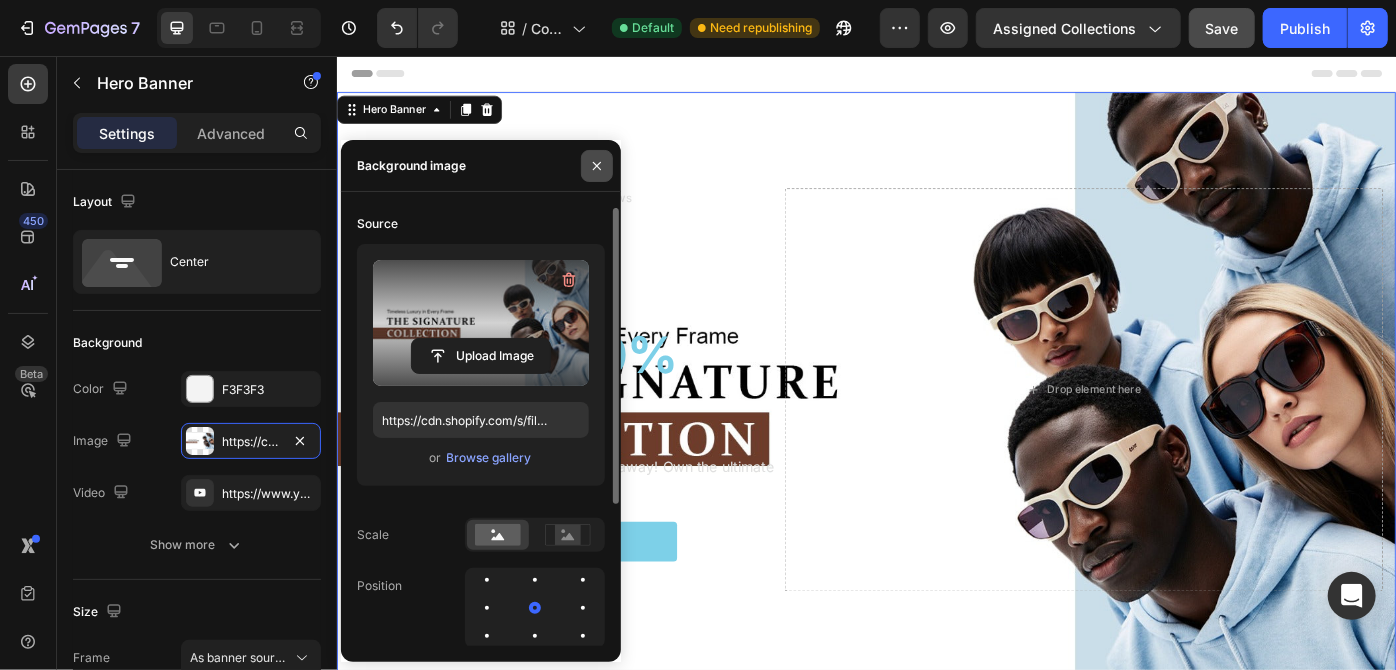 click 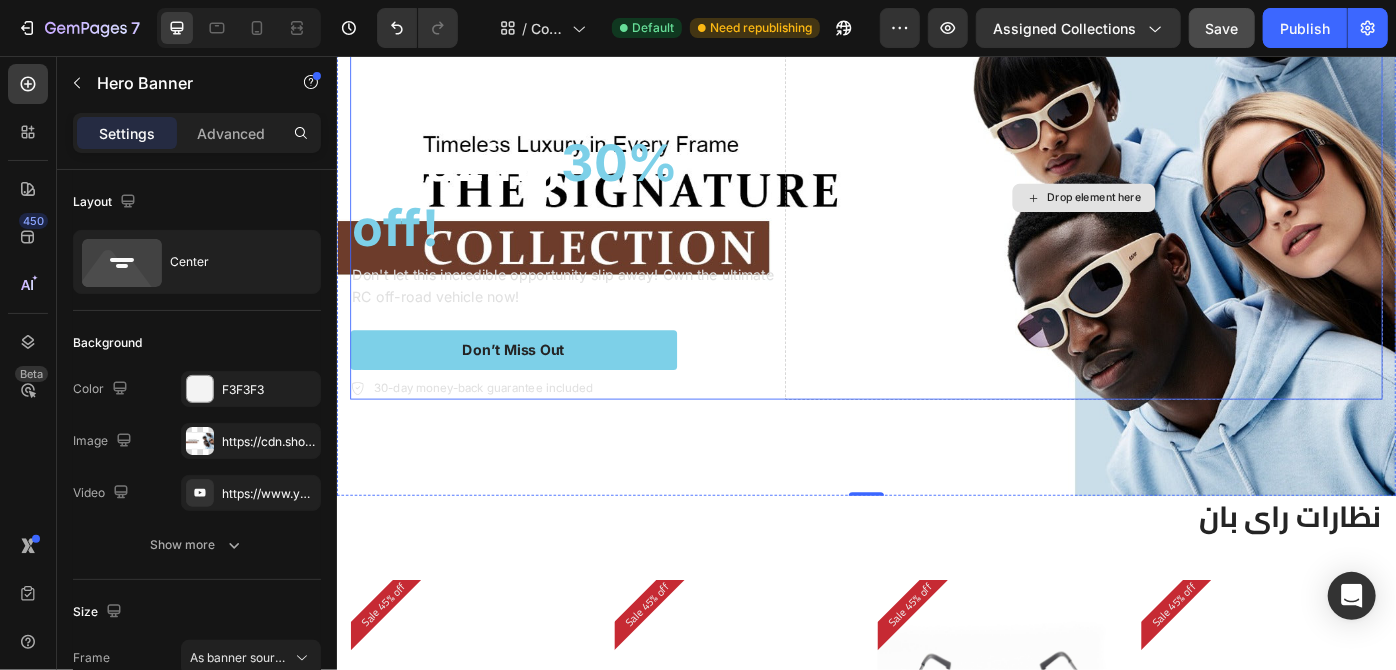 scroll, scrollTop: 32, scrollLeft: 0, axis: vertical 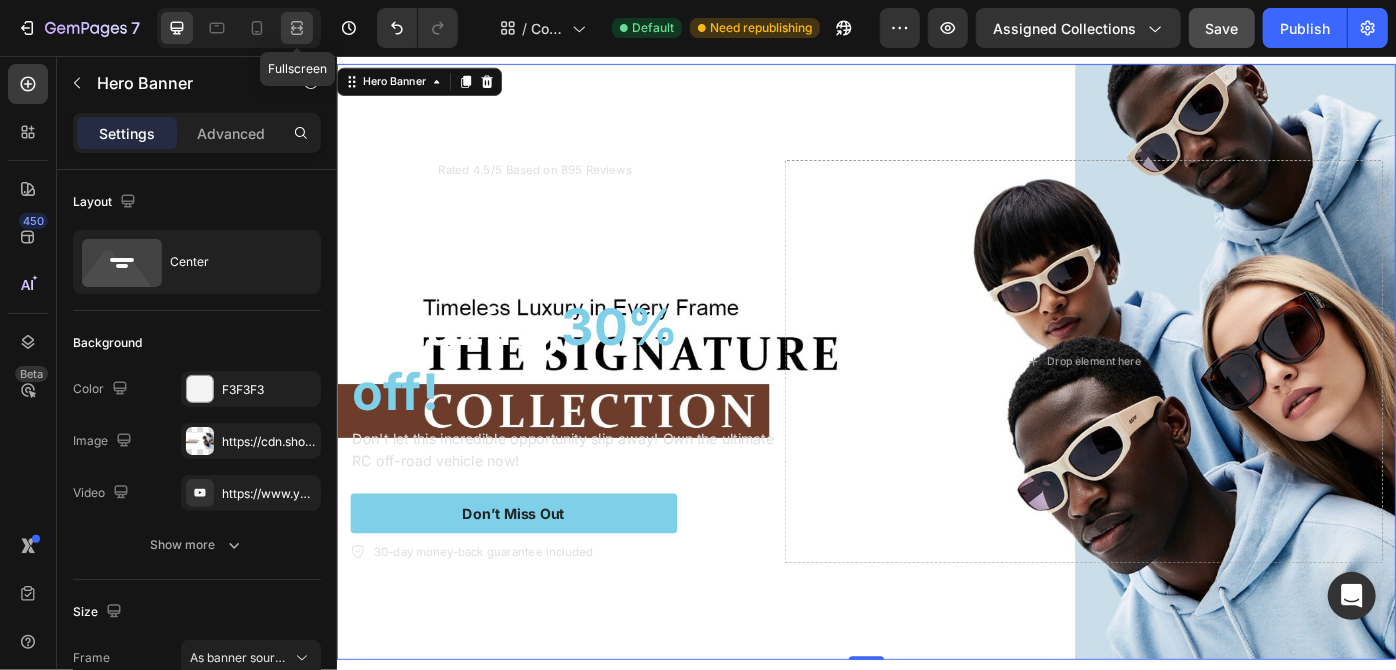 click 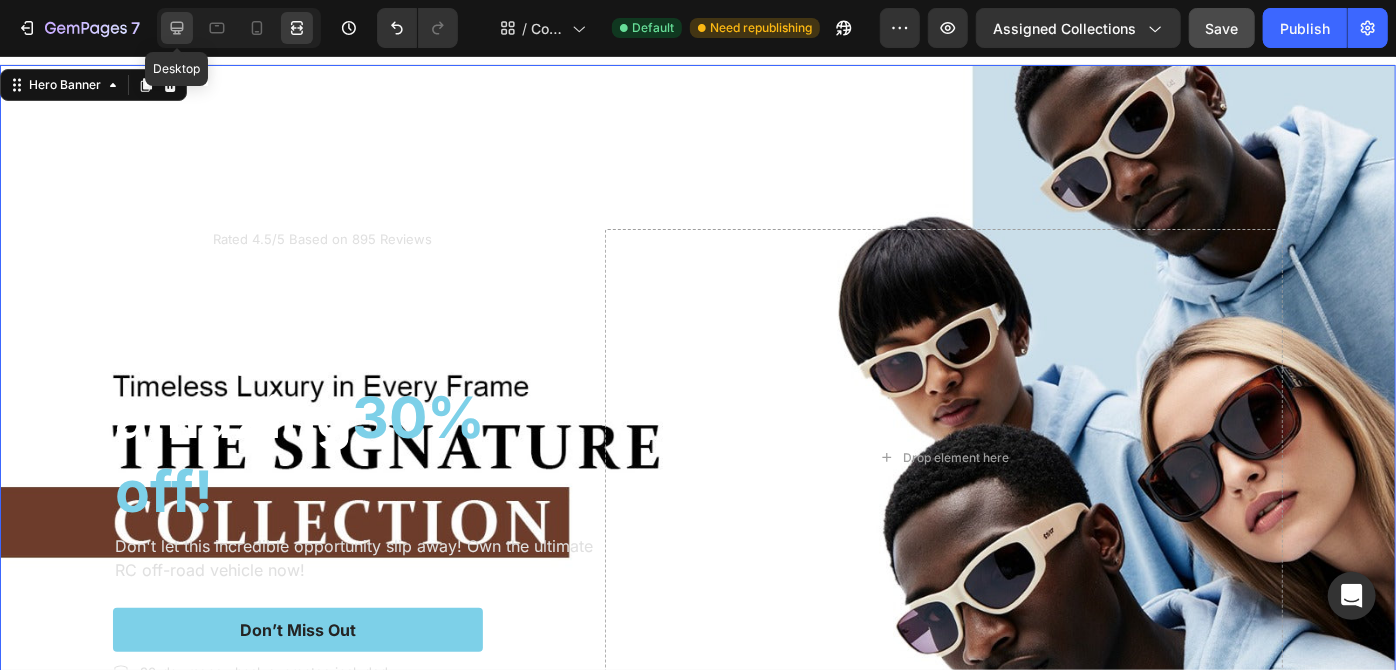click 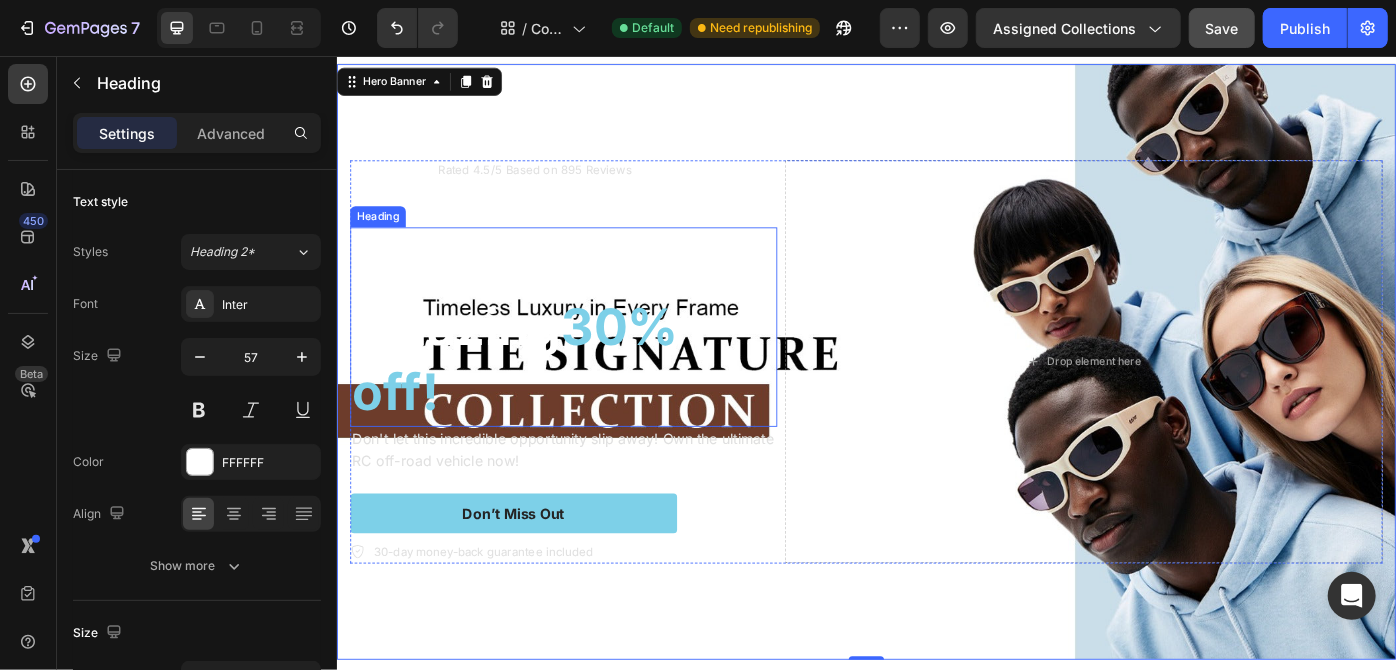 click on "30% off!" at bounding box center (538, 398) 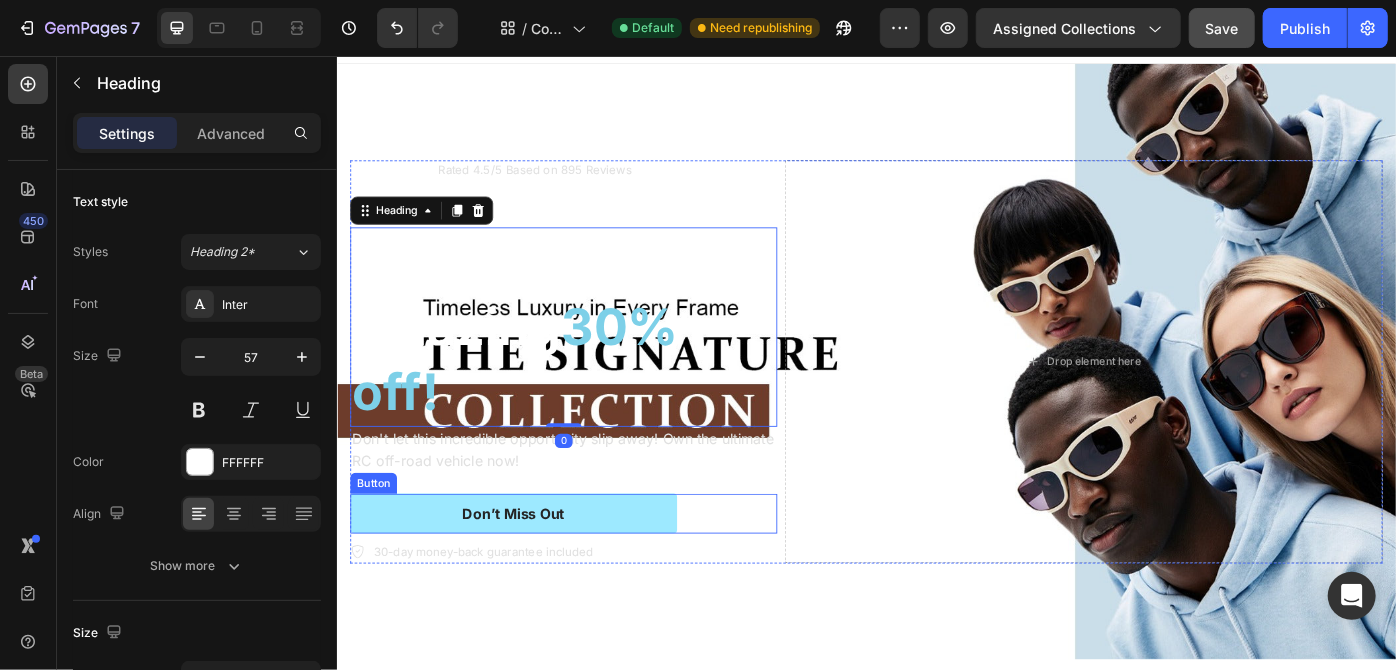 click on "Don’t Miss Out" at bounding box center (536, 573) 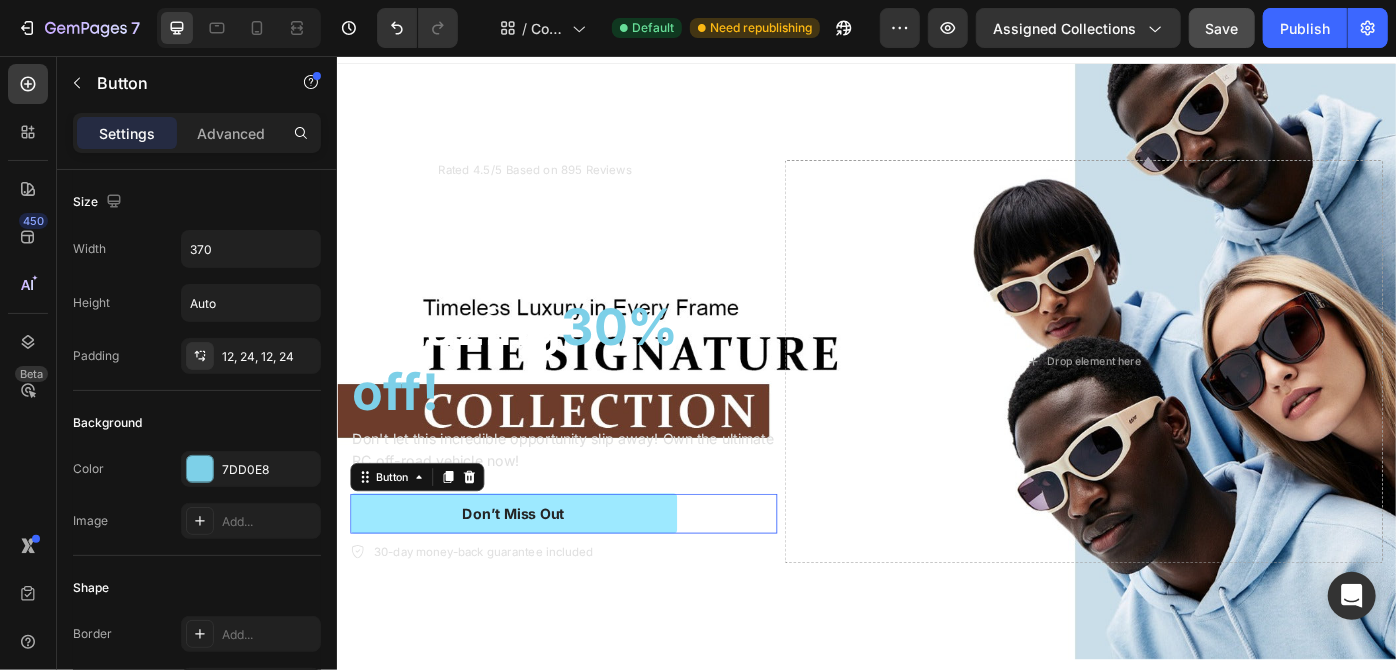 type 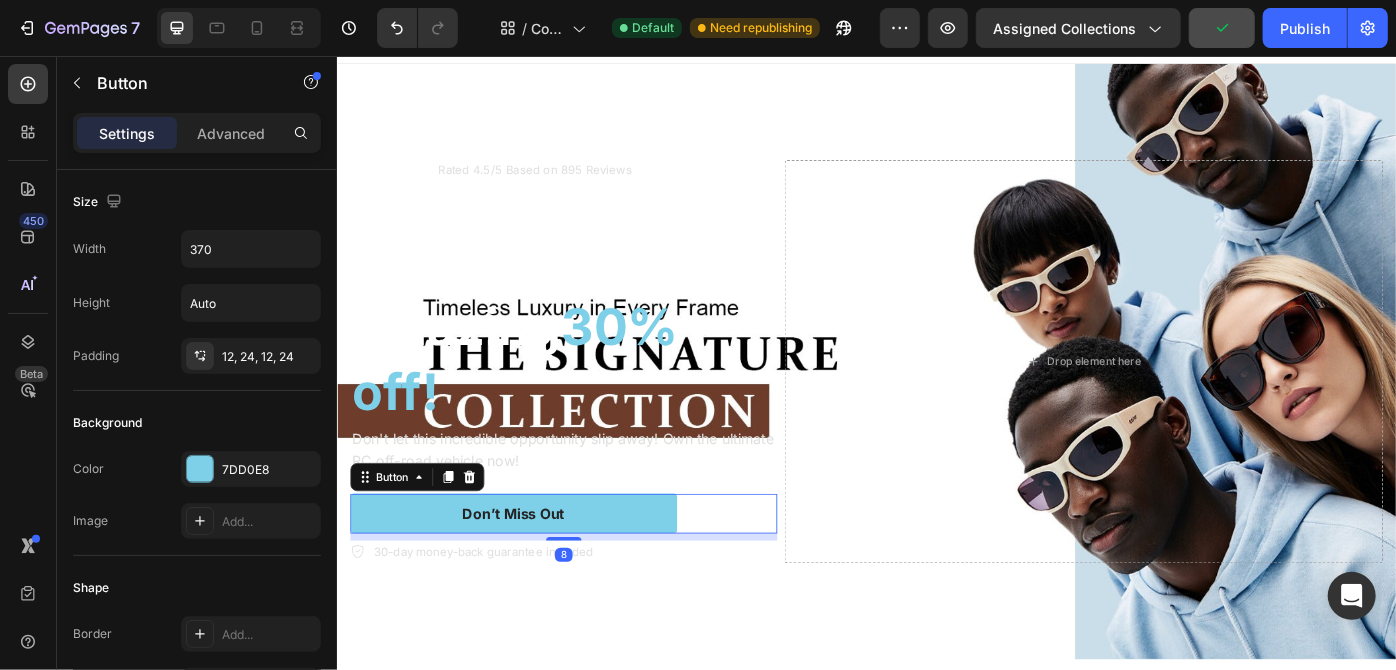 click on "8" at bounding box center [593, 600] 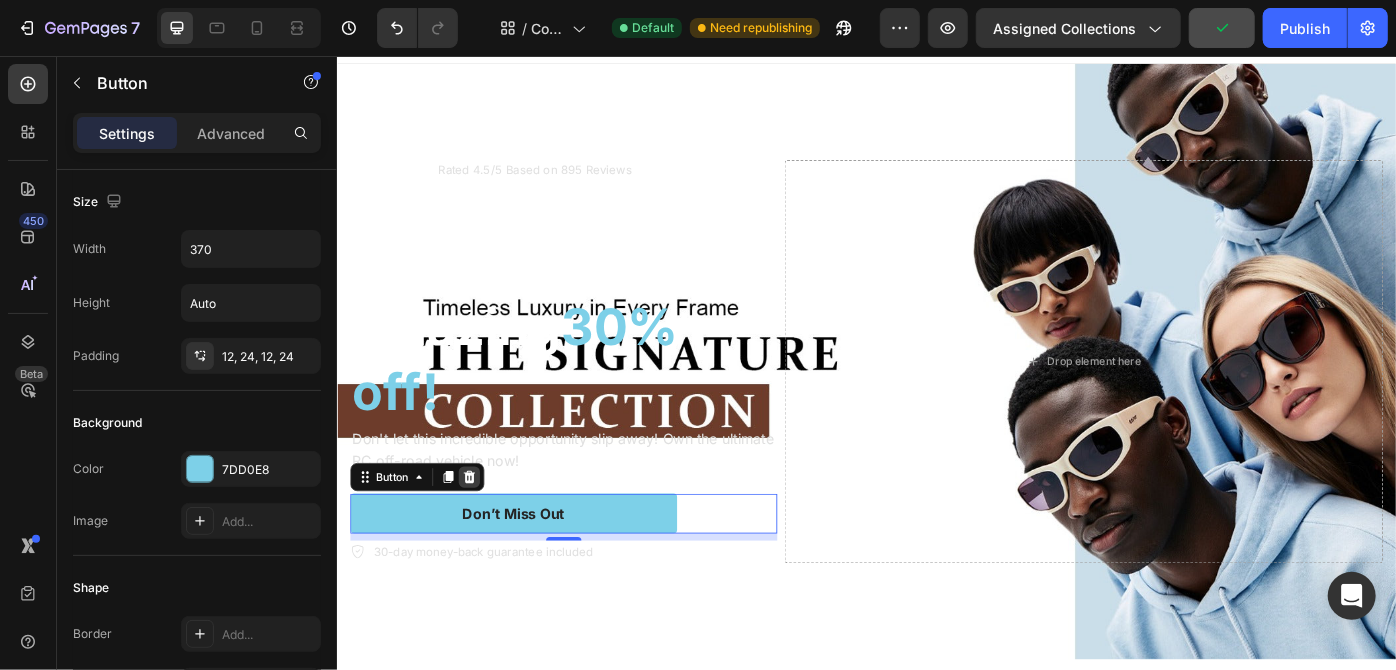 click 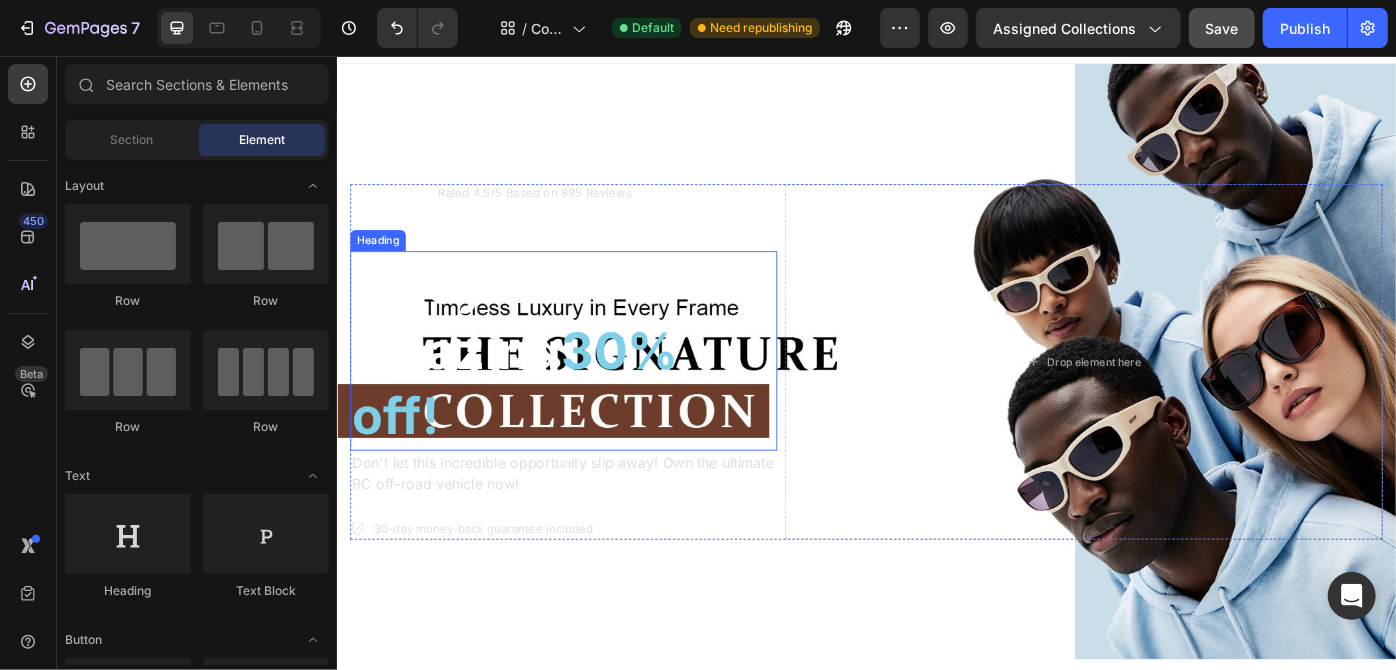 click on "30% off!" at bounding box center (538, 425) 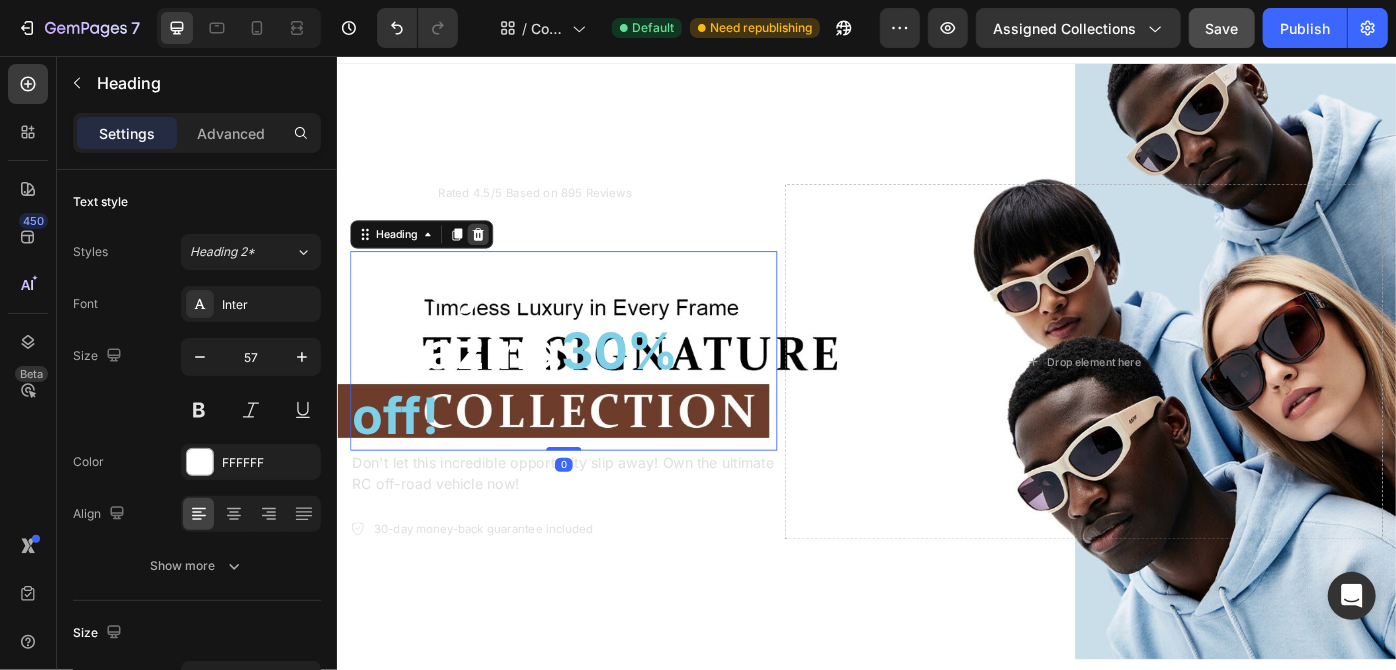 click 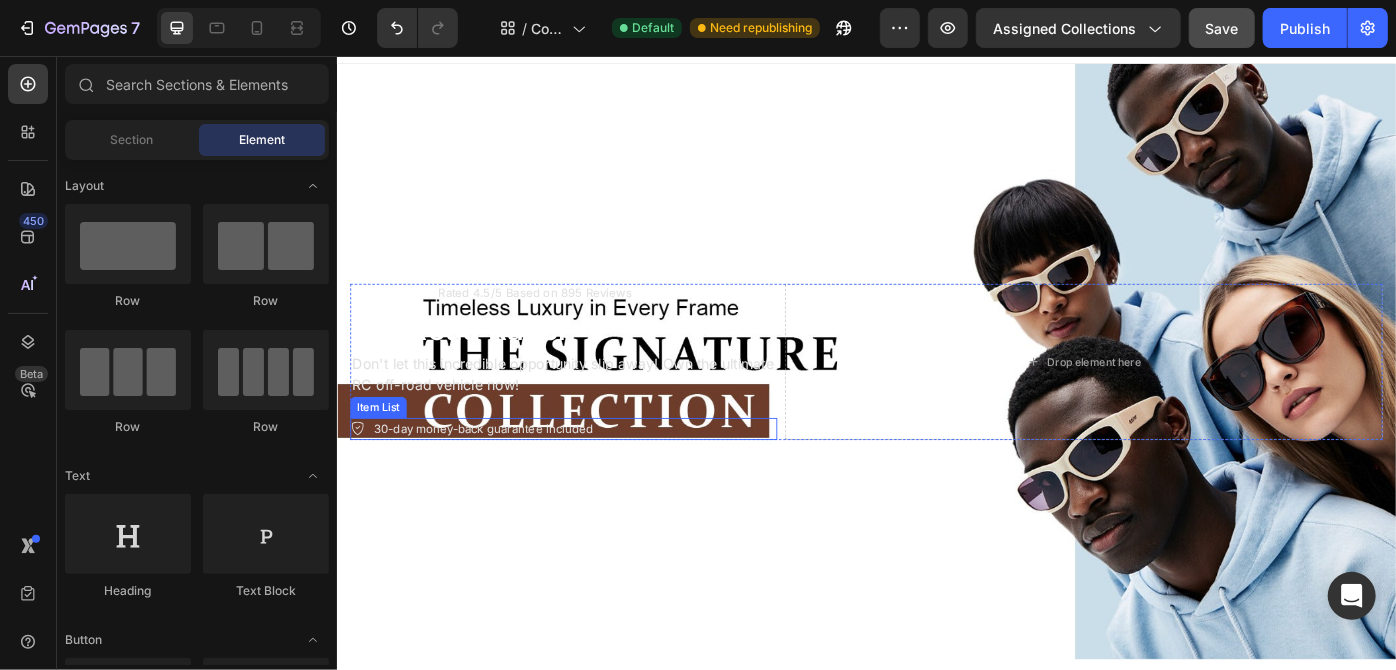 click on "30-day money-back guarantee included" at bounding box center (502, 478) 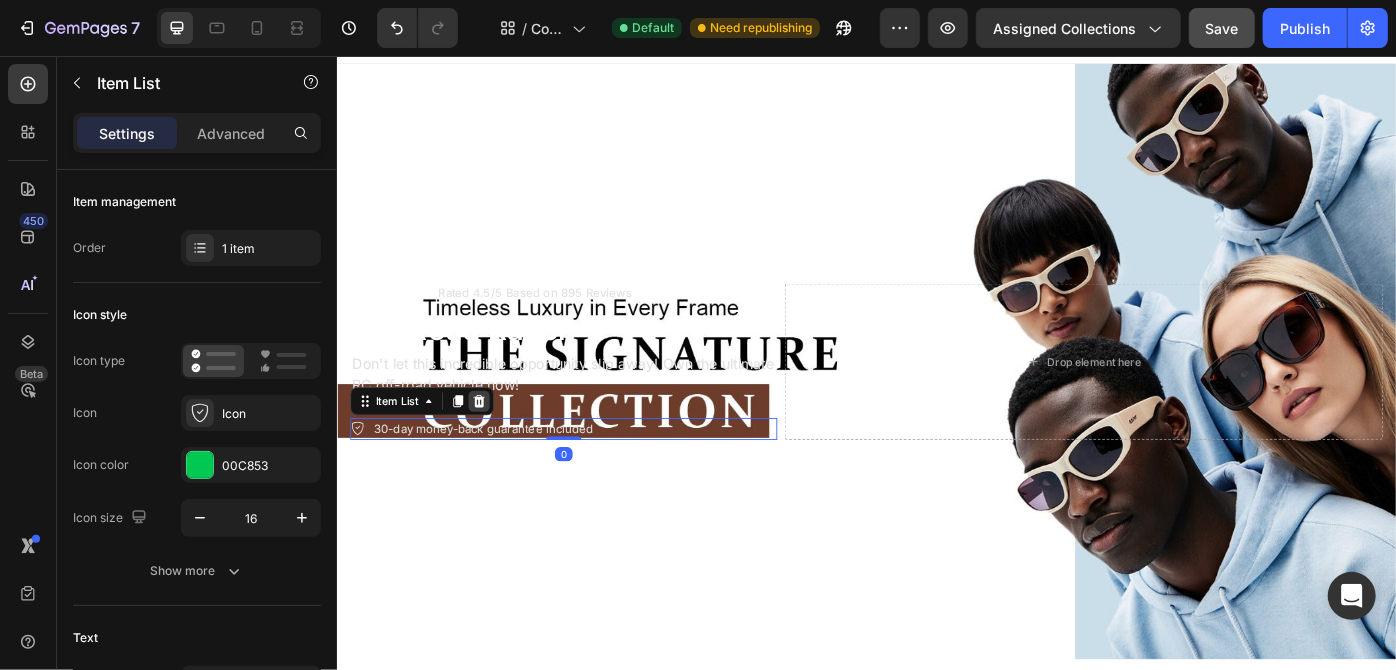 click 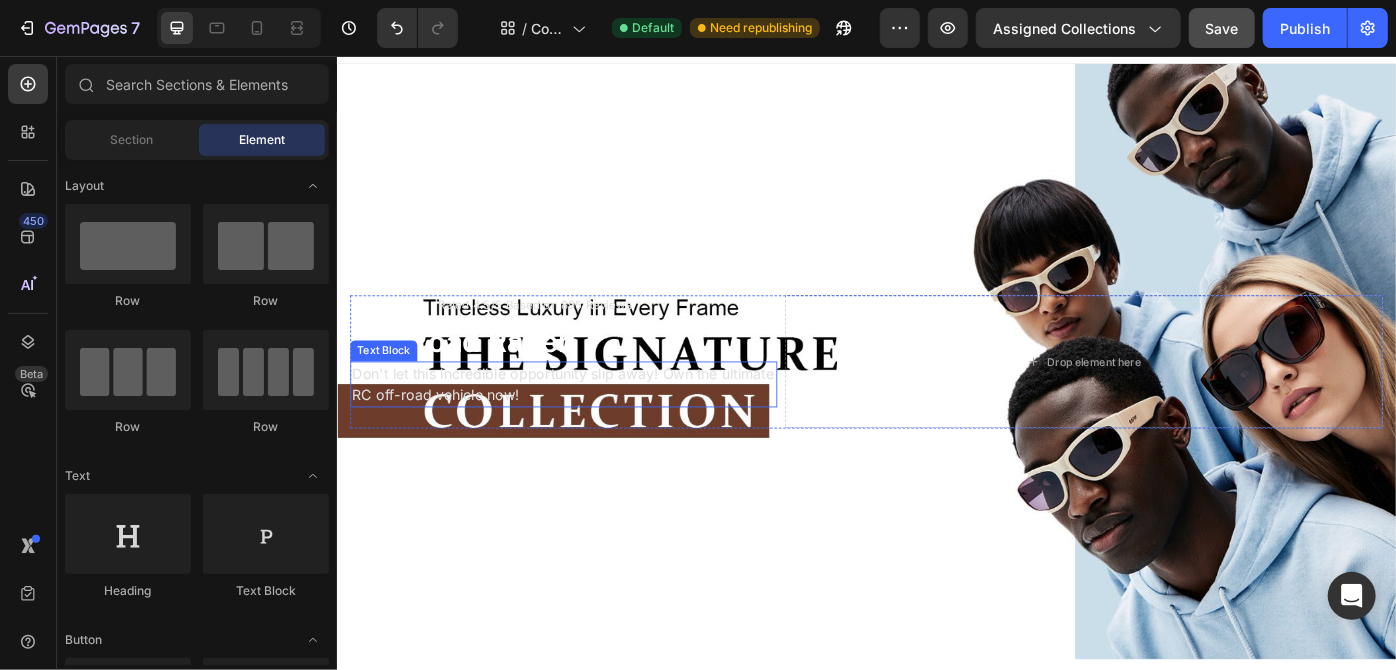 click on "Don't let this incredible opportunity slip away! Own the ultimate RC off-road vehicle now!" at bounding box center (593, 427) 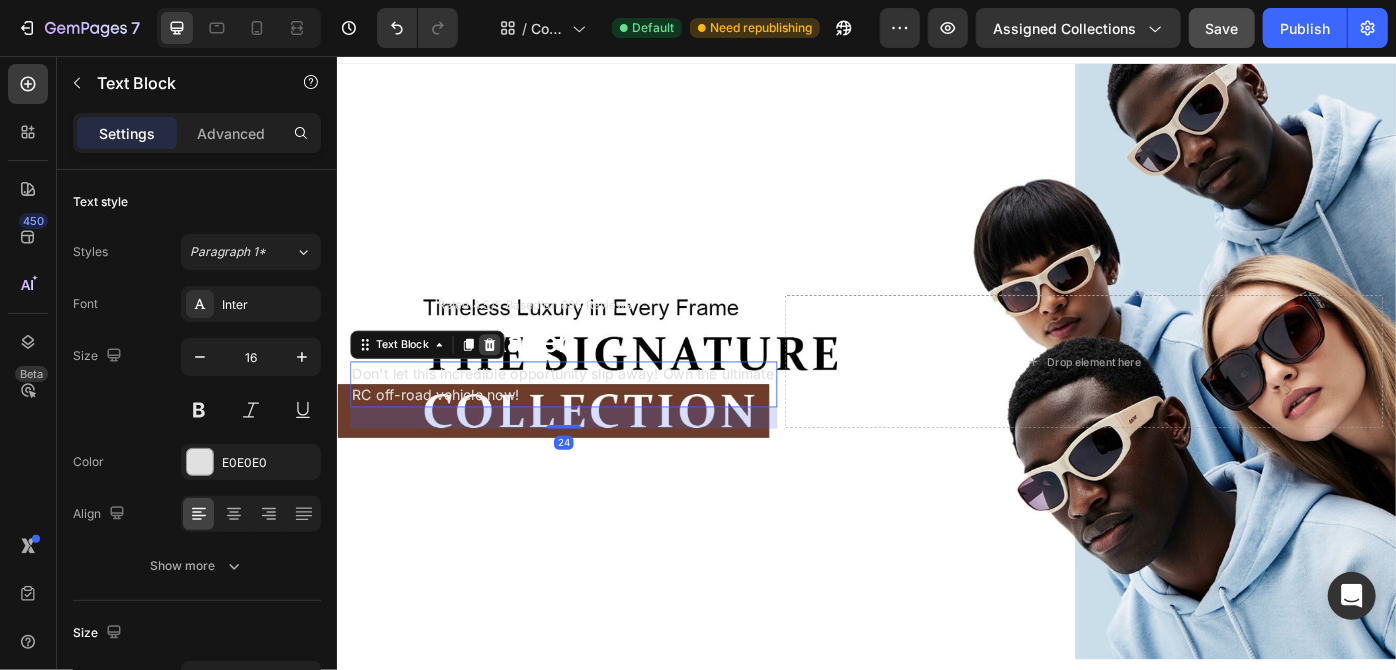 click 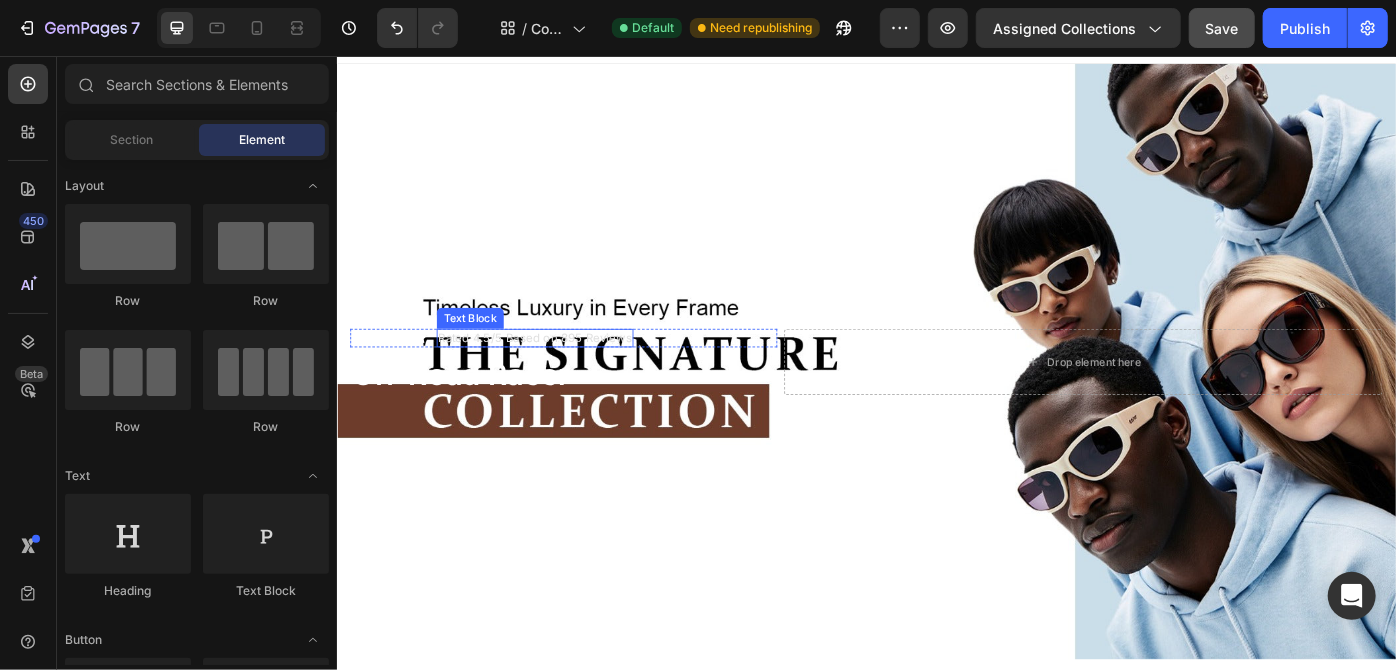 click on "Rated 4.5/5 Based on 895 Reviews" at bounding box center (560, 374) 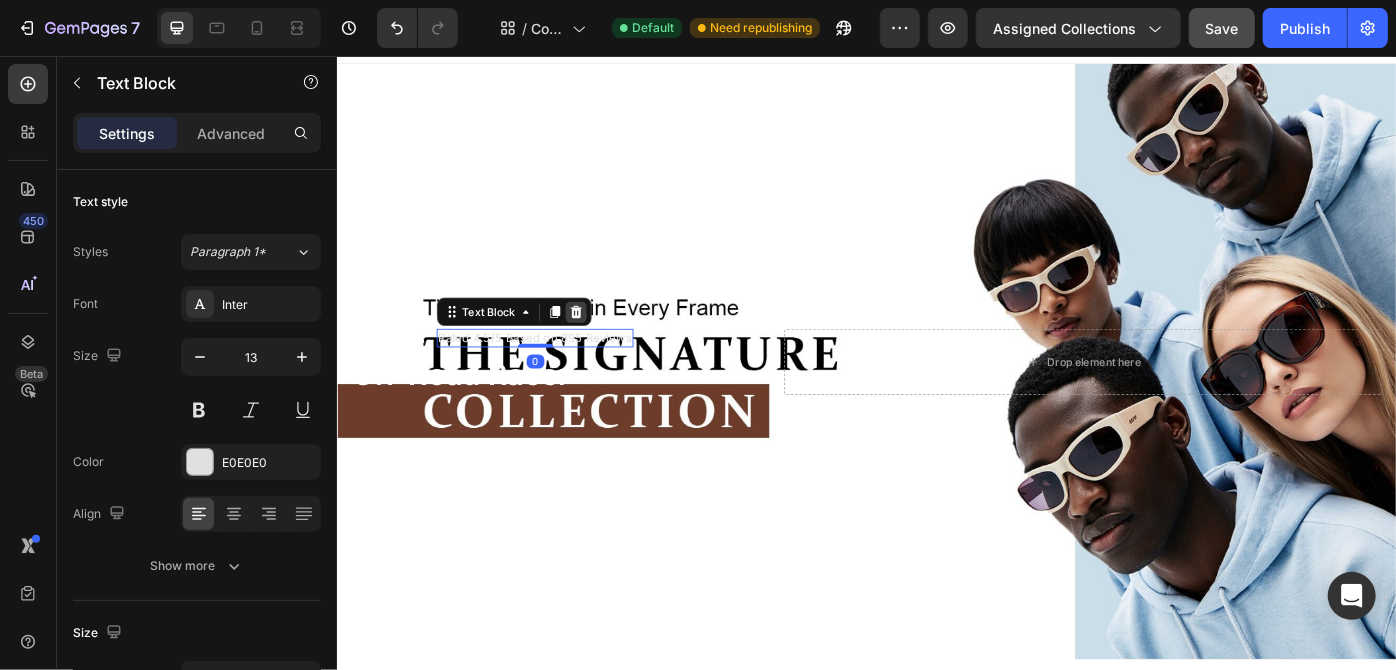 click 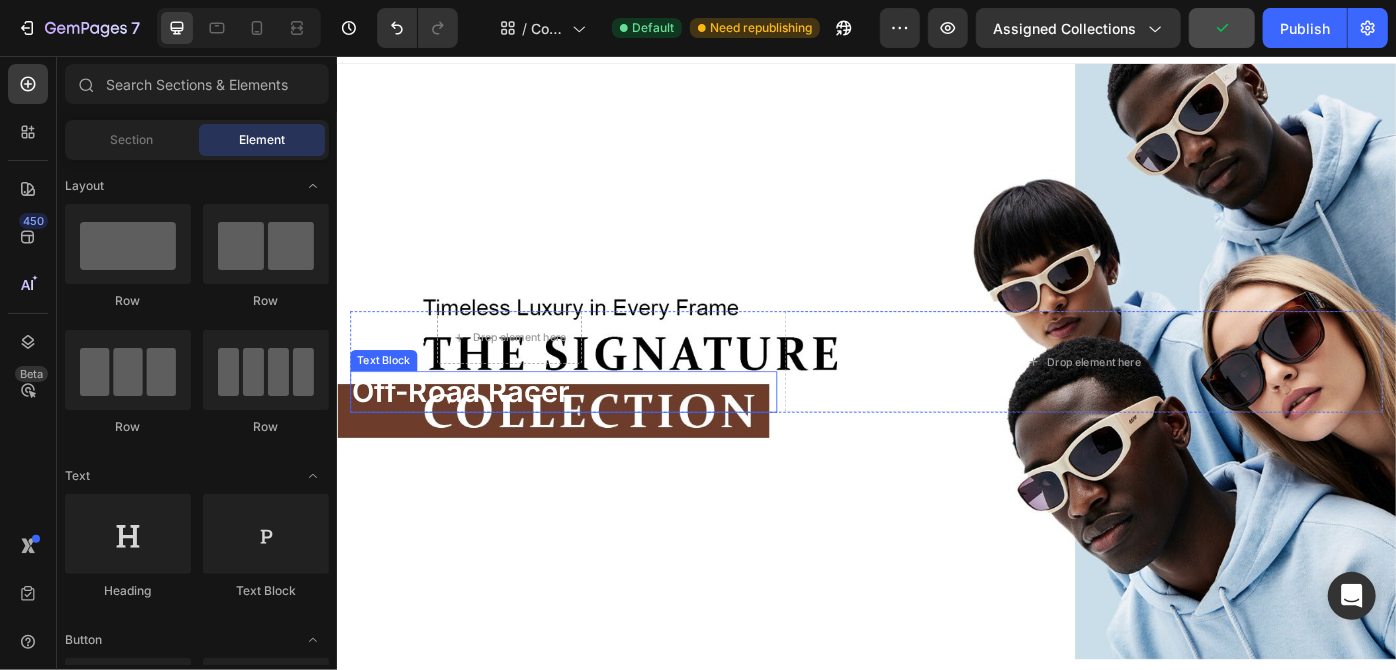 click on "Off-Road Racer" at bounding box center [593, 435] 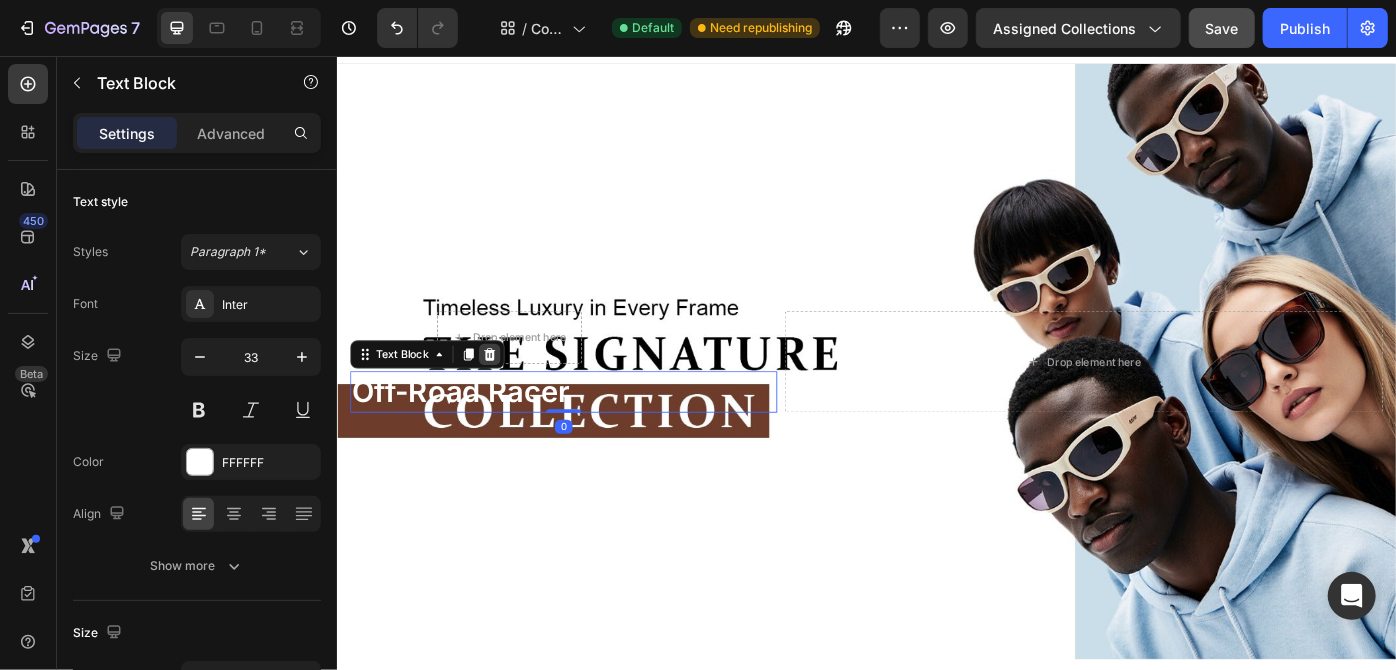 click 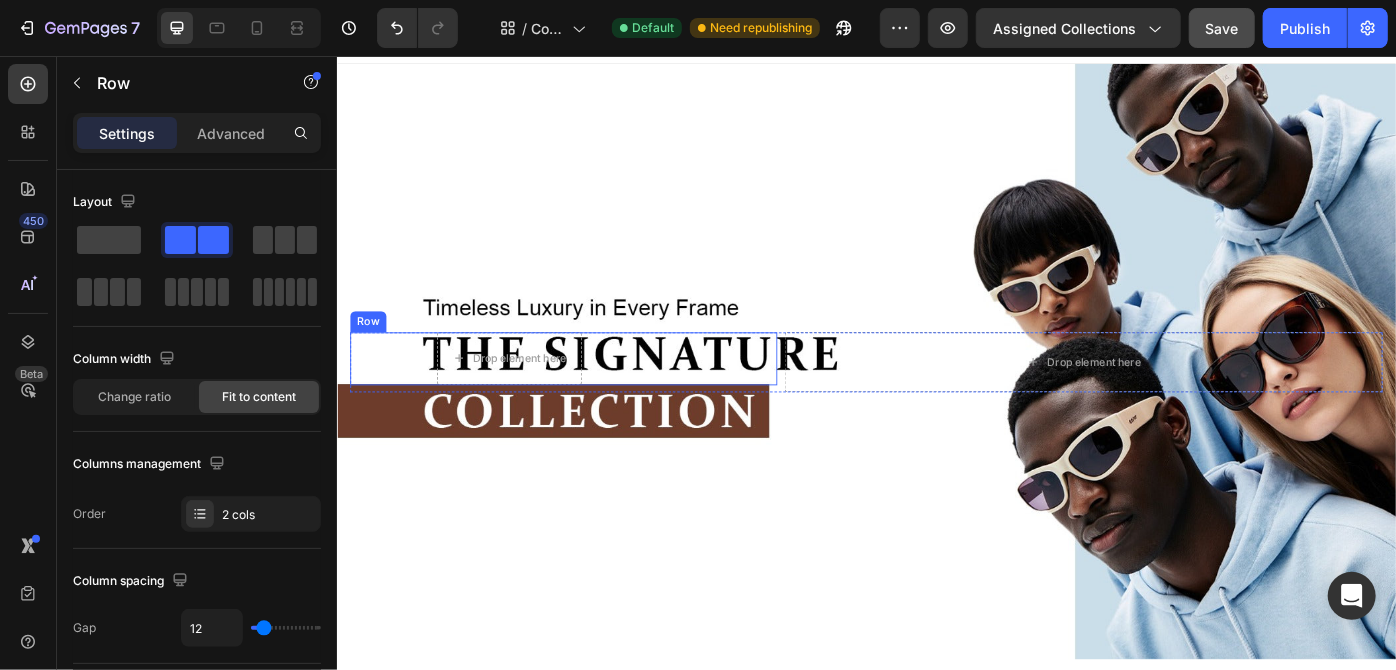 click on "Icon Icon Icon Icon Icon Icon List
Drop element here Row" at bounding box center [593, 398] 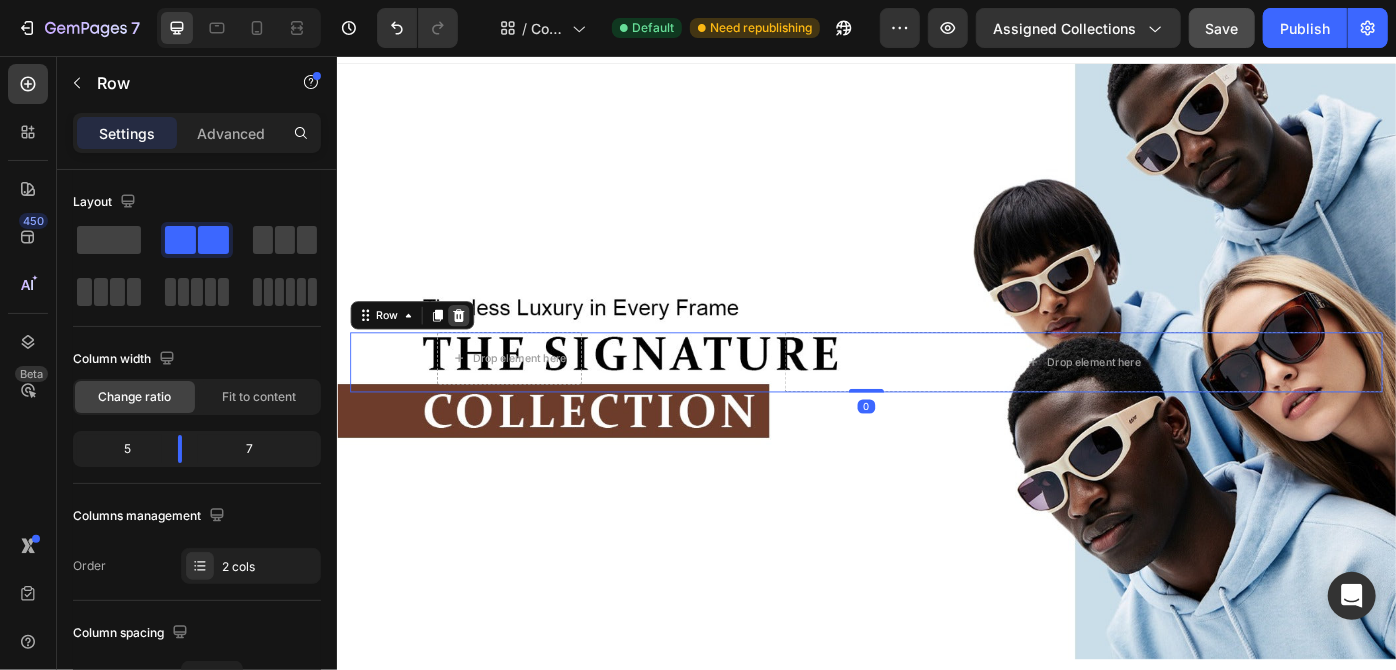 click at bounding box center (474, 349) 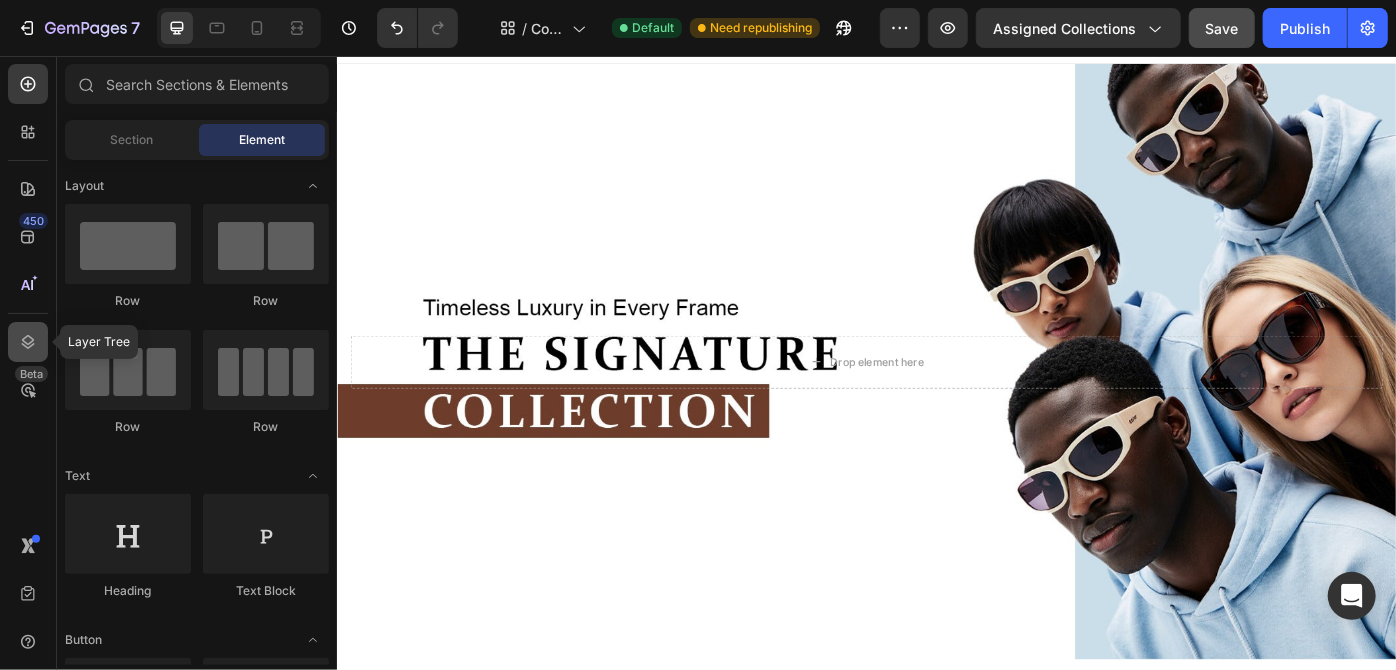 click 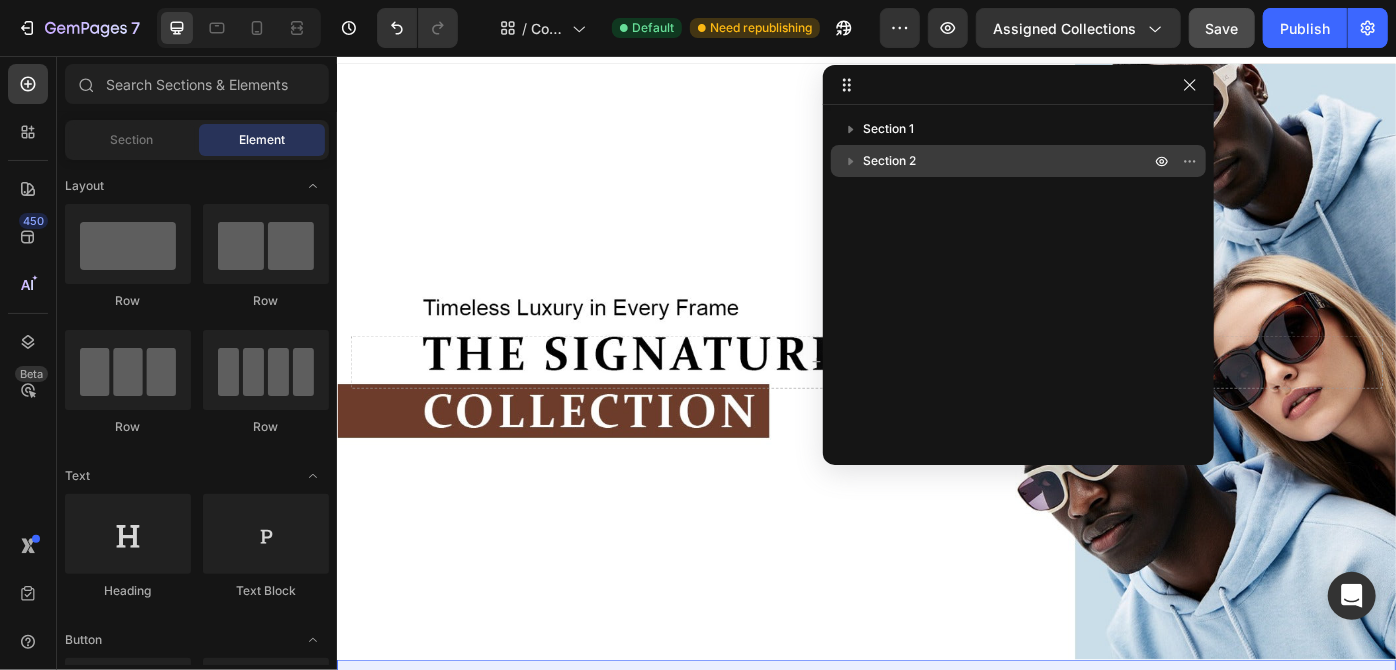 click 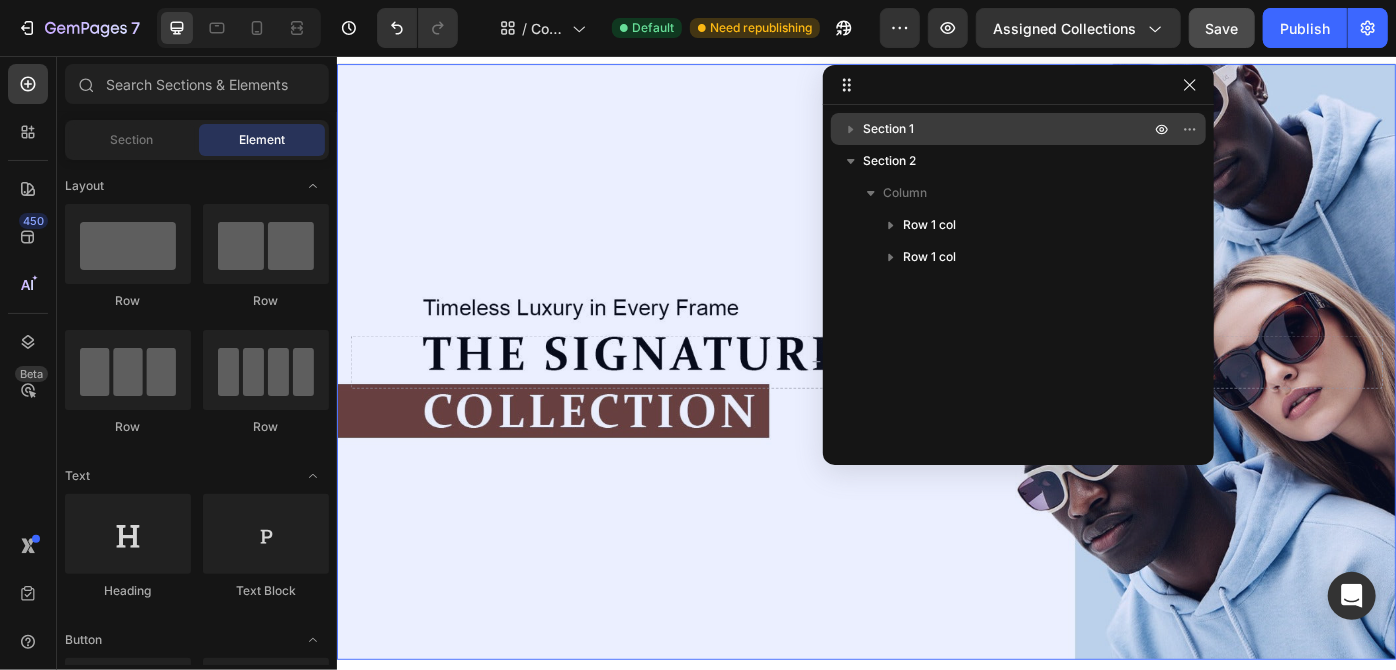 click 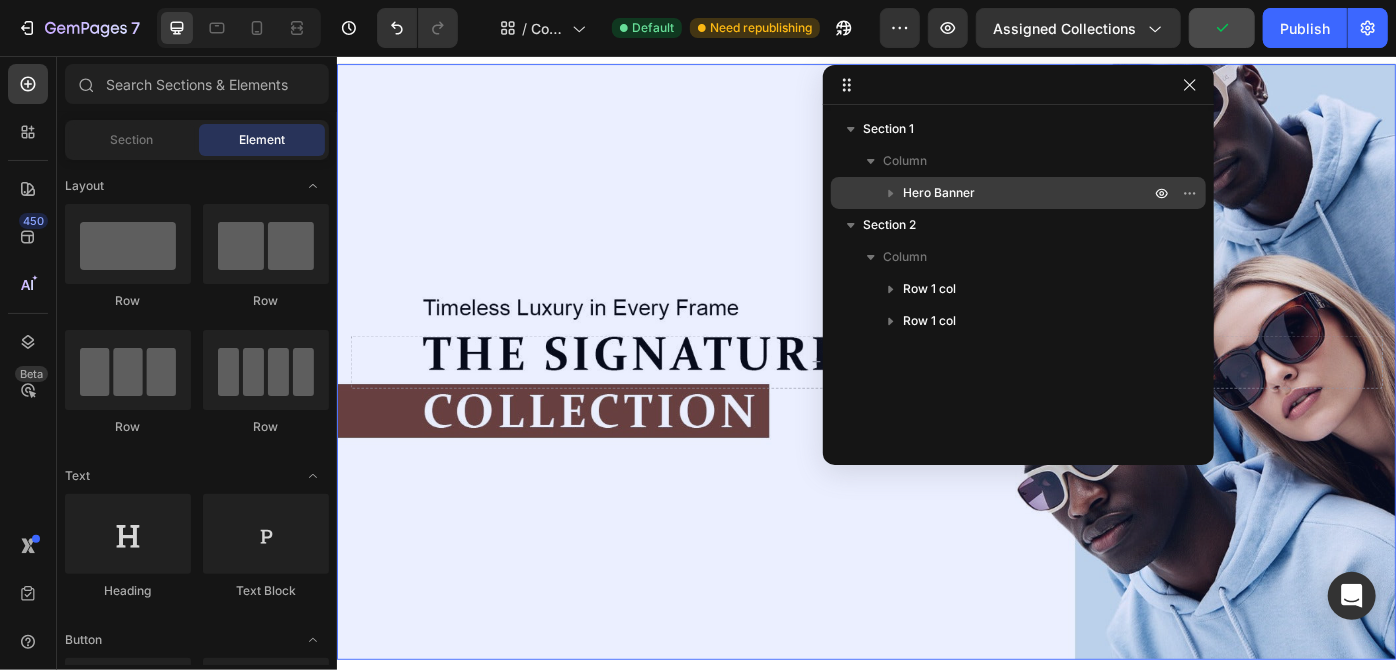 click on "Hero Banner" at bounding box center [939, 193] 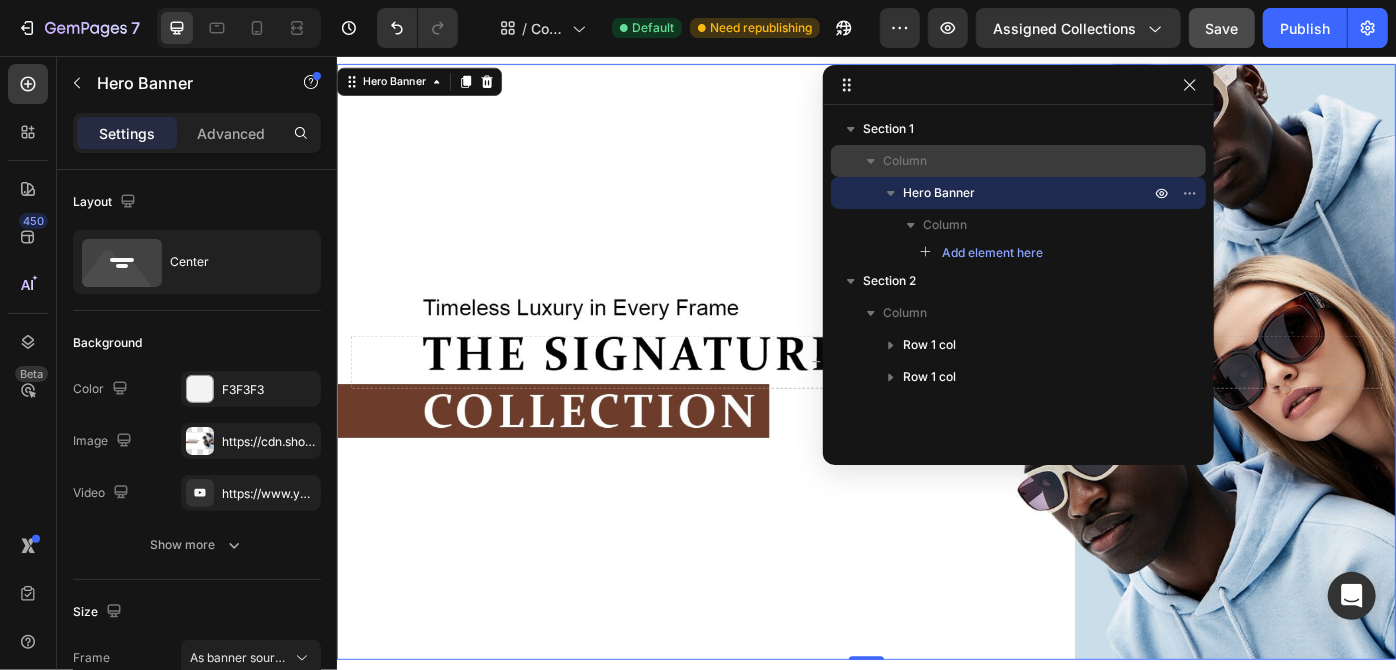 click 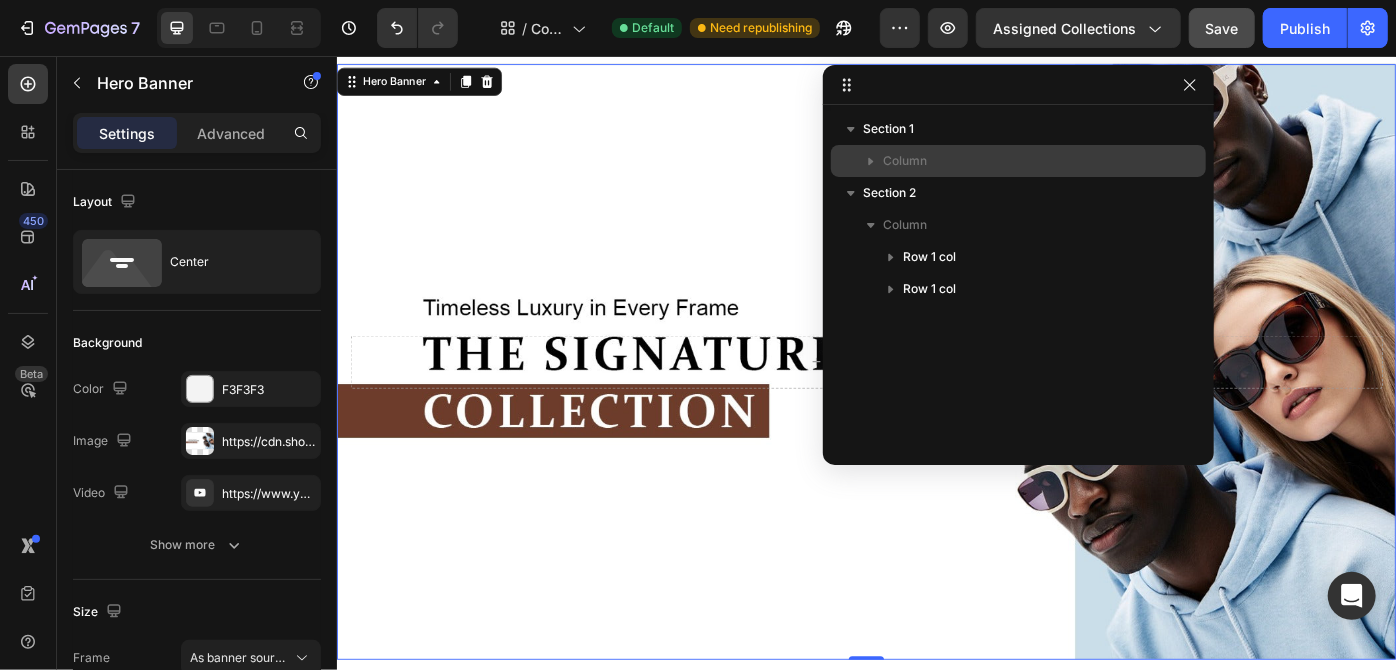 click on "Column" at bounding box center (905, 161) 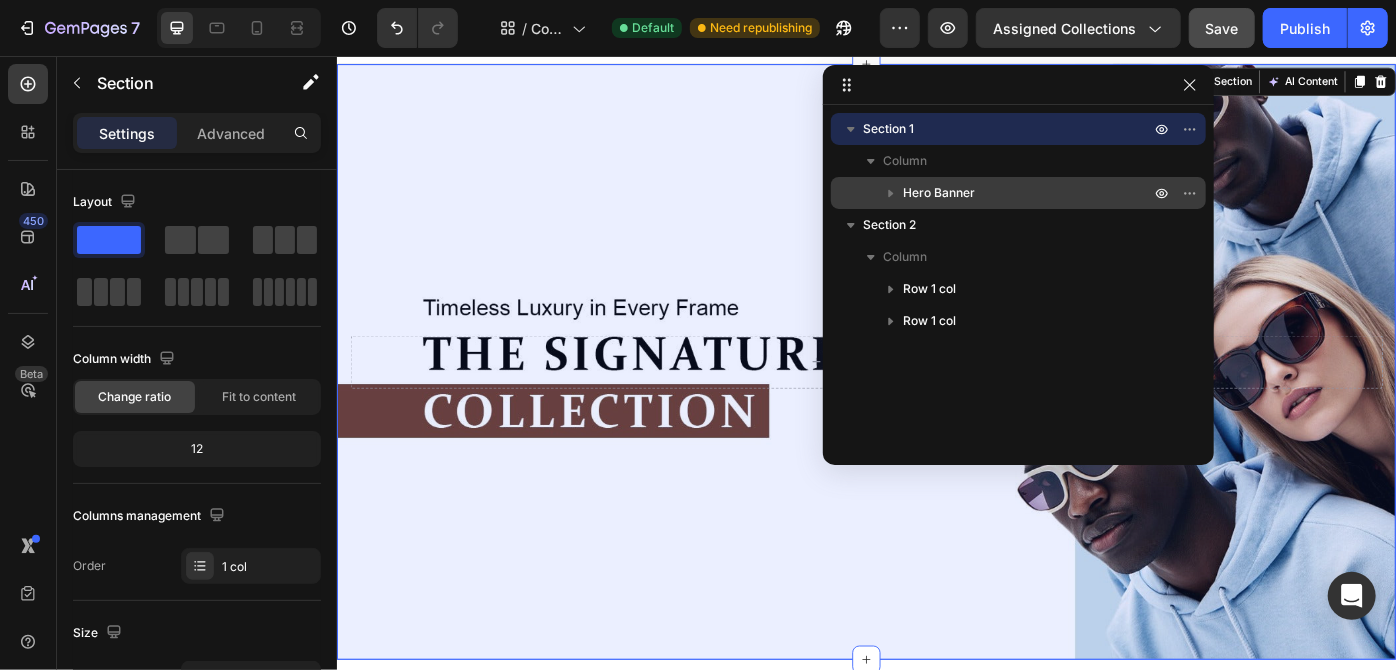 click 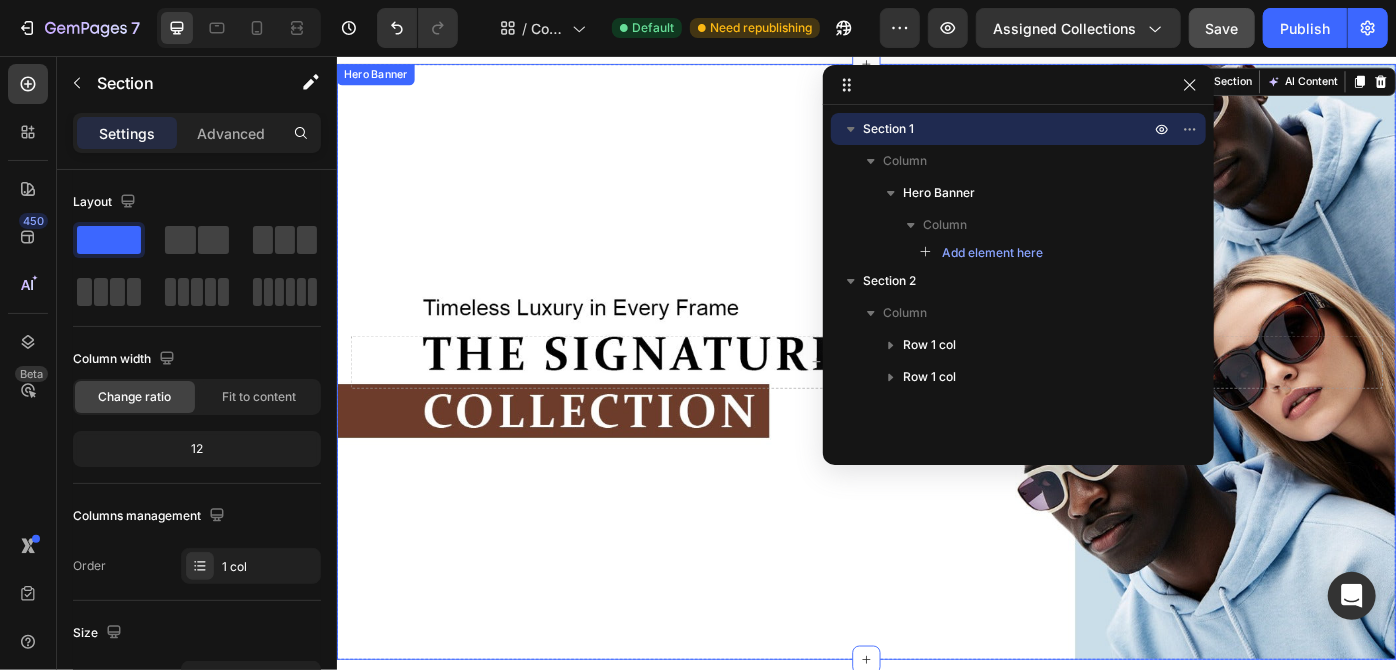 click at bounding box center (936, 401) 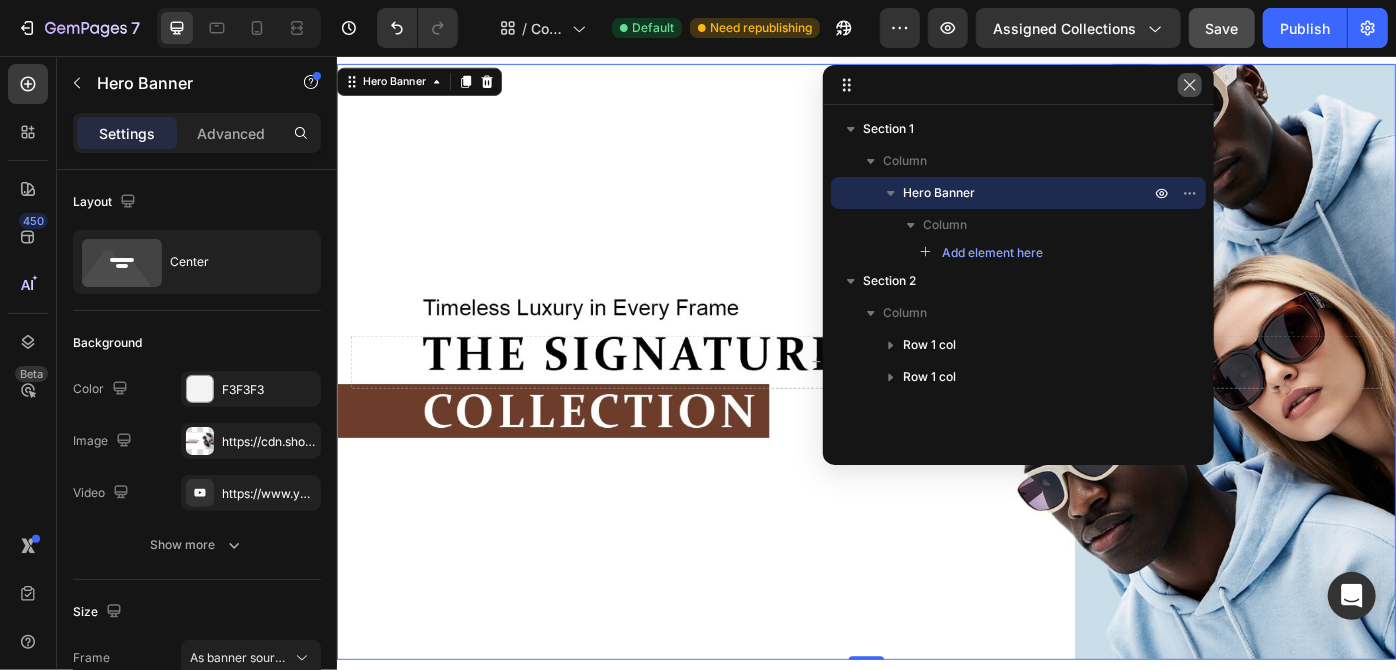 click 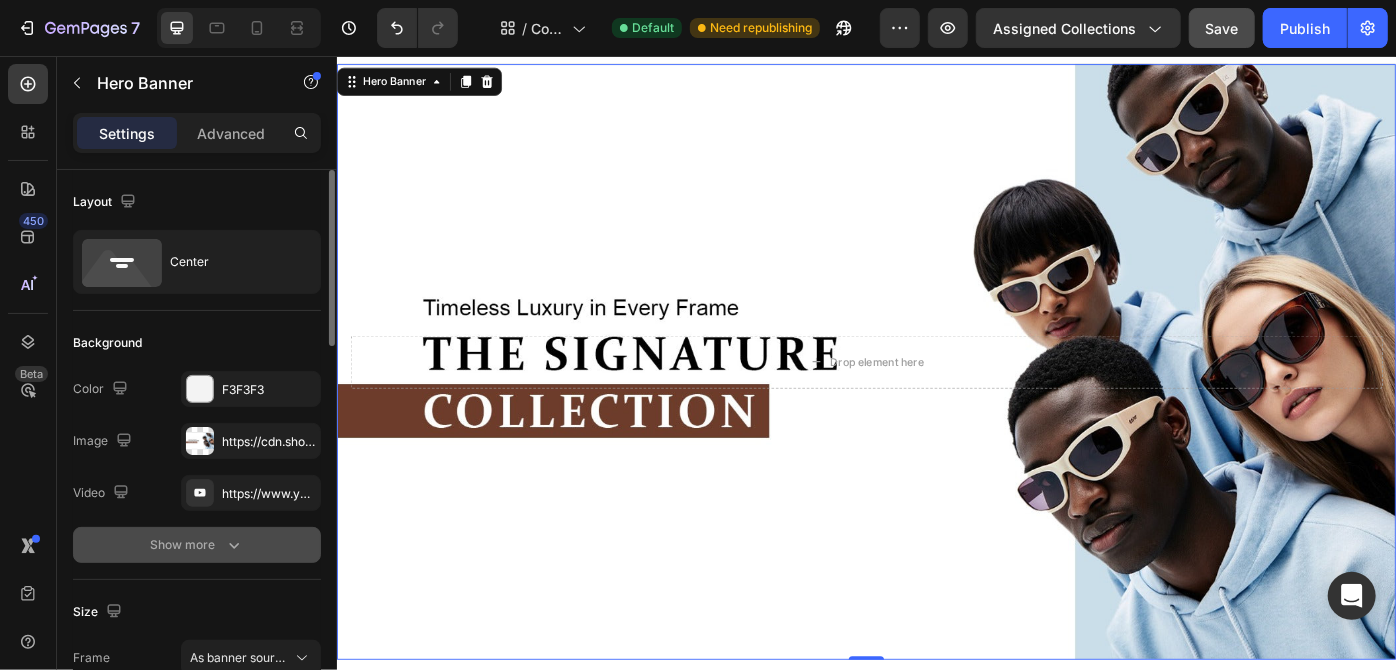 click on "Show more" at bounding box center [197, 545] 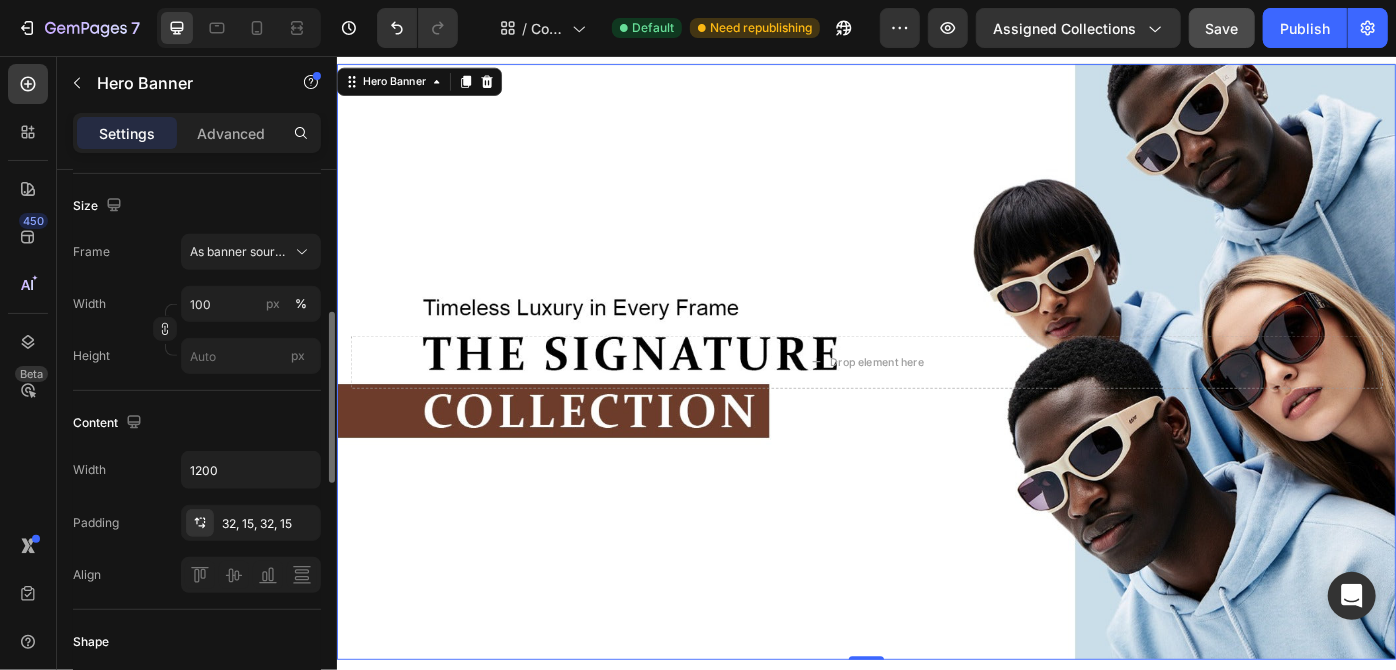 scroll, scrollTop: 459, scrollLeft: 0, axis: vertical 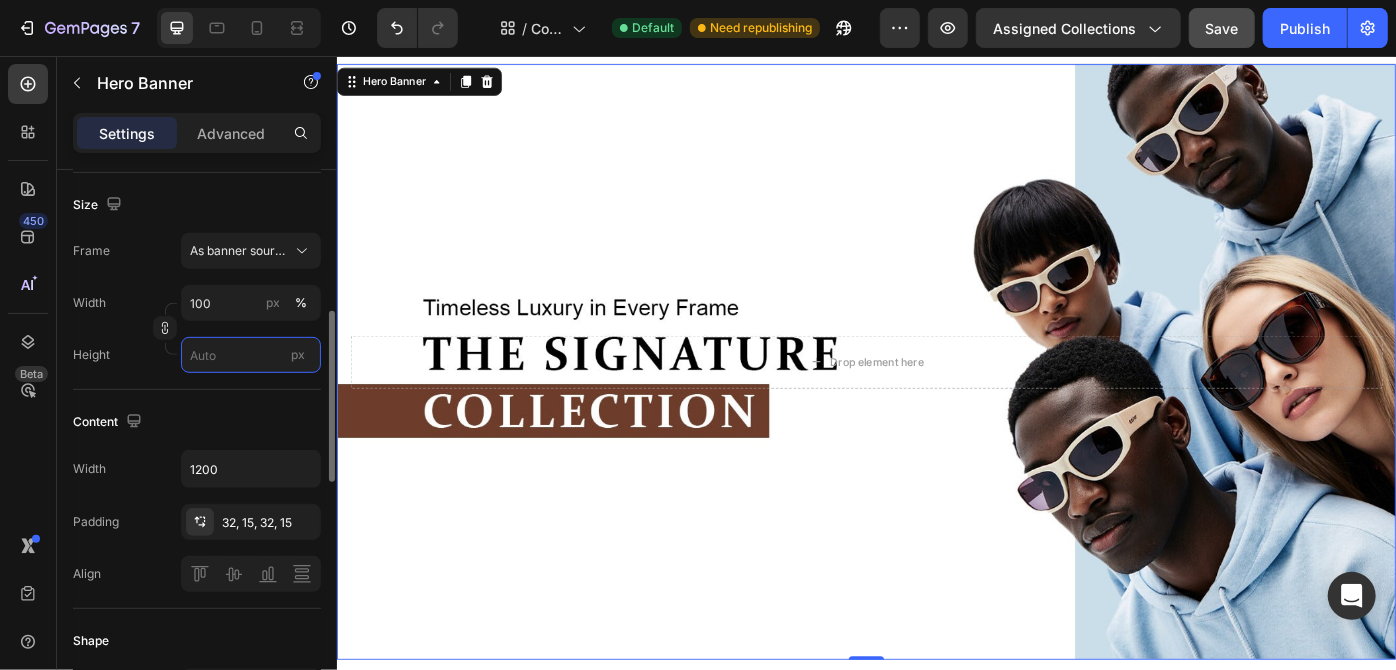 click on "px" at bounding box center (251, 355) 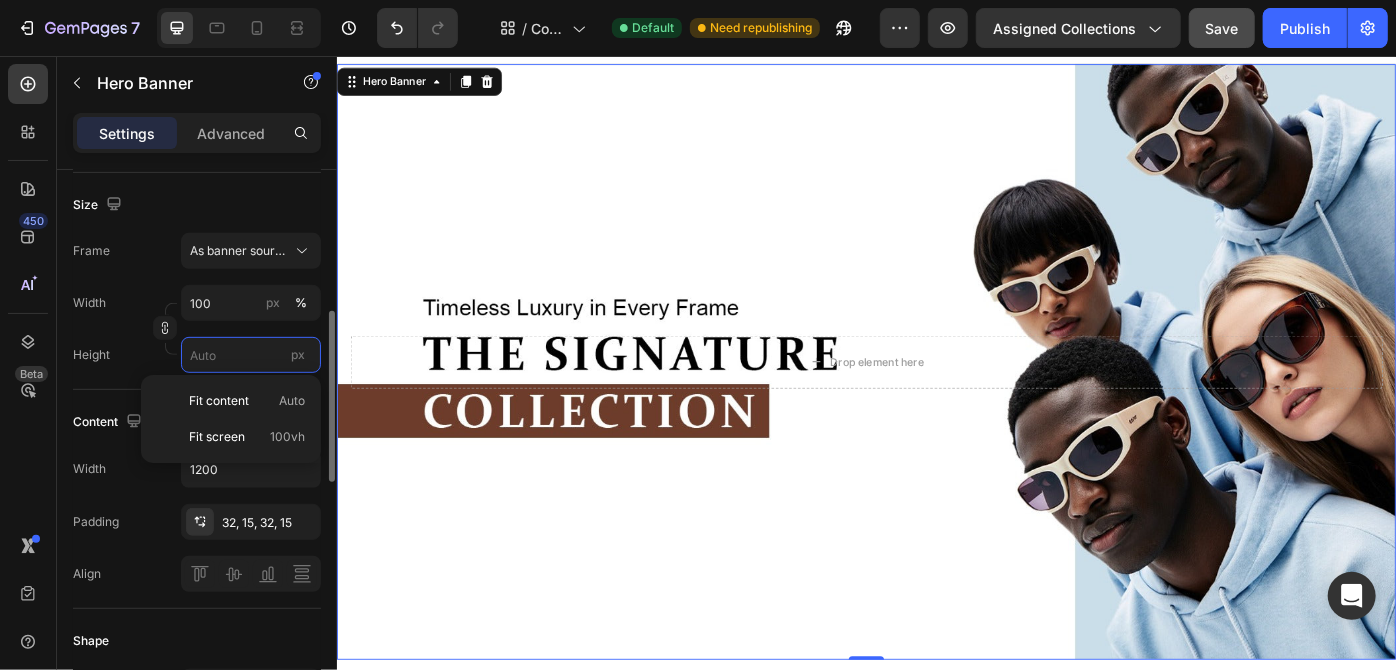 type on "6" 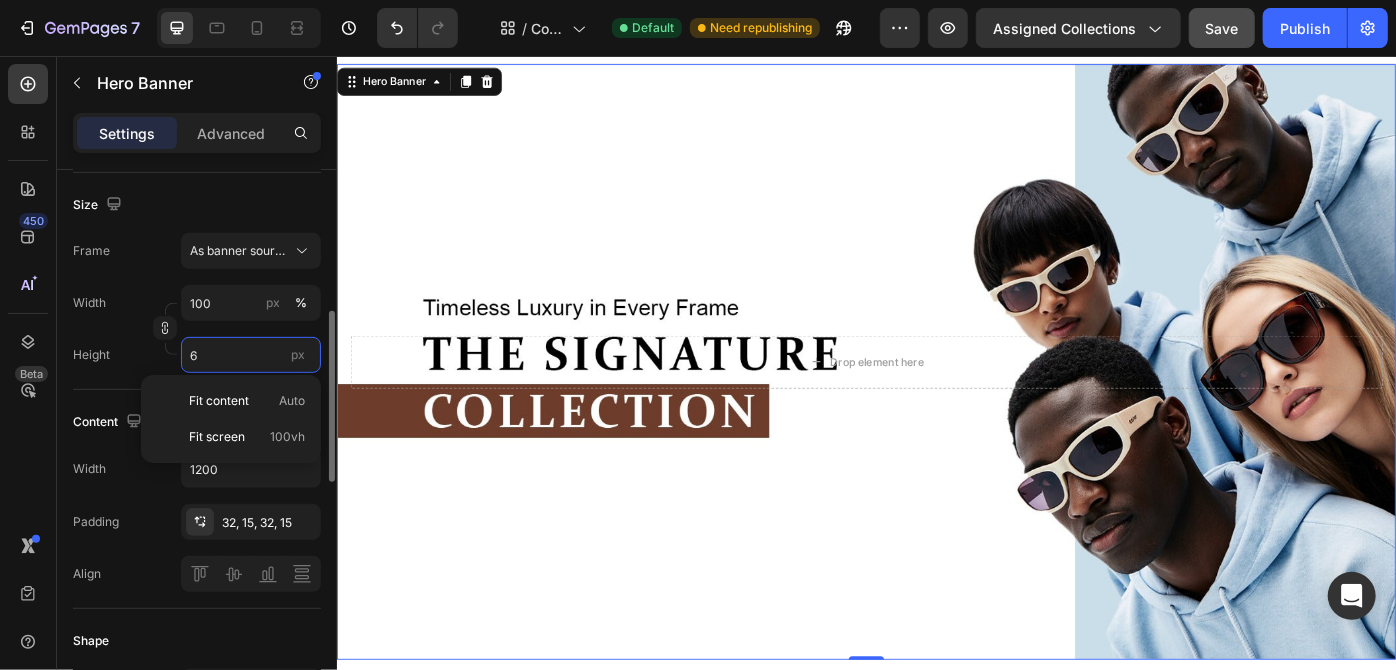 type 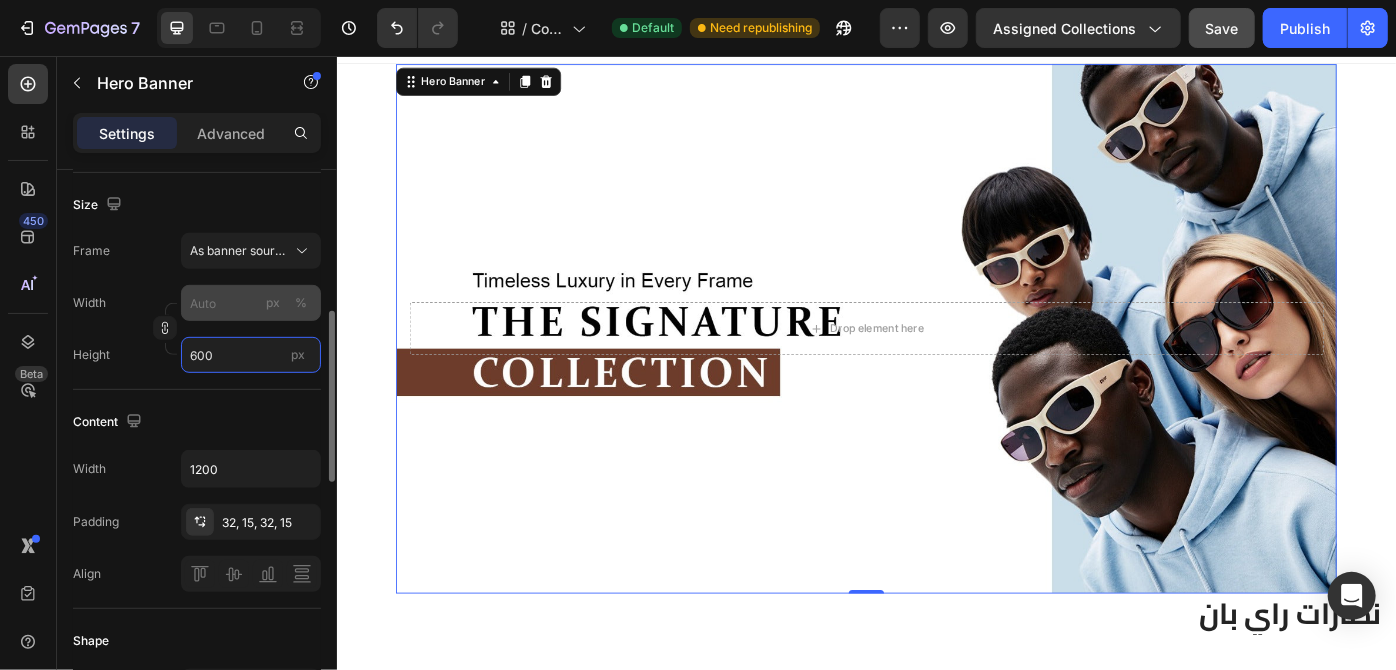 type on "600" 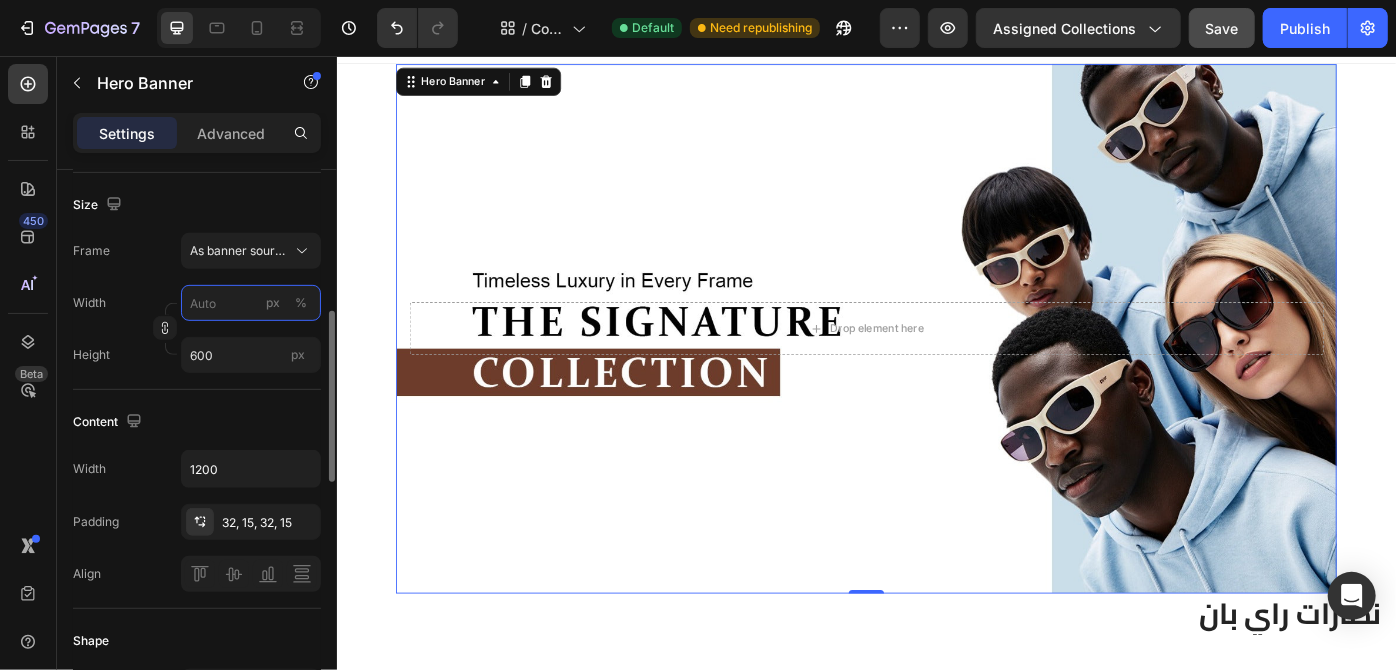 click on "px %" at bounding box center [251, 303] 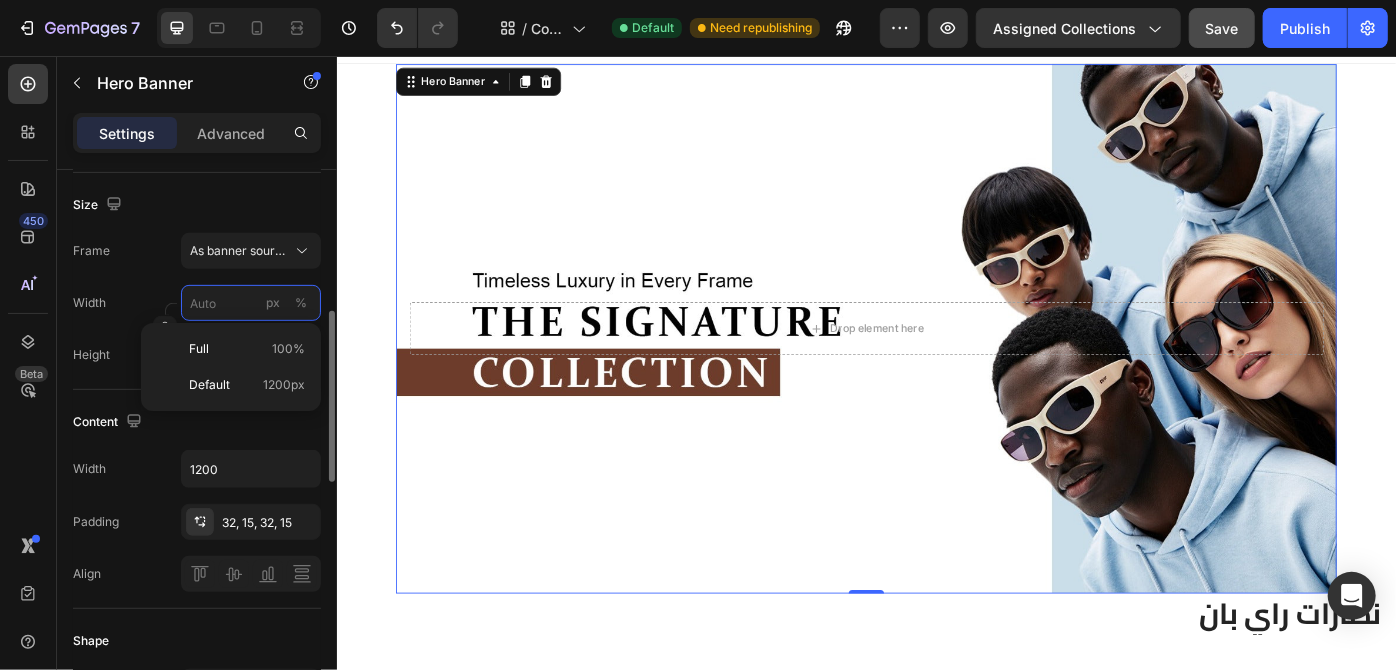 type on "1" 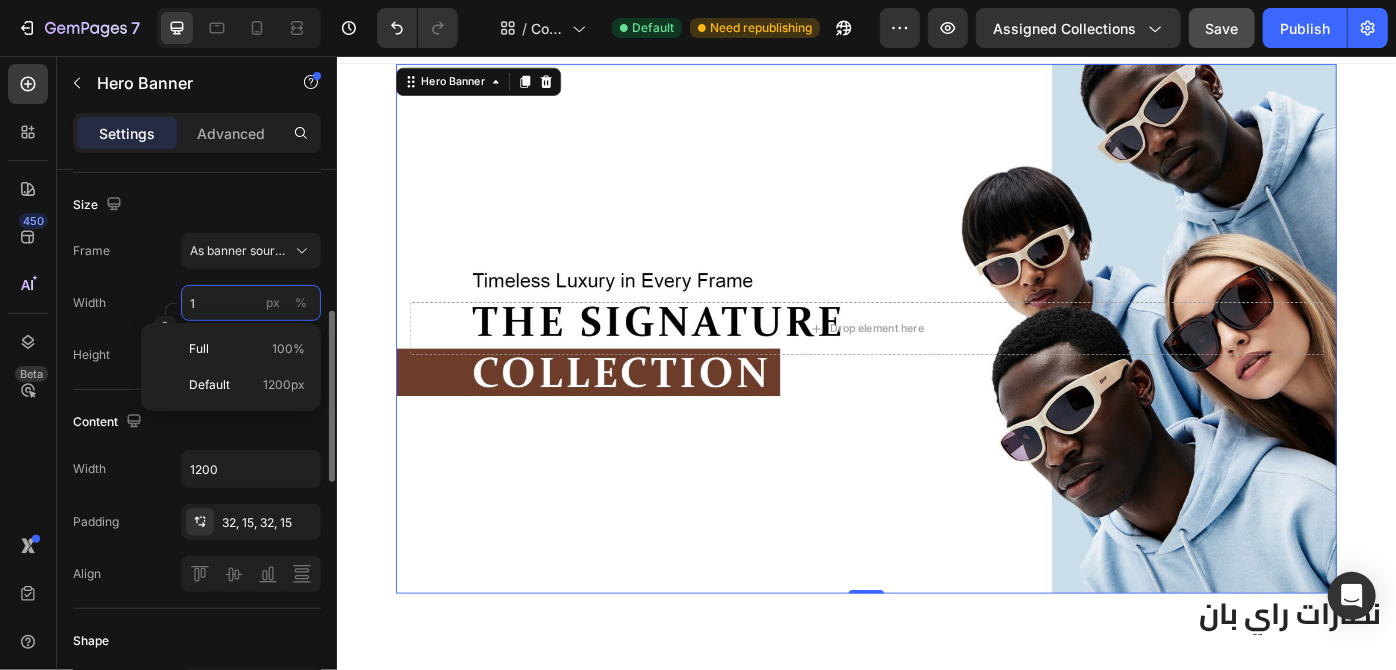 type 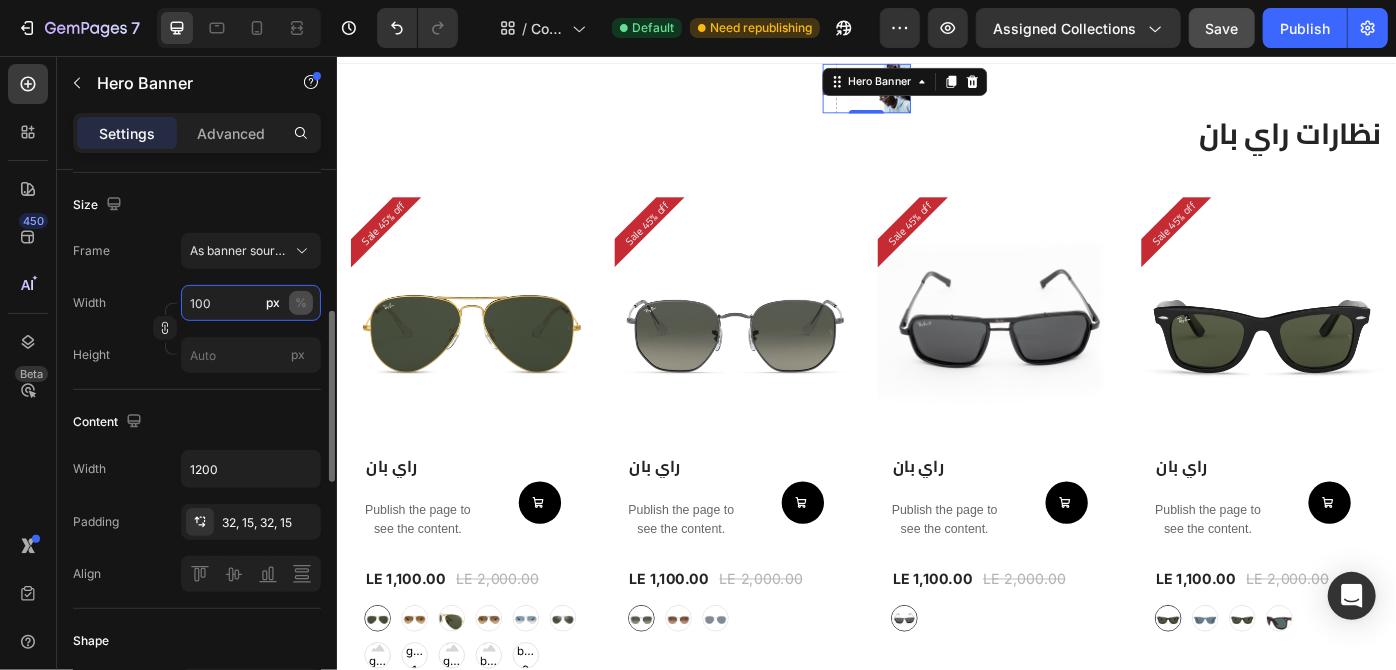 type on "100" 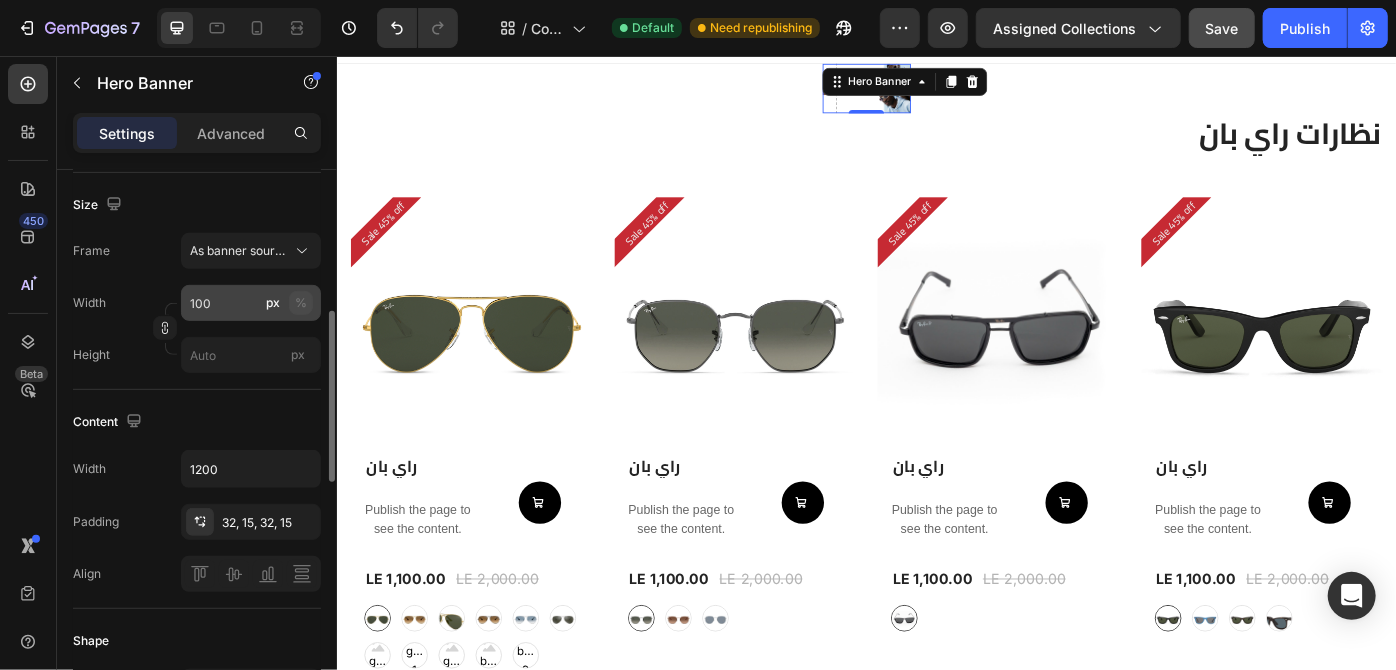click on "%" at bounding box center (301, 303) 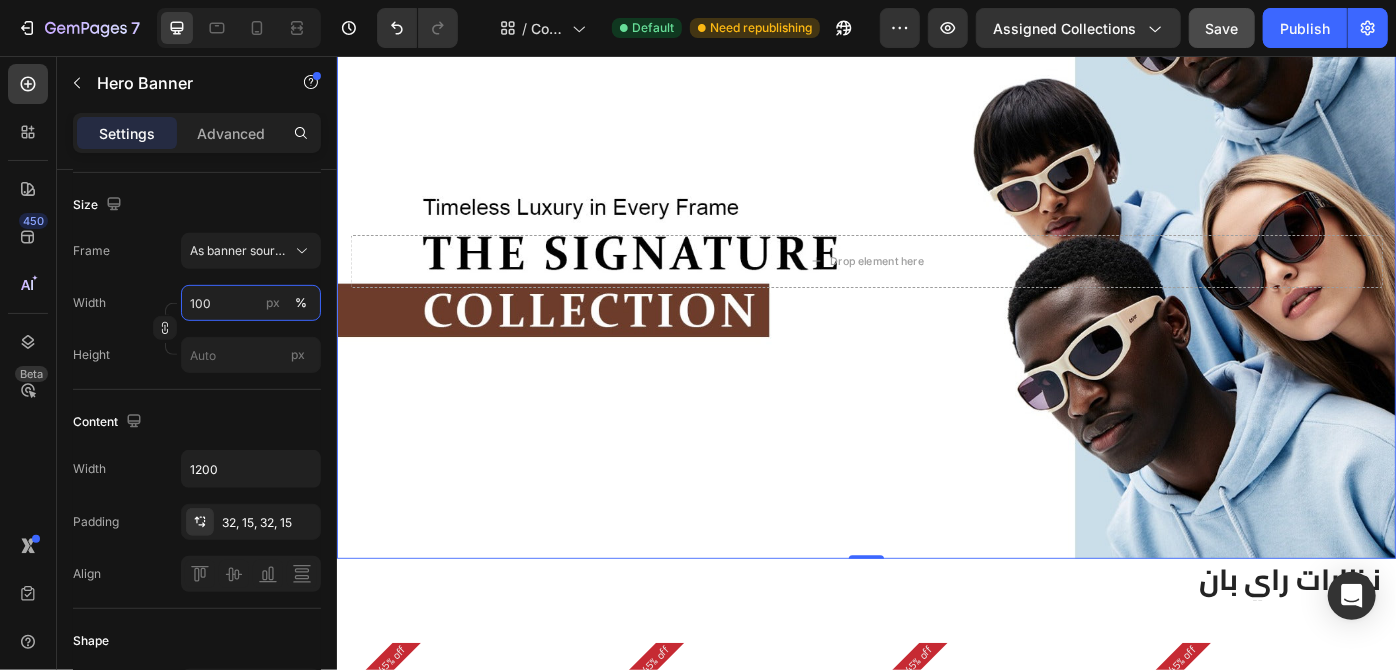 scroll, scrollTop: 144, scrollLeft: 0, axis: vertical 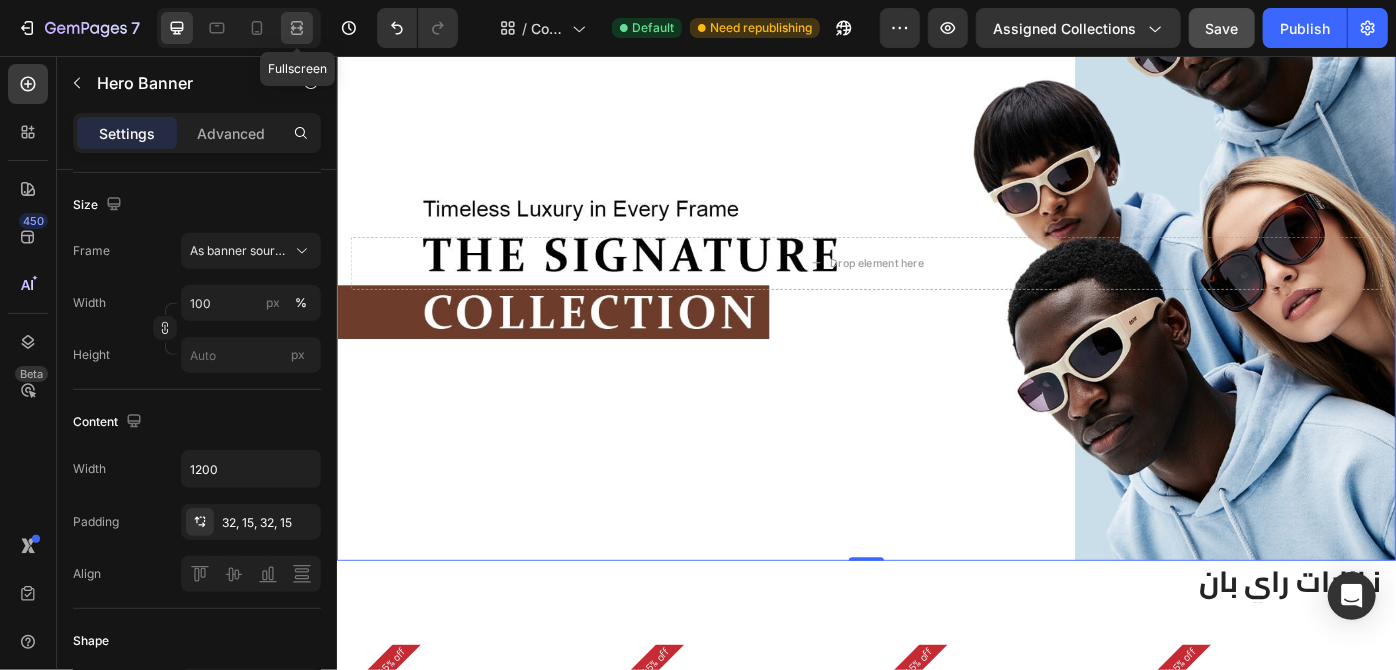 click 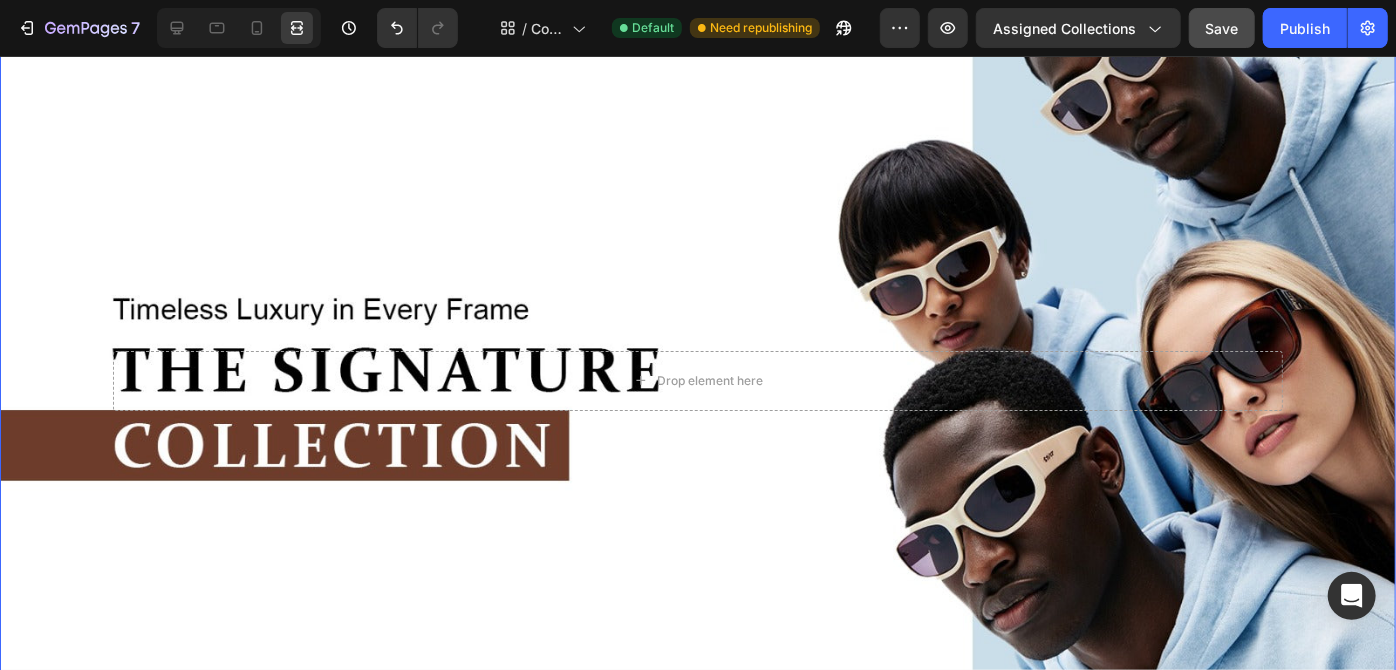 scroll, scrollTop: 0, scrollLeft: 0, axis: both 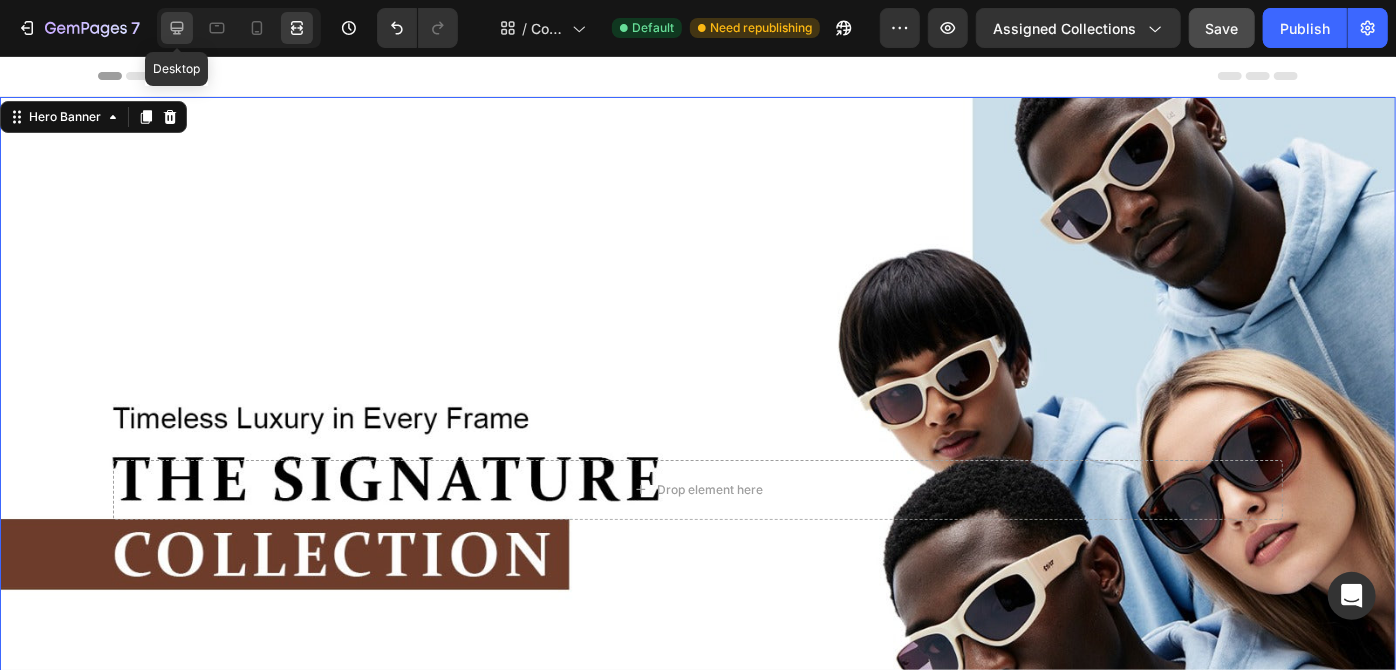 click 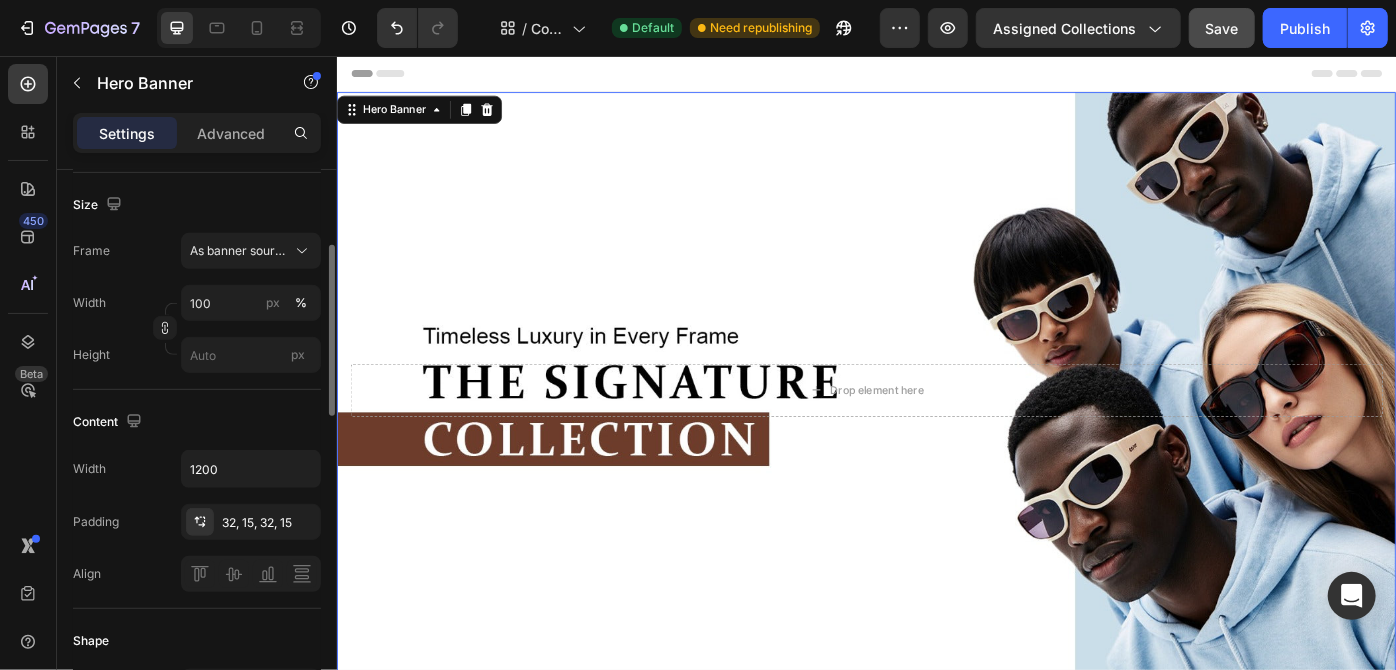 scroll, scrollTop: 0, scrollLeft: 0, axis: both 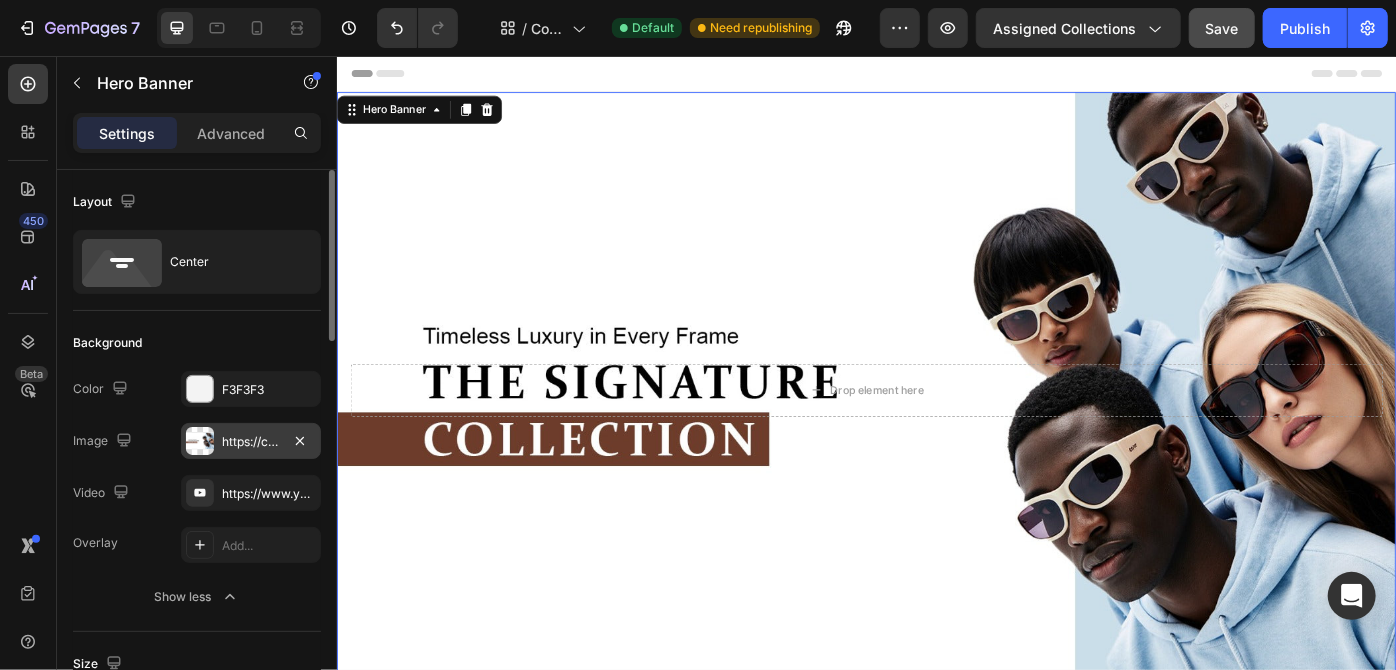 click at bounding box center (200, 441) 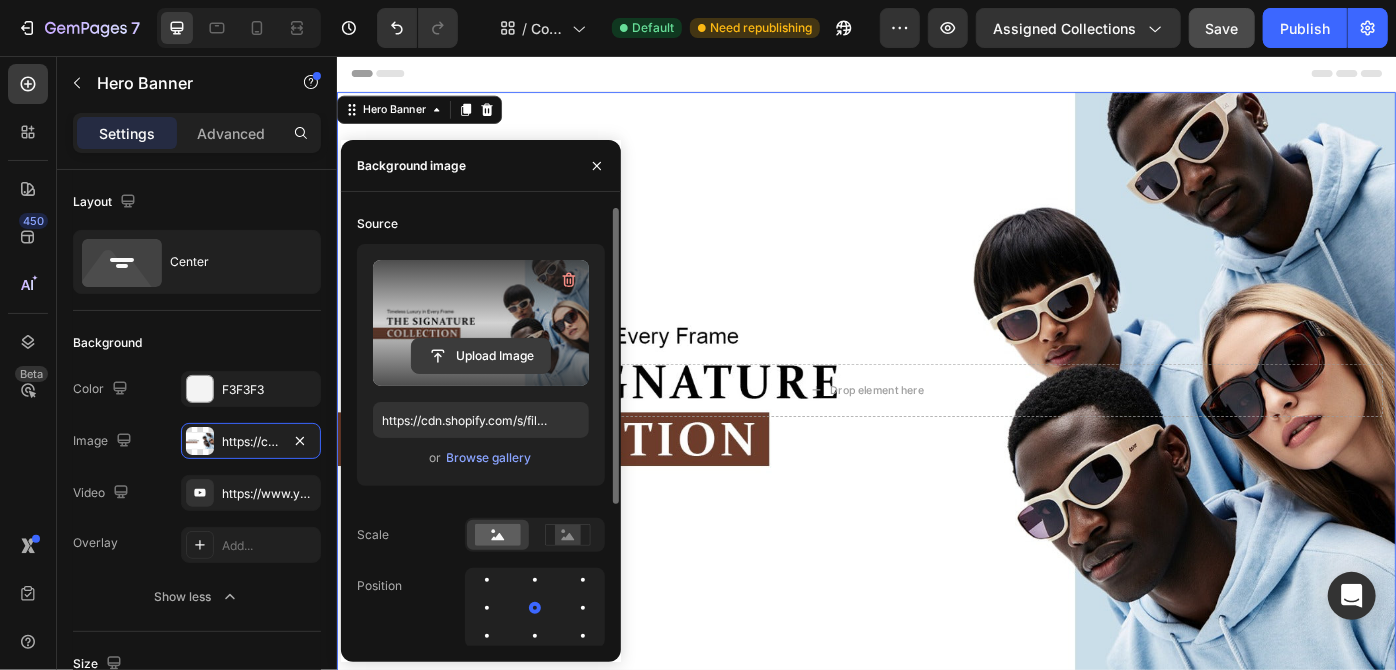 click 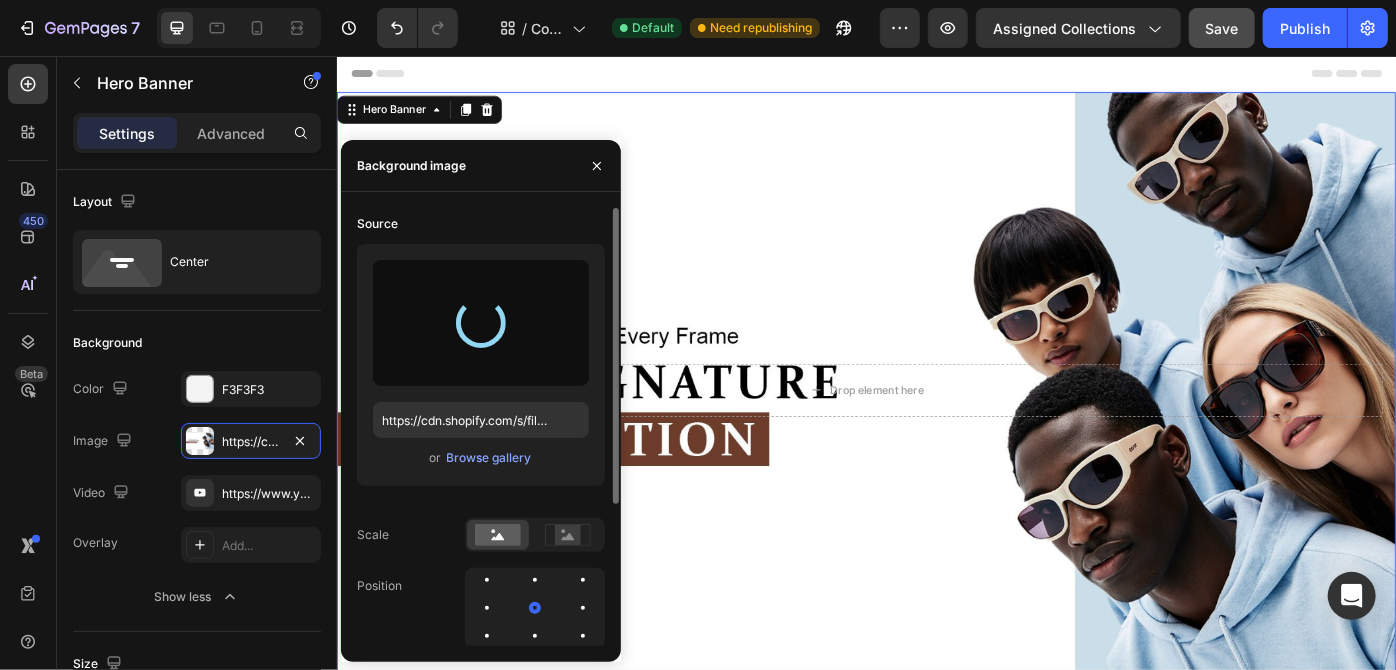 type on "https://cdn.shopify.com/s/files/1/0634/2810/0209/files/gempages_577556491356078630-281a4fcd-ee08-4352-9157-f58490aa6f8c.png" 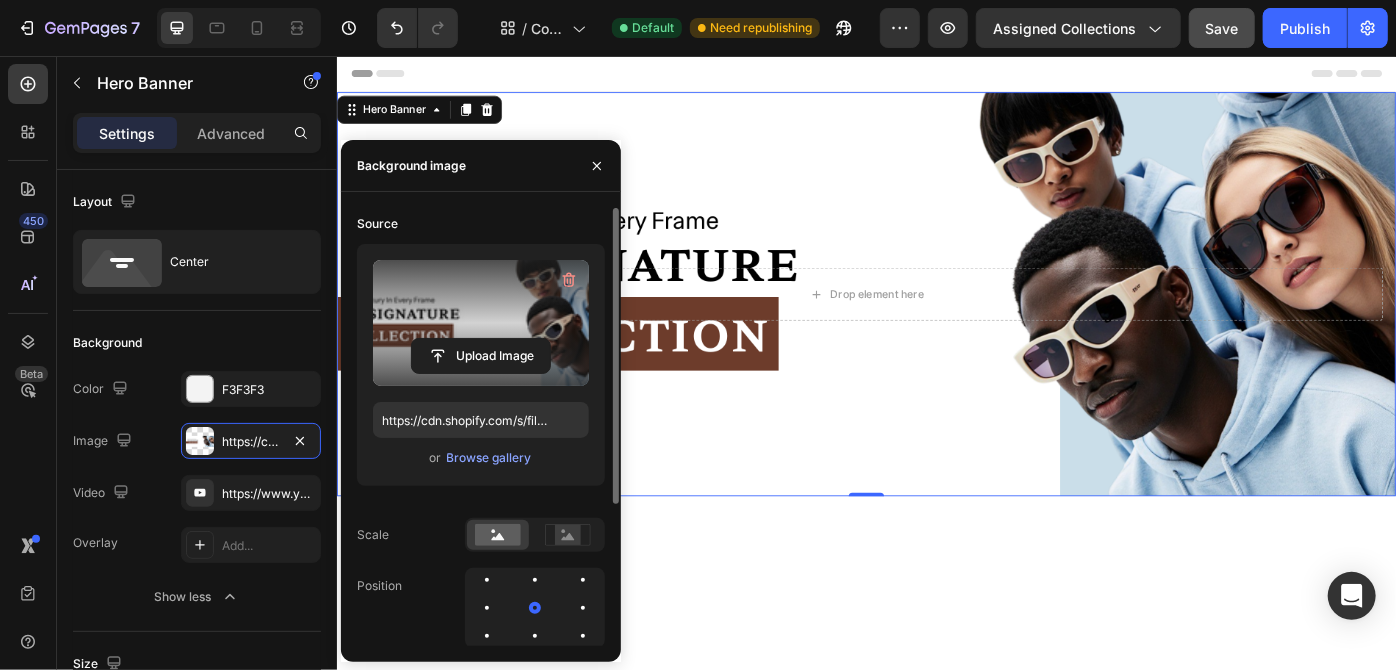 click at bounding box center (936, 1727) 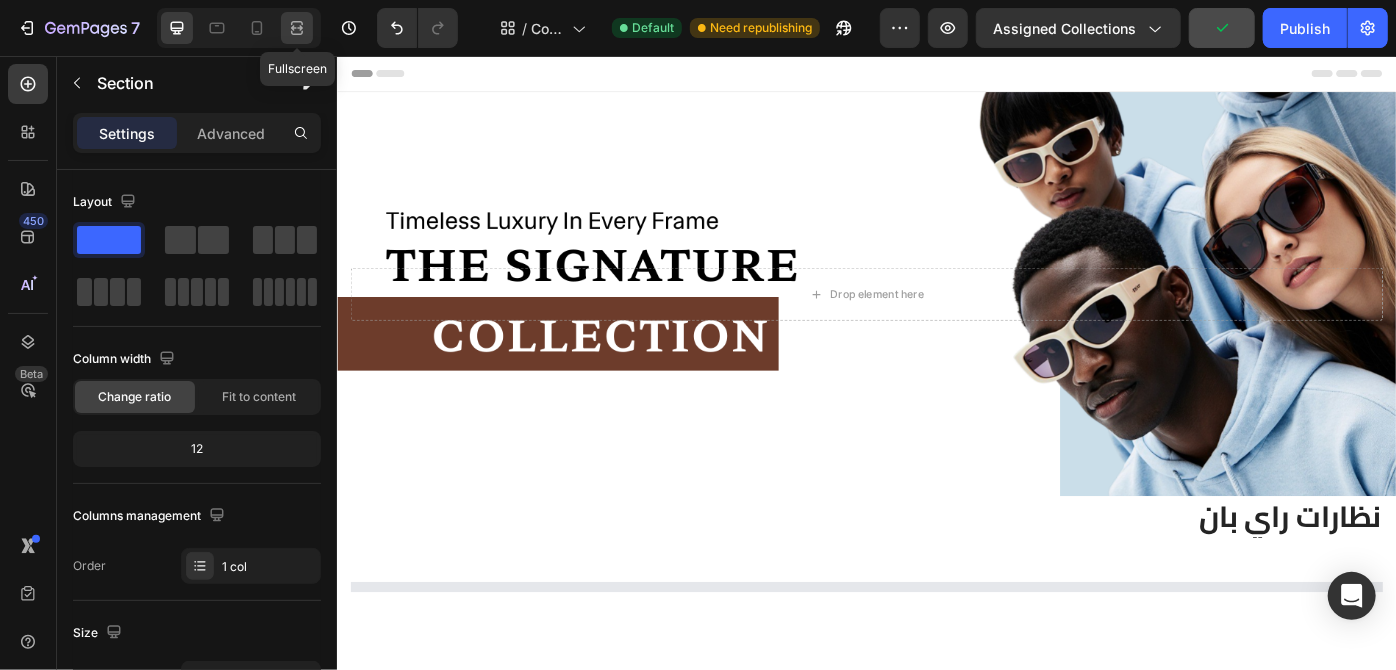 click 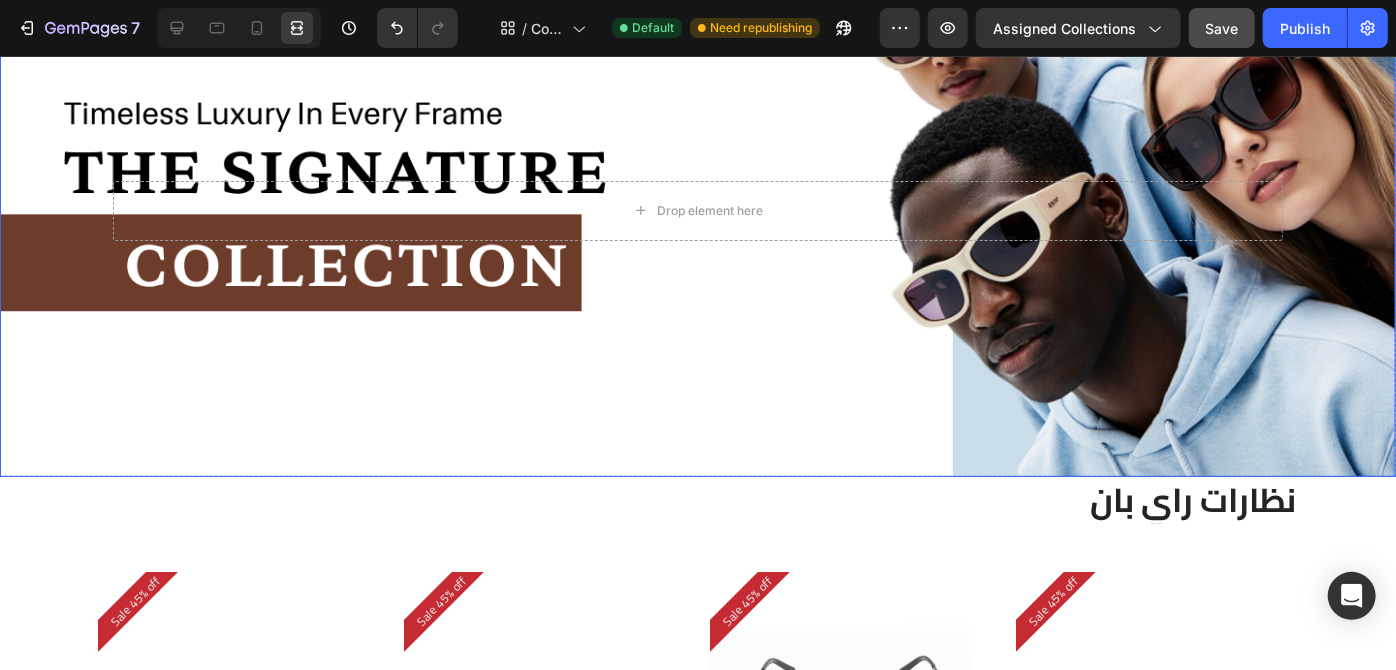 scroll, scrollTop: 0, scrollLeft: 0, axis: both 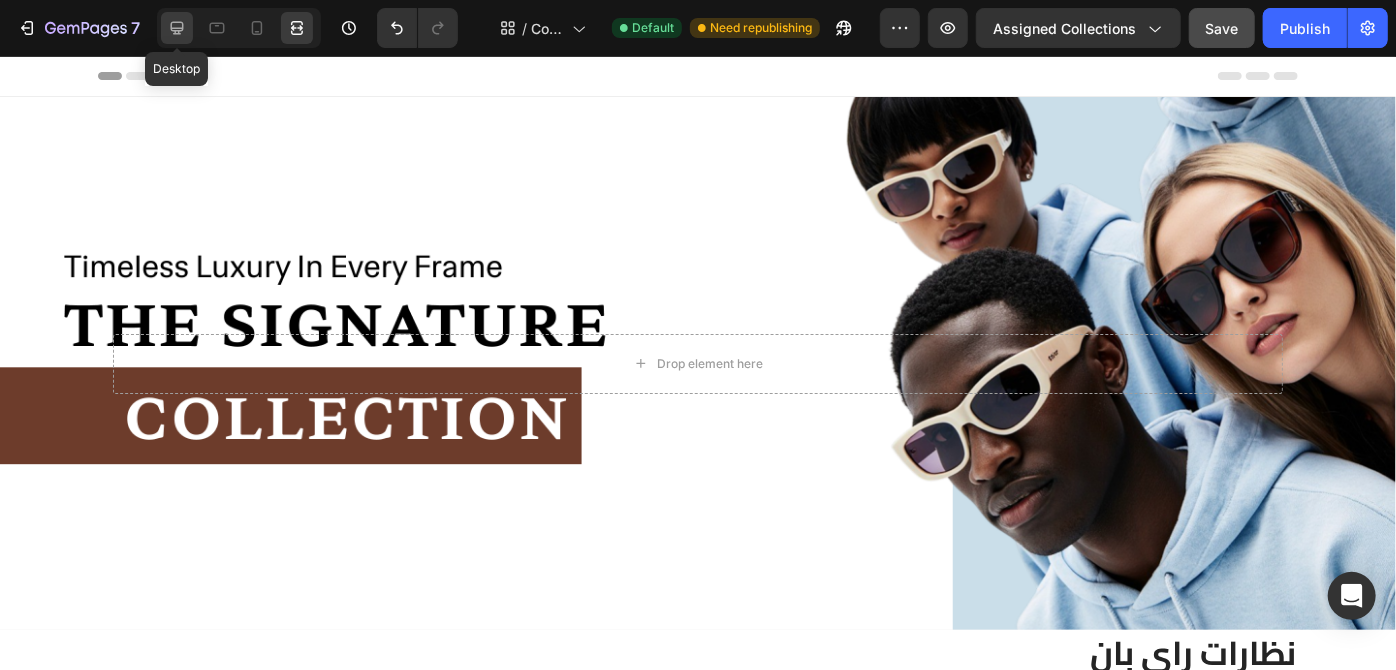 click 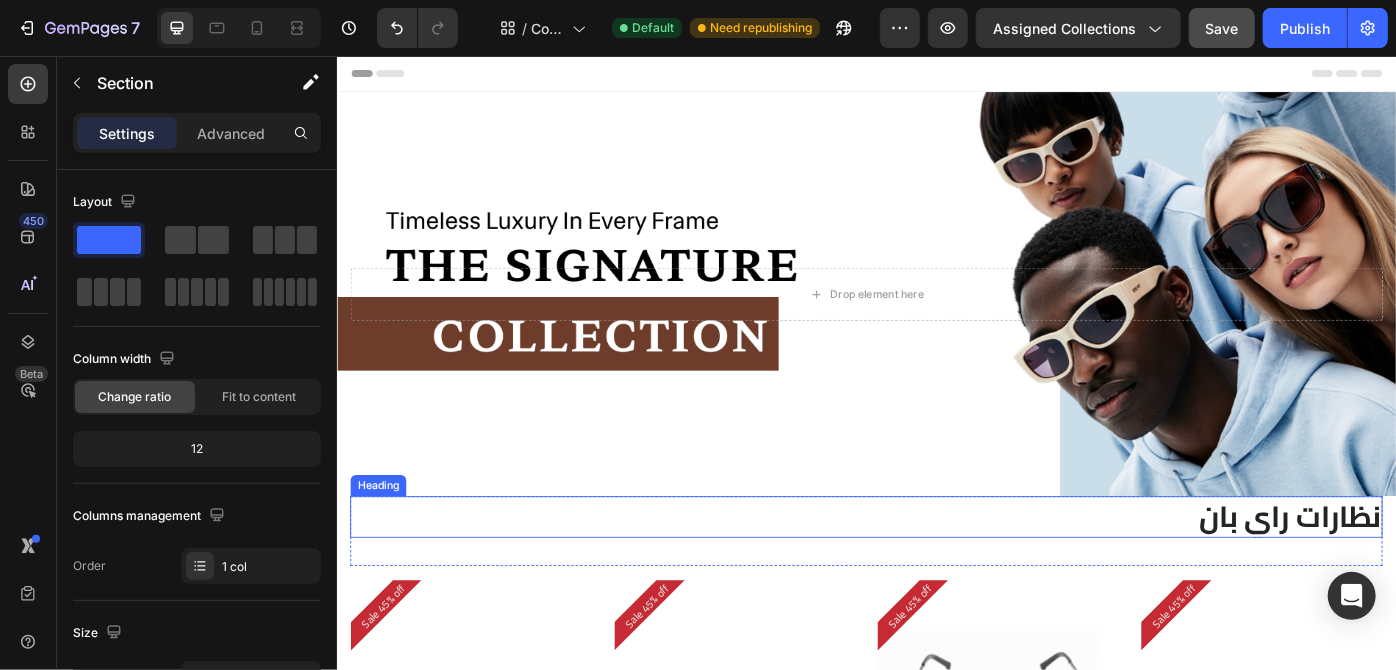 click on "نظارات راي بان" at bounding box center (936, 577) 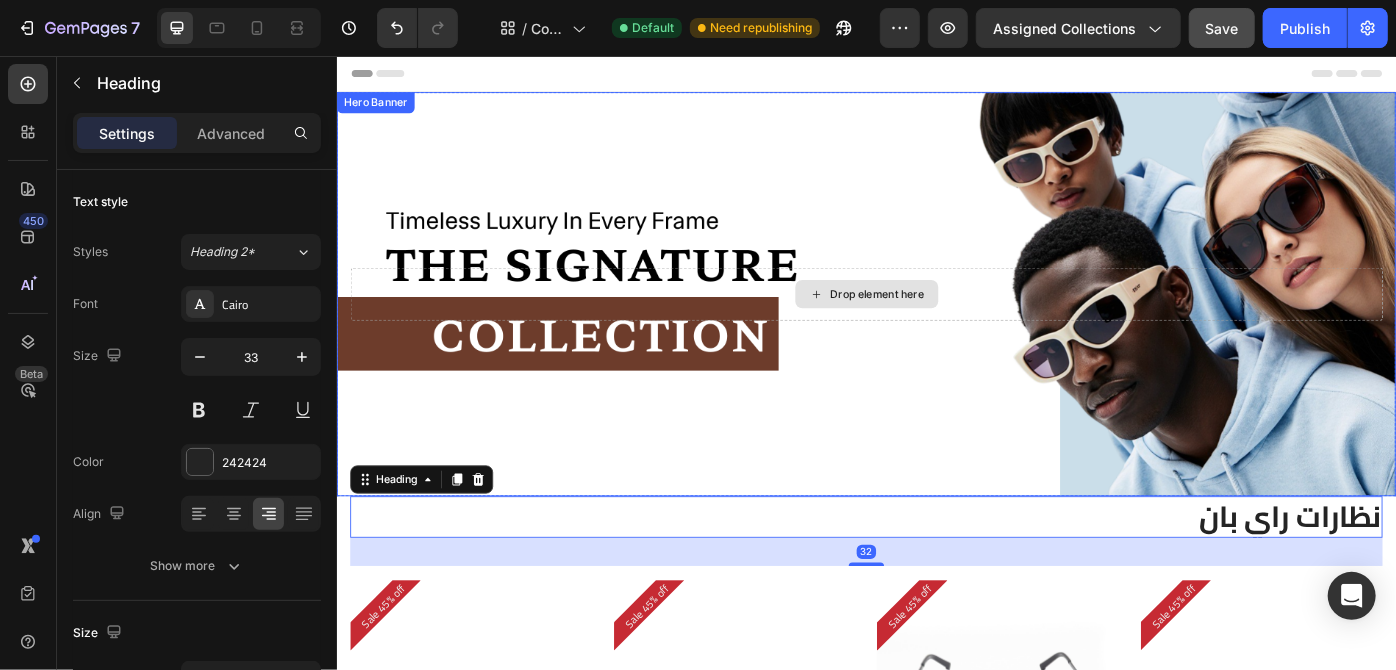 click on "Drop element here" at bounding box center (936, 325) 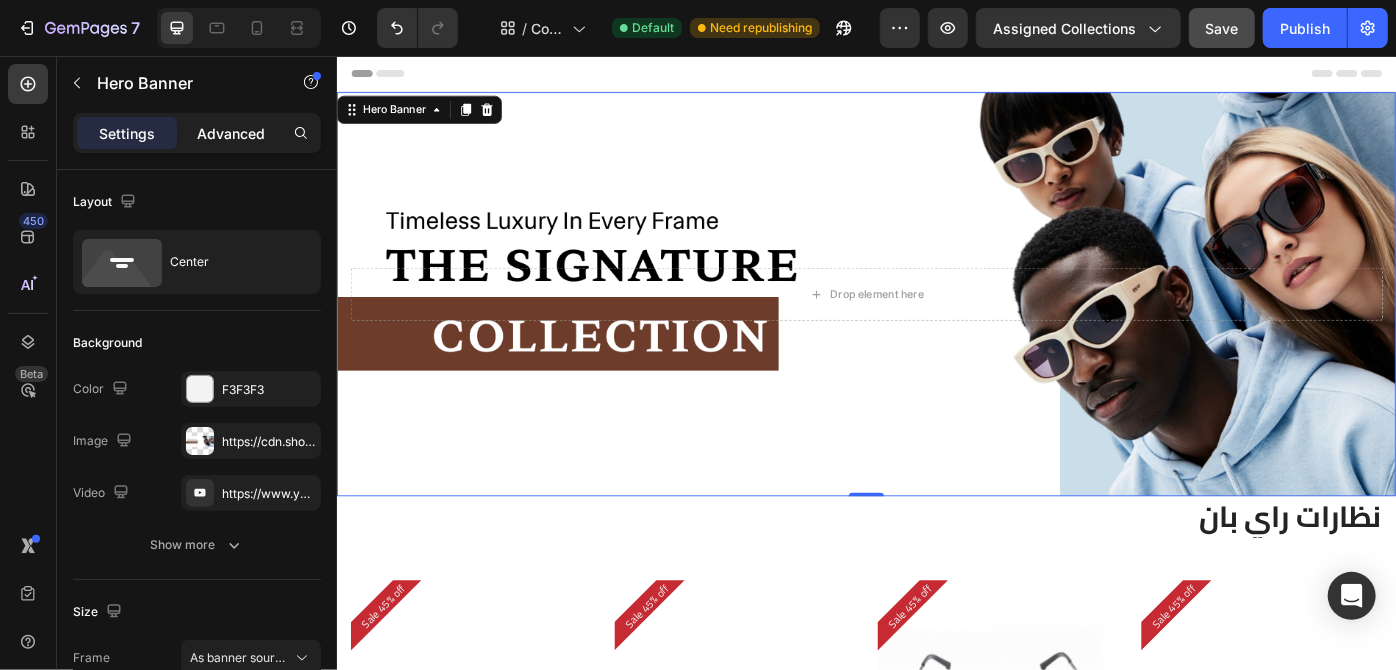 click on "Advanced" 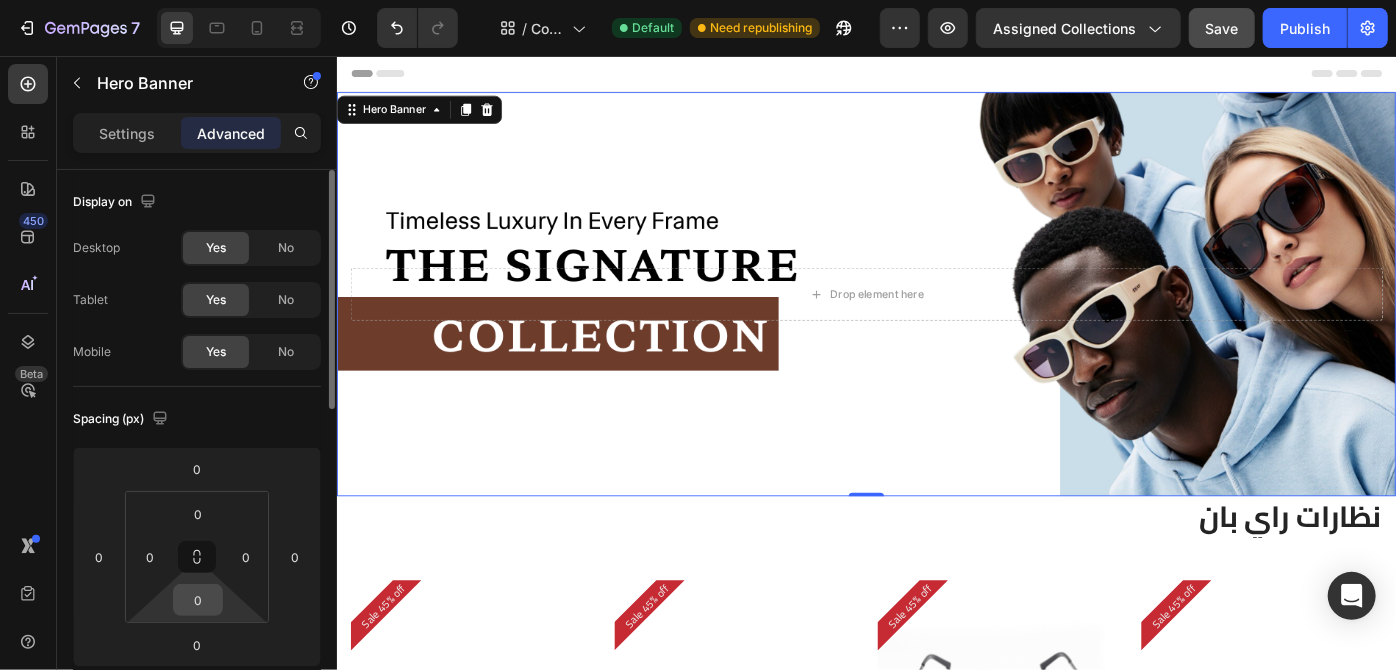 click on "0" at bounding box center [198, 600] 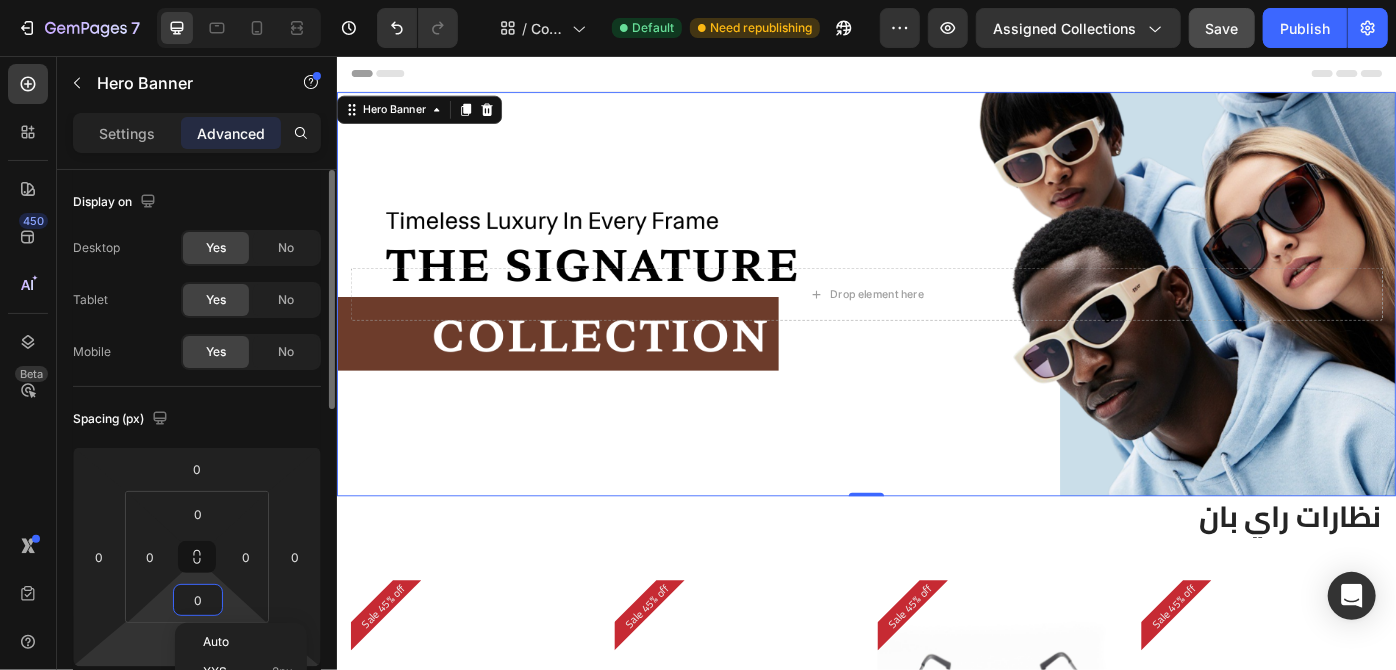click on "7  Version history  /  Collection Page - Aug 4, 12:39:11 Default Need republishing Preview Assigned Collections  Save   Publish  450 Beta Sections(18) Elements(88) Section Element Hero Section Product Detail Brands Trusted Badges Guarantee Product Breakdown How to use Testimonials Compare Bundle FAQs Social Proof Brand Story Product List Collection Blog List Contact Sticky Add to Cart Custom Footer Browse Library 450 Layout
Row
Row
Row
Row Text
Heading
Text Block Button
Button
Button Media
Image
Image" at bounding box center (698, 0) 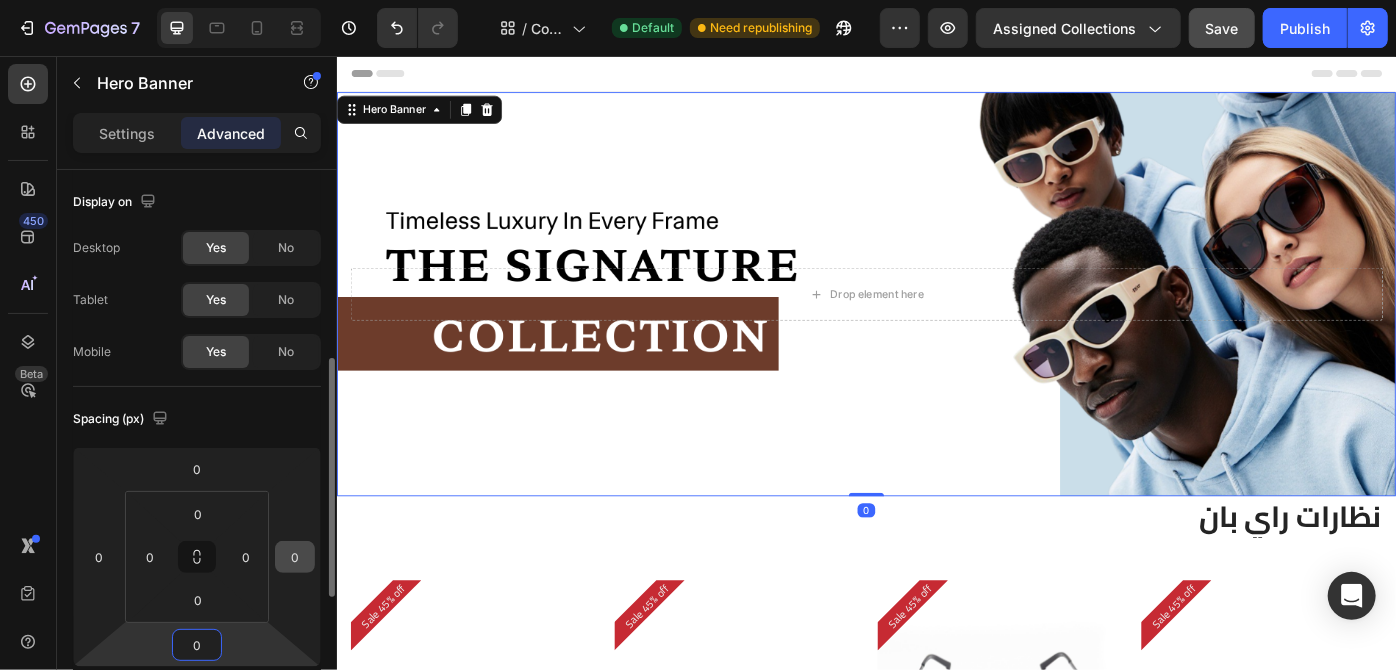 scroll, scrollTop: 137, scrollLeft: 0, axis: vertical 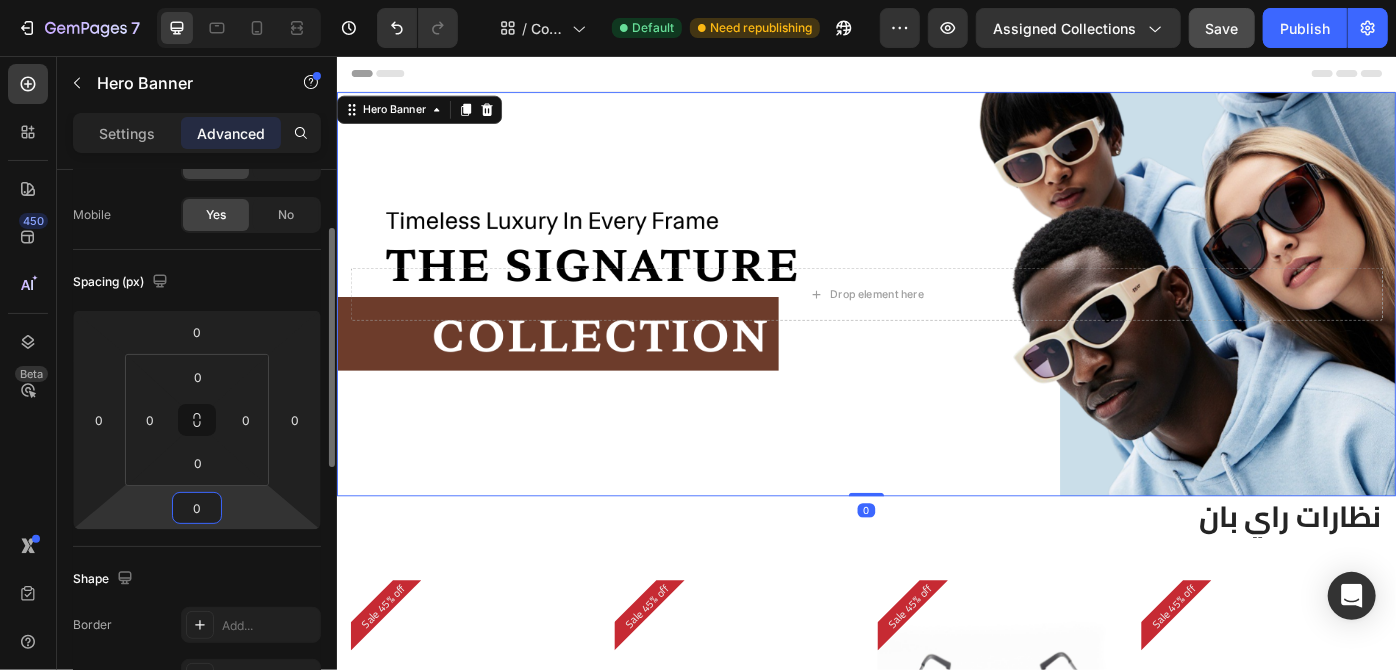 click on "0" at bounding box center [197, 508] 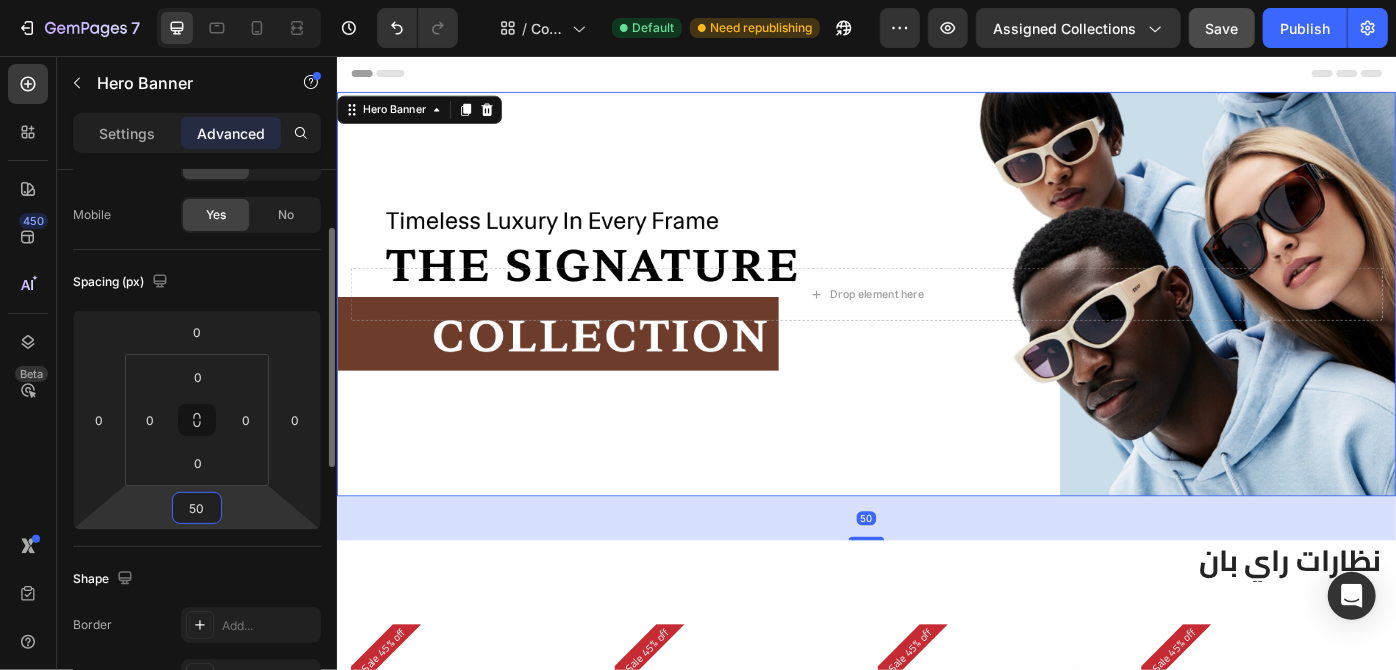 type on "5" 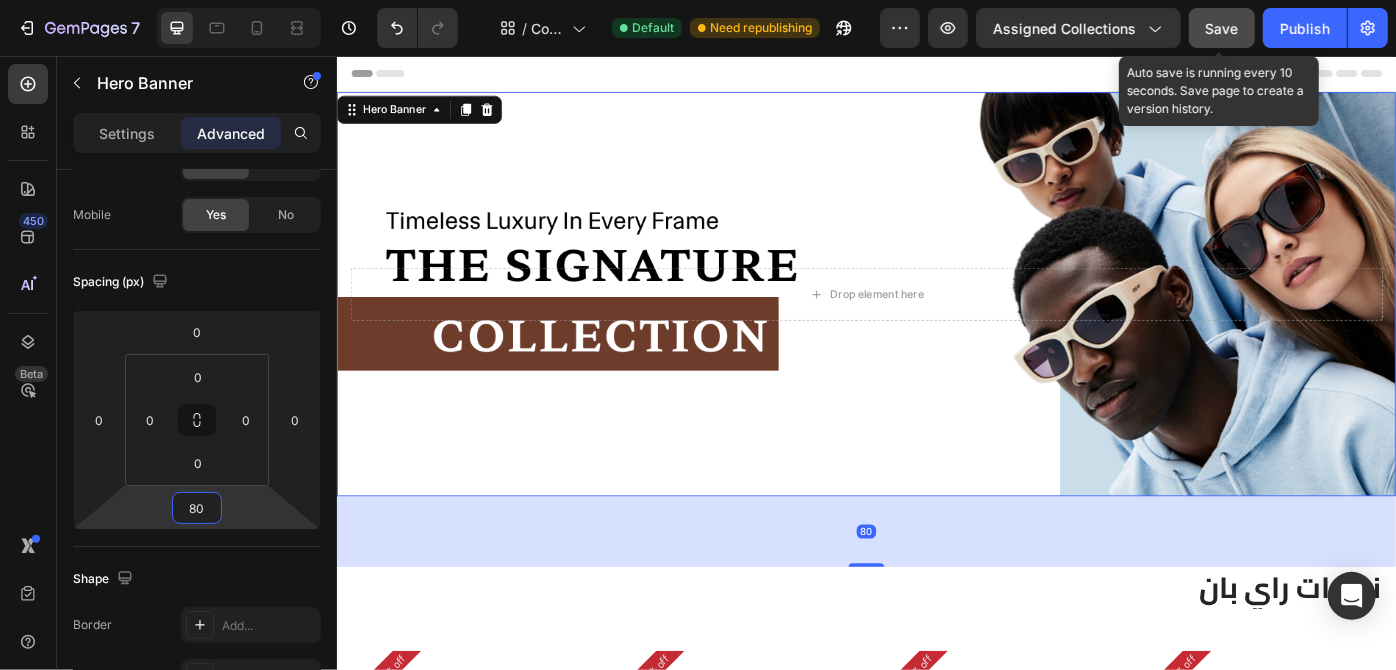 type on "80" 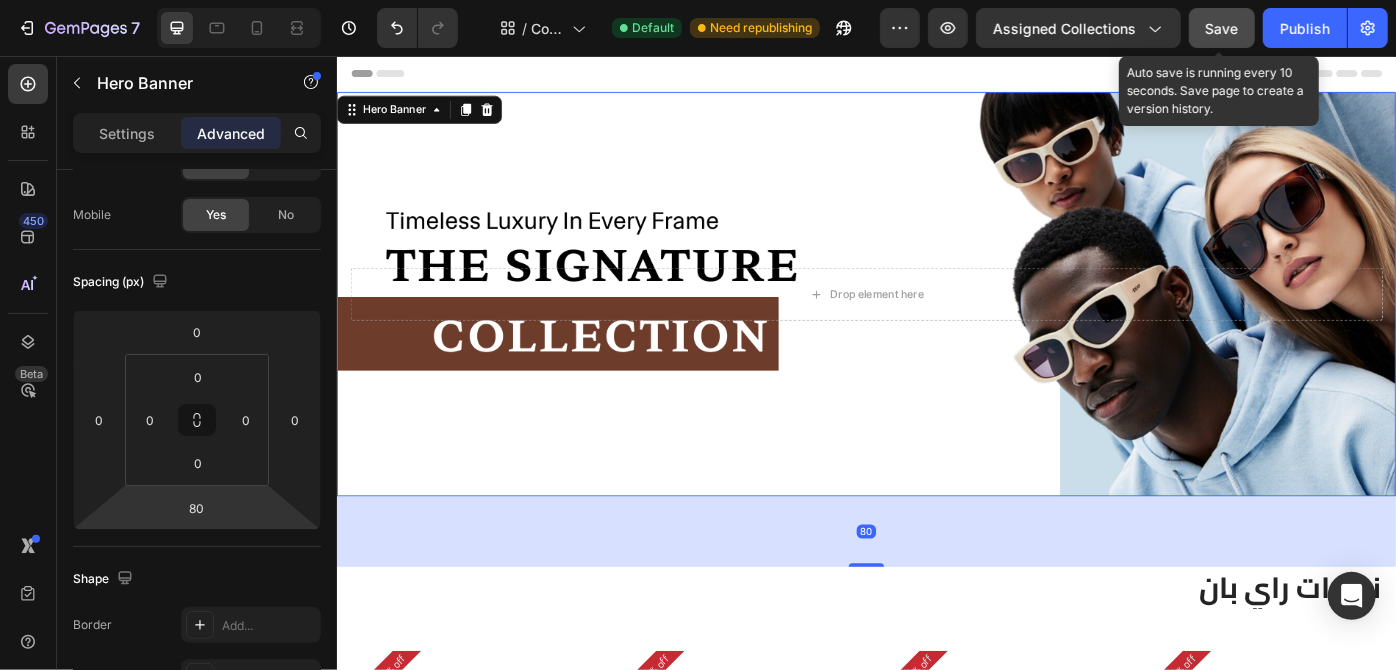 click on "Save" at bounding box center (1222, 28) 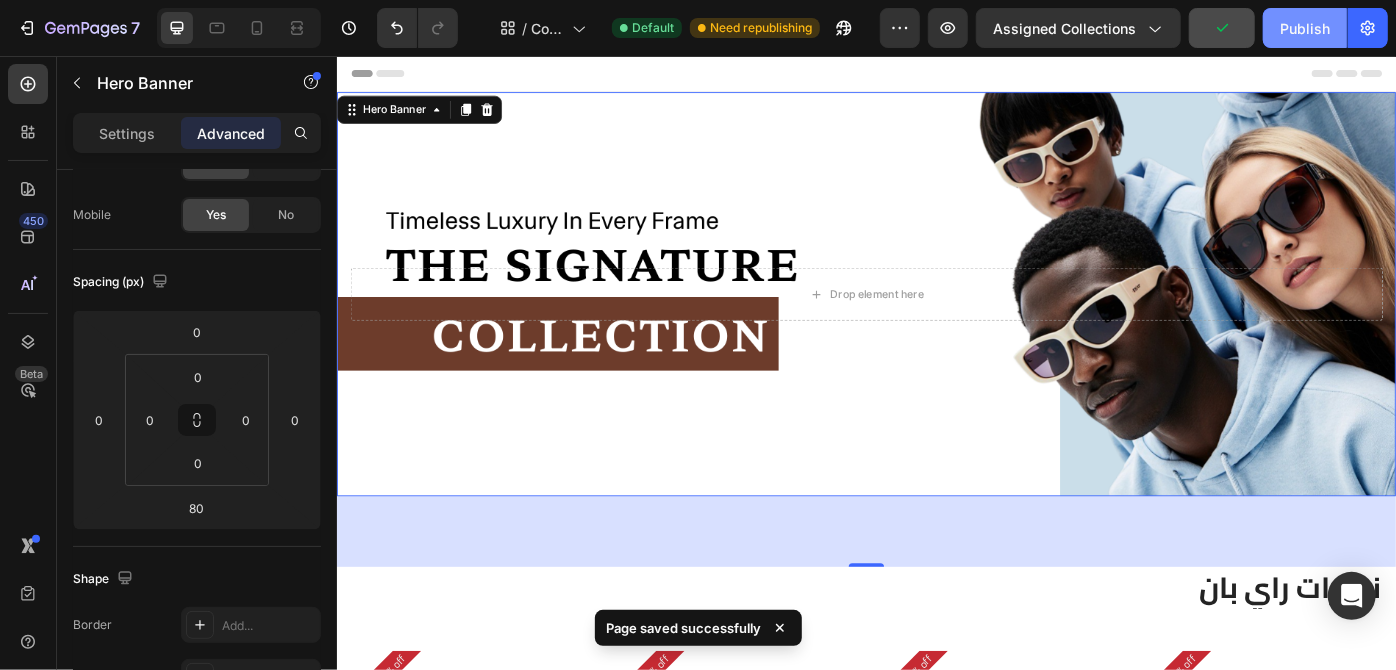 click on "Publish" at bounding box center [1305, 28] 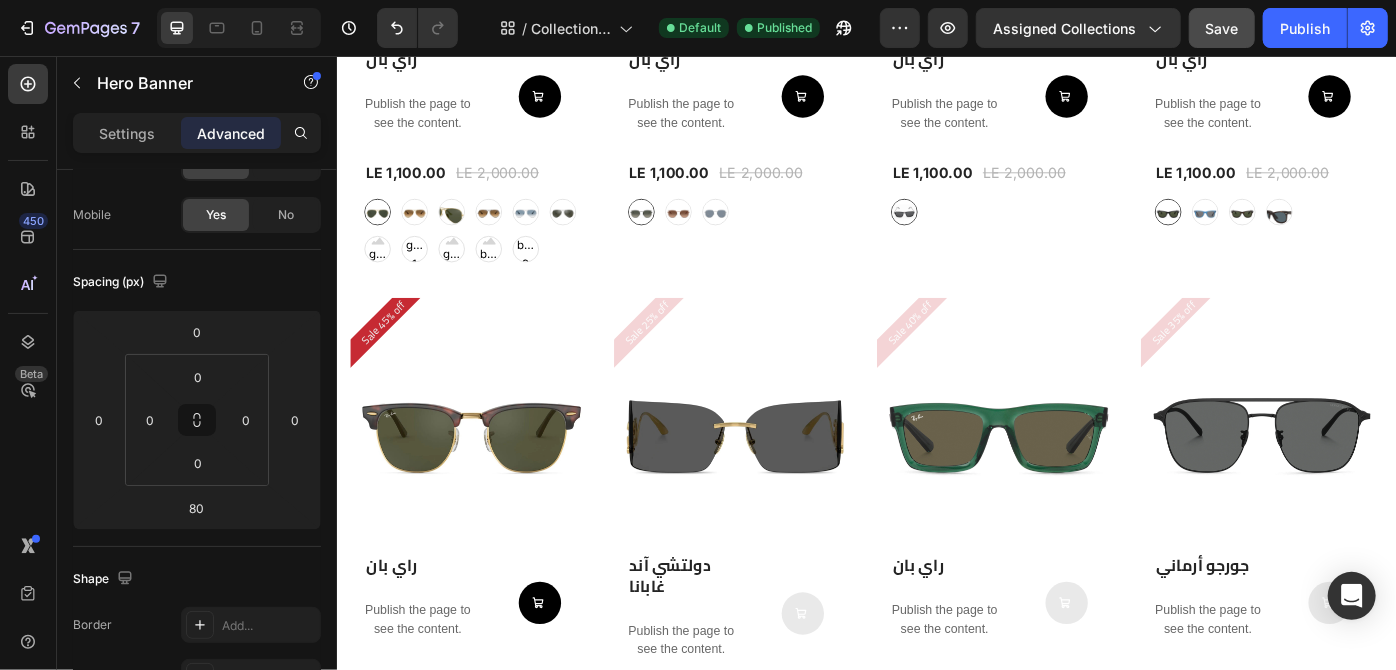 scroll, scrollTop: 970, scrollLeft: 0, axis: vertical 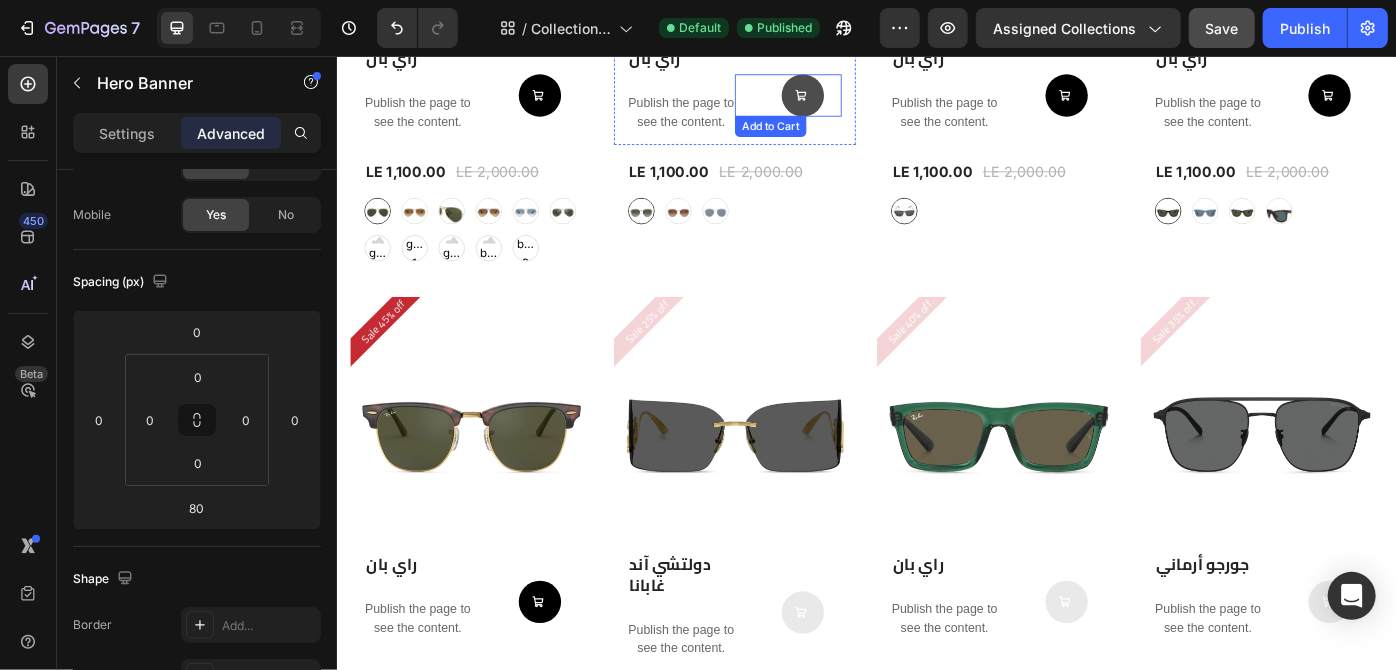 click at bounding box center [566, 100] 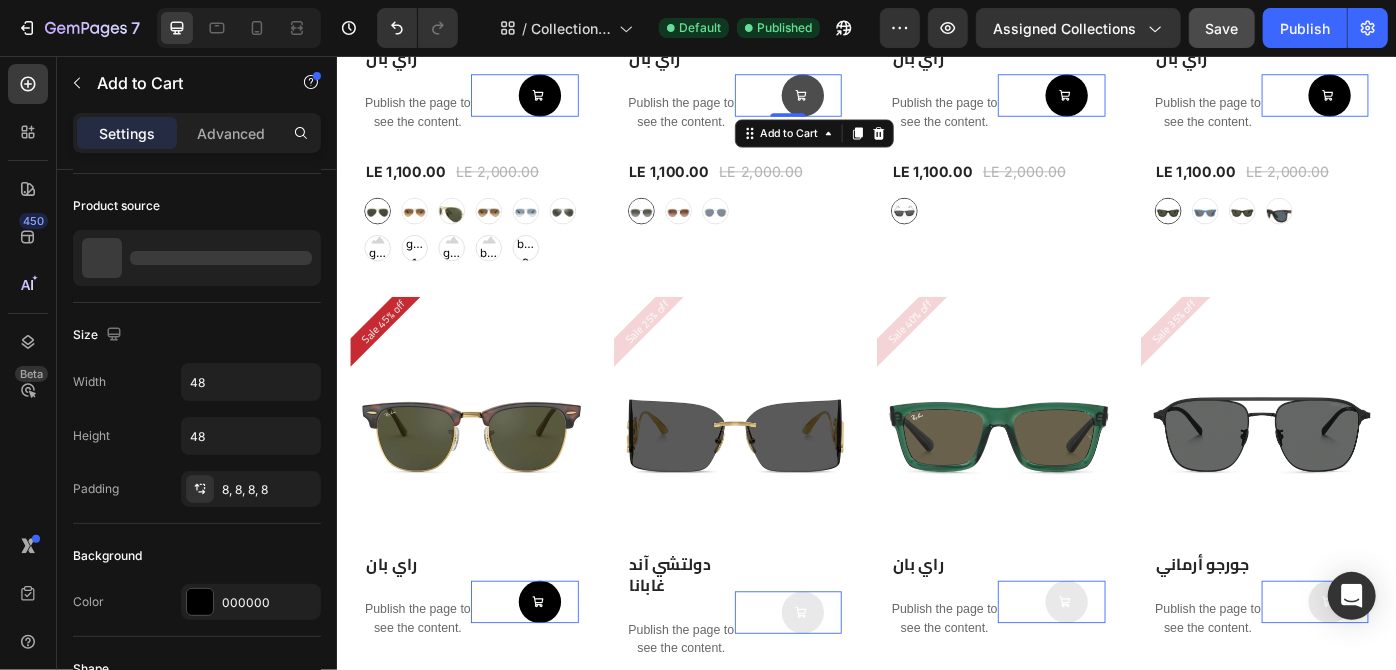 scroll, scrollTop: 0, scrollLeft: 0, axis: both 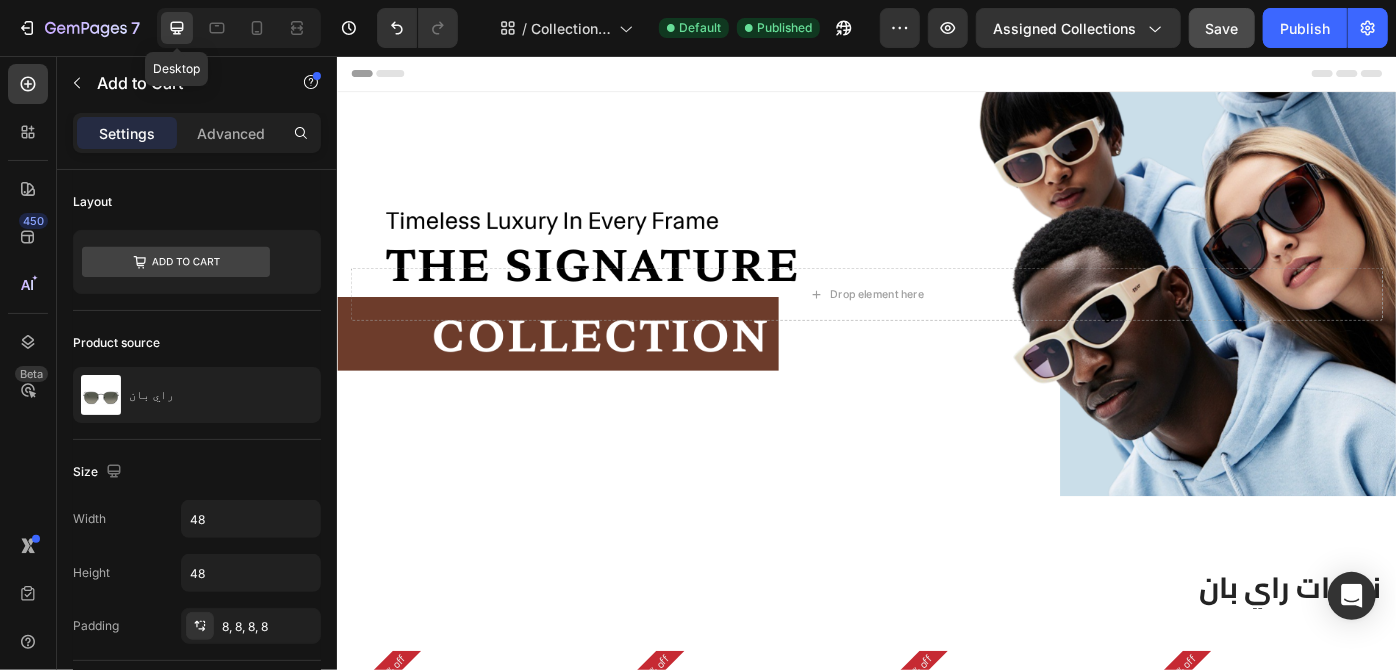 click 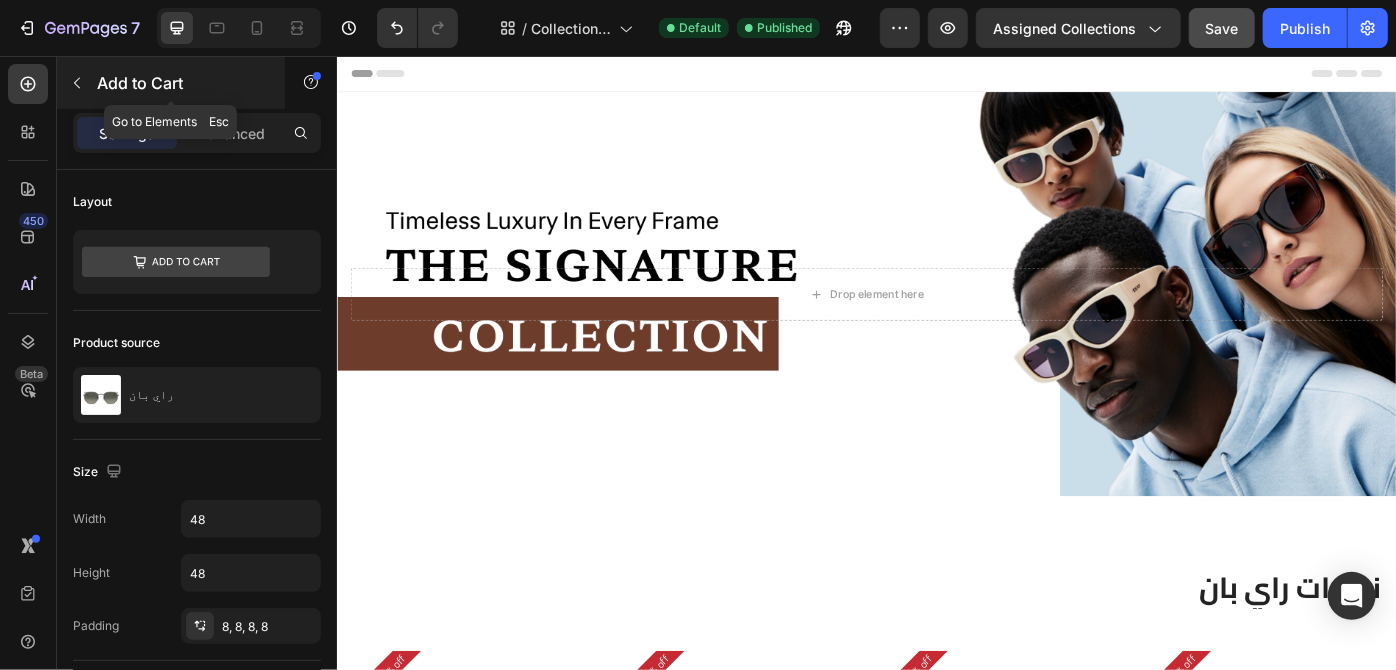 click 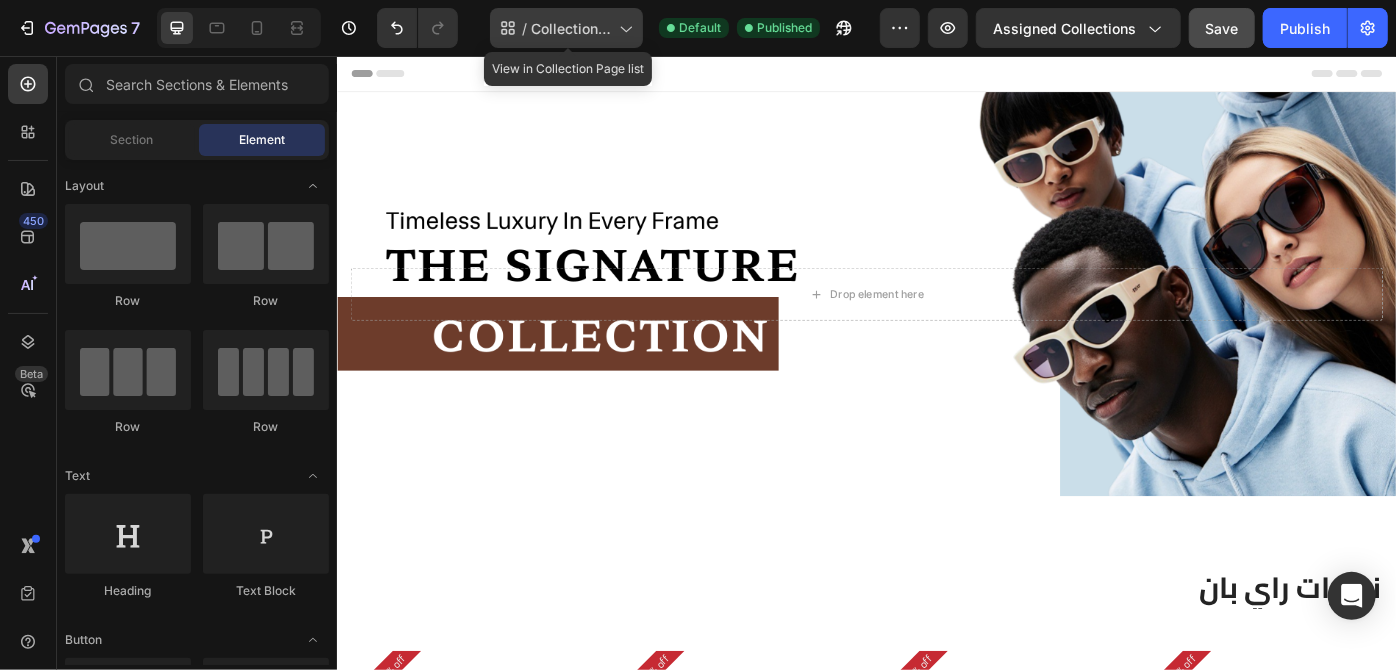click on "Collection Page - Aug 4, 12:39:11" at bounding box center [571, 28] 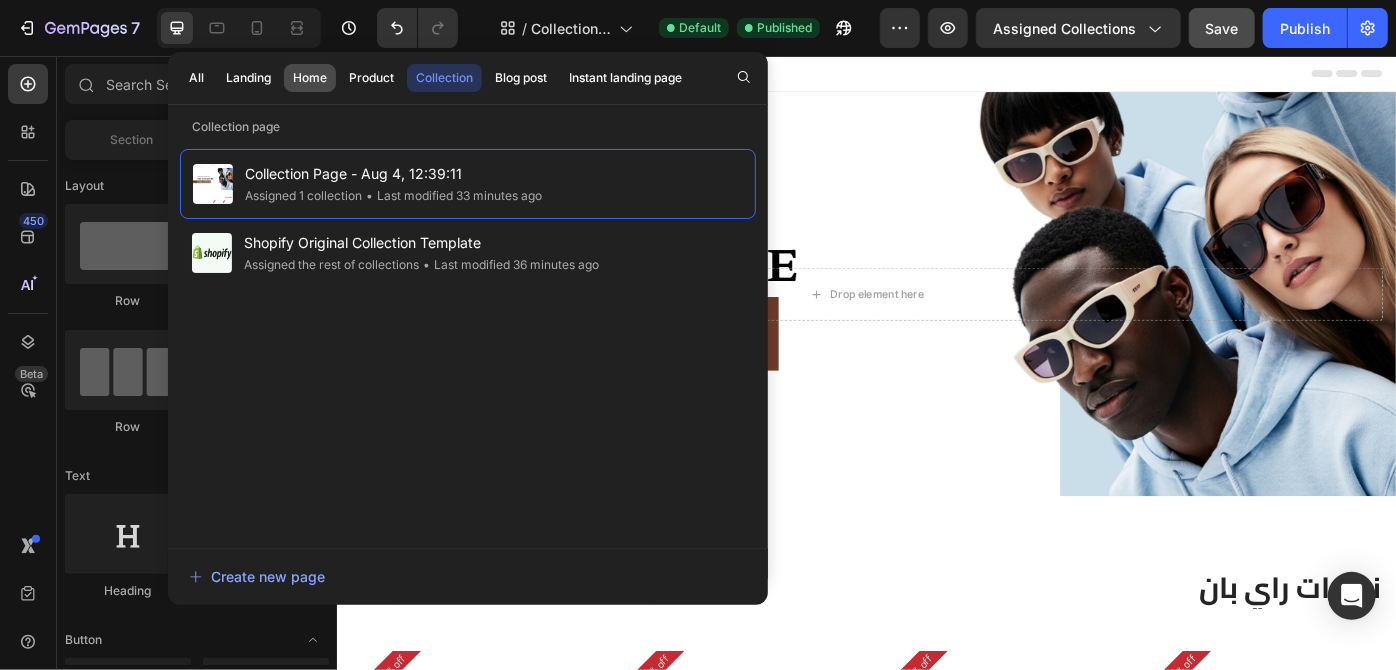 click on "Home" at bounding box center (310, 78) 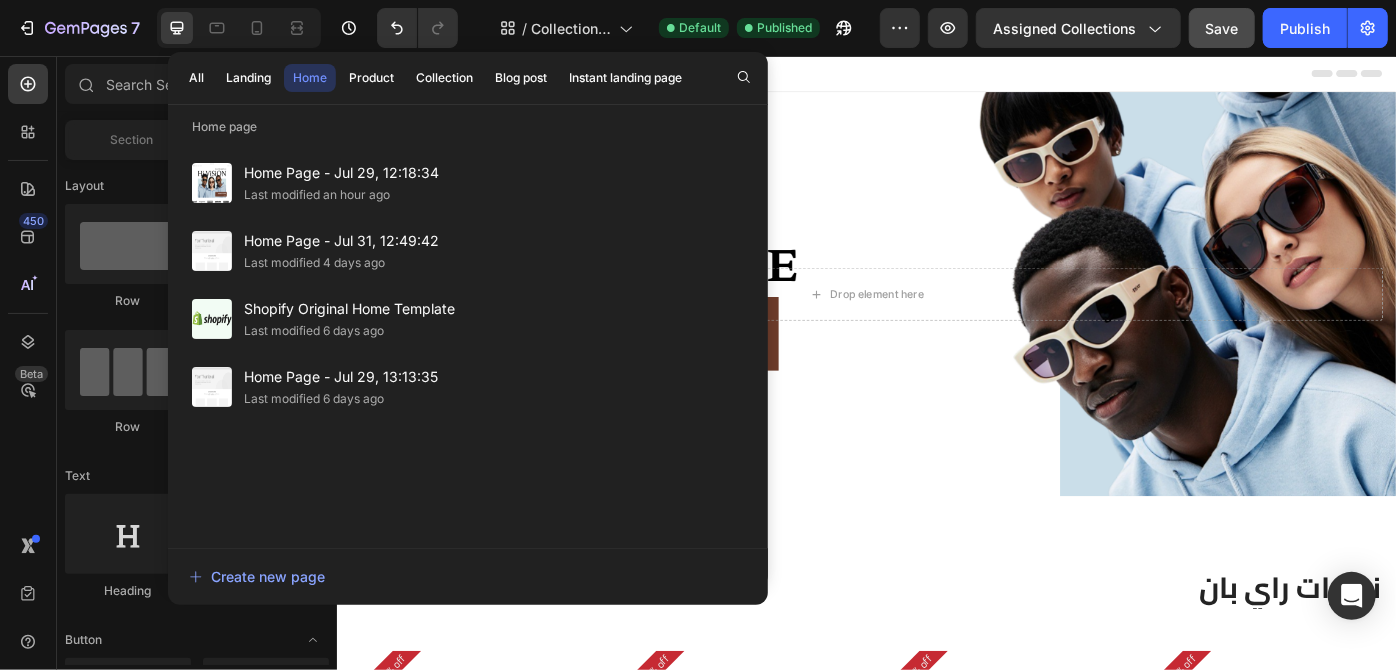 click on "Home Page - Jul 29, 12:18:34" at bounding box center [341, 173] 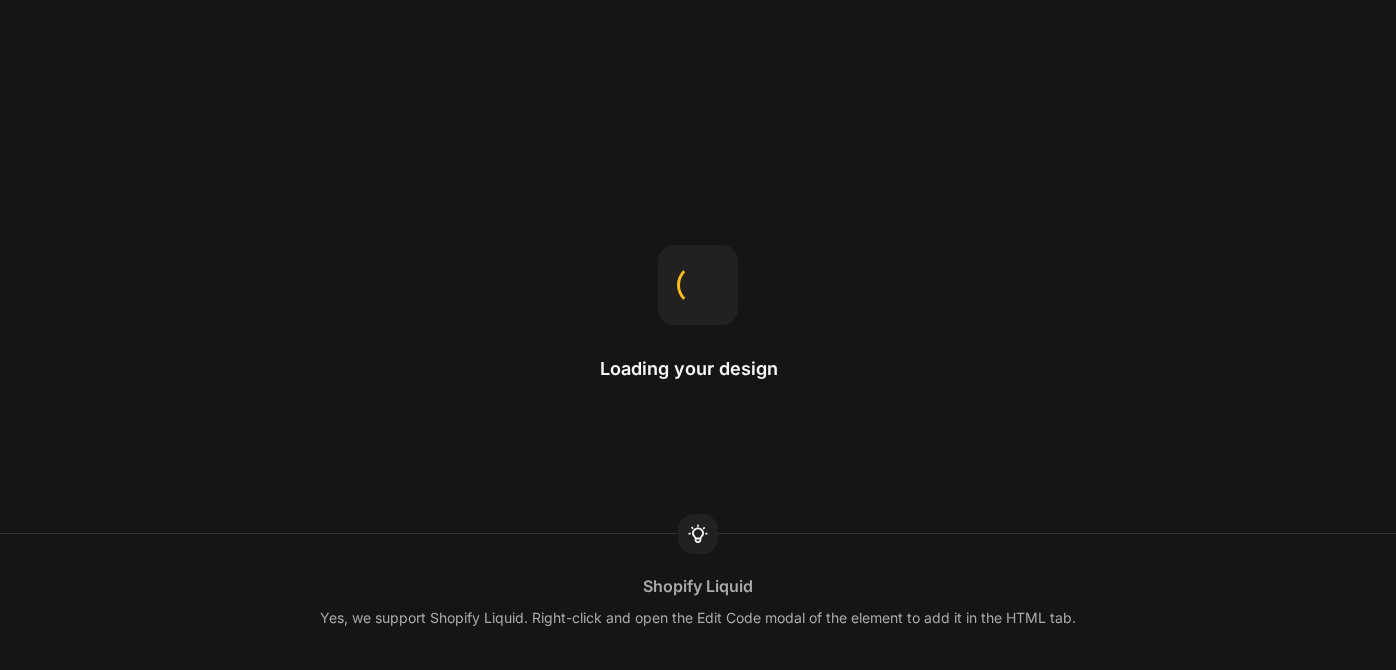 scroll, scrollTop: 0, scrollLeft: 0, axis: both 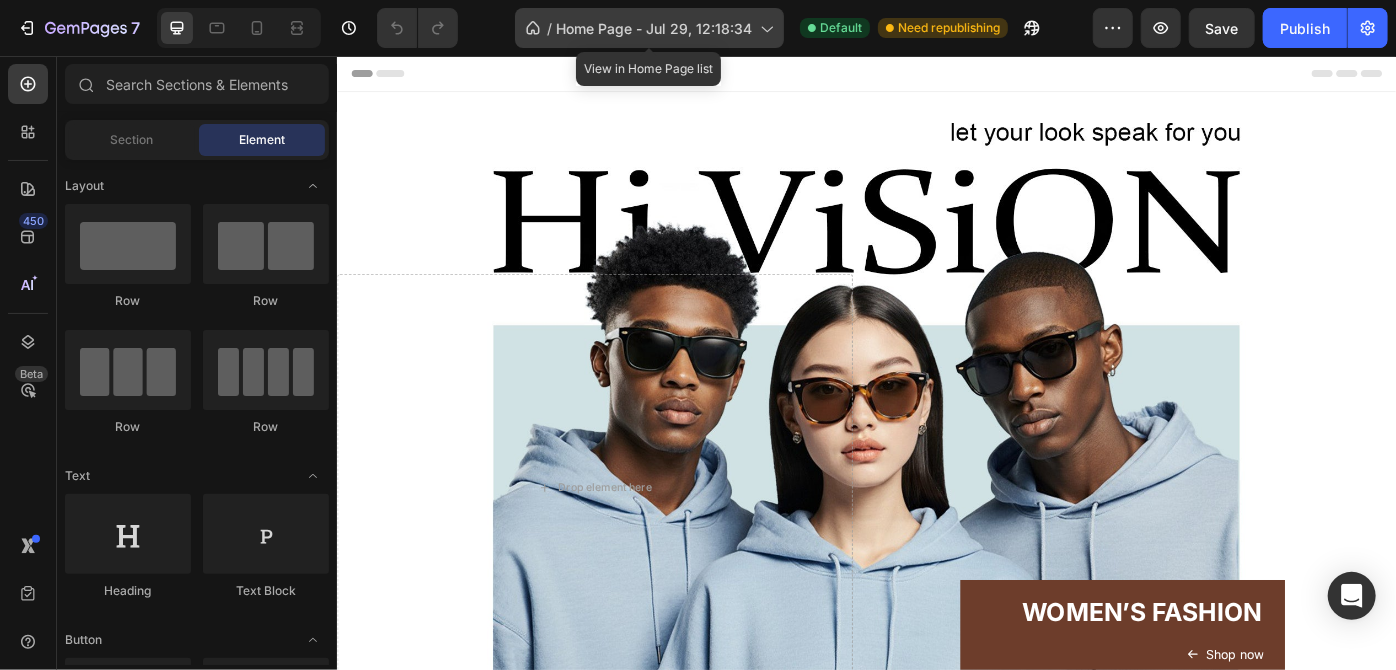 click on "Home Page - Jul 29, 12:18:34" at bounding box center (654, 28) 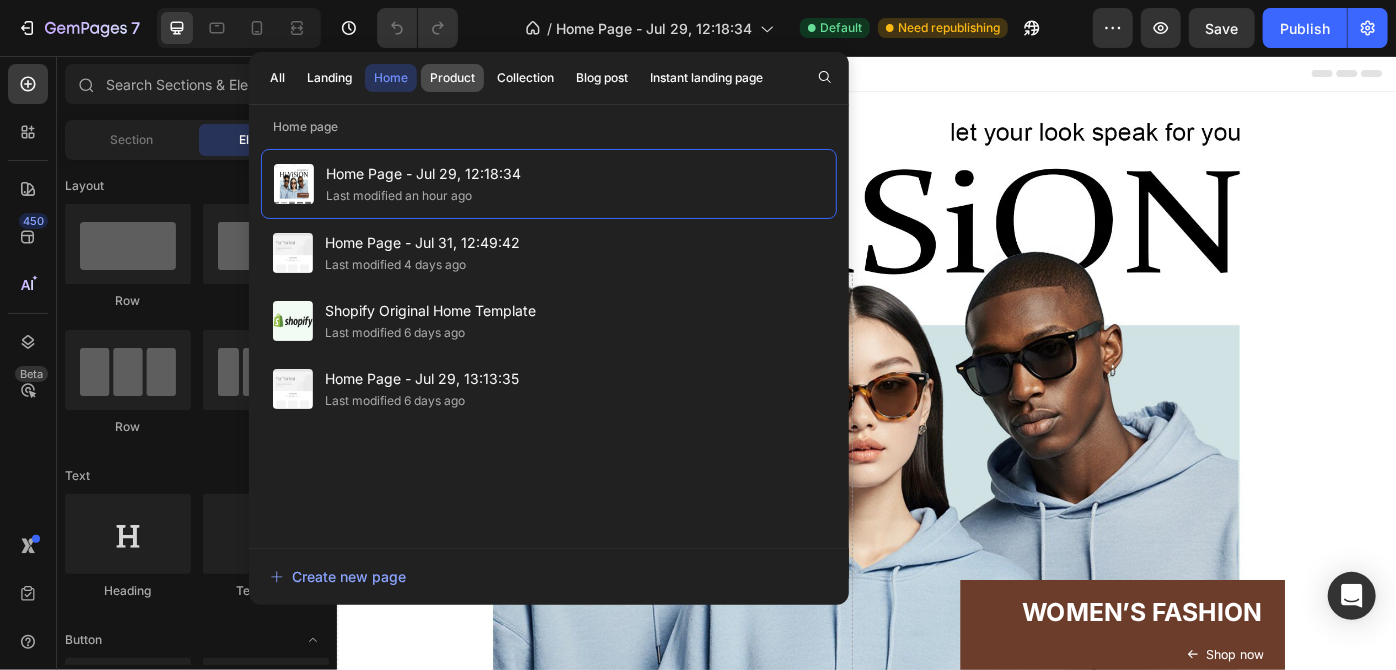 click on "Product" at bounding box center [452, 78] 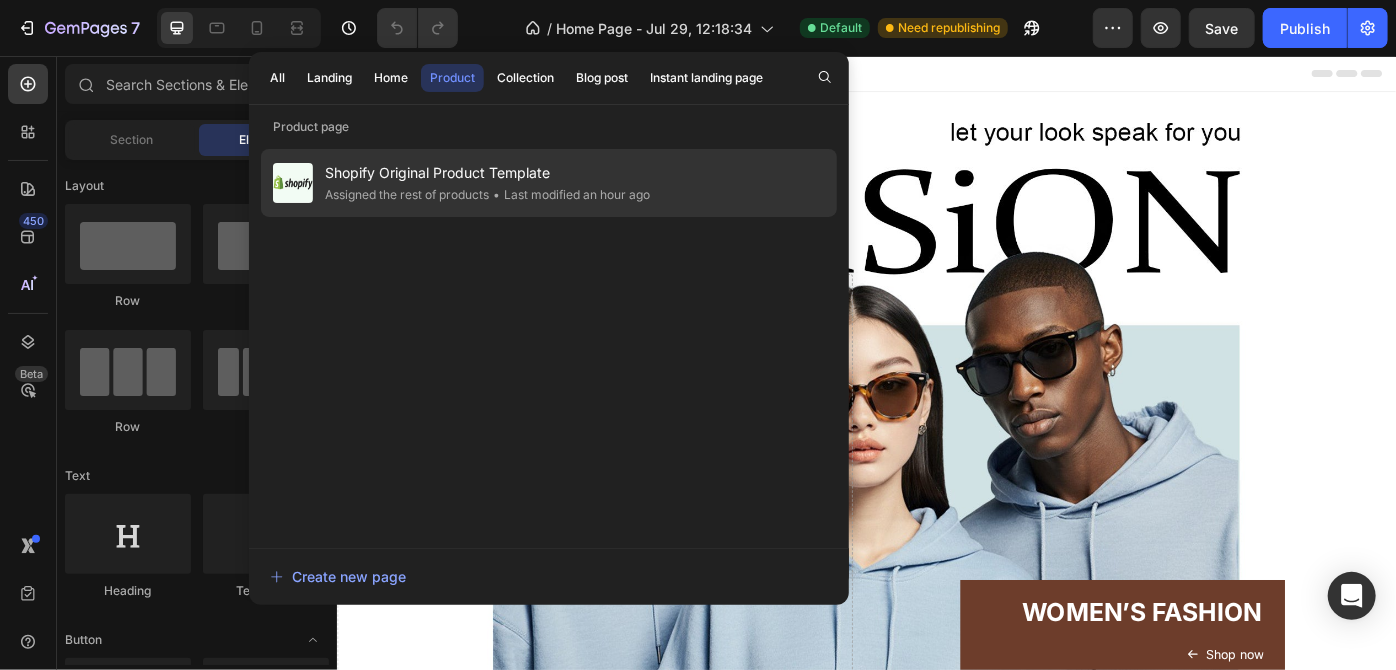 click on "Assigned the rest of products" 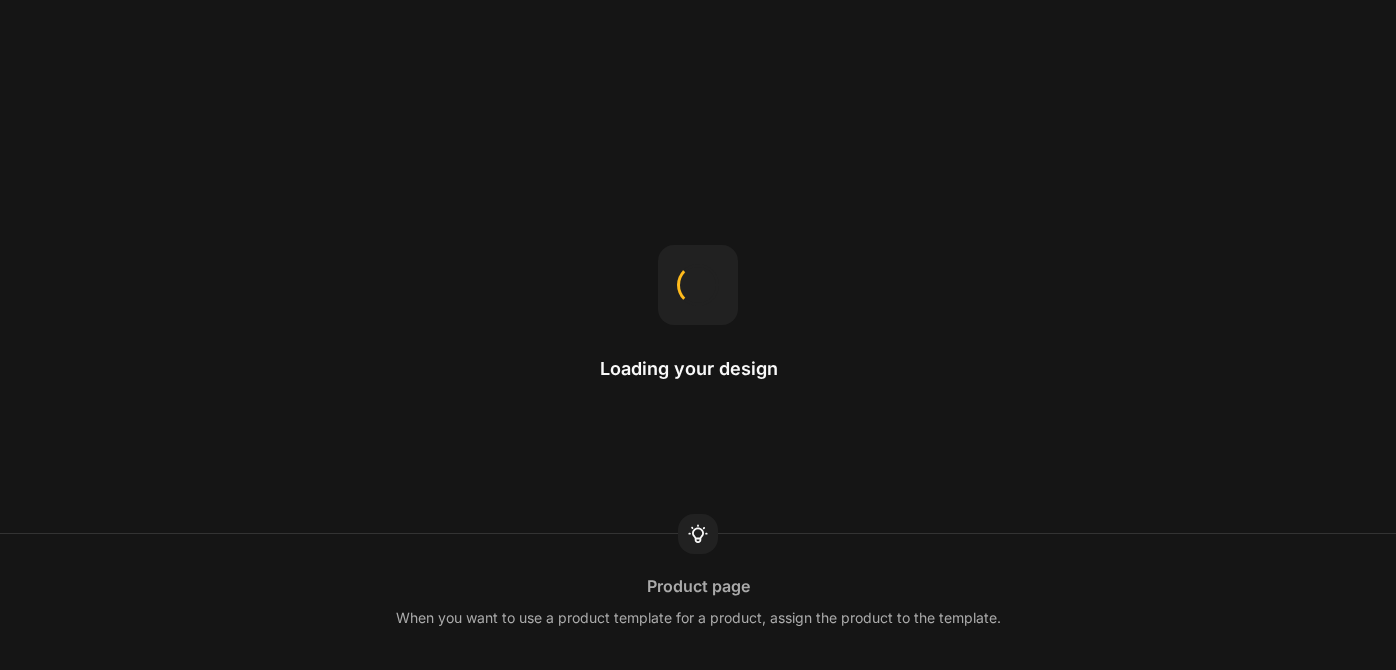 scroll, scrollTop: 0, scrollLeft: 0, axis: both 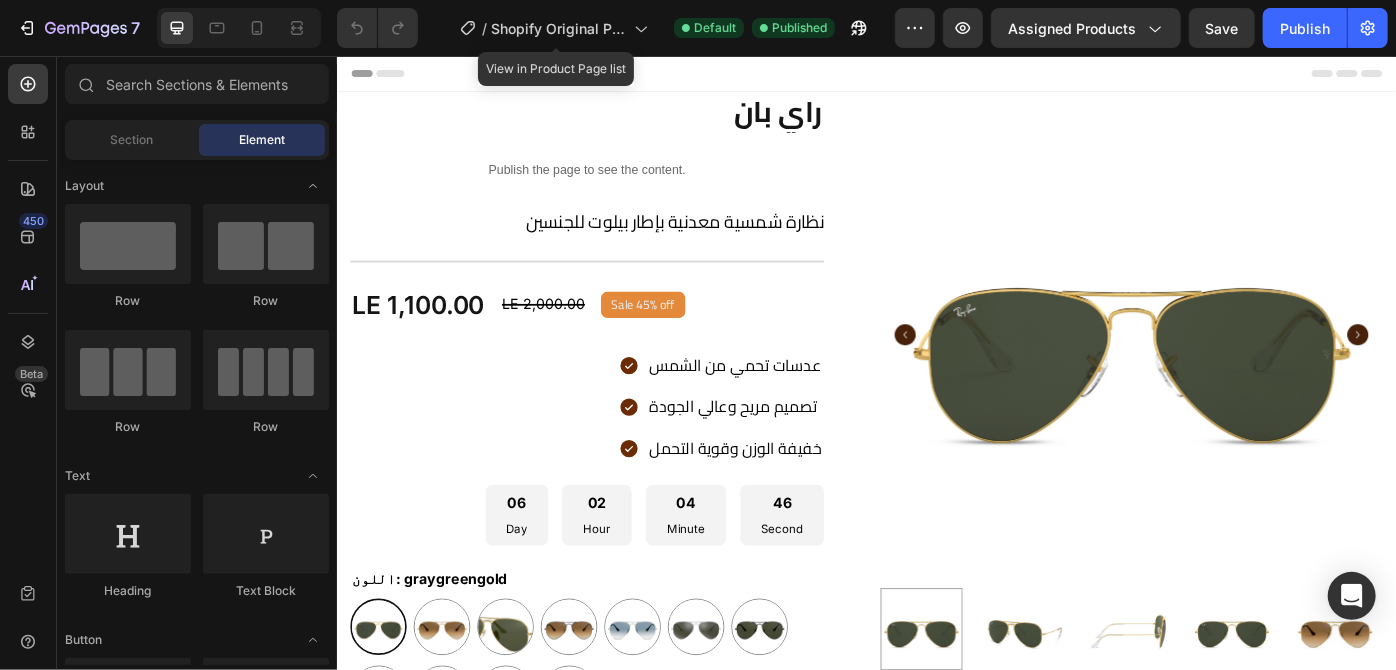 click on "/  Shopify Original Product Template" 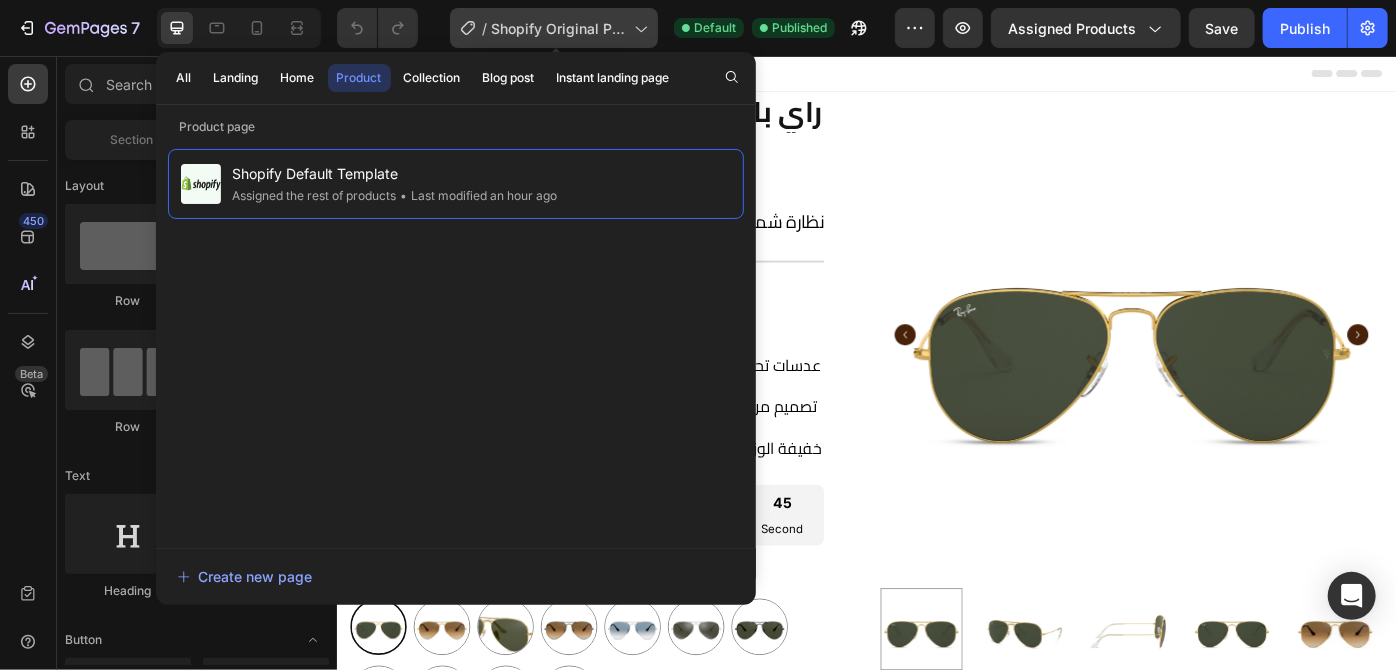 click on "Shopify Original Product Template" at bounding box center [558, 28] 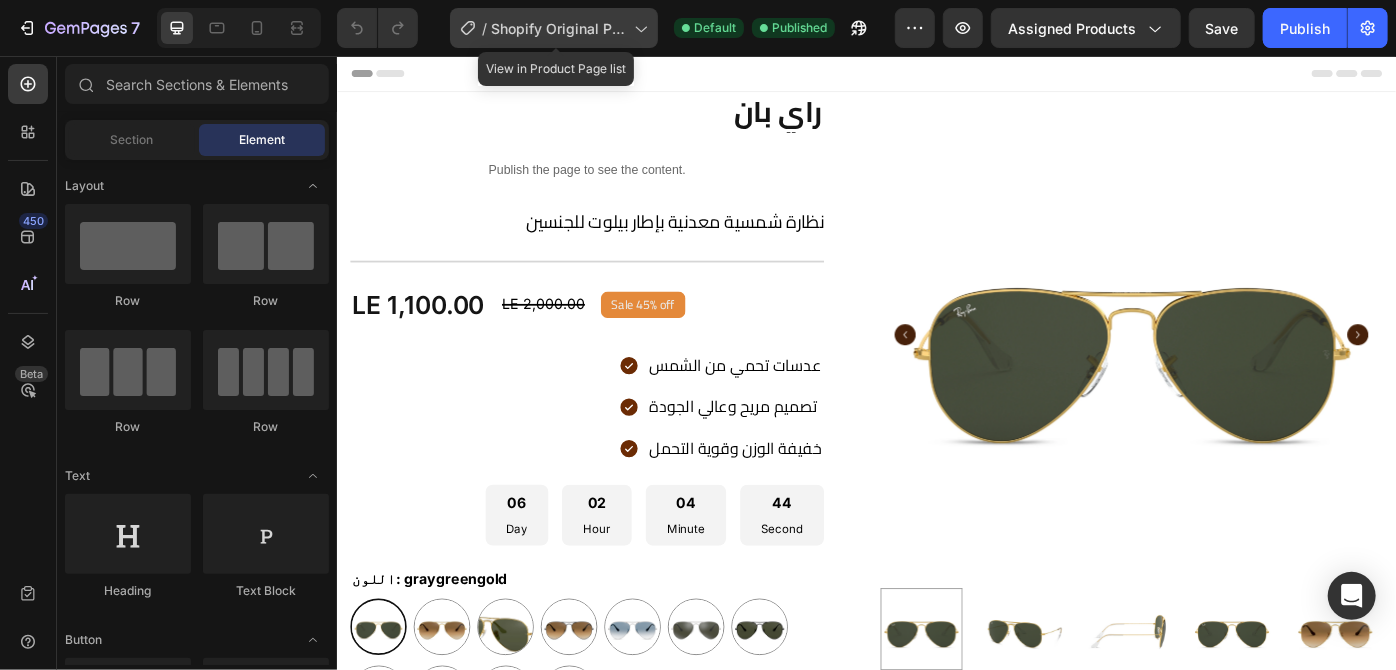 click on "Shopify Original Product Template" at bounding box center [558, 28] 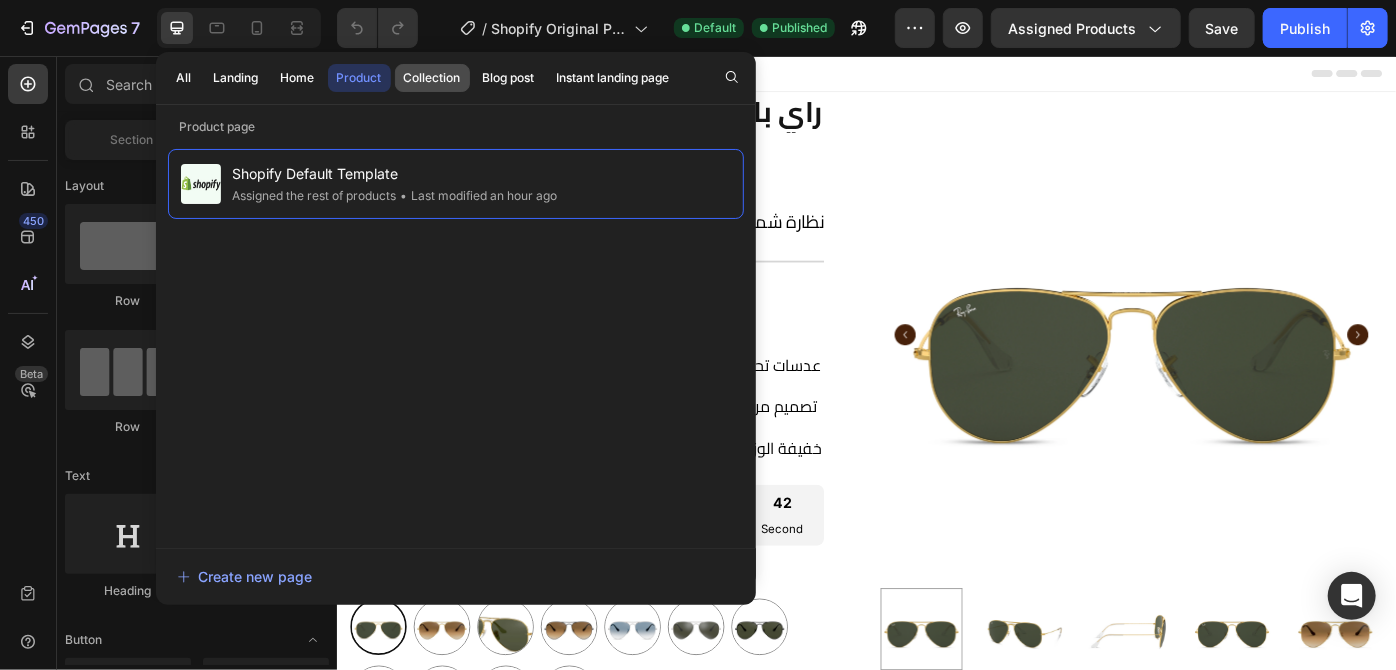 click on "Collection" at bounding box center [432, 78] 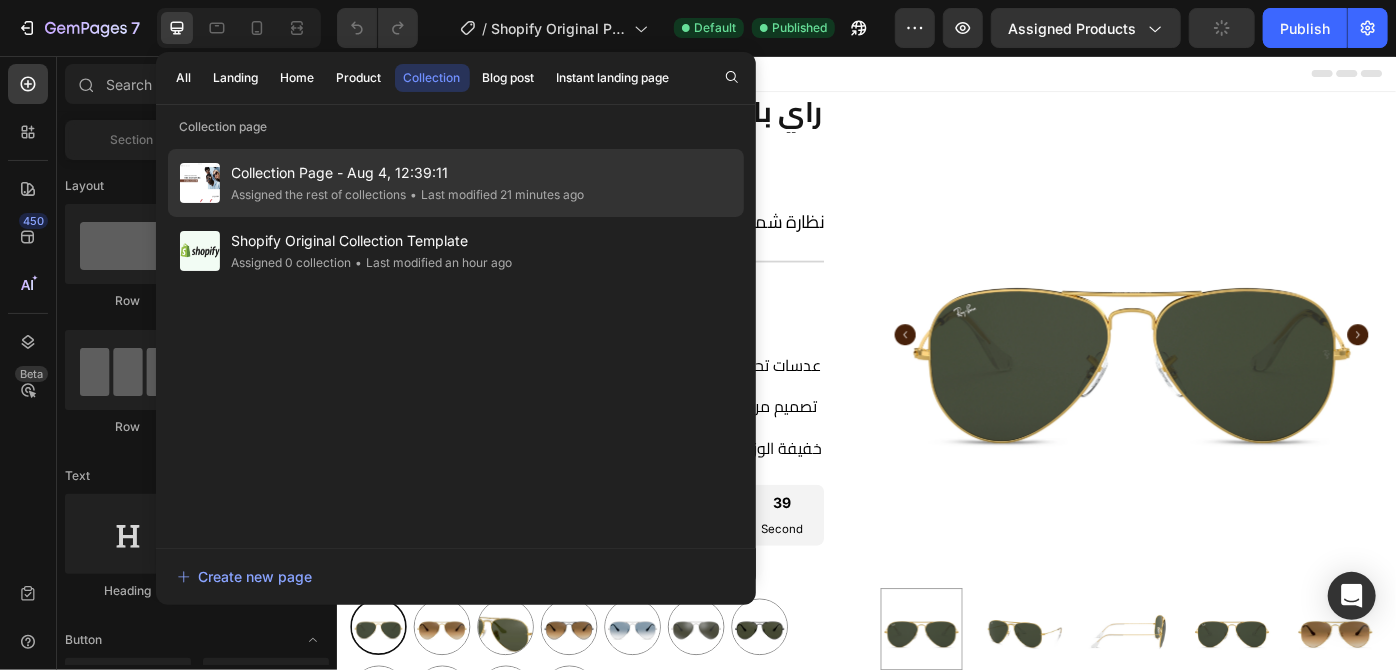 drag, startPoint x: 352, startPoint y: 184, endPoint x: 498, endPoint y: 43, distance: 202.97044 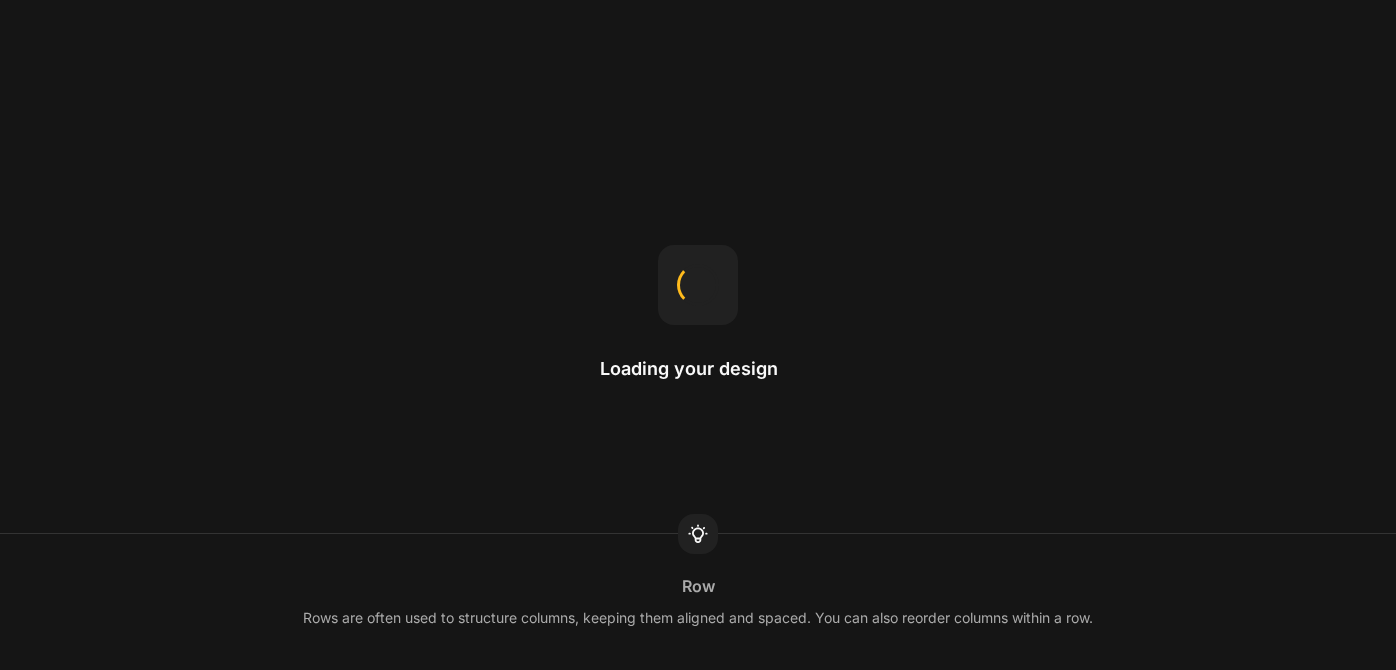 scroll, scrollTop: 0, scrollLeft: 0, axis: both 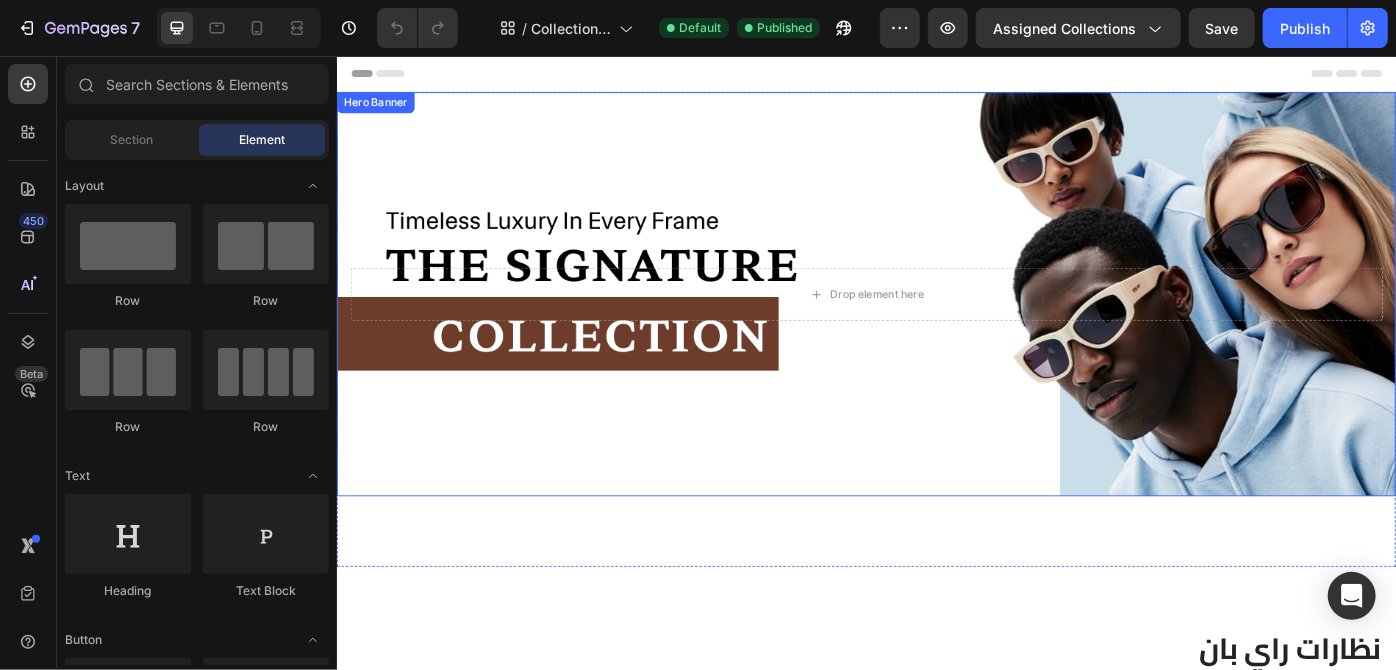 click at bounding box center [936, 325] 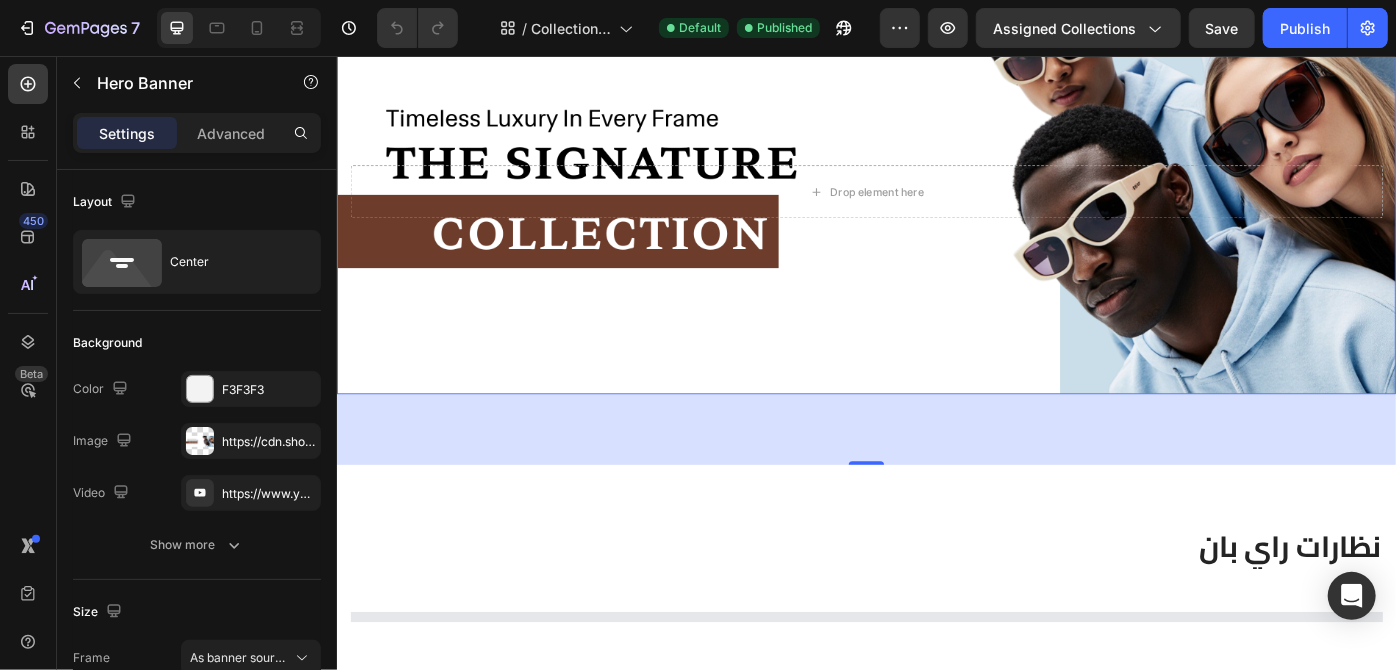 scroll, scrollTop: 0, scrollLeft: 0, axis: both 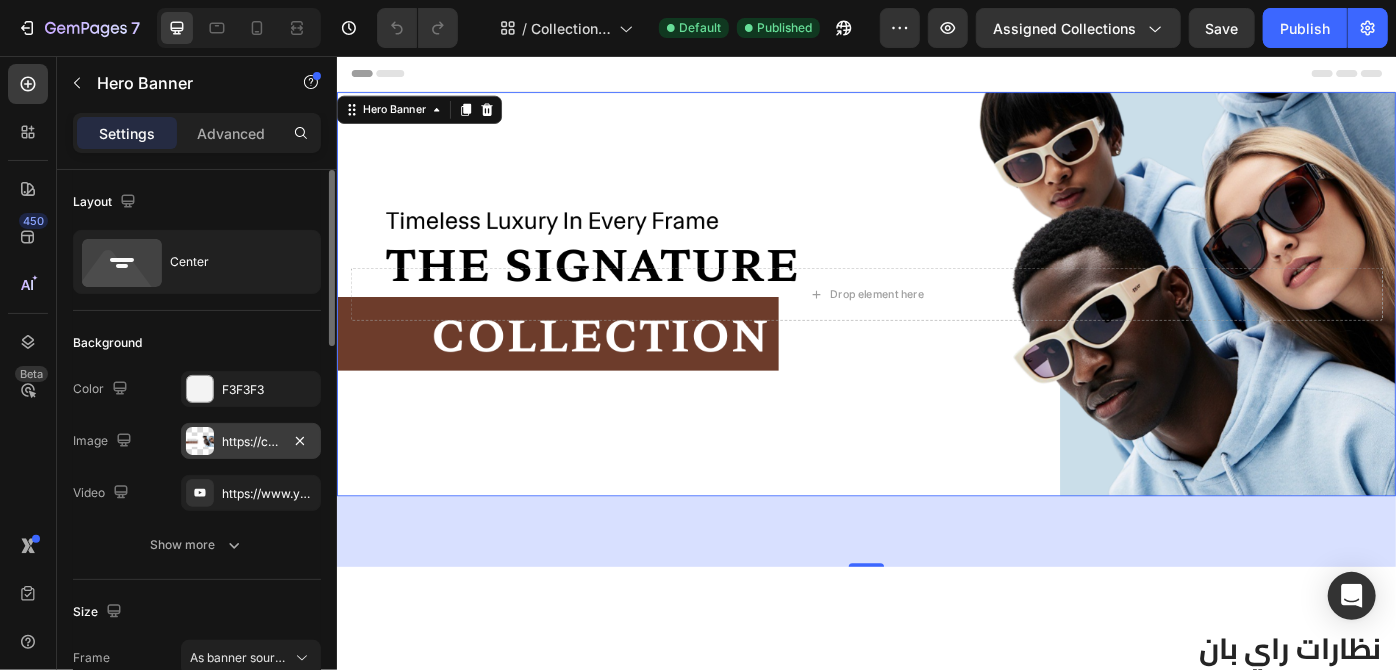 click at bounding box center (200, 441) 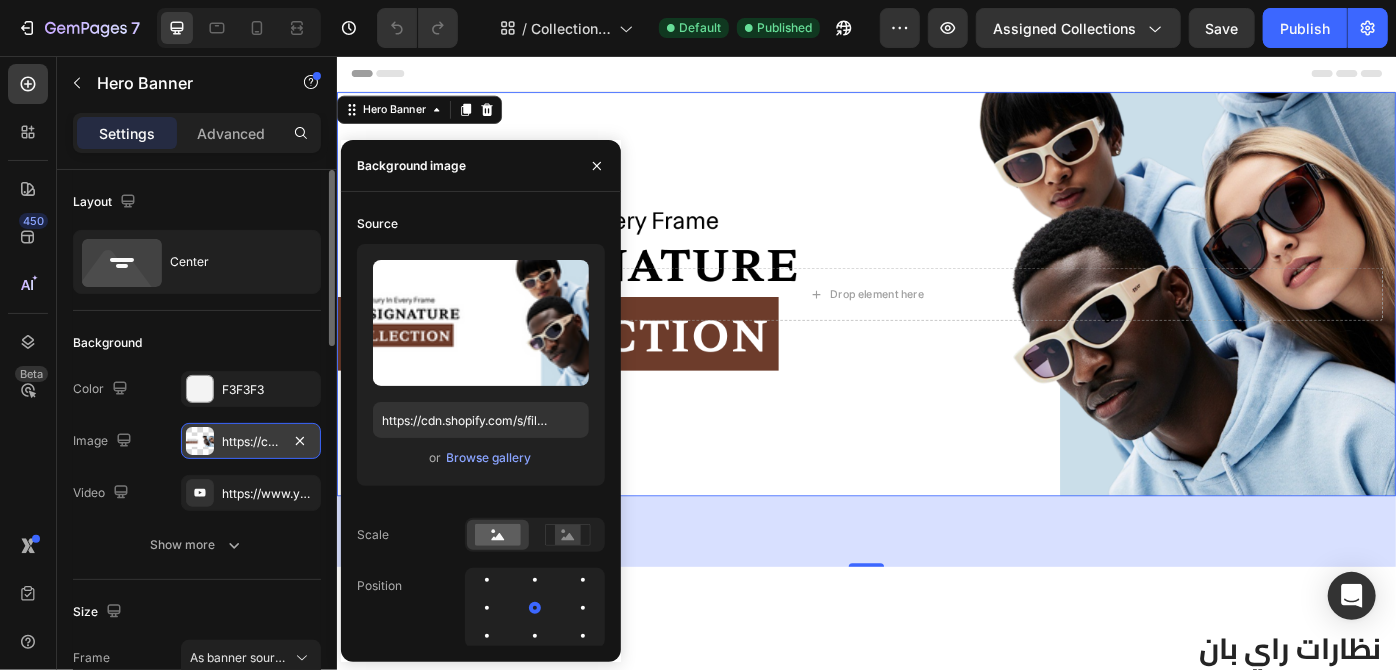 scroll, scrollTop: 0, scrollLeft: 0, axis: both 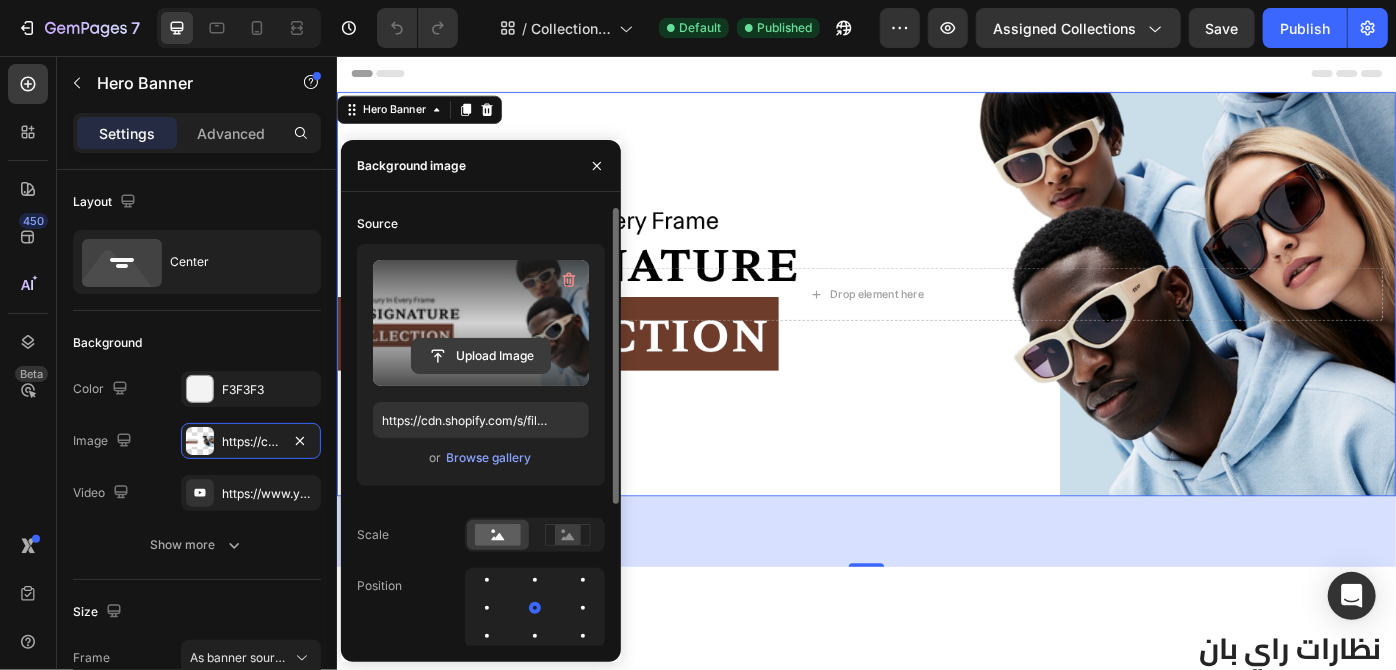 click 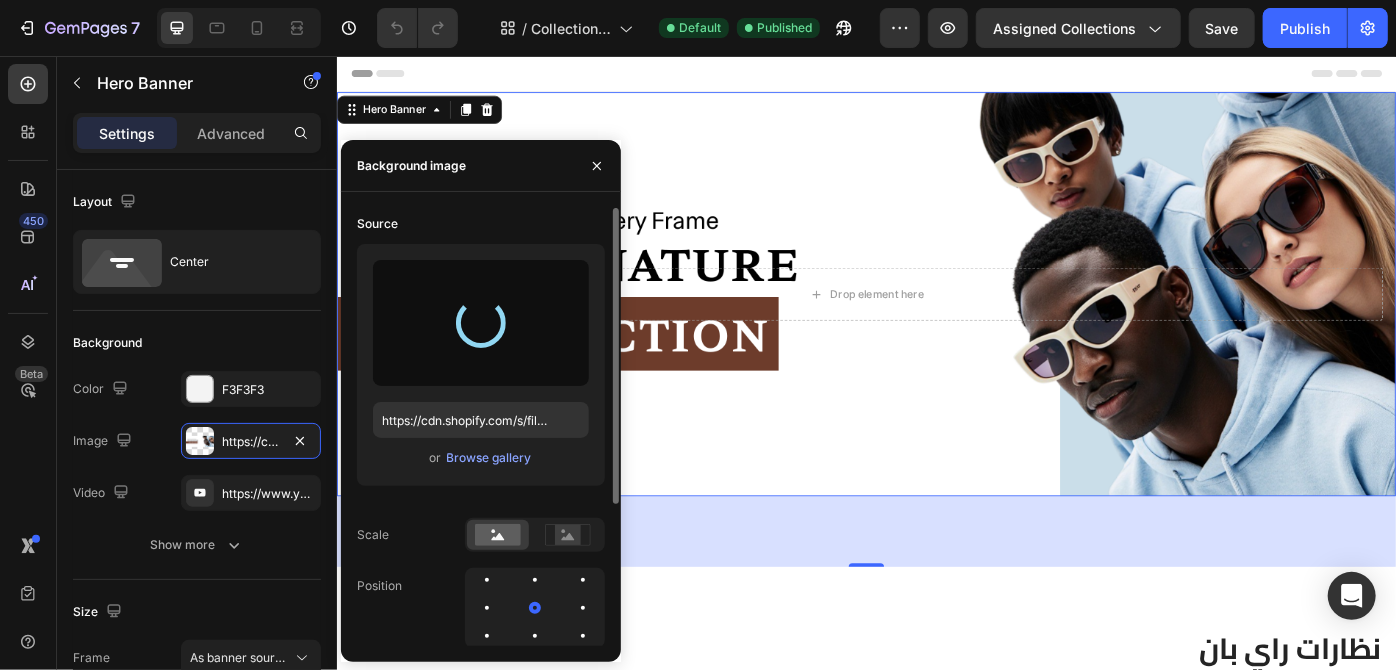 type on "https://cdn.shopify.com/s/files/1/0634/2810/0209/files/gempages_577556491356078630-578f87db-90f7-456c-82d4-cc11863156f3.jpg" 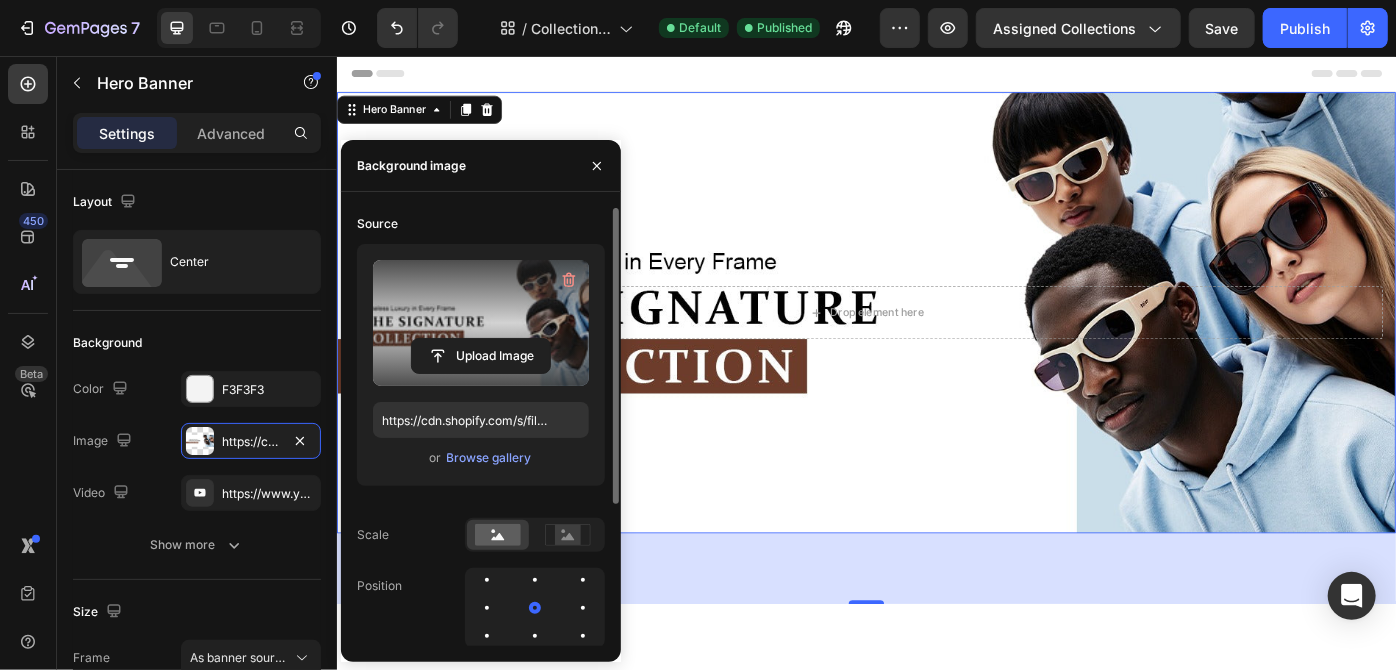 click on "Header" at bounding box center [936, 75] 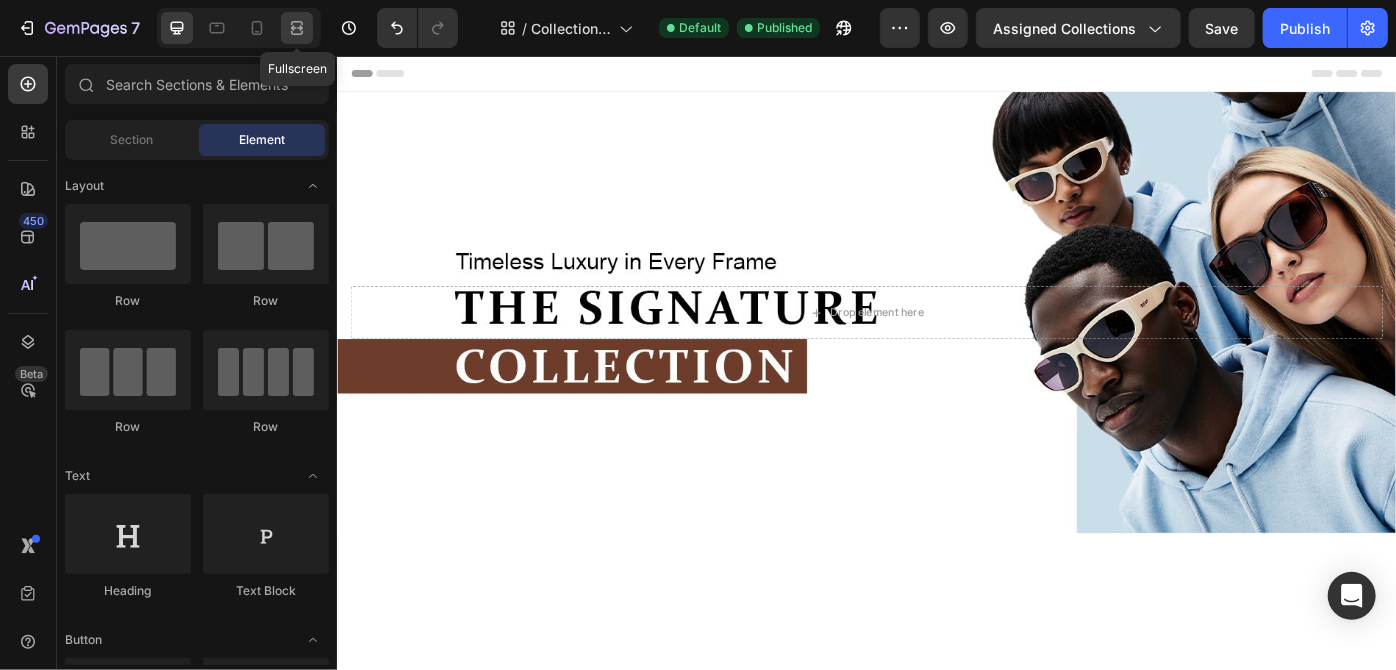 click 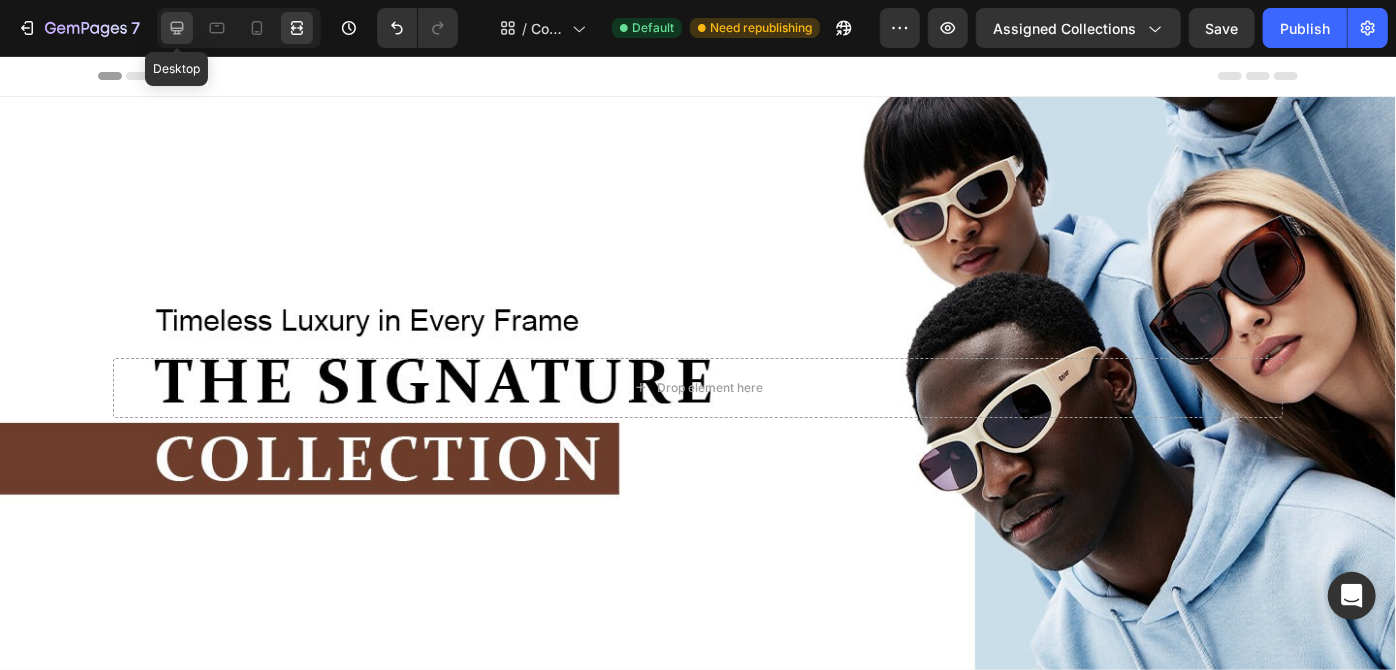 click 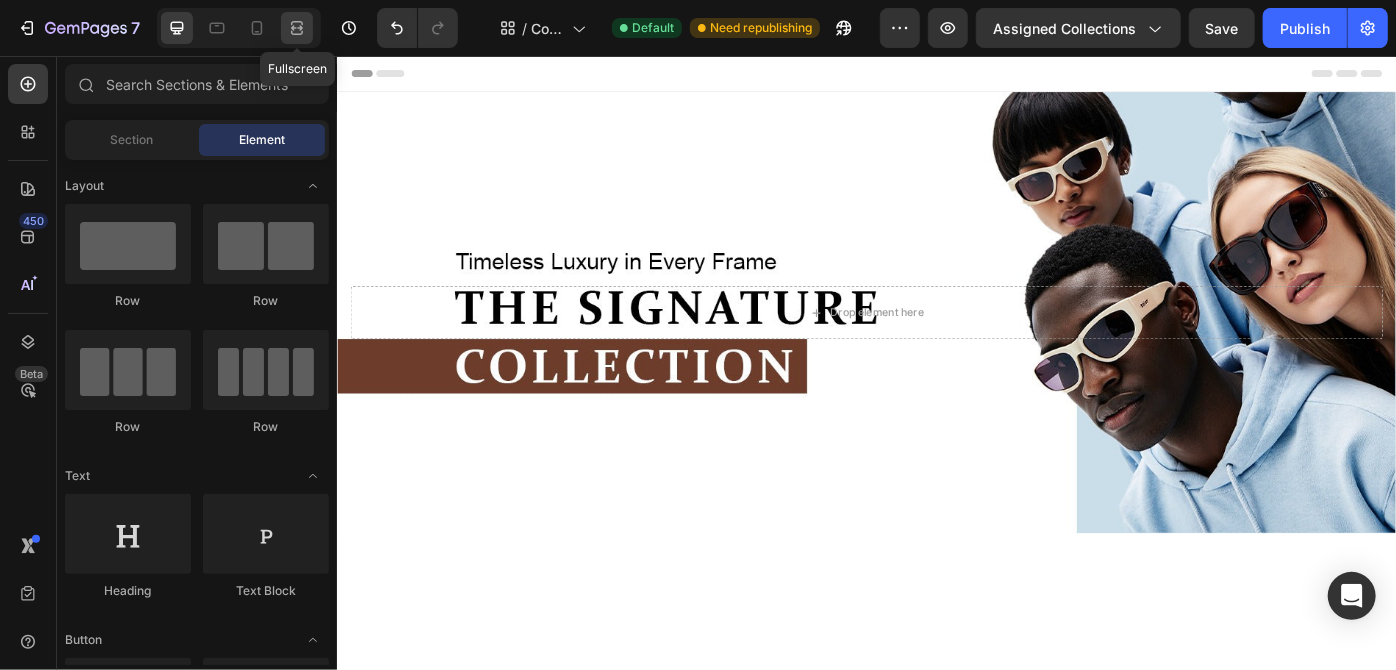 click 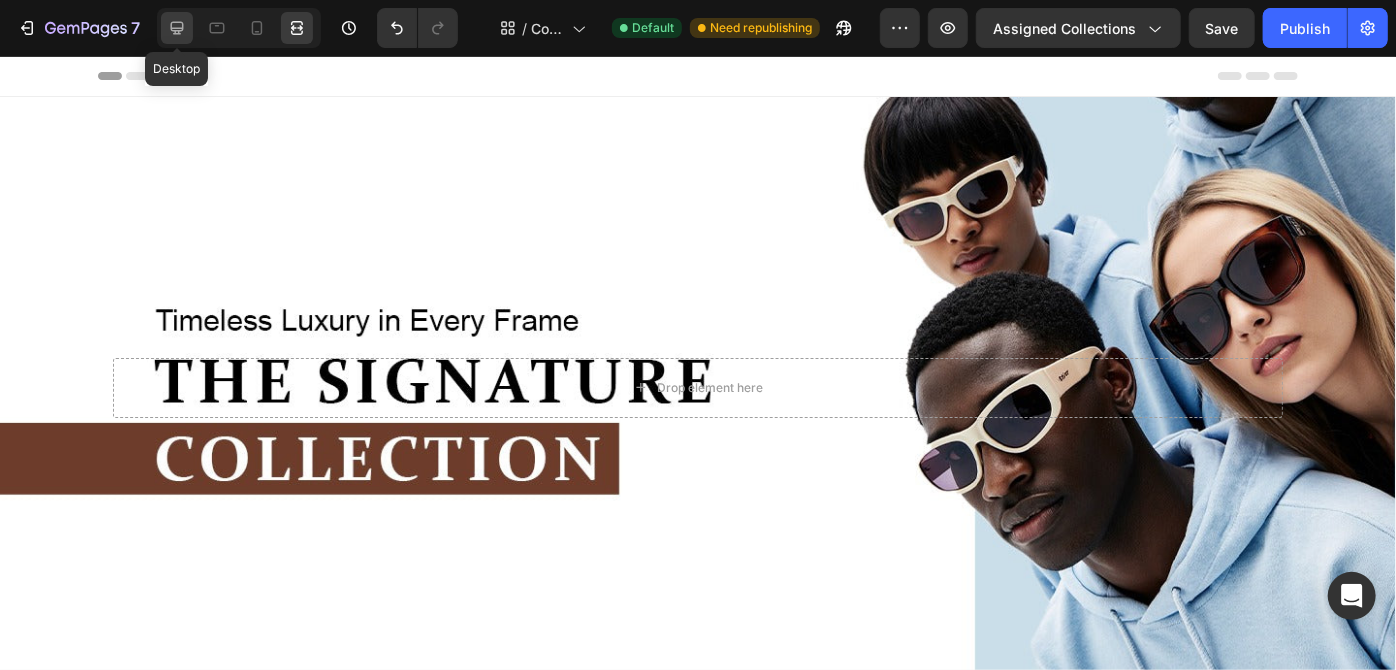 click 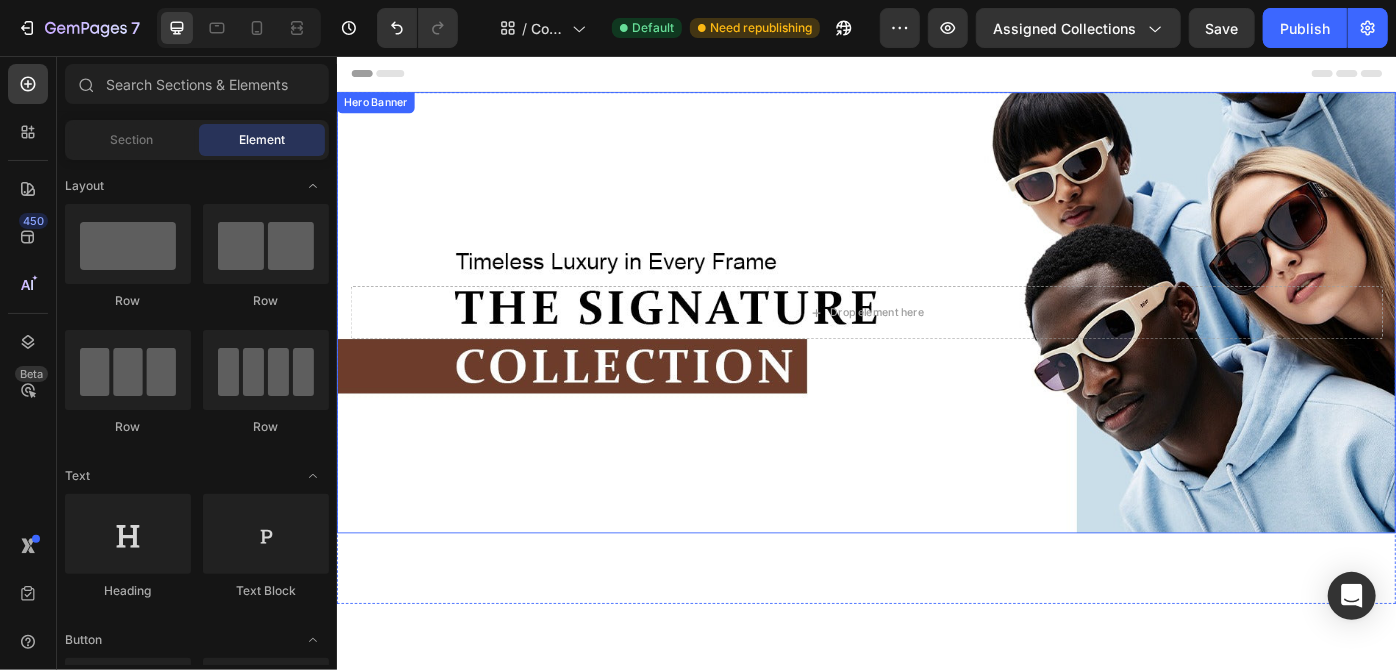 click at bounding box center (936, 346) 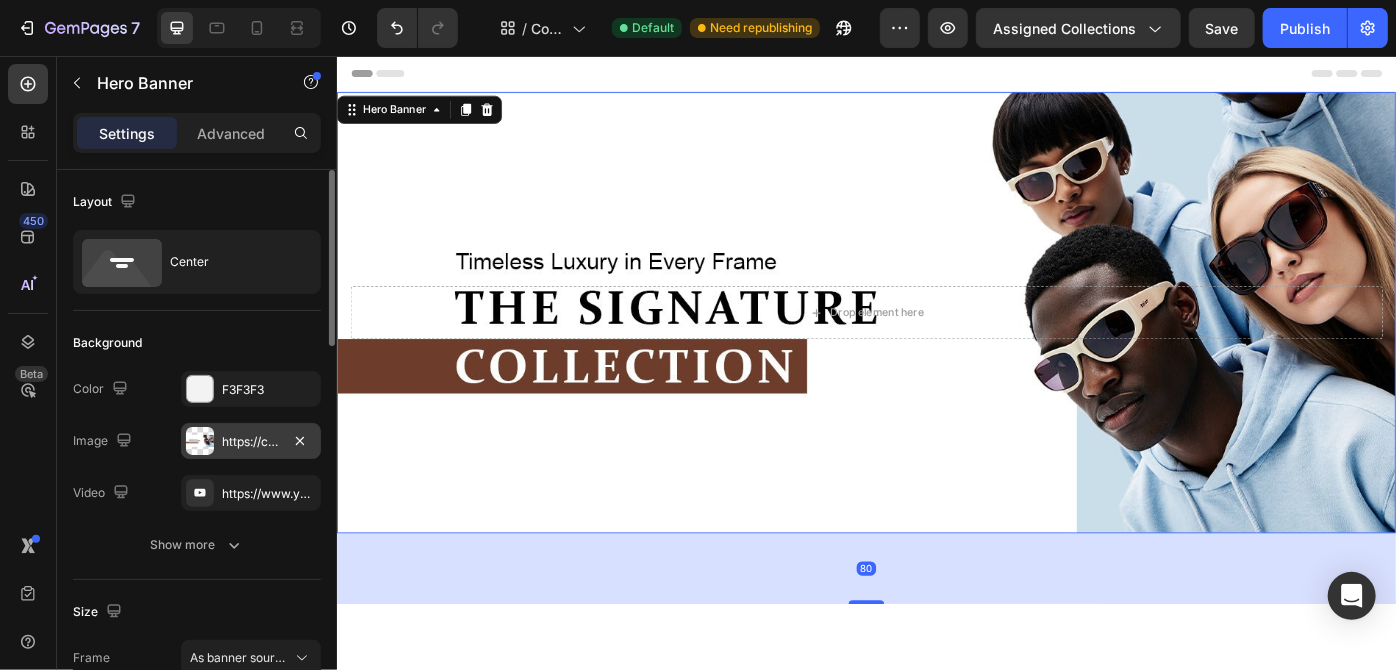 click at bounding box center (200, 441) 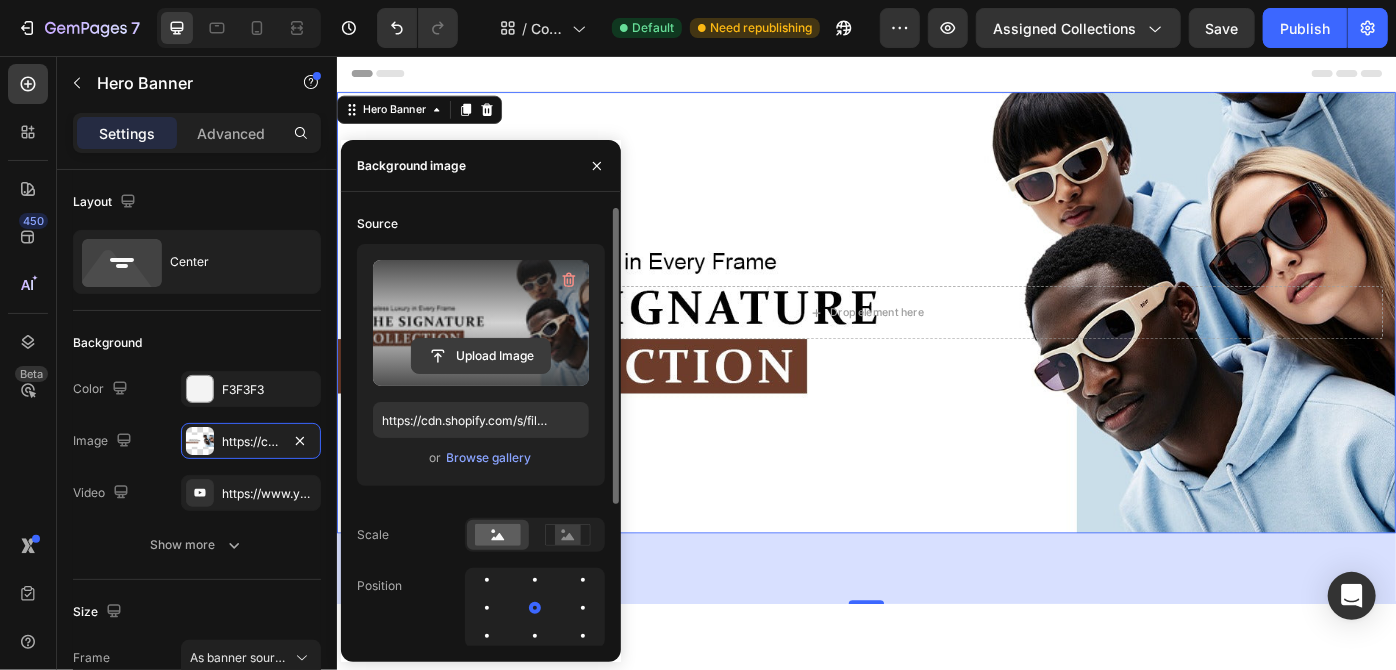 click 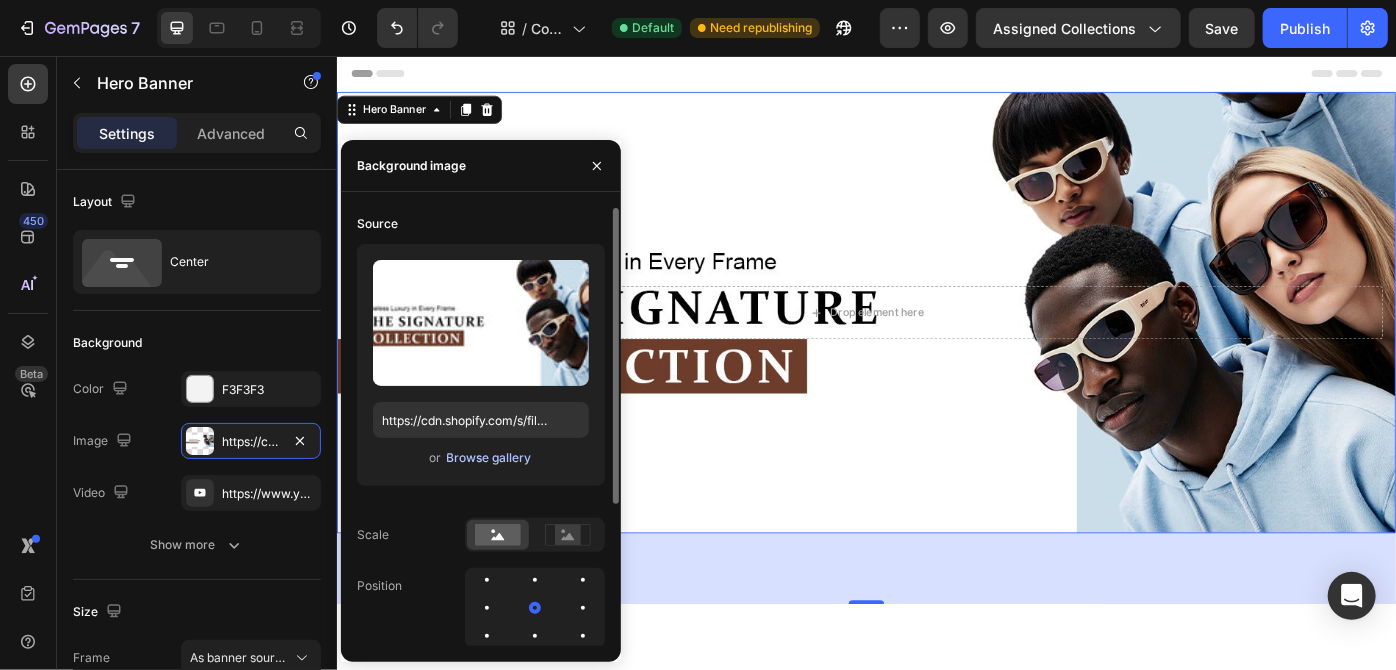 click on "Browse gallery" at bounding box center (489, 458) 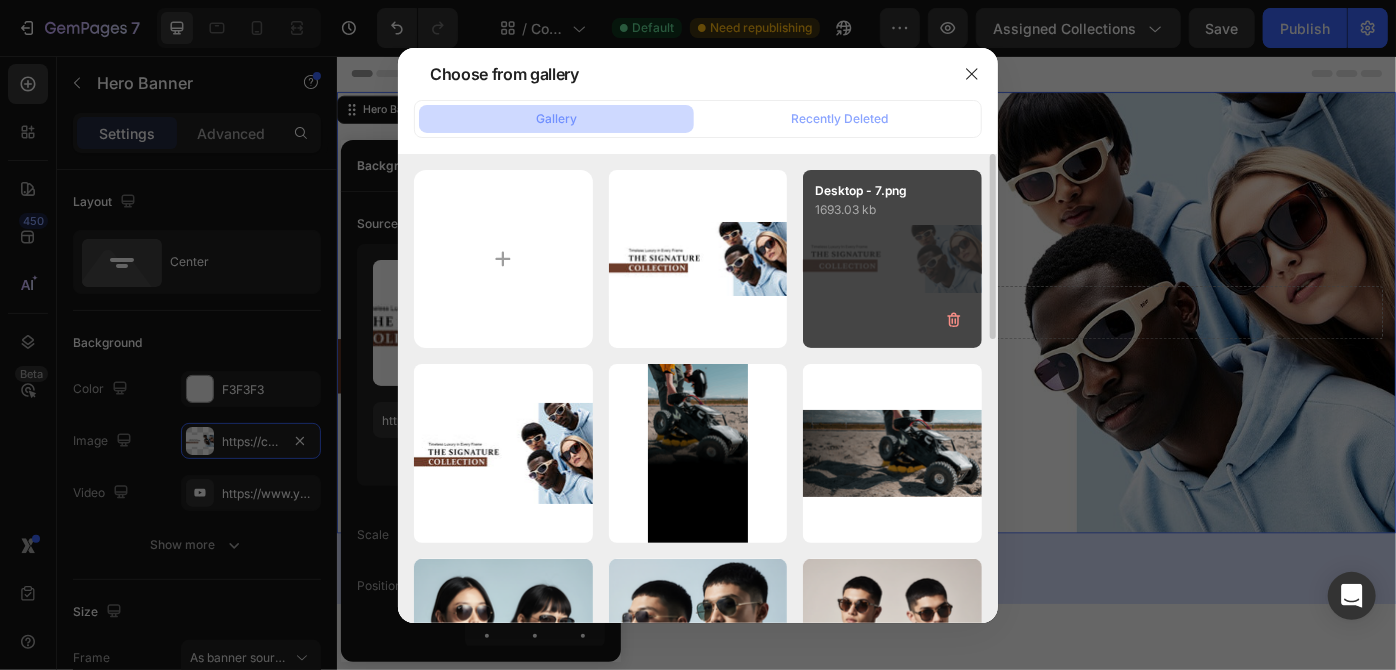 click on "Desktop - 7.png 1693.03 kb" at bounding box center [892, 259] 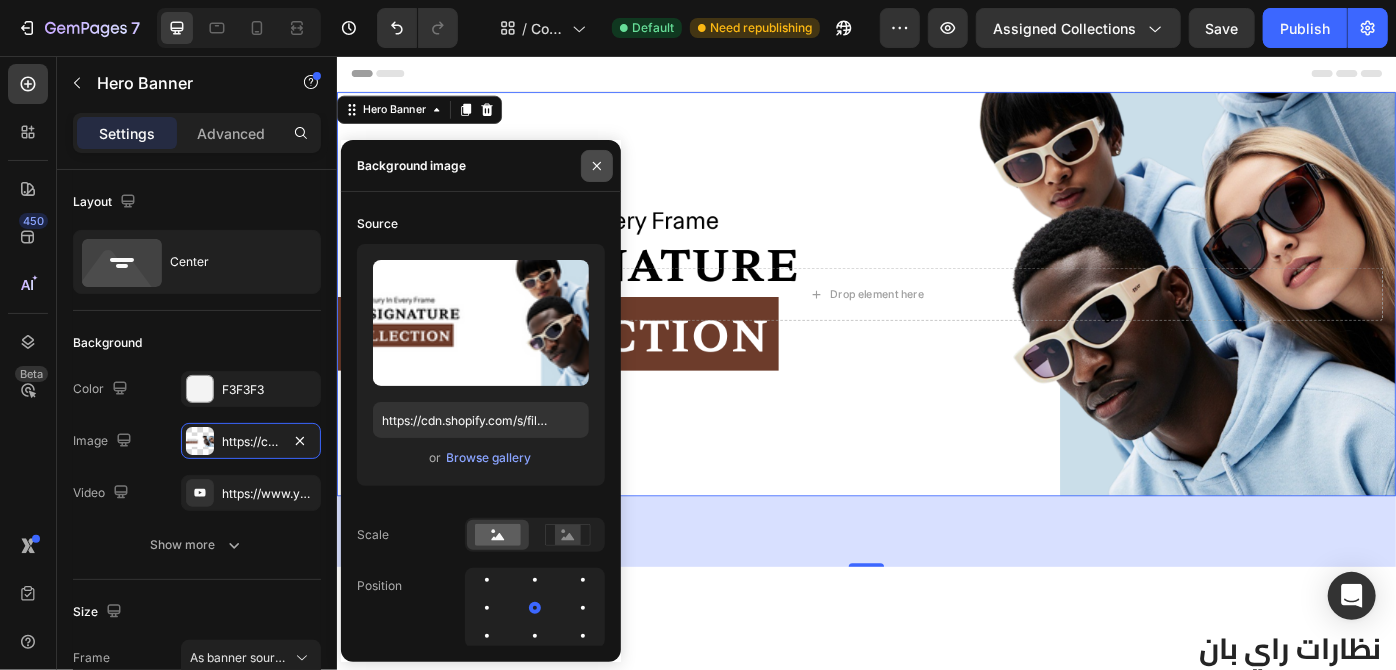 click 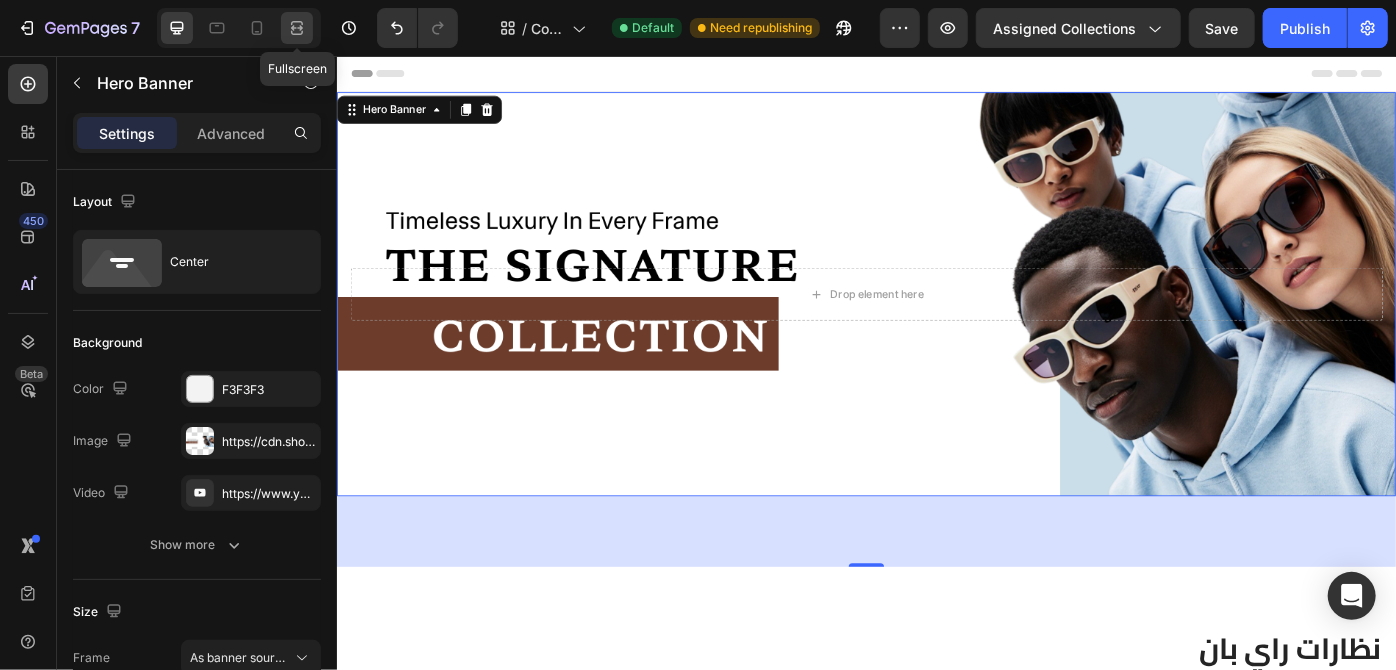 click 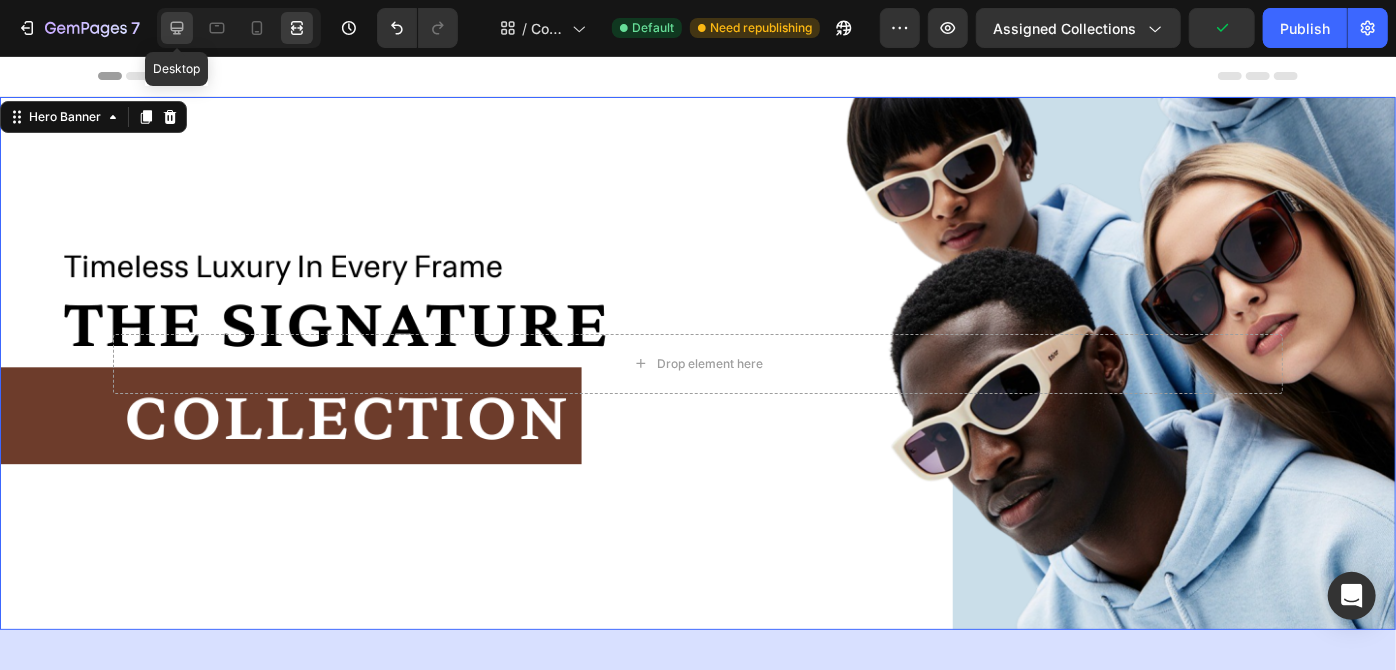 drag, startPoint x: 170, startPoint y: 27, endPoint x: 221, endPoint y: 256, distance: 234.61032 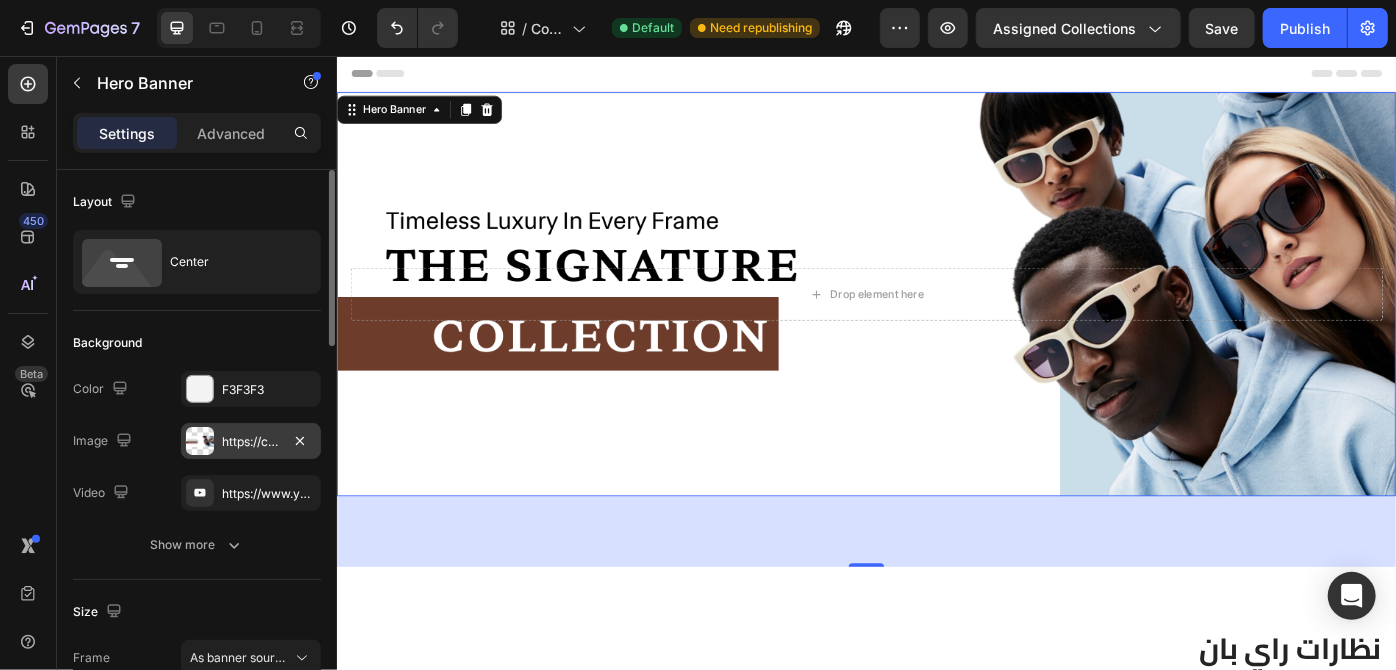click at bounding box center [200, 441] 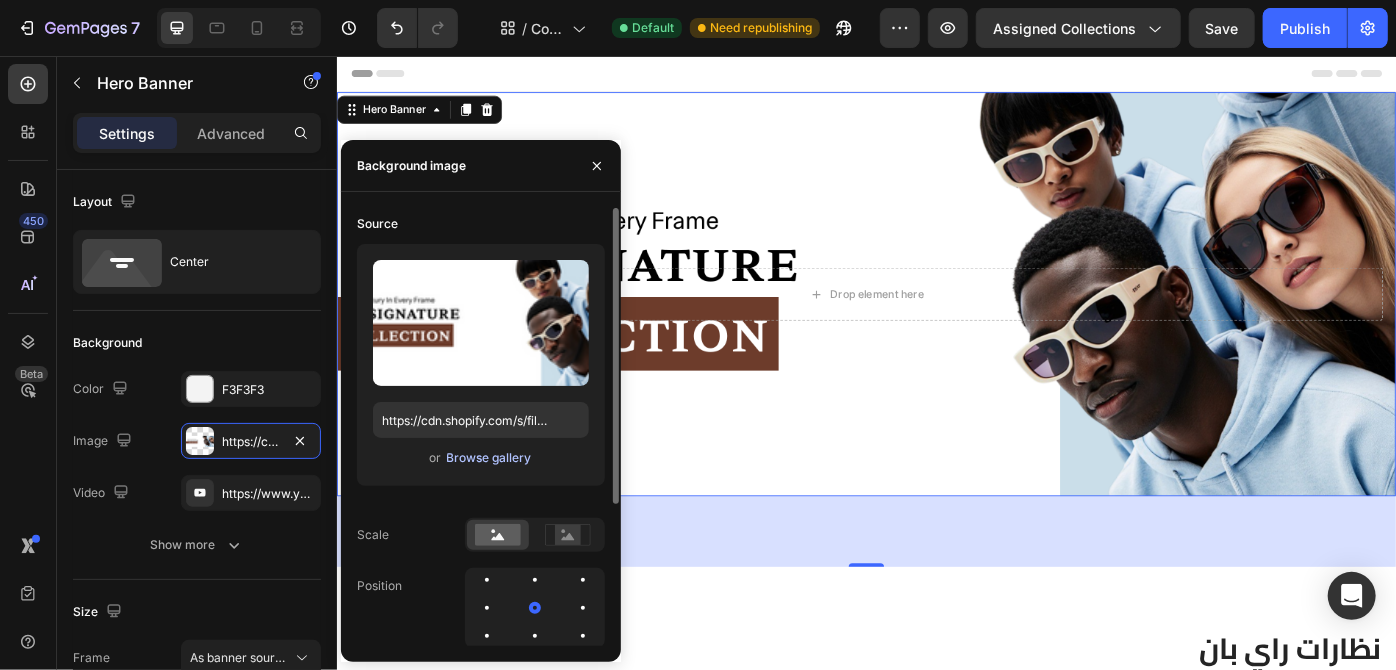 click on "Browse gallery" at bounding box center [489, 458] 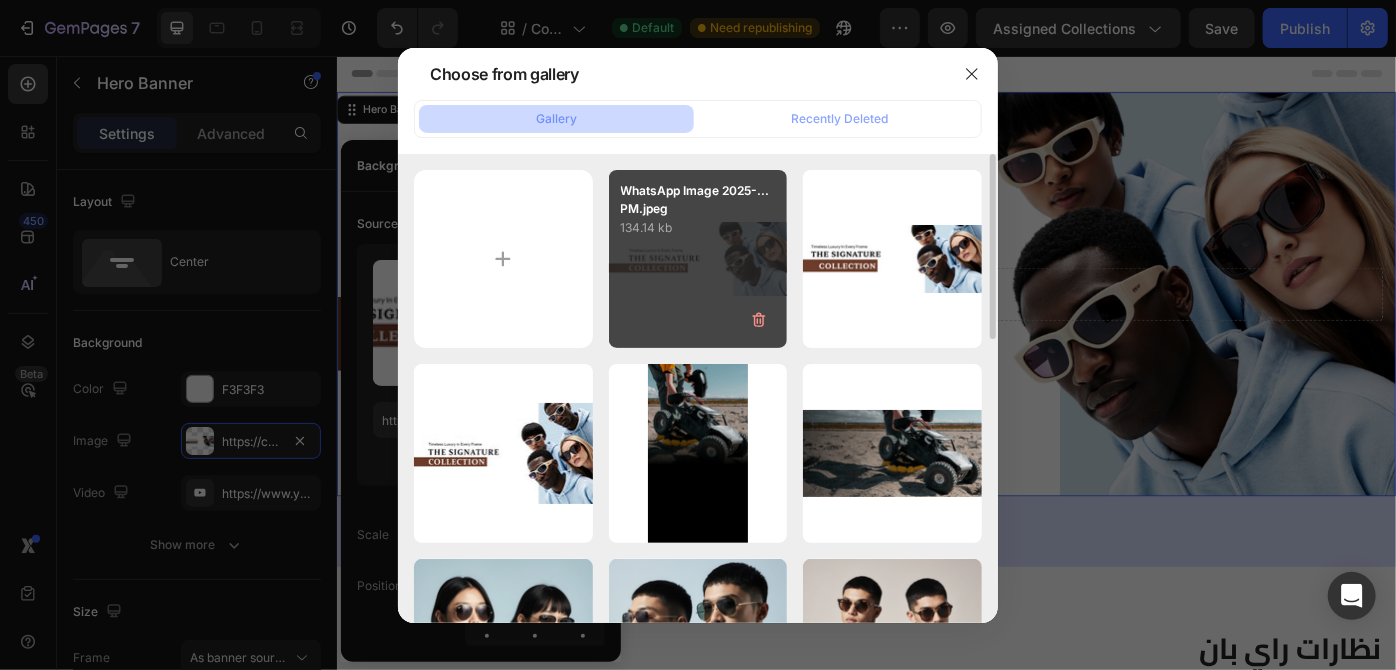 click on "WhatsApp Image 2025-...PM.jpeg 134.14 kb" at bounding box center [698, 259] 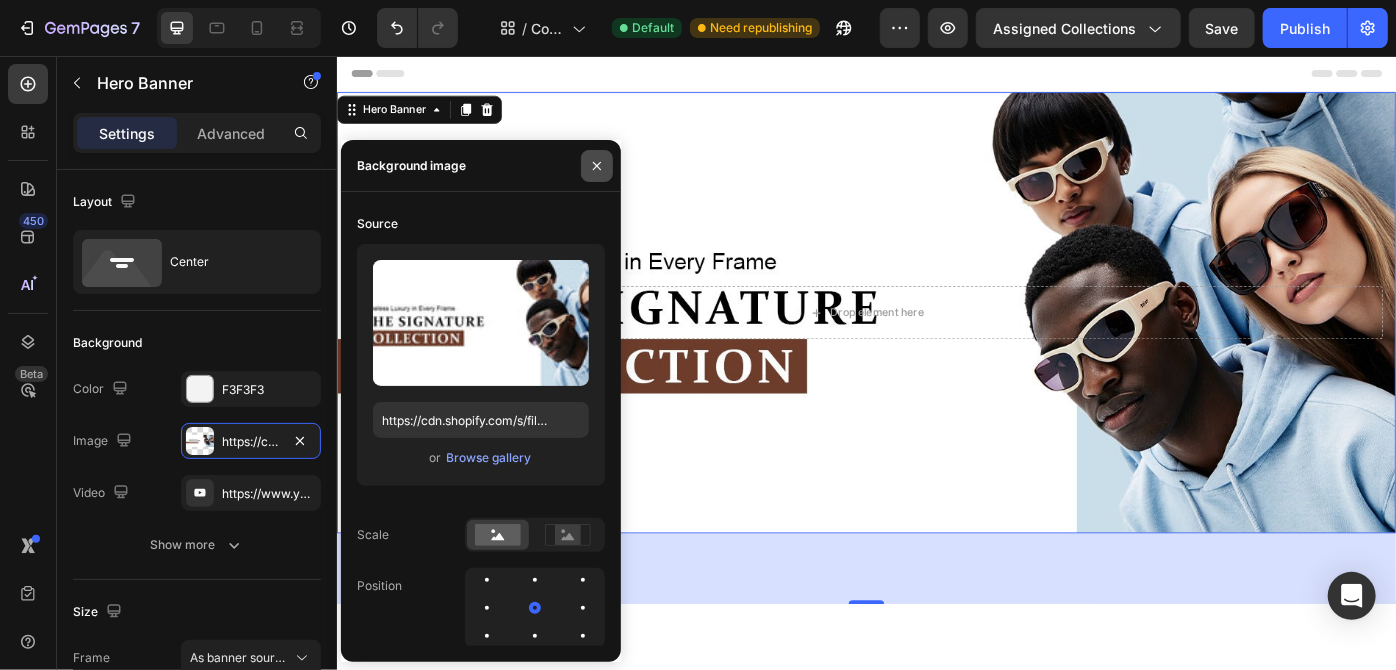 click 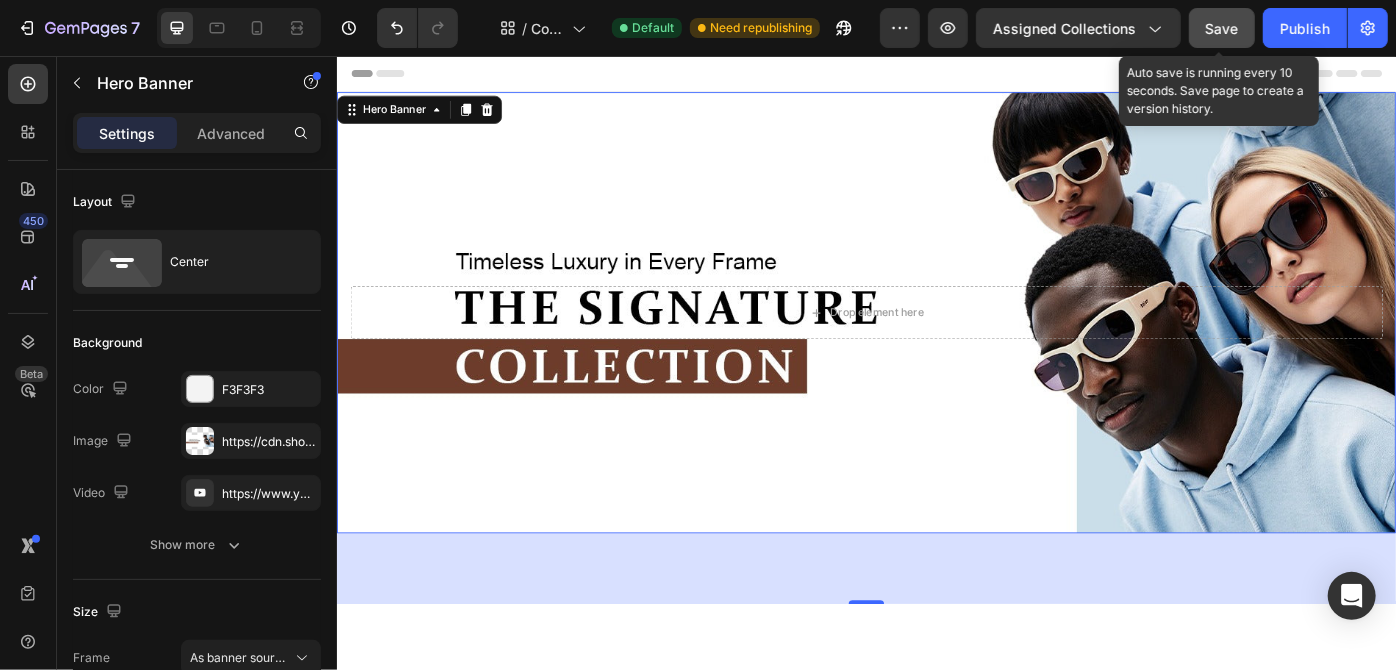 click on "Save" 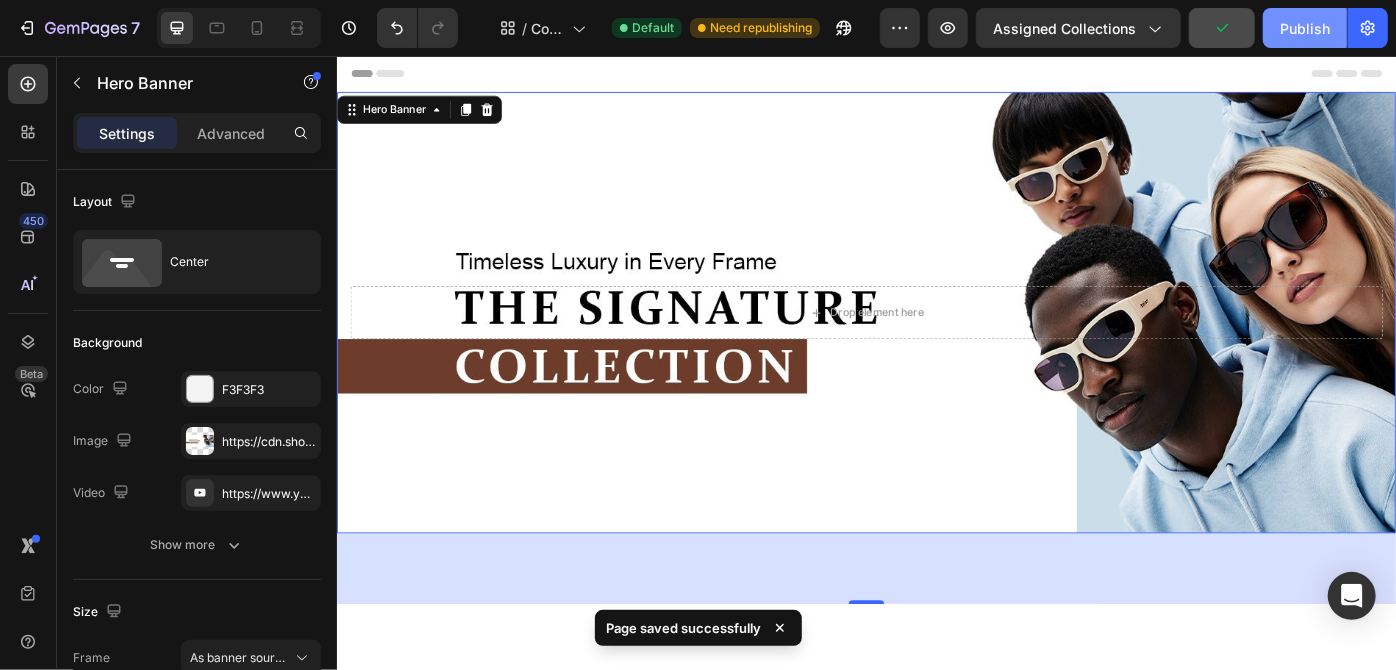 click on "Publish" at bounding box center [1305, 28] 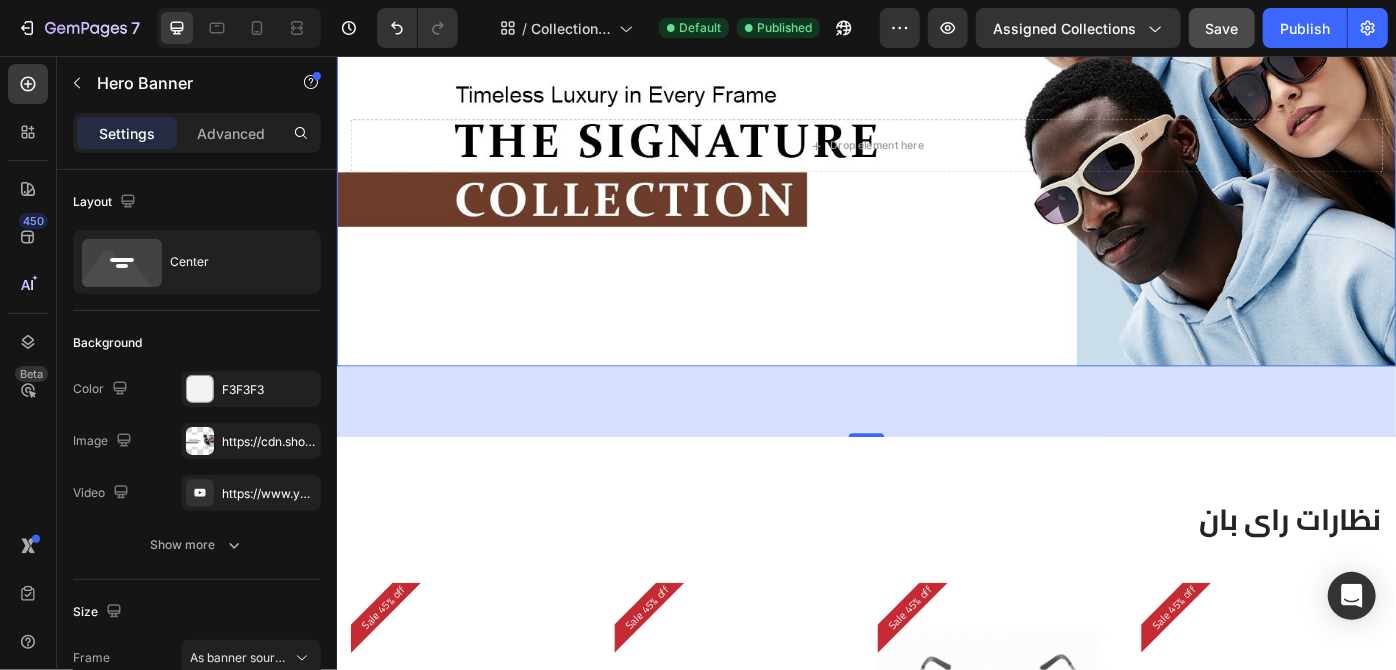scroll, scrollTop: 0, scrollLeft: 0, axis: both 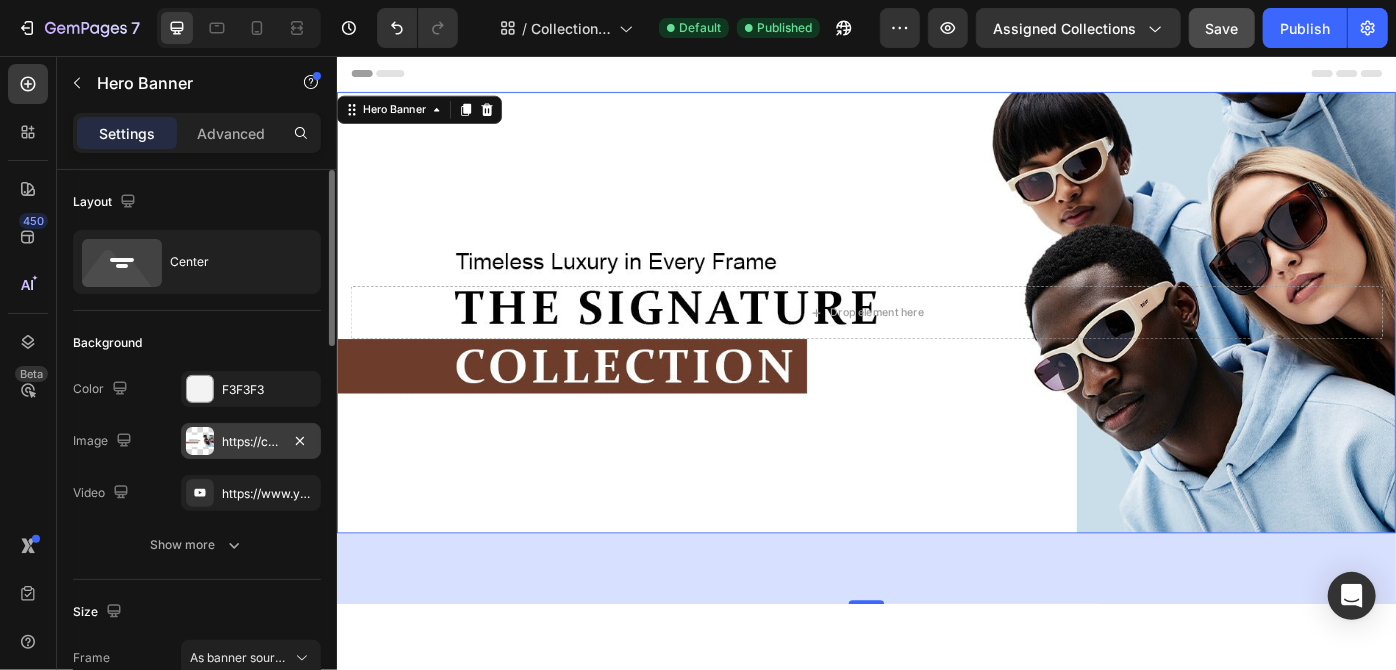 click on "https://cdn.shopify.com/s/files/1/0634/2810/0209/files/gempages_577556491356078630-578f87db-90f7-456c-82d4-cc11863156f3.jpg" at bounding box center (251, 441) 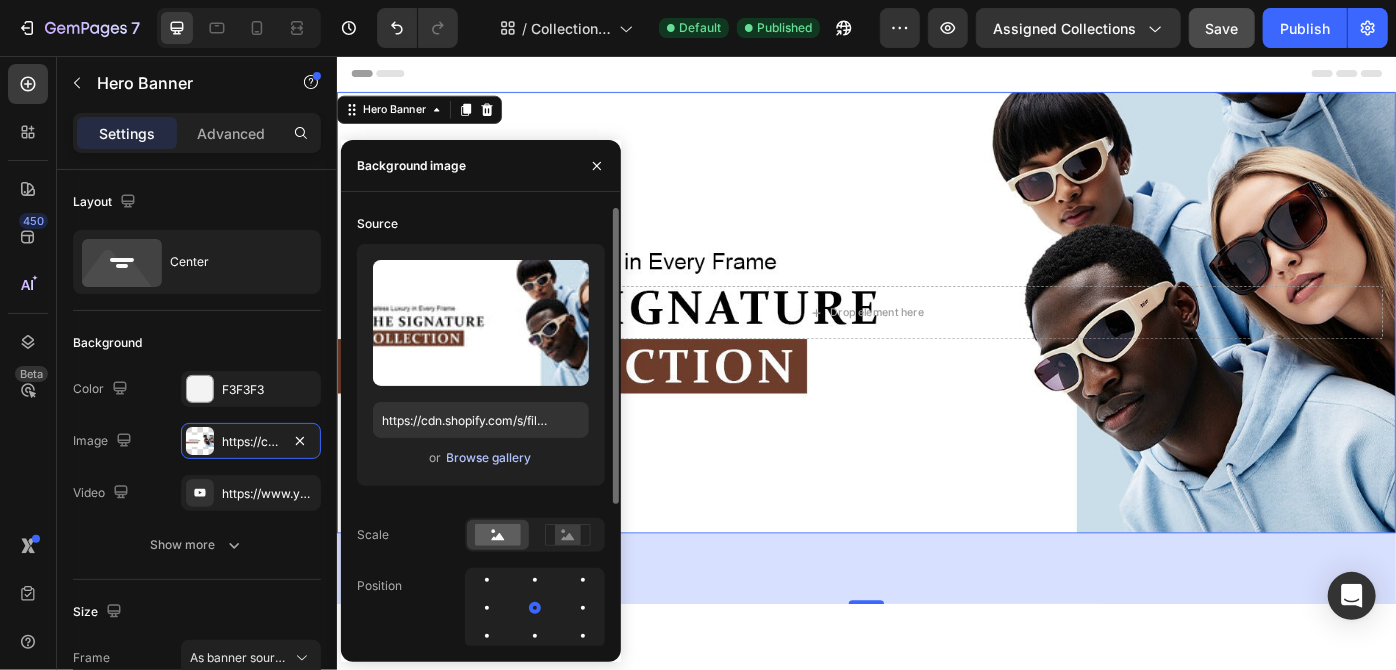click on "Browse gallery" at bounding box center (489, 458) 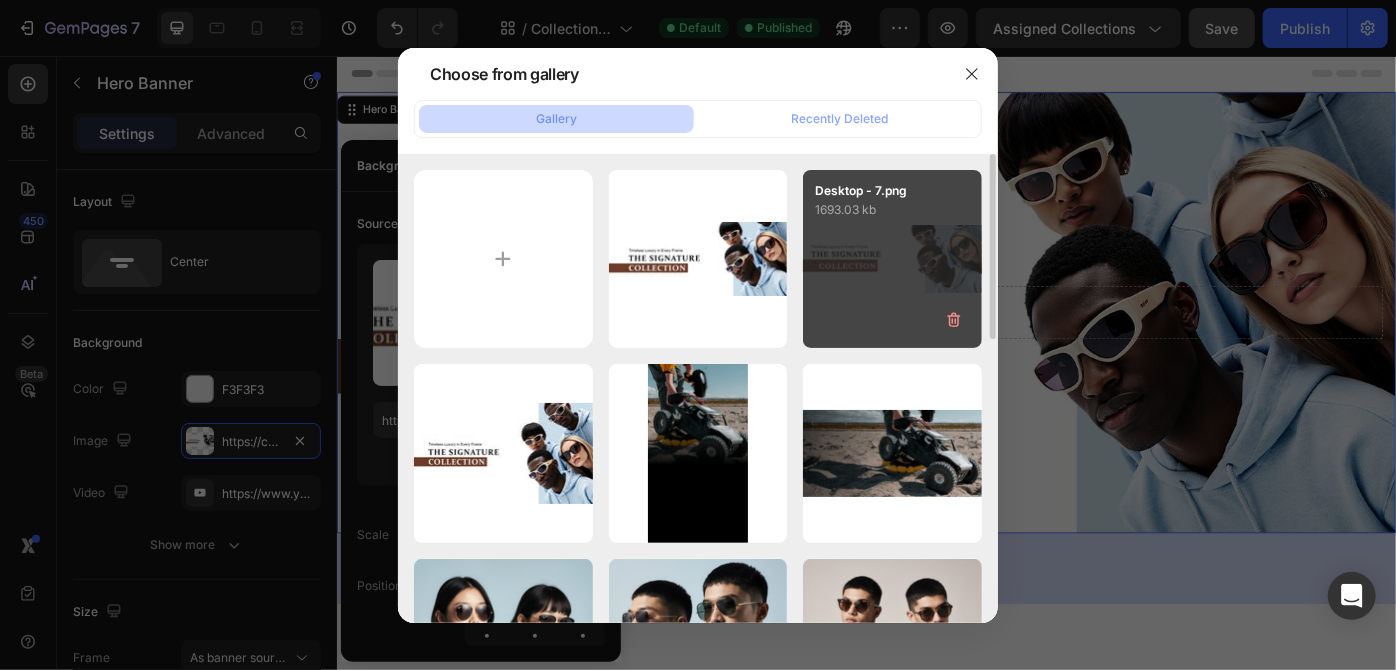 click on "Desktop - 7.png 1693.03 kb" at bounding box center [892, 259] 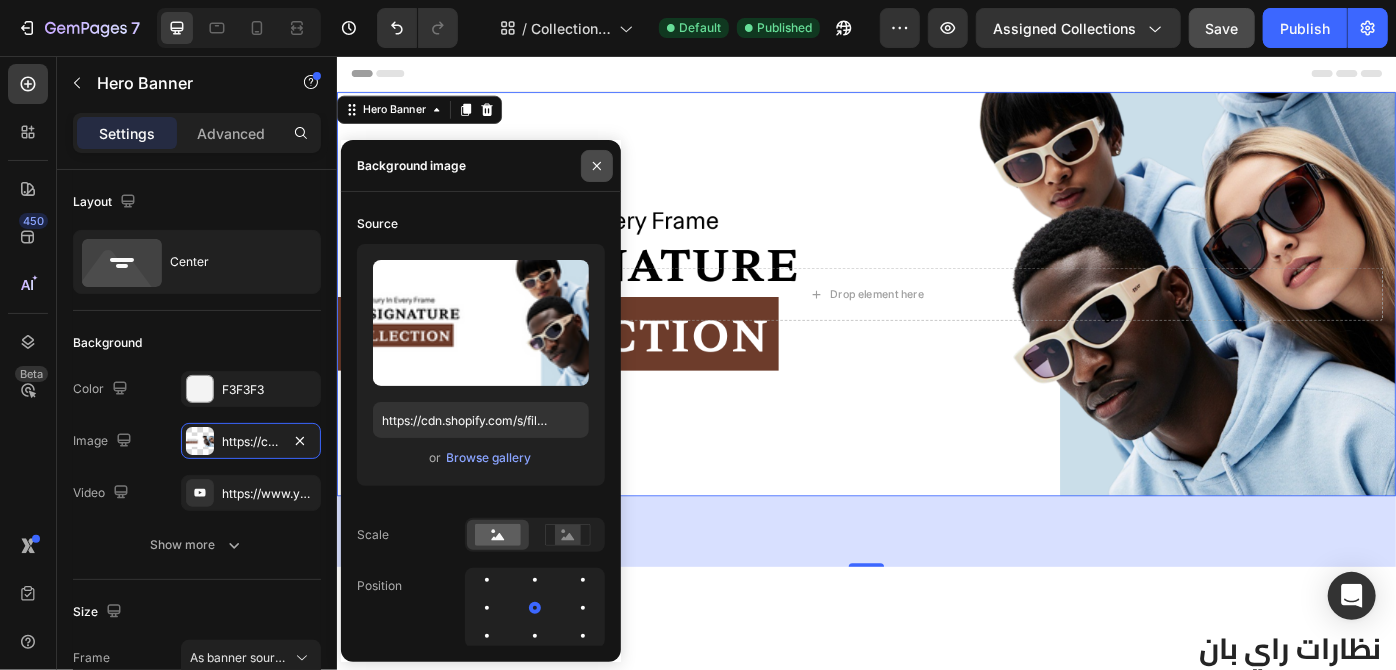click 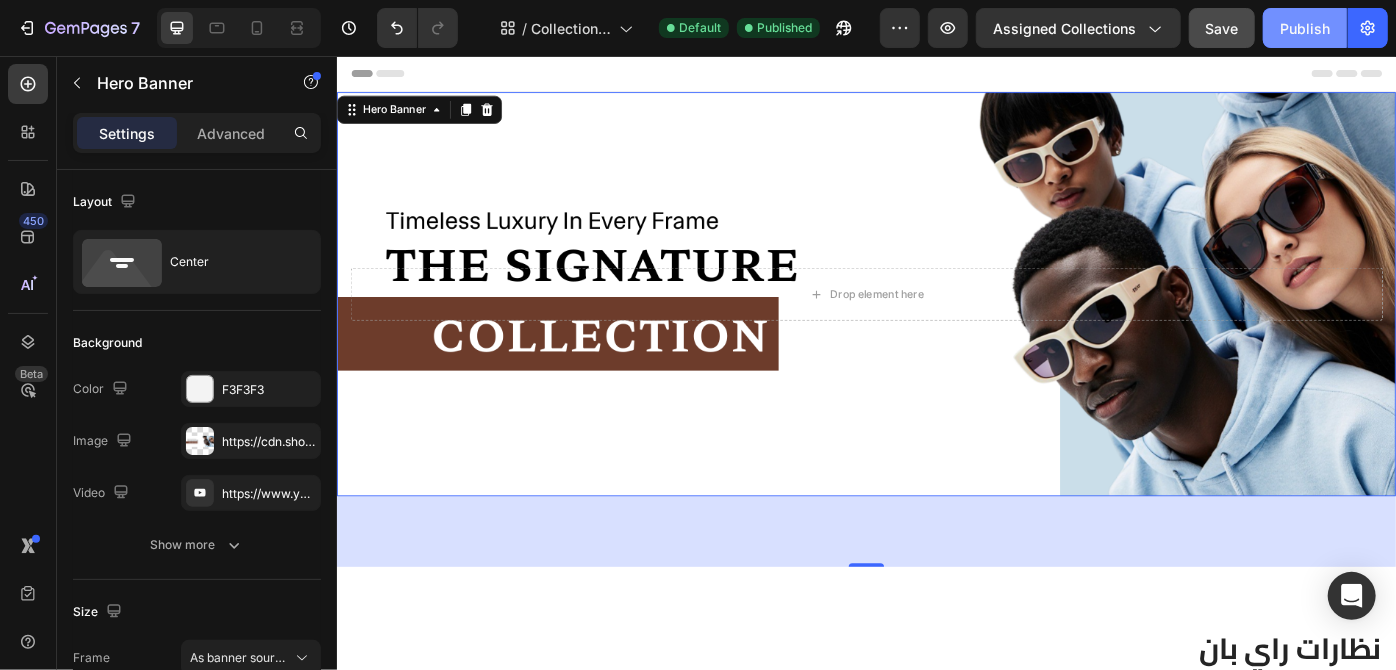 click on "Publish" 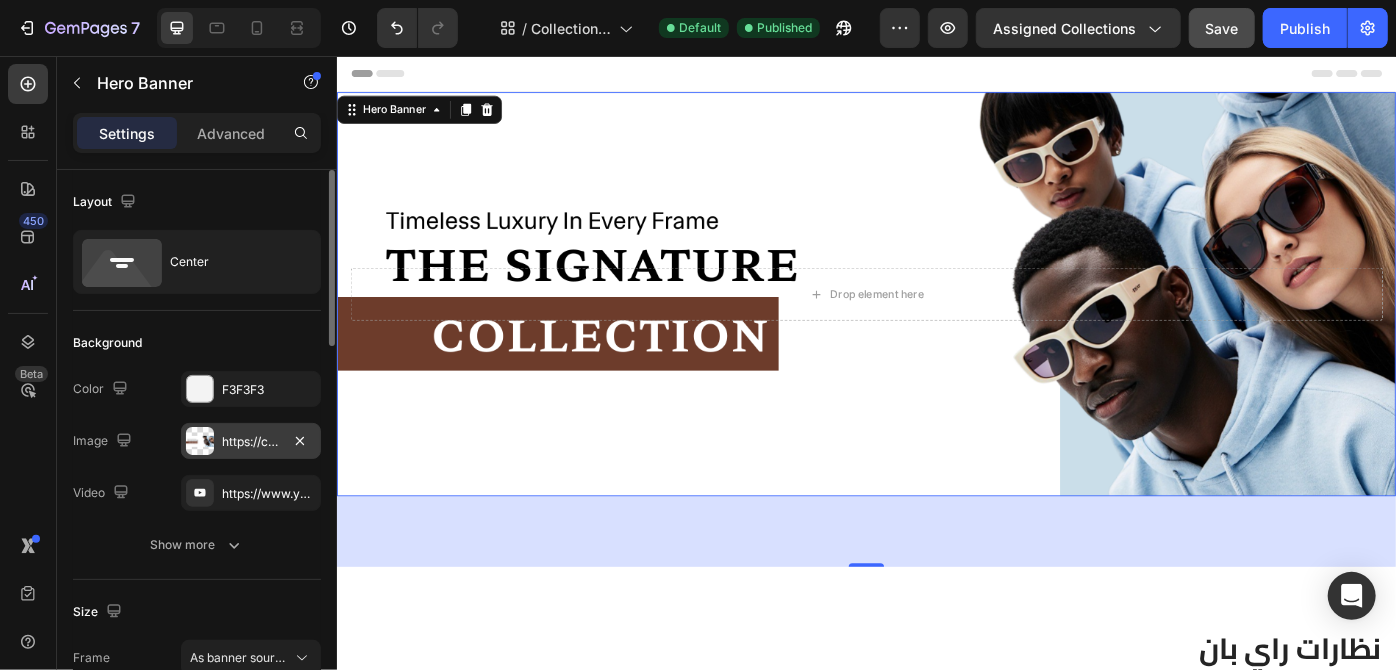 click at bounding box center (200, 441) 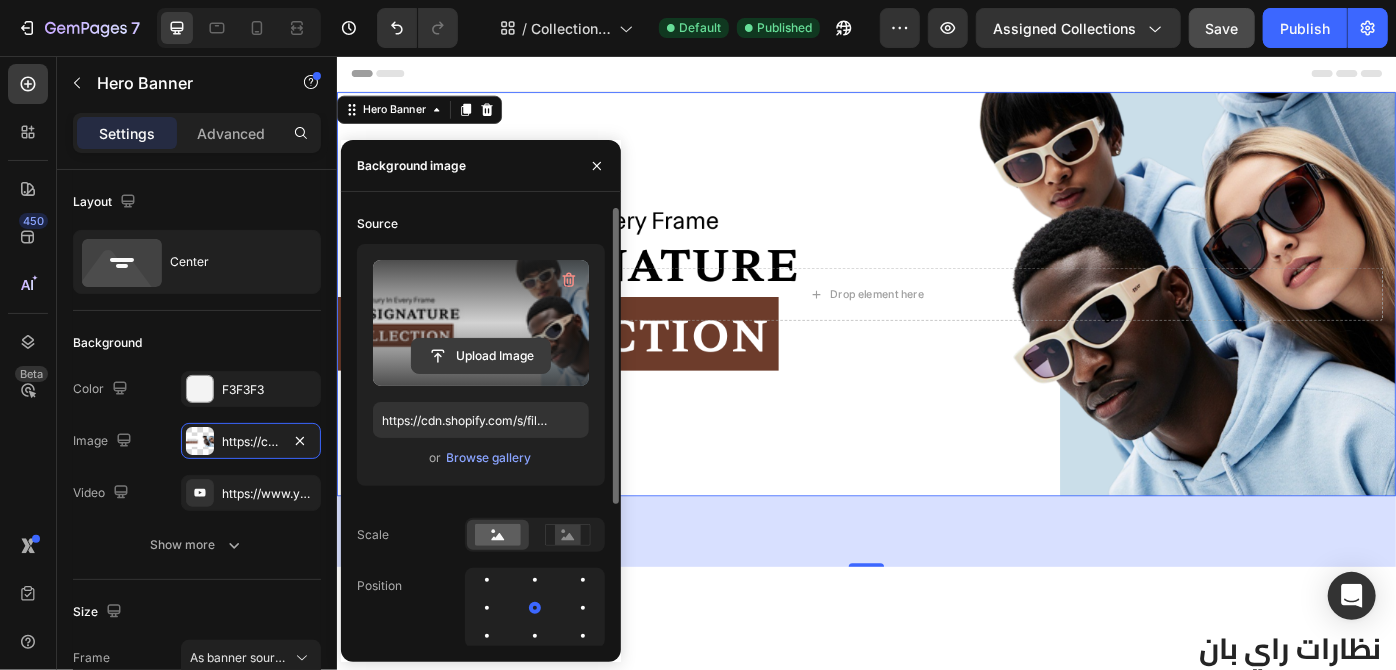 click 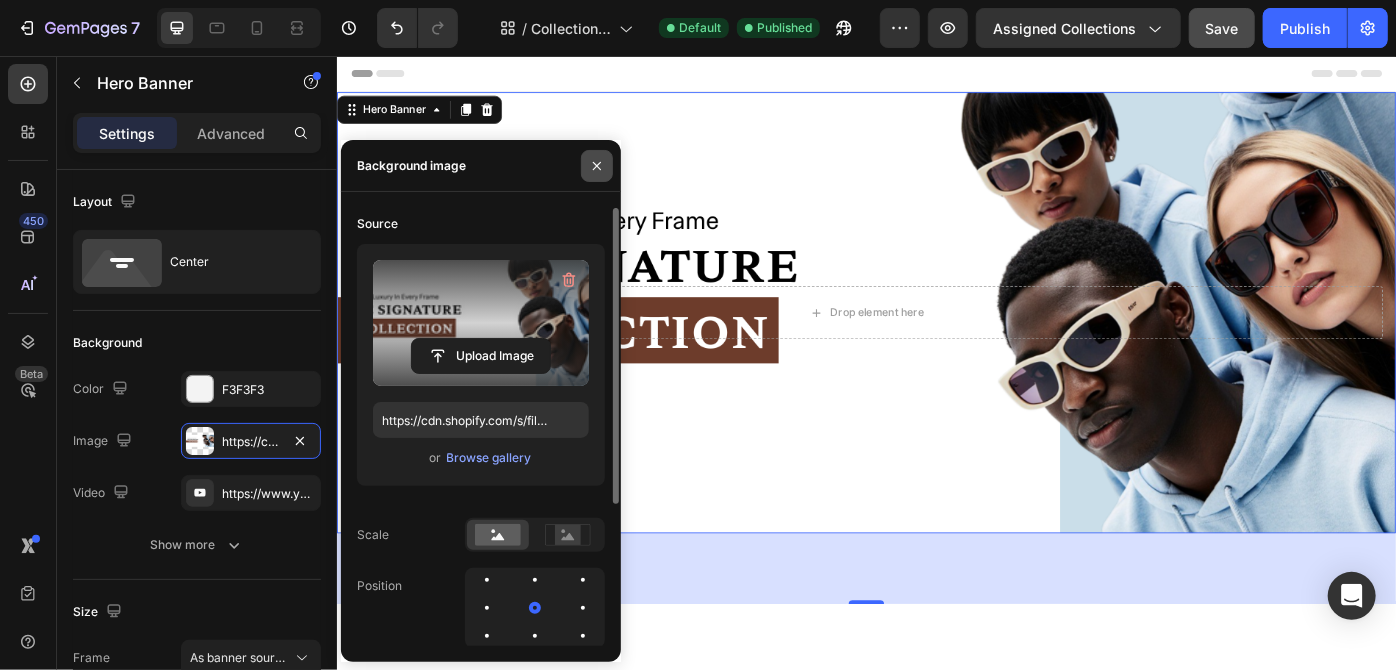 click 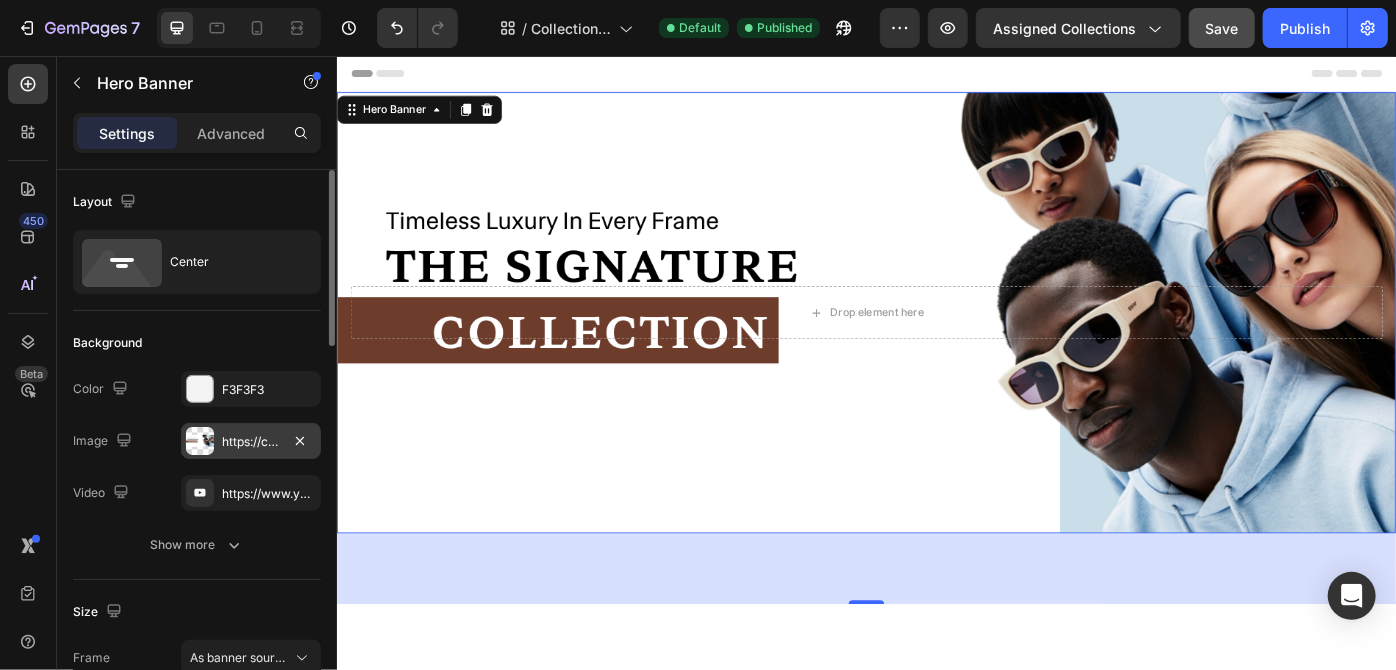 click at bounding box center [200, 441] 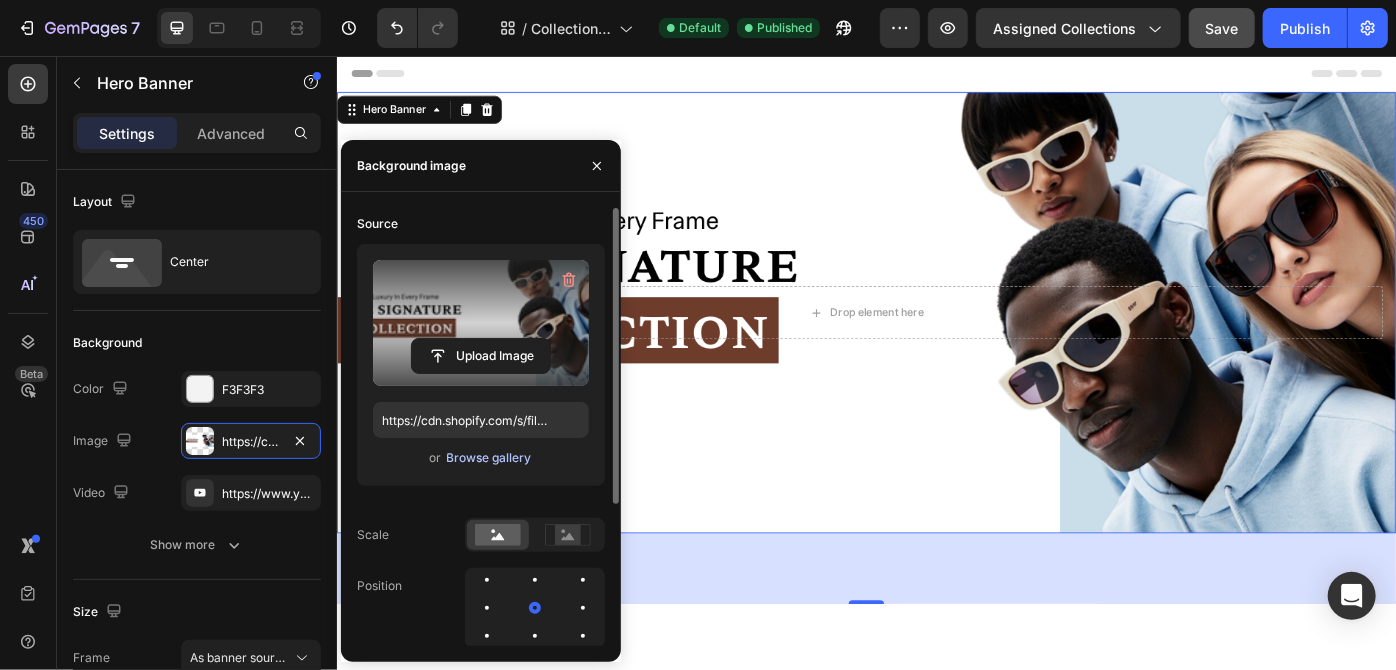 click on "Browse gallery" at bounding box center [489, 458] 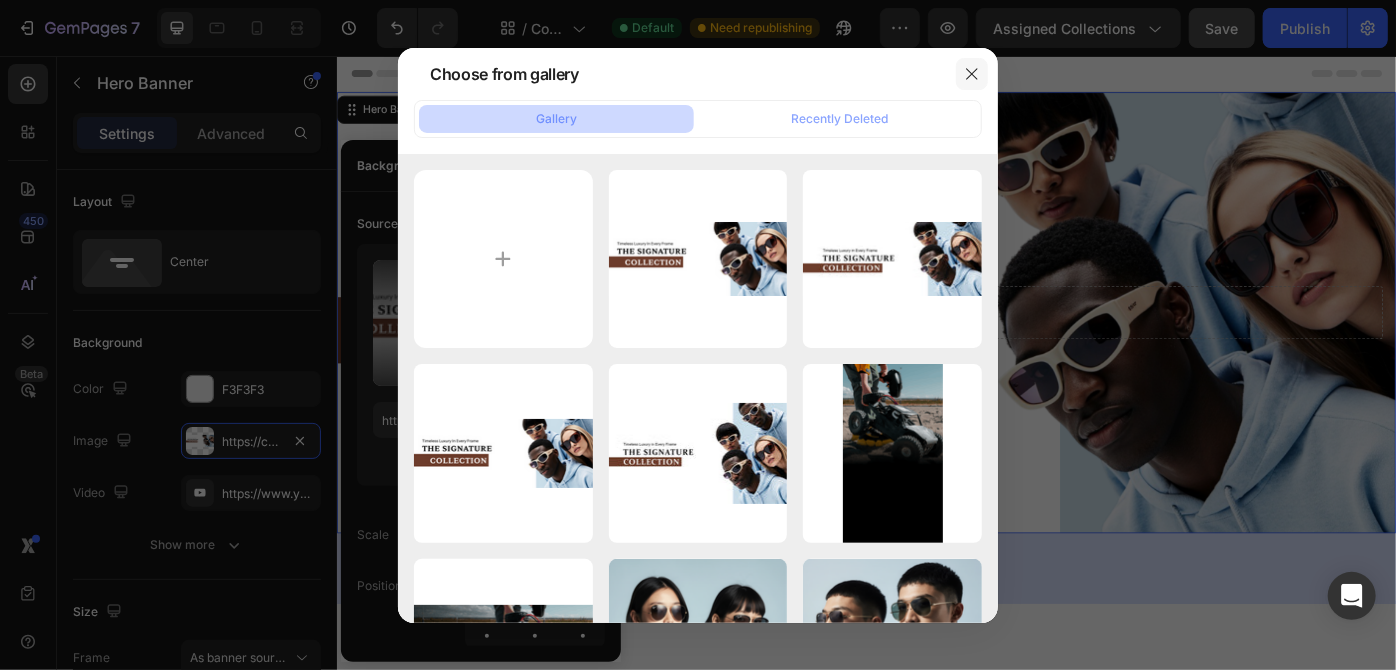 click 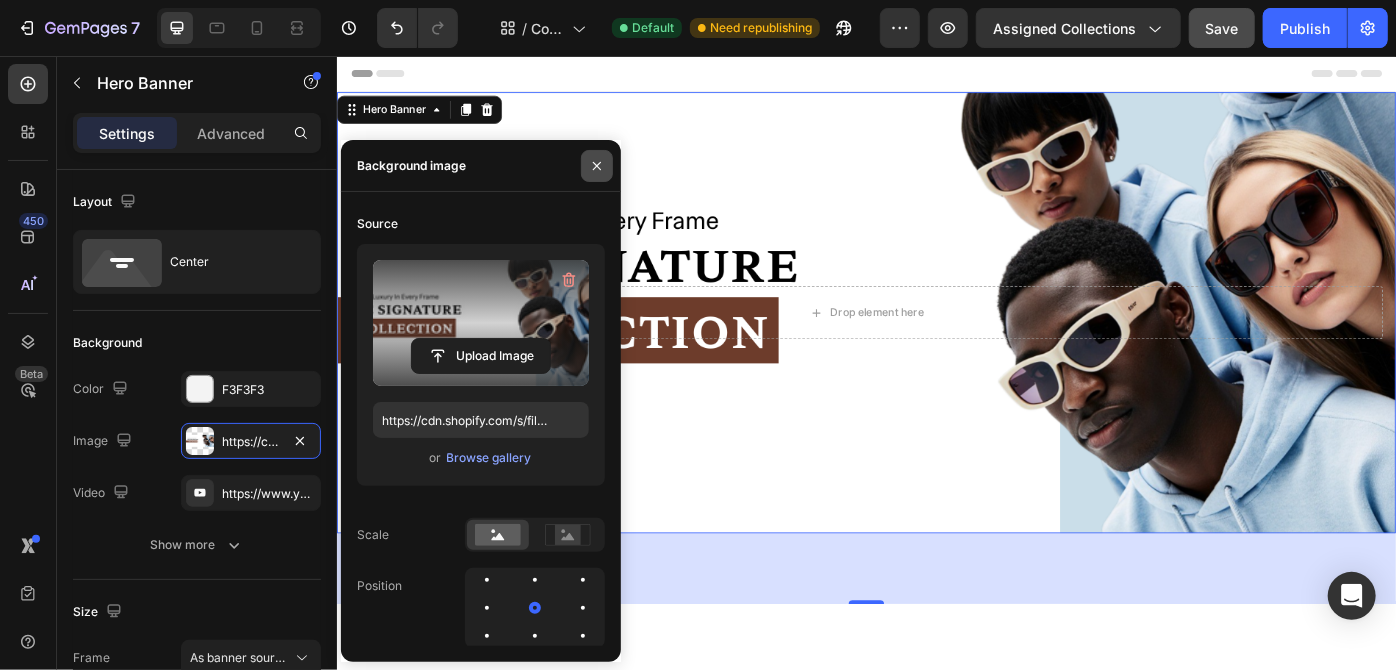 click 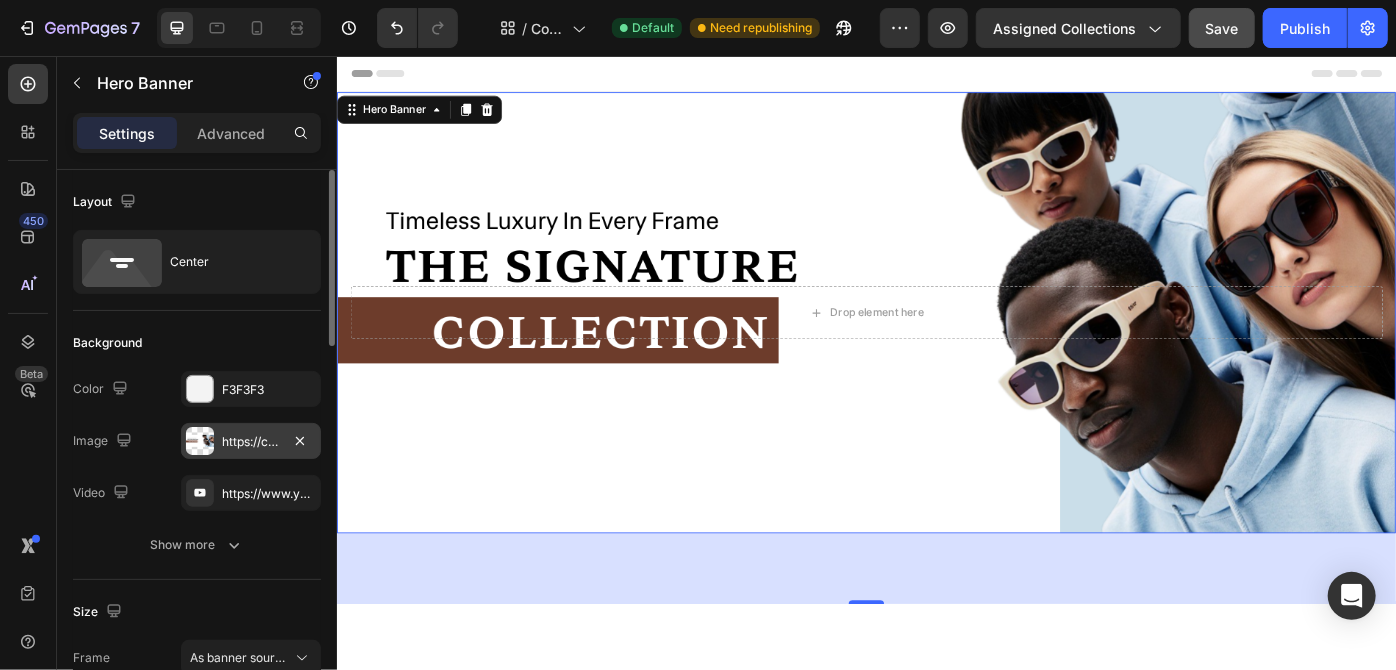 click at bounding box center [200, 441] 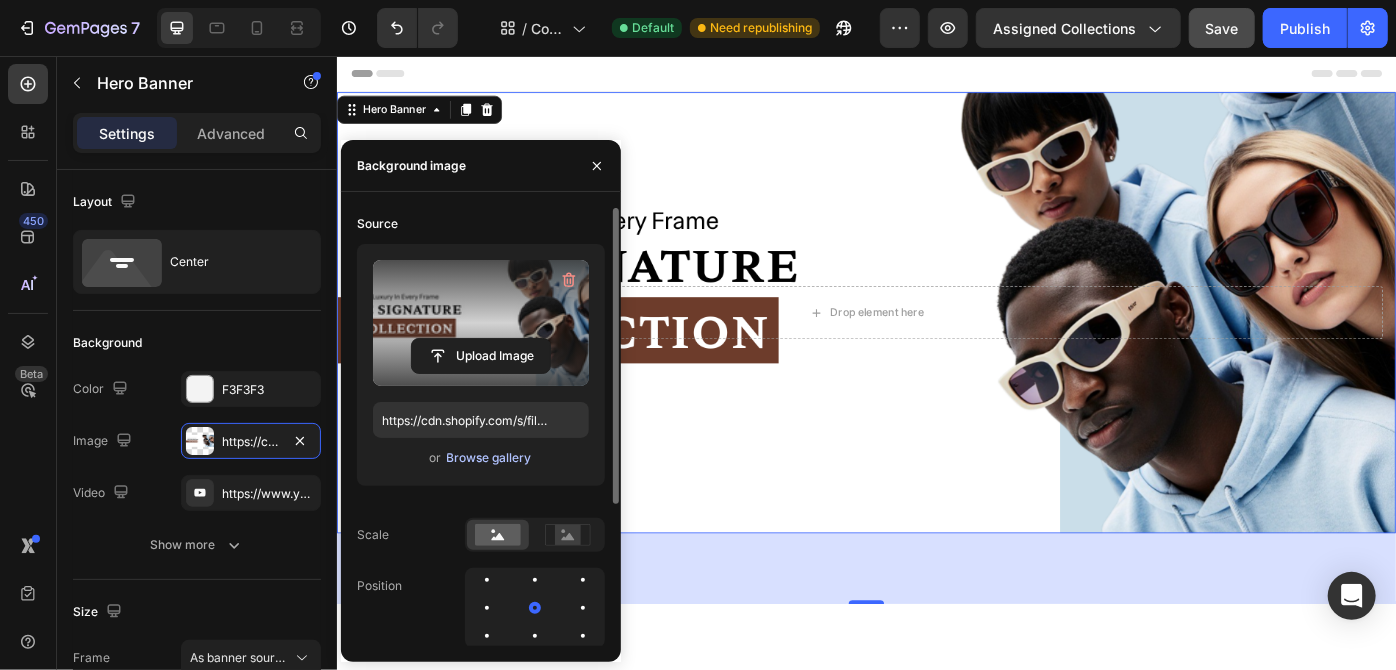 click on "Browse gallery" at bounding box center [489, 458] 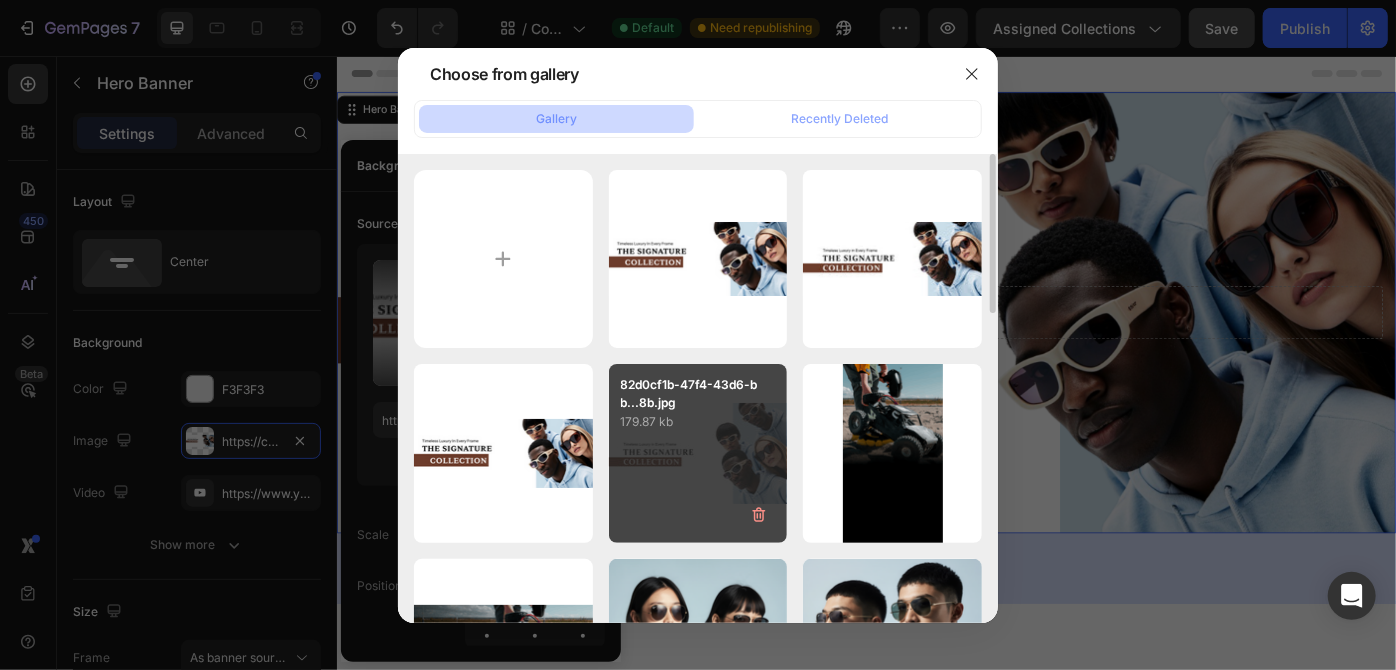 click on "179.87 kb" at bounding box center (698, 422) 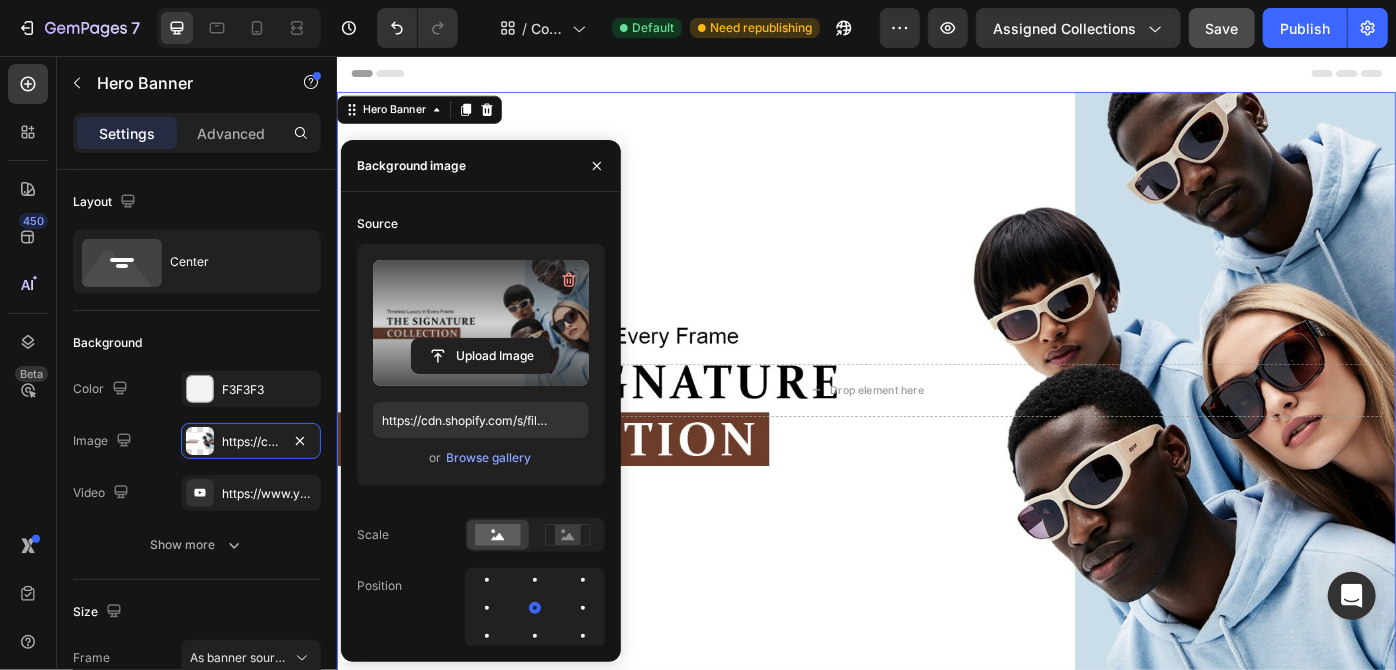 scroll, scrollTop: 93, scrollLeft: 0, axis: vertical 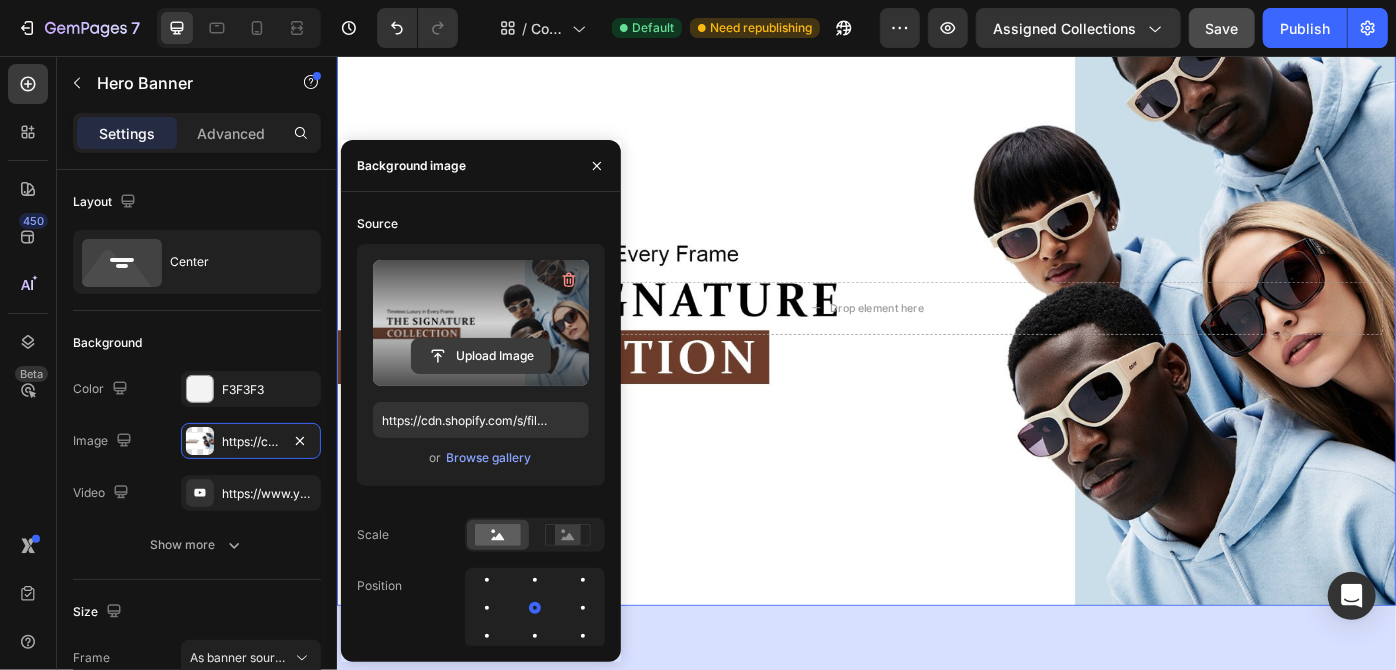 click 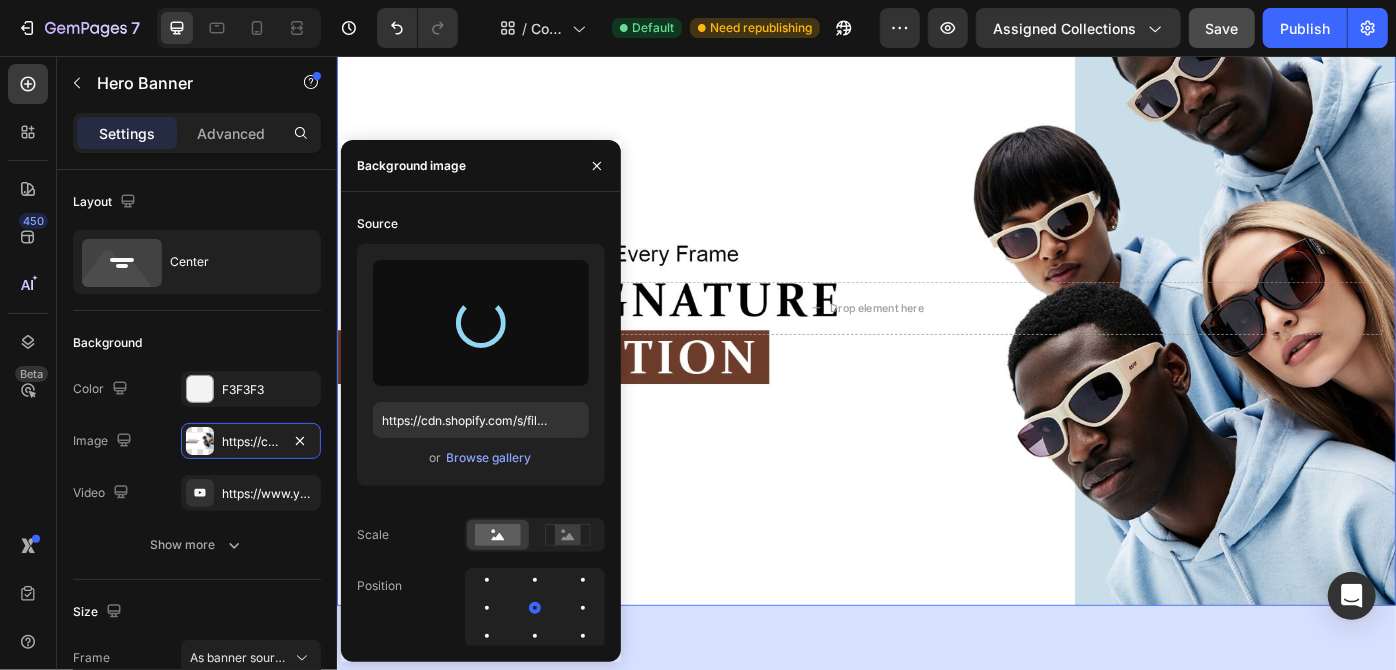type on "https://cdn.shopify.com/s/files/1/0634/2810/0209/files/gempages_577556491356078630-e490bb3d-5b8a-4343-8caf-eff4738259f3.png" 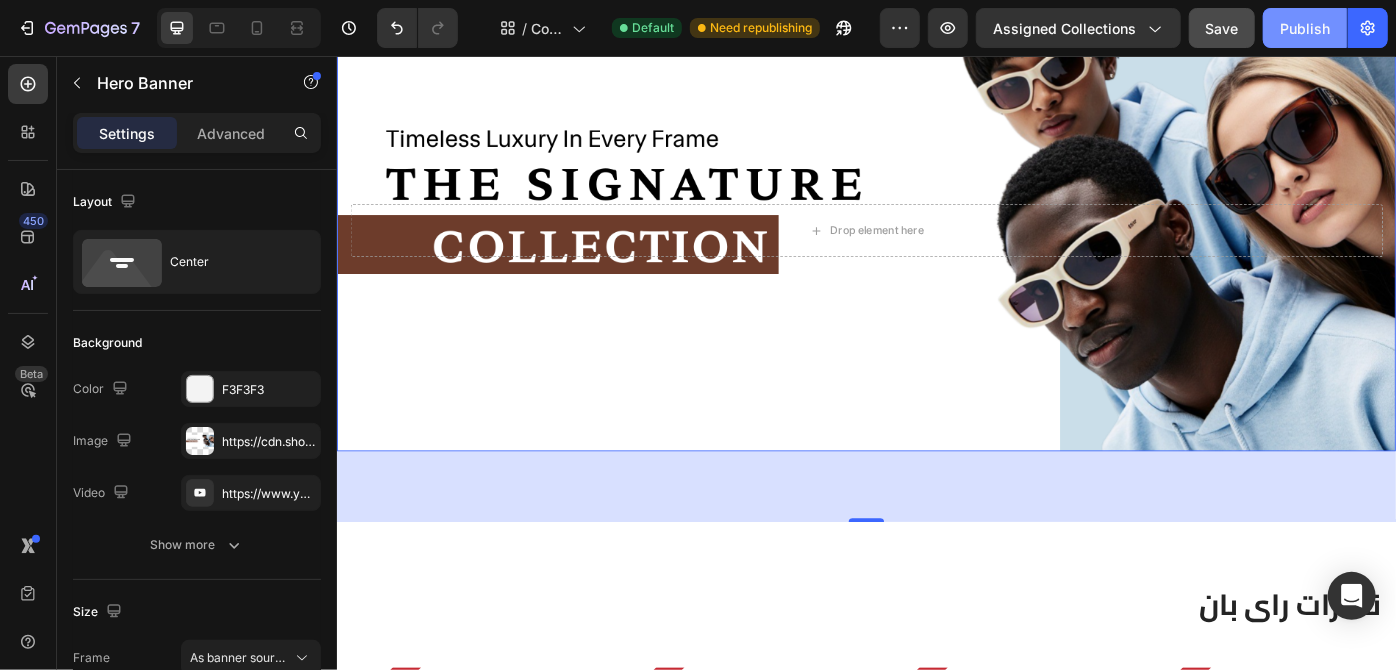 scroll, scrollTop: 0, scrollLeft: 0, axis: both 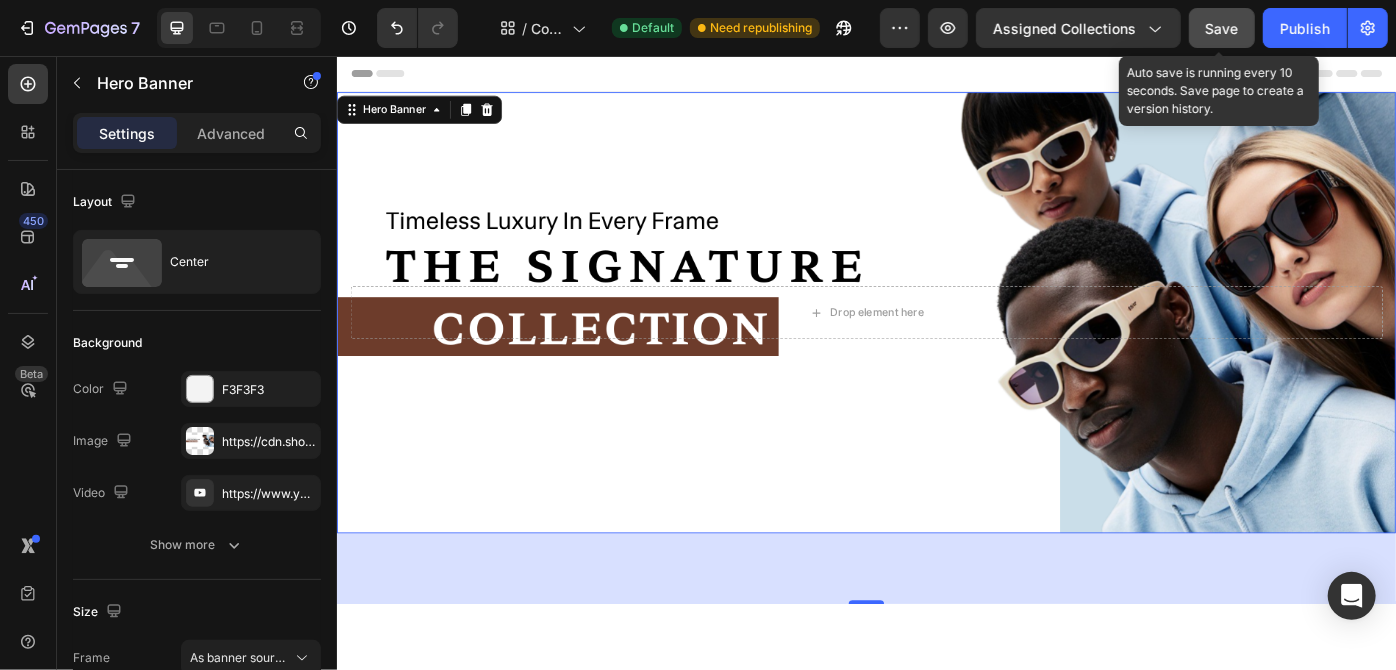 click on "Save" at bounding box center [1222, 28] 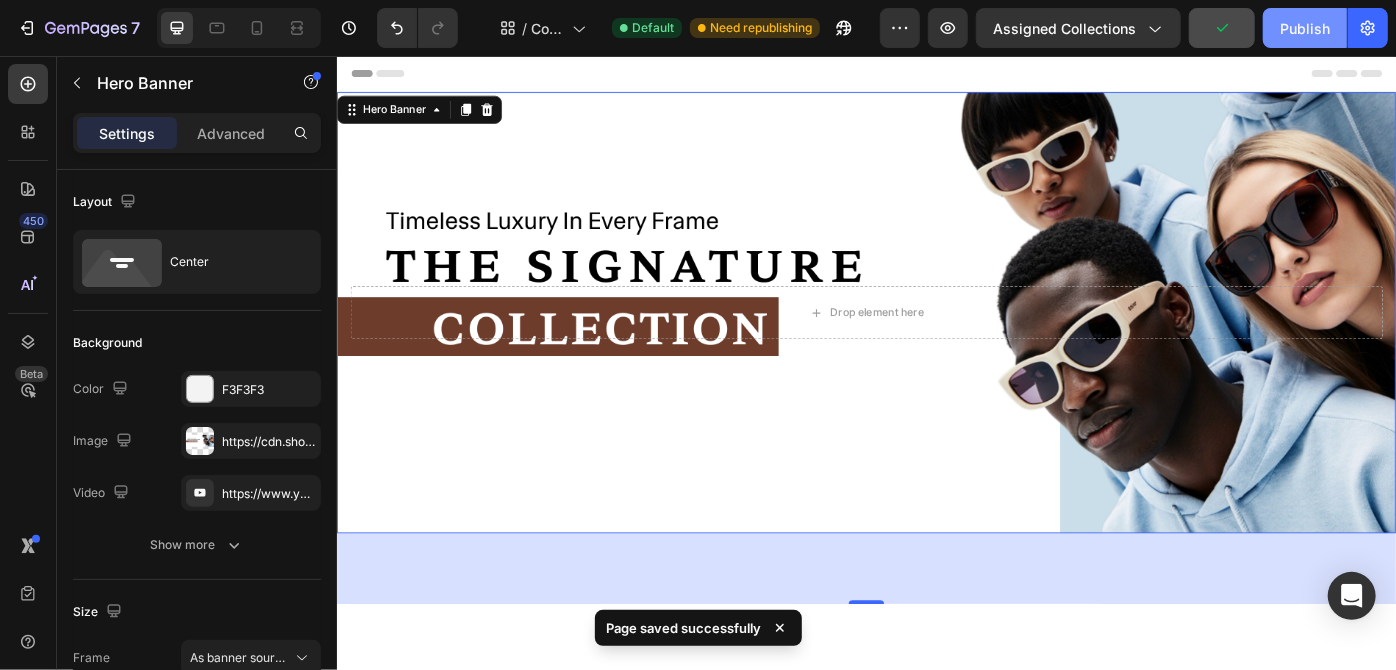 click on "Publish" at bounding box center [1305, 28] 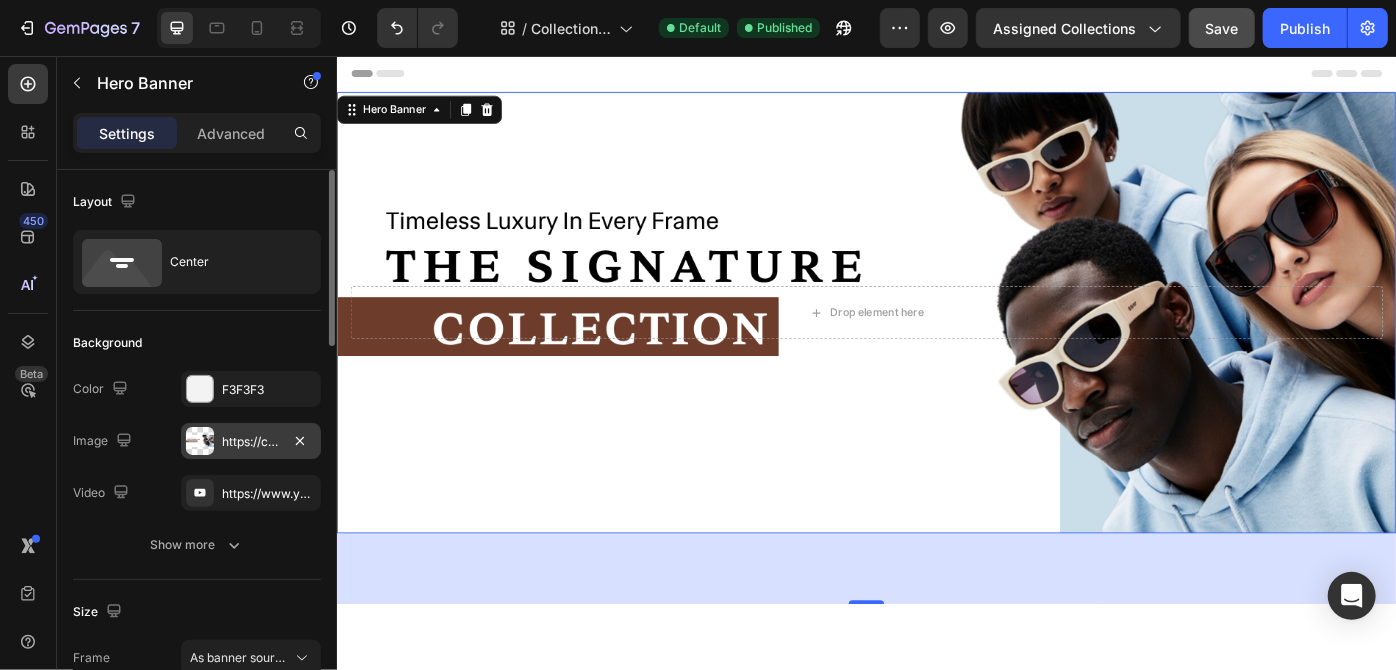 click at bounding box center [200, 441] 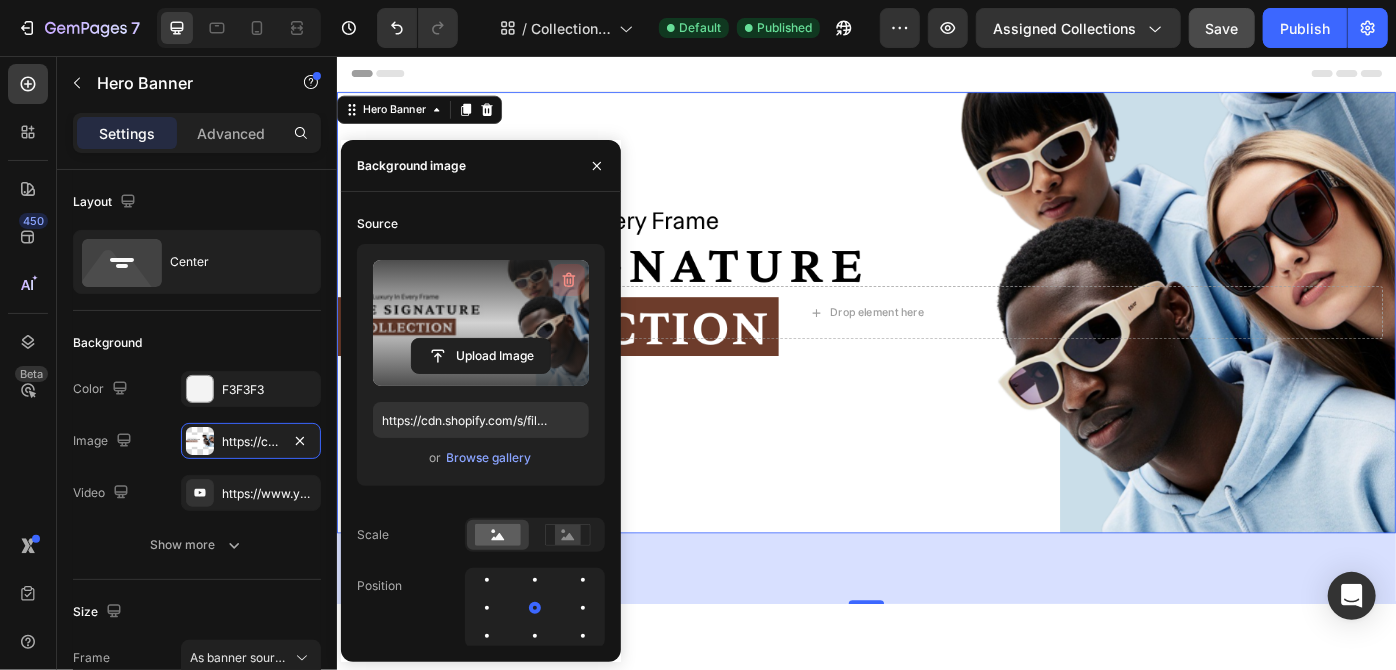 click 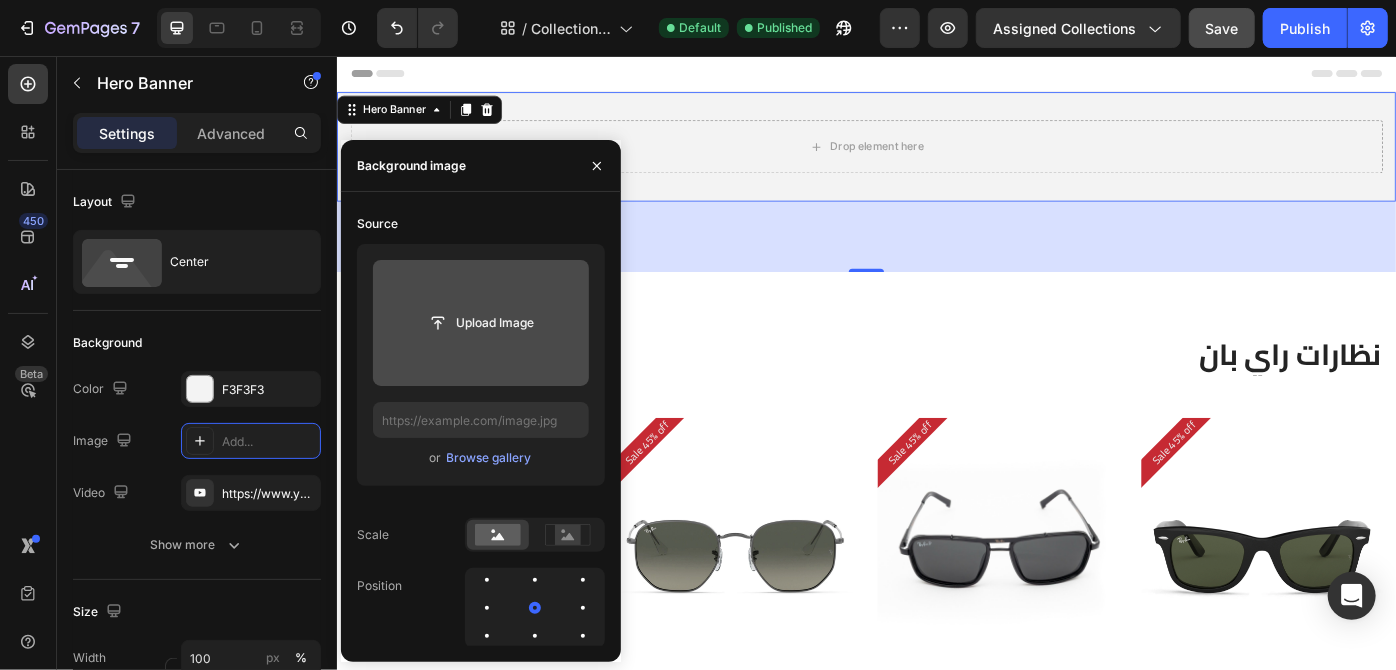 click at bounding box center (481, 323) 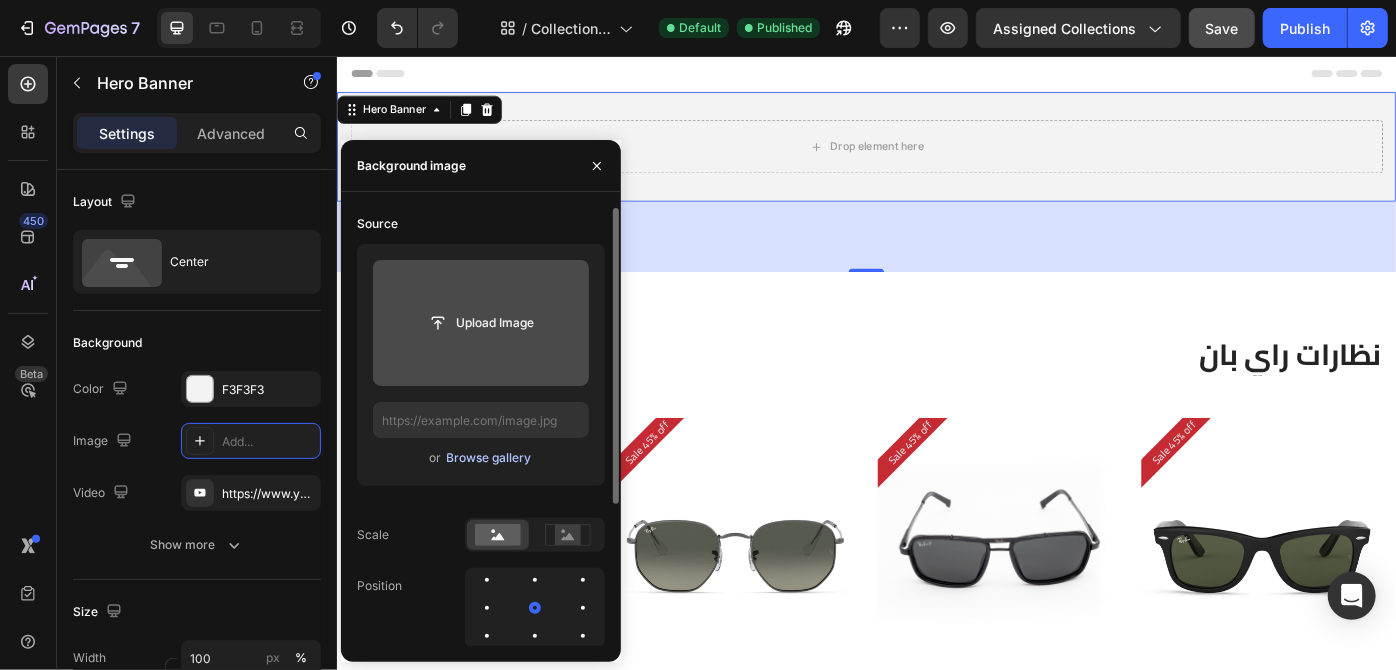 click on "Browse gallery" at bounding box center (489, 458) 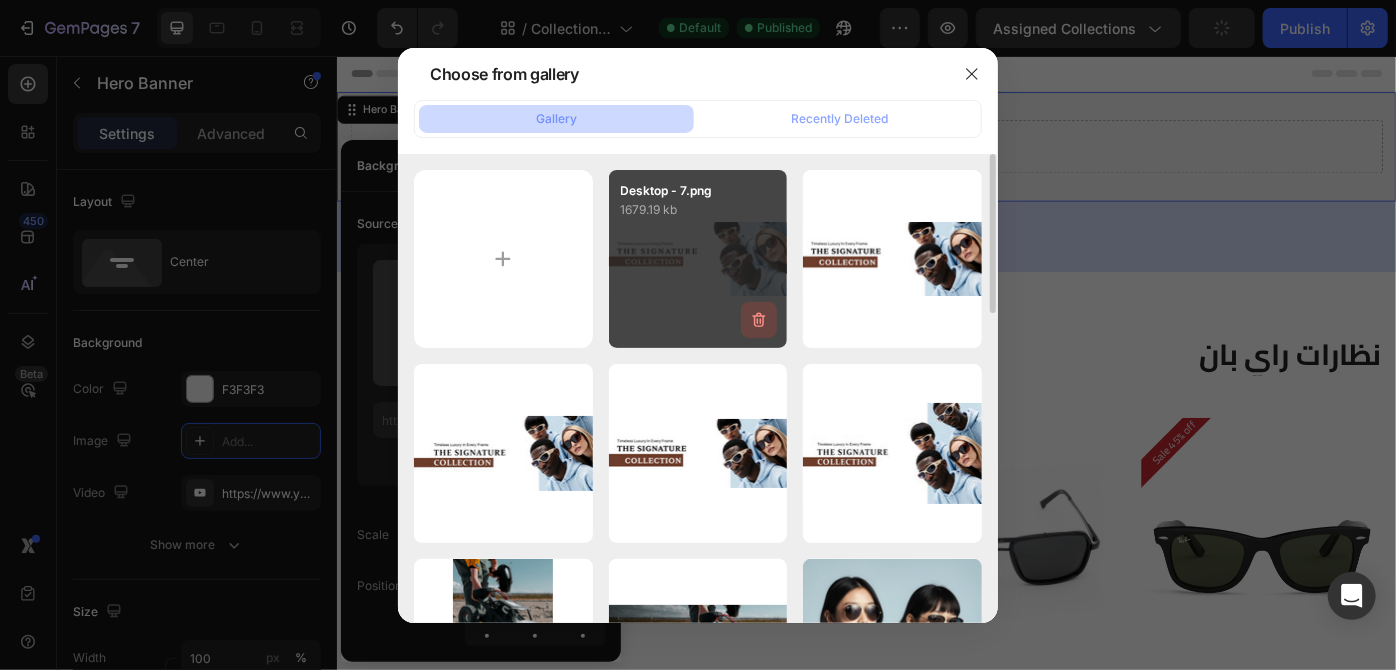 click 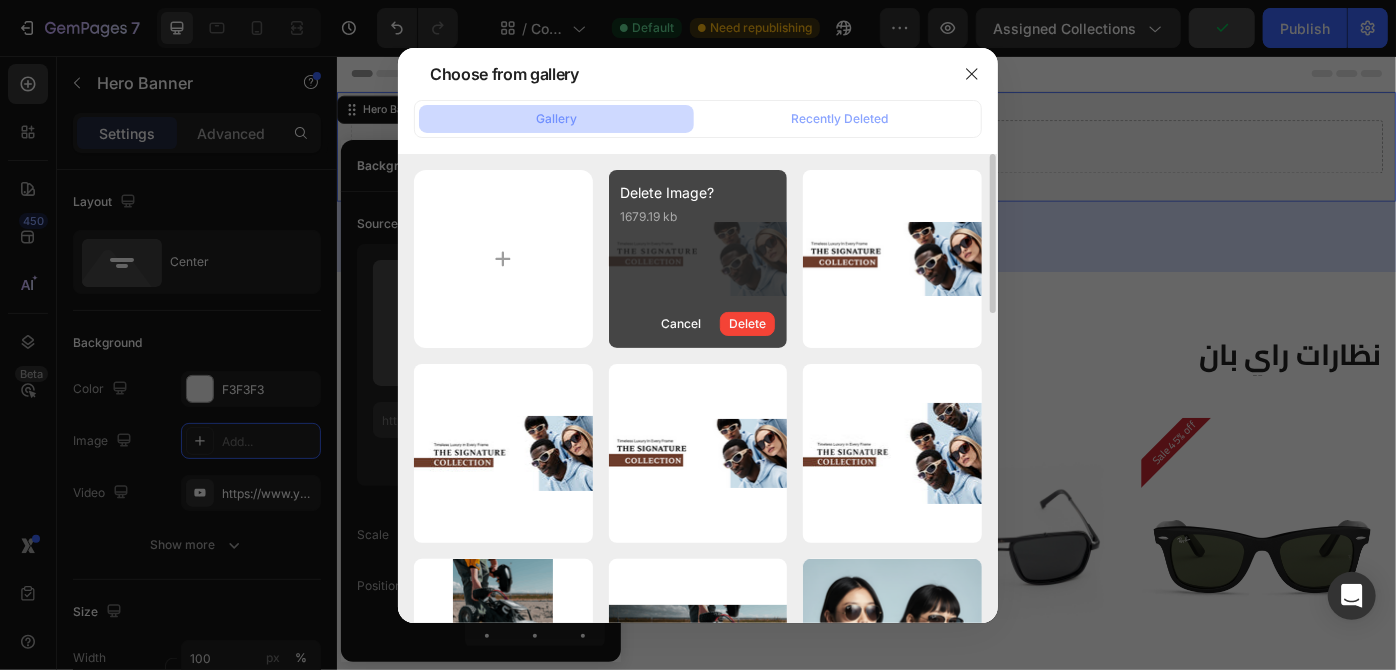 click on "Delete" at bounding box center [747, 324] 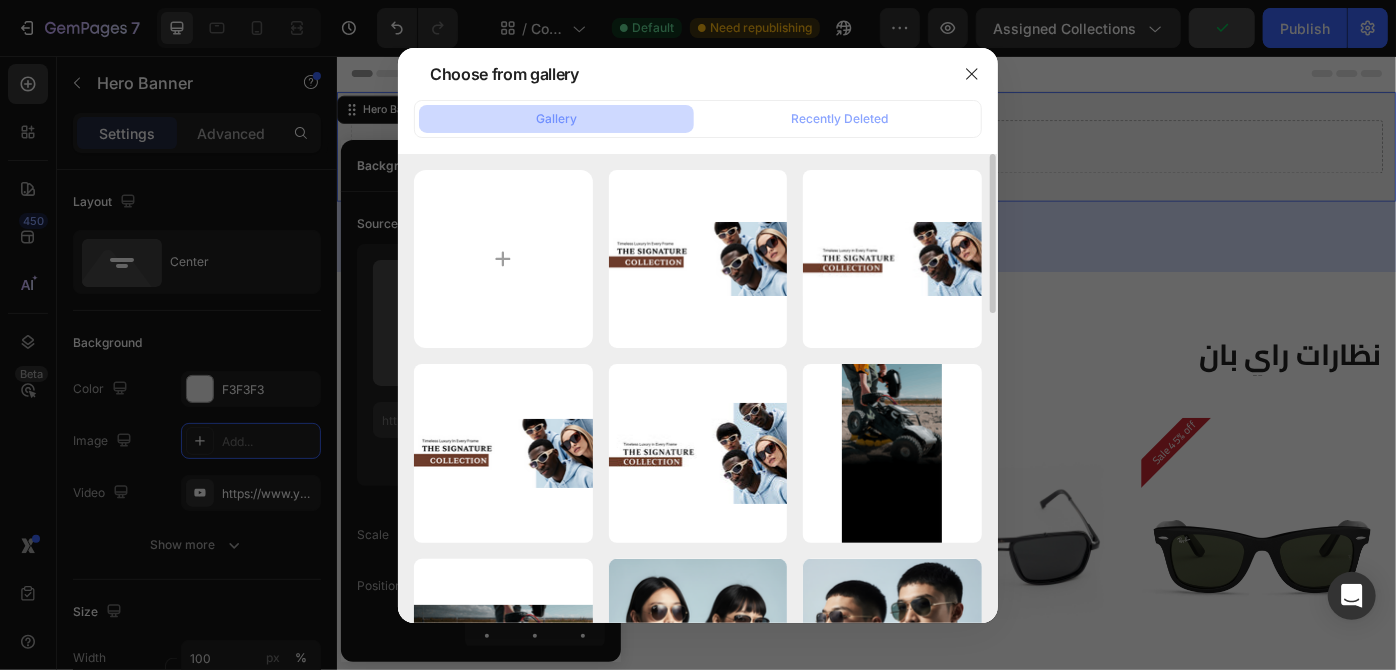 click 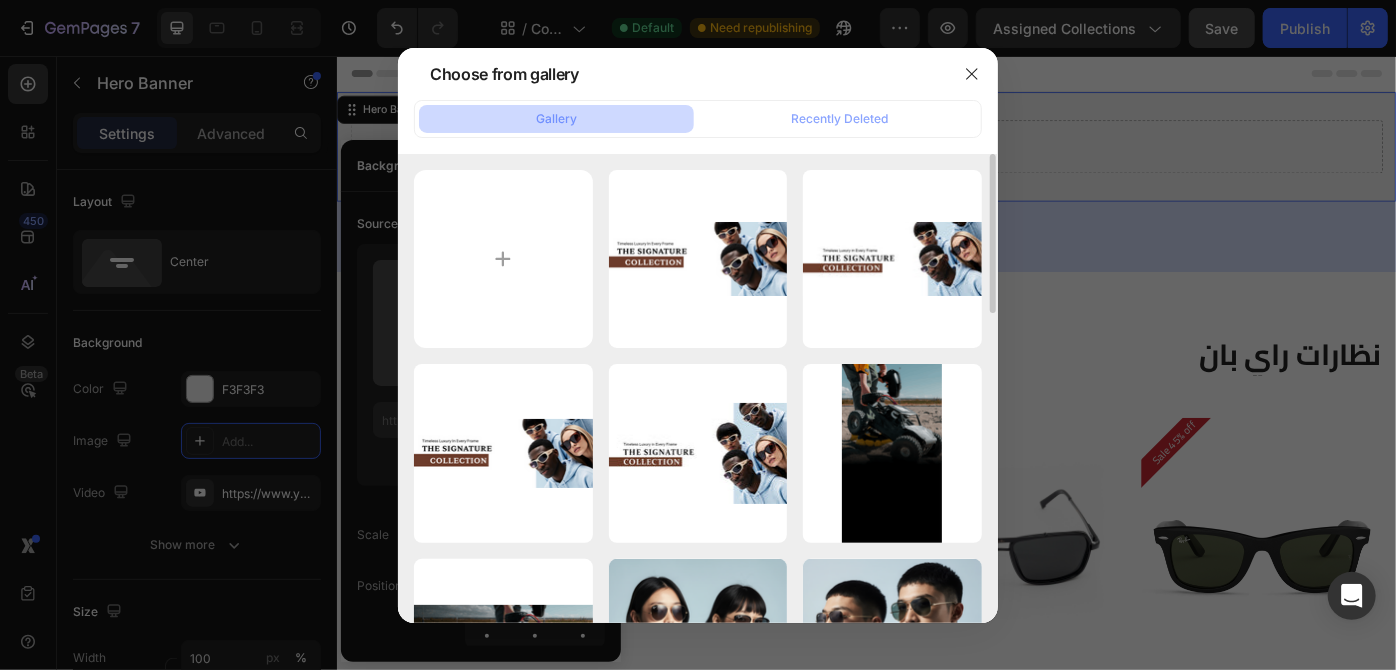 click on "Delete" at bounding box center (0, 0) 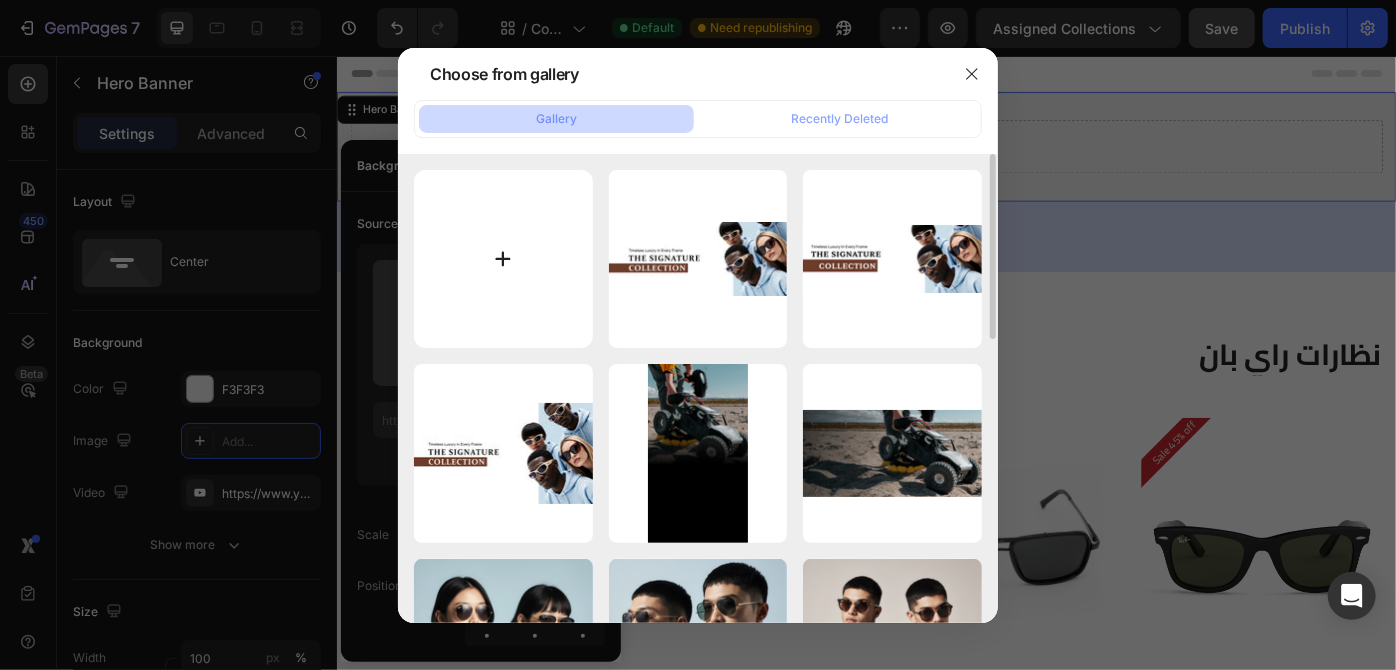 click at bounding box center (503, 259) 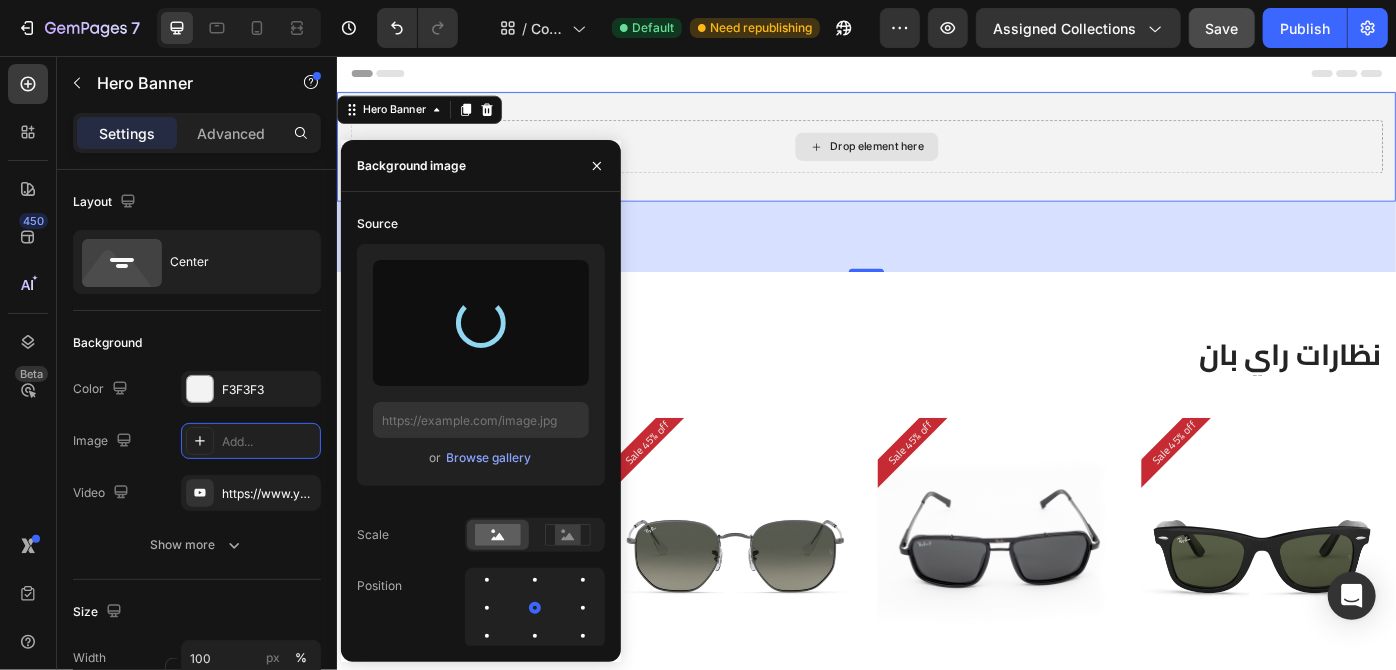 type on "https://cdn.shopify.com/s/files/1/0634/2810/0209/files/gempages_577556491356078630-172eb0e6-d5ae-4d96-ad3c-e3e11c7c534e.png" 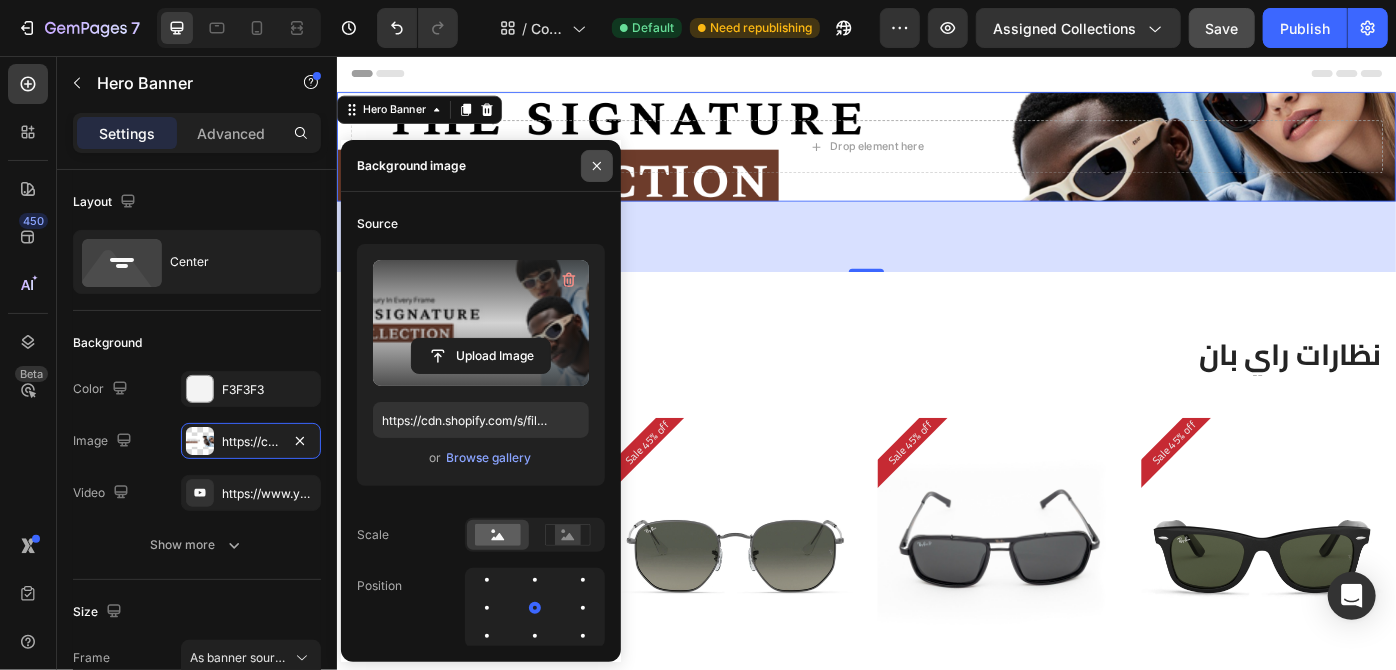 click 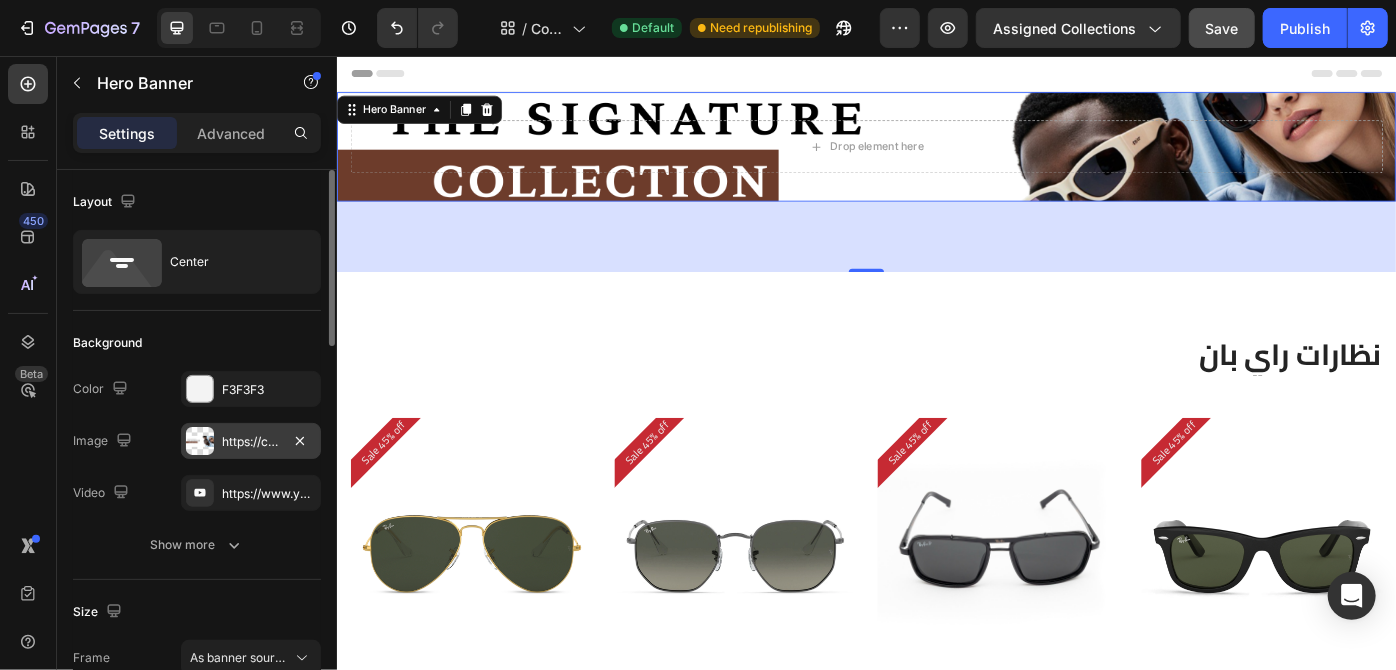 drag, startPoint x: 226, startPoint y: 330, endPoint x: 189, endPoint y: 445, distance: 120.805626 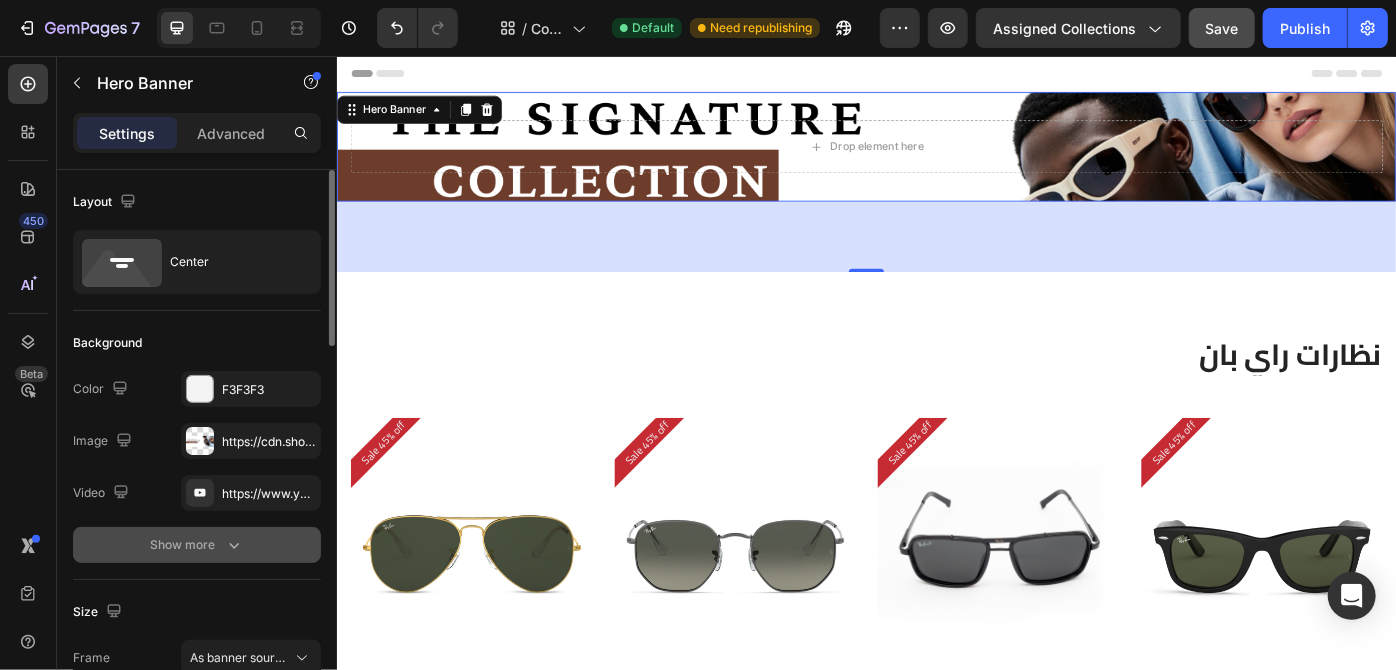 click on "Show more" at bounding box center [197, 545] 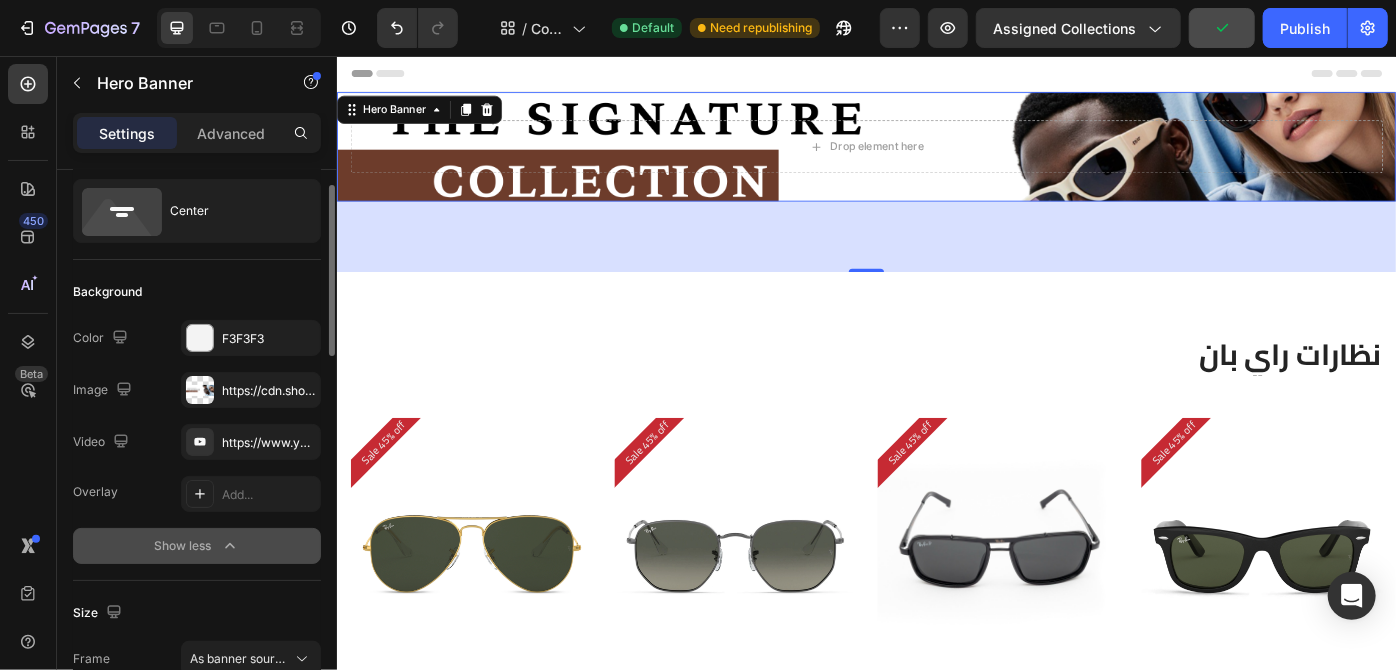 scroll, scrollTop: 53, scrollLeft: 0, axis: vertical 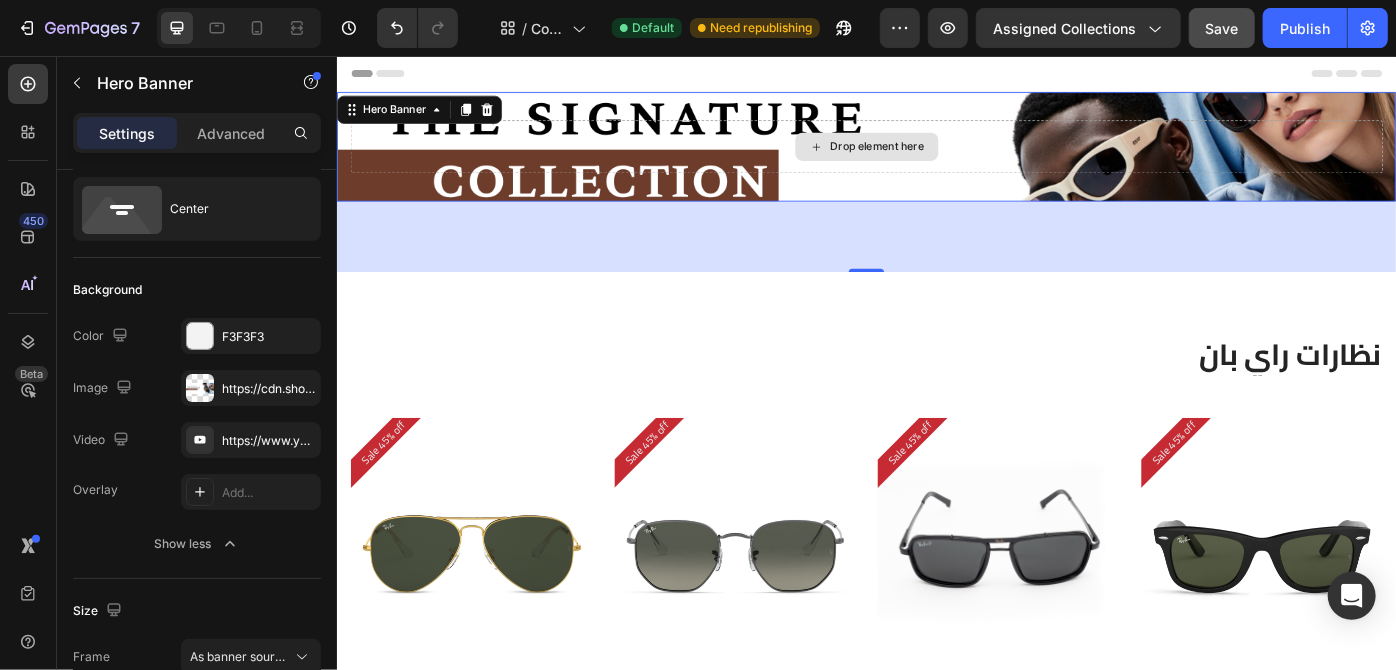 type 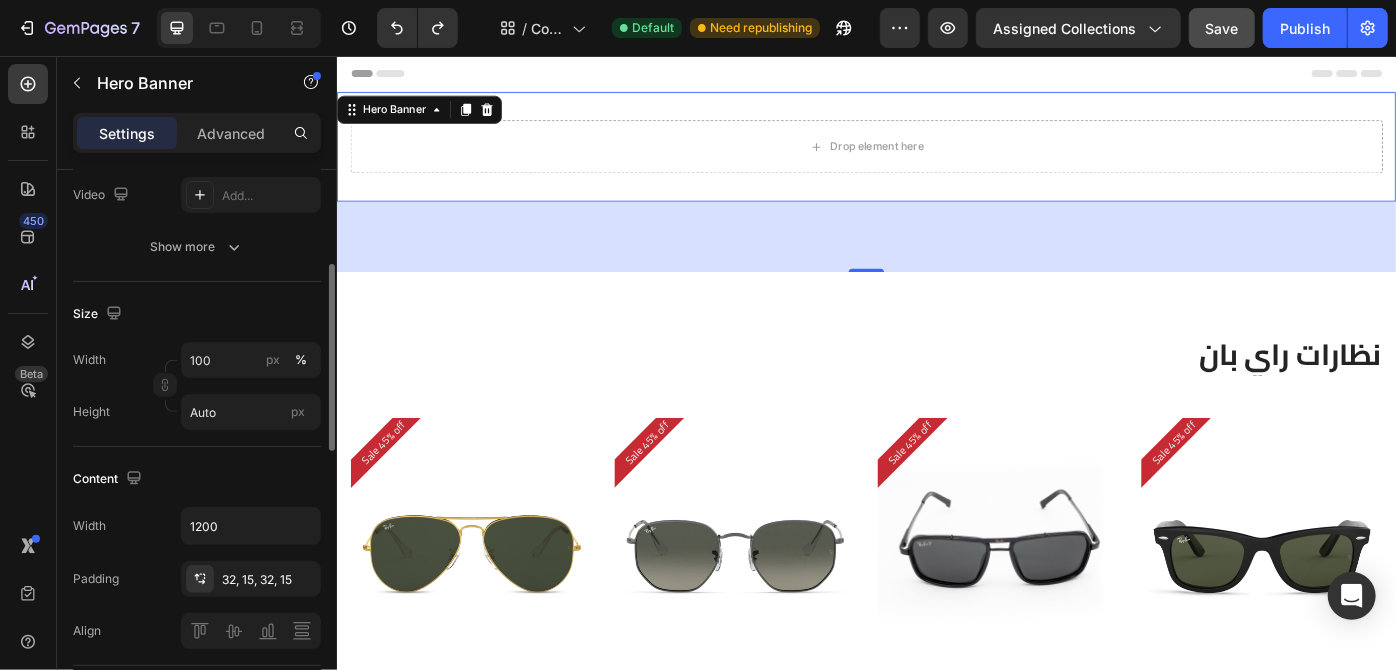 scroll, scrollTop: 294, scrollLeft: 0, axis: vertical 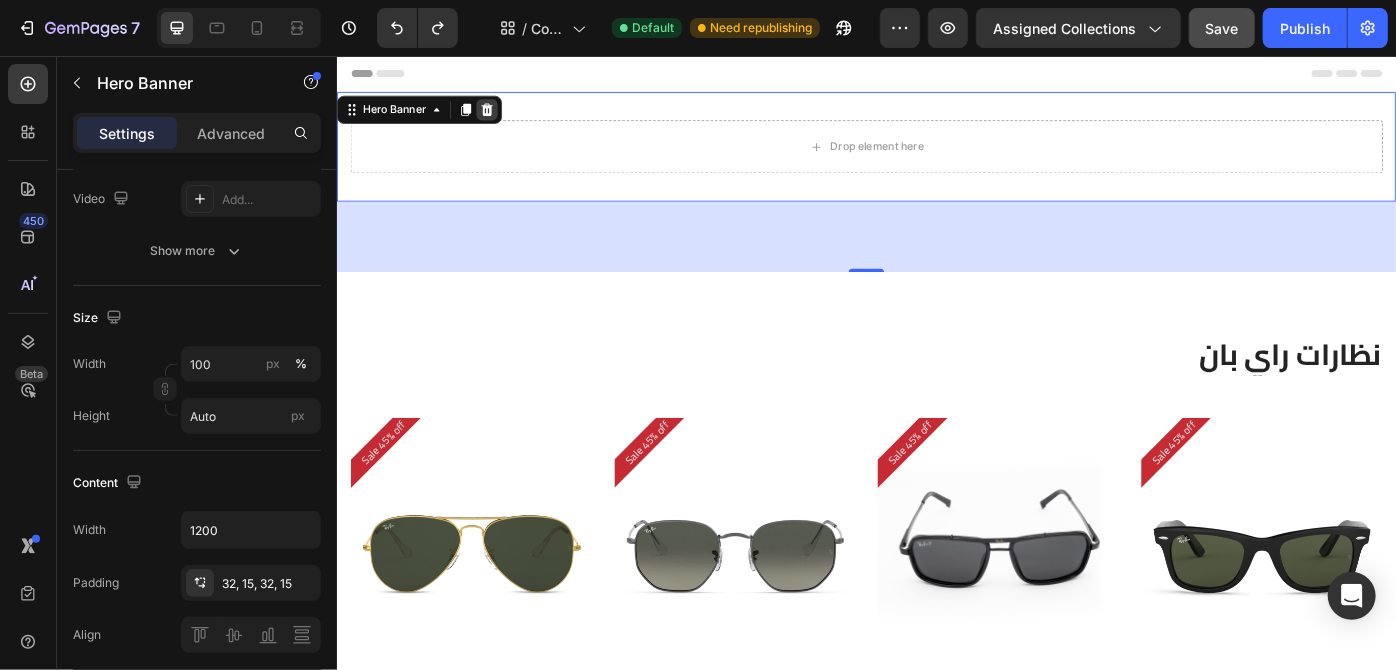 click 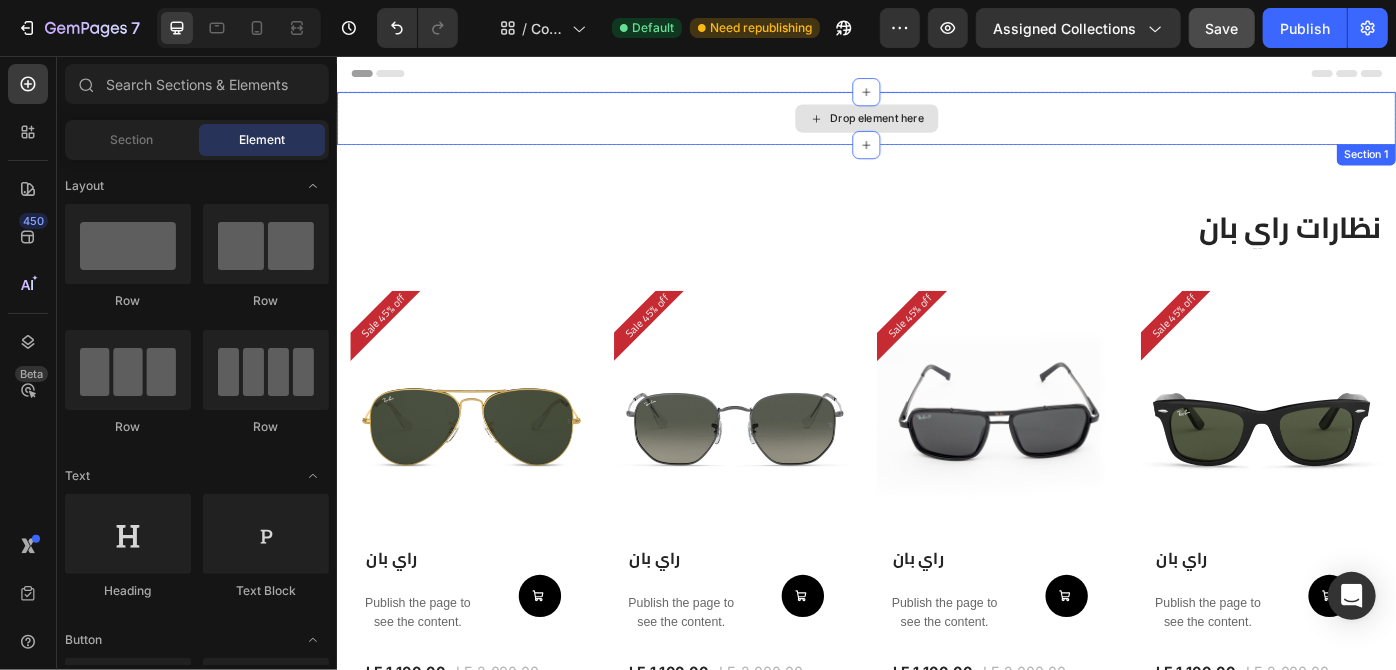 click on "Drop element here" at bounding box center [936, 126] 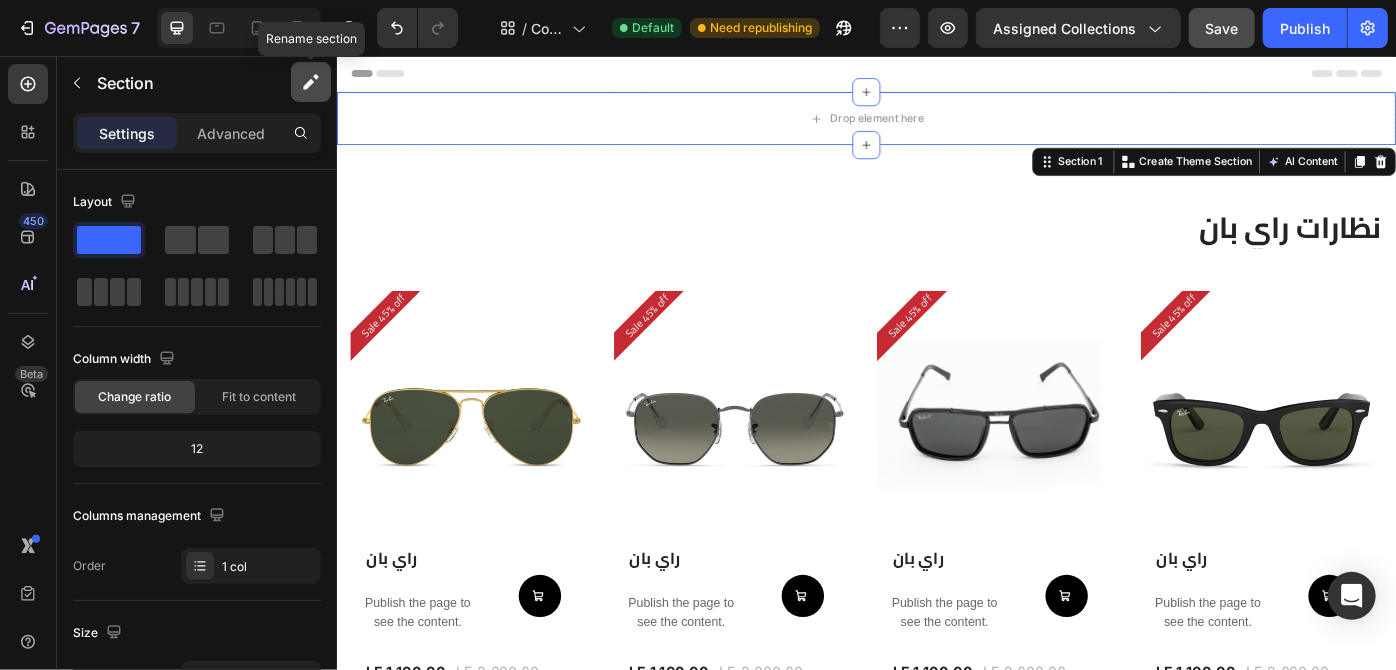 click 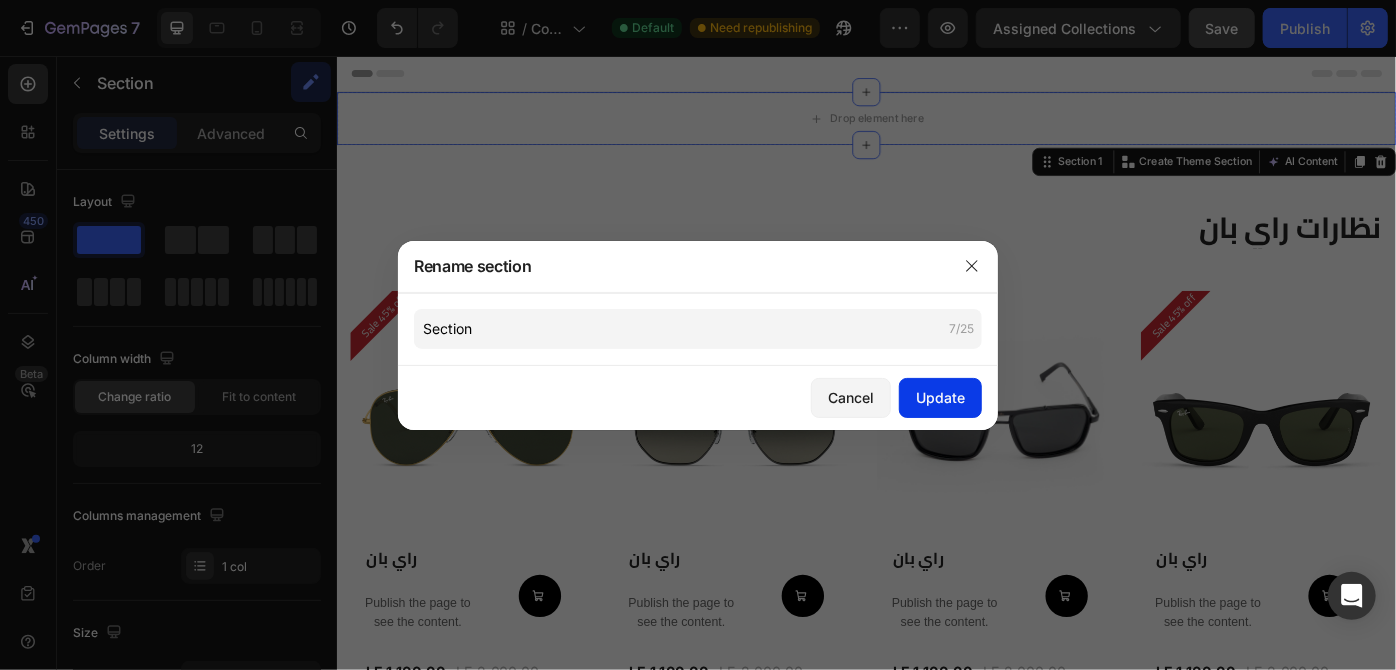 click on "Update" at bounding box center (940, 397) 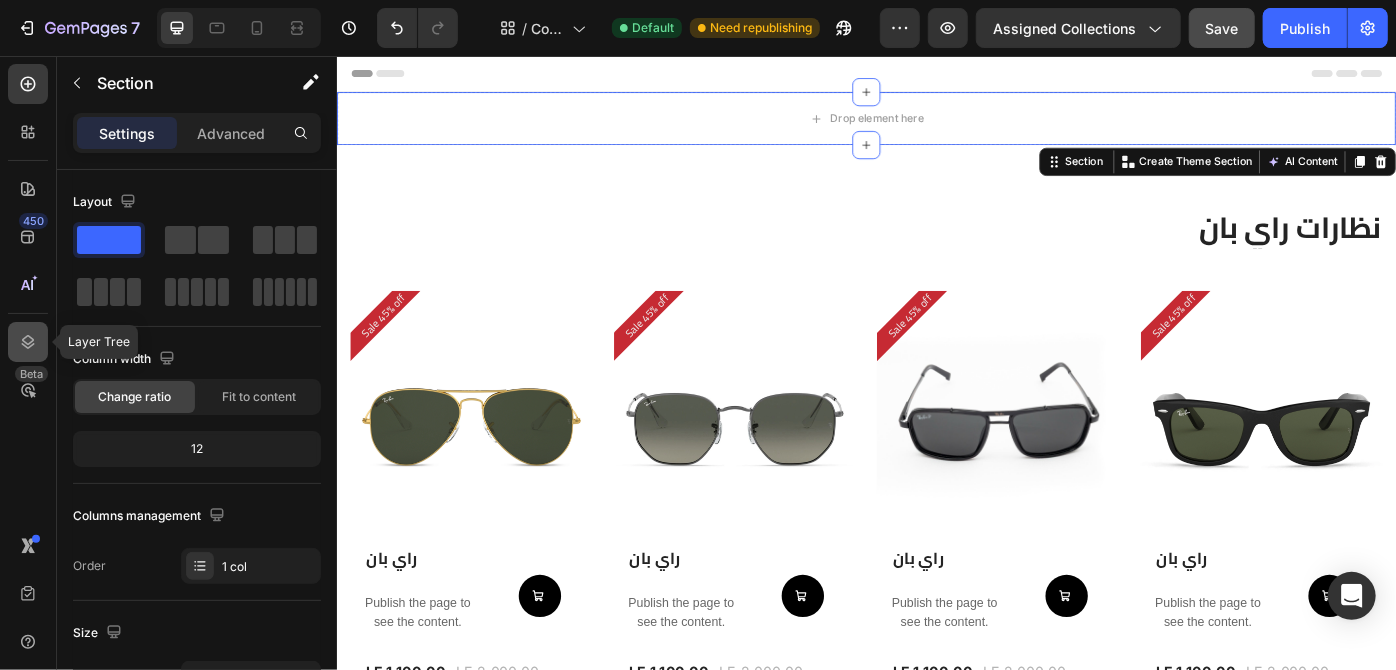 click 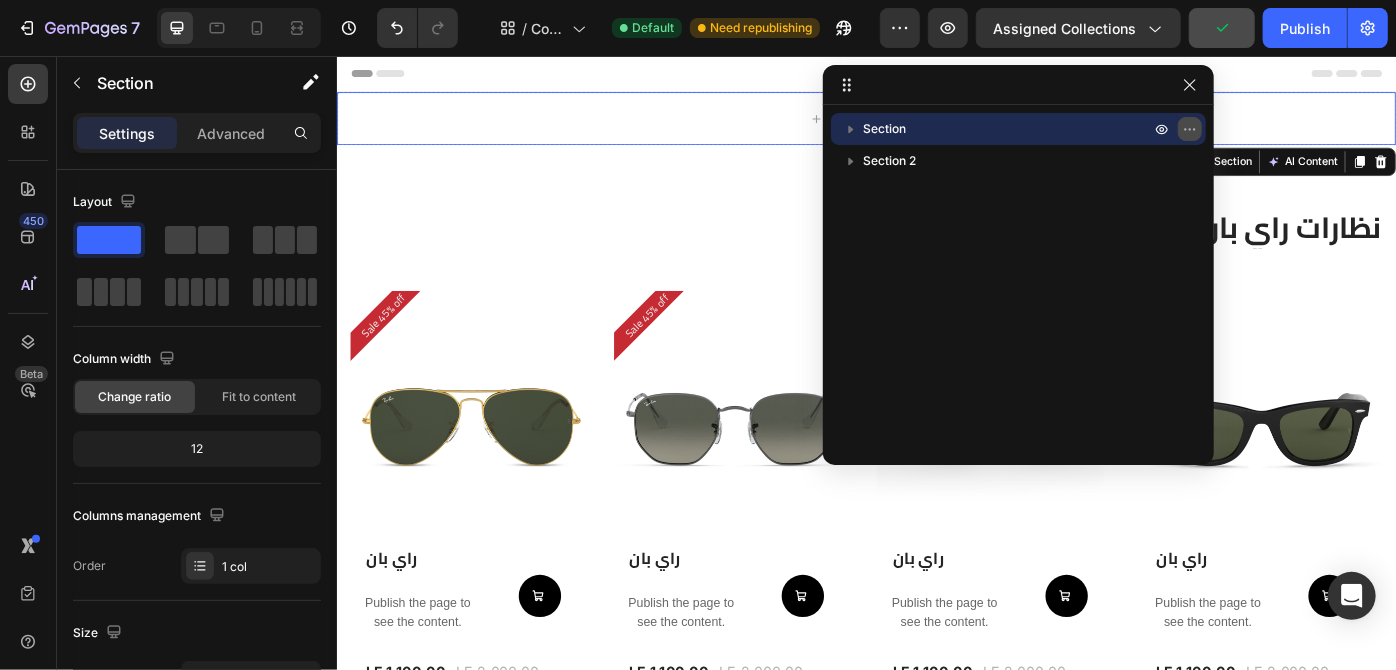 click 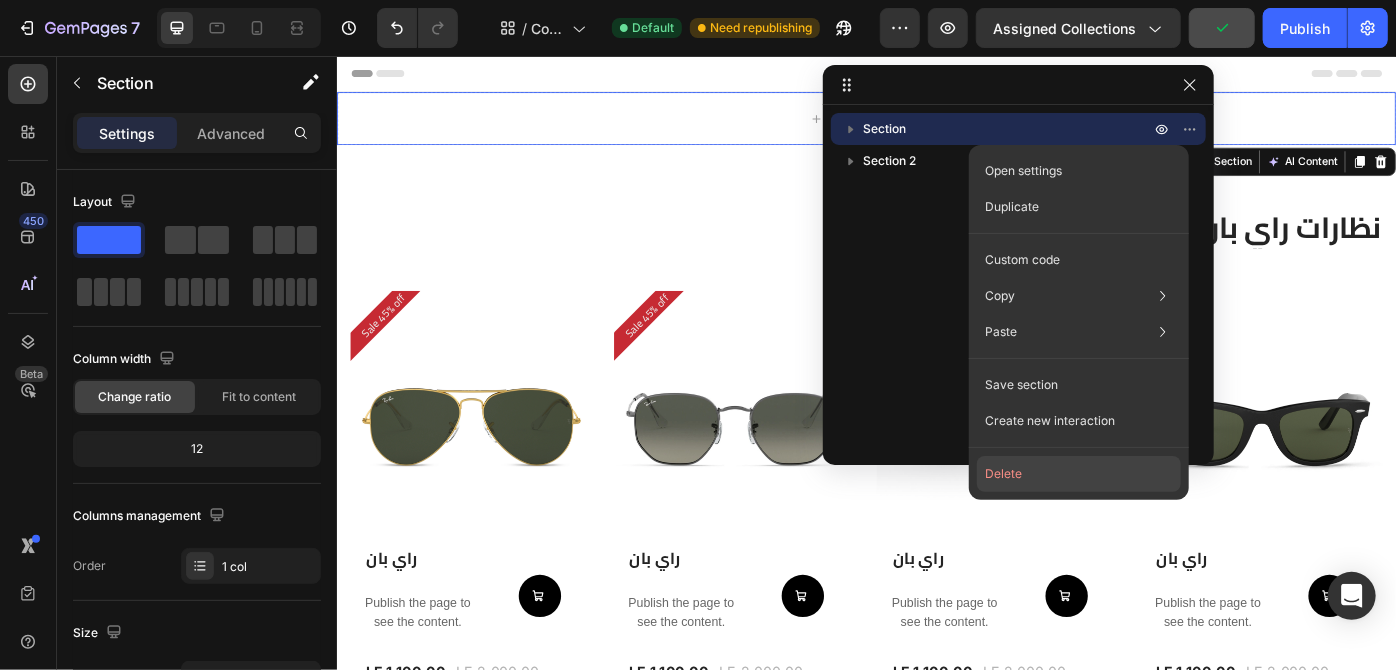 click on "Delete" 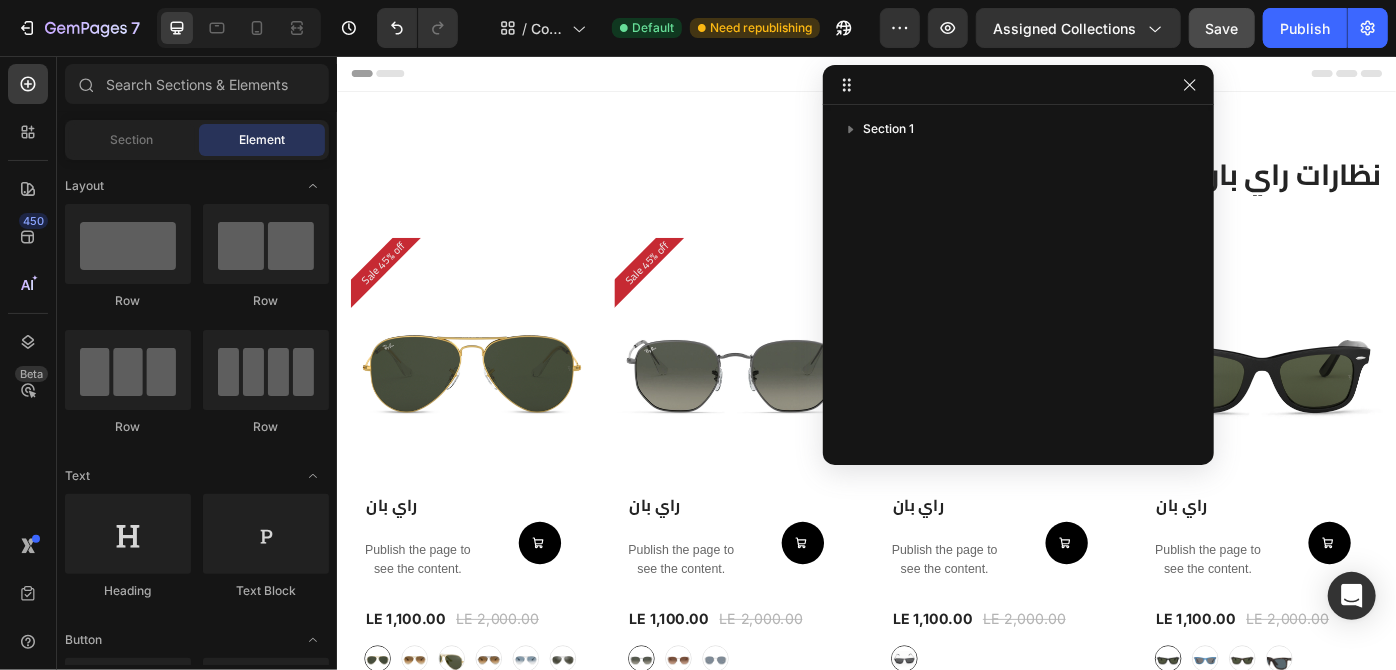 click 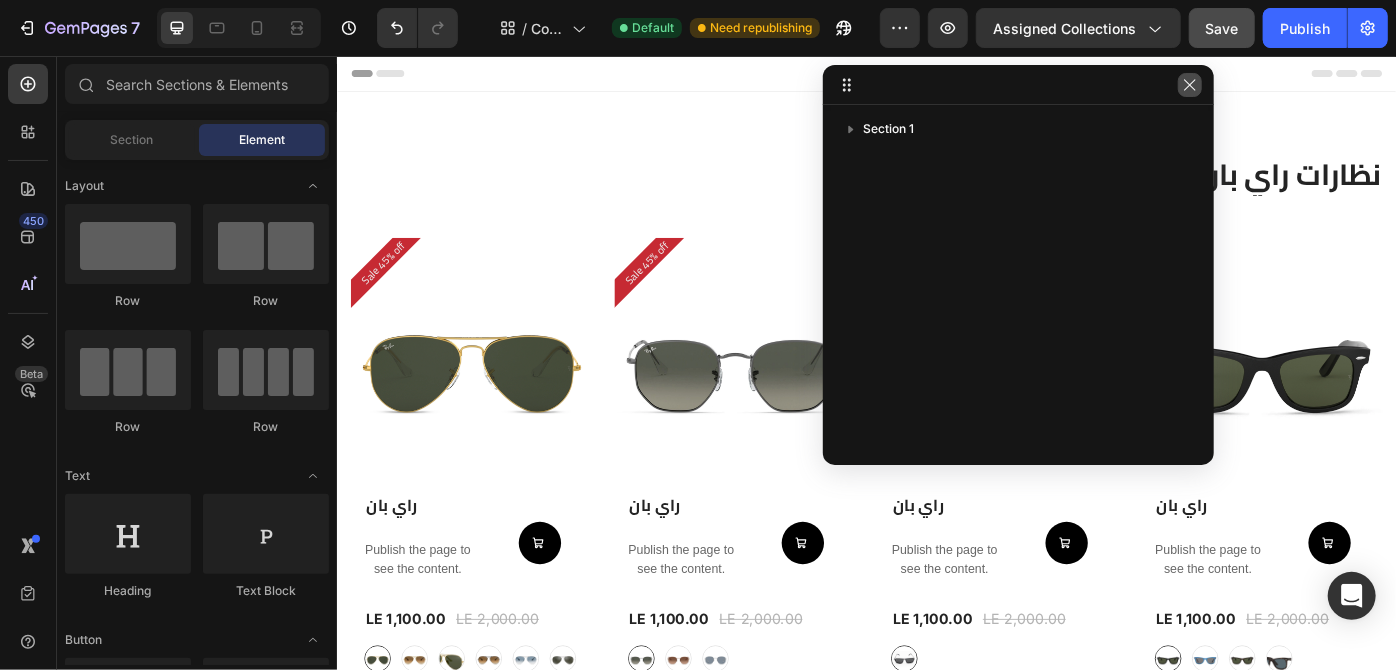 click 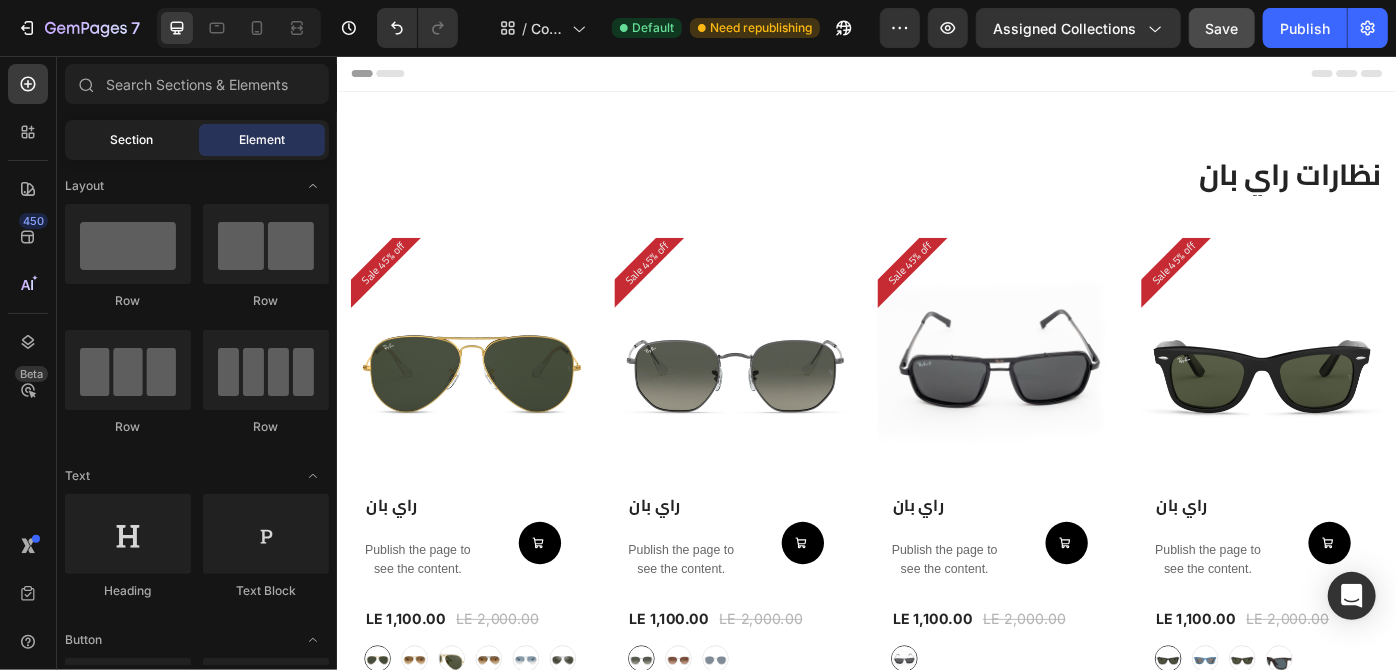 click on "Section" at bounding box center (132, 140) 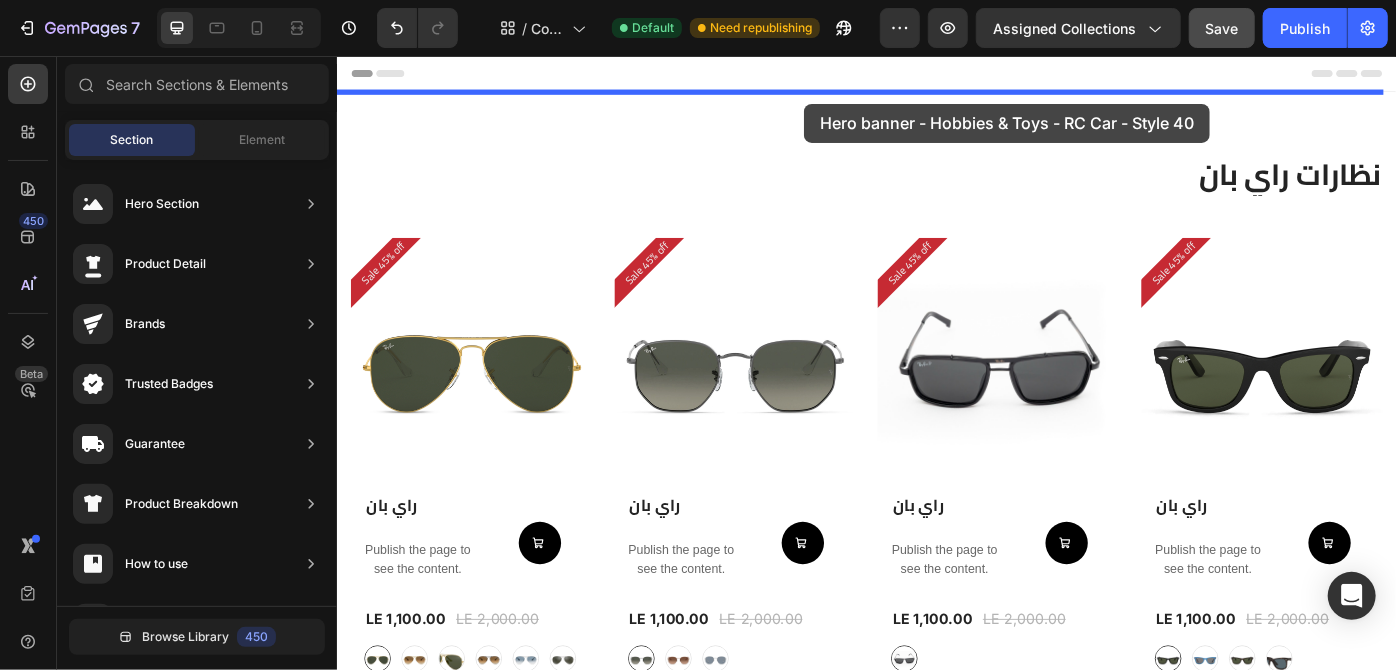 drag, startPoint x: 821, startPoint y: 248, endPoint x: 865, endPoint y: 109, distance: 145.7978 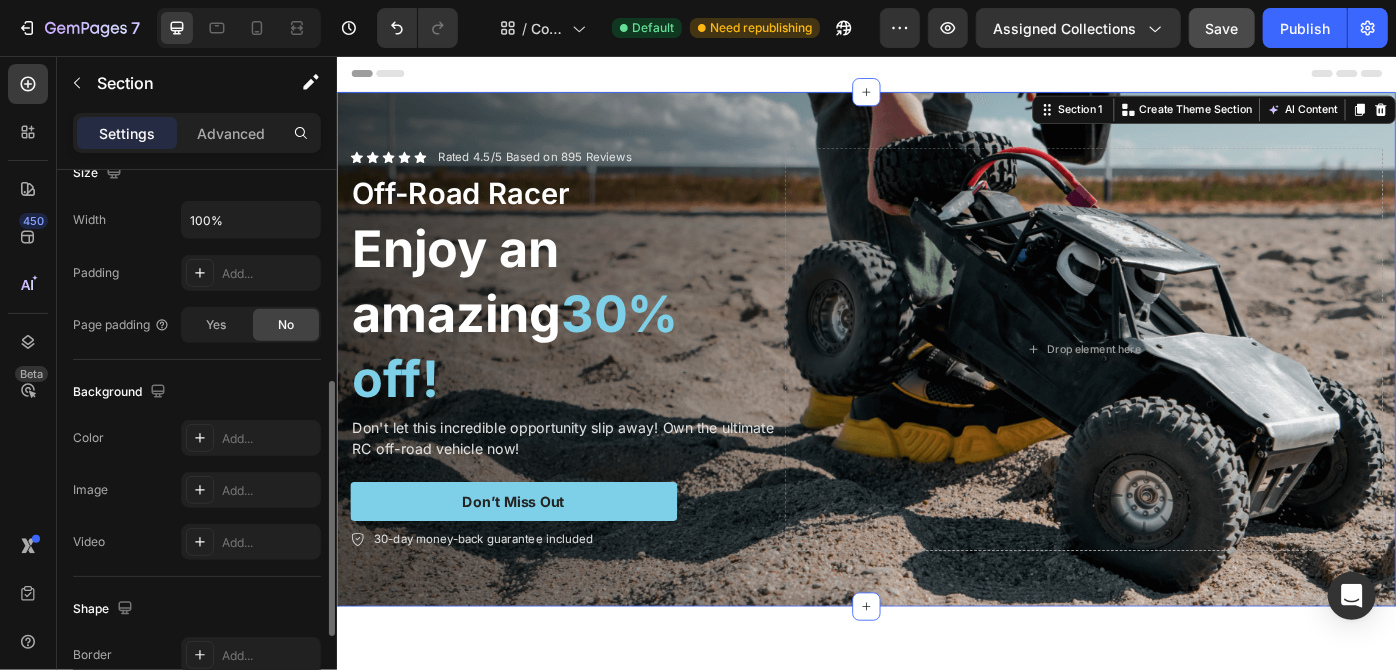 scroll, scrollTop: 461, scrollLeft: 0, axis: vertical 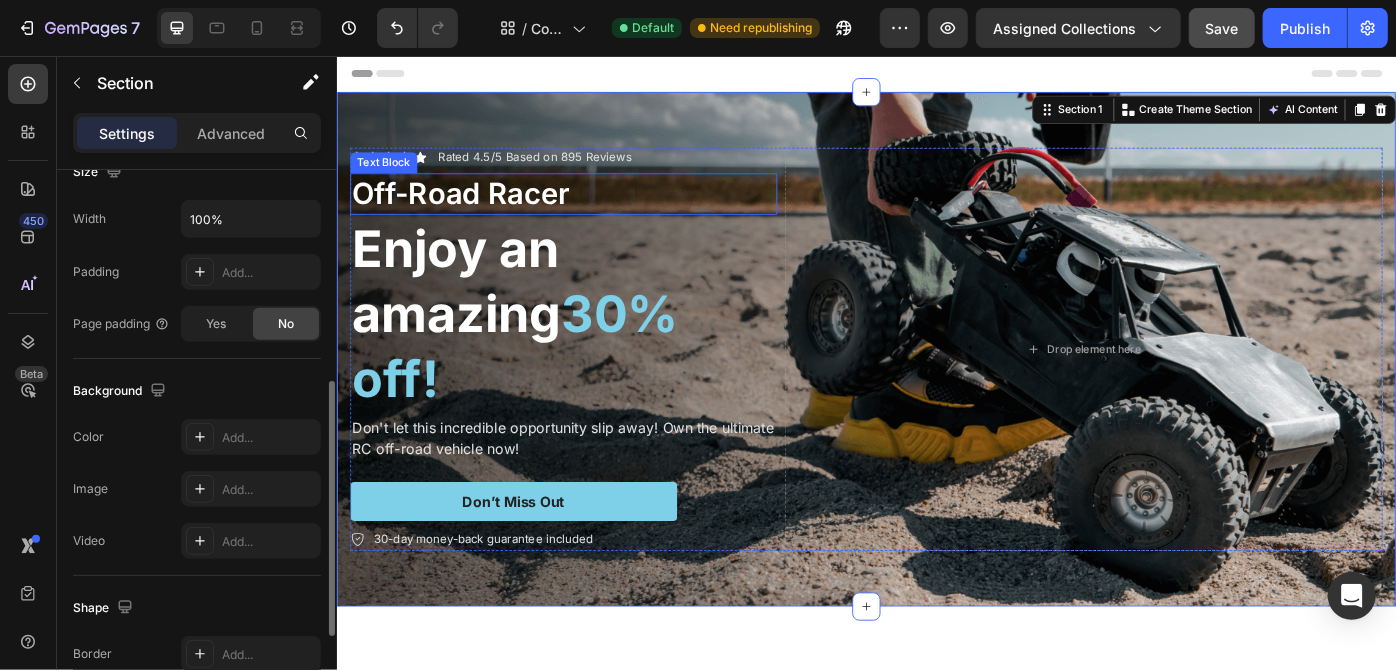 click on "Off-Road Racer" at bounding box center [593, 211] 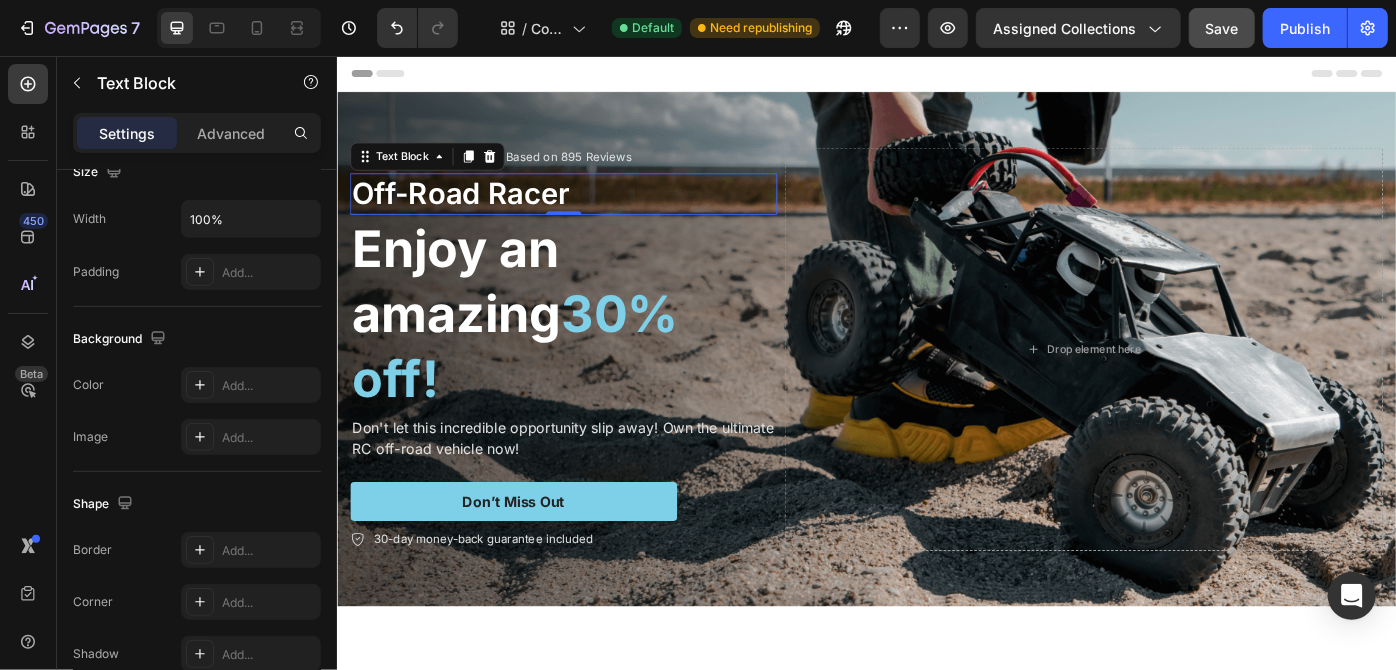 scroll, scrollTop: 0, scrollLeft: 0, axis: both 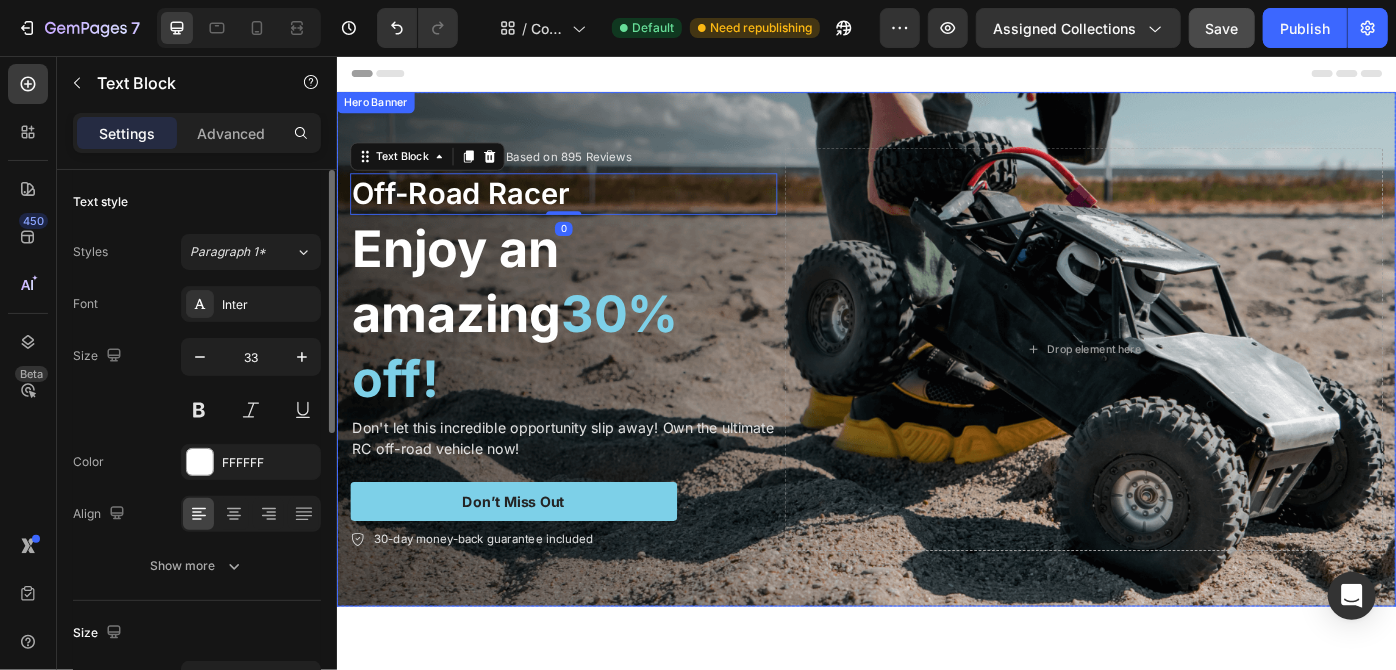 click on "Icon Icon Icon Icon Icon Icon List Rated 4.5/5 Based on 895 Reviews Text Block Row Off-Road Racer Text Block   0 Enjoy an amazing  30% off! Heading Don't let this incredible opportunity slip away! Own the ultimate RC off-road vehicle now! Text Block Don’t Miss Out Button
30-day money-back guarantee included  Item List
Drop element here Row" at bounding box center [936, 387] 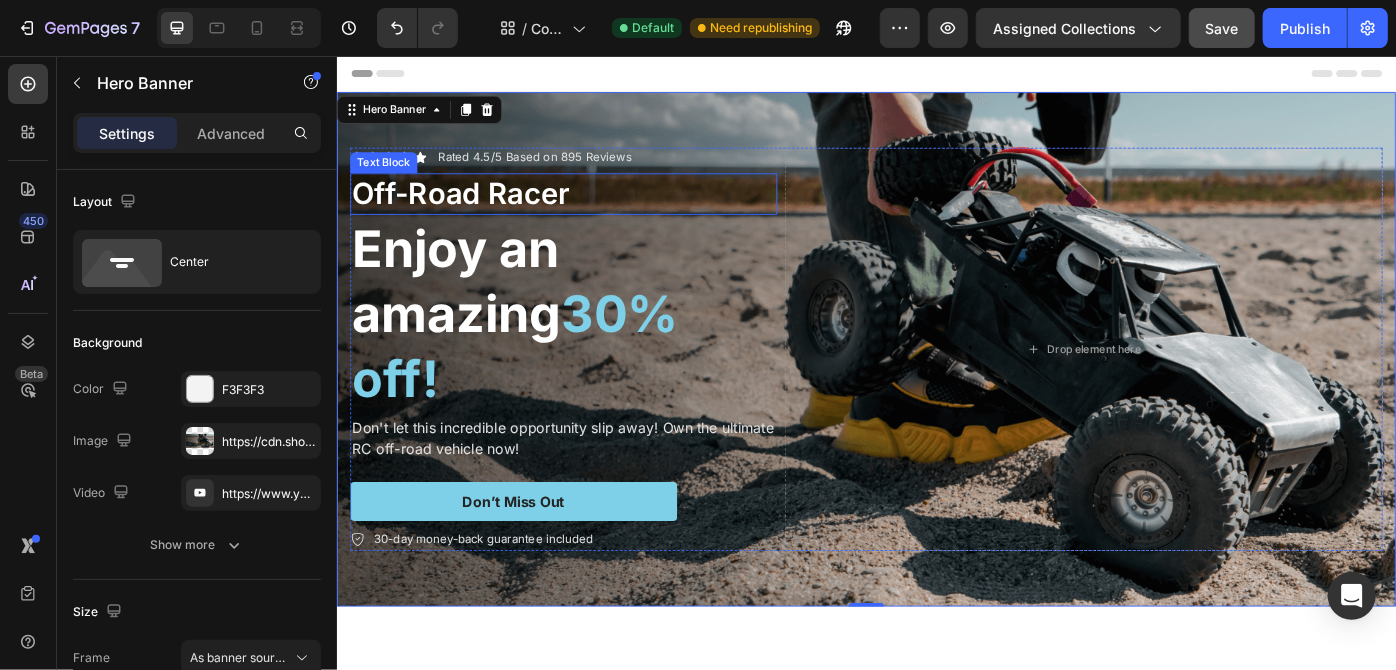 click on "Off-Road Racer" at bounding box center (593, 211) 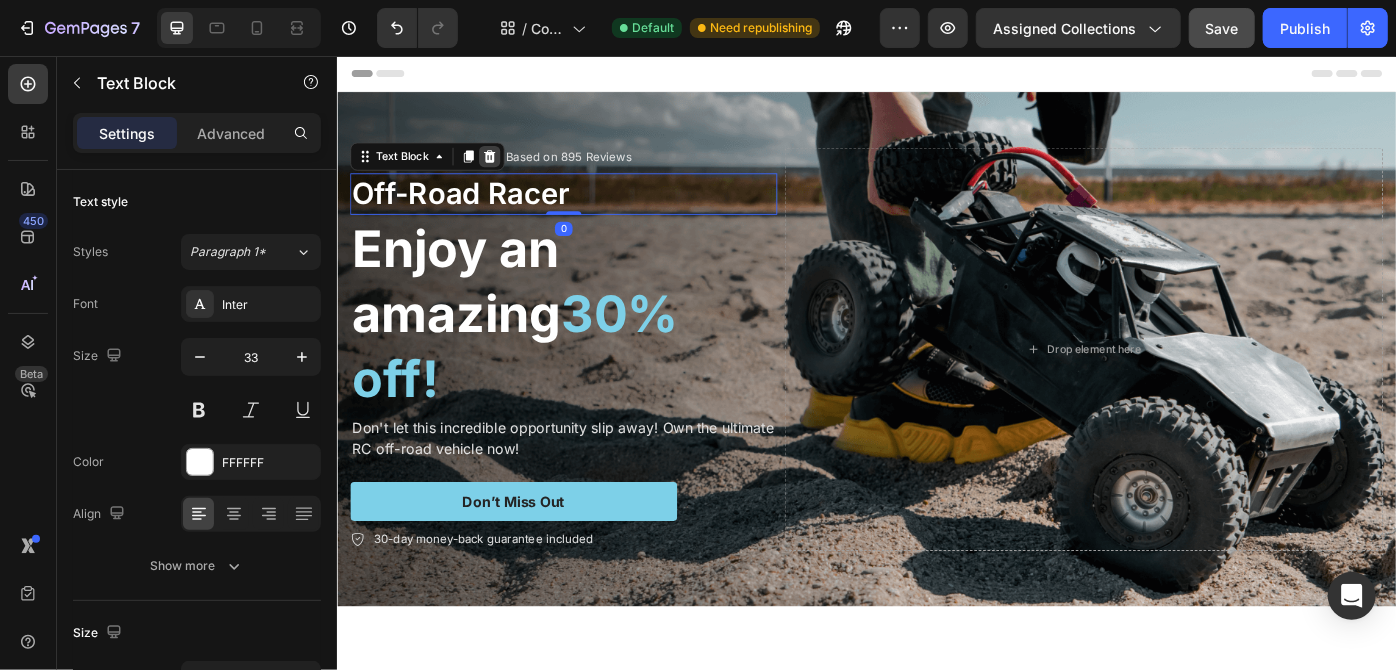 click 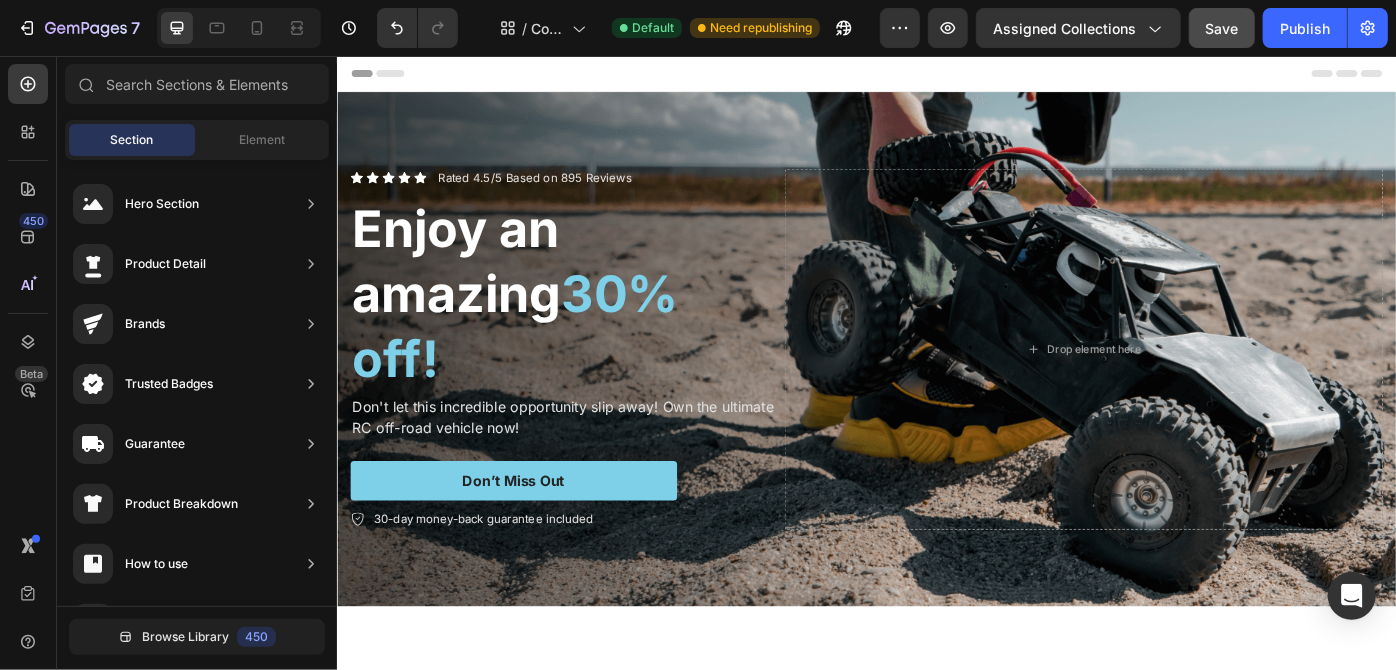click on "Icon Icon Icon Icon Icon Icon List Rated 4.5/5 Based on 895 Reviews Text Block Row Enjoy an amazing  30% off! Heading Don't let this incredible opportunity slip away! Own the ultimate RC off-road vehicle now! Text Block Don’t Miss Out Button
30-day money-back guarantee included  Item List
Drop element here Row" at bounding box center [936, 387] 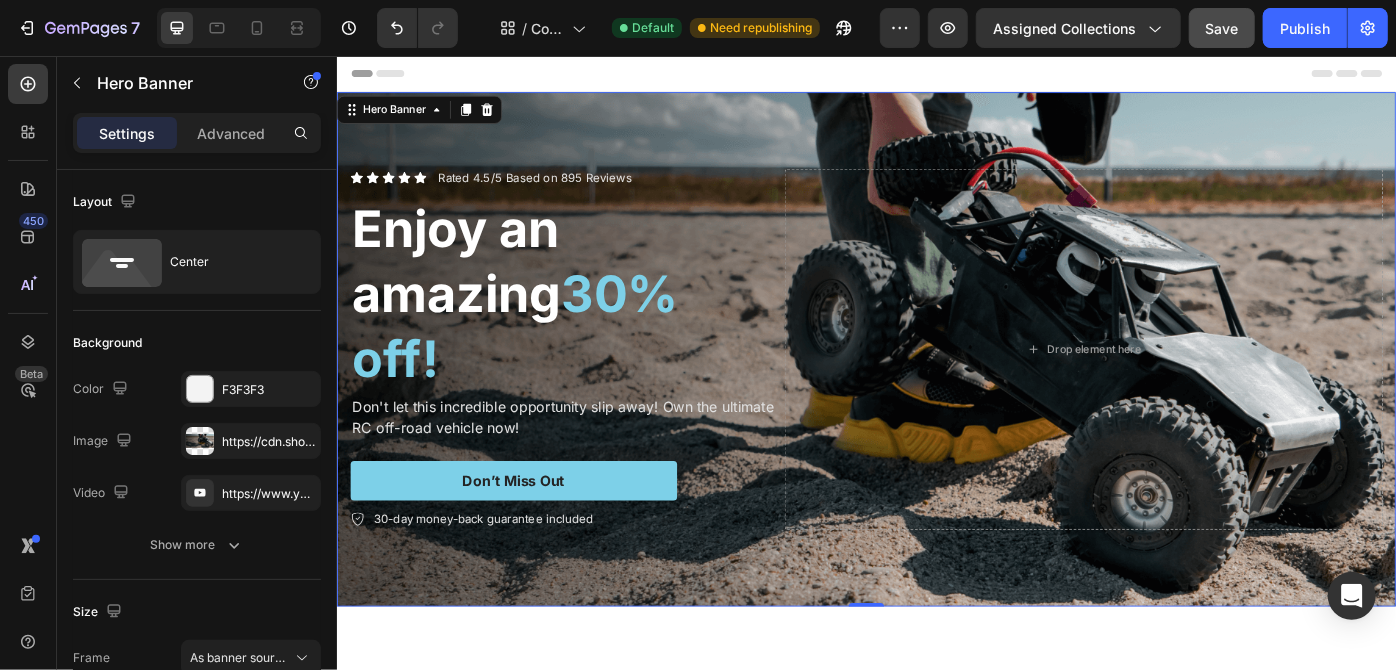 click on "Rated 4.5/5 Based on 895 Reviews" at bounding box center [560, 193] 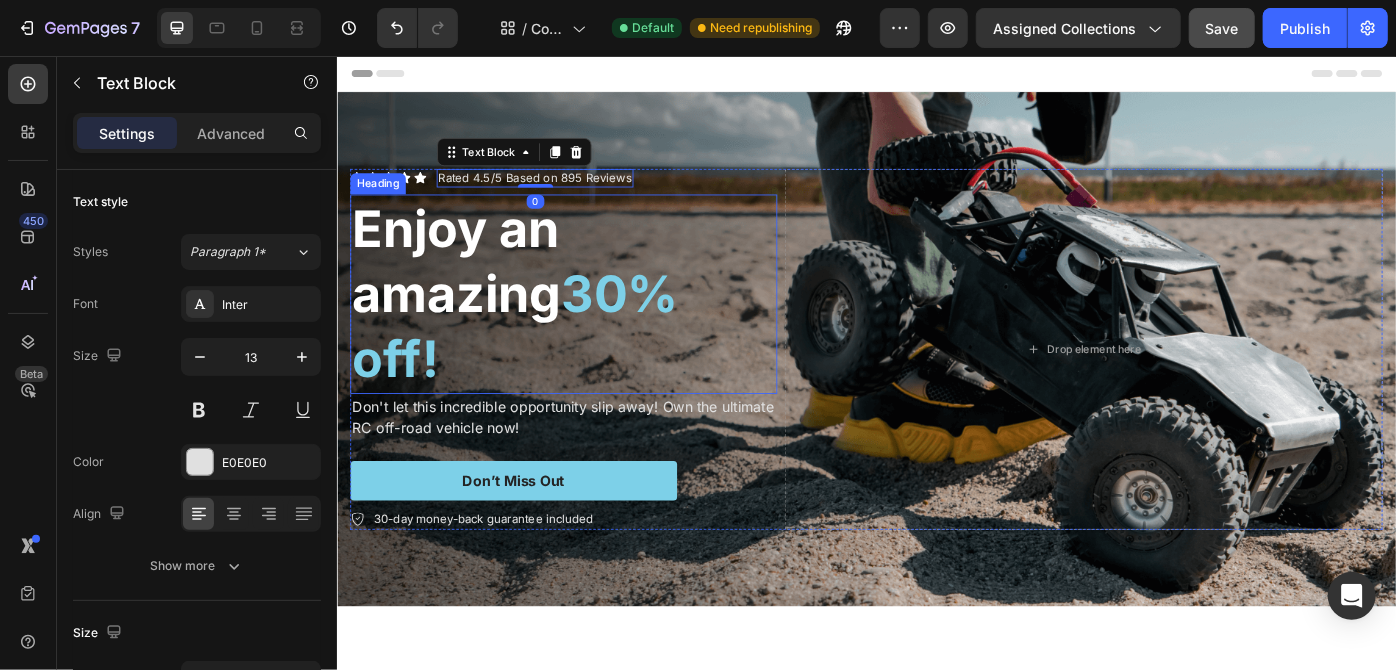 click on "Enjoy an amazing  30% off!" at bounding box center [593, 325] 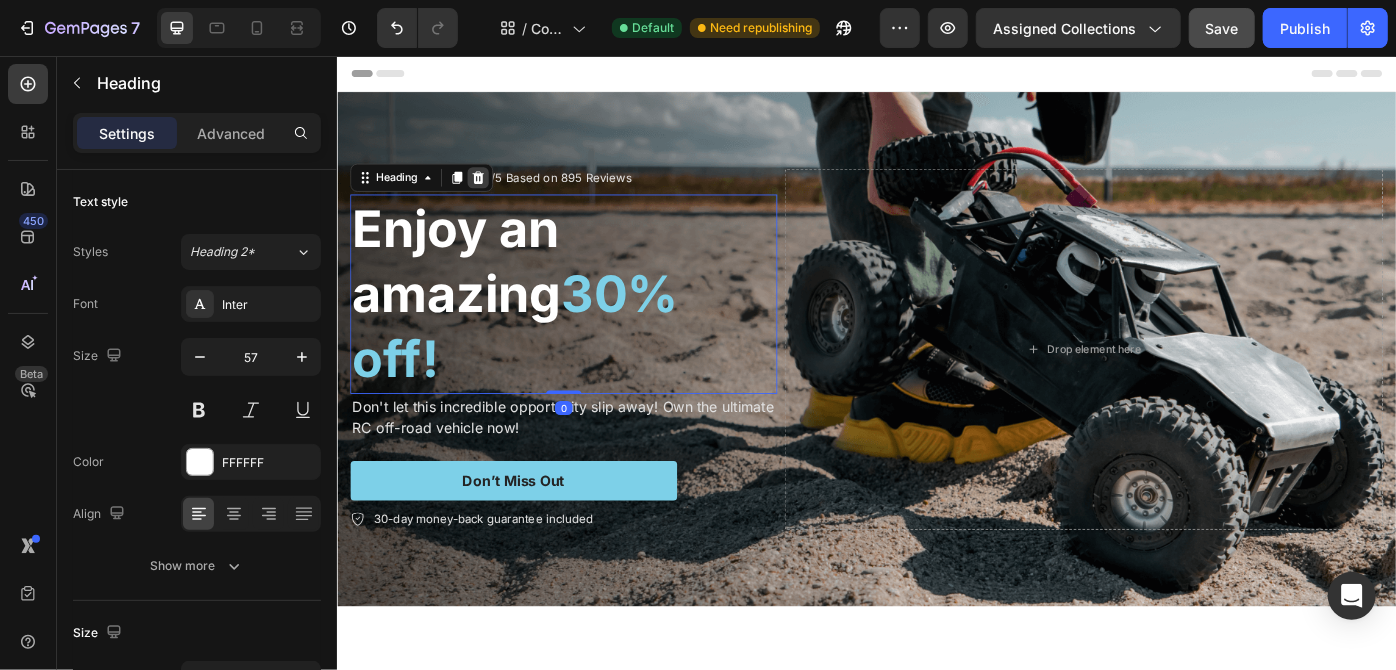 click at bounding box center [496, 193] 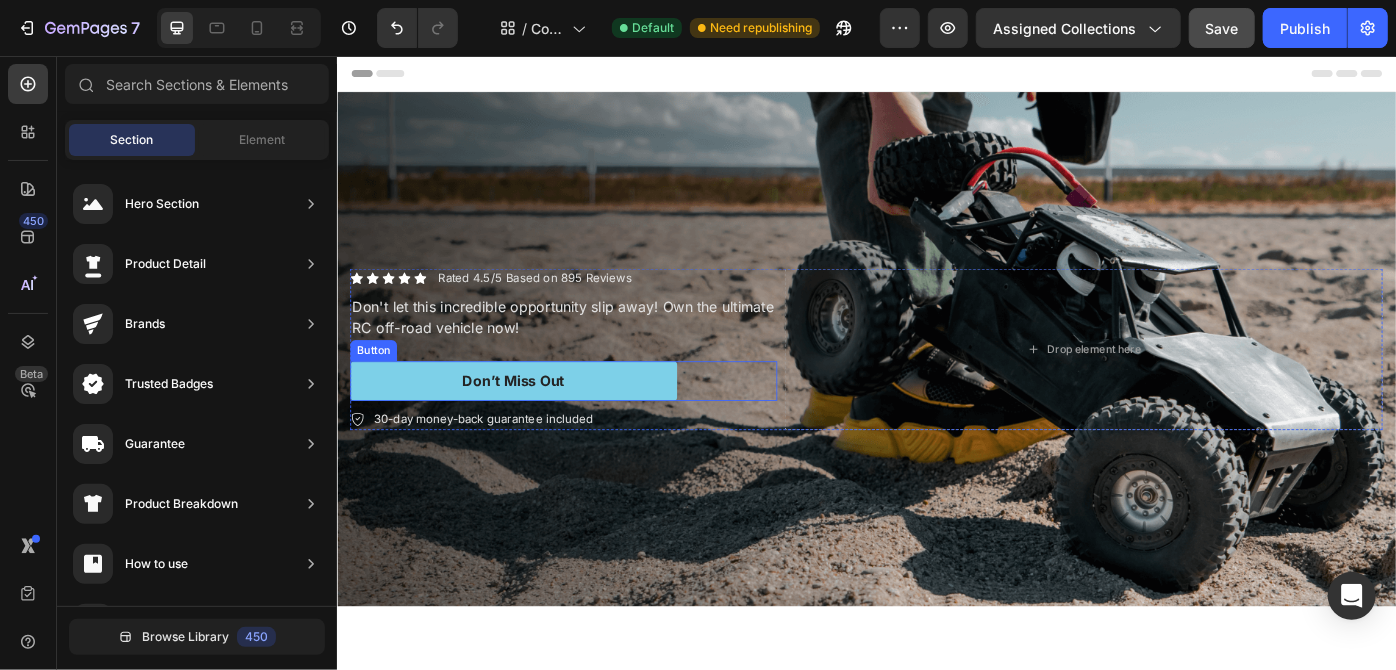 click on "Don’t Miss Out Button" at bounding box center [593, 423] 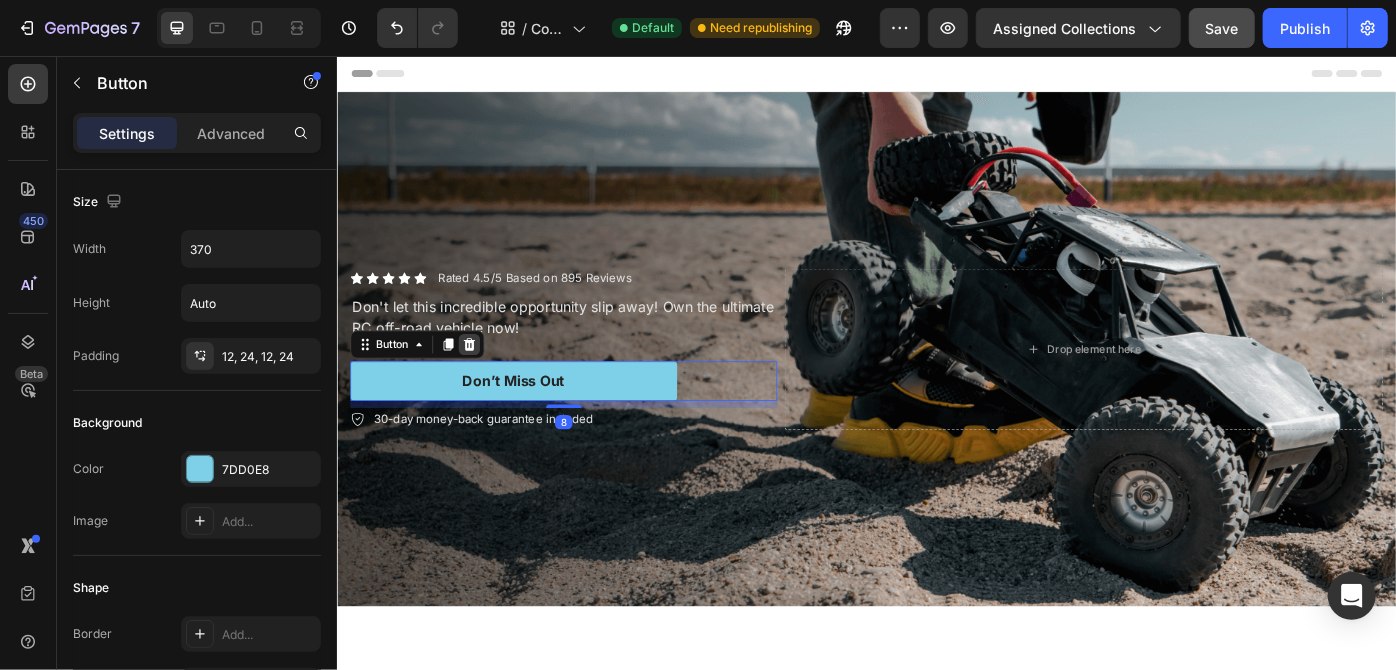 click 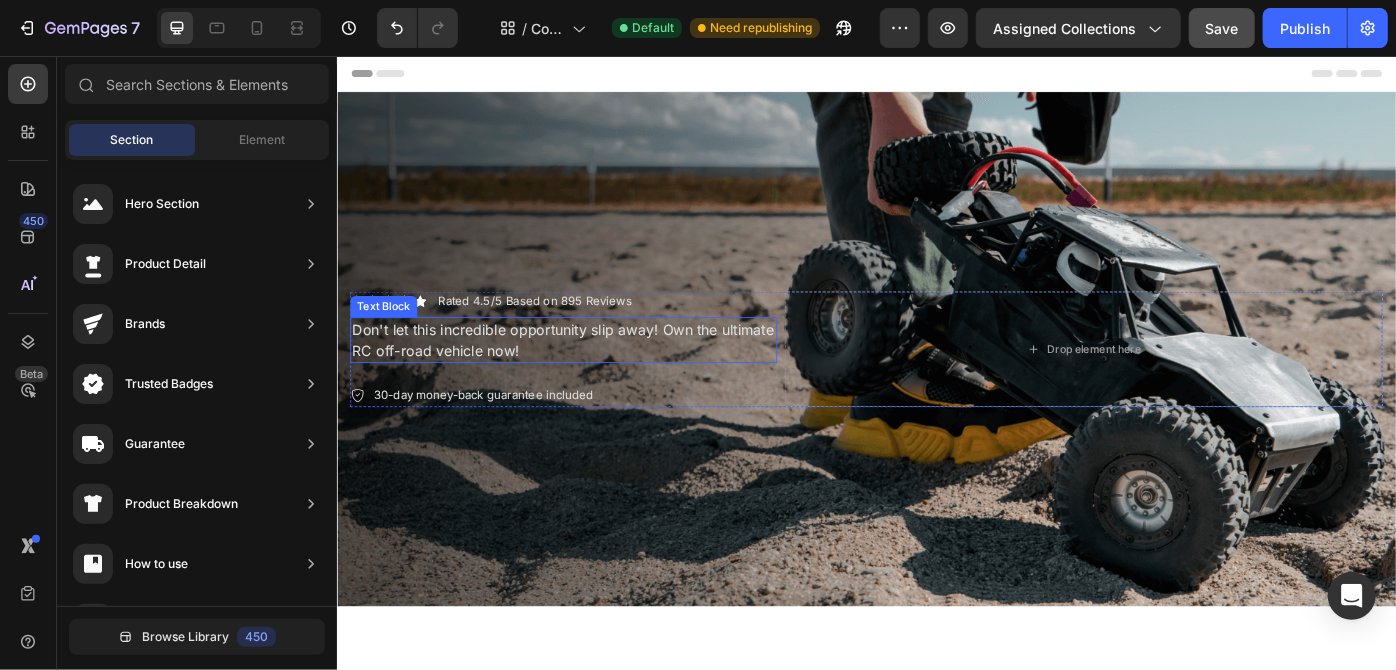 click on "Don't let this incredible opportunity slip away! Own the ultimate RC off-road vehicle now!" at bounding box center [593, 377] 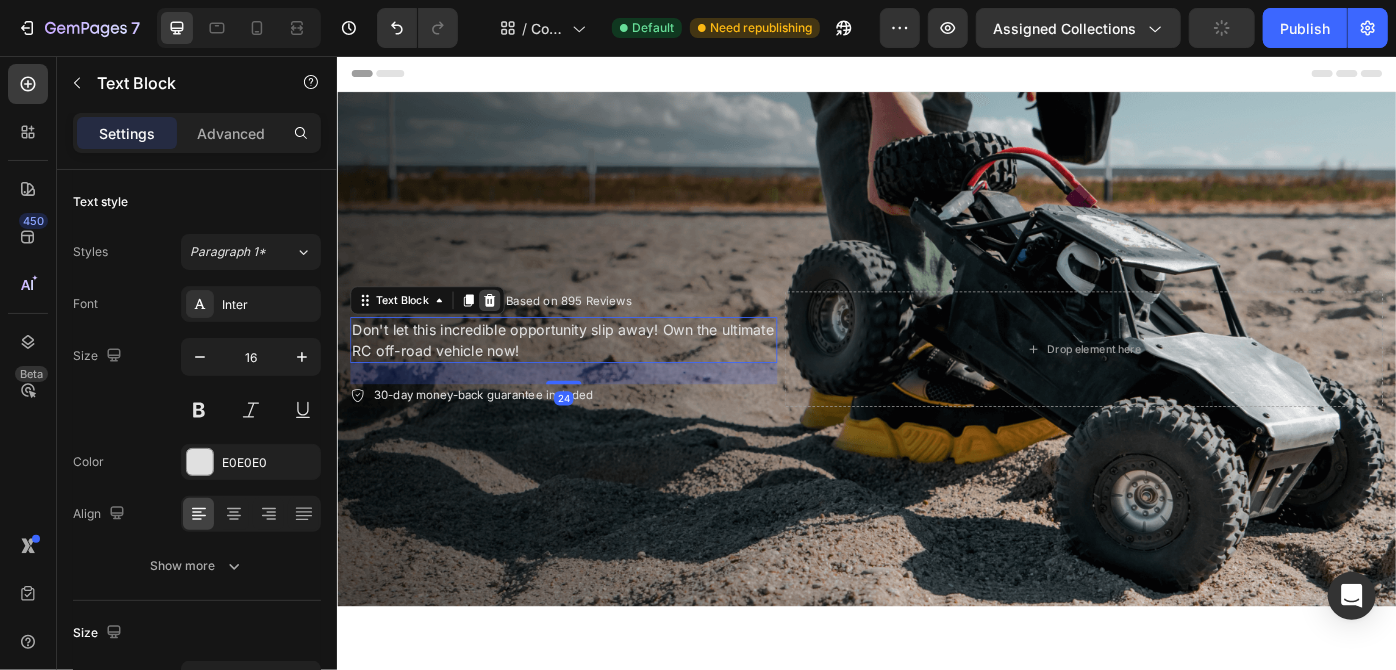 click 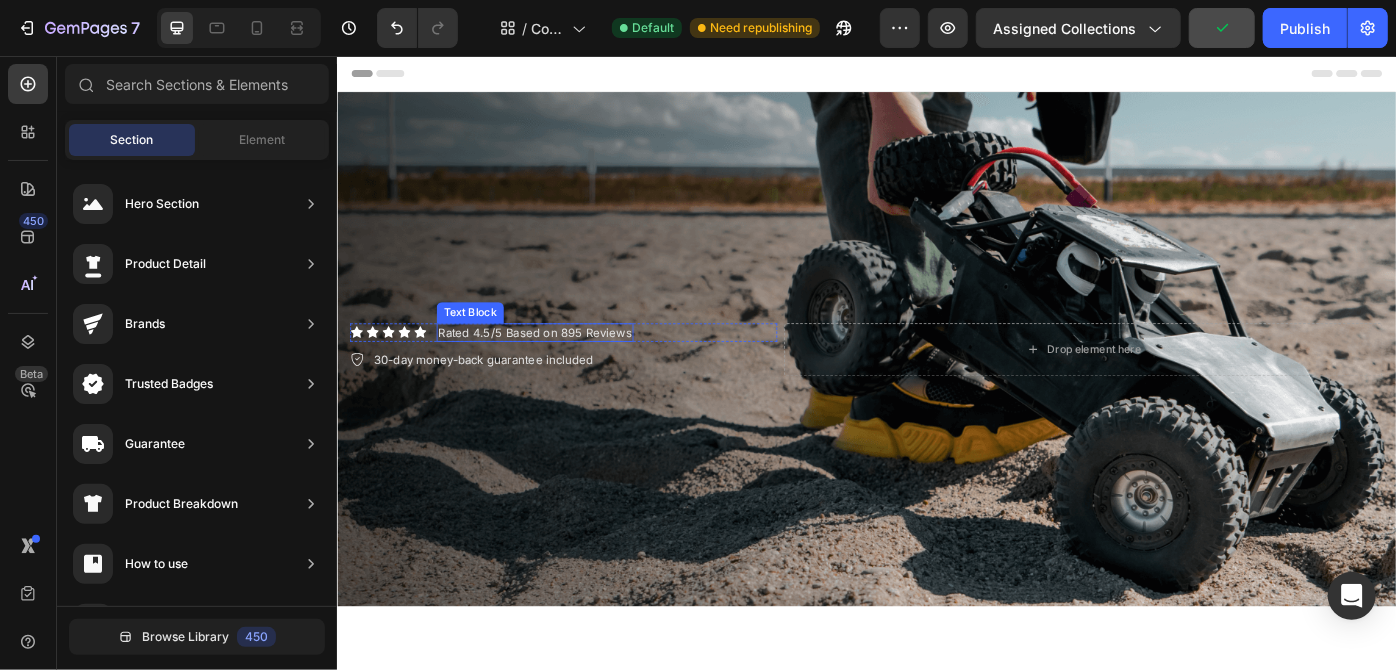 click on "Rated 4.5/5 Based on 895 Reviews" at bounding box center (560, 368) 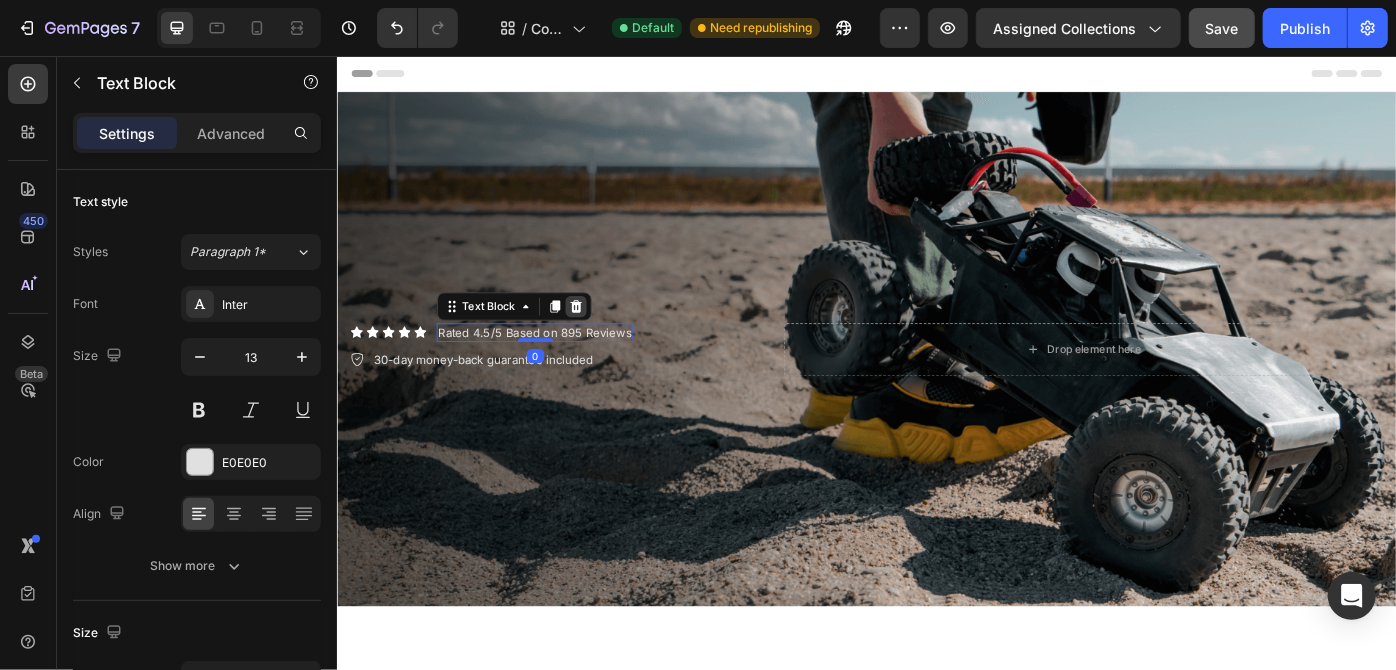 click 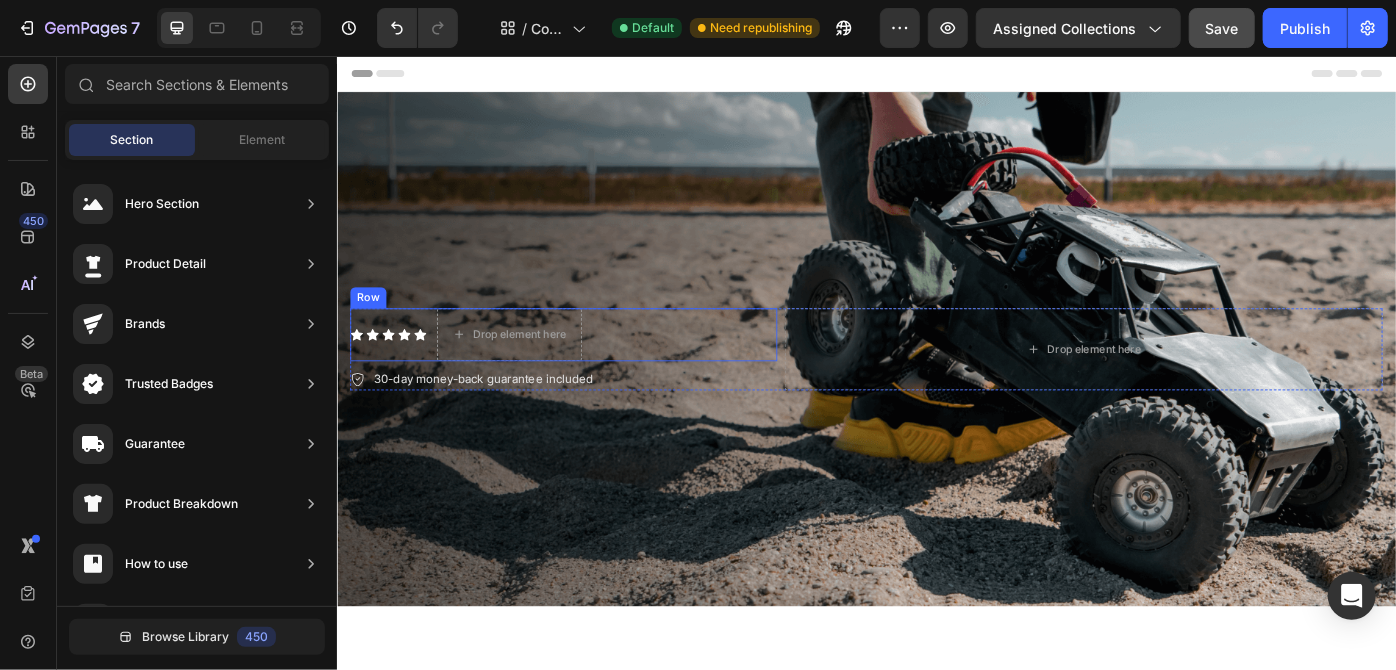 click on "Icon Icon Icon Icon Icon Icon List
Drop element here Row" at bounding box center [593, 371] 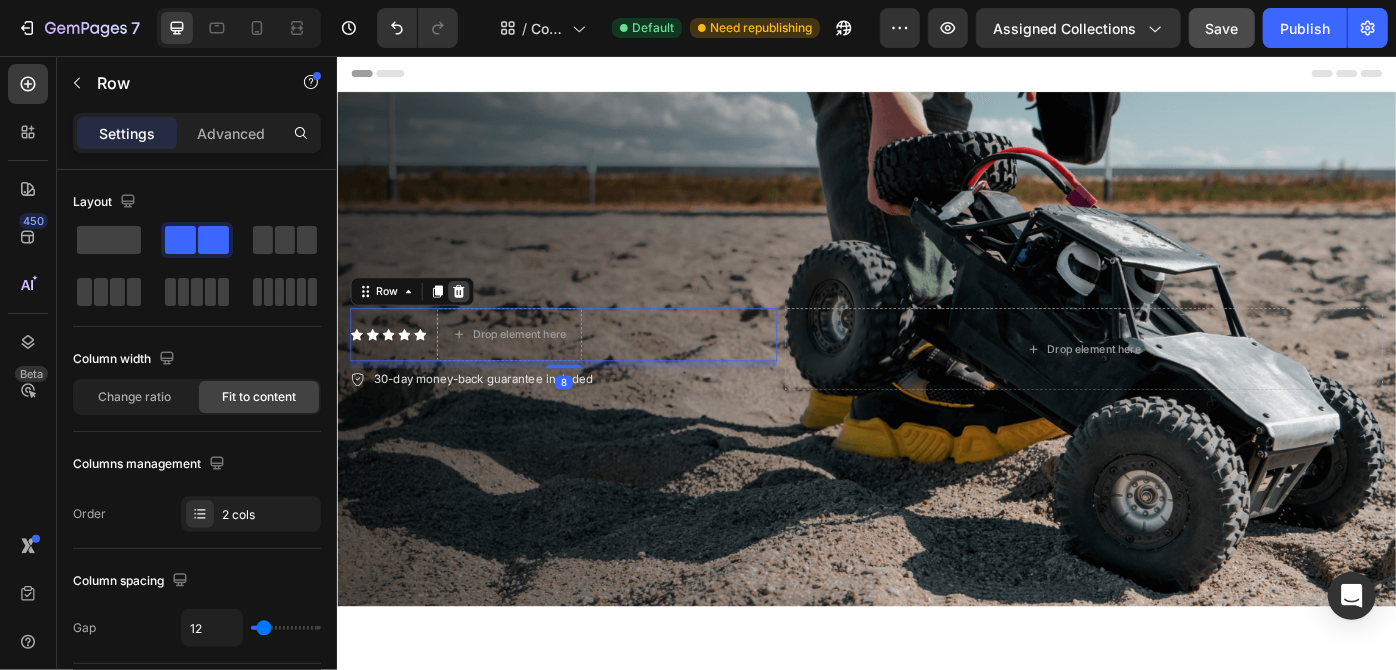 click 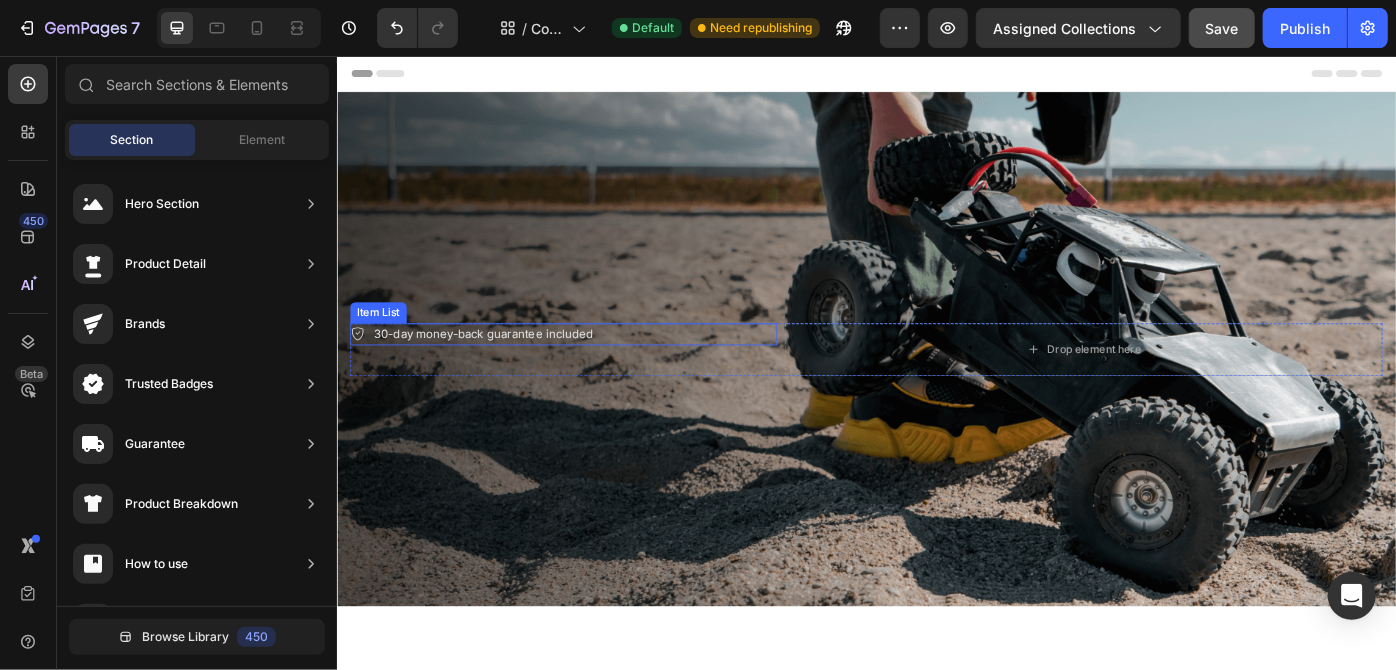 click on "30-day money-back guarantee included" at bounding box center [593, 371] 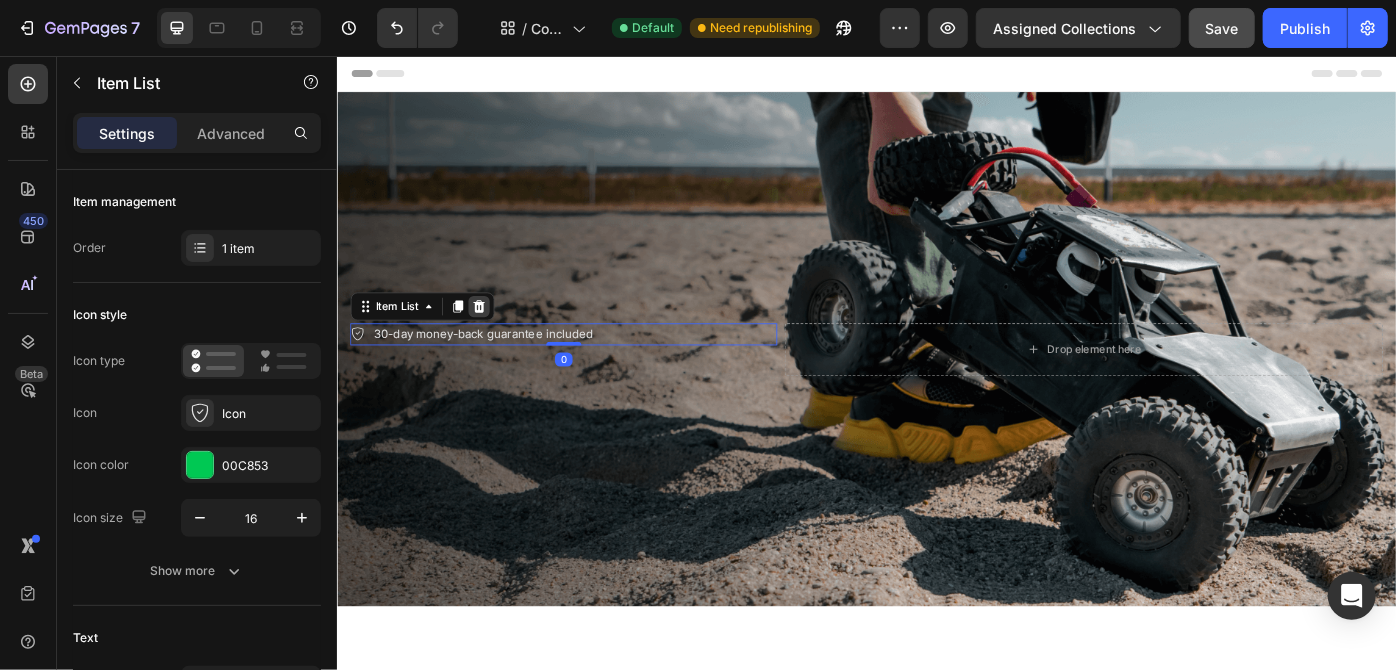 click at bounding box center (497, 339) 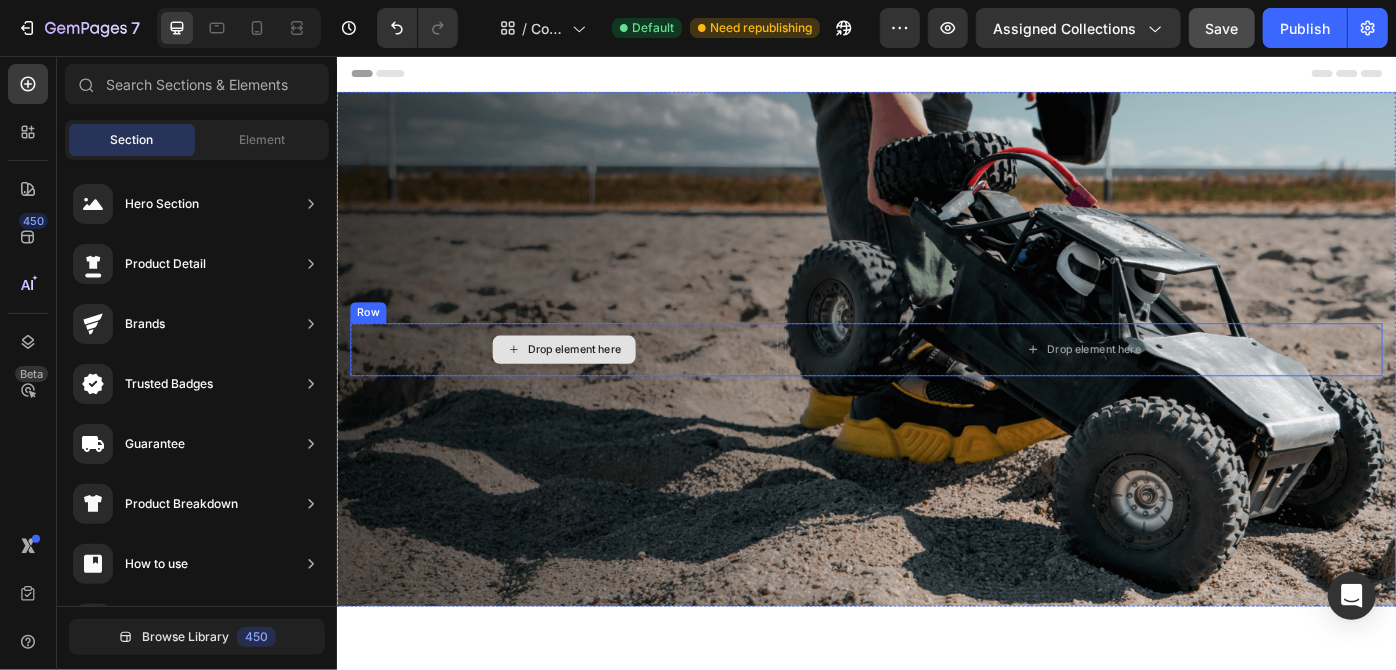 click on "Drop element here" at bounding box center (593, 388) 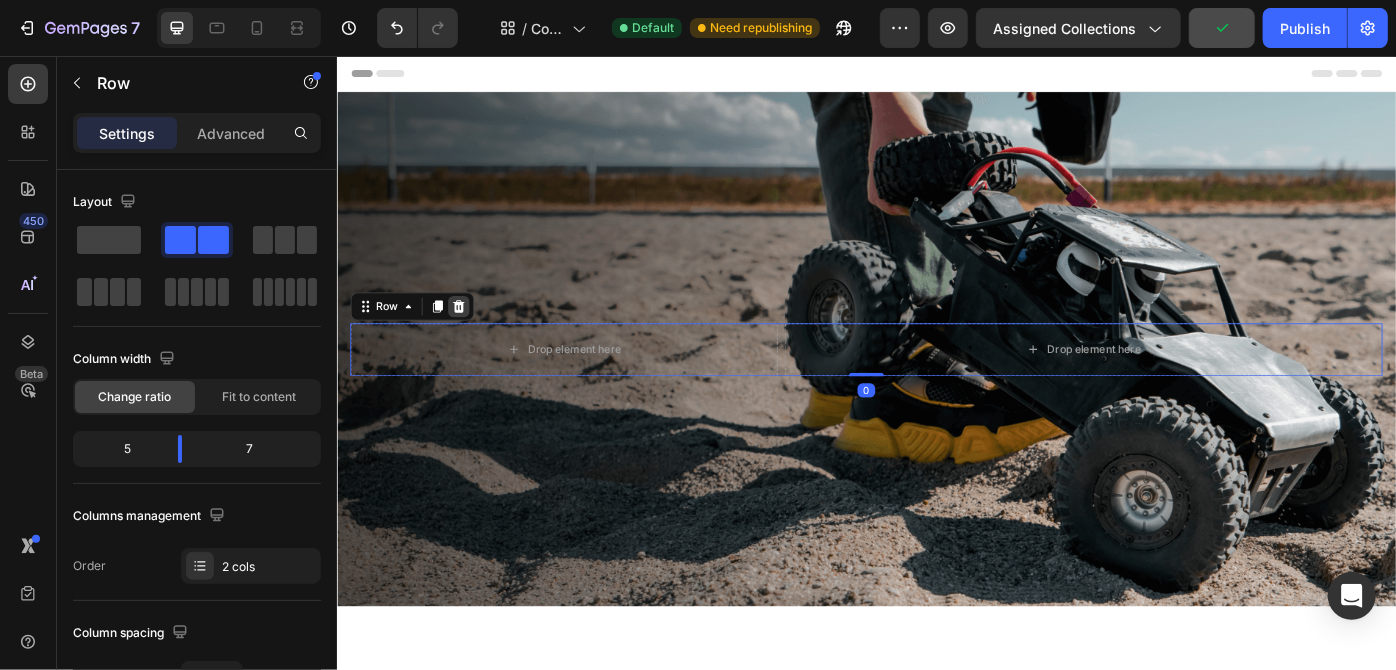 click at bounding box center [474, 339] 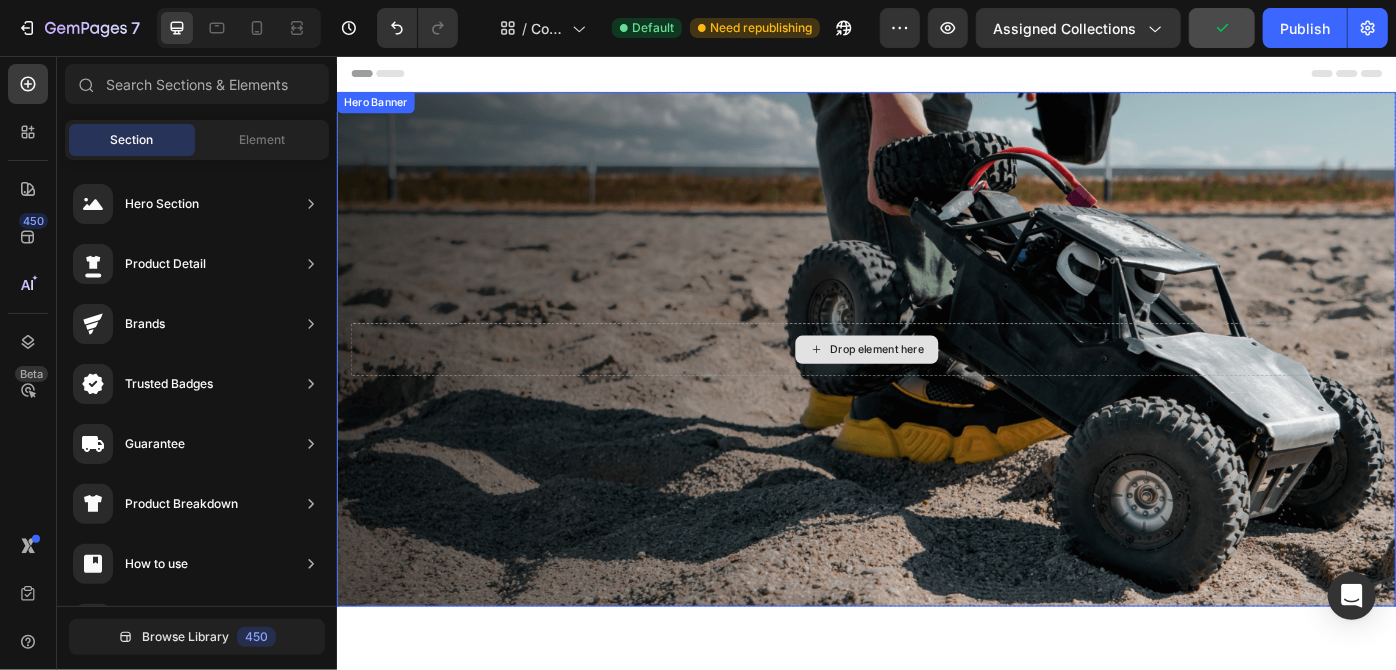 click on "Drop element here" at bounding box center (936, 388) 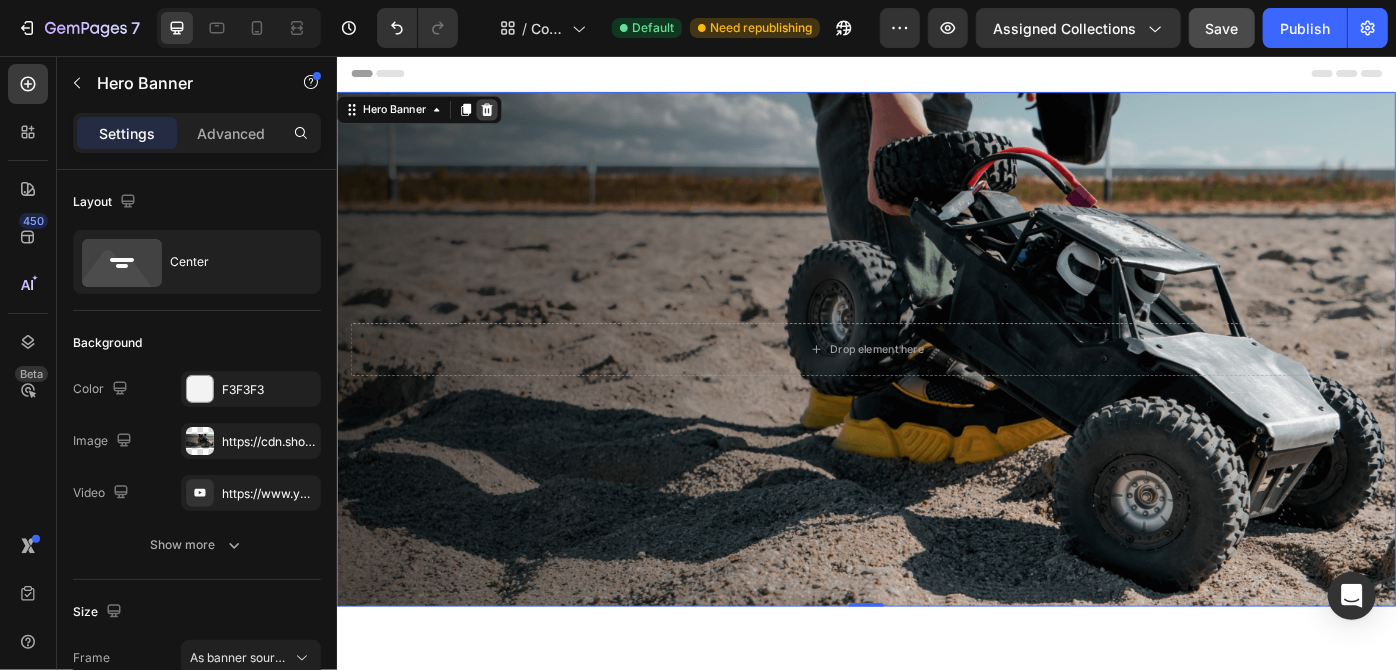 click 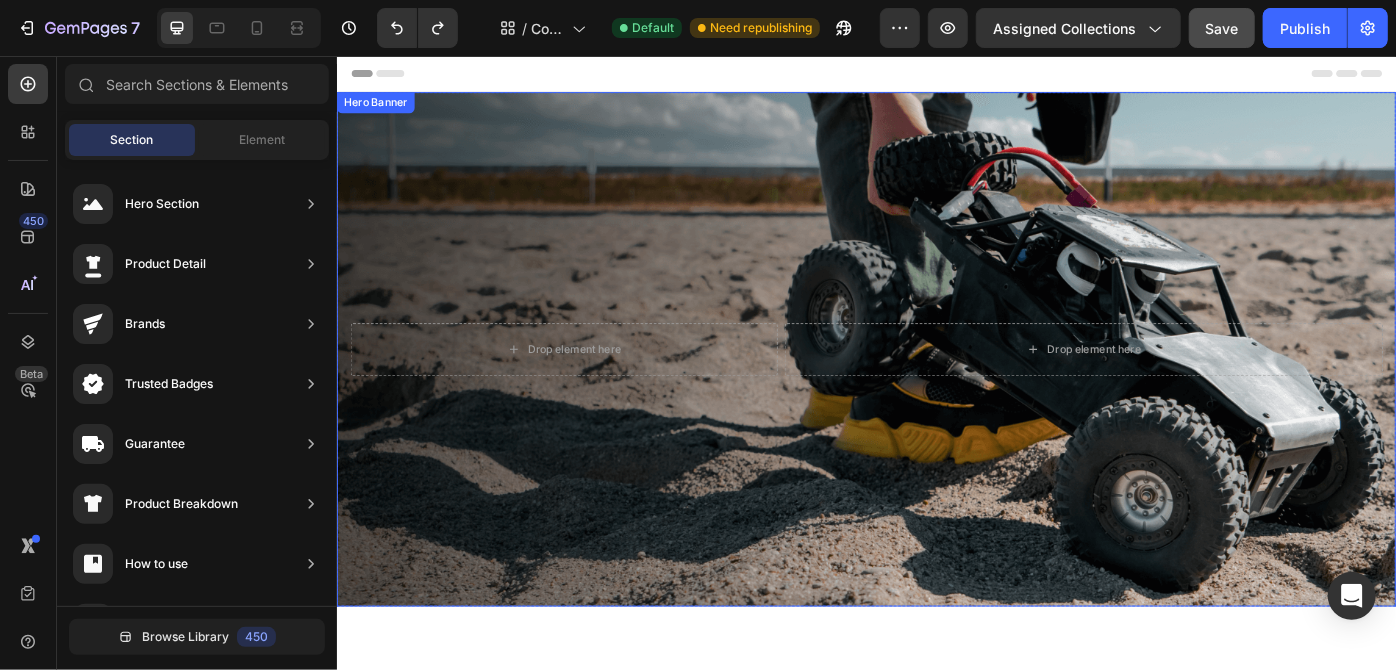 click at bounding box center [936, 387] 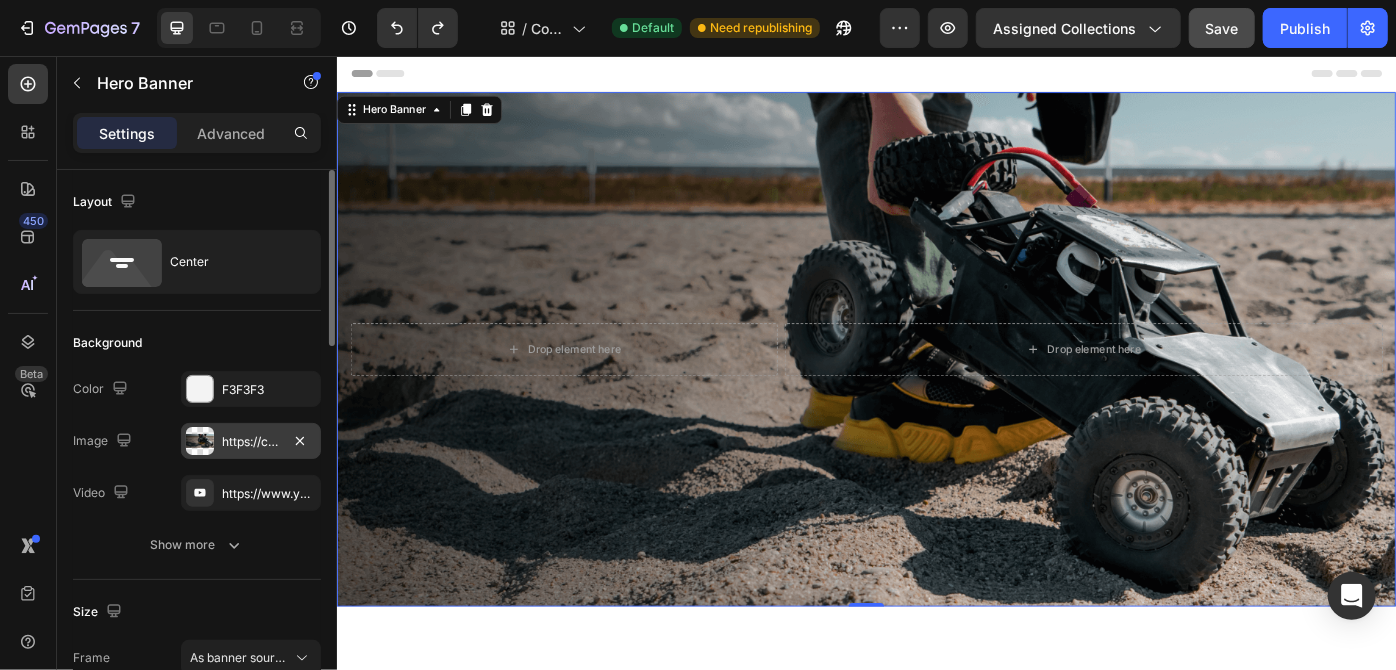 click at bounding box center (200, 441) 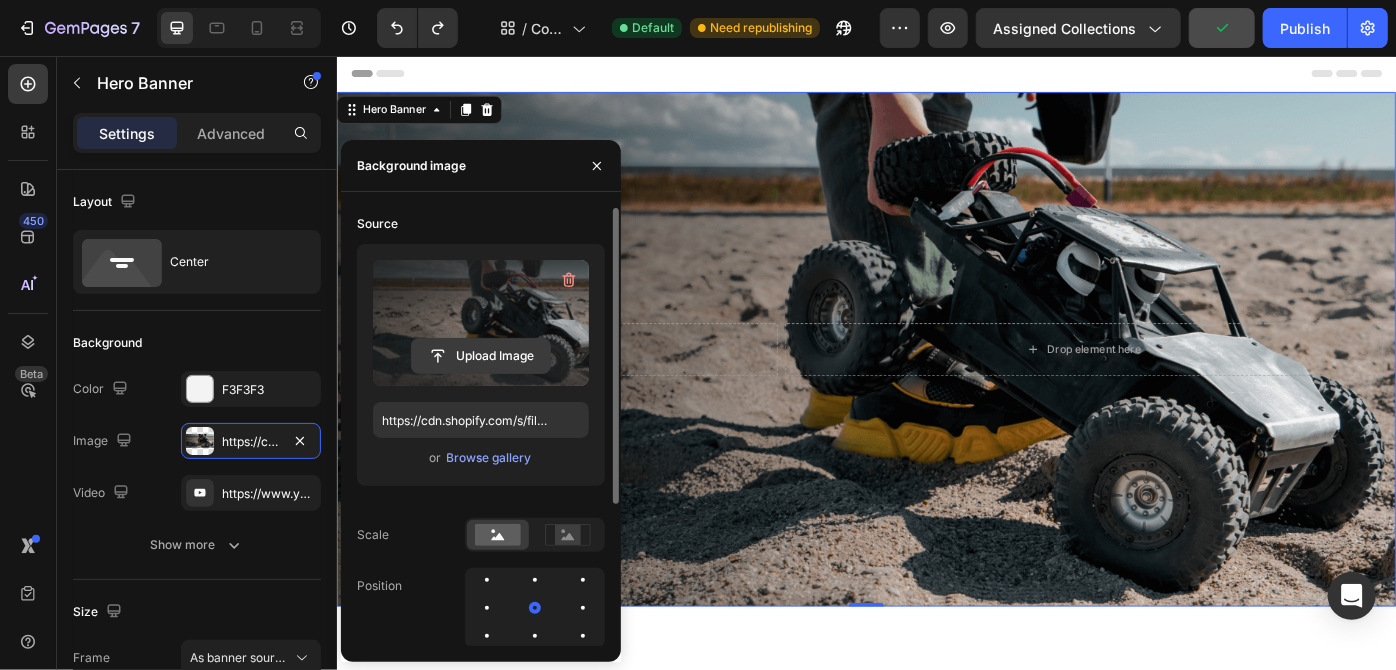 click 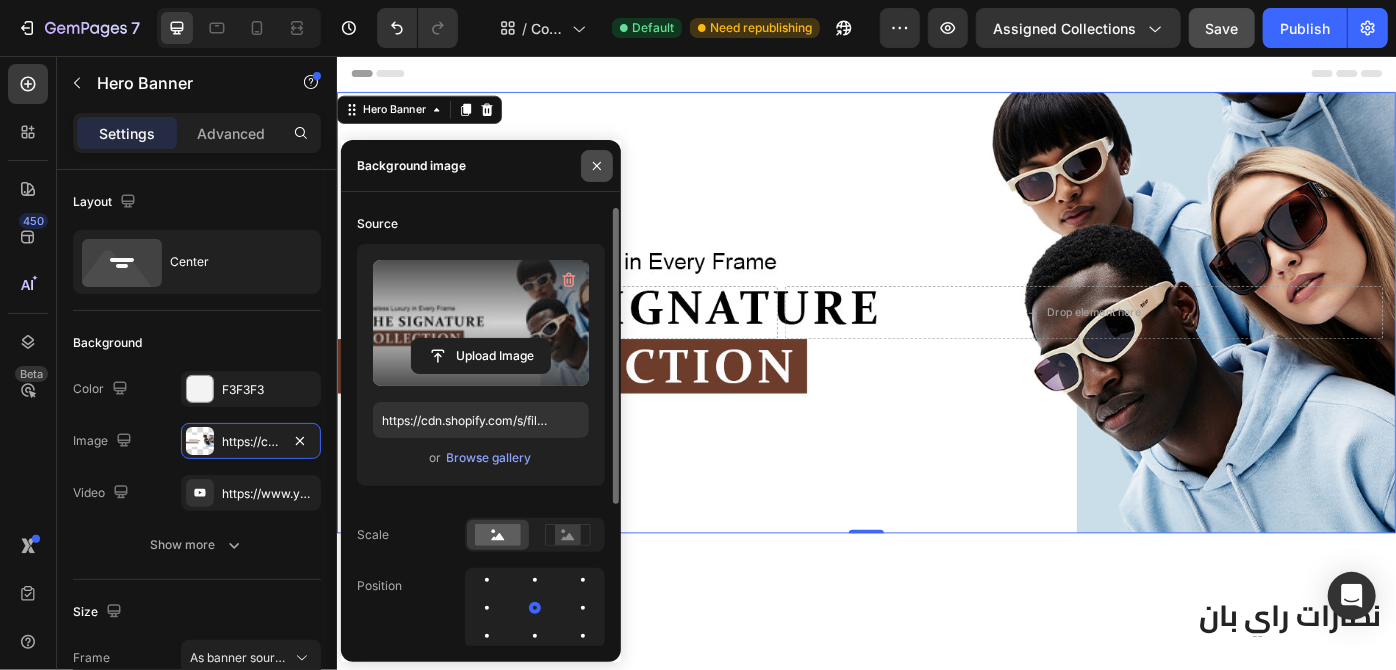 click 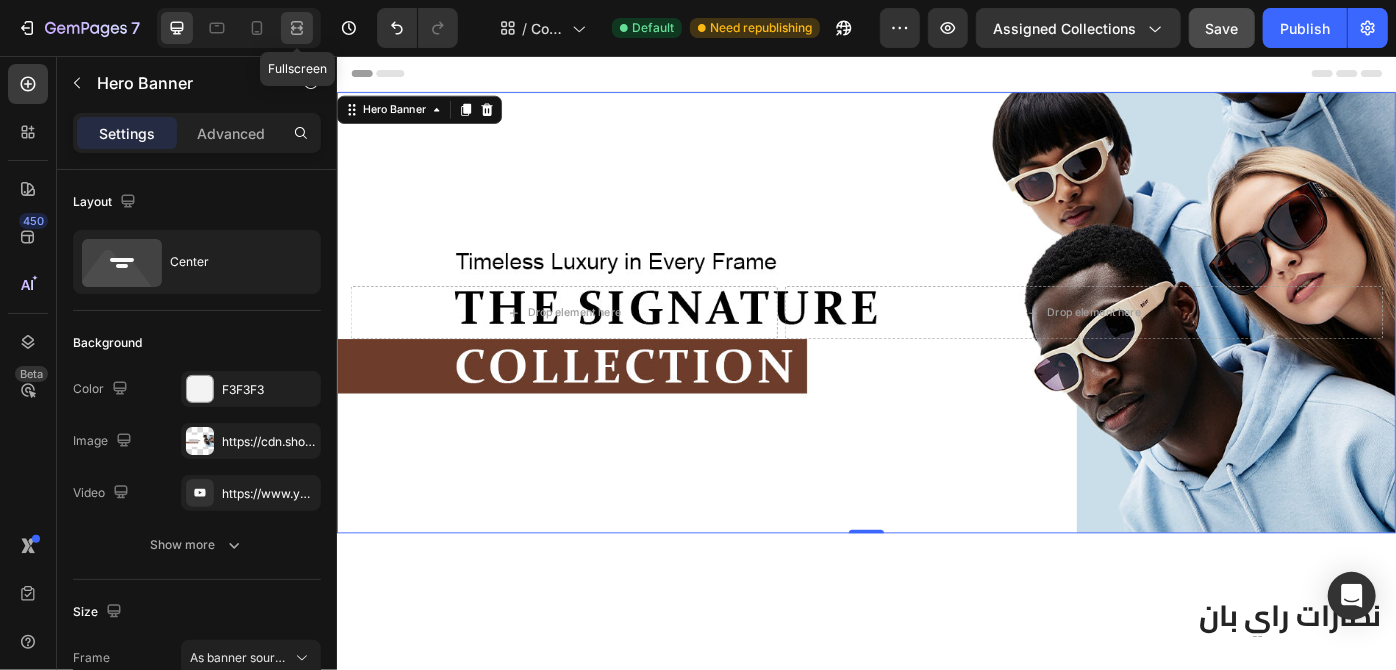 click 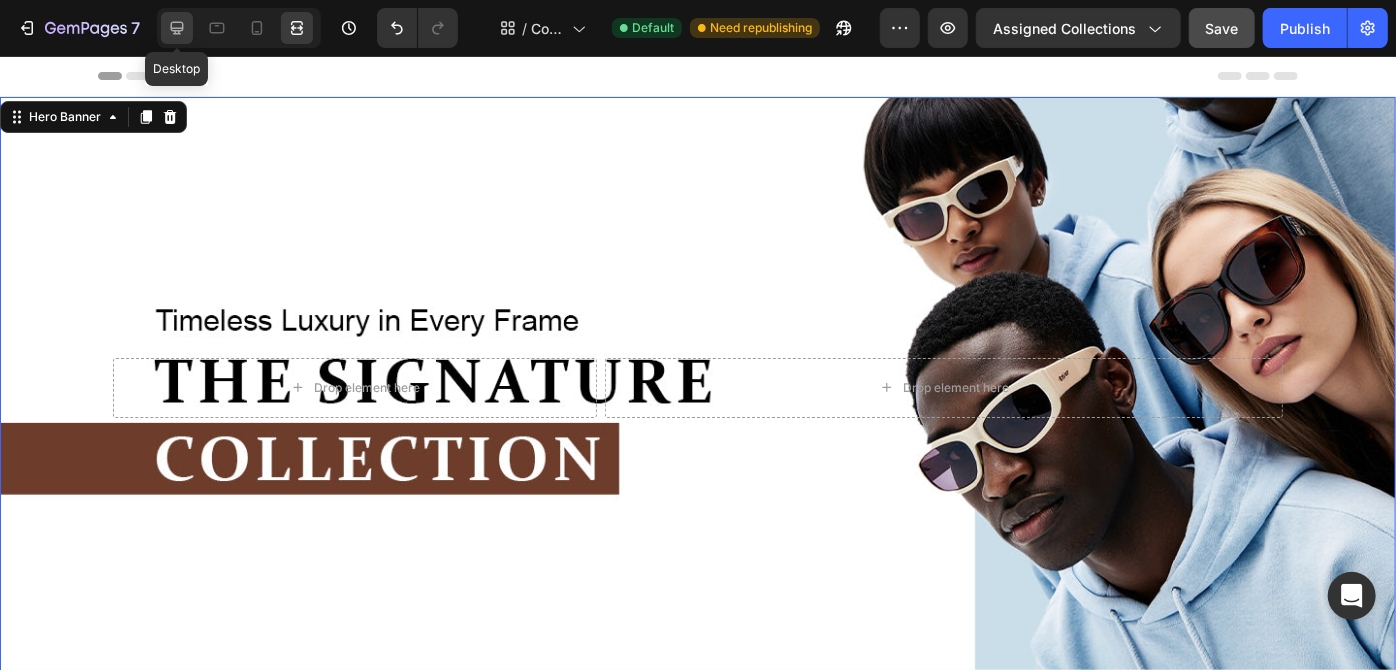 drag, startPoint x: 180, startPoint y: 22, endPoint x: 393, endPoint y: 174, distance: 261.67346 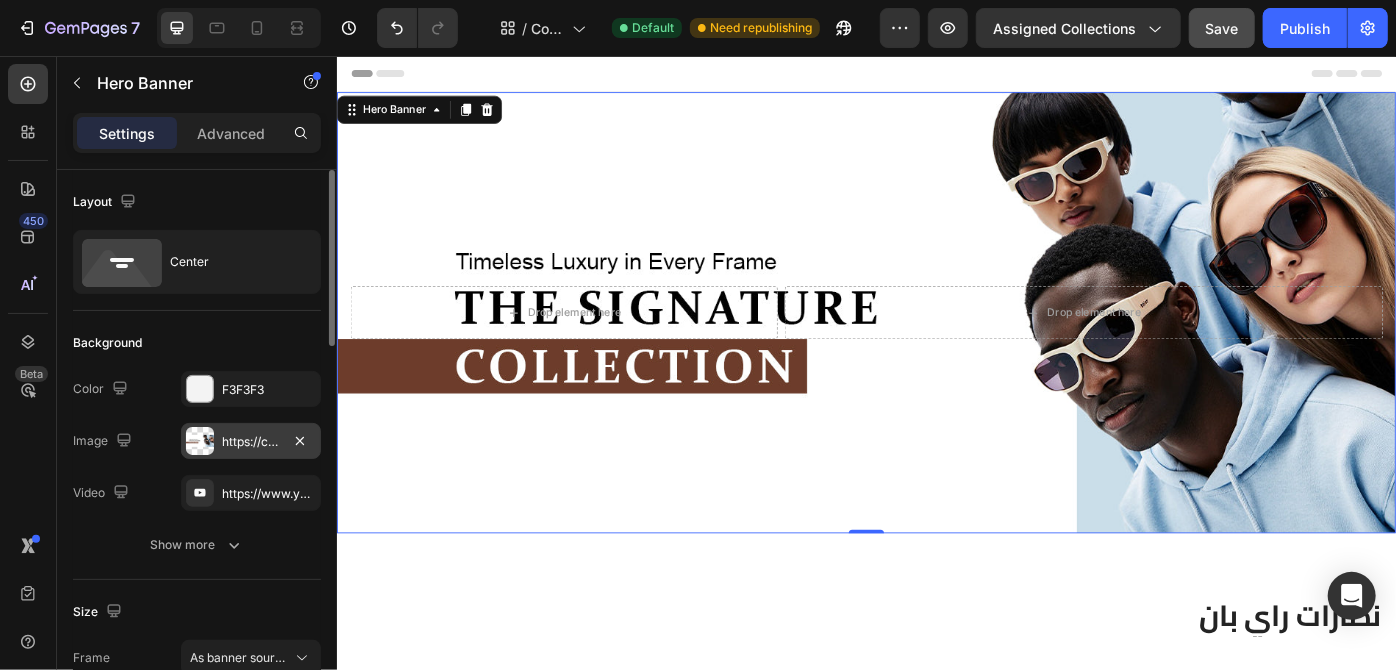 click at bounding box center [200, 441] 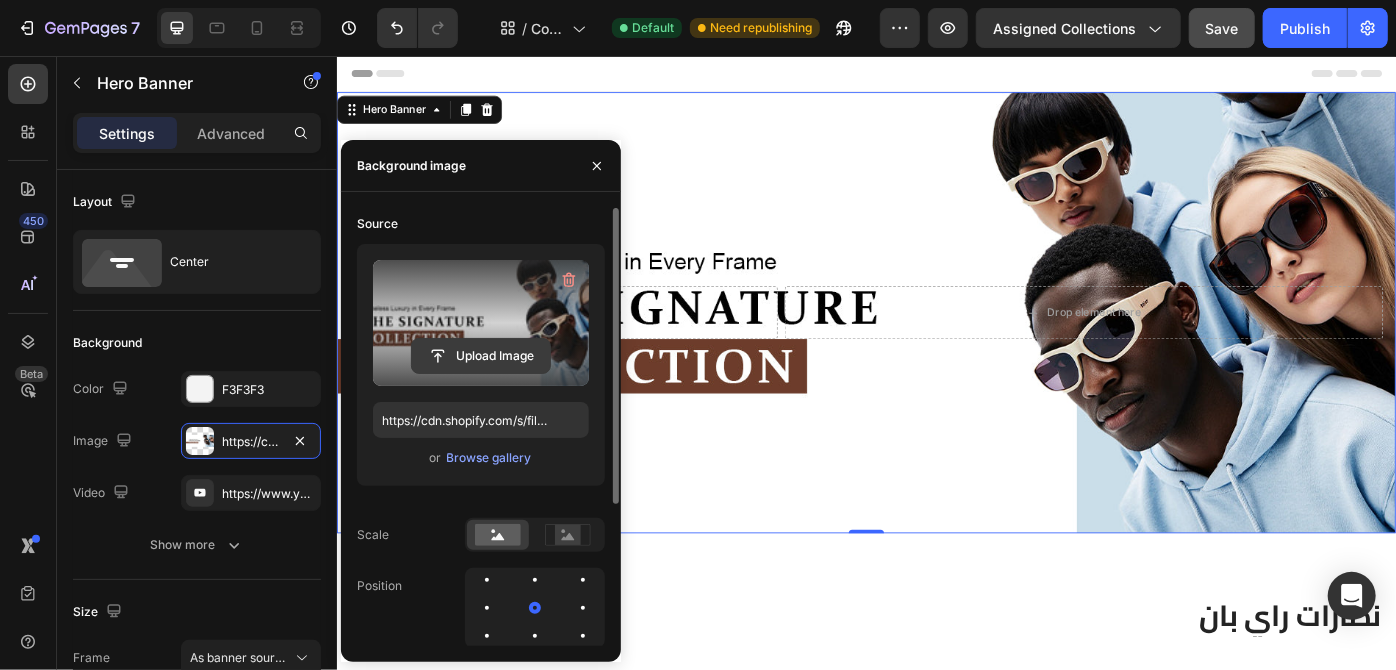 click 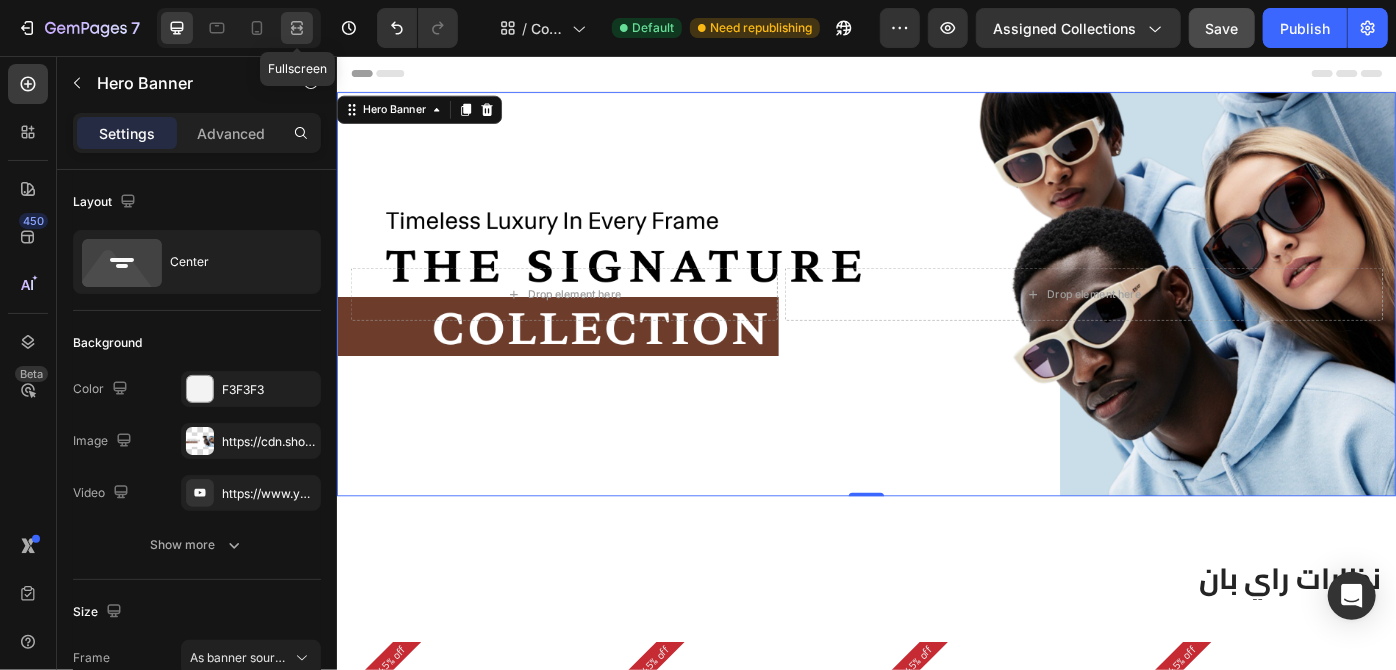 click 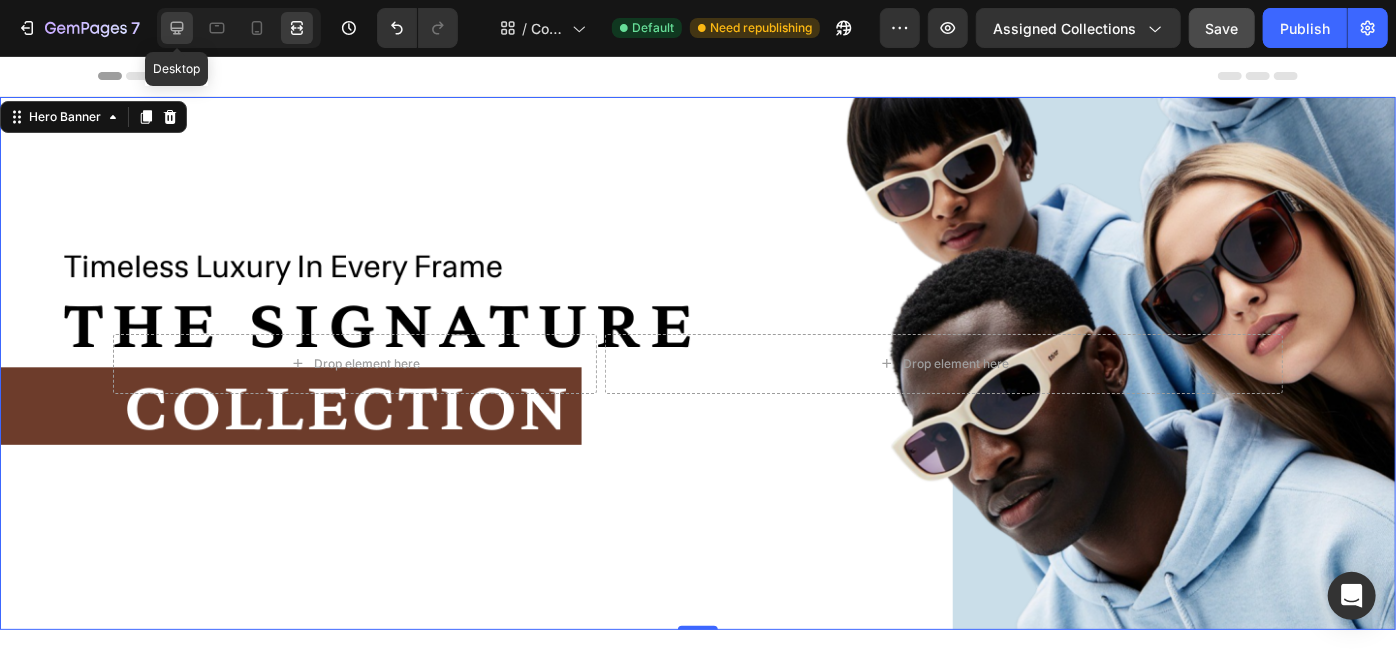click 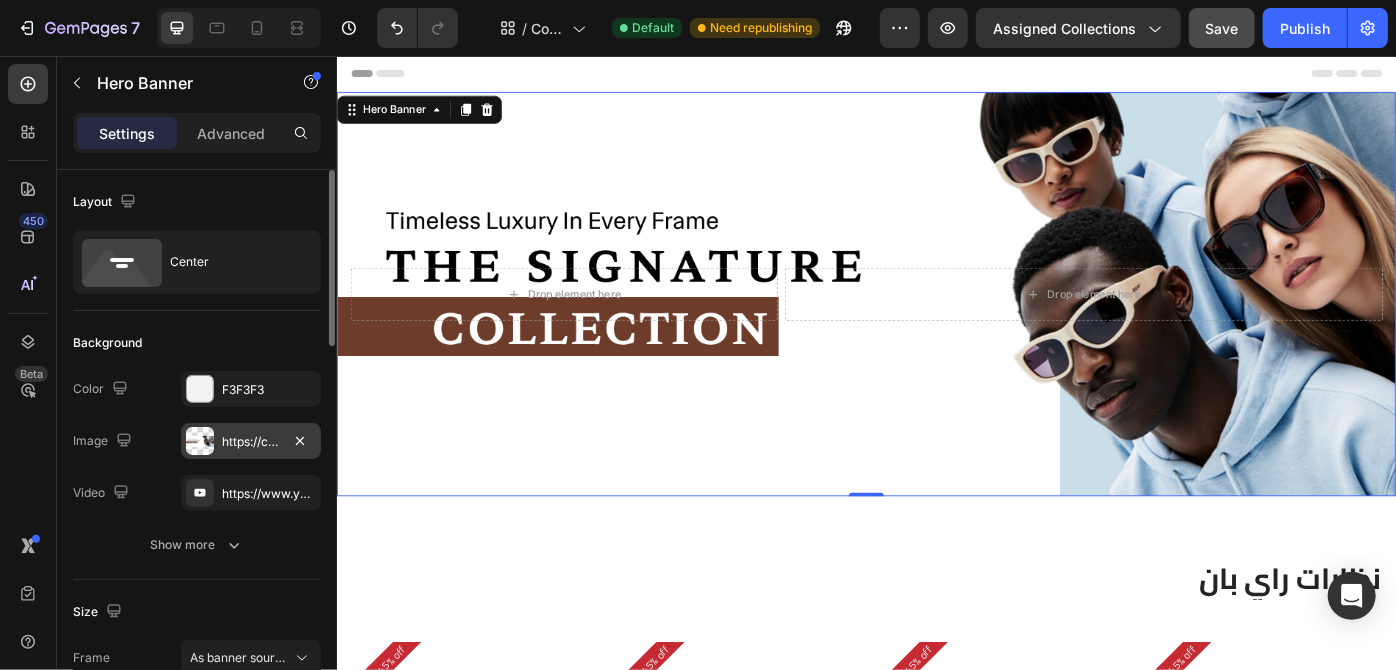 click at bounding box center (200, 441) 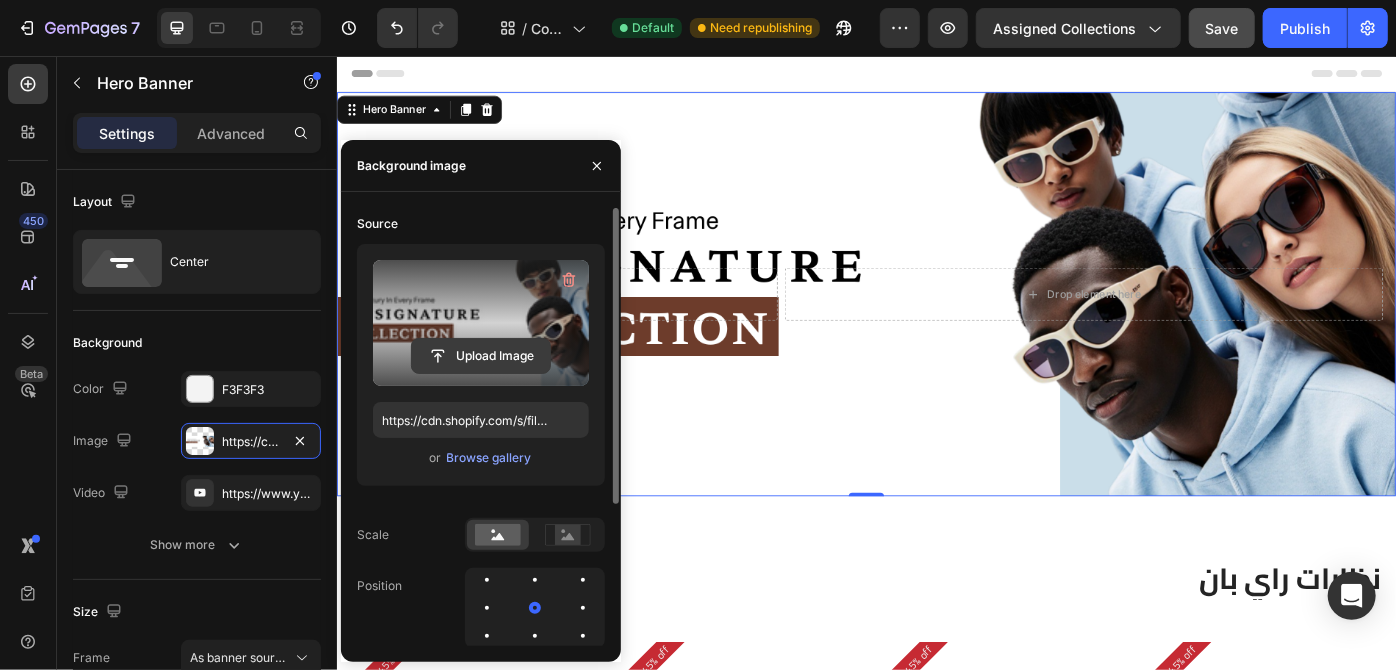 click 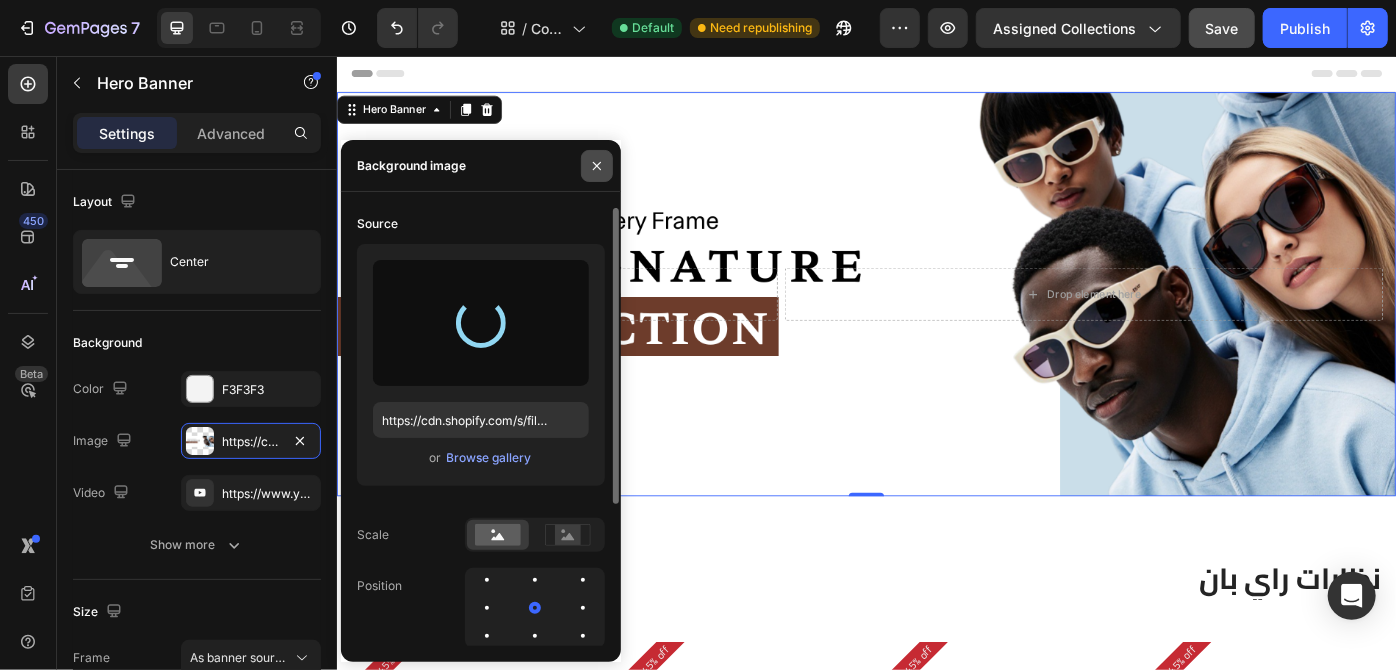 type on "https://cdn.shopify.com/s/files/1/0634/2810/0209/files/gempages_577556491356078630-22e671ca-febe-45bc-a0fd-0ee6b2fbf765.png" 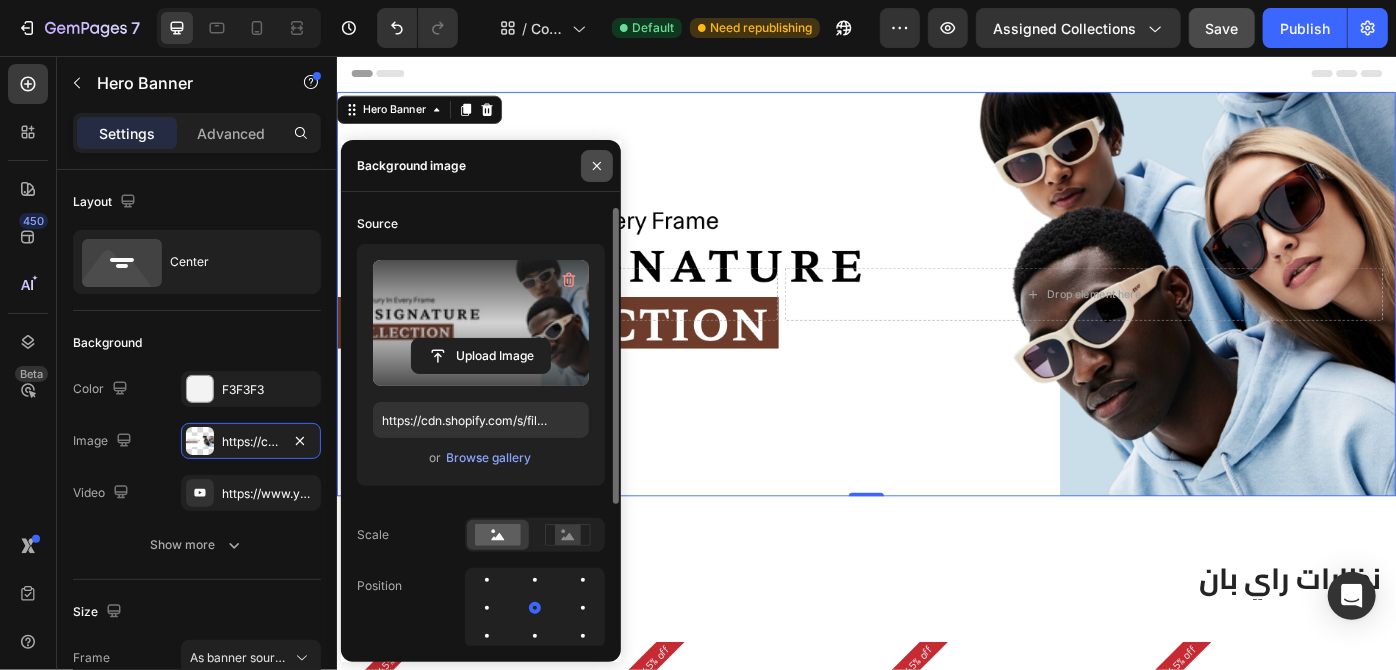 click at bounding box center [597, 166] 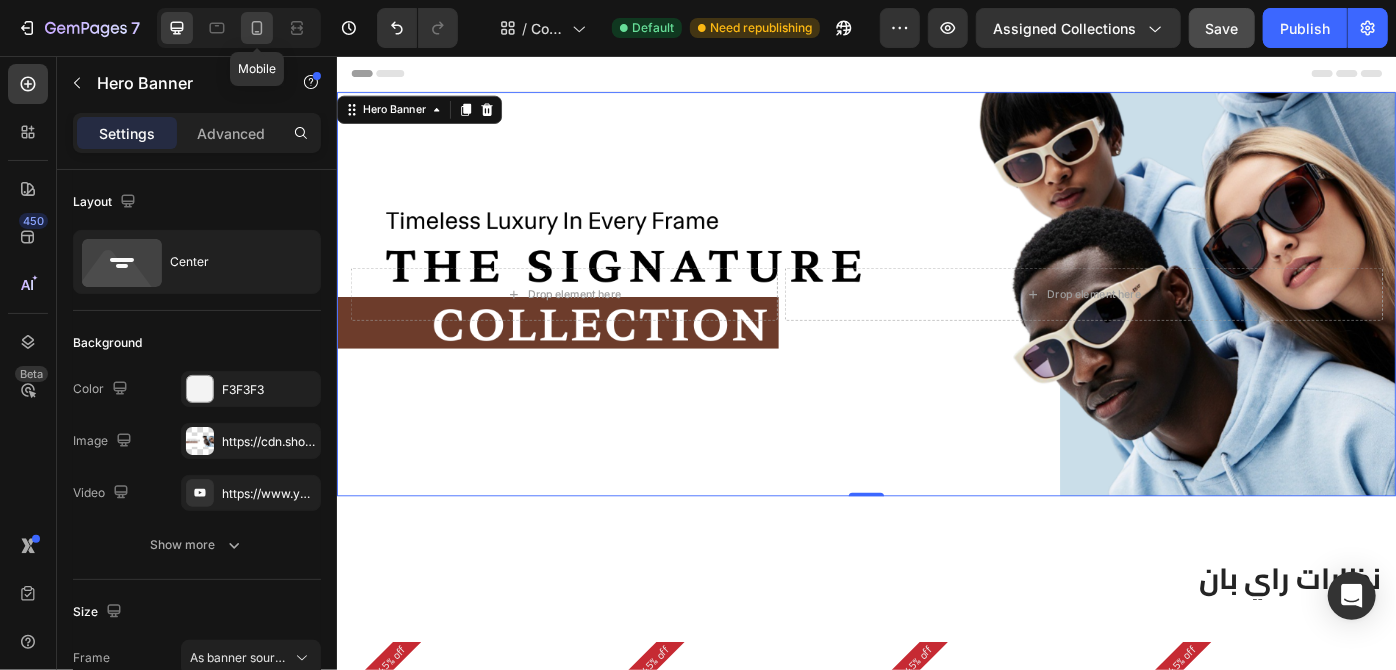 click 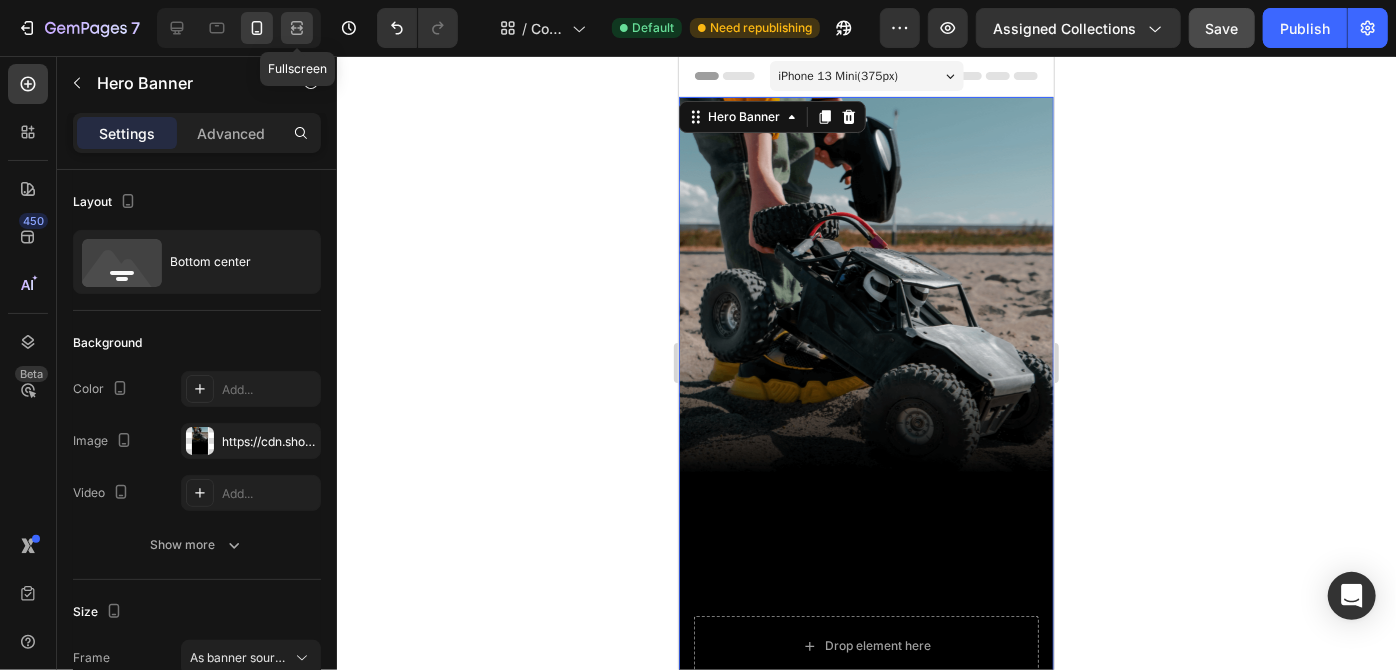 click 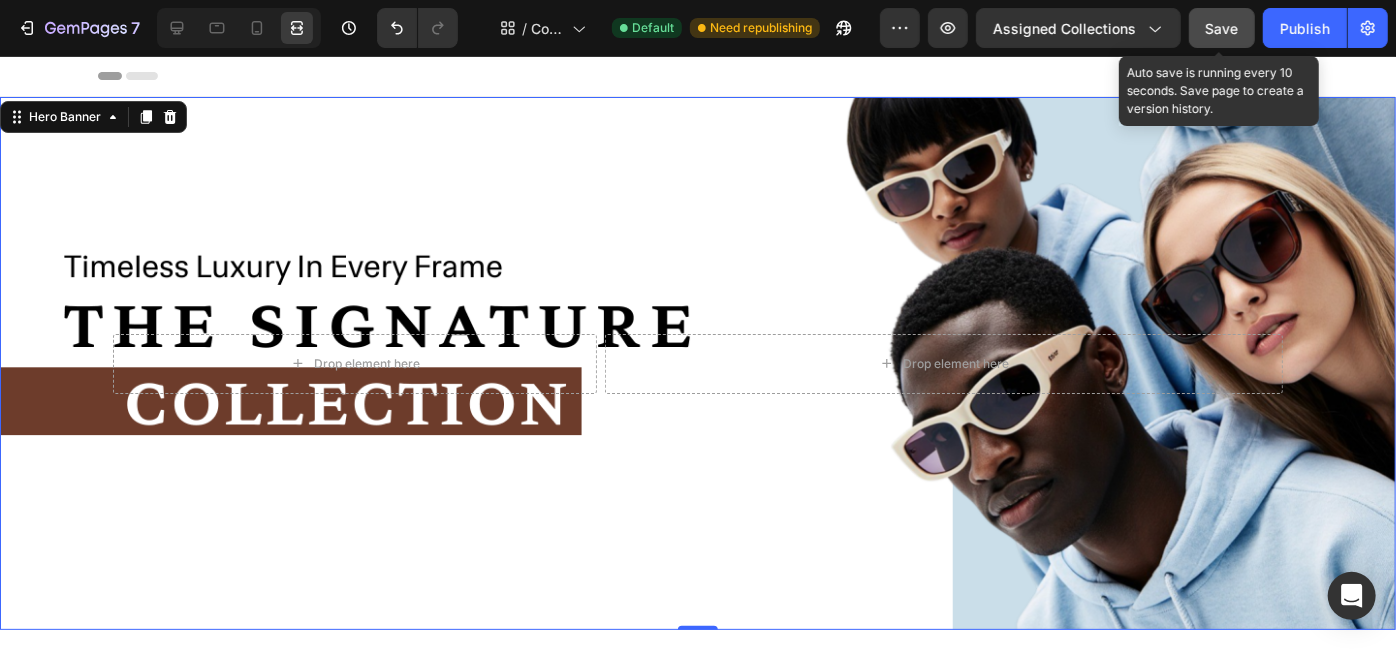 click on "Save" at bounding box center [1222, 28] 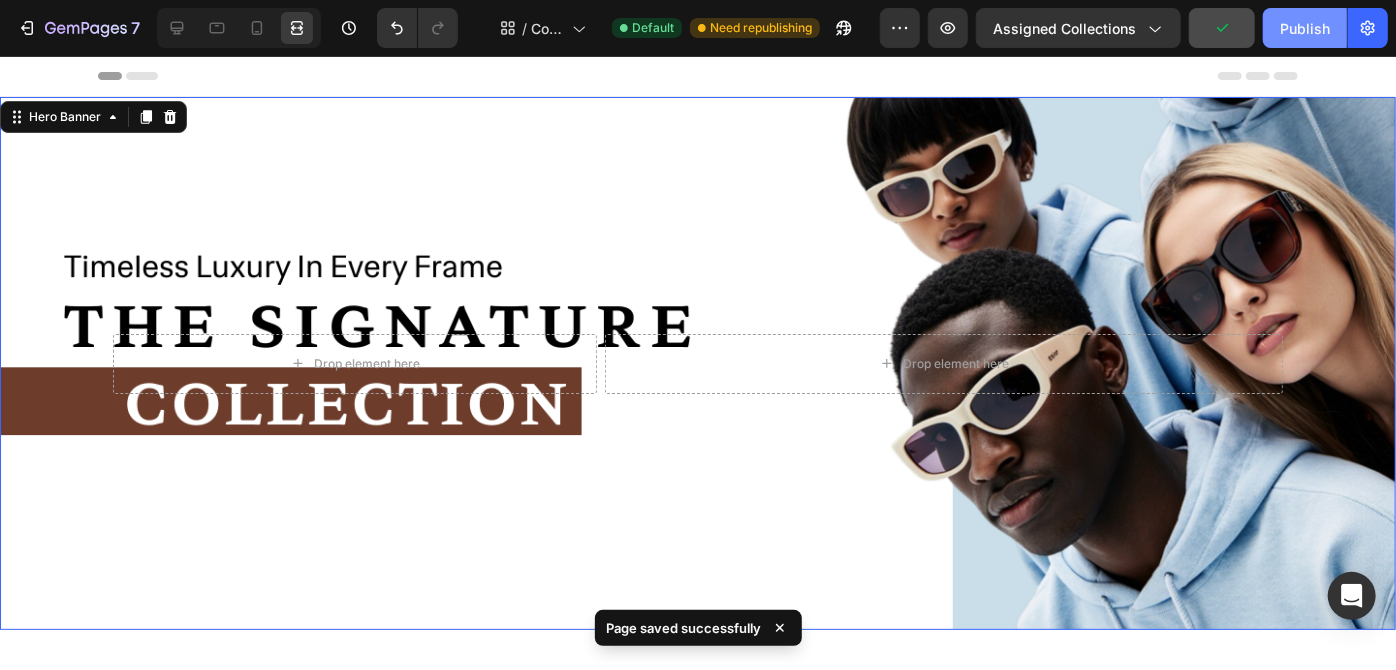 click on "Publish" at bounding box center [1305, 28] 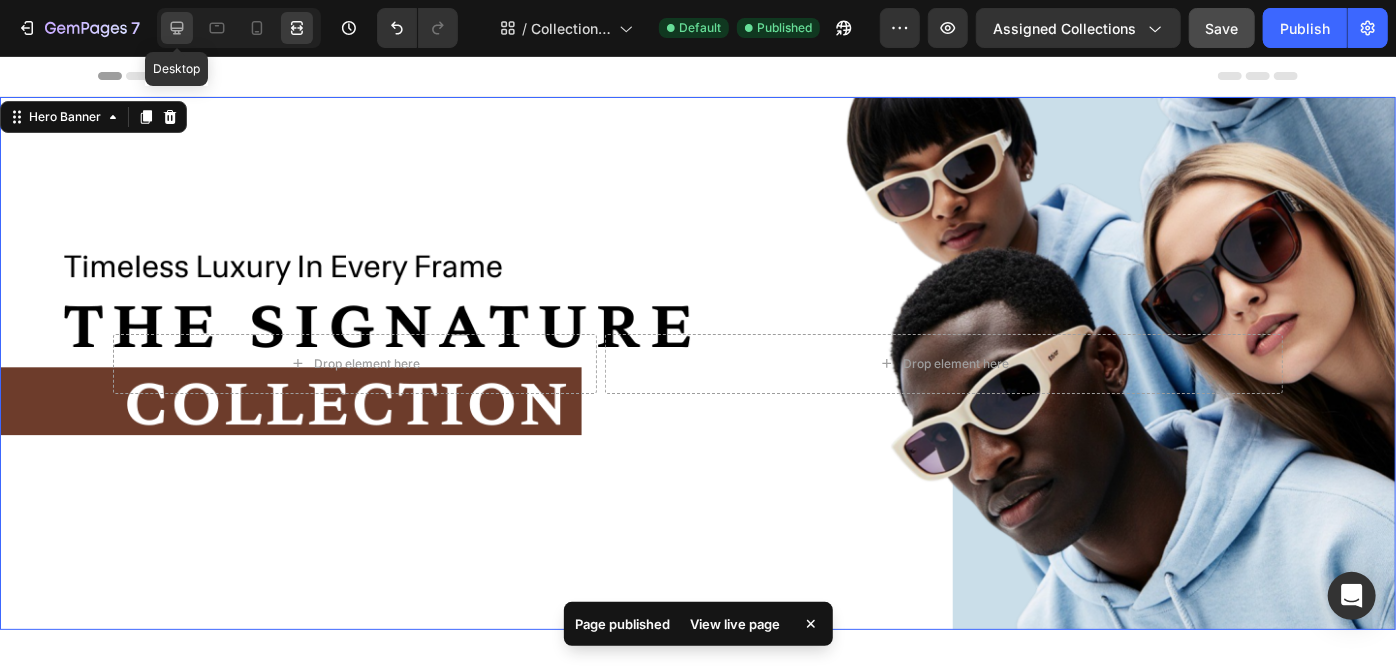 click 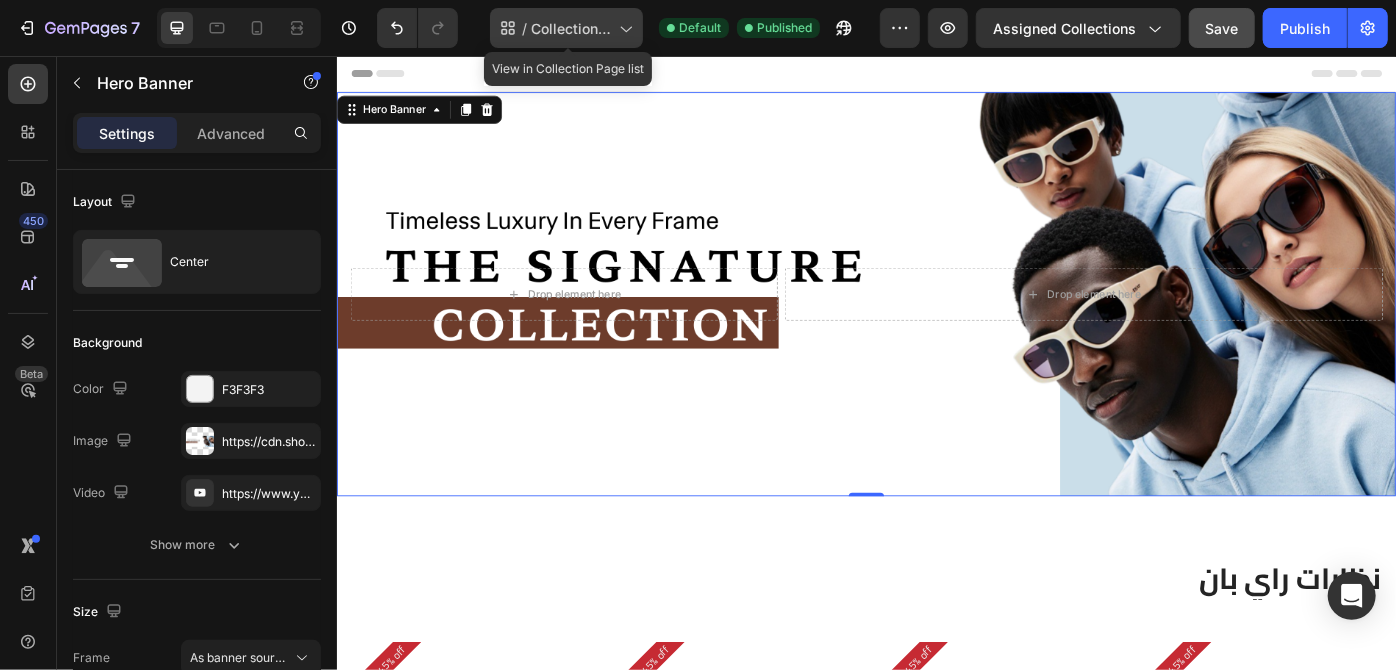 click on "Collection Page - Aug 4, 12:39:11" at bounding box center [571, 28] 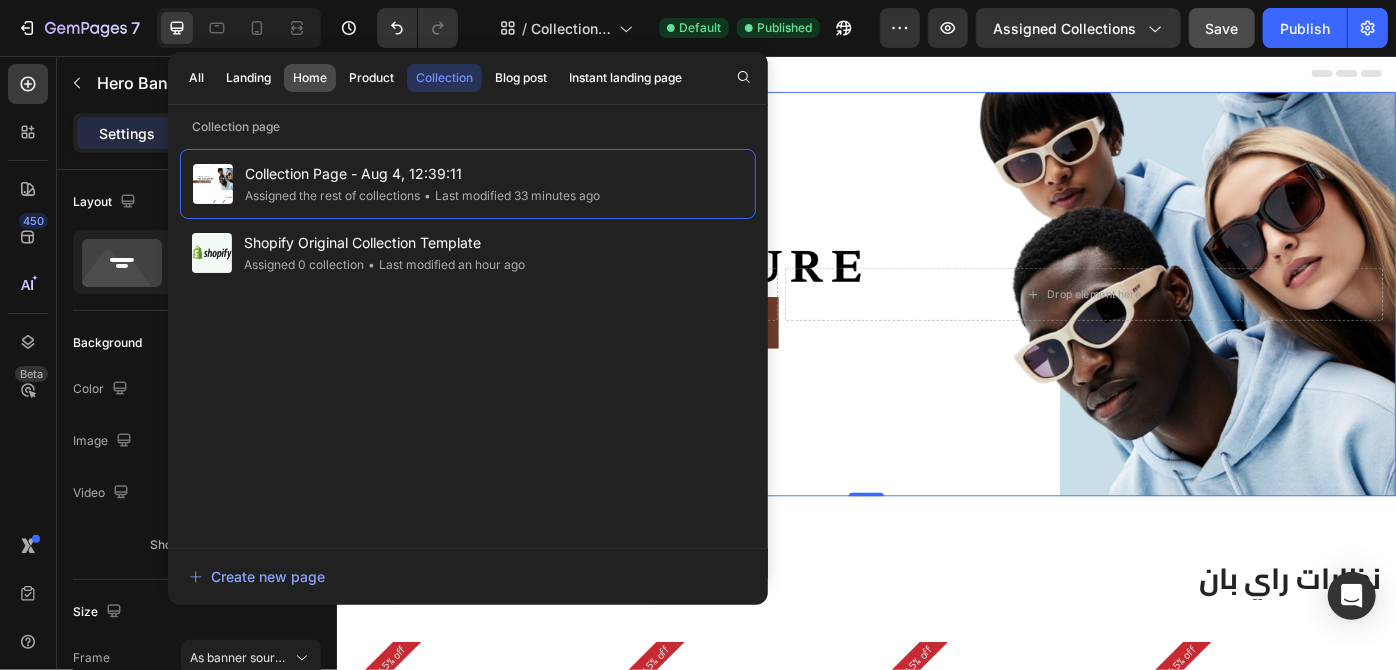 click on "Home" at bounding box center (310, 78) 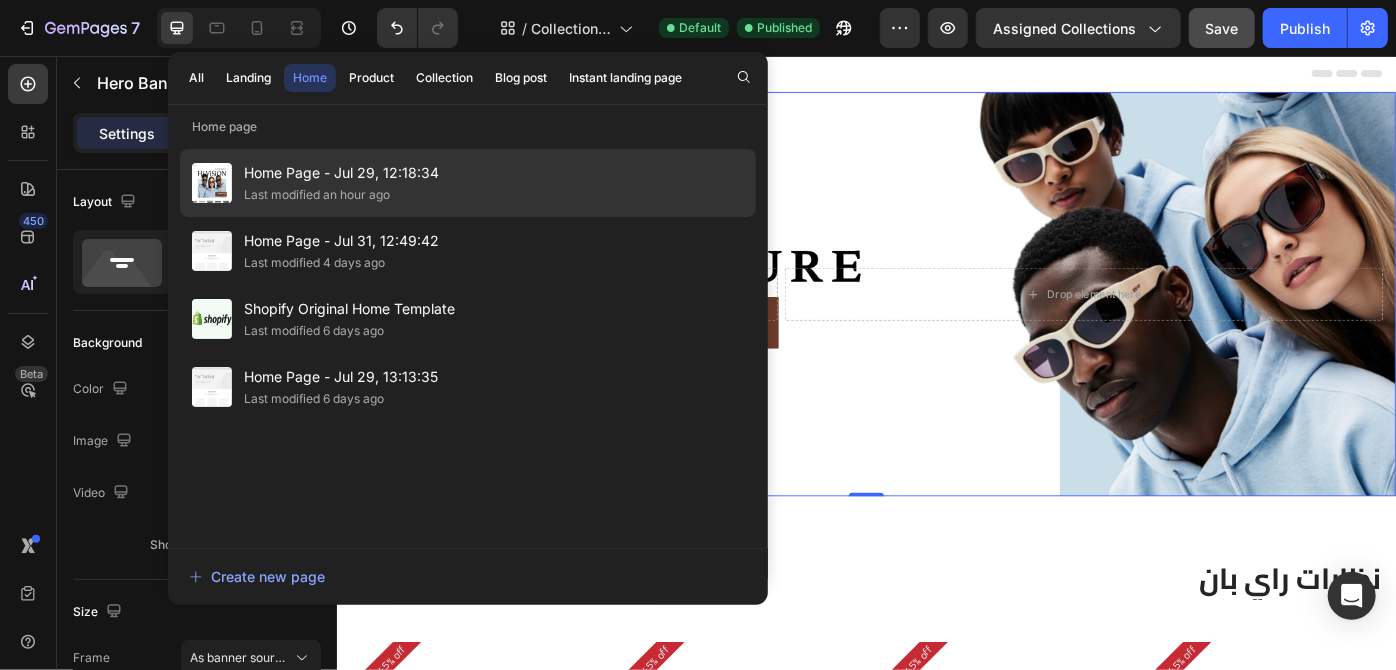 click on "Home Page - Jul 29, 12:18:34" at bounding box center [341, 173] 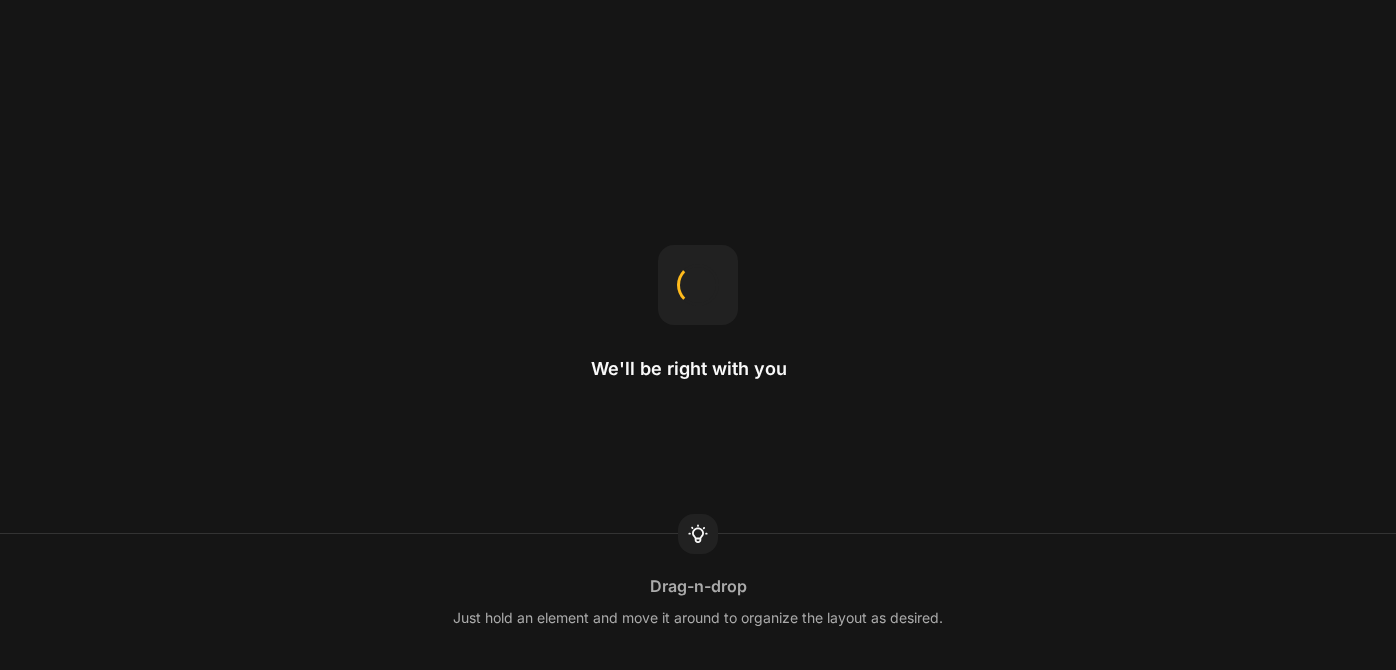 scroll, scrollTop: 0, scrollLeft: 0, axis: both 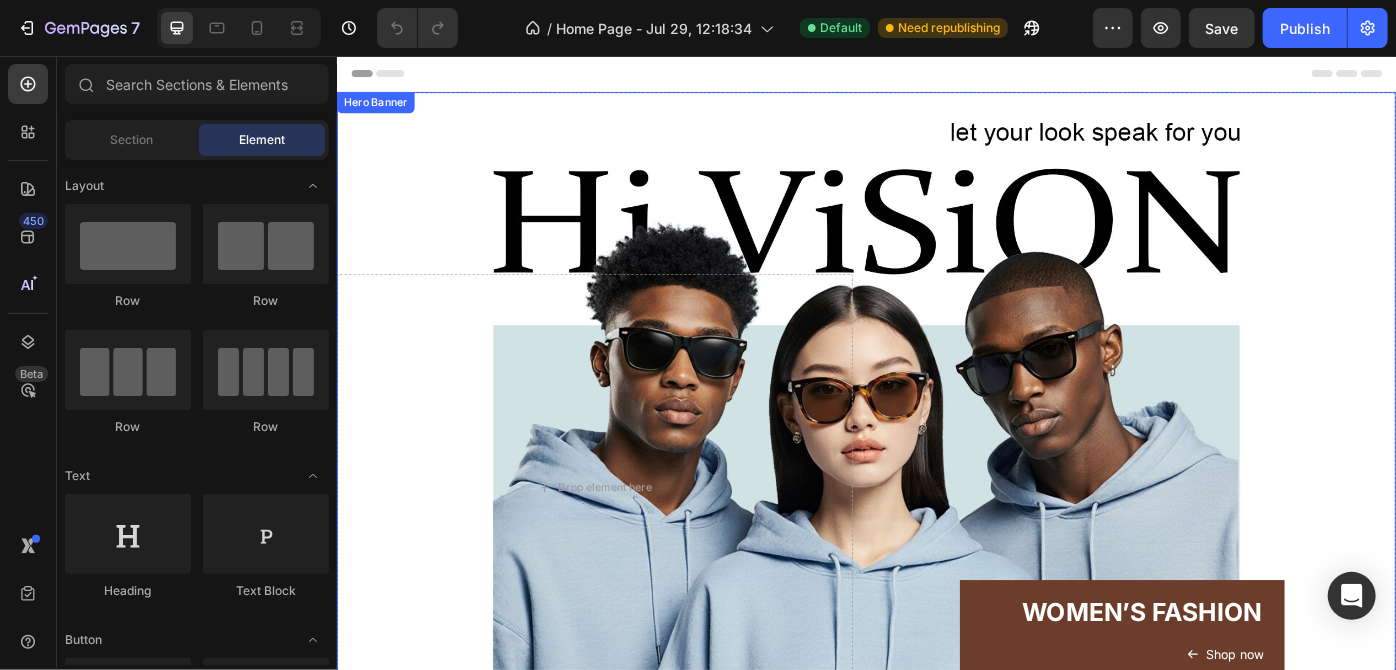 click at bounding box center [936, 441] 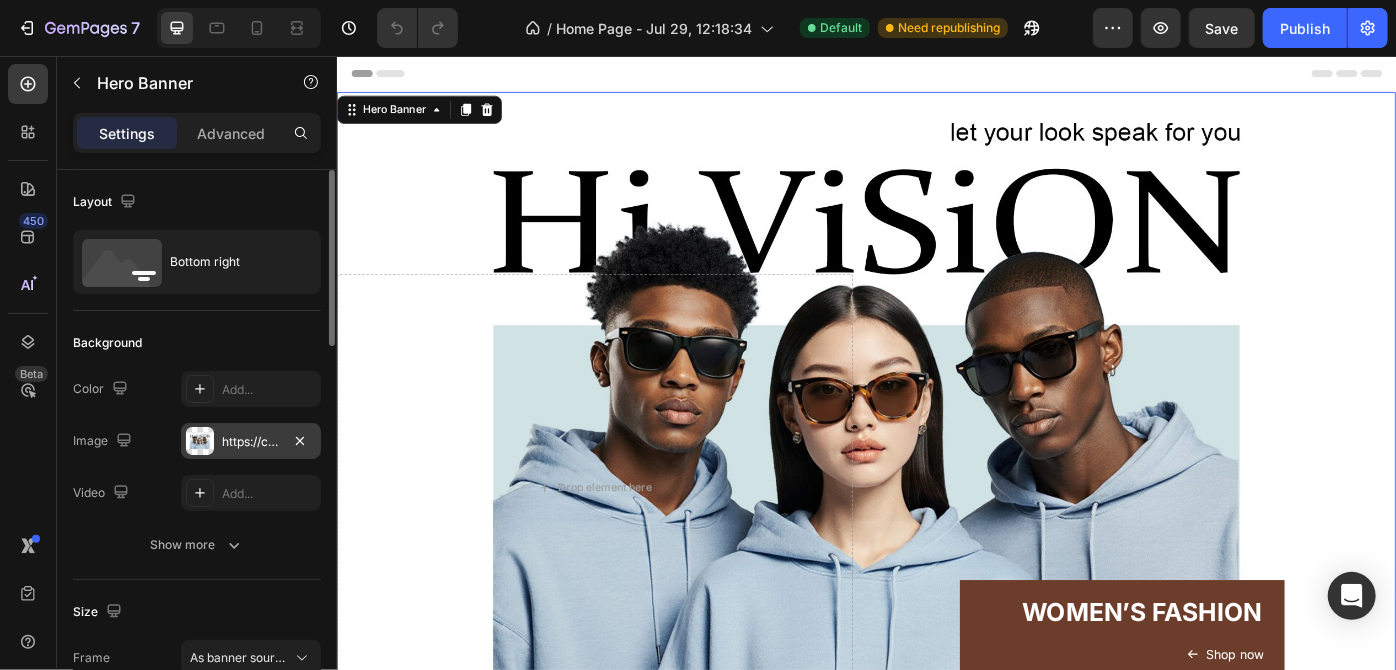click at bounding box center (200, 441) 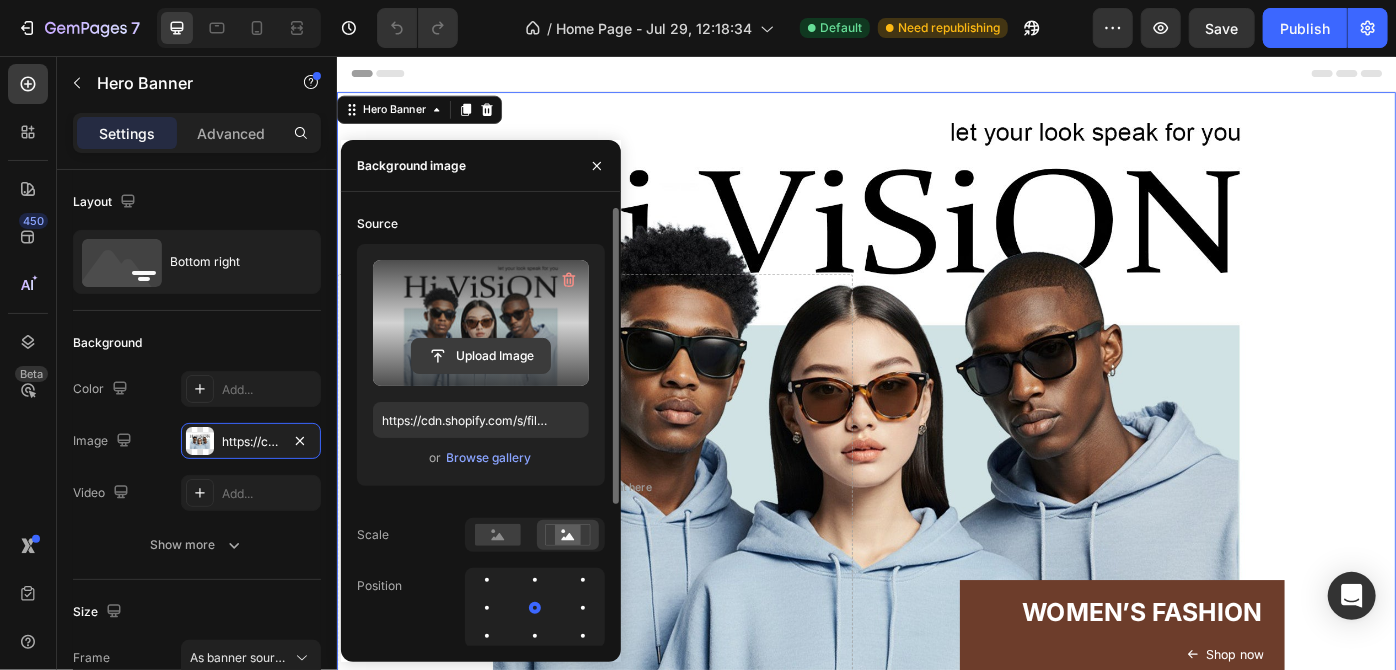 click 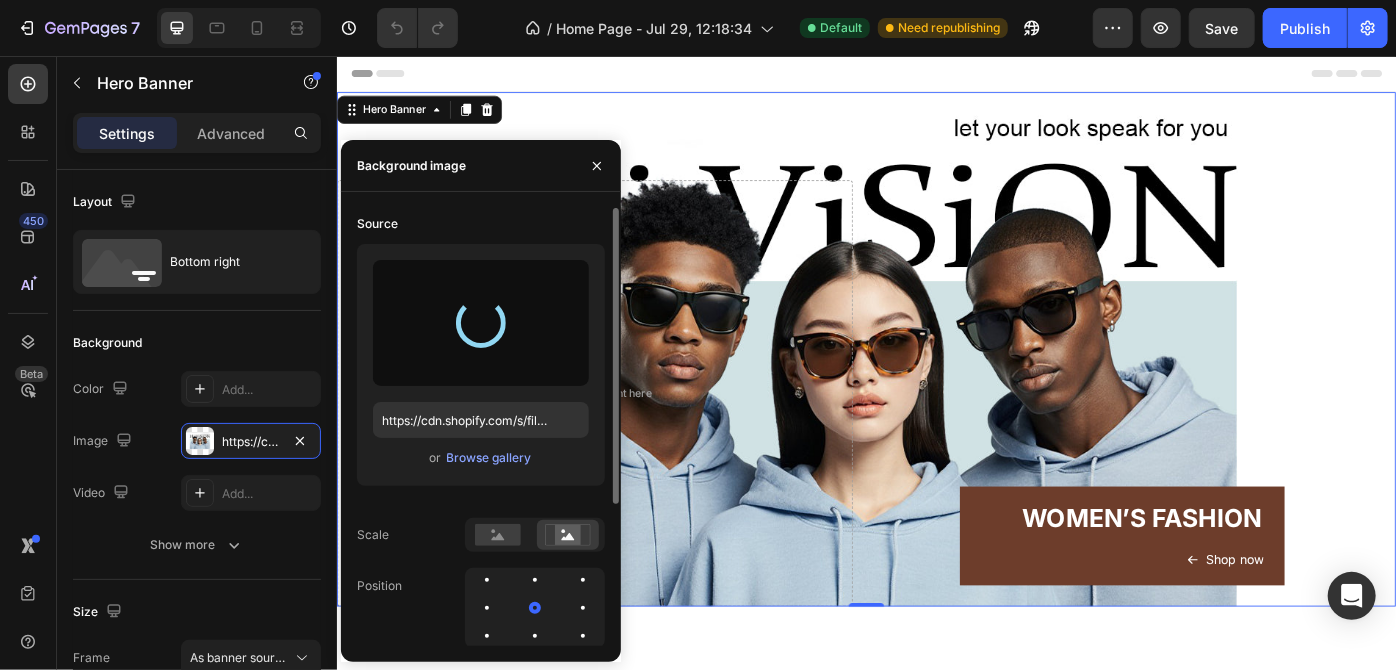 type on "https://cdn.shopify.com/s/files/1/0634/2810/0209/files/gempages_577556491356078630-659629f3-b1db-4694-a570-2b855fc6bc78.jpg" 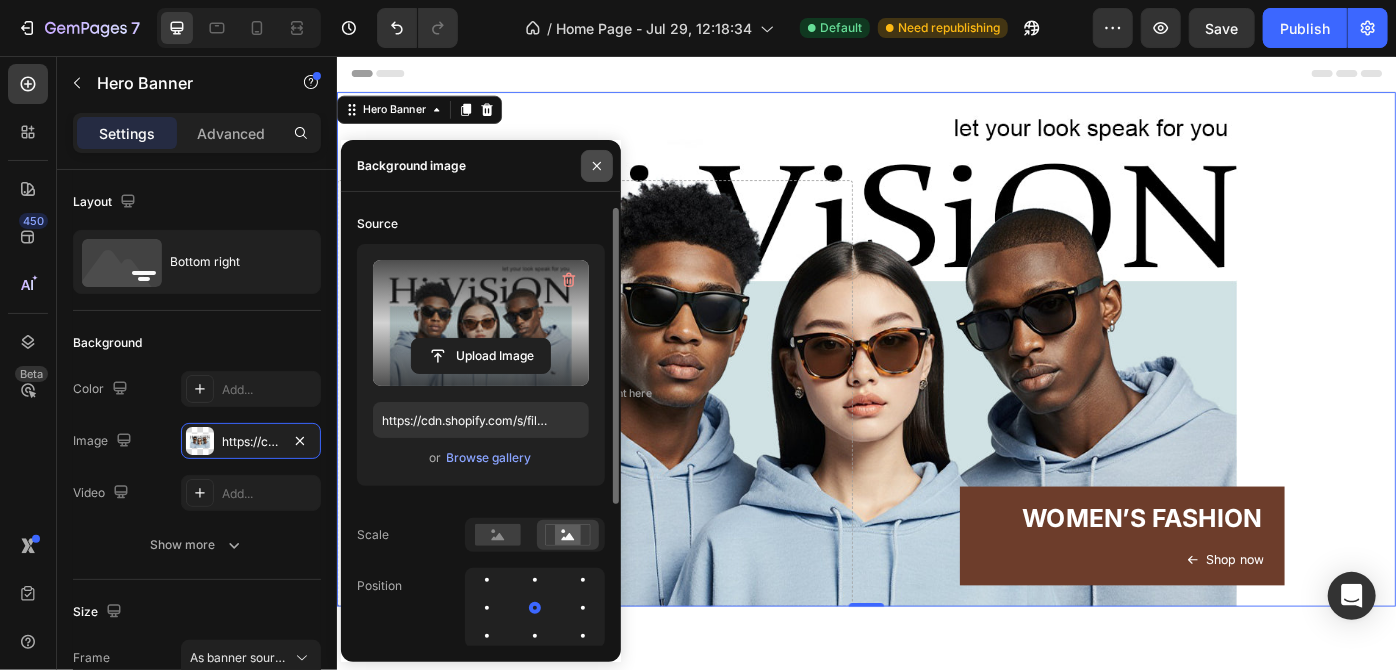 click 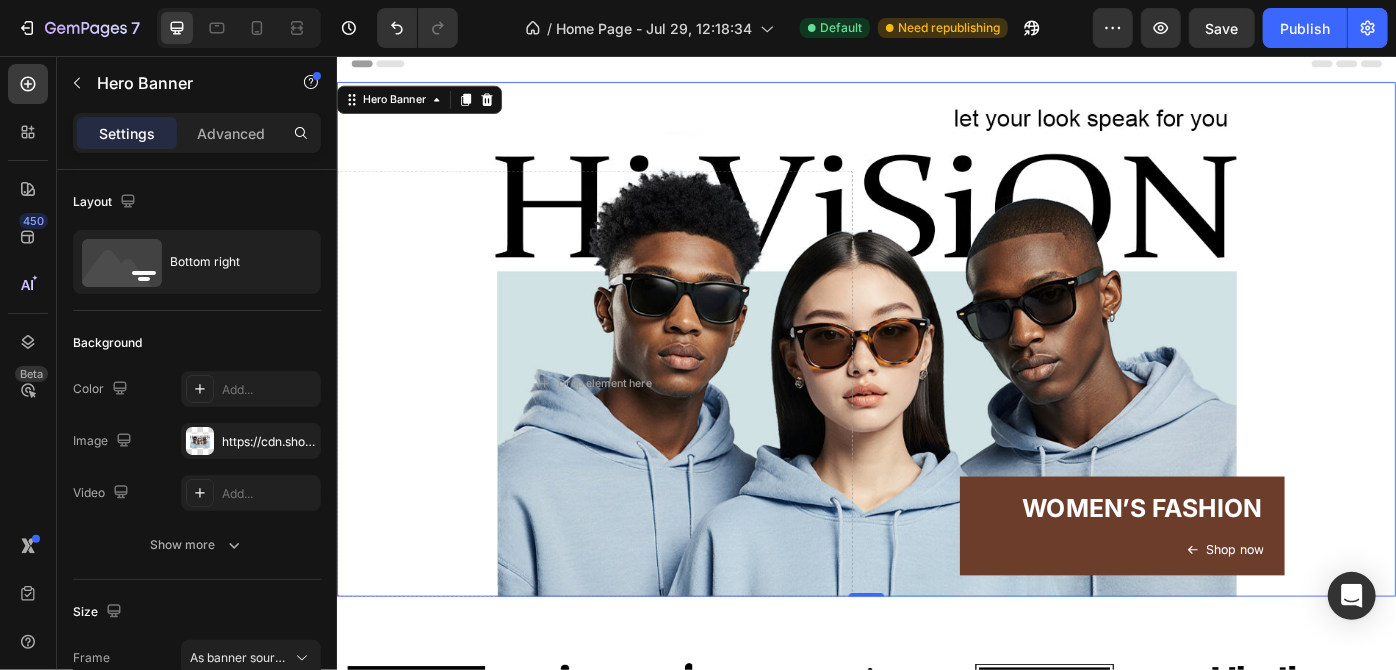 scroll, scrollTop: 0, scrollLeft: 0, axis: both 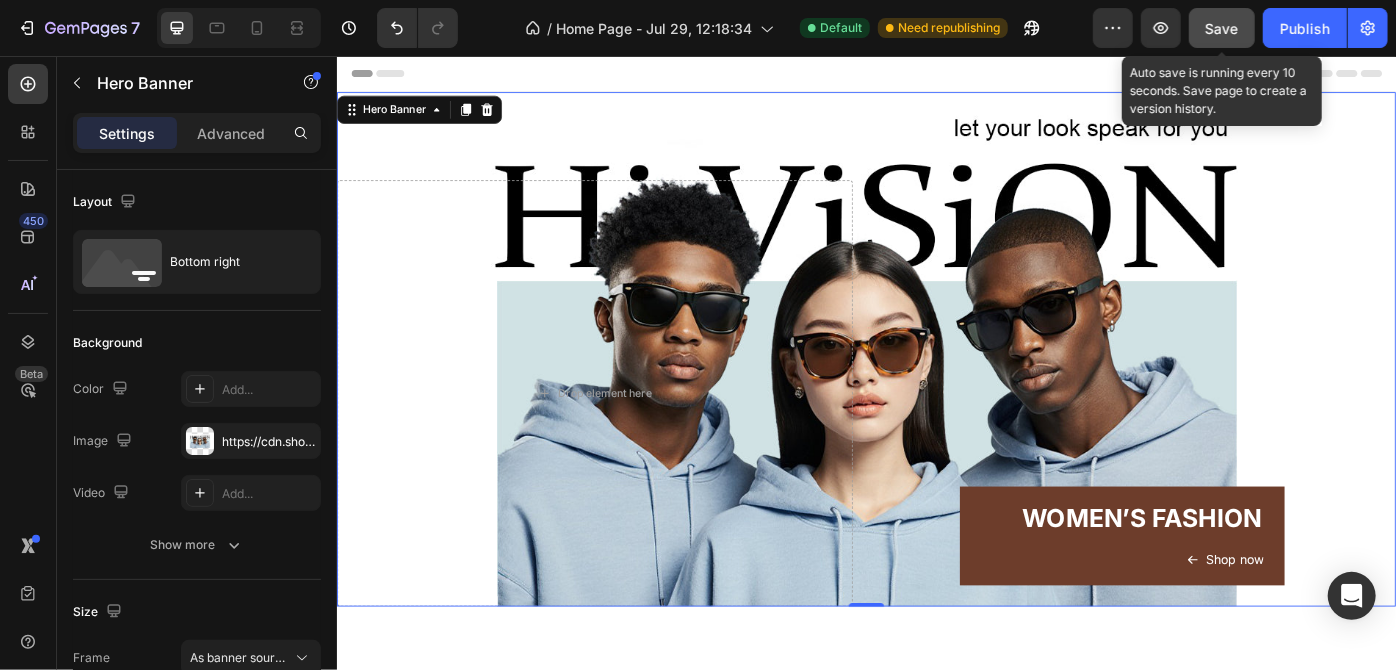 click on "Save" at bounding box center [1222, 28] 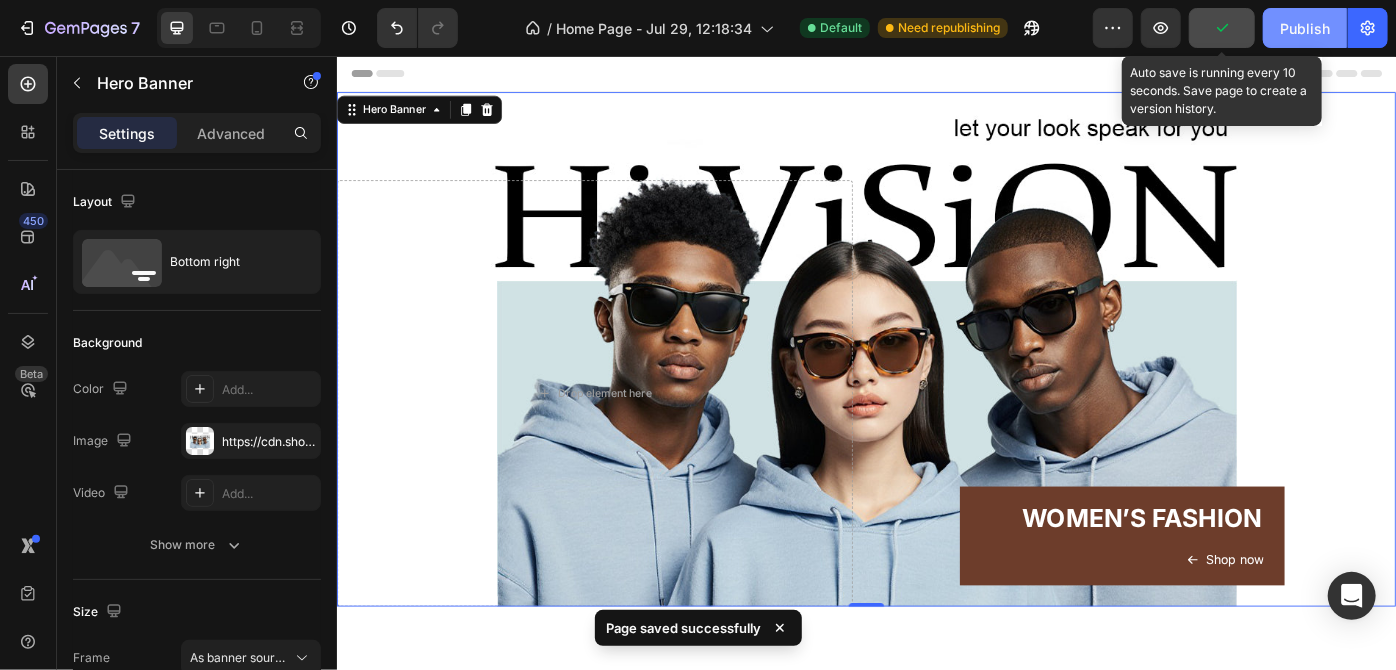 click on "Publish" at bounding box center (1305, 28) 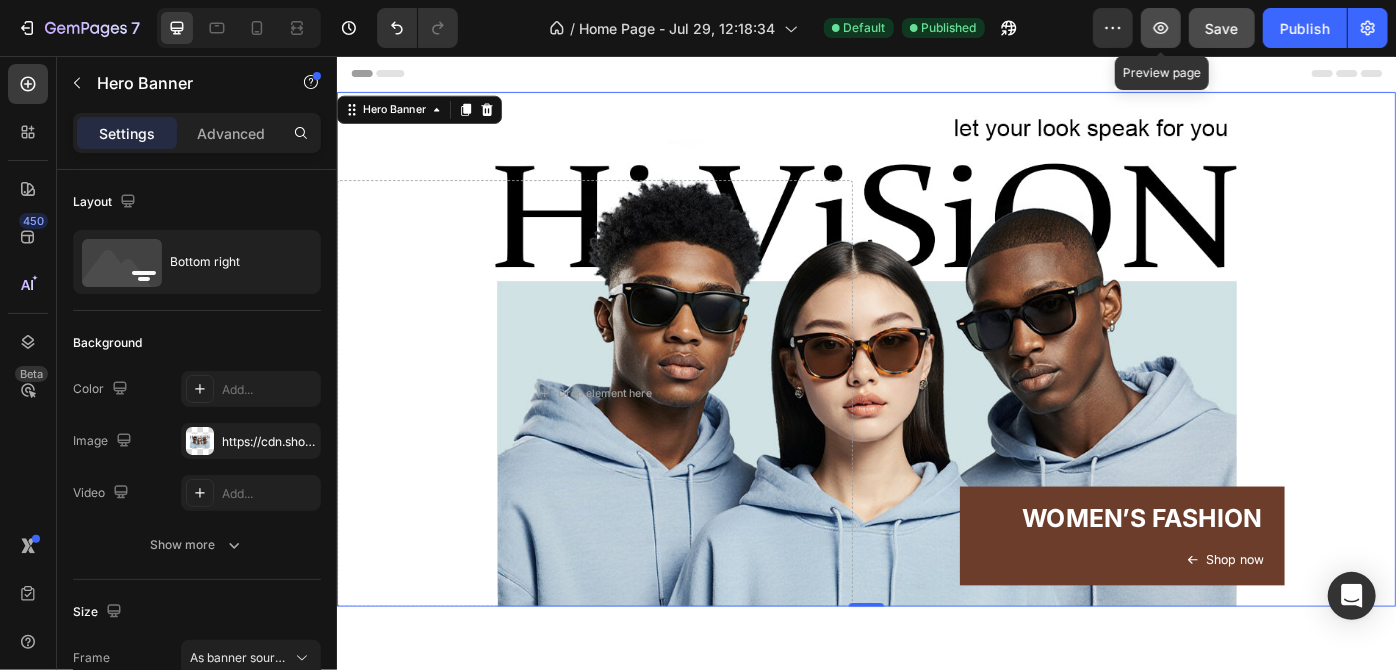click 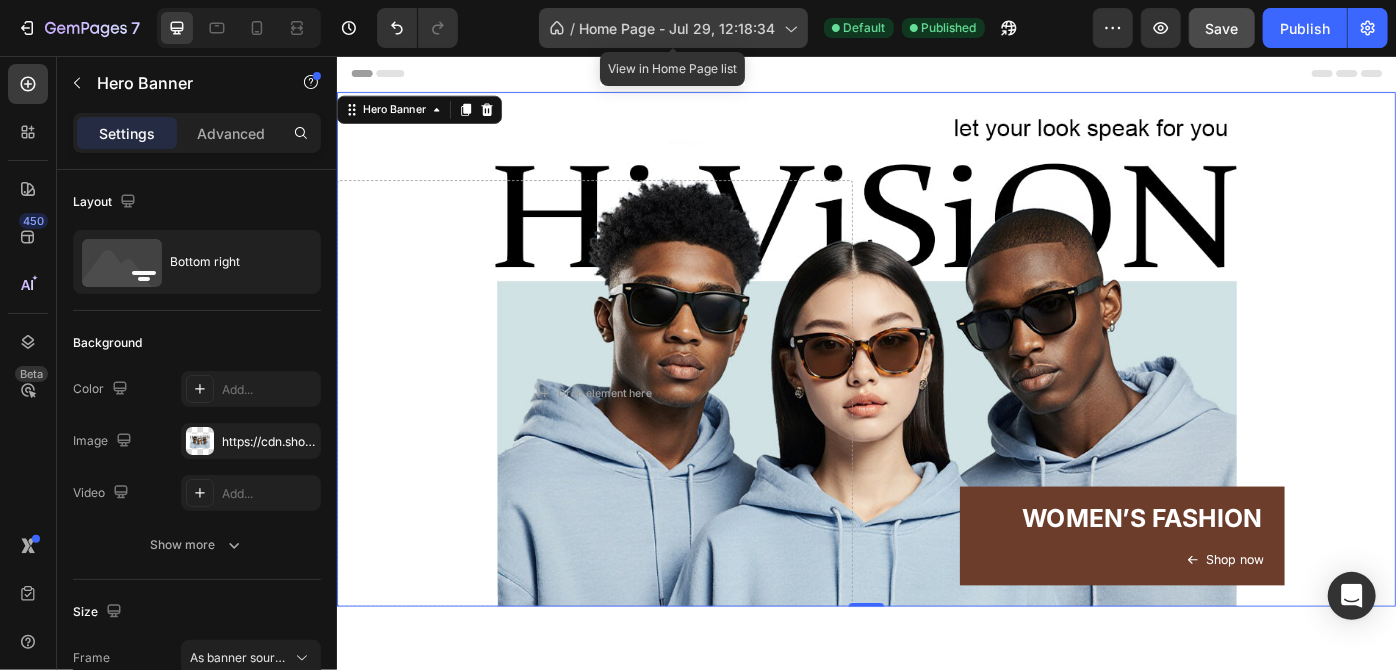 click on "Home Page - Jul 29, 12:18:34" at bounding box center [678, 28] 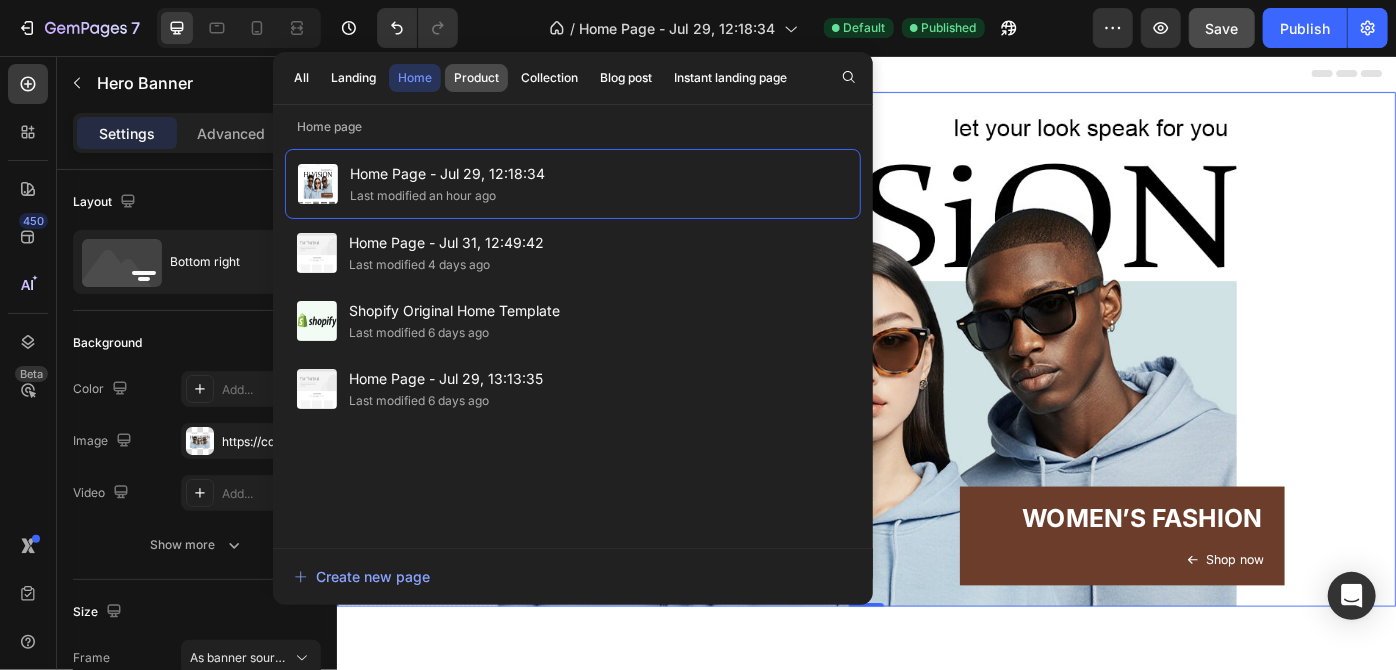 click on "Product" at bounding box center [476, 78] 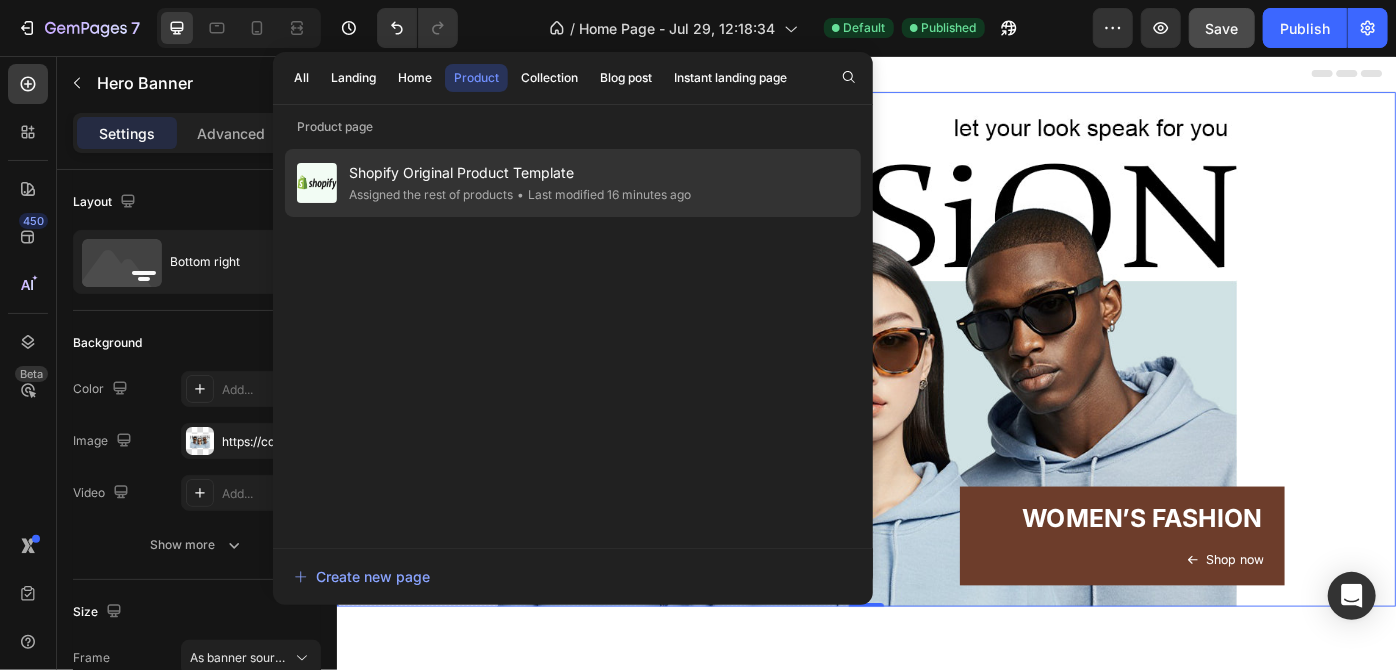 click on "• Last modified 16 minutes ago" 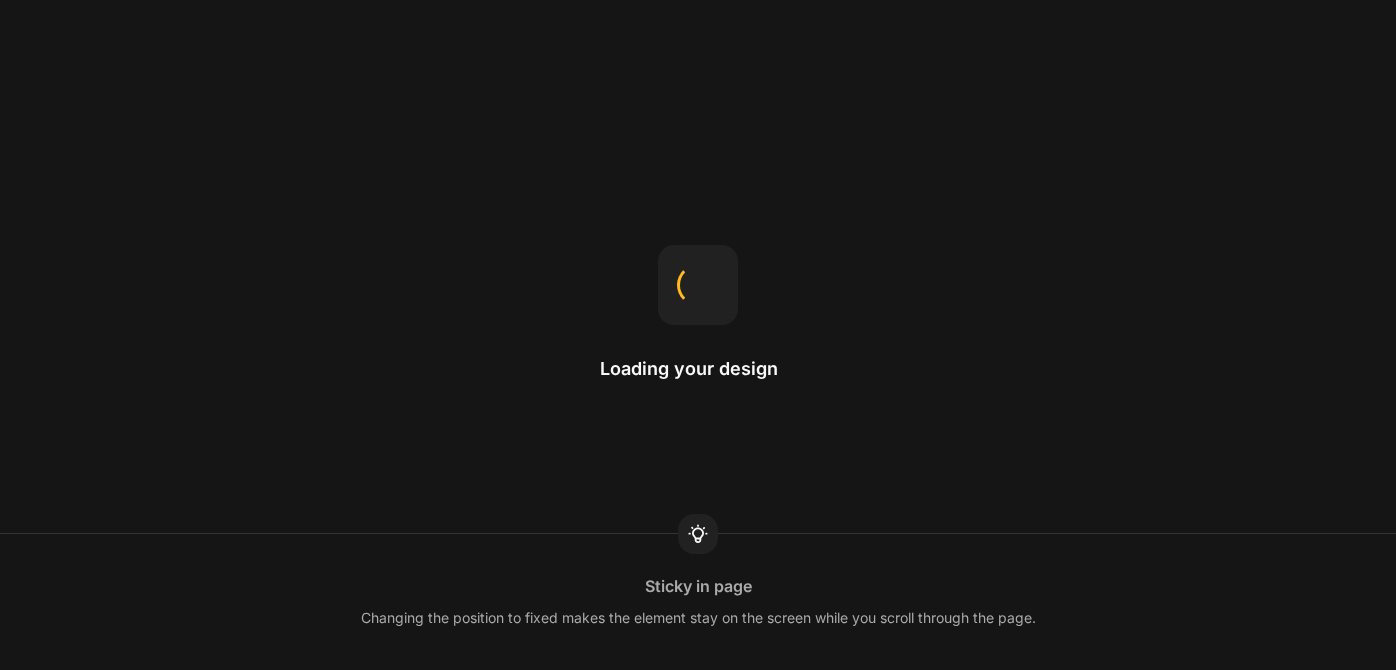 scroll, scrollTop: 0, scrollLeft: 0, axis: both 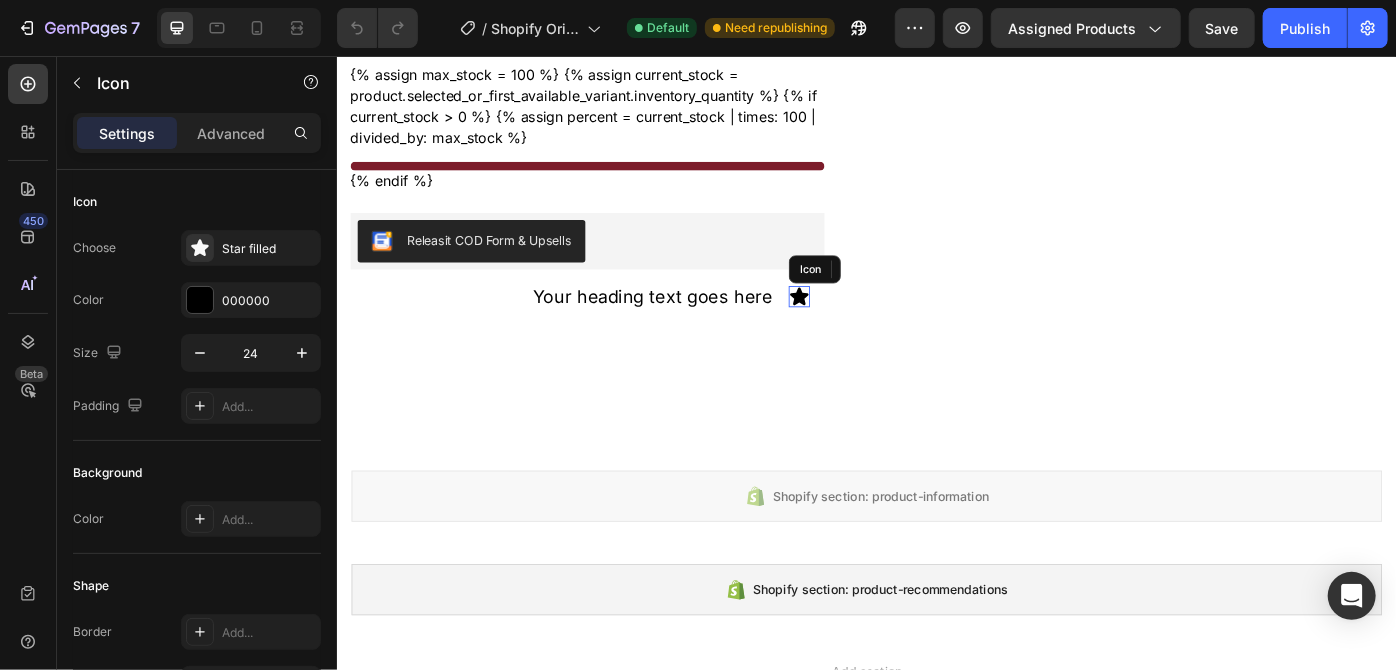 click 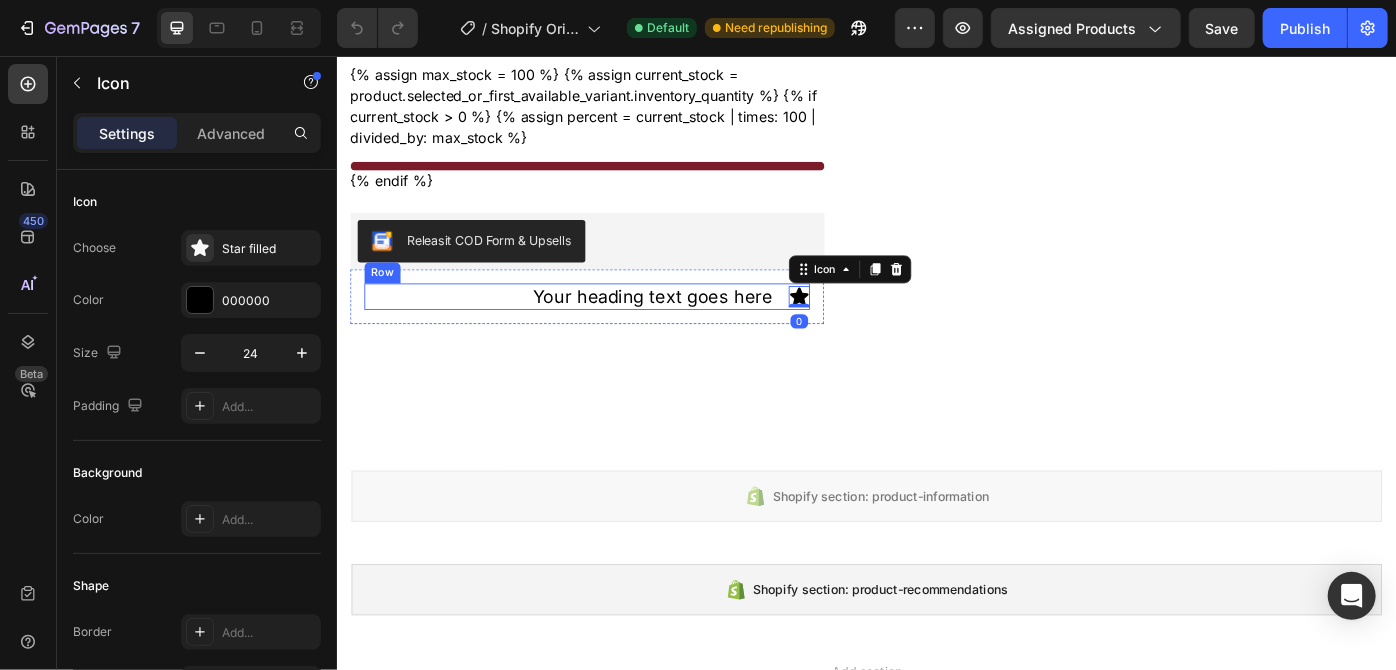 click on "Your heading text goes here Heading
Icon   0 Row" at bounding box center [619, 328] 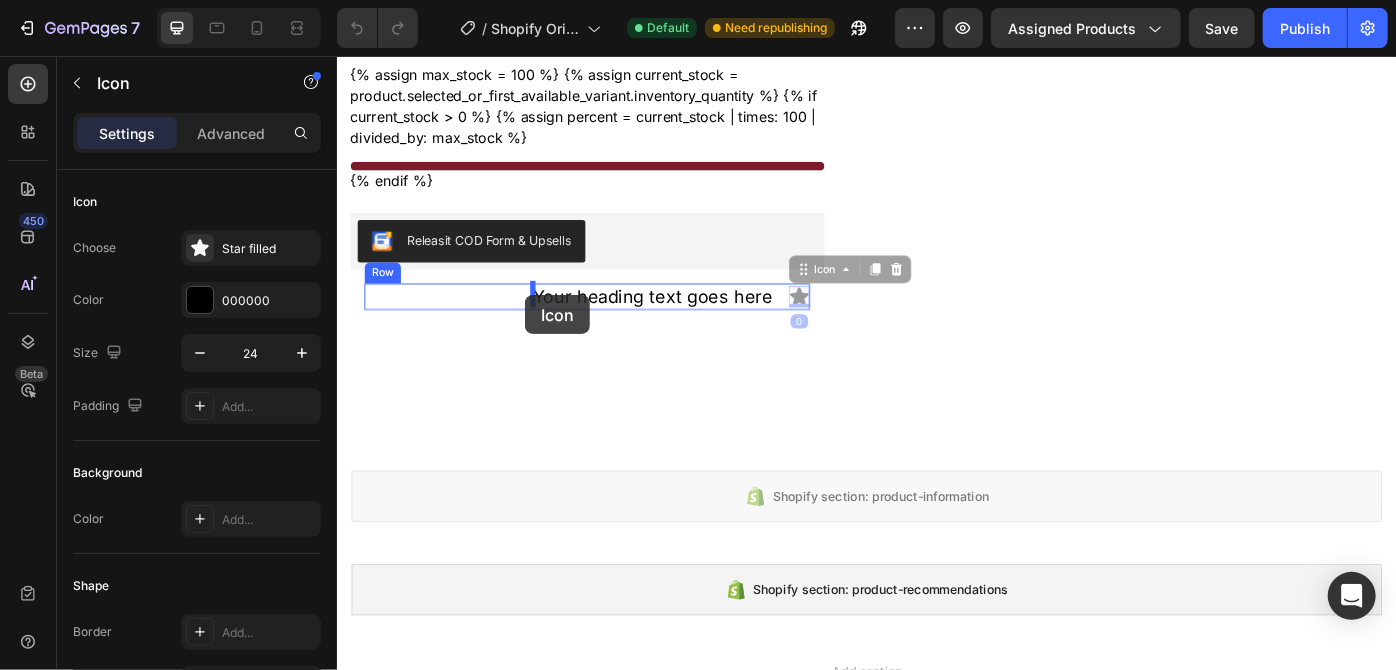 drag, startPoint x: 854, startPoint y: 328, endPoint x: 549, endPoint y: 326, distance: 305.00656 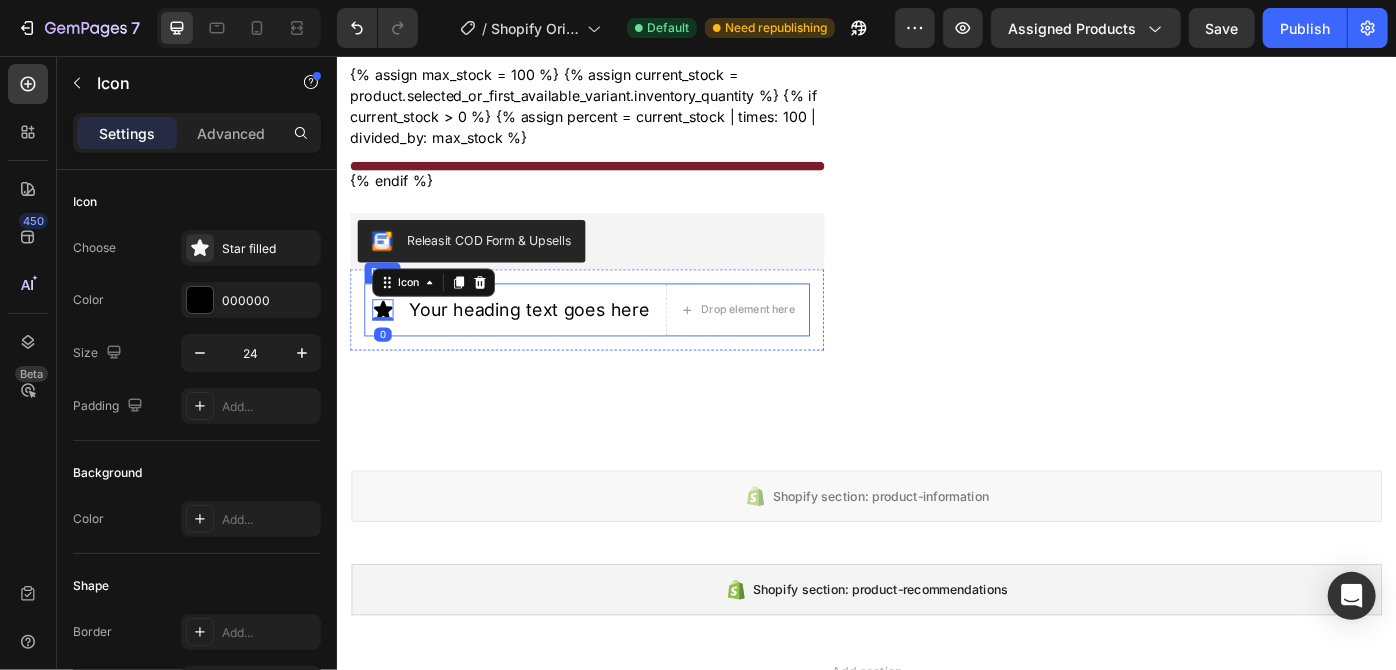 click on "Icon   0 Your heading text goes here Heading
Drop element here Row" at bounding box center (619, 343) 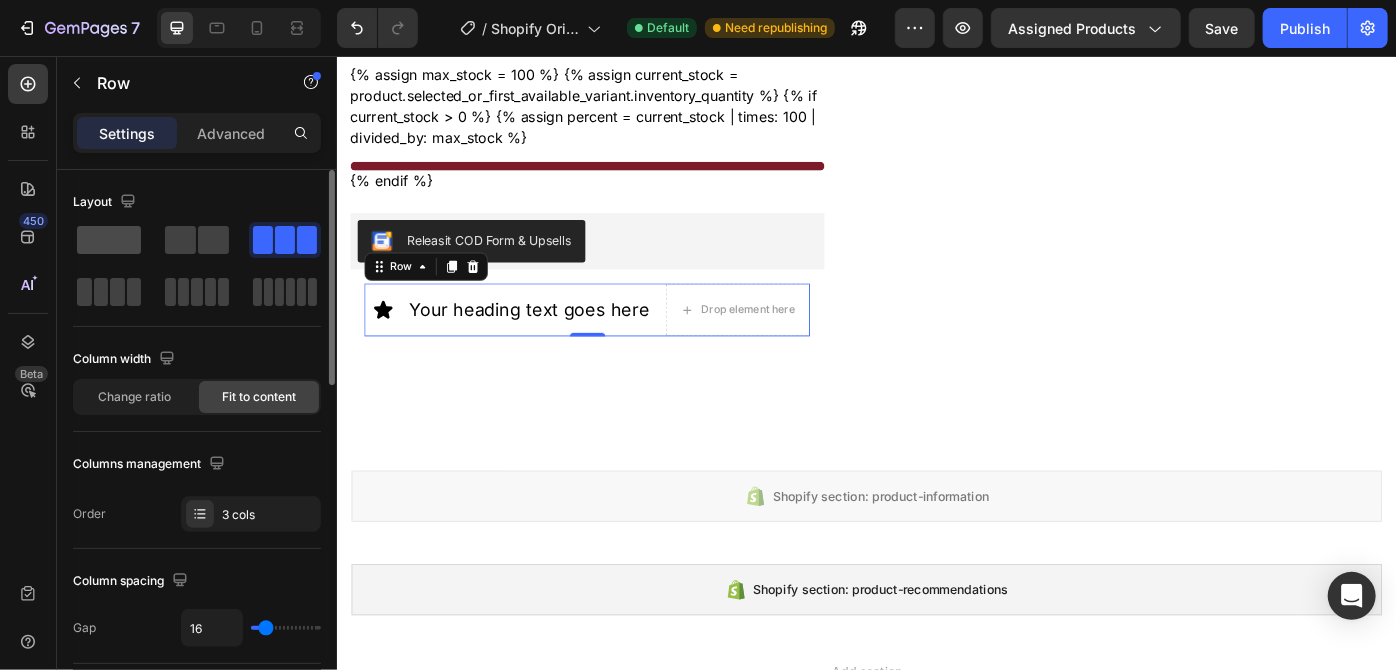 click 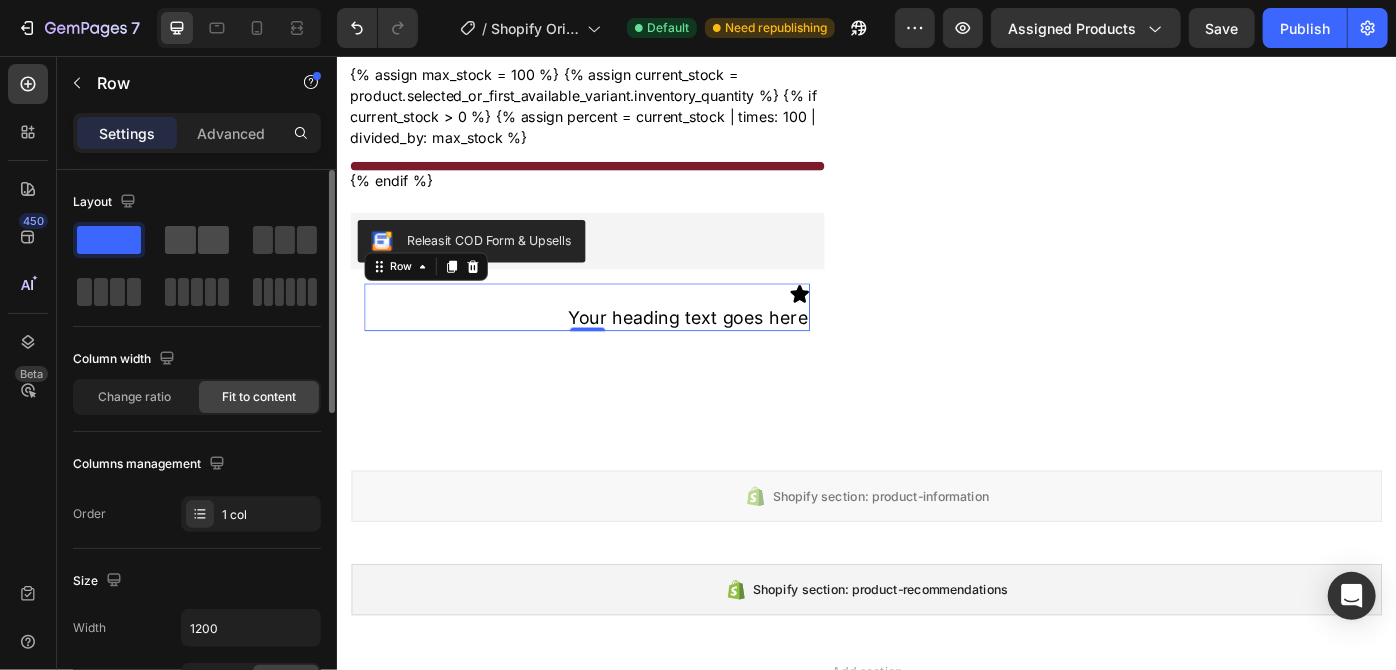 click 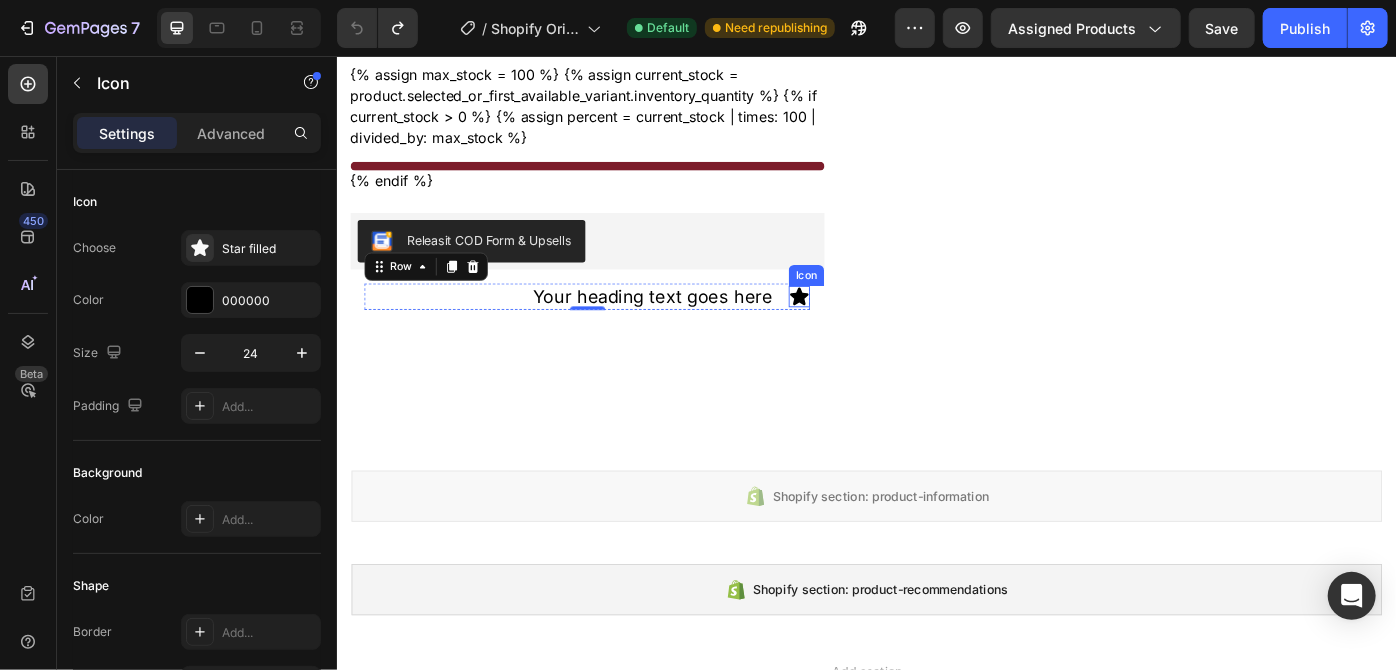 click 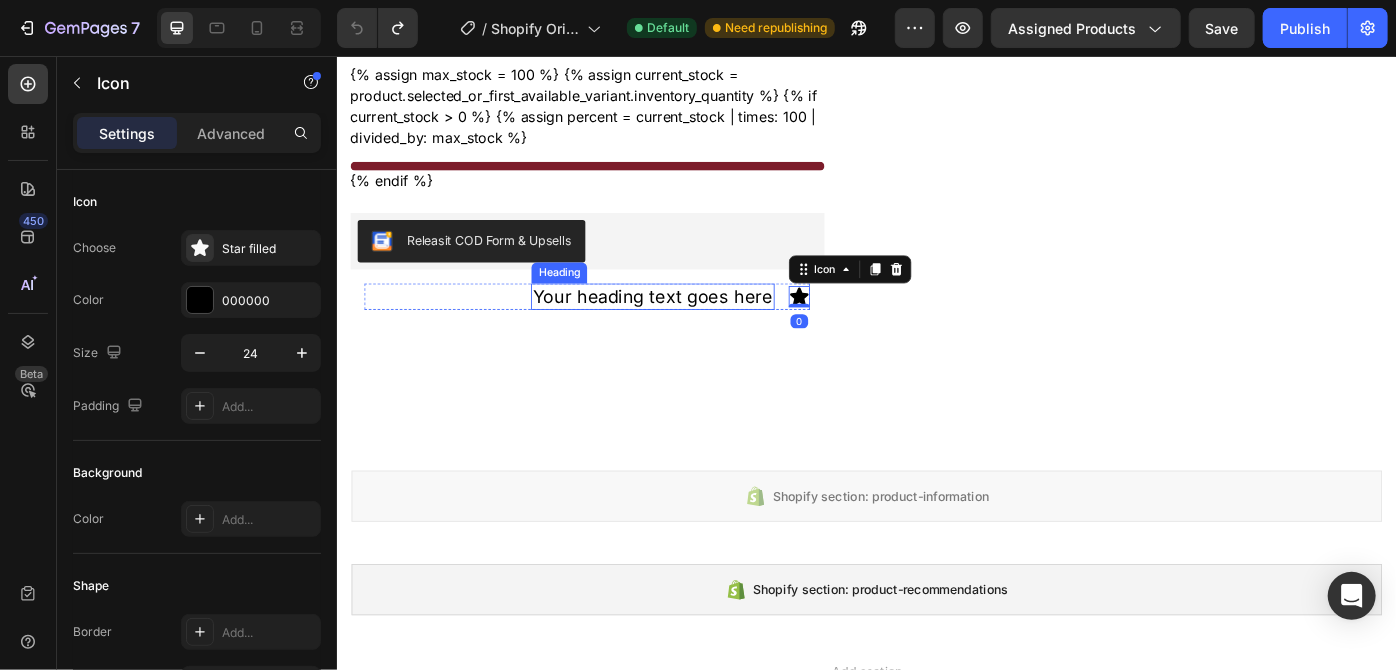 click on "Your heading text goes here" at bounding box center [694, 328] 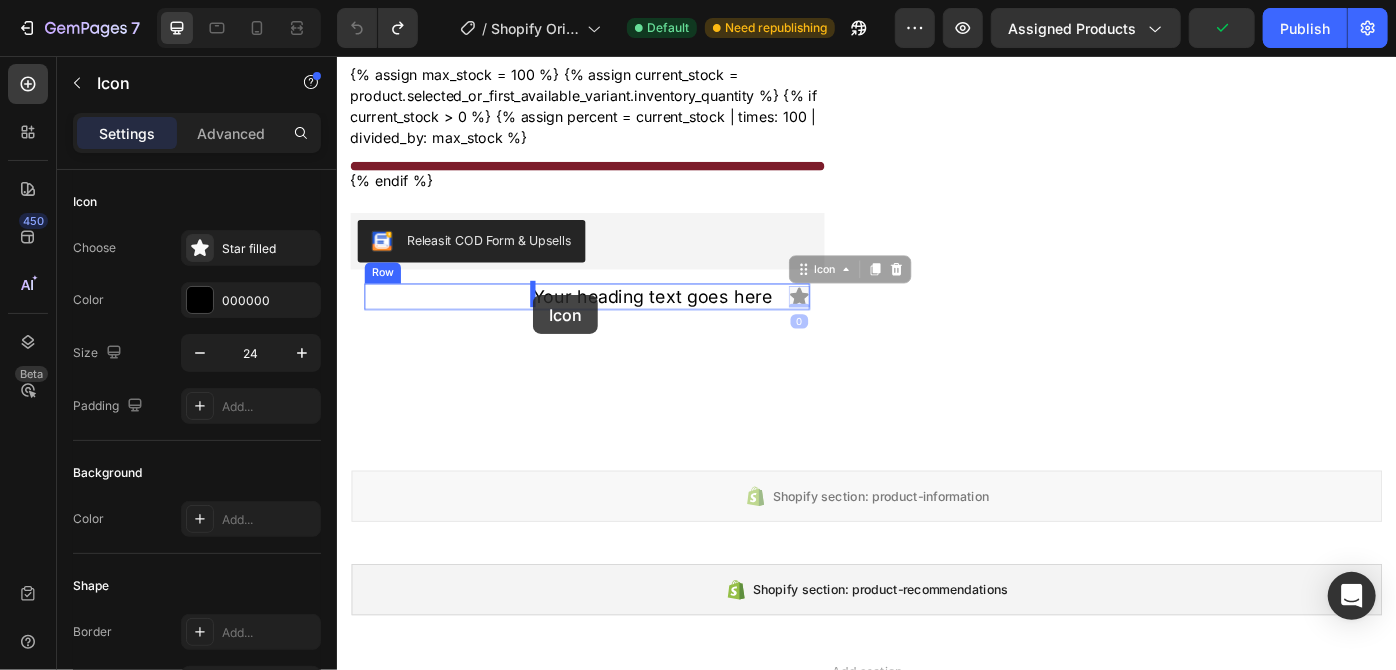 drag, startPoint x: 854, startPoint y: 324, endPoint x: 558, endPoint y: 326, distance: 296.00674 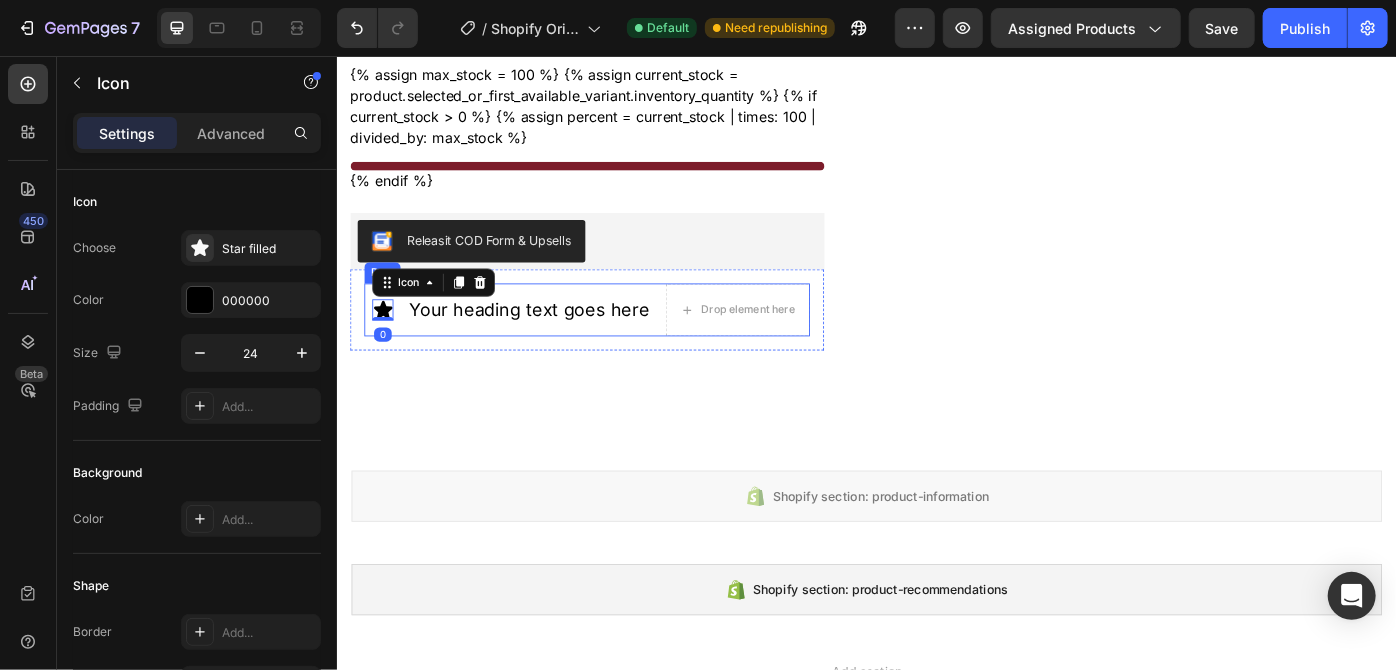 click on "Icon   0 Your heading text goes here Heading
Drop element here Row" at bounding box center [619, 343] 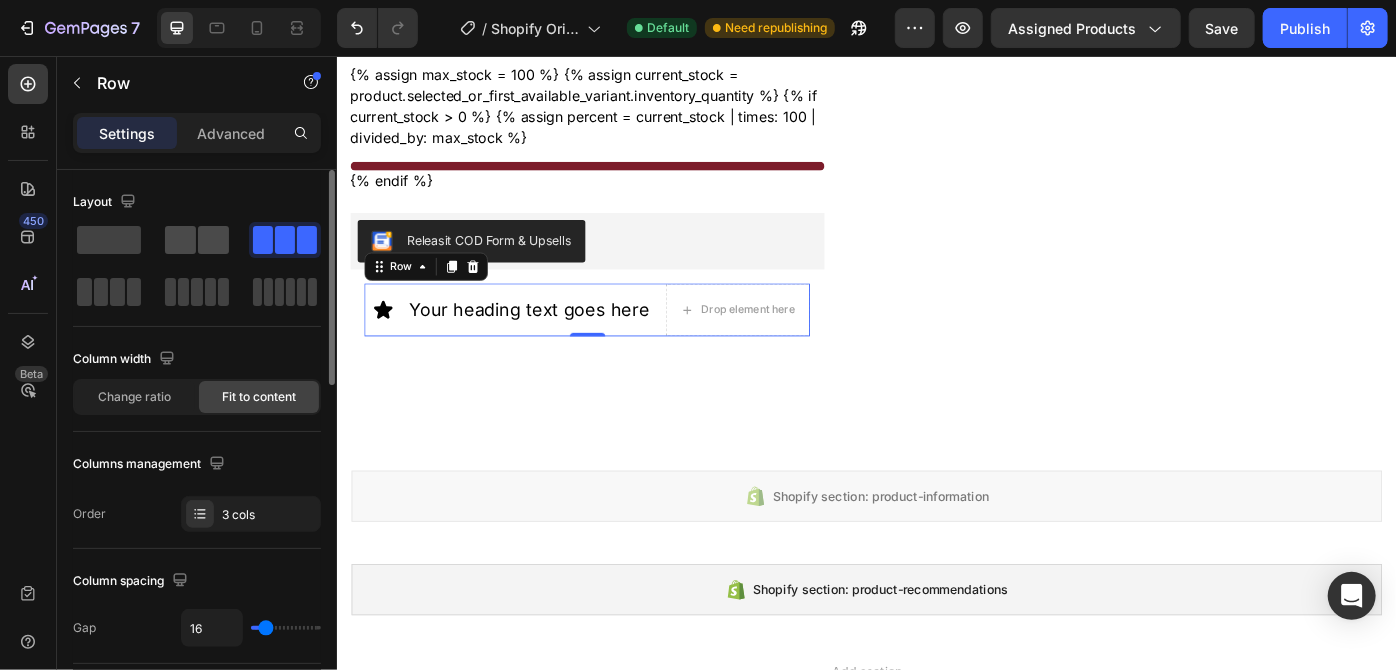 click 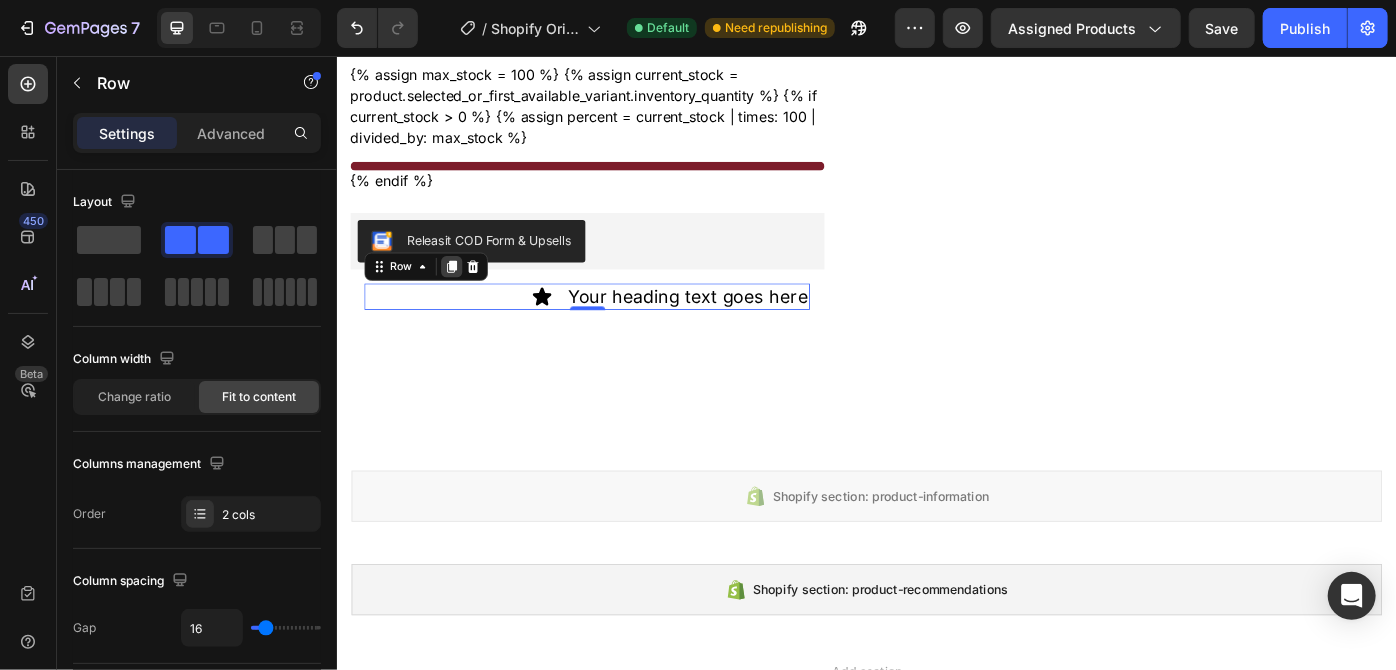 click 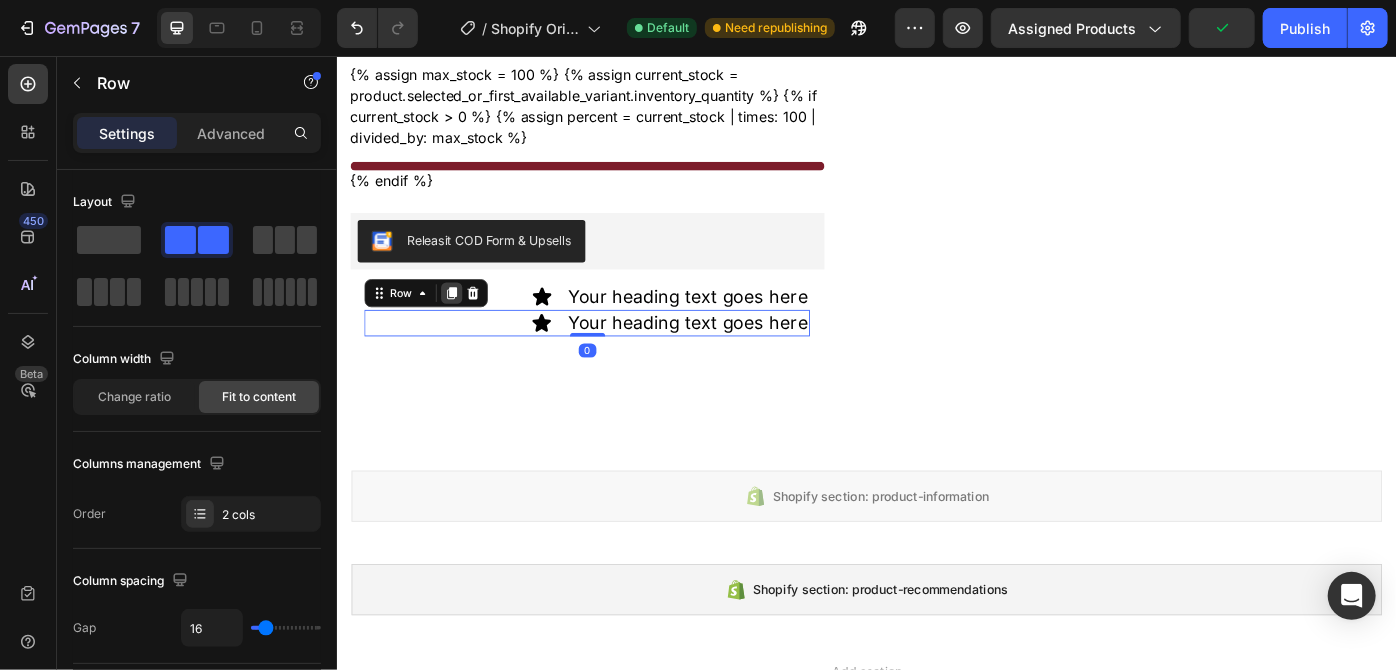 click 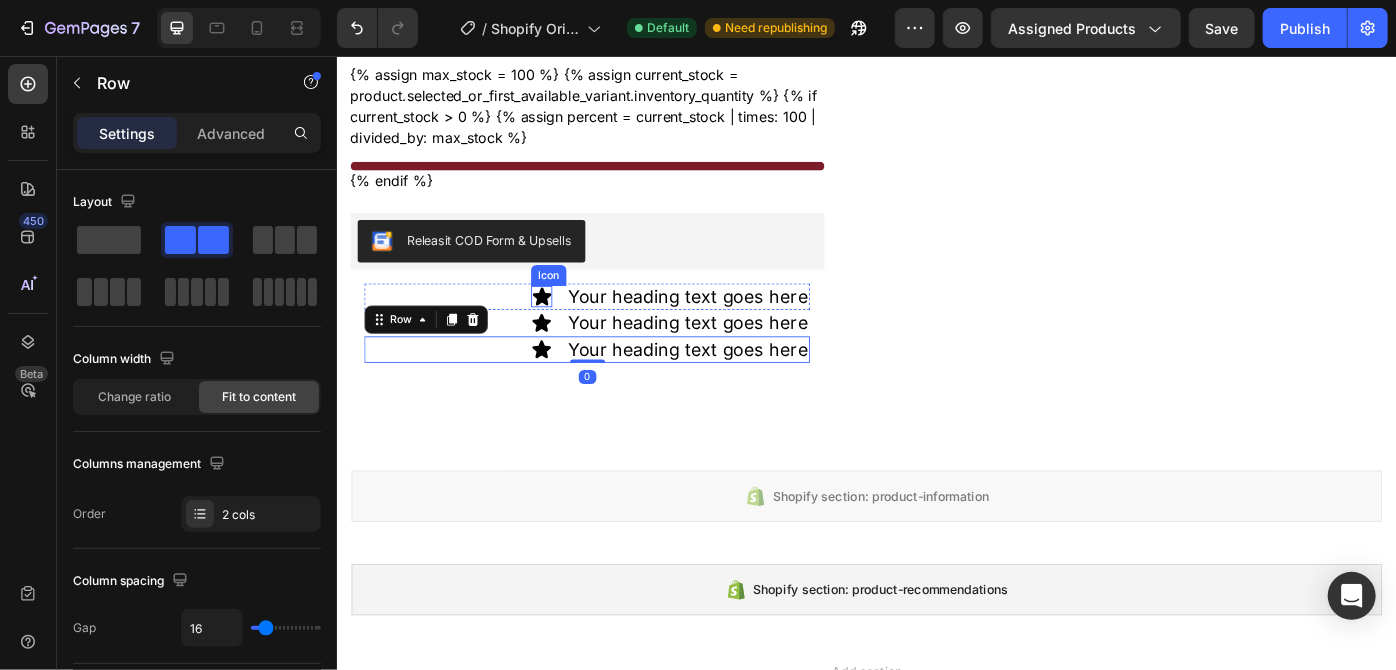 click 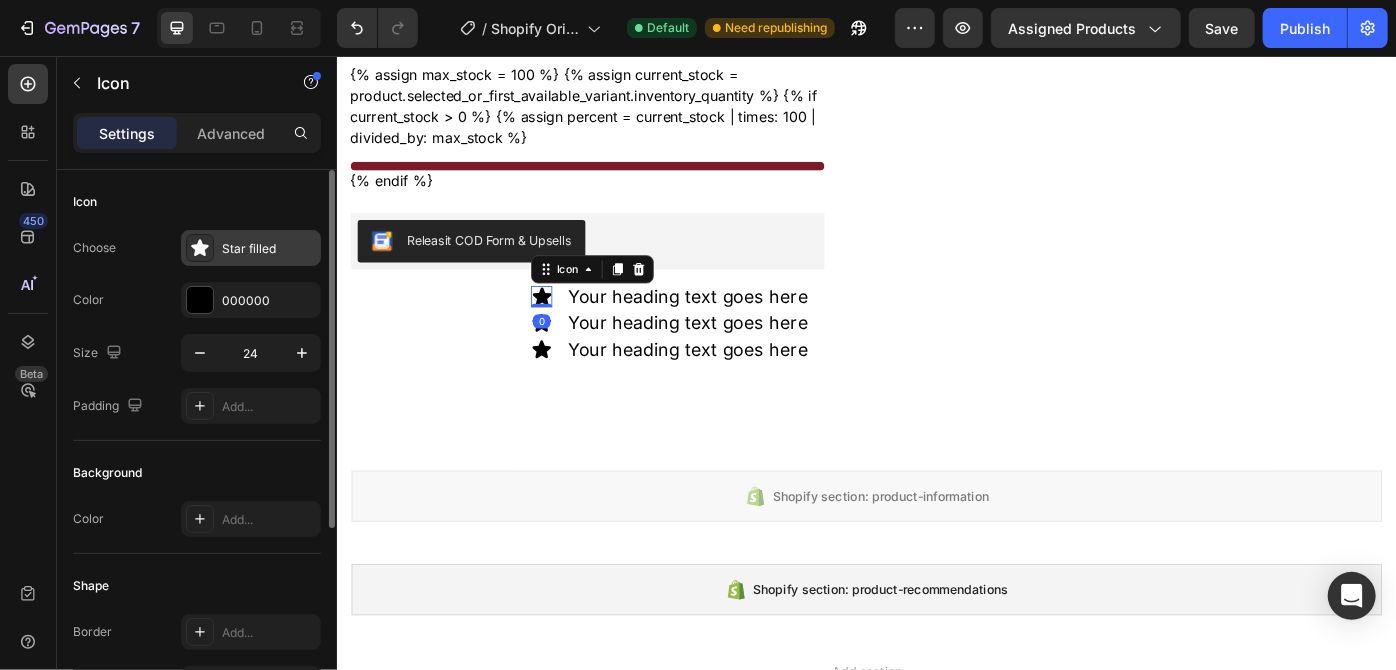 click 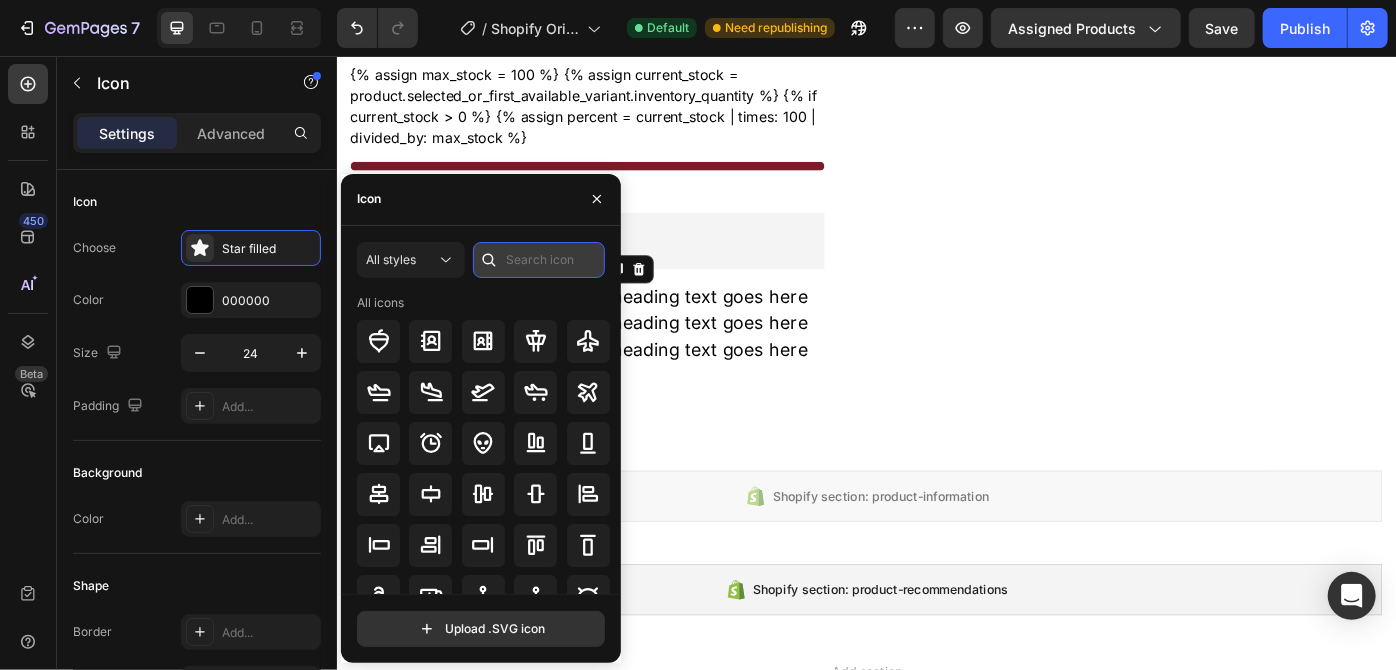 click at bounding box center [539, 260] 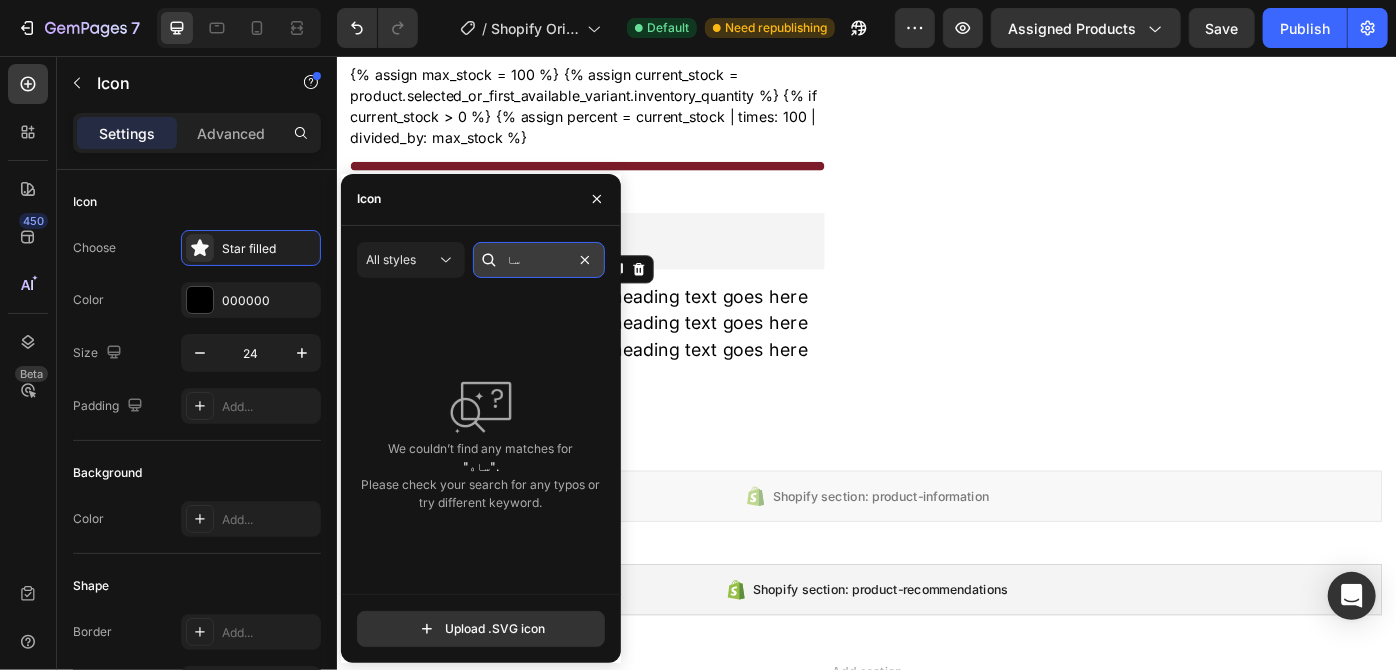 type on "س" 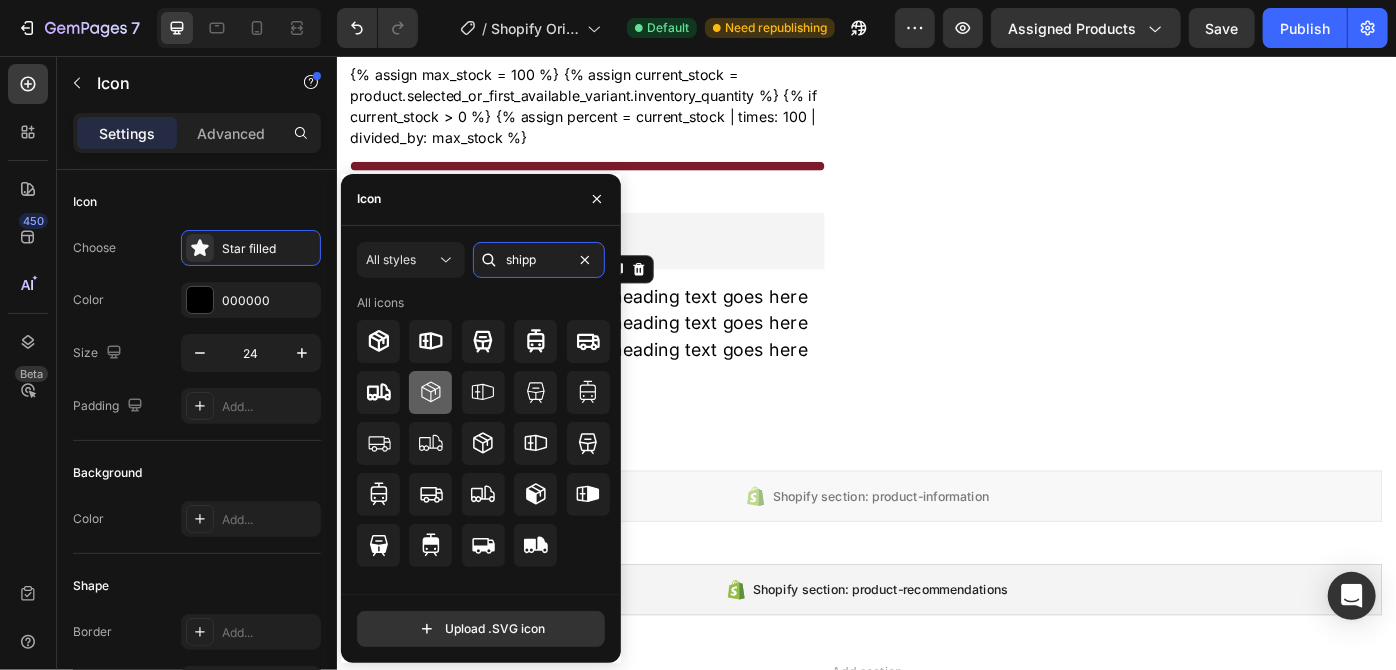 type on "shipp" 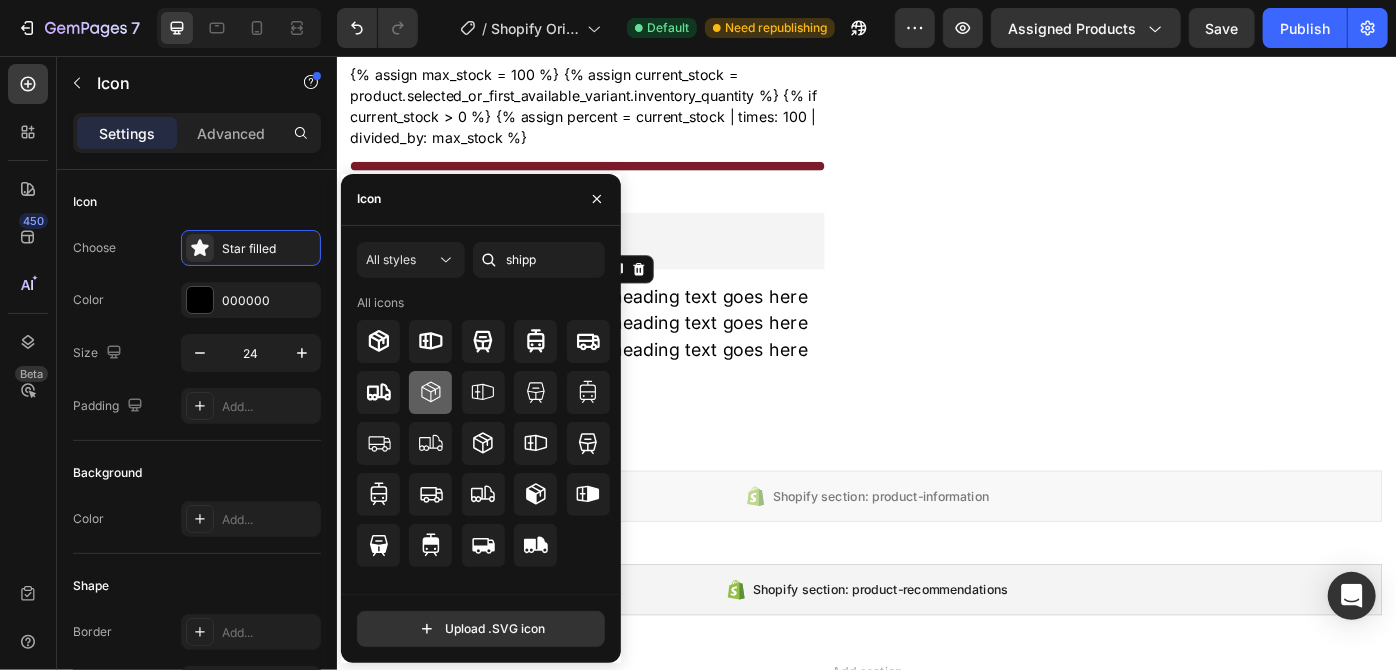 click 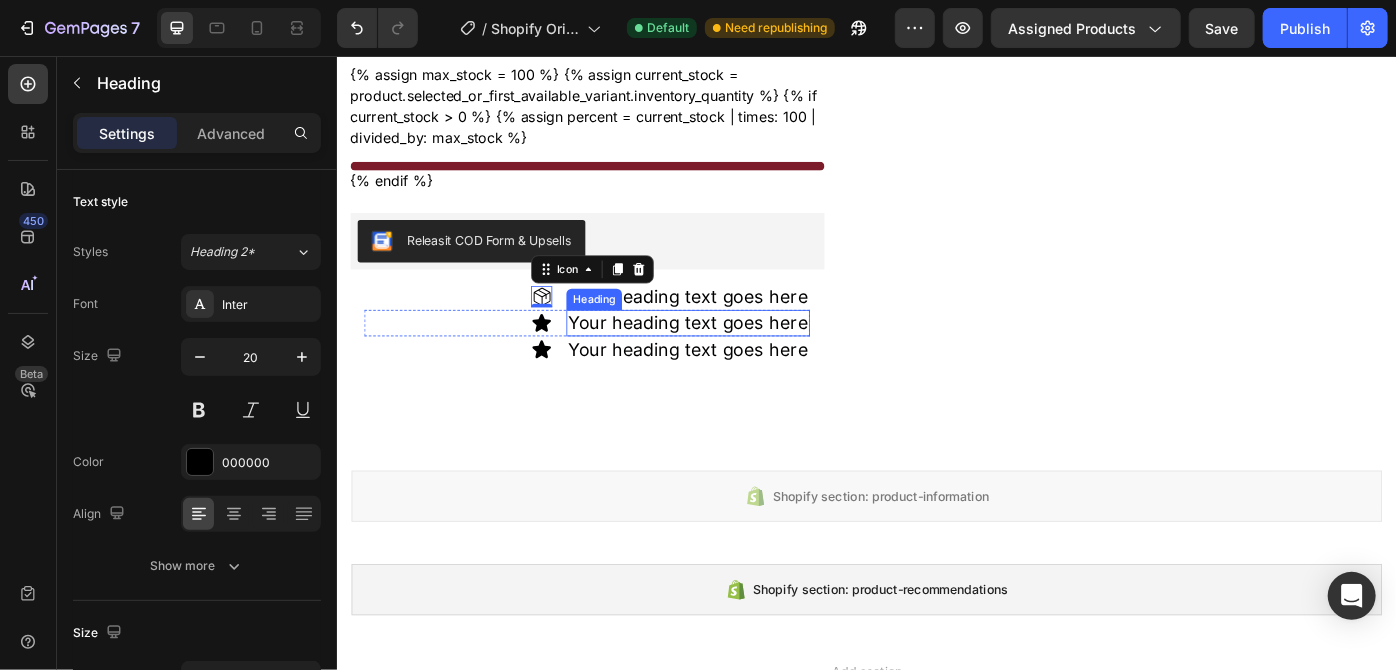 click on "Your heading text goes here" at bounding box center [734, 358] 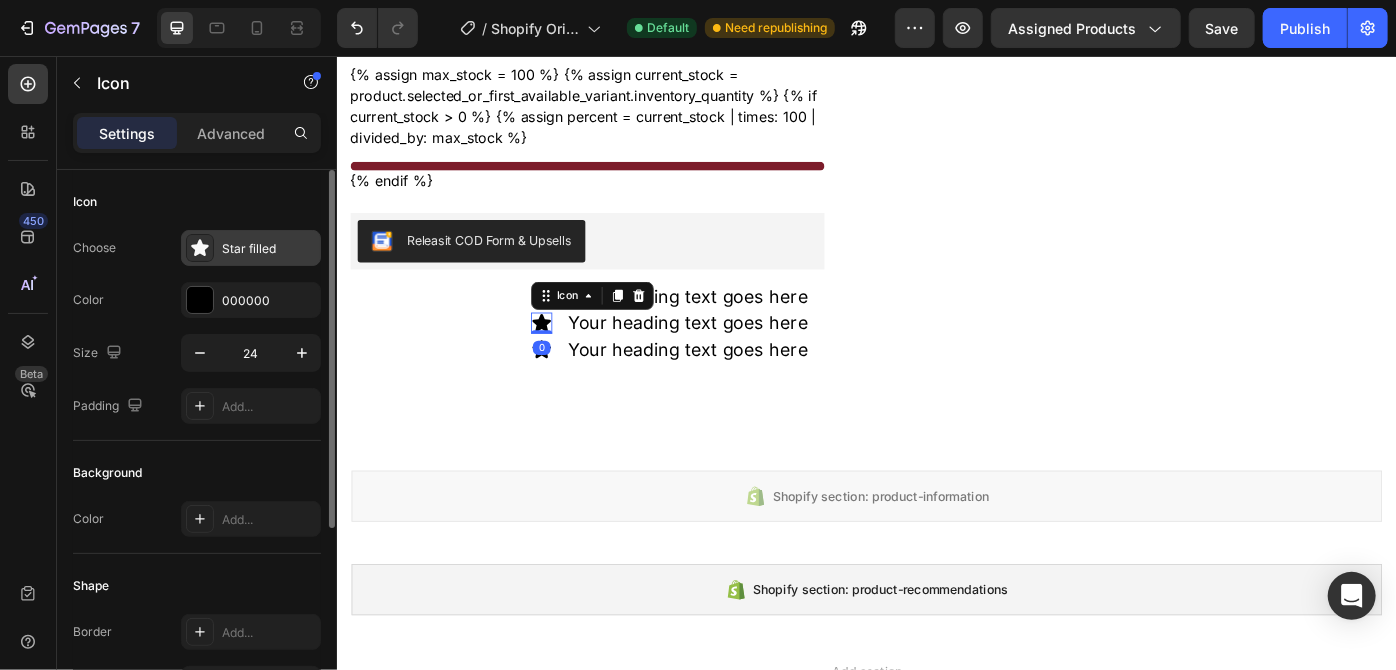click 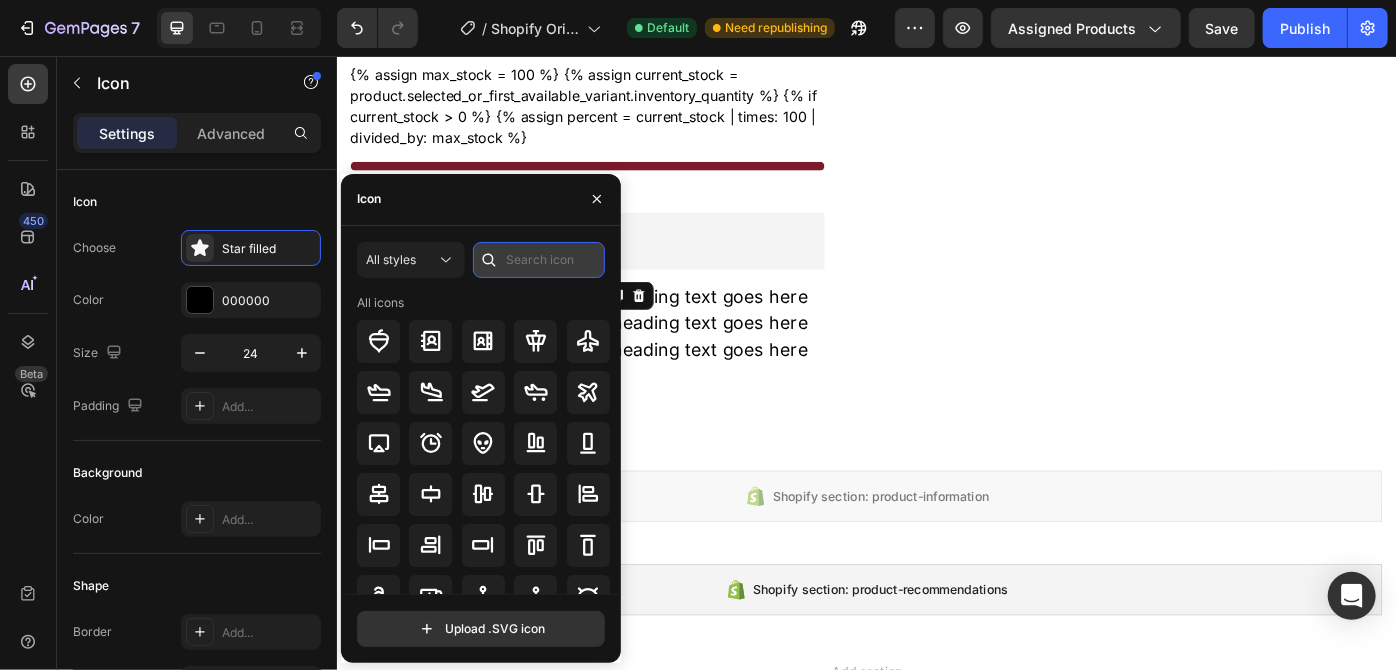click at bounding box center (539, 260) 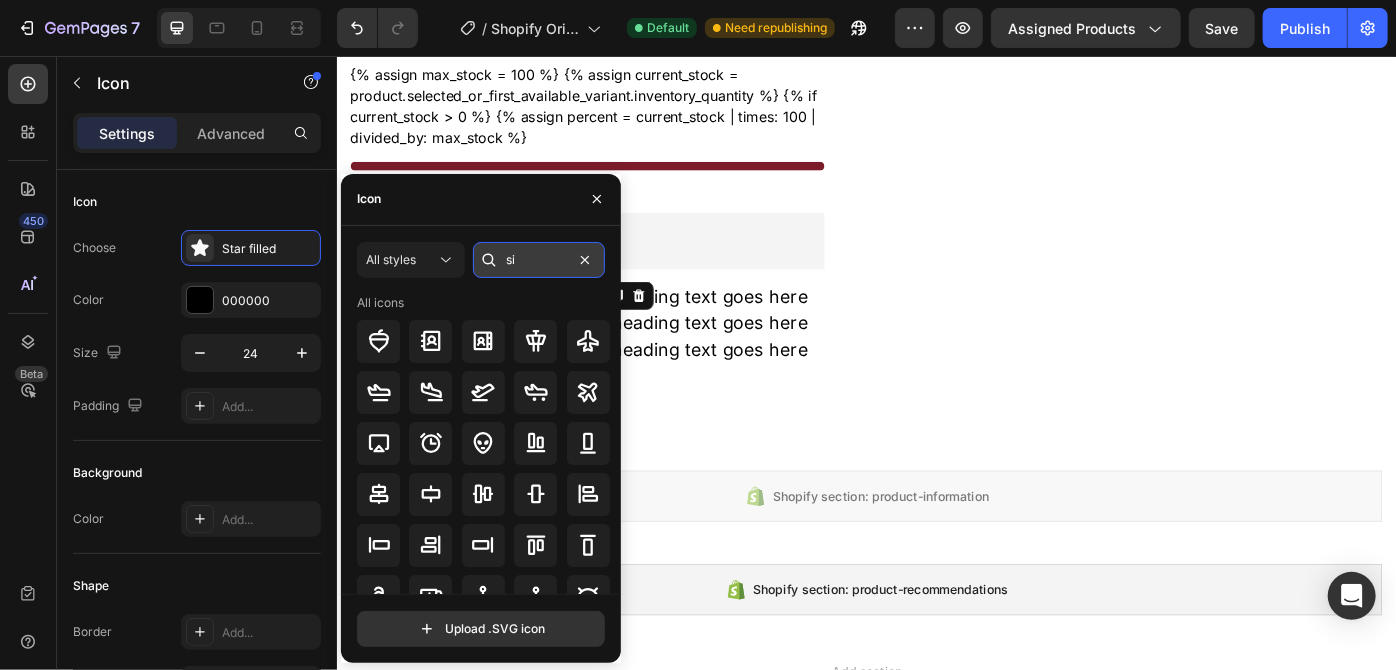 type on "s" 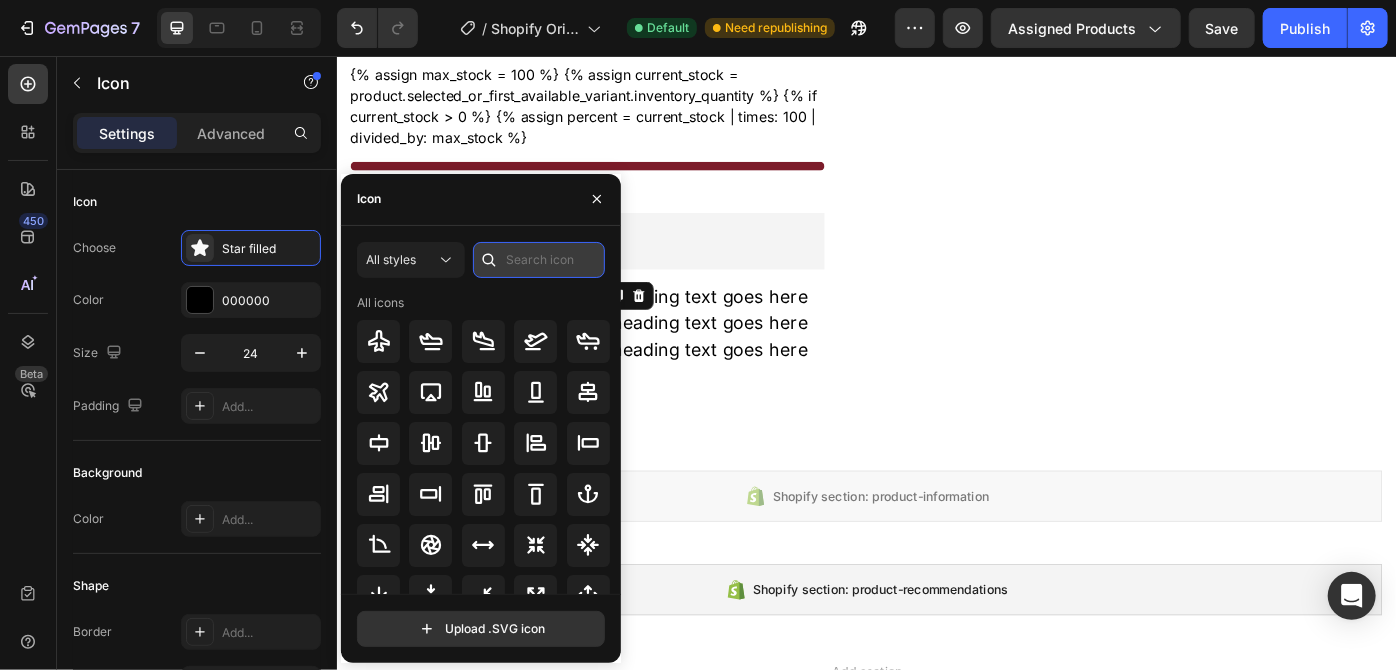 type on "a" 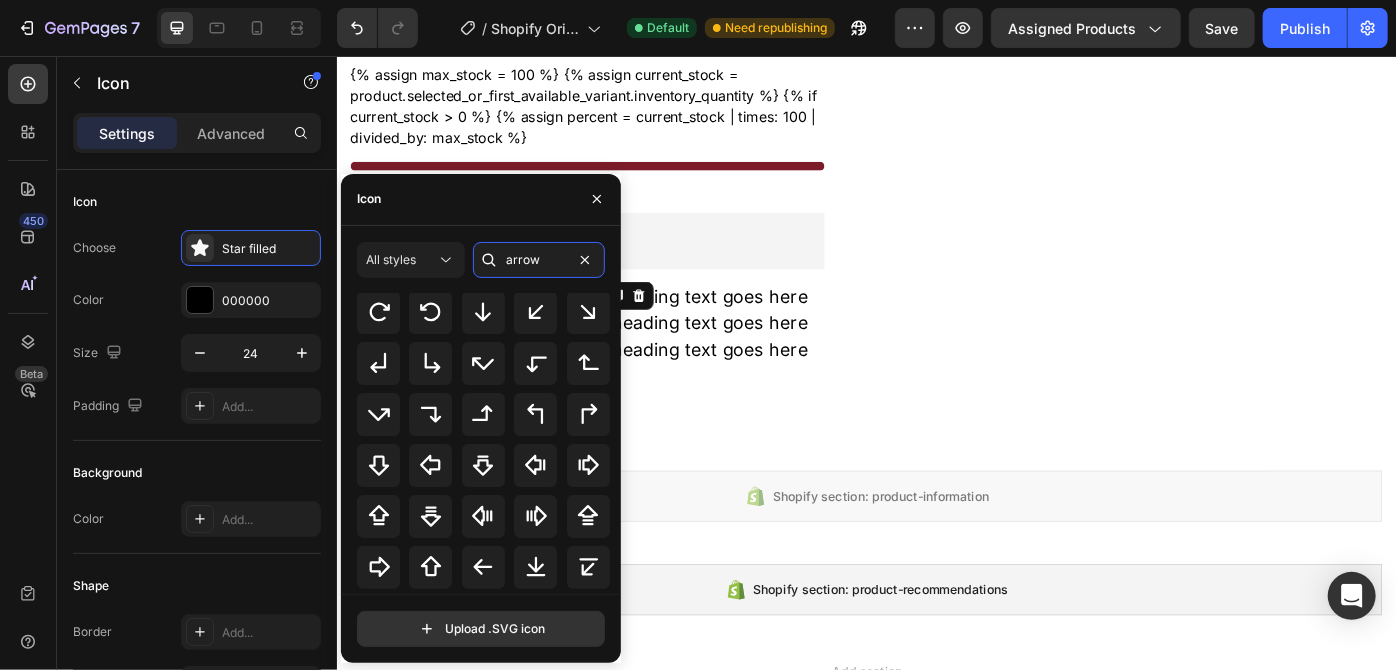 scroll, scrollTop: 157, scrollLeft: 0, axis: vertical 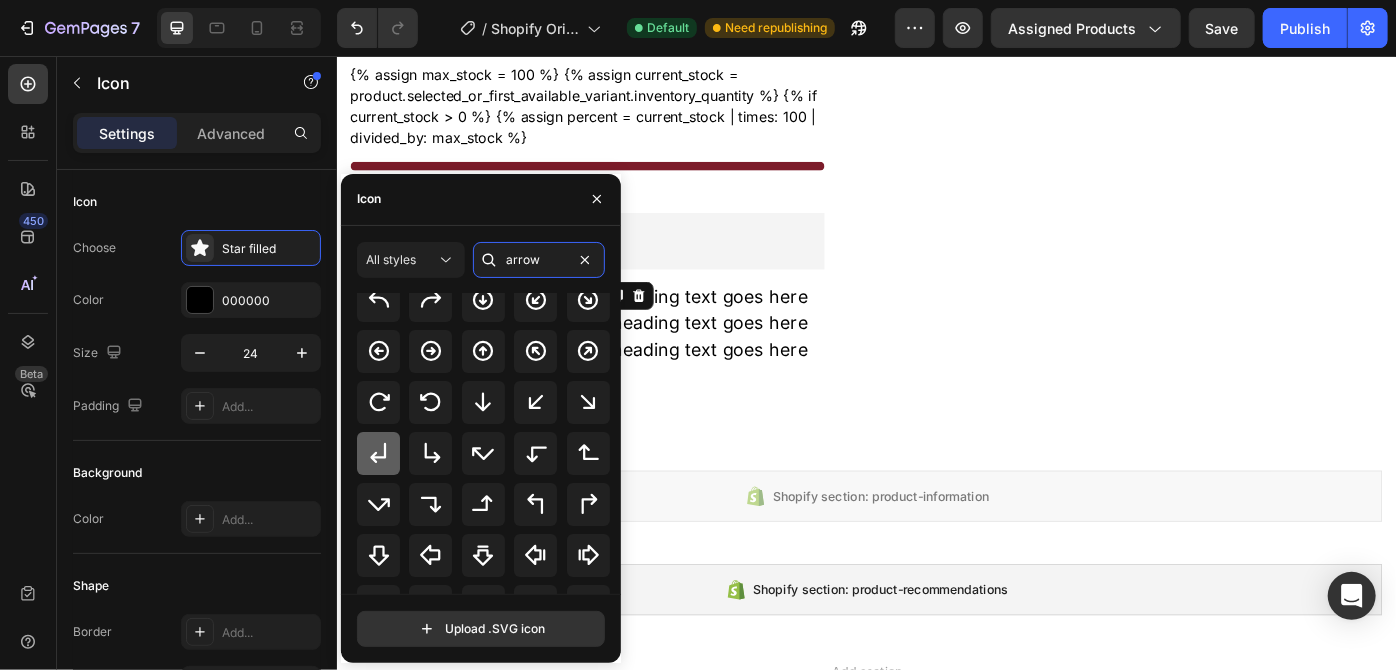 type on "arrow" 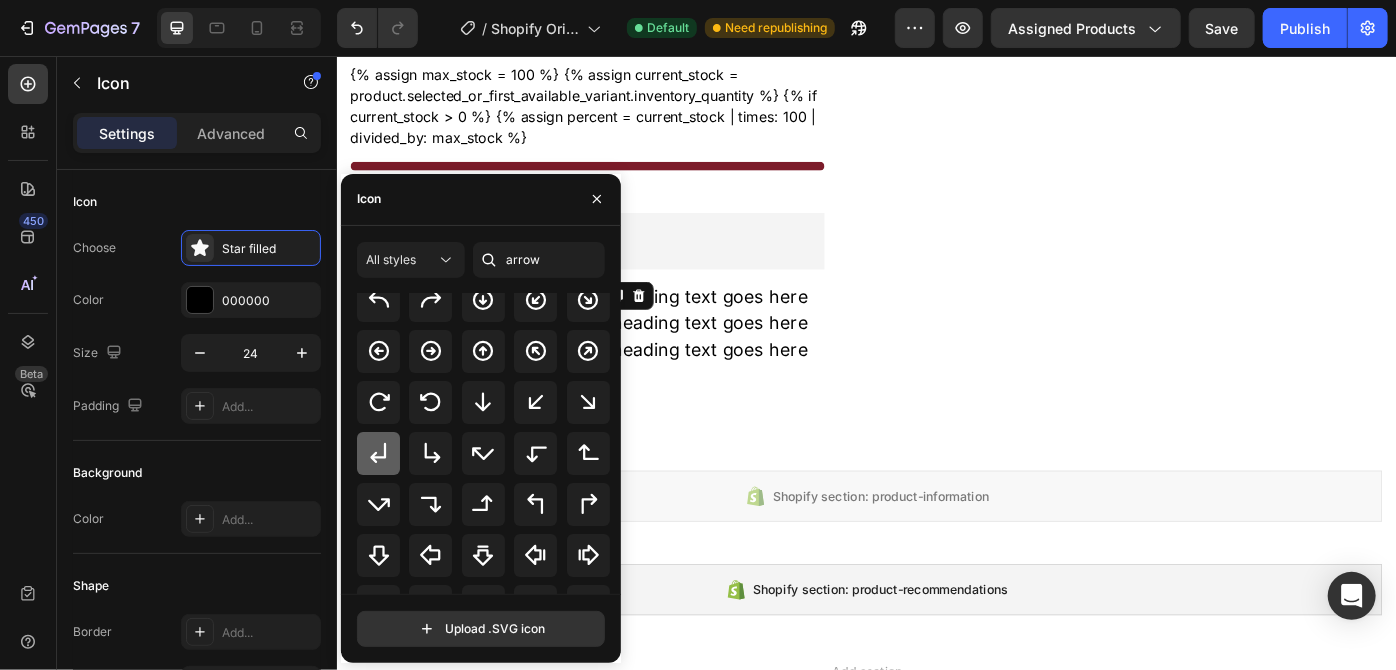 click 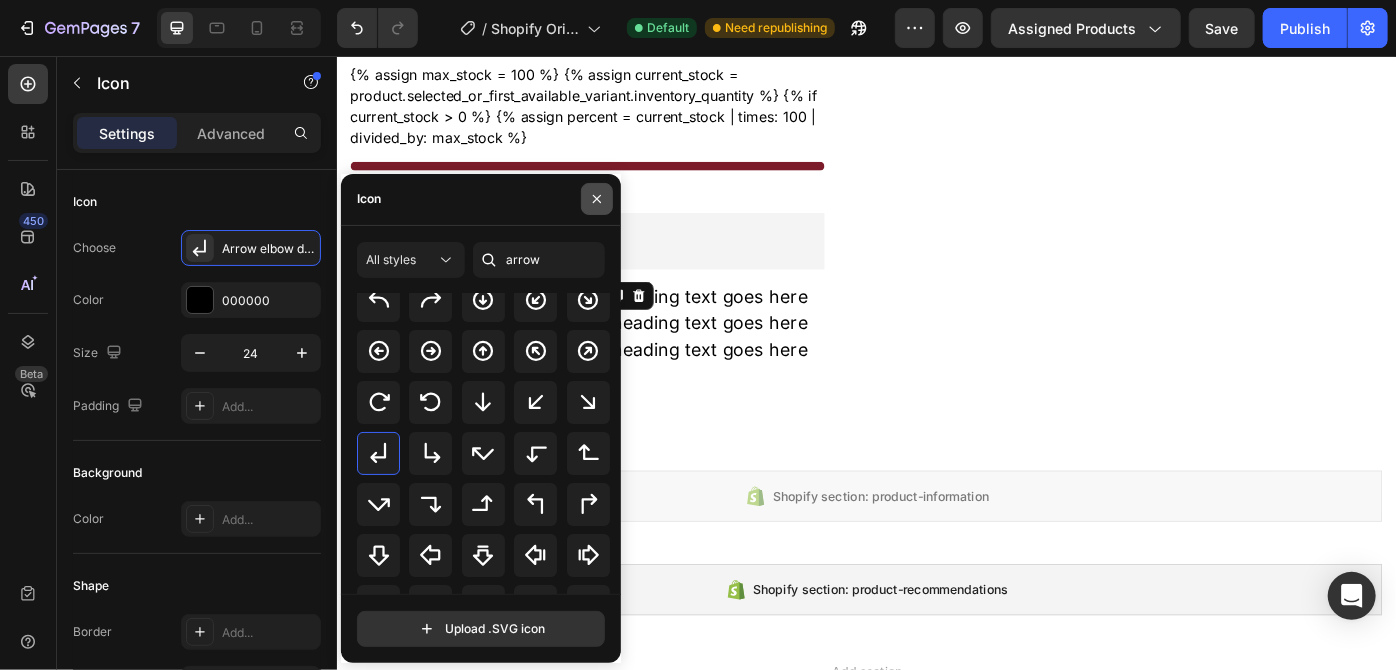 click at bounding box center [597, 199] 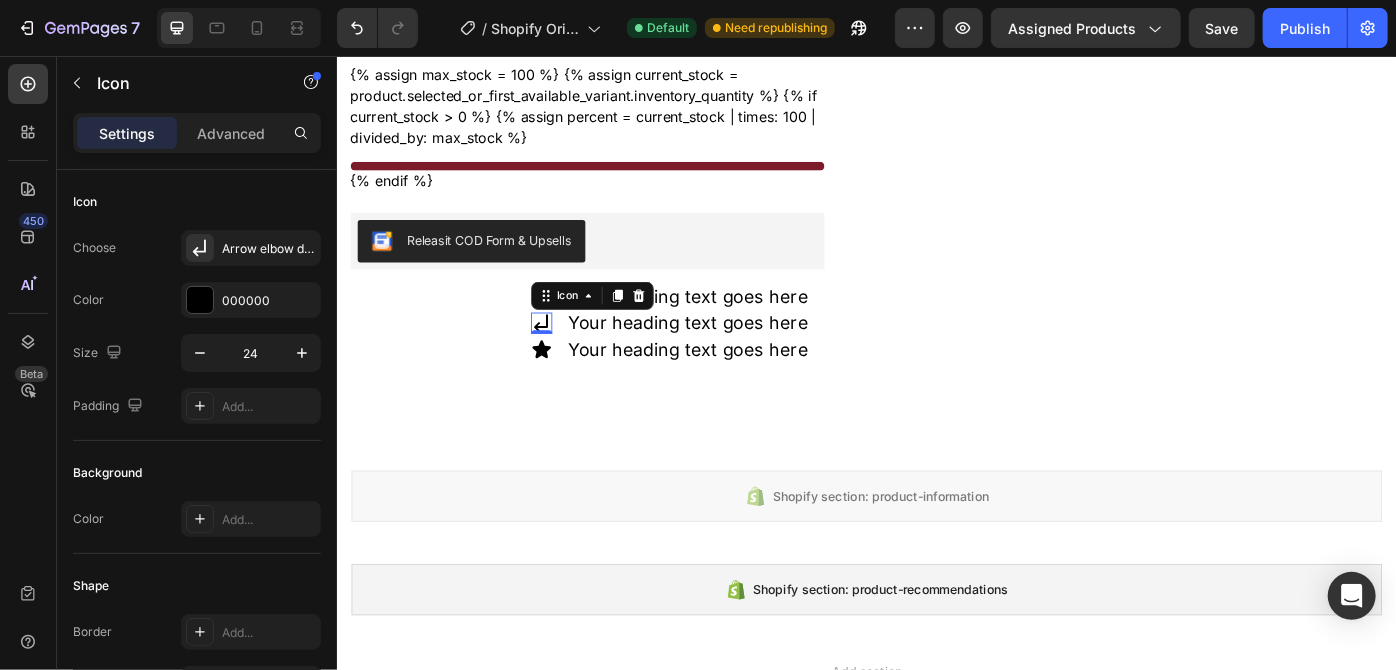 click on "0" at bounding box center [568, 386] 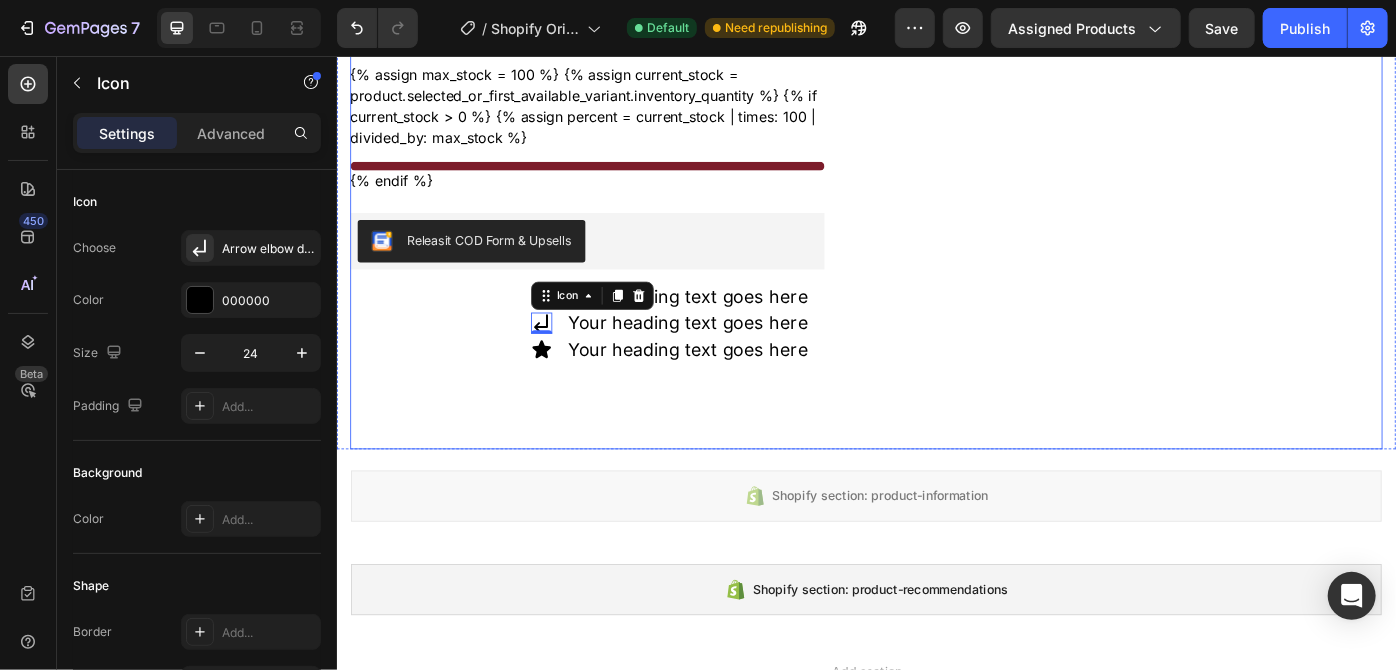 click on "راي بان Product Title
Publish the page to see the content.
Custom Code نظارة شمسية معدنية بإطار بيلوت للجنسين   Product Description                Title Line LE 1,100.00 Product Price Product Price LE 2,000.00 Compare Price Compare Price Sale 45% off Product Badge Row عدسات تحمي من الشمس تصميم مريح وعالي الجودة خفيفة الوزن وقوية التحمل Item List 06 Day 01 Hour 47 Minute 15 Second Countdown Timer اللون: graygreengold graygreengold graygreengold goldbrown goldbrown green green browngray browngray bluesilver bluesilver gray-1 gray-1 greenblue greenblue goldgray-1 goldgray-1 goldgray goldgray blackgray blackgray blackgreen-3 blackgreen-3 Product Variants & Swatches
الحق العرض الكميه علي وشك النفاذ Stock Counter
{% endif %} Custom Code Releasit COD Form & Upsells
Icon" at bounding box center (635, -102) 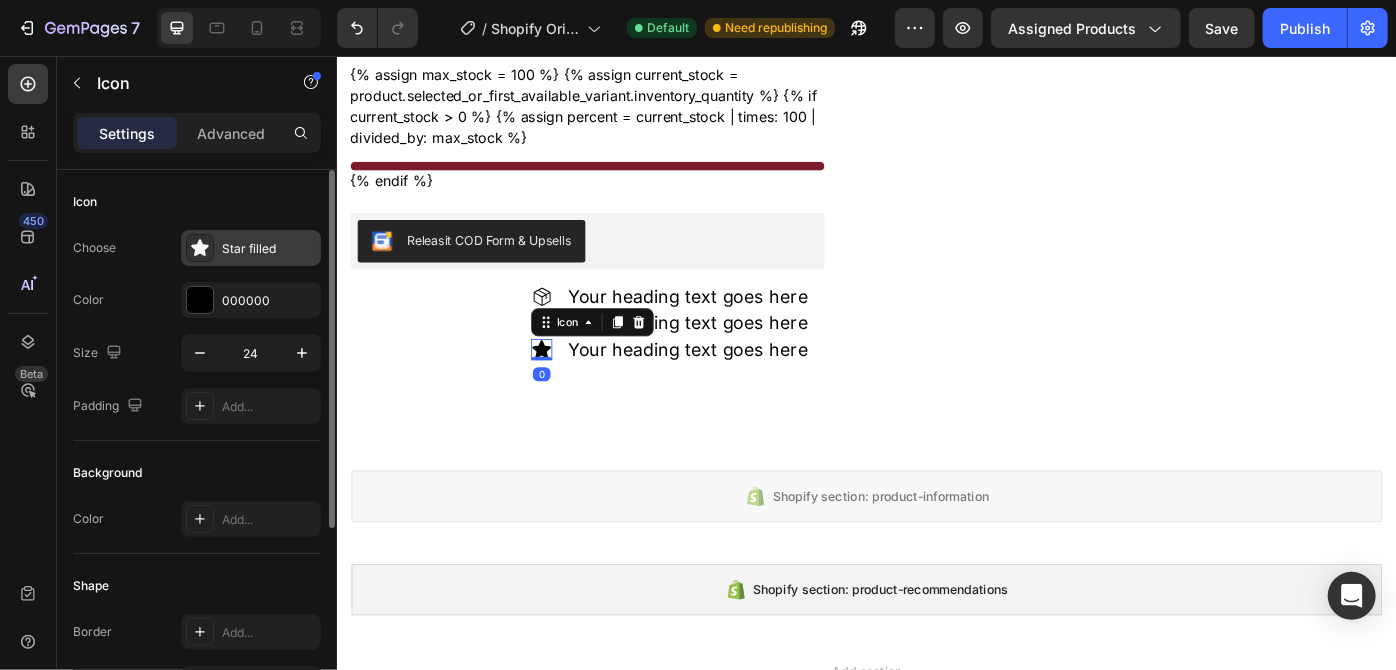 click 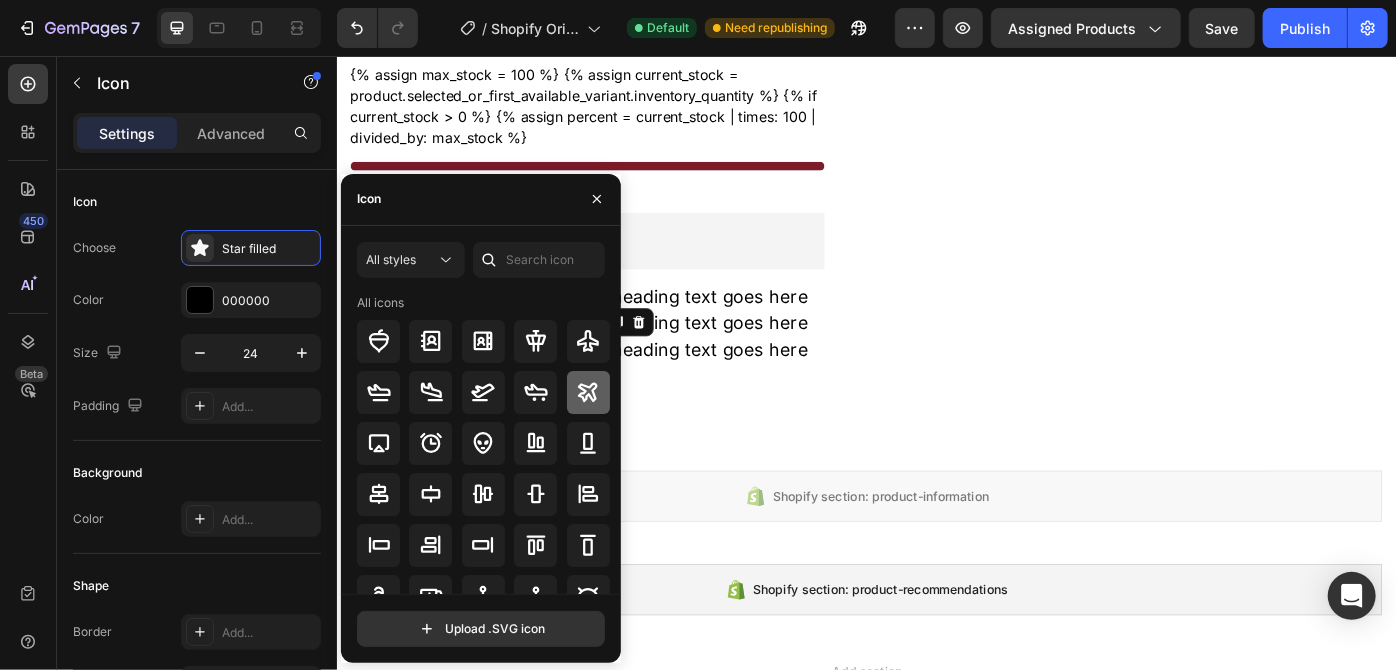 click 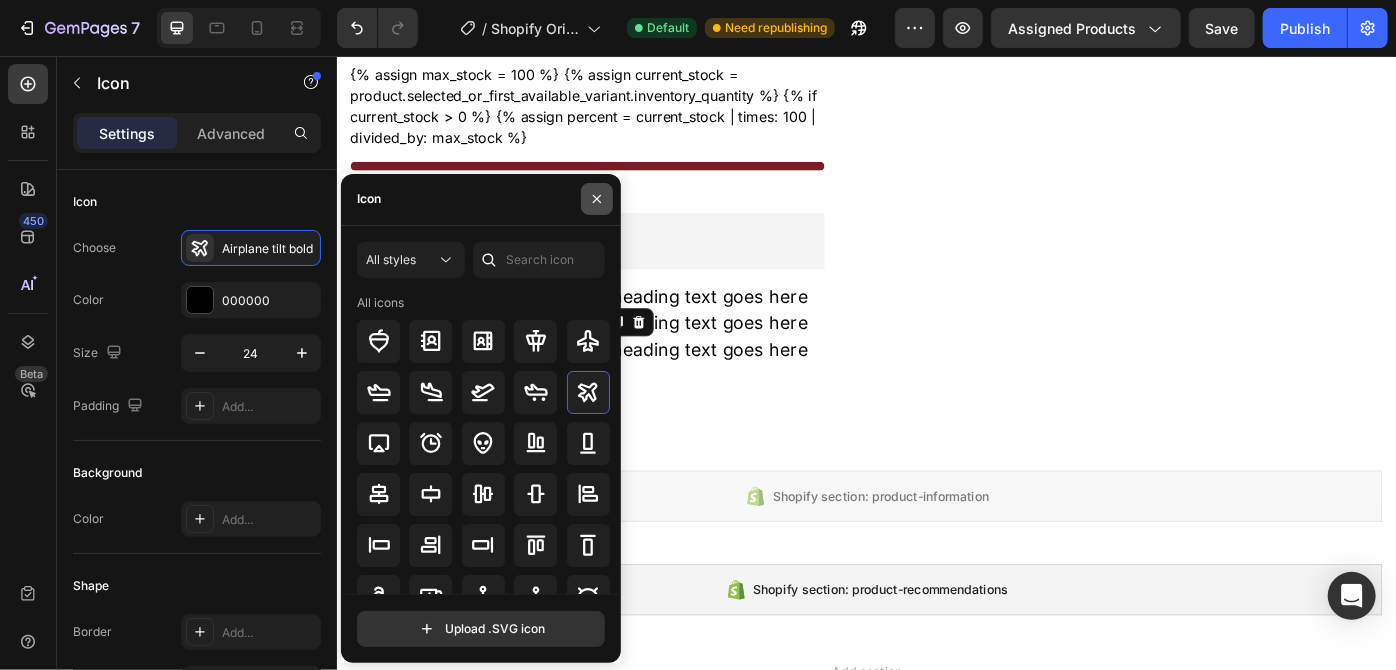 click 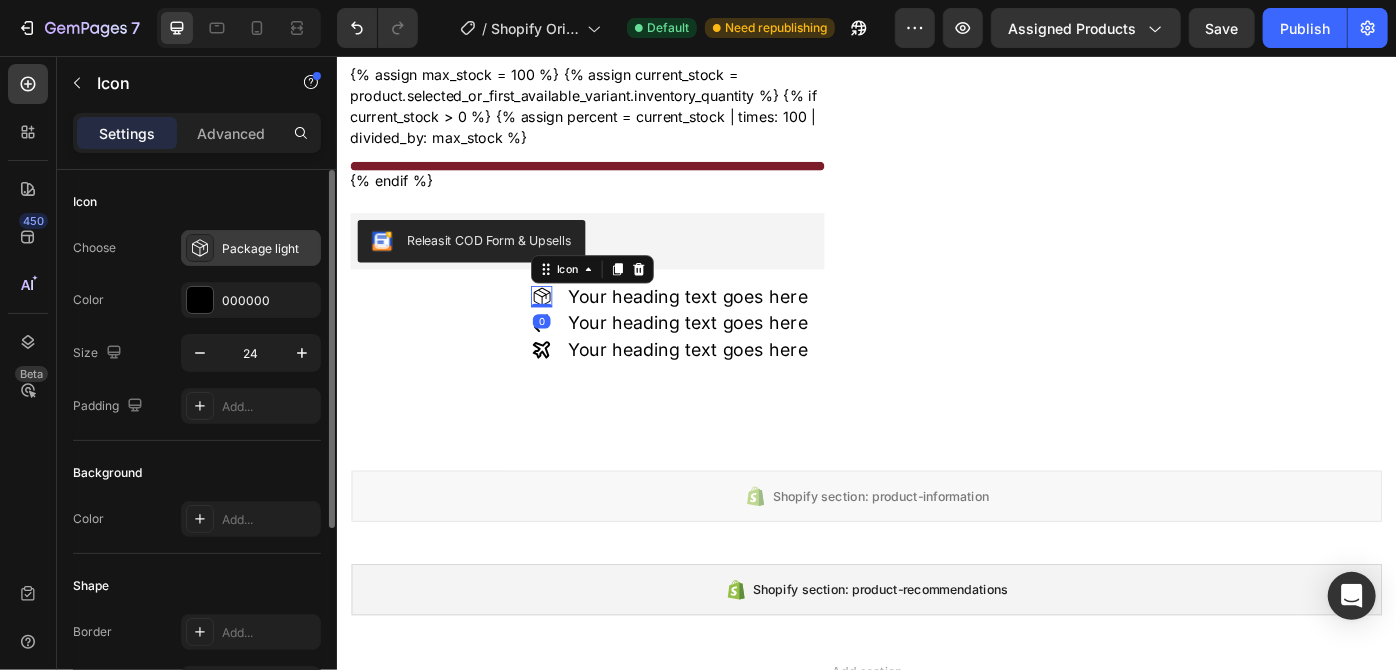 click 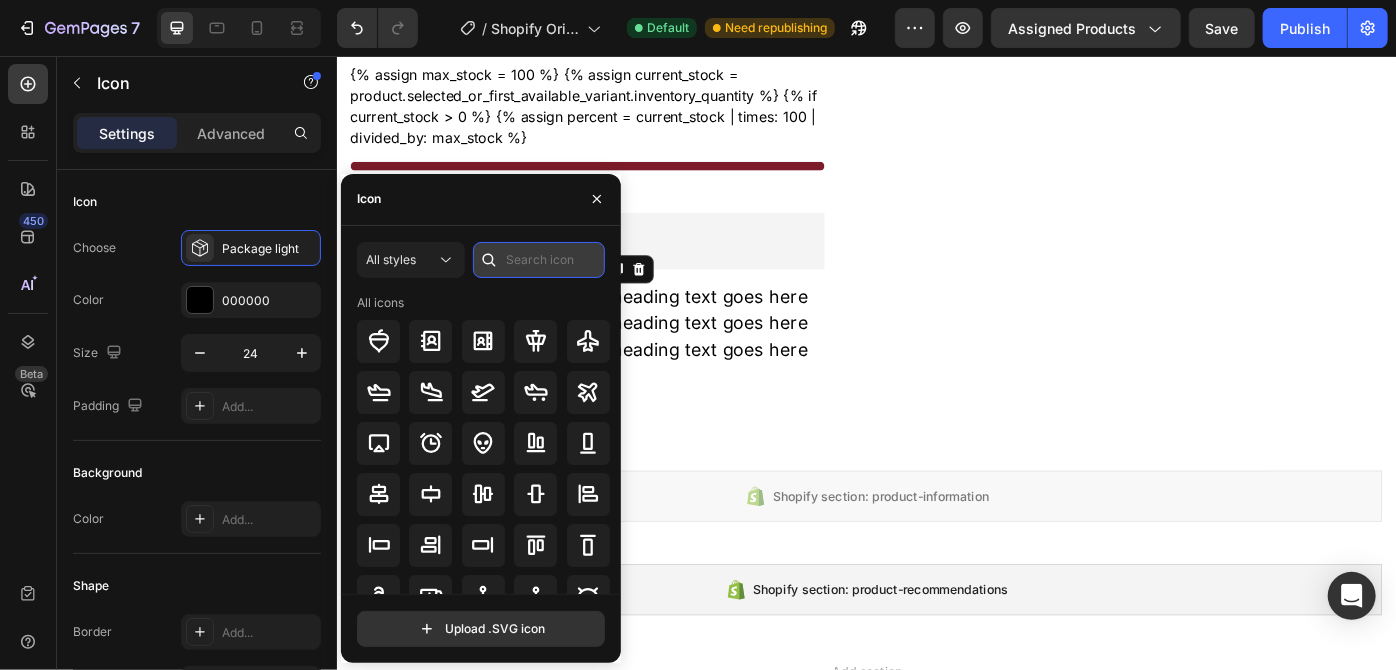 click at bounding box center (539, 260) 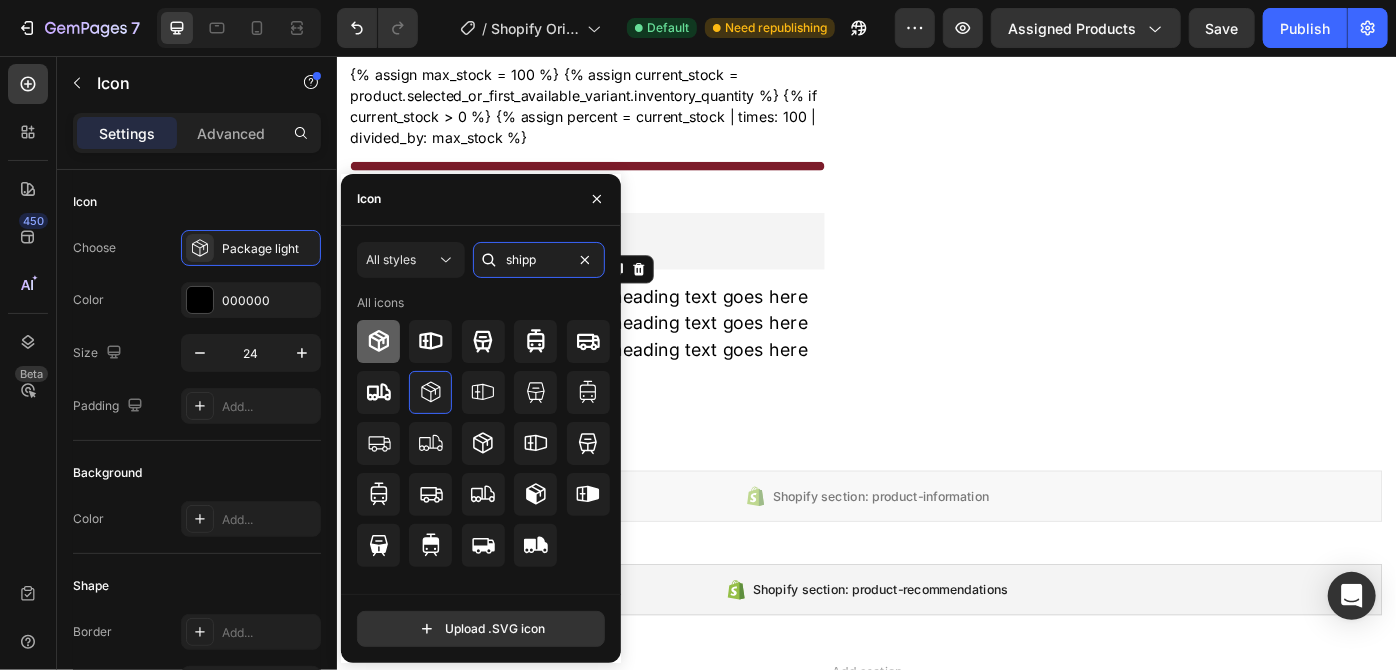 type on "shipp" 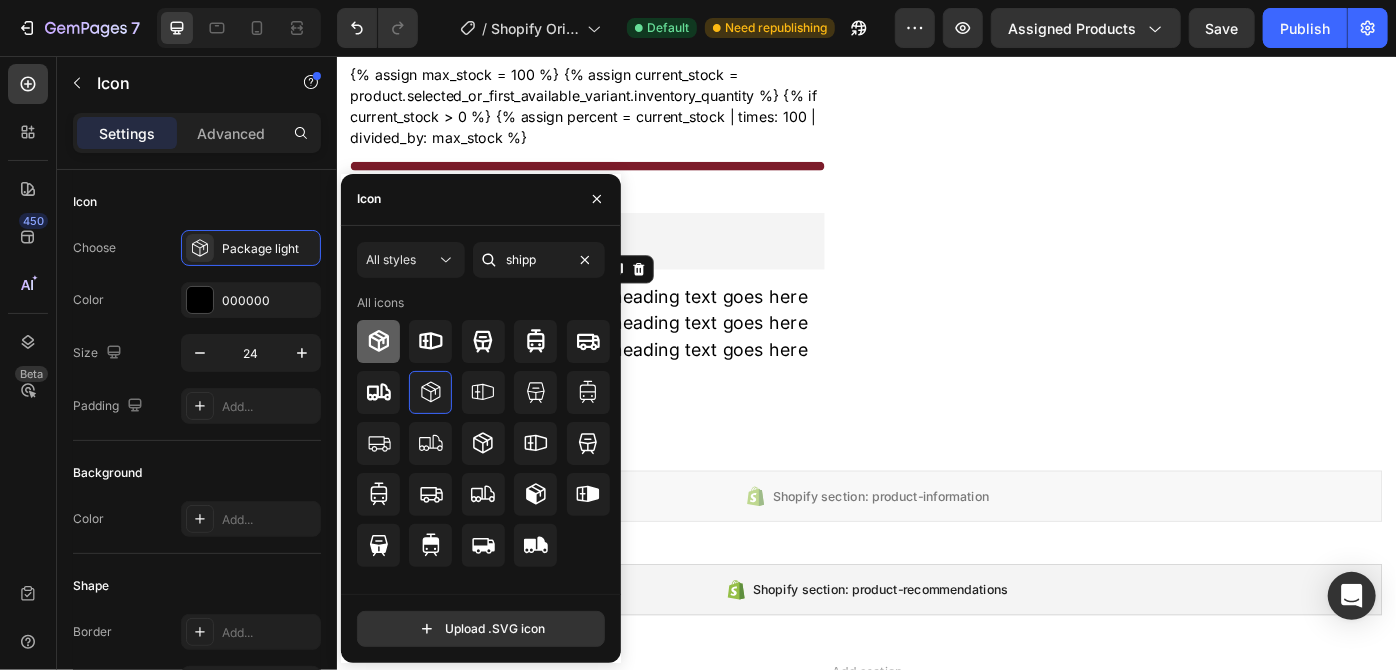 click 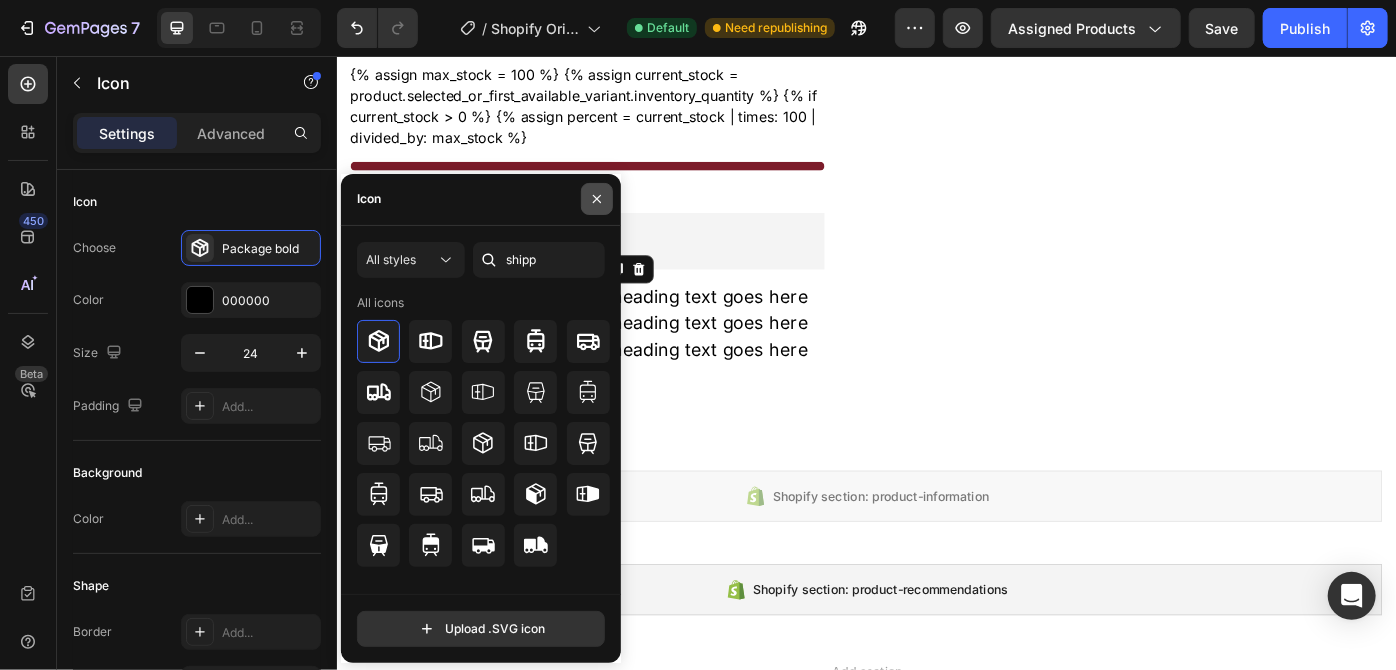 click at bounding box center [597, 199] 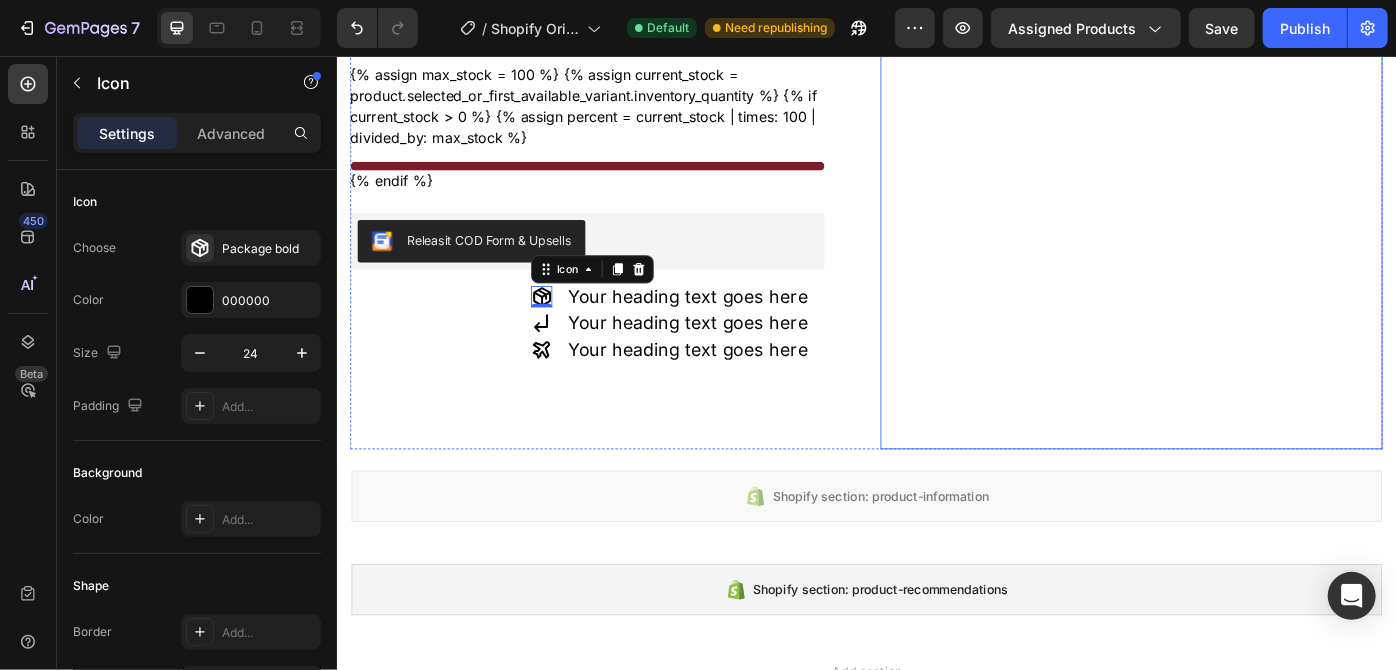 click on "Product Images" at bounding box center [1236, -102] 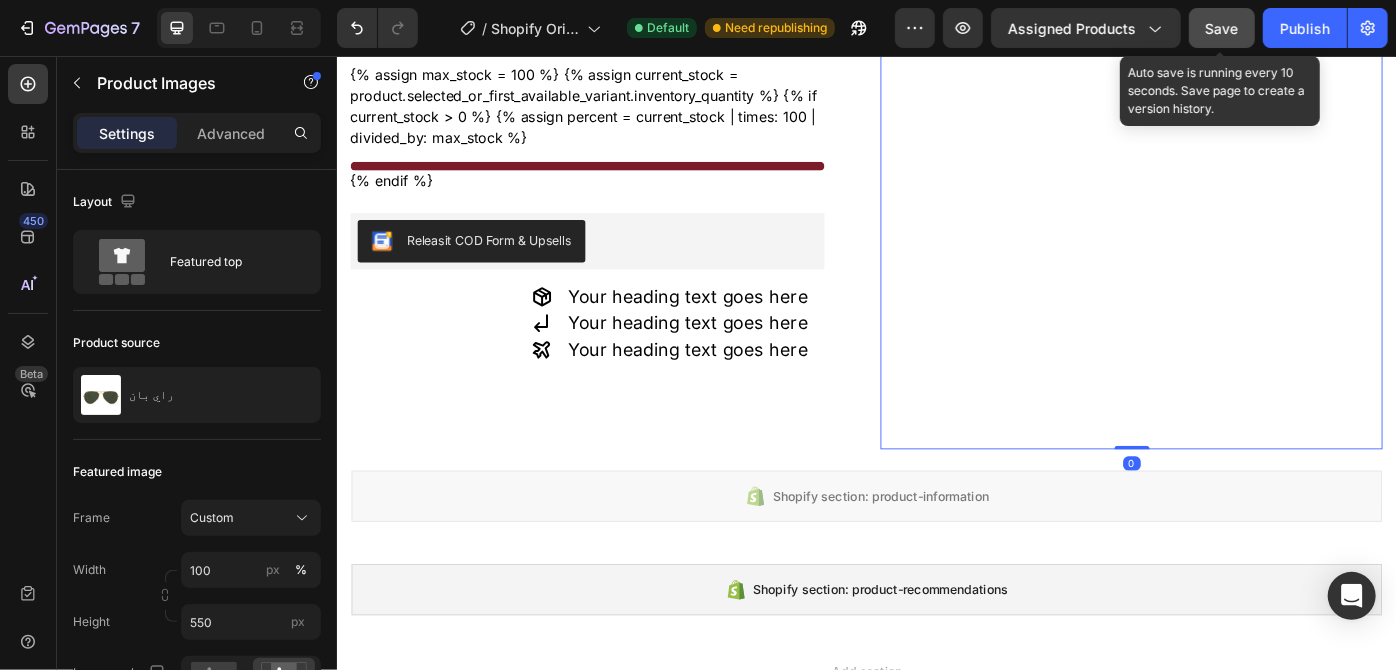 click on "Save" at bounding box center (1222, 28) 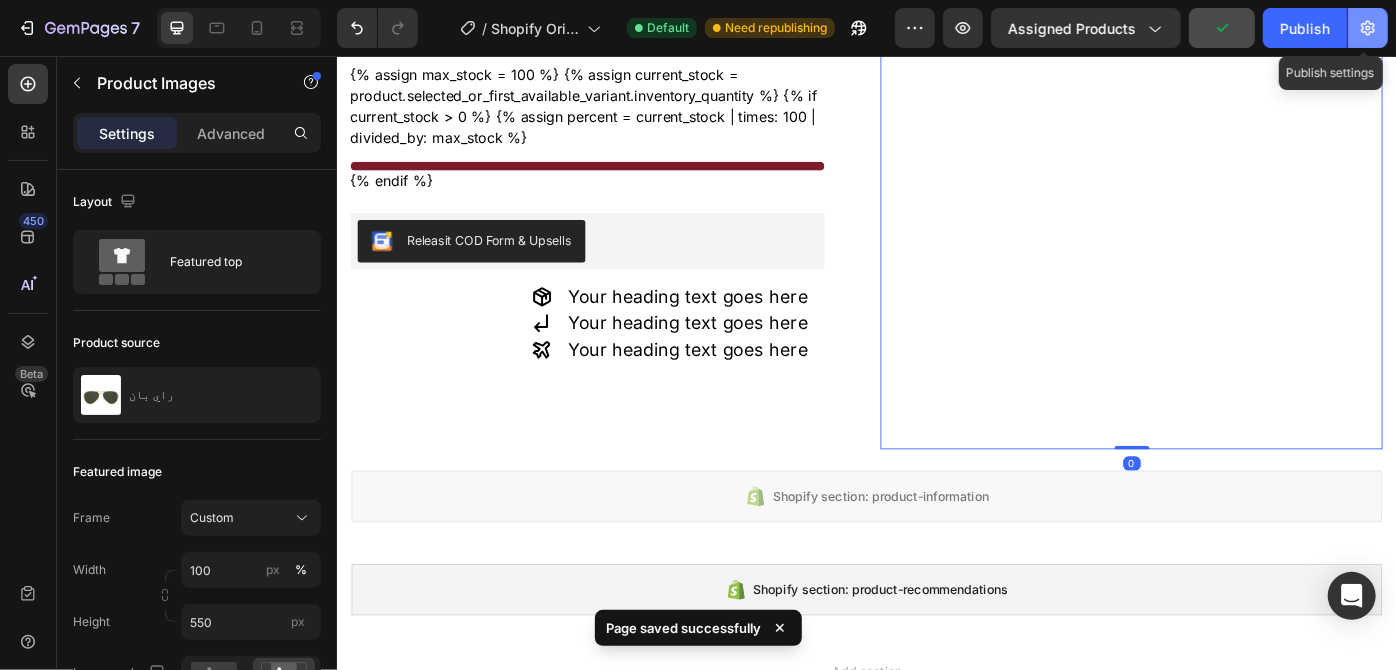 click 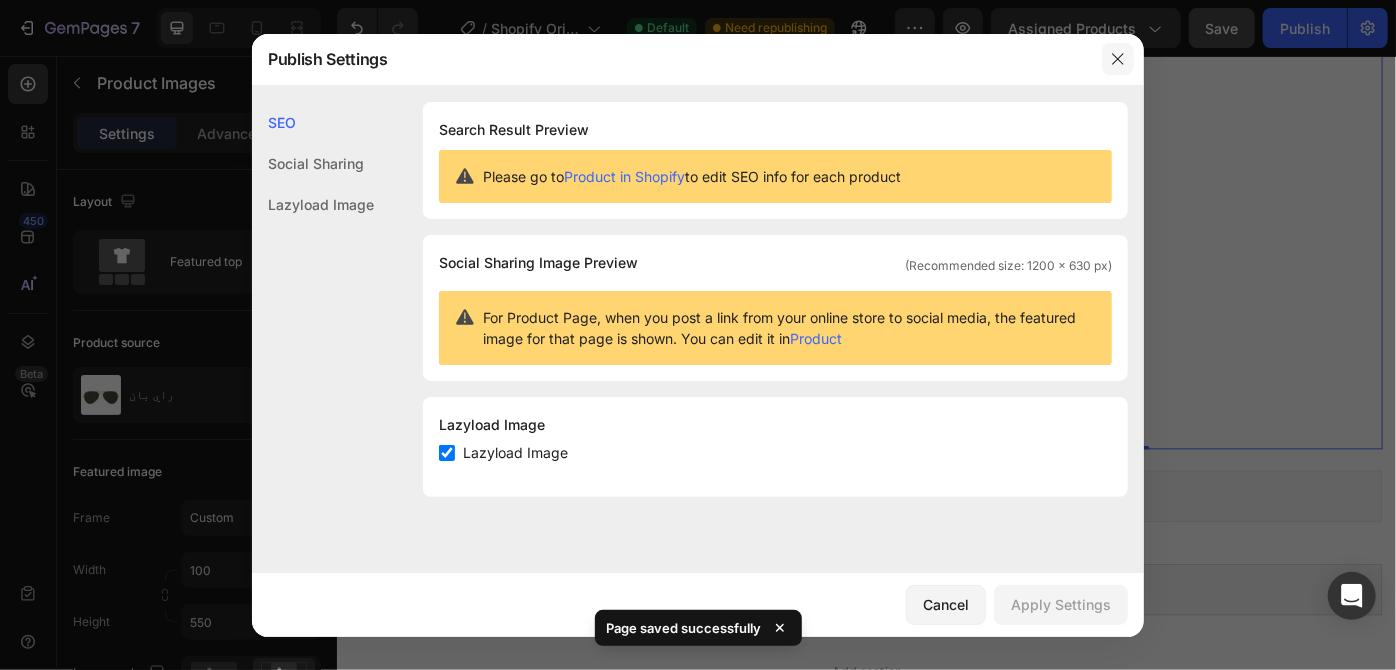 click 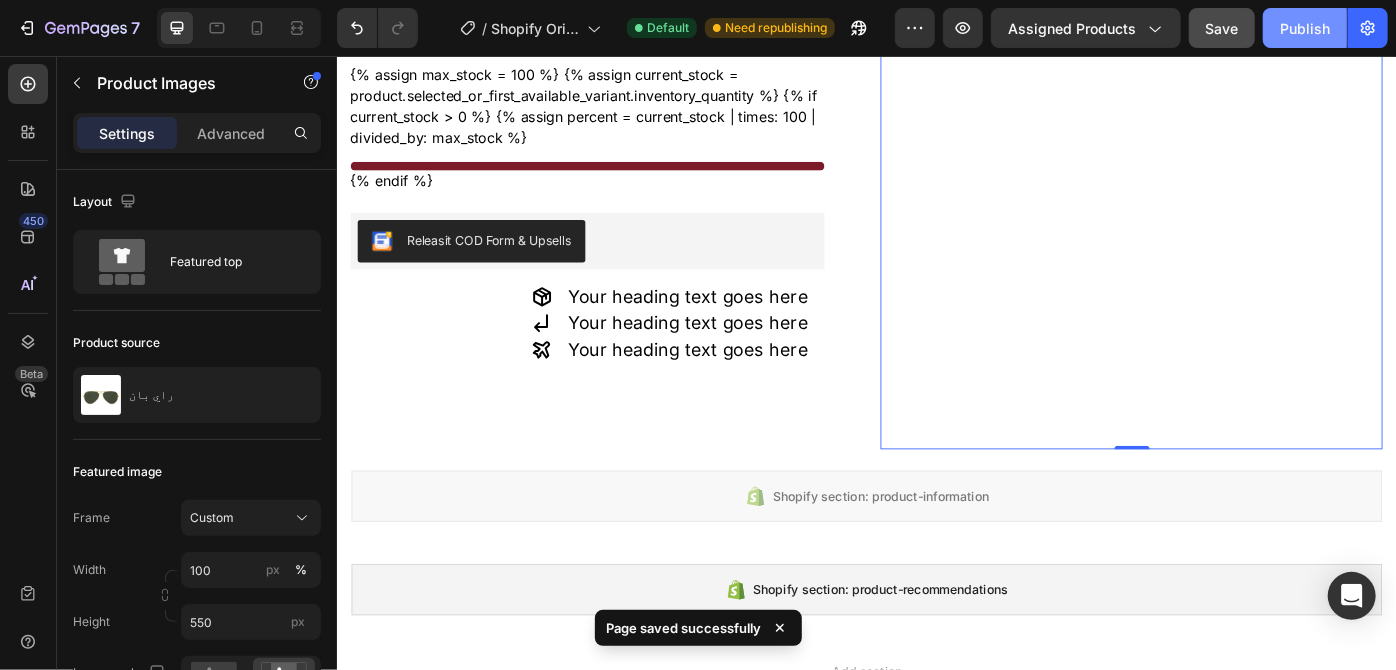 click on "Publish" at bounding box center [1305, 28] 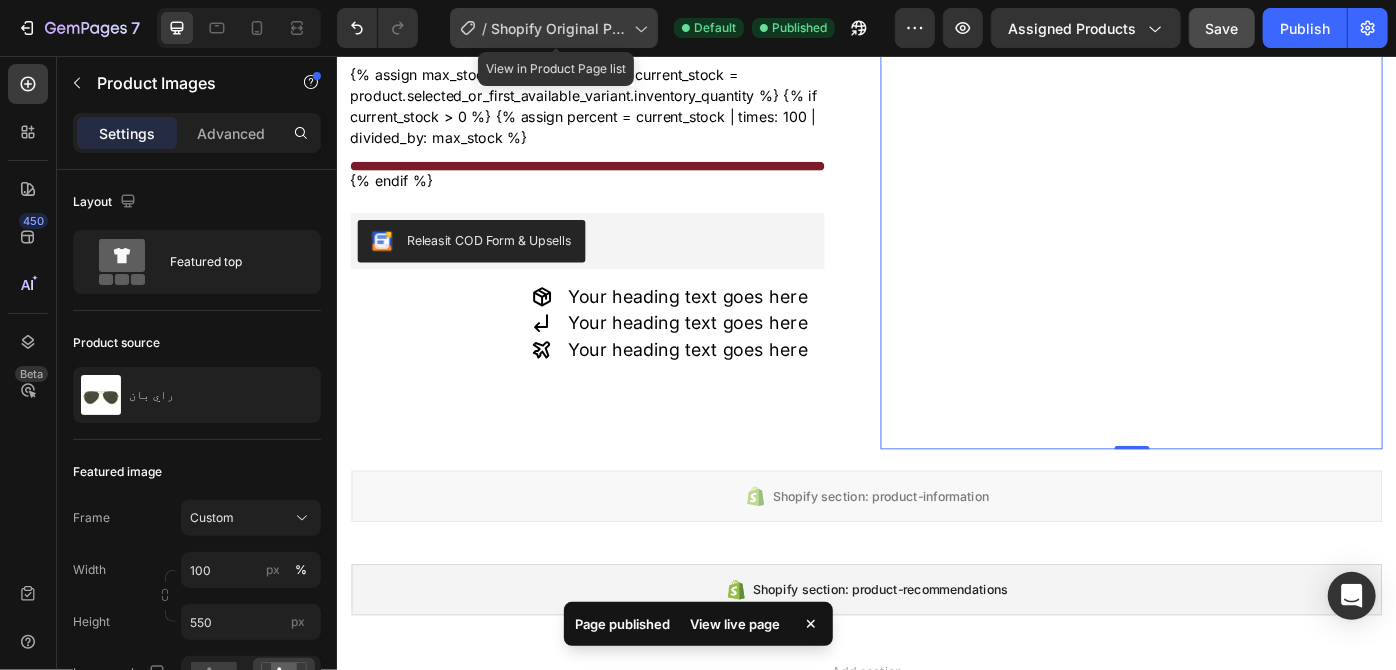 click on "Shopify Original Product Template" at bounding box center [558, 28] 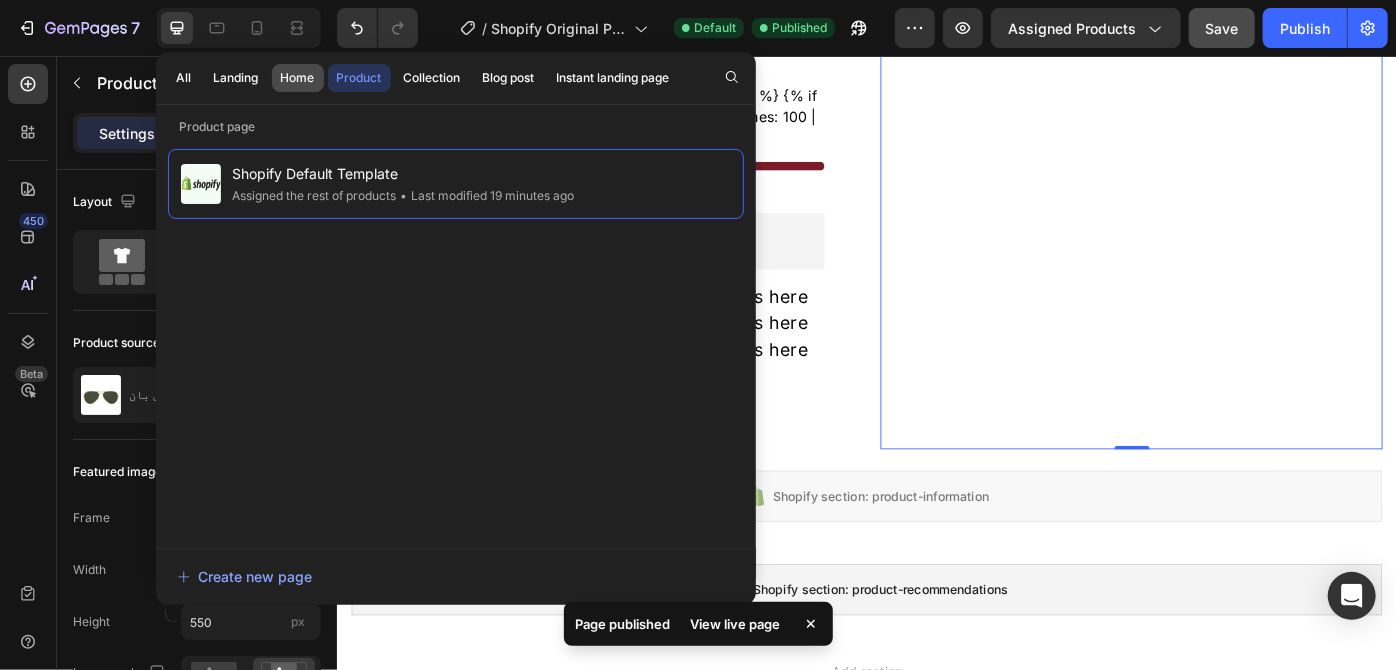 click on "Home" at bounding box center [298, 78] 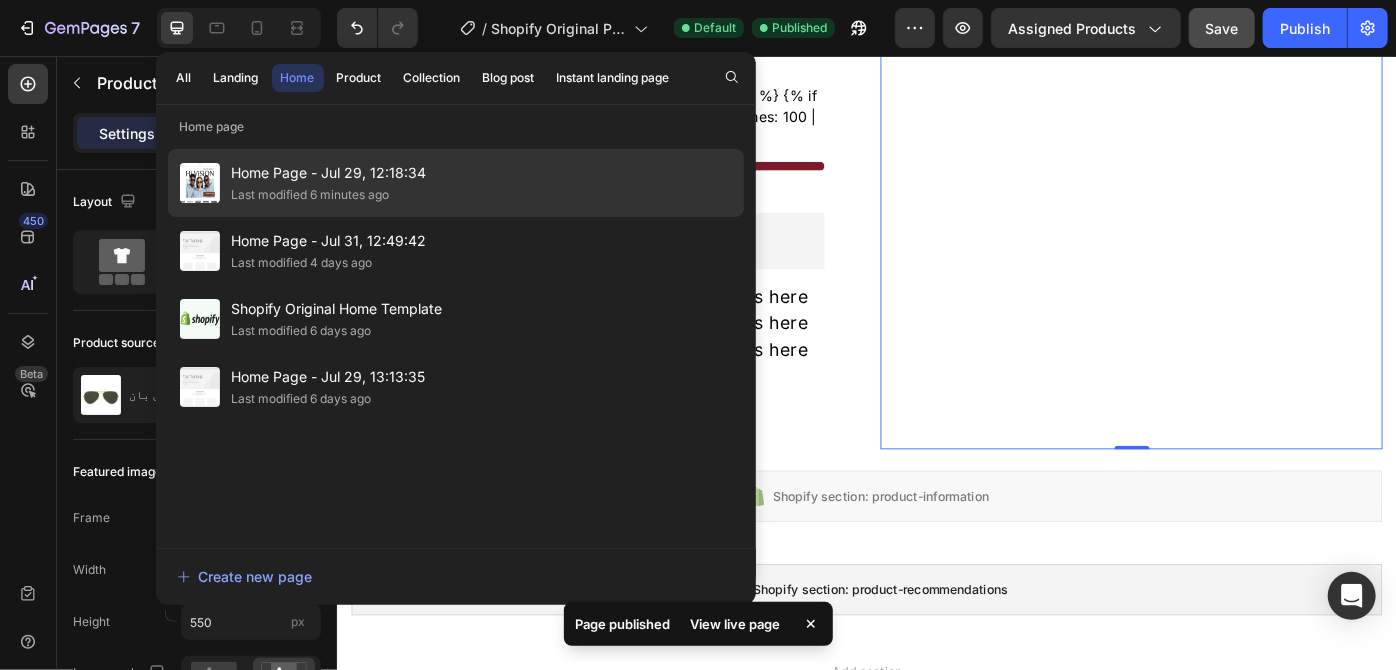 click on "Home Page - Jul 29, 12:18:34" at bounding box center [329, 173] 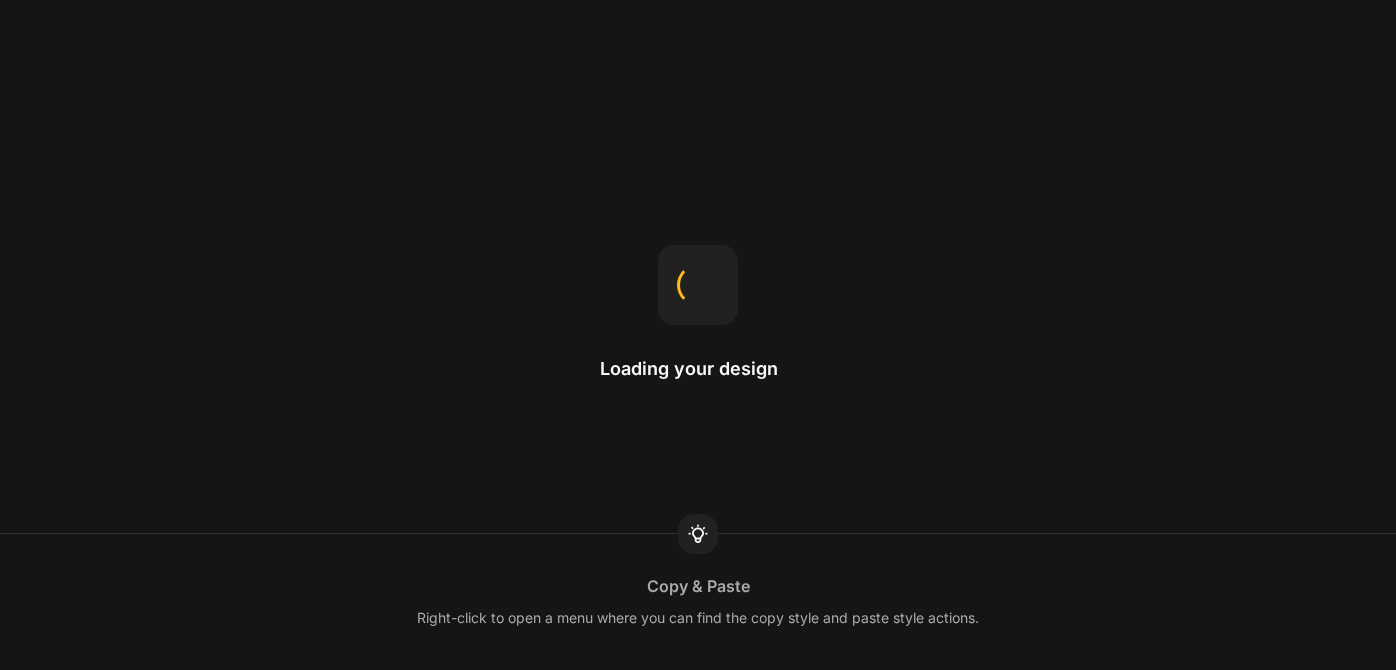 scroll, scrollTop: 0, scrollLeft: 0, axis: both 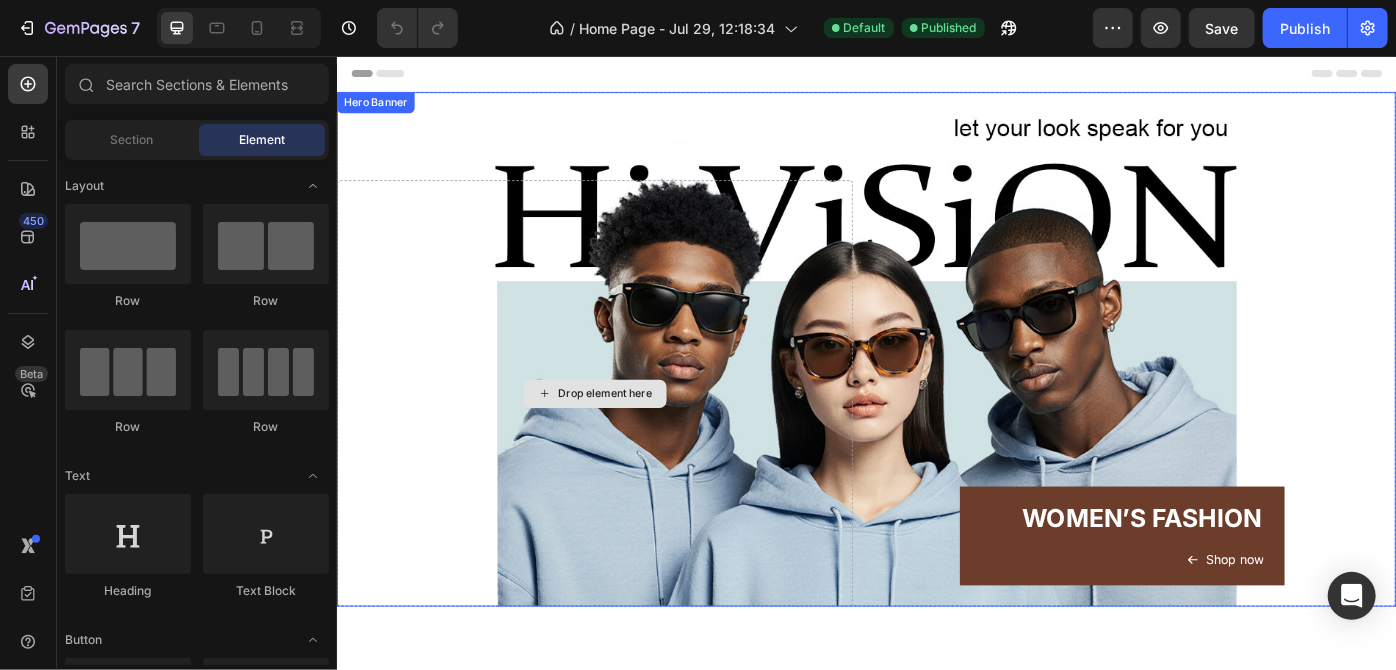 click on "Drop element here" at bounding box center (628, 438) 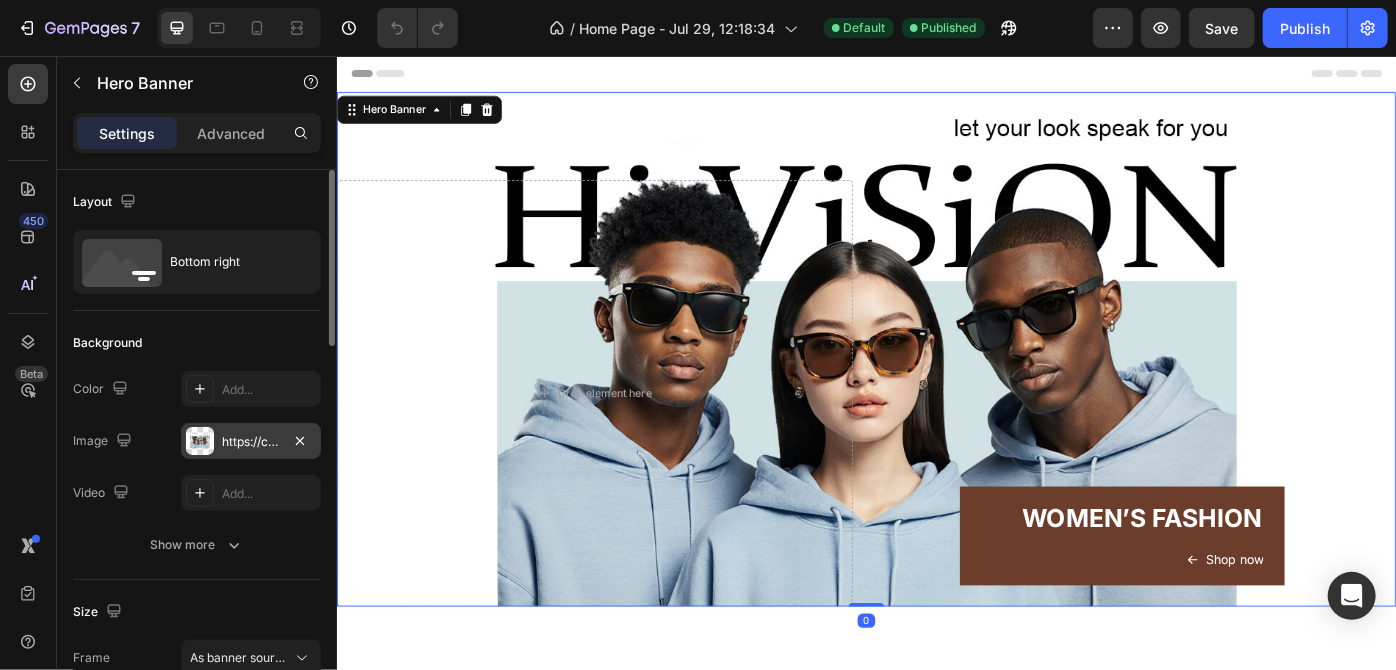 click on "https://cdn.shopify.com/s/files/1/0634/2810/0209/files/gempages_577556491356078630-659629f3-b1db-4694-a570-2b855fc6bc78.jpg" at bounding box center (251, 441) 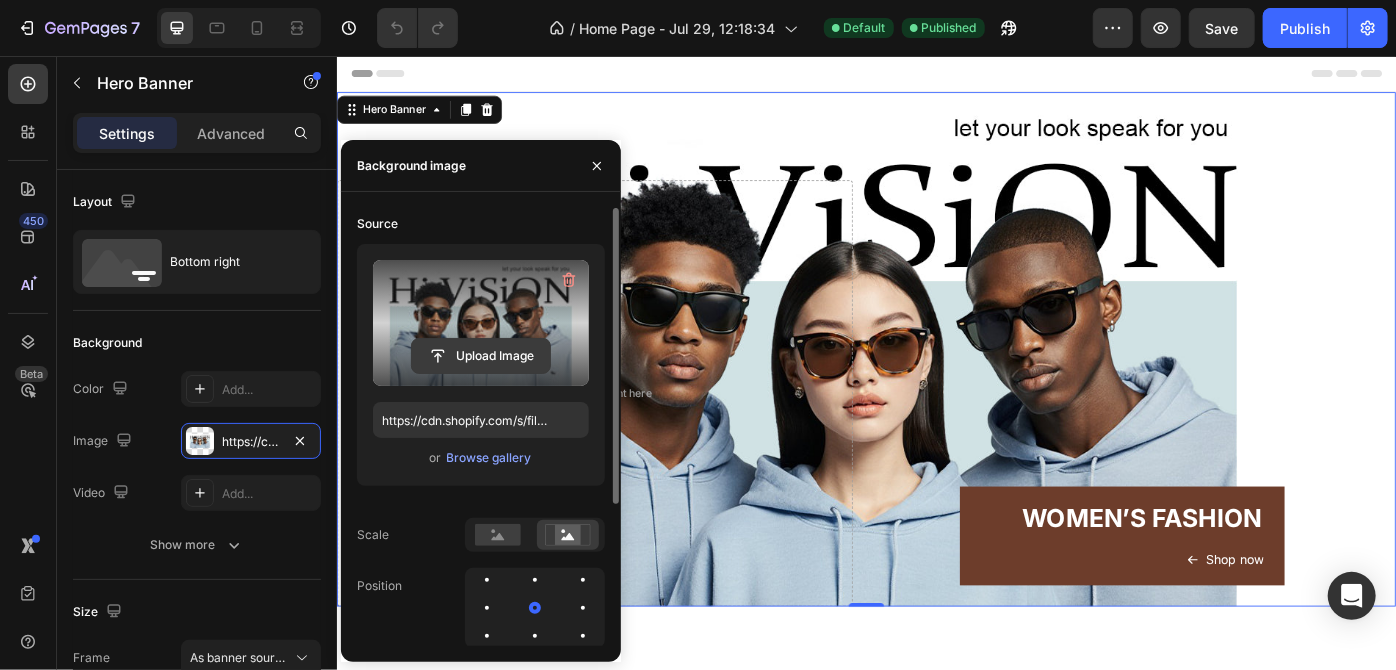 click 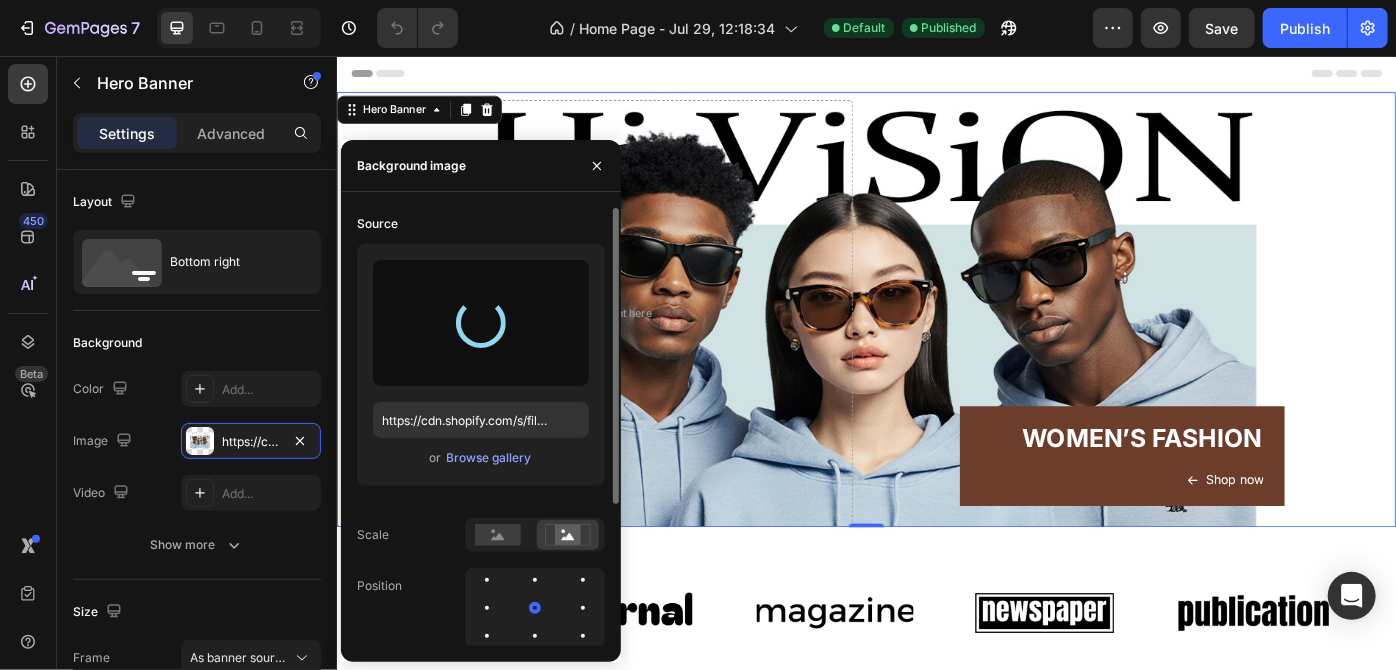 type on "https://cdn.shopify.com/s/files/1/0634/2810/0209/files/gempages_577556491356078630-63c54fec-53d4-49b9-a0d5-1fd37a59bac6.jpg" 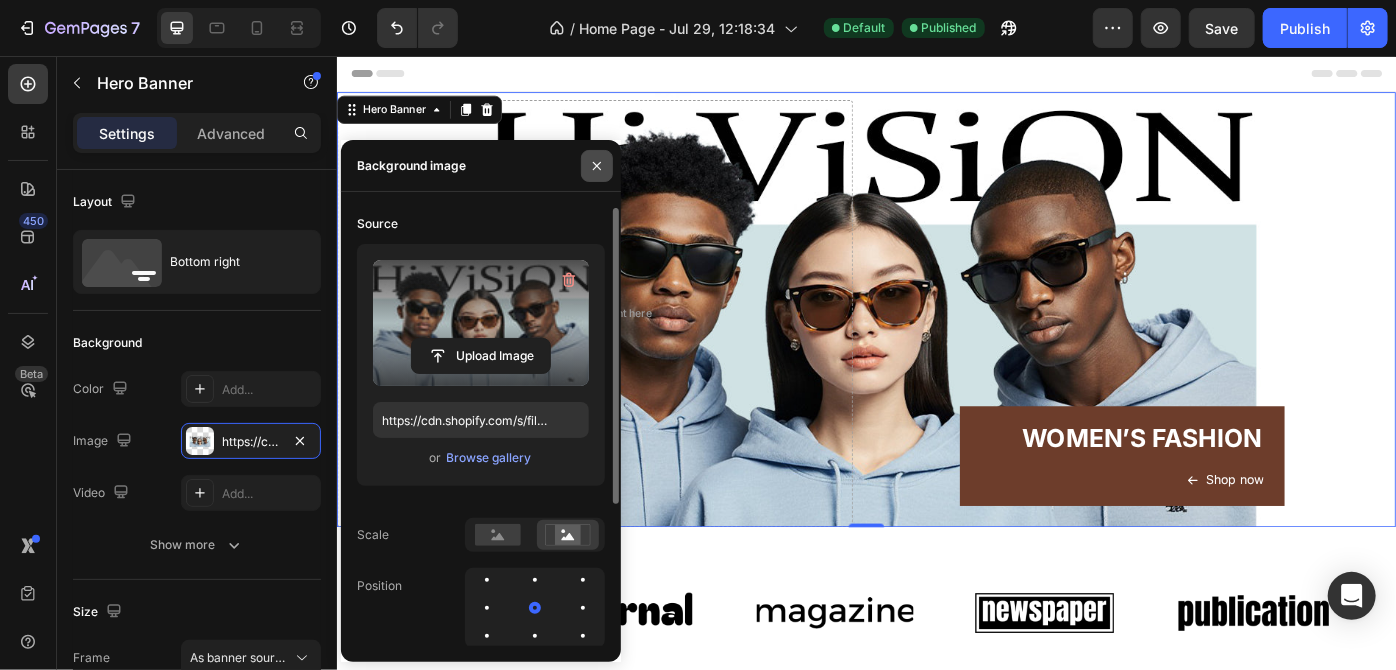 click 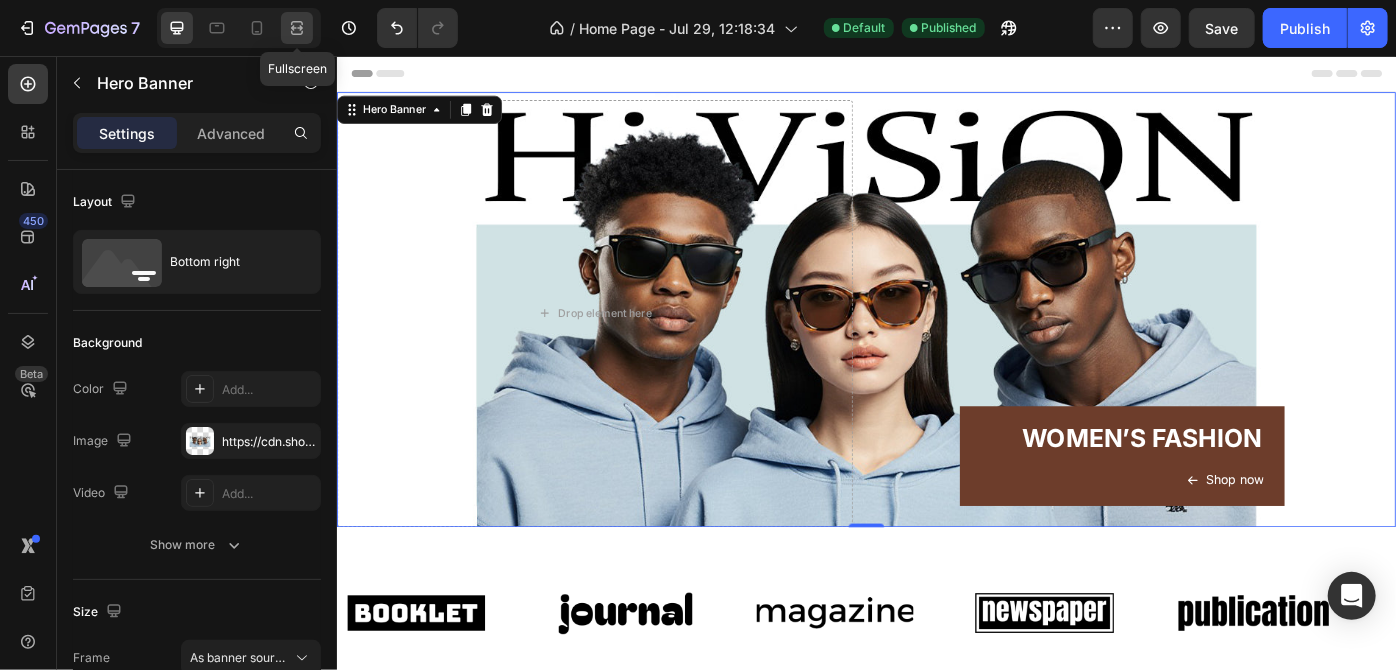 click 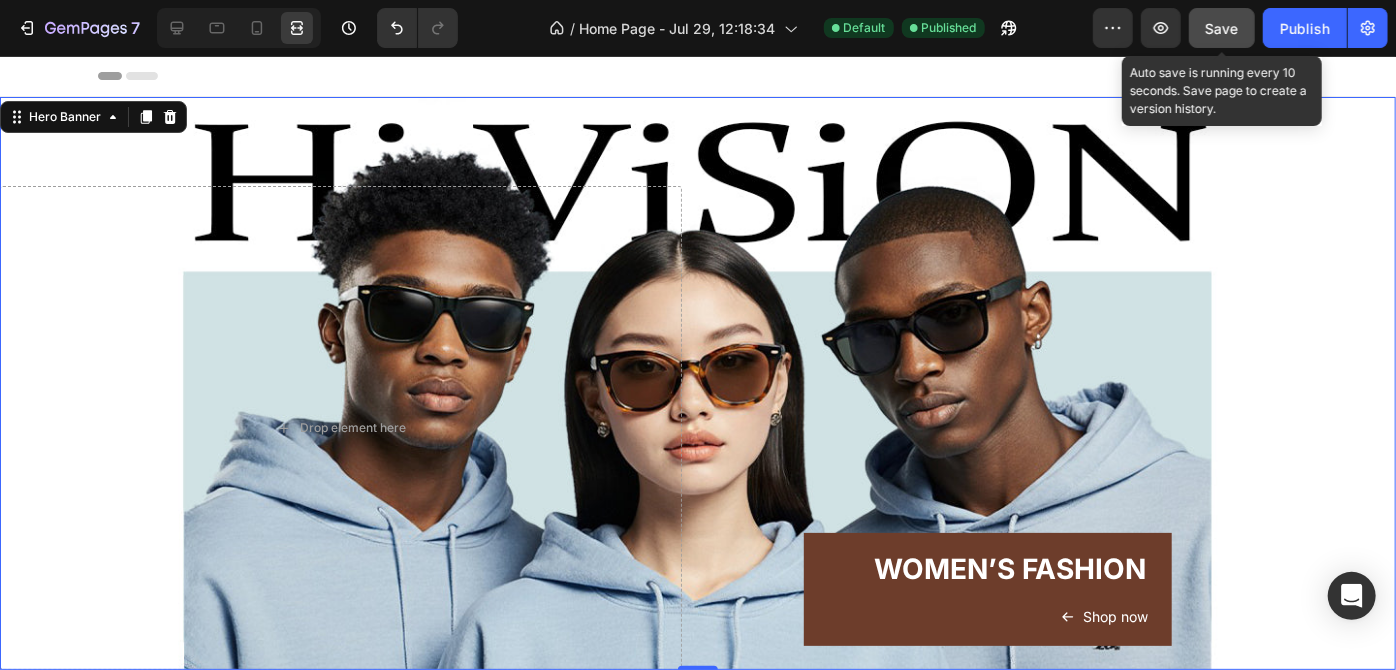 click on "Save" at bounding box center [1222, 28] 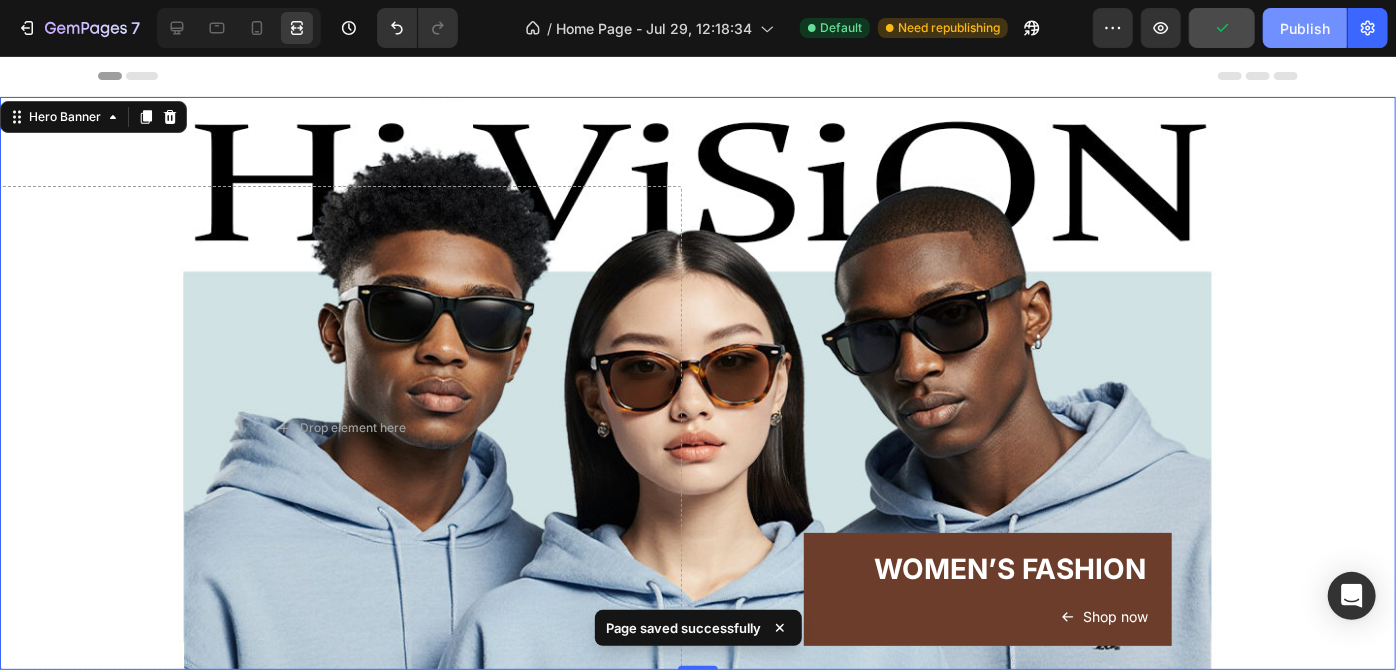 click on "Publish" at bounding box center [1305, 28] 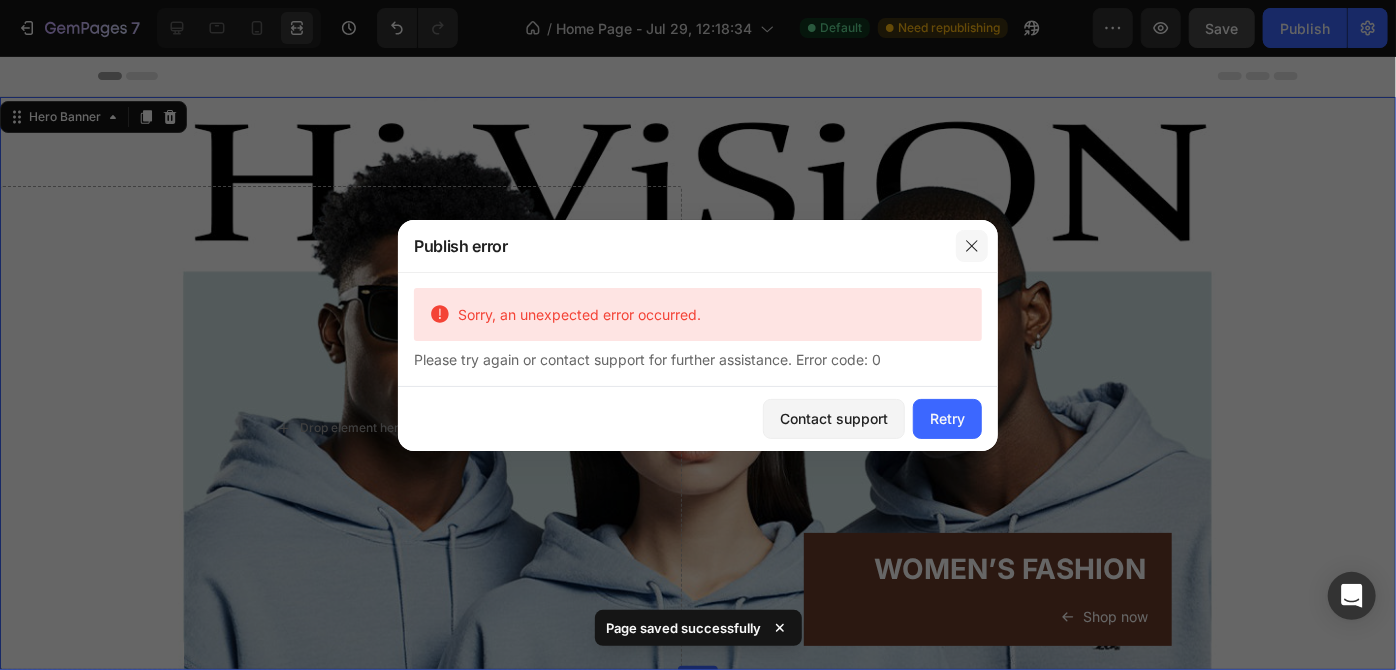 click 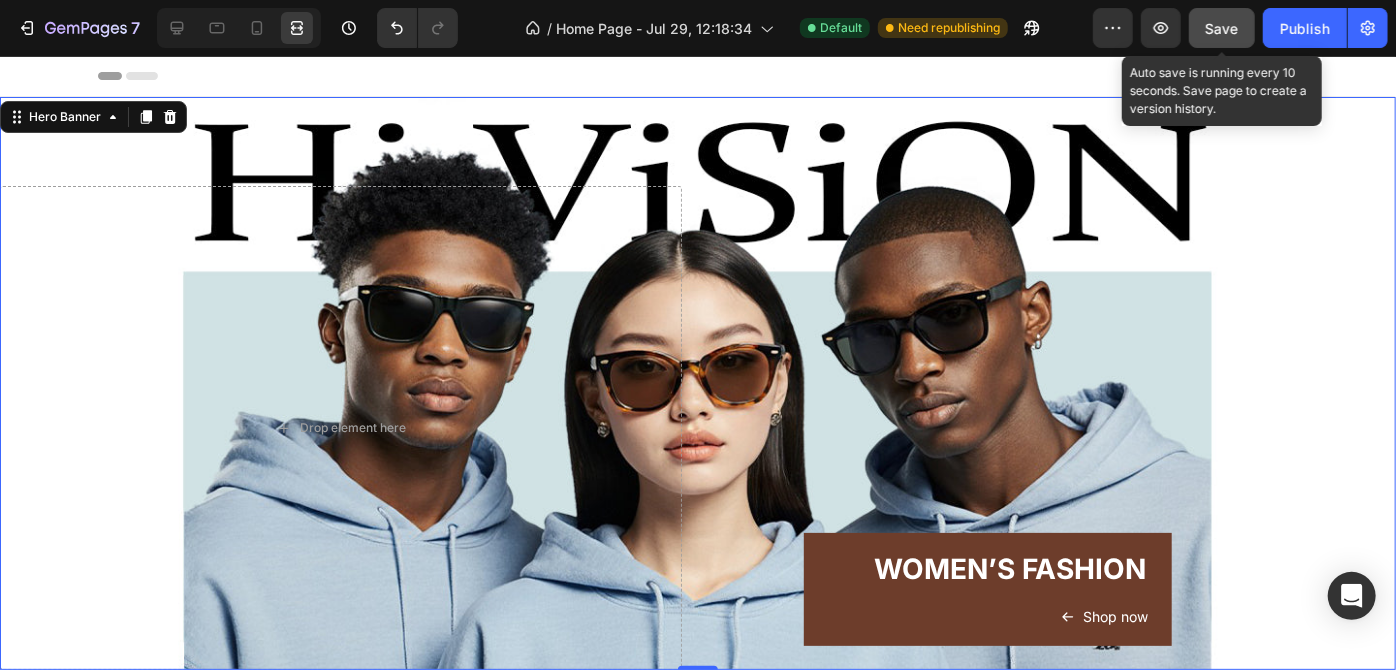 click on "Save" at bounding box center (1222, 28) 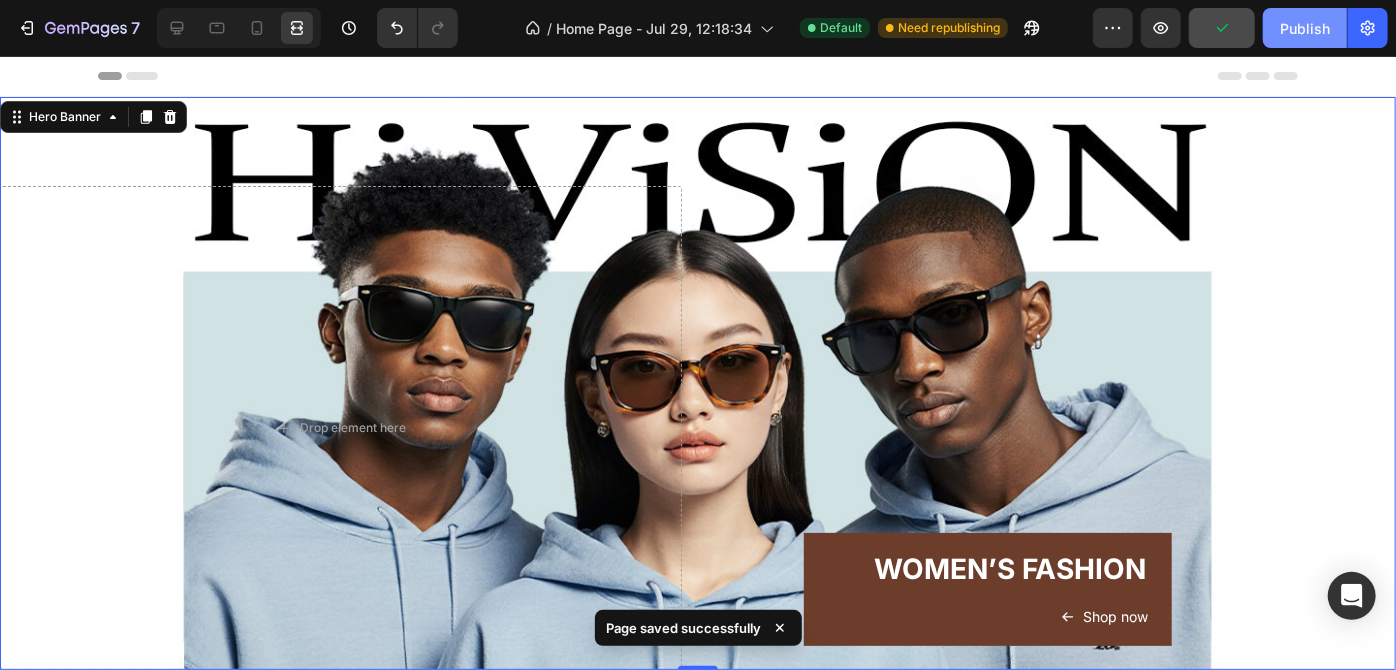 click on "Publish" at bounding box center (1305, 28) 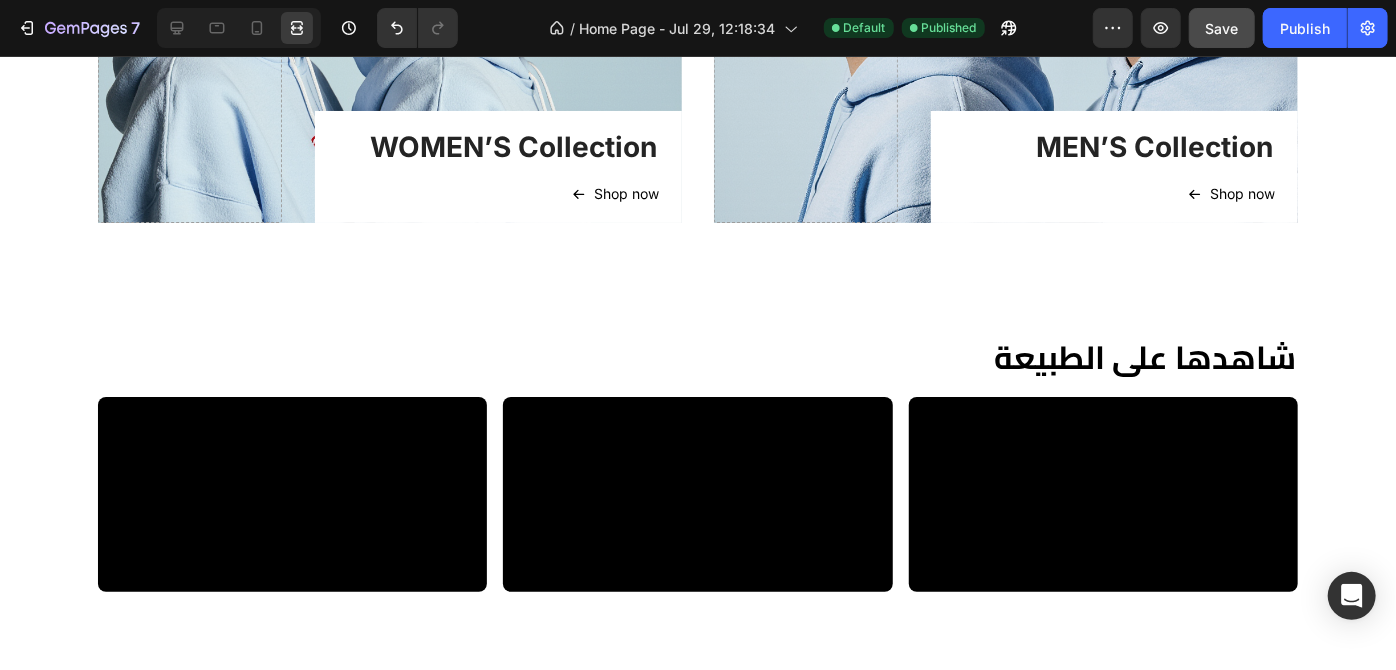 scroll, scrollTop: 2417, scrollLeft: 0, axis: vertical 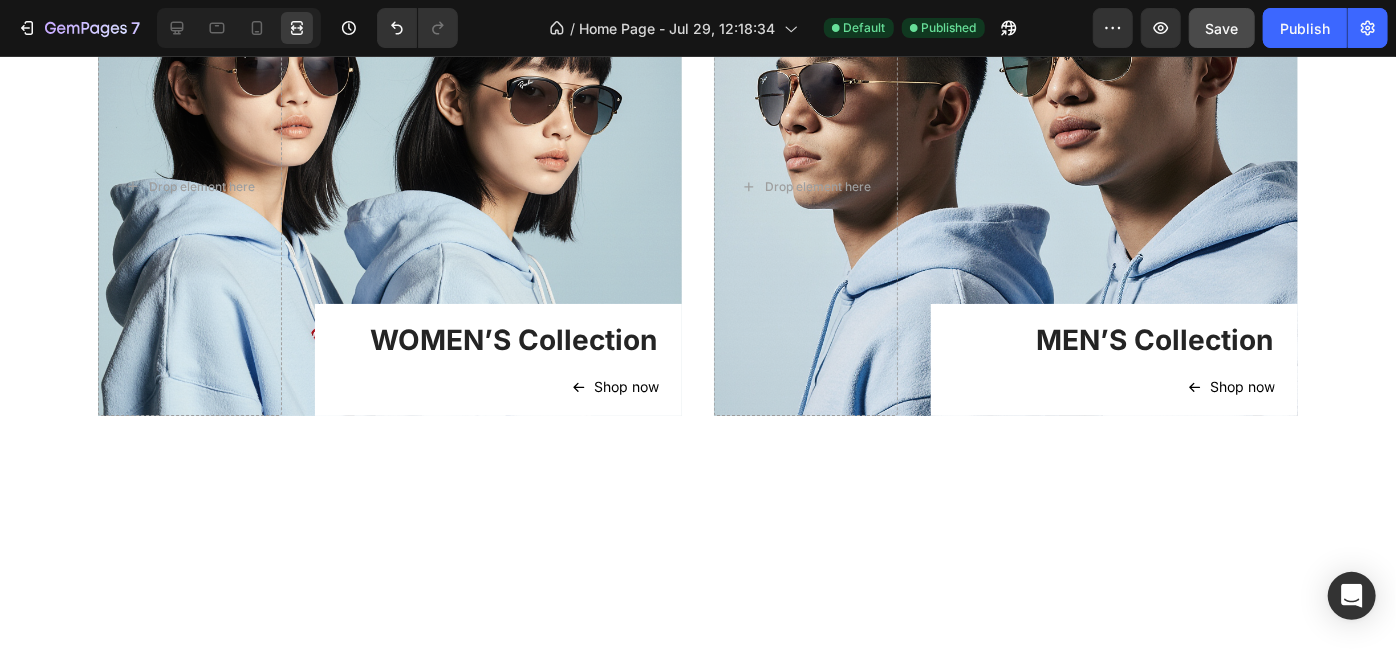 radio on "false" 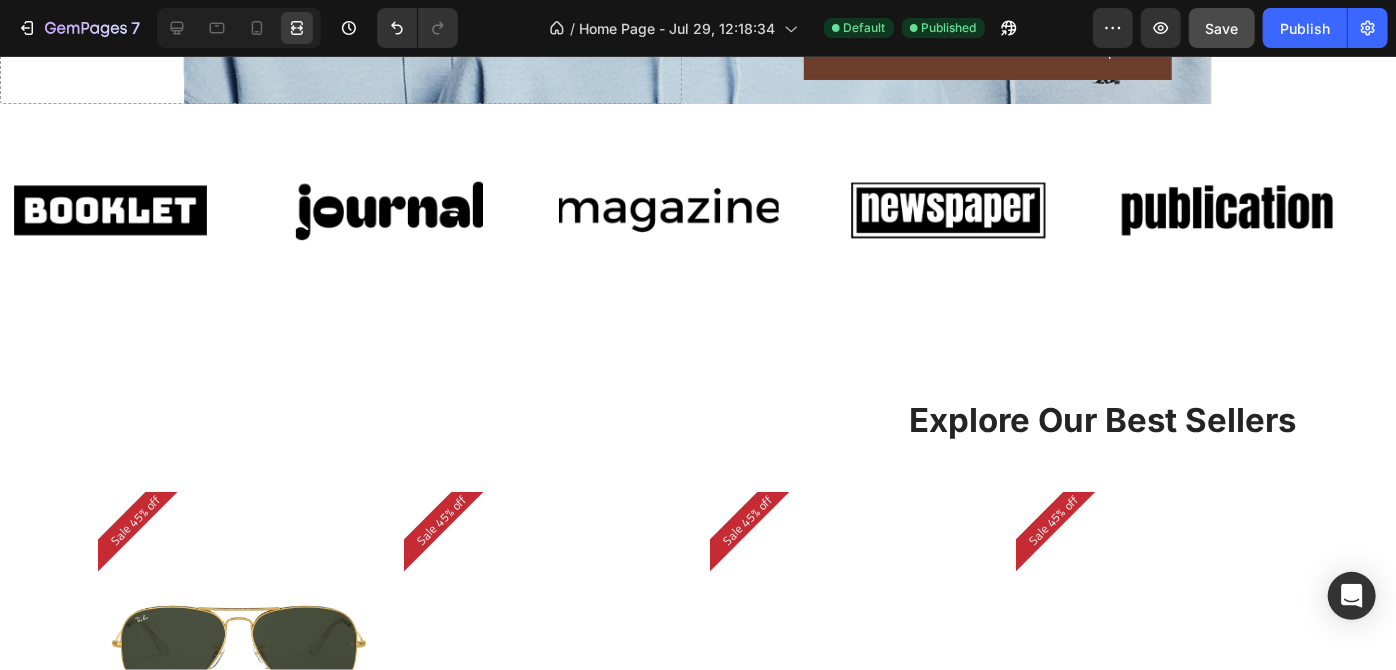 scroll, scrollTop: 0, scrollLeft: 0, axis: both 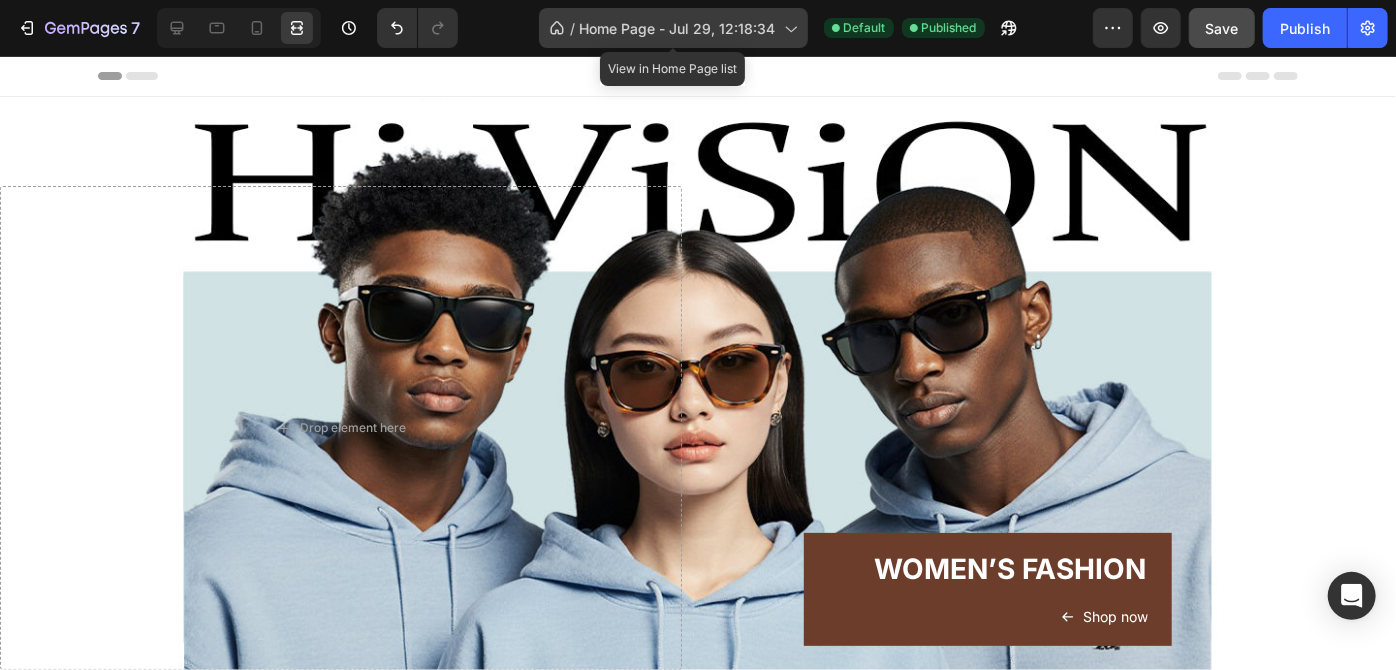 click on "Home Page - Jul 29, 12:18:34" at bounding box center (678, 28) 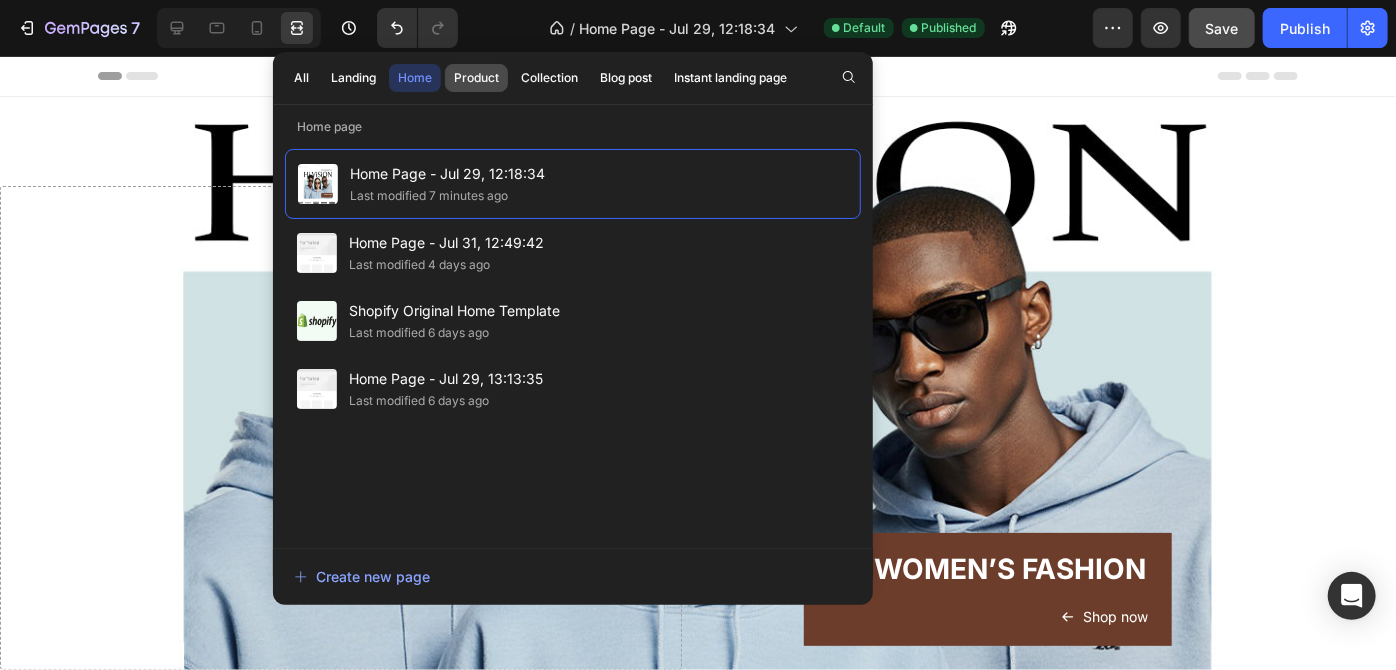 click on "Product" at bounding box center [476, 78] 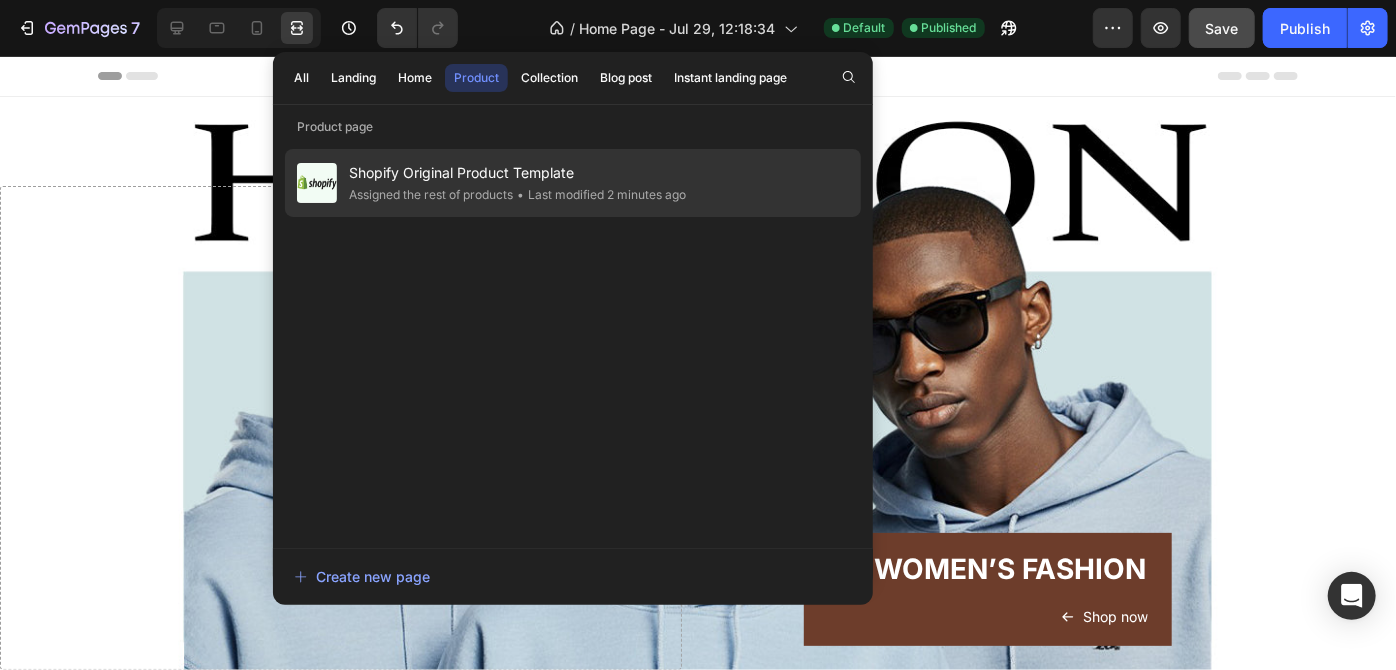 click on "Assigned the rest of products" 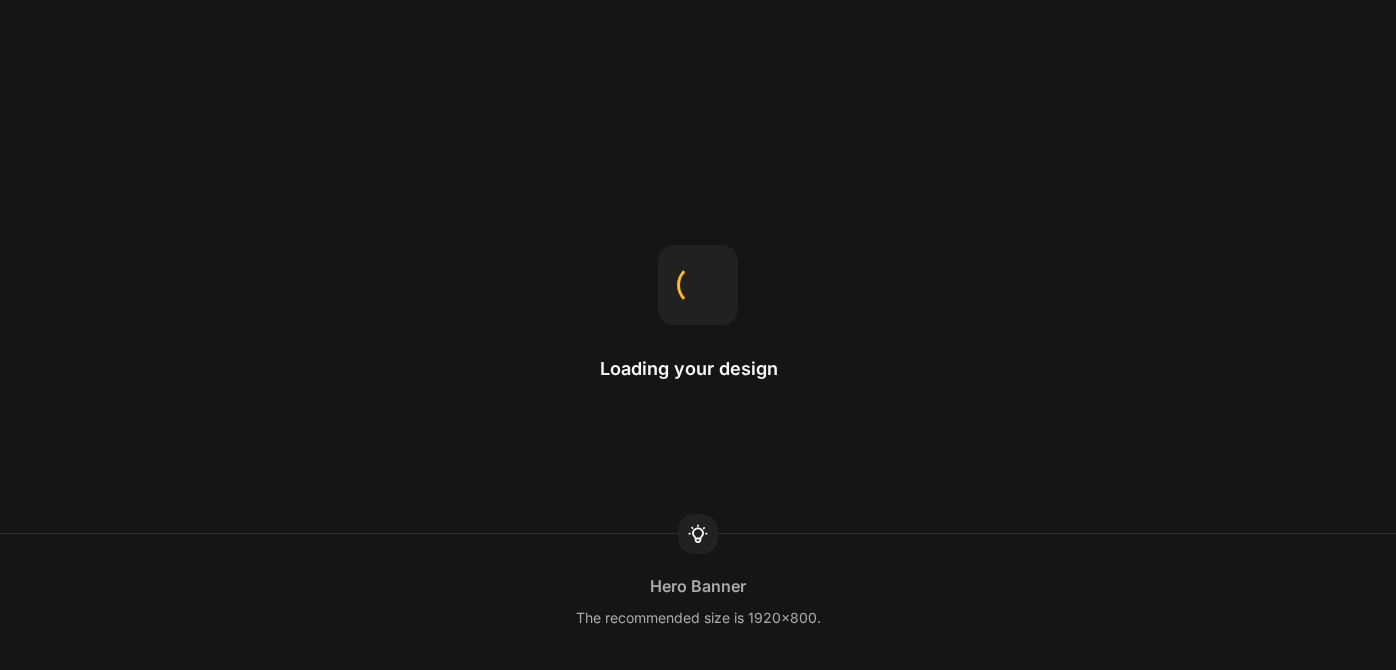 scroll, scrollTop: 0, scrollLeft: 0, axis: both 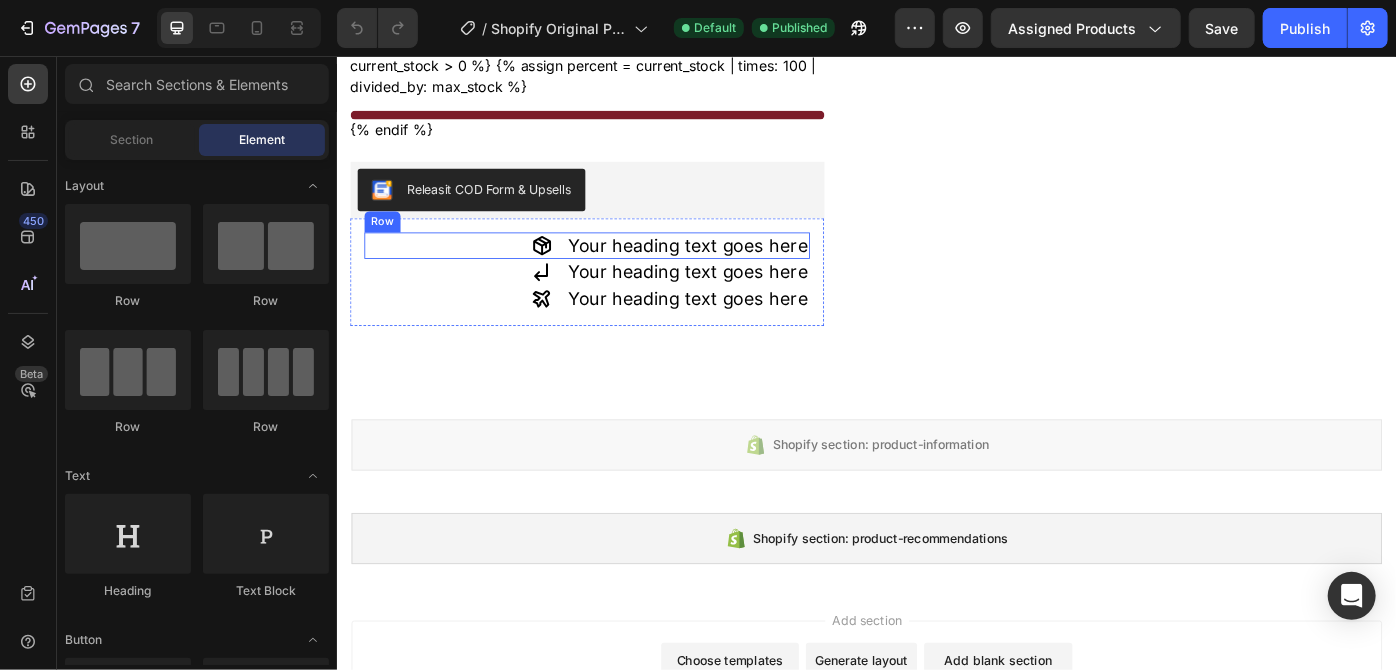 click on "Icon Your heading text goes here Heading Row" at bounding box center [619, 270] 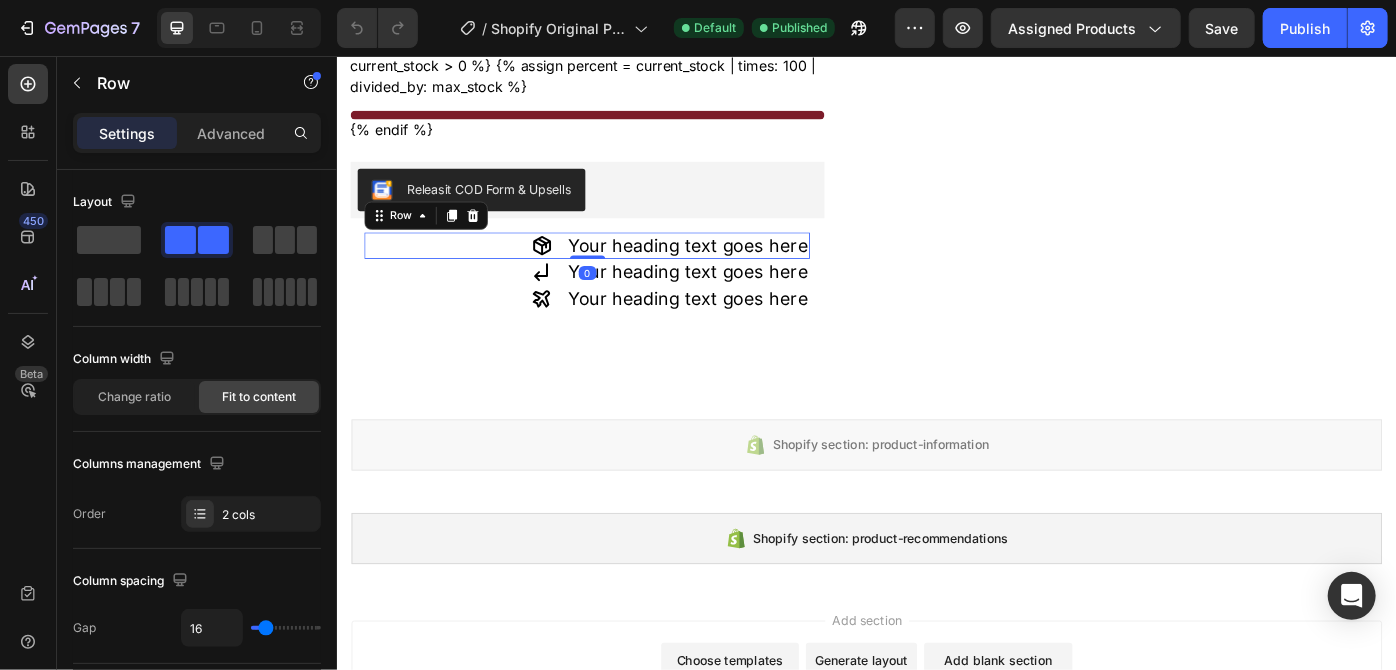 scroll, scrollTop: 887, scrollLeft: 0, axis: vertical 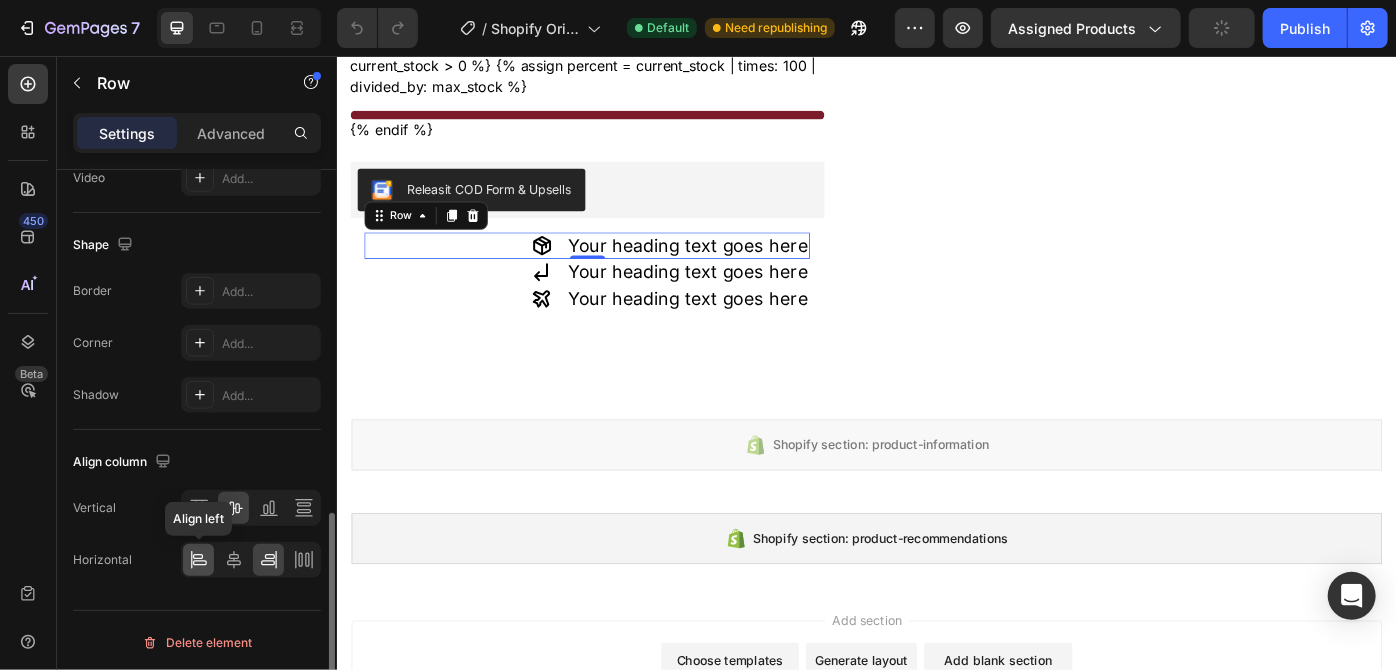 click 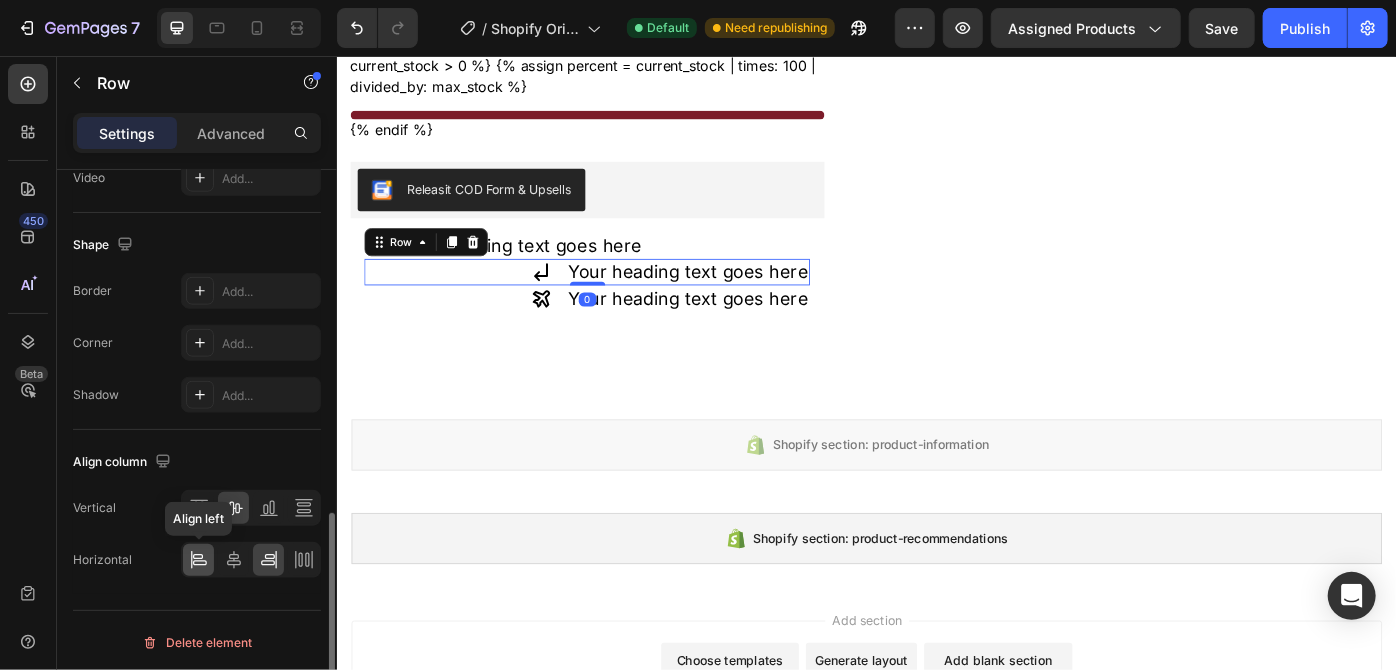 click 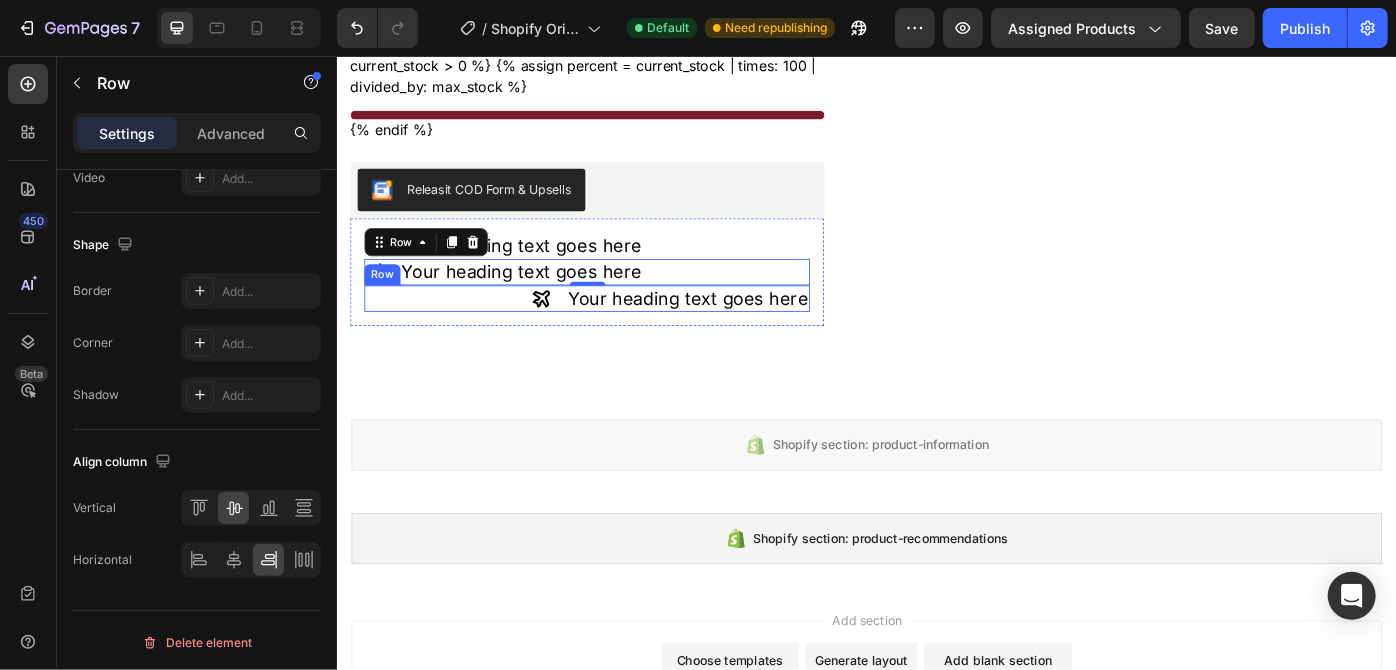 click on "Icon Your heading text goes here Heading Row" at bounding box center (619, 330) 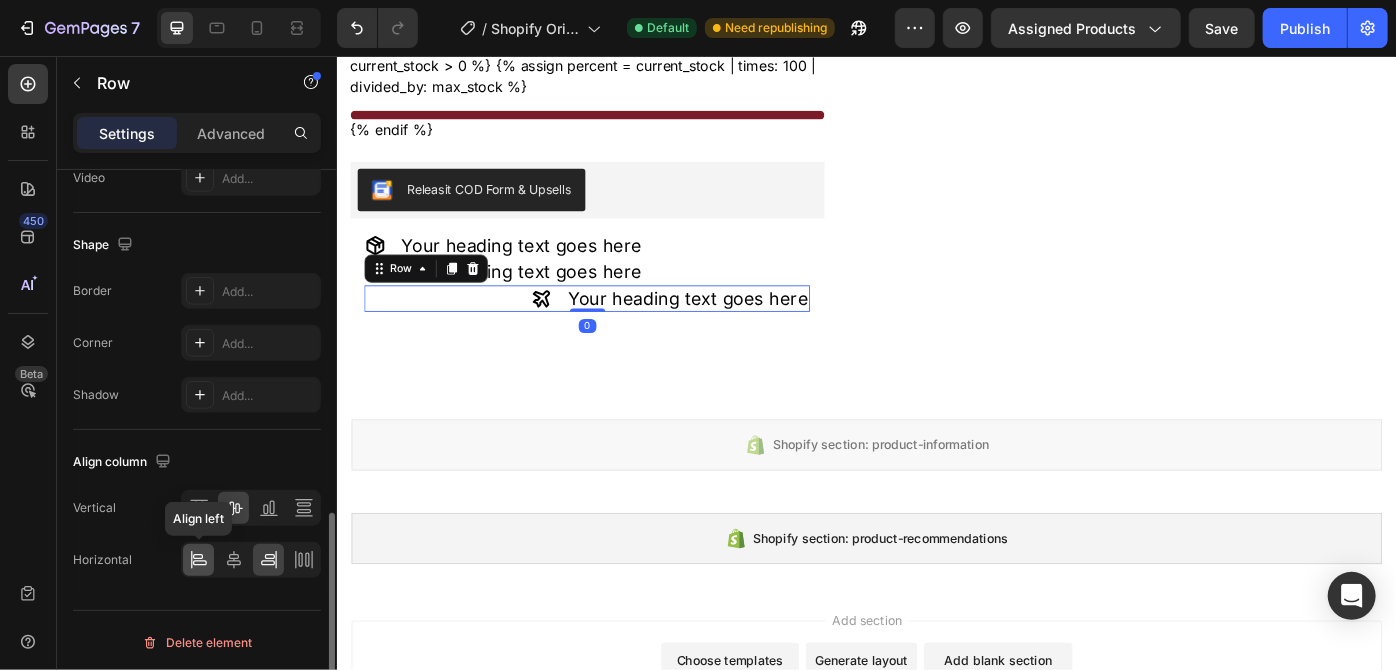 click 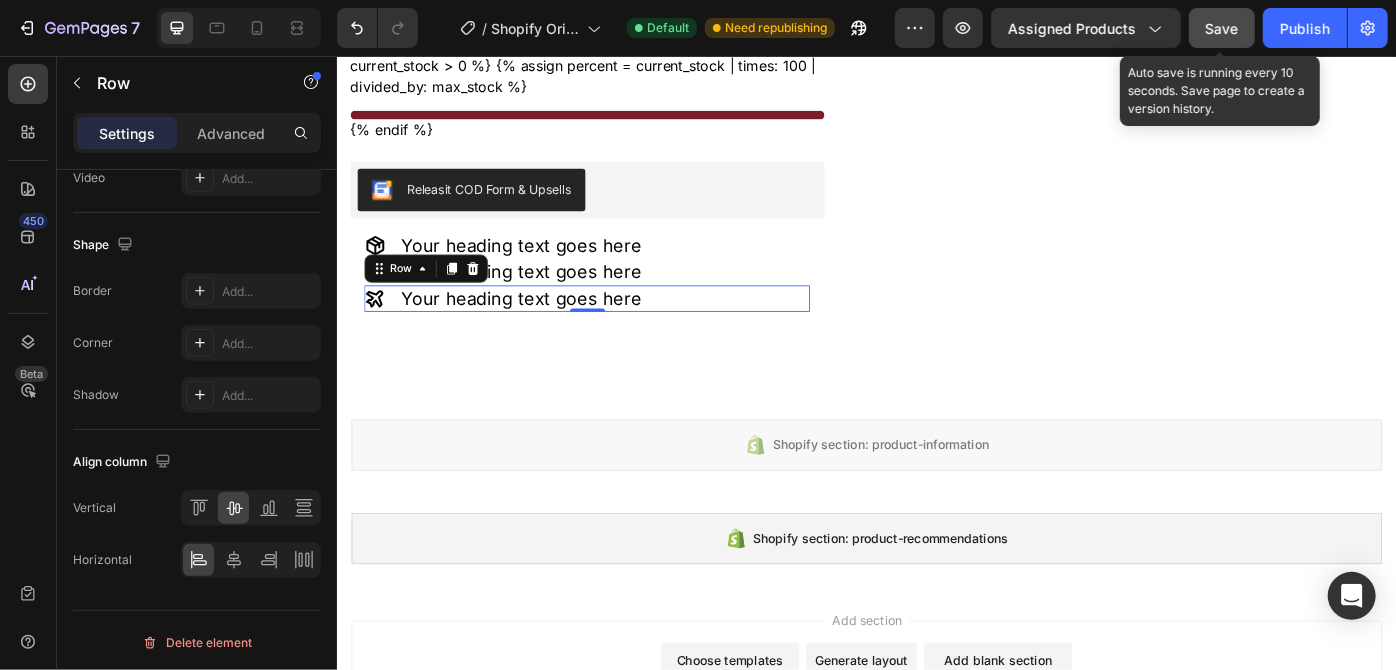 click on "Save" 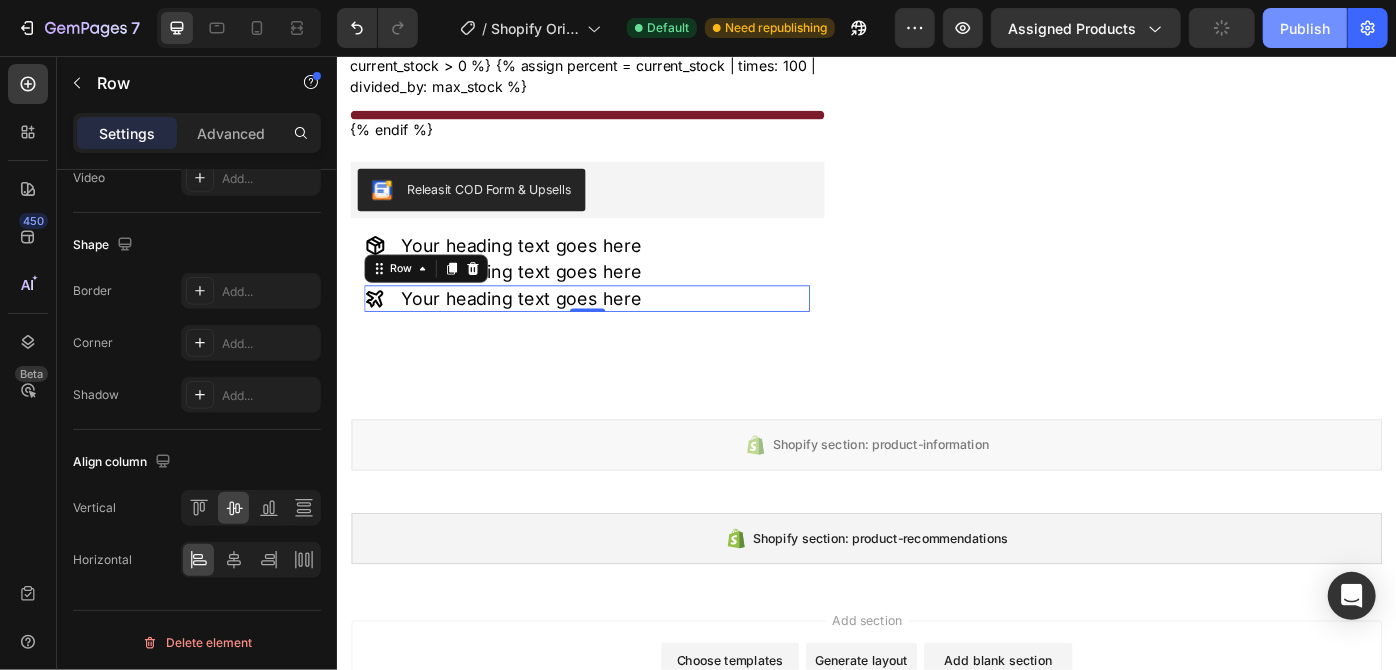 click on "Publish" 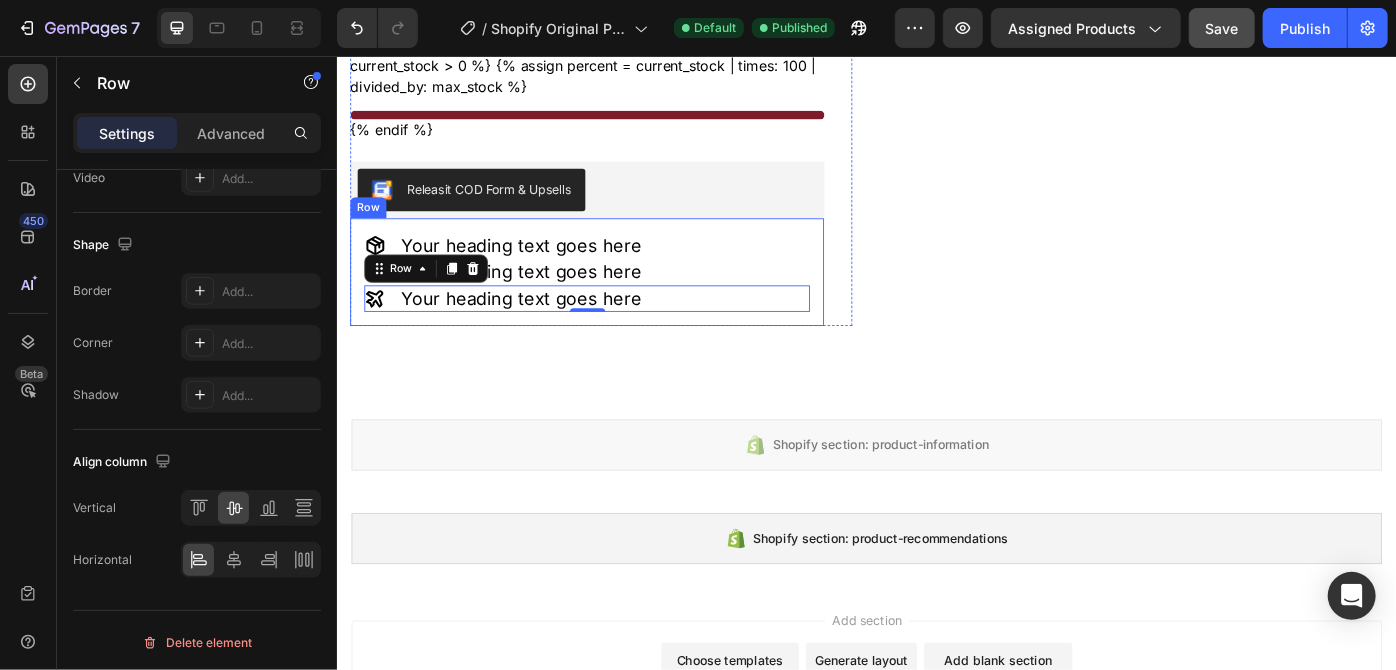 click on "Icon Your heading text goes here Heading Row
Icon Your heading text goes here Heading Row
Icon Your heading text goes here Heading Row   0 Row" at bounding box center (619, 300) 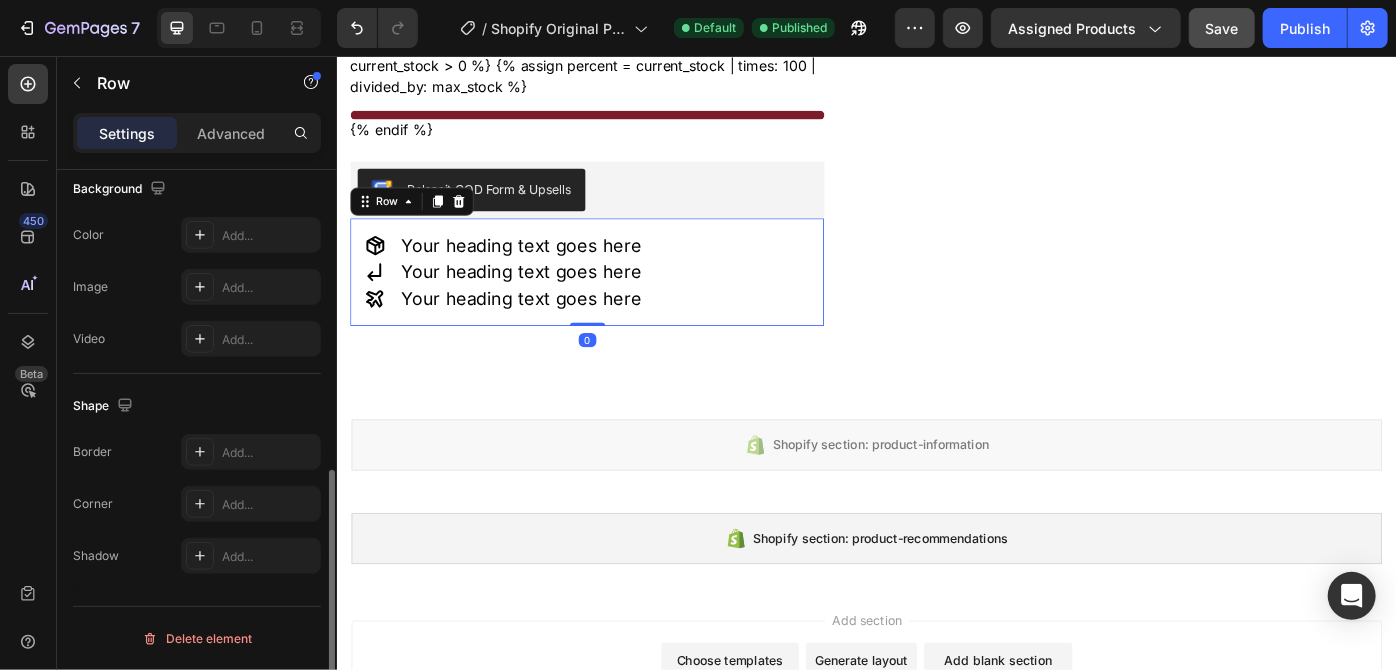 scroll, scrollTop: 660, scrollLeft: 0, axis: vertical 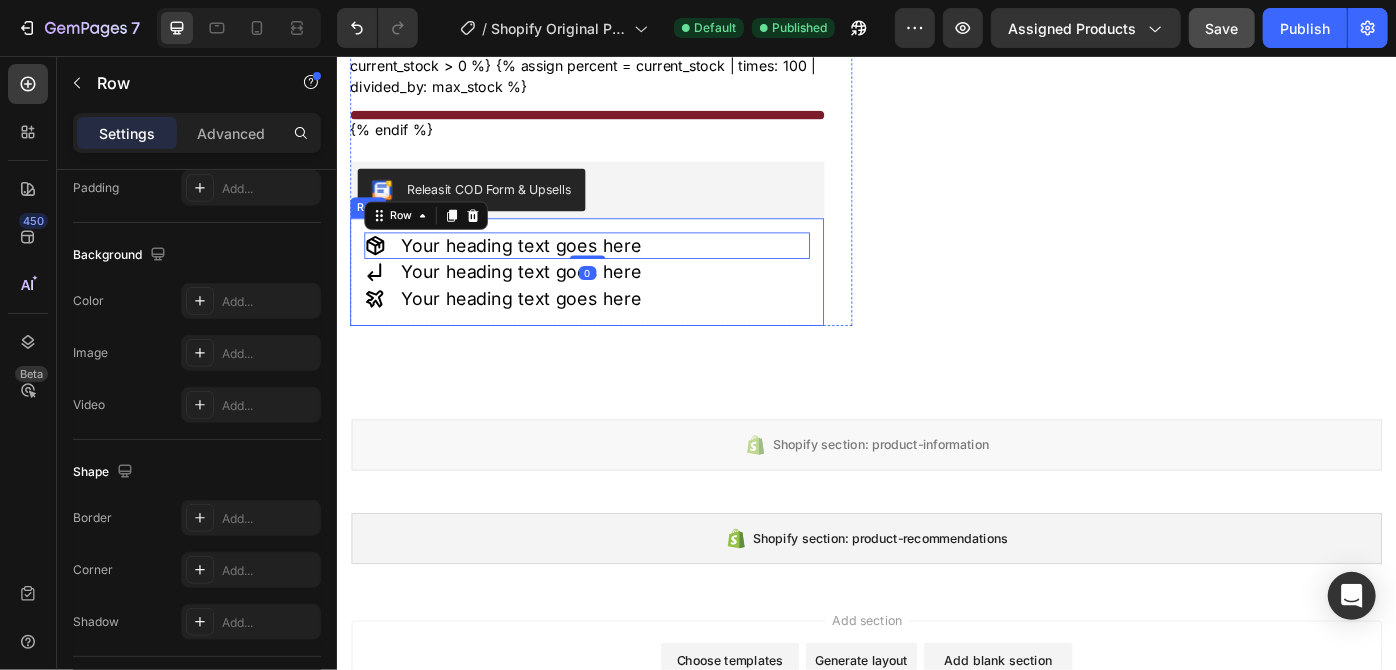 click on "Icon Your heading text goes here Heading Row   0
Icon Your heading text goes here Heading Row
Icon Your heading text goes here Heading Row Row" at bounding box center [619, 300] 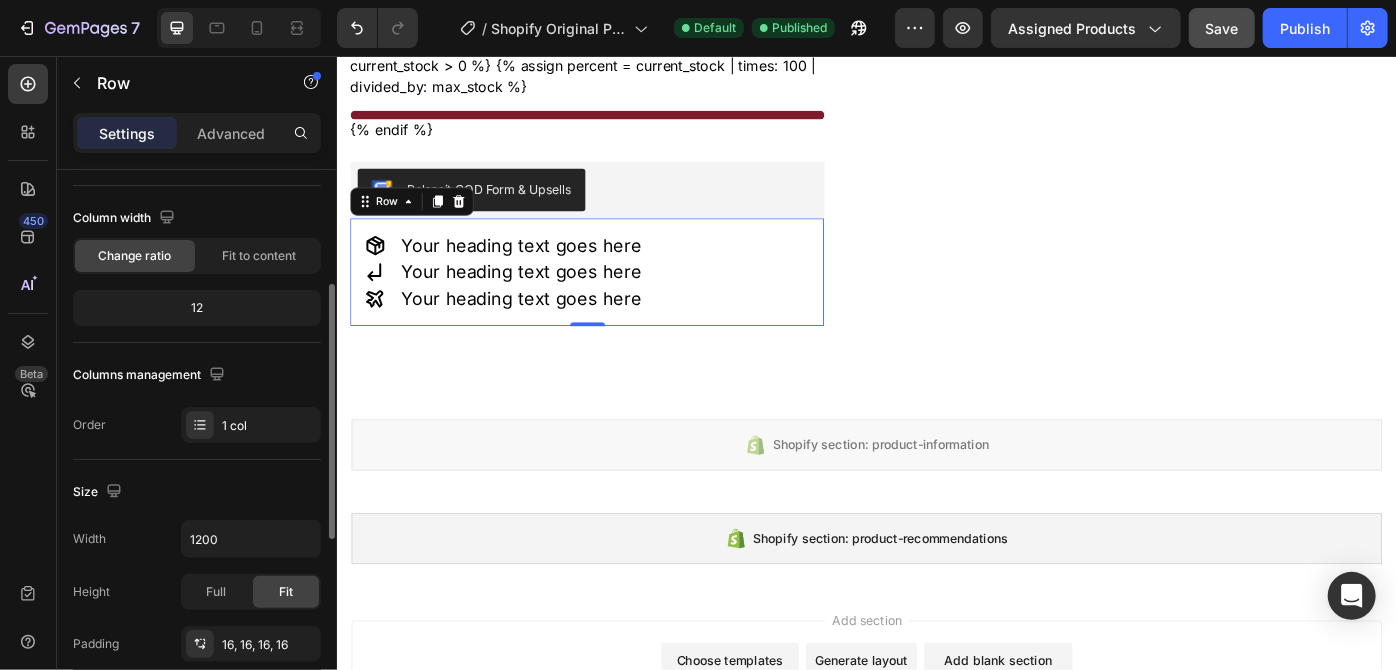 scroll, scrollTop: 175, scrollLeft: 0, axis: vertical 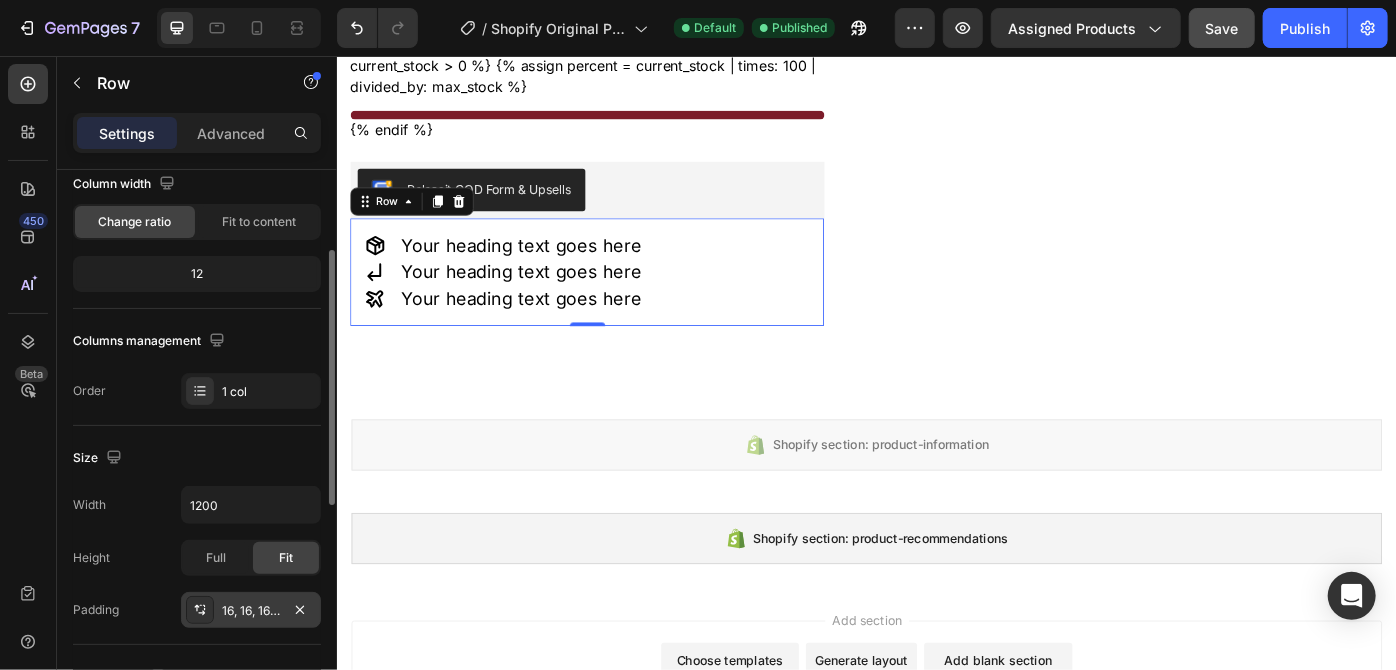 click 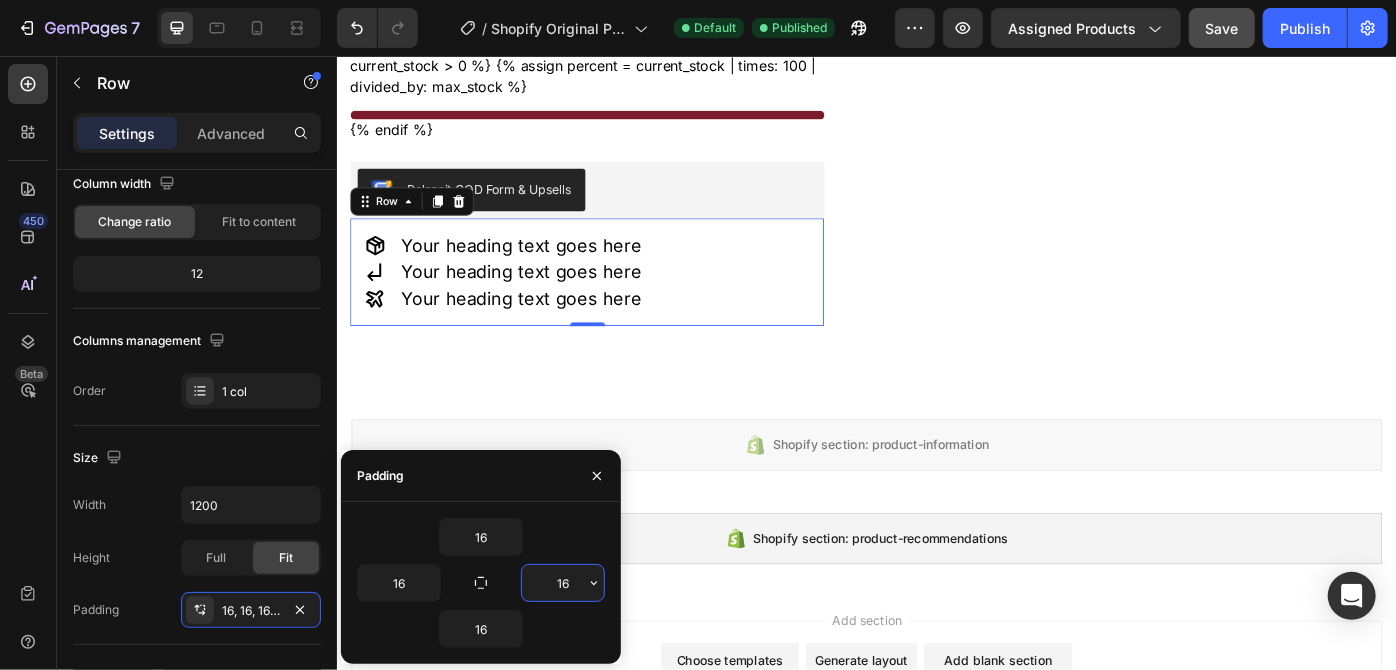 click on "16" at bounding box center [563, 583] 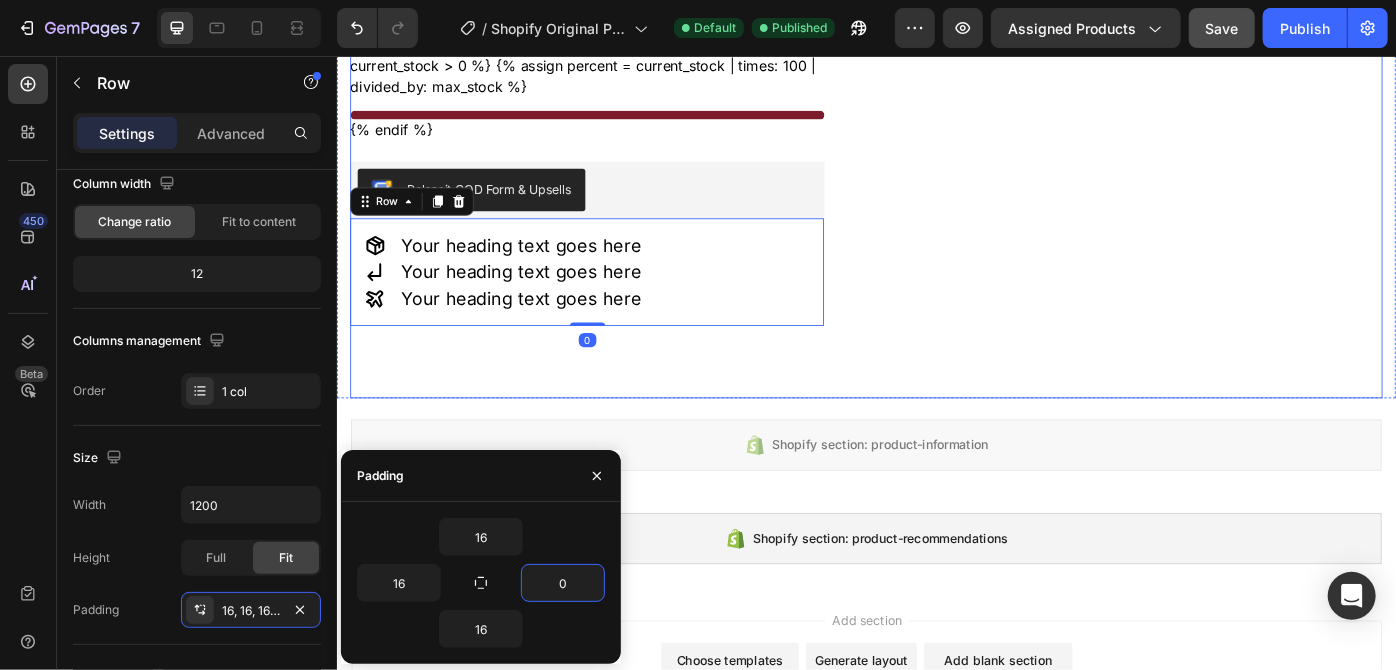 click on "راي بان Product Title
Publish the page to see the content.
Custom Code نظارة شمسية معدنية بإطار بيلوت للجنسين   Product Description                Title Line LE 1,100.00 Product Price Product Price LE 2,000.00 Compare Price Compare Price Sale 45% off Product Badge Row عدسات تحمي من الشمس تصميم مريح وعالي الجودة خفيفة الوزن وقوية التحمل Item List 06 Day 01 Hour 42 Minute 35 Second Countdown Timer اللون: graygreengold graygreengold graygreengold goldbrown goldbrown green green browngray browngray bluesilver bluesilver gray-1 gray-1 greenblue greenblue goldgray-1 goldgray-1 goldgray goldgray blackgray blackgray blackgreen-3 blackgreen-3 Product Variants & Swatches
الحق العرض الكميه علي وشك النفاذ Stock Counter
{% endif %} Custom Code Releasit COD Form & Upsells
Icon" at bounding box center [635, -160] 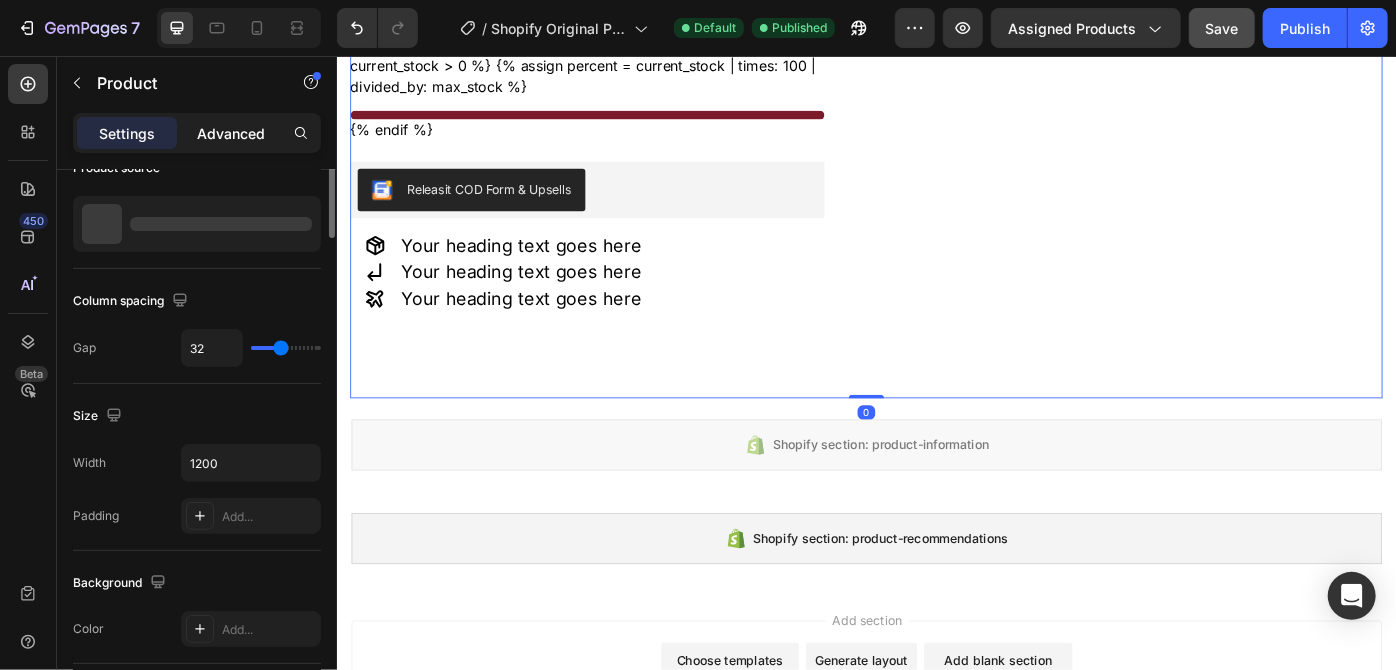 scroll, scrollTop: 0, scrollLeft: 0, axis: both 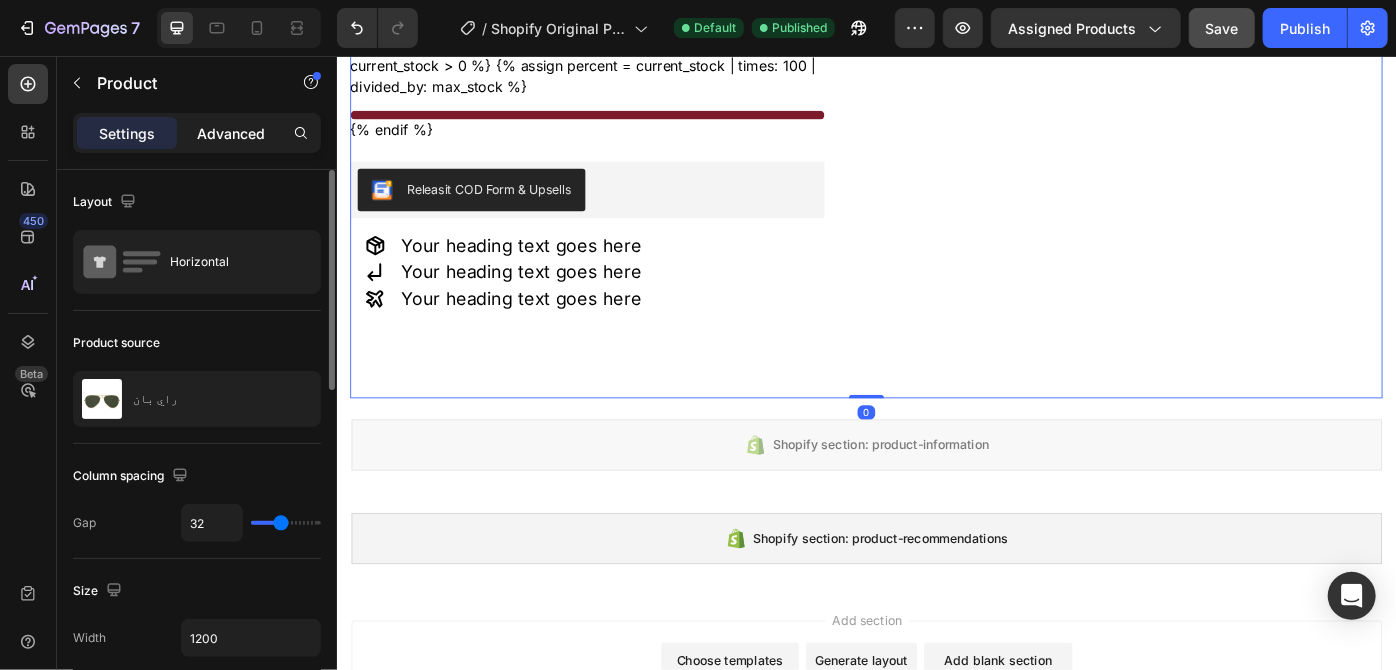 click on "Advanced" at bounding box center (231, 133) 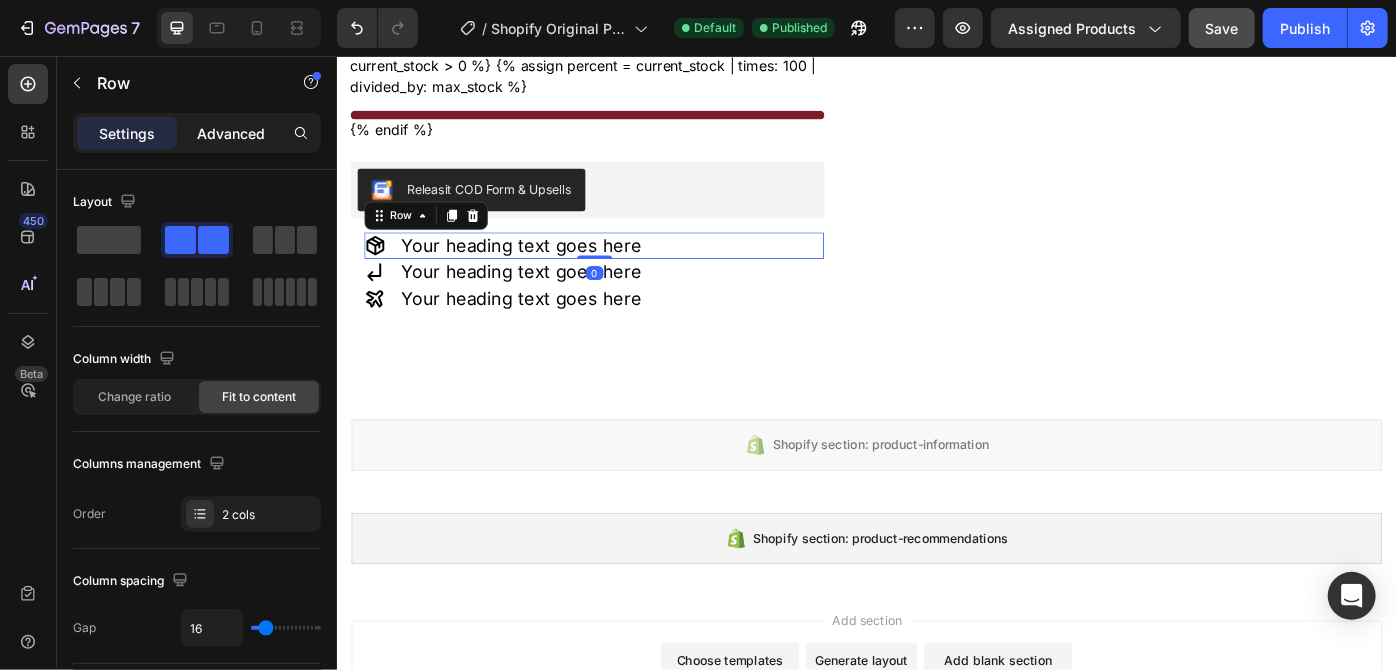 click on "Advanced" at bounding box center [231, 133] 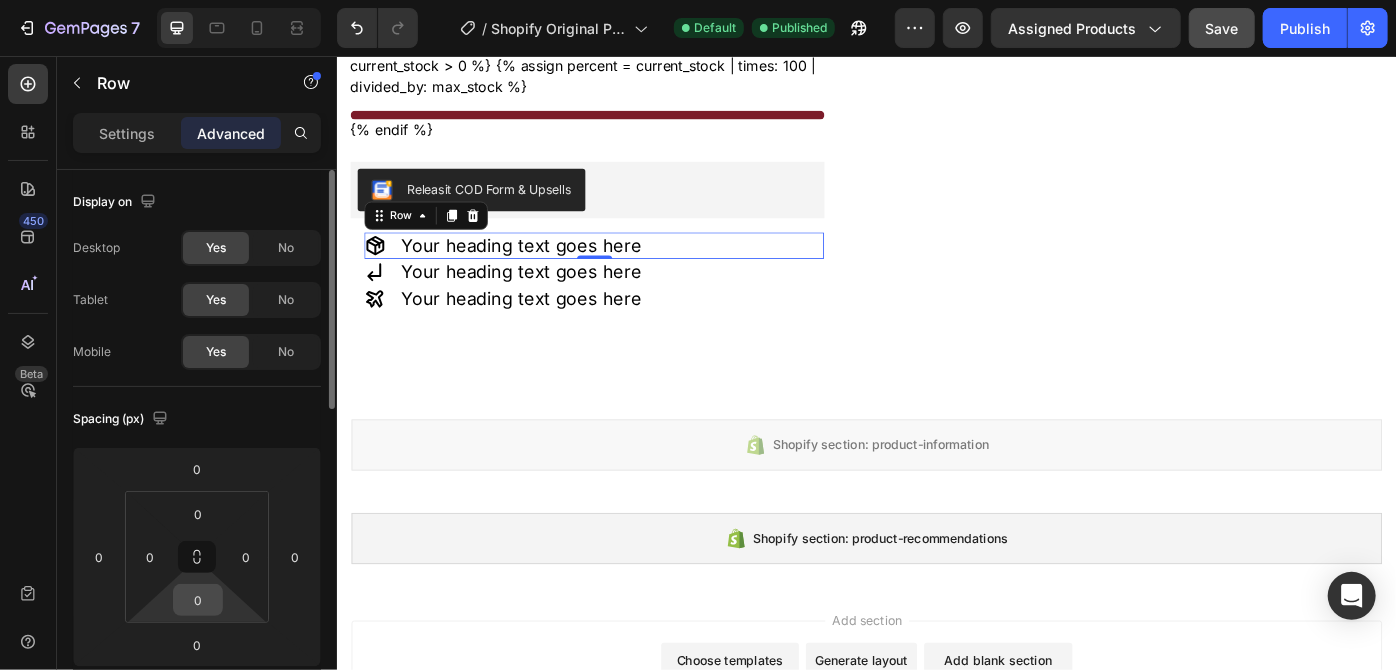 click on "0" at bounding box center [198, 600] 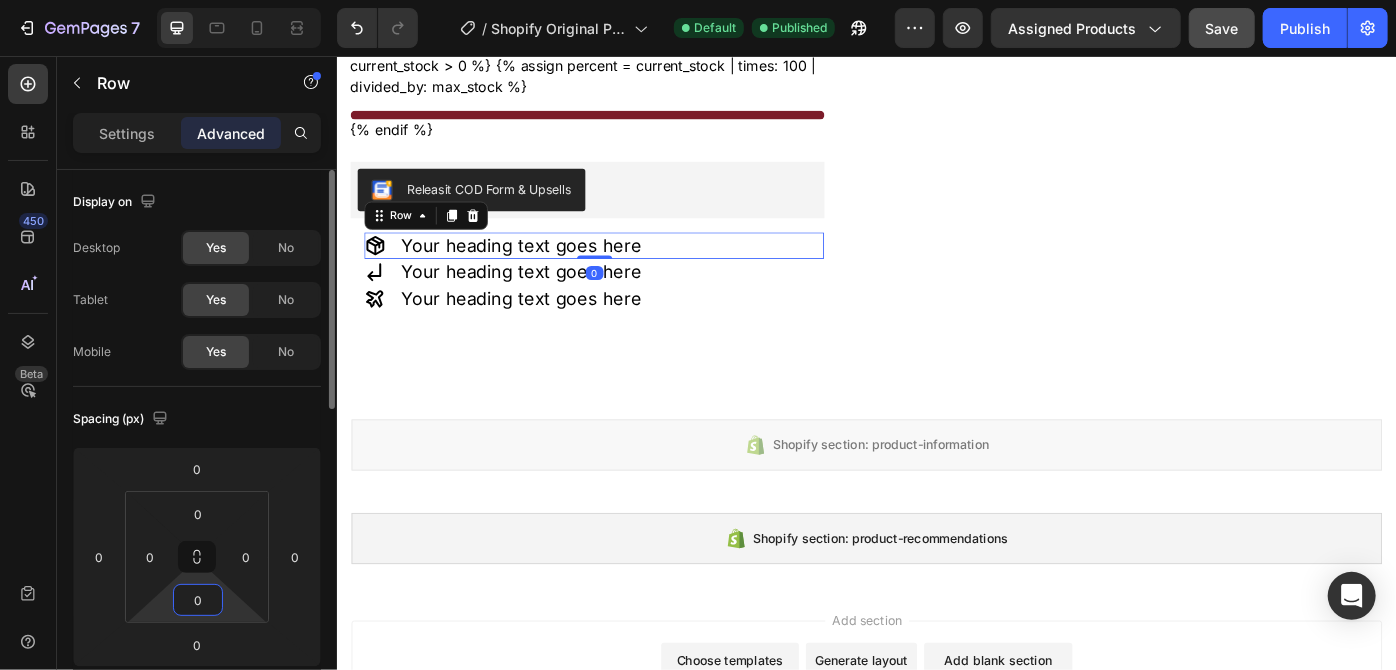 click on "0" at bounding box center (198, 600) 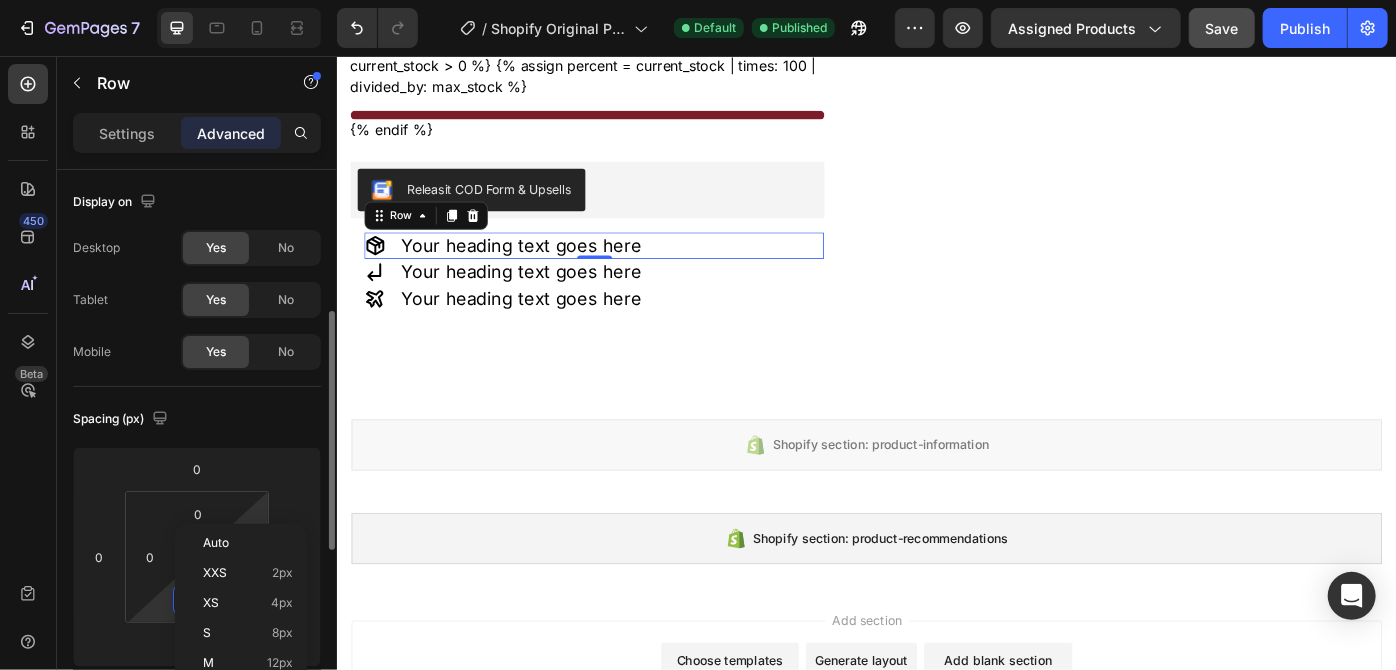 scroll, scrollTop: 99, scrollLeft: 0, axis: vertical 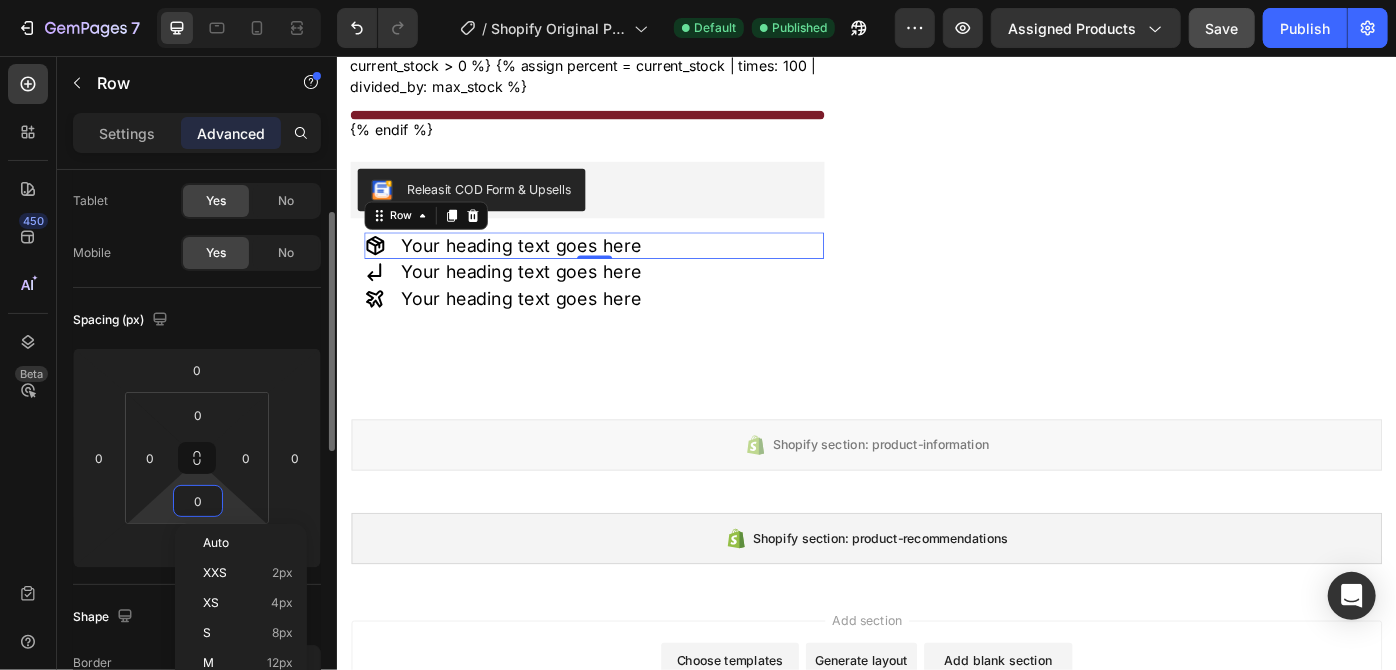 click on "Auto XXS 2px XS 4px S 8px M 12px L 16px XL 24px 2XL 32px 3XL 48px 4XL 80px 5XL 112px  Edit global style" at bounding box center [241, 708] 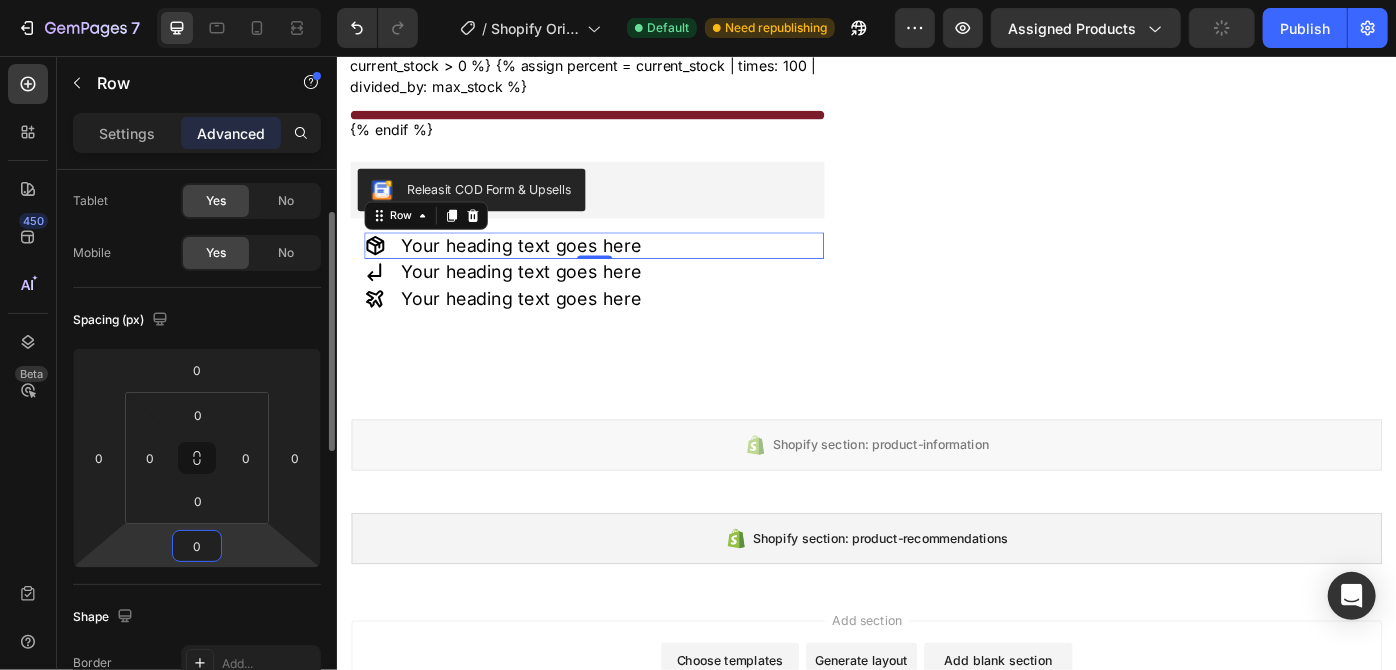 click on "7   /  Shopify Original Product Template Default Need republishing Preview Assigned Products  Publish  450 Beta Sections(18) Elements(84) Section Element Hero Section Product Detail Brands Trusted Badges Guarantee Product Breakdown How to use Testimonials Compare Bundle FAQs Social Proof Brand Story Product List Collection Blog List Contact Sticky Add to Cart Custom Footer Browse Library 450 Layout
Row
Row
Row
Row Text
Heading
Text Block Button
Button
Button Media
Image
Image" at bounding box center [698, 0] 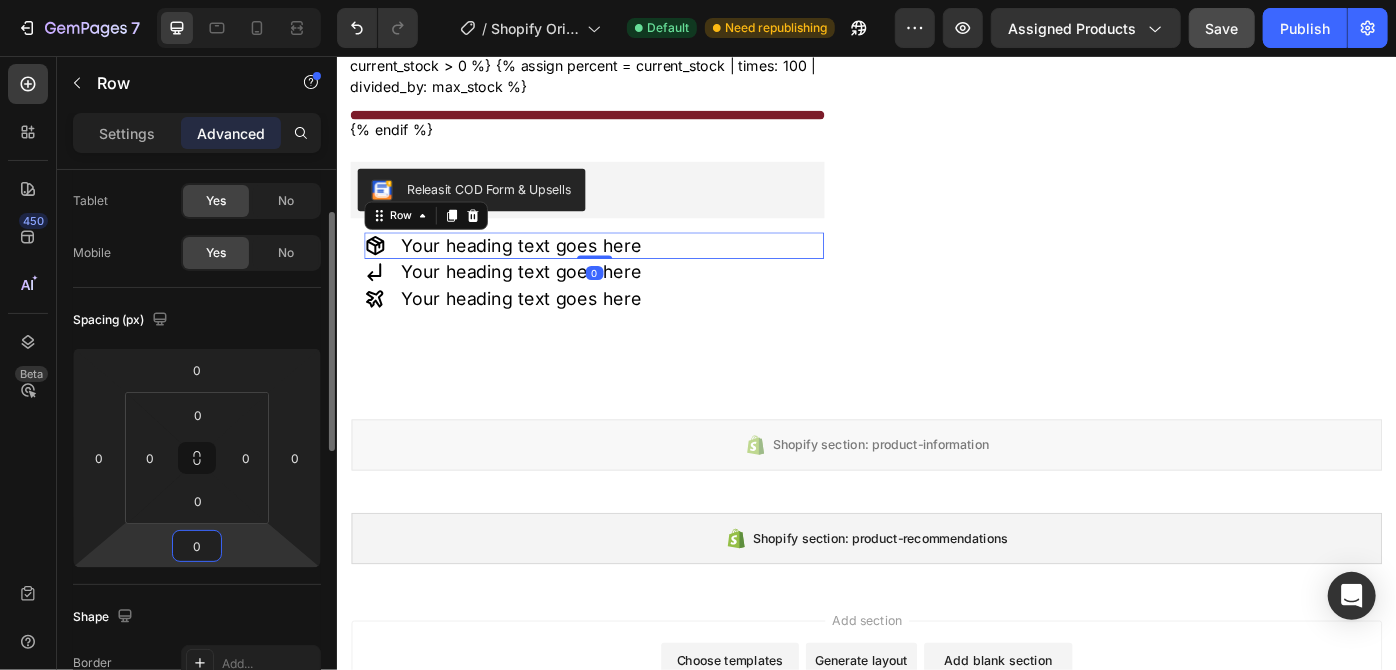 click on "0" at bounding box center [197, 546] 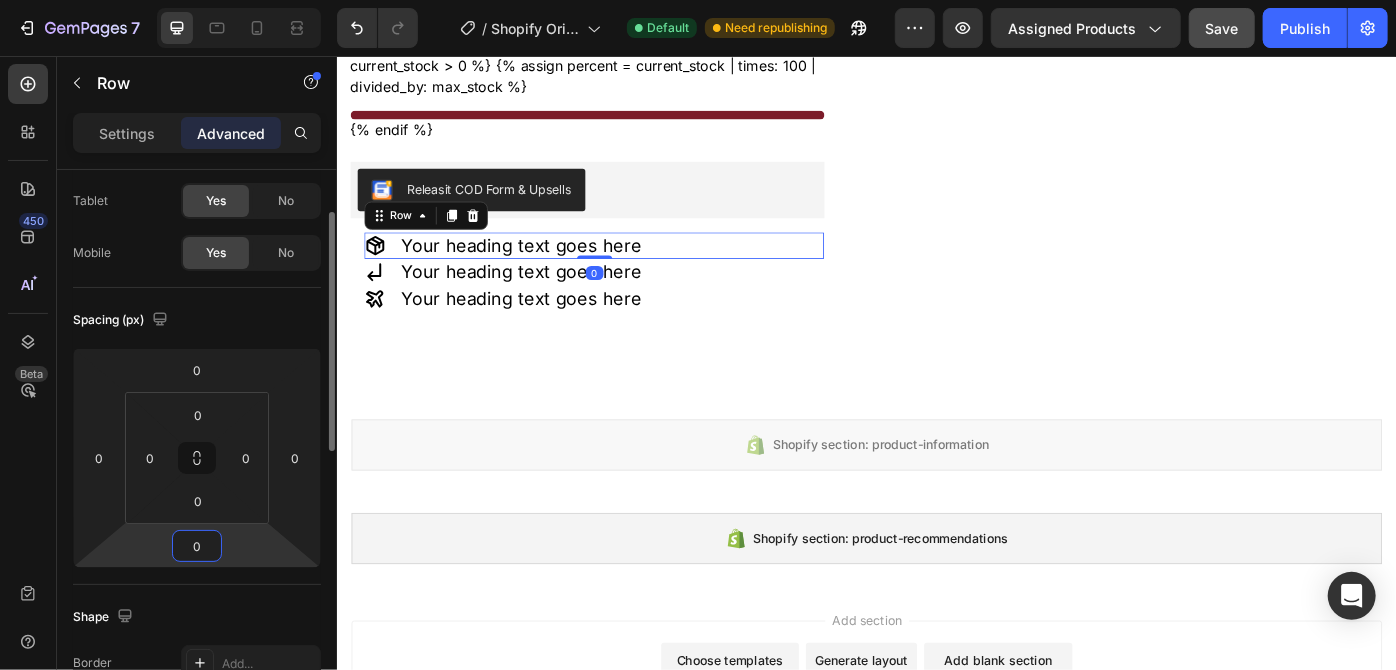 click on "0" at bounding box center (197, 546) 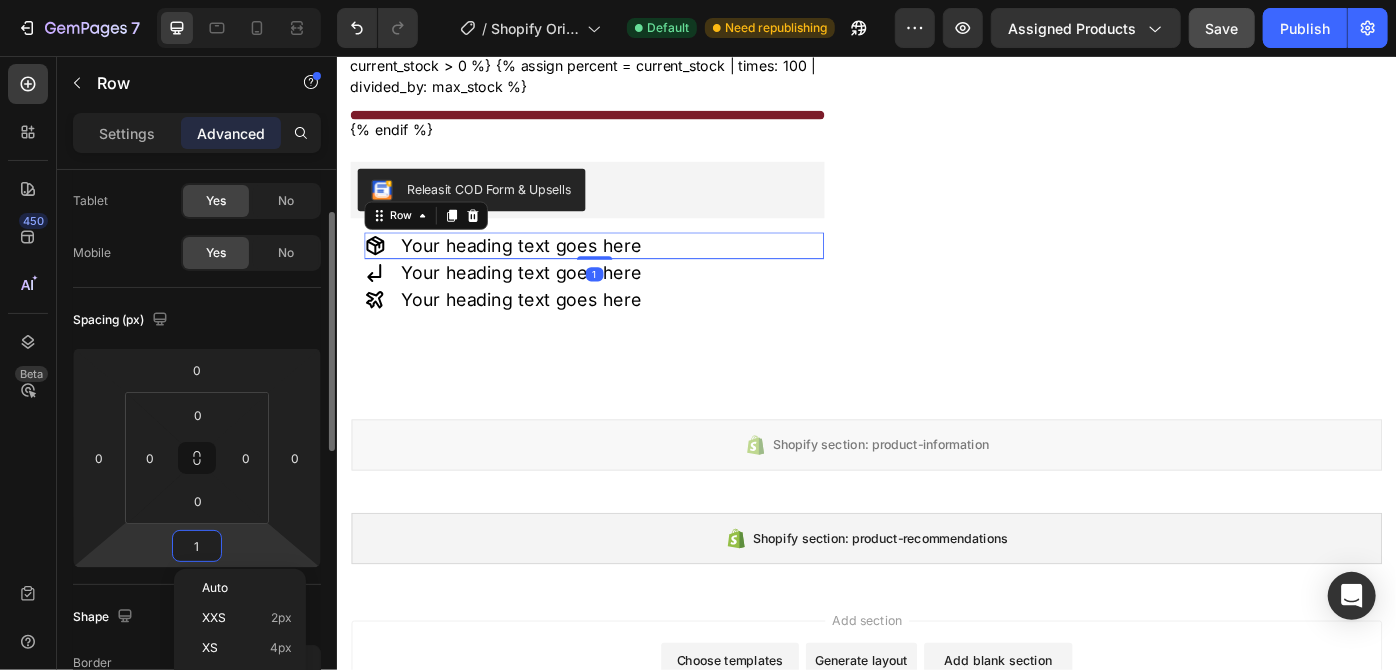 type on "16" 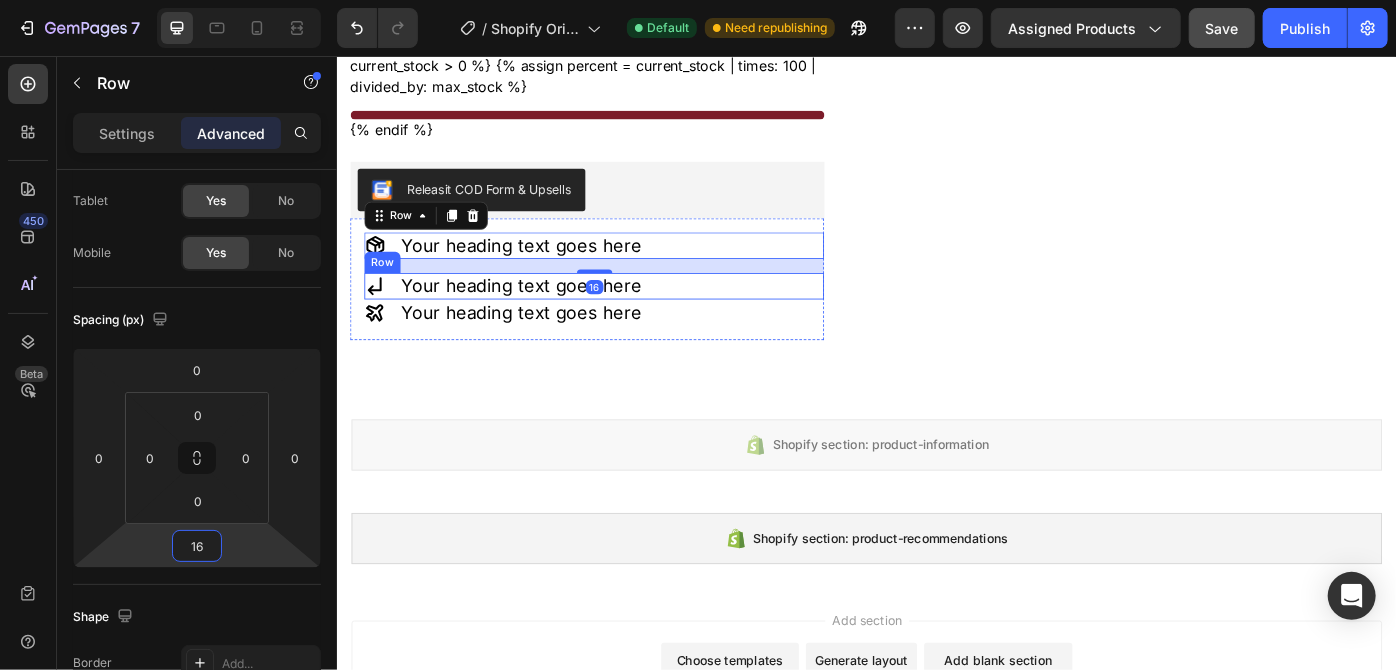 click on "Icon Your heading text goes here Heading Row" at bounding box center [627, 316] 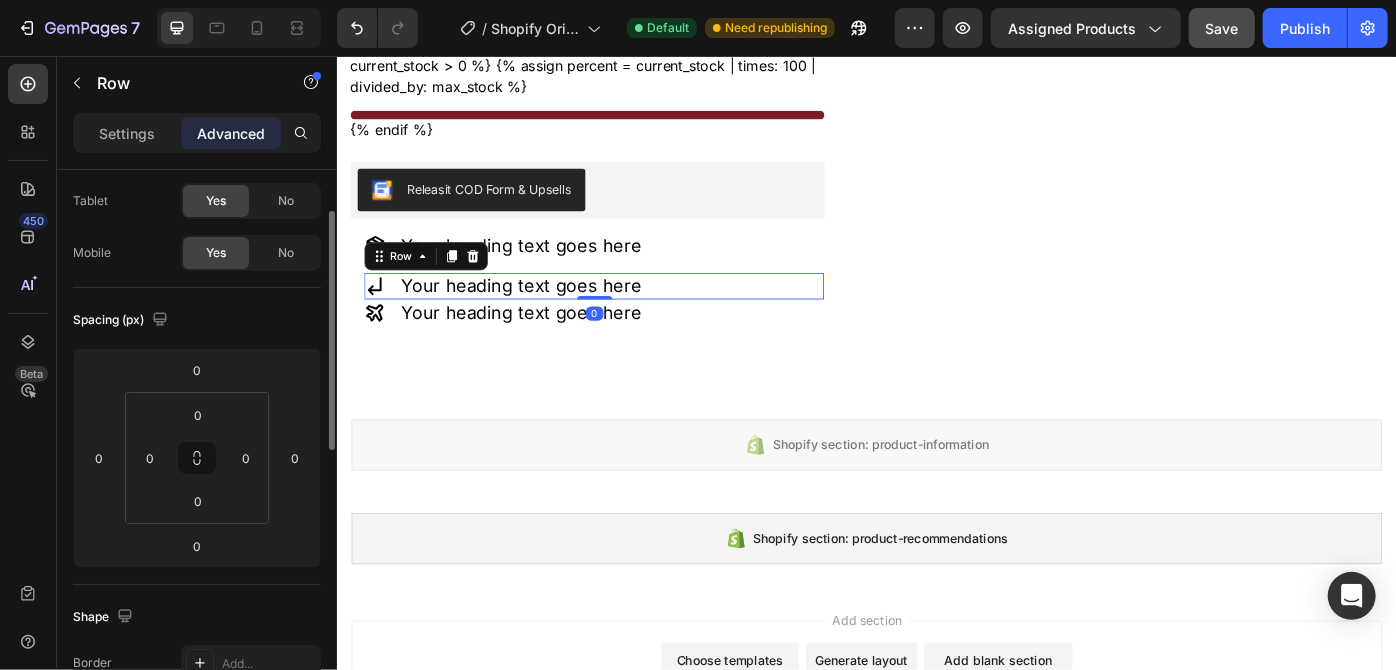 scroll, scrollTop: 98, scrollLeft: 0, axis: vertical 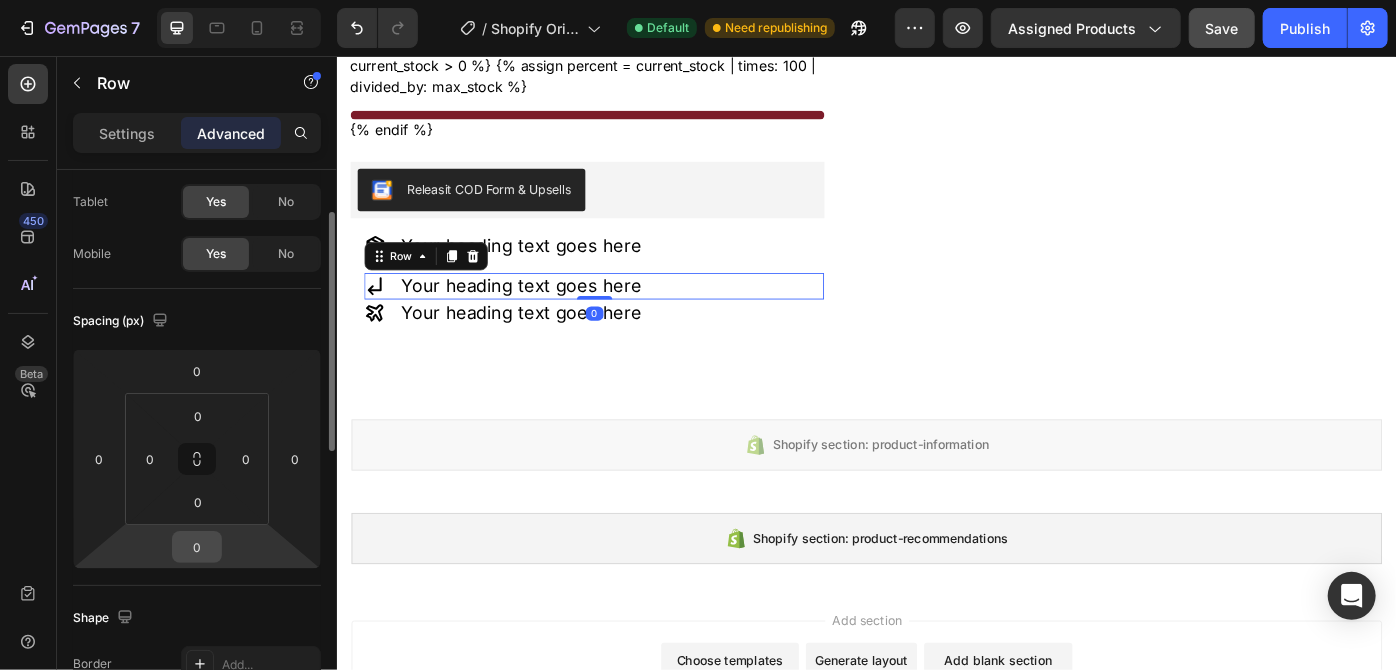 click on "0" at bounding box center [197, 547] 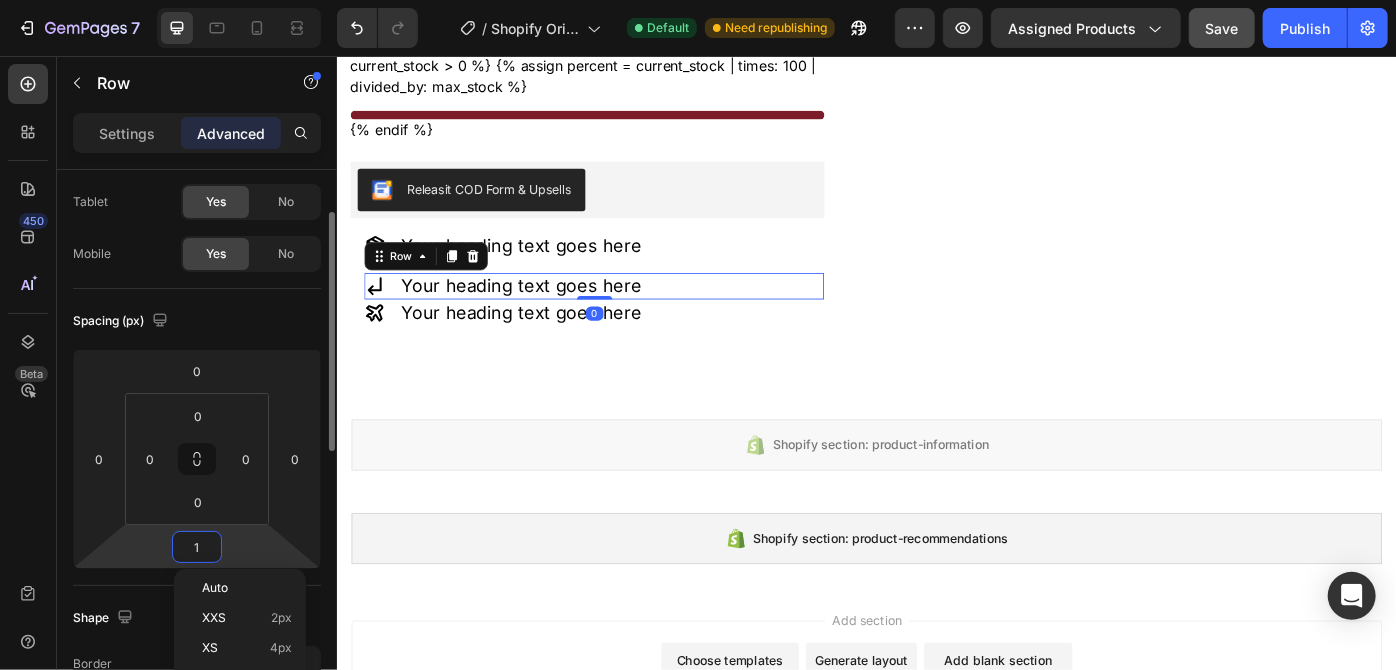 type on "16" 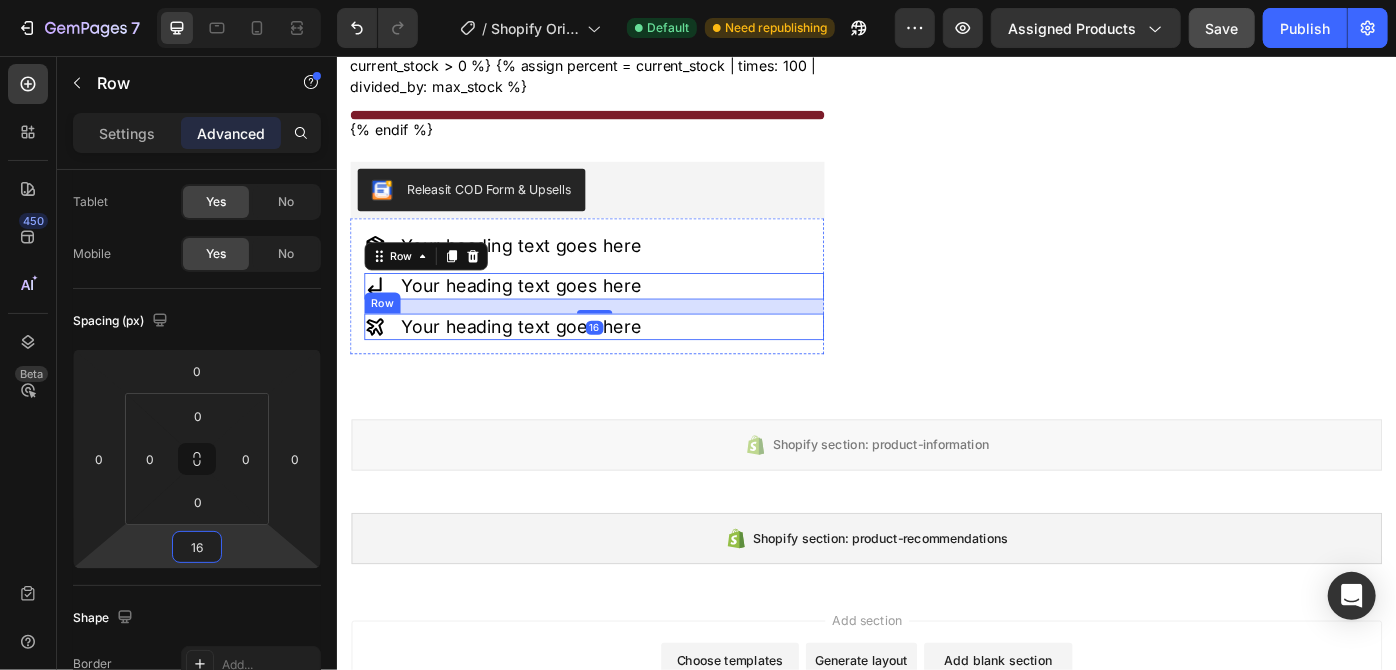 click on "Icon Your heading text goes here Heading Row" at bounding box center (627, 362) 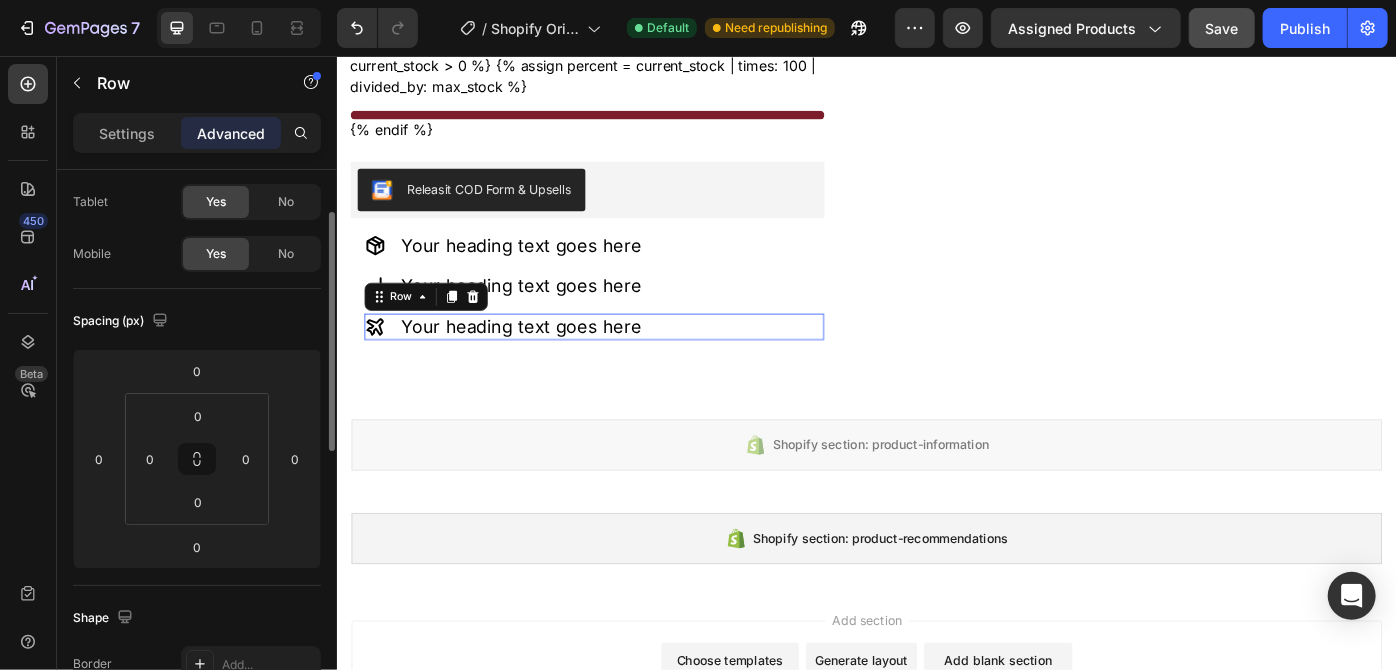 scroll, scrollTop: 98, scrollLeft: 0, axis: vertical 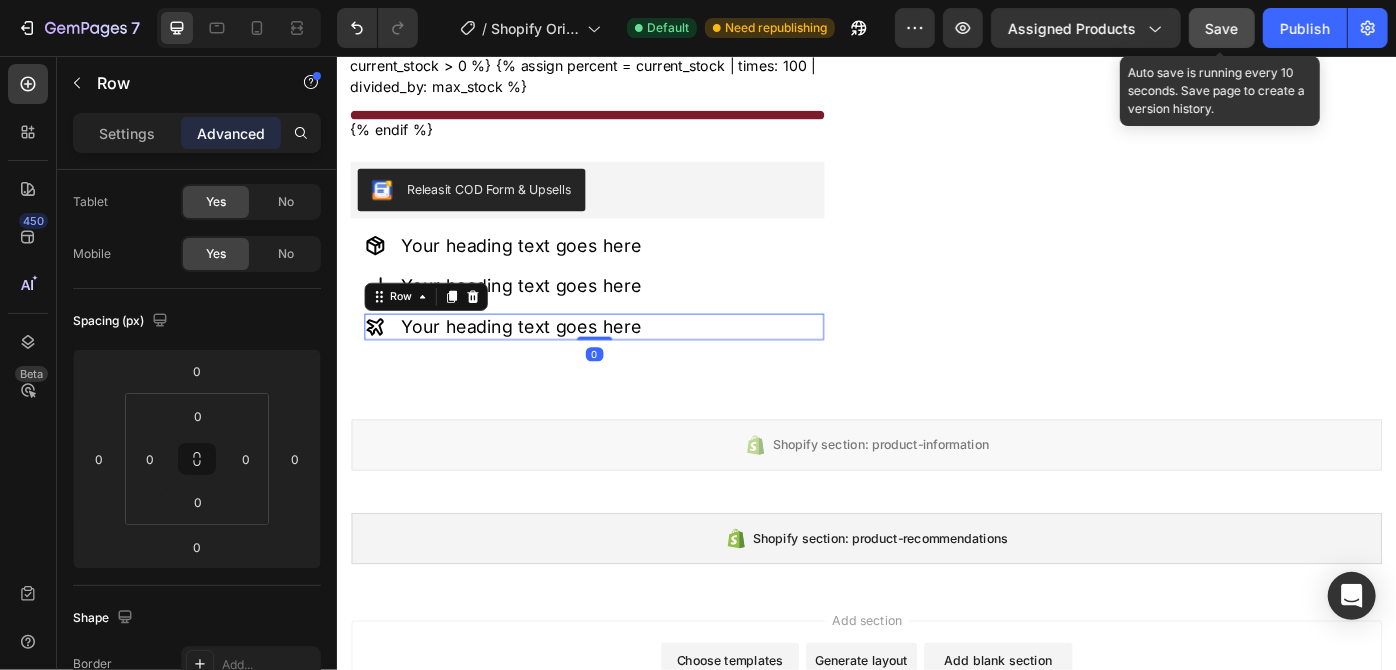 click on "Save" 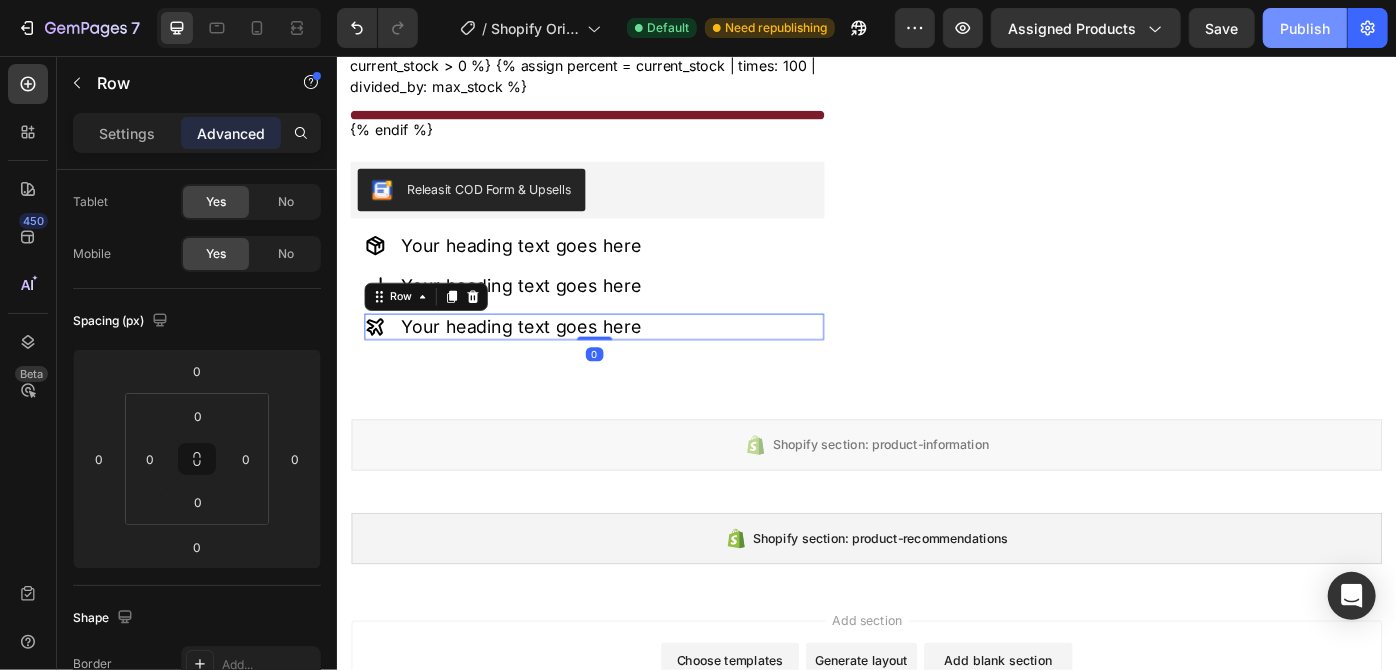 click on "Publish" at bounding box center (1305, 28) 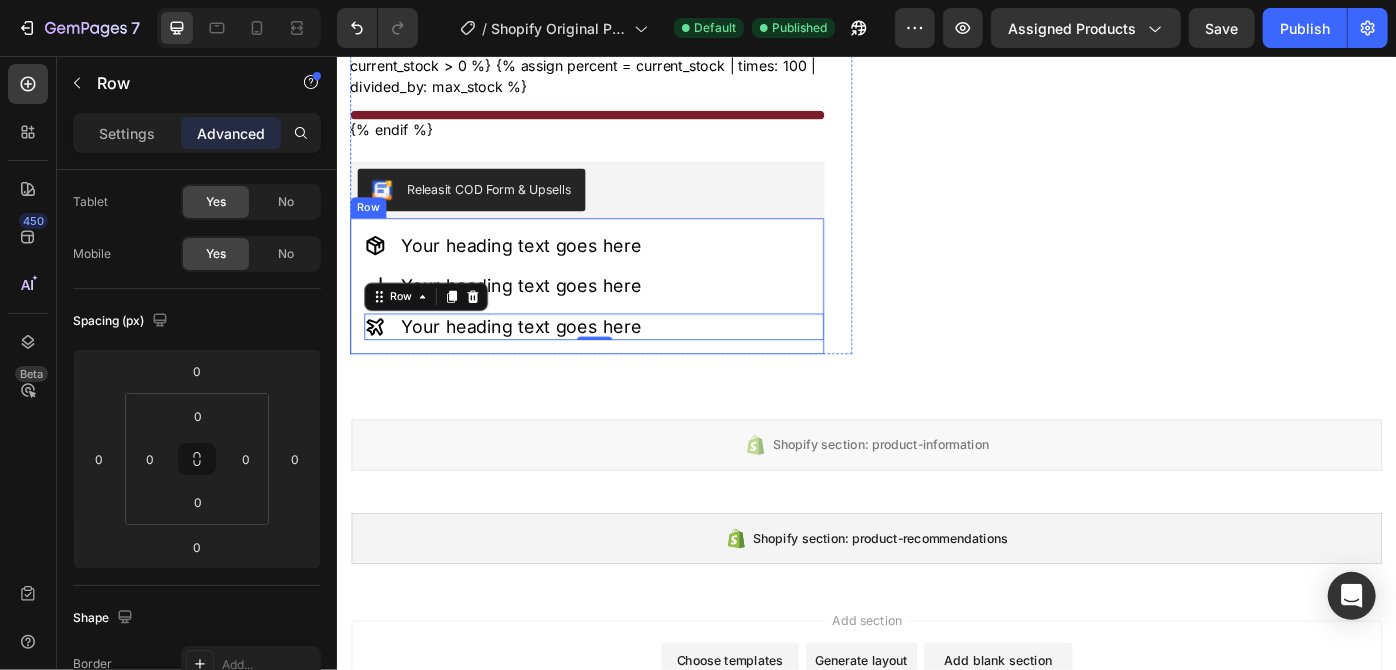 click on "Icon Your heading text goes here Heading Row
Icon Your heading text goes here Heading Row
Icon Your heading text goes here Heading Row   0 Row" at bounding box center [619, 316] 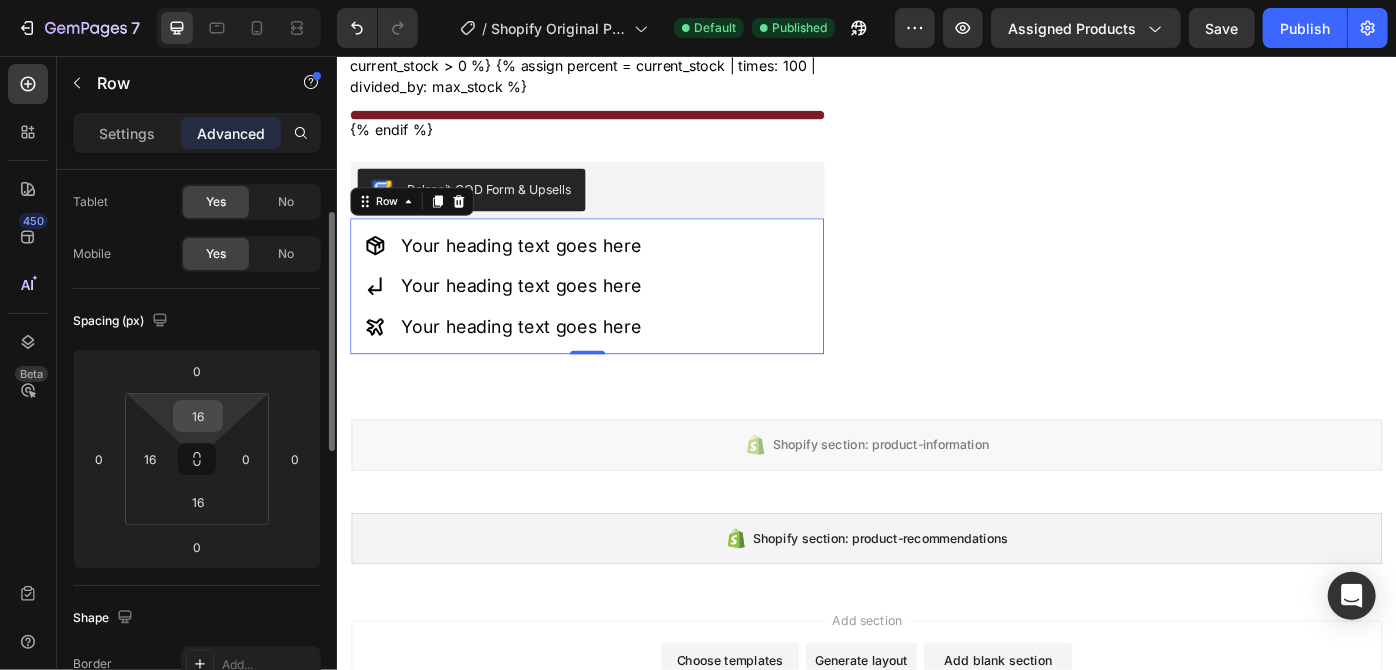 click on "16" at bounding box center (198, 416) 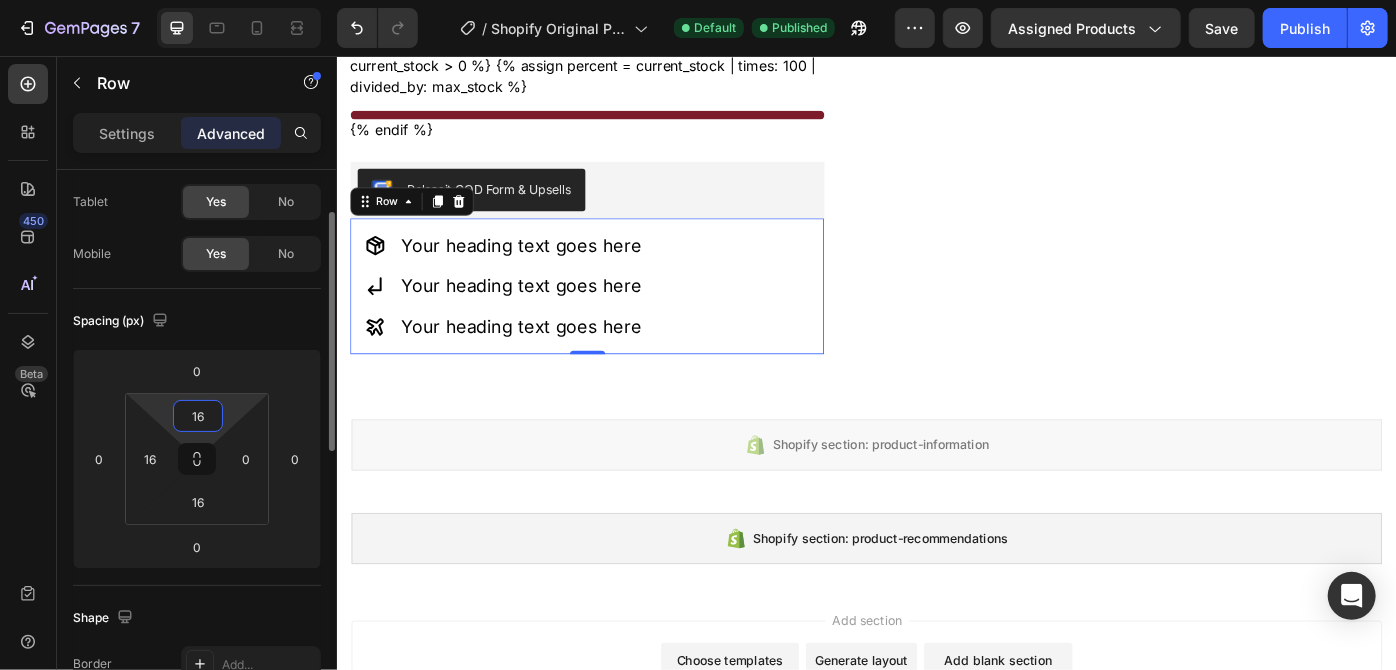 click on "16" at bounding box center (198, 416) 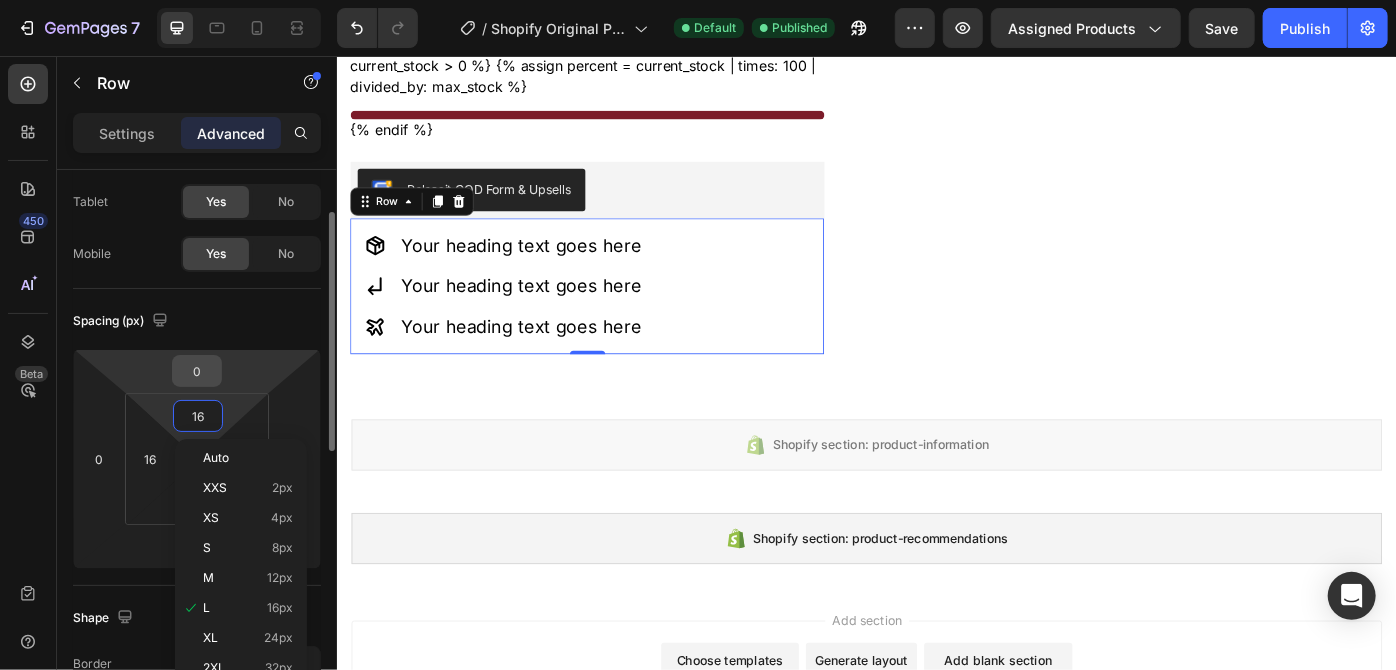 click on "0" at bounding box center (197, 371) 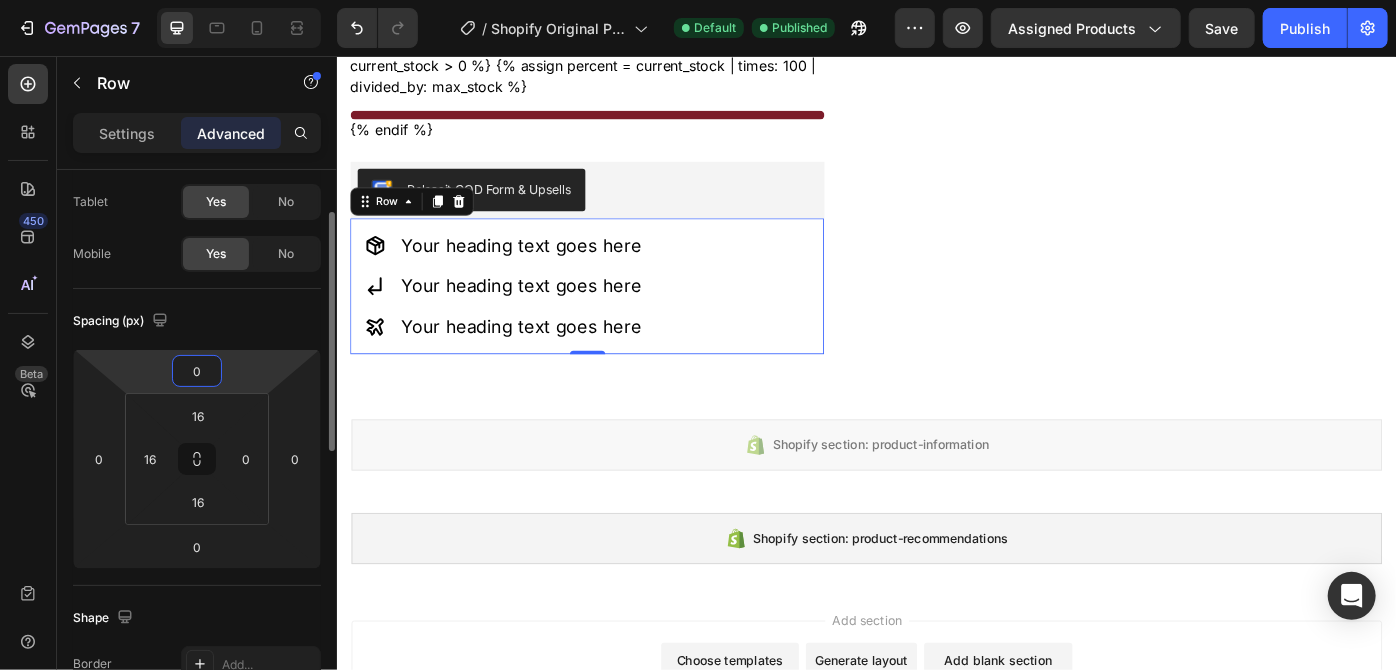click on "0" at bounding box center [197, 371] 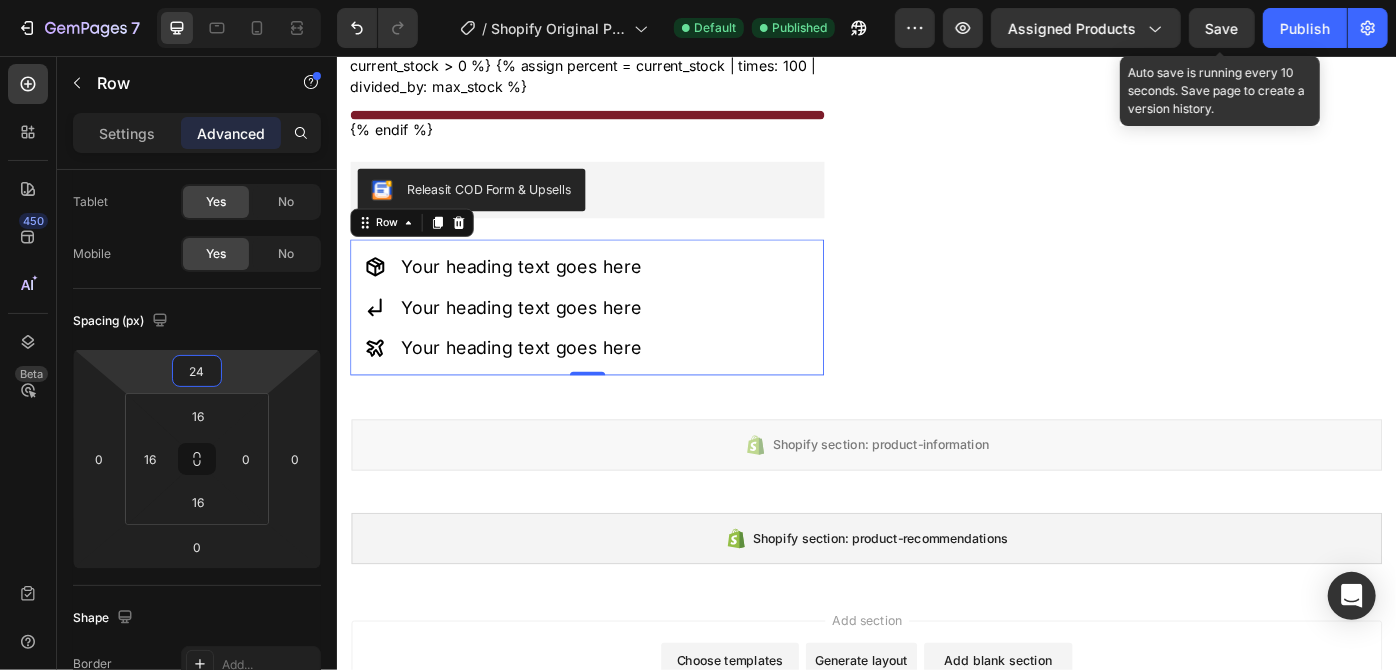 type on "24" 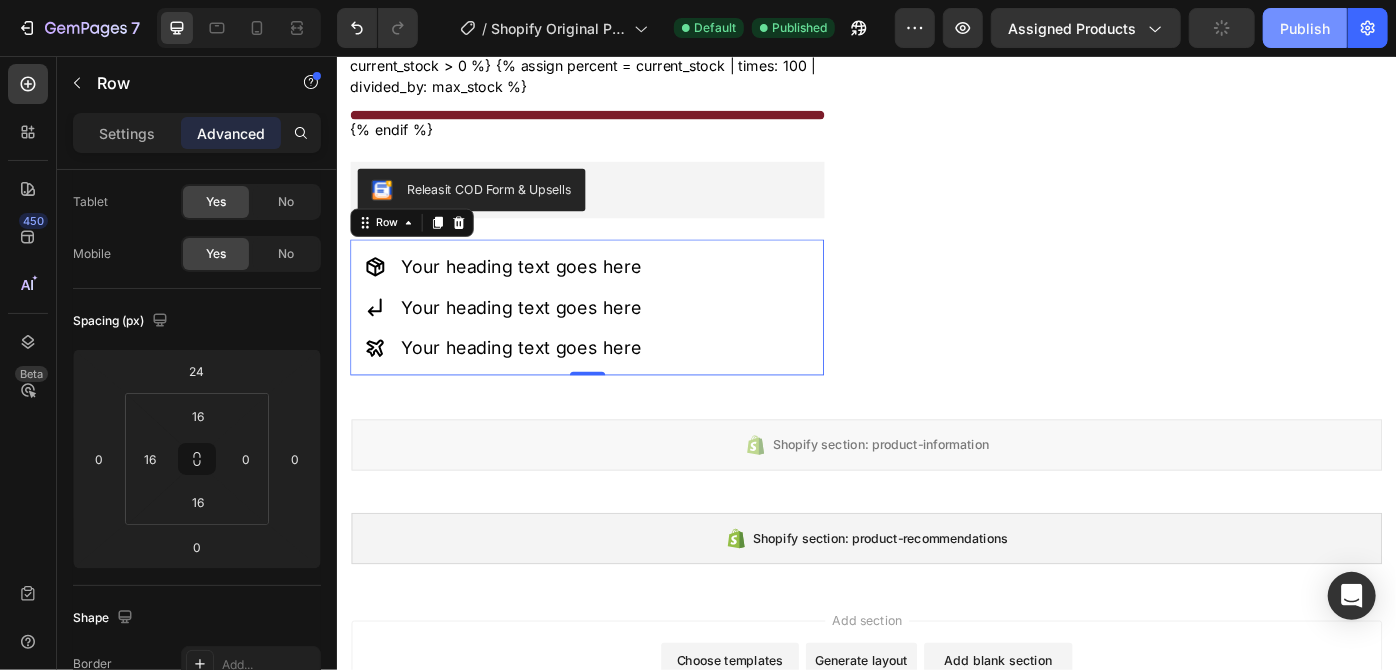 click on "Publish" at bounding box center [1305, 28] 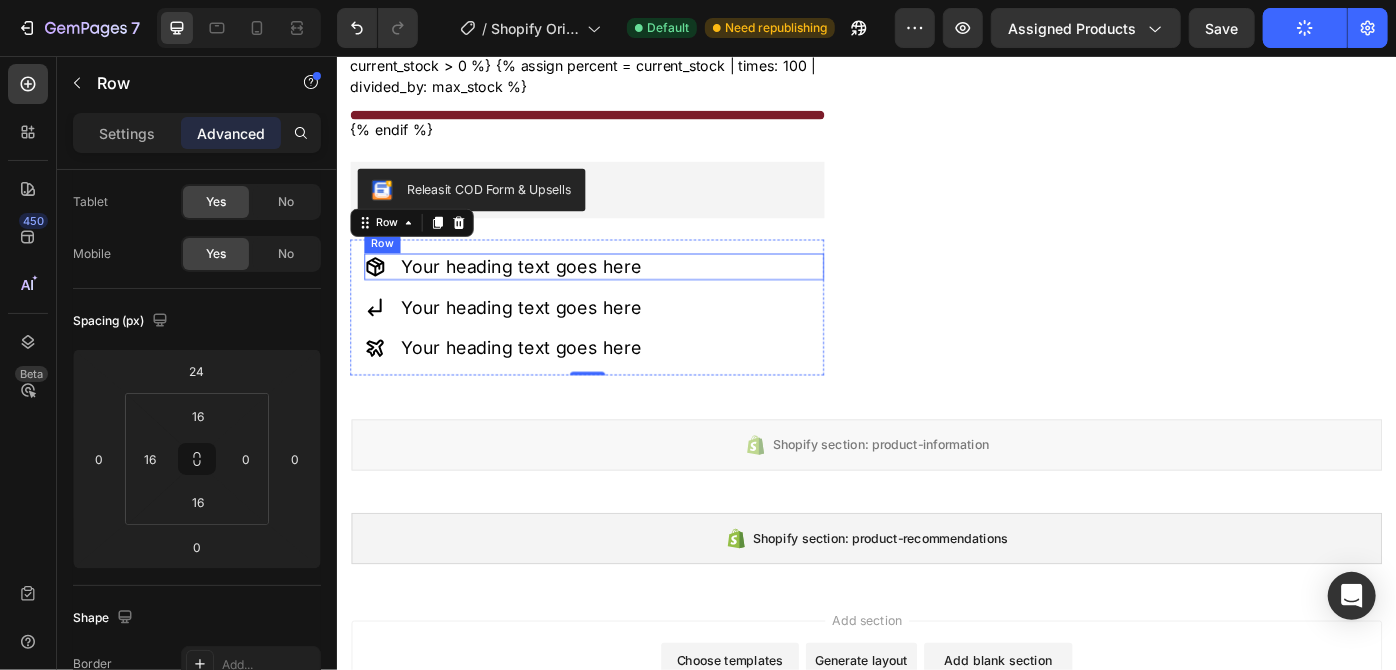 click on "Icon Your heading text goes here Heading Row" at bounding box center (627, 294) 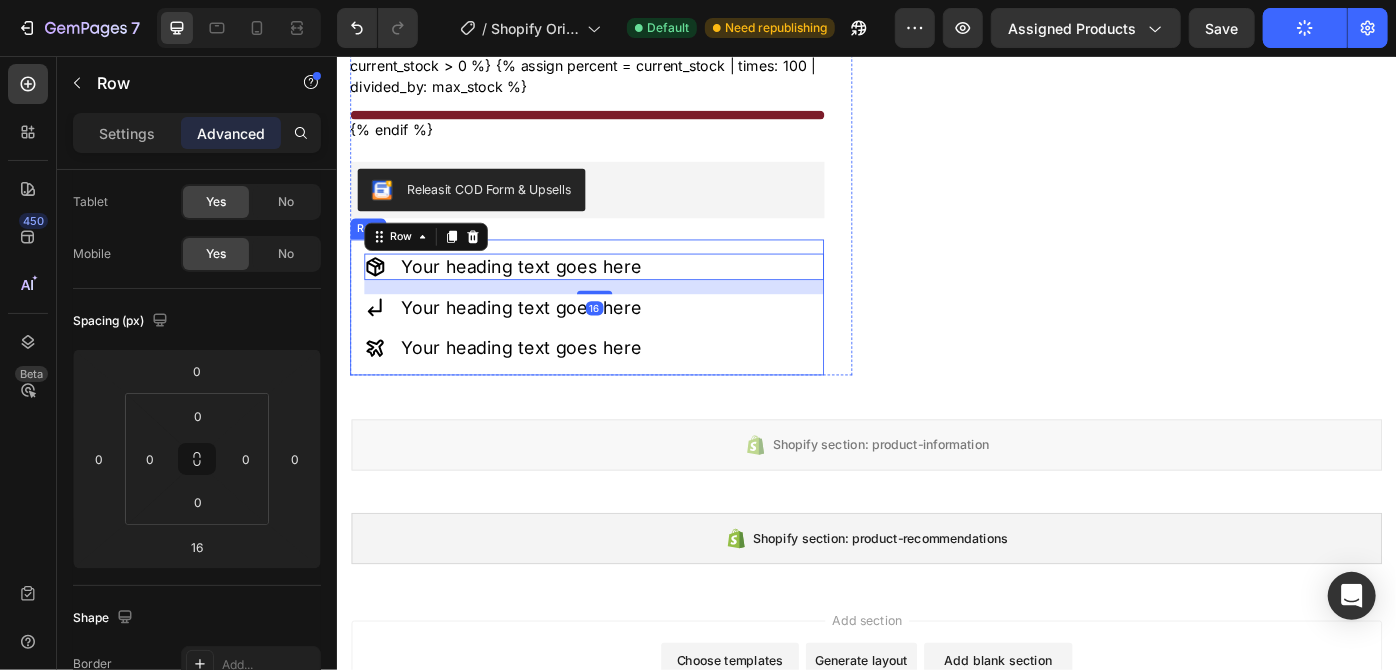 click on "Icon Your heading text goes here Heading Row   16
Icon Your heading text goes here Heading Row
Icon Your heading text goes here Heading Row Row" at bounding box center [619, 340] 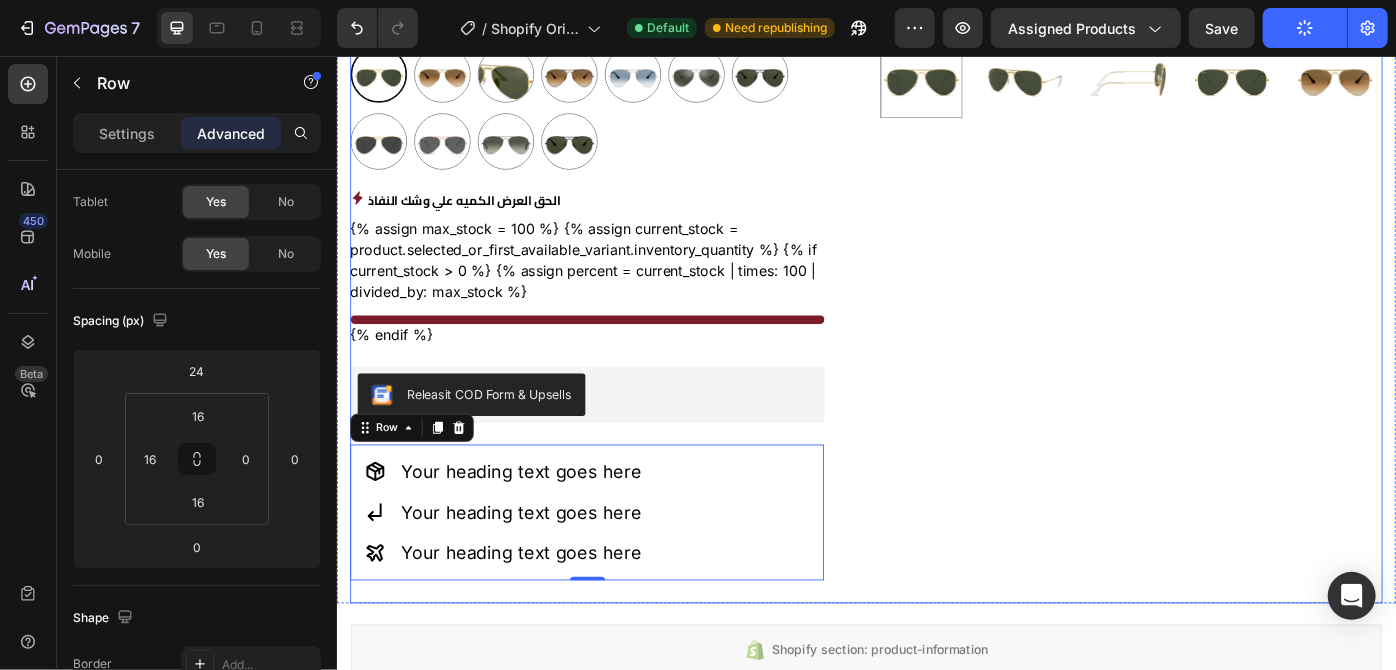 scroll, scrollTop: 617, scrollLeft: 0, axis: vertical 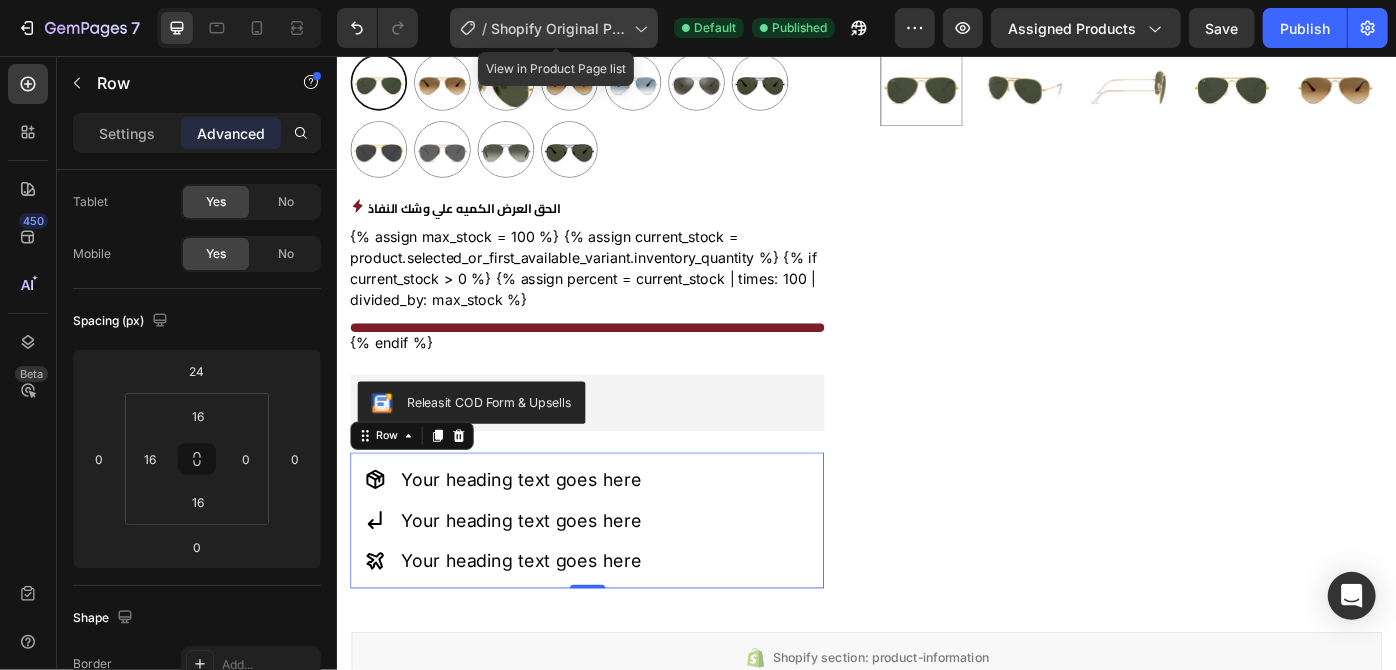click on "Shopify Original Product Template" at bounding box center [558, 28] 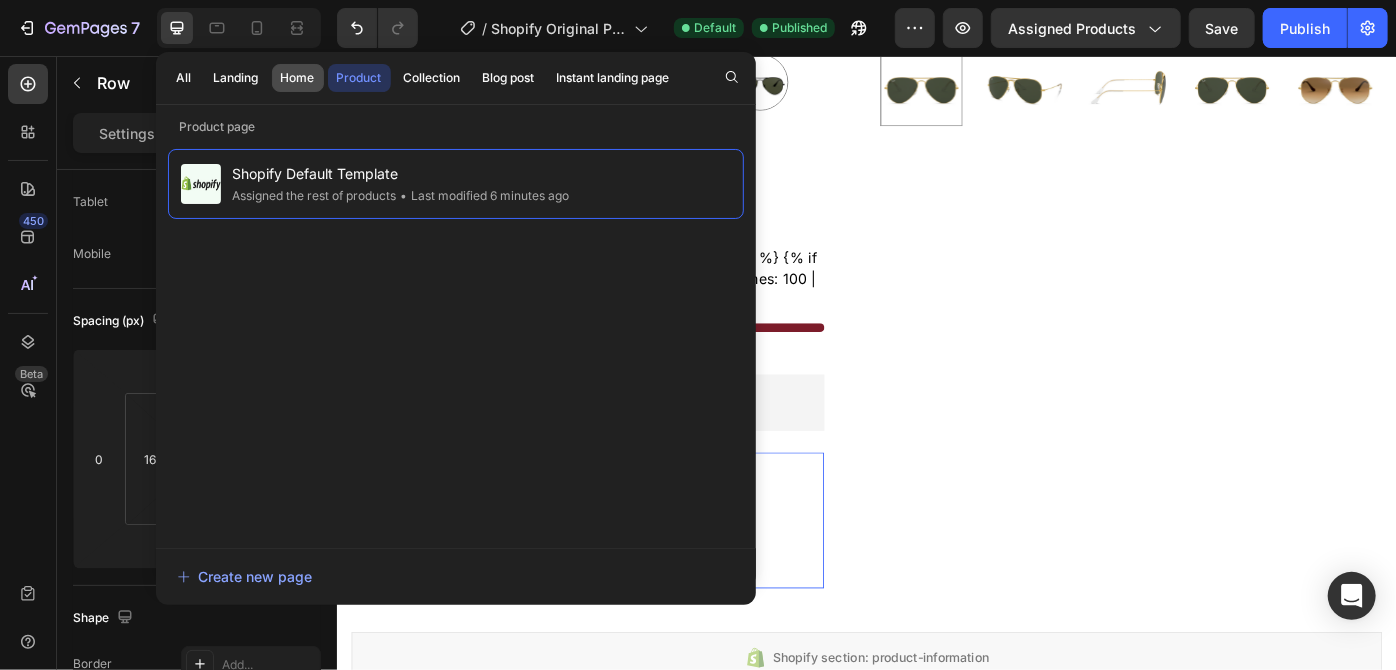 click on "Home" 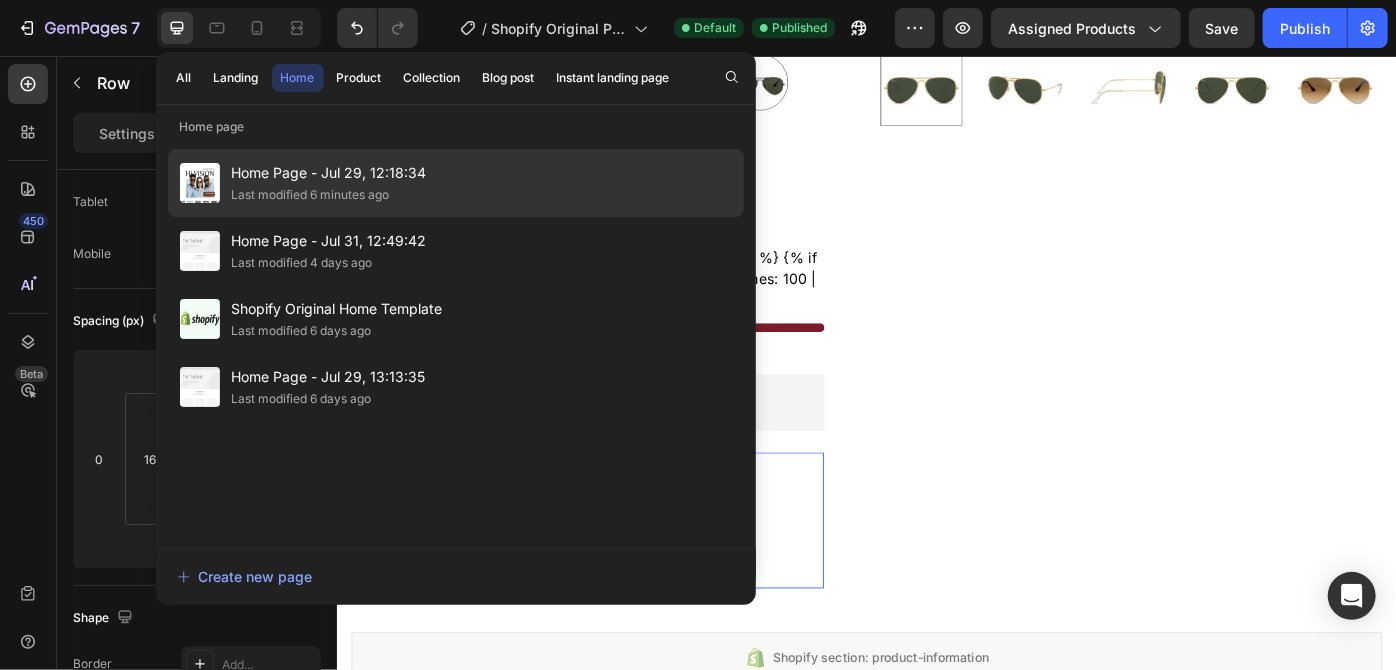 click on "Home Page - Jul 29, 12:18:34" at bounding box center (329, 173) 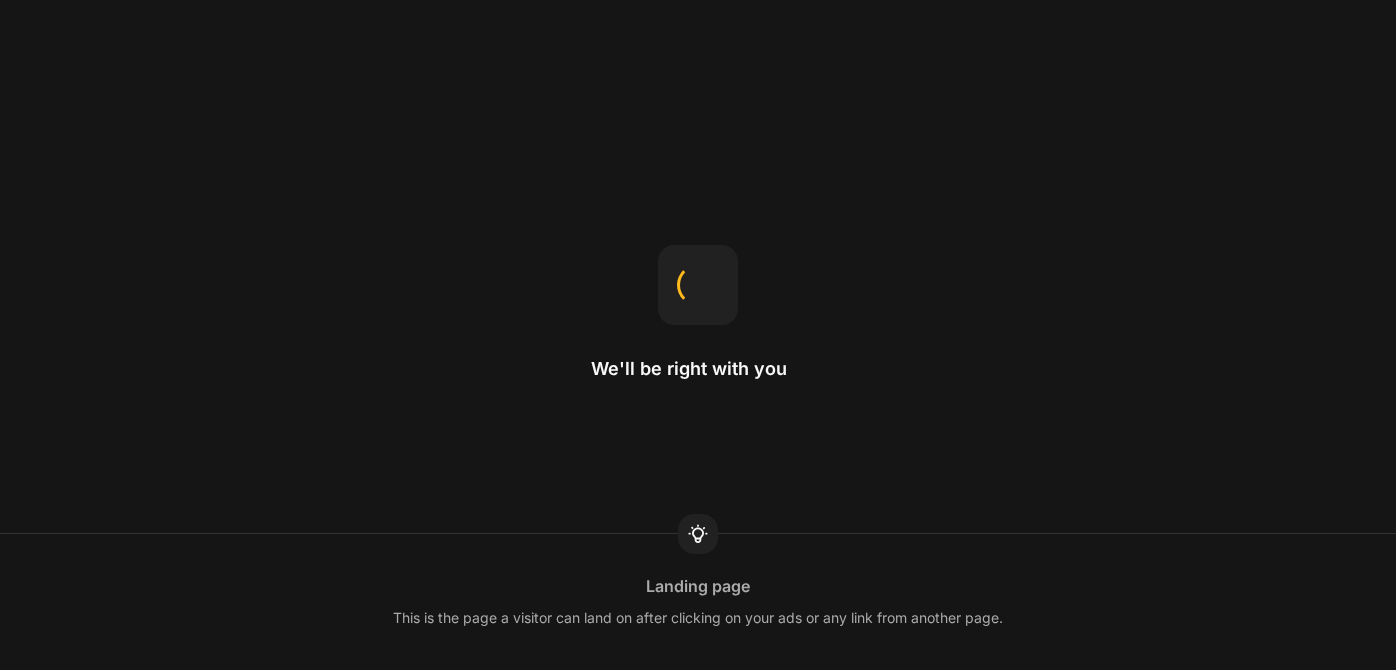 scroll, scrollTop: 0, scrollLeft: 0, axis: both 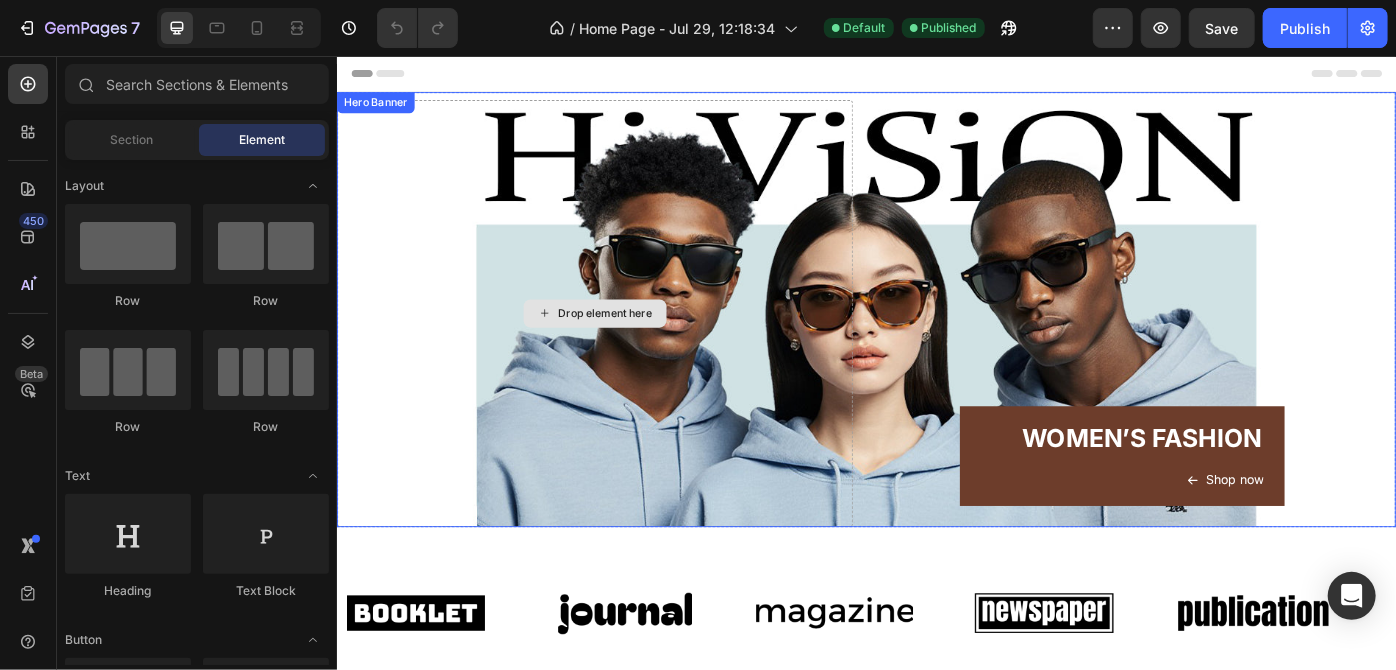click on "Drop element here" at bounding box center (628, 347) 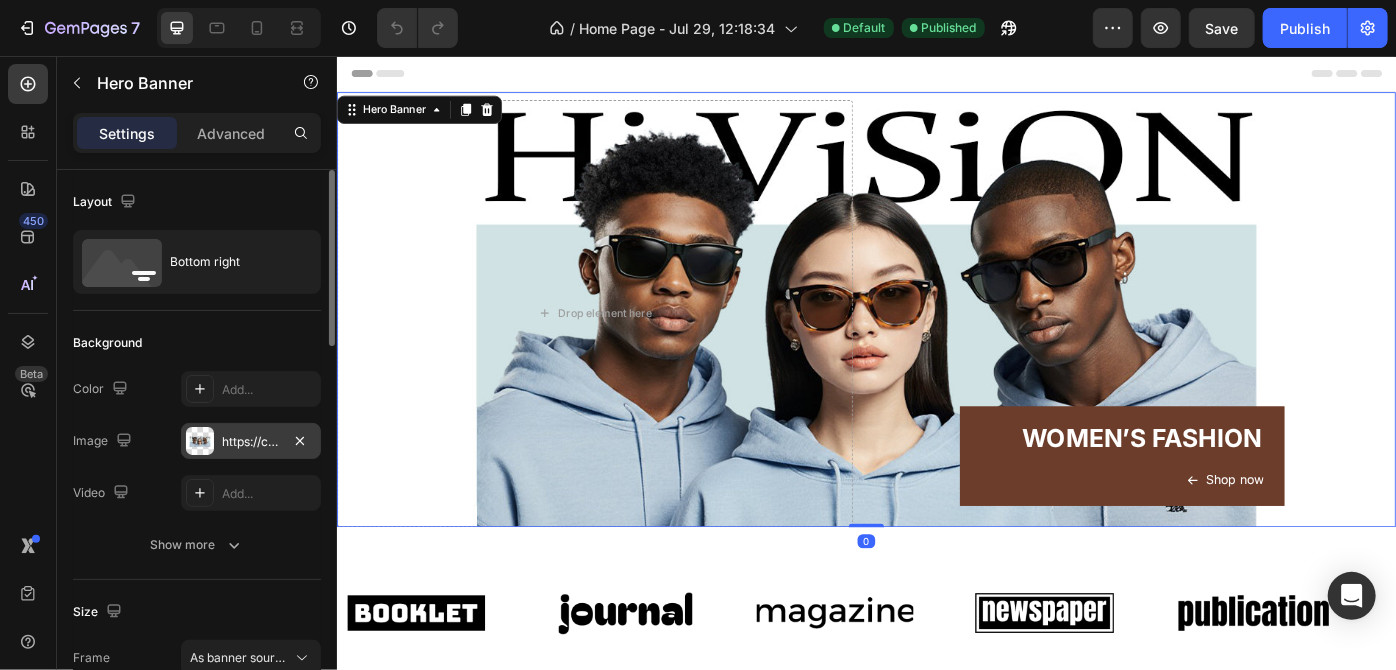 click at bounding box center [200, 441] 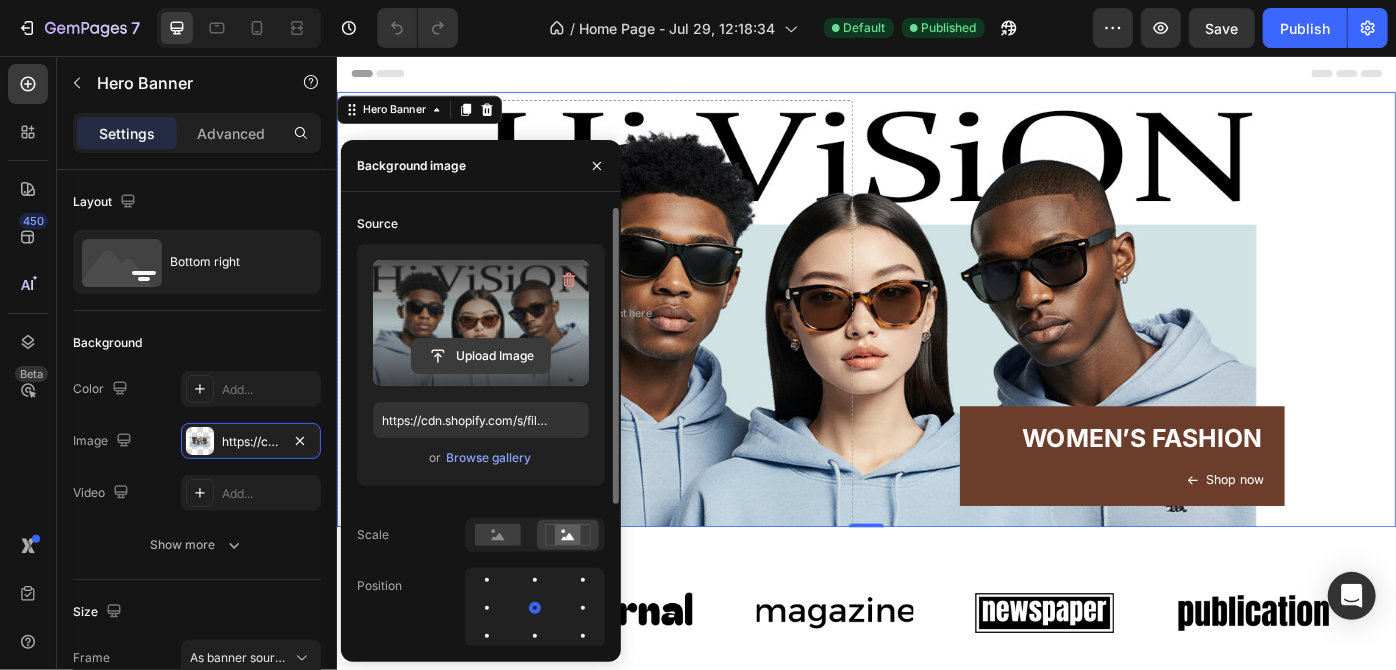 click 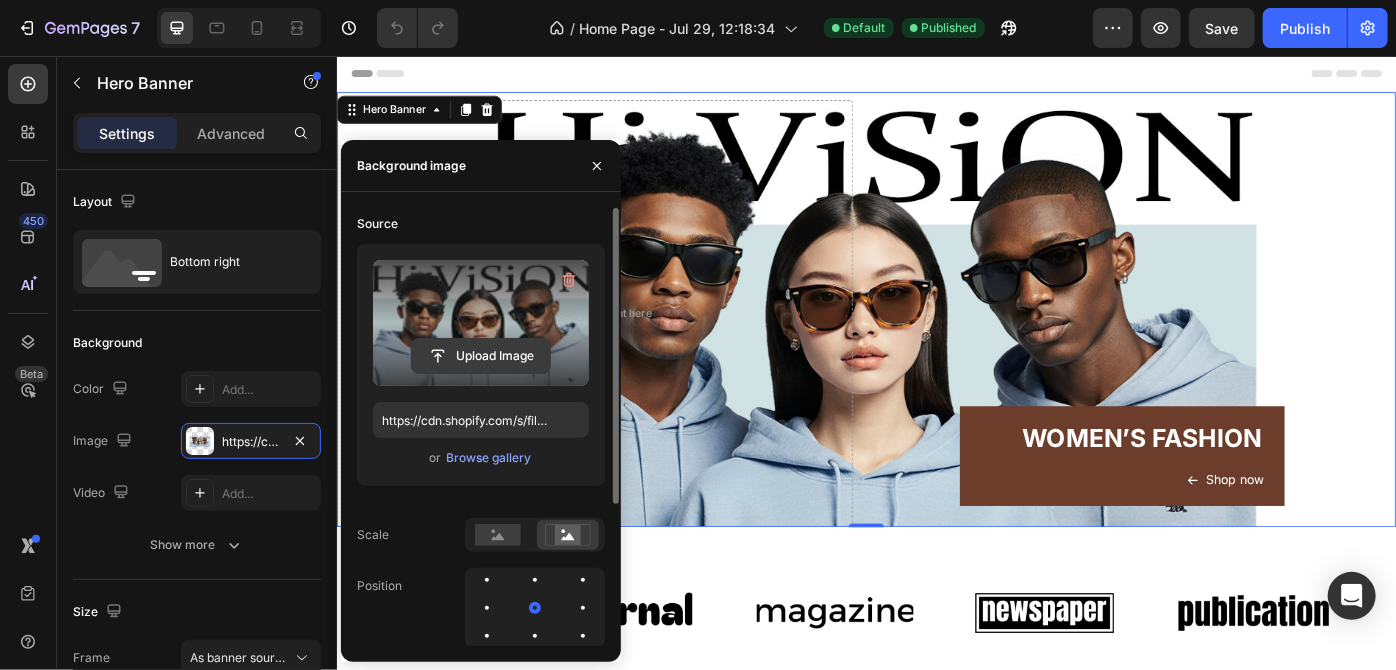 scroll, scrollTop: 0, scrollLeft: 0, axis: both 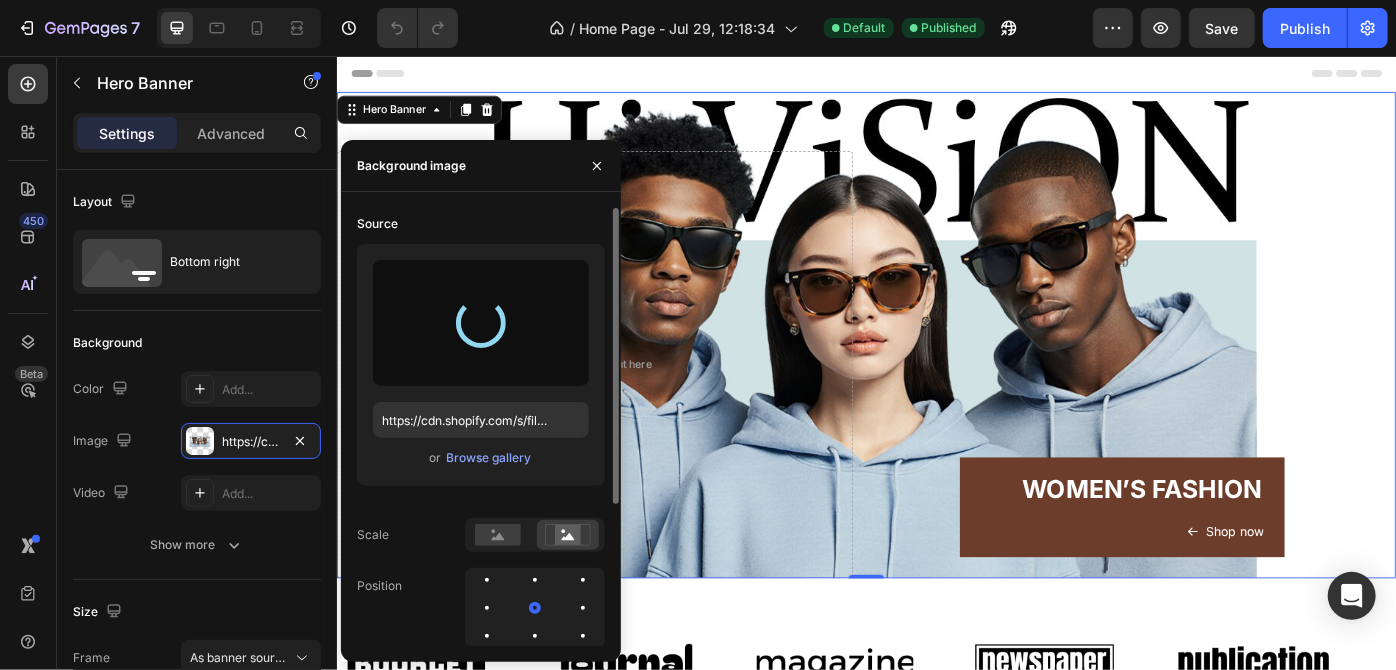 type on "https://cdn.shopify.com/s/files/1/0634/2810/0209/files/gempages_577556491356078630-1b8c2a7a-f4f4-4f2c-85c3-9c731a93a673.jpg" 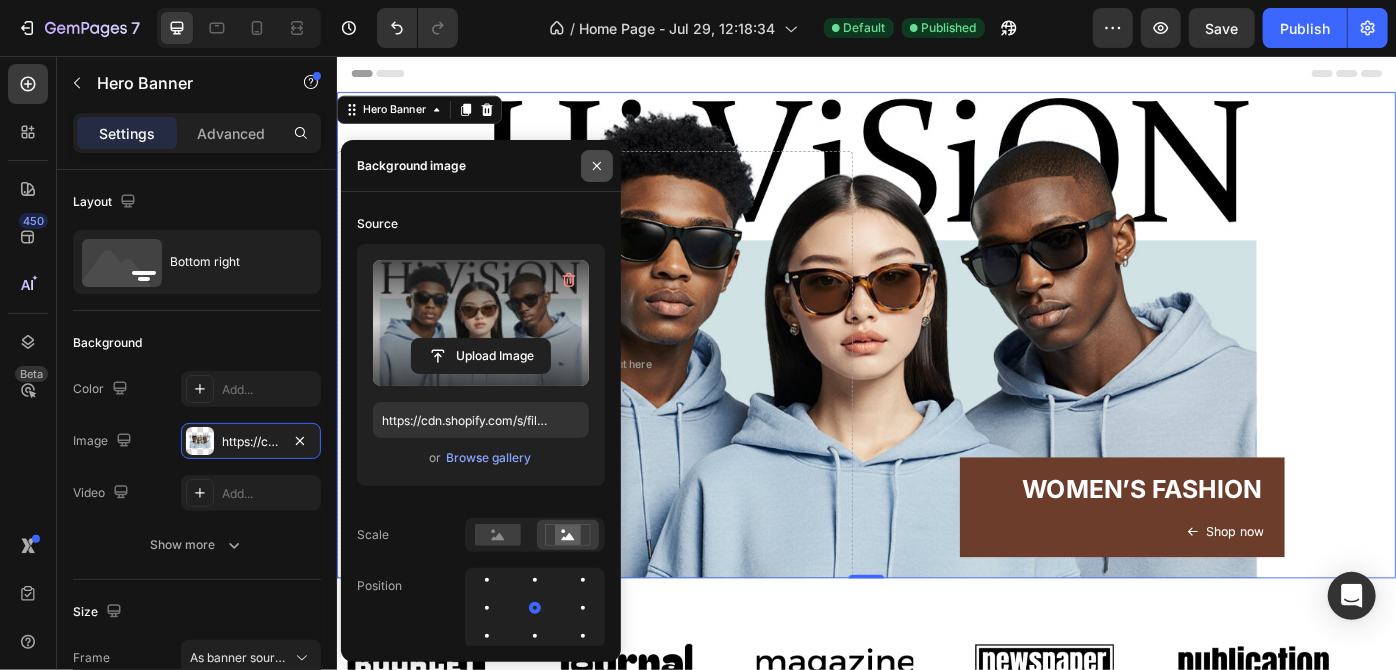 click at bounding box center (597, 166) 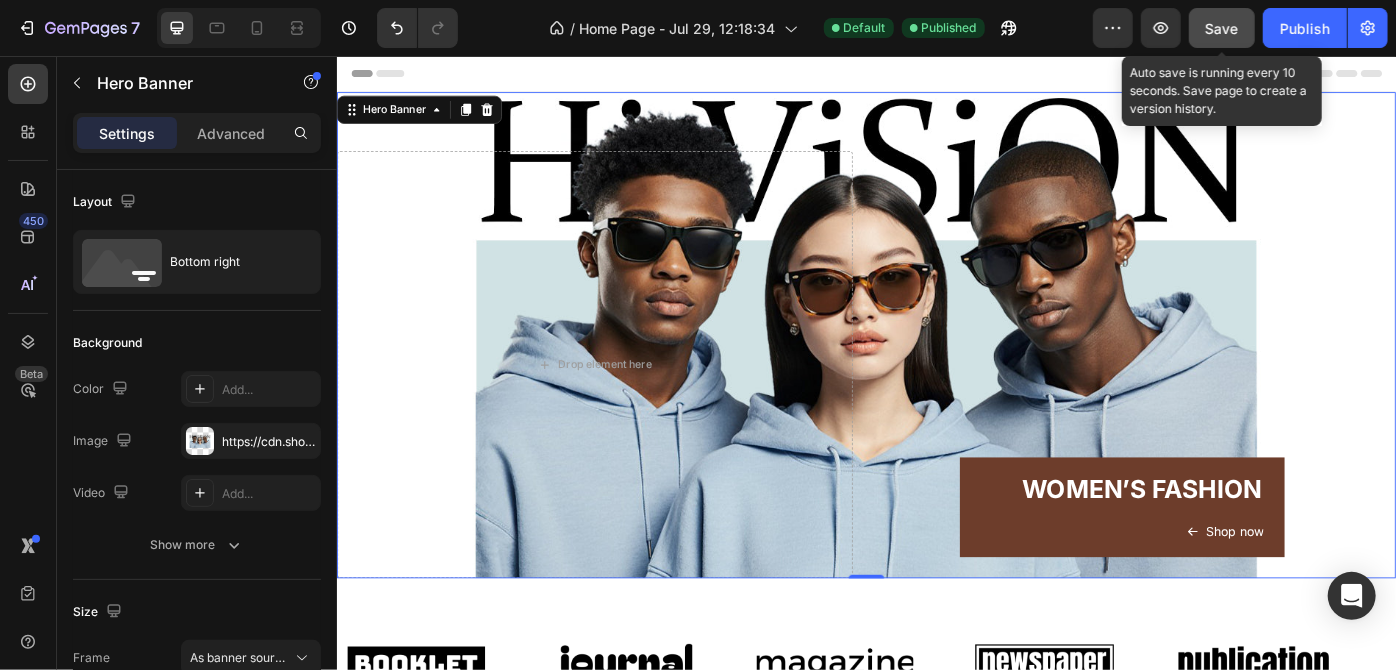 click on "Save" at bounding box center (1222, 28) 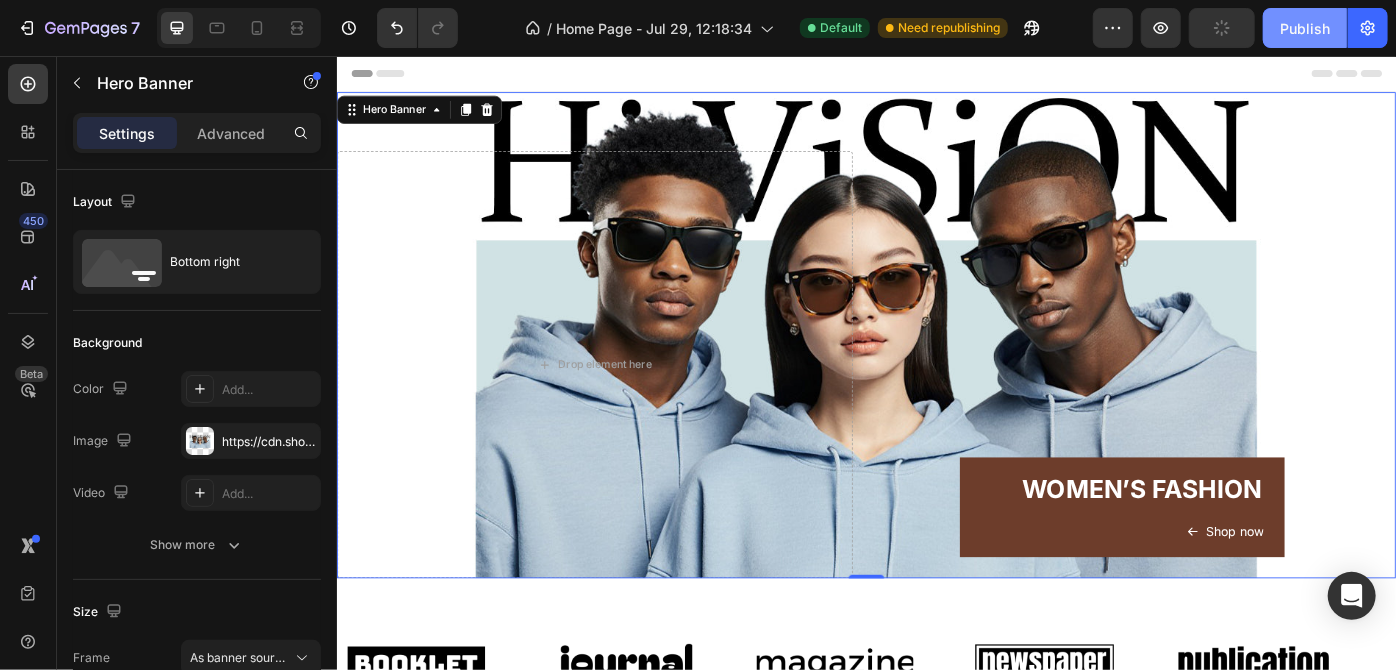 click on "Publish" at bounding box center [1305, 28] 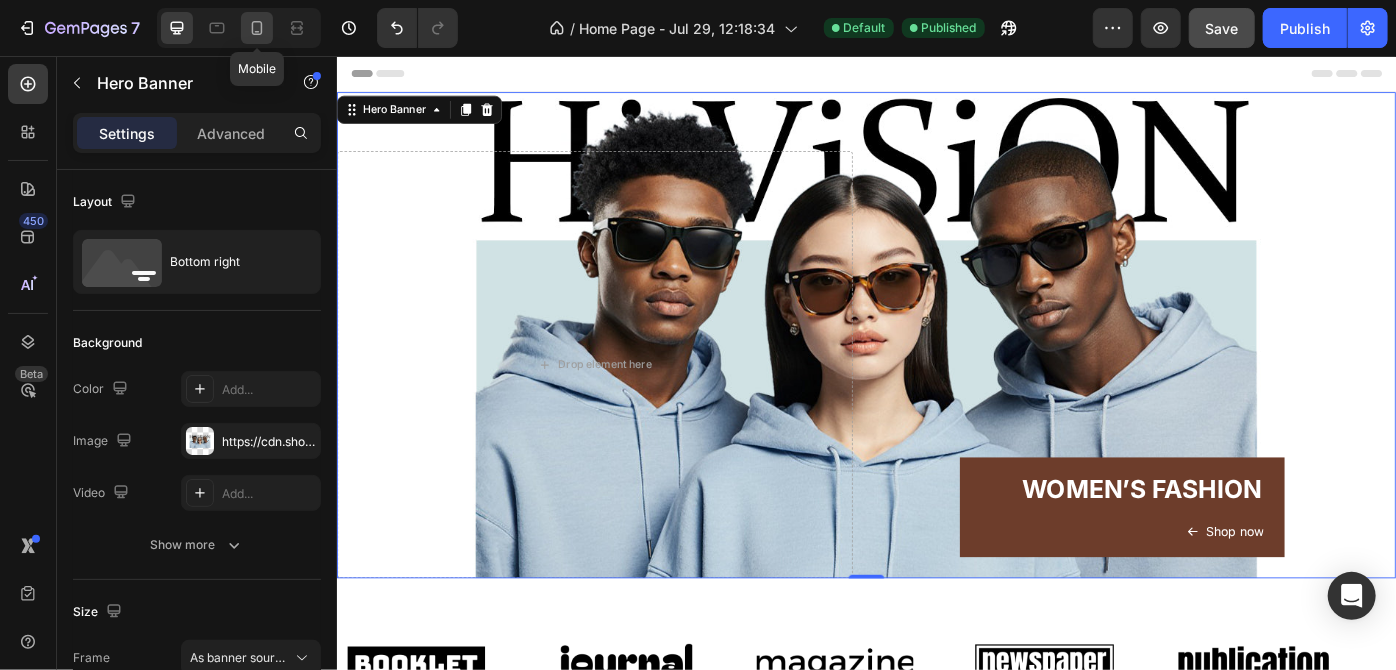 click 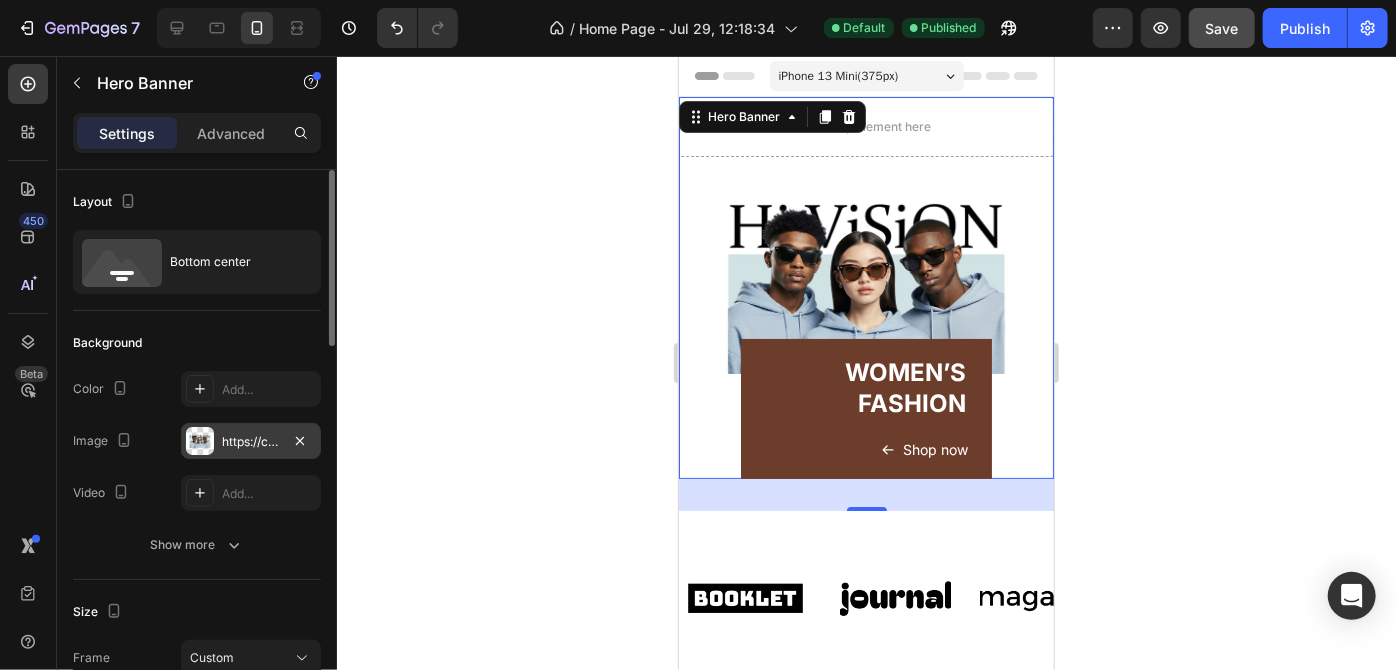 click at bounding box center (200, 441) 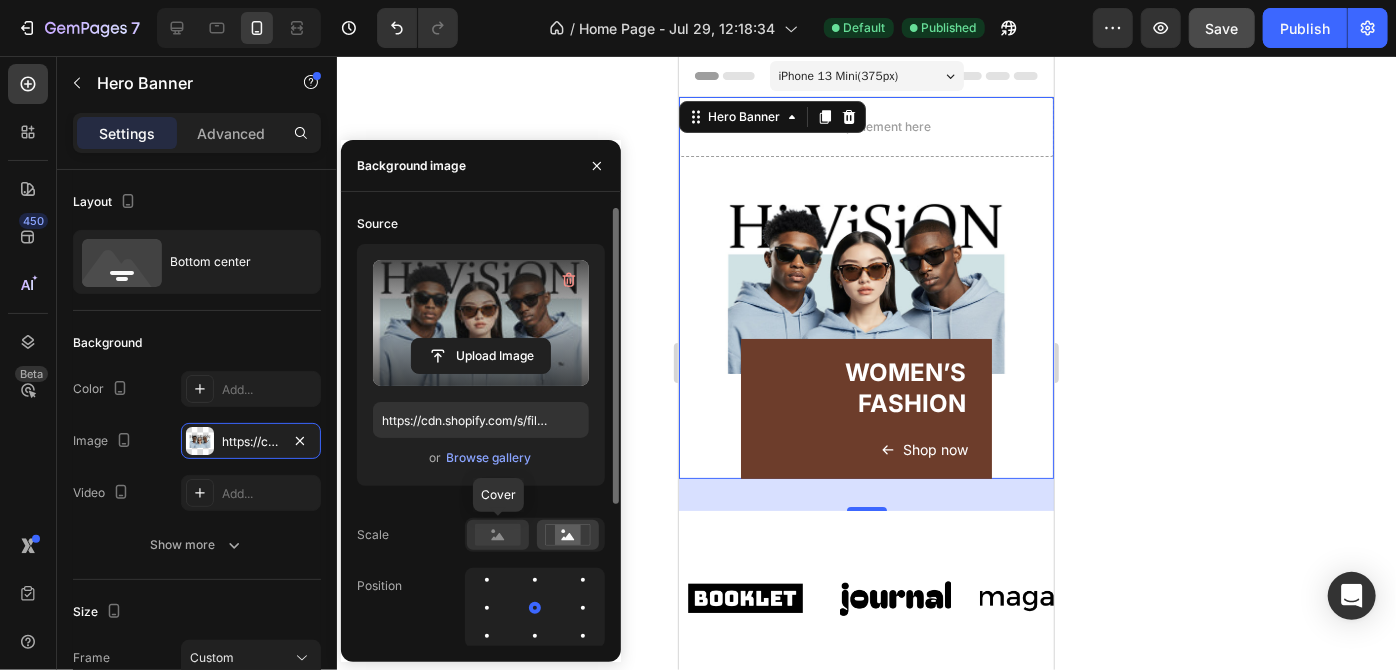 click 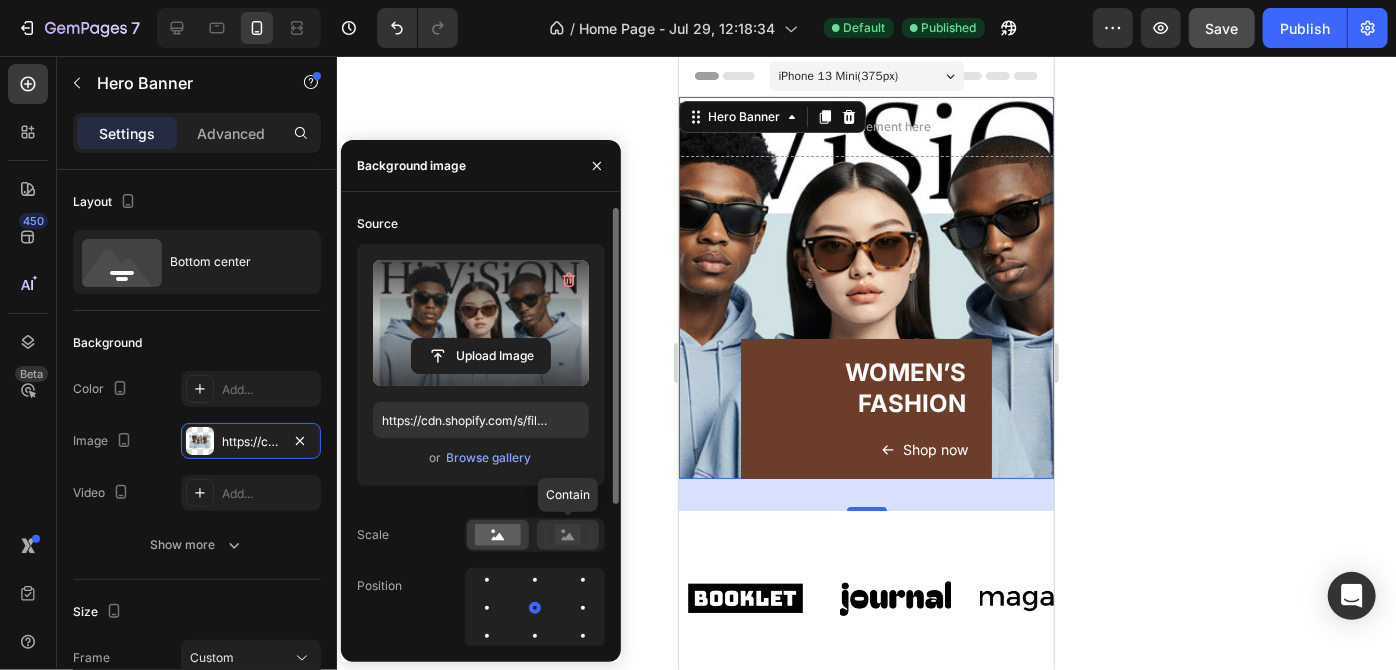 click 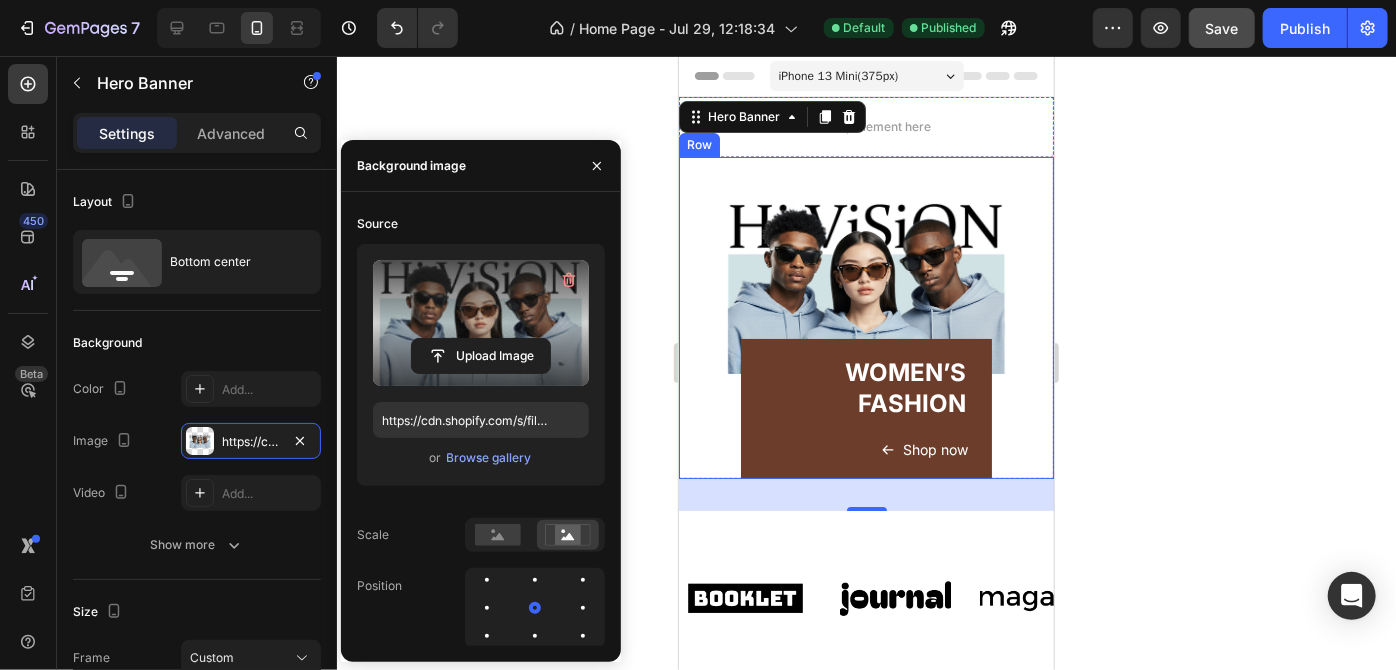 click on "WOMEN’S FASHION Heading
Shop now Button Row" at bounding box center [865, 408] 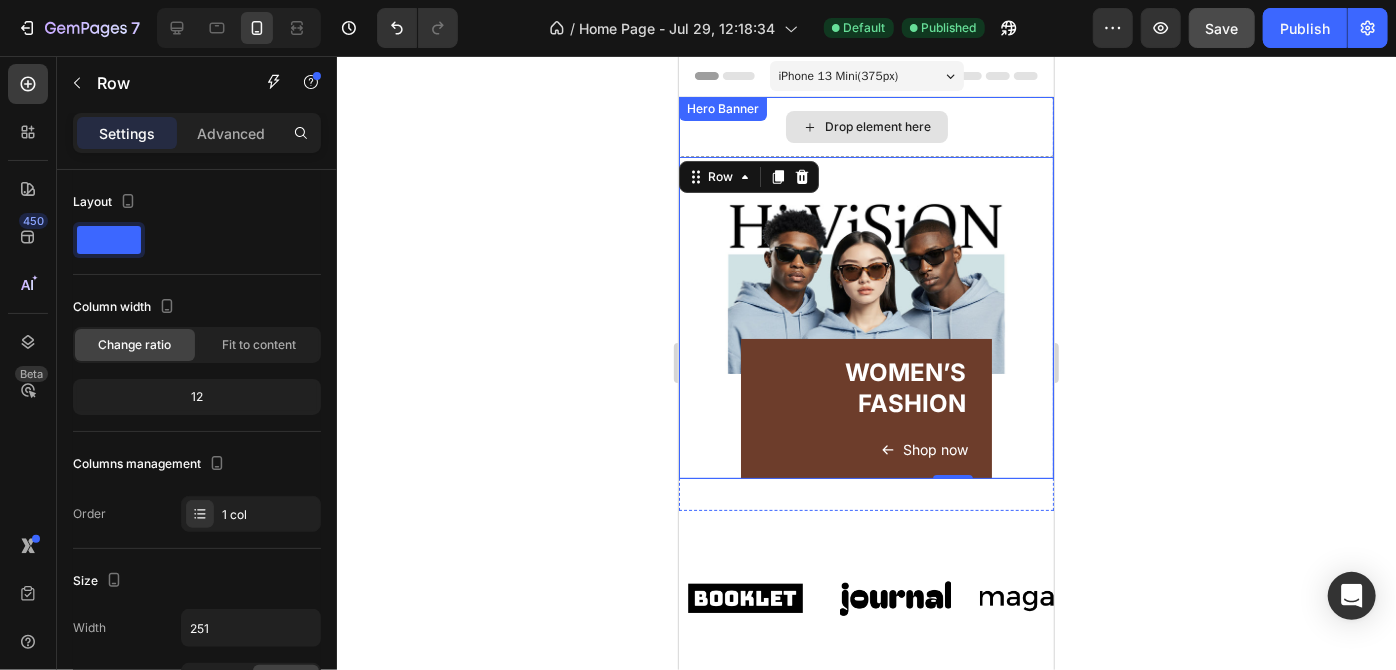 click on "Drop element here" at bounding box center [865, 126] 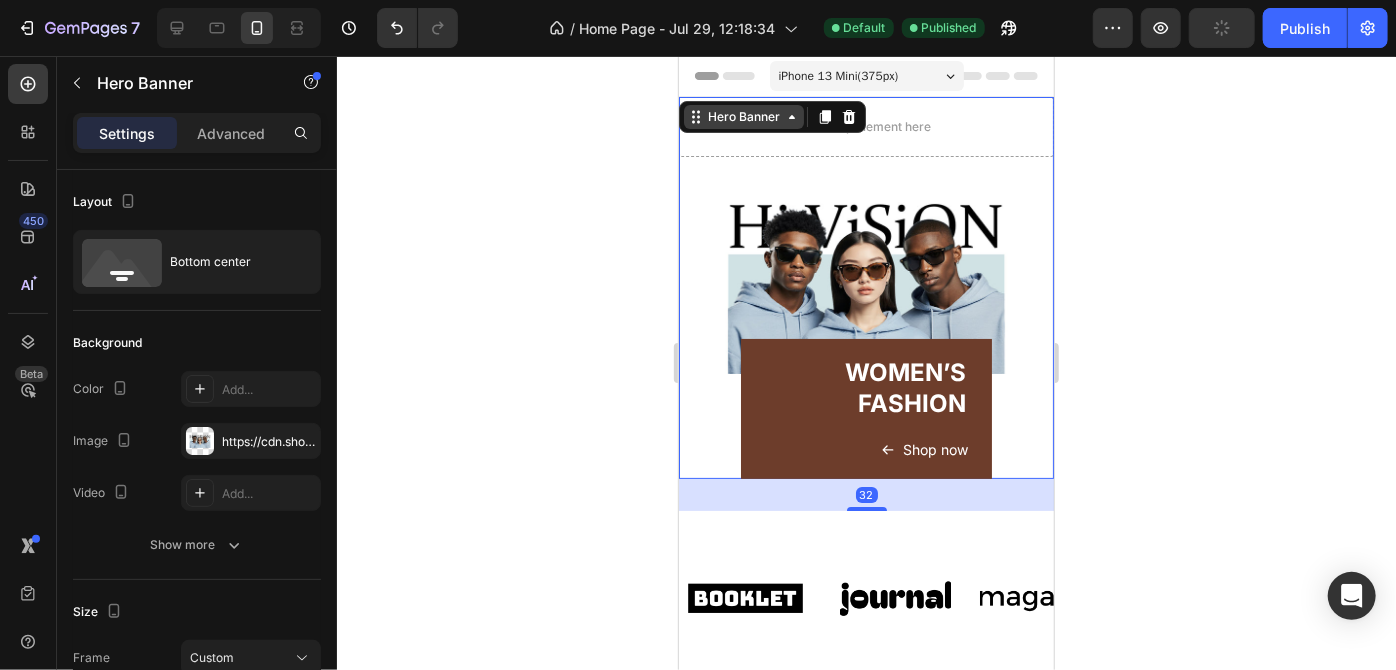 click on "Hero Banner" at bounding box center (743, 116) 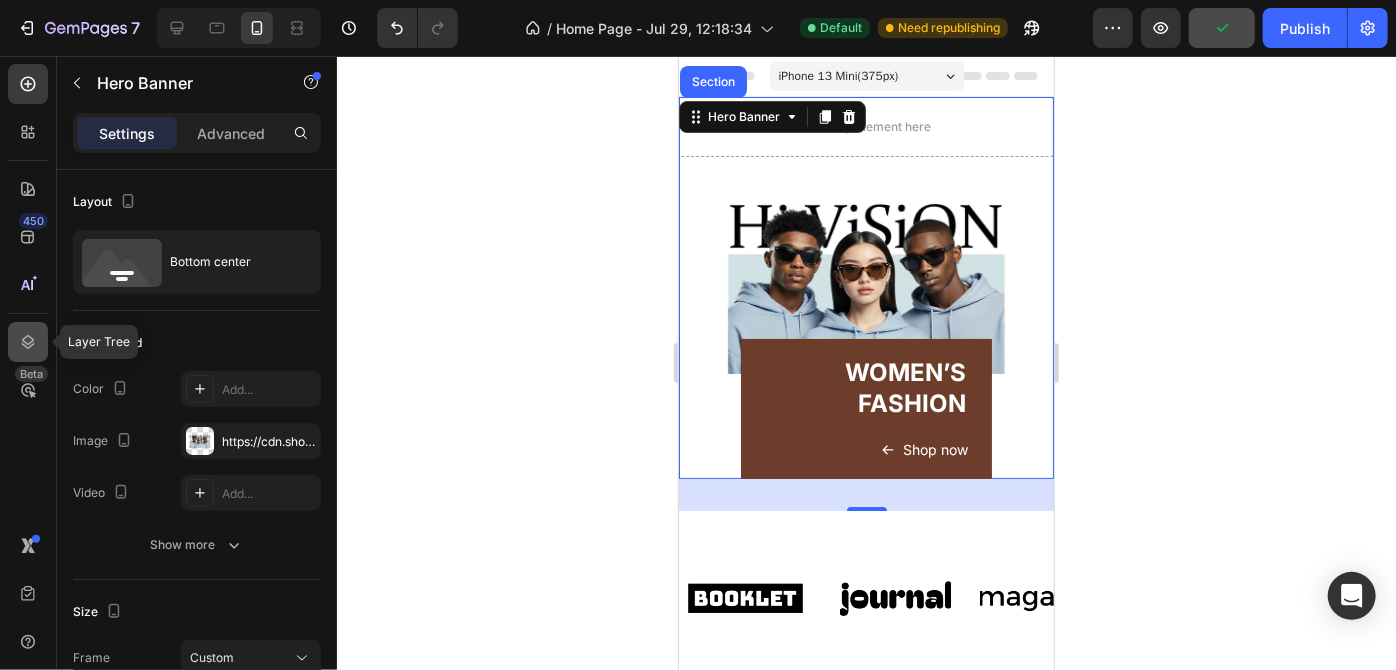 click 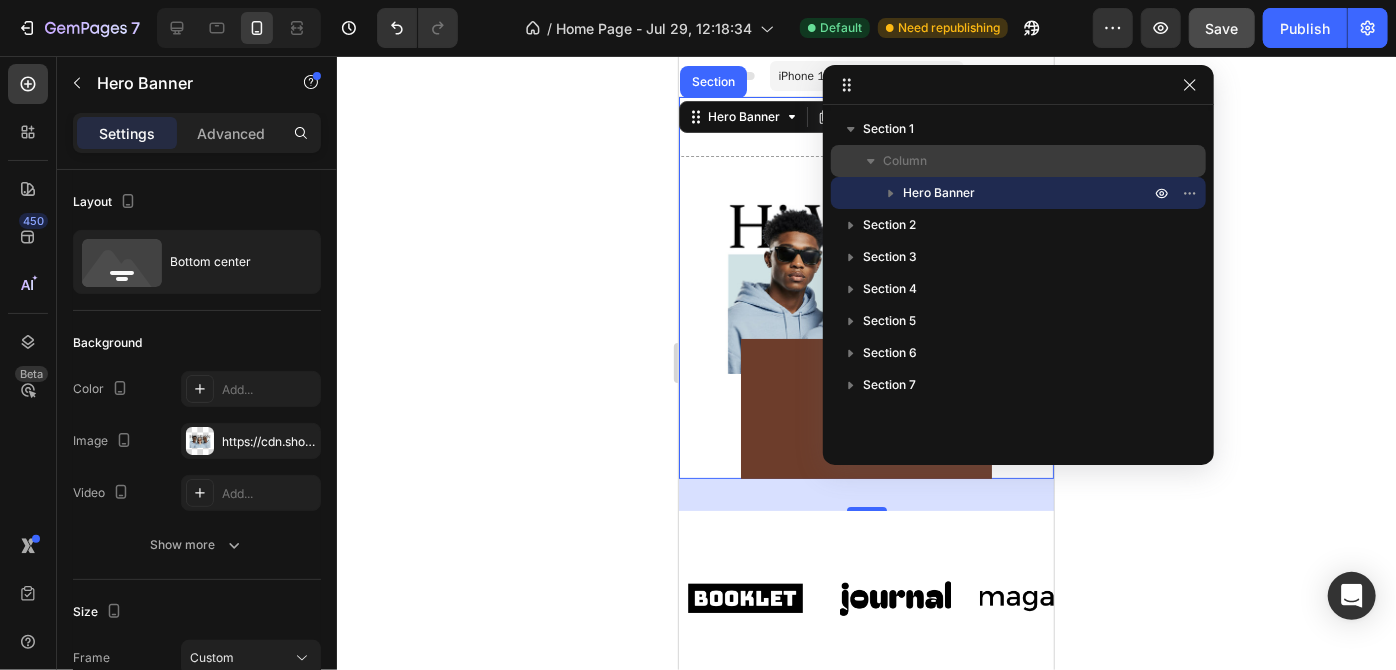 click on "Column" at bounding box center (905, 161) 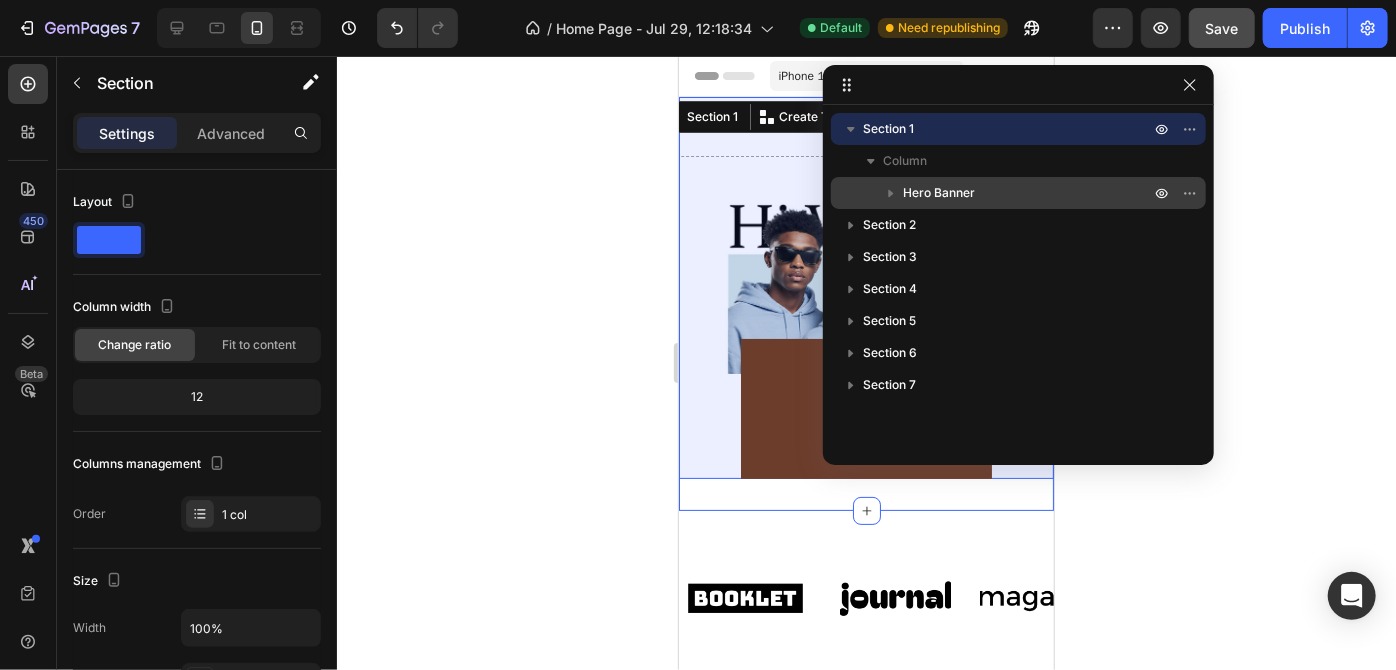 click 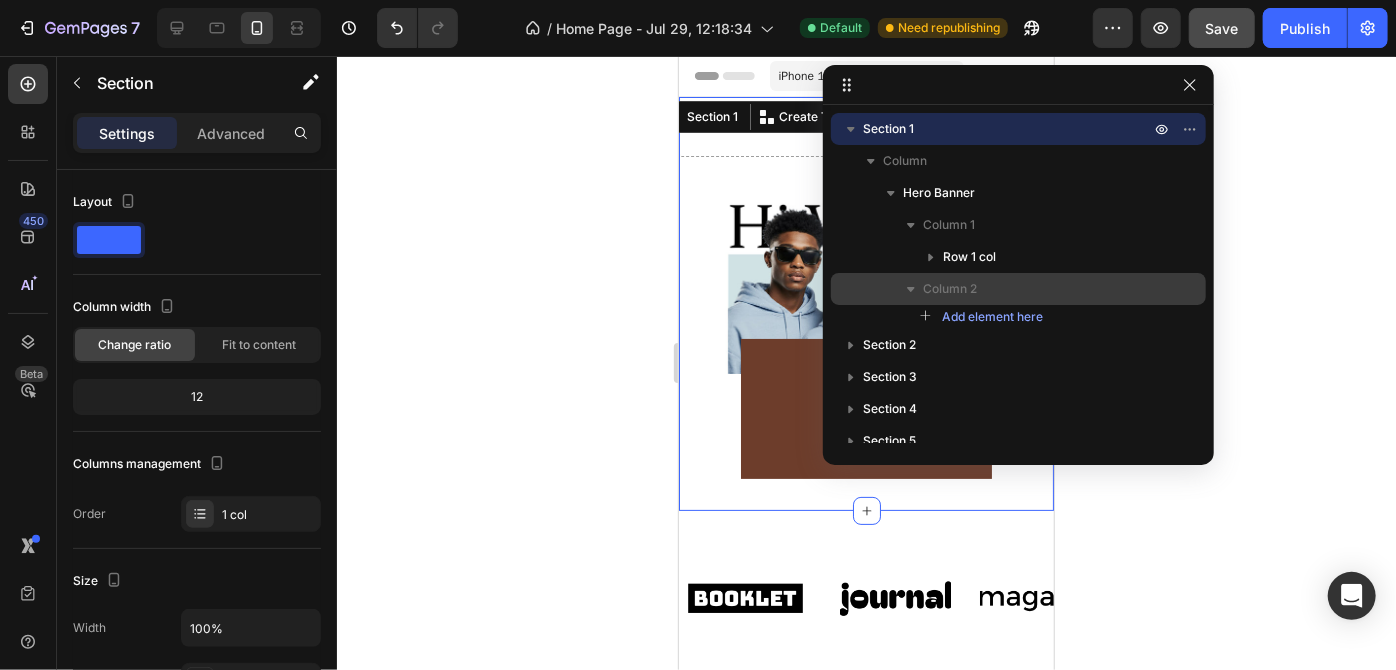 click on "Column 2" at bounding box center [950, 289] 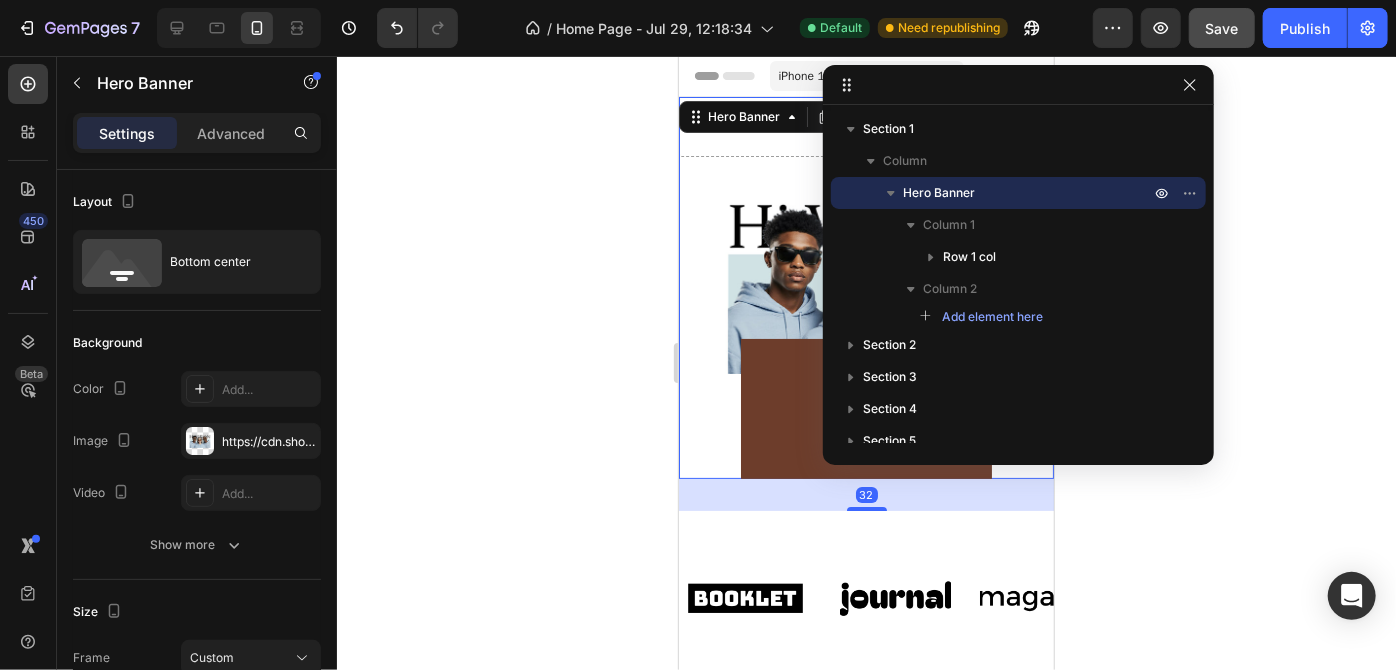 click 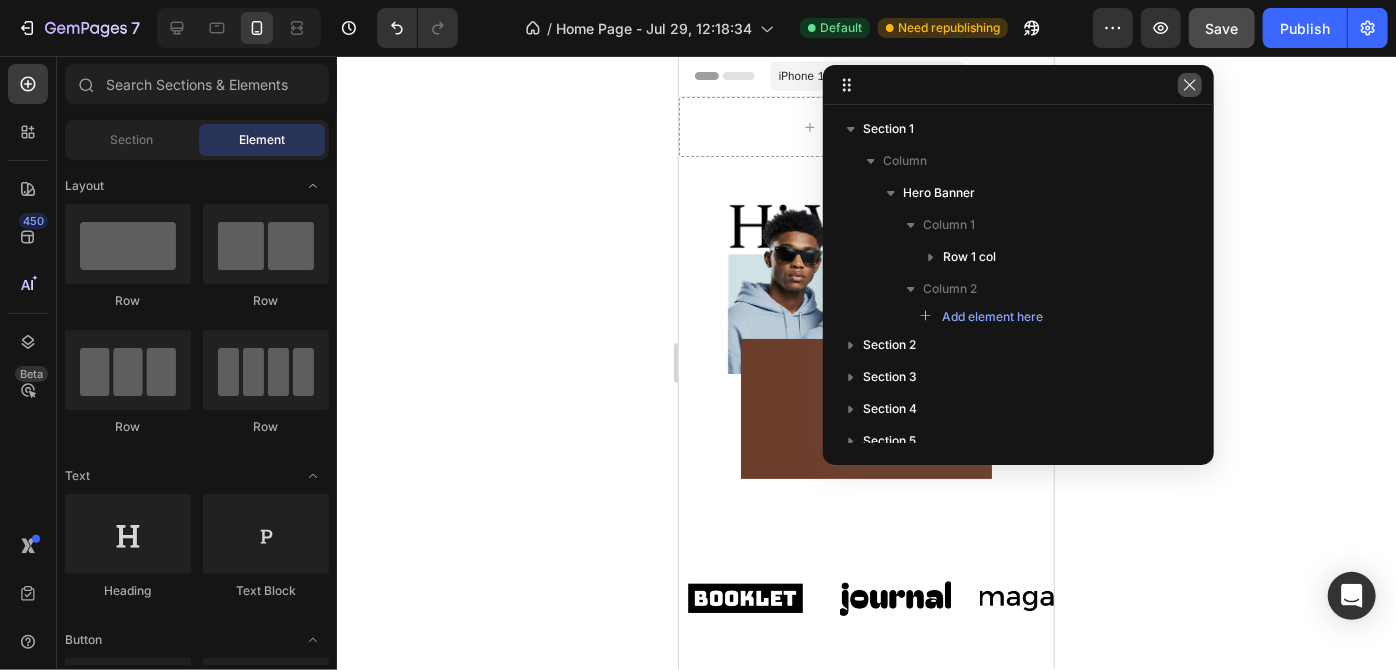 click at bounding box center [1190, 85] 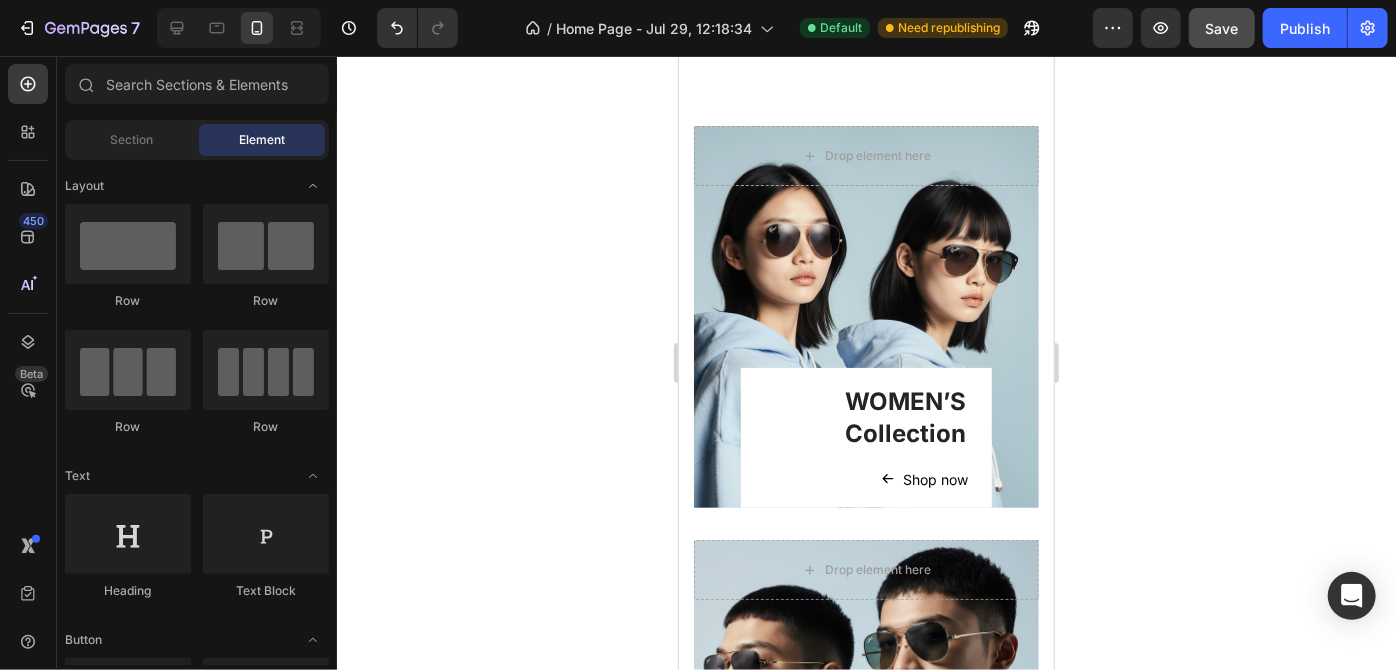 scroll, scrollTop: 1042, scrollLeft: 0, axis: vertical 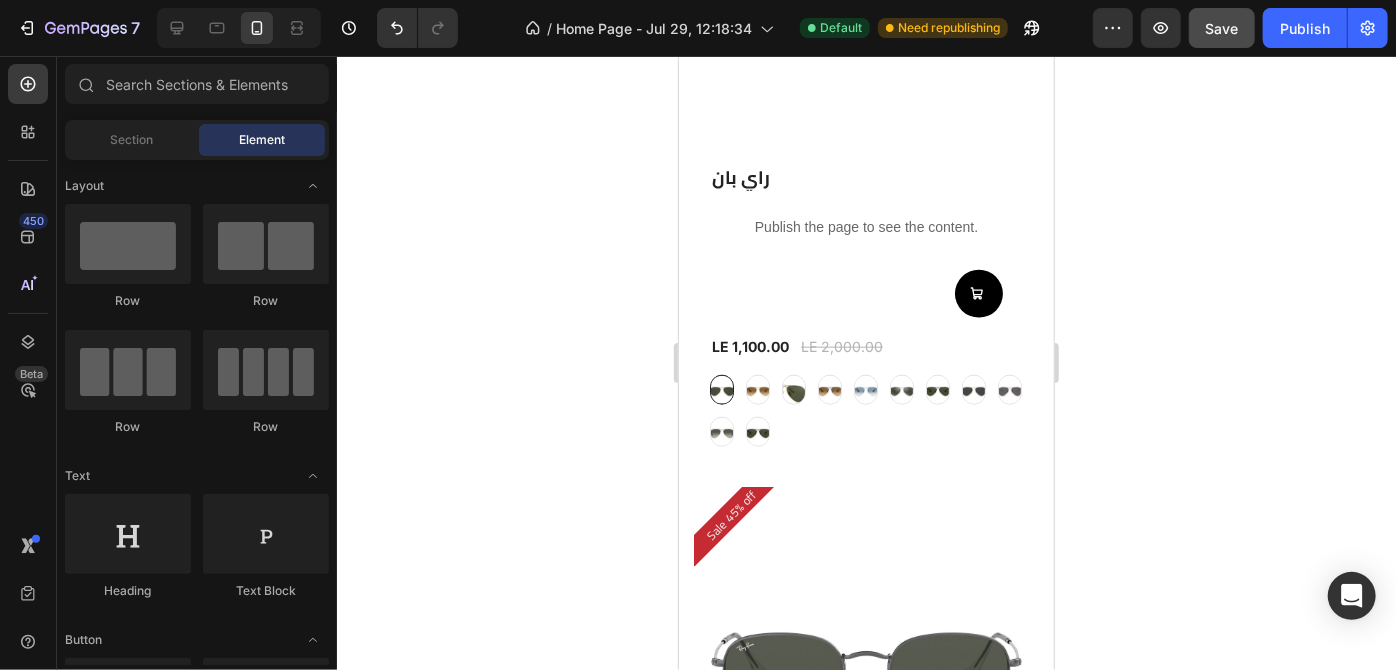 radio on "false" 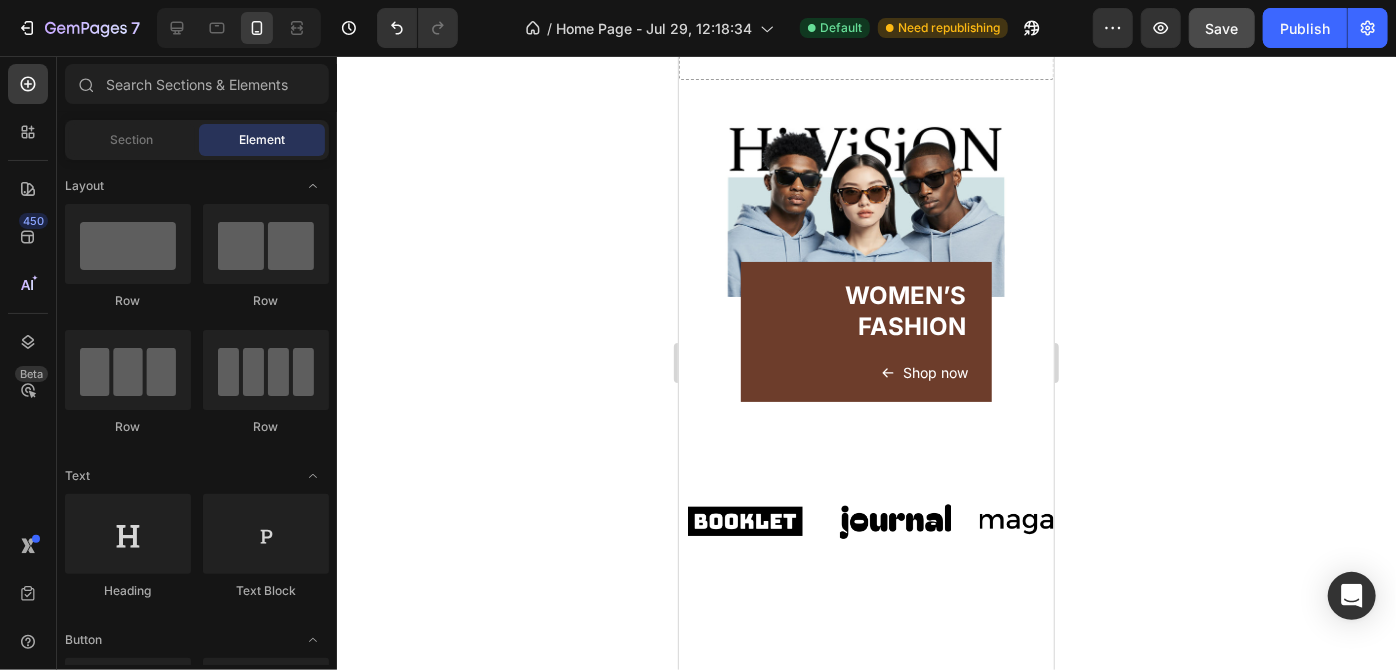 scroll, scrollTop: 0, scrollLeft: 0, axis: both 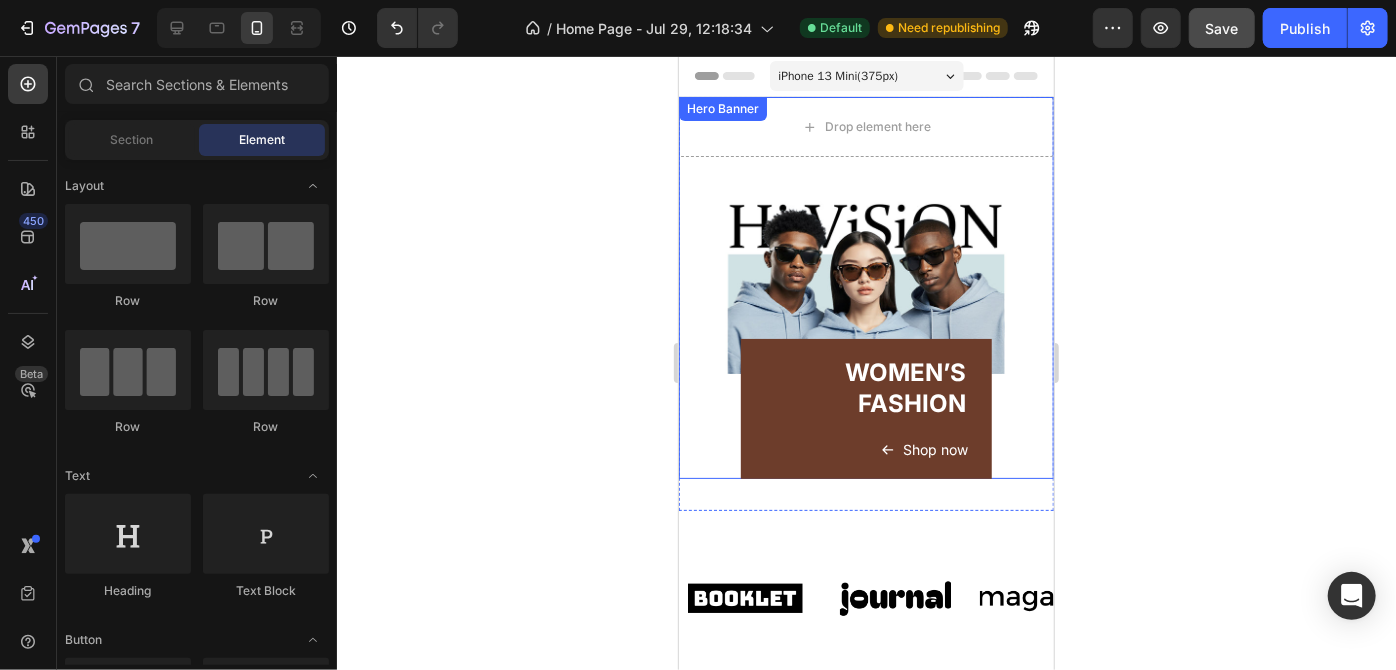 click on "WOMEN’S FASHION Heading
Shop now Button Row" at bounding box center [865, 317] 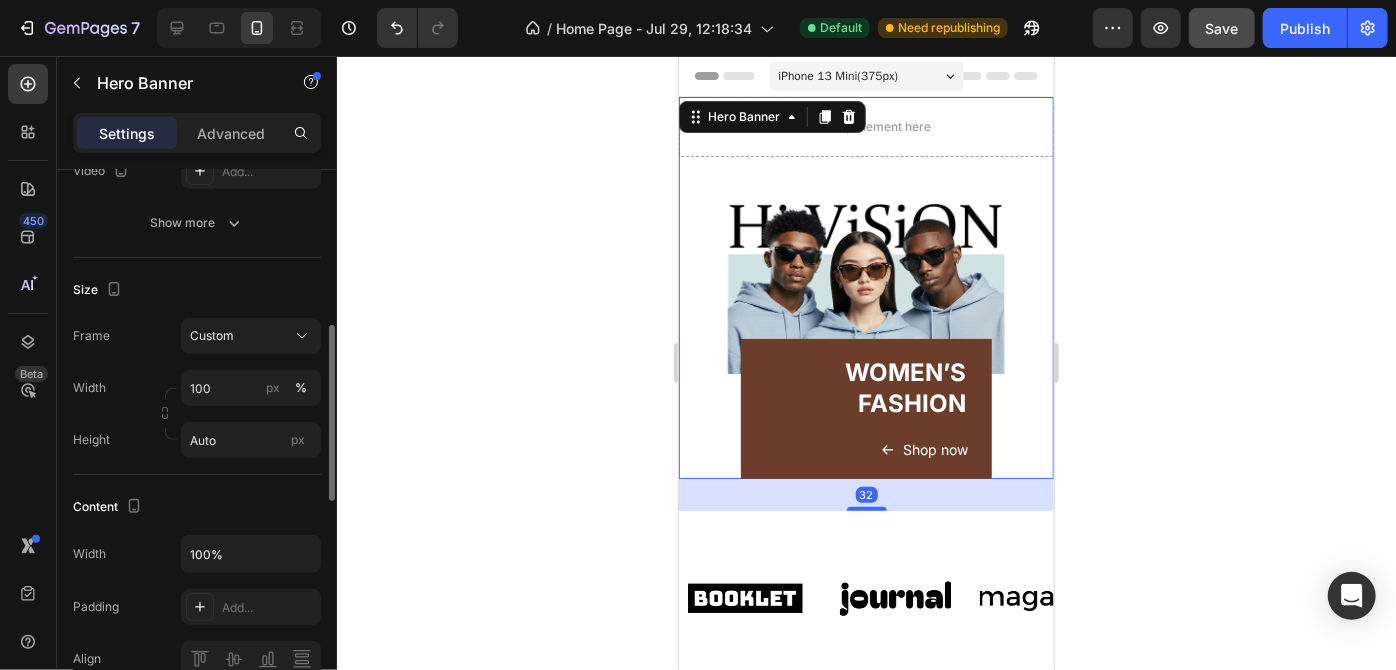 scroll, scrollTop: 421, scrollLeft: 0, axis: vertical 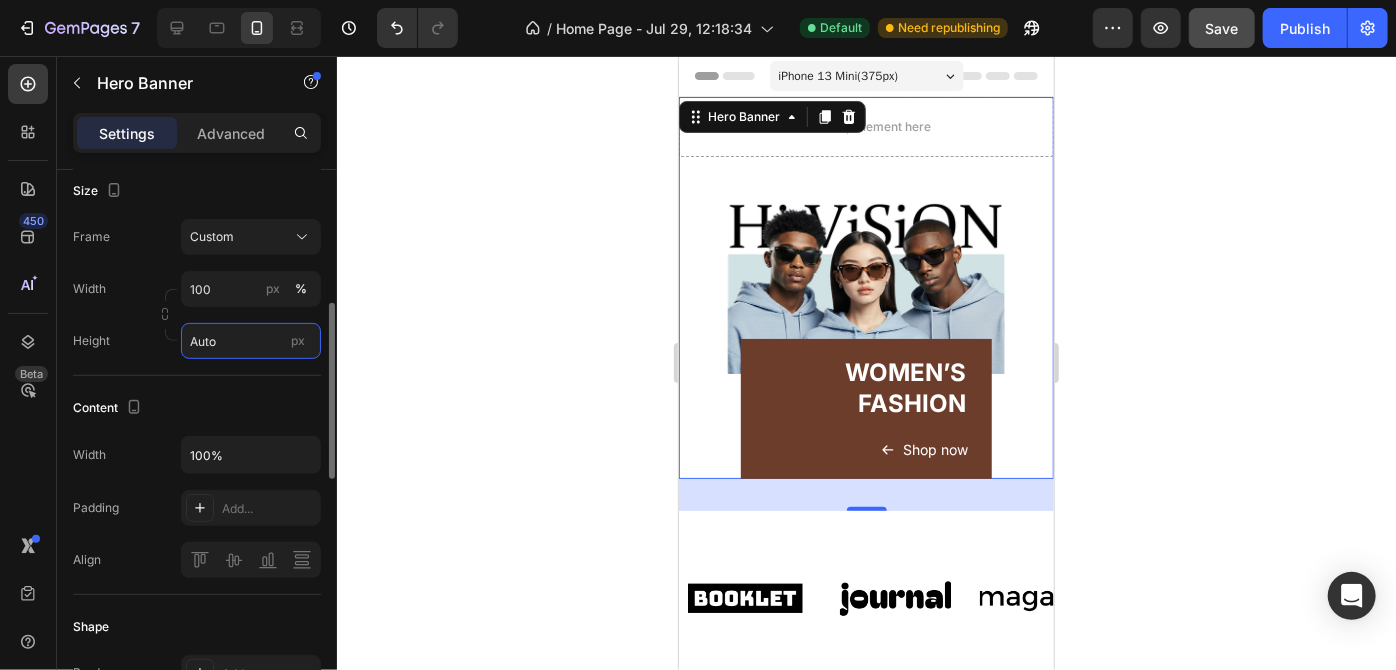 click on "Auto" at bounding box center [251, 341] 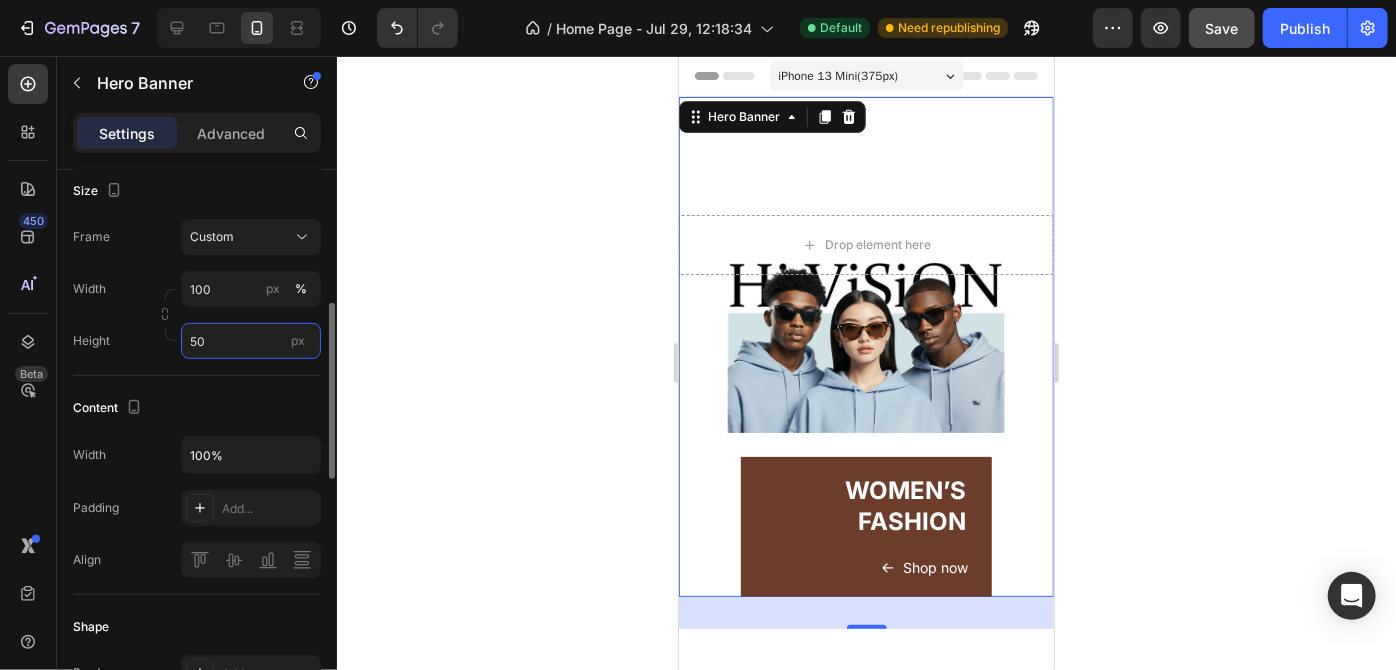 type on "5" 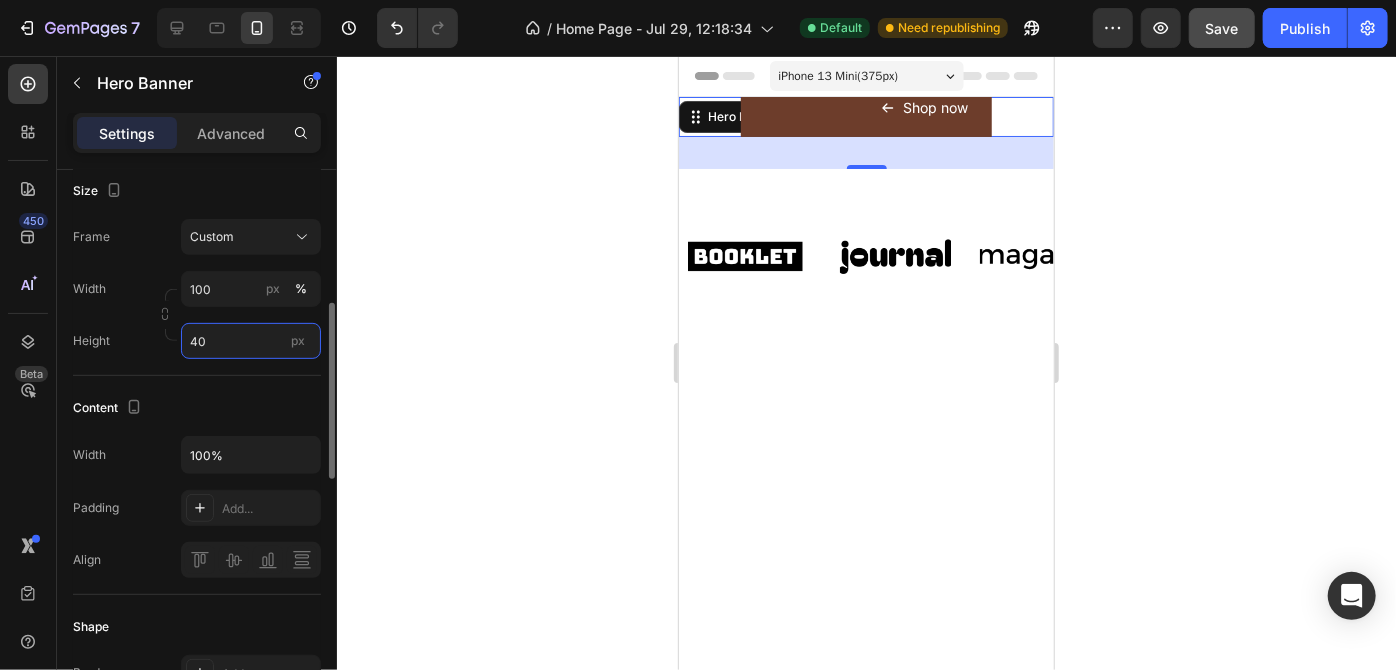 type on "4" 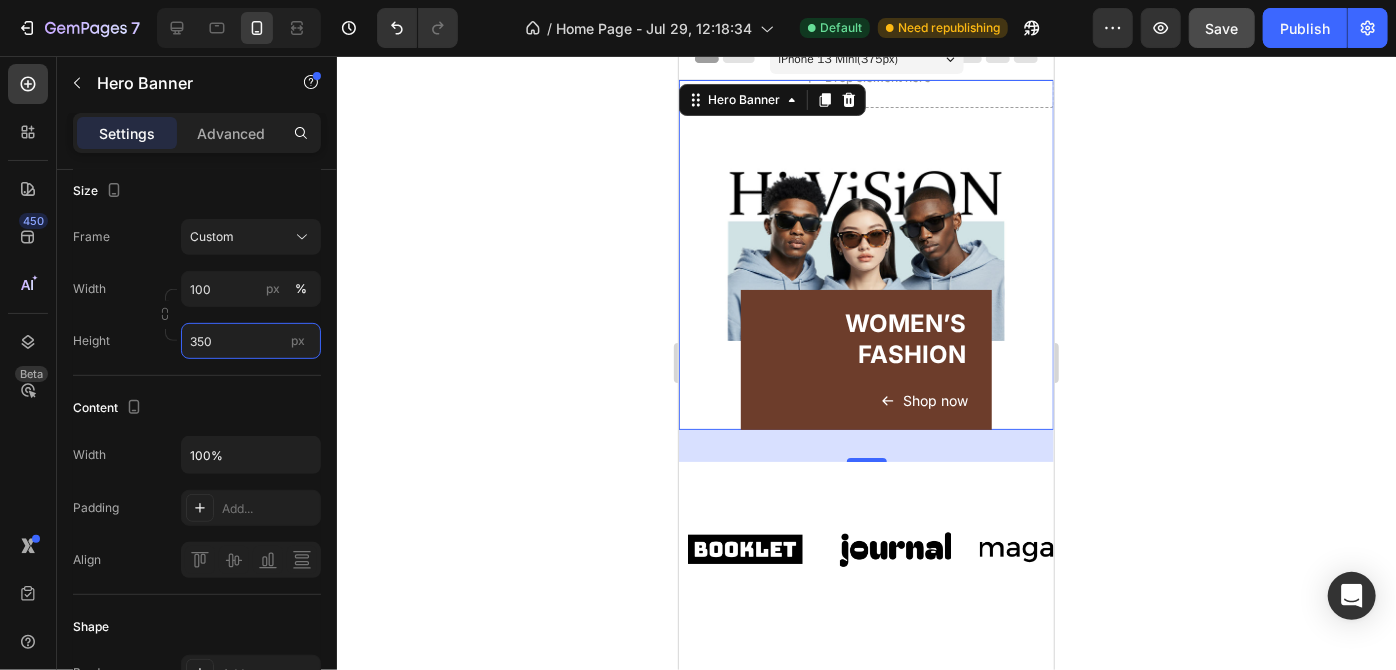 scroll, scrollTop: 0, scrollLeft: 0, axis: both 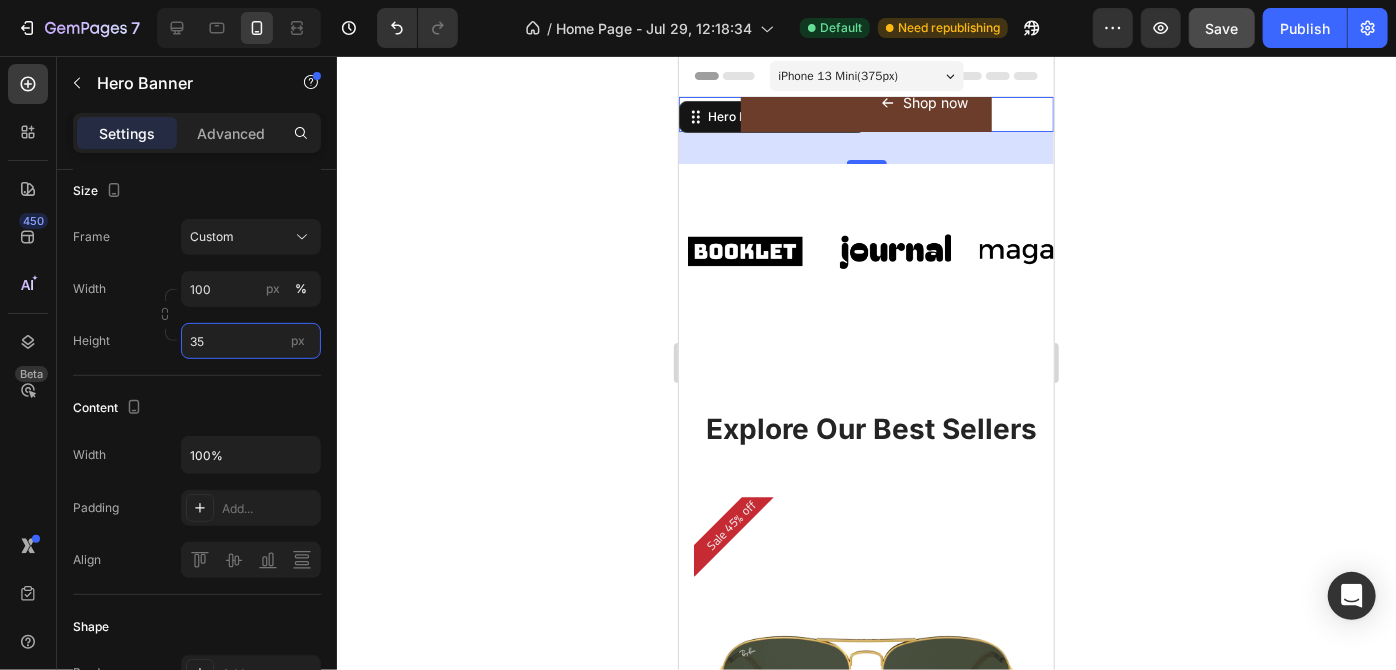 type on "3" 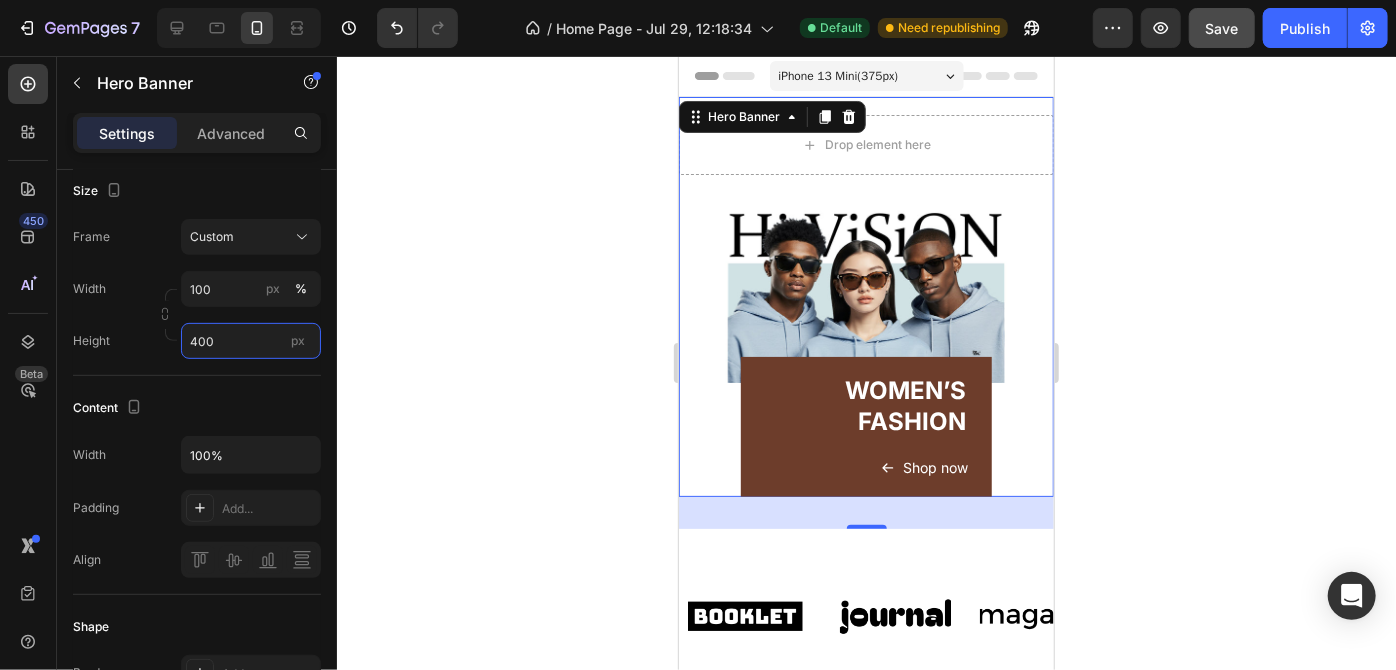 type on "400" 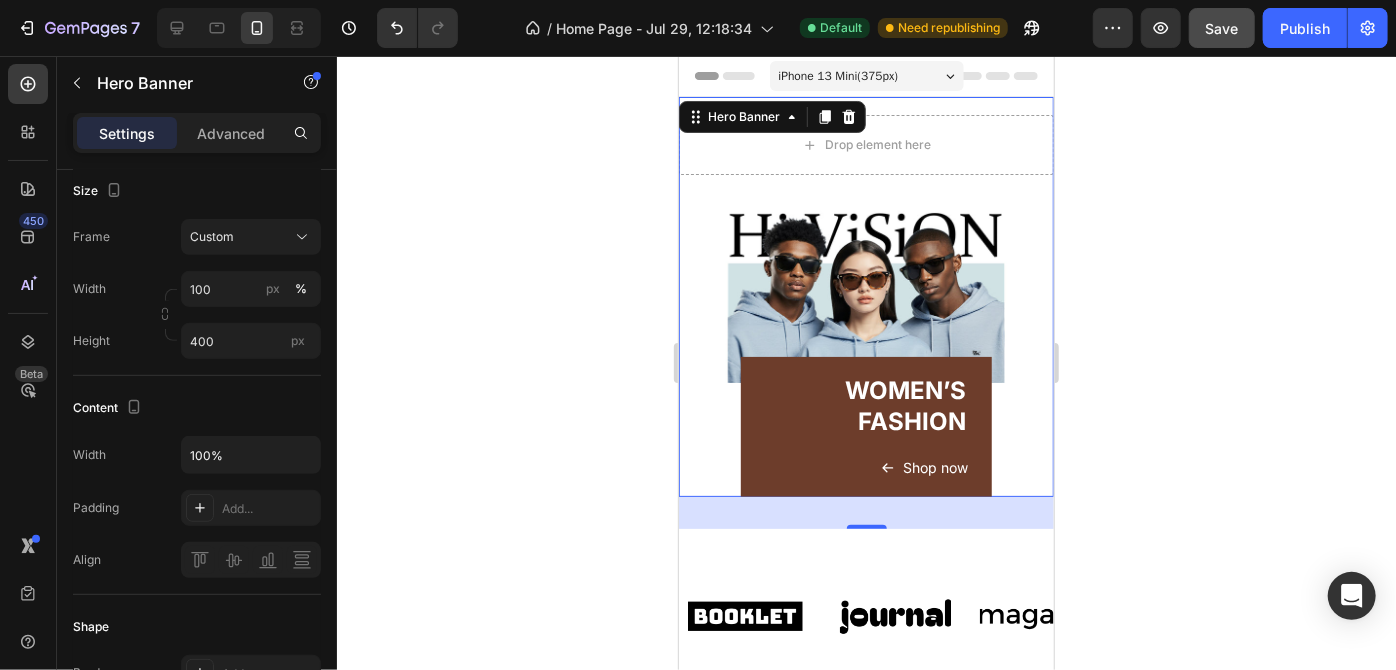 click 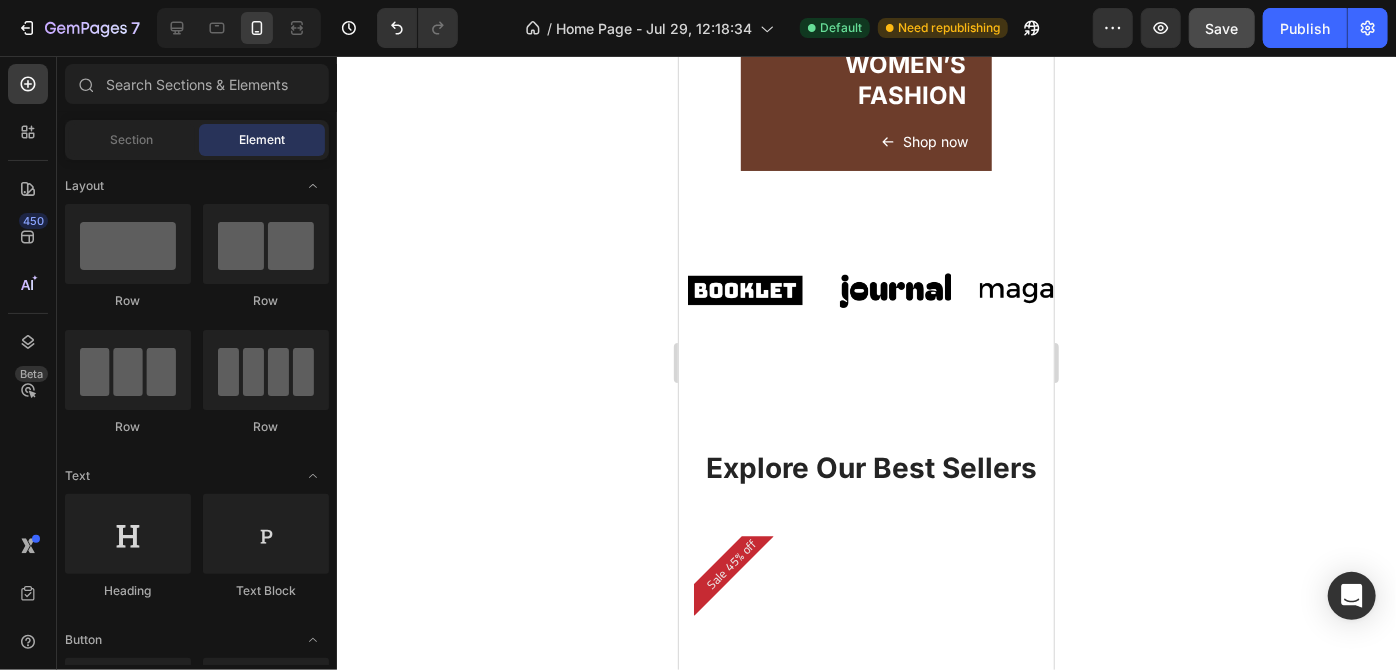 scroll, scrollTop: 0, scrollLeft: 0, axis: both 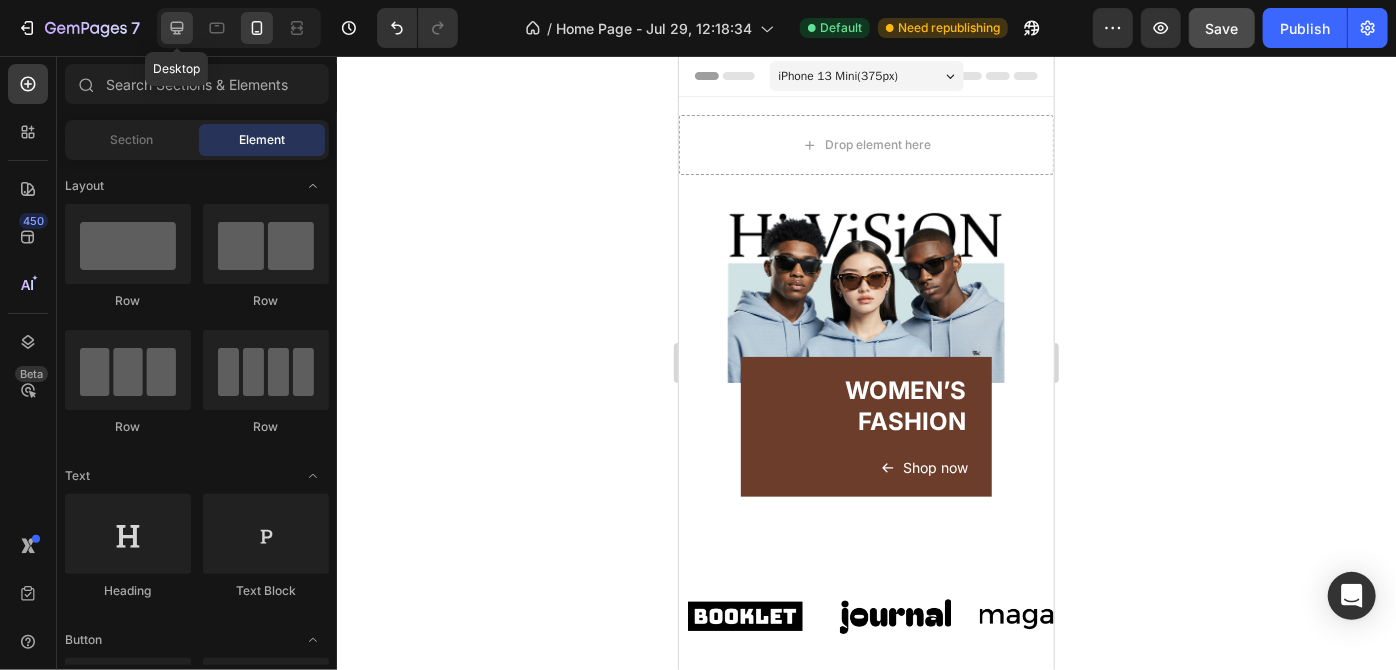 click 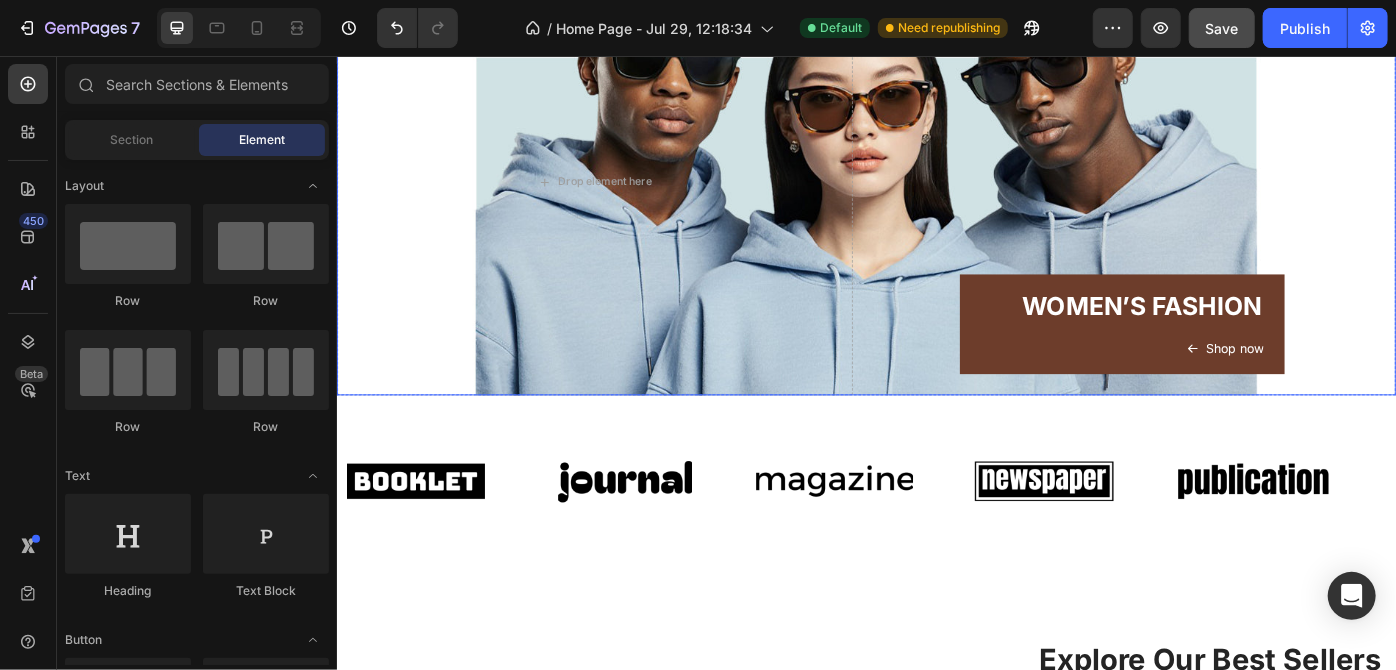 scroll, scrollTop: 151, scrollLeft: 0, axis: vertical 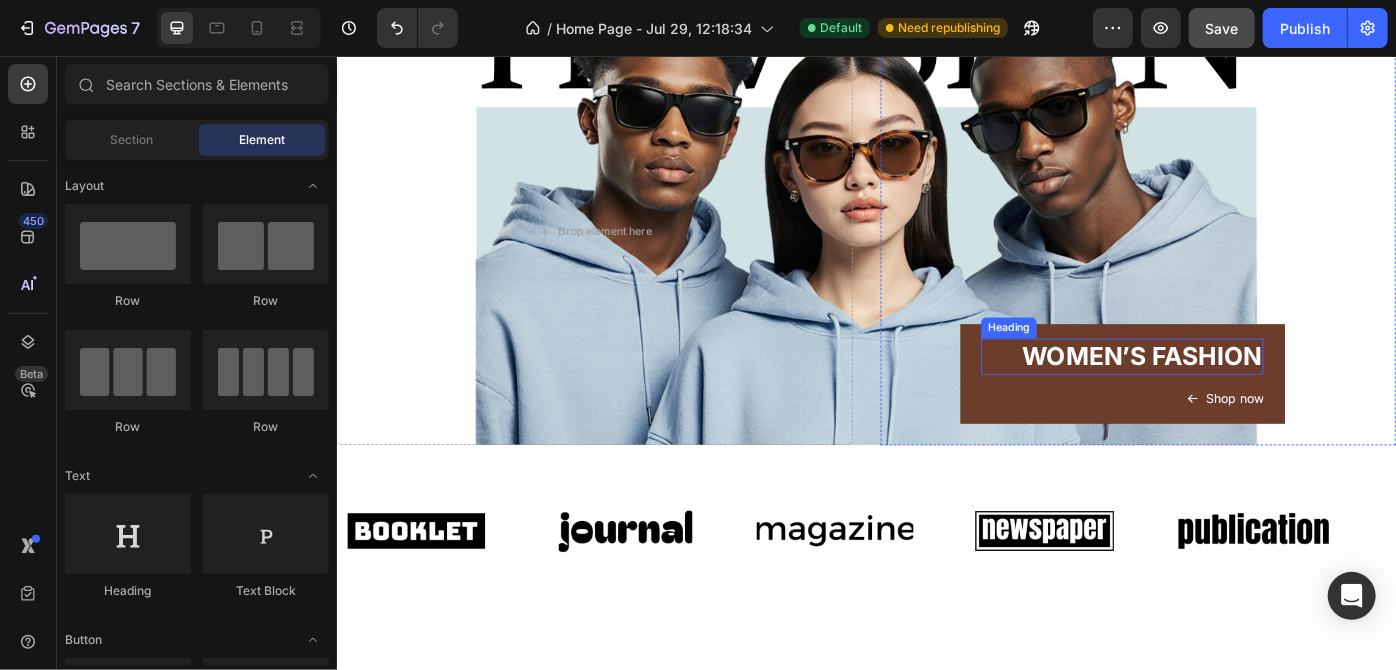 click on "WOMEN’S FASHION" at bounding box center (1226, 395) 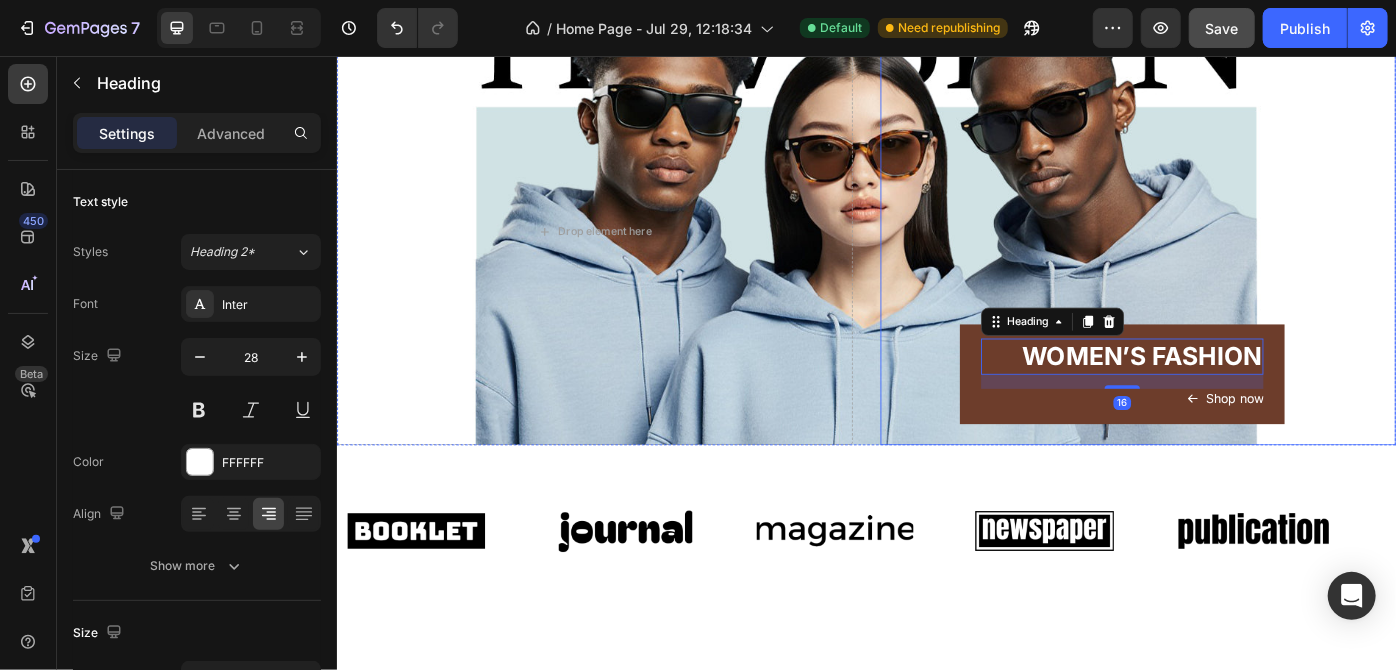 click on "WOMEN’S FASHION Heading   16
Shop now Button Row" at bounding box center [1226, 415] 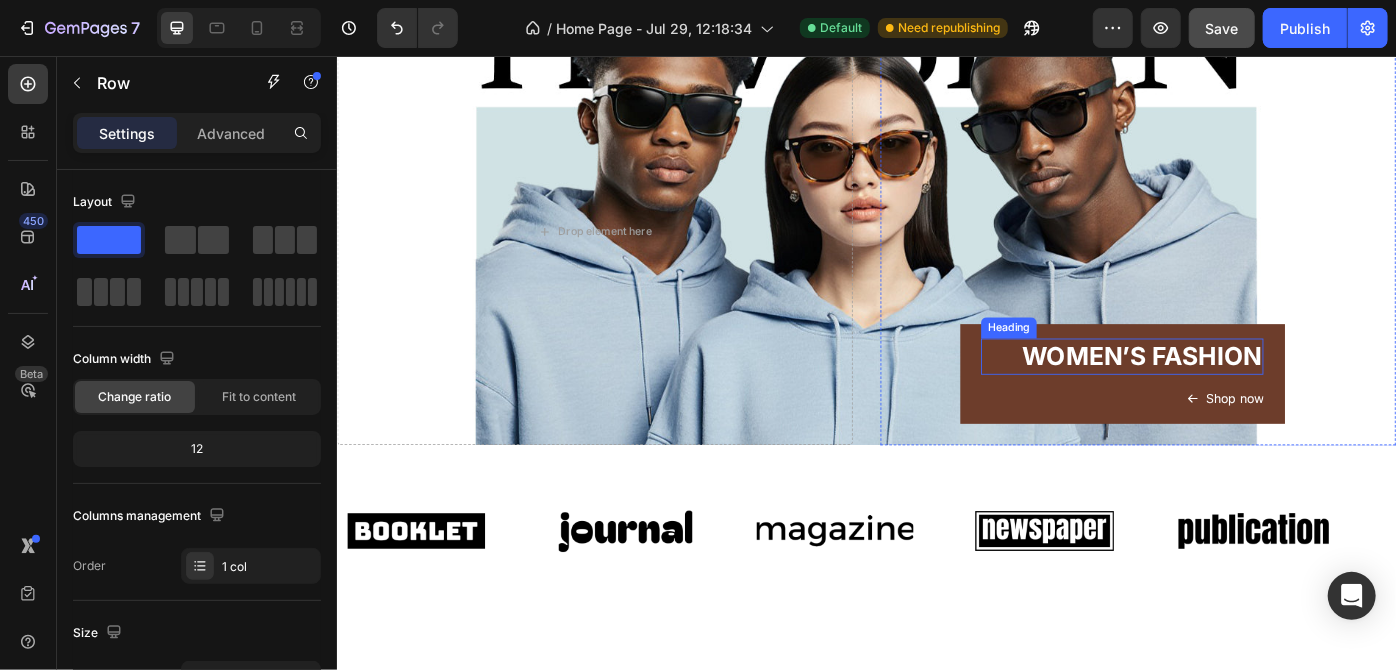 click on "WOMEN’S FASHION" at bounding box center [1226, 395] 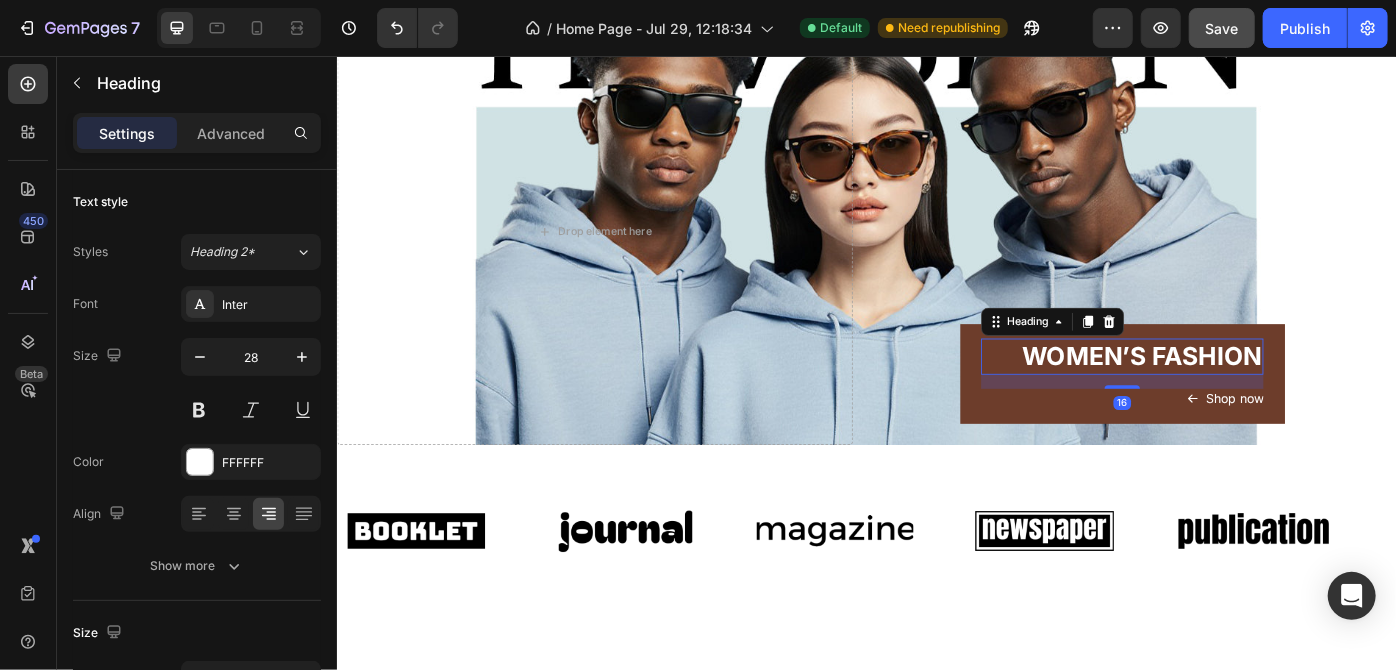 click on "WOMEN’S FASHION" at bounding box center (1226, 395) 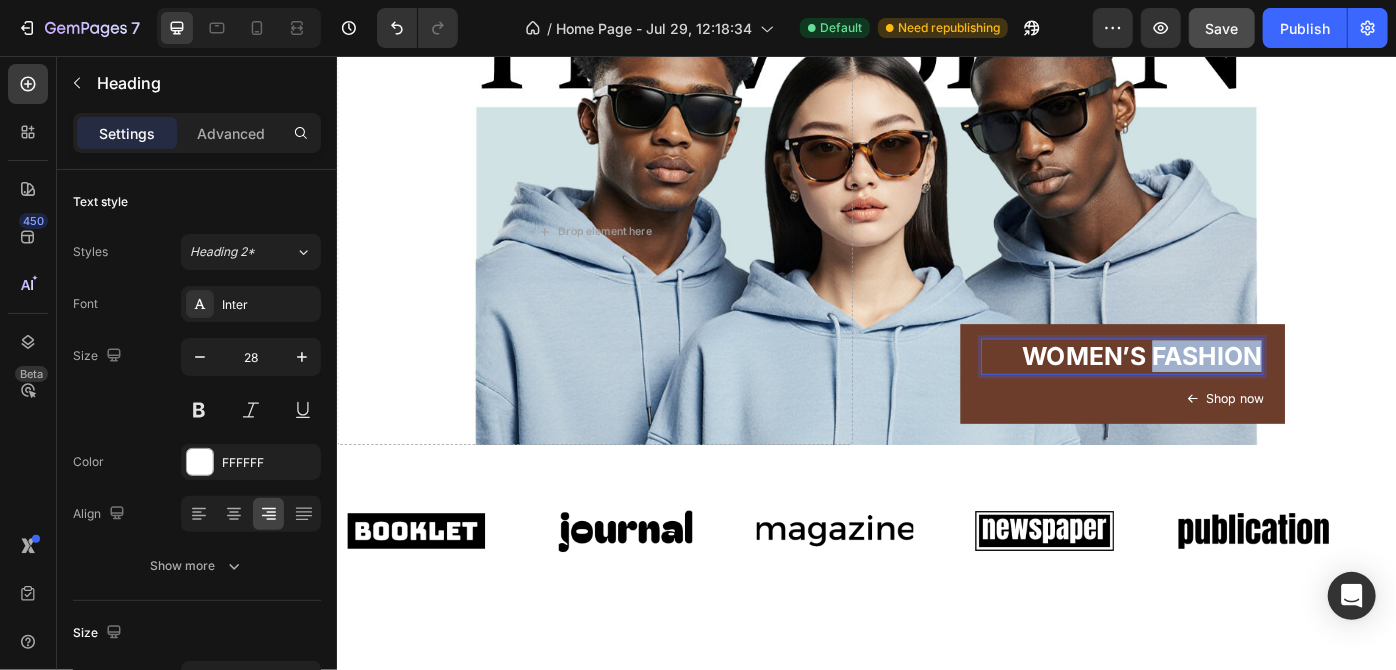 click on "WOMEN’S FASHION" at bounding box center [1226, 395] 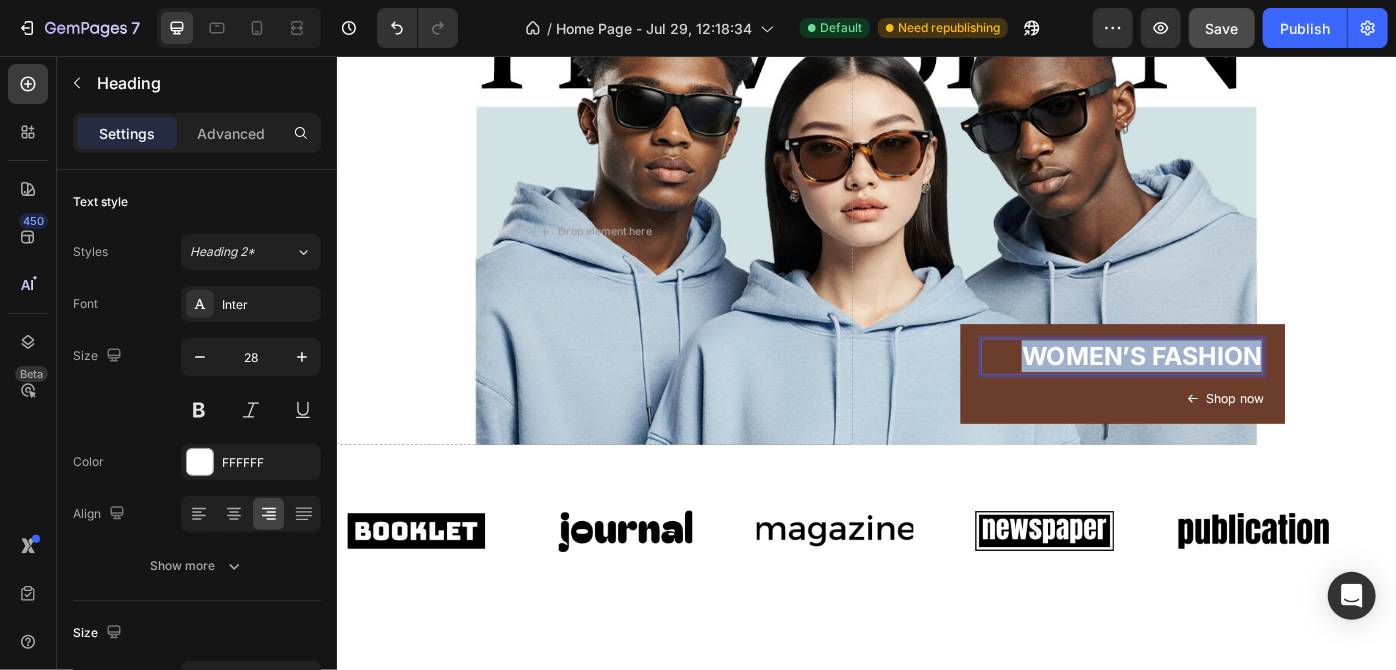 click on "WOMEN’S FASHION" at bounding box center (1226, 395) 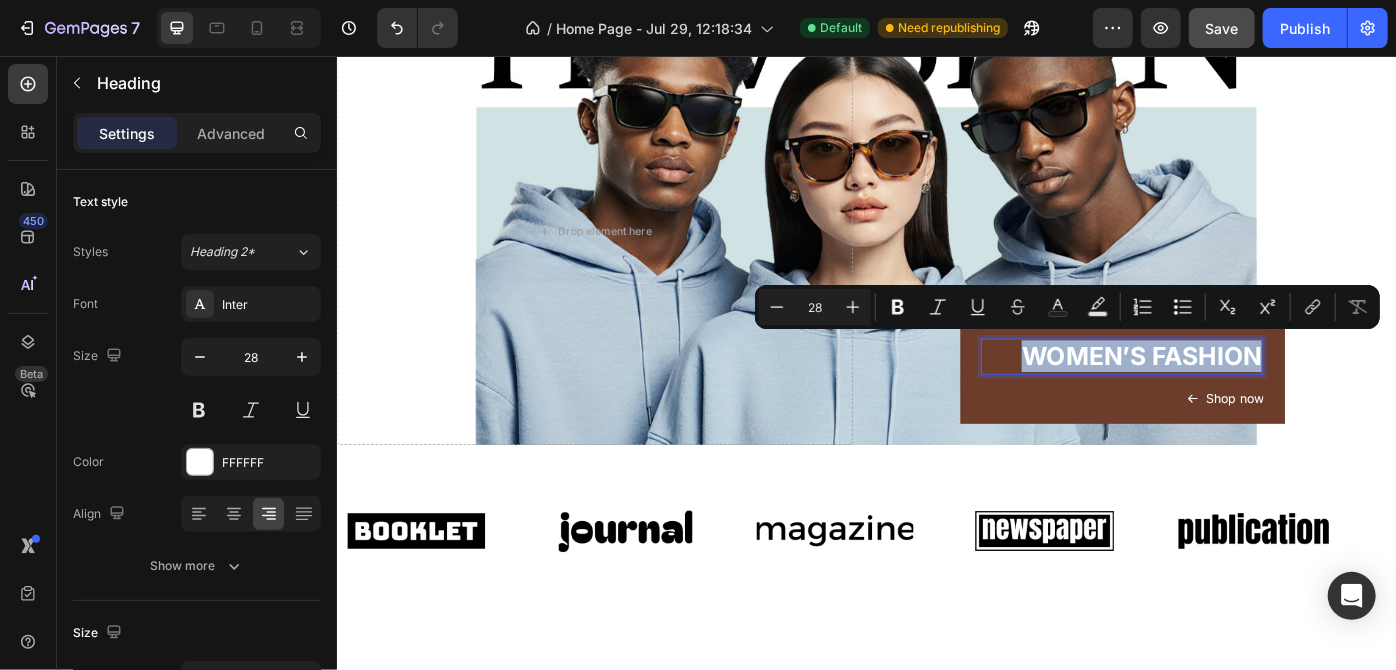 click on "WOMEN’S FASHION" at bounding box center (1226, 395) 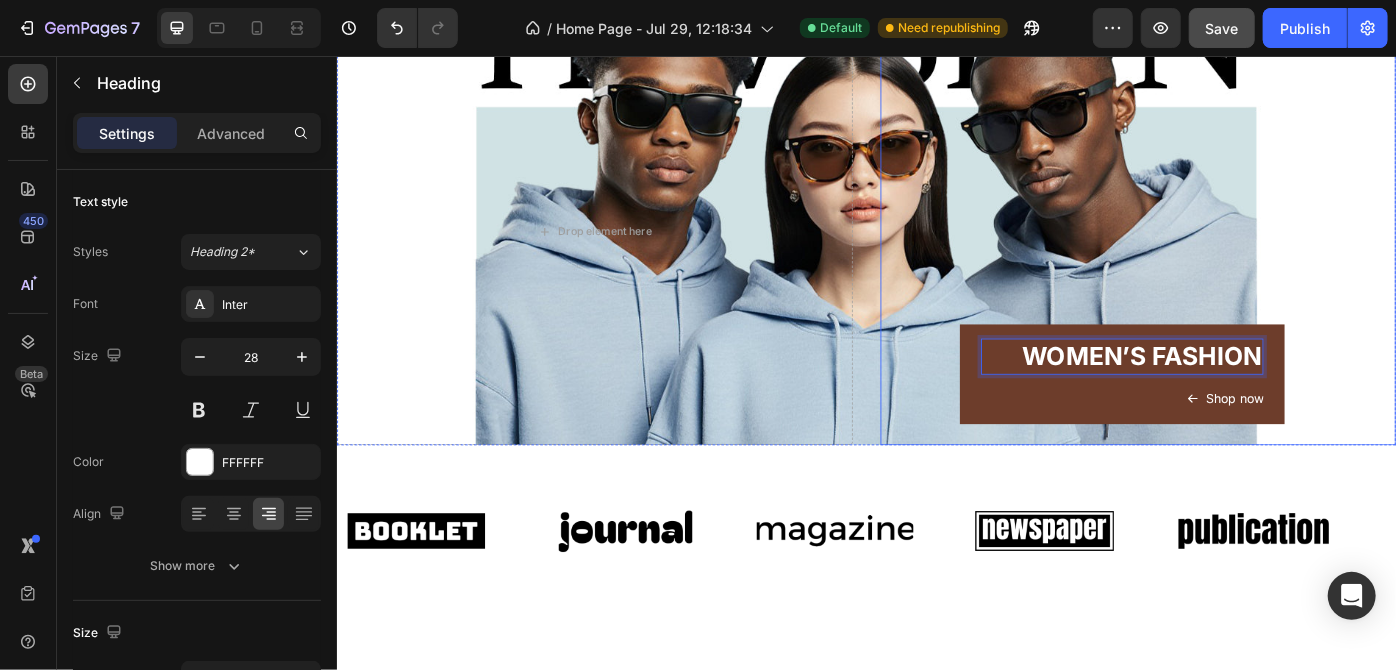 click on "WOMEN’S FASHION Heading   16
Shop now Button Row" at bounding box center [1226, 415] 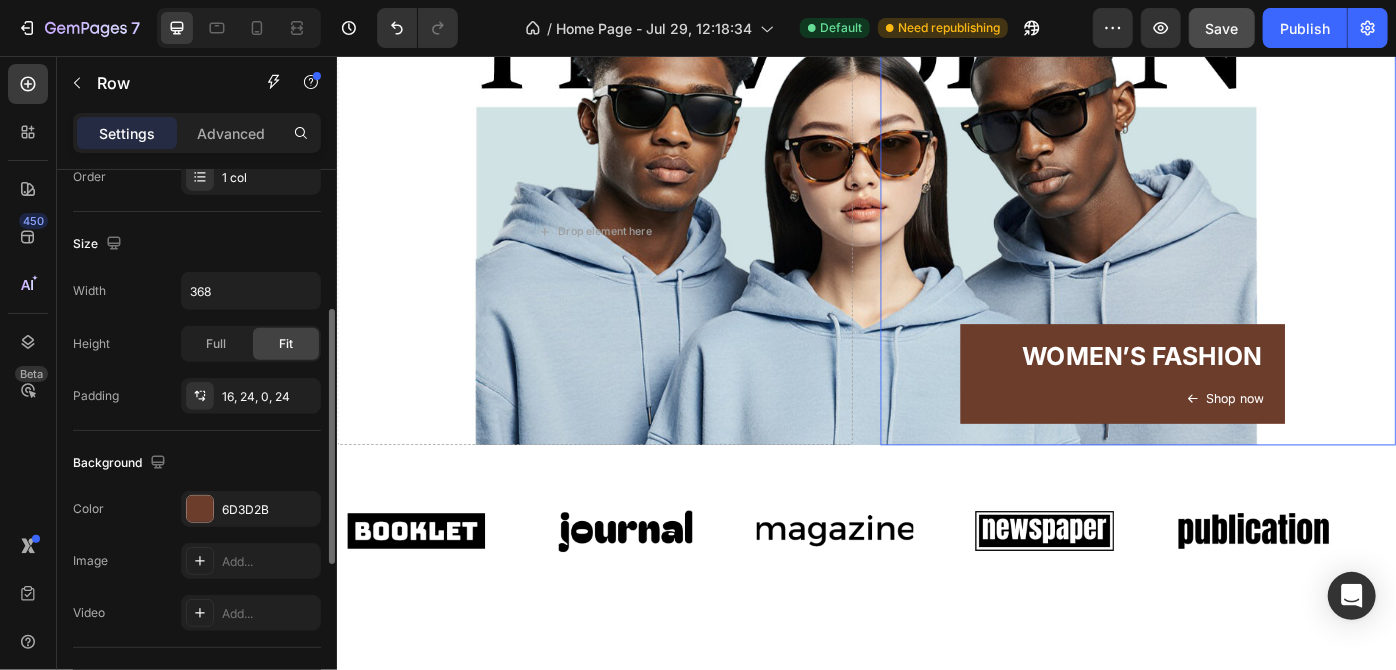 scroll, scrollTop: 424, scrollLeft: 0, axis: vertical 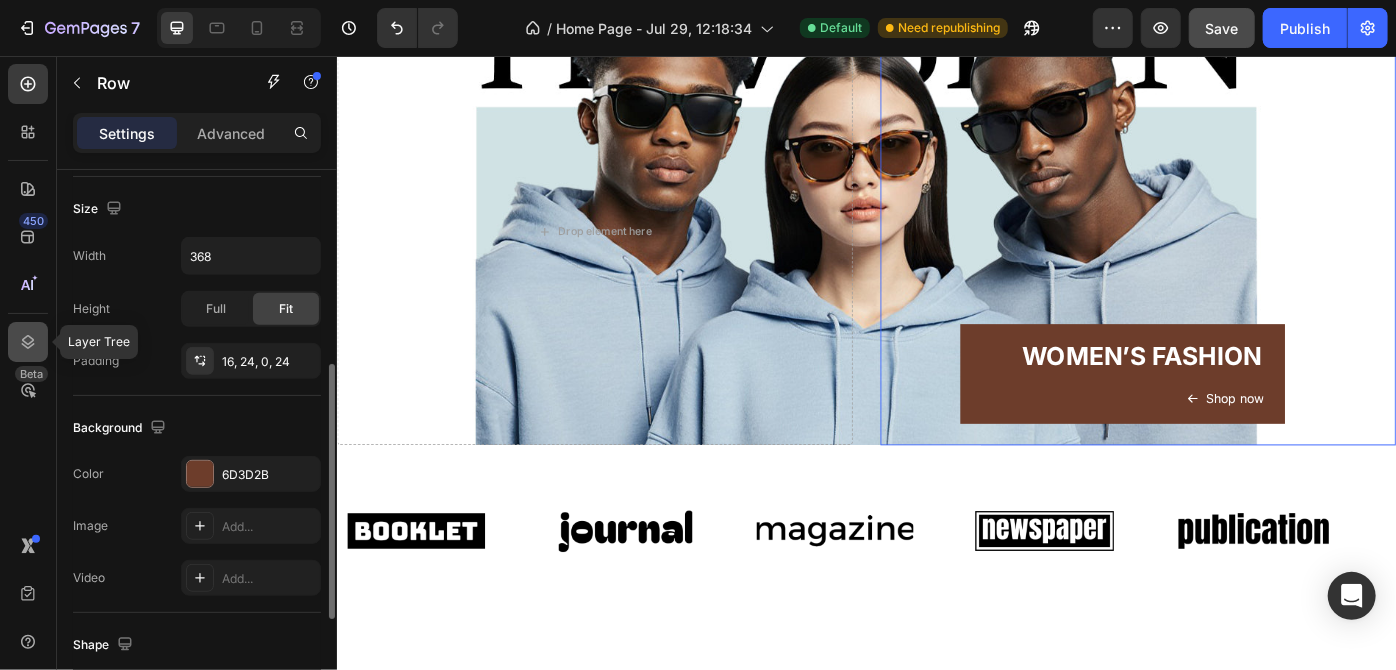 click 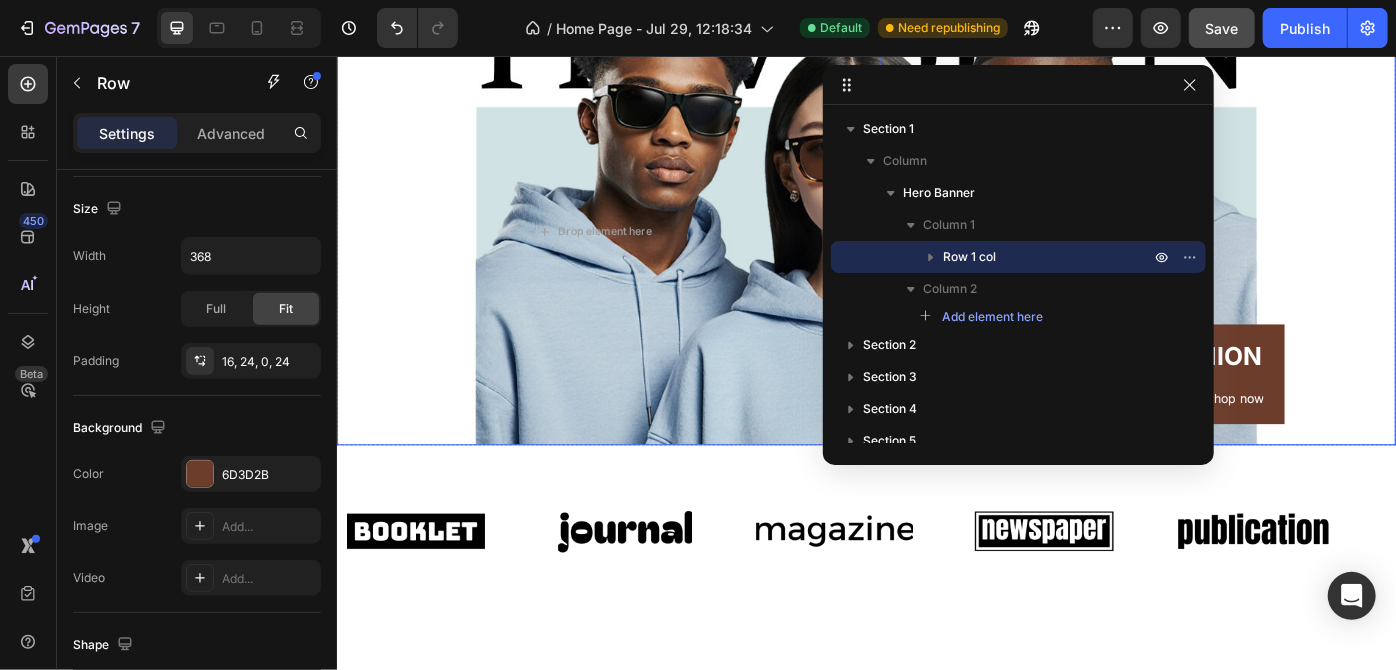 click on "WOMEN’S FASHION Heading
Shop now Button Row   24" at bounding box center [1244, 254] 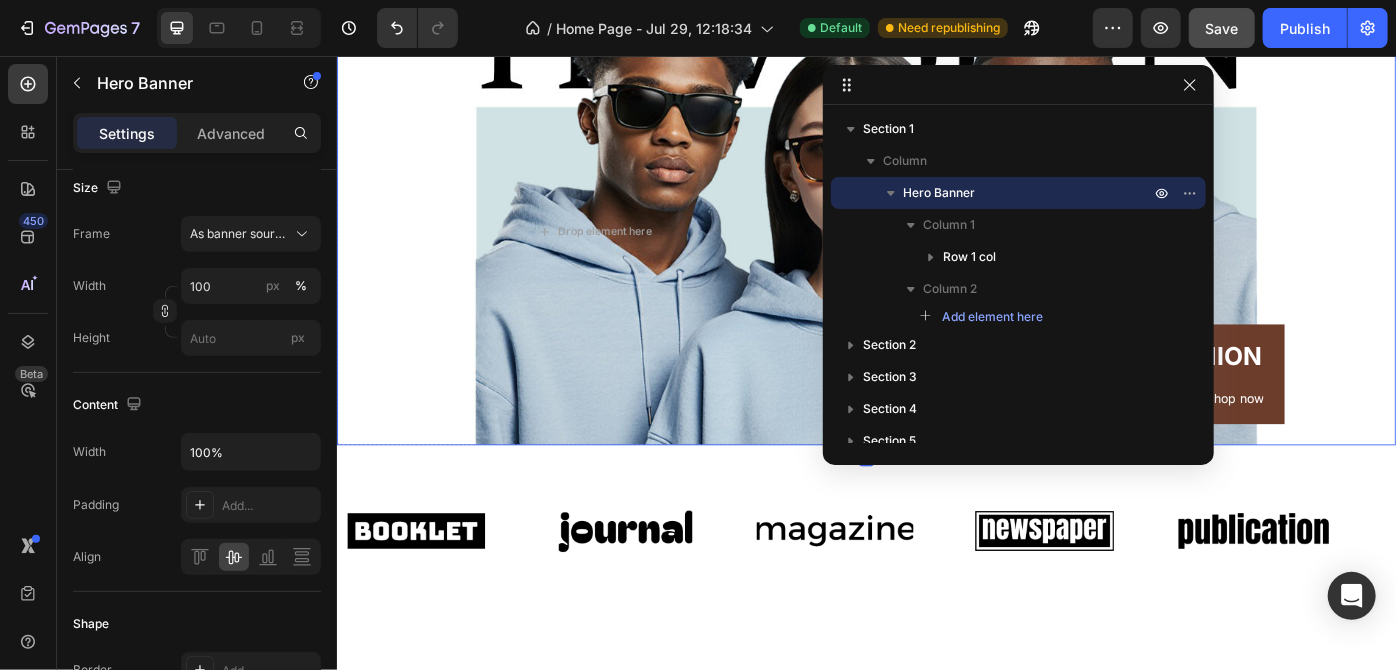 scroll, scrollTop: 0, scrollLeft: 0, axis: both 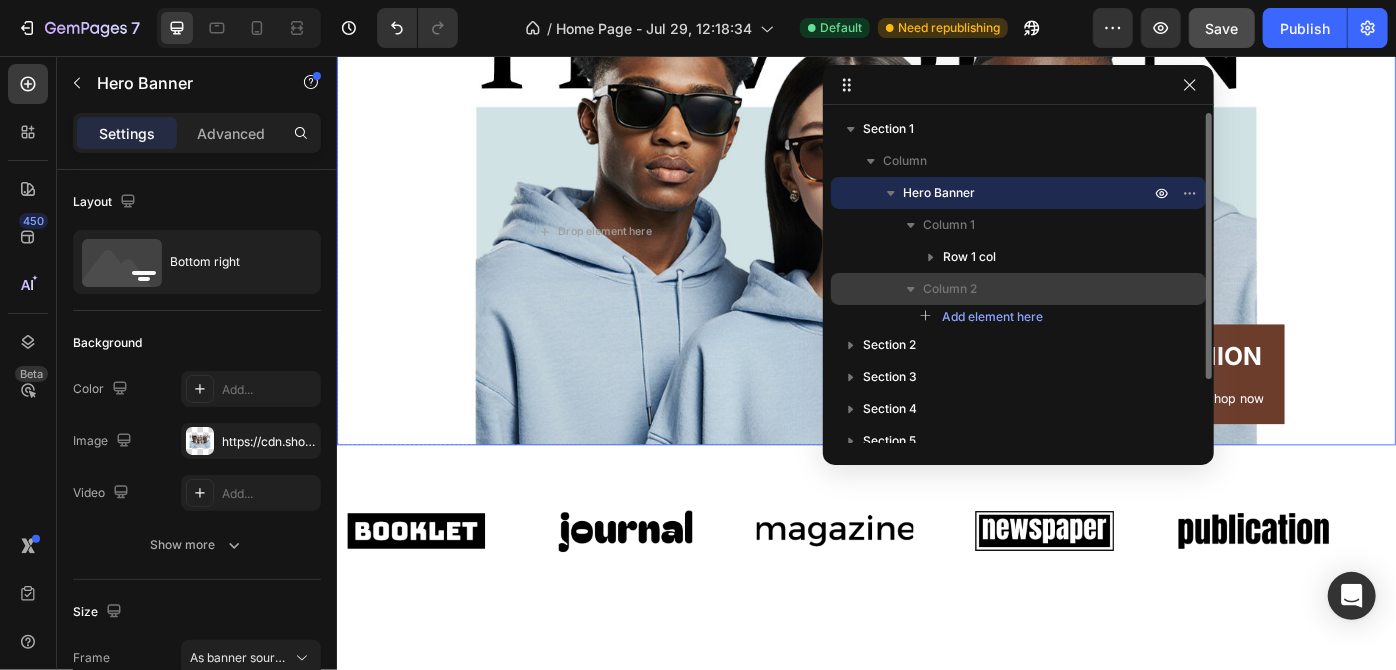click on "Column 2" at bounding box center (950, 289) 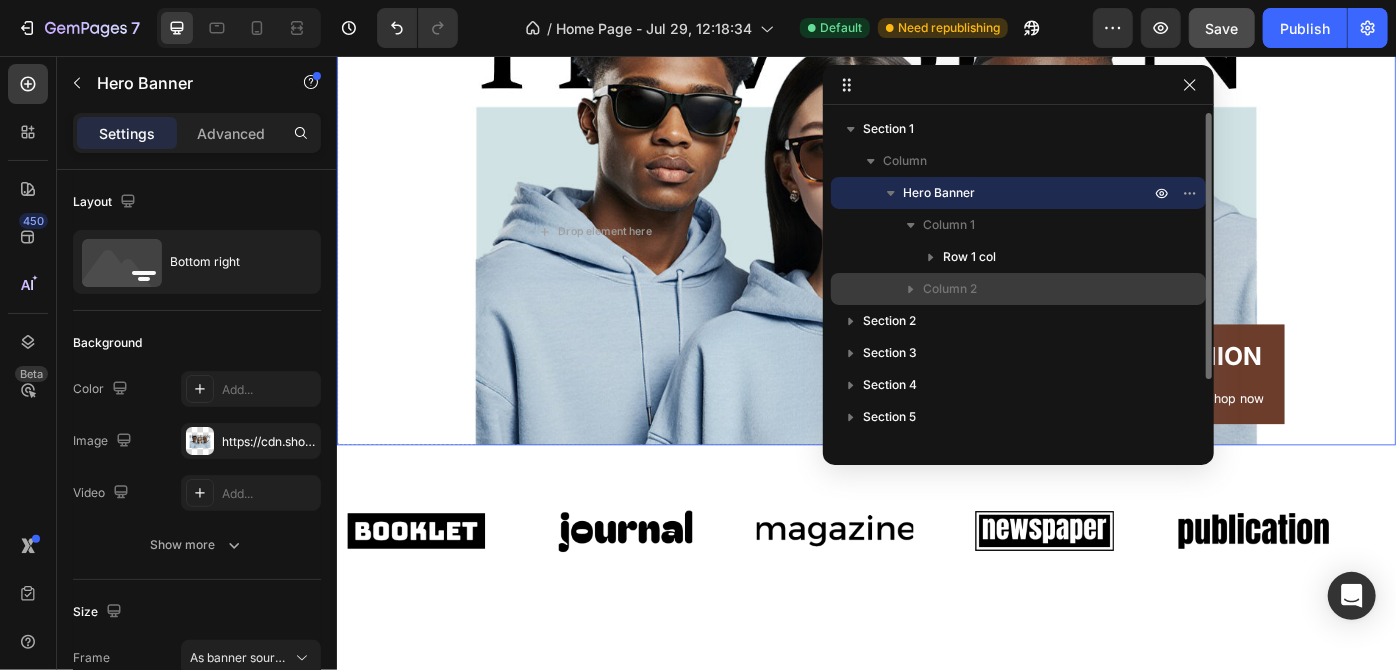 click on "Column 2" at bounding box center [950, 289] 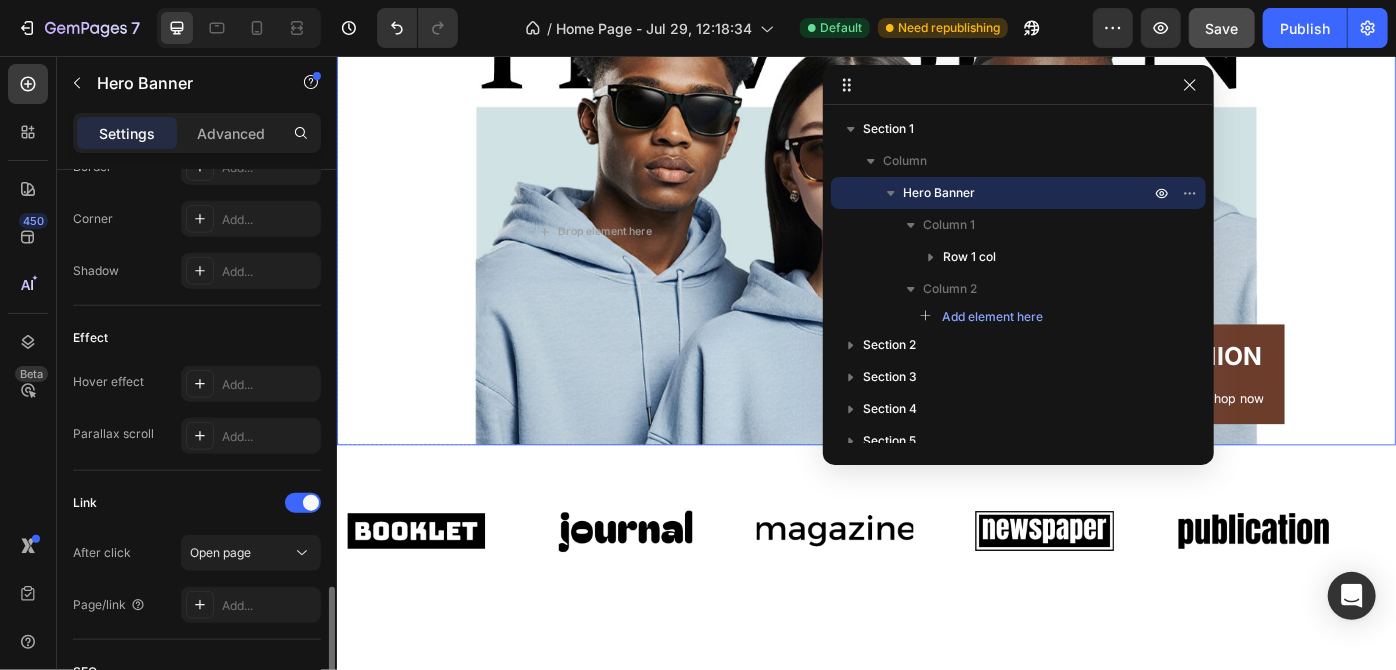 scroll, scrollTop: 1040, scrollLeft: 0, axis: vertical 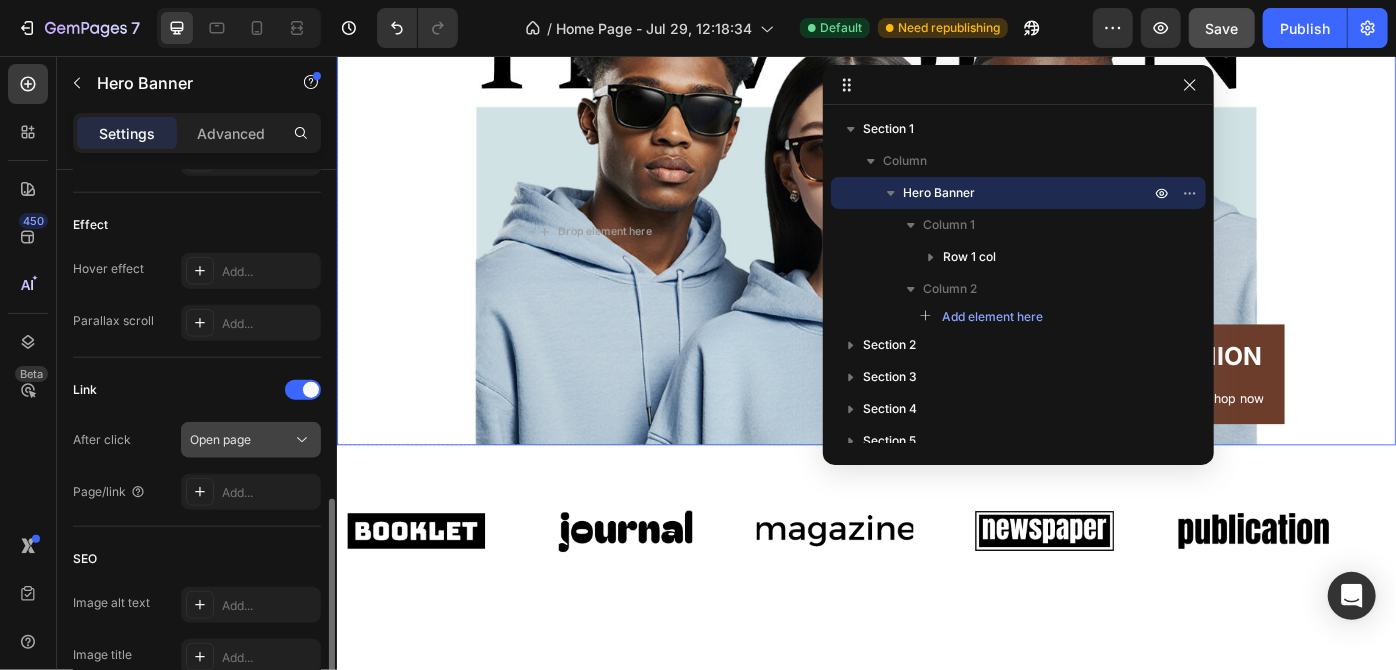 click on "Open page" at bounding box center [241, 440] 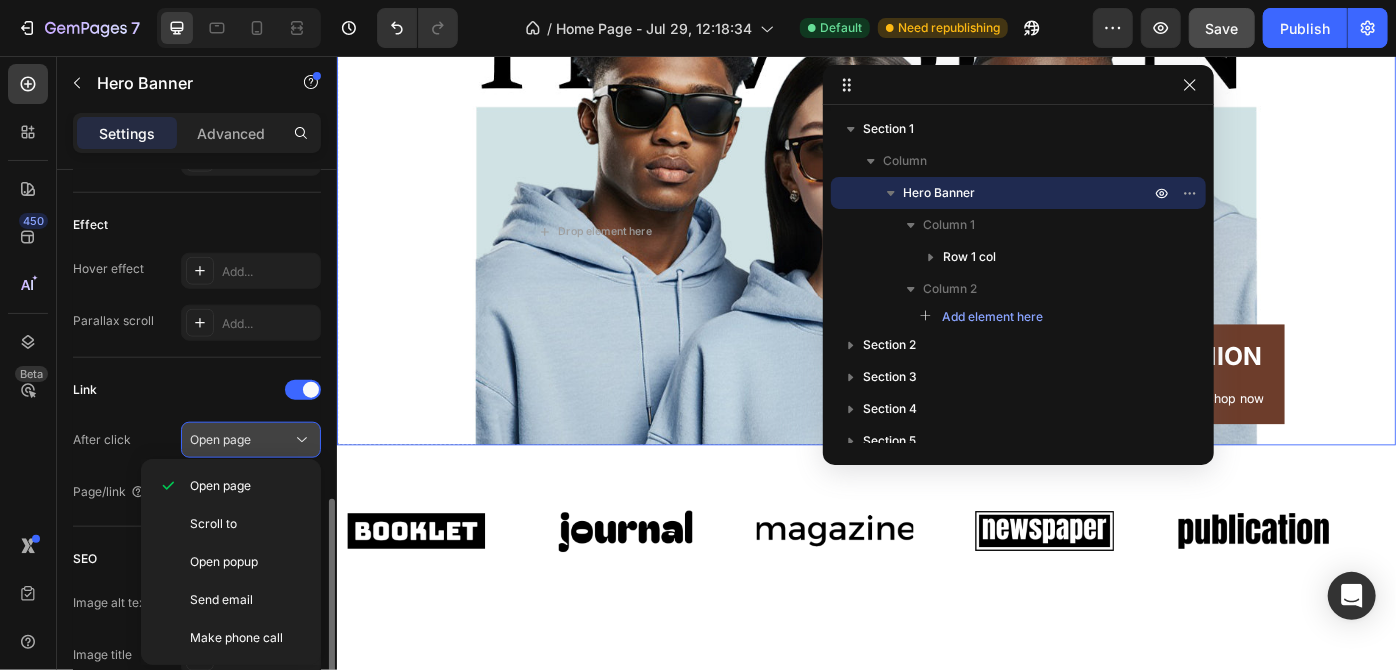 click on "Open page" 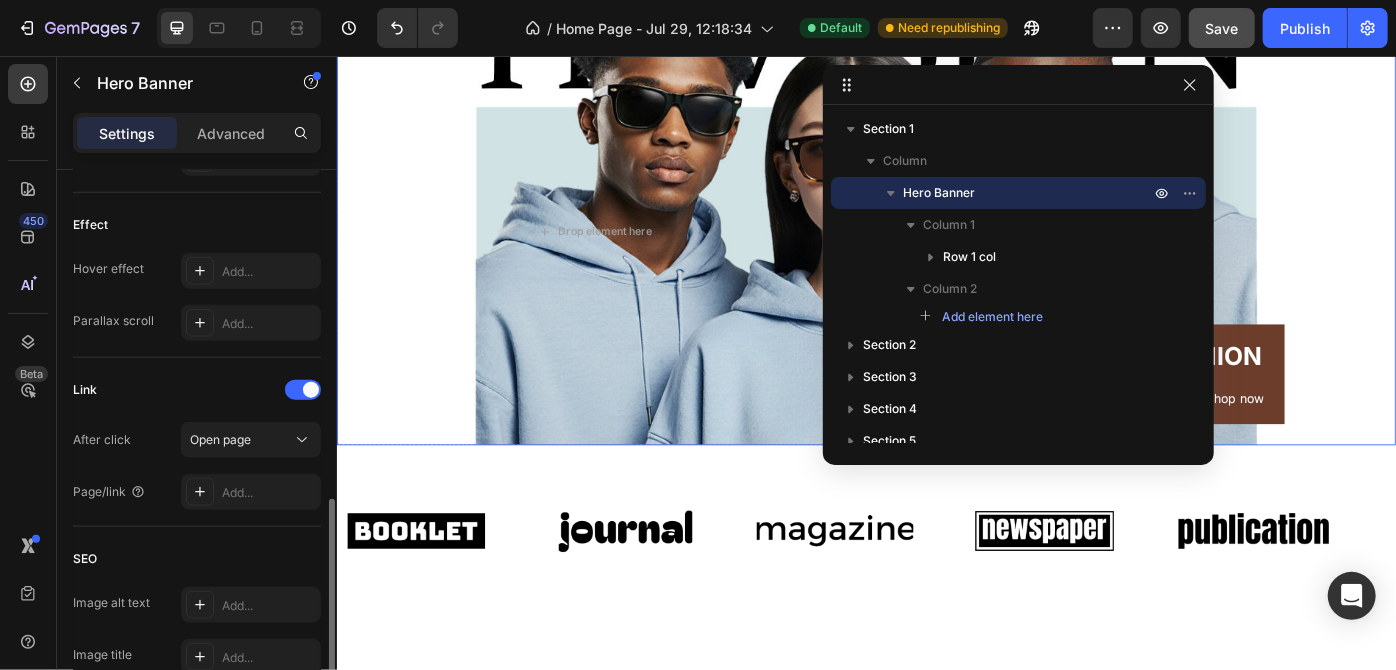 click on "Link After click Open page Page/link Add..." at bounding box center (197, 442) 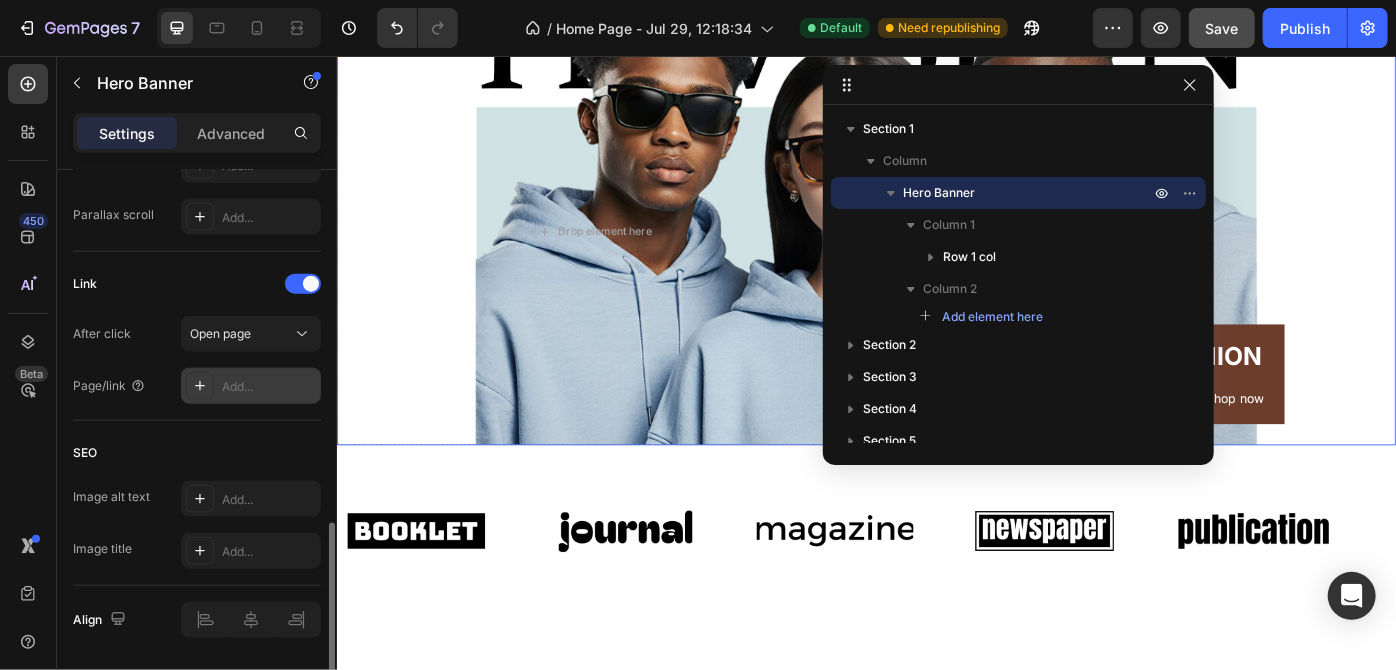scroll, scrollTop: 1139, scrollLeft: 0, axis: vertical 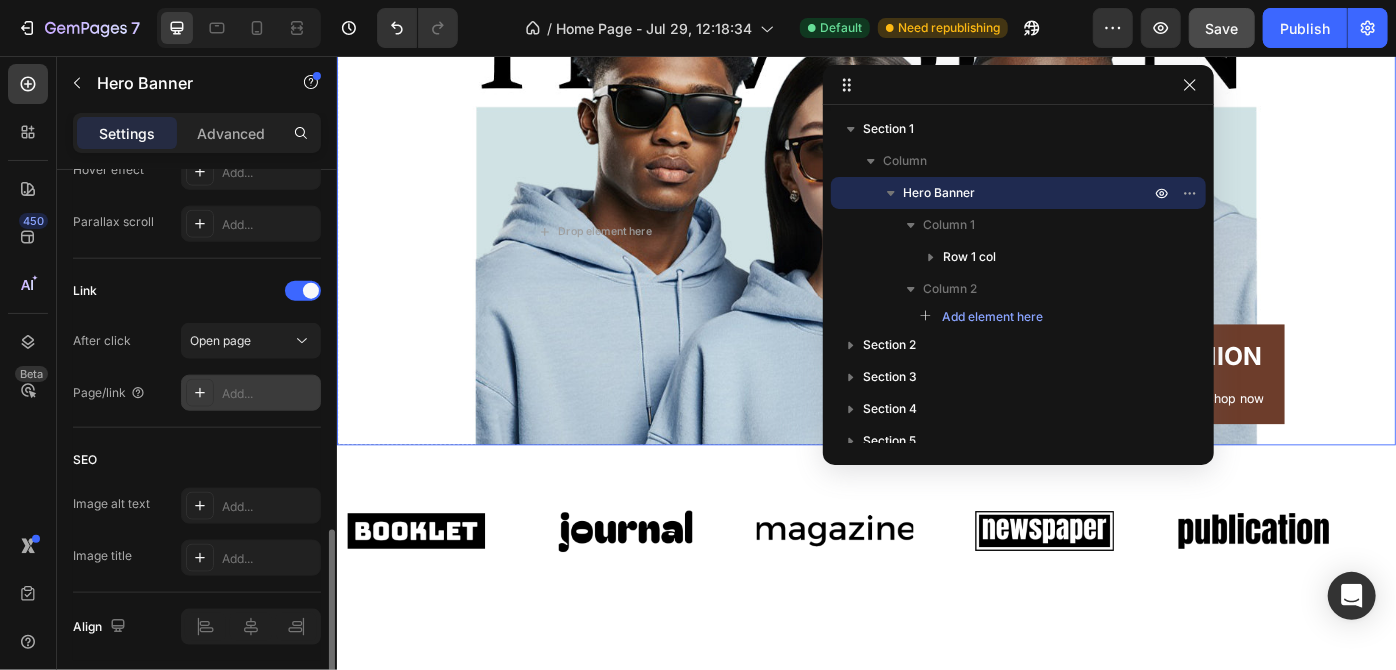 click 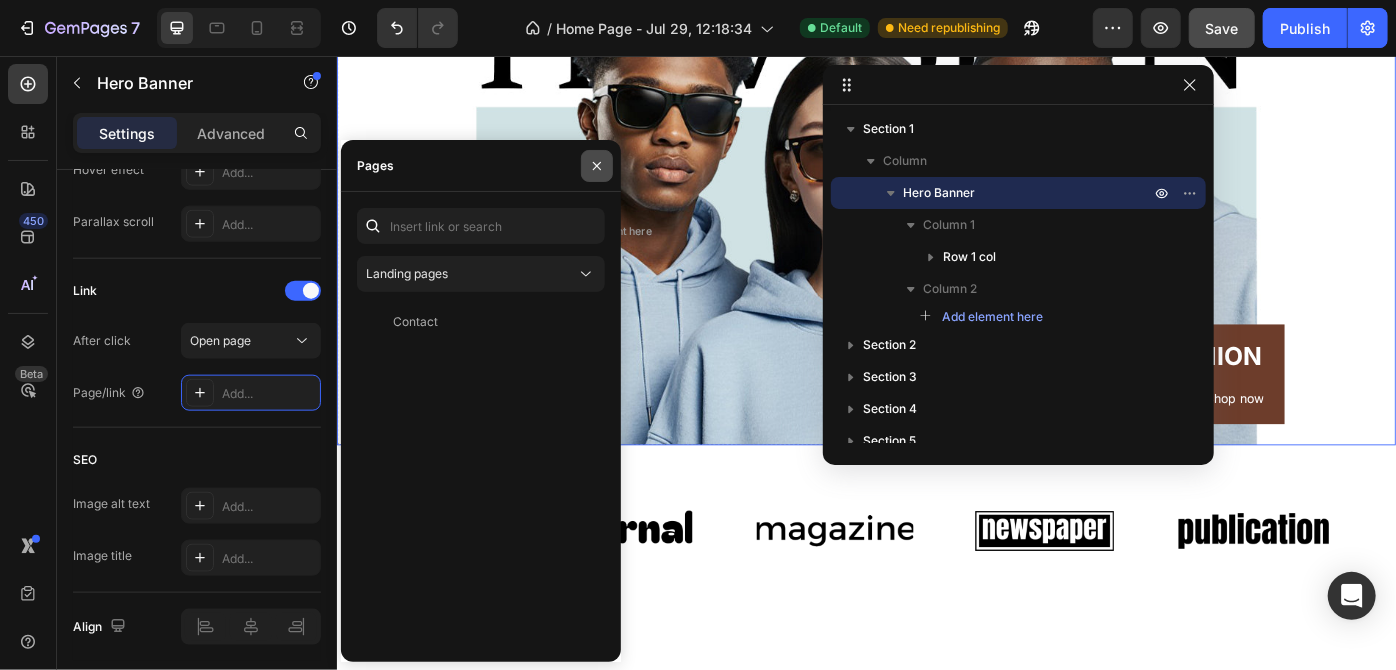 click 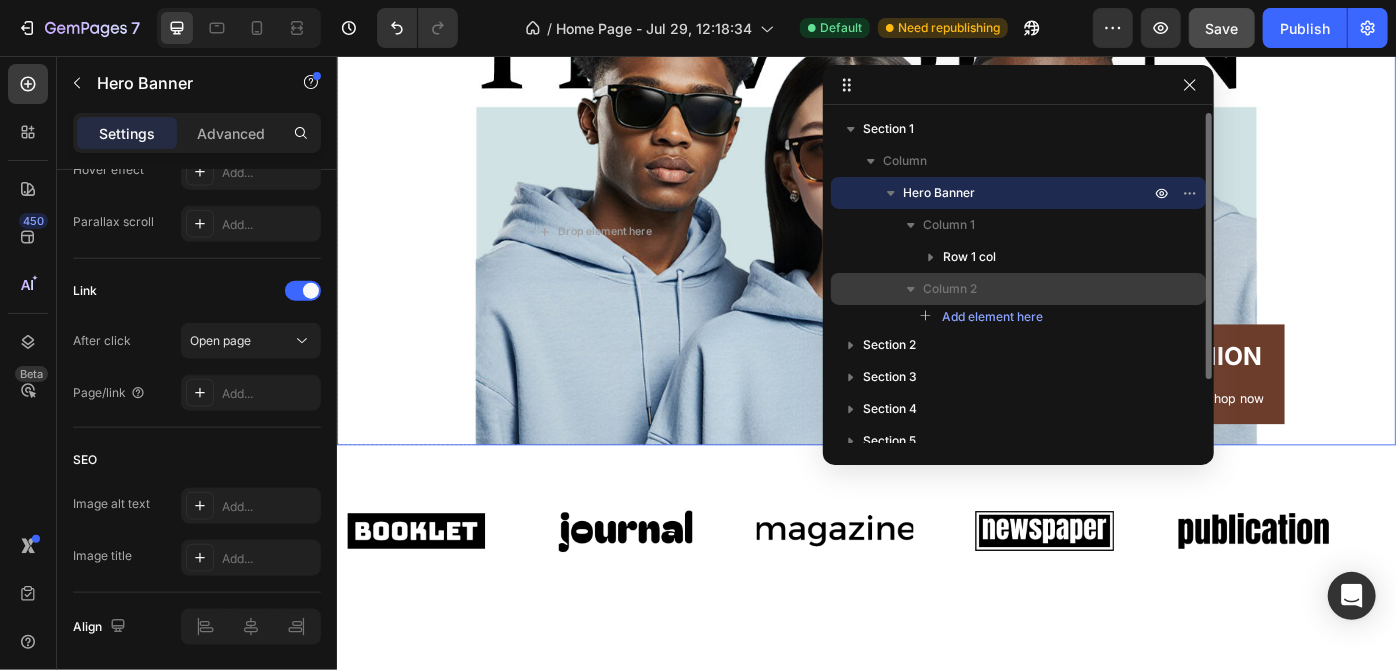 click on "Column 2" at bounding box center (950, 289) 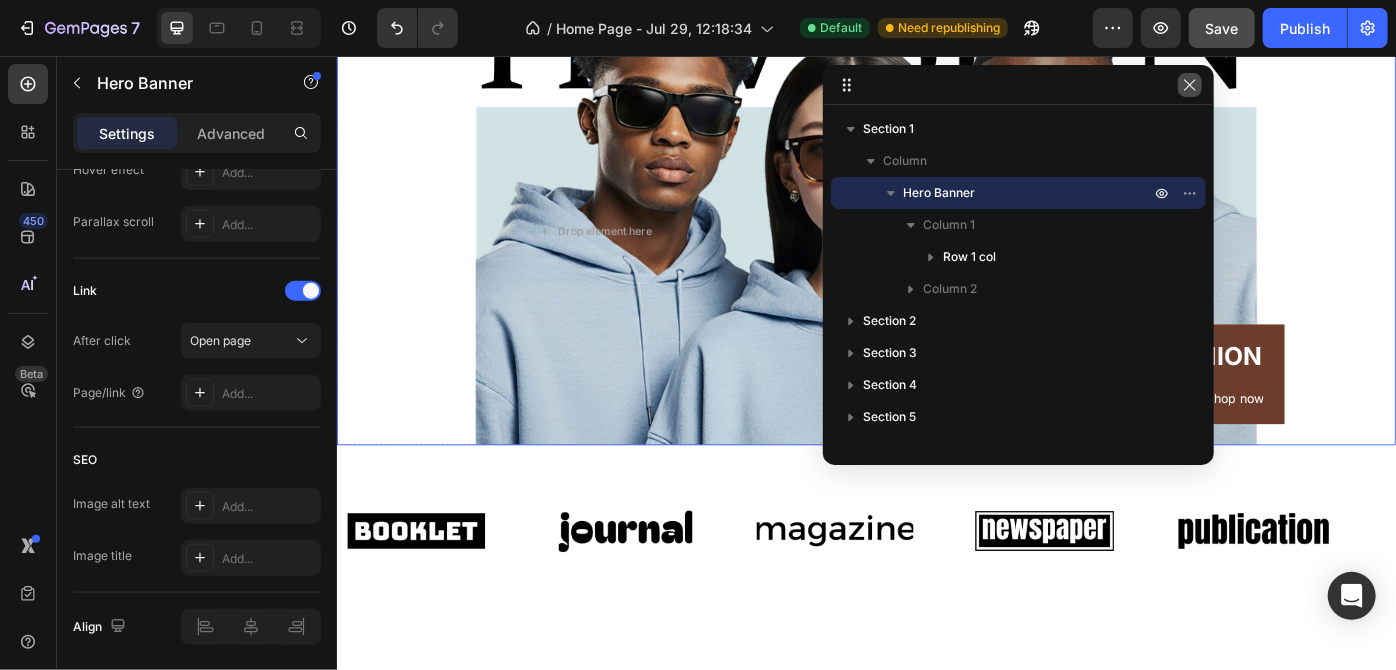 click 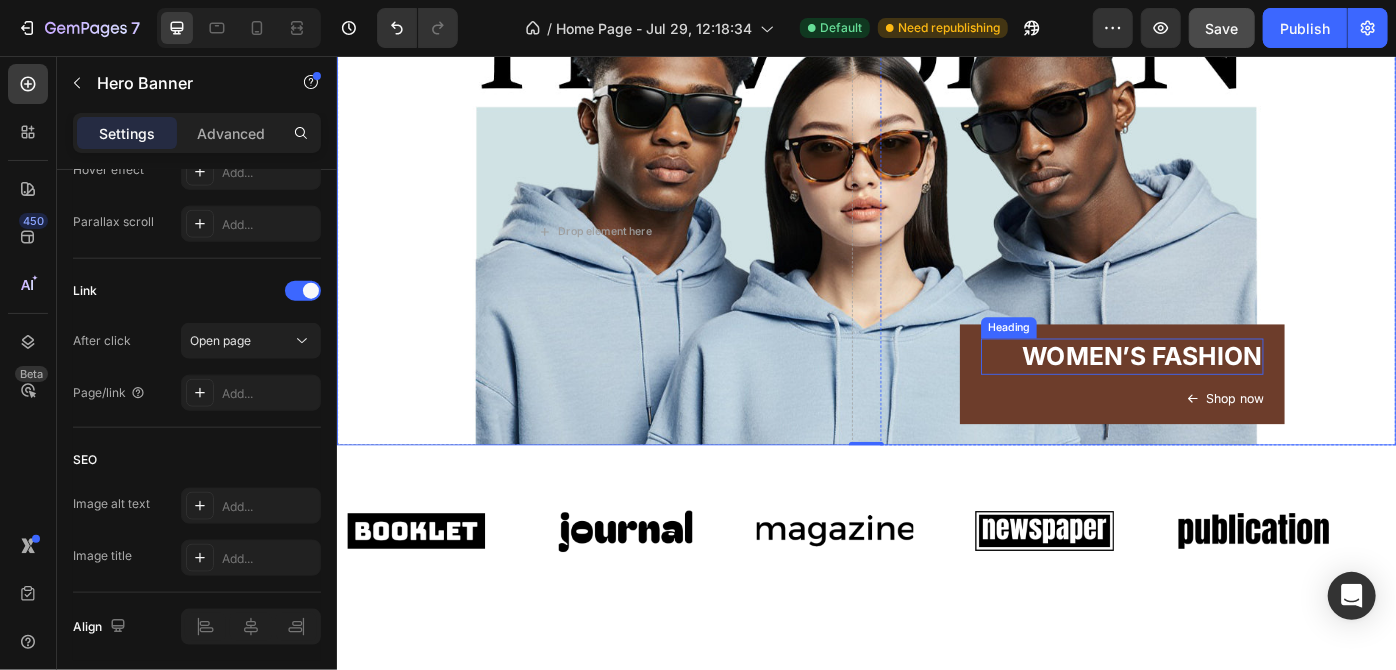 click on "WOMEN’S FASHION" at bounding box center (1226, 395) 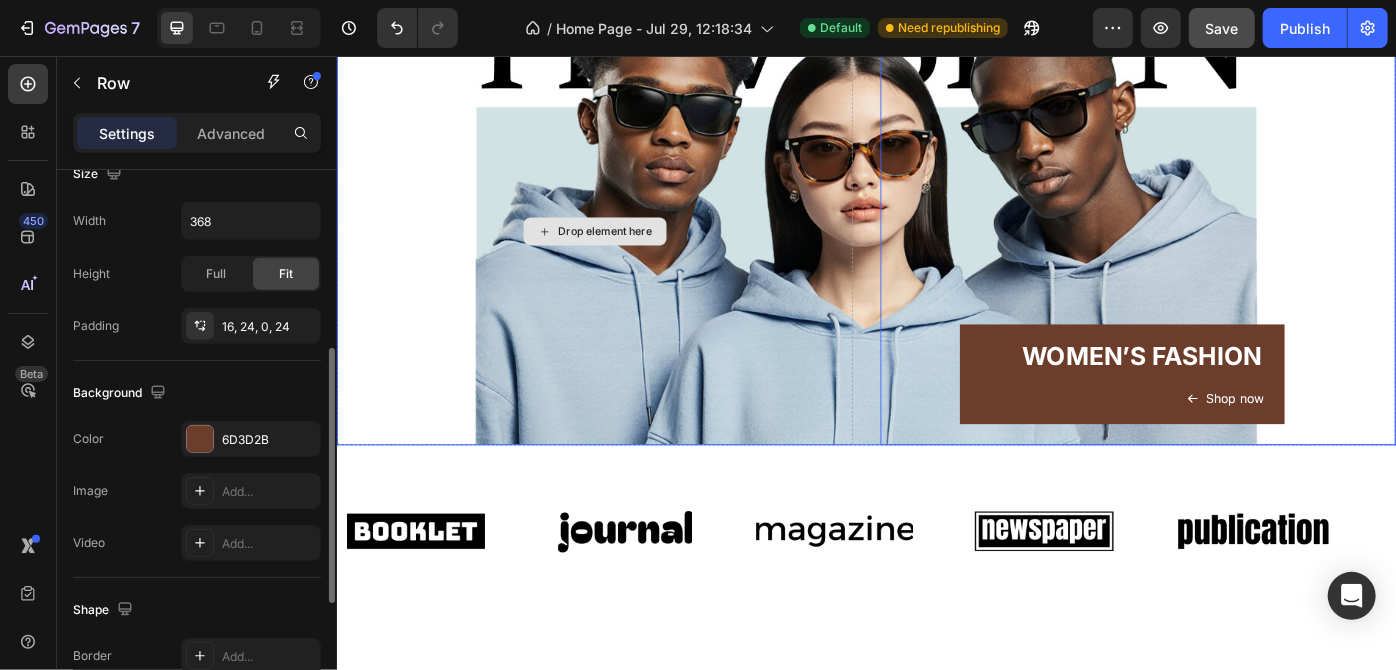 scroll, scrollTop: 437, scrollLeft: 0, axis: vertical 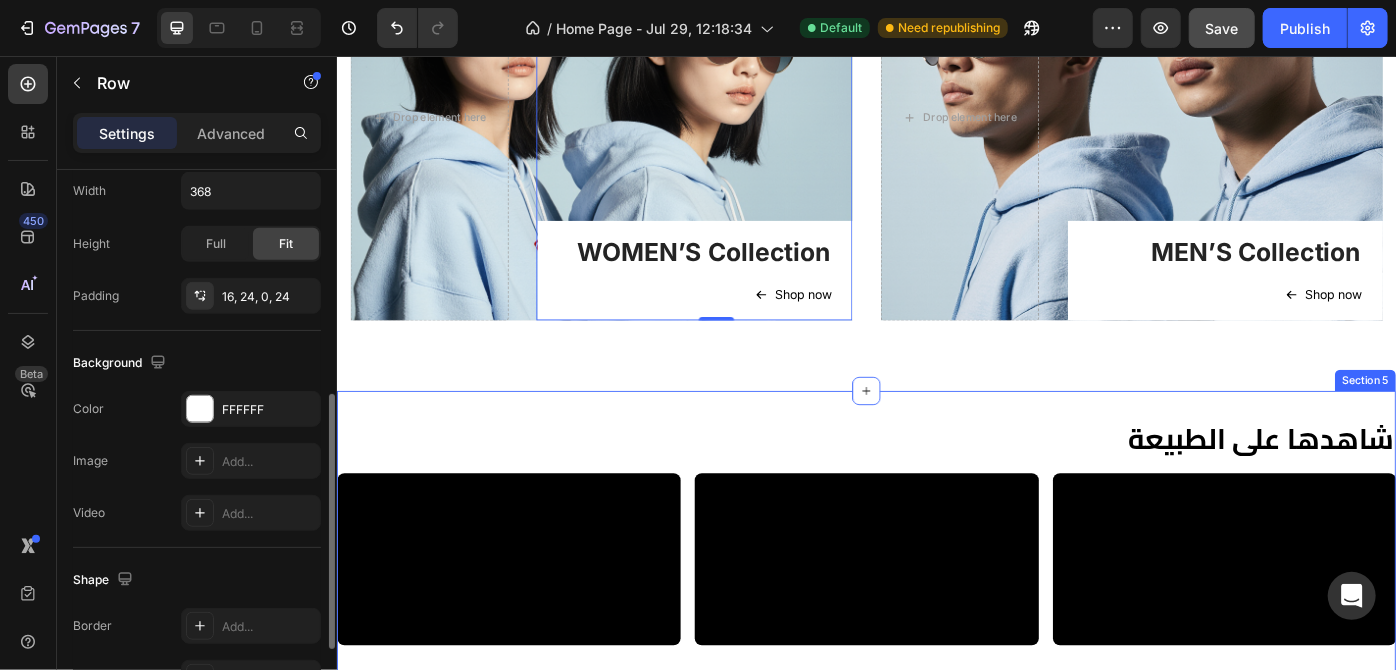 click on "شاهدها على الطبيعة Heading Video Video Video Row Row Section 5" at bounding box center (936, 603) 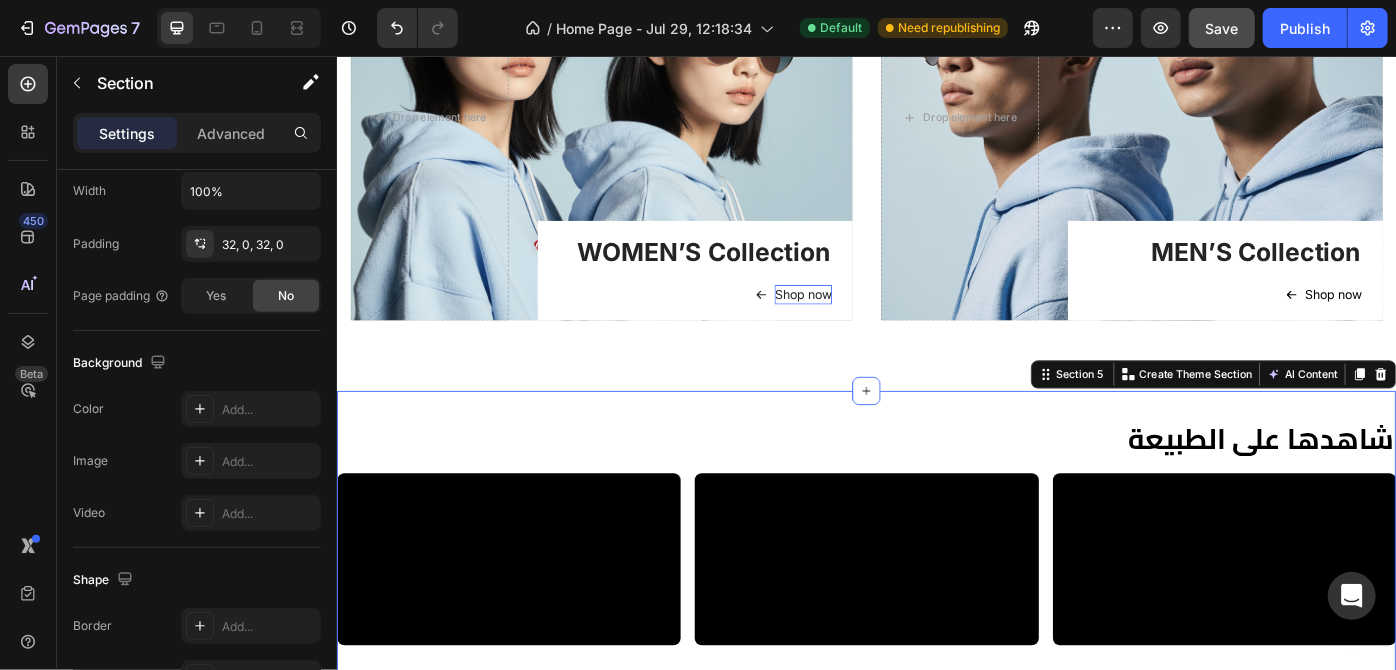 scroll, scrollTop: 0, scrollLeft: 0, axis: both 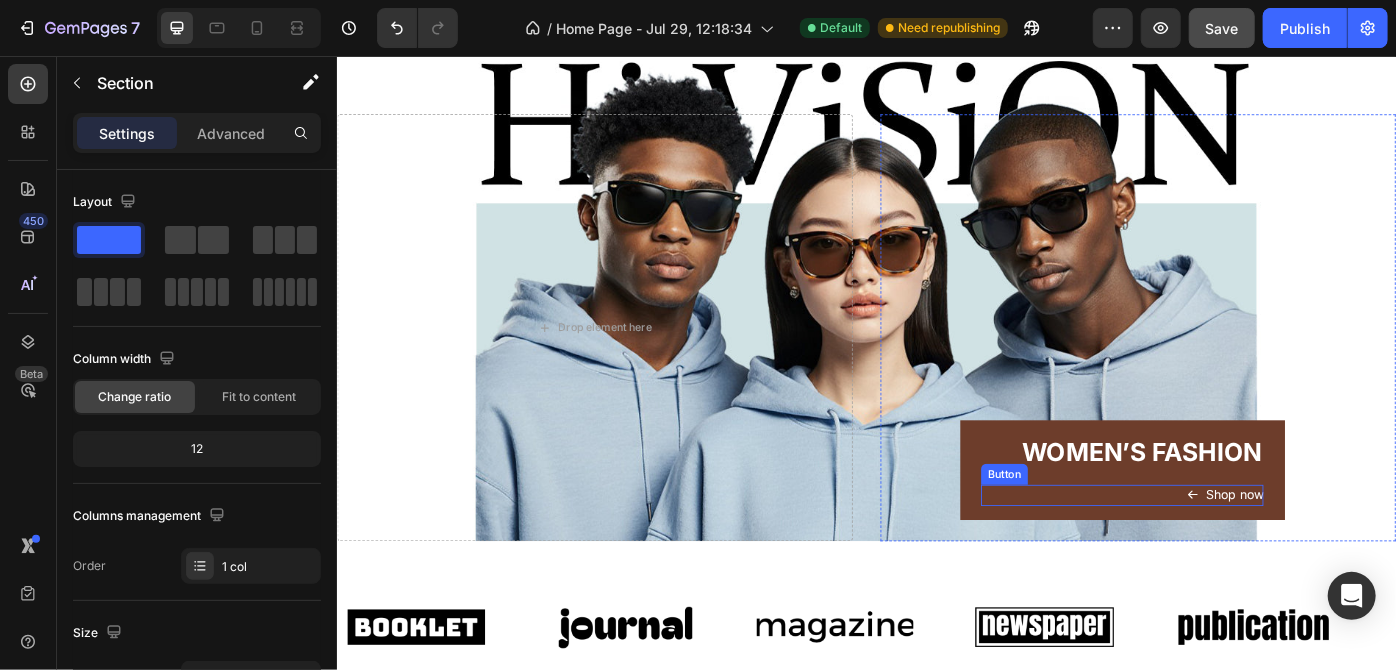 click on "Shop now Button" at bounding box center [1226, 553] 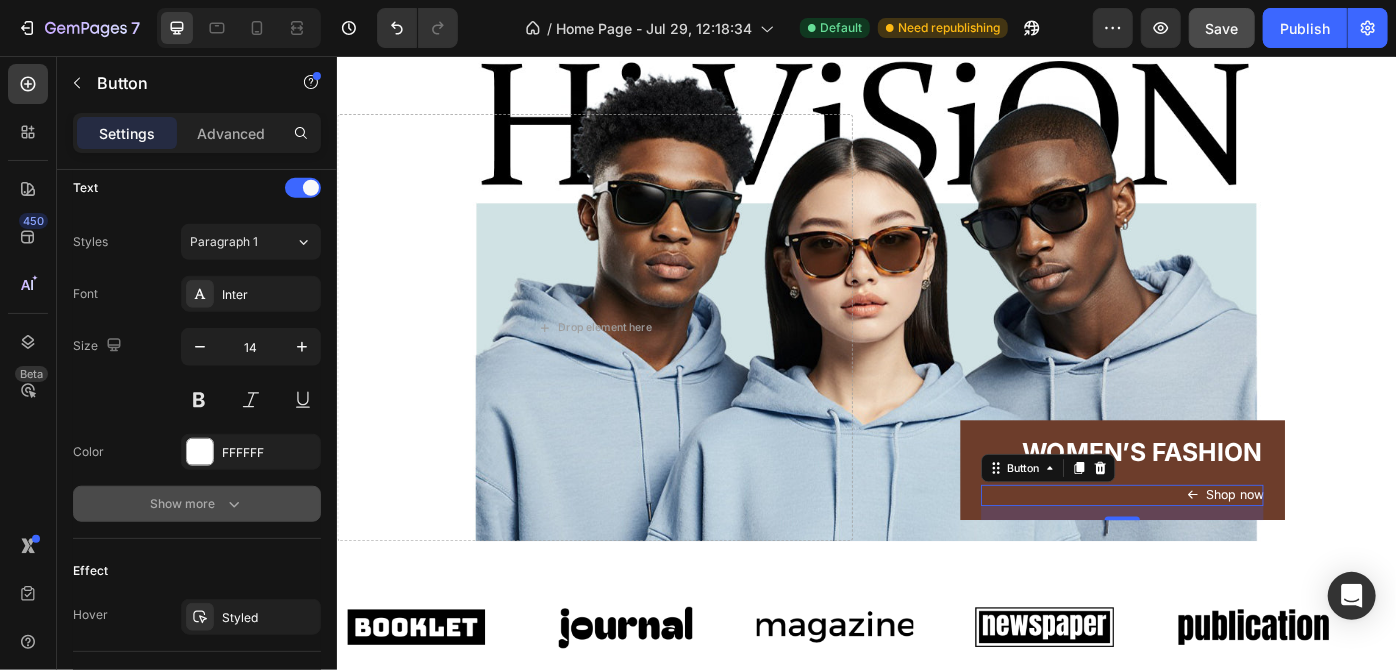 scroll, scrollTop: 1029, scrollLeft: 0, axis: vertical 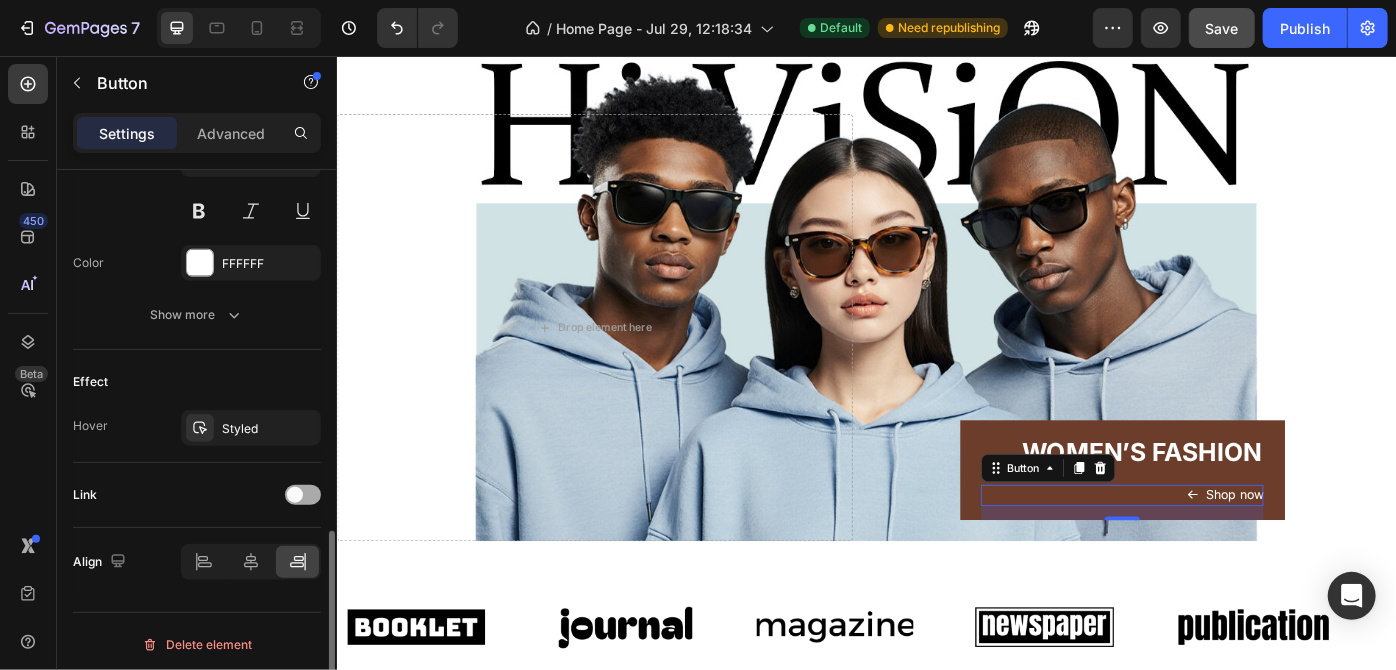 click at bounding box center (303, 495) 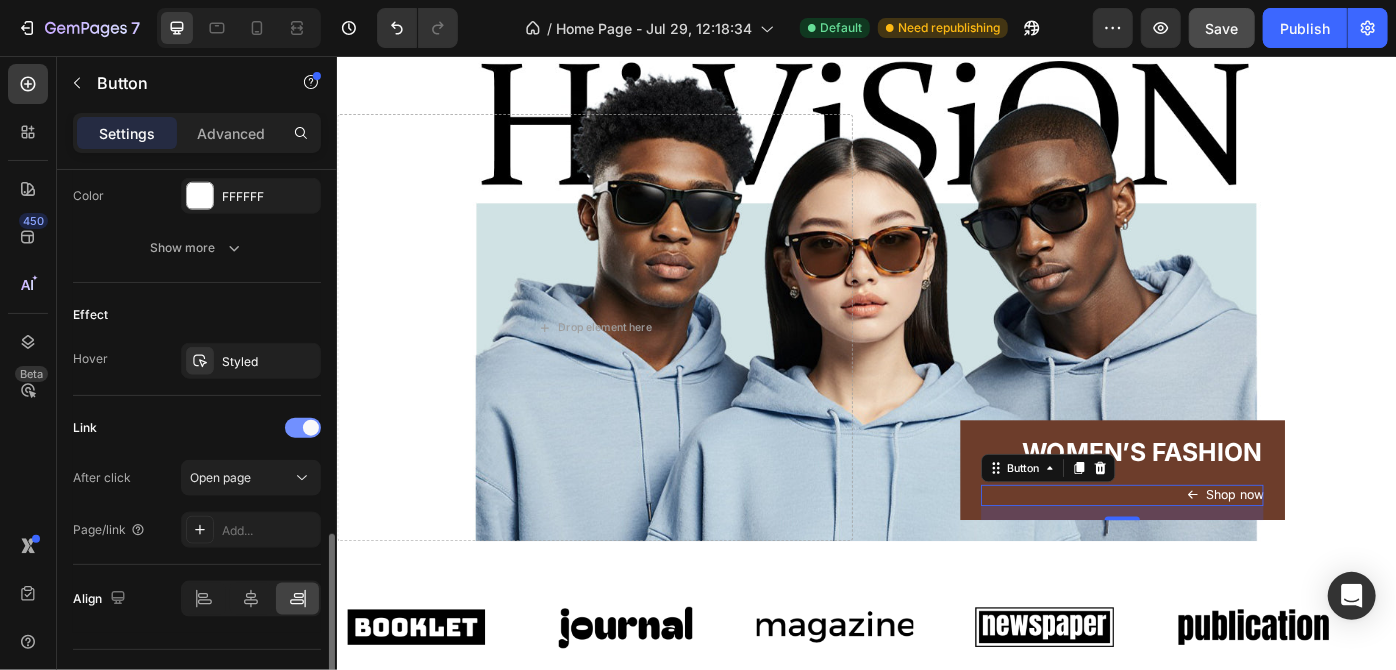 scroll, scrollTop: 1098, scrollLeft: 0, axis: vertical 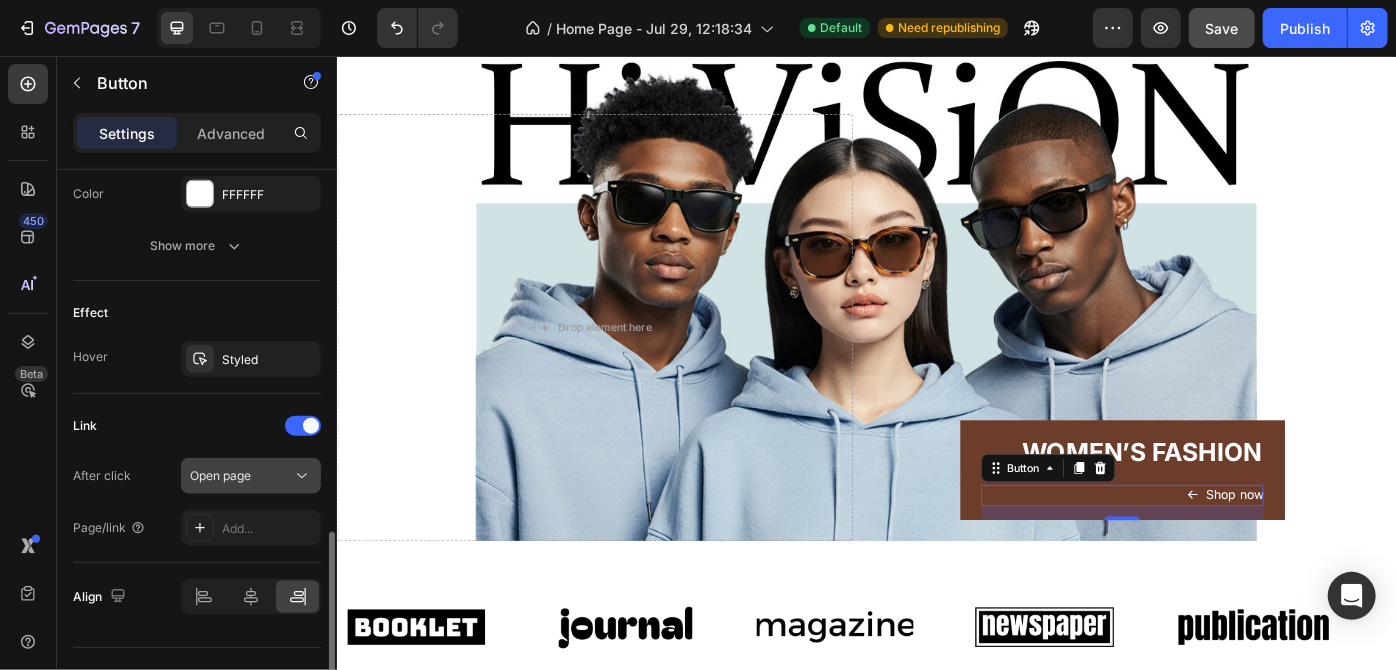 click 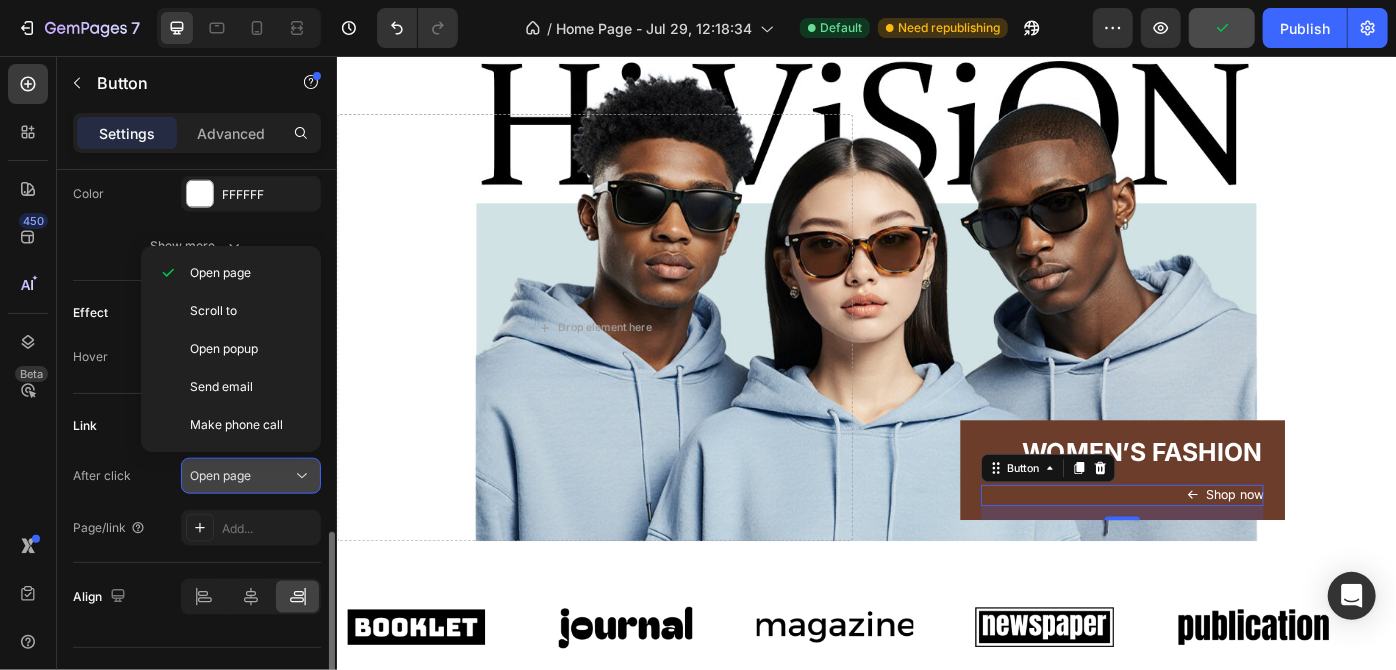 click 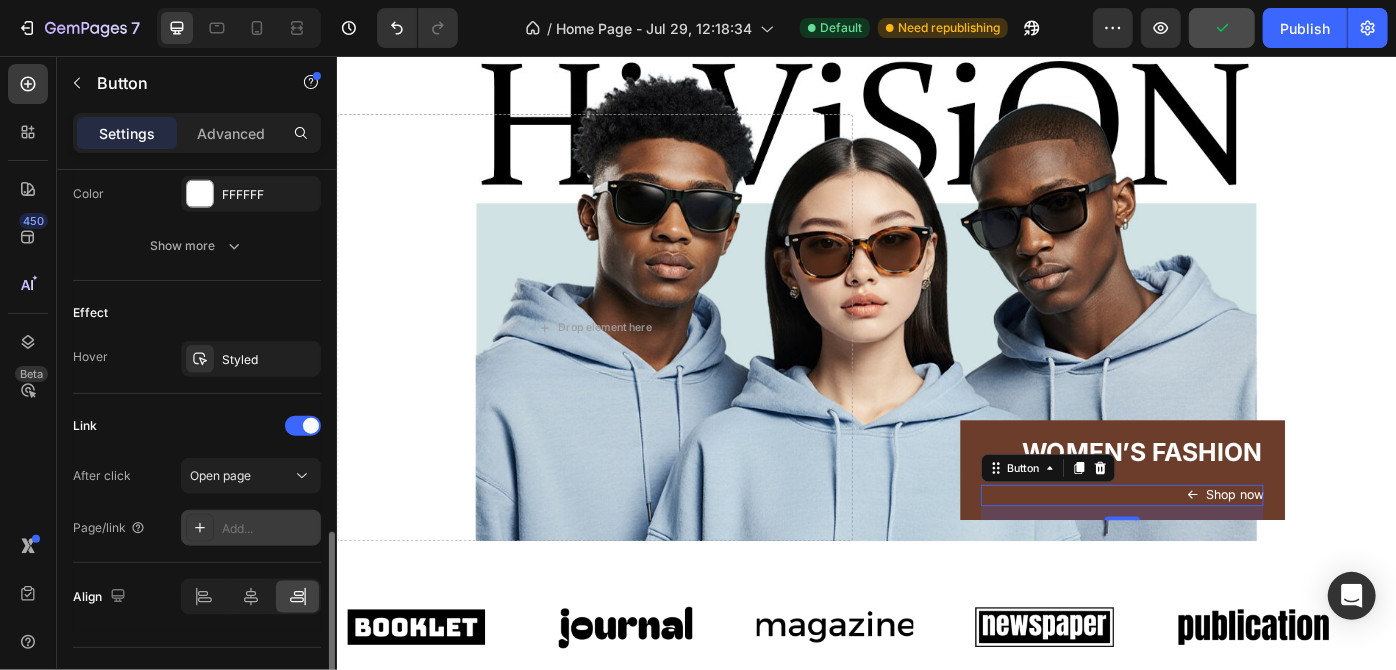 click 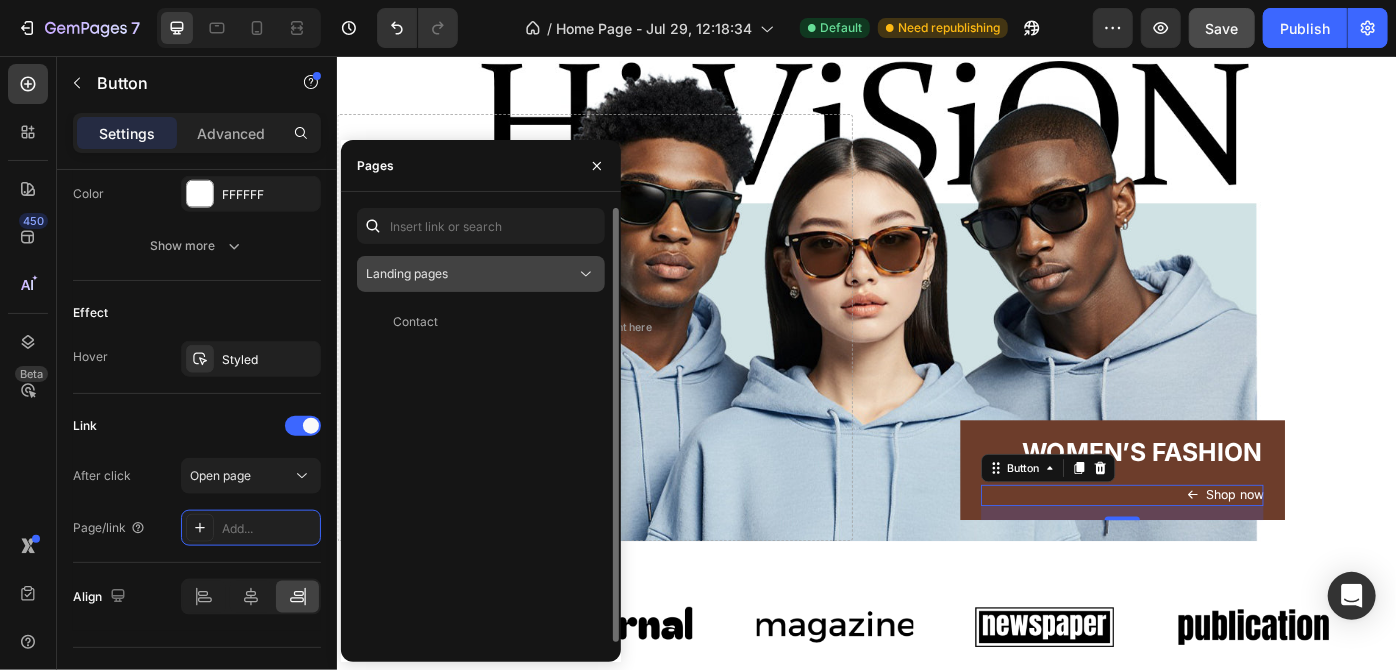 click on "Landing pages" at bounding box center (471, 274) 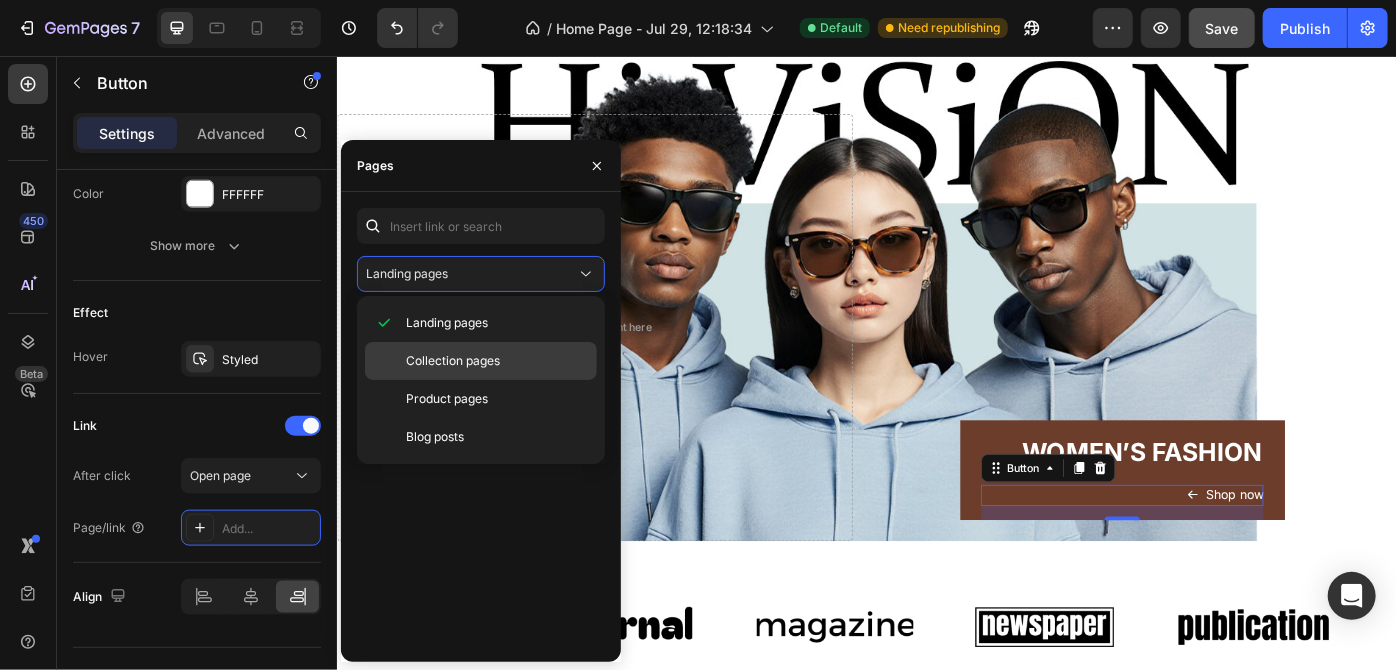 click on "Collection pages" at bounding box center [453, 361] 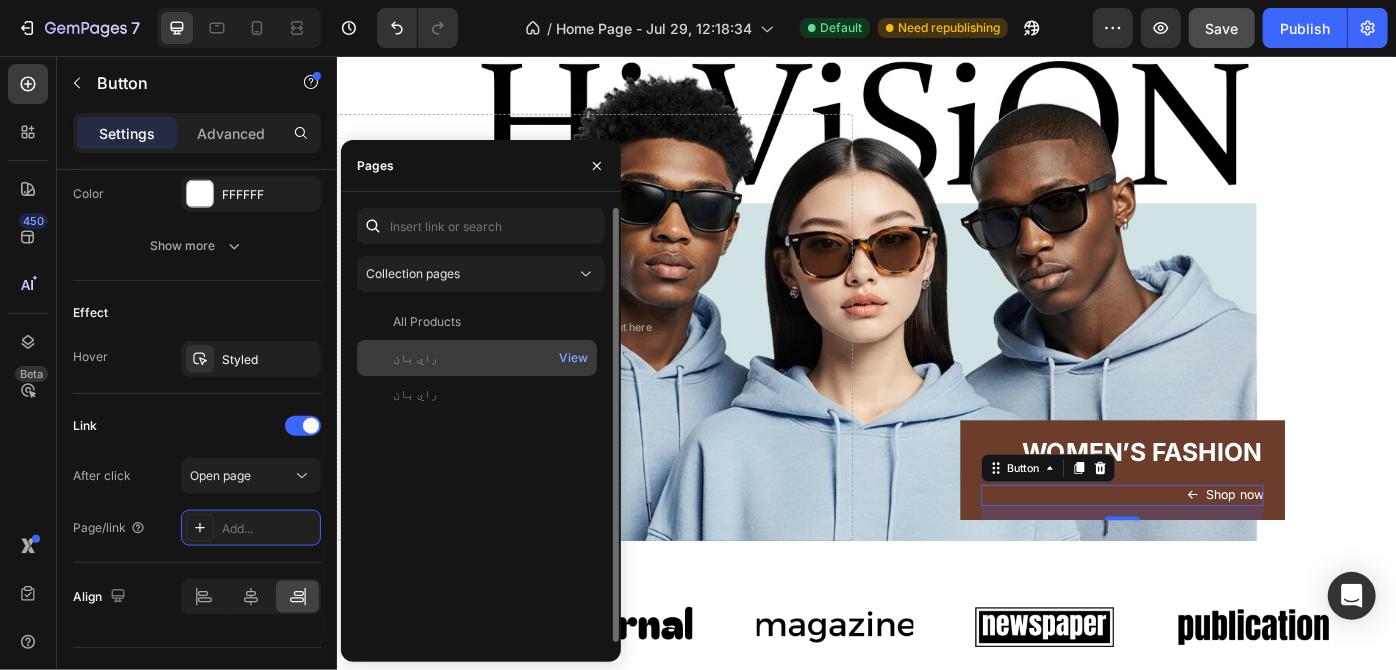 click on "راي بان" at bounding box center [477, 358] 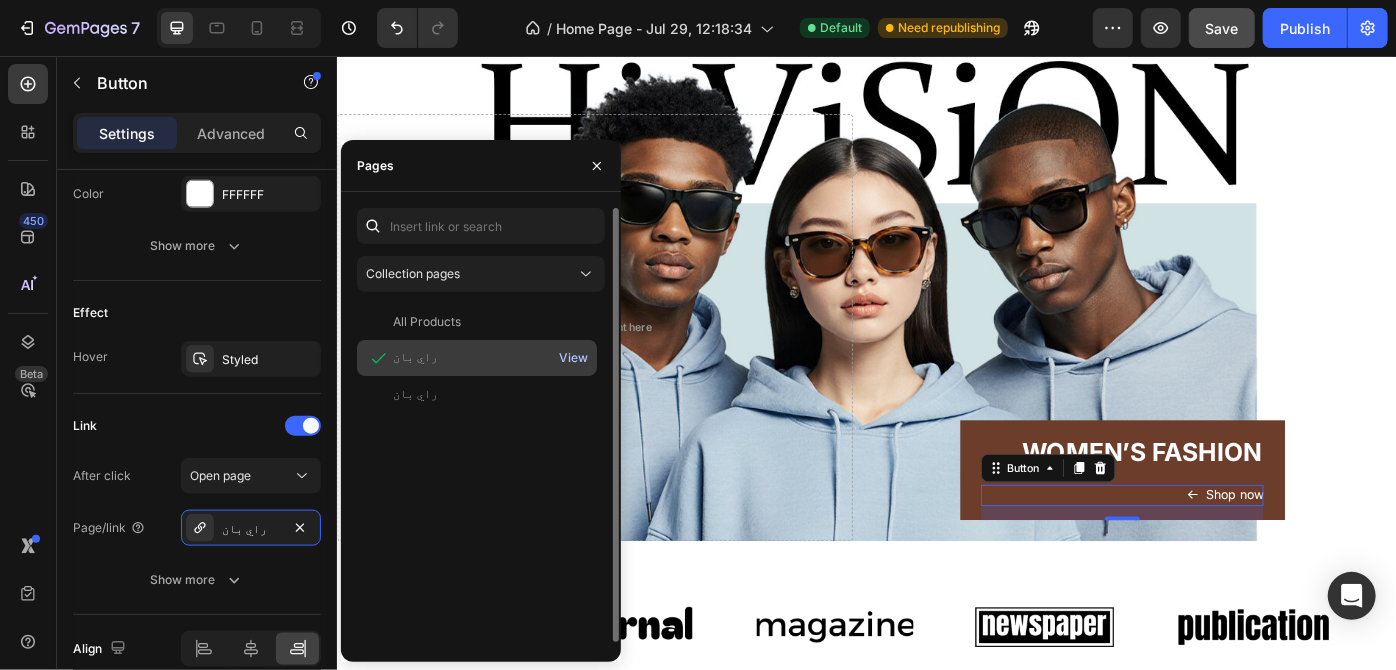 click on "View" at bounding box center [573, 358] 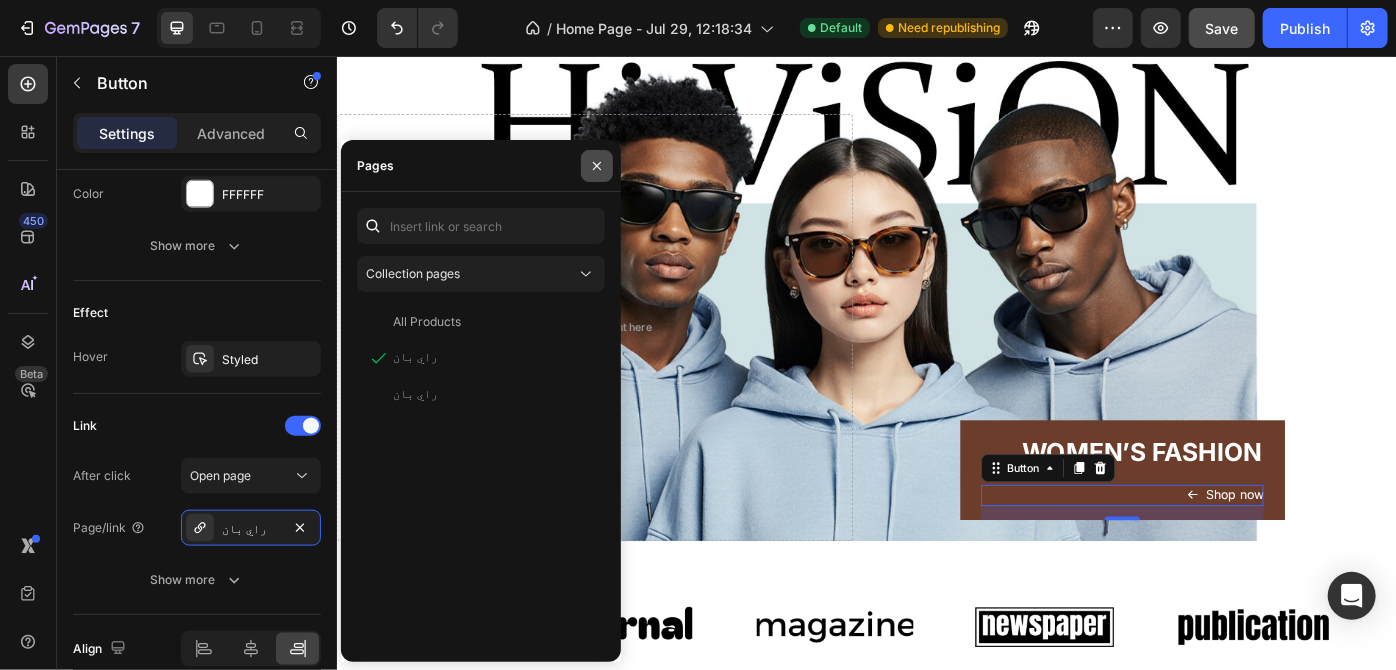 click 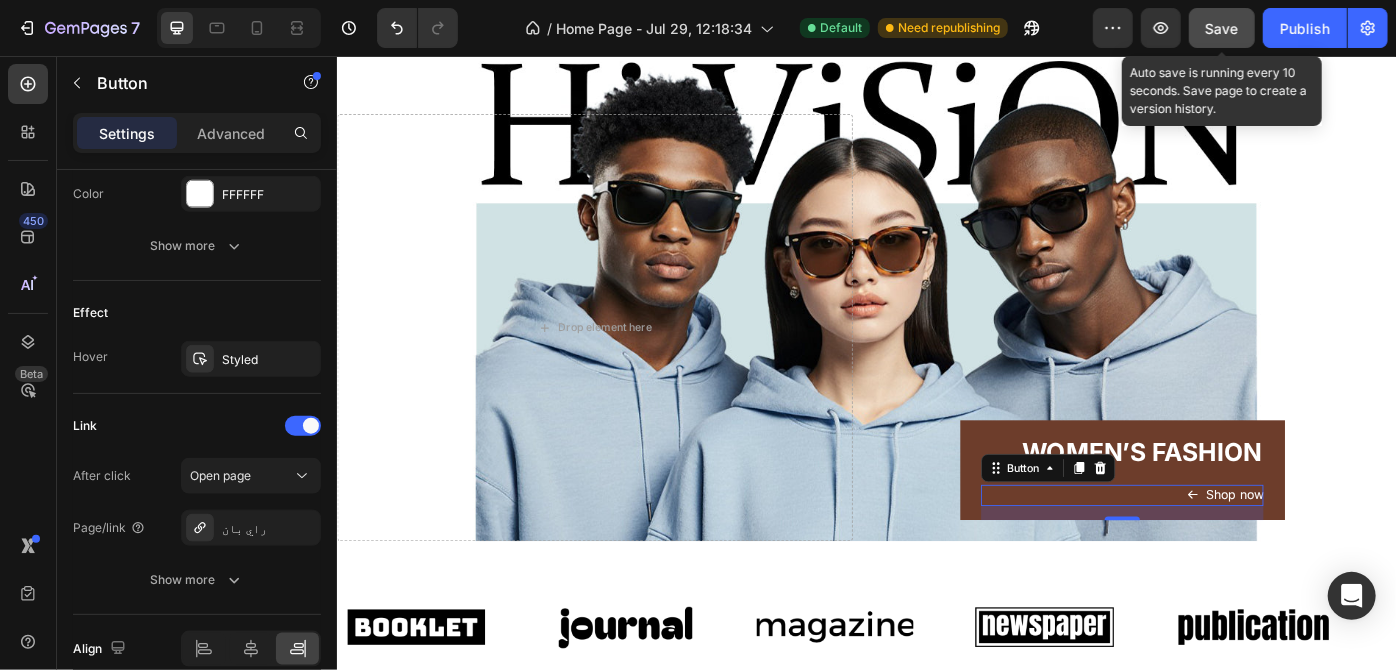 click on "Save" 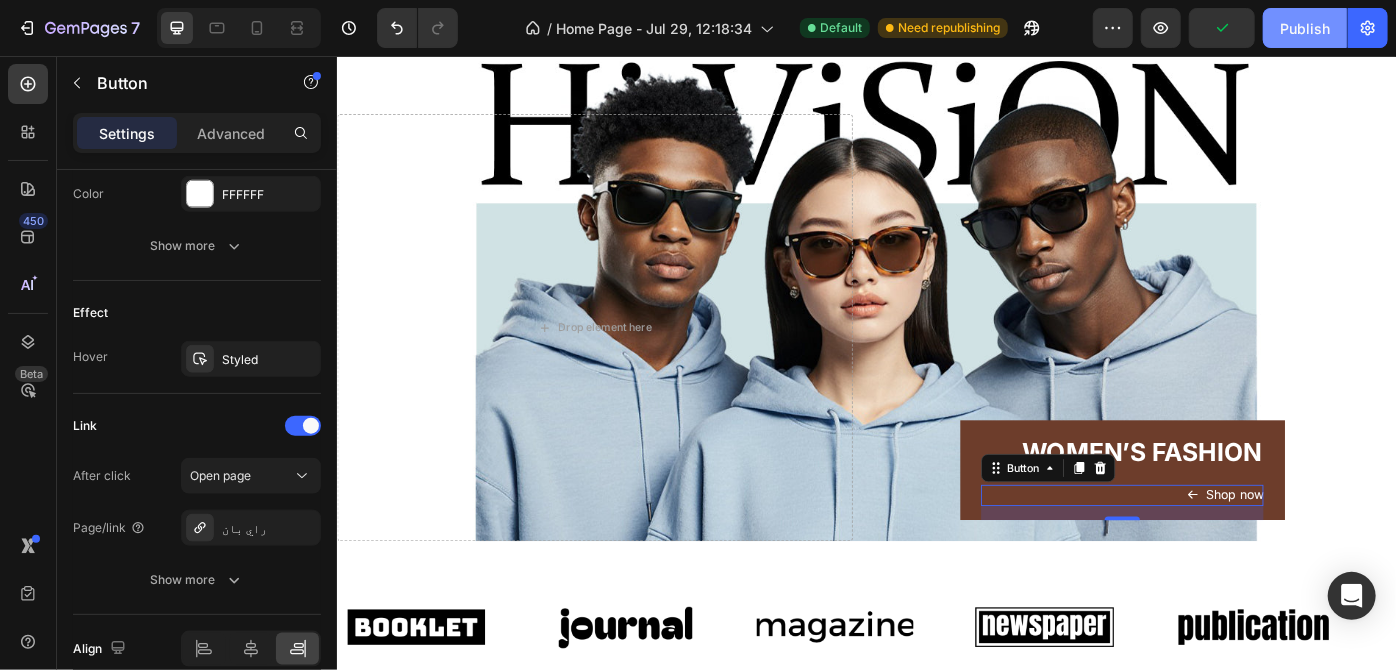 click on "Publish" 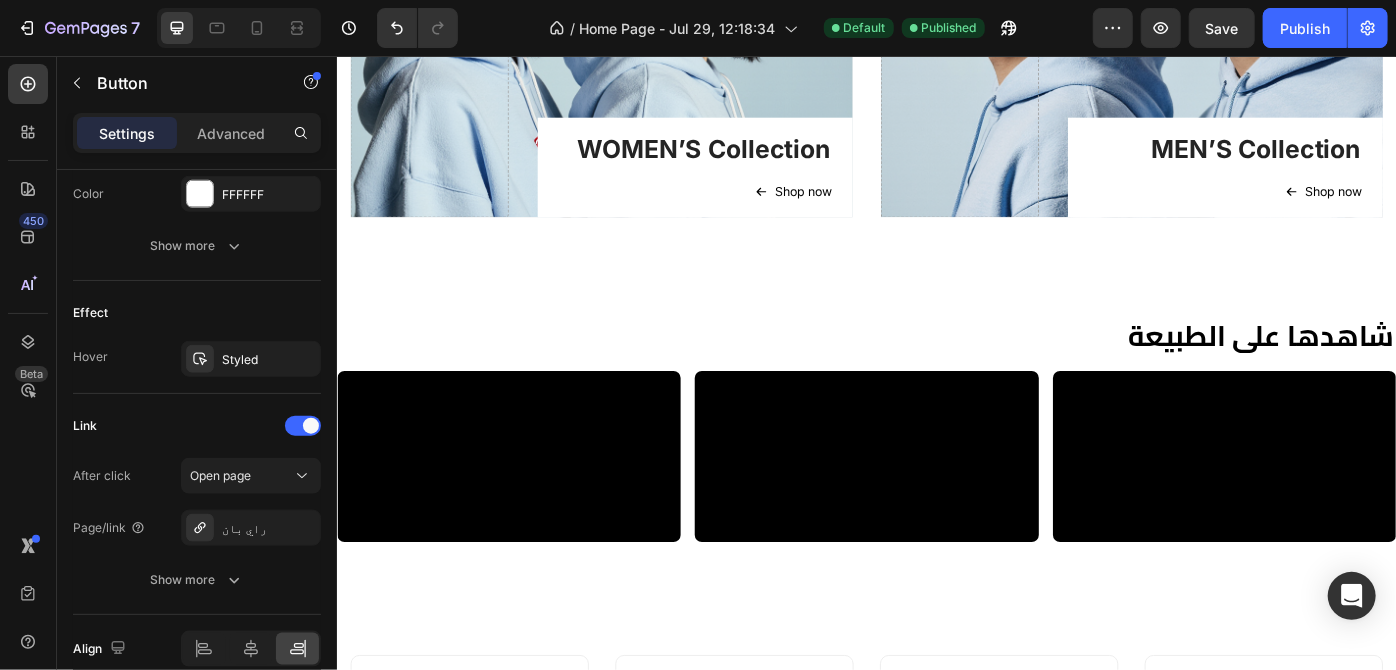 scroll, scrollTop: 1261, scrollLeft: 0, axis: vertical 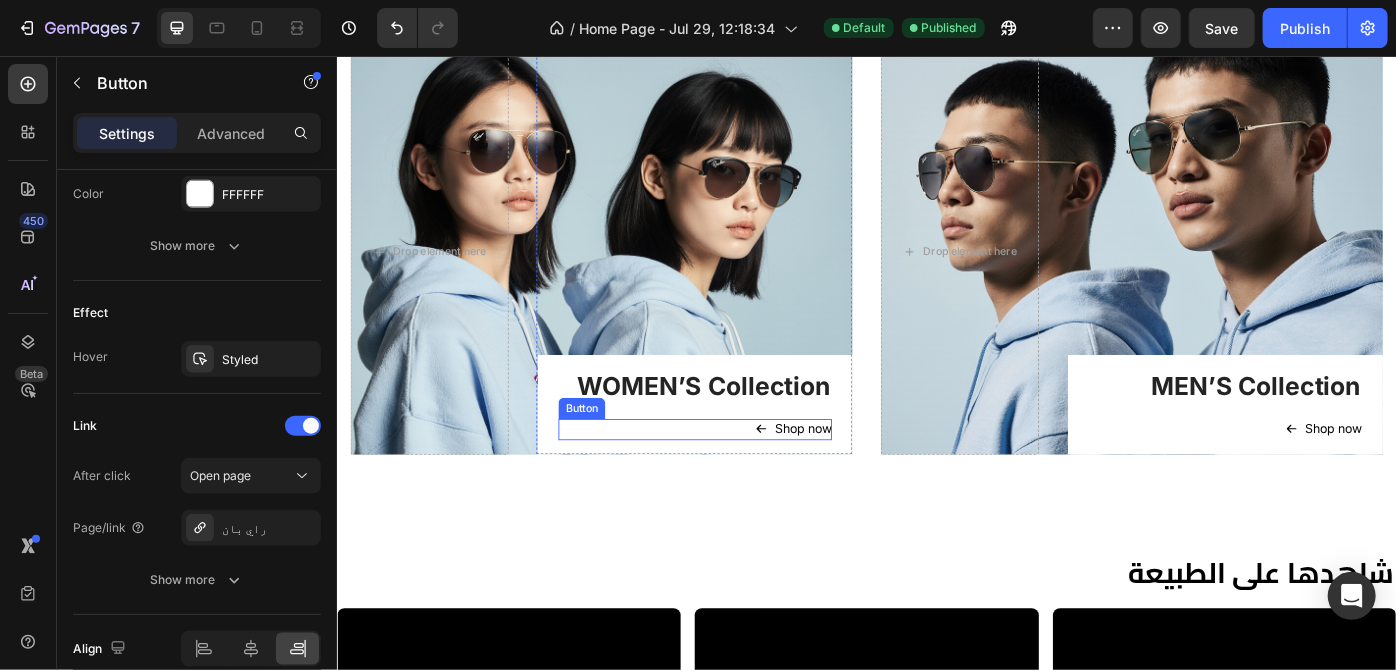 click on "Shop now Button" at bounding box center [742, 479] 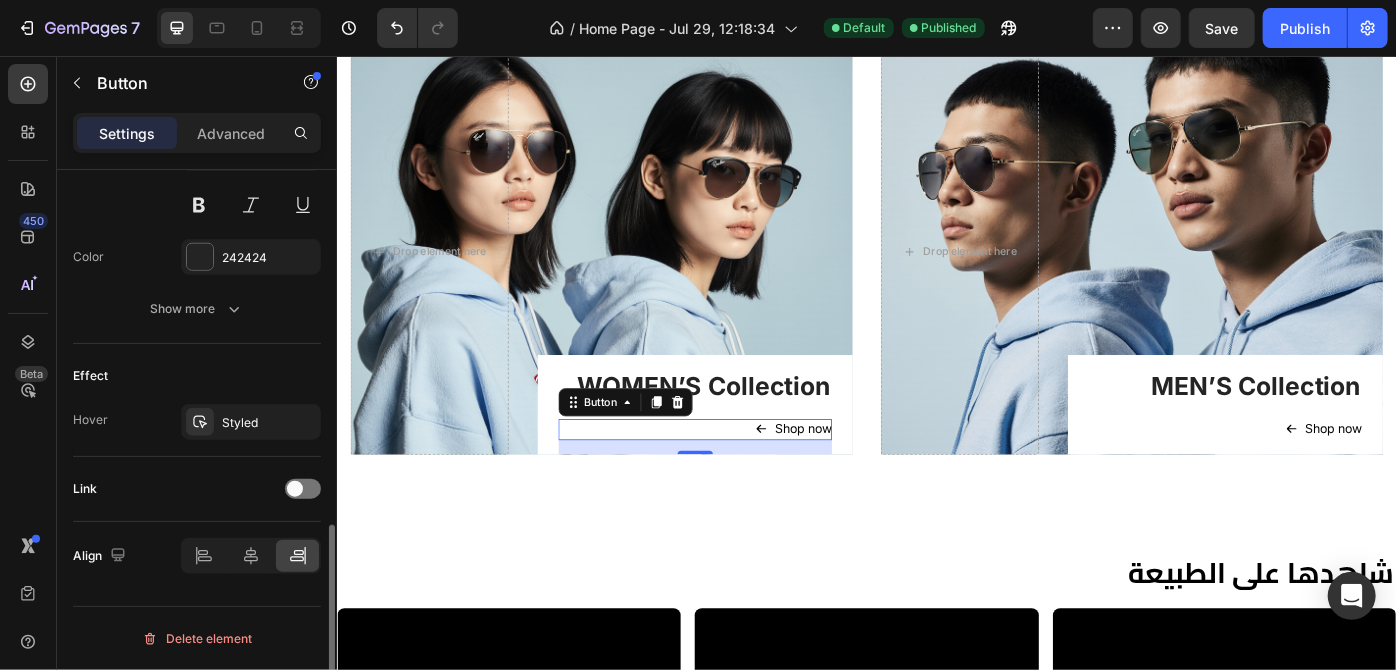 scroll, scrollTop: 1029, scrollLeft: 0, axis: vertical 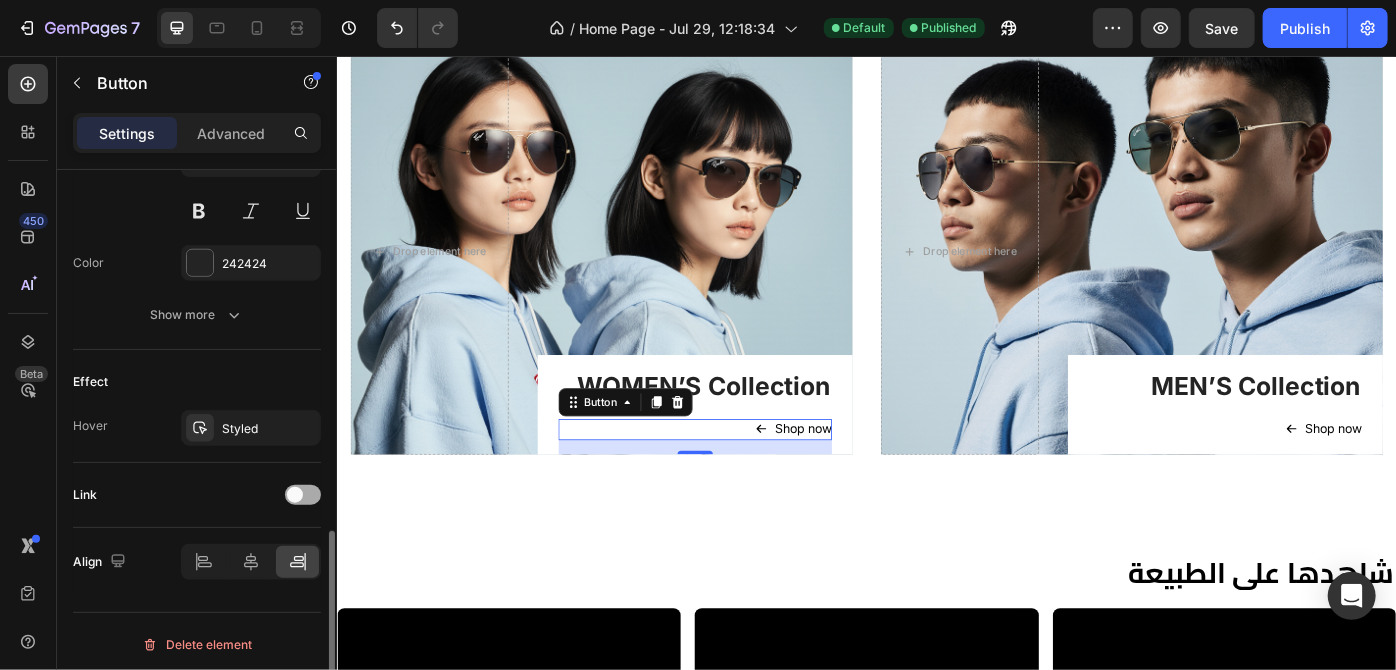 click at bounding box center (303, 495) 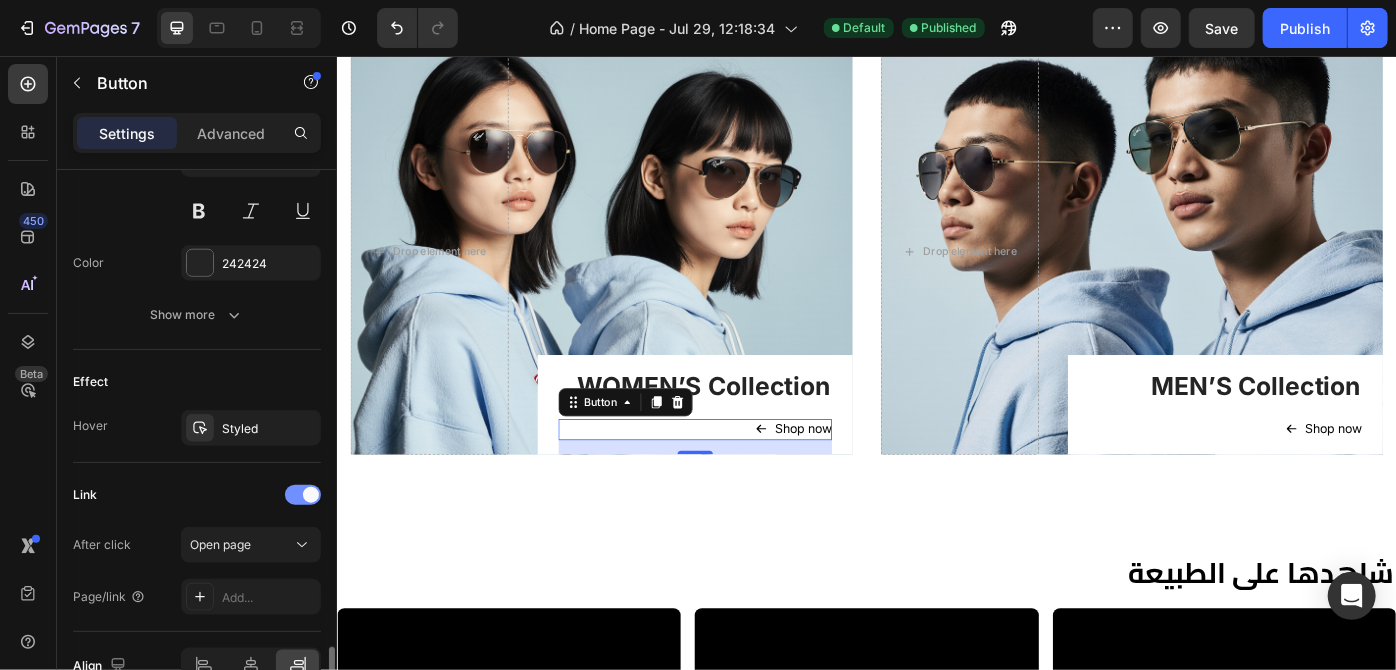 scroll, scrollTop: 1133, scrollLeft: 0, axis: vertical 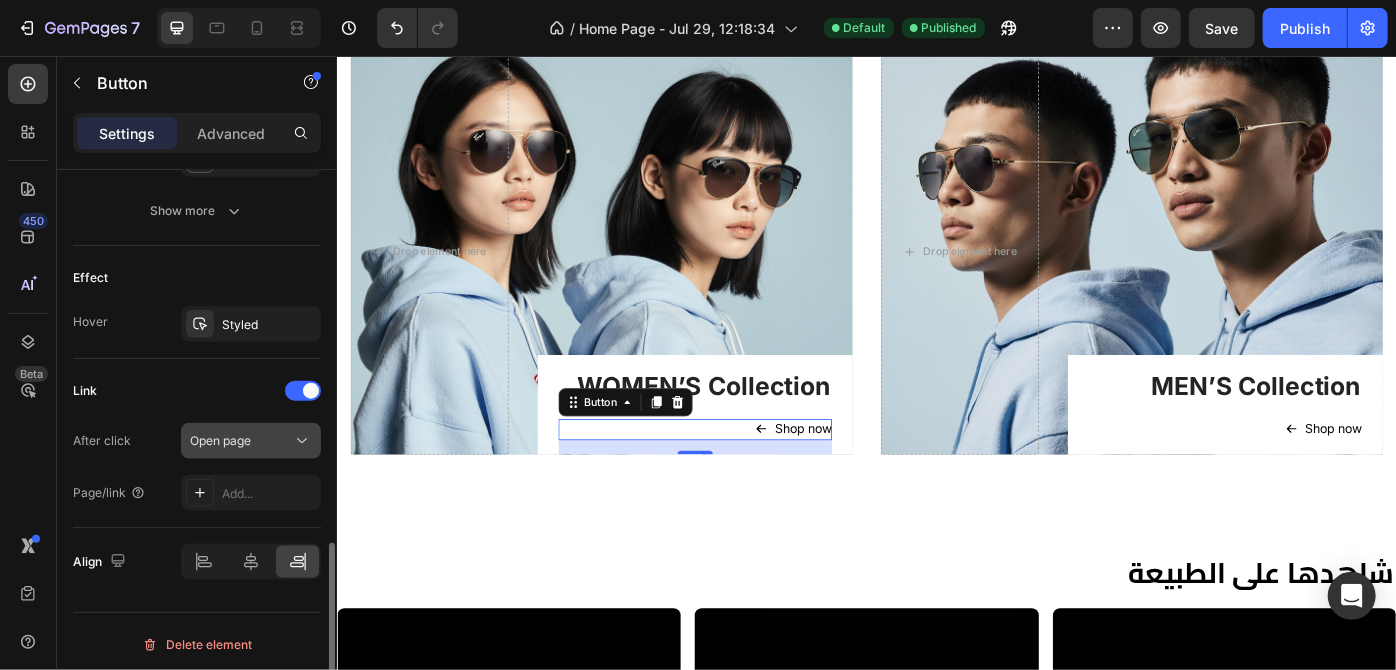 click on "Open page" at bounding box center (241, 441) 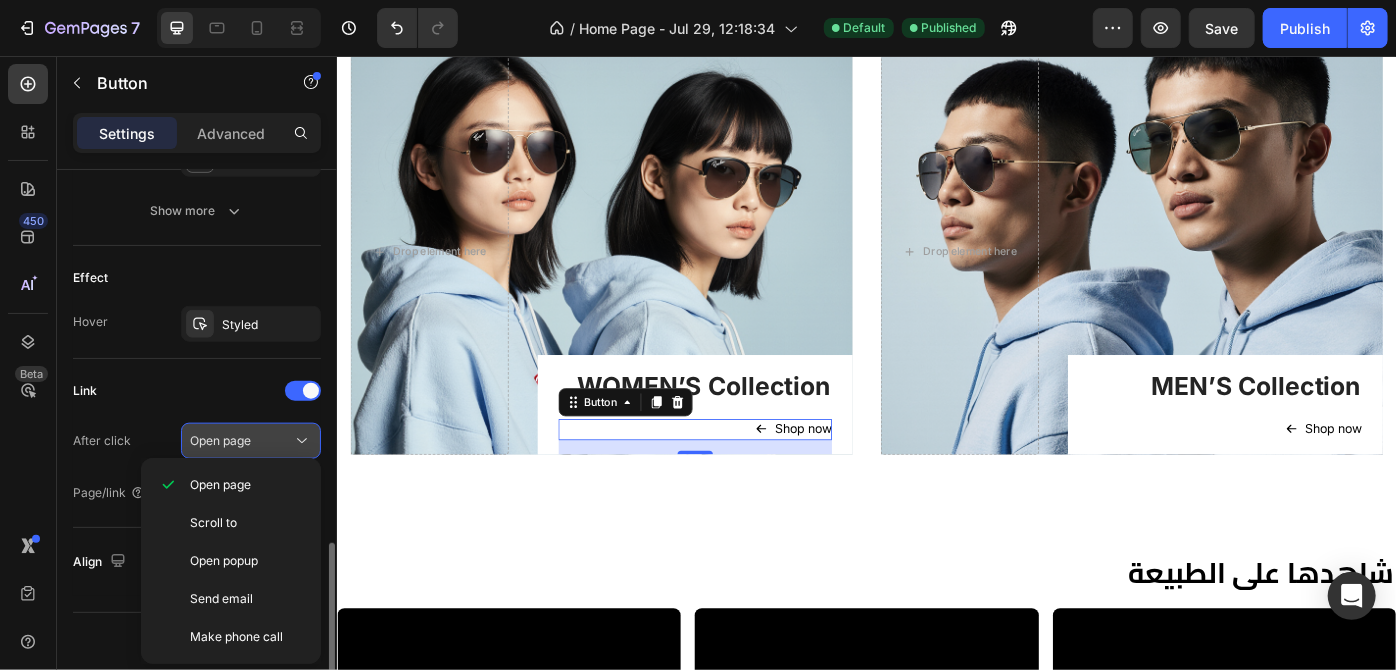 click on "Open page" at bounding box center (241, 441) 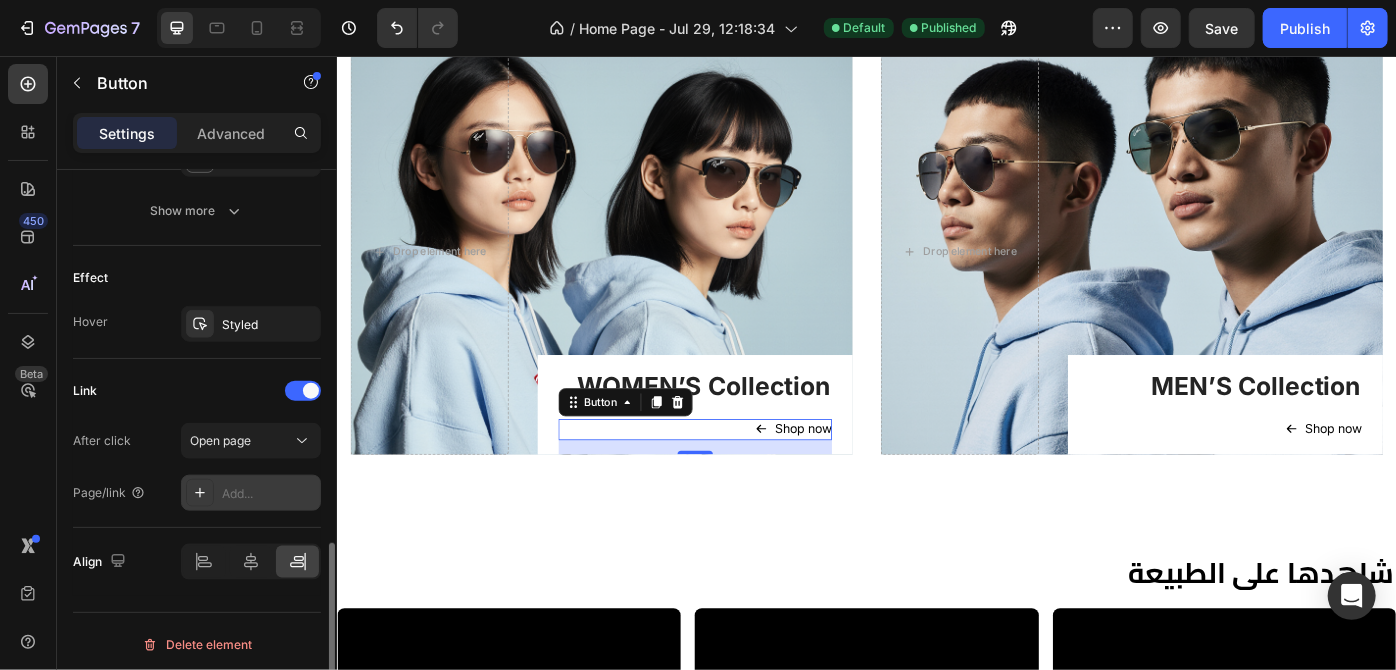 click at bounding box center (200, 493) 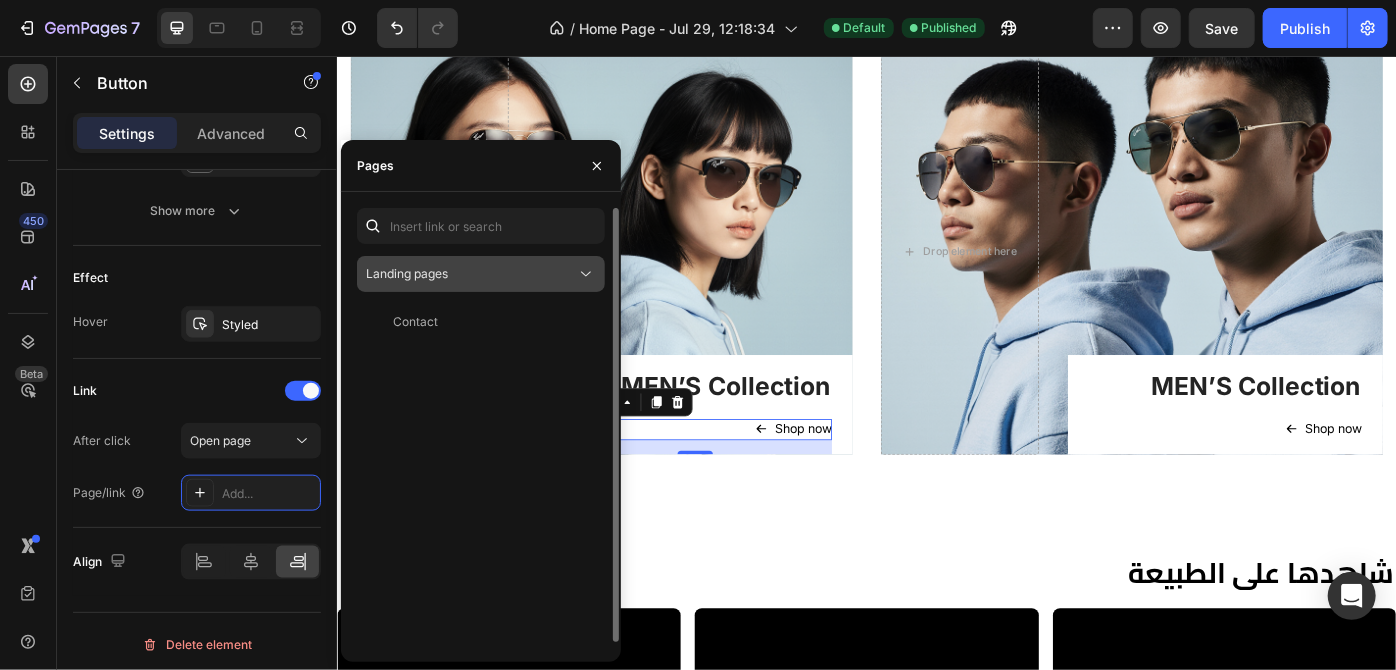click on "Landing pages" at bounding box center (471, 274) 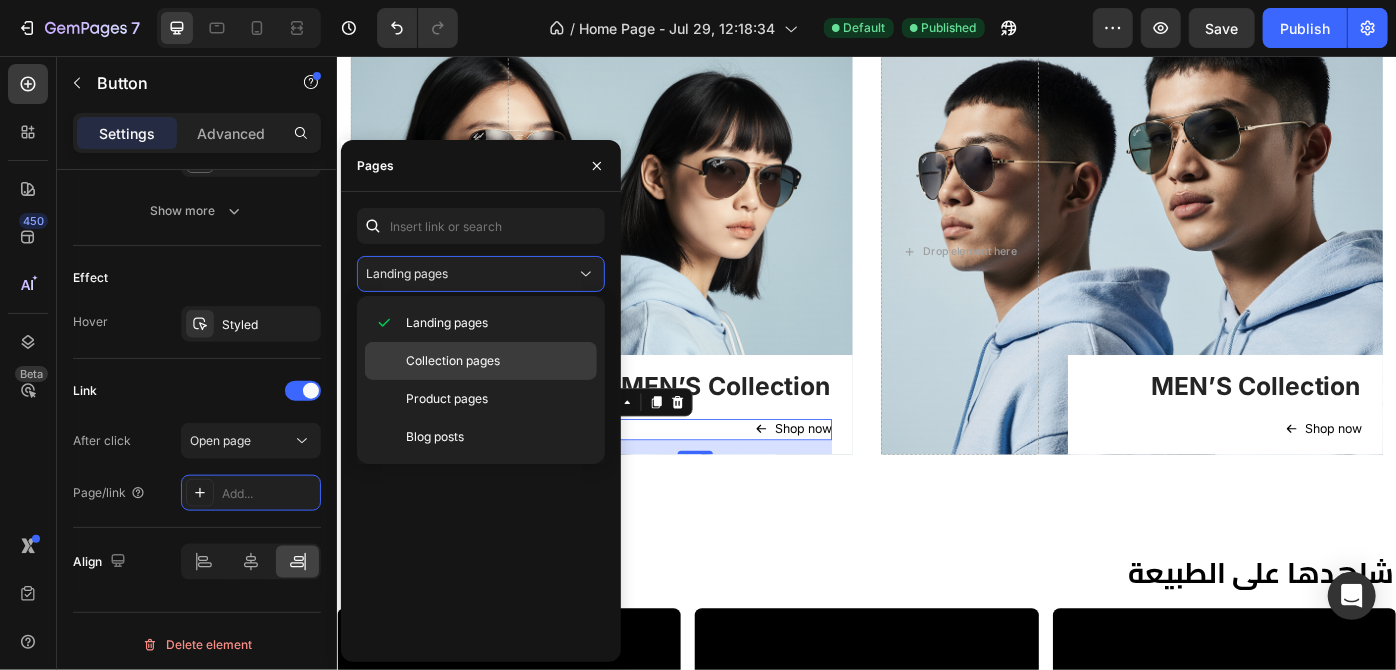 click on "Collection pages" at bounding box center [453, 361] 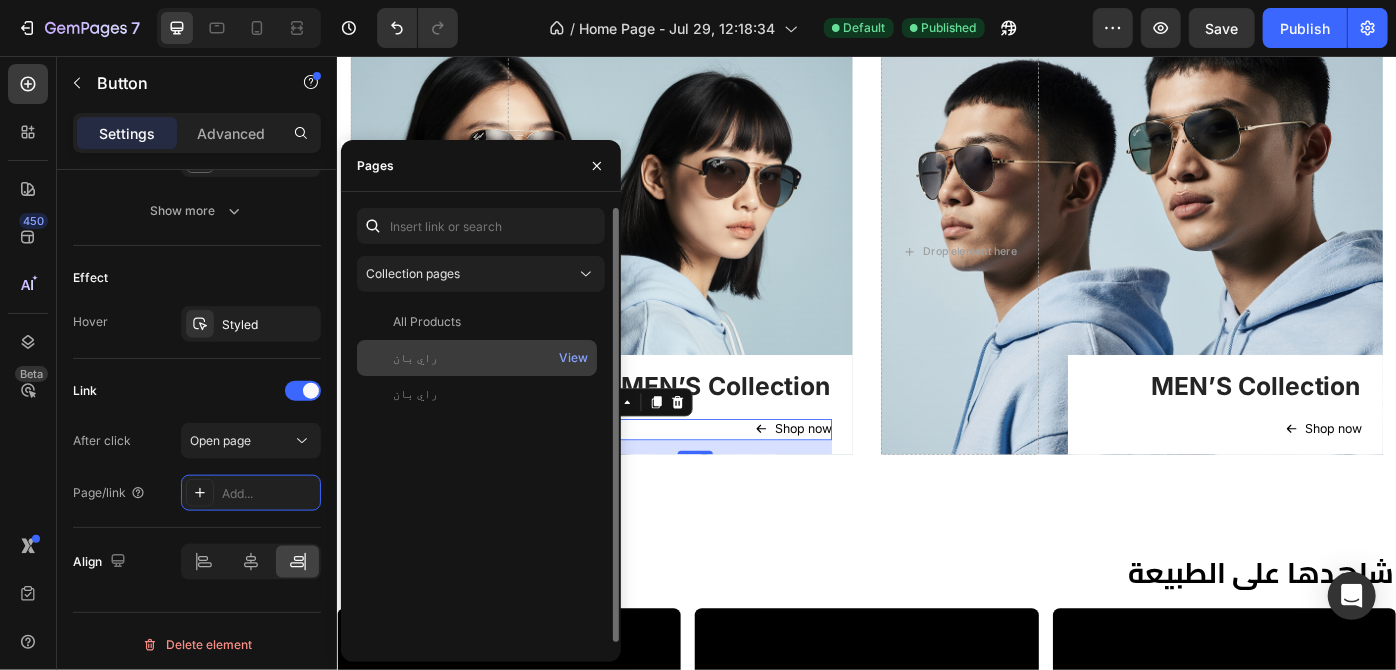 click on "راي بان" at bounding box center [477, 358] 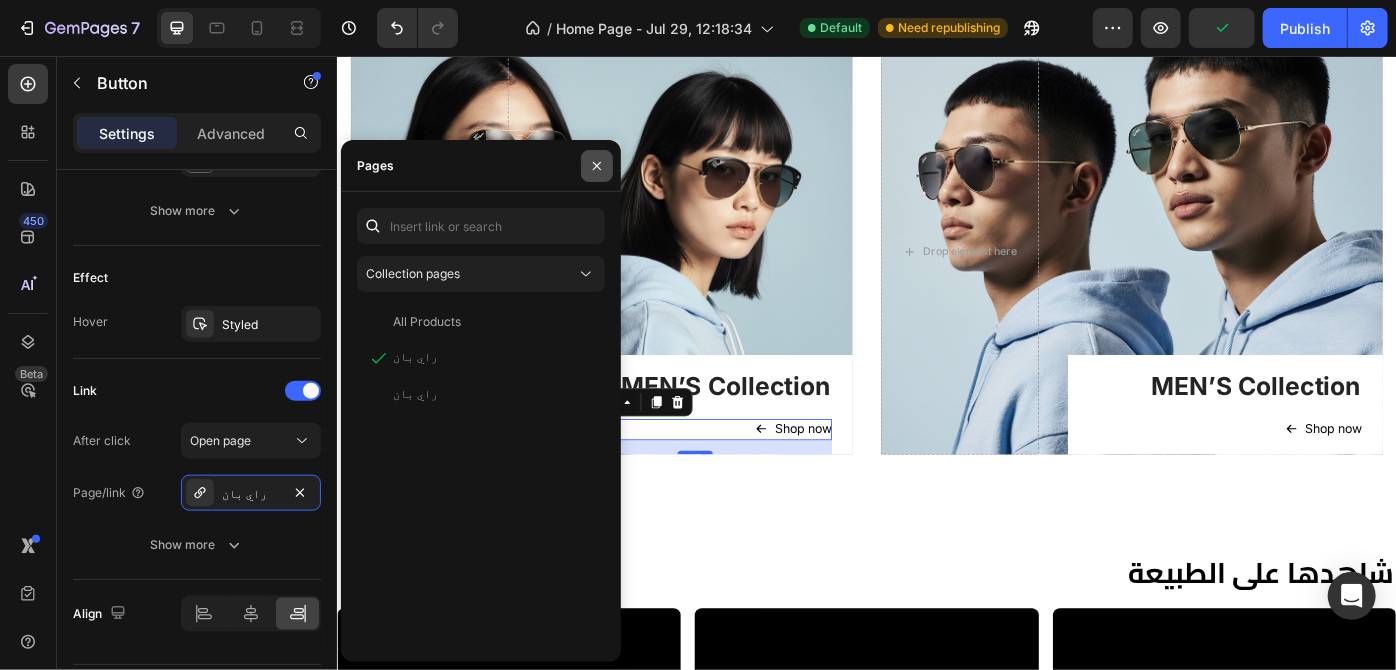 click 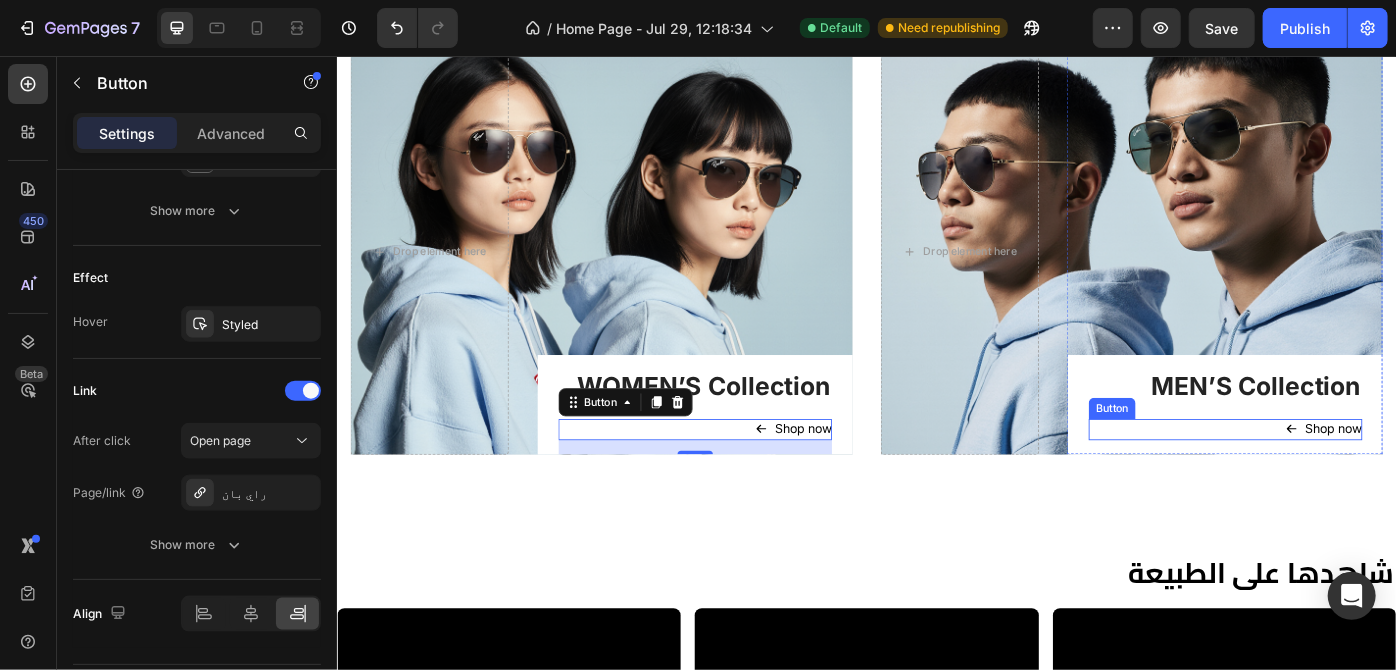 click on "Shop now Button" at bounding box center (1343, 479) 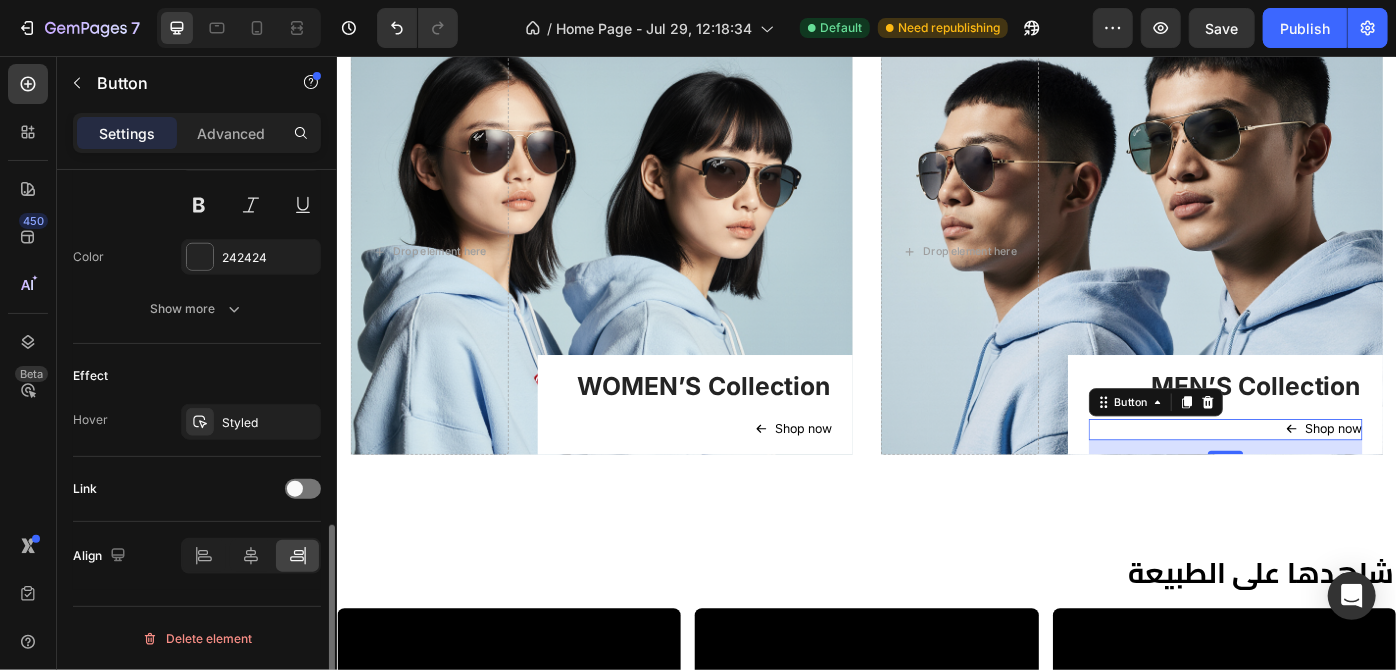 scroll, scrollTop: 1029, scrollLeft: 0, axis: vertical 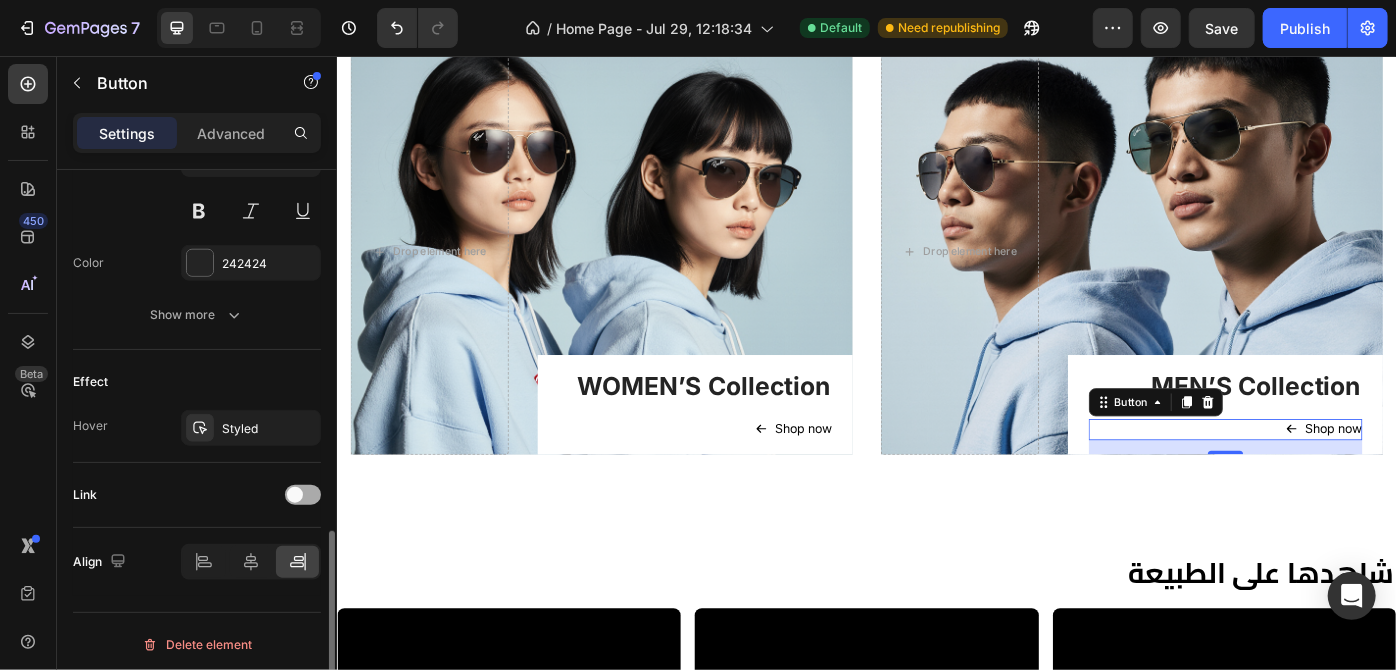 click at bounding box center [303, 495] 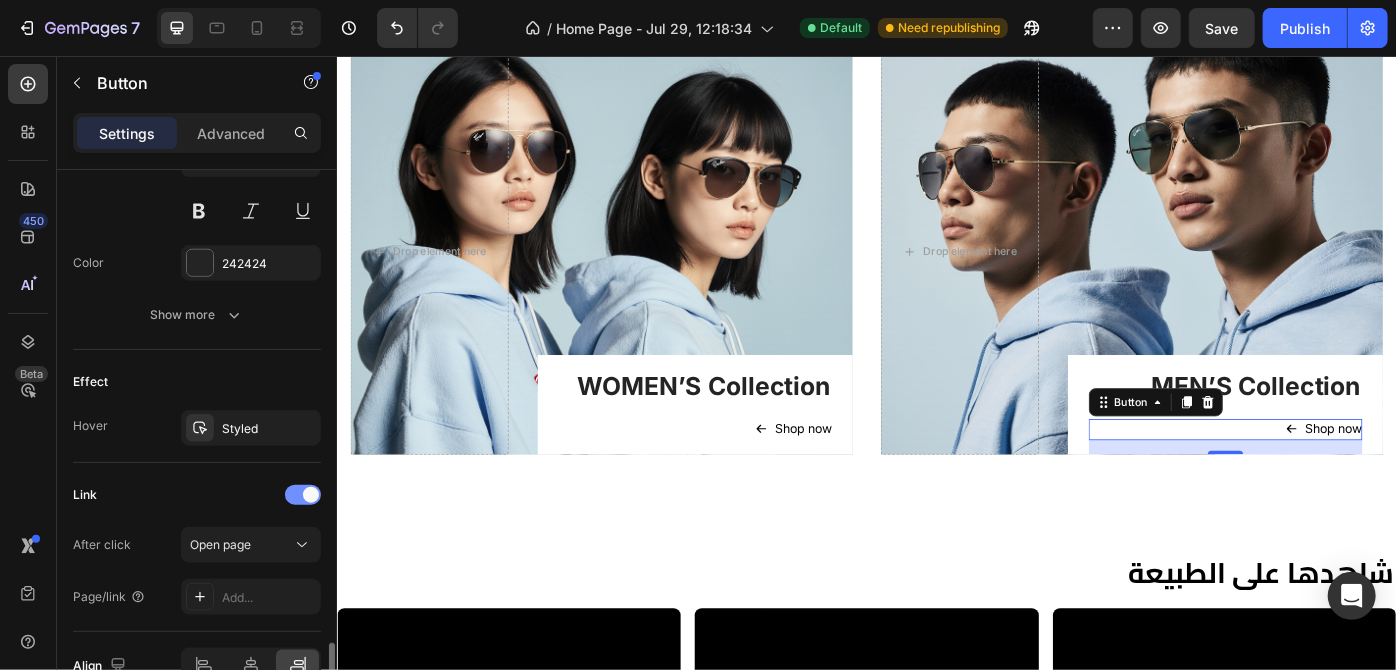scroll, scrollTop: 1133, scrollLeft: 0, axis: vertical 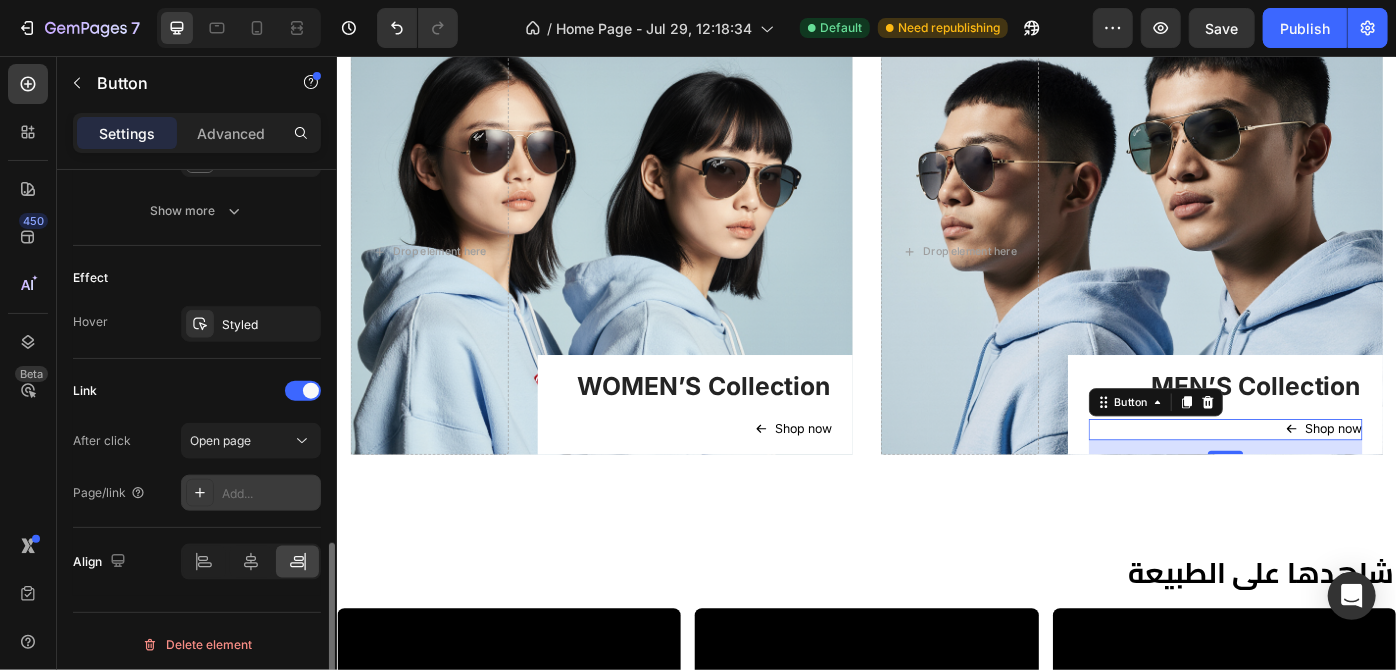 click at bounding box center (200, 493) 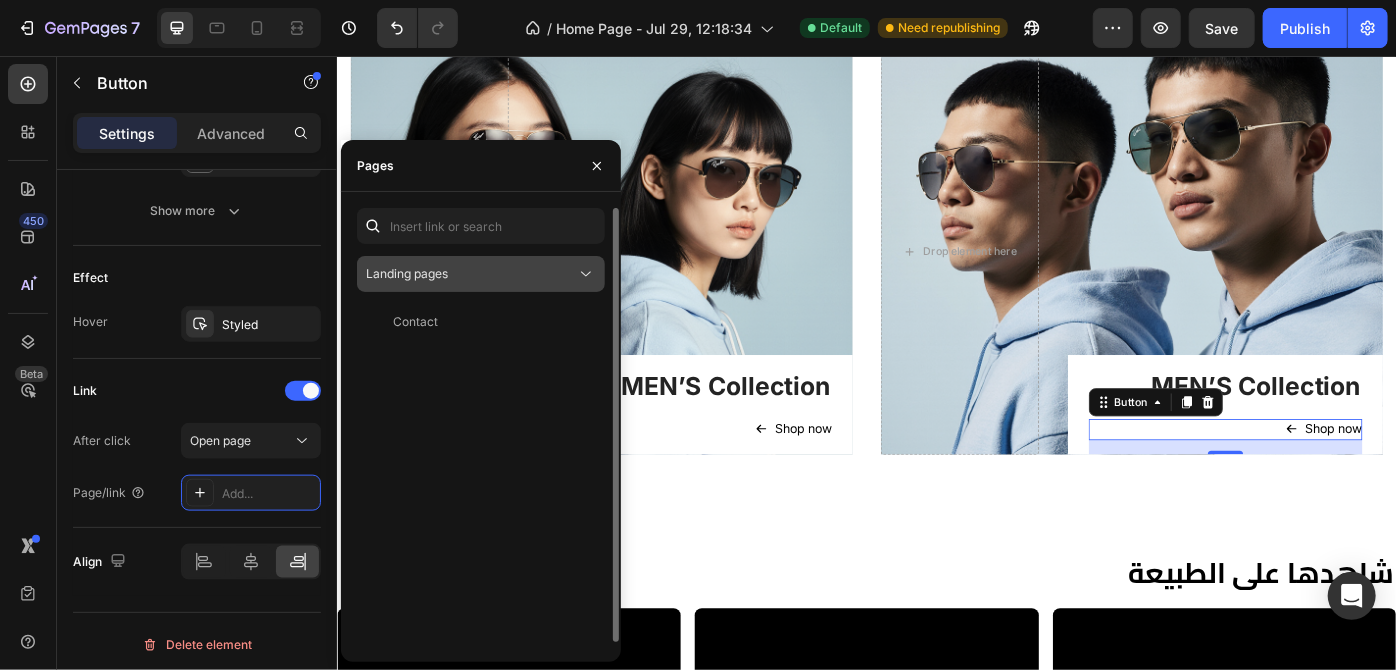 click on "Landing pages" at bounding box center [471, 274] 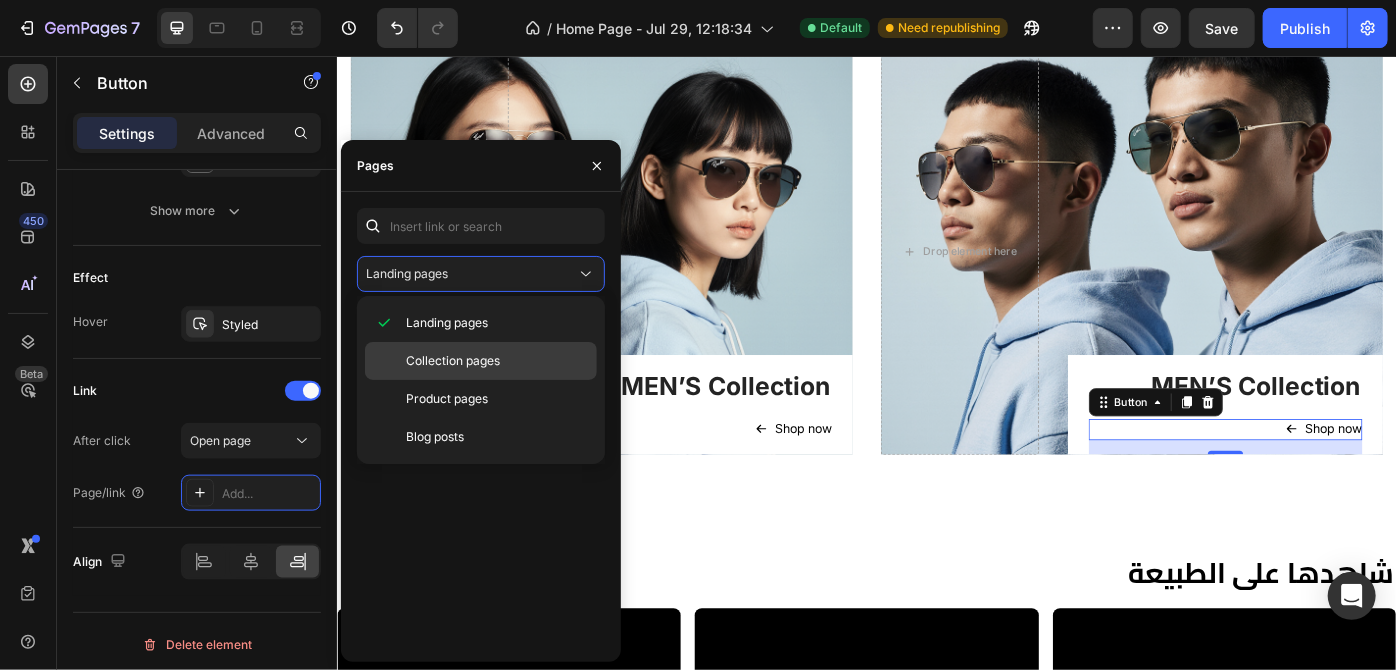 click on "Collection pages" at bounding box center (453, 361) 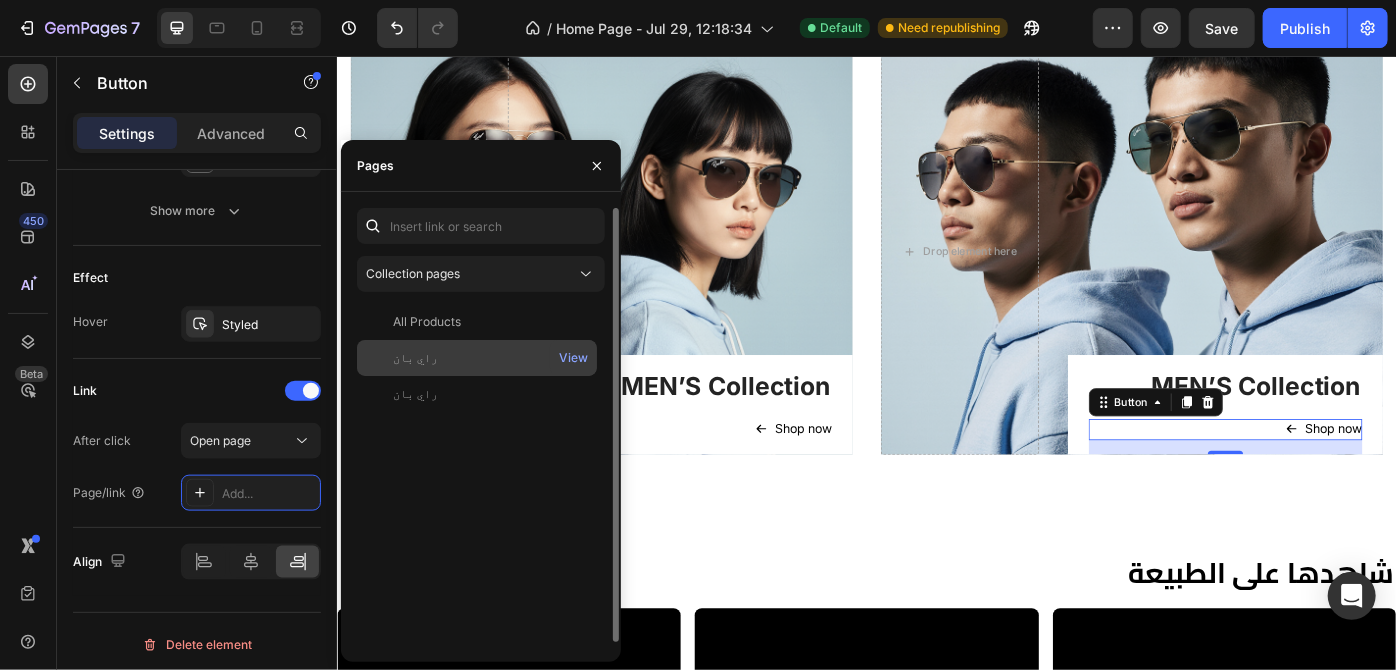click on "راي بان" at bounding box center (477, 358) 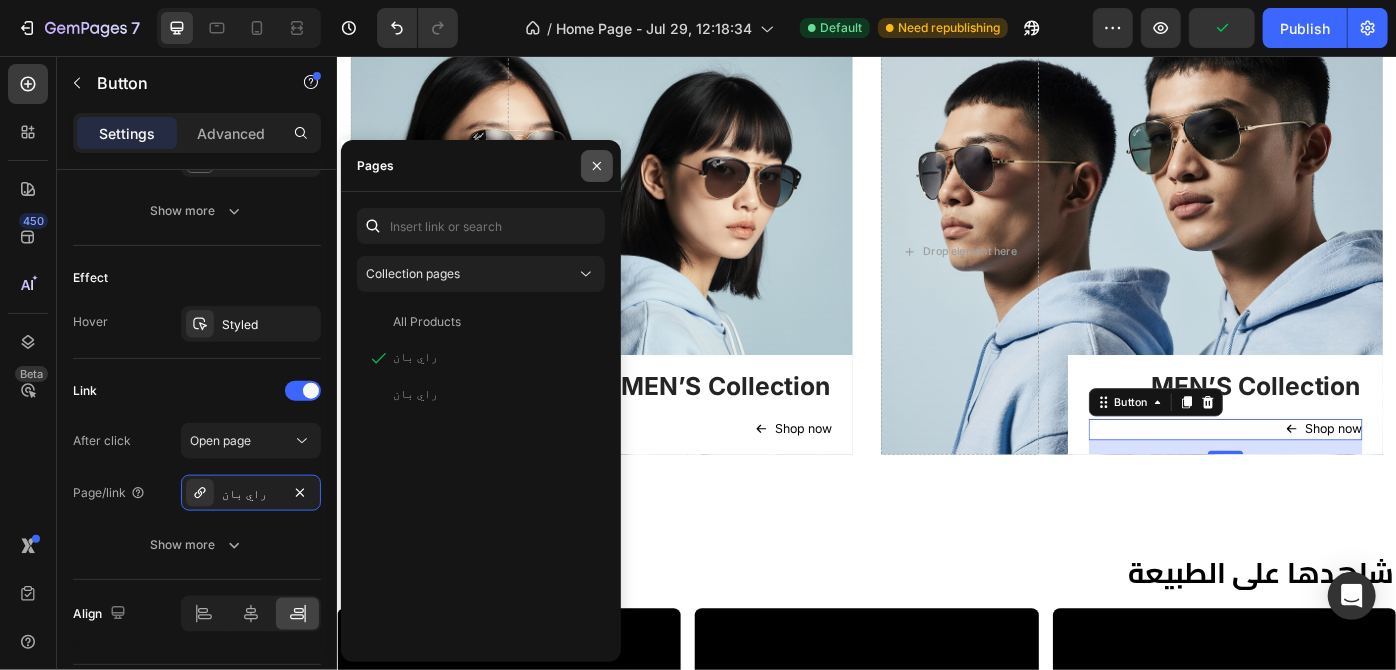 click at bounding box center (597, 166) 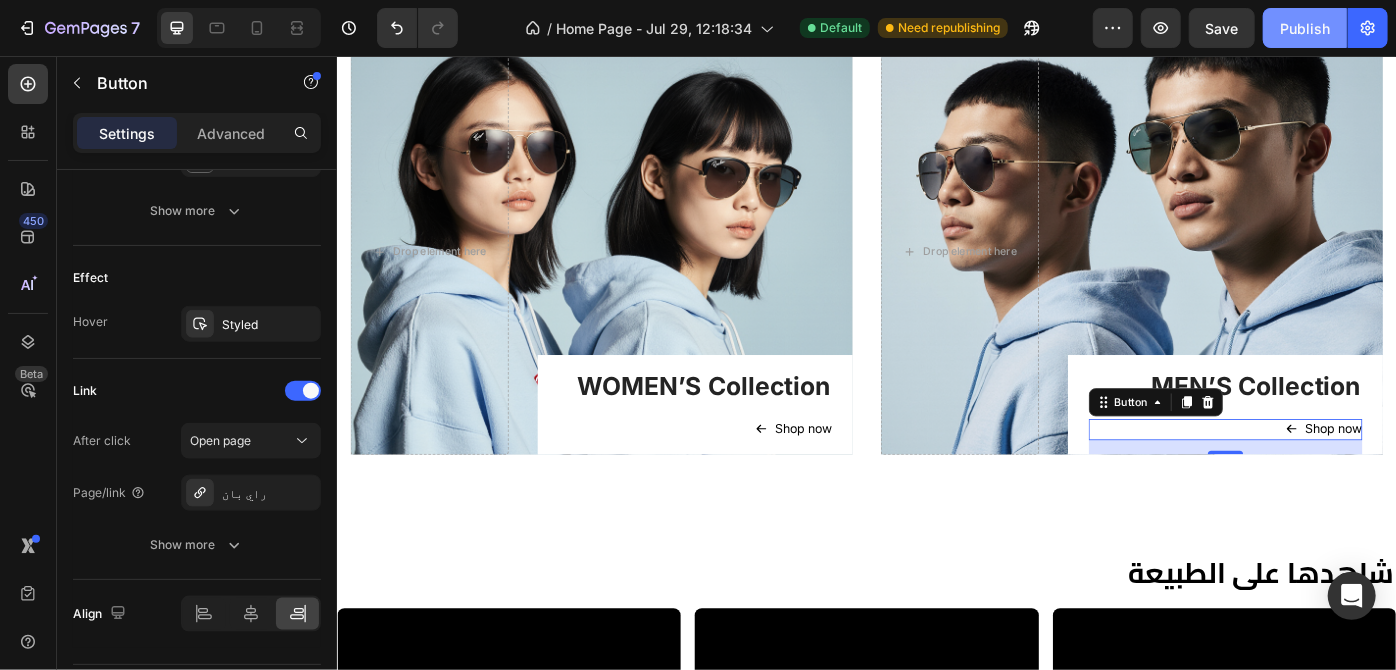 click on "Publish" at bounding box center (1305, 28) 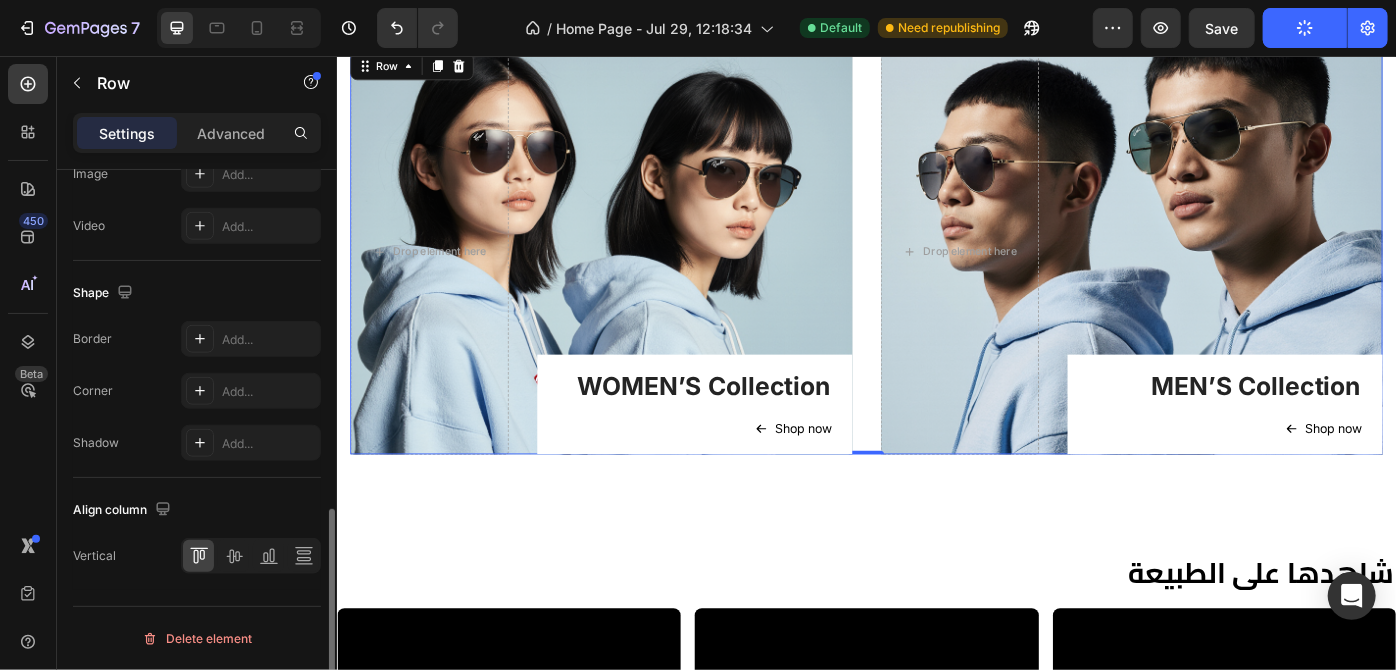 click on "WOMEN’S Collection Heading
Shop now Button Row
Drop element here Hero Banner MEN’S Collection Heading
Shop now Button Row
Drop element here Hero Banner Row   0" at bounding box center (936, 277) 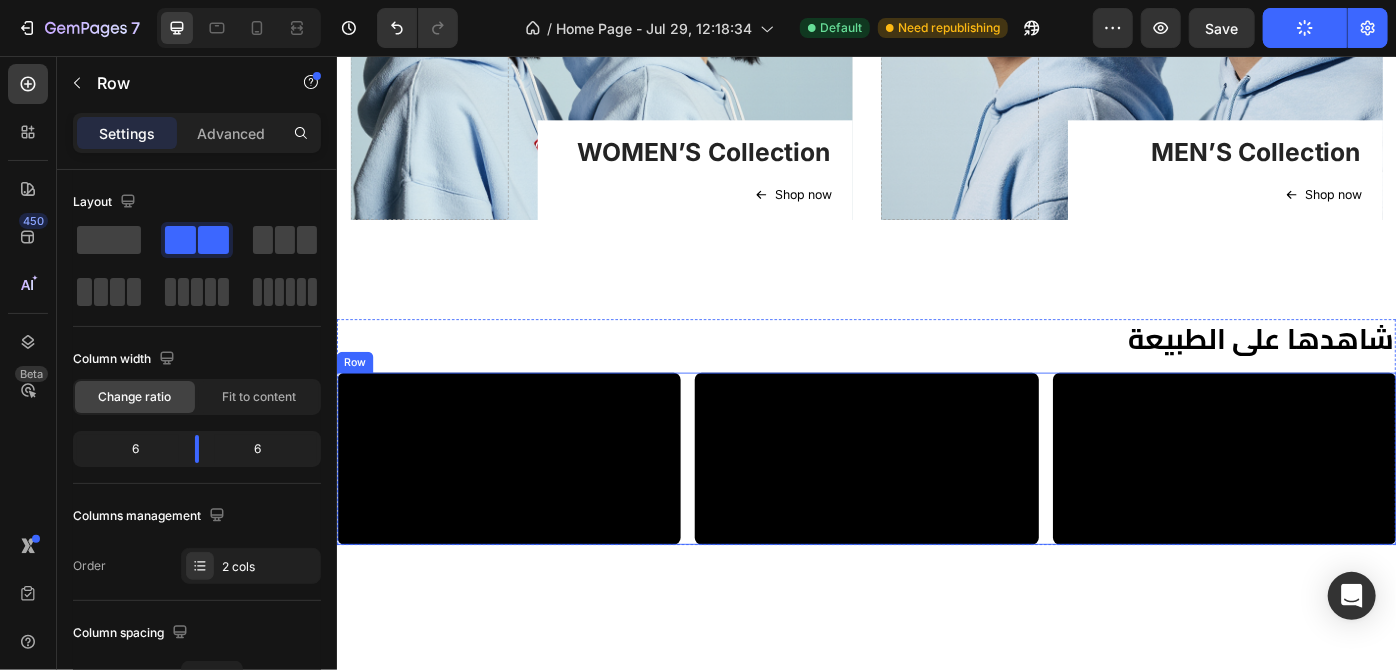 scroll, scrollTop: 2613, scrollLeft: 0, axis: vertical 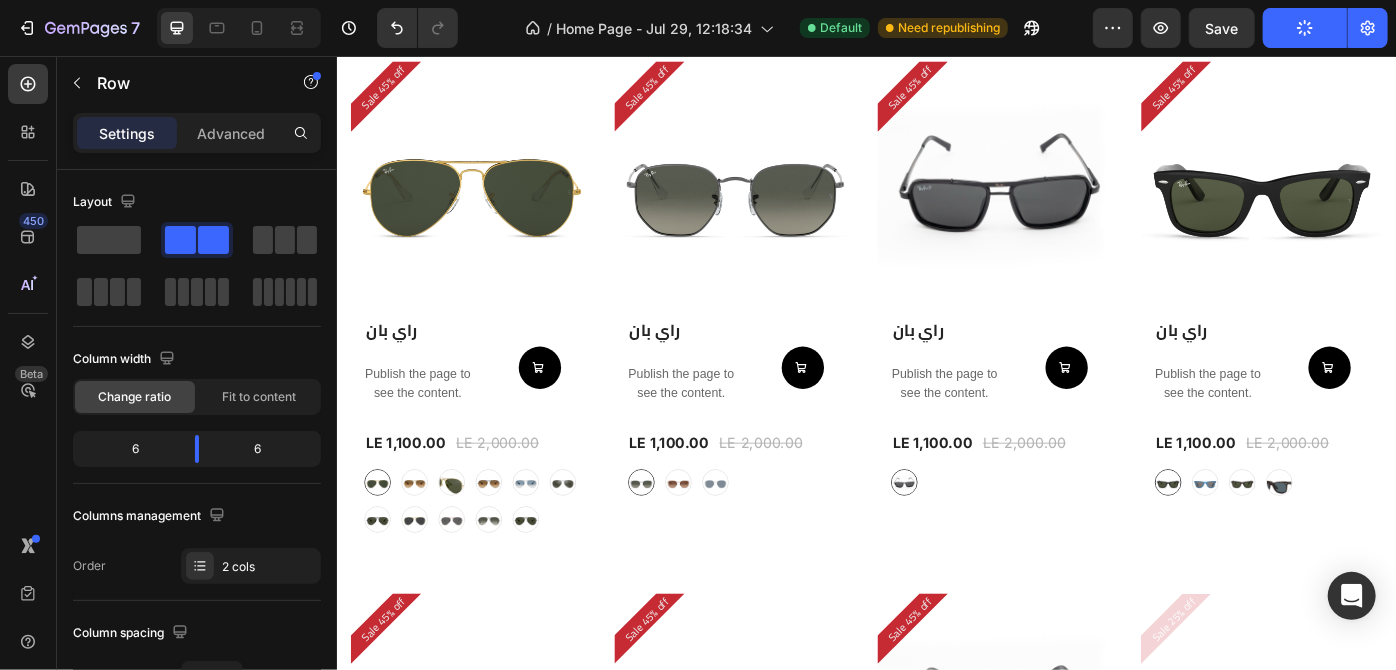 radio on "false" 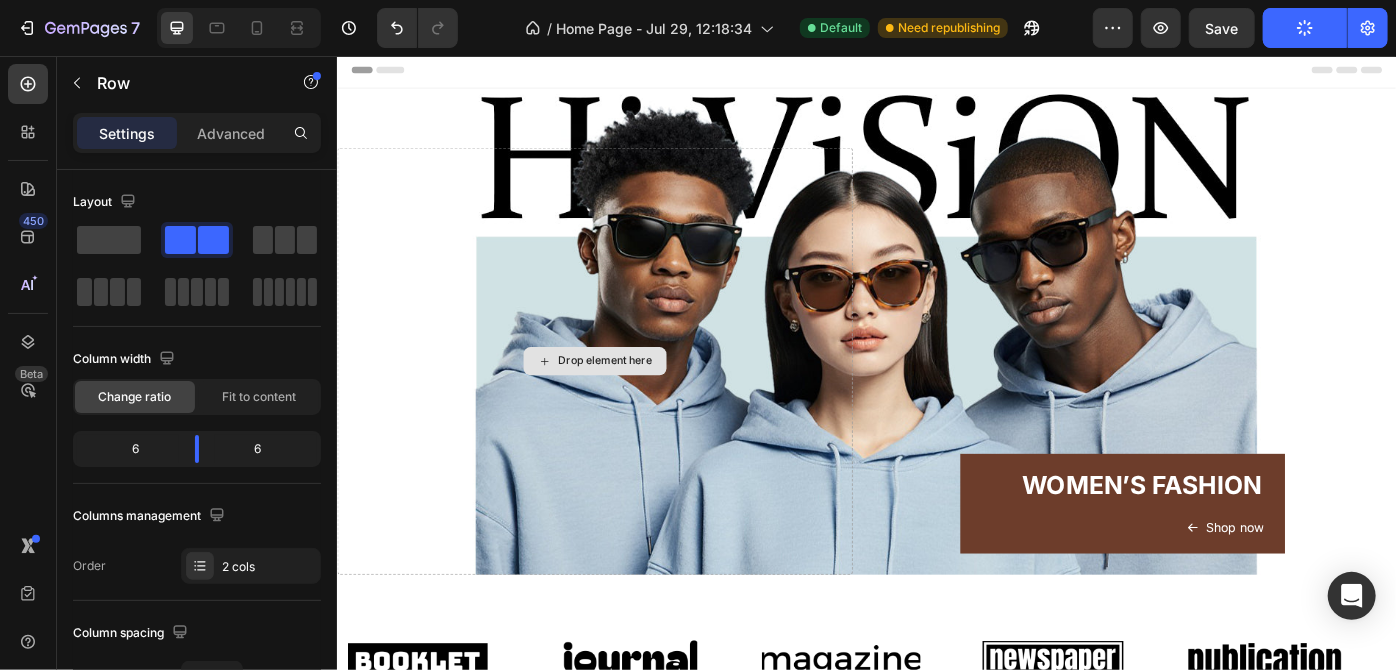 scroll, scrollTop: 0, scrollLeft: 0, axis: both 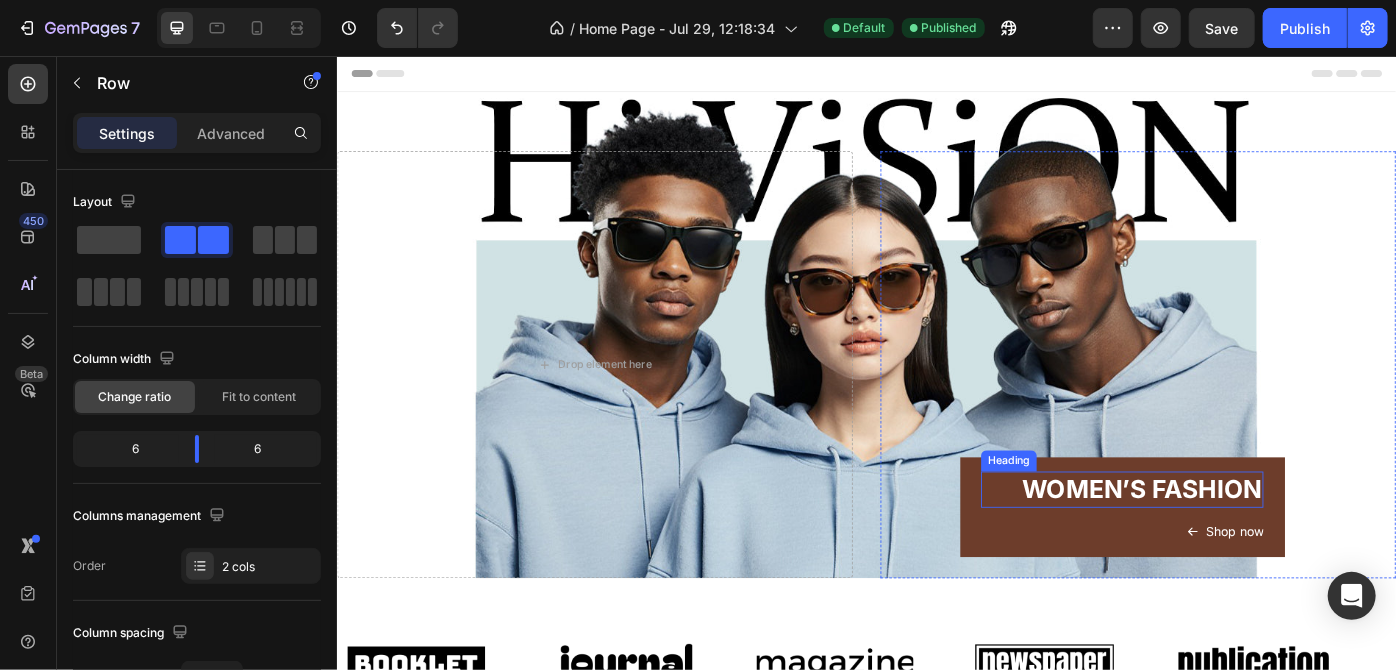 click on "WOMEN’S FASHION" at bounding box center (1226, 546) 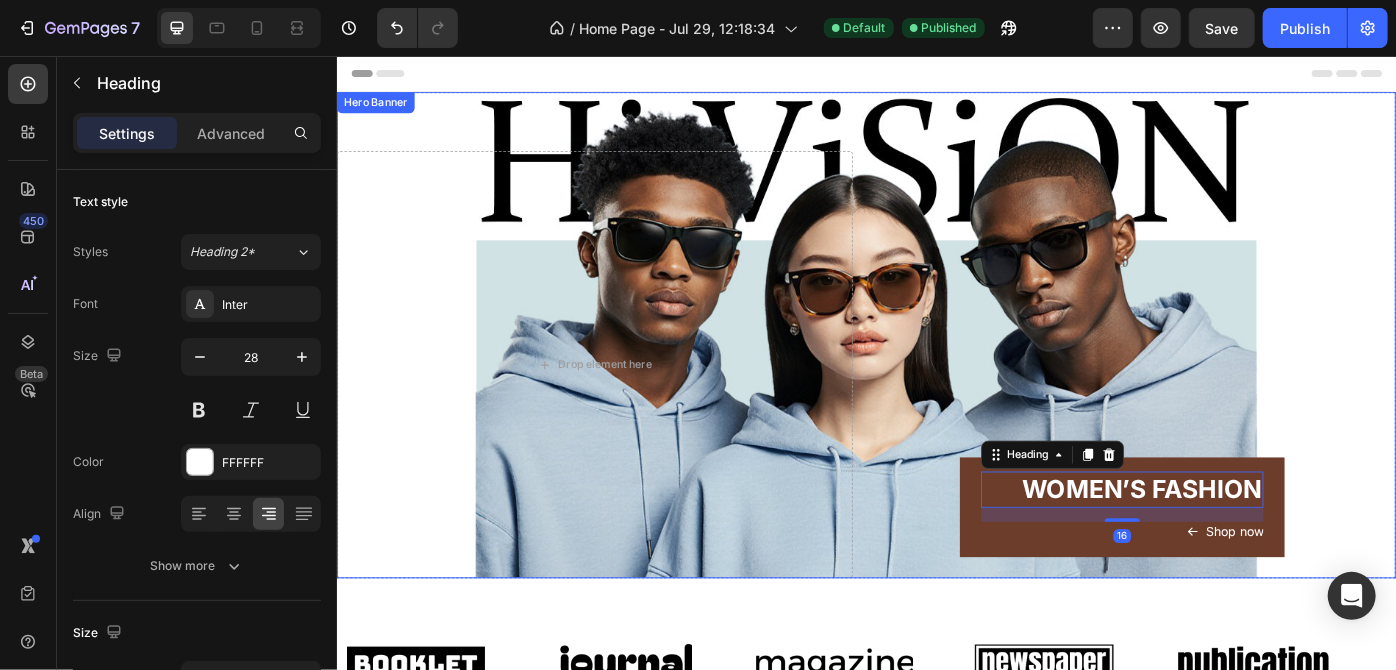 click on "WOMEN’S FASHION Heading   16
Shop now Button Row" at bounding box center (1244, 405) 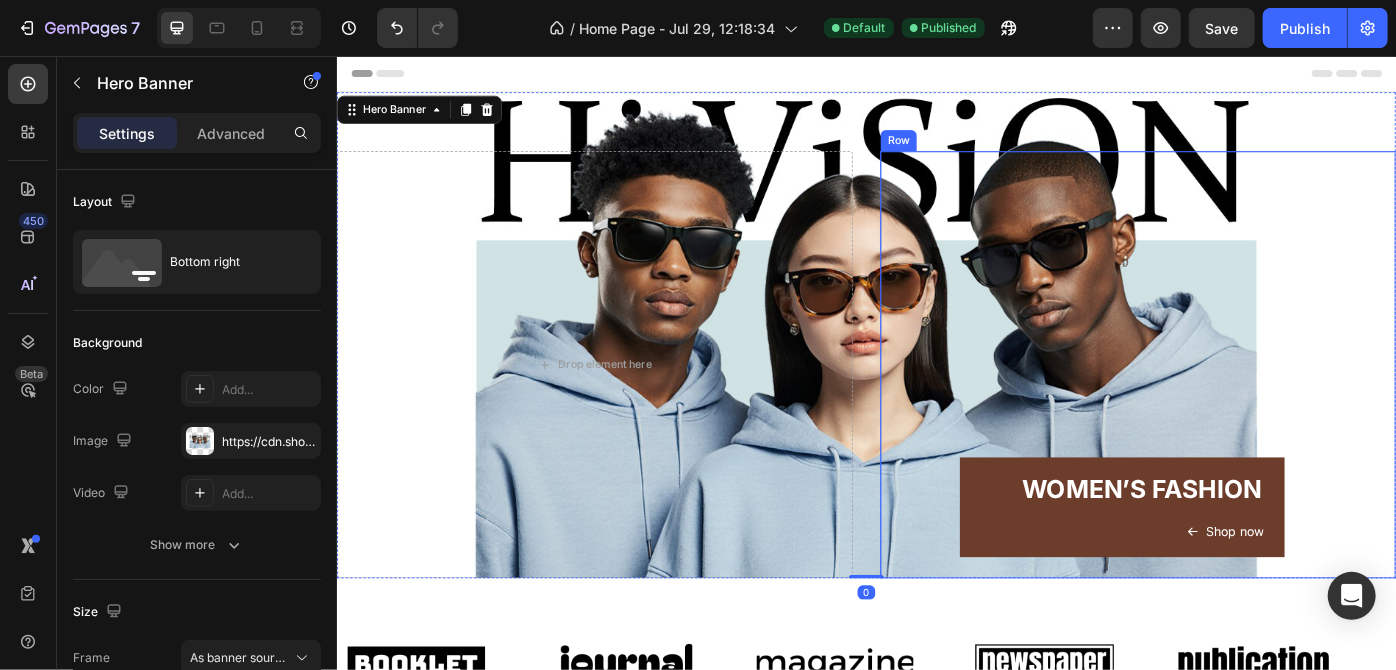 click on "WOMEN’S FASHION Heading
Shop now Button" at bounding box center [1226, 574] 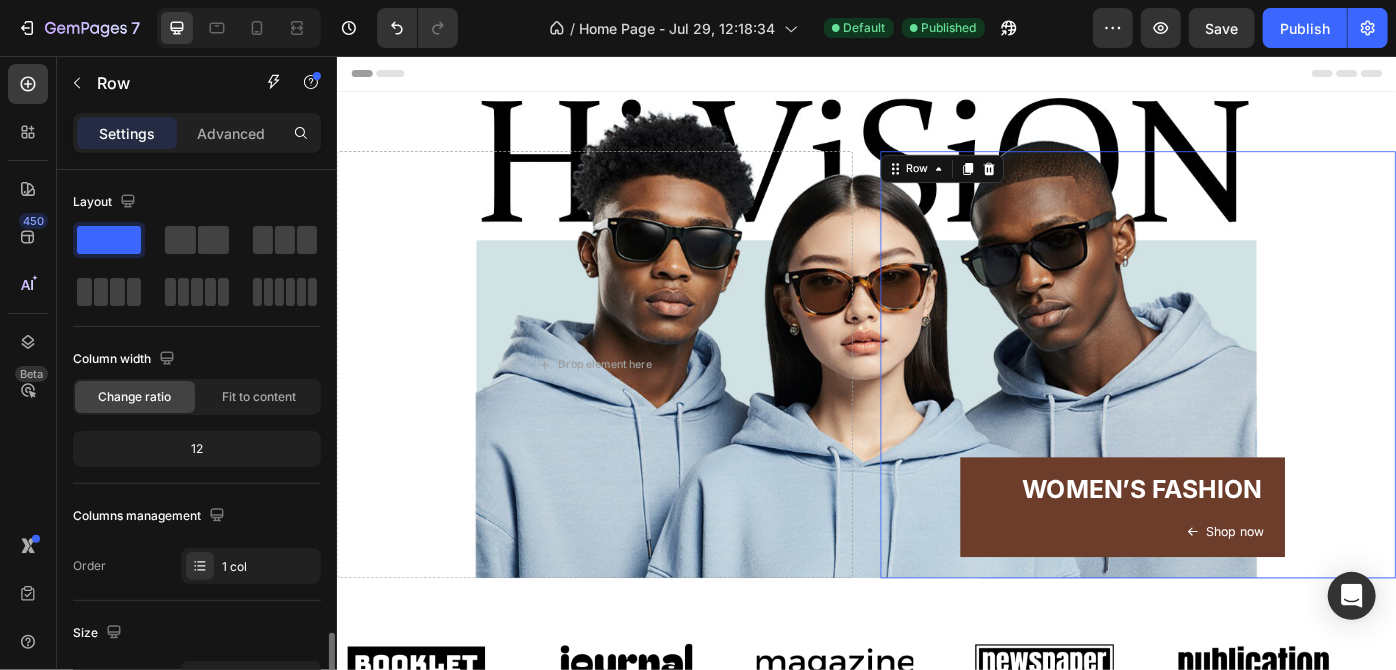 scroll, scrollTop: 318, scrollLeft: 0, axis: vertical 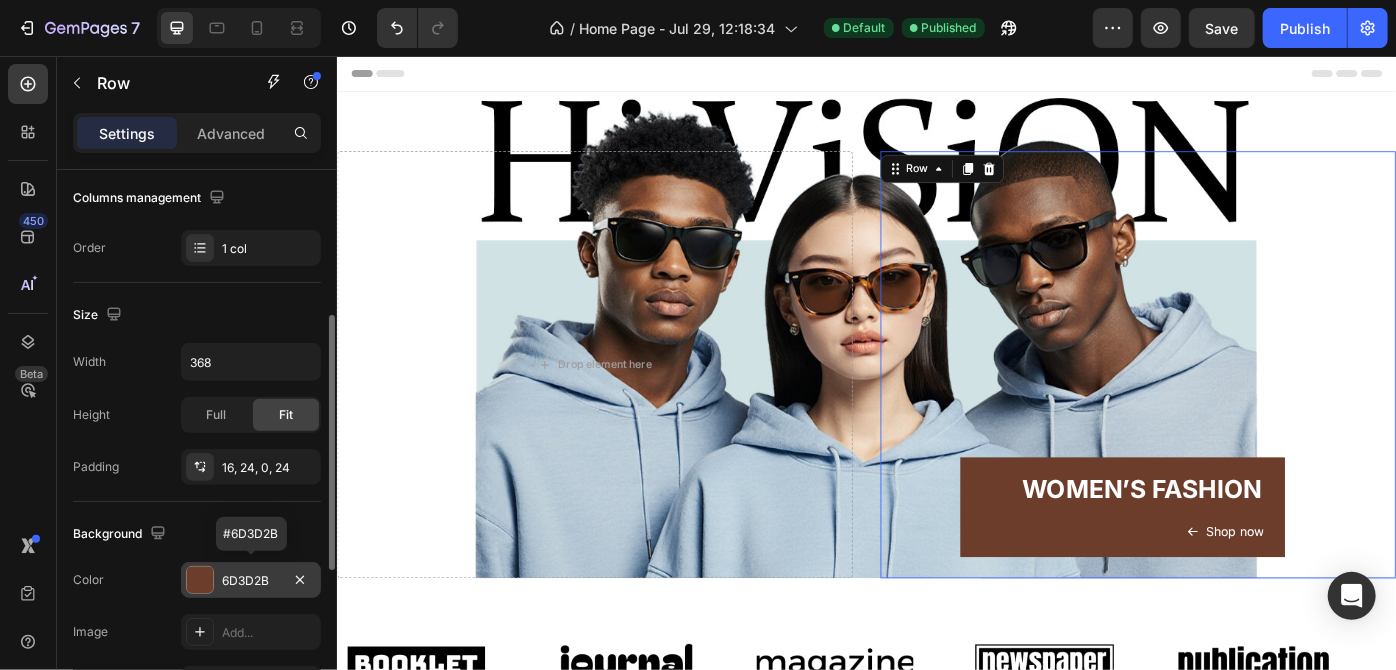 click at bounding box center [200, 580] 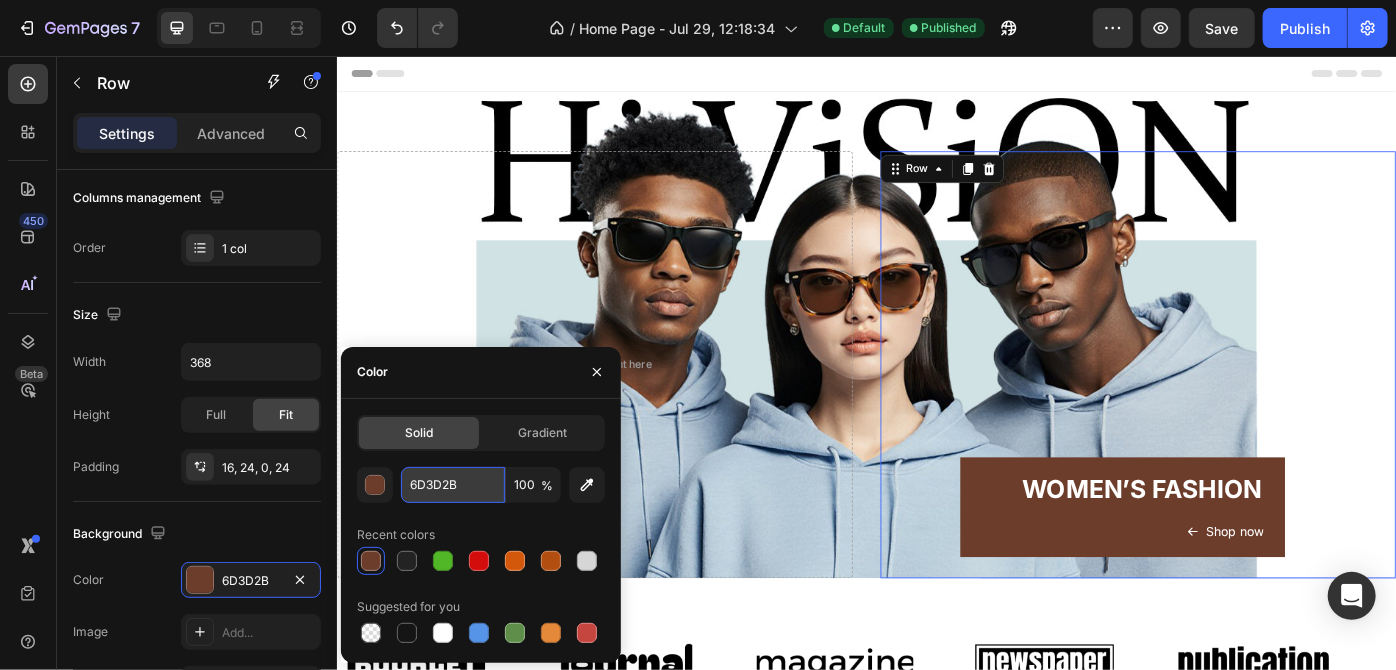 click on "6D3D2B" at bounding box center (453, 485) 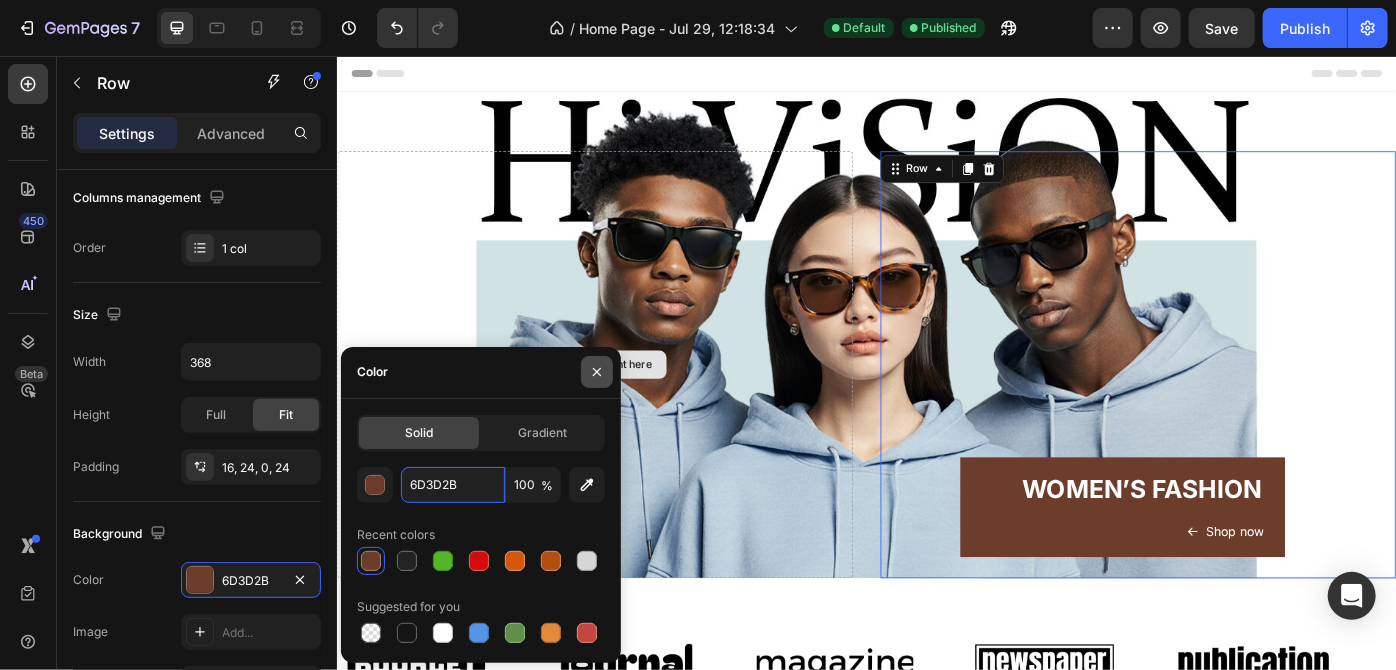 scroll, scrollTop: 556, scrollLeft: 0, axis: vertical 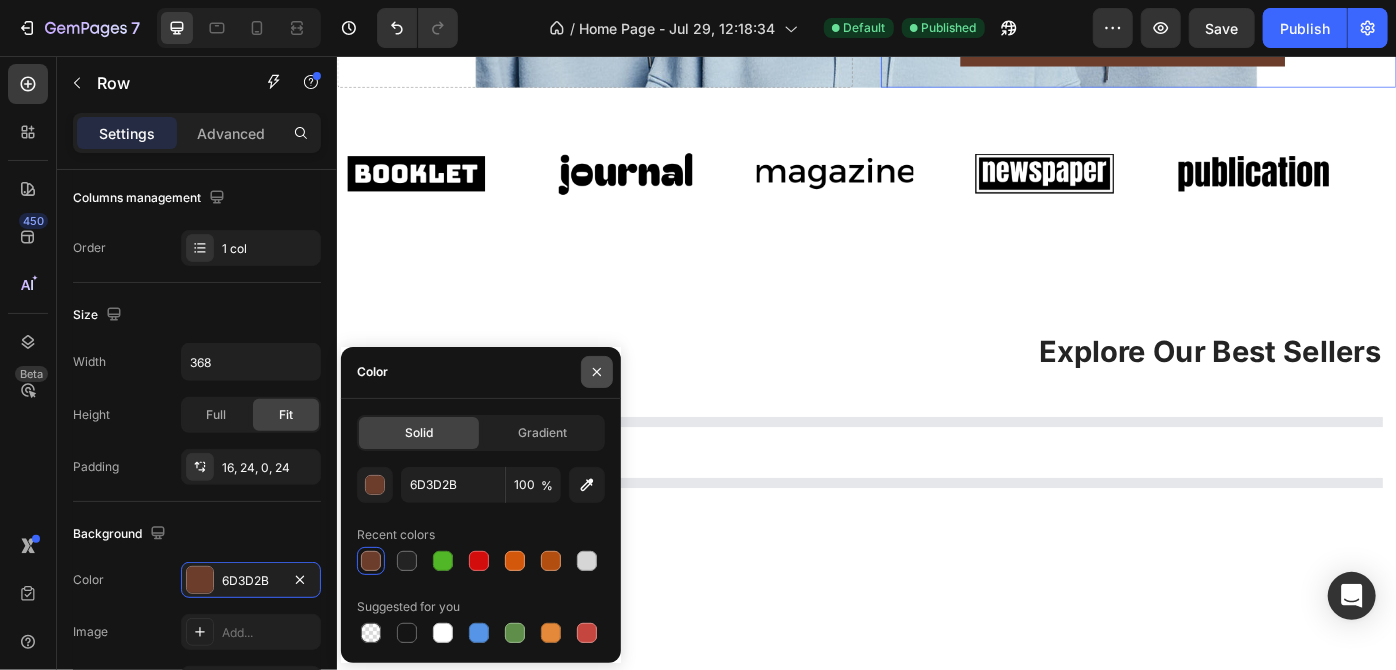 click 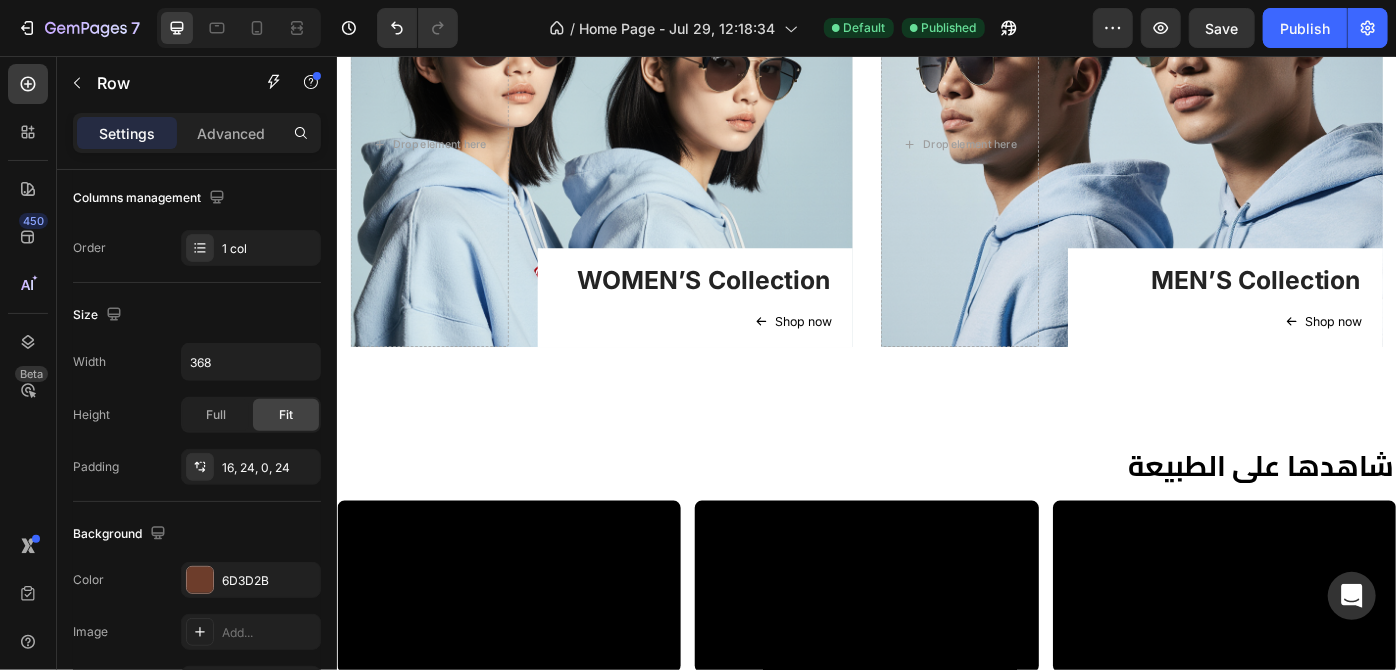 scroll, scrollTop: 1901, scrollLeft: 0, axis: vertical 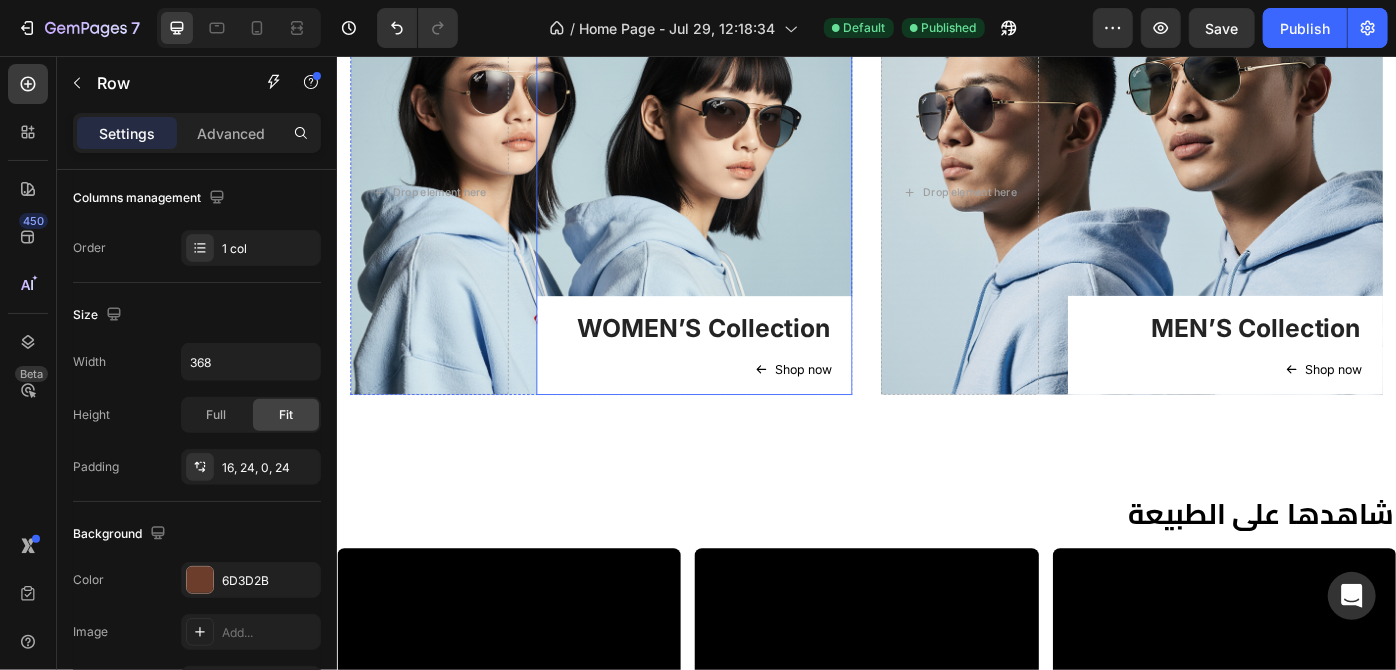 click on "WOMEN’S Collection Heading
Shop now Button Row" at bounding box center [742, 383] 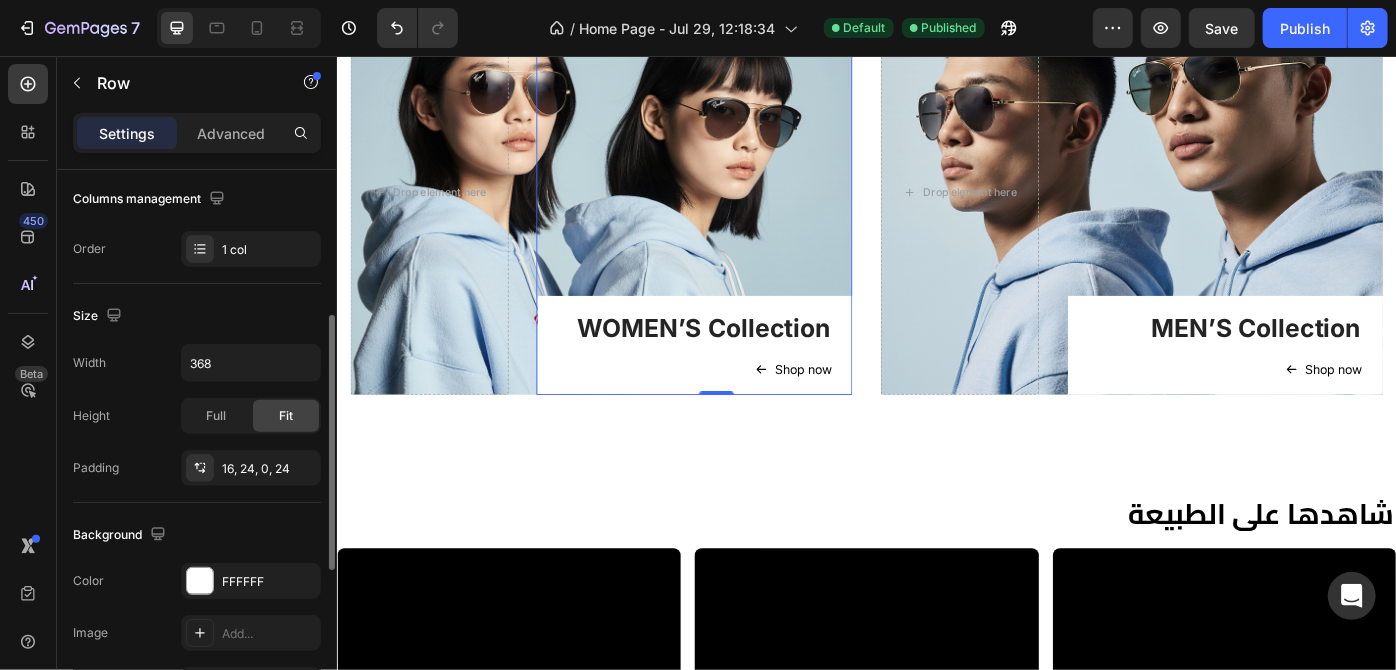 scroll, scrollTop: 405, scrollLeft: 0, axis: vertical 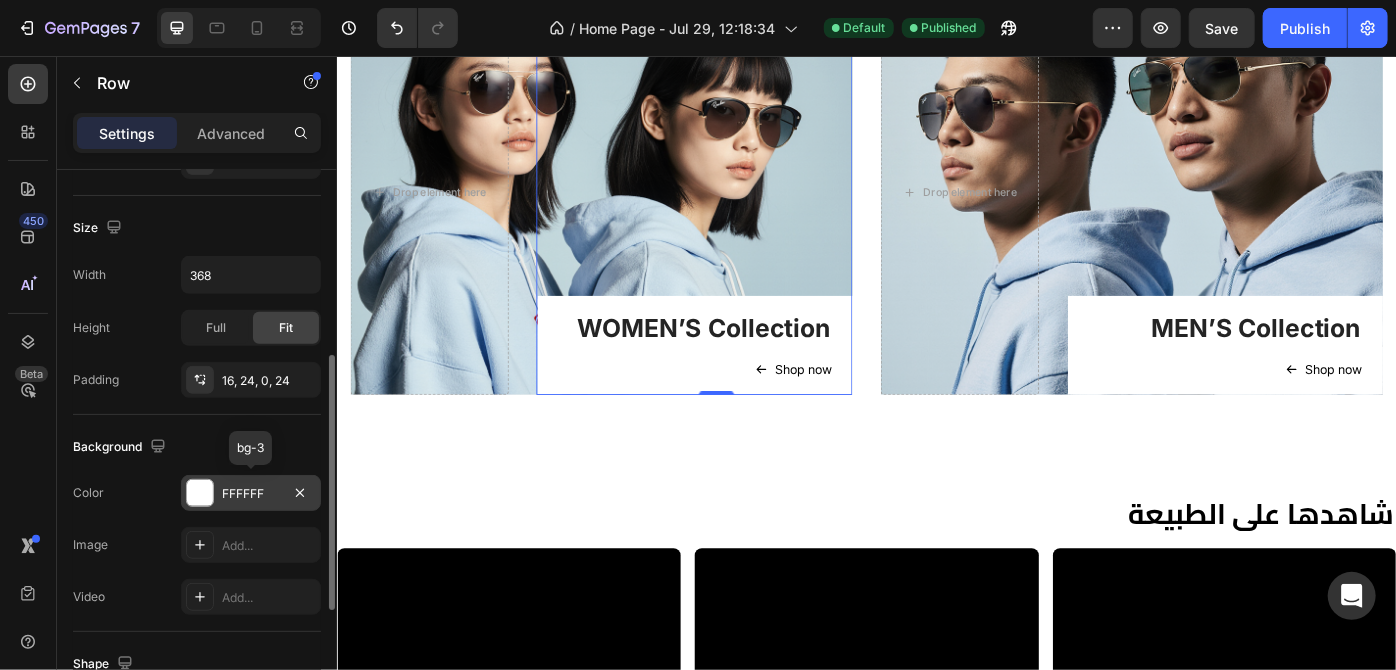 click at bounding box center [200, 493] 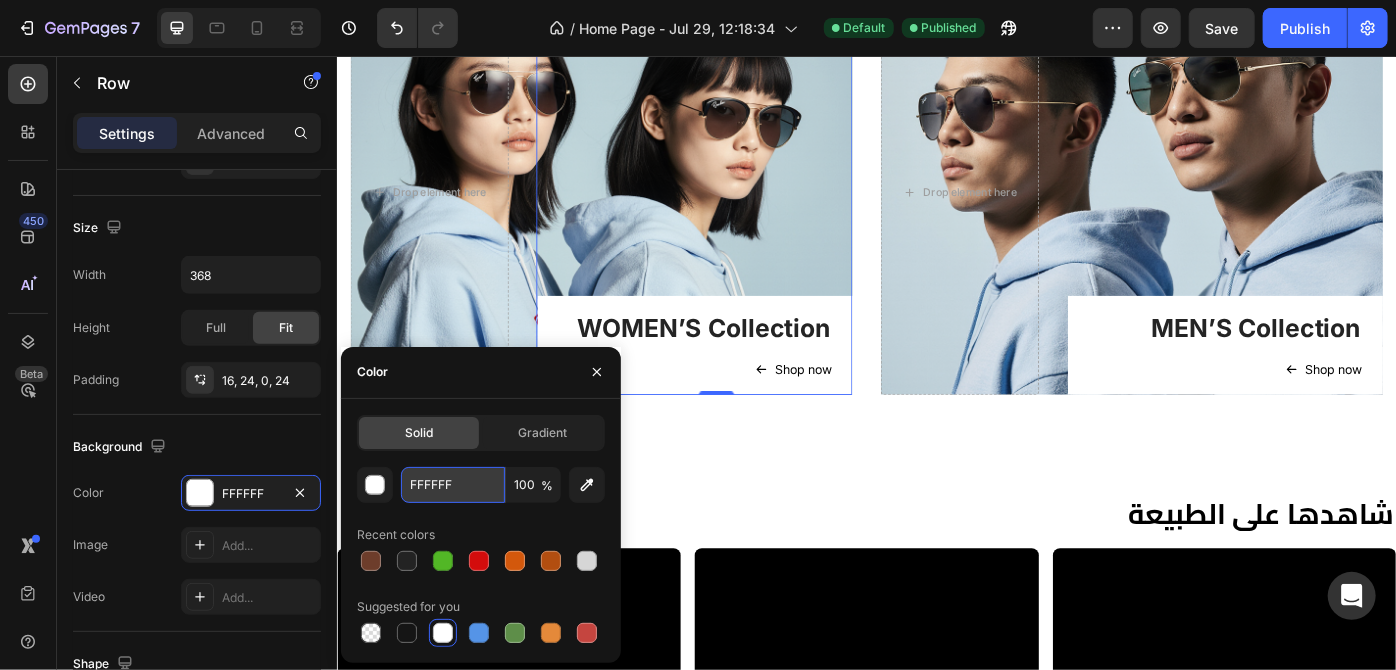 click on "FFFFFF" at bounding box center [453, 485] 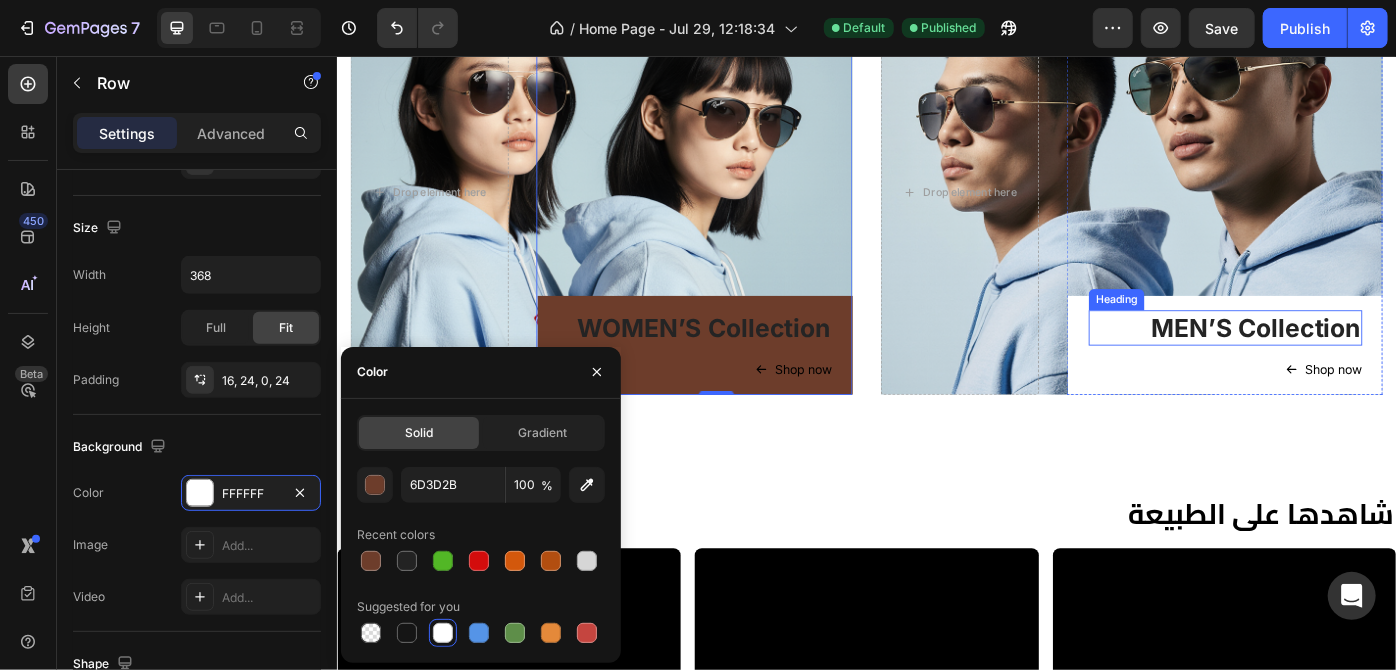 click on "MEN’S Collection" at bounding box center [1343, 363] 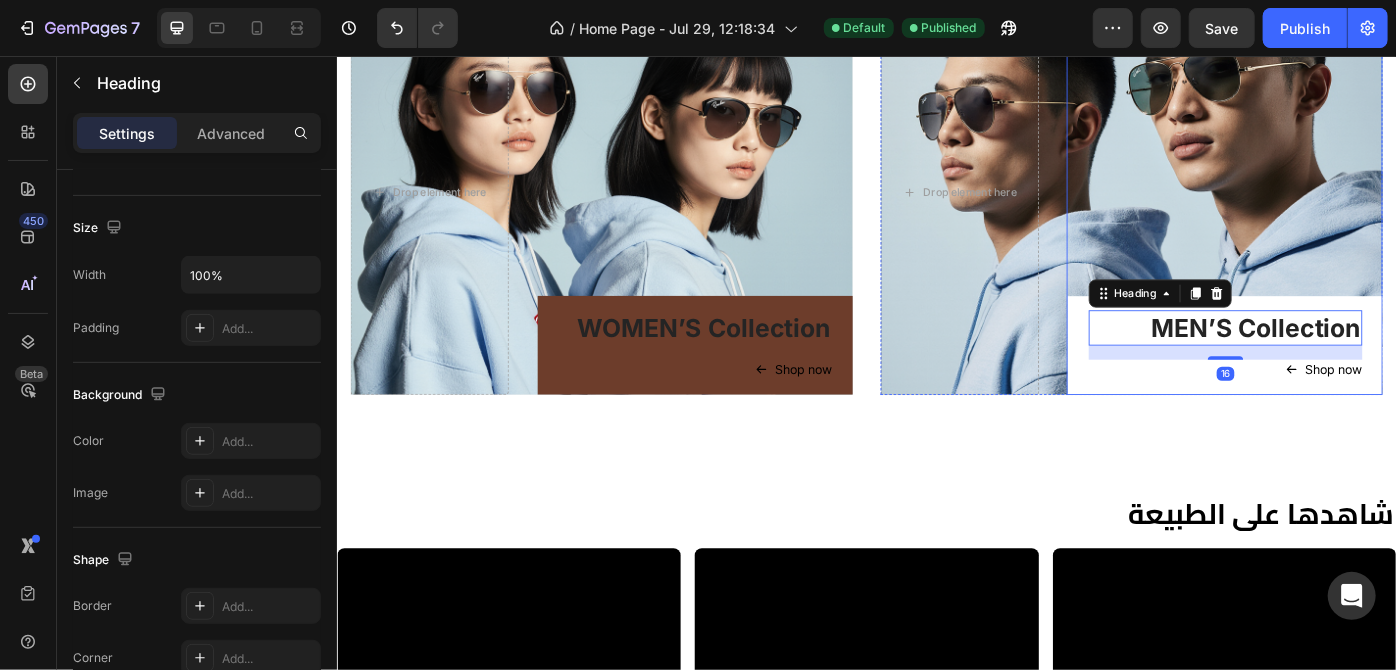 scroll, scrollTop: 0, scrollLeft: 0, axis: both 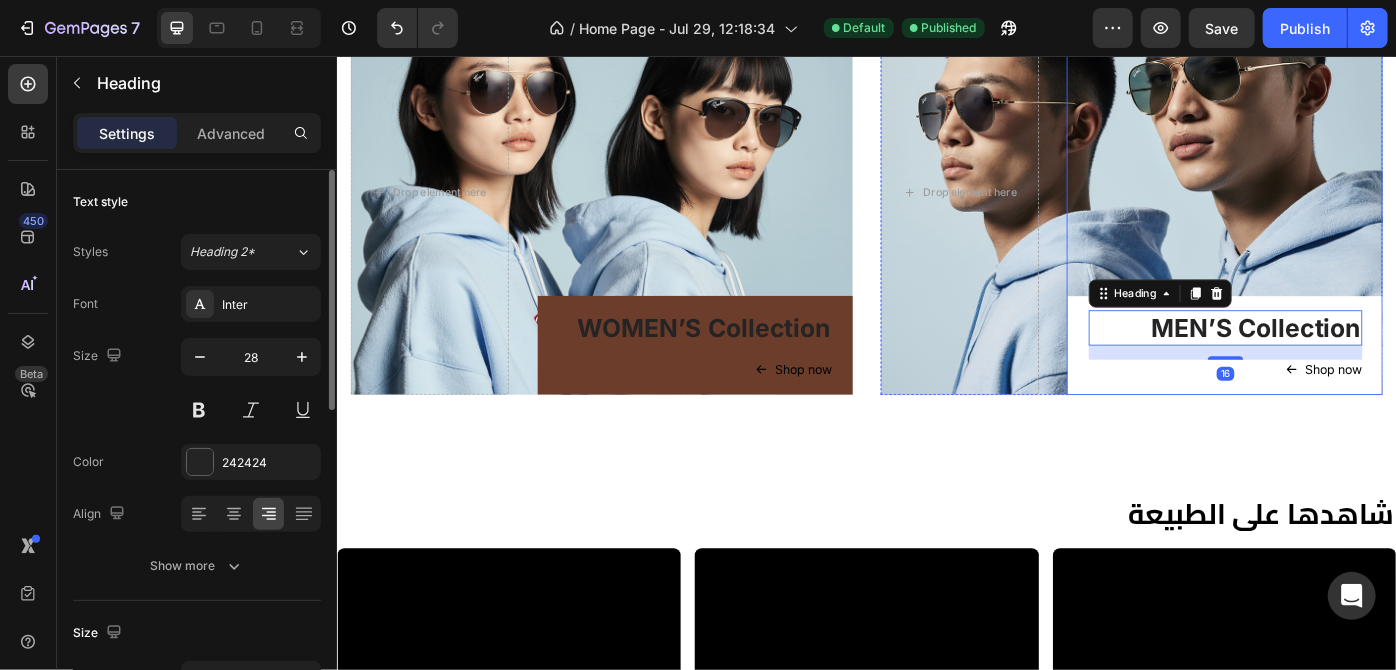 click on "MEN’S Collection Heading   16
Shop now Button Row" at bounding box center [1343, 383] 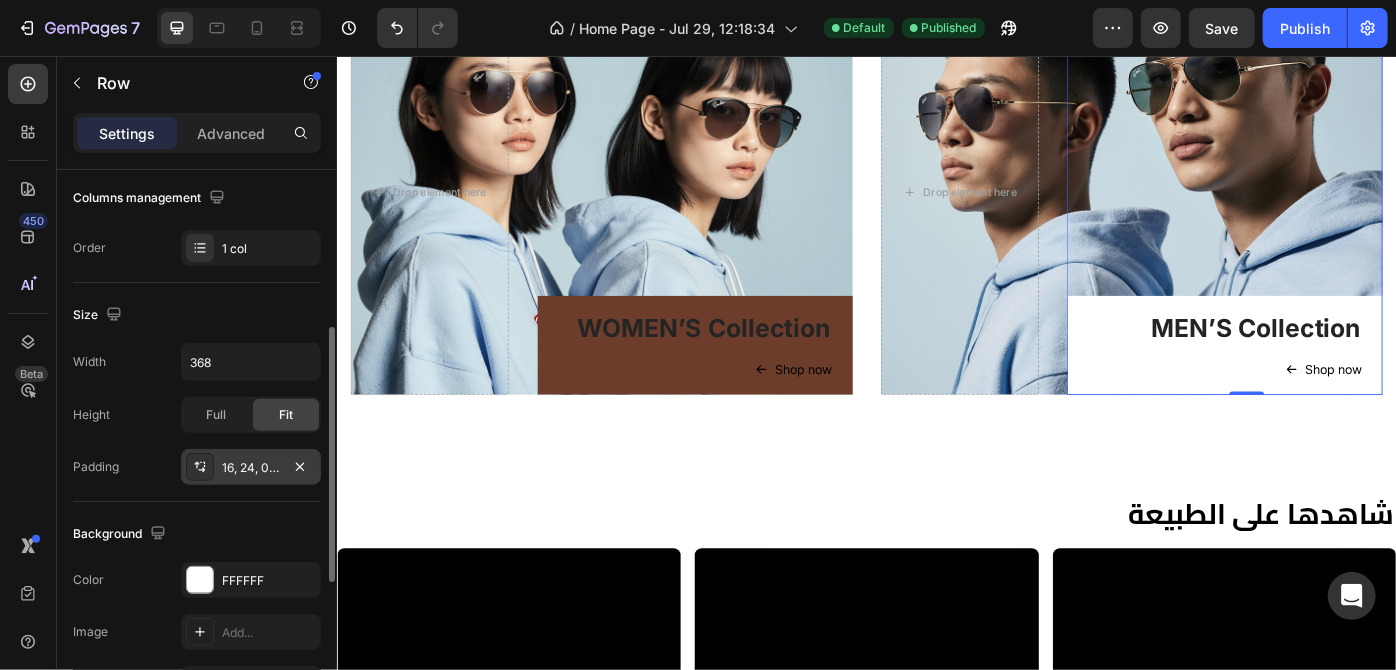 scroll, scrollTop: 327, scrollLeft: 0, axis: vertical 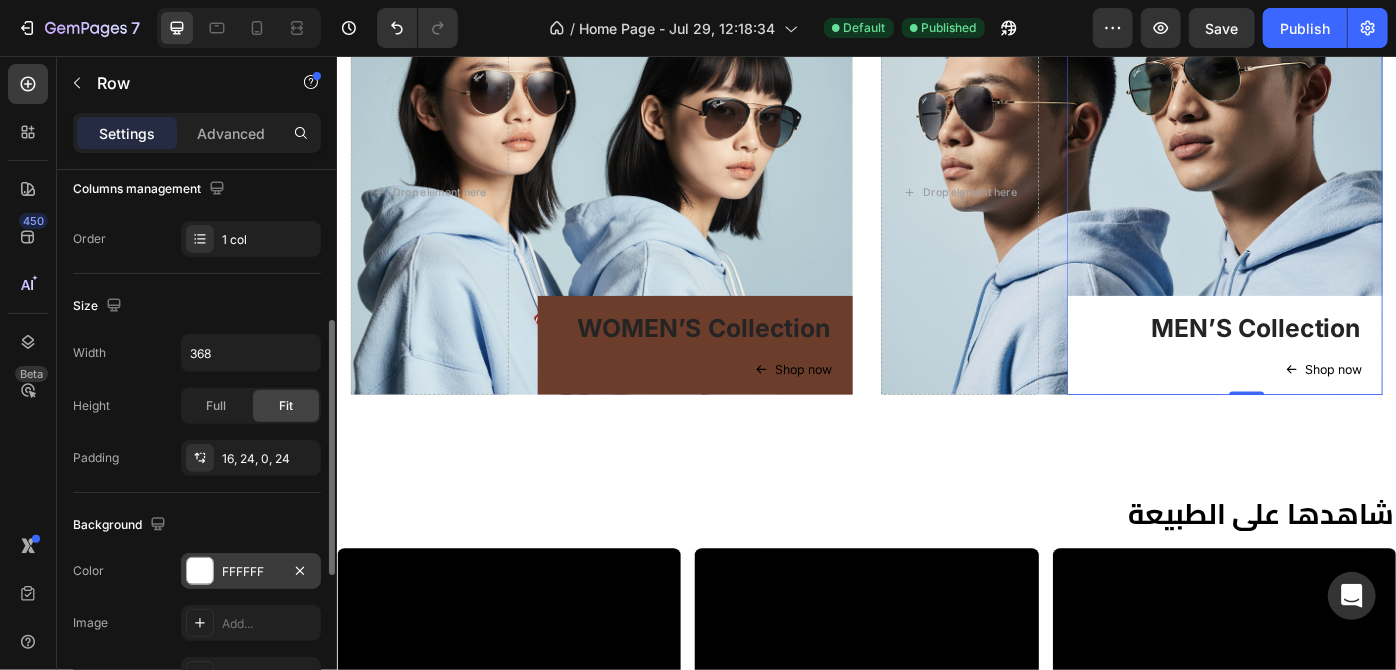 click at bounding box center (200, 571) 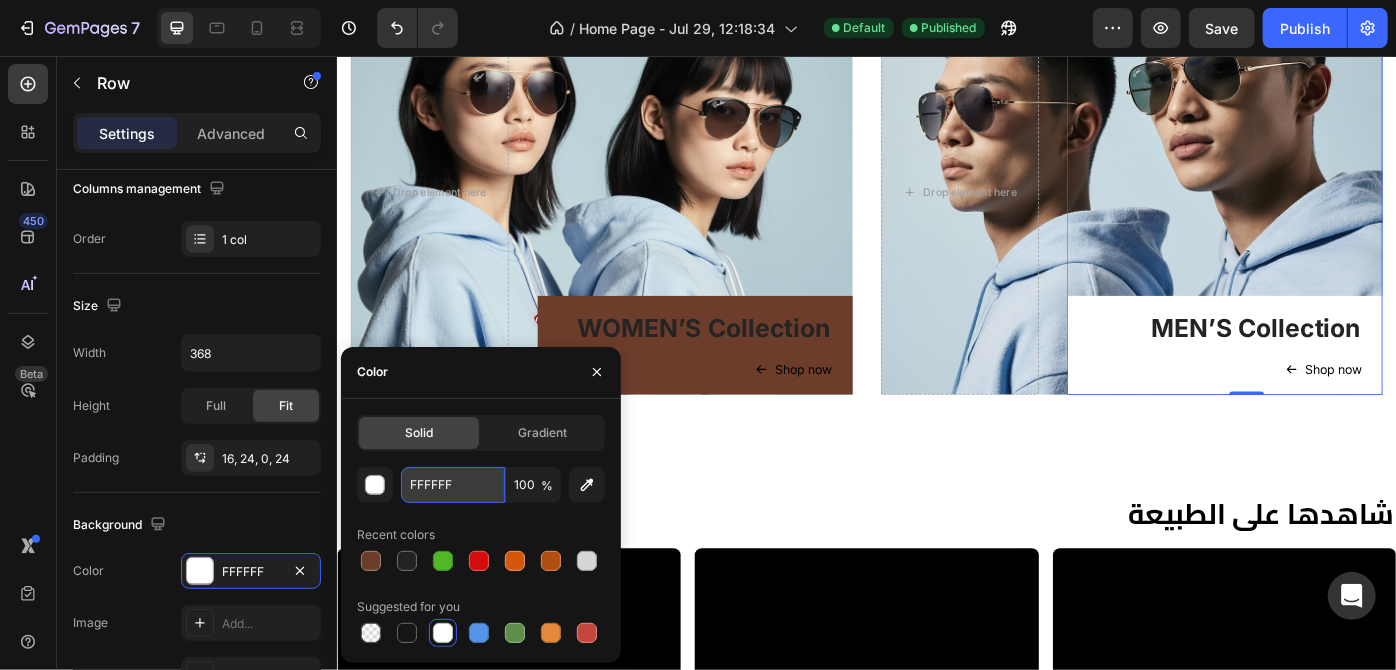 click on "FFFFFF" at bounding box center [453, 485] 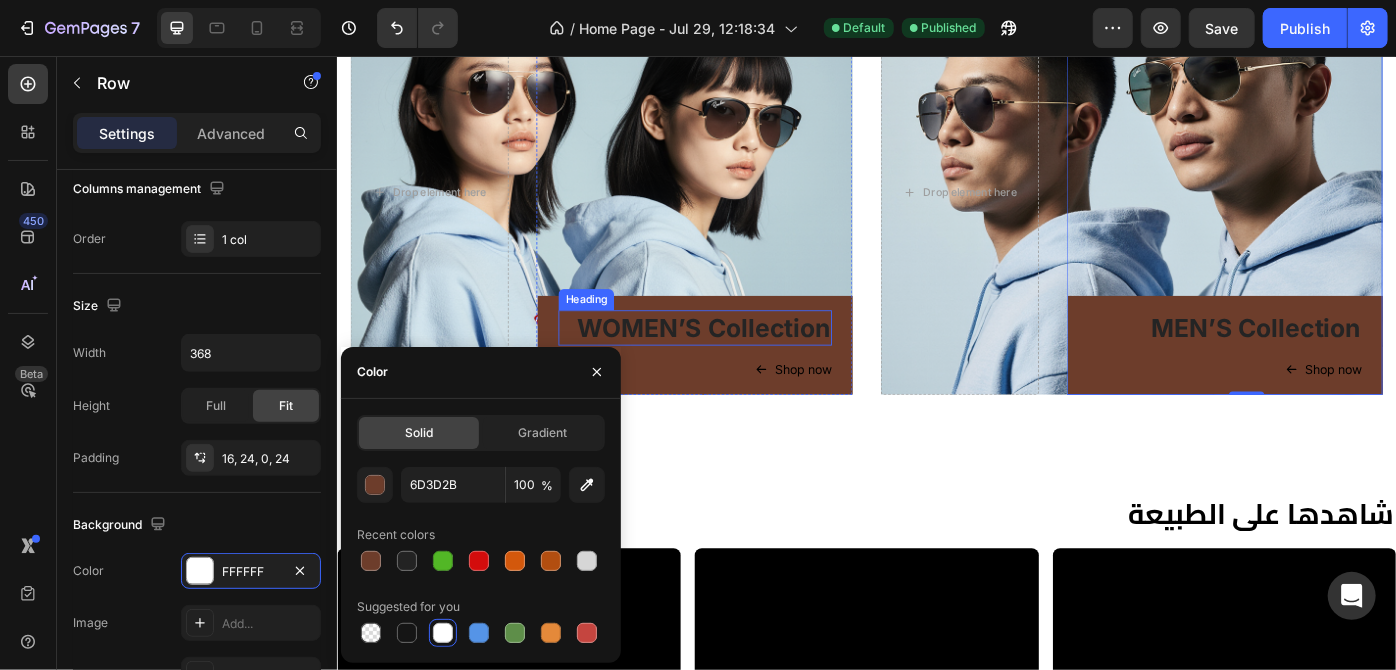 click on "WOMEN’S Collection" at bounding box center [742, 363] 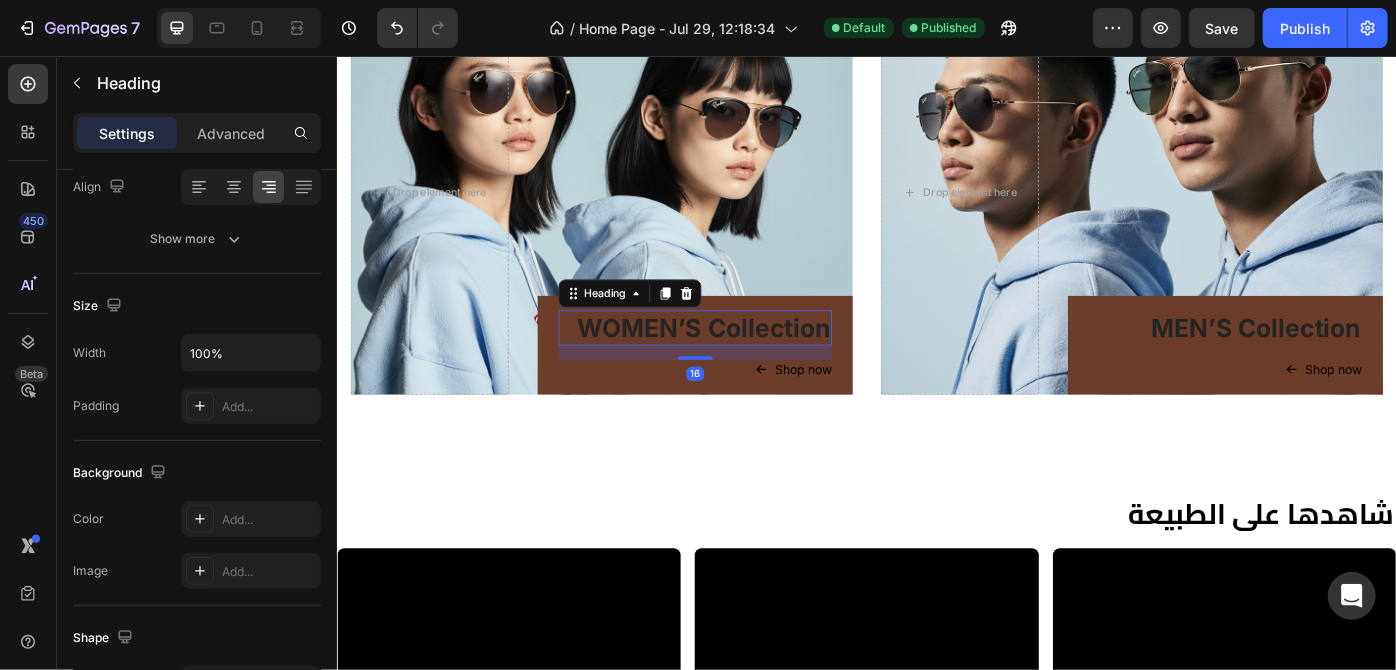 scroll, scrollTop: 0, scrollLeft: 0, axis: both 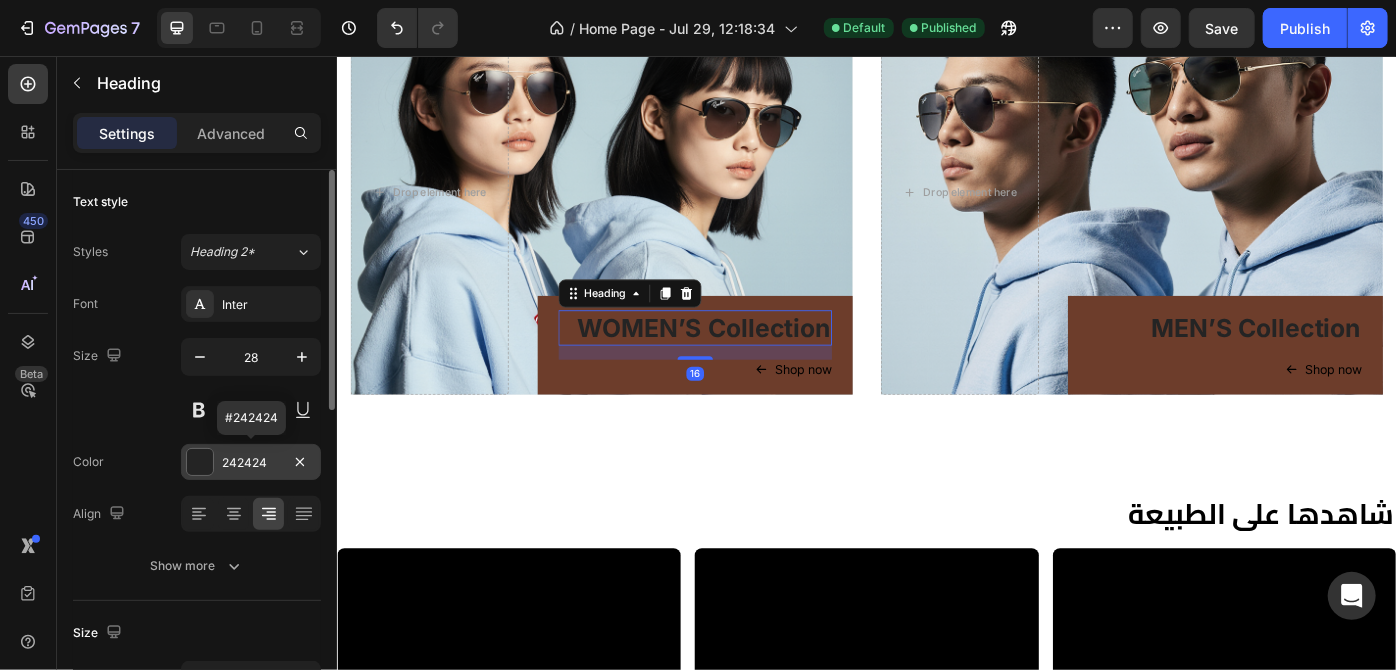 click at bounding box center (200, 462) 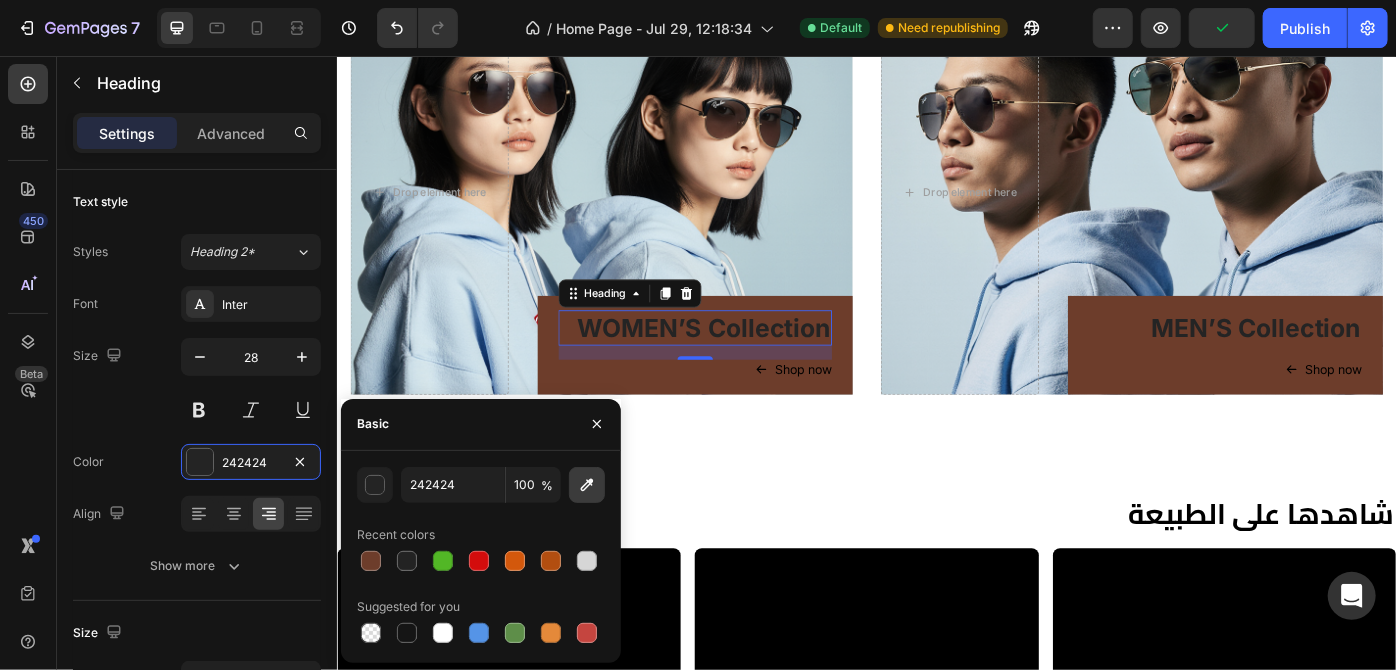 click 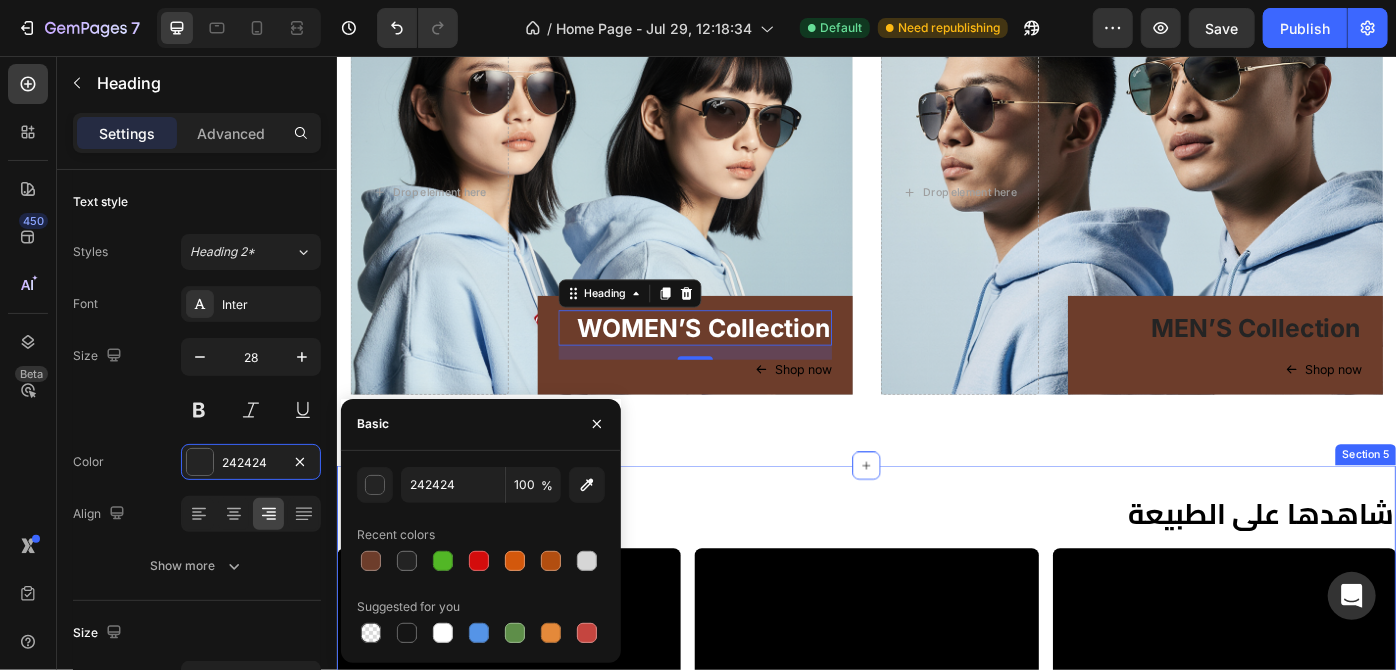 type on "FFFFFF" 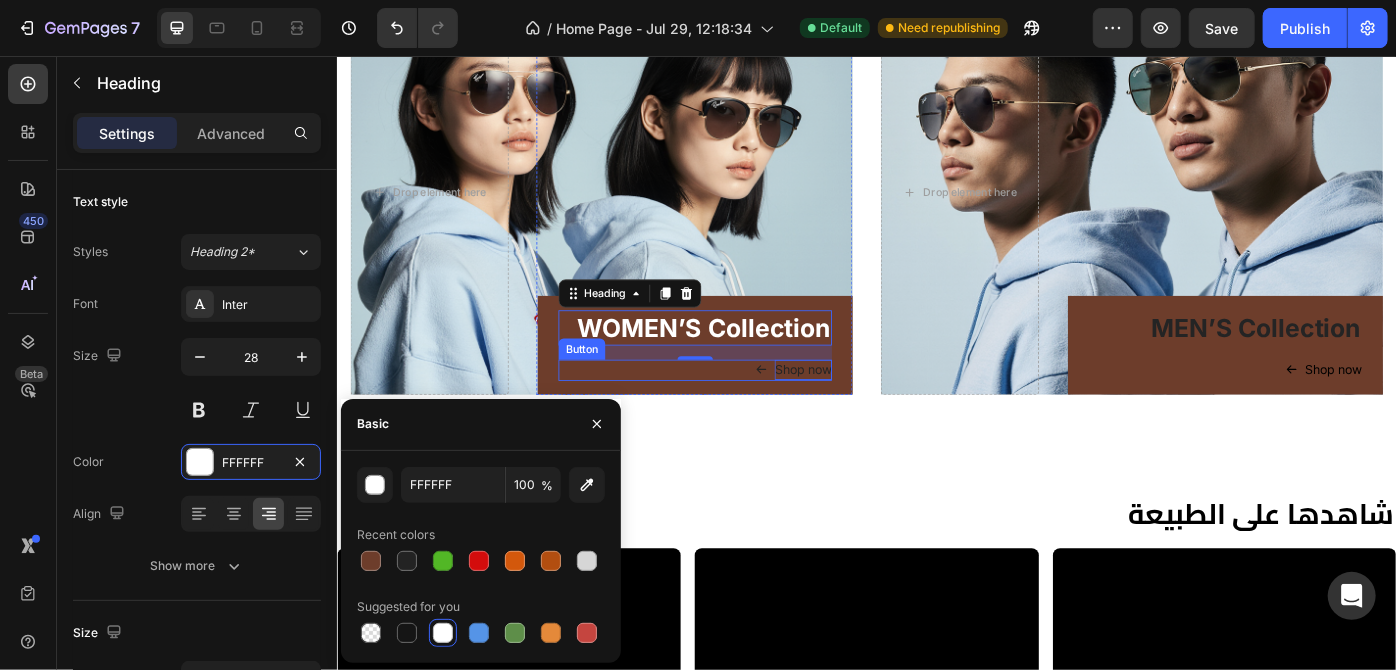 click on "Shop now" at bounding box center (864, 410) 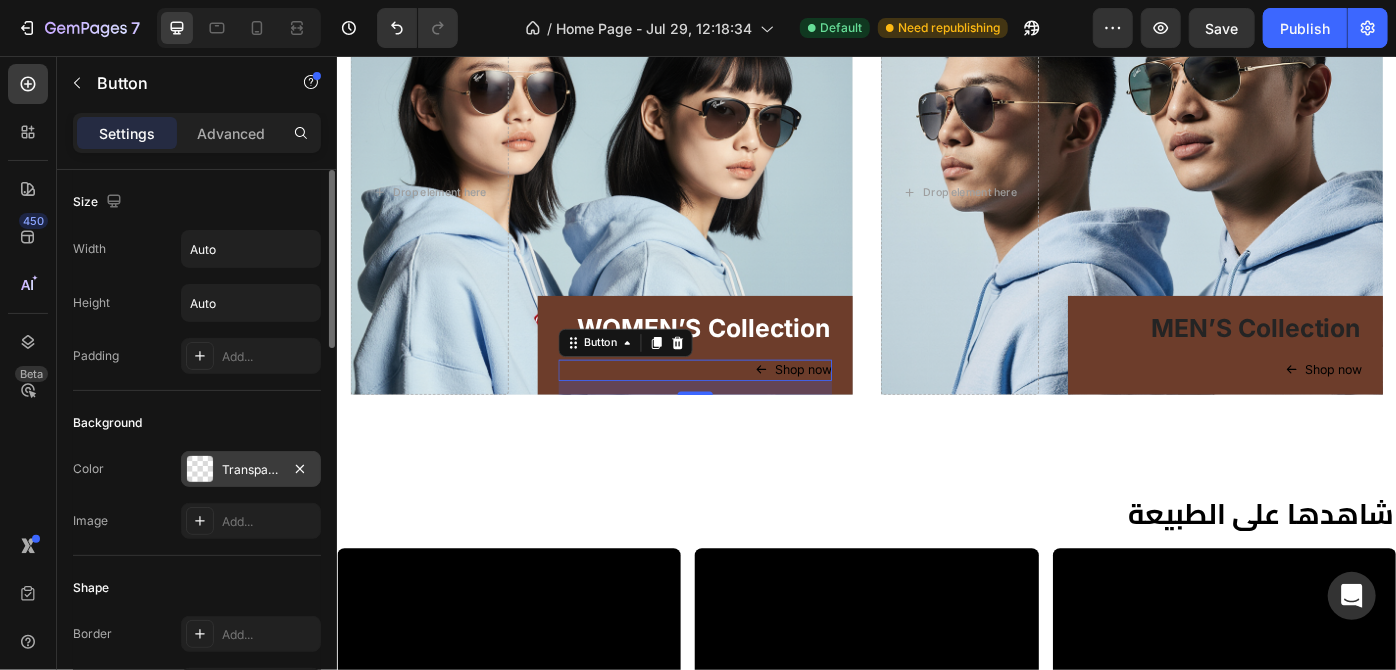 click at bounding box center (200, 469) 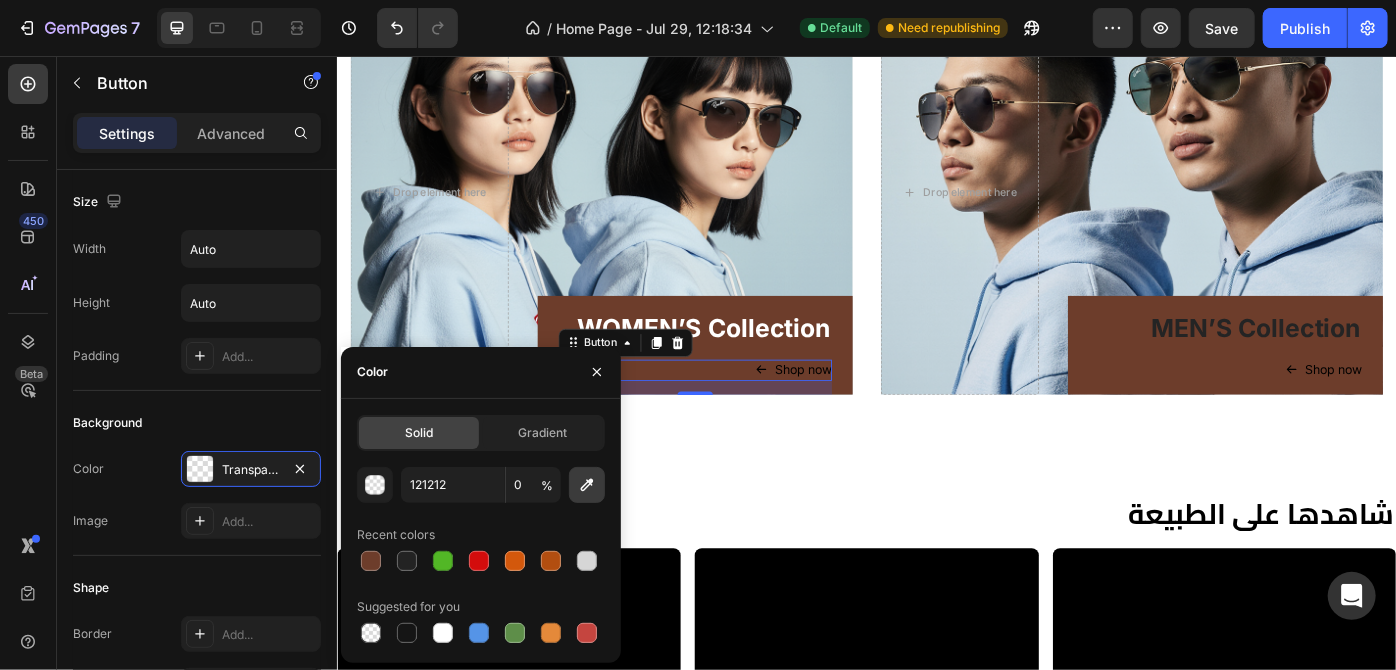 click 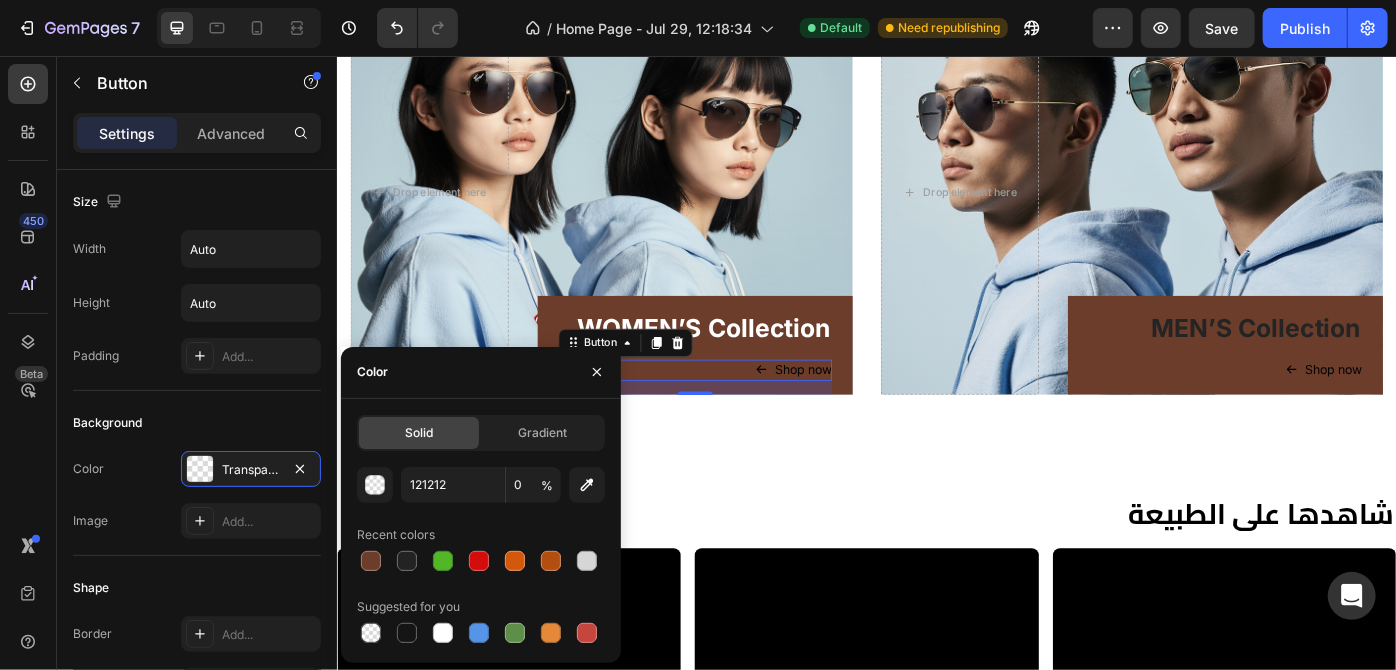 type on "FFFFFF" 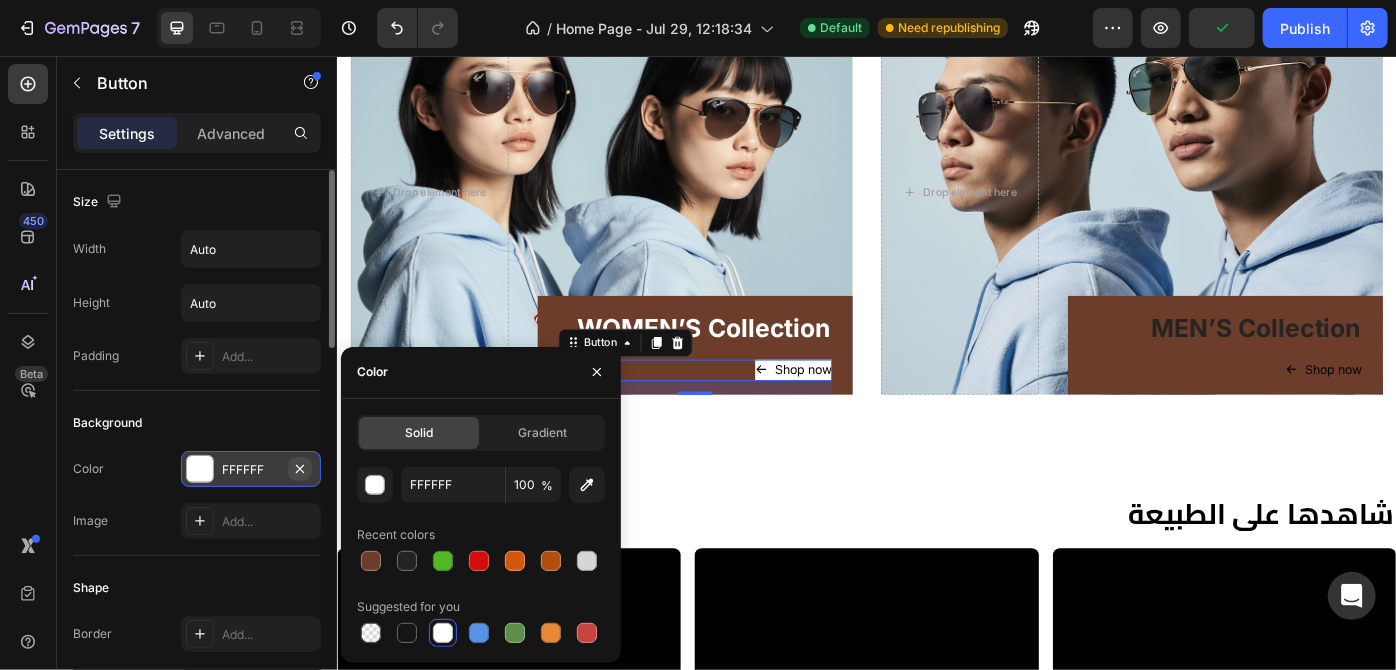 click 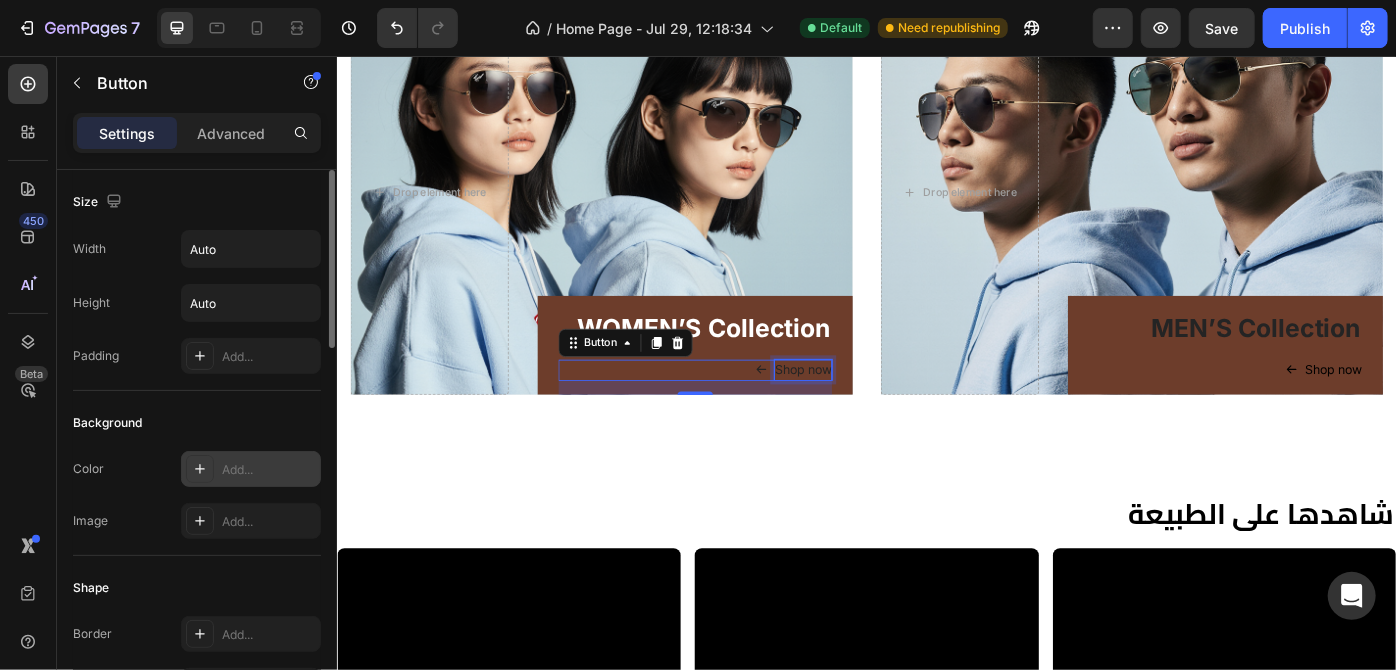 scroll, scrollTop: 1902, scrollLeft: 0, axis: vertical 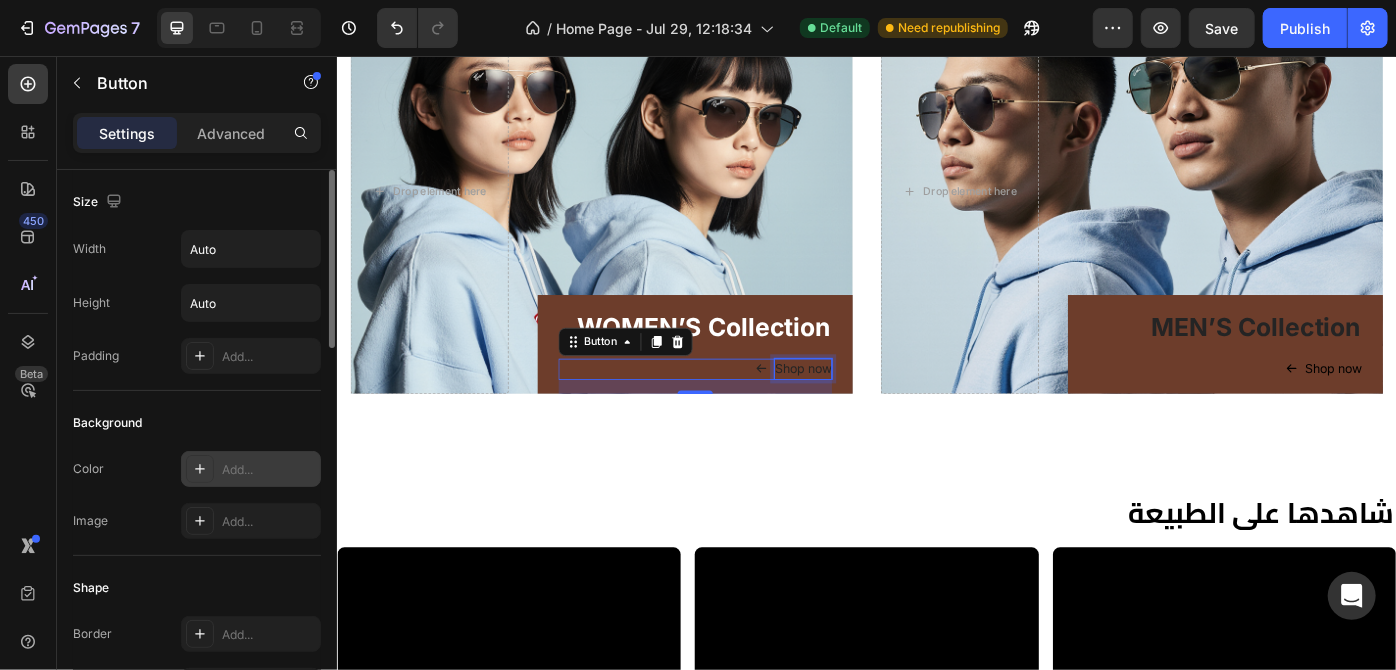 click on "Shop now" at bounding box center (864, 409) 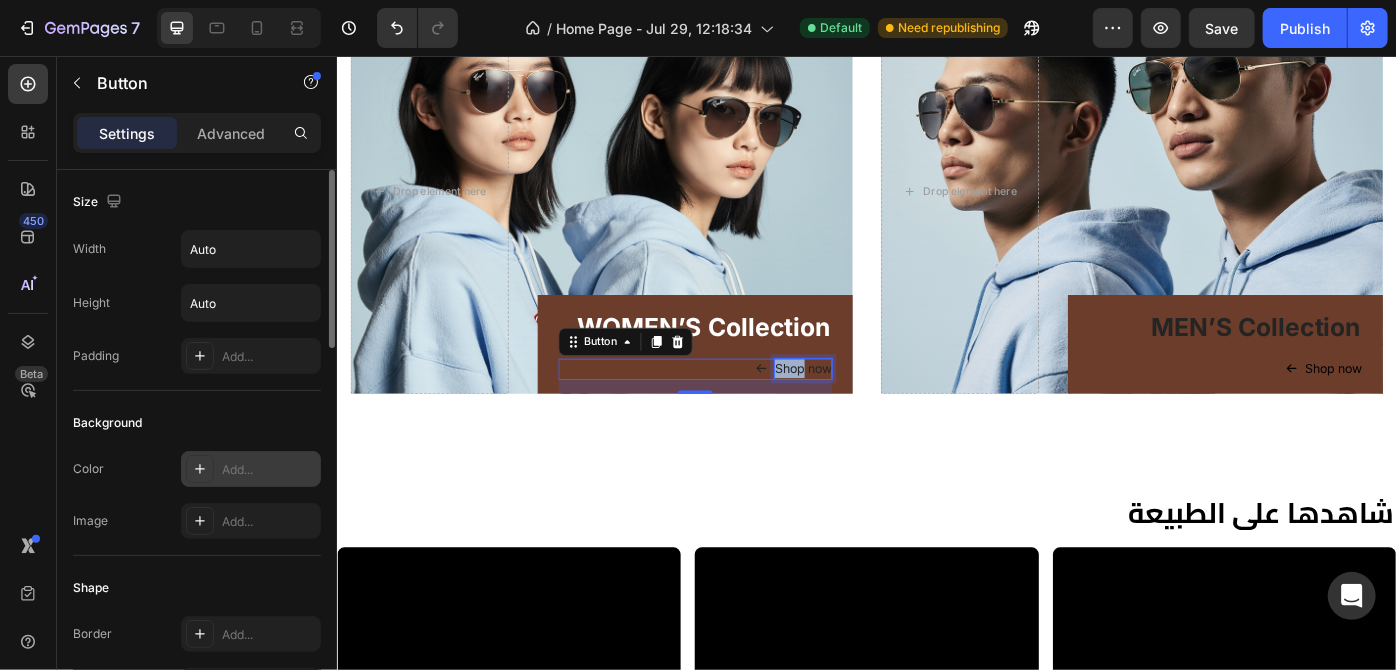 click on "Shop now" at bounding box center (864, 409) 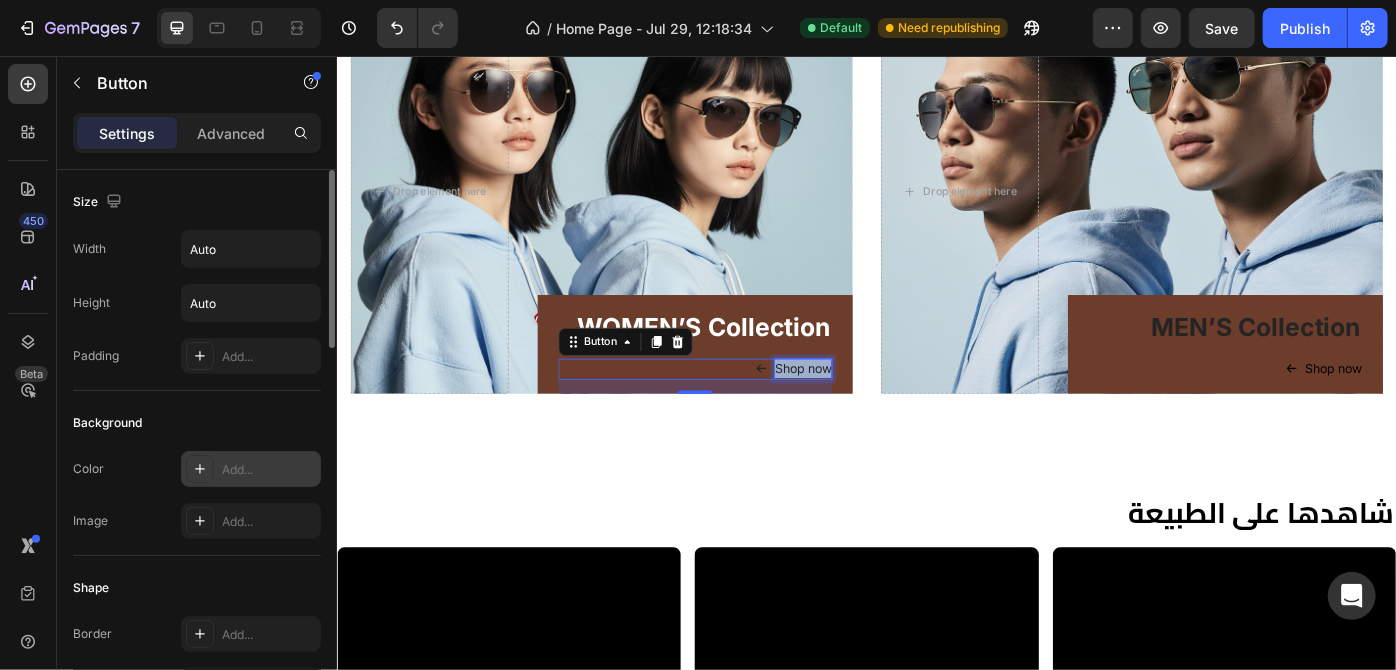 click on "Shop now" at bounding box center (864, 409) 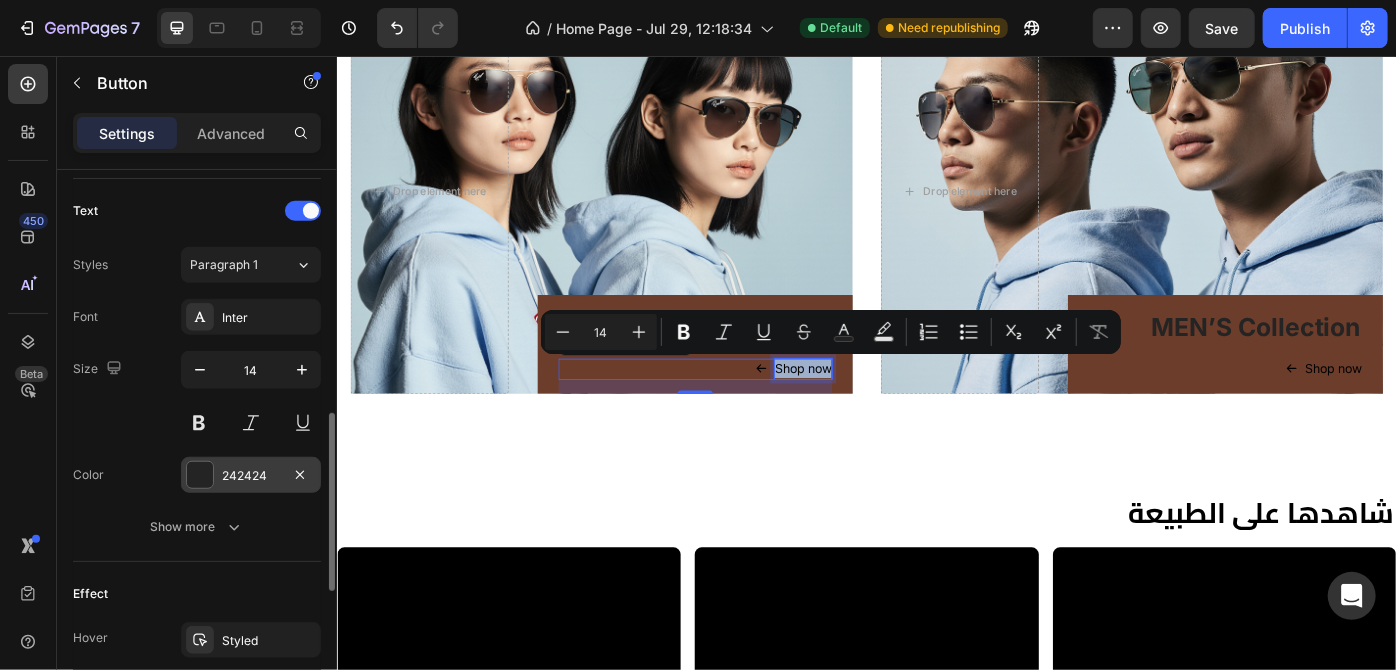 scroll, scrollTop: 818, scrollLeft: 0, axis: vertical 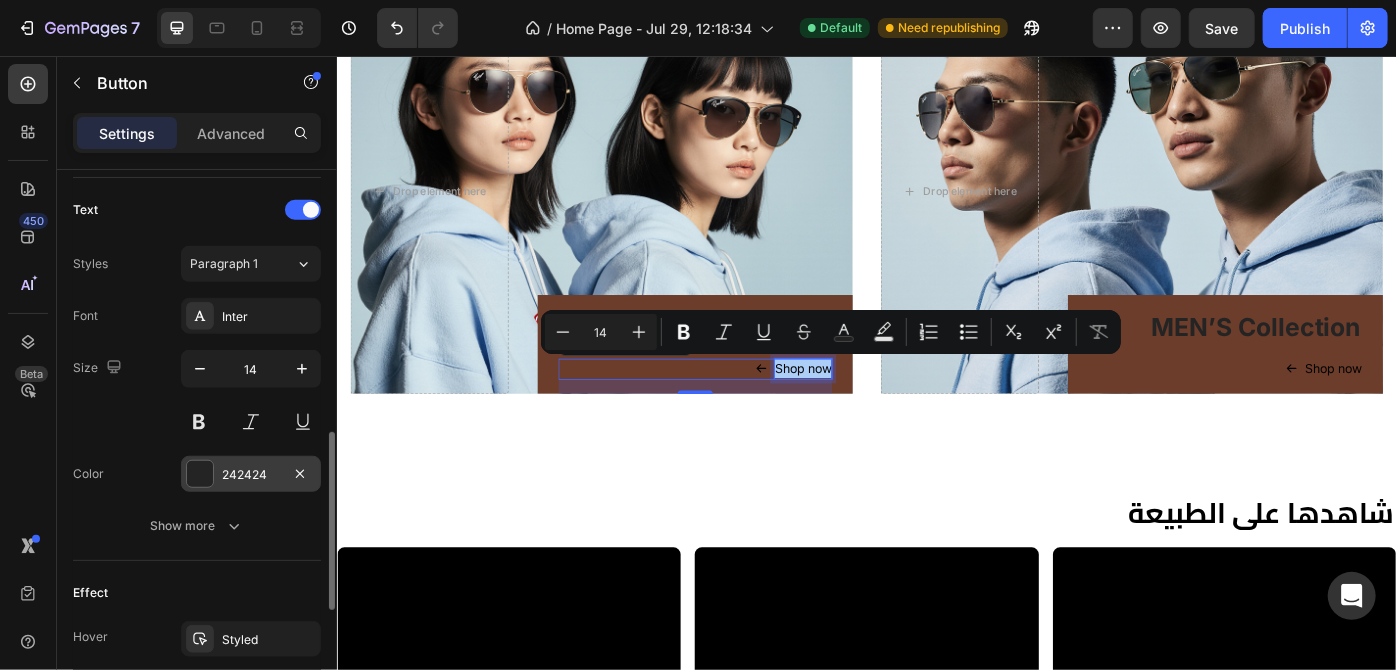 click at bounding box center [200, 474] 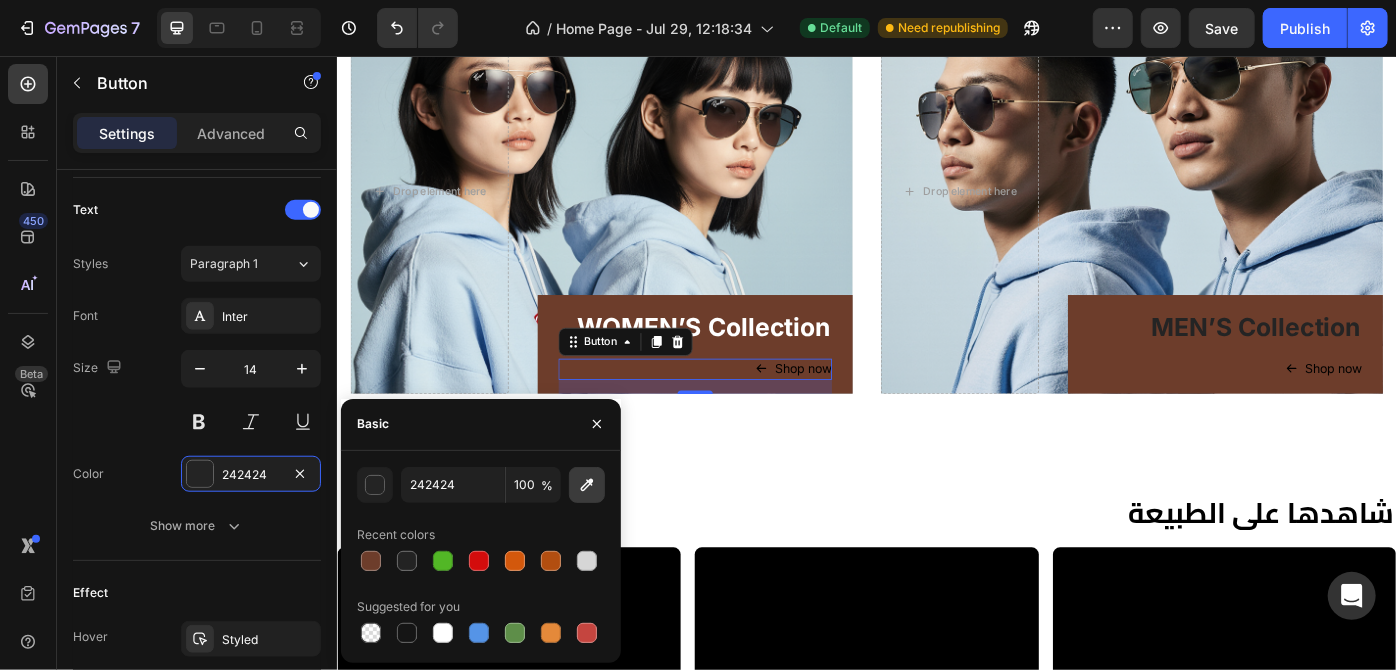 click 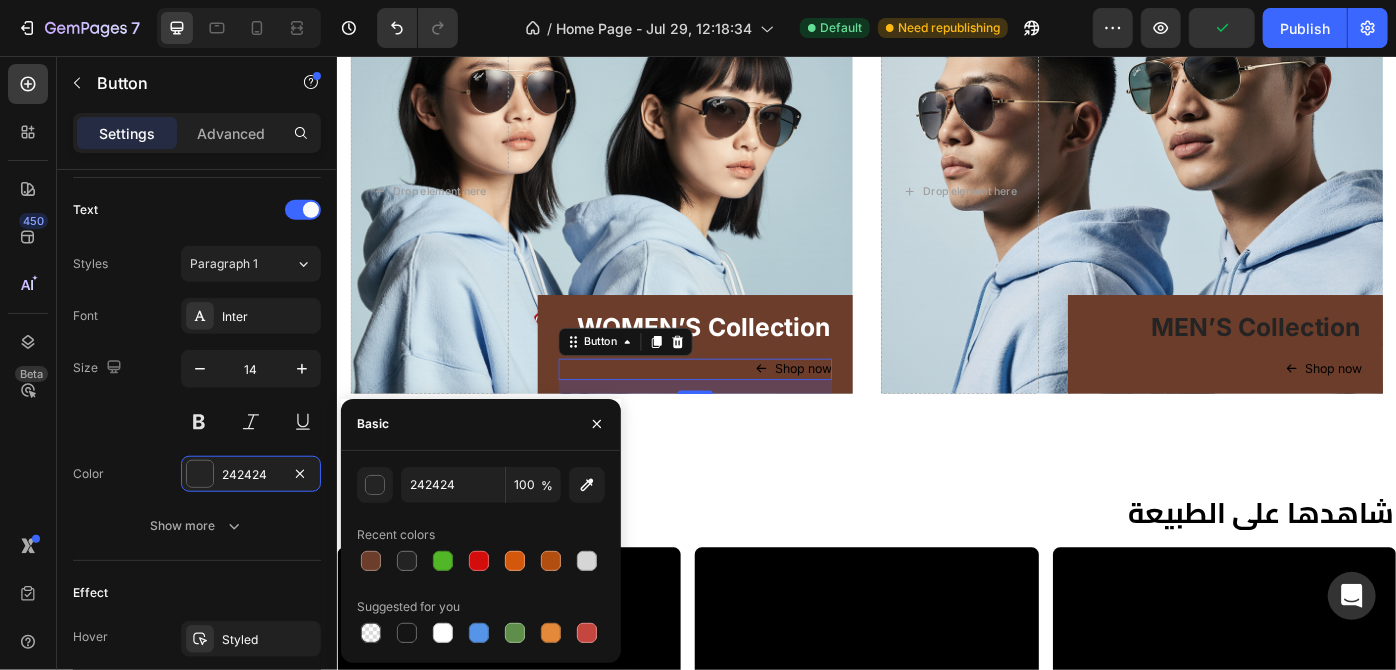 type on "FFFFFF" 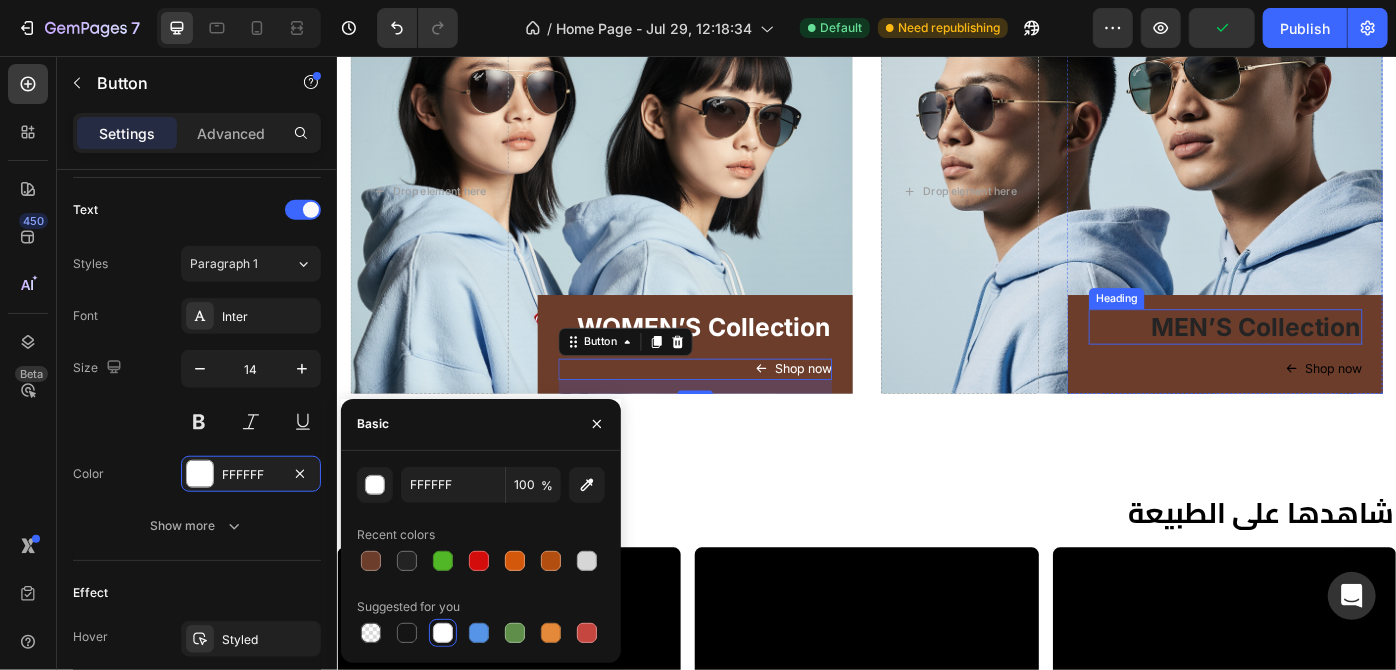 click on "MEN’S Collection" at bounding box center [1343, 362] 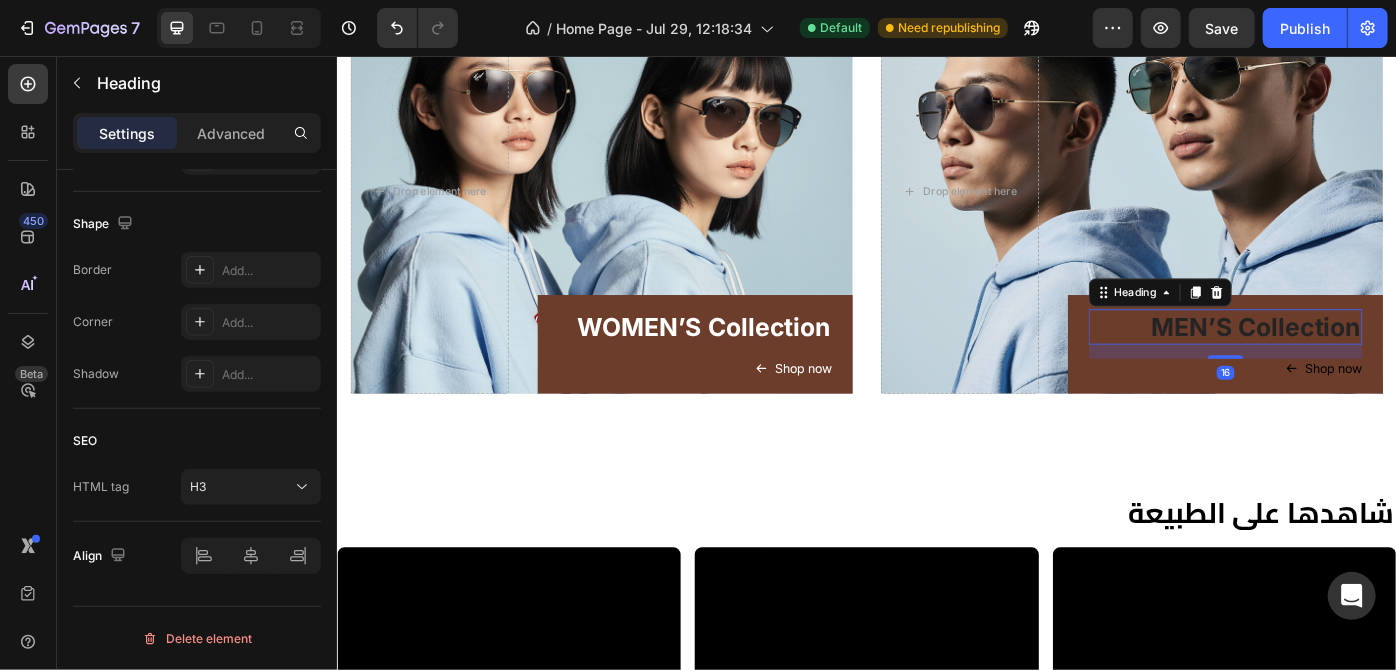 scroll, scrollTop: 0, scrollLeft: 0, axis: both 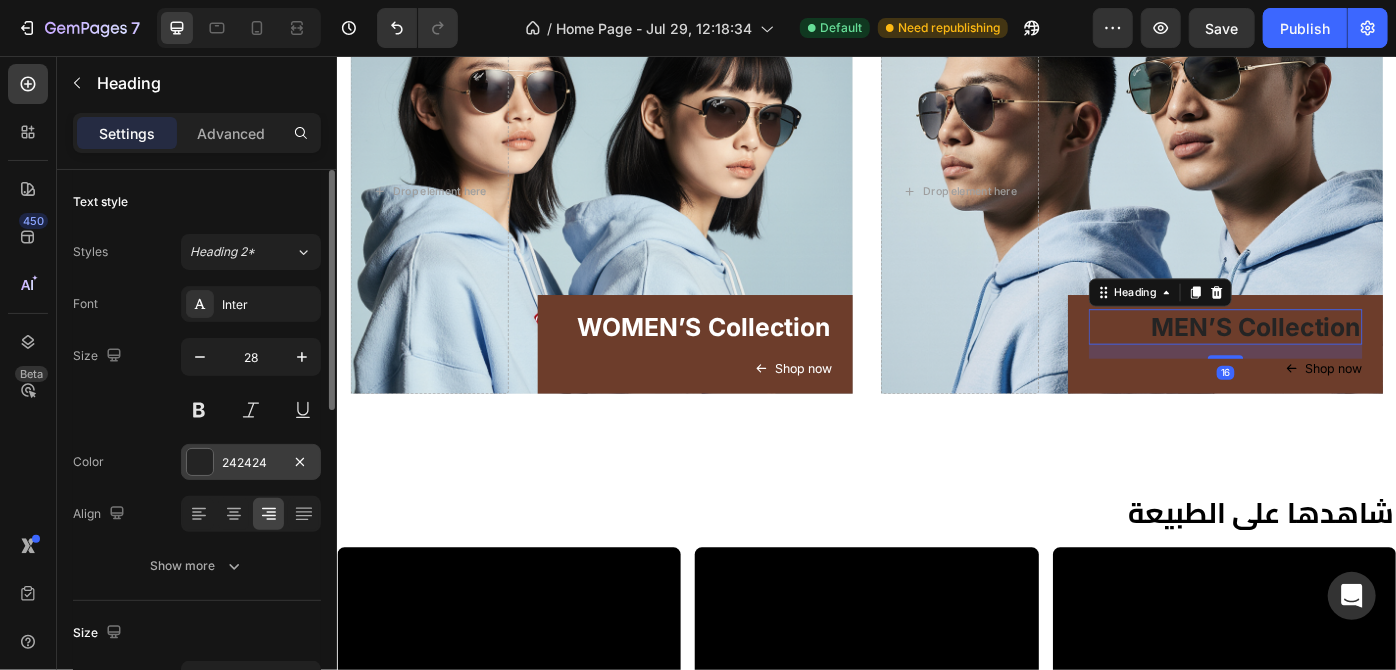 click at bounding box center [200, 462] 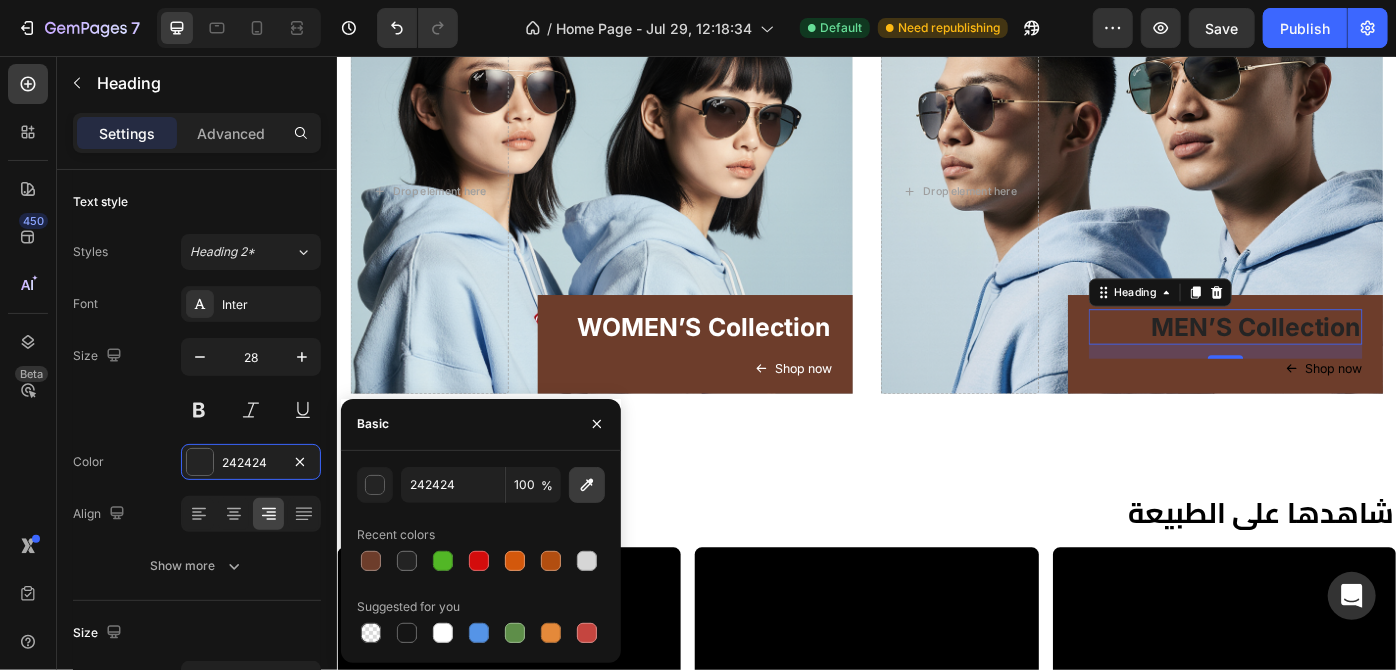 click at bounding box center [587, 485] 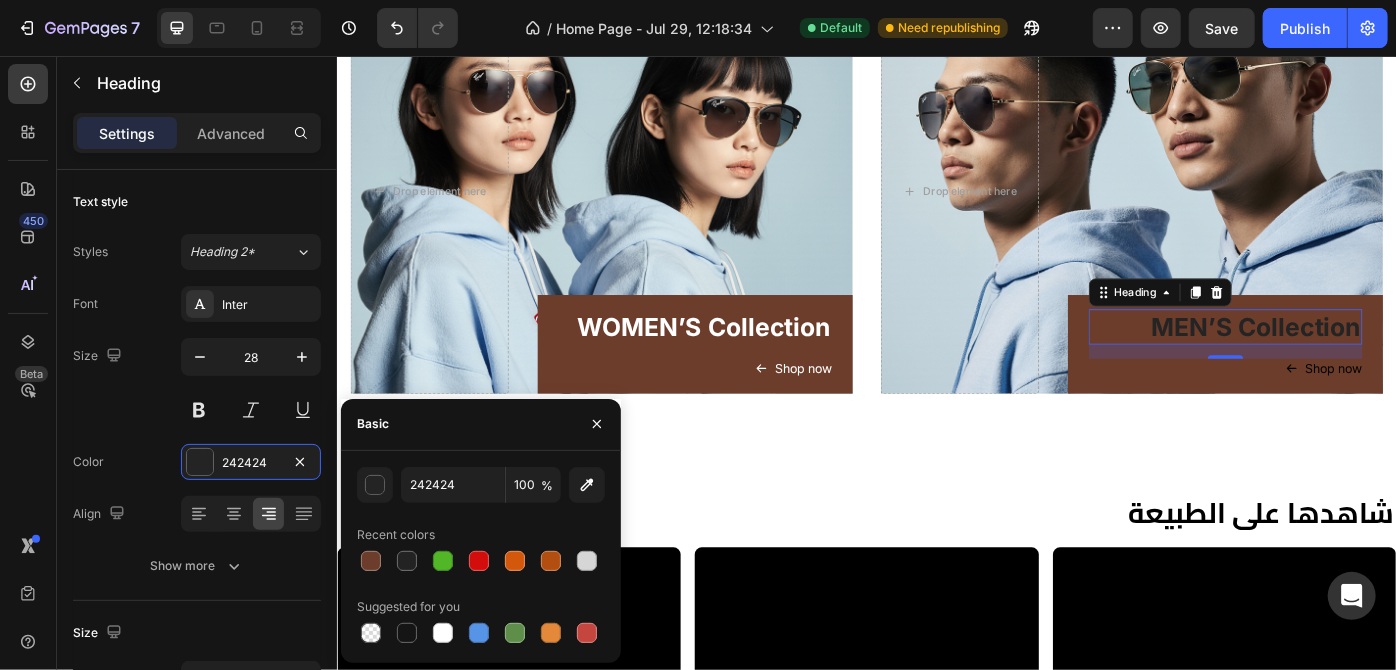 type on "FFFFFF" 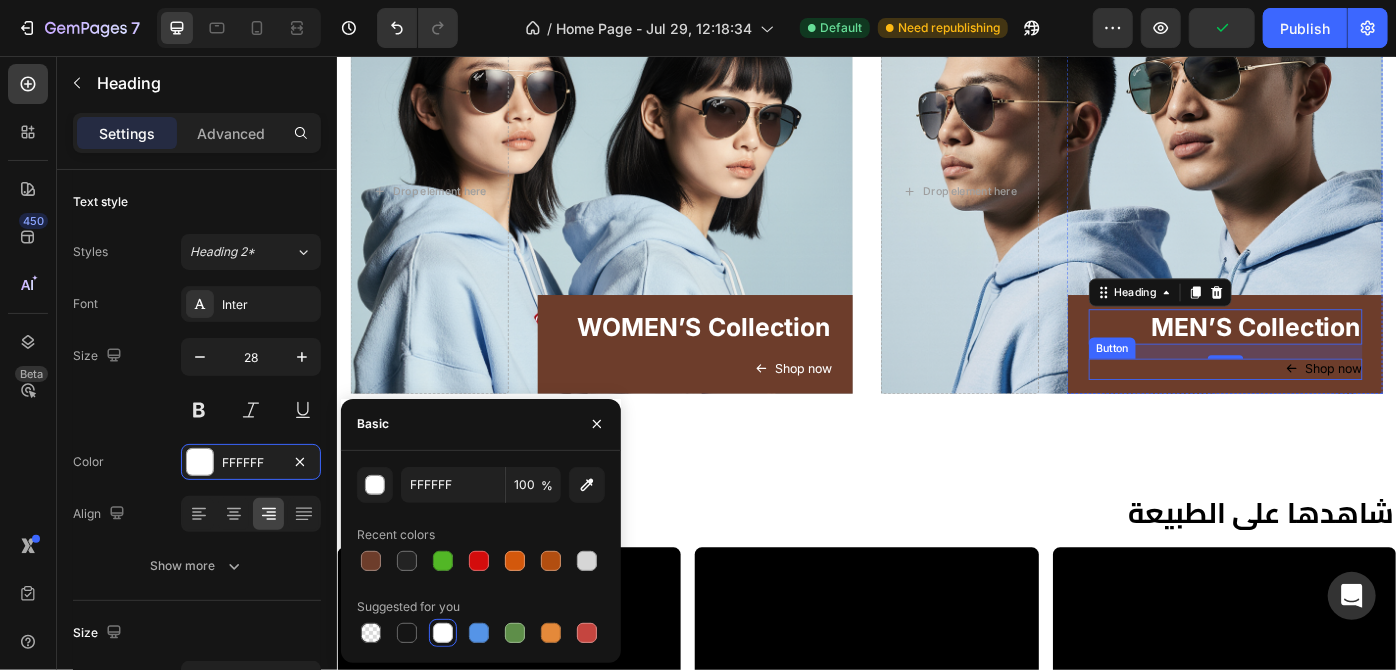 click on "Shop now Button" at bounding box center [1343, 410] 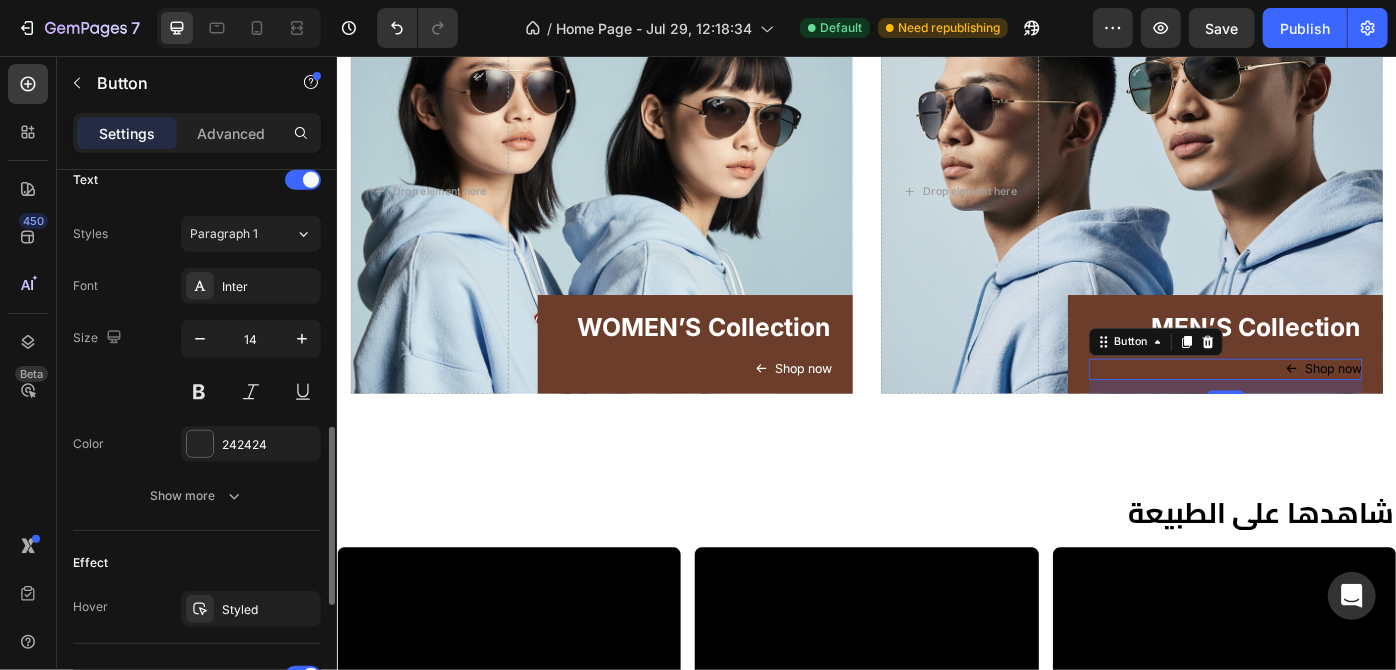 scroll, scrollTop: 836, scrollLeft: 0, axis: vertical 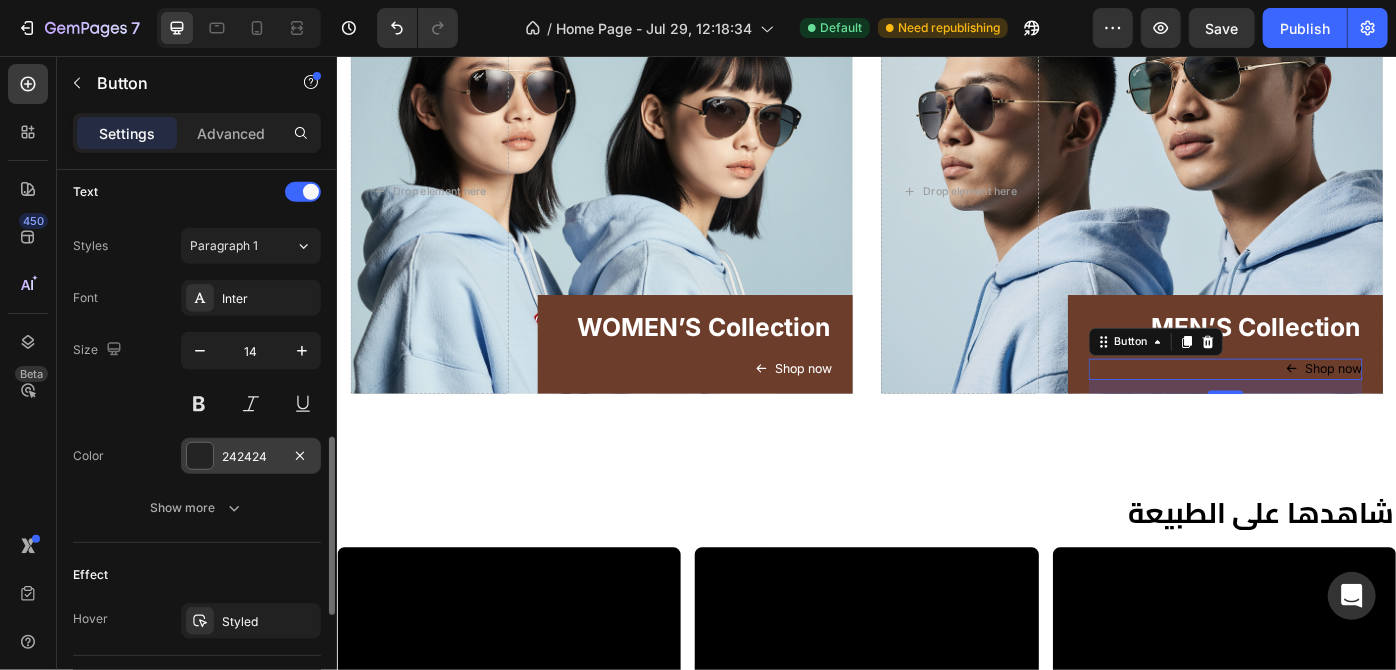 click at bounding box center [200, 456] 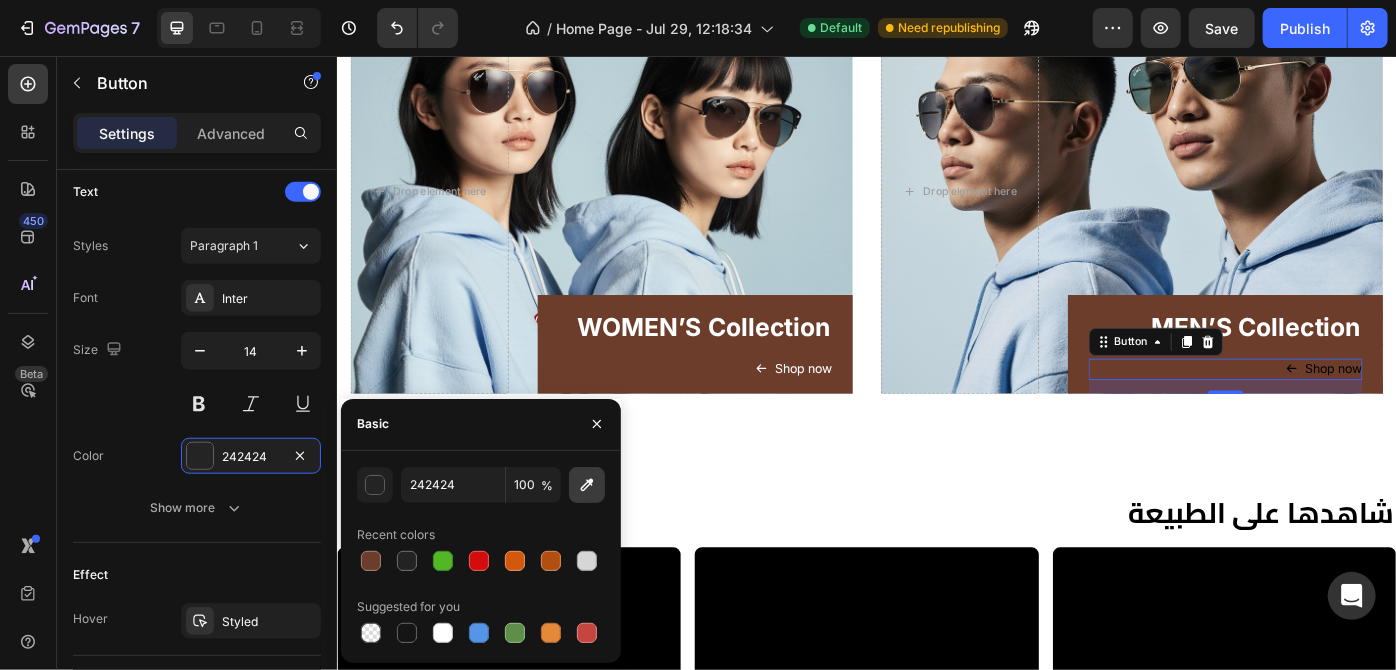 click 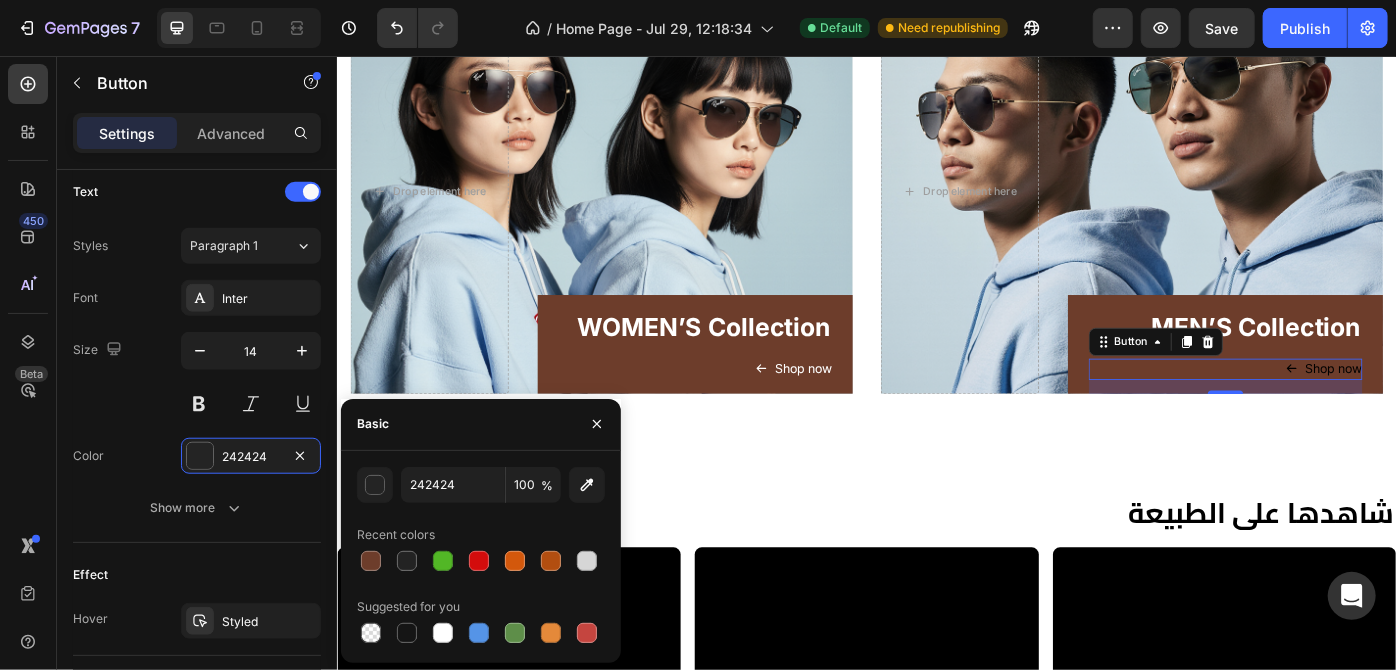 type on "FFFFFF" 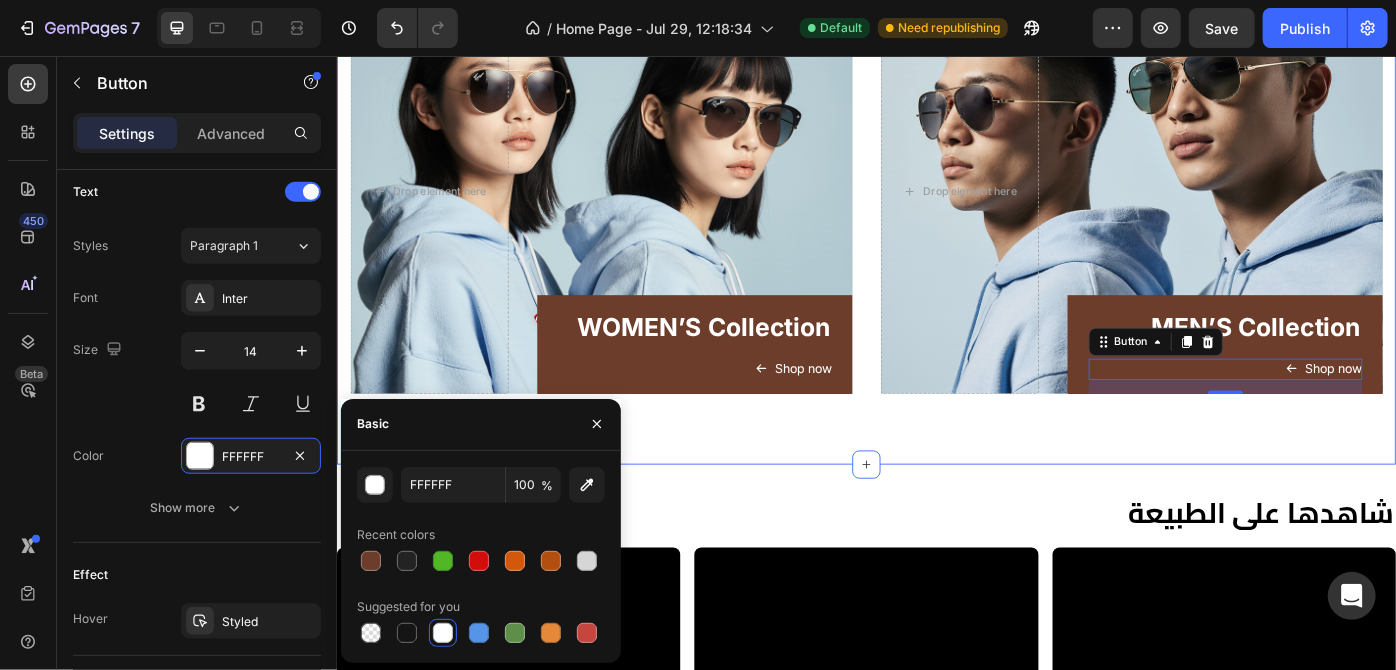 click on "WOMEN’S Collection Heading
Shop now Button Row
Drop element here Hero Banner MEN’S Collection Heading
Shop now Button   16 Row
Drop element here Hero Banner Row Section 4" at bounding box center (936, 209) 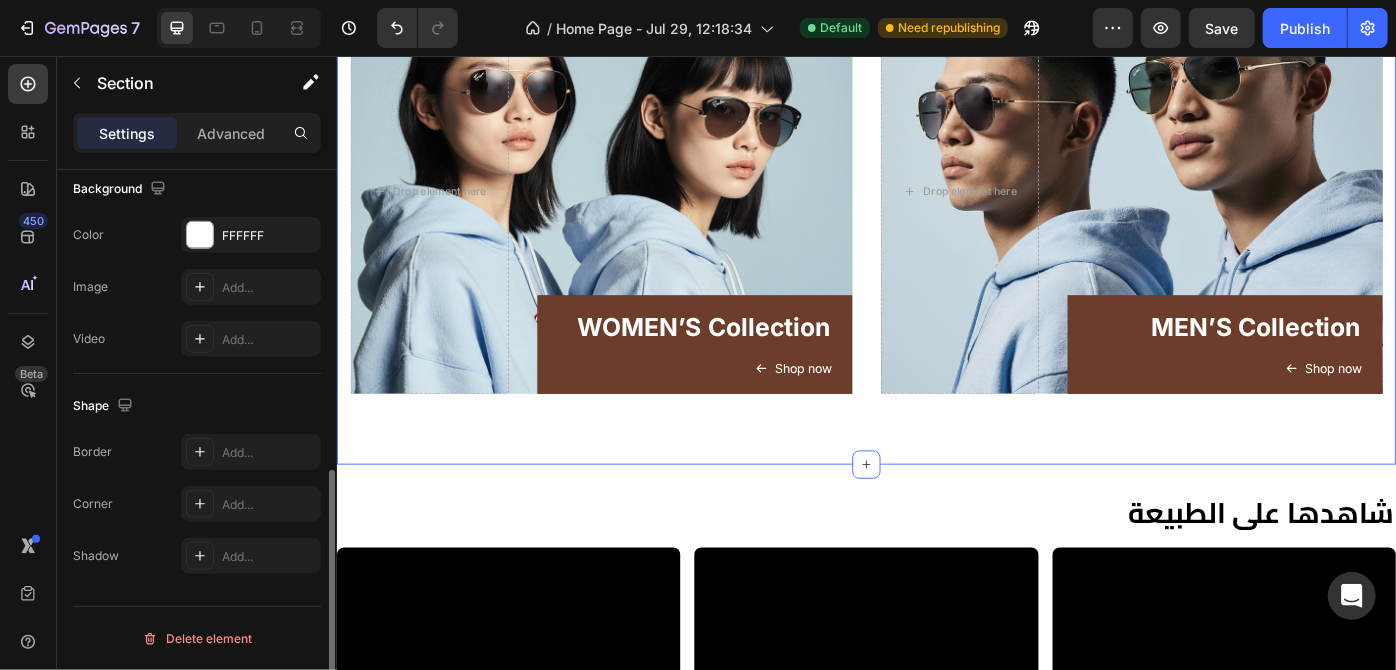 scroll, scrollTop: 0, scrollLeft: 0, axis: both 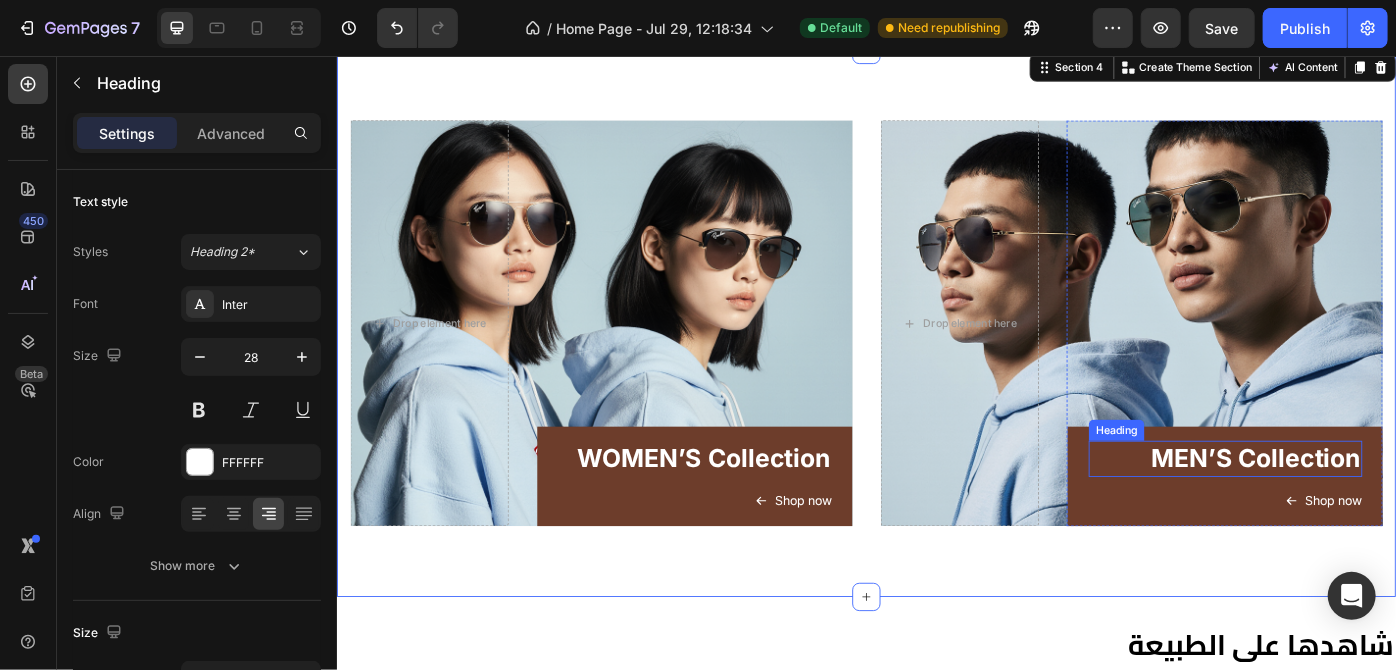 click on "MEN’S Collection" at bounding box center (1343, 511) 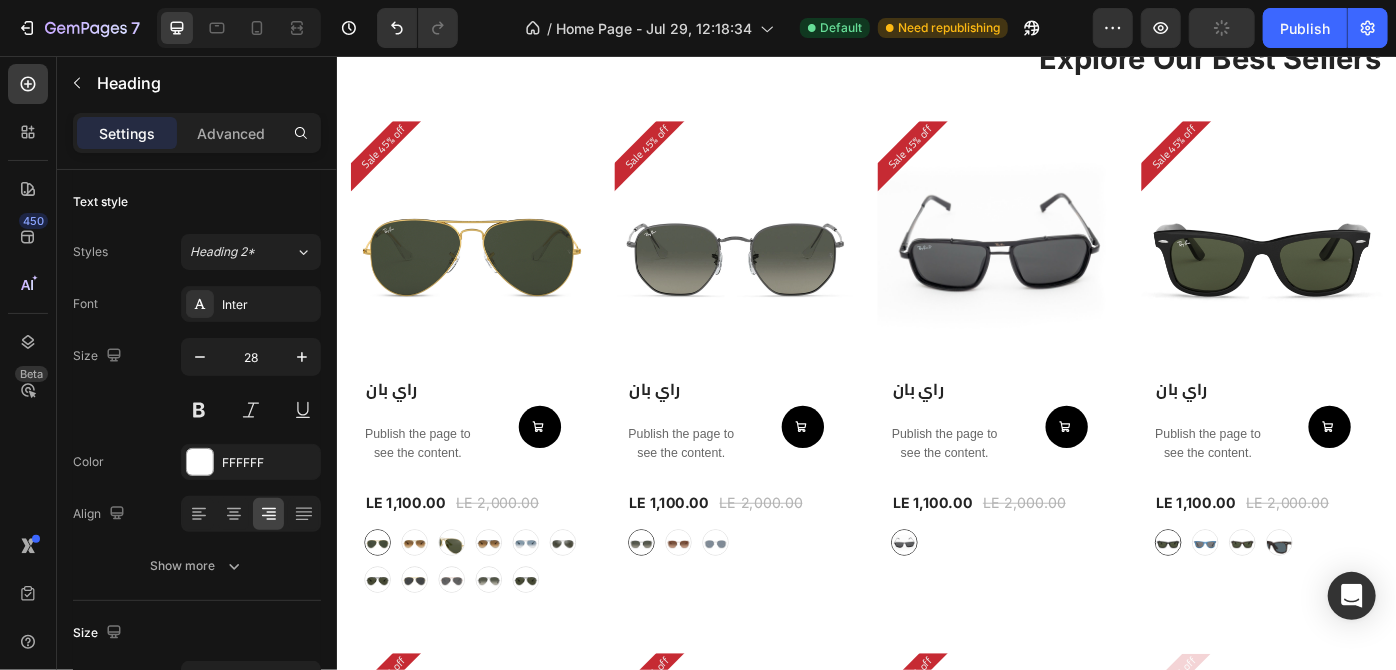 scroll, scrollTop: 0, scrollLeft: 0, axis: both 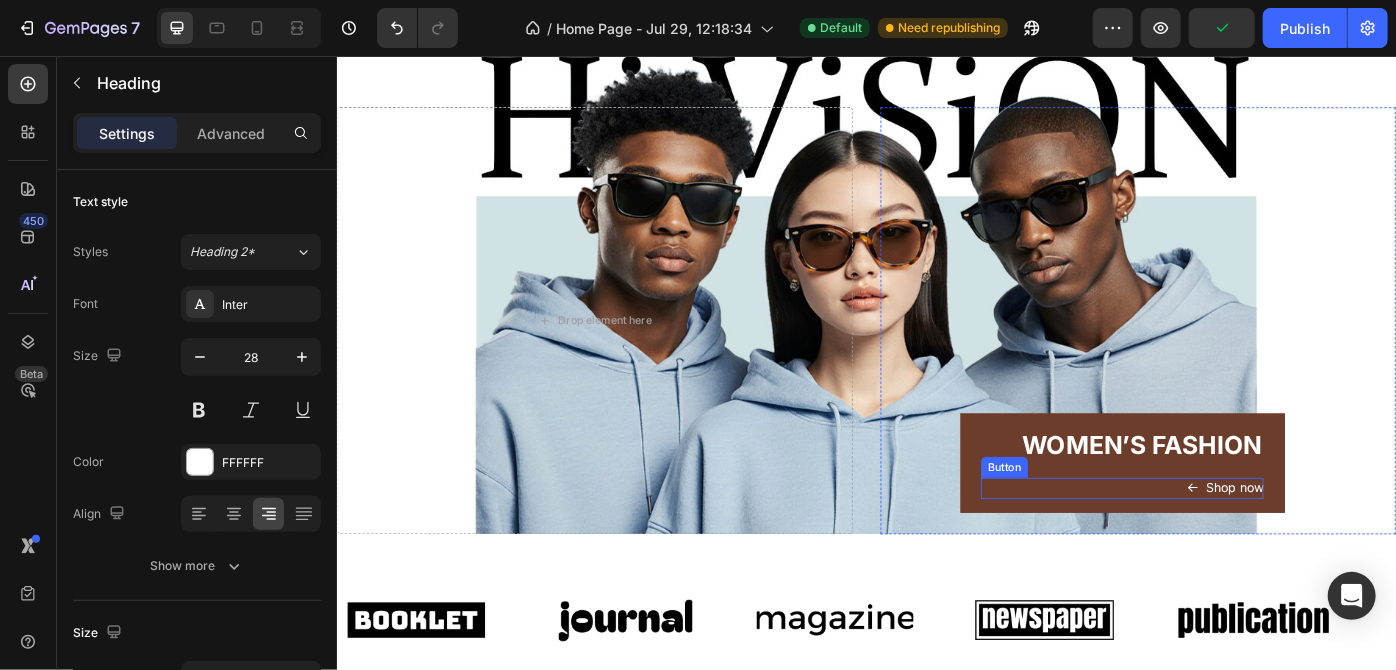 radio on "false" 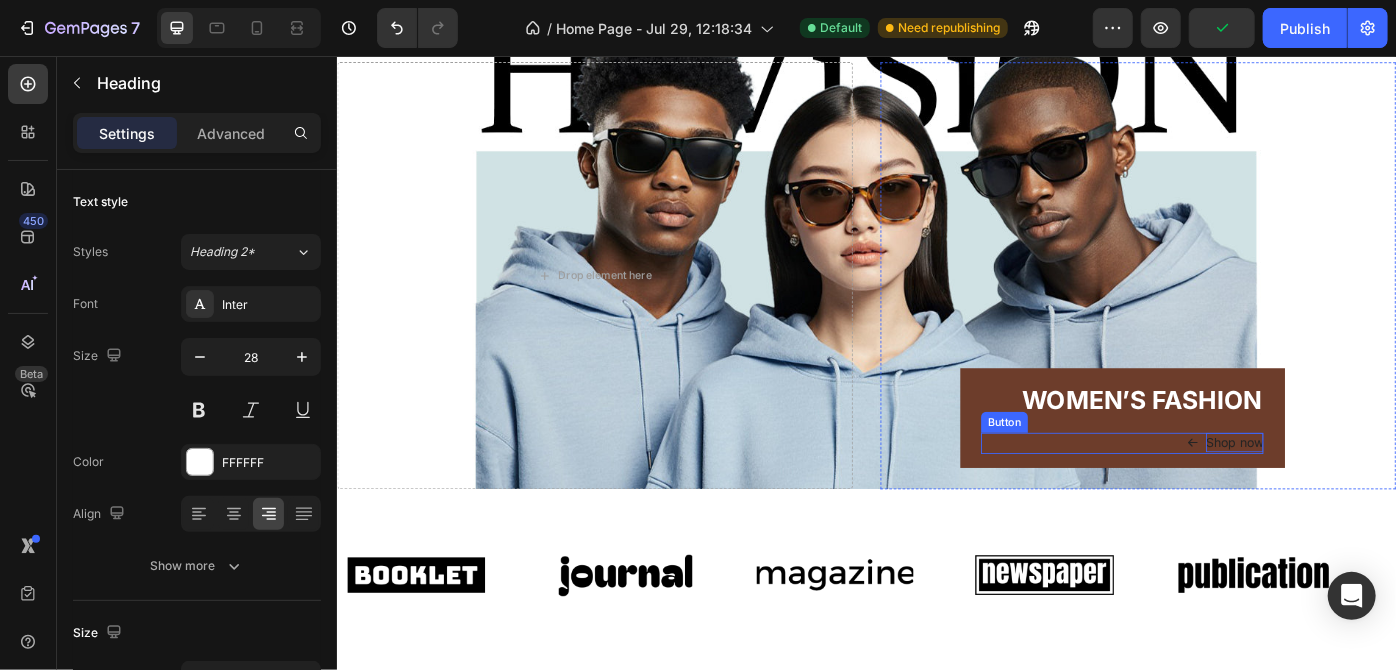 click on "Shop now" at bounding box center (1353, 493) 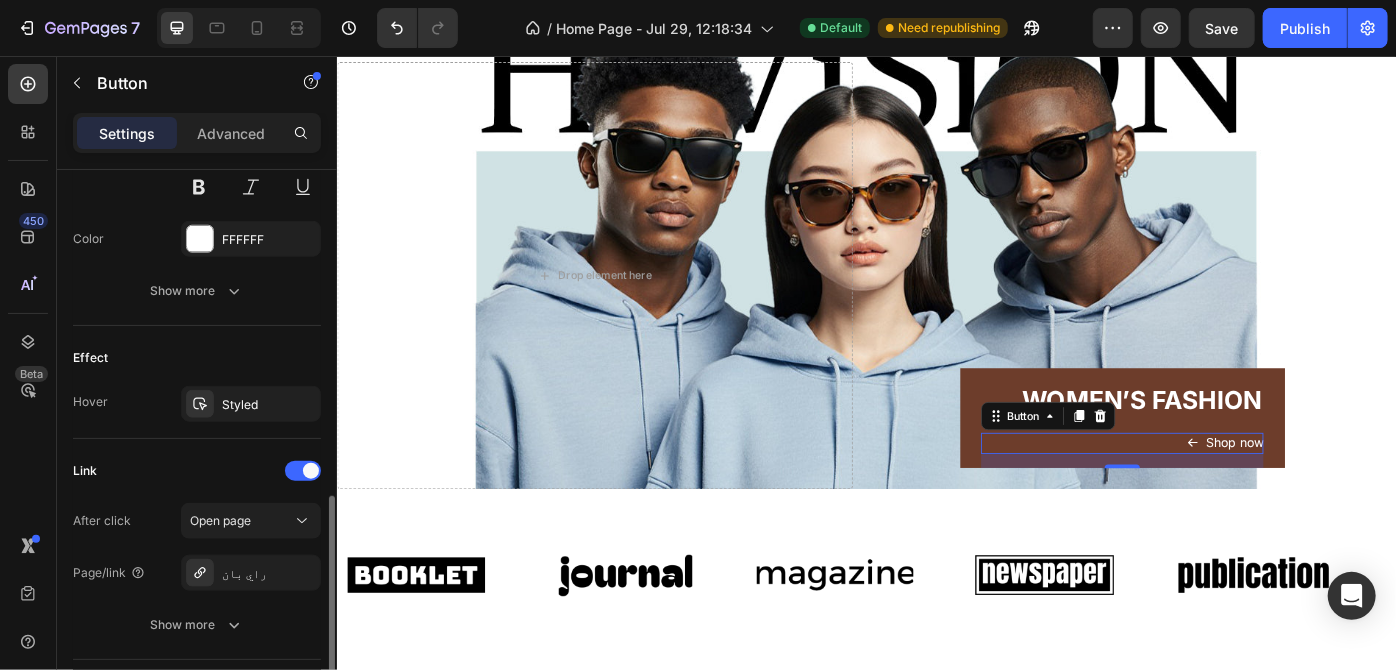 scroll, scrollTop: 1045, scrollLeft: 0, axis: vertical 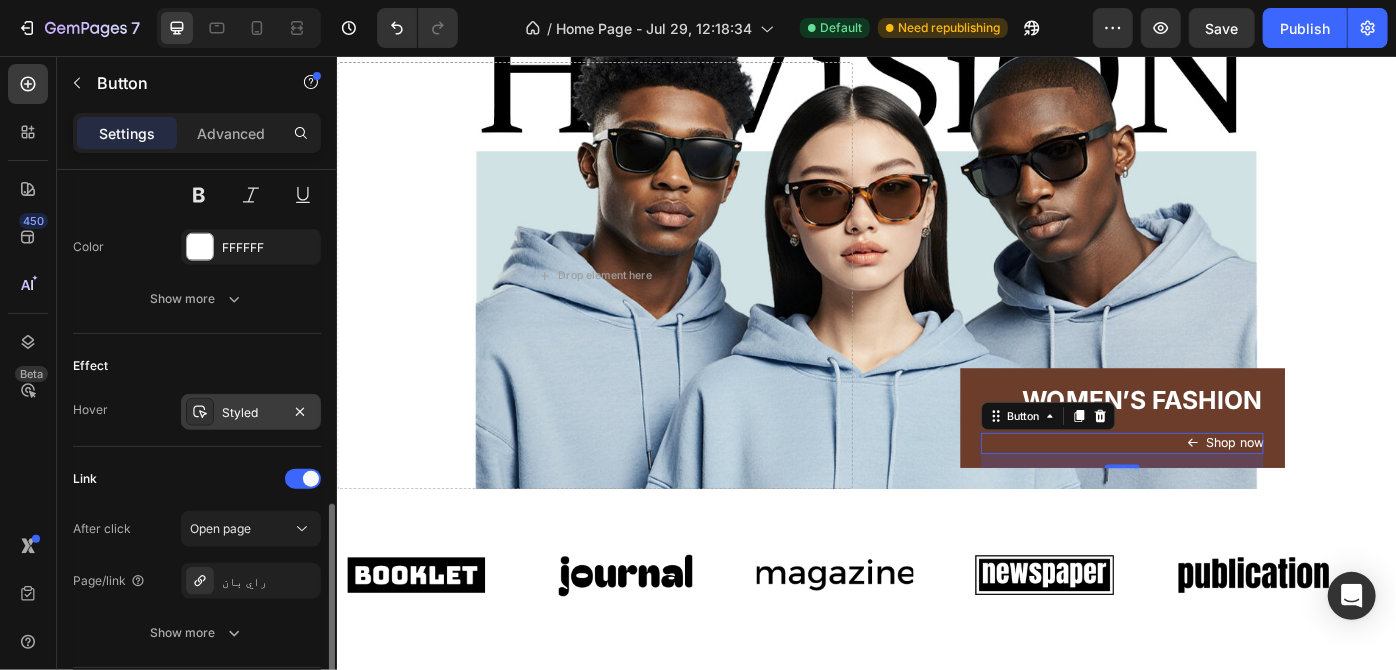 click 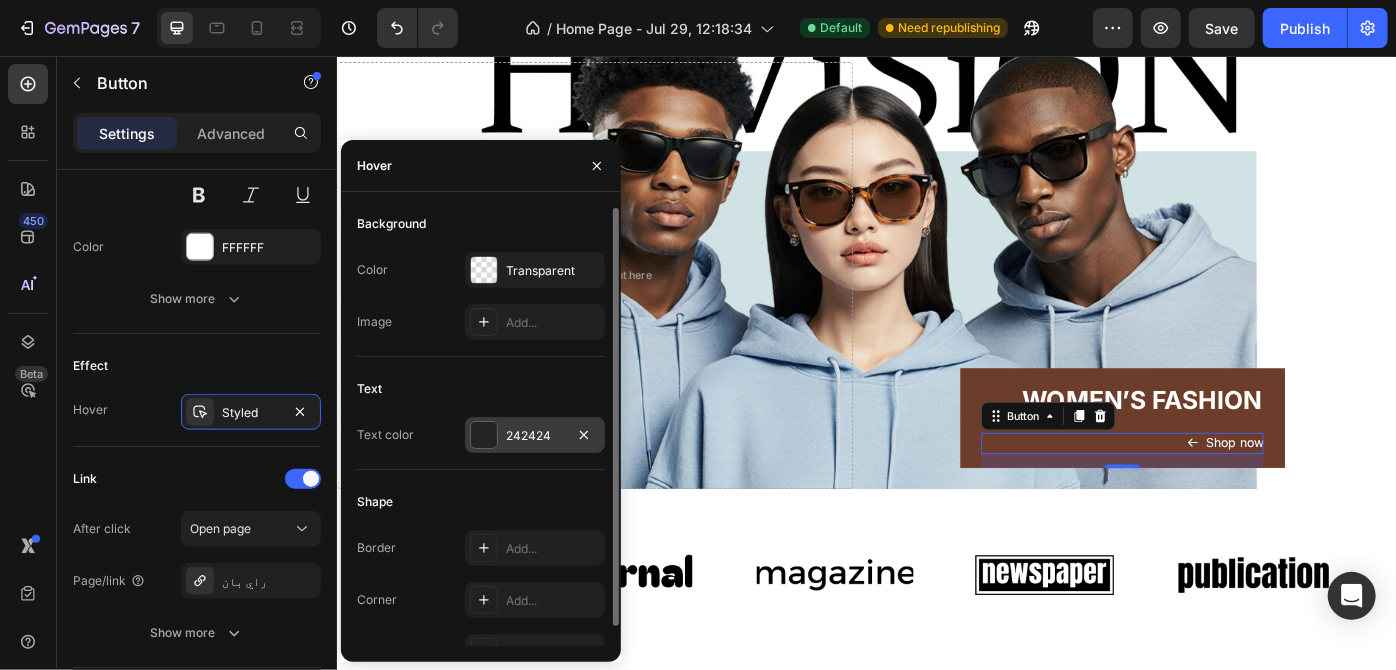 click at bounding box center [484, 435] 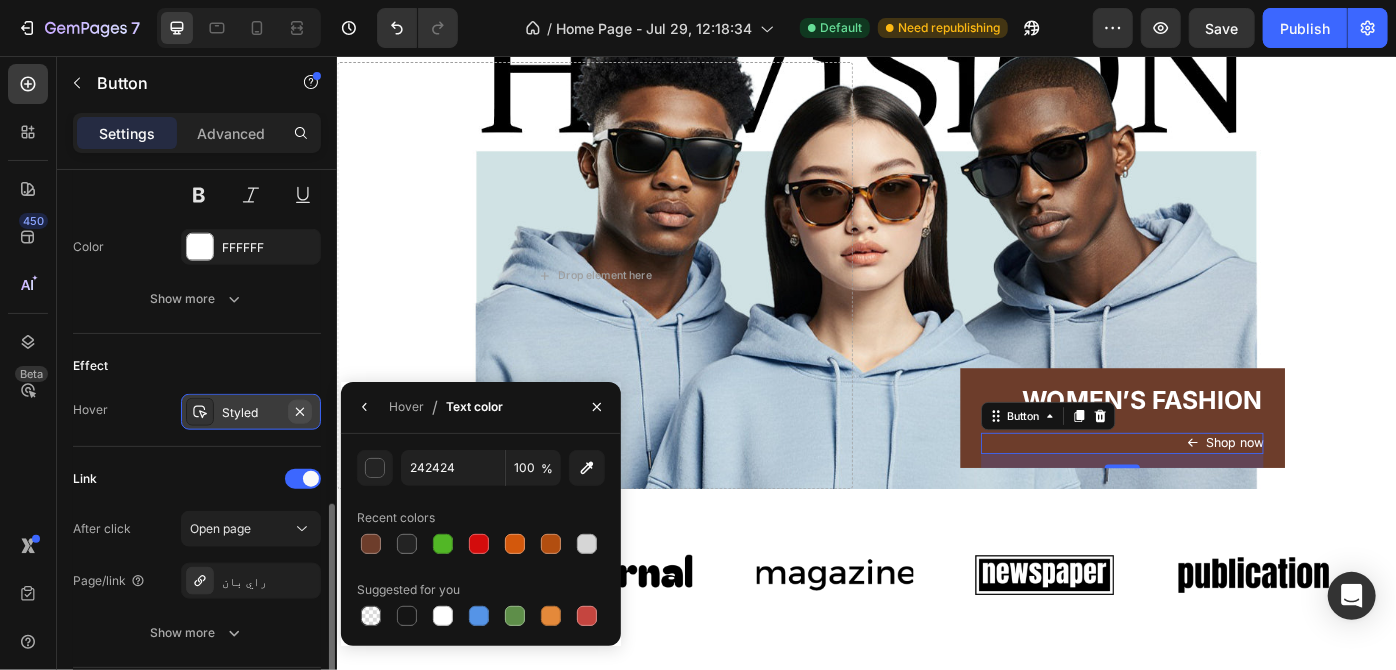 click 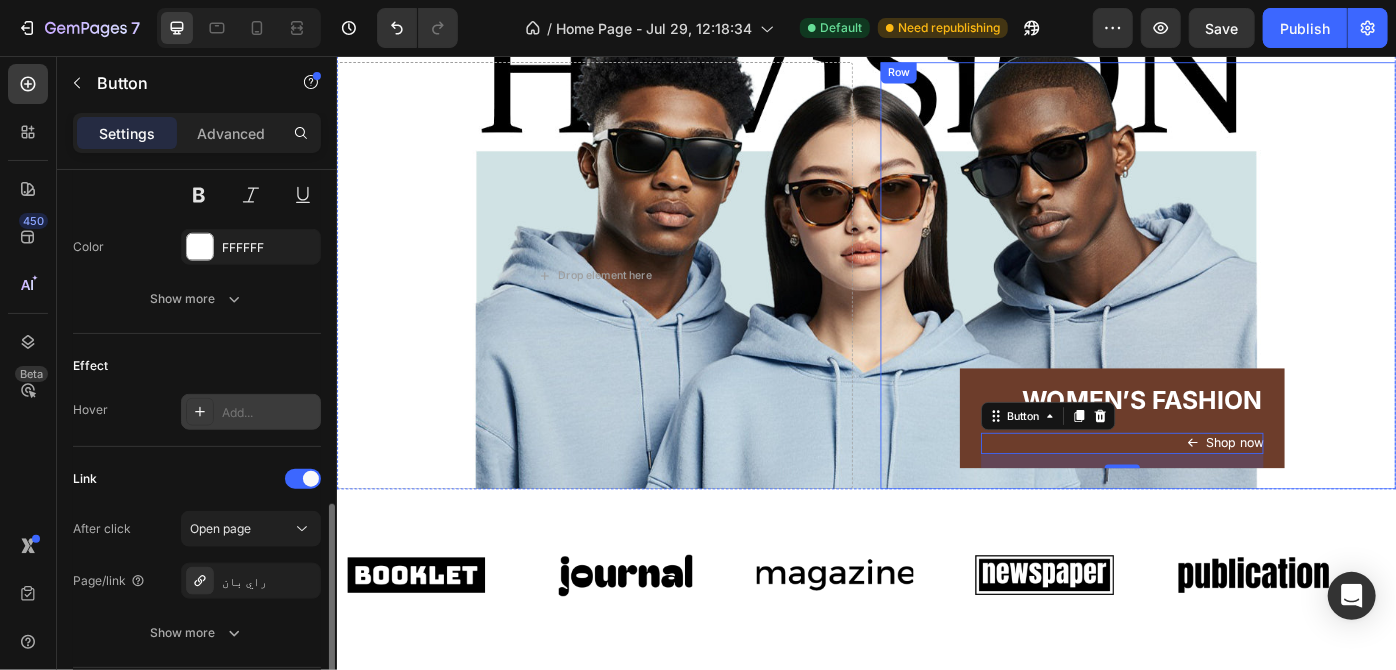 click on "WOMEN’S FASHION Heading
Shop now Button   16 Row" at bounding box center (1226, 465) 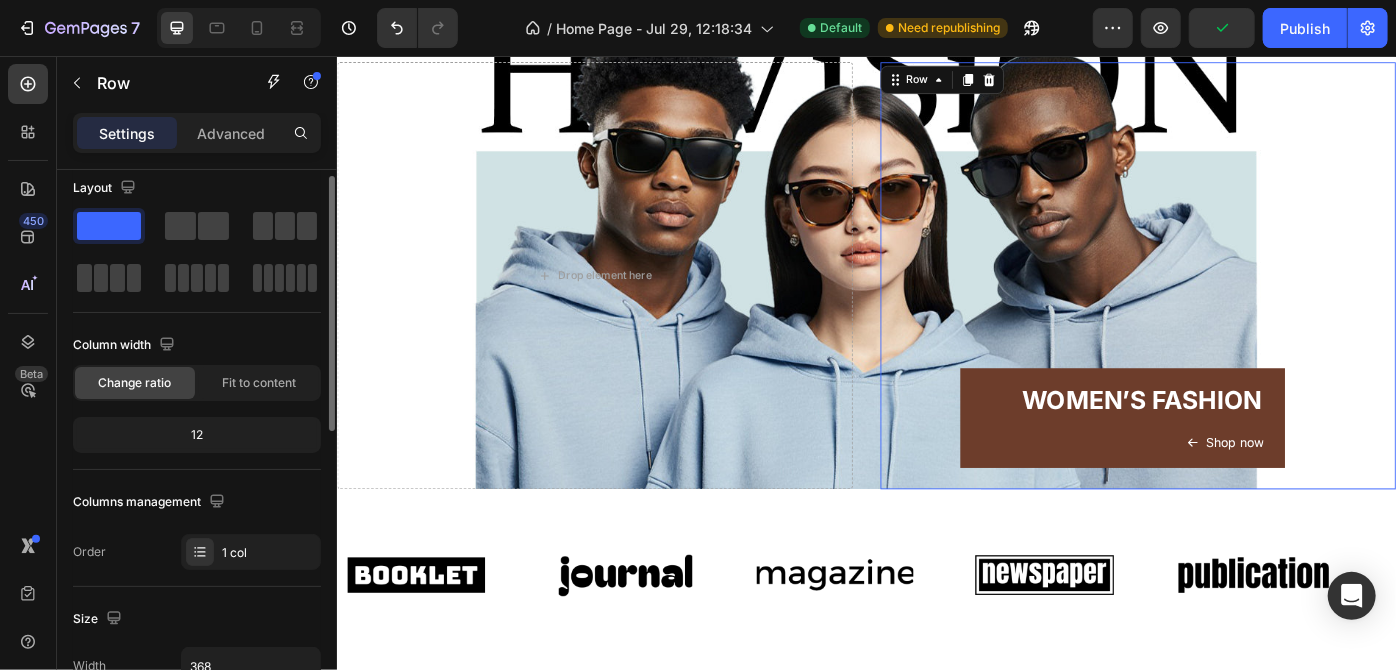 scroll, scrollTop: 13, scrollLeft: 0, axis: vertical 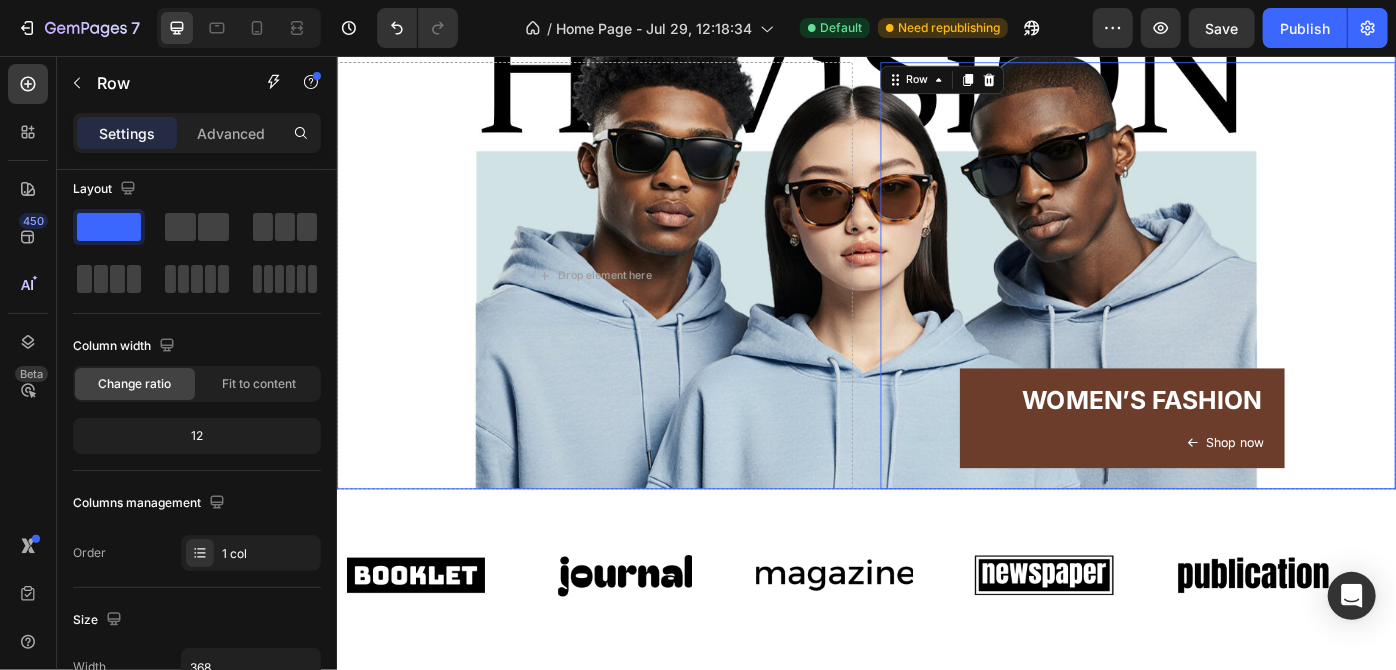 click on "WOMEN’S FASHION Heading
Shop now Button Row   24
Drop element here" at bounding box center (936, 304) 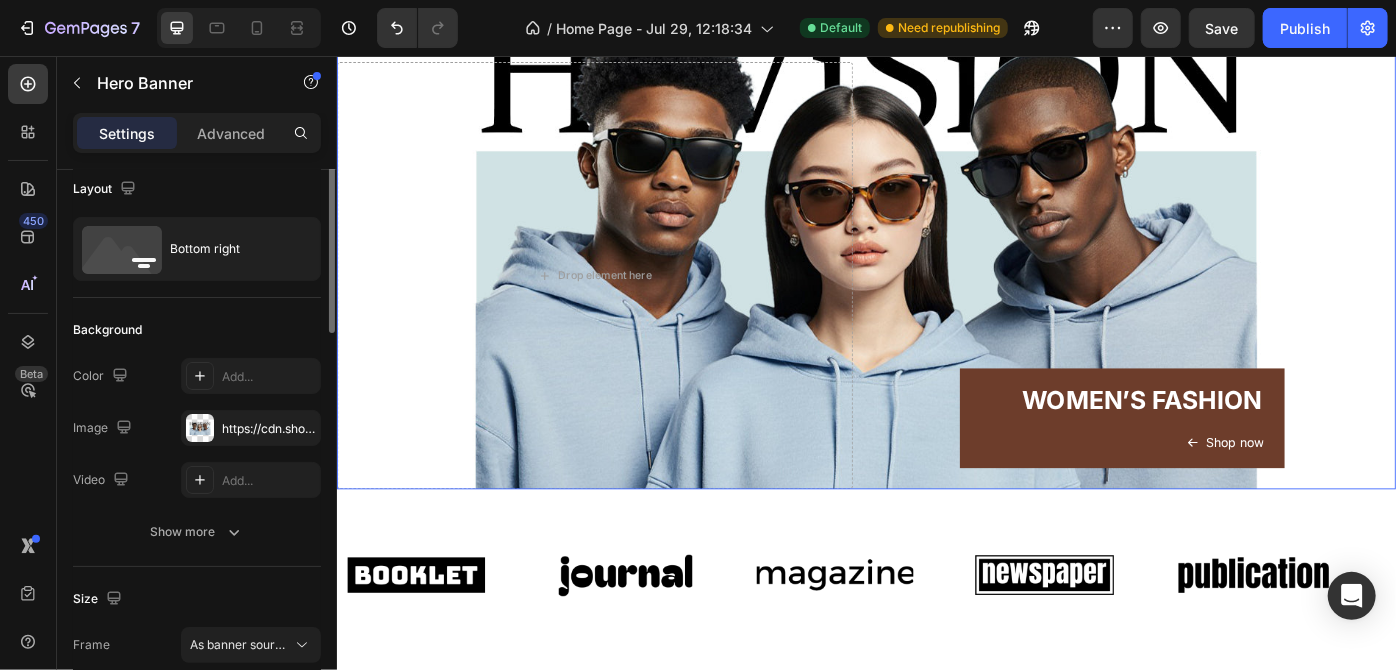 scroll, scrollTop: 0, scrollLeft: 0, axis: both 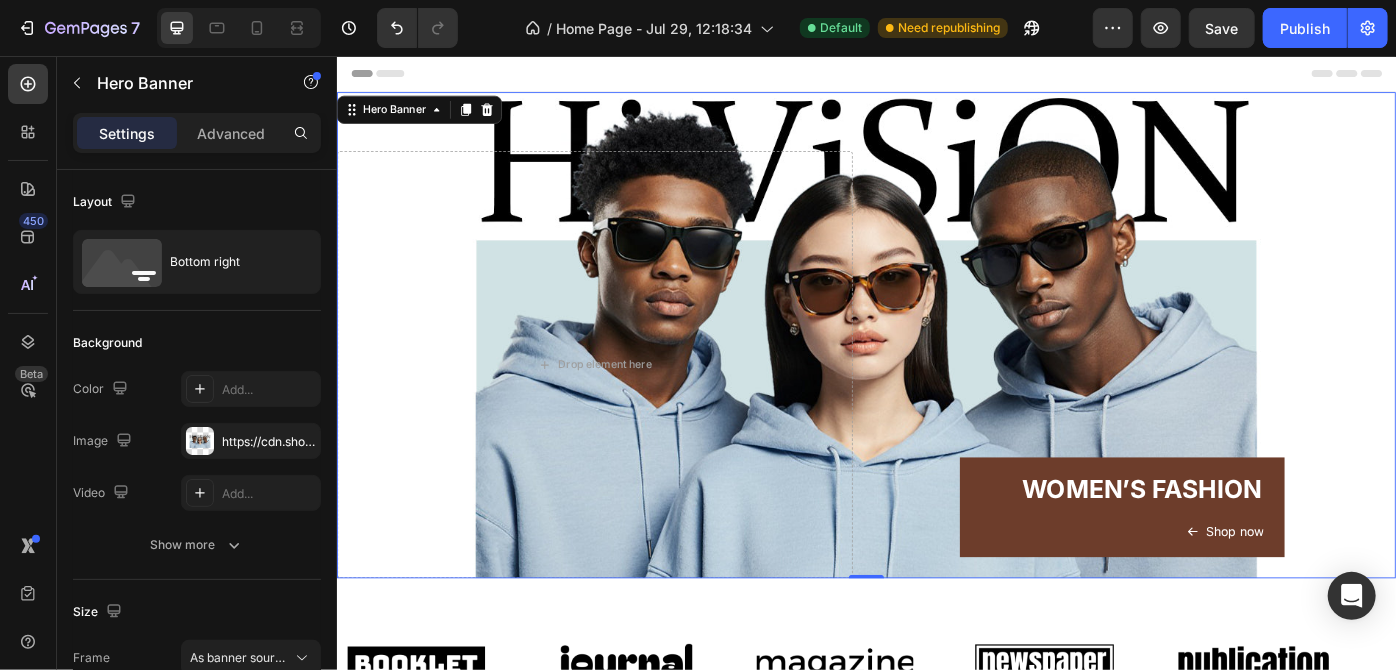 click on "WOMEN’S FASHION Heading
Shop now Button Row" at bounding box center (1244, 405) 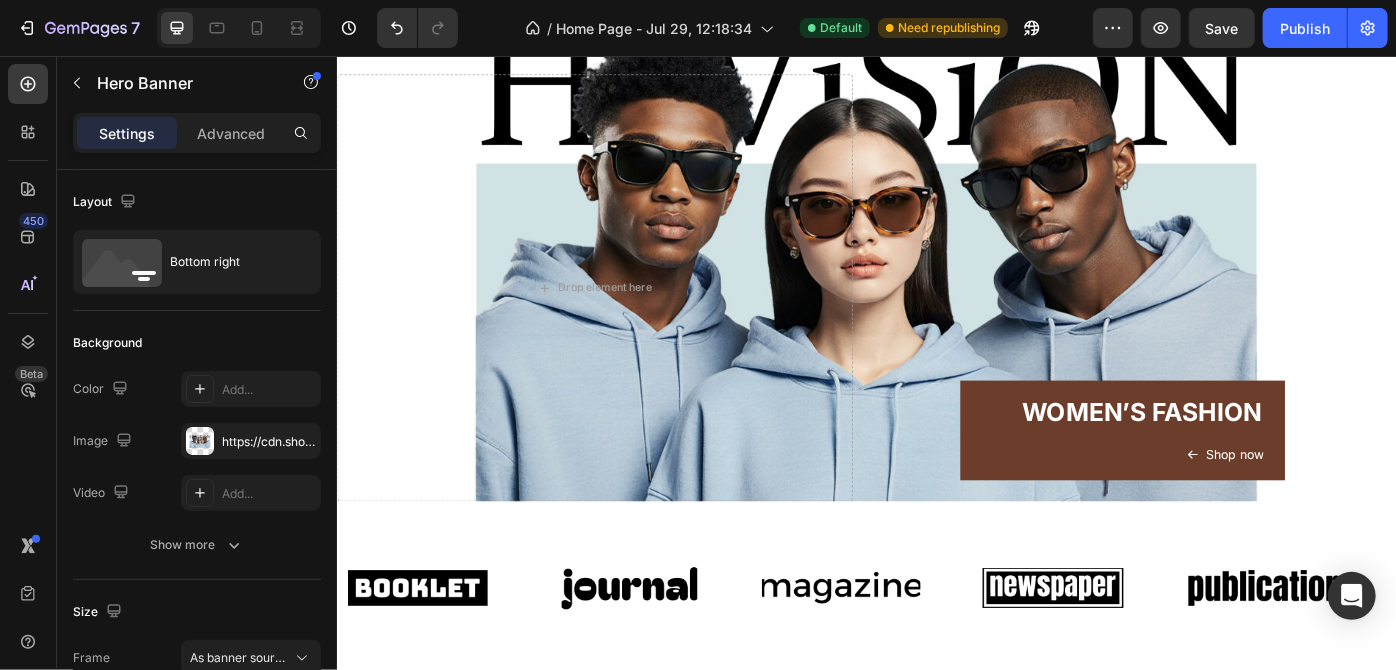 scroll, scrollTop: 0, scrollLeft: 0, axis: both 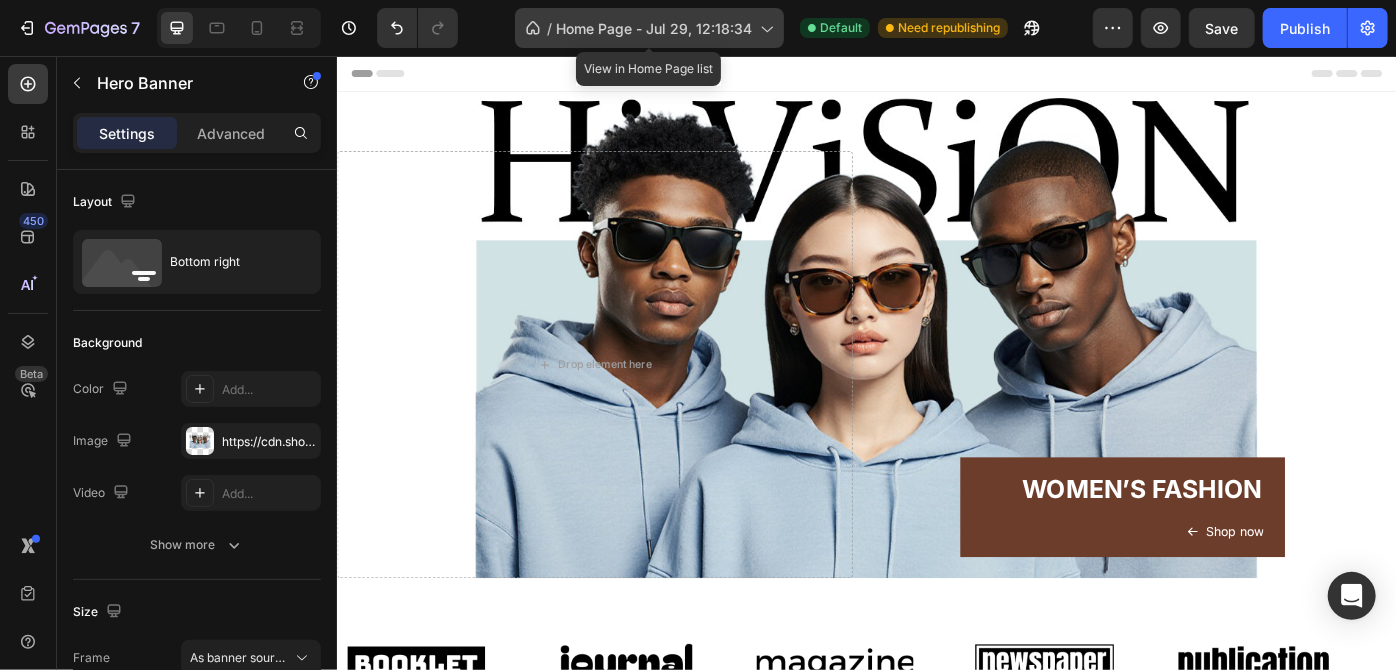 click on "Home Page - Jul 29, 12:18:34" at bounding box center [654, 28] 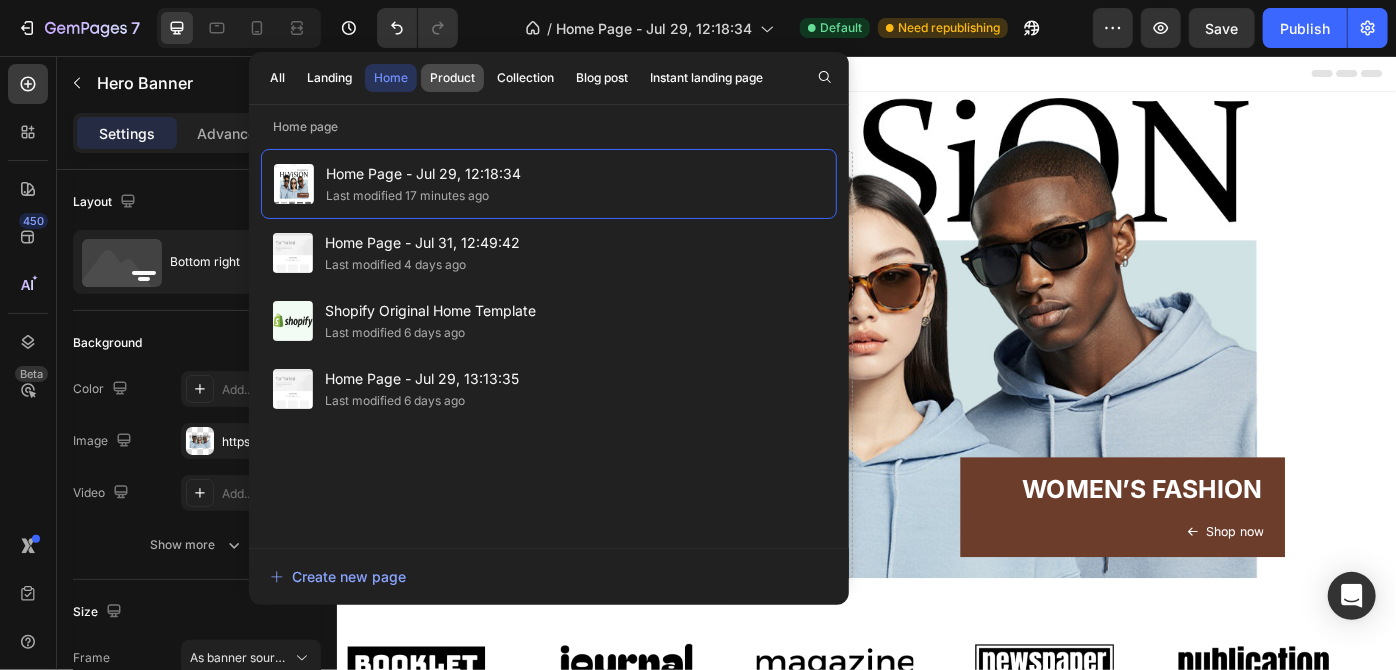 click on "Product" at bounding box center [452, 78] 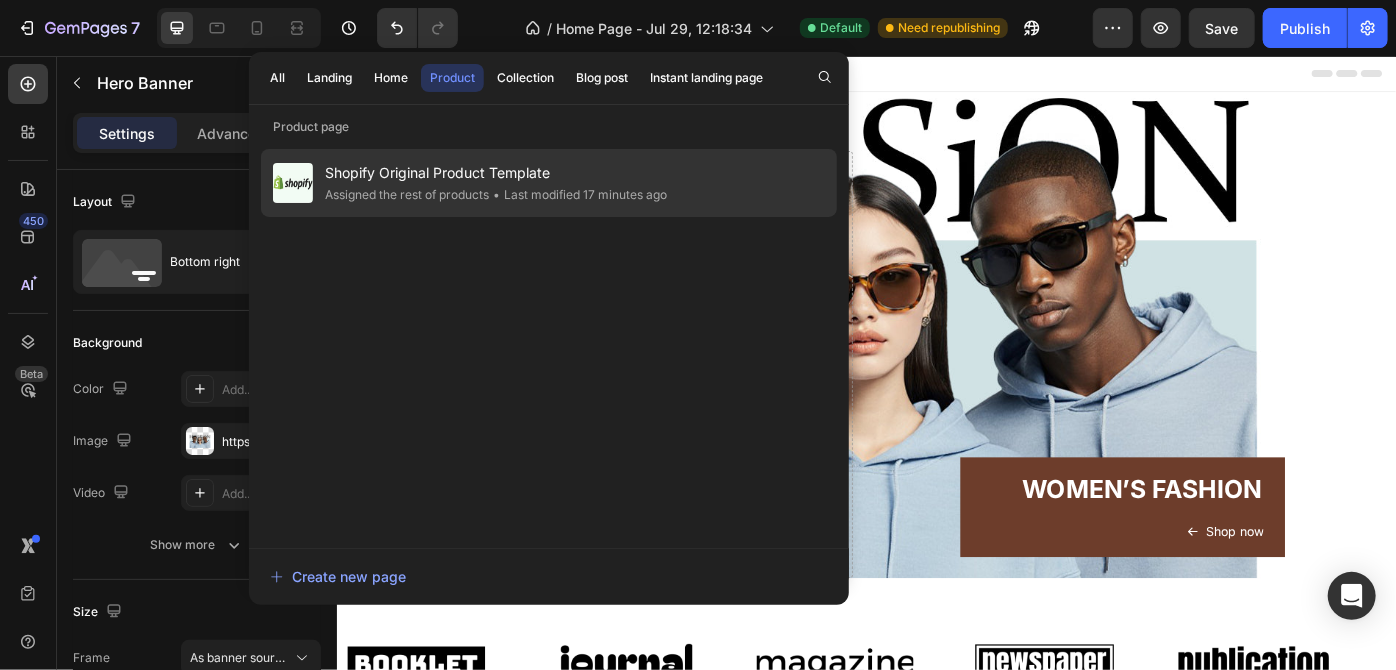 click on "Assigned the rest of products" 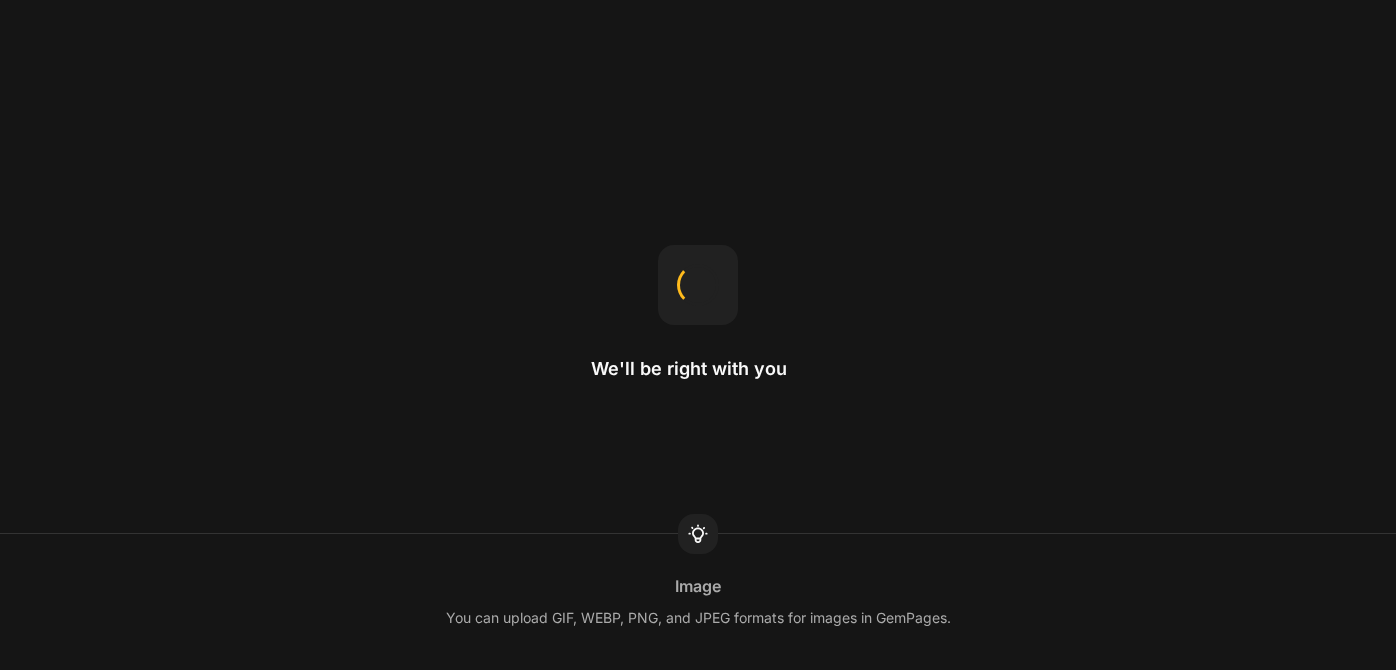 scroll, scrollTop: 0, scrollLeft: 0, axis: both 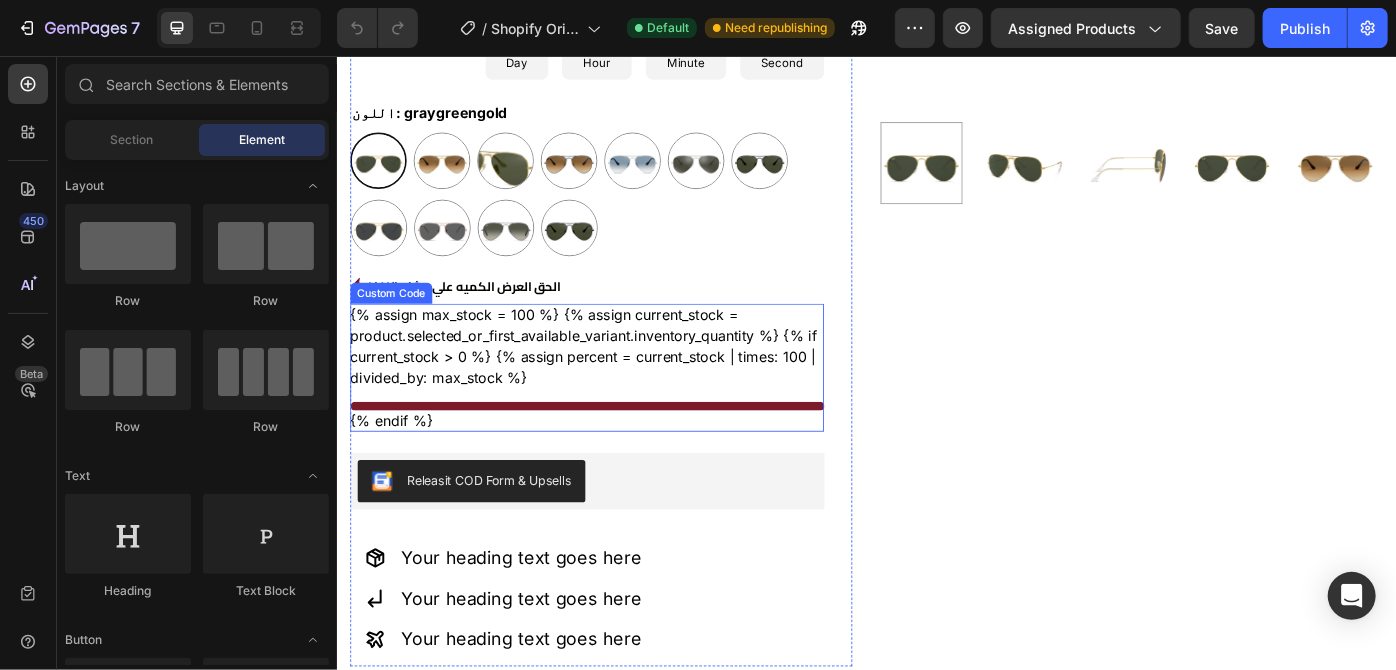click on "{% assign max_stock = 100 %}
{% assign current_stock = product.selected_or_first_available_variant.inventory_quantity %}
{% if current_stock > 0 %}
{% assign percent = current_stock | times: 100 | divided_by: max_stock %}
{% endif %}" at bounding box center (619, 408) 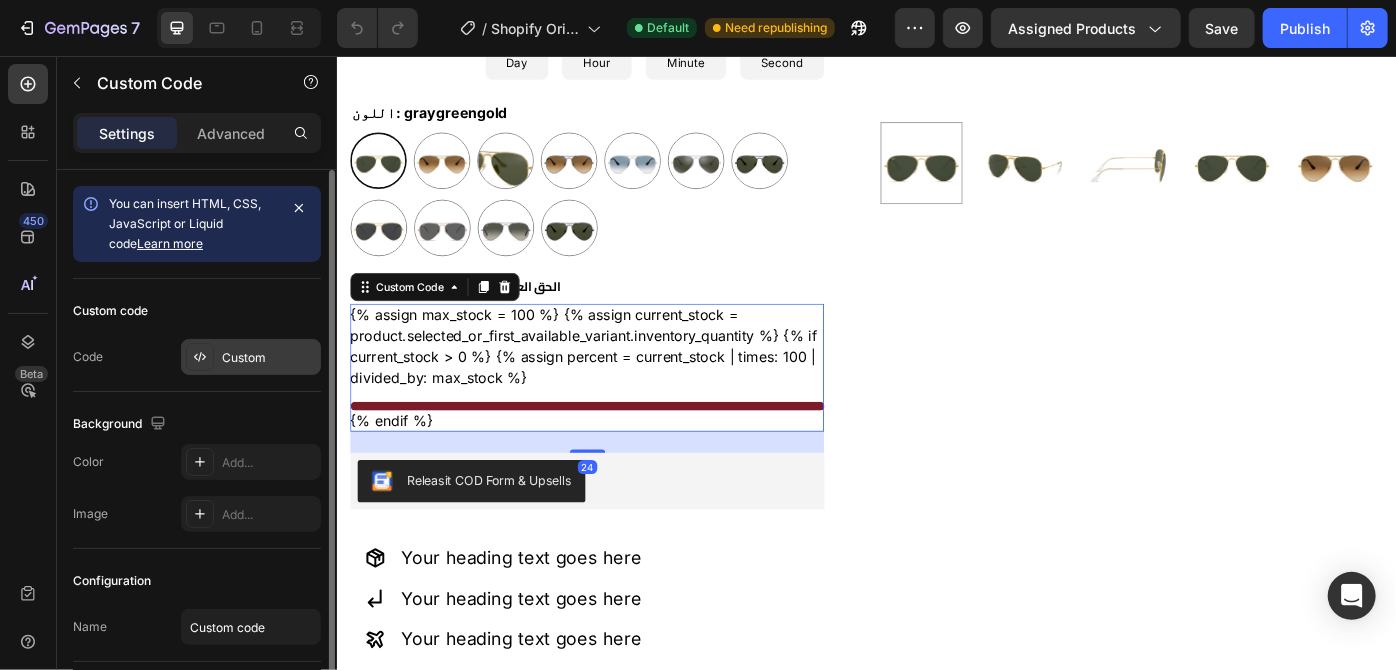 click on "Custom" at bounding box center [251, 357] 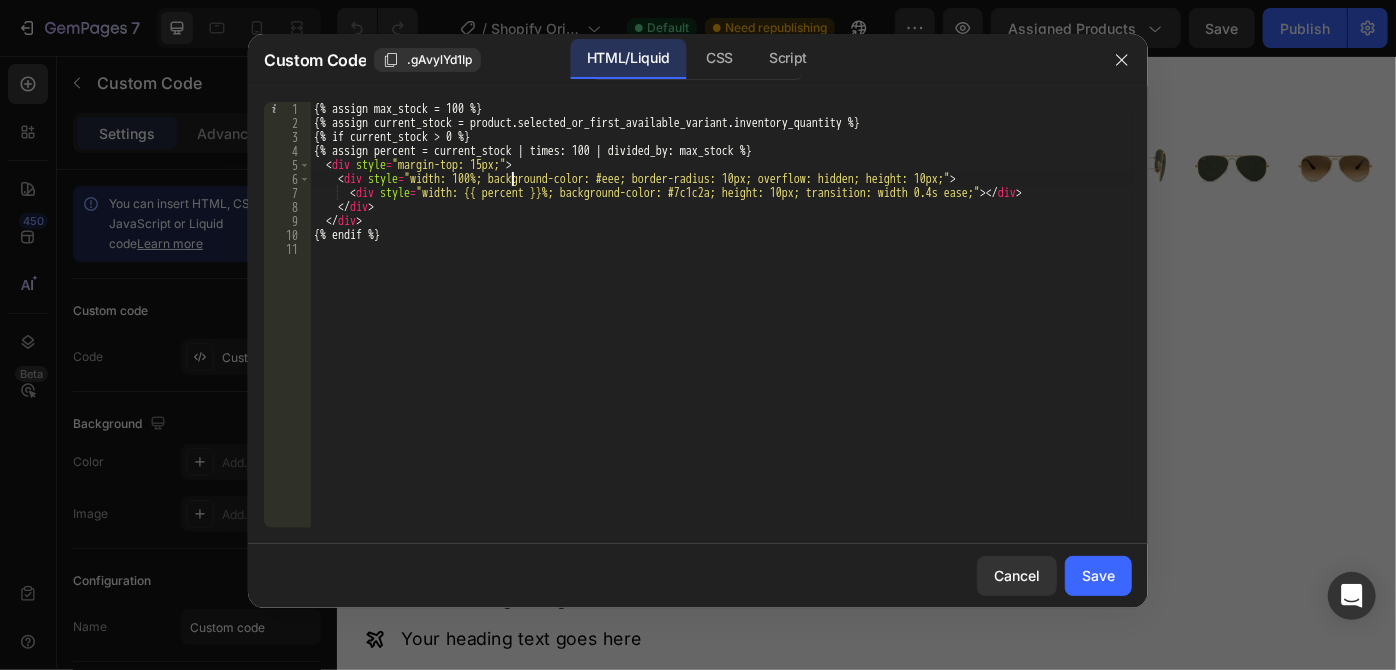 click on "{% assign max_stock = 100 %} {% assign current_stock = product.selected_or_first_available_variant.inventory_quantity %} {% if current_stock > 0 %}   {% assign percent = current_stock | times: 100 | divided_by: max_stock %}    < div   style = "margin-top: 15px;" >      < div   style = "width: 100%; background-color: #eee; border-radius: 10px; overflow: hidden; height: 10px;" >         < div   style = "width: {{ percent }}%; background-color: #7c1c2a; height: 10px; transition: width 0.4s ease;" > </ div >      </ div >    </ div > {% endif %}" at bounding box center [721, 329] 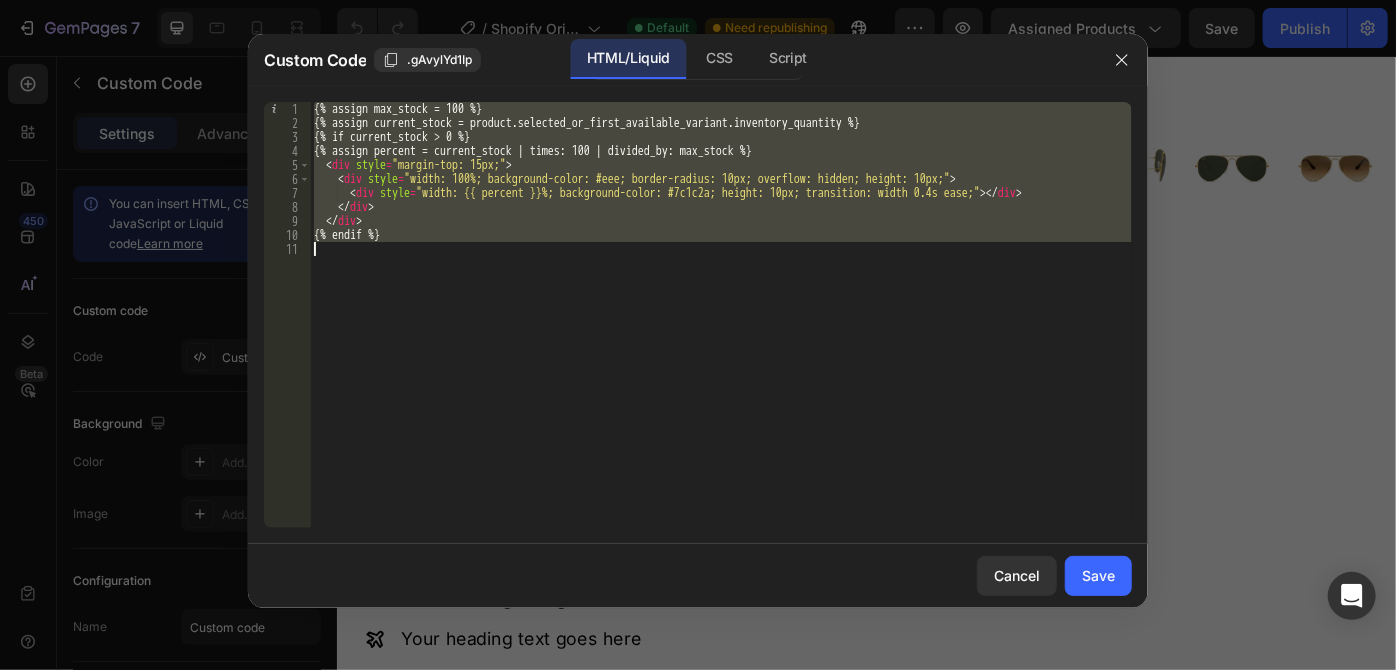 paste 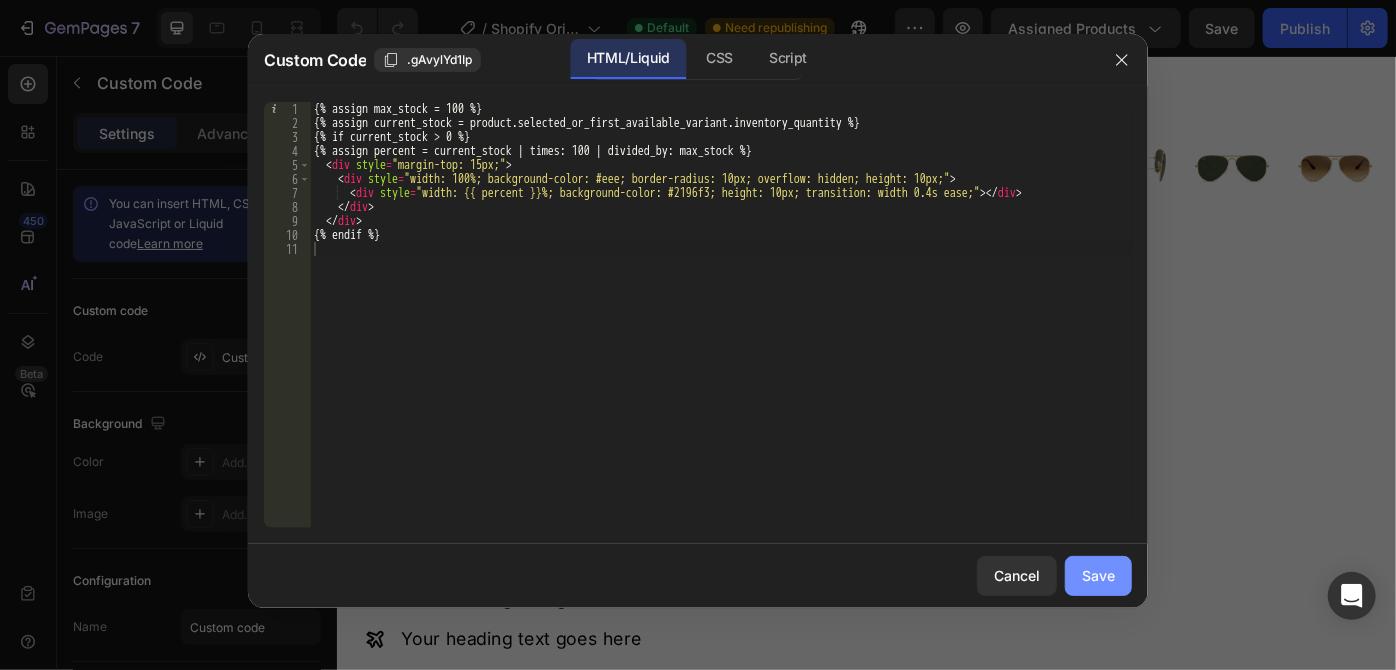 click on "Save" at bounding box center (1098, 575) 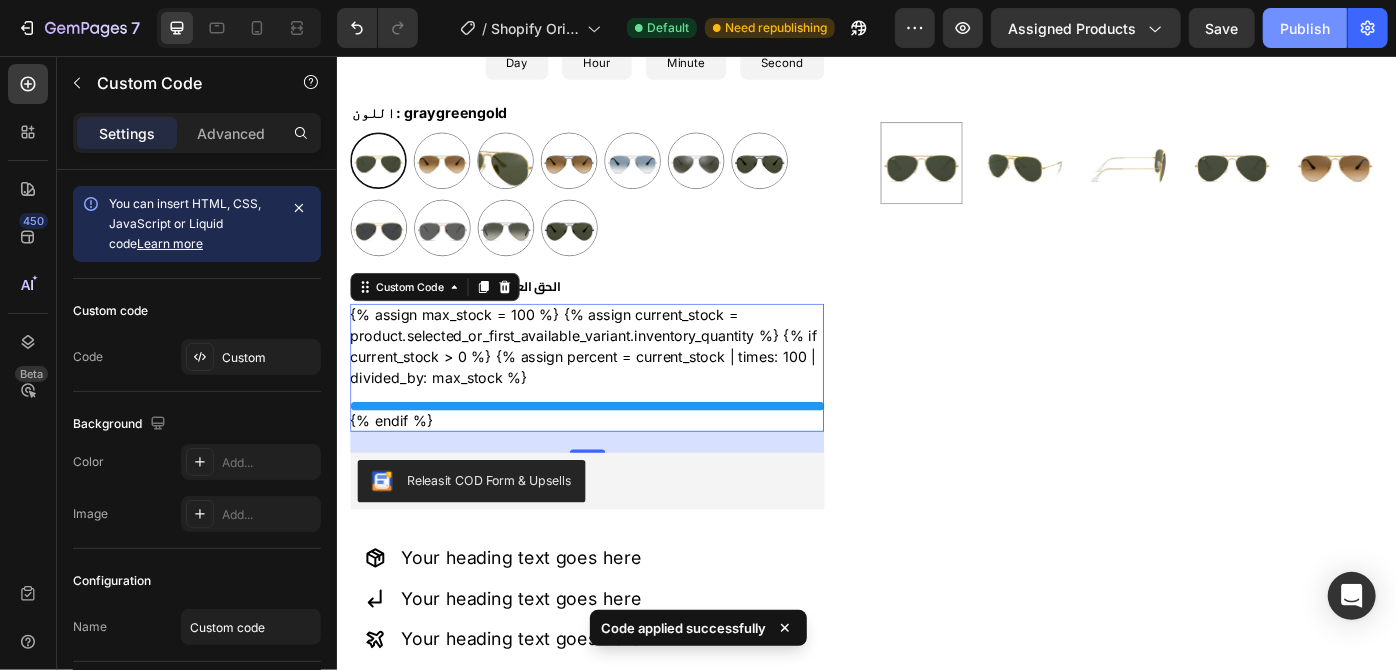 click on "Publish" at bounding box center (1305, 28) 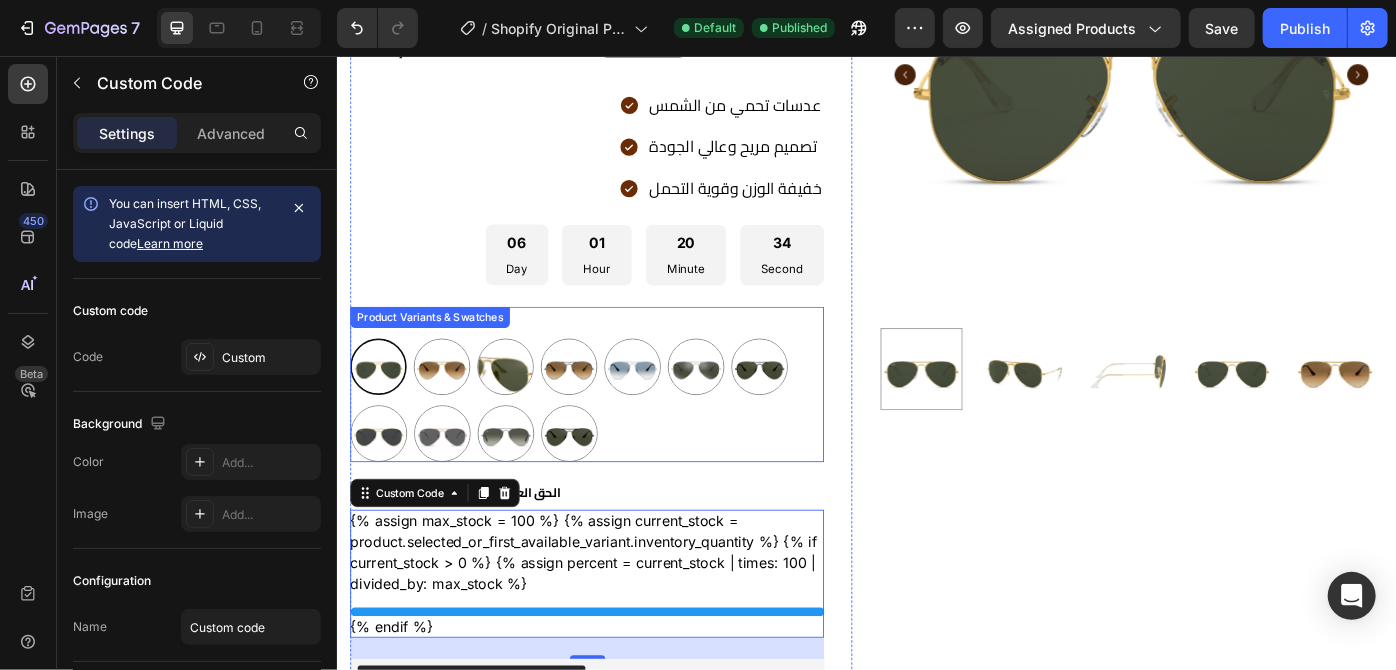 scroll, scrollTop: 109, scrollLeft: 0, axis: vertical 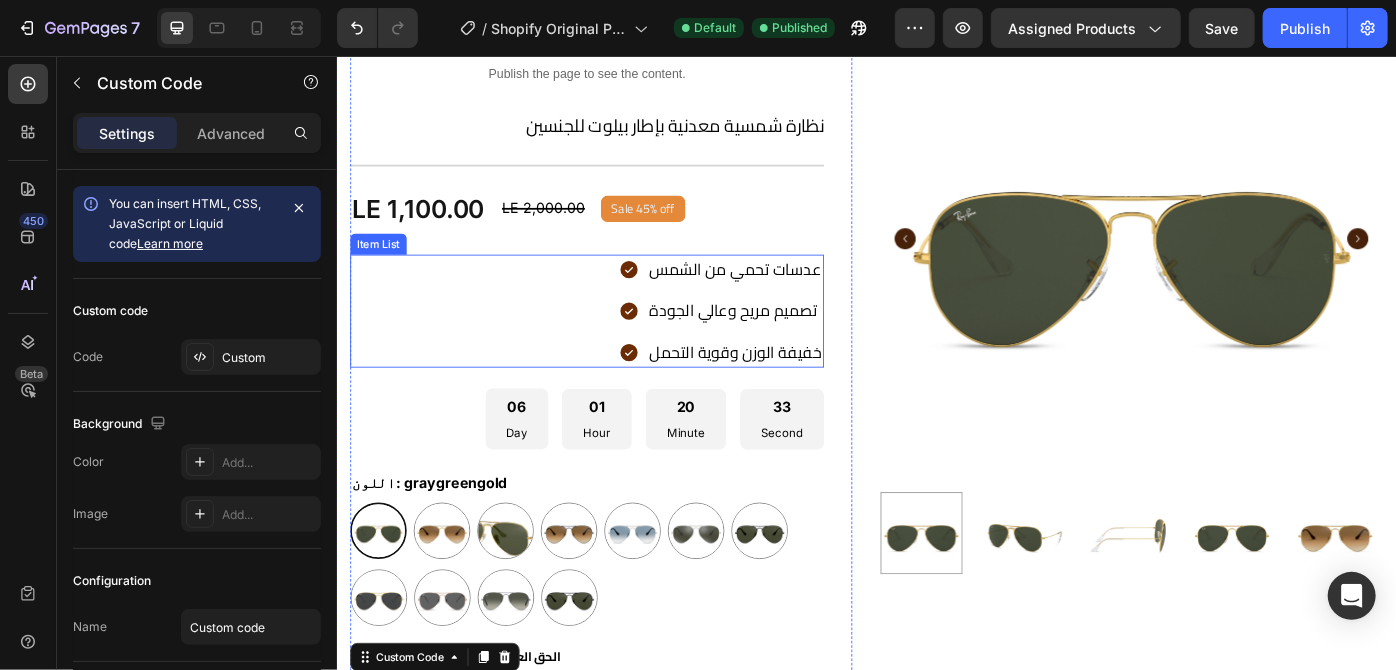 click 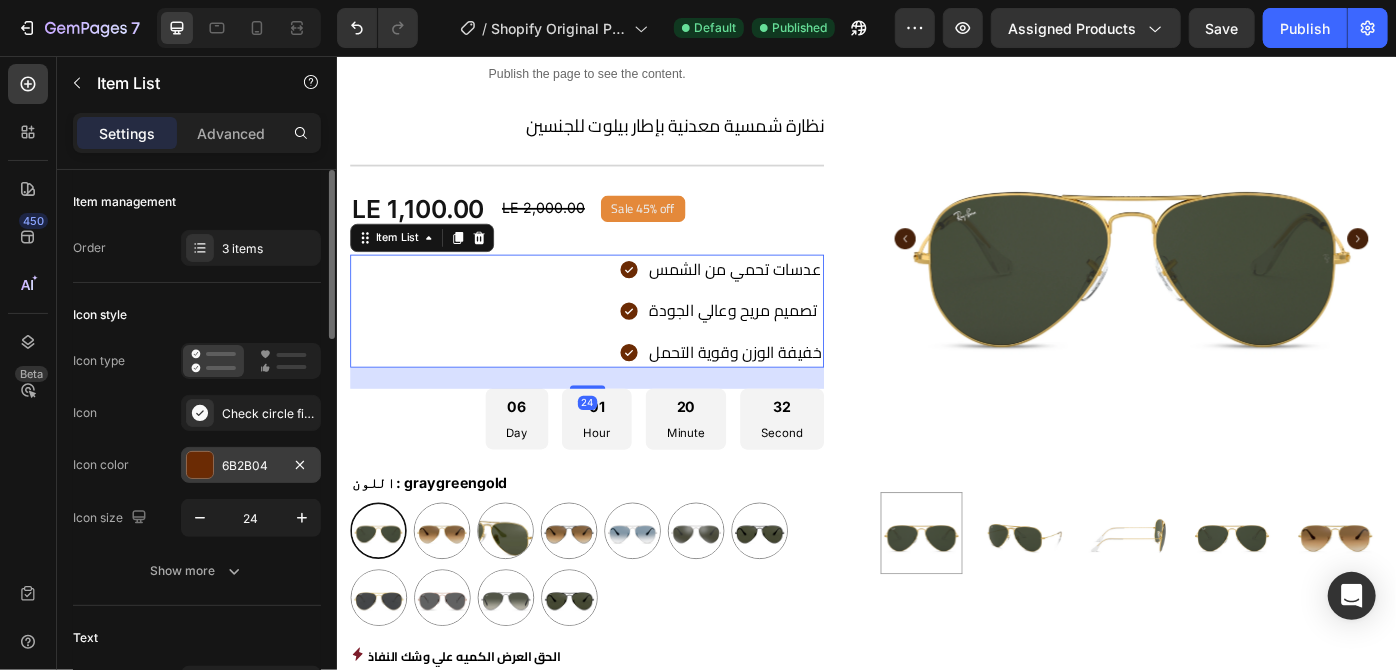 click at bounding box center (200, 465) 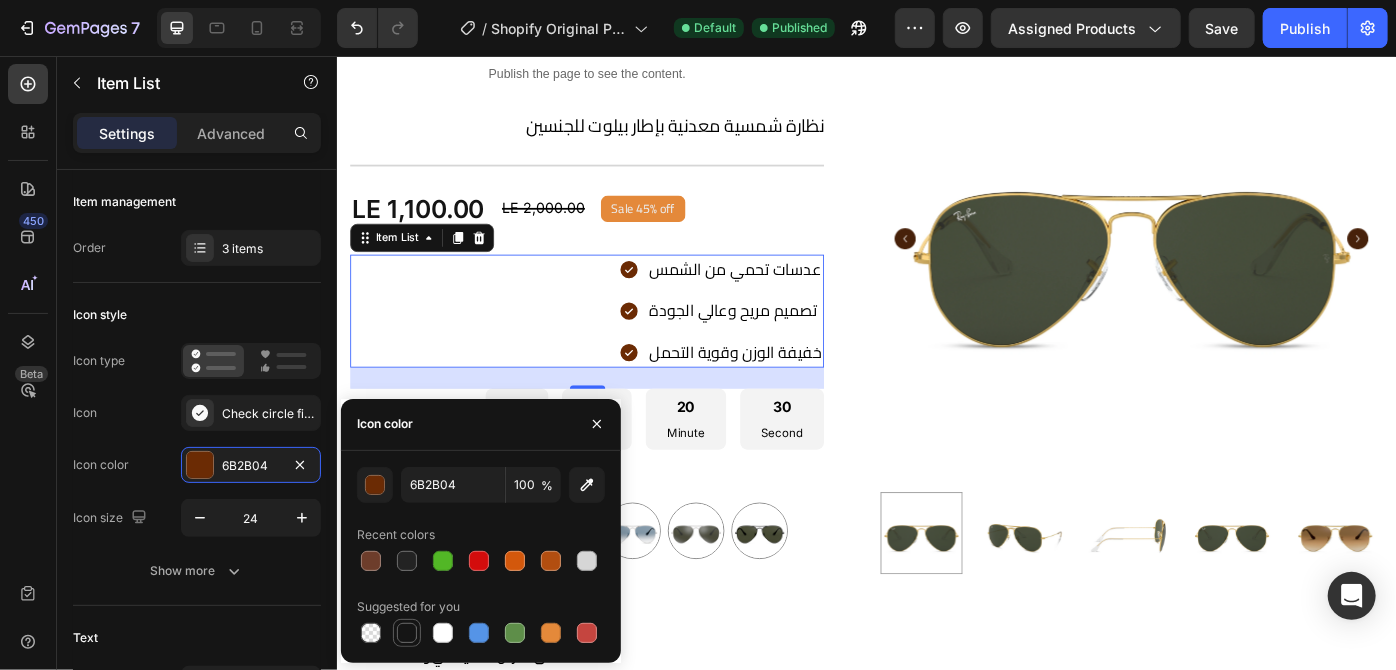 drag, startPoint x: 400, startPoint y: 632, endPoint x: 281, endPoint y: 364, distance: 293.232 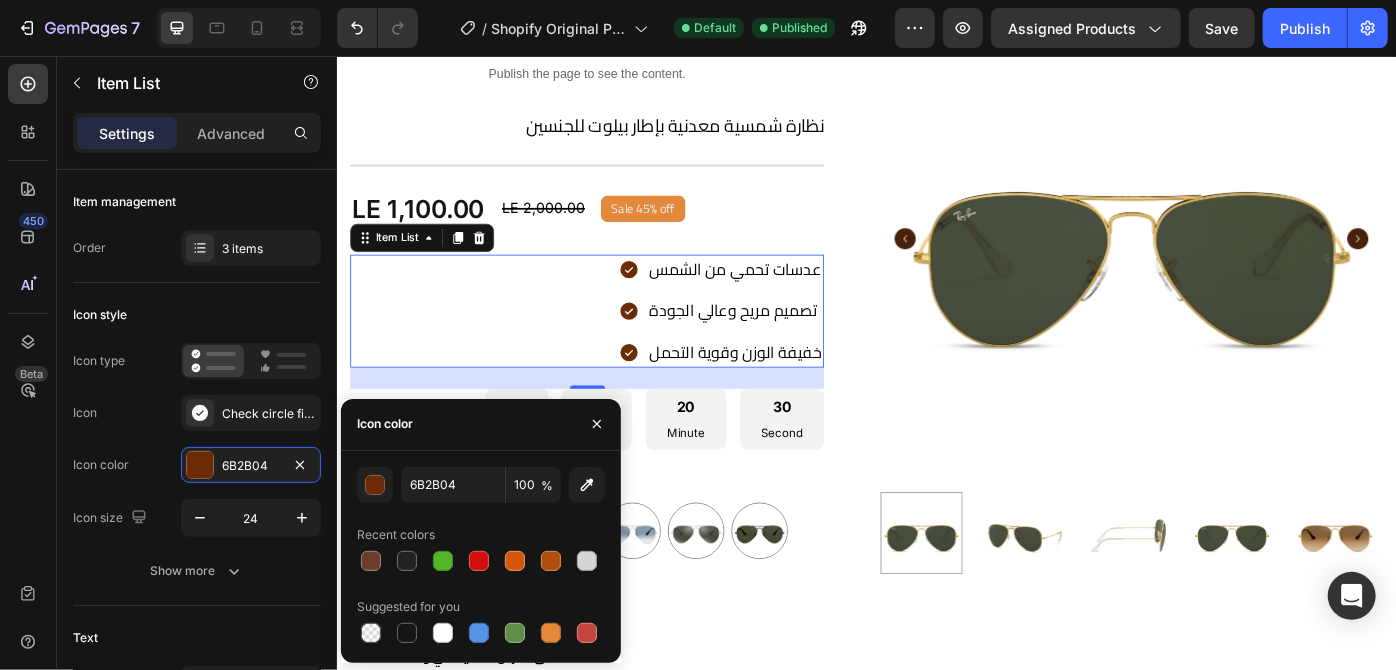 type on "151515" 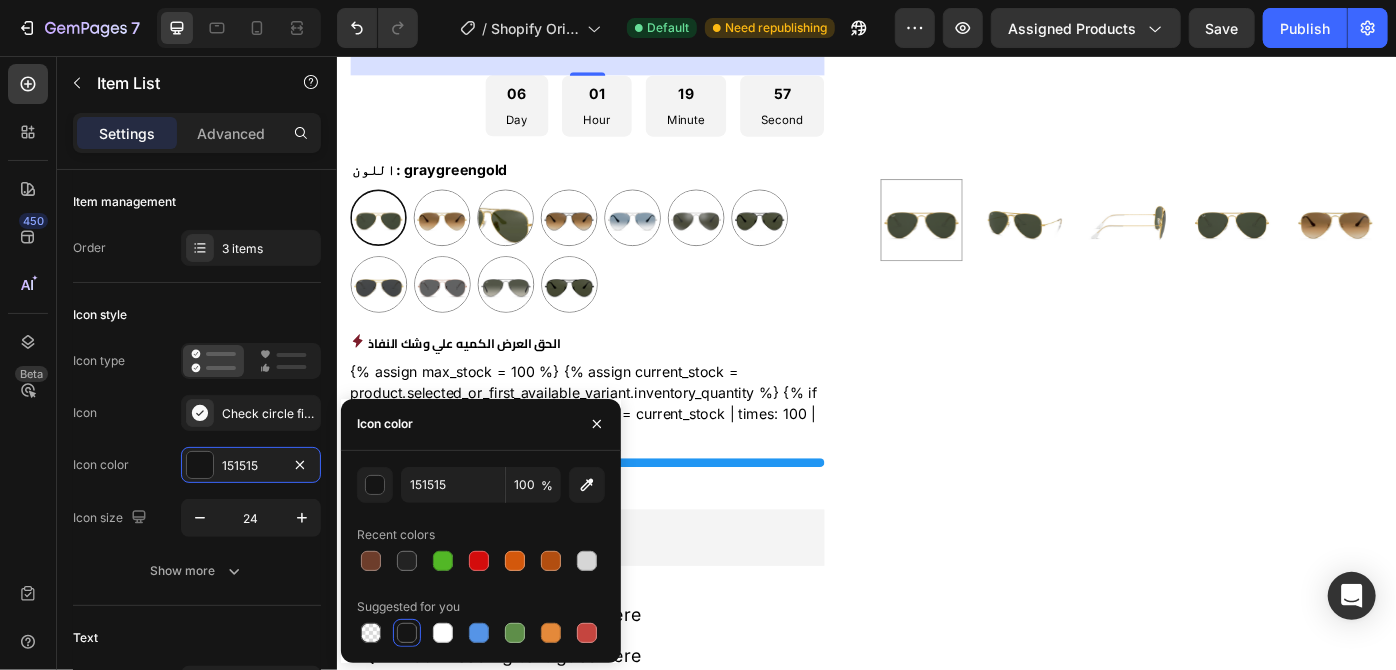 scroll, scrollTop: 467, scrollLeft: 0, axis: vertical 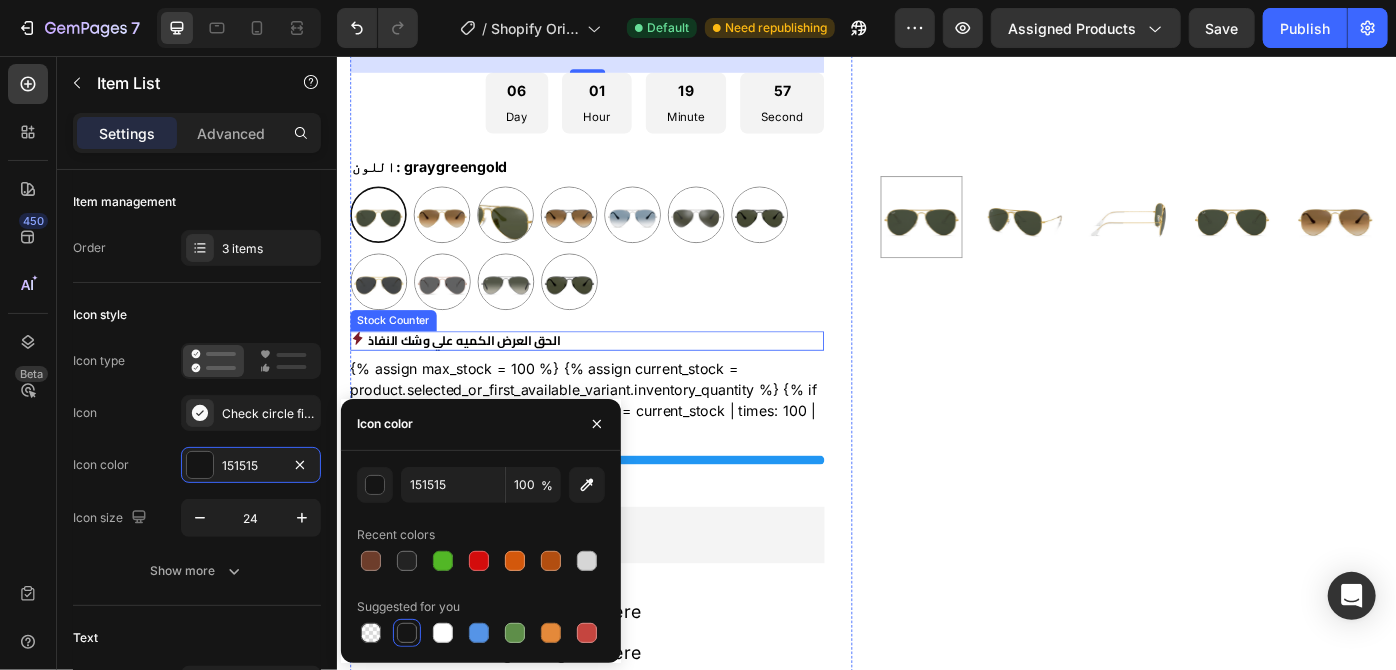 click on "الحق العرض الكميه علي وشك النفاذ" at bounding box center (619, 378) 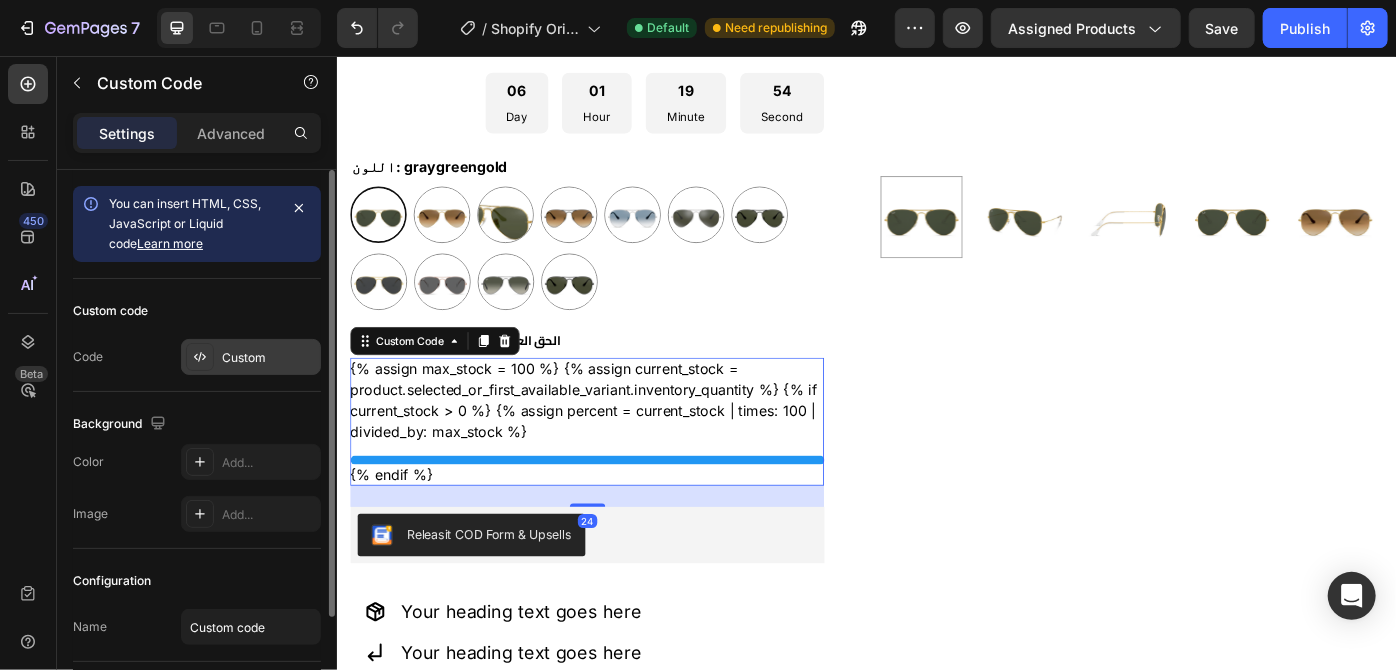 click on "Custom" at bounding box center [269, 358] 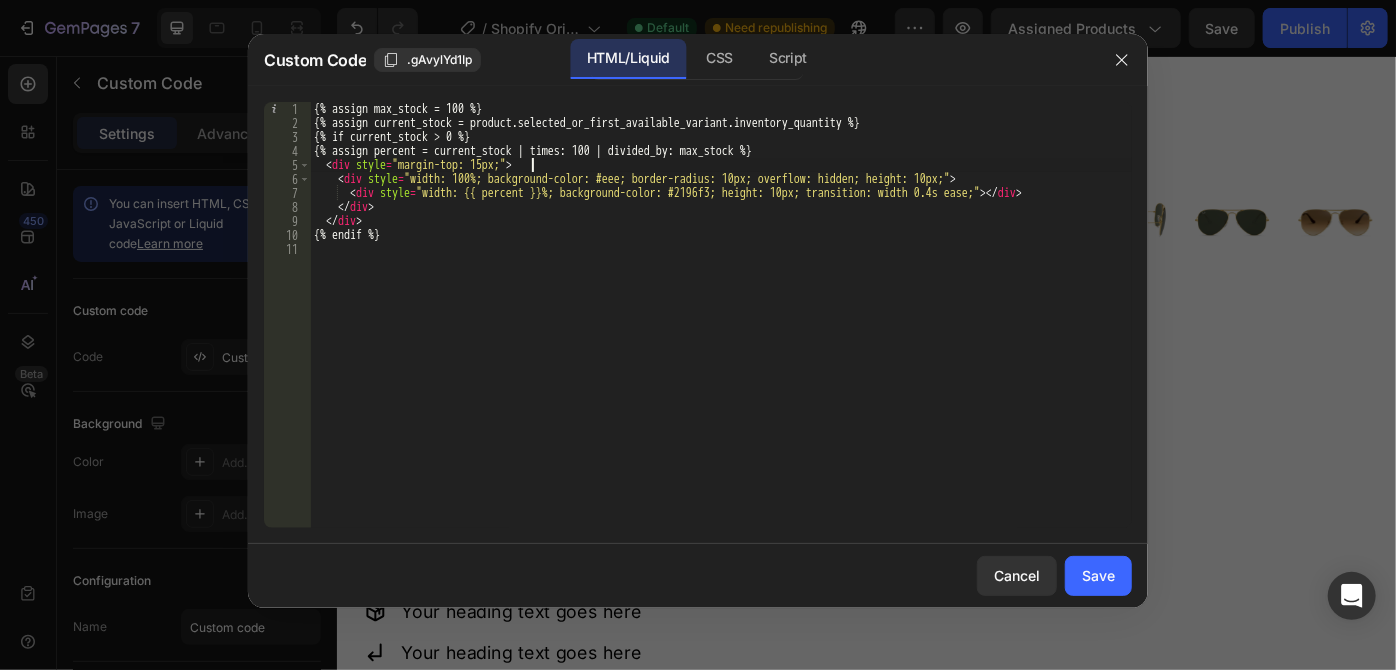 click on "{% assign max_stock = 100 %} {% assign current_stock = product.selected_or_first_available_variant.inventory_quantity %} {% if current_stock > 0 %}   {% assign percent = current_stock | times: 100 | divided_by: max_stock %}    < div   style = "margin-top: 15px;" >      < div   style = "width: 100%; background-color: #eee; border-radius: 10px; overflow: hidden; height: 10px;" >         < div   style = "width: {{ percent }}%; background-color: #2196f3; height: 10px; transition: width 0.4s ease;" > </ div >      </ div >    </ div > {% endif %}" at bounding box center (721, 329) 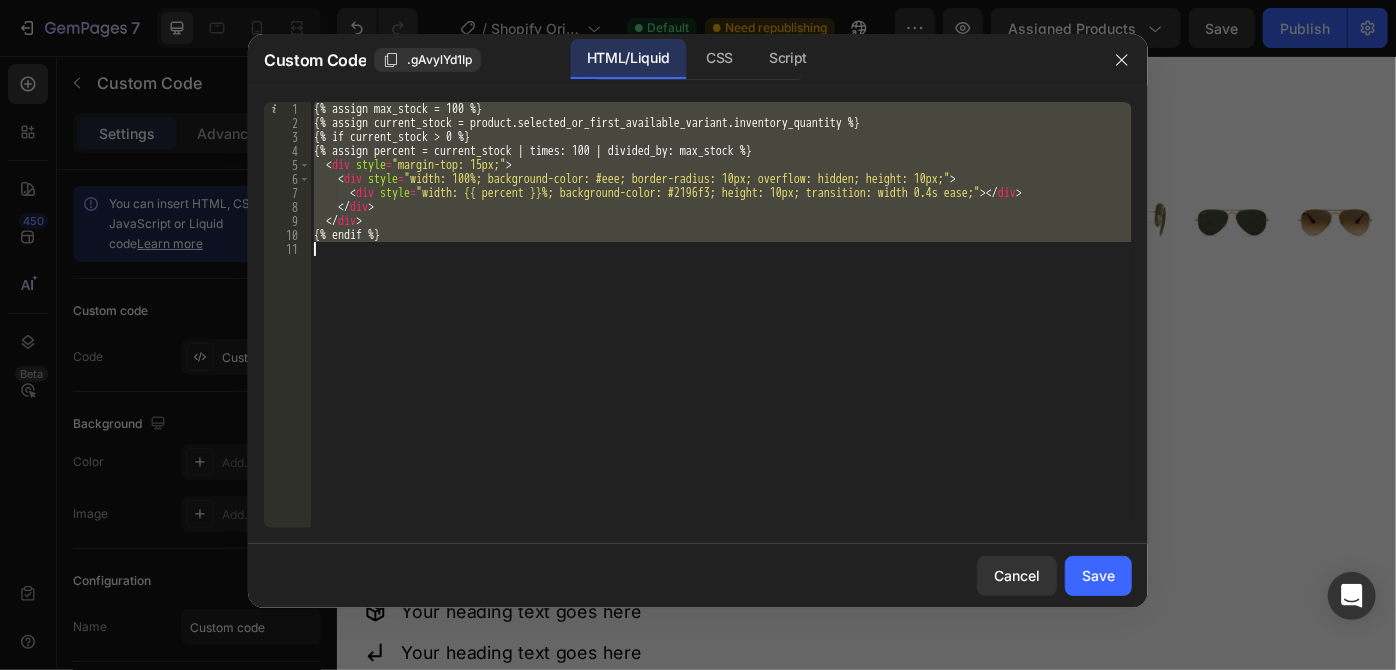 paste 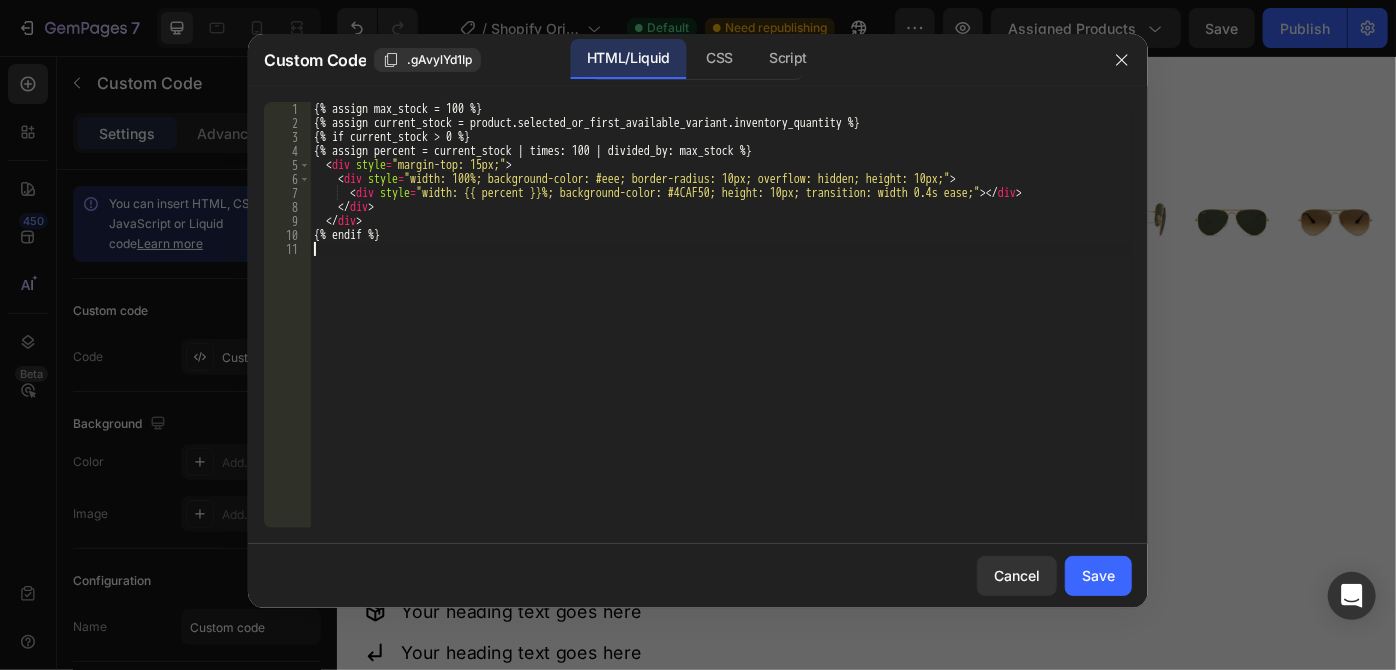 type 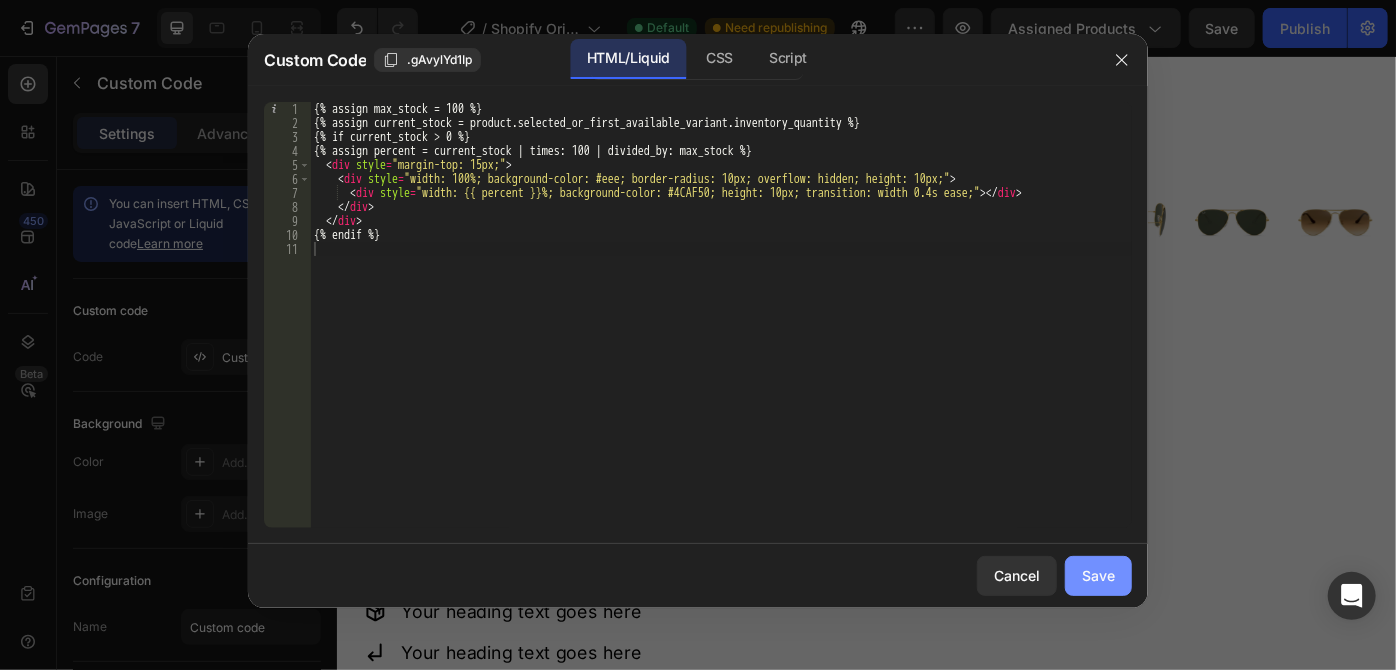 click on "Save" at bounding box center (1098, 575) 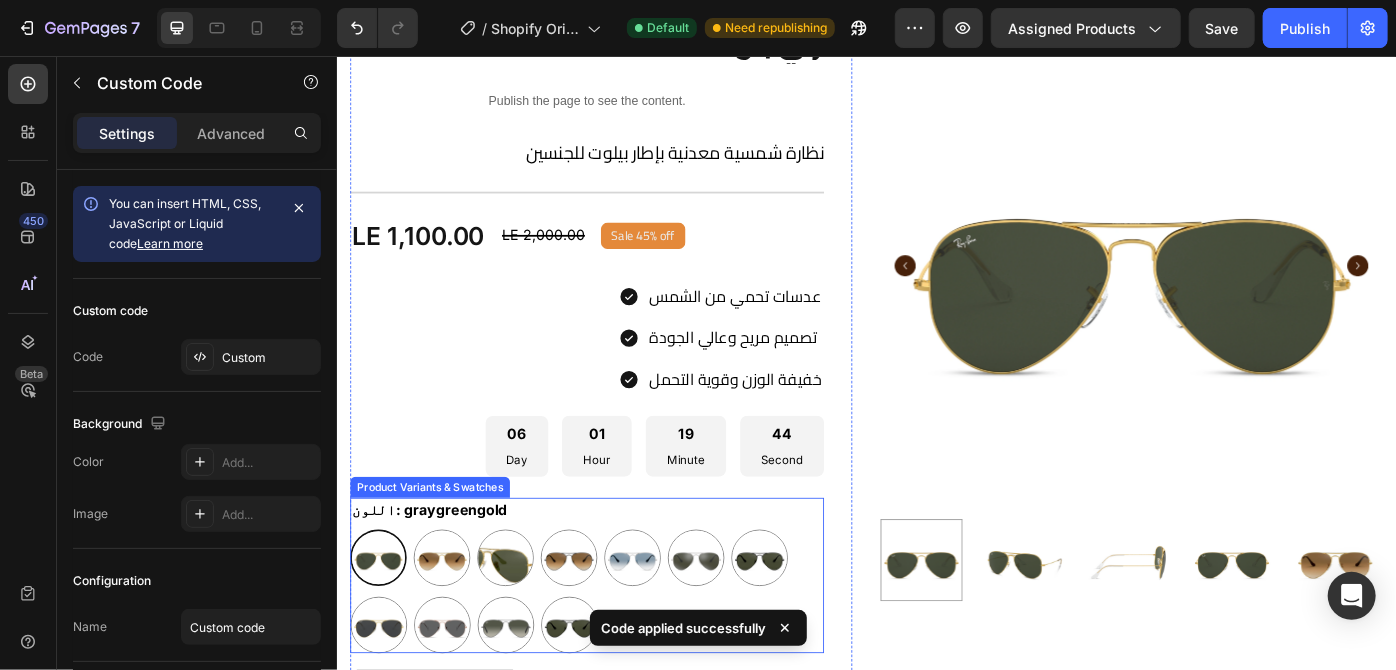 scroll, scrollTop: 76, scrollLeft: 0, axis: vertical 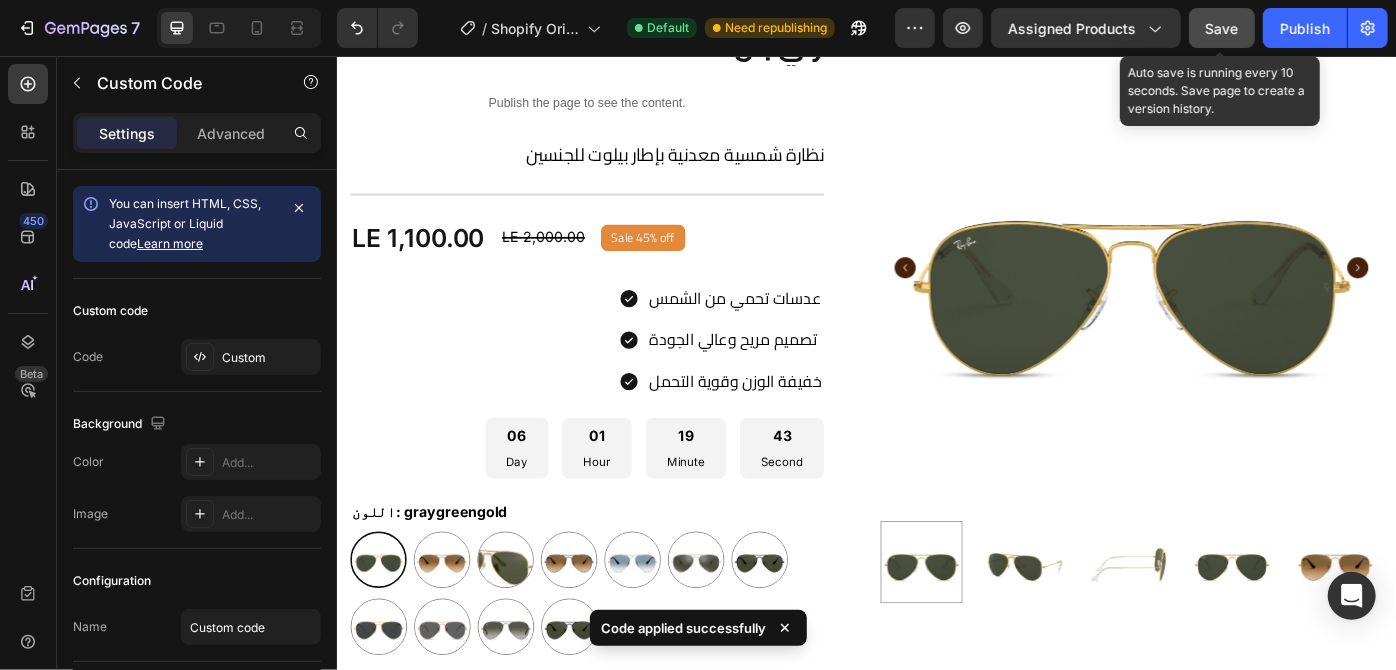 click on "Save" at bounding box center (1222, 28) 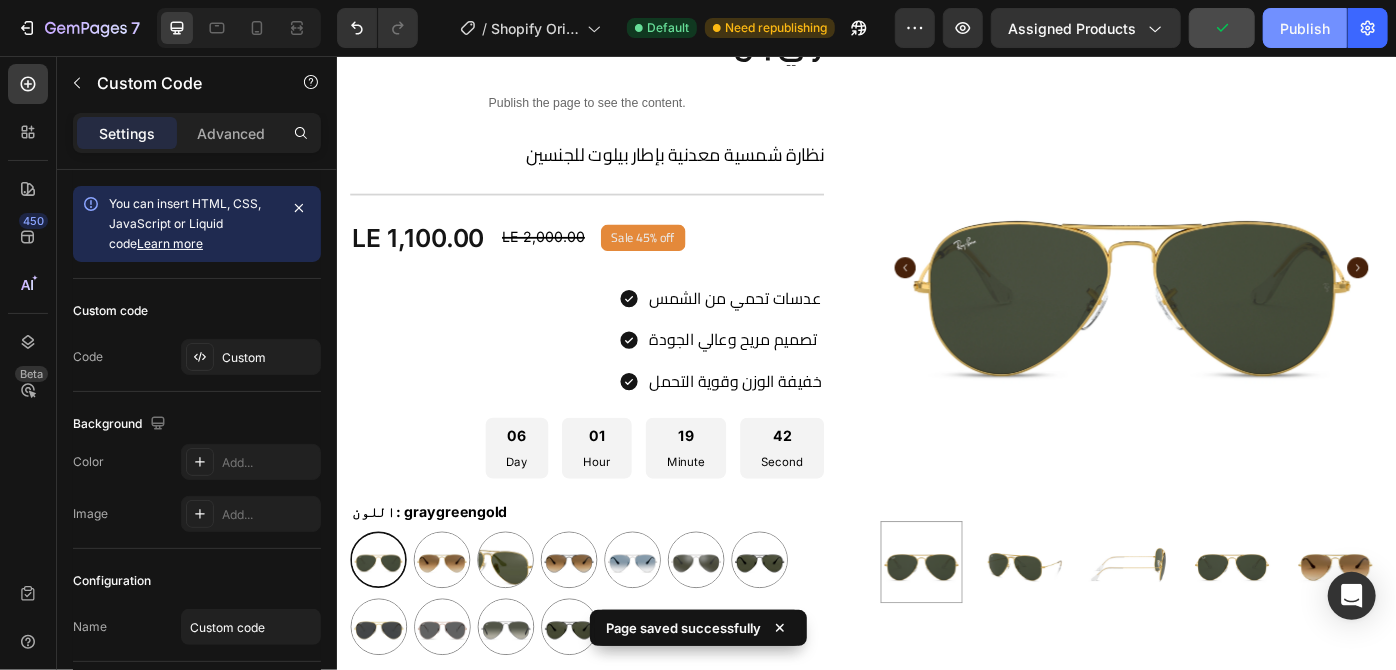 click on "Publish" at bounding box center [1305, 28] 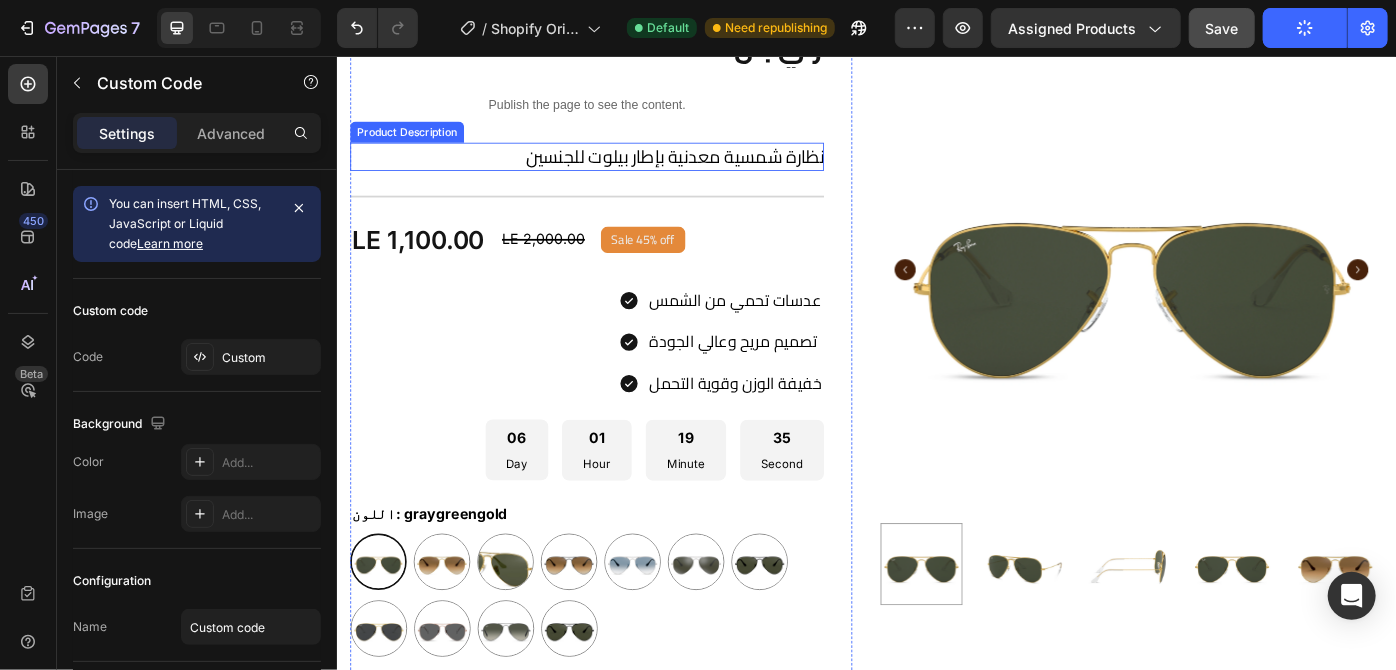 scroll, scrollTop: 76, scrollLeft: 0, axis: vertical 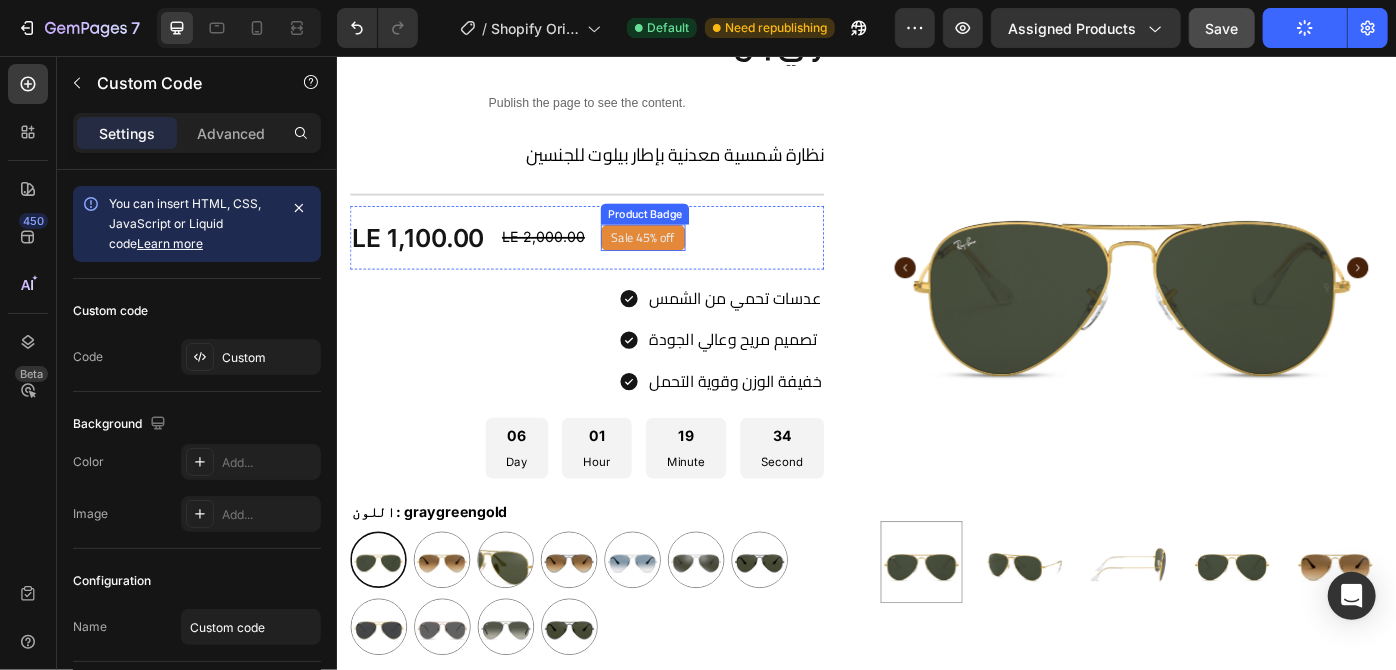 click on "Sale 45% off" at bounding box center (683, 261) 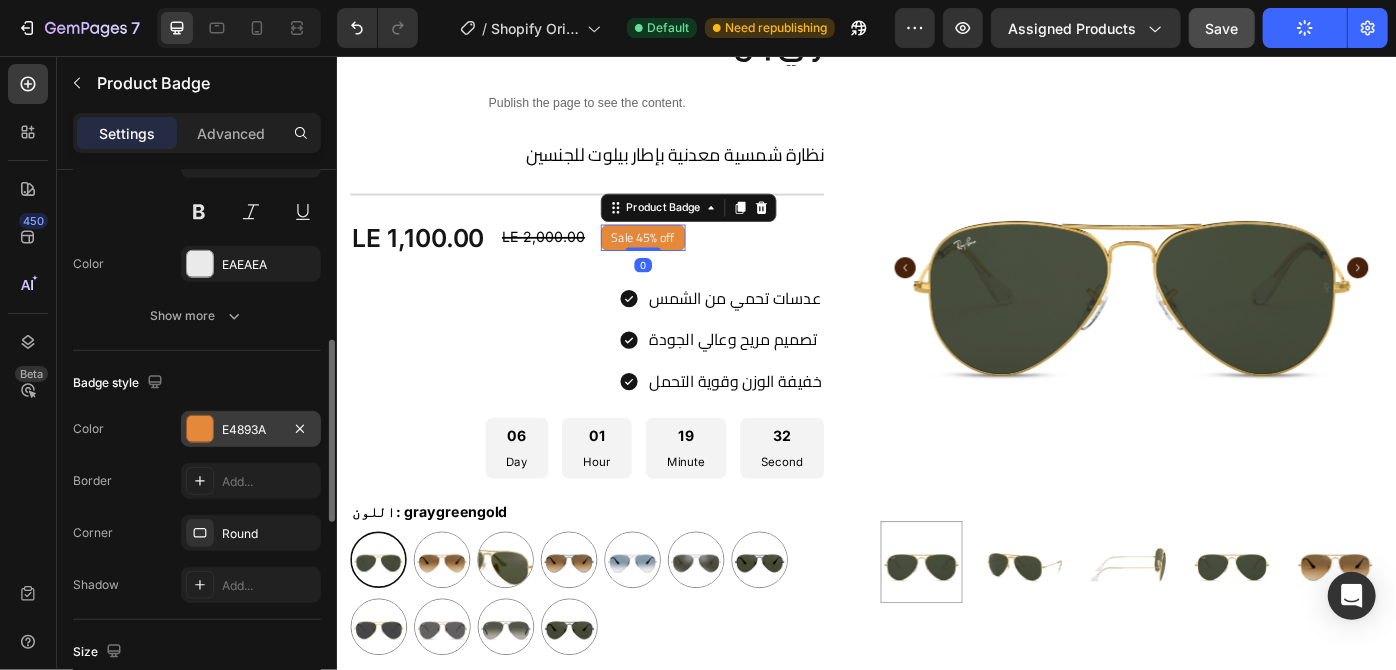 scroll, scrollTop: 520, scrollLeft: 0, axis: vertical 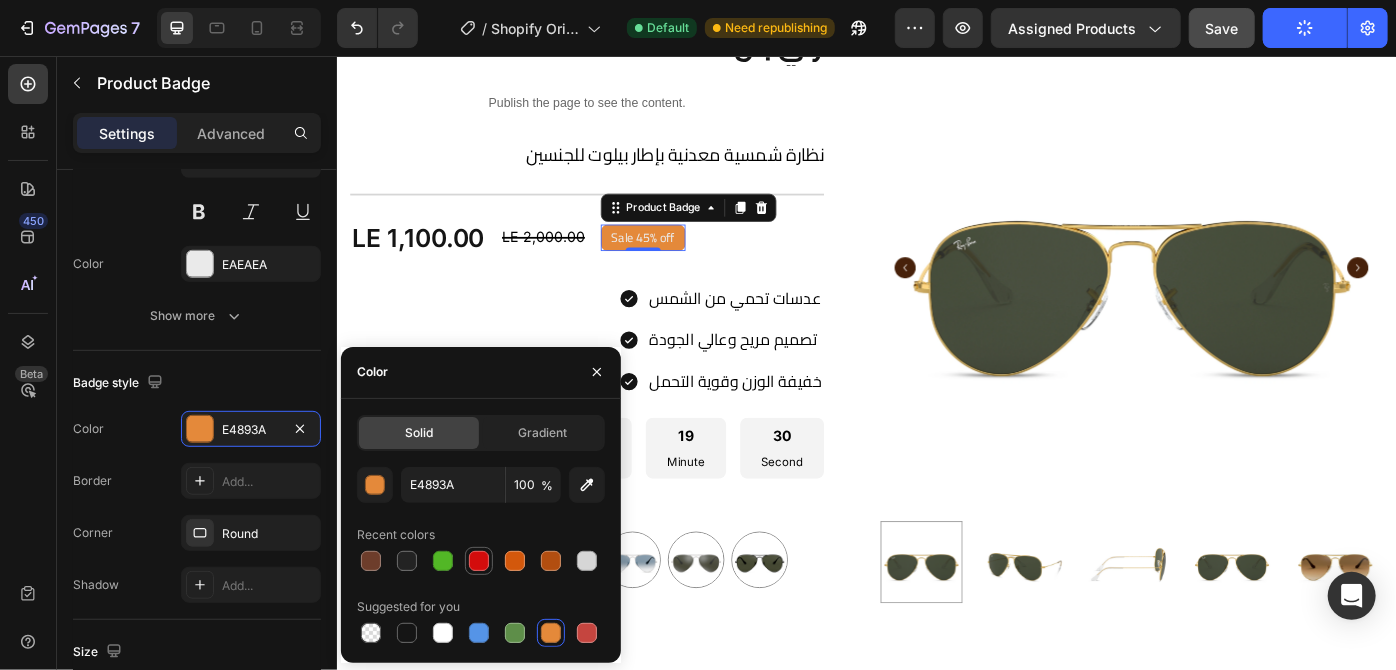 click at bounding box center [479, 561] 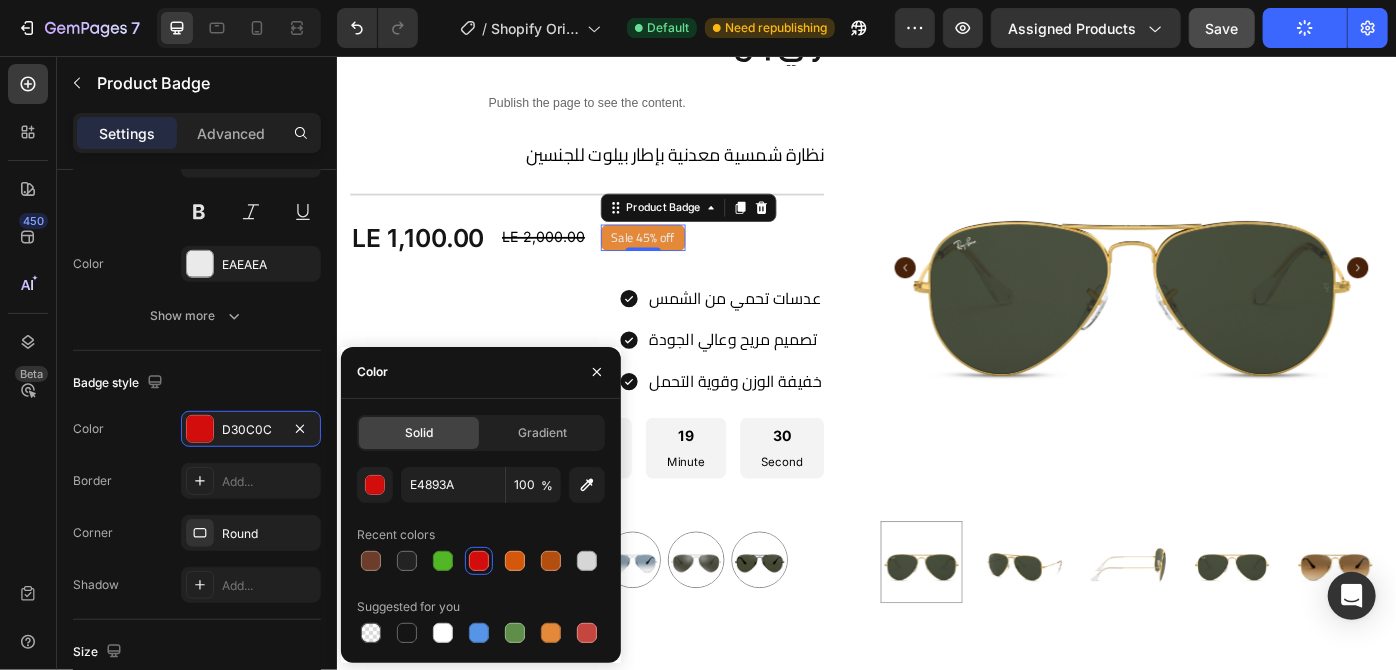 type on "D30C0C" 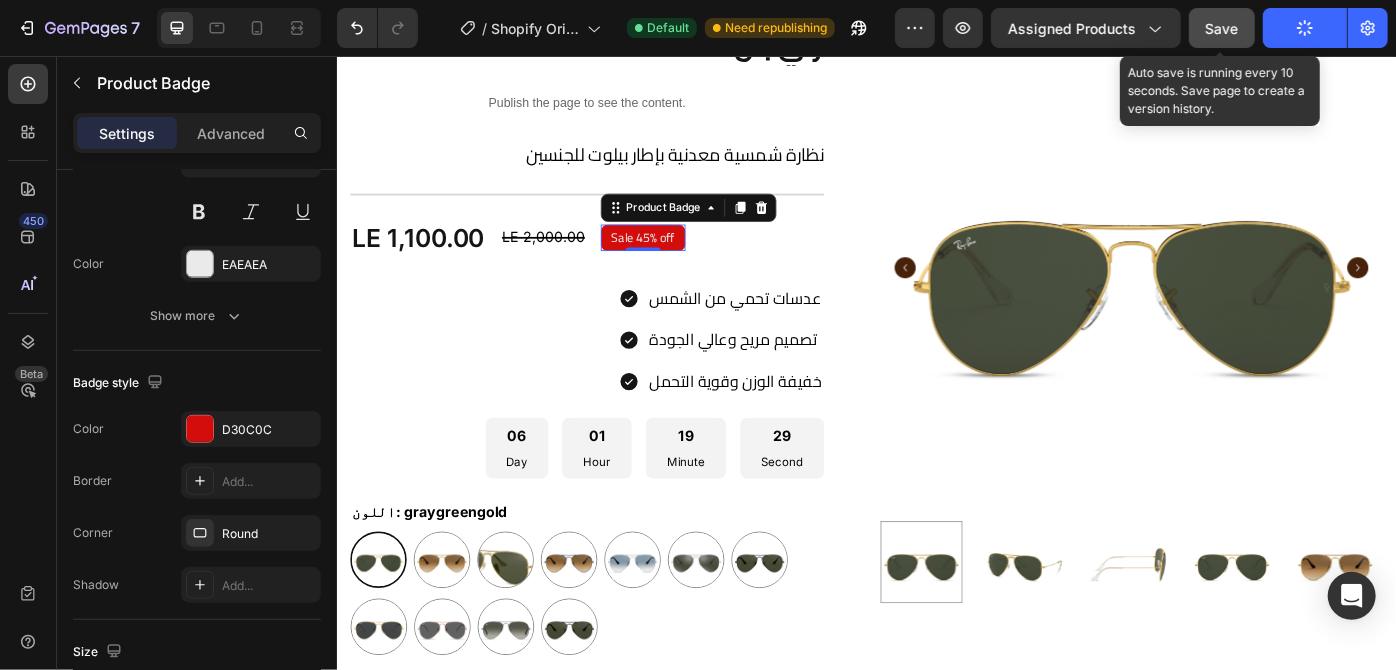 click on "Save" at bounding box center (1222, 28) 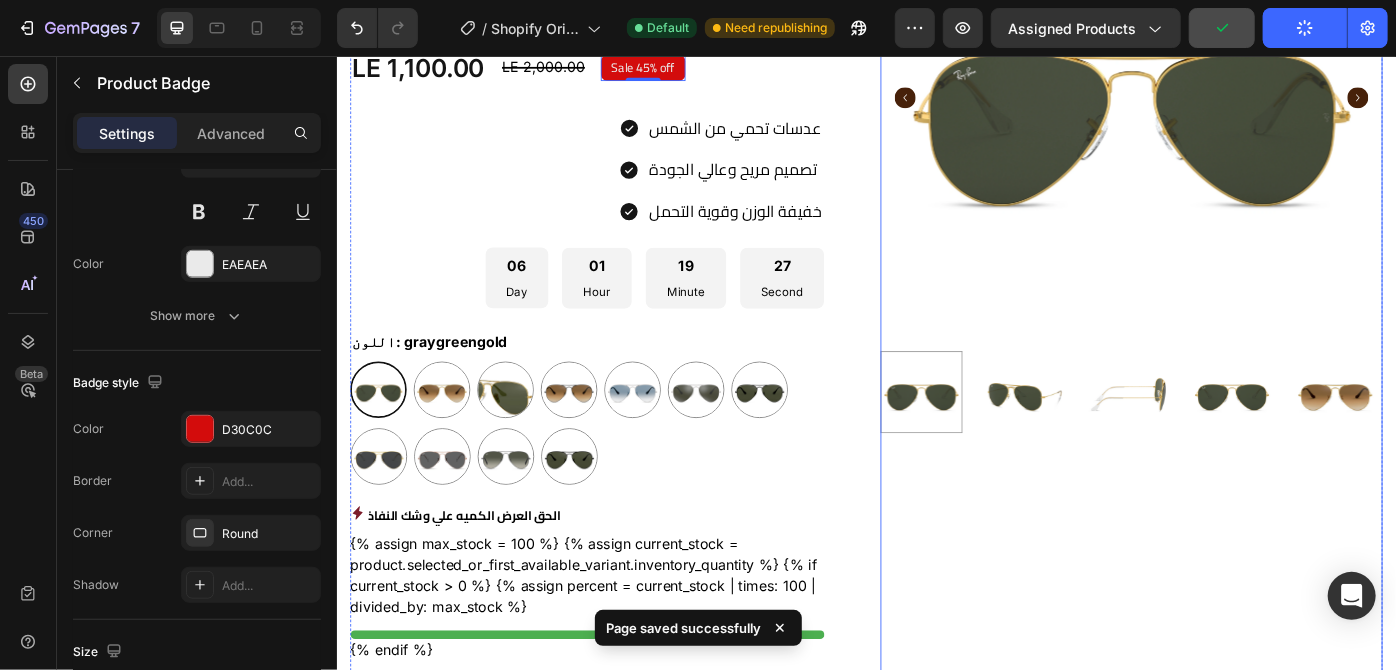 scroll, scrollTop: 77, scrollLeft: 0, axis: vertical 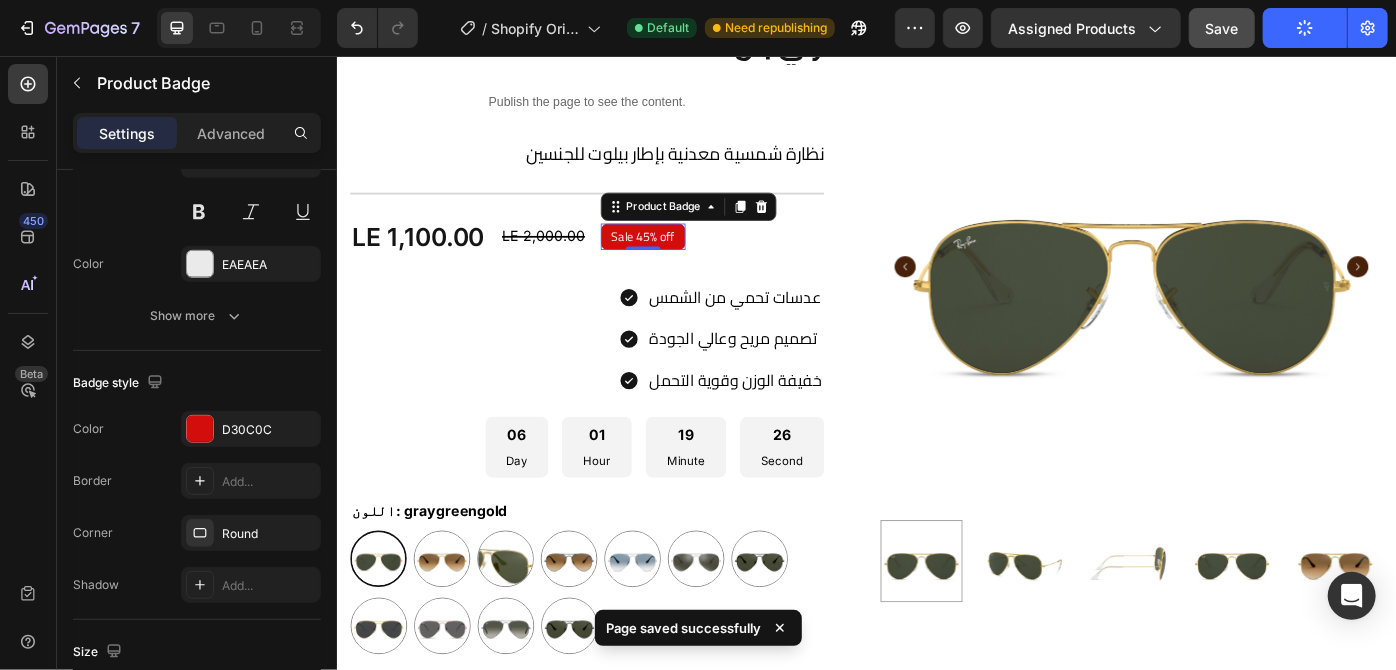 click 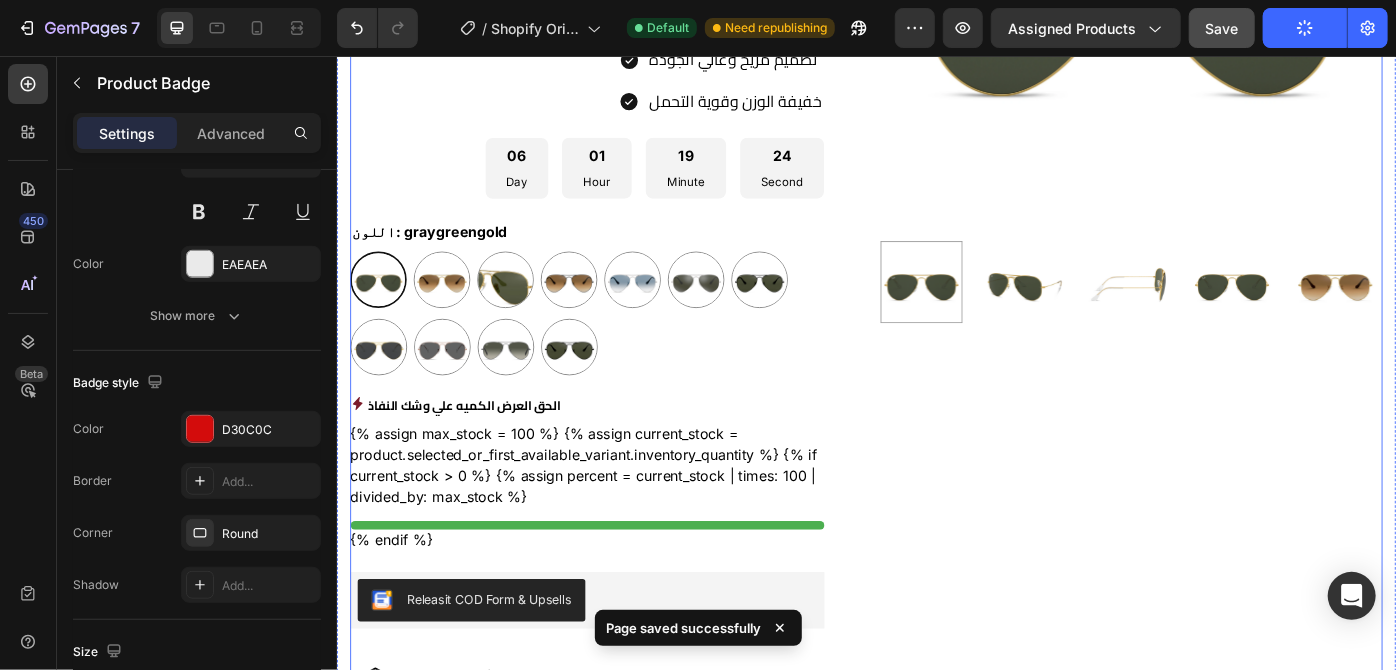 scroll, scrollTop: 403, scrollLeft: 0, axis: vertical 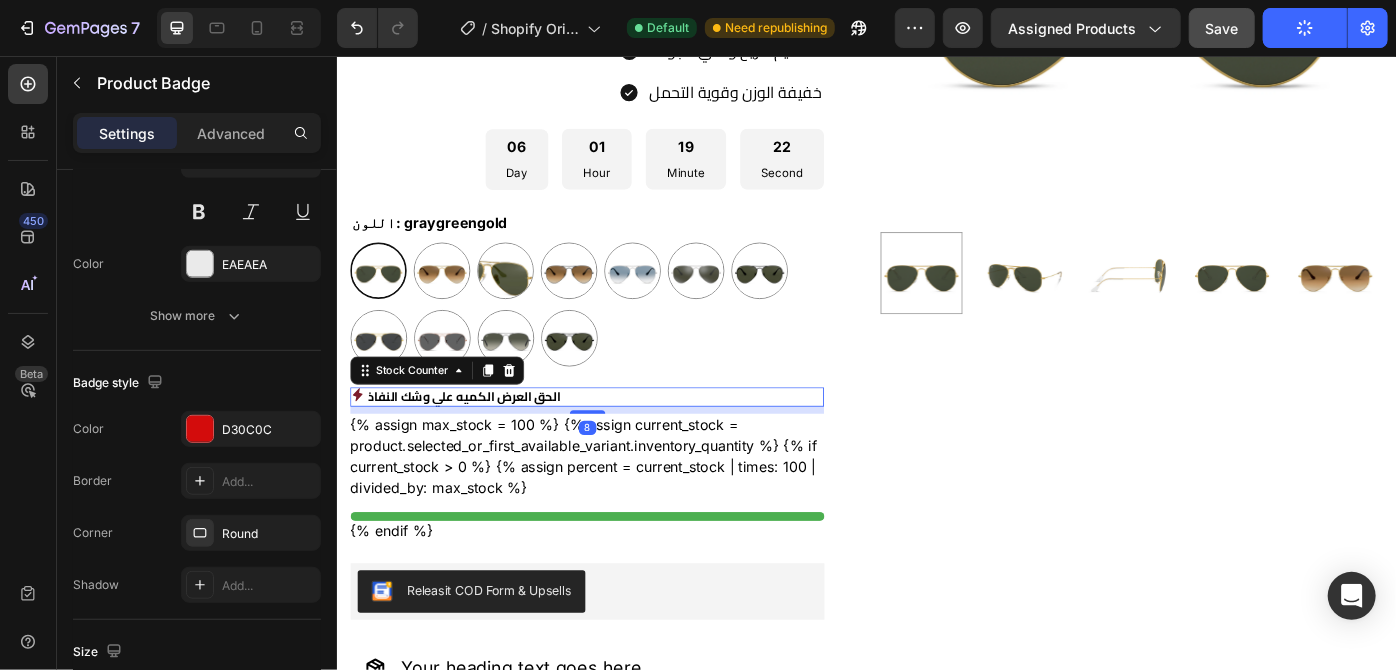 click on "الحق العرض الكميه علي وشك النفاذ" at bounding box center [619, 442] 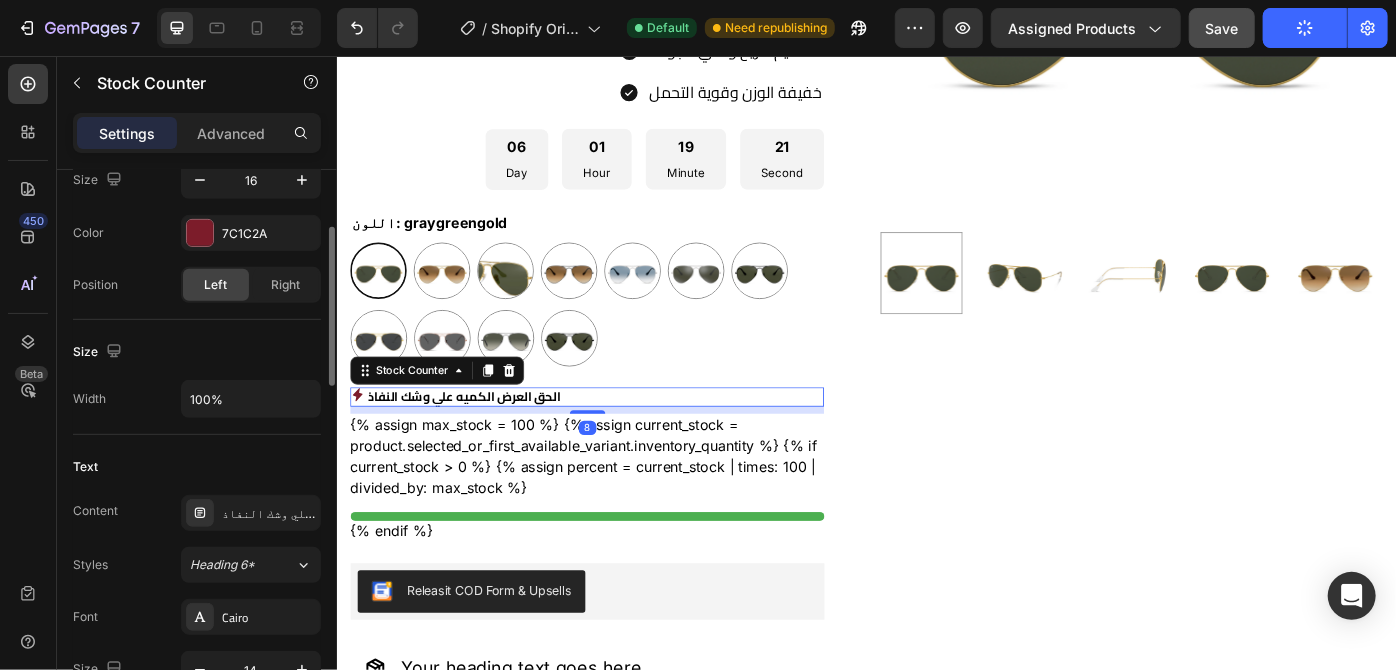 scroll, scrollTop: 465, scrollLeft: 0, axis: vertical 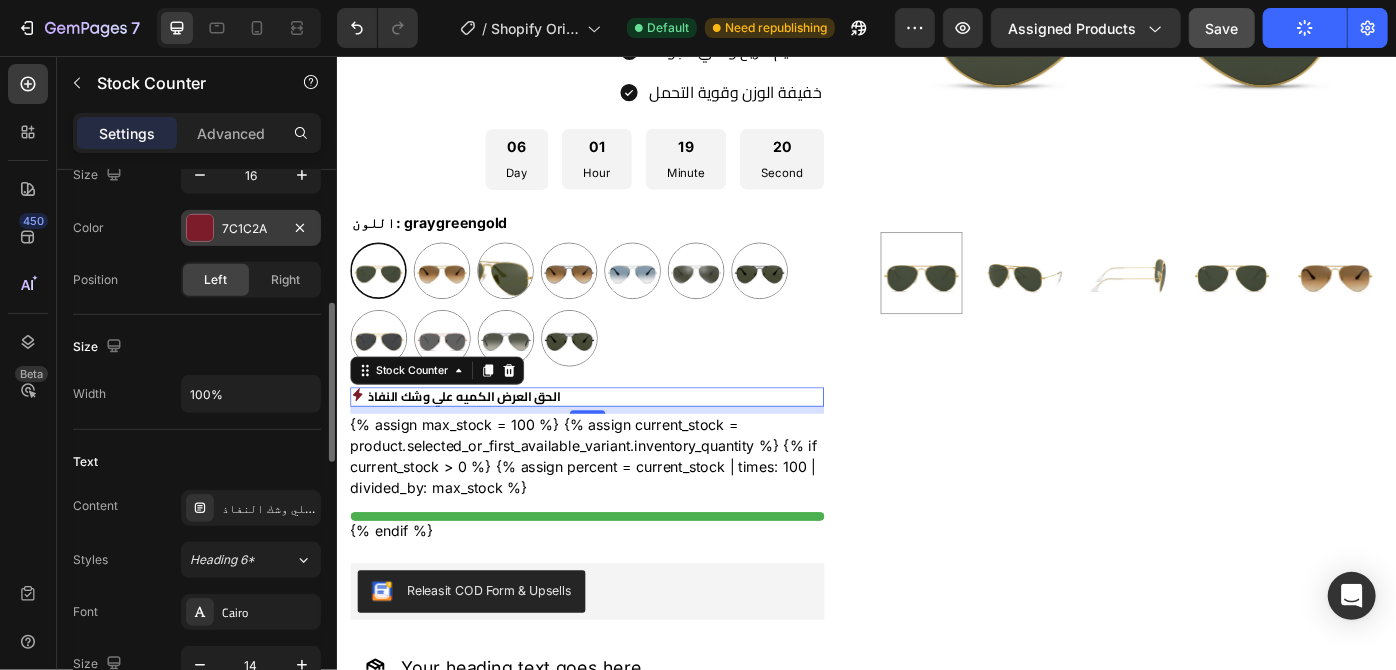 click at bounding box center (200, 228) 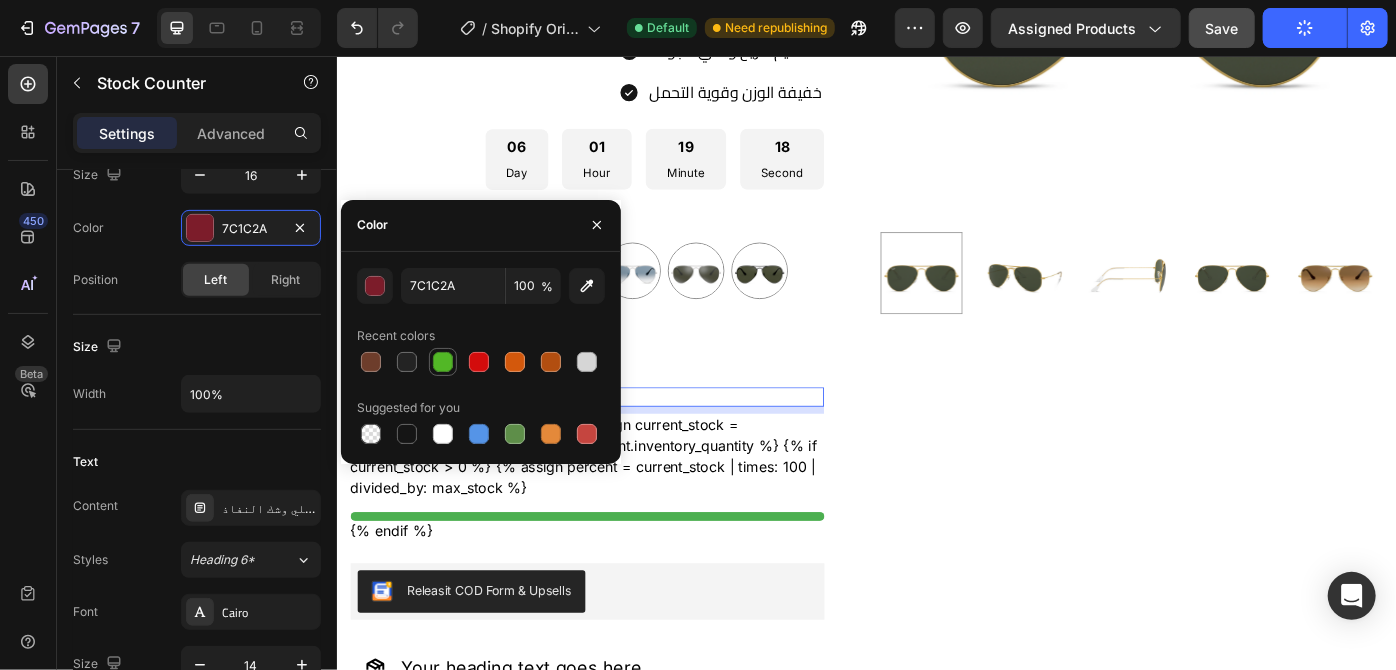 click at bounding box center (443, 362) 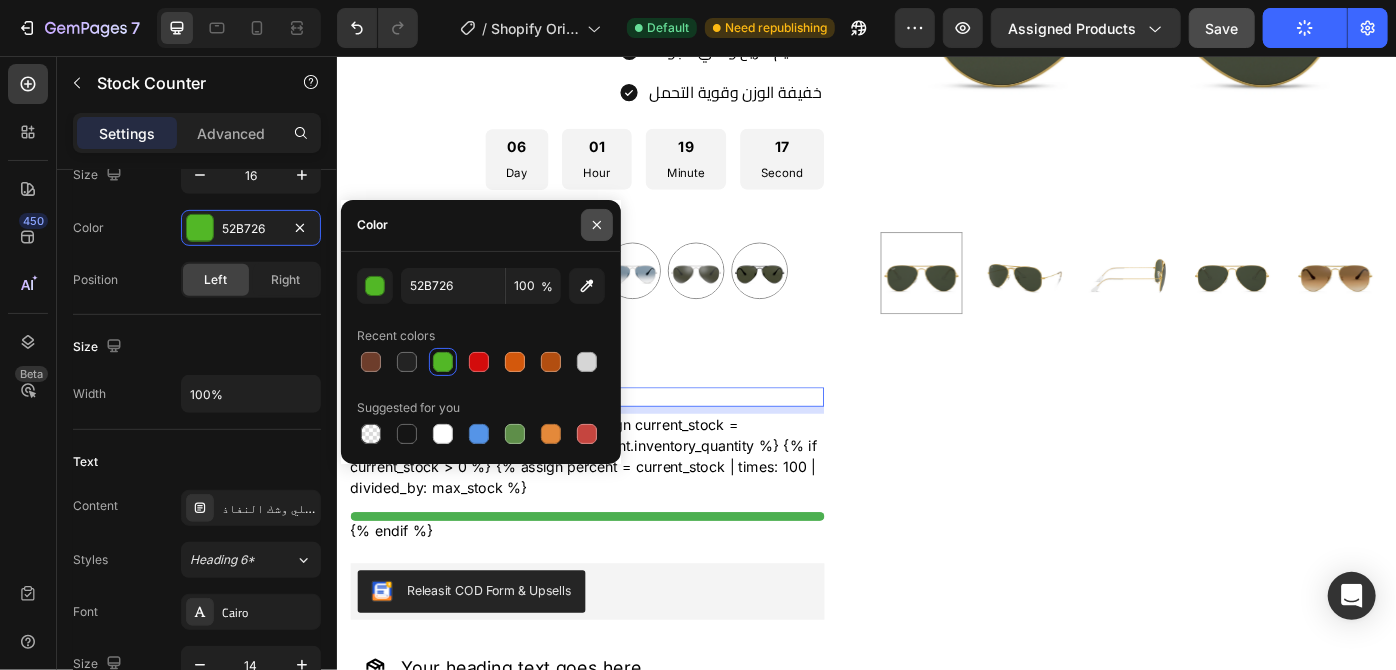 click 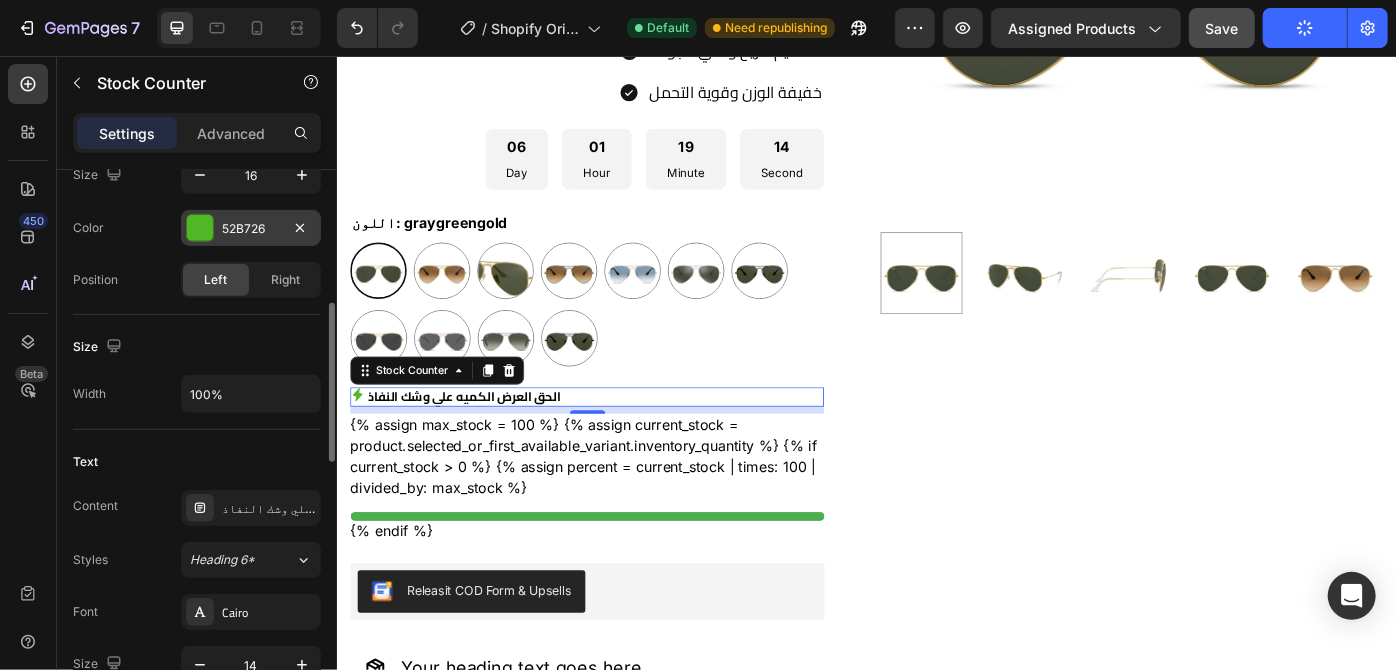 click at bounding box center (200, 228) 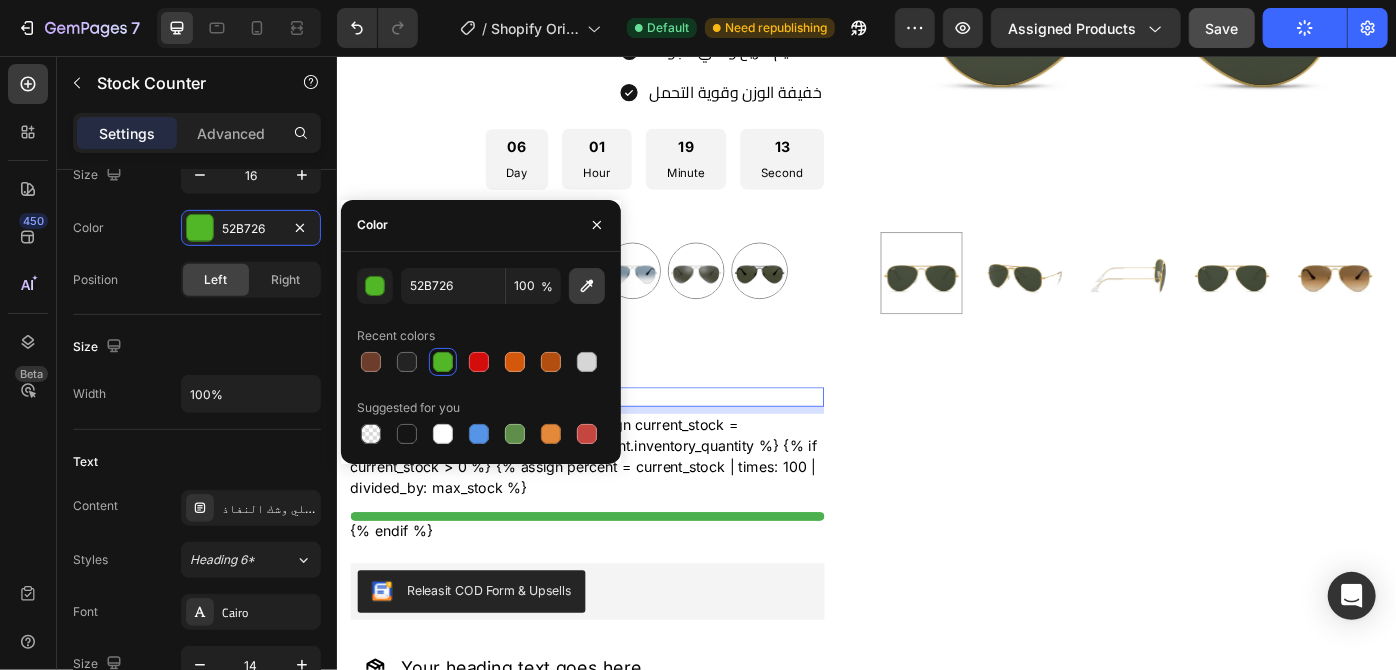 click 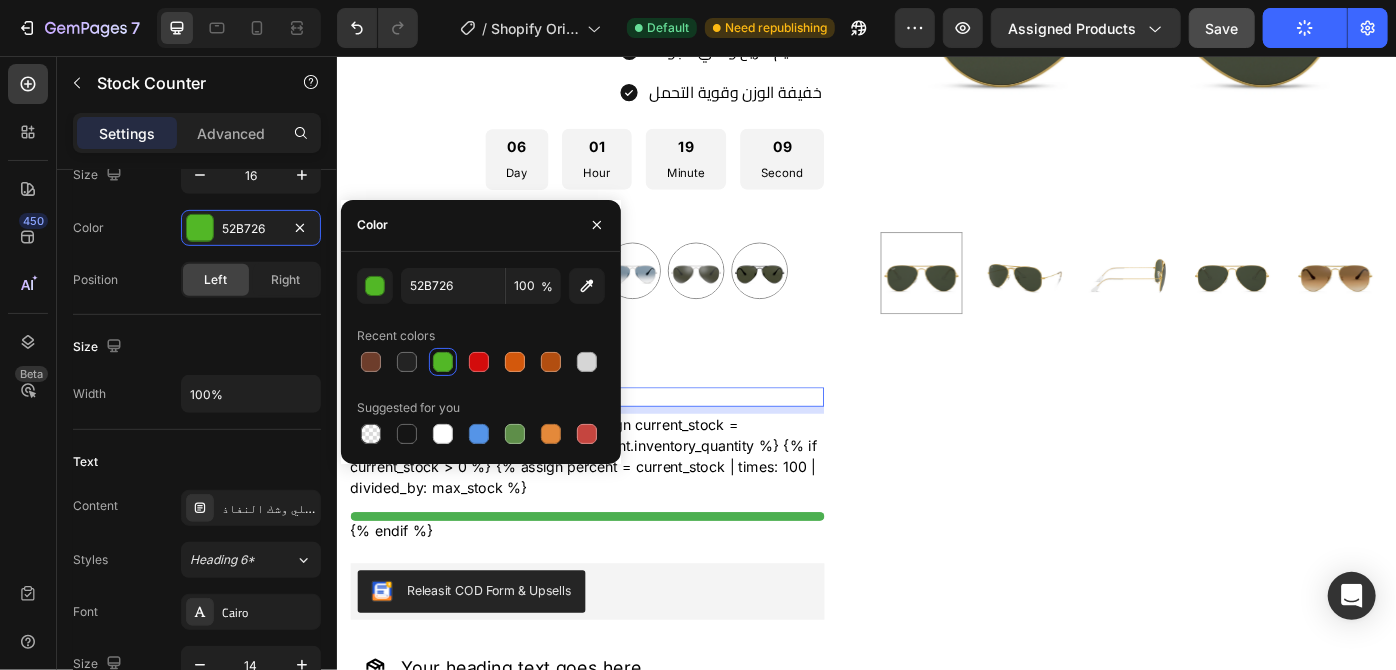 type on "4CAF50" 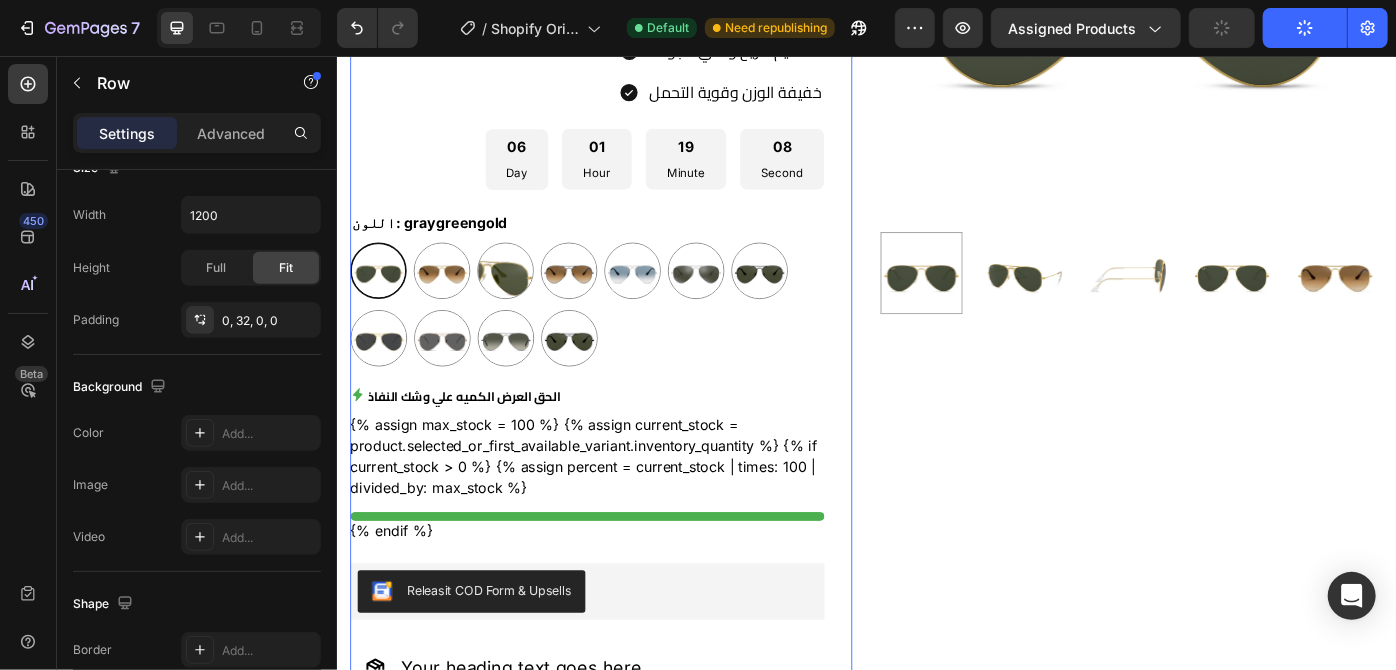 click on "راي بان Product Title
Publish the page to see the content.
Custom Code نظارة شمسية معدنية بإطار بيلوت للجنسين   Product Description                Title Line LE 1,100.00 Product Price Product Price LE 2,000.00 Compare Price Compare Price Sale 45% off Product Badge Row عدسات تحمي من الشمس تصميم مريح وعالي الجودة خفيفة الوزن وقوية التحمل Item List 06 Day 01 Hour 19 Minute 08 Second Countdown Timer اللون: graygreengold graygreengold graygreengold goldbrown goldbrown green green browngray browngray bluesilver bluesilver gray-1 gray-1 greenblue greenblue goldgray-1 goldgray-1 goldgray goldgray blackgray blackgray blackgreen-3 blackgreen-3 Product Variants & Swatches
الحق العرض الكميه علي وشك النفاذ Stock Counter
{% endif %} Custom Code Releasit COD Form & Upsells
Icon" at bounding box center (619, 282) 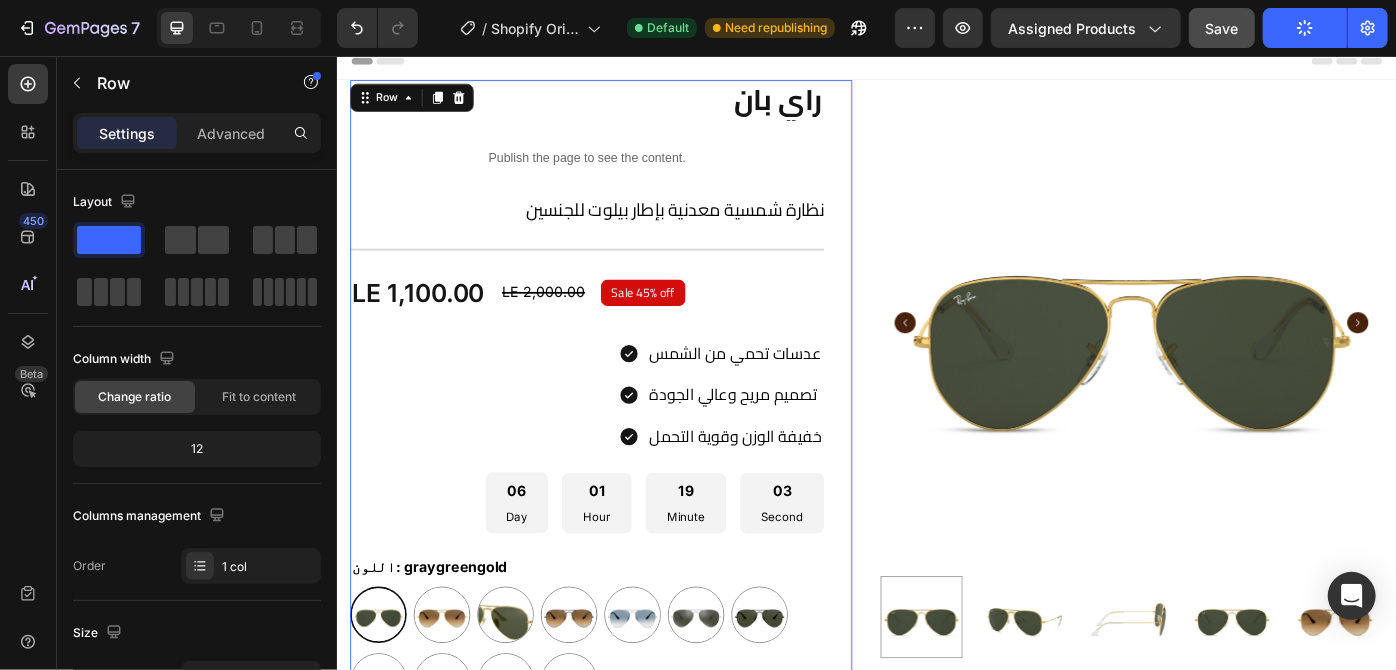 scroll, scrollTop: 9, scrollLeft: 0, axis: vertical 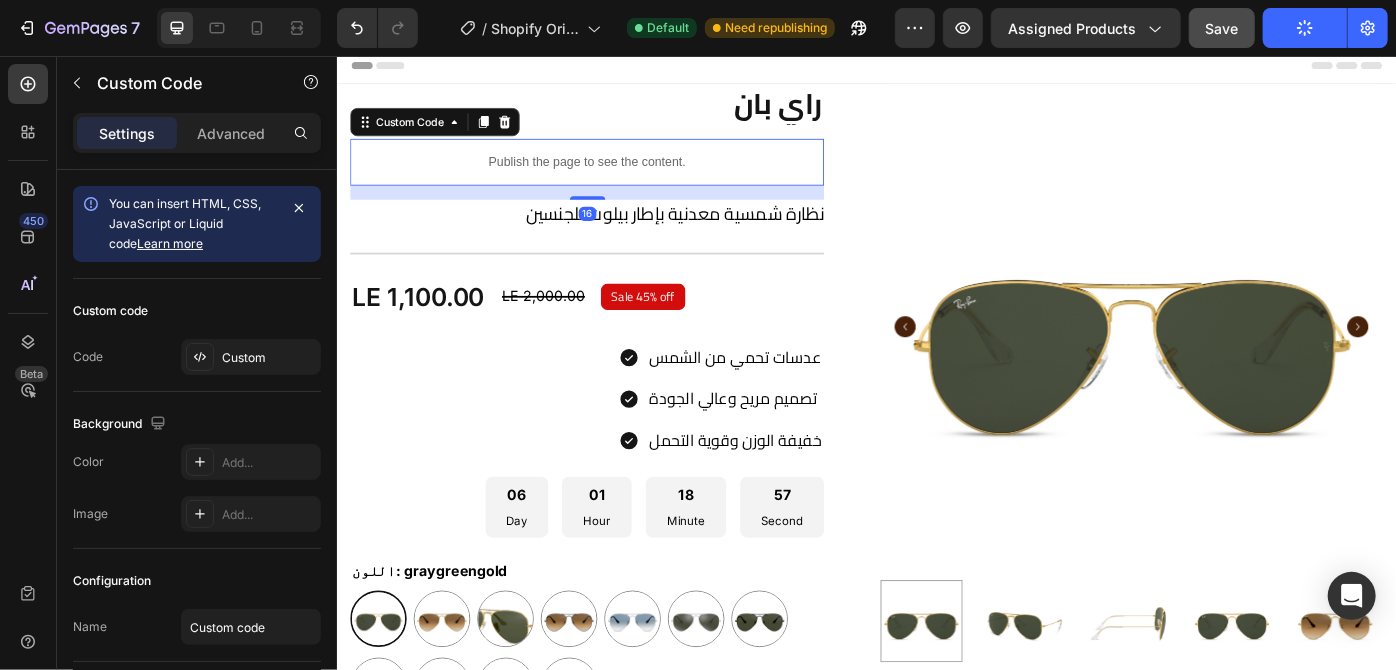 click on "Publish the page to see the content." at bounding box center [619, 175] 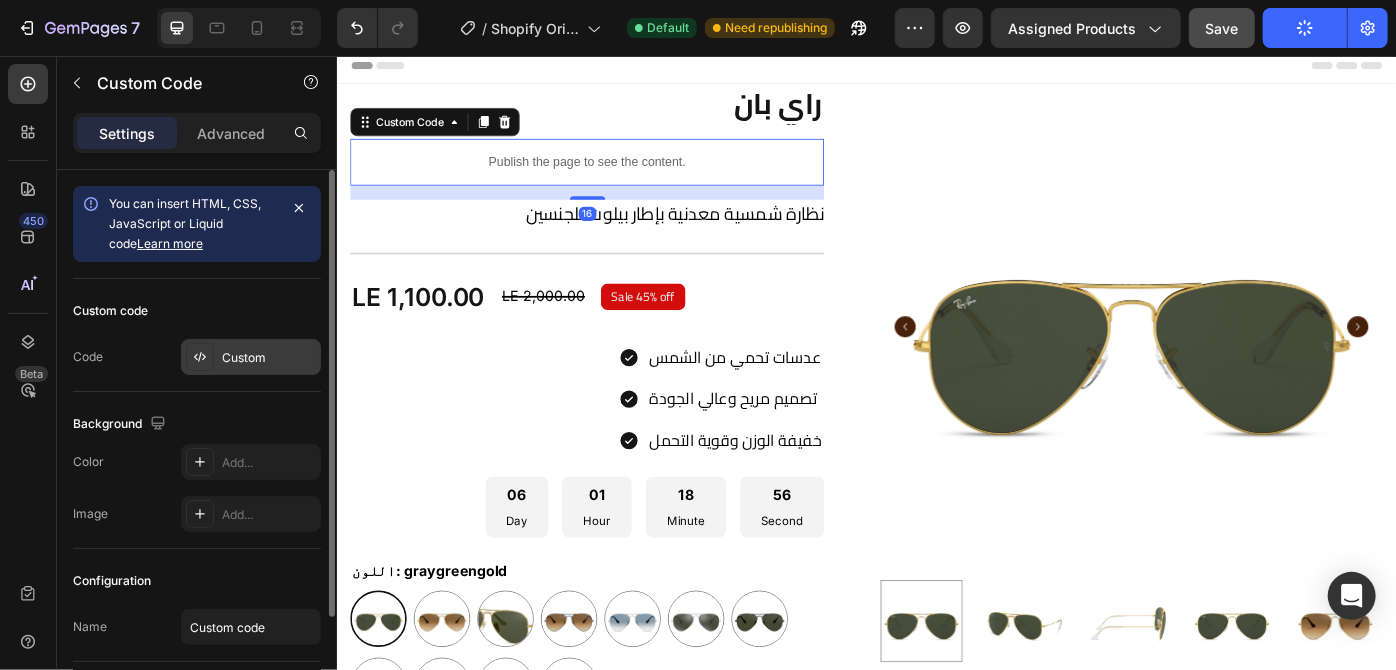 click at bounding box center (200, 357) 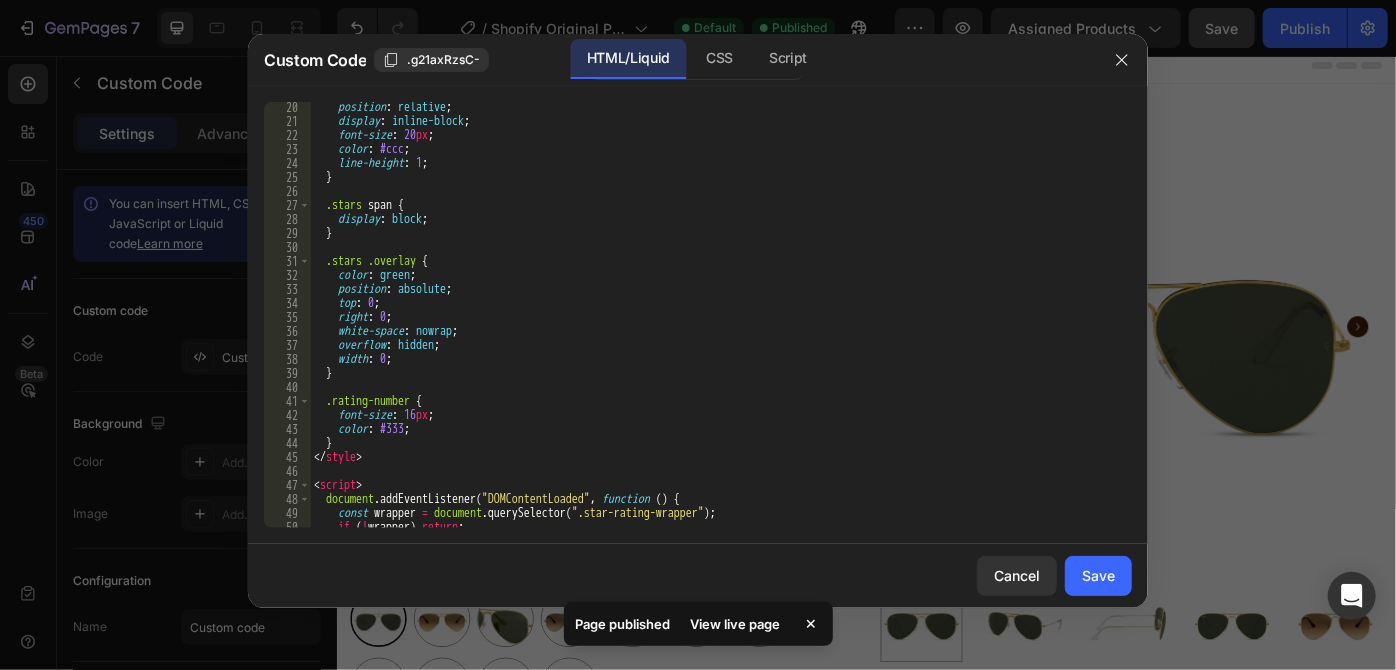 scroll, scrollTop: 269, scrollLeft: 0, axis: vertical 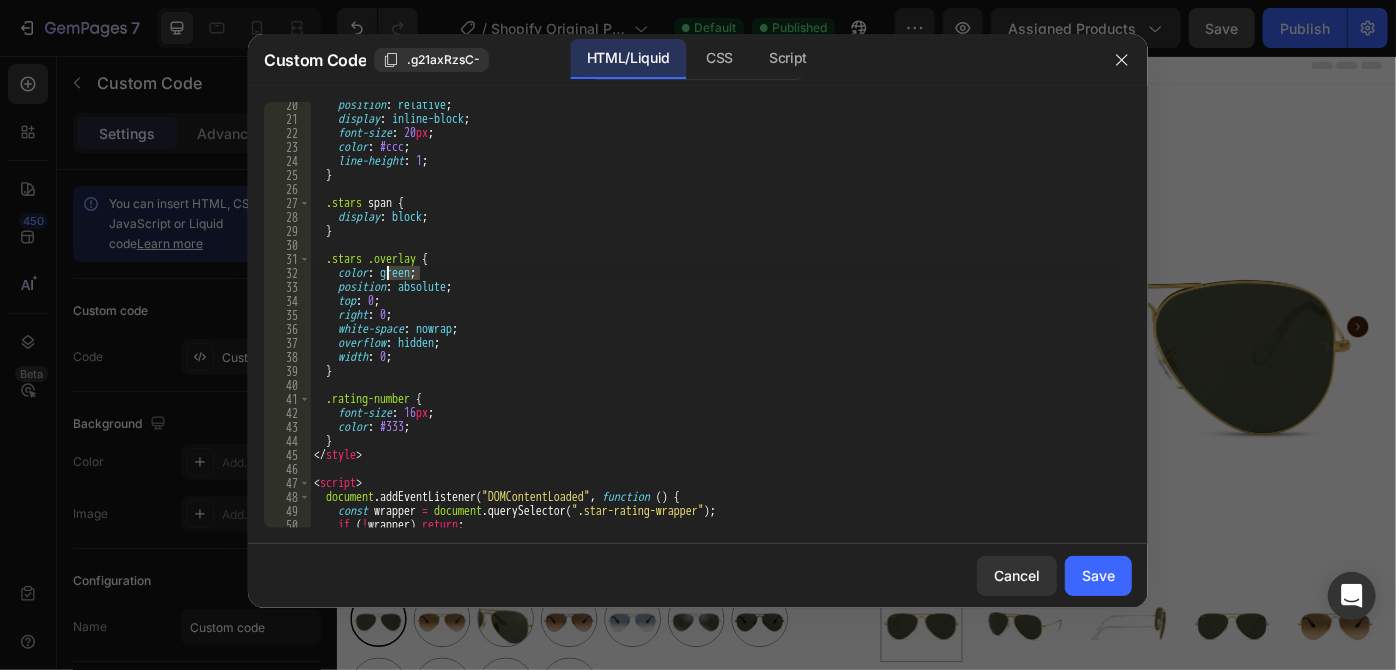 drag, startPoint x: 422, startPoint y: 269, endPoint x: 388, endPoint y: 269, distance: 34 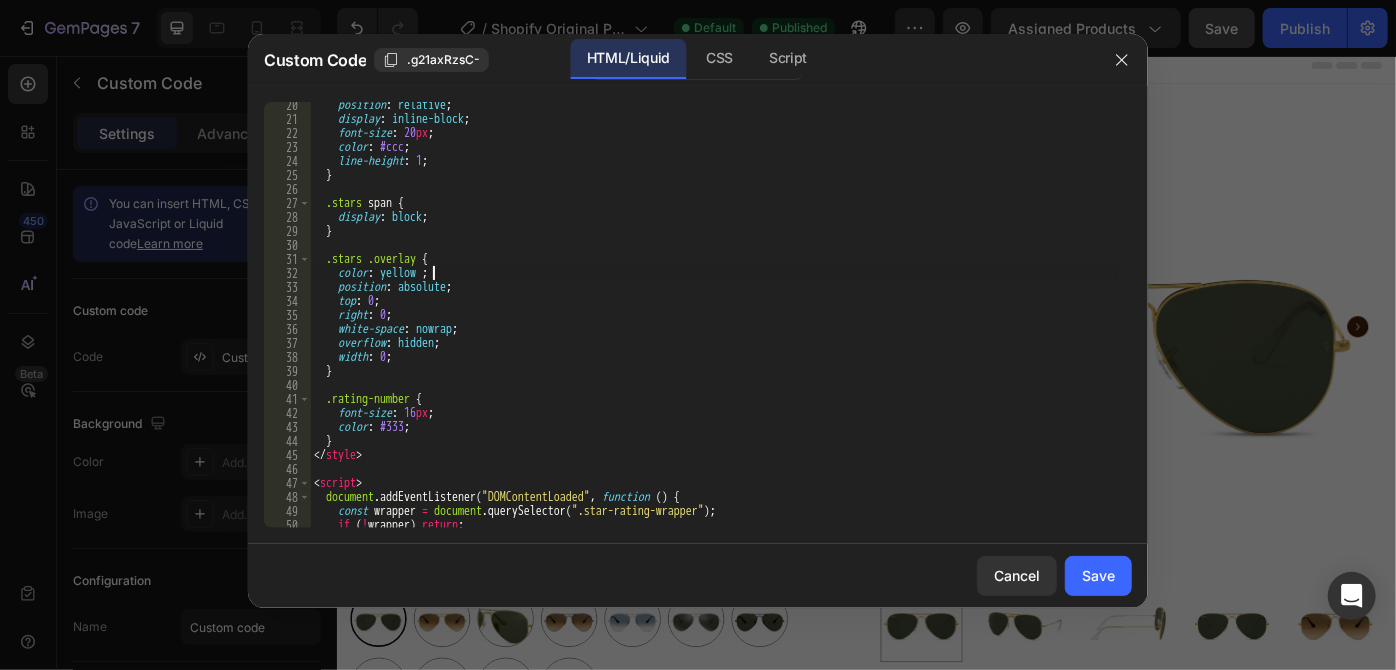scroll, scrollTop: 0, scrollLeft: 8, axis: horizontal 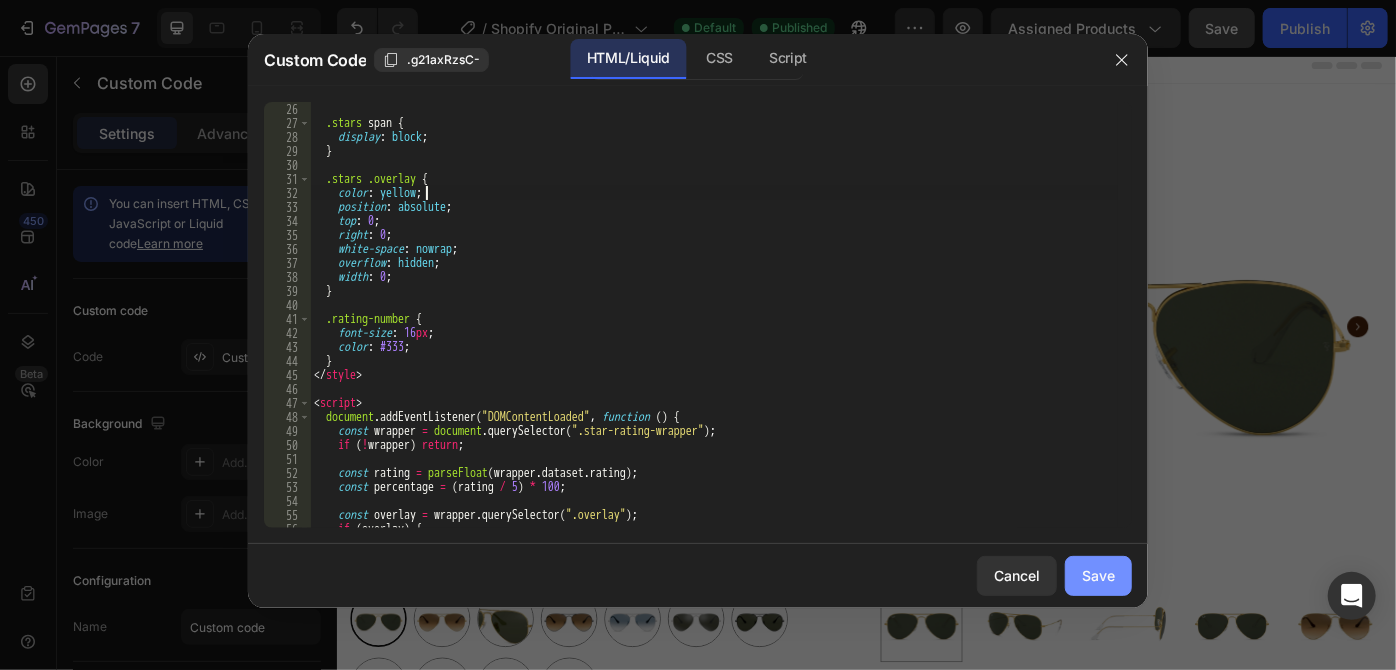 type on "color: yellow;" 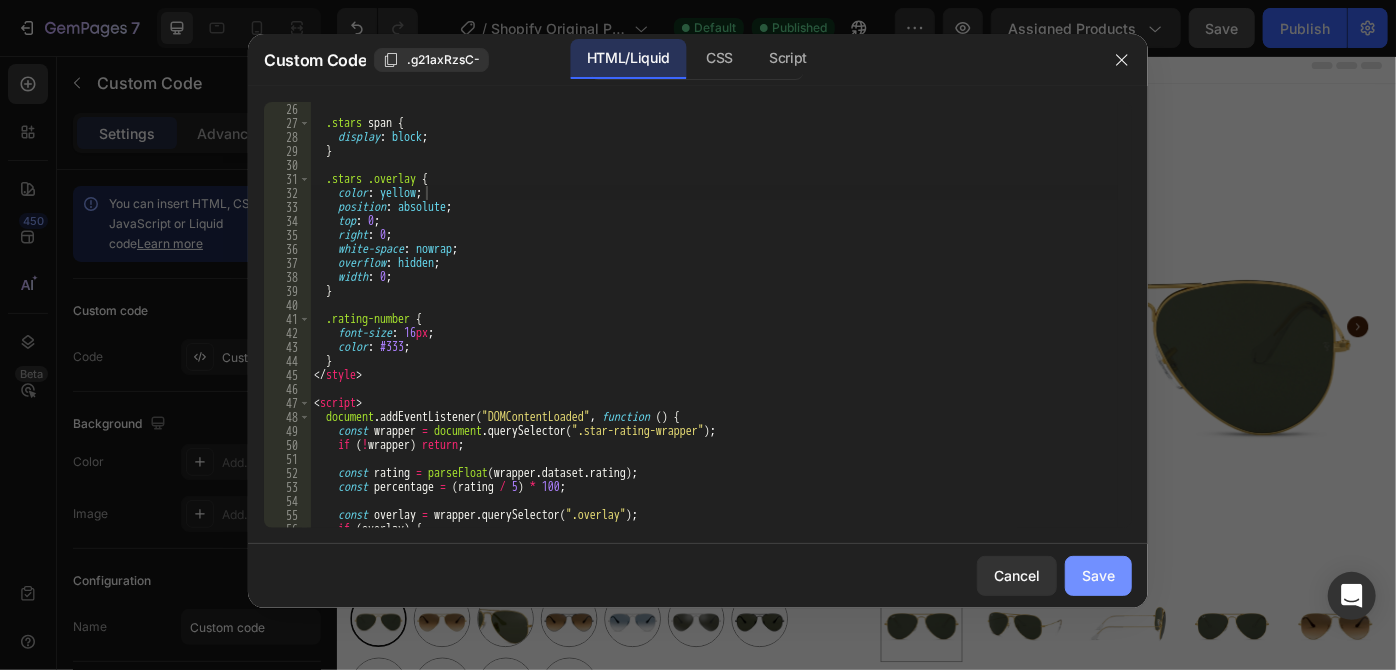 click on "Save" at bounding box center (1098, 575) 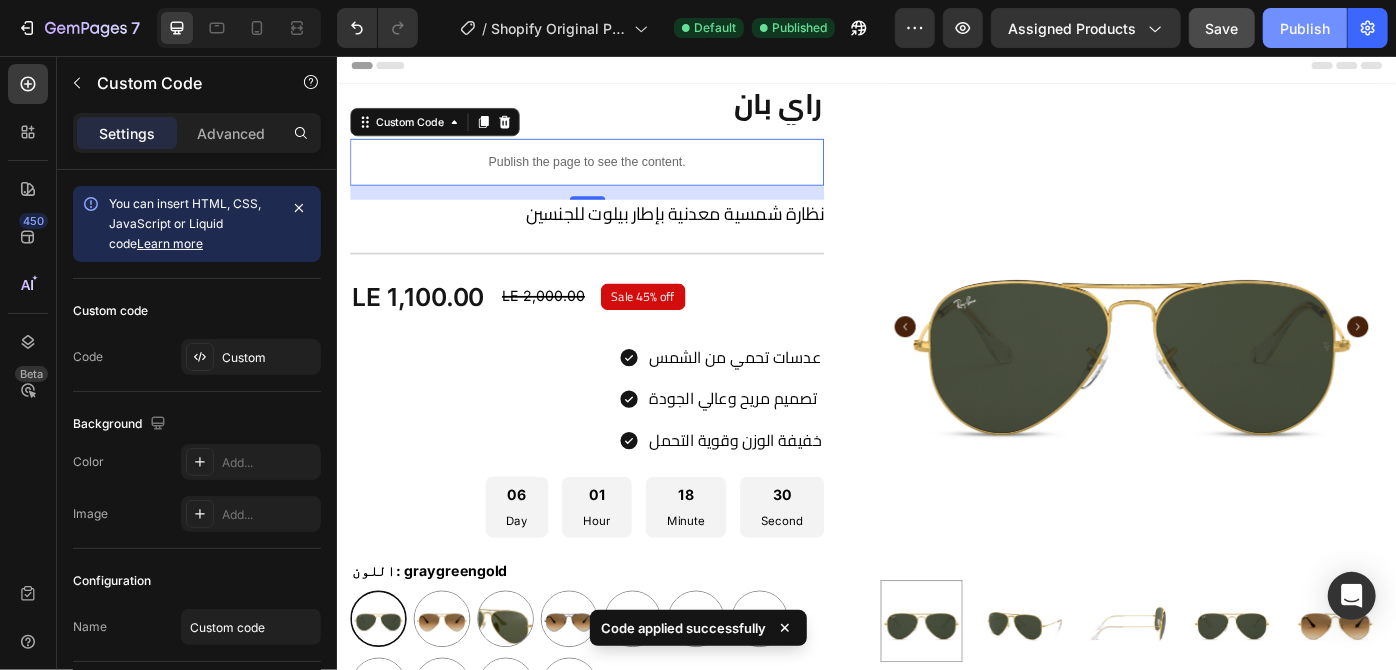 click on "Publish" at bounding box center (1305, 28) 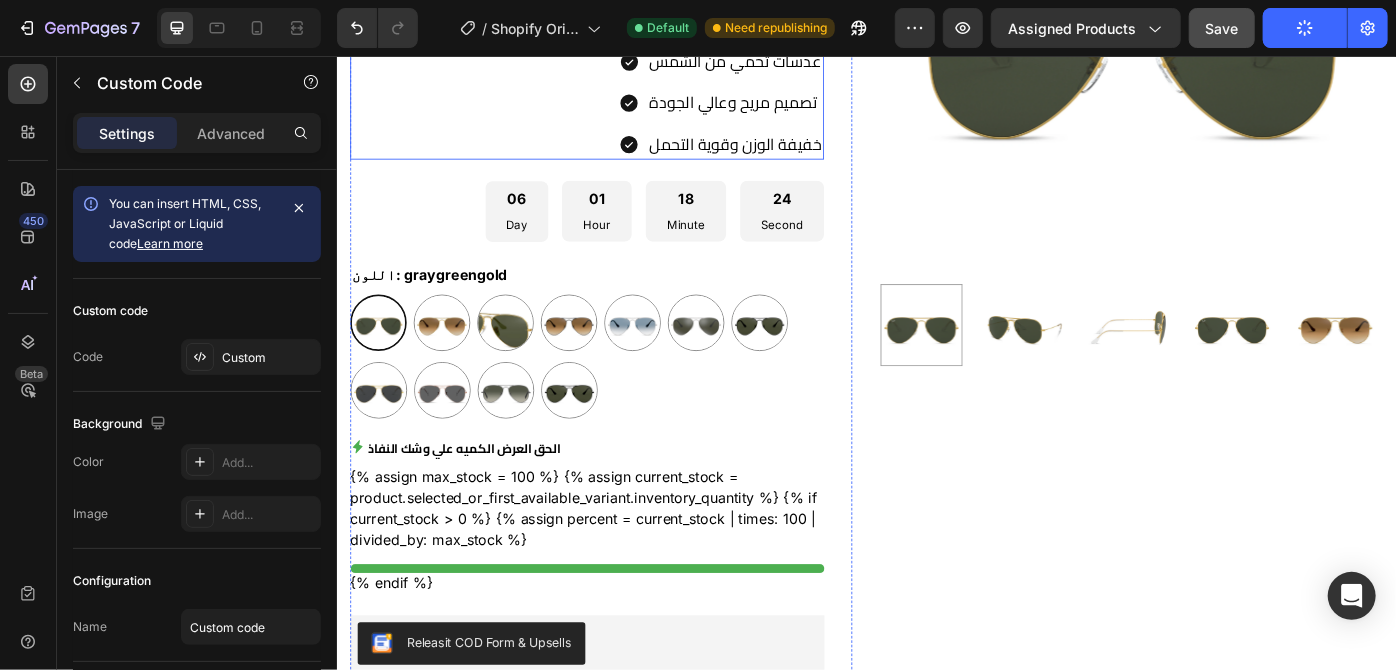 scroll, scrollTop: 330, scrollLeft: 0, axis: vertical 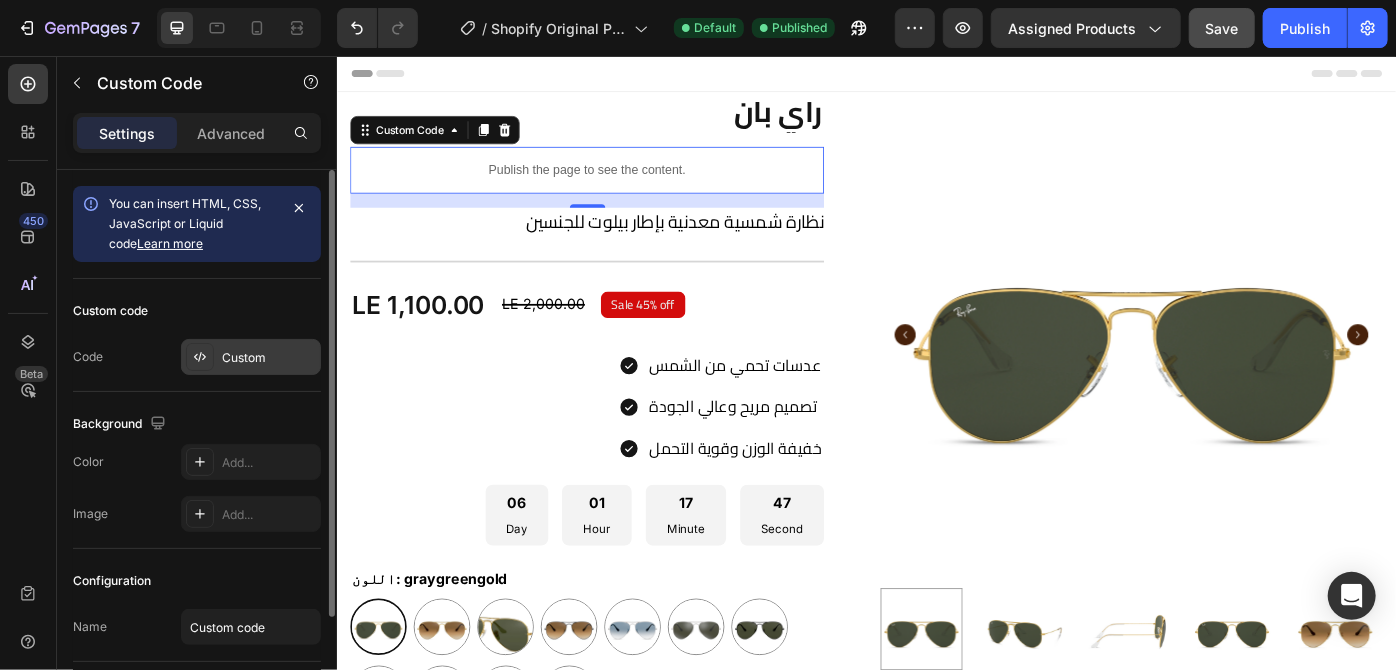 click on "Custom" at bounding box center [251, 357] 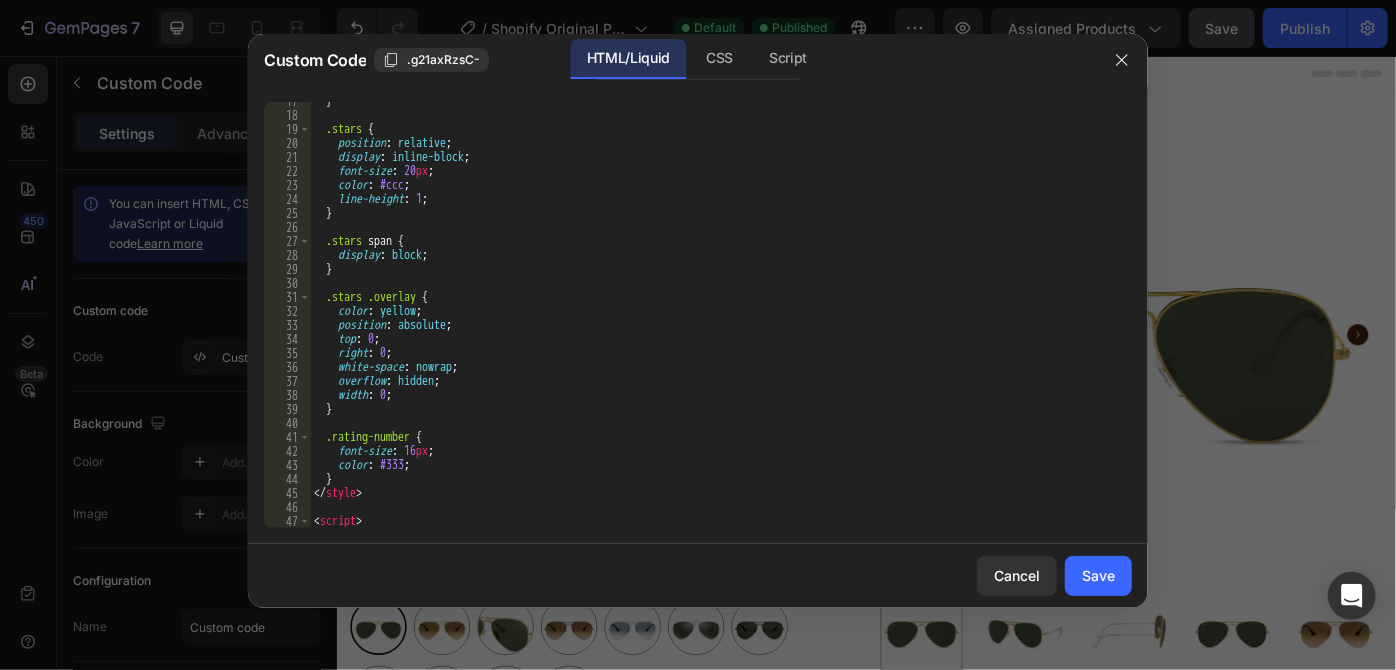 scroll, scrollTop: 232, scrollLeft: 0, axis: vertical 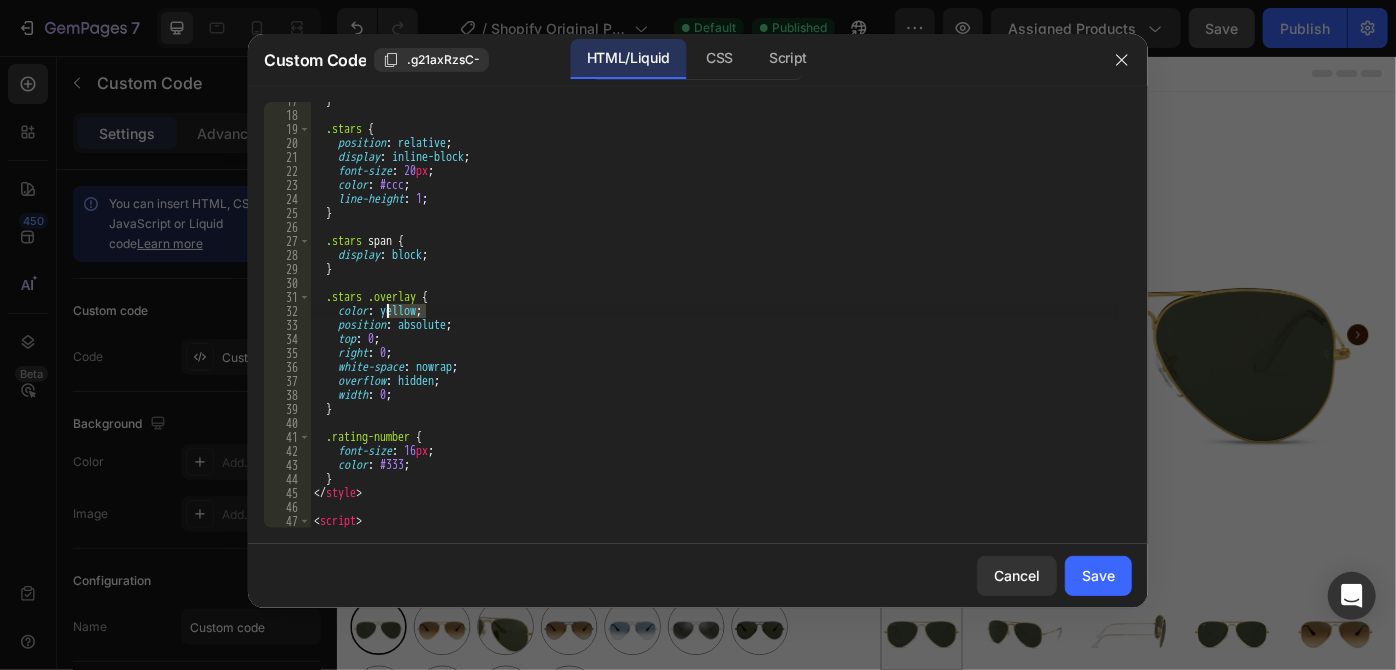 drag, startPoint x: 429, startPoint y: 312, endPoint x: 387, endPoint y: 310, distance: 42.047592 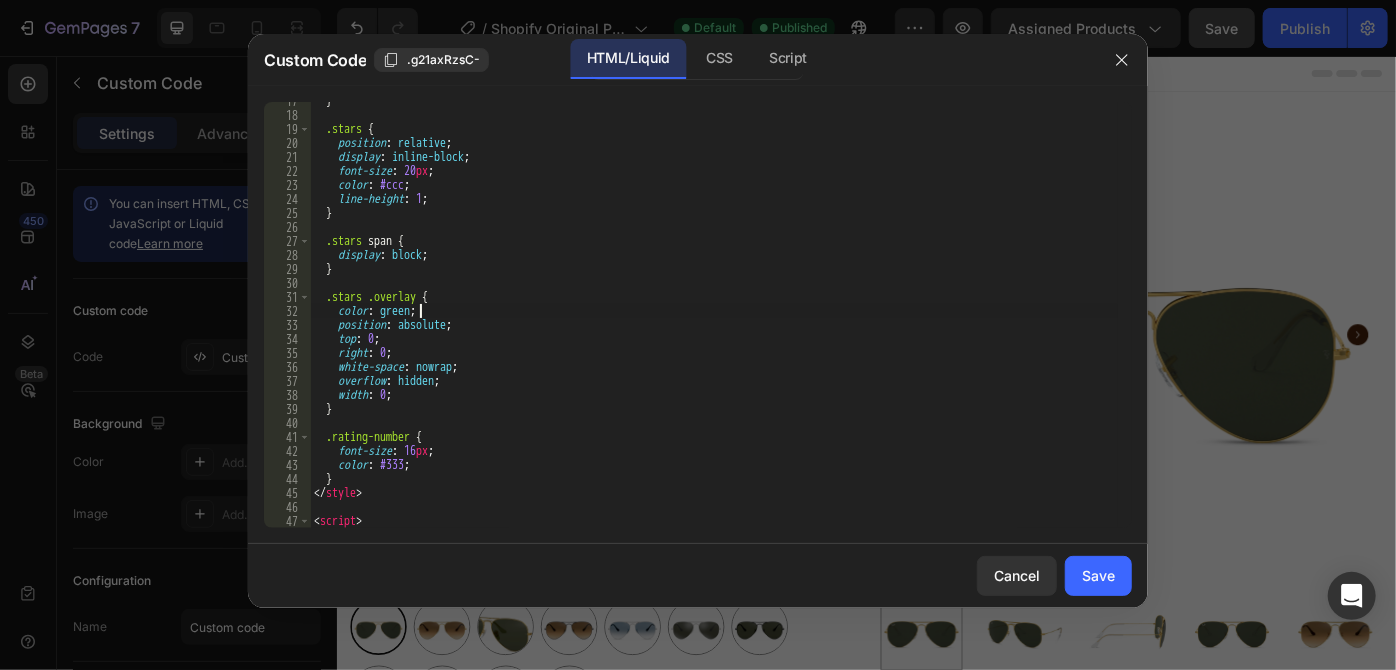 scroll, scrollTop: 0, scrollLeft: 8, axis: horizontal 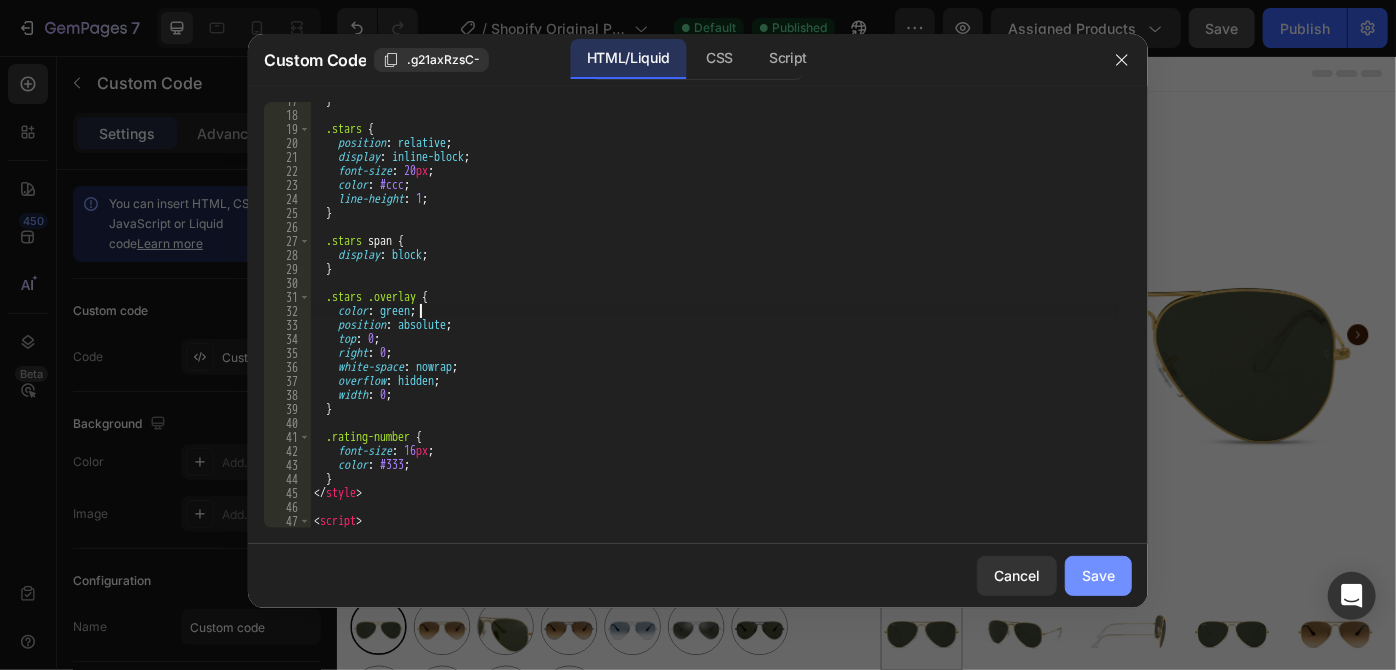 type on "color: green;" 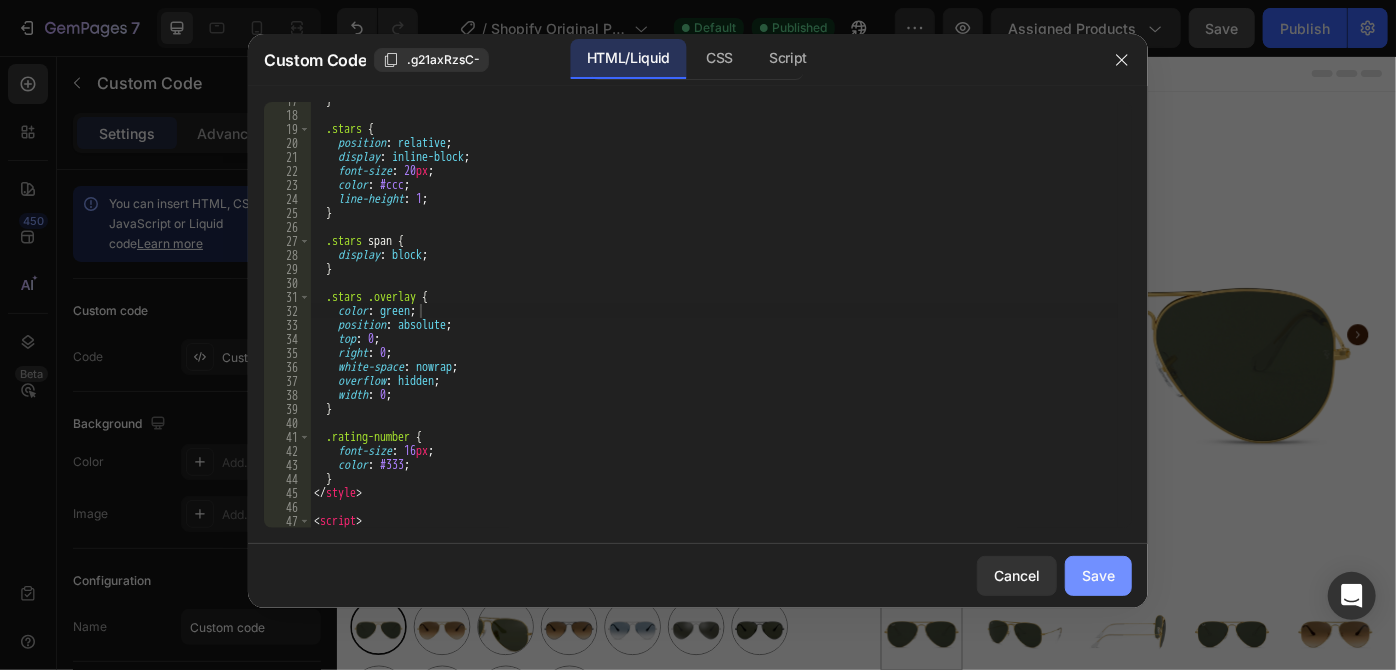 click on "Save" at bounding box center (1098, 575) 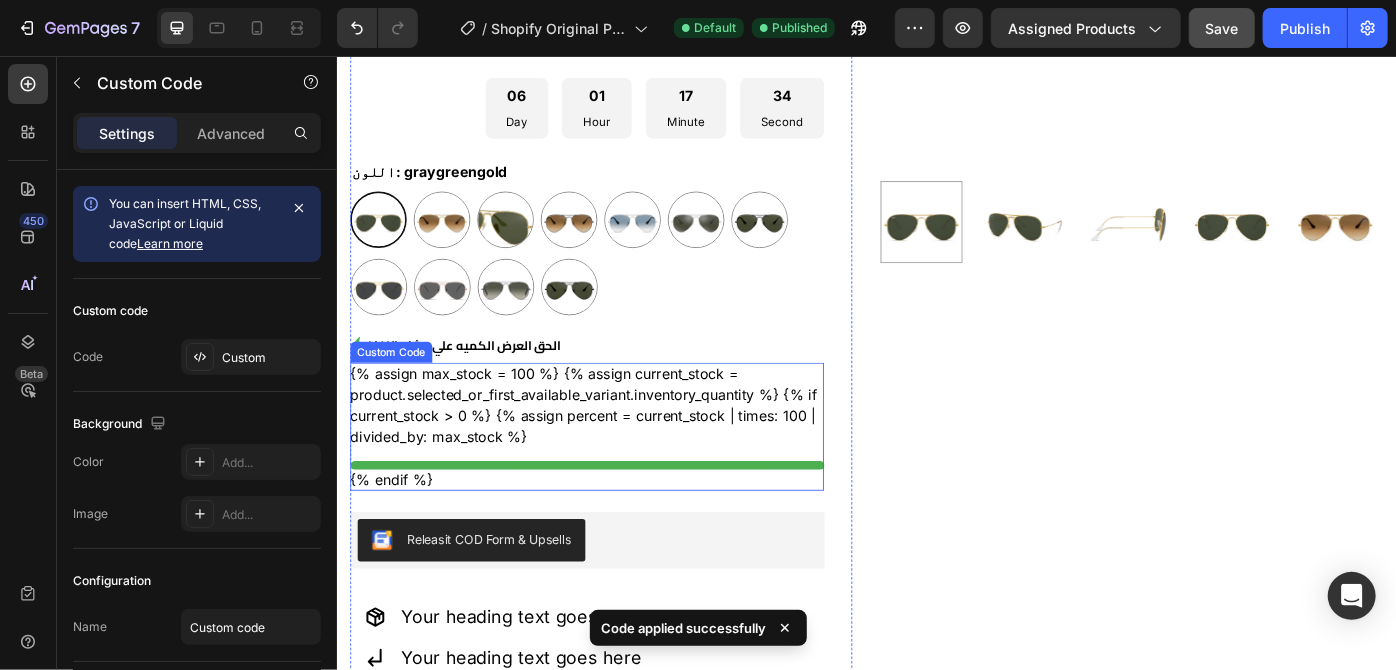 scroll, scrollTop: 461, scrollLeft: 0, axis: vertical 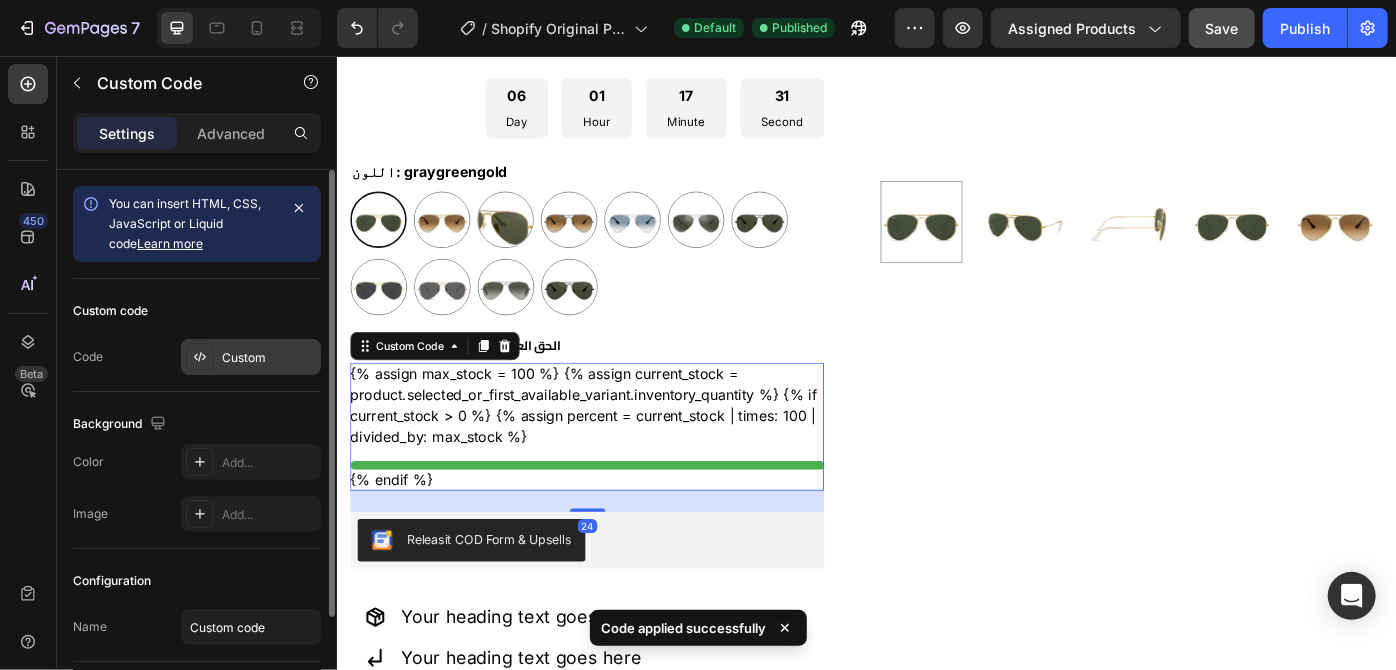click at bounding box center [200, 357] 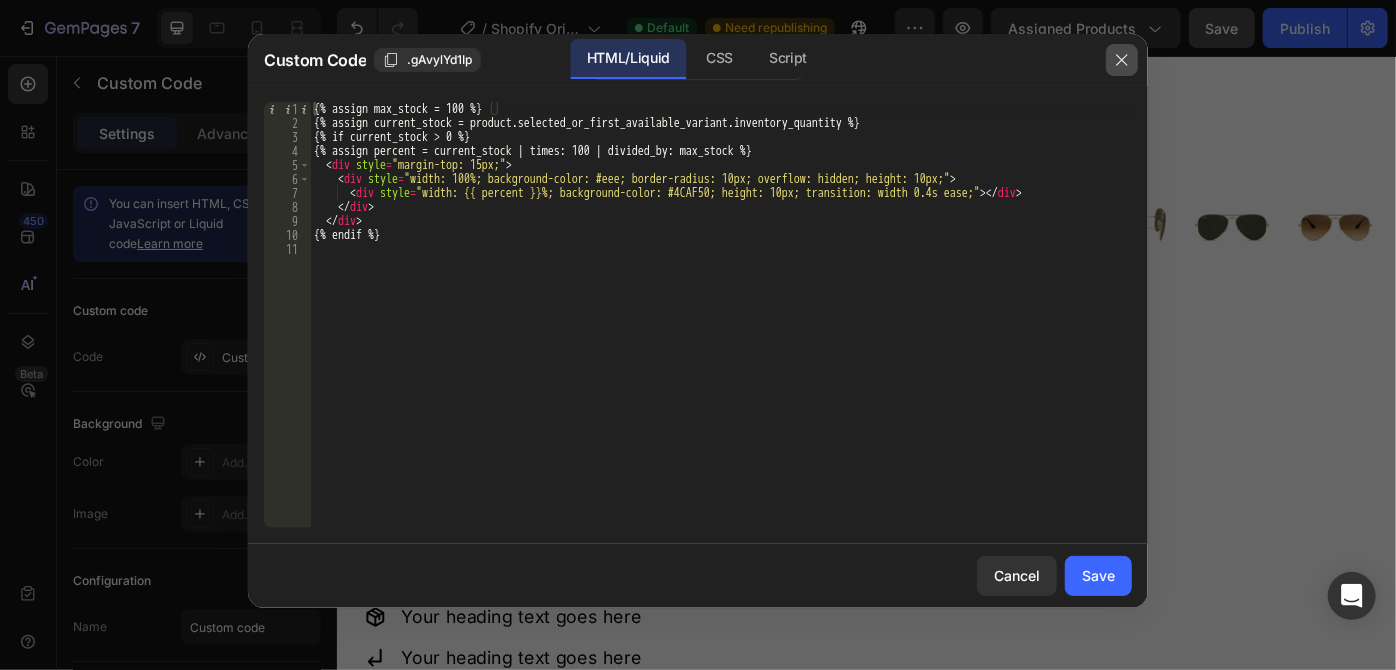click 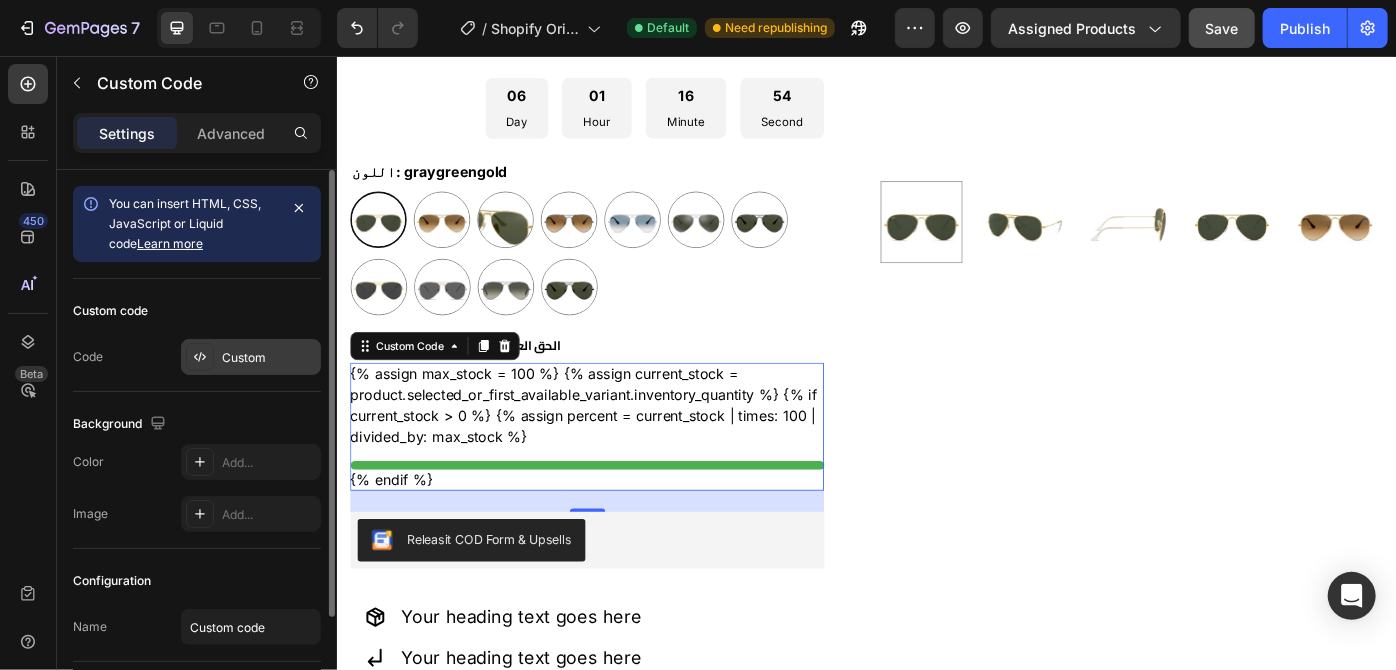 click on "Custom" at bounding box center (269, 358) 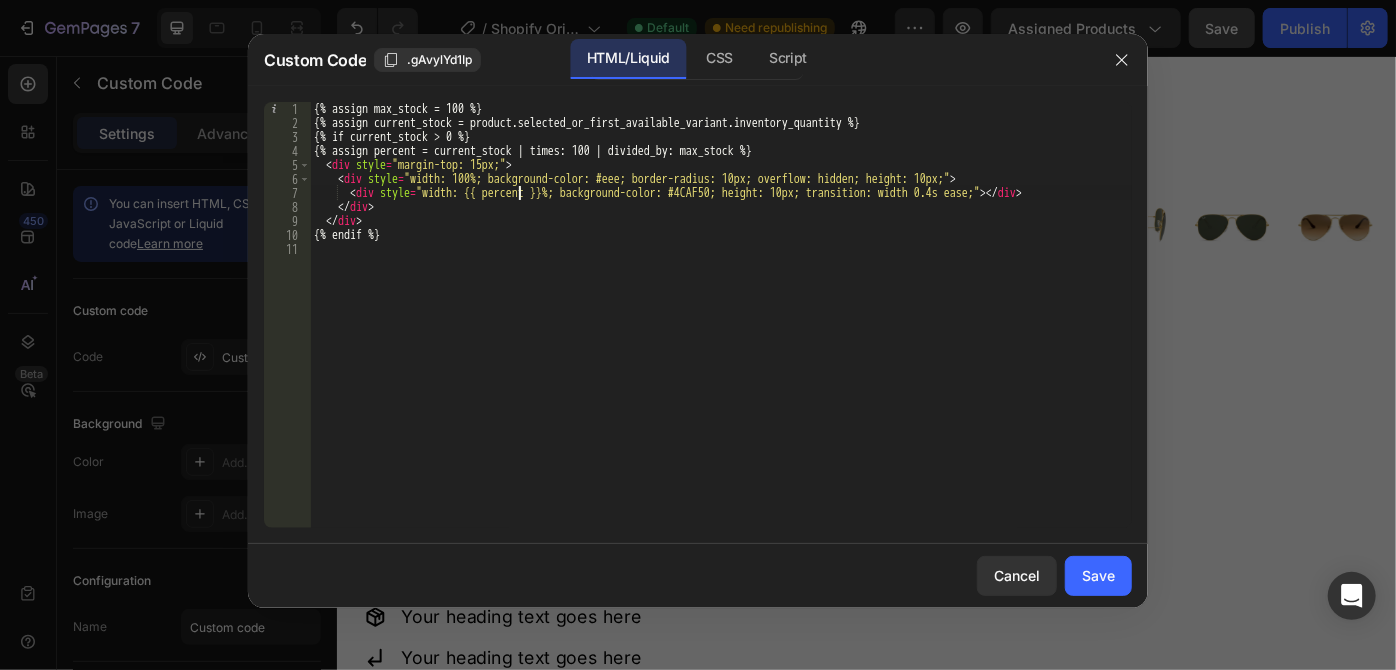 click on "{% assign max_stock = 100 %} {% assign current_stock = product.selected_or_first_available_variant.inventory_quantity %} {% if current_stock > 0 %}   {% assign percent = current_stock | times: 100 | divided_by: max_stock %}    < div   style = "margin-top: 15px;" >      < div   style = "width: 100%; background-color: #eee; border-radius: 10px; overflow: hidden; height: 10px;" >         < div   style = "width: {{ percent }}%; background-color: #4CAF50; height: 10px; transition: width 0.4s ease;" > </ div >      </ div >    </ div > {% endif %}" at bounding box center [721, 329] 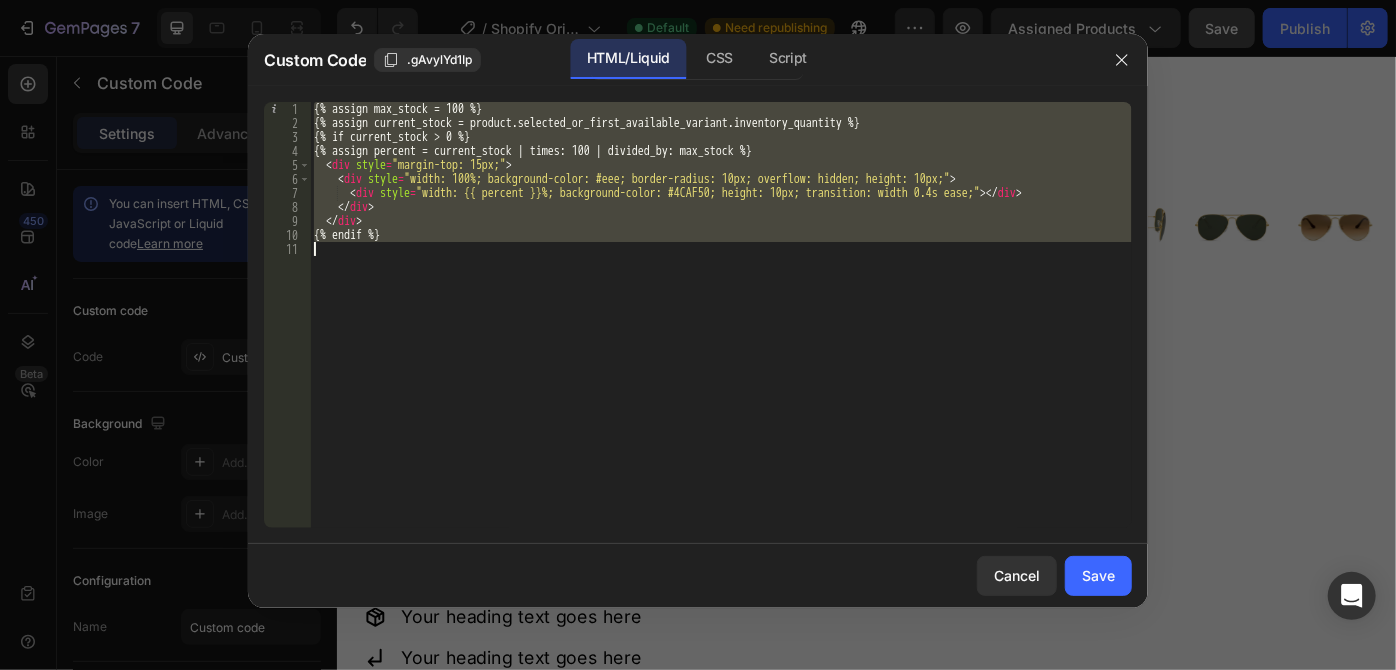 paste 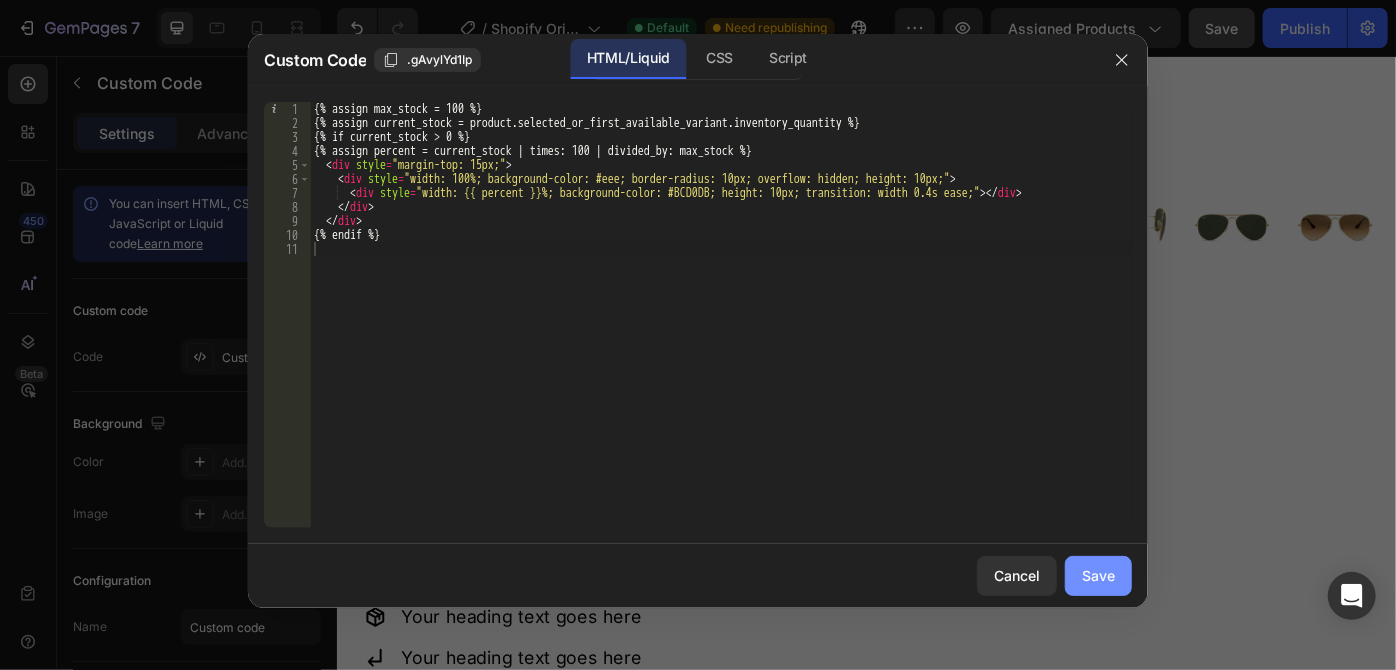 click on "Save" at bounding box center (1098, 575) 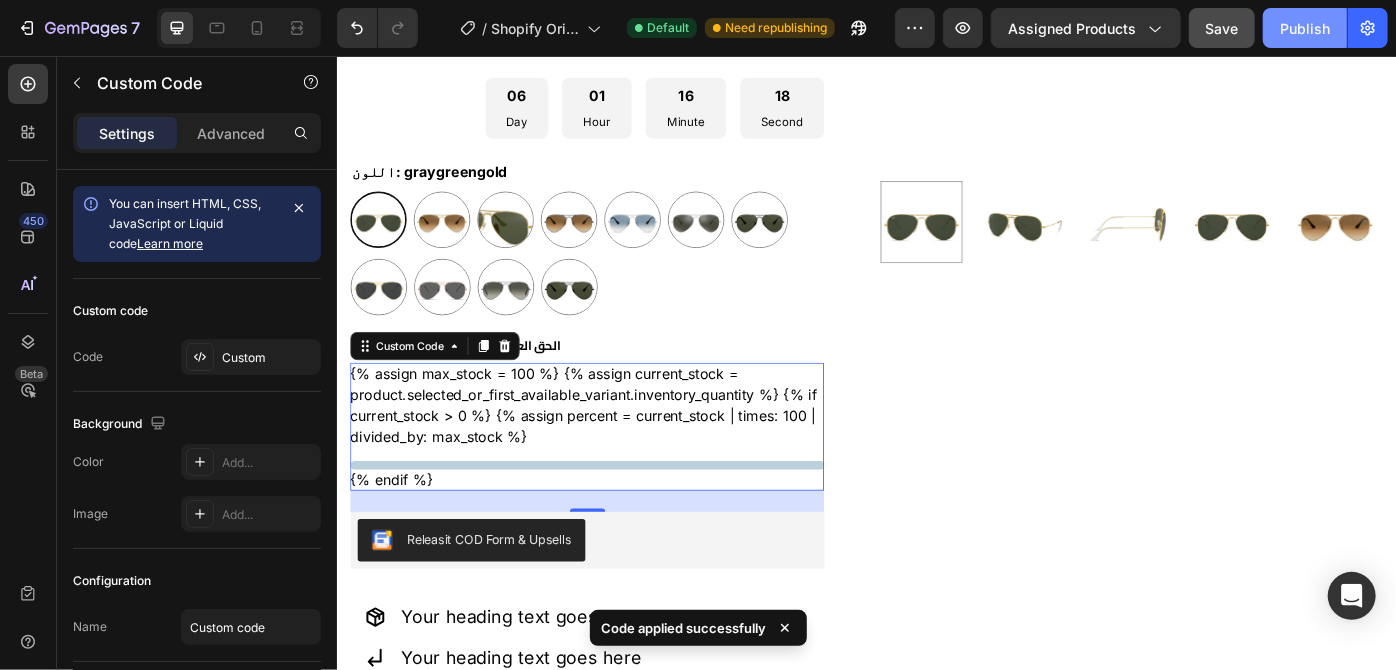 click on "Publish" at bounding box center (1305, 28) 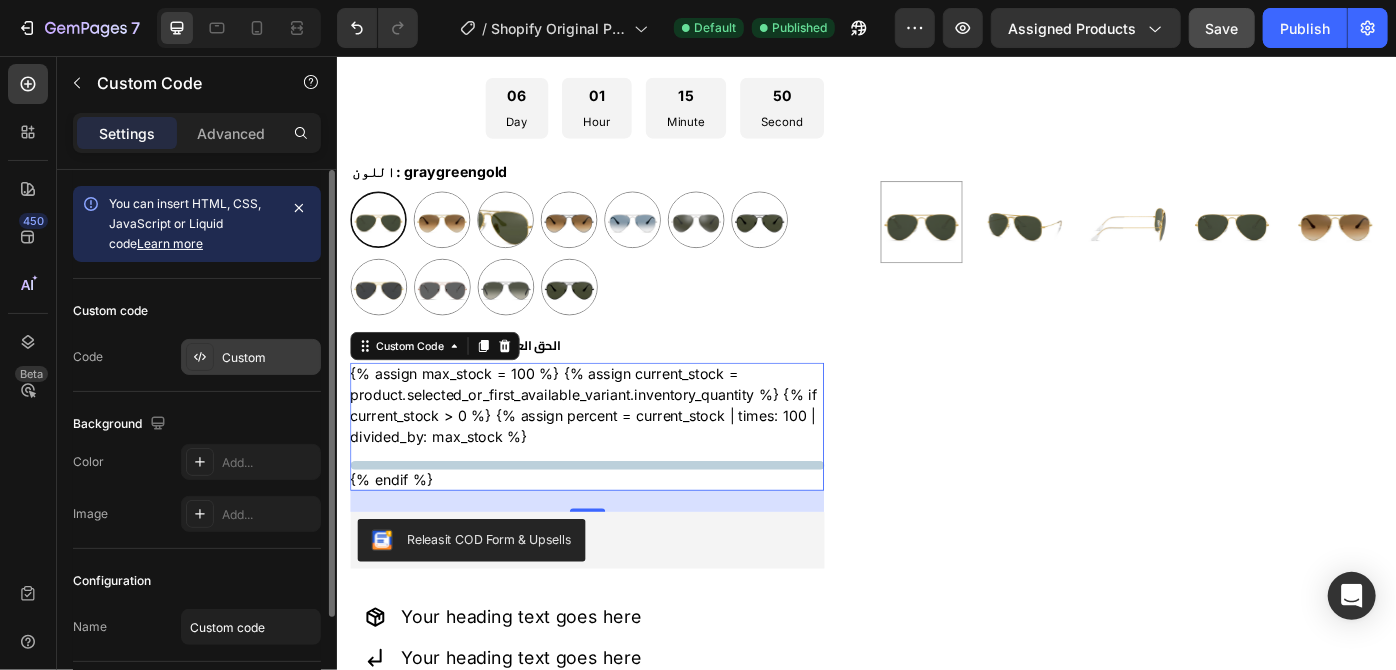 click on "Custom" at bounding box center [251, 357] 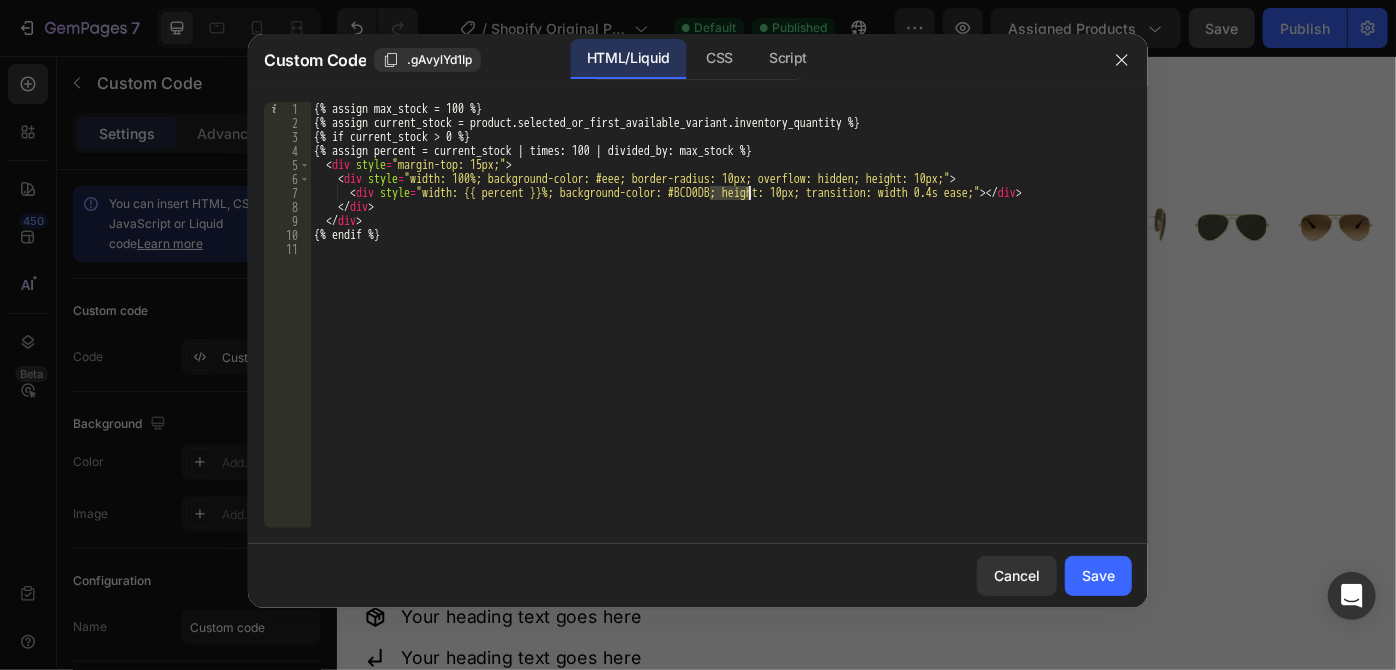 drag, startPoint x: 709, startPoint y: 194, endPoint x: 747, endPoint y: 194, distance: 38 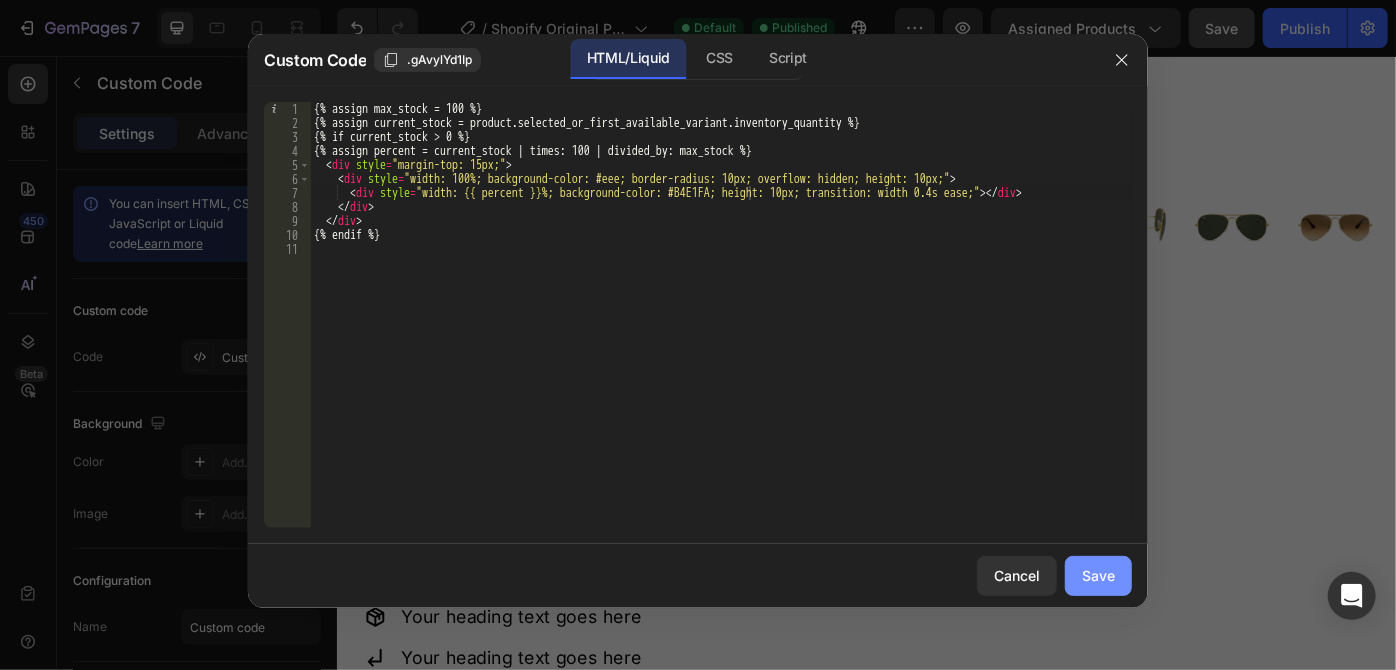 click on "Save" at bounding box center (1098, 575) 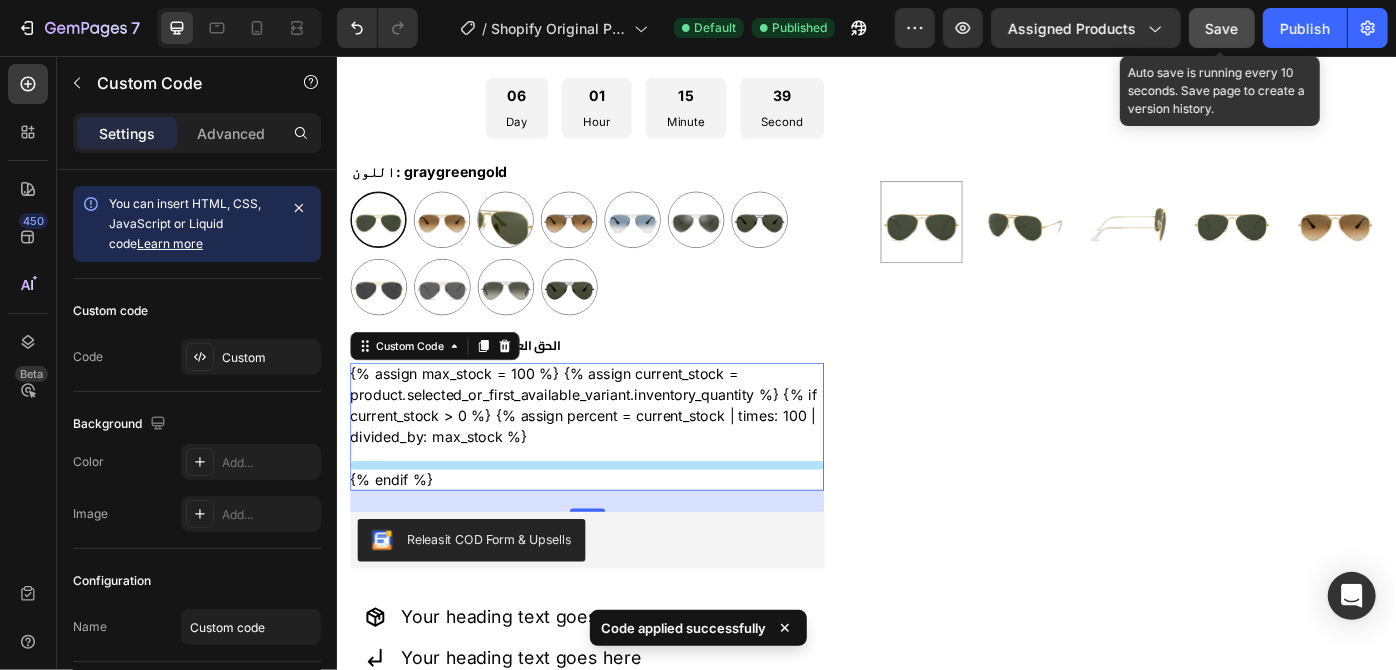 click on "Save" 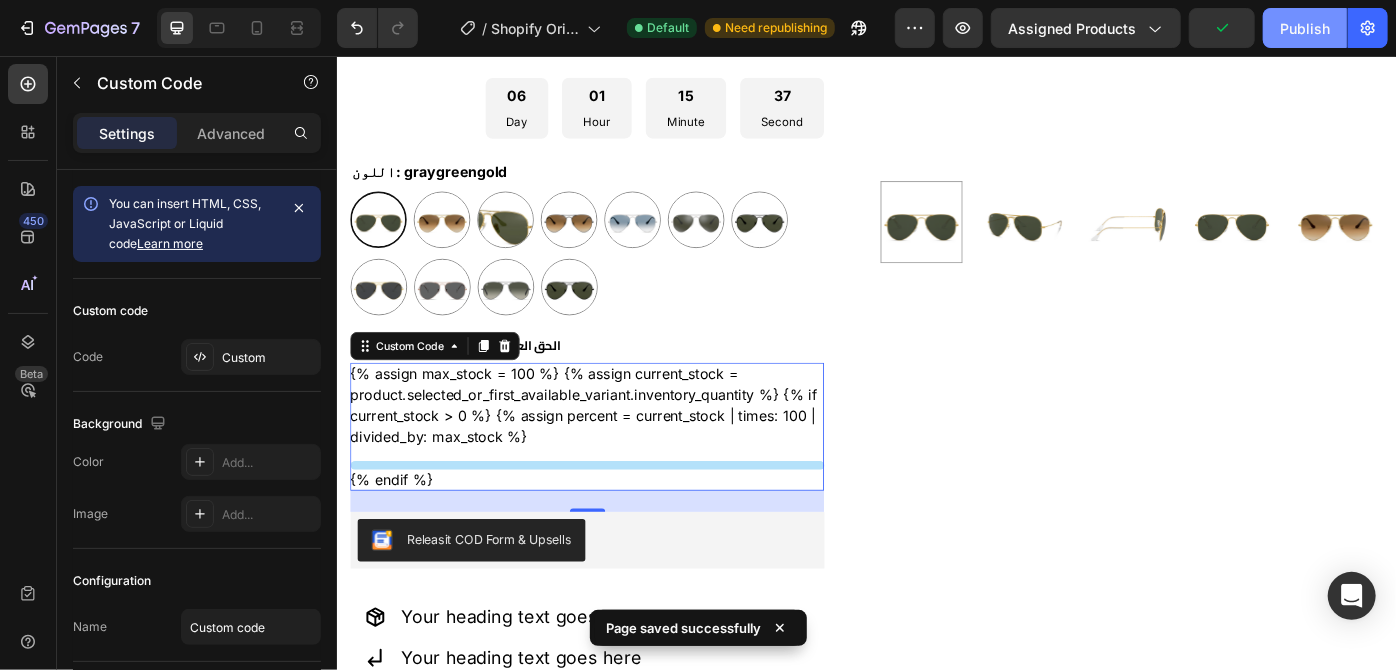 click on "Publish" at bounding box center [1305, 28] 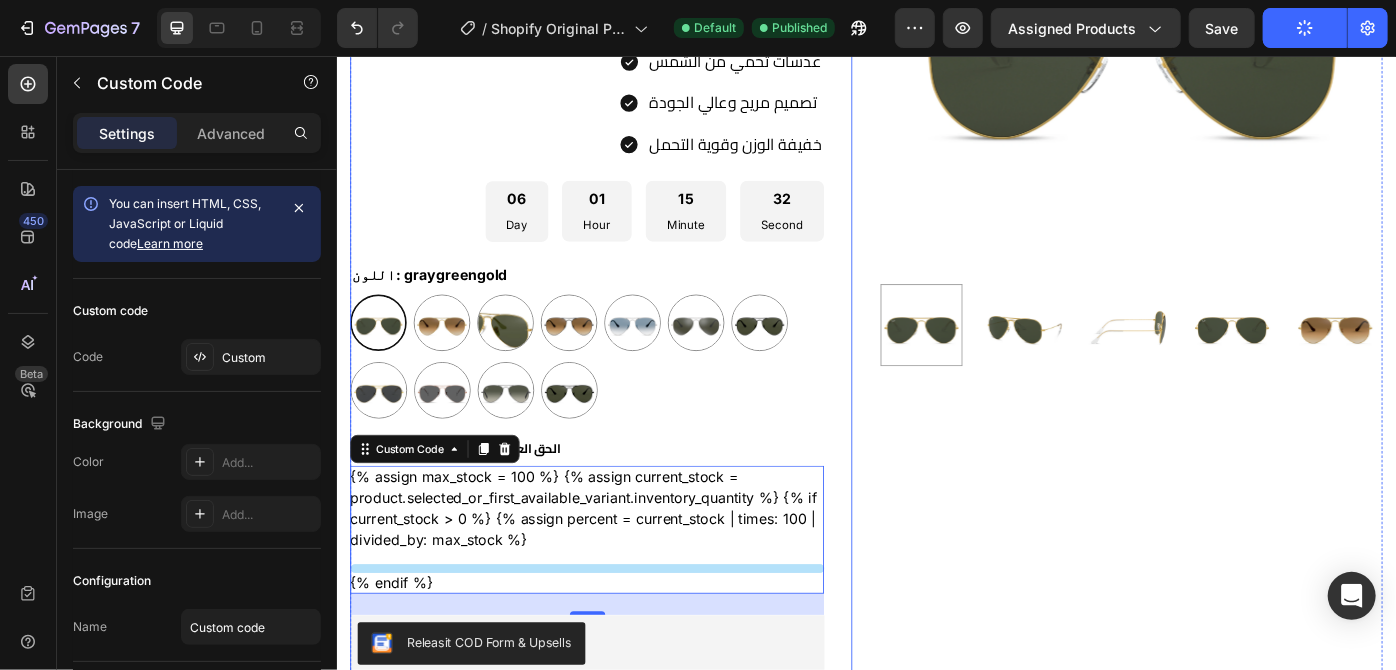 scroll, scrollTop: 466, scrollLeft: 0, axis: vertical 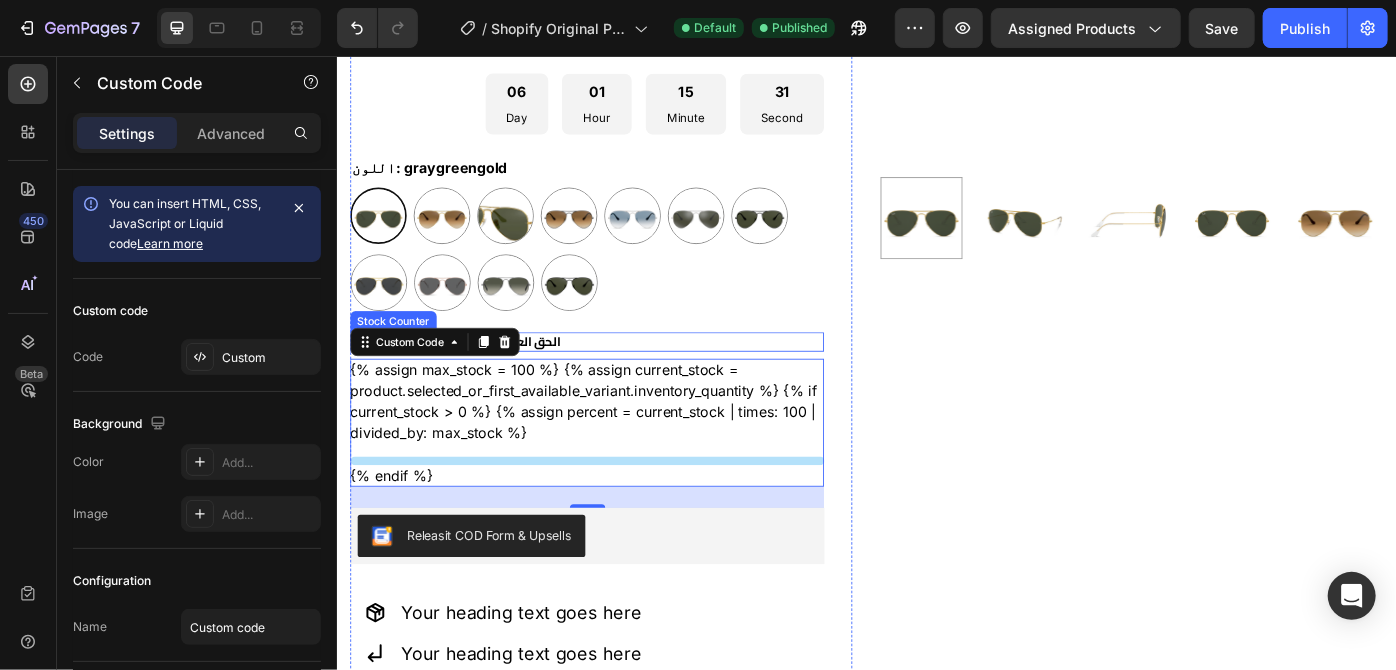 click on "الحق العرض الكميه علي وشك النفاذ" at bounding box center [619, 379] 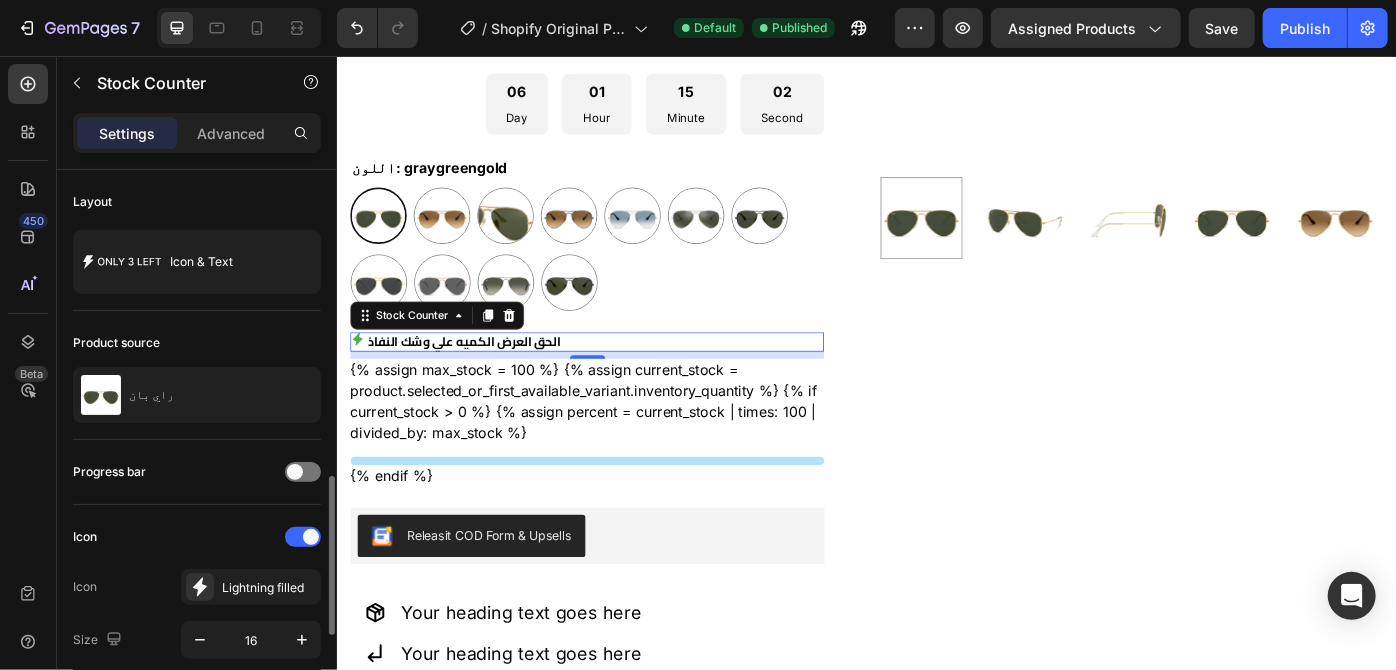 scroll, scrollTop: 253, scrollLeft: 0, axis: vertical 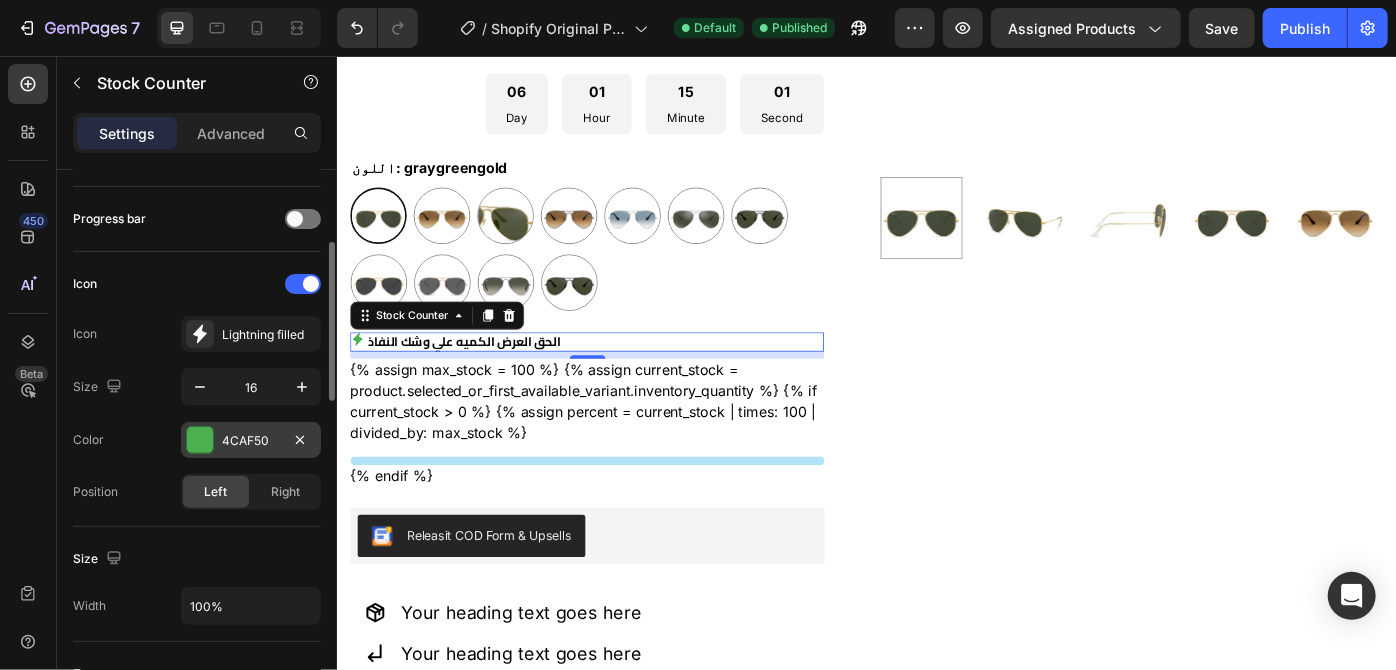 click at bounding box center (200, 440) 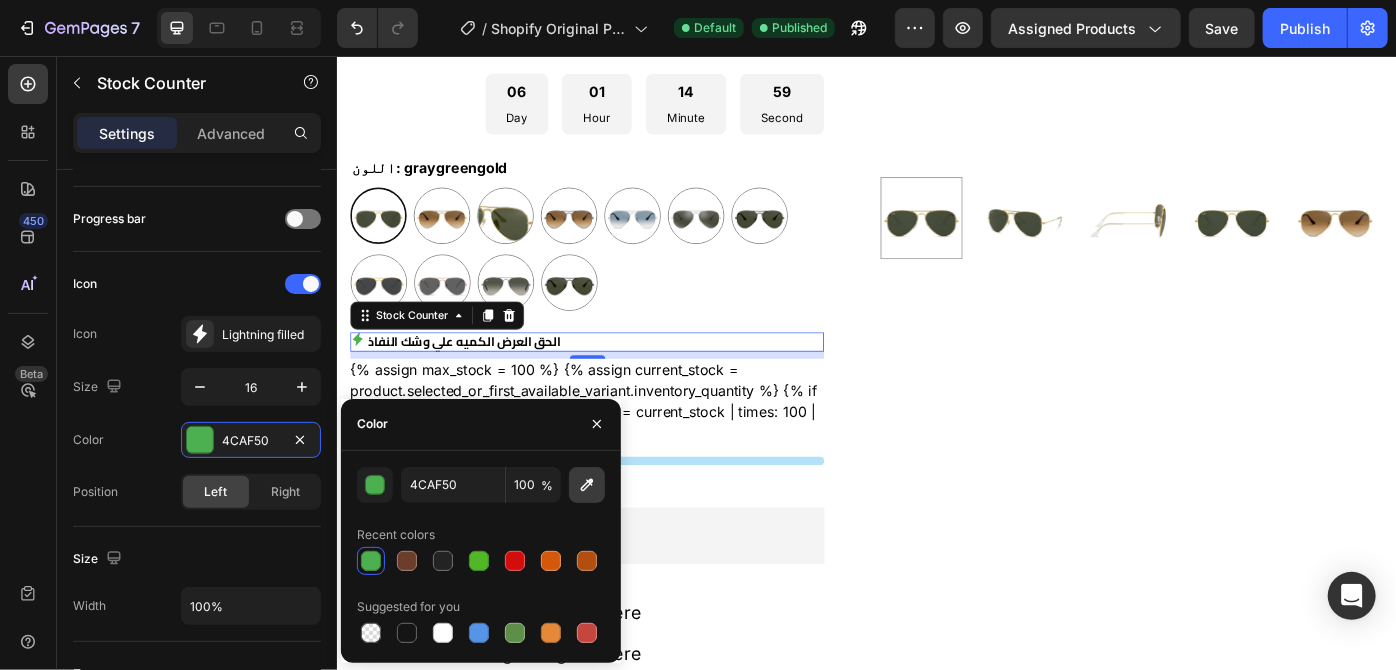 click at bounding box center (587, 485) 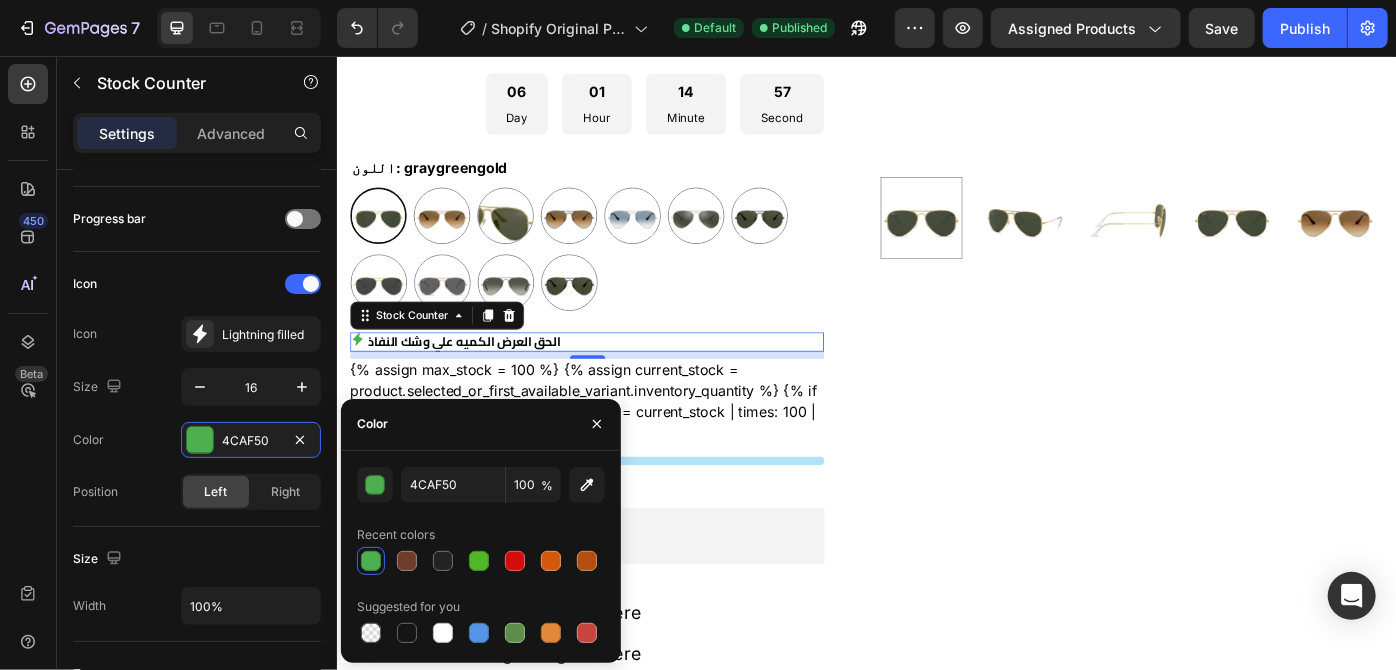 type on "B4E1FA" 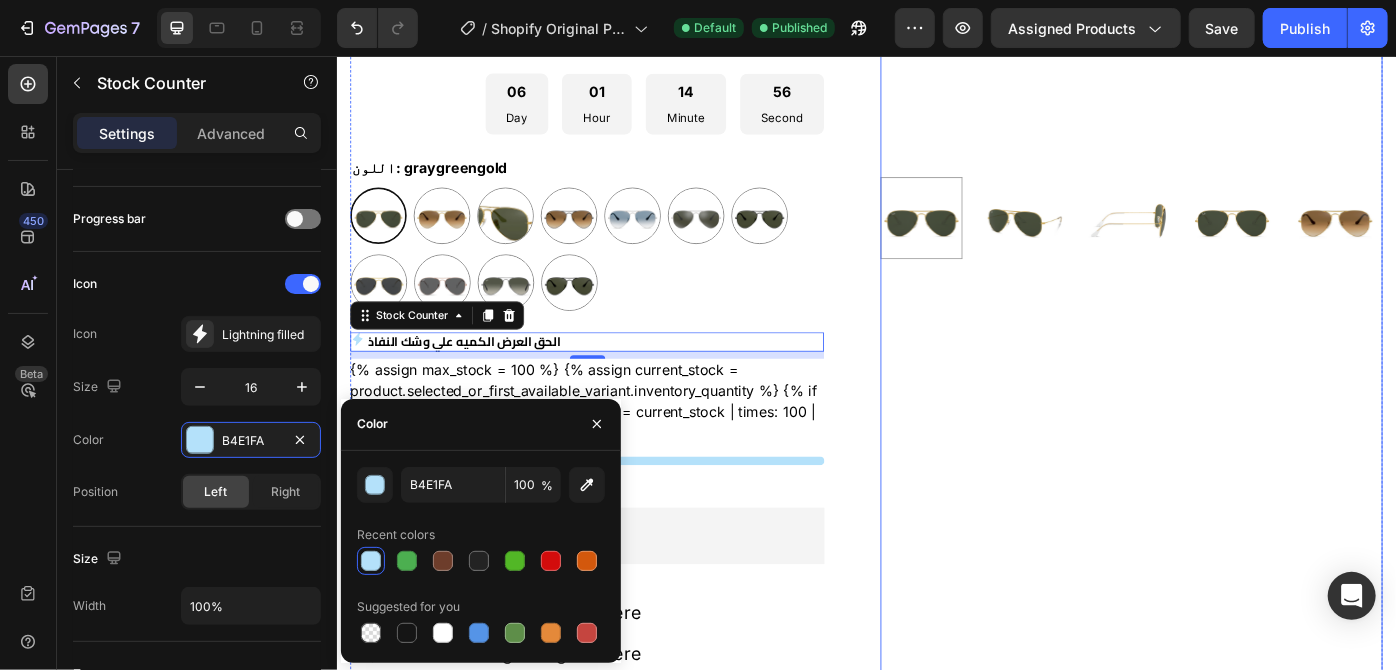 click on "Product Images" at bounding box center (1236, 232) 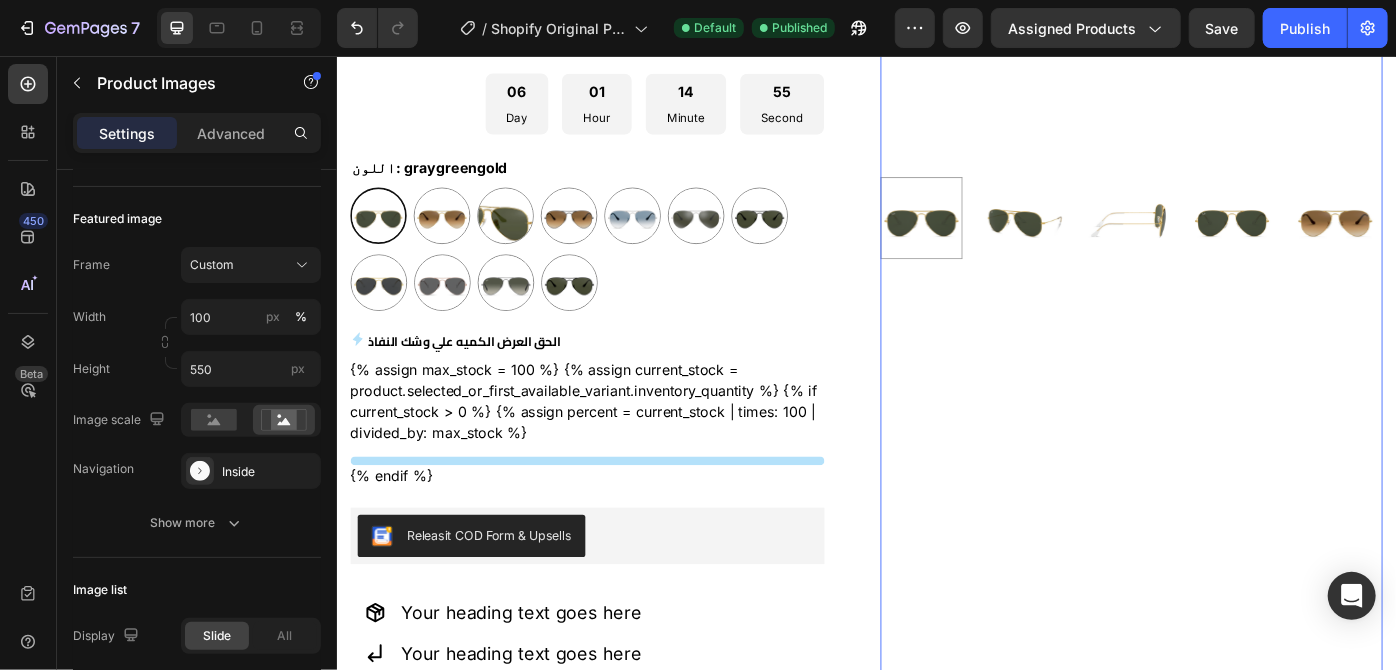 scroll, scrollTop: 0, scrollLeft: 0, axis: both 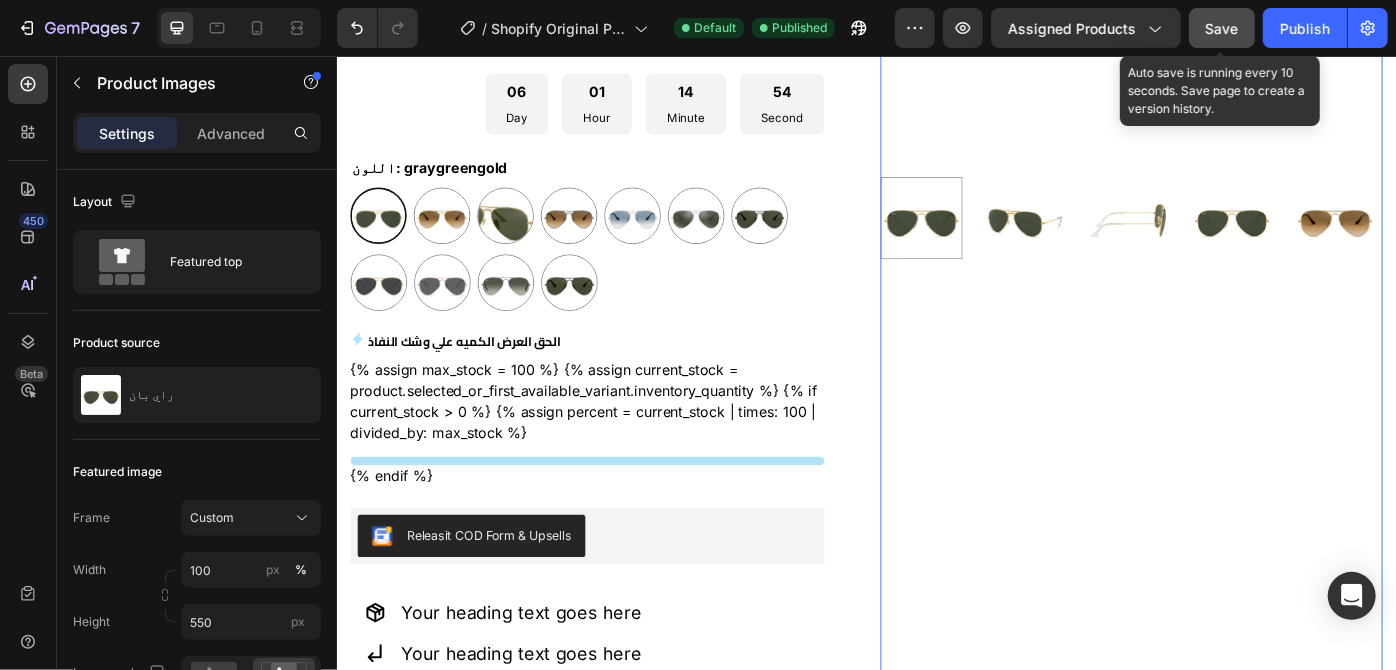 click on "Save" 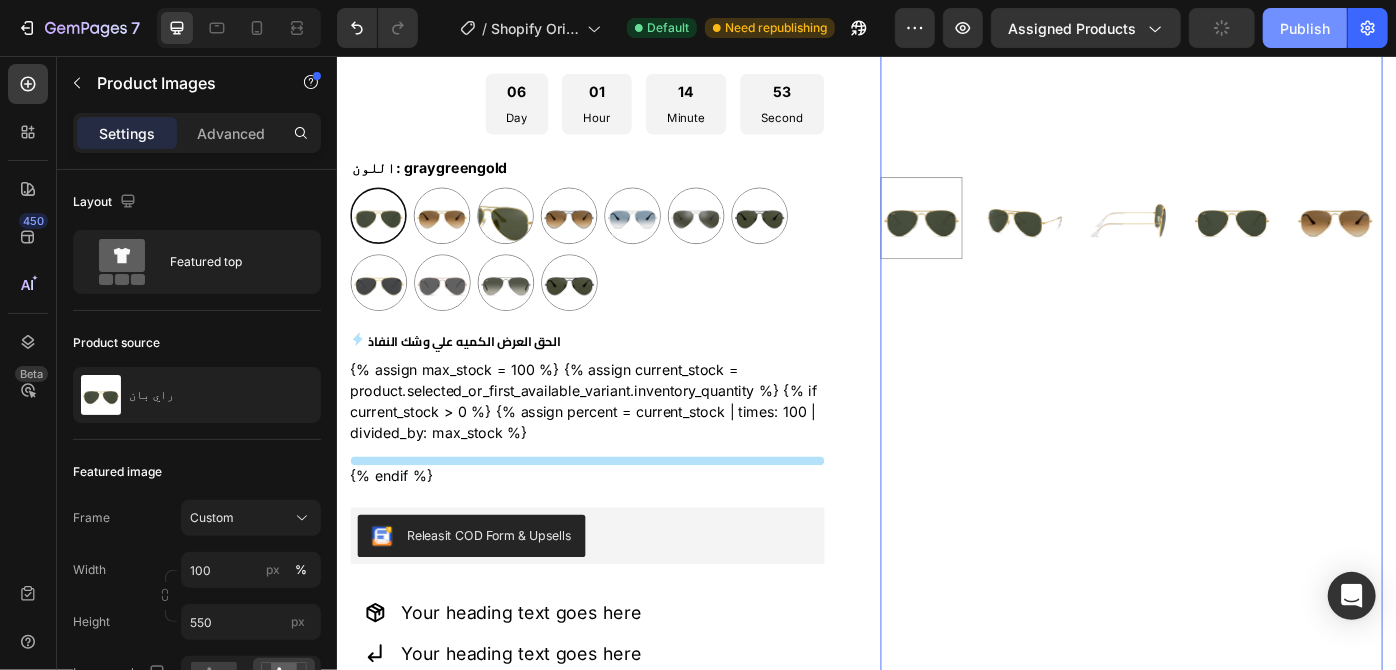 click on "Publish" 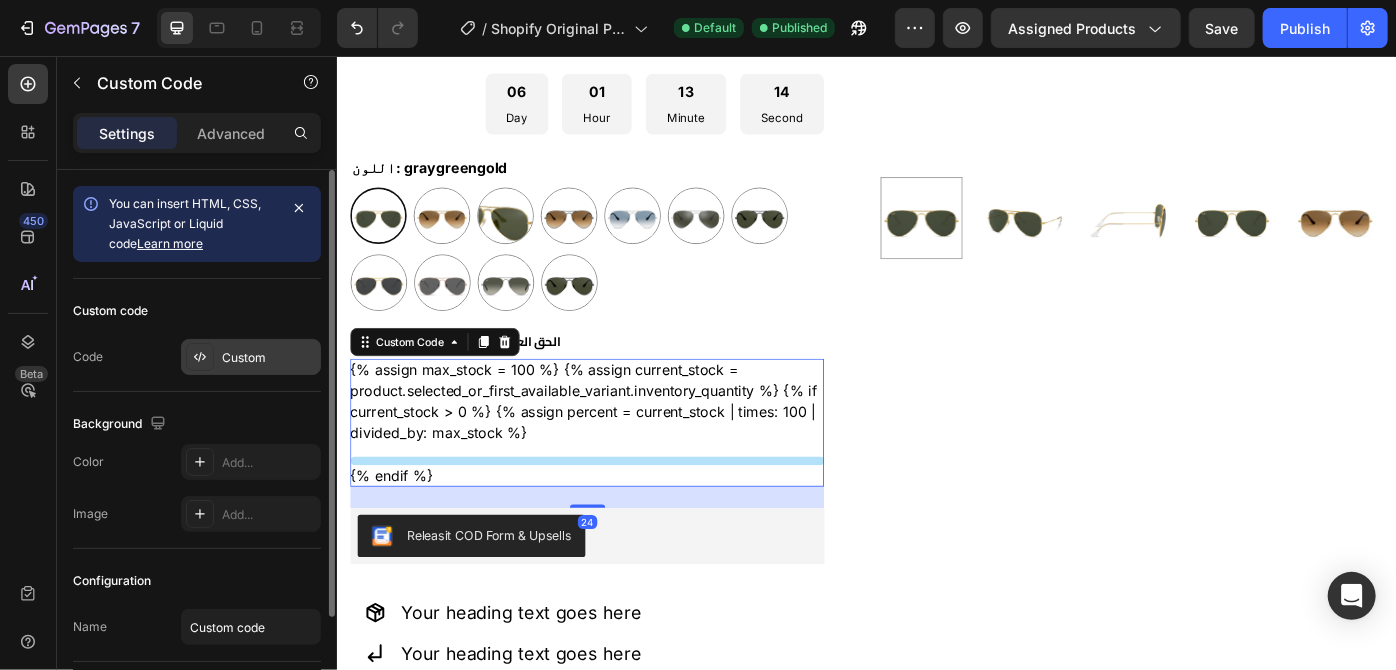 click on "Custom" at bounding box center (269, 358) 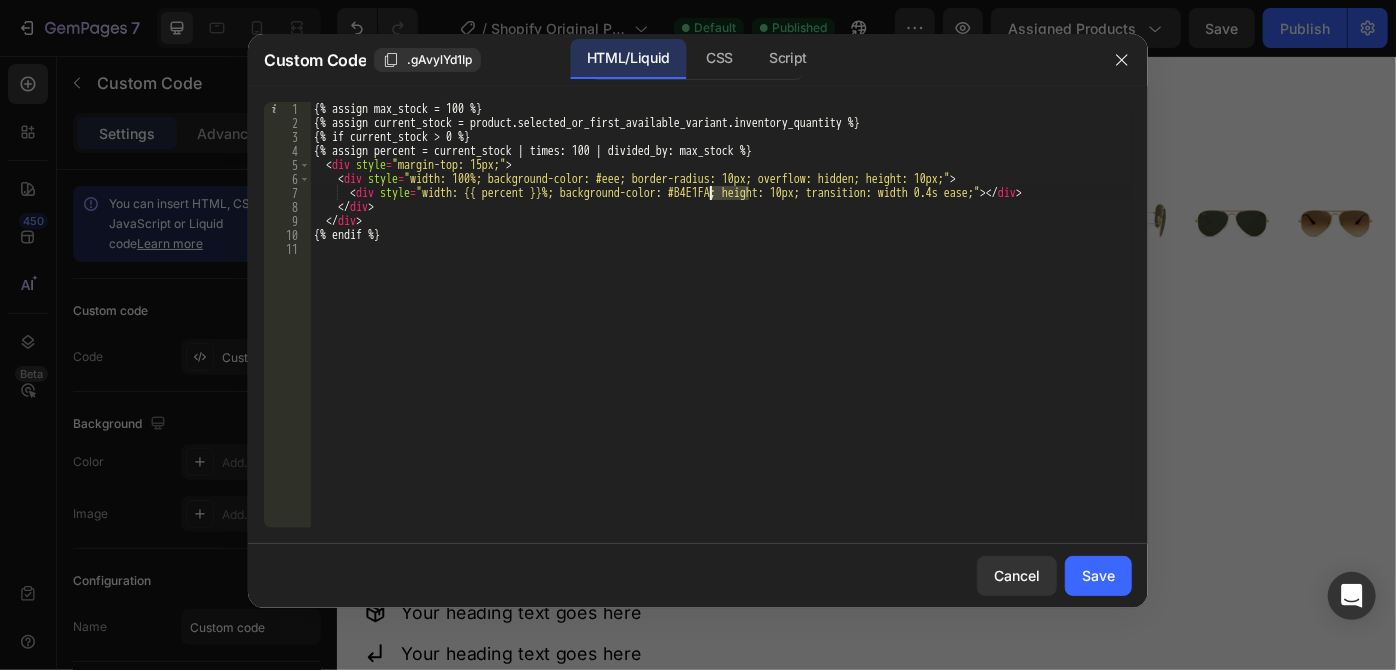 drag, startPoint x: 750, startPoint y: 187, endPoint x: 711, endPoint y: 187, distance: 39 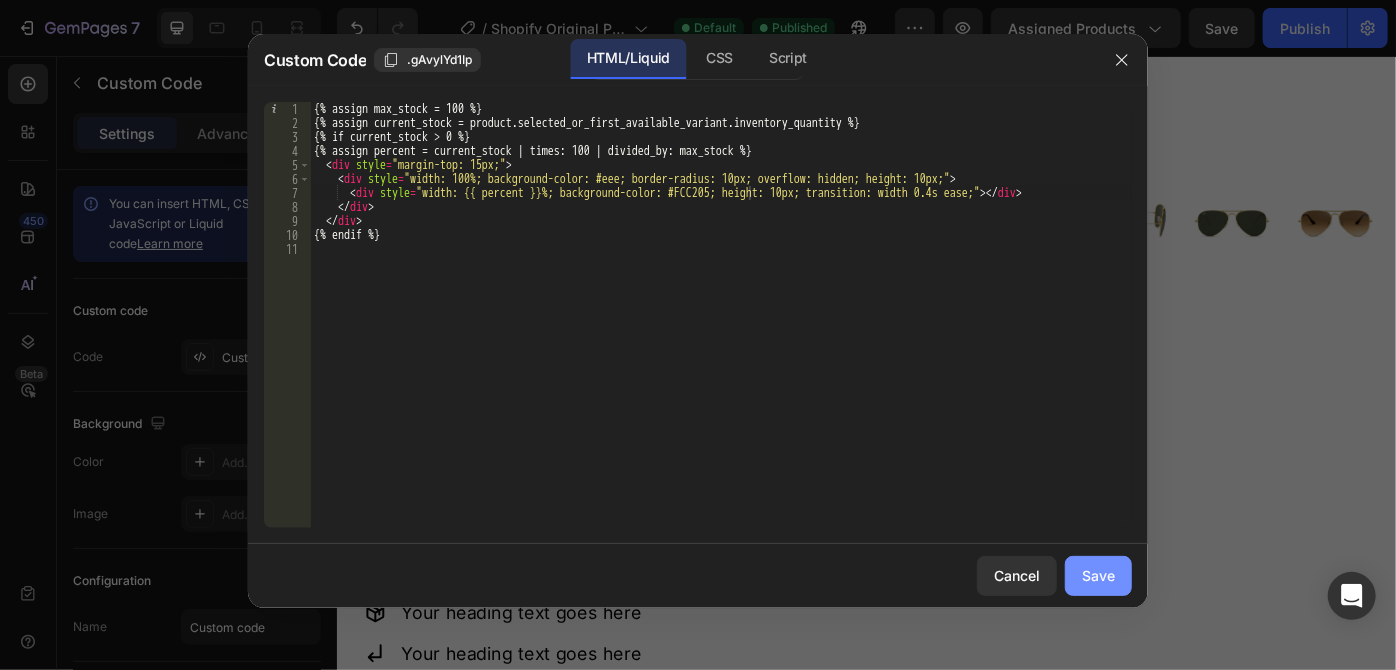 click on "Save" at bounding box center [1098, 575] 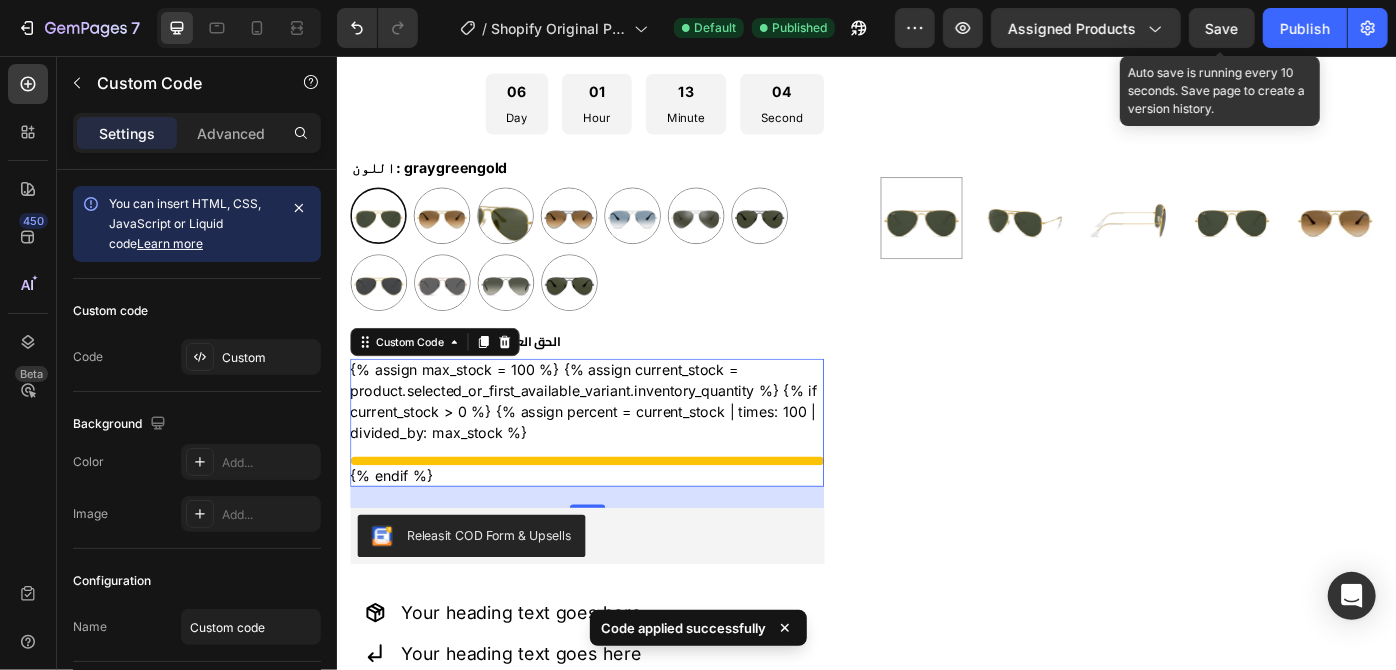click on "Save" at bounding box center (1222, 28) 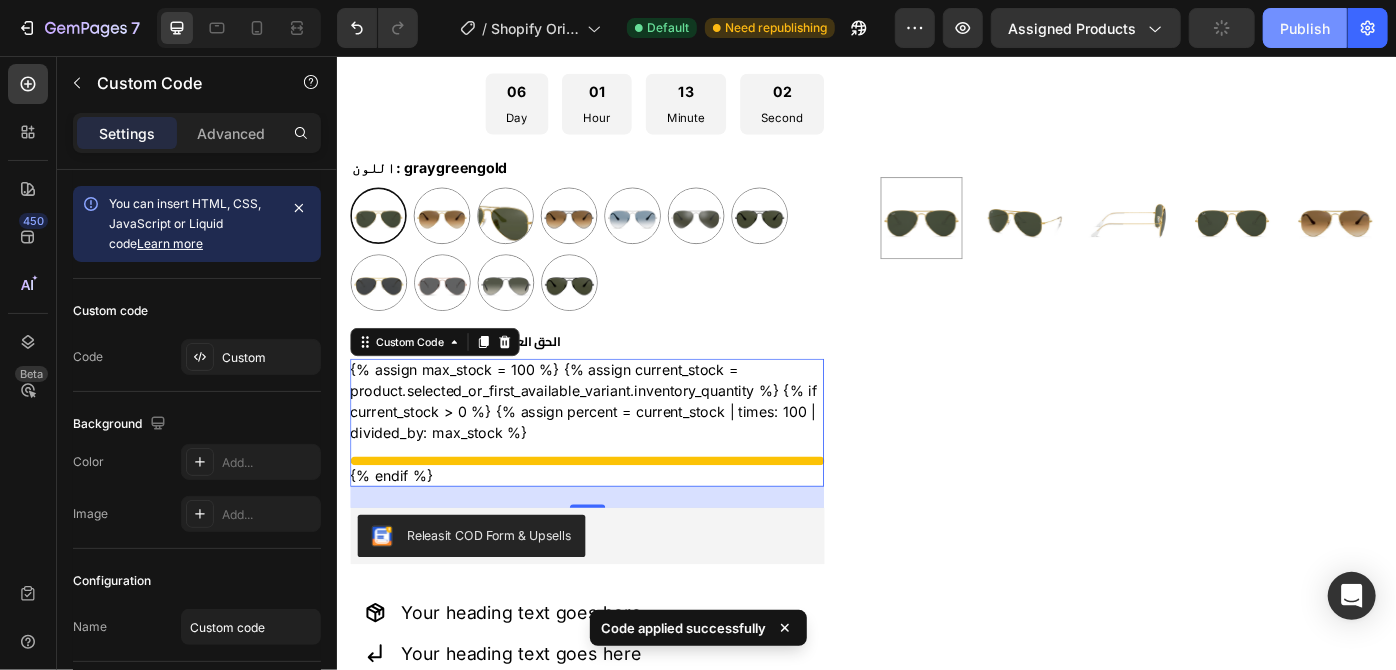 click on "Publish" 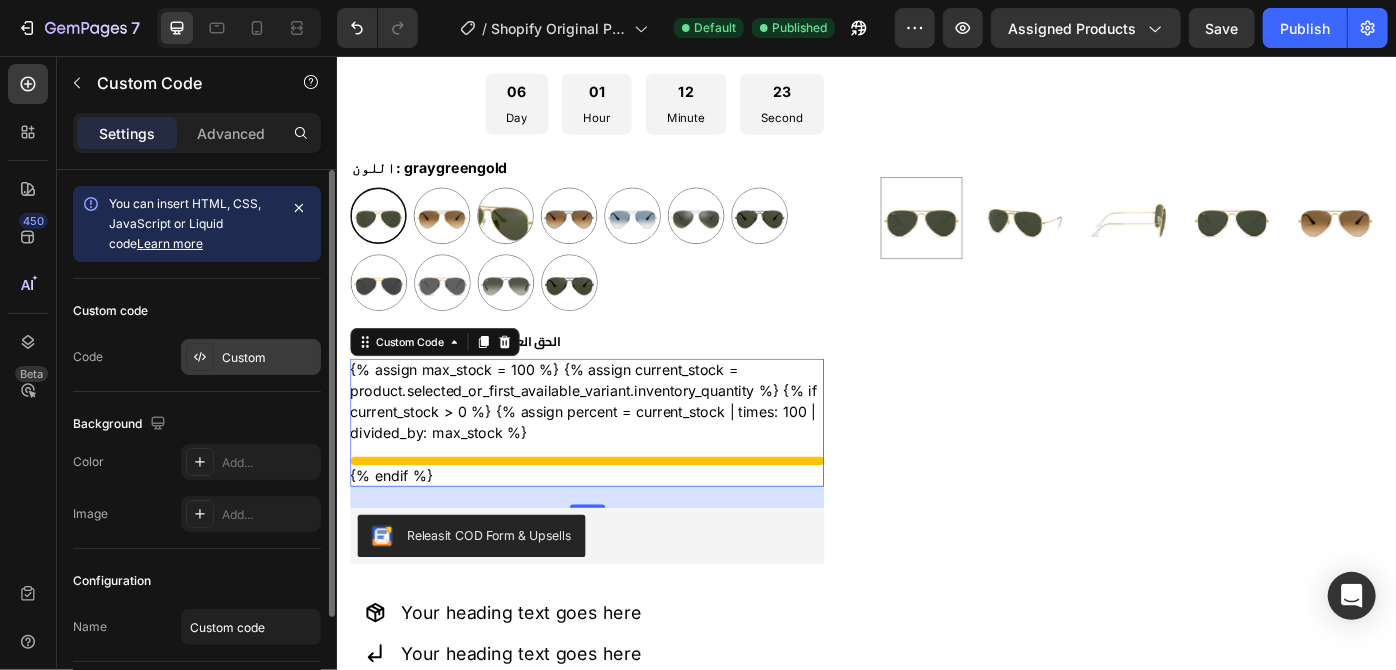 click at bounding box center (200, 357) 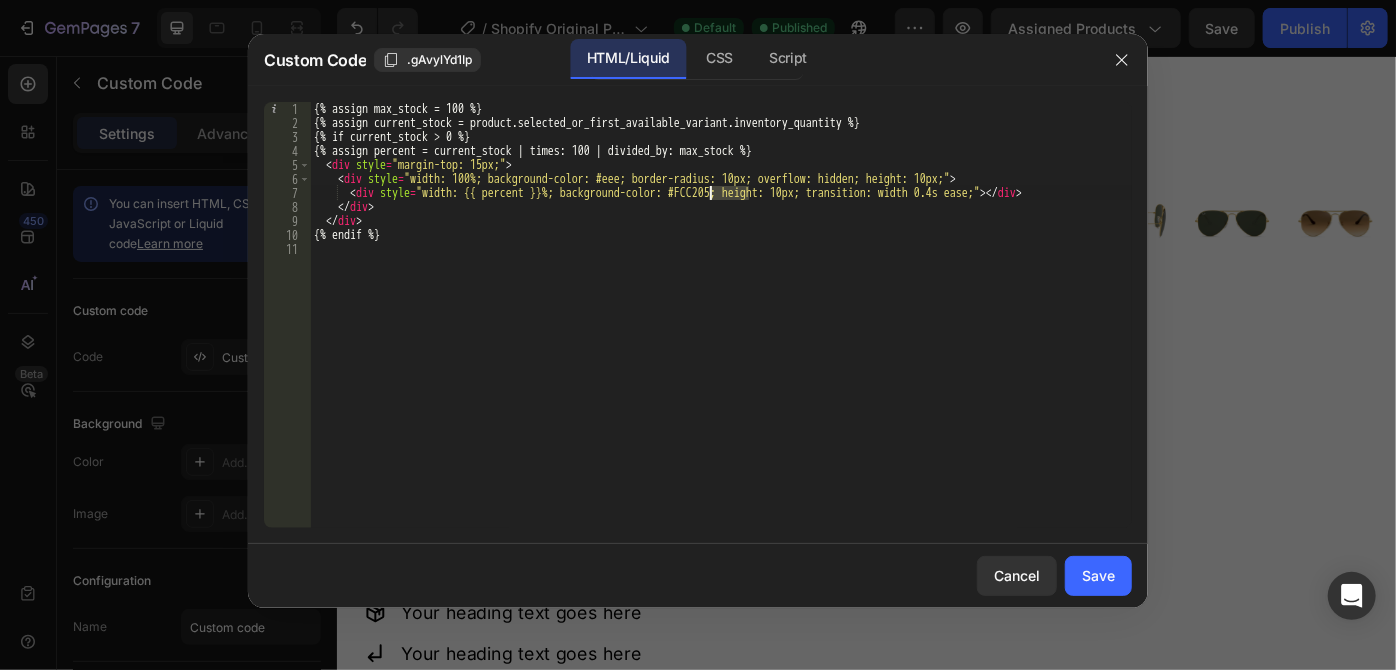 drag, startPoint x: 747, startPoint y: 195, endPoint x: 711, endPoint y: 195, distance: 36 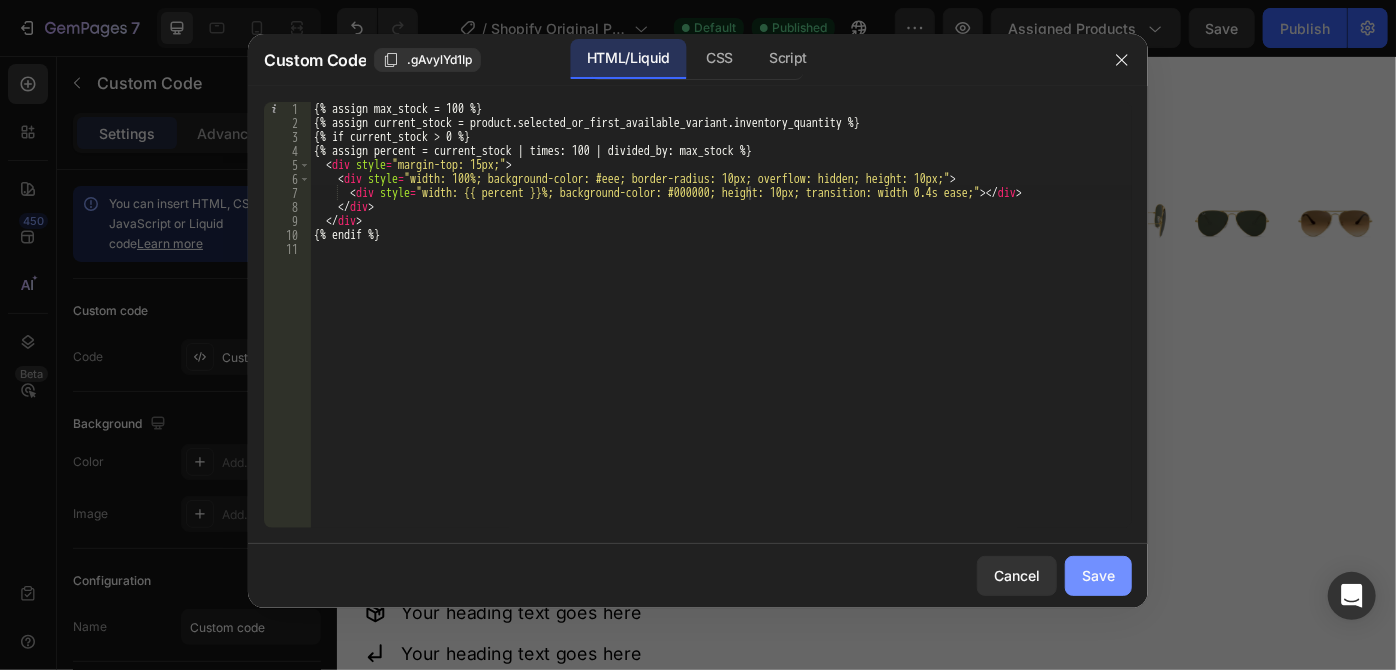 click on "Save" at bounding box center [1098, 575] 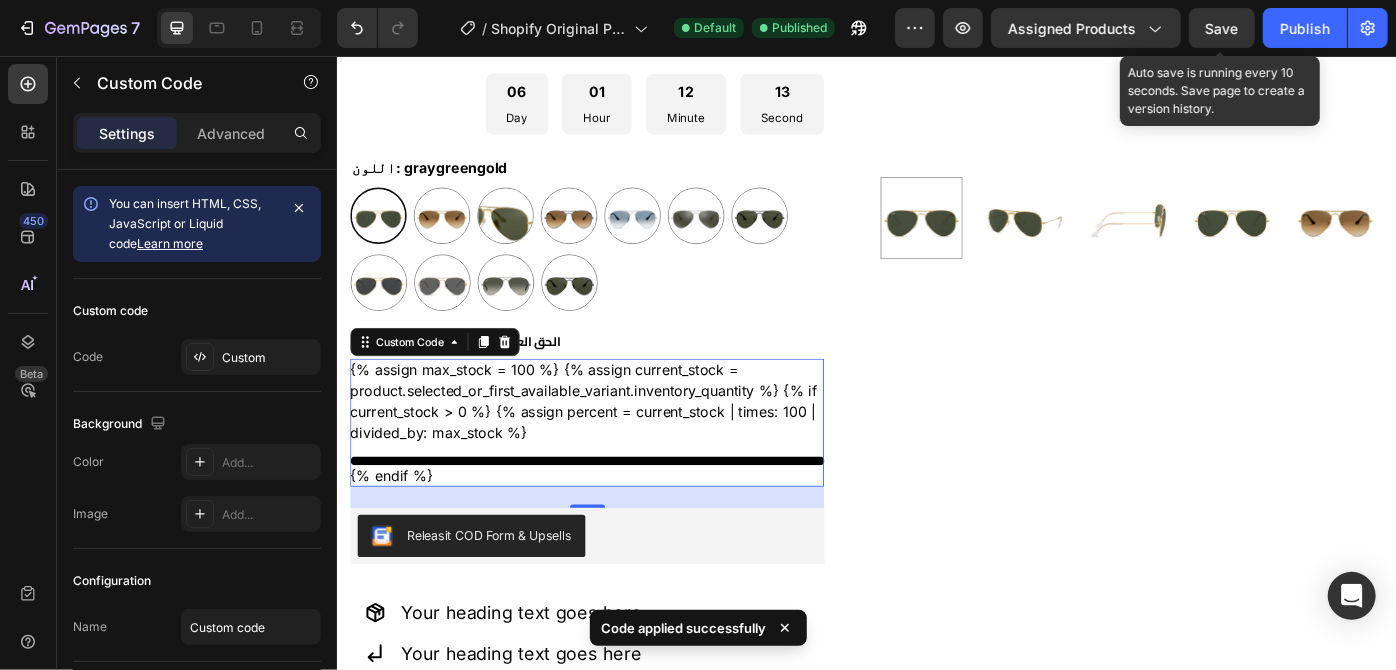 click on "Save" at bounding box center (1222, 28) 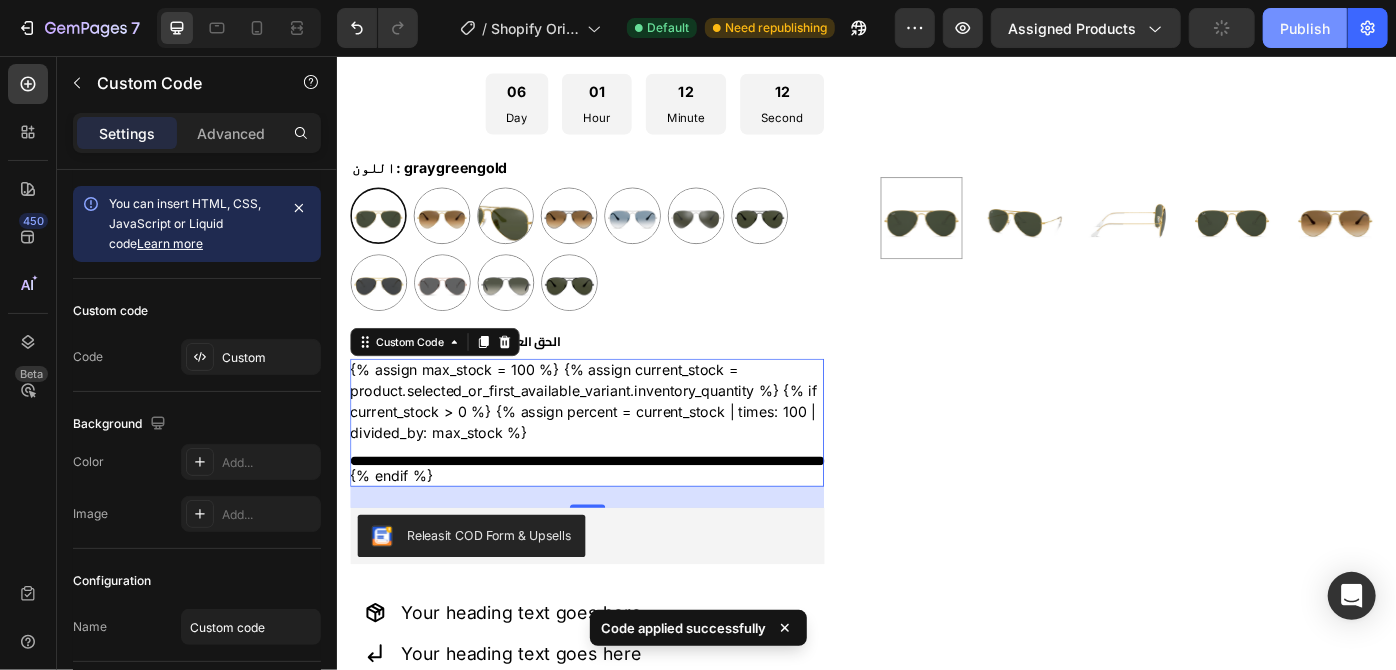 click on "Publish" at bounding box center (1305, 28) 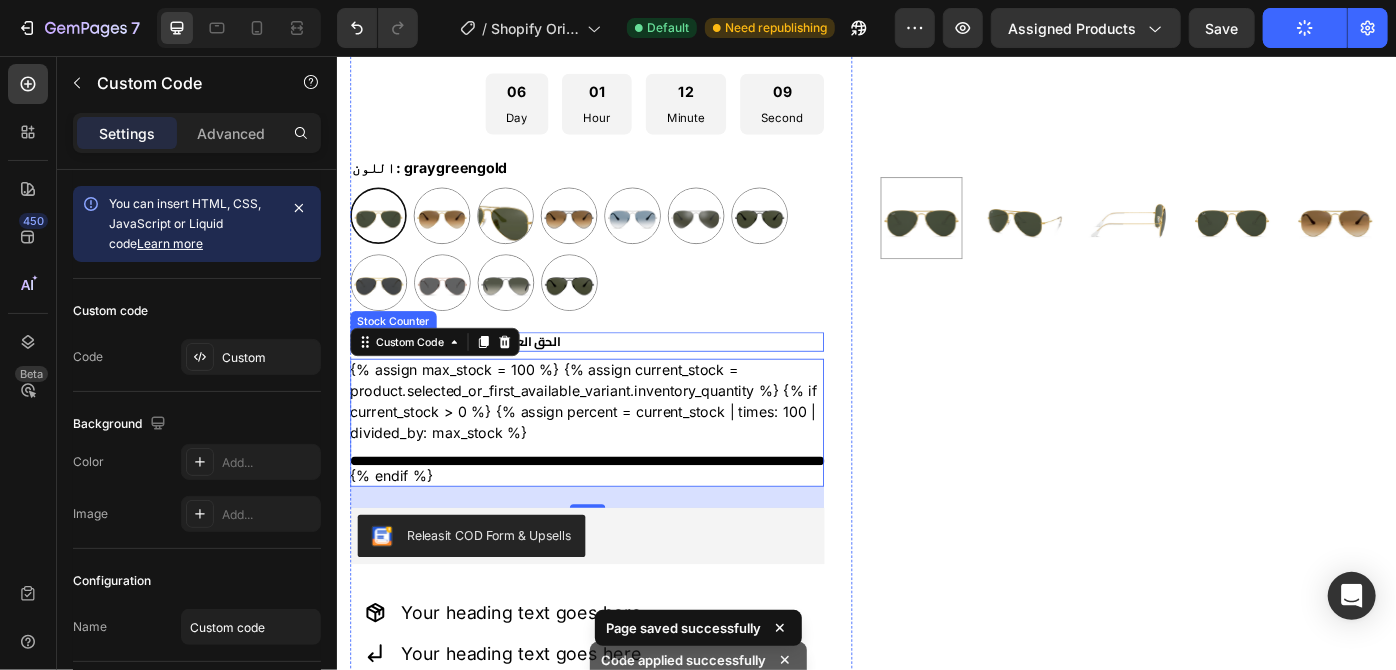 click on "الحق العرض الكميه علي وشك النفاذ" at bounding box center [619, 379] 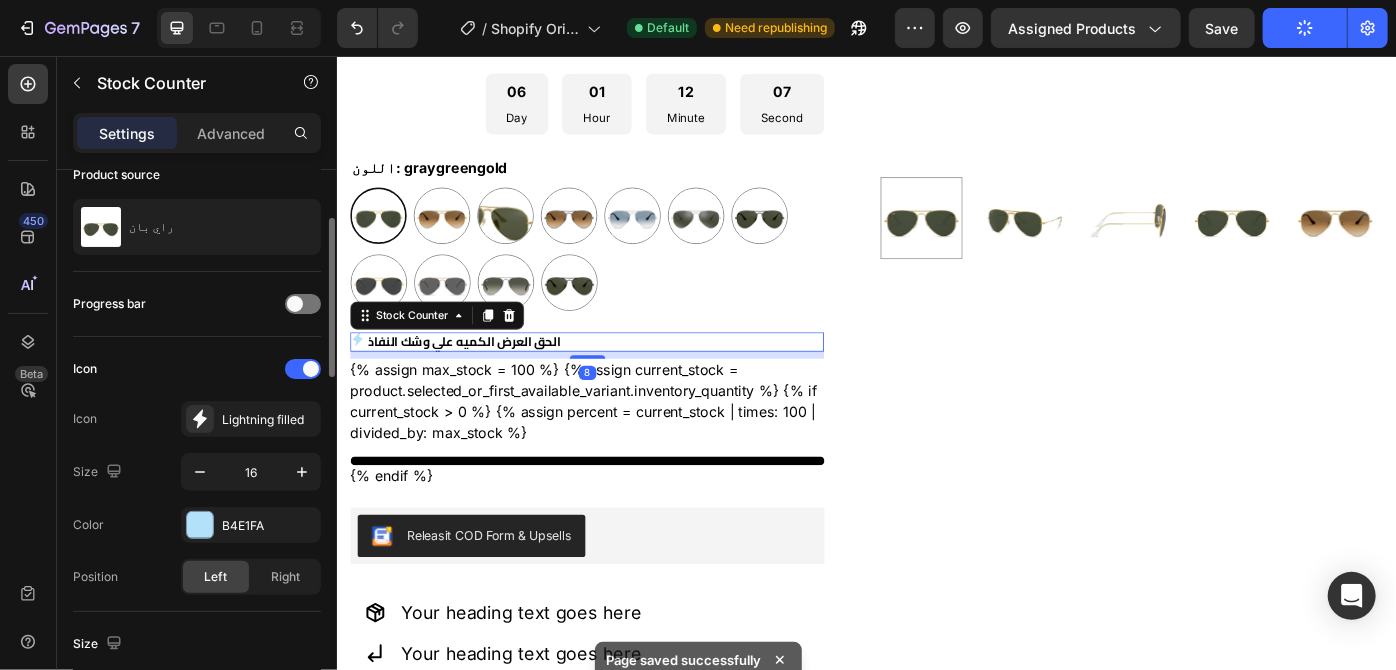 scroll, scrollTop: 168, scrollLeft: 0, axis: vertical 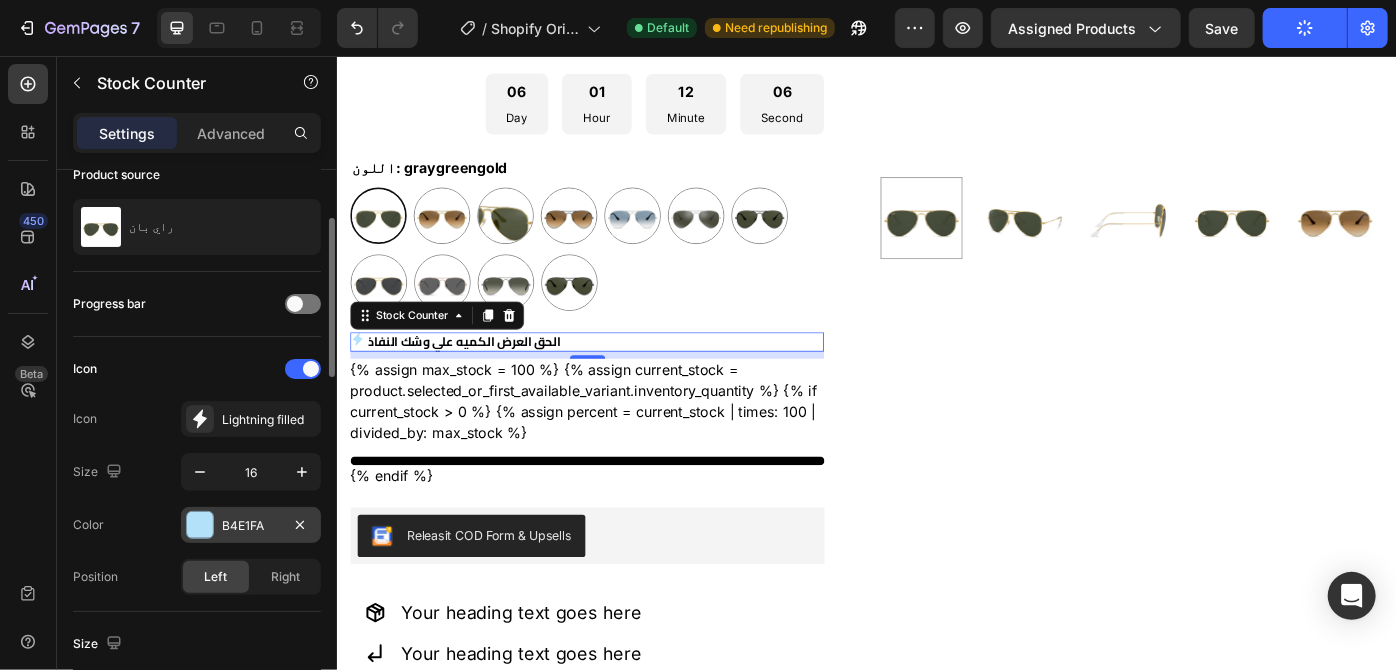 click at bounding box center (200, 525) 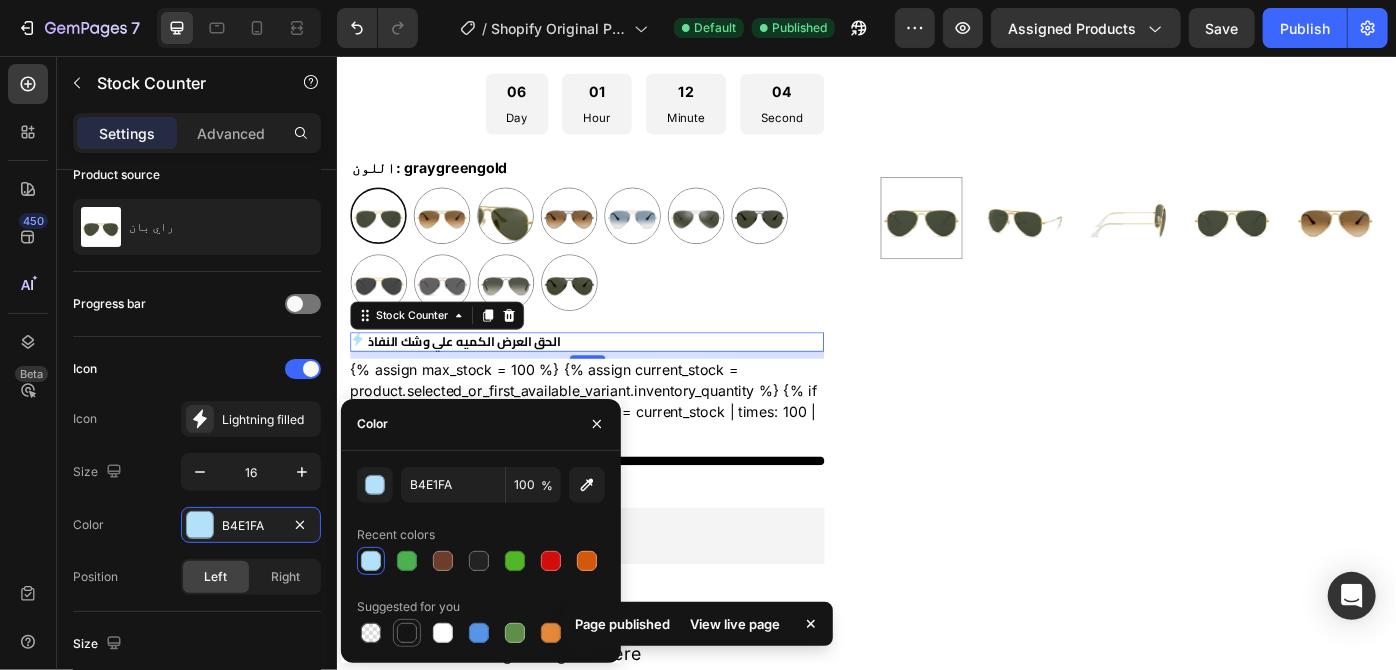 click at bounding box center (407, 633) 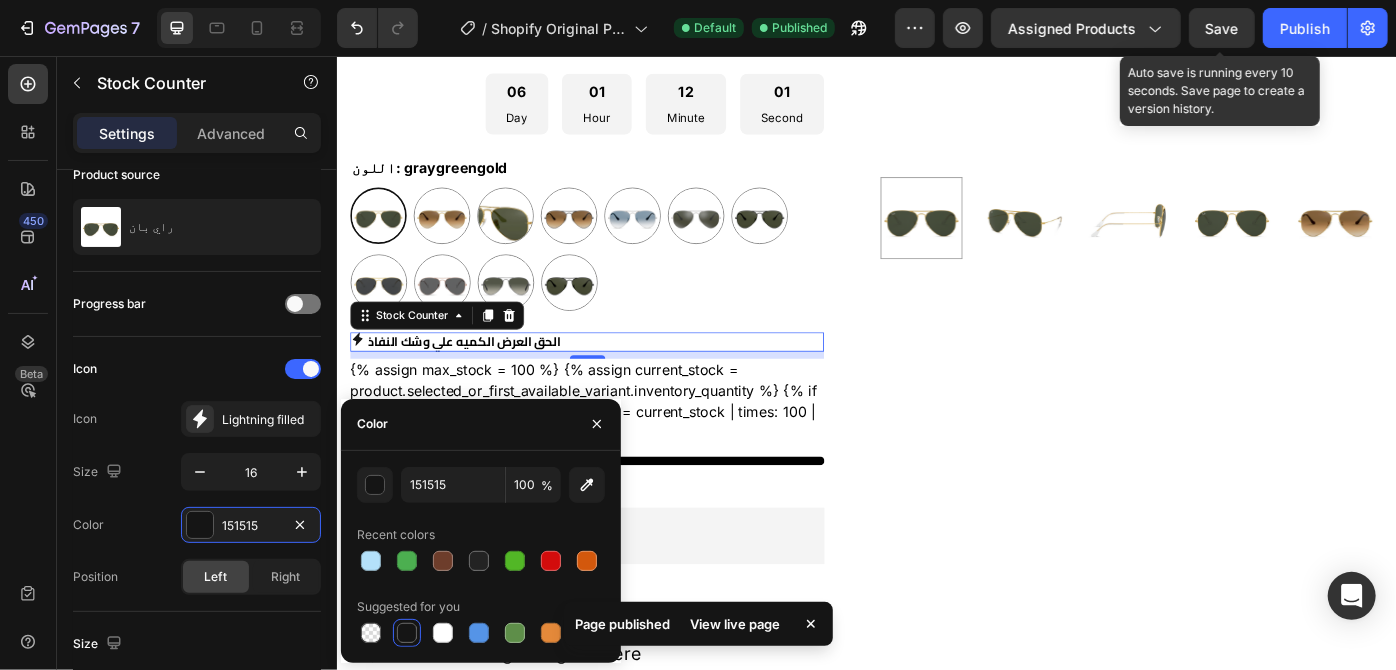 click on "Save" at bounding box center [1222, 28] 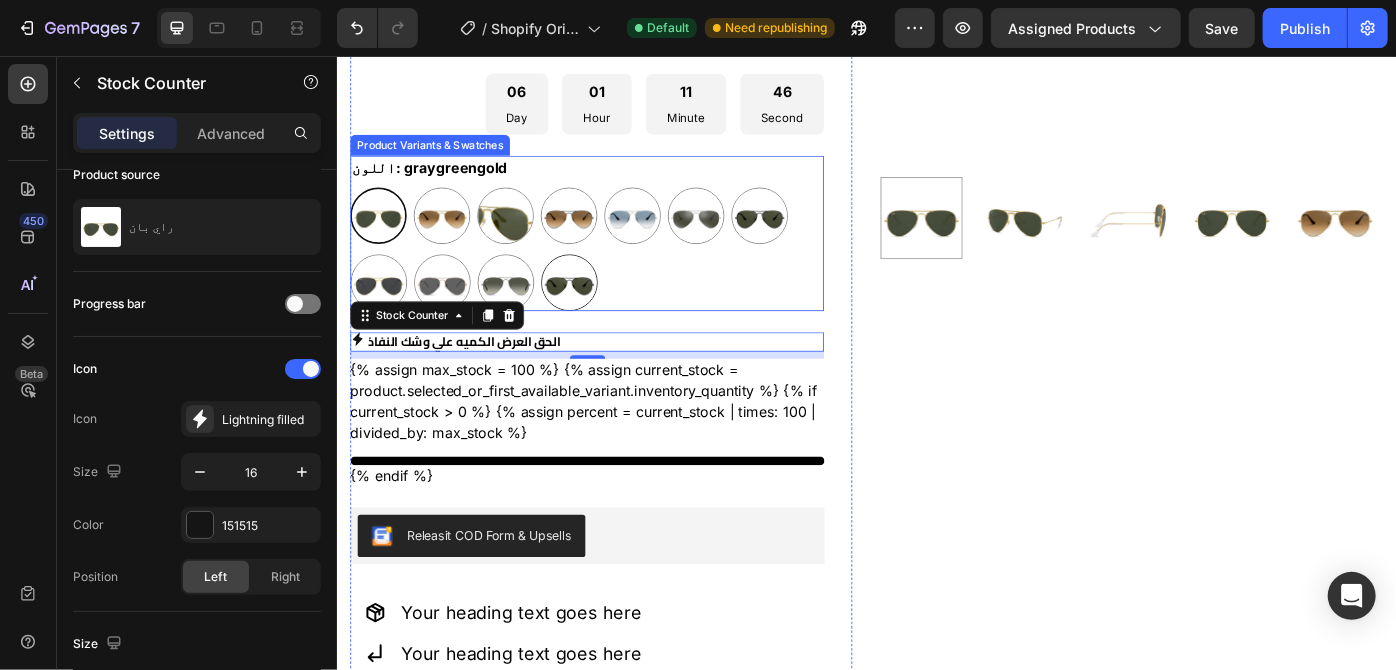 scroll, scrollTop: 519, scrollLeft: 0, axis: vertical 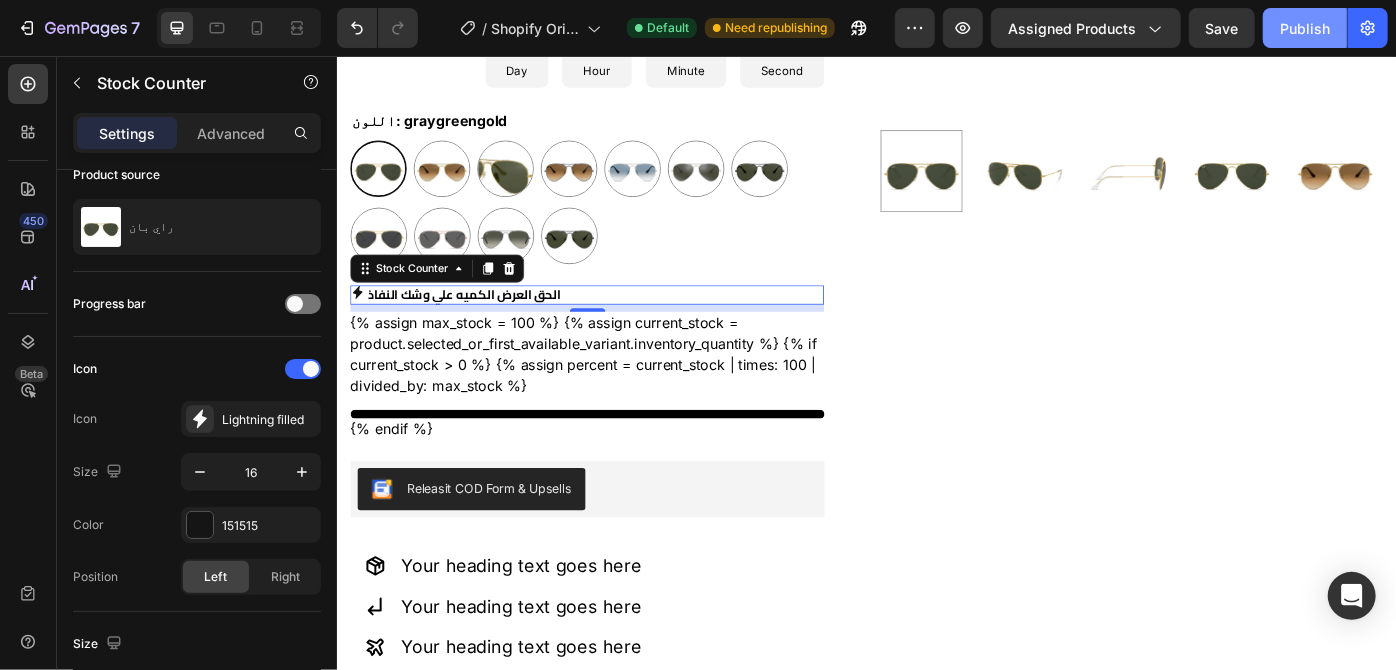 click on "Publish" at bounding box center (1305, 28) 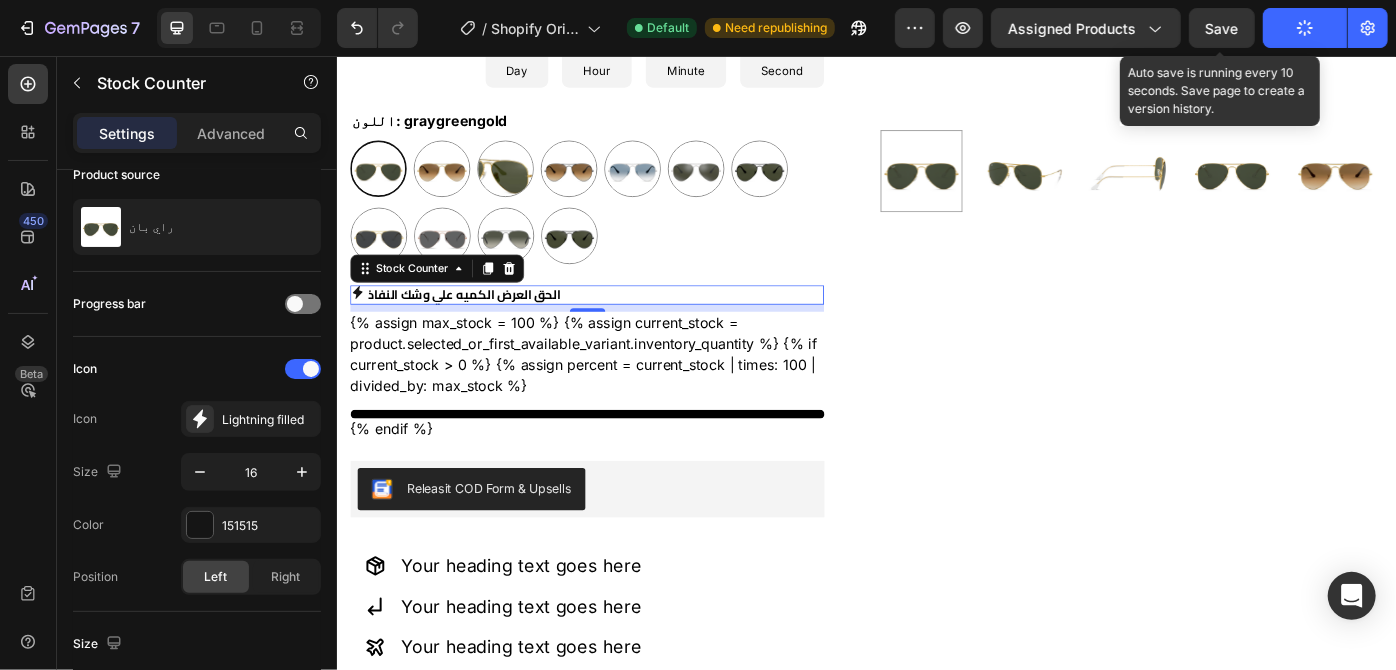 click on "Save" at bounding box center [1222, 28] 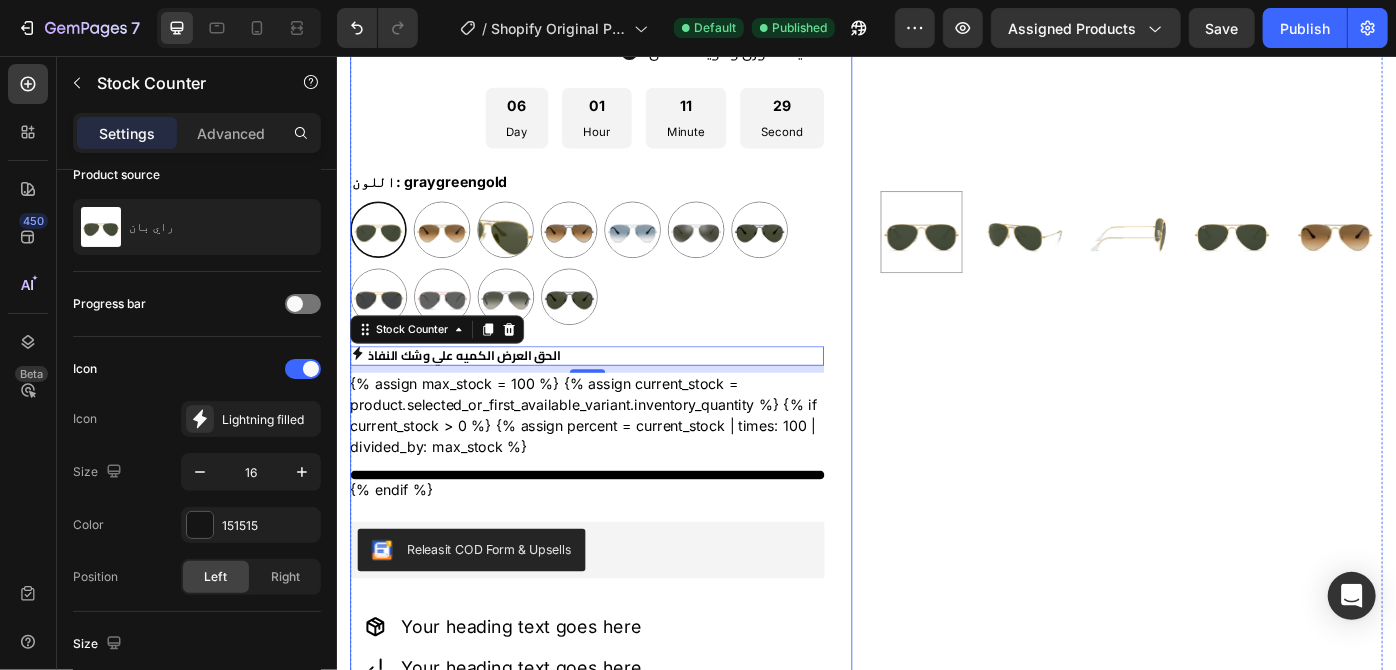 scroll, scrollTop: 450, scrollLeft: 0, axis: vertical 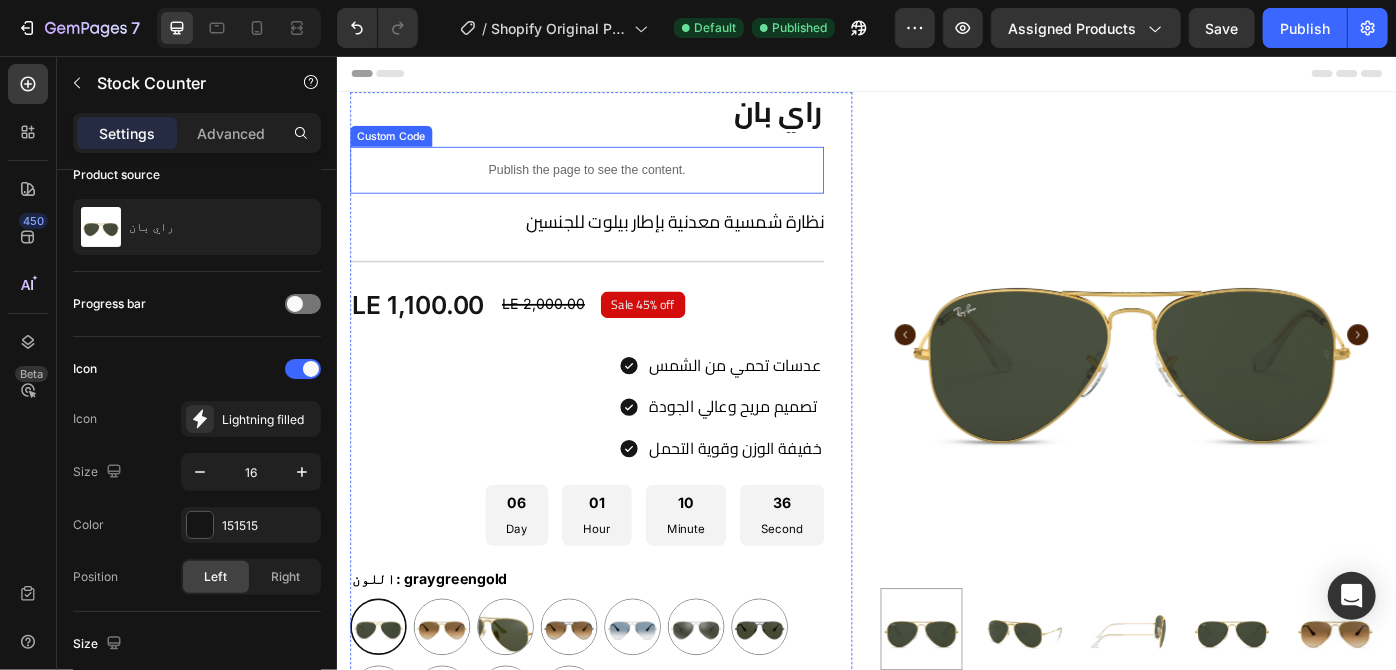 click on "Publish the page to see the content." at bounding box center [619, 184] 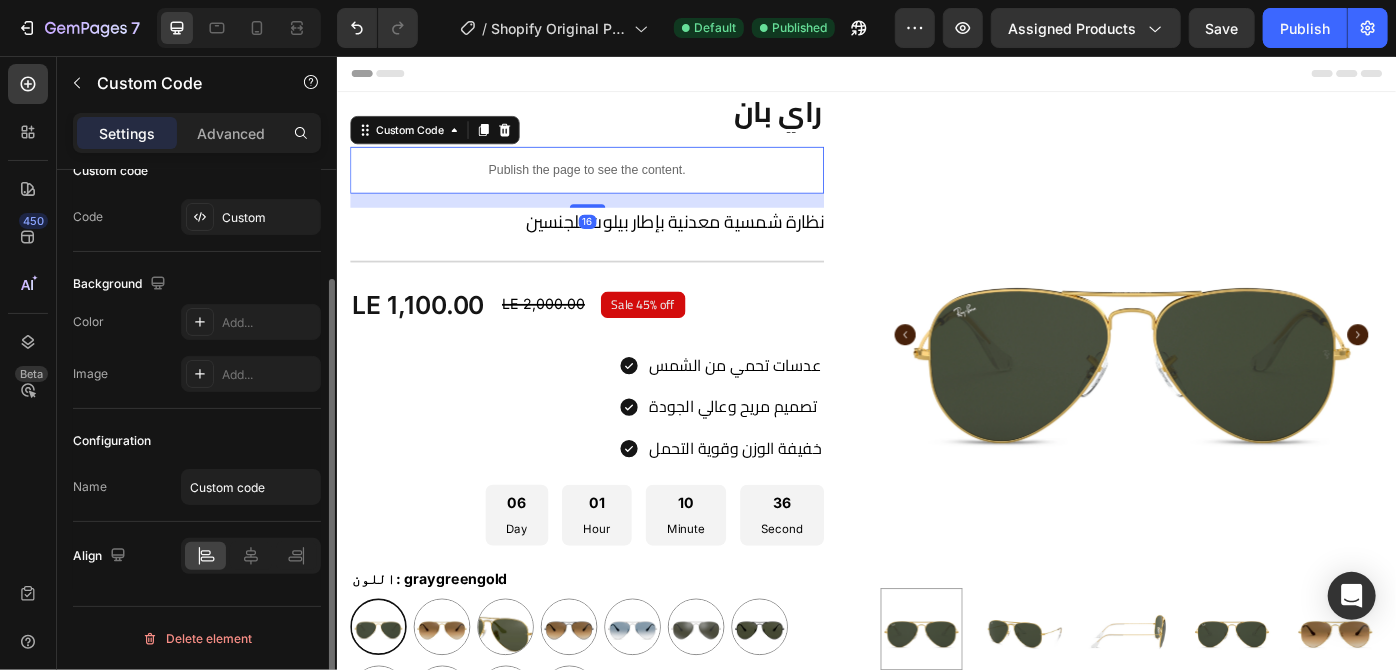 scroll, scrollTop: 0, scrollLeft: 0, axis: both 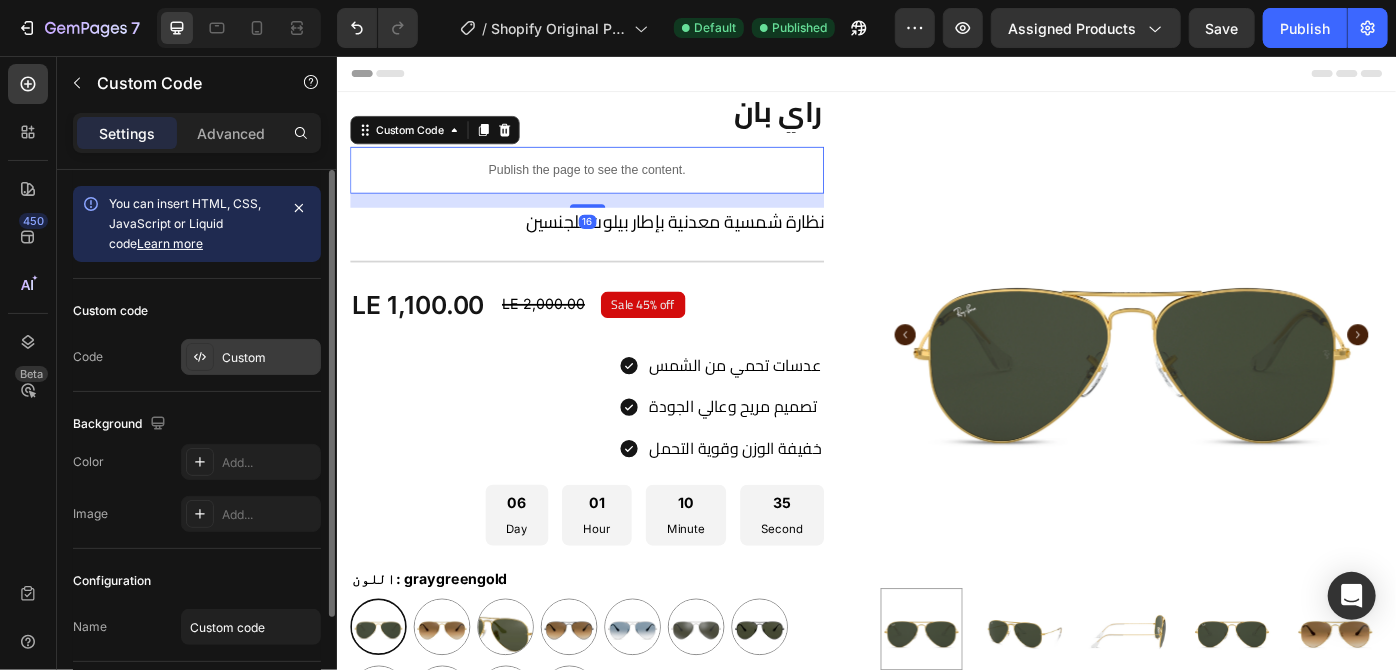 click on "Custom" at bounding box center [251, 357] 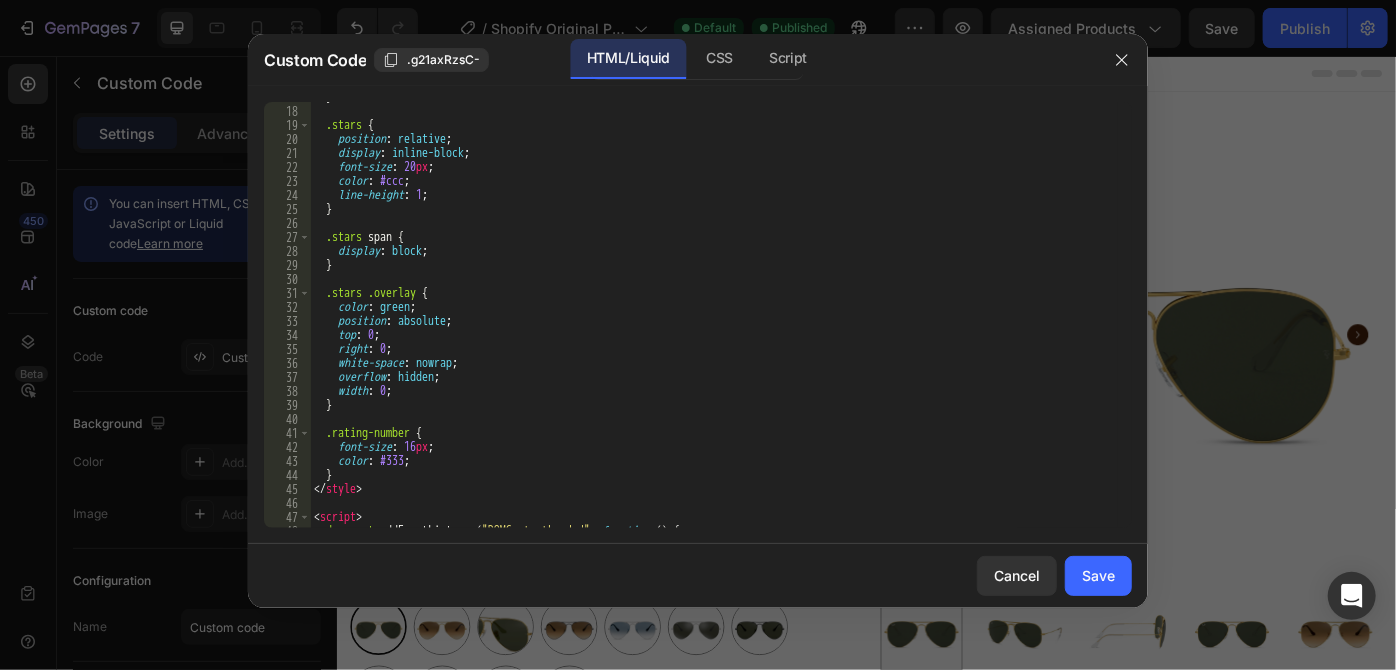 scroll, scrollTop: 236, scrollLeft: 0, axis: vertical 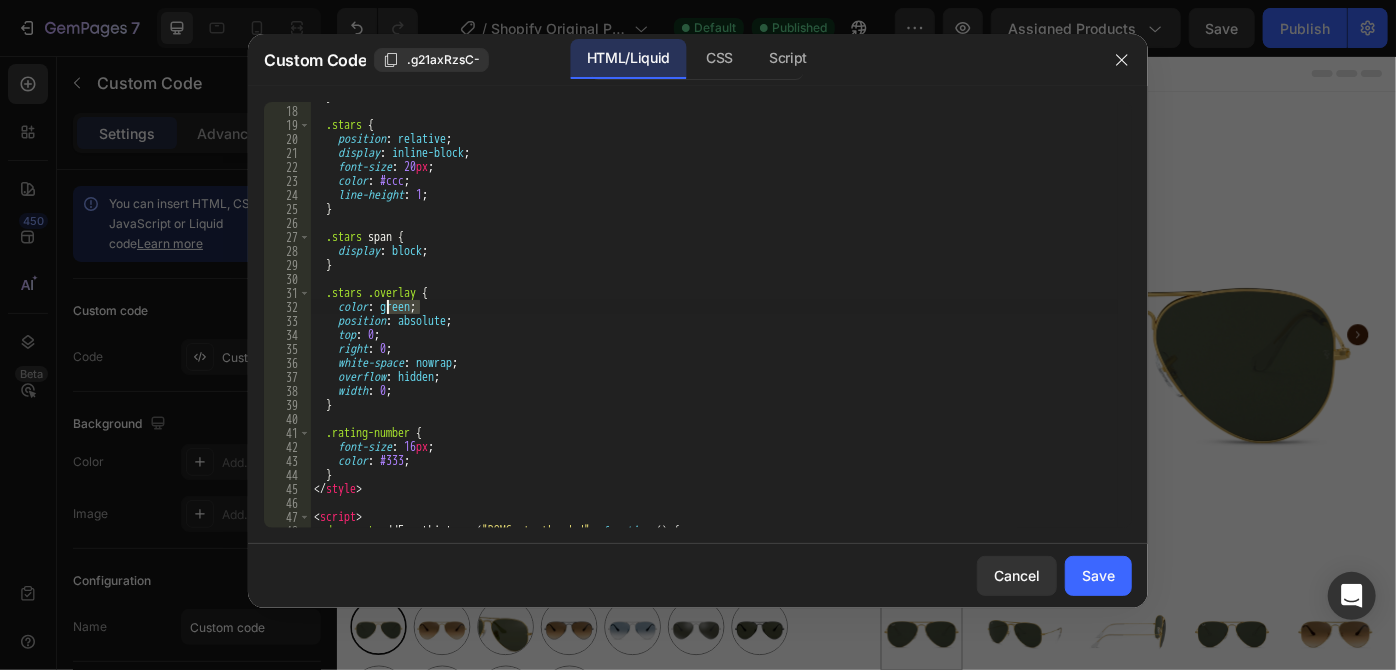 drag, startPoint x: 420, startPoint y: 307, endPoint x: 386, endPoint y: 306, distance: 34.0147 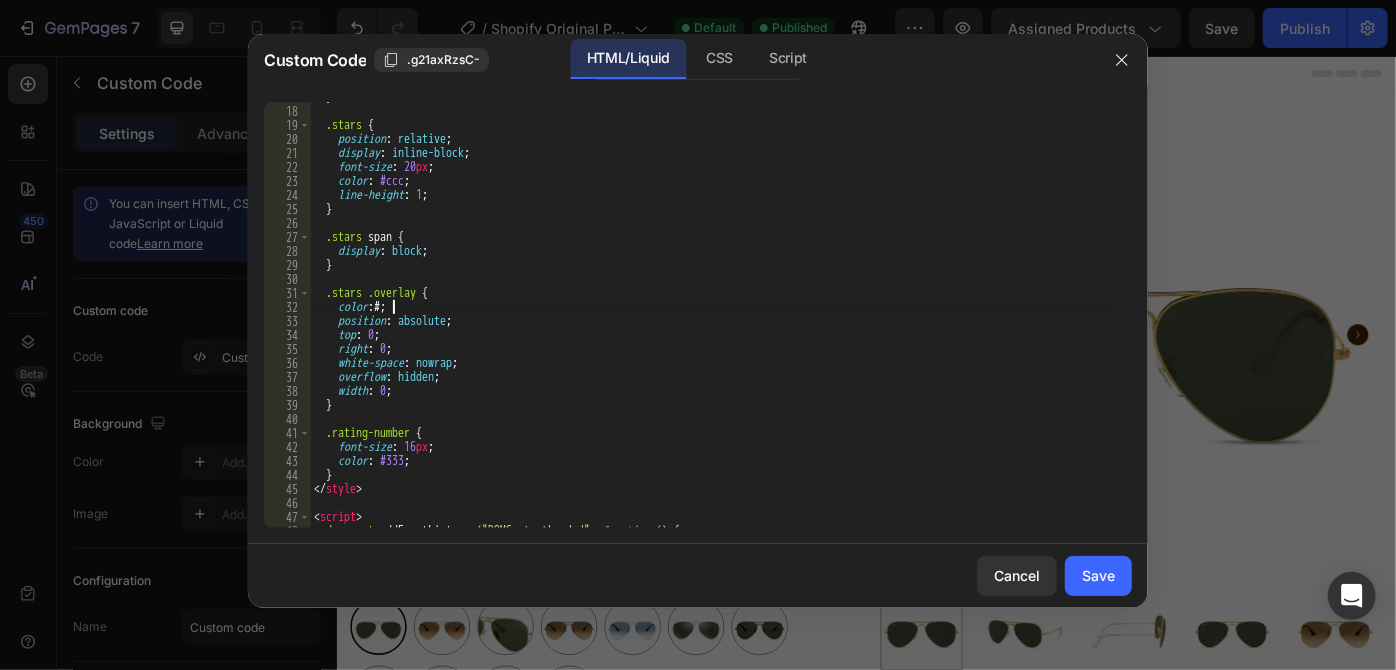 scroll, scrollTop: 0, scrollLeft: 5, axis: horizontal 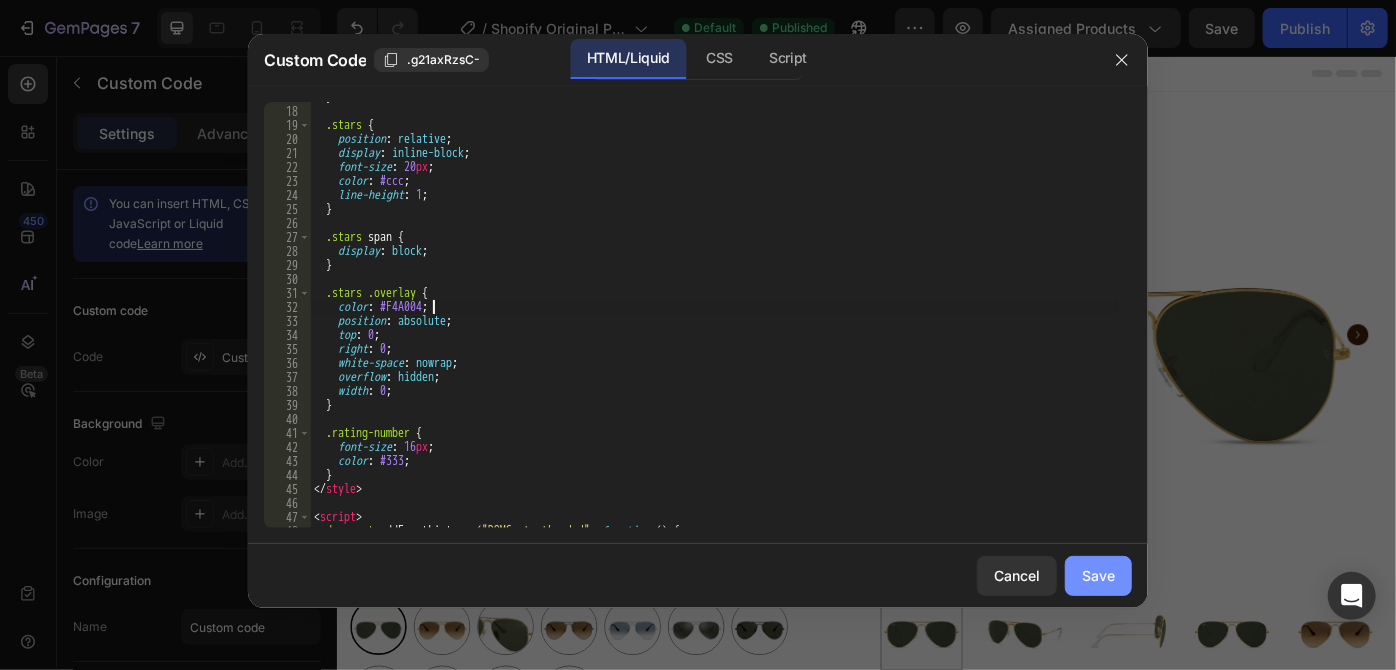 type on "color: #F4A004;" 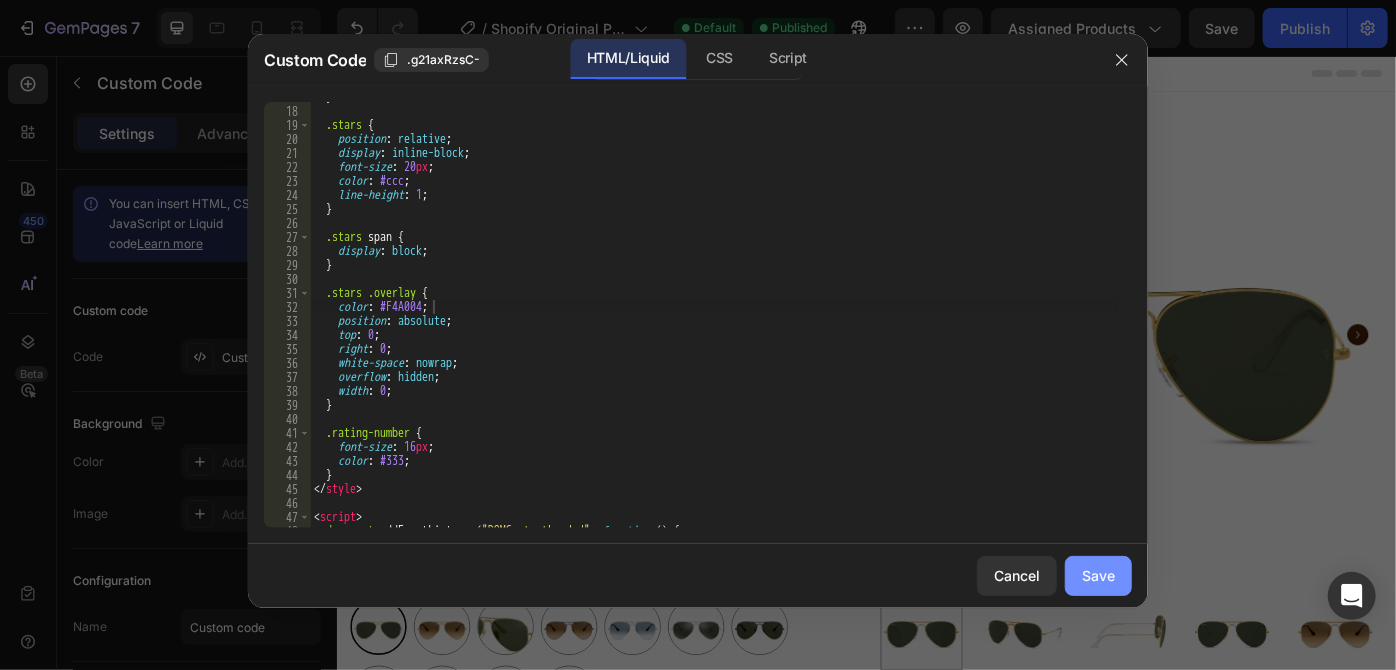 click on "Save" at bounding box center [1098, 575] 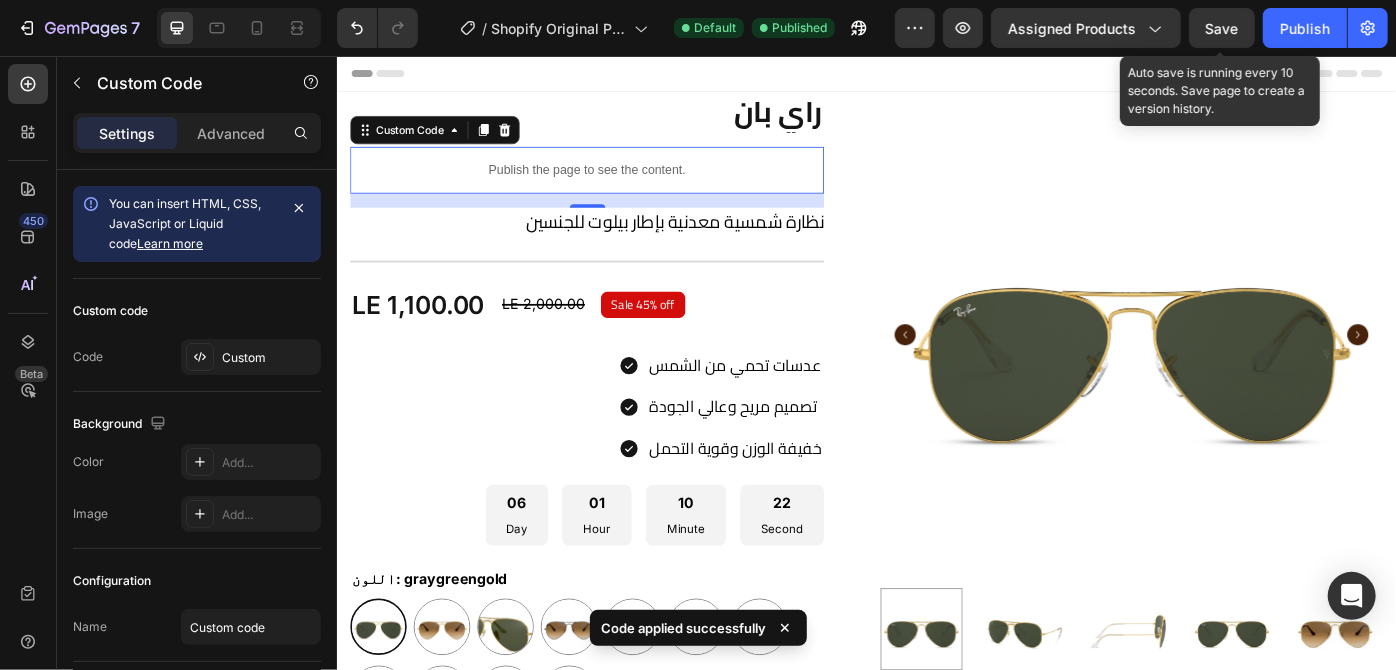 click on "Save" 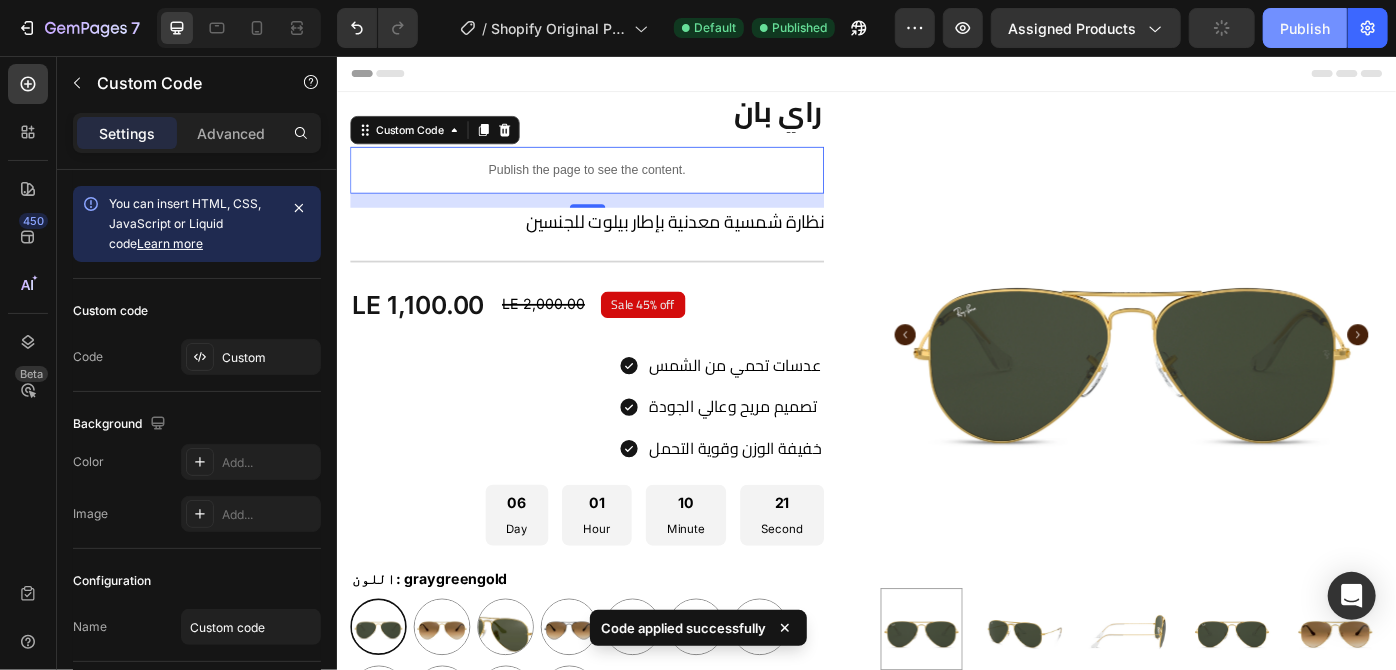 click on "Publish" at bounding box center (1305, 28) 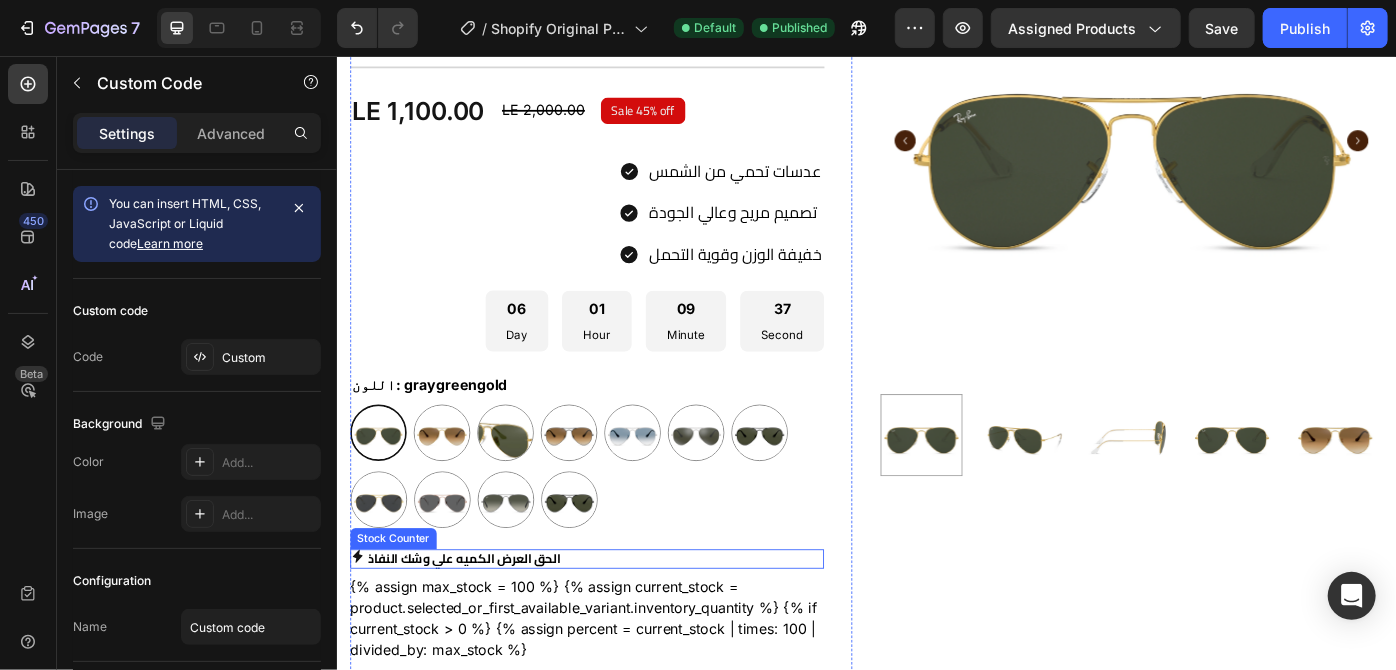 scroll, scrollTop: 329, scrollLeft: 0, axis: vertical 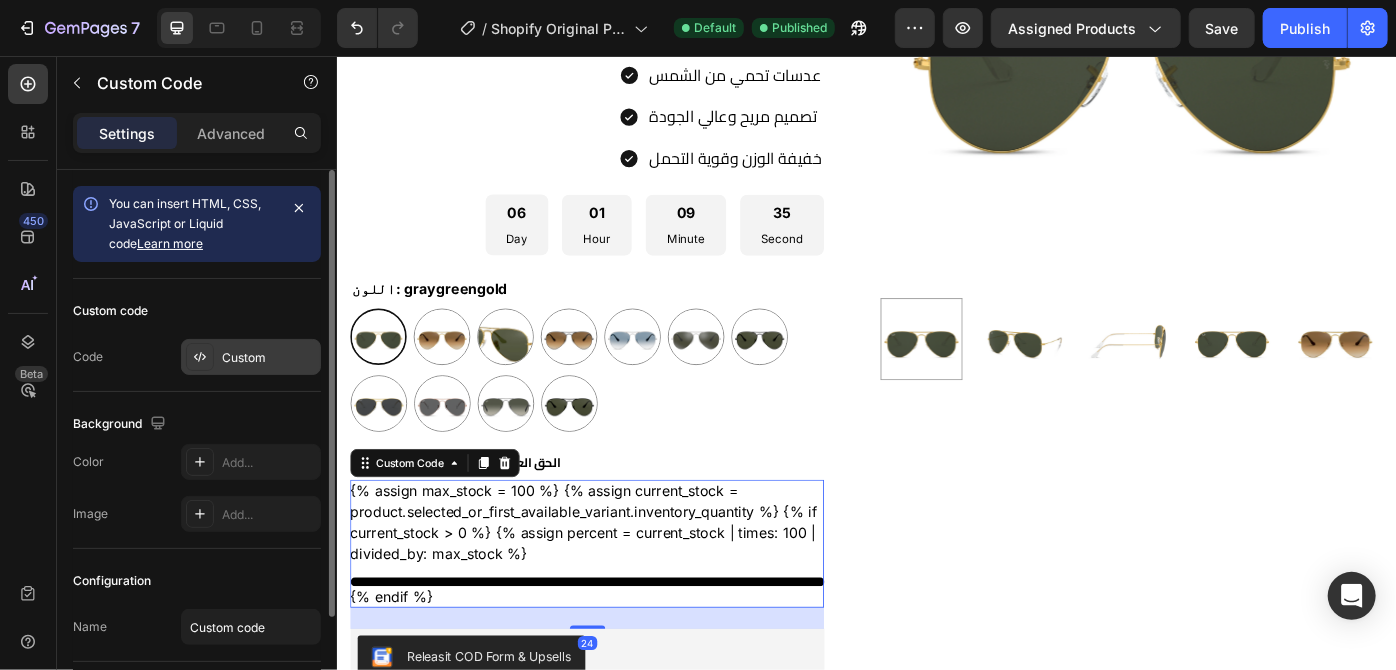 click on "Custom" at bounding box center (269, 358) 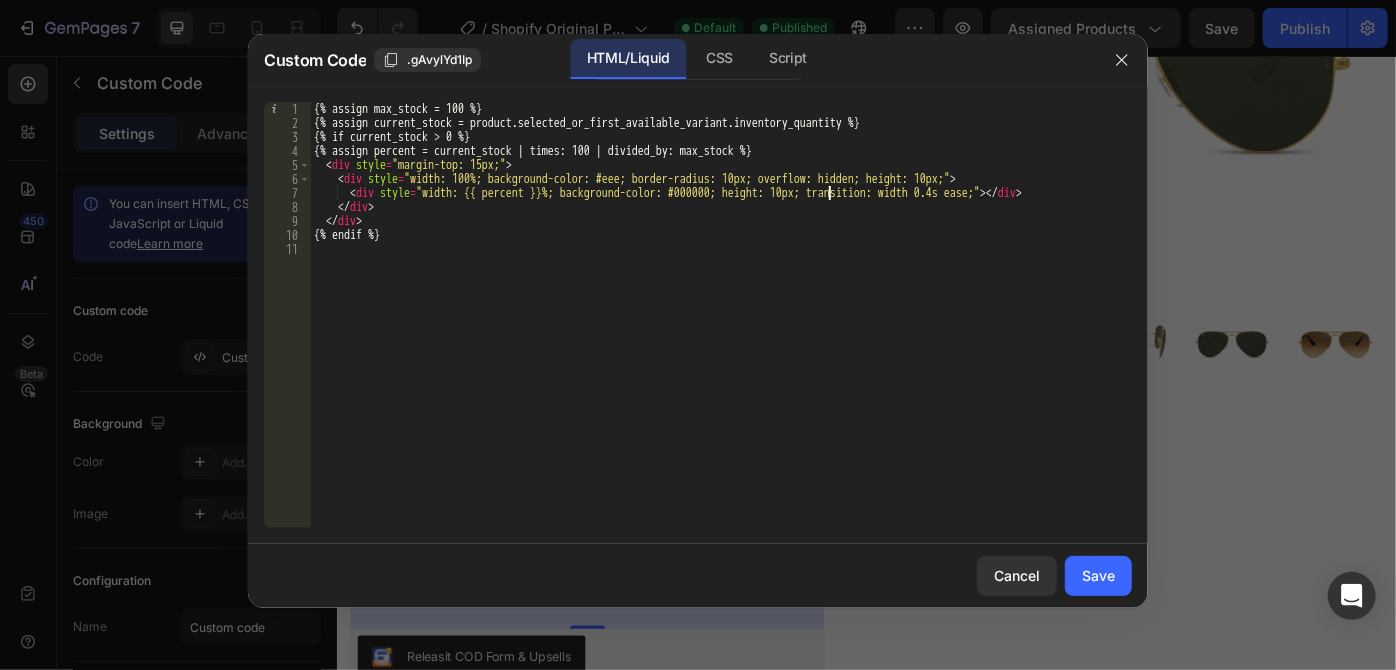 click on "{% assign max_stock = 100 %} {% assign current_stock = product.selected_or_first_available_variant.inventory_quantity %} {% if current_stock > 0 %}   {% assign percent = current_stock | times: 100 | divided_by: max_stock %}    < div   style = "margin-top: 15px;" >      < div   style = "width: 100%; background-color: #eee; border-radius: 10px; overflow: hidden; height: 10px;" >         < div   style = "width: {{ percent }}%; background-color: #000000; height: 10px; transition: width 0.4s ease;" > </ div >      </ div >    </ div > {% endif %}" at bounding box center (721, 329) 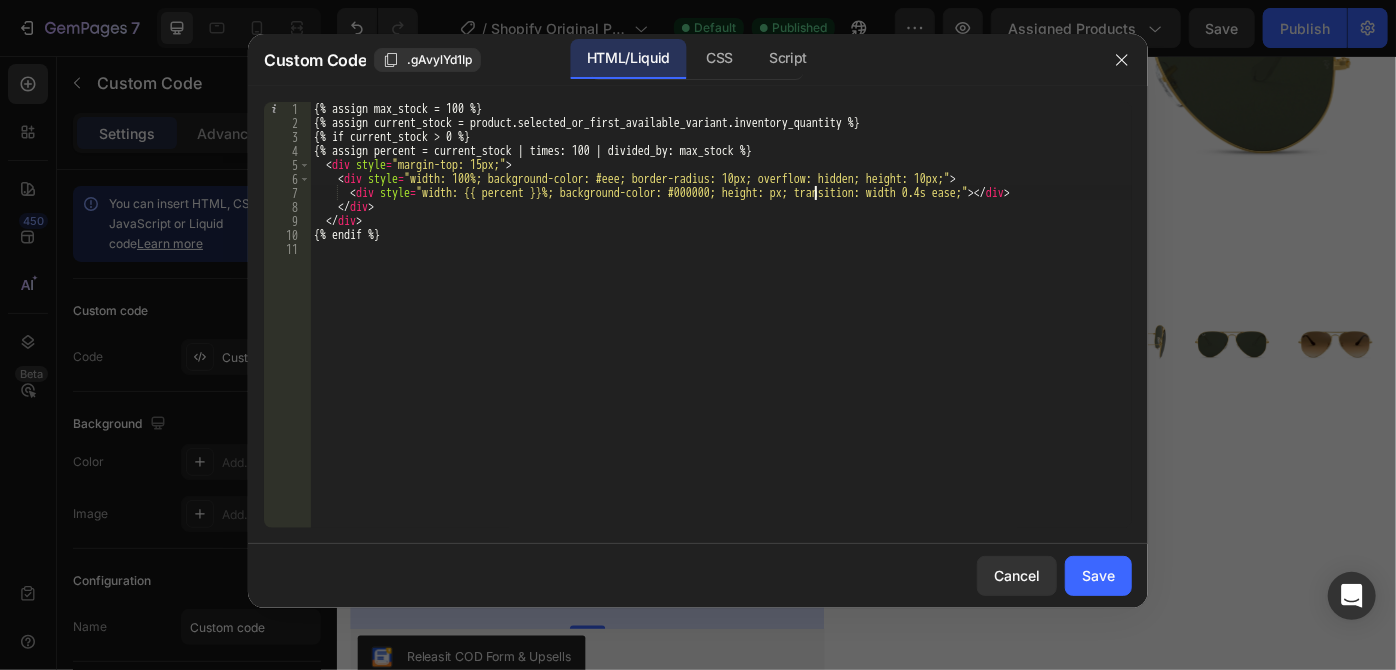 scroll, scrollTop: 0, scrollLeft: 41, axis: horizontal 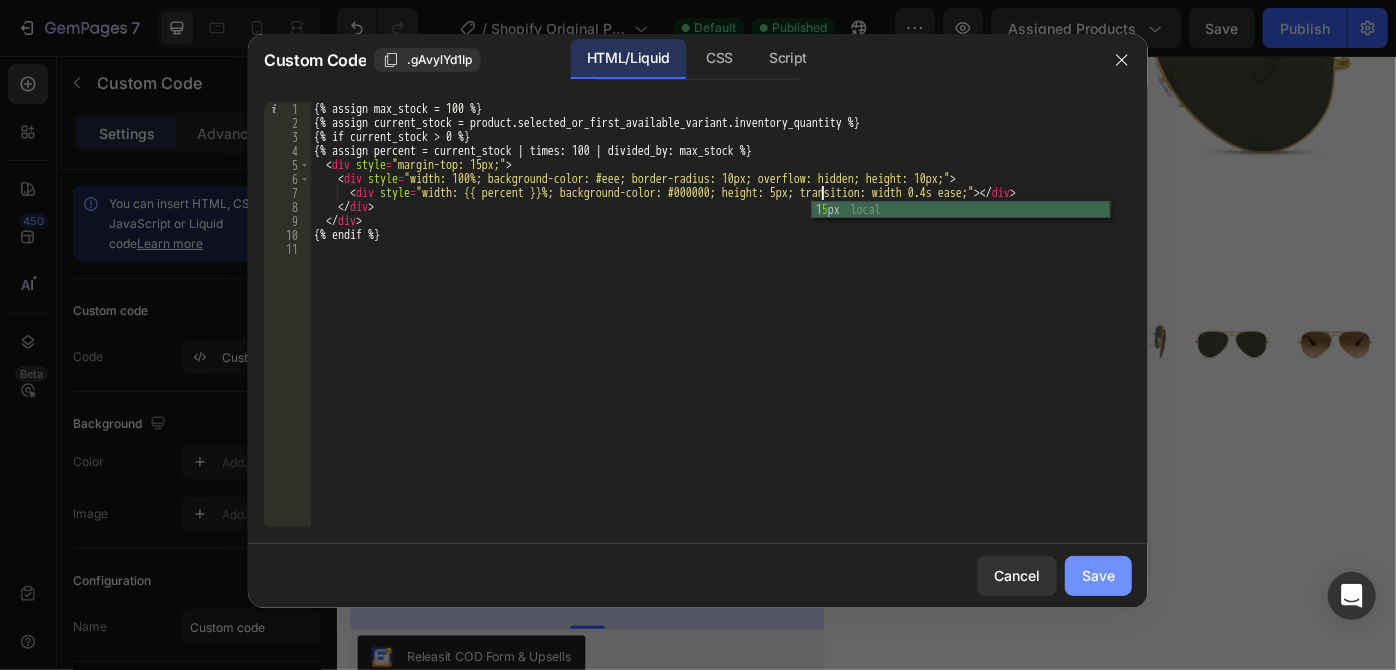type on "<div style="width: {{ percent }}%; background-color: #000000; height: 5px; transition: width 0.4s ease;"></div>" 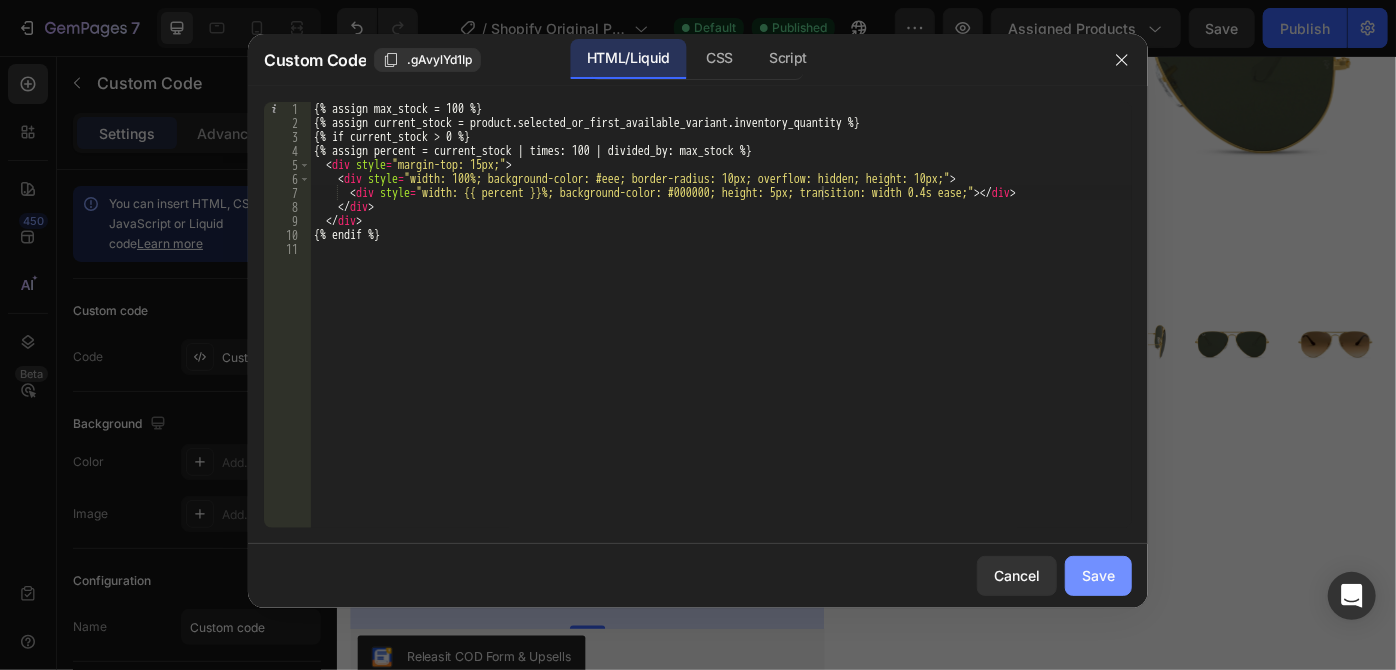 click on "Save" at bounding box center [1098, 575] 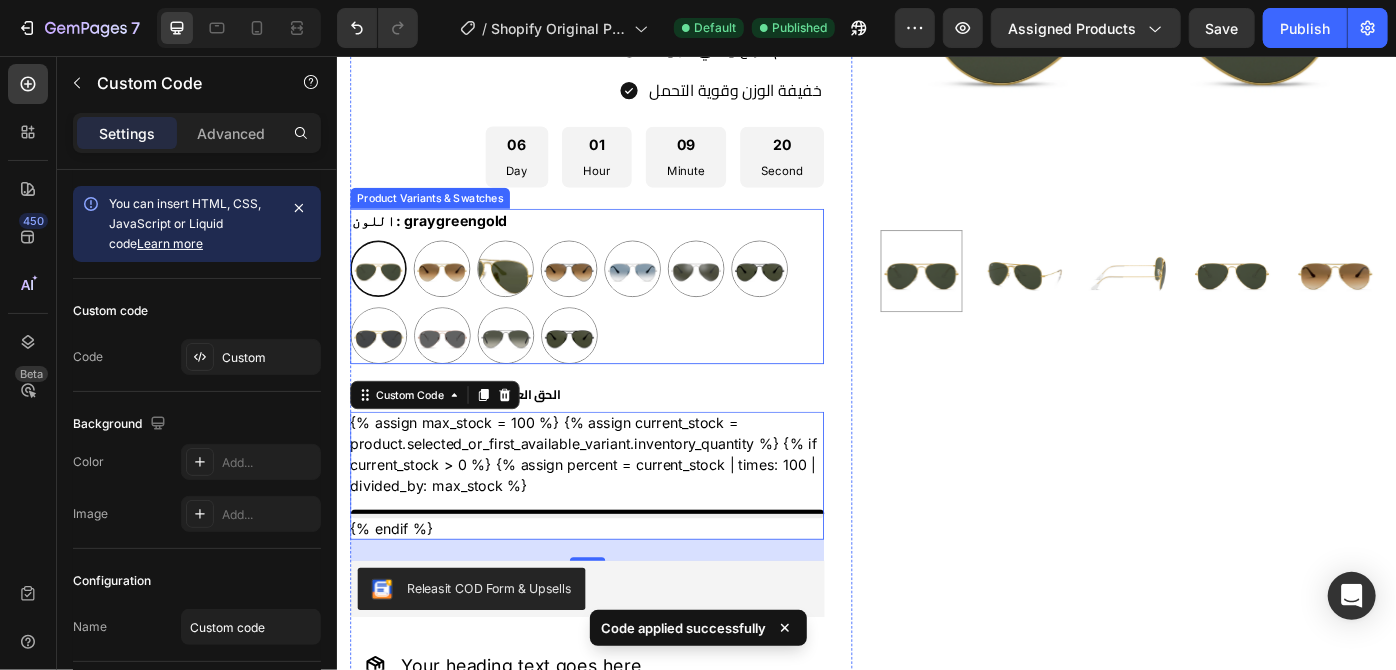 scroll, scrollTop: 418, scrollLeft: 0, axis: vertical 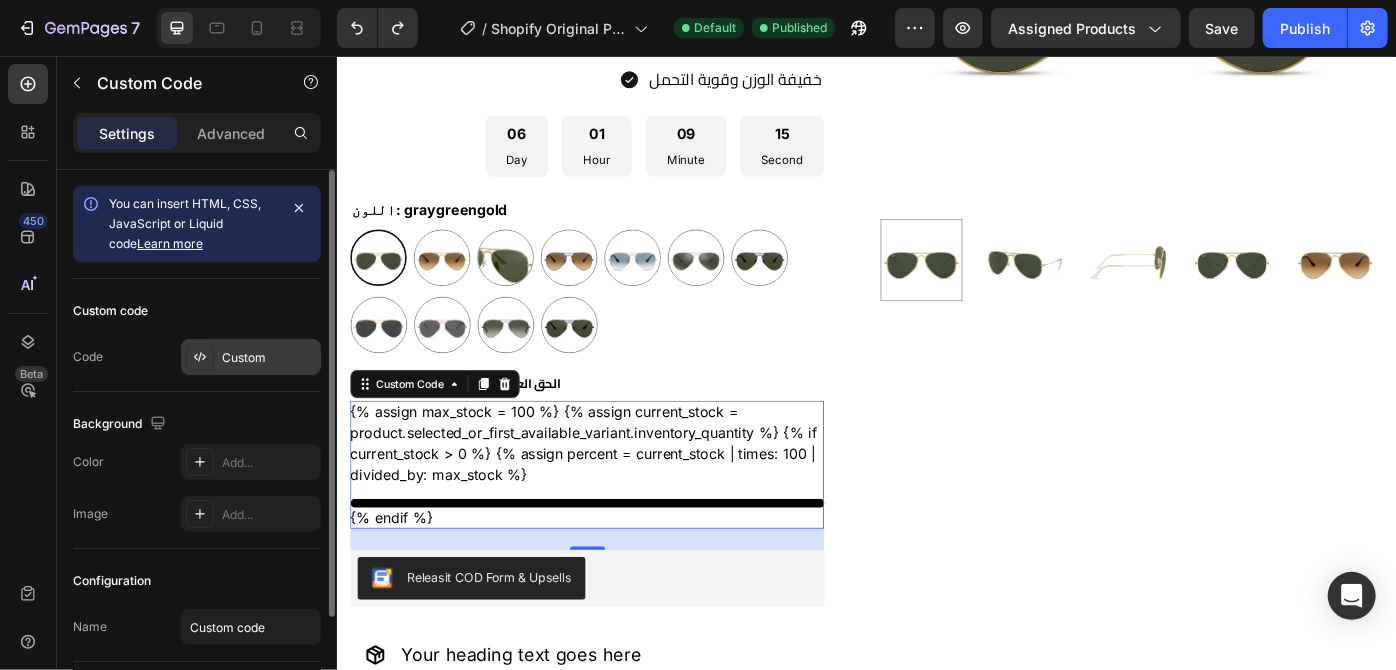 click on "Custom" at bounding box center [269, 358] 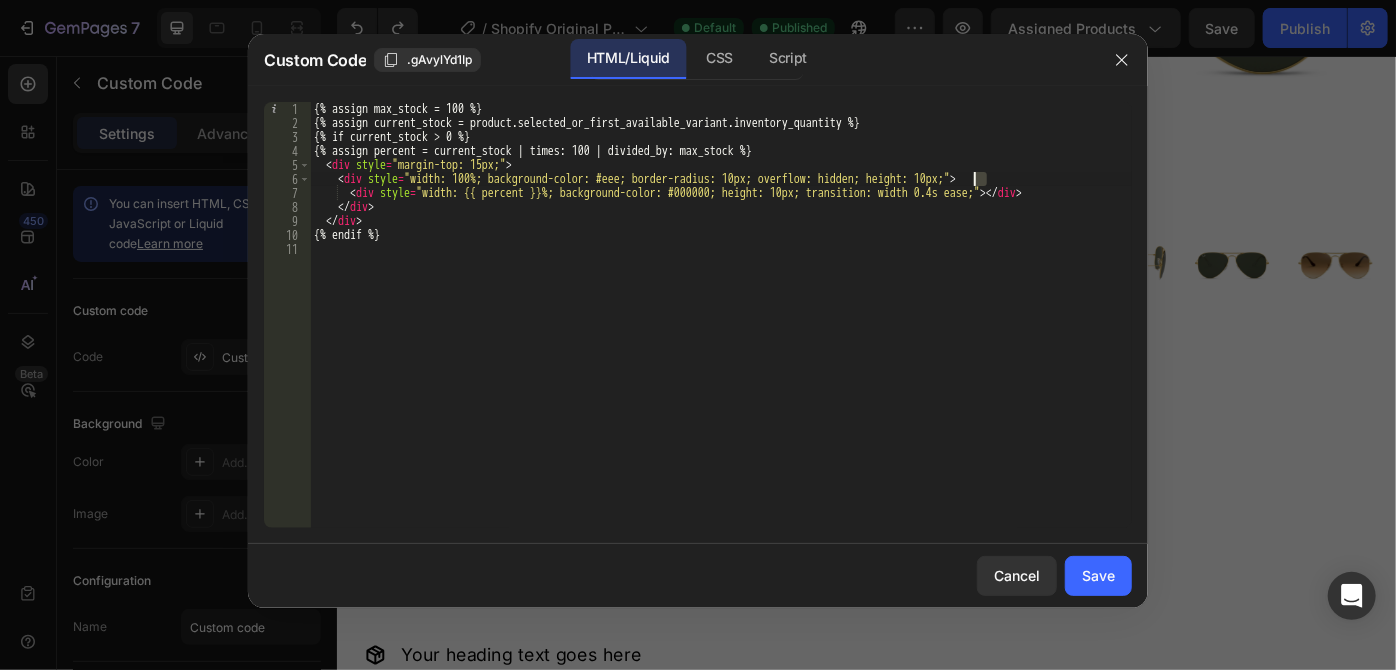 click on "{% assign max_stock = 100 %} {% assign current_stock = product.selected_or_first_available_variant.inventory_quantity %} {% if current_stock > 0 %}   {% assign percent = current_stock | times: 100 | divided_by: max_stock %}    < div   style = "margin-top: 15px;" >      < div   style = "width: 100%; background-color: #eee; border-radius: 10px; overflow: hidden; height: 10px;" >         < div   style = "width: {{ percent }}%; background-color: #000000; height: 10px; transition: width 0.4s ease;" > </ div >      </ div >    </ div > {% endif %}" at bounding box center (721, 329) 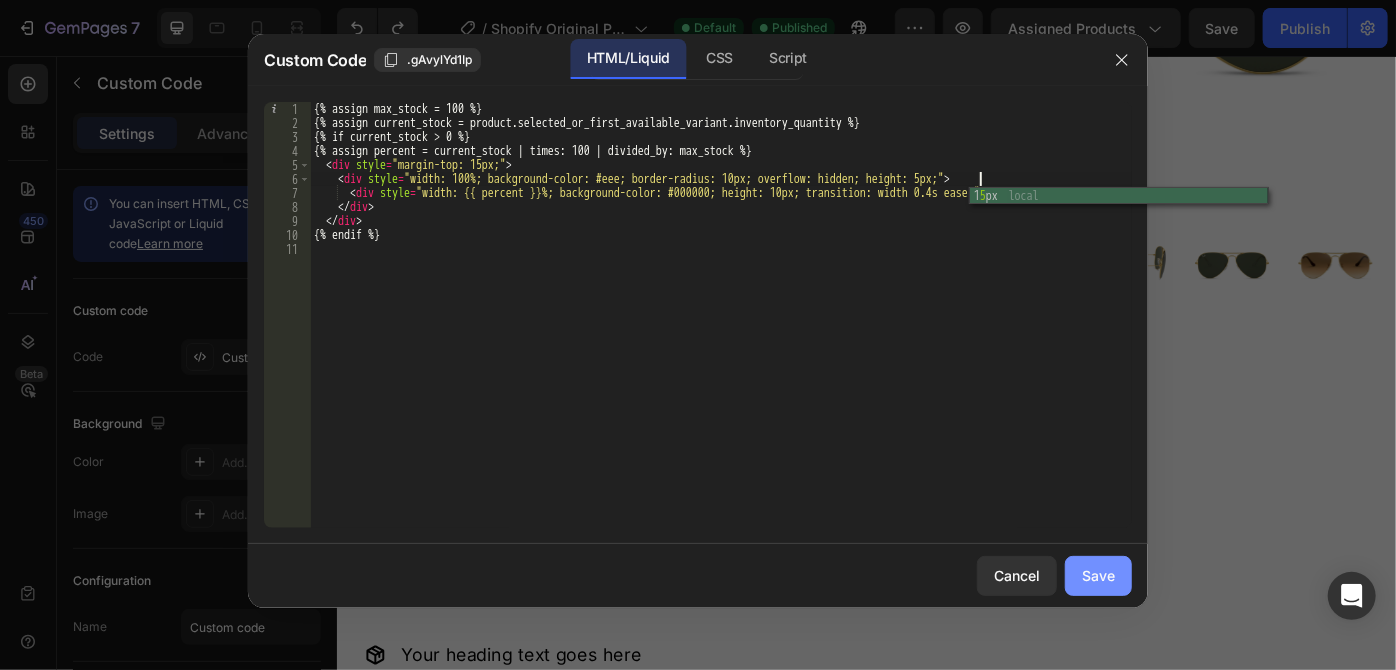 type on "<div style="width: 100%; background-color: #eee; border-radius: 10px; overflow: hidden; height: 5px;">" 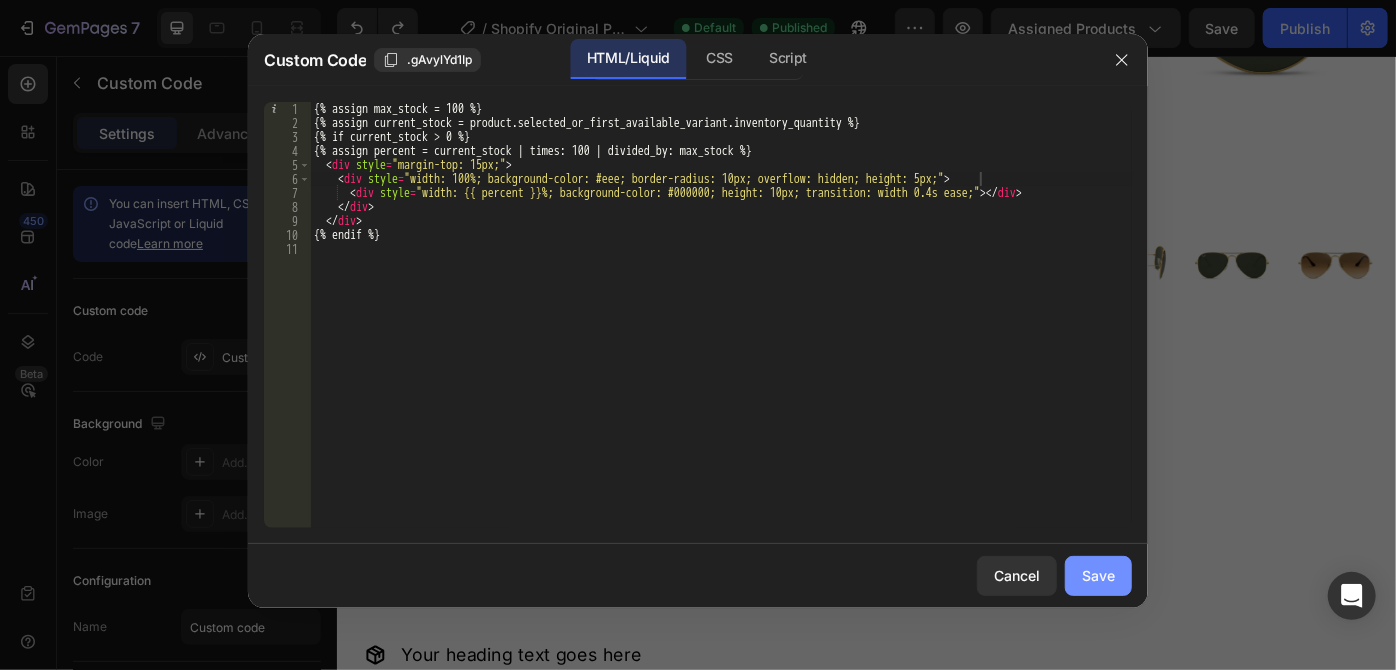 click on "Save" 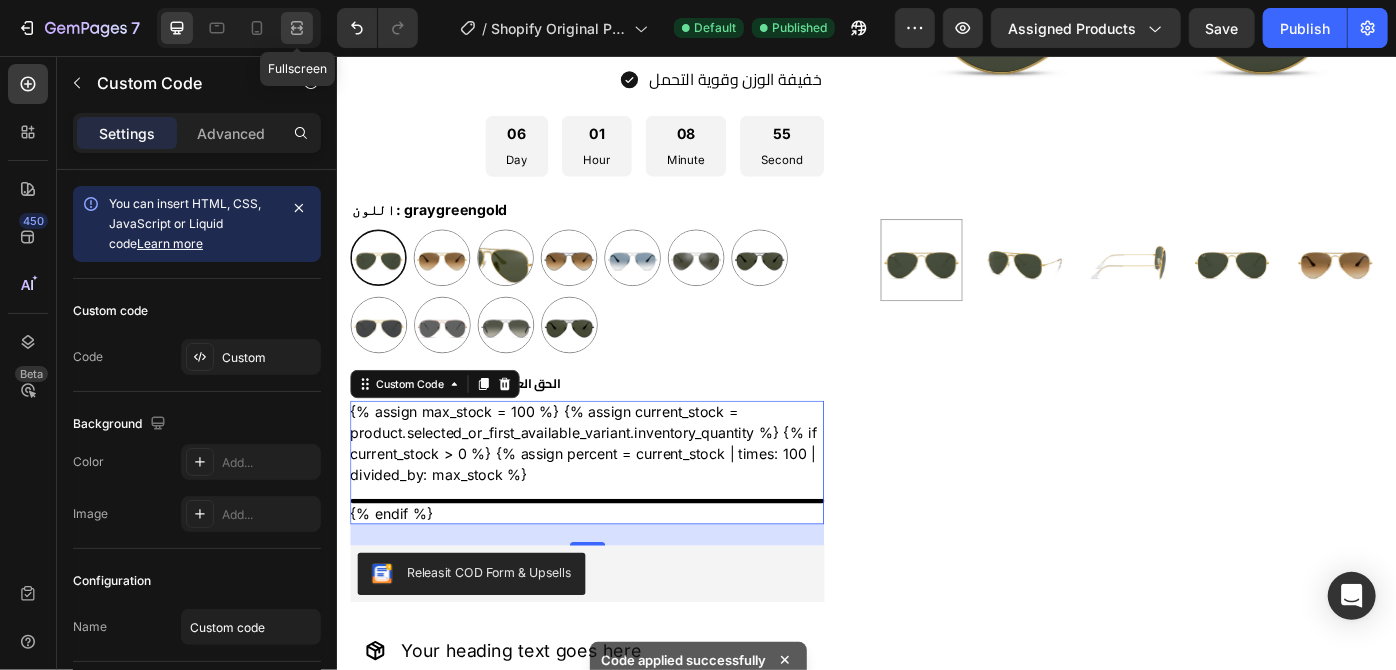 click 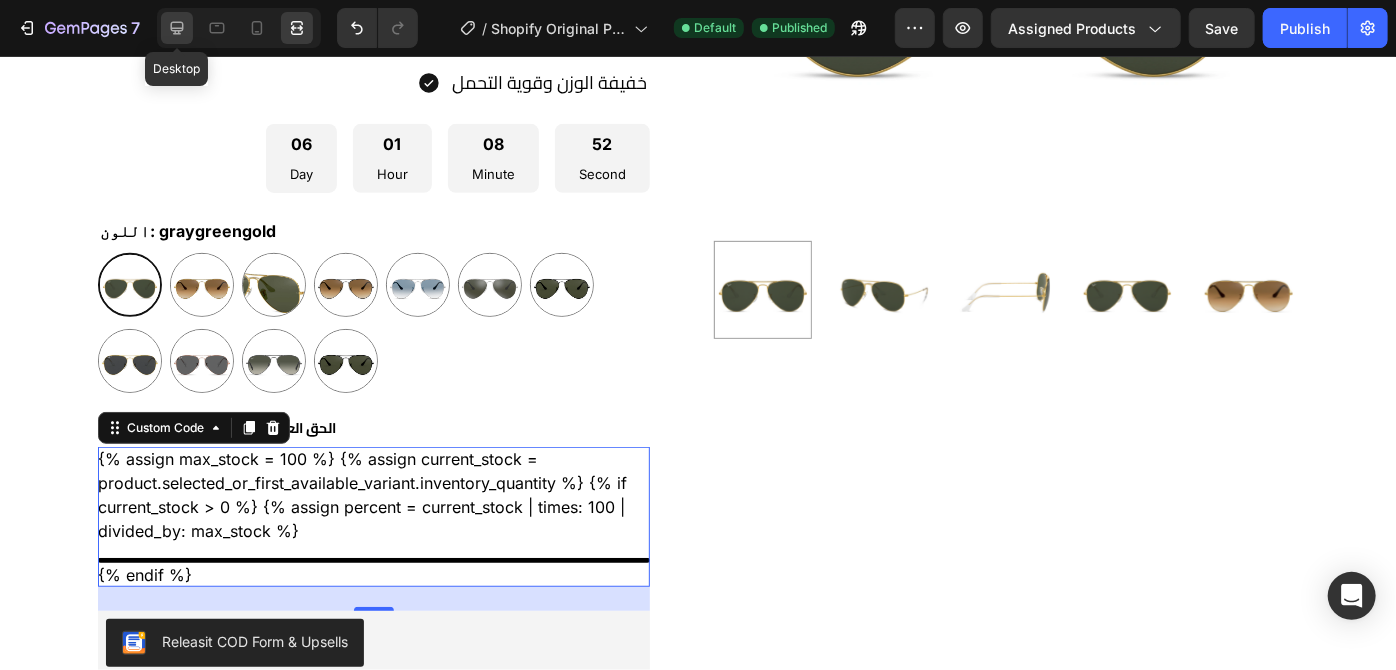click 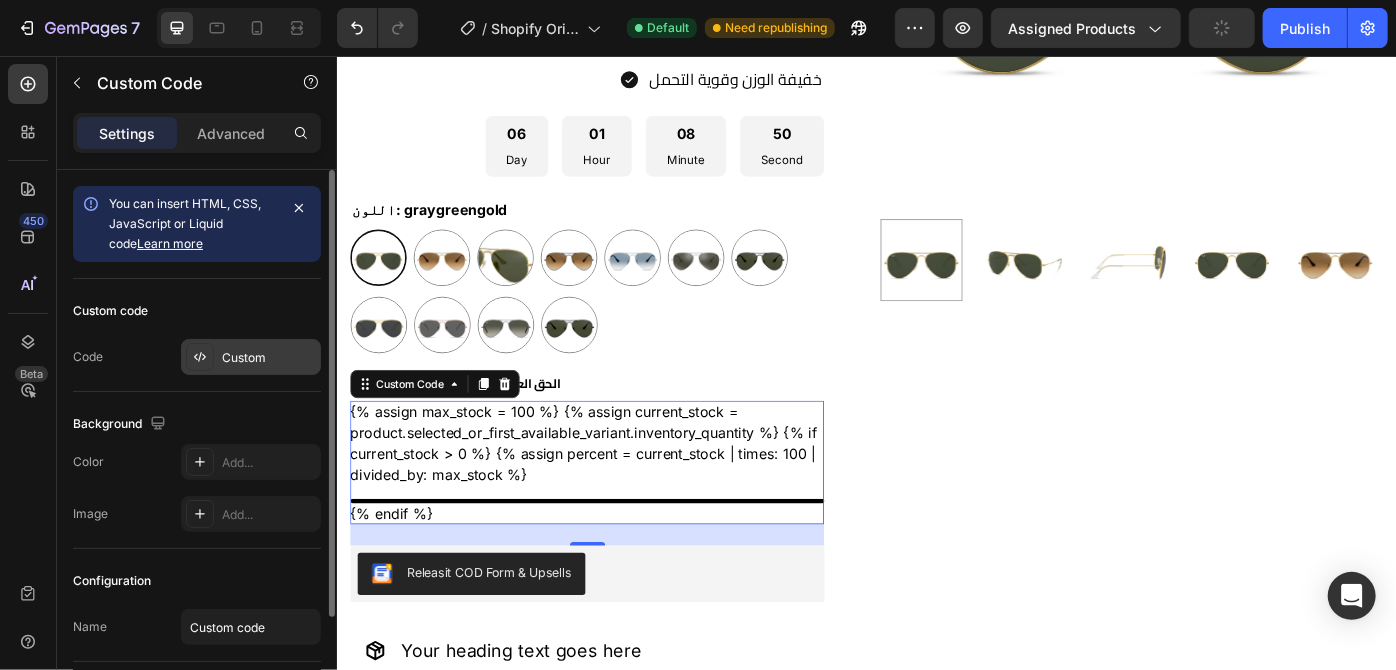 click on "Custom" at bounding box center [269, 358] 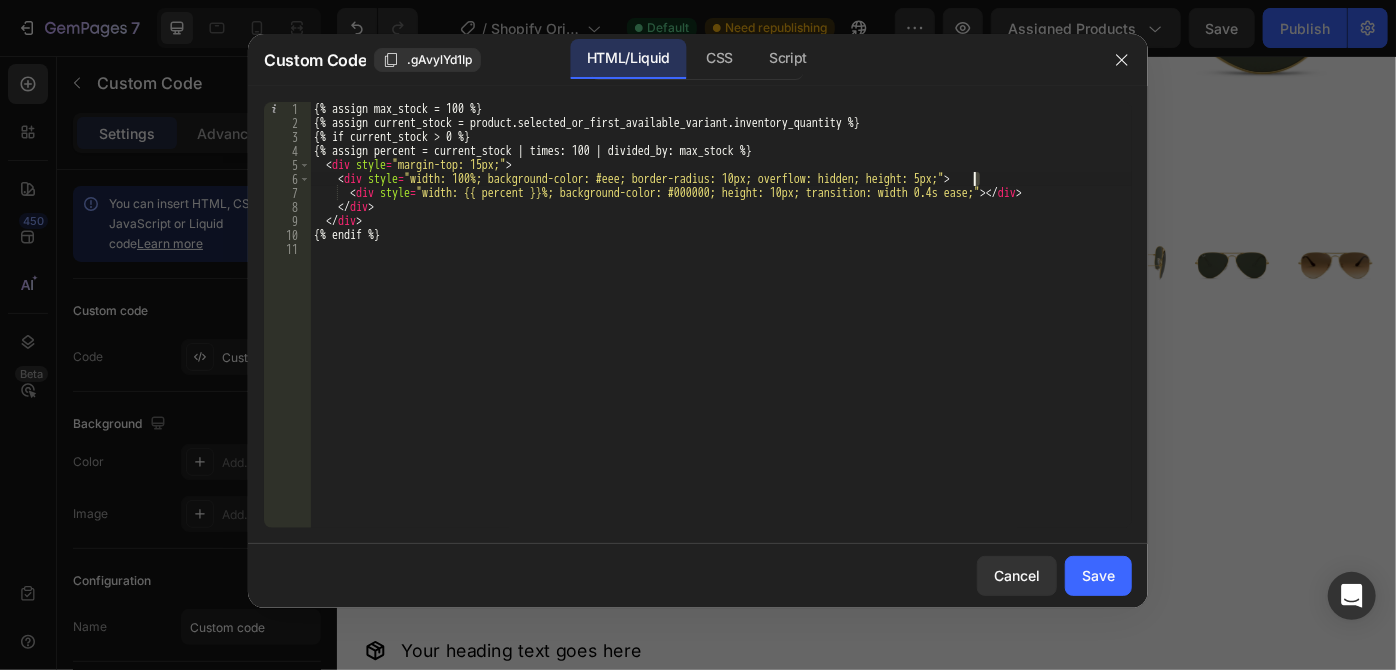 click on "{% assign max_stock = 100 %} {% assign current_stock = product.selected_or_first_available_variant.inventory_quantity %} {% if current_stock > 0 %}   {% assign percent = current_stock | times: 100 | divided_by: max_stock %}    < div   style = "margin-top: 15px;" >      < div   style = "width: 100%; background-color: #eee; border-radius: 10px; overflow: hidden; height: 5px;" >         < div   style = "width: {{ percent }}%; background-color: #000000; height: 10px; transition: width 0.4s ease;" > </ div >      </ div >    </ div > {% endif %}" at bounding box center [721, 329] 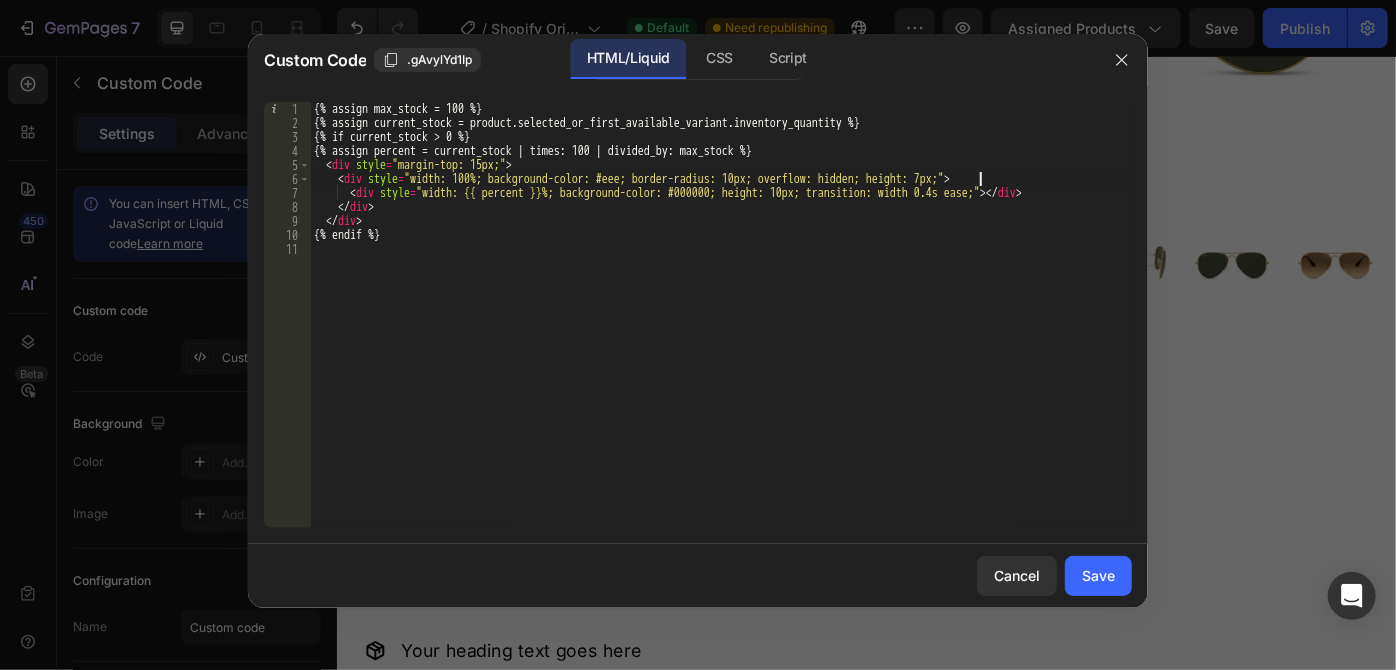 scroll, scrollTop: 0, scrollLeft: 54, axis: horizontal 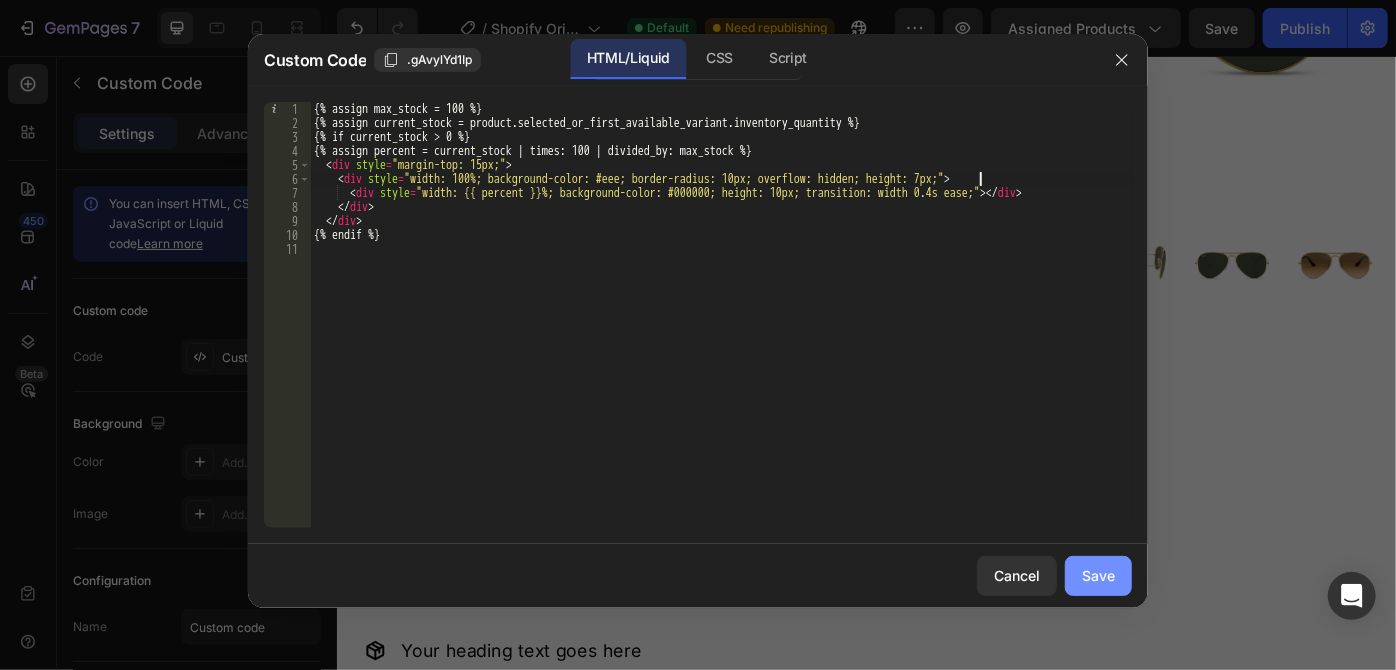 type on "<div style="width: 100%; background-color: #eee; border-radius: 10px; overflow: hidden; height: 7px;">" 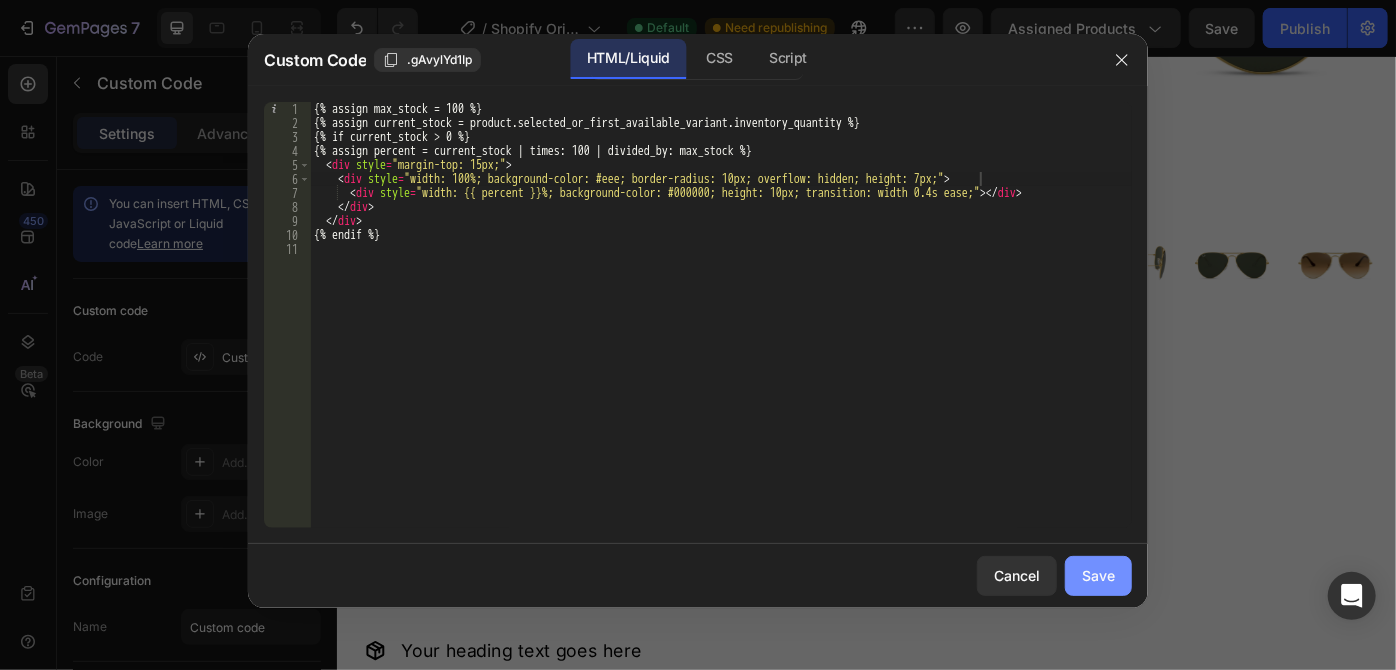 click on "Save" at bounding box center [1098, 575] 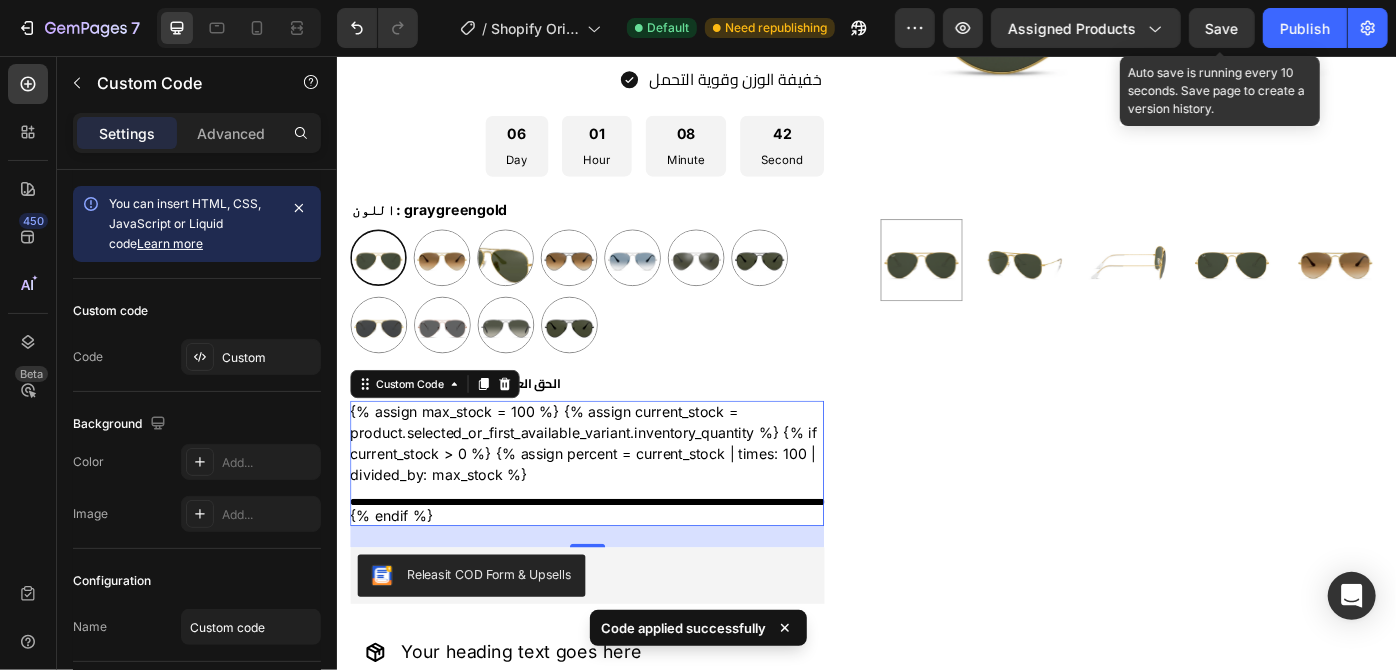 click on "Save" at bounding box center [1222, 28] 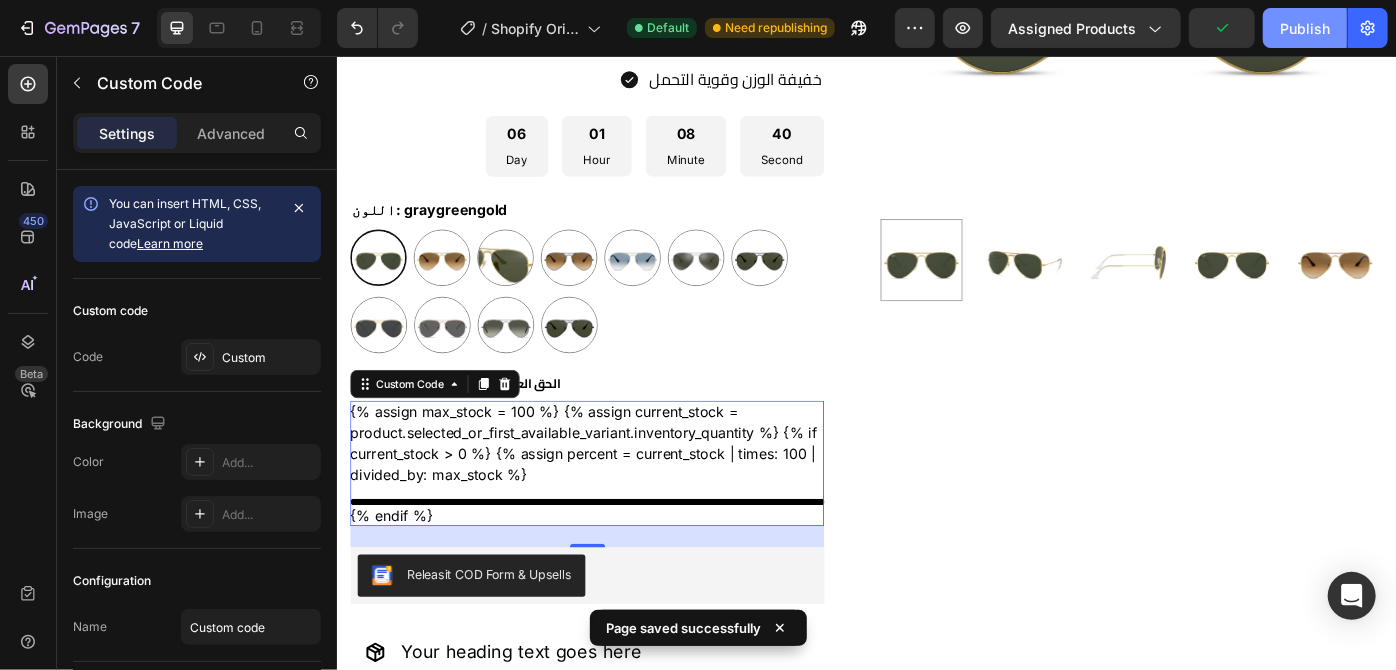 click on "Publish" at bounding box center (1305, 28) 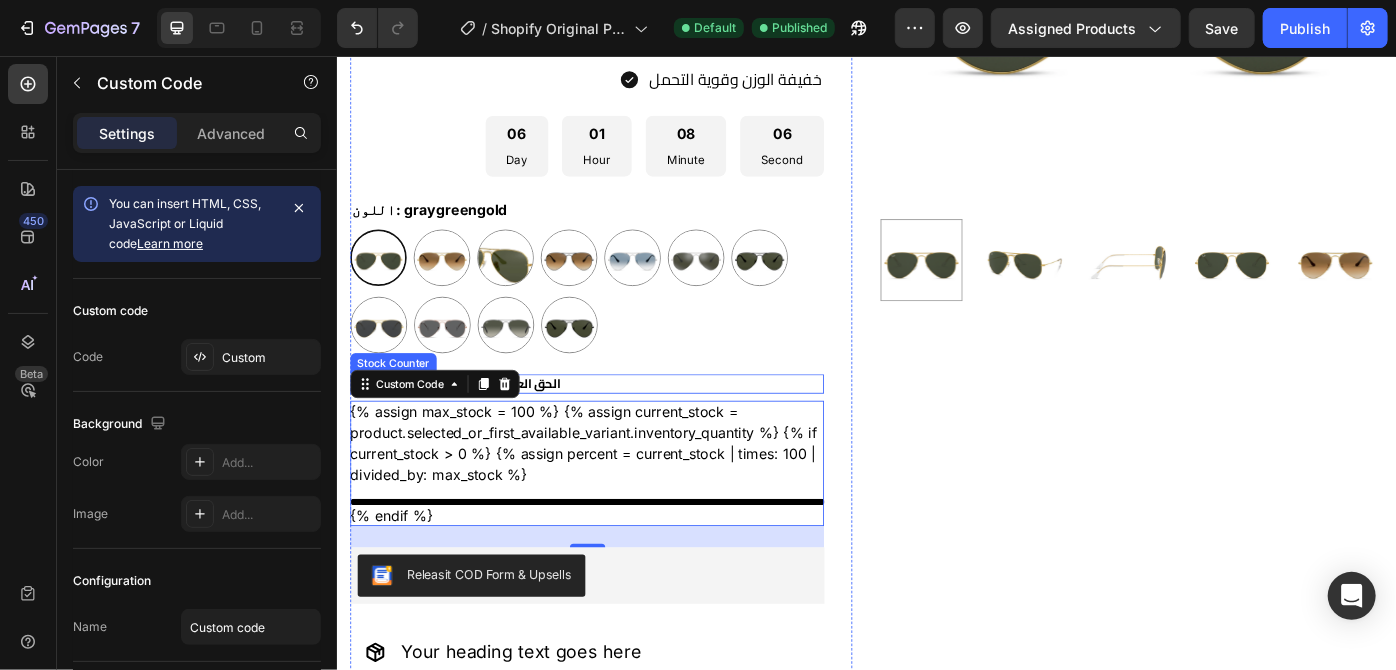 click on "الحق العرض الكميه علي وشك النفاذ" at bounding box center [619, 427] 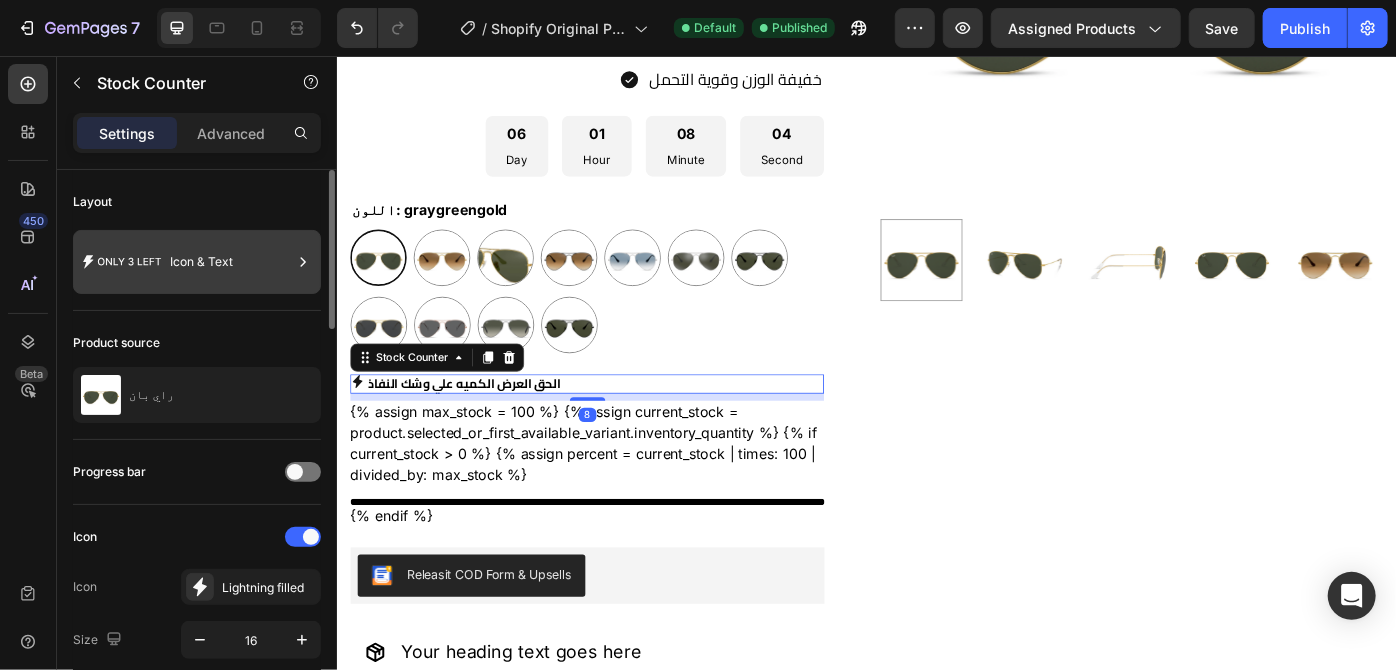 click 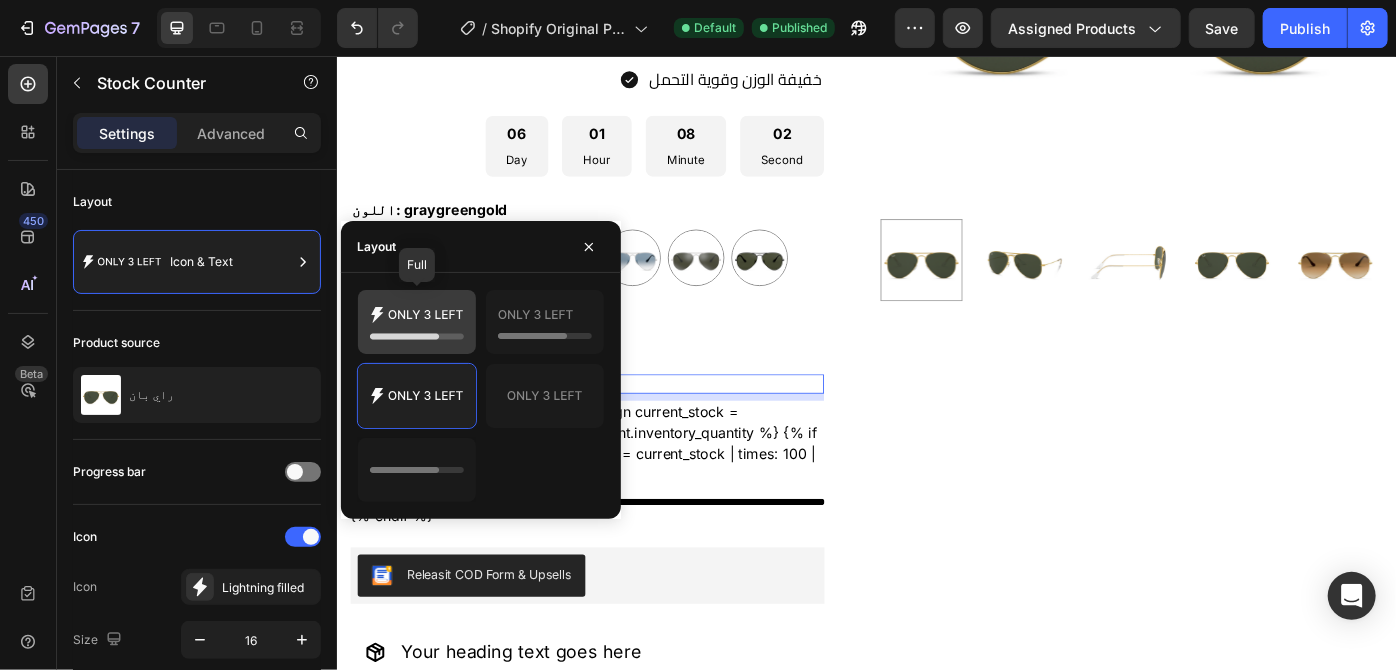 drag, startPoint x: 439, startPoint y: 322, endPoint x: 456, endPoint y: 267, distance: 57.567352 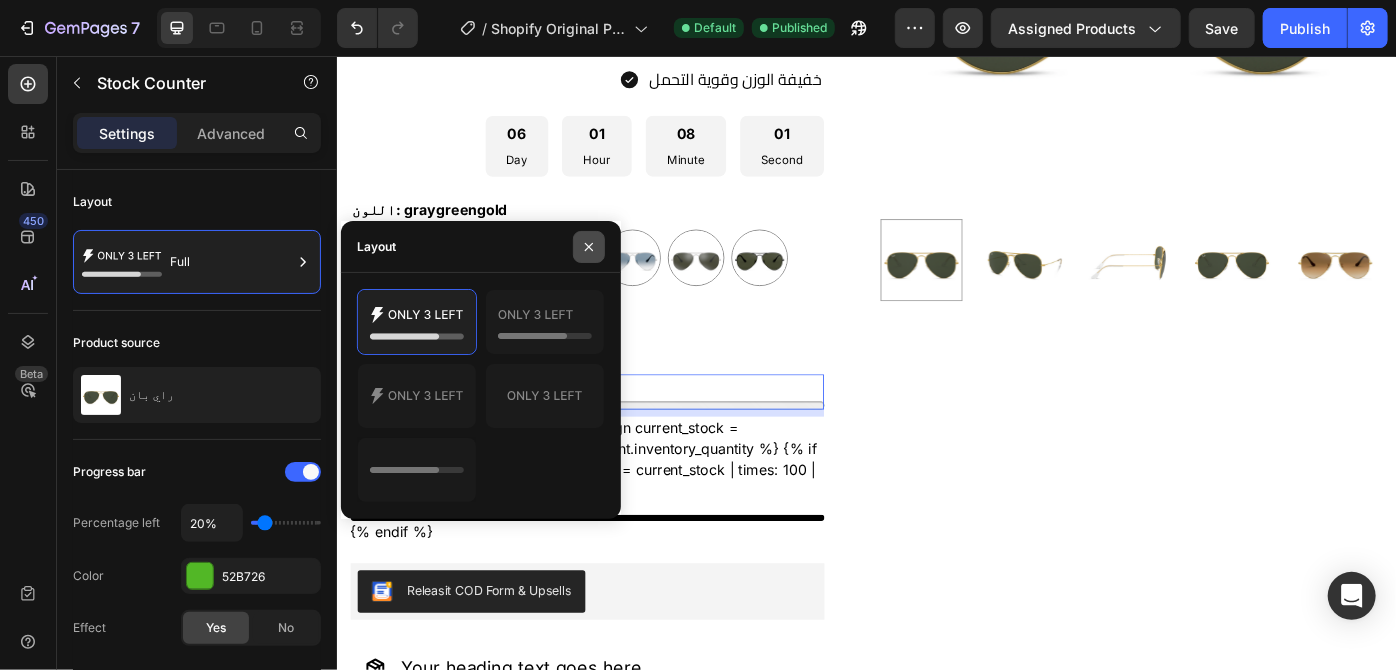 click at bounding box center [589, 247] 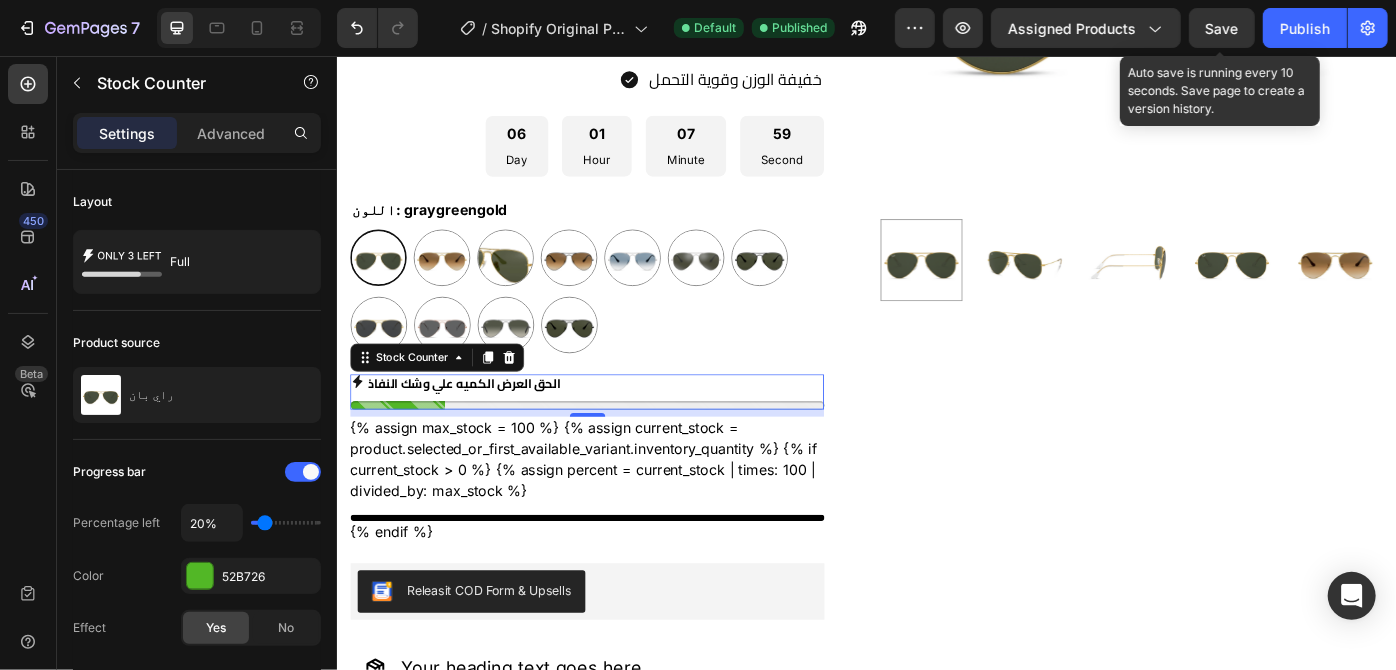 click on "Save" at bounding box center [1222, 28] 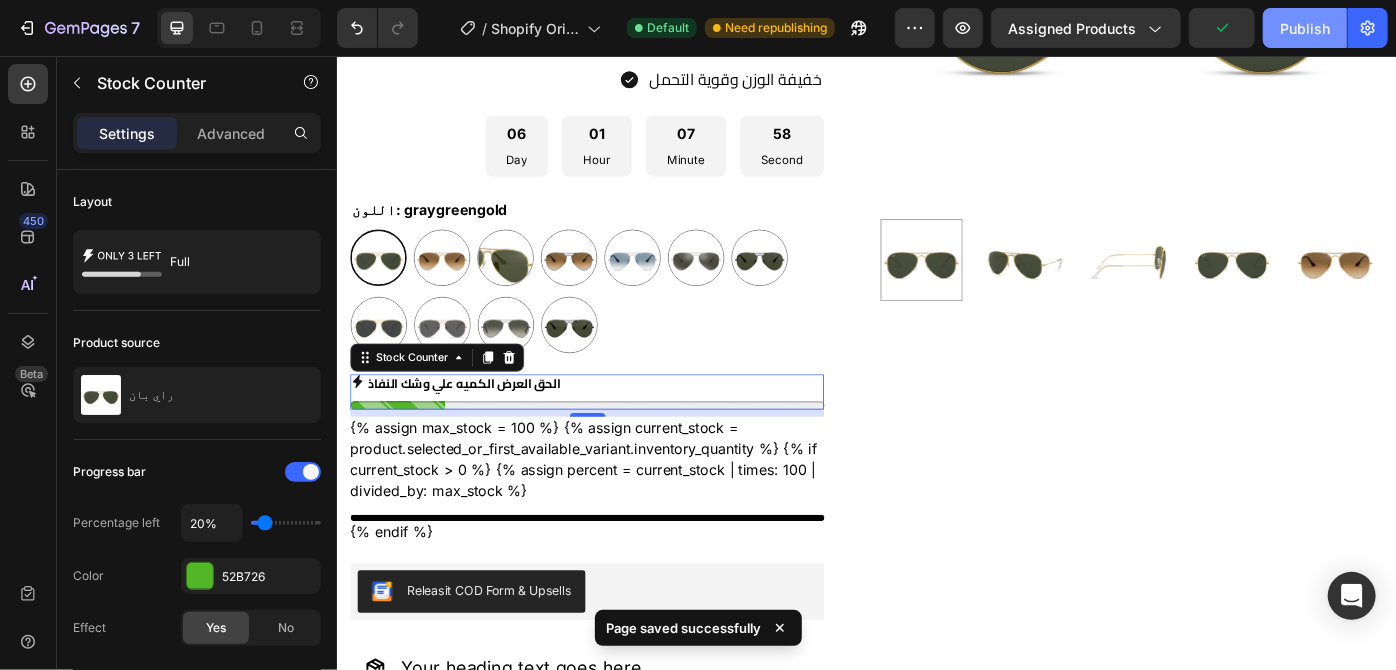 click on "Publish" at bounding box center [1305, 28] 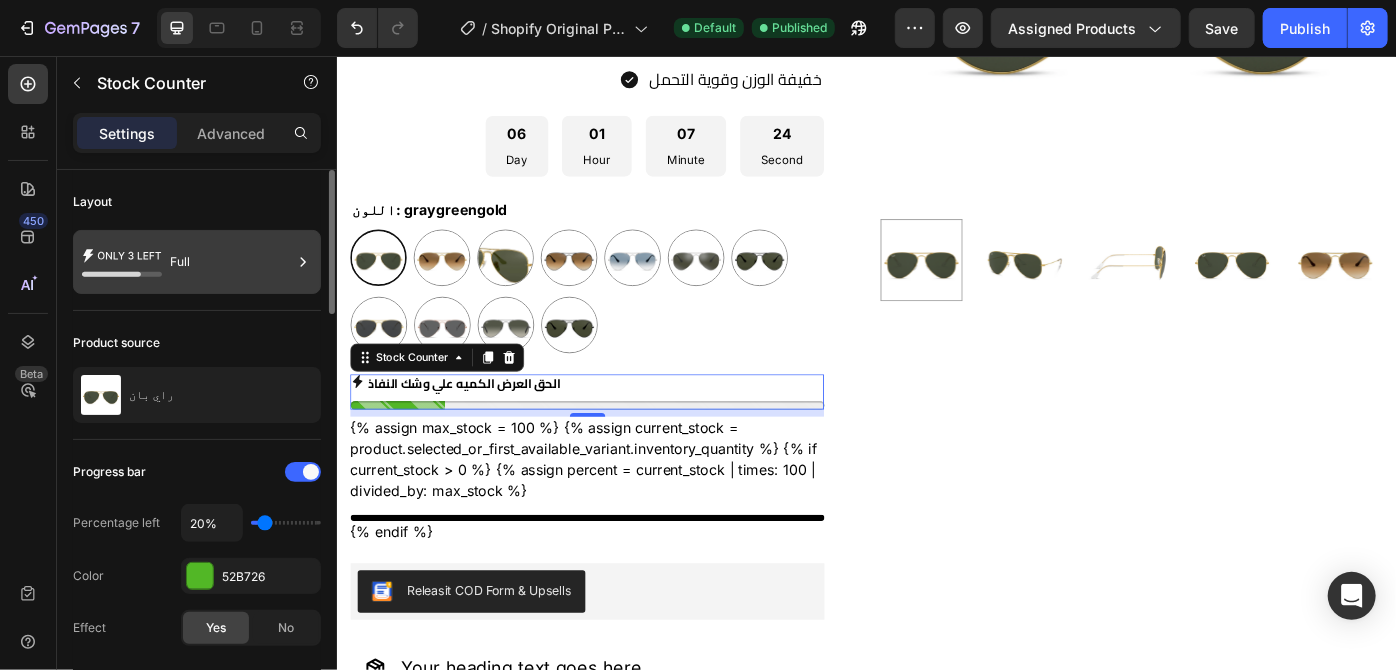 click 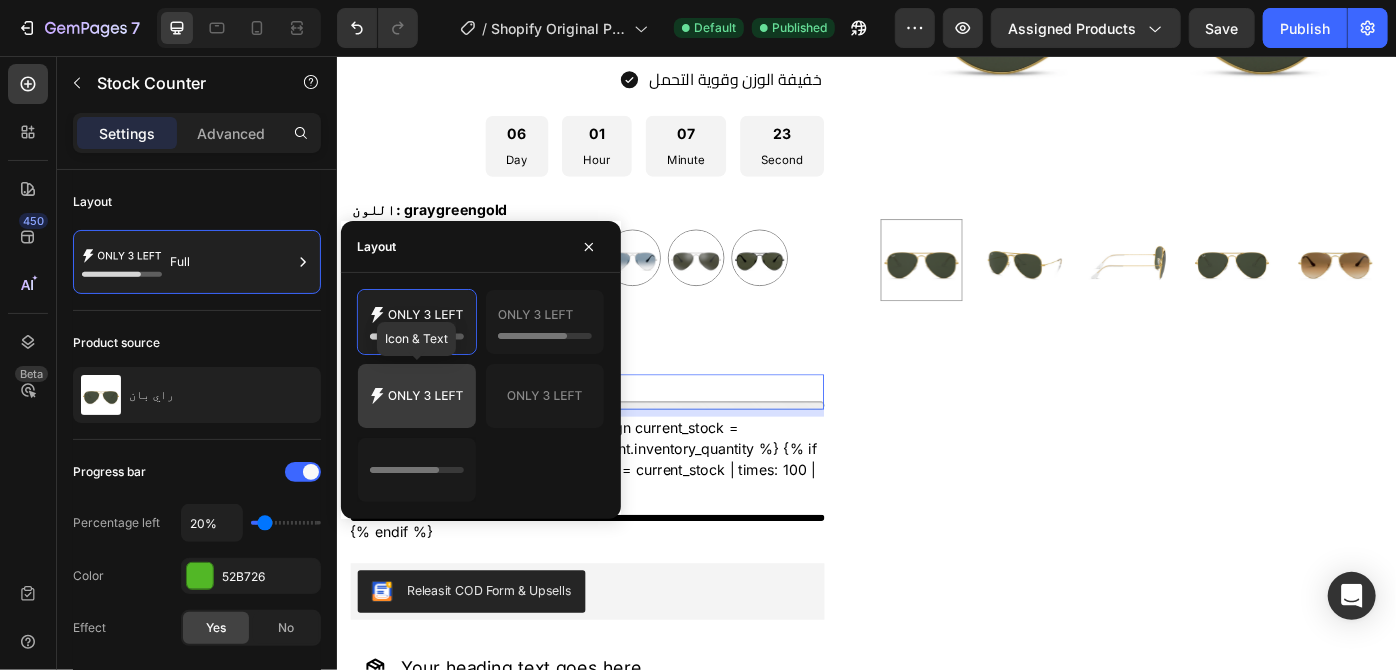click 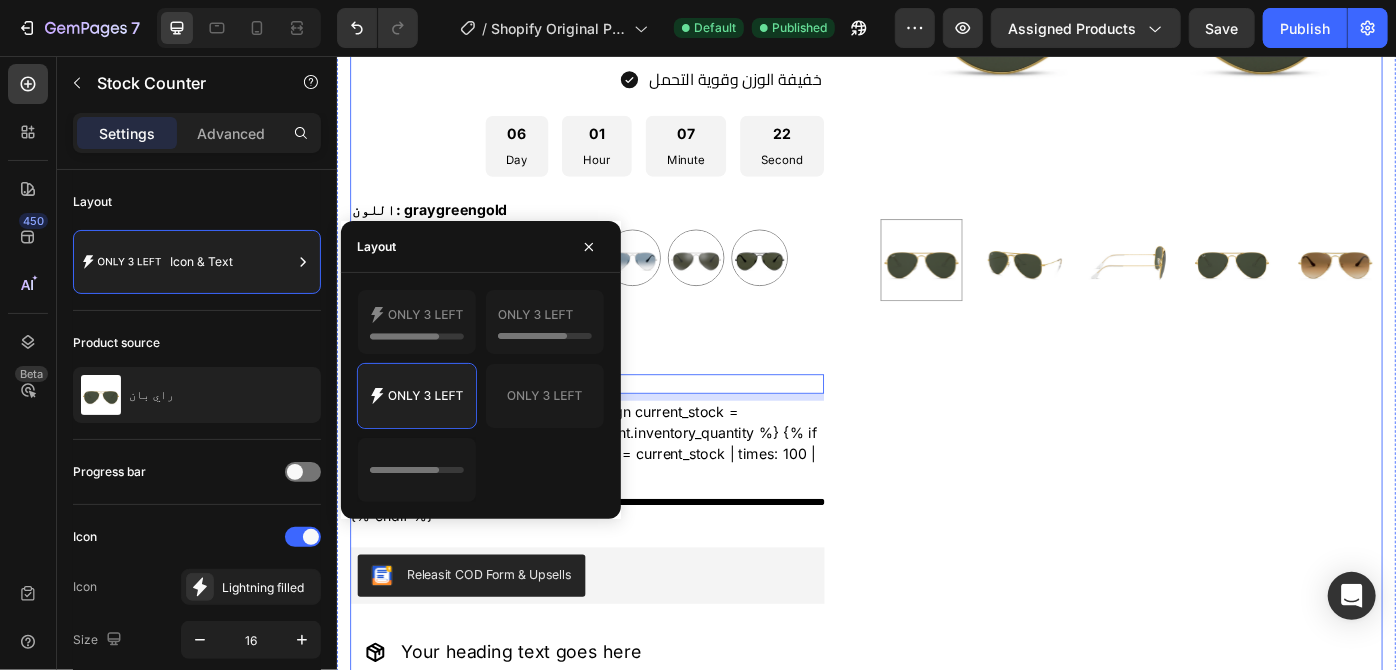 click on "راي بان Product Title
Publish the page to see the content.
Custom Code نظارة شمسية معدنية بإطار بيلوت للجنسين   Product Description                Title Line LE 1,100.00 Product Price Product Price LE 2,000.00 Compare Price Compare Price Sale 45% off Product Badge Row عدسات تحمي من الشمس تصميم مريح وعالي الجودة خفيفة الوزن وقوية التحمل Item List 06 Day 01 Hour 07 Minute 22 Second Countdown Timer اللون: graygreengold graygreengold graygreengold goldbrown goldbrown green green browngray browngray bluesilver bluesilver gray-1 gray-1 greenblue greenblue goldgray-1 goldgray-1 goldgray goldgray blackgray blackgray blackgreen-3 blackgreen-3 Product Variants & Swatches
الحق العرض الكميه علي وشك النفاذ Stock Counter   8
{% endif %} Custom Code Releasit COD Form & Upsells" at bounding box center [936, 280] 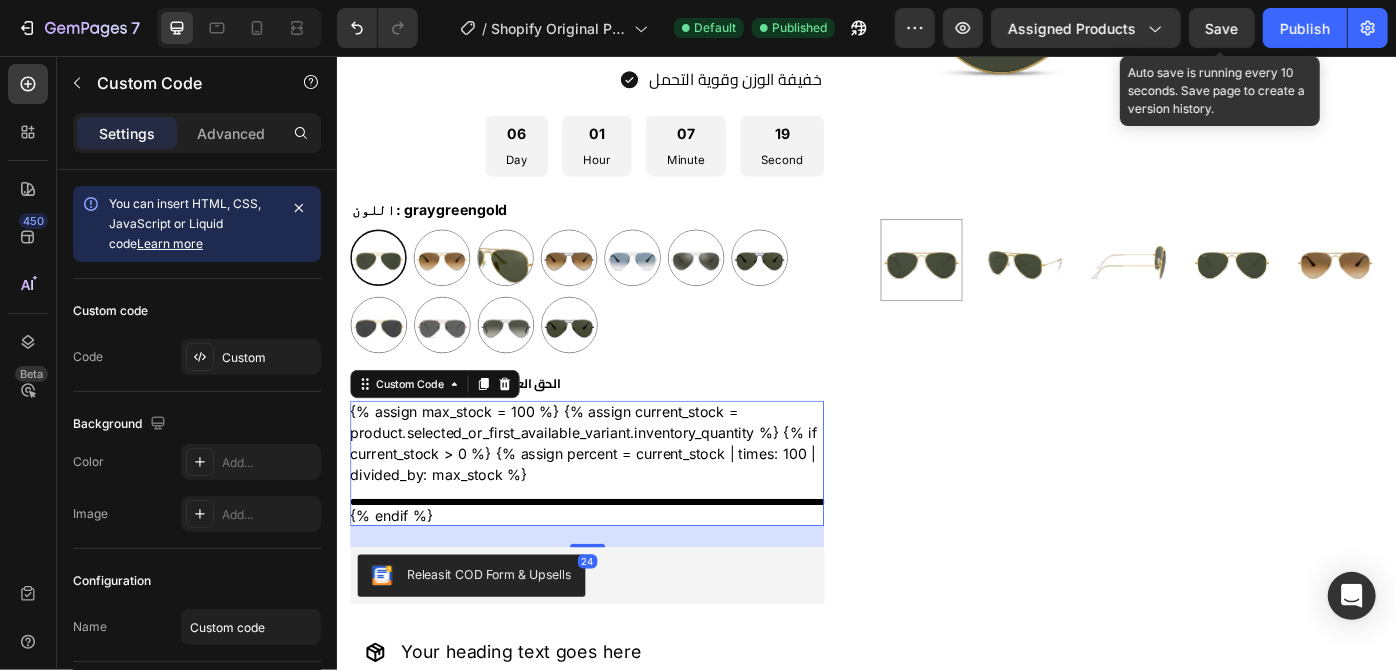click on "Save" at bounding box center (1222, 28) 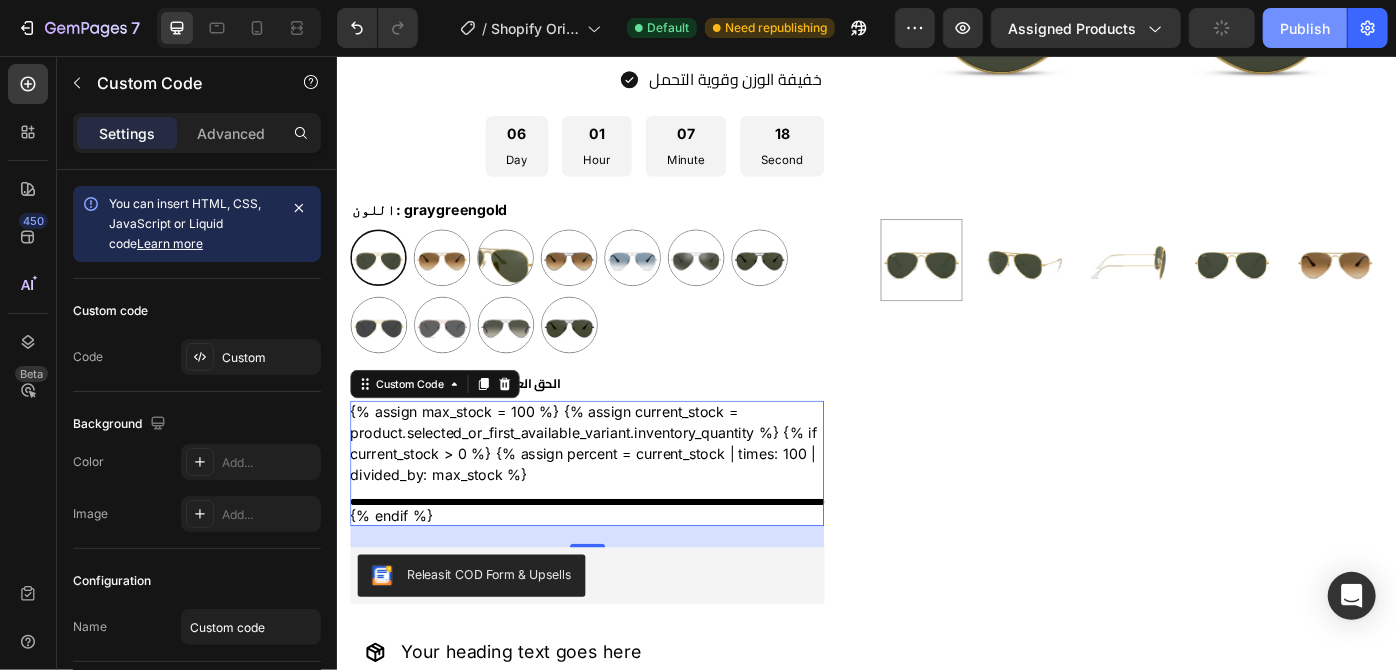 click on "Publish" at bounding box center [1305, 28] 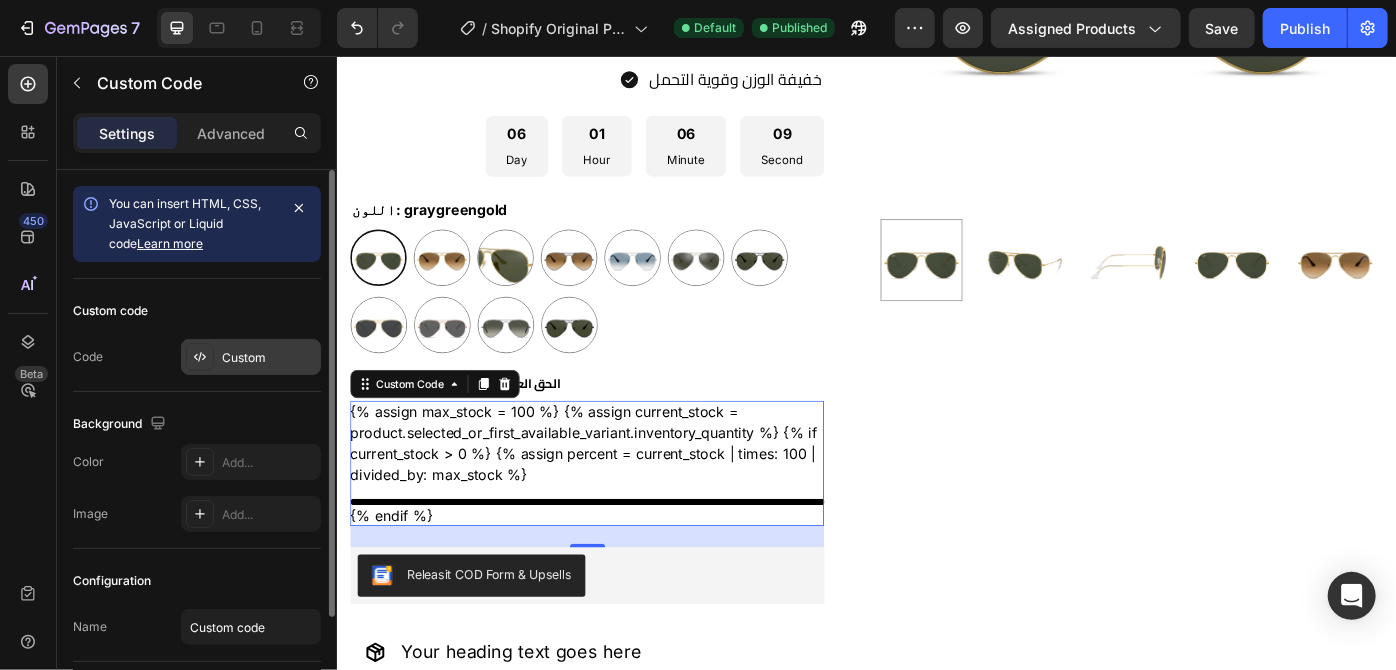 click on "Custom" at bounding box center (251, 357) 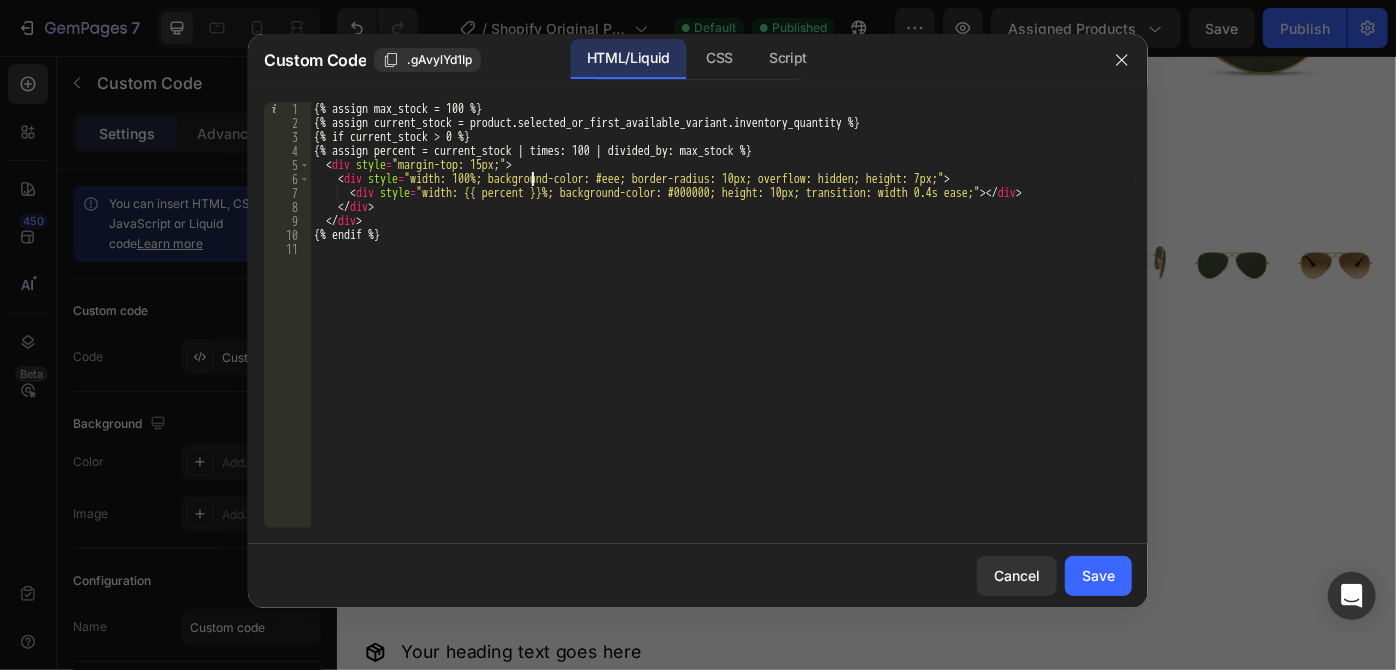click on "{% assign max_stock = 100 %} {% assign current_stock = product.selected_or_first_available_variant.inventory_quantity %} {% if current_stock > 0 %}   {% assign percent = current_stock | times: 100 | divided_by: max_stock %}    < div   style = "margin-top: 15px;" >      < div   style = "width: 100%; background-color: #eee; border-radius: 10px; overflow: hidden; height: 7px;" >         < div   style = "width: {{ percent }}%; background-color: #000000; height: 10px; transition: width 0.4s ease;" > </ div >      </ div >    </ div > {% endif %}" at bounding box center (721, 329) 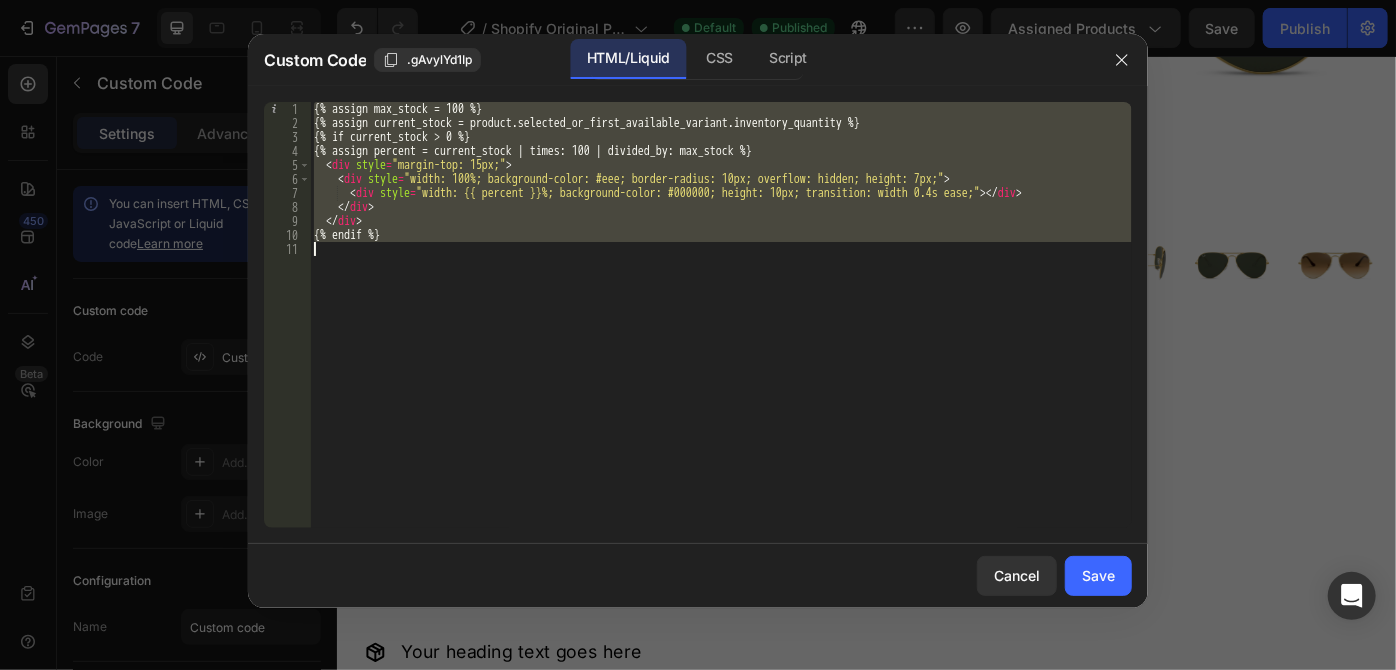 paste 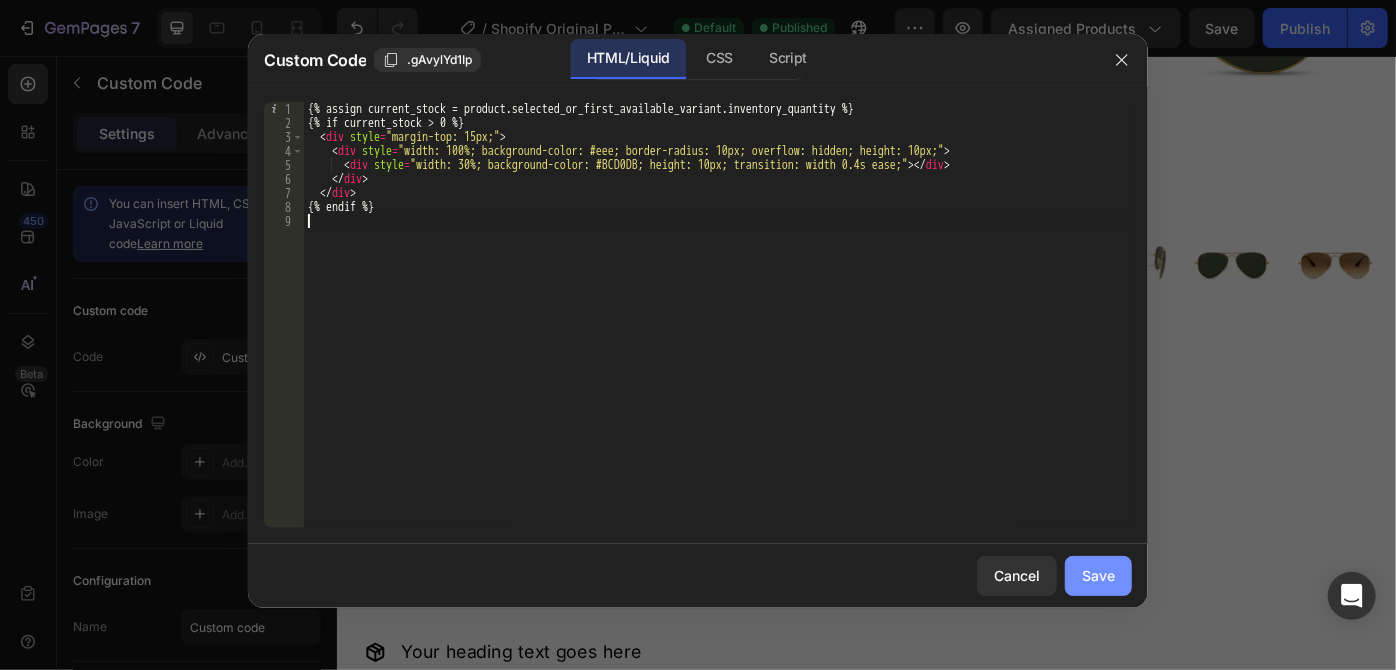 click on "Save" at bounding box center [1098, 575] 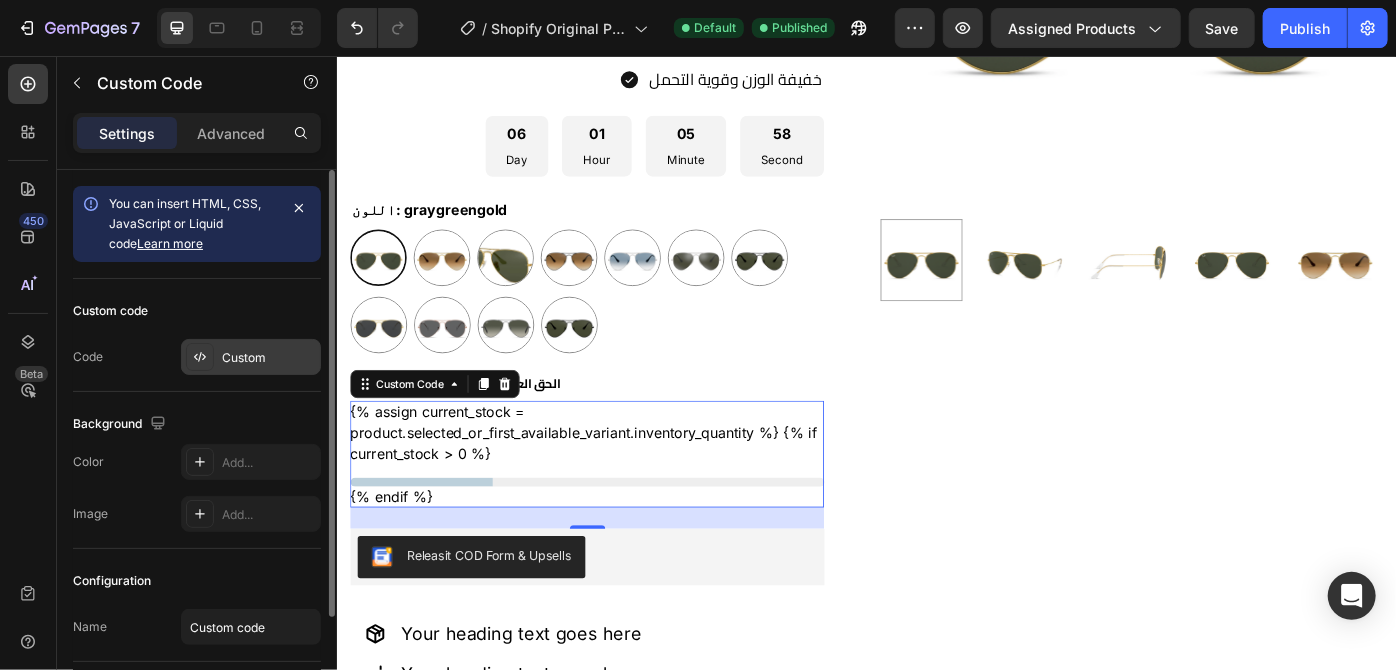 click on "Custom" at bounding box center (269, 358) 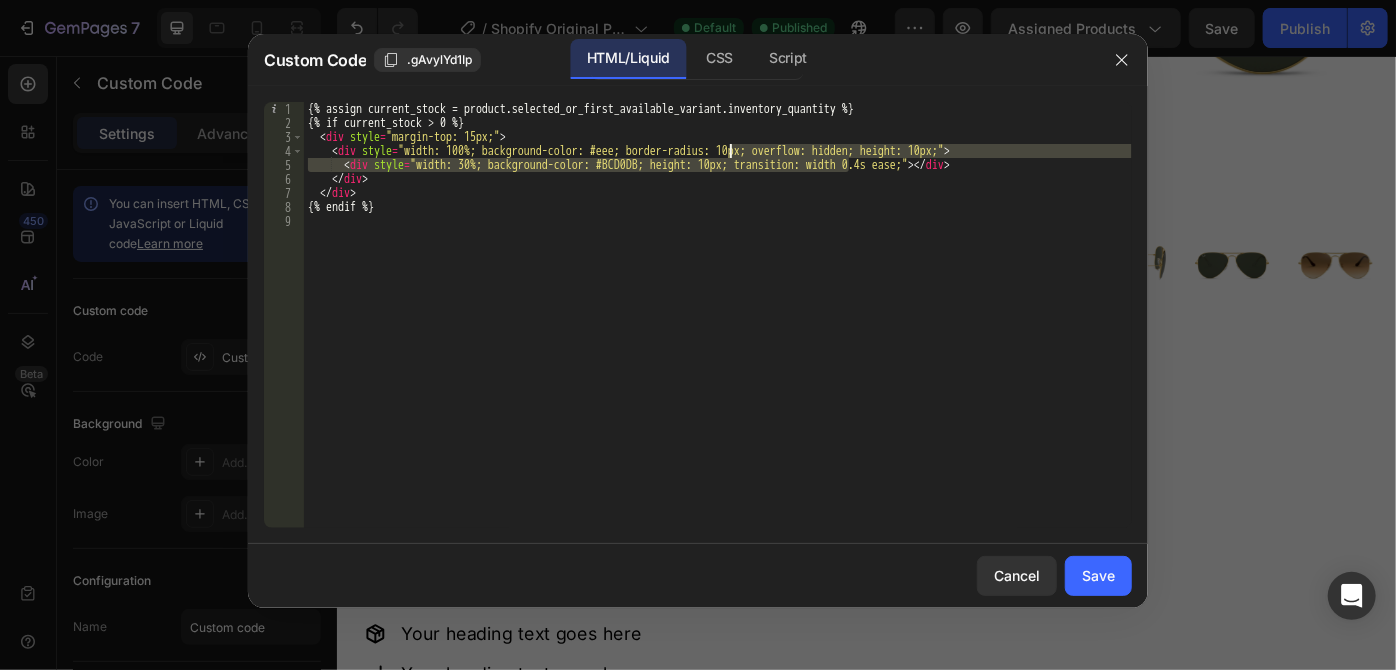 drag, startPoint x: 850, startPoint y: 166, endPoint x: 690, endPoint y: 155, distance: 160.37769 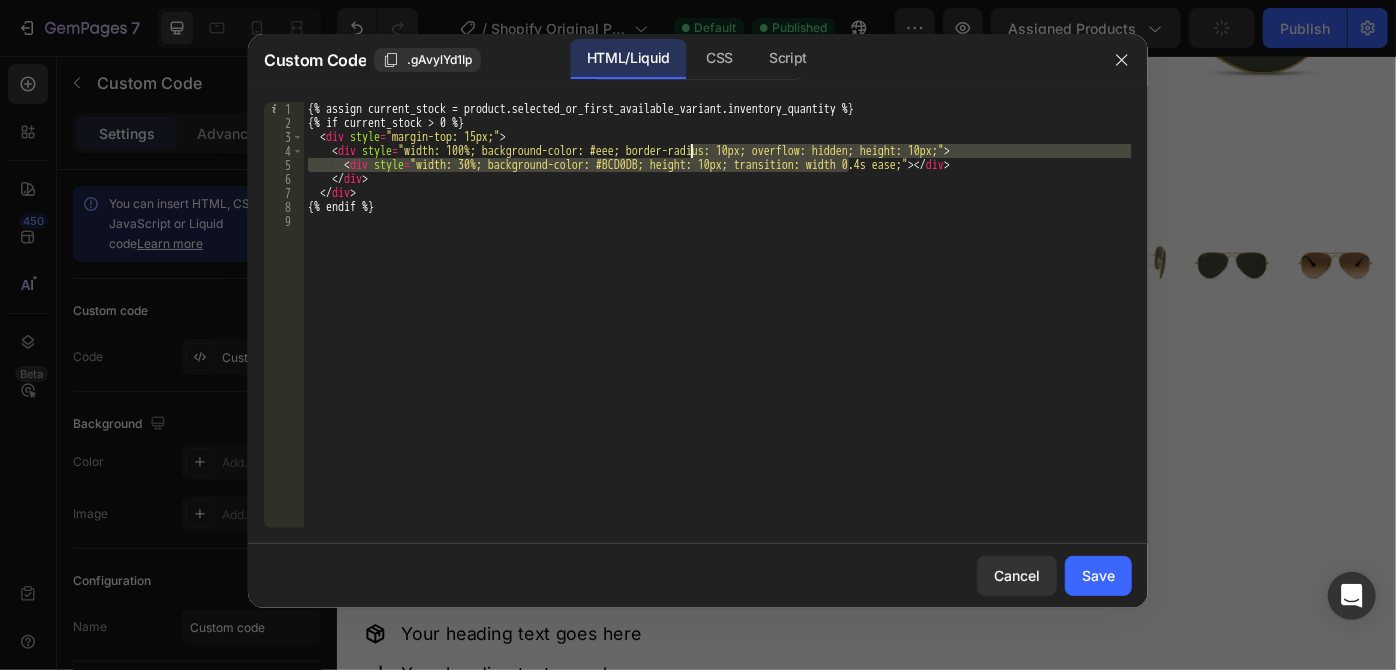type on "<div style="width: 100%; background-color: #eee; border-radius: 10px; overflow: hidden; height: 10px;">
<div style="width: 30%; background-color: #BCD0DB; height: 10px; transition: width 0.4s ease;"></div>" 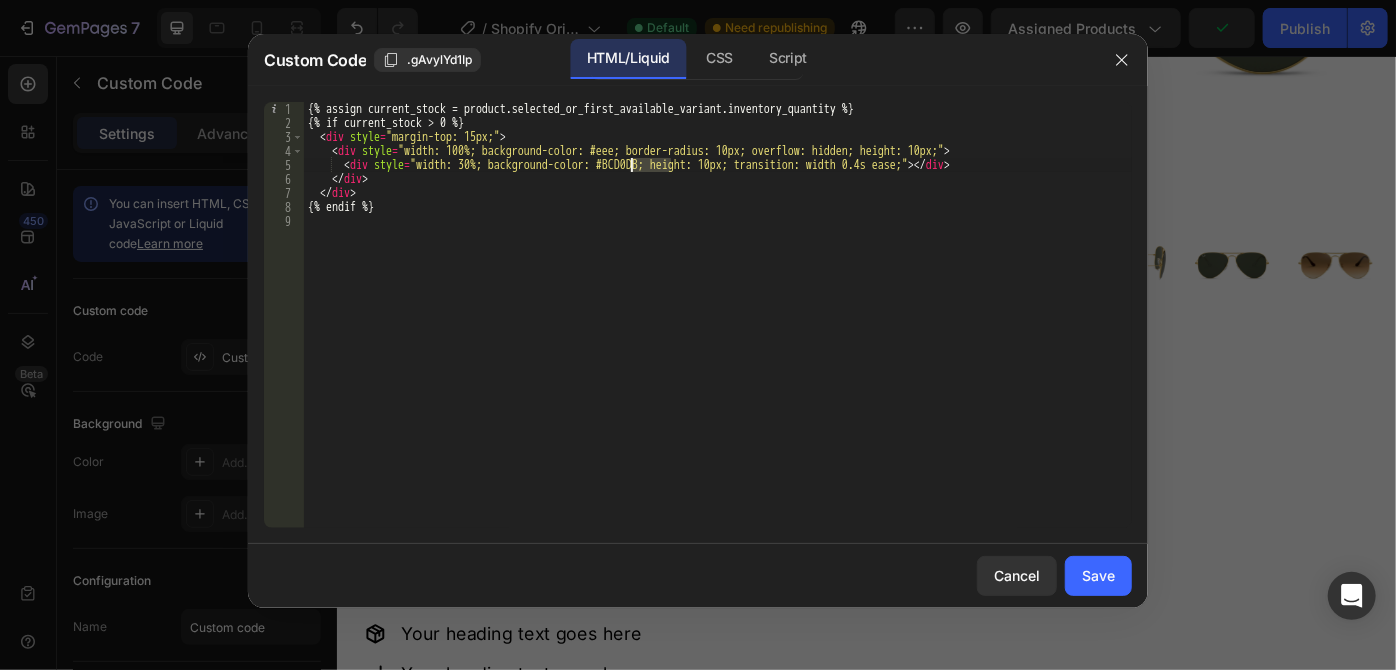 drag, startPoint x: 669, startPoint y: 163, endPoint x: 632, endPoint y: 163, distance: 37 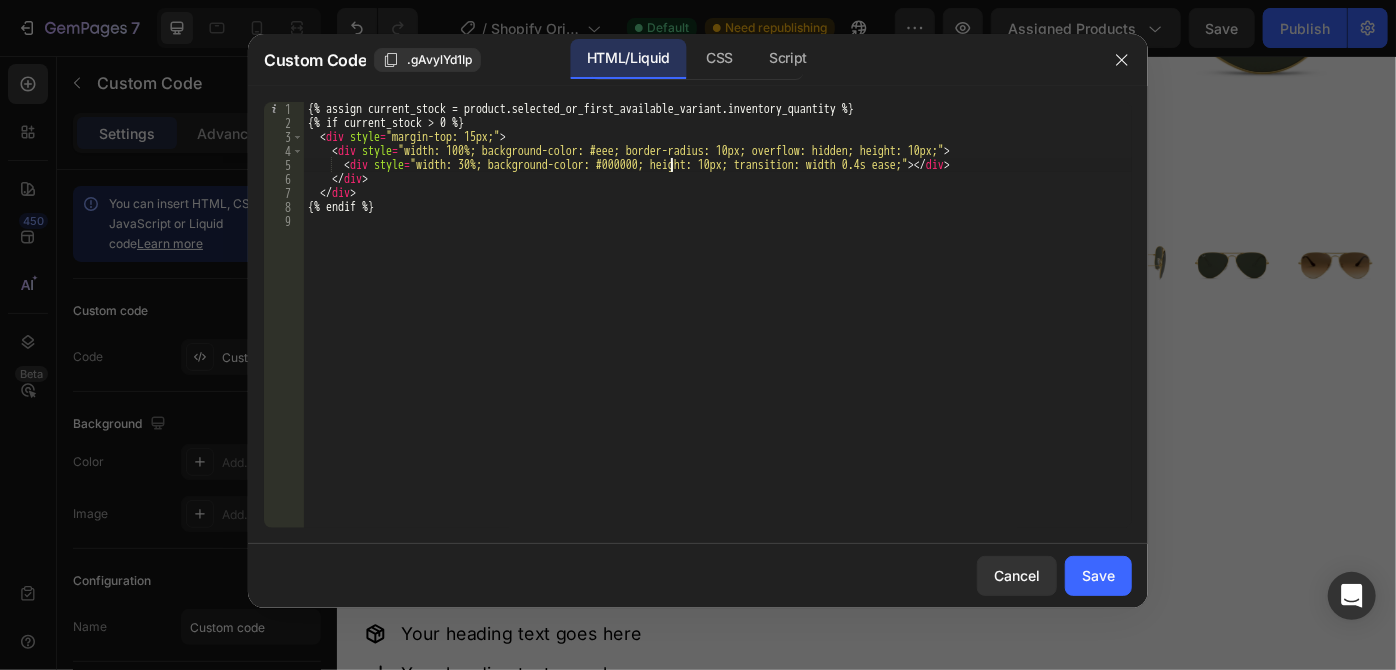 scroll, scrollTop: 0, scrollLeft: 29, axis: horizontal 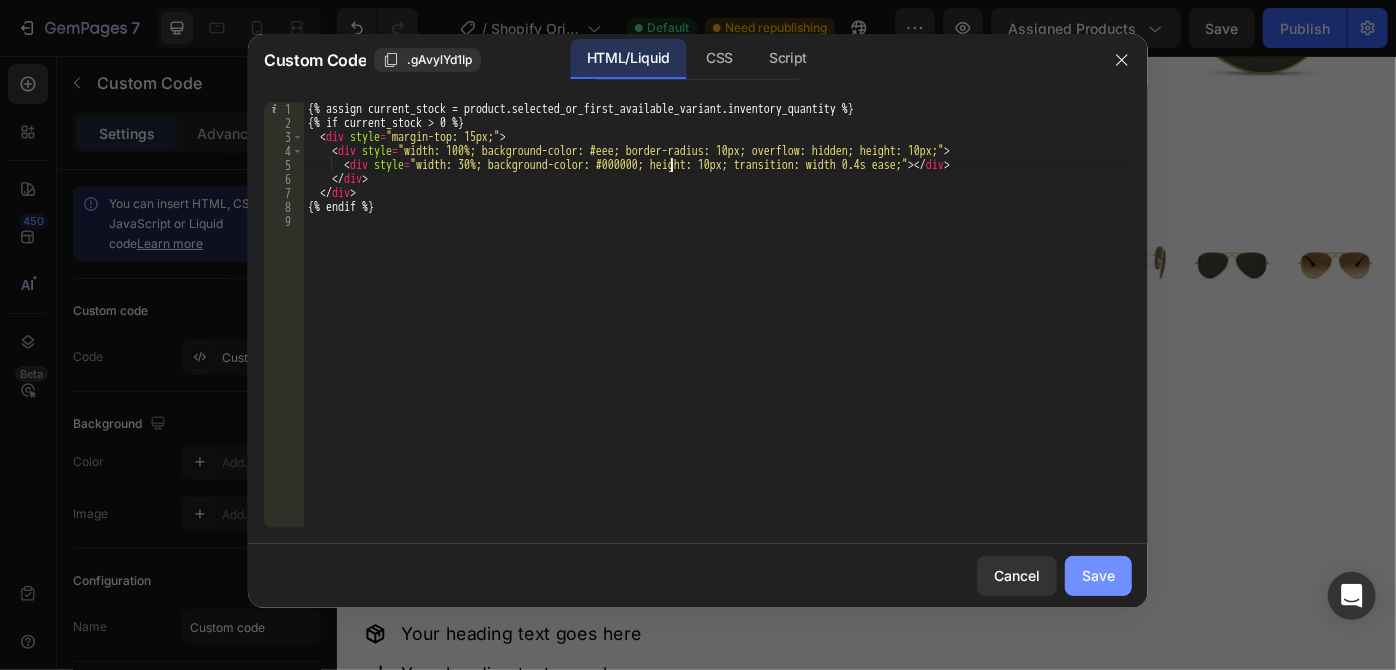 type on "<div style="width: 30%; background-color: #000000; height: 10px; transition: width 0.4s ease;"></div>" 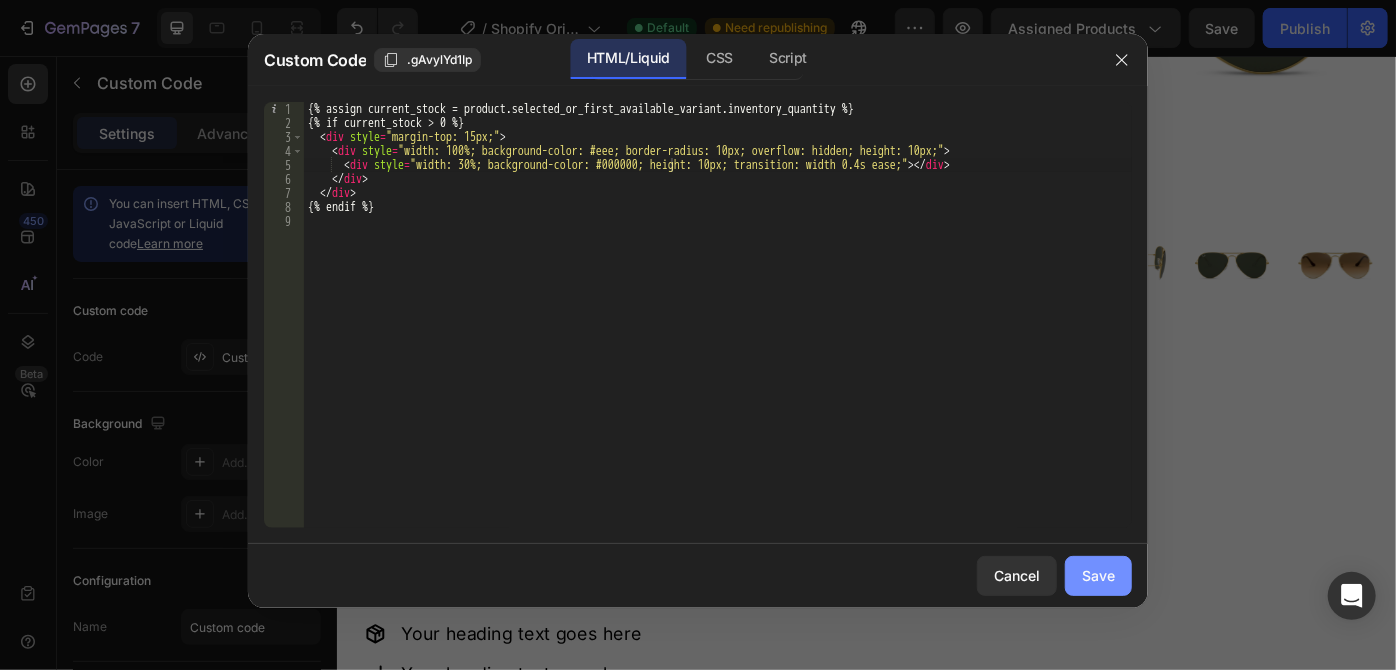 click on "Save" 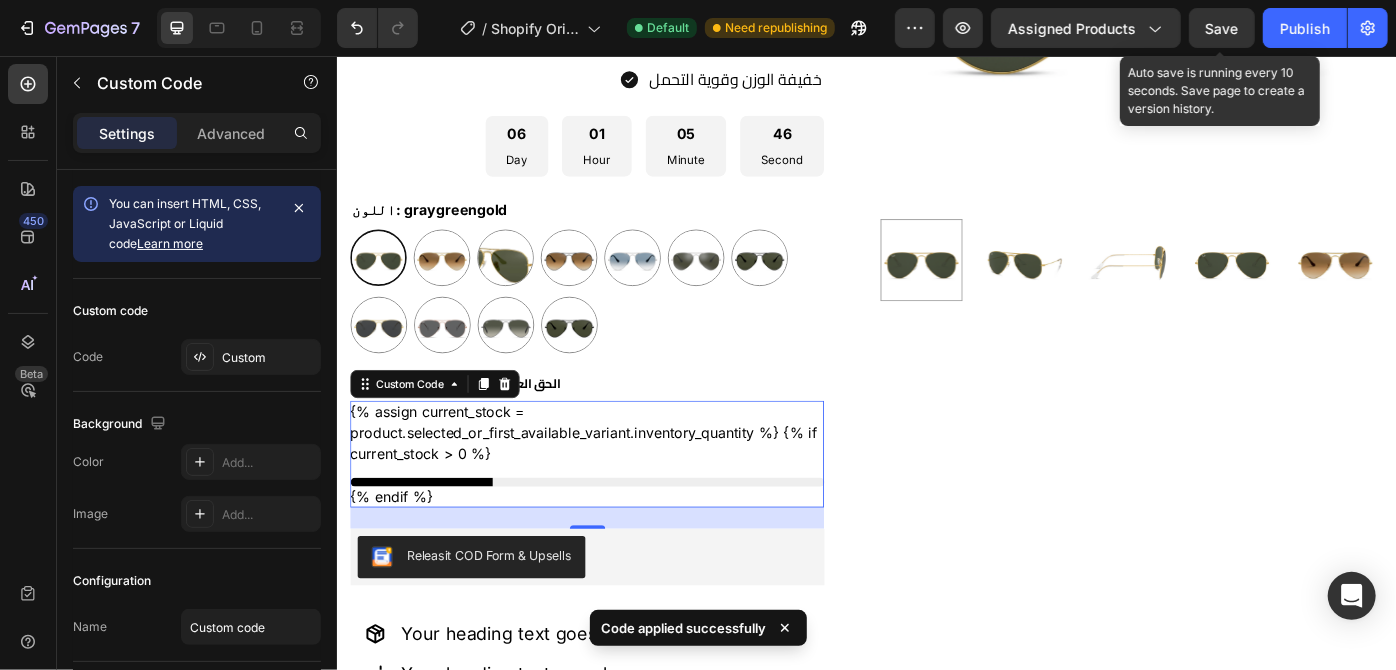 click on "Save" at bounding box center [1222, 28] 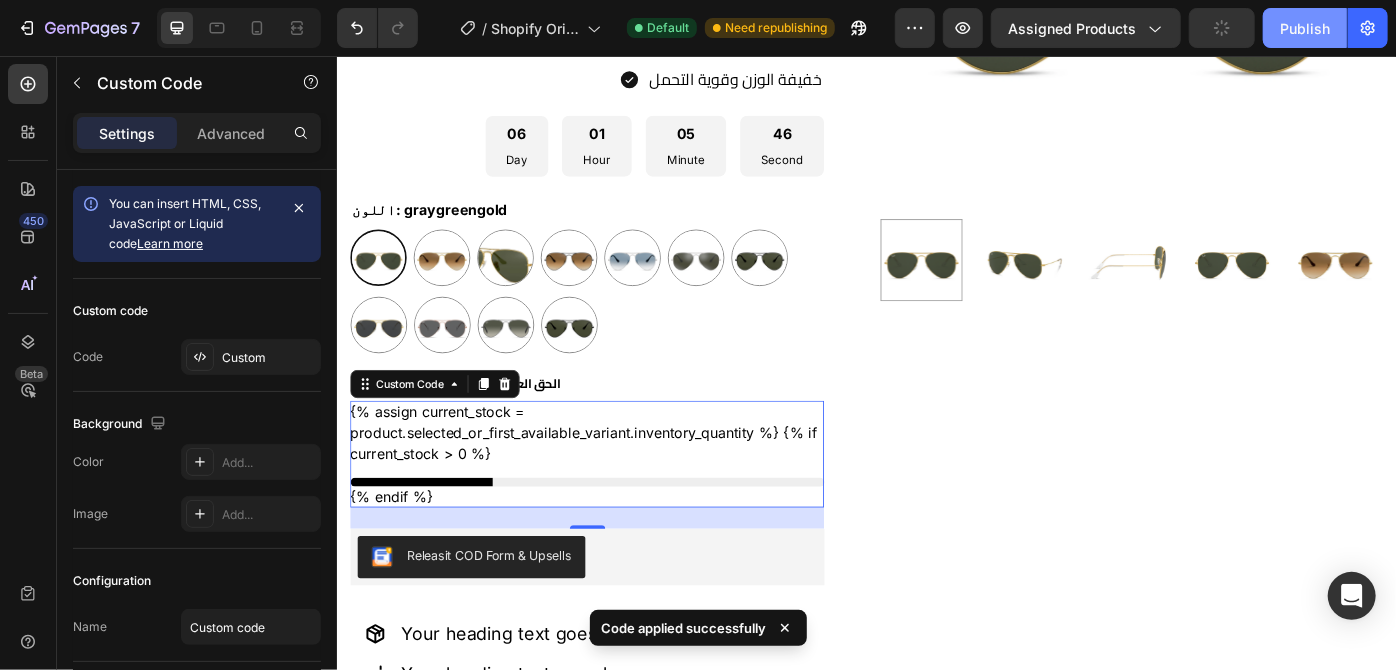 click on "Publish" at bounding box center (1305, 28) 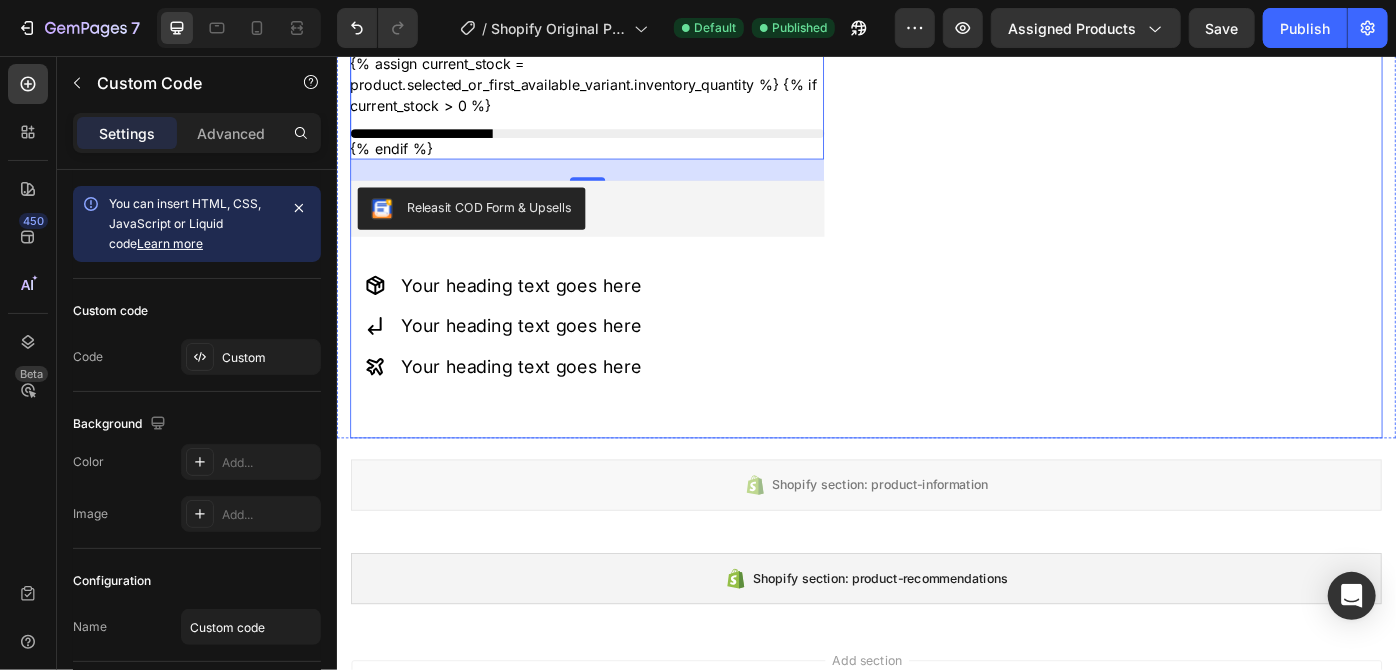 scroll, scrollTop: 999, scrollLeft: 0, axis: vertical 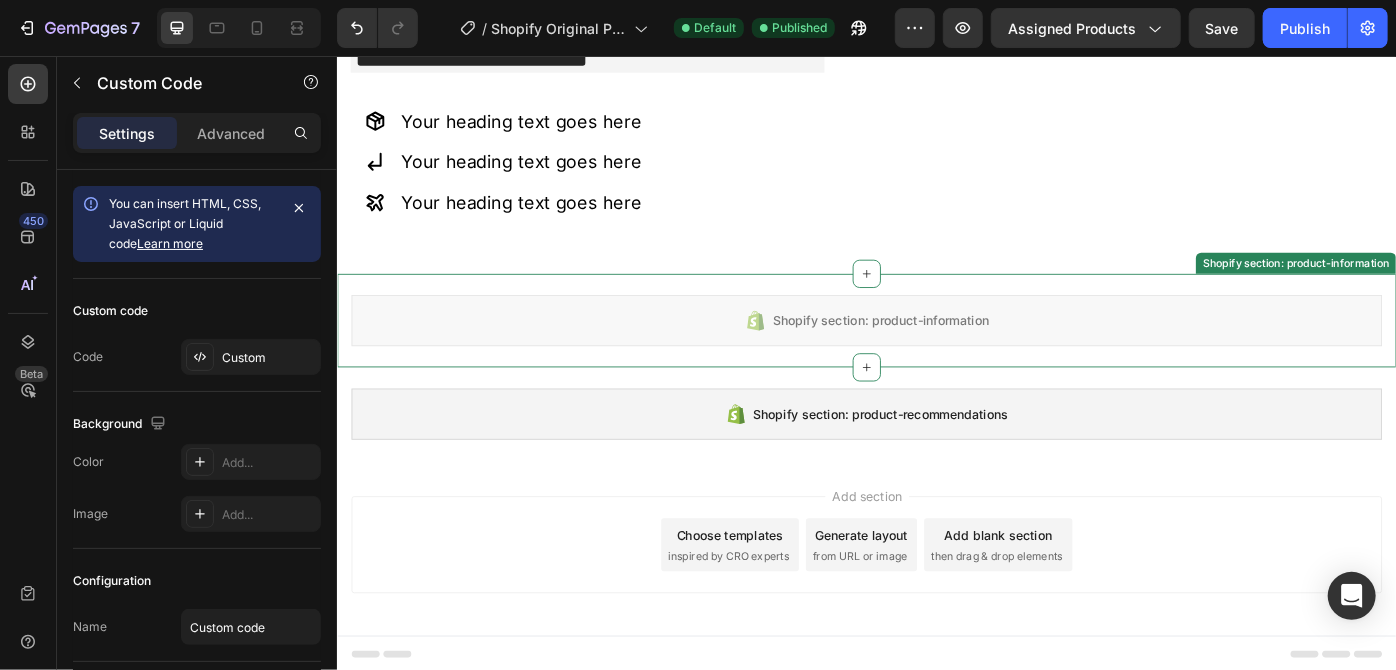 click on "Shopify section: product-information" at bounding box center [936, 355] 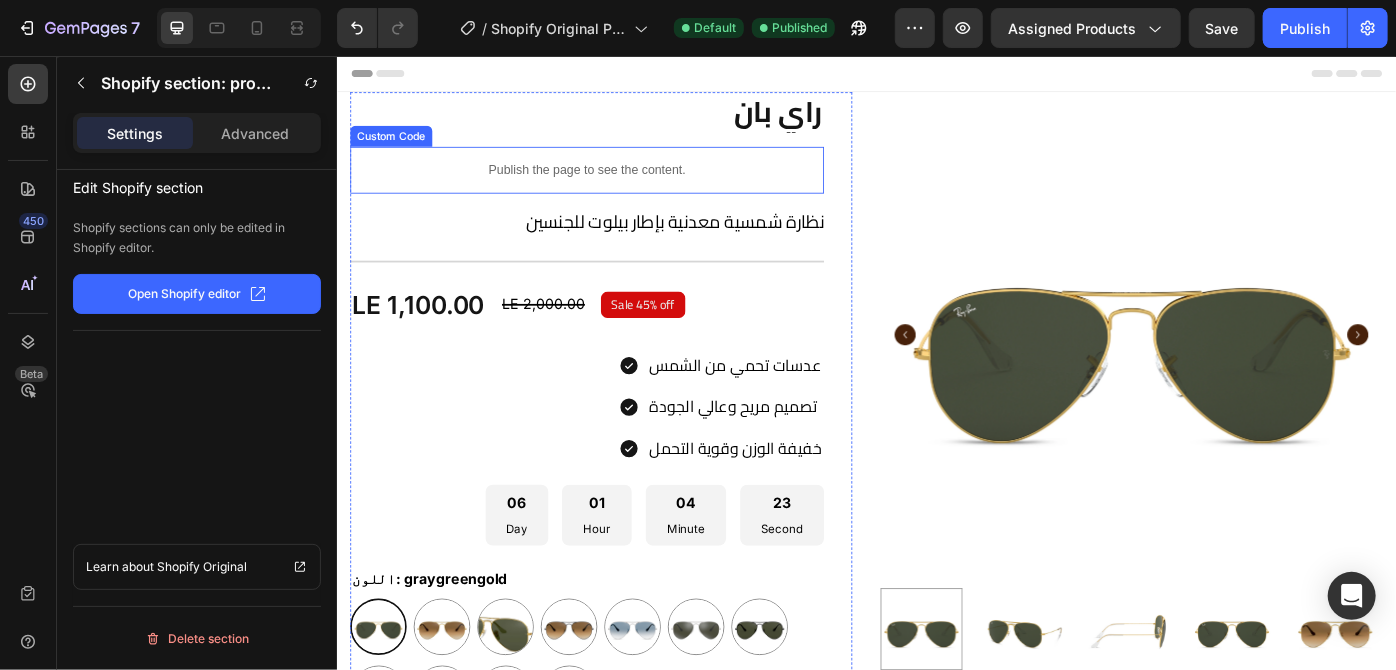 scroll, scrollTop: 124, scrollLeft: 0, axis: vertical 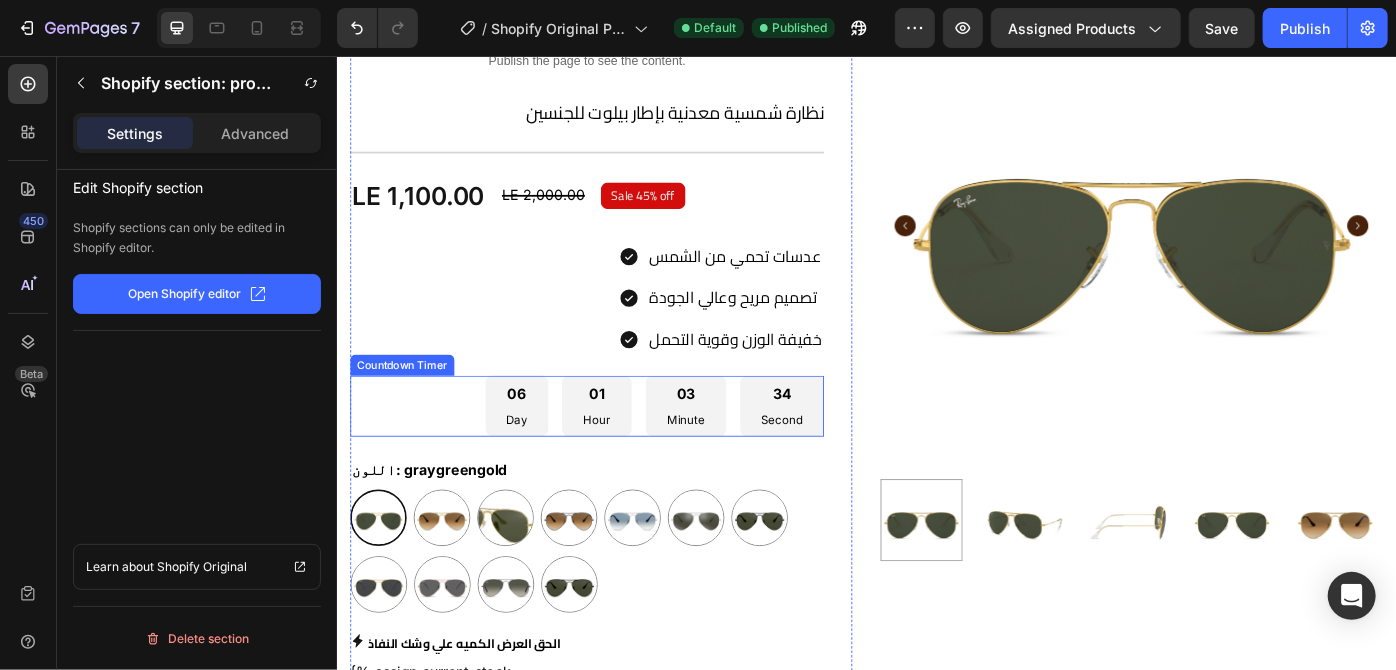 click on "34 Second" at bounding box center [840, 451] 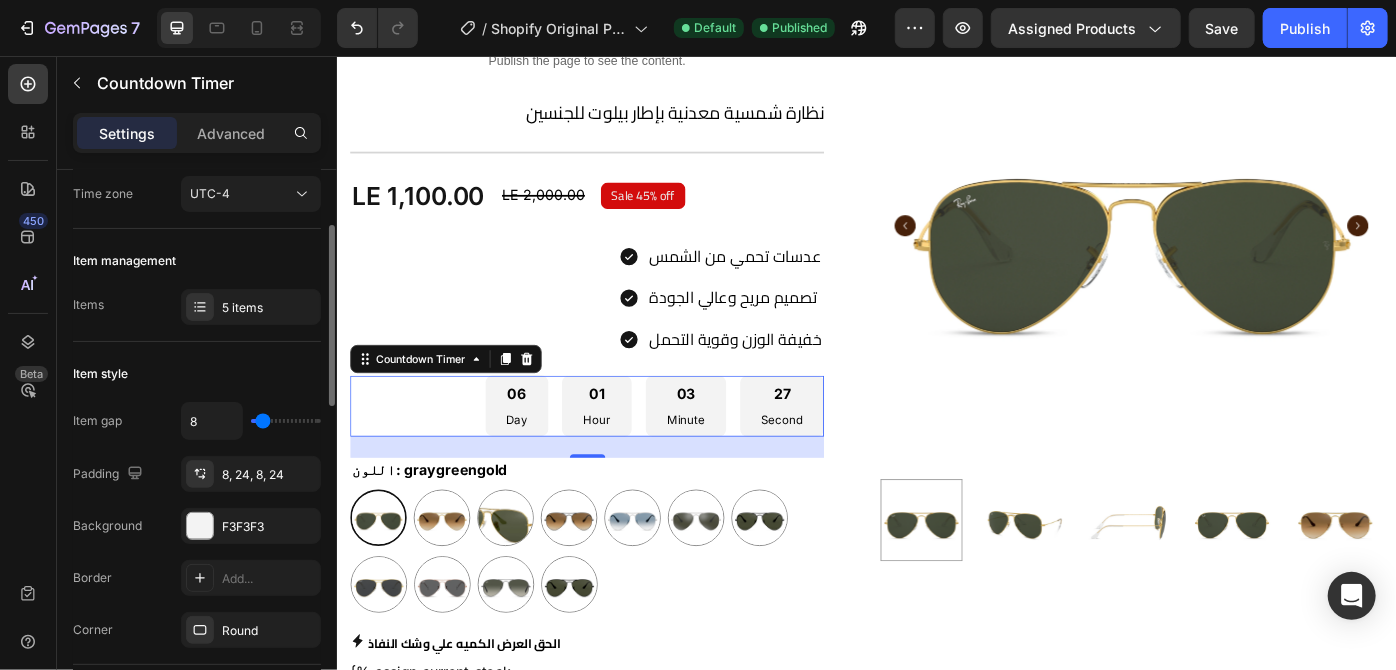 scroll, scrollTop: 176, scrollLeft: 0, axis: vertical 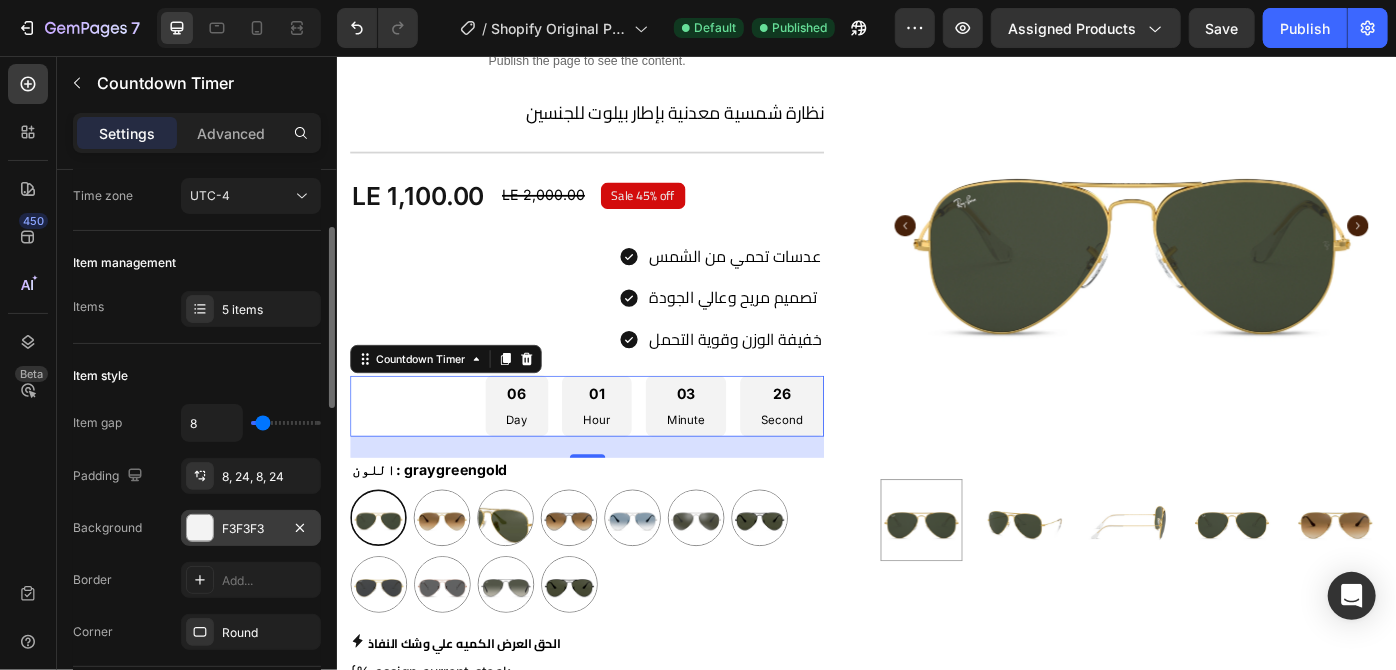 click at bounding box center (200, 528) 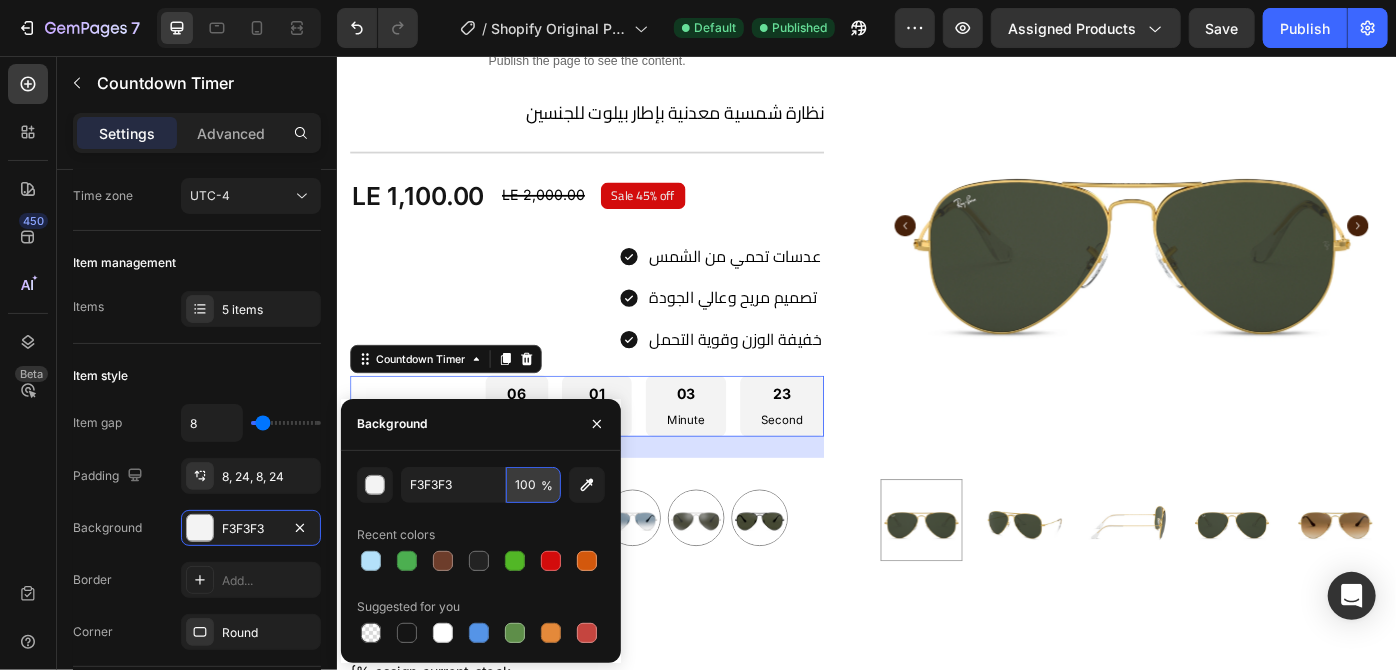 click on "100" at bounding box center [533, 485] 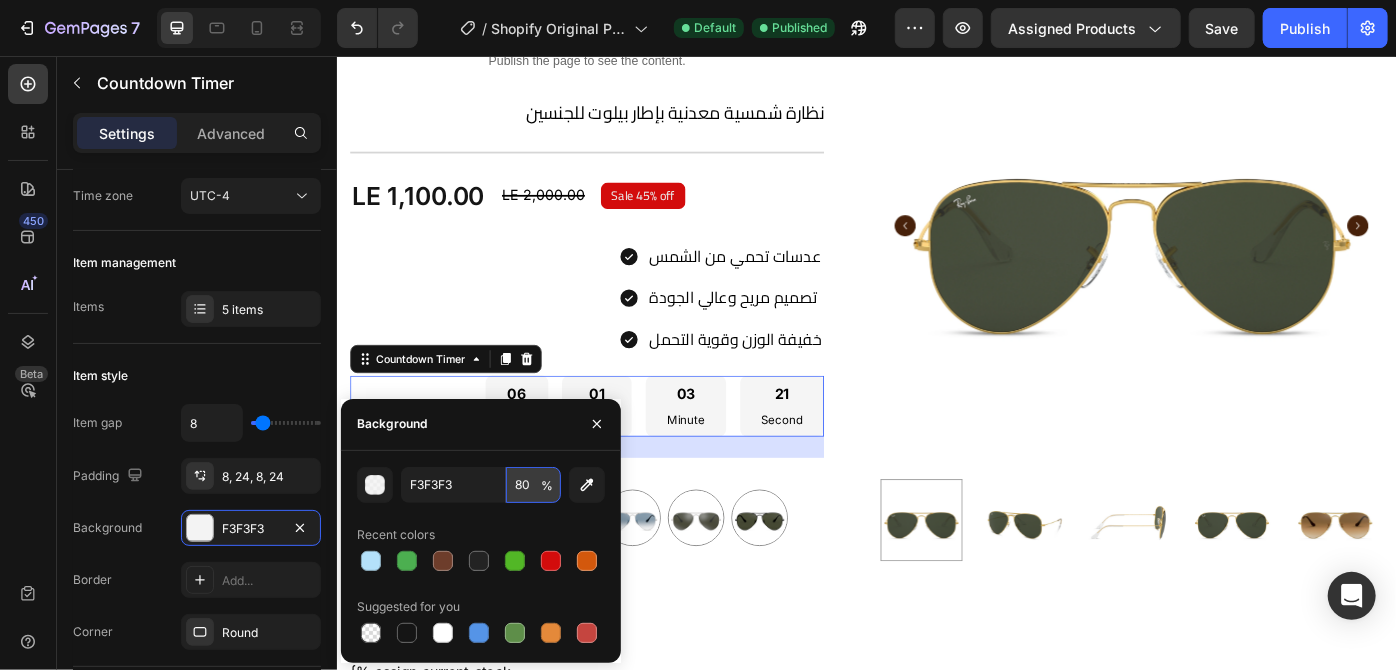 type on "8" 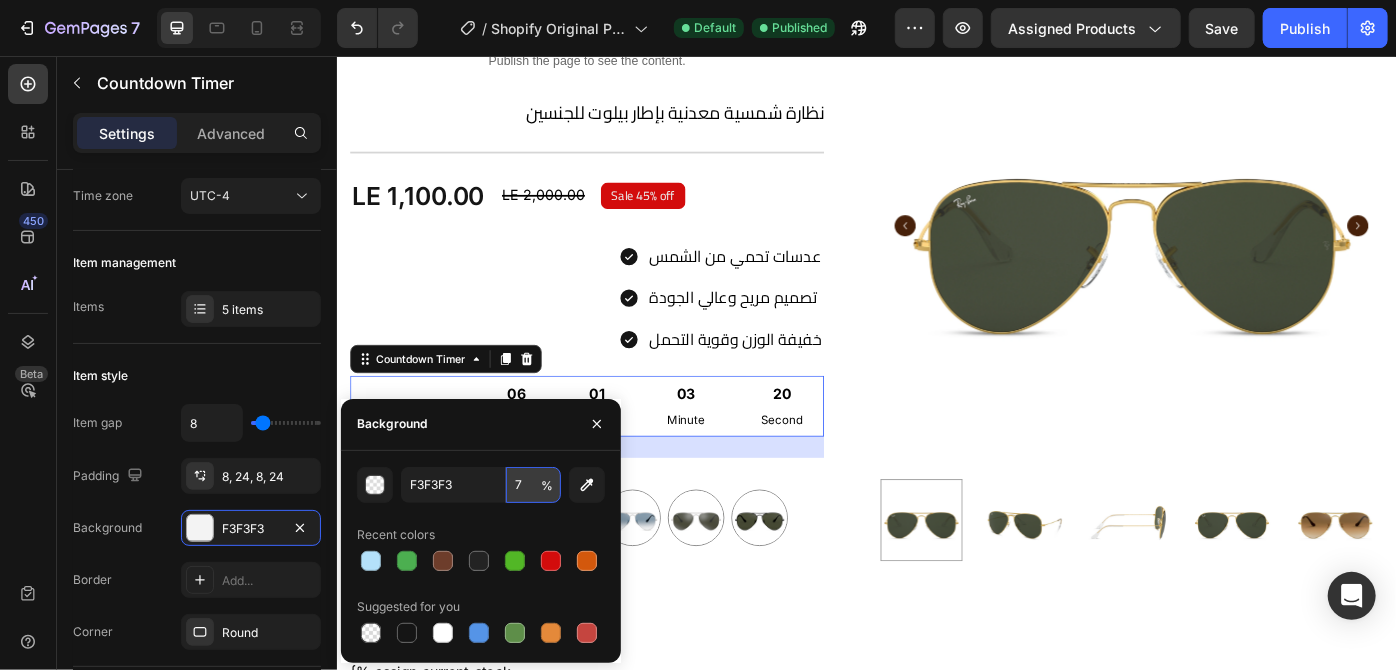 type on "70" 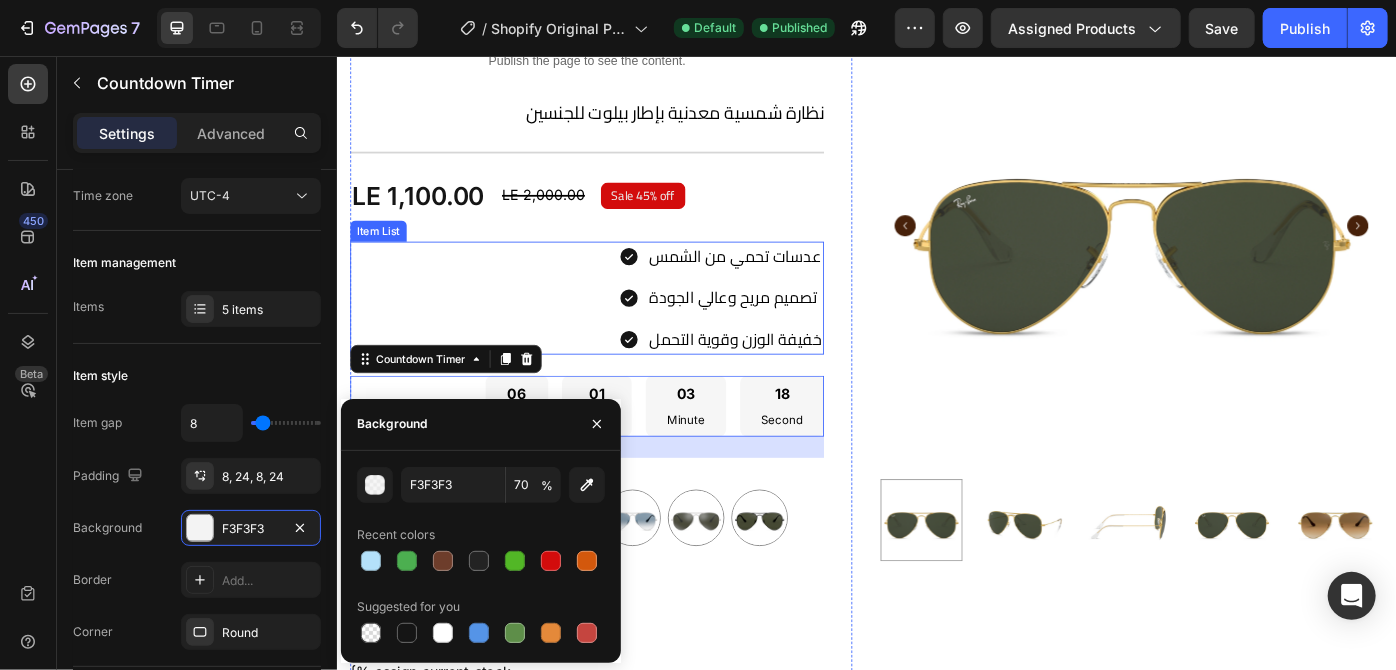 click on "عدسات تحمي من الشمس تصميم مريح وعالي الجودة خفيفة الوزن وقوية التحمل" at bounding box center [619, 329] 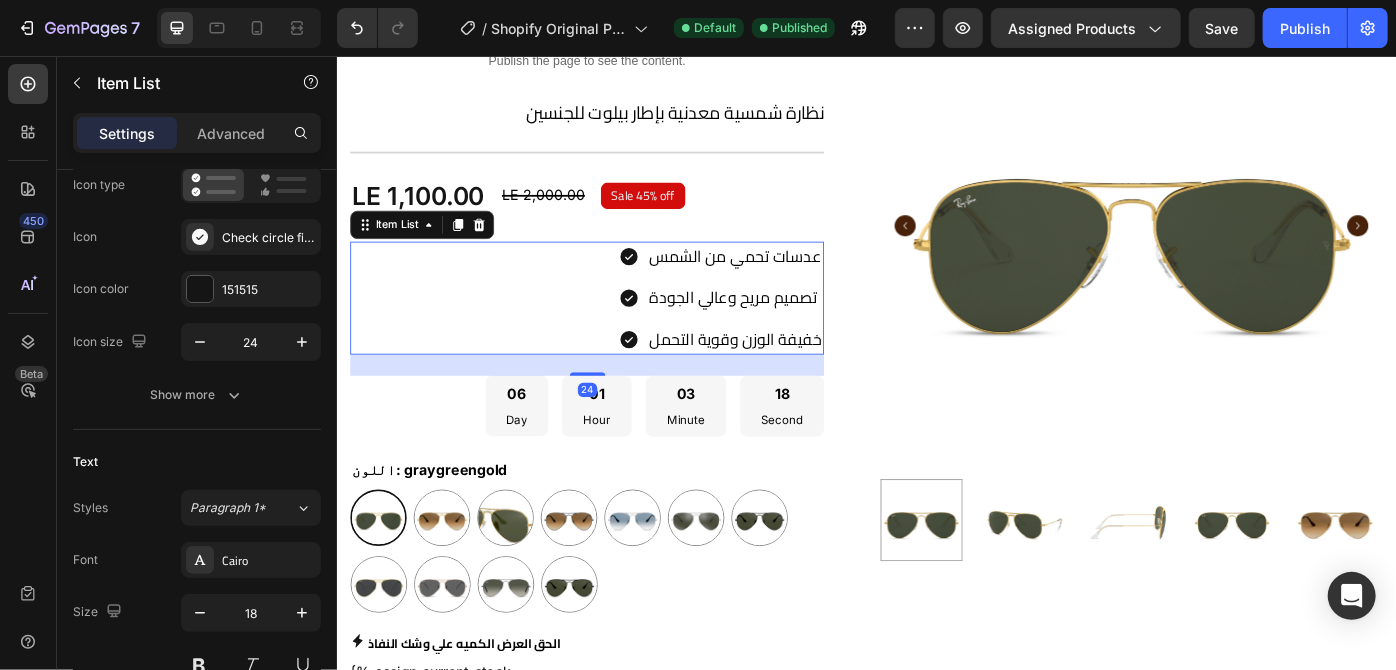 scroll, scrollTop: 0, scrollLeft: 0, axis: both 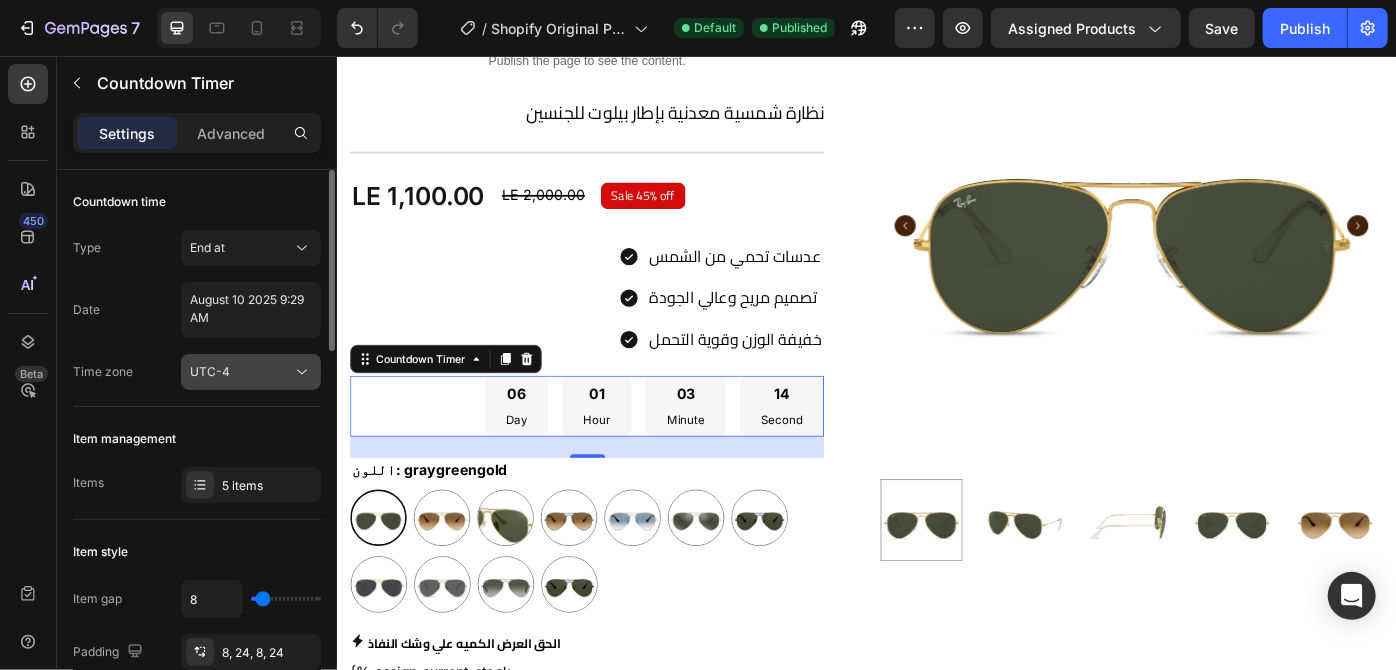 click on "UTC-4" at bounding box center (241, 372) 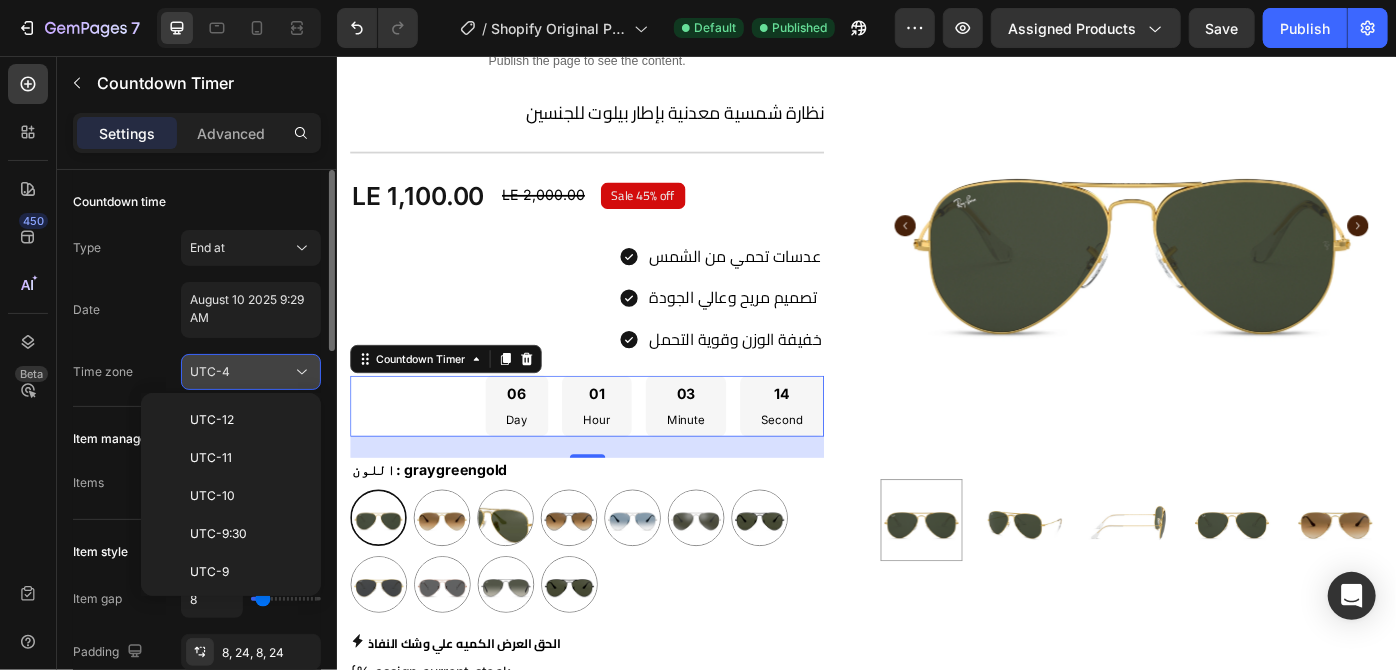 scroll, scrollTop: 216, scrollLeft: 0, axis: vertical 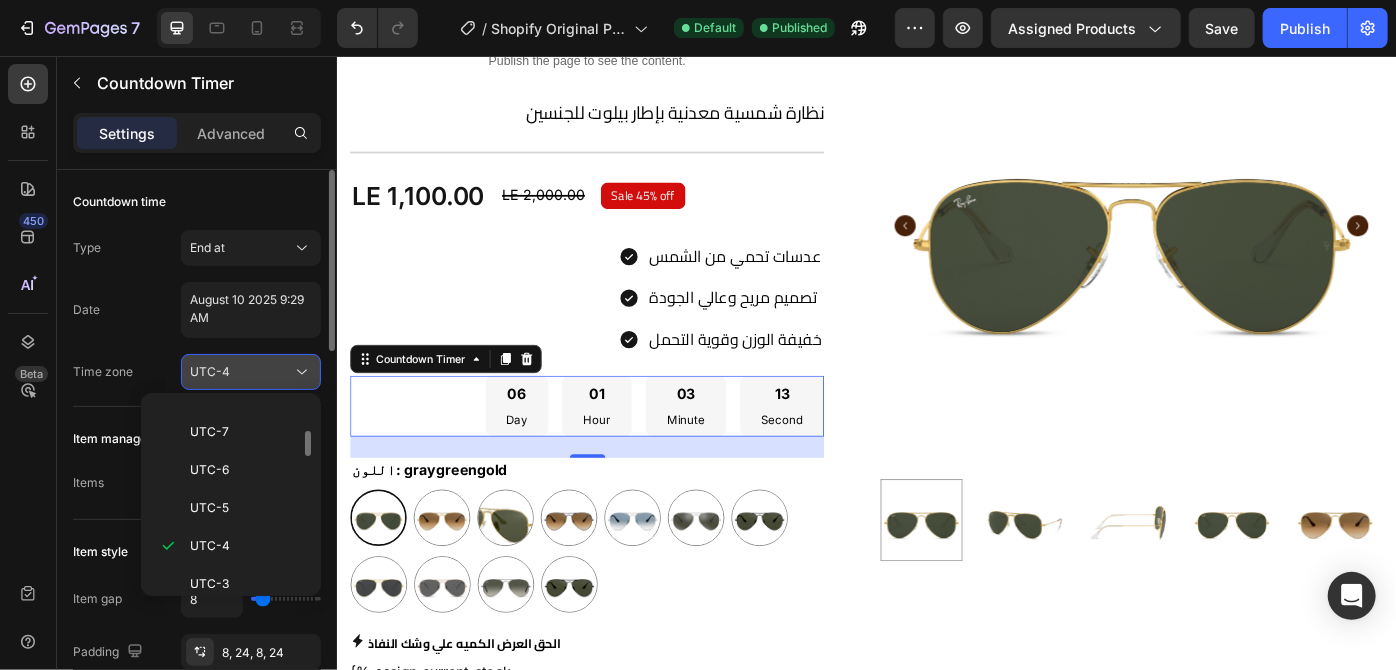 click on "UTC-4" at bounding box center (241, 372) 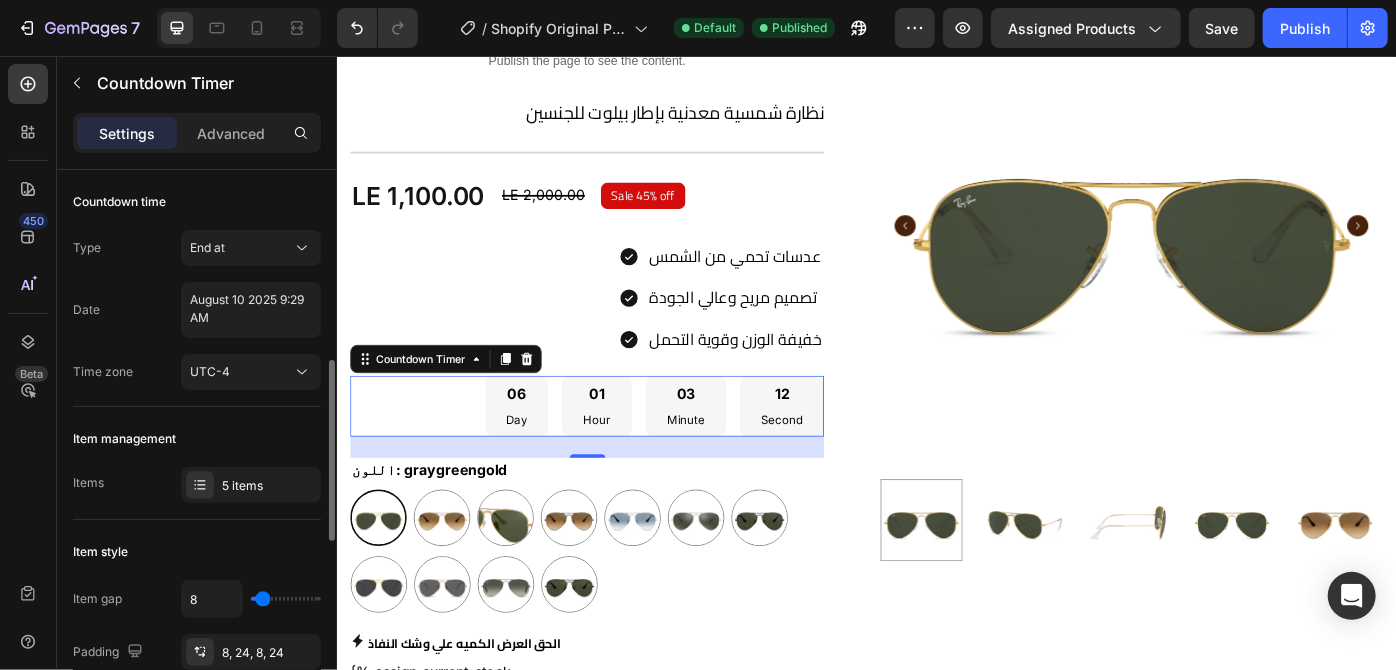 scroll, scrollTop: 151, scrollLeft: 0, axis: vertical 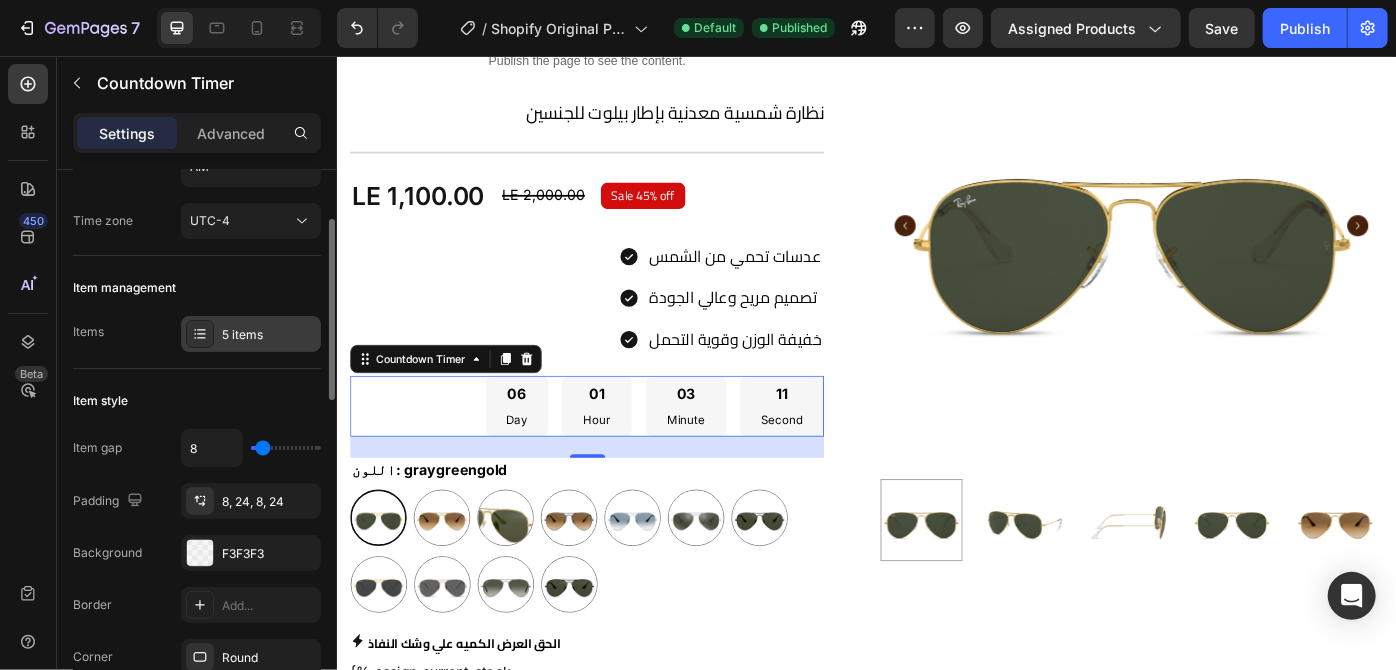 click at bounding box center [200, 334] 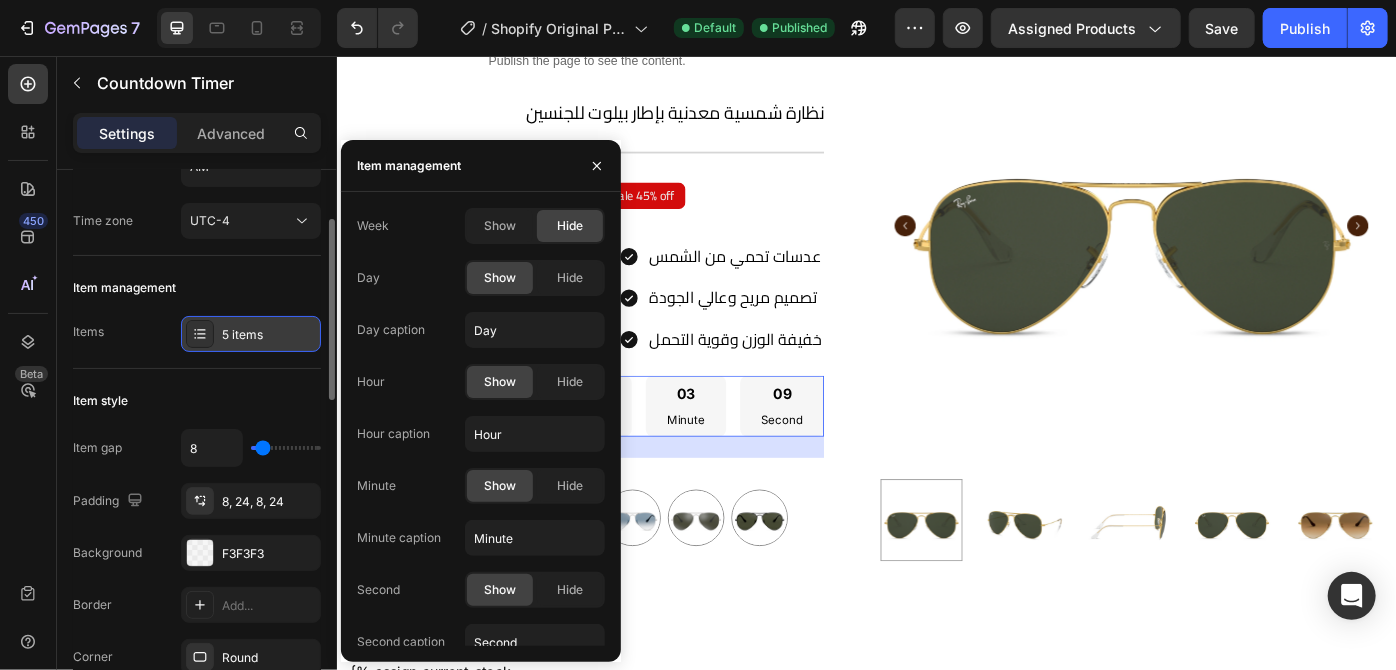 click at bounding box center [200, 334] 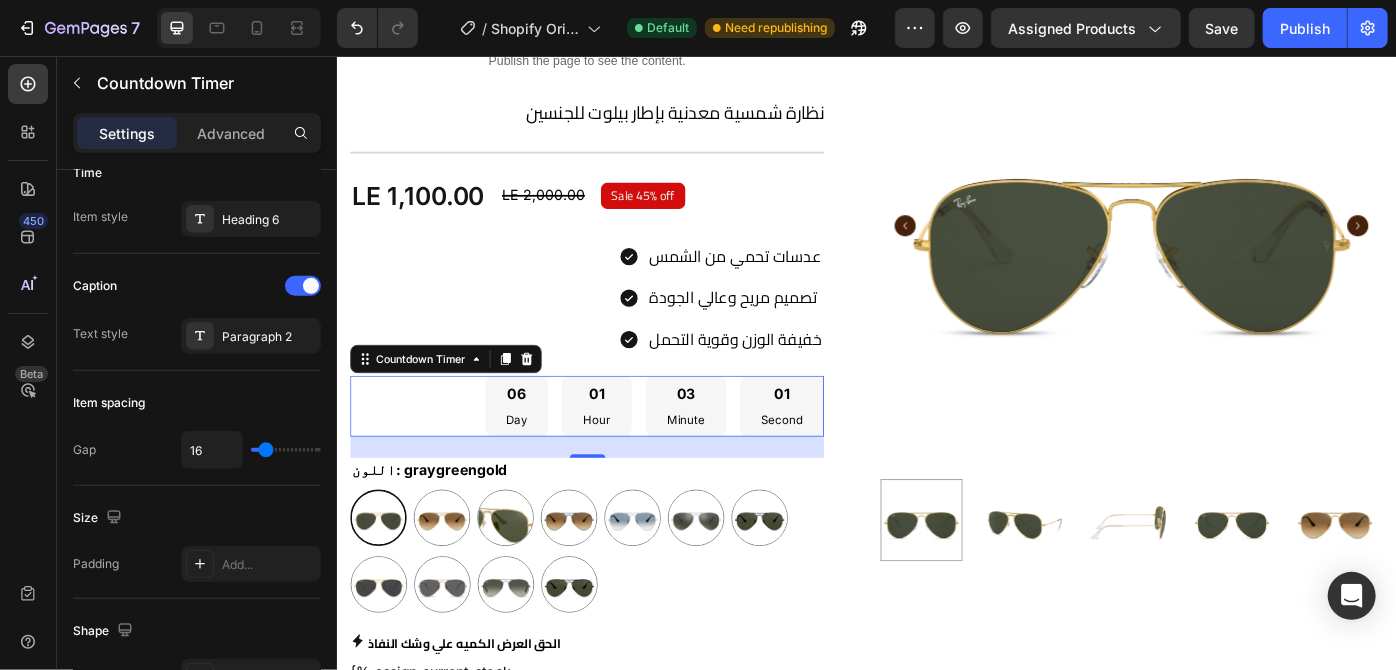 scroll, scrollTop: 1156, scrollLeft: 0, axis: vertical 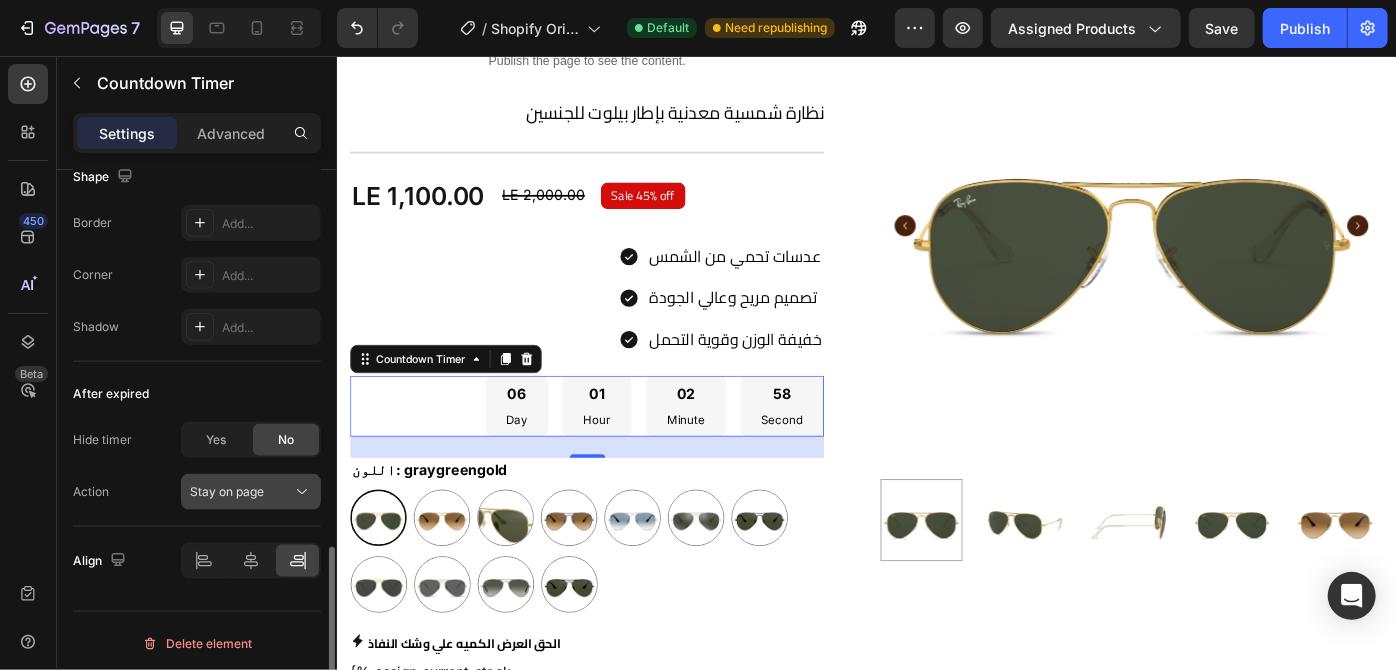 click on "Stay on page" at bounding box center (241, 492) 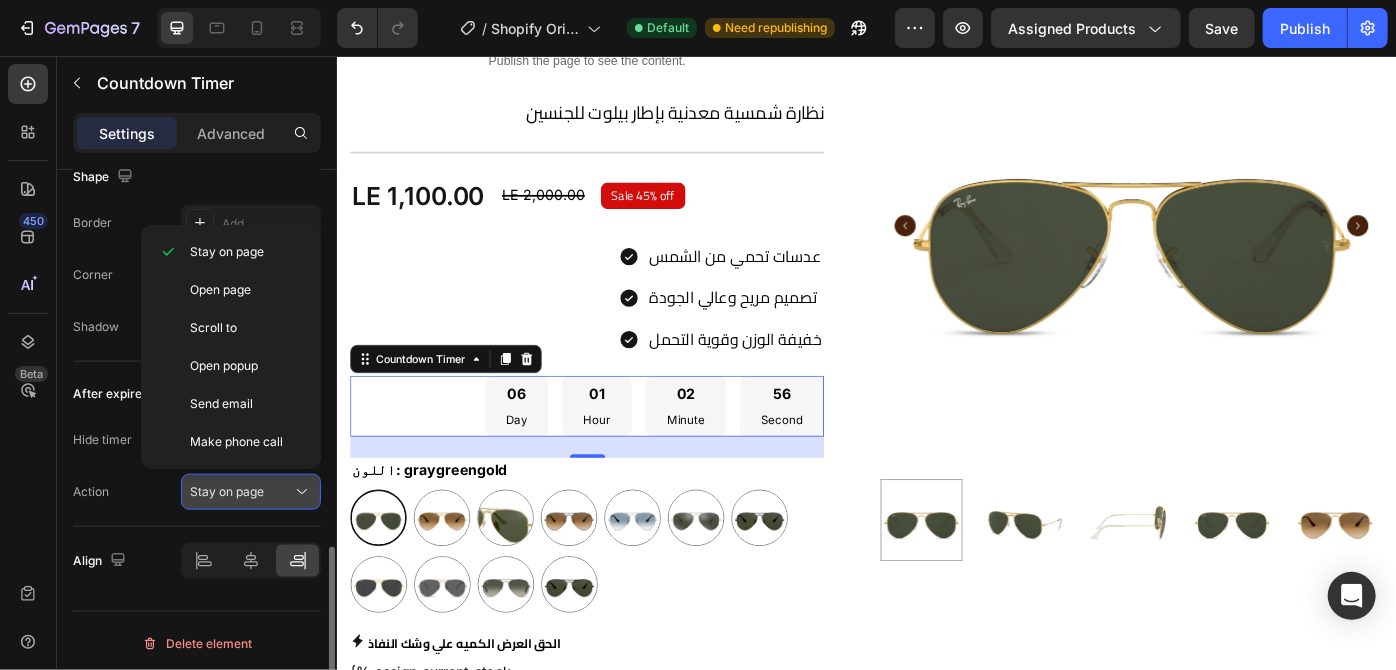 click on "Stay on page" at bounding box center (241, 492) 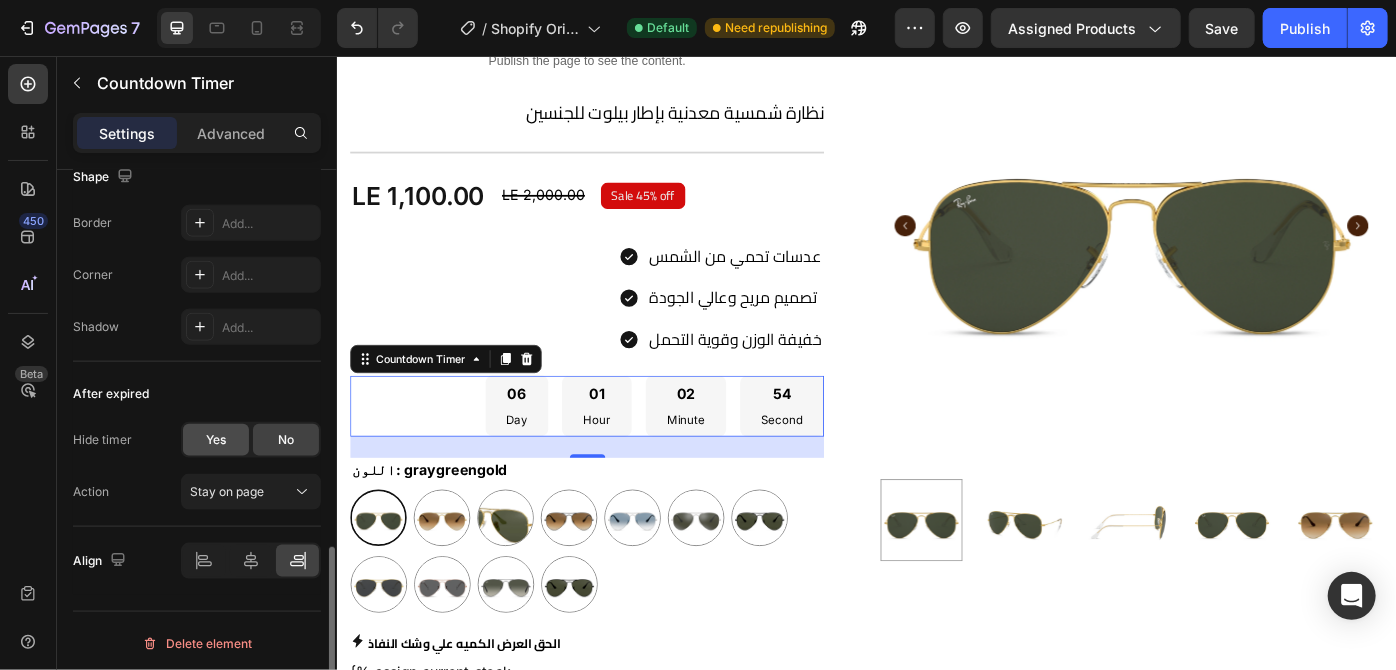 click on "Yes" 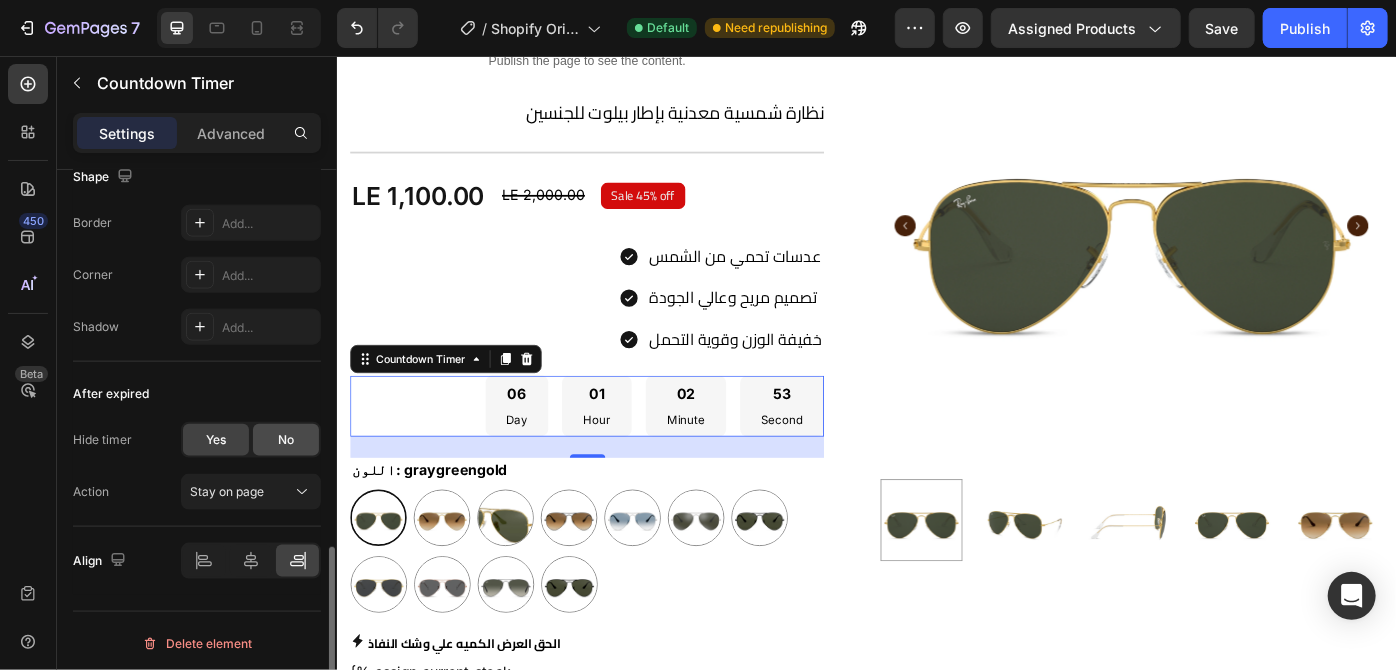 click on "No" 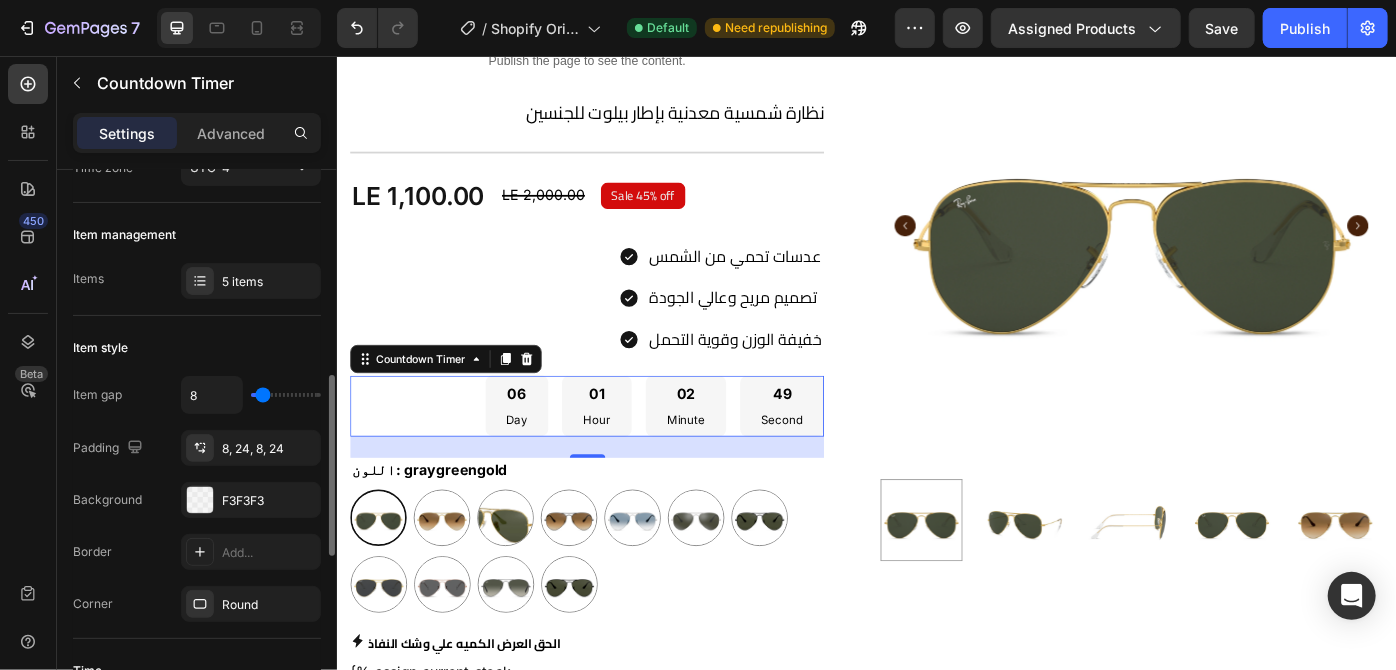 scroll, scrollTop: 320, scrollLeft: 0, axis: vertical 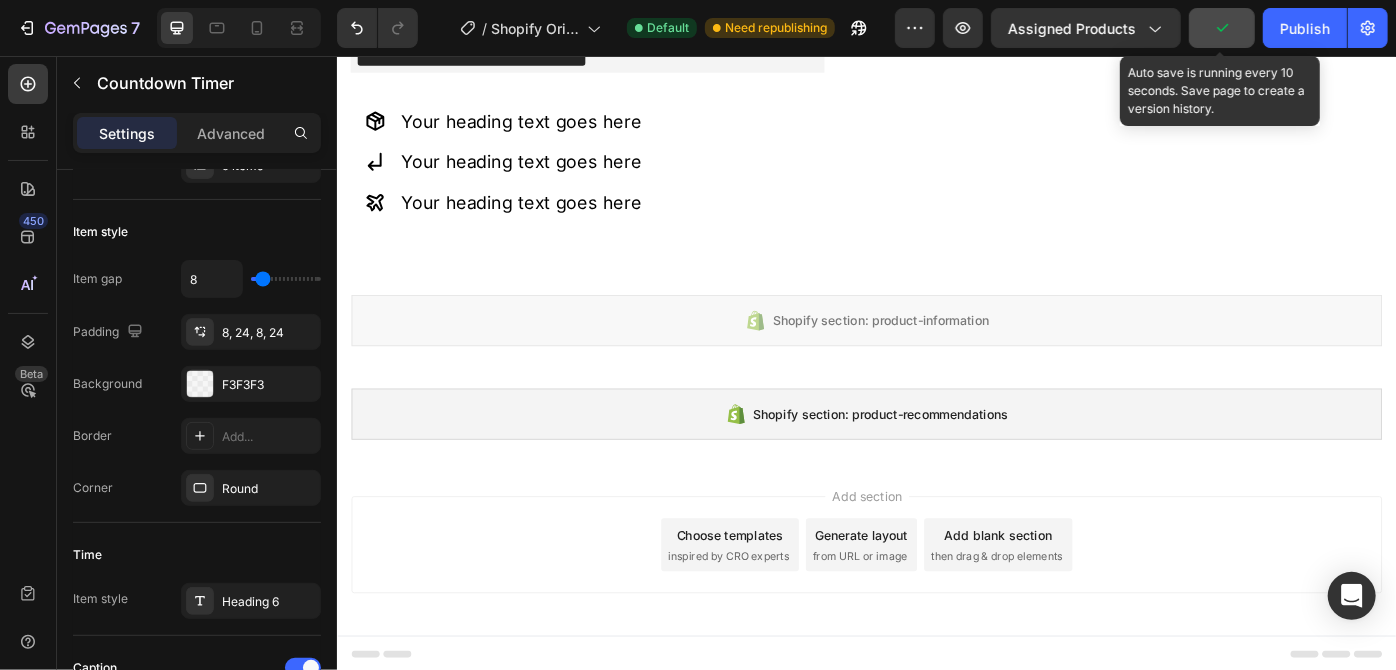 click 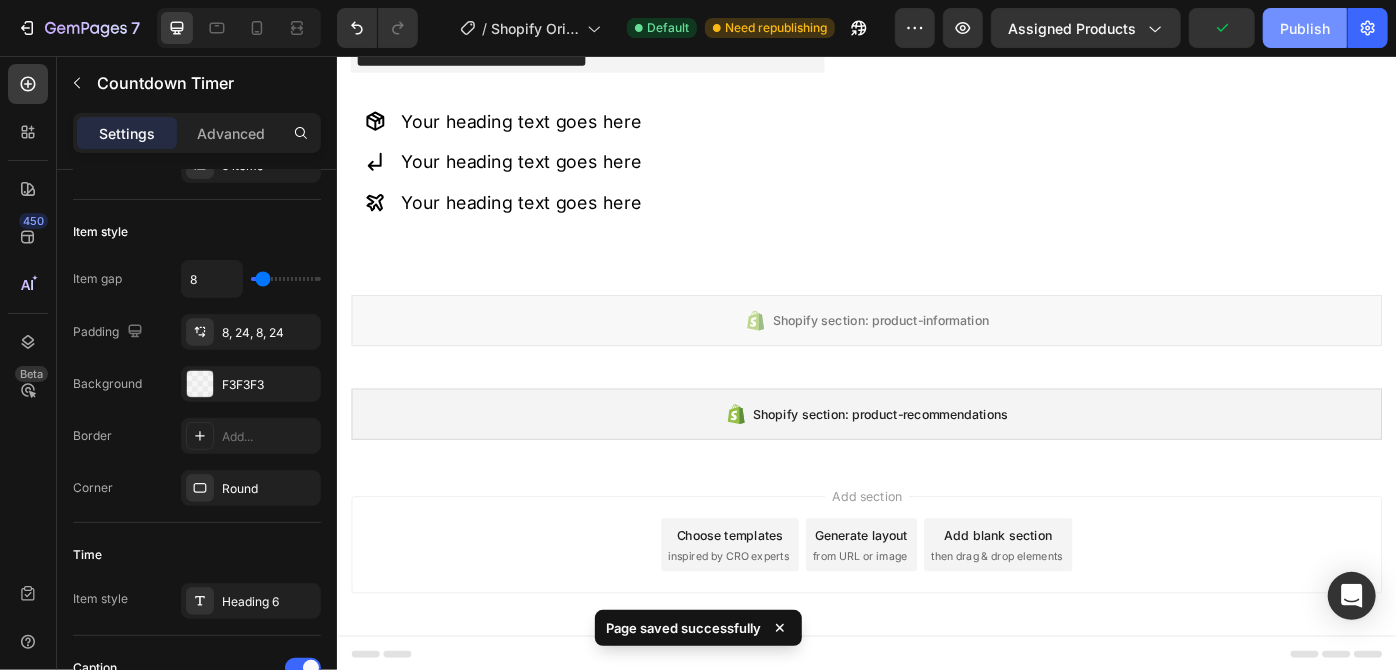 click on "Publish" 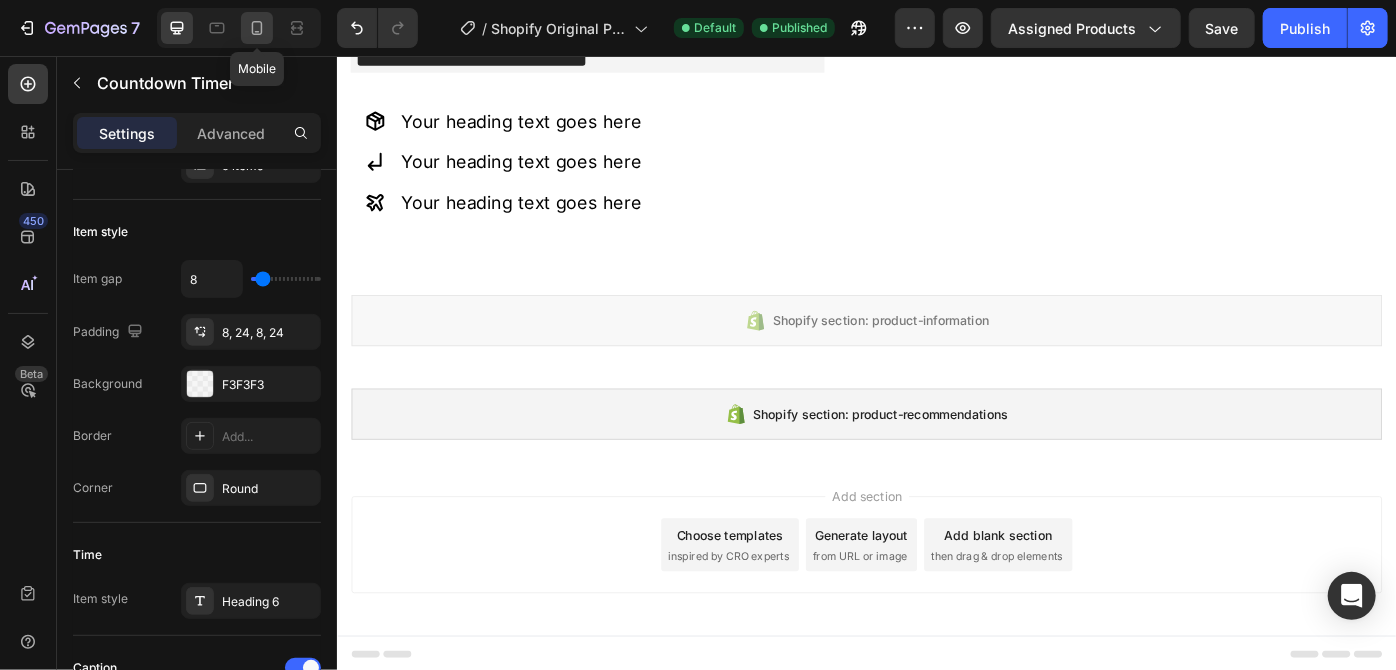 click 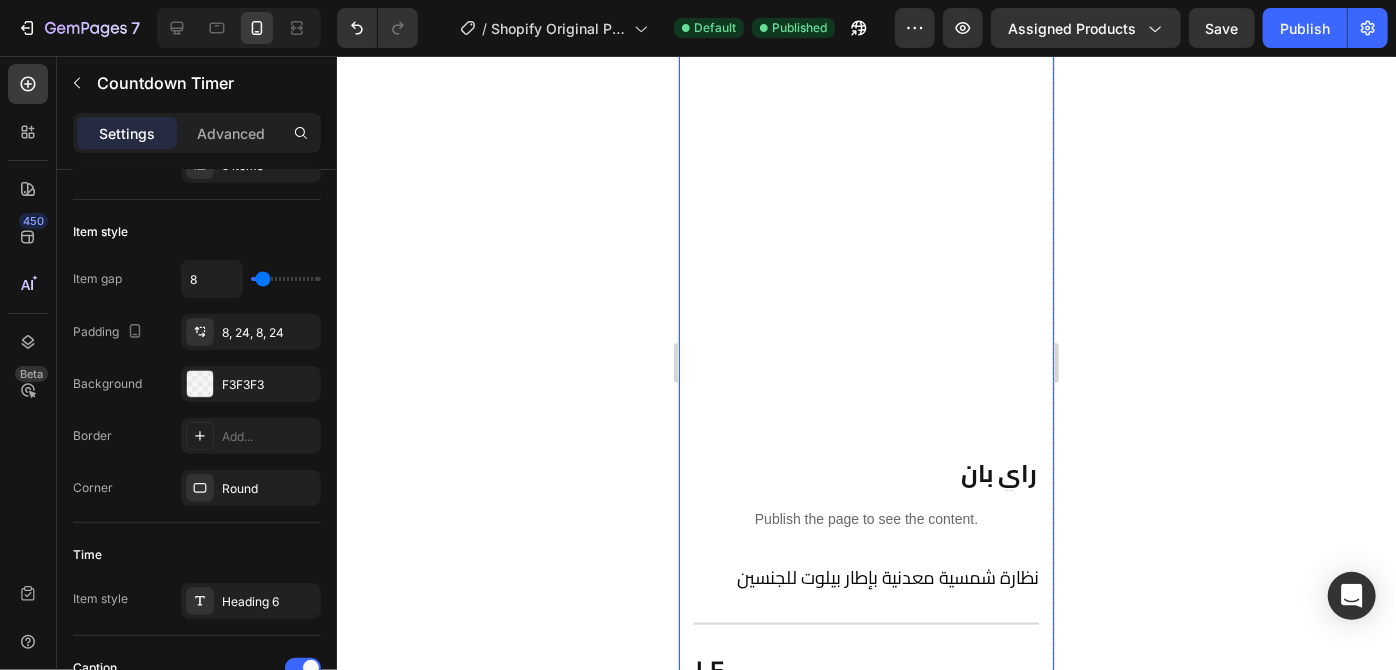 scroll, scrollTop: 814, scrollLeft: 0, axis: vertical 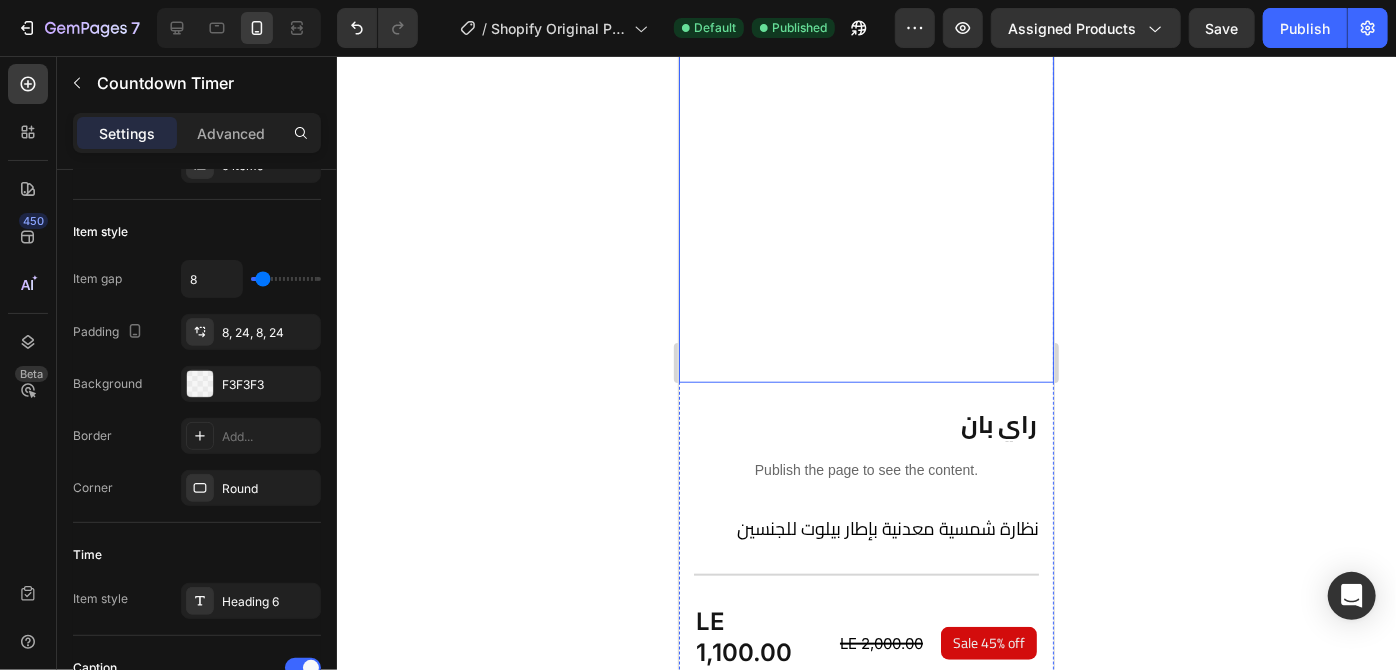 click on "Product Images" at bounding box center [865, -168] 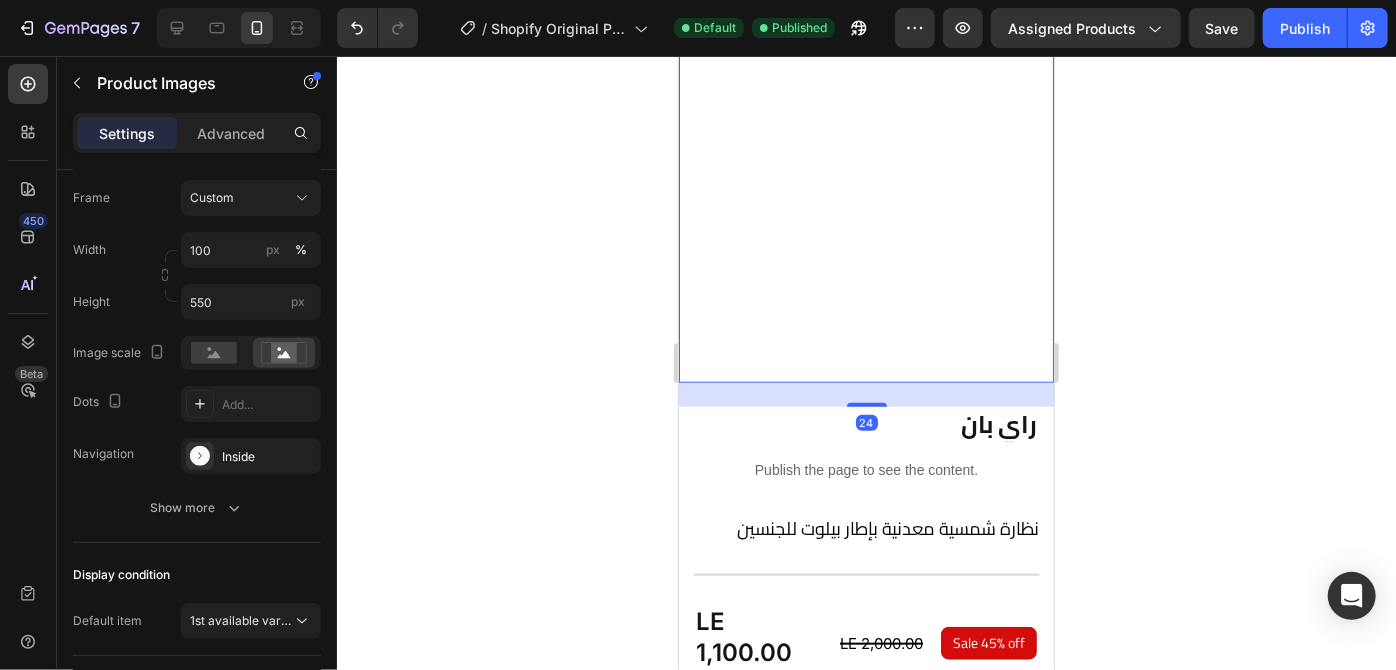 scroll, scrollTop: 0, scrollLeft: 0, axis: both 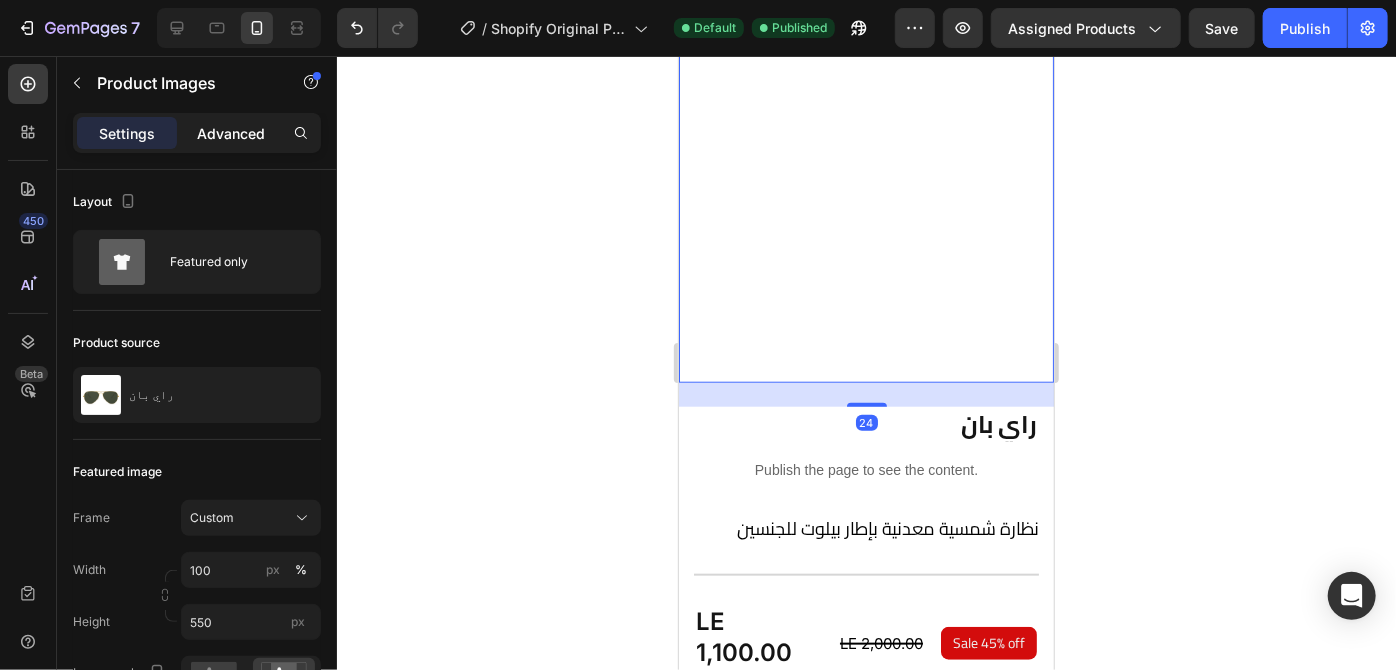 click on "Advanced" 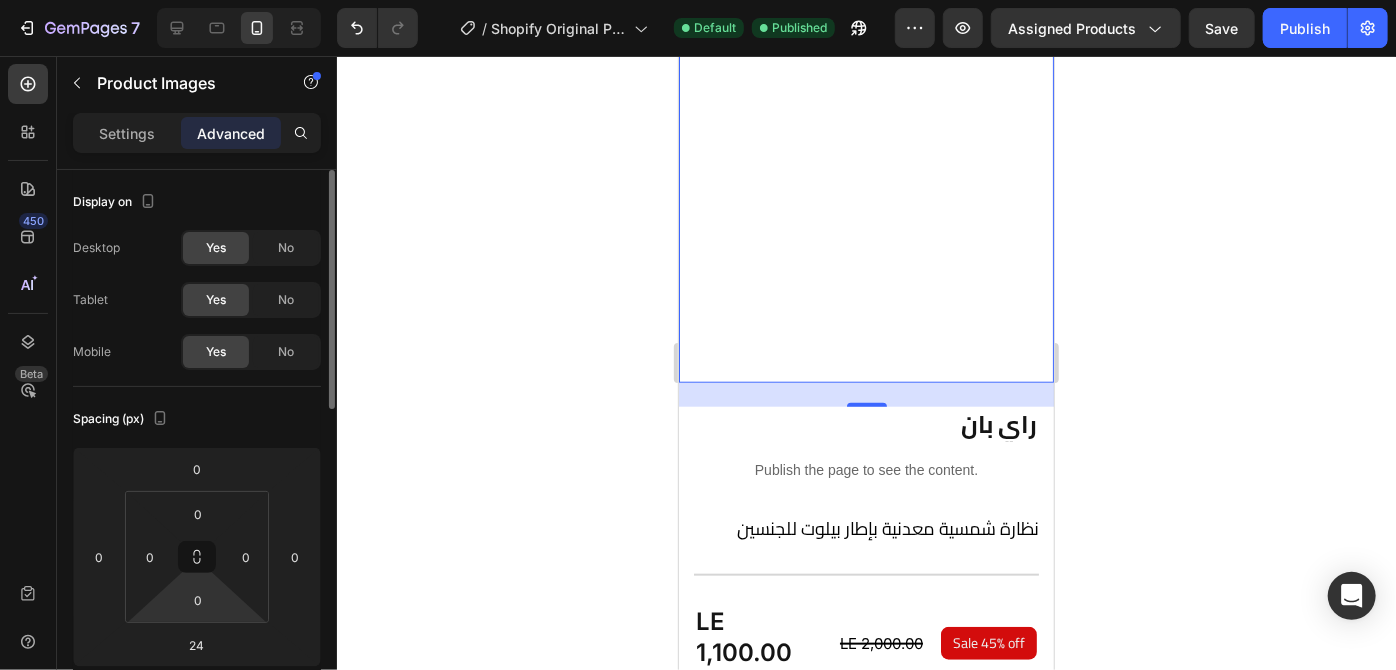 scroll, scrollTop: 101, scrollLeft: 0, axis: vertical 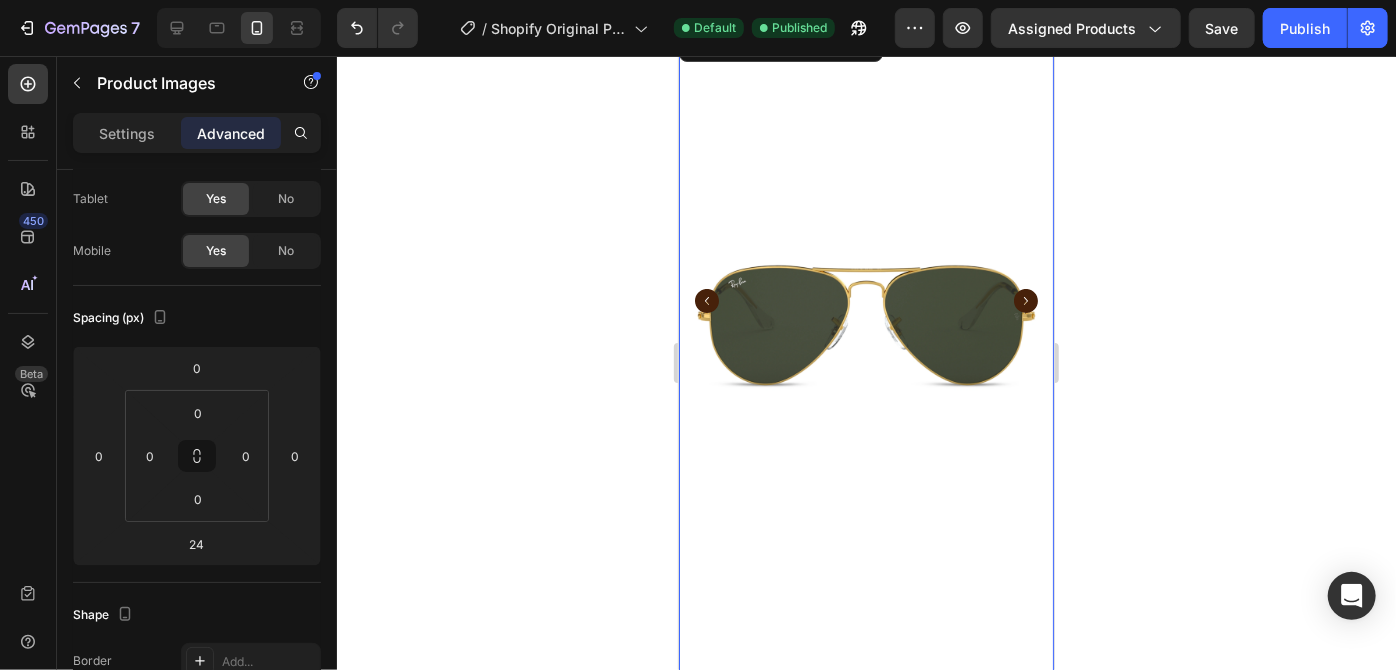 click at bounding box center (865, 300) 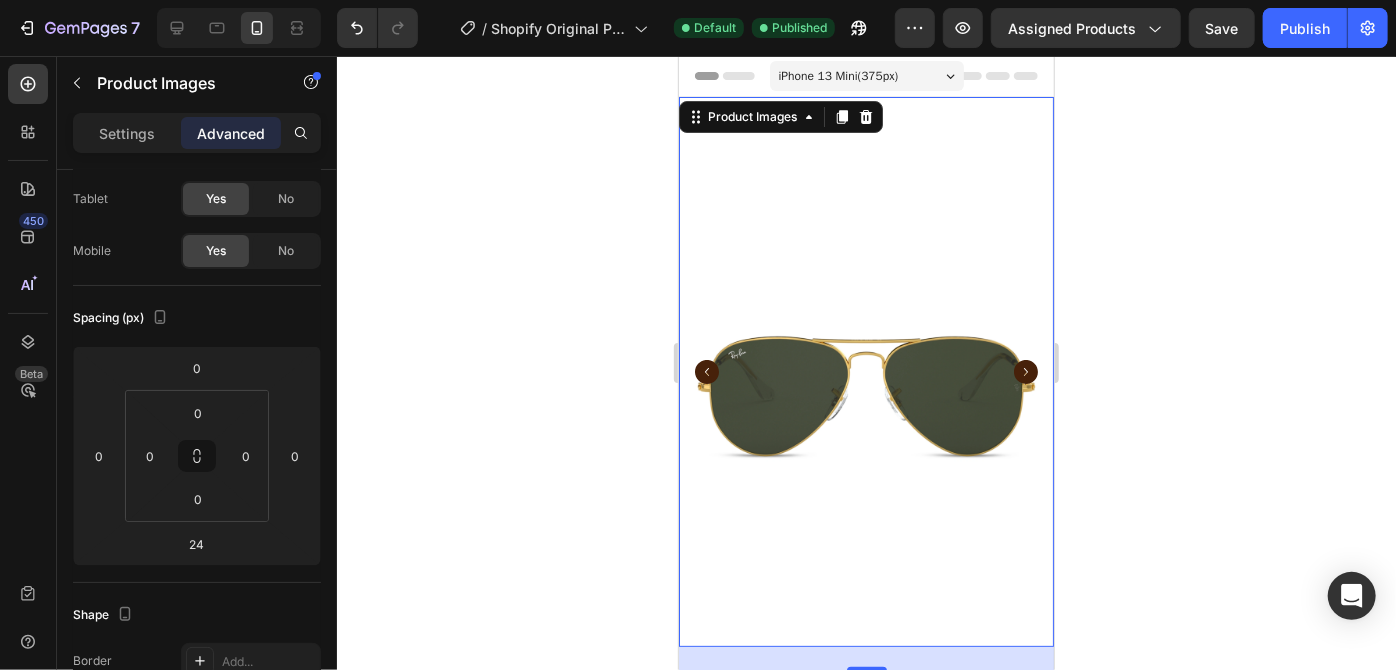 scroll, scrollTop: 160, scrollLeft: 0, axis: vertical 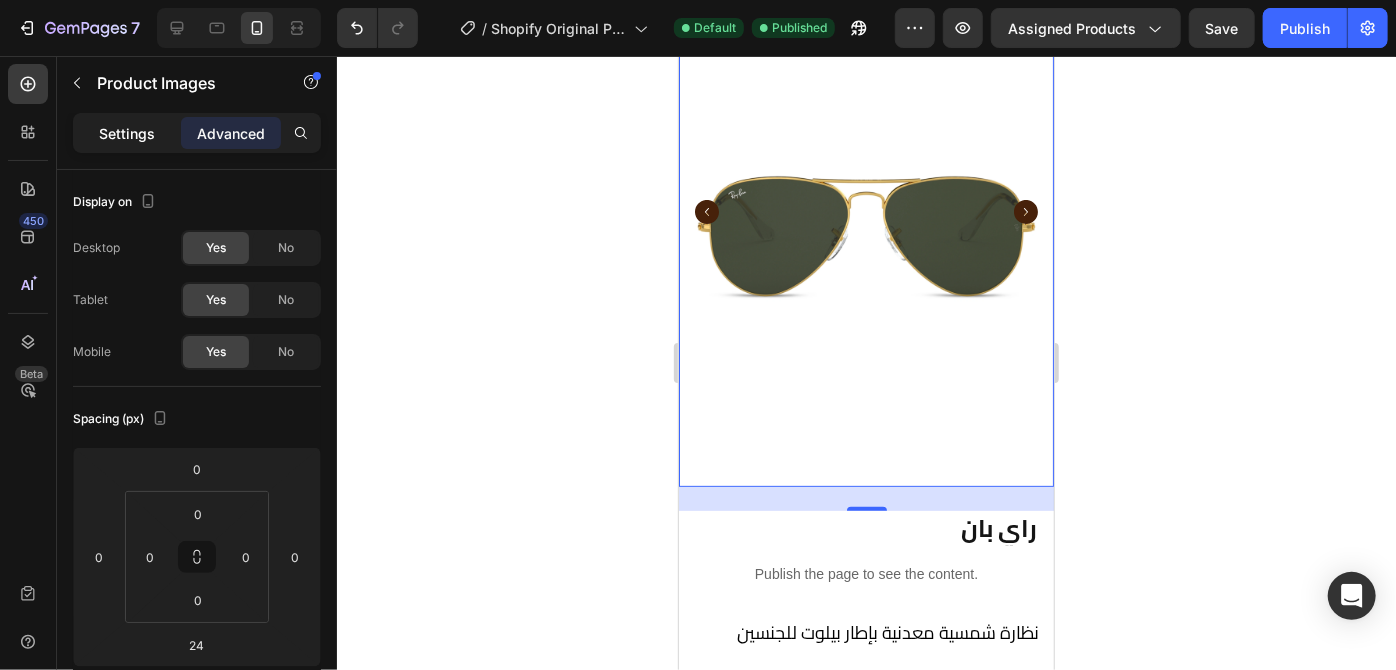 click on "Settings" at bounding box center (127, 133) 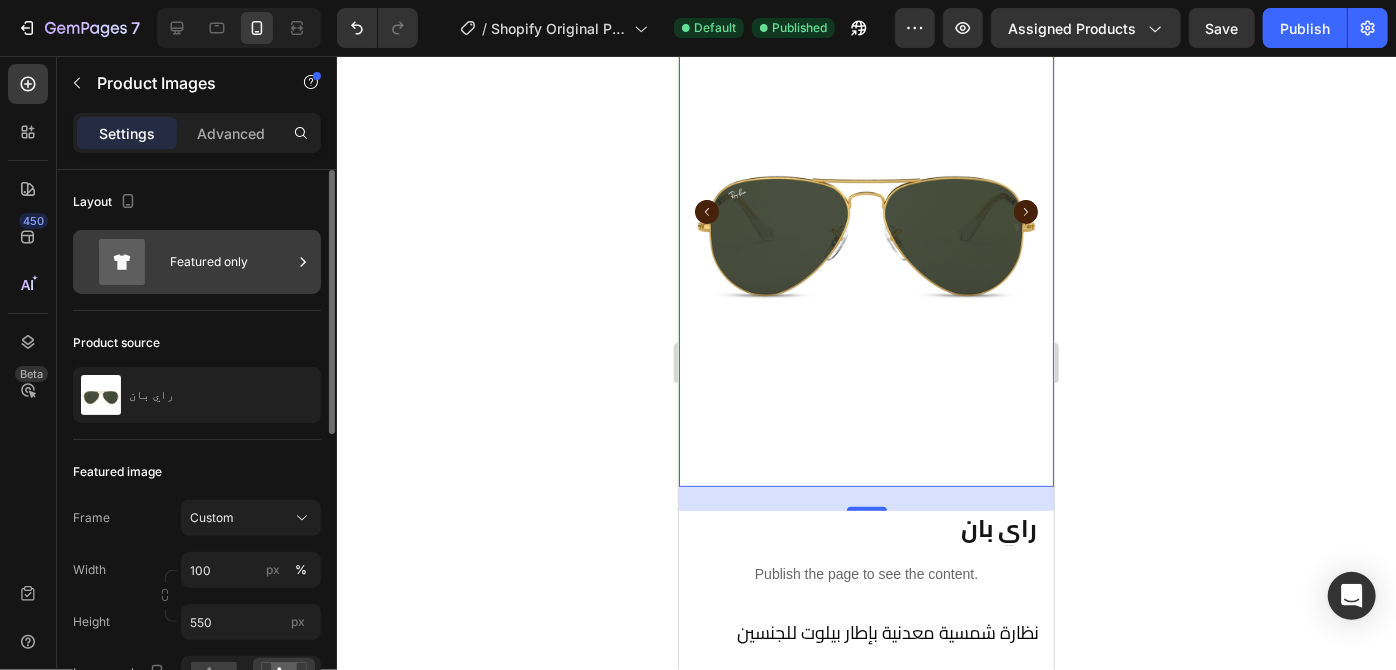 click 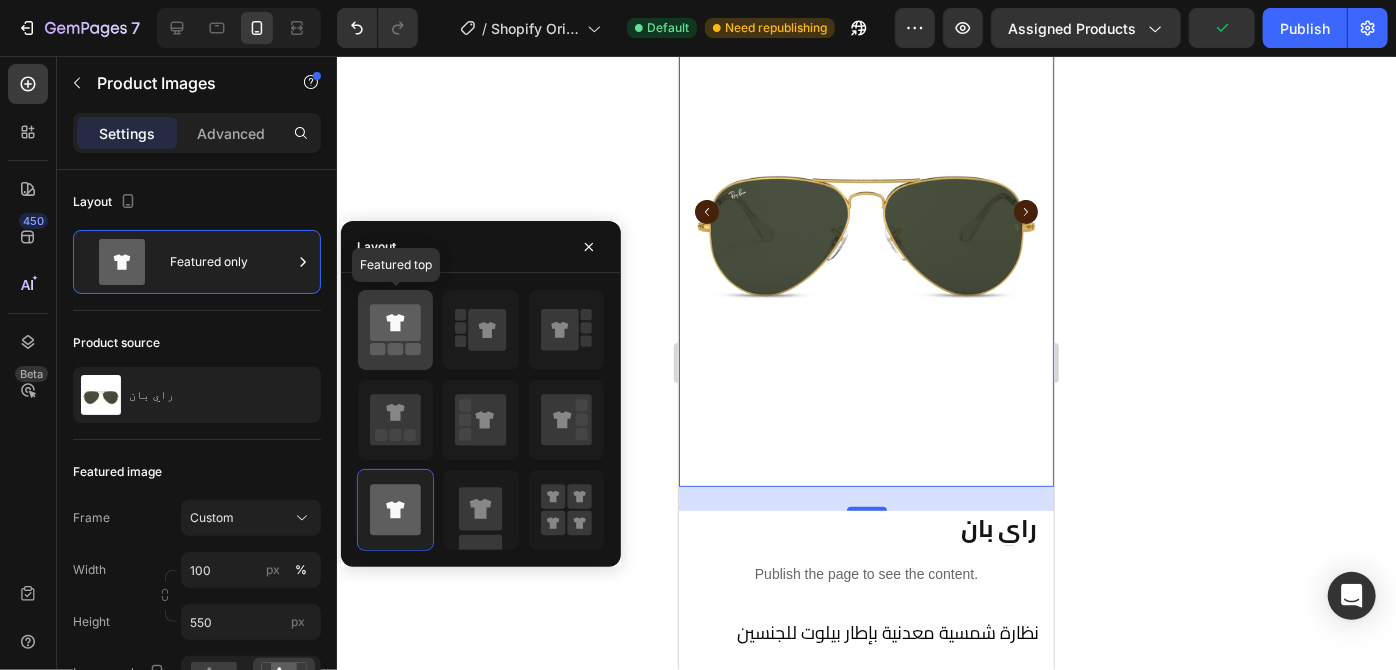 click 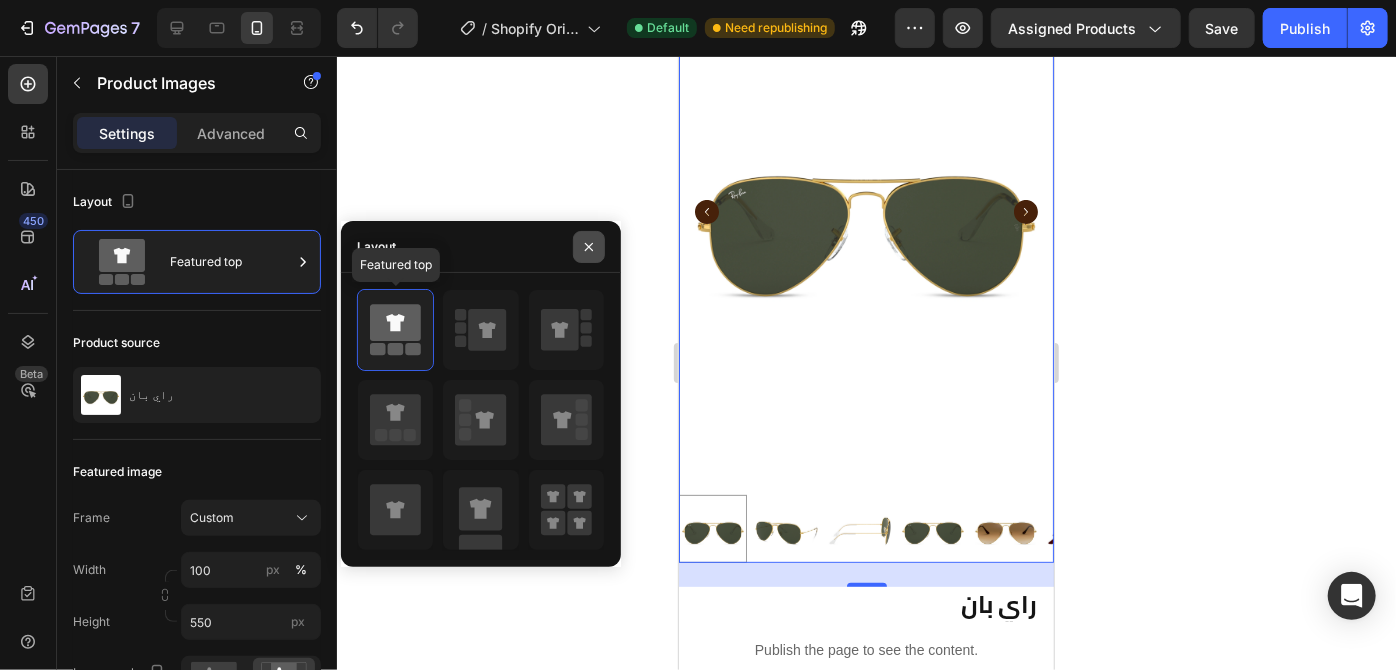 scroll, scrollTop: 236, scrollLeft: 0, axis: vertical 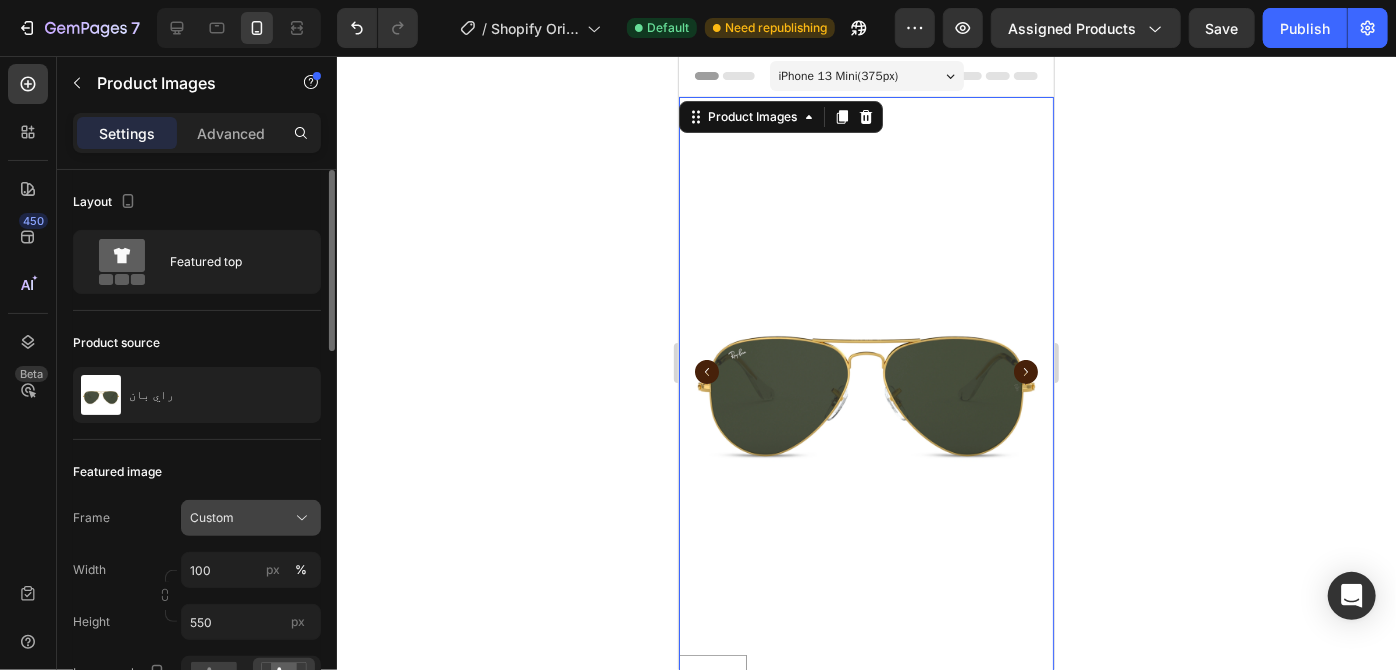 click on "Custom" 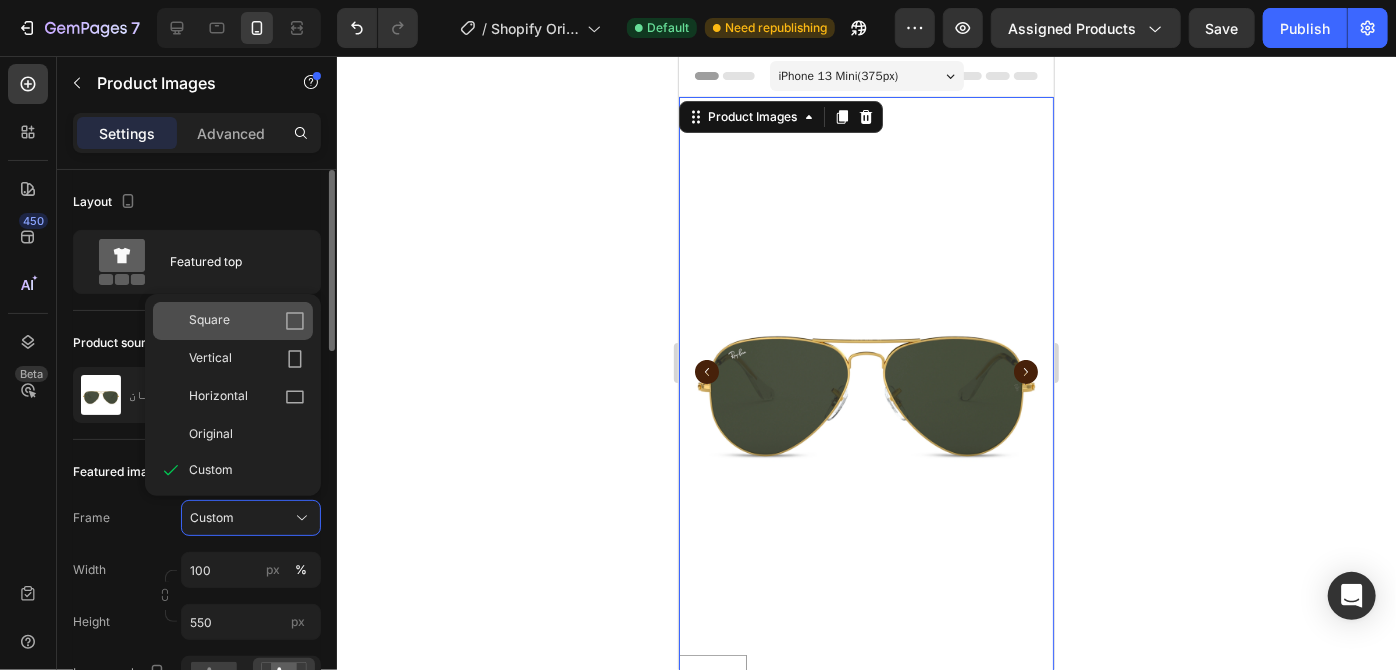 drag, startPoint x: 250, startPoint y: 323, endPoint x: 257, endPoint y: 285, distance: 38.63936 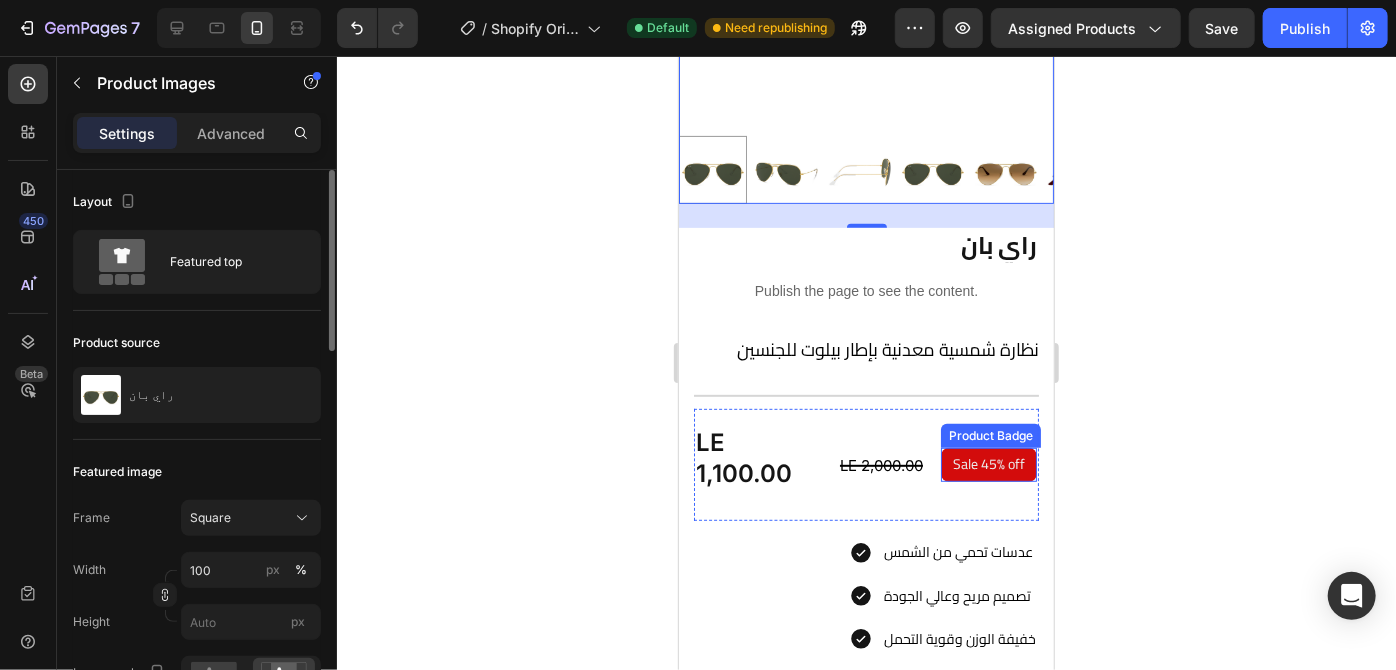 scroll, scrollTop: 297, scrollLeft: 0, axis: vertical 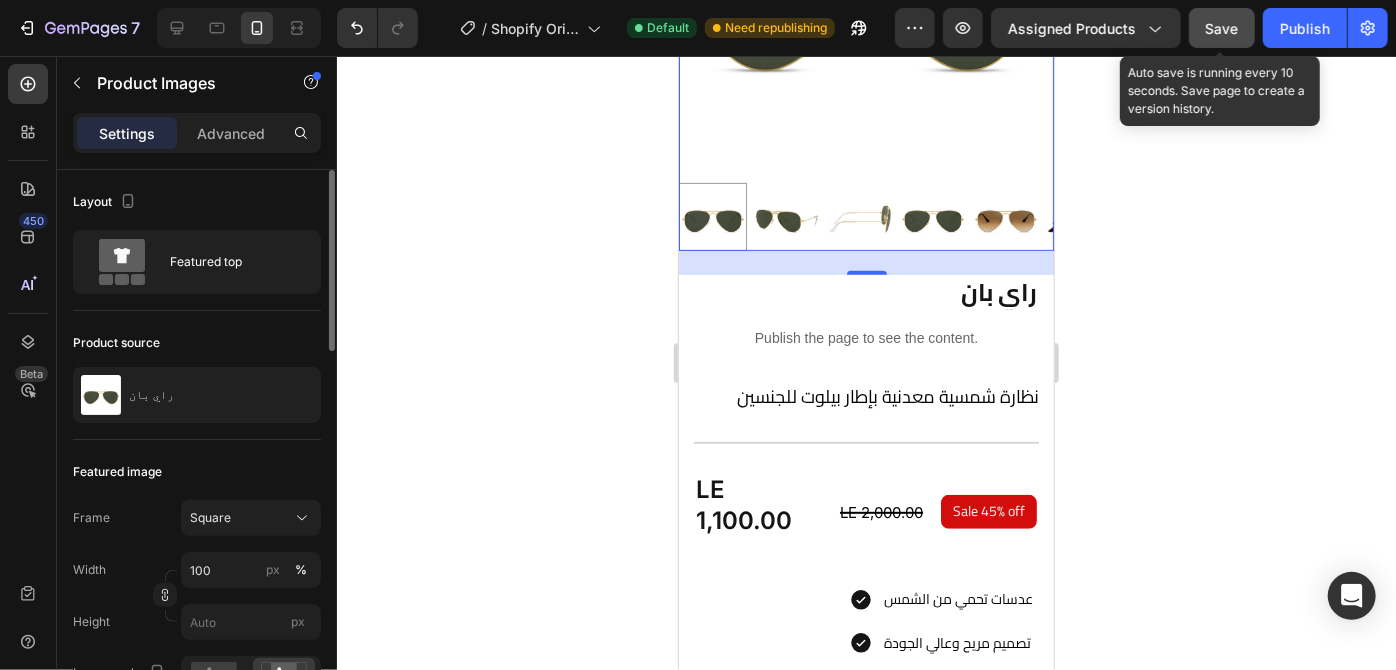 click on "Save" 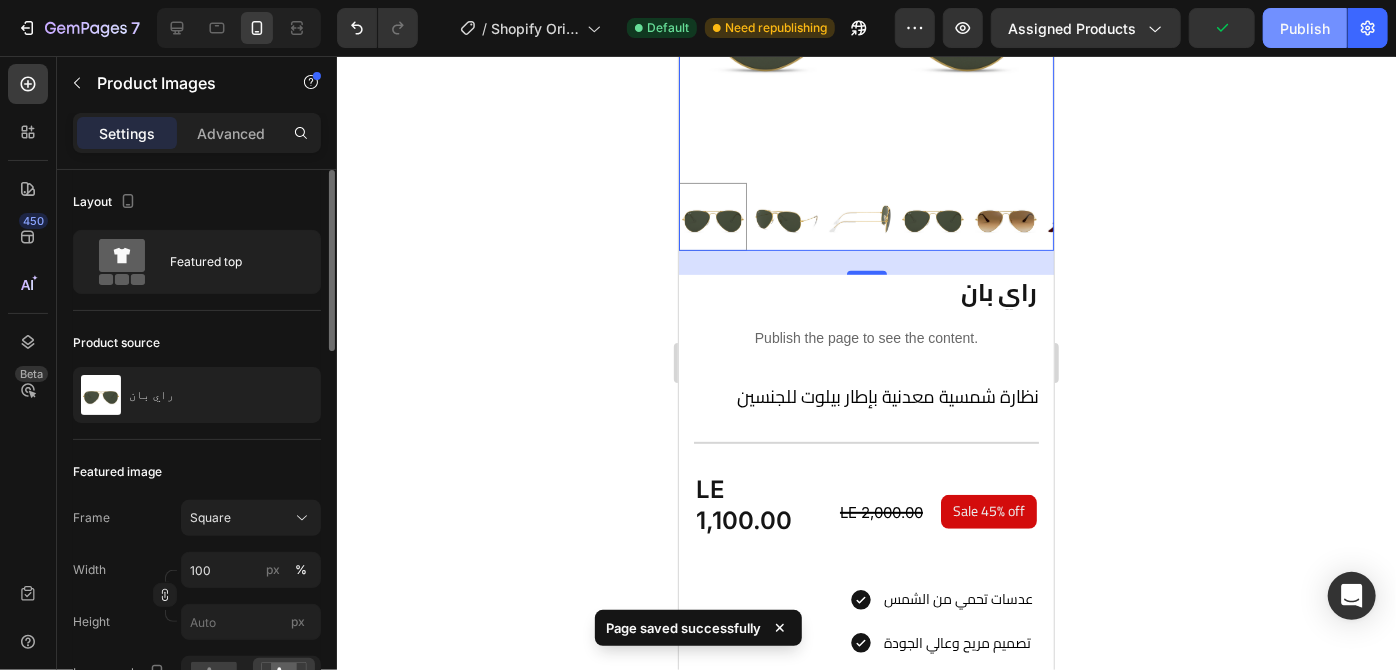 click on "Publish" at bounding box center [1305, 28] 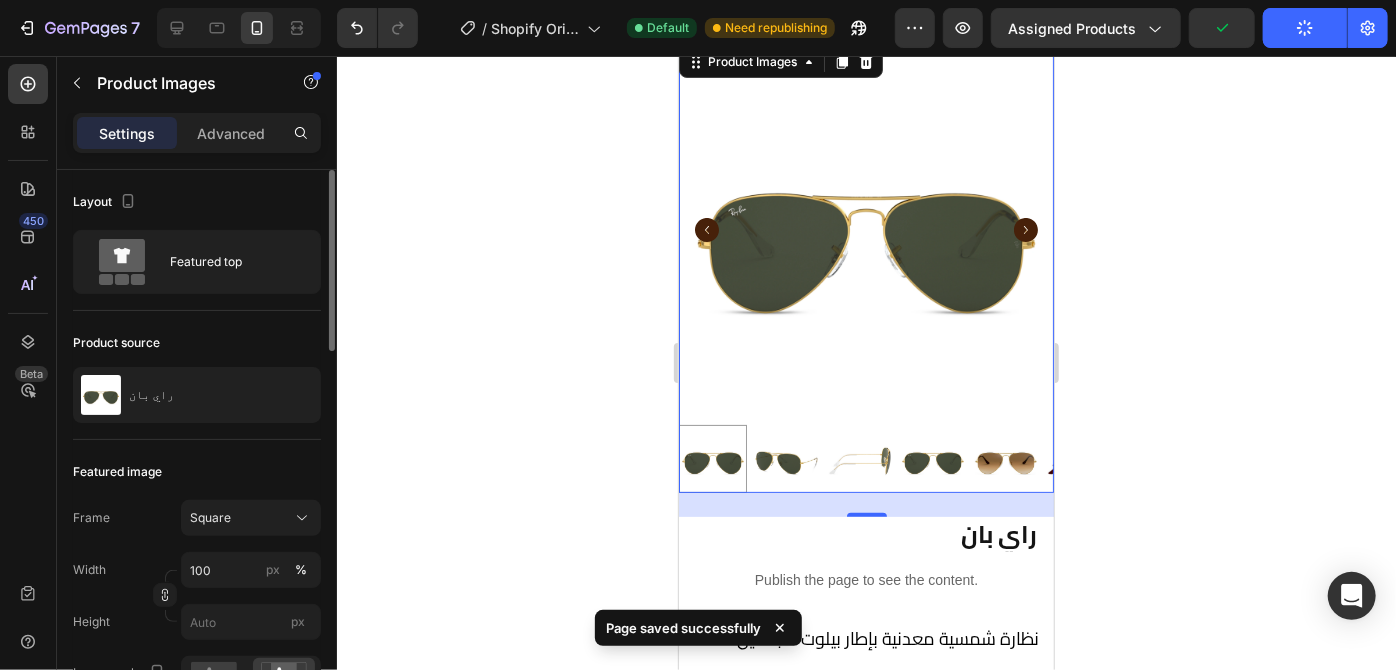 scroll, scrollTop: 0, scrollLeft: 0, axis: both 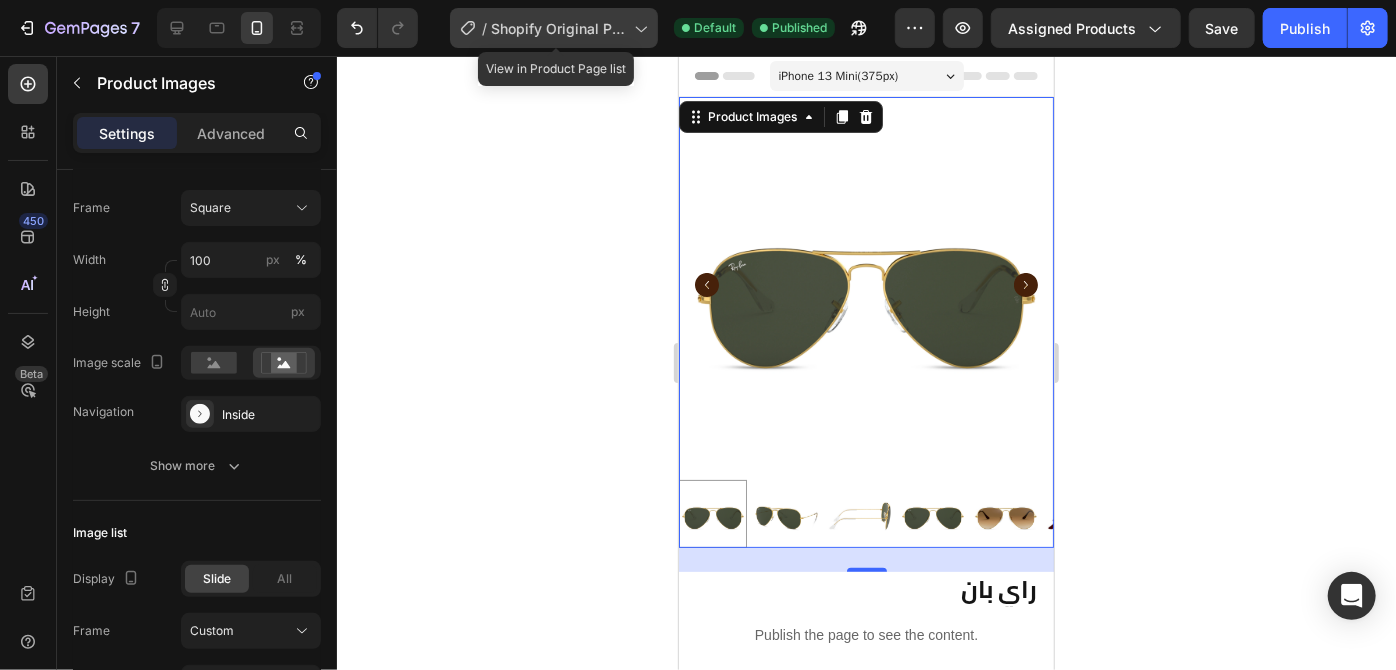 click on "Shopify Original Product Template" at bounding box center [558, 28] 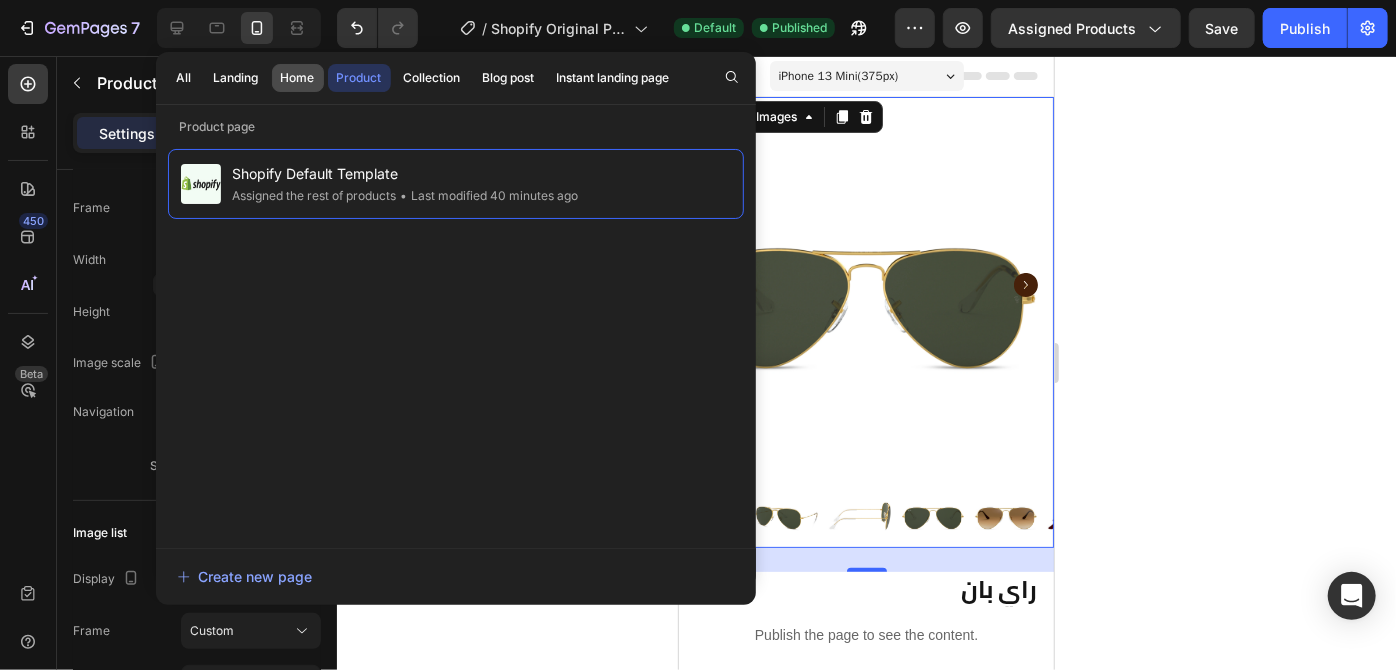 click on "Home" at bounding box center (298, 78) 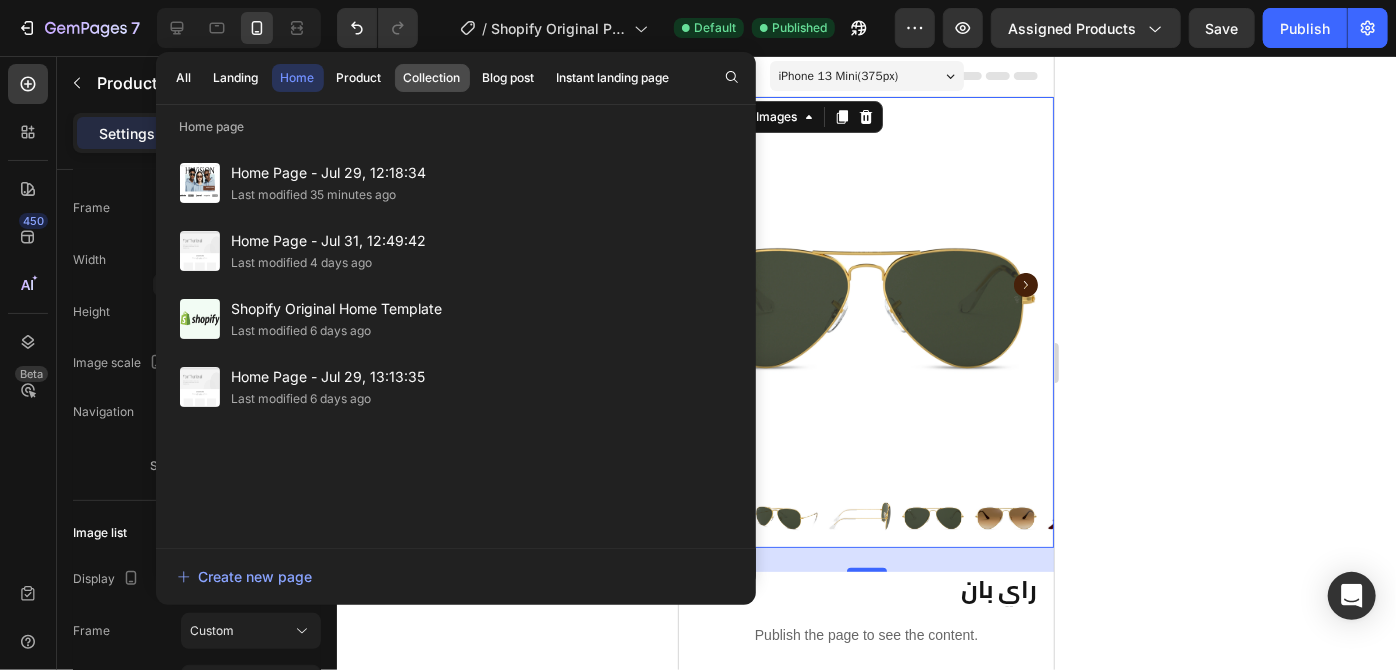 click on "Collection" 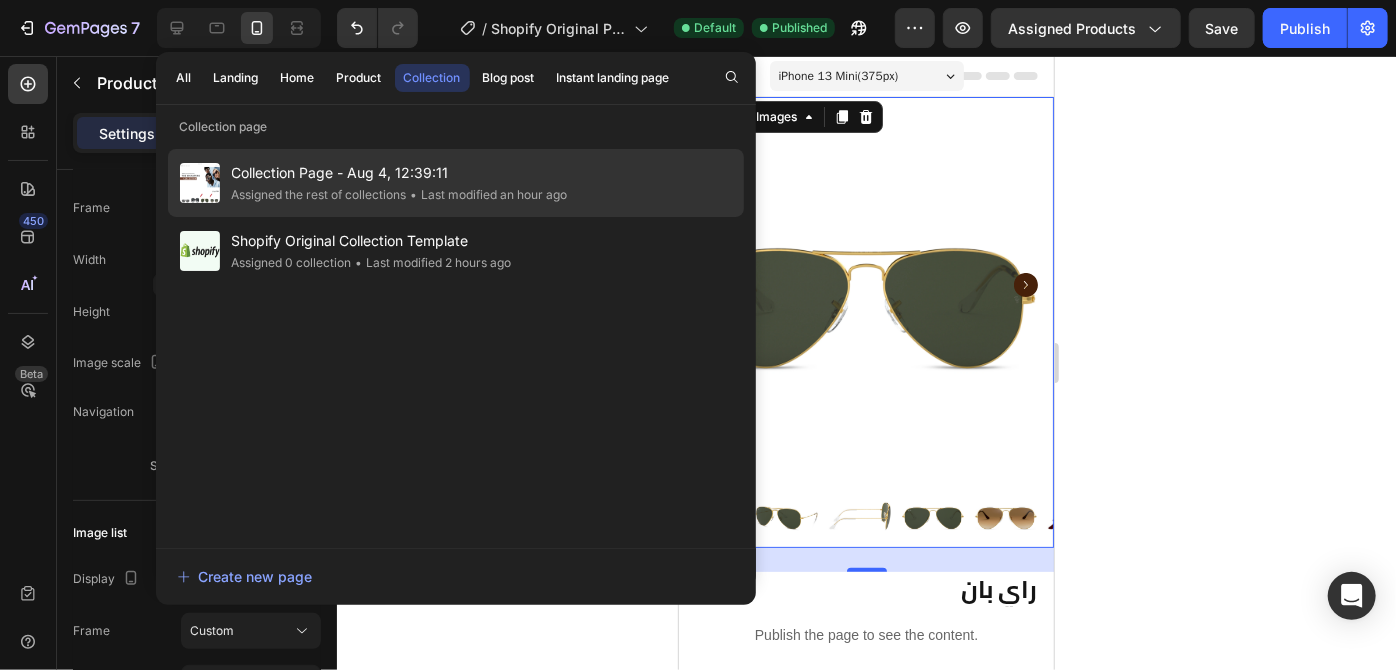 click on "Collection Page - Aug 4, 12:39:11" at bounding box center (400, 173) 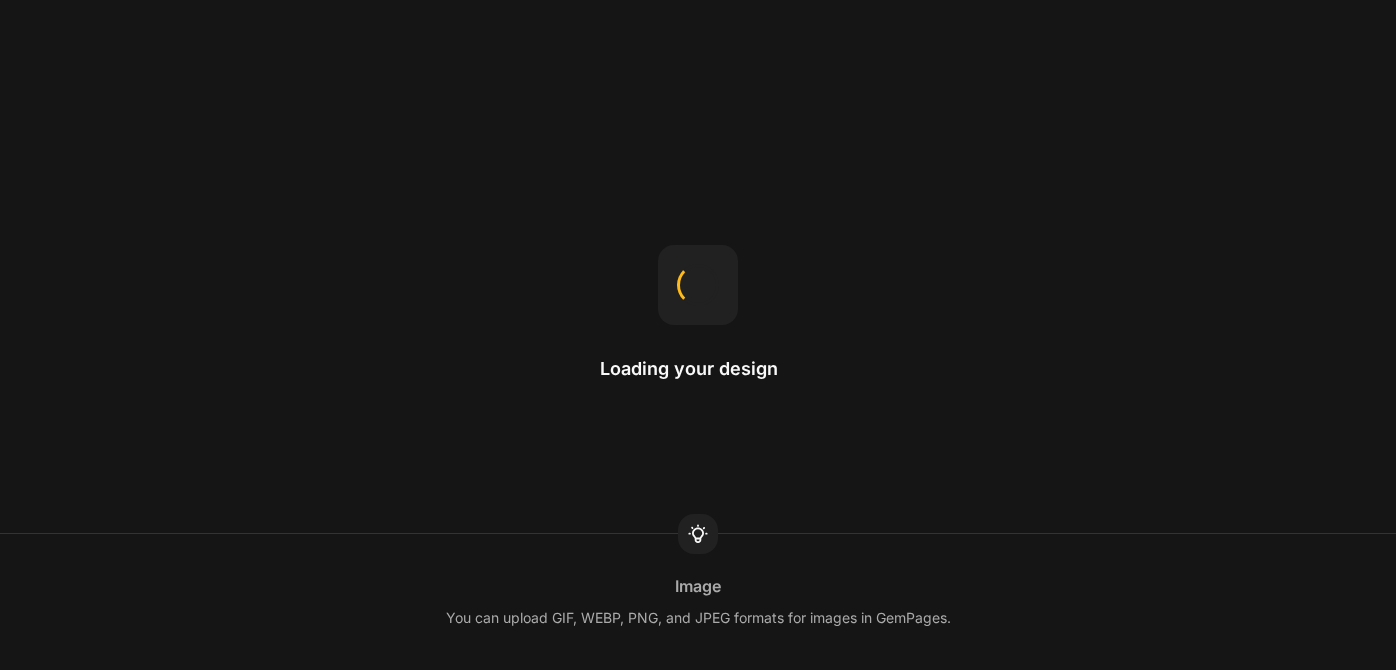 scroll, scrollTop: 0, scrollLeft: 0, axis: both 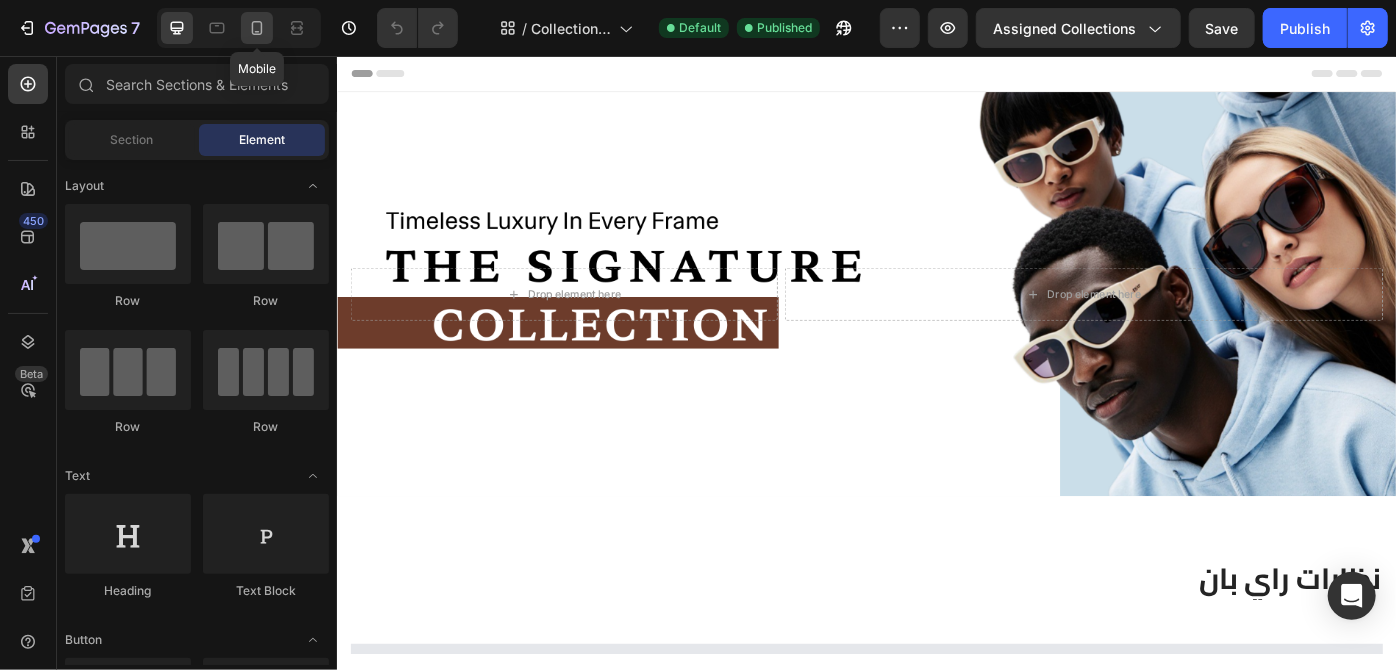 click 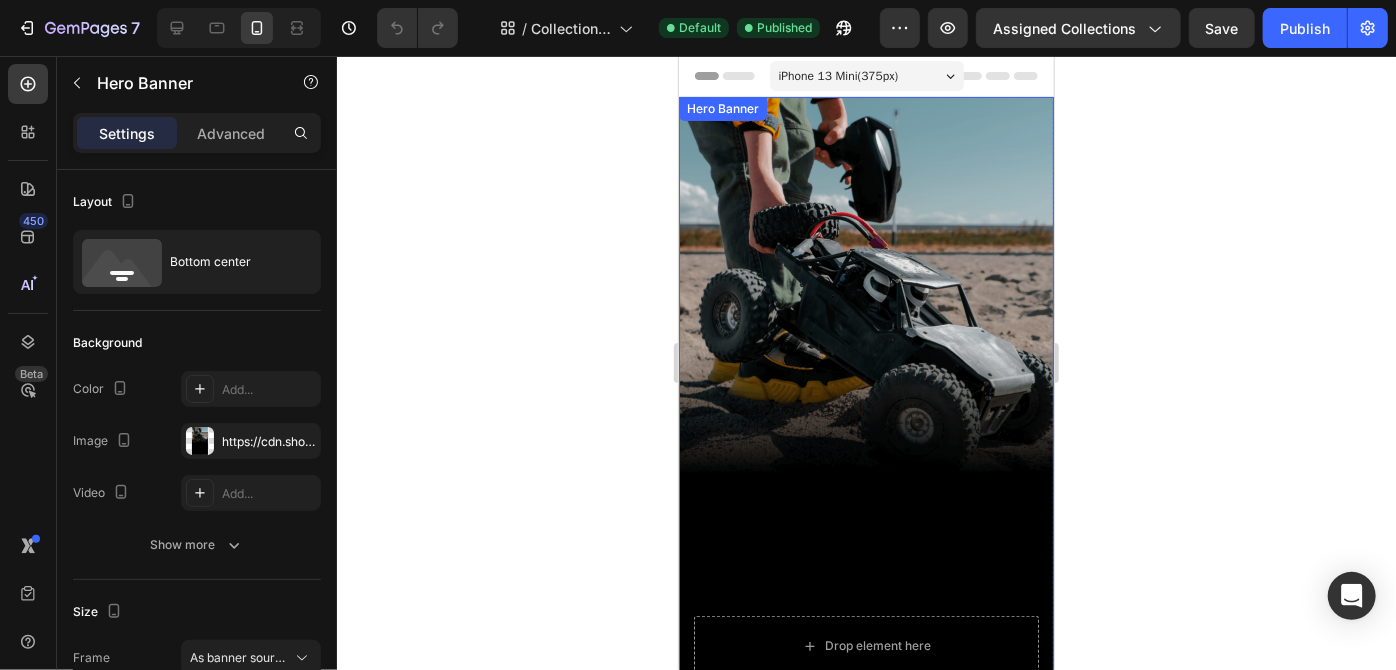click at bounding box center (865, 429) 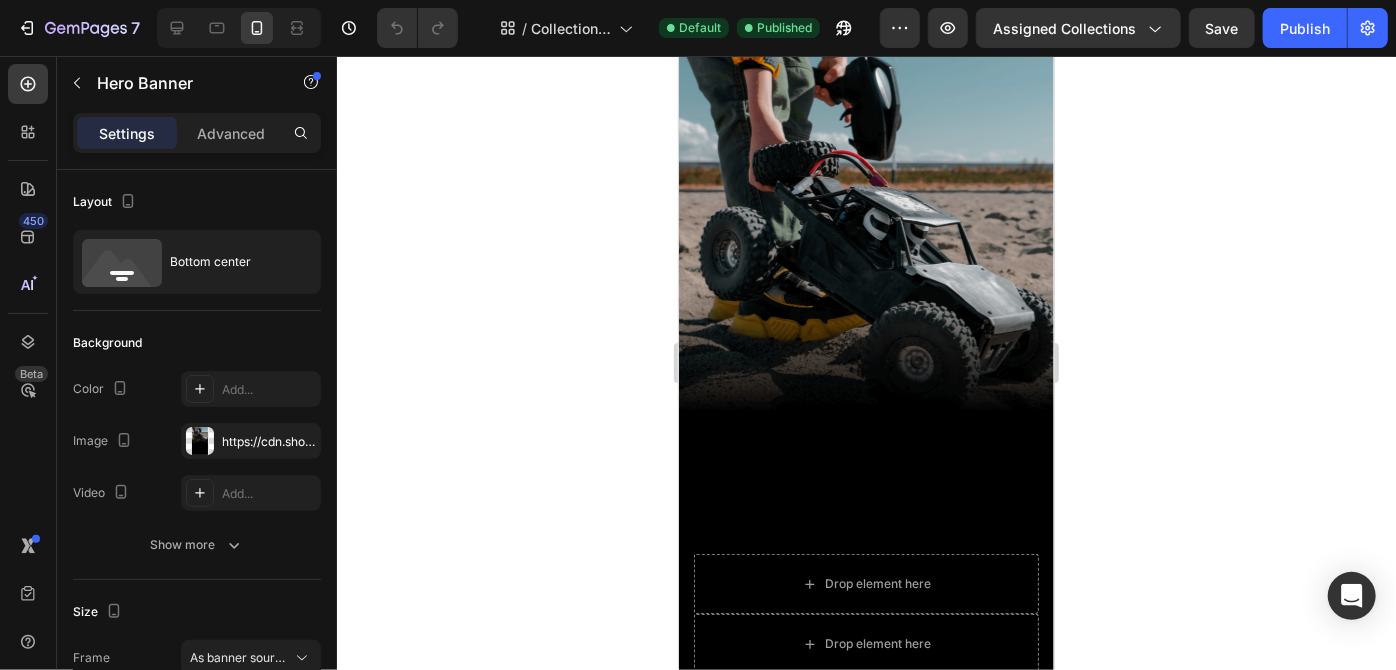 scroll, scrollTop: 0, scrollLeft: 0, axis: both 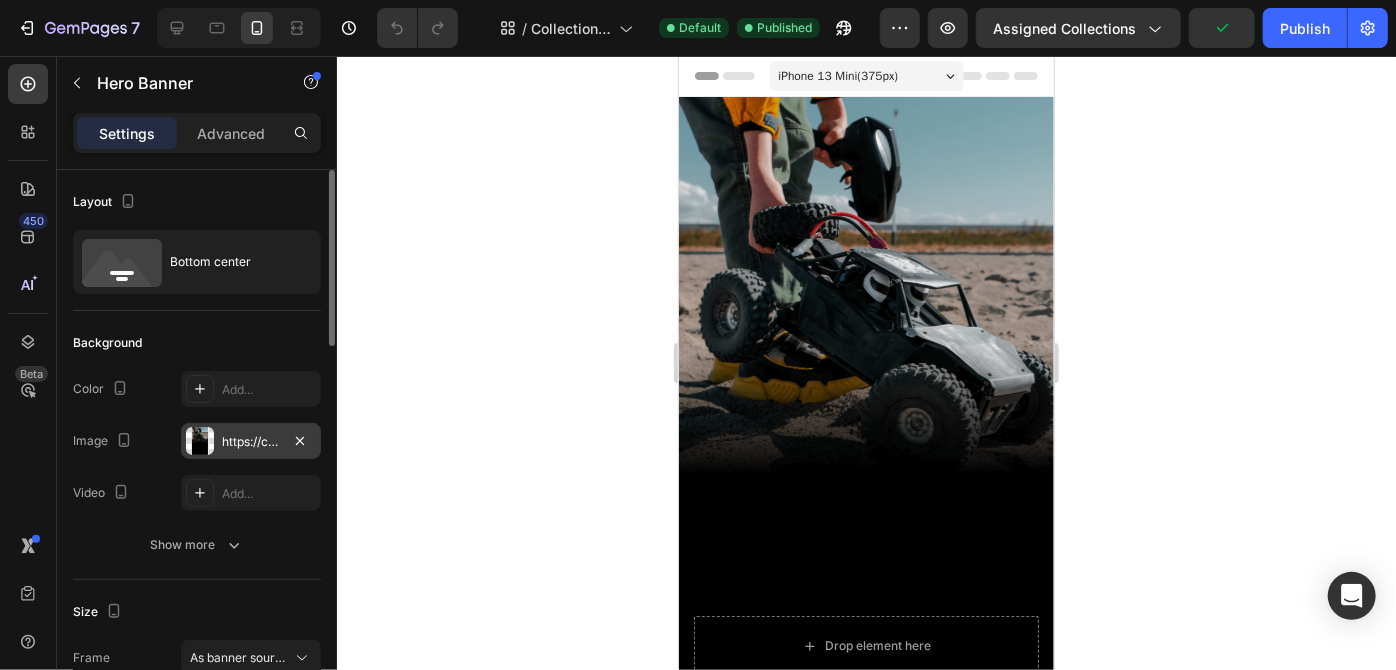 click at bounding box center [200, 441] 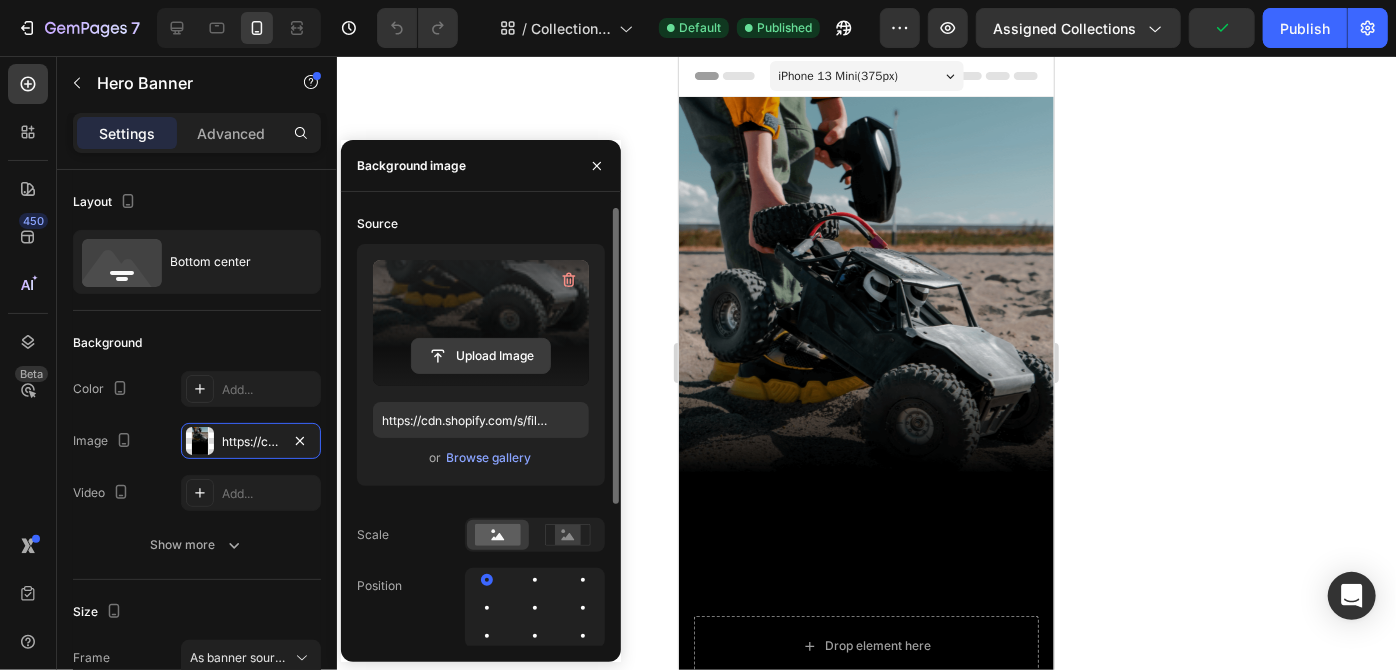 click 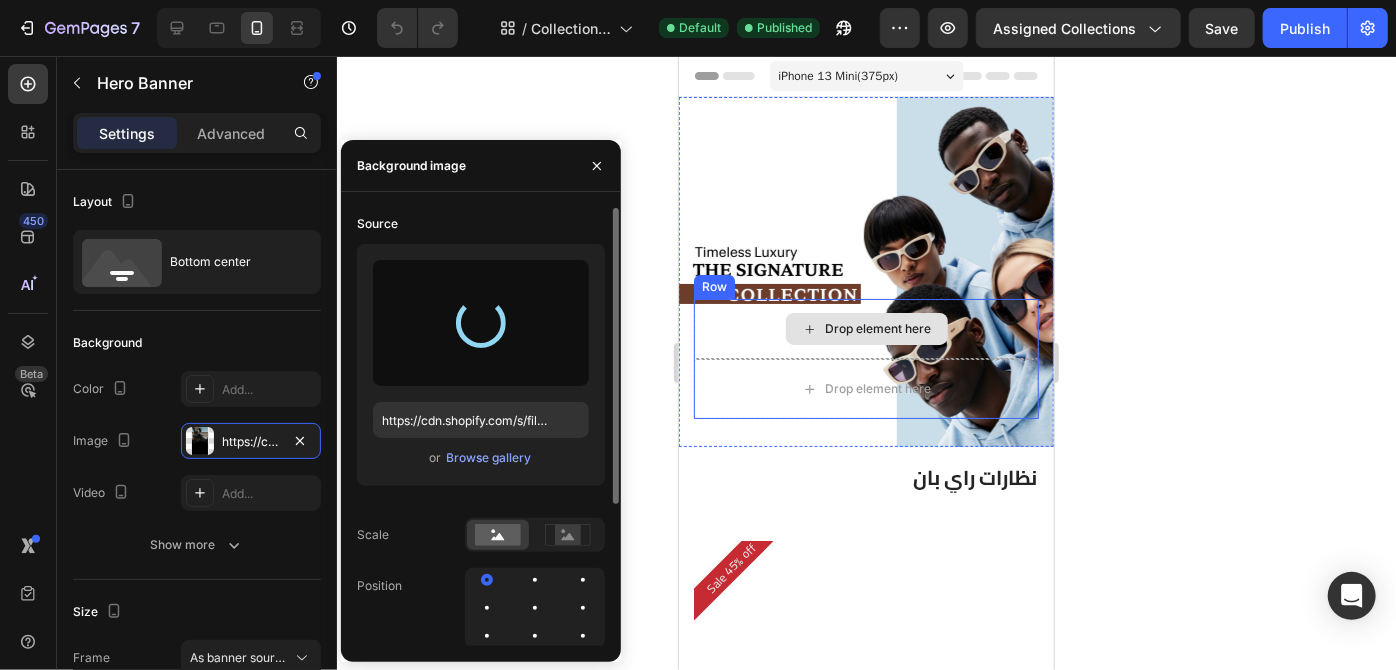 type on "https://cdn.shopify.com/s/files/1/0634/2810/0209/files/gempages_577556491356078630-6fb6c75a-86eb-4701-9521-7ee660e6252a.png" 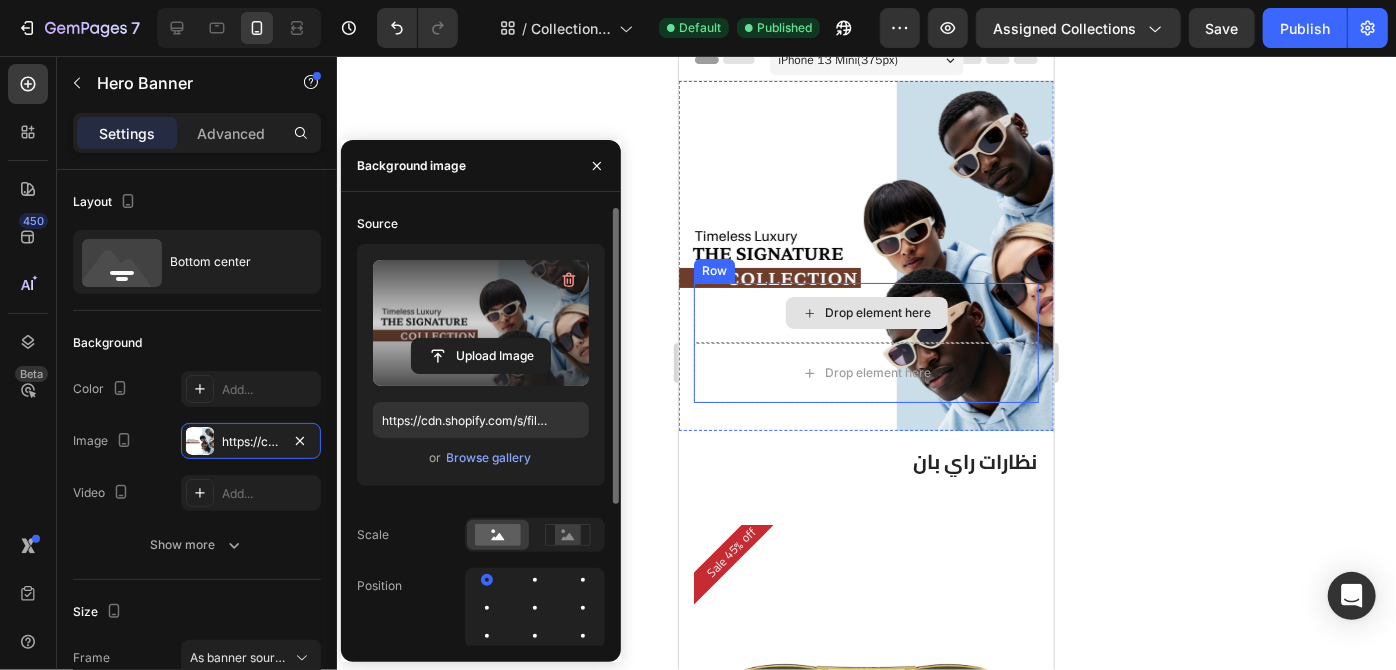 scroll, scrollTop: 0, scrollLeft: 0, axis: both 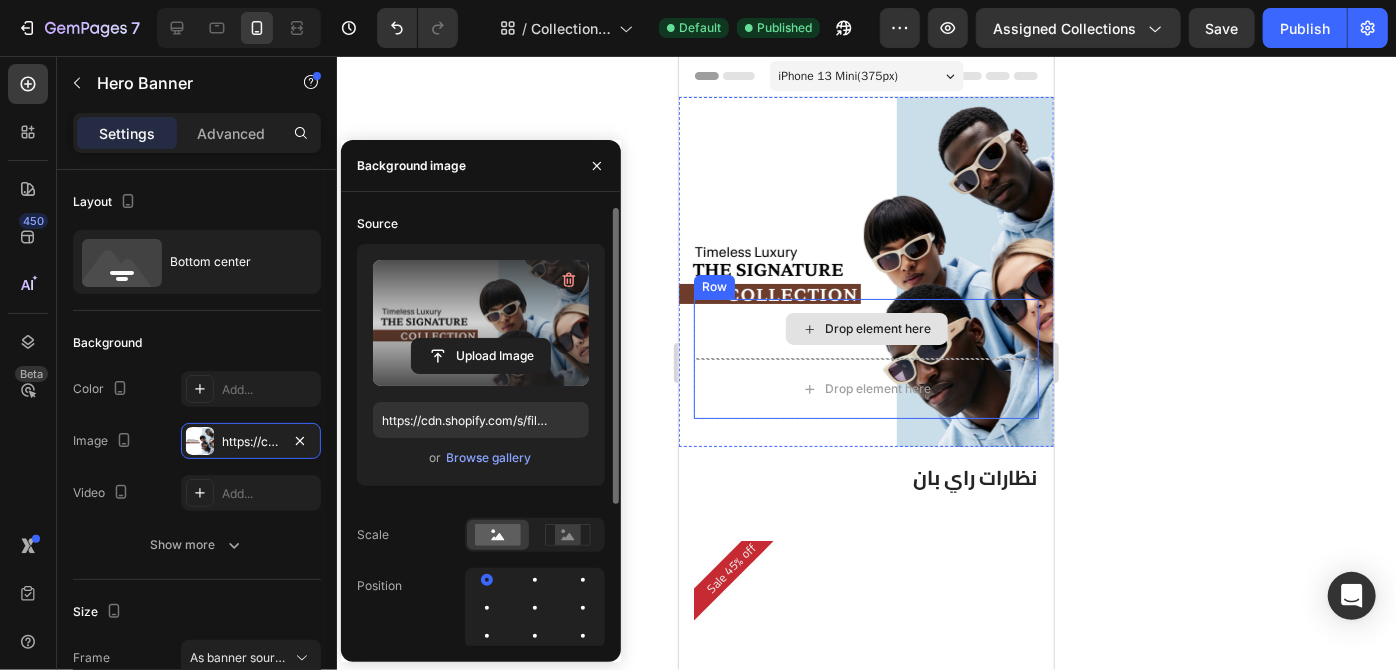 click on "Drop element here" at bounding box center (865, 328) 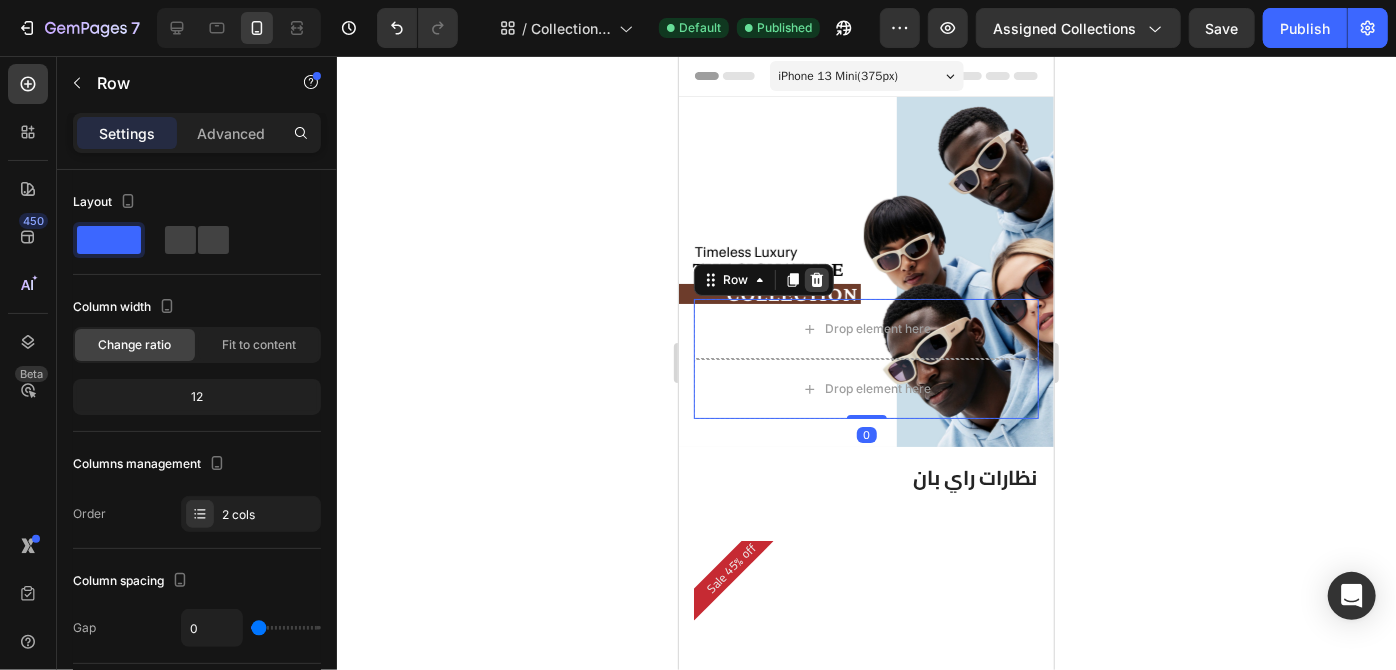 click 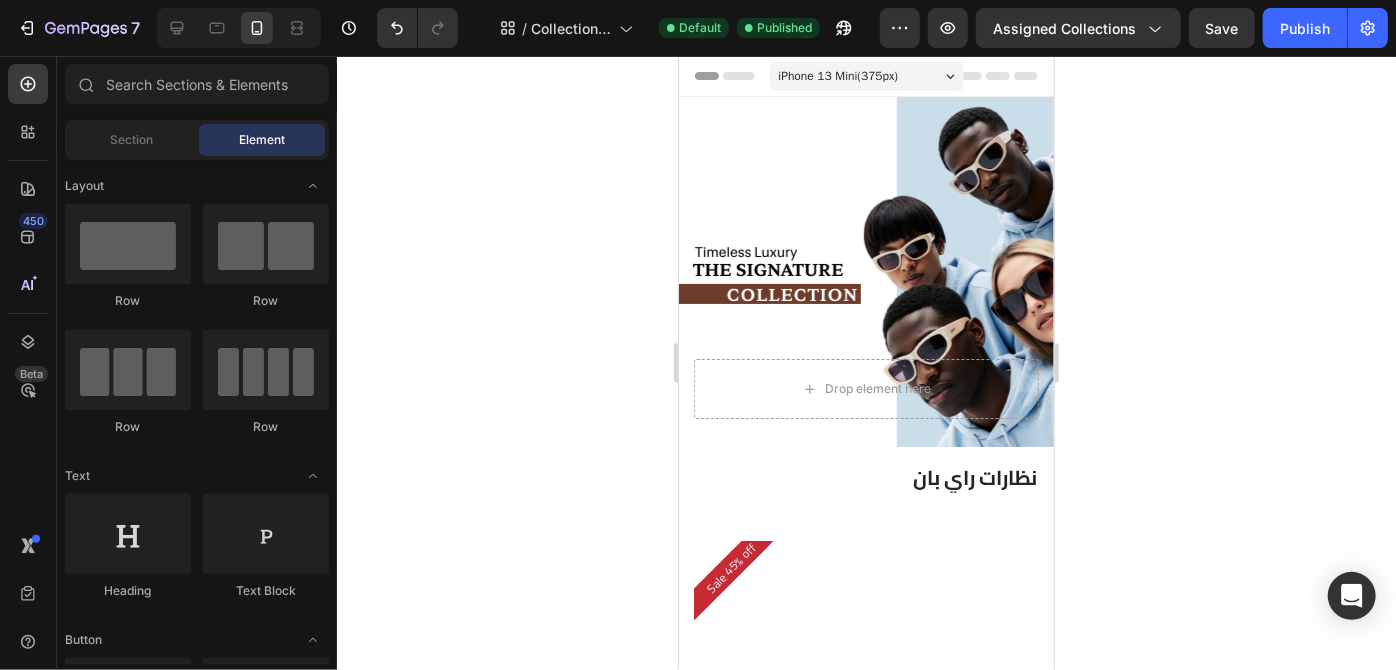 click 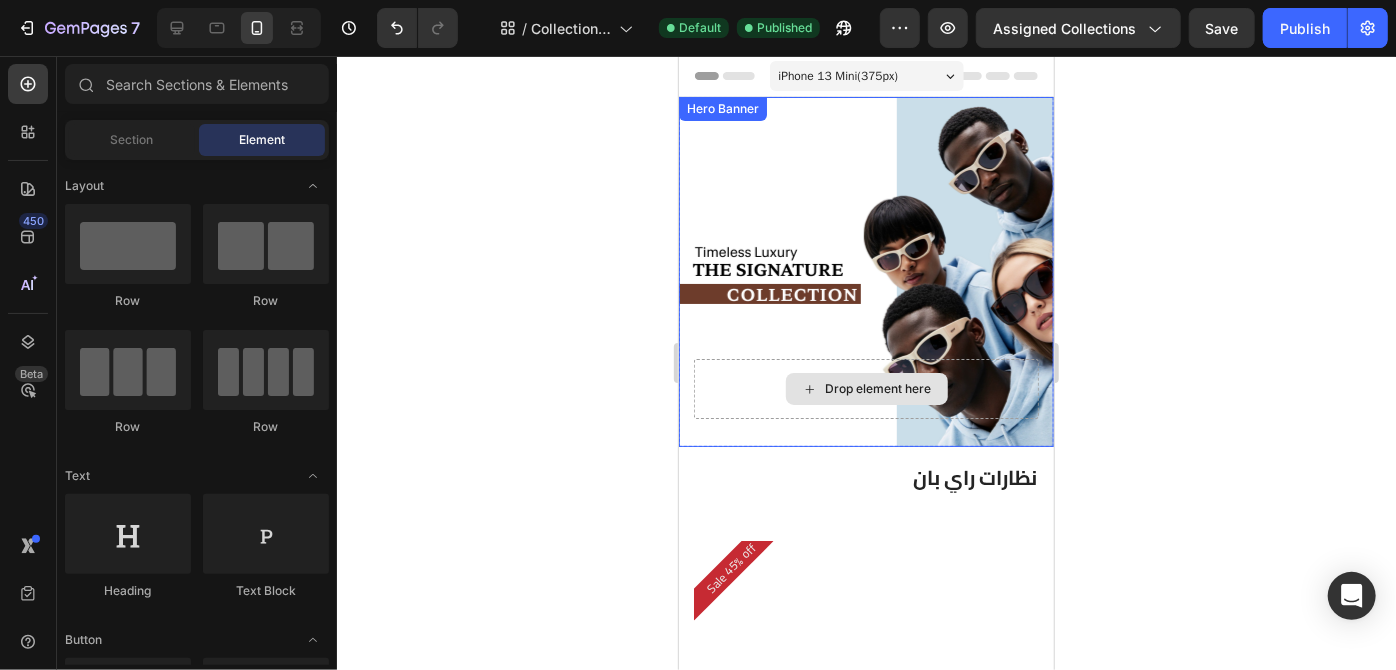 click on "Drop element here" at bounding box center [865, 388] 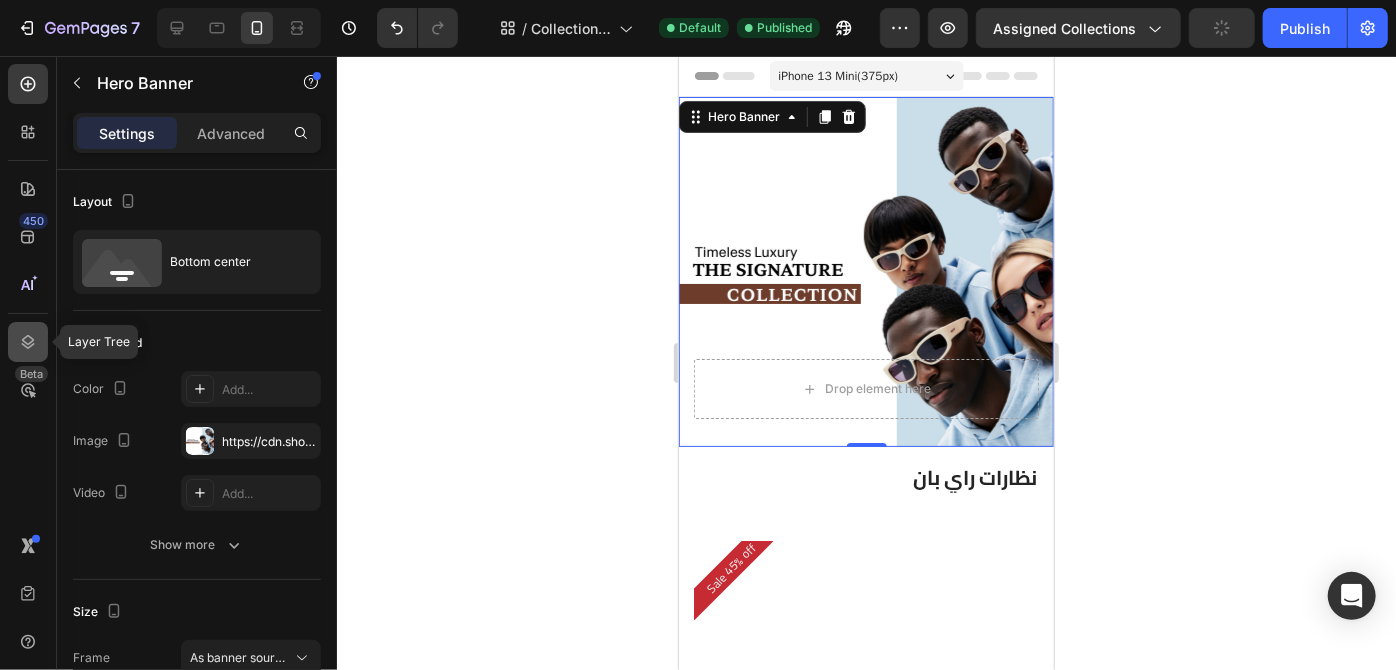 click 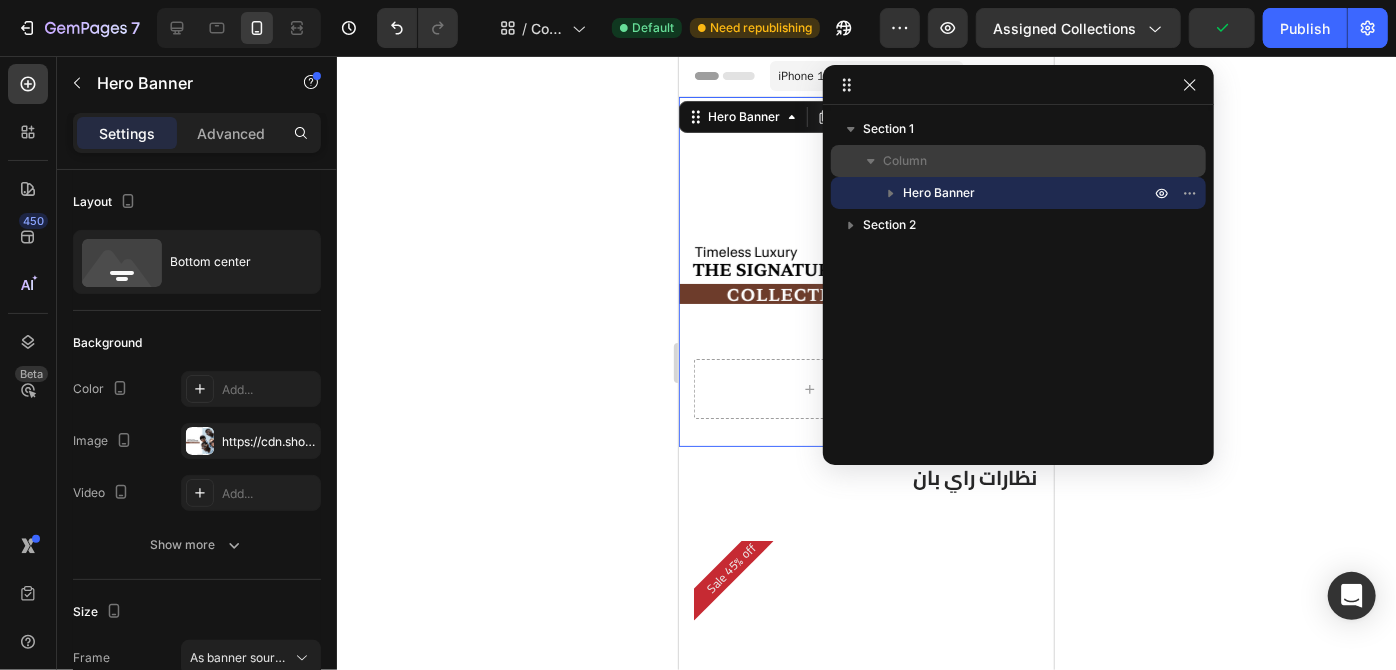click on "Column" at bounding box center (1018, 161) 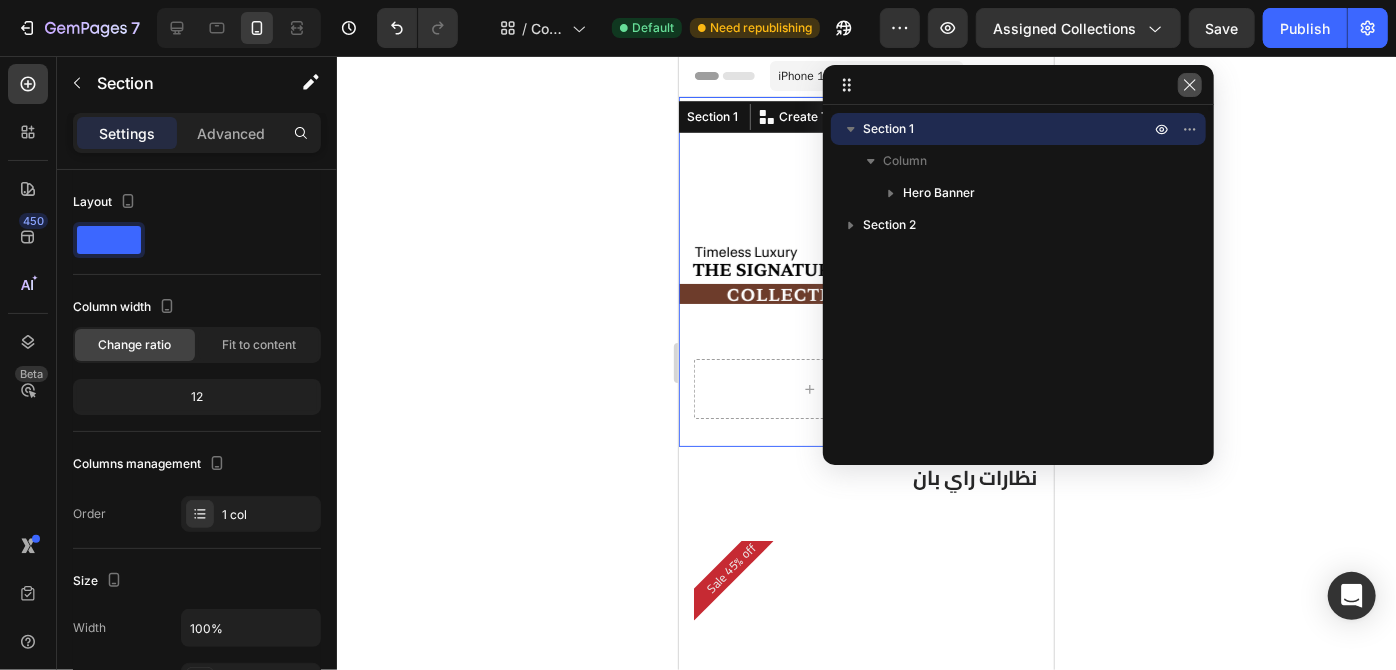click 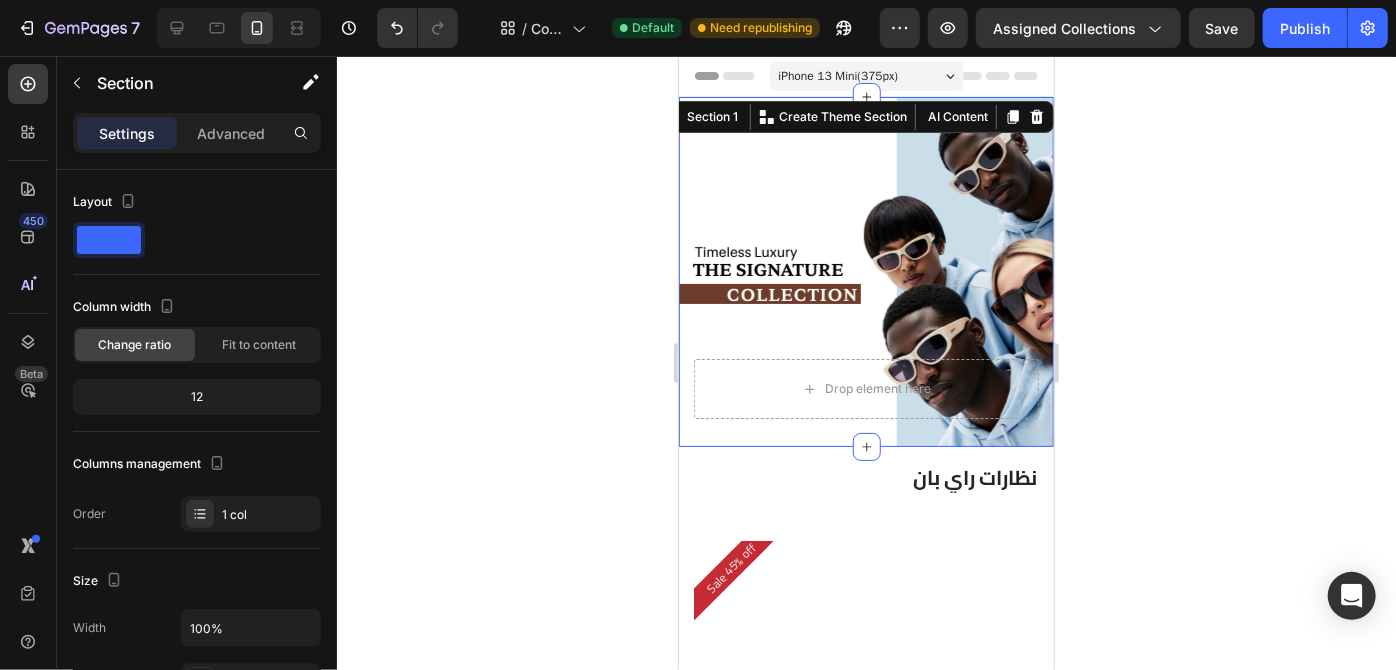 click 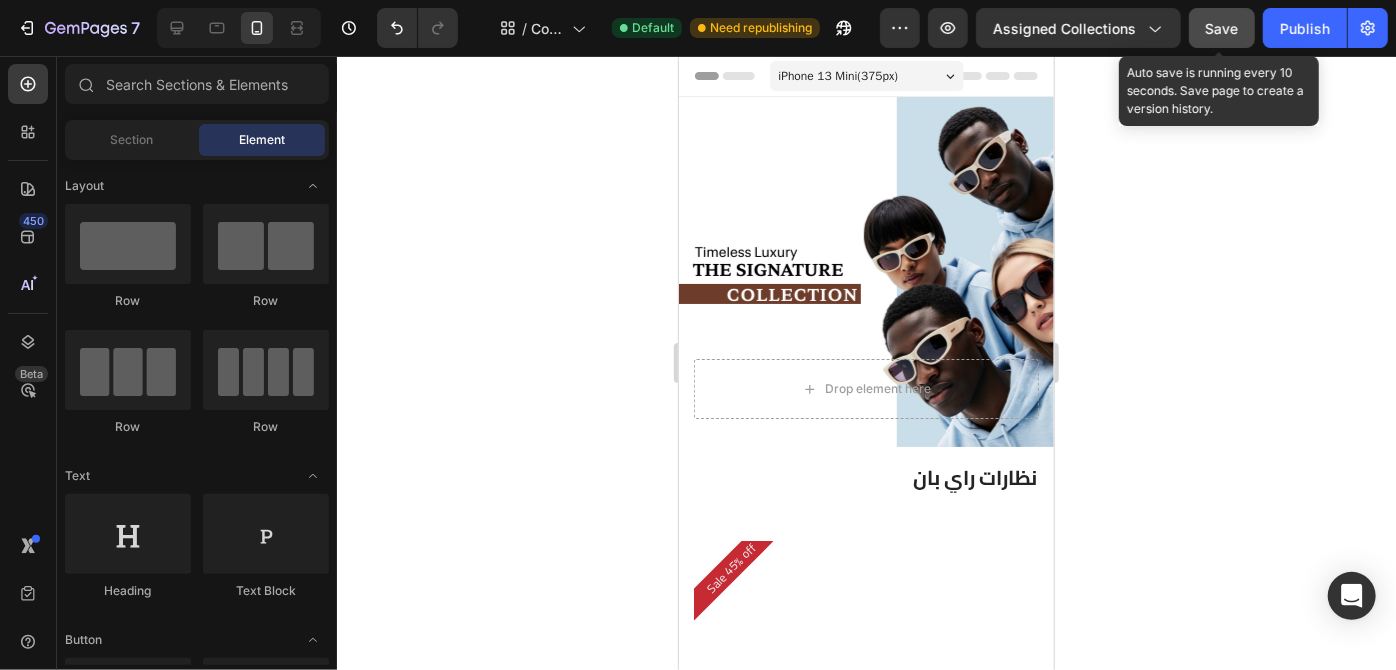 click on "Save" at bounding box center (1222, 28) 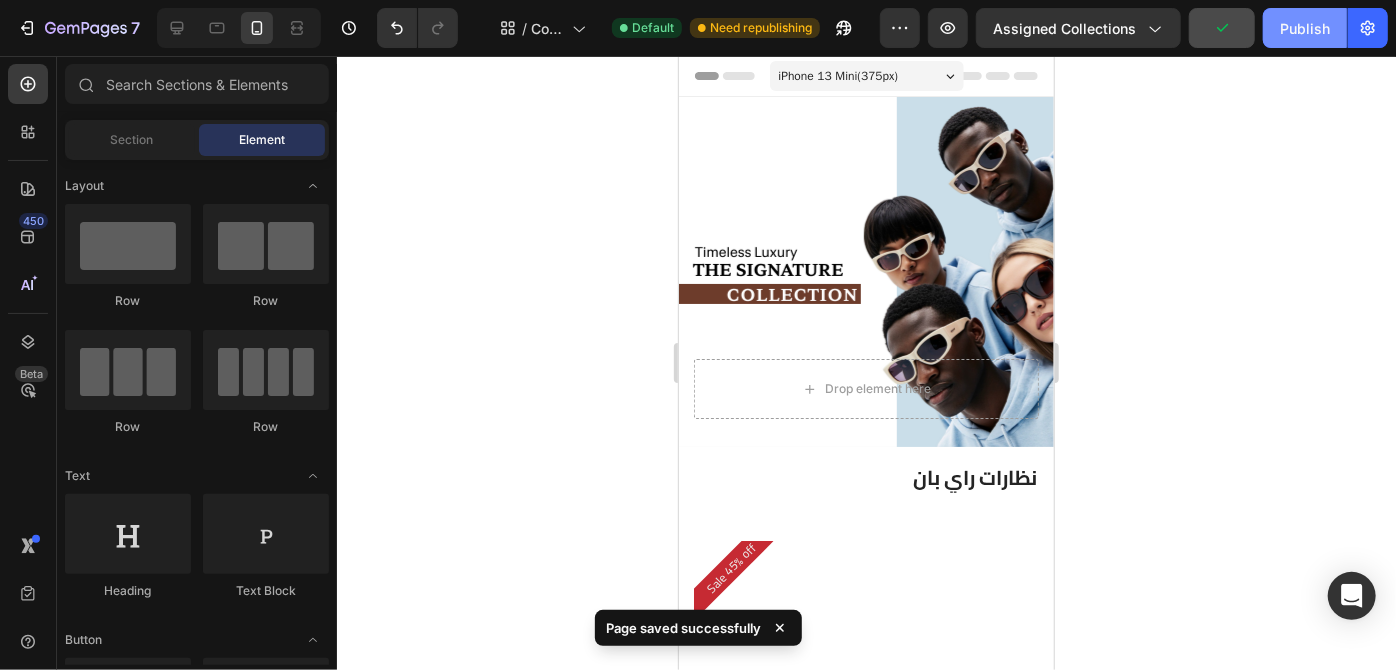 click on "Publish" at bounding box center [1305, 28] 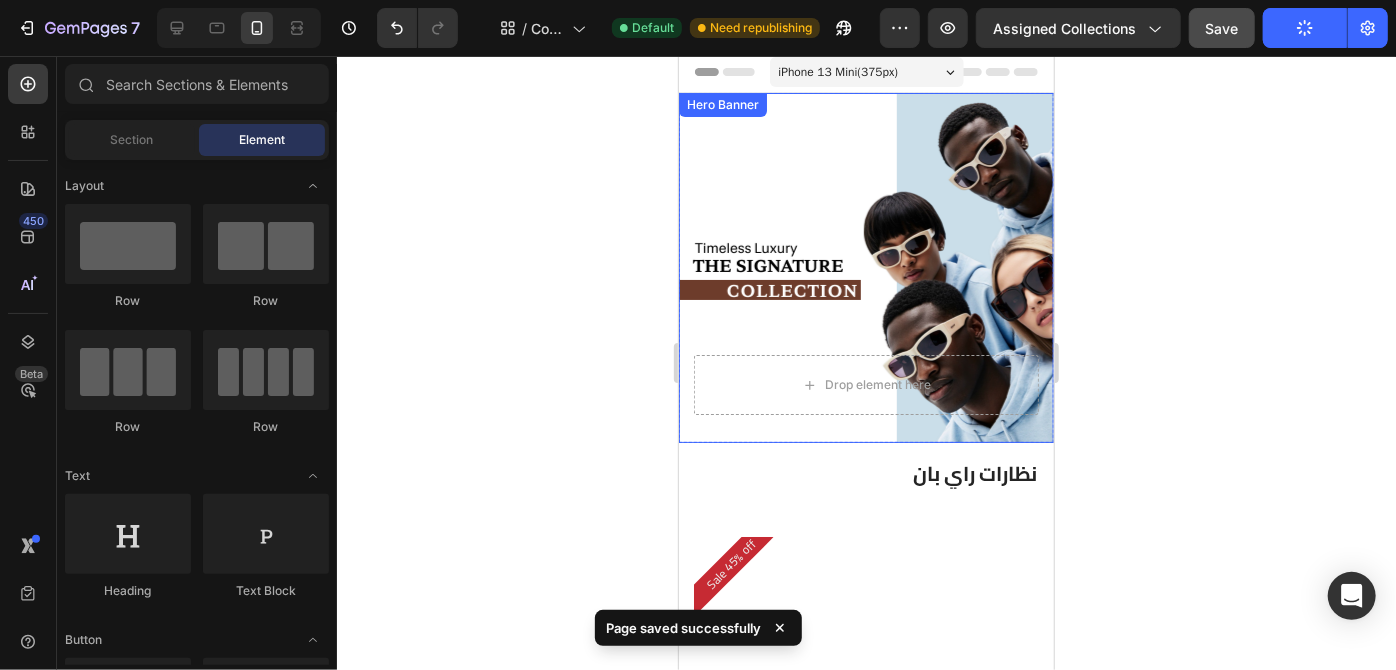 scroll, scrollTop: 0, scrollLeft: 0, axis: both 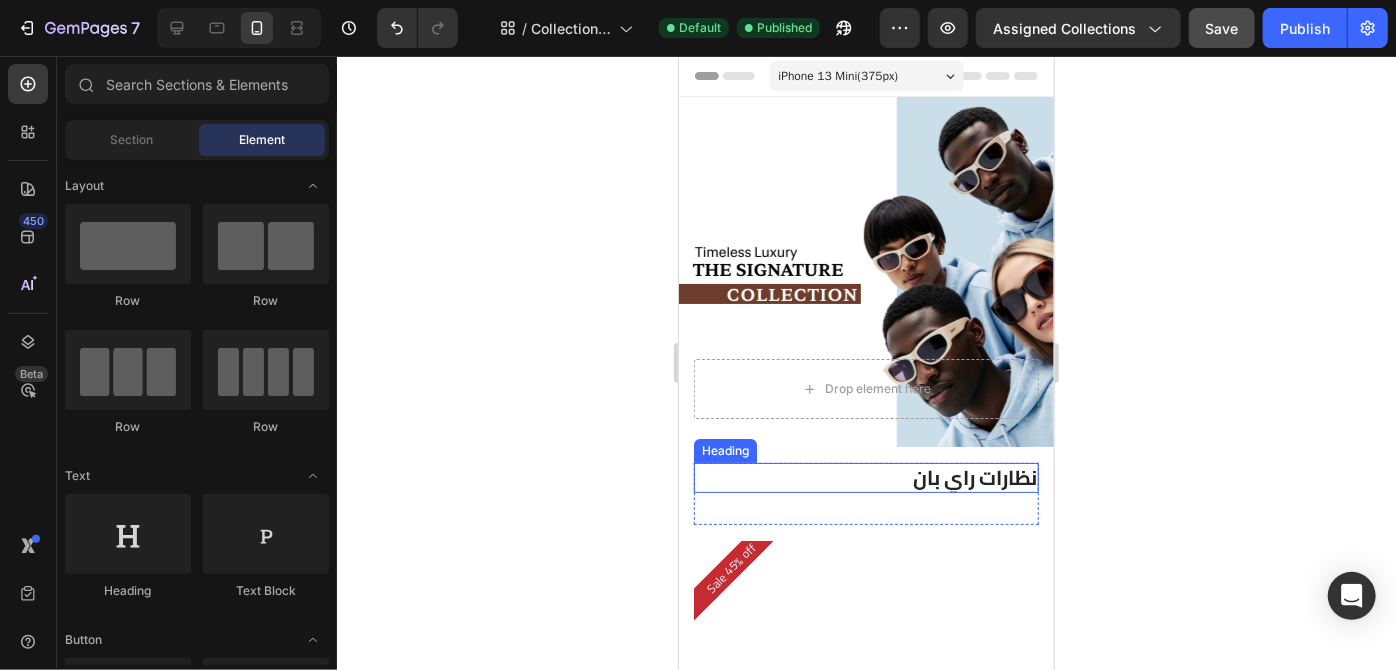 click on "نظارات راي بان" at bounding box center [865, 477] 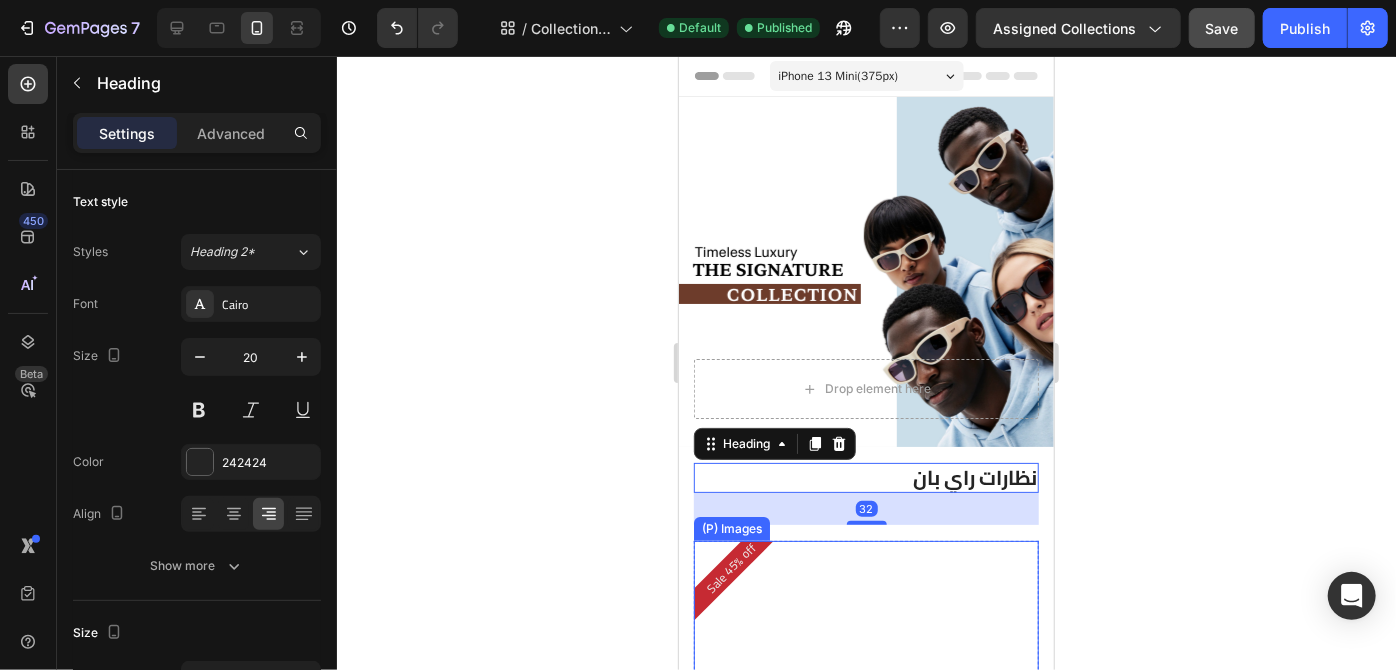 click at bounding box center [865, 712] 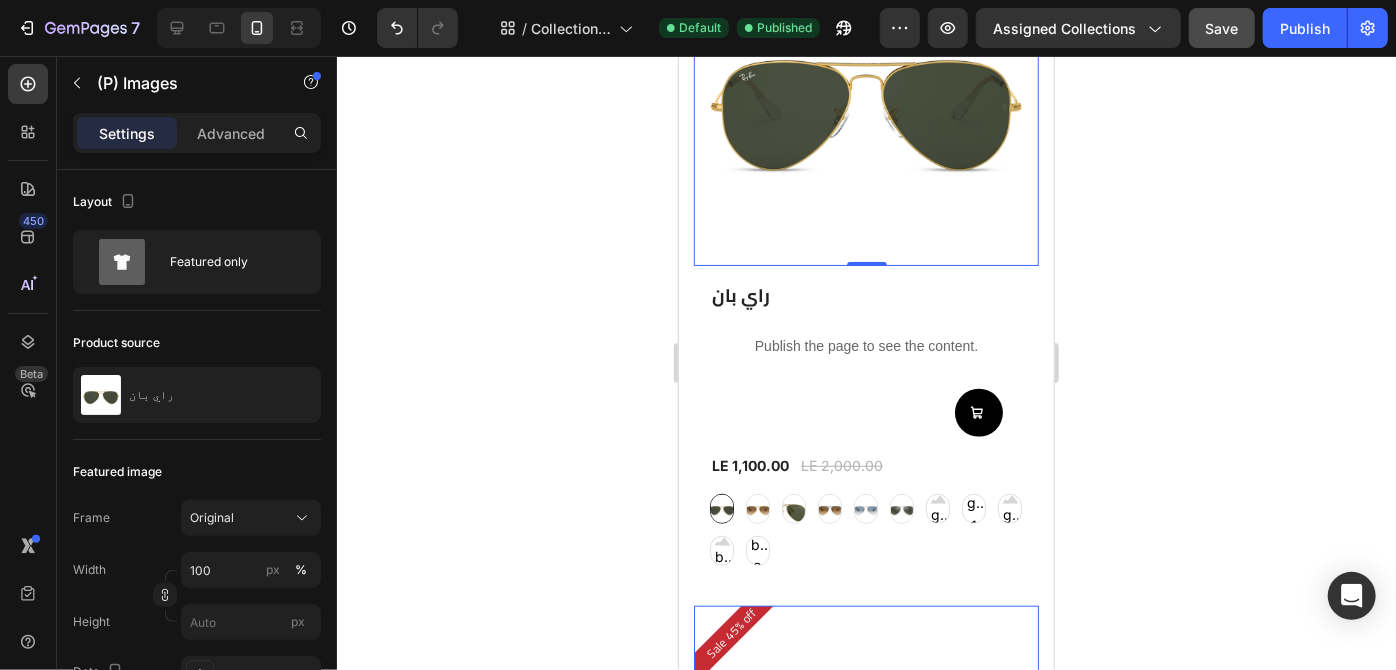 scroll, scrollTop: 605, scrollLeft: 0, axis: vertical 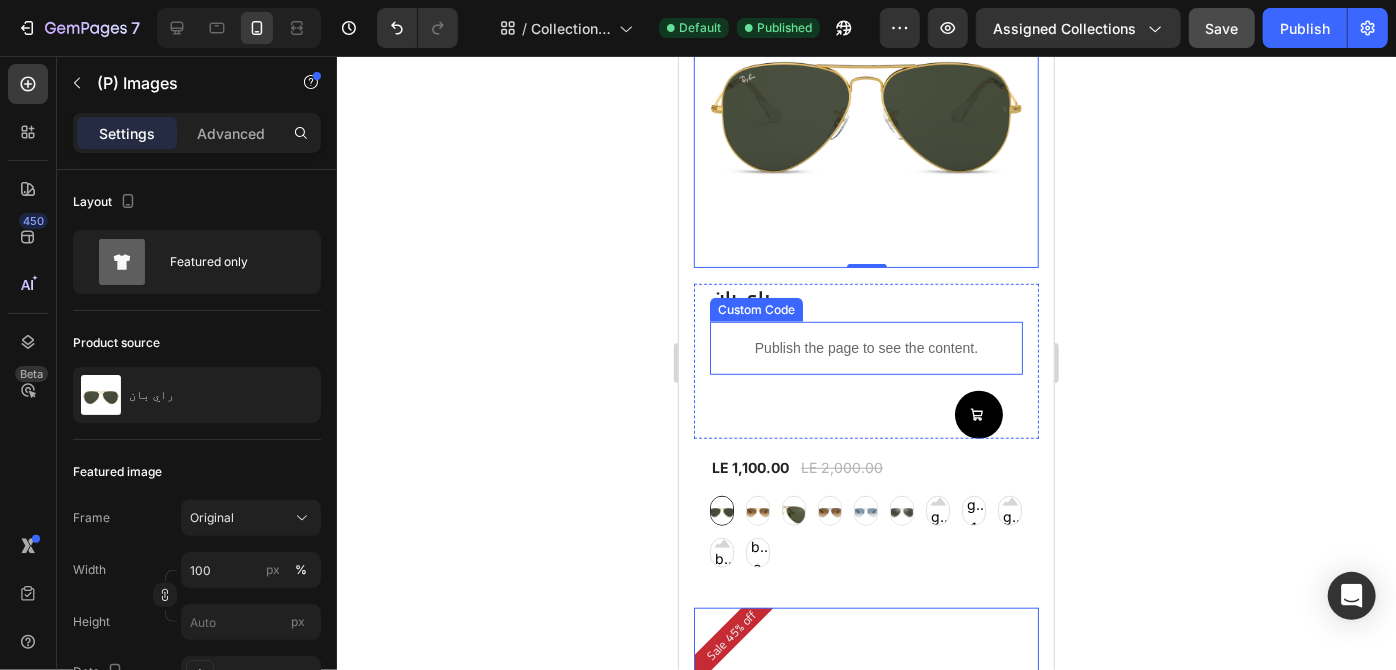click on "Publish the page to see the content." at bounding box center (865, 347) 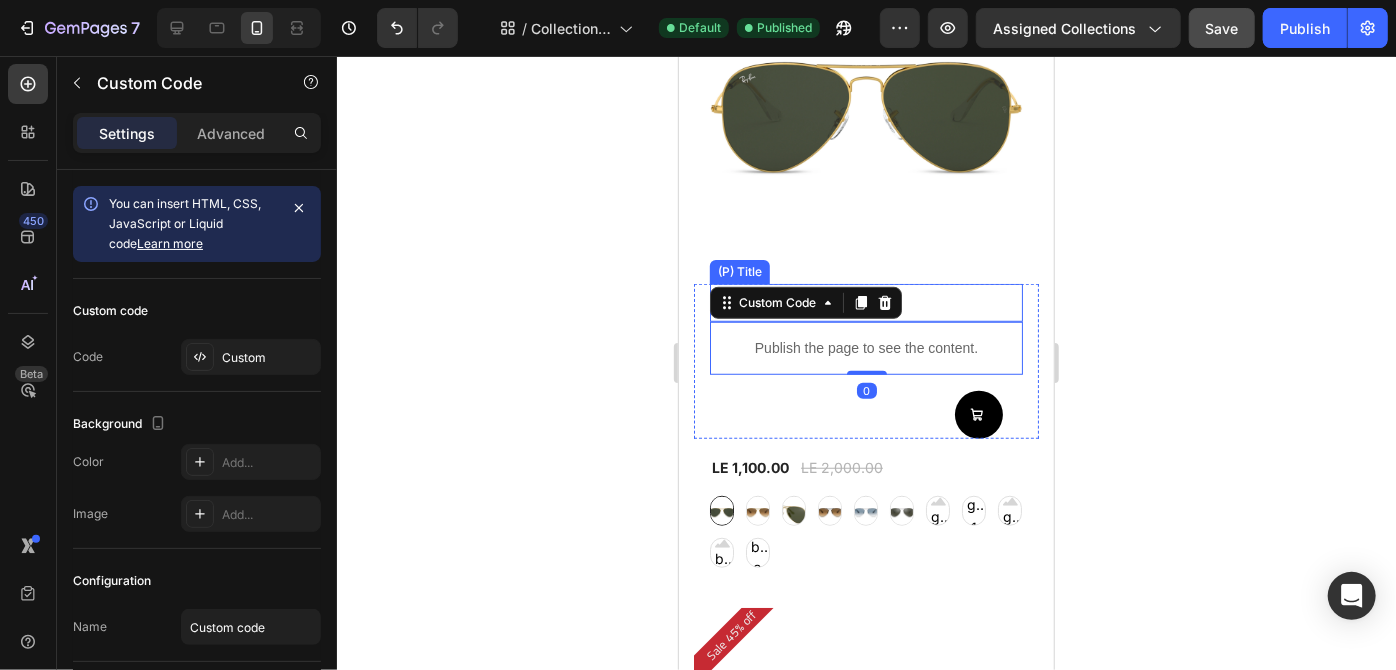 click on "راي بان (P) Title" at bounding box center [865, 301] 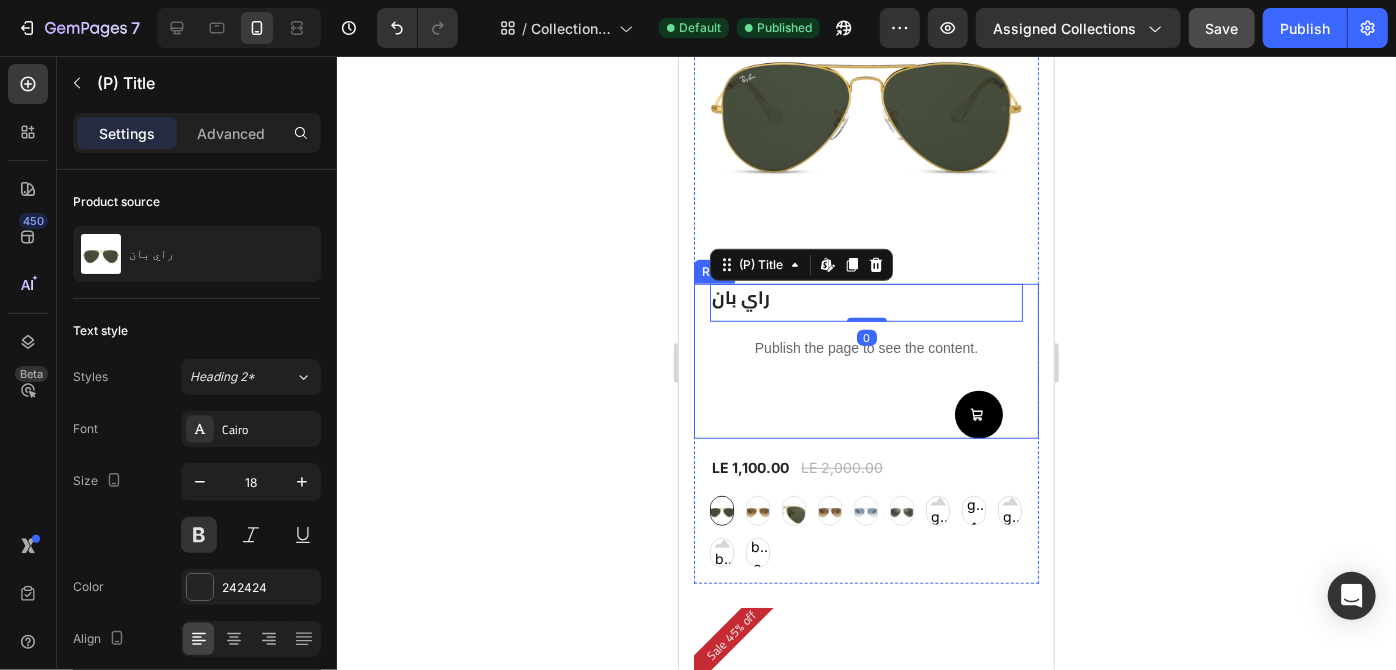 click on "راي بان (P) Title   Edit content in Shopify 0
Publish the page to see the content.
Custom Code
Add to Cart Row" at bounding box center [865, 360] 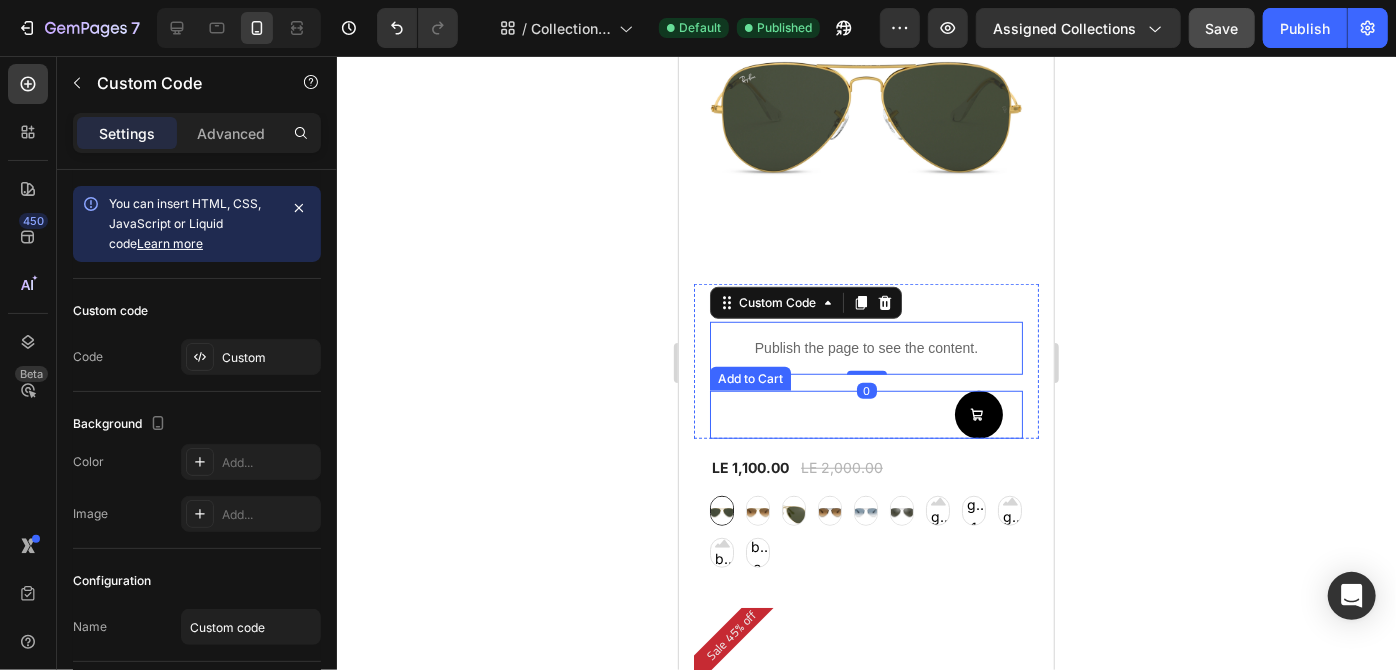 drag, startPoint x: 945, startPoint y: 324, endPoint x: 833, endPoint y: 404, distance: 137.6372 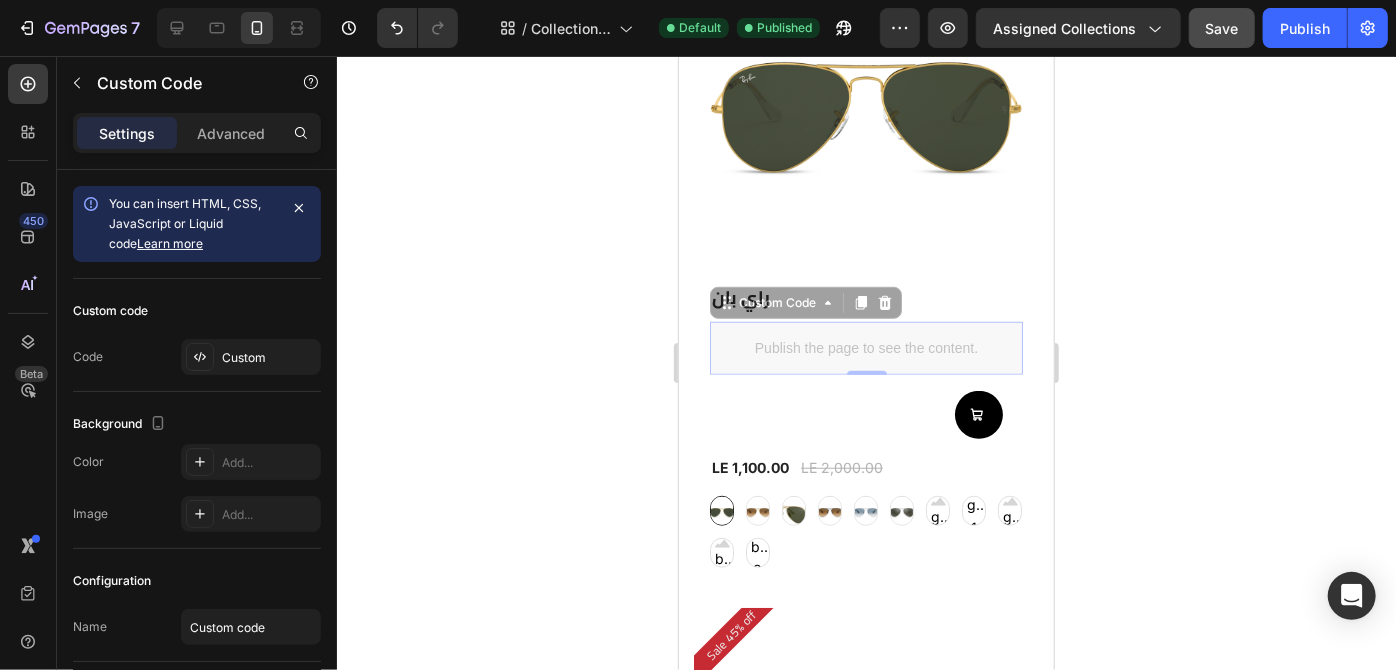 drag, startPoint x: 725, startPoint y: 281, endPoint x: 1017, endPoint y: 288, distance: 292.0839 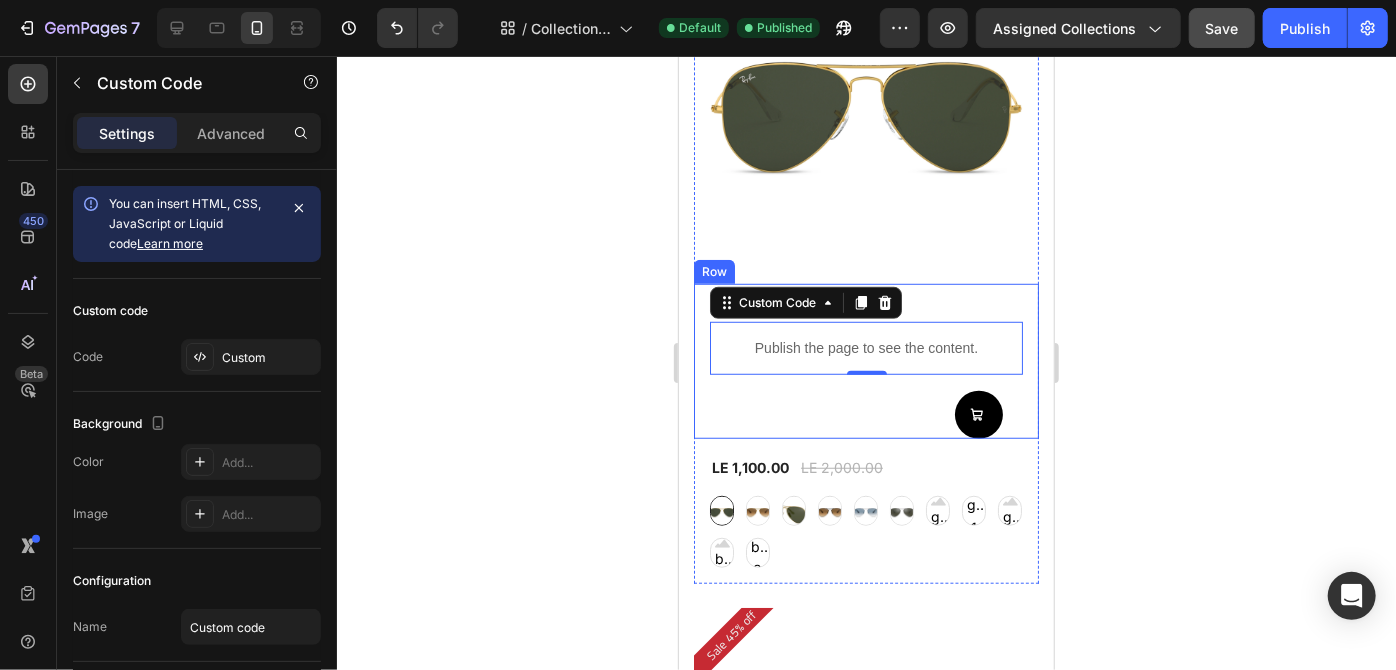 click on "راي بان (P) Title
Publish the page to see the content.
Custom Code   0
Add to Cart Row" at bounding box center [865, 360] 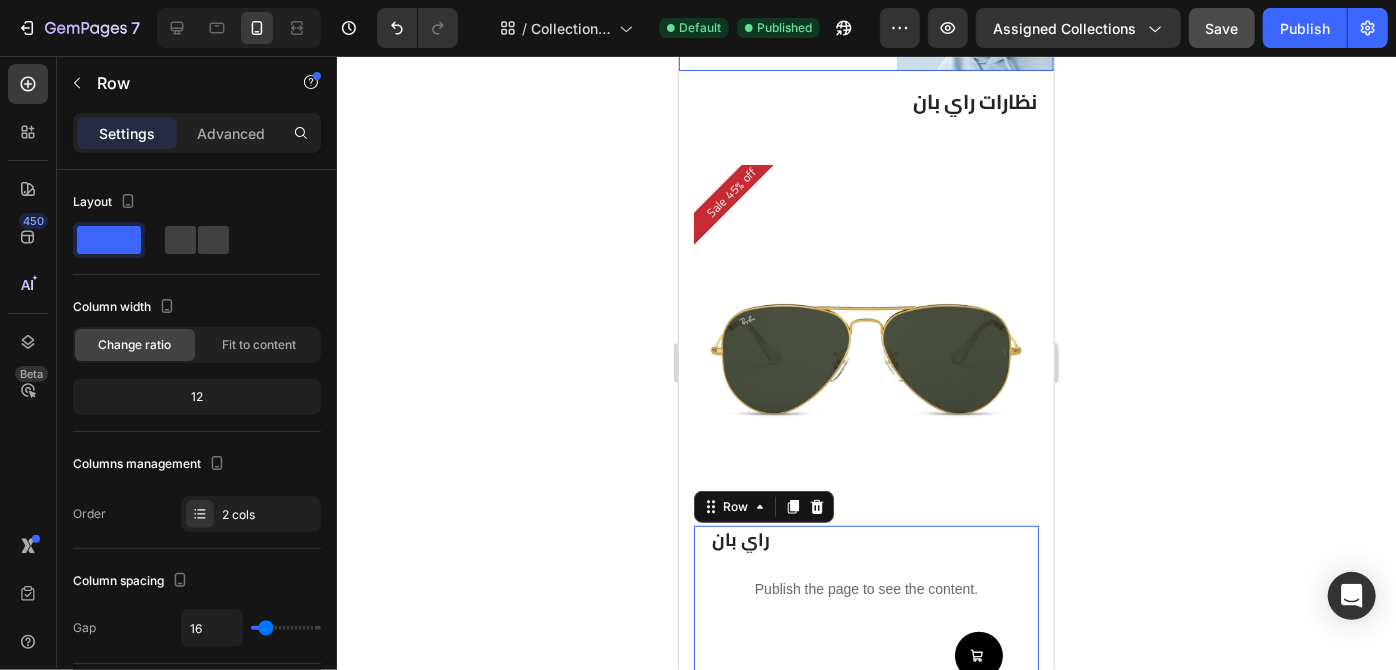 scroll, scrollTop: 377, scrollLeft: 0, axis: vertical 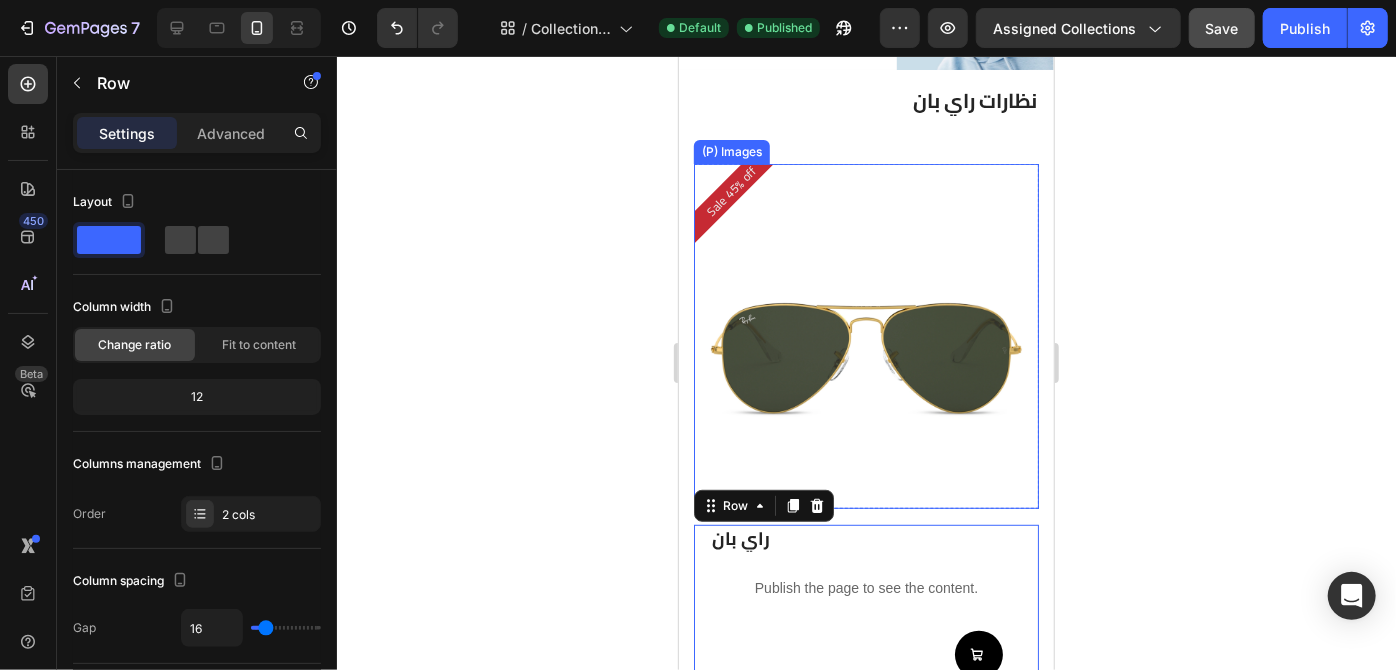 click at bounding box center [865, 335] 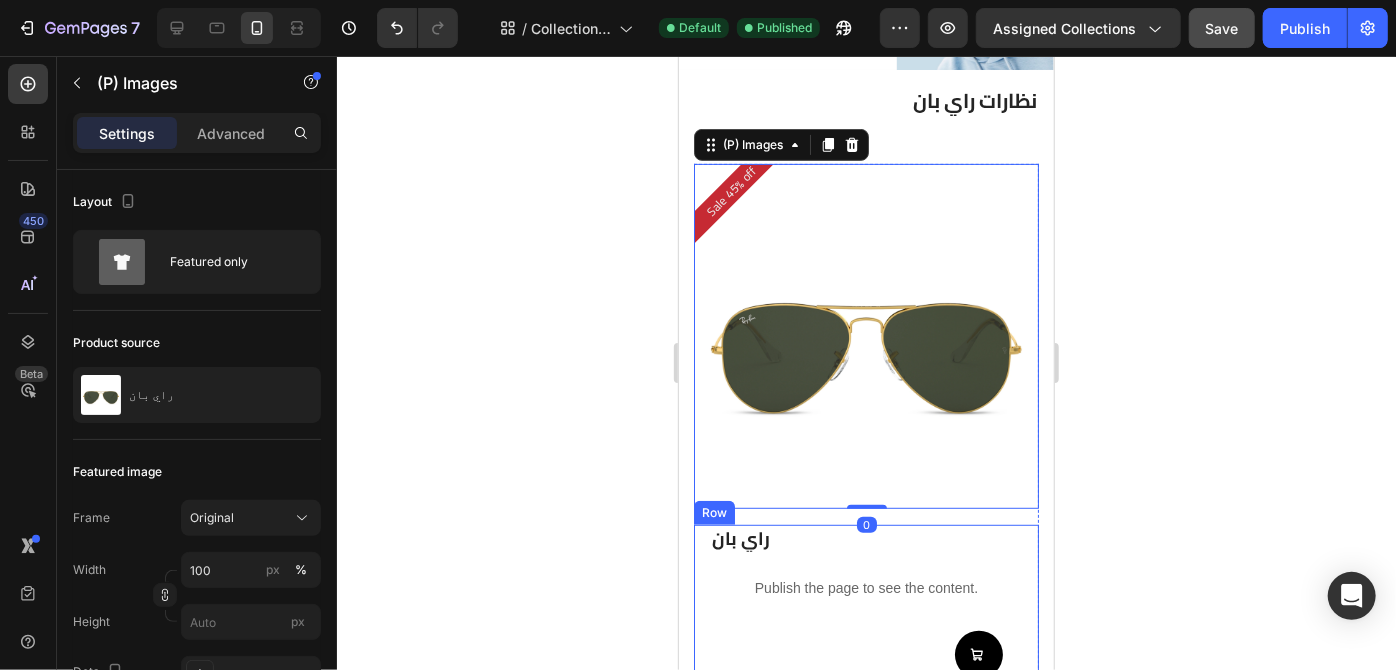 click on "راي بان (P) Title
Publish the page to see the content.
Custom Code
Add to Cart Row" at bounding box center [865, 601] 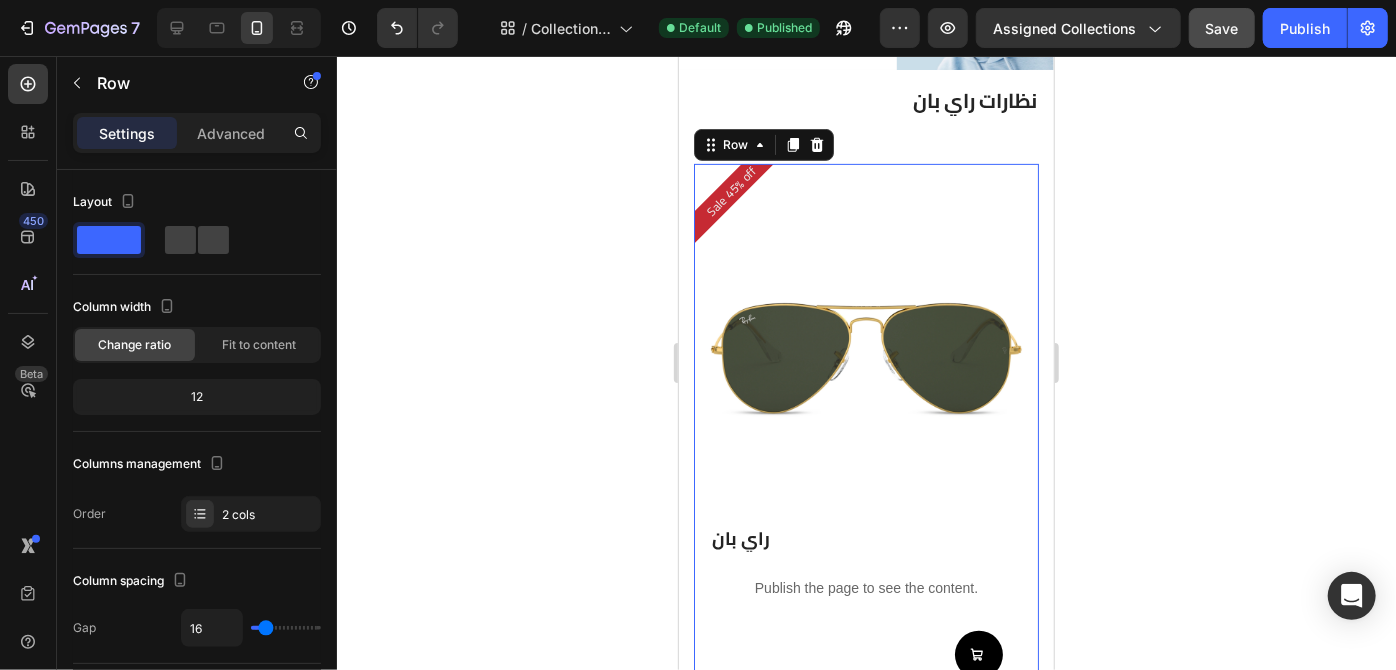 click on "Sale 45% off Product Badge (P) Images Row راي بان (P) Title
Publish the page to see the content.
Custom Code
Add to Cart Row LE 1,100.00 (P) Price (P) Price LE 2,000.00 (P) Price (P) Price Row graygreengold graygreengold goldbrown goldbrown green green browngray browngray bluesilver bluesilver gray-1 gray-1 greenblue greenblue greenblue goldgray-1 goldgray-1 goldgray-1 goldgray goldgray goldgray blackgray blackgray blackgray blackgreen-3 blackgreen-3 blackgreen-3 (P) Variants & Swatches" at bounding box center (865, 493) 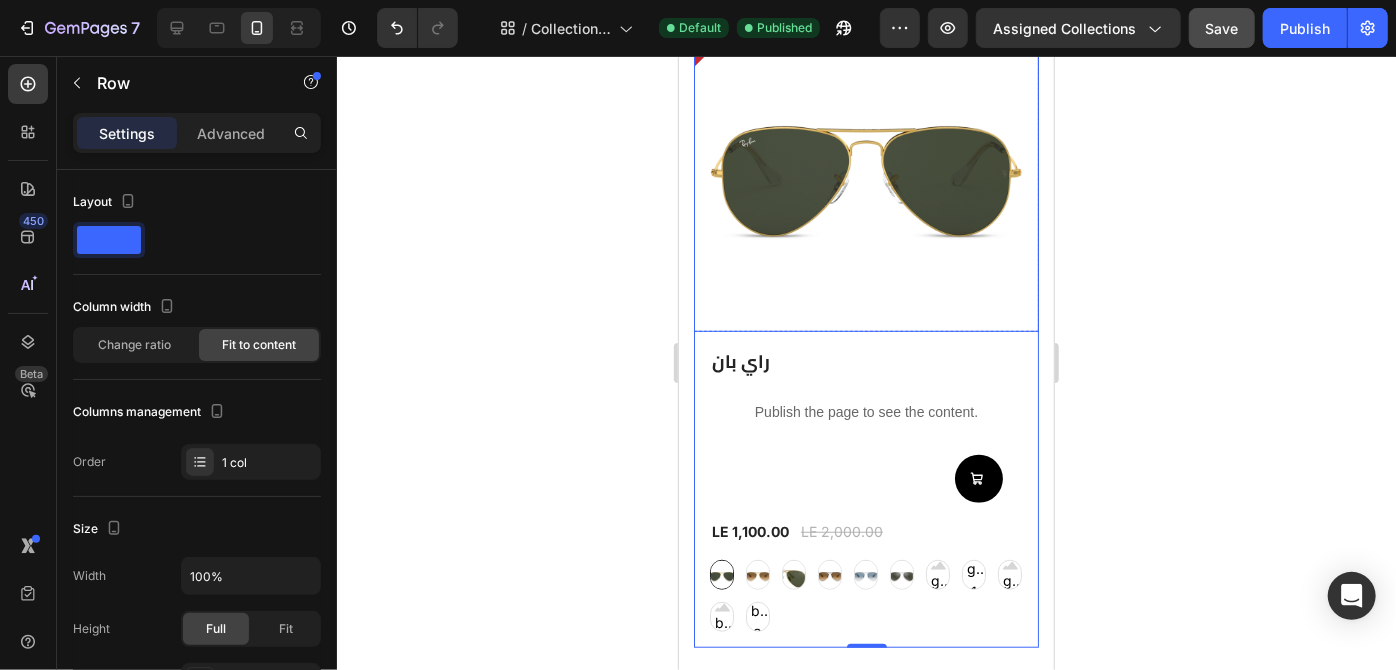 scroll, scrollTop: 543, scrollLeft: 0, axis: vertical 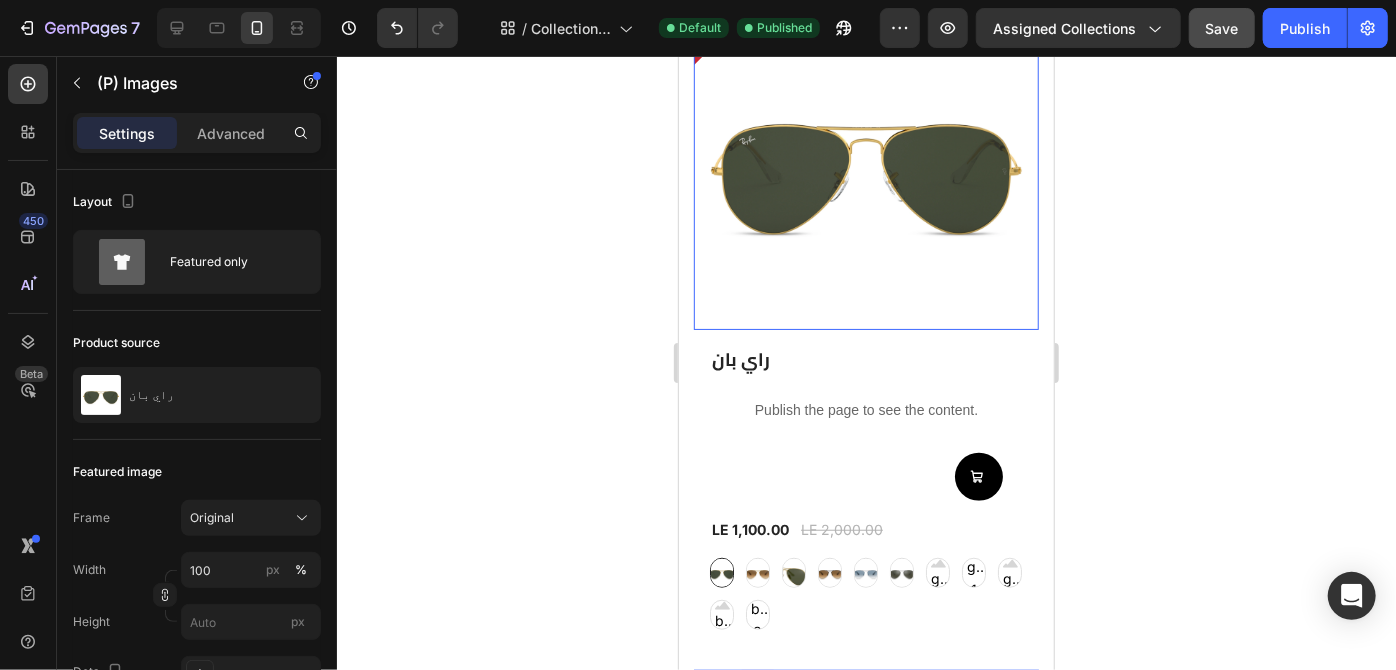 click at bounding box center (865, 156) 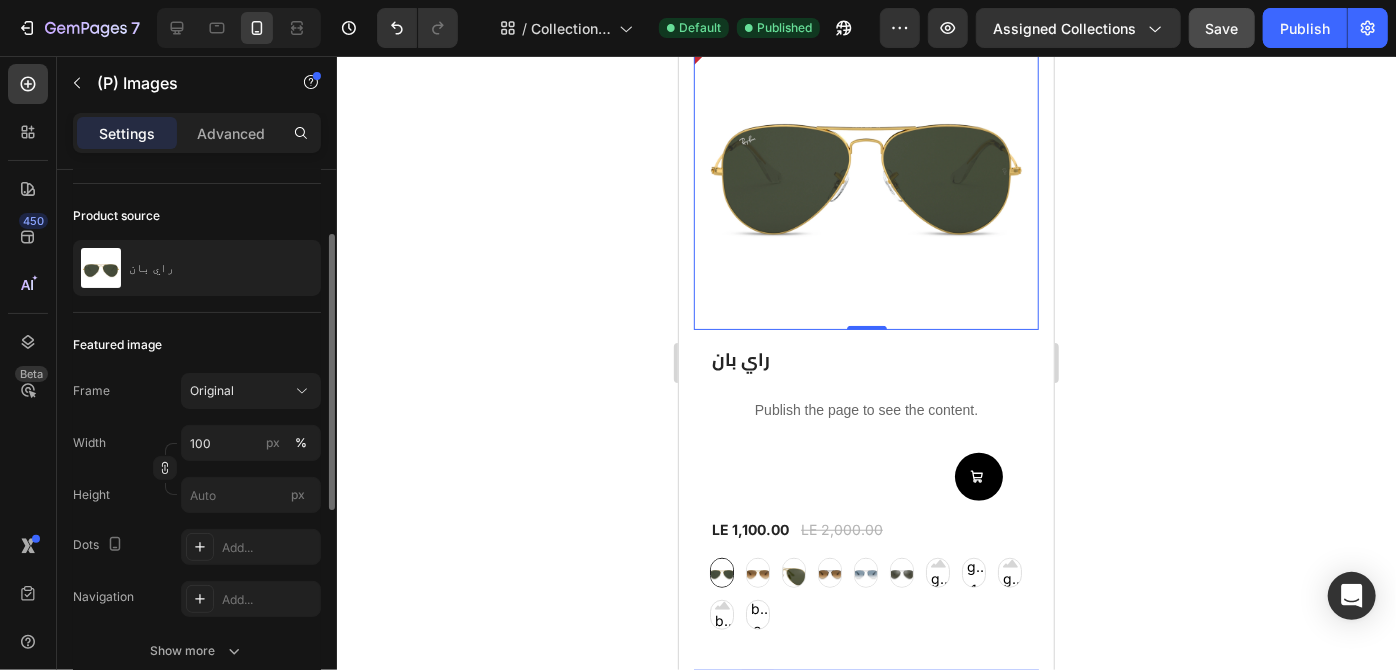 scroll, scrollTop: 128, scrollLeft: 0, axis: vertical 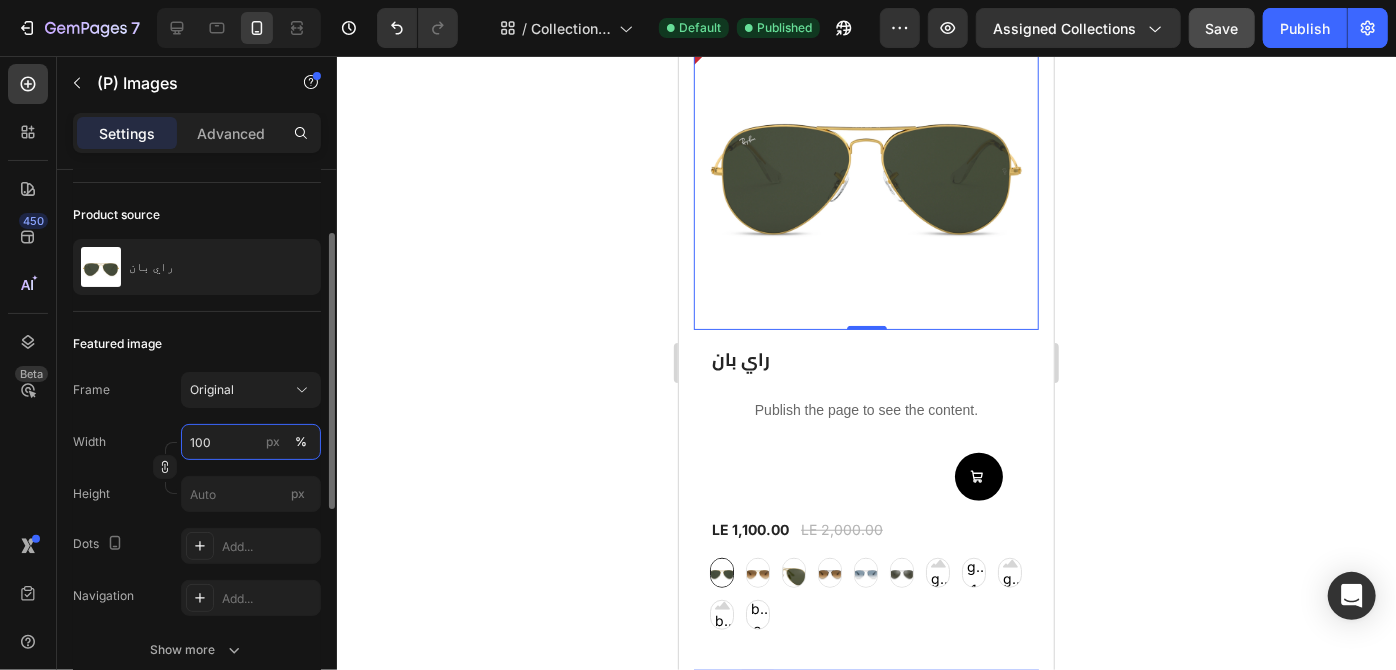 click on "100" at bounding box center (251, 442) 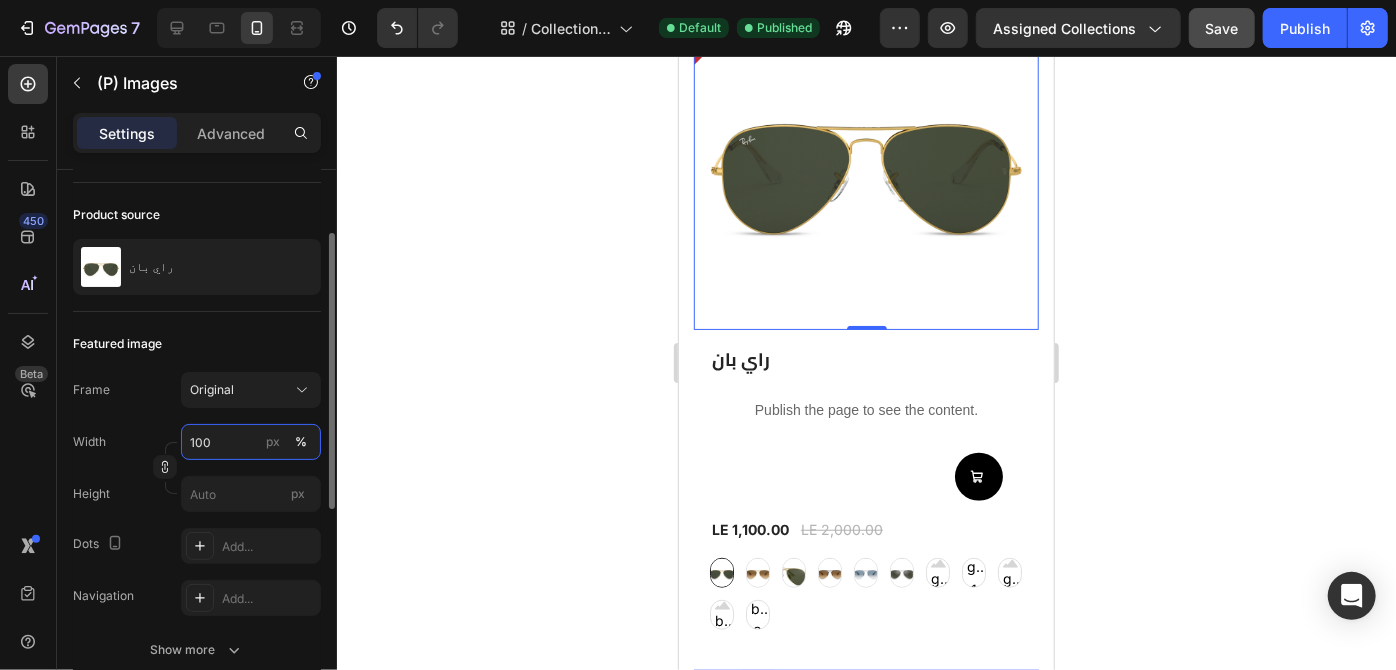click on "100" at bounding box center [251, 442] 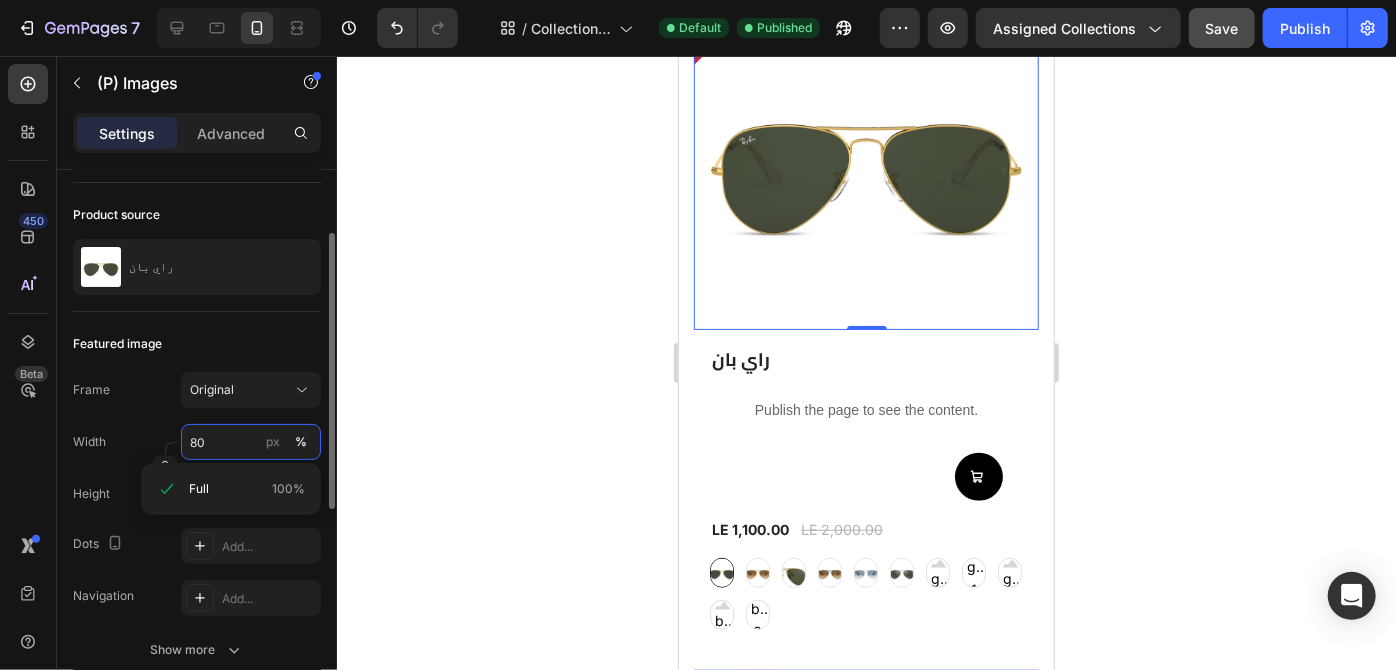 scroll, scrollTop: 748, scrollLeft: 0, axis: vertical 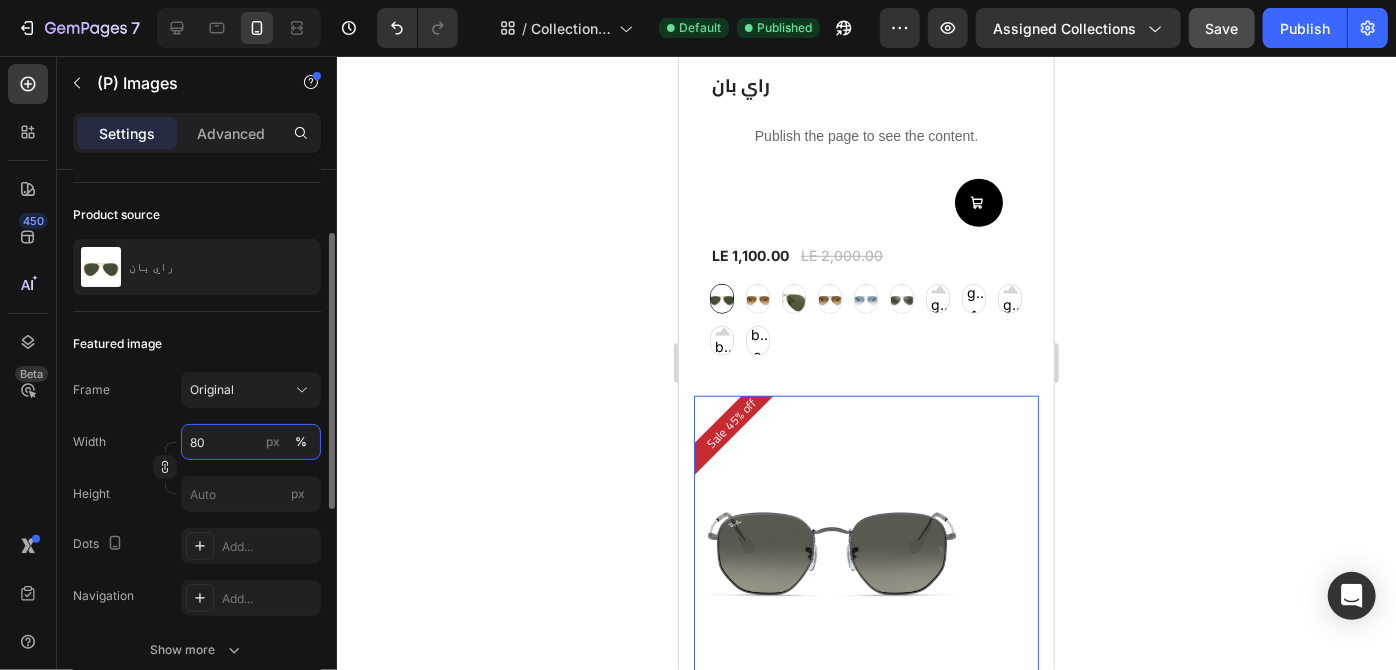 type on "8" 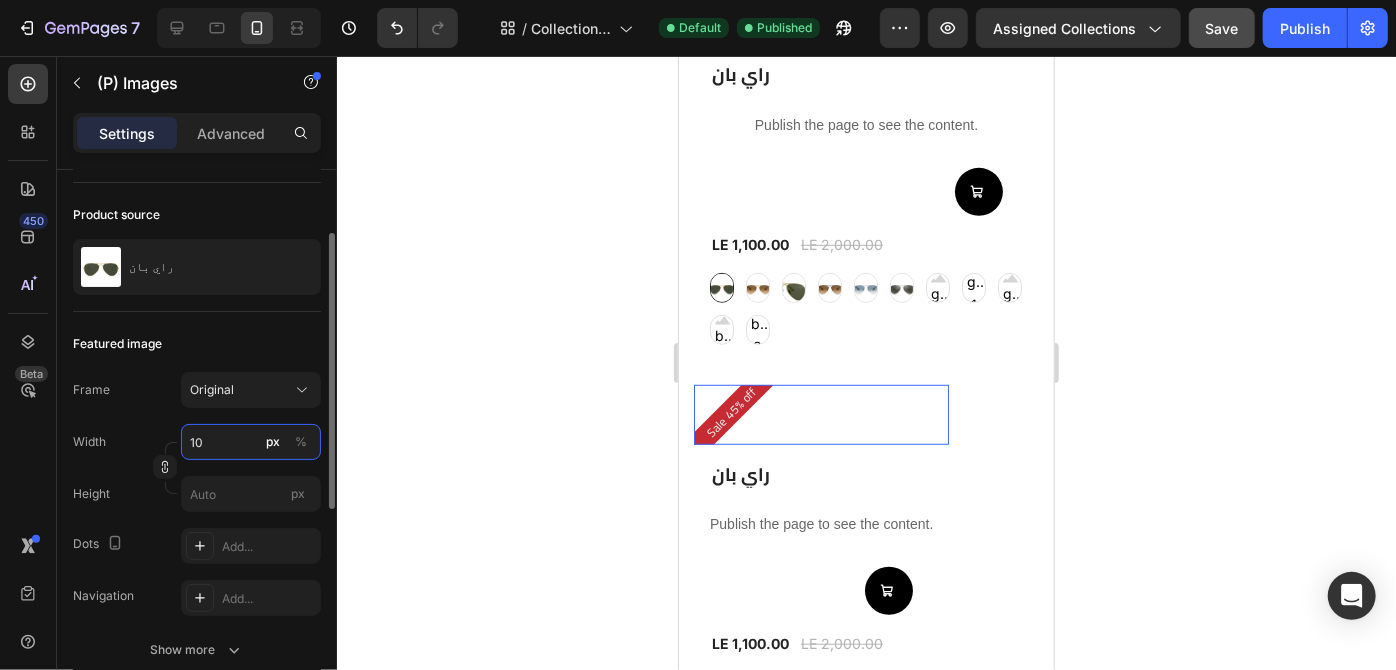 type on "100" 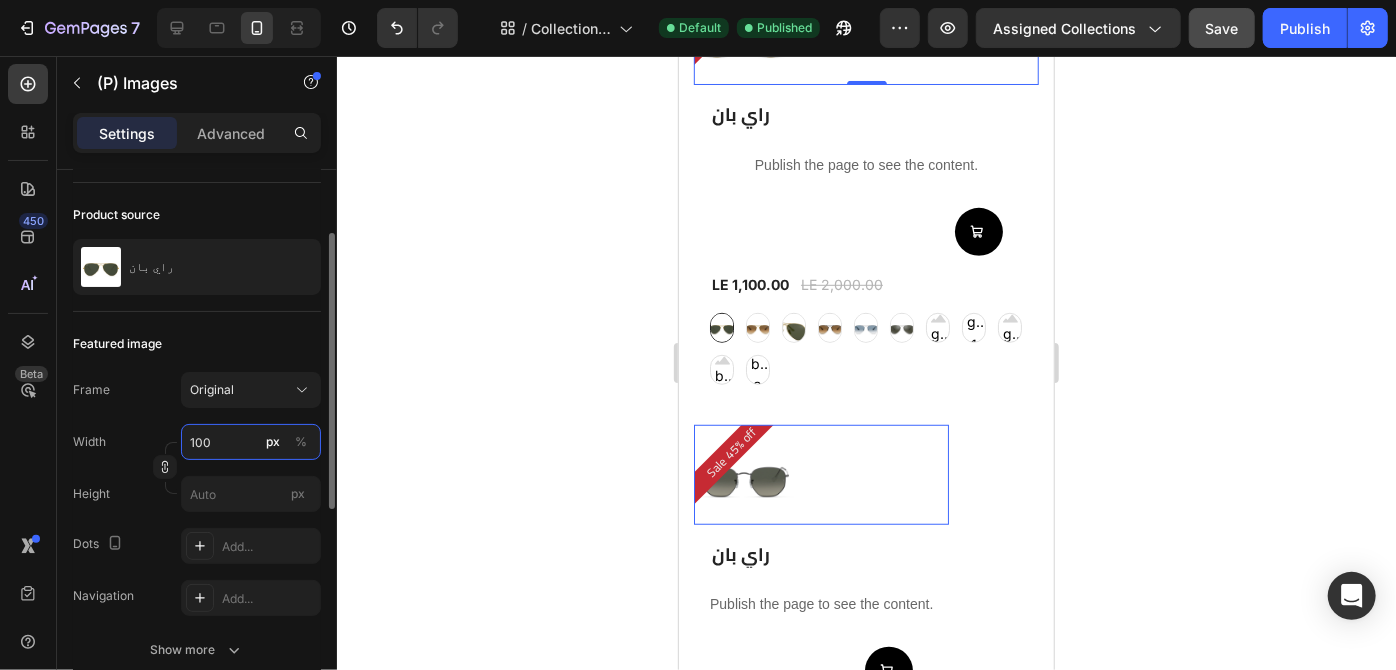 scroll, scrollTop: 583, scrollLeft: 0, axis: vertical 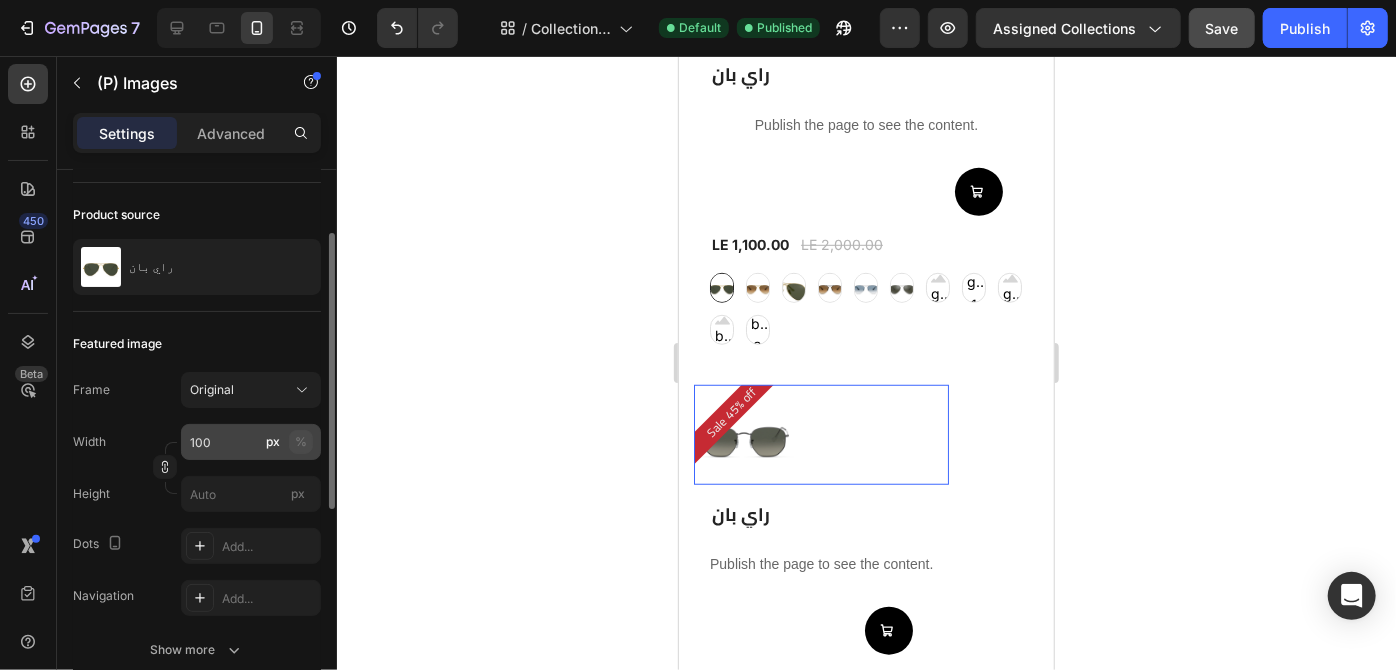 click on "%" at bounding box center (301, 442) 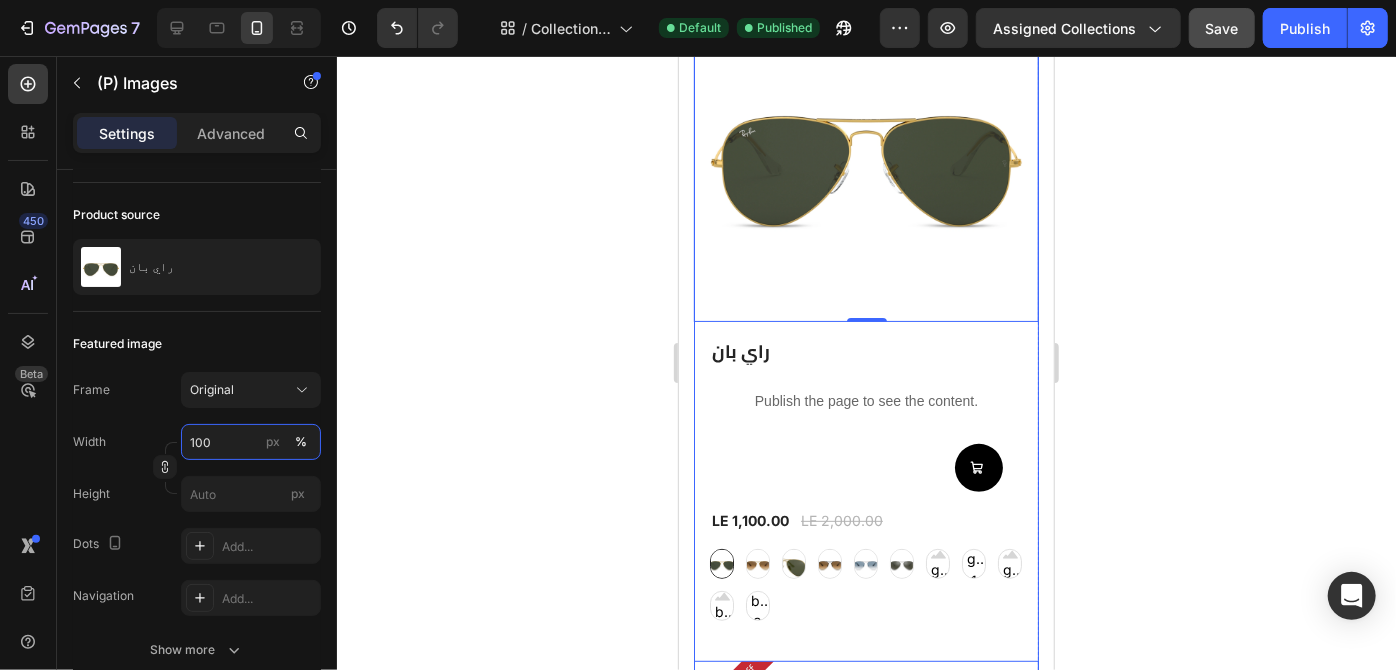 scroll, scrollTop: 212, scrollLeft: 0, axis: vertical 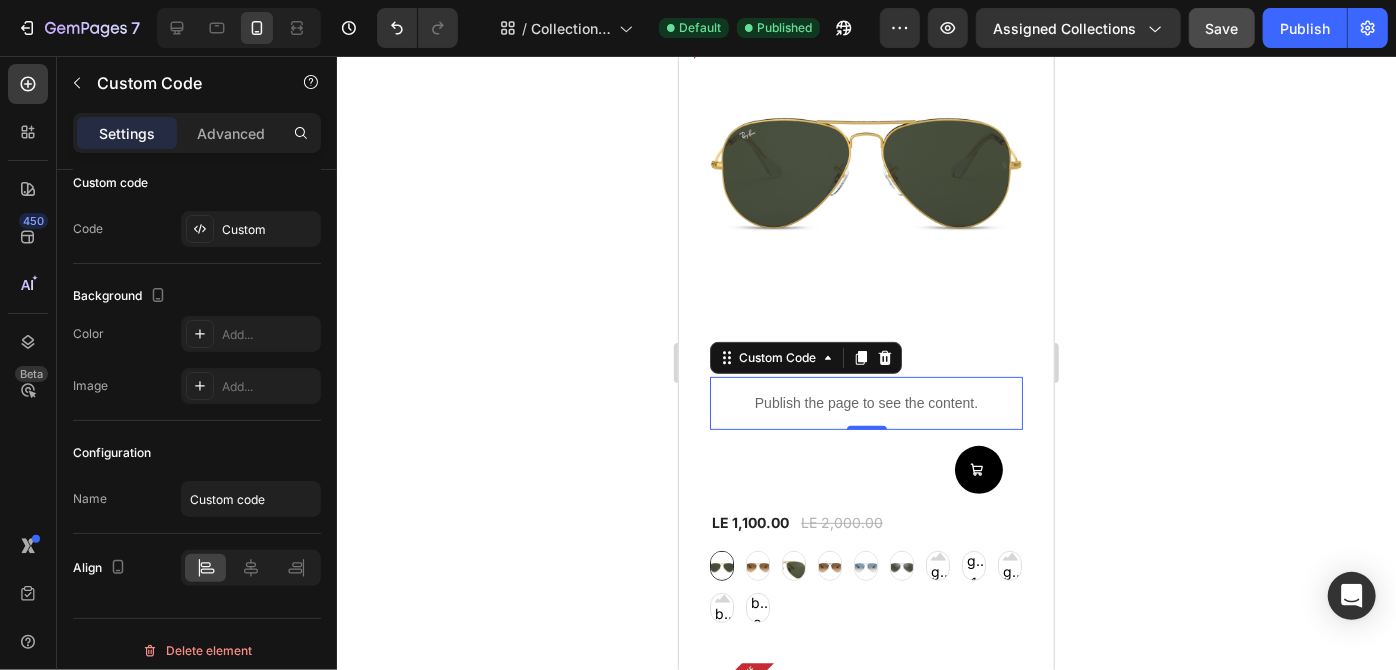 click on "Publish the page to see the content." at bounding box center [865, 402] 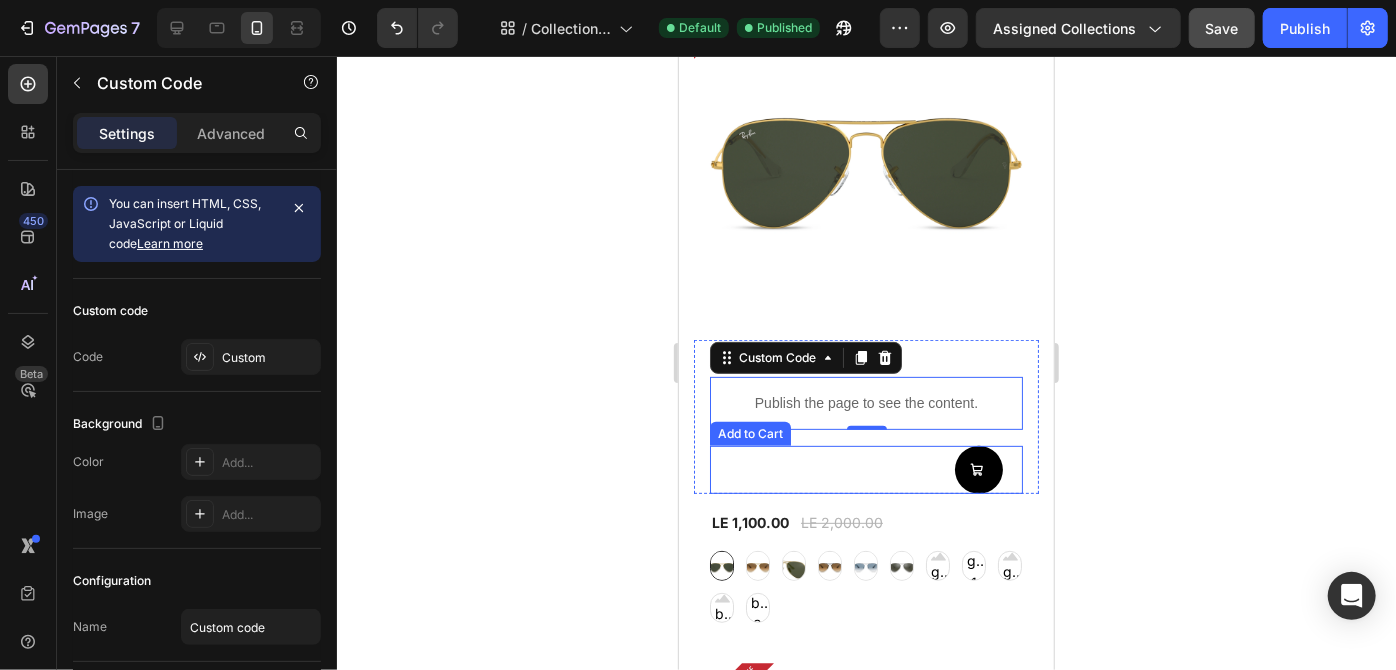 drag, startPoint x: 733, startPoint y: 344, endPoint x: 775, endPoint y: 454, distance: 117.74549 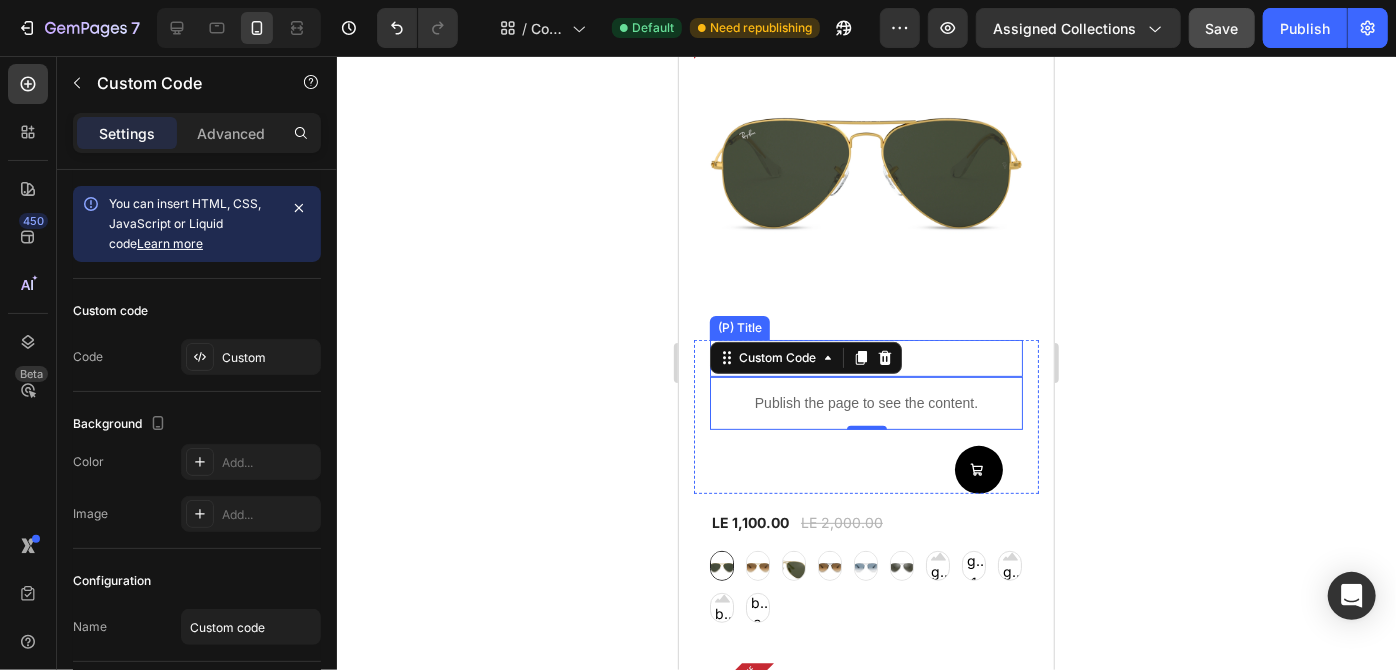 click on "راي بان" at bounding box center [865, 352] 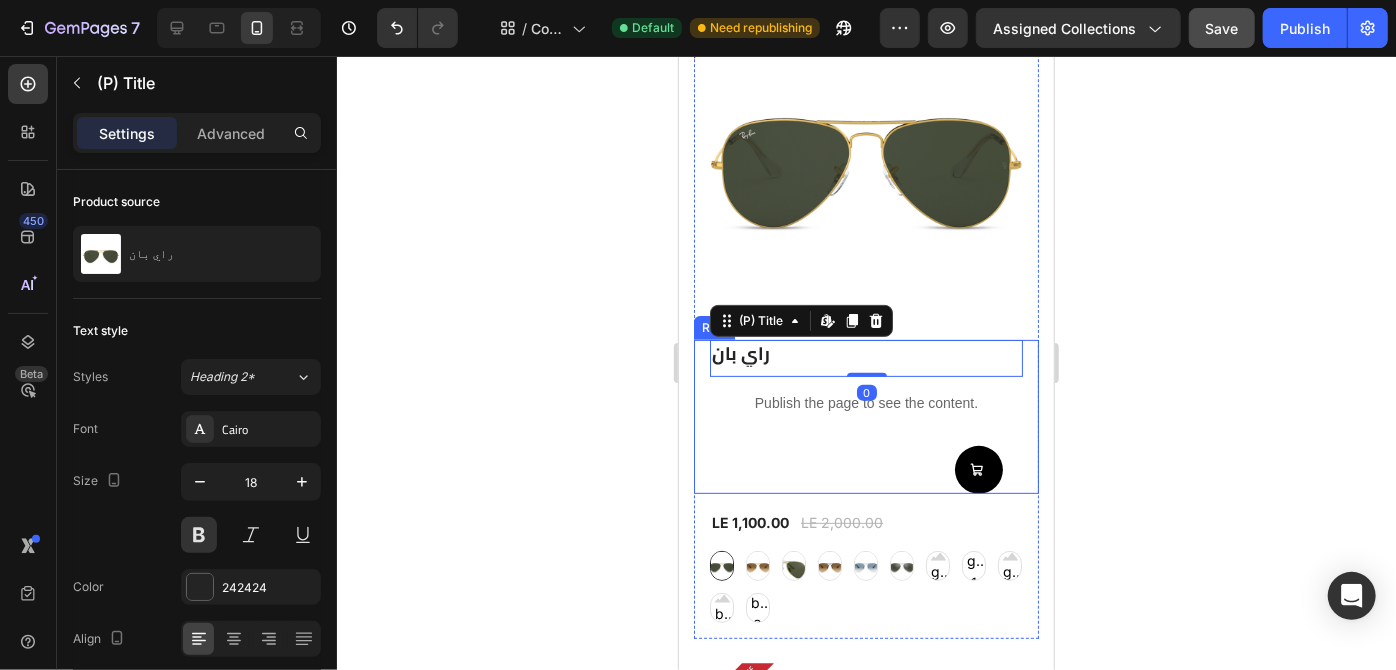 click on "راي بان (P) Title   Edit content in Shopify 0
Publish the page to see the content.
Custom Code
Add to Cart Row" at bounding box center (865, 416) 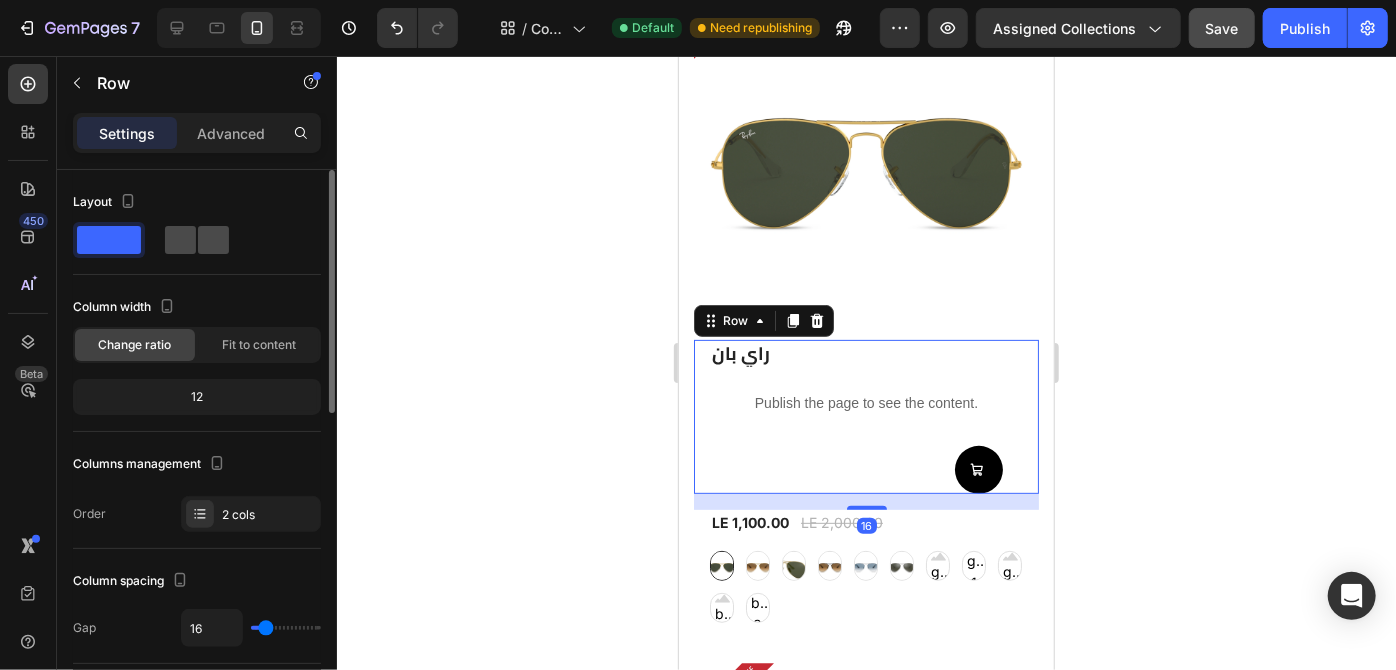 click 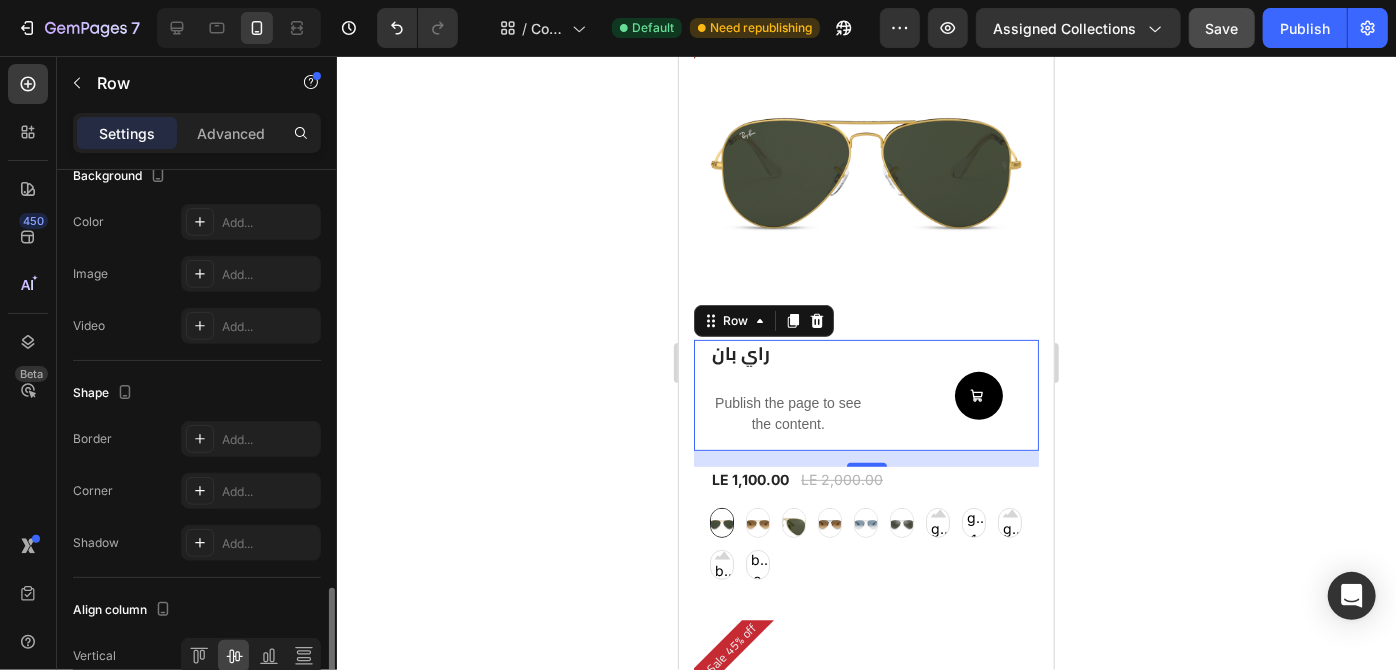 scroll, scrollTop: 834, scrollLeft: 0, axis: vertical 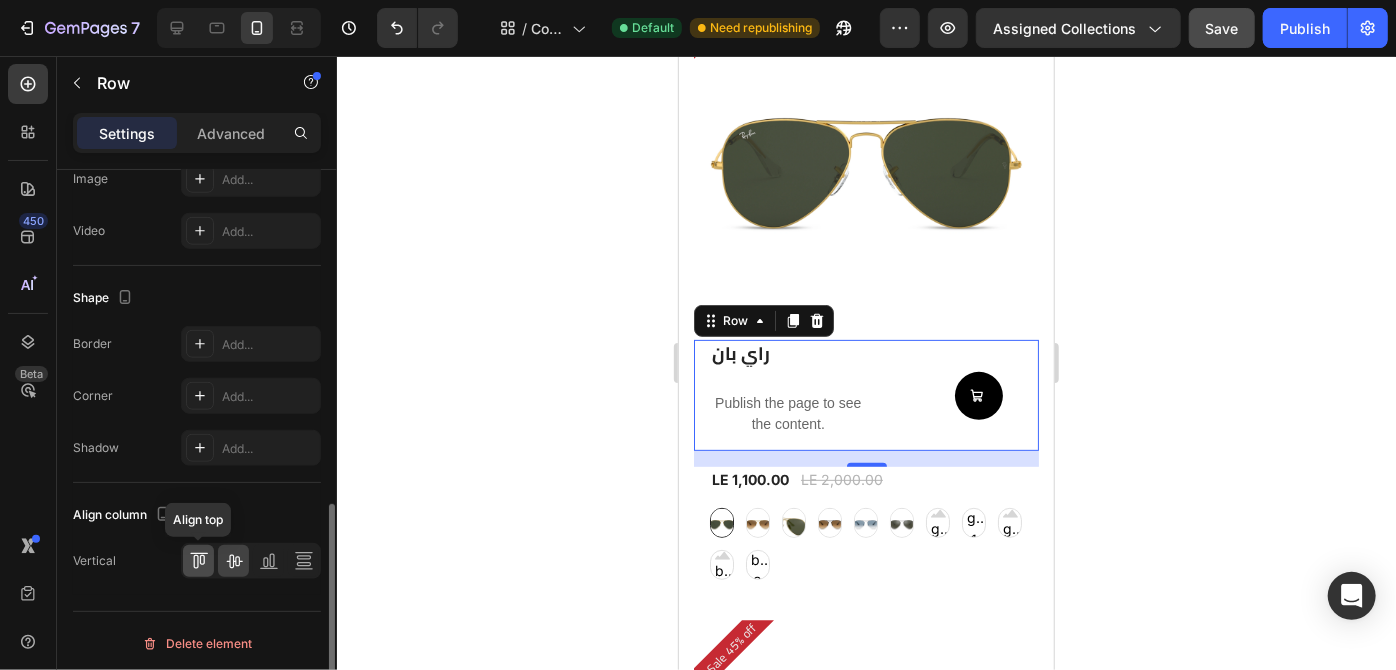 click 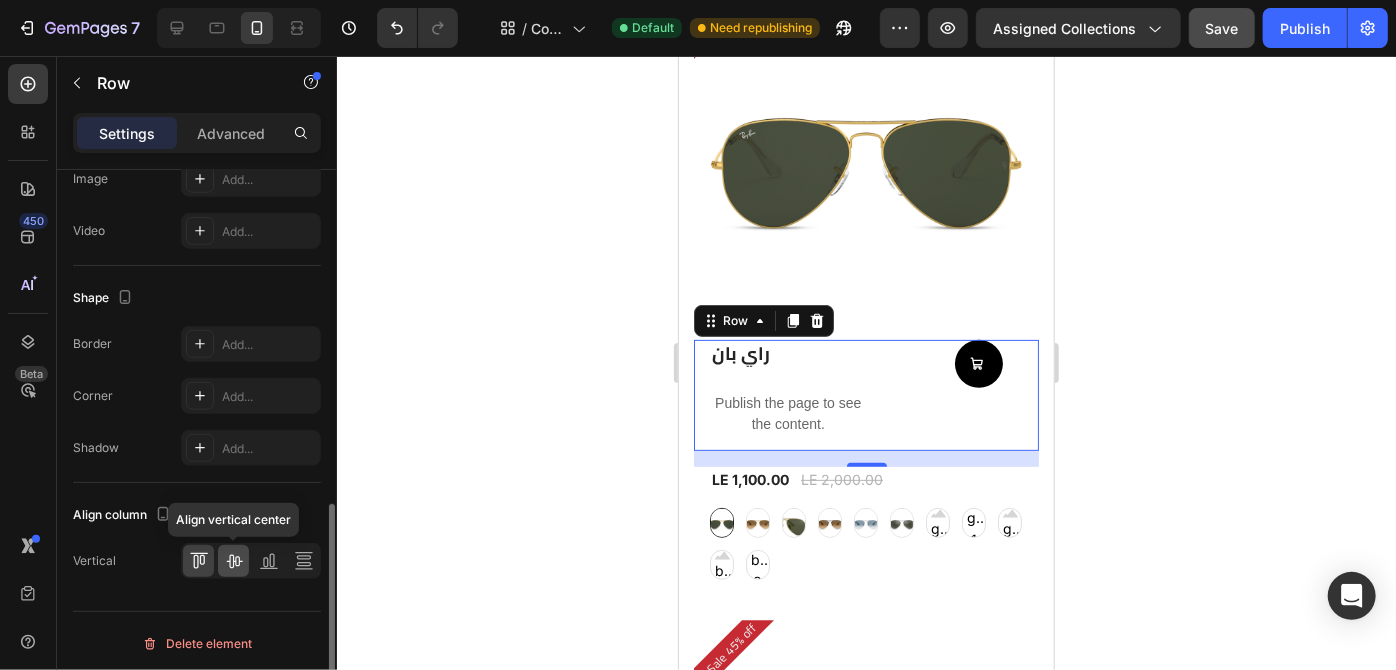 click 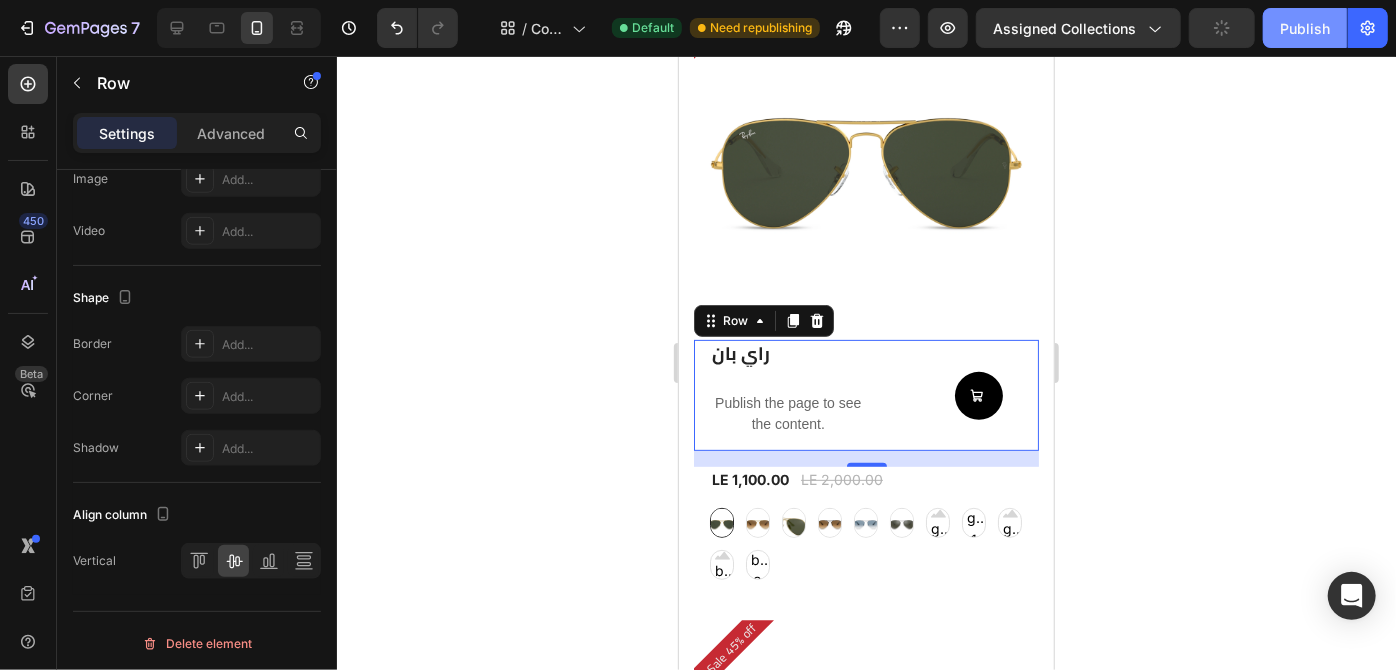 click on "Publish" at bounding box center (1305, 28) 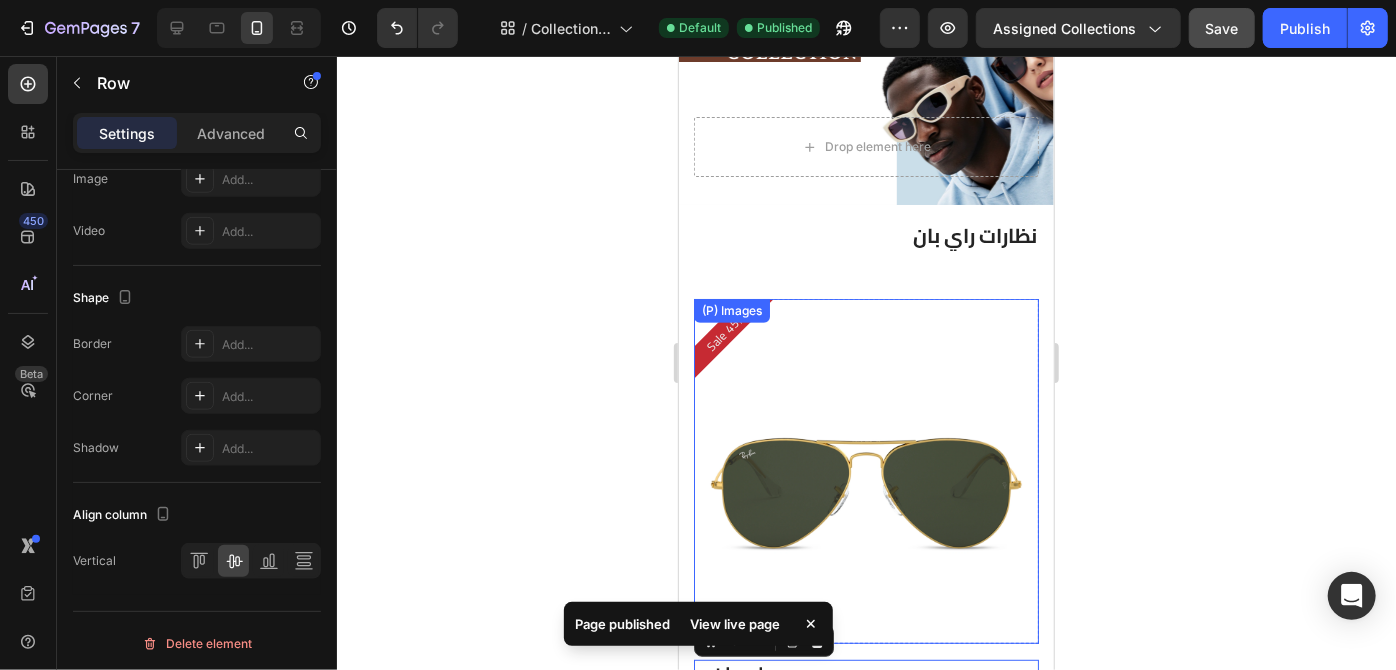 scroll, scrollTop: 261, scrollLeft: 0, axis: vertical 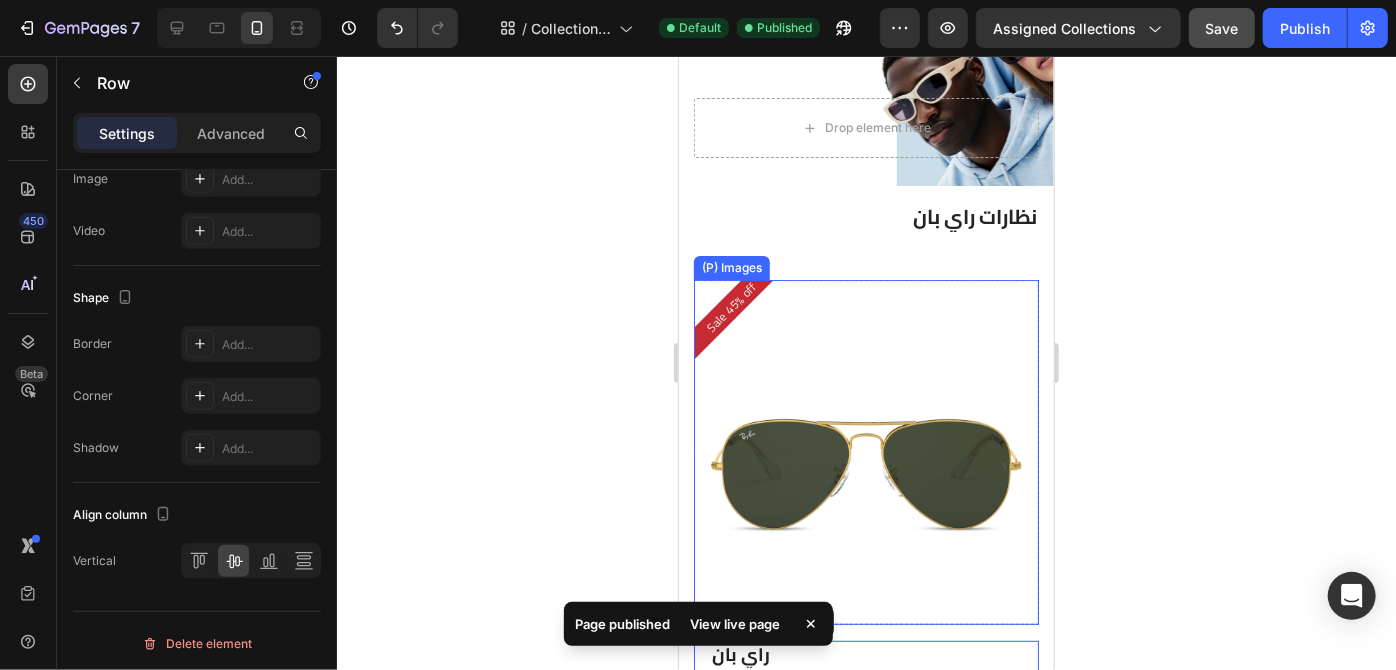 click at bounding box center [865, 451] 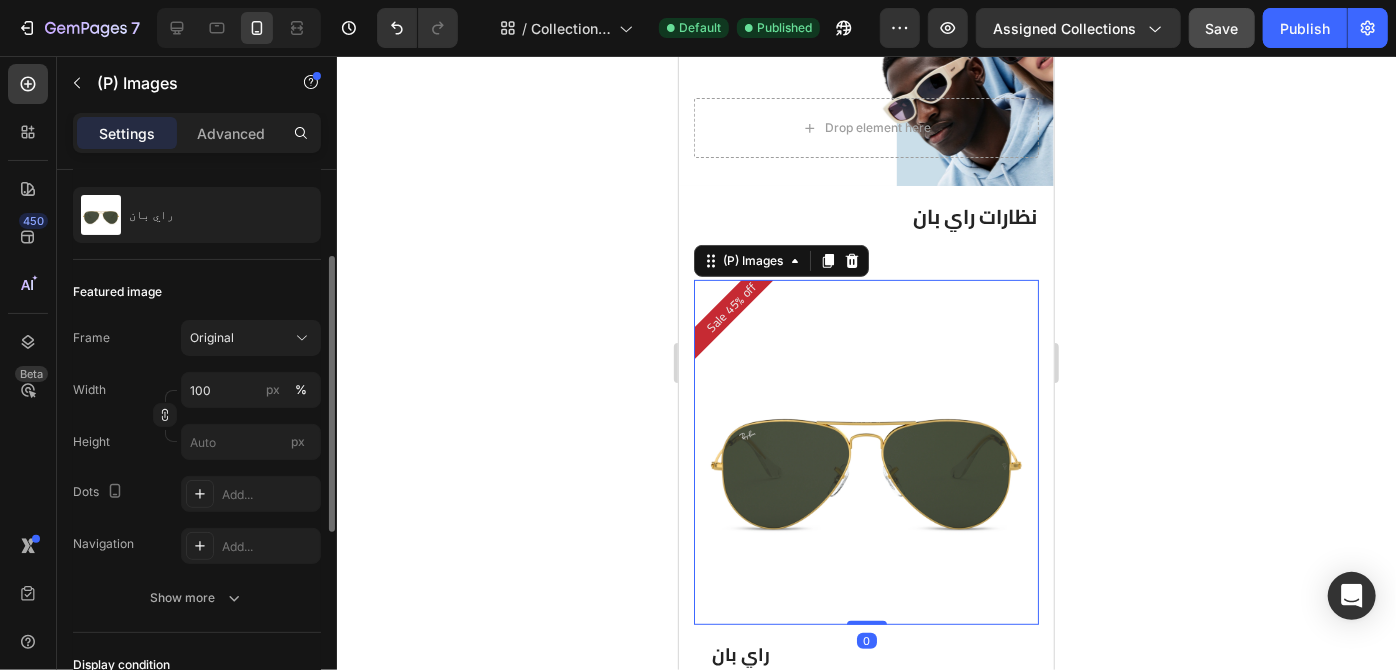 scroll, scrollTop: 181, scrollLeft: 0, axis: vertical 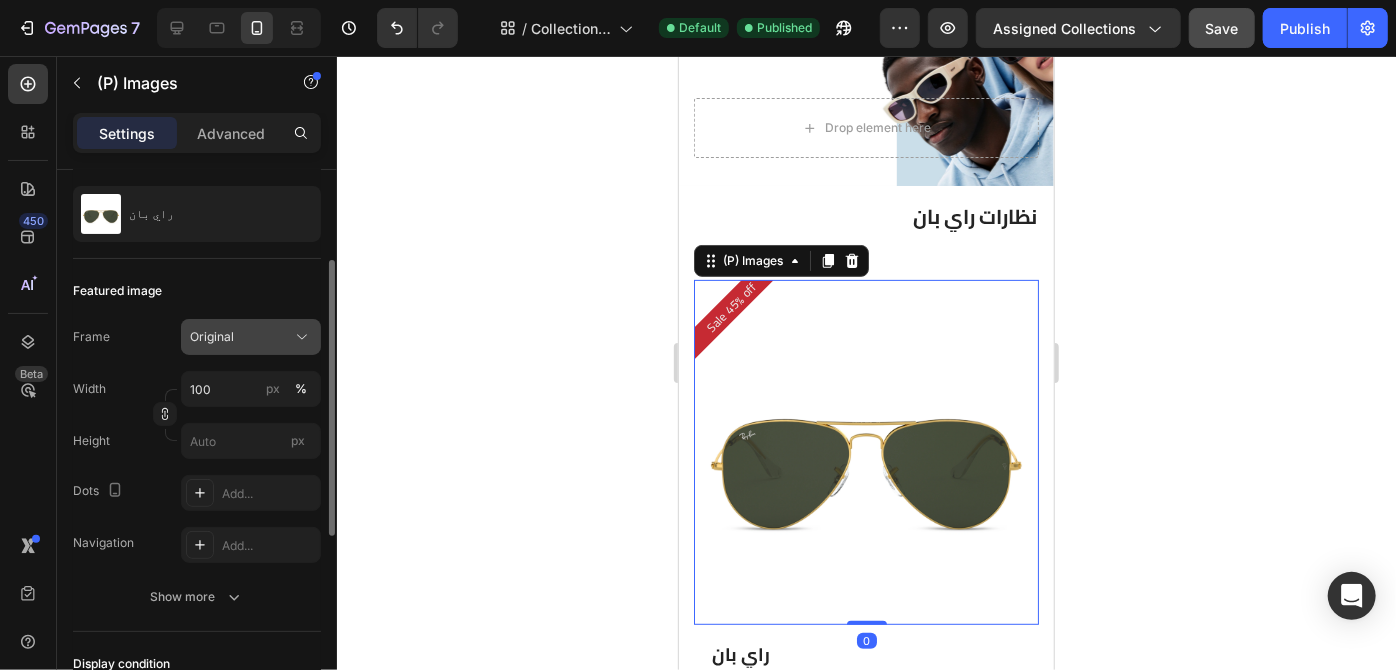 click 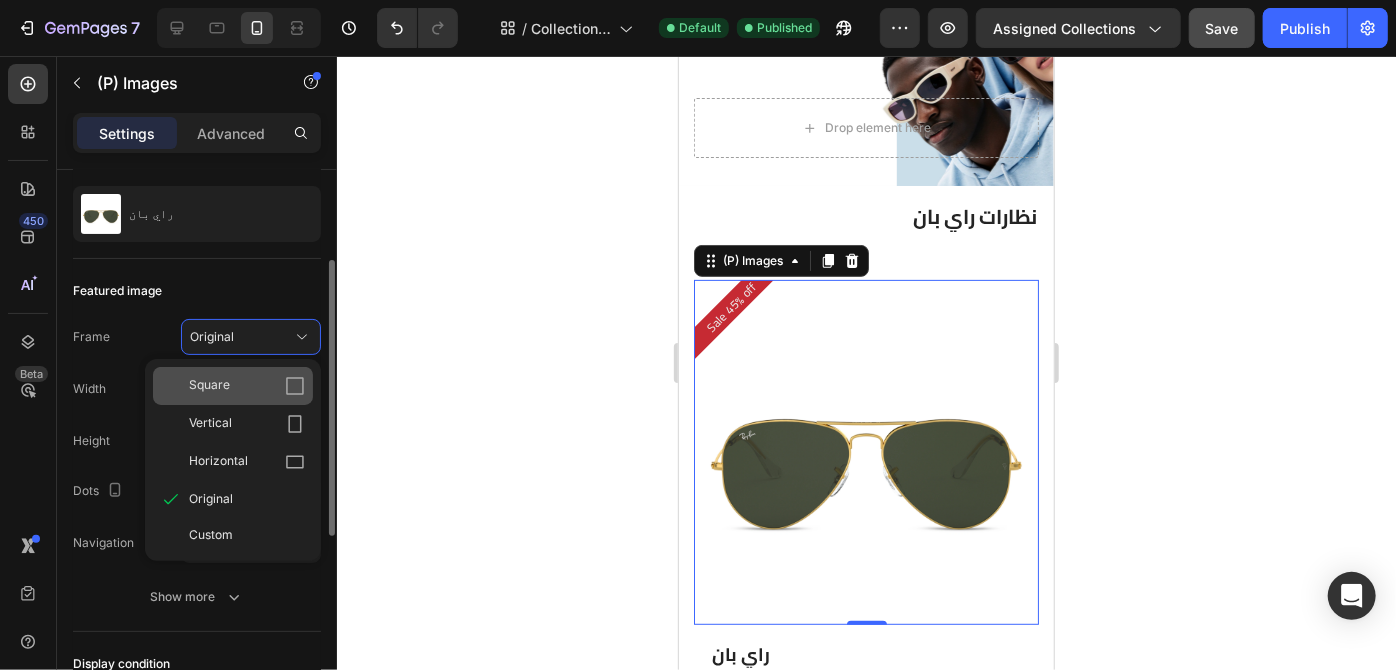 click 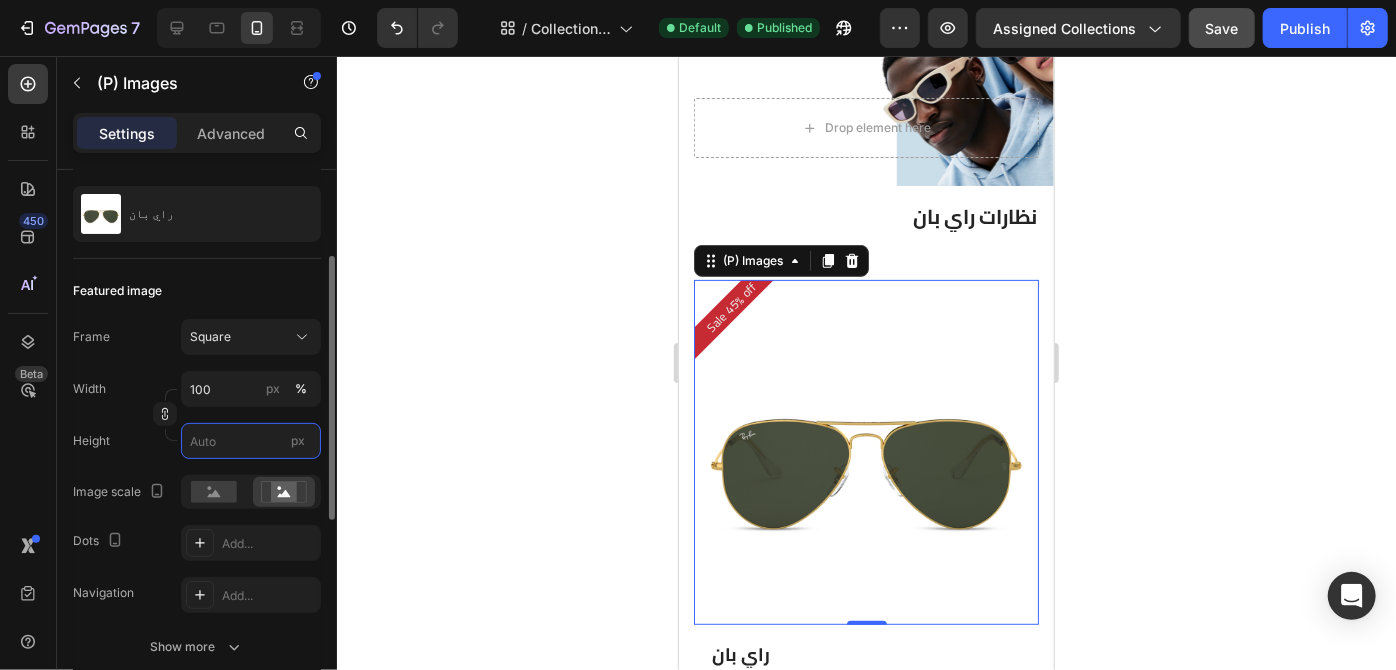 click on "px" at bounding box center [251, 441] 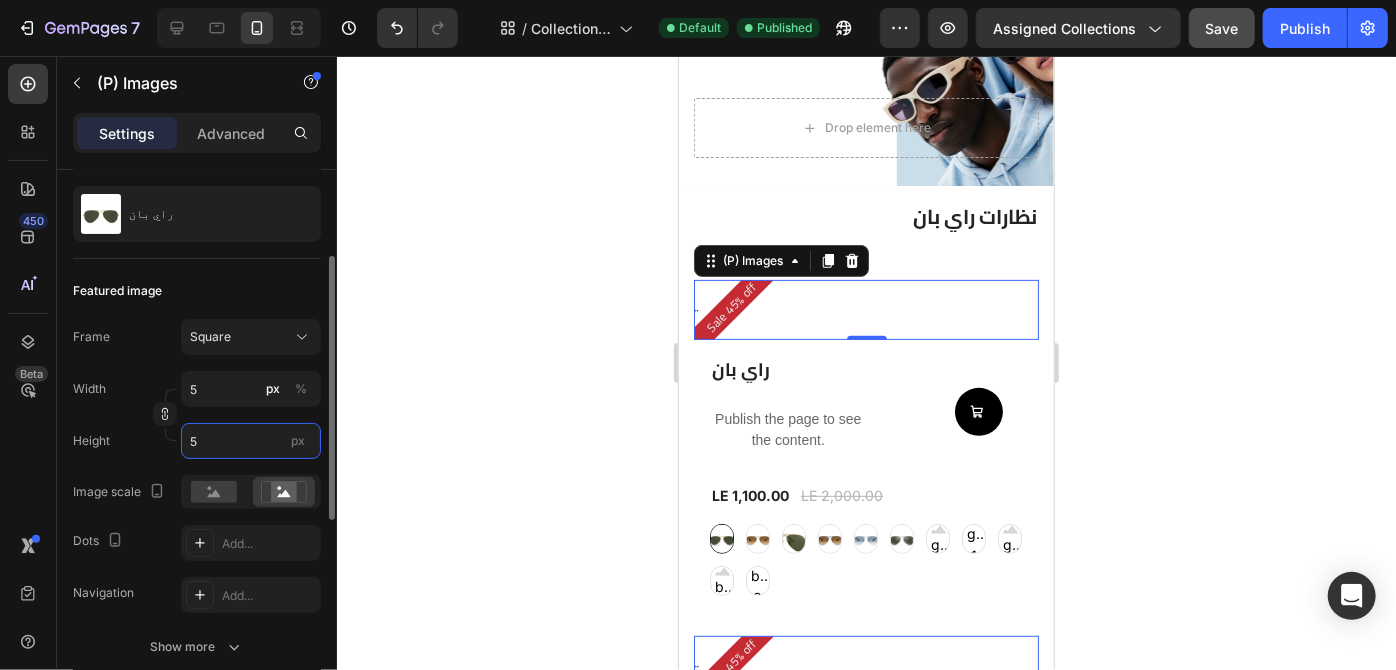 type on "50" 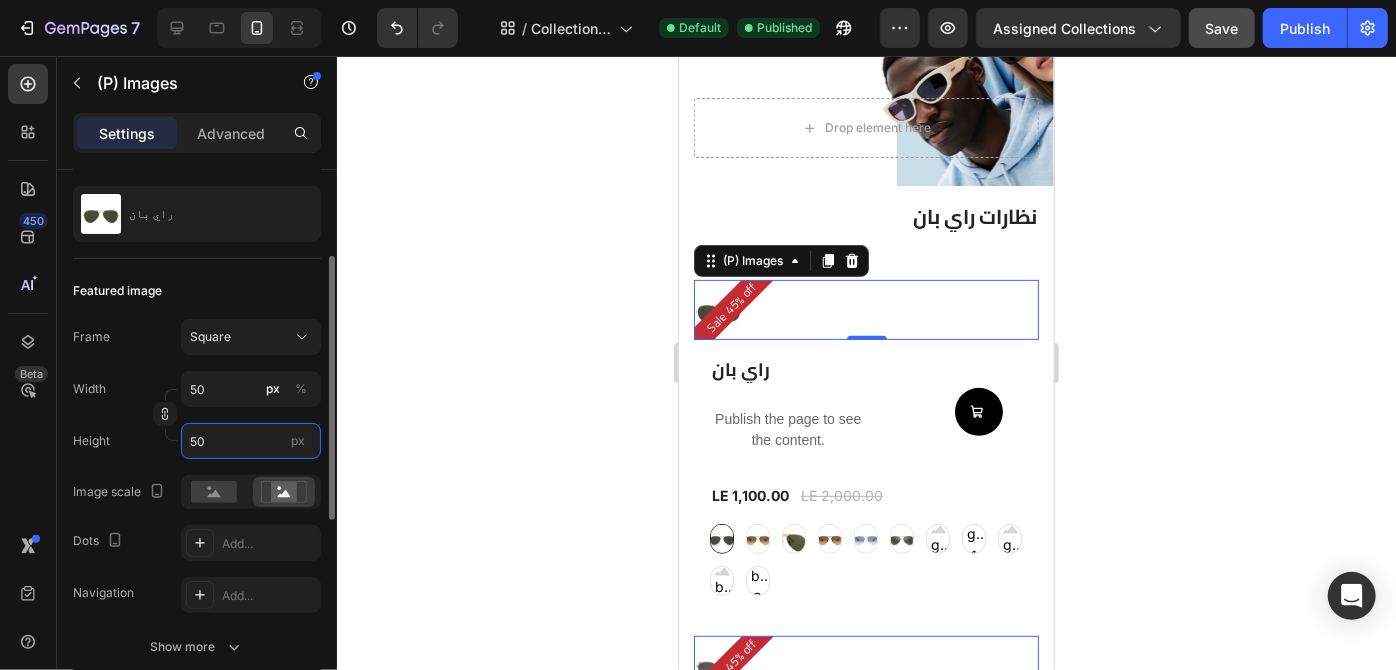 type on "500" 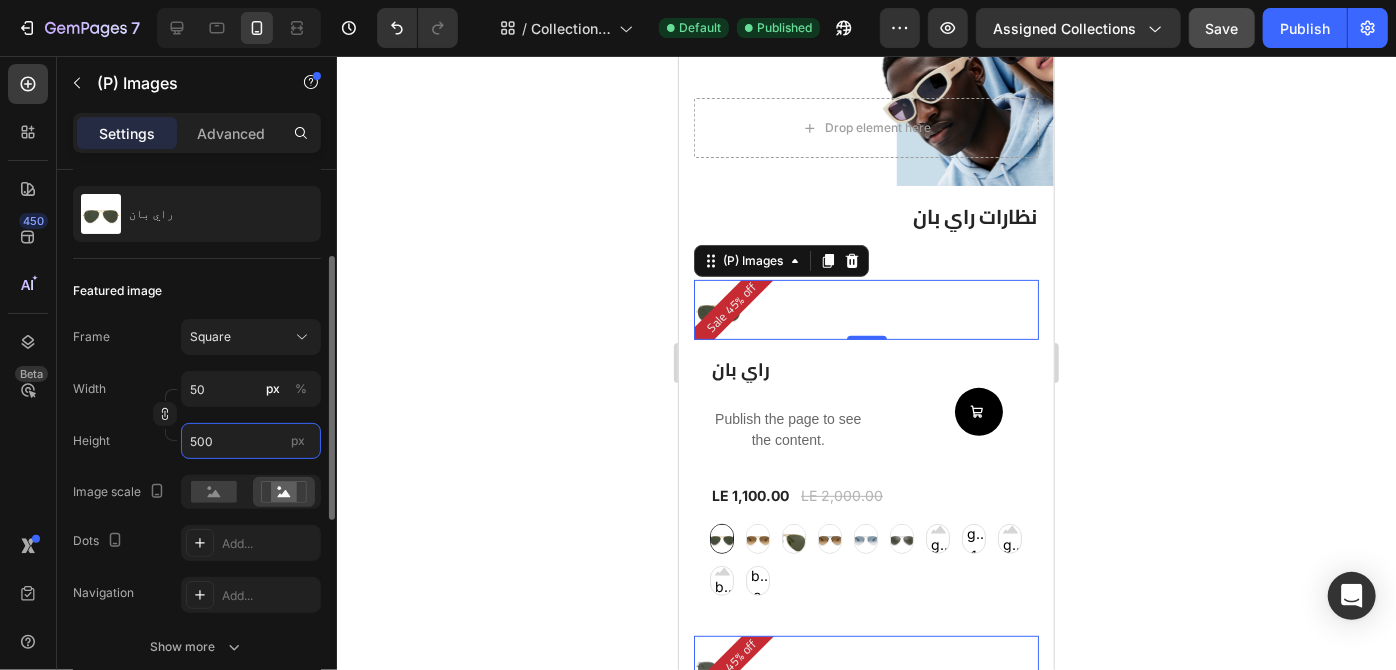 type on "500" 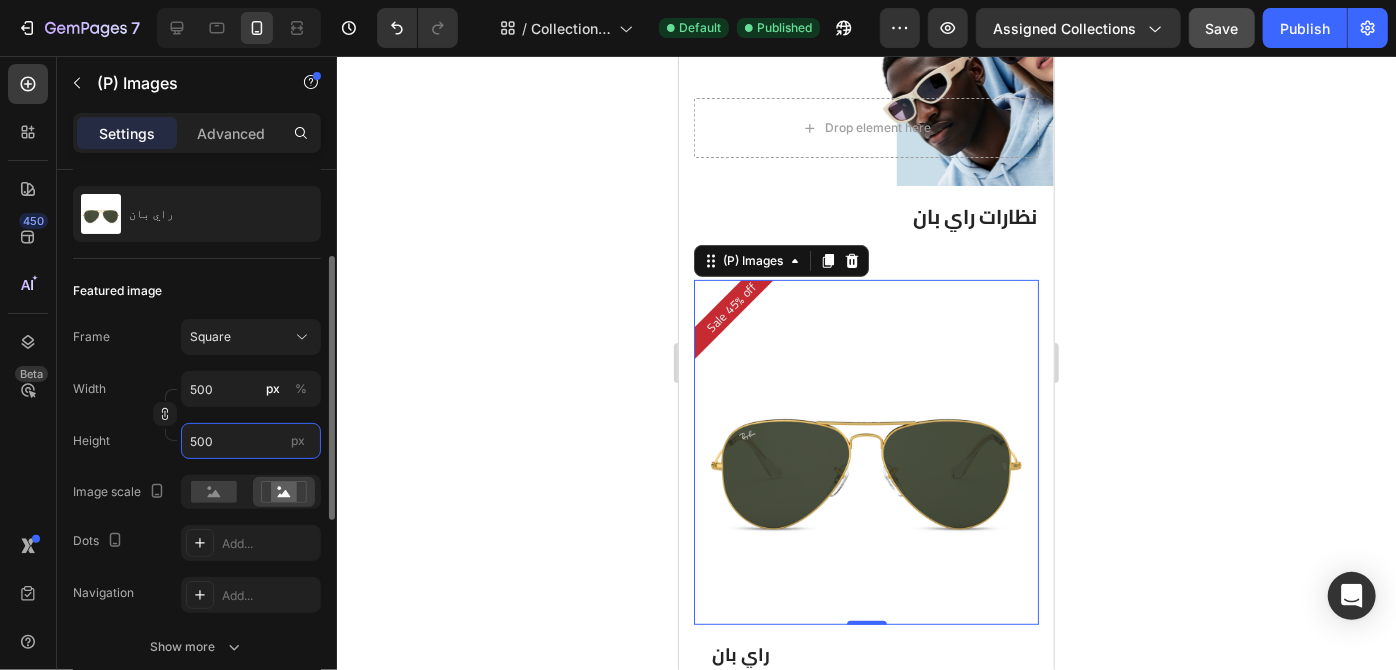type on "50" 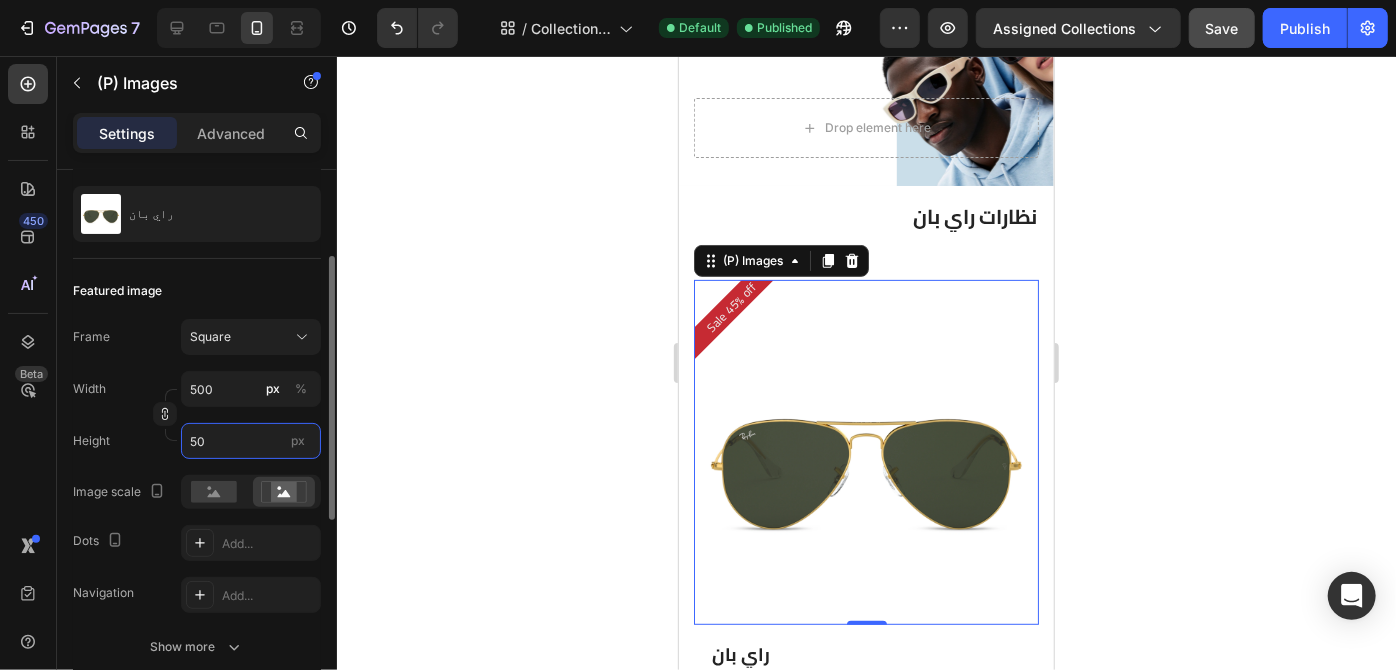 type on "50" 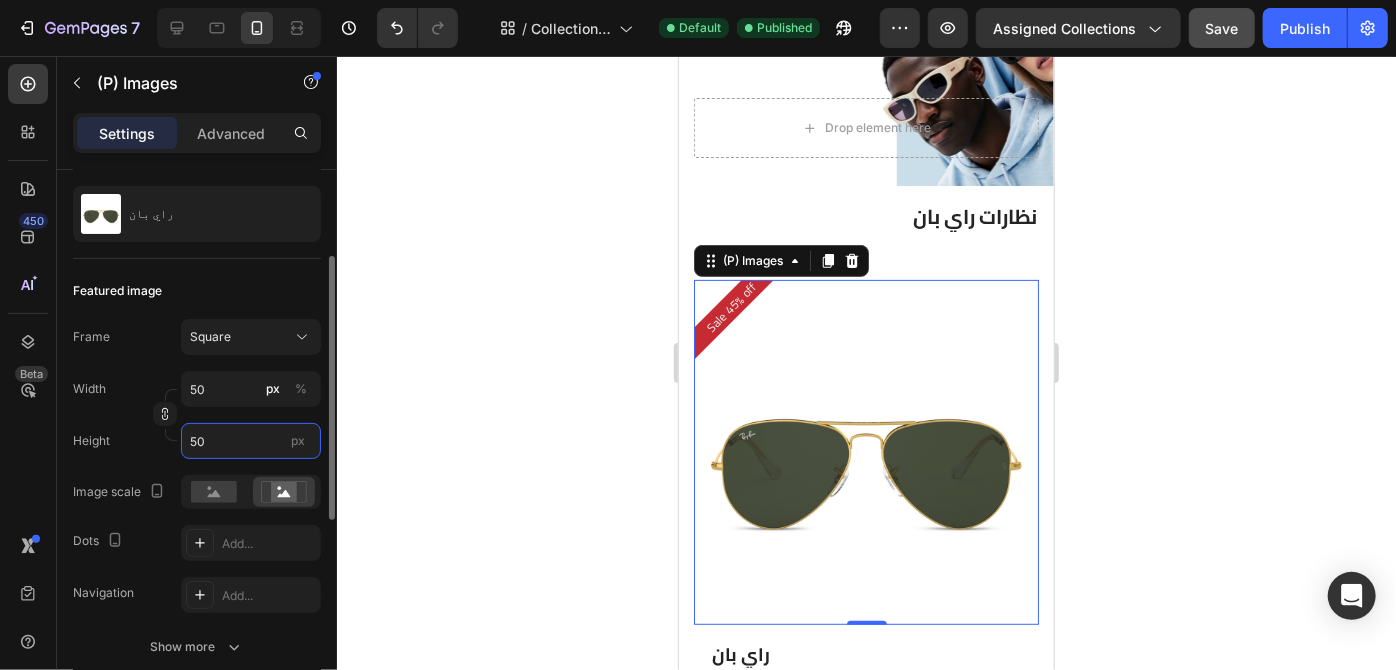 type on "5" 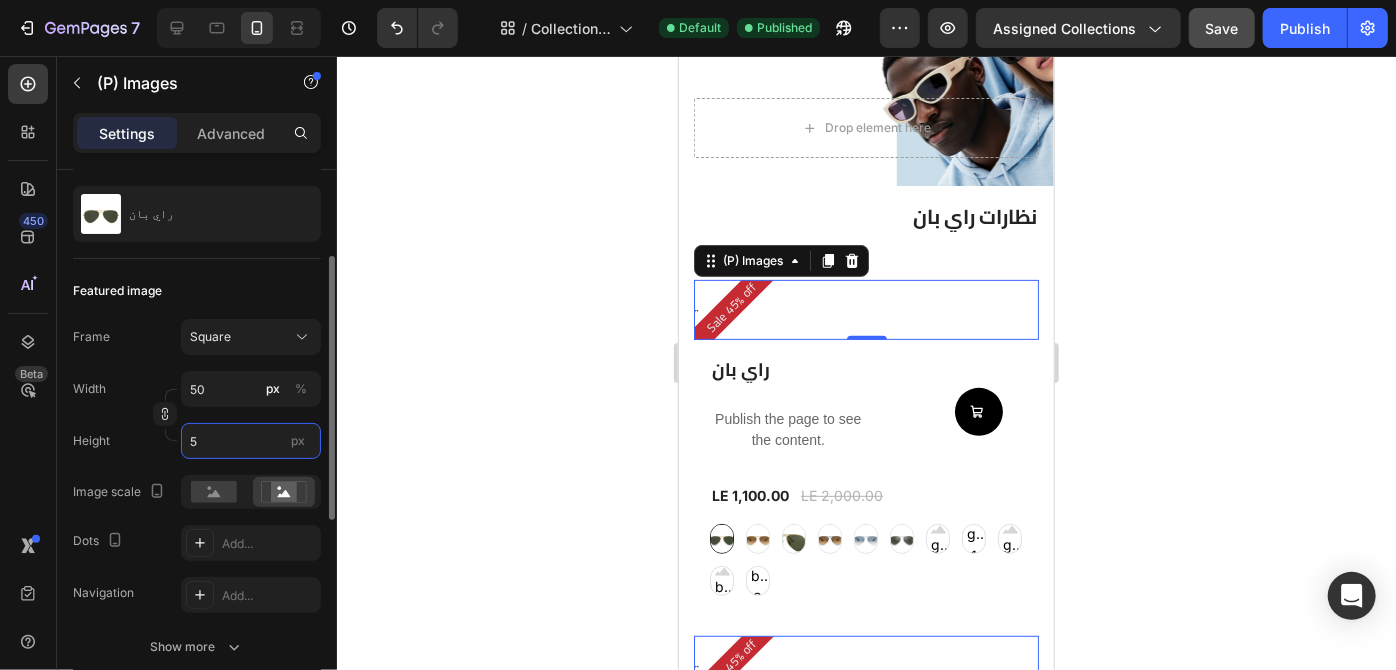 type on "5" 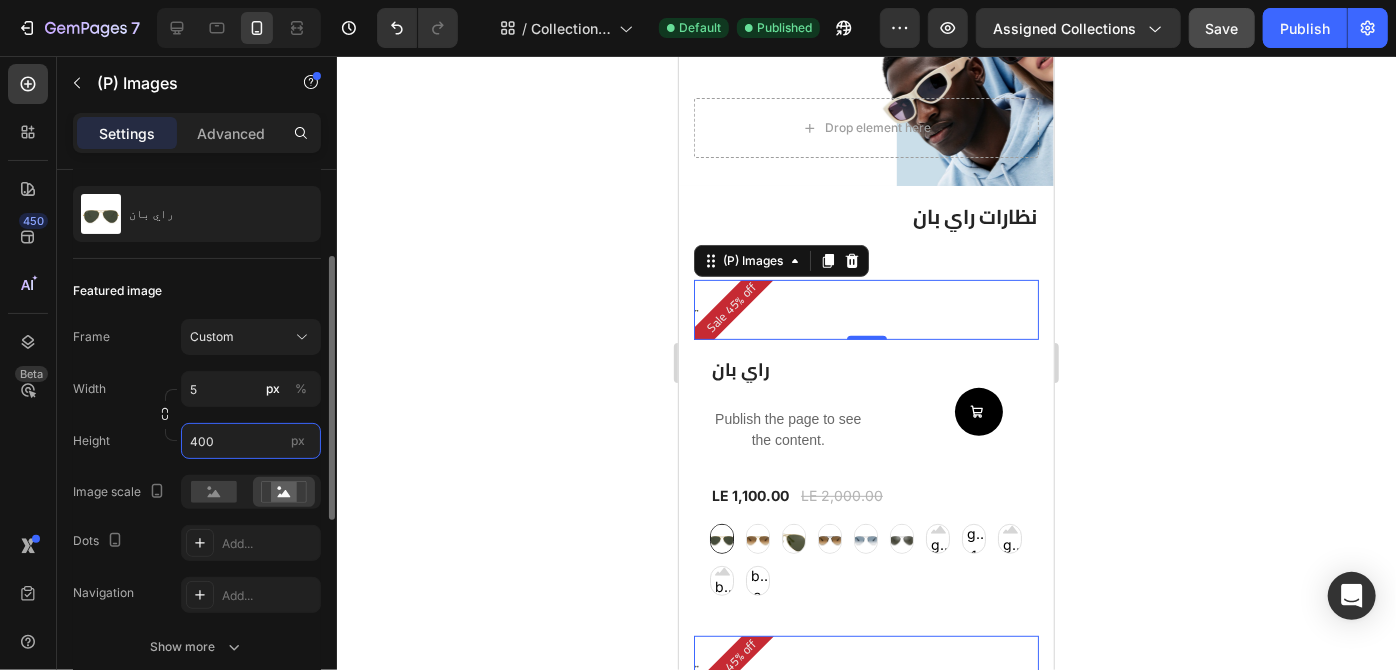 type on "5" 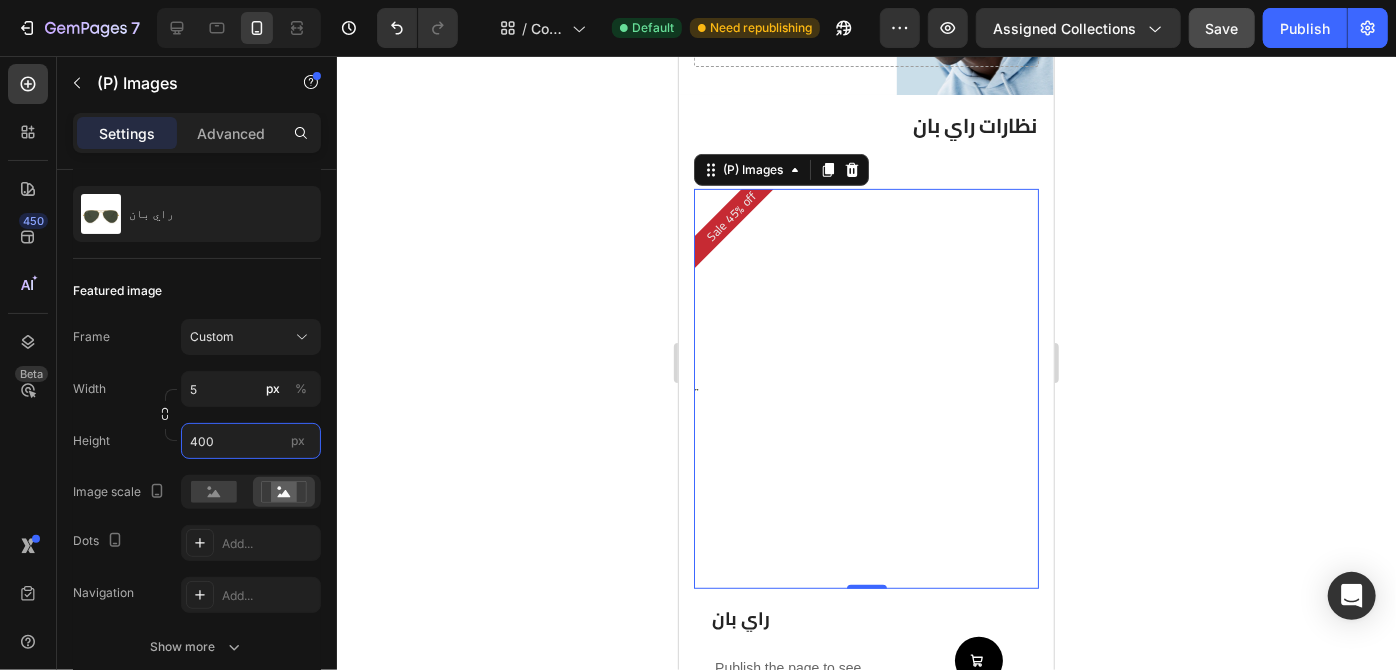 scroll, scrollTop: 351, scrollLeft: 0, axis: vertical 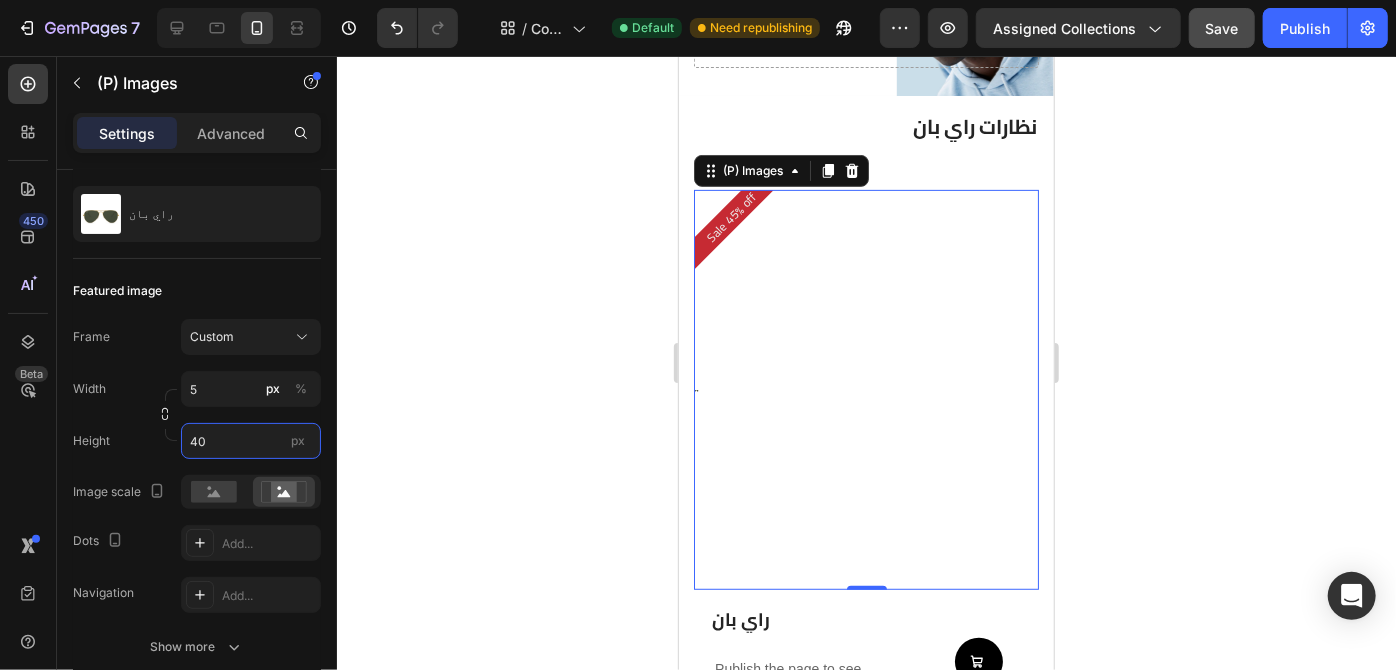 type on "4" 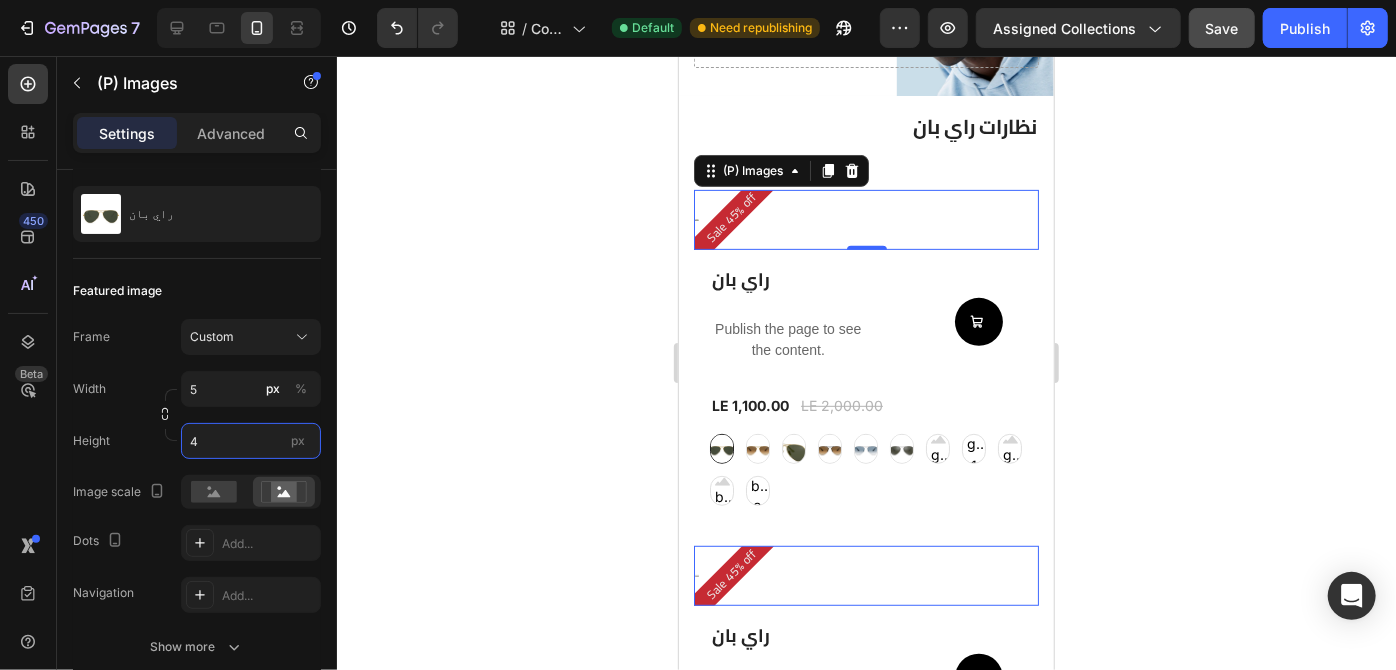 type 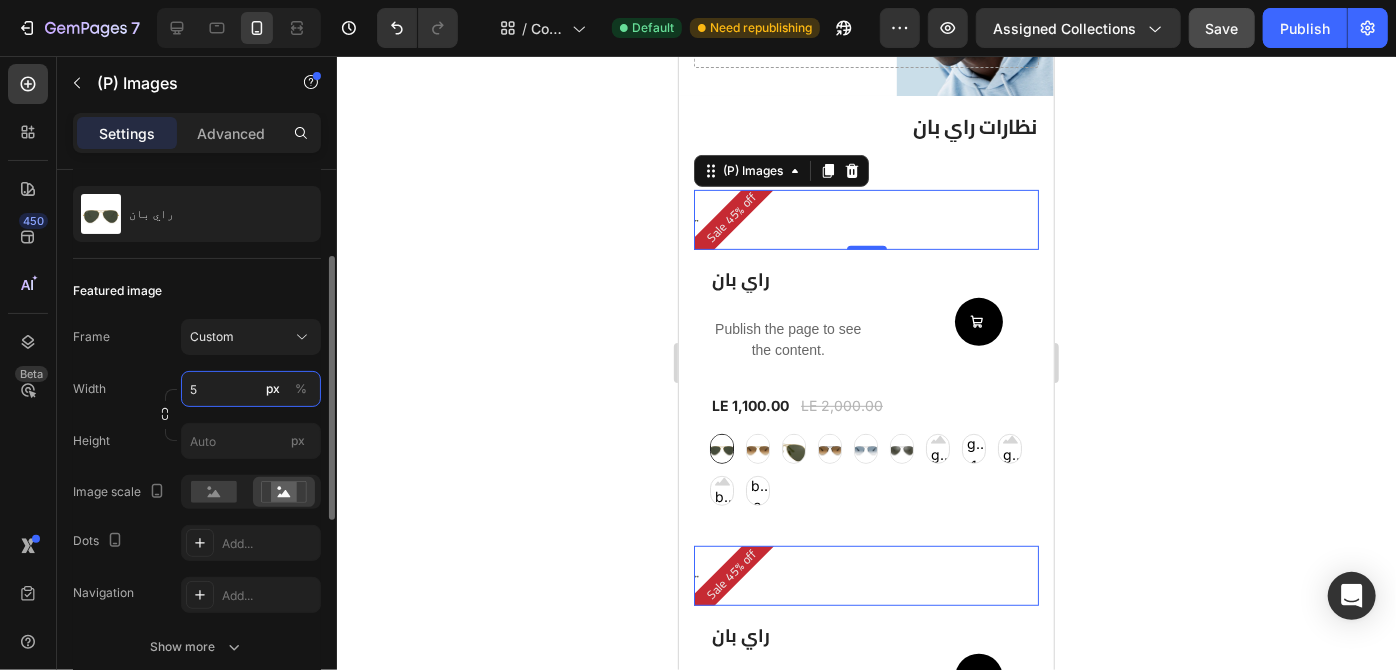 click on "5" at bounding box center (251, 389) 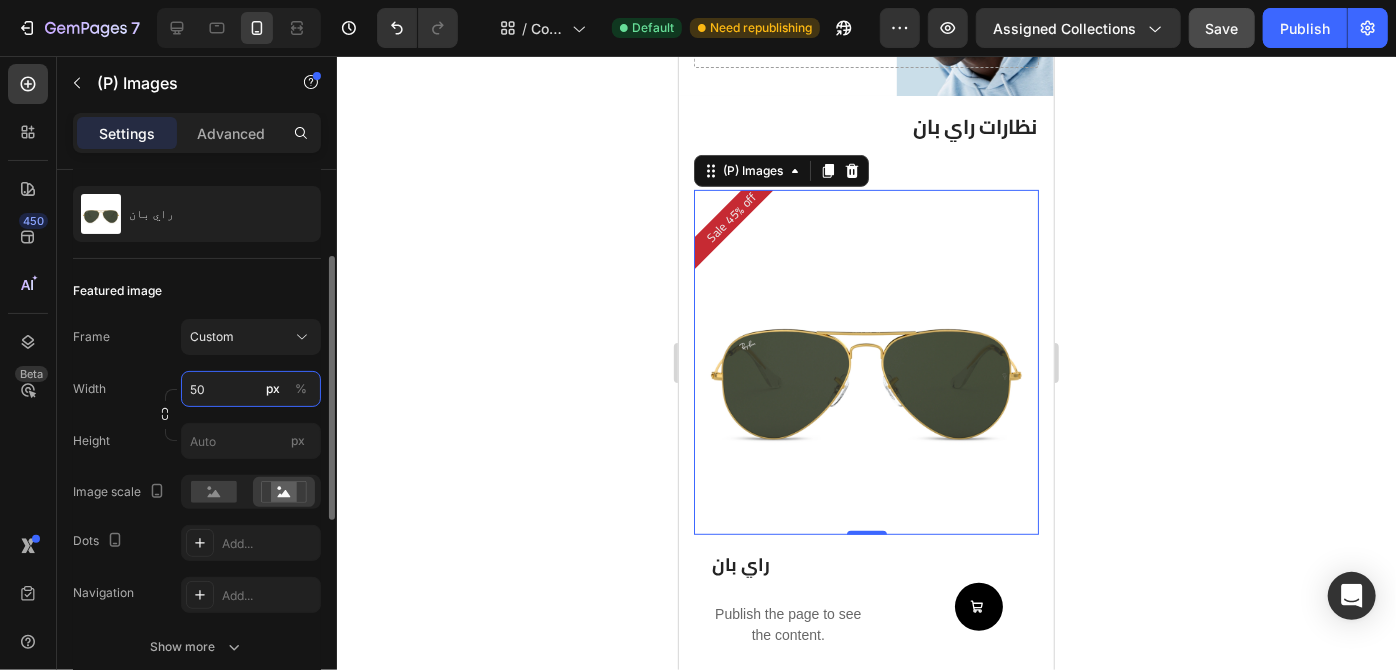 type on "5" 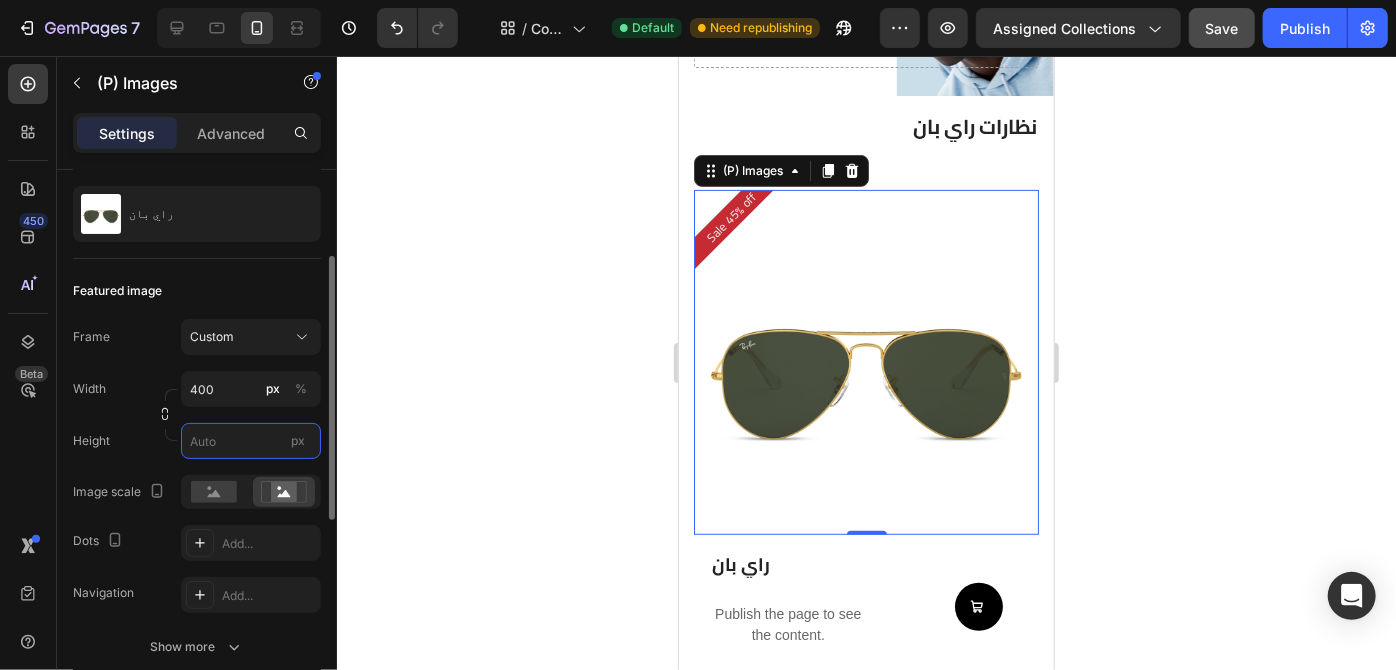 click on "px" at bounding box center [251, 441] 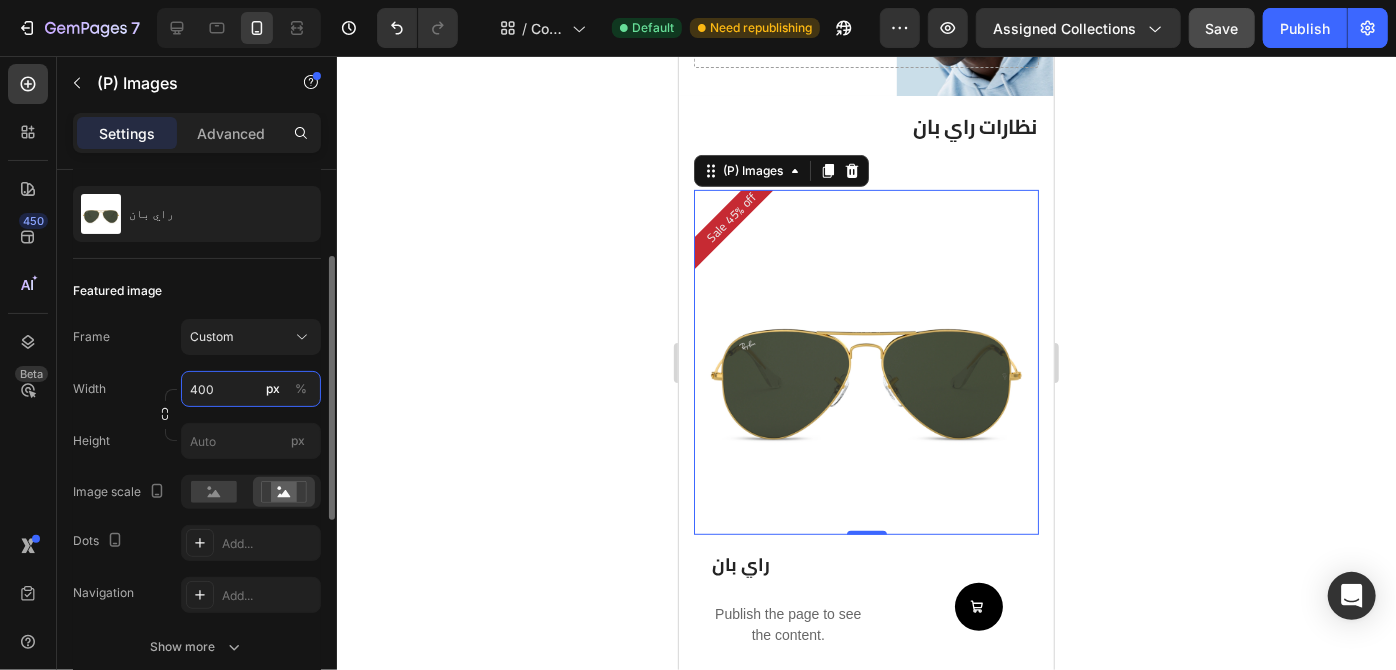 click on "400" at bounding box center (251, 389) 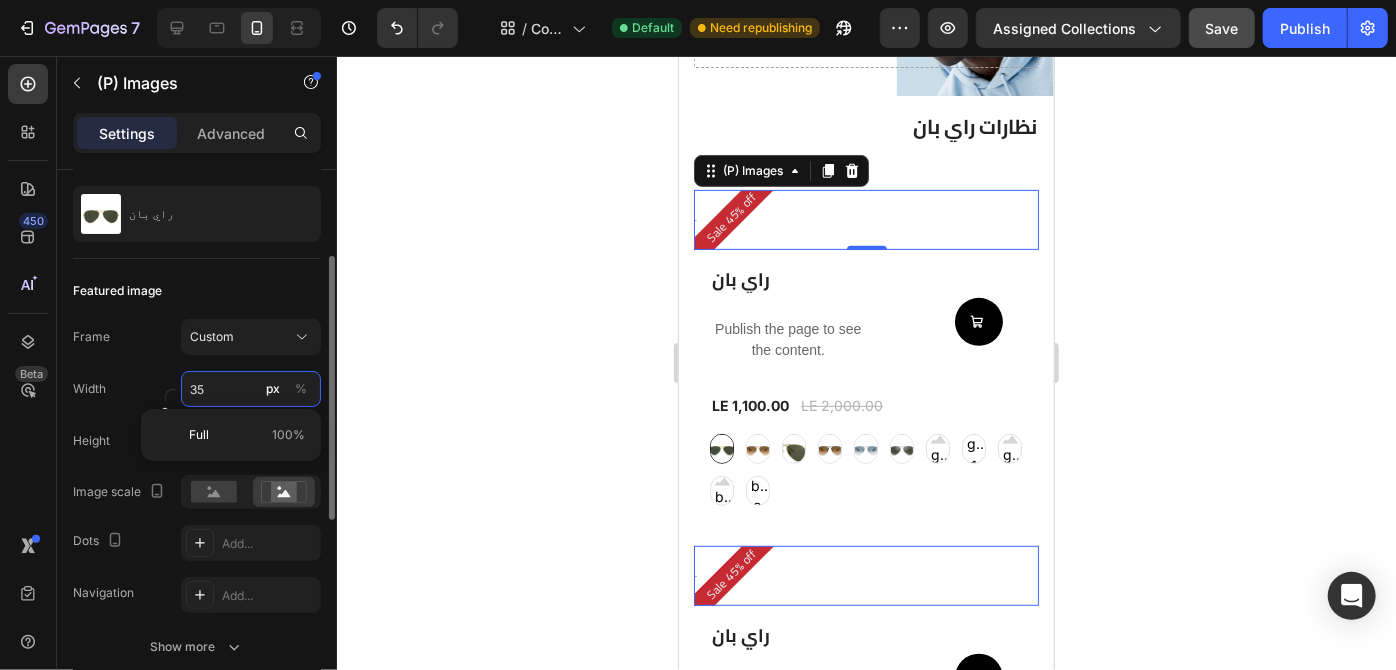 type on "350" 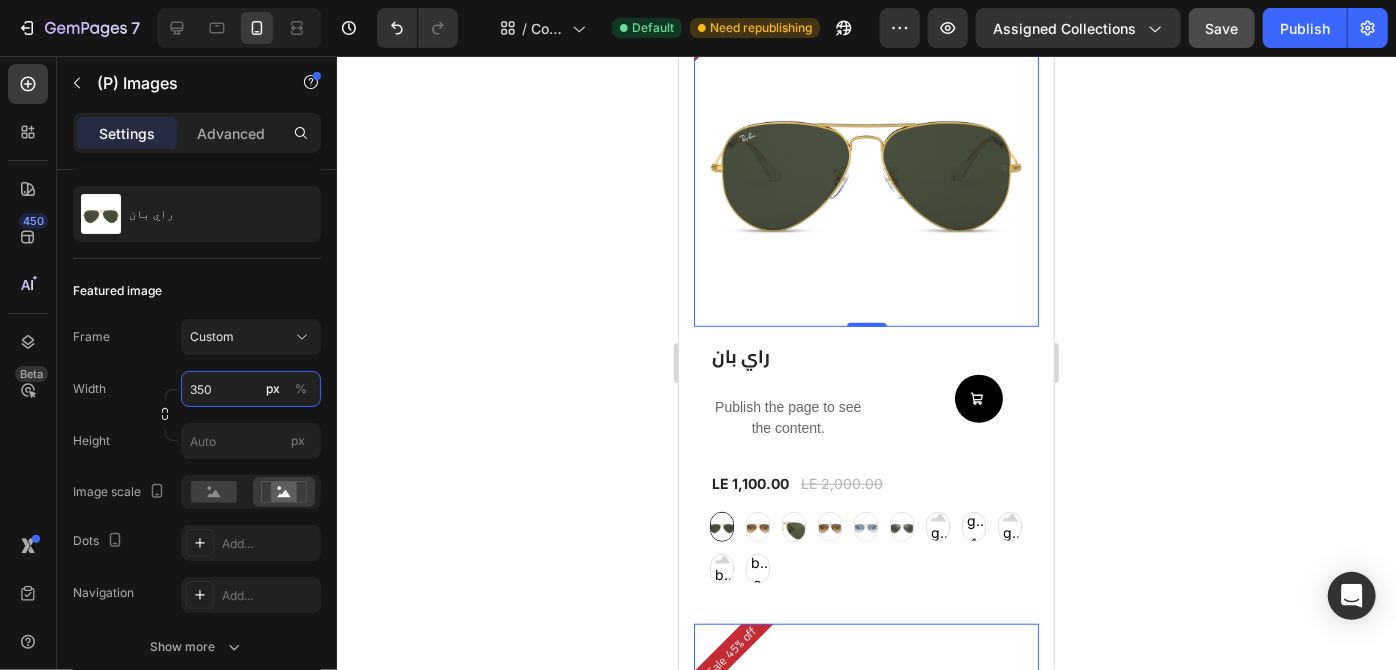 scroll, scrollTop: 547, scrollLeft: 0, axis: vertical 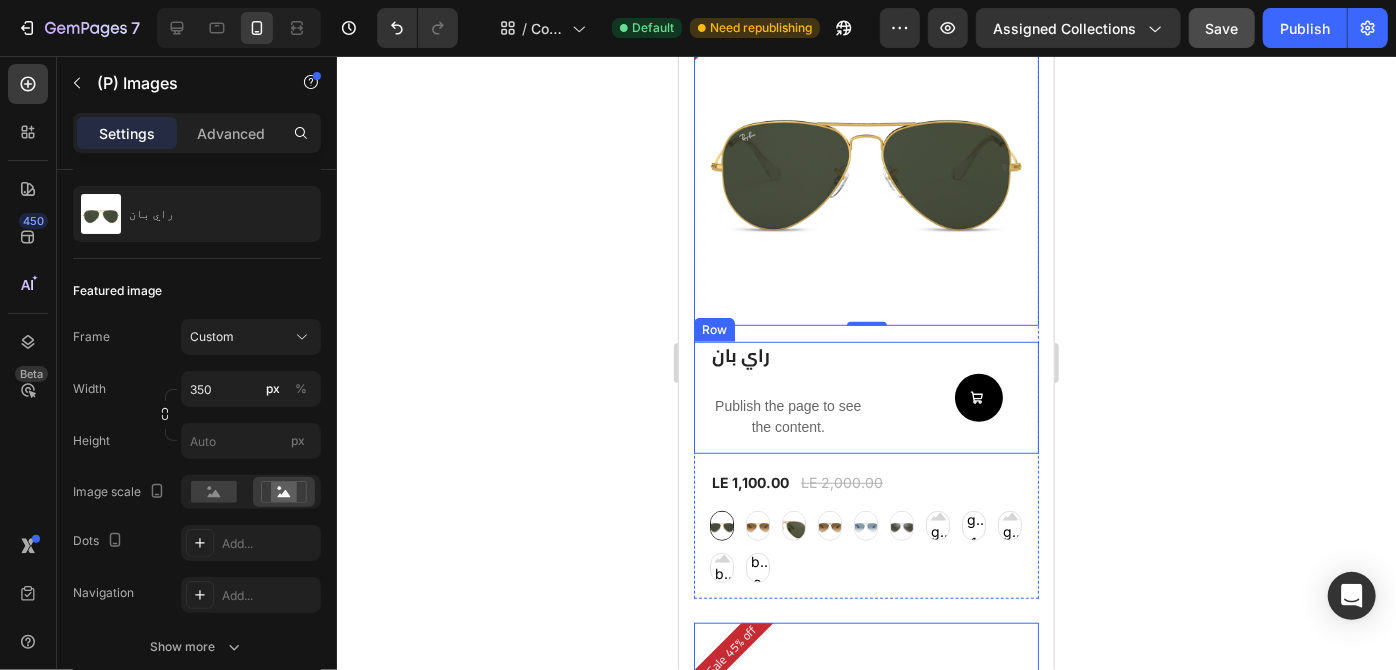 click on "Add to Cart" at bounding box center [944, 396] 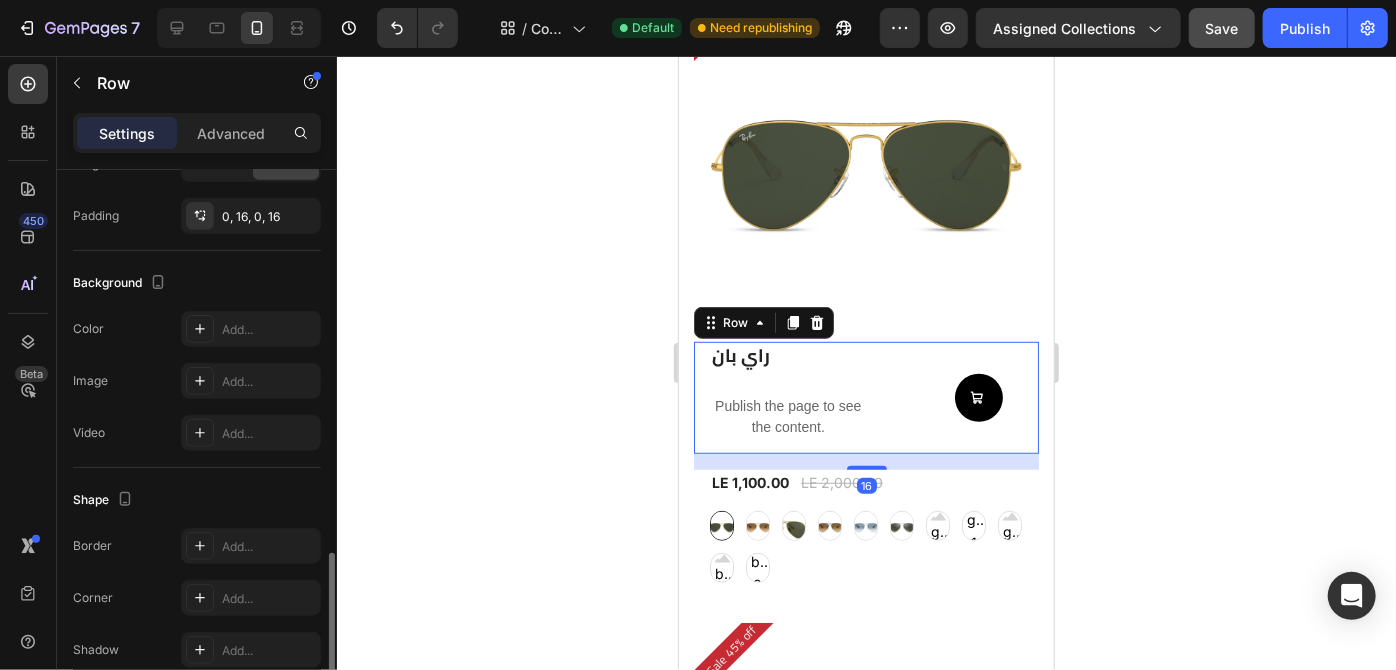 scroll, scrollTop: 834, scrollLeft: 0, axis: vertical 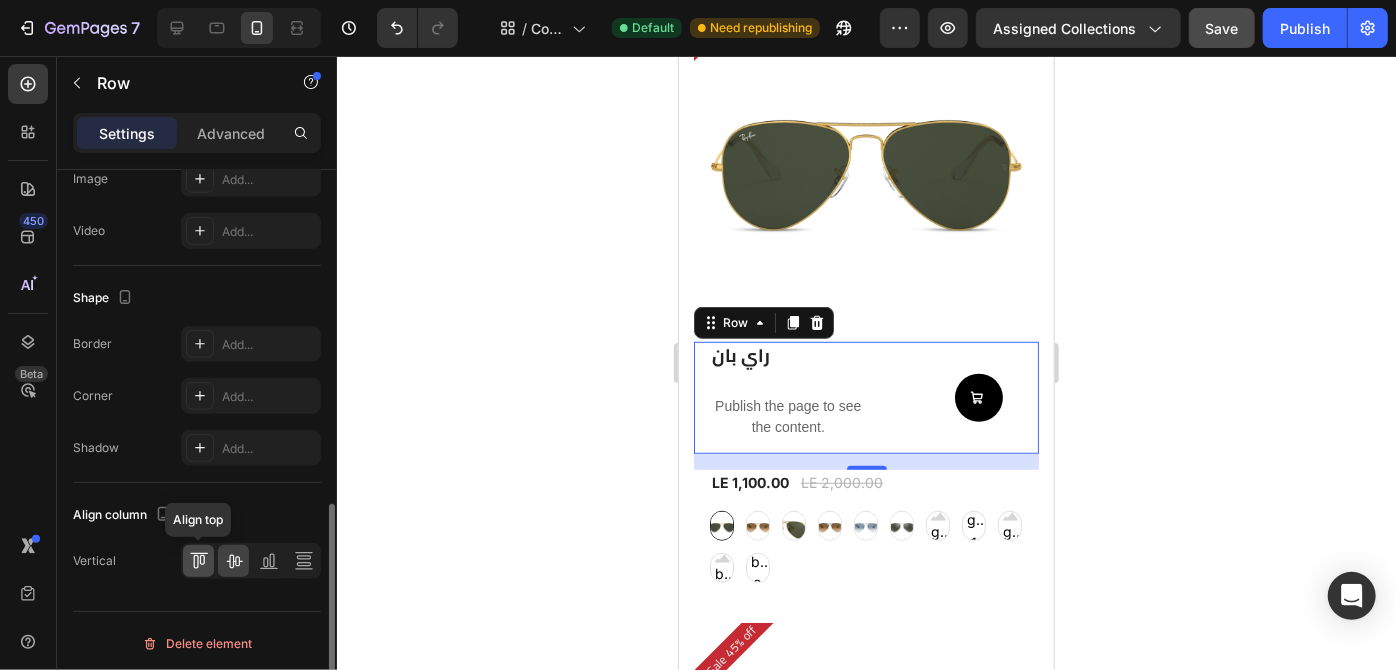 click 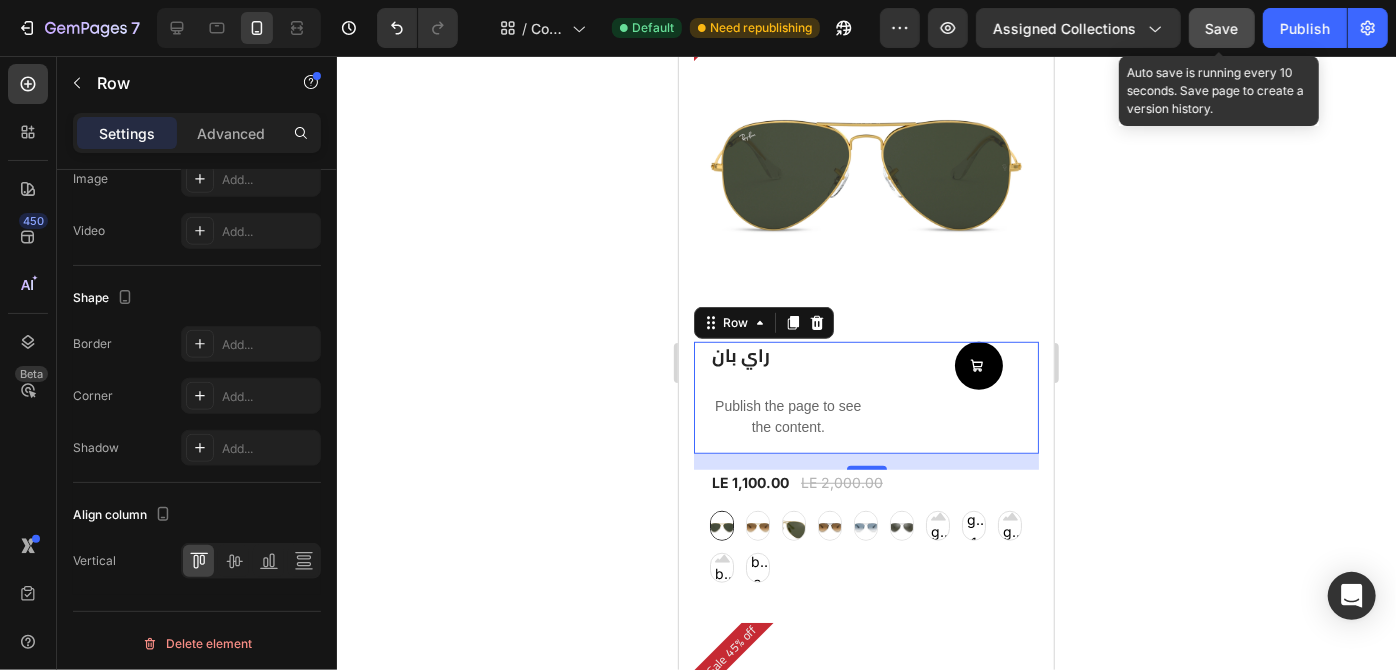 click on "Save" 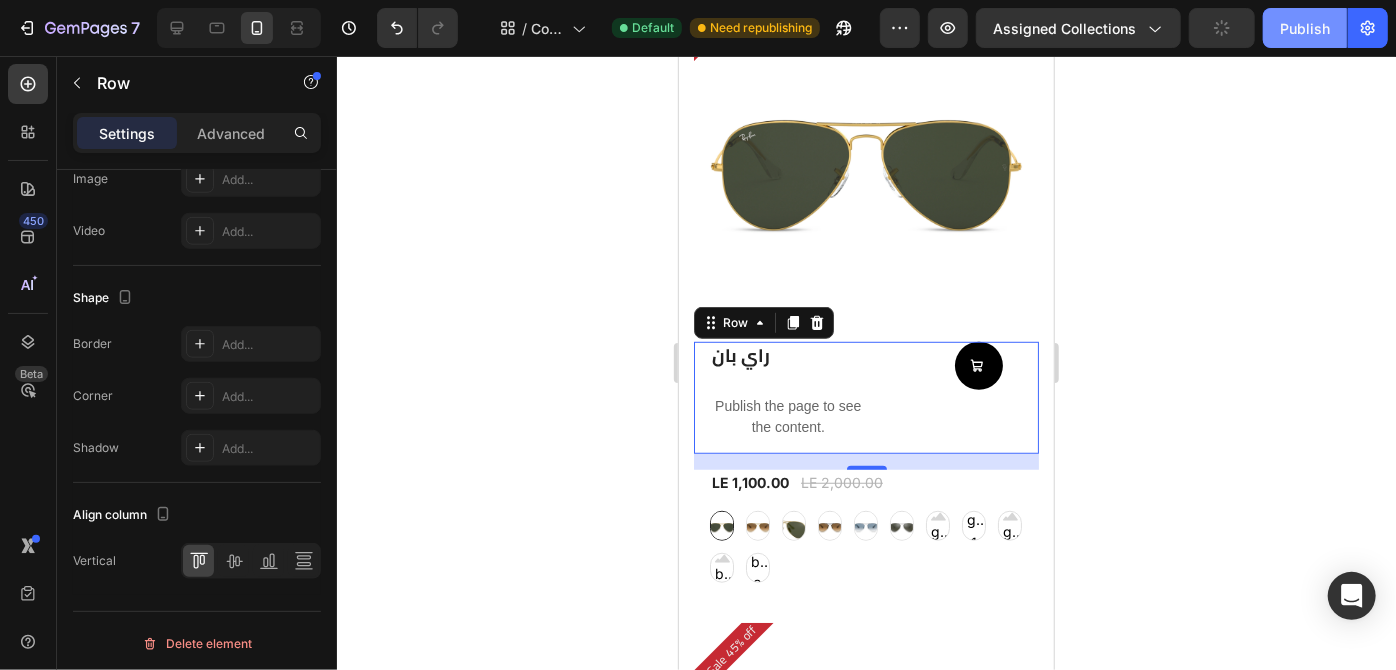 click on "Publish" at bounding box center (1305, 28) 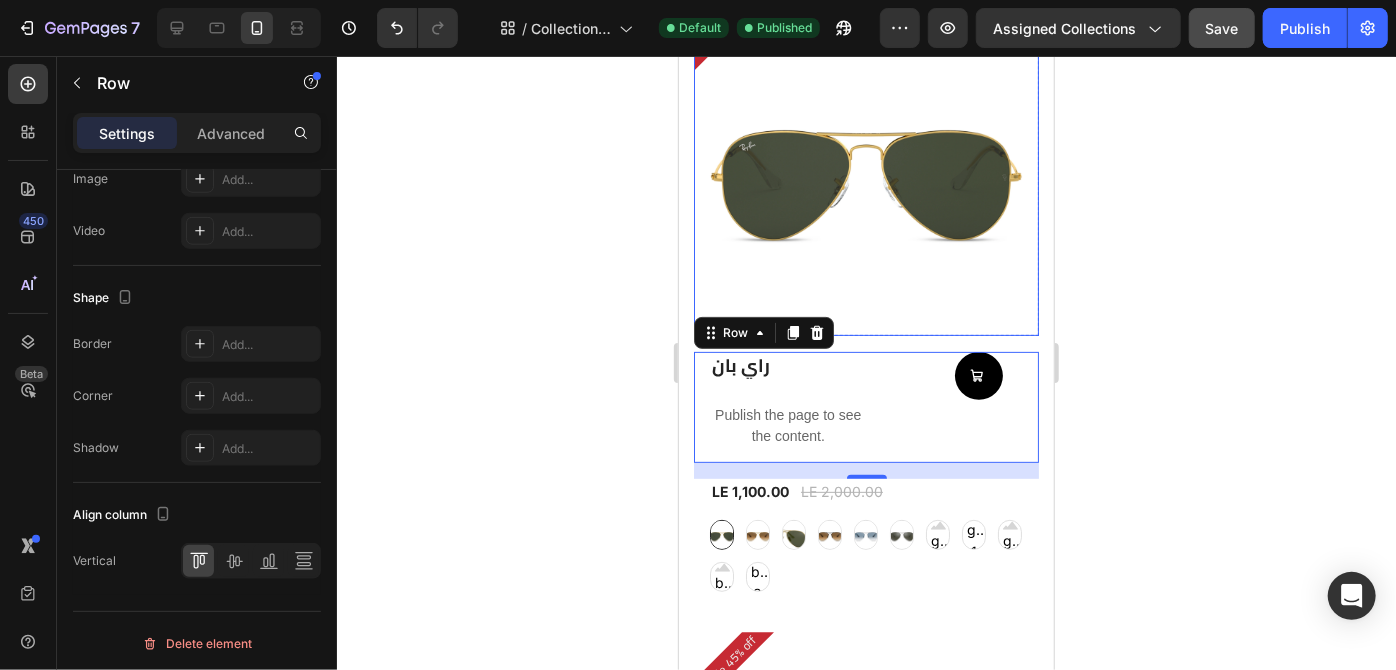 scroll, scrollTop: 181, scrollLeft: 0, axis: vertical 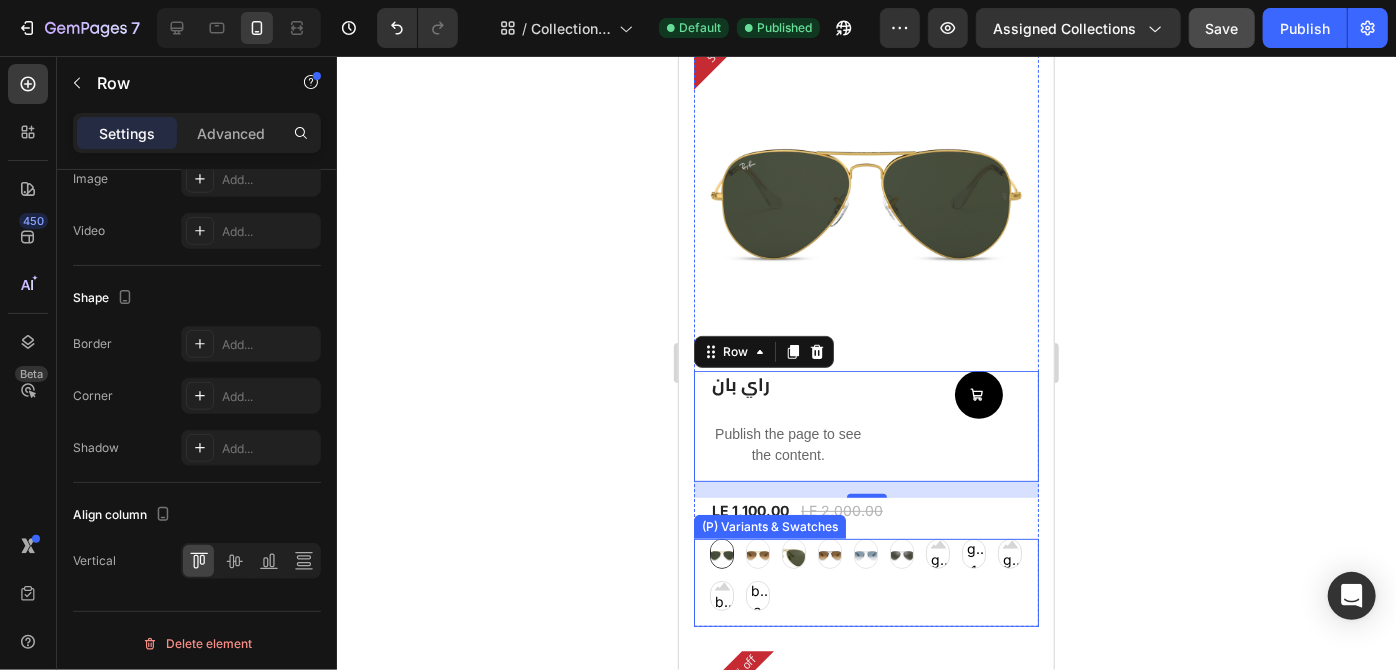 click at bounding box center [829, 553] 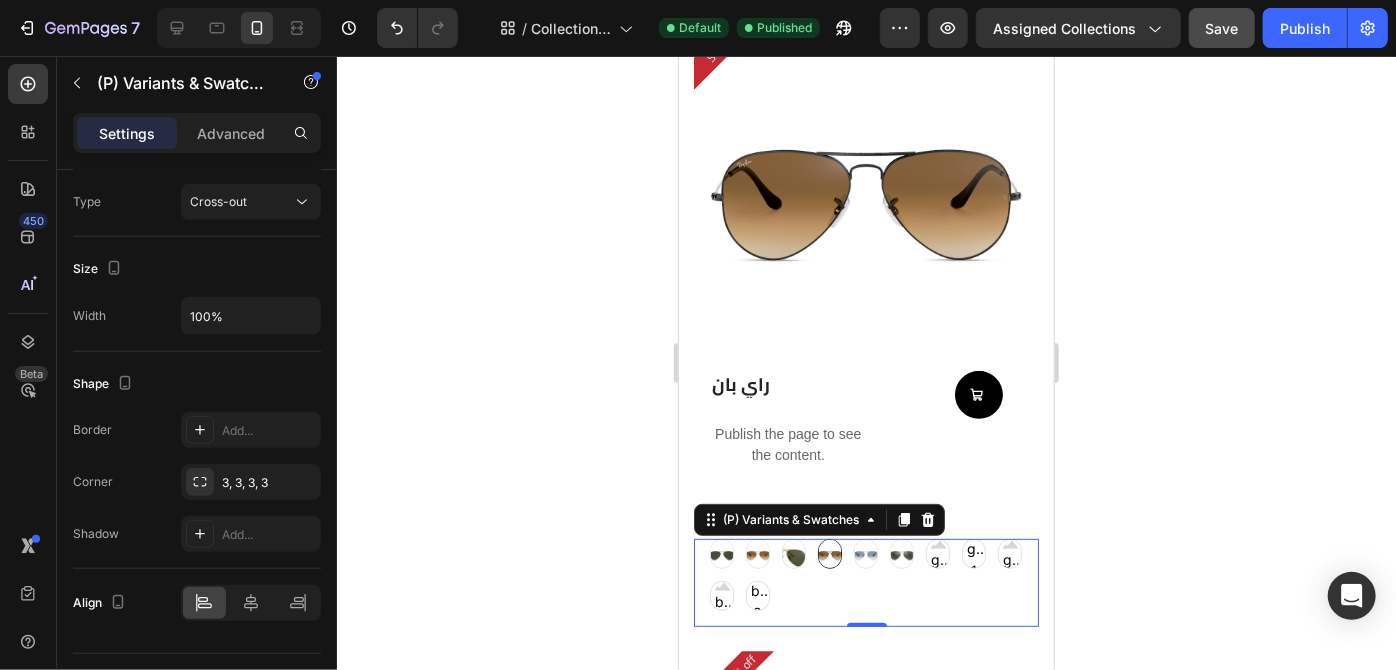 scroll, scrollTop: 0, scrollLeft: 0, axis: both 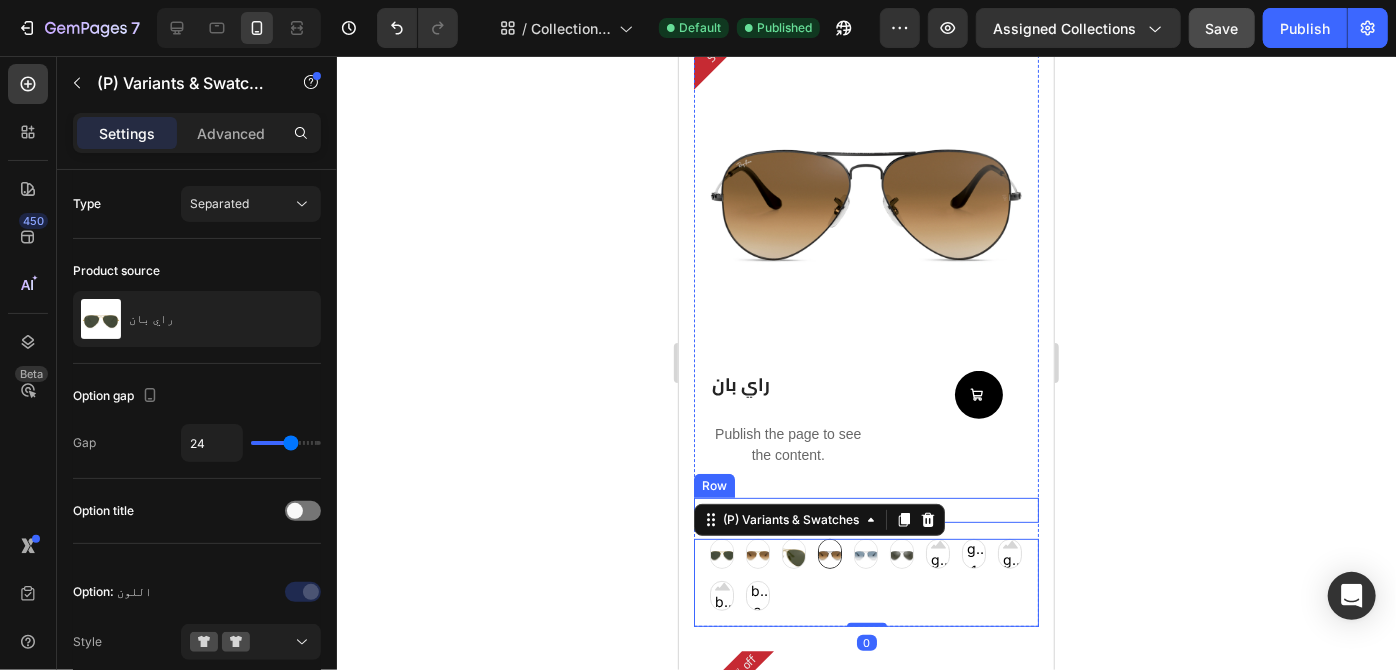 click on "LE 1,100.00 (P) Price (P) Price LE 2,000.00 (P) Price (P) Price Row" at bounding box center (865, 509) 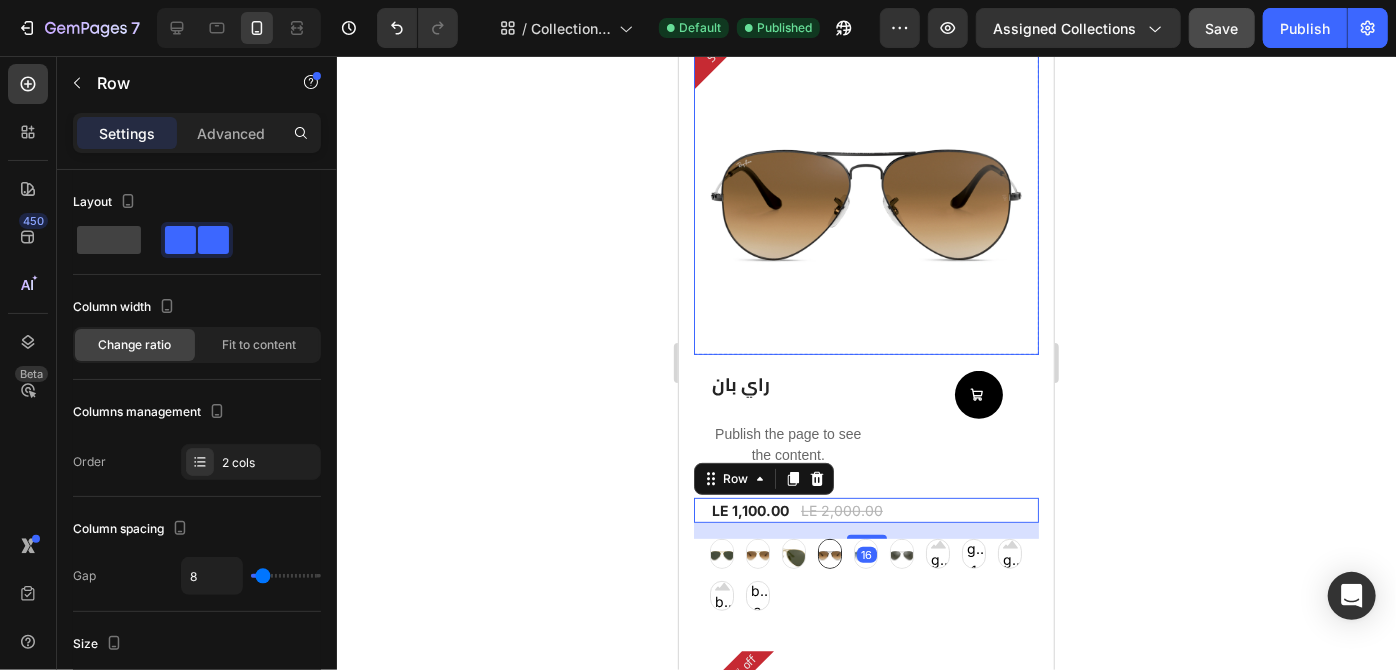 click at bounding box center (865, 181) 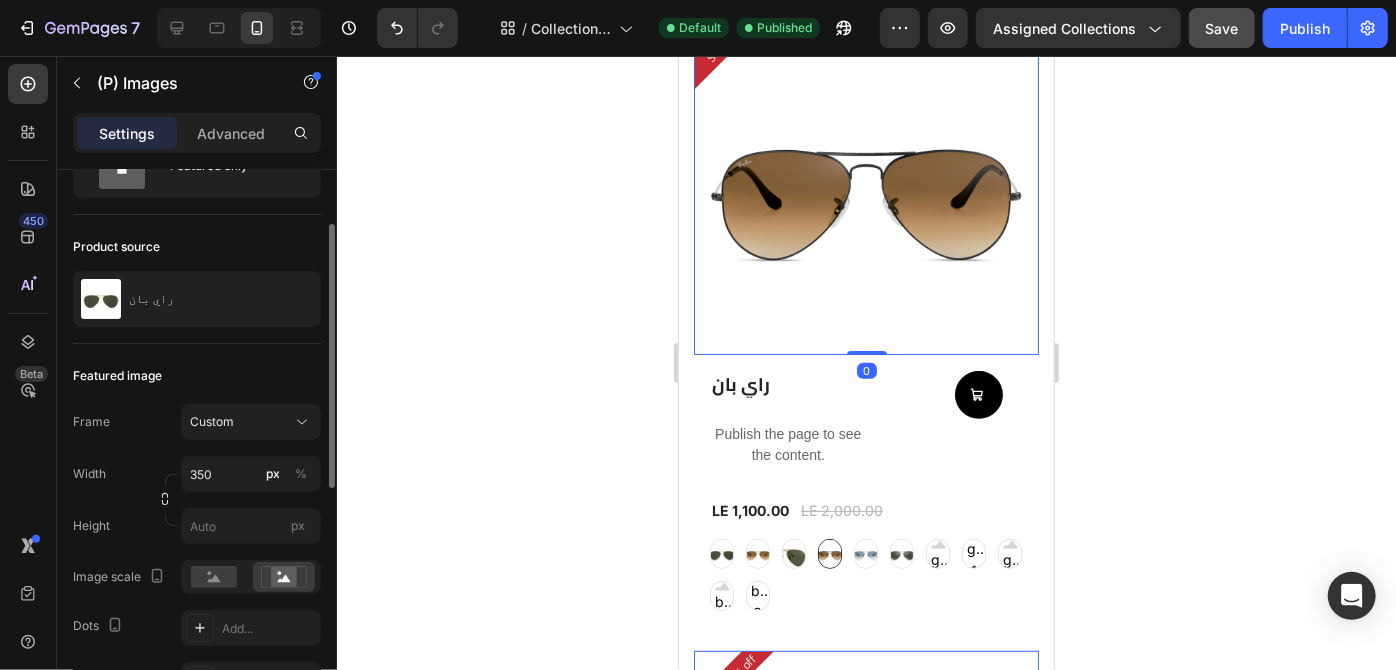 scroll, scrollTop: 102, scrollLeft: 0, axis: vertical 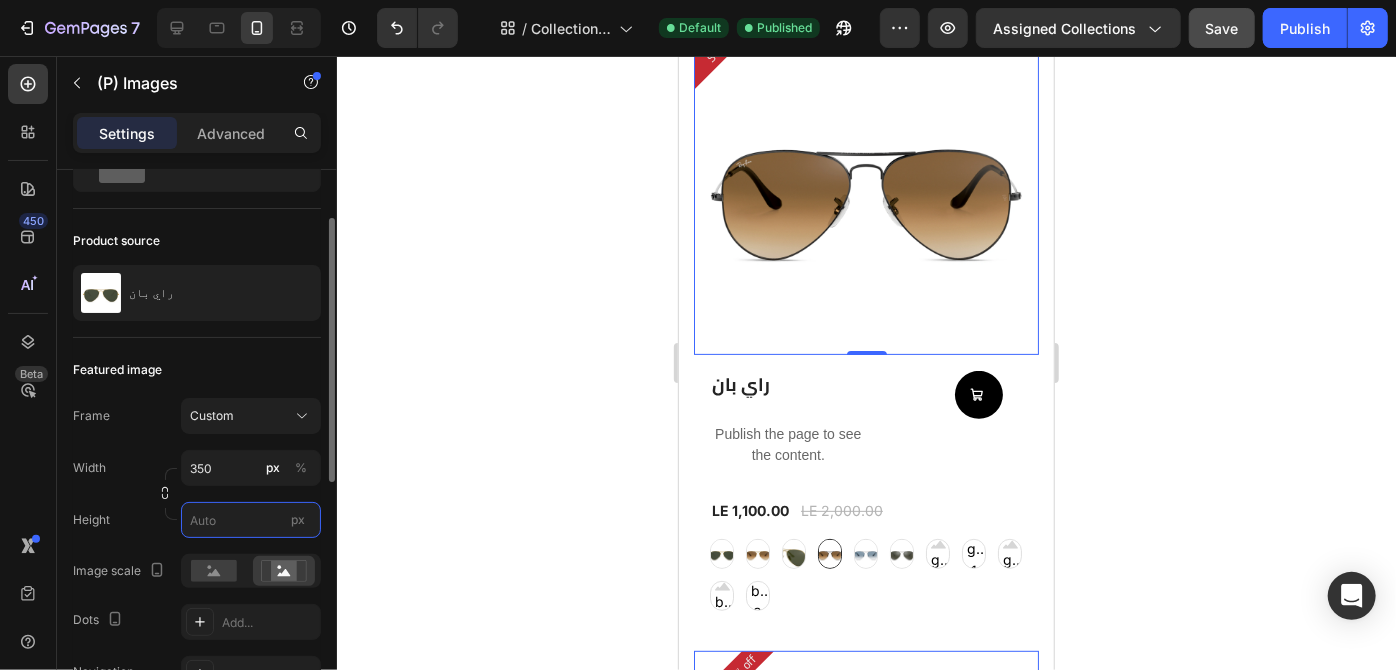 click on "px" at bounding box center (251, 520) 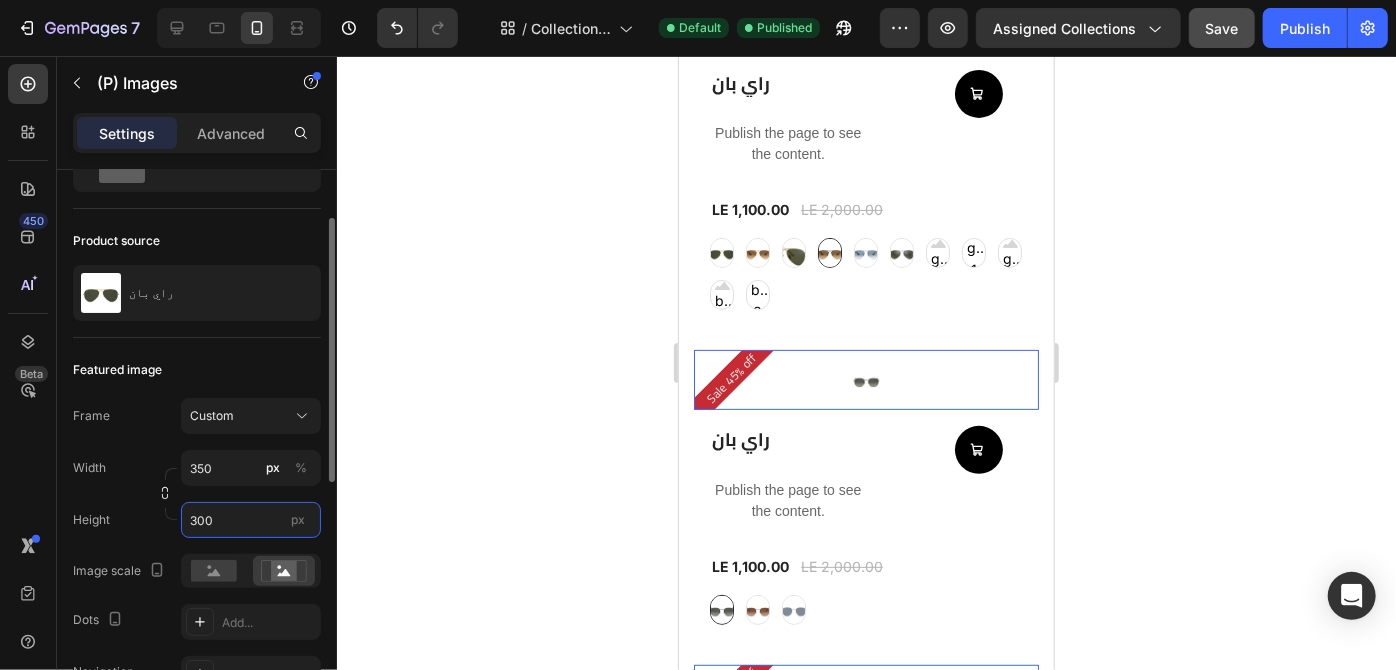 scroll, scrollTop: 181, scrollLeft: 0, axis: vertical 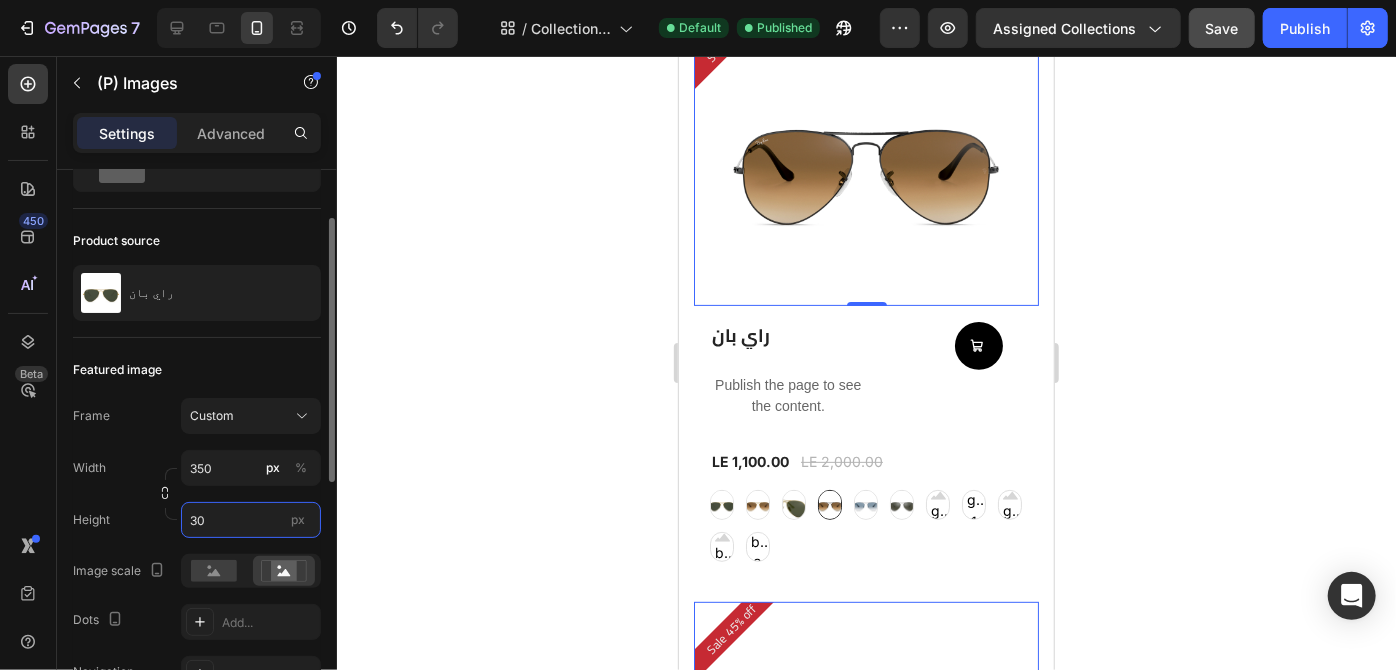 type on "3" 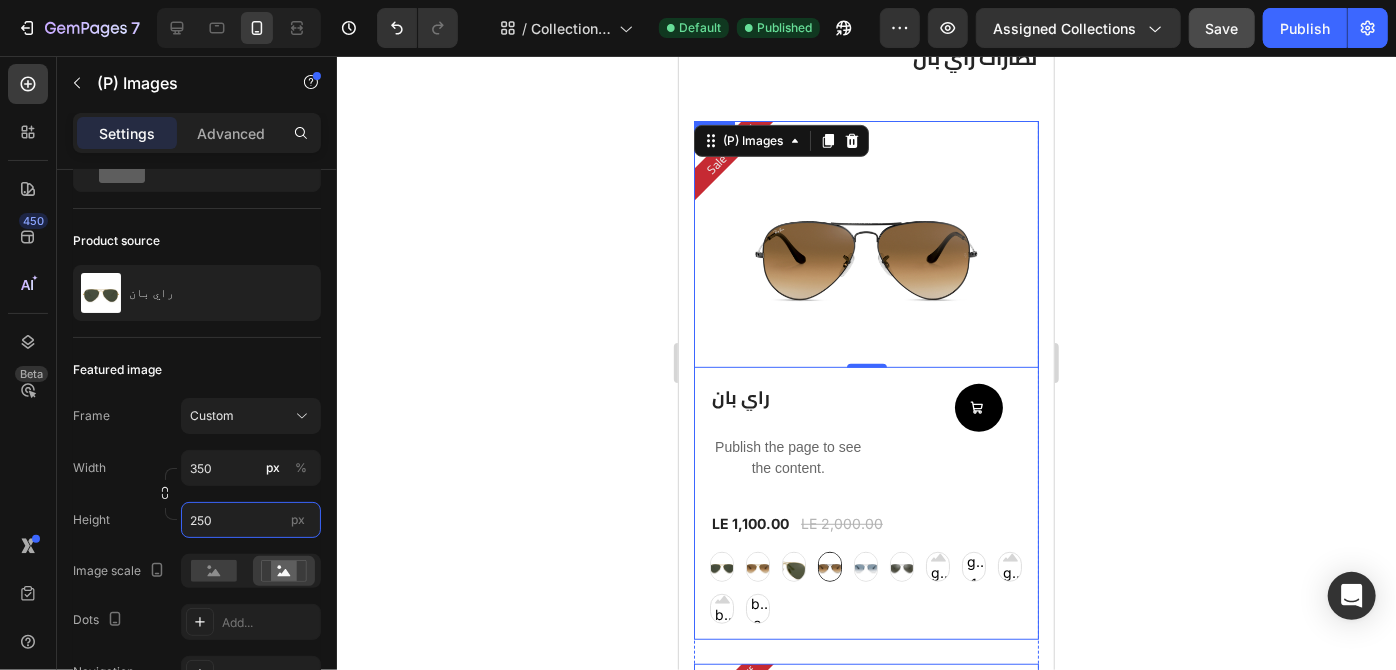 scroll, scrollTop: 409, scrollLeft: 0, axis: vertical 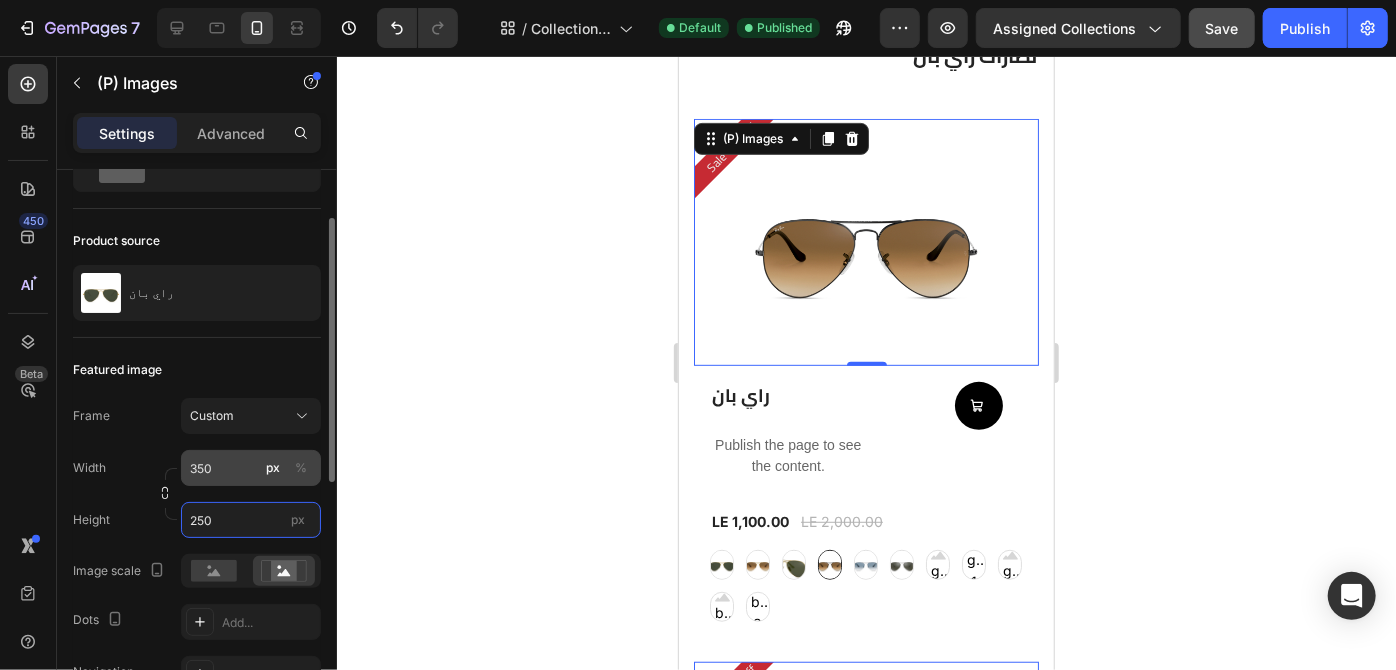 type on "250" 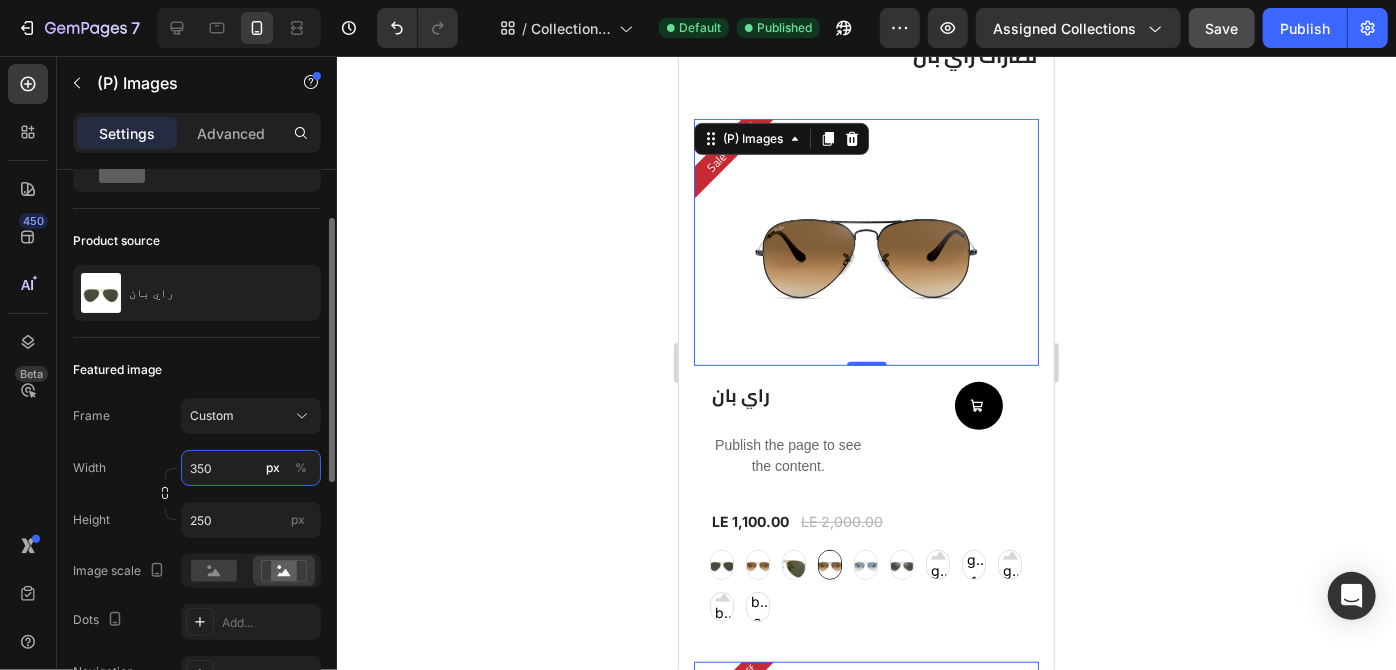 click on "350" at bounding box center [251, 468] 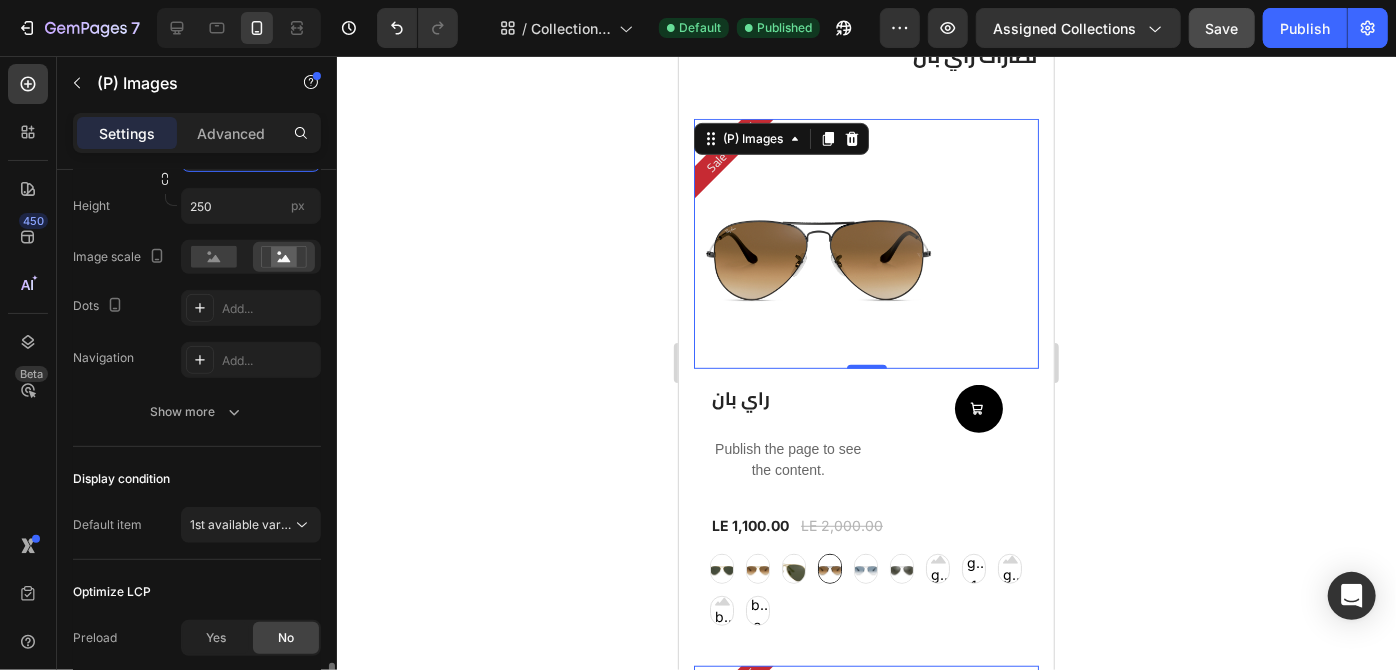 scroll, scrollTop: 616, scrollLeft: 0, axis: vertical 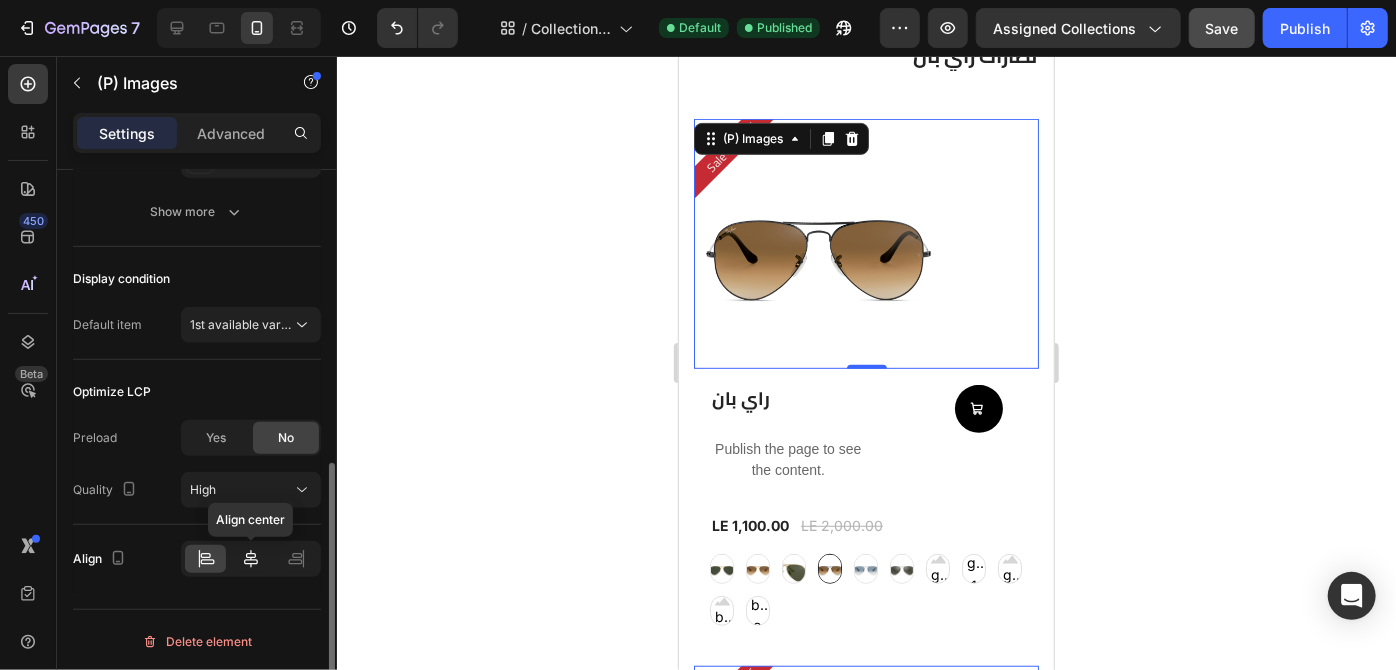 type on "250" 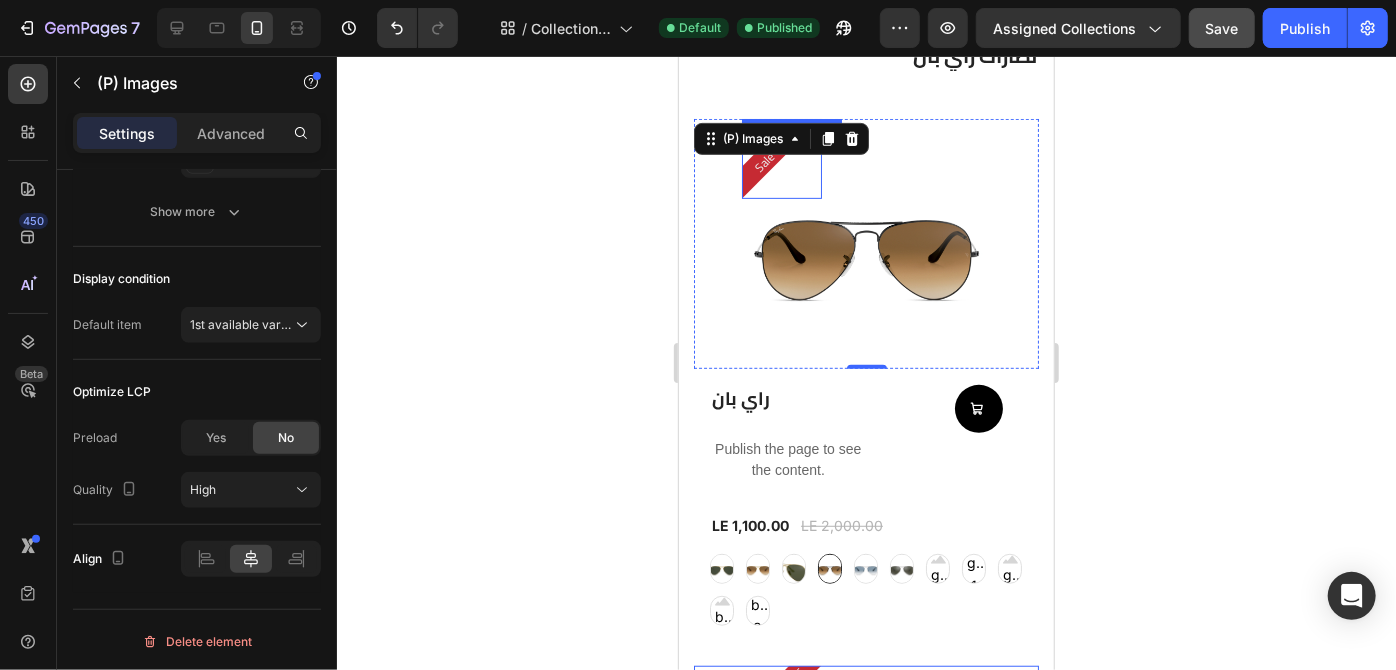 click on "Sale 45% off" at bounding box center [781, 158] 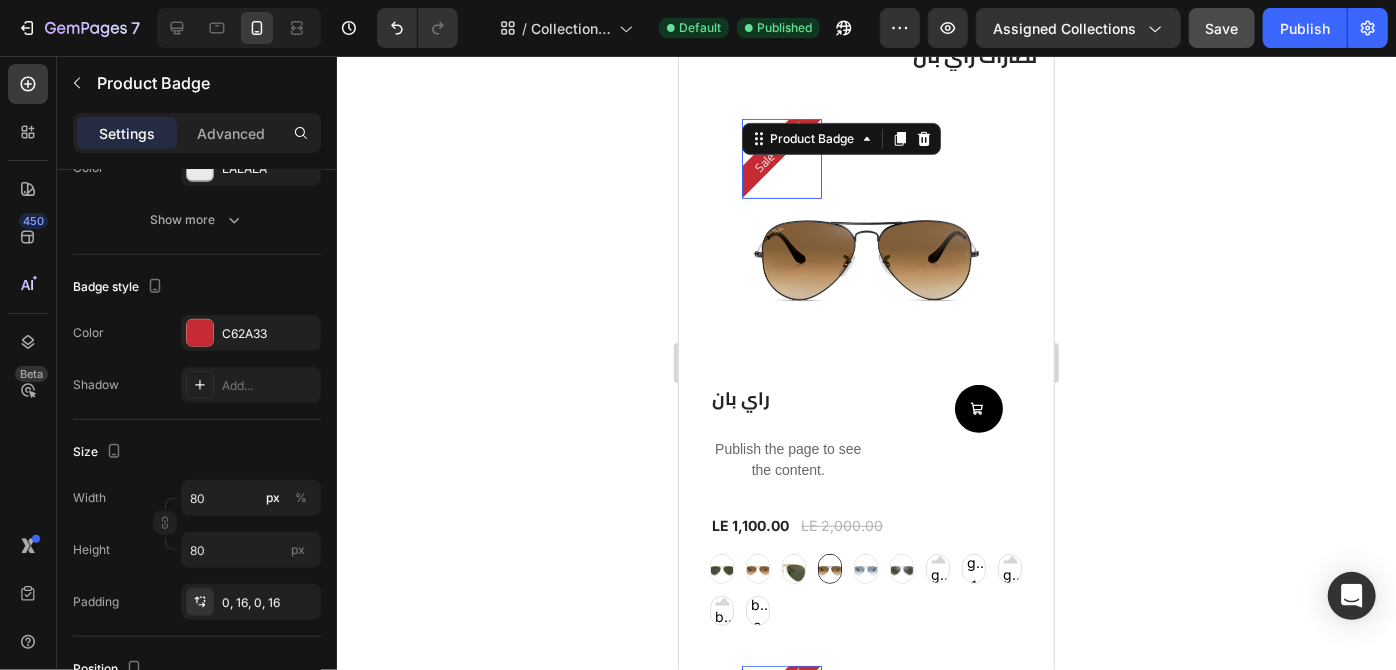 scroll, scrollTop: 0, scrollLeft: 0, axis: both 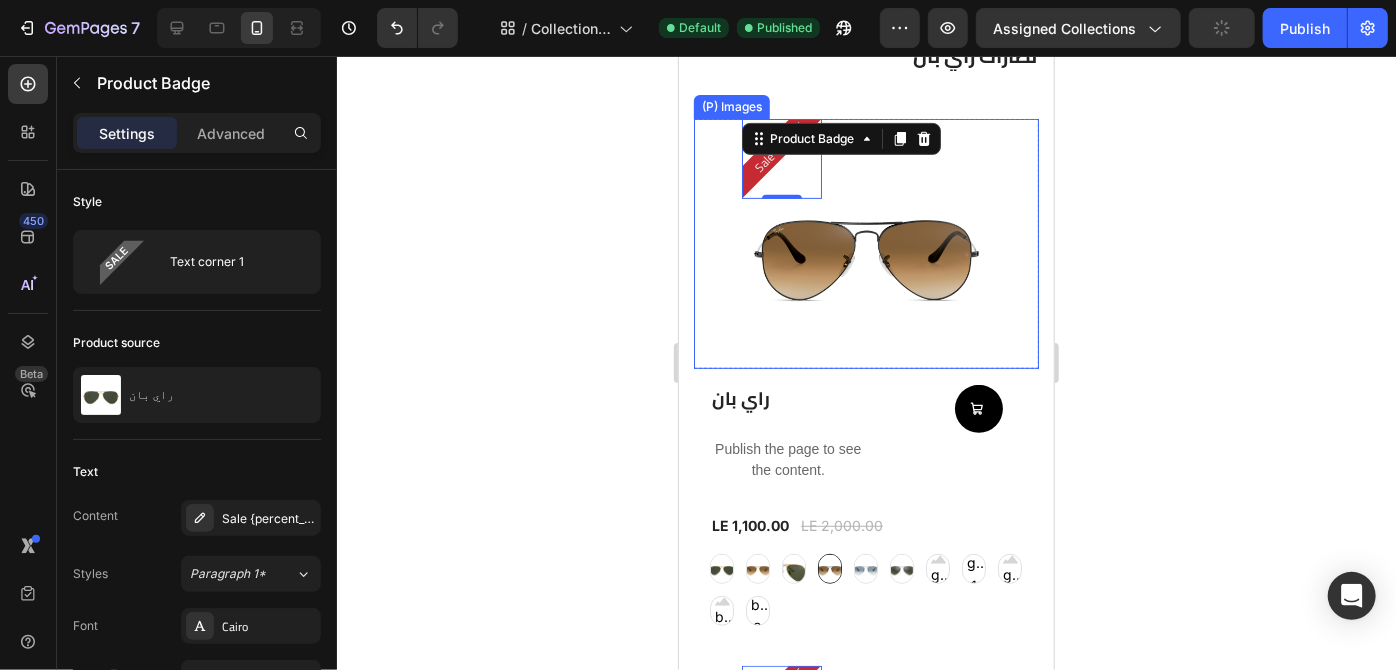 click on "Sale 45% off" at bounding box center [773, 152] 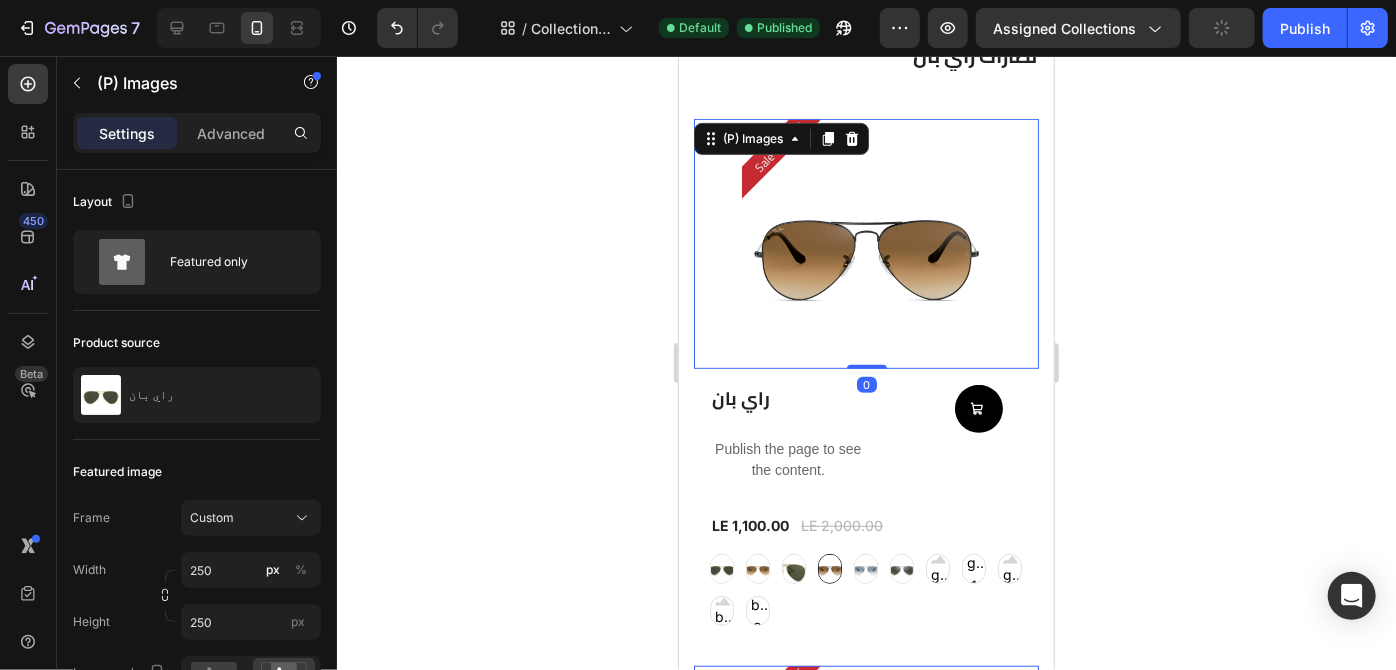click at bounding box center (866, 243) 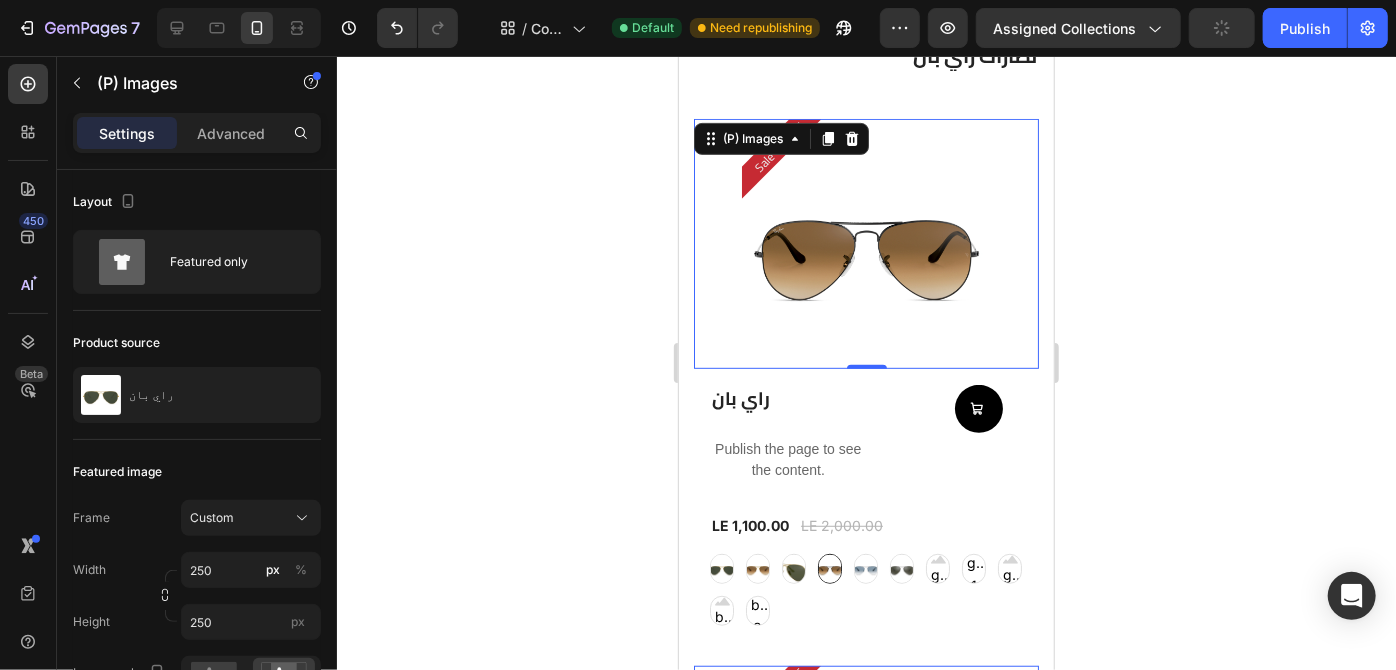 click at bounding box center (866, 243) 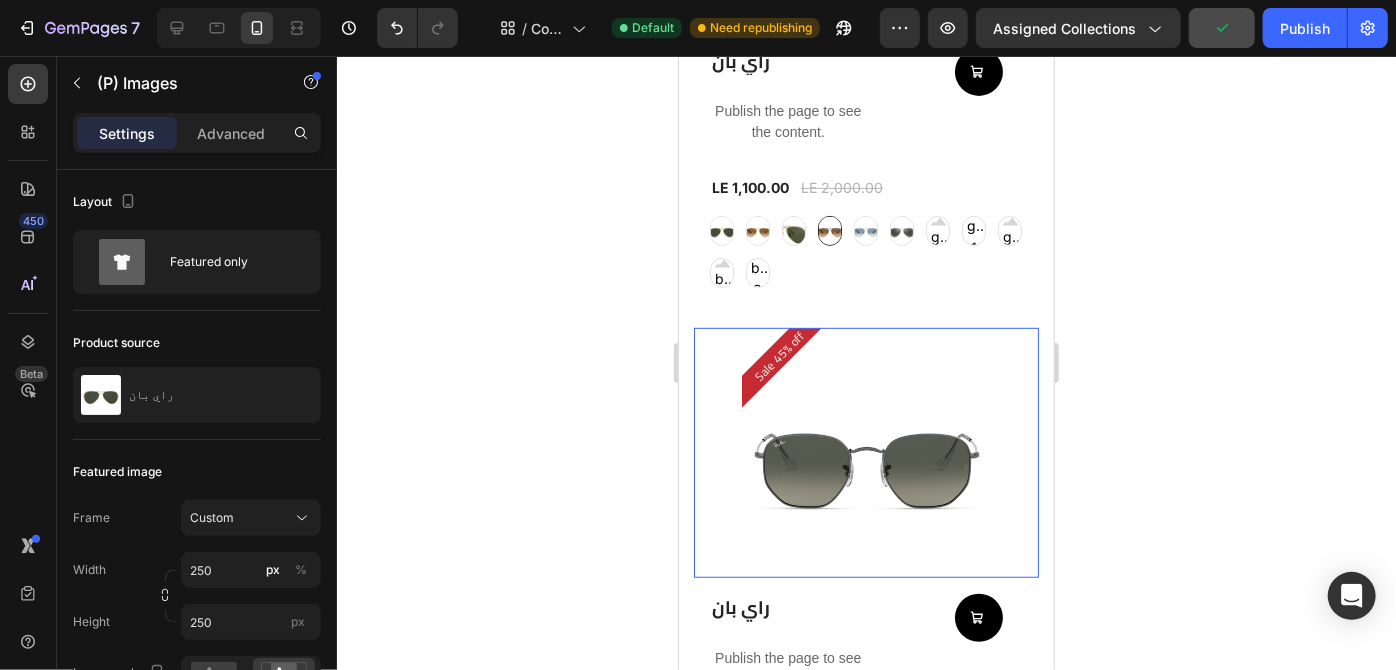 scroll, scrollTop: 243, scrollLeft: 0, axis: vertical 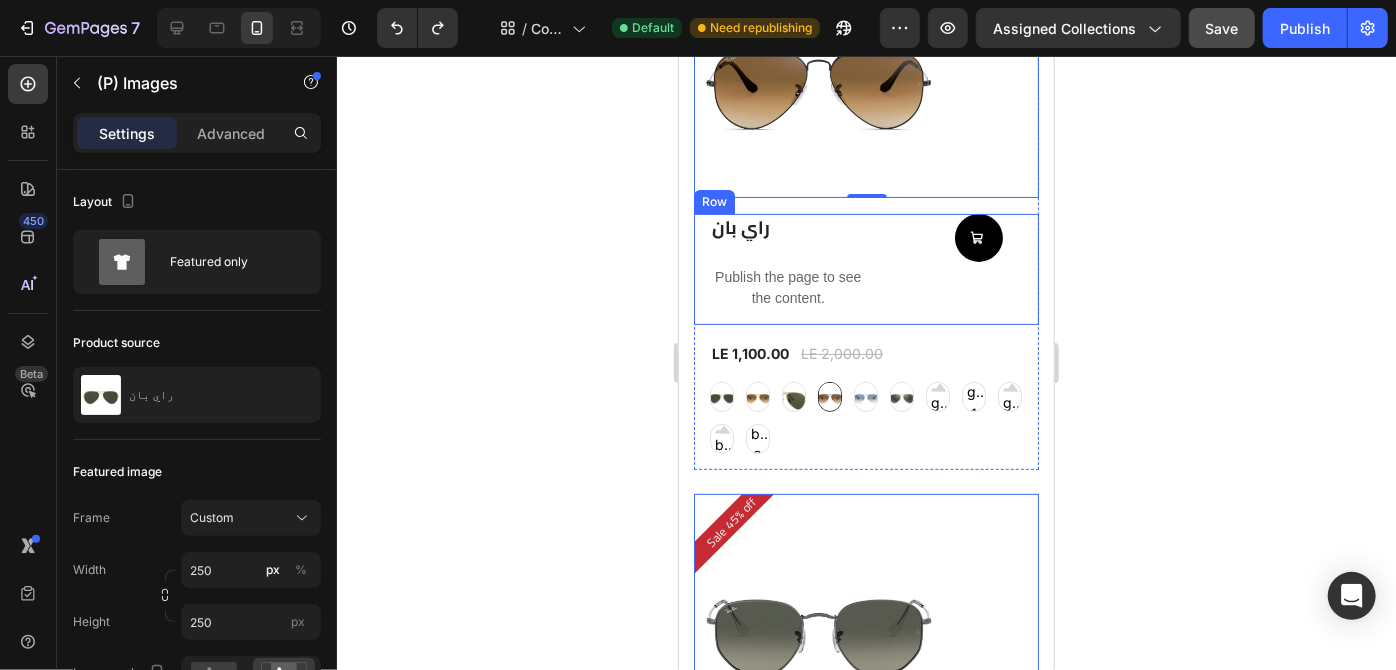 type on "350" 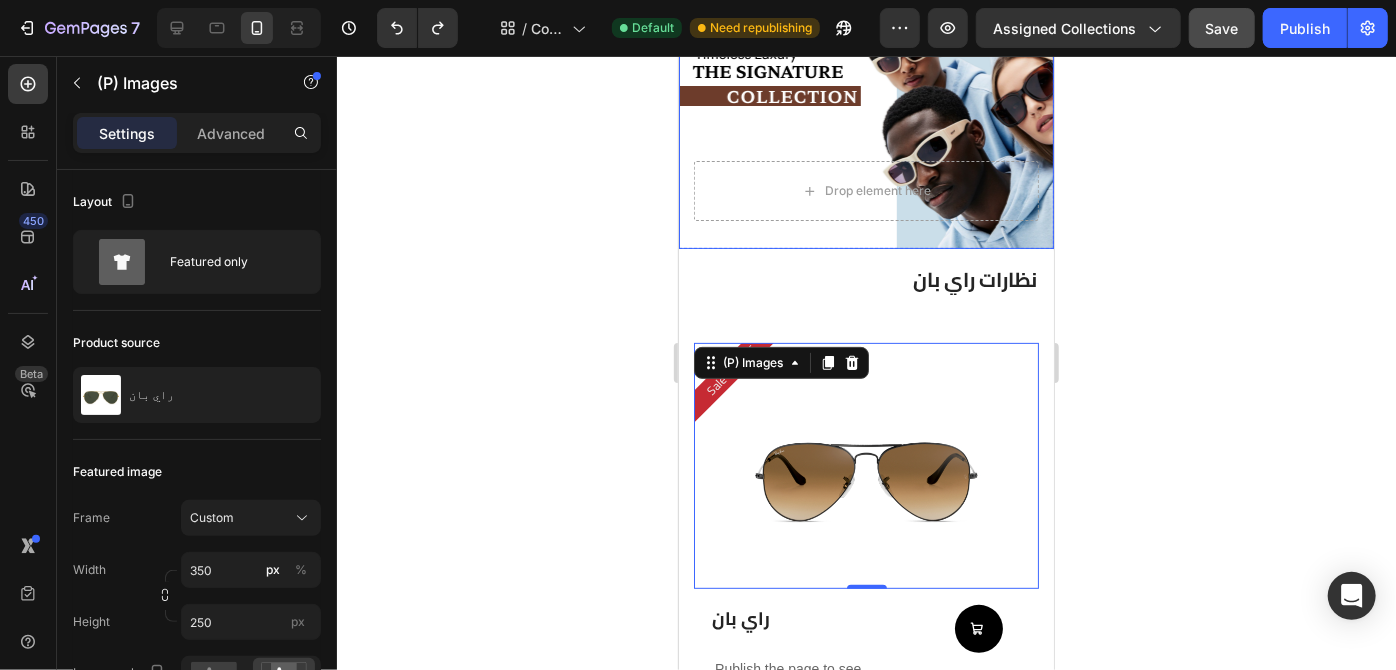 scroll, scrollTop: 199, scrollLeft: 0, axis: vertical 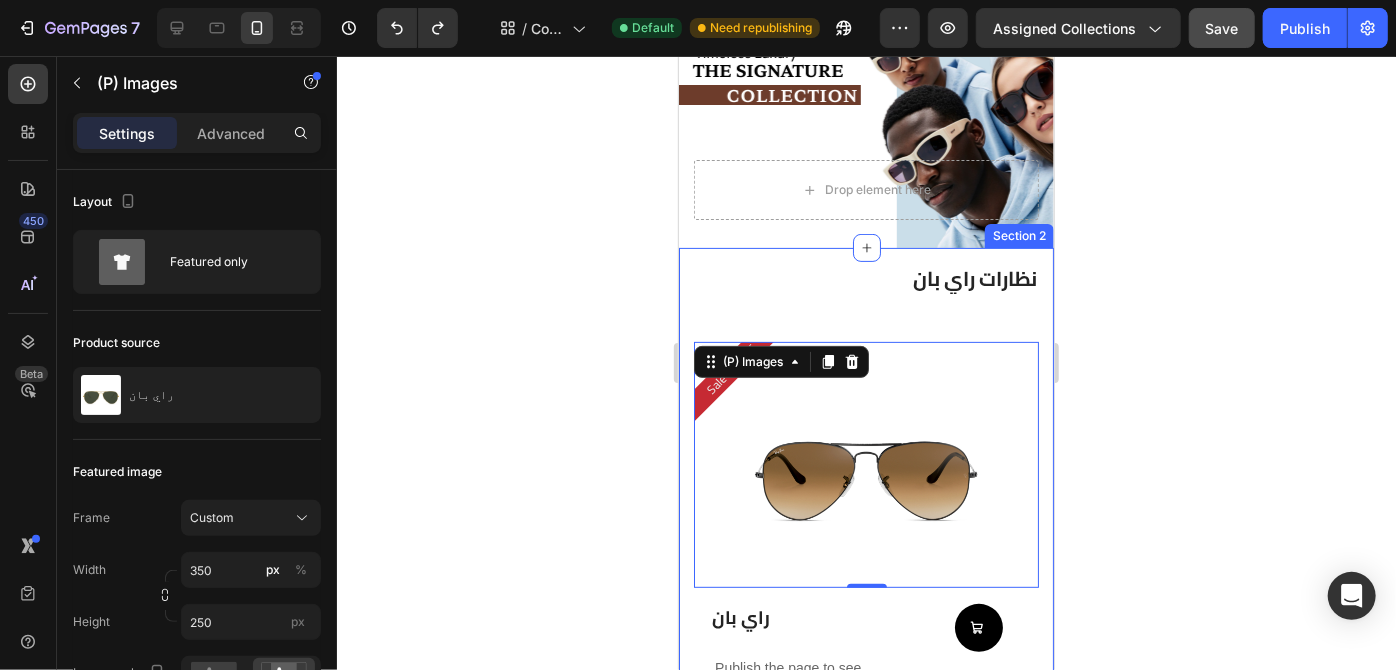 click on "نظارات راي بان Heading Row Sale 45% off Product Badge (P) Images   0 Row راي بان (P) Title
Publish the page to see the content.
Custom Code
Add to Cart Row LE 1,100.00 (P) Price (P) Price LE 2,000.00 (P) Price (P) Price Row graygreengold graygreengold goldbrown goldbrown green green browngray browngray bluesilver bluesilver gray-1 gray-1 greenblue greenblue greenblue goldgray-1 goldgray-1 goldgray-1 goldgray goldgray goldgray blackgray blackgray blackgray blackgreen-3 blackgreen-3 blackgreen-3 (P) Variants & Swatches Row Product List Sale 45% off Product Badge (P) Images   0 Row راي بان (P) Title
Publish the page to see the content.
Custom Code
Add to Cart Row LE 1,100.00 (P) Price (P) Price LE 2,000.00 (P) Price (P) Price Row gray gray bronze bronze silver silver (P) Variants & Swatches Row Product List Sale 45% off (P) Images" at bounding box center (865, 4336) 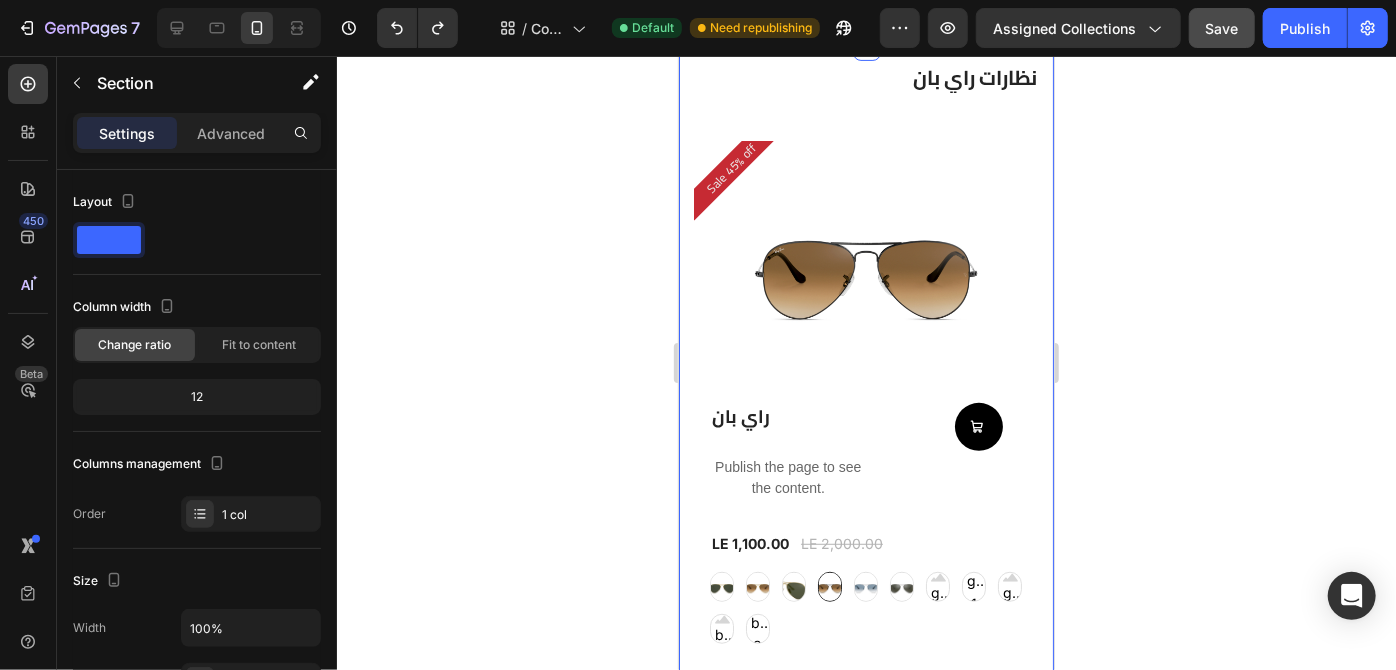 scroll, scrollTop: 260, scrollLeft: 0, axis: vertical 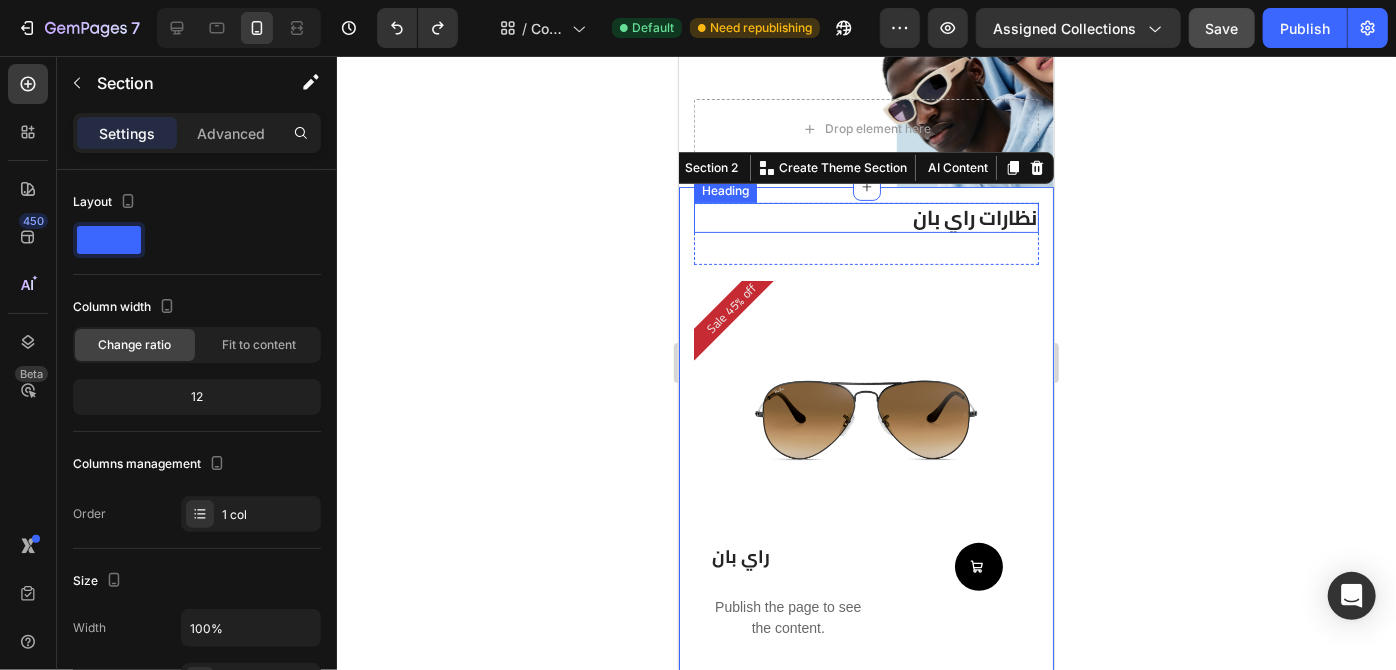 click on "نظارات راي بان" at bounding box center [865, 217] 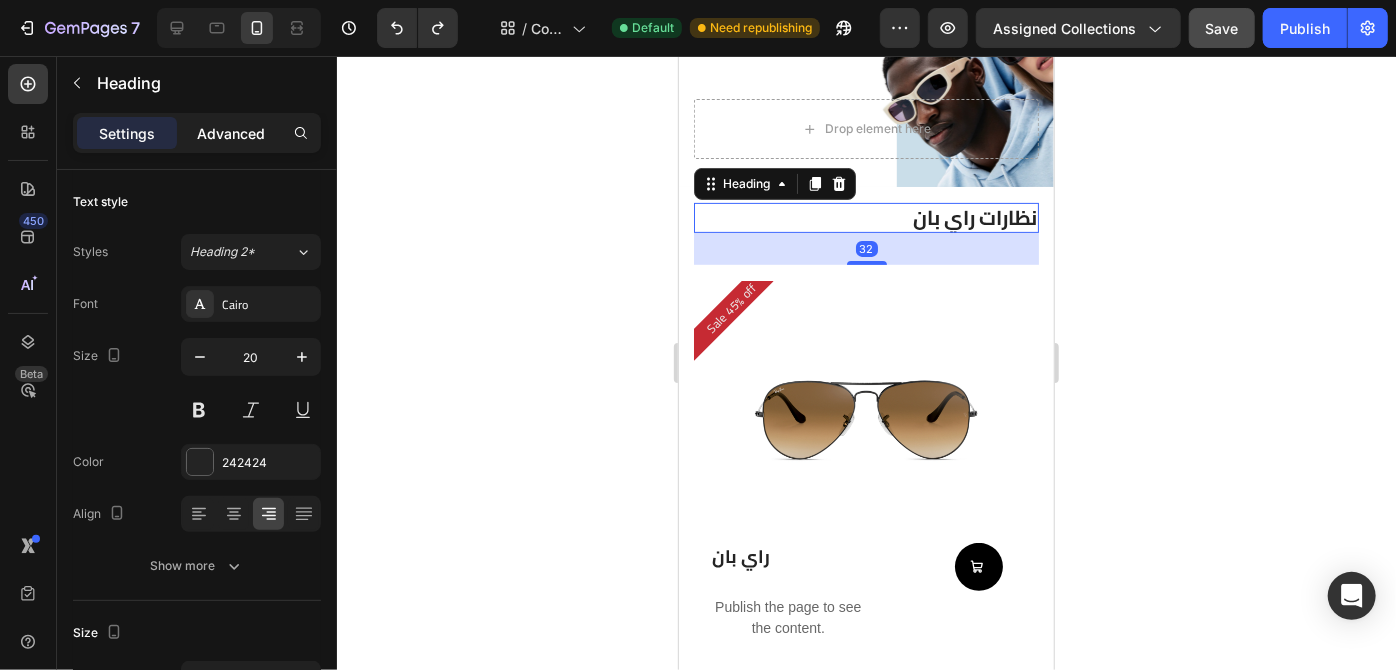 click on "Advanced" at bounding box center [231, 133] 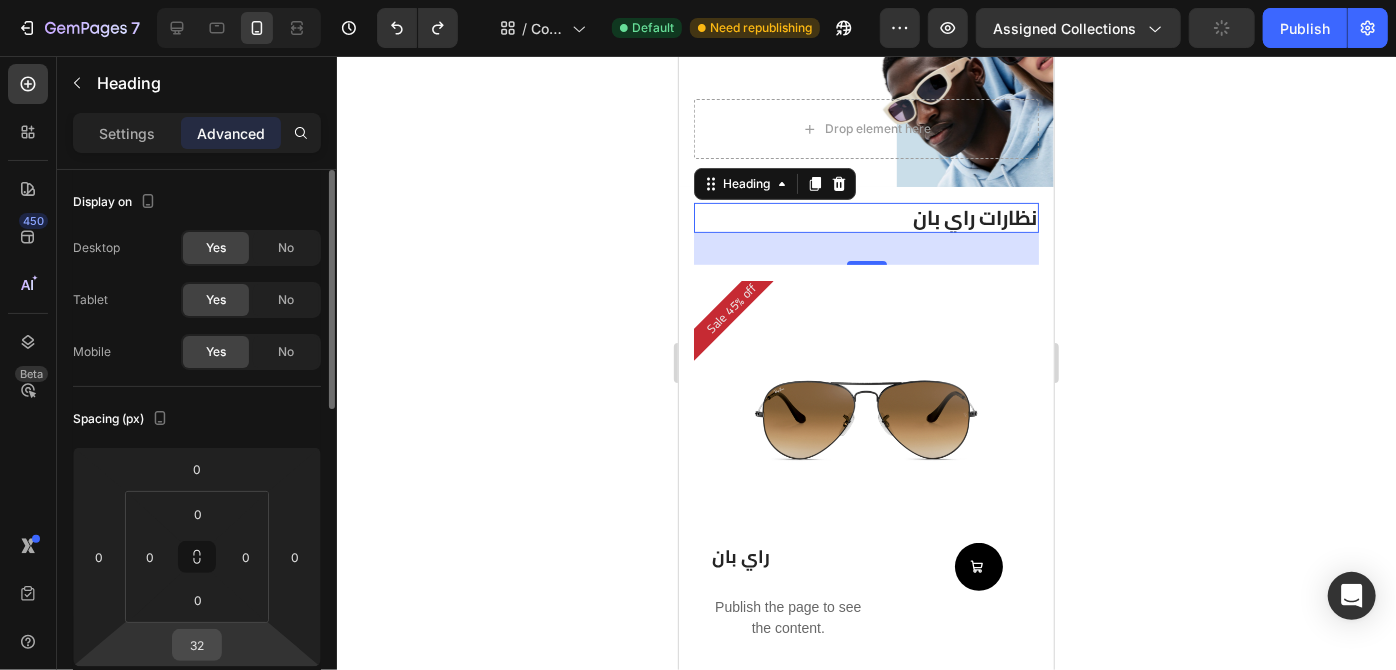 click on "32" at bounding box center [197, 645] 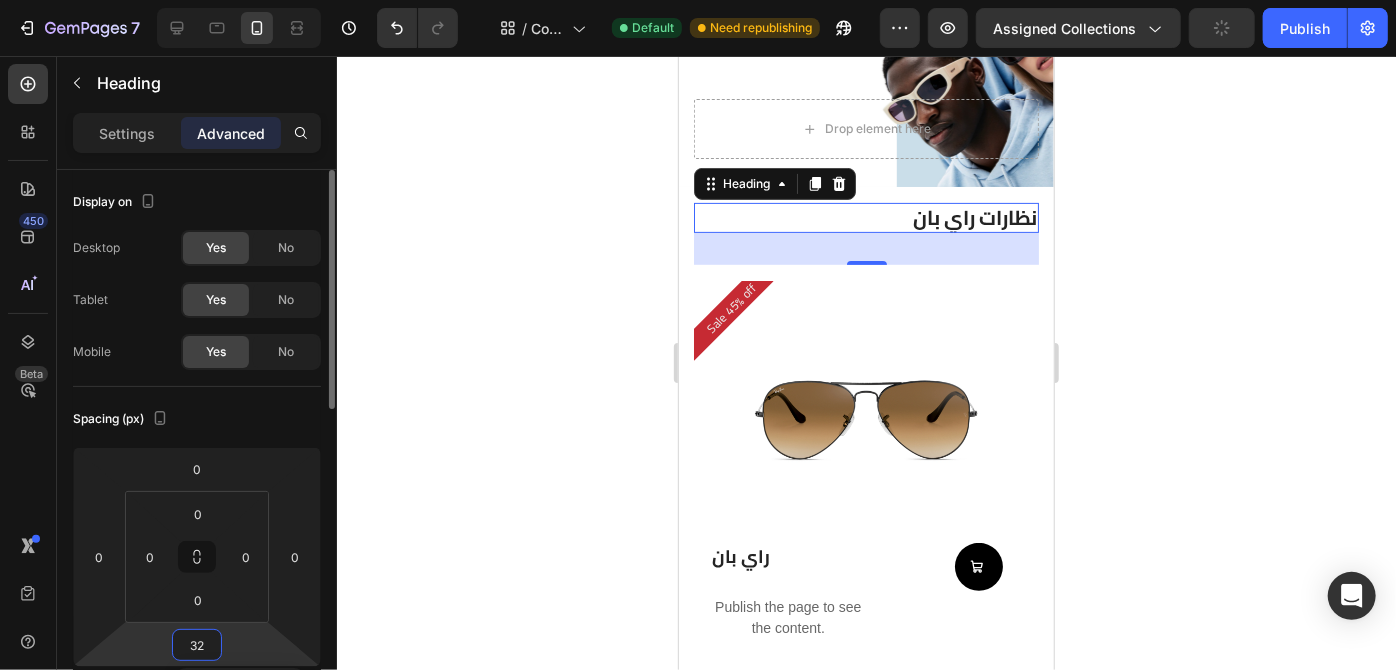 type on "0" 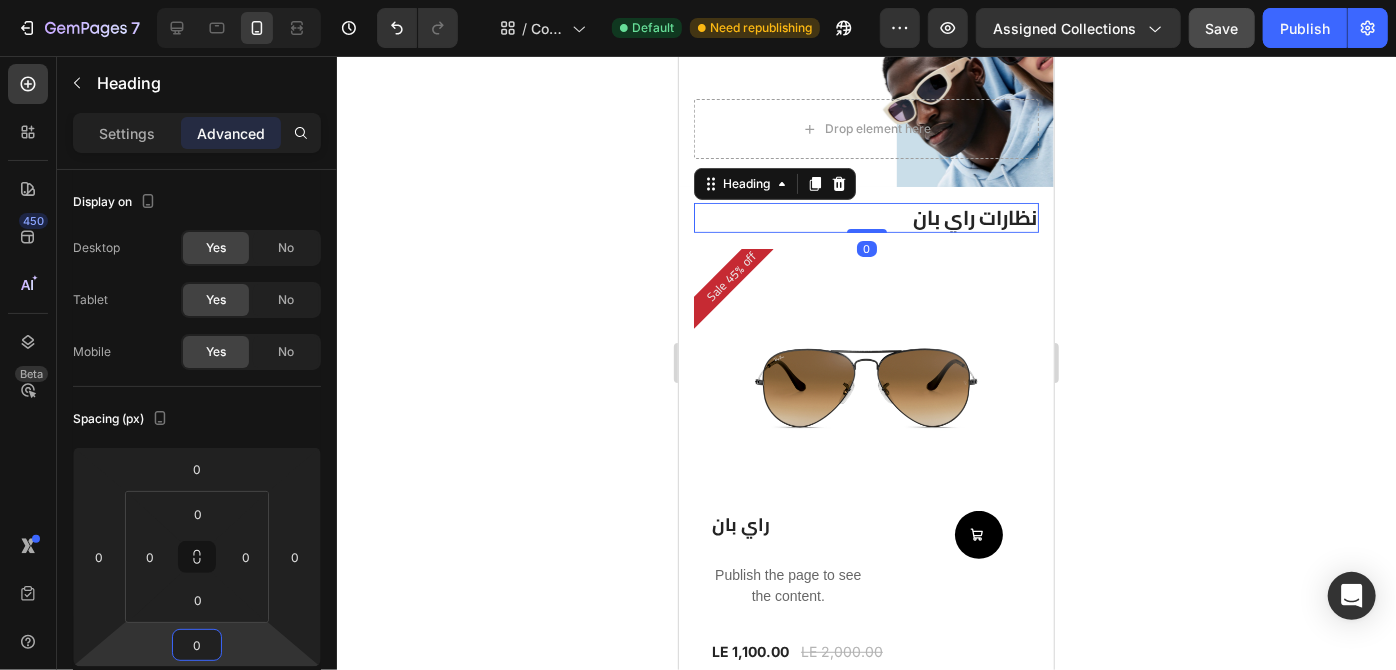 click 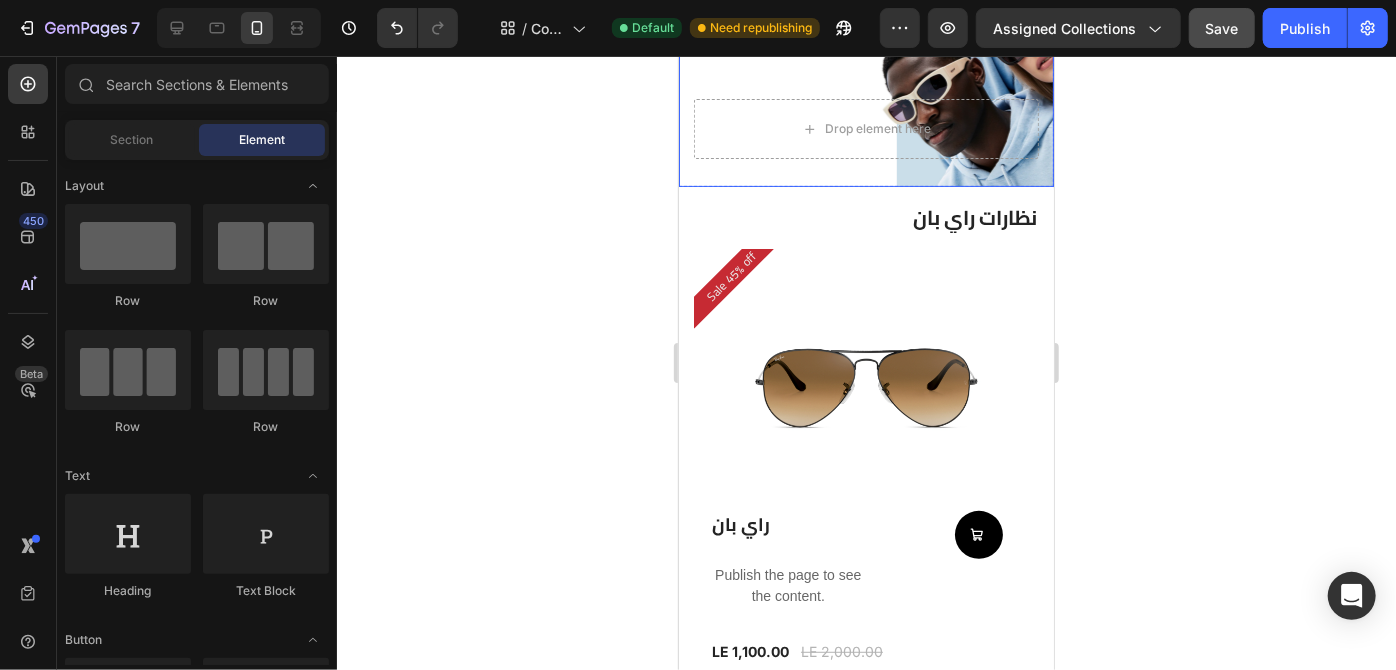 click on "Drop element here" at bounding box center [865, 128] 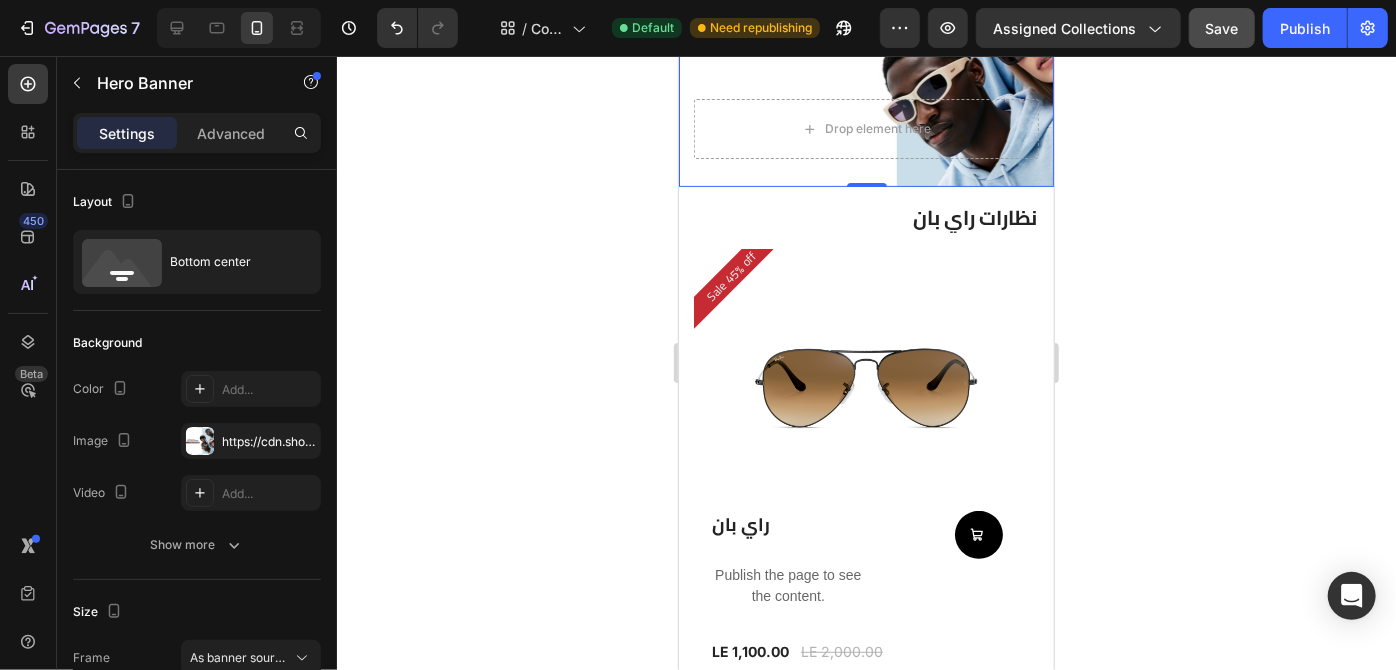 click on "Settings Advanced" at bounding box center [197, 133] 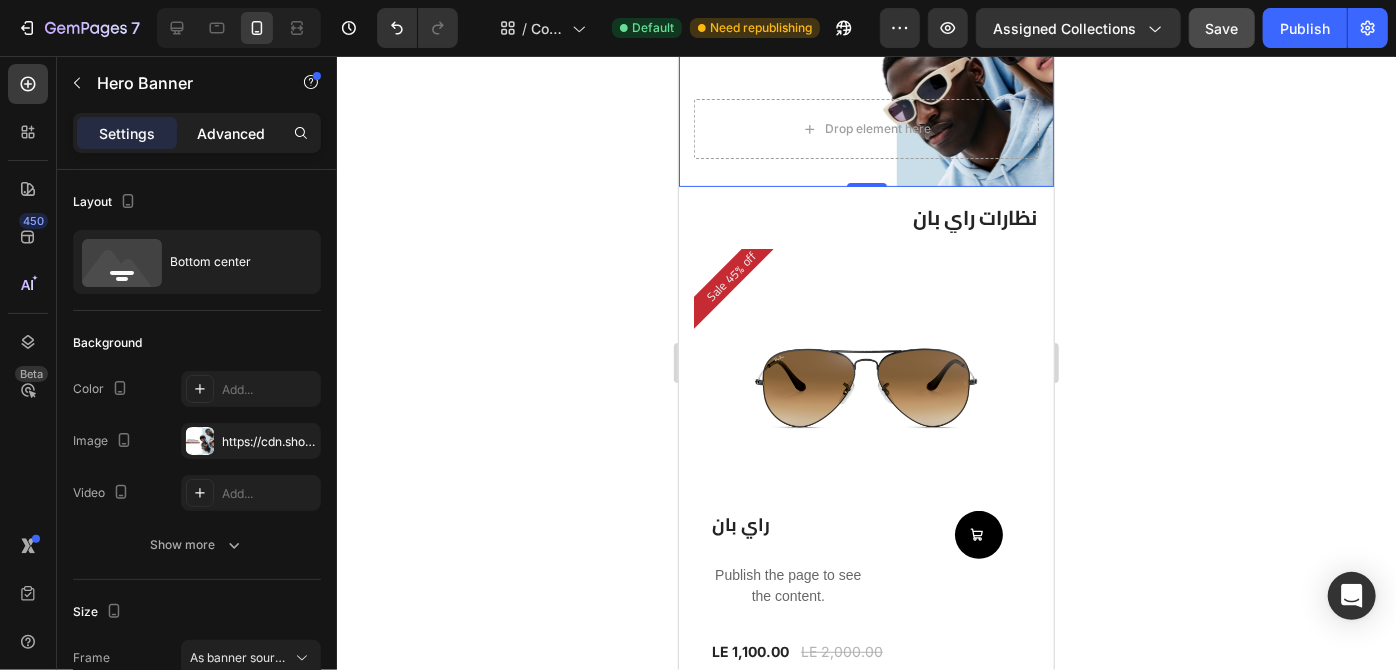 click on "Advanced" at bounding box center [231, 133] 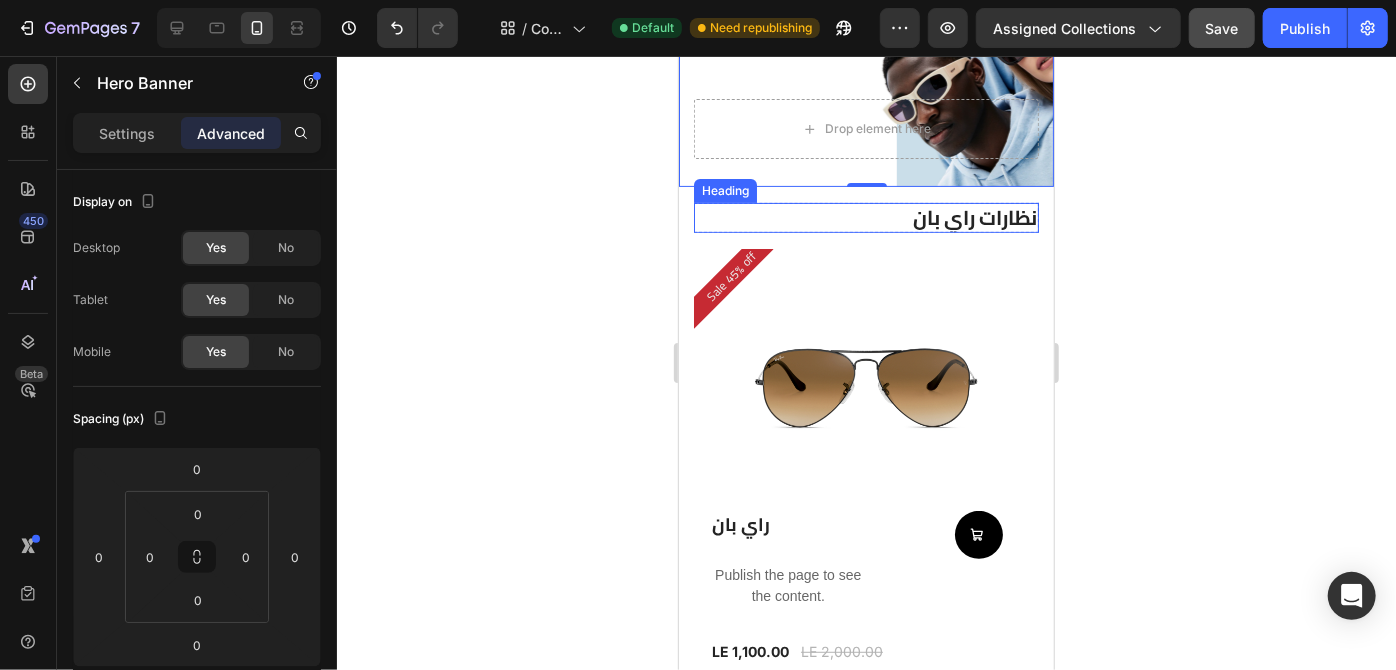 click on "نظارات راي بان" at bounding box center [865, 217] 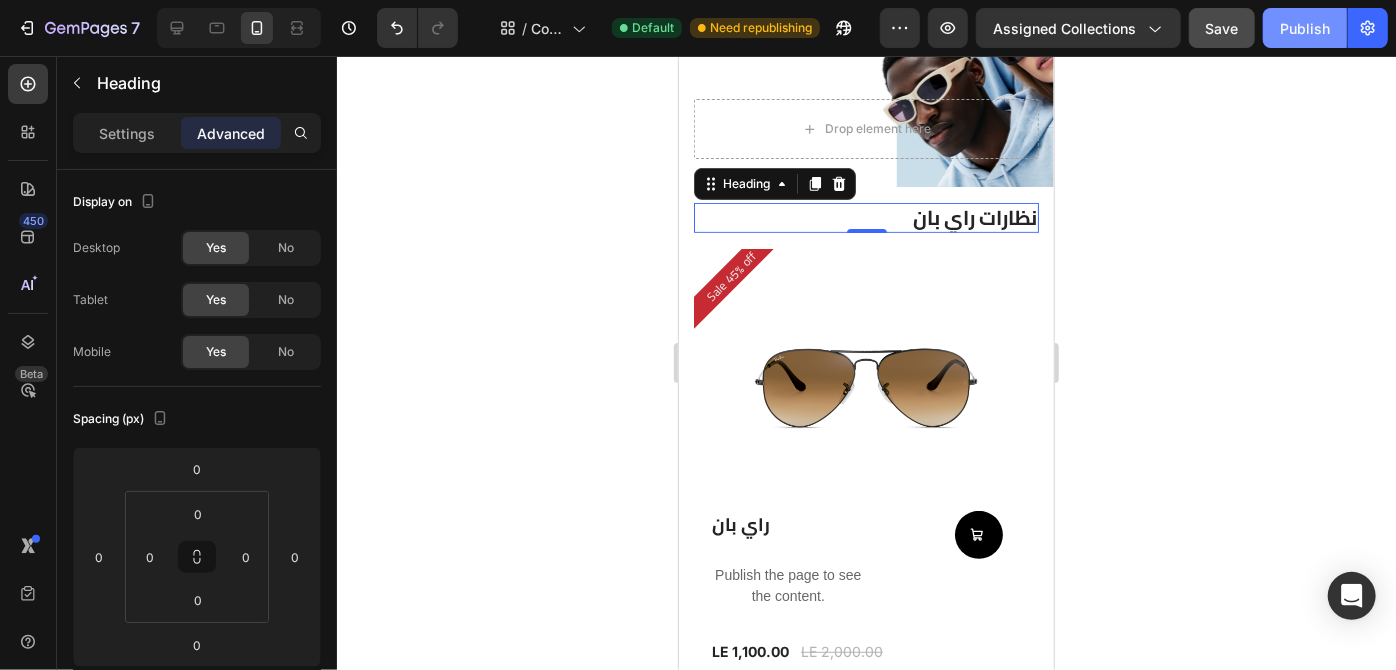click on "Publish" at bounding box center (1305, 28) 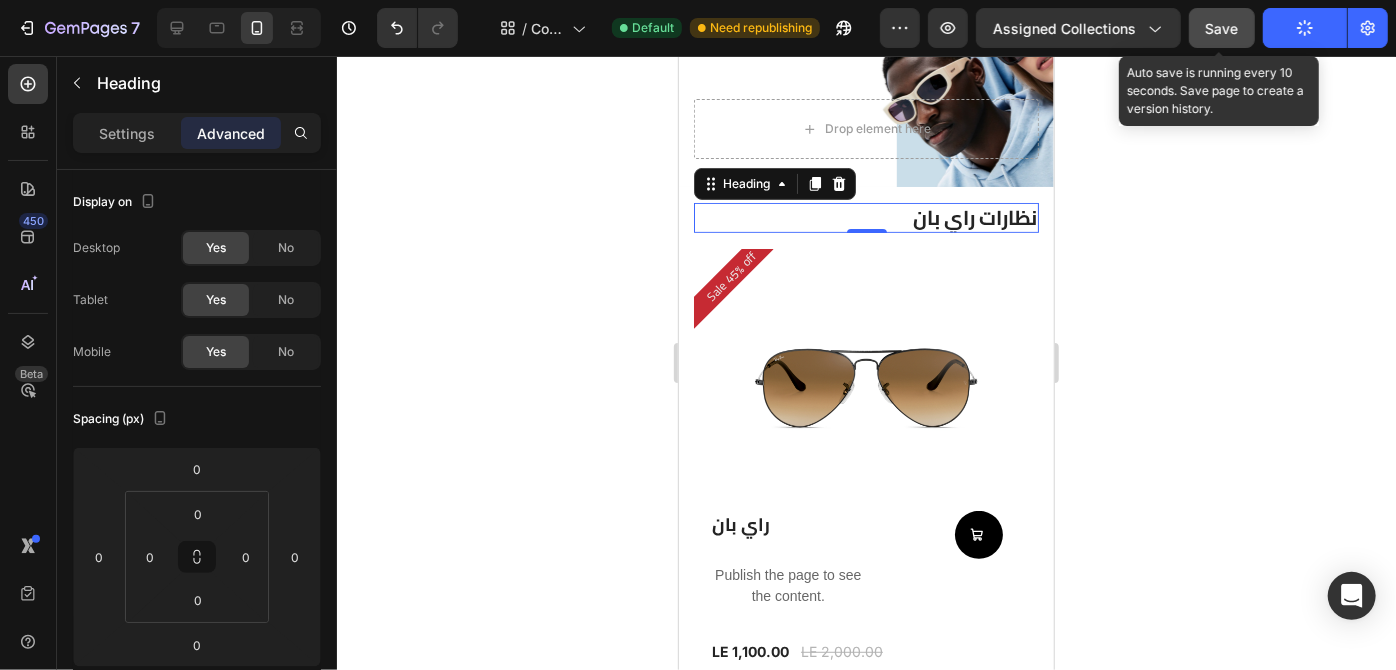 click on "Save" at bounding box center [1222, 28] 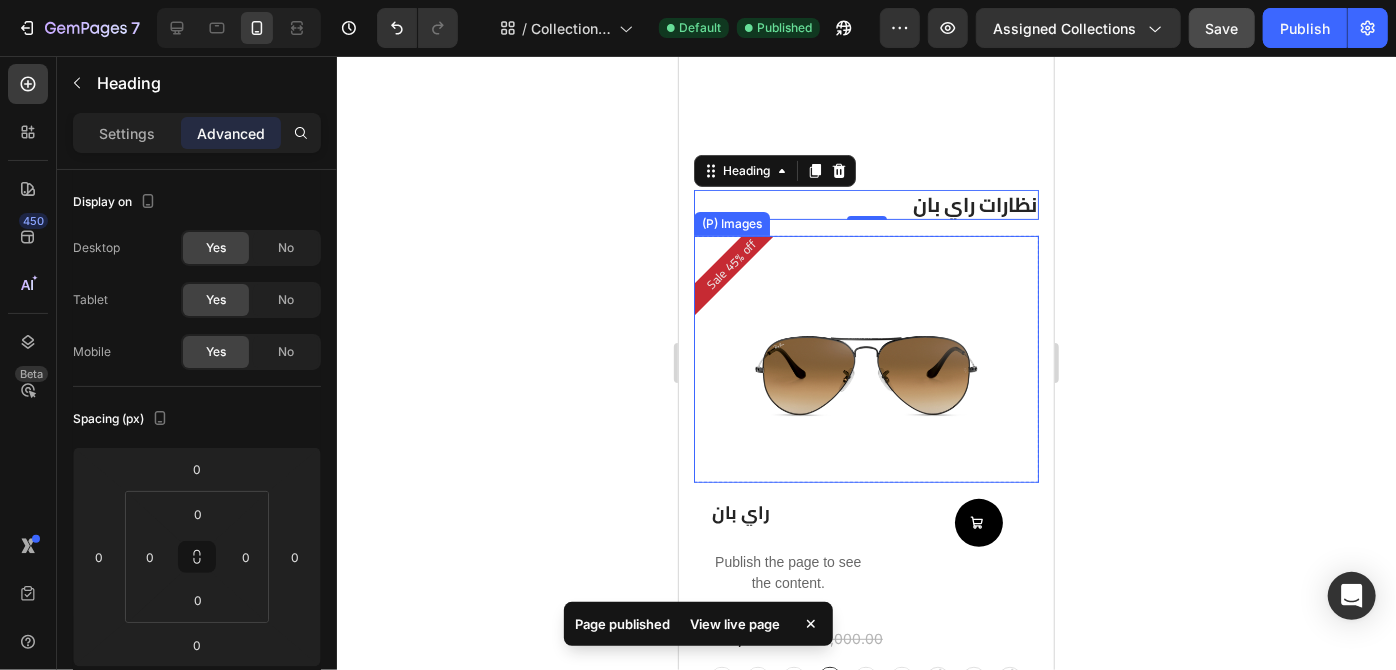 scroll, scrollTop: 515, scrollLeft: 0, axis: vertical 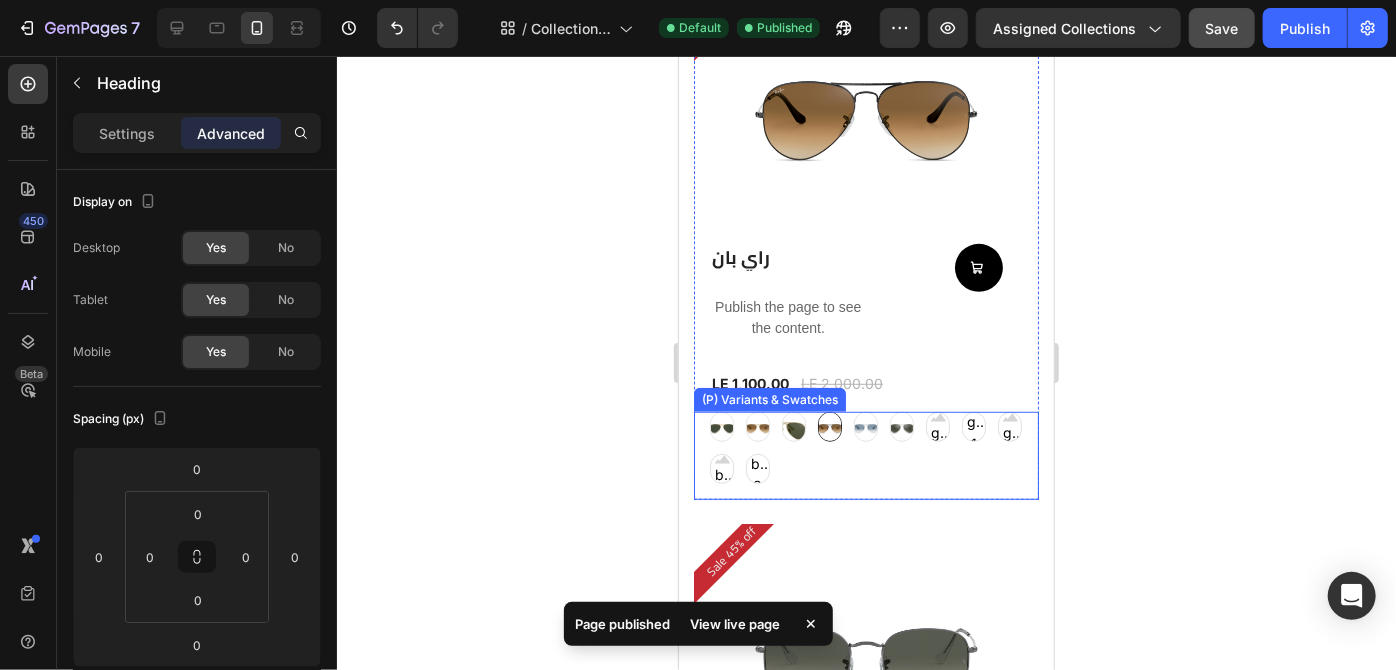click on "blackgray" at bounding box center (721, 430) 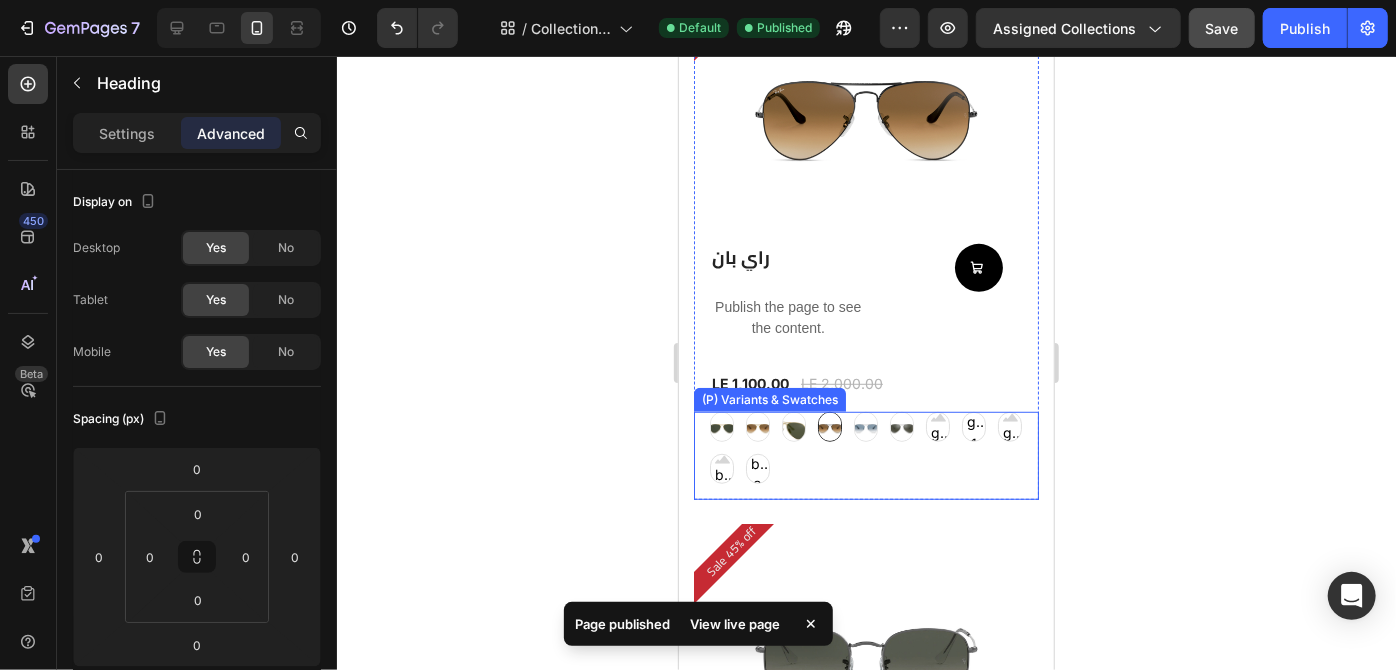 click on "blackgray blackgray blackgray" at bounding box center (708, 452) 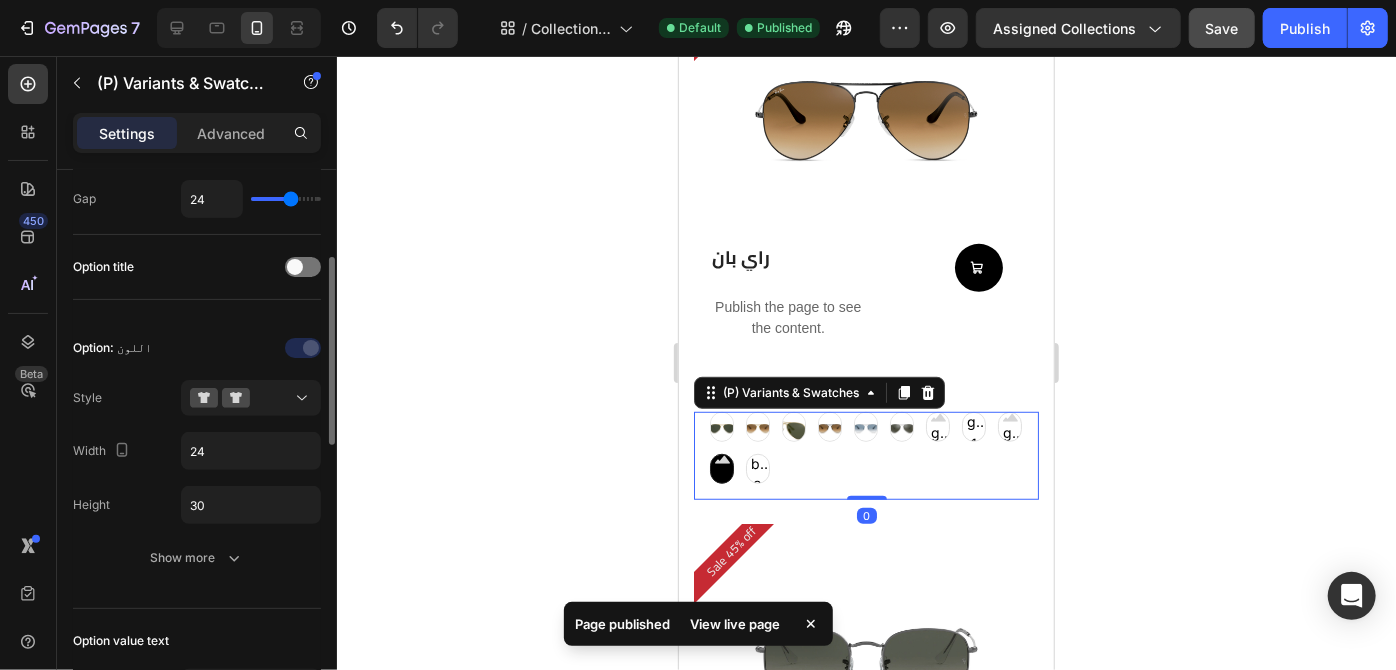scroll, scrollTop: 249, scrollLeft: 0, axis: vertical 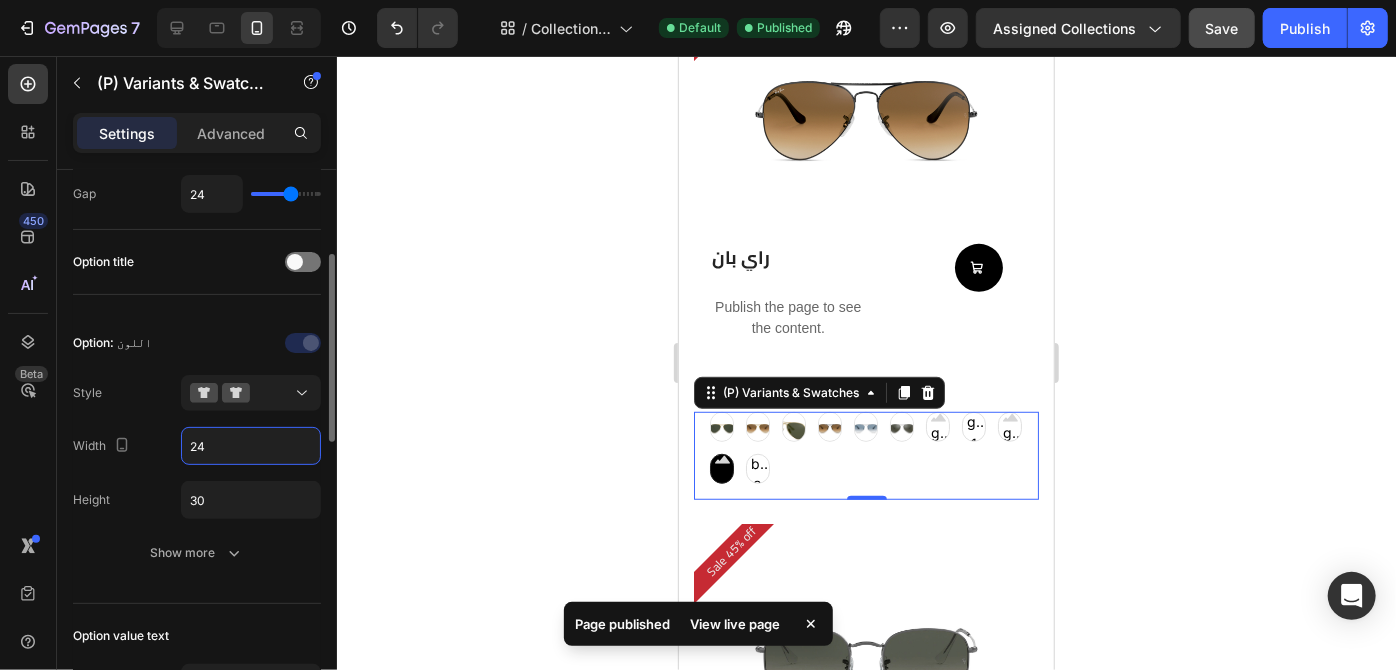 click on "24" at bounding box center [251, 446] 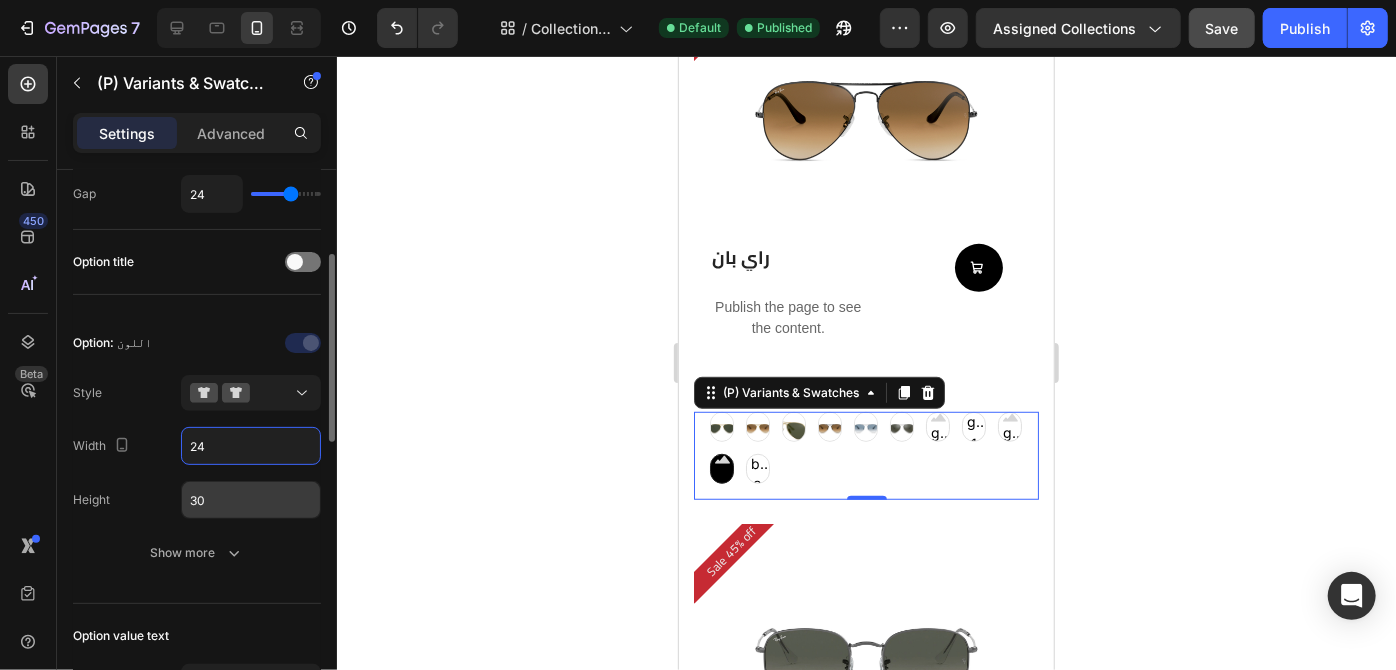 click on "30" at bounding box center (251, 500) 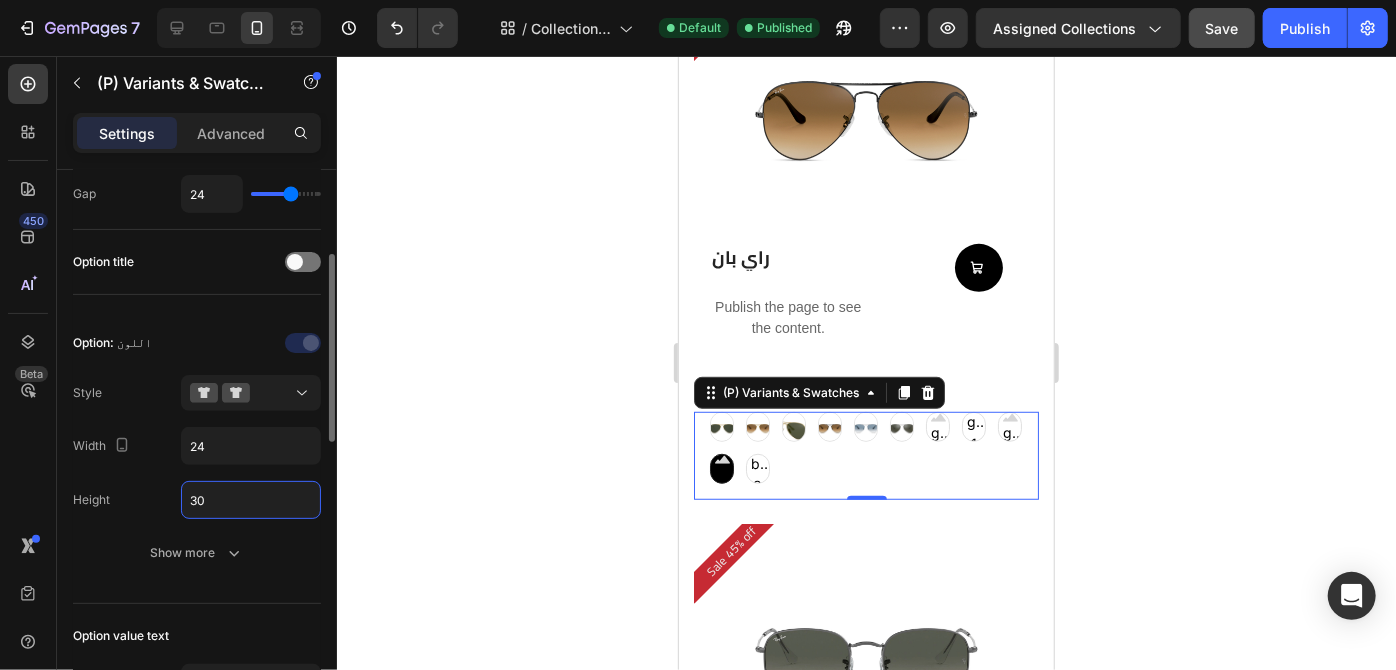 click on "30" at bounding box center [251, 500] 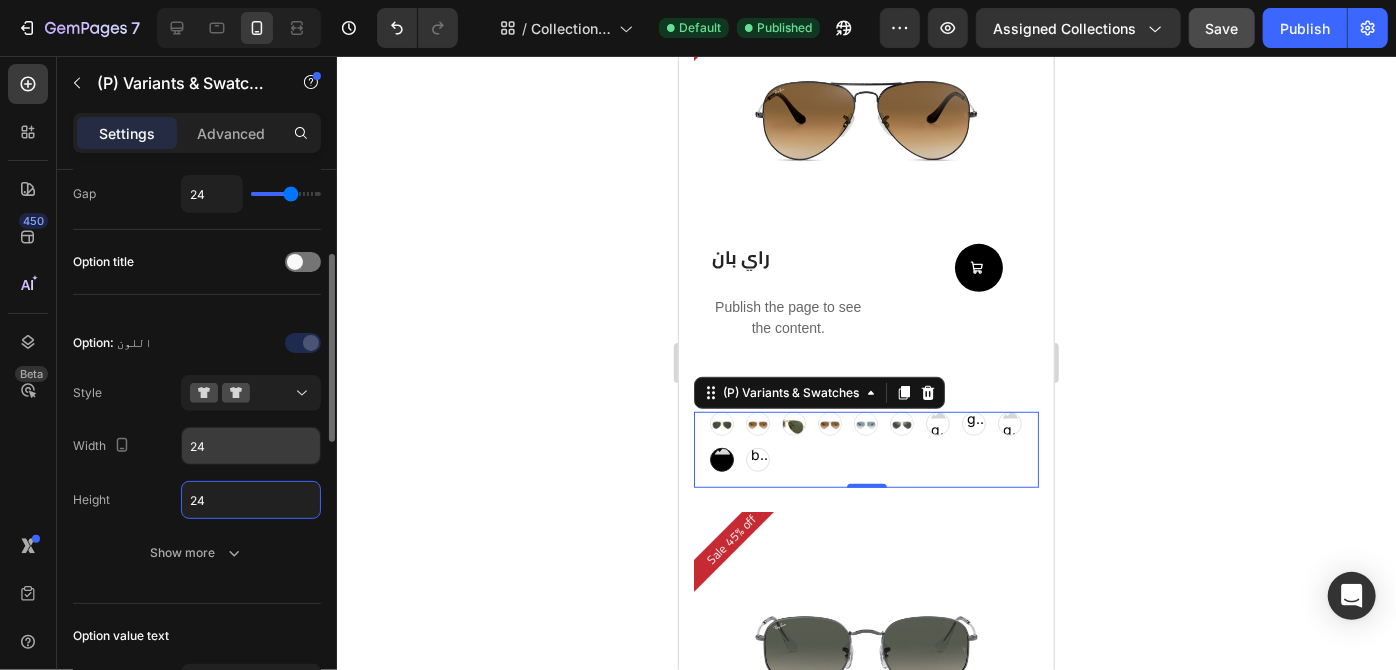 type on "24" 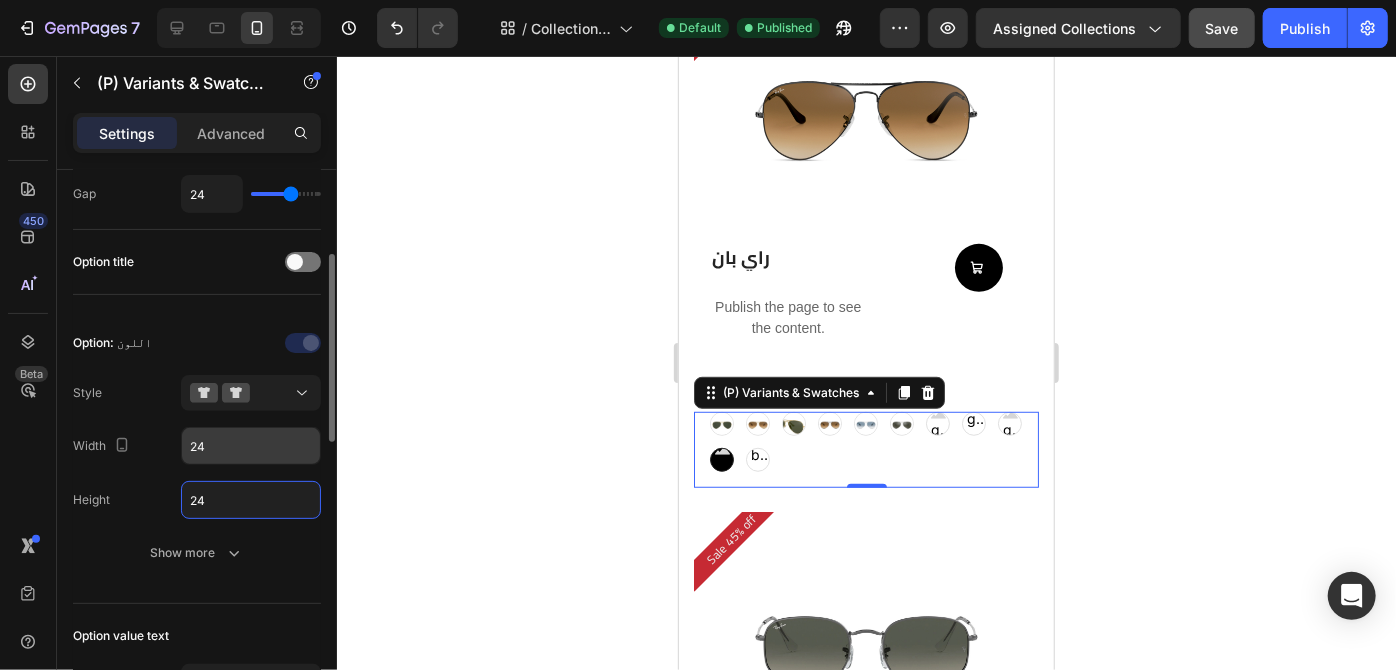click on "24" at bounding box center (251, 446) 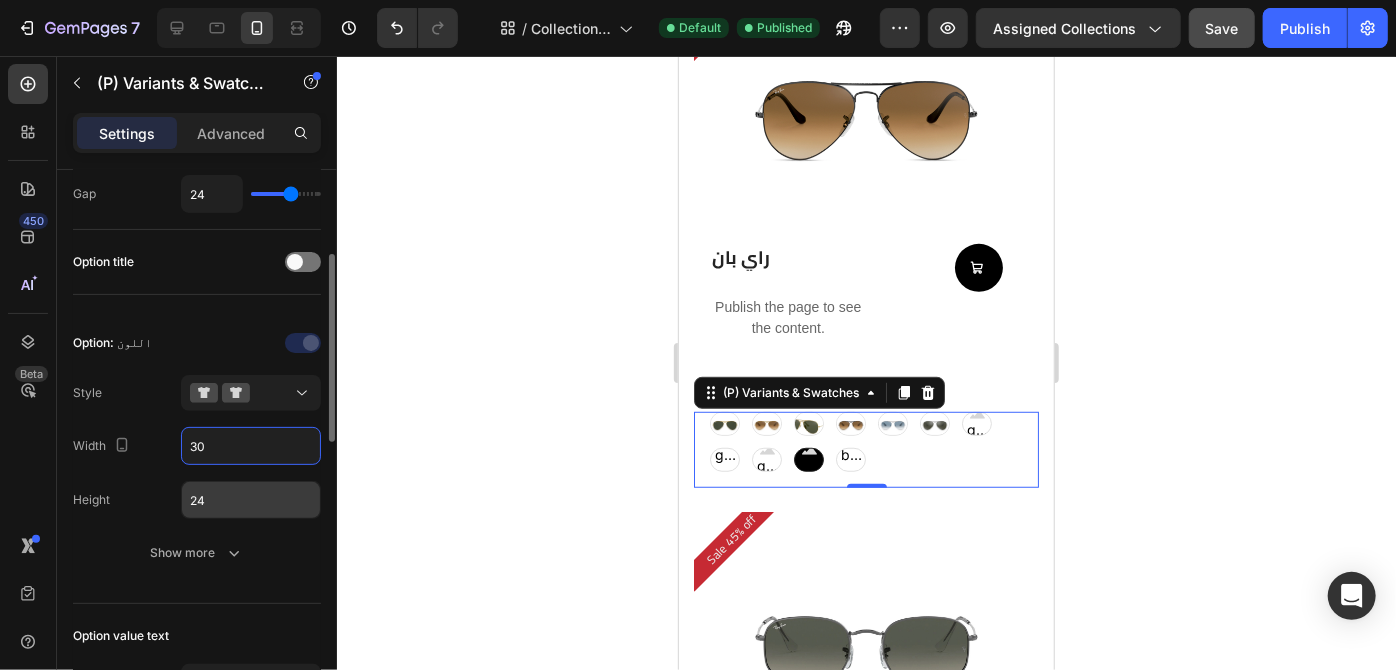 type on "30" 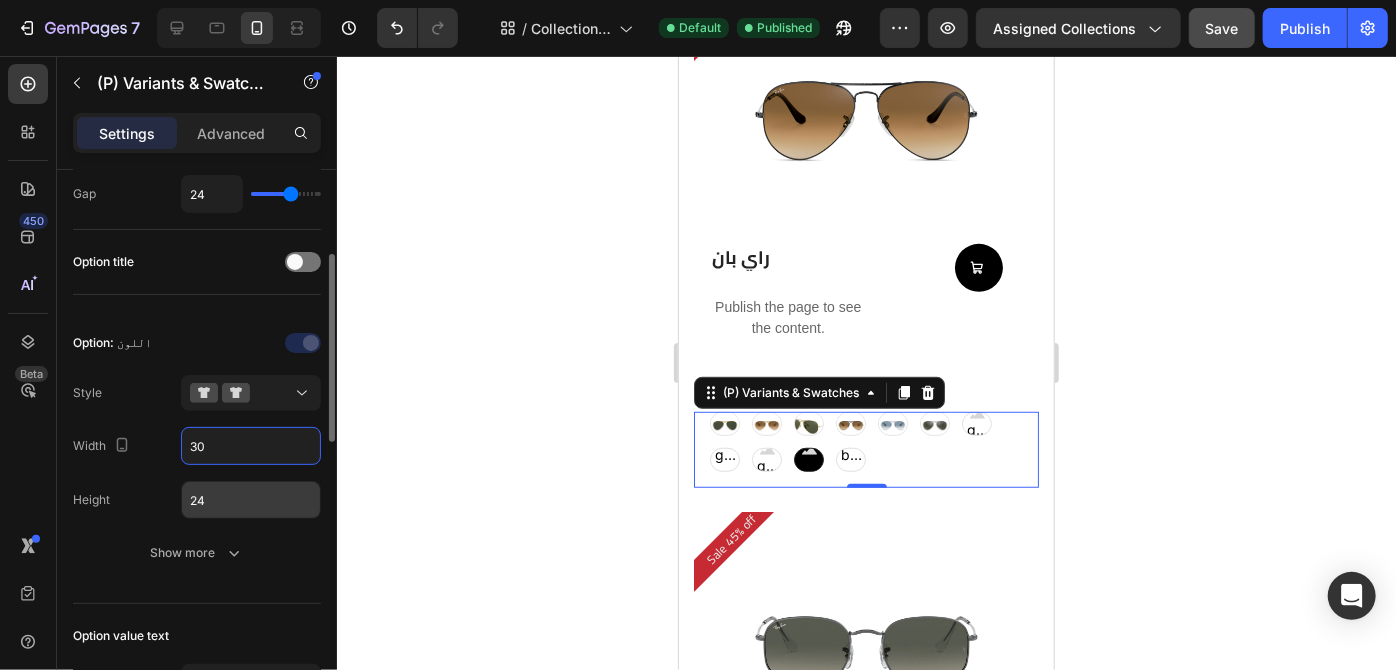 click on "24" at bounding box center (251, 500) 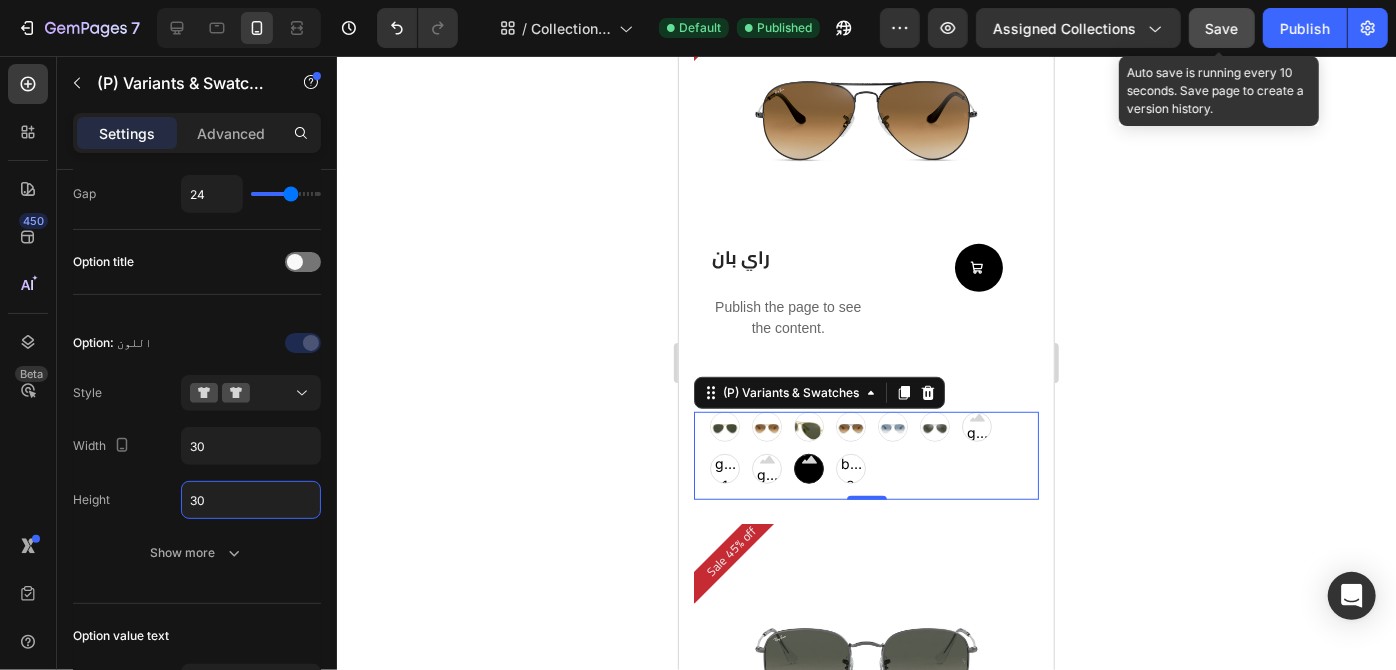 type on "30" 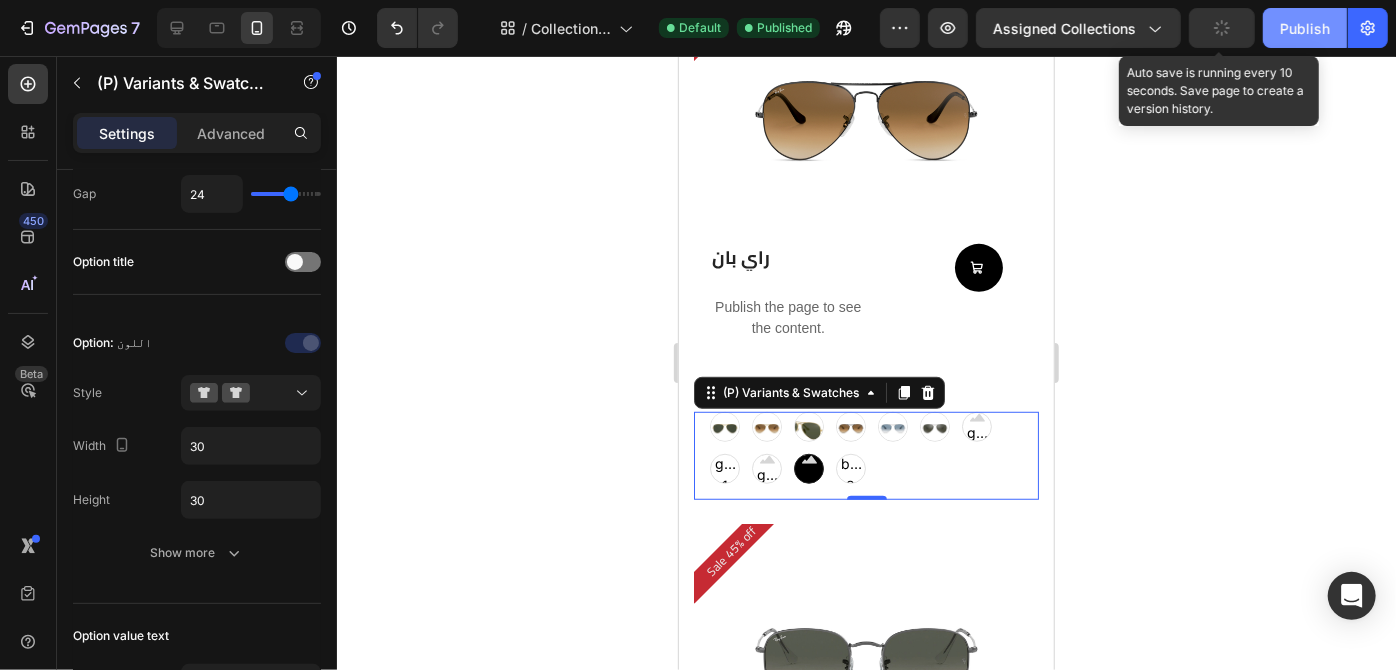 click on "Publish" at bounding box center (1305, 28) 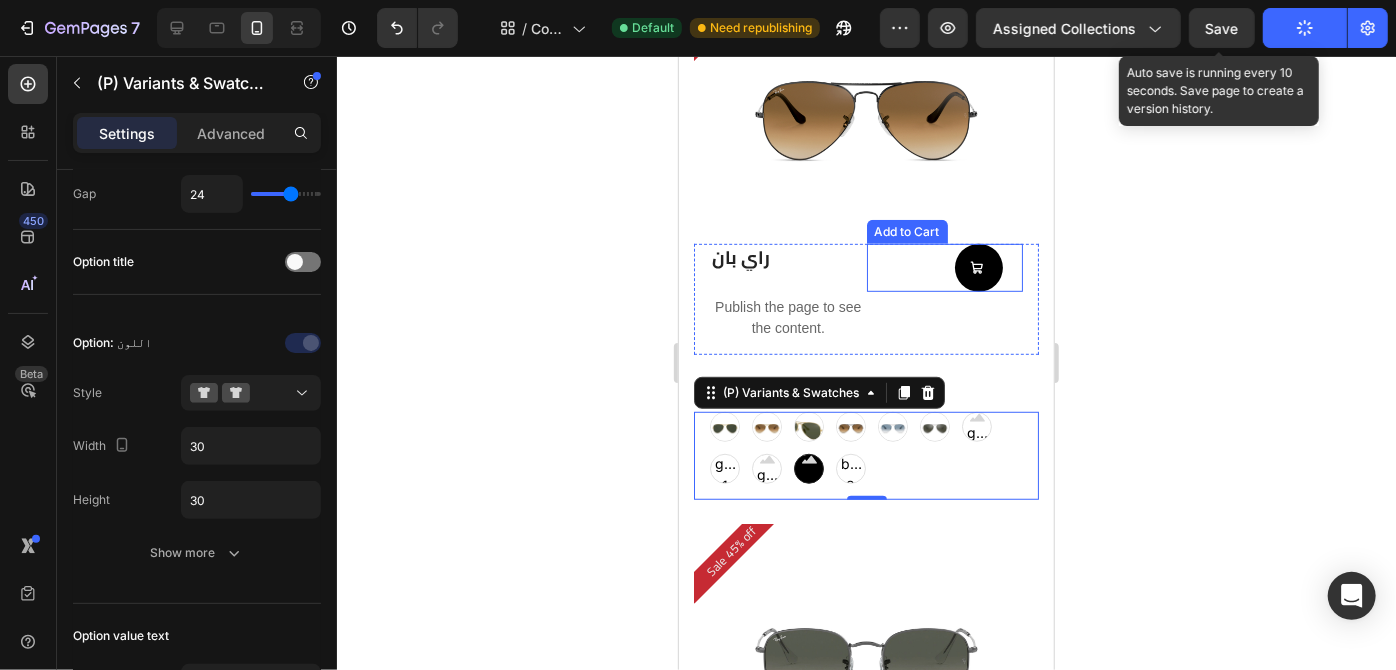 click on "Add to Cart" at bounding box center [944, 267] 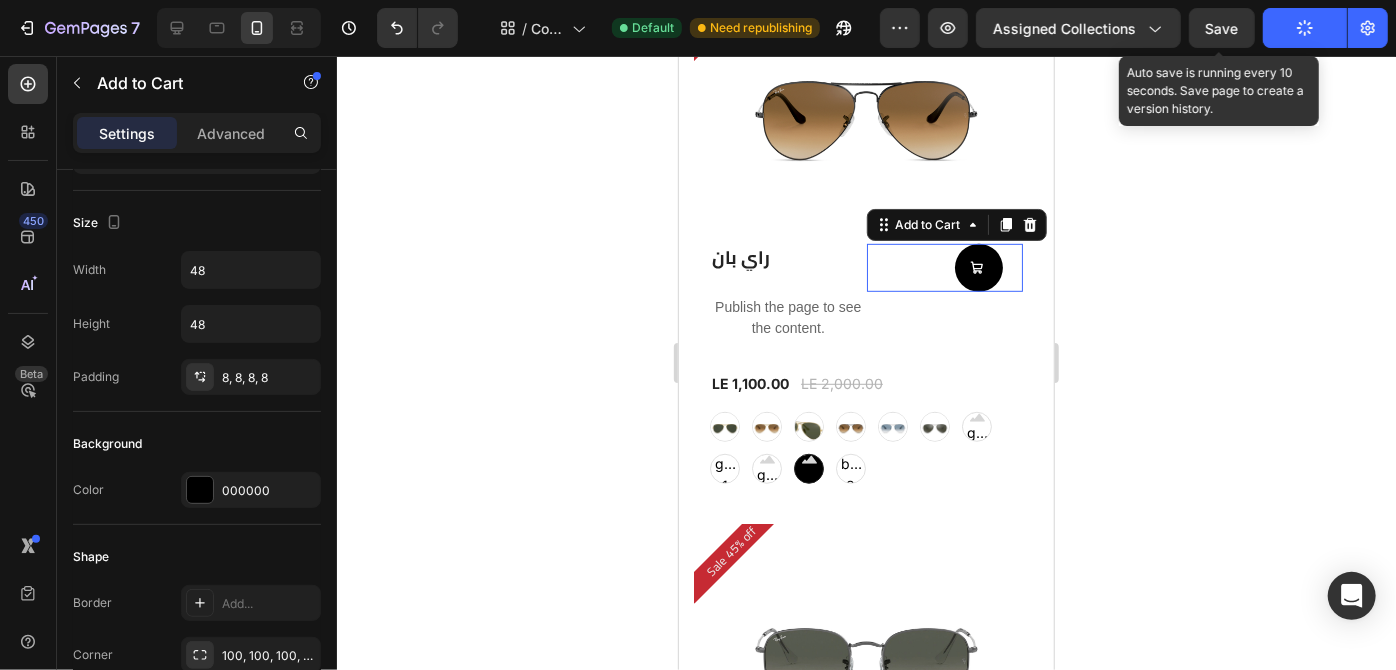 scroll, scrollTop: 0, scrollLeft: 0, axis: both 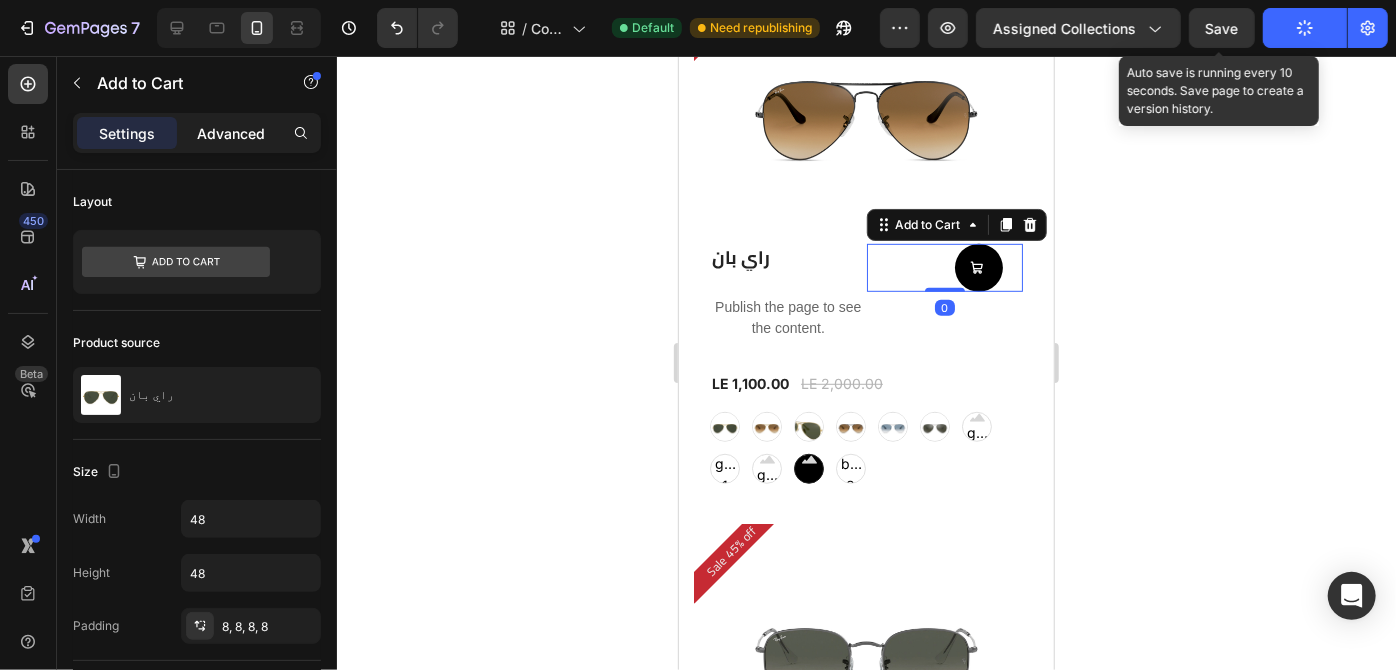 click on "Advanced" at bounding box center [231, 133] 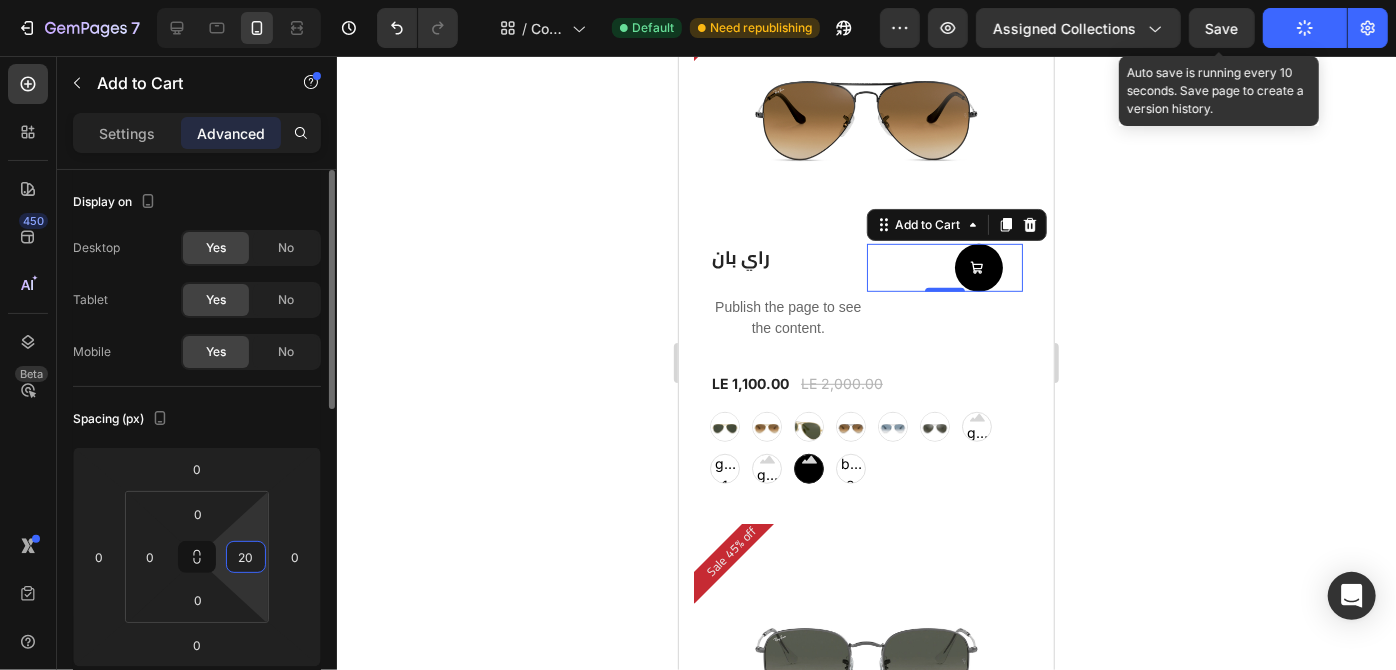 click on "20" at bounding box center (246, 557) 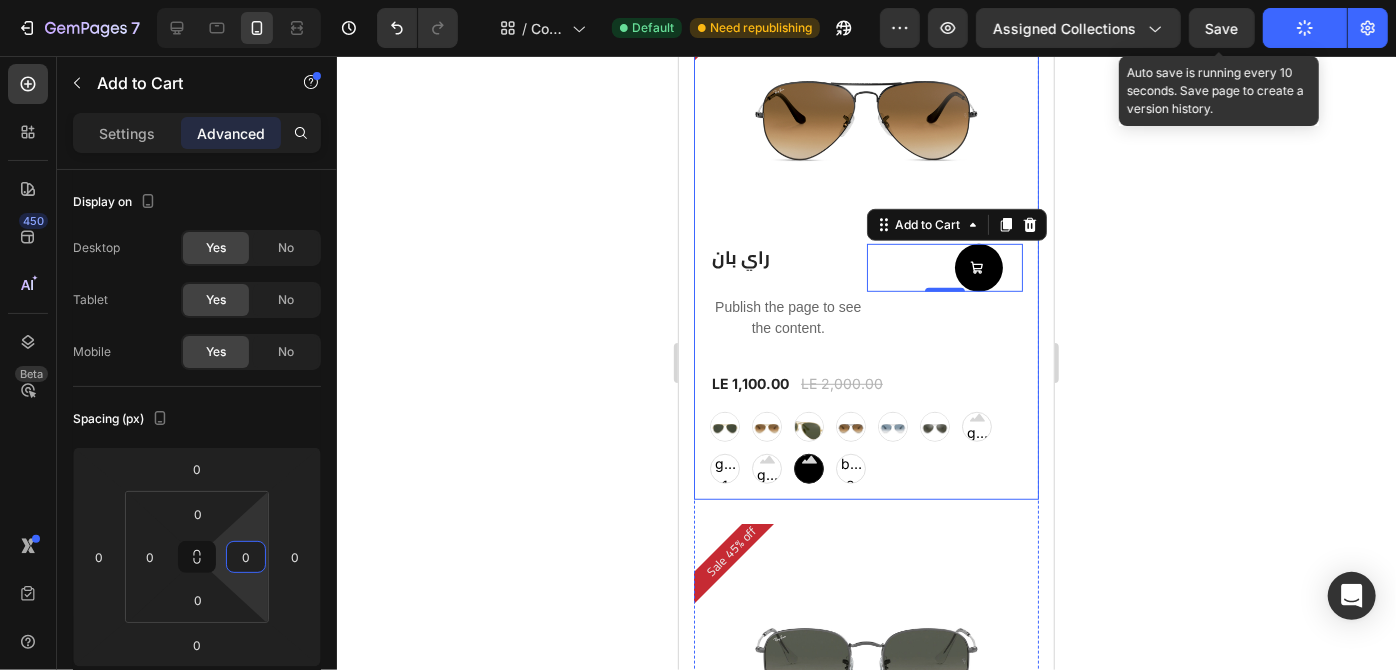 click on "Sale 45% off Product Badge (P) Images Row راي بان (P) Title
Publish the page to see the content.
Custom Code
Add to Cart   0 Row LE 1,100.00 (P) Price (P) Price LE 2,000.00 (P) Price (P) Price Row graygreengold graygreengold goldbrown goldbrown green green browngray browngray bluesilver bluesilver gray-1 gray-1 greenblue greenblue greenblue goldgray-1 goldgray-1 goldgray-1 goldgray goldgray goldgray blackgray blackgray blackgray blackgreen-3 blackgreen-3 blackgreen-3 (P) Variants & Swatches" at bounding box center (865, 239) 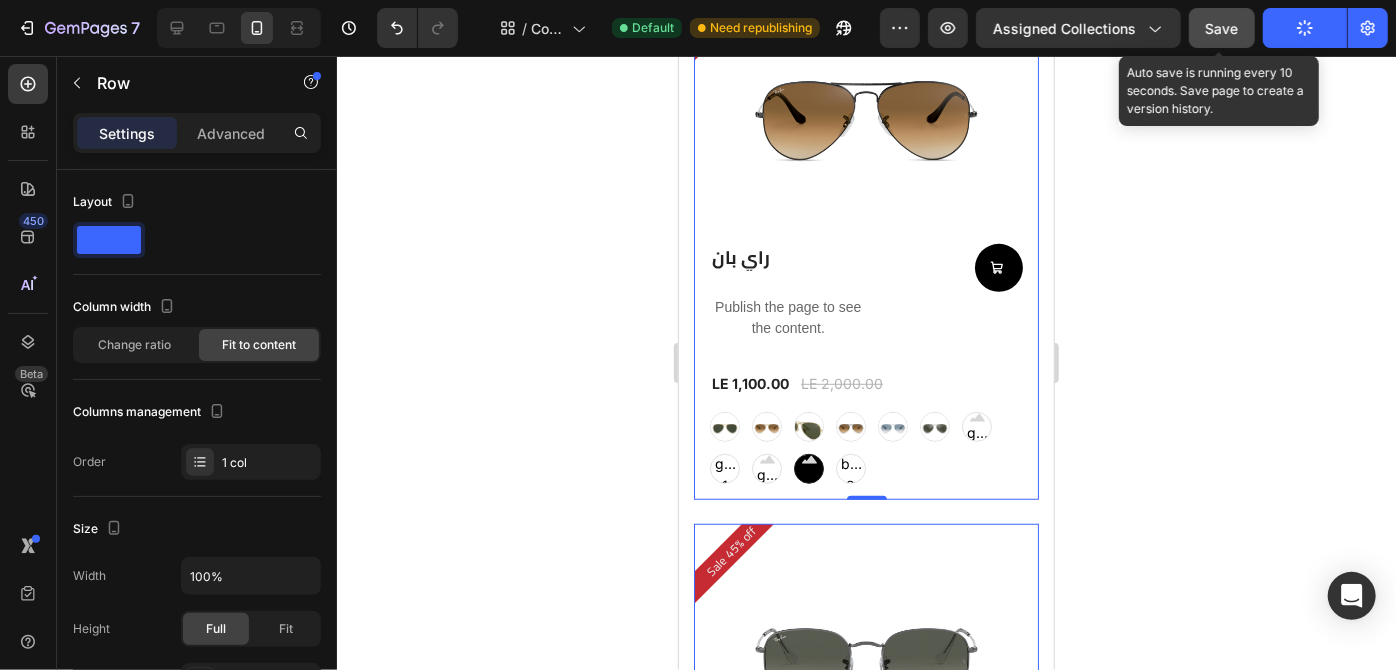 click on "Save" 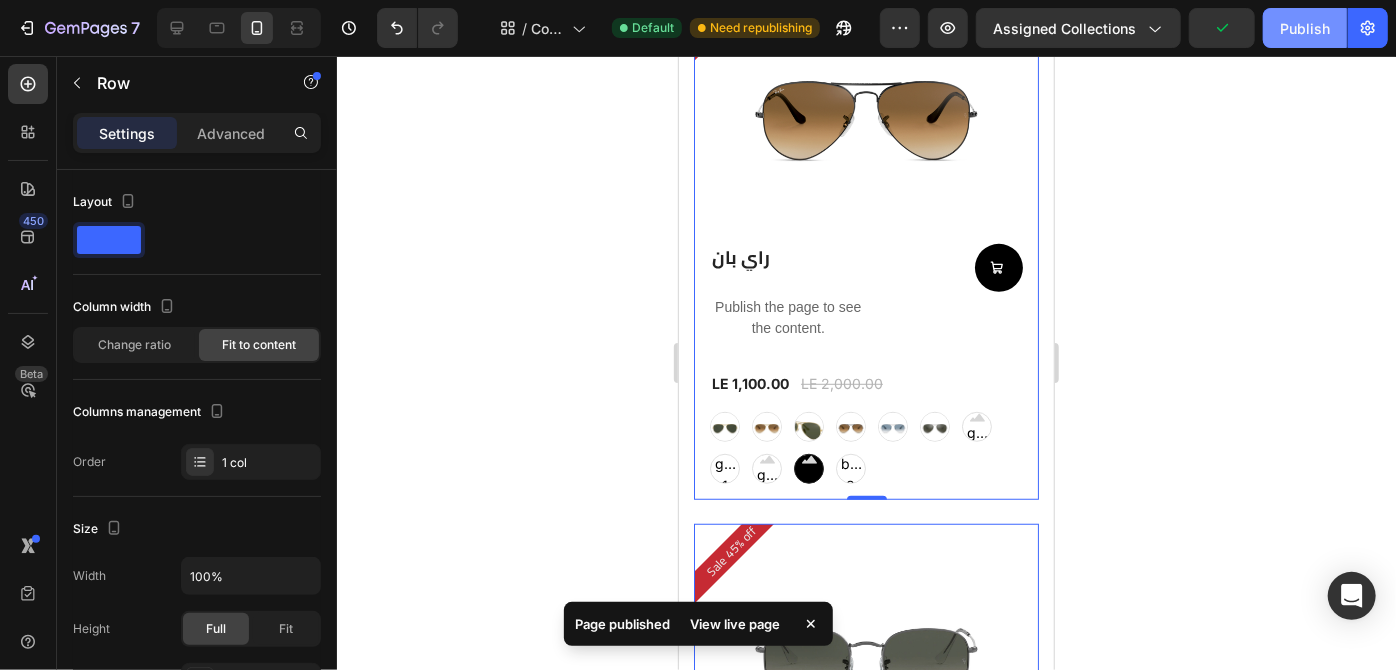 click on "Publish" at bounding box center (1305, 28) 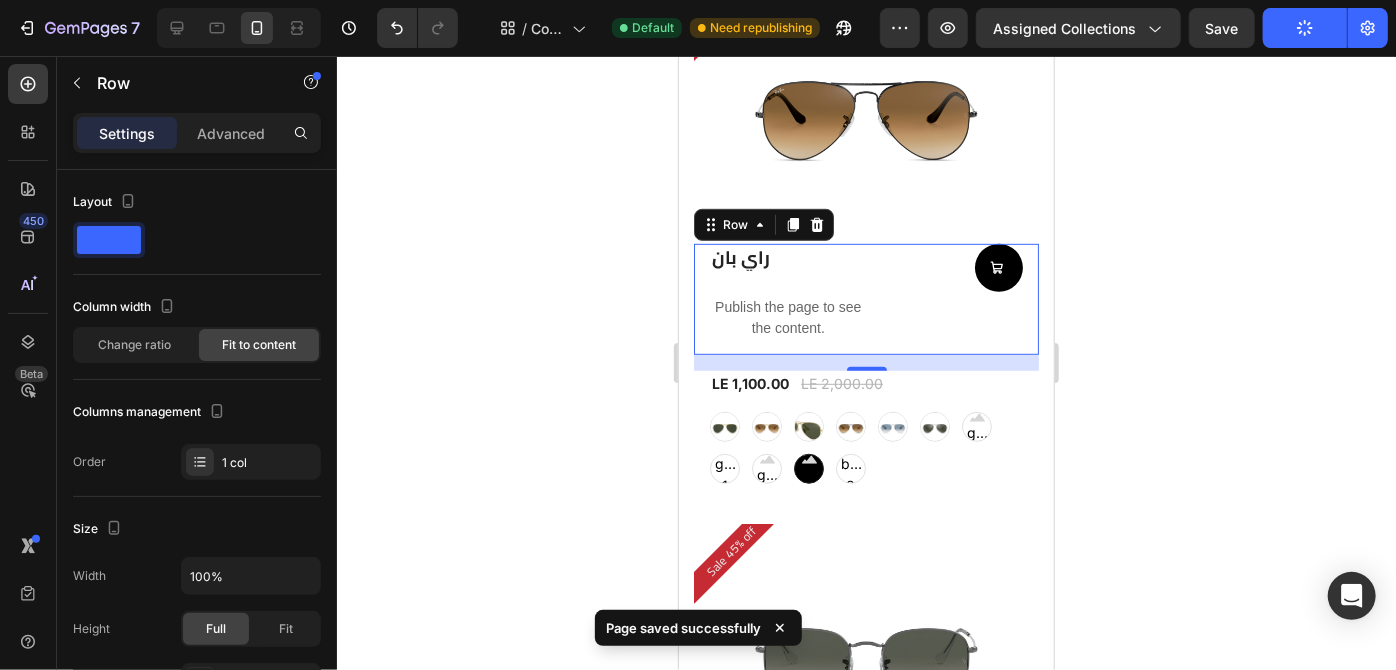 click on "Add to Cart" at bounding box center [944, 298] 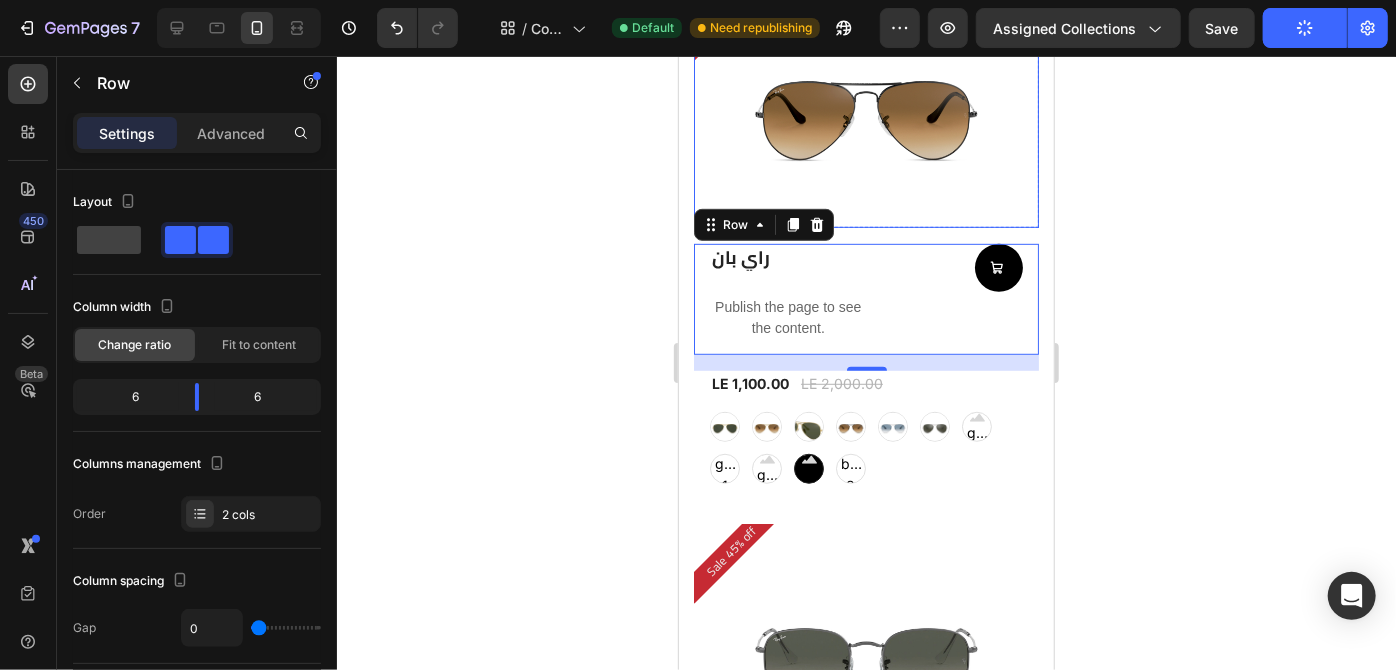 click at bounding box center [865, 103] 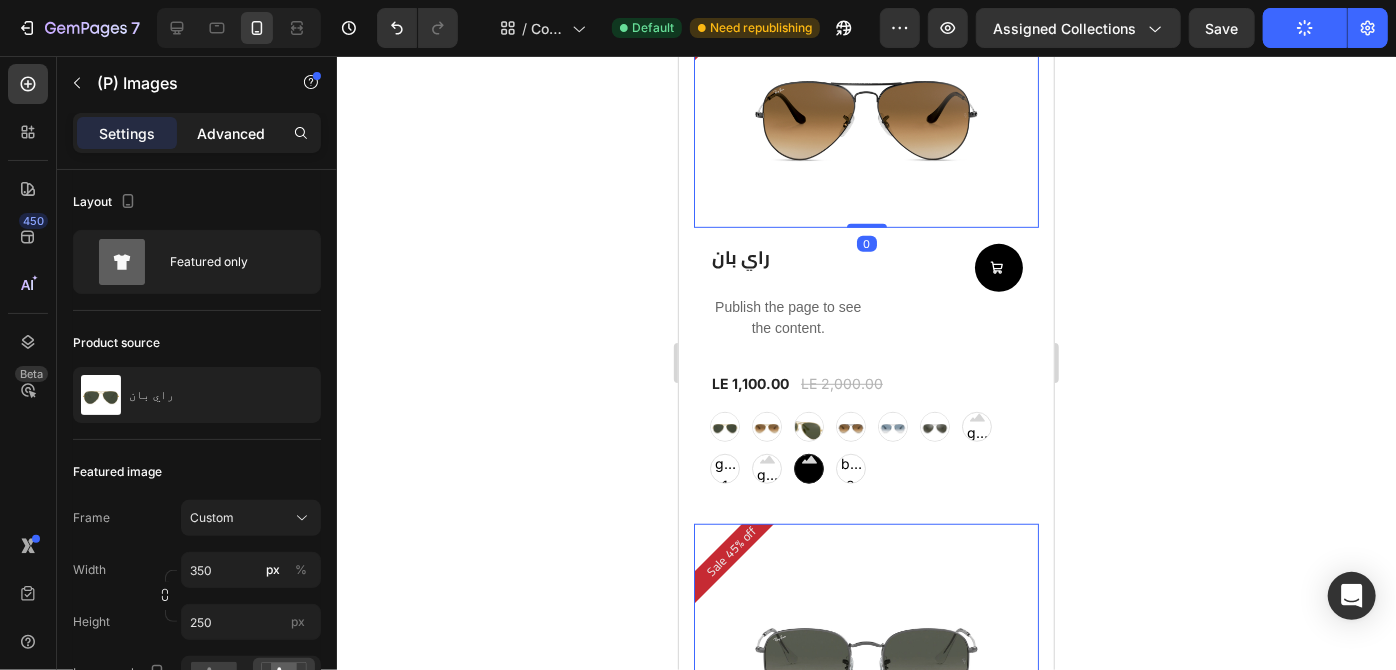 click on "Advanced" at bounding box center [231, 133] 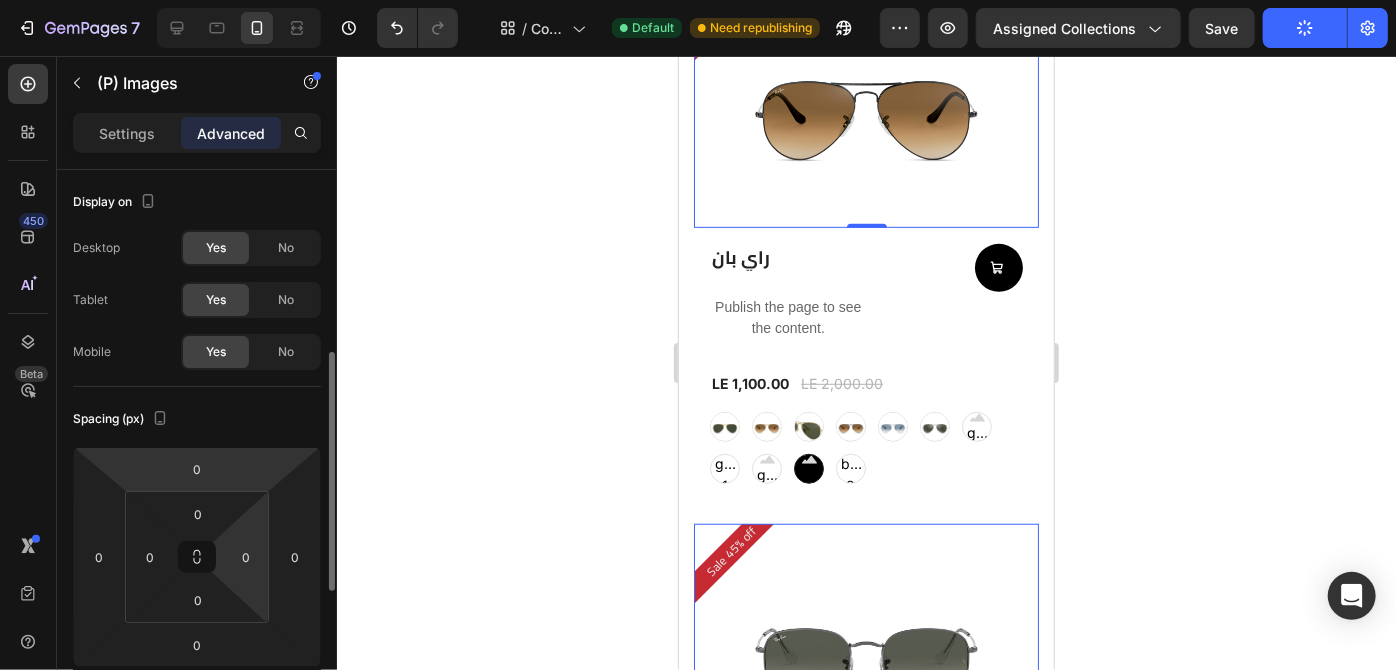 scroll, scrollTop: 128, scrollLeft: 0, axis: vertical 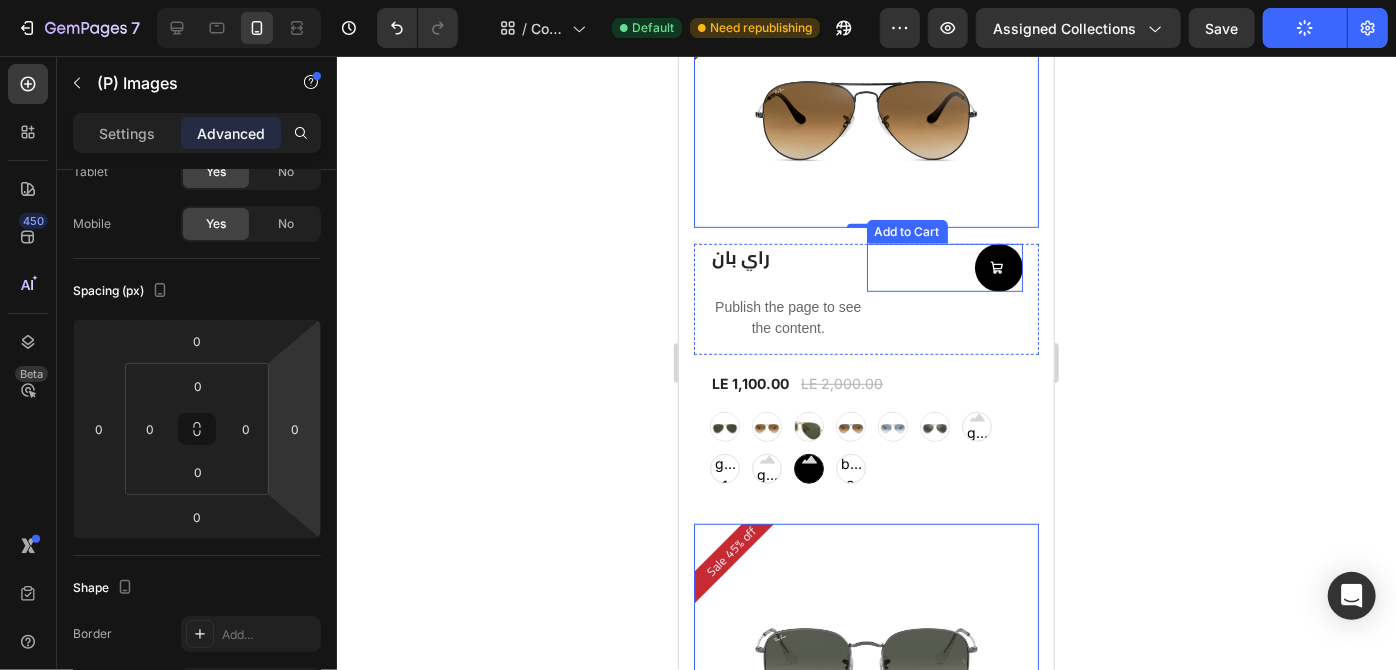 click on "Add to Cart" at bounding box center (944, 267) 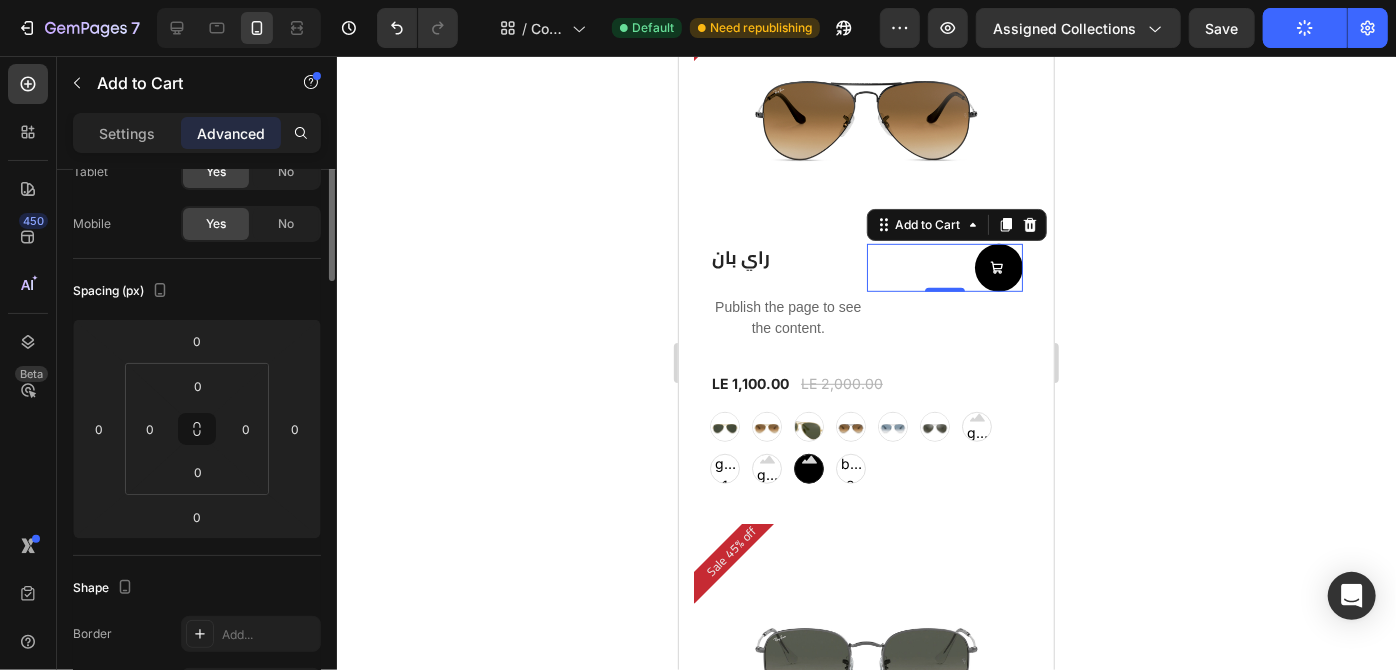scroll, scrollTop: 0, scrollLeft: 0, axis: both 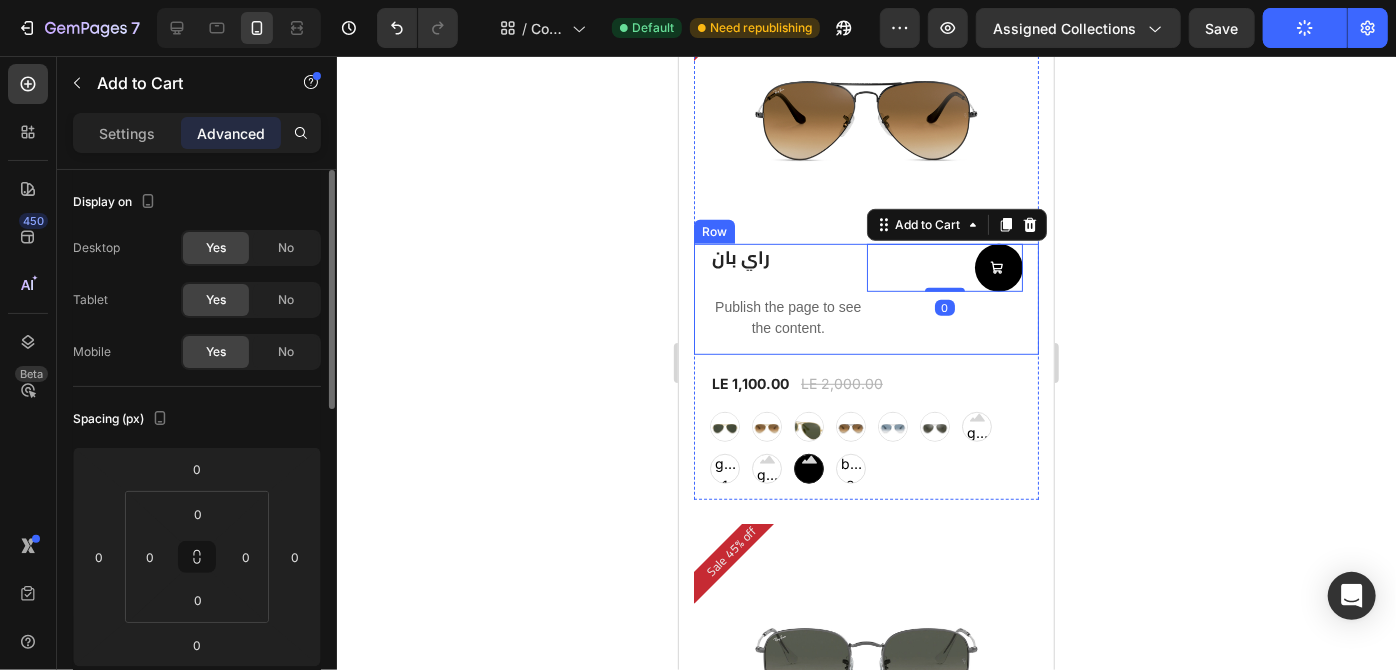 click on "Add to Cart   0" at bounding box center (944, 298) 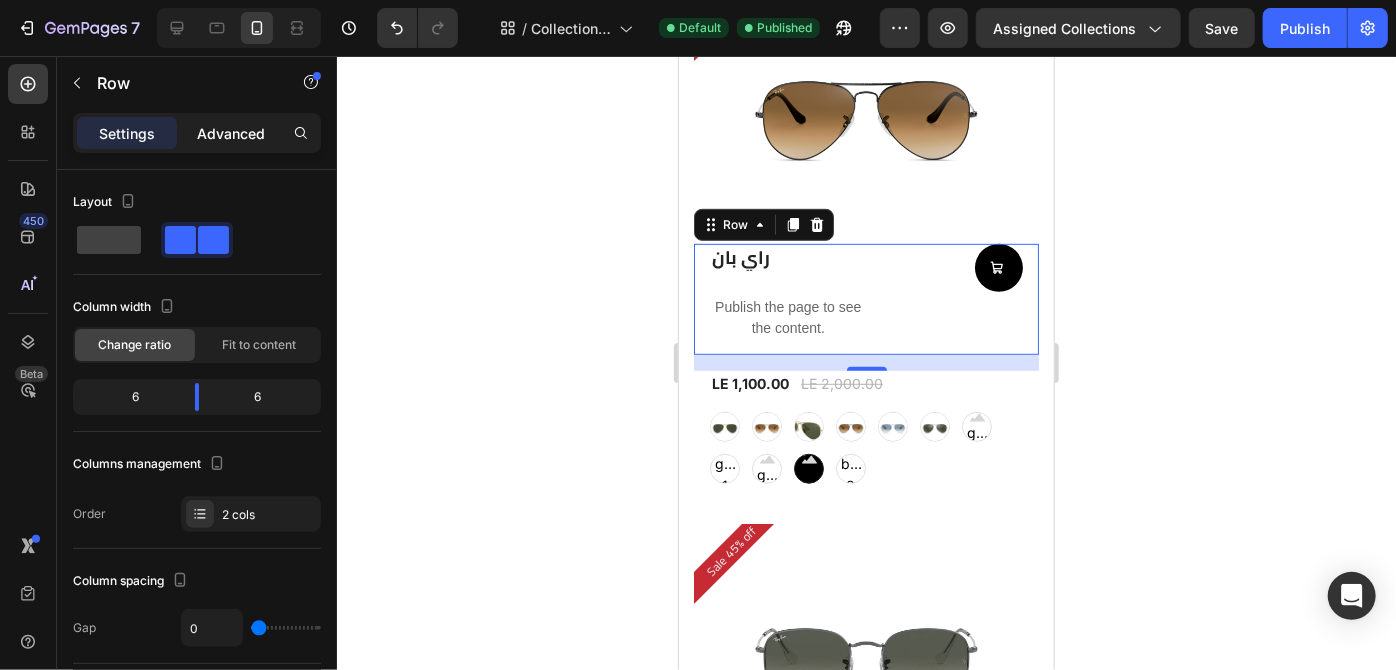 click on "Advanced" at bounding box center (231, 133) 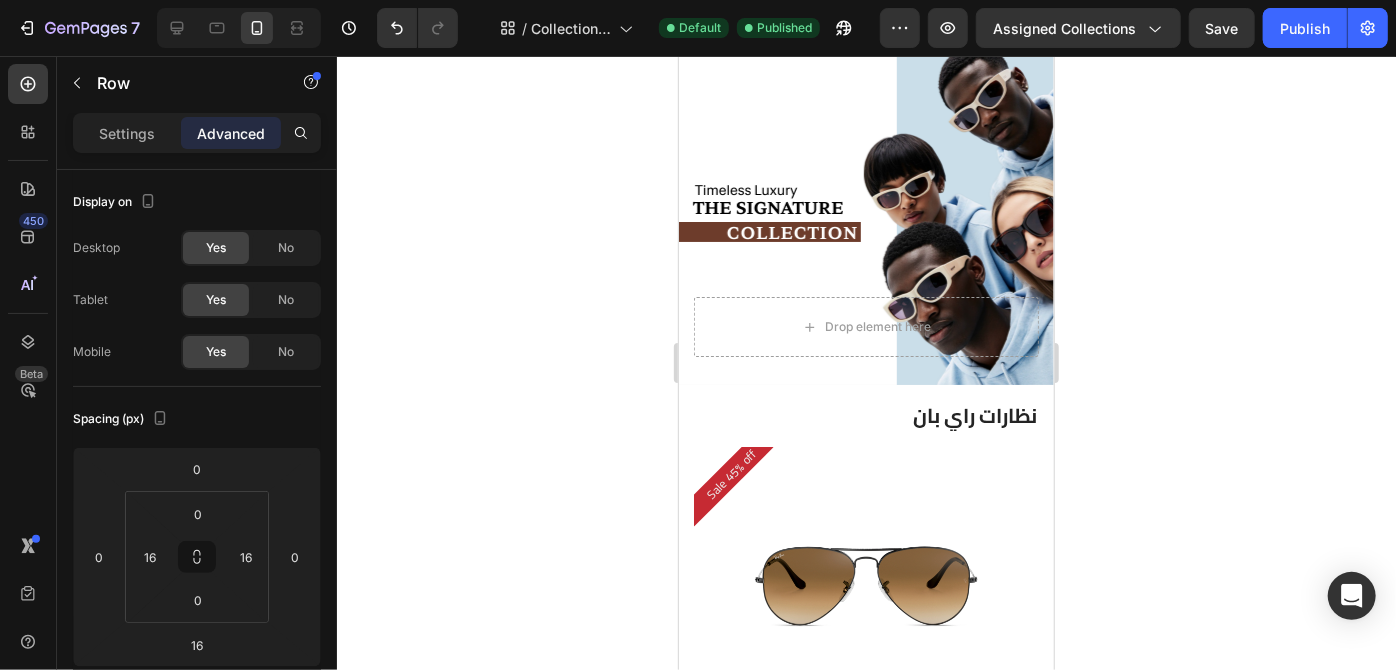 scroll, scrollTop: 160, scrollLeft: 0, axis: vertical 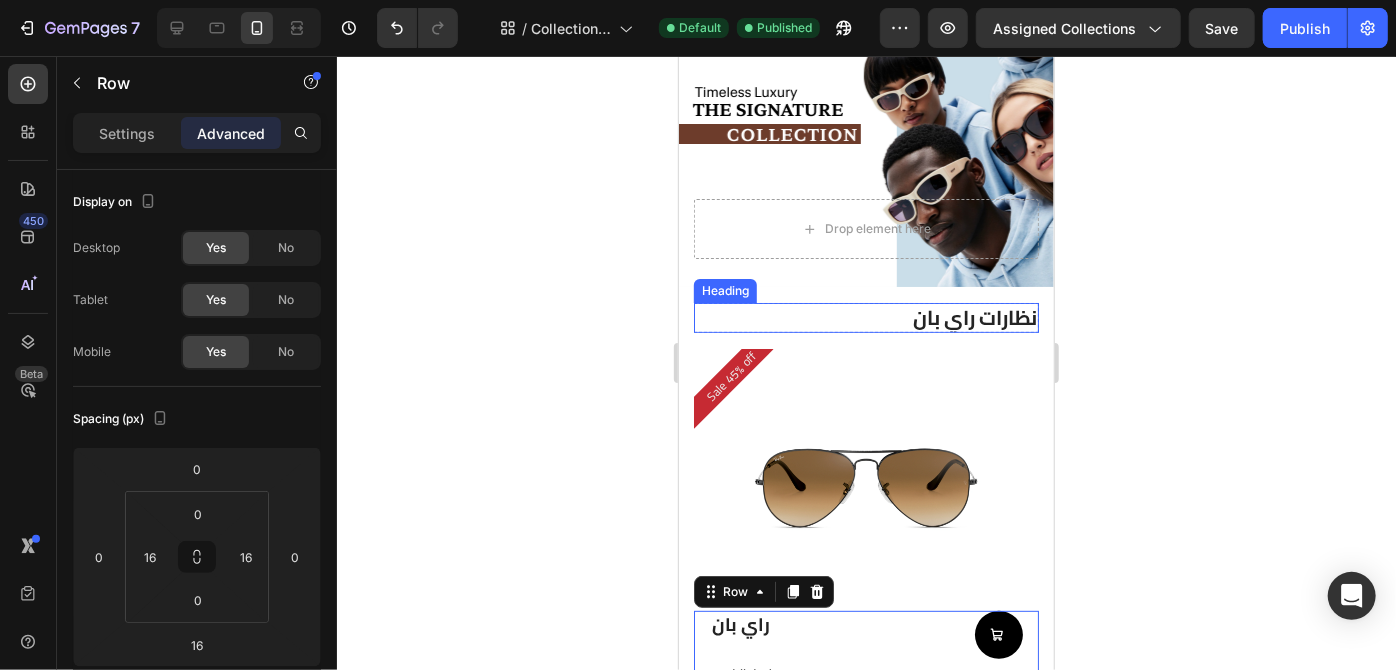click on "نظارات راي بان" at bounding box center (865, 317) 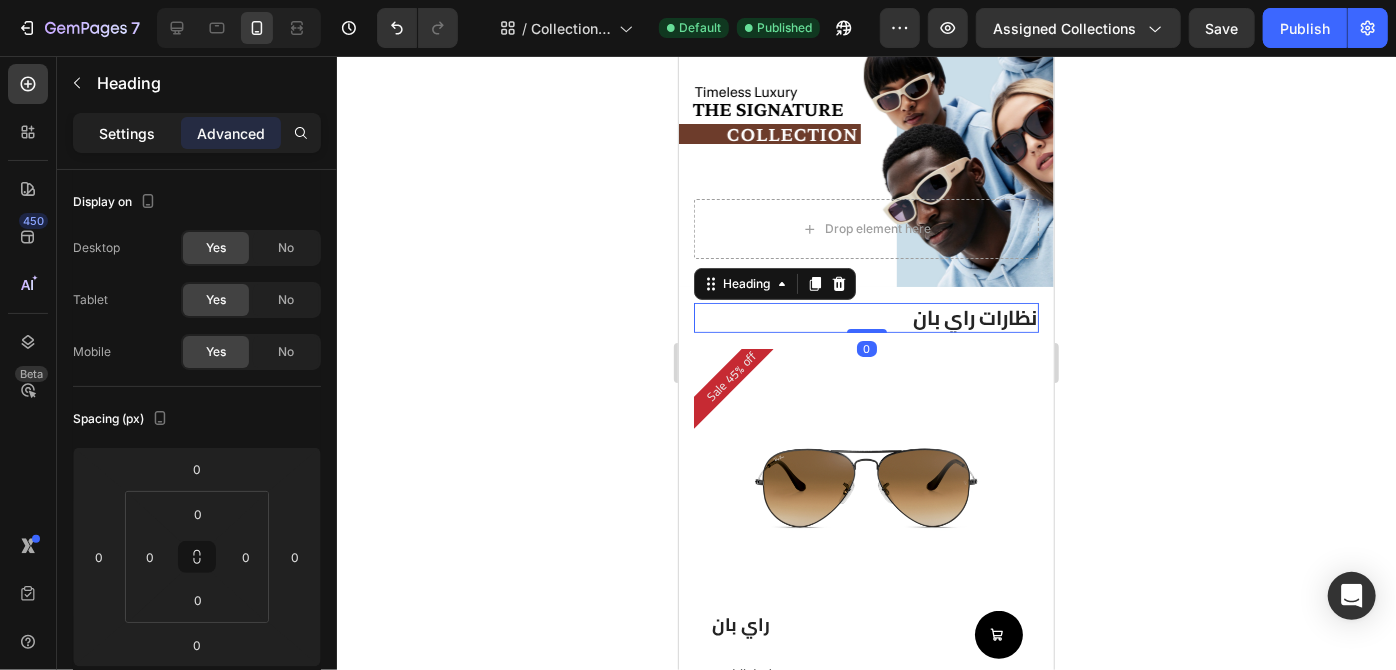 click on "Settings" 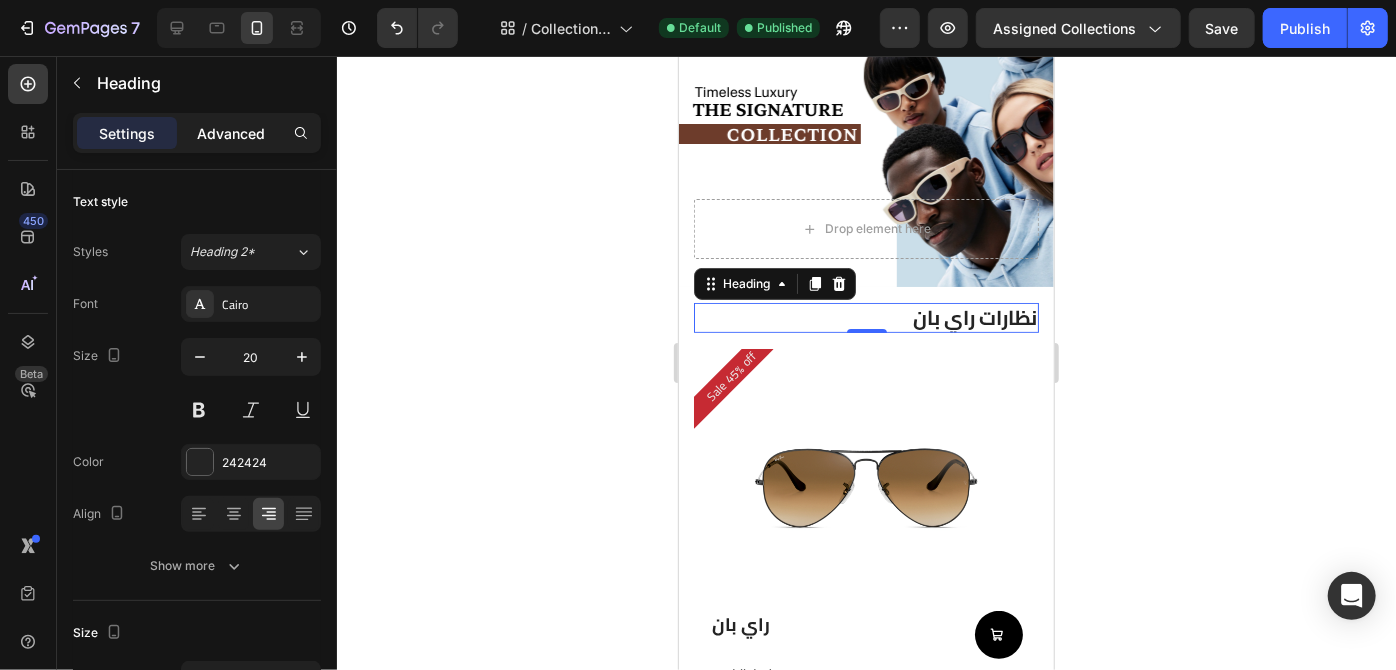 click on "Advanced" at bounding box center (231, 133) 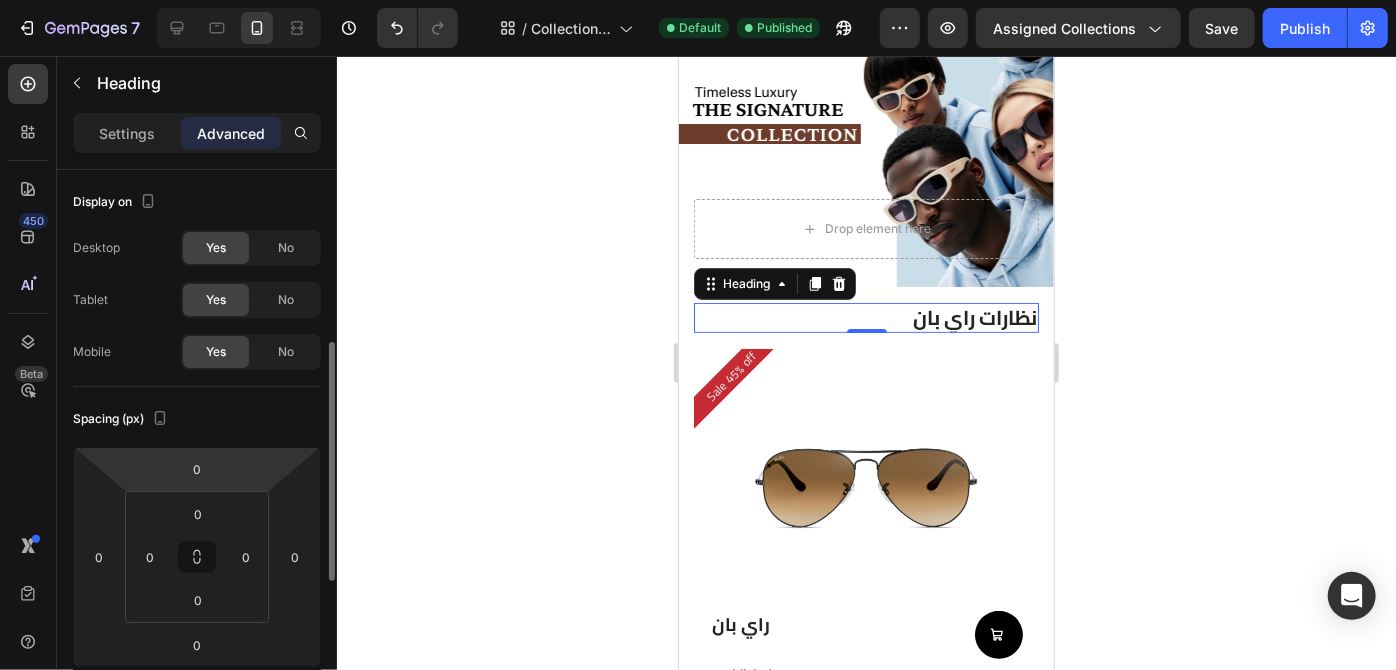 scroll, scrollTop: 121, scrollLeft: 0, axis: vertical 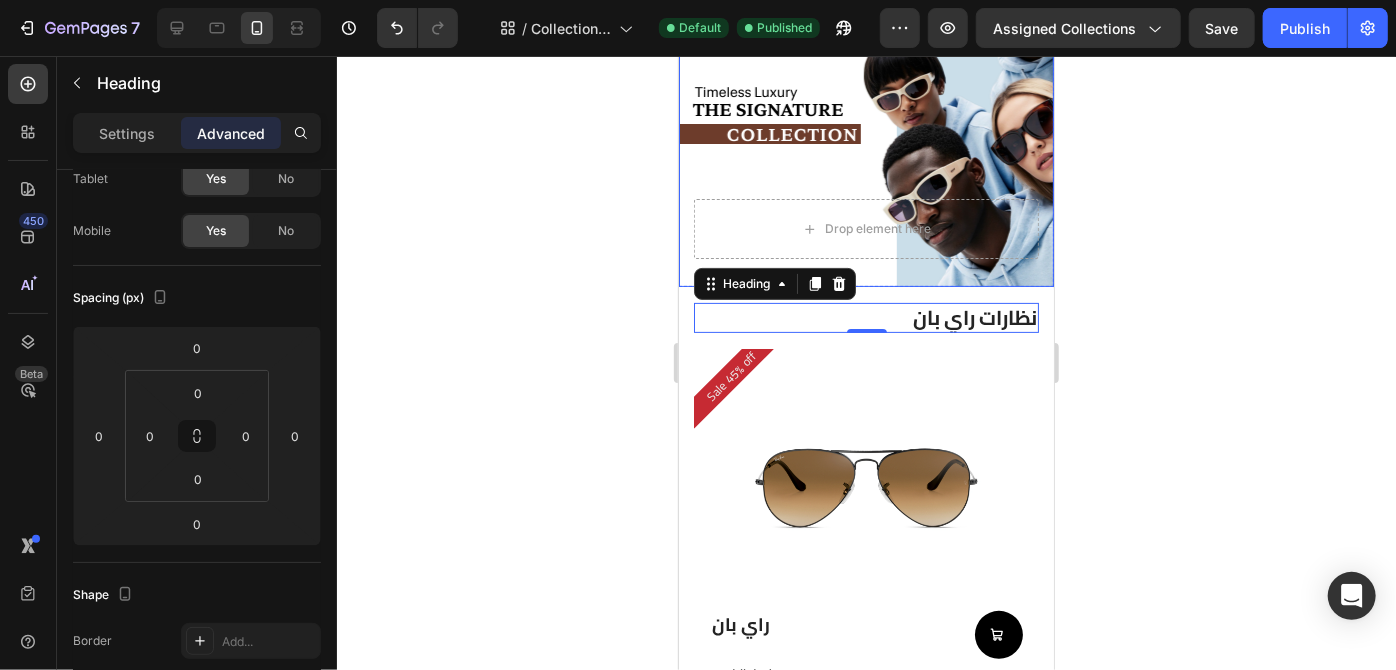 click on "Drop element here" at bounding box center (865, 228) 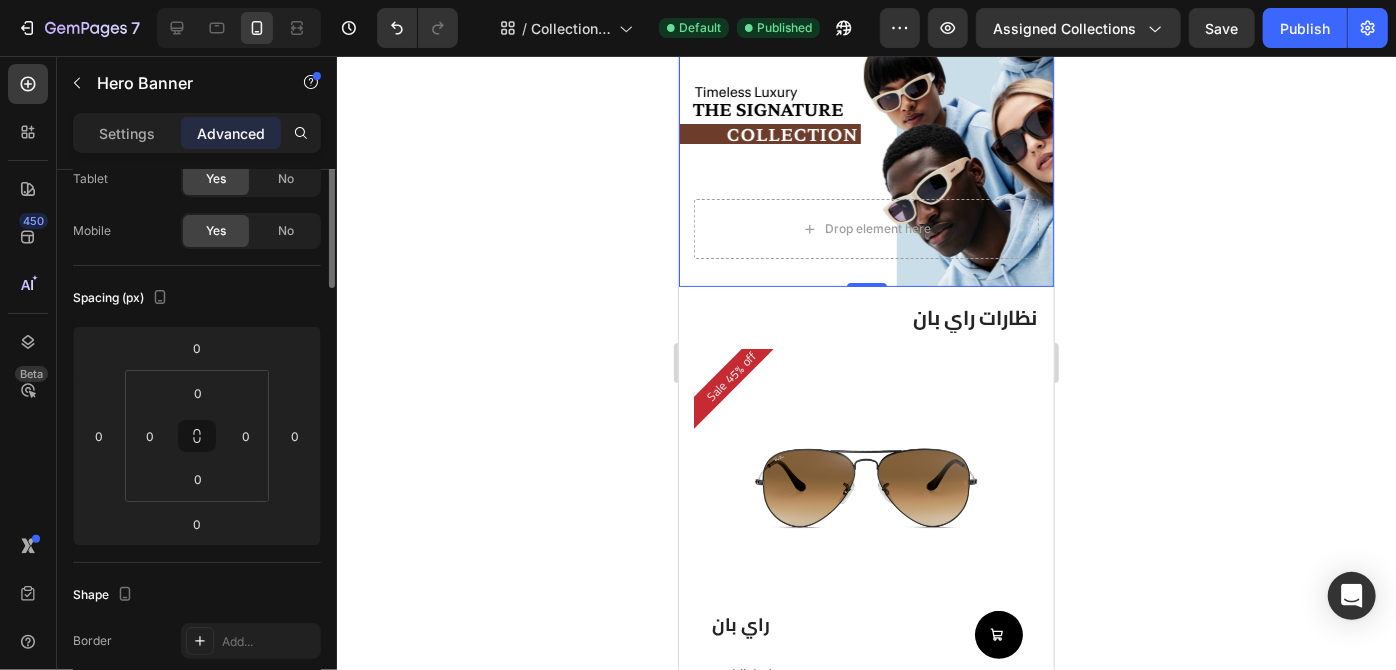 scroll, scrollTop: 0, scrollLeft: 0, axis: both 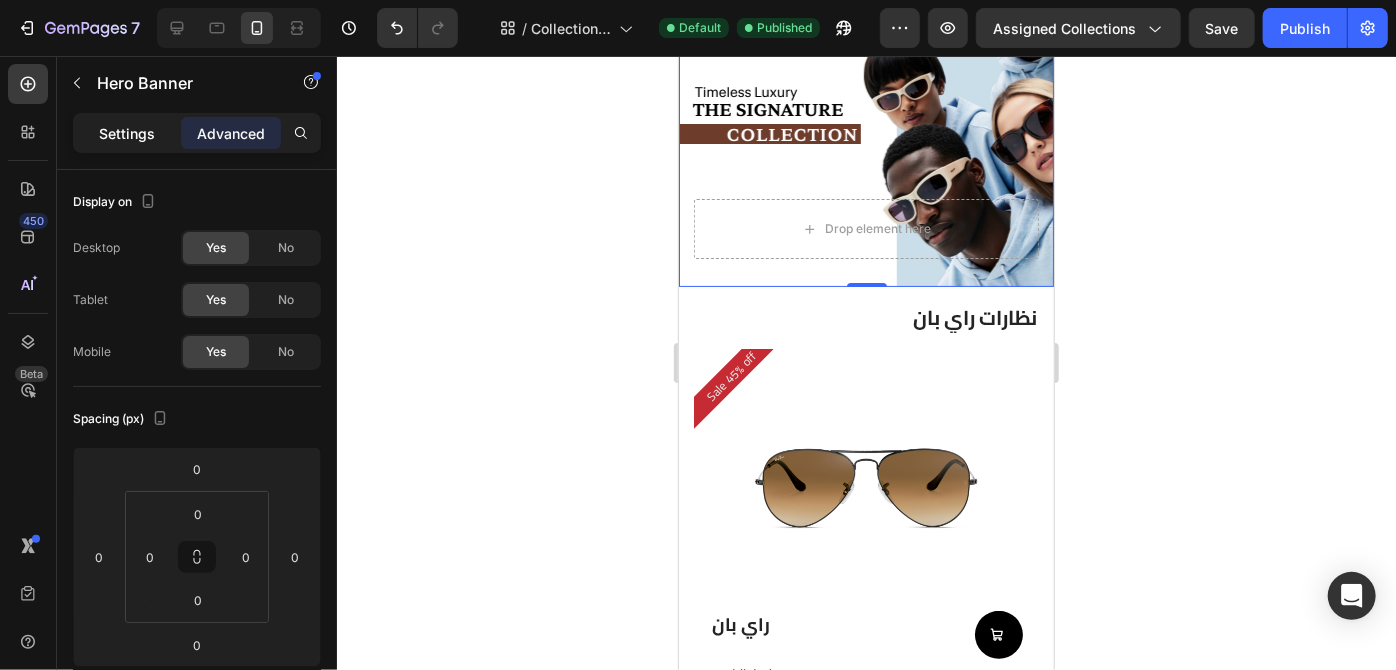 click on "Settings" at bounding box center [127, 133] 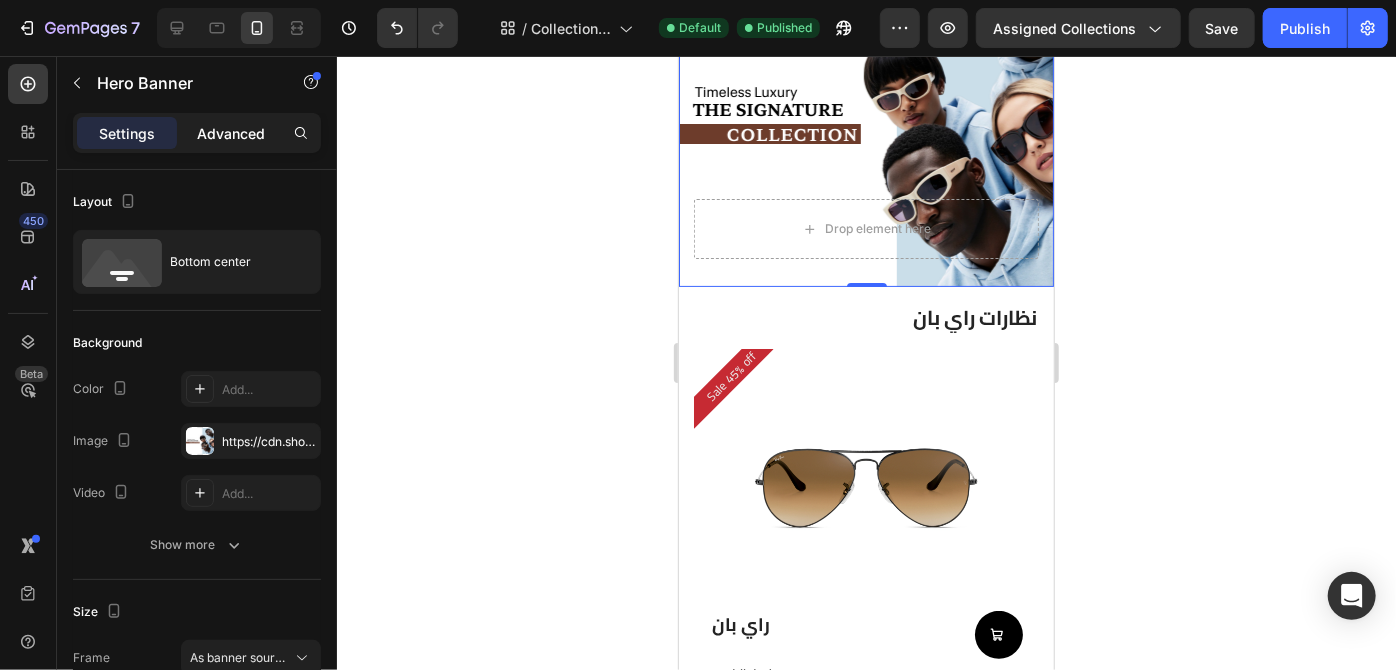click on "Advanced" at bounding box center (231, 133) 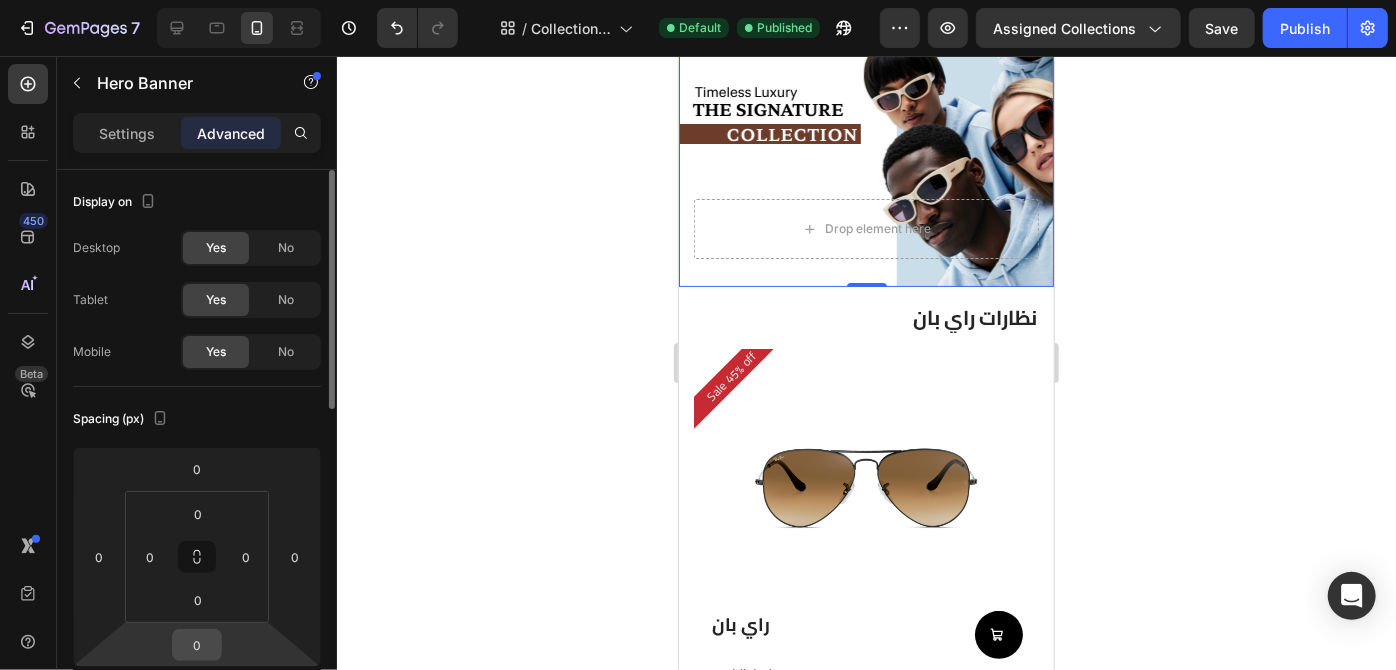 click on "0" at bounding box center [197, 645] 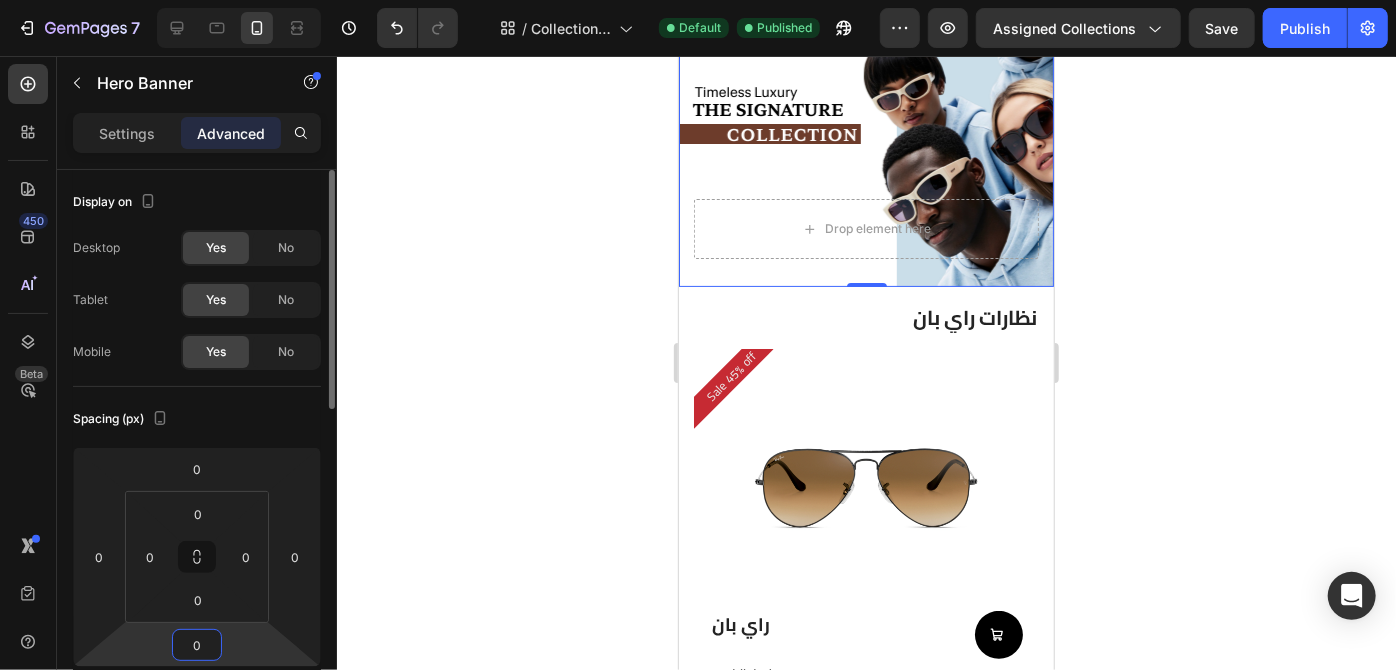 click on "0" at bounding box center (197, 645) 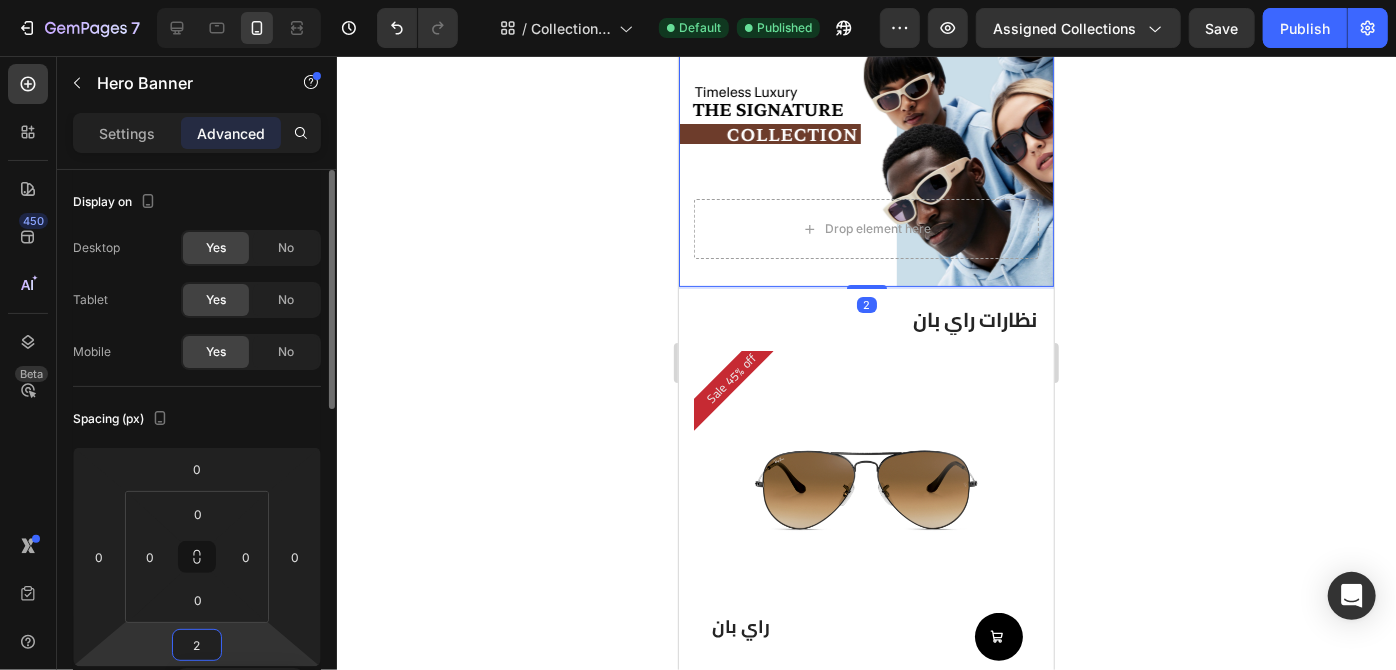 type on "24" 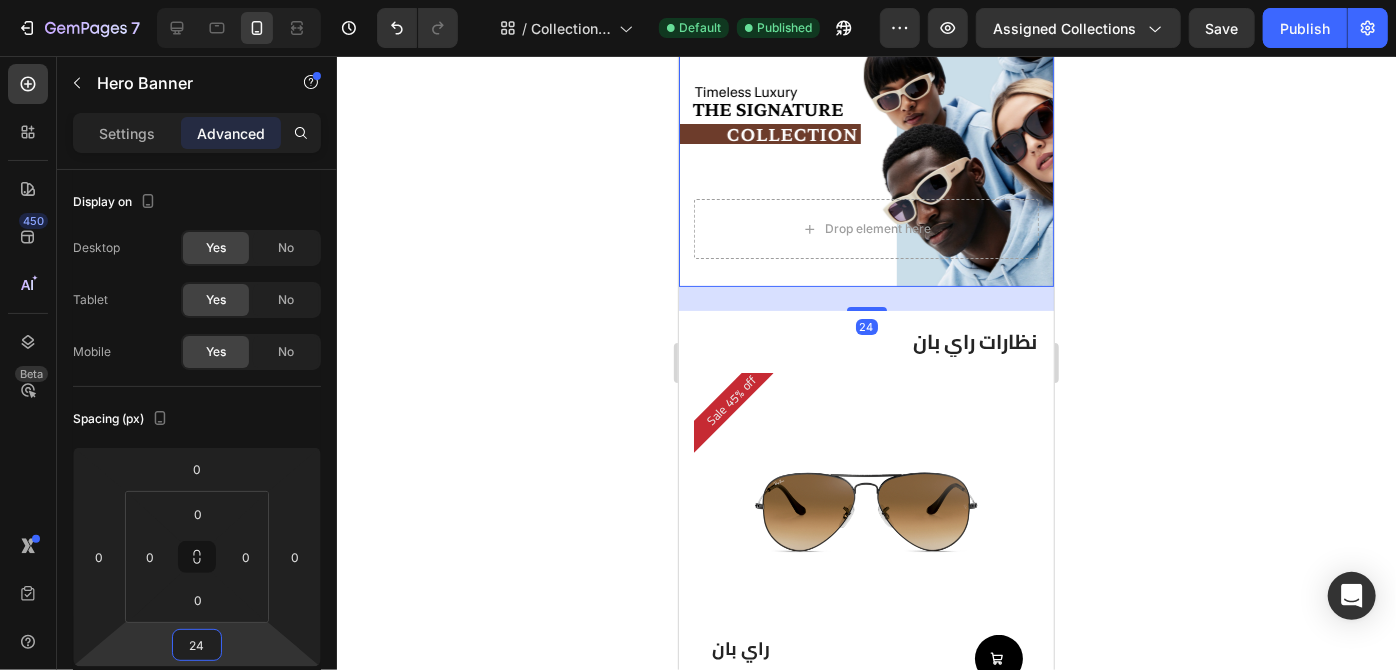 click 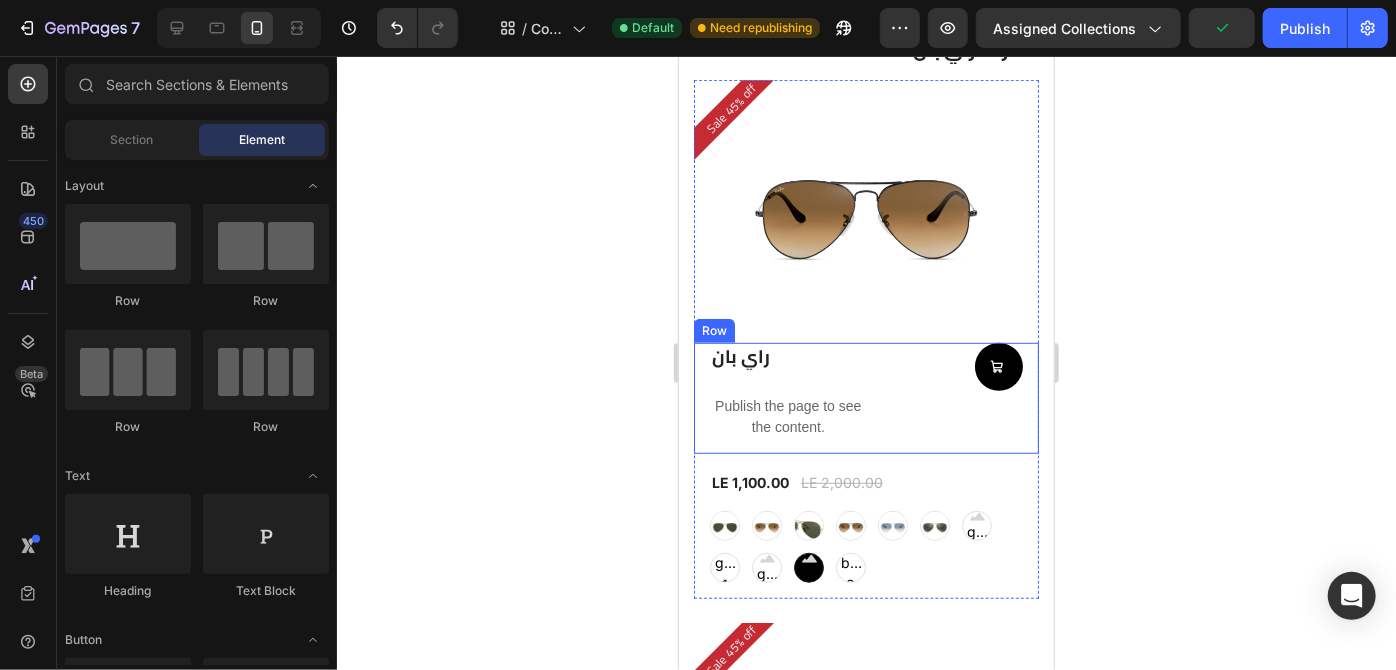scroll, scrollTop: 442, scrollLeft: 0, axis: vertical 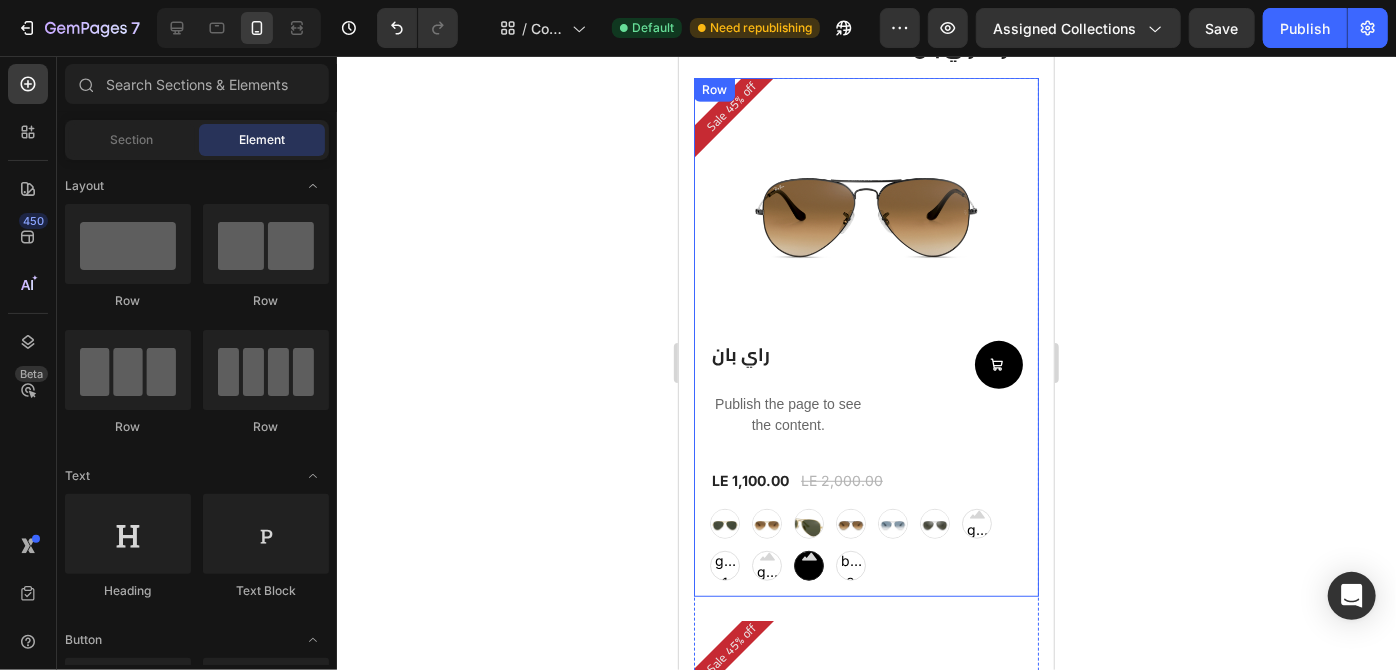 click on "Sale 45% off Product Badge (P) Images Row راي بان (P) Title
Publish the page to see the content.
Custom Code
Add to Cart Row LE 1,100.00 (P) Price (P) Price LE 2,000.00 (P) Price (P) Price Row graygreengold graygreengold goldbrown goldbrown green green browngray browngray bluesilver bluesilver gray-1 gray-1 greenblue greenblue greenblue goldgray-1 goldgray-1 goldgray-1 goldgray goldgray goldgray blackgray blackgray blackgray blackgreen-3 blackgreen-3 blackgreen-3 (P) Variants & Swatches" at bounding box center [865, 336] 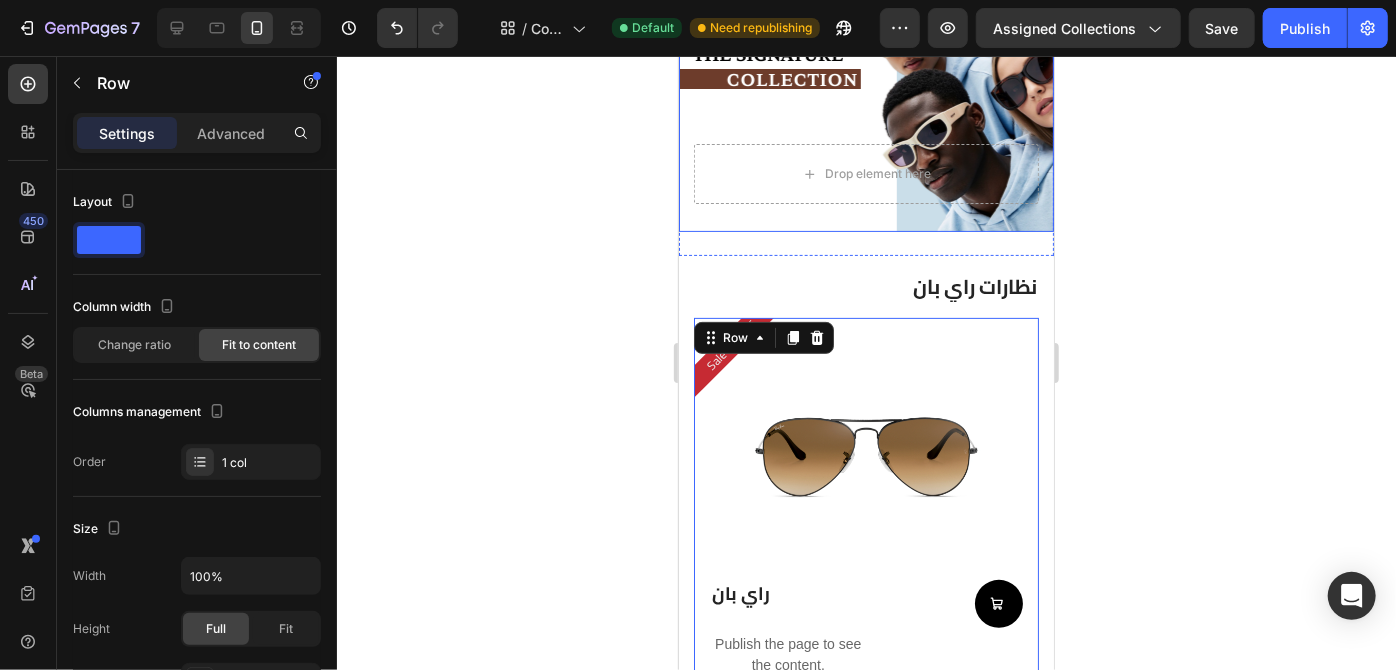 scroll, scrollTop: 217, scrollLeft: 0, axis: vertical 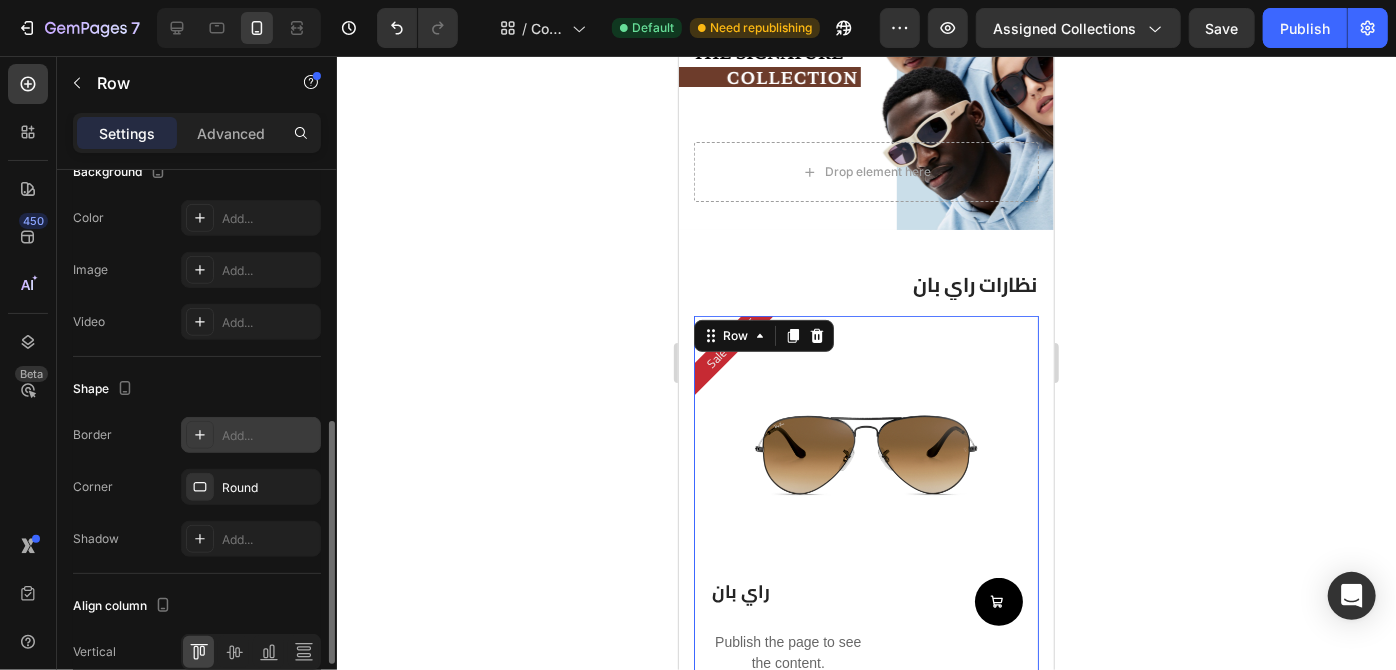 click 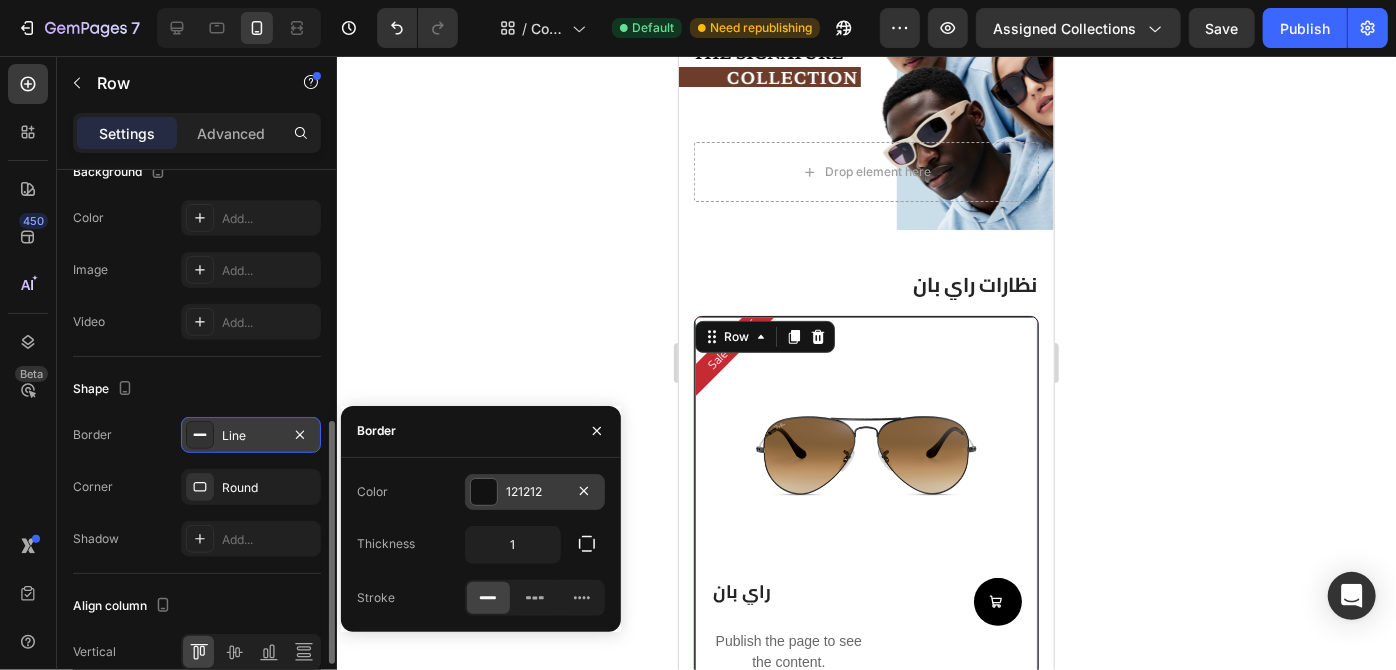 click at bounding box center [484, 492] 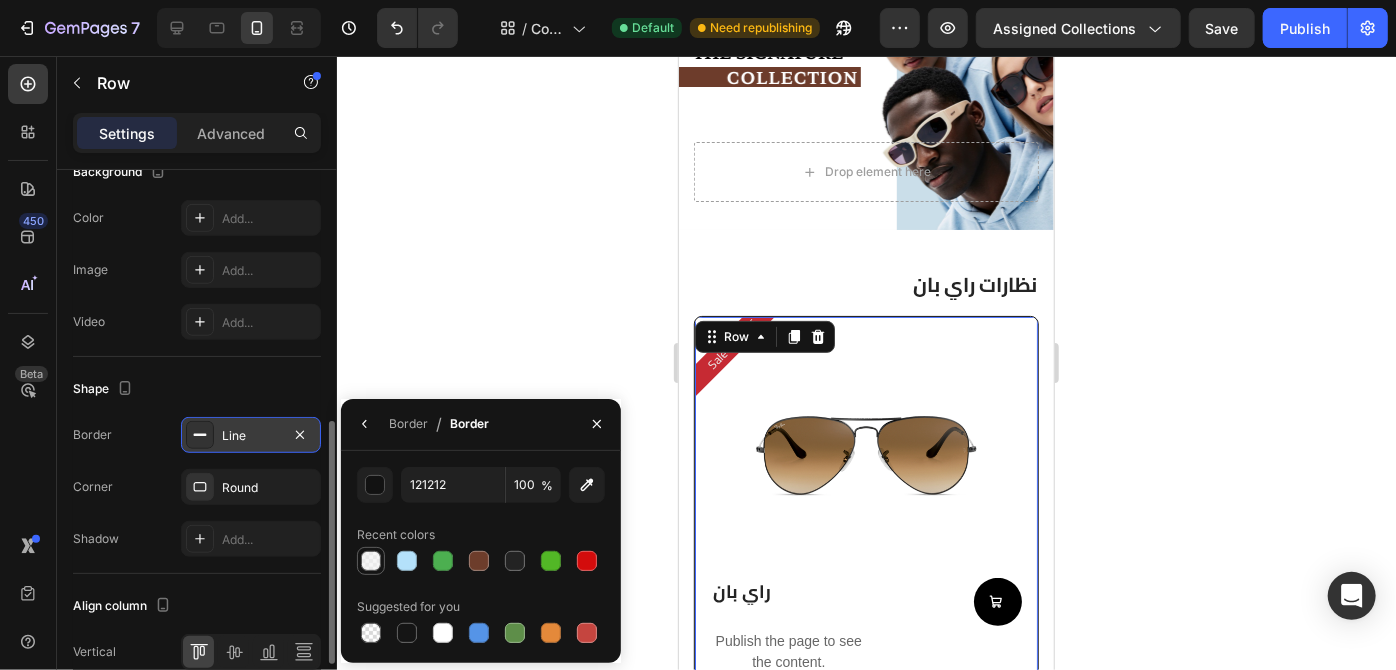 click at bounding box center (371, 561) 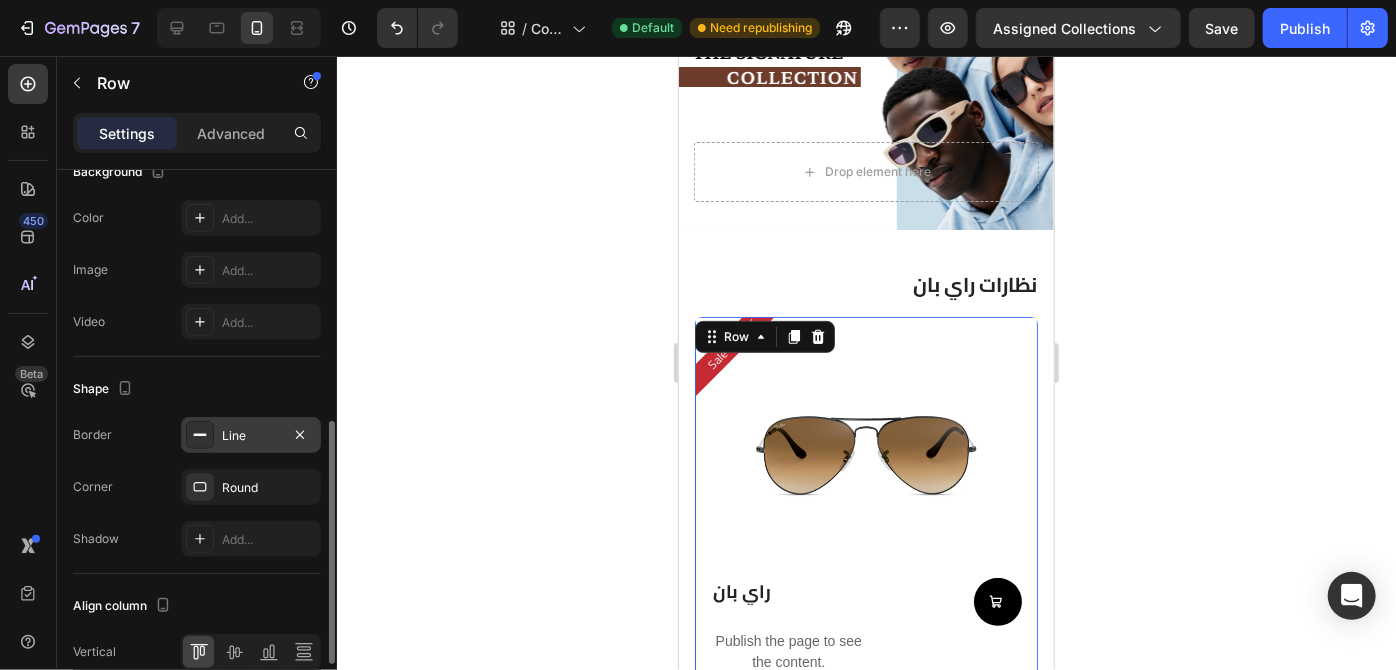 click 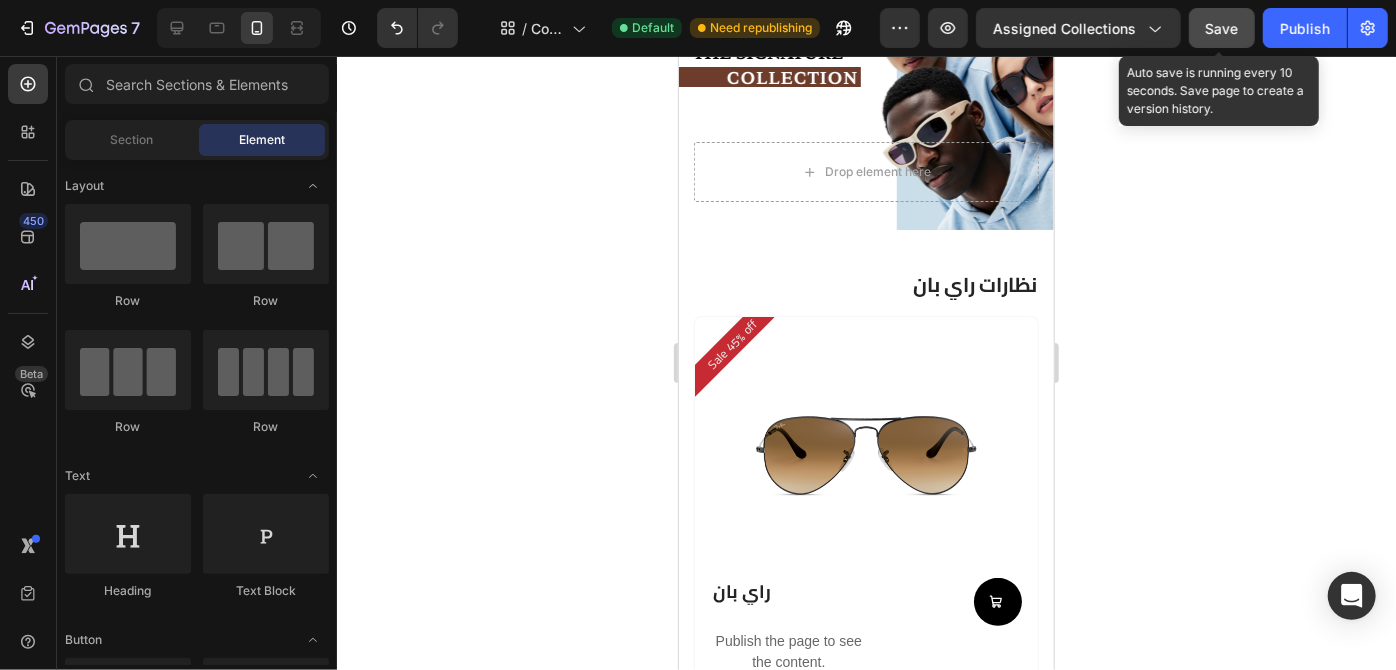 click on "Save" at bounding box center (1222, 28) 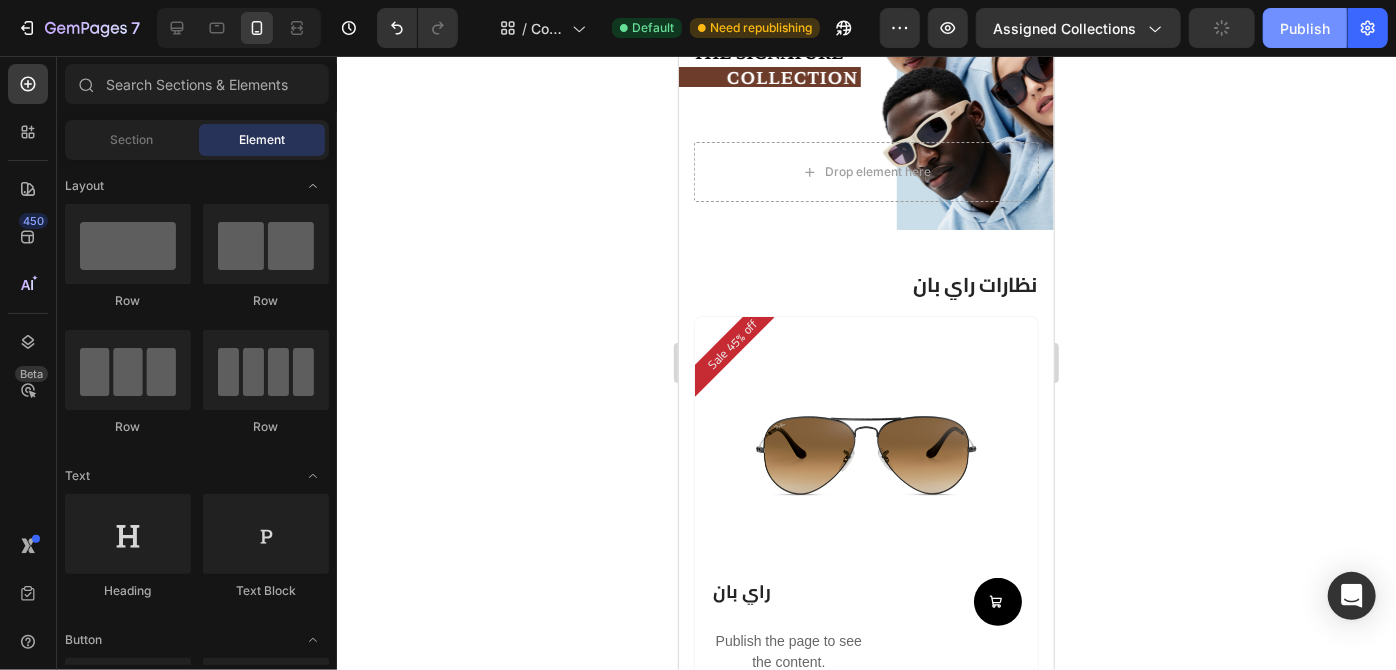 click on "Publish" 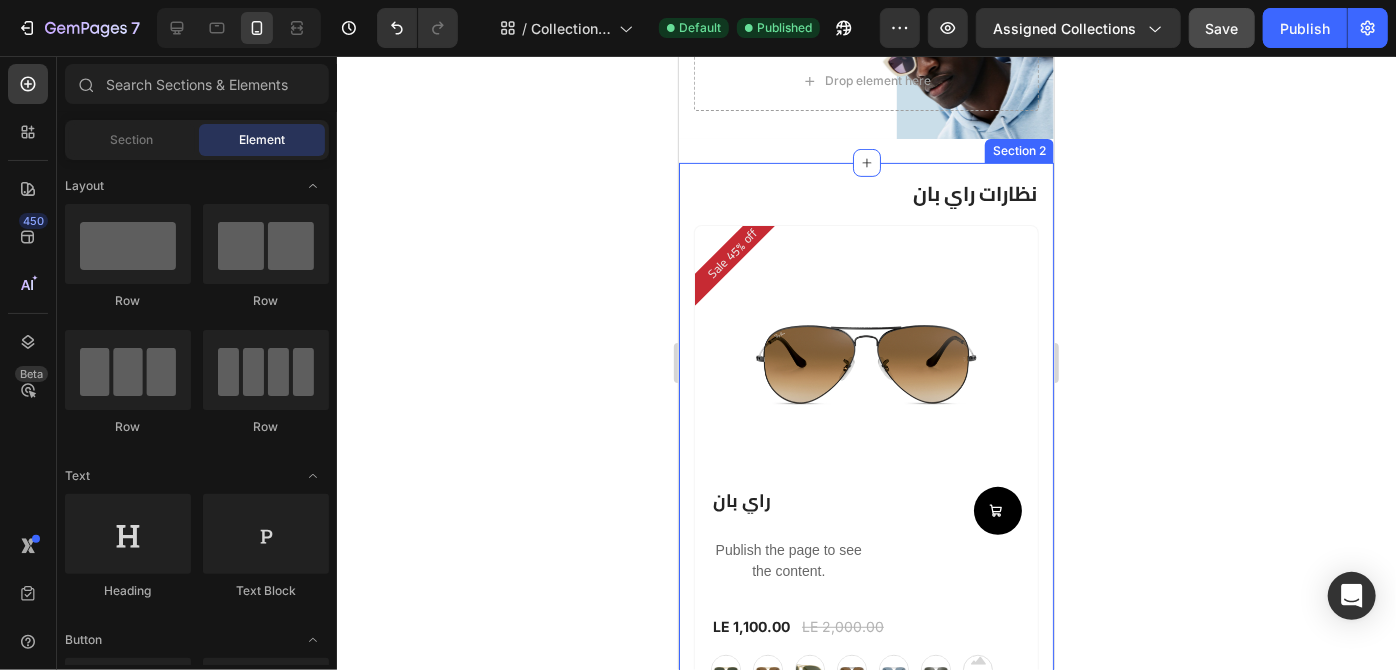 scroll, scrollTop: 309, scrollLeft: 0, axis: vertical 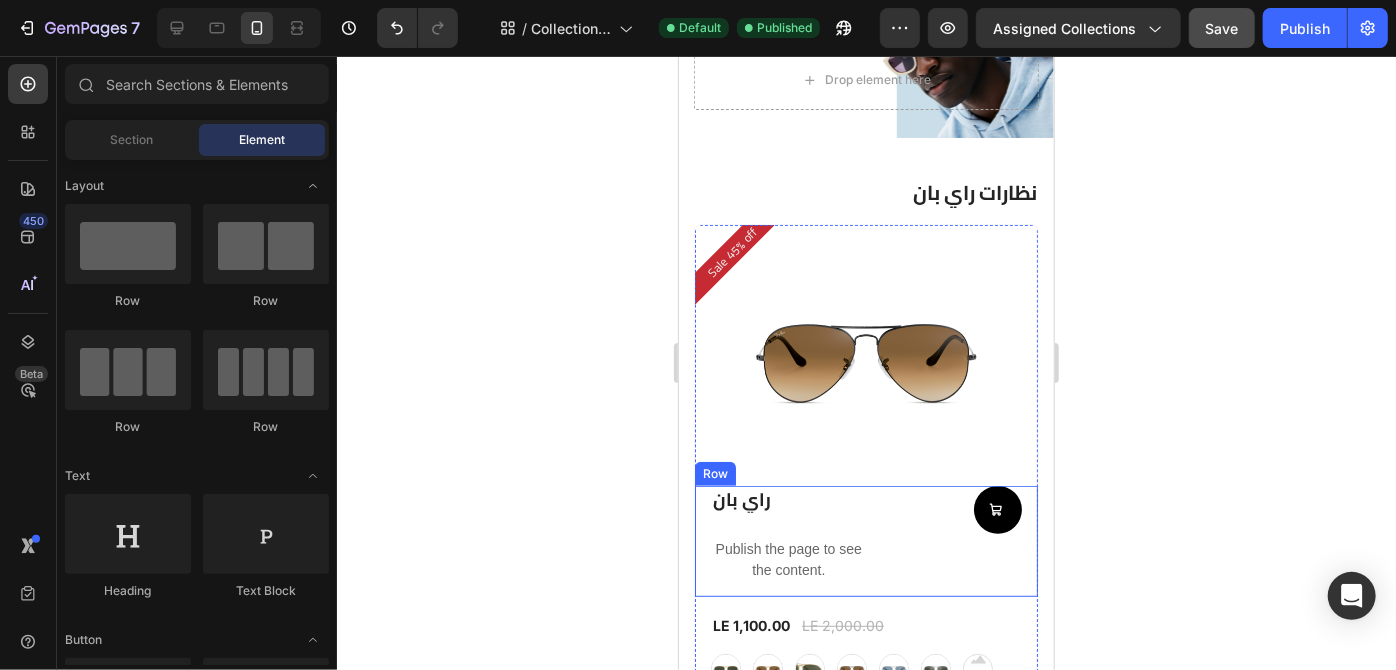 click on "راي بان (P) Title
Publish the page to see the content.
Custom Code
Add to Cart Row" at bounding box center [865, 540] 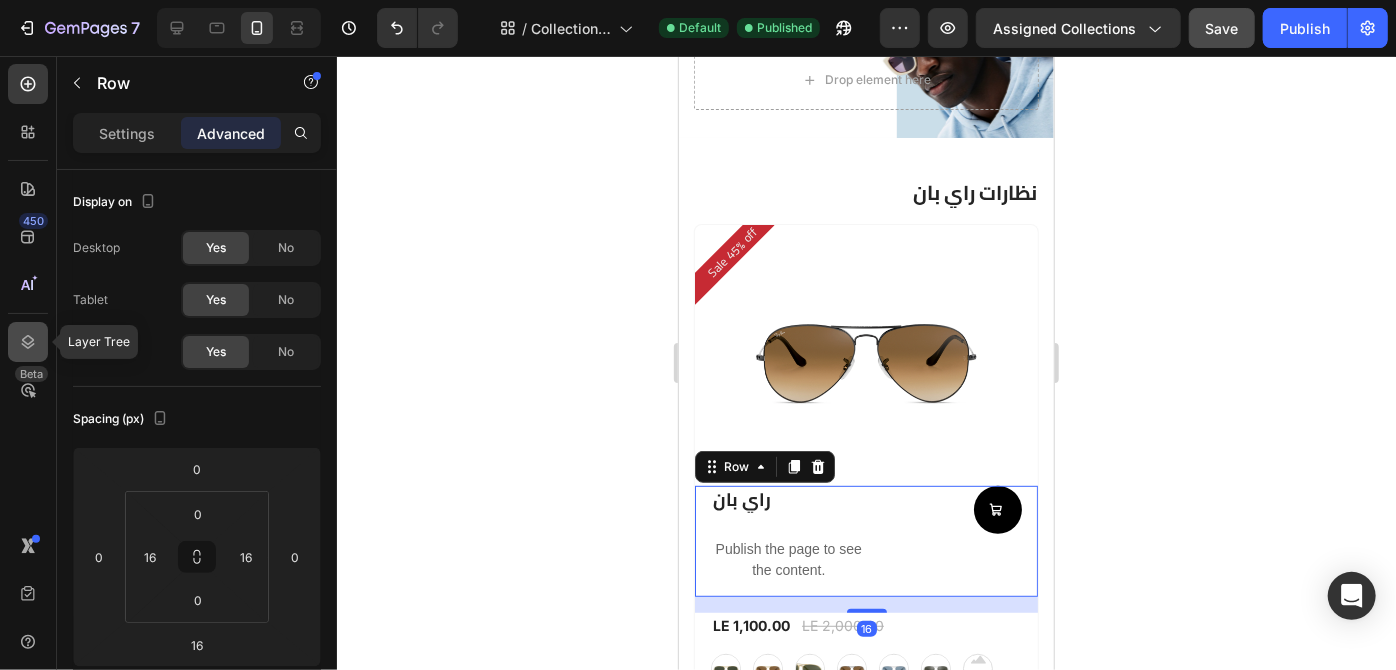 click 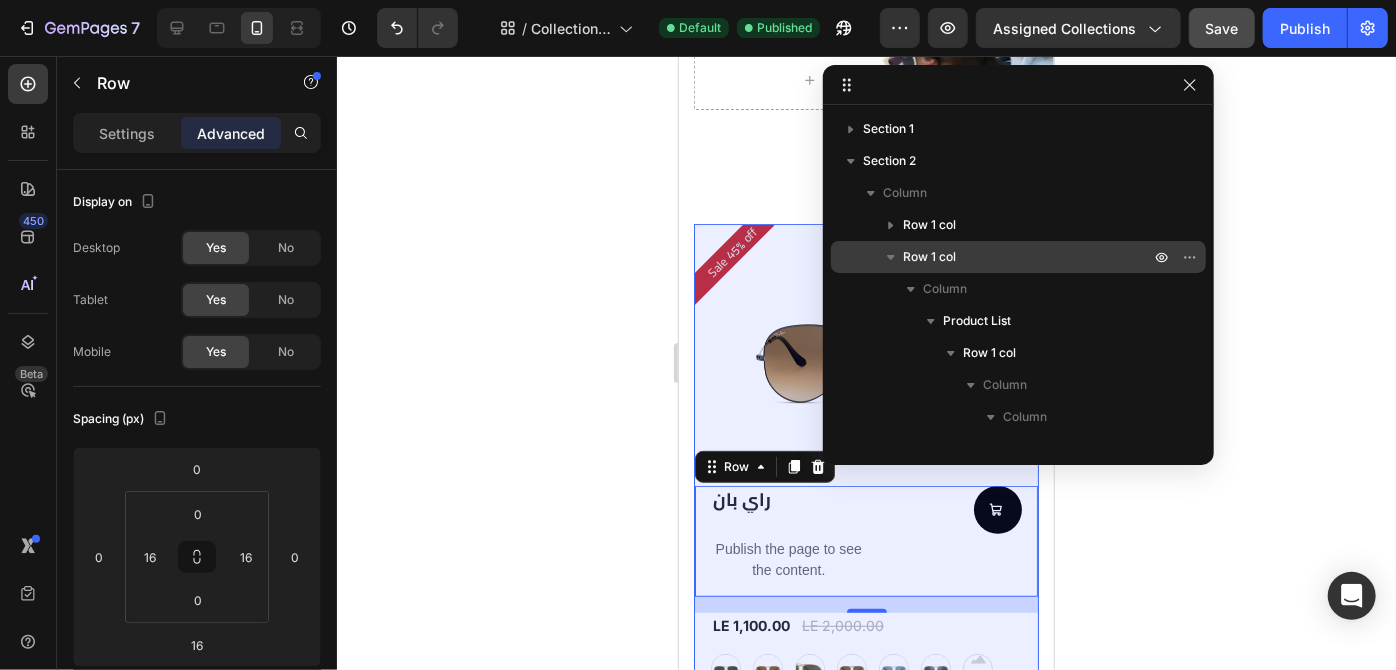 click on "Row 1 col" at bounding box center (929, 257) 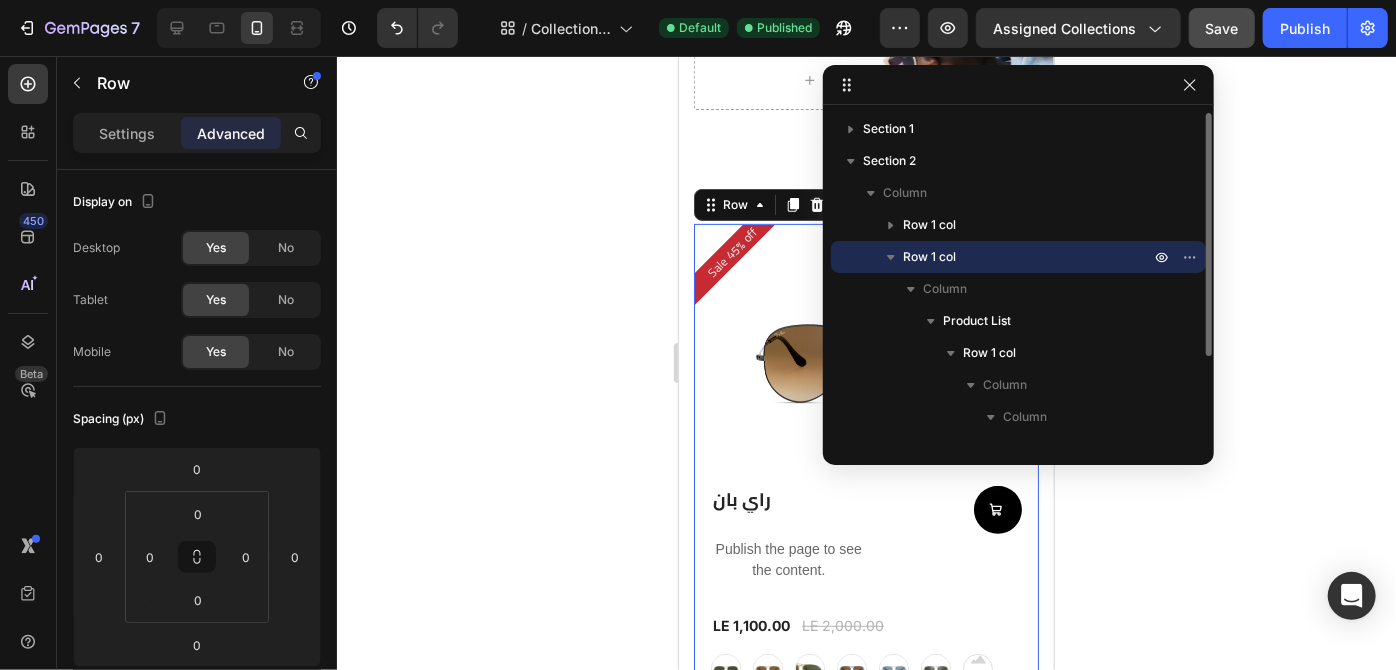 scroll, scrollTop: 576, scrollLeft: 0, axis: vertical 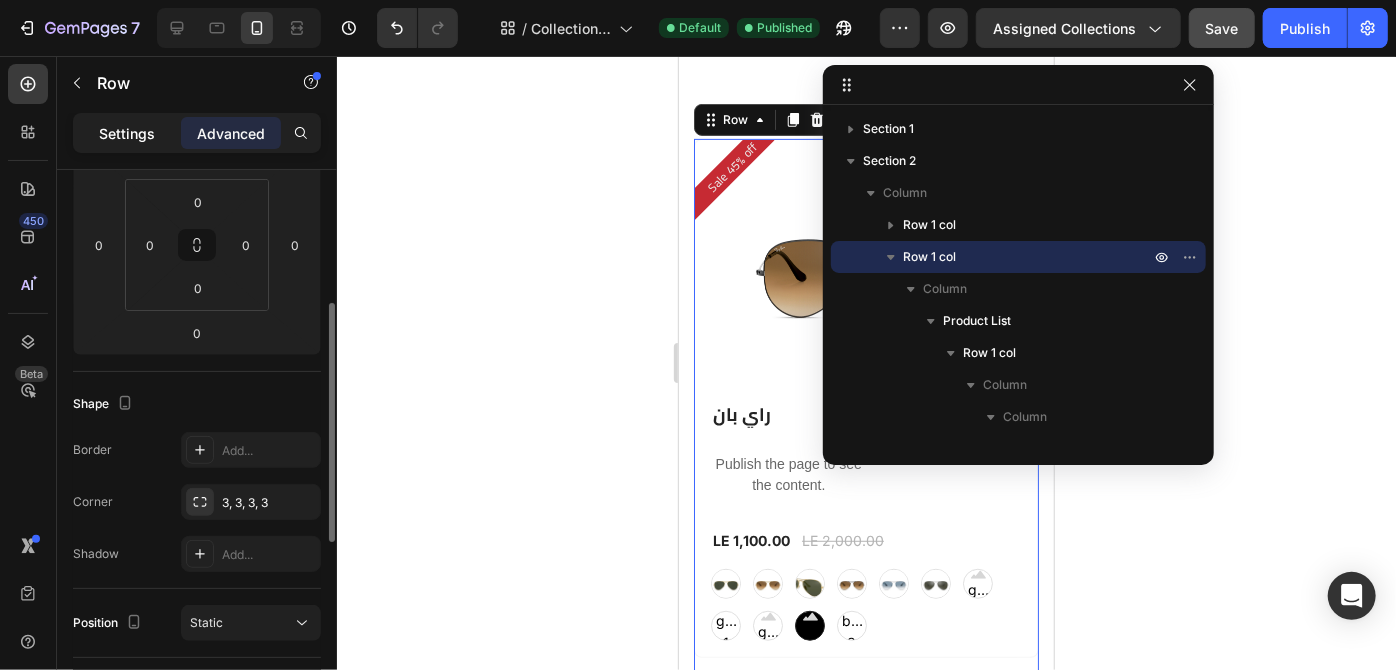 click on "Settings" 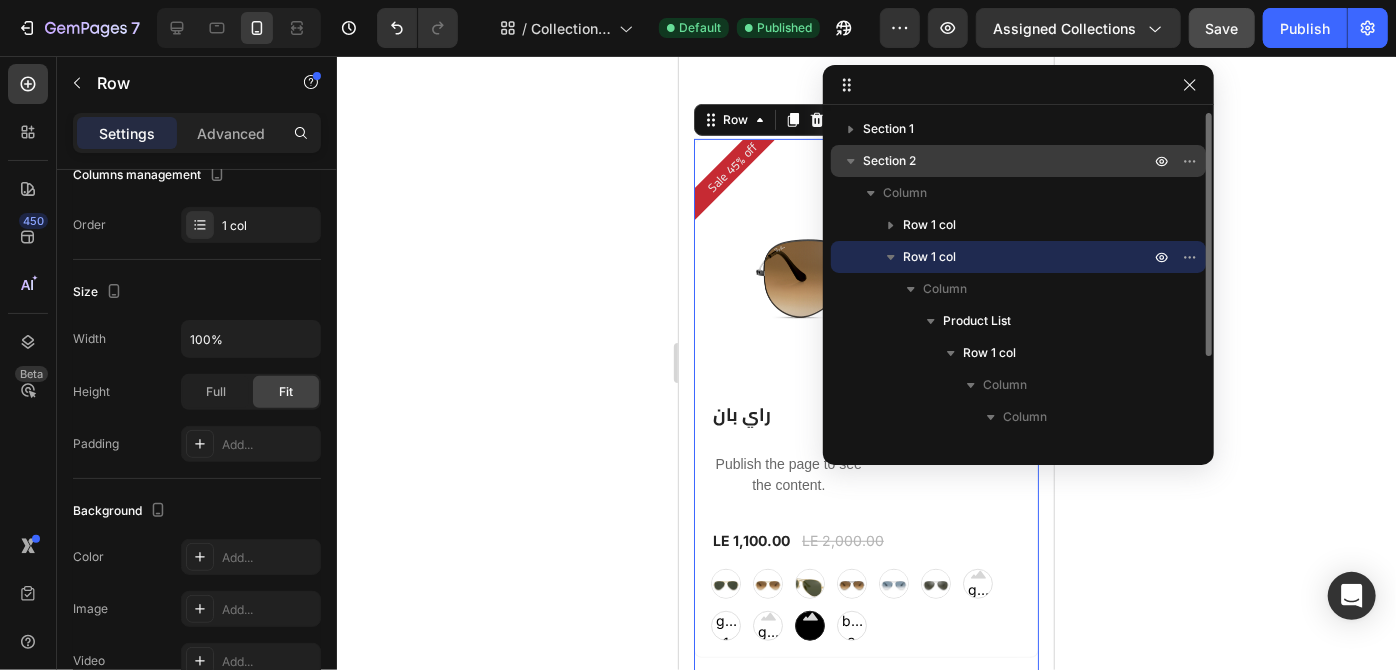 scroll, scrollTop: 0, scrollLeft: 0, axis: both 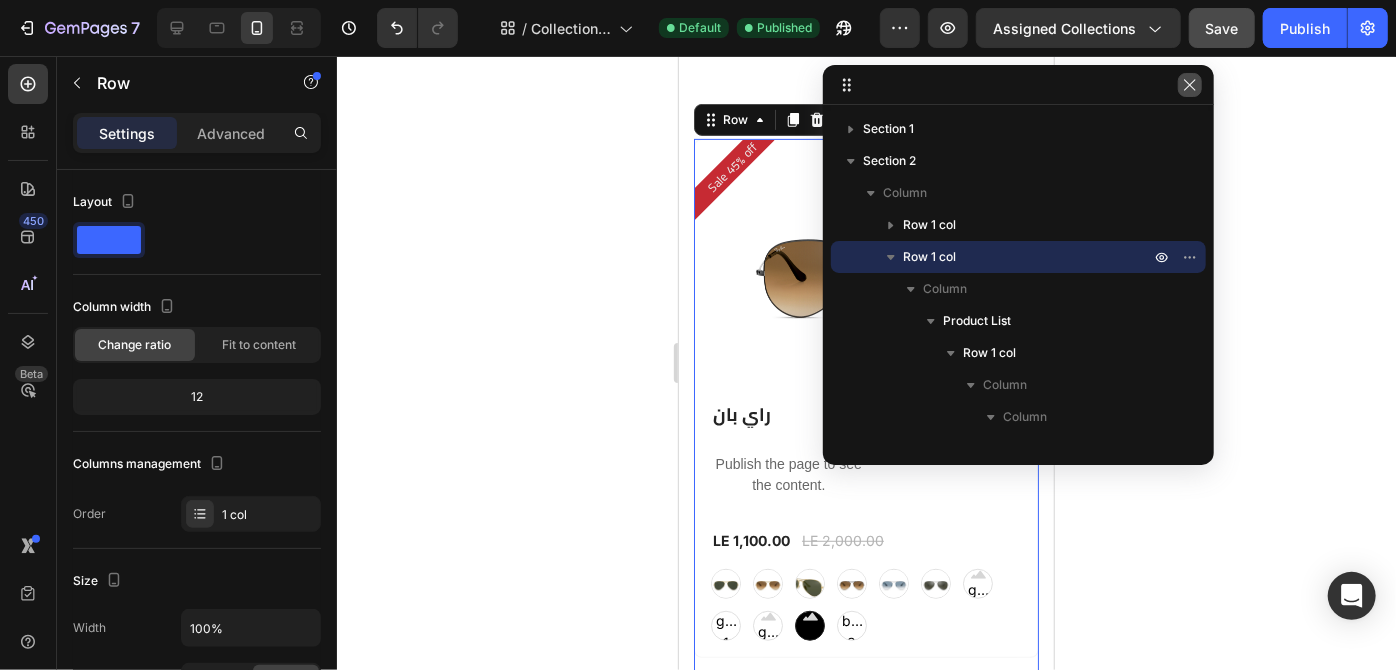 click at bounding box center [1190, 85] 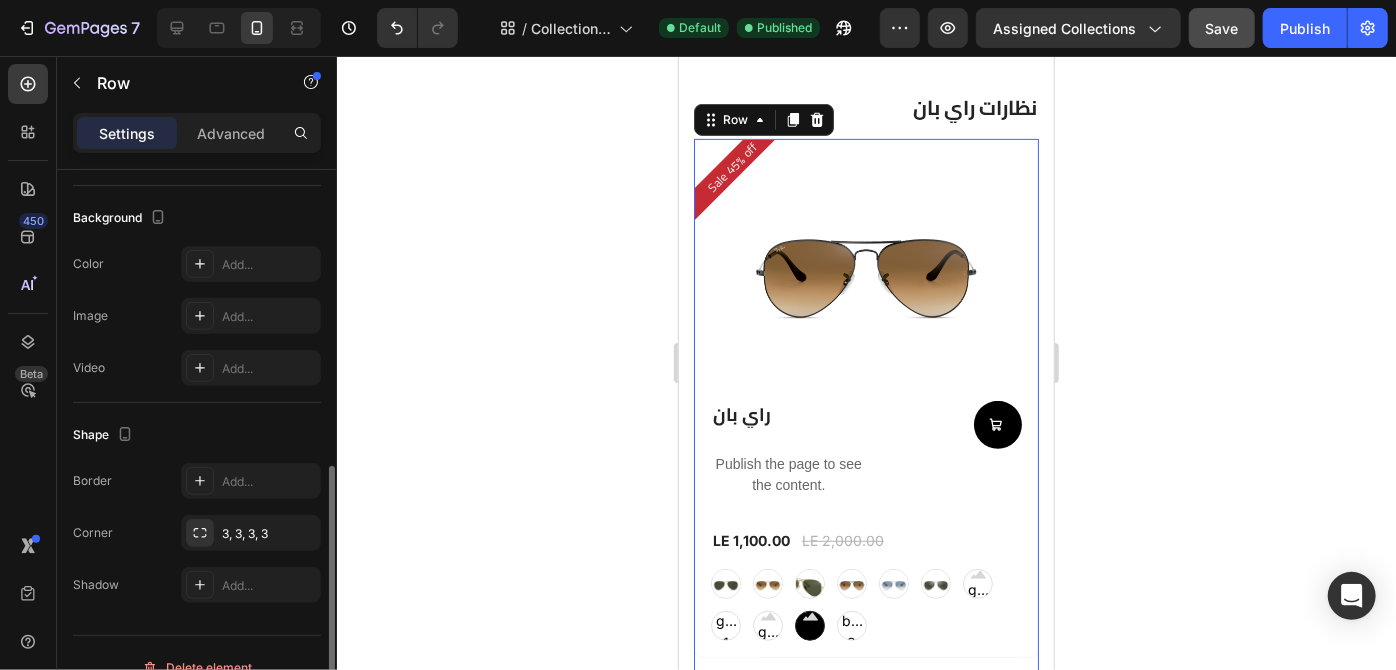 scroll, scrollTop: 608, scrollLeft: 0, axis: vertical 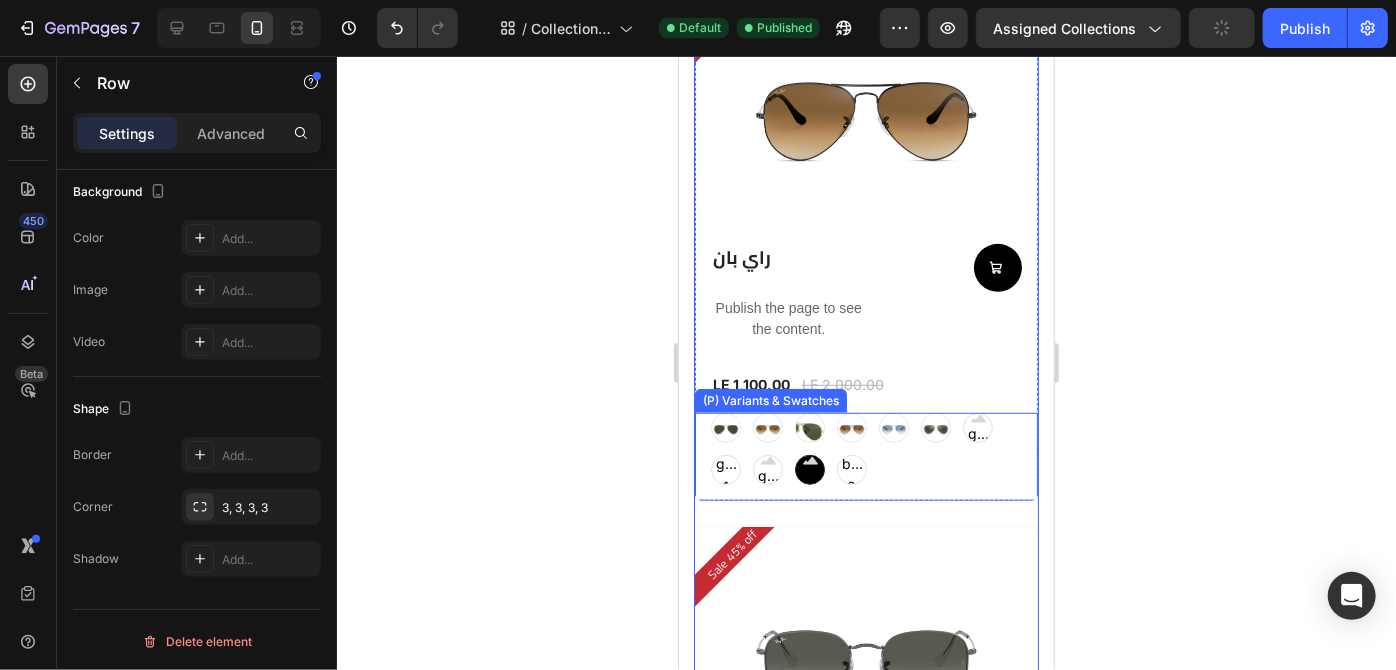click on "graygreengold graygreengold goldbrown goldbrown green green browngray browngray bluesilver bluesilver gray-1 gray-1 greenblue greenblue greenblue goldgray-1 goldgray-1 goldgray-1 goldgray goldgray goldgray blackgray blackgray blackgray blackgreen-3 blackgreen-3 blackgreen-3 (P) Variants & Swatches" at bounding box center (865, 456) 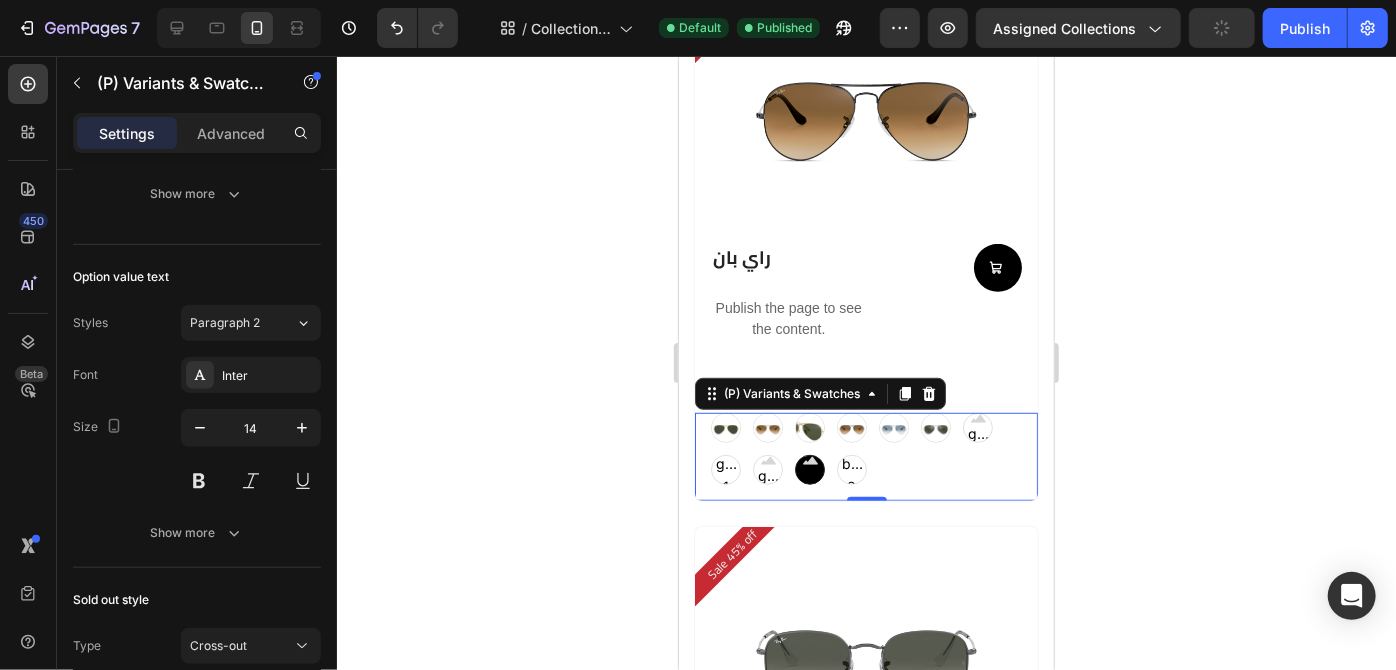 scroll, scrollTop: 0, scrollLeft: 0, axis: both 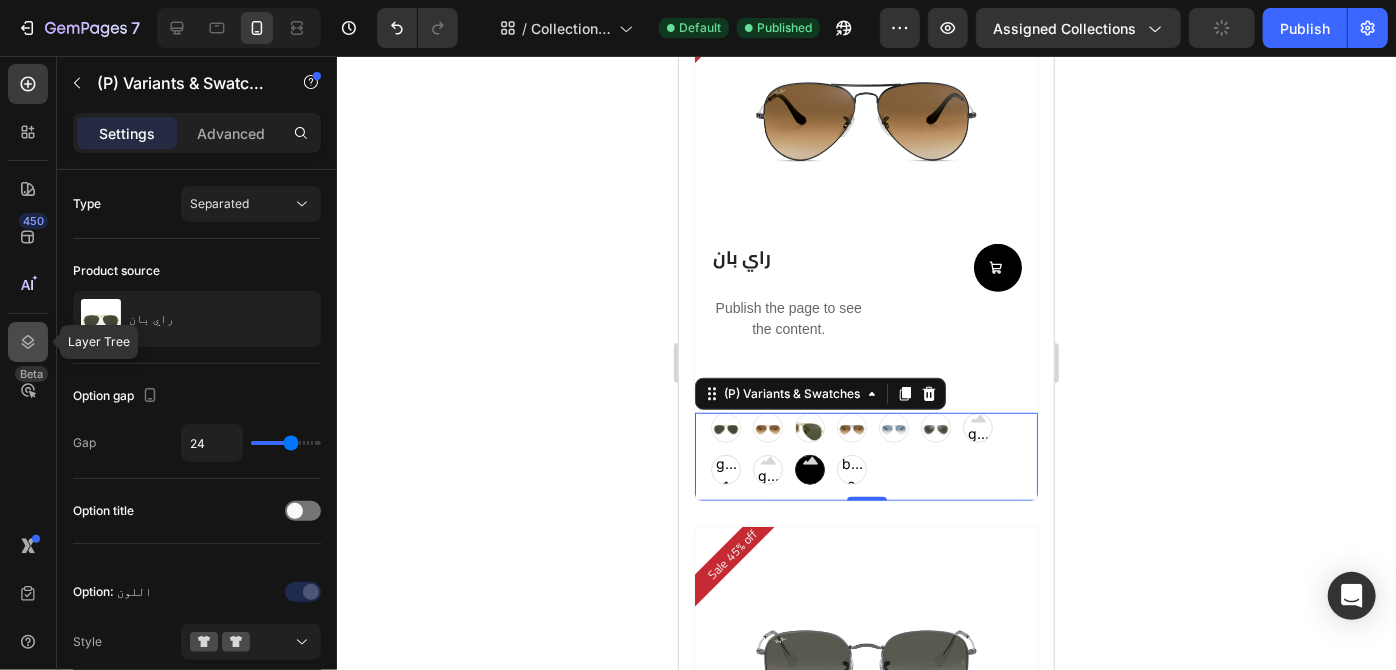 click 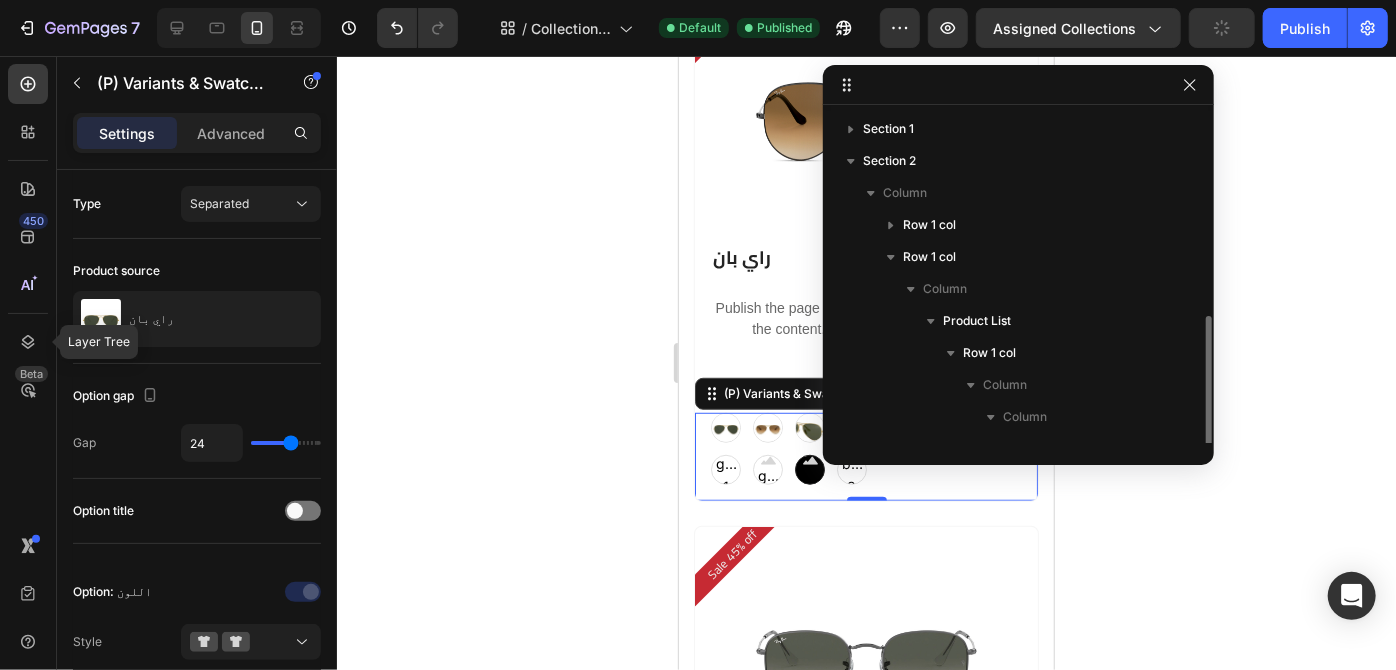 scroll, scrollTop: 117, scrollLeft: 0, axis: vertical 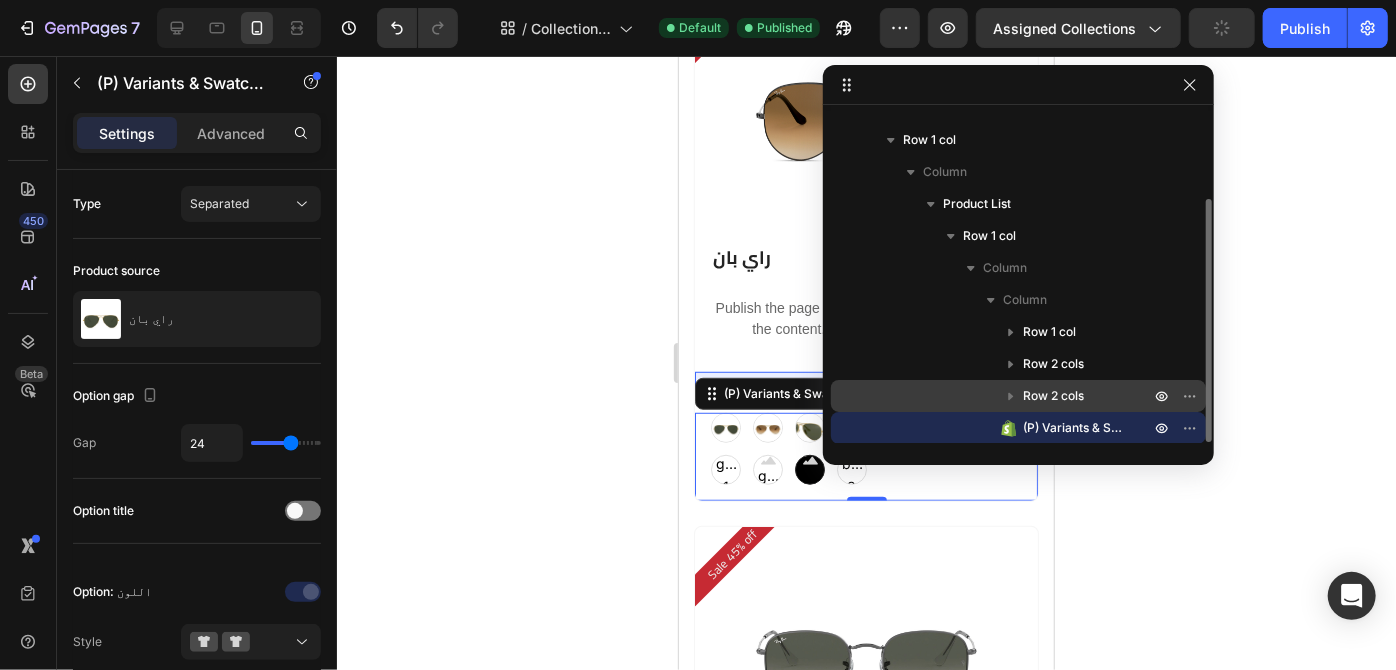 click on "Row 2 cols" at bounding box center [1053, 396] 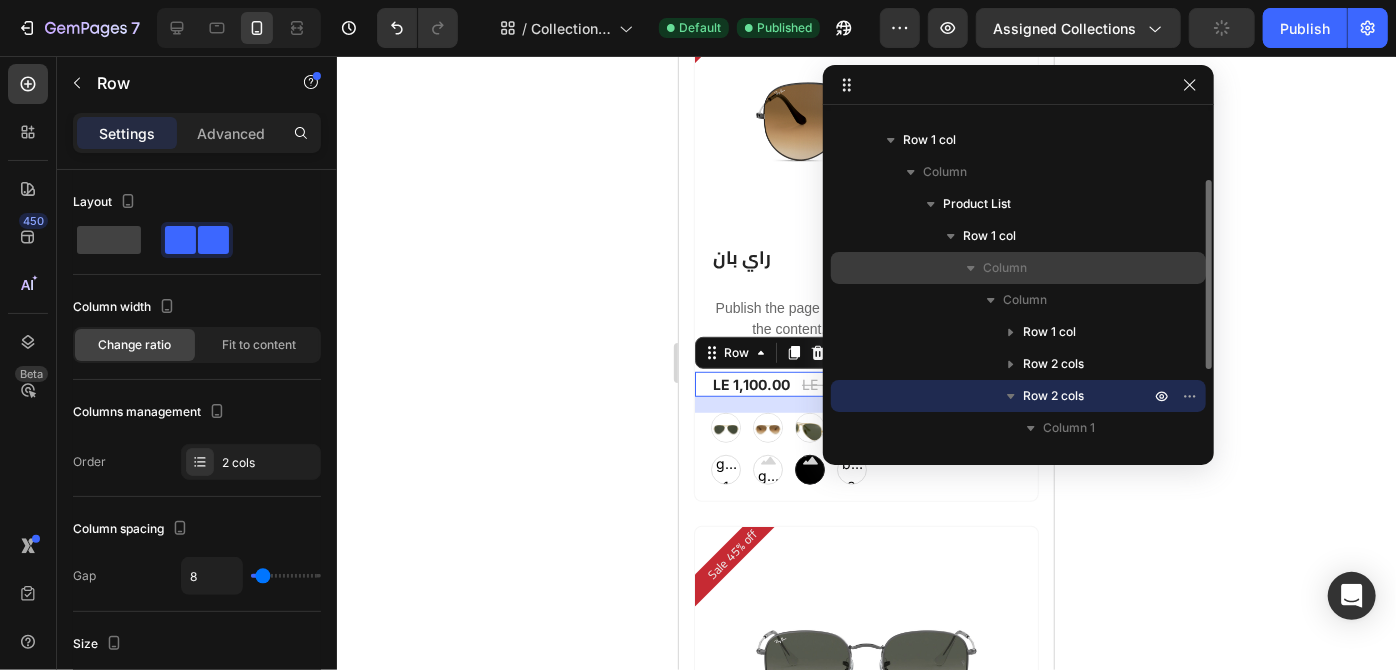 click on "Column" at bounding box center [1018, 268] 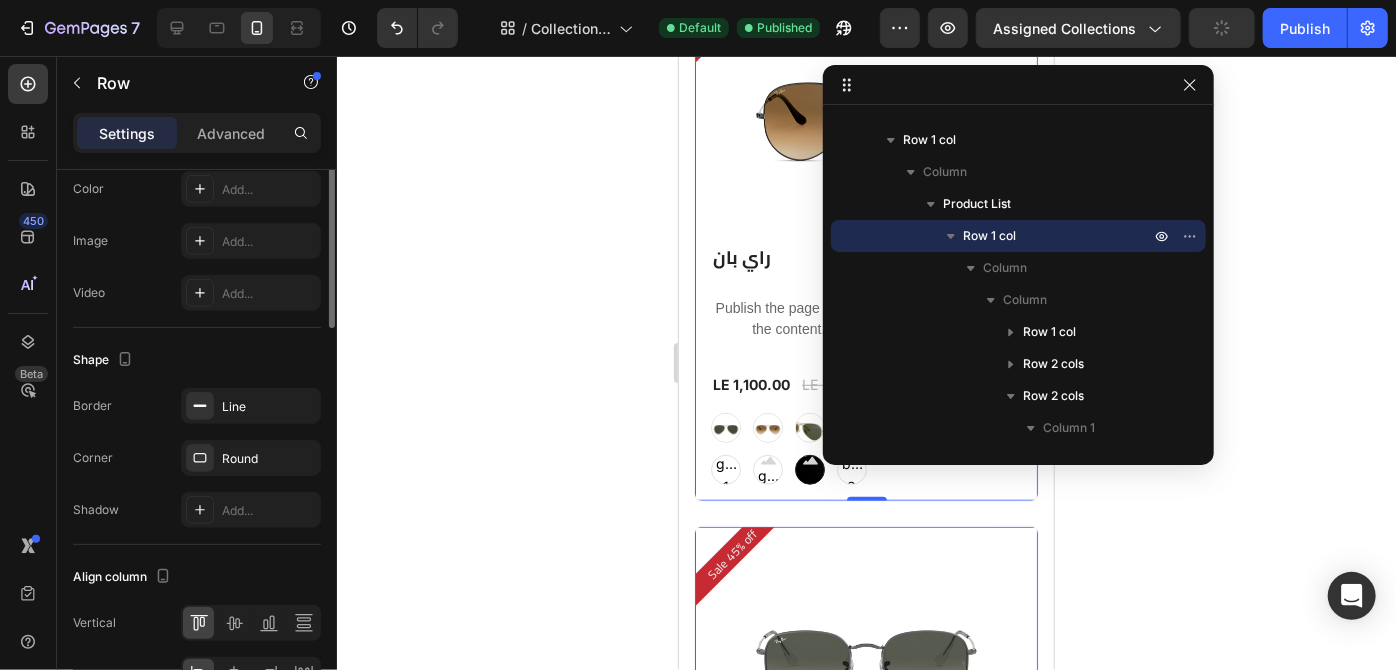 scroll, scrollTop: 720, scrollLeft: 0, axis: vertical 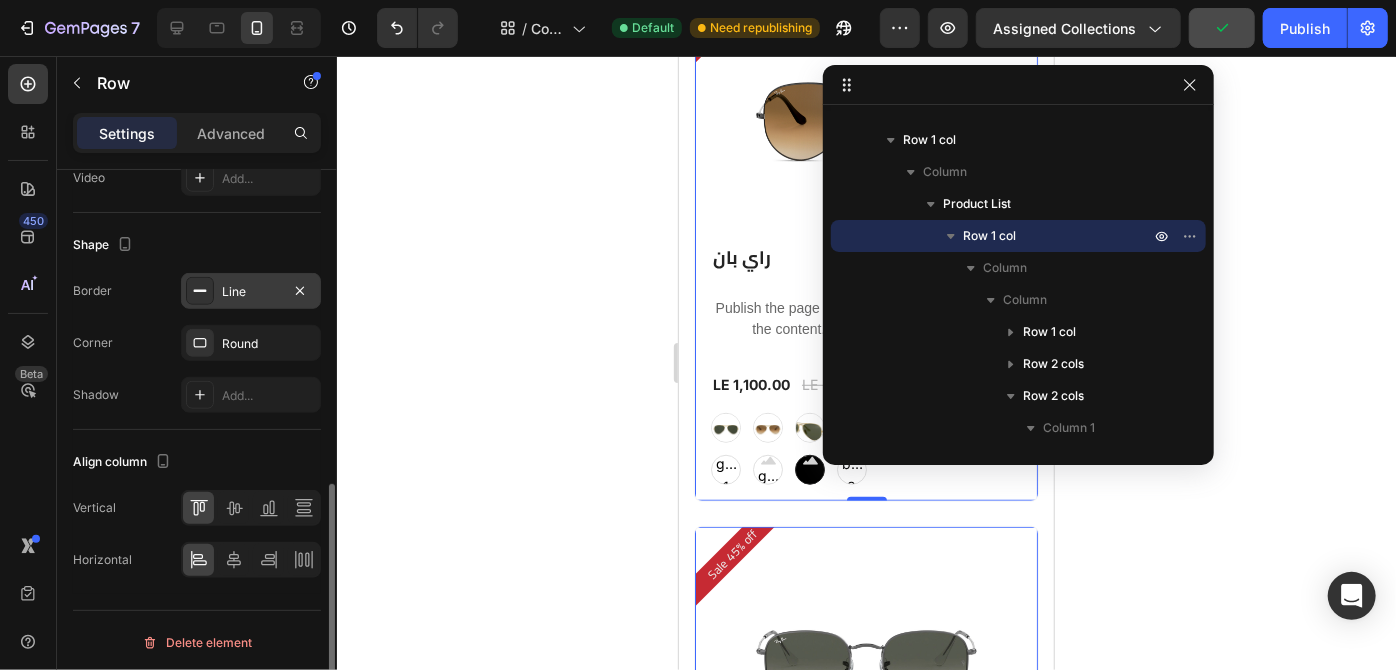 click at bounding box center [200, 291] 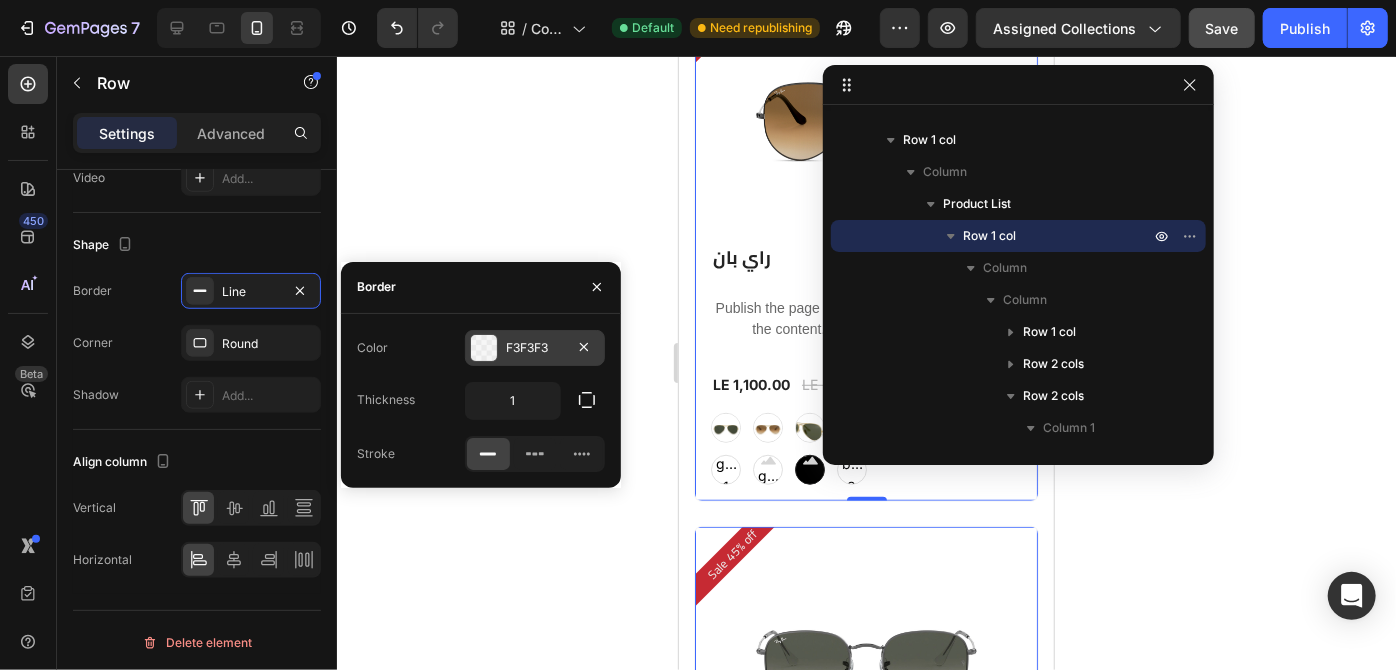 click on "F3F3F3" at bounding box center [535, 348] 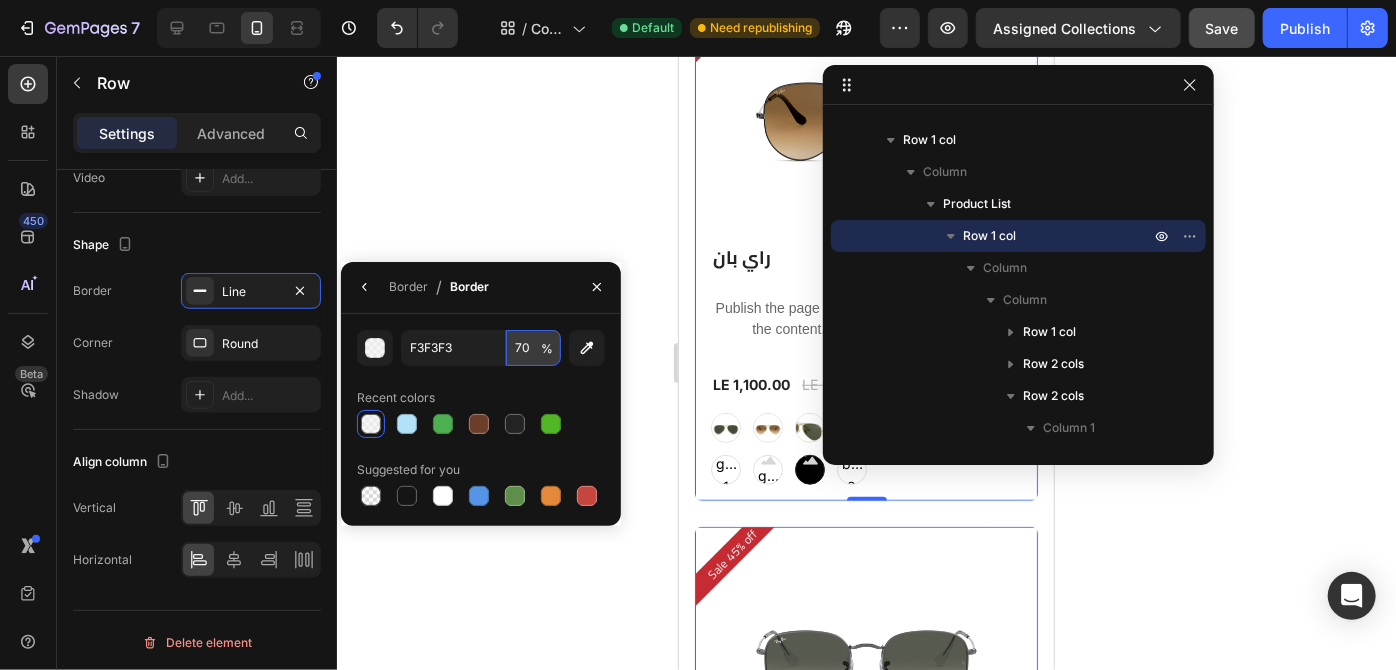 click on "70" at bounding box center (533, 348) 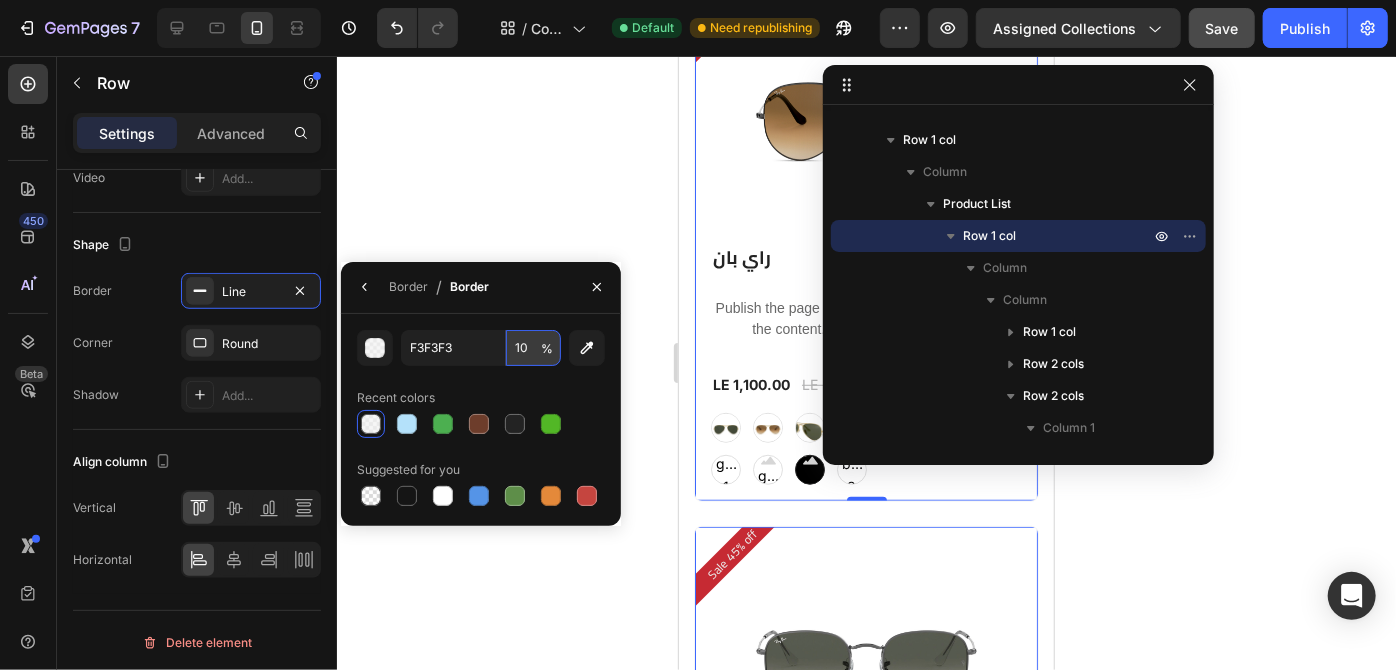 type on "100" 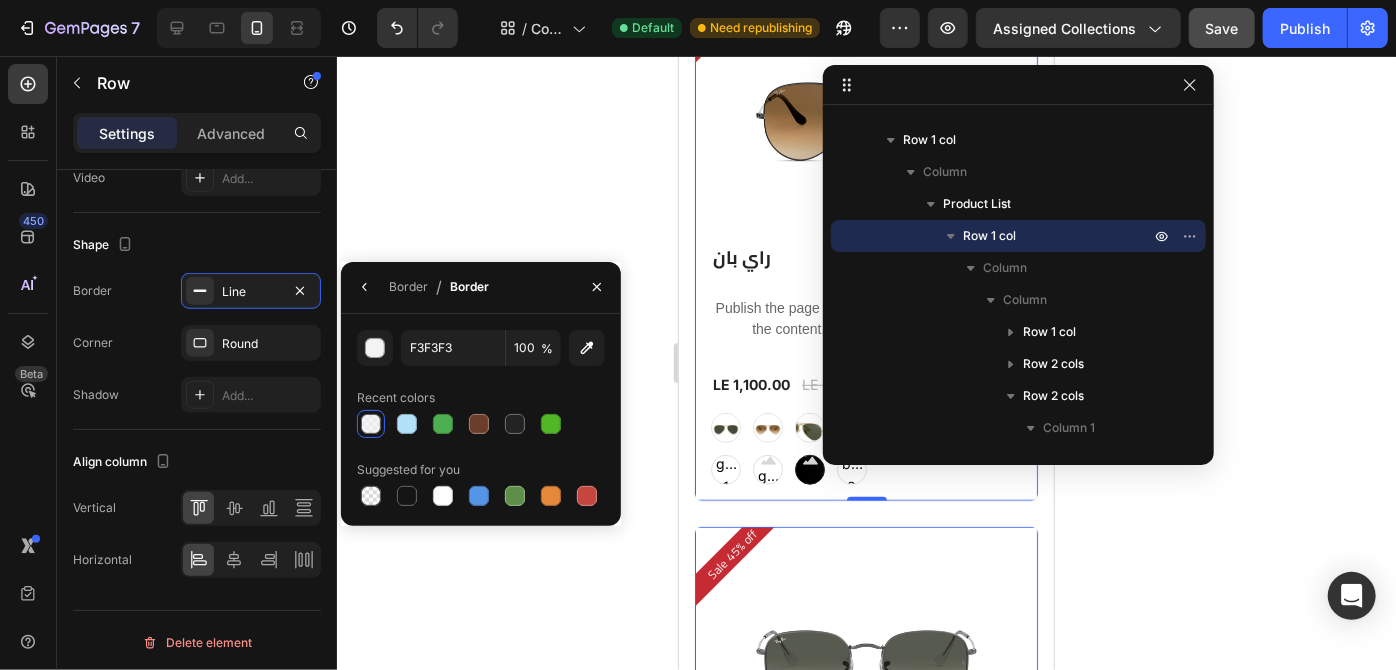 click 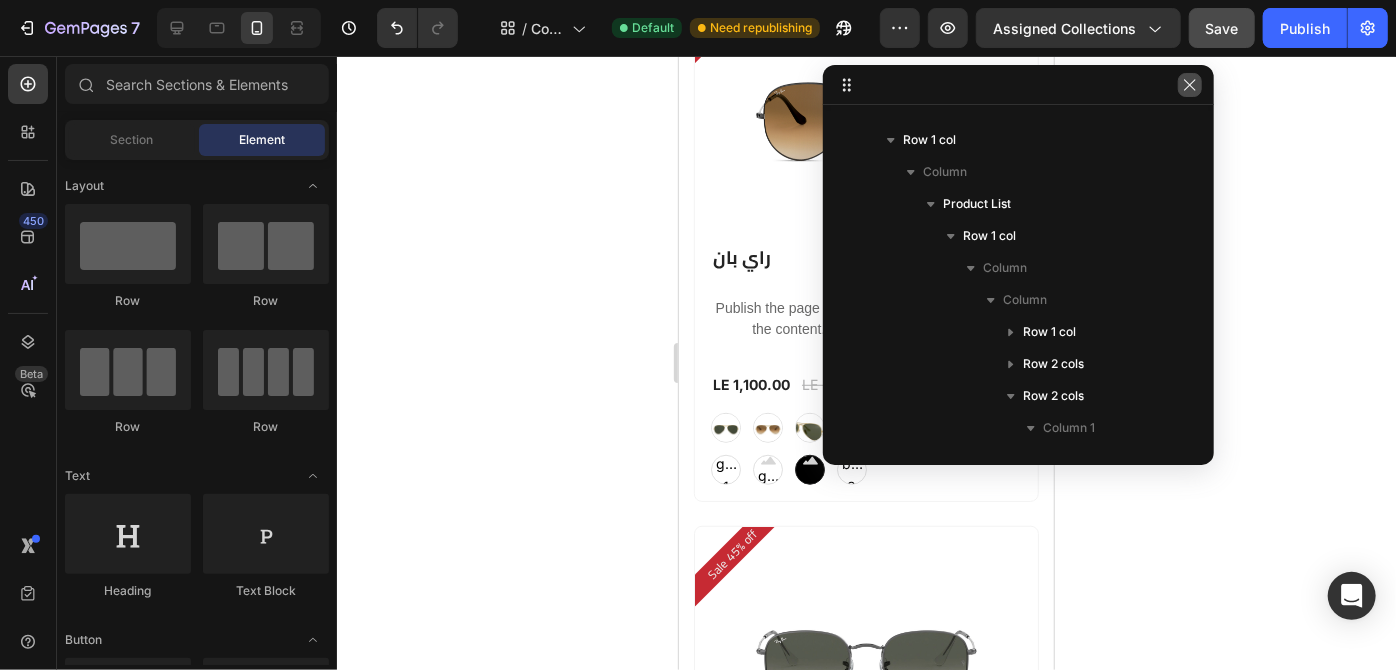 click 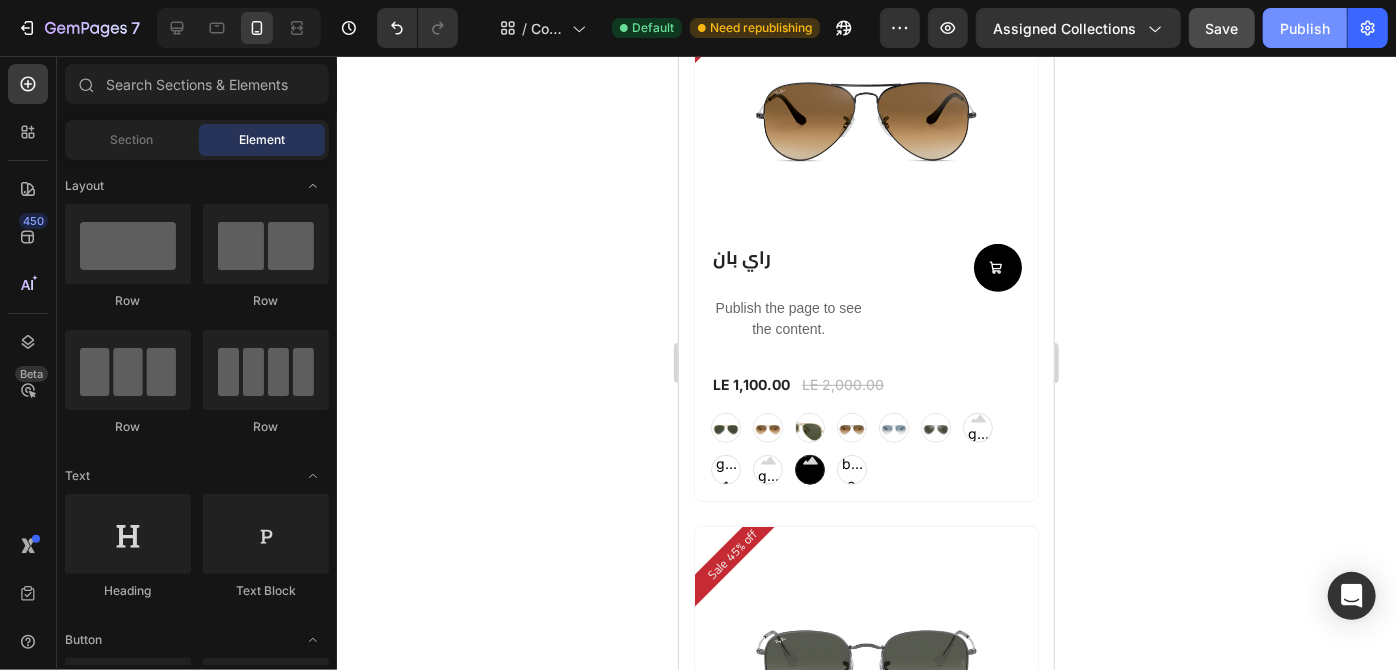 click on "Publish" at bounding box center [1305, 28] 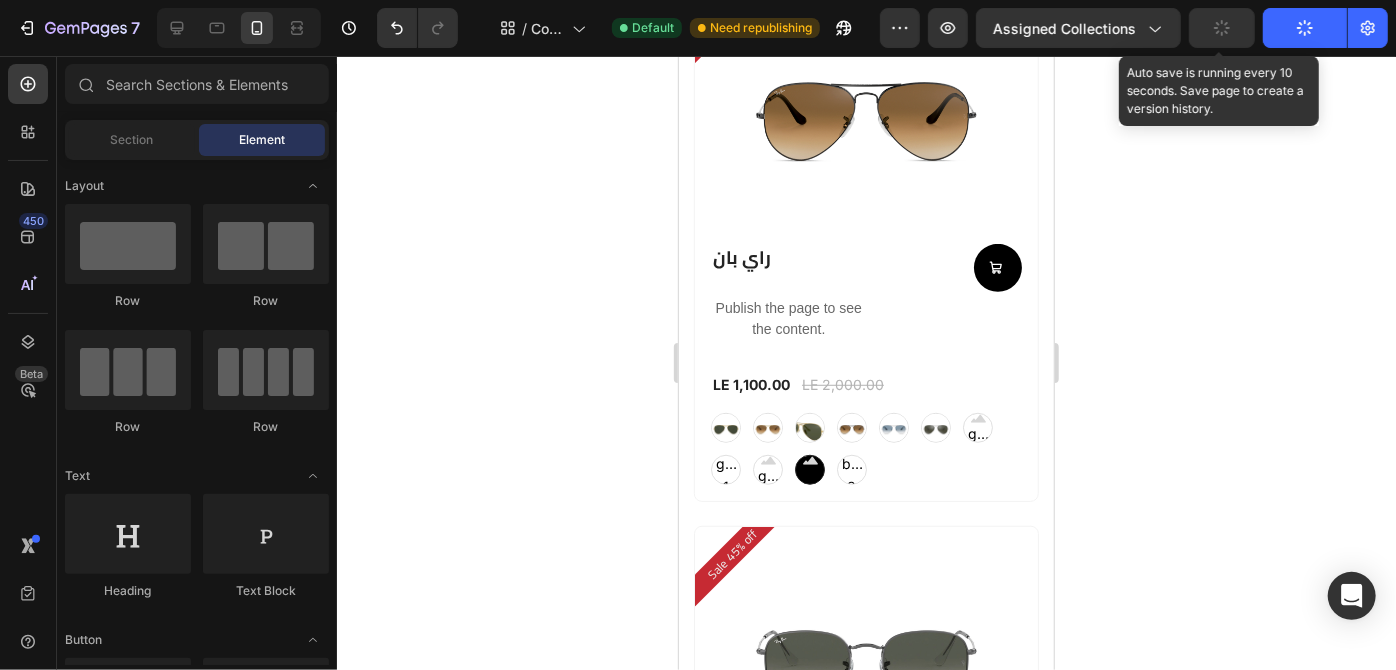 click 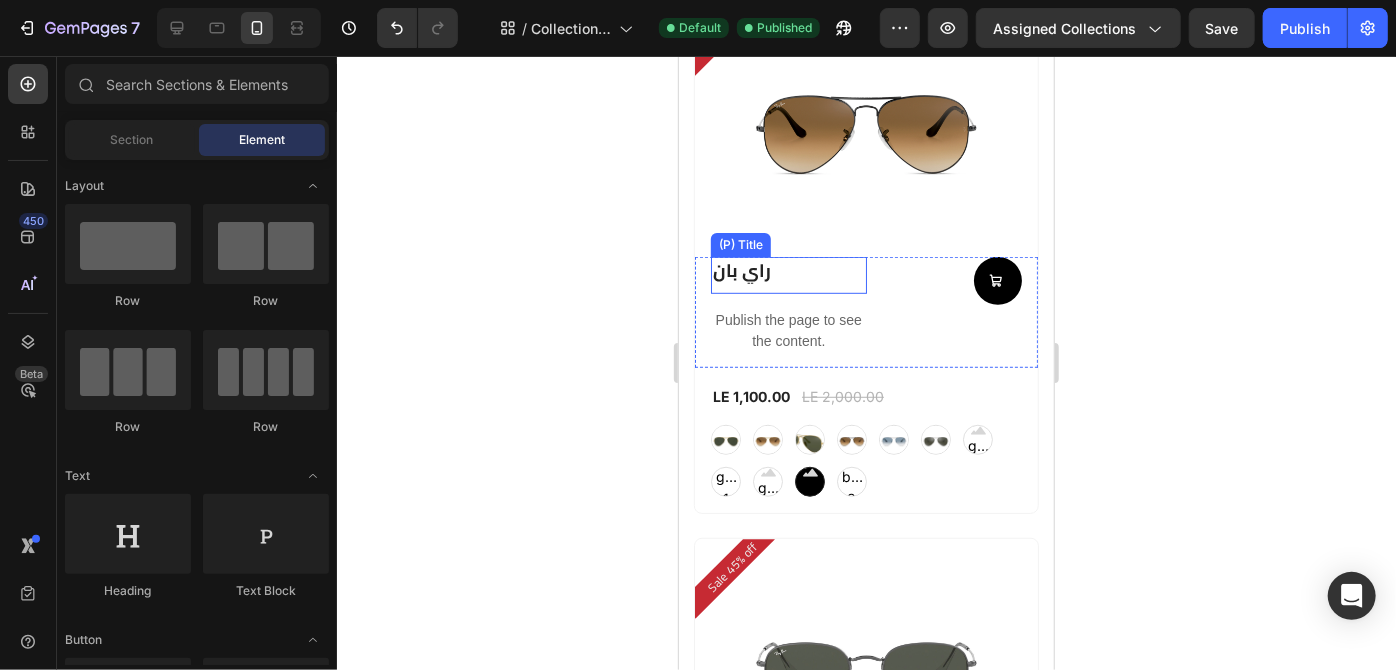scroll, scrollTop: 0, scrollLeft: 0, axis: both 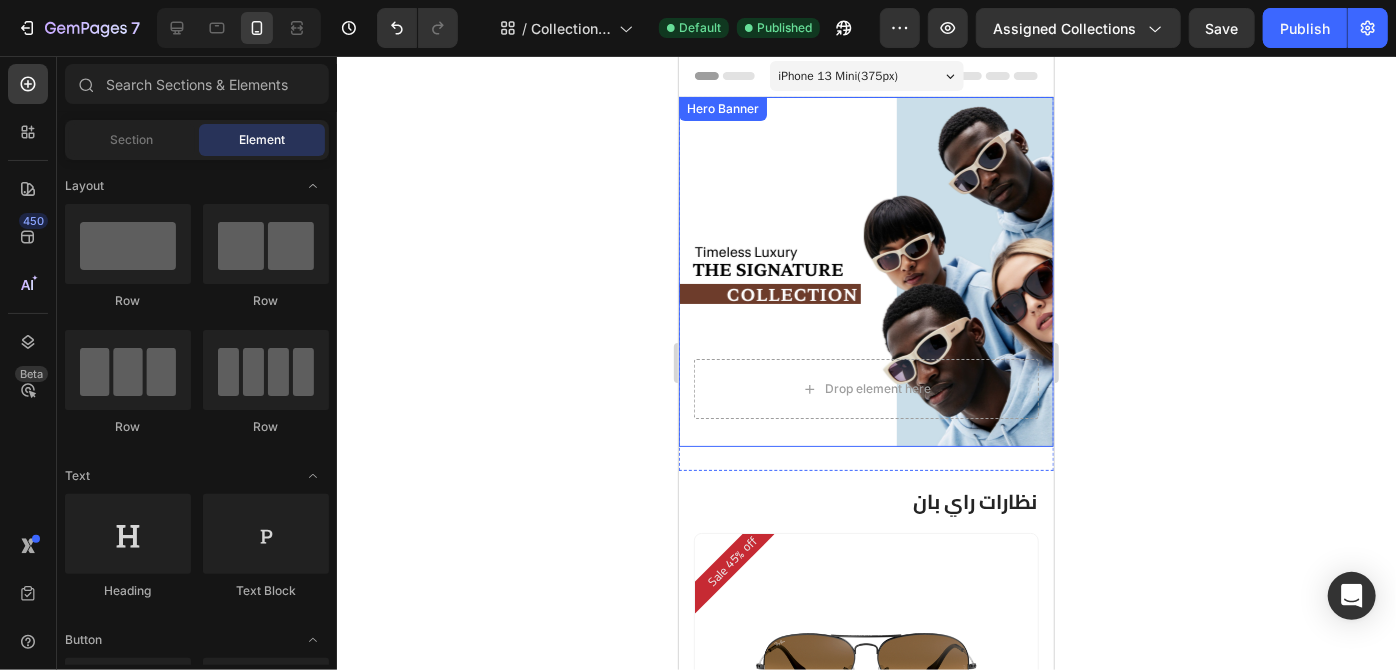 click at bounding box center (865, 271) 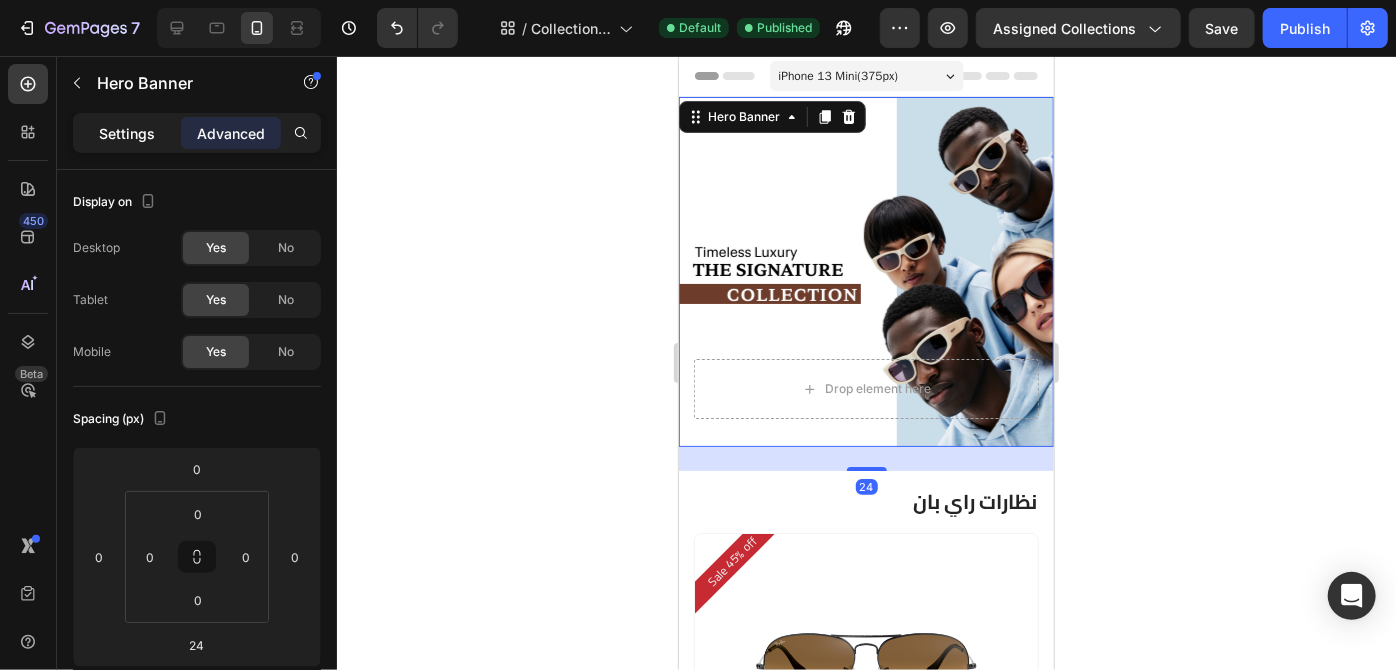 click on "Settings" at bounding box center (127, 133) 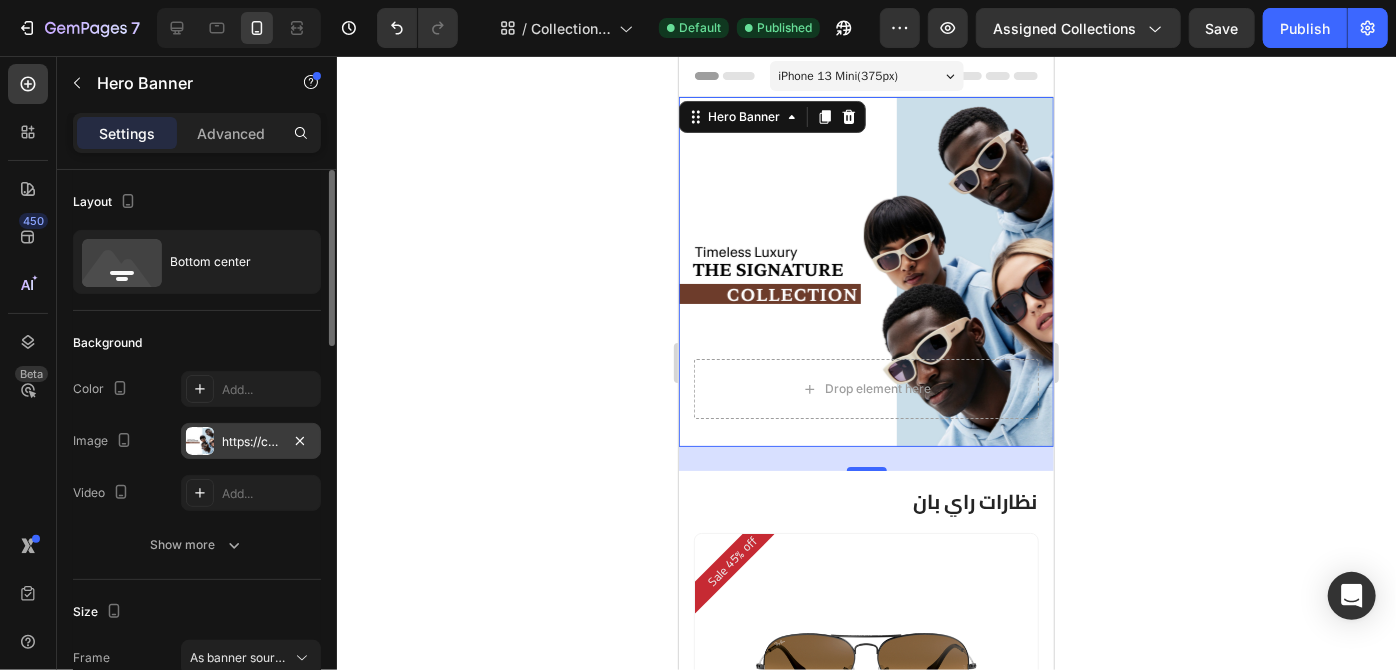 click at bounding box center (200, 441) 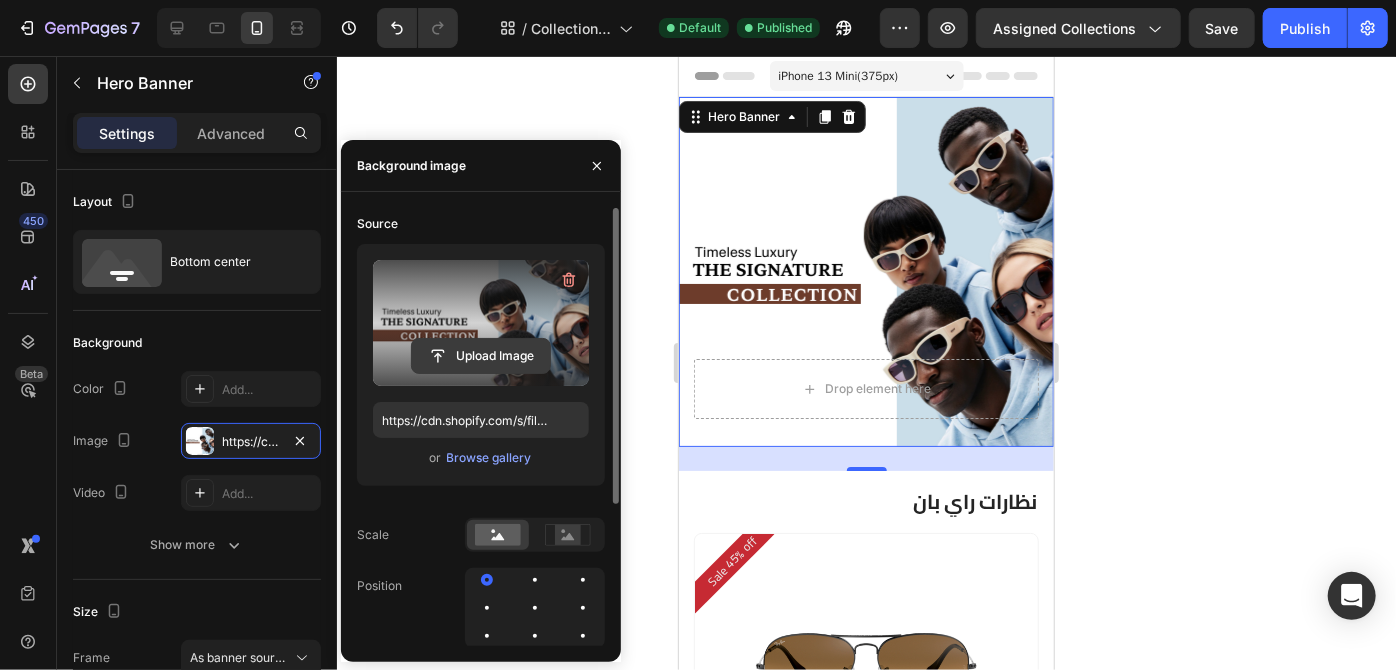 click 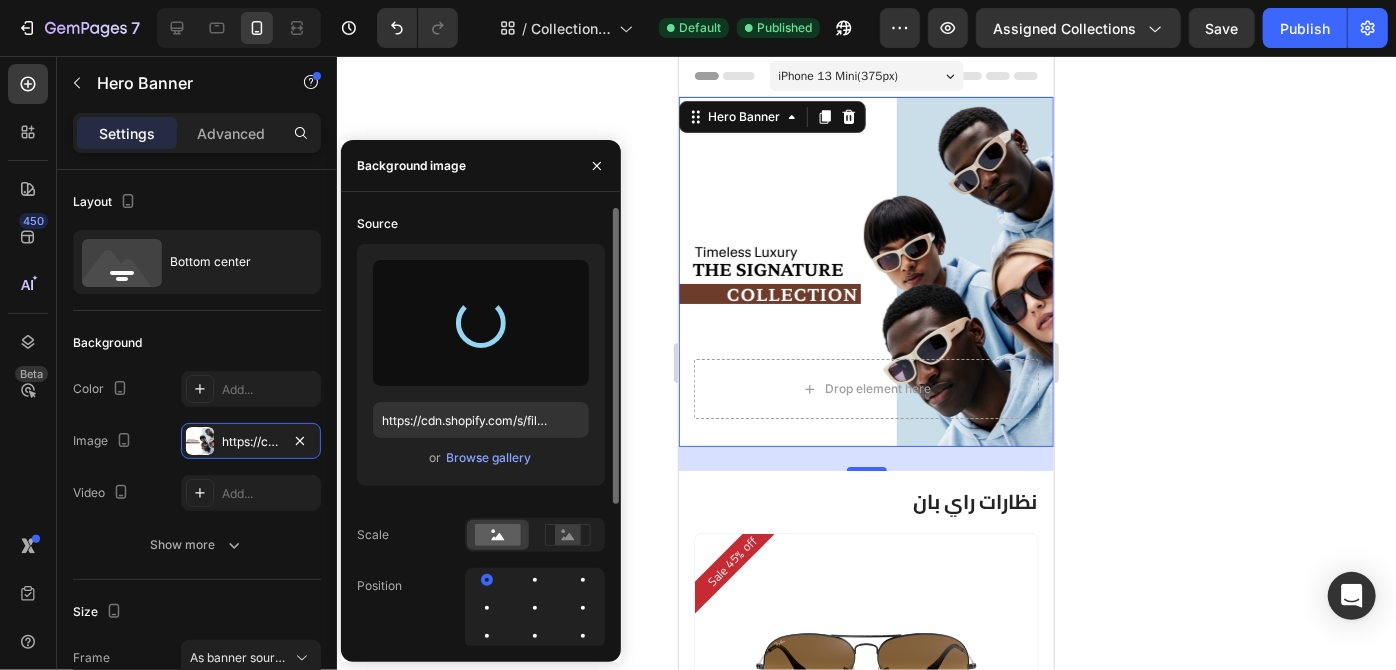 type on "https://cdn.shopify.com/s/files/1/0634/2810/0209/files/gempages_577556491356078630-7e53af42-b3f4-4857-b4e0-e47d5778ccd3.png" 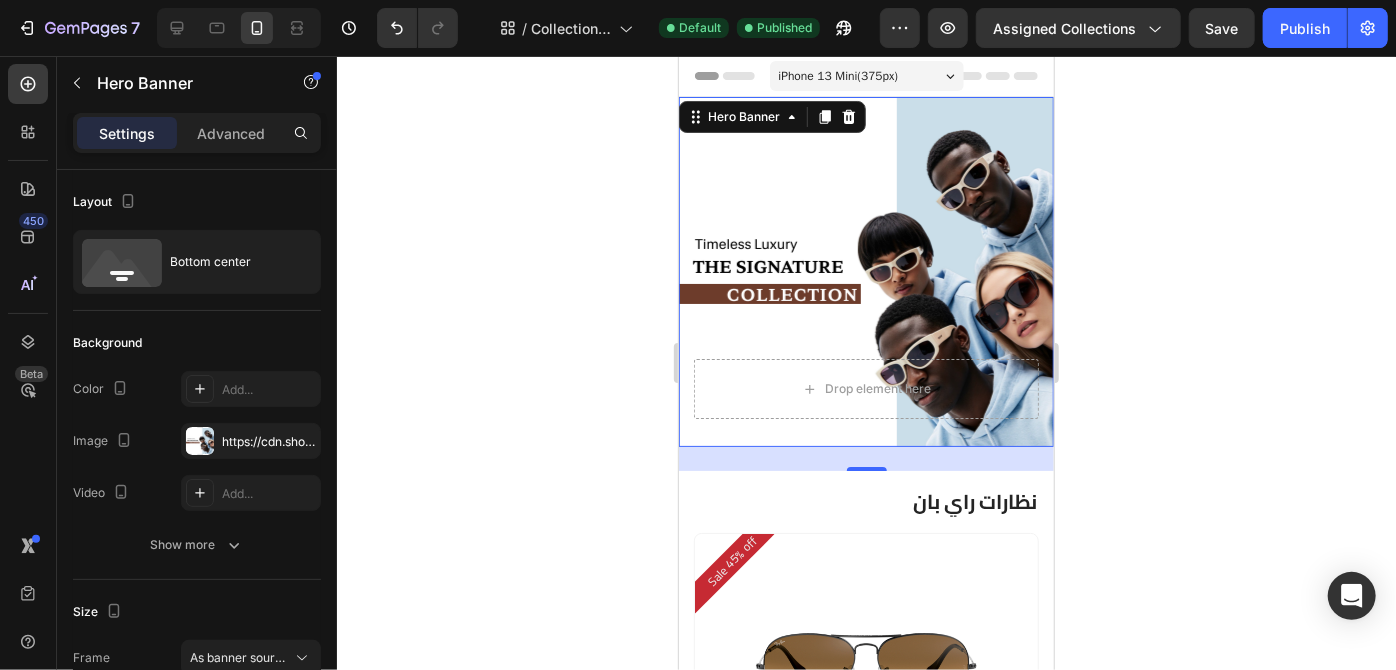 click 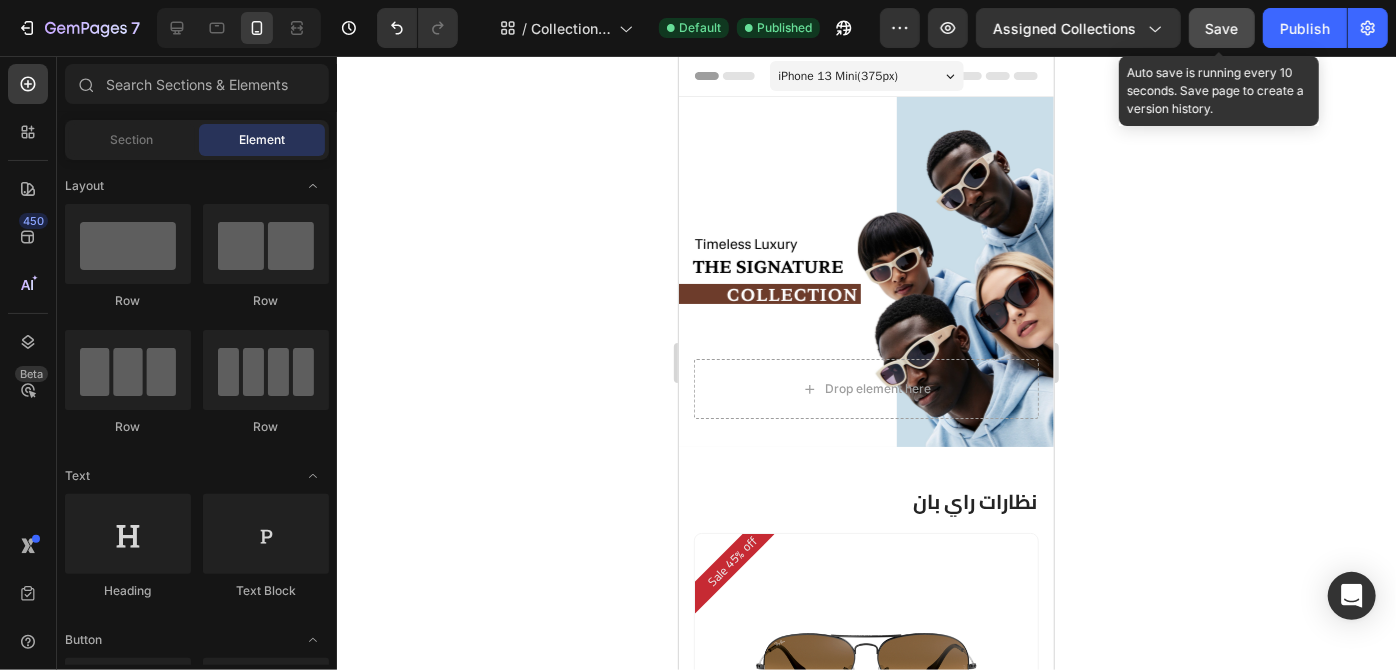 click on "Save" 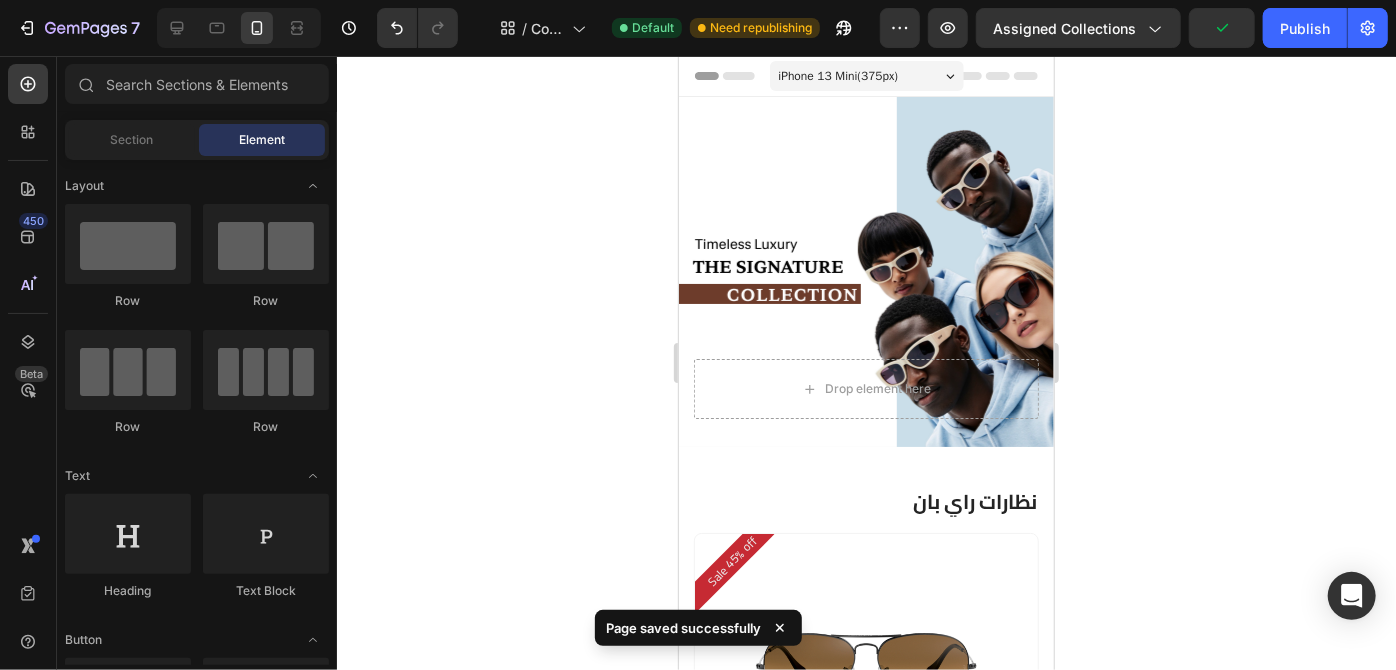 click on "Preview Assigned Collections  Publish" at bounding box center (1134, 28) 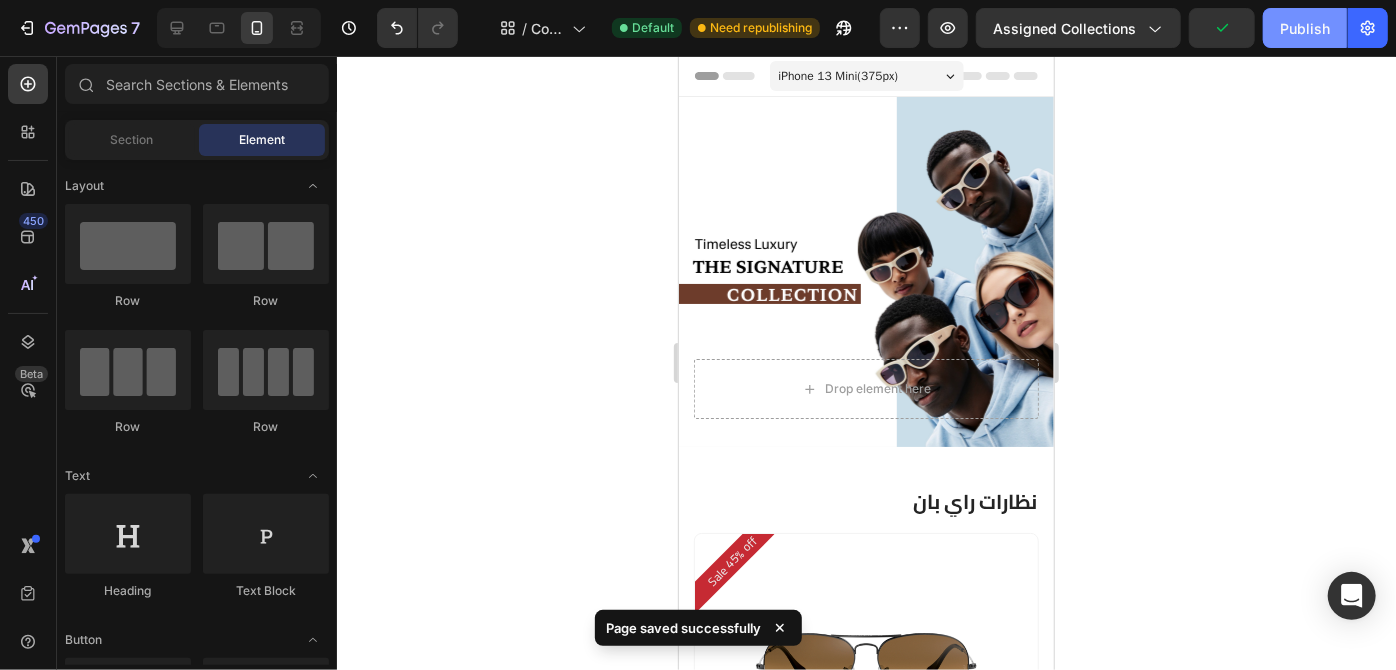 click on "Publish" at bounding box center [1305, 28] 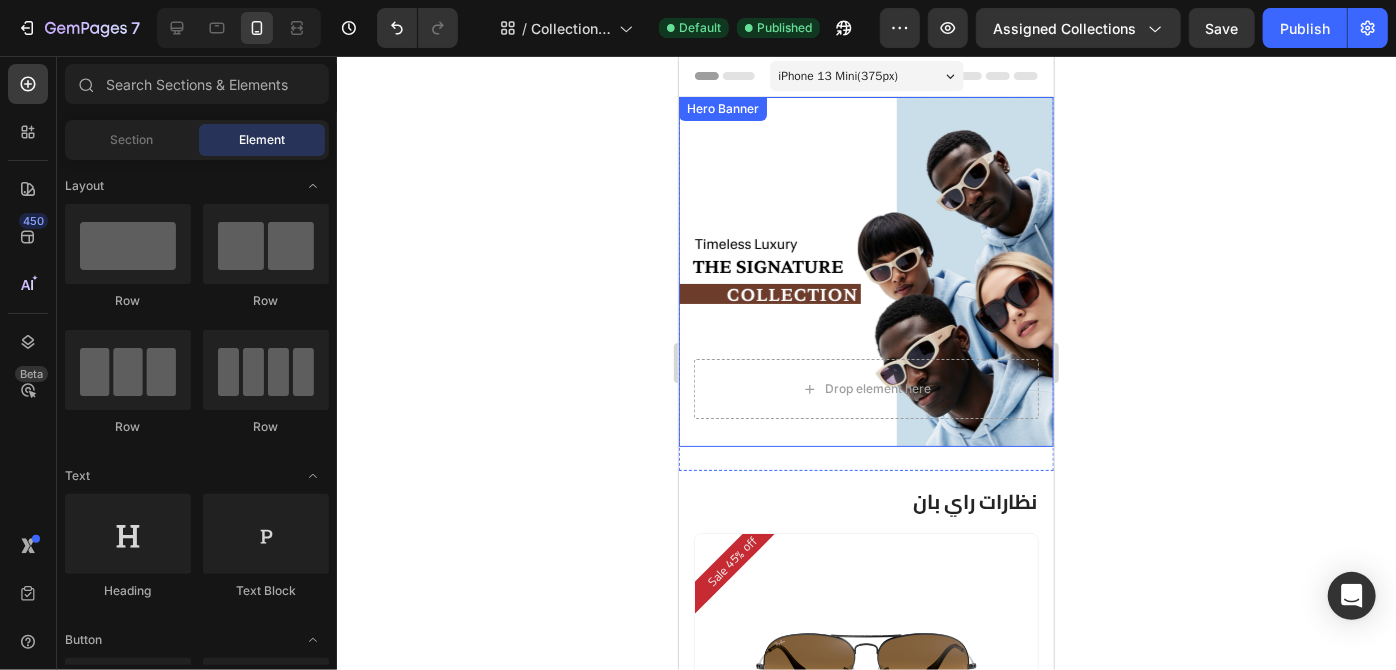 click at bounding box center [865, 271] 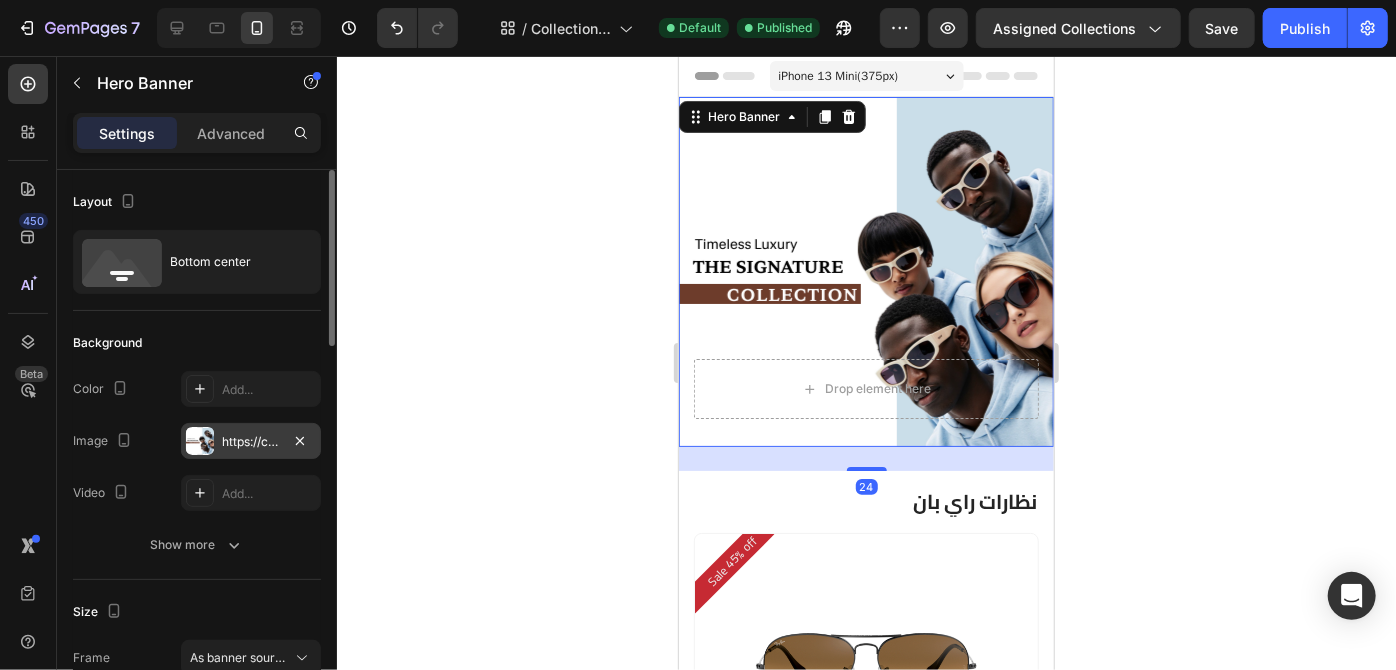 click at bounding box center (200, 441) 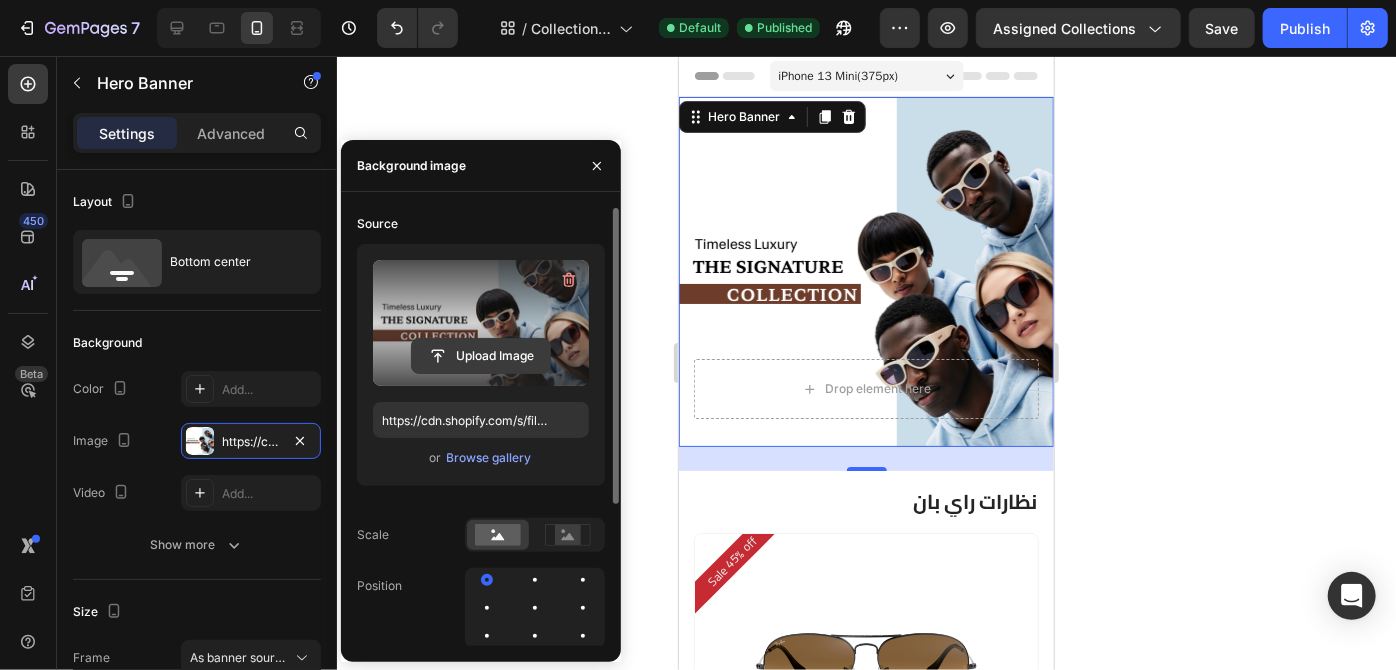 click 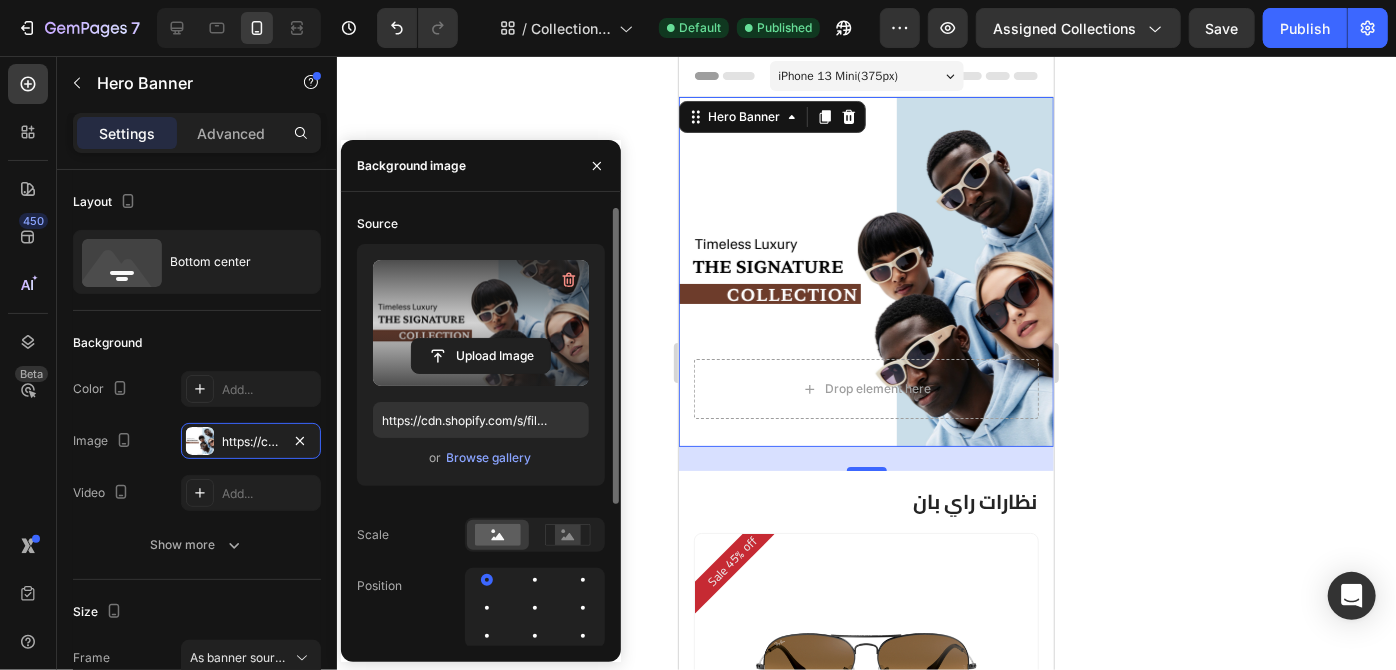 type on "https://cdn.shopify.com/s/files/1/0634/2810/0209/files/gempages_577556491356078630-d2dde96d-3c70-45b9-9a99-0a752faffb9e.png" 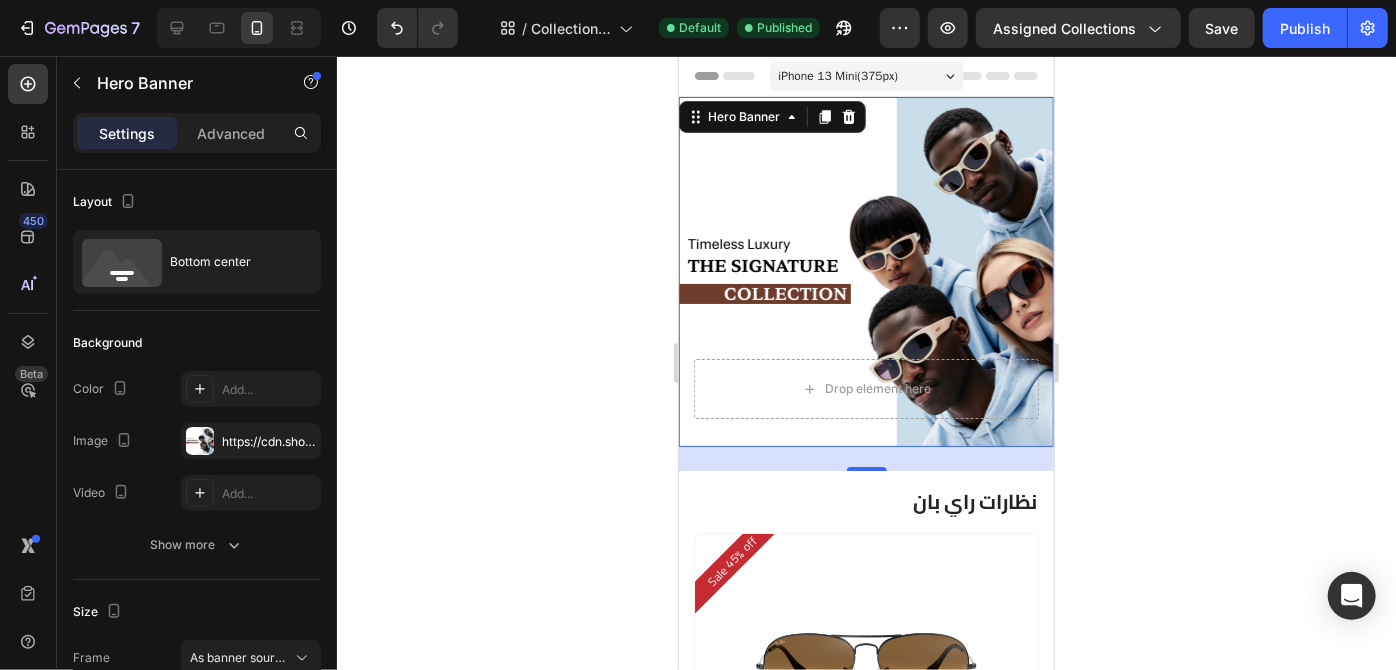 click 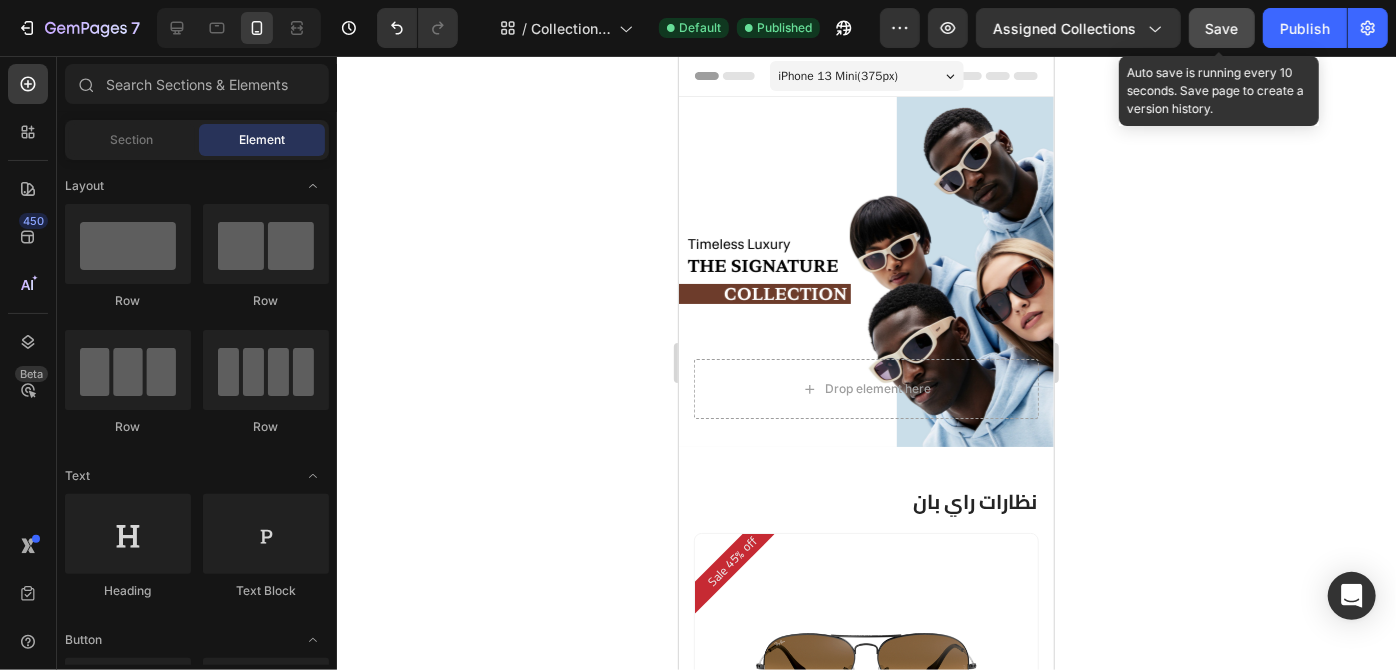 click on "Save" 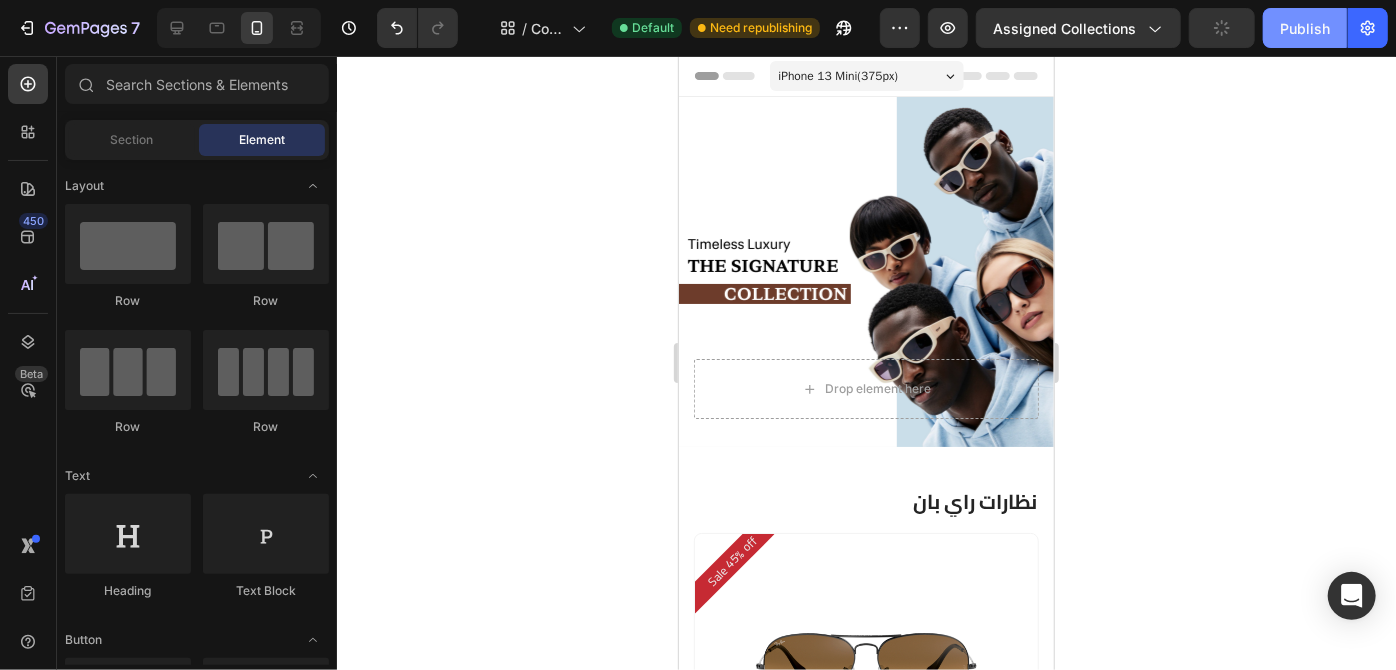 click on "Publish" at bounding box center (1305, 28) 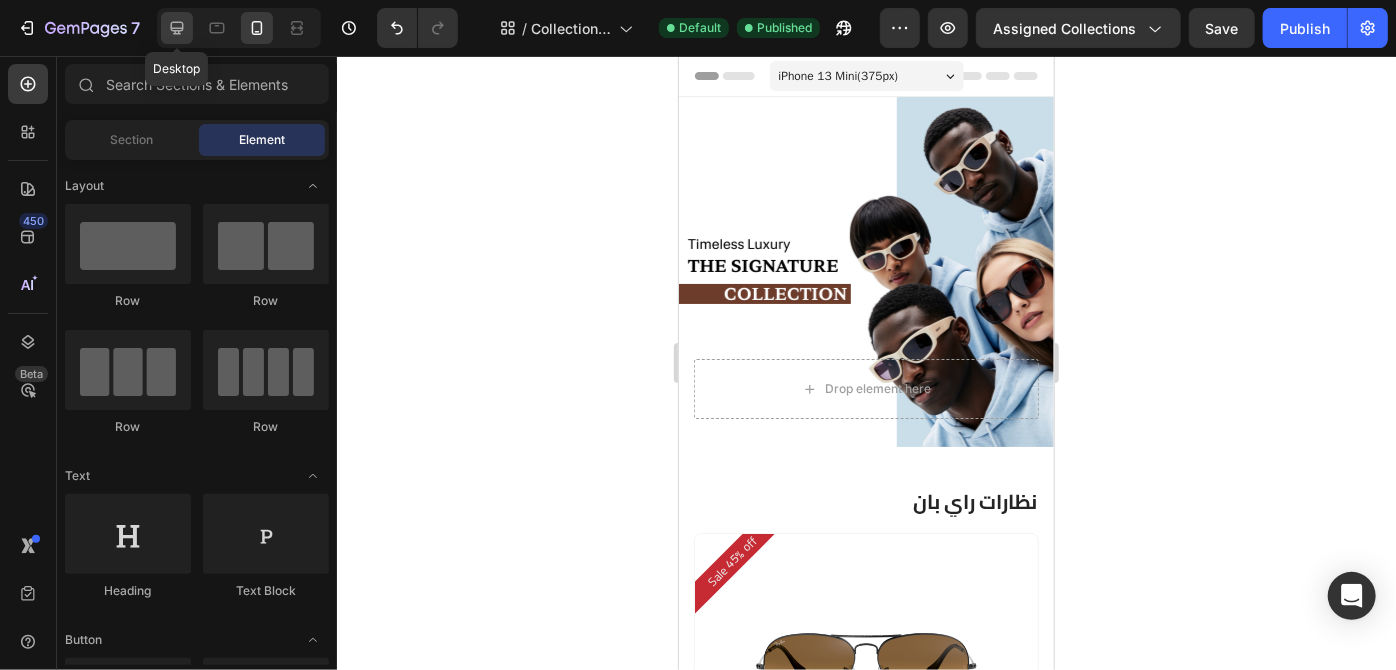 click 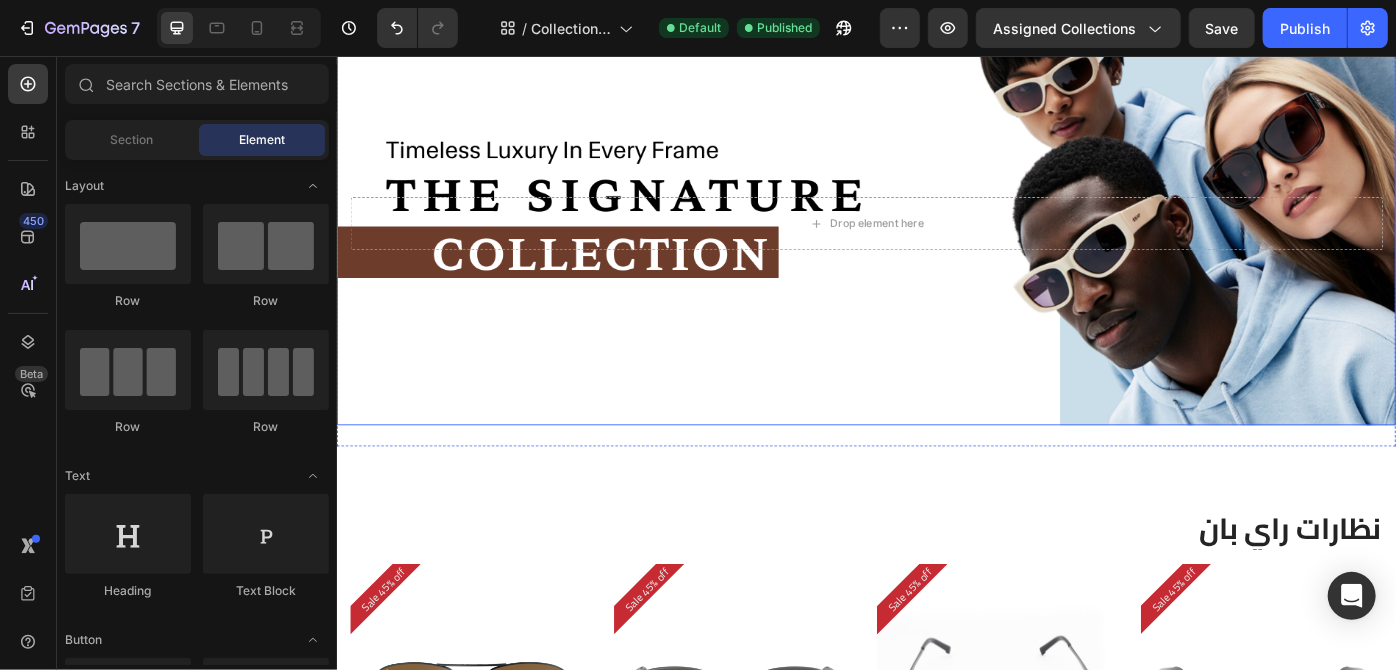 scroll, scrollTop: 0, scrollLeft: 0, axis: both 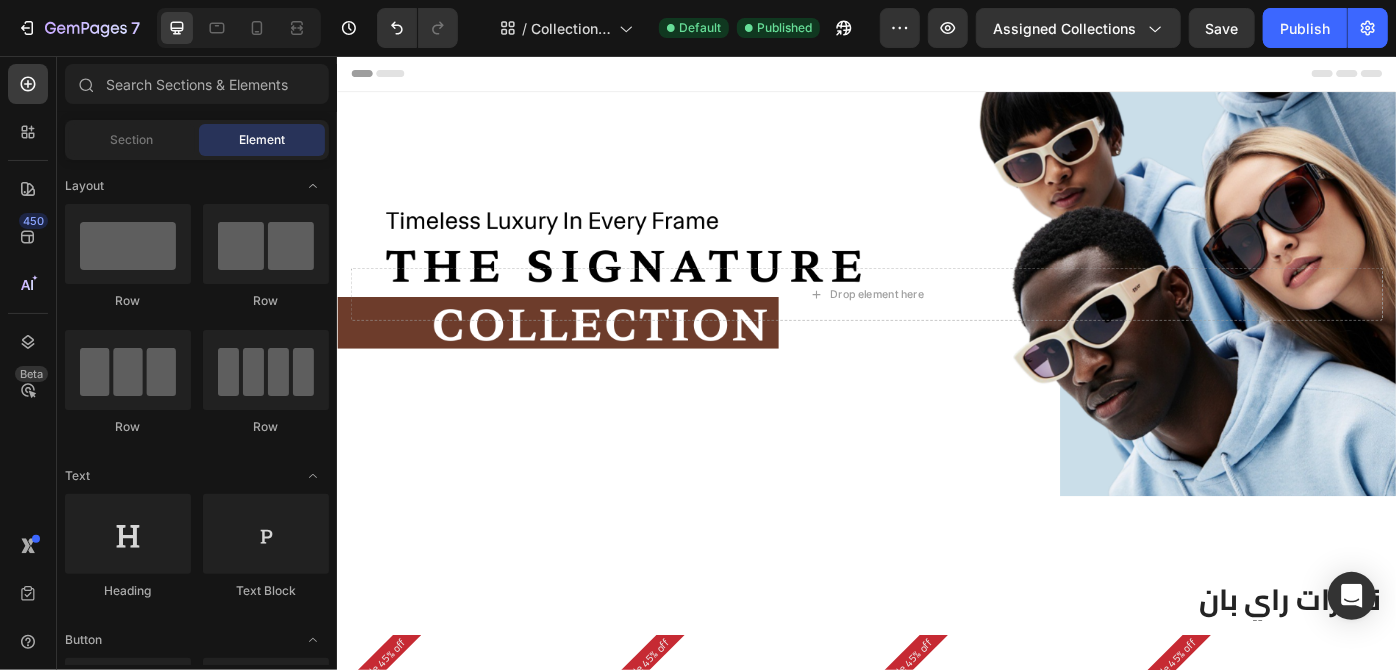 click on "Header" at bounding box center [936, 75] 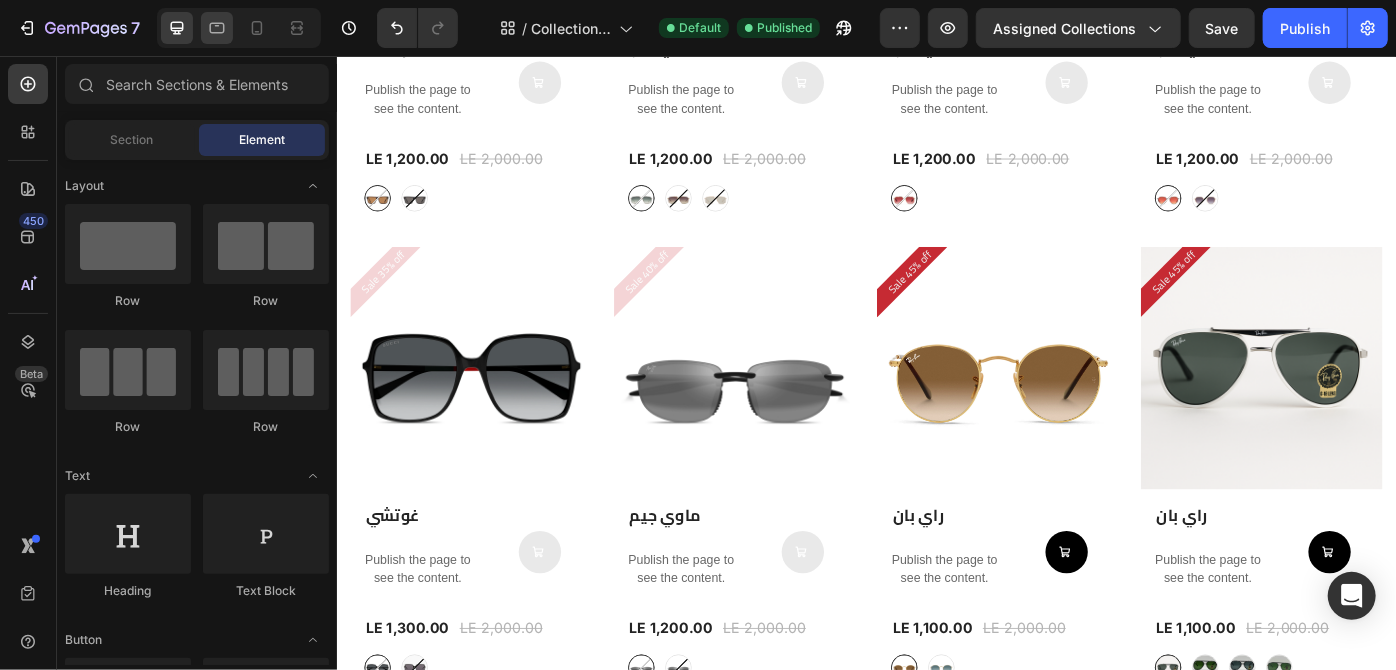 scroll, scrollTop: 1859, scrollLeft: 0, axis: vertical 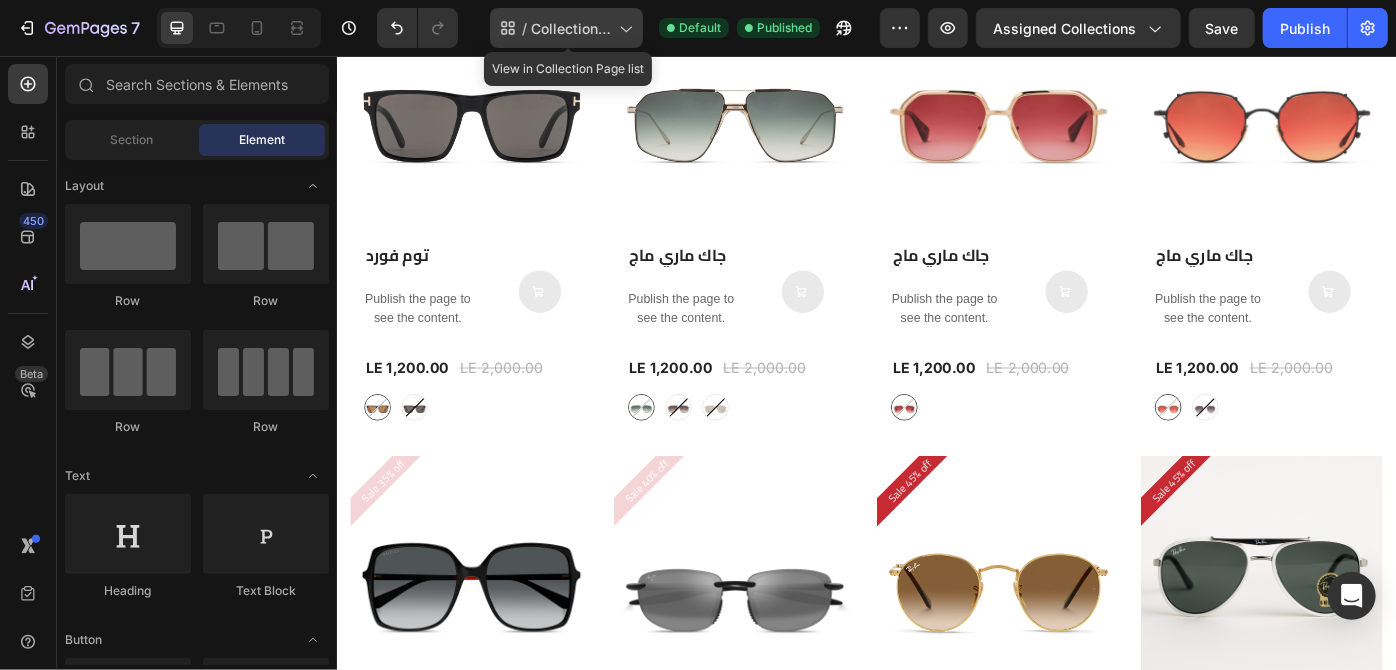 click 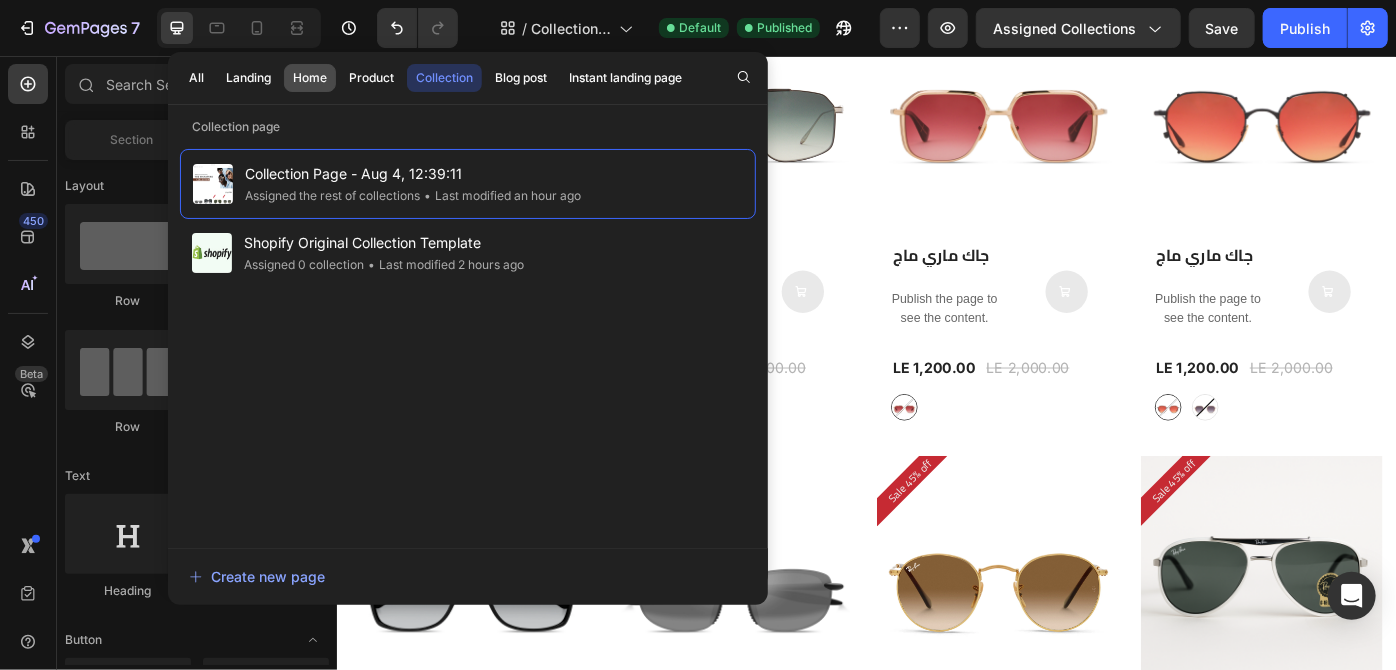 click on "Home" at bounding box center (310, 78) 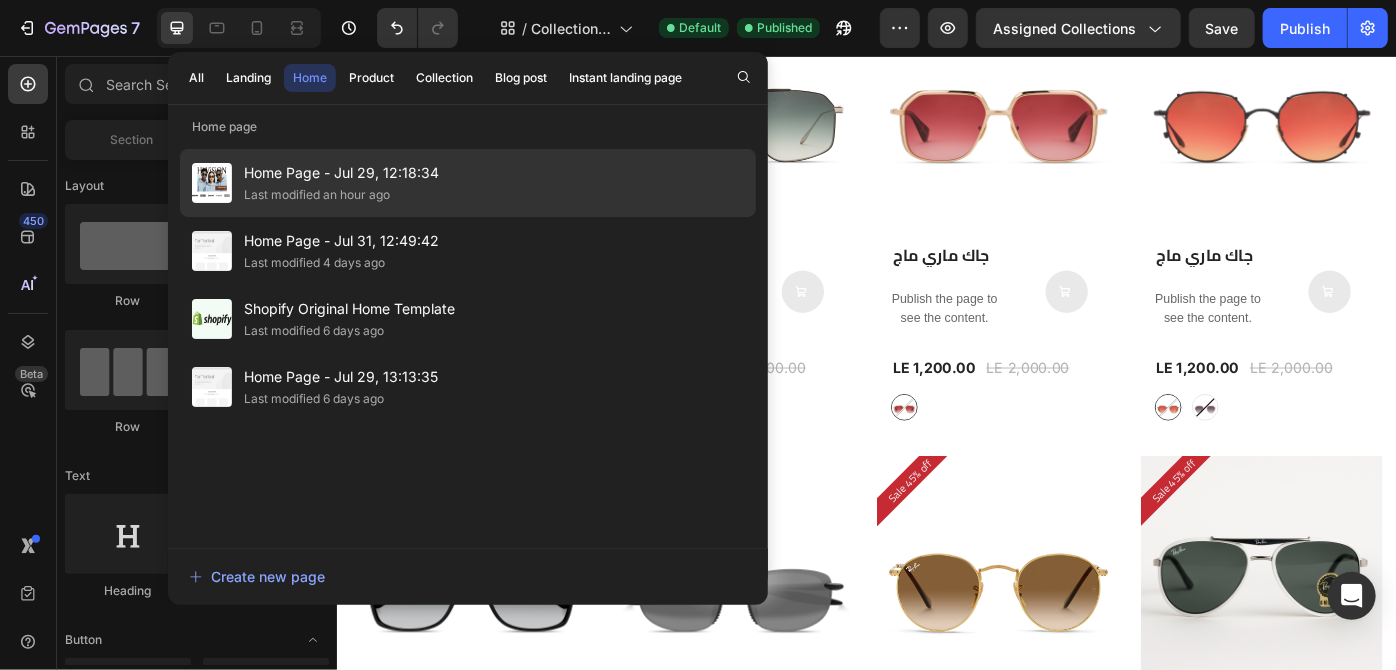 click on "Last modified an hour ago" 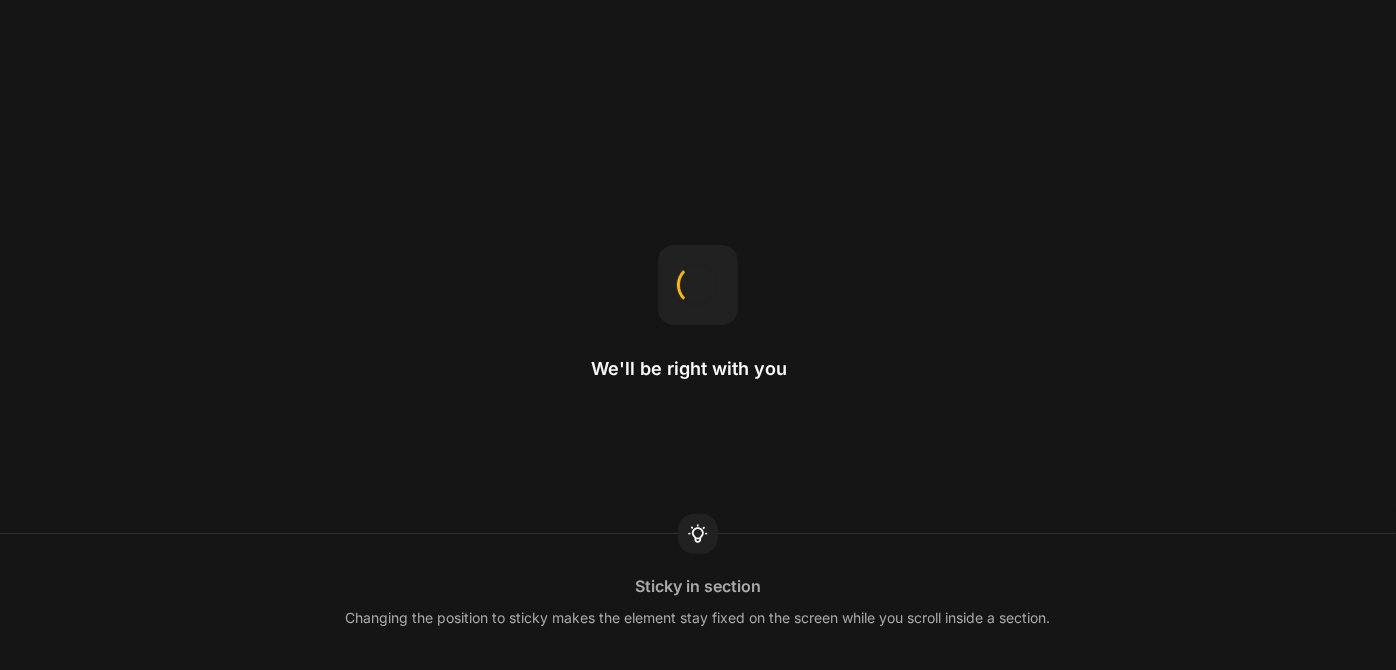 scroll, scrollTop: 0, scrollLeft: 0, axis: both 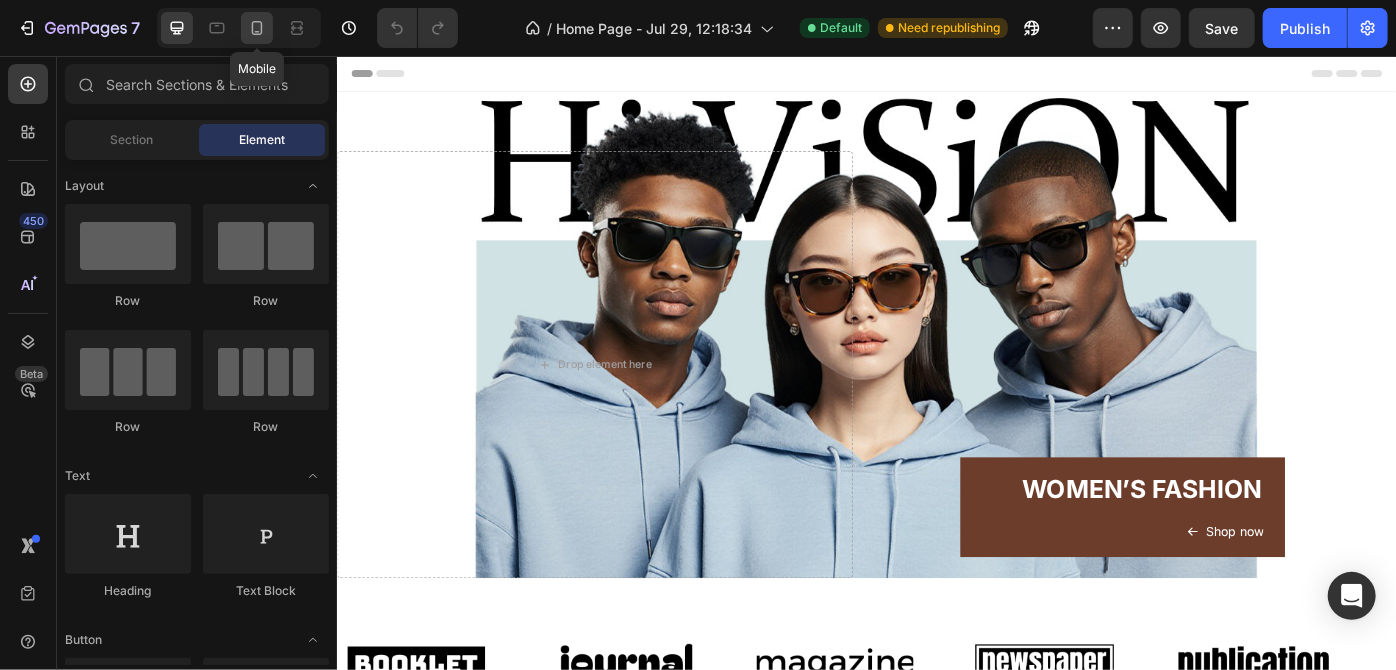 click 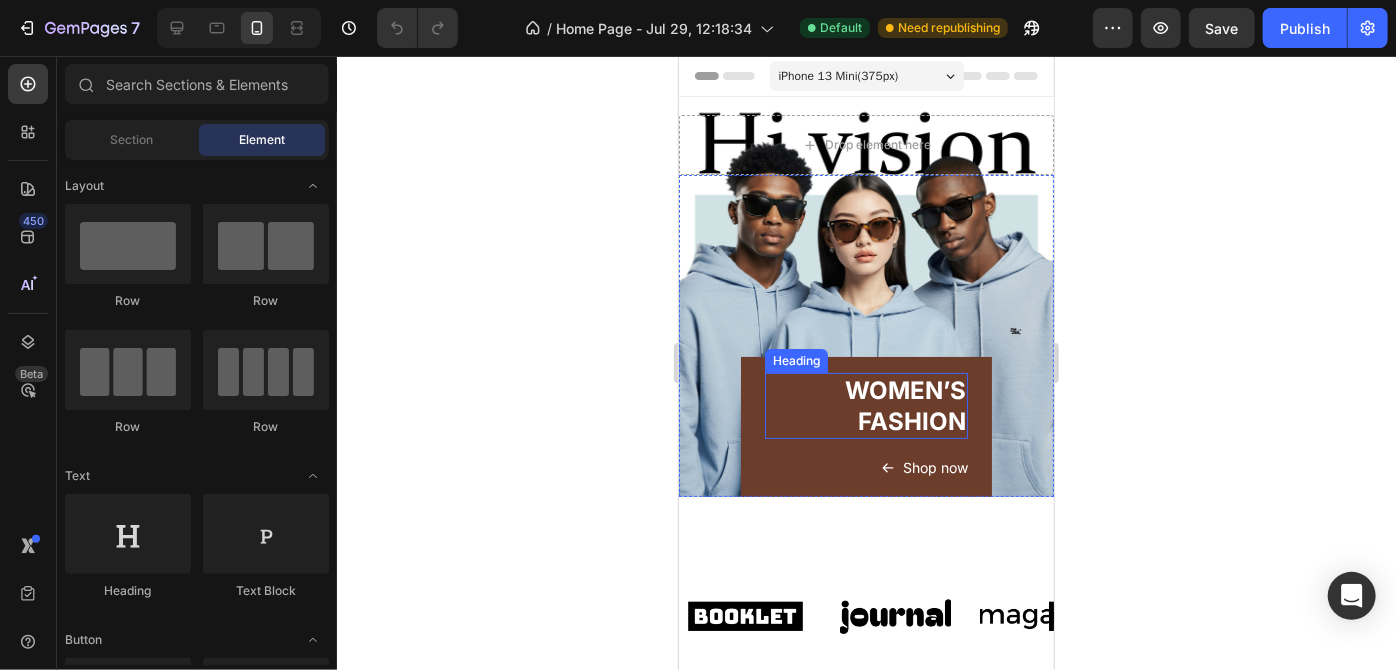 click on "WOMEN’S FASHION" at bounding box center [865, 405] 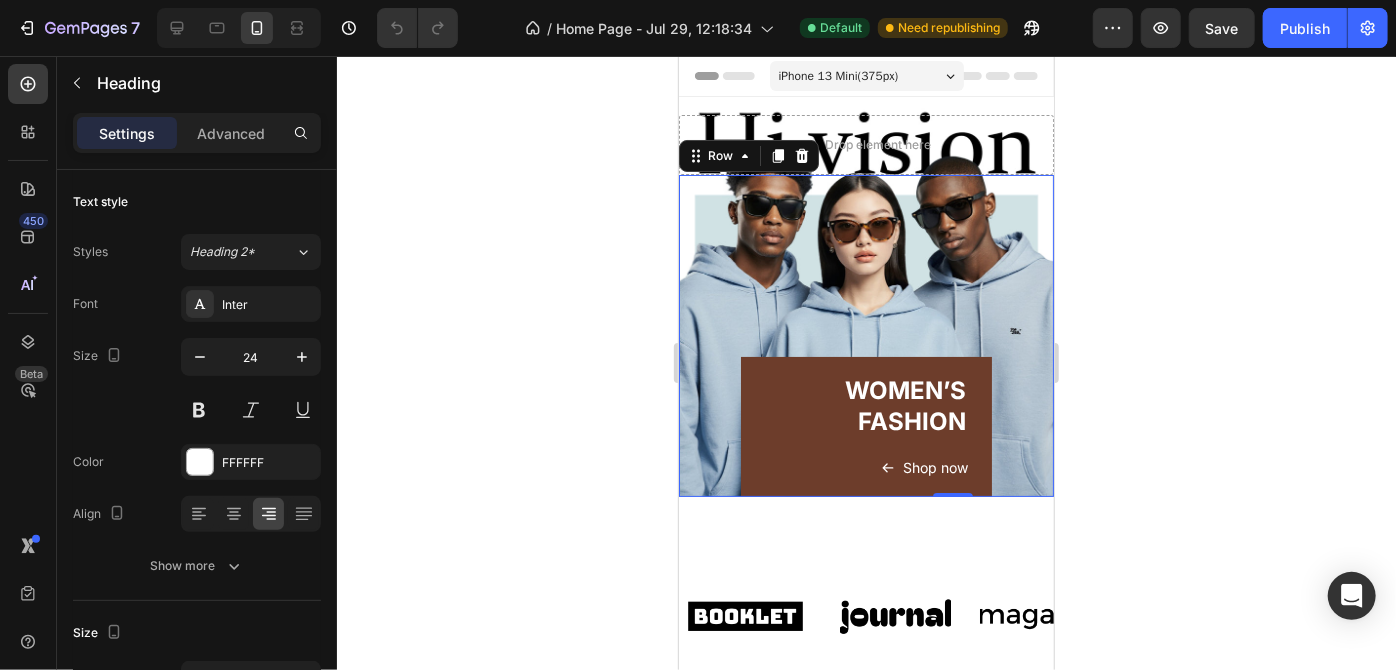 click on "WOMEN’S FASHION Heading
Shop now Button Row   0" at bounding box center [865, 426] 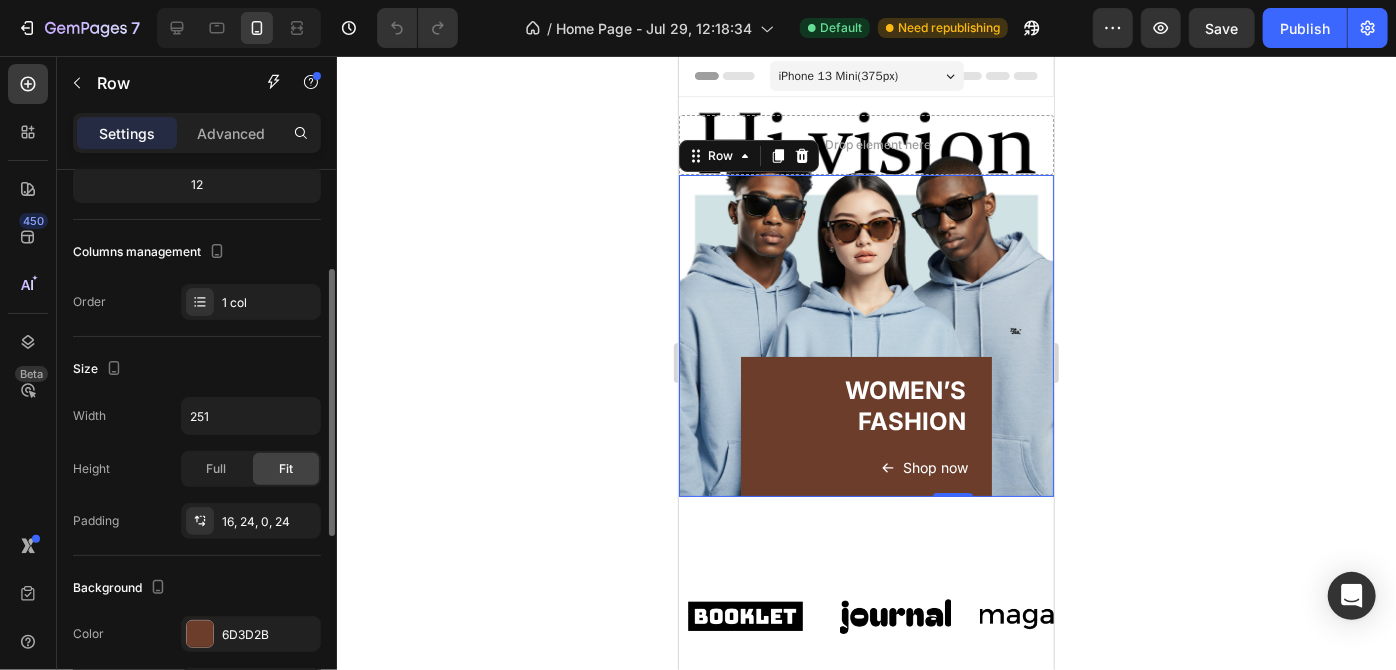 scroll, scrollTop: 213, scrollLeft: 0, axis: vertical 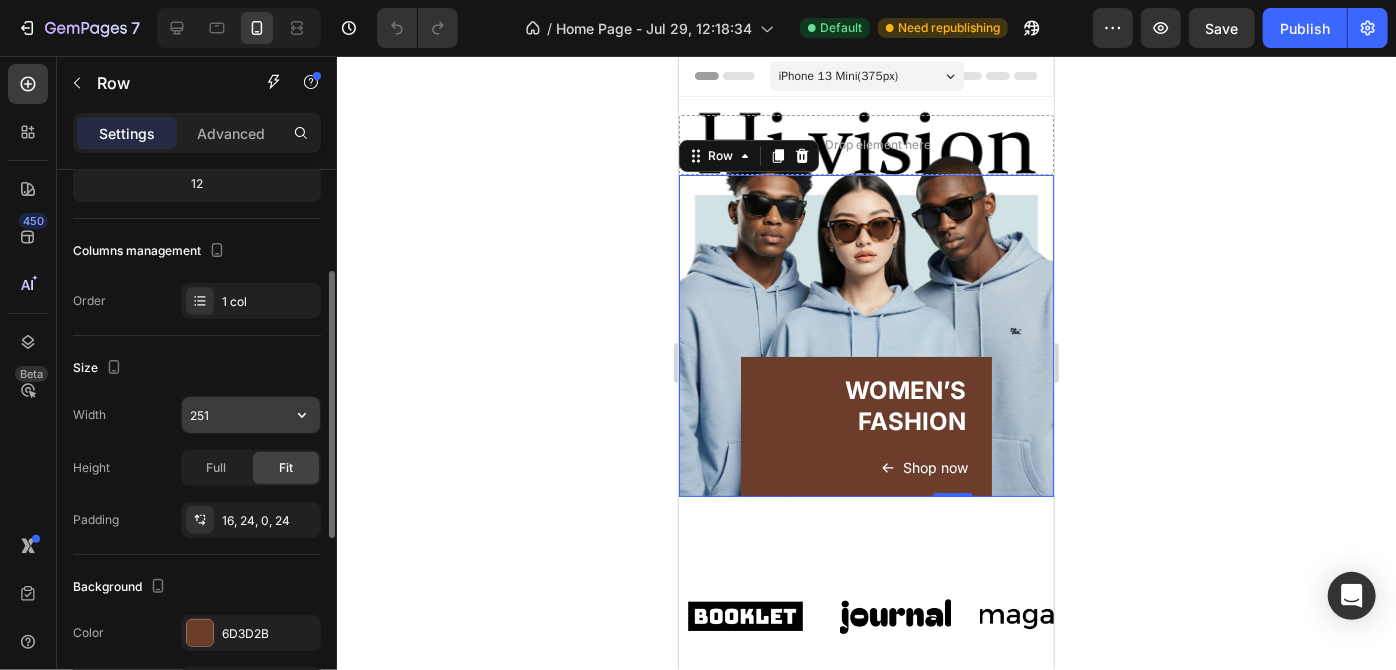 click on "251" at bounding box center [251, 415] 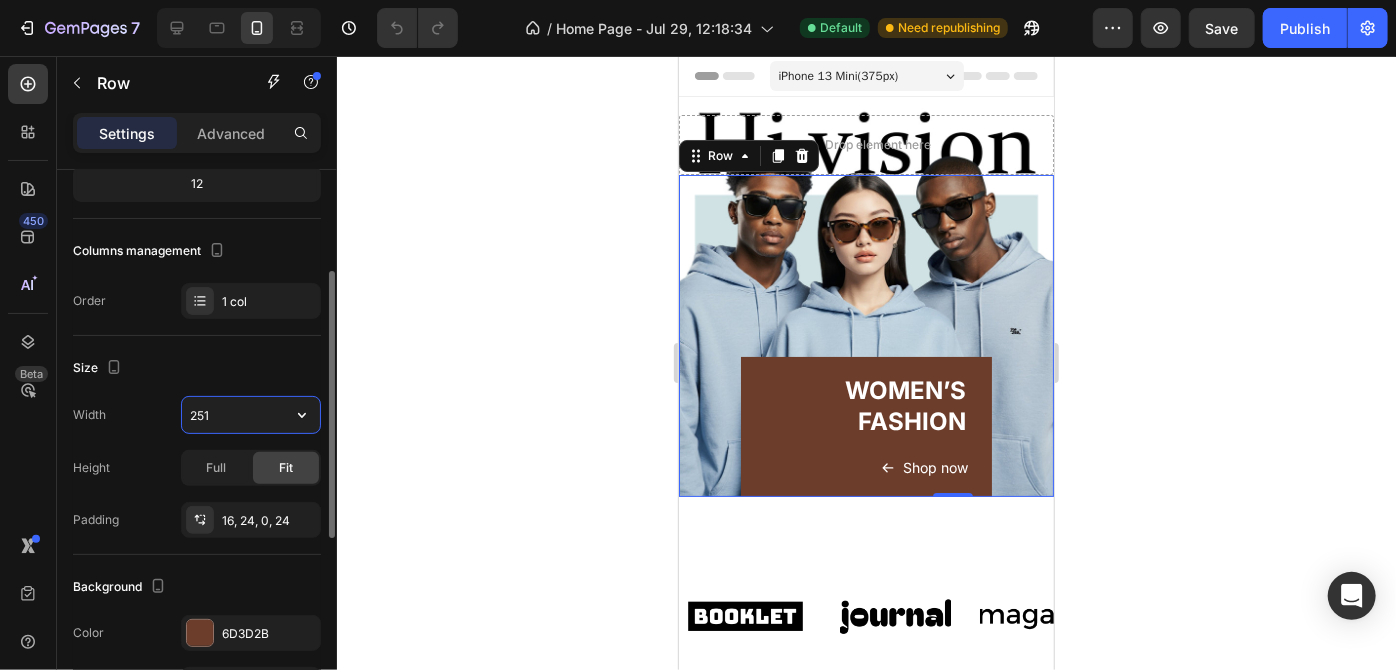 click on "251" at bounding box center (251, 415) 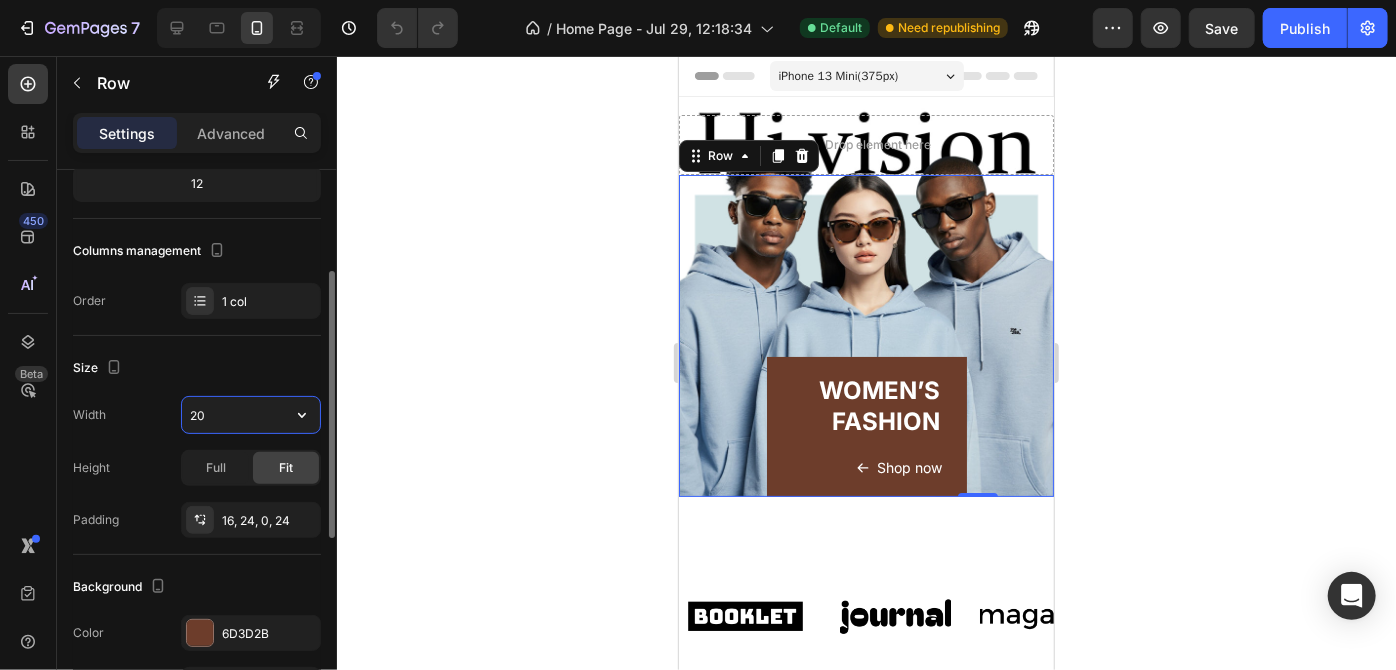 type on "2" 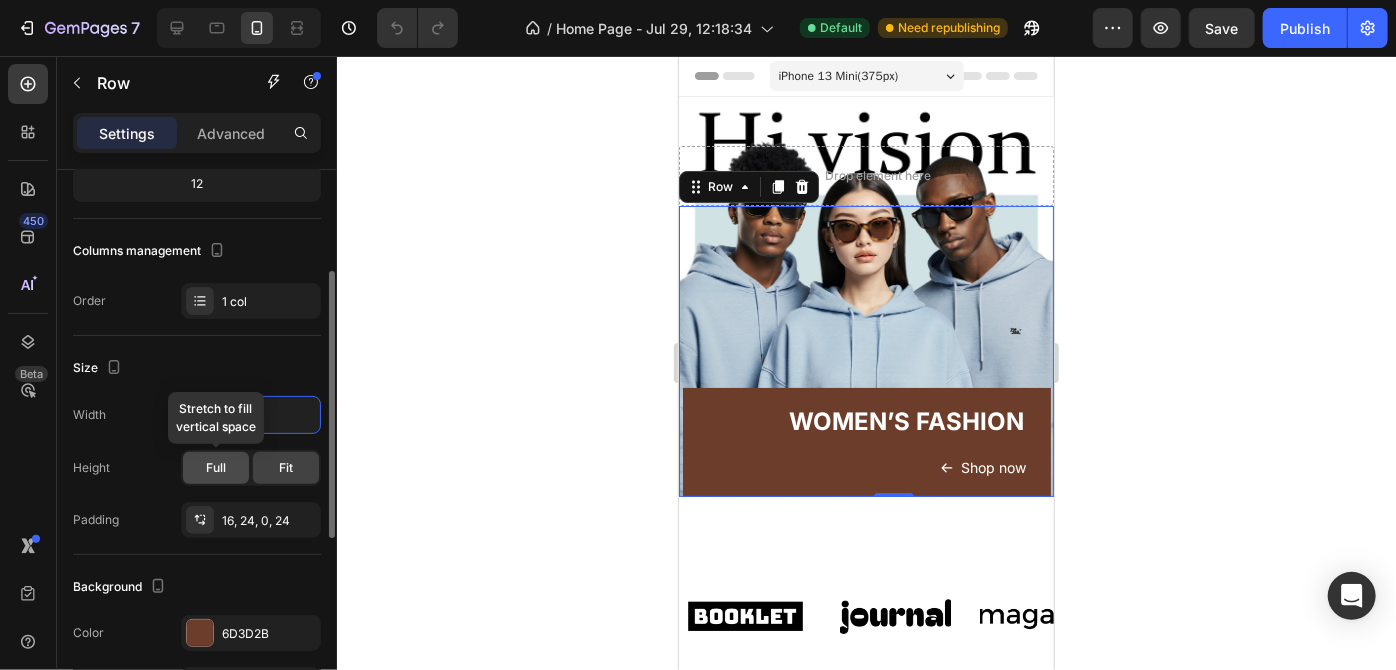 click on "Full" 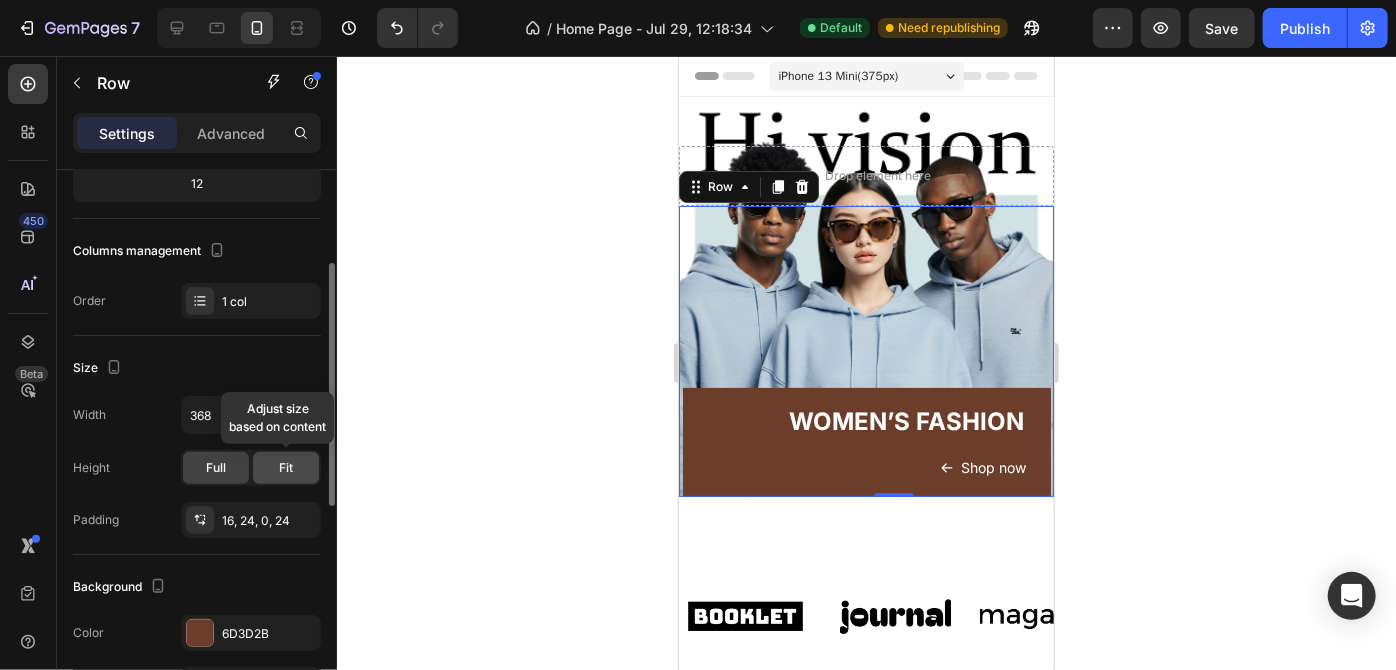 click on "Fit" 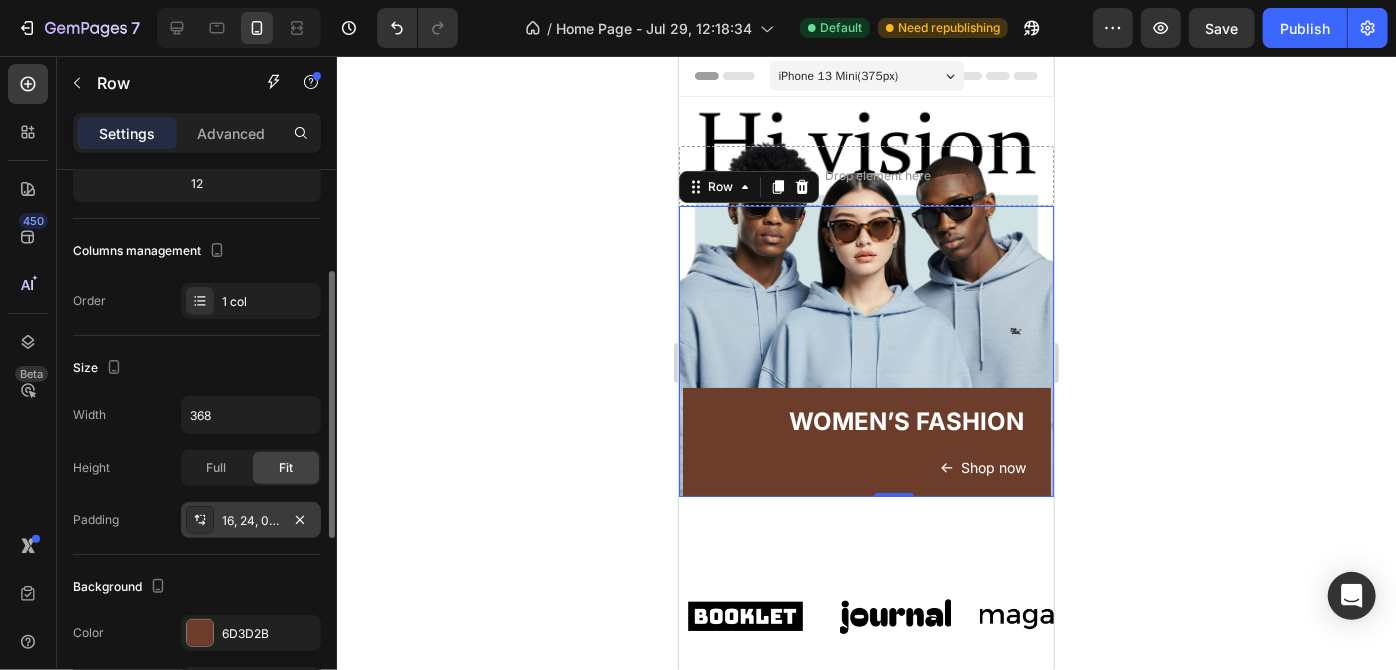 click 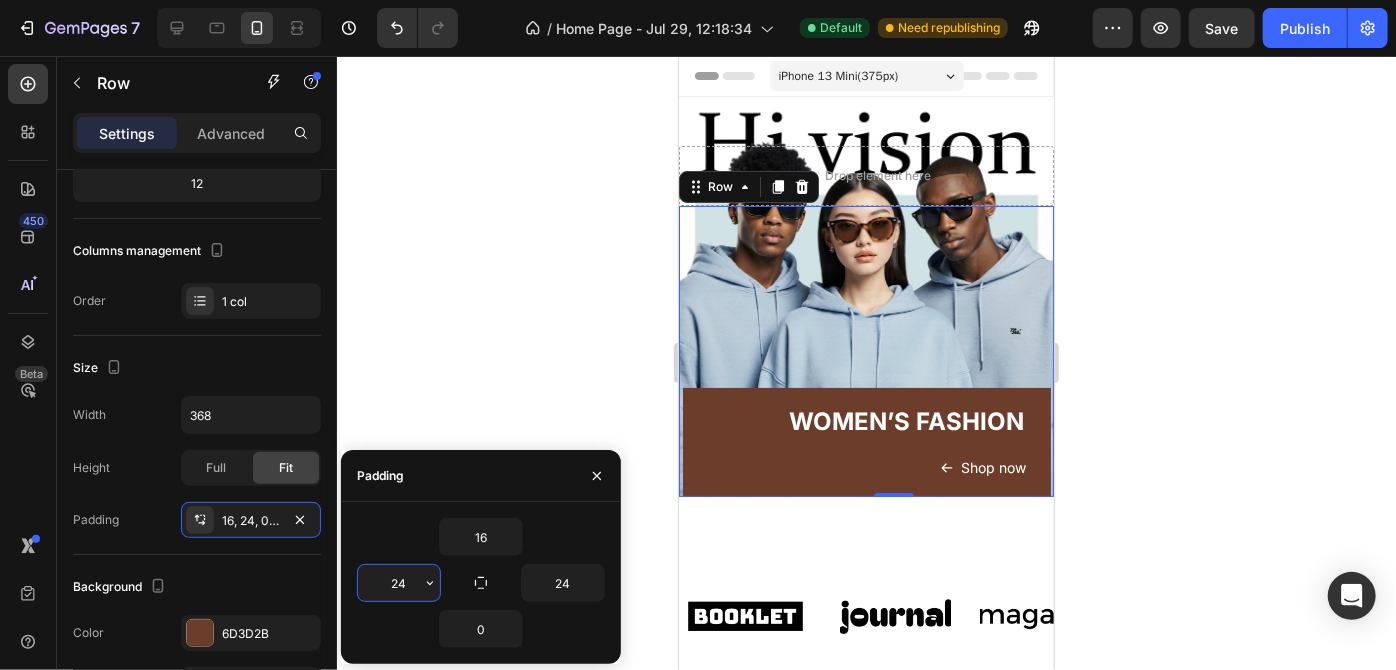 click on "24" at bounding box center (399, 583) 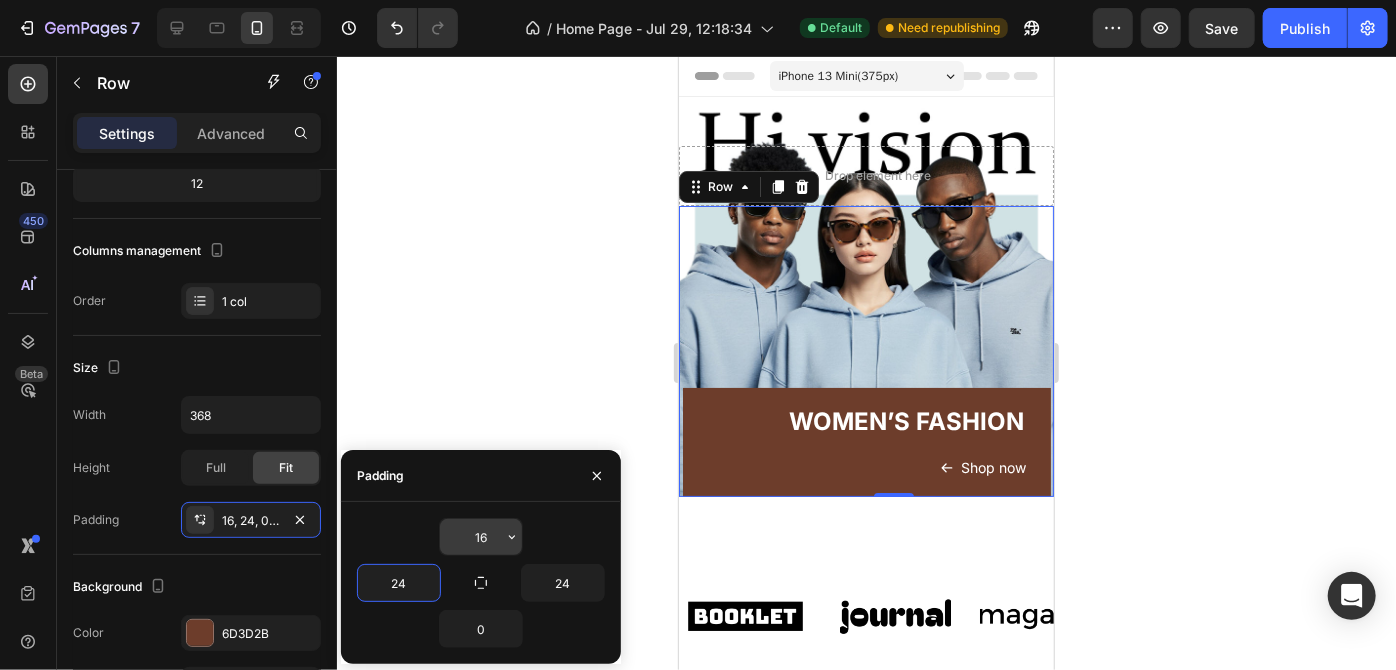 click on "16" at bounding box center [481, 537] 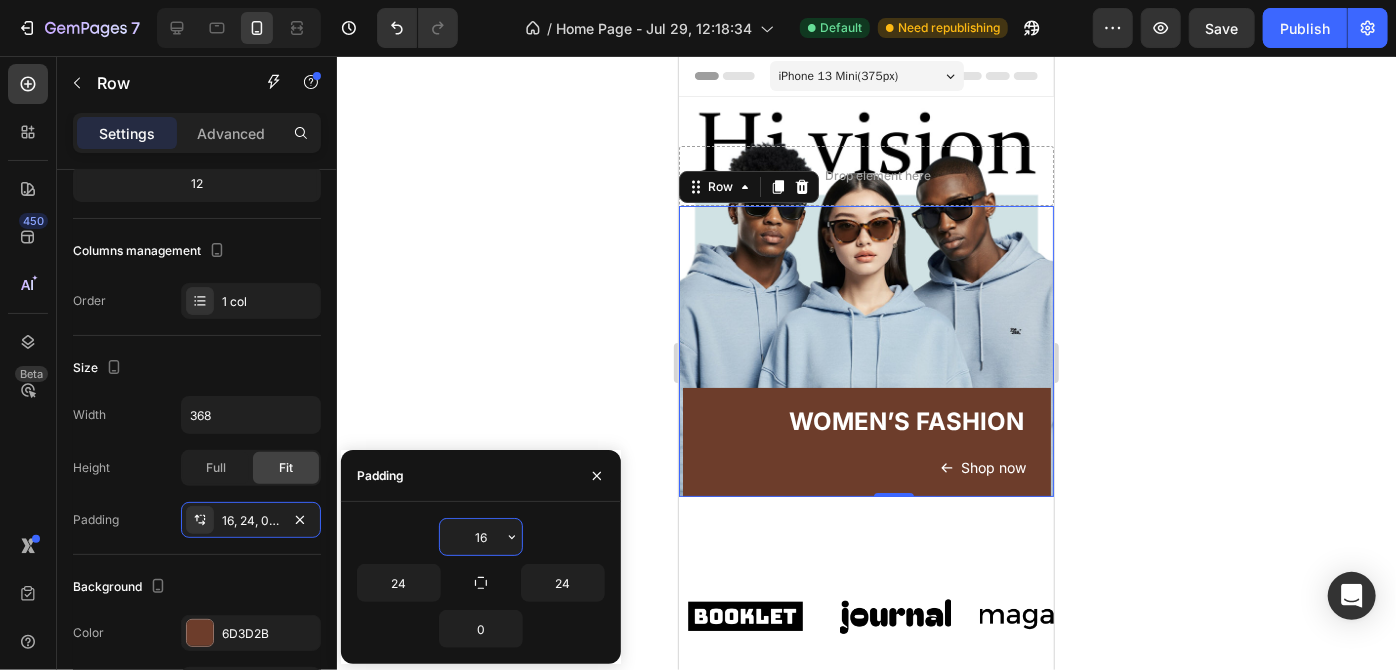 click on "16" at bounding box center [481, 537] 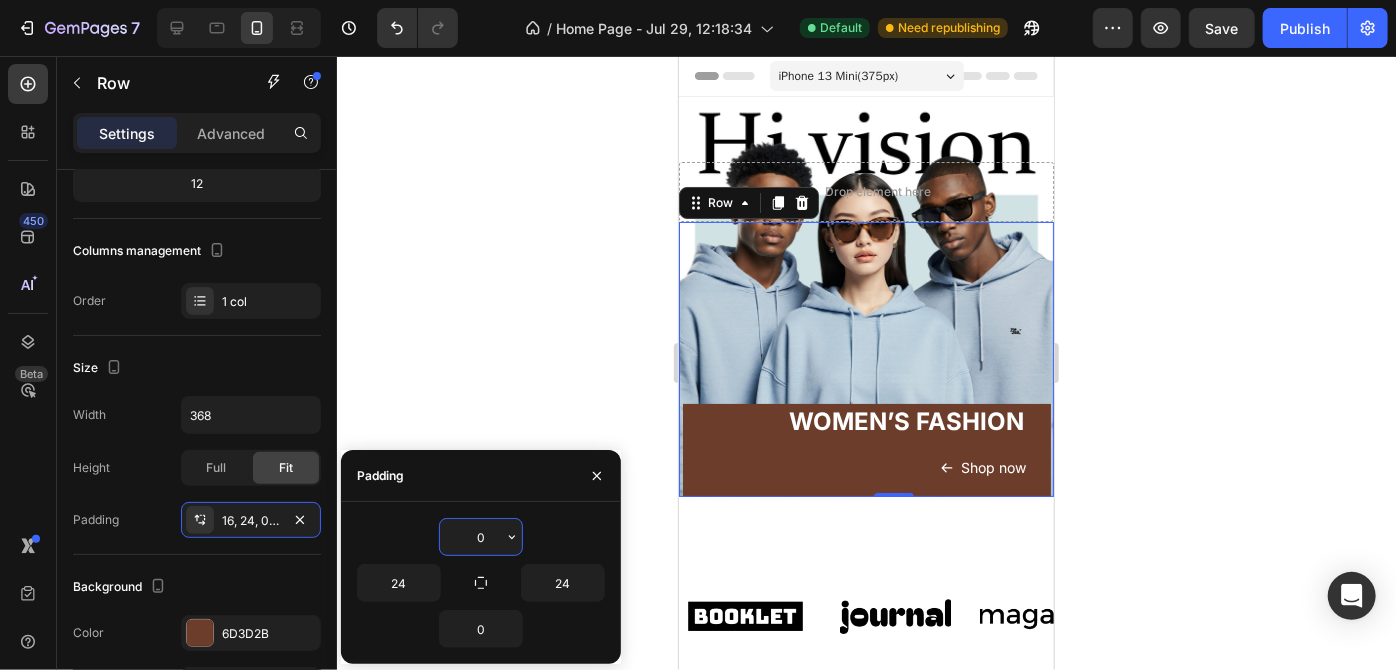 type on "08" 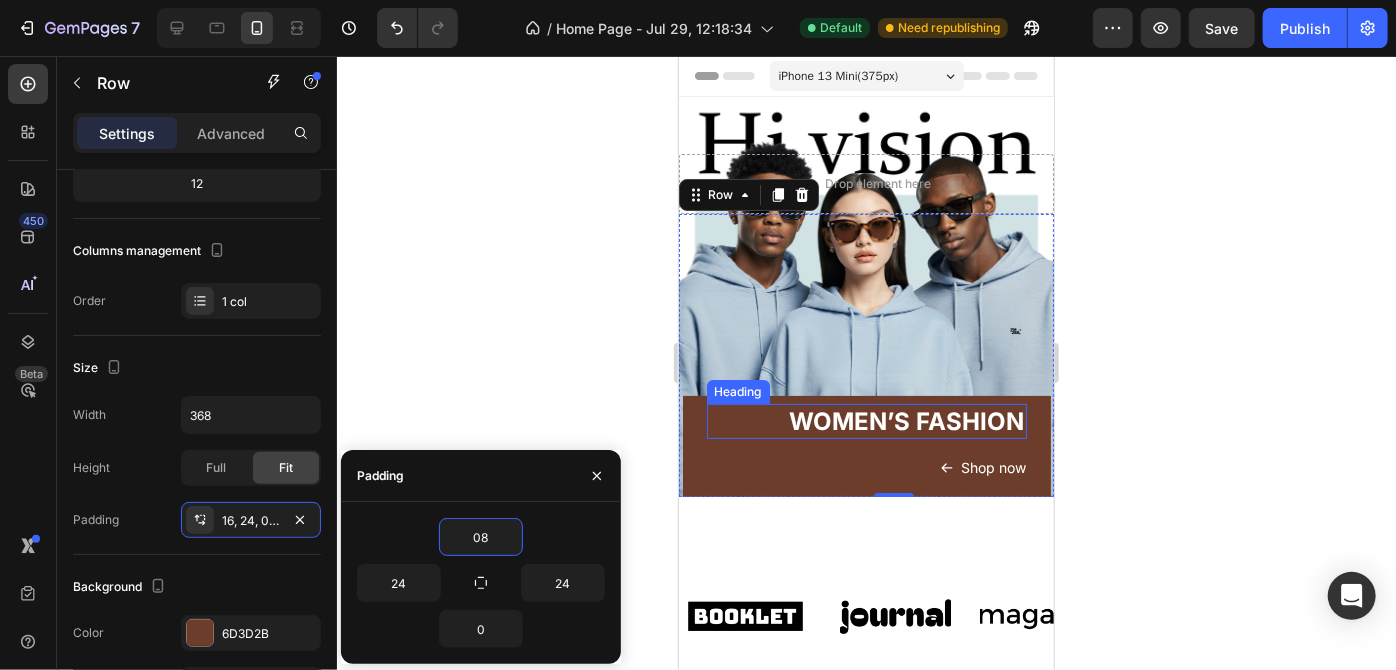 click on "WOMEN’S FASHION" at bounding box center (866, 420) 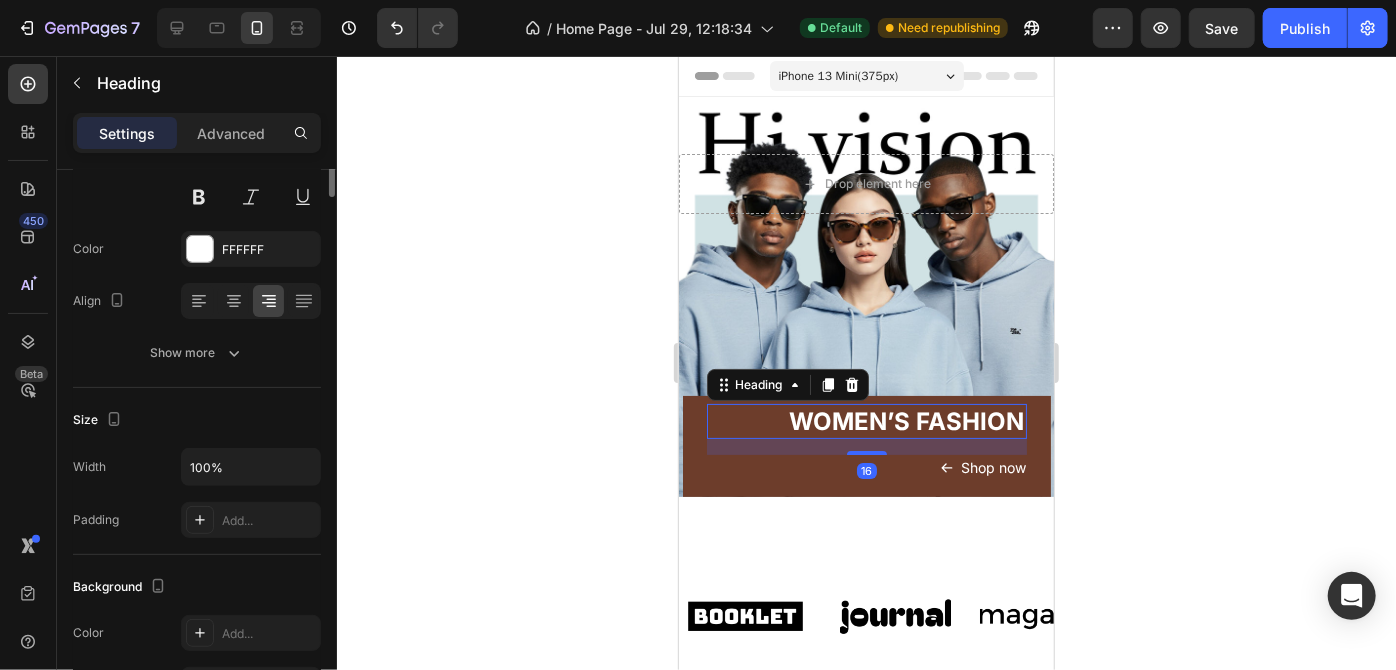 scroll, scrollTop: 0, scrollLeft: 0, axis: both 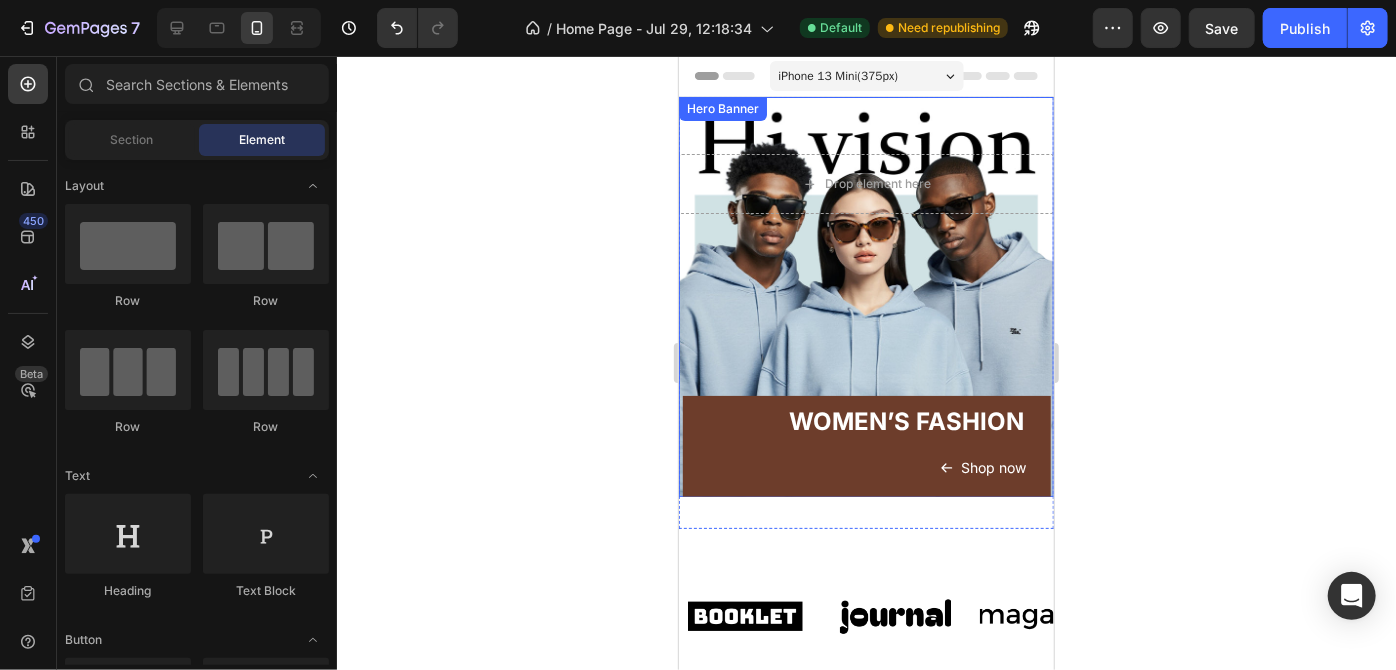 click on "WOMEN’S FASHION Heading
Shop now Button Row" at bounding box center (865, 354) 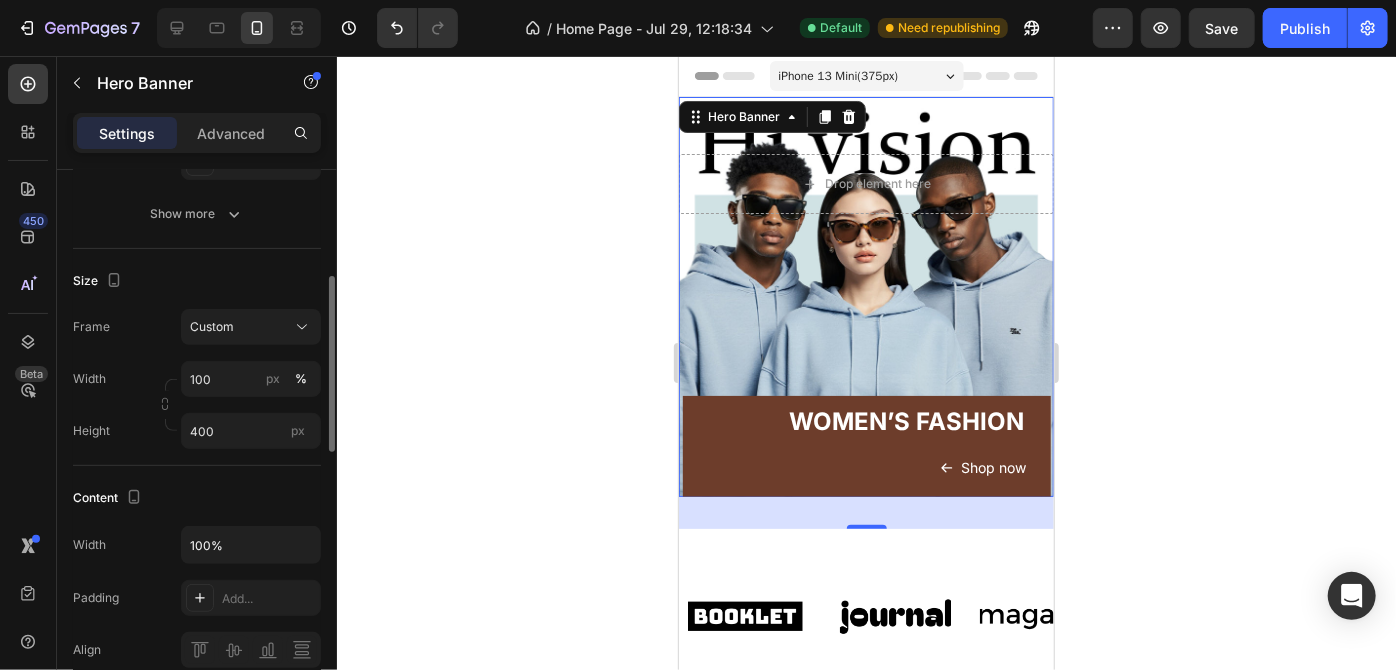 scroll, scrollTop: 332, scrollLeft: 0, axis: vertical 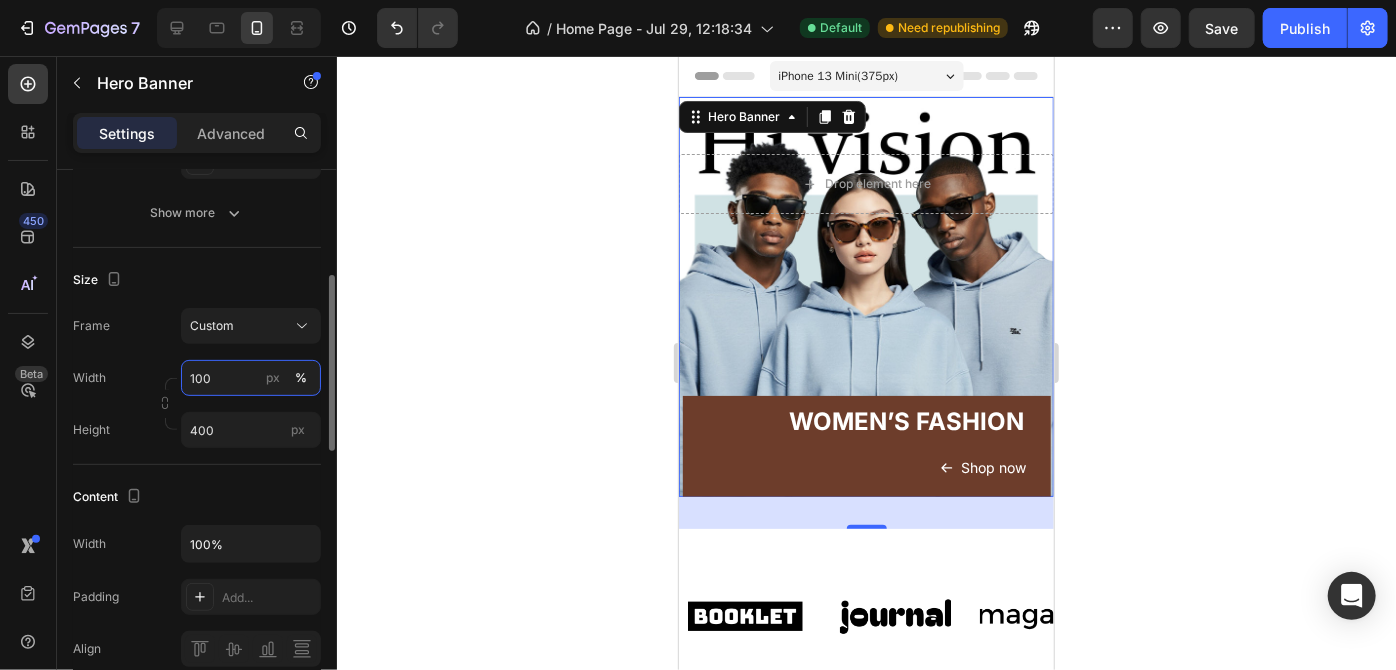 click on "100" at bounding box center [251, 378] 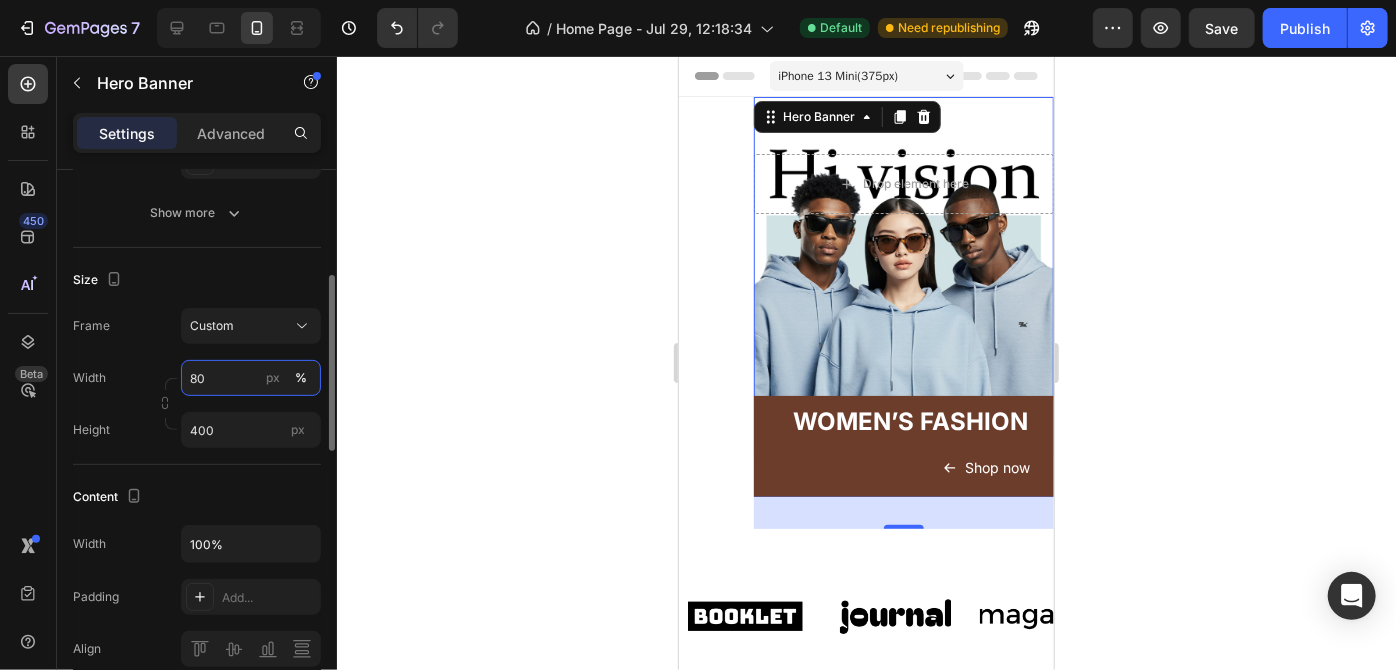 type on "100" 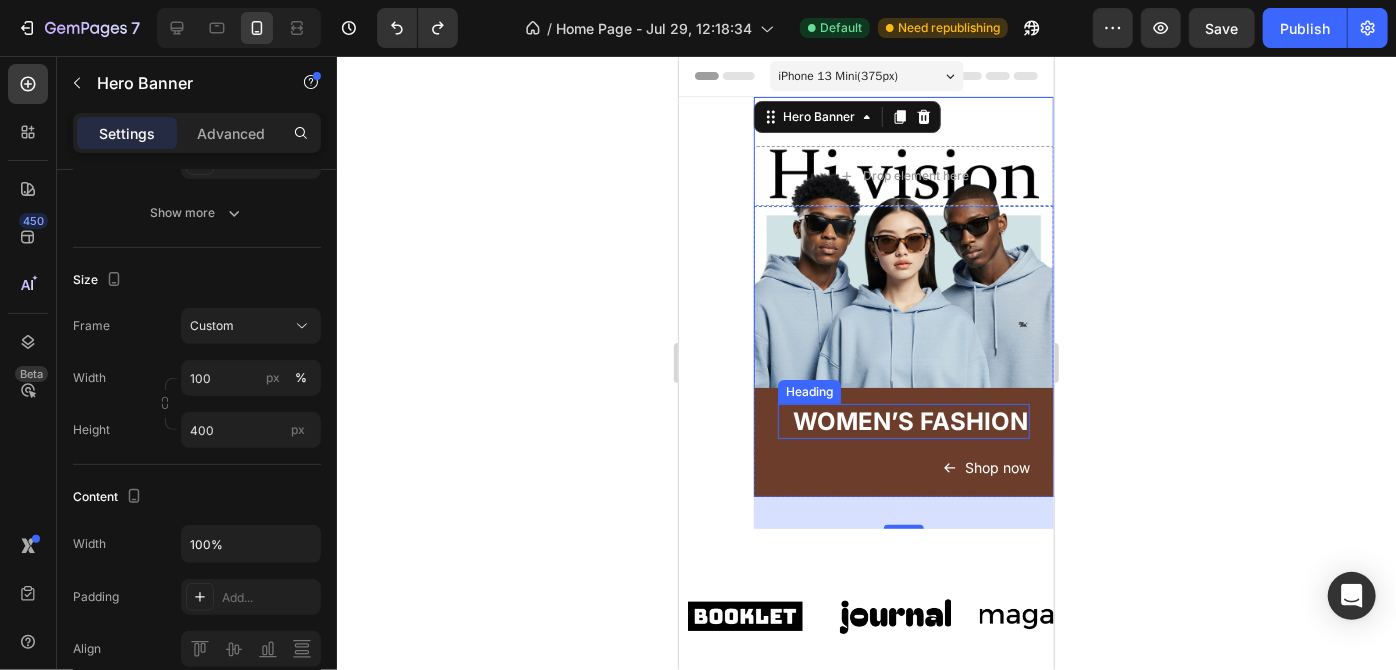 click on "WOMEN’S FASHION" at bounding box center (903, 420) 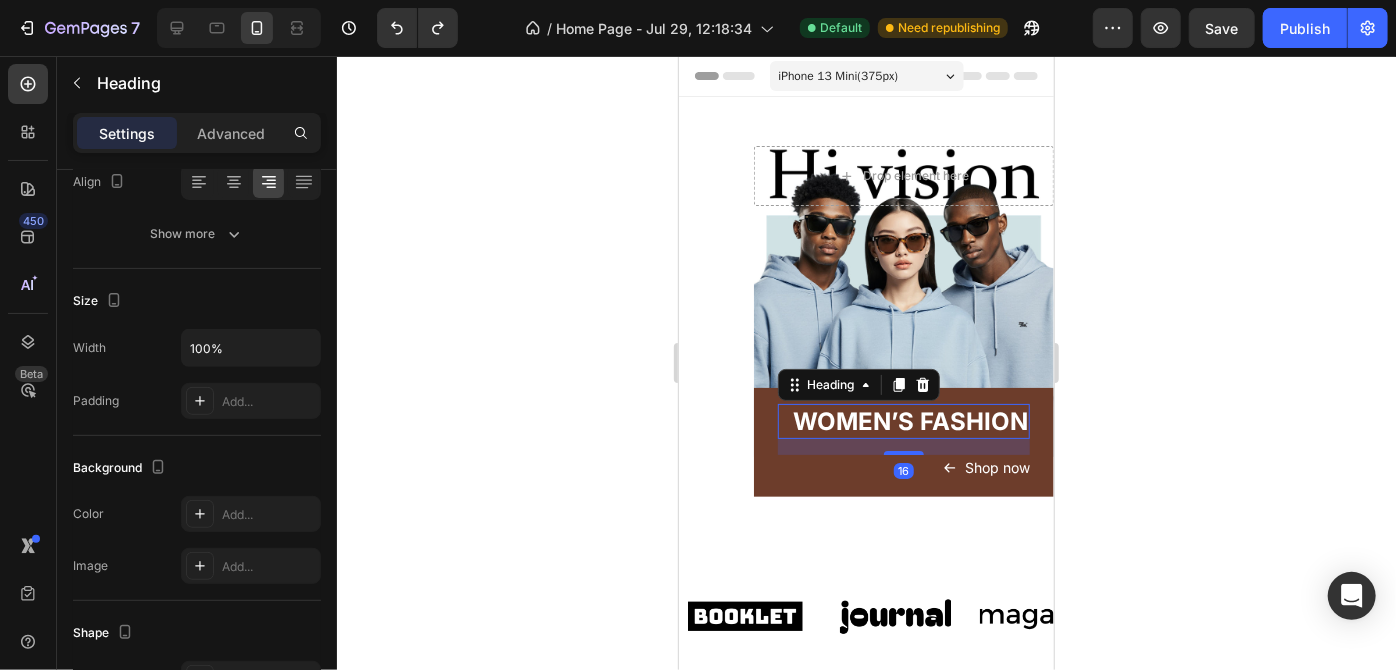 scroll, scrollTop: 0, scrollLeft: 0, axis: both 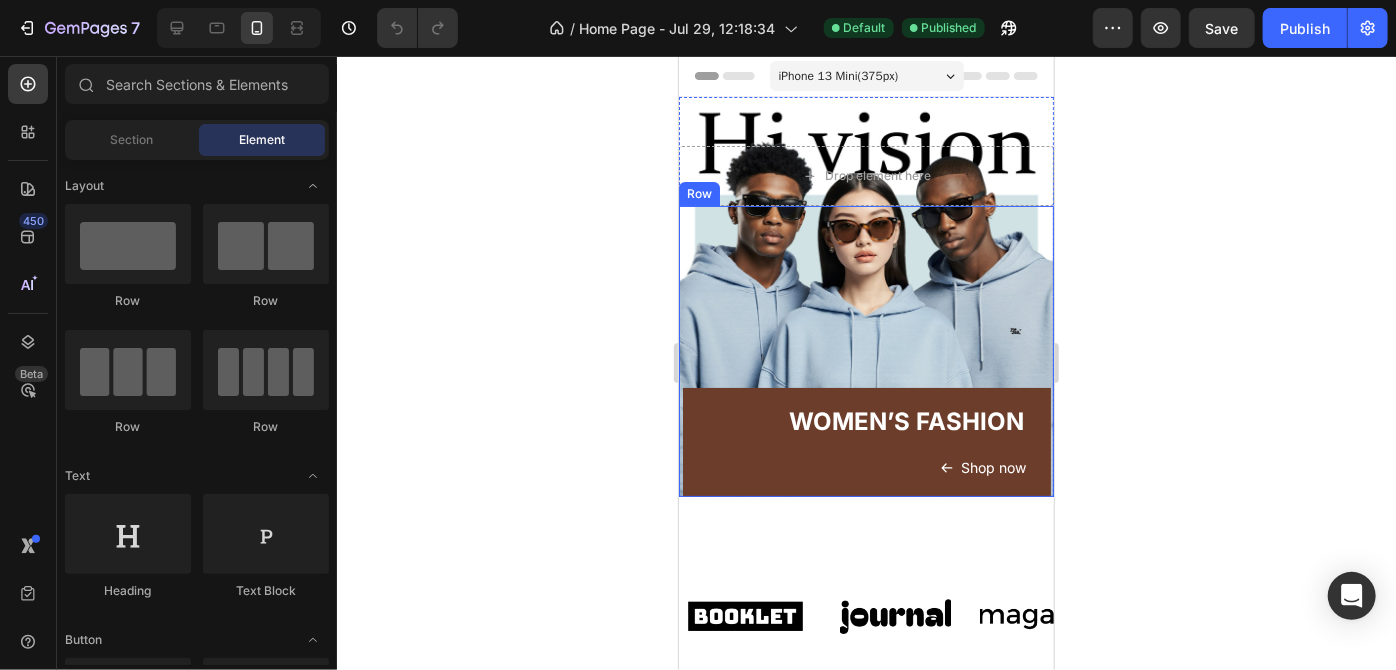 click on "WOMEN’S FASHION Heading
Shop now Button Row" at bounding box center [866, 441] 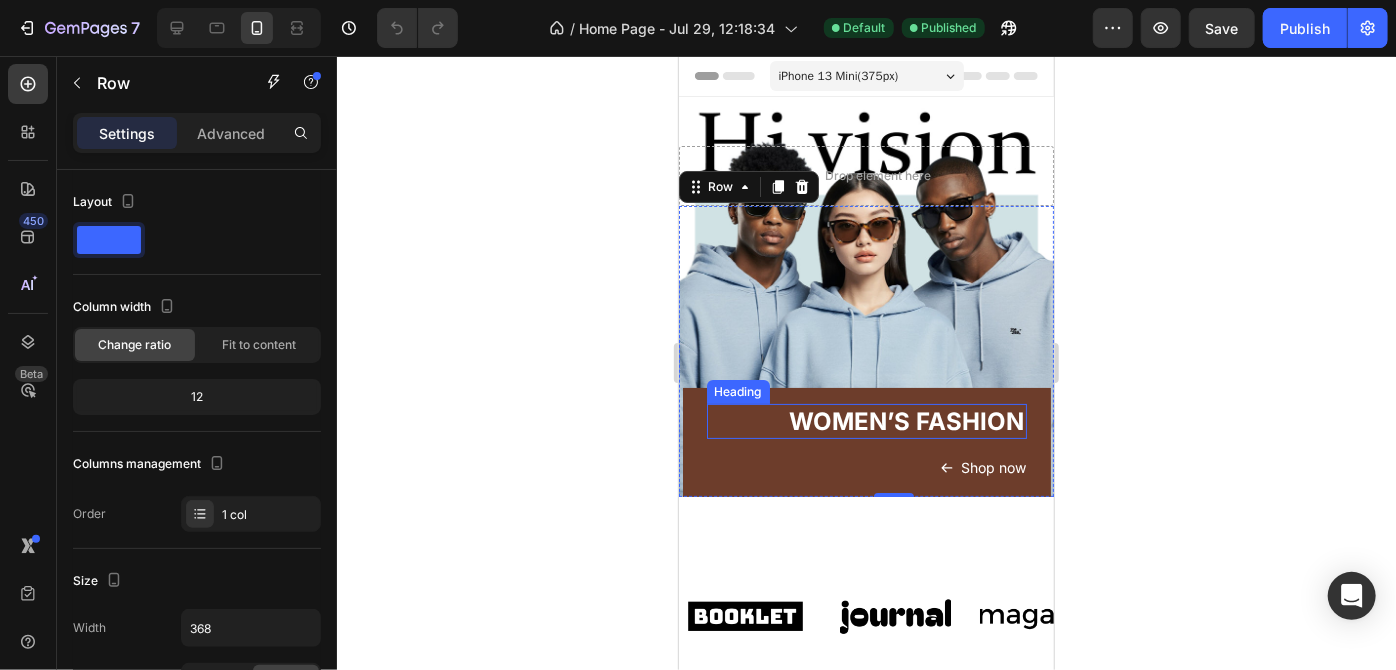 click on "WOMEN’S FASHION" at bounding box center [866, 420] 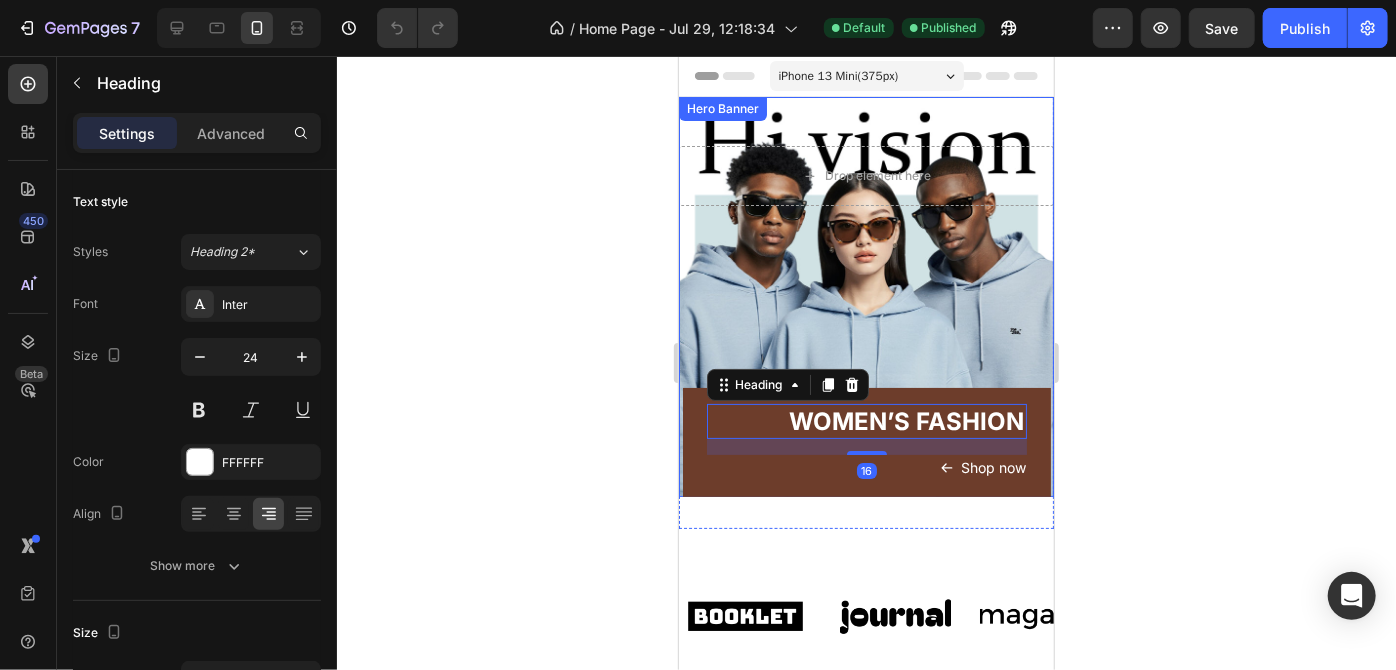 click on "WOMEN’S FASHION Heading   16
Shop now Button Row" at bounding box center [865, 350] 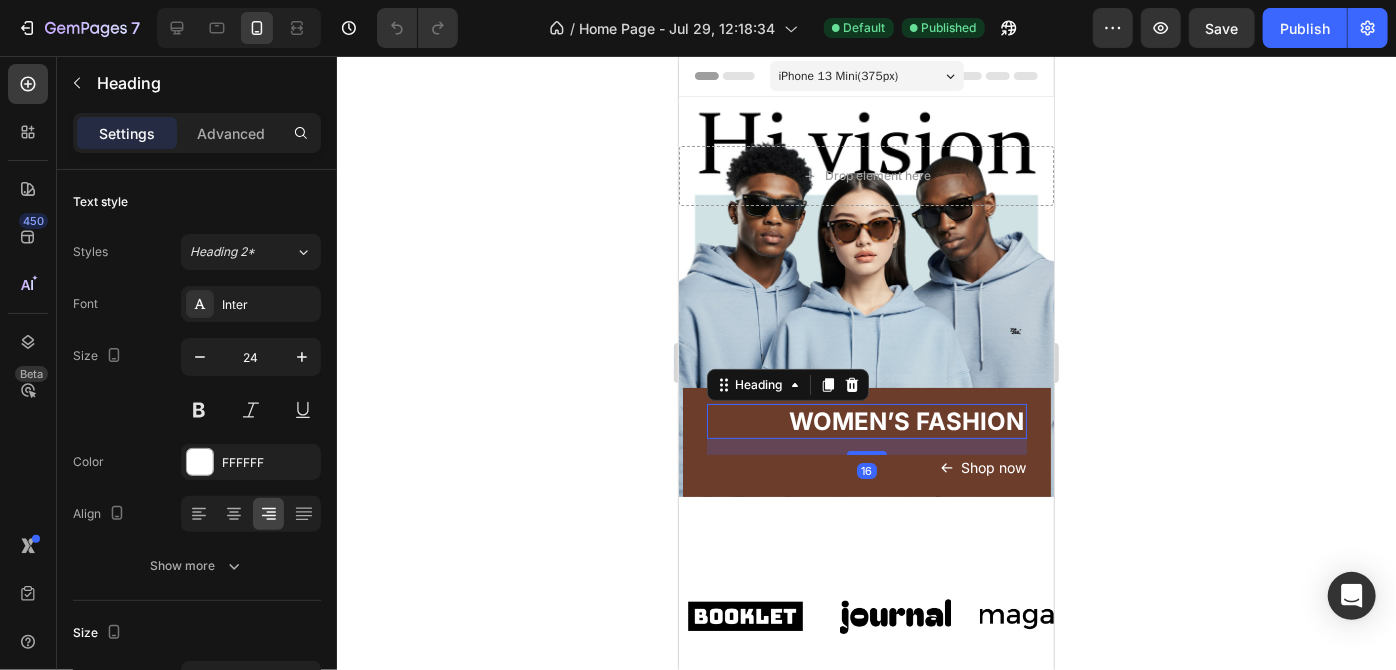 click on "WOMEN’S FASHION" at bounding box center [866, 420] 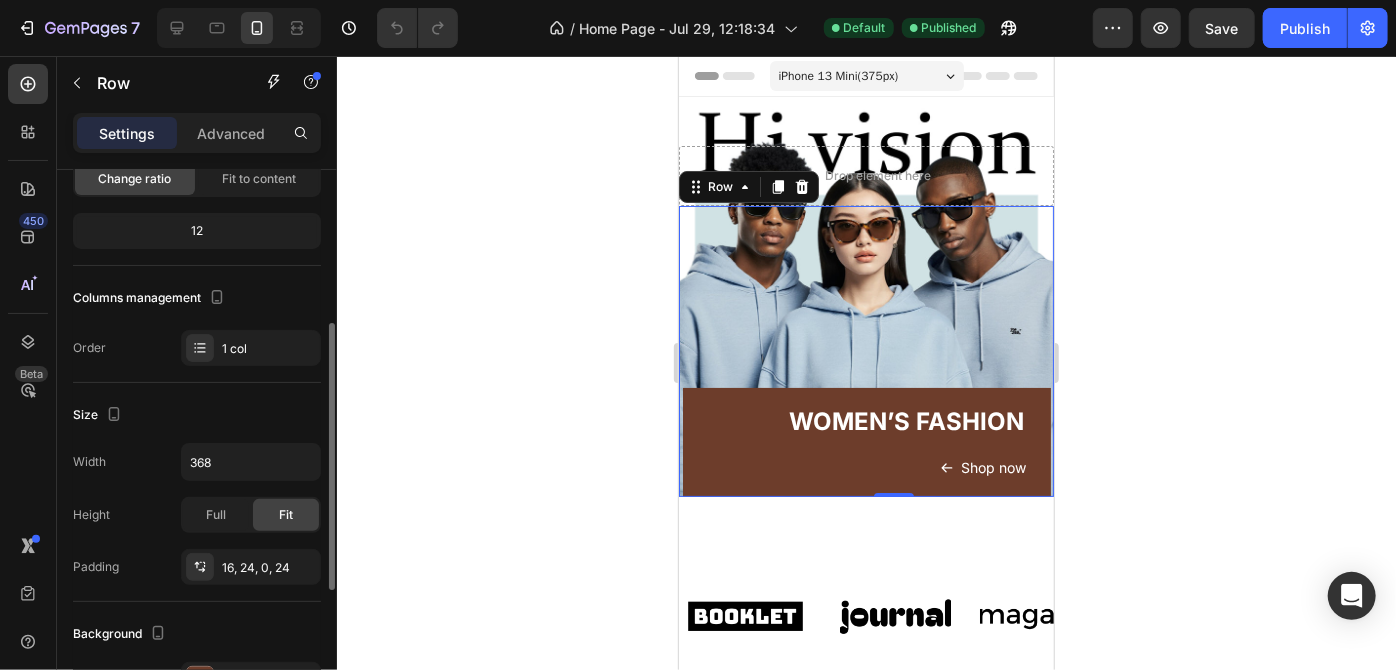 scroll, scrollTop: 223, scrollLeft: 0, axis: vertical 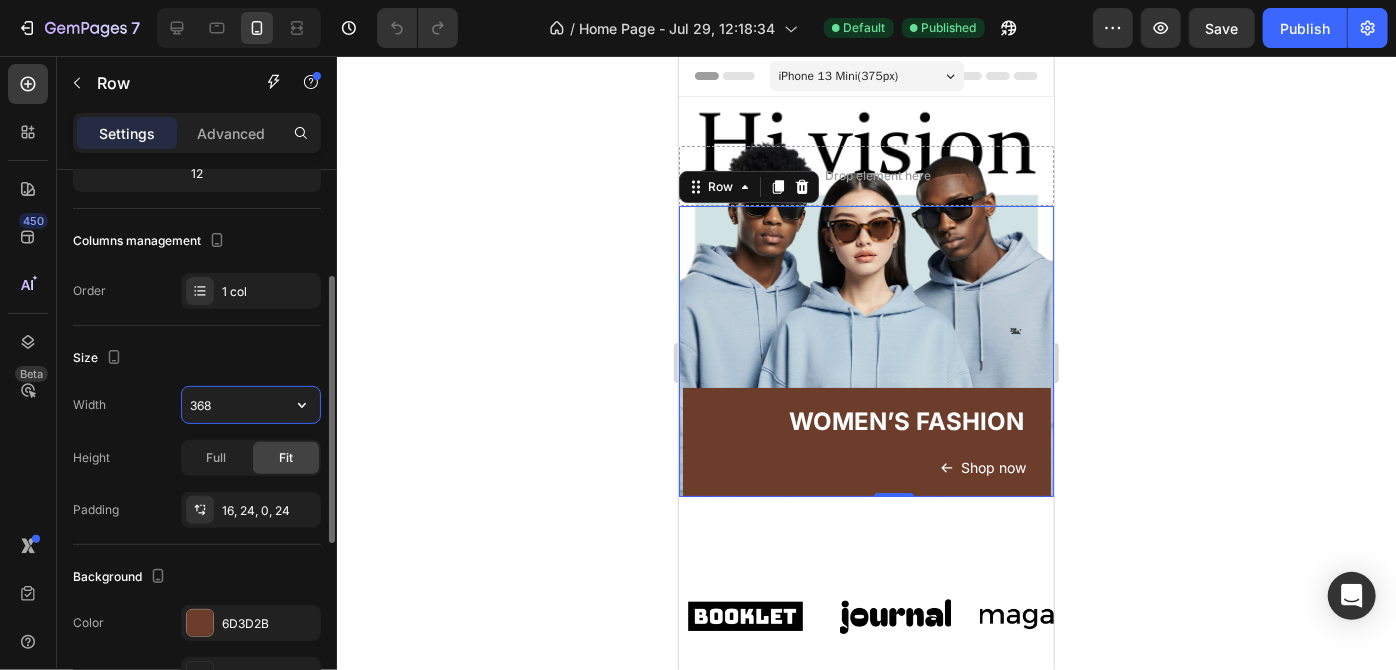 click on "368" at bounding box center [251, 405] 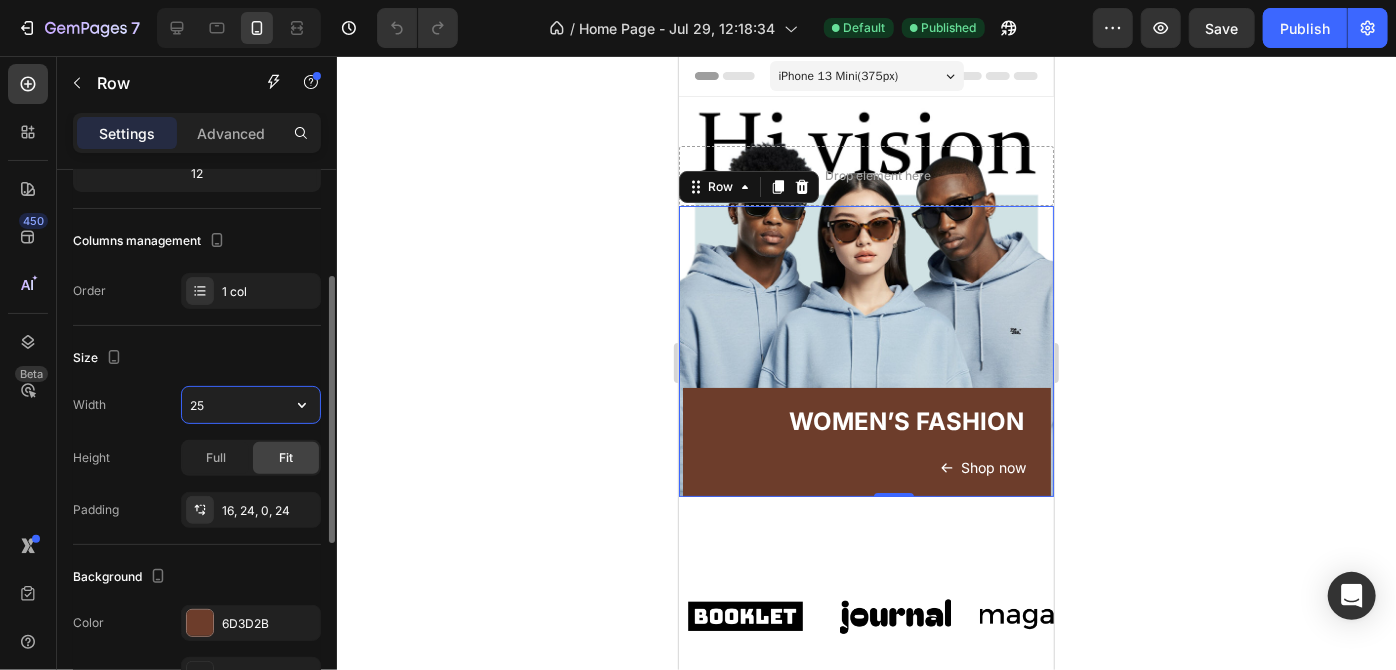 type on "250" 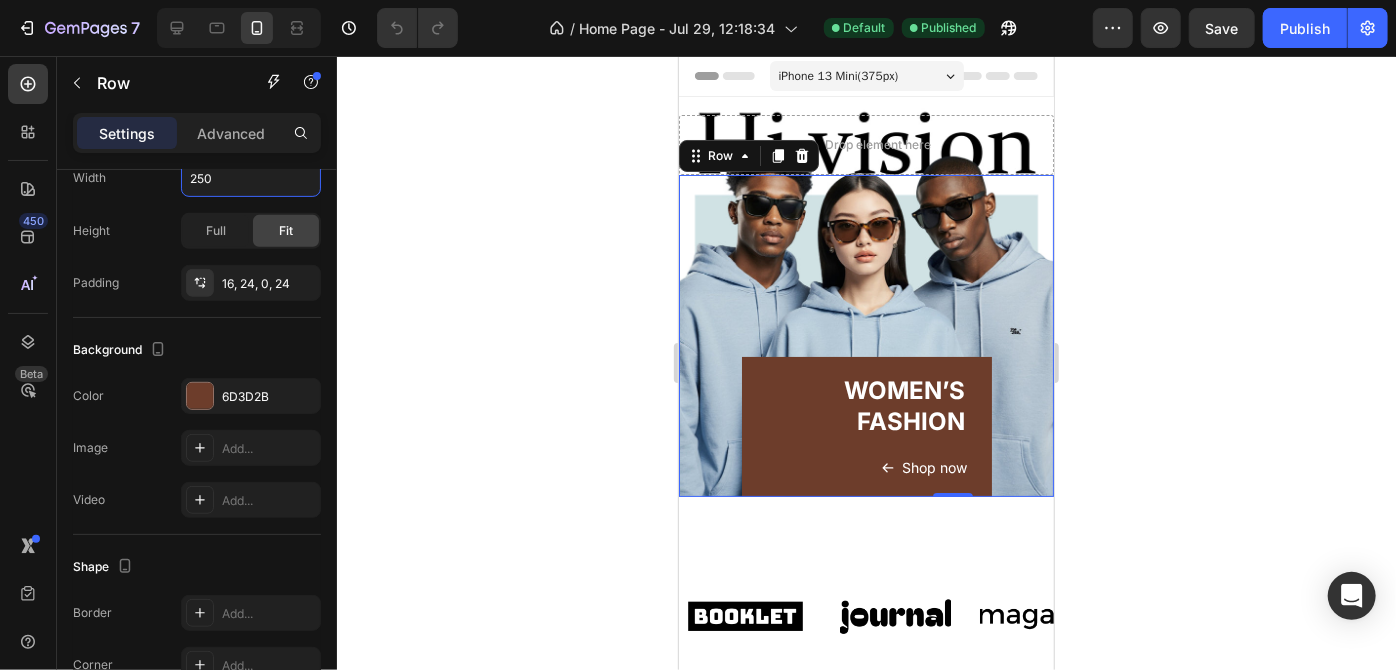 scroll, scrollTop: 0, scrollLeft: 0, axis: both 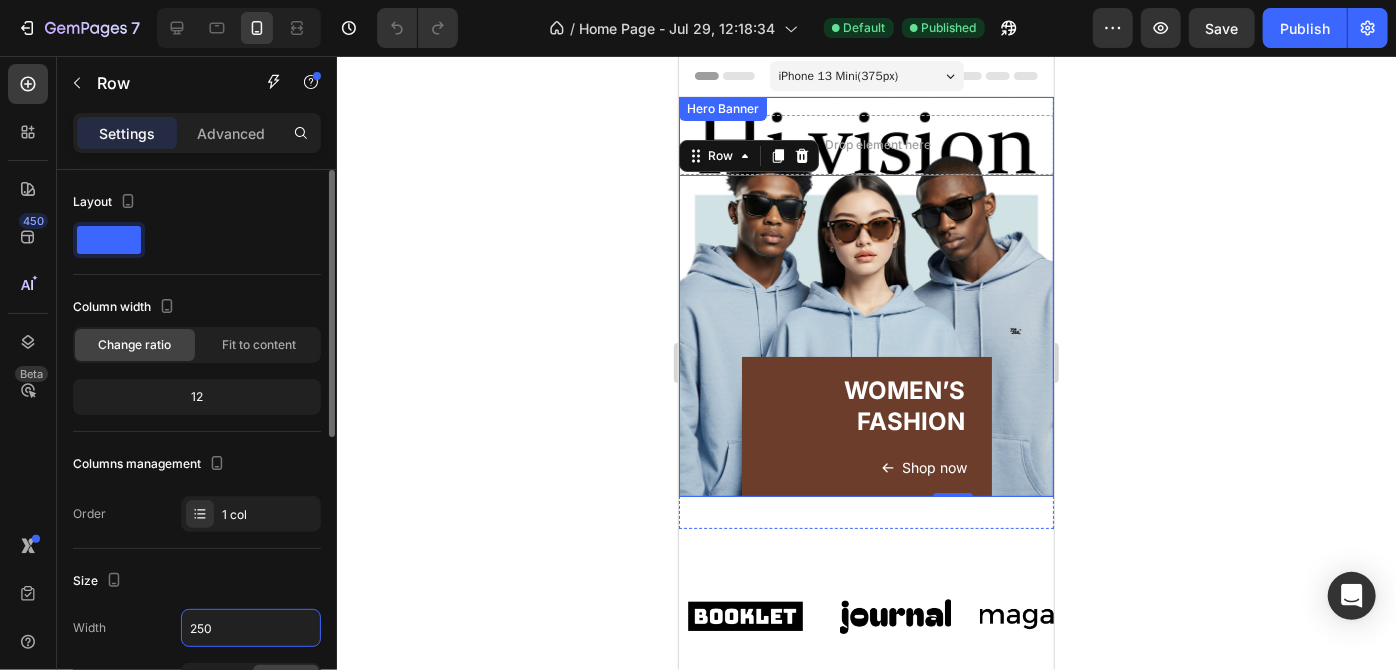 click on "WOMEN’S FASHION Heading
Shop now Button Row   0" at bounding box center [865, 335] 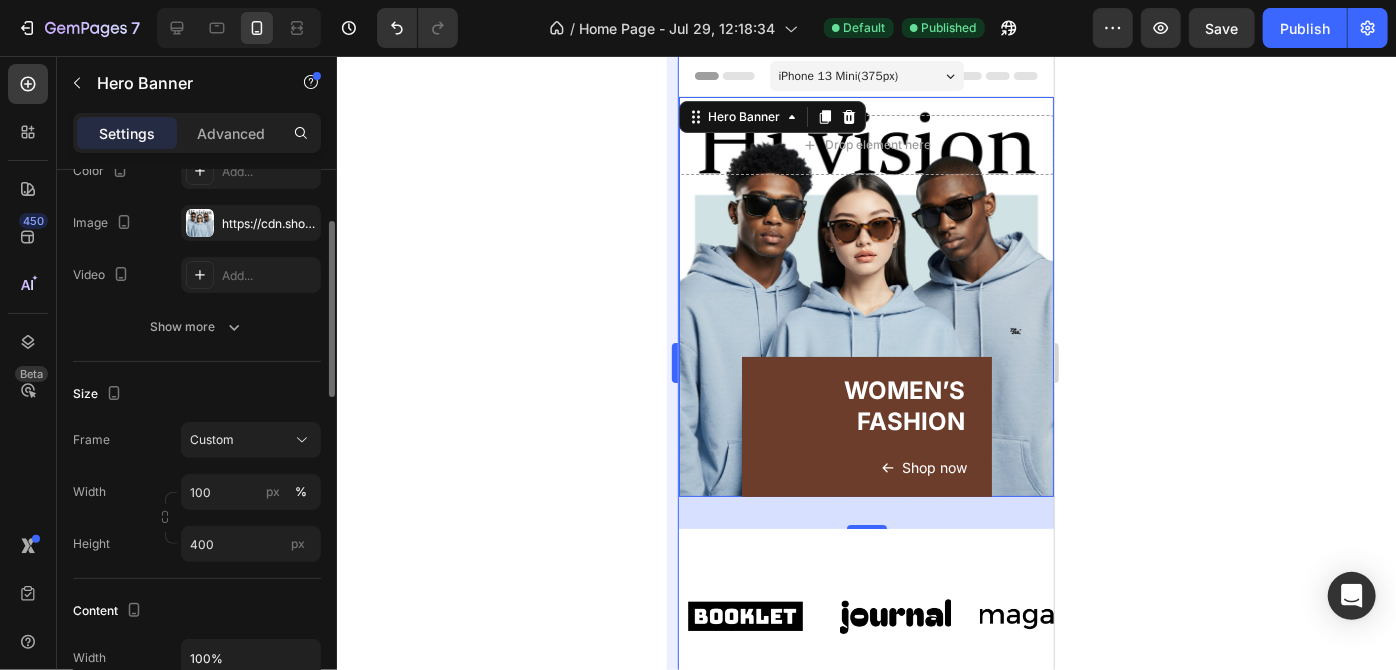 scroll, scrollTop: 205, scrollLeft: 0, axis: vertical 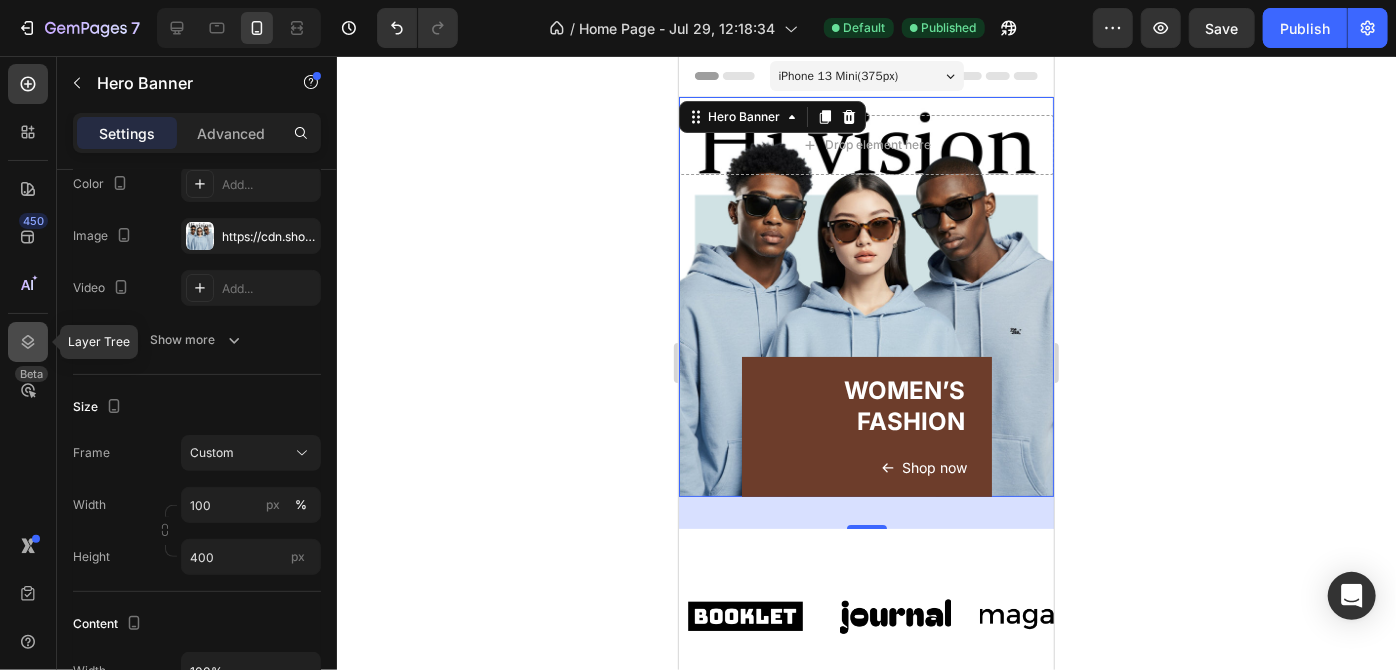 click 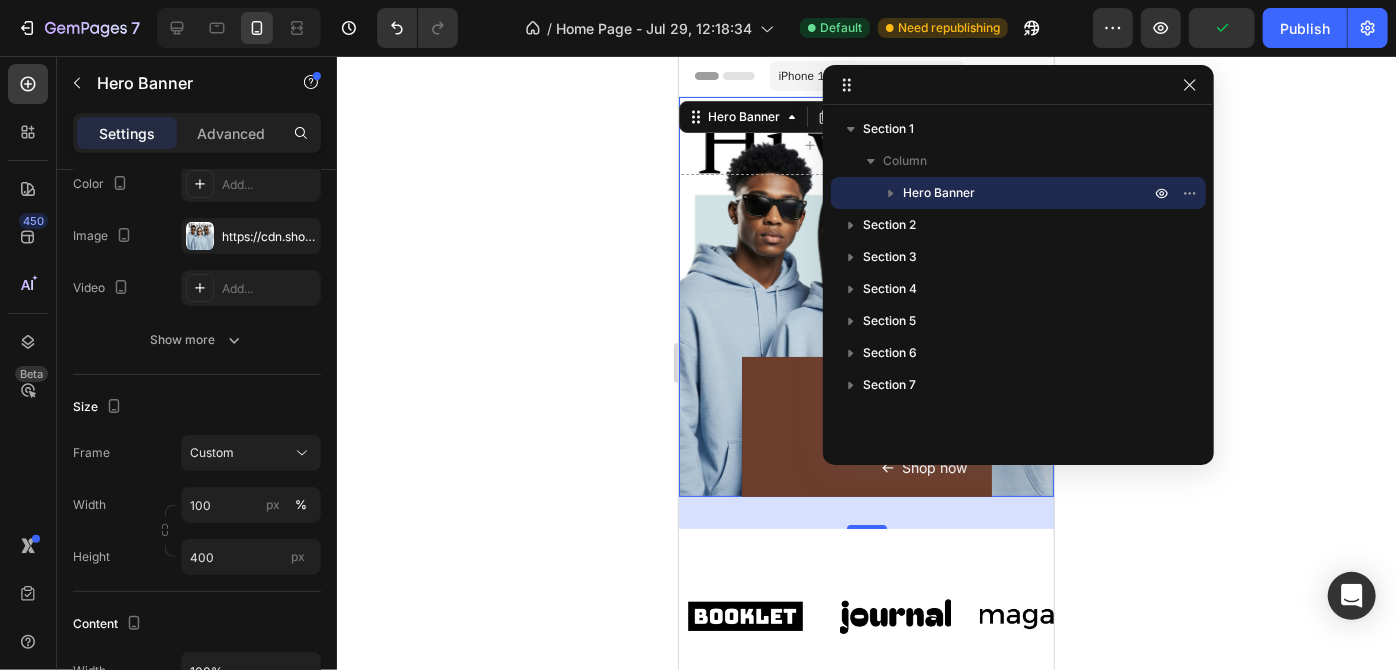 click 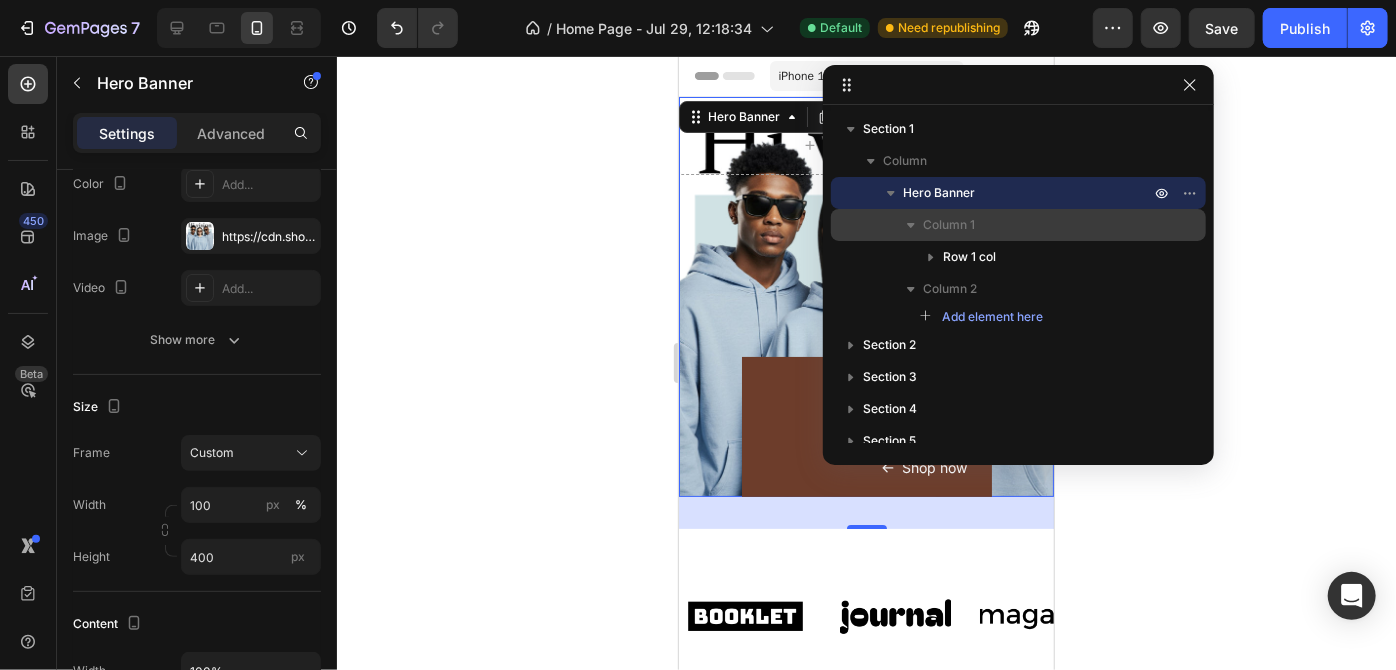 click on "Column 1" at bounding box center [949, 225] 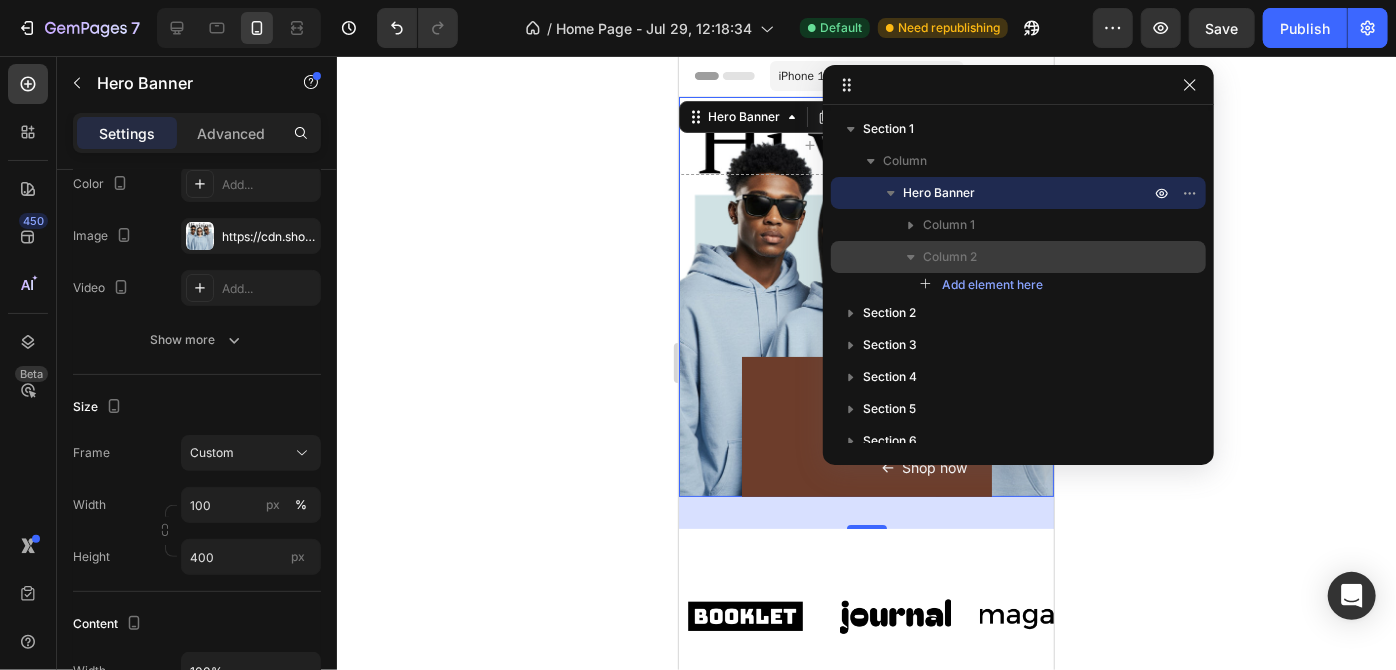 click on "Column 2" at bounding box center (950, 257) 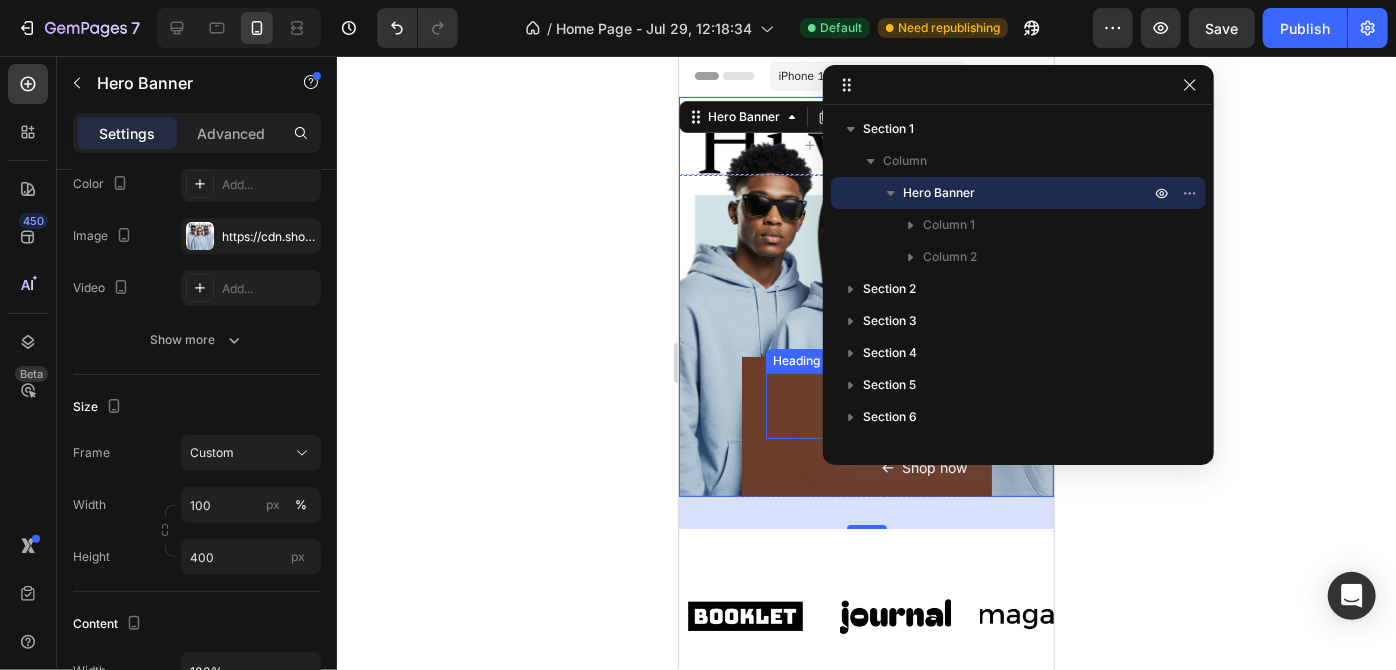 click on "WOMEN’S FASHION" at bounding box center [866, 405] 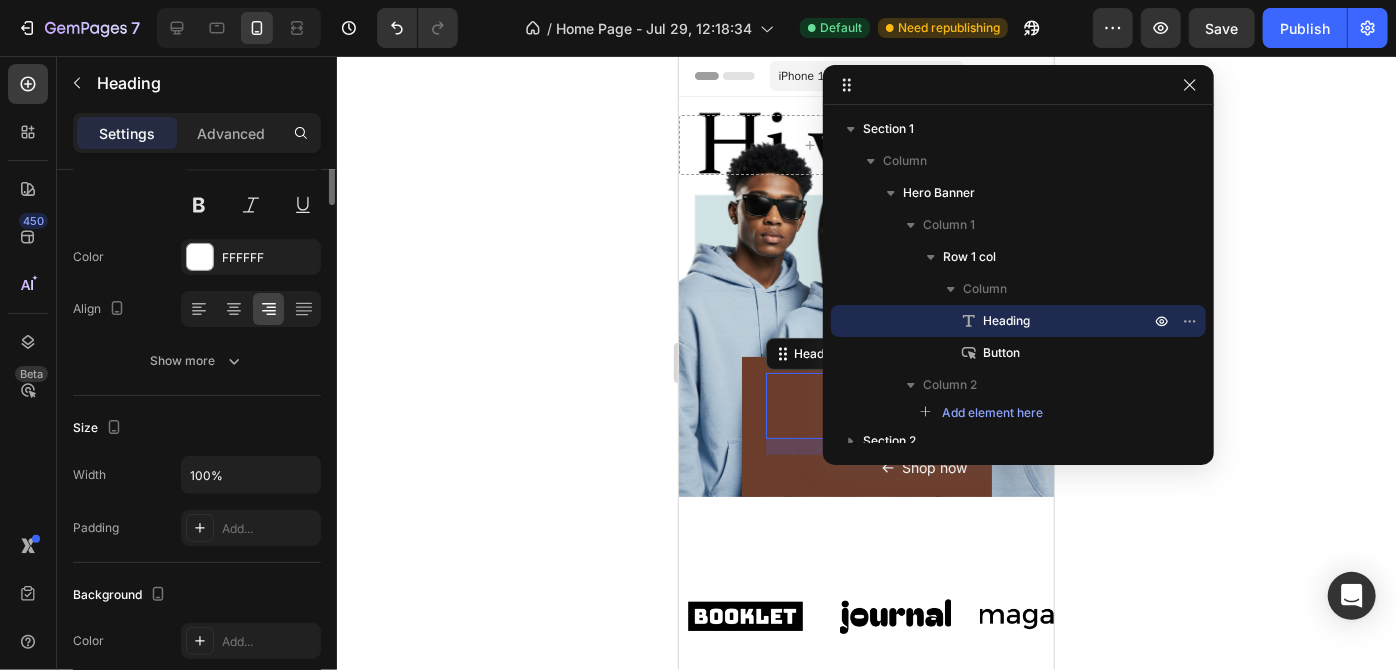 scroll, scrollTop: 0, scrollLeft: 0, axis: both 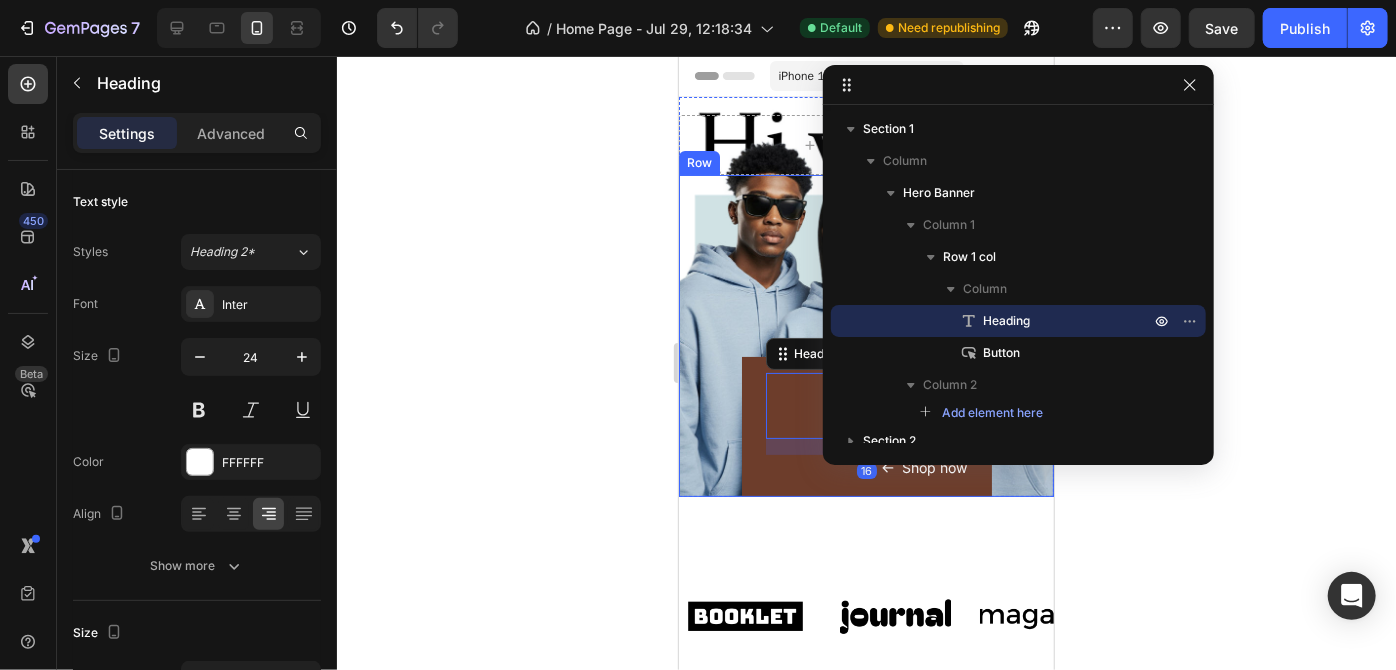 click on "WOMEN’S FASHION Heading   16
Shop now Button Row" at bounding box center (866, 426) 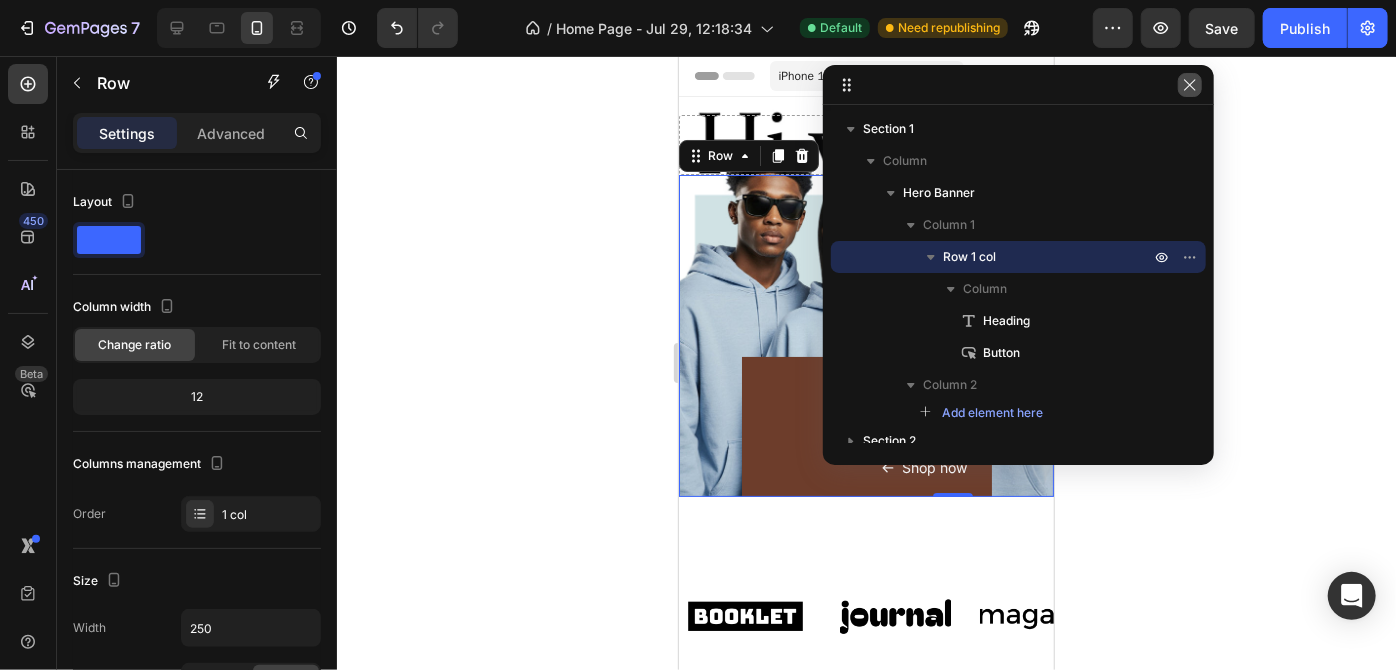 click 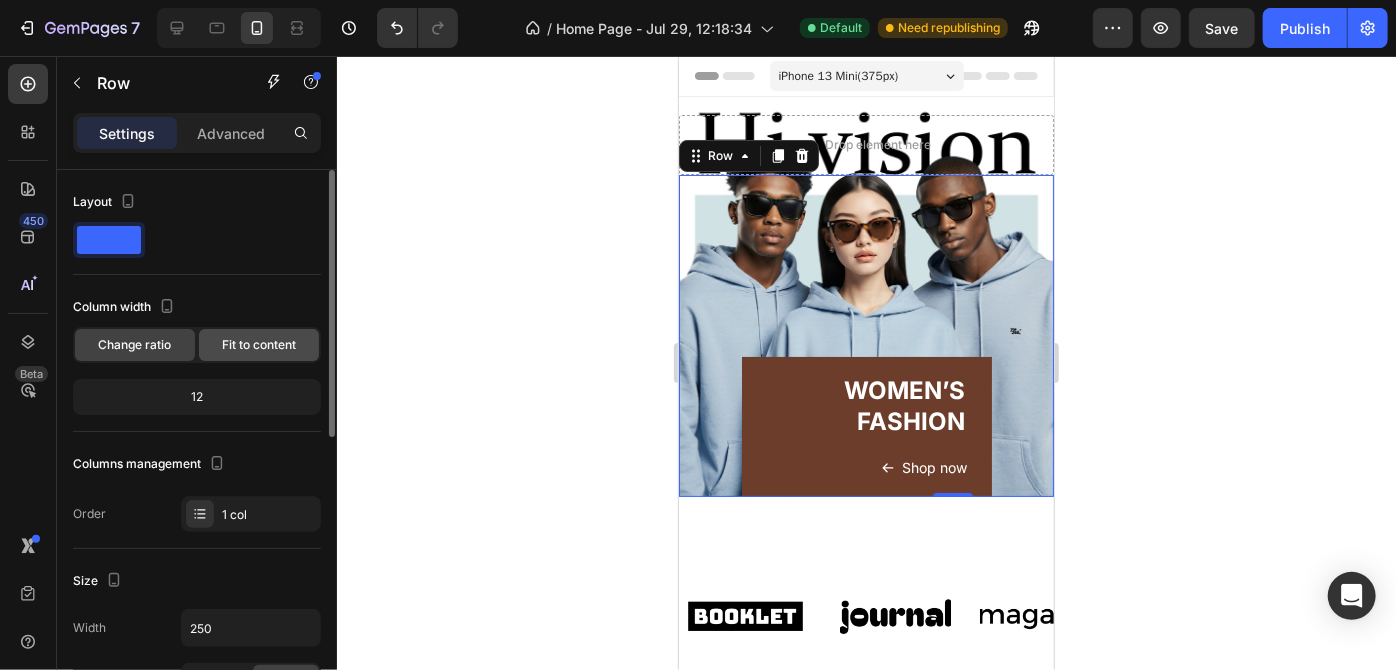 click on "Fit to content" 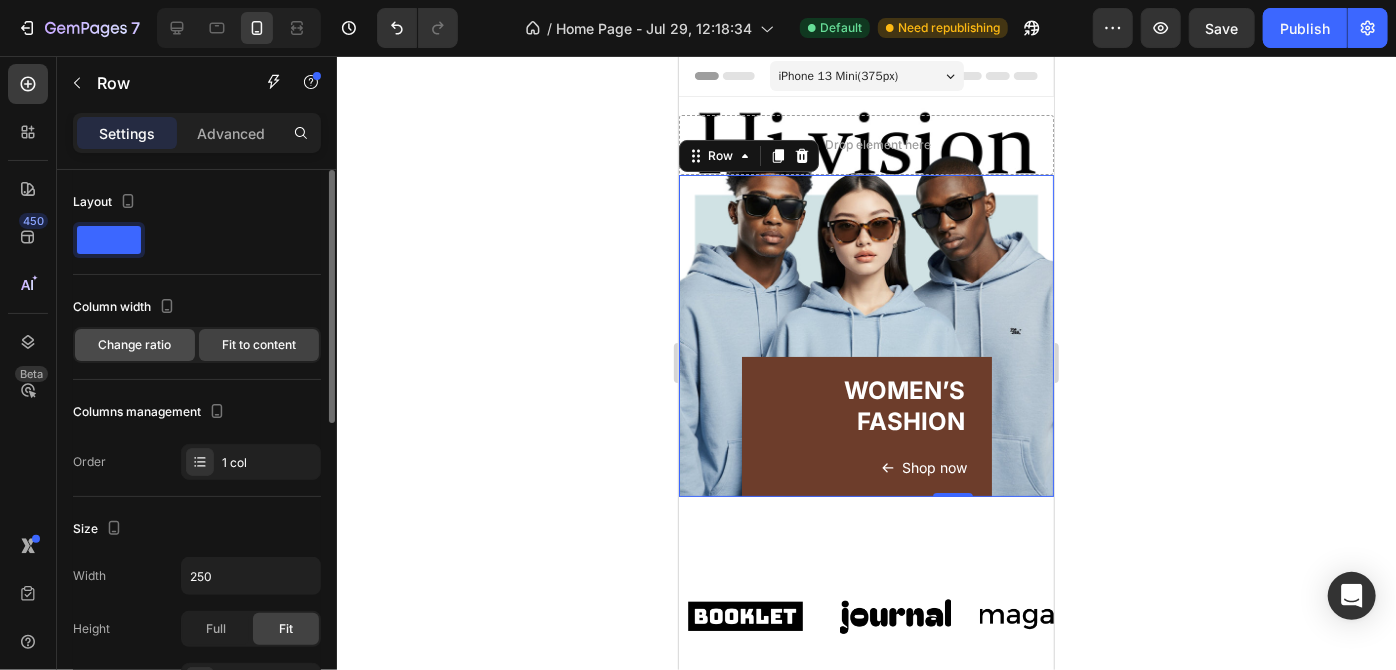click on "Change ratio" 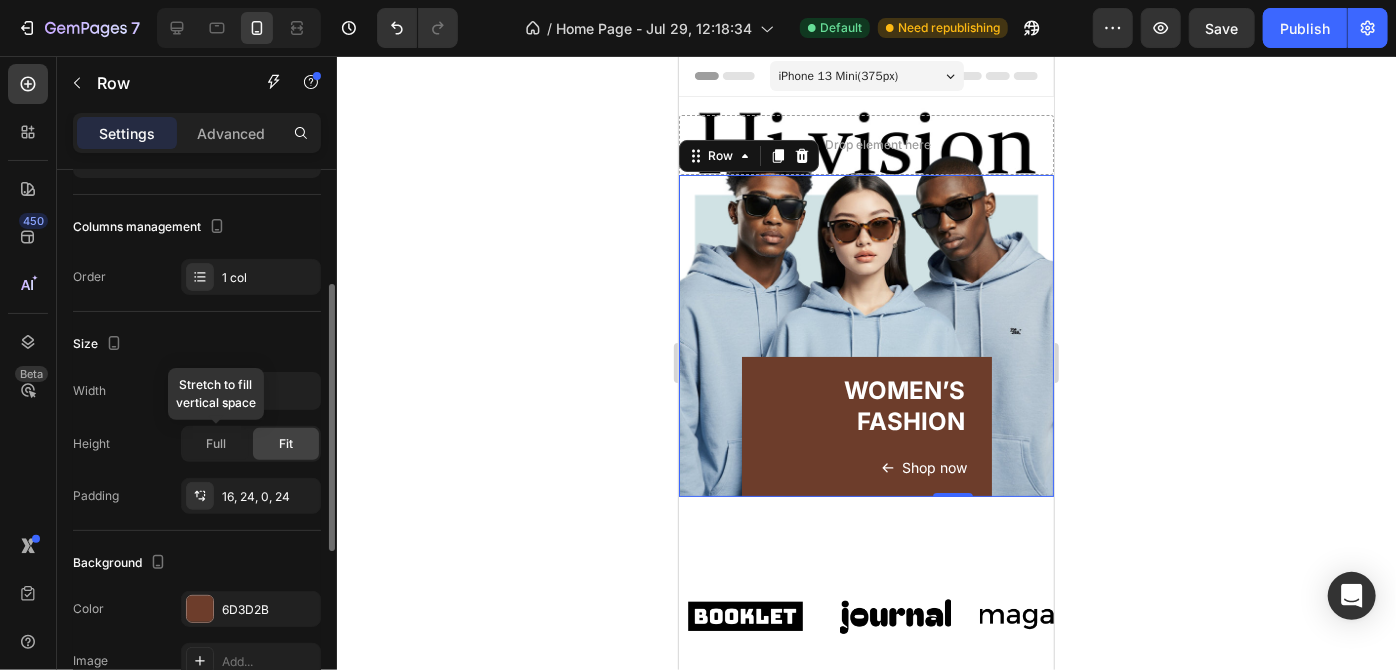 scroll, scrollTop: 238, scrollLeft: 0, axis: vertical 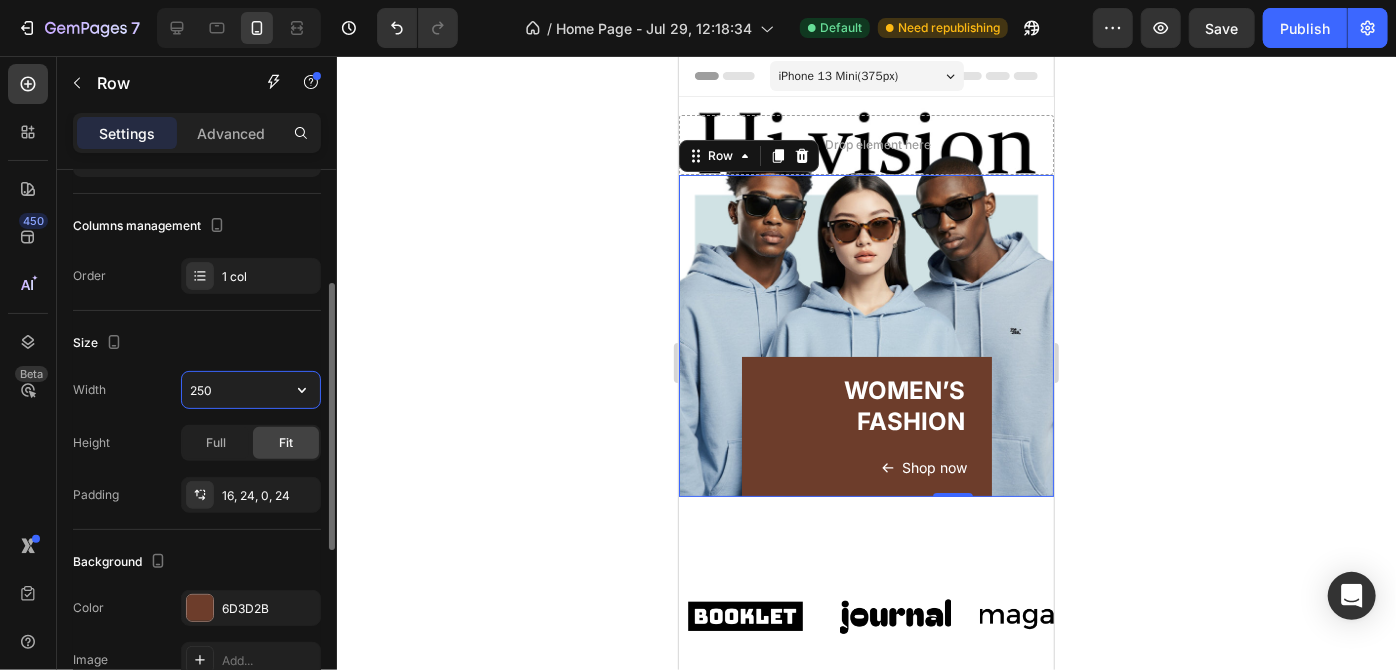 click on "250" at bounding box center (251, 390) 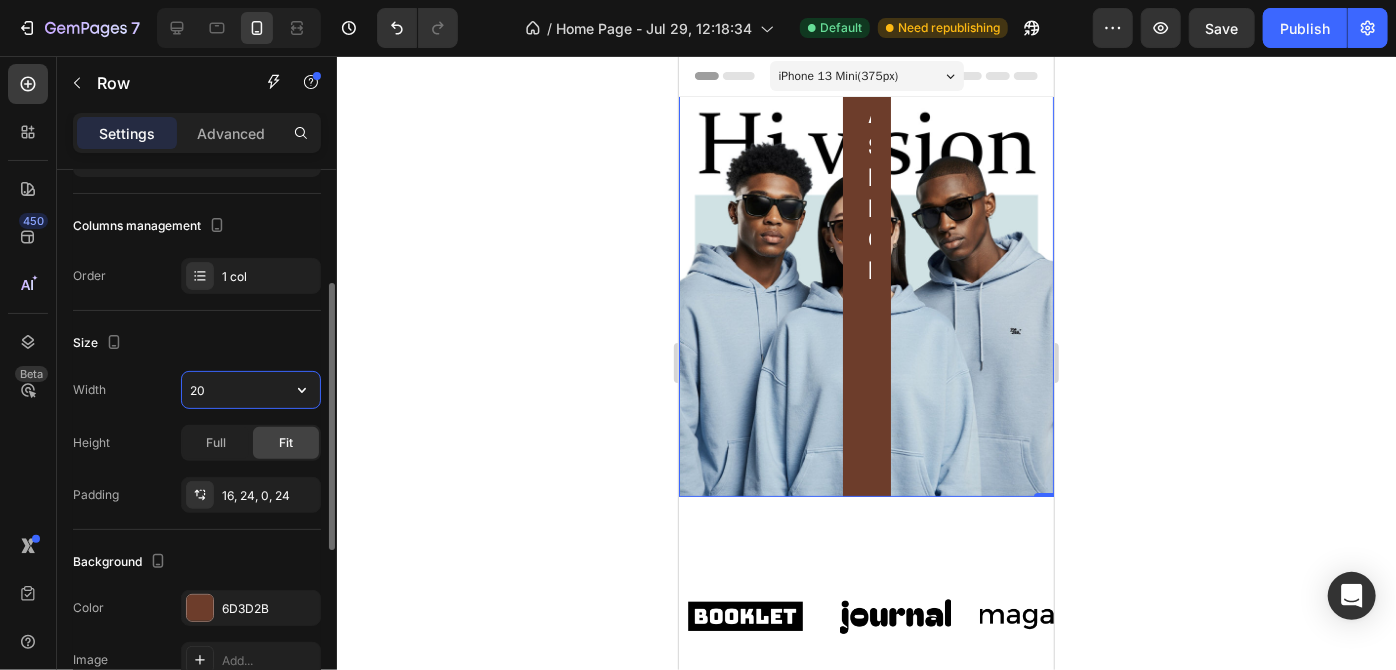 type on "200" 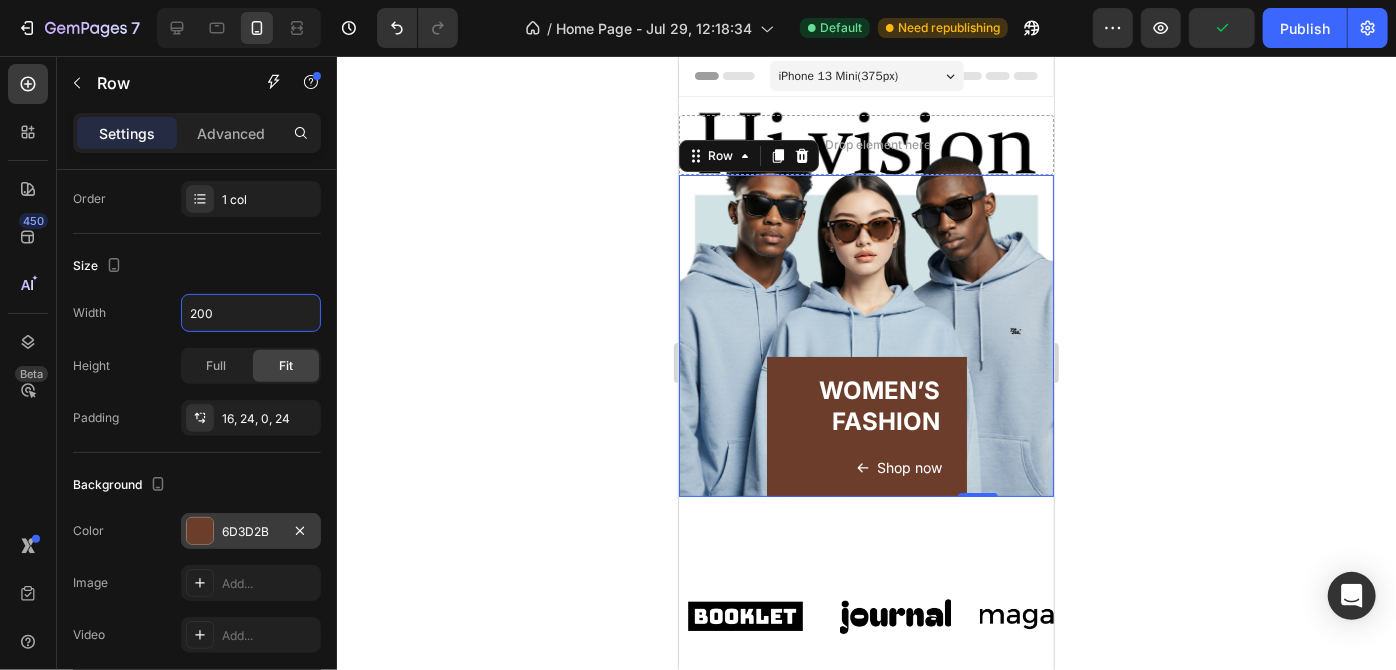 scroll, scrollTop: 0, scrollLeft: 0, axis: both 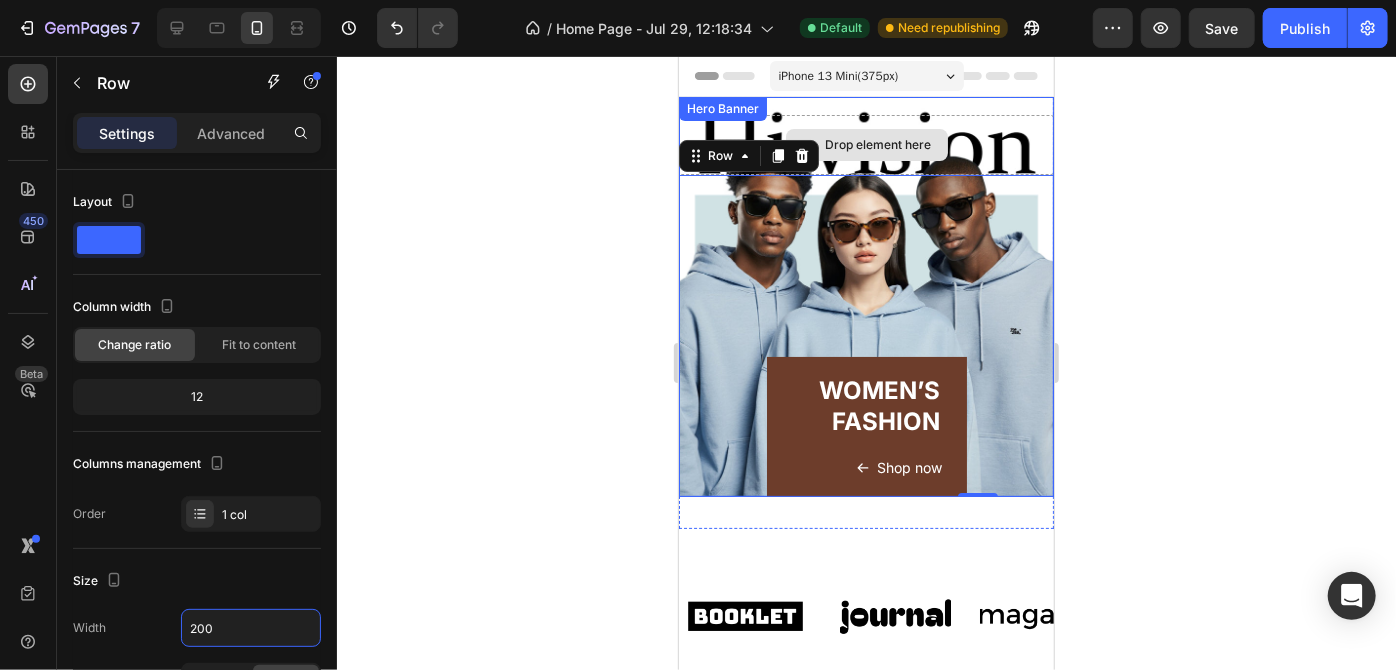 click on "Drop element here" at bounding box center (865, 144) 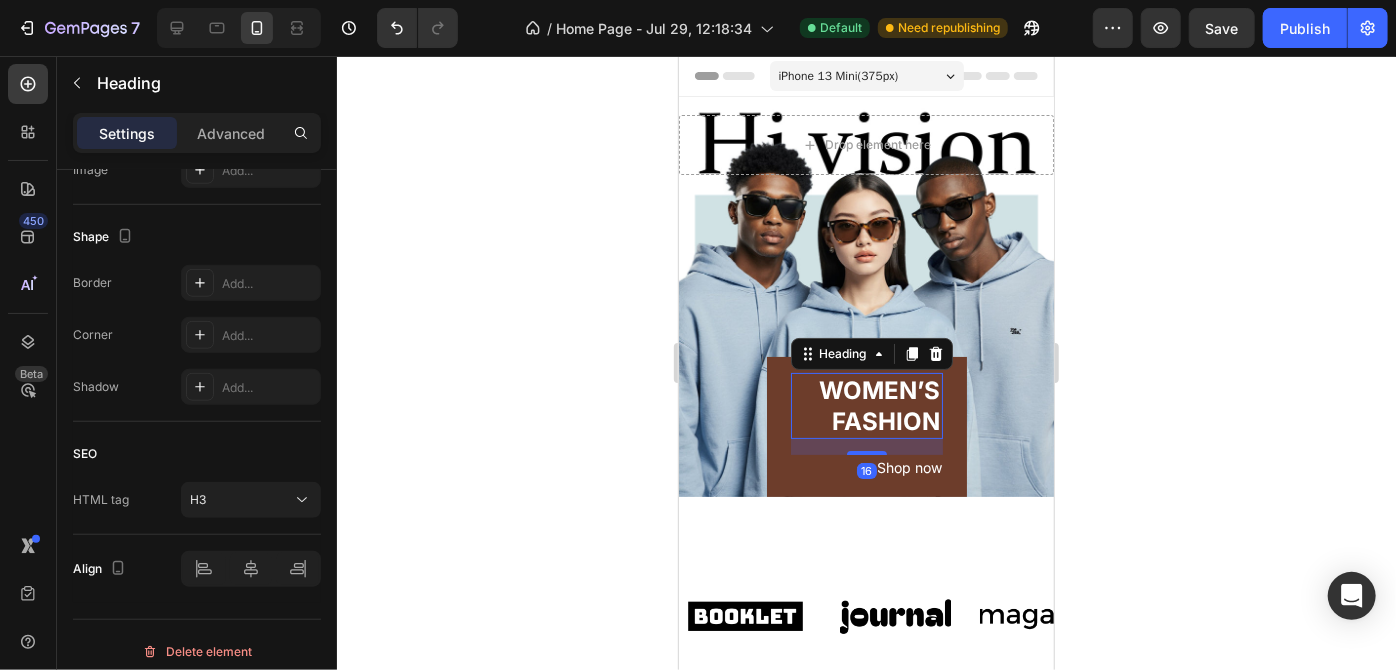 scroll, scrollTop: 0, scrollLeft: 0, axis: both 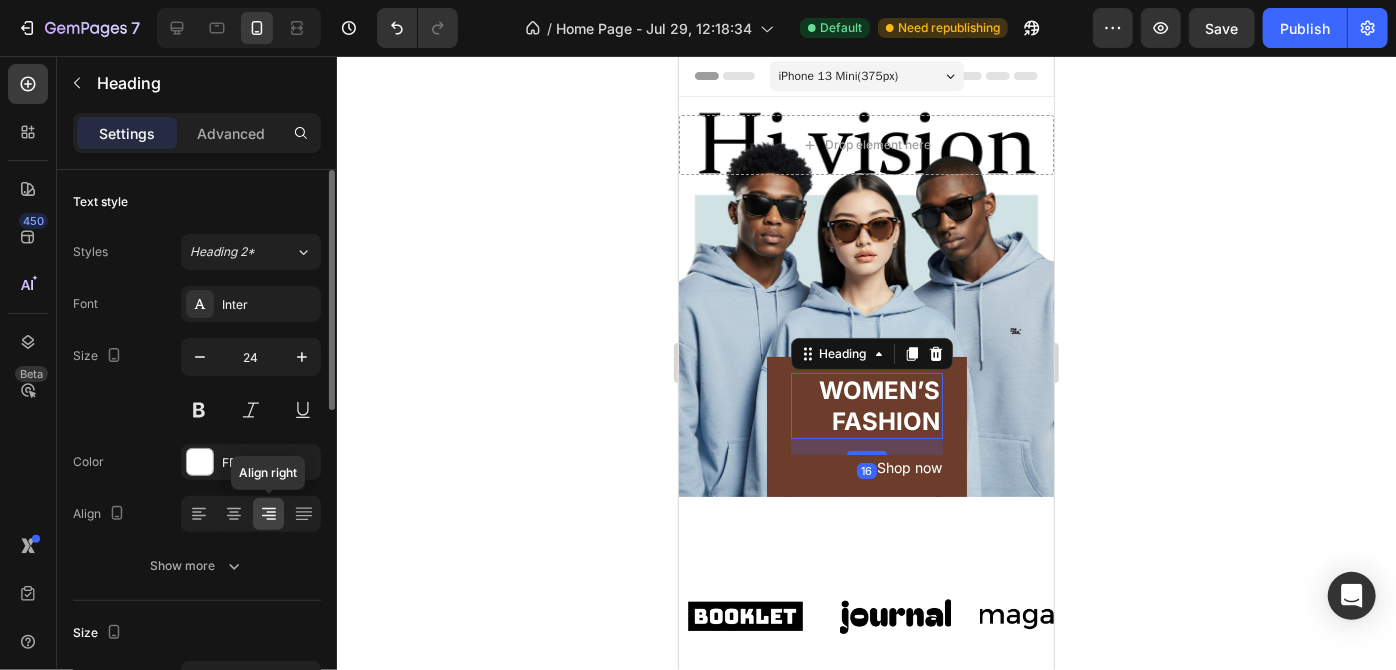 click 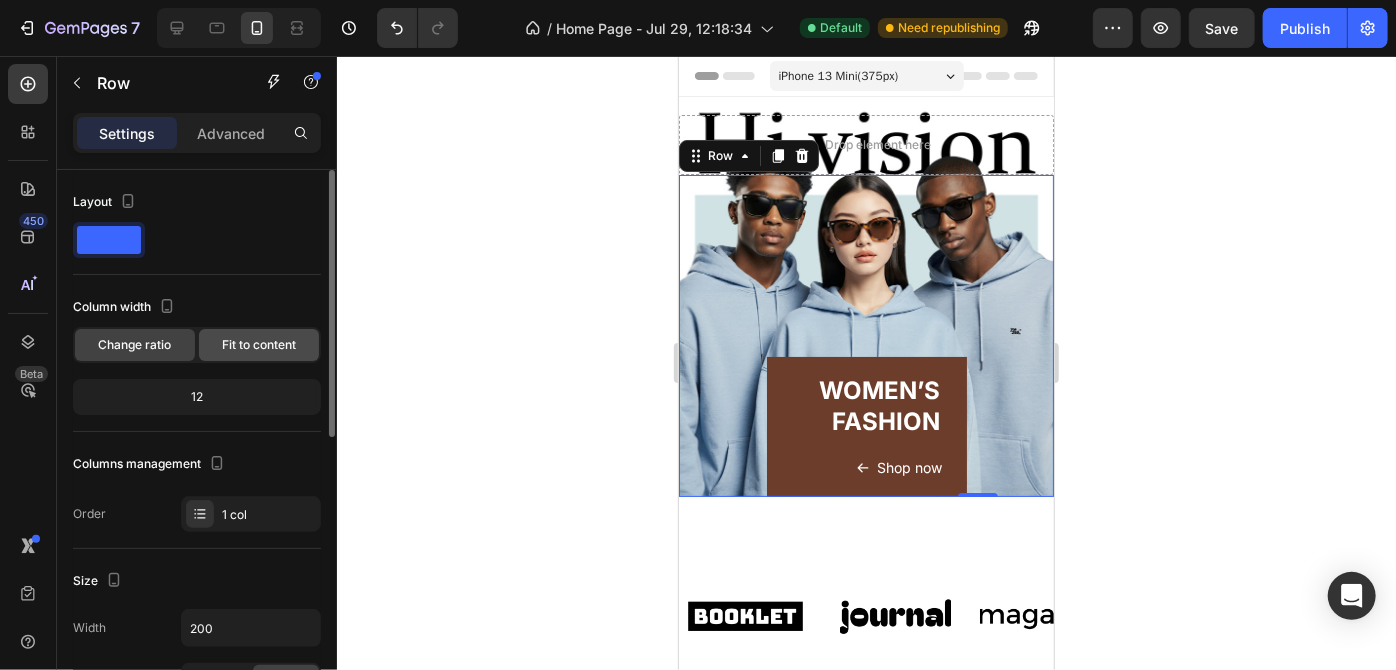 click on "Fit to content" 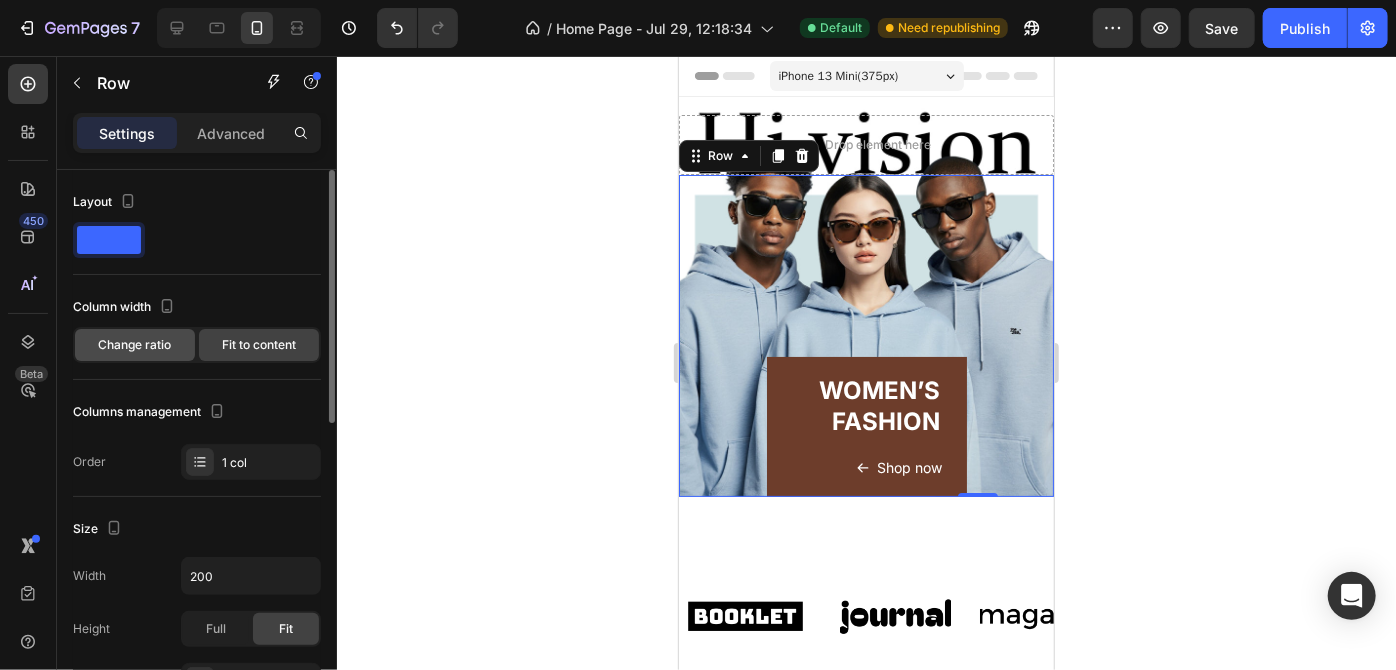 click on "Change ratio" 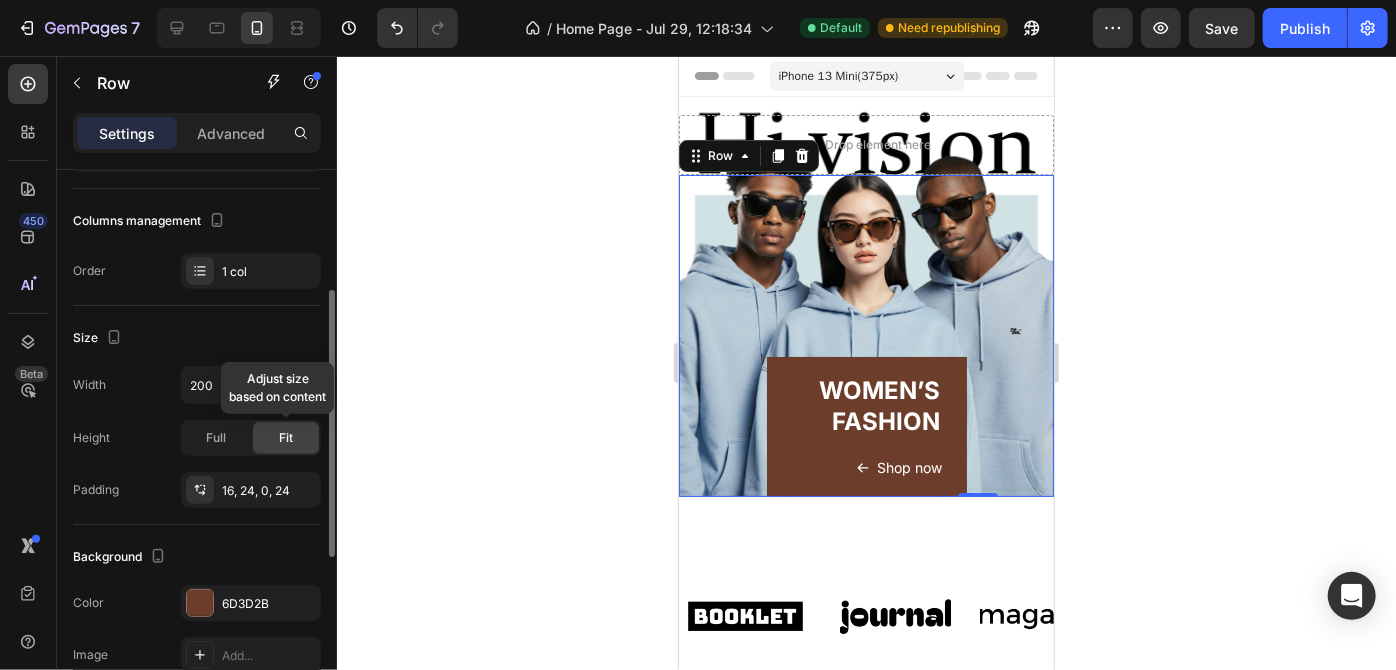 scroll, scrollTop: 246, scrollLeft: 0, axis: vertical 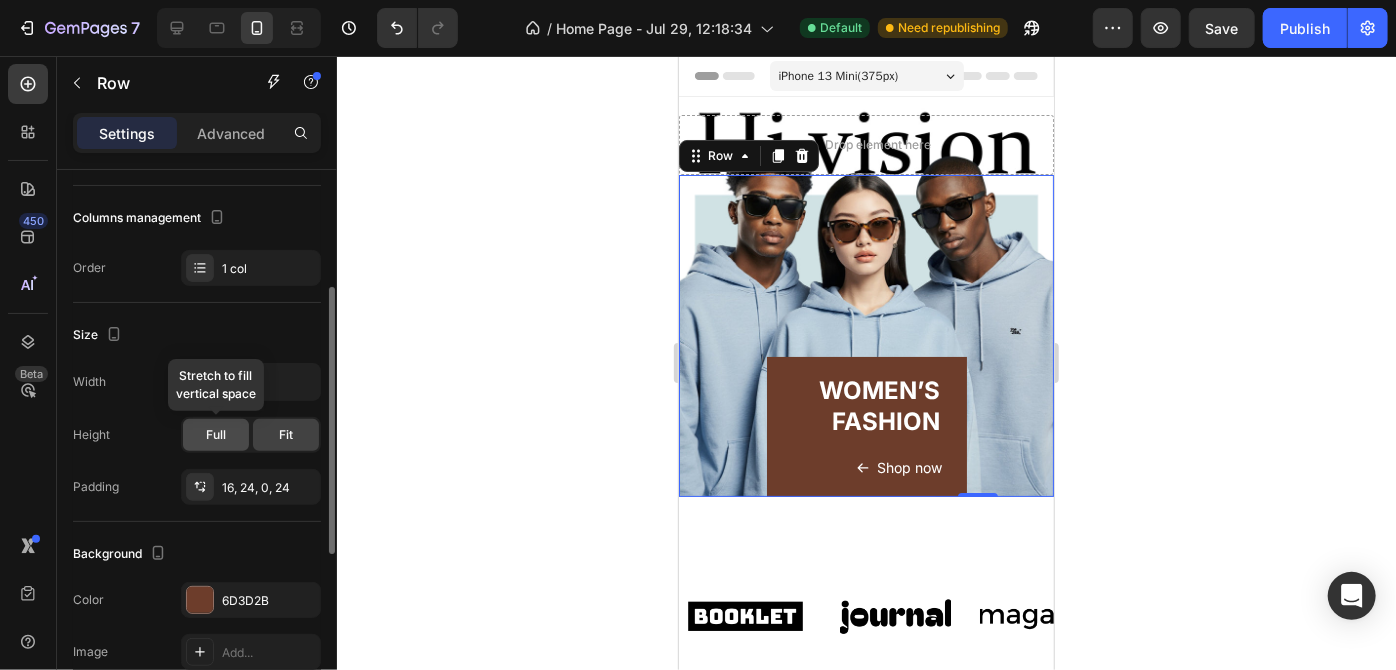 click on "Full" 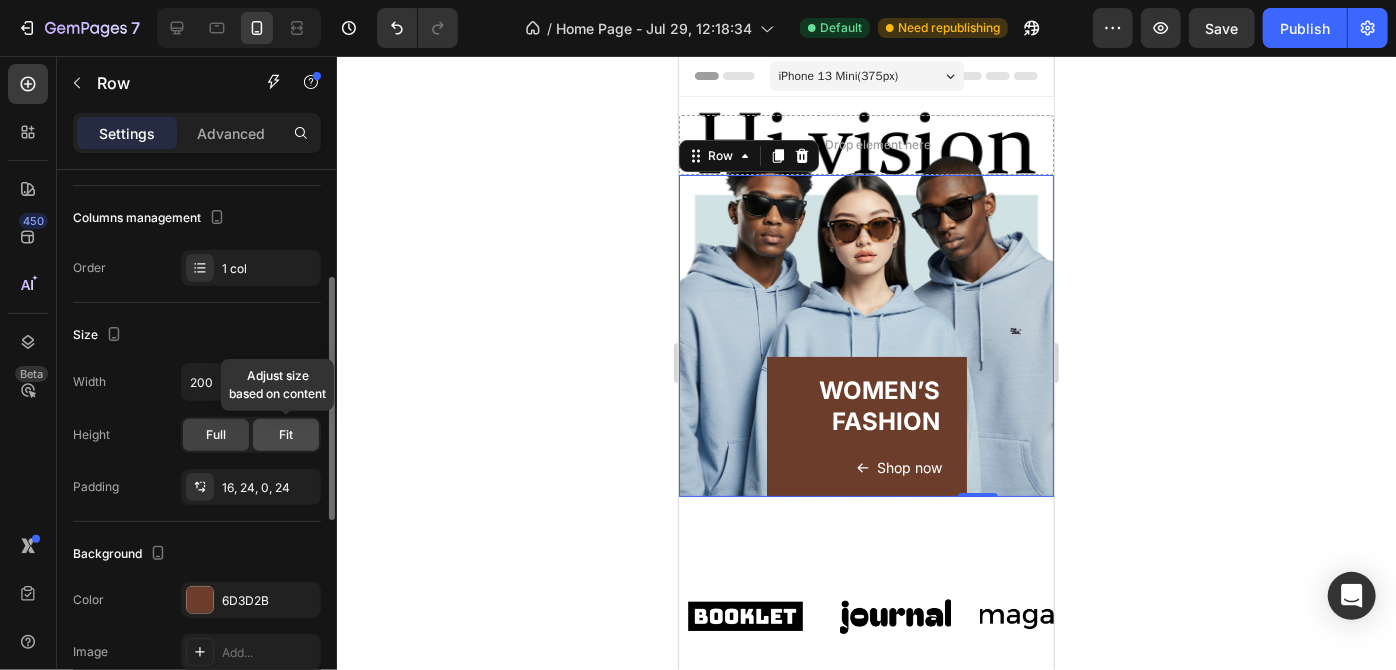 click on "Fit" 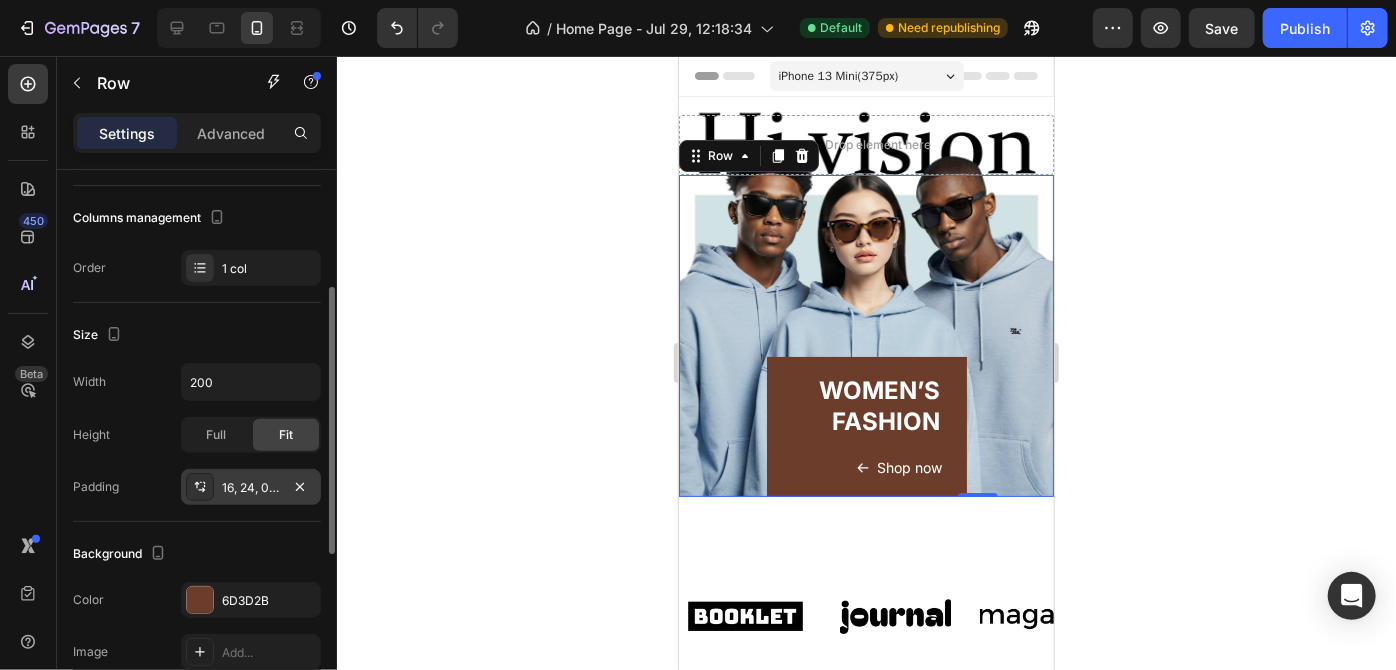 click 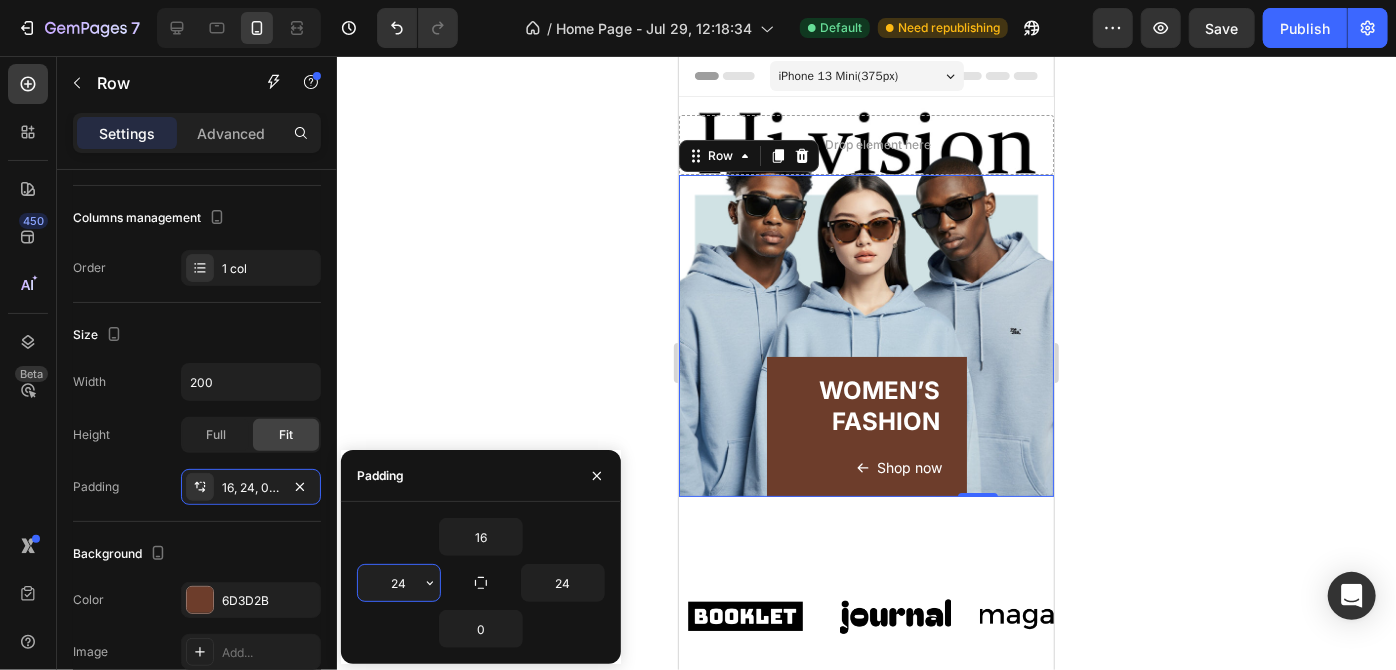 click on "24" at bounding box center [399, 583] 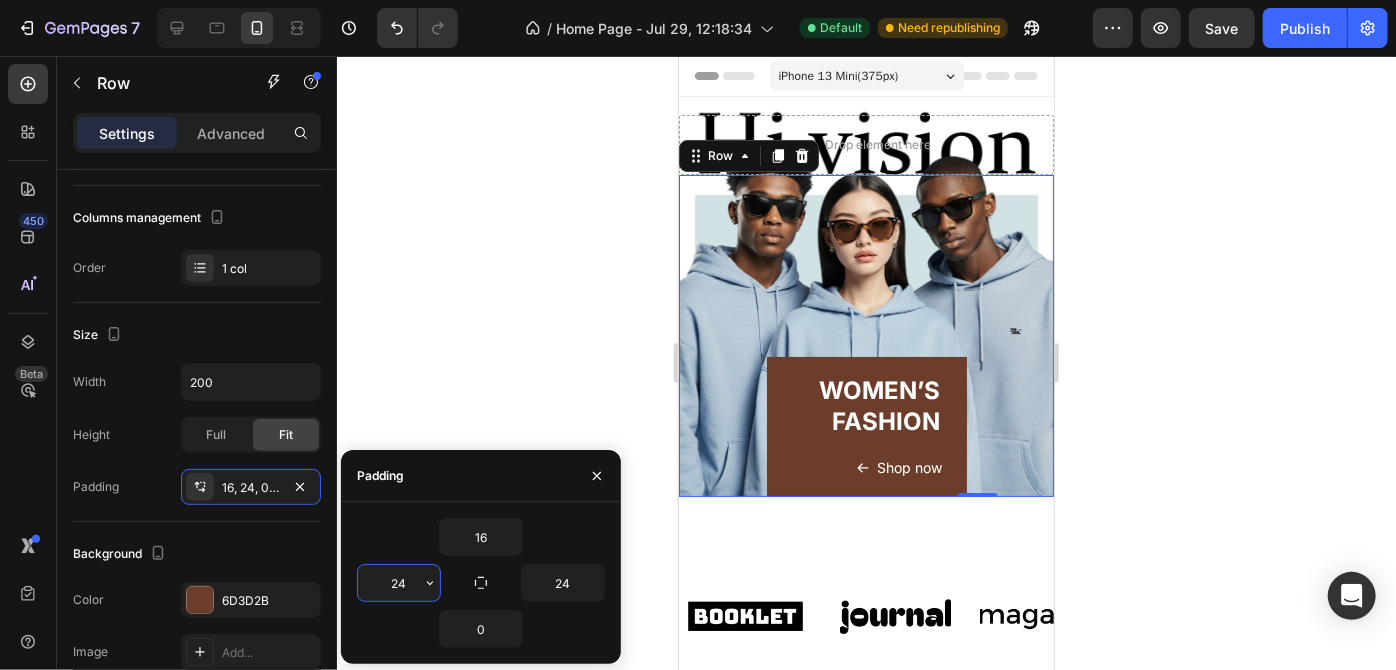 click on "24" at bounding box center (399, 583) 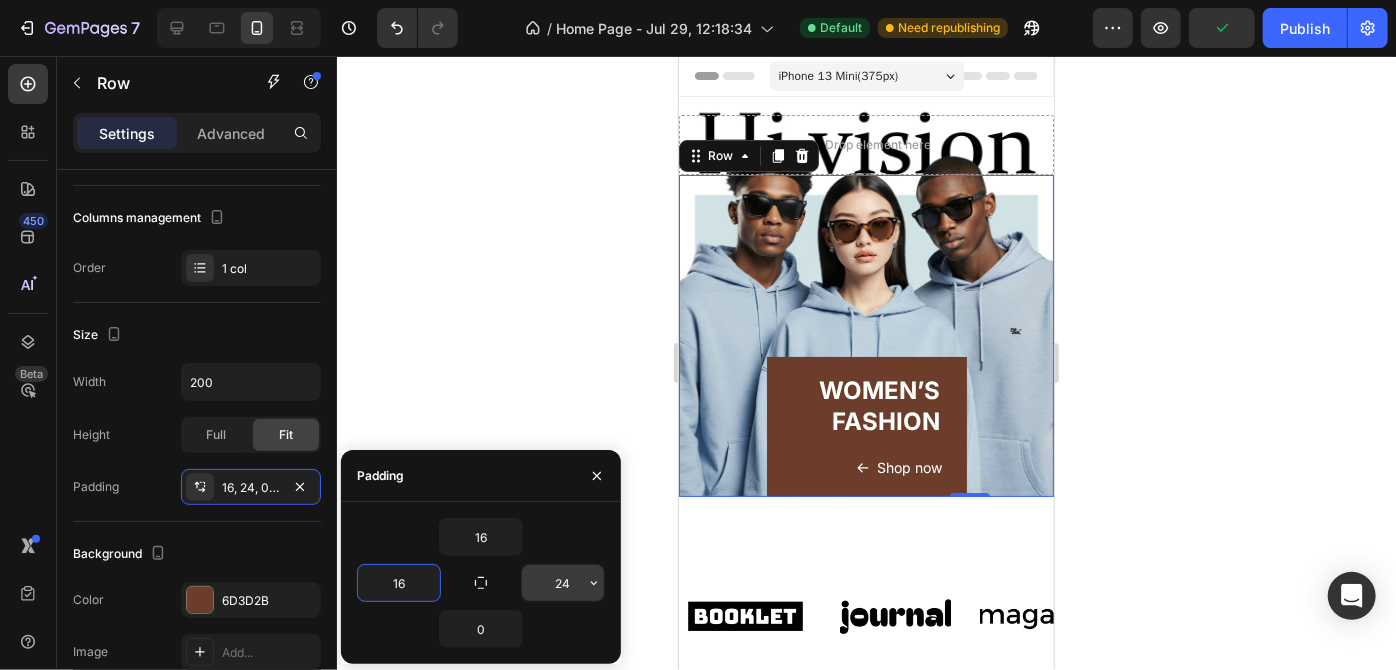 type on "16" 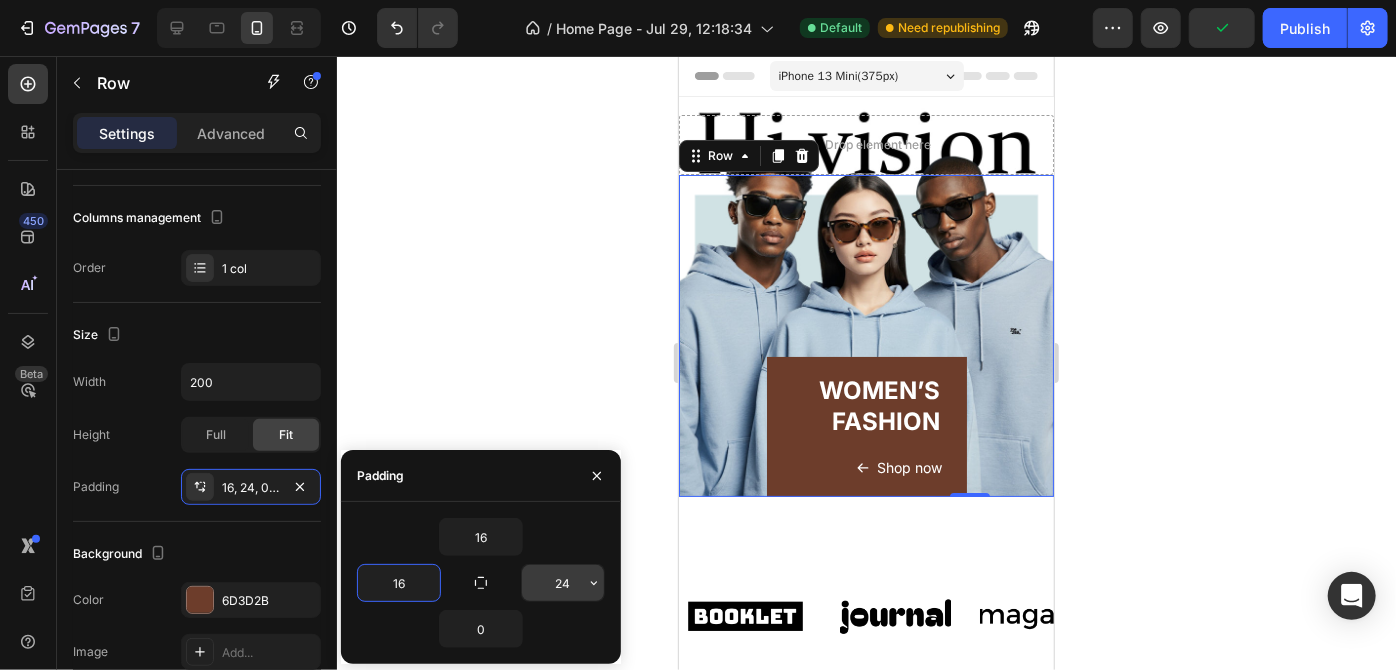 click on "24" at bounding box center [563, 583] 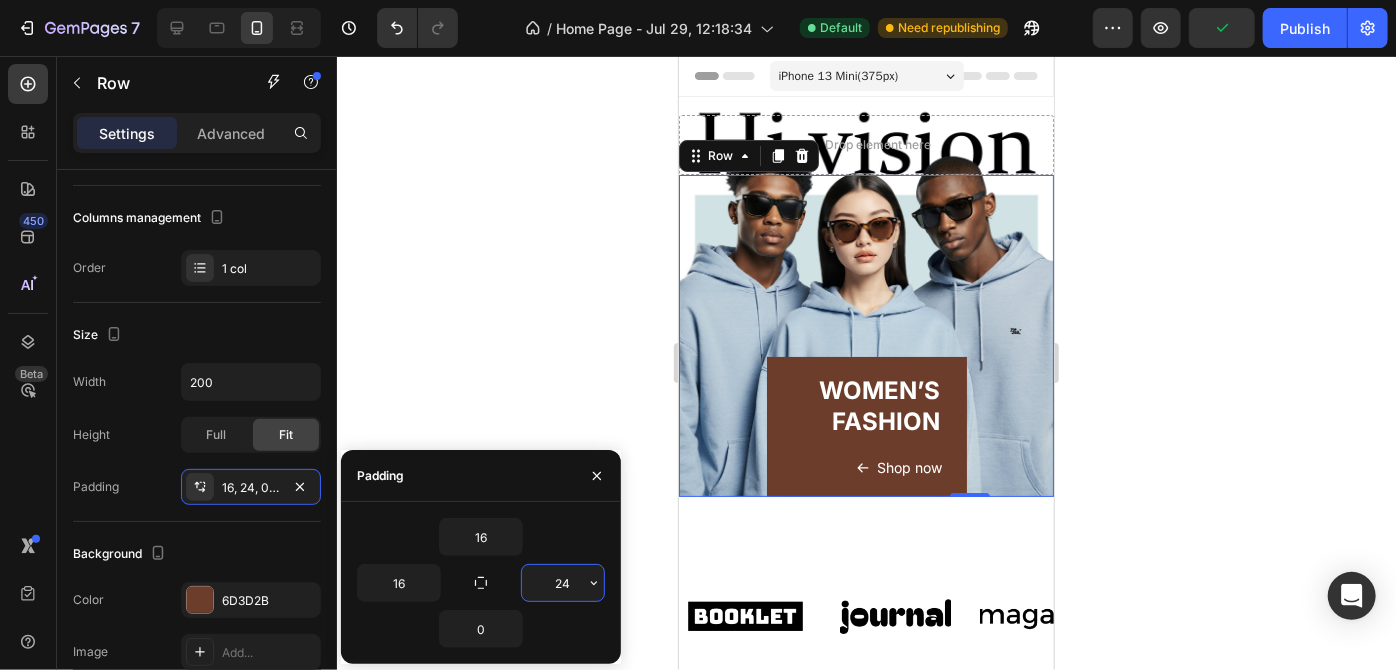 click on "24" at bounding box center (563, 583) 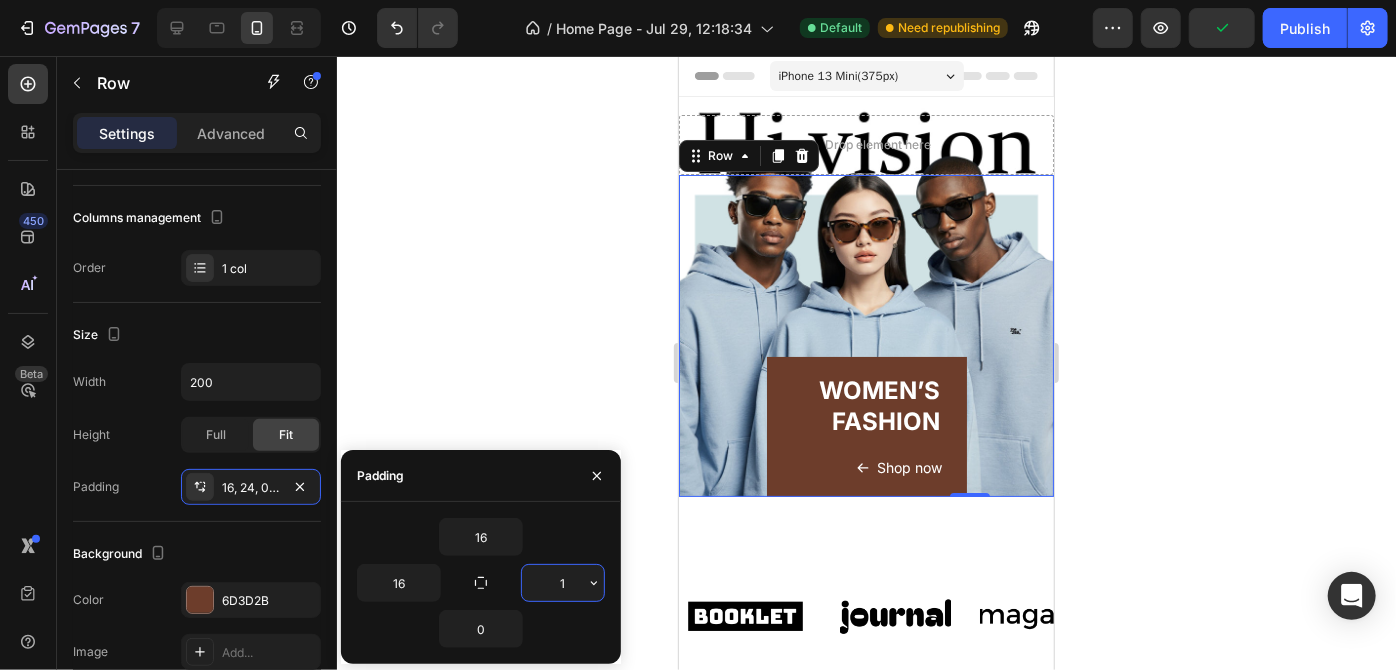 type on "16" 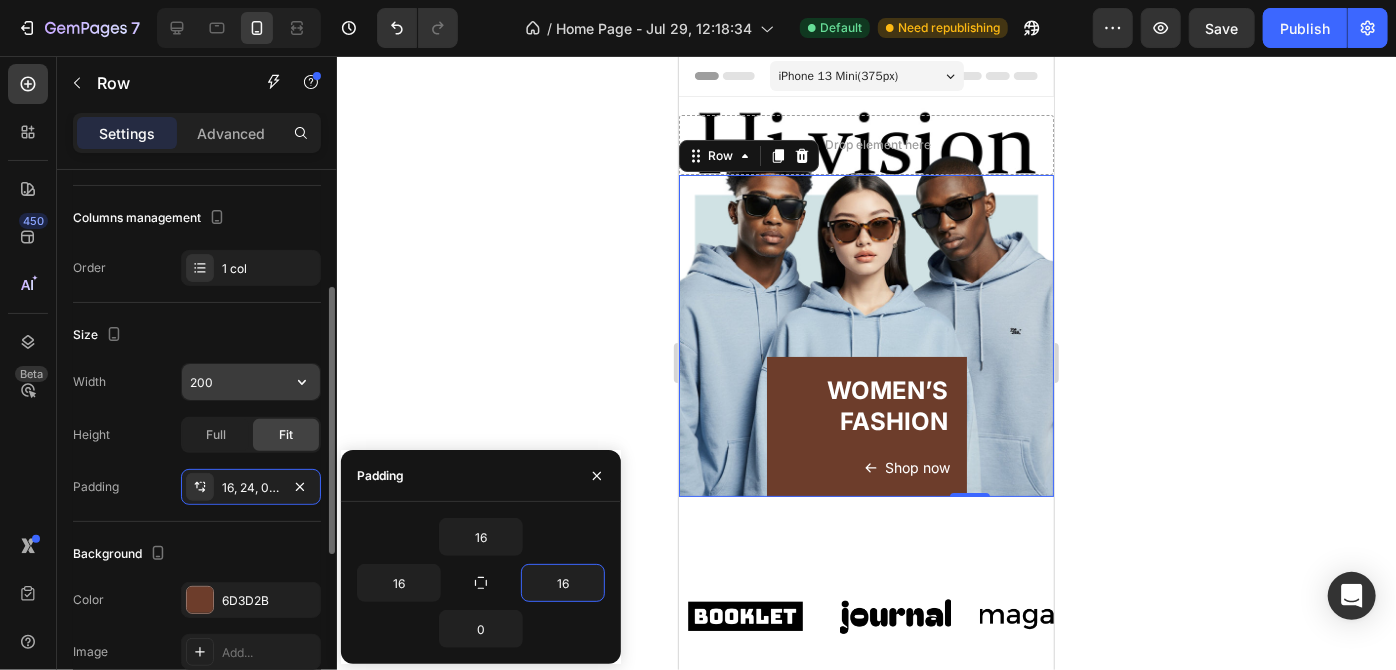 click on "200" at bounding box center (251, 382) 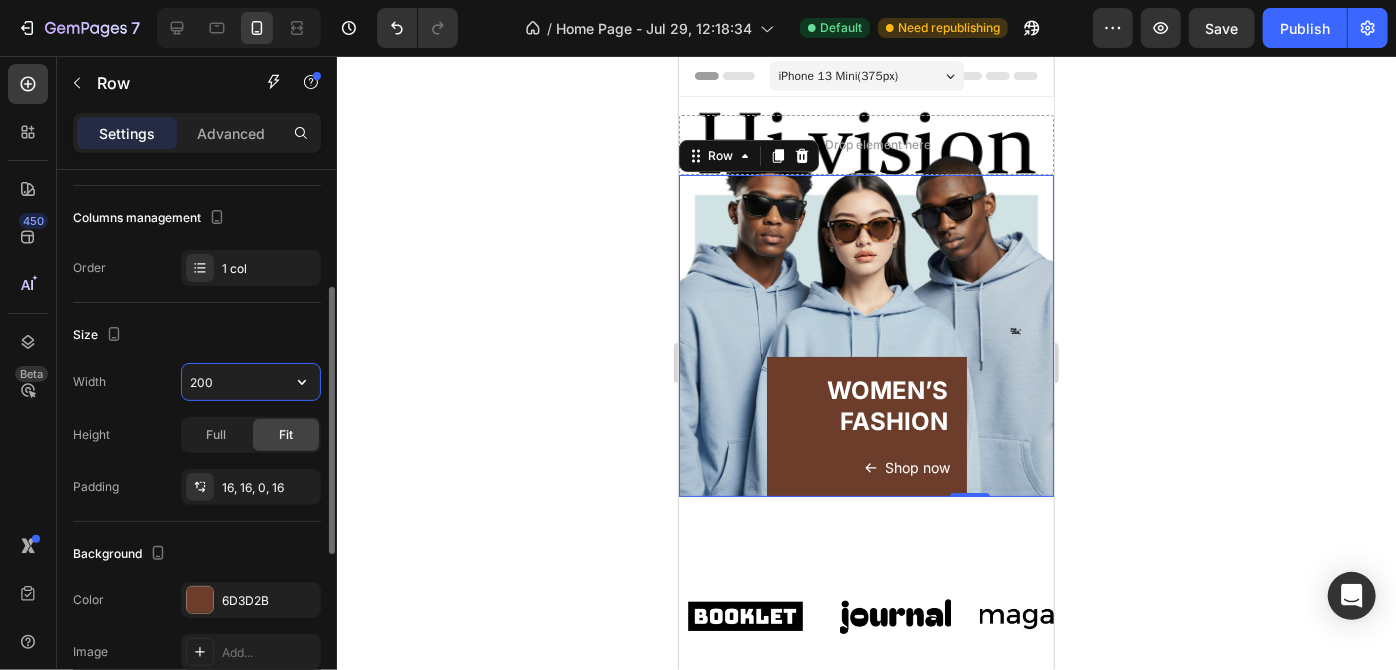 click on "200" at bounding box center [251, 382] 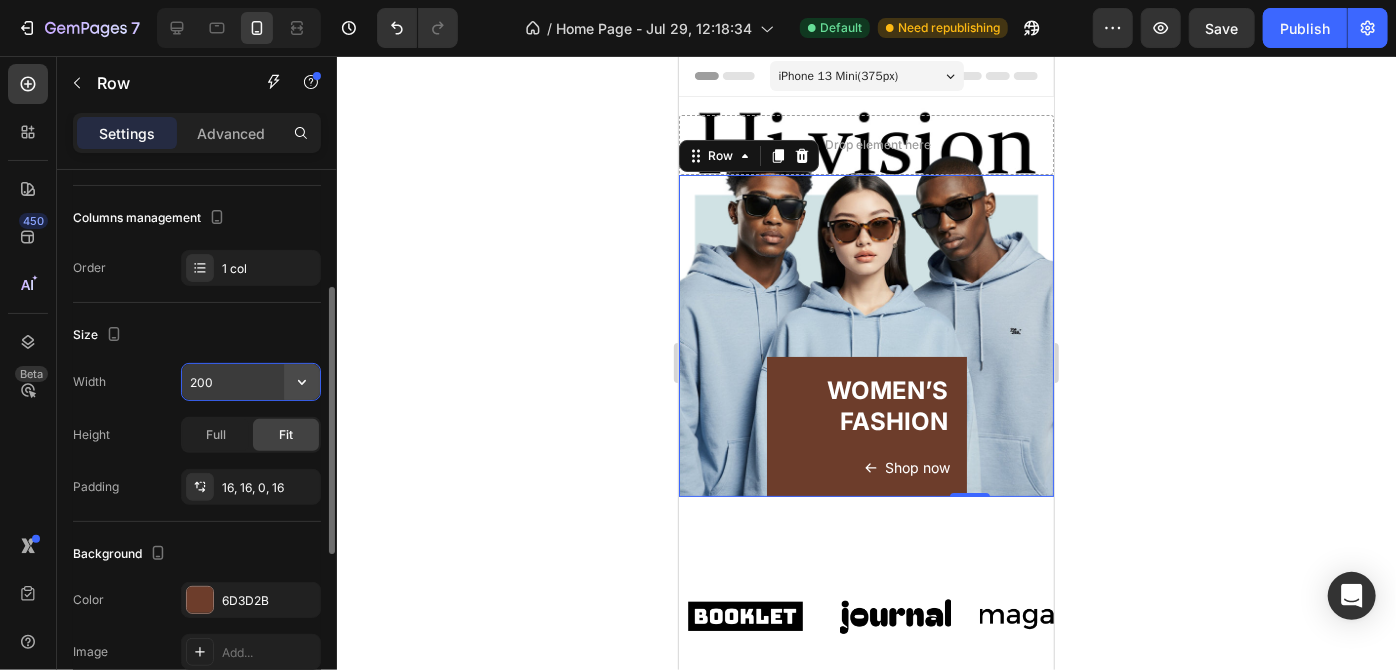 click 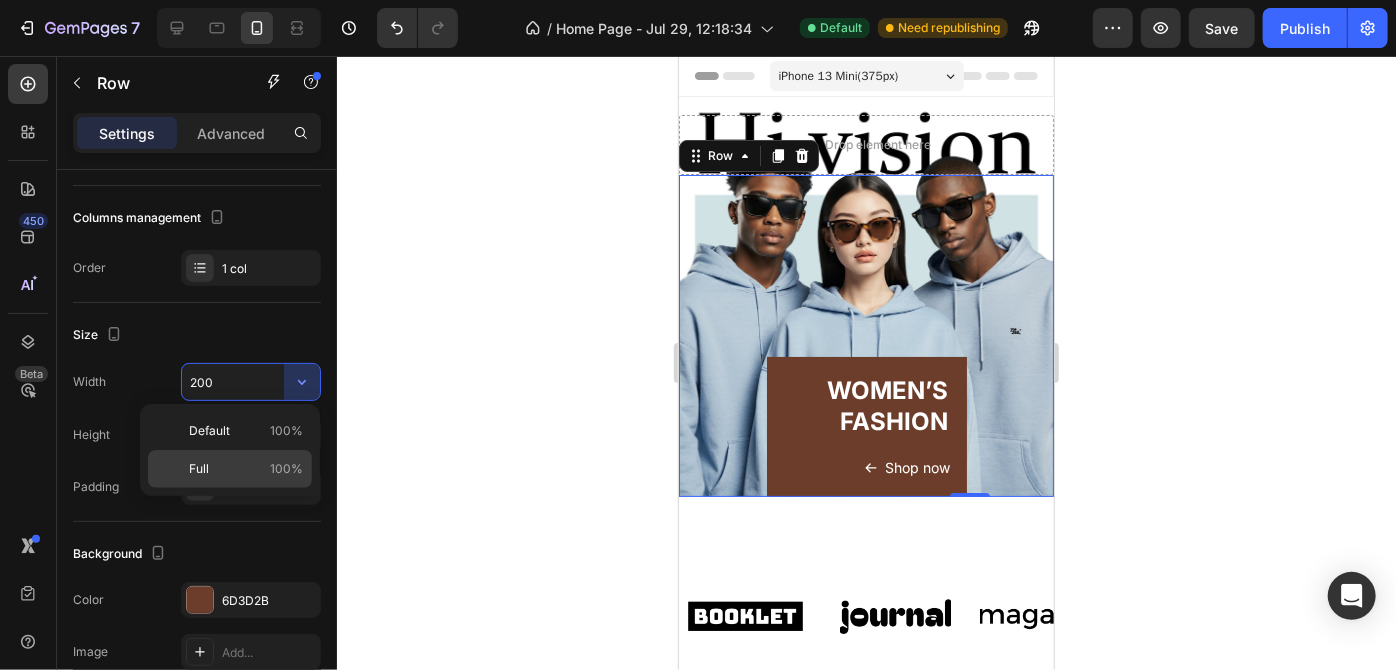 click on "Full 100%" 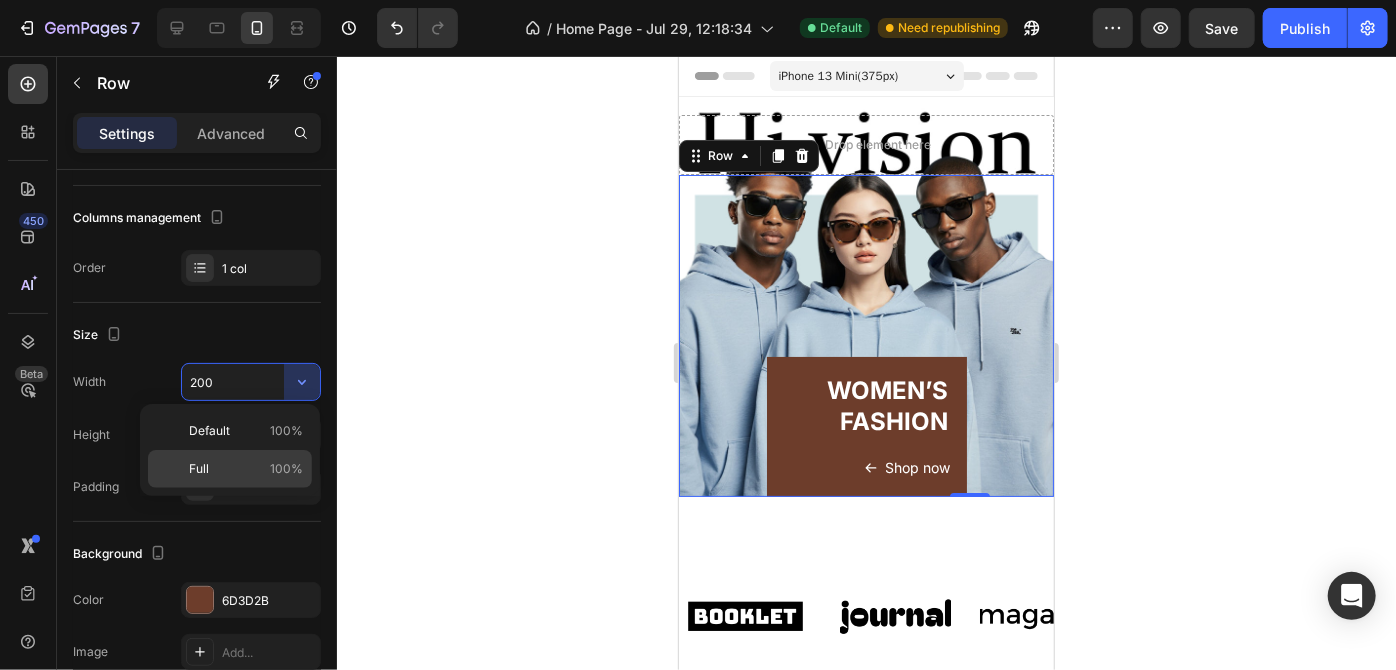 type on "100%" 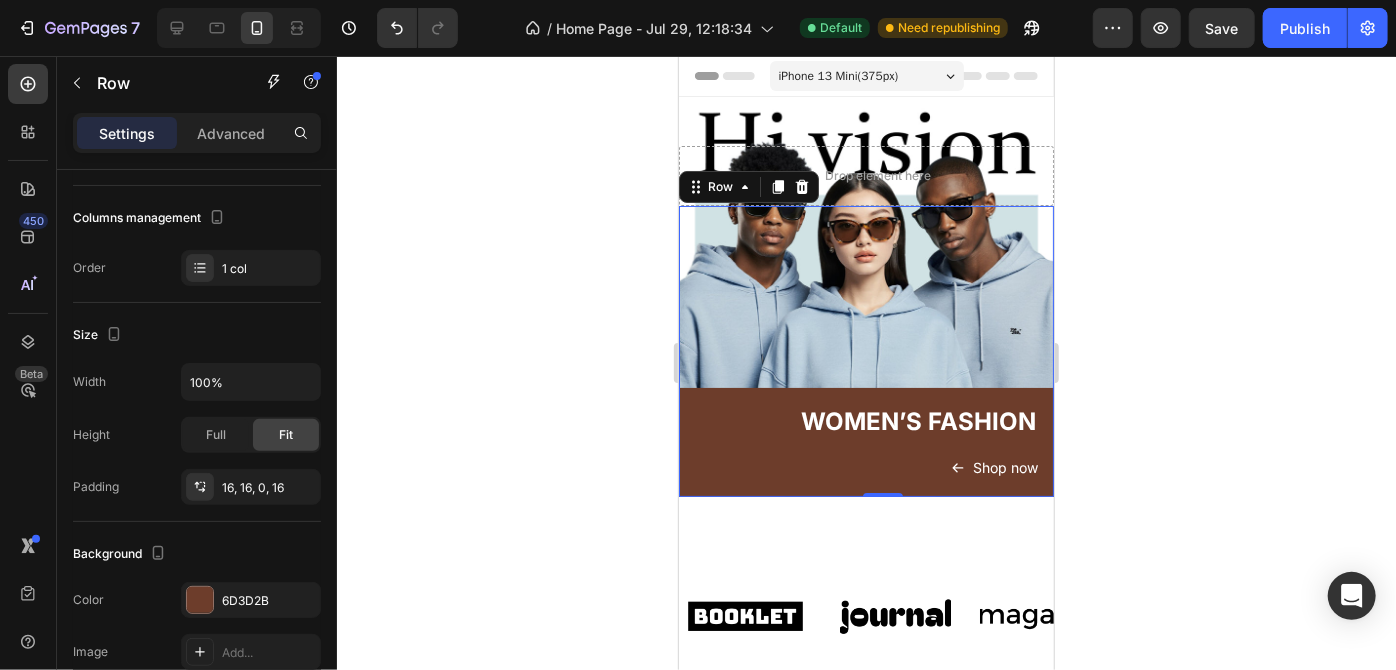 click 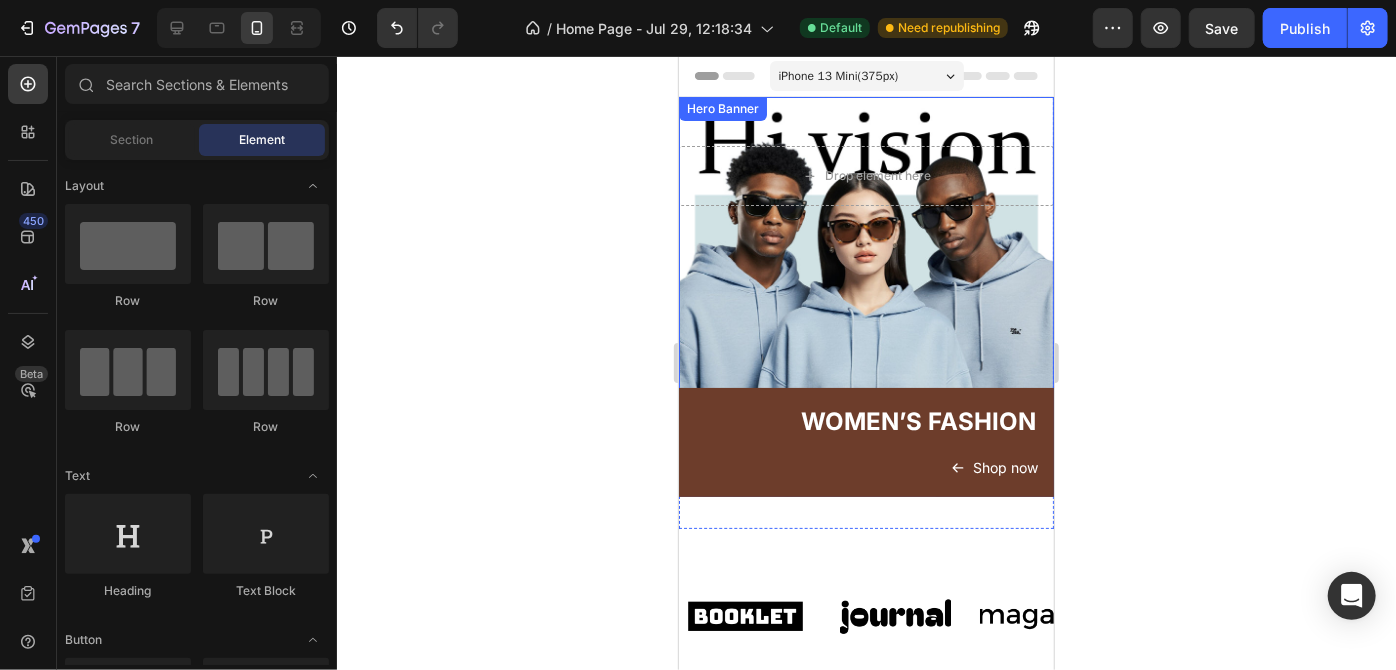 click on "WOMEN’S FASHION Heading
Shop now Button Row" at bounding box center [865, 350] 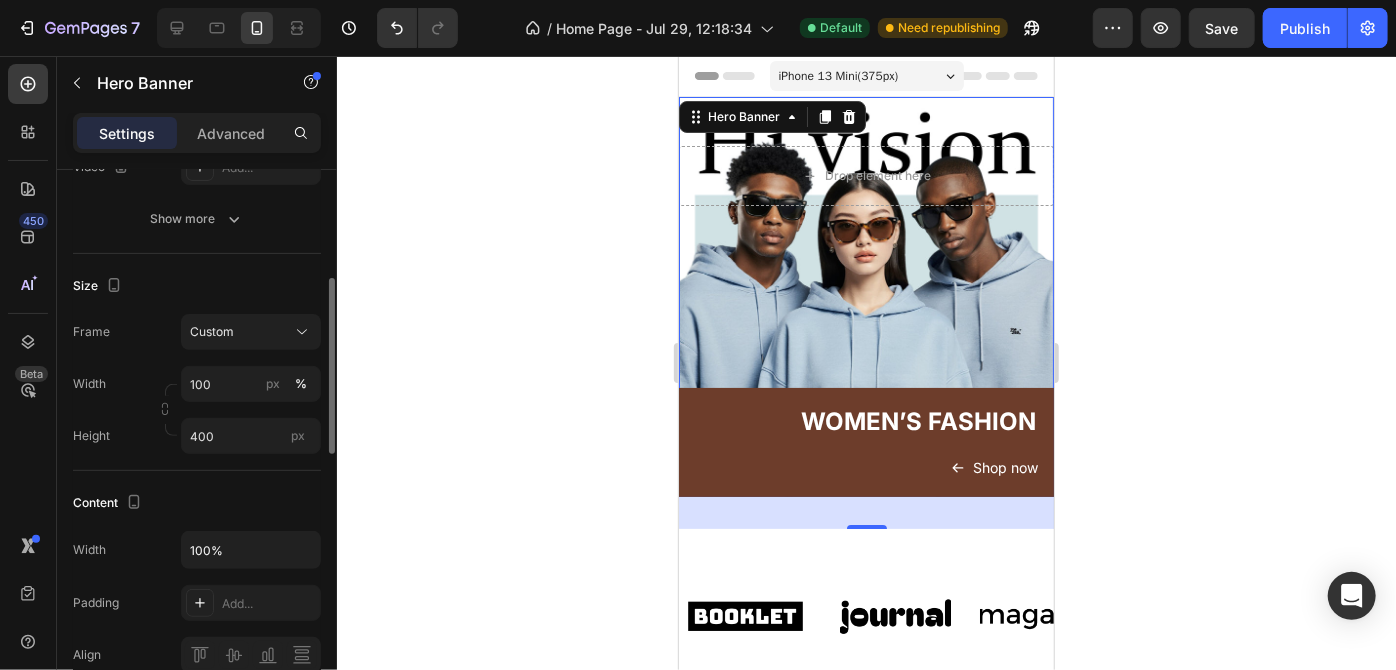 scroll, scrollTop: 331, scrollLeft: 0, axis: vertical 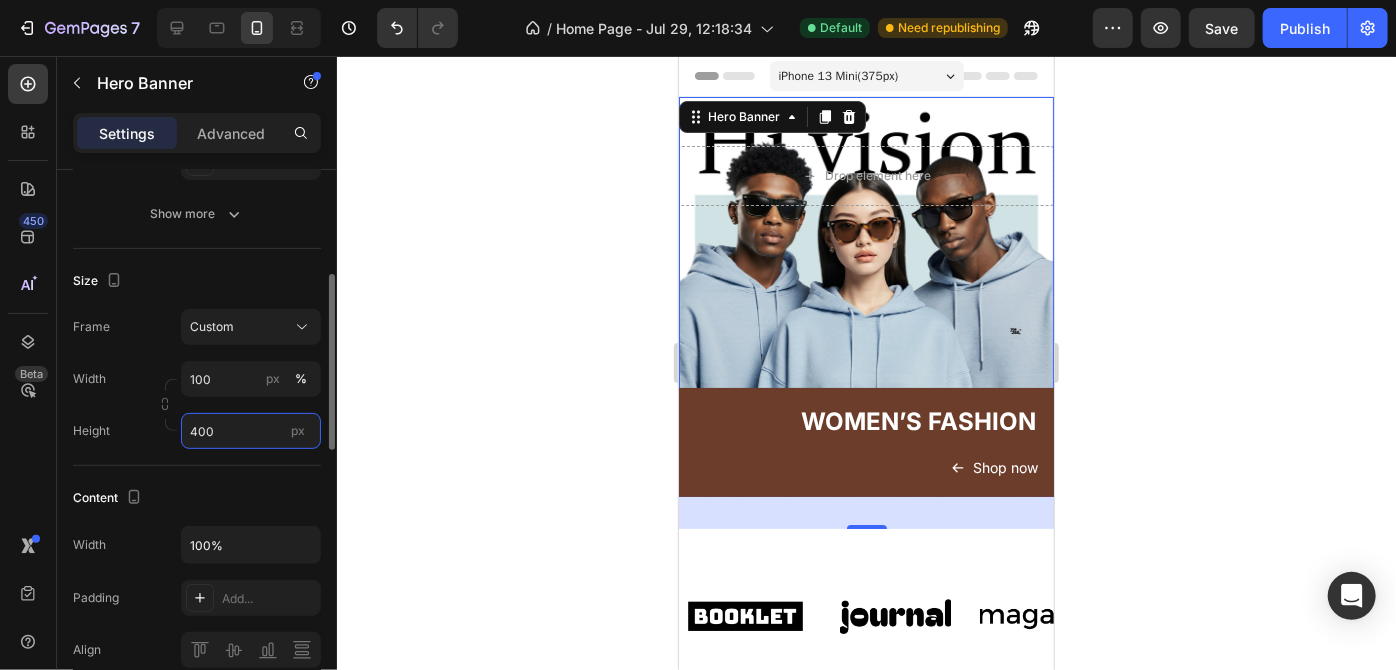 click on "400" at bounding box center [251, 431] 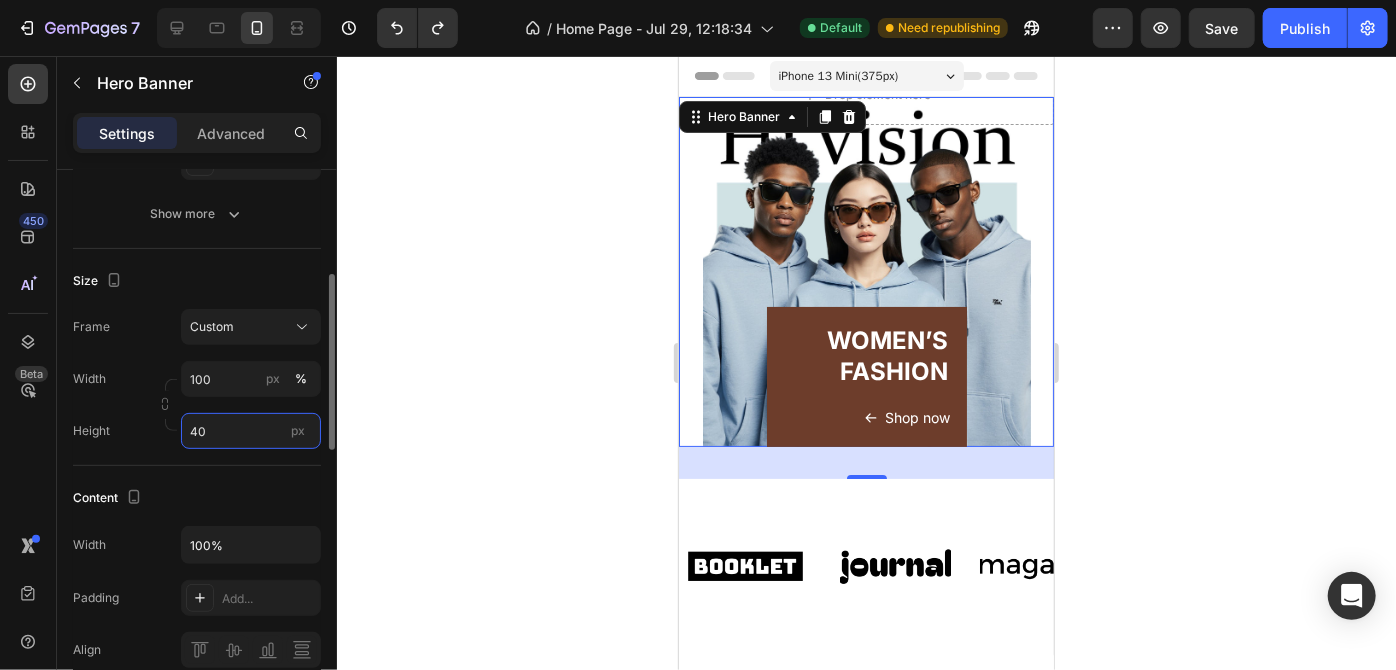 type on "4" 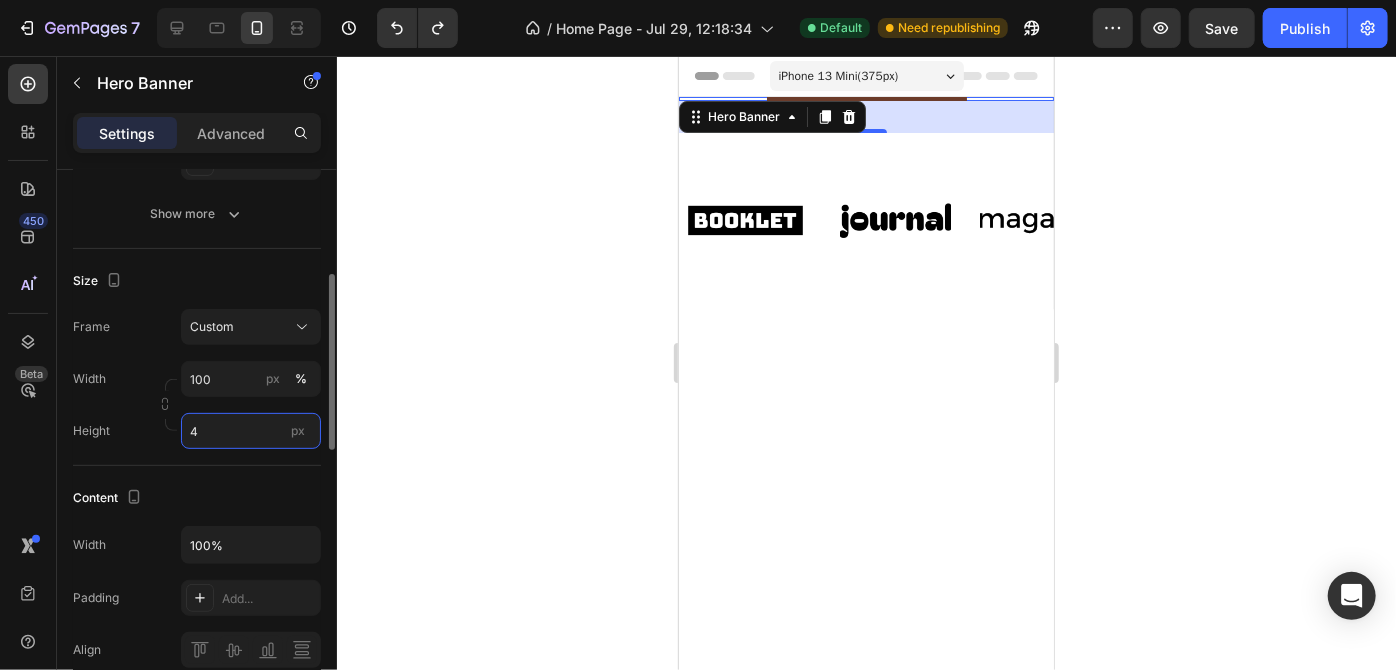 type 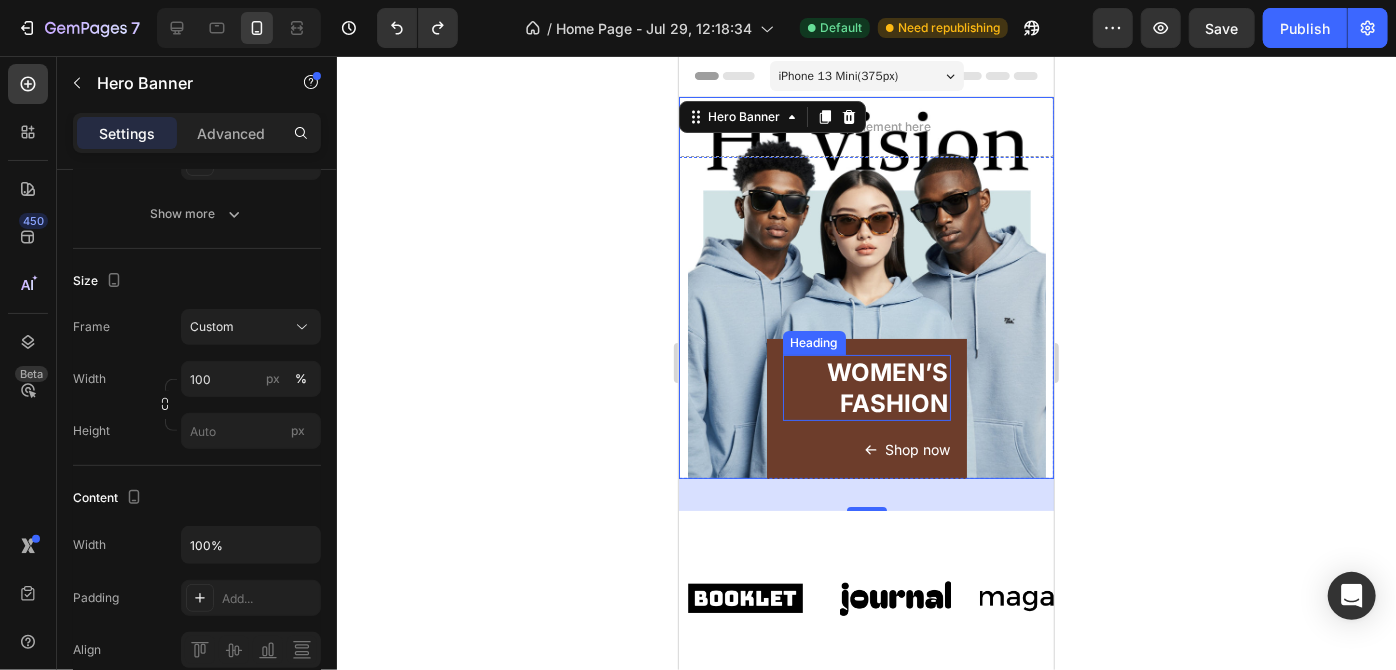 click on "WOMEN’S FASHION" at bounding box center [866, 387] 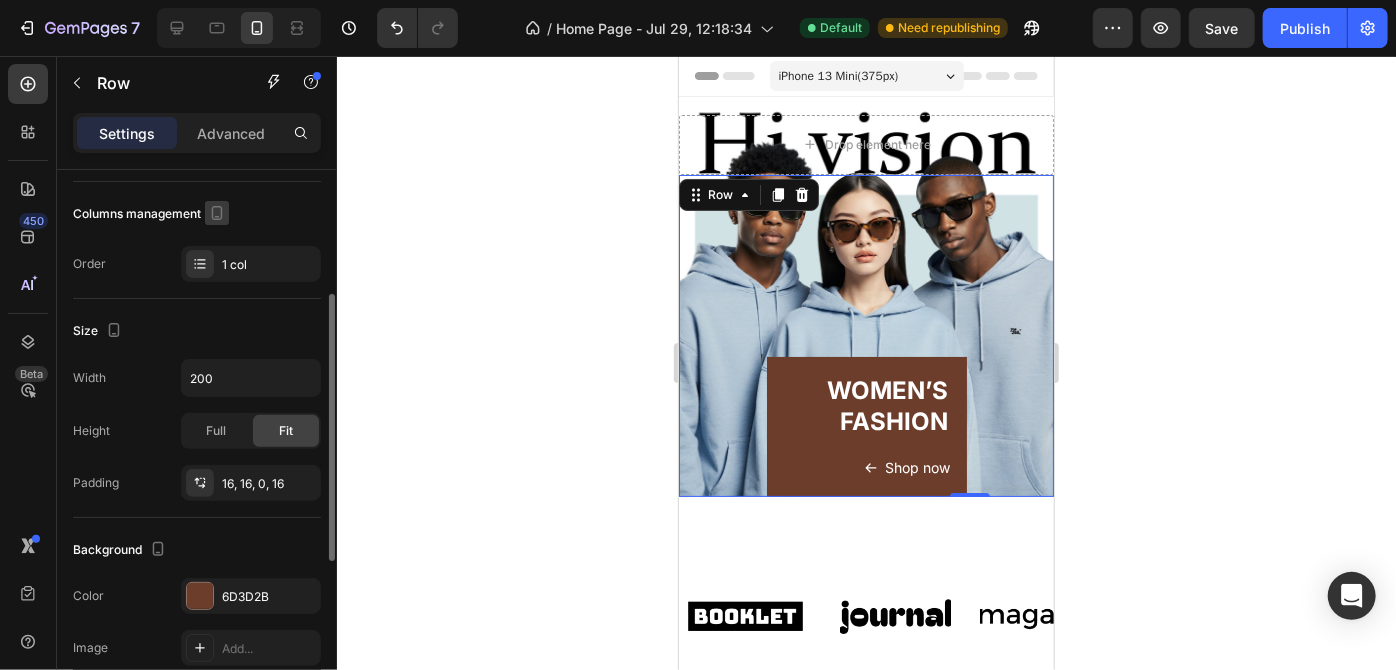 scroll, scrollTop: 253, scrollLeft: 0, axis: vertical 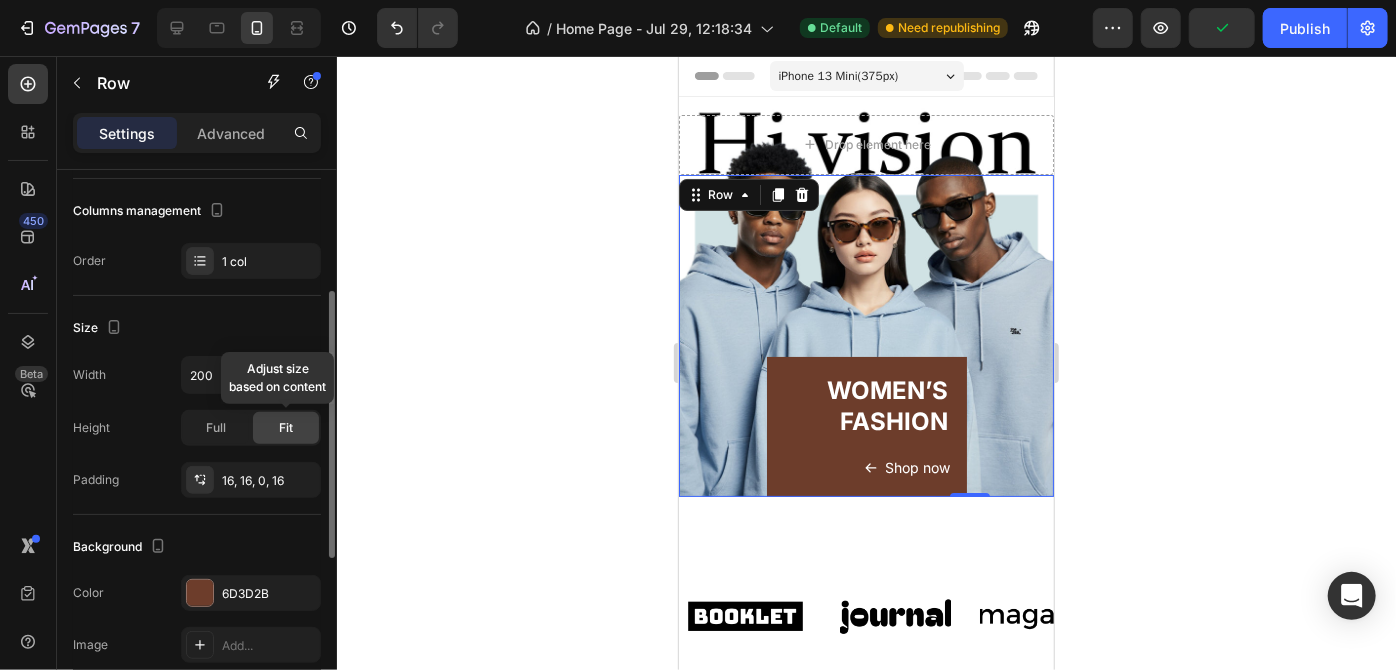click on "Fit" 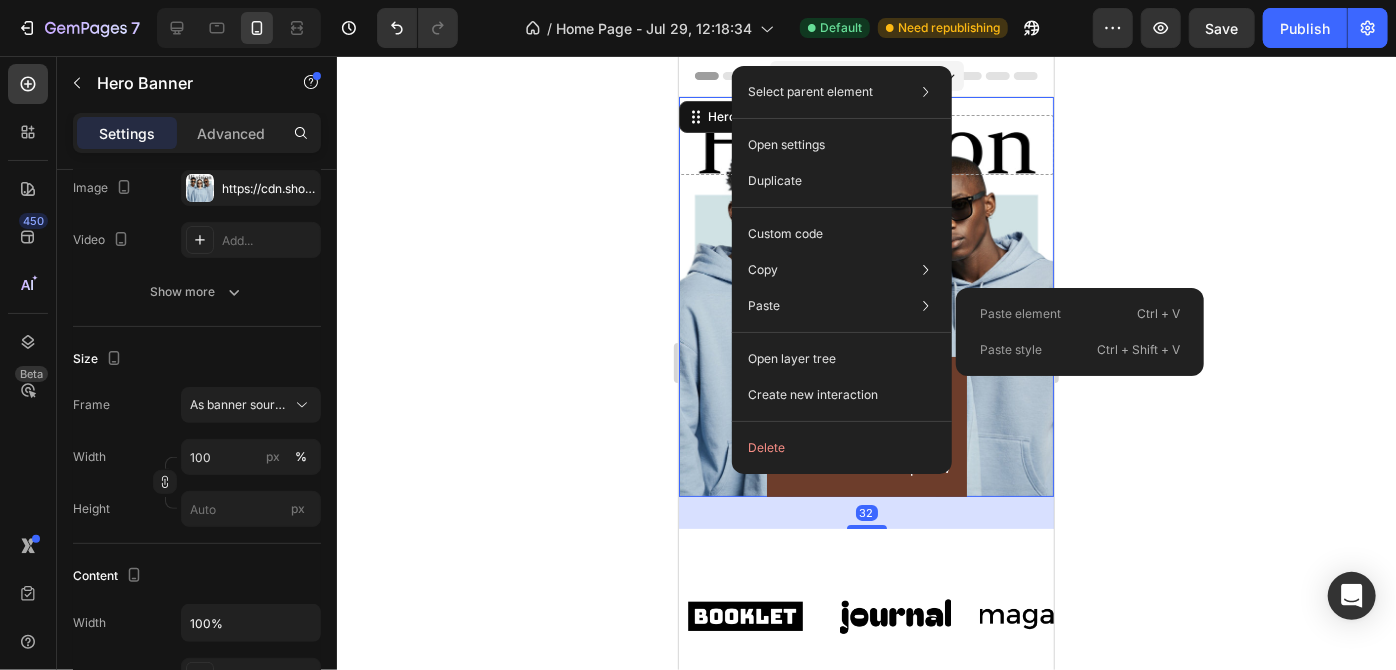 scroll, scrollTop: 0, scrollLeft: 0, axis: both 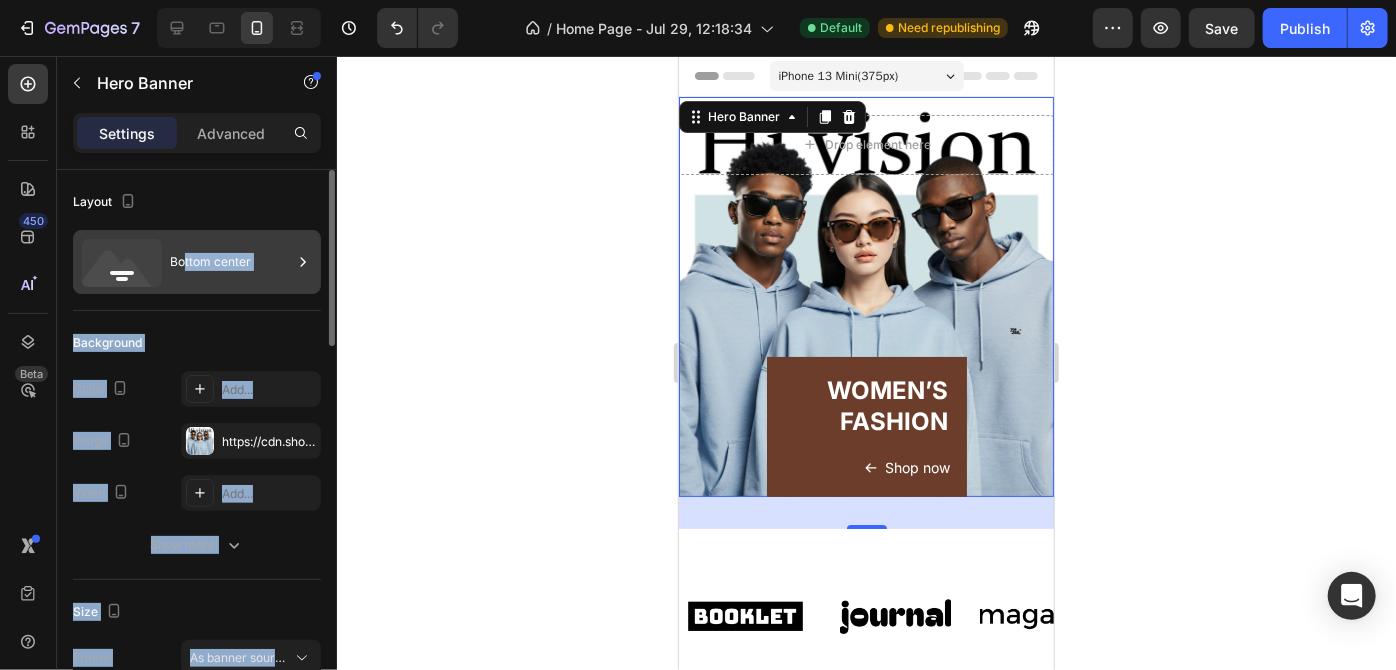drag, startPoint x: 450, startPoint y: 339, endPoint x: 179, endPoint y: 267, distance: 280.4015 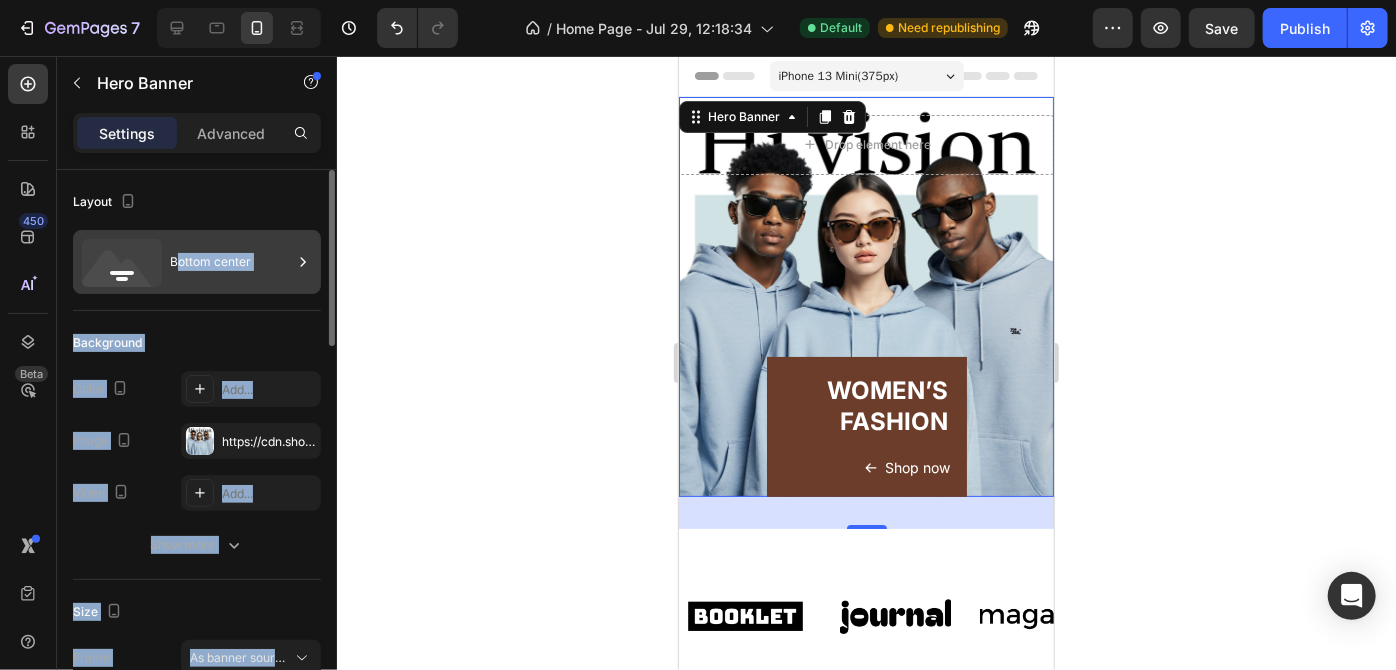 click on "Bottom center" at bounding box center [231, 262] 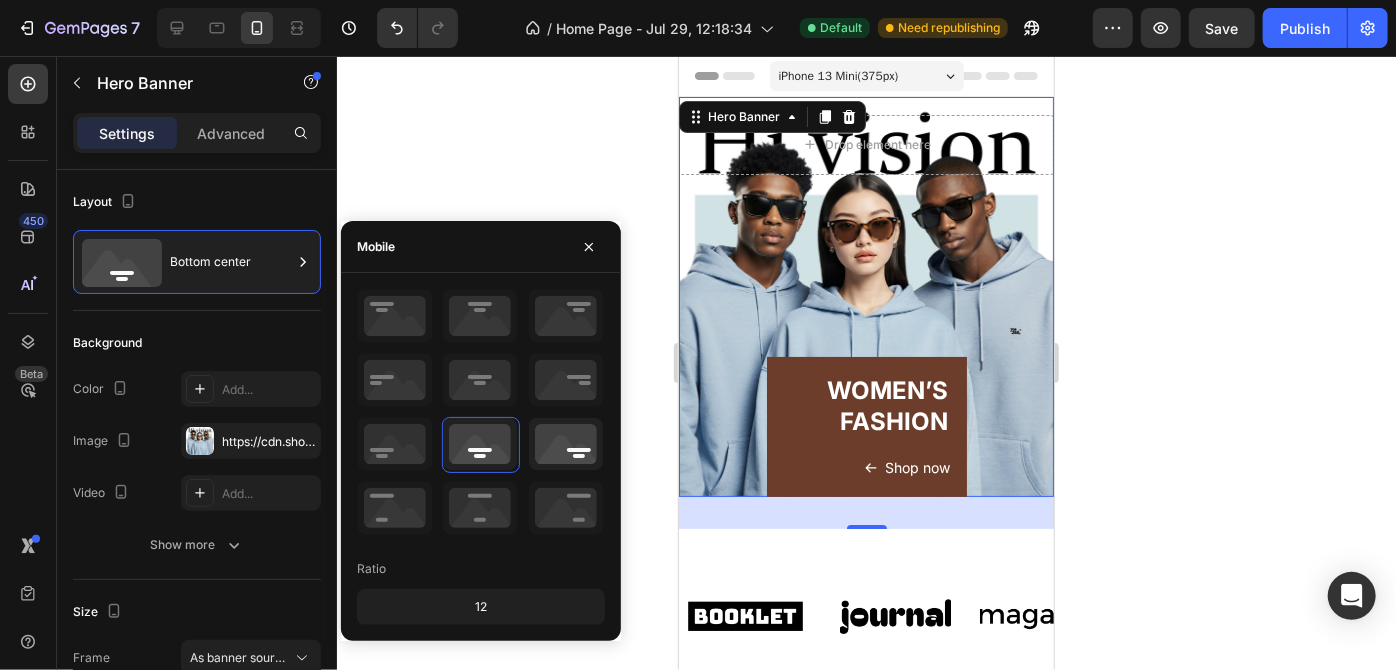 click 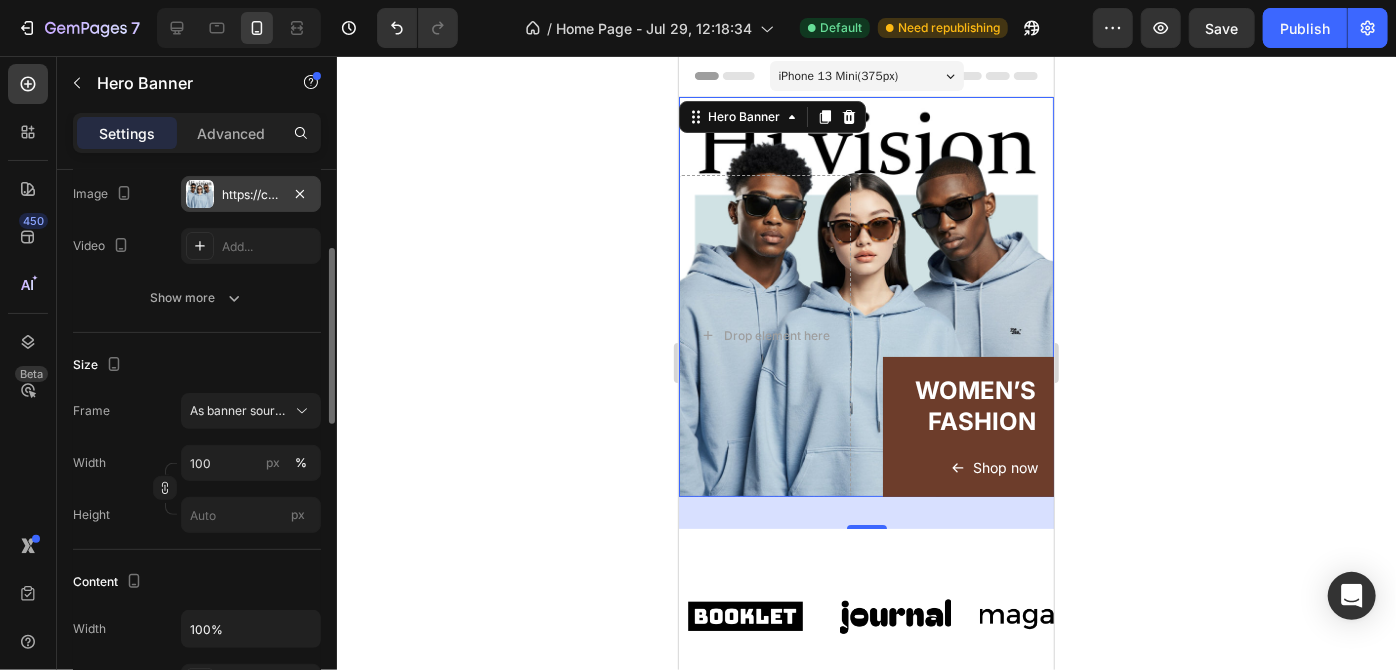 scroll, scrollTop: 248, scrollLeft: 0, axis: vertical 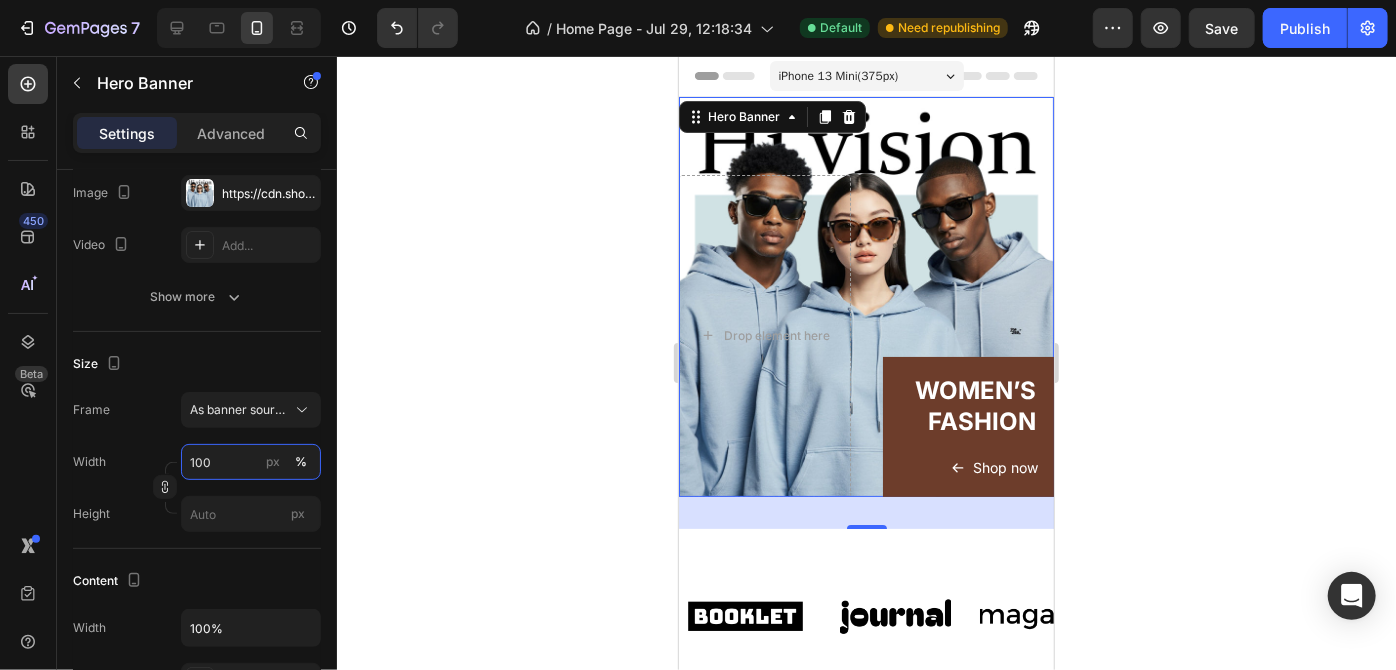 click on "100" at bounding box center [251, 462] 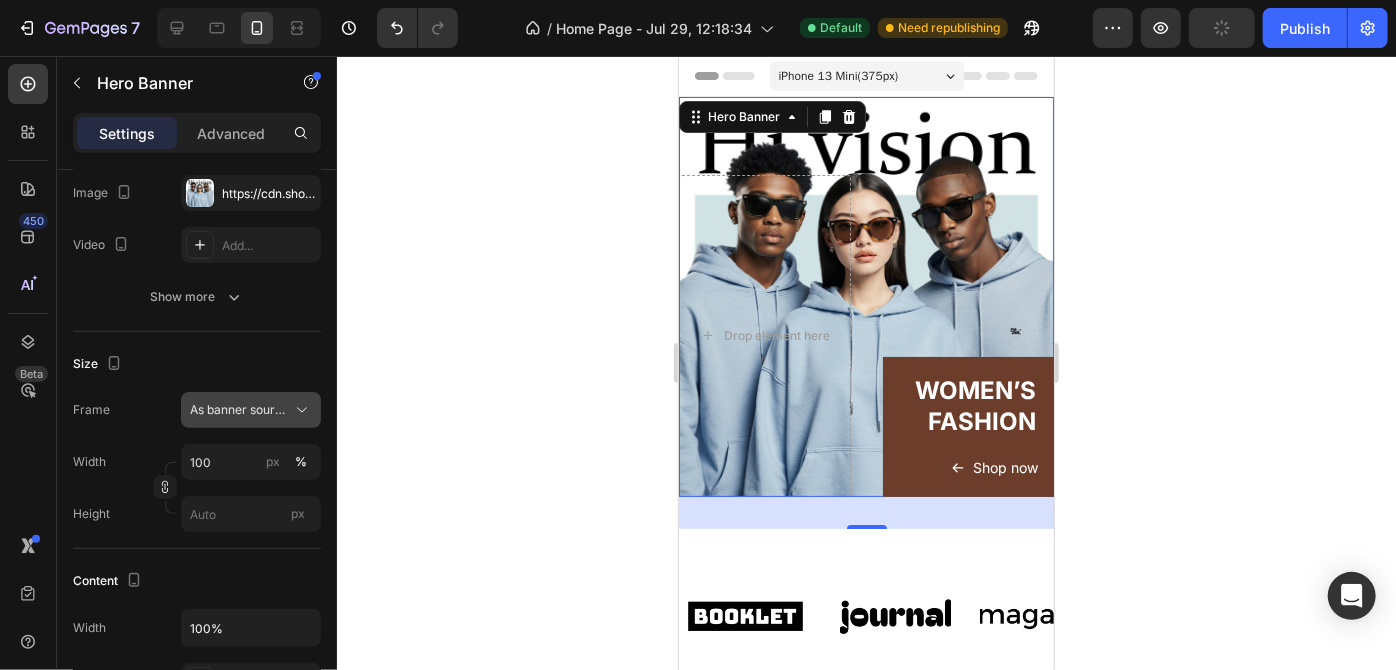 scroll, scrollTop: 0, scrollLeft: 0, axis: both 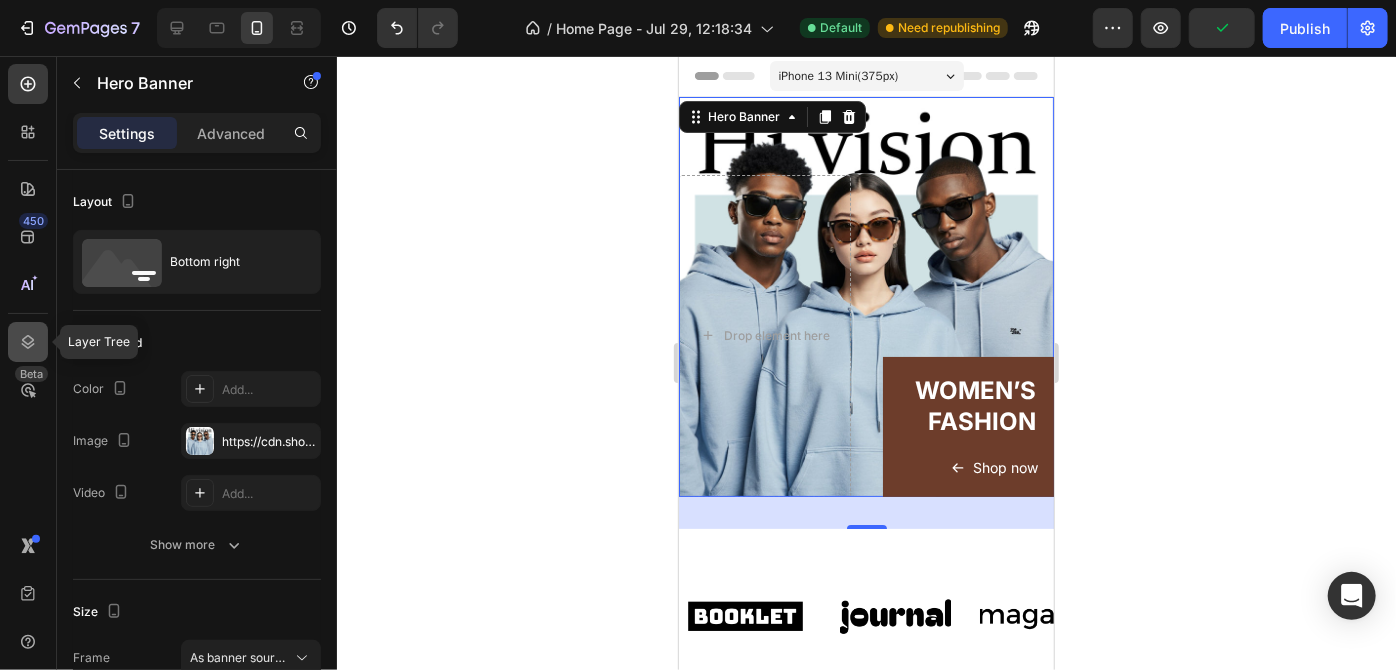click 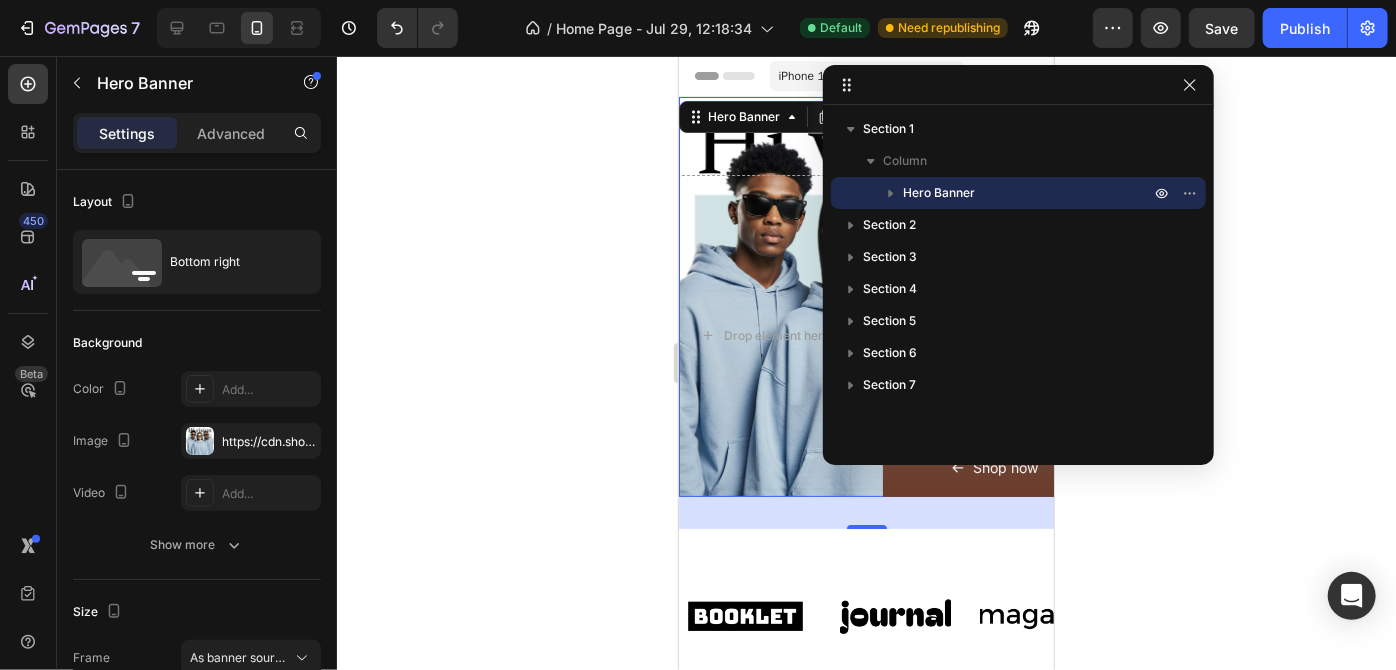 click 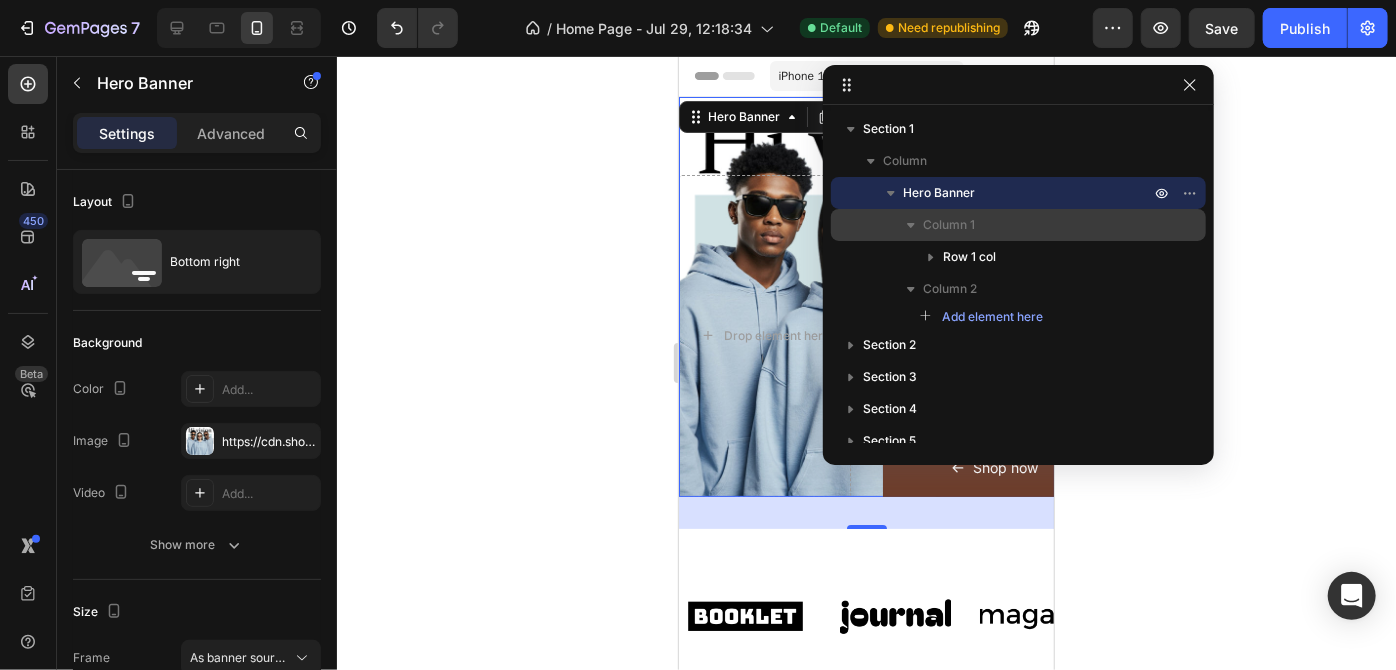 click on "Column 1" at bounding box center (949, 225) 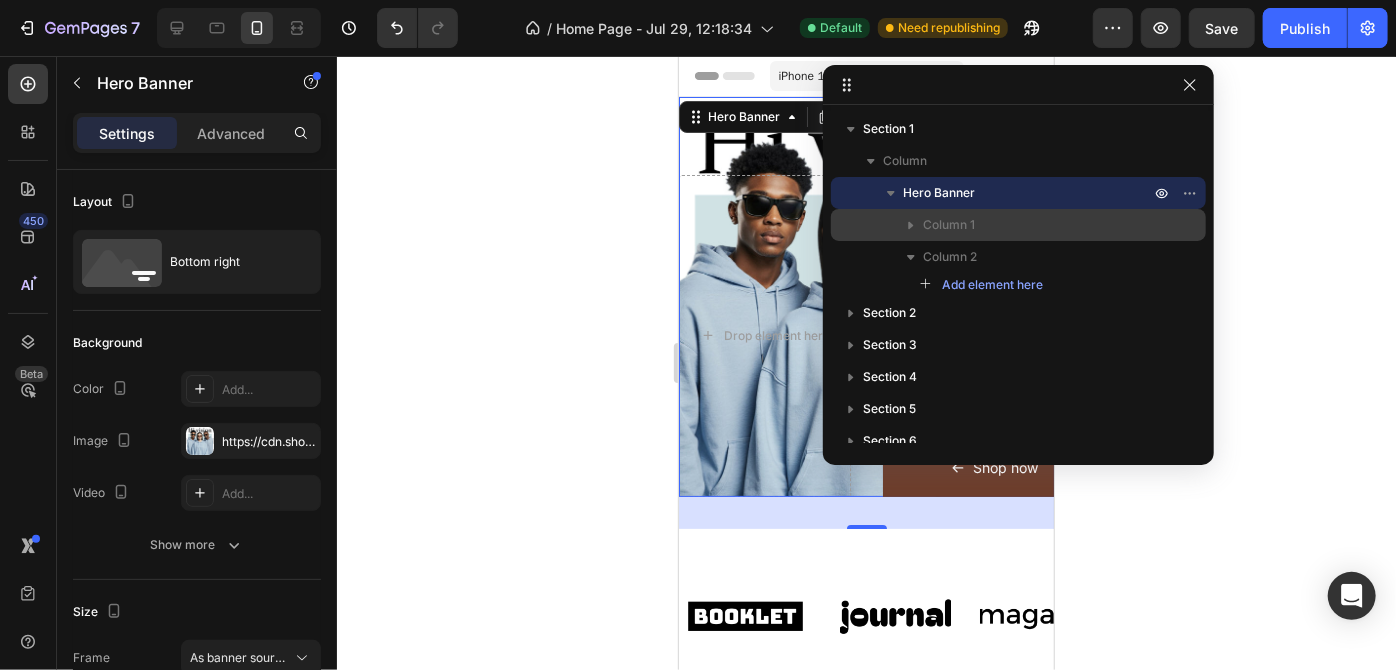 click 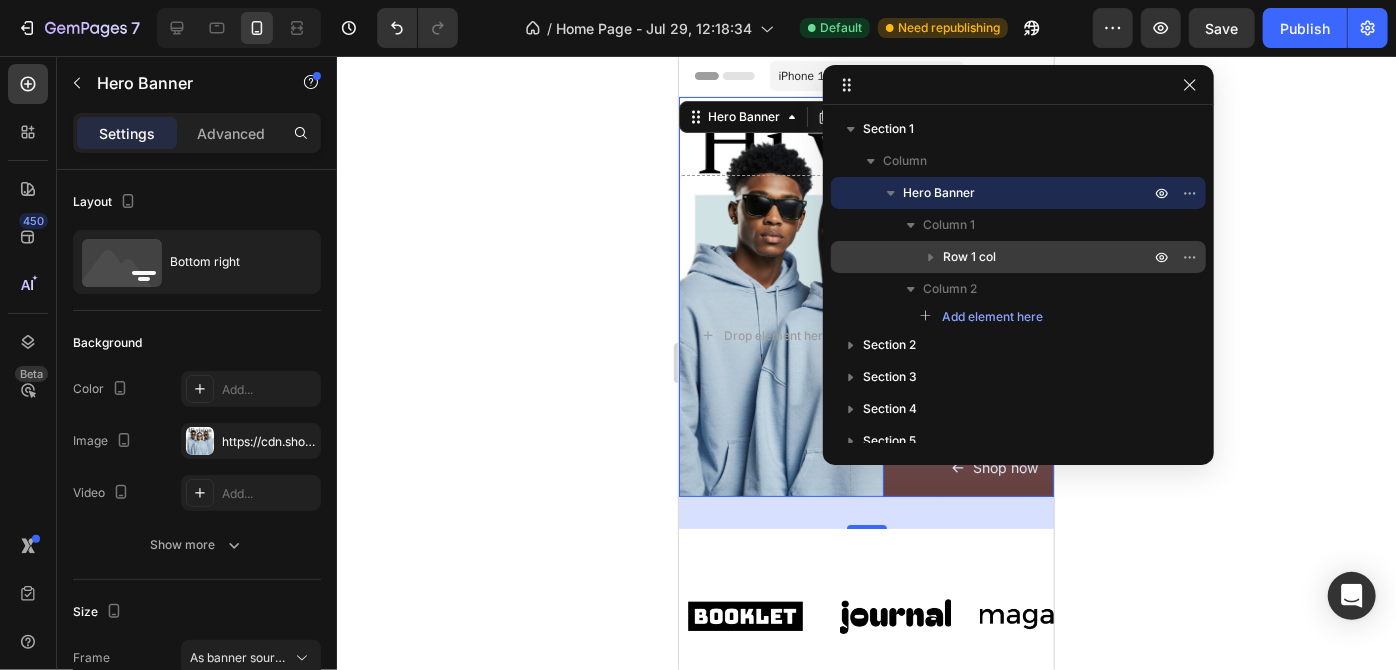 click at bounding box center (931, 257) 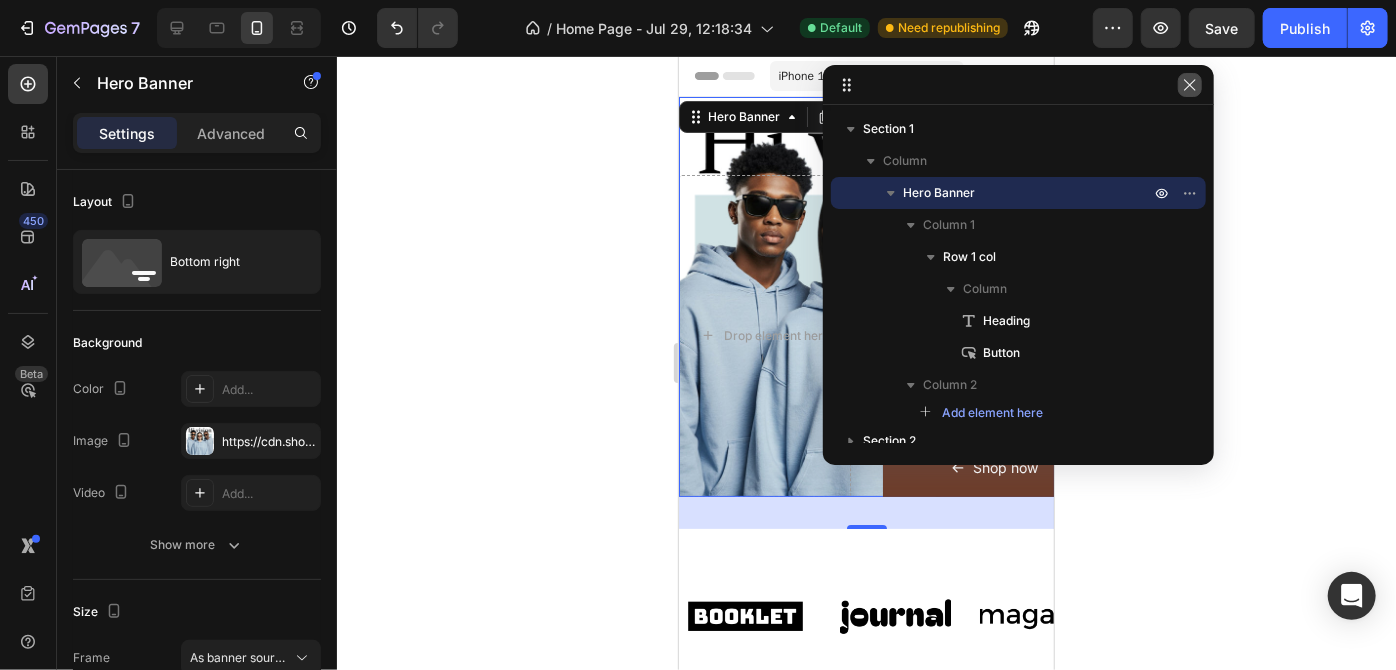 click 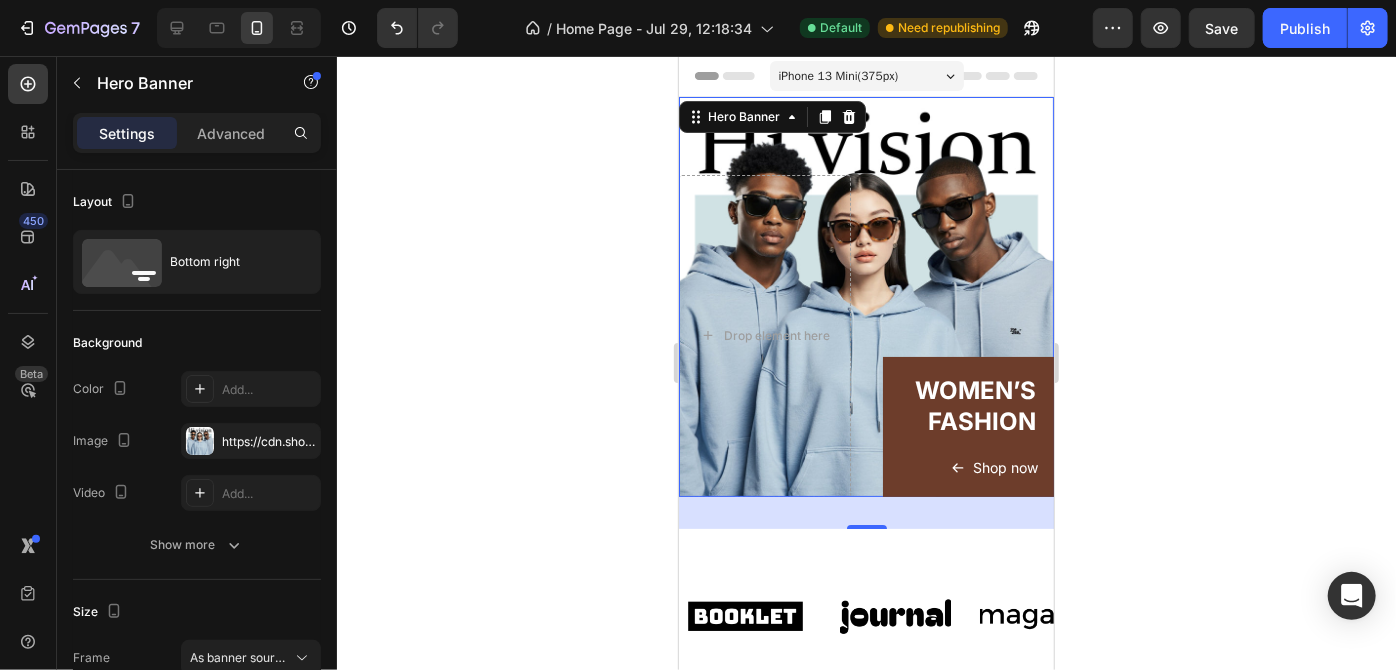 click on "WOMEN’S FASHION Heading
Shop now Button Row
Drop element here" at bounding box center [865, 335] 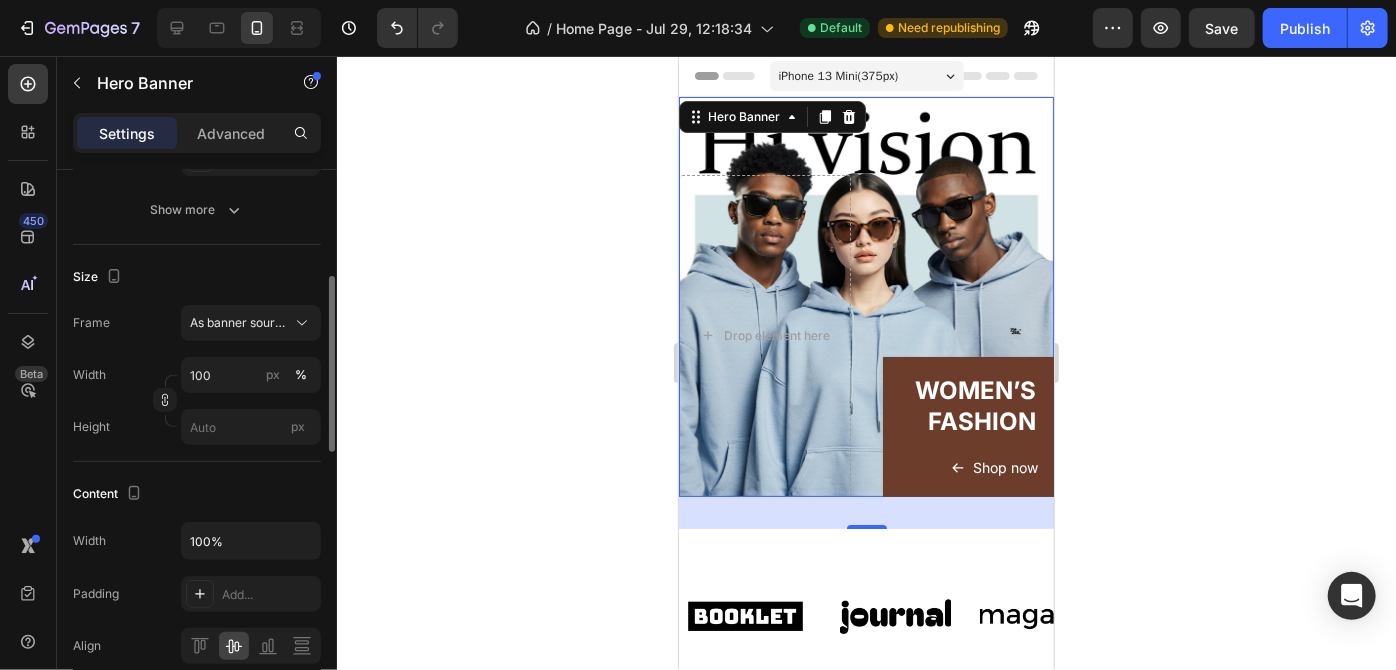 scroll, scrollTop: 333, scrollLeft: 0, axis: vertical 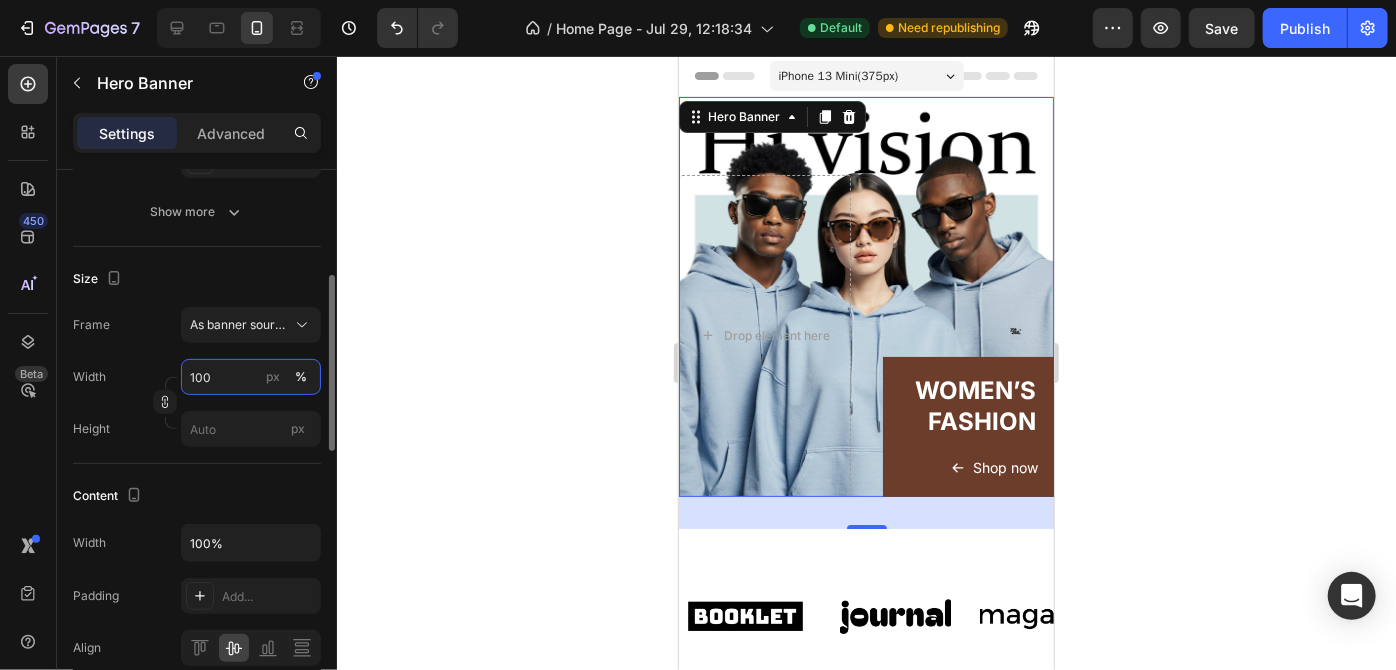 click on "100" at bounding box center (251, 377) 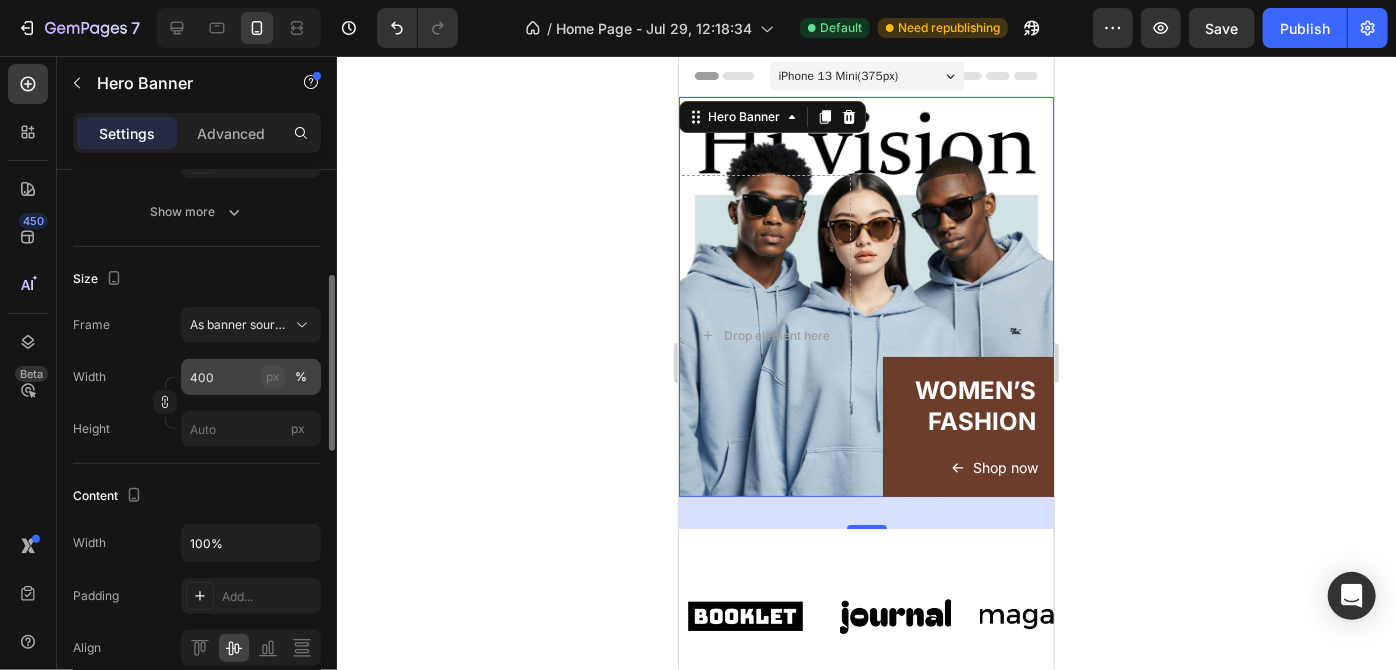 click on "px" at bounding box center [273, 377] 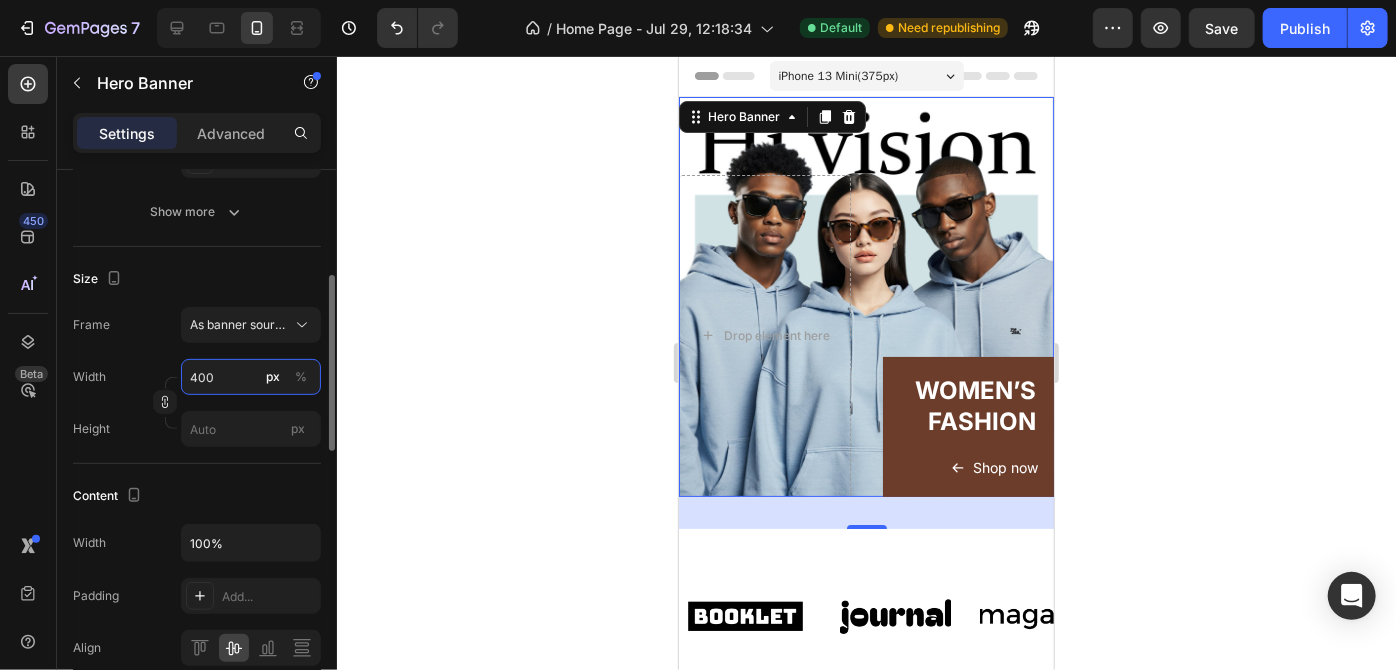 click on "400" at bounding box center [251, 377] 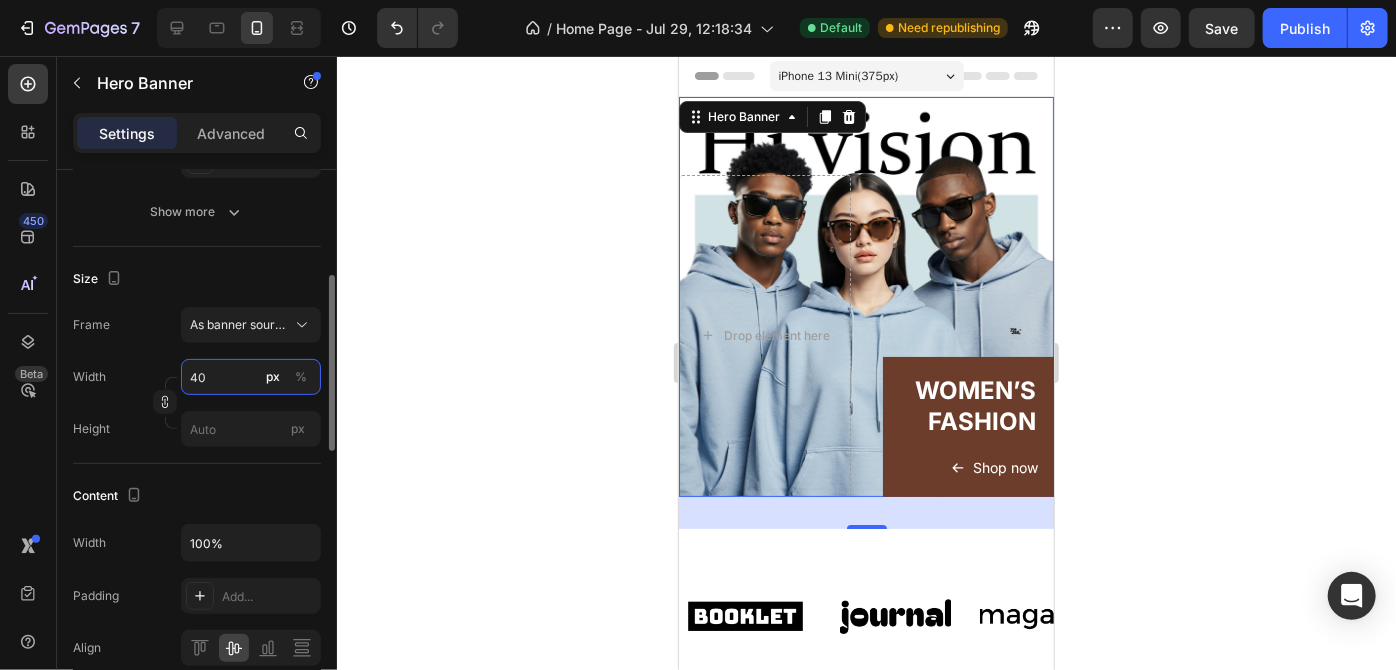 type on "4" 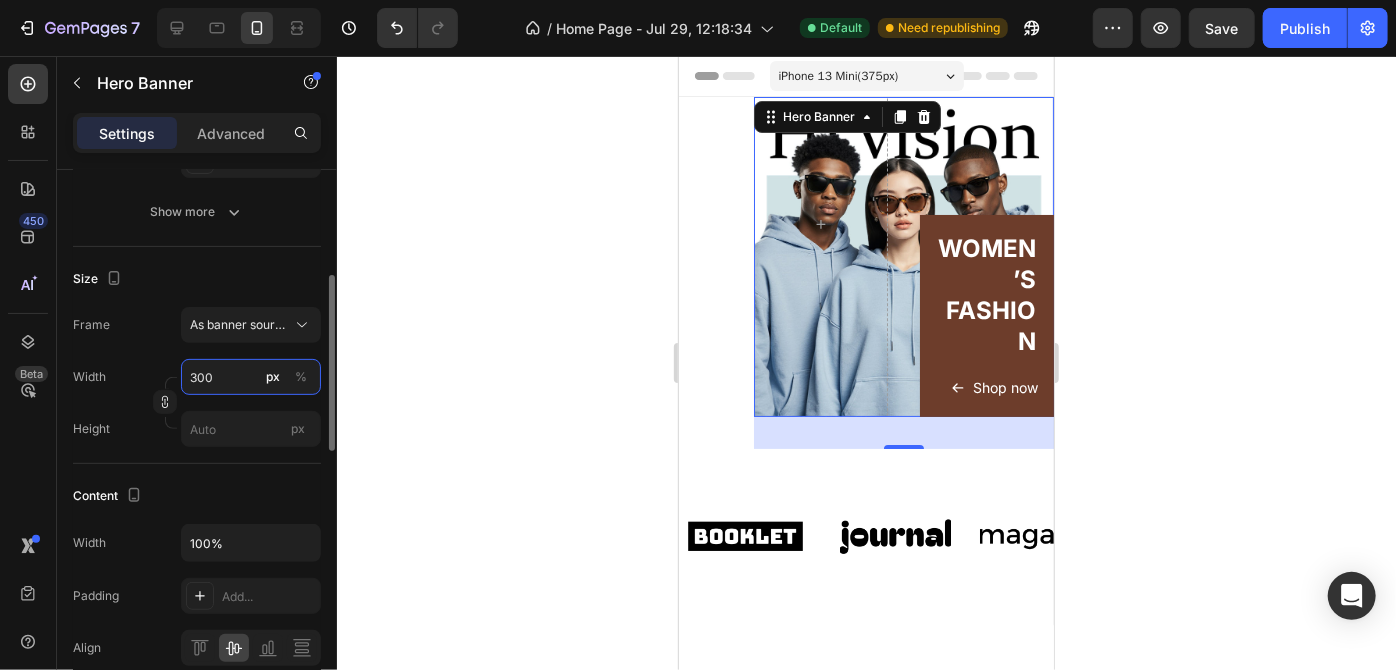 type on "400" 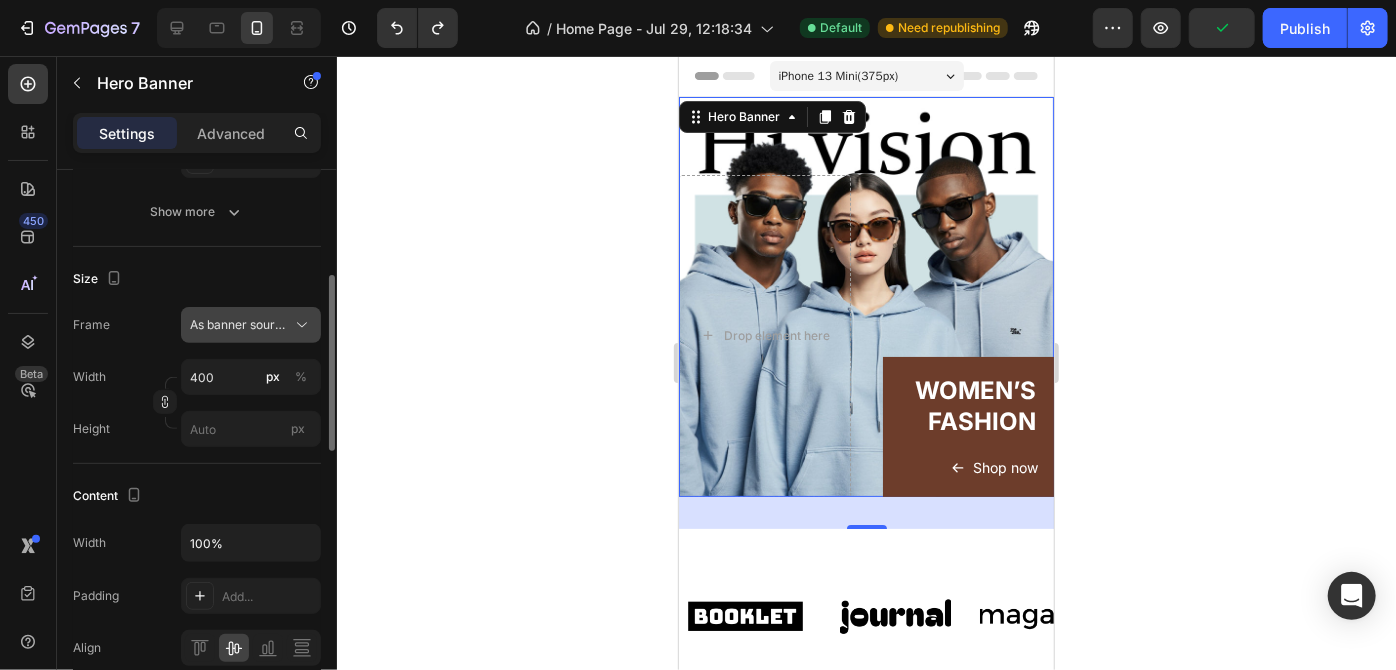 scroll, scrollTop: 0, scrollLeft: 0, axis: both 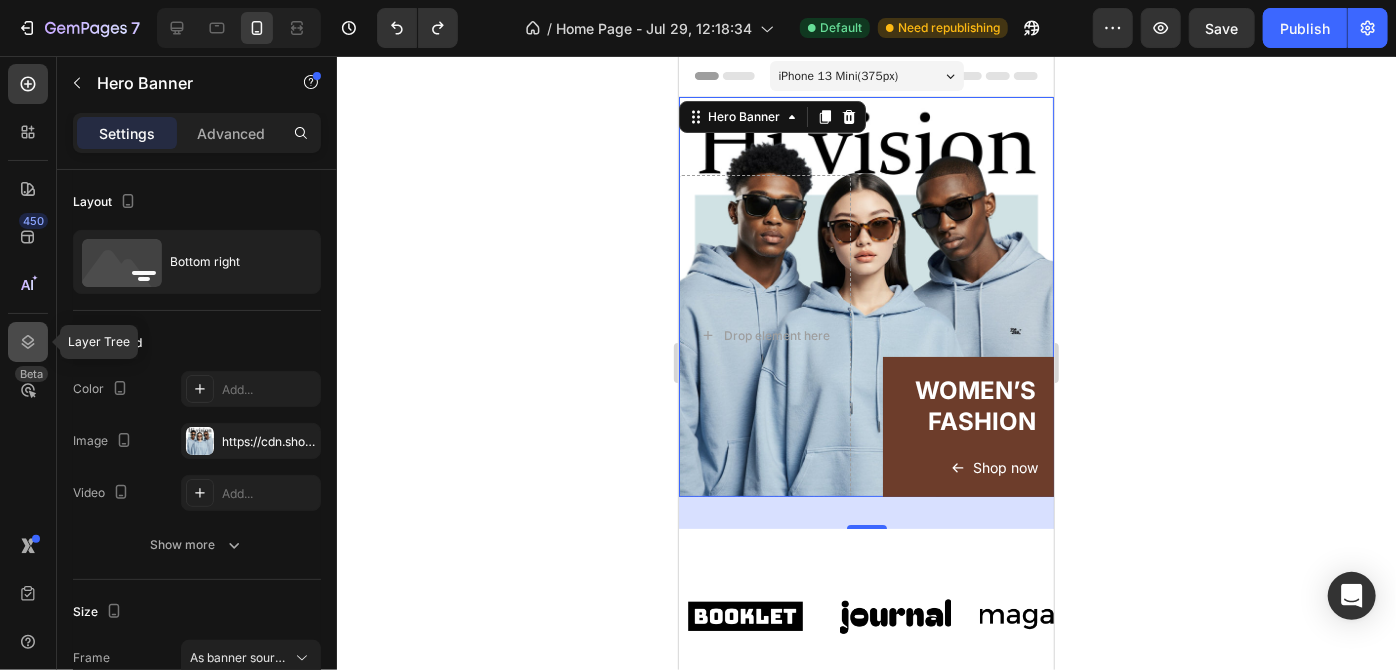 click 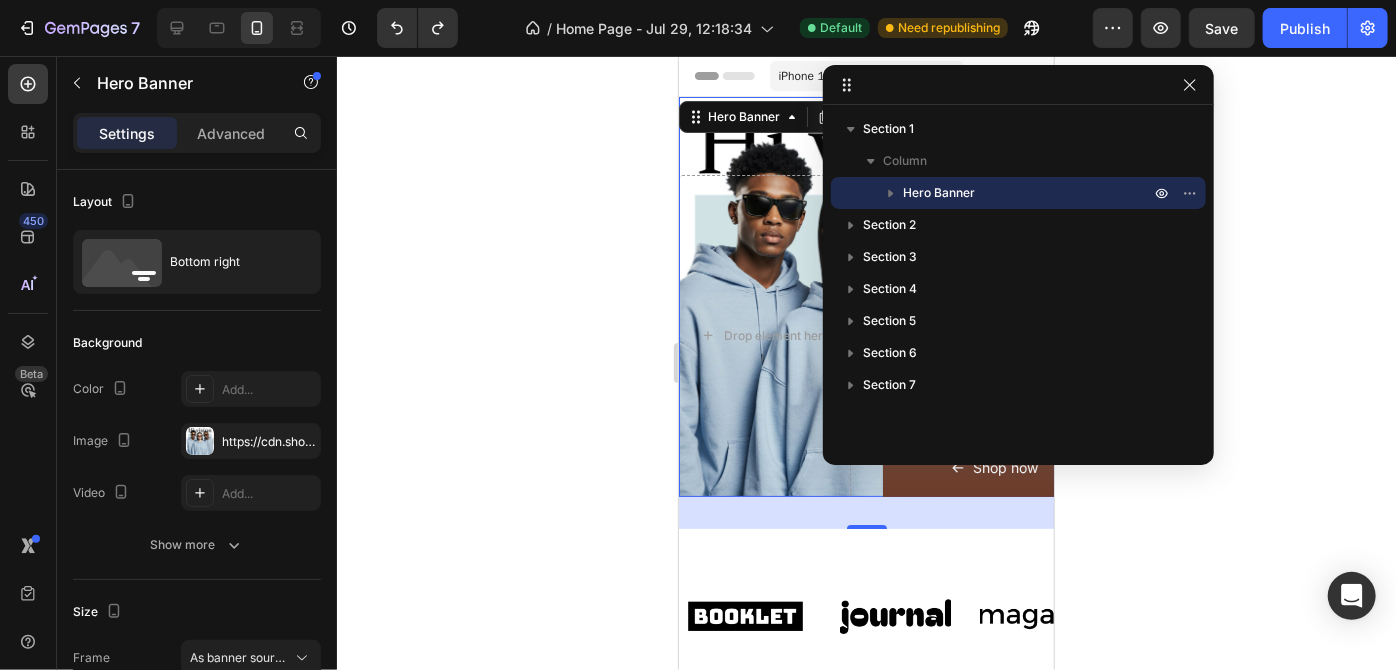 click at bounding box center [891, 193] 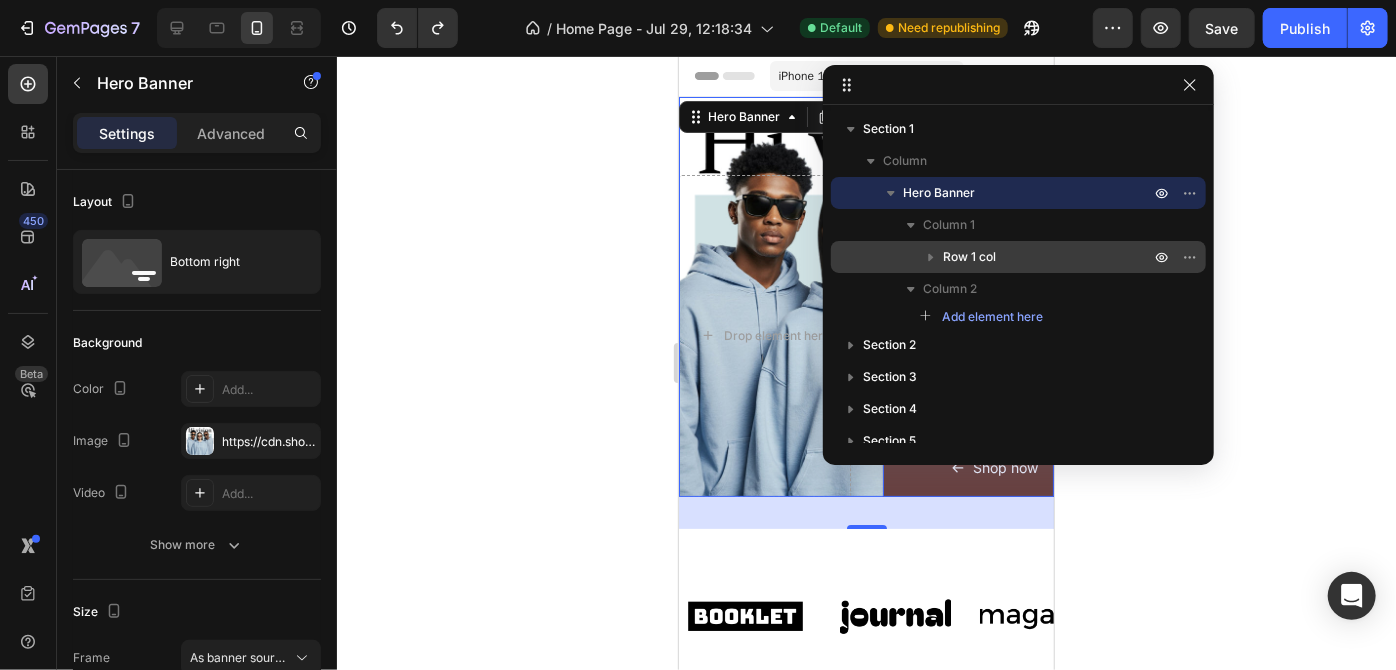 click on "Row 1 col" at bounding box center (969, 257) 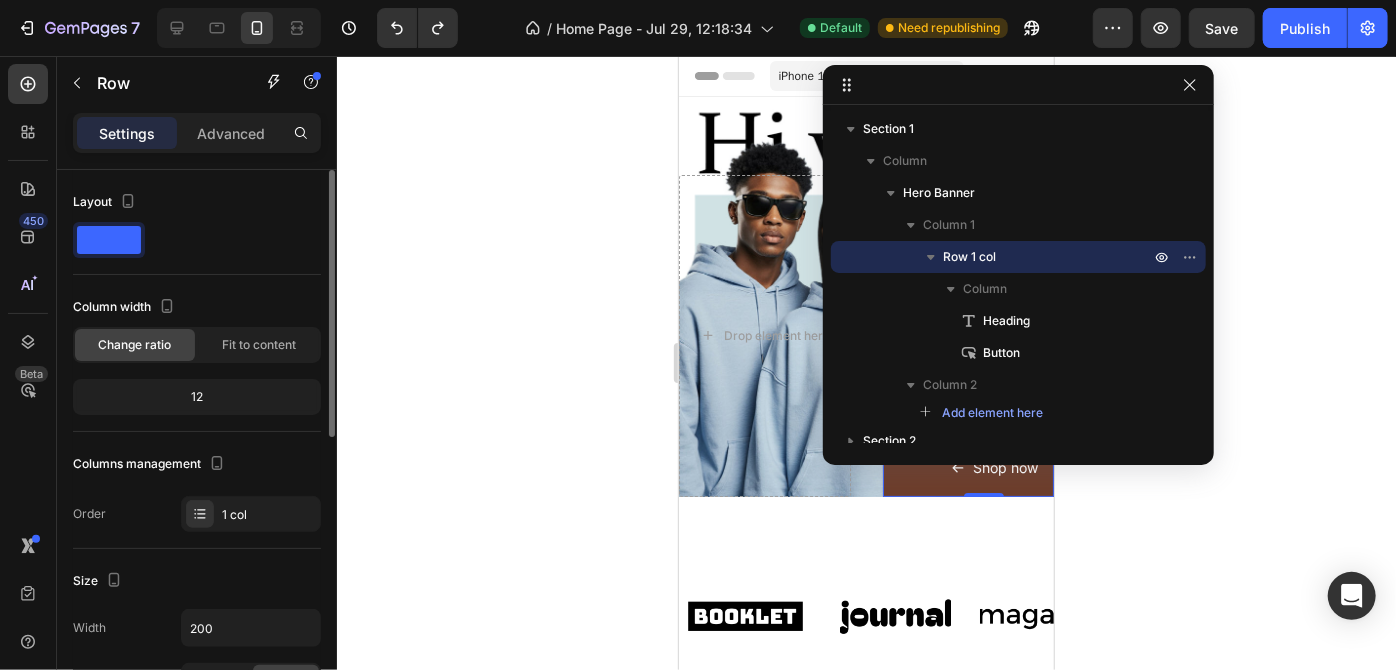 click on "Change ratio" 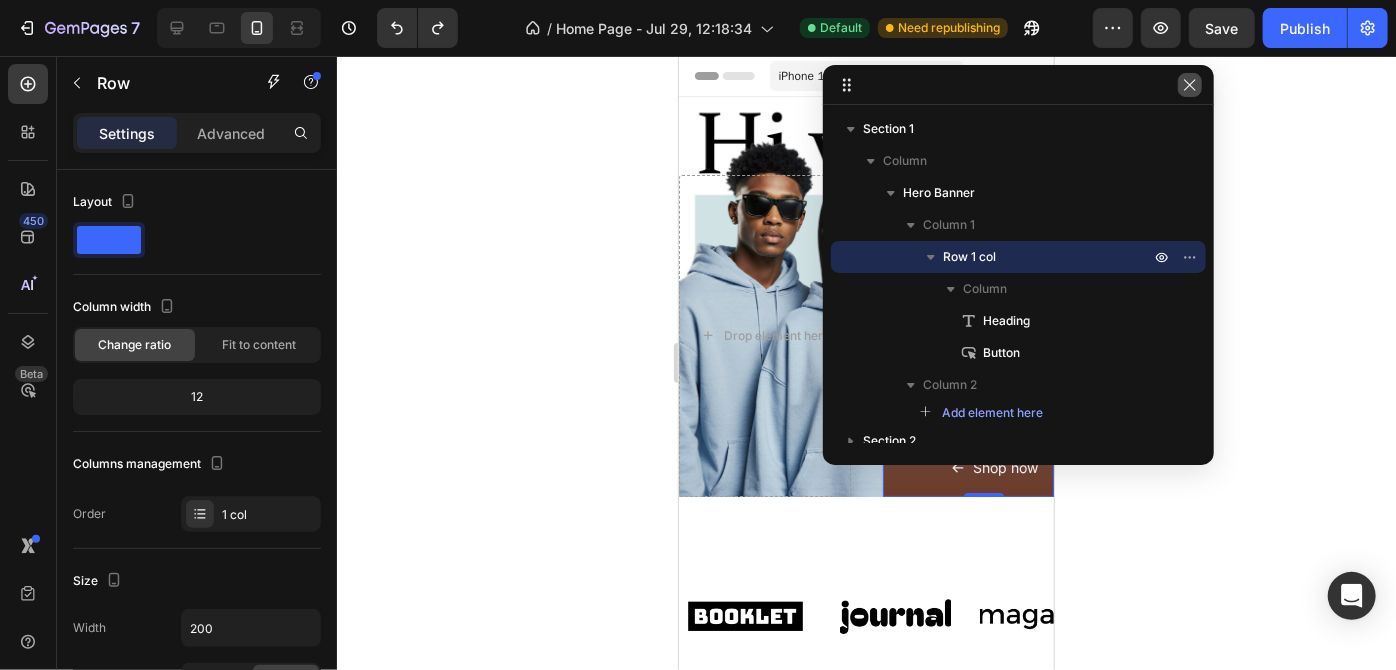 click 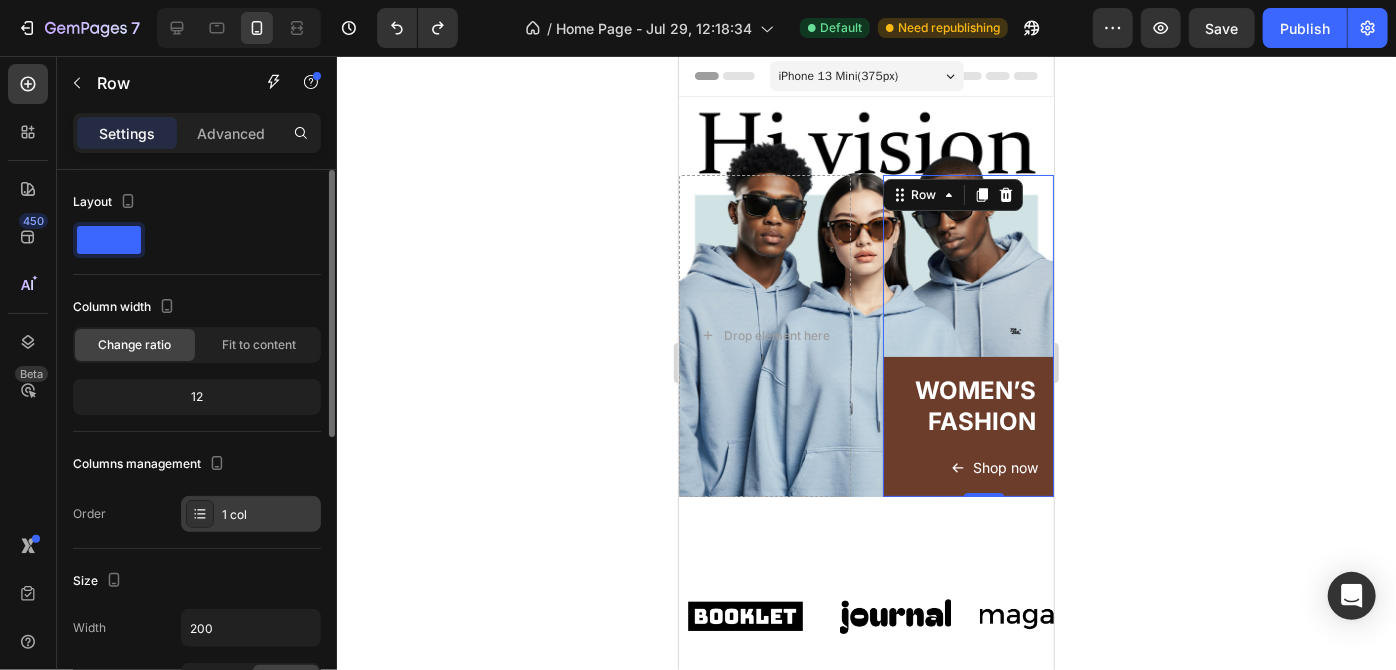 click 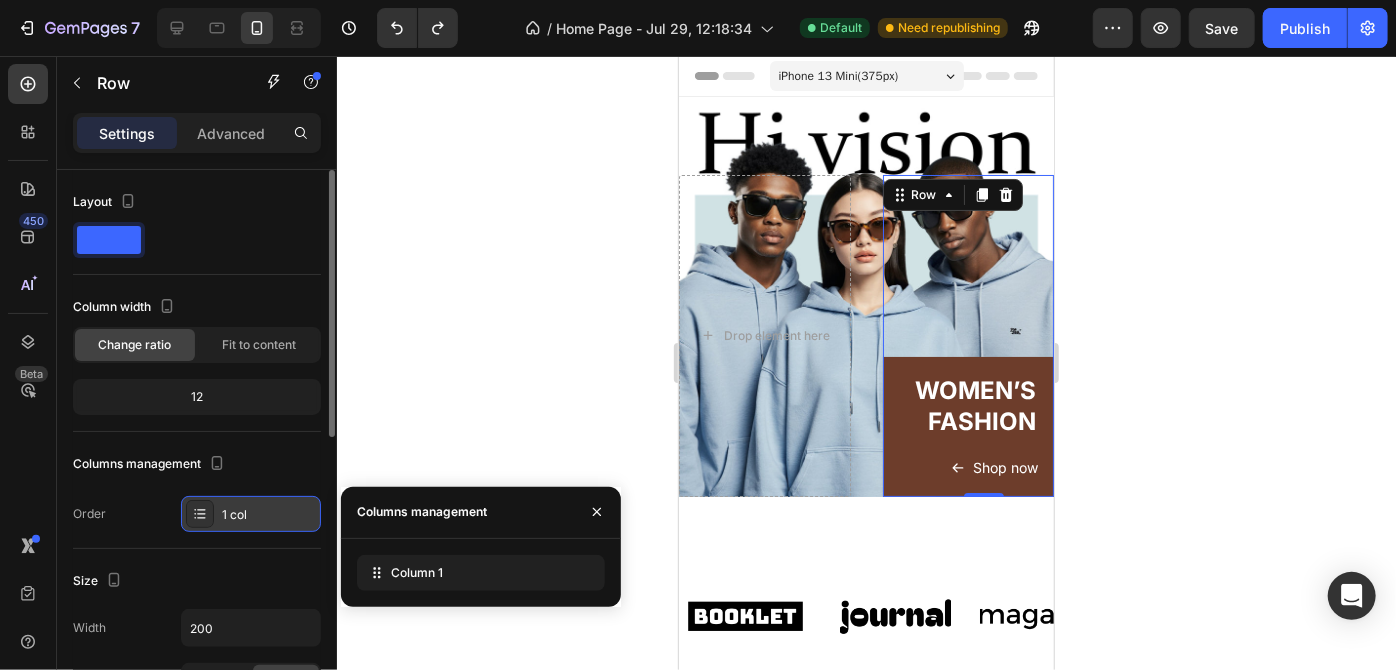 click 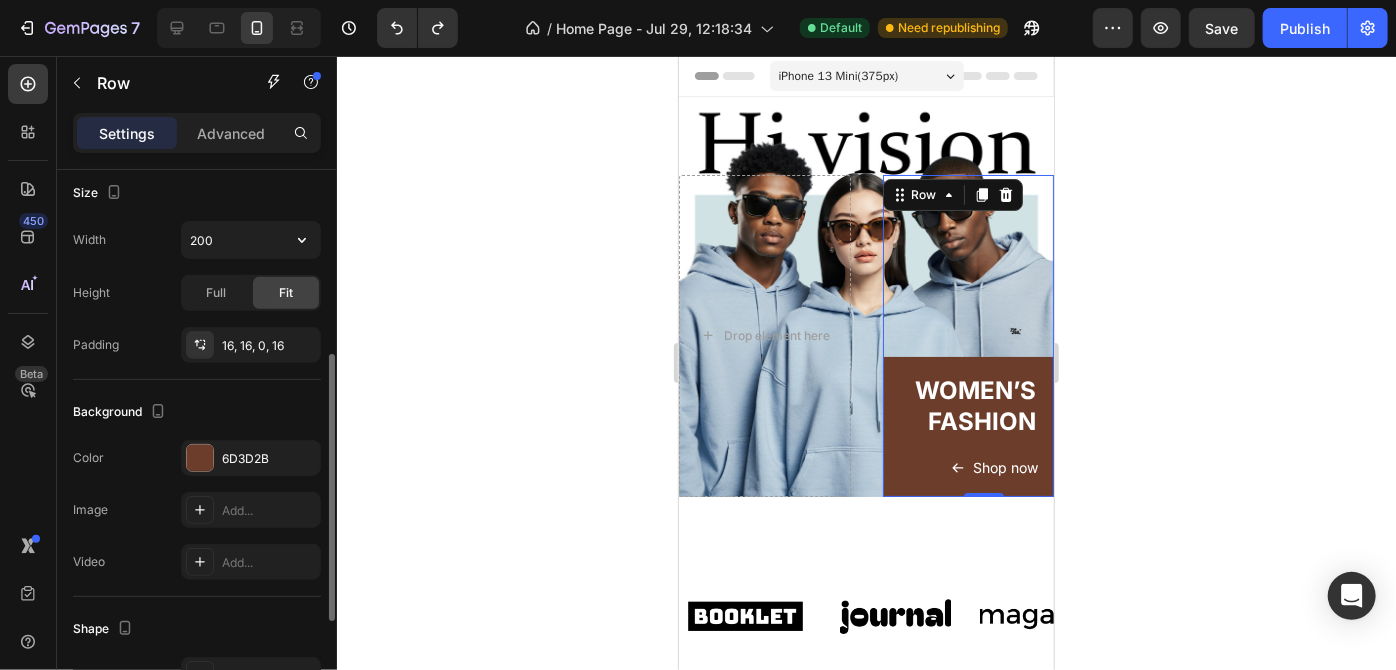 scroll, scrollTop: 387, scrollLeft: 0, axis: vertical 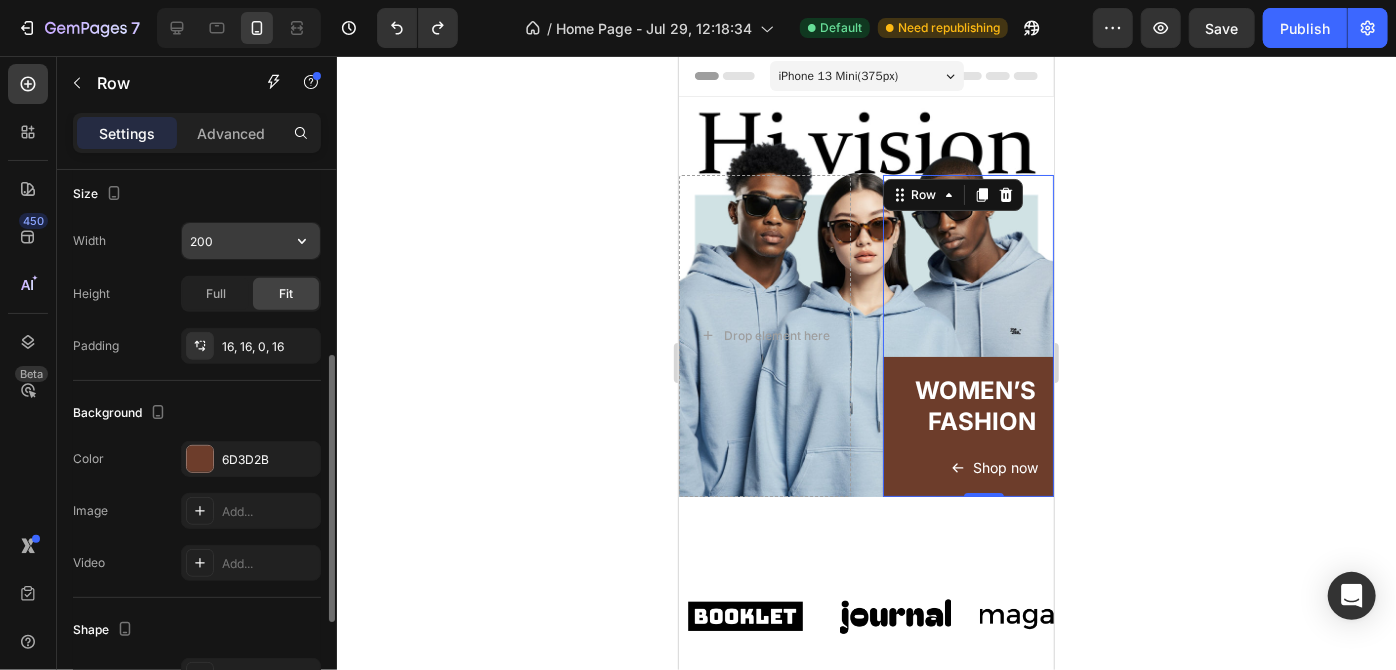 click on "200" at bounding box center (251, 241) 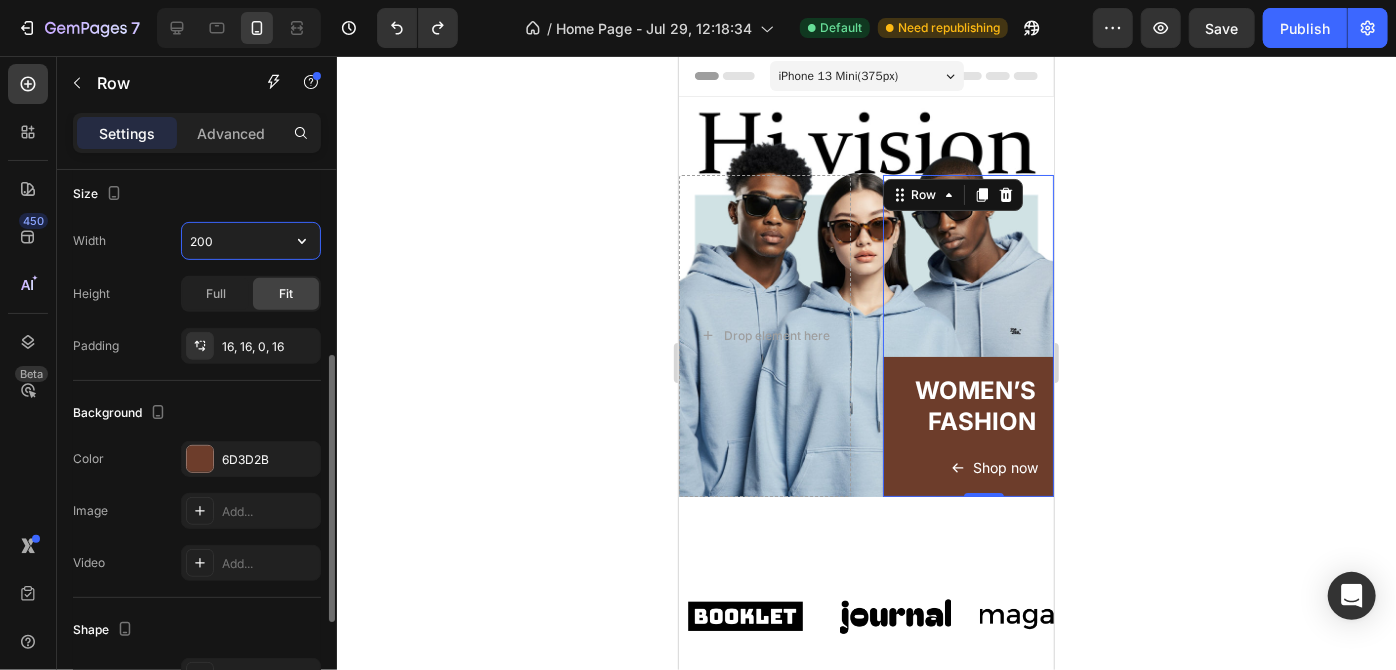 click on "200" at bounding box center [251, 241] 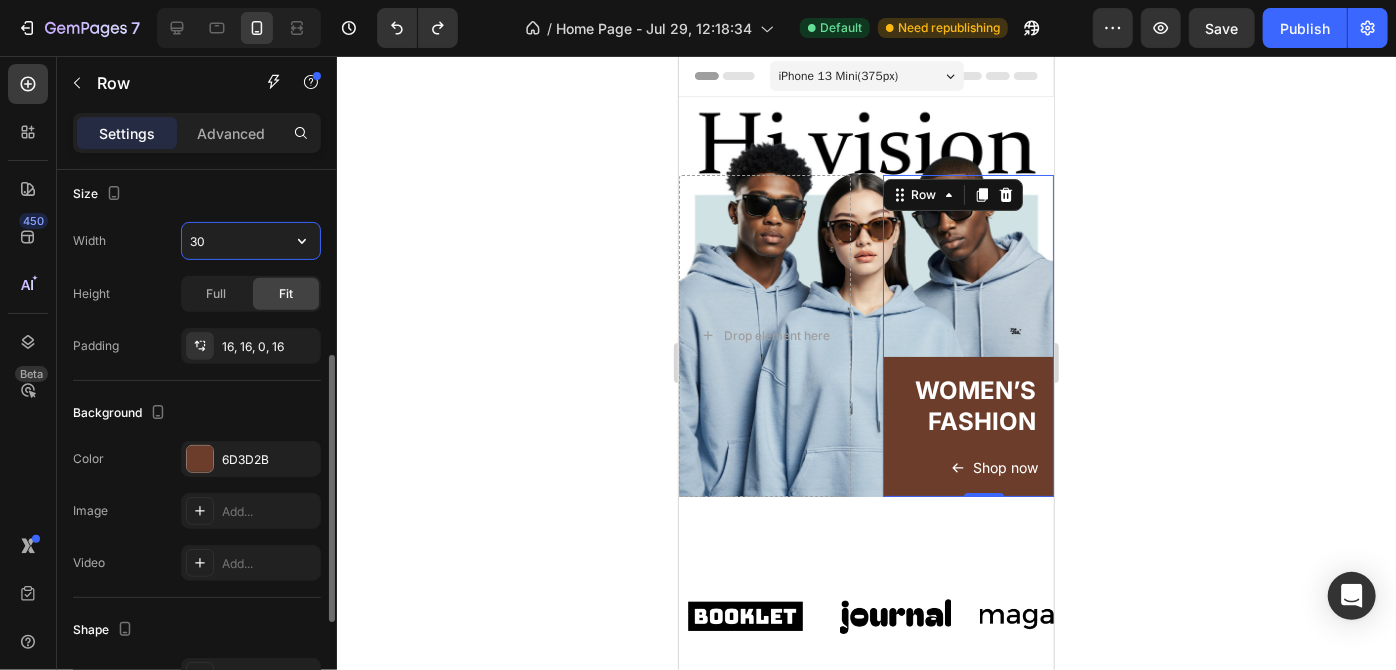 type on "3" 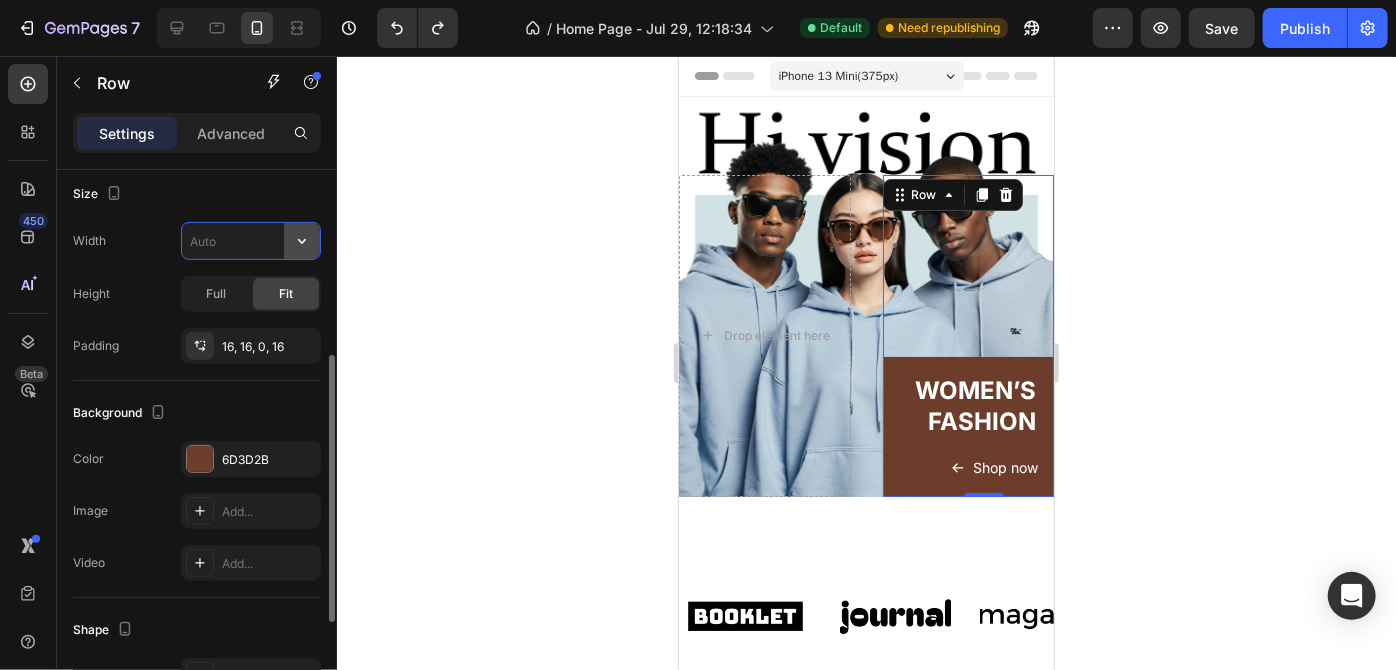 click 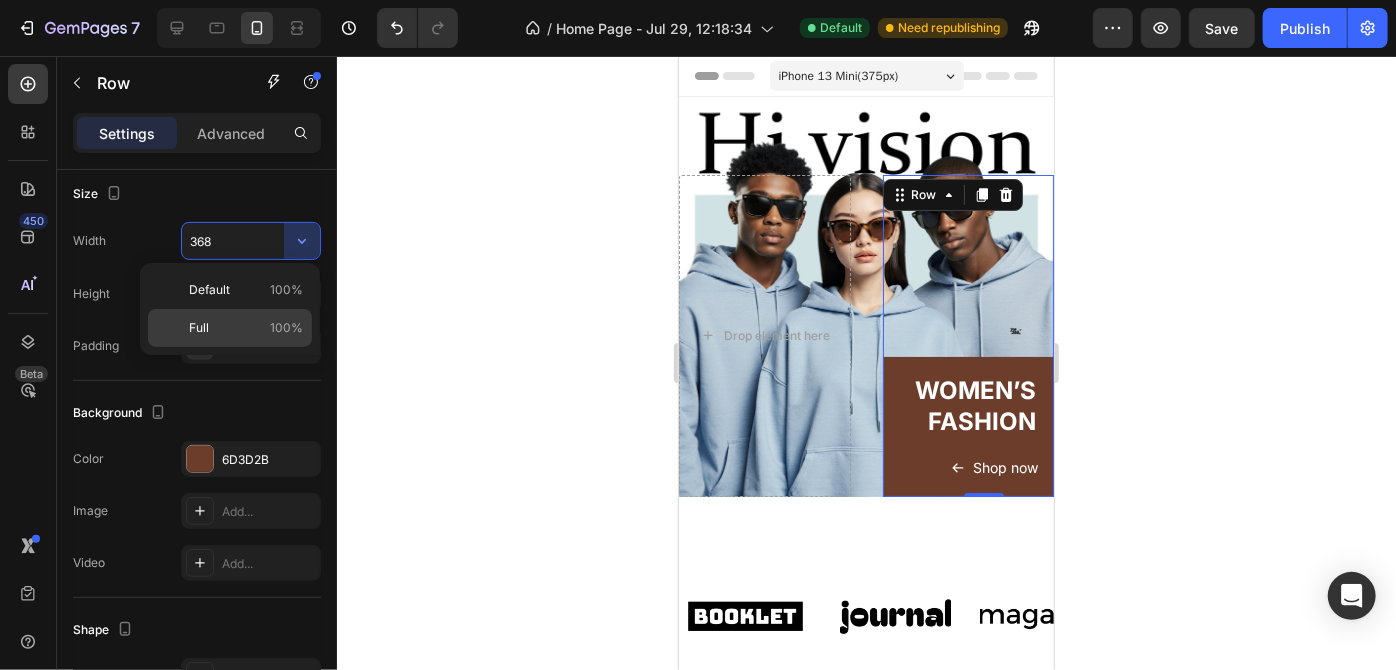 click on "Full 100%" 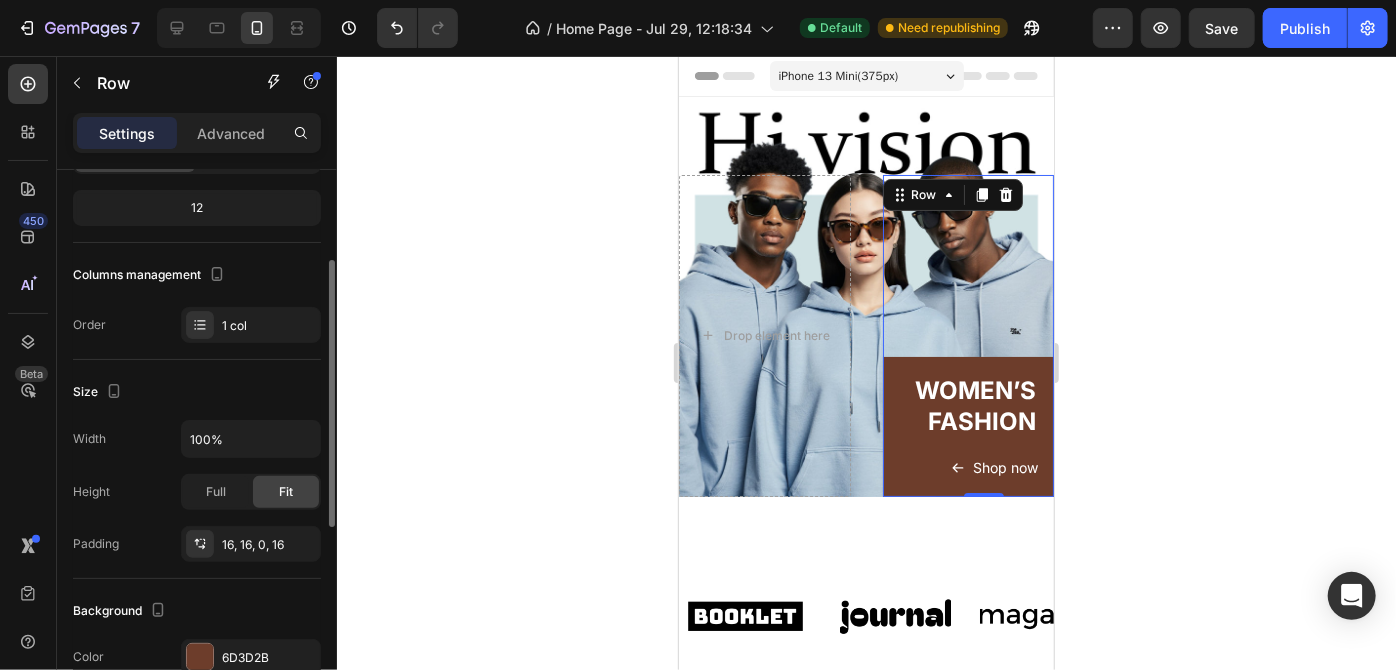 scroll, scrollTop: 0, scrollLeft: 0, axis: both 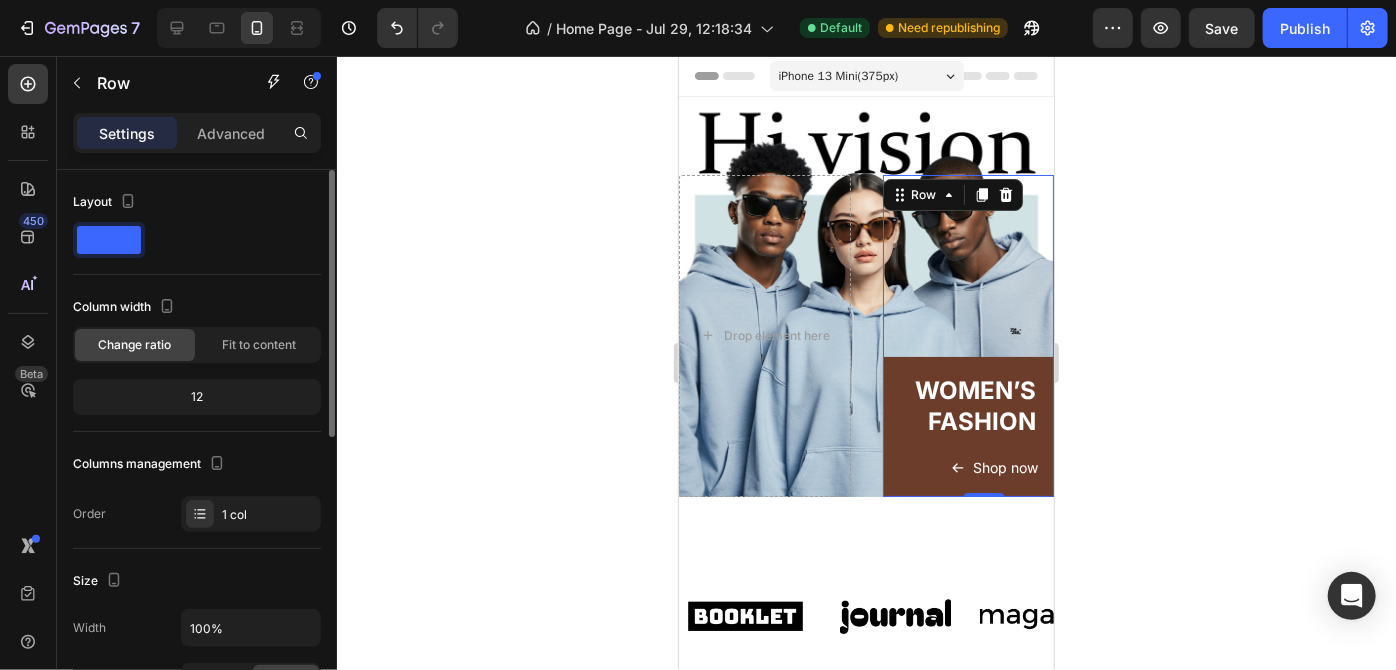 click on "Change ratio" 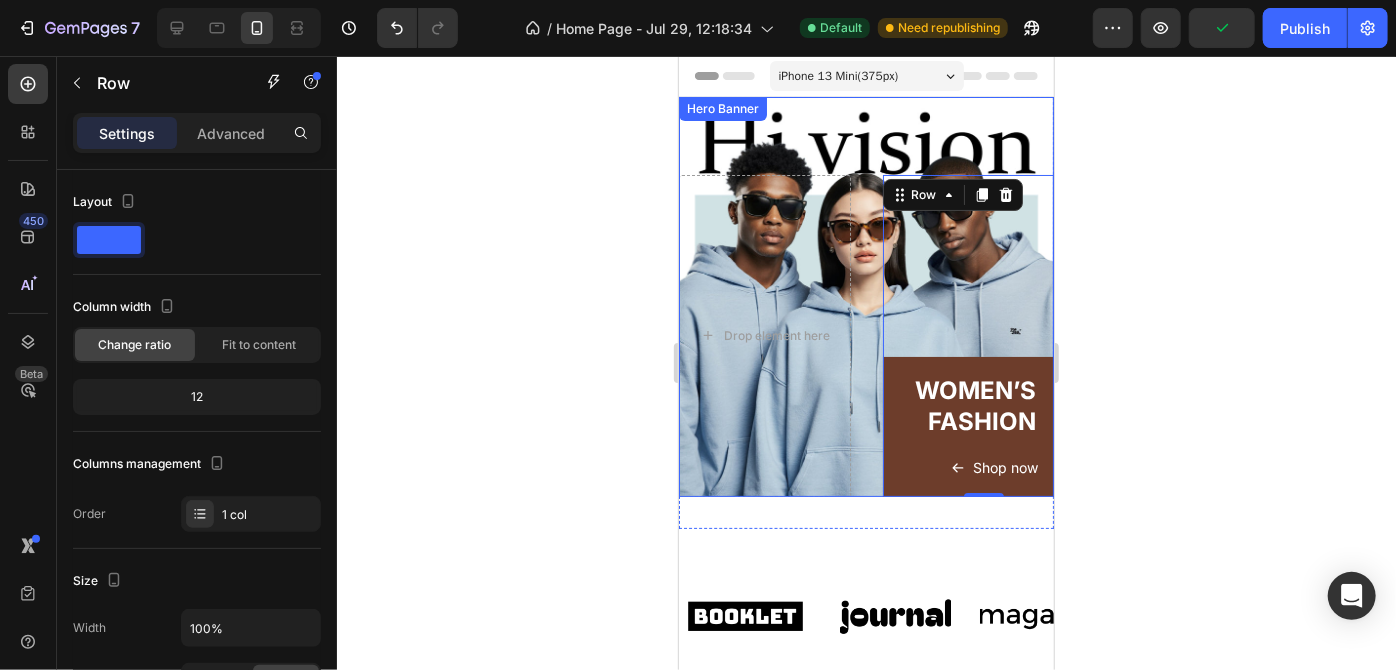 click on "WOMEN’S FASHION Heading
Shop now Button Row   0
Drop element here" at bounding box center [865, 335] 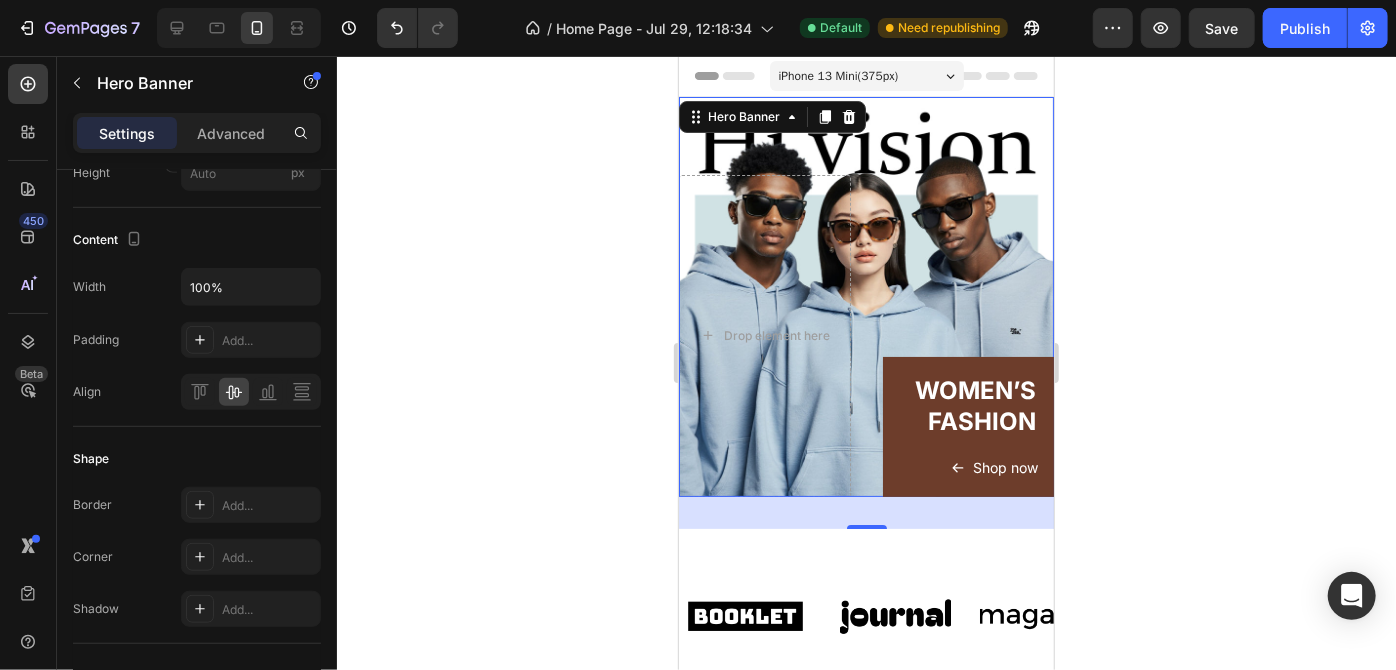 scroll, scrollTop: 0, scrollLeft: 0, axis: both 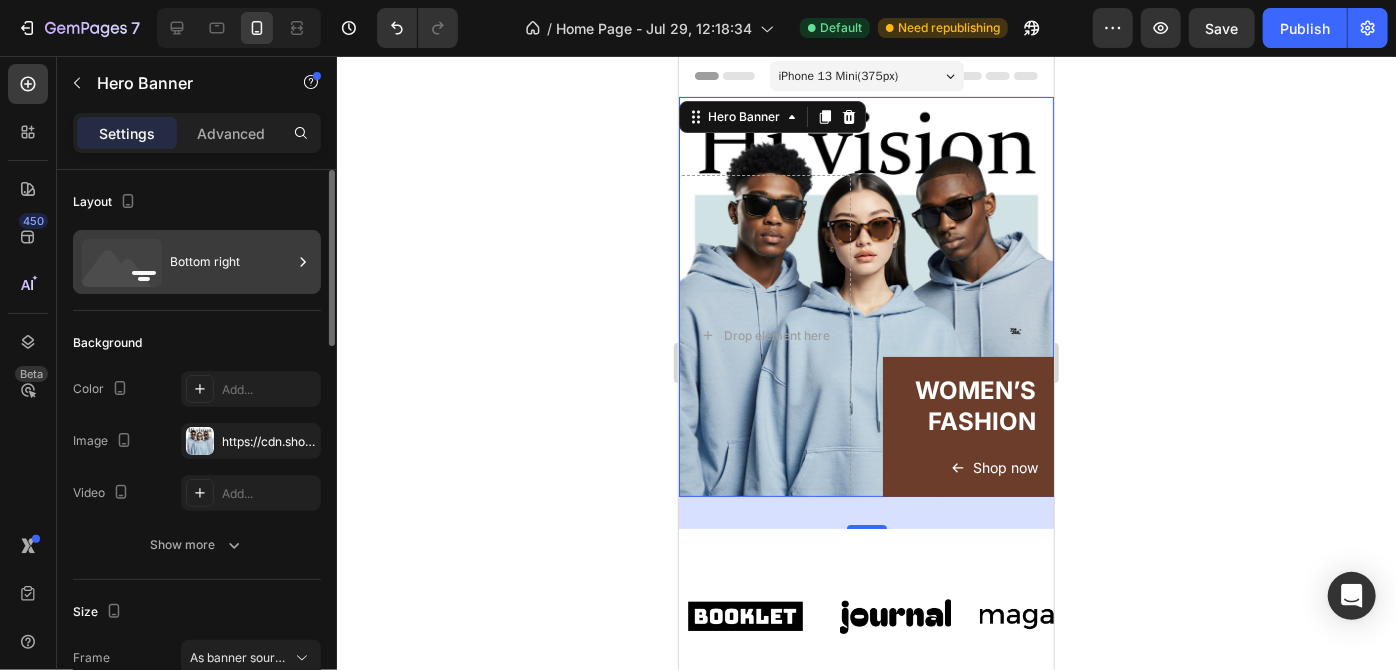click on "Bottom right" at bounding box center [231, 262] 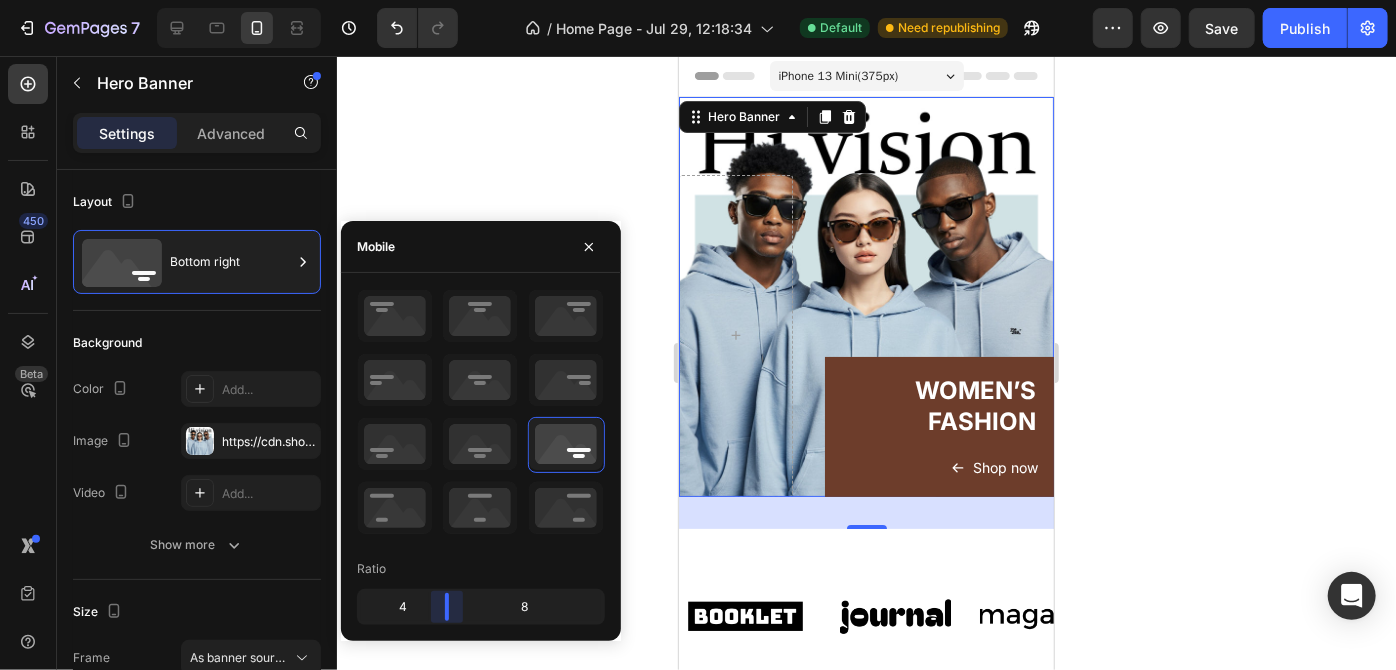 drag, startPoint x: 481, startPoint y: 602, endPoint x: 442, endPoint y: 601, distance: 39.012817 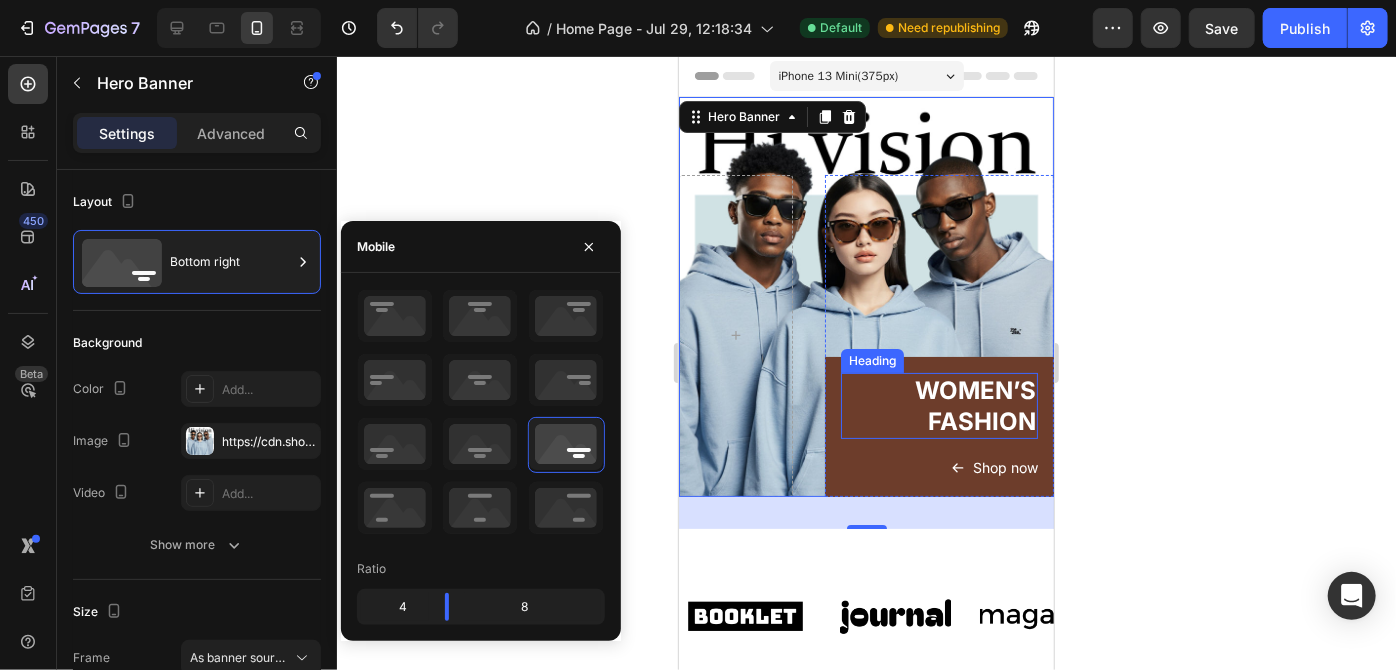 click on "WOMEN’S FASHION" at bounding box center [938, 405] 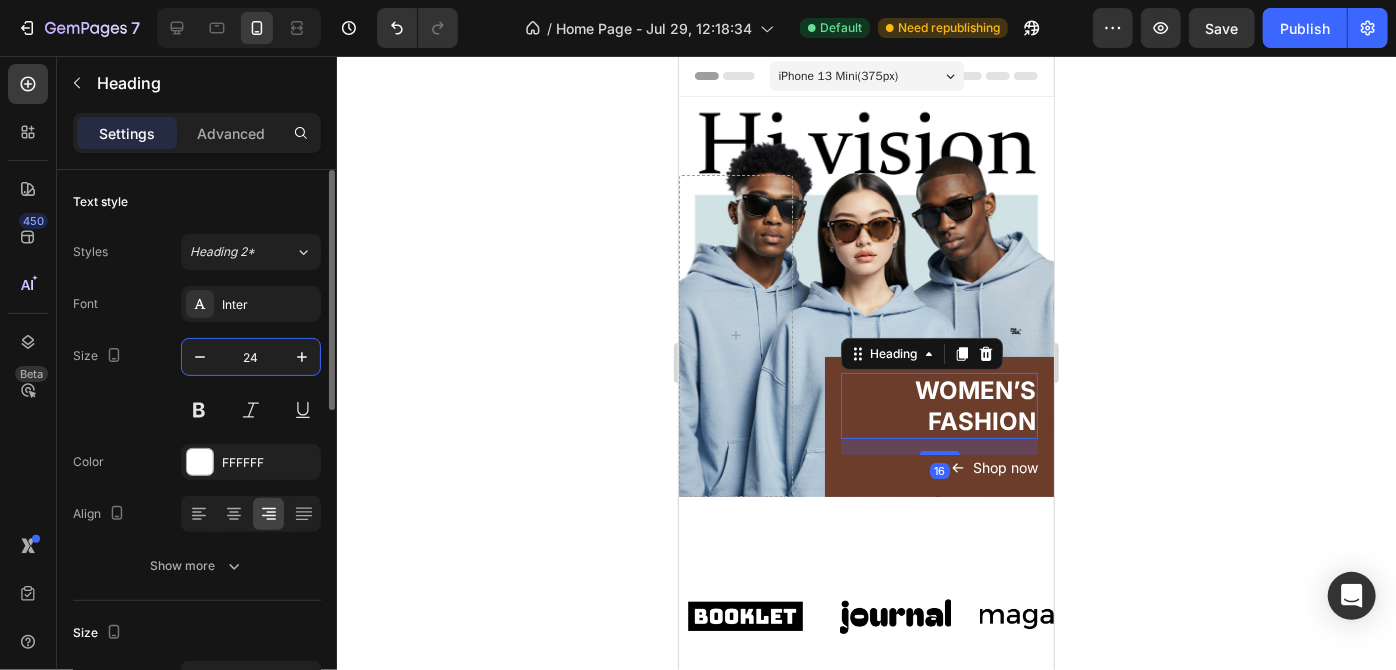 click on "24" at bounding box center [251, 357] 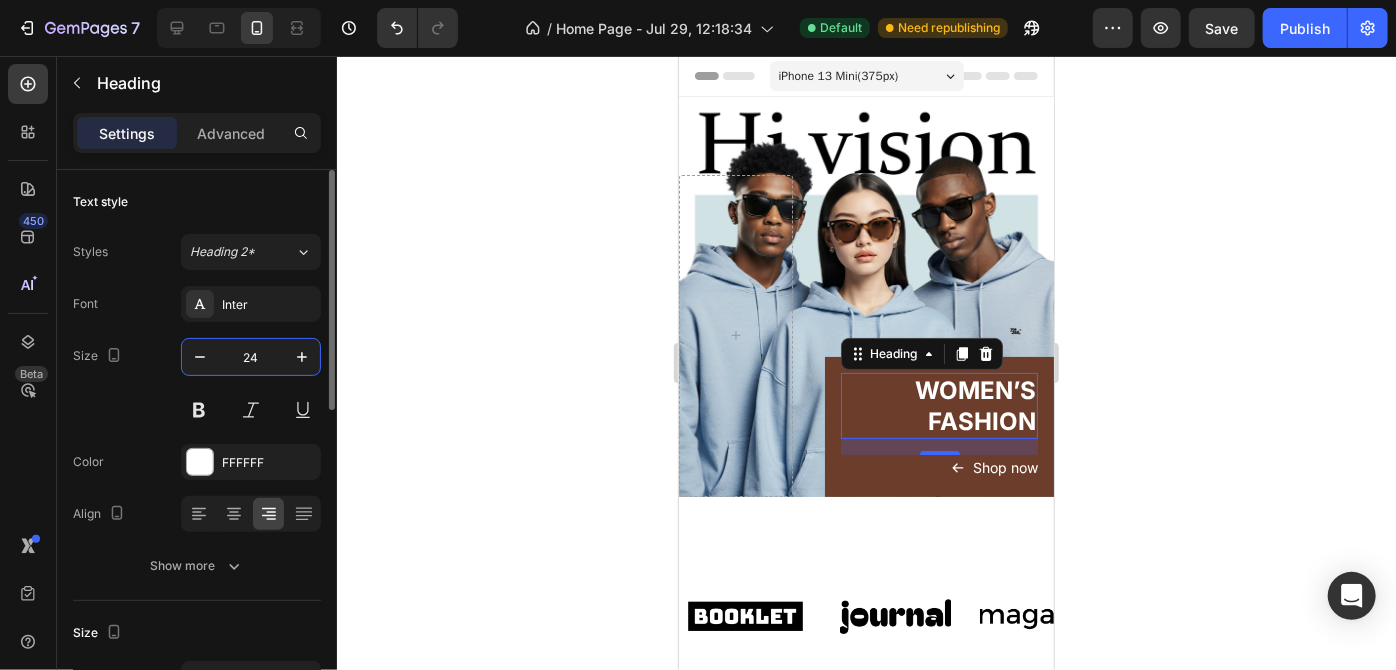 click on "24" at bounding box center [251, 357] 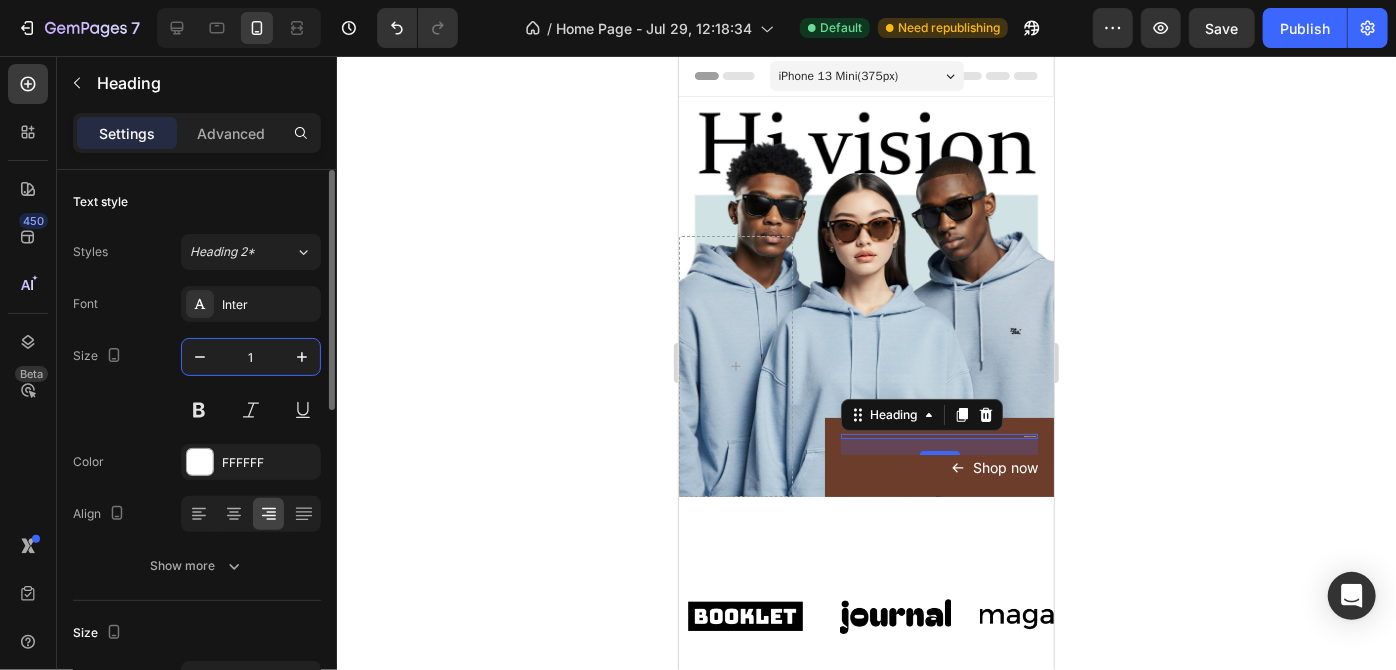 type on "16" 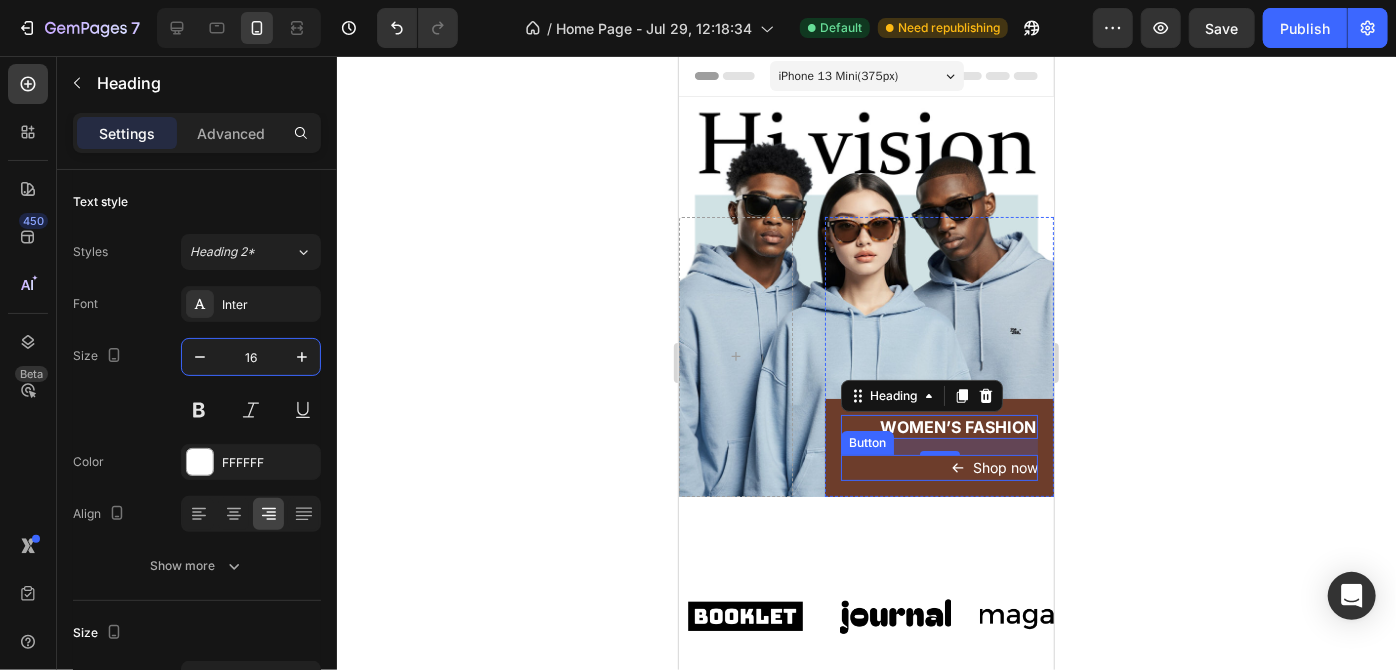 click on "Shop now Button" at bounding box center (938, 467) 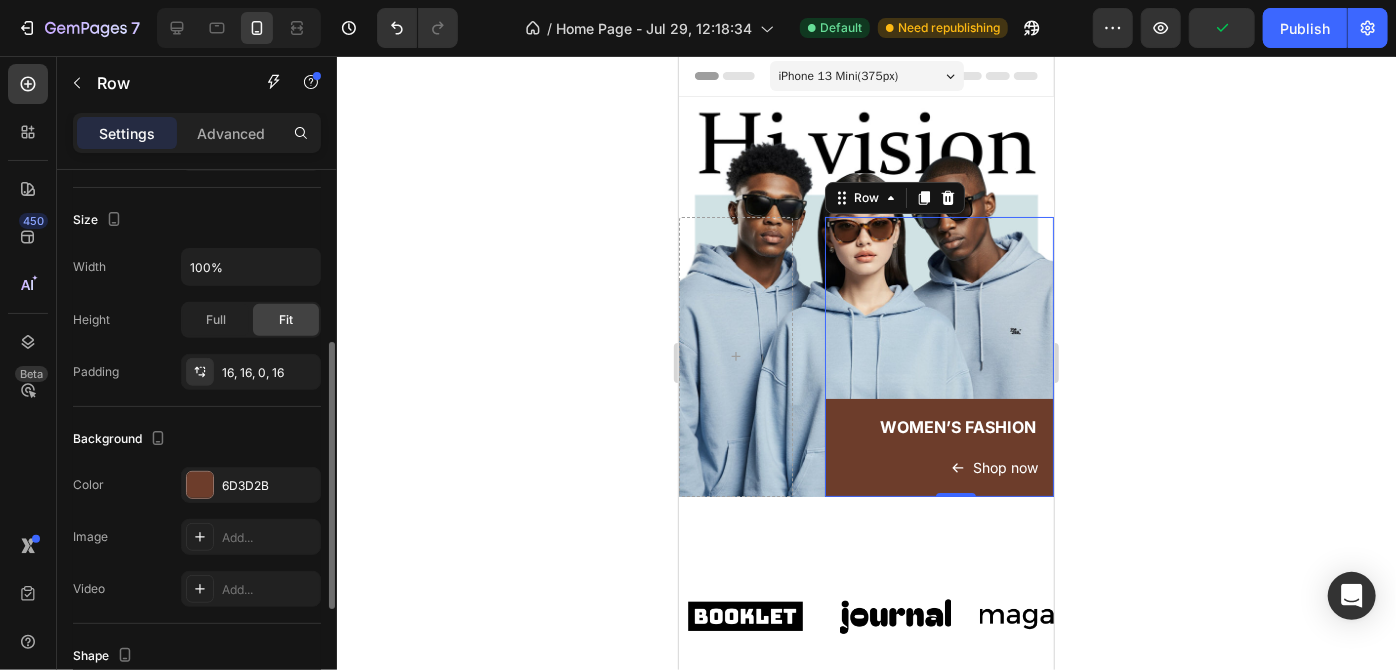 scroll, scrollTop: 362, scrollLeft: 0, axis: vertical 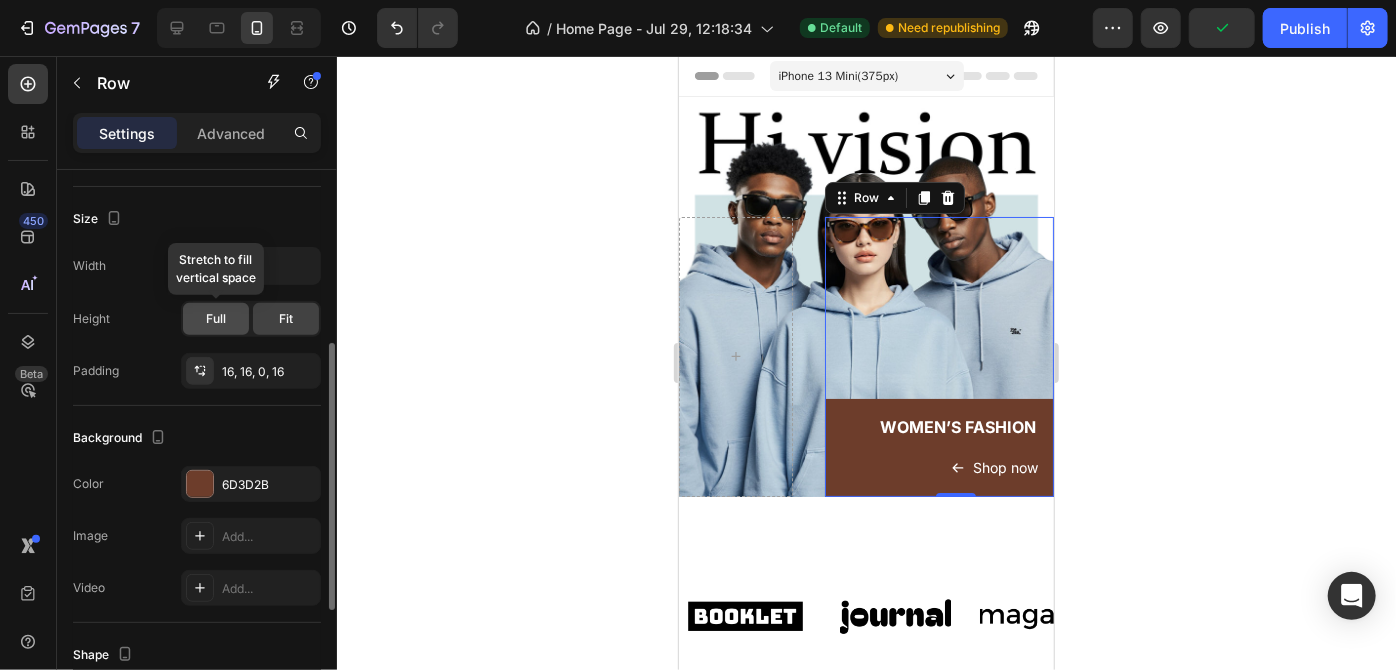 click on "Full" 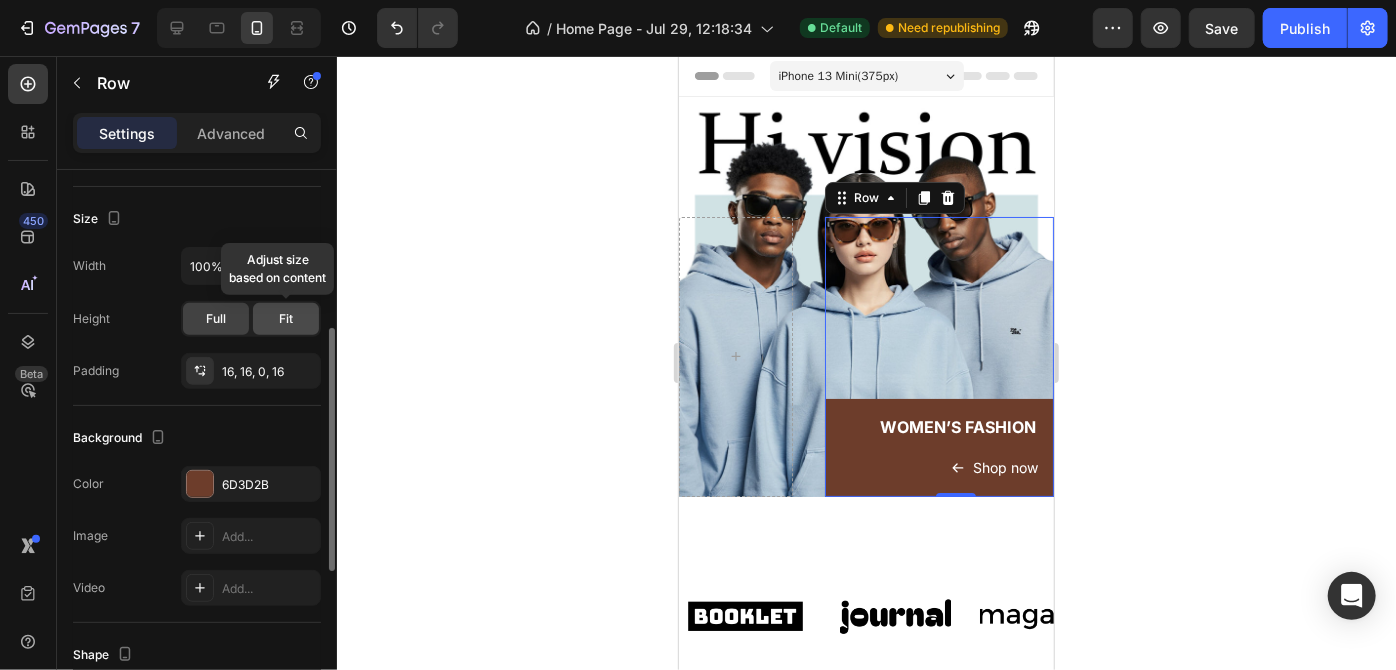 click on "Fit" 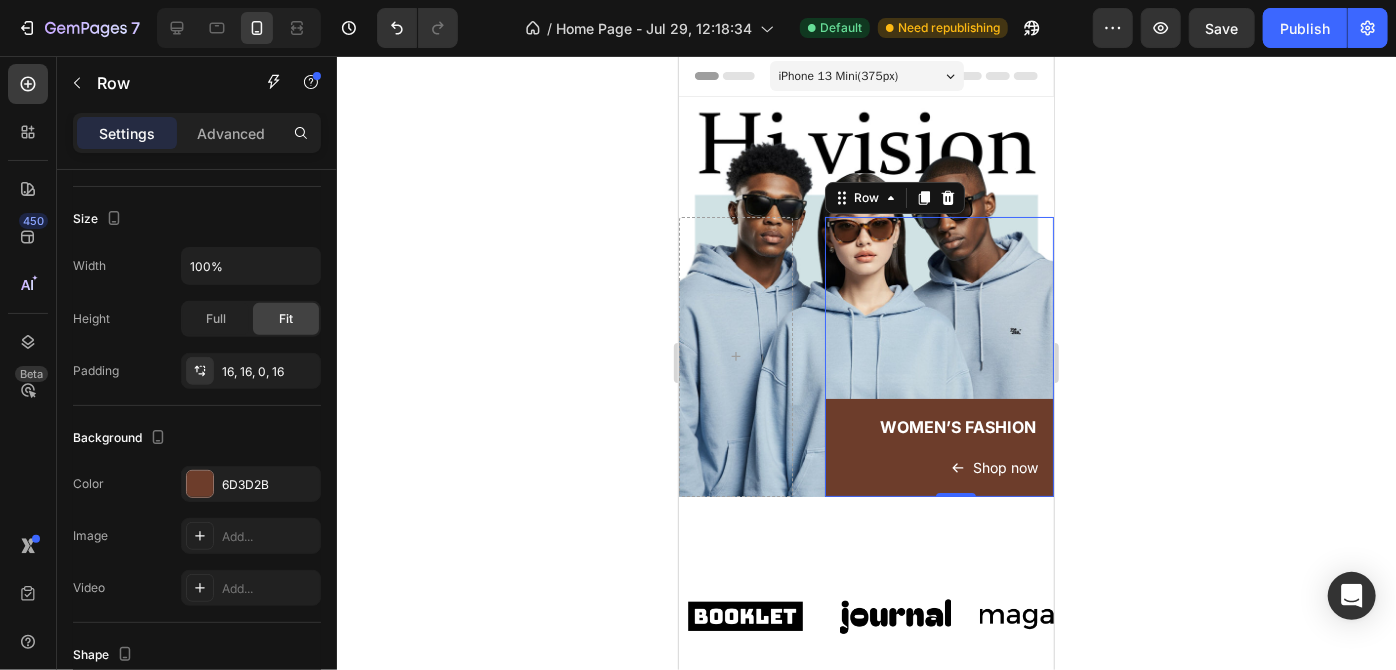 click 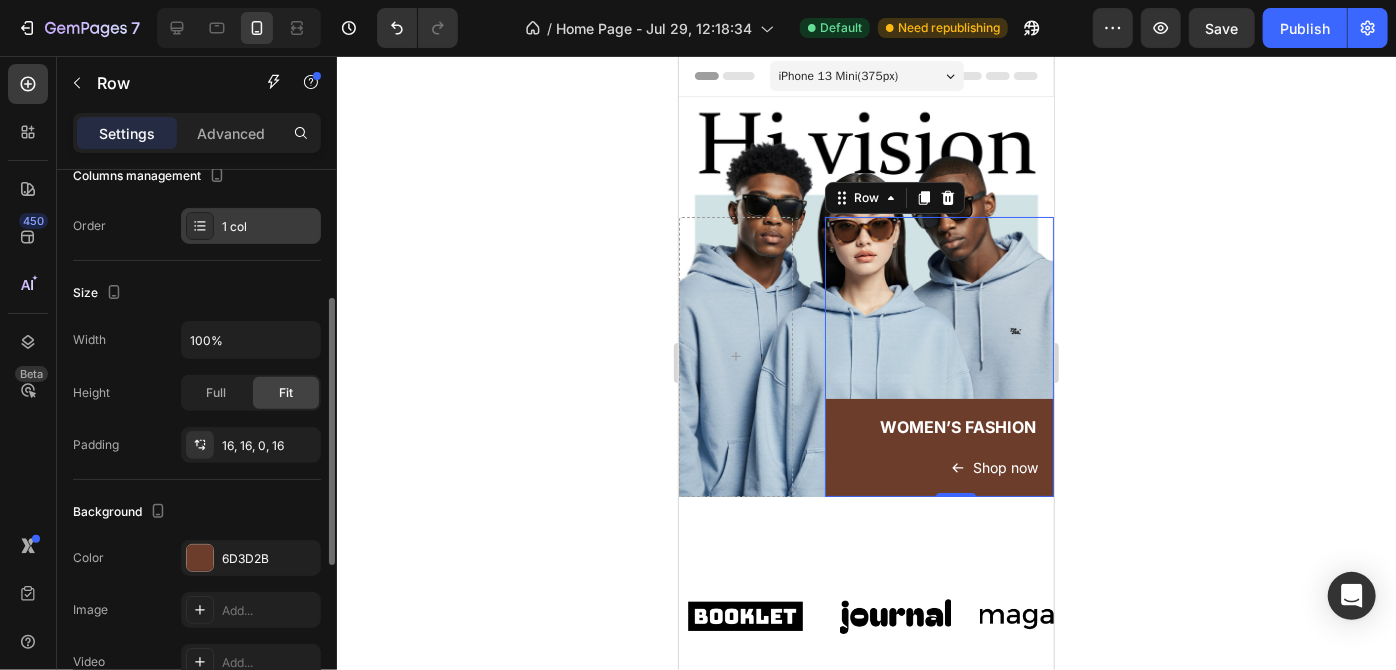 scroll, scrollTop: 293, scrollLeft: 0, axis: vertical 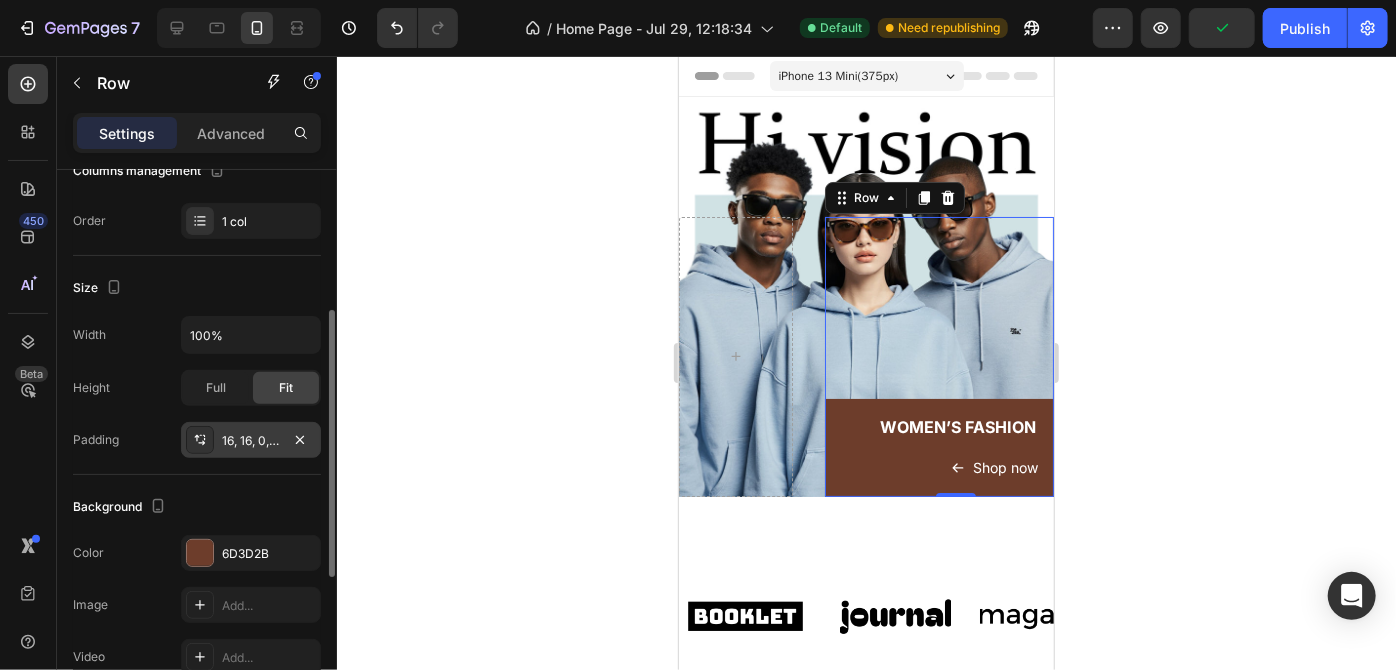 click 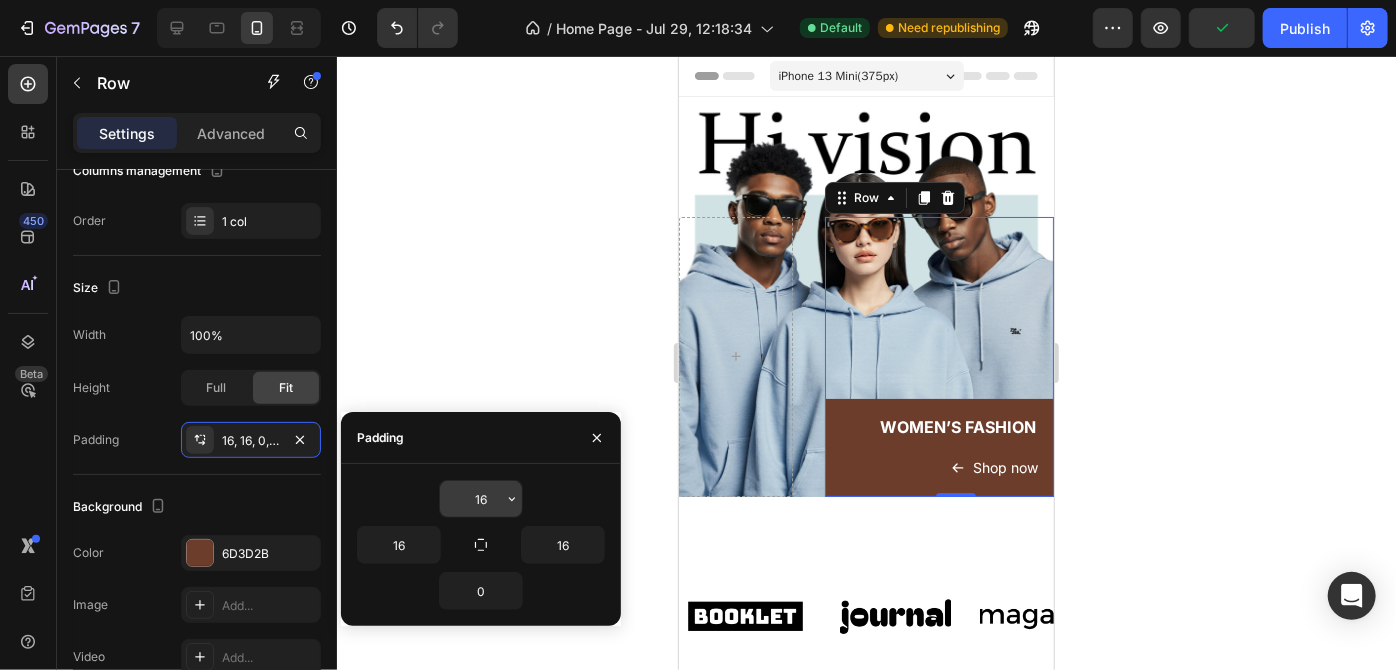 click on "16" at bounding box center (481, 499) 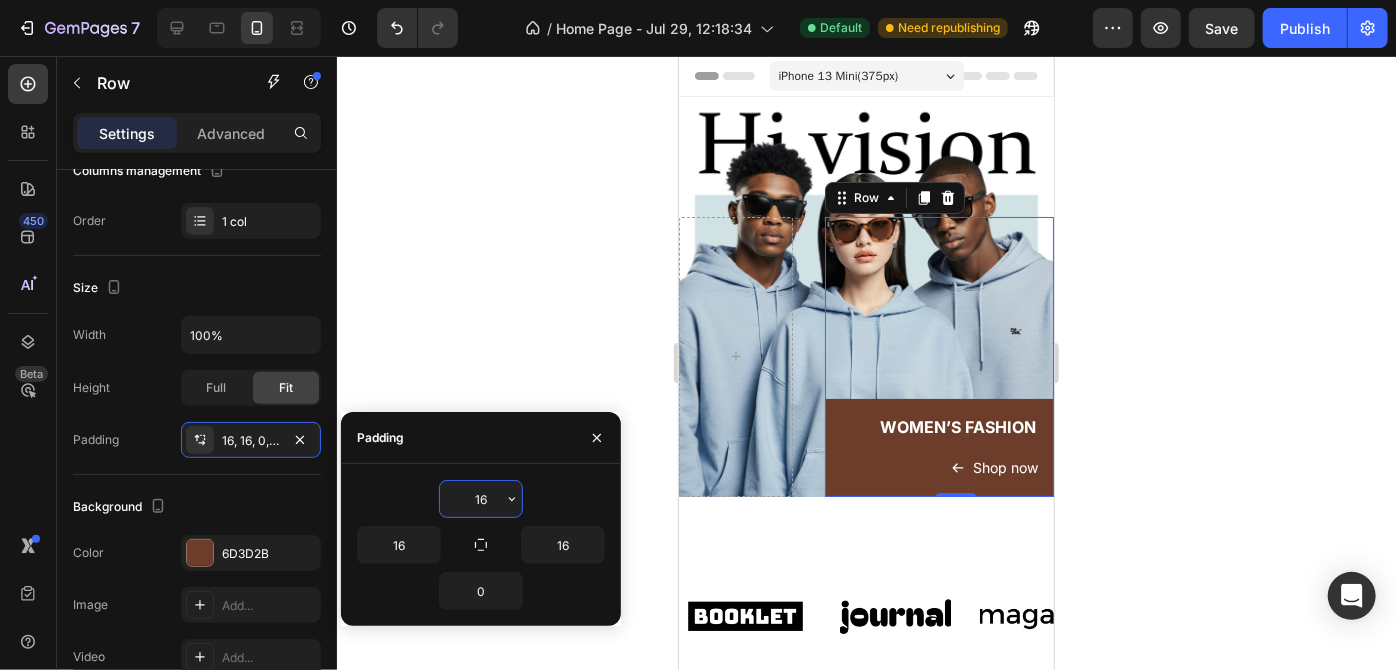 click on "16" at bounding box center (481, 499) 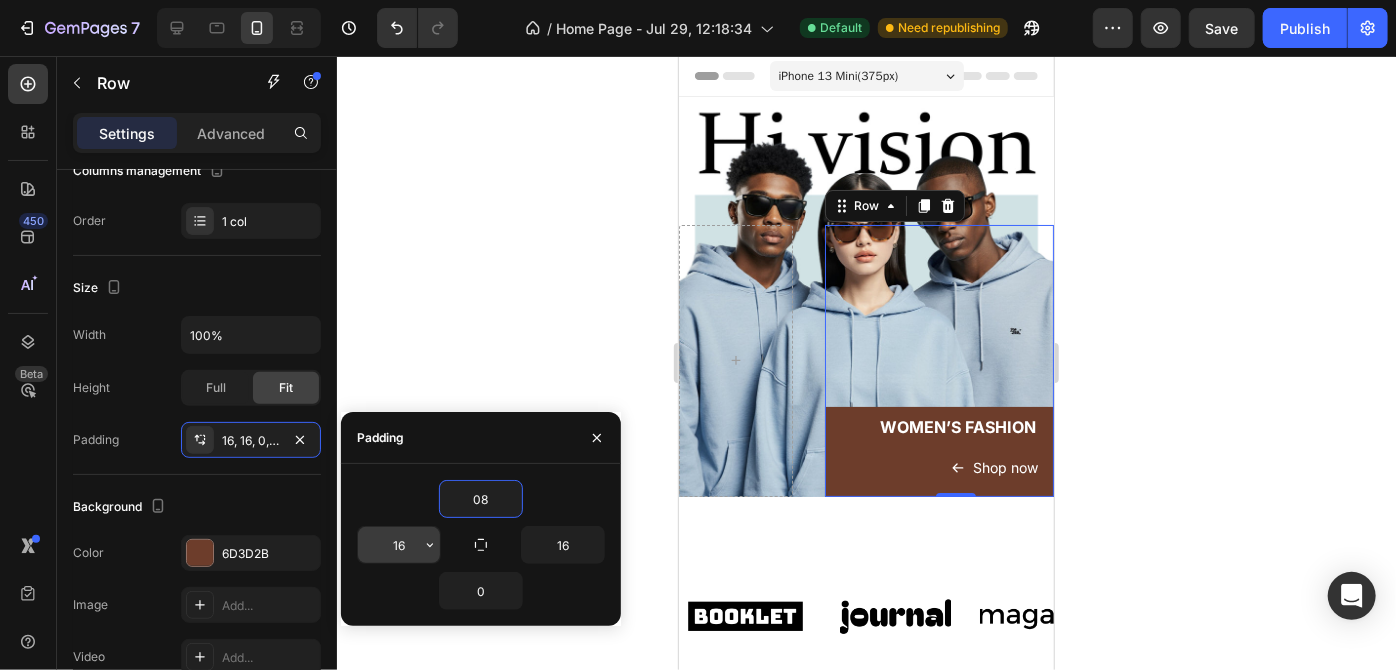 click on "16" at bounding box center [399, 545] 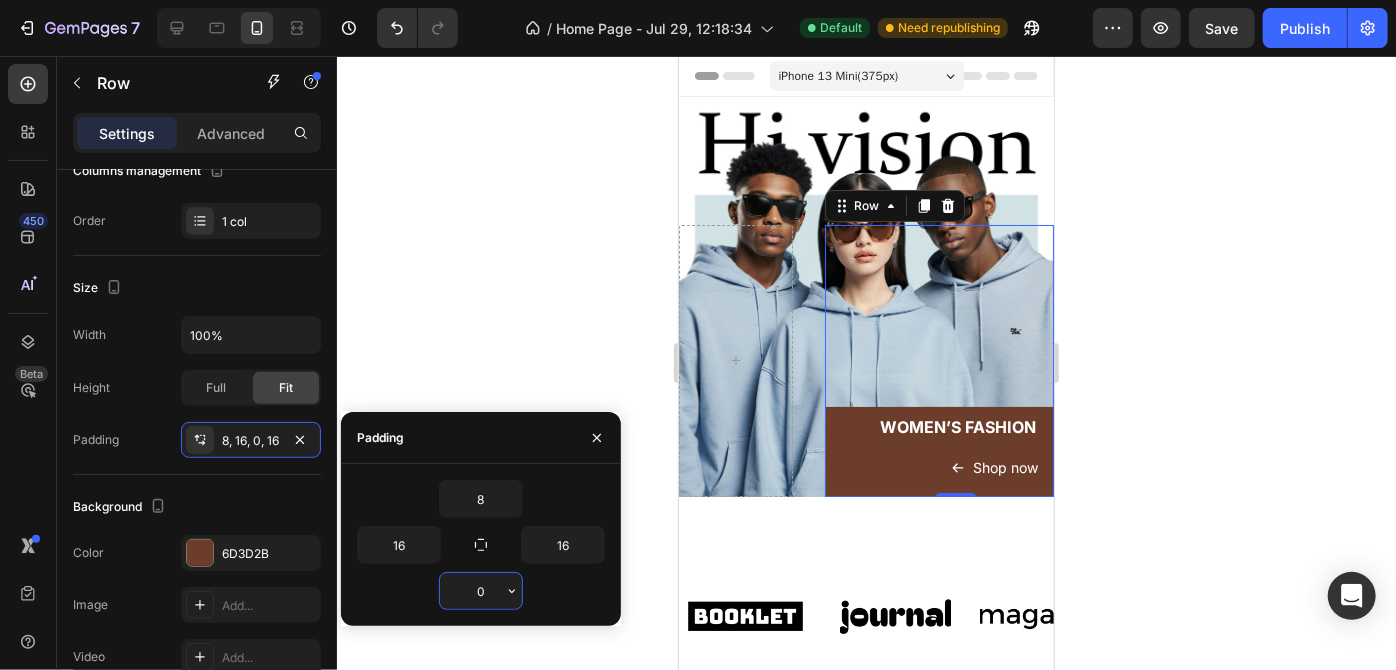 click on "0" at bounding box center (481, 591) 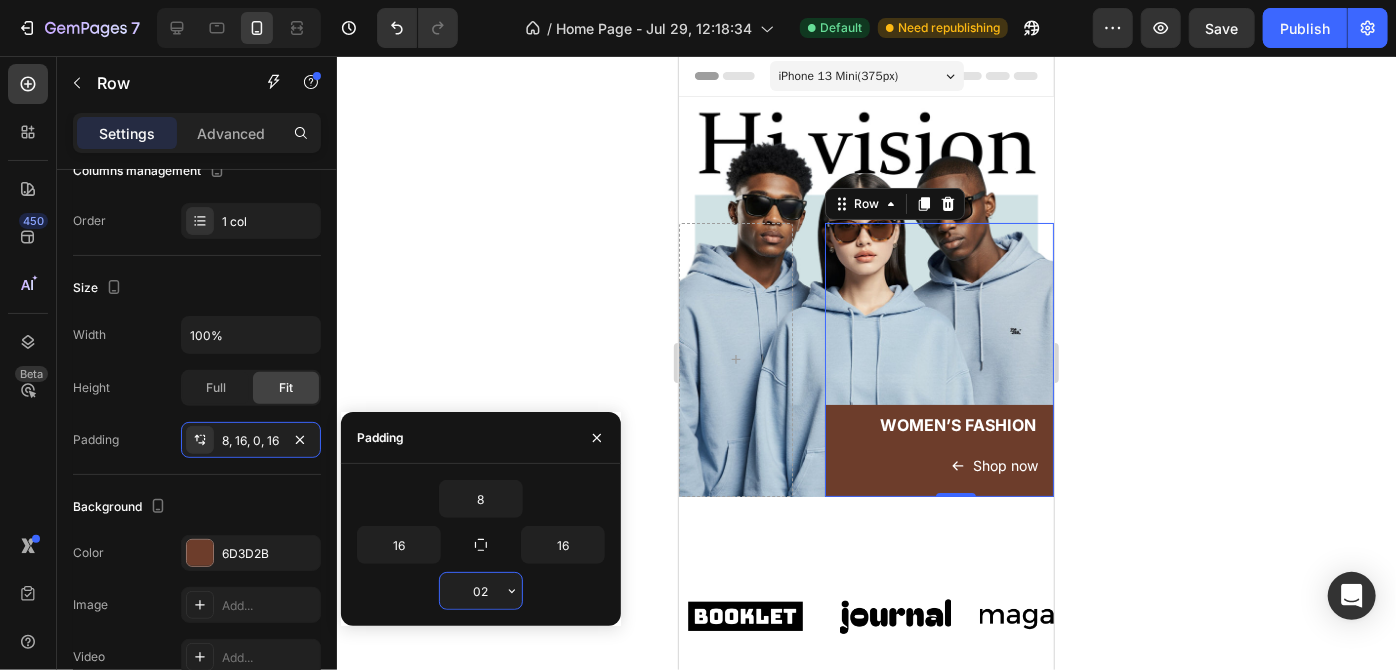 type on "0" 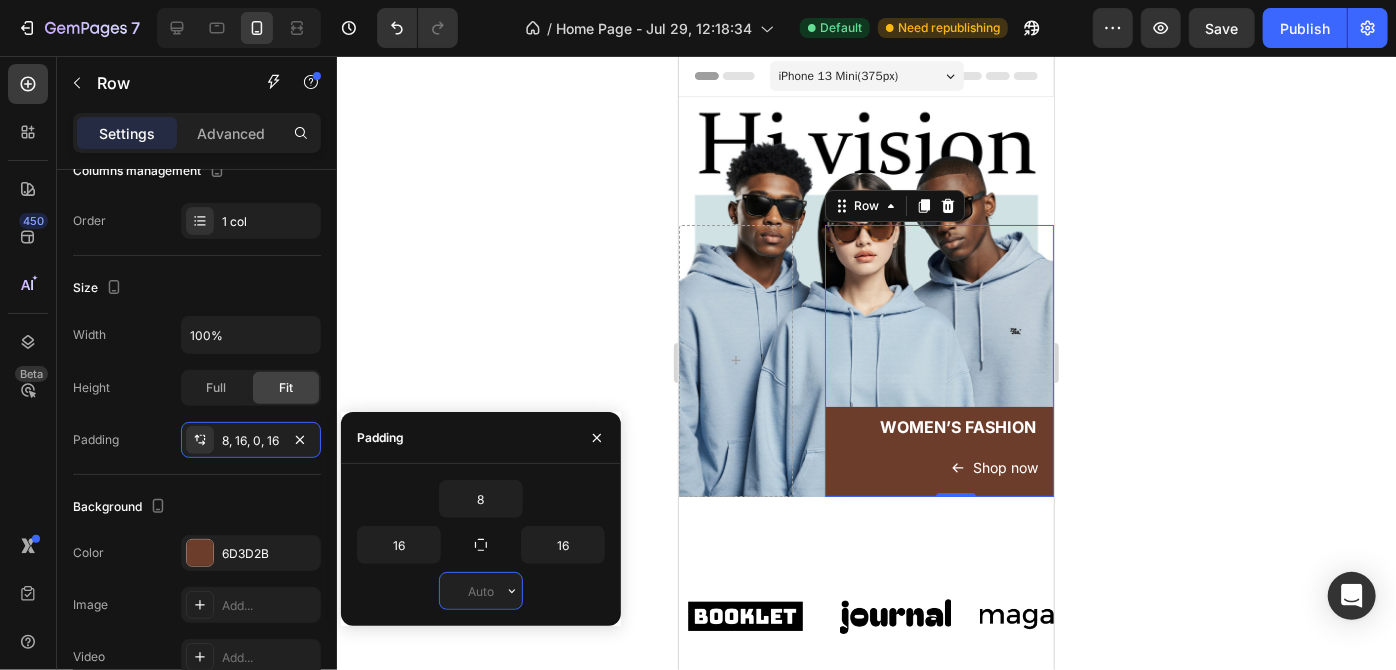 type on "0" 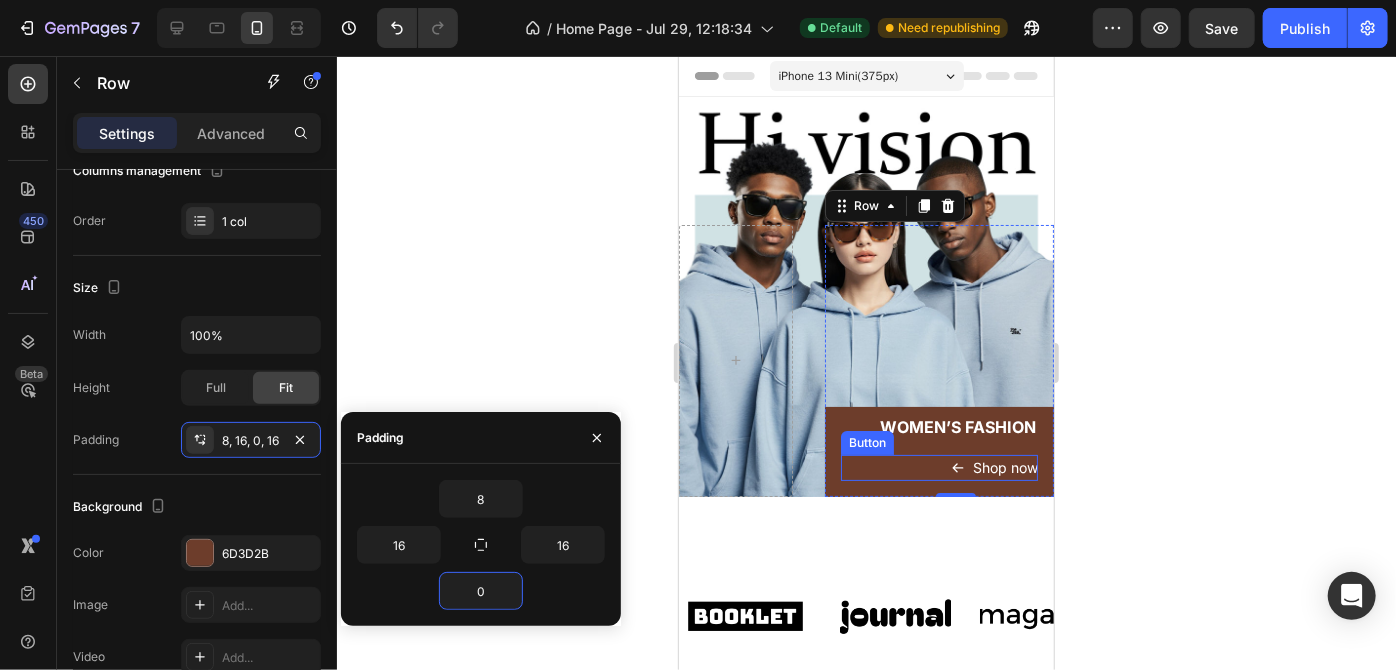 click on "Shop now Button" at bounding box center (938, 467) 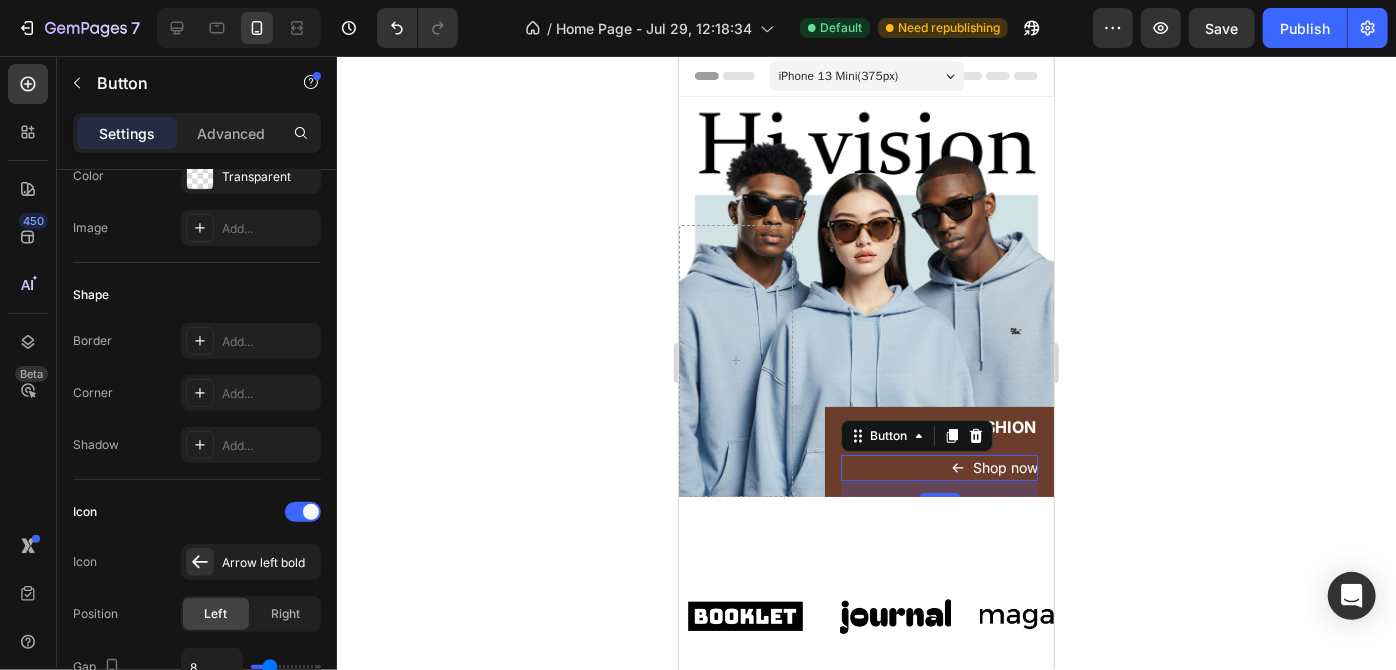 scroll, scrollTop: 0, scrollLeft: 0, axis: both 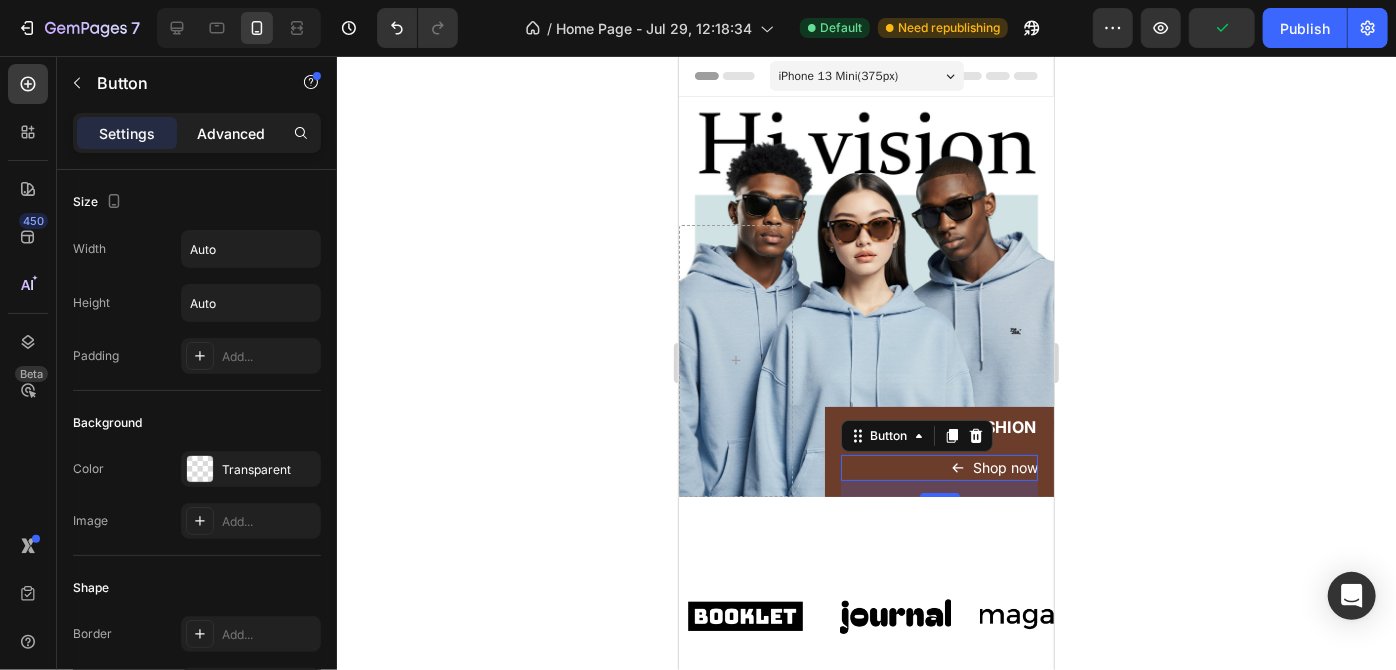 click on "Advanced" at bounding box center (231, 133) 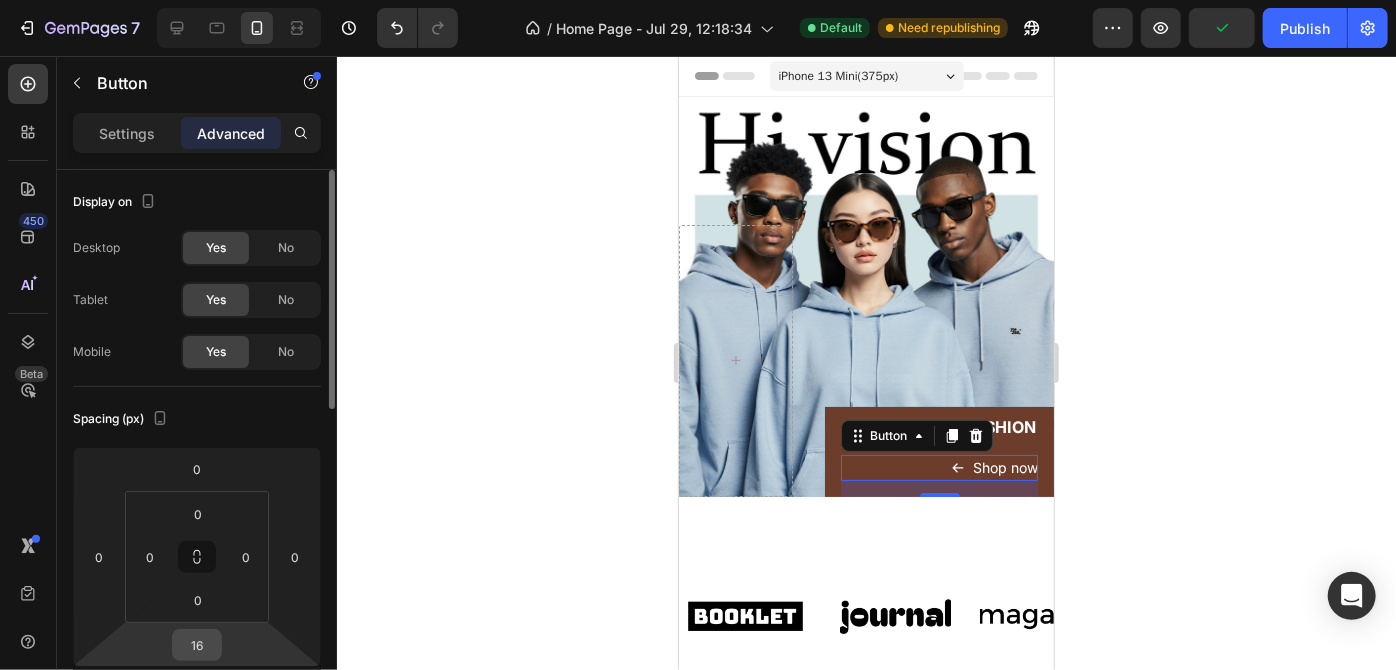 click on "16" at bounding box center [197, 645] 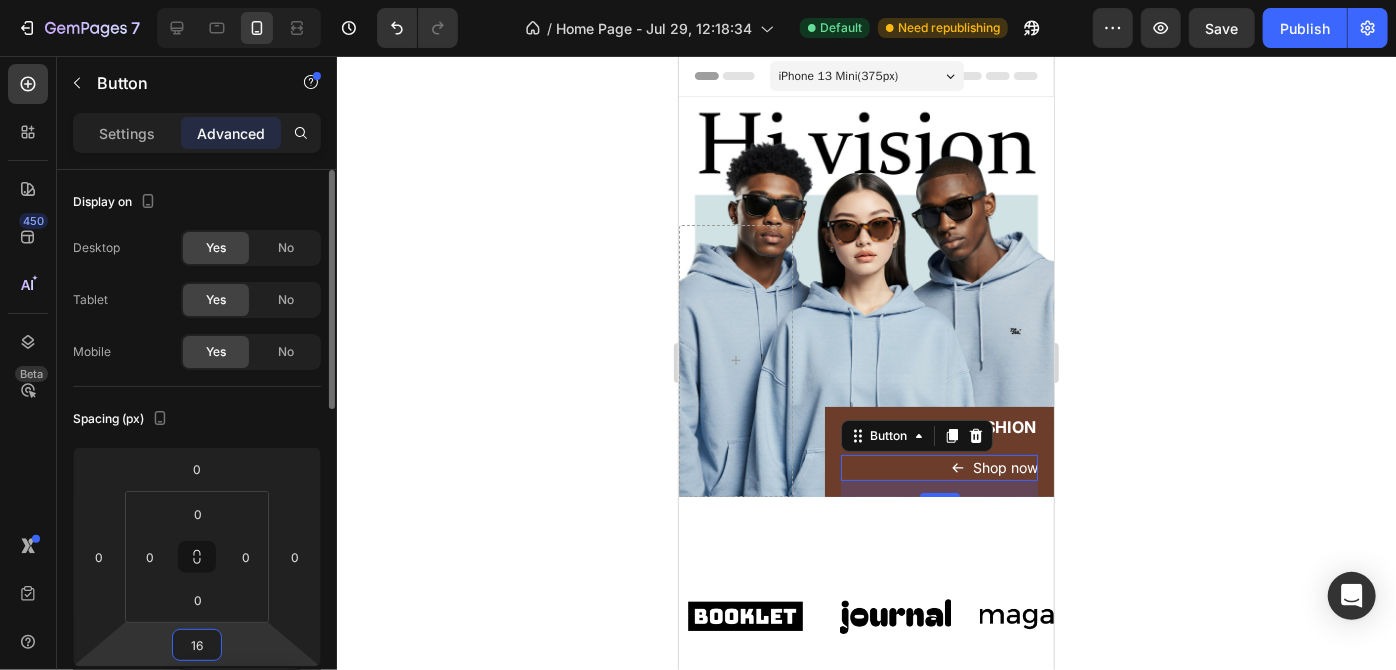 type on "8" 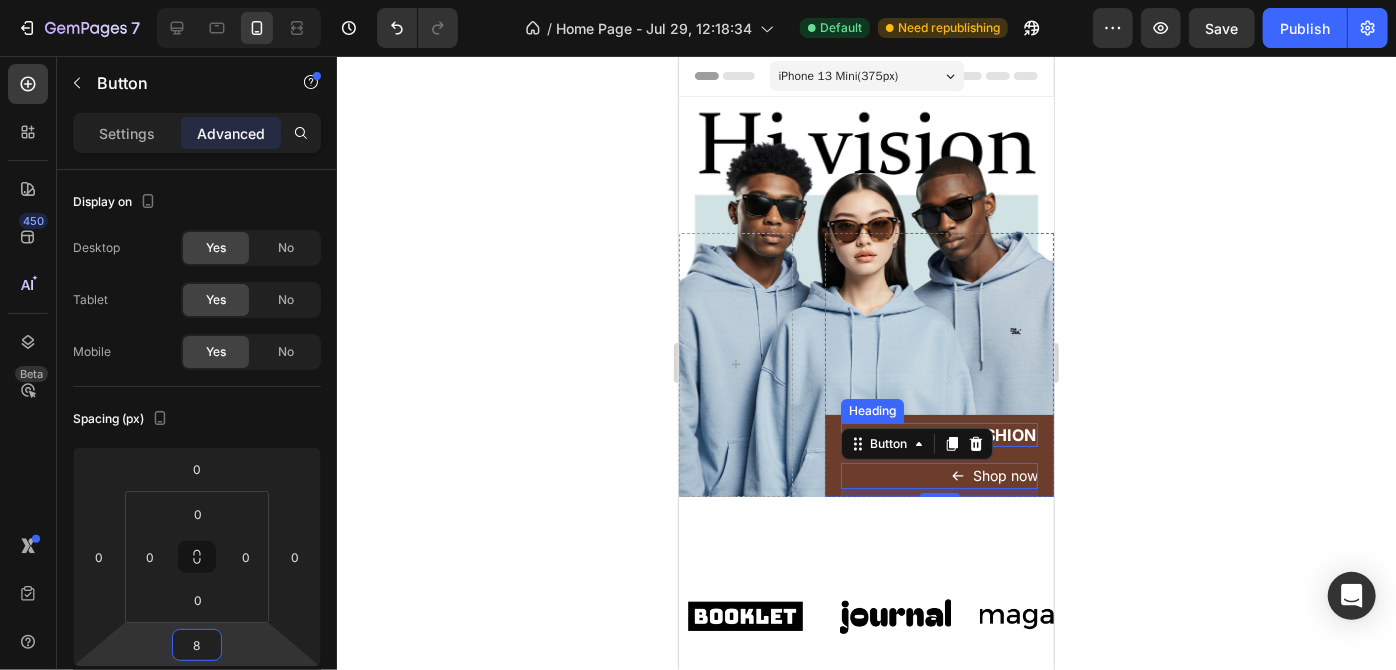 click on "WOMEN’S FASHION" at bounding box center [938, 434] 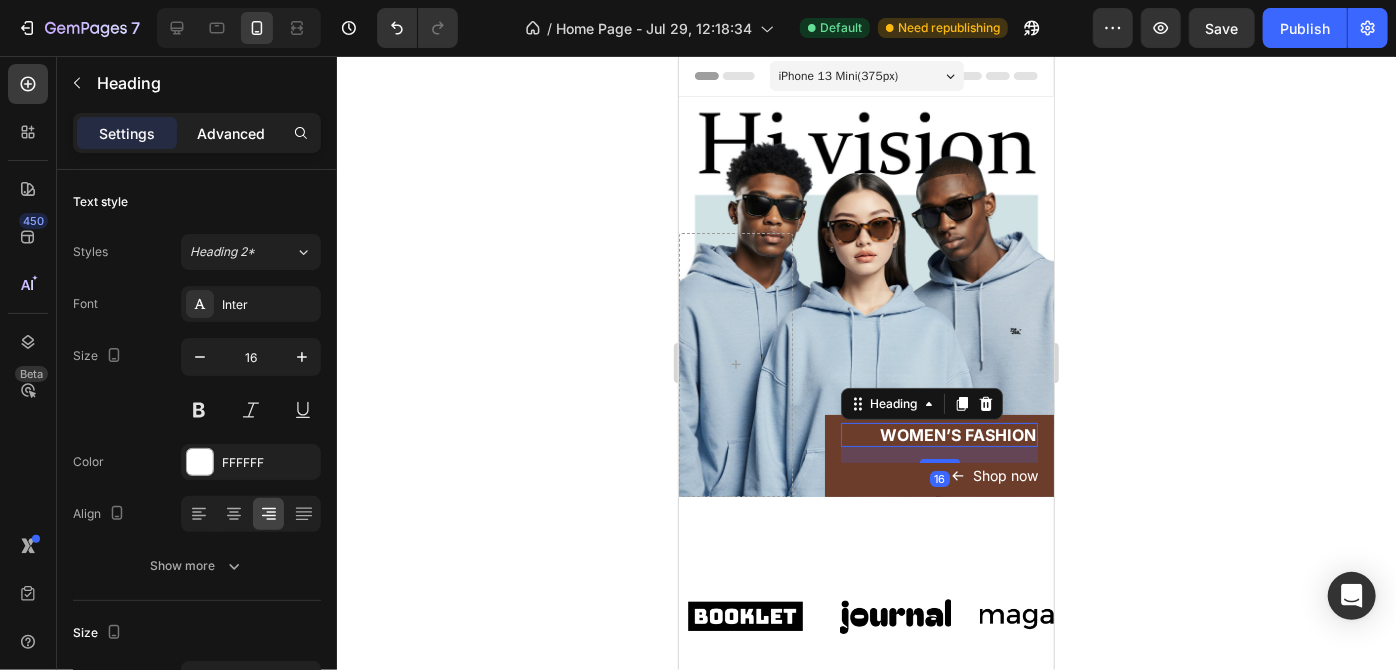 click on "Advanced" at bounding box center [231, 133] 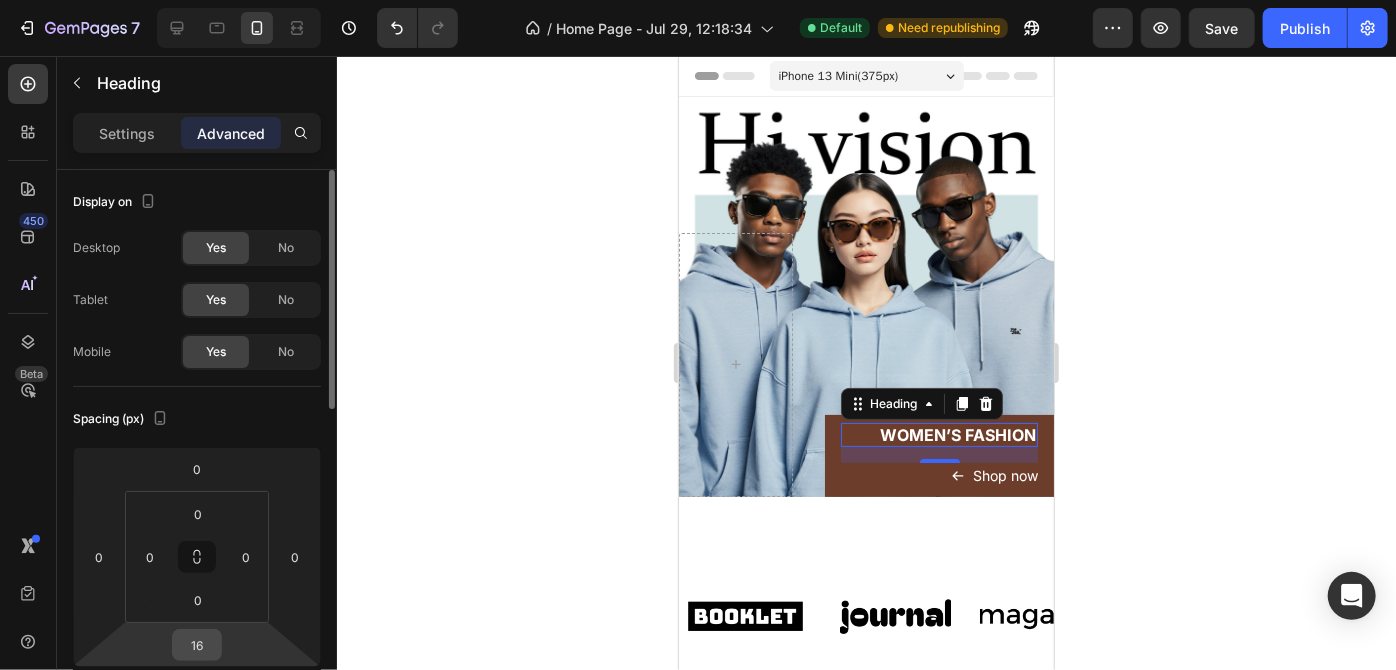 click on "16" at bounding box center [197, 645] 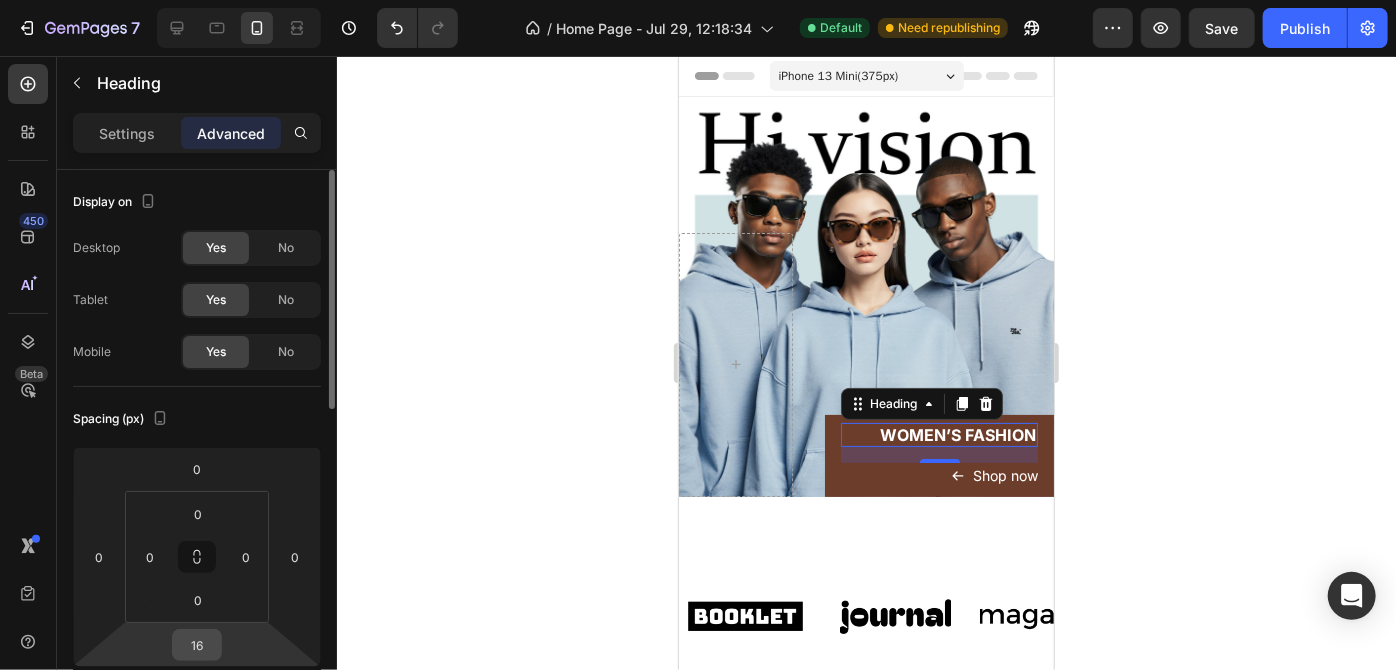 click on "16" at bounding box center [197, 645] 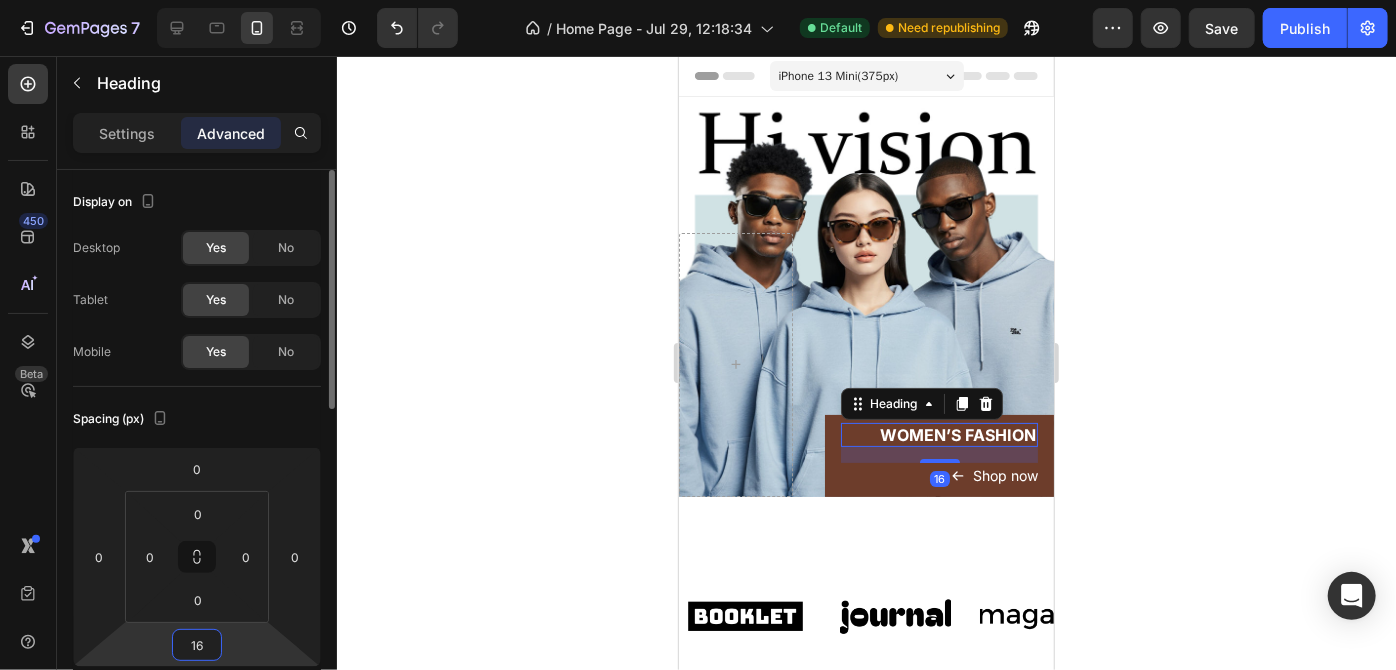 click on "16" at bounding box center (197, 645) 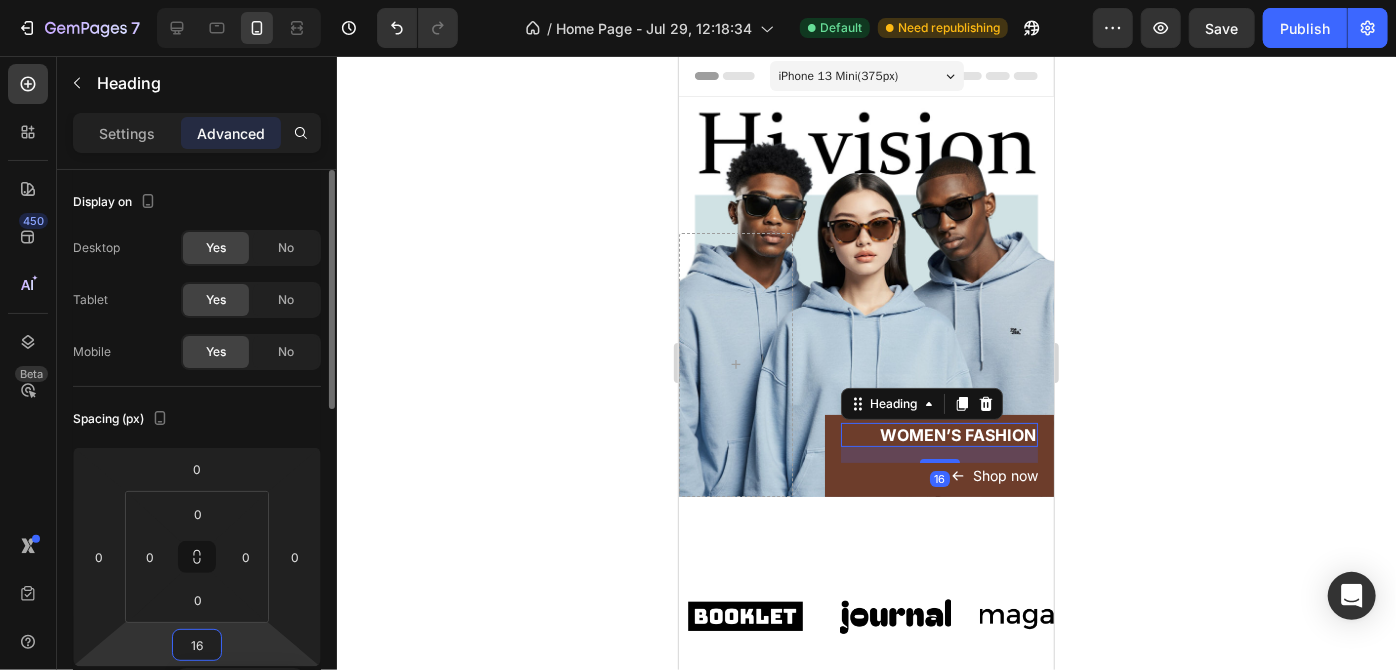 type on "8" 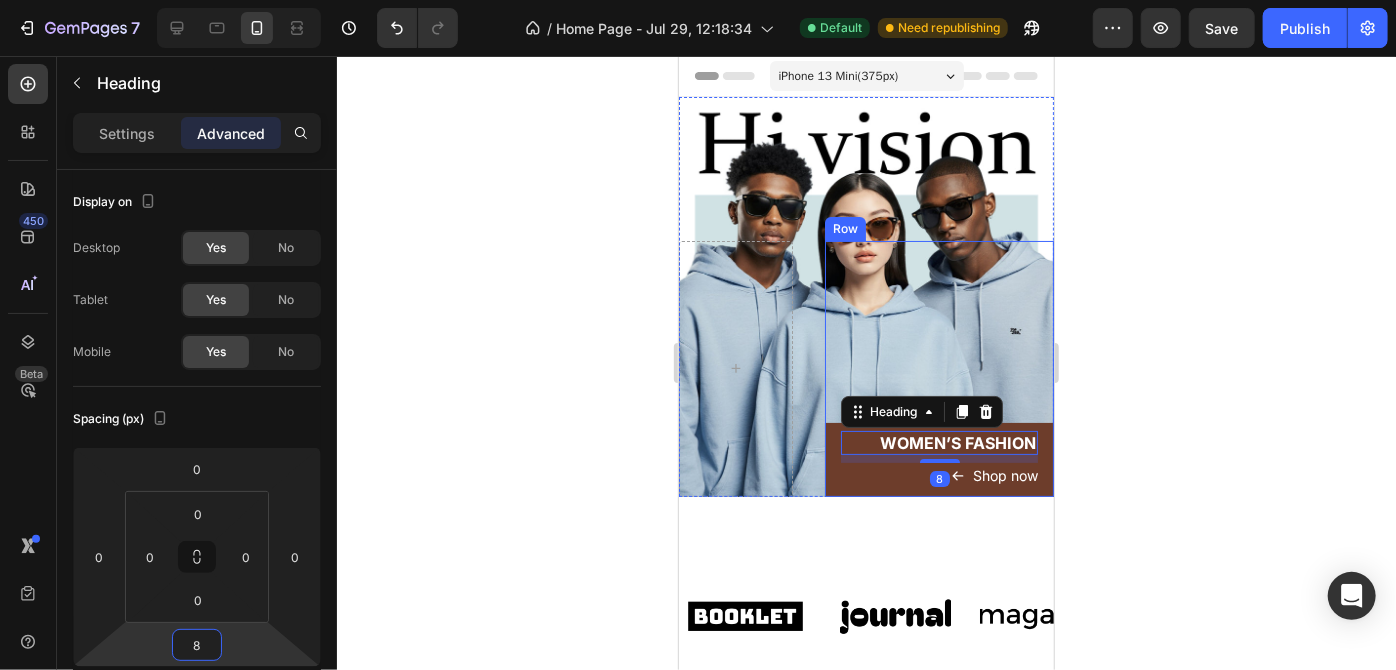 click on "WOMEN’S FASHION Heading   8
Shop now Button Row" at bounding box center (938, 459) 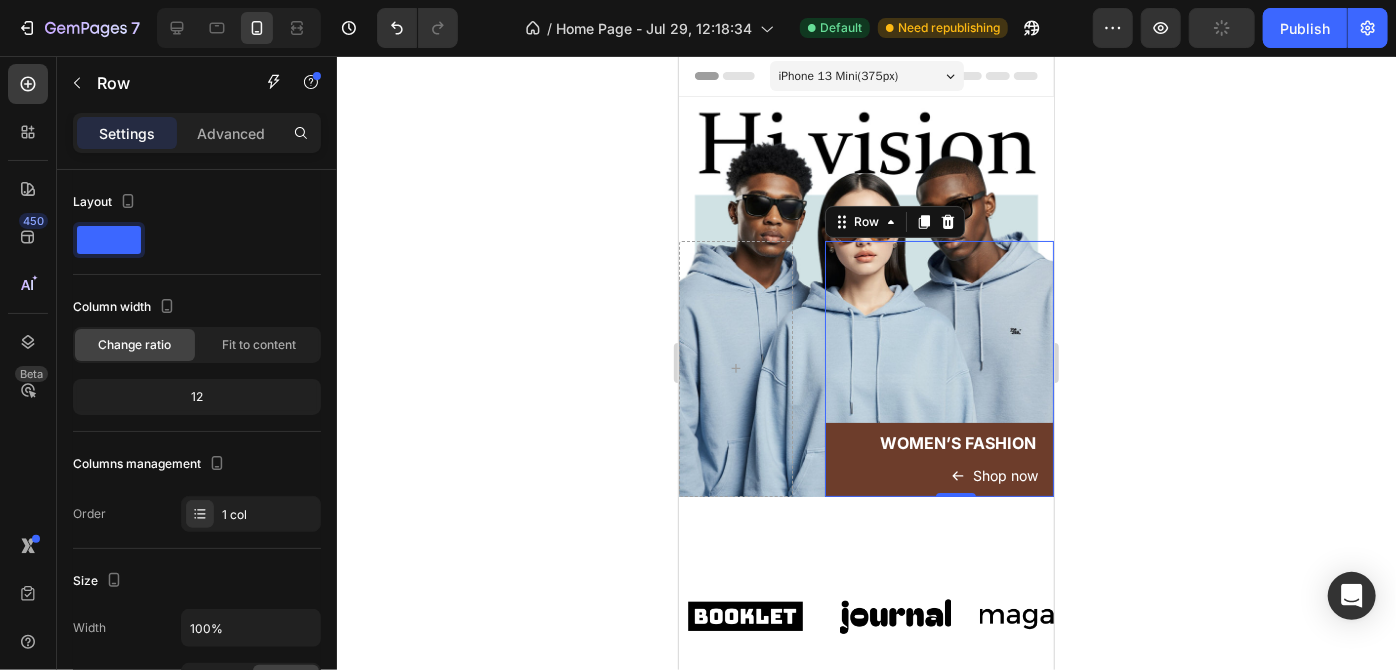 click 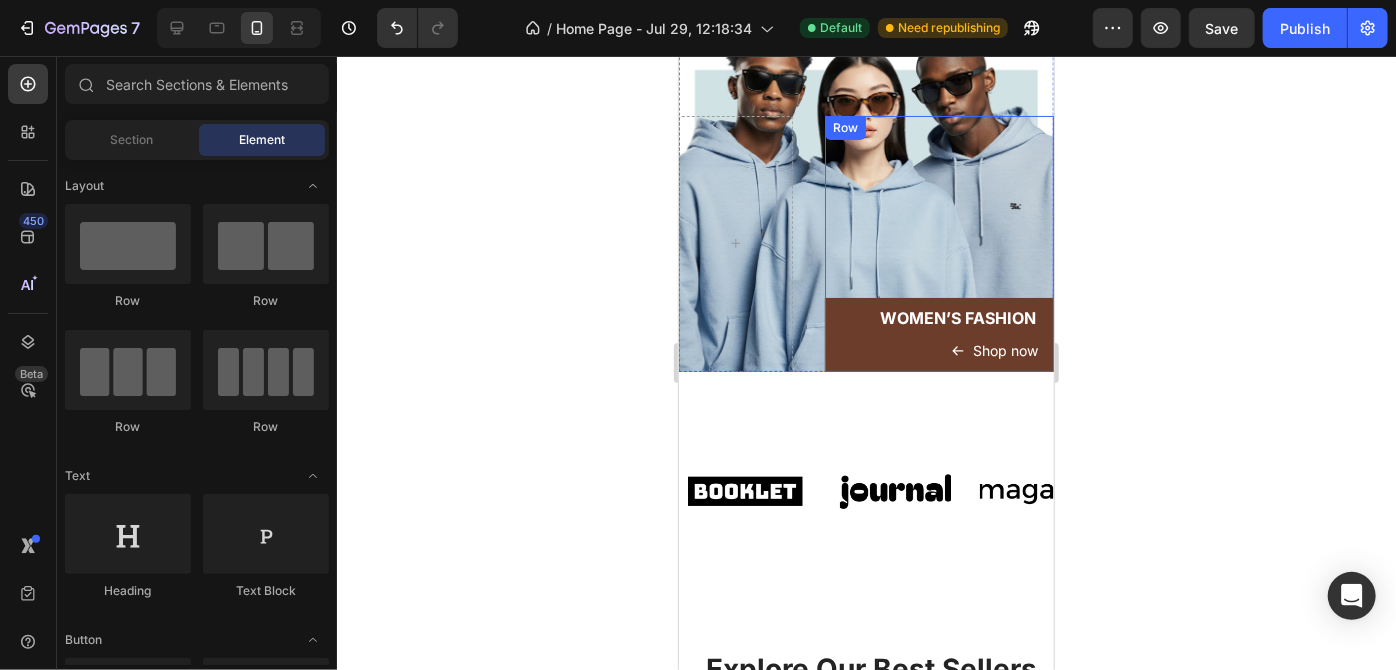 scroll, scrollTop: 0, scrollLeft: 0, axis: both 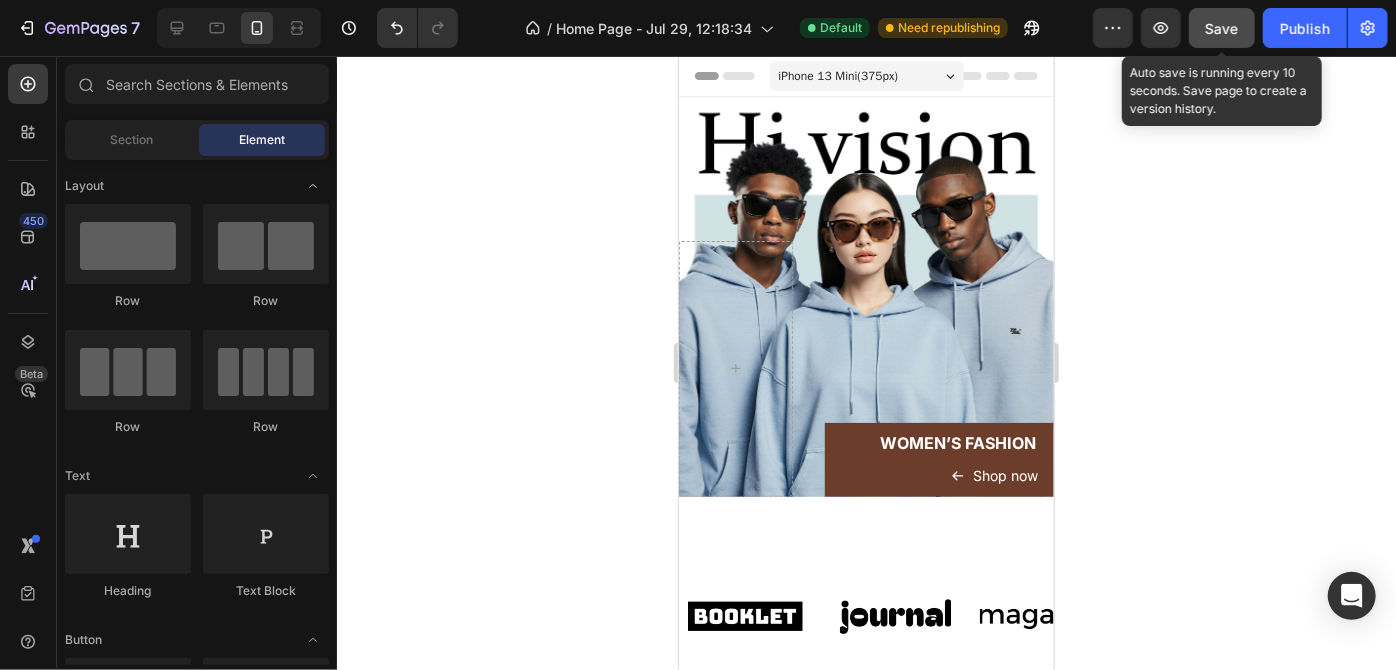 click on "Save" at bounding box center (1222, 28) 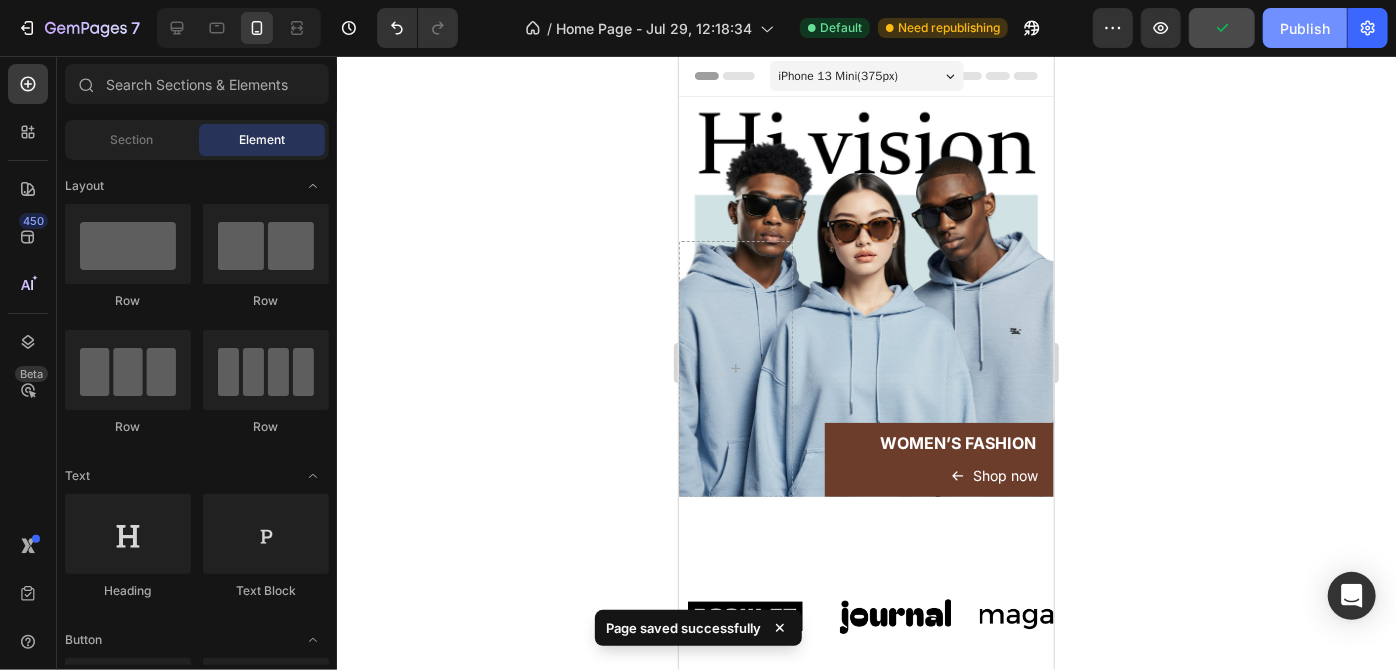 click on "Publish" 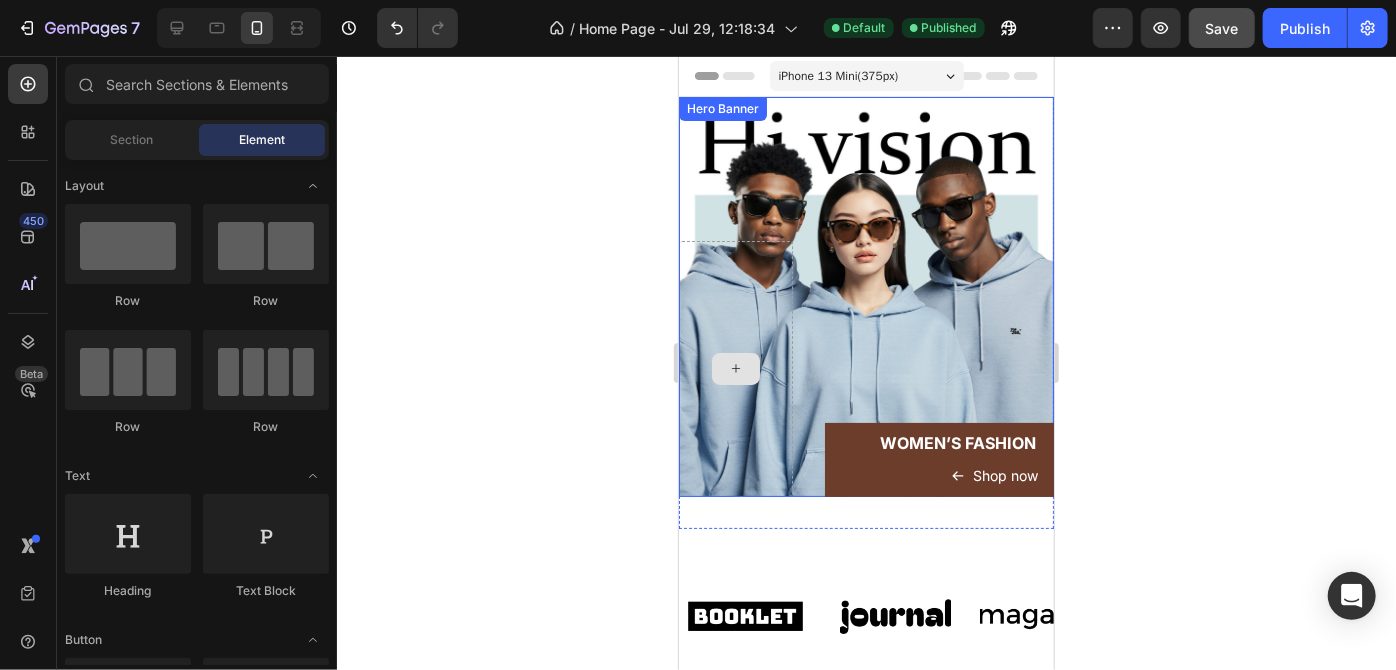 click at bounding box center [735, 368] 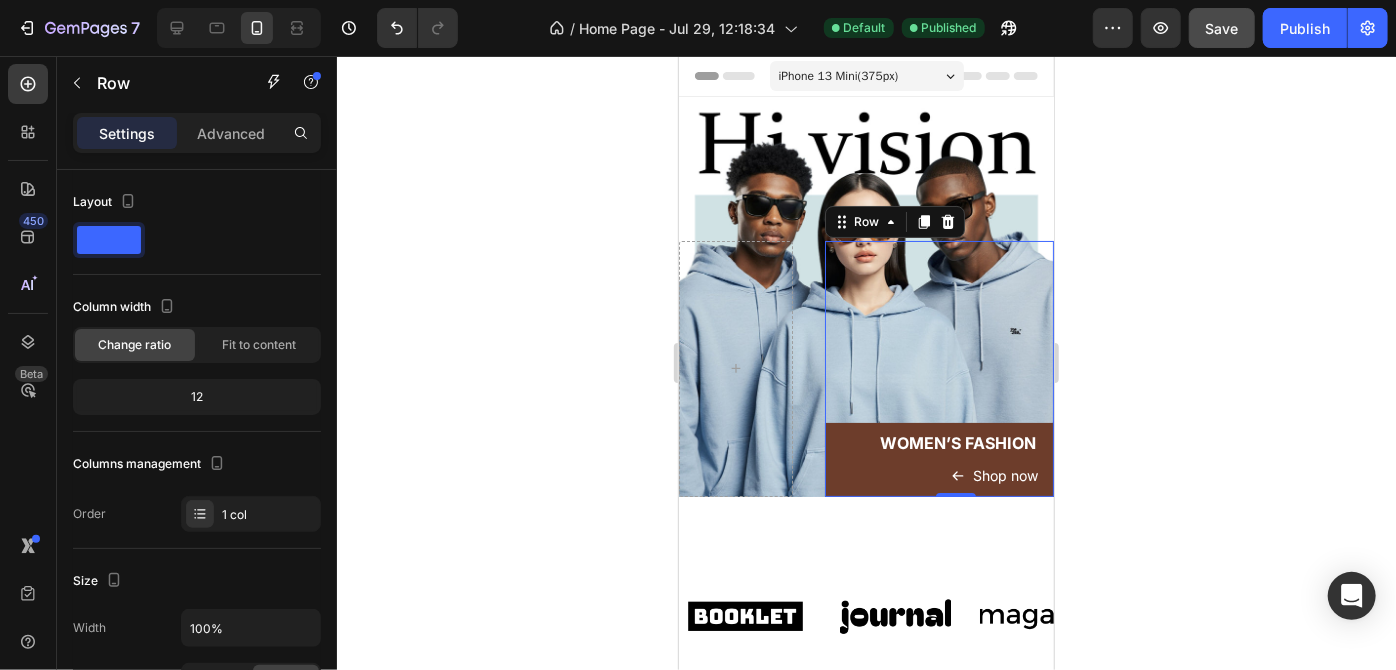 click on "Settings Advanced" at bounding box center [197, 133] 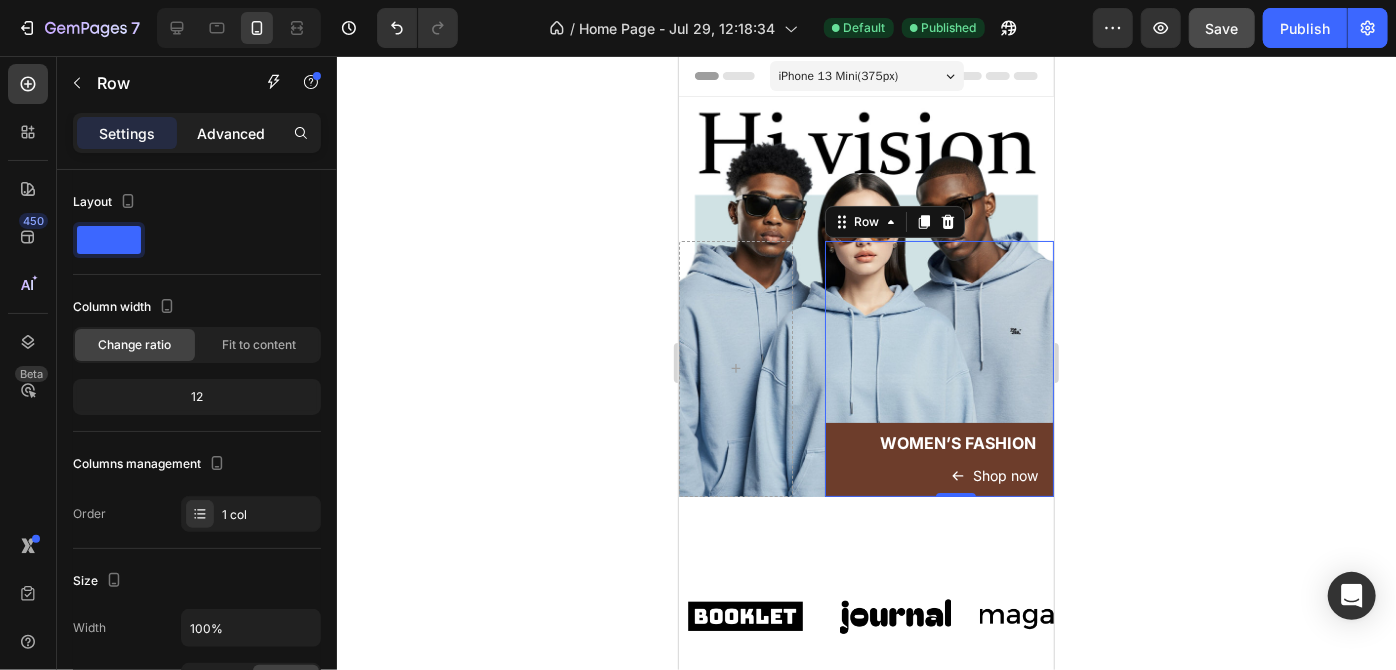 click on "Advanced" at bounding box center (231, 133) 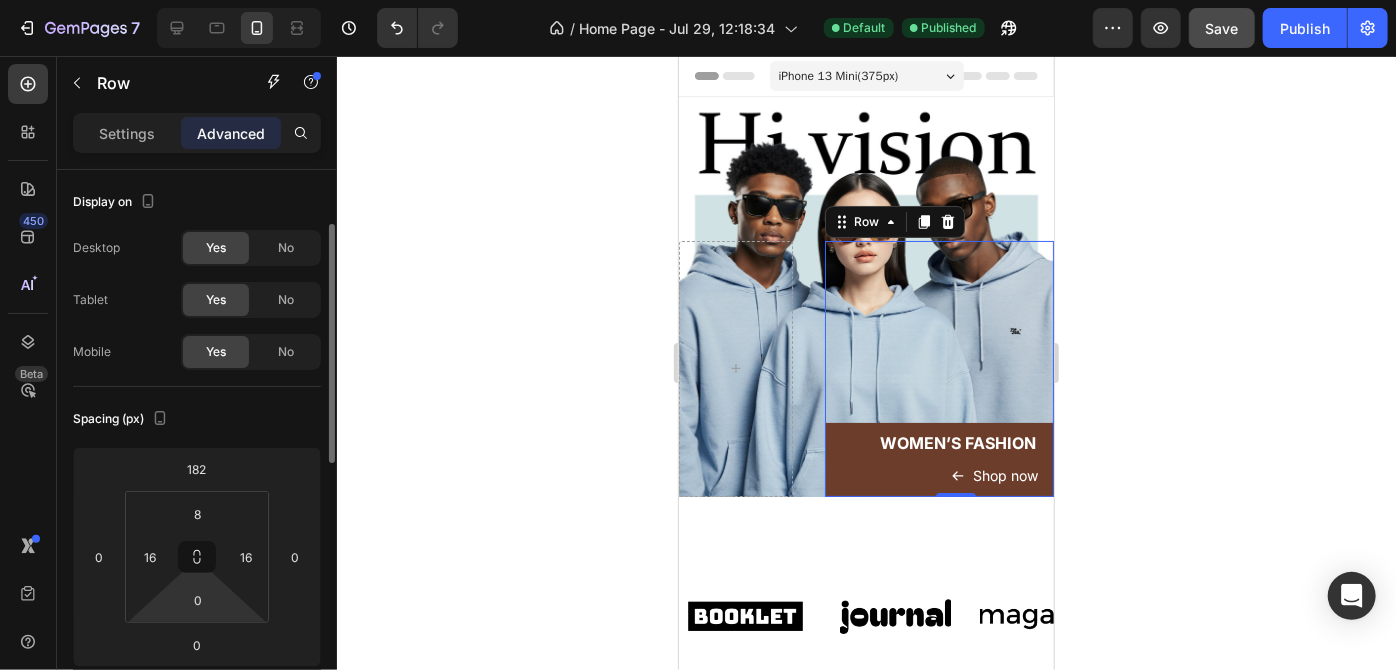scroll, scrollTop: 39, scrollLeft: 0, axis: vertical 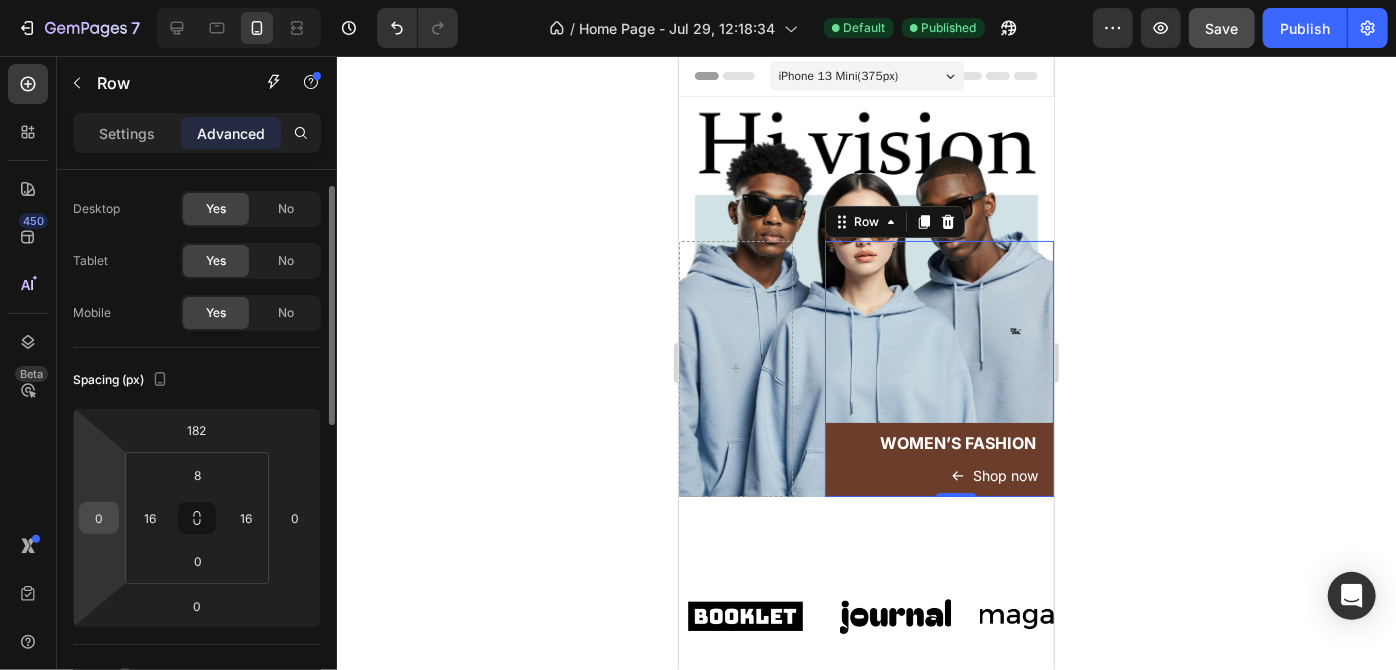 click on "0" at bounding box center (99, 518) 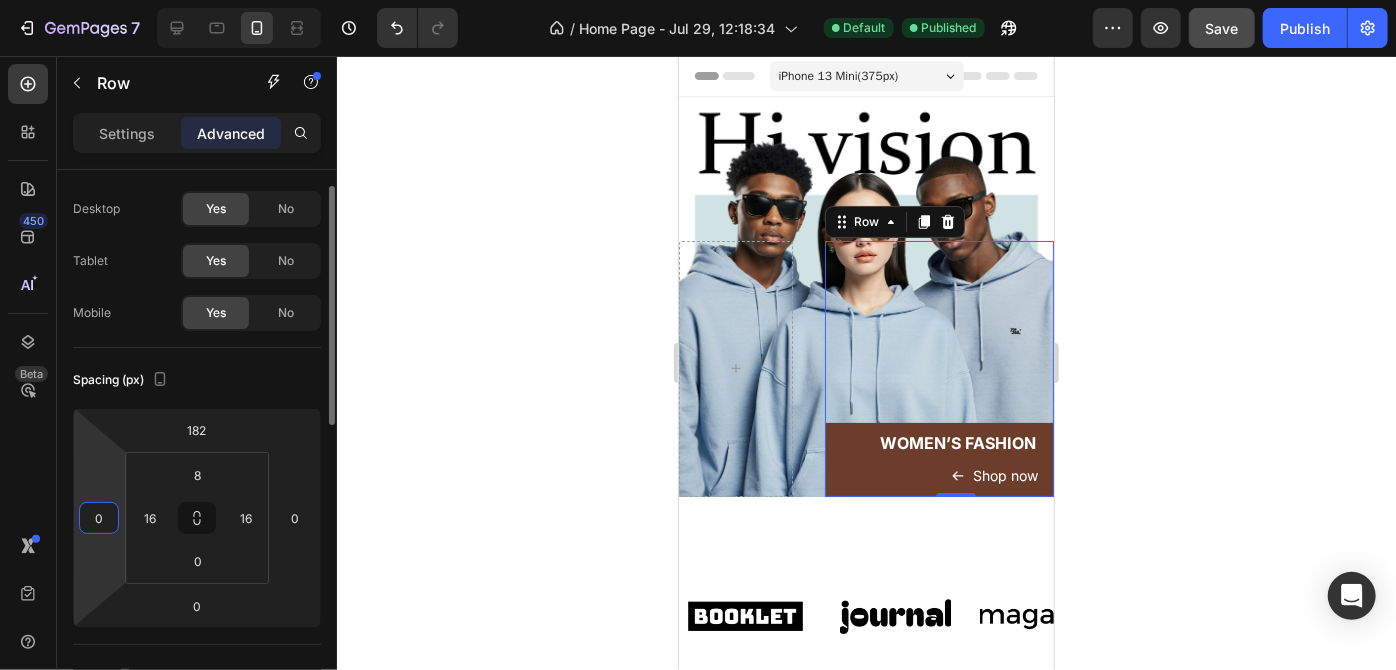 click on "0" at bounding box center [99, 518] 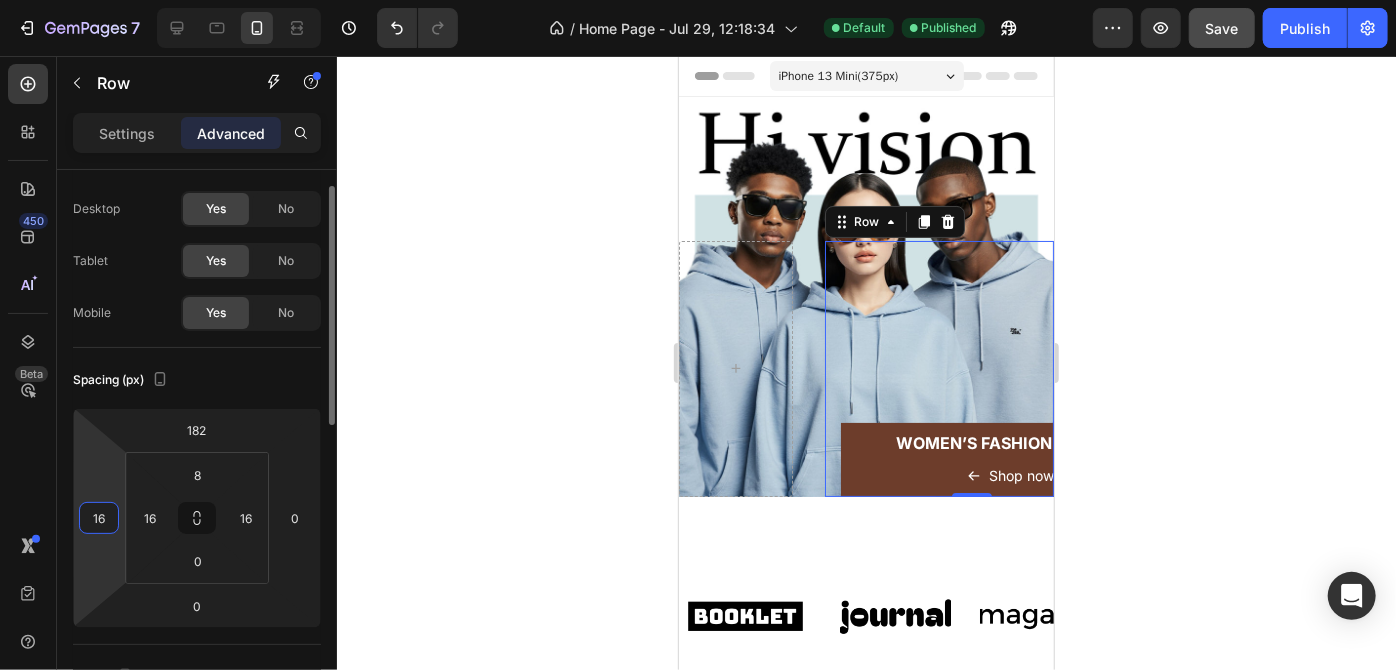 type on "1" 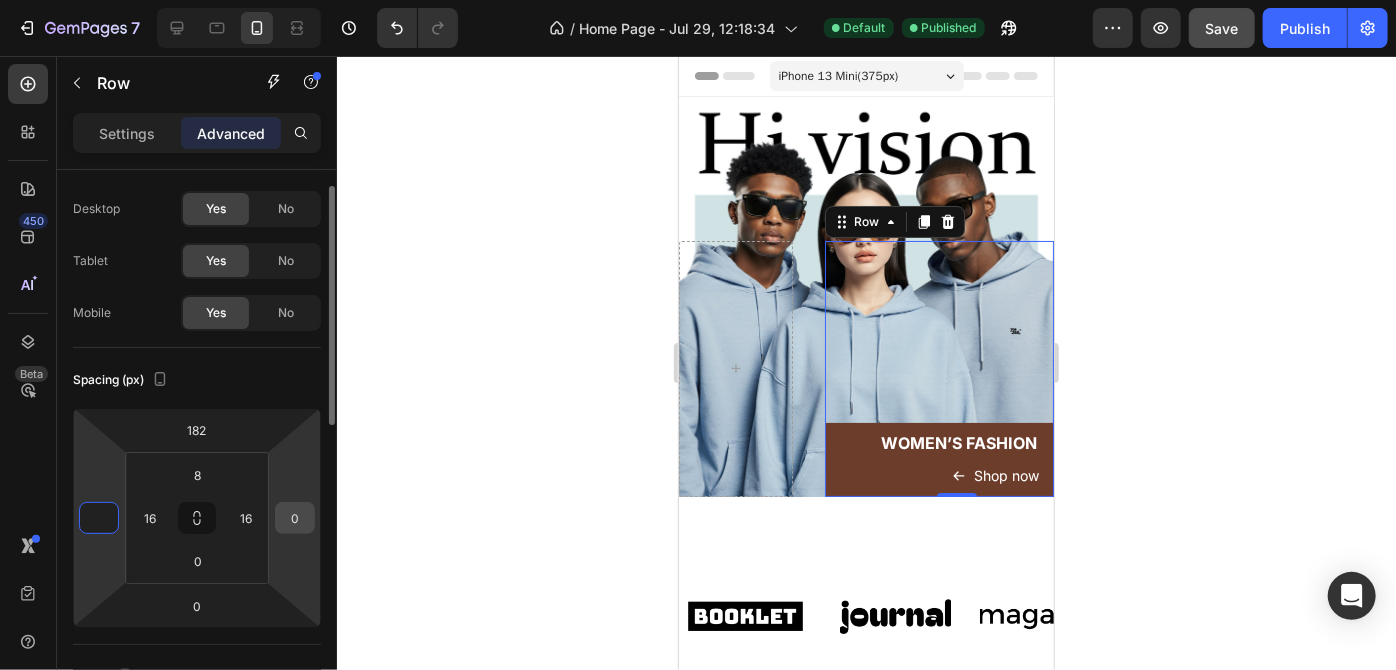 click on "0" at bounding box center (295, 518) 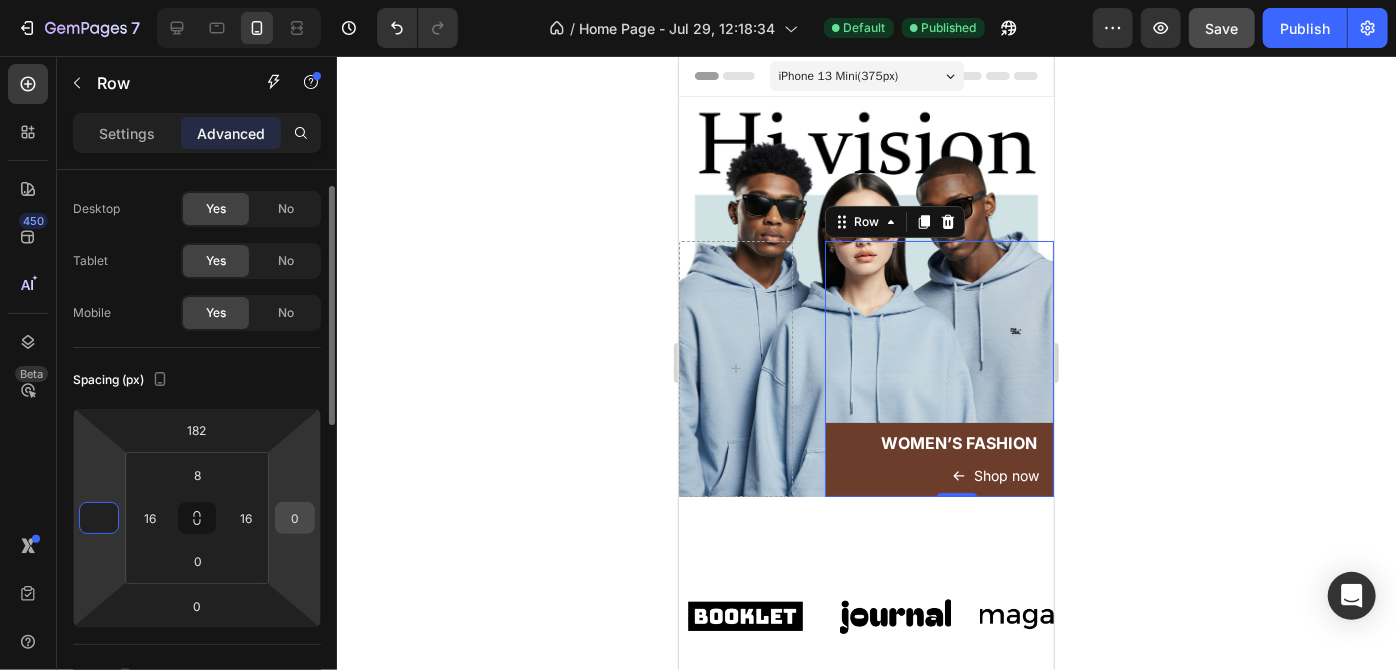 click on "0" at bounding box center (295, 518) 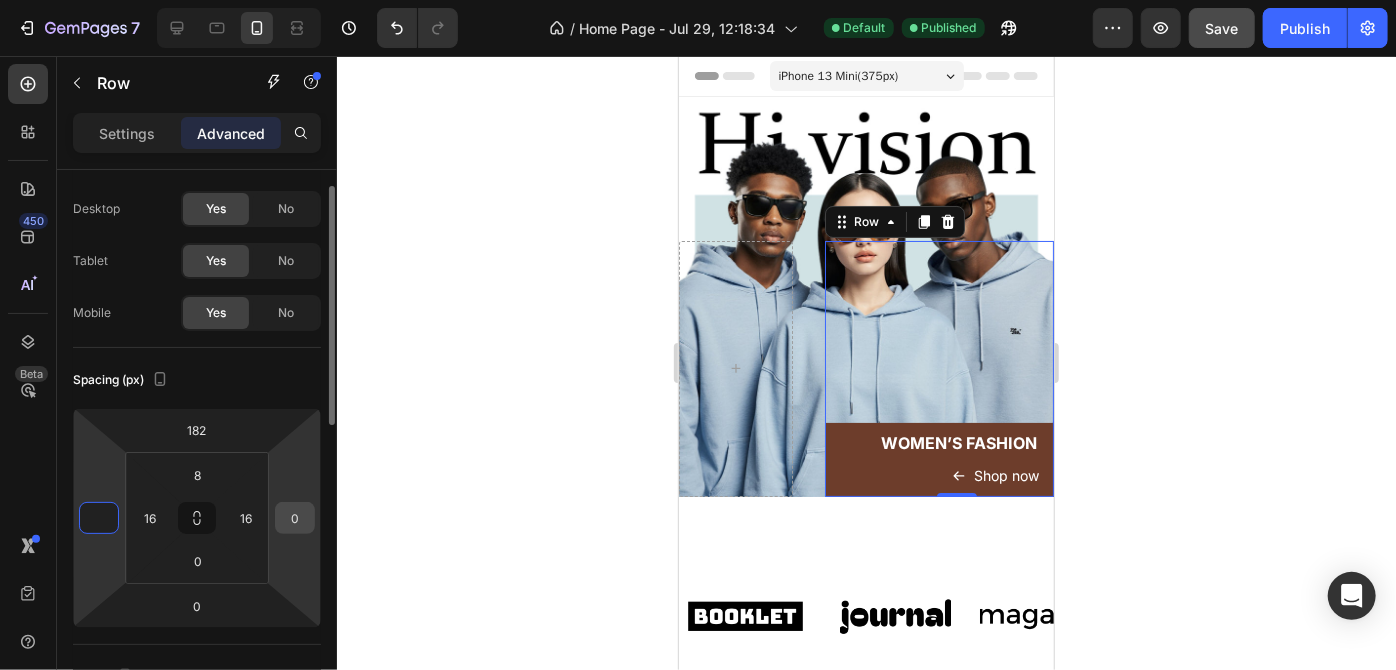 type on "0" 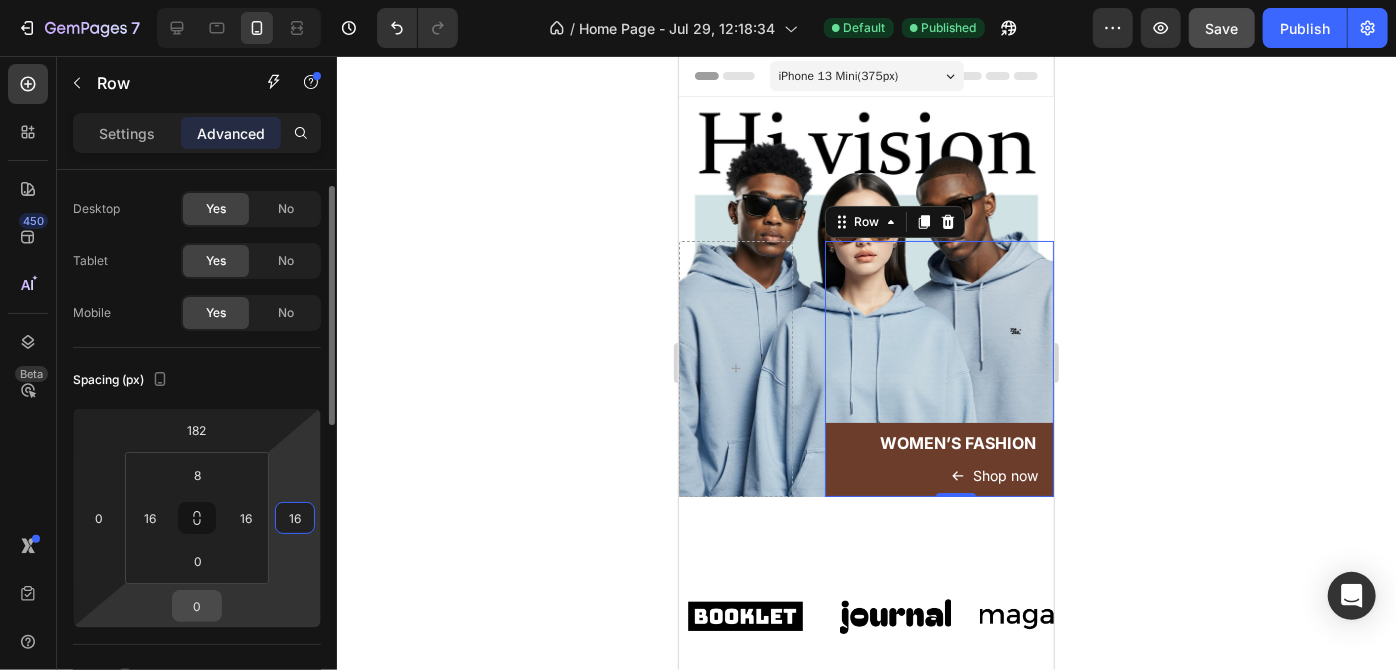 type on "16" 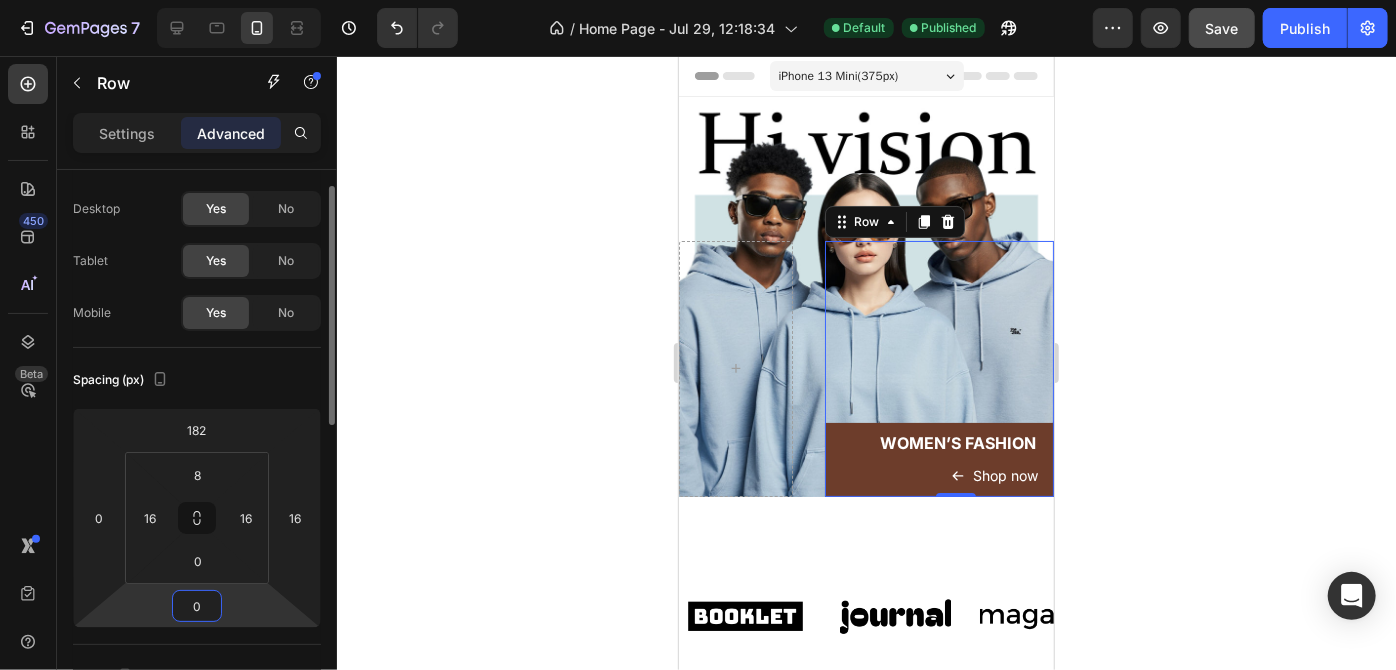 click on "0" at bounding box center [197, 606] 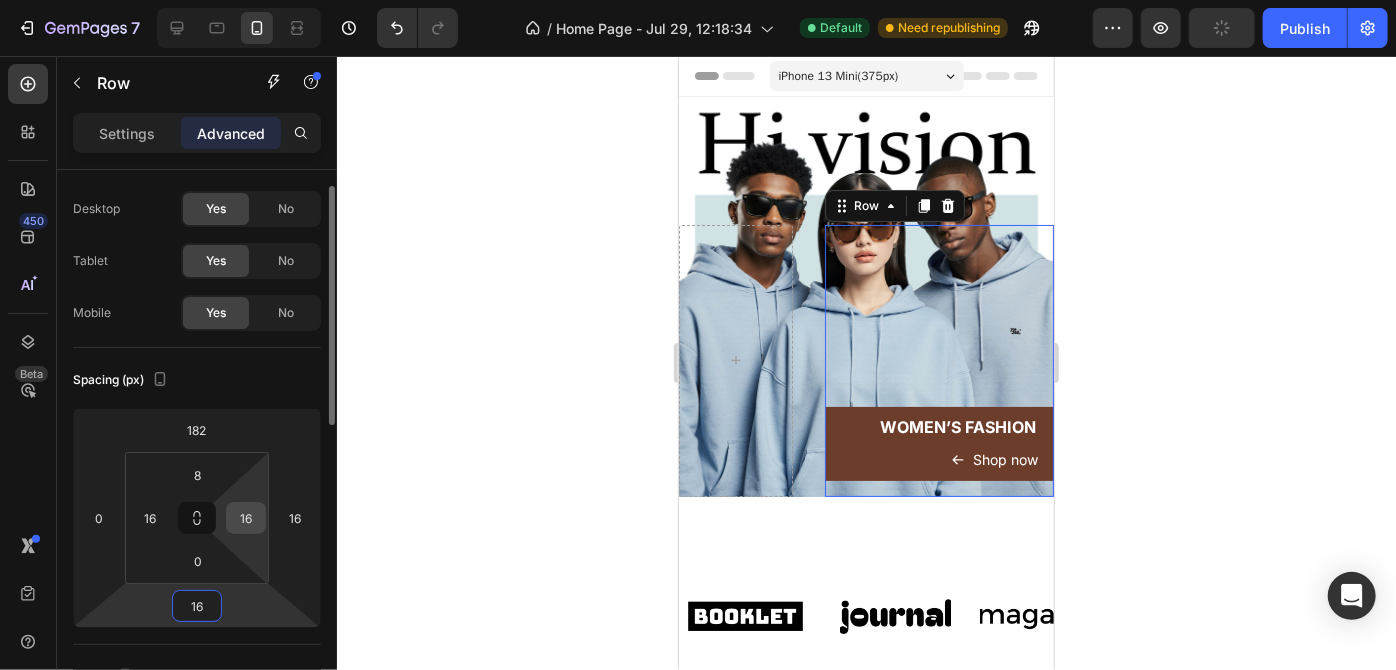 type on "16" 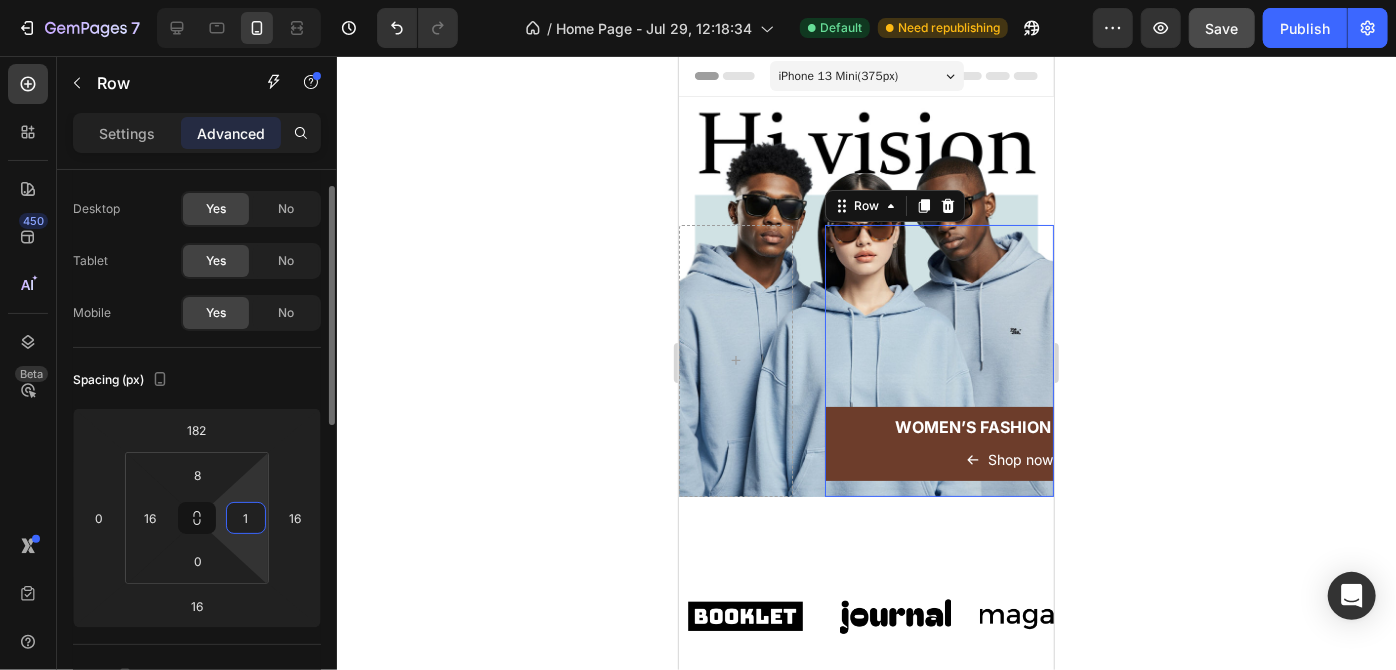 type on "16" 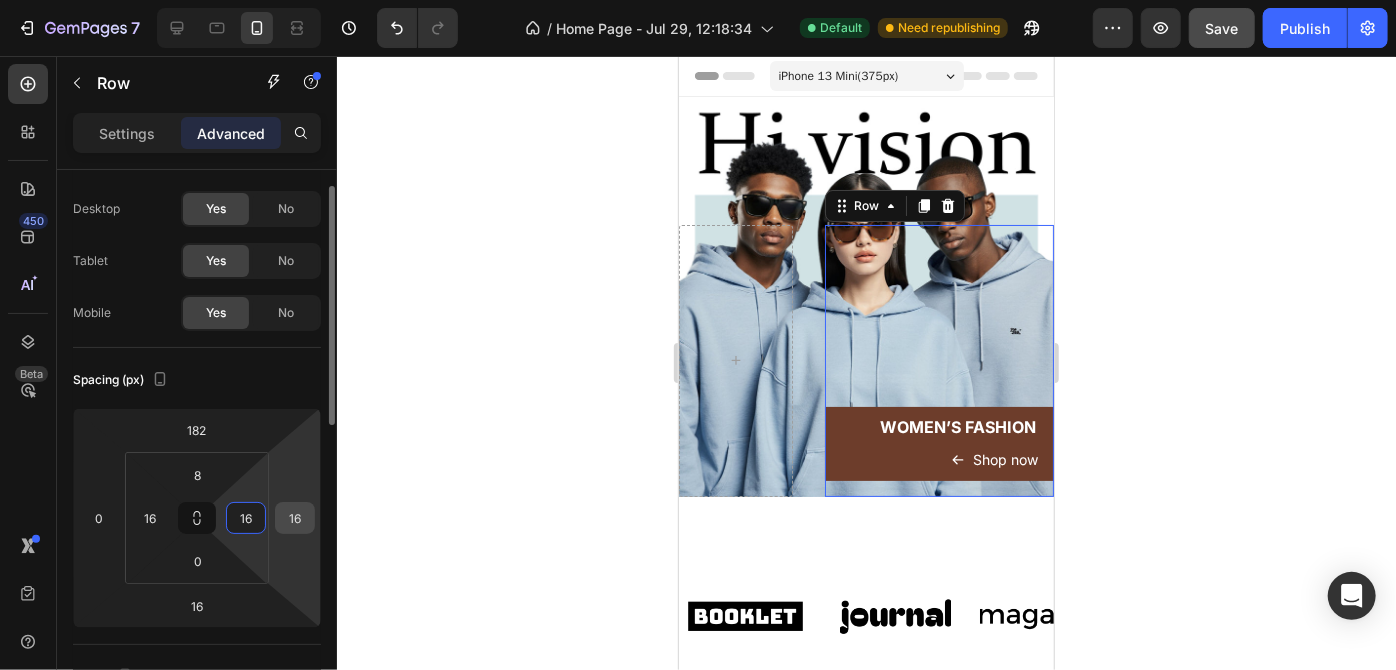 click on "16" at bounding box center (295, 518) 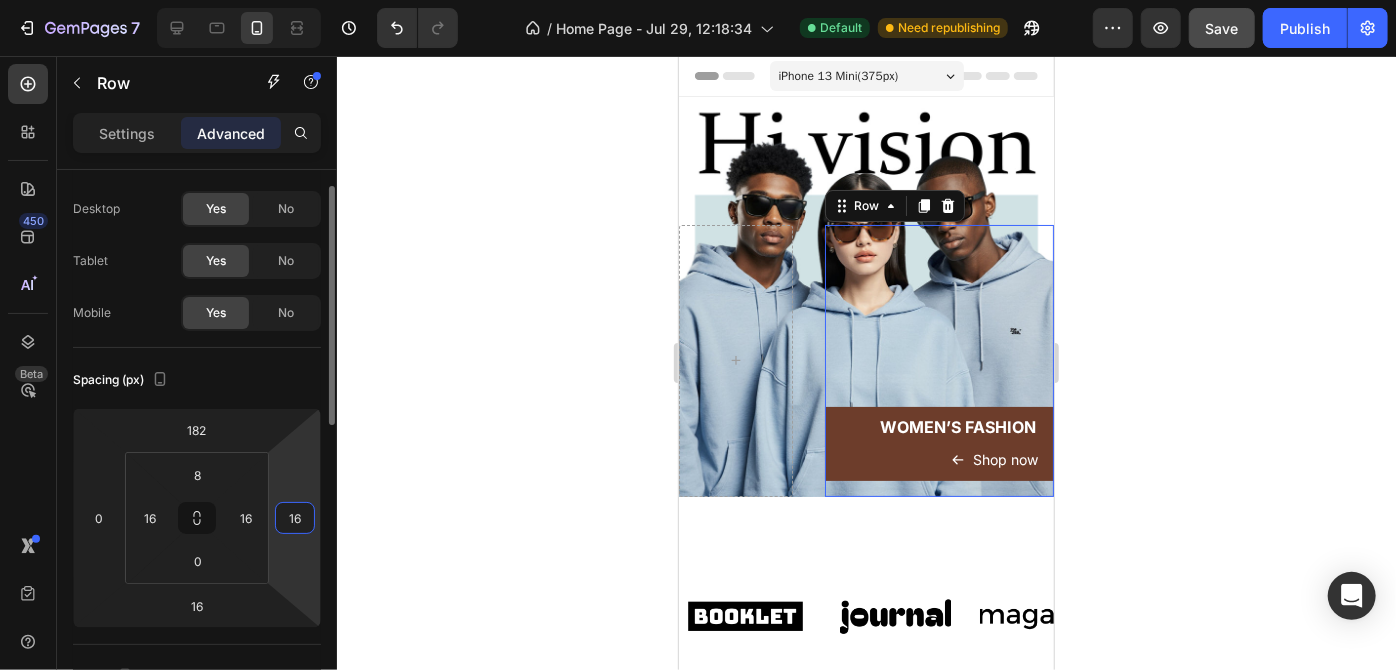 click on "16" at bounding box center [295, 518] 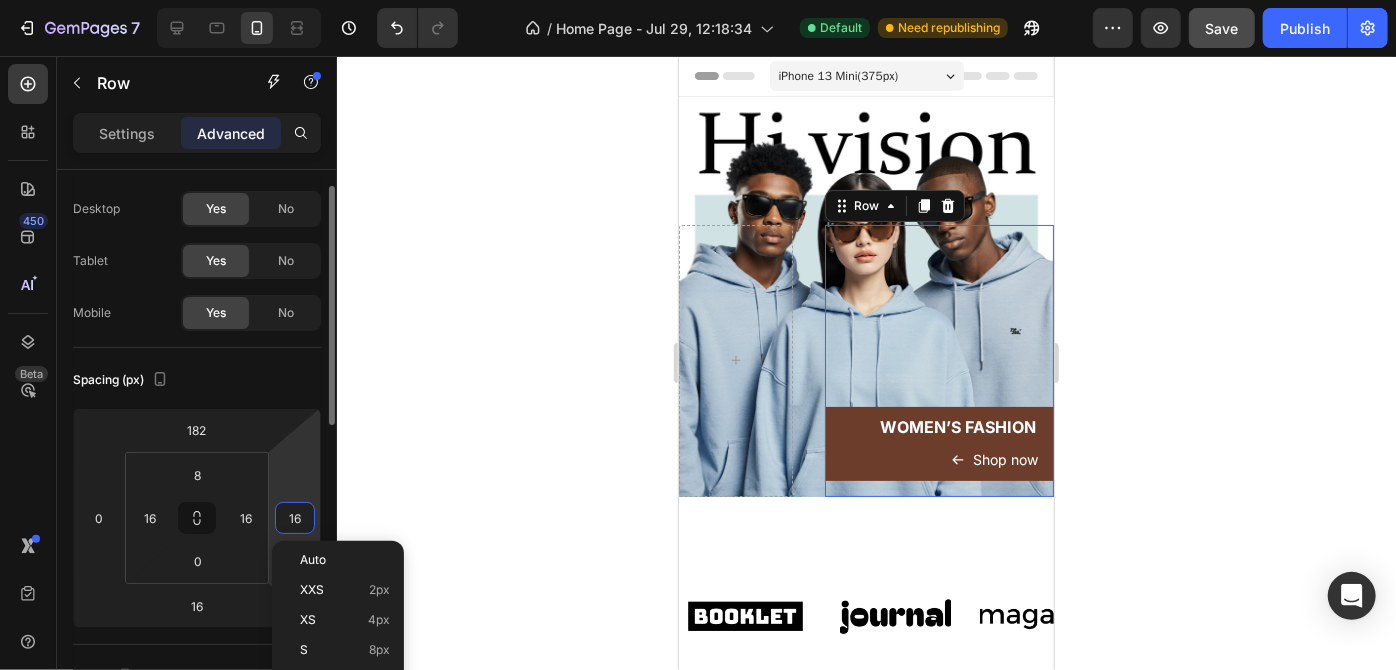 type on "0" 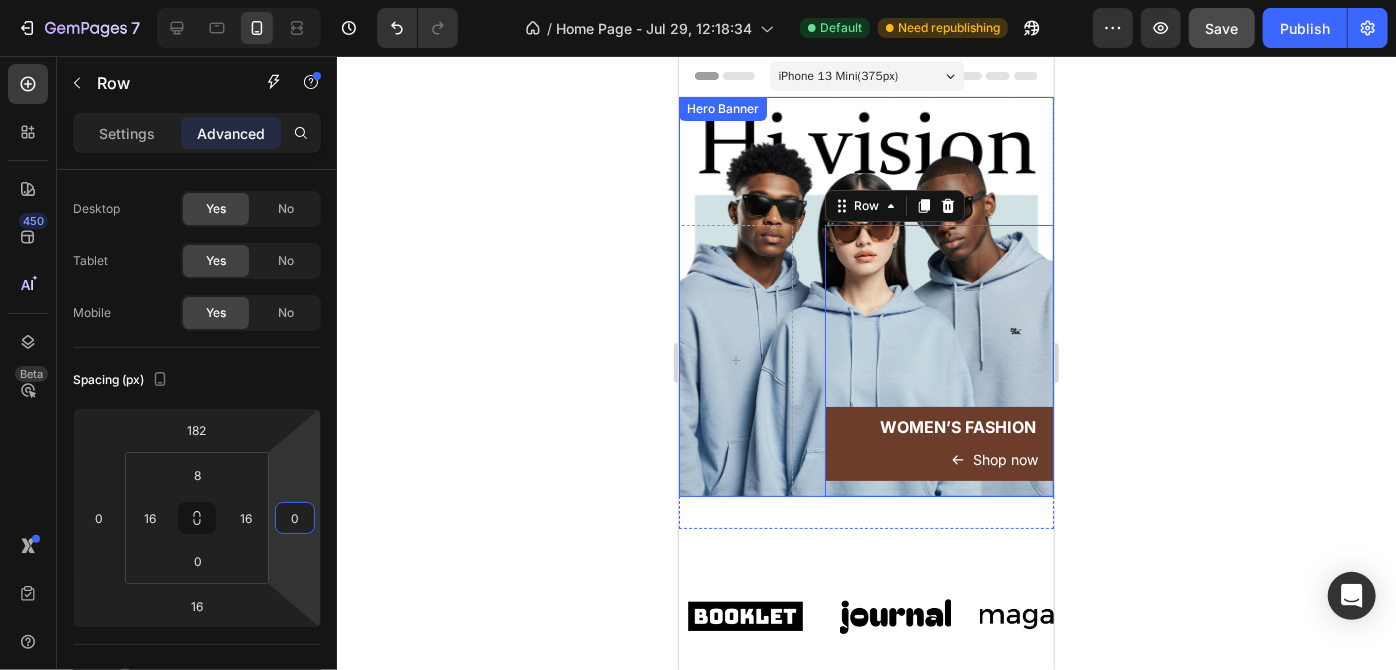 click on "WOMEN’S FASHION Heading
Shop now Button Row   16" at bounding box center [865, 360] 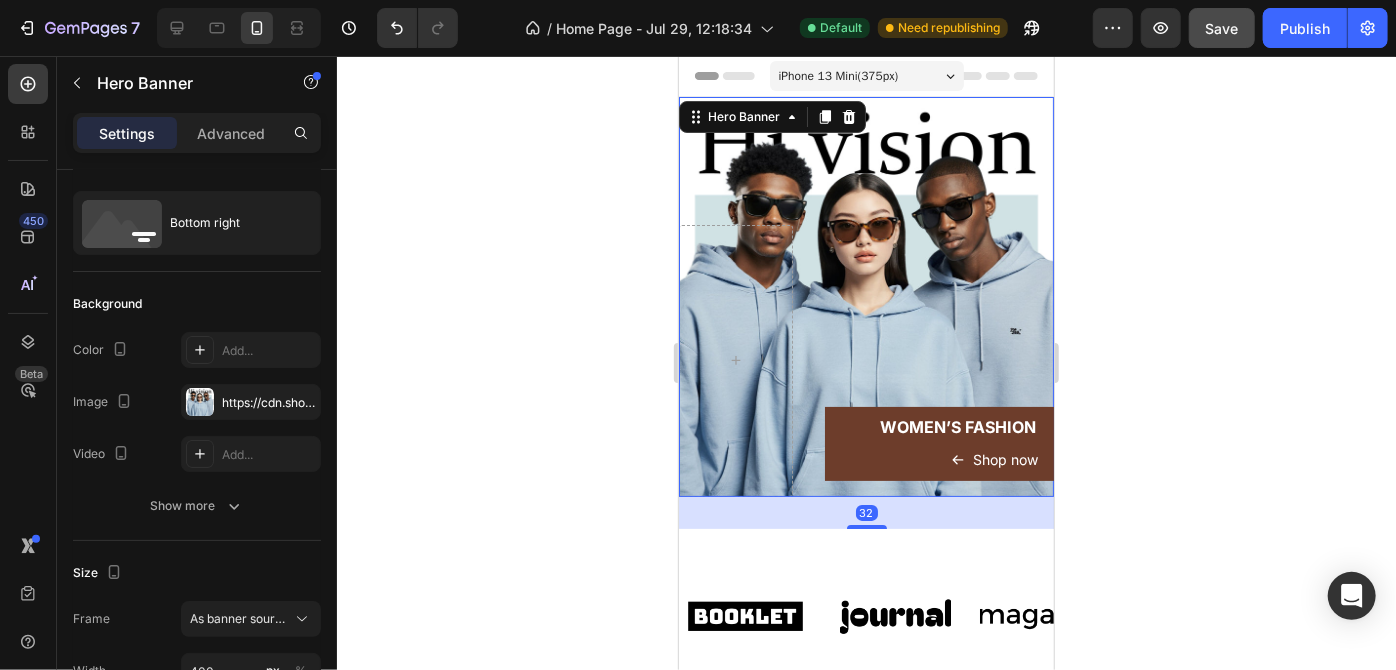scroll, scrollTop: 0, scrollLeft: 0, axis: both 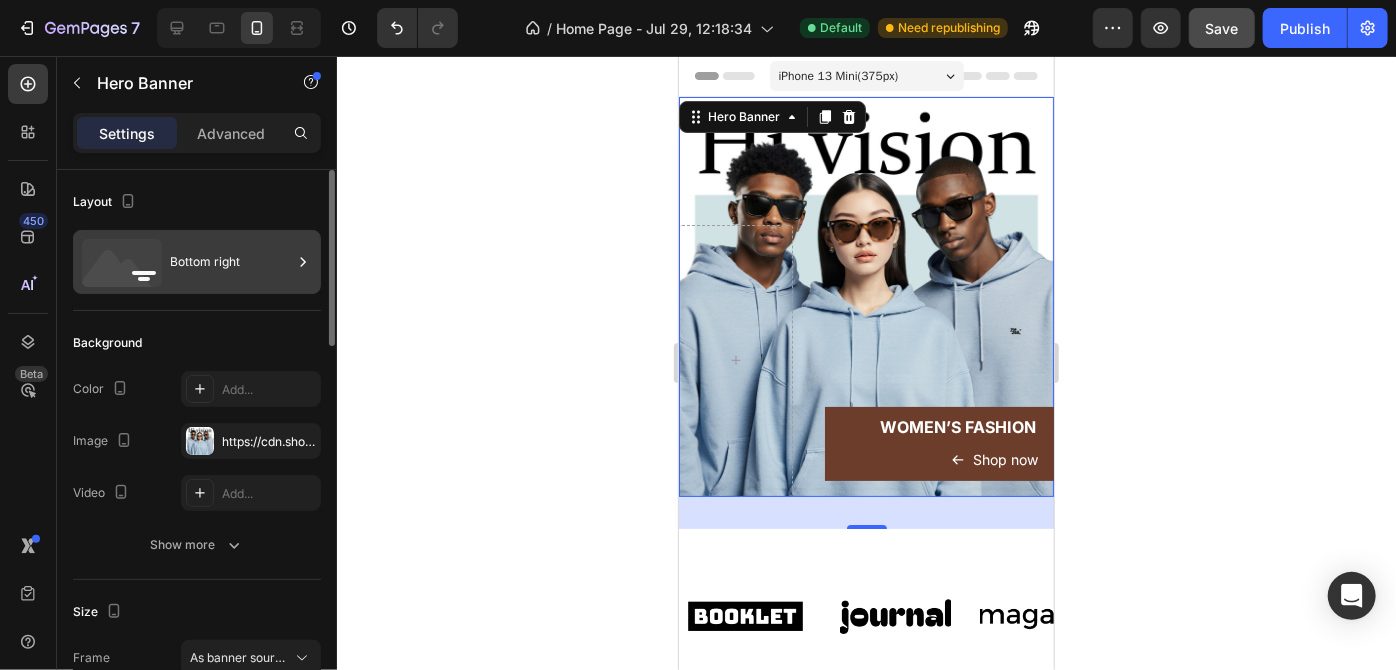 click on "Bottom right" at bounding box center [231, 262] 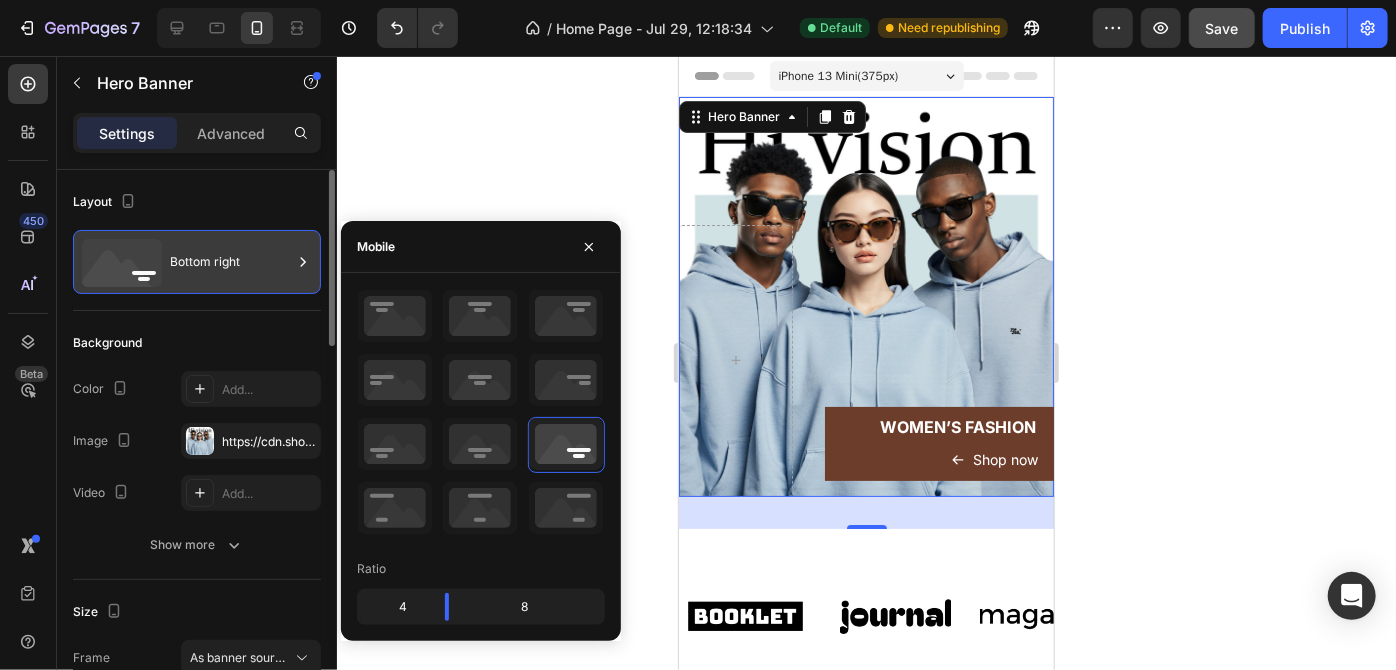 click on "Bottom right" at bounding box center [231, 262] 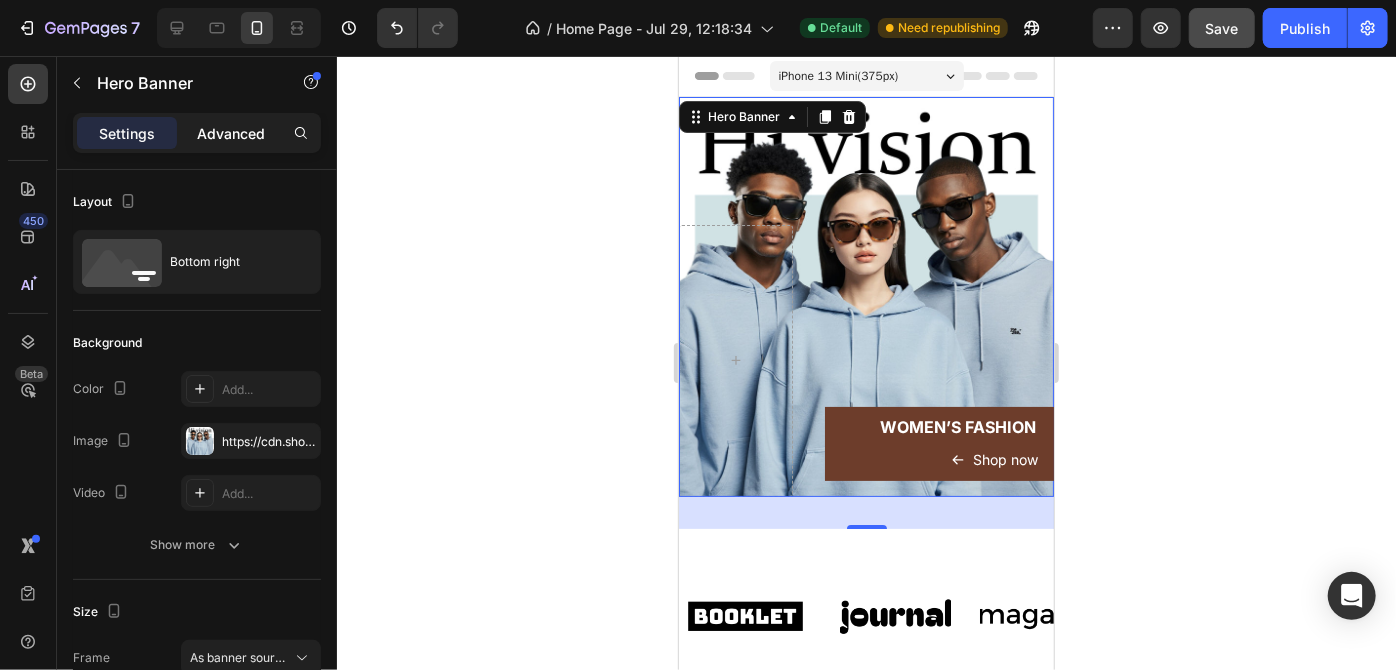 click on "Advanced" at bounding box center (231, 133) 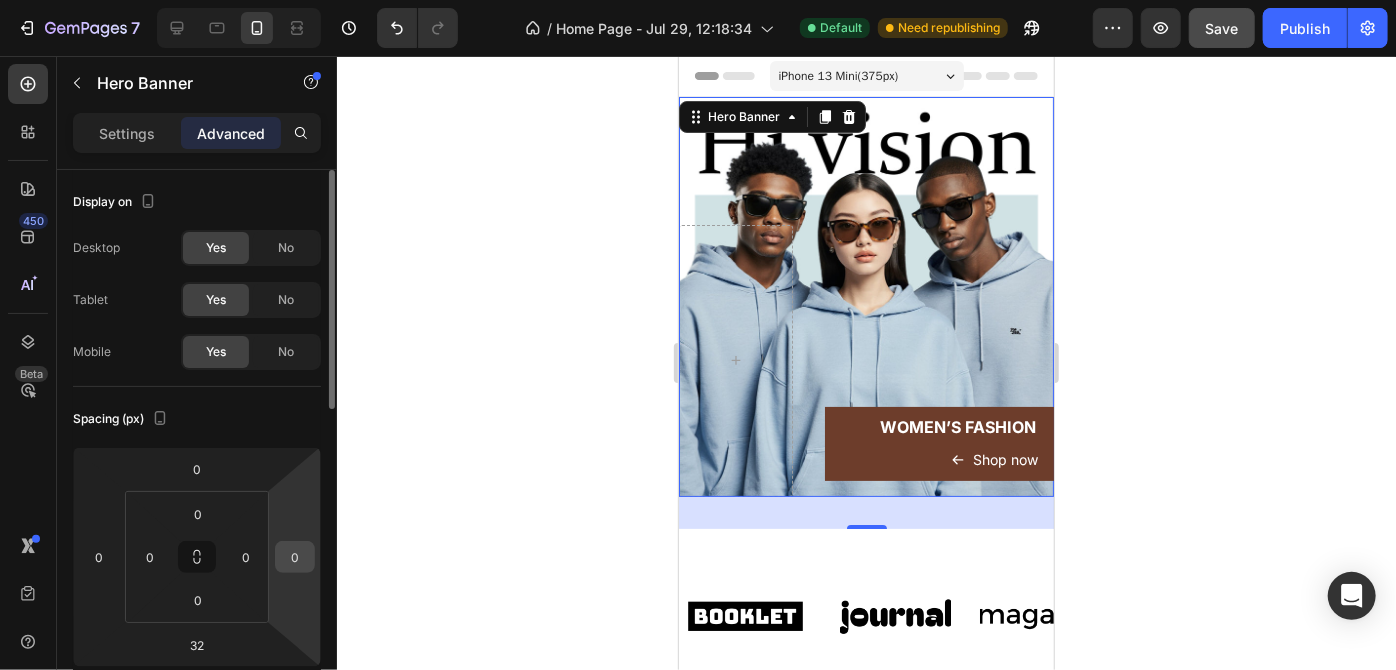 click on "0" at bounding box center (295, 557) 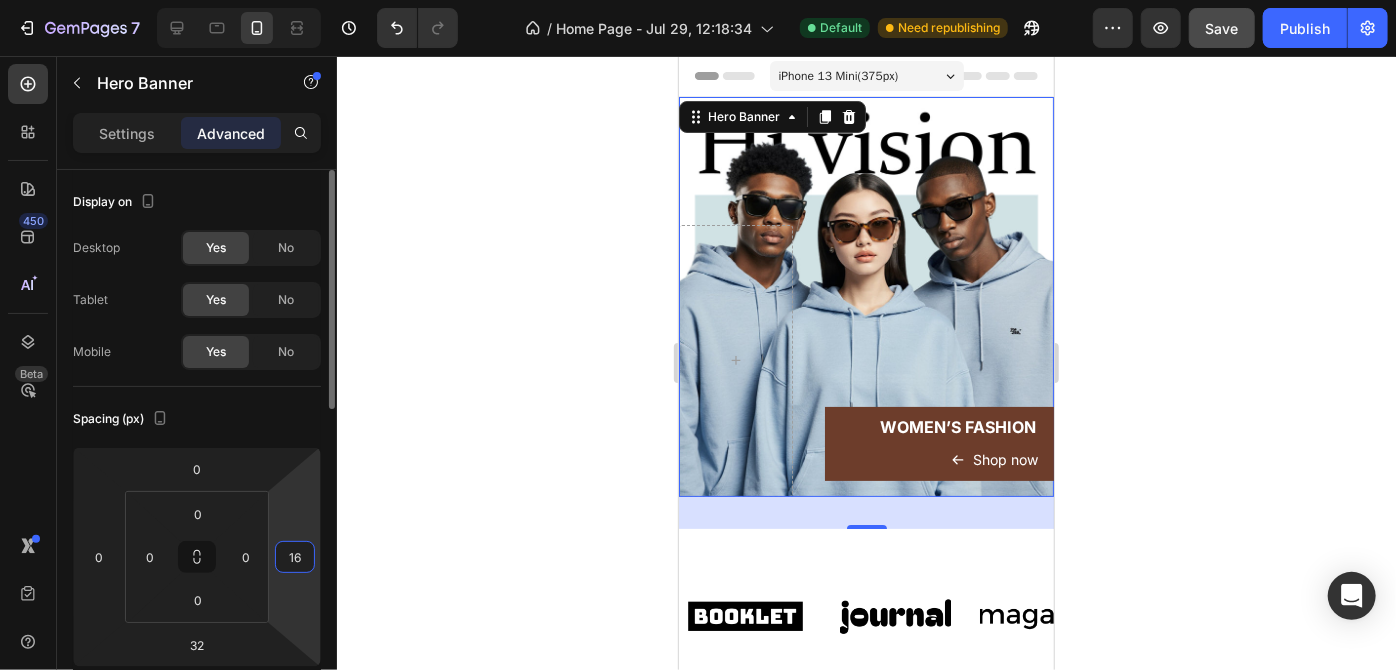type on "1" 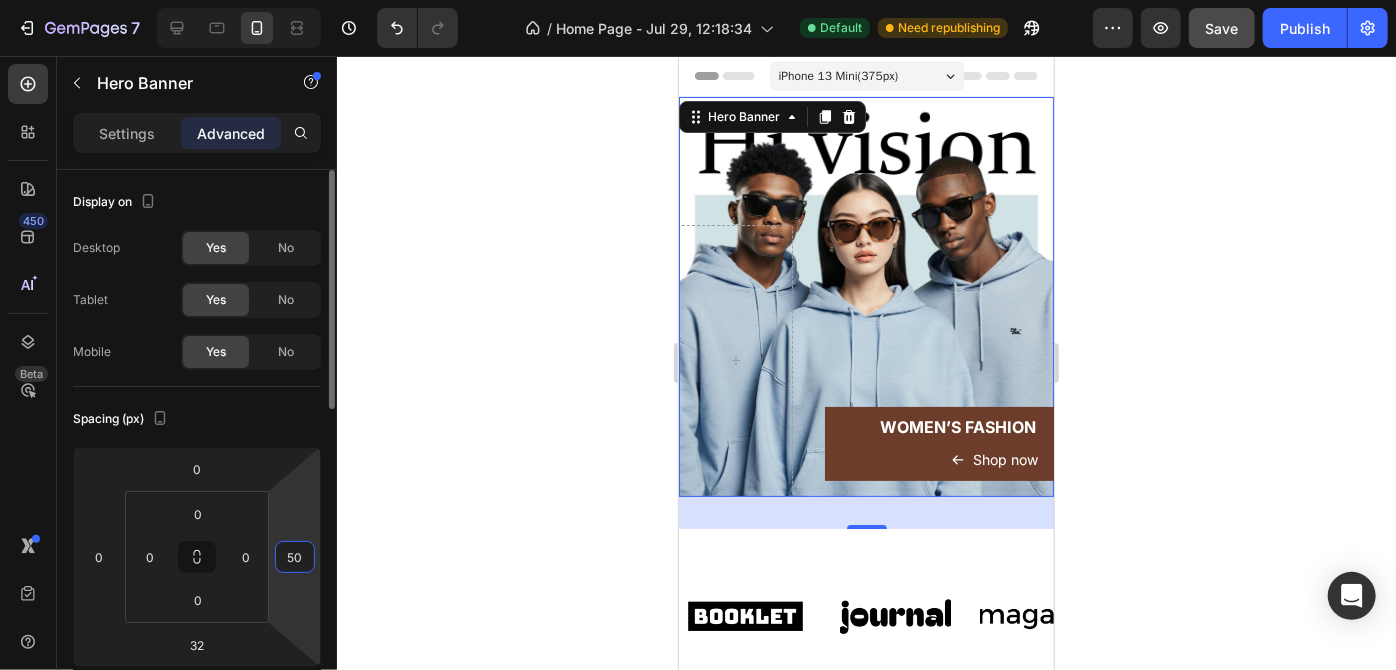 type on "5" 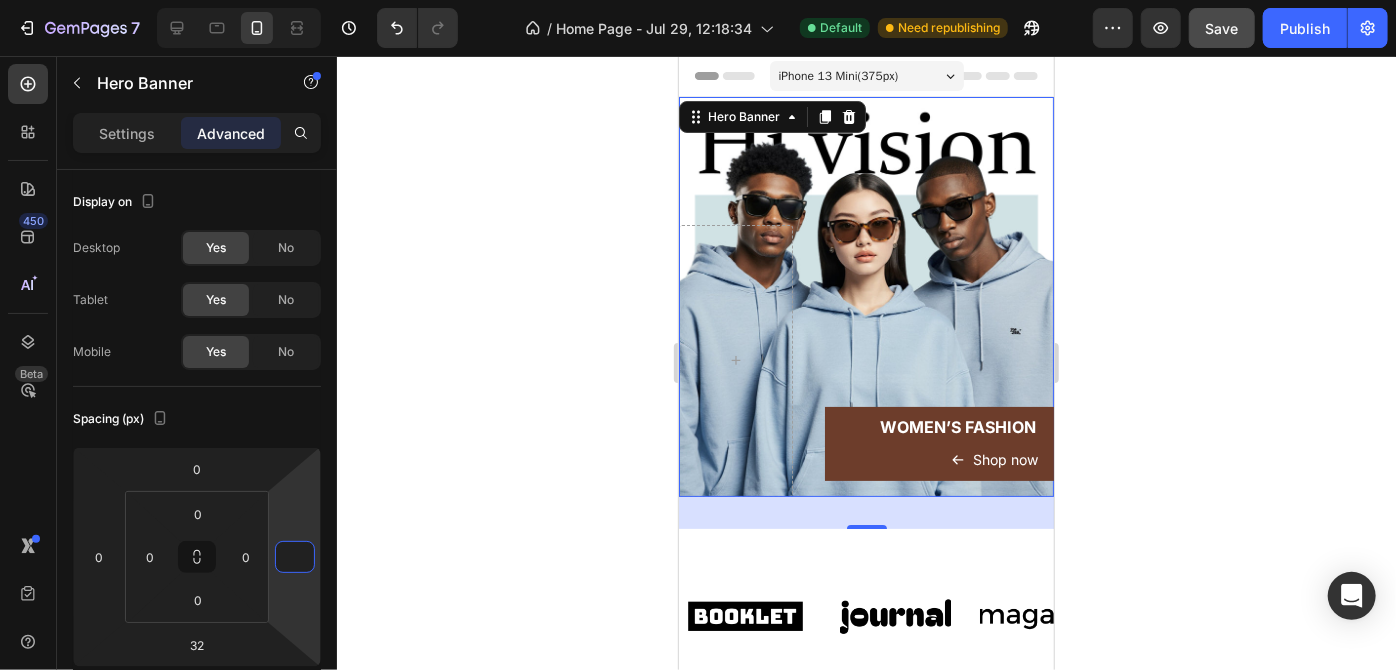 type on "0" 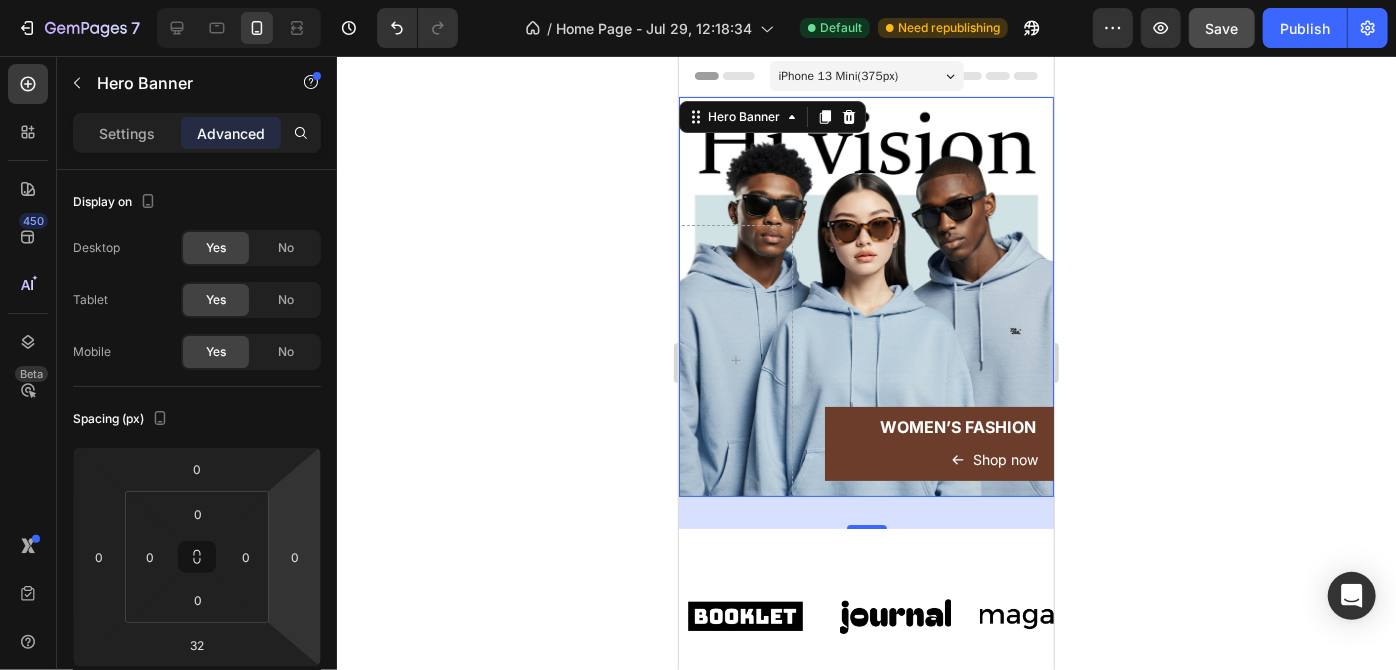 click on "WOMEN’S FASHION Heading
Shop now Button Row" at bounding box center [938, 360] 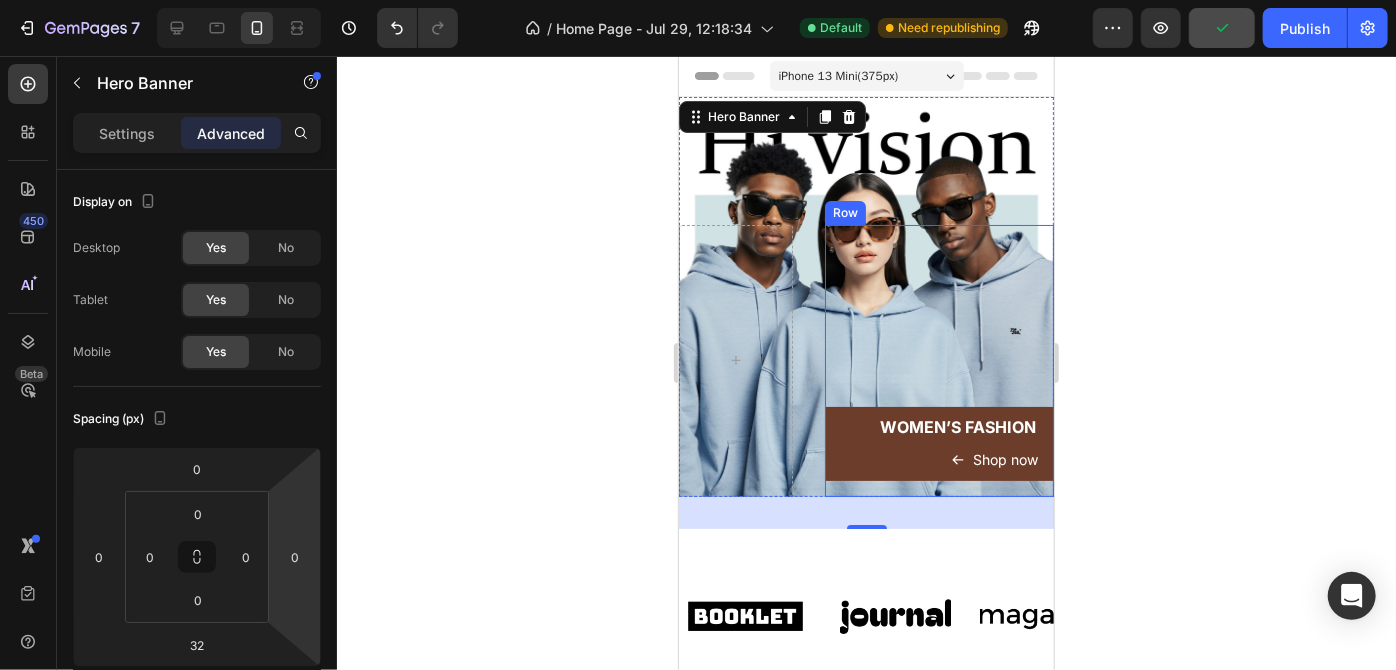 click on "WOMEN’S FASHION Heading
Shop now Button Row" at bounding box center (938, 443) 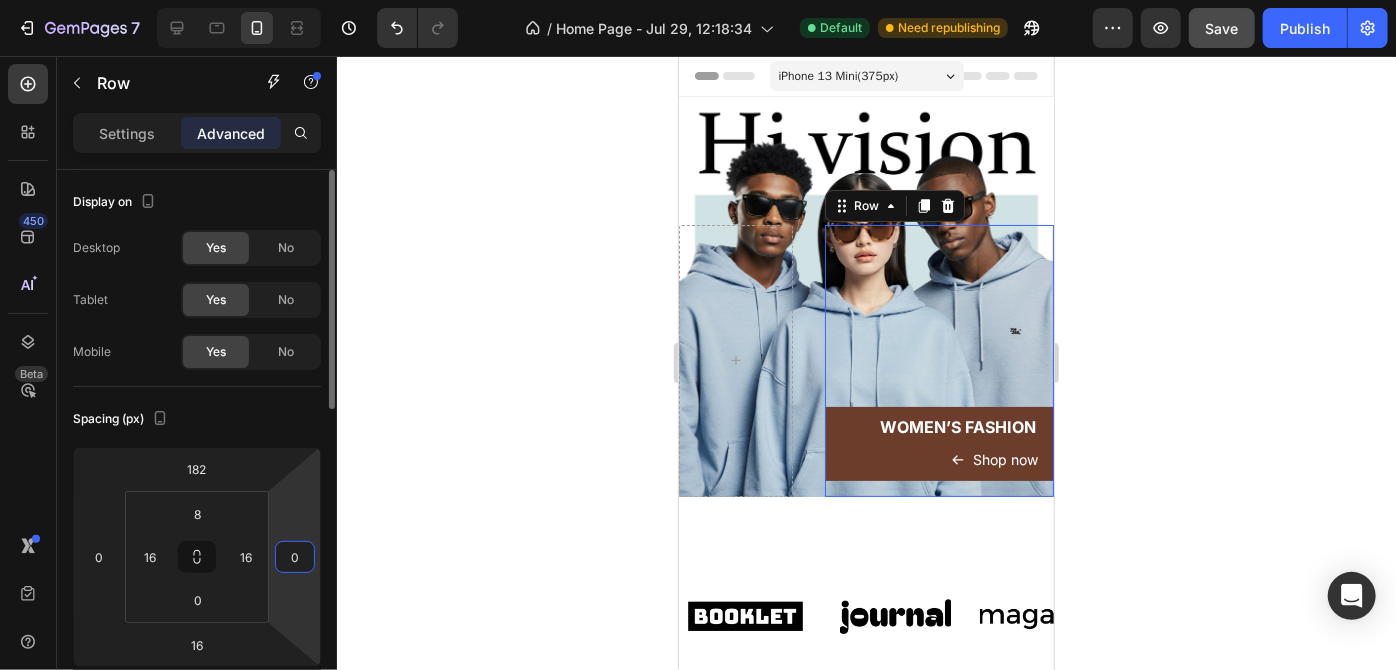 click on "0" at bounding box center [295, 557] 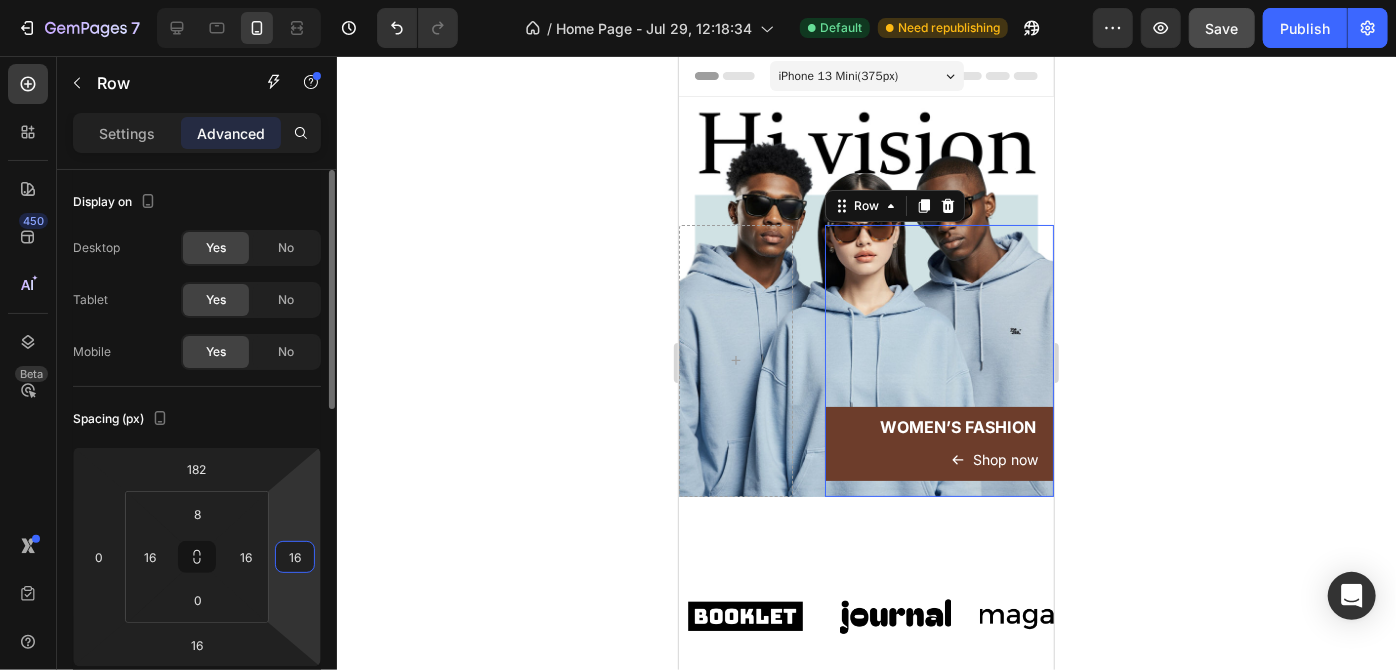 type on "1" 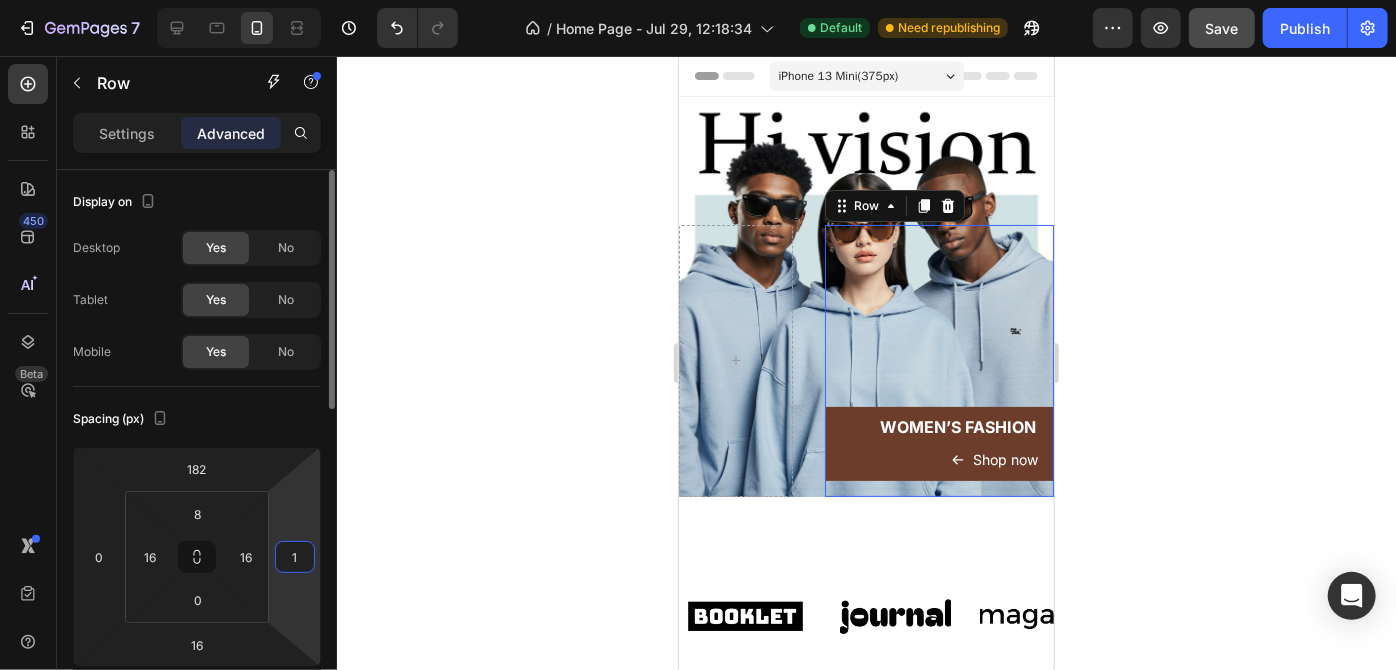type 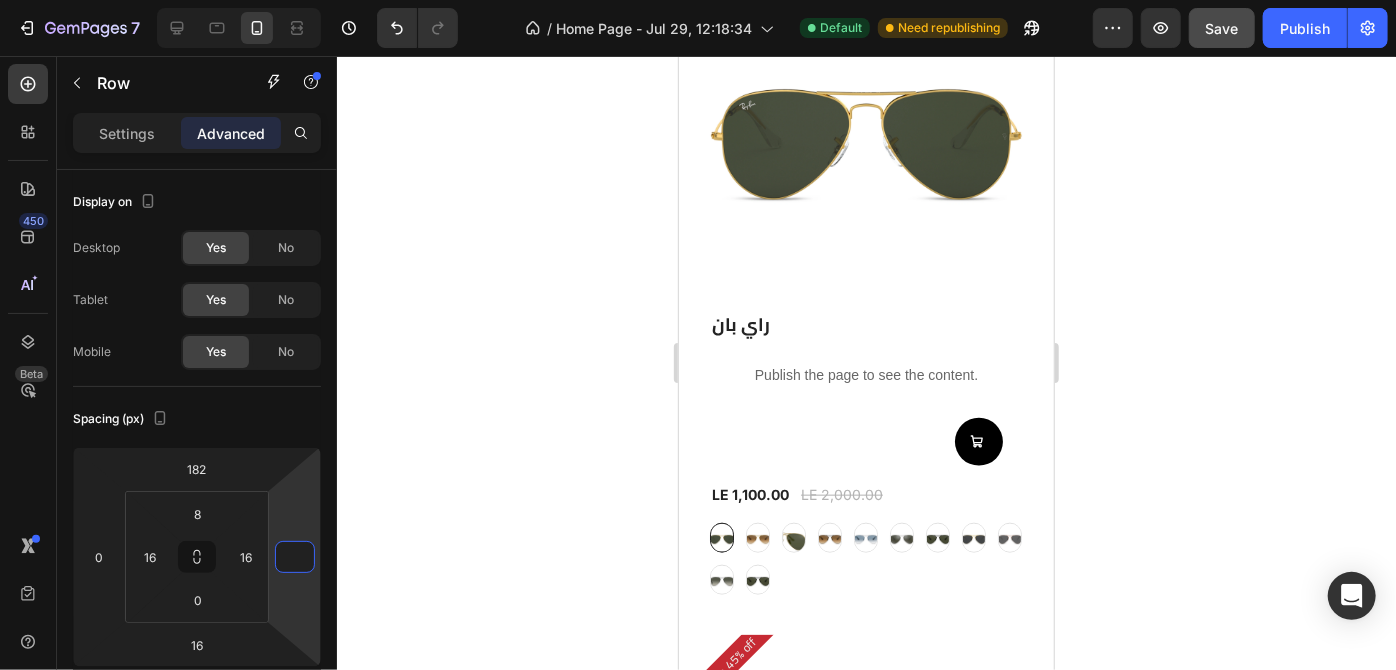 scroll, scrollTop: 0, scrollLeft: 0, axis: both 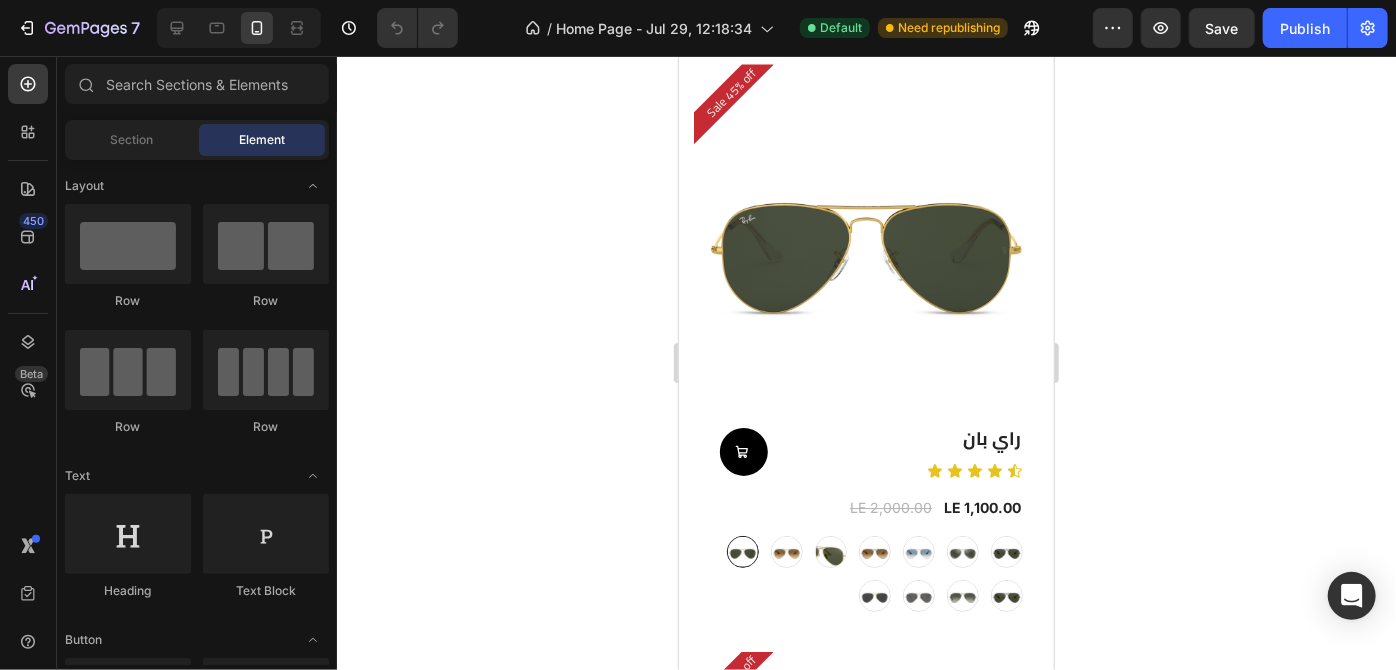 radio on "false" 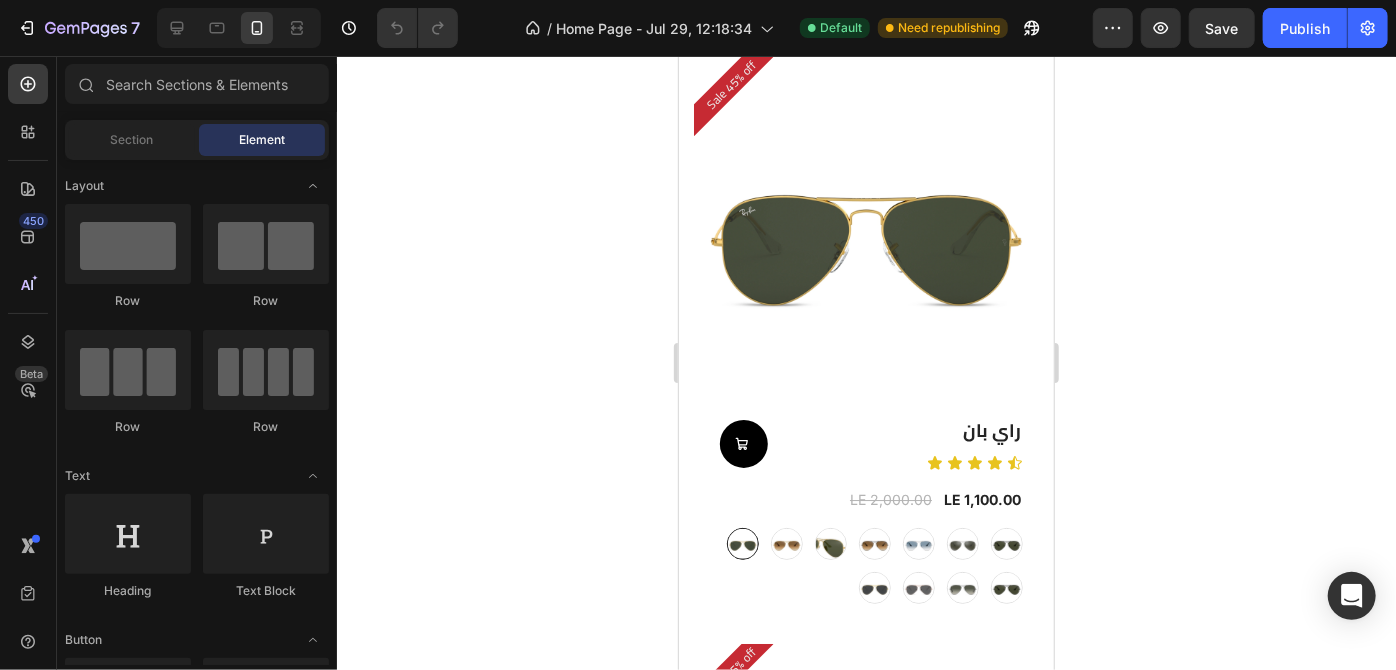 scroll, scrollTop: 3186, scrollLeft: 0, axis: vertical 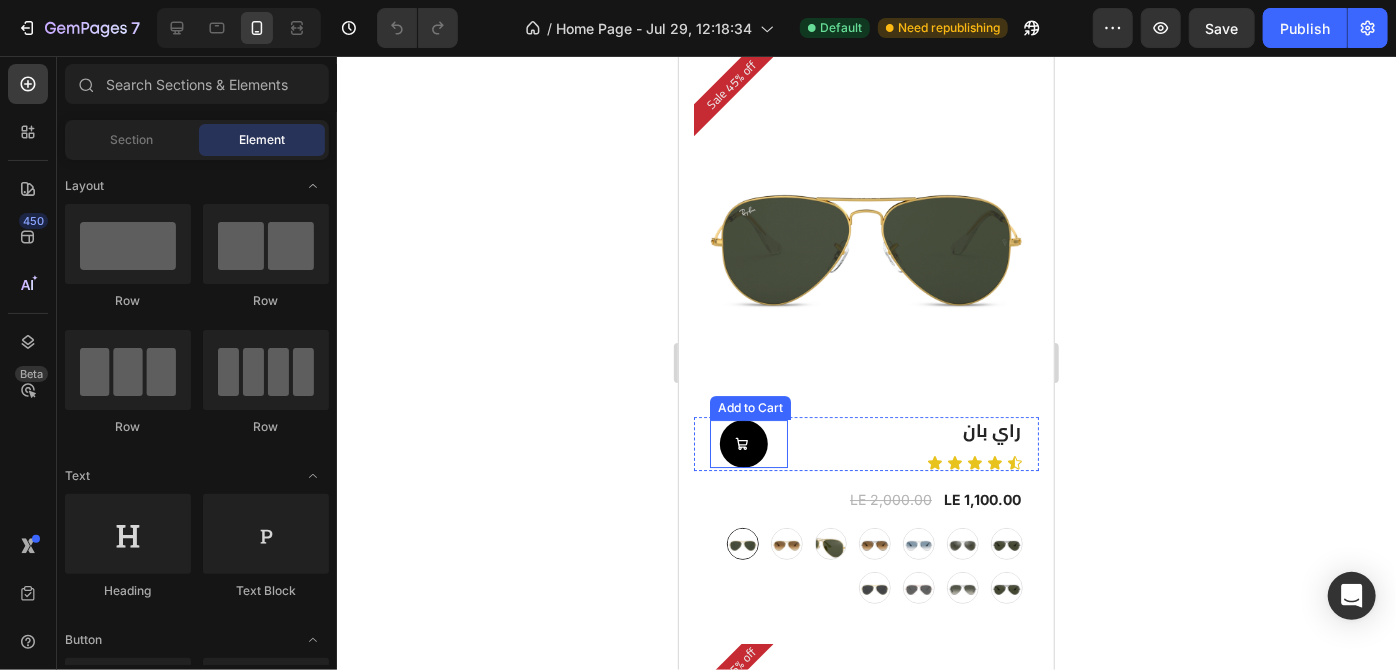 click on "Add to Cart" at bounding box center [748, 443] 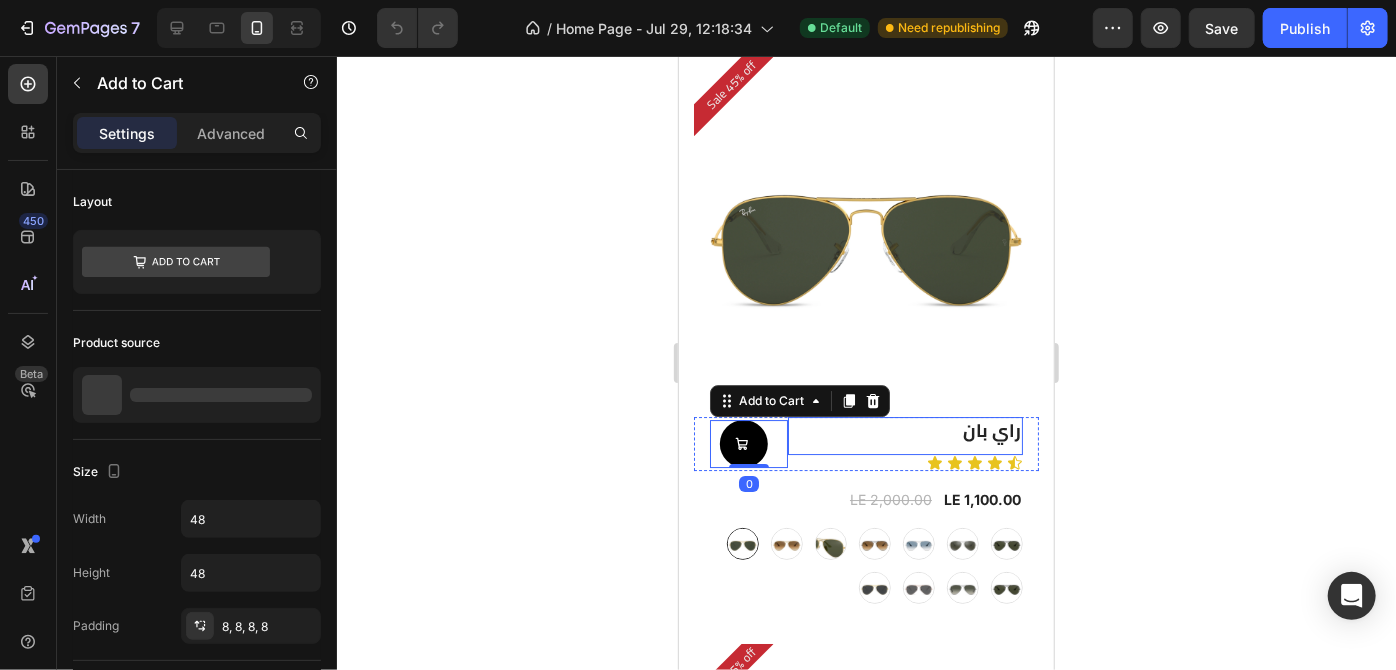 click on "راي بان (P) Title" at bounding box center (904, 434) 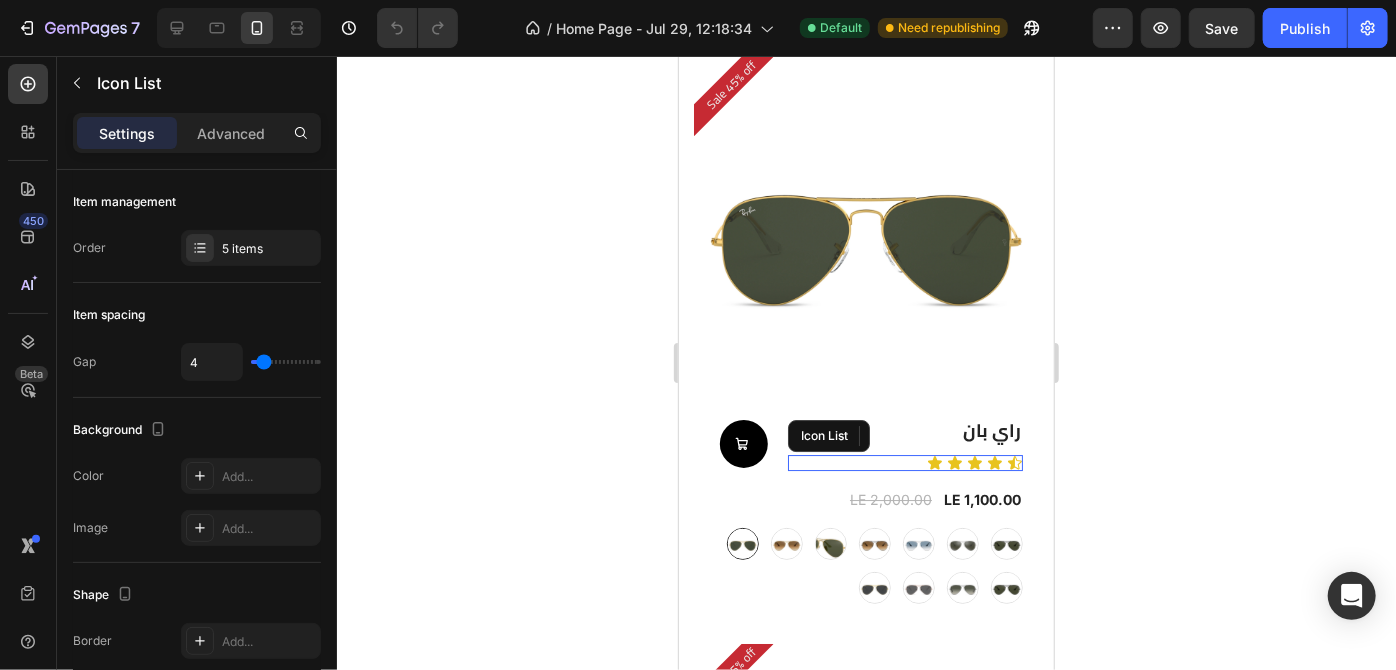 click on "Icon Icon Icon Icon Icon" at bounding box center (904, 462) 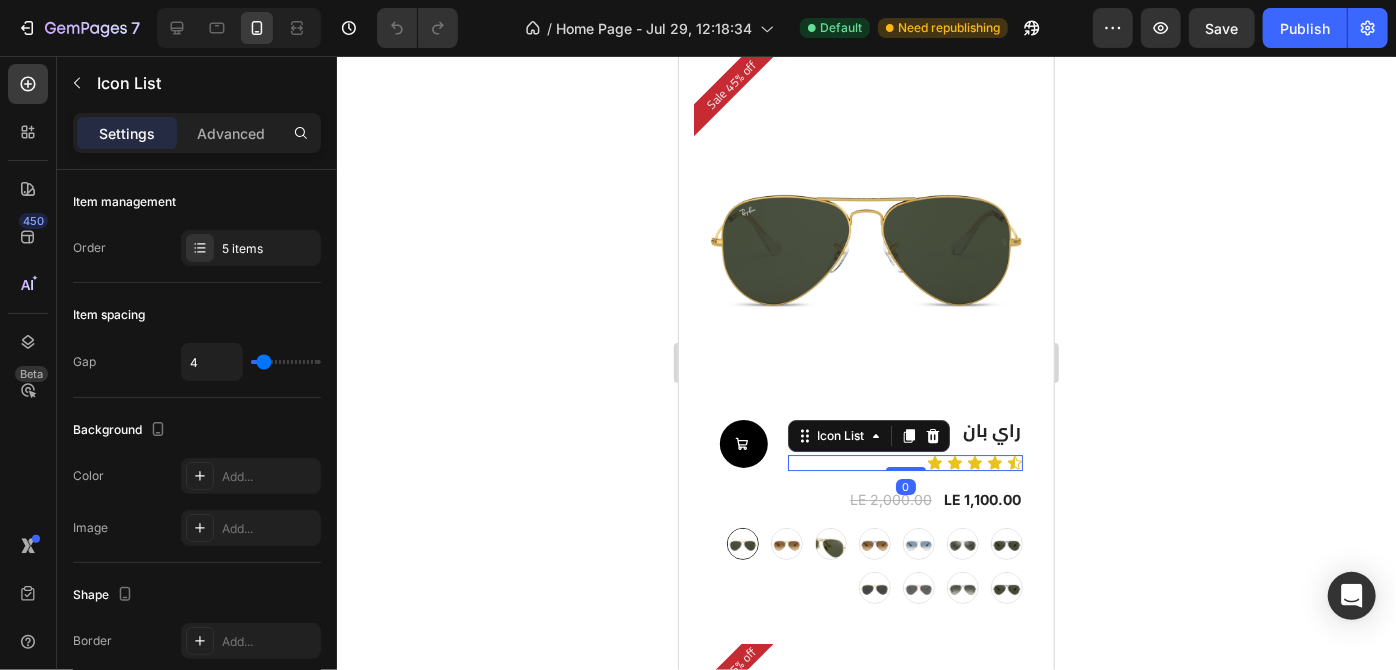 scroll, scrollTop: 0, scrollLeft: 0, axis: both 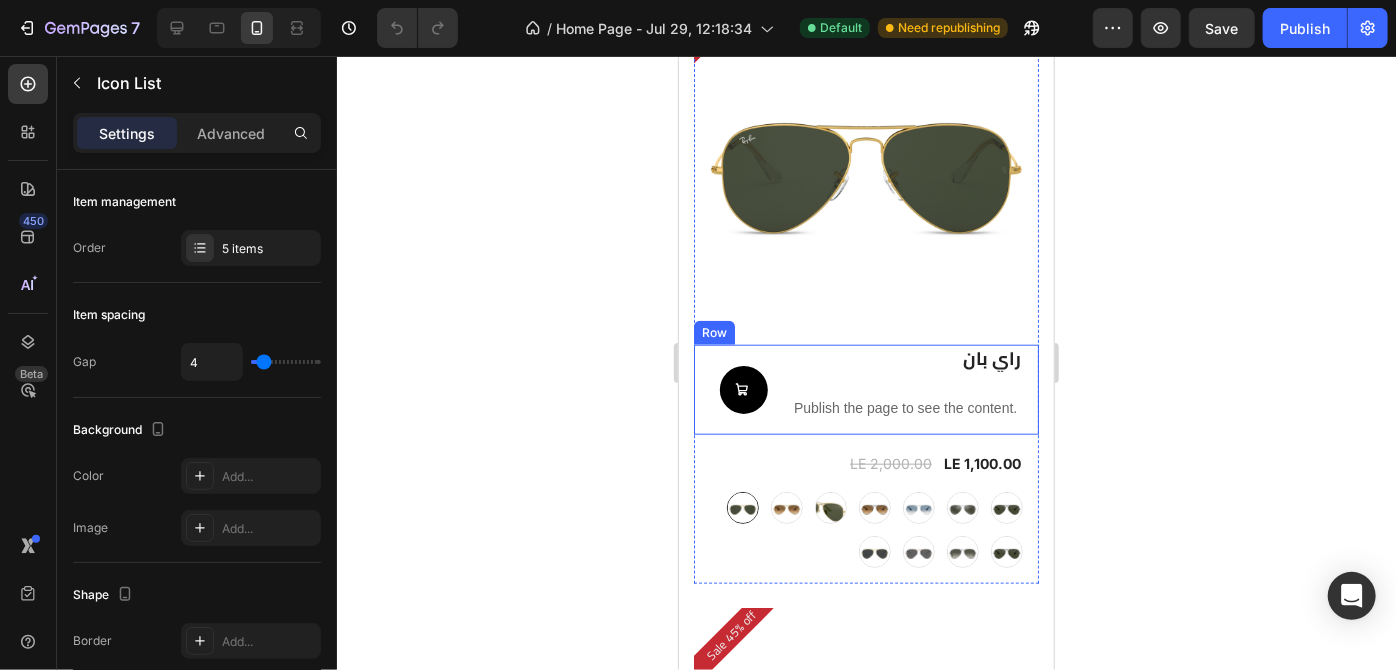 click on "Add to Cart" at bounding box center [748, 389] 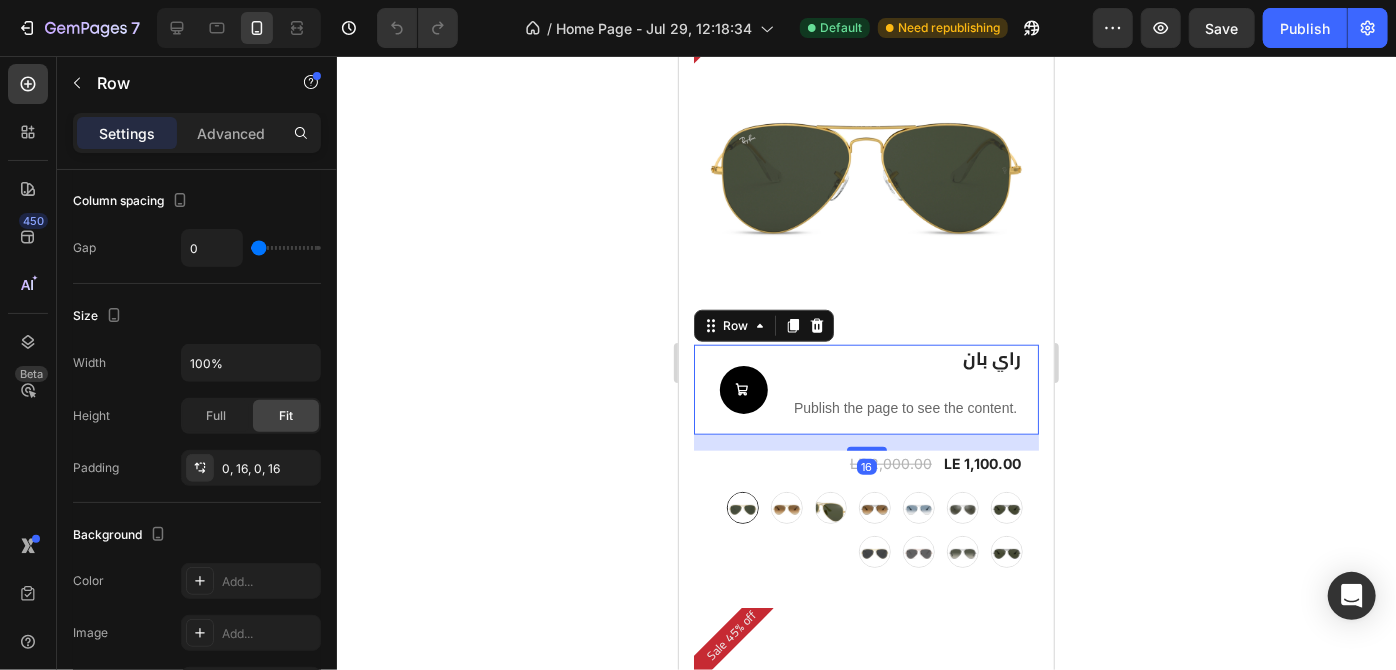 scroll, scrollTop: 834, scrollLeft: 0, axis: vertical 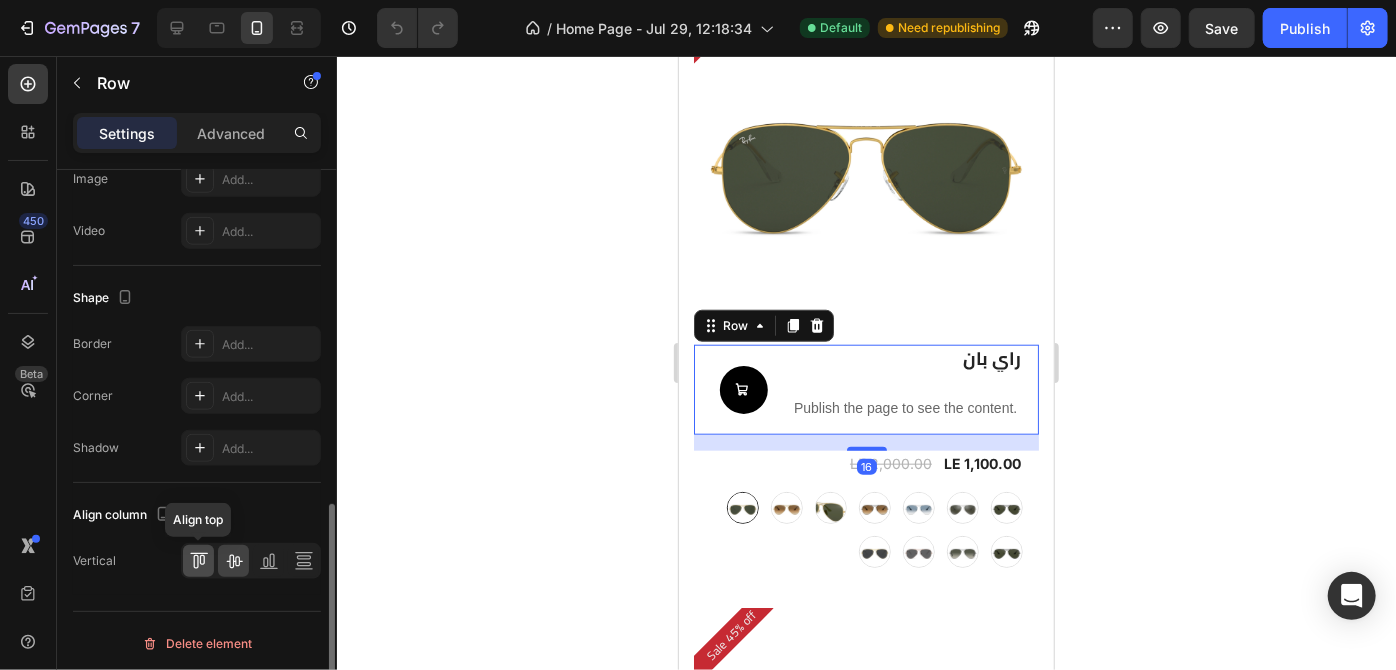 click 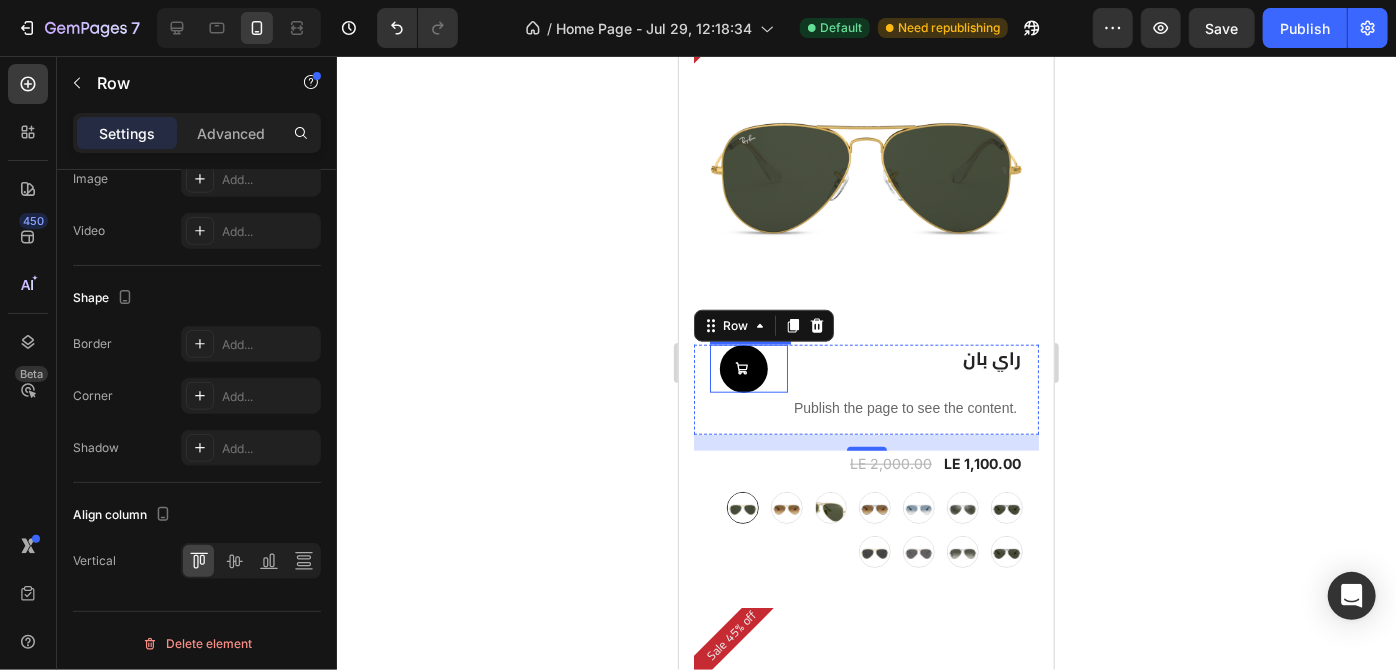 click on "Add to Cart" at bounding box center [748, 368] 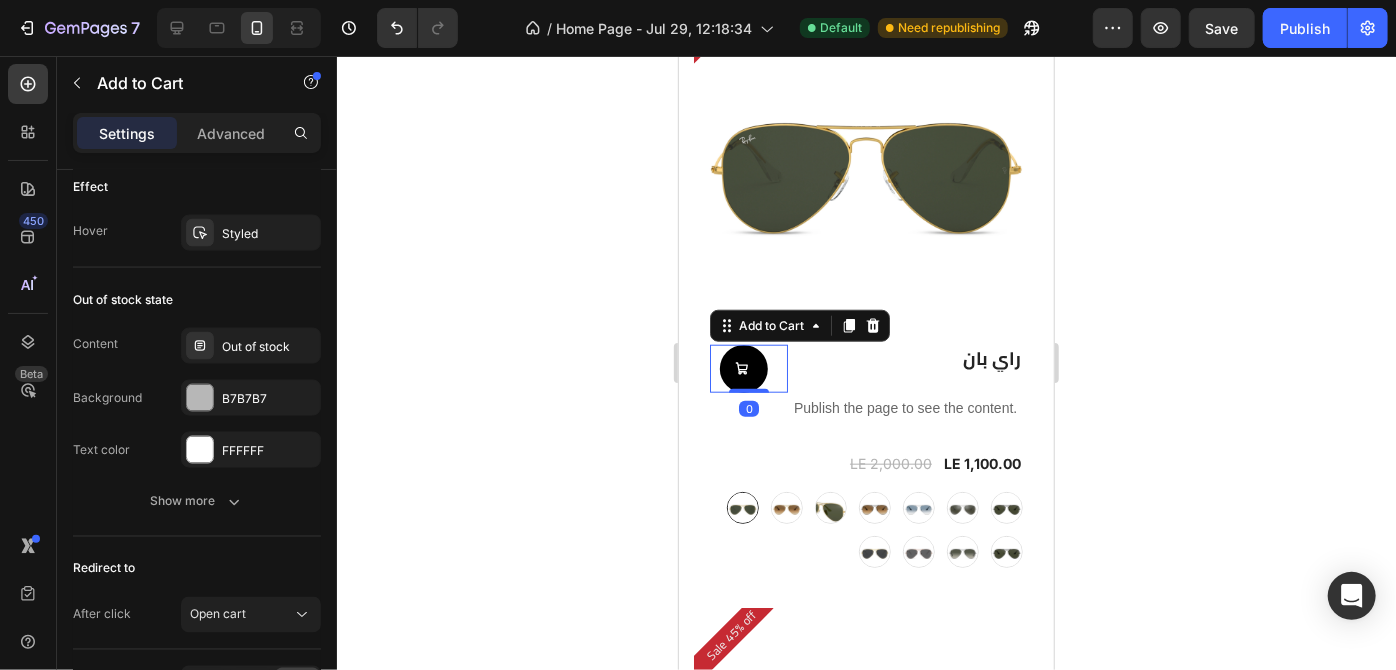 scroll, scrollTop: 1737, scrollLeft: 0, axis: vertical 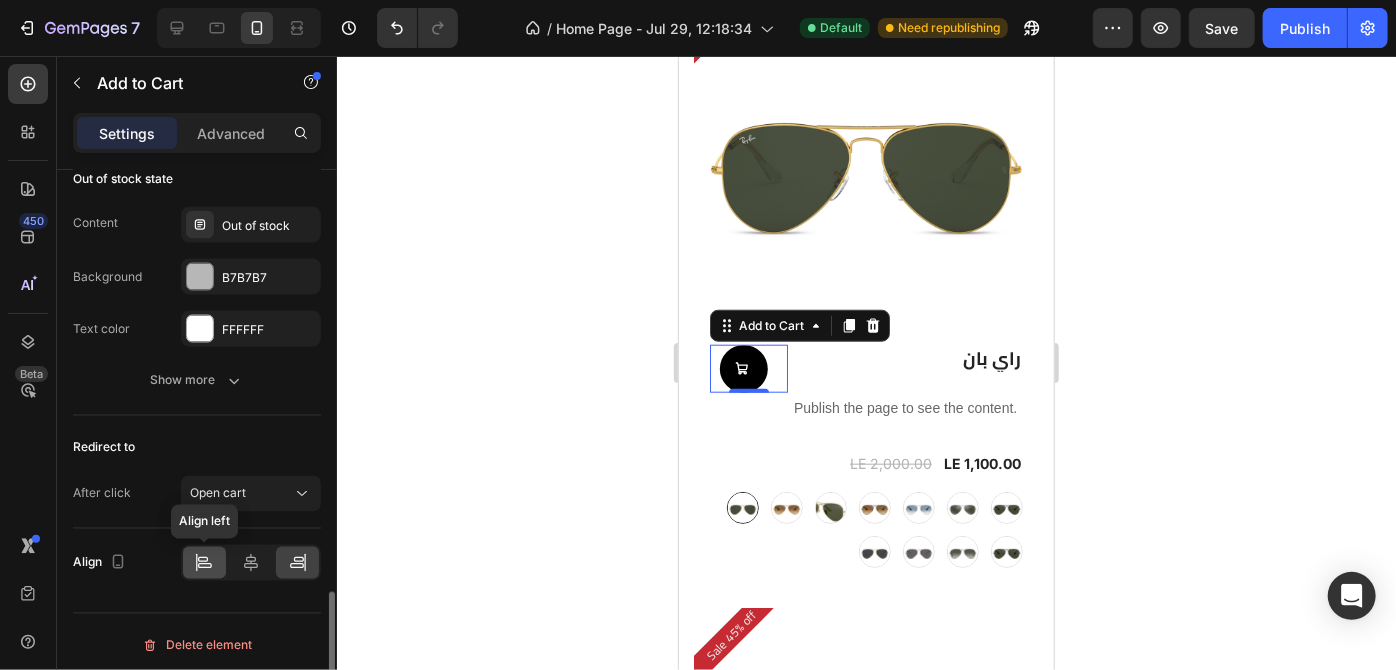 click 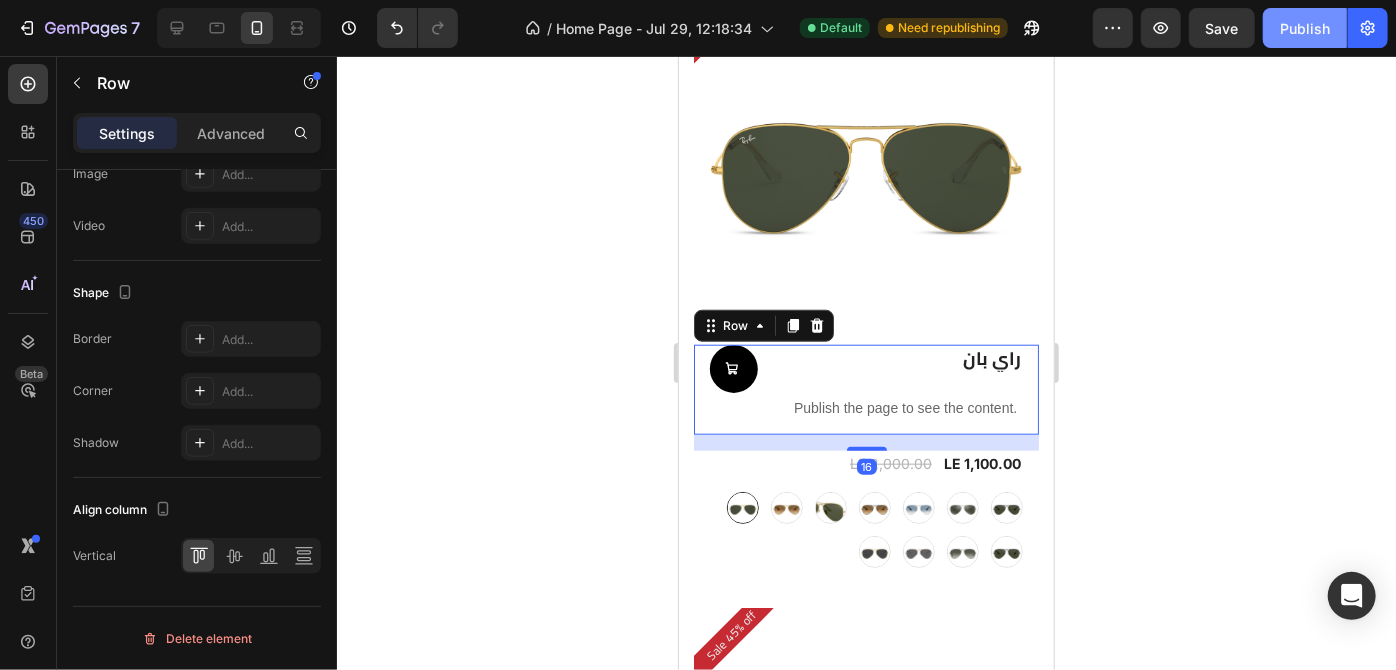 scroll, scrollTop: 0, scrollLeft: 0, axis: both 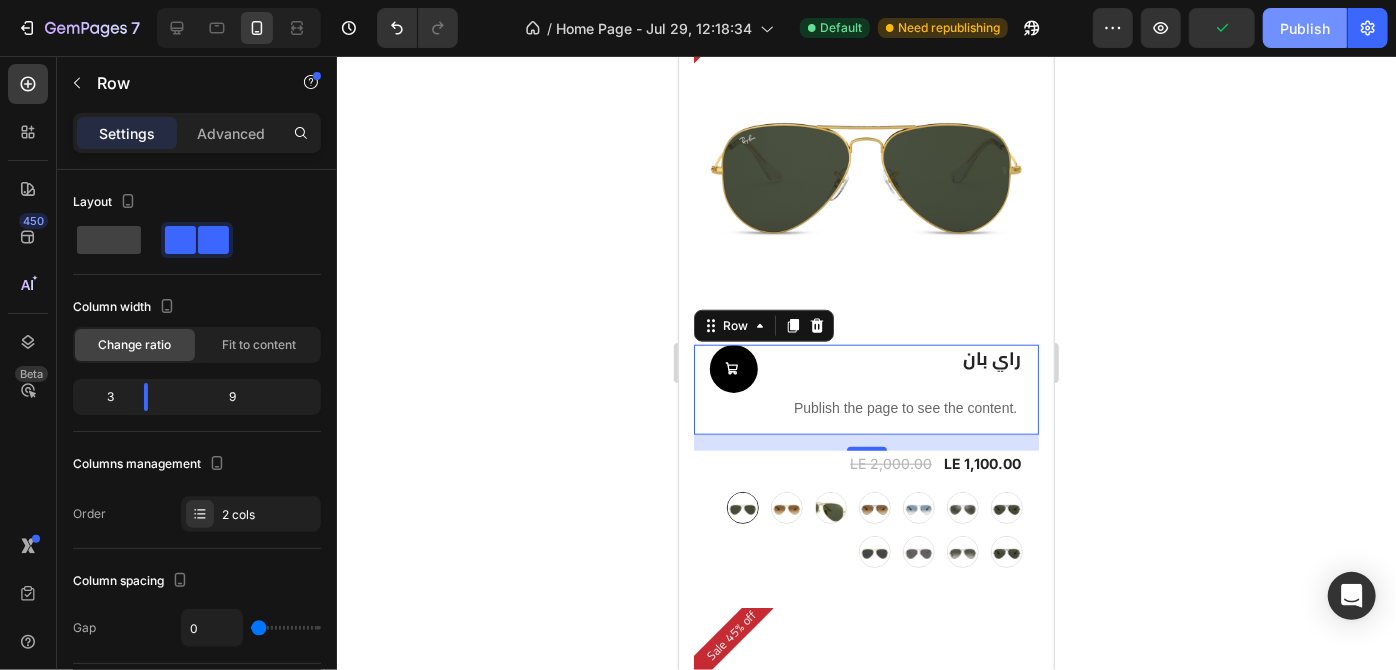 click on "Publish" at bounding box center [1305, 28] 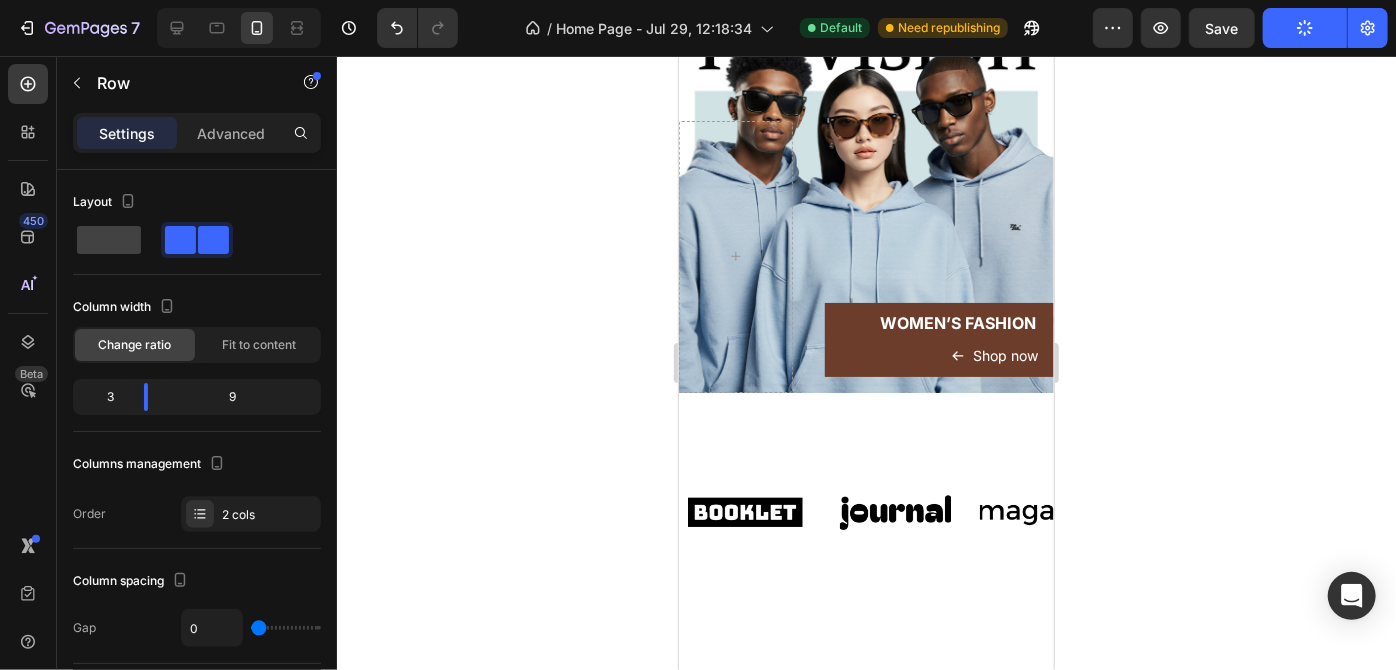 scroll, scrollTop: 104, scrollLeft: 0, axis: vertical 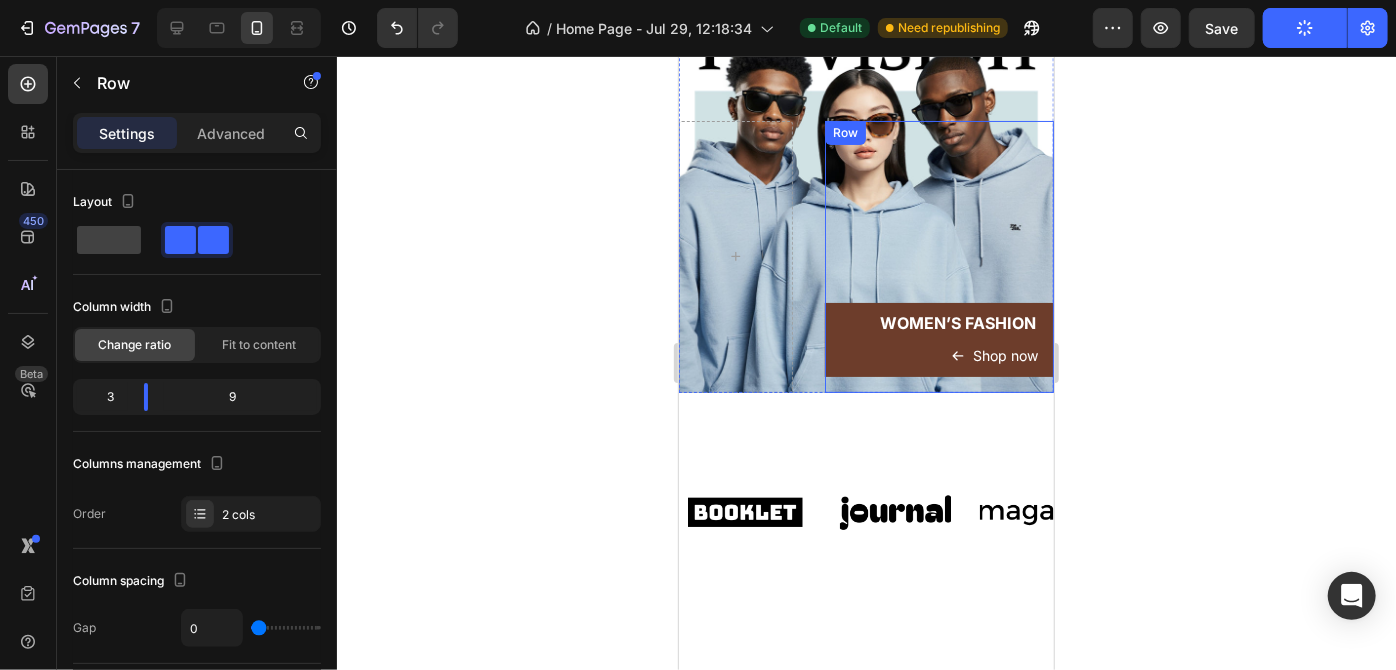 click on "WOMEN’S FASHION Heading
Shop now Button Row" at bounding box center [938, 339] 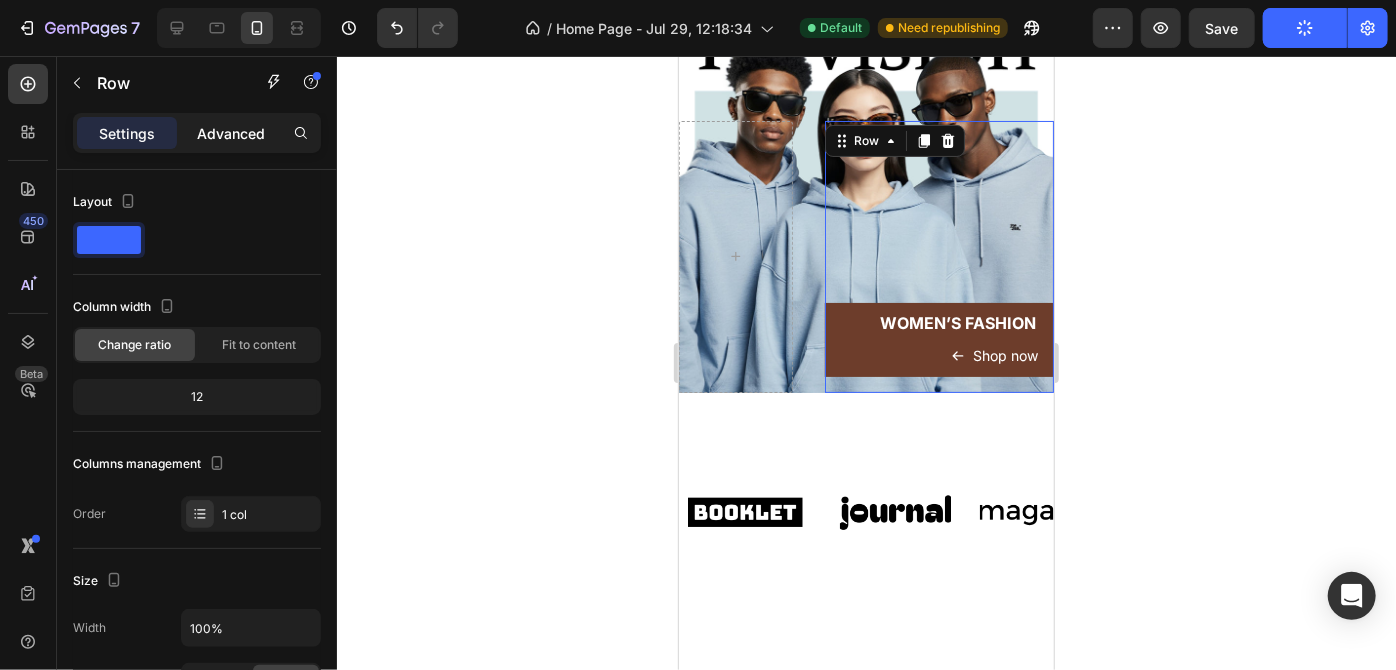 click on "Advanced" at bounding box center [231, 133] 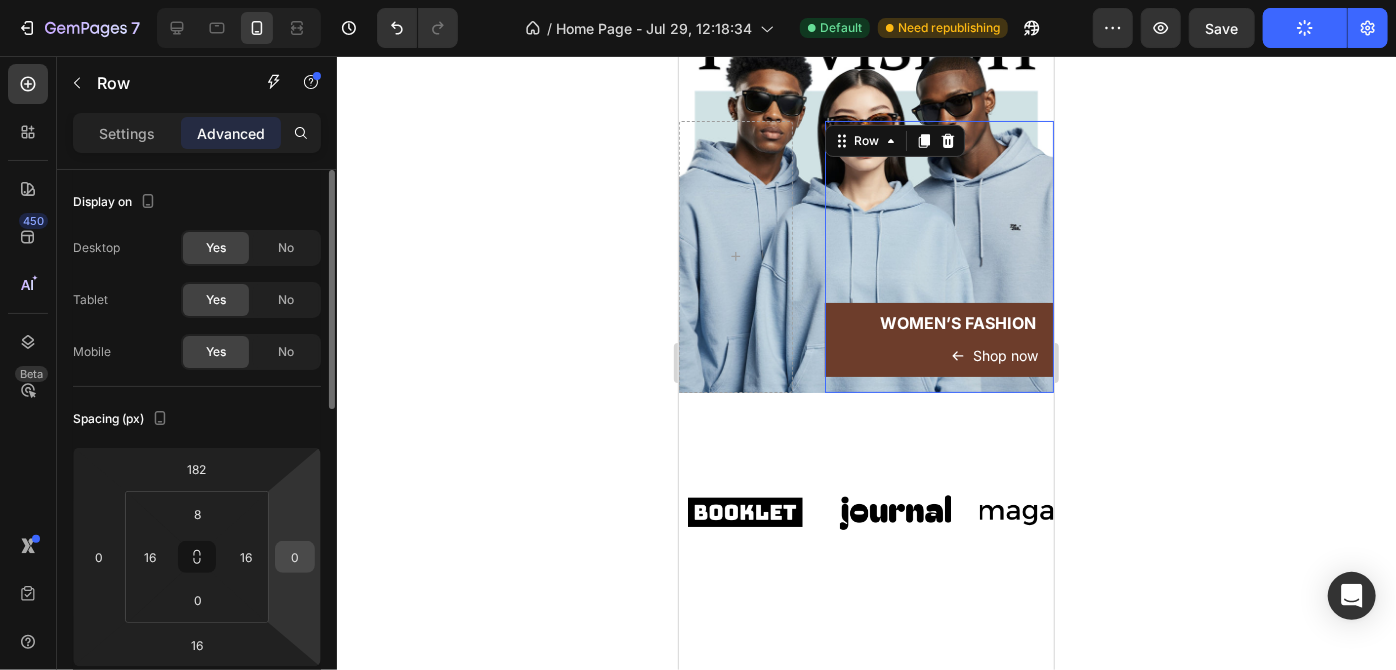 click on "0" at bounding box center (295, 557) 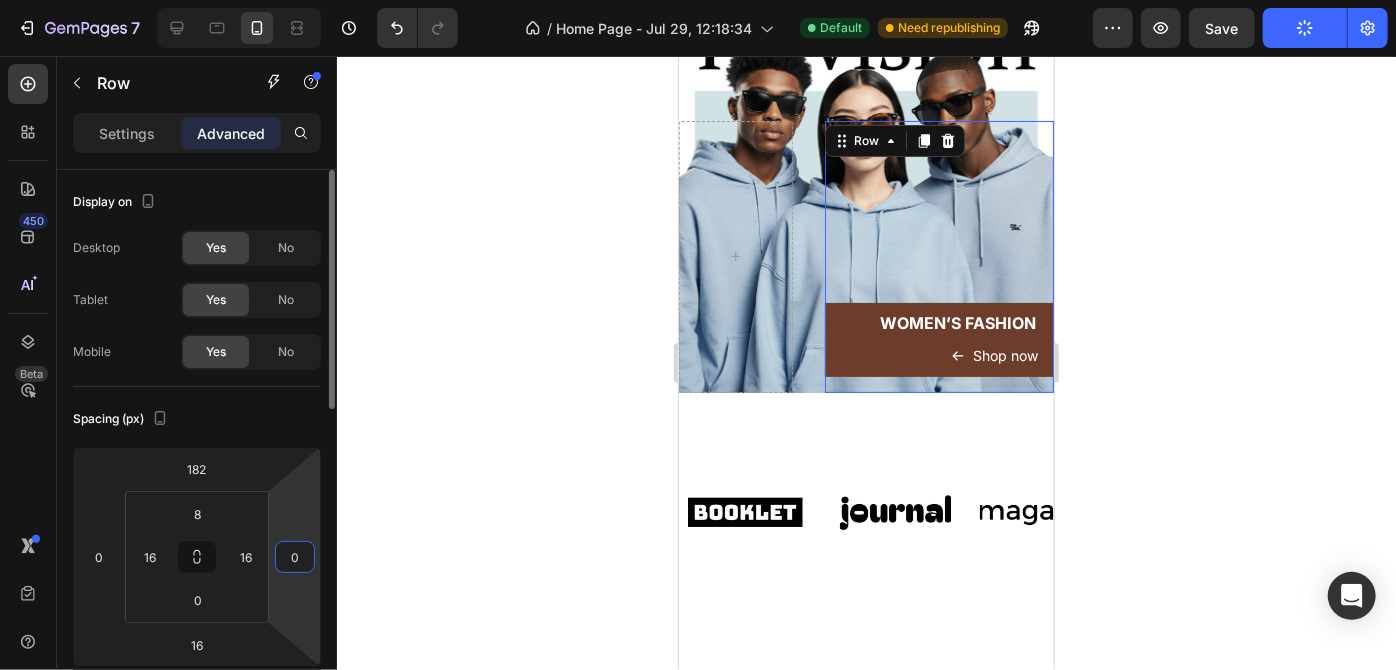 click on "0" at bounding box center (295, 557) 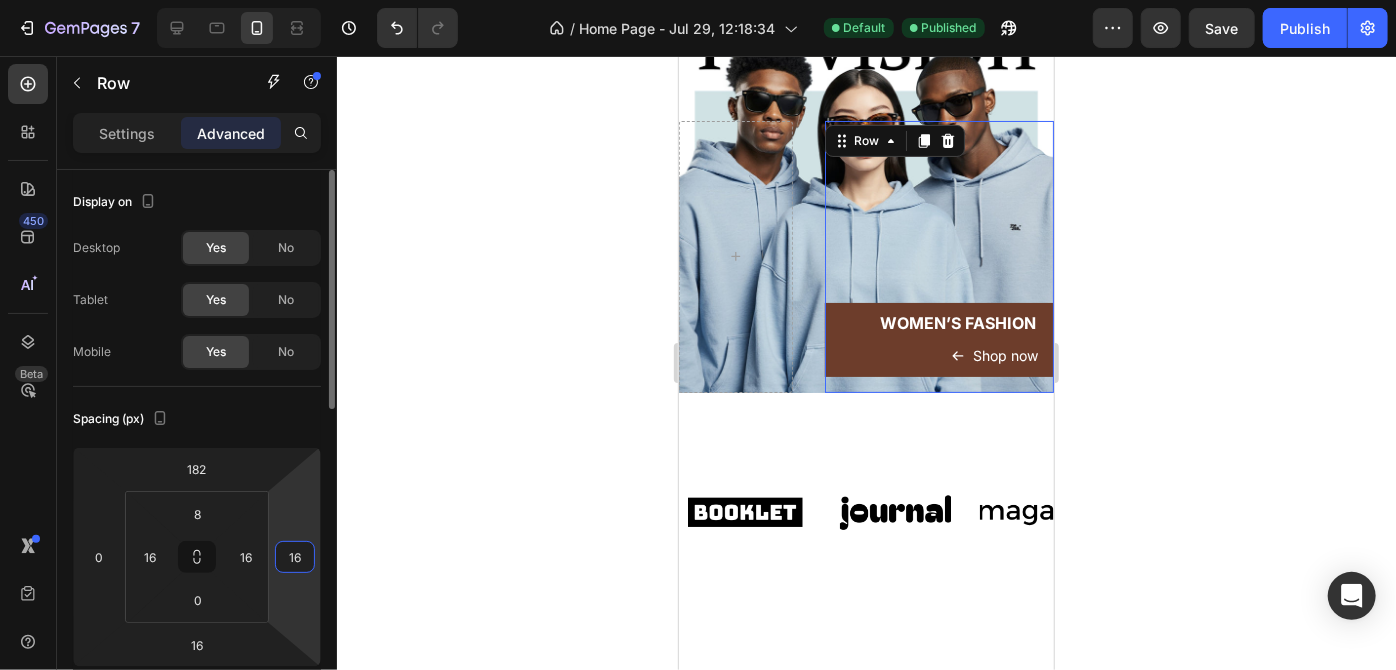 type on "1" 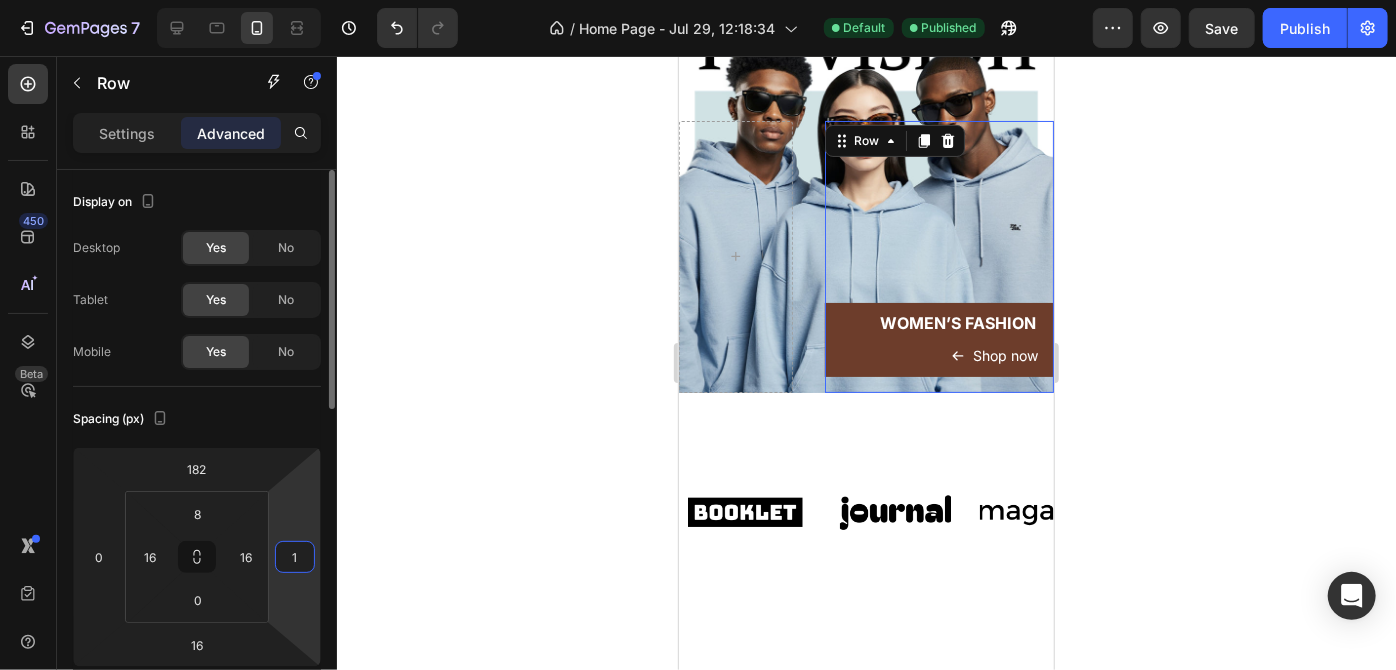 type 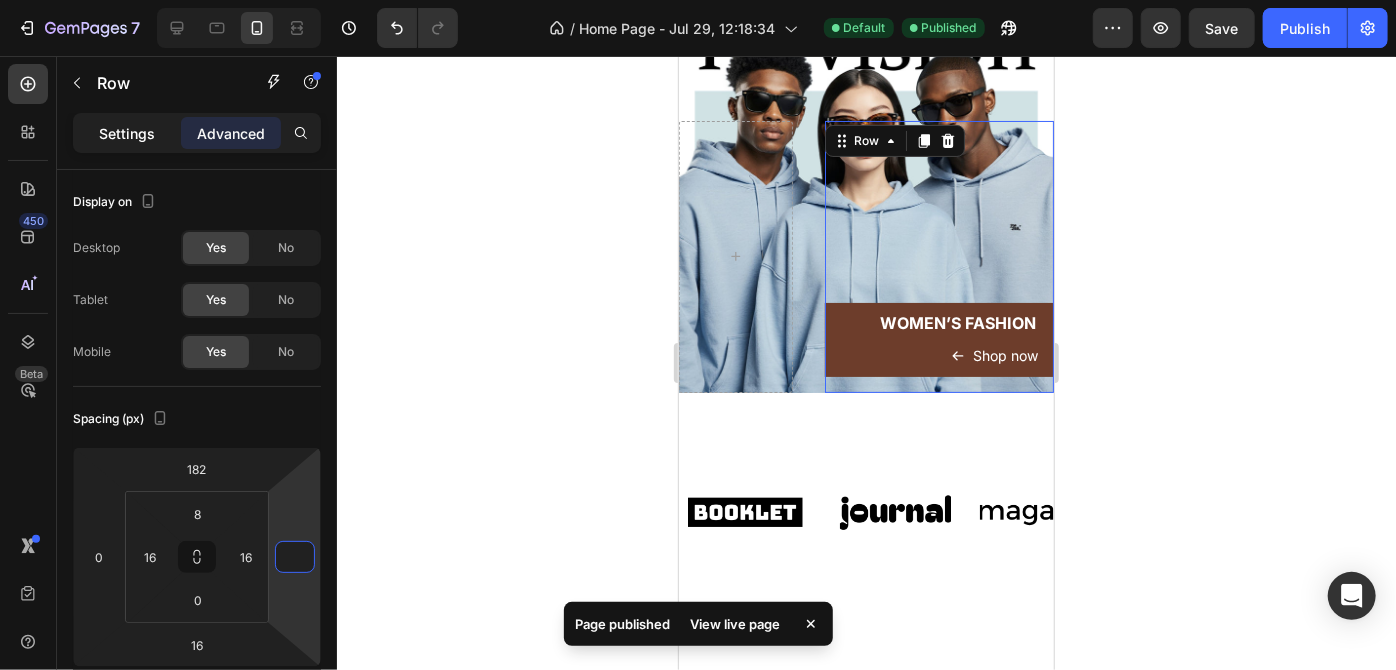 click on "Settings" 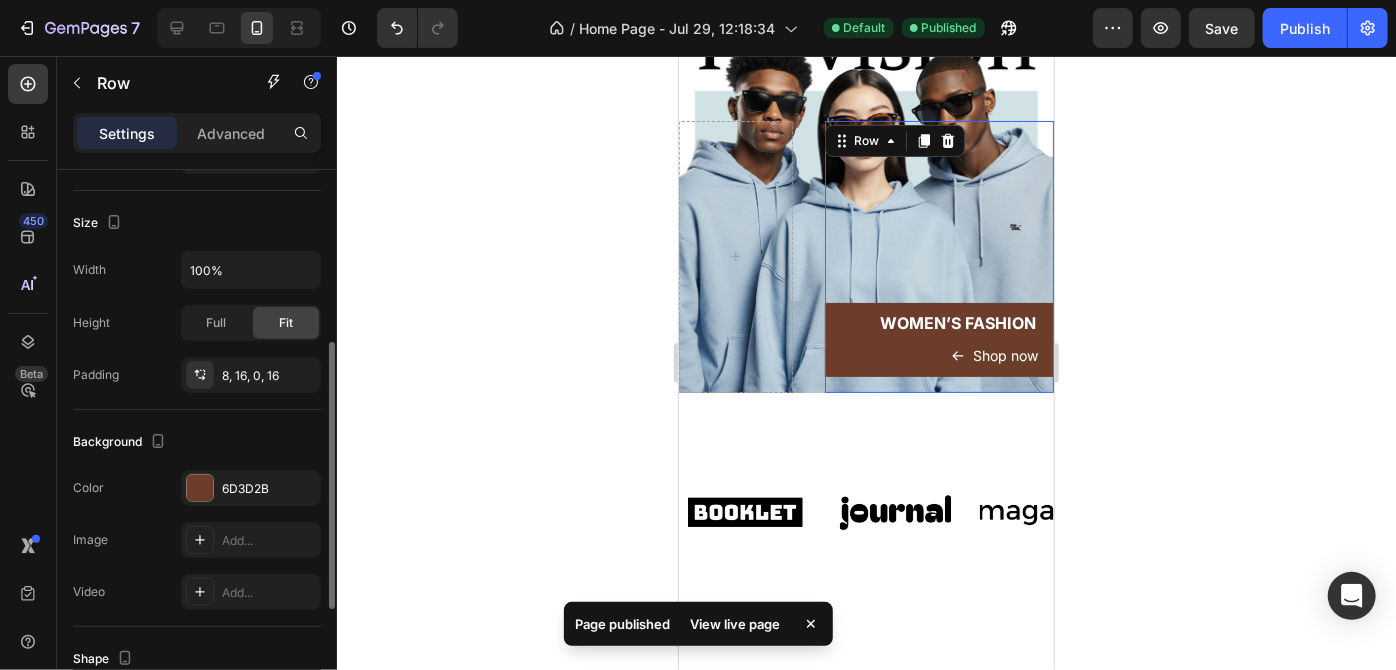 scroll, scrollTop: 359, scrollLeft: 0, axis: vertical 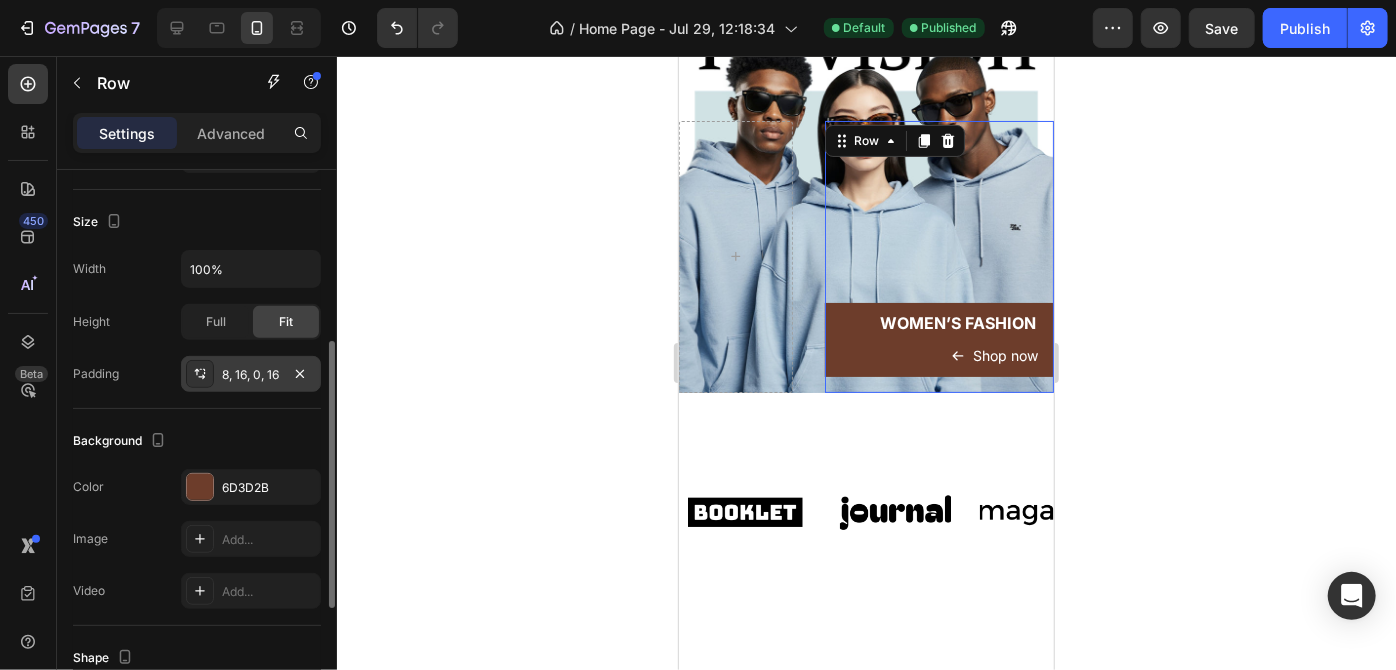 click at bounding box center [200, 374] 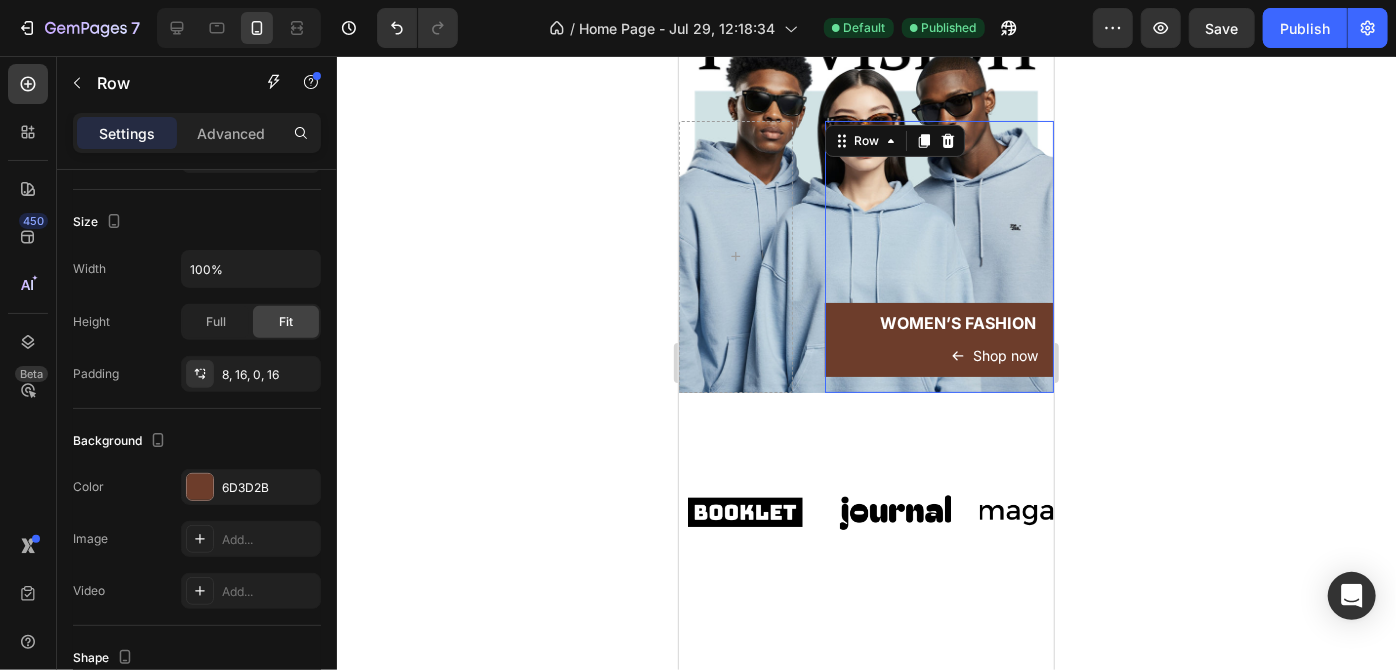click 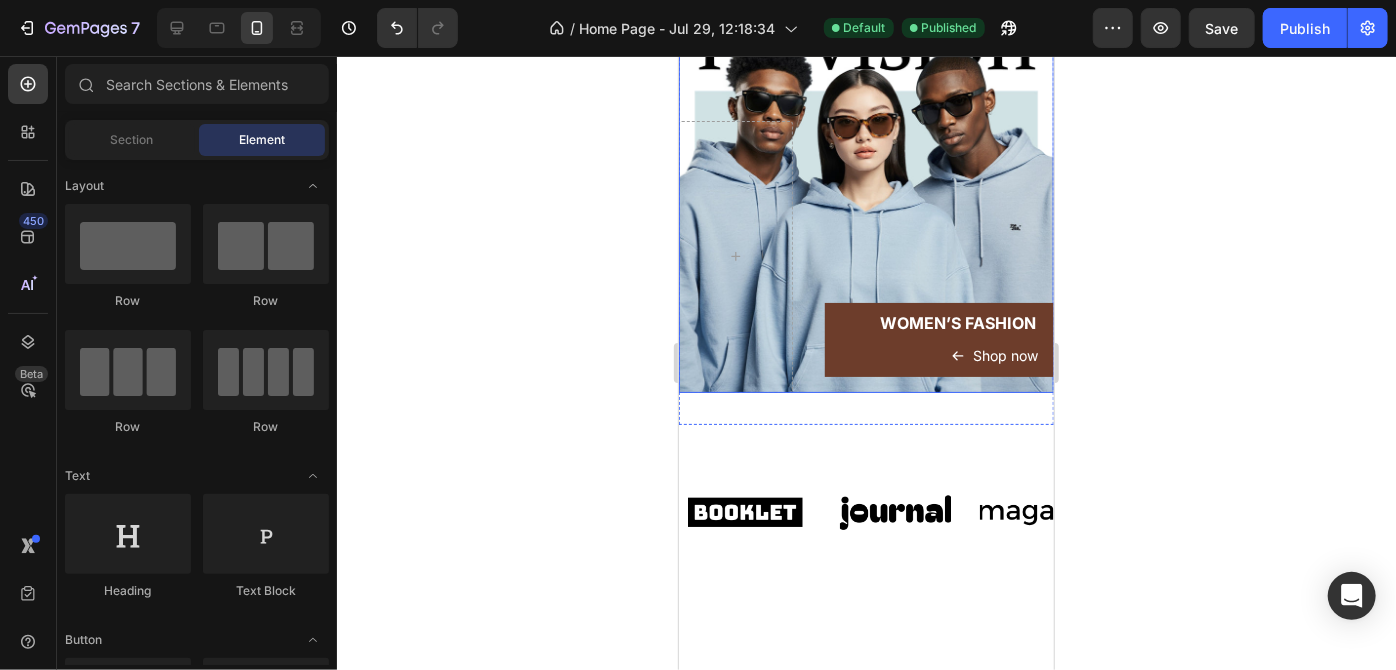 click on "WOMEN’S FASHION Heading
Shop now Button Row" at bounding box center [938, 256] 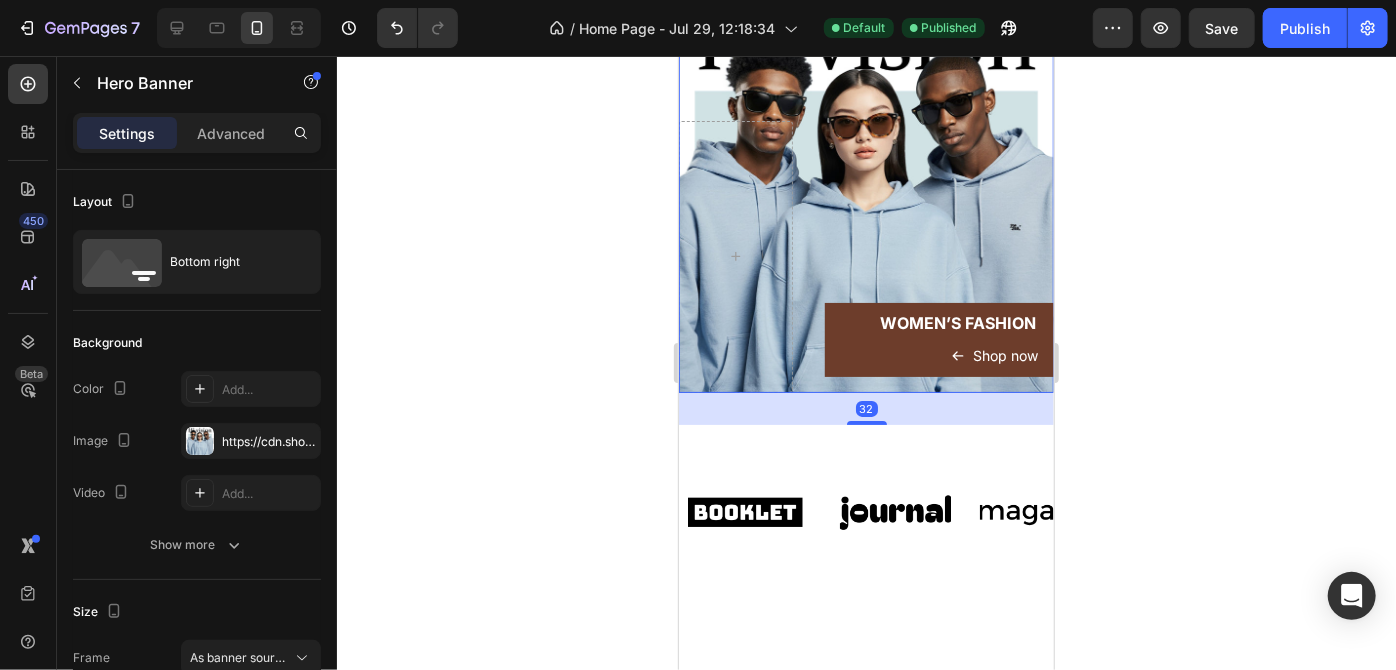 scroll, scrollTop: 0, scrollLeft: 0, axis: both 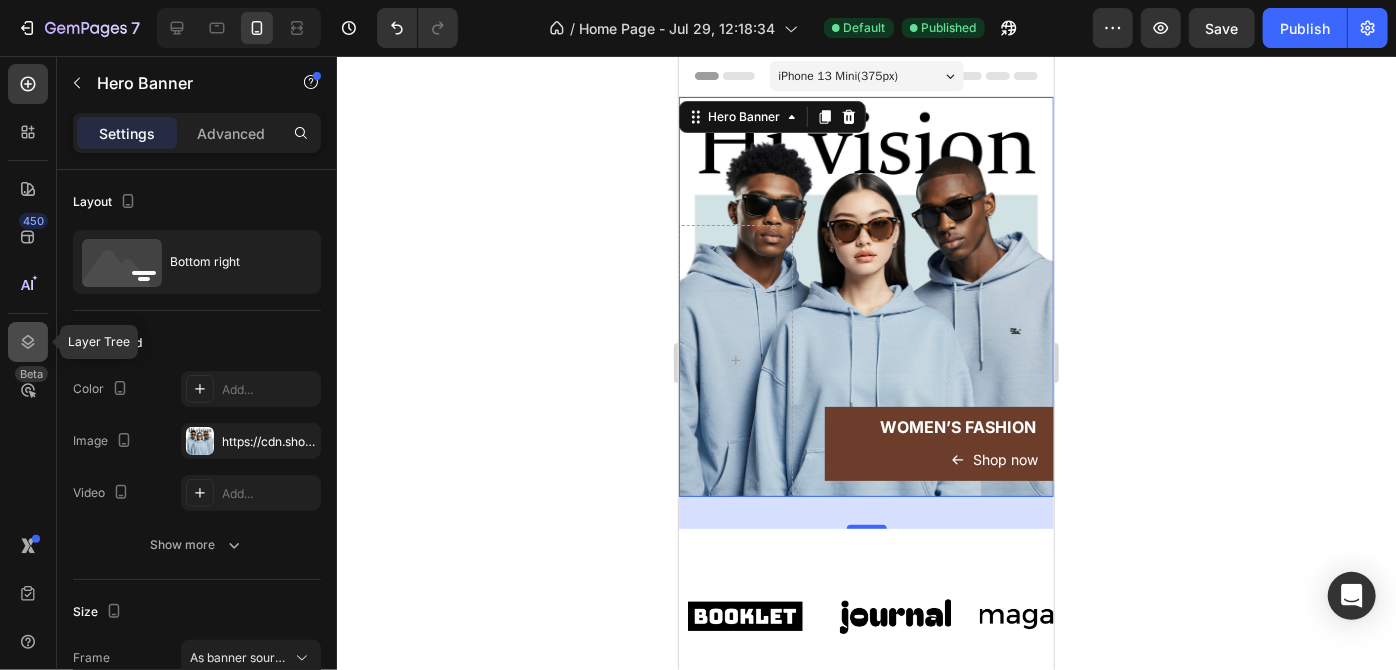 click 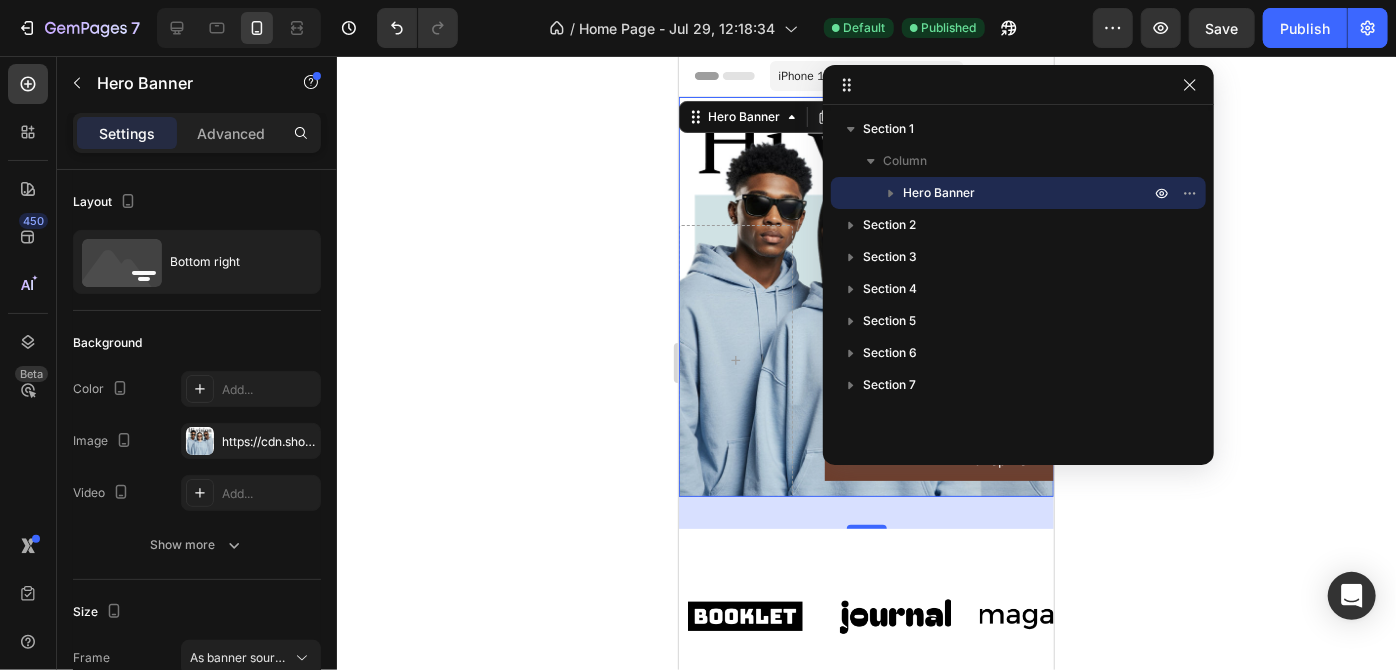 click 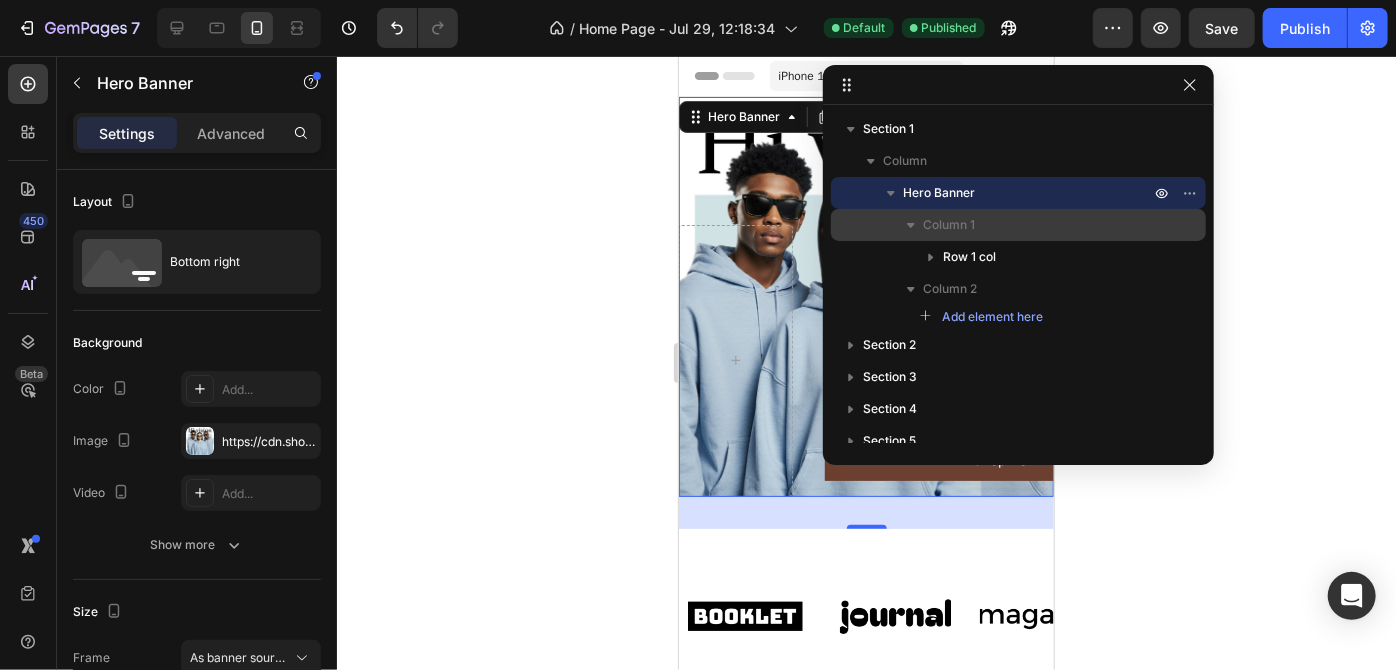 click on "Column 1" at bounding box center (949, 225) 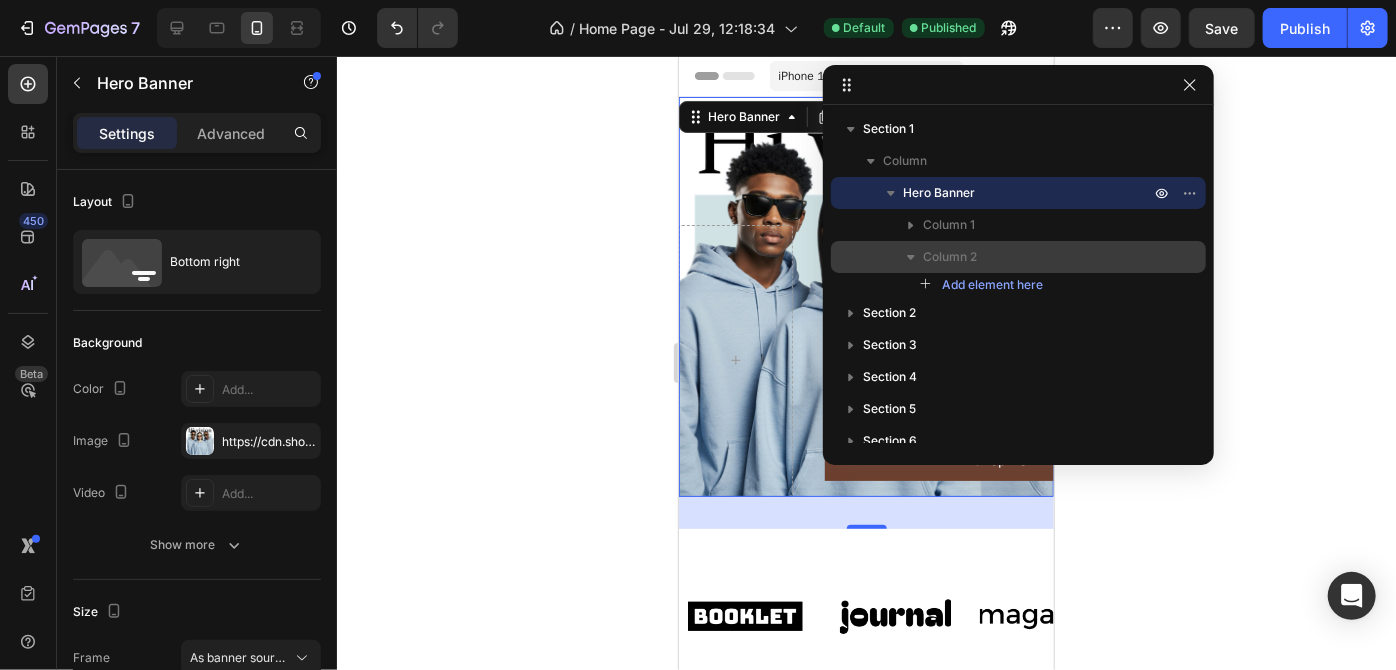 click 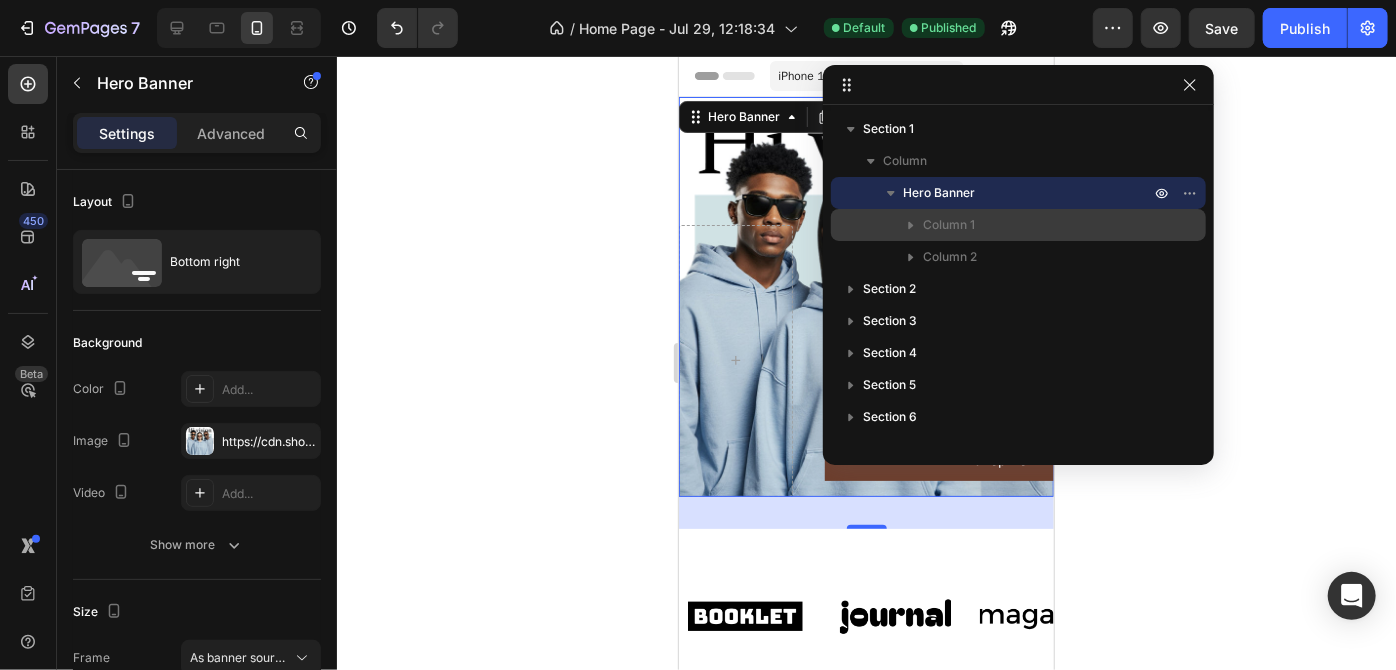 click at bounding box center (911, 225) 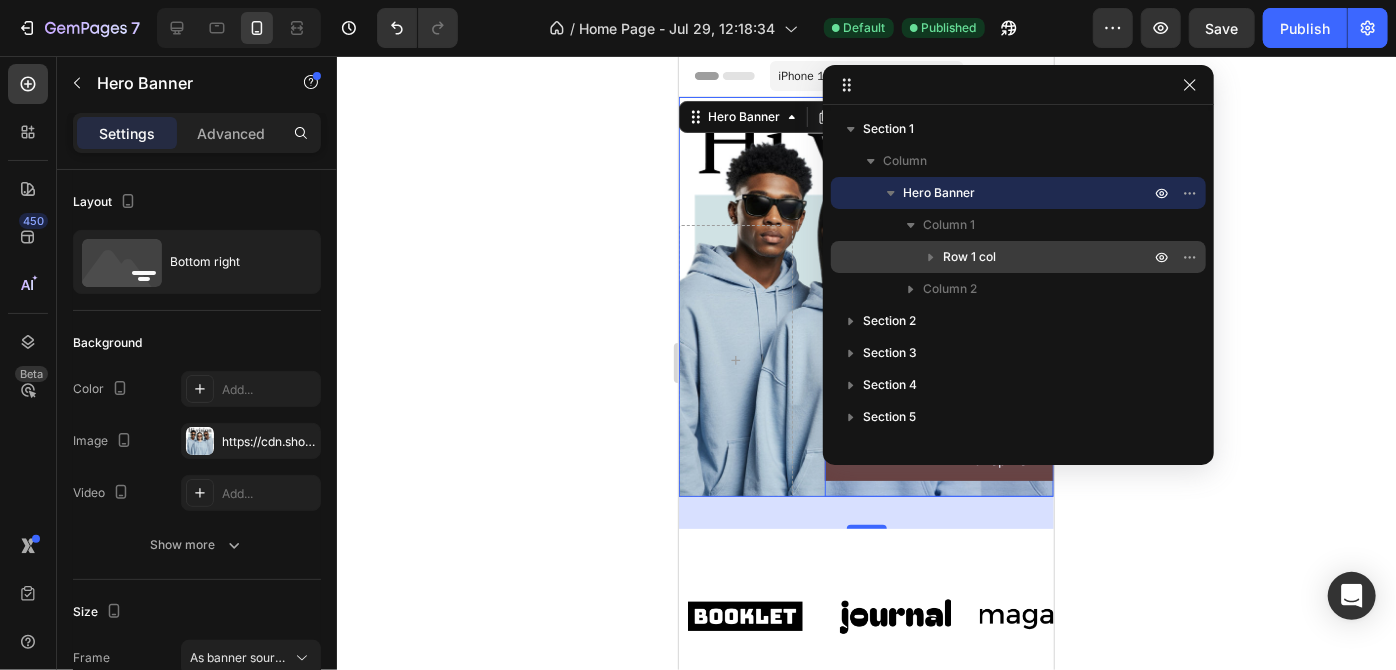 click on "Row 1 col" at bounding box center [969, 257] 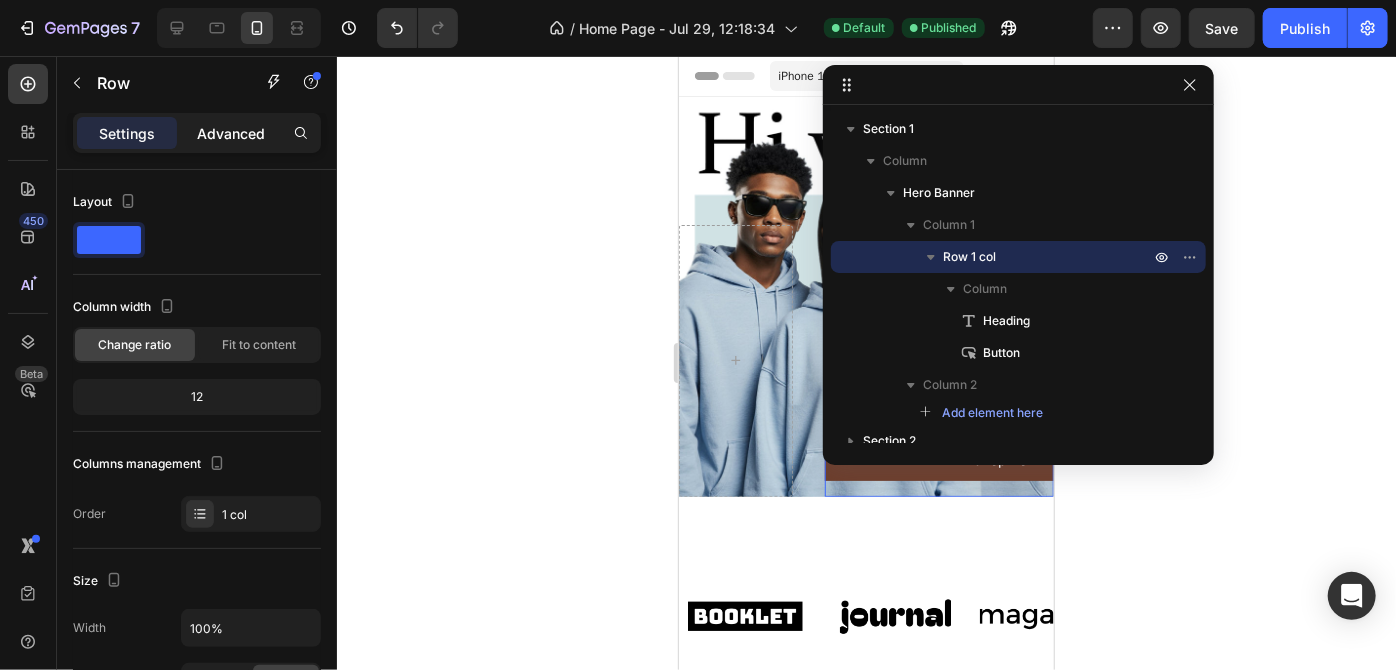 click on "Advanced" at bounding box center (231, 133) 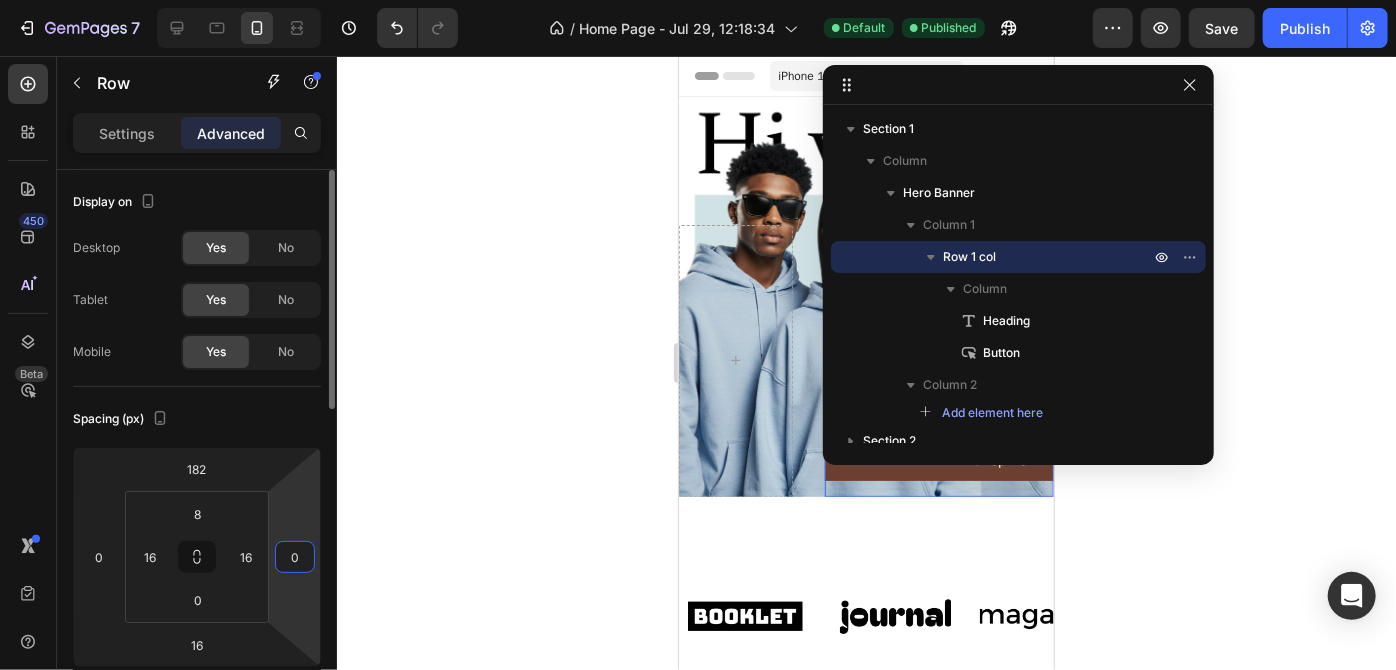 click on "0" at bounding box center (295, 557) 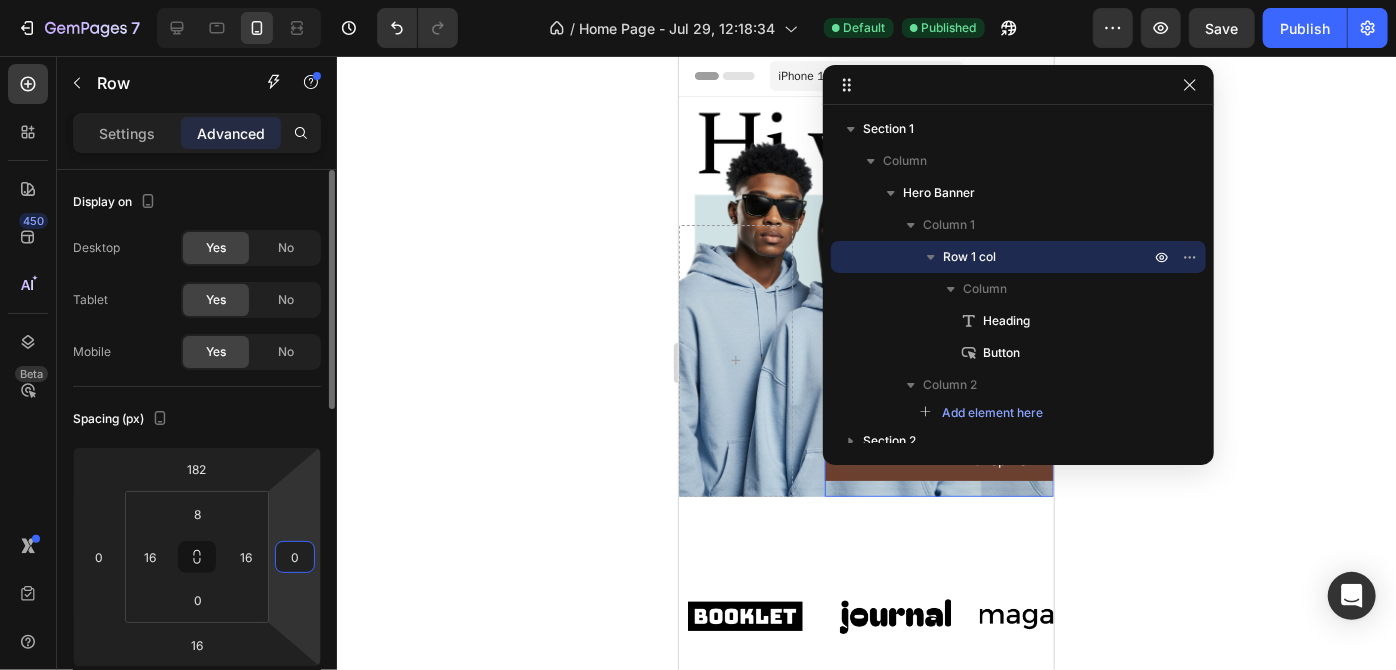 click on "0" at bounding box center (295, 557) 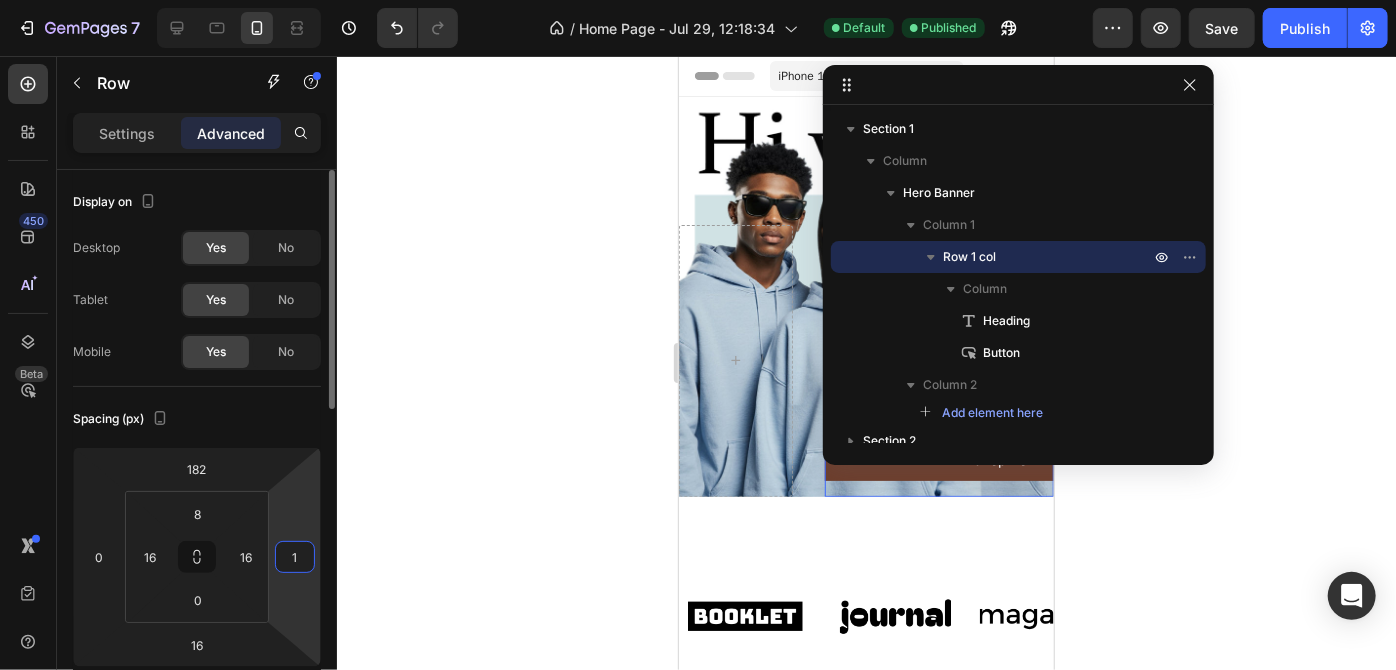 type on "16" 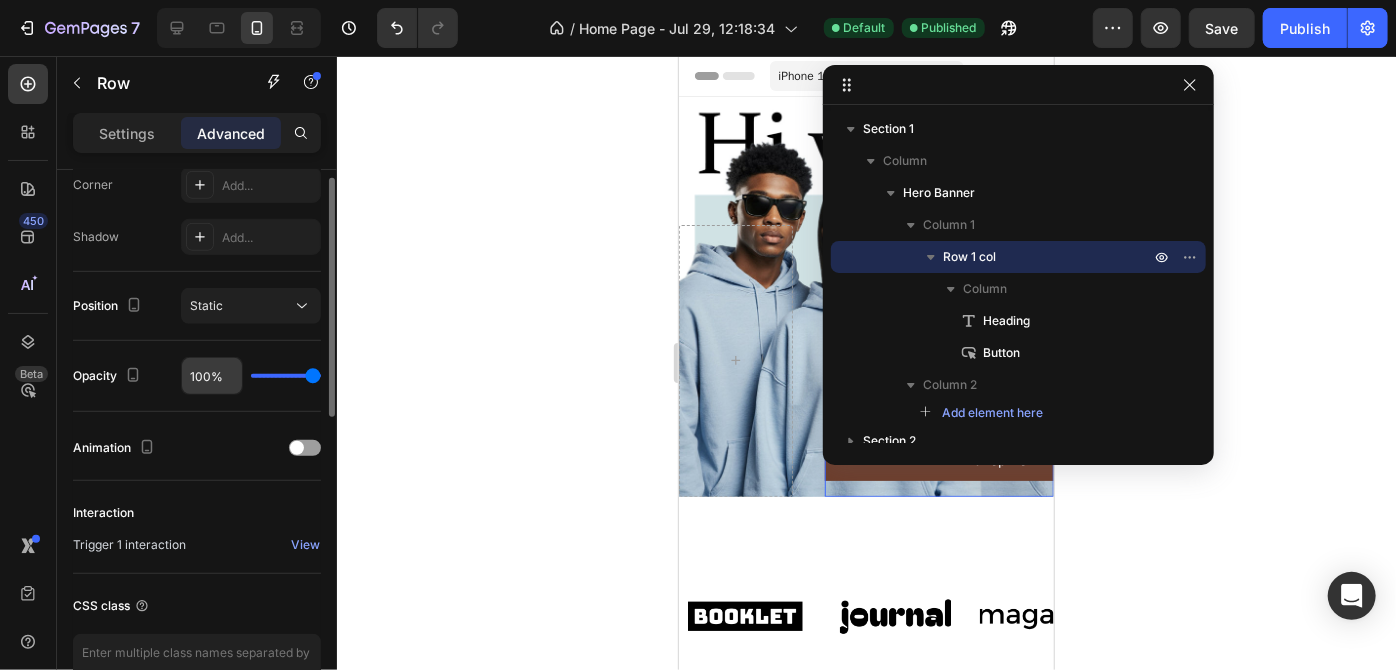 scroll, scrollTop: 0, scrollLeft: 0, axis: both 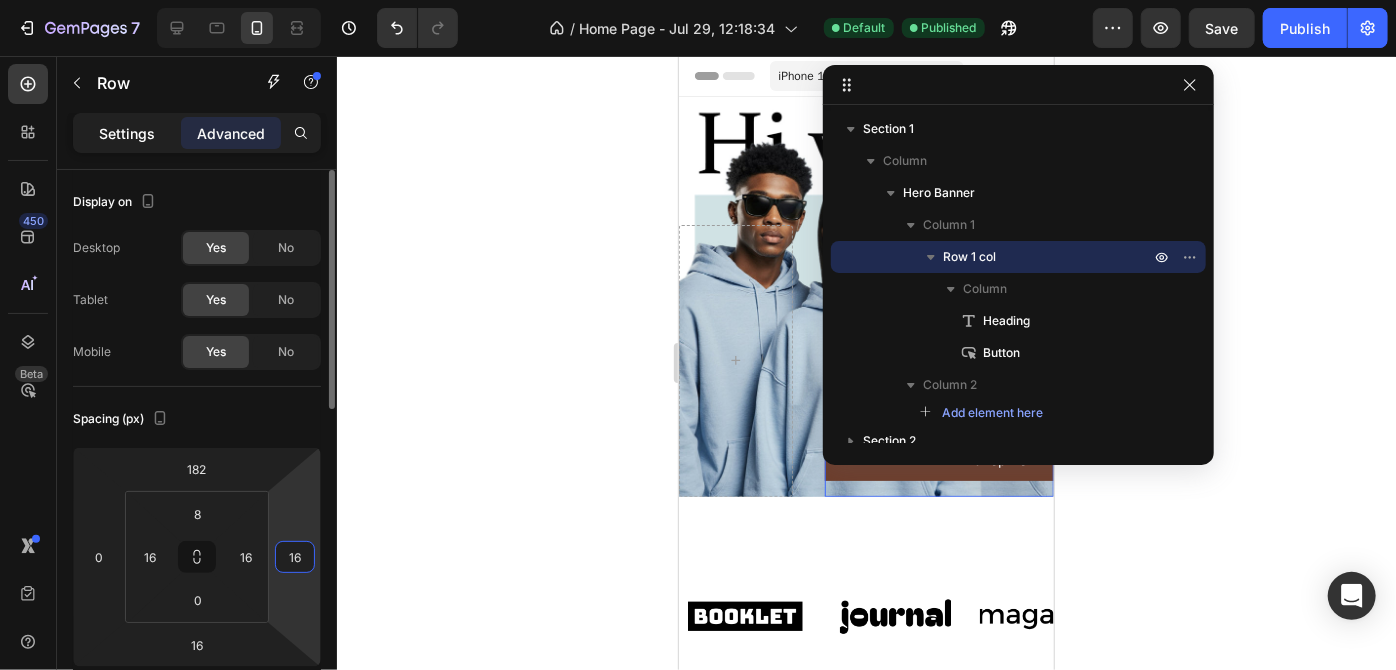click on "Settings" at bounding box center [127, 133] 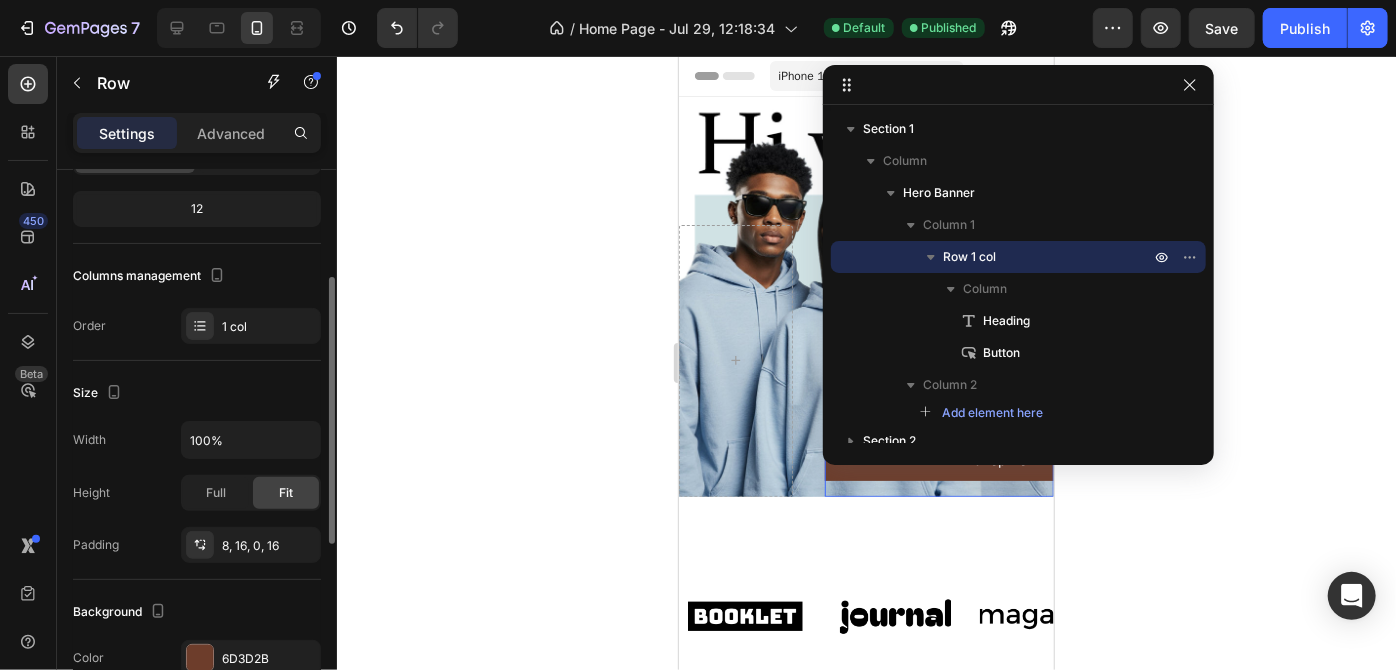 scroll, scrollTop: 178, scrollLeft: 0, axis: vertical 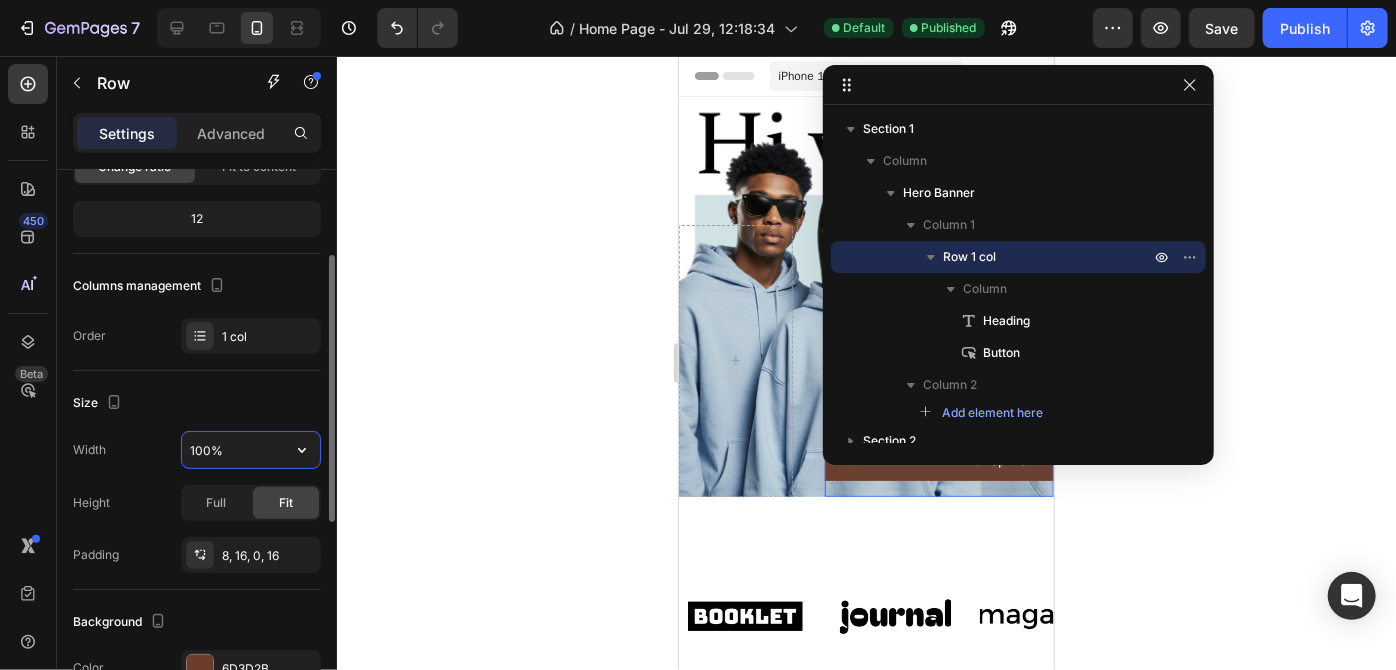 click on "100%" at bounding box center [251, 450] 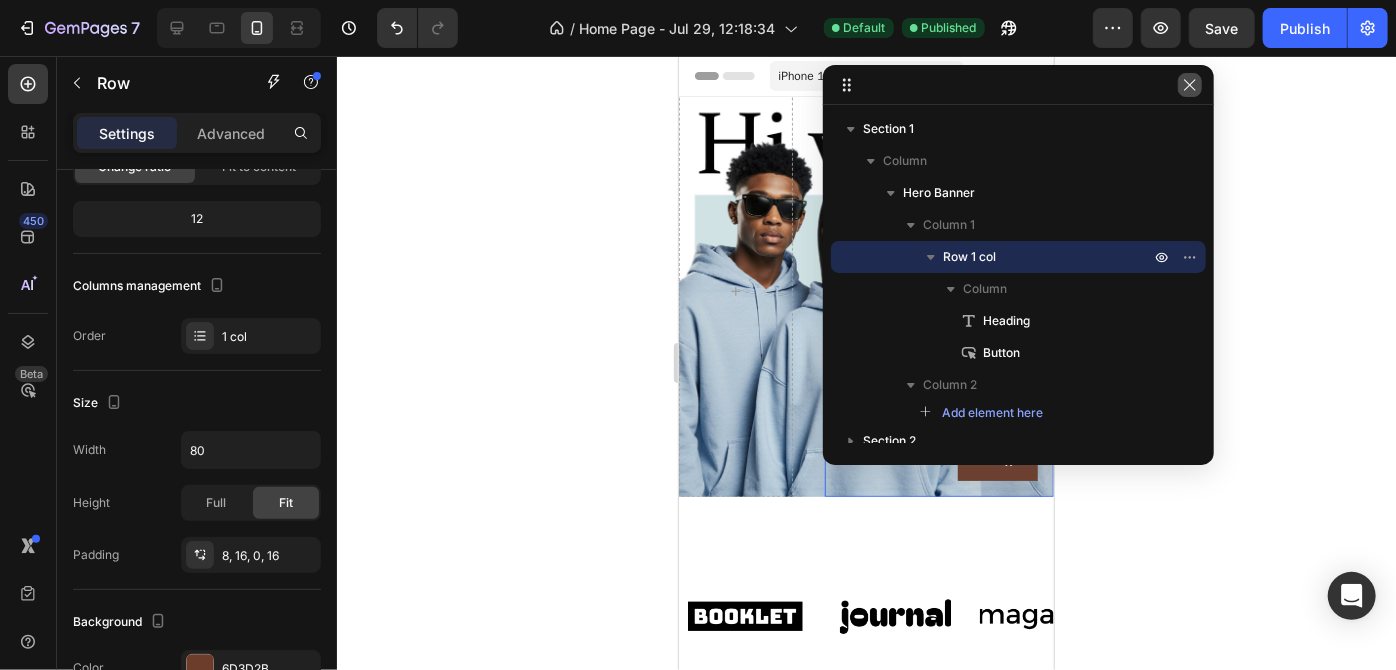 click at bounding box center (1190, 85) 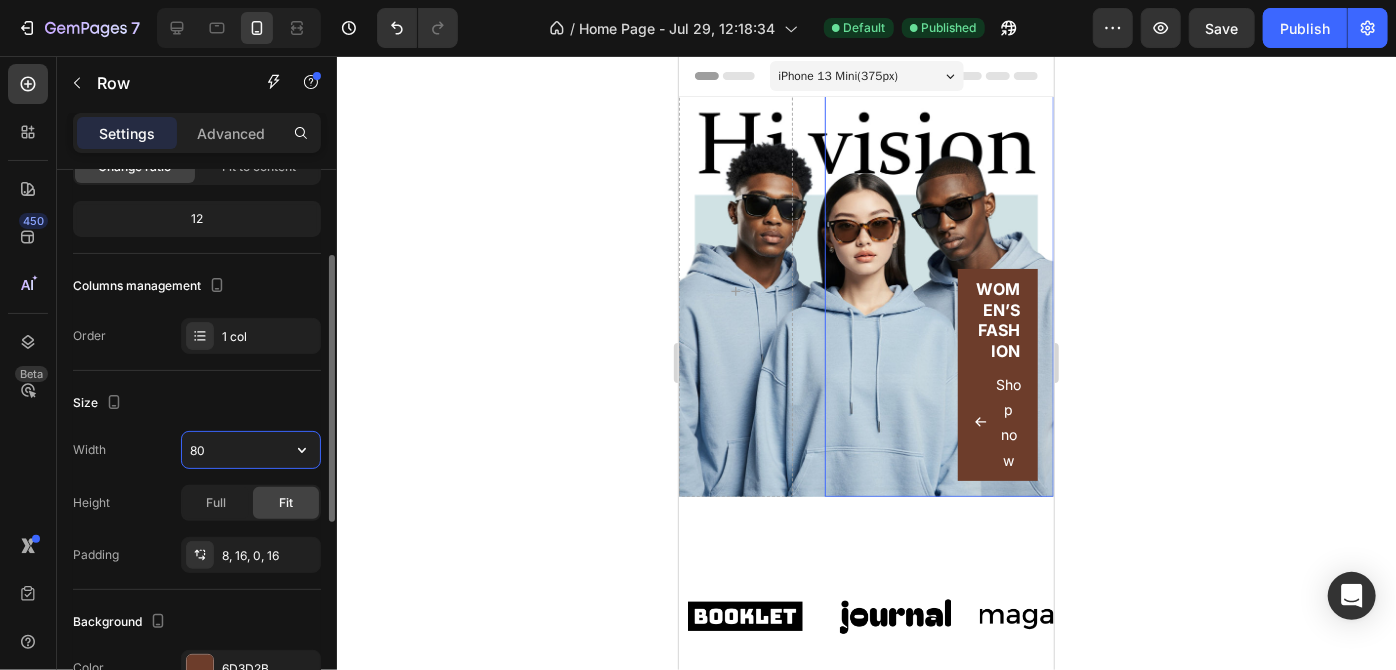 click on "80" at bounding box center (251, 450) 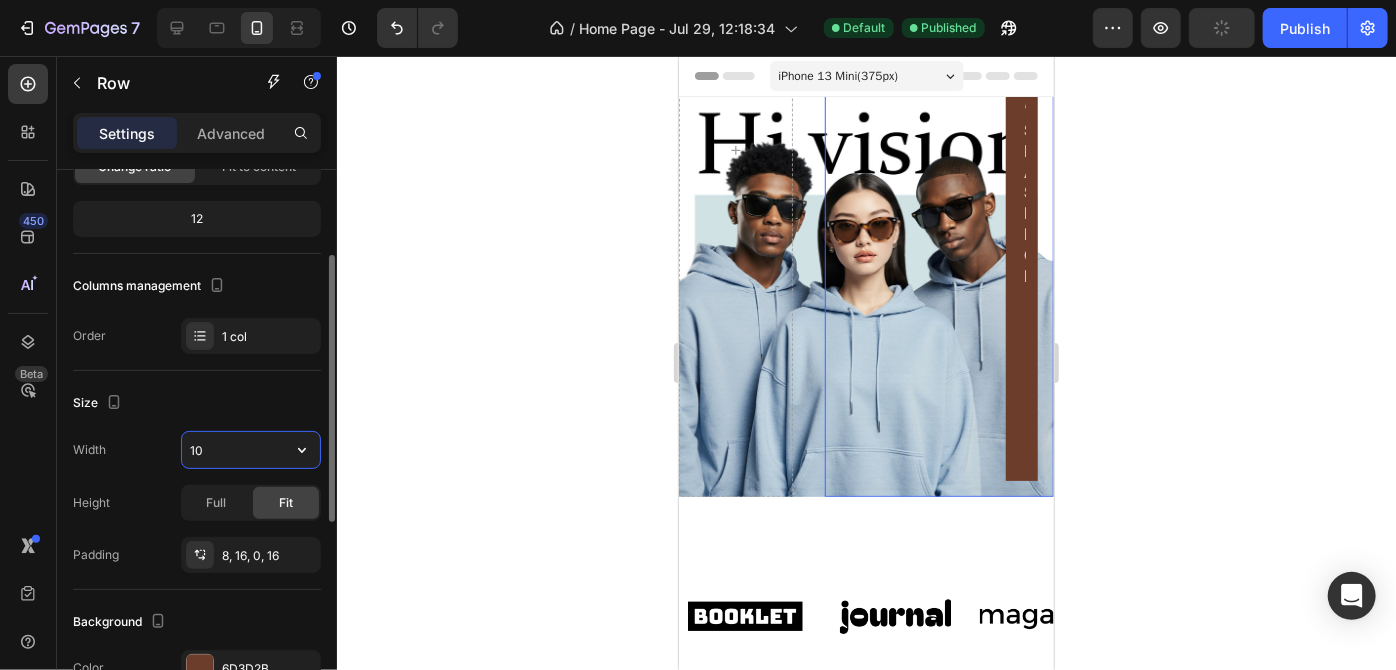 type on "100" 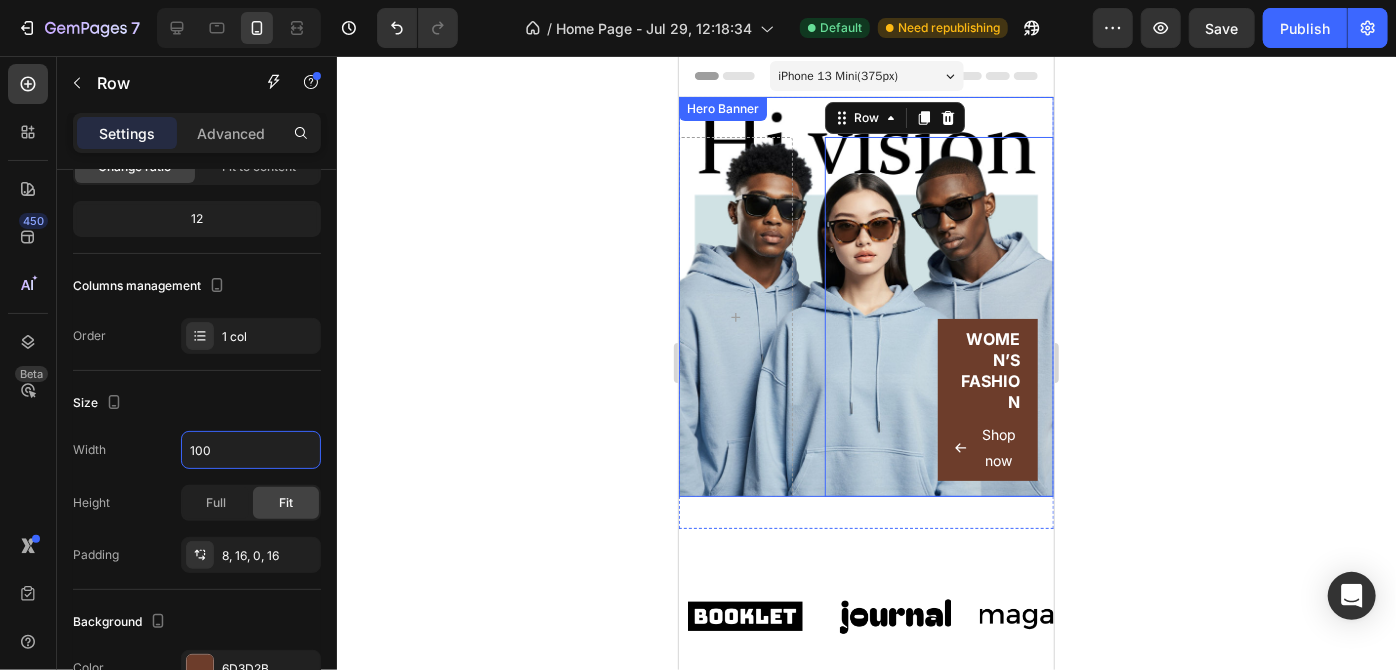 click on "WOMEN’S FASHION Heading
Shop now Button Row   16" at bounding box center (865, 316) 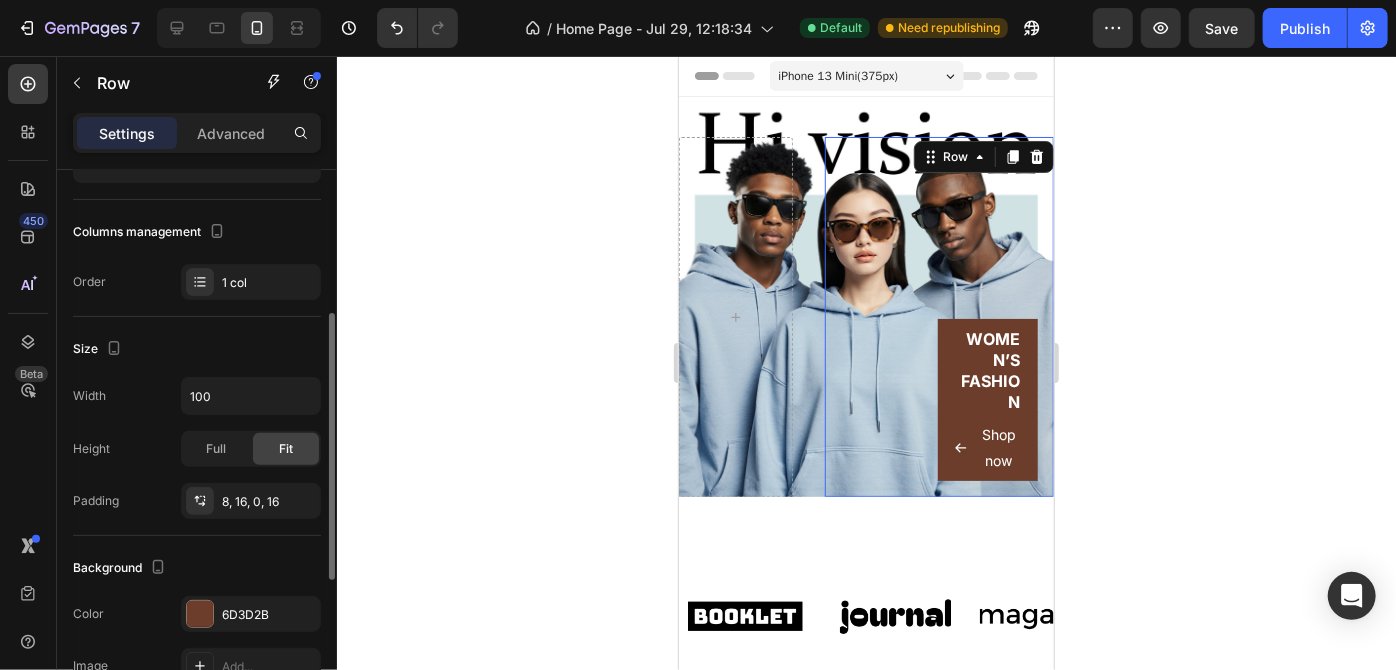 scroll, scrollTop: 255, scrollLeft: 0, axis: vertical 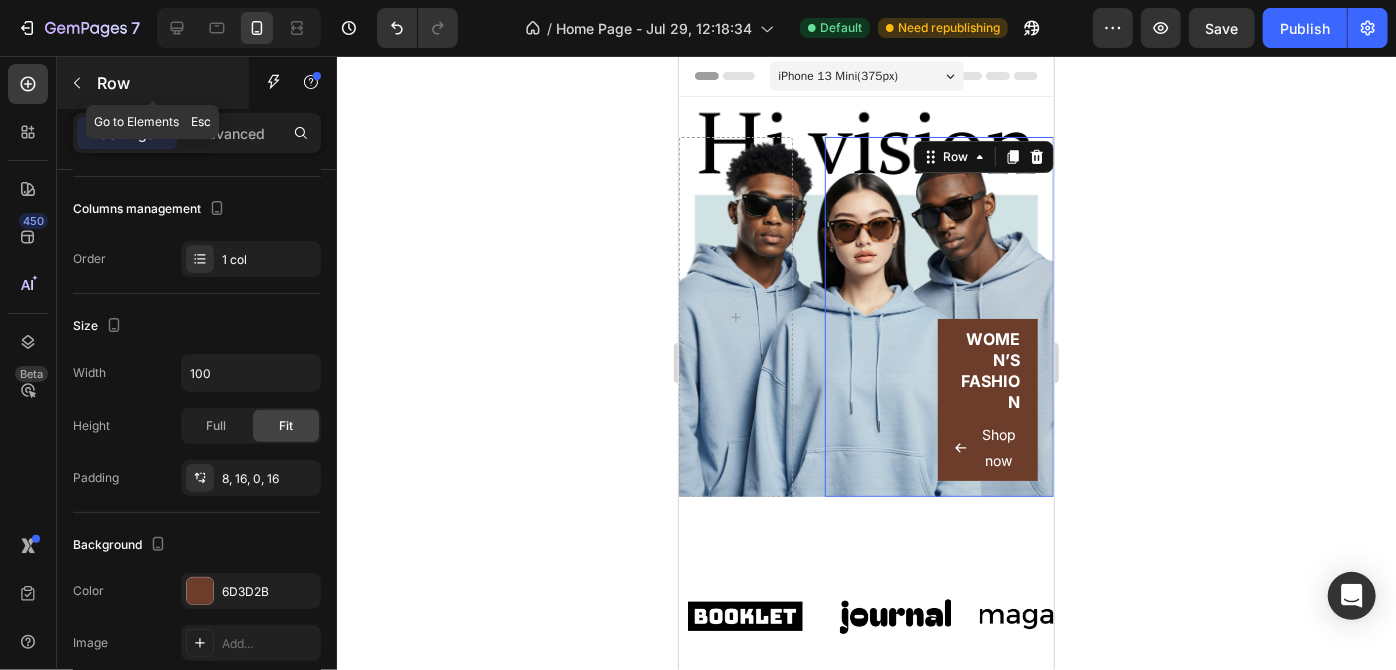 click on "Row" at bounding box center [153, 83] 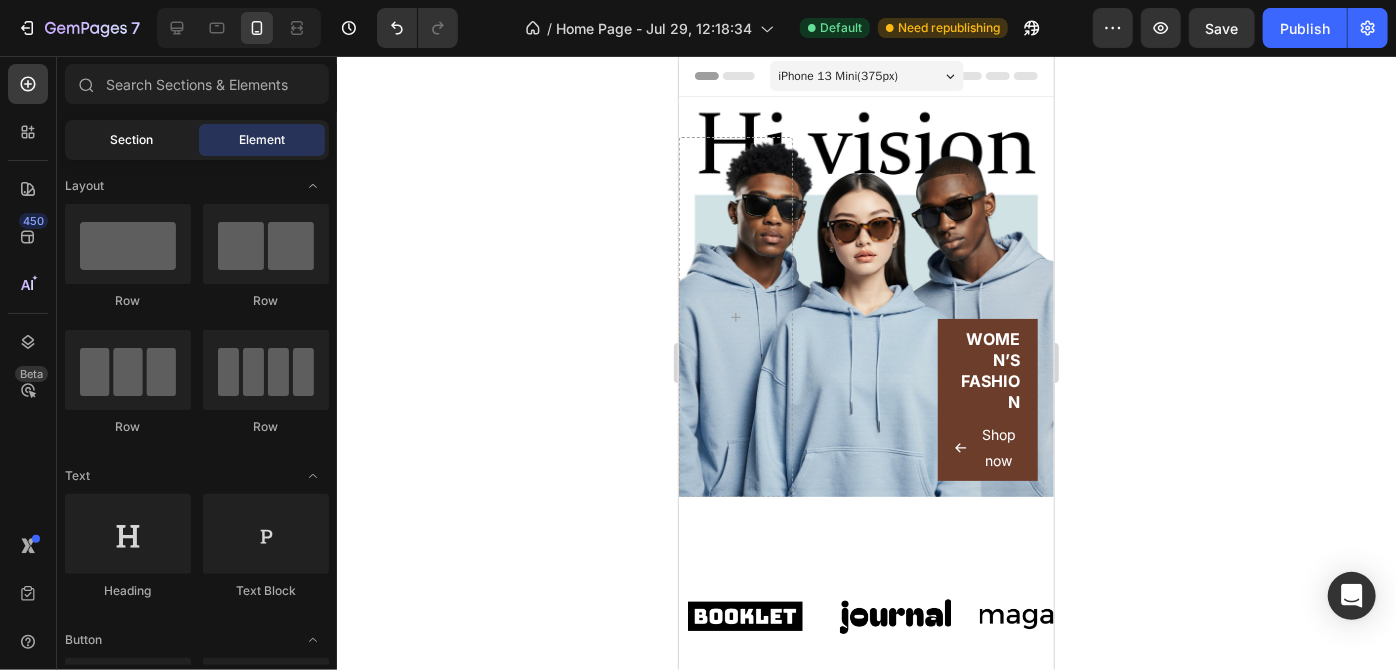 click on "Section" 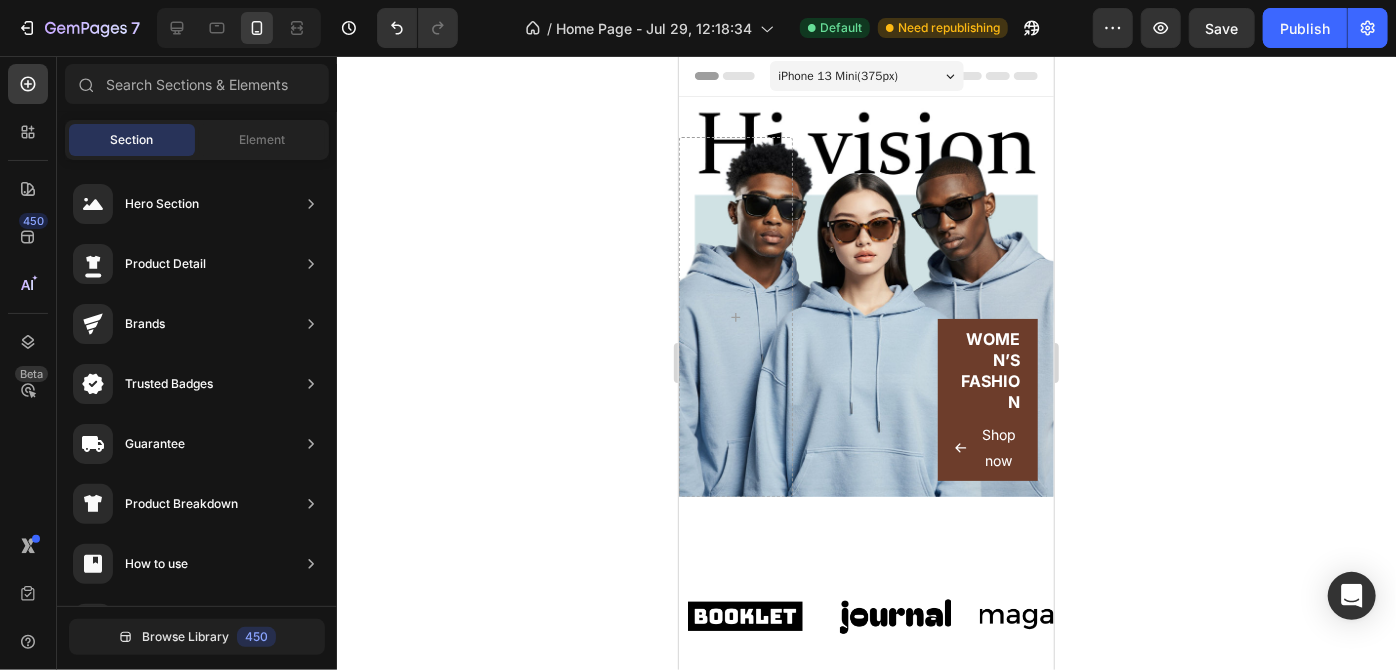 click on "Section Element" at bounding box center [197, 140] 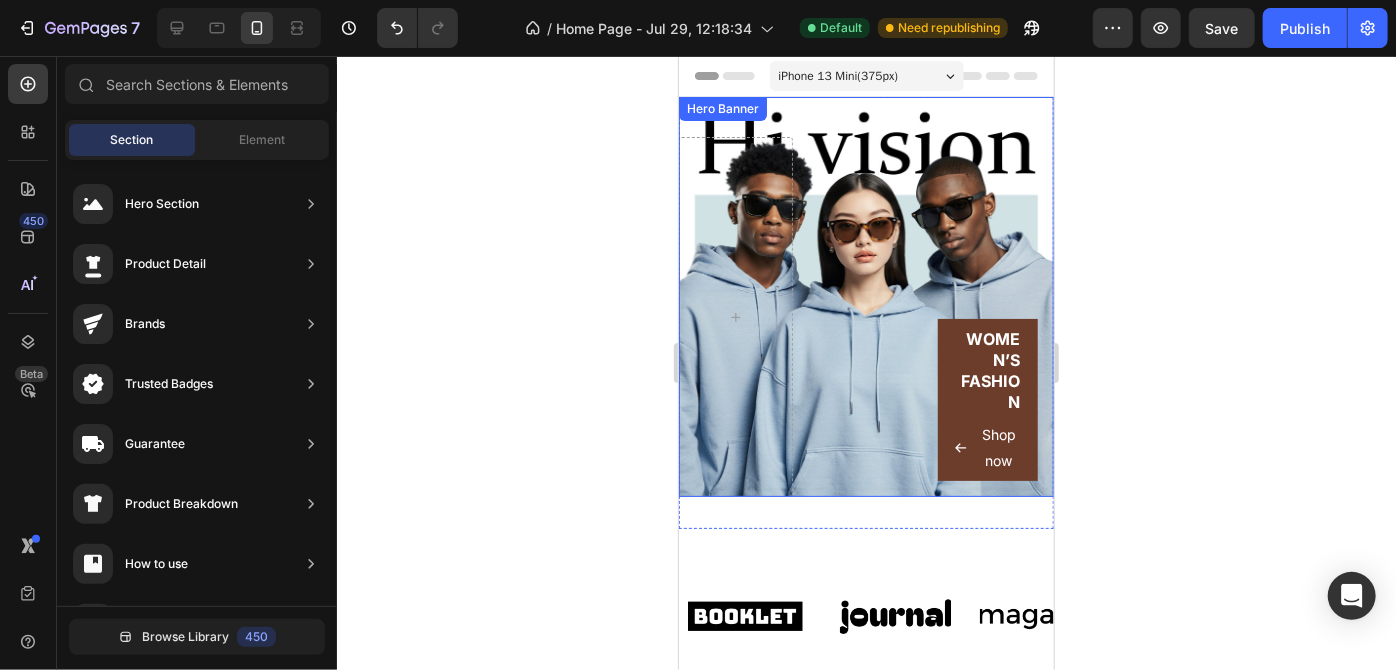 click on "WOMEN’S FASHION Heading
Shop now Button Row" at bounding box center [938, 316] 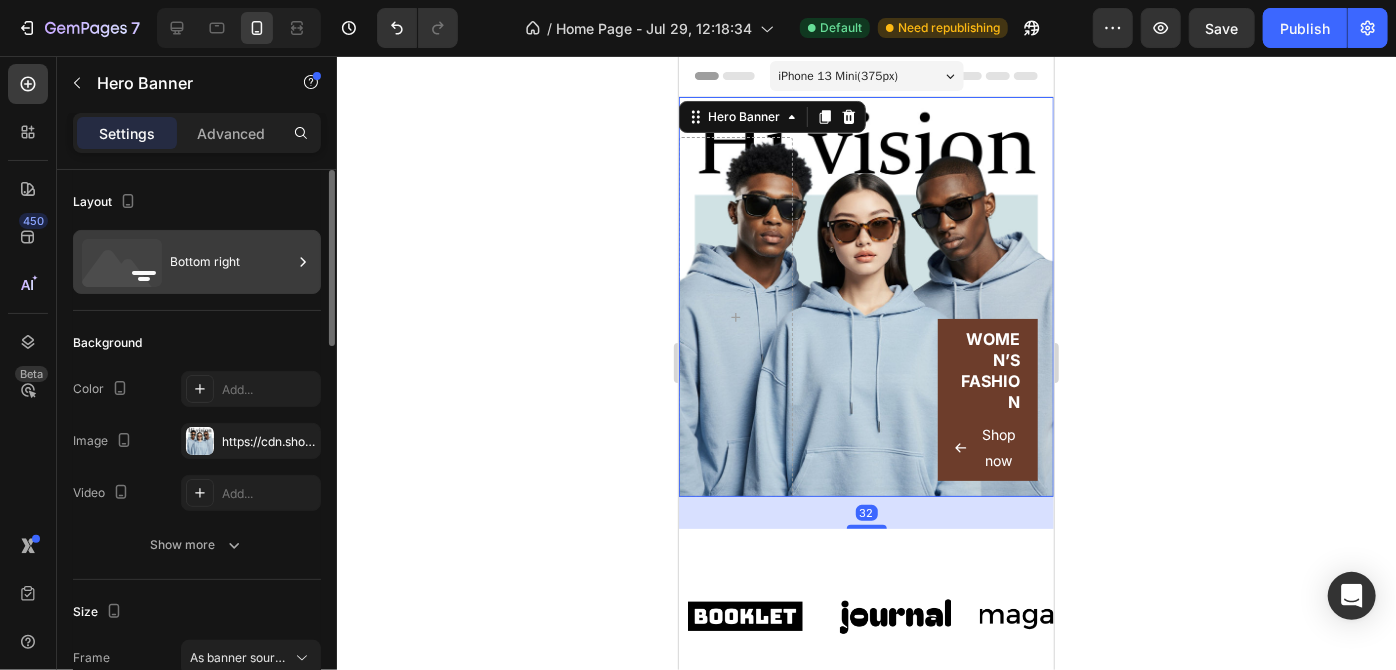 click 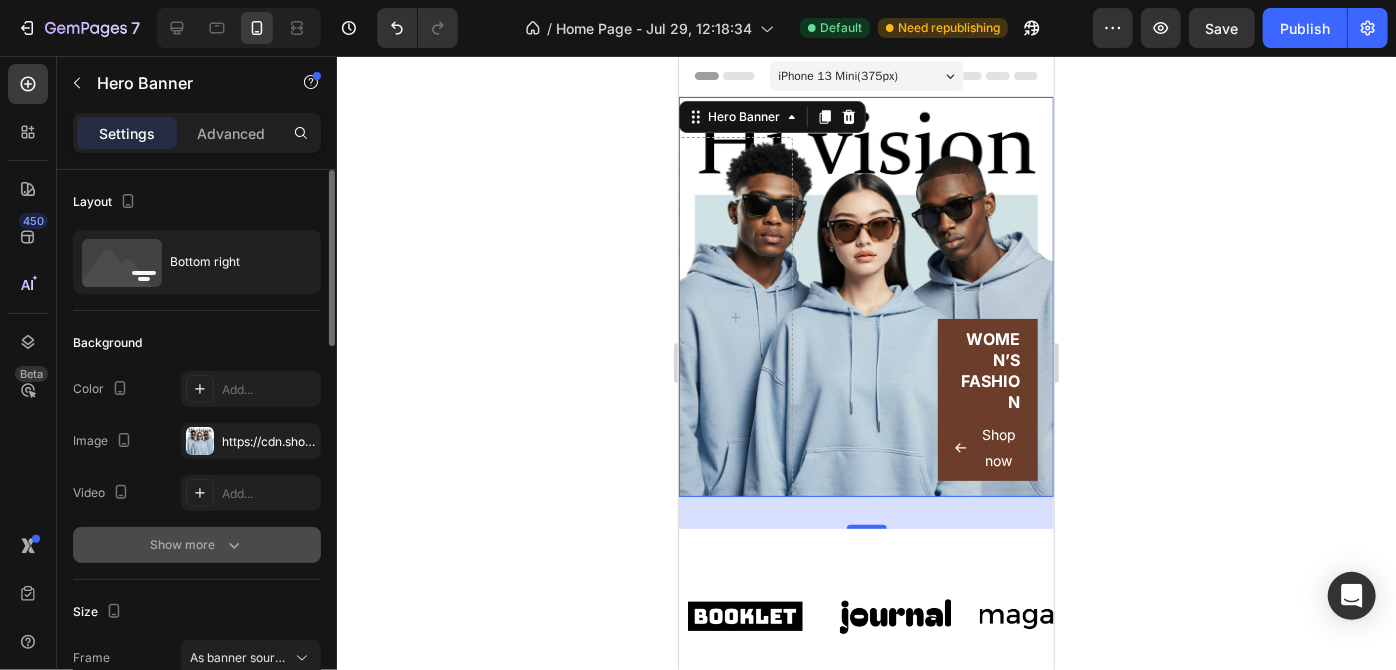click on "Show more" at bounding box center (197, 545) 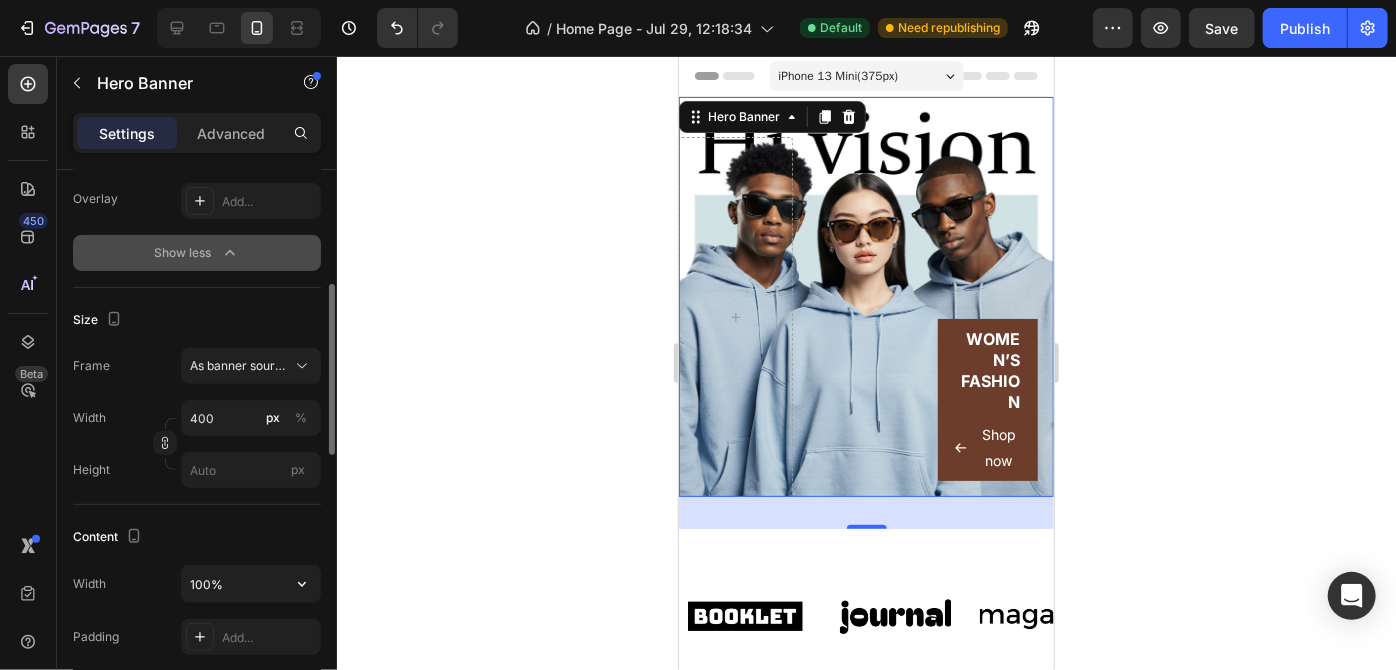 scroll, scrollTop: 354, scrollLeft: 0, axis: vertical 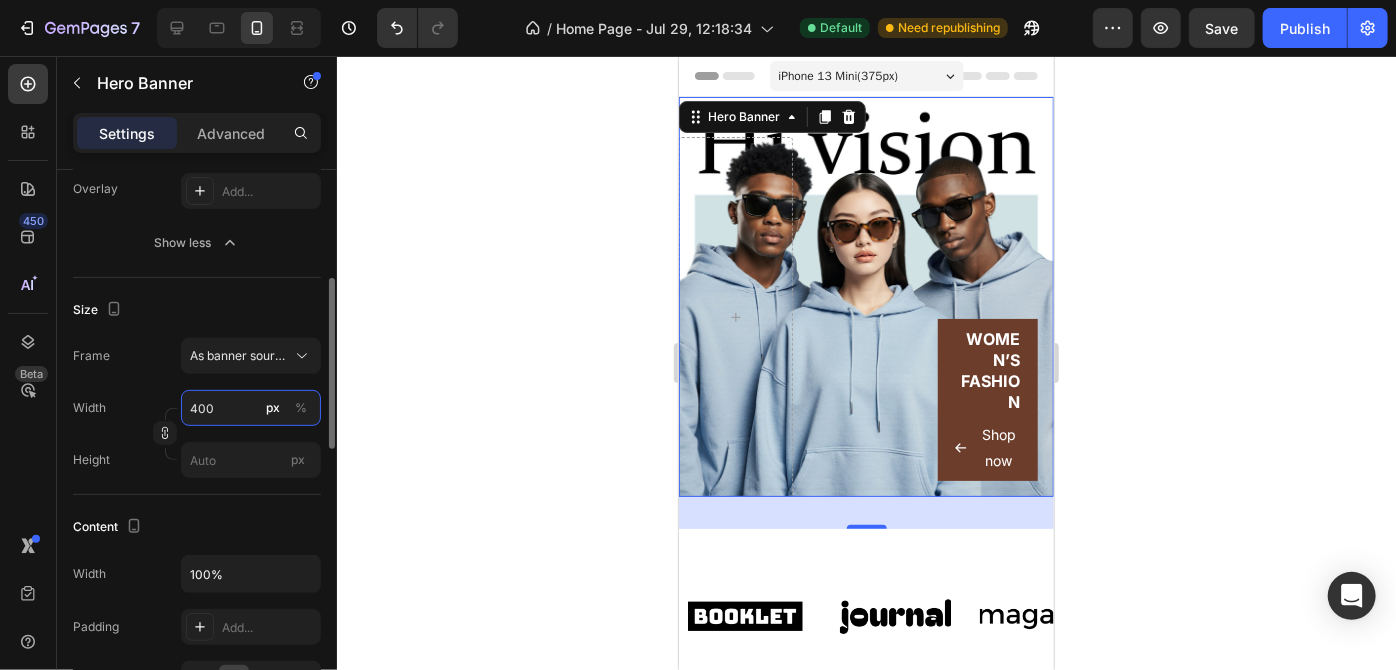 click on "400" at bounding box center [251, 408] 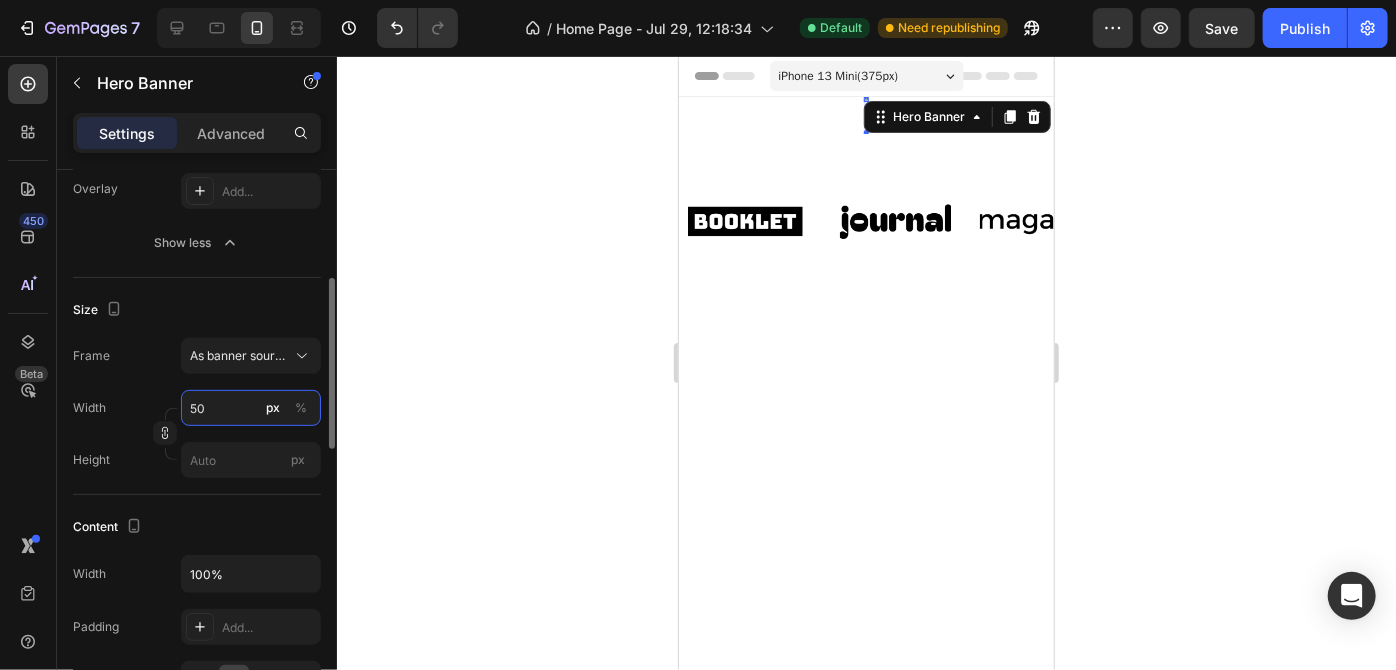 type on "5" 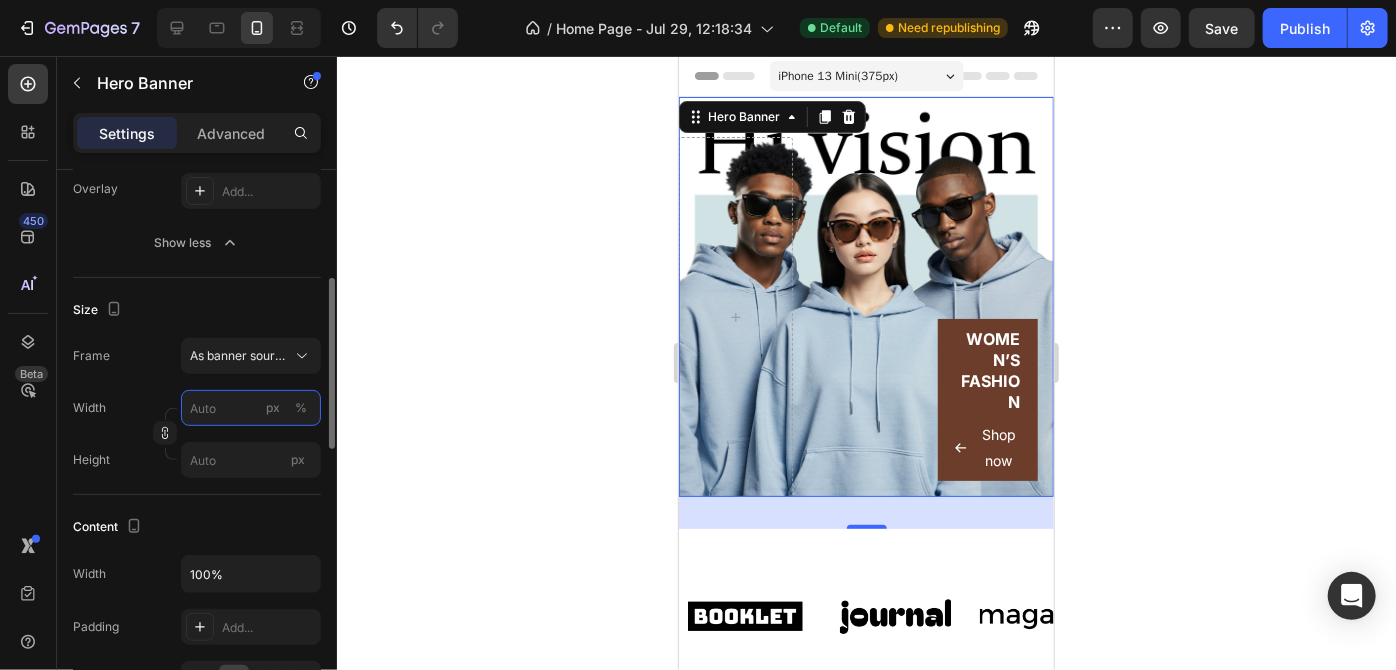 type on "5" 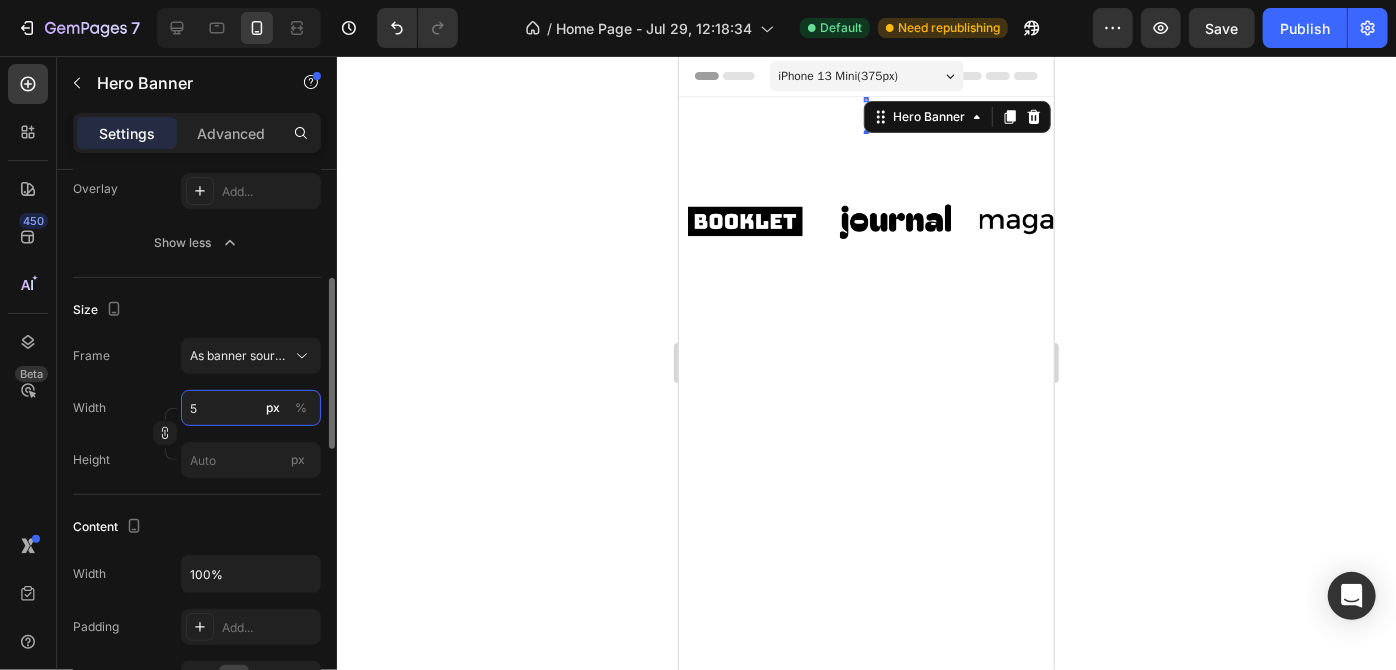 type 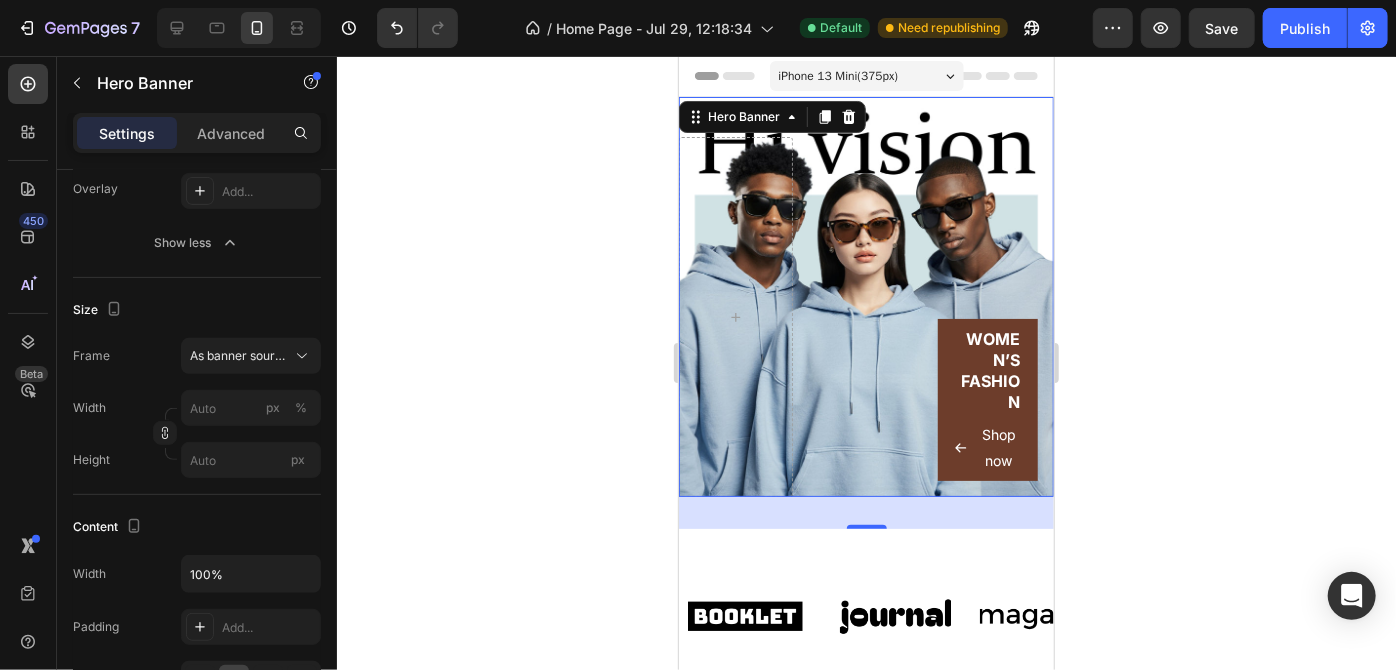 click on "WOMEN’S FASHION Heading
Shop now Button Row" at bounding box center (987, 399) 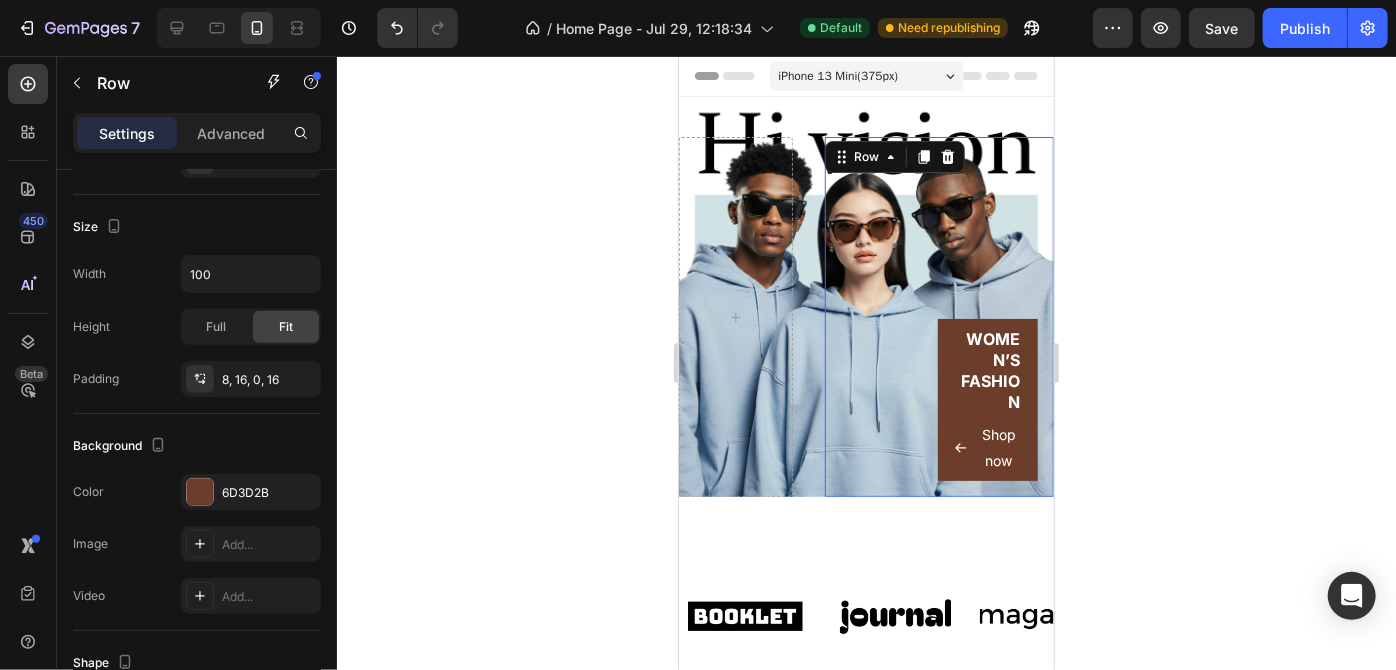 scroll, scrollTop: 0, scrollLeft: 0, axis: both 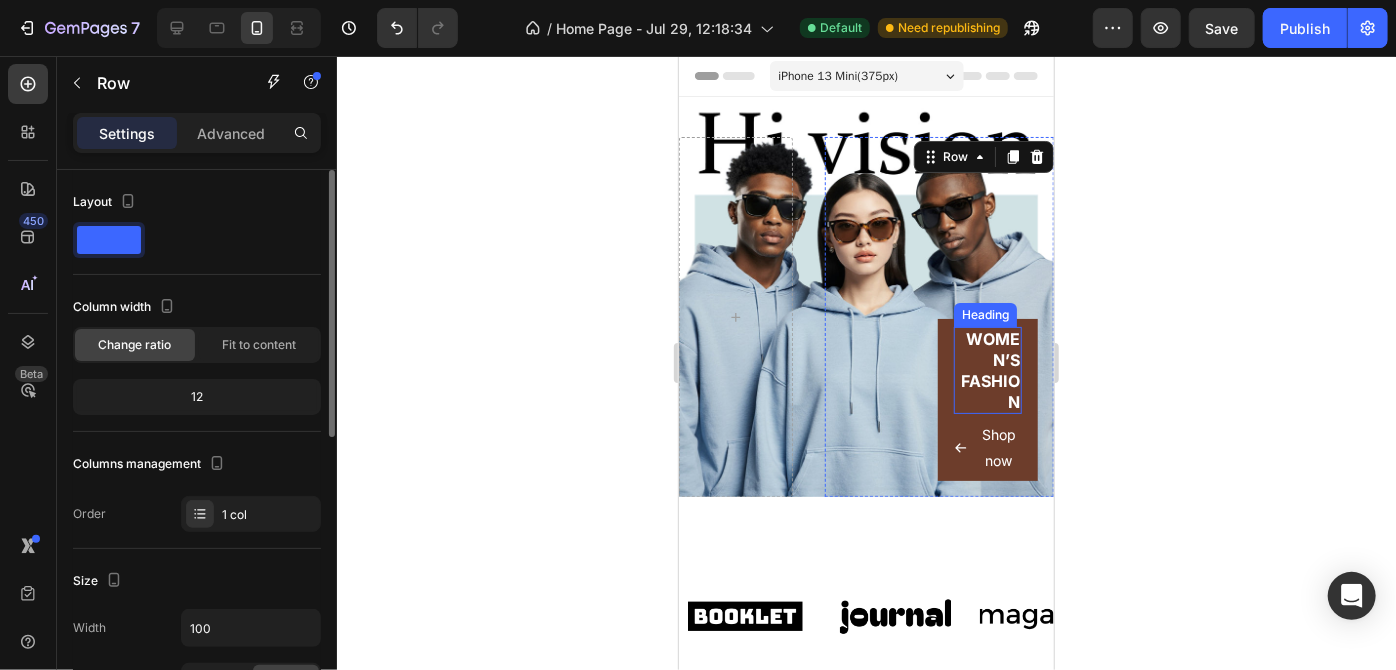 click on "WOMEN’S FASHION" at bounding box center [987, 369] 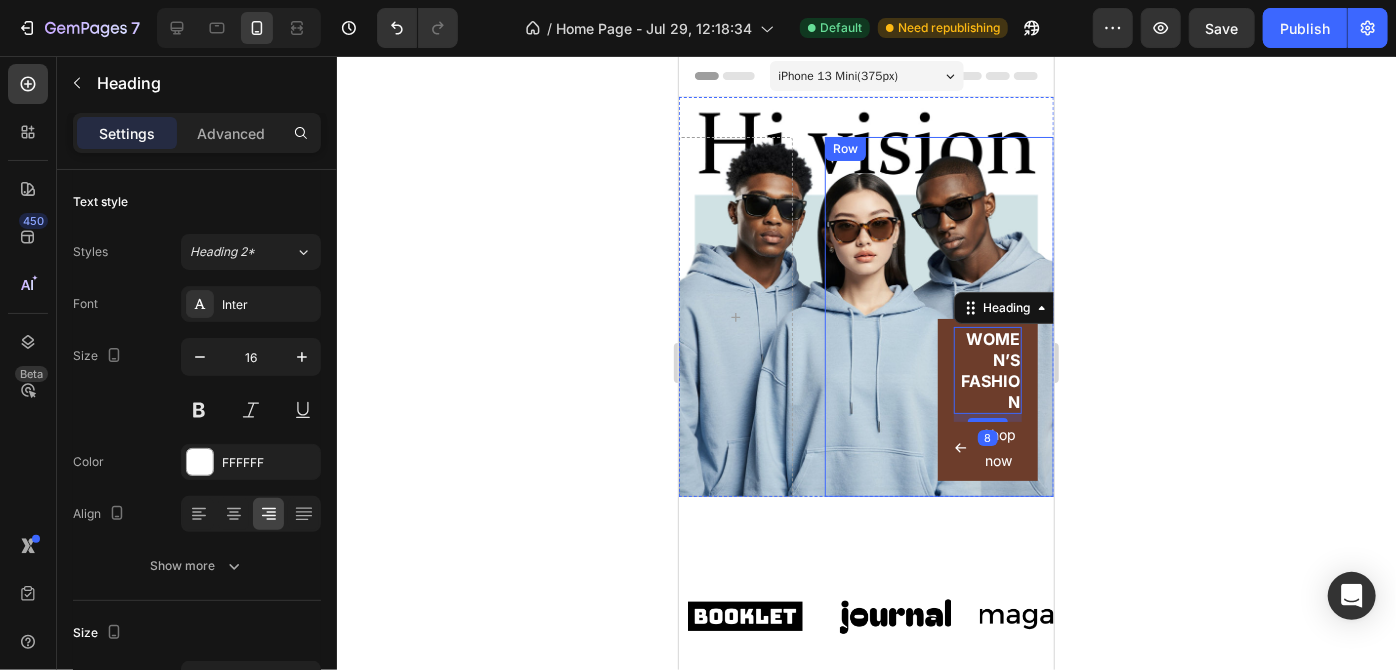 click on "WOMEN’S FASHION Heading   8
Shop now Button Row" at bounding box center (987, 399) 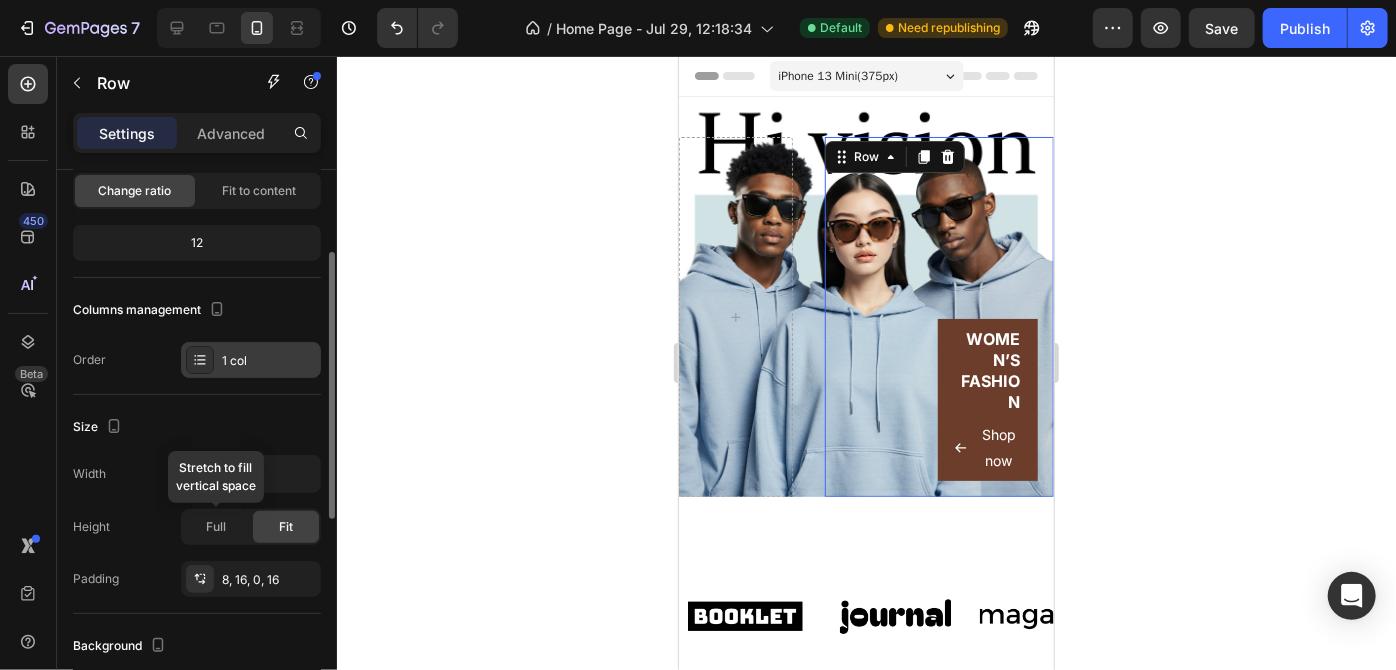 scroll, scrollTop: 160, scrollLeft: 0, axis: vertical 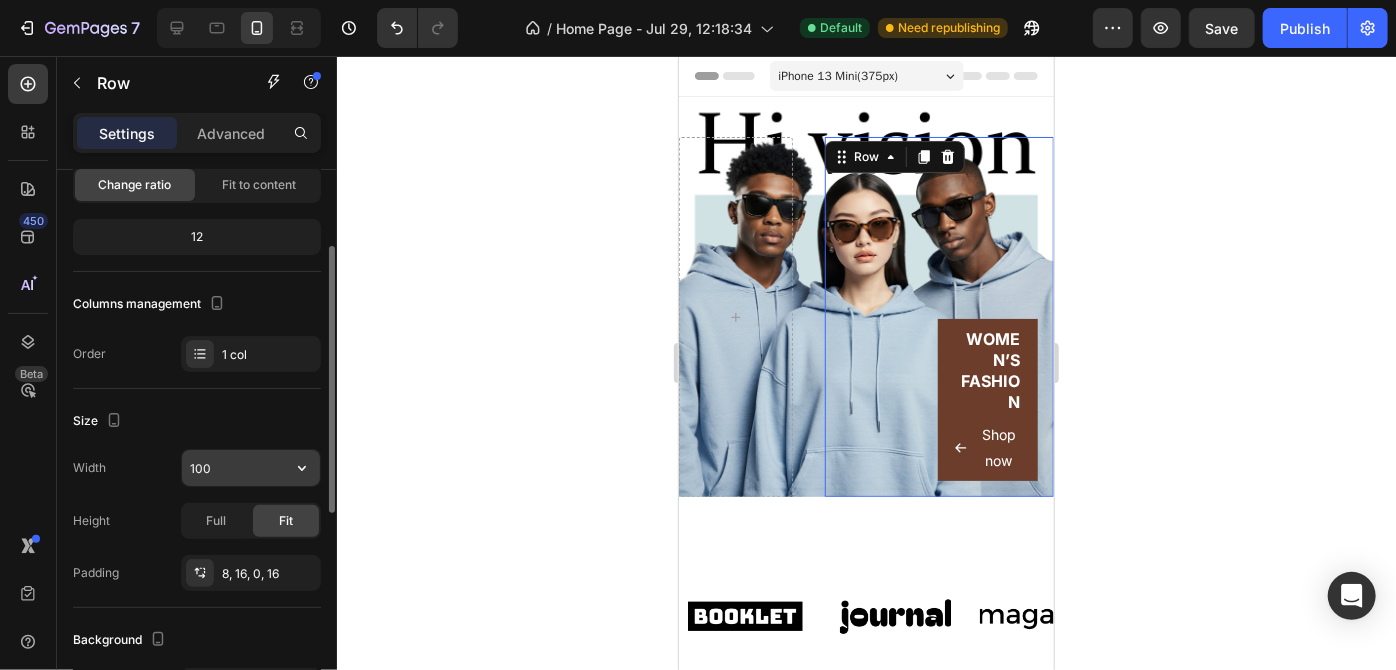 click on "100" at bounding box center (251, 468) 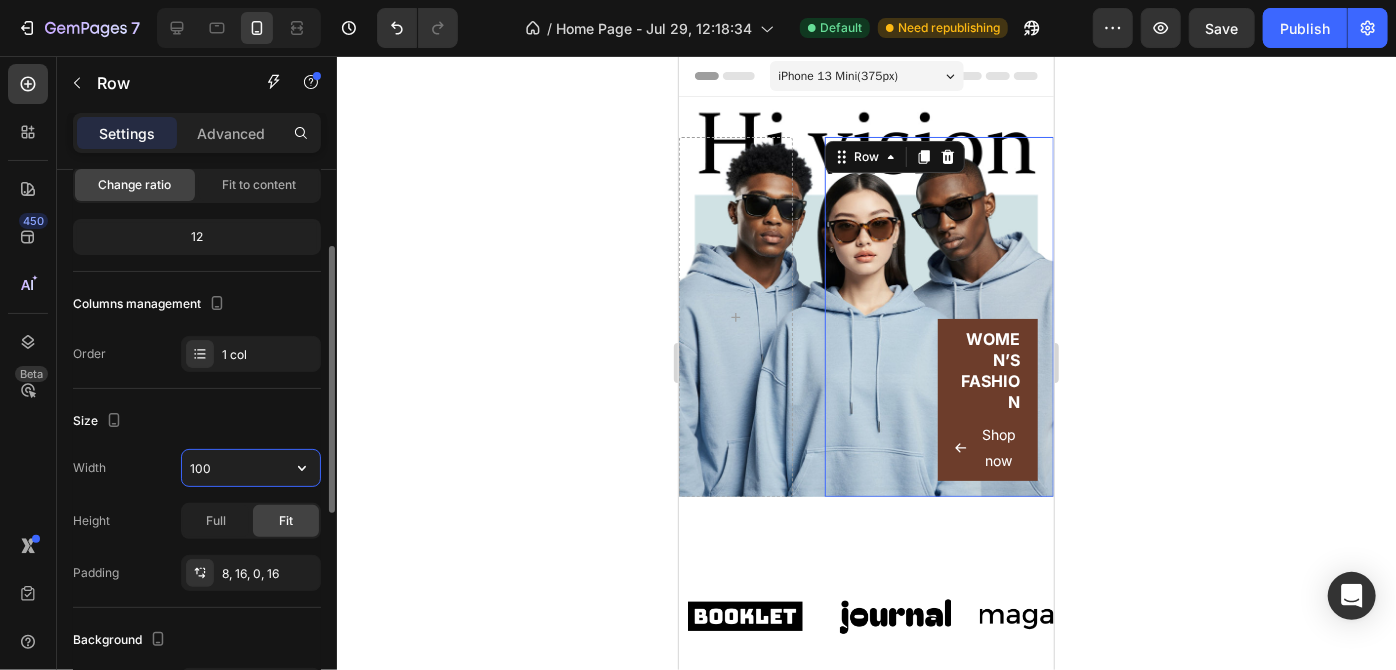 click on "100" at bounding box center [251, 468] 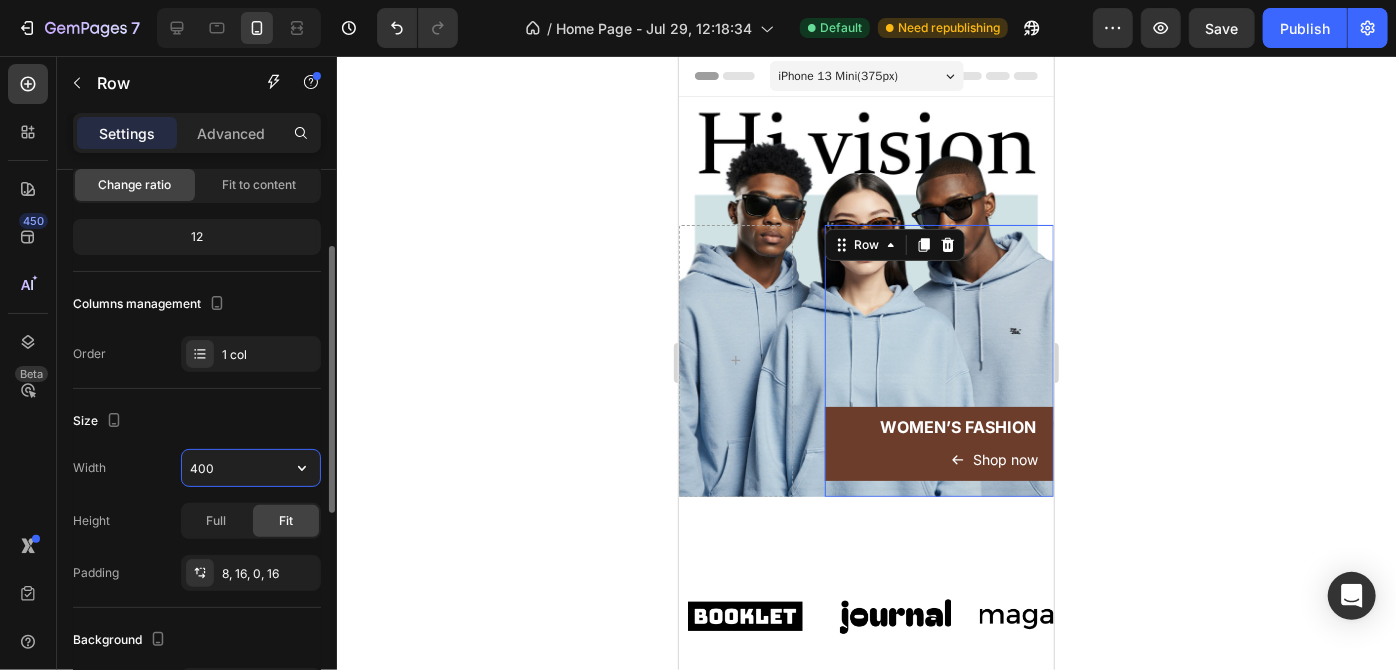 click on "400" at bounding box center [251, 468] 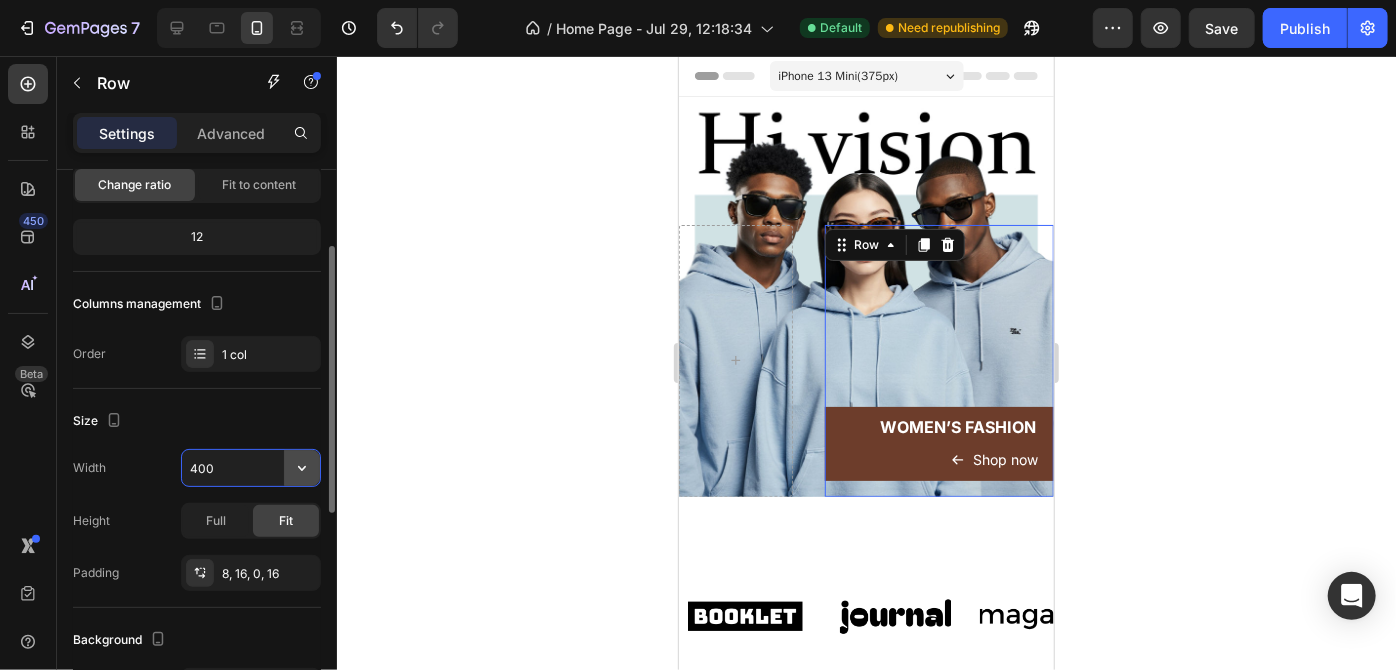 click 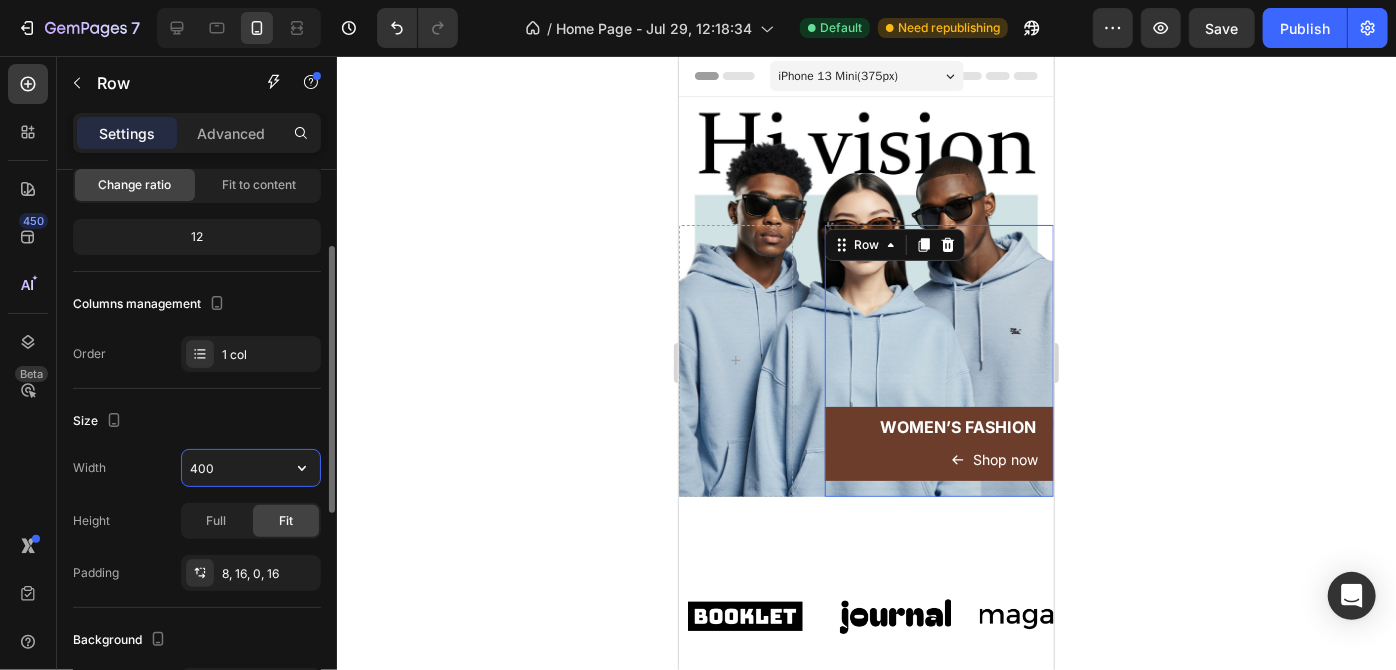 click on "400" at bounding box center (251, 468) 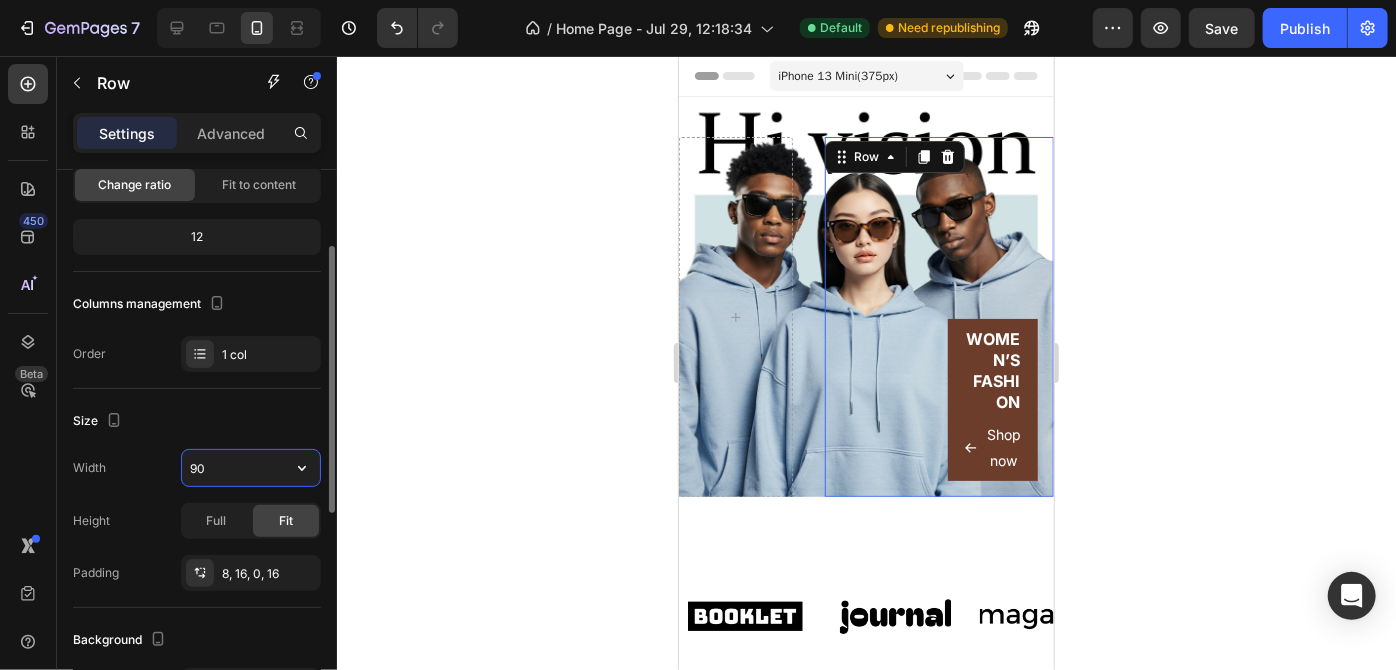 type on "9" 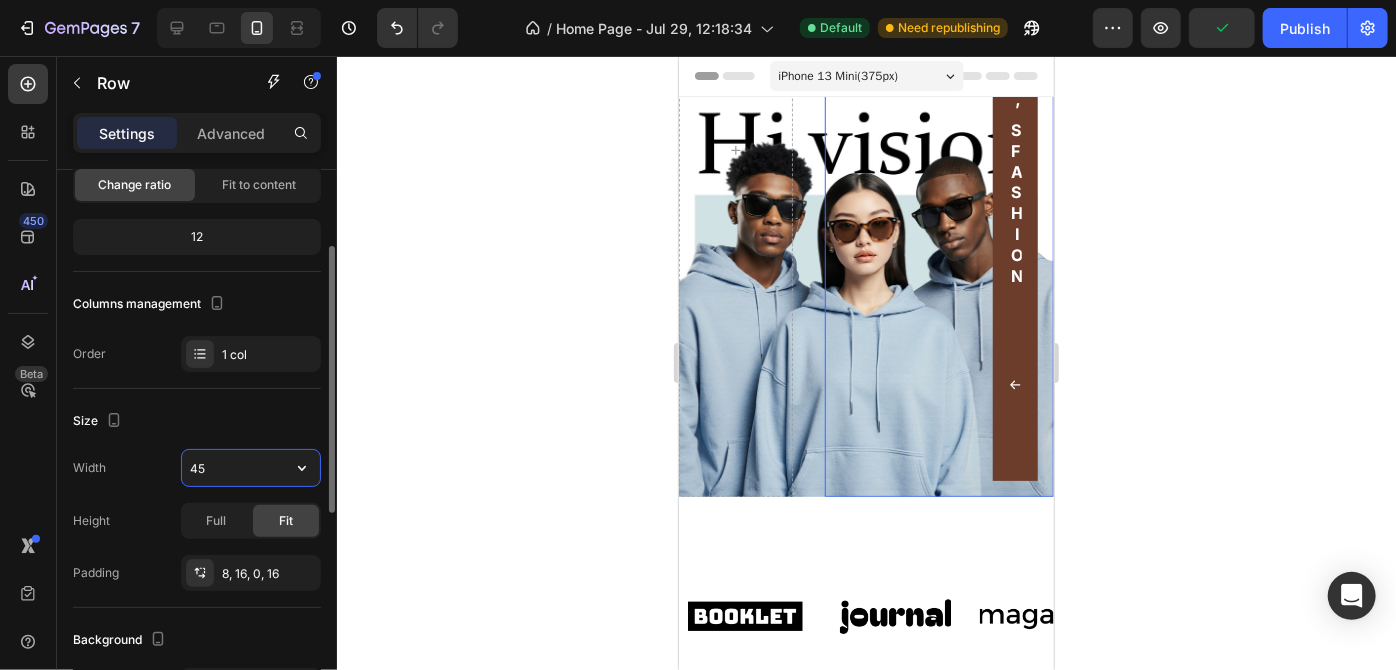 type on "4" 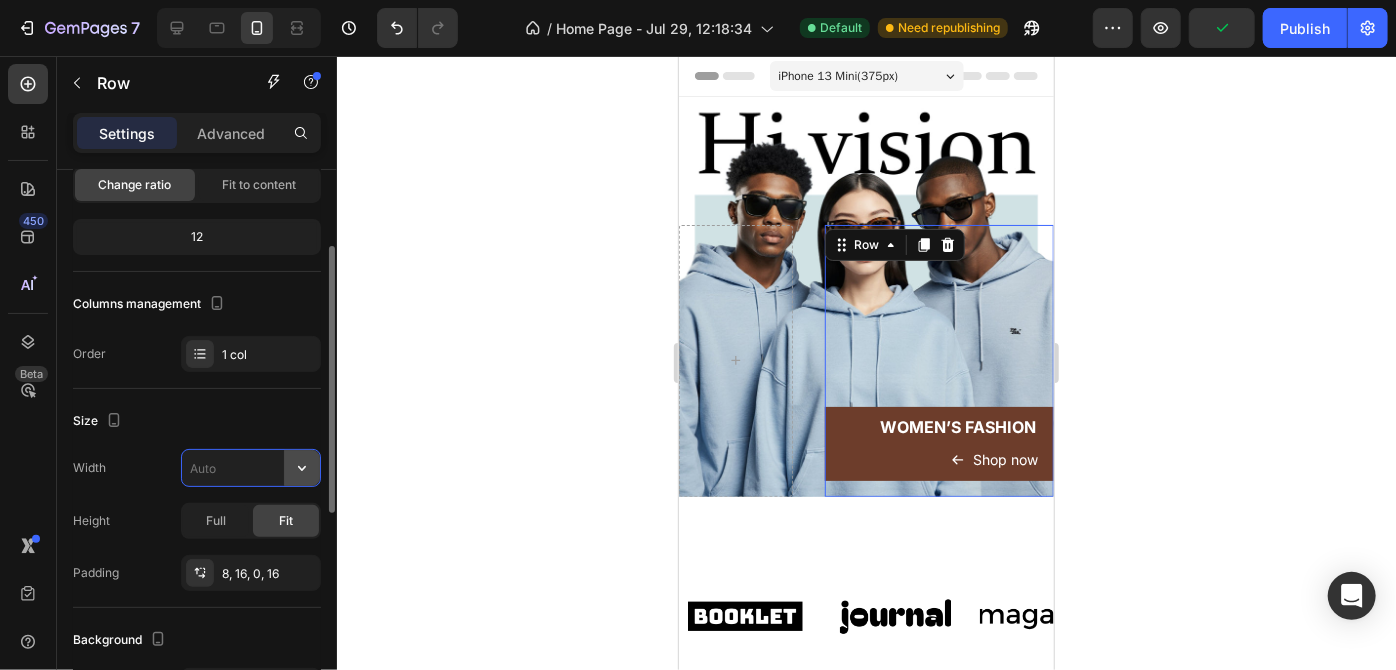 click 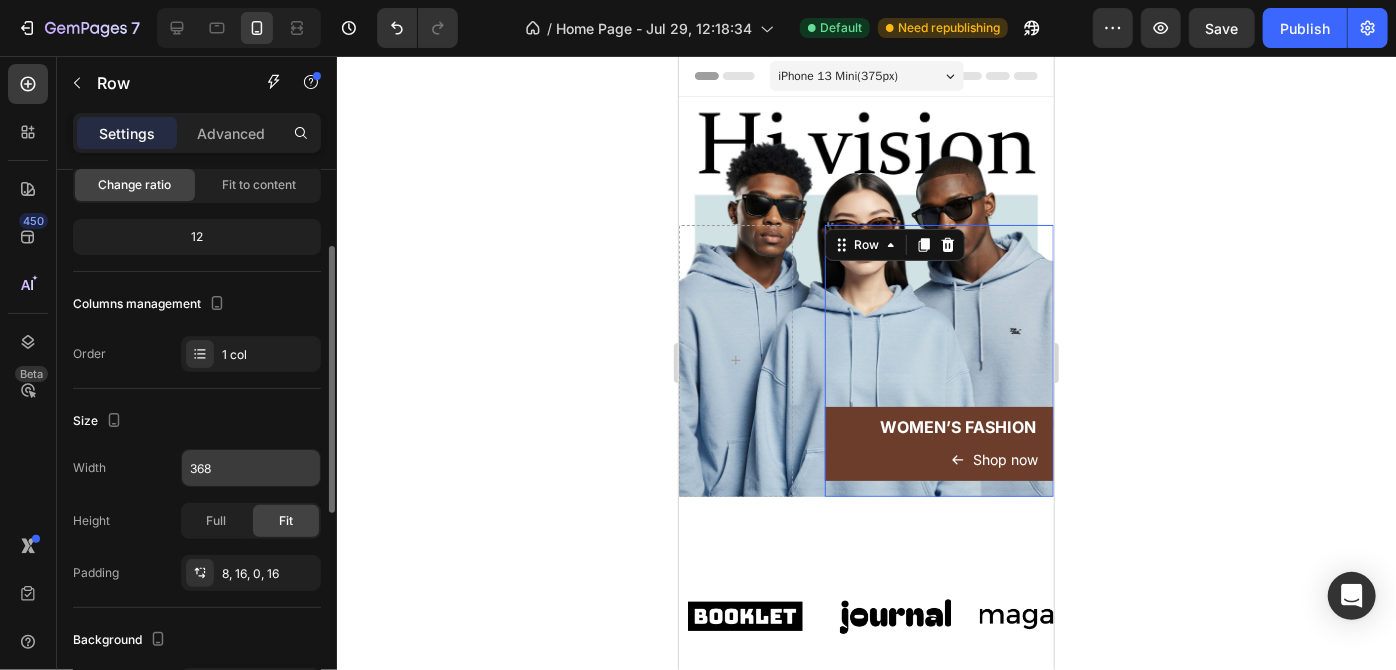click 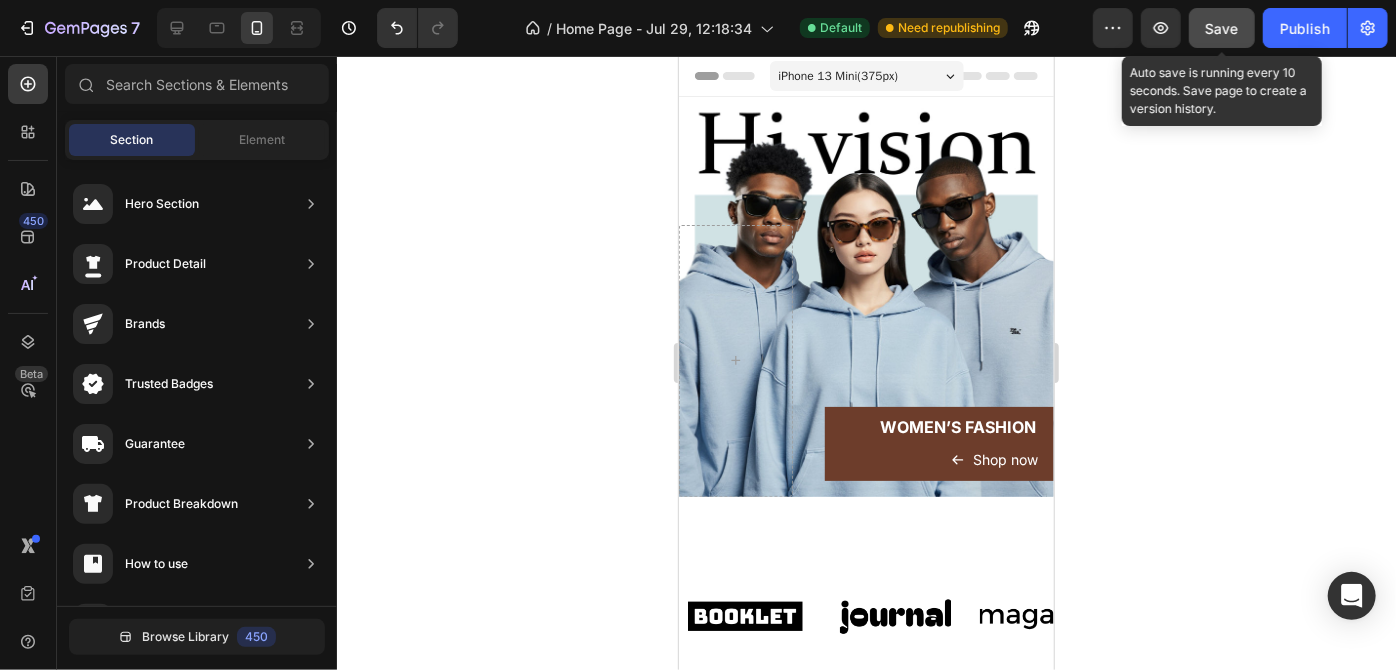 click on "Save" at bounding box center (1222, 28) 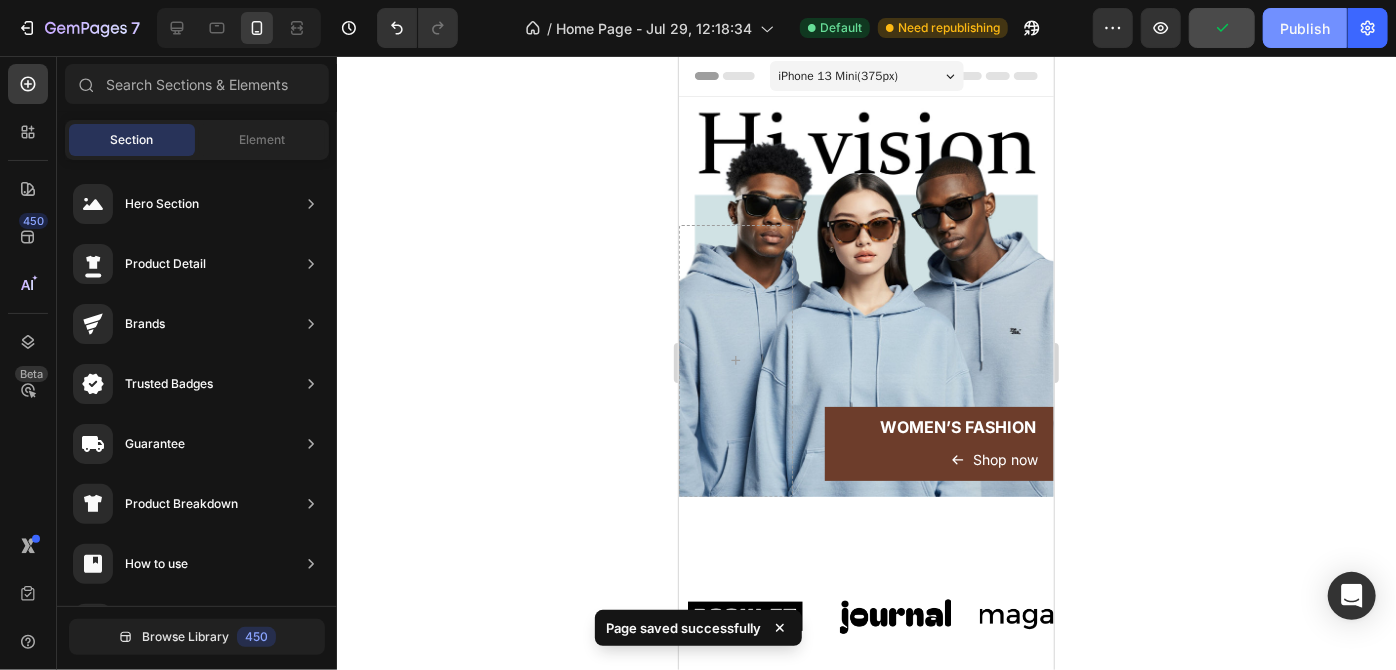click on "Publish" 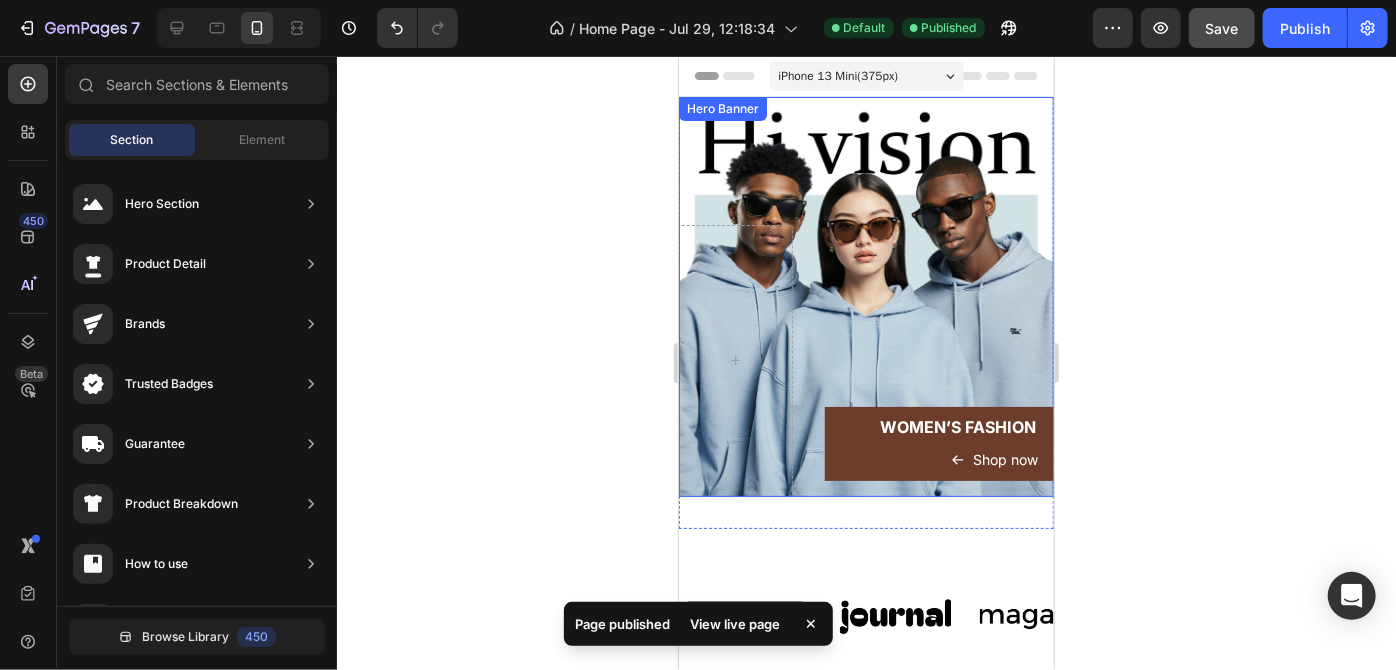 click on "WOMEN’S FASHION Heading
Shop now Button Row" at bounding box center [938, 360] 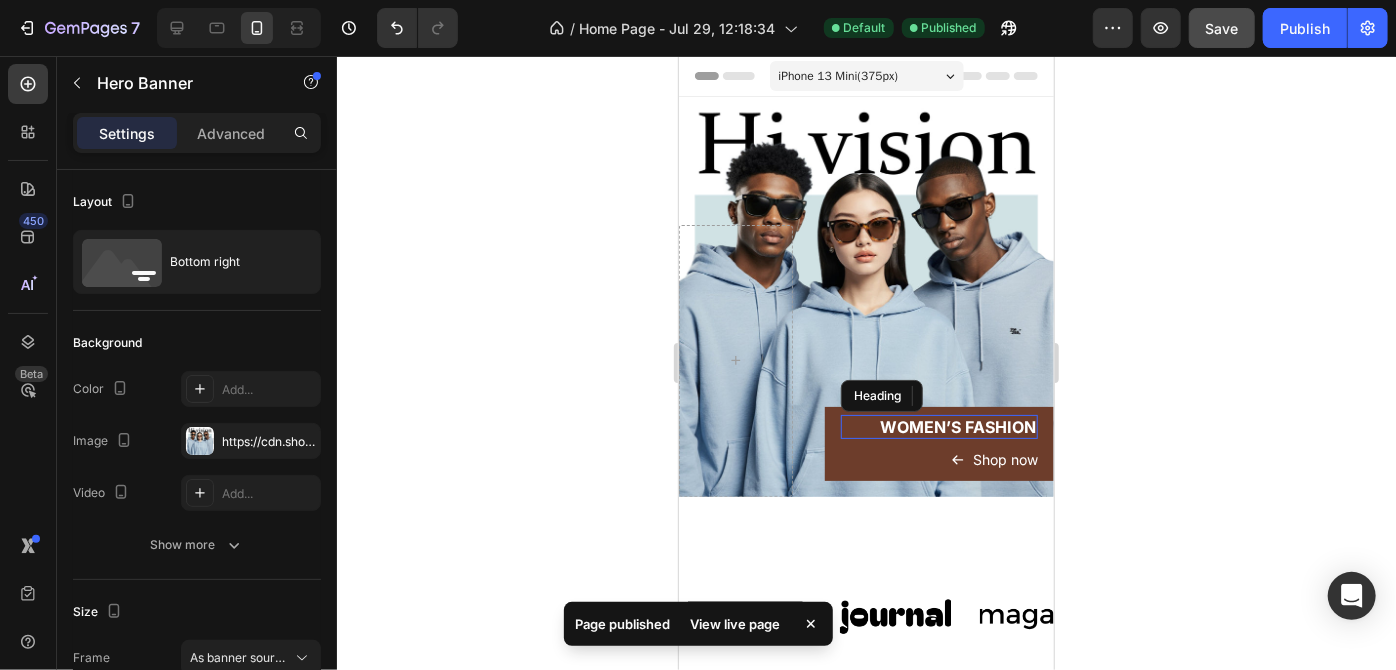 click on "WOMEN’S FASHION" at bounding box center (938, 426) 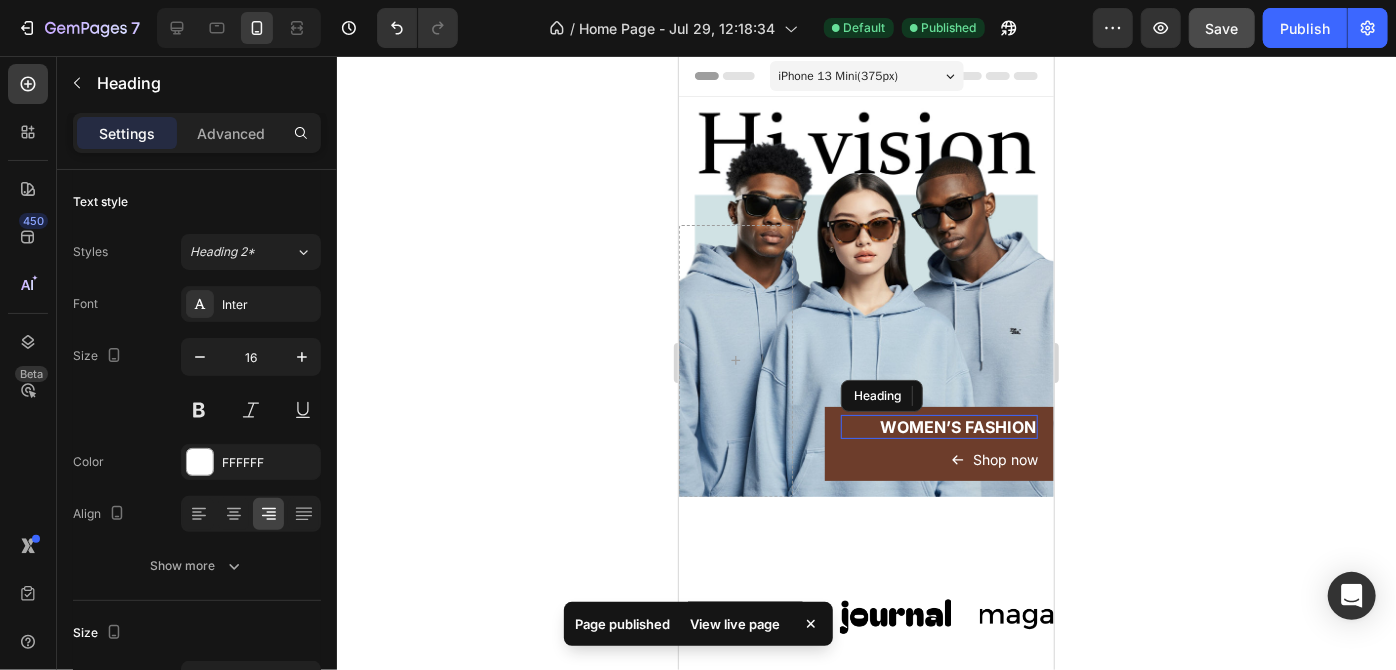 click on "WOMEN’S FASHION" at bounding box center (938, 426) 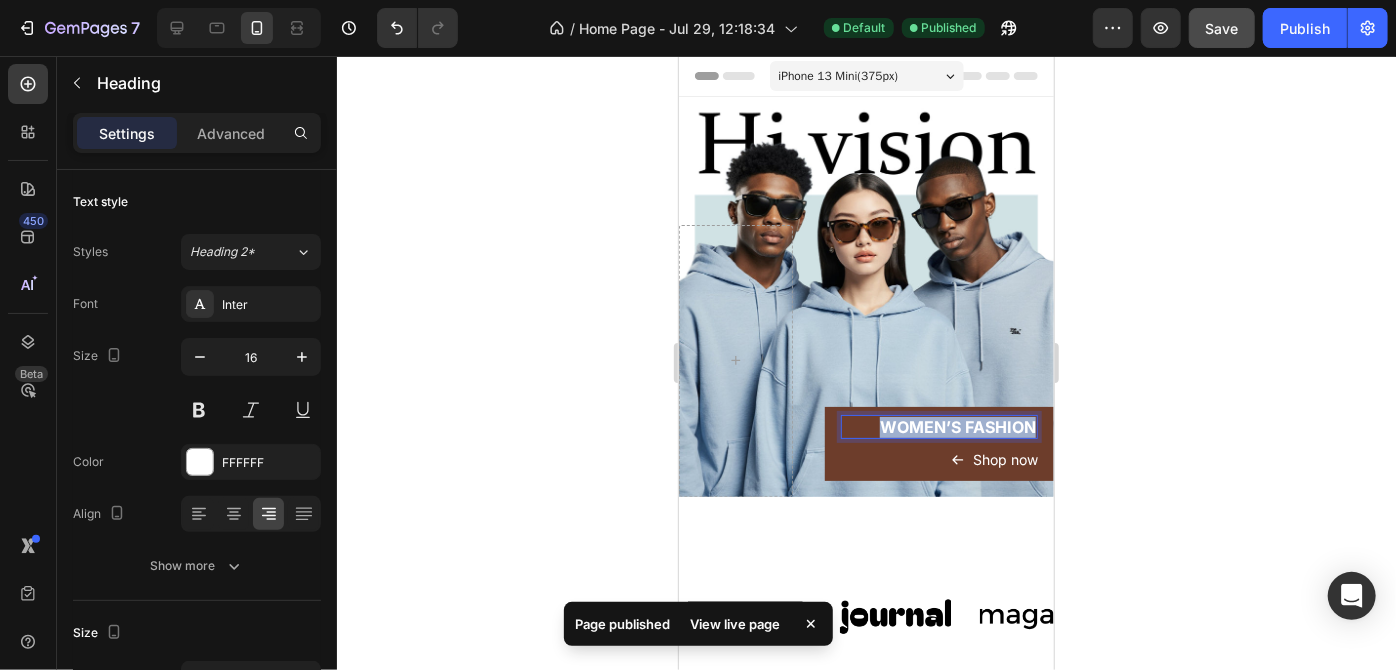 click on "WOMEN’S FASHION" at bounding box center [938, 426] 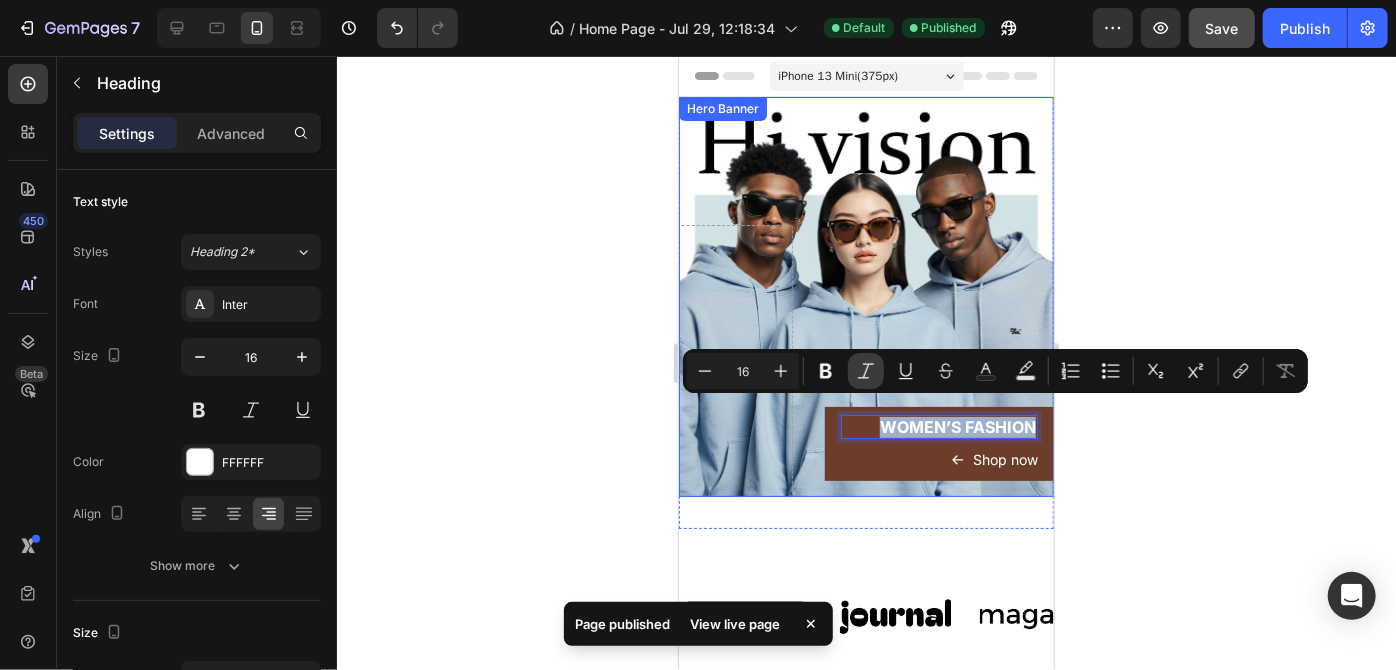 click on "WOMEN’S FASHION Heading   8
Shop now Button Row" at bounding box center (938, 360) 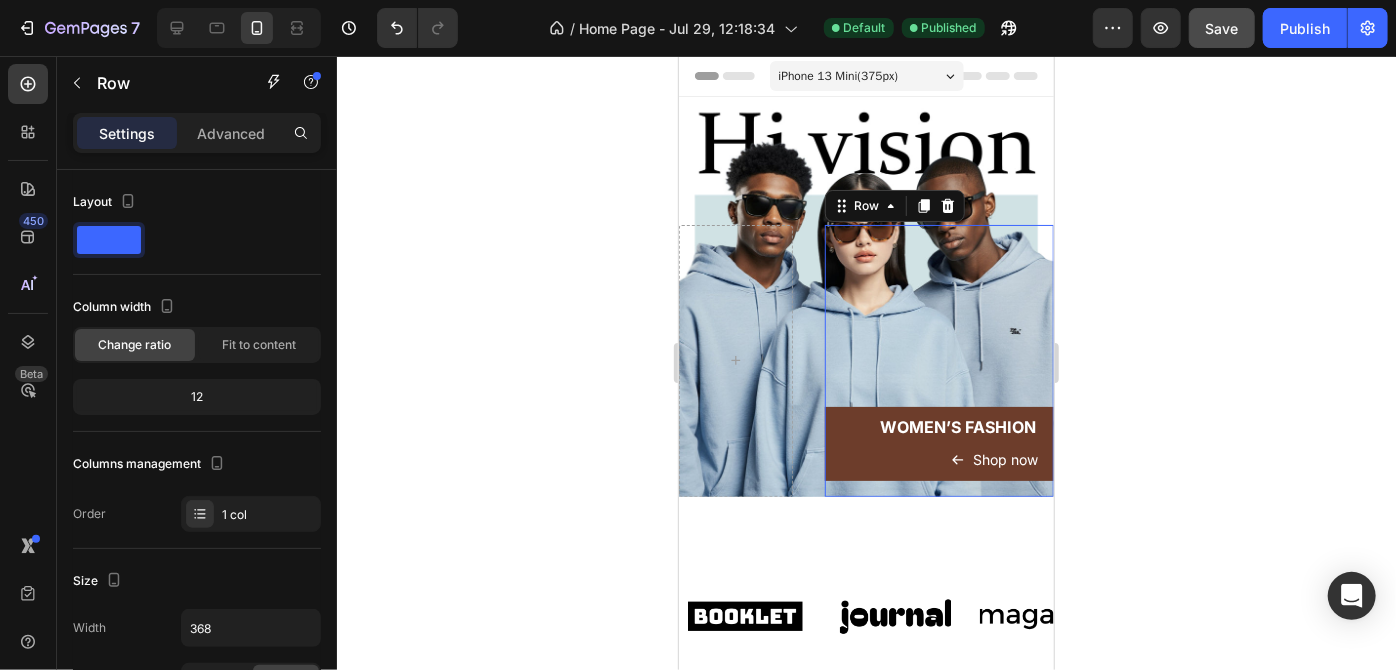 click on "WOMEN’S FASHION Heading
Shop now Button Row   16" at bounding box center (938, 443) 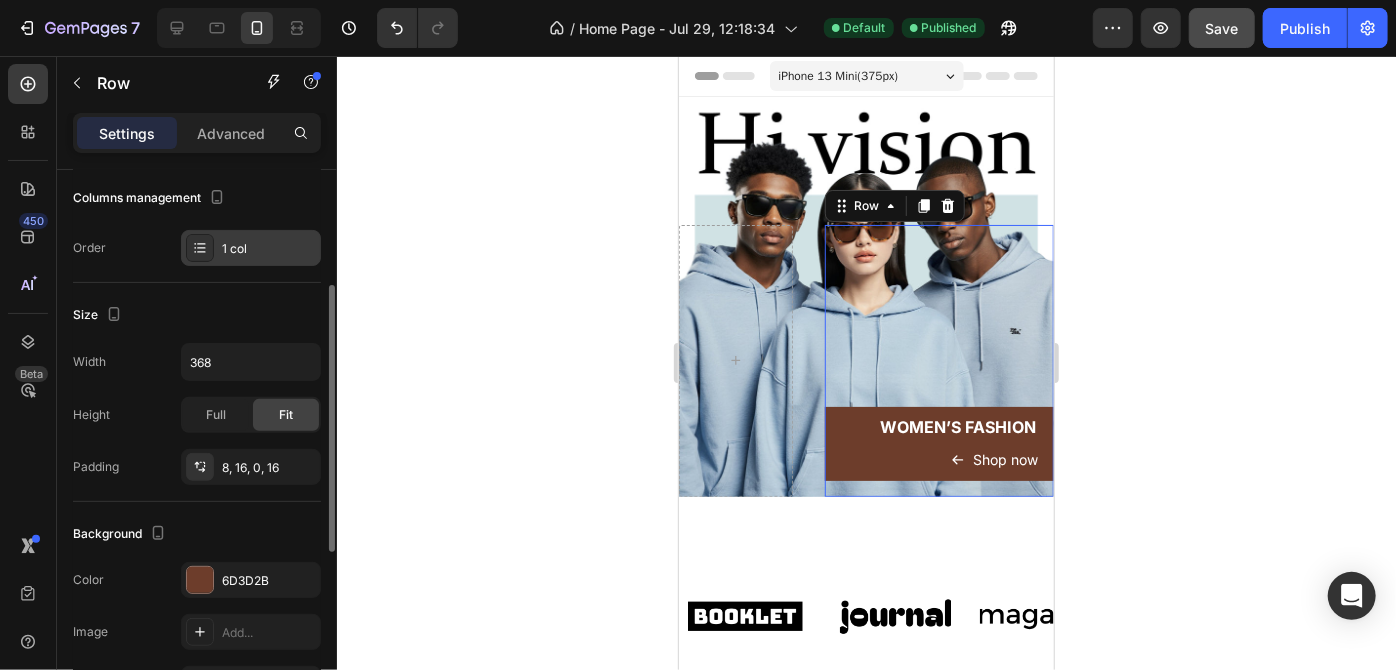 scroll, scrollTop: 258, scrollLeft: 0, axis: vertical 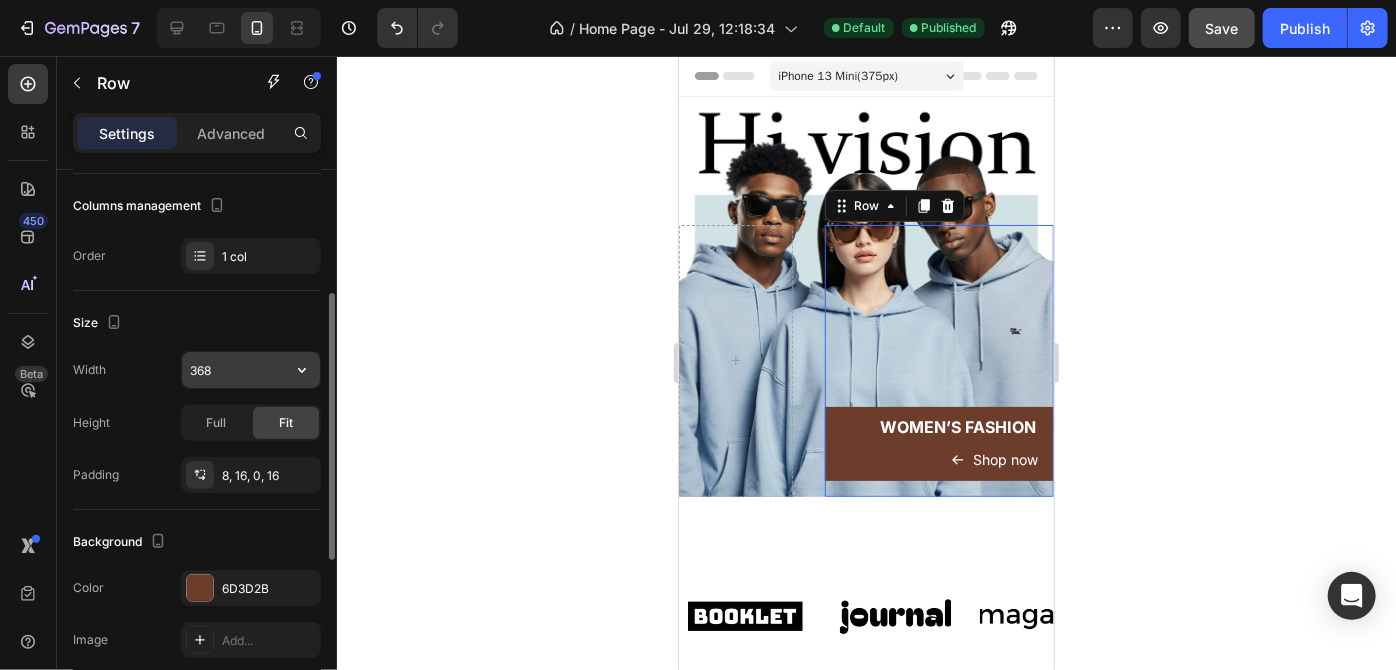 click on "368" at bounding box center [251, 370] 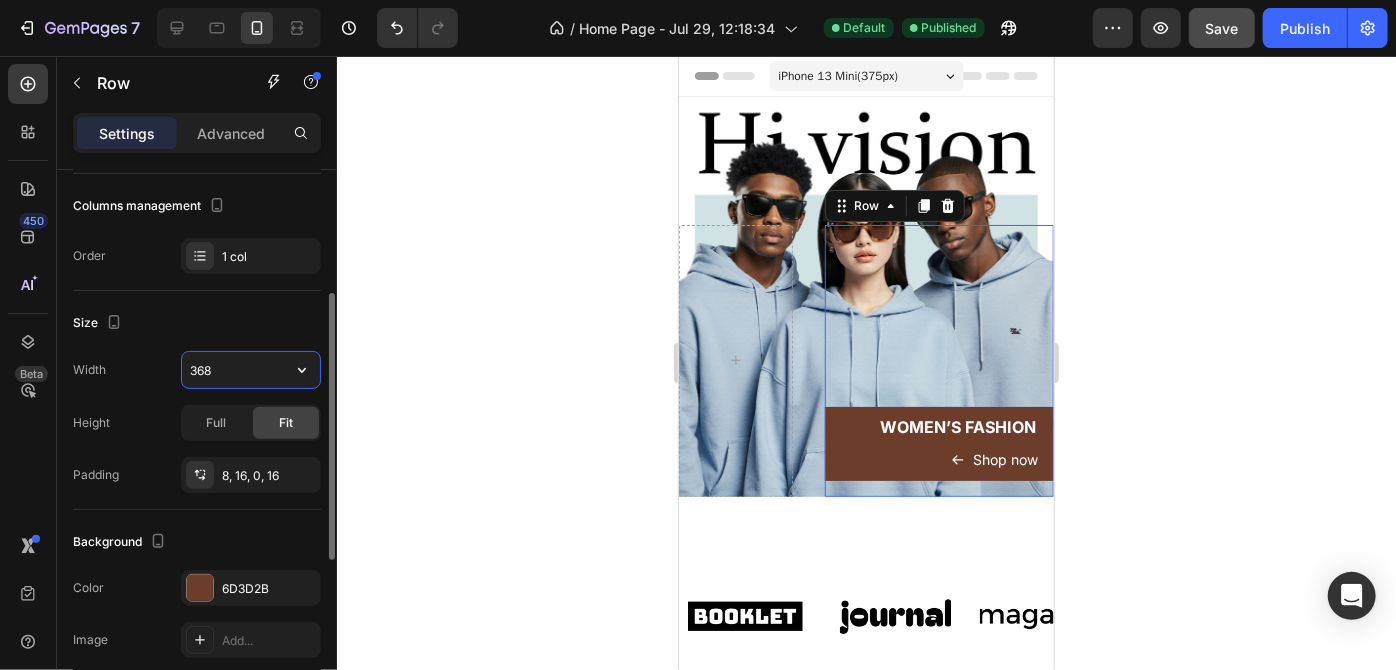 click on "368" at bounding box center (251, 370) 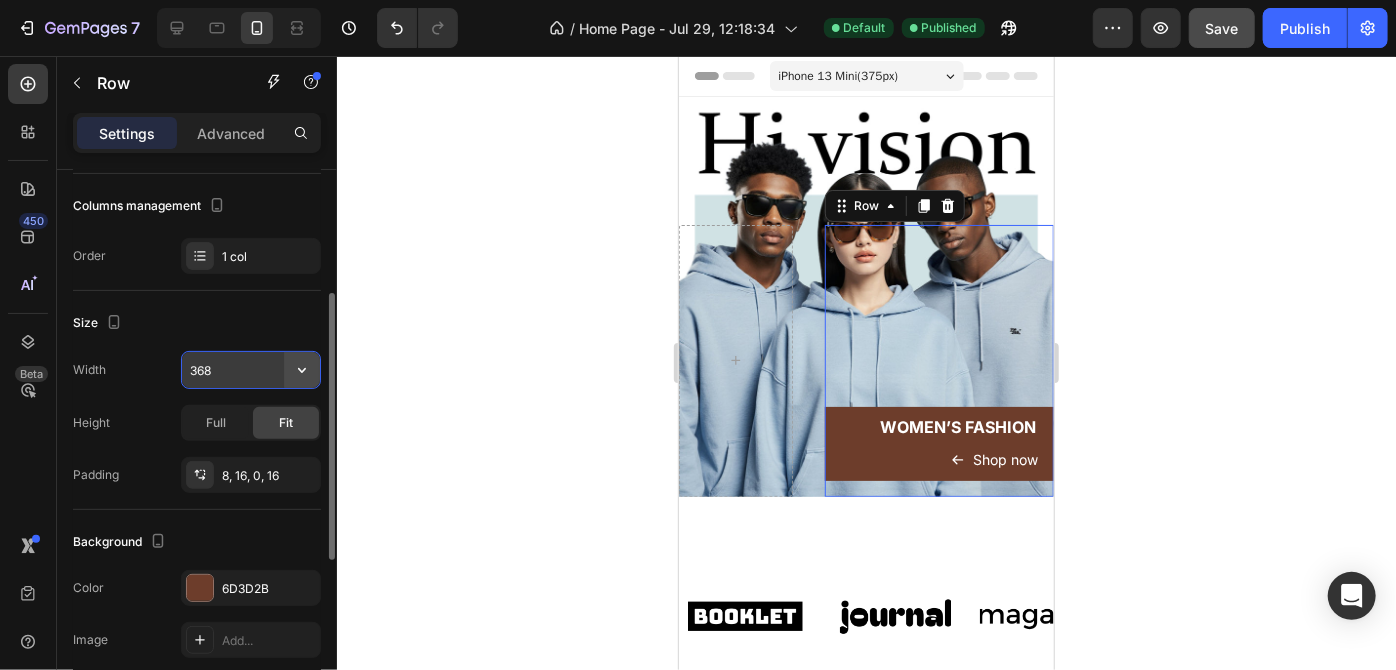 click 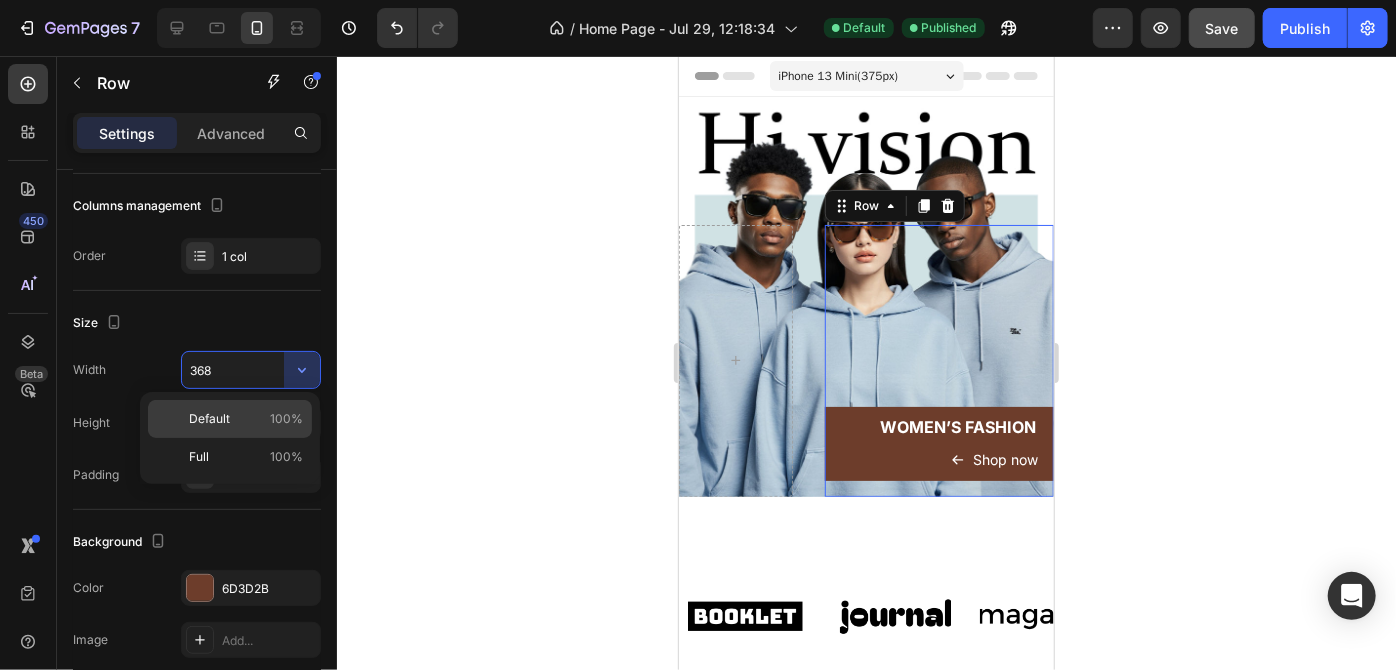 click on "Default" at bounding box center [209, 419] 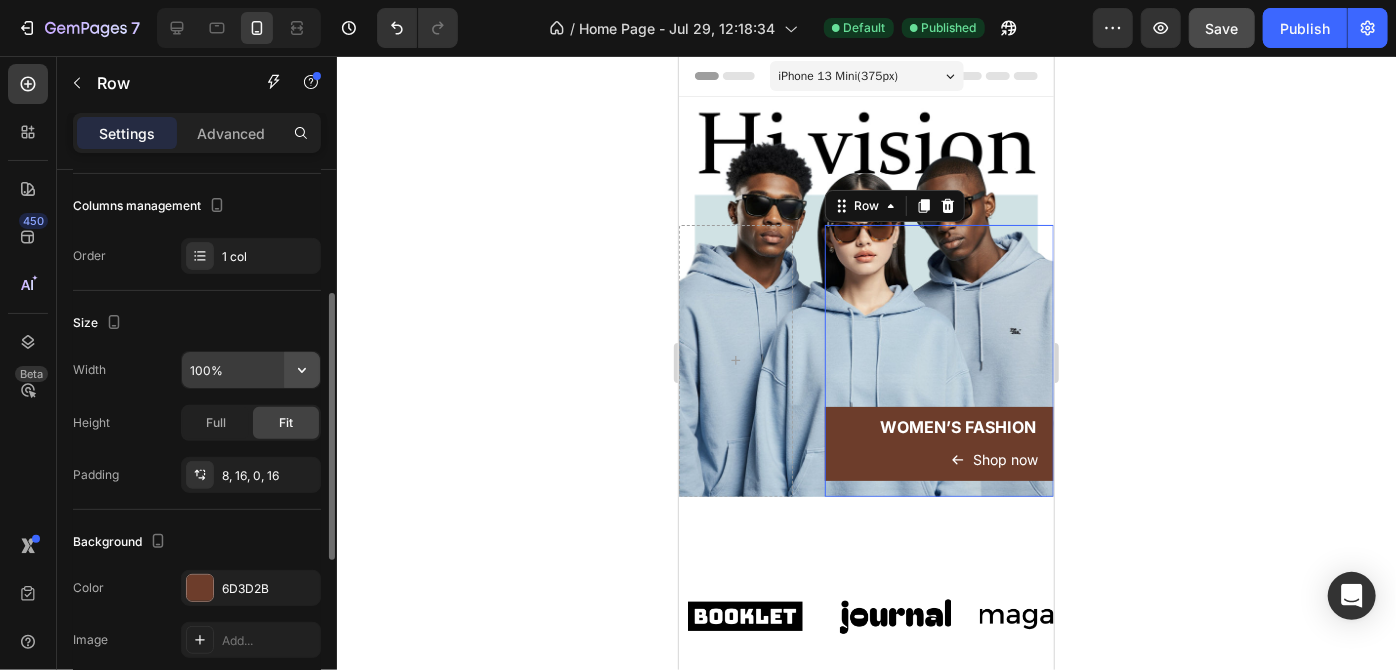 click 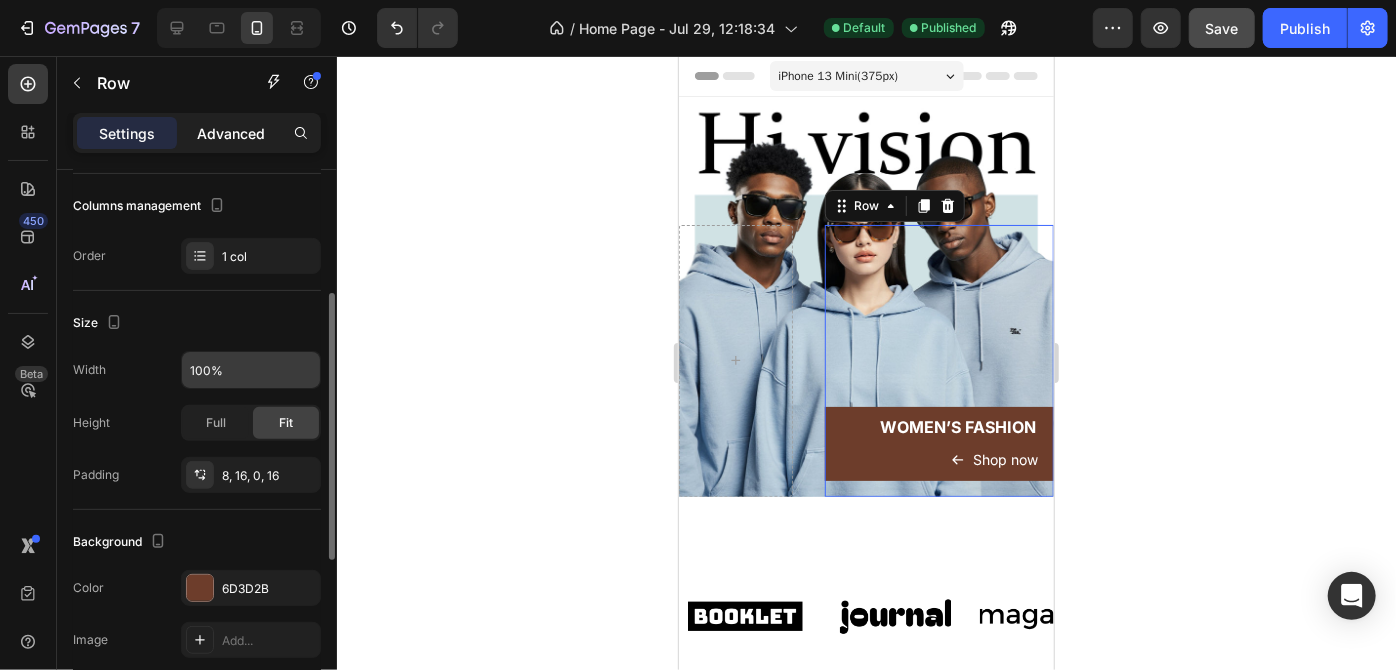 click on "Advanced" at bounding box center (231, 133) 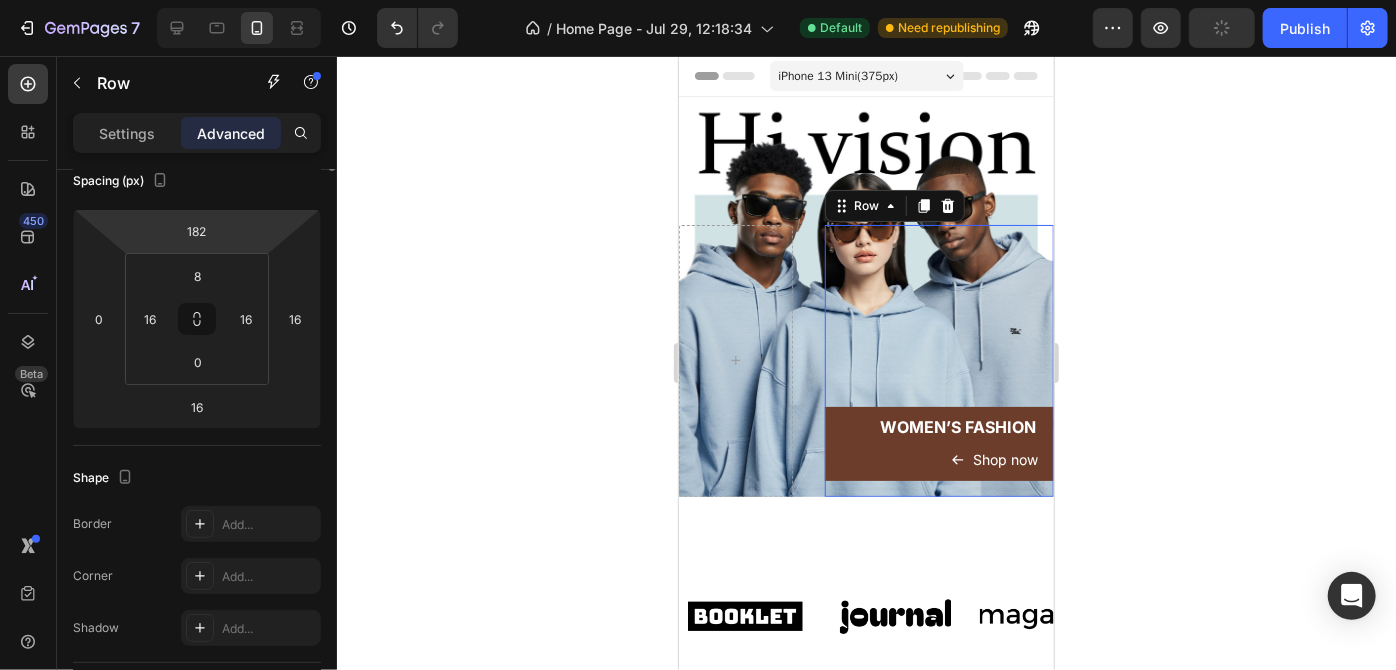 scroll, scrollTop: 0, scrollLeft: 0, axis: both 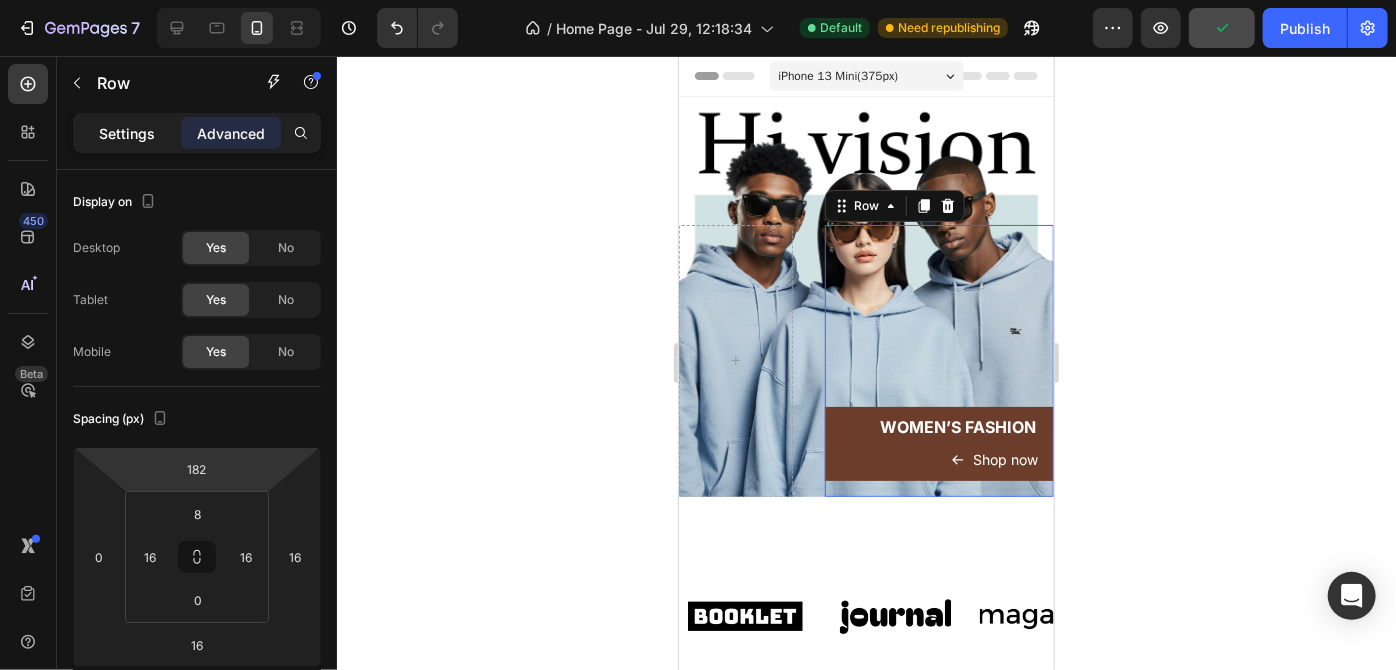 click on "Settings" 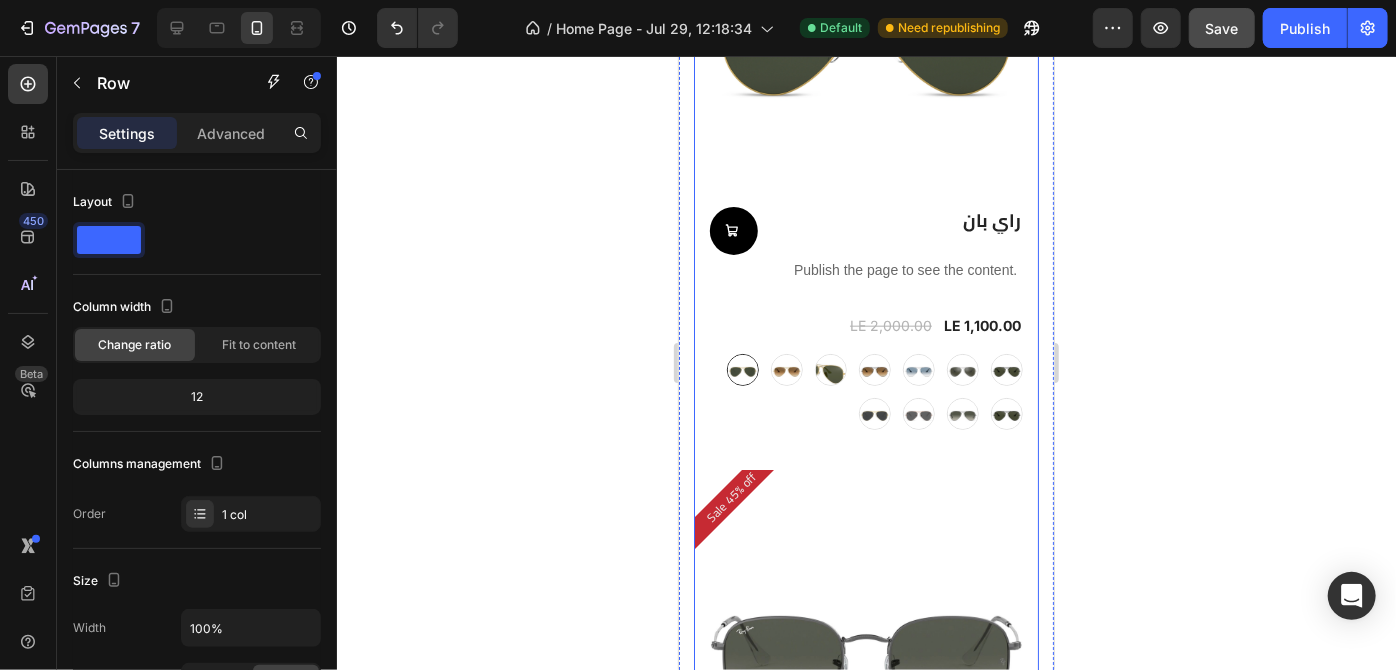 scroll, scrollTop: 978, scrollLeft: 0, axis: vertical 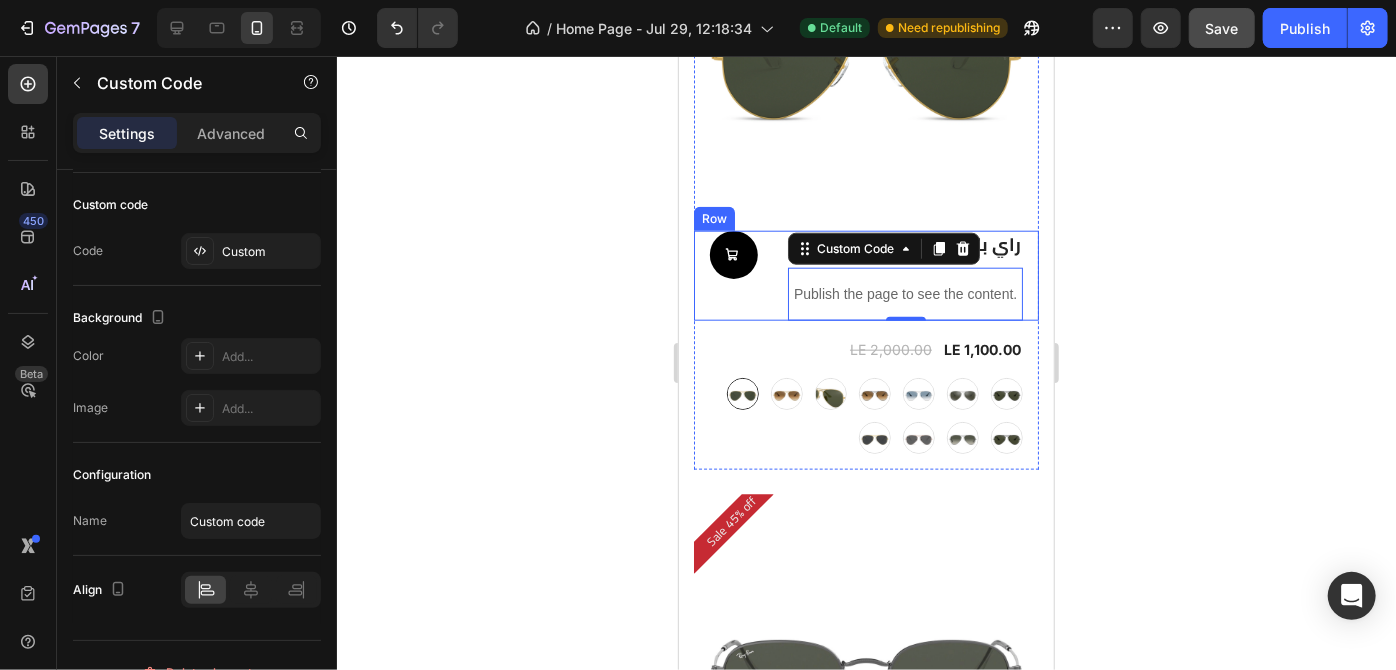 click on "راي بان (P) Title
Publish the page to see the content.
Custom Code   0
Add to Cart Row" at bounding box center [865, 275] 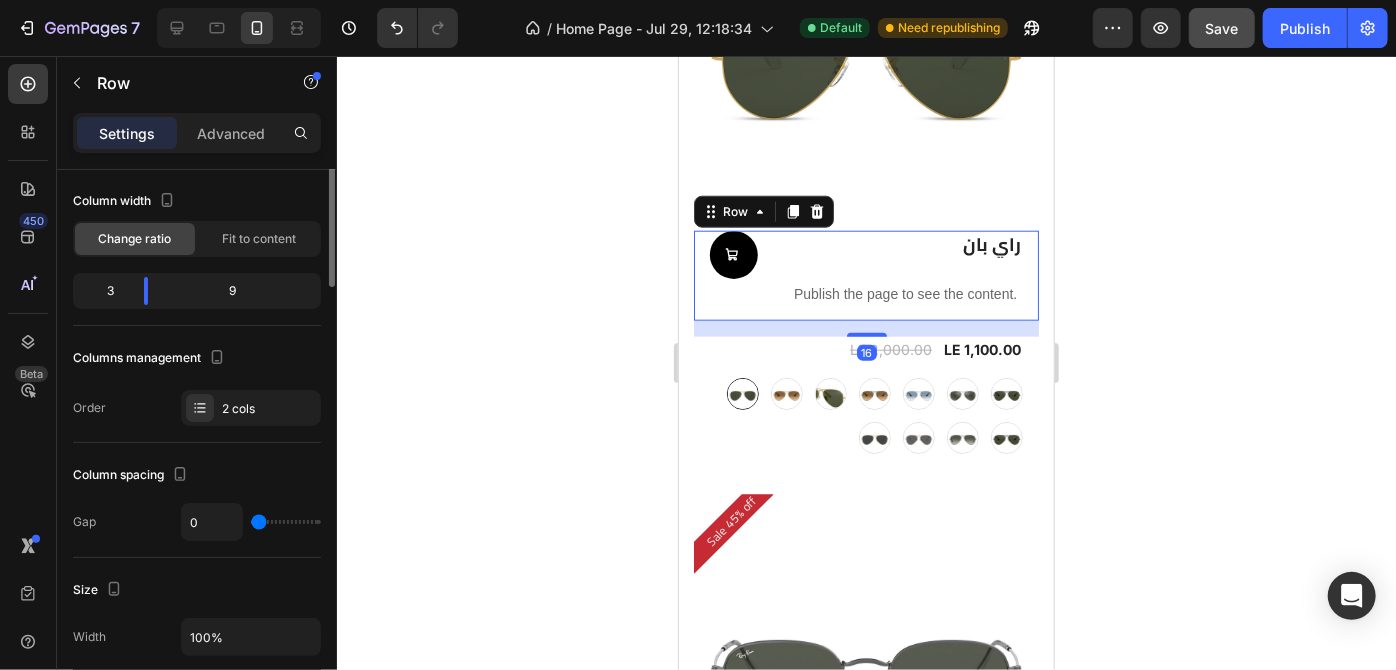 scroll, scrollTop: 0, scrollLeft: 0, axis: both 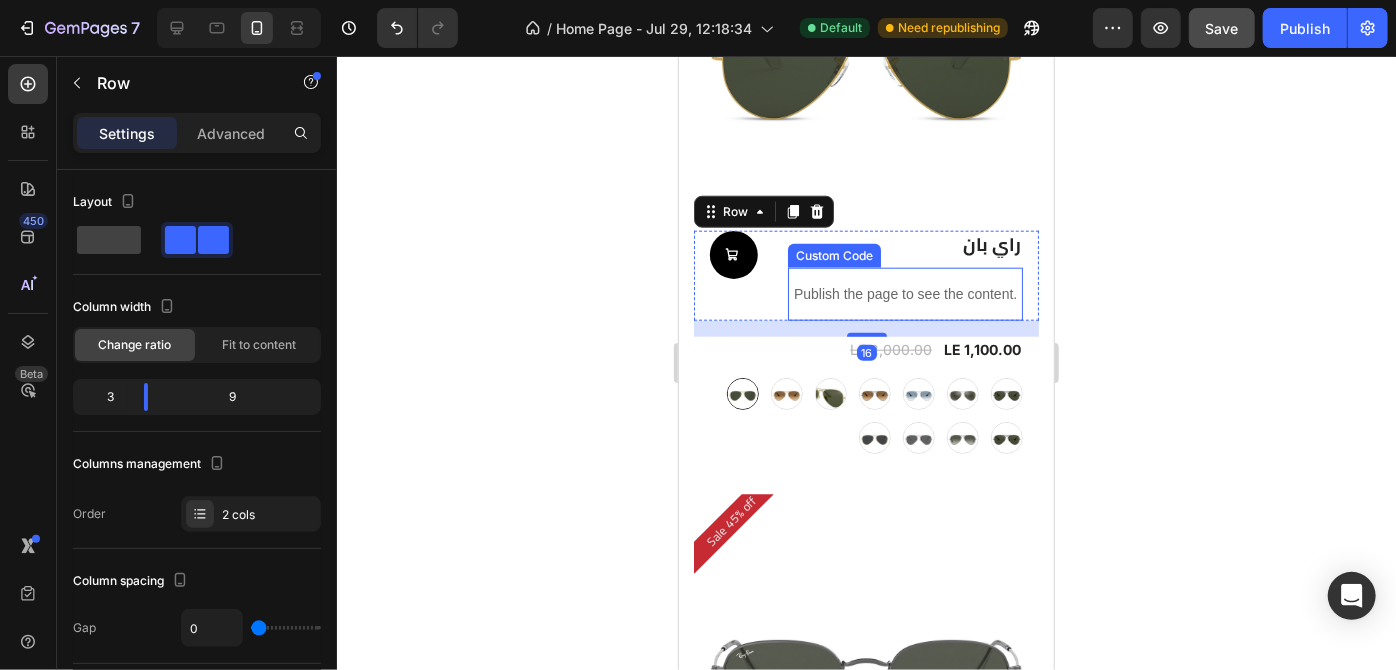 click on "Publish the page to see the content." at bounding box center [904, 293] 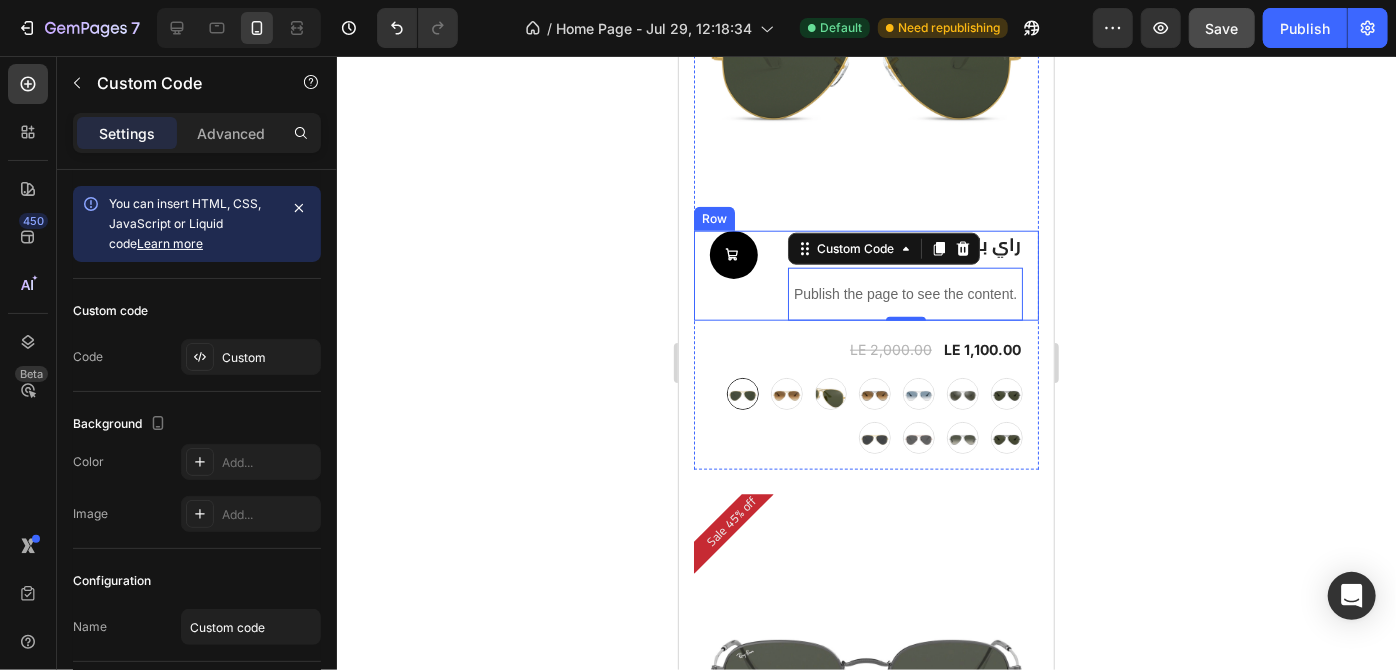 click on "Add to Cart" at bounding box center (748, 275) 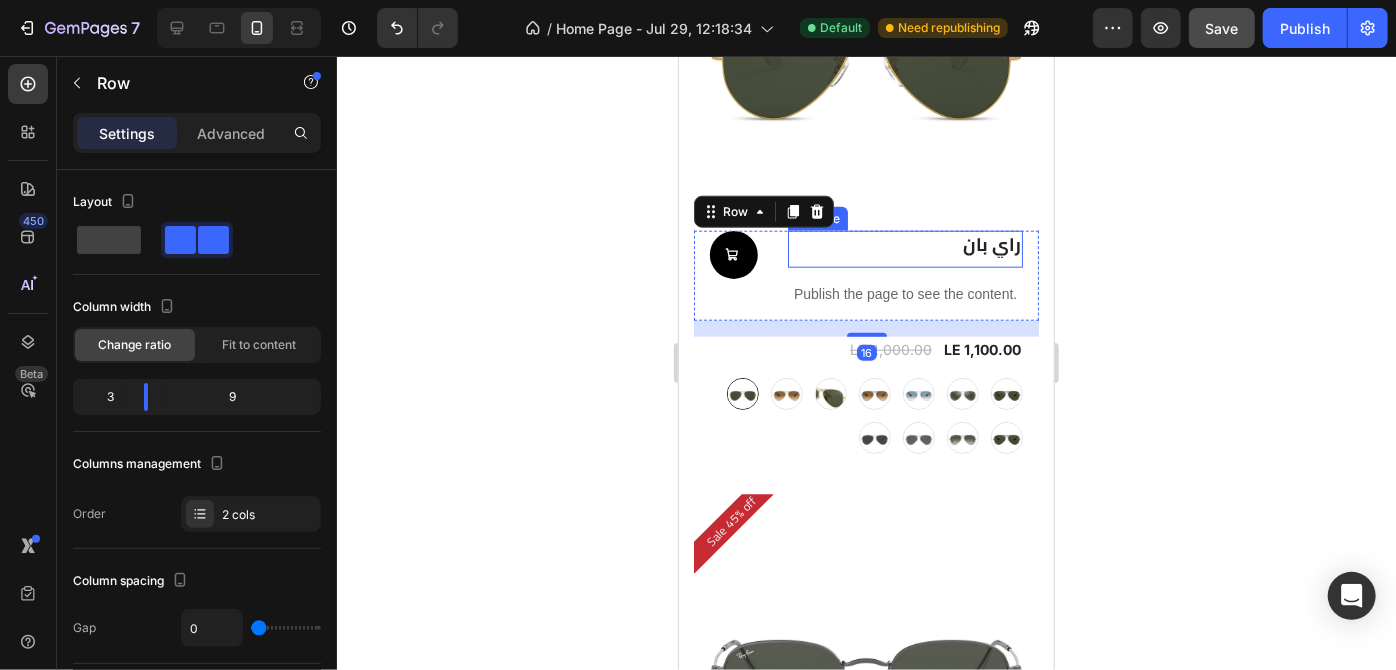 click on "راي بان" at bounding box center [904, 243] 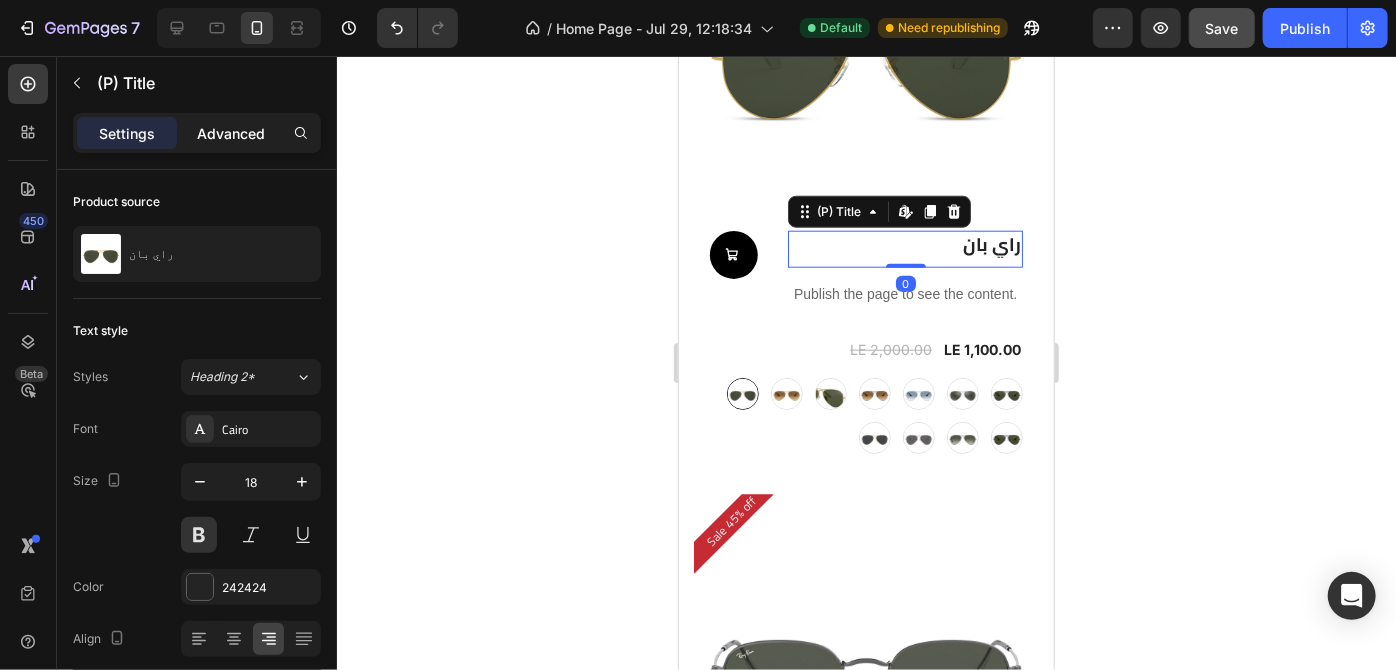 click on "Advanced" at bounding box center (231, 133) 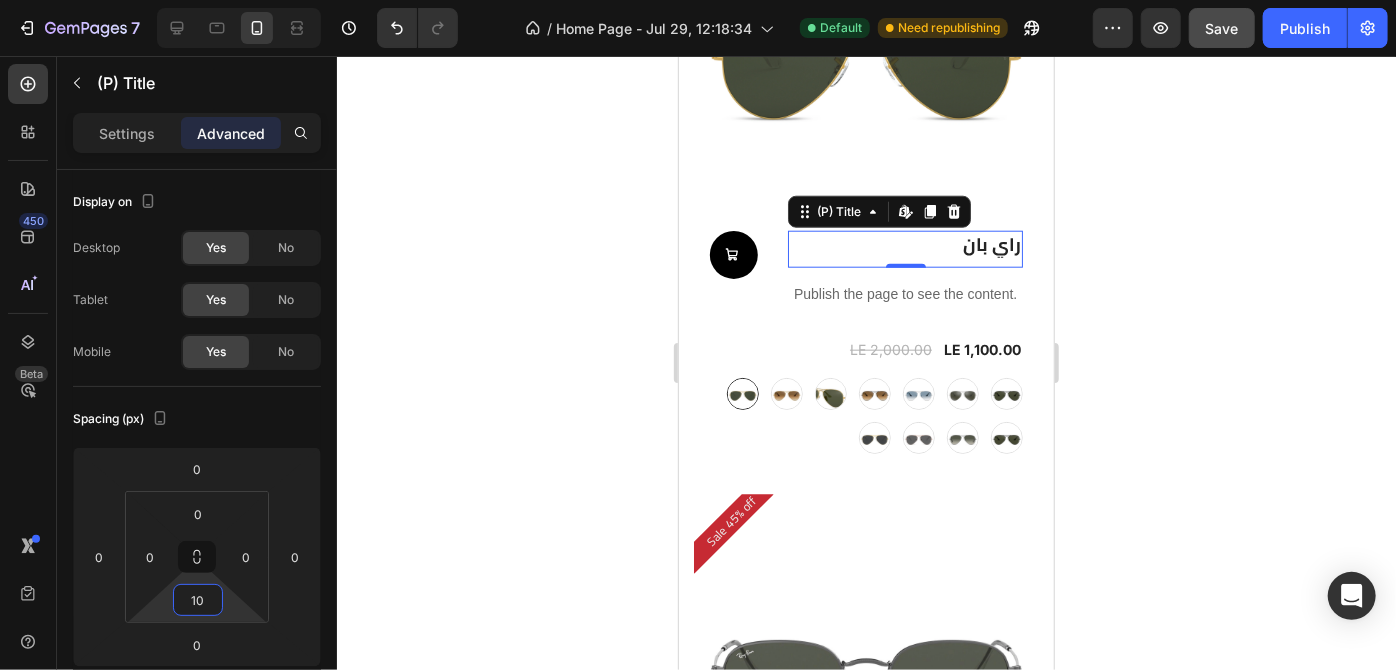 click on "10" at bounding box center [198, 600] 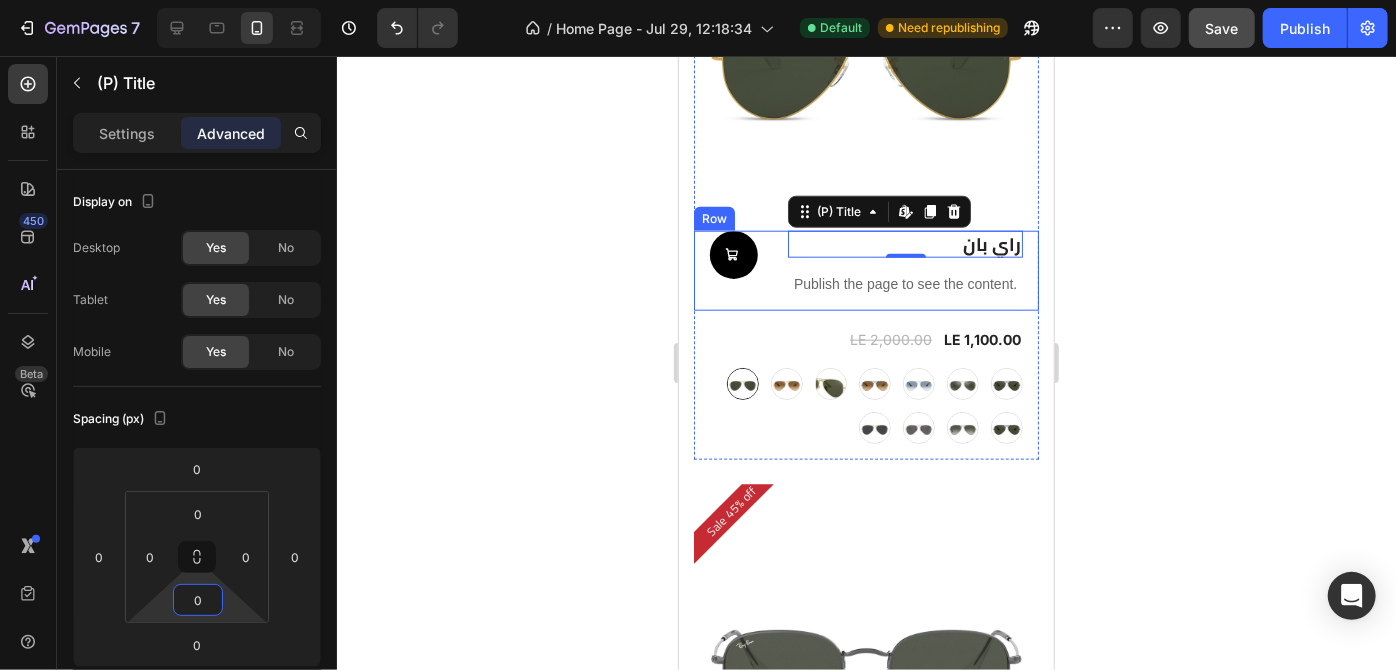 click on "Add to Cart" at bounding box center [748, 270] 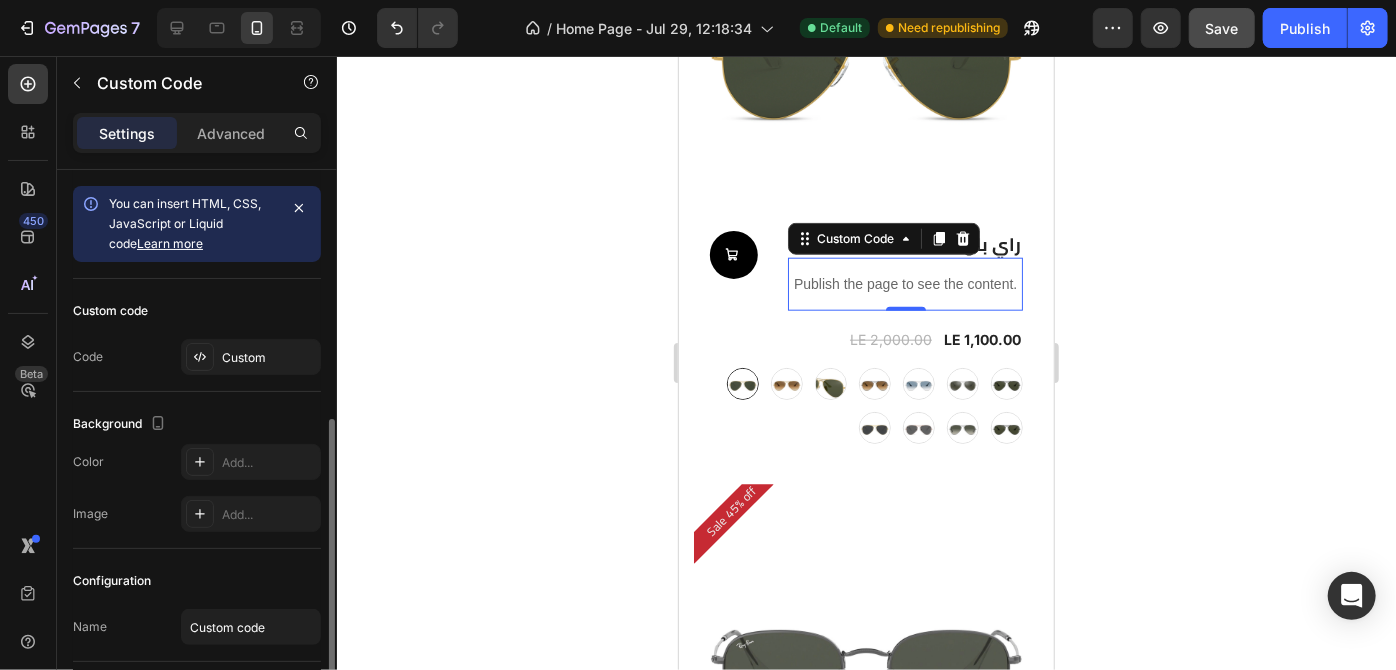 scroll, scrollTop: 138, scrollLeft: 0, axis: vertical 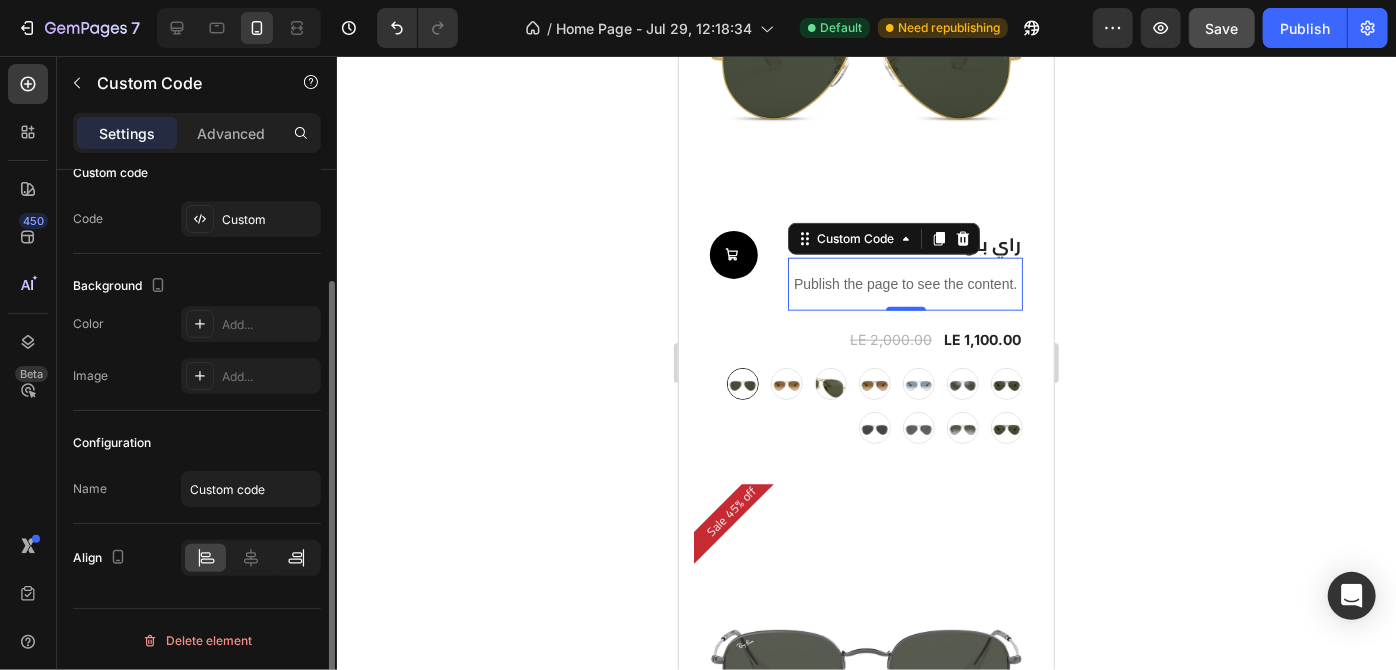 click 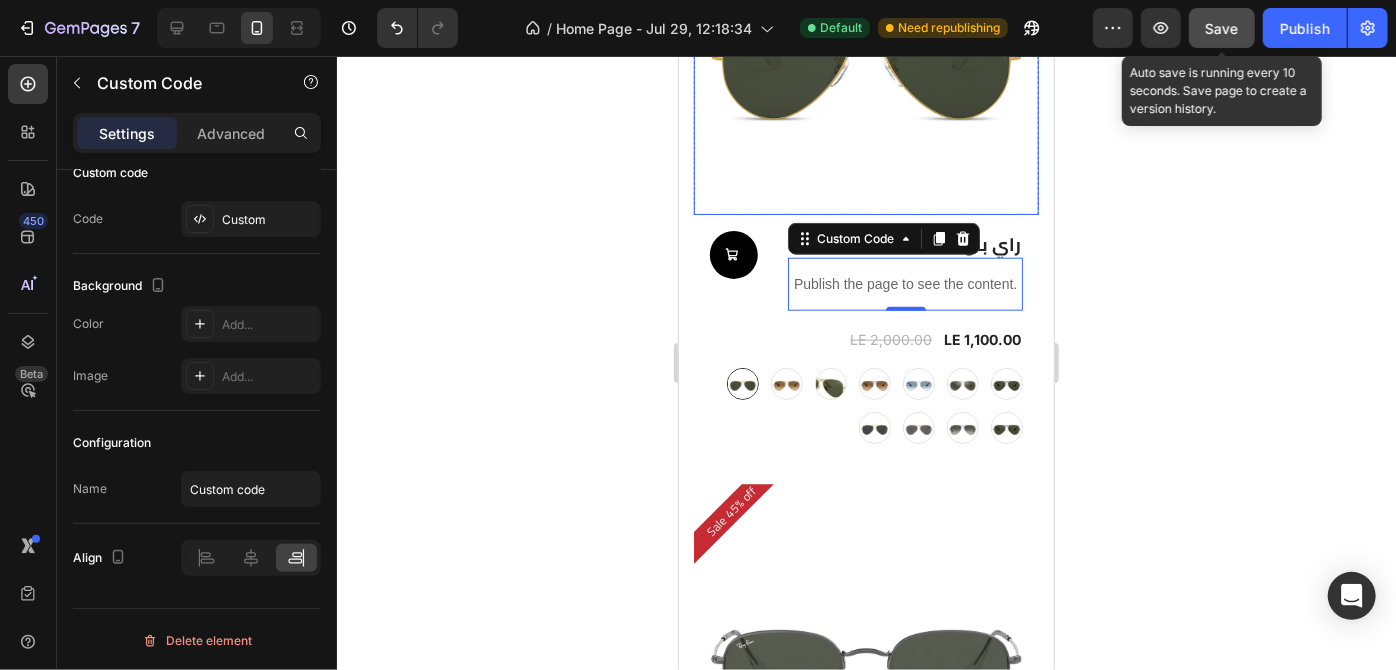click on "Save" at bounding box center [1222, 28] 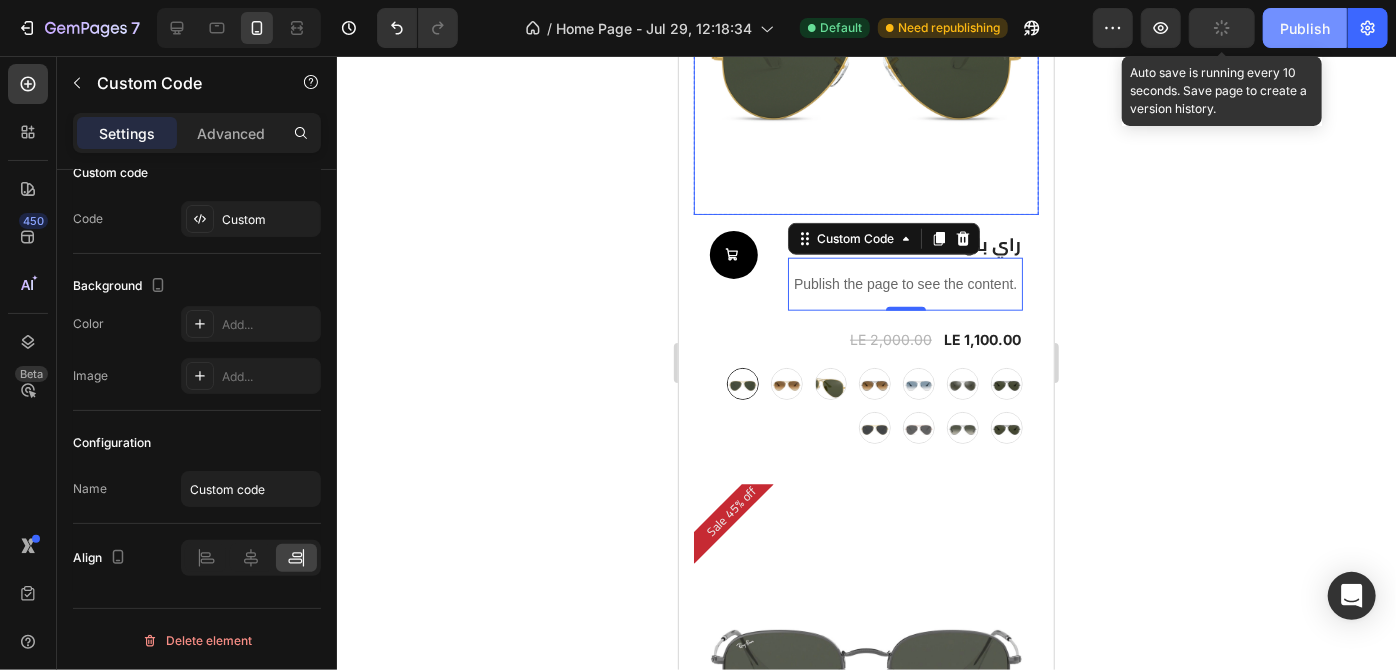 click on "Publish" at bounding box center (1305, 28) 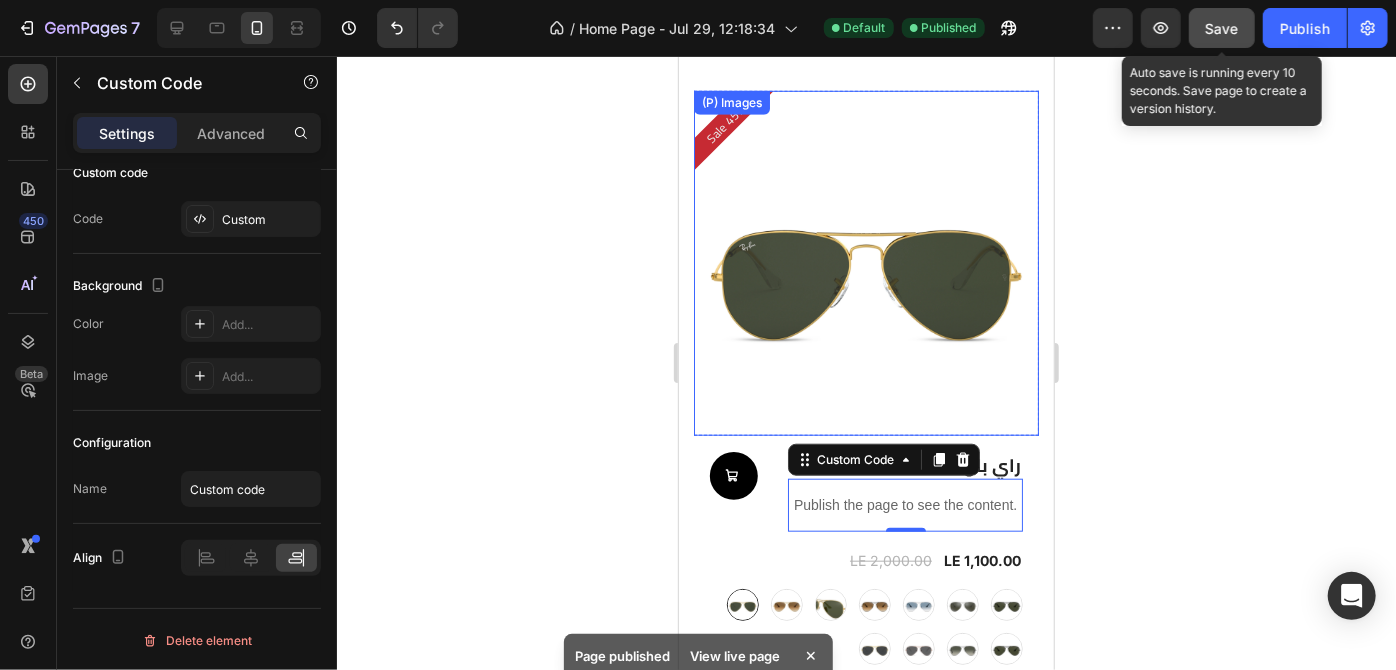 scroll, scrollTop: 842, scrollLeft: 0, axis: vertical 